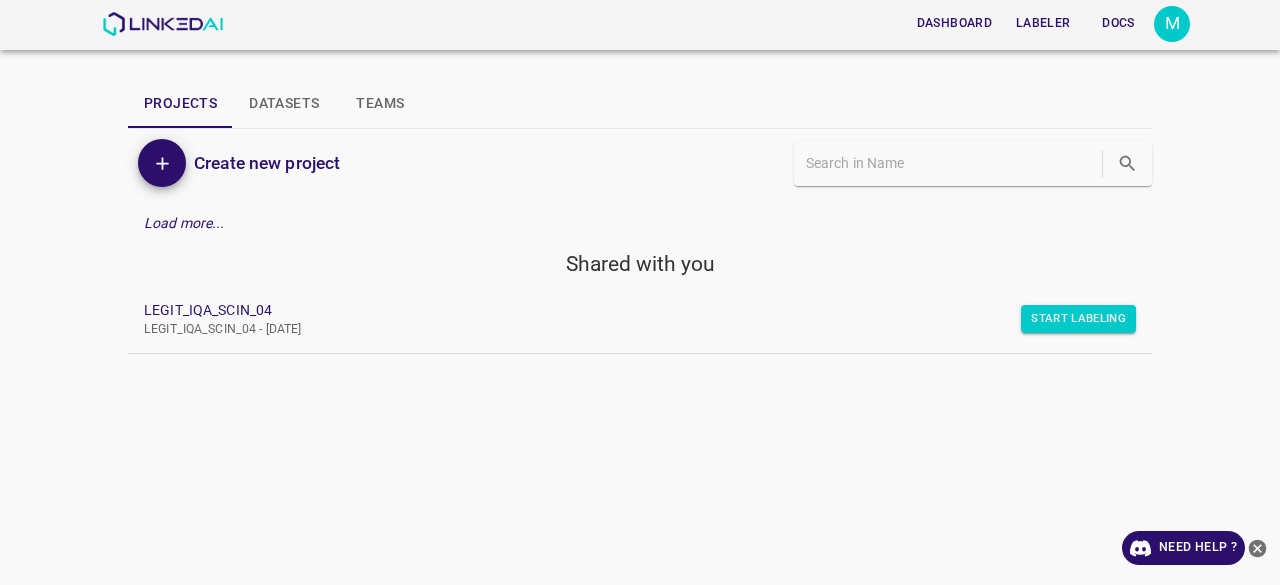 scroll, scrollTop: 0, scrollLeft: 0, axis: both 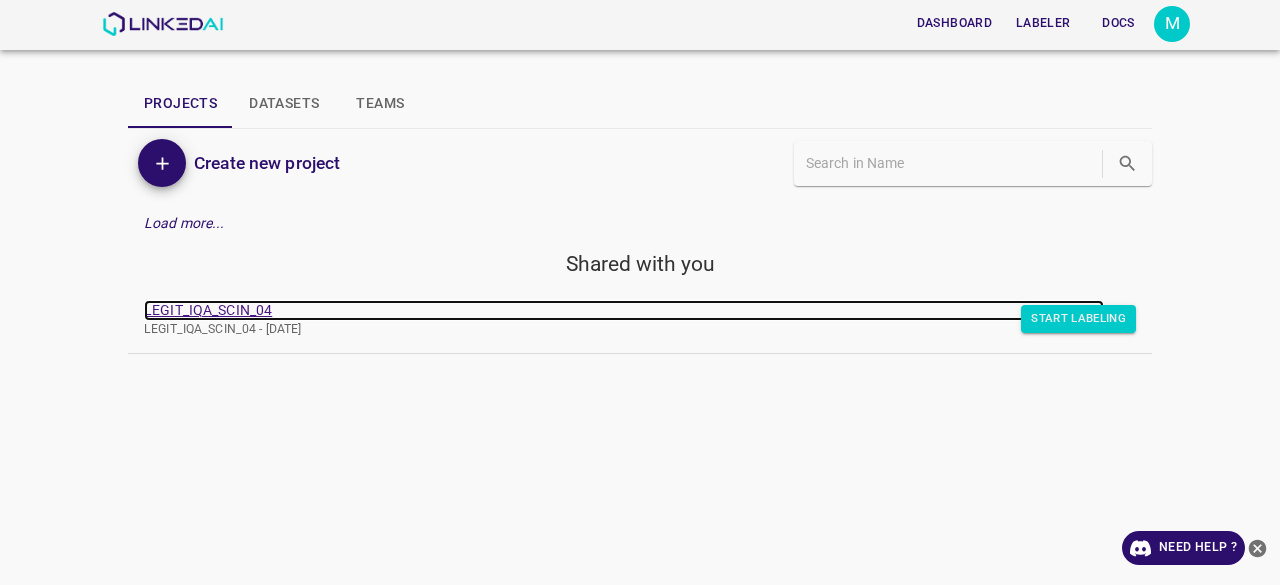 click on "LEGIT_IQA_SCIN_04" at bounding box center (624, 310) 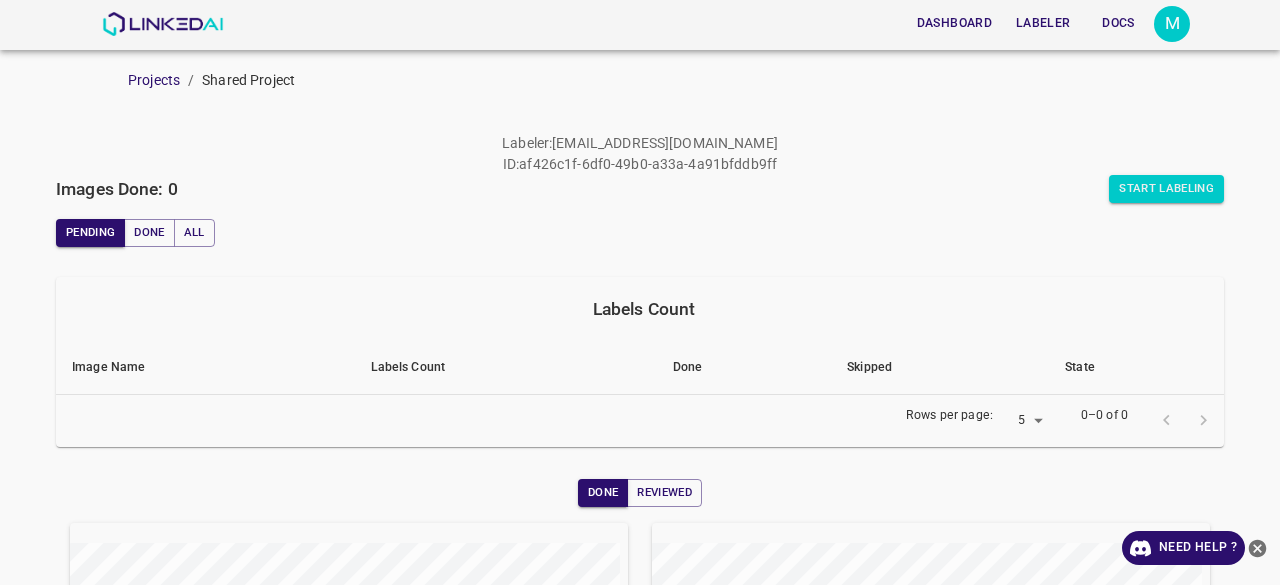 scroll, scrollTop: 0, scrollLeft: 0, axis: both 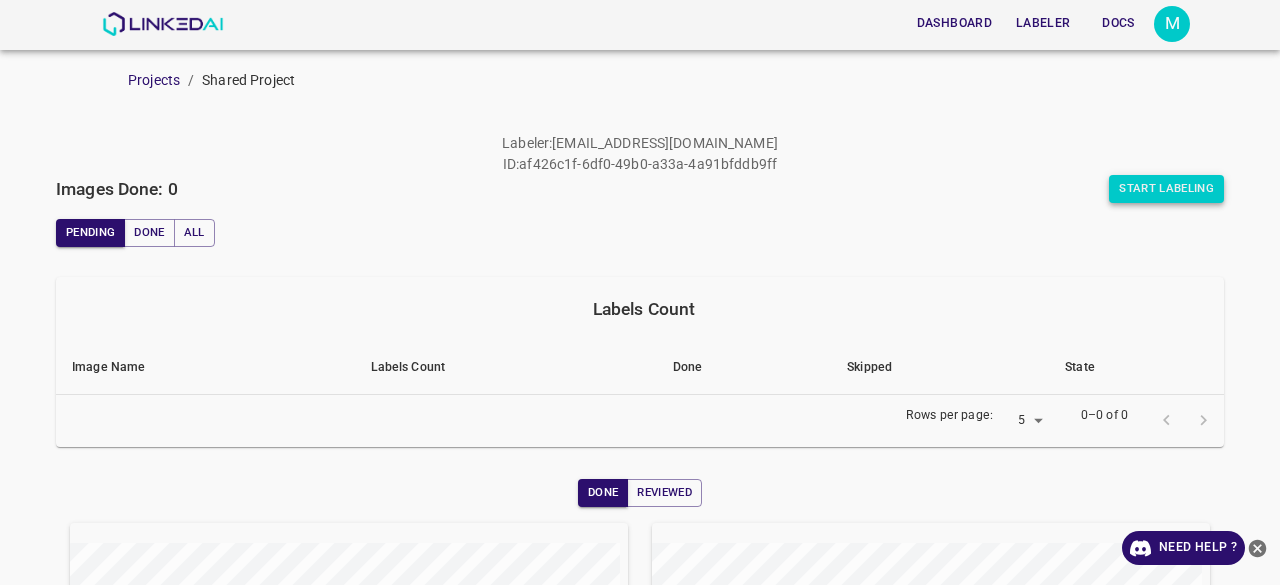 click on "Start Labeling" at bounding box center (1166, 189) 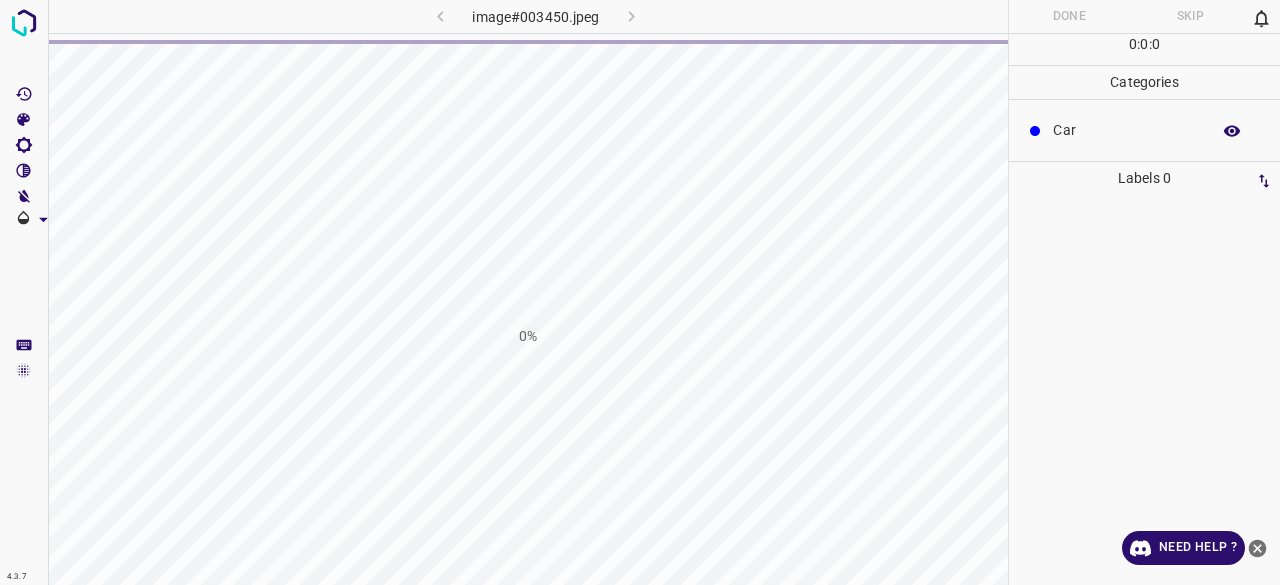 click on "Labels   0" at bounding box center [1144, 178] 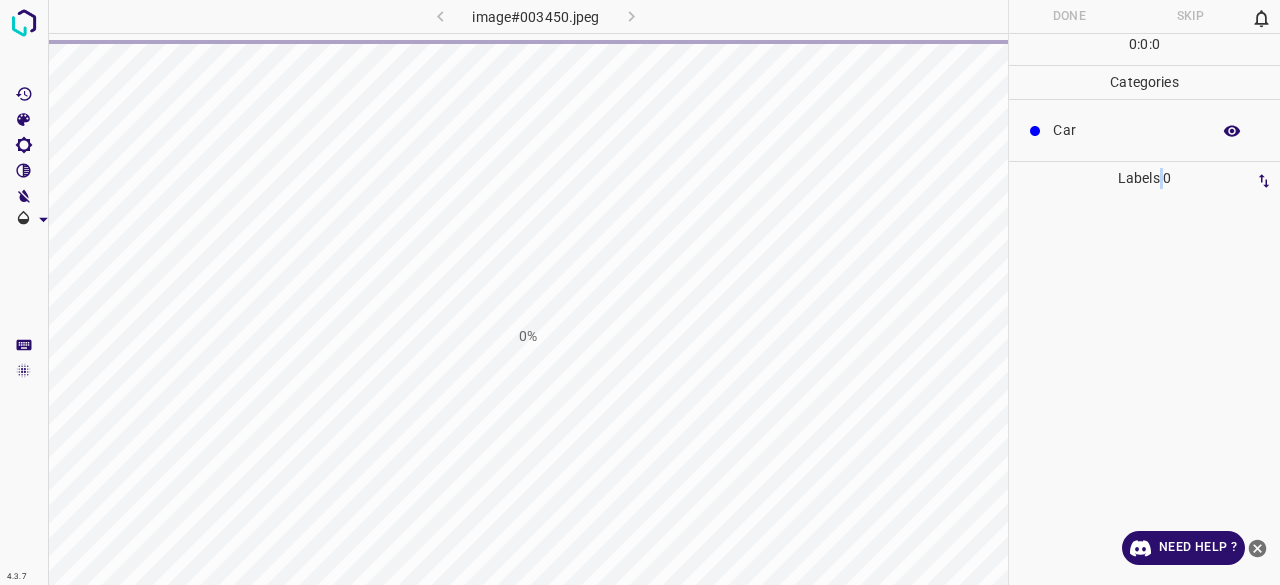 click on "Labels   0" at bounding box center (1144, 178) 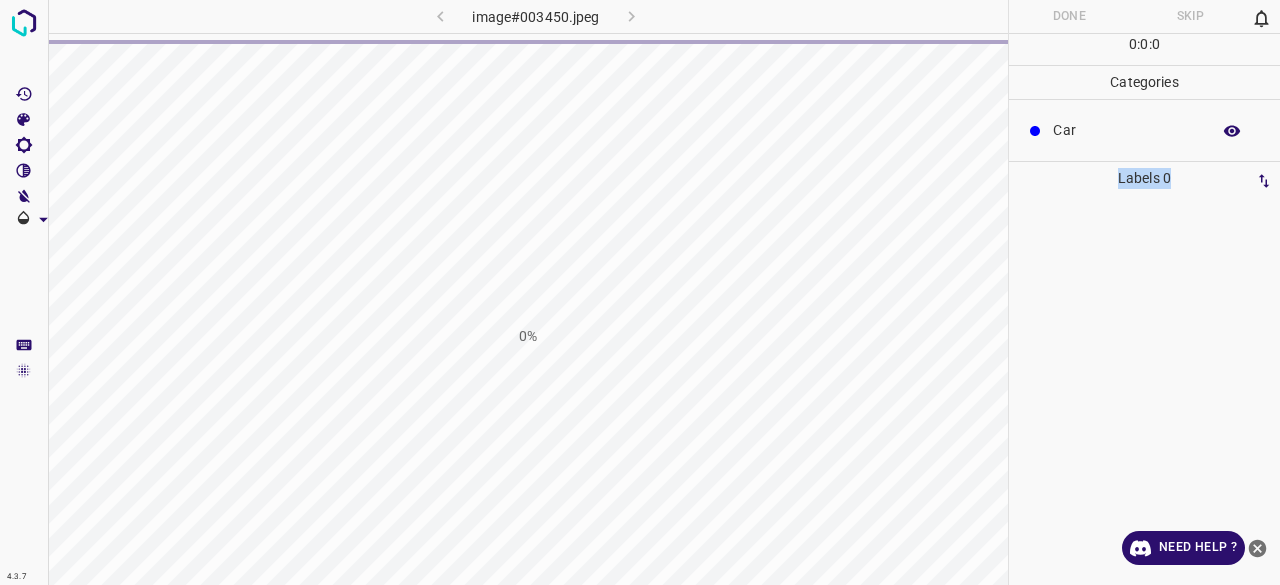 click on "Labels   0" at bounding box center [1144, 178] 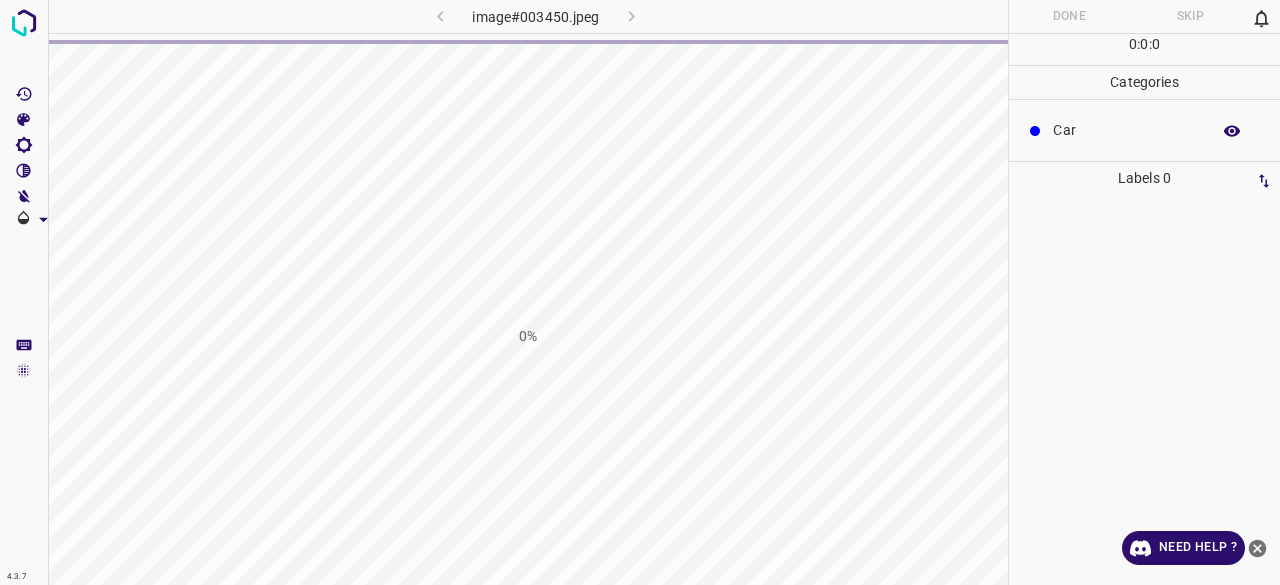 click on "Labels   0" at bounding box center [1144, 178] 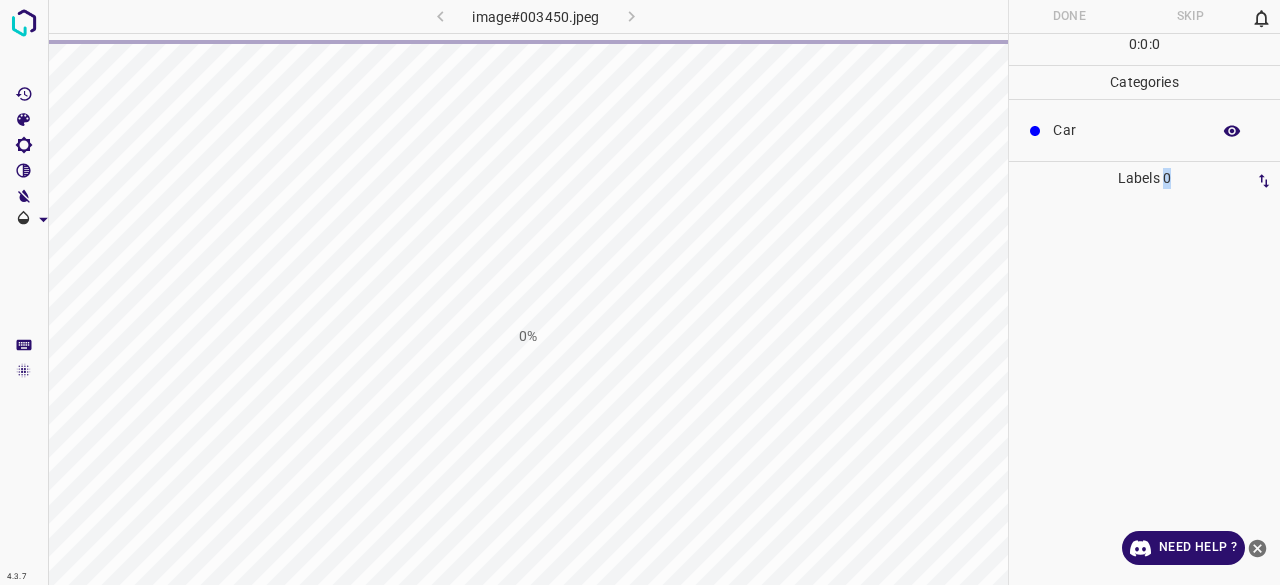 click on "Labels   0" at bounding box center [1144, 178] 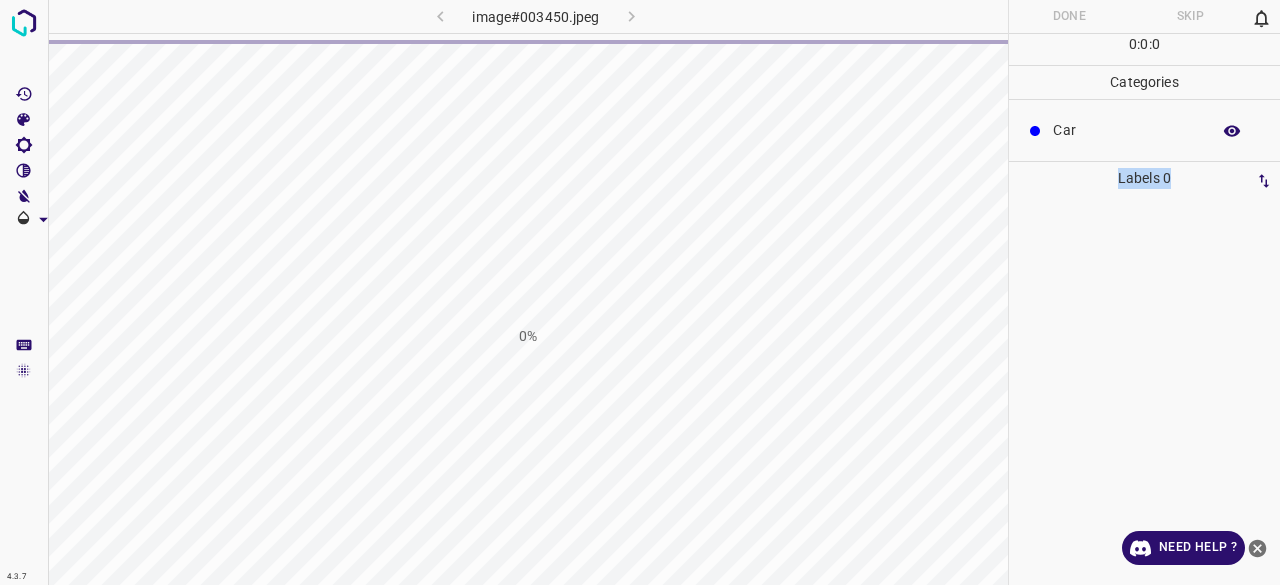 click on "Labels   0" at bounding box center (1144, 178) 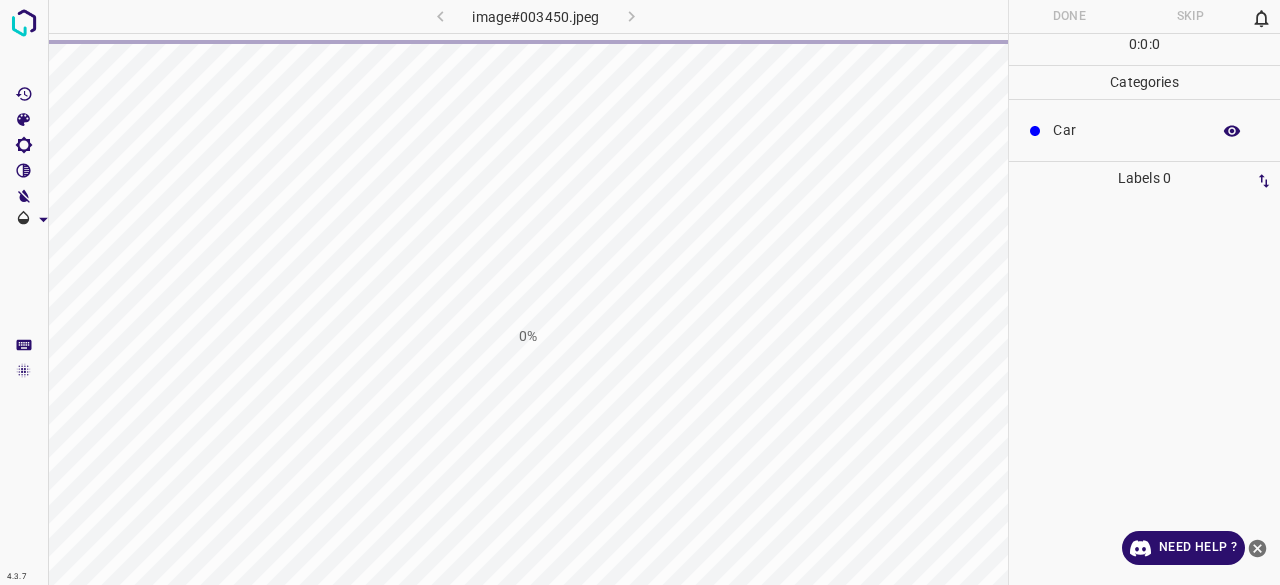 click at bounding box center [1139, 203] 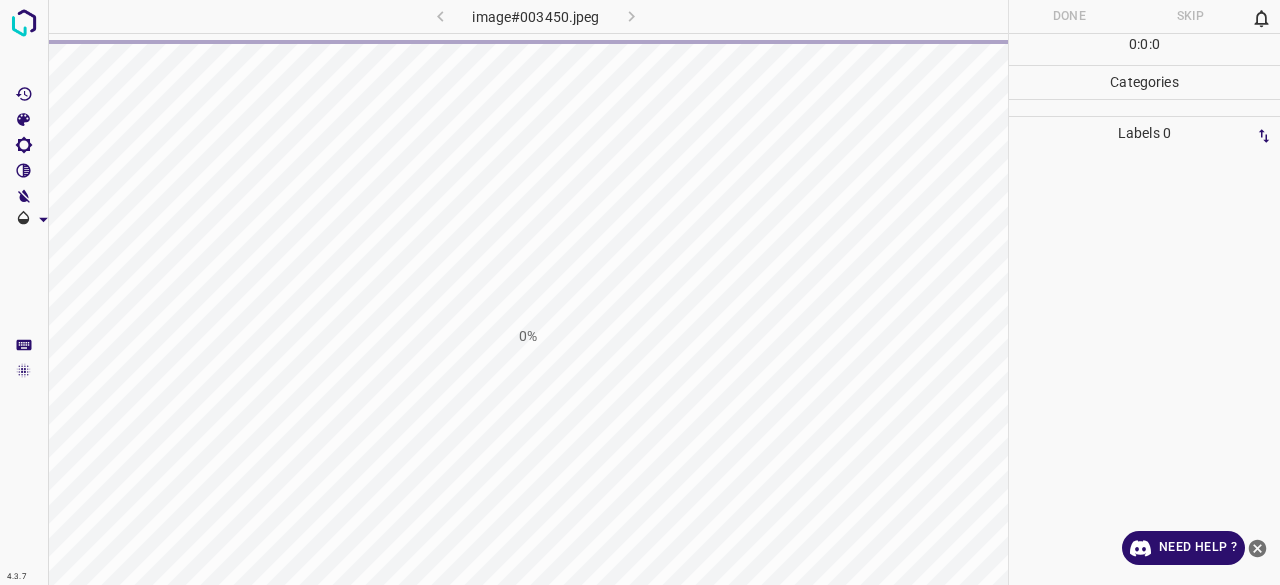 scroll, scrollTop: 0, scrollLeft: 0, axis: both 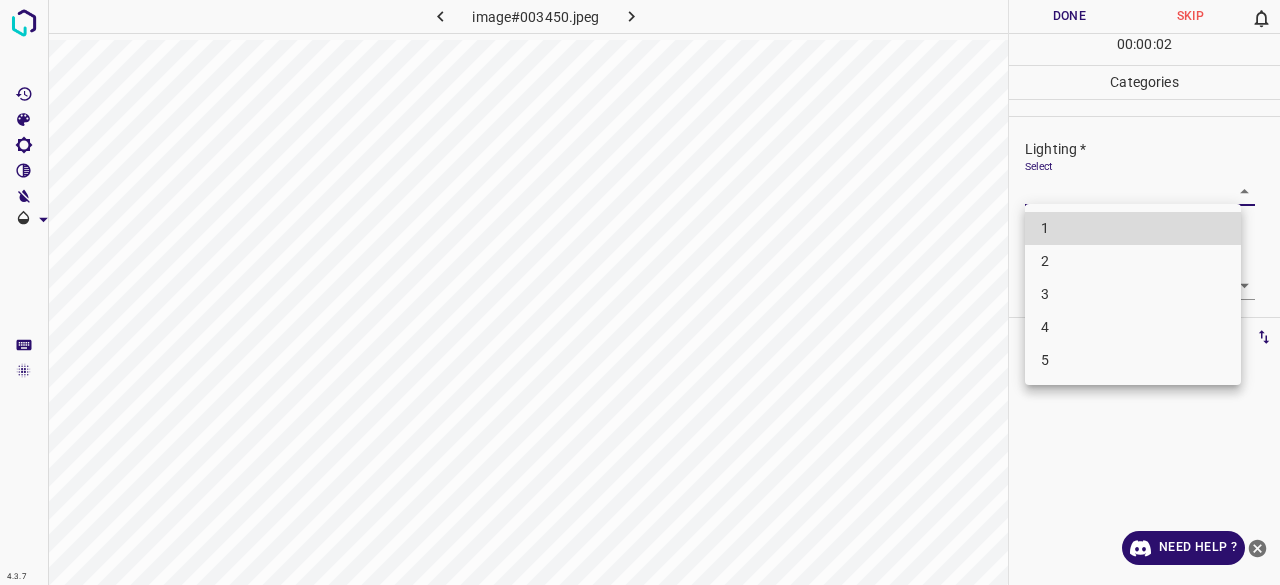 click on "4.3.7 image#003450.jpeg Done Skip 0 00   : 00   : 02   Categories Lighting *  Select ​ Focus *  Select ​ Overall *  Select ​ Labels   0 Categories 1 Lighting 2 Focus 3 Overall Tools Space Change between modes (Draw & Edit) I Auto labeling R Restore zoom M Zoom in N Zoom out Delete Delete selecte label Filters Z Restore filters X Saturation filter C Brightness filter V Contrast filter B Gray scale filter General O Download Need Help ? - Text - Hide - Delete 1 2 3 4 5" at bounding box center [640, 292] 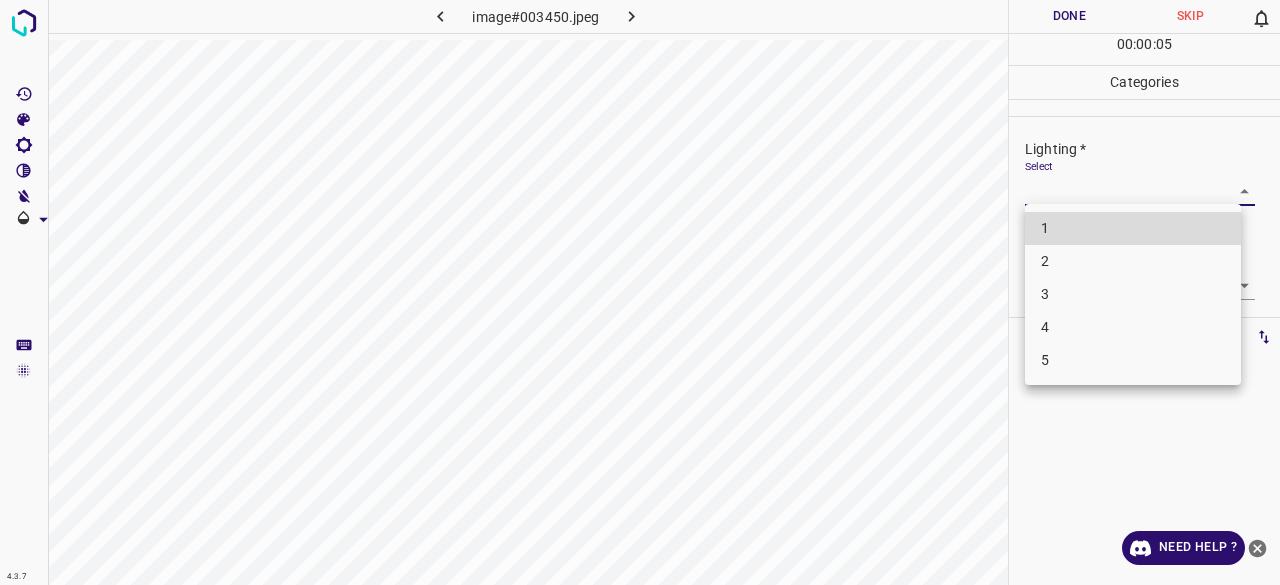 click on "3" at bounding box center [1133, 294] 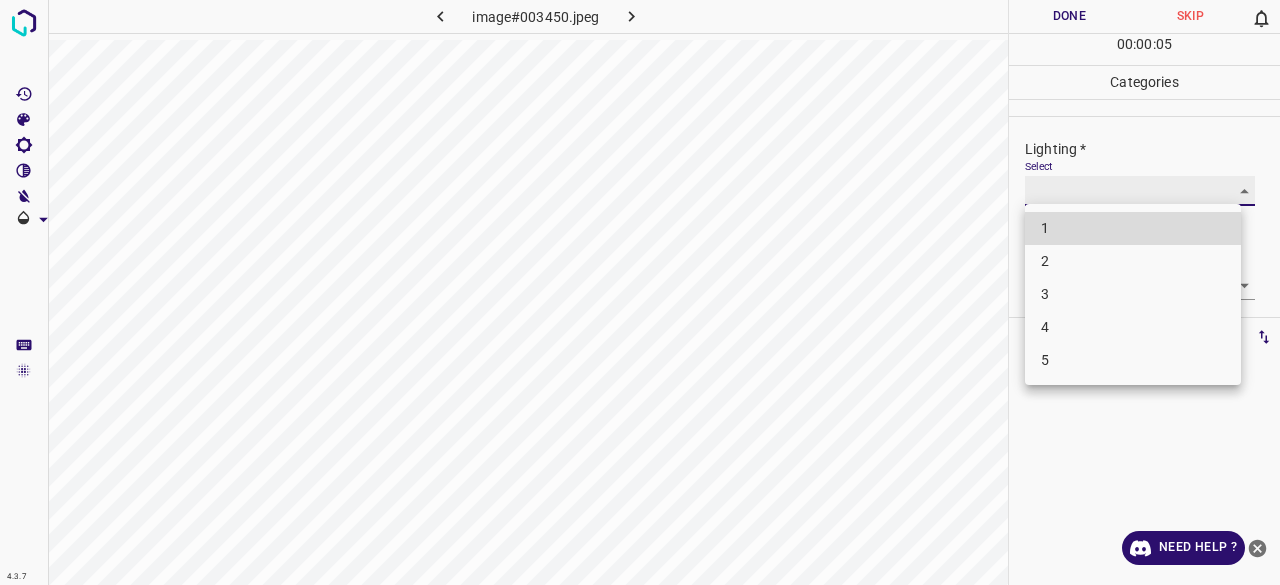 type on "3" 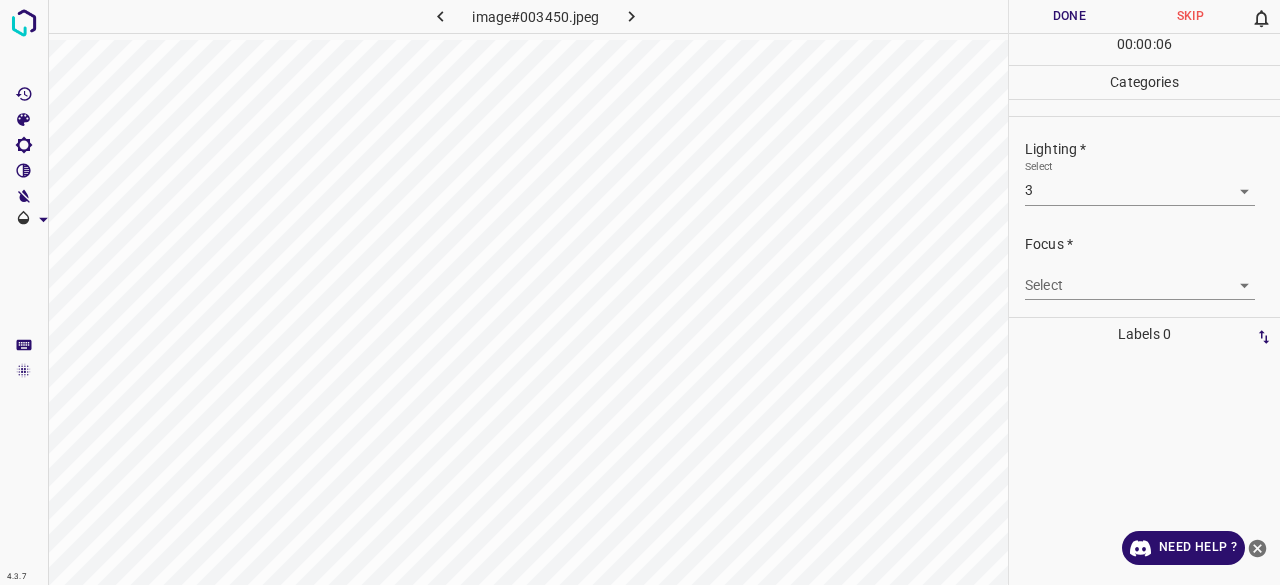 click on "Select ​" at bounding box center (1140, 277) 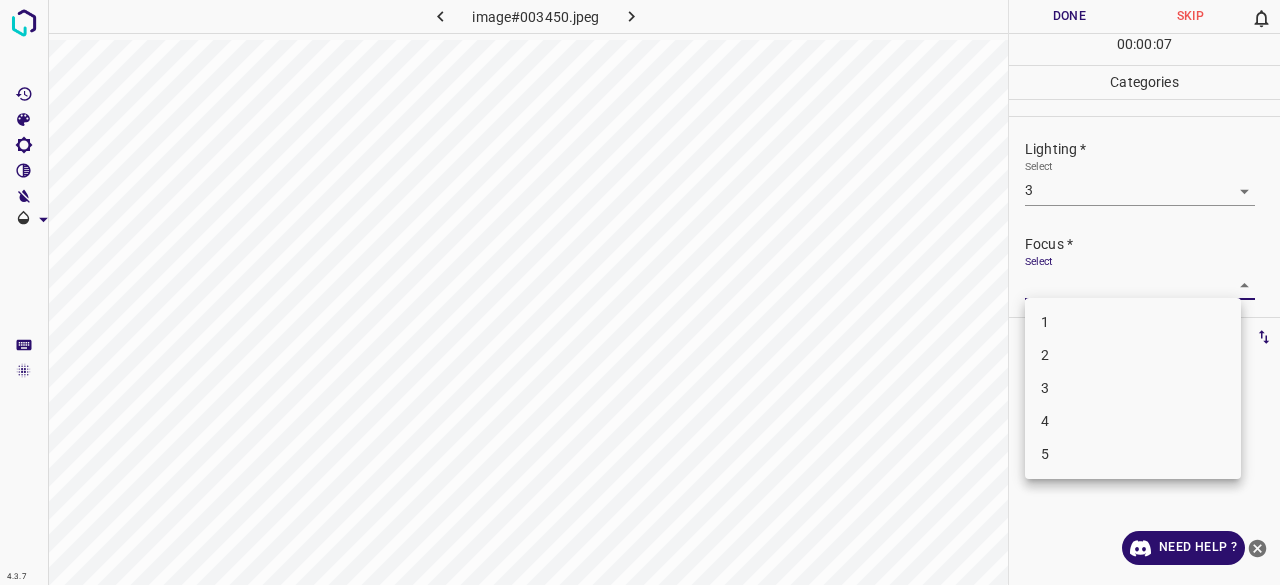 click on "4.3.7 image#003450.jpeg Done Skip 0 00   : 00   : 07   Categories Lighting *  Select 3 3 Focus *  Select ​ Overall *  Select ​ Labels   0 Categories 1 Lighting 2 Focus 3 Overall Tools Space Change between modes (Draw & Edit) I Auto labeling R Restore zoom M Zoom in N Zoom out Delete Delete selecte label Filters Z Restore filters X Saturation filter C Brightness filter V Contrast filter B Gray scale filter General O Download Need Help ? - Text - Hide - Delete 1 2 3 4 5" at bounding box center (640, 292) 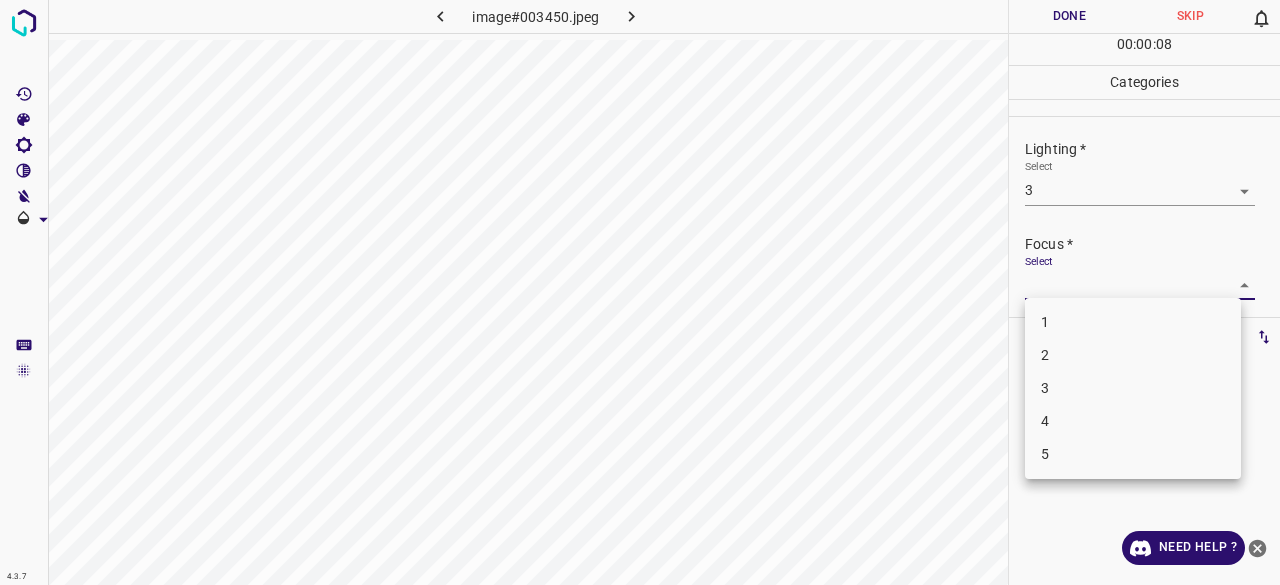 click at bounding box center (640, 292) 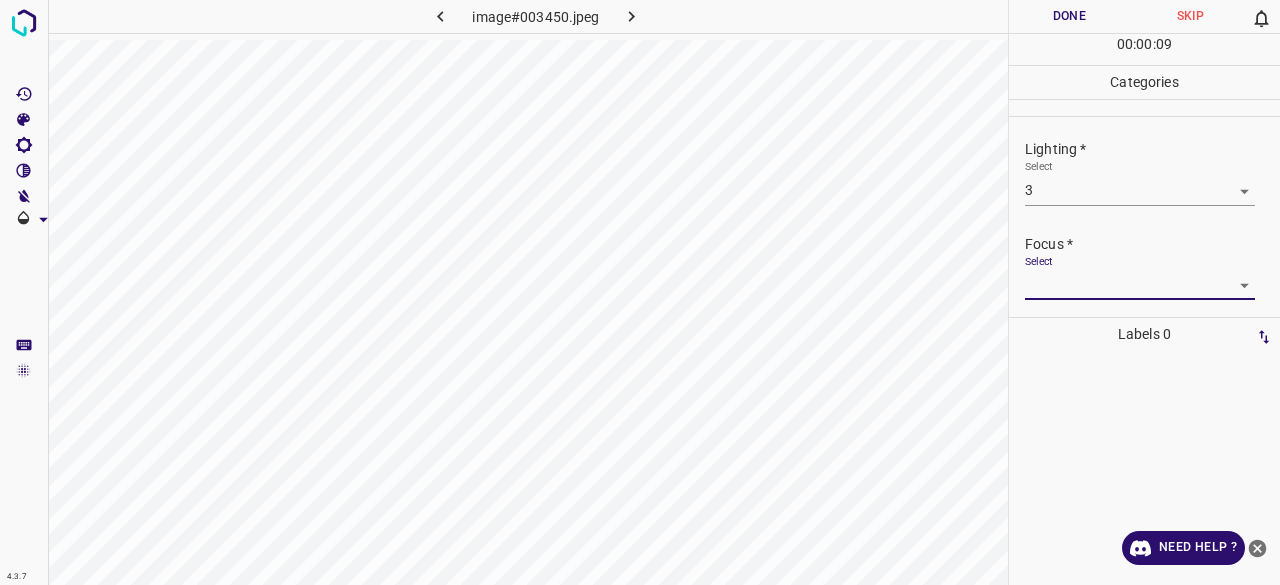 click on "4.3.7 image#003450.jpeg Done Skip 0 00   : 00   : 09   Categories Lighting *  Select 3 3 Focus *  Select ​ Overall *  Select ​ Labels   0 Categories 1 Lighting 2 Focus 3 Overall Tools Space Change between modes (Draw & Edit) I Auto labeling R Restore zoom M Zoom in N Zoom out Delete Delete selecte label Filters Z Restore filters X Saturation filter C Brightness filter V Contrast filter B Gray scale filter General O Download Need Help ? - Text - Hide - Delete" at bounding box center (640, 292) 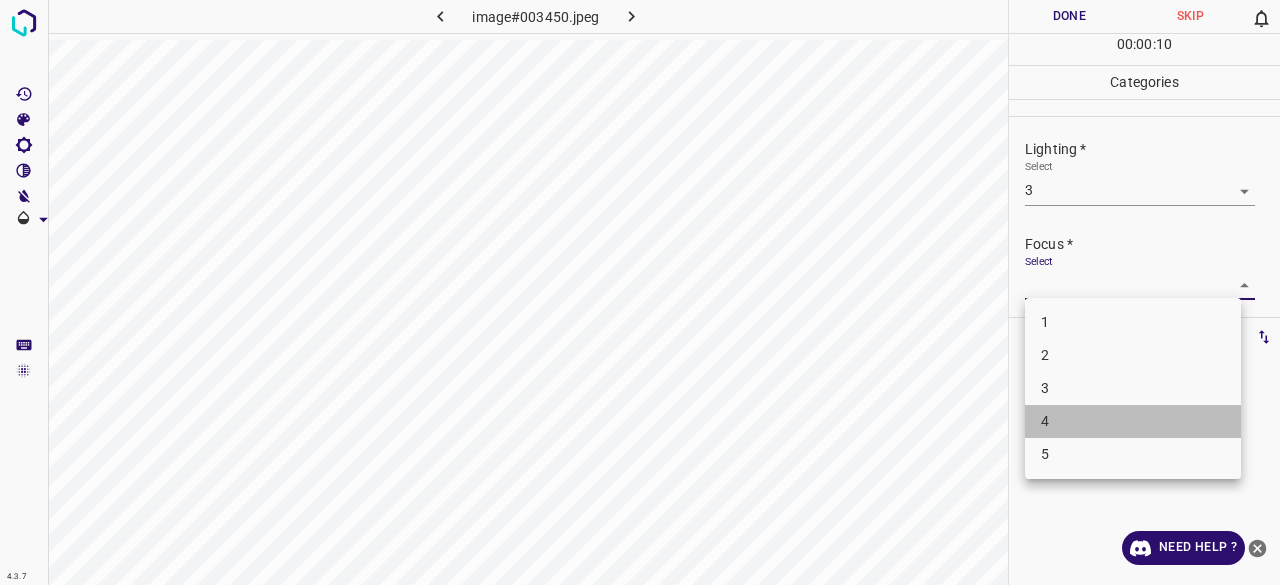 click on "4" at bounding box center [1133, 421] 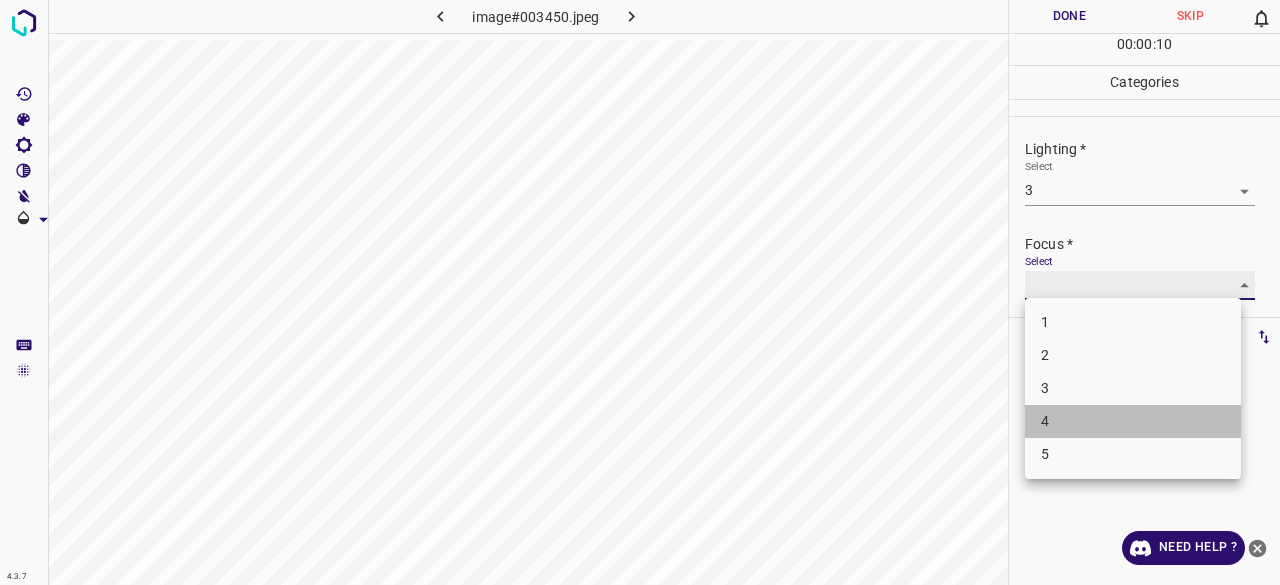type on "4" 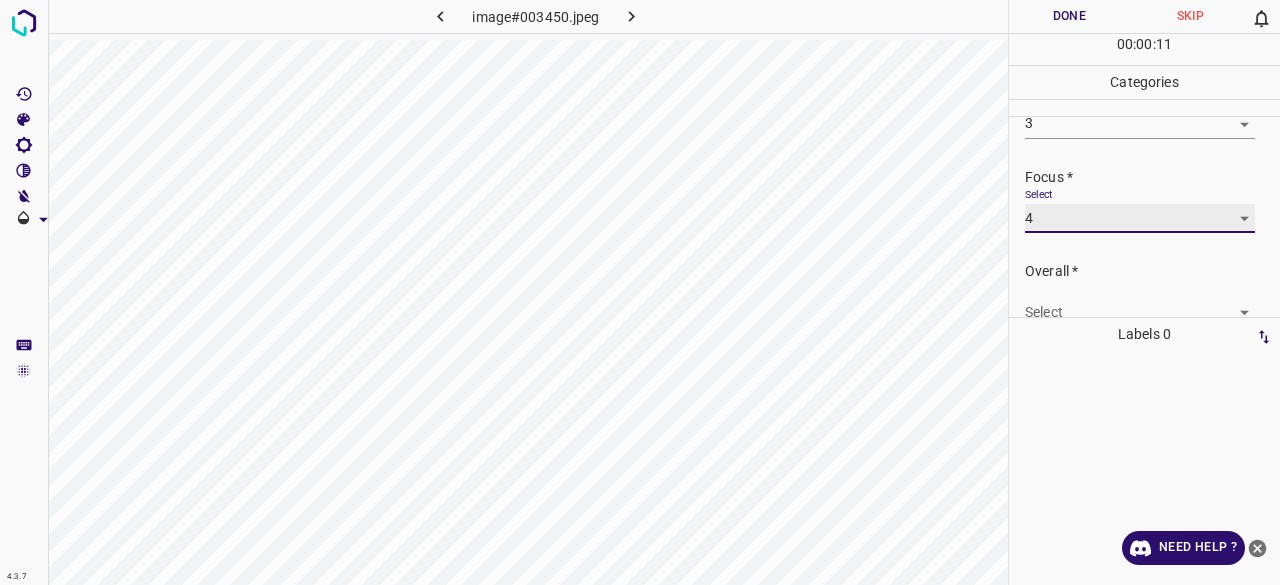 scroll, scrollTop: 98, scrollLeft: 0, axis: vertical 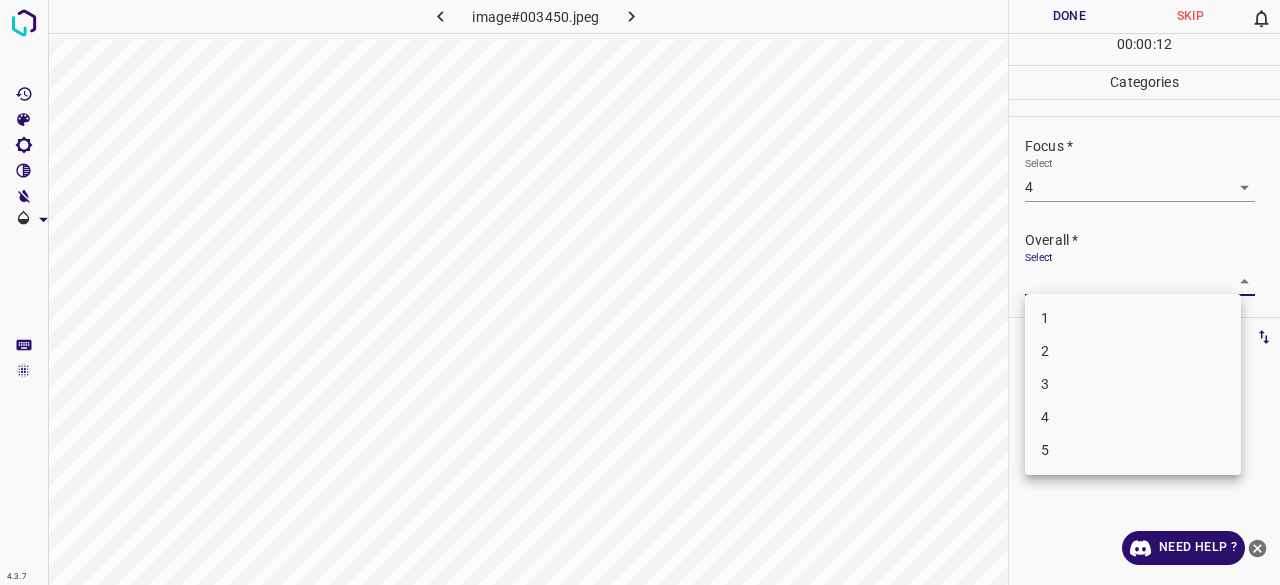 click on "4.3.7 image#003450.jpeg Done Skip 0 00   : 00   : 12   Categories Lighting *  Select 3 3 Focus *  Select 4 4 Overall *  Select ​ Labels   0 Categories 1 Lighting 2 Focus 3 Overall Tools Space Change between modes (Draw & Edit) I Auto labeling R Restore zoom M Zoom in N Zoom out Delete Delete selecte label Filters Z Restore filters X Saturation filter C Brightness filter V Contrast filter B Gray scale filter General O Download Need Help ? - Text - Hide - Delete 1 2 3 4 5" at bounding box center (640, 292) 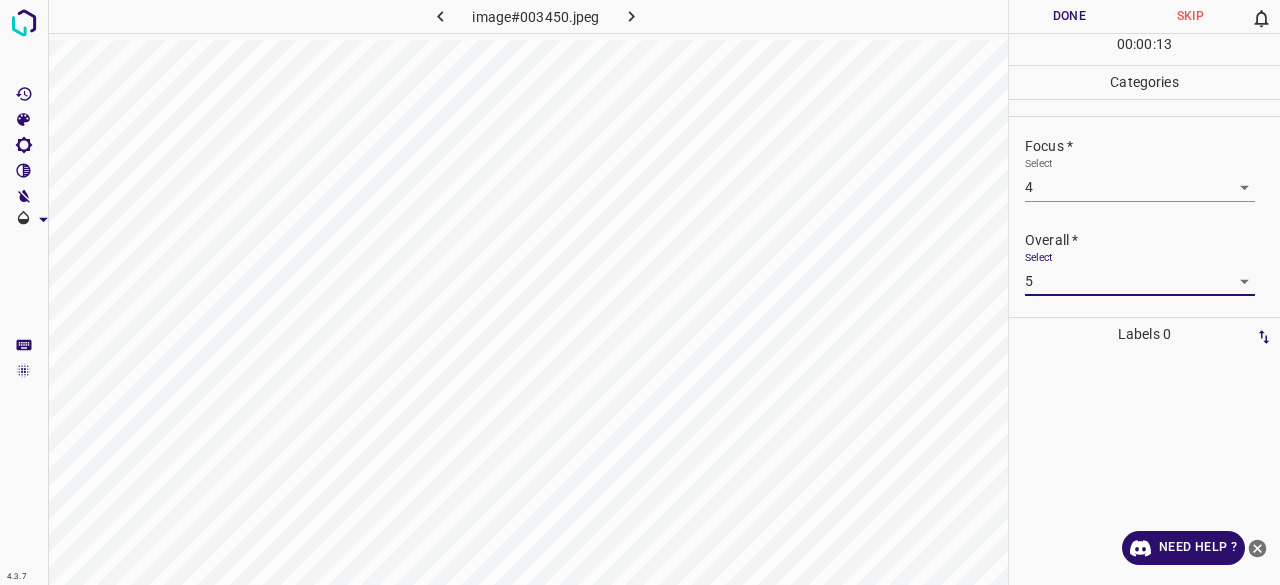 click on "Select" at bounding box center [1039, 256] 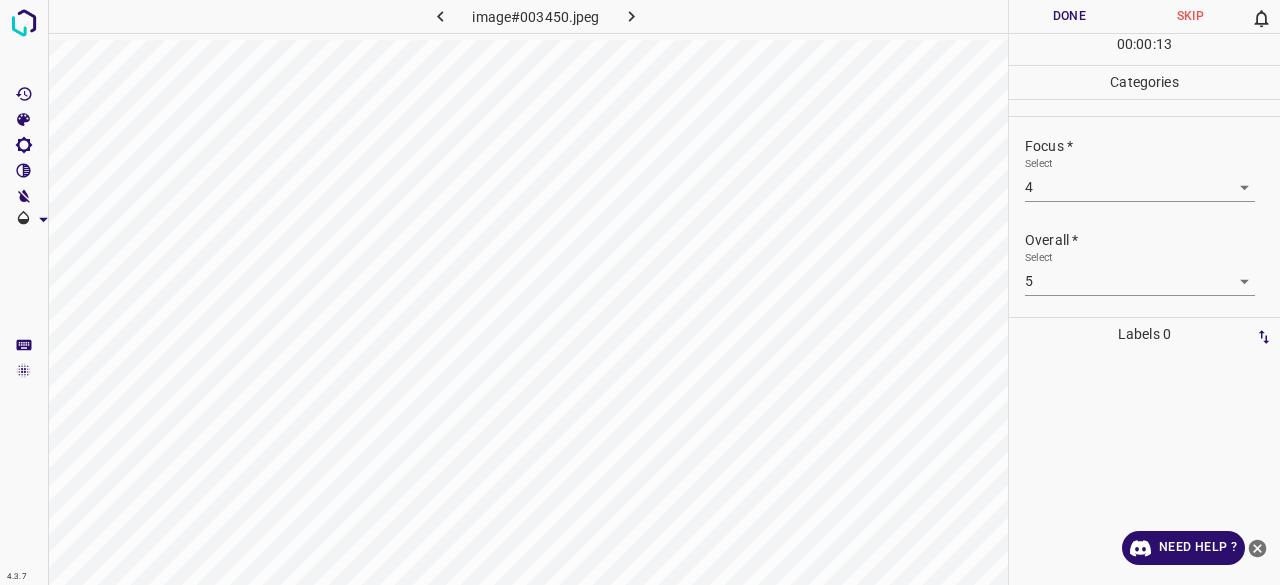 click on "4.3.7 image#003450.jpeg Done Skip 0 00   : 00   : 13   Categories Lighting *  Select 3 3 Focus *  Select 4 4 Overall *  Select 5 5 Labels   0 Categories 1 Lighting 2 Focus 3 Overall Tools Space Change between modes (Draw & Edit) I Auto labeling R Restore zoom M Zoom in N Zoom out Delete Delete selecte label Filters Z Restore filters X Saturation filter C Brightness filter V Contrast filter B Gray scale filter General O Download Need Help ? - Text - Hide - Delete" at bounding box center [640, 292] 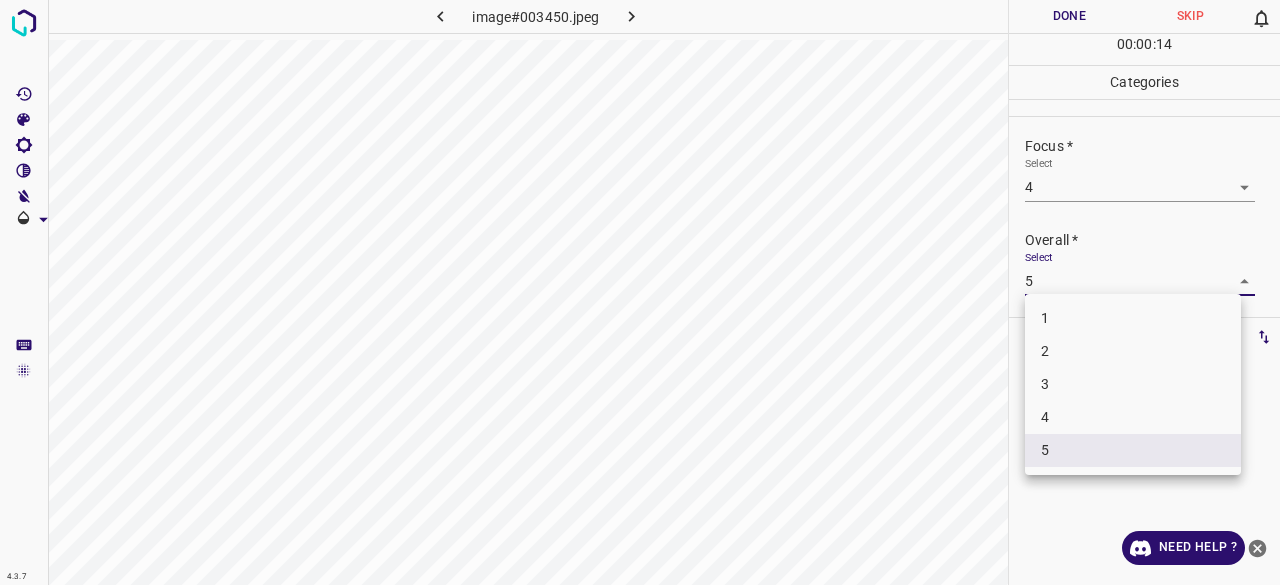 click on "4" at bounding box center [1133, 417] 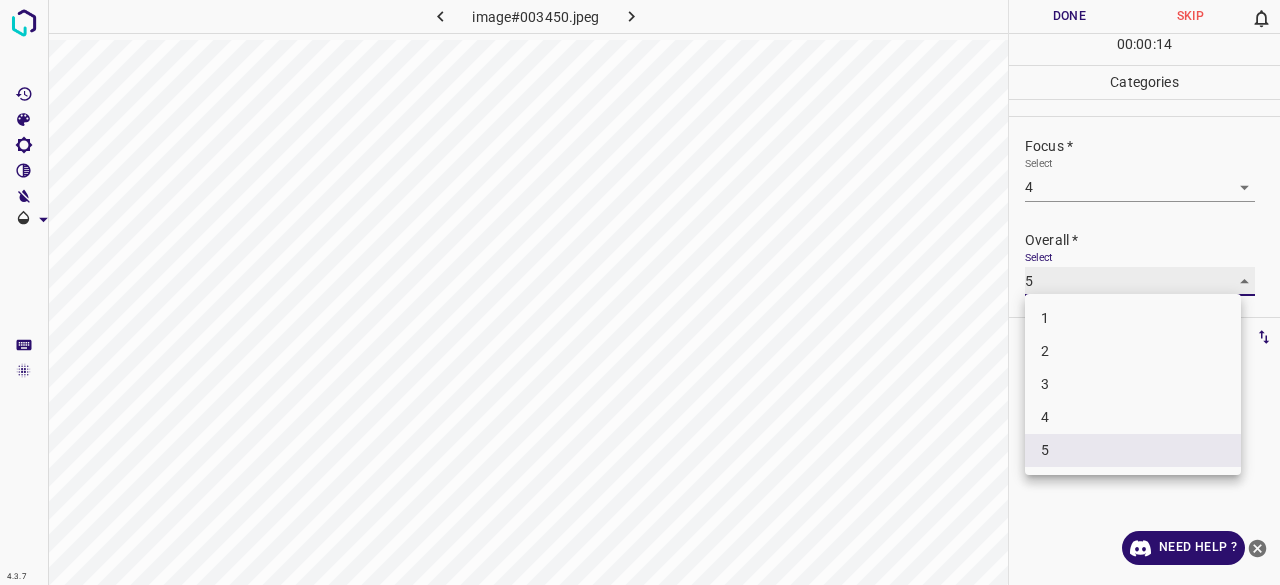 type on "4" 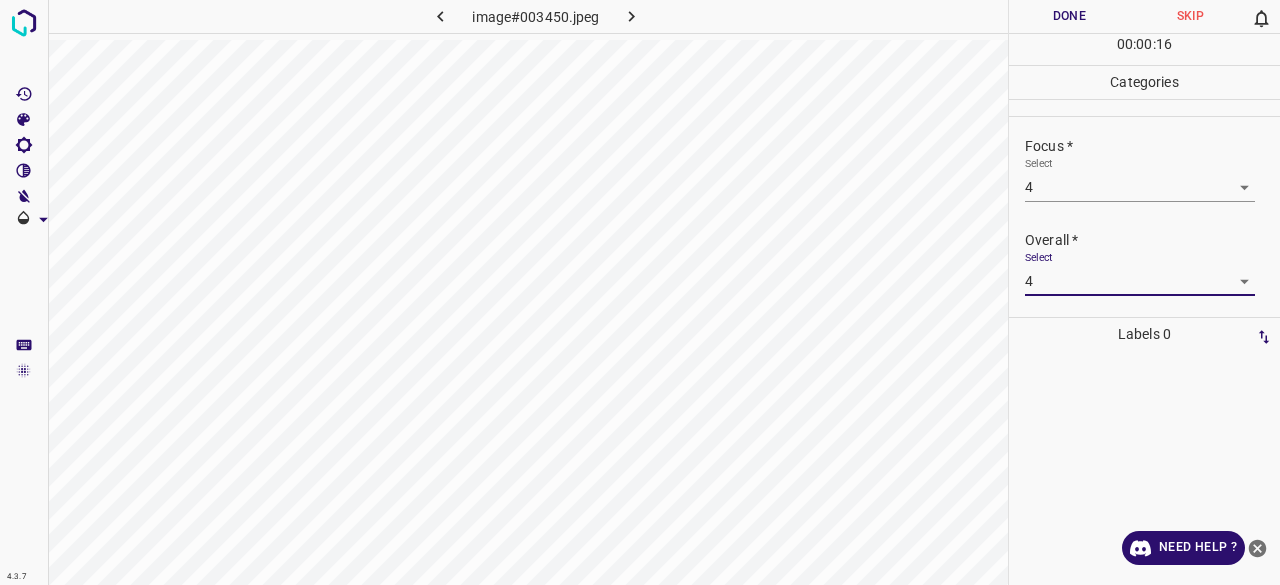 click on "Done" at bounding box center (1069, 16) 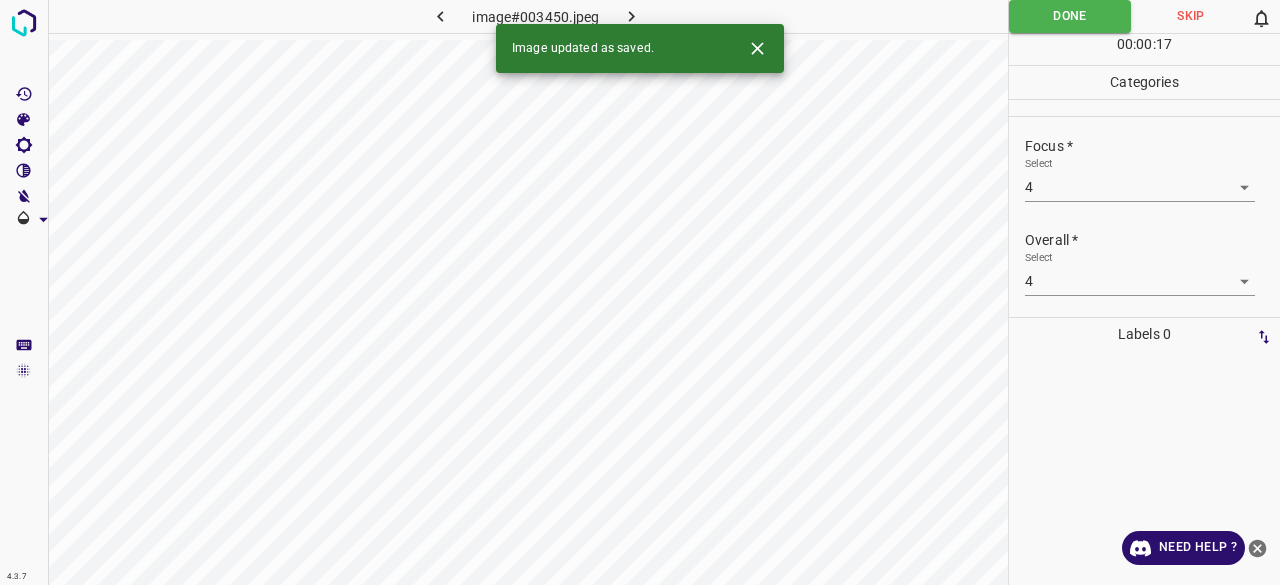 click 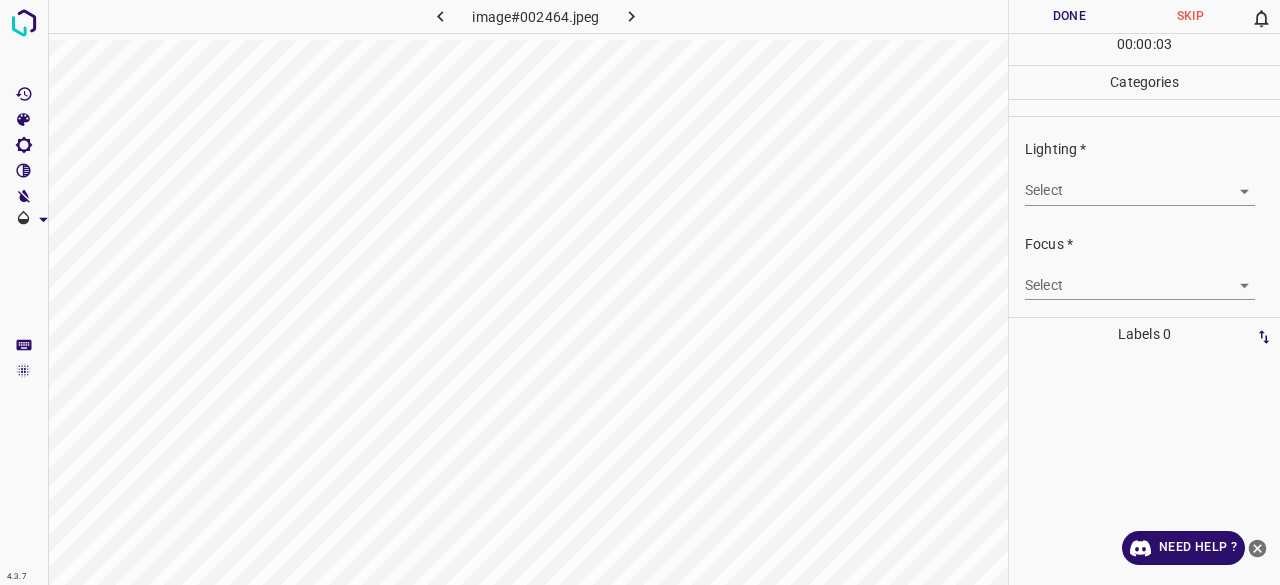 click on "4.3.7 image#002464.jpeg Done Skip 0 00   : 00   : 03   Categories Lighting *  Select ​ Focus *  Select ​ Overall *  Select ​ Labels   0 Categories 1 Lighting 2 Focus 3 Overall Tools Space Change between modes (Draw & Edit) I Auto labeling R Restore zoom M Zoom in N Zoom out Delete Delete selecte label Filters Z Restore filters X Saturation filter C Brightness filter V Contrast filter B Gray scale filter General O Download Need Help ? - Text - Hide - Delete" at bounding box center [640, 292] 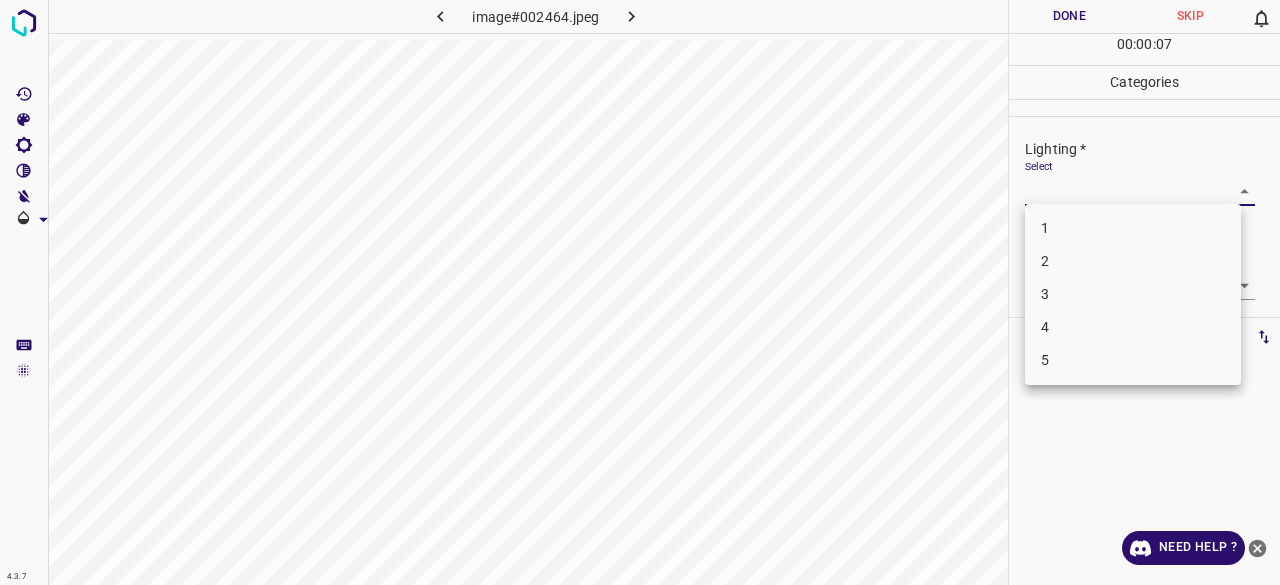 click on "4" at bounding box center (1133, 327) 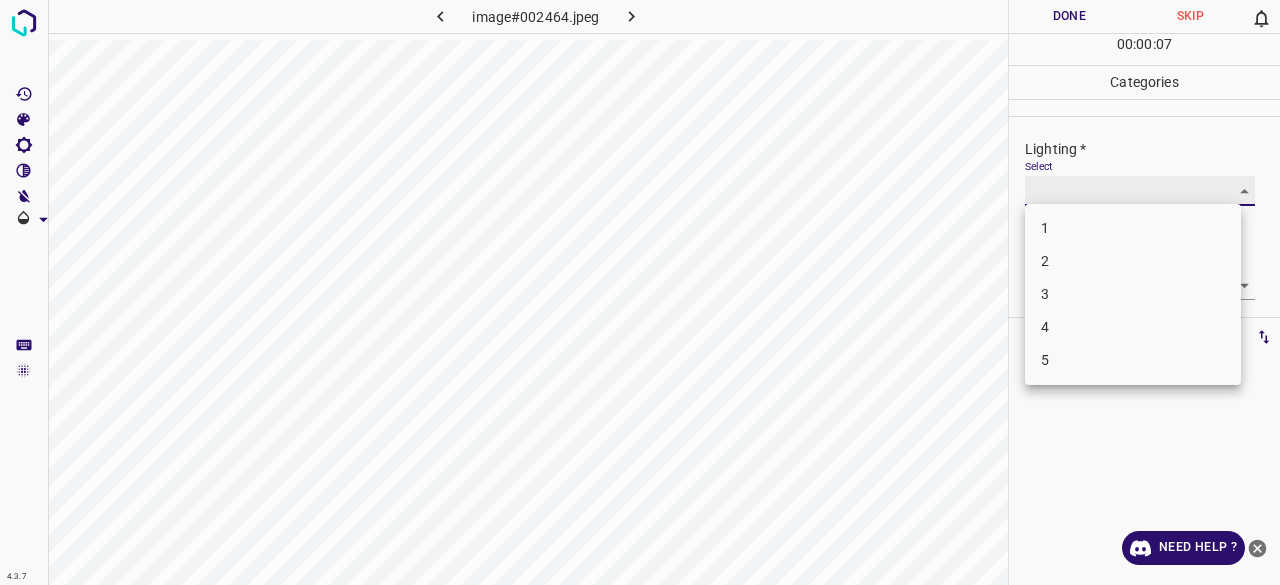 type on "4" 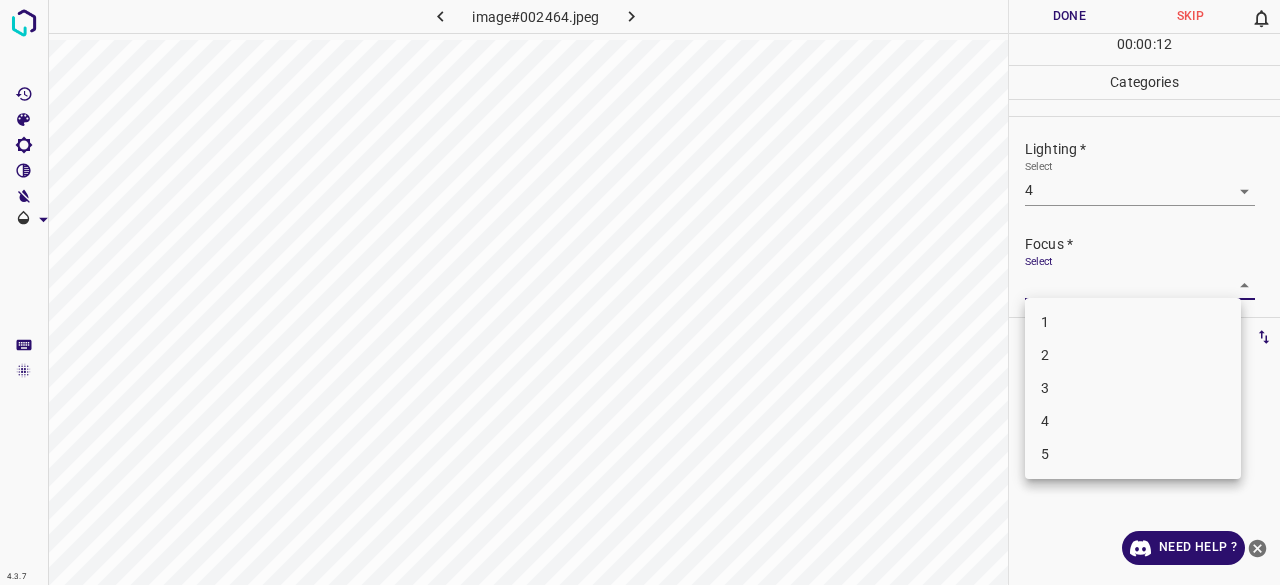 click on "4.3.7 image#002464.jpeg Done Skip 0 00   : 00   : 12   Categories Lighting *  Select 4 4 Focus *  Select ​ Overall *  Select ​ Labels   0 Categories 1 Lighting 2 Focus 3 Overall Tools Space Change between modes (Draw & Edit) I Auto labeling R Restore zoom M Zoom in N Zoom out Delete Delete selecte label Filters Z Restore filters X Saturation filter C Brightness filter V Contrast filter B Gray scale filter General O Download Need Help ? - Text - Hide - Delete 1 2 3 4 5" at bounding box center [640, 292] 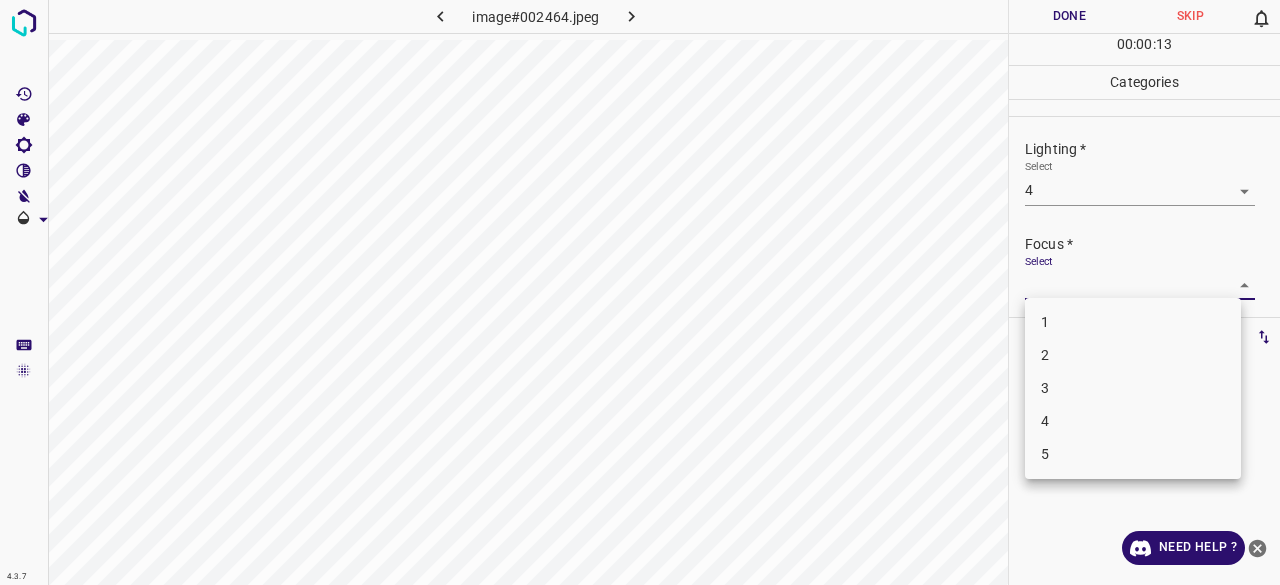 click on "4" at bounding box center [1133, 421] 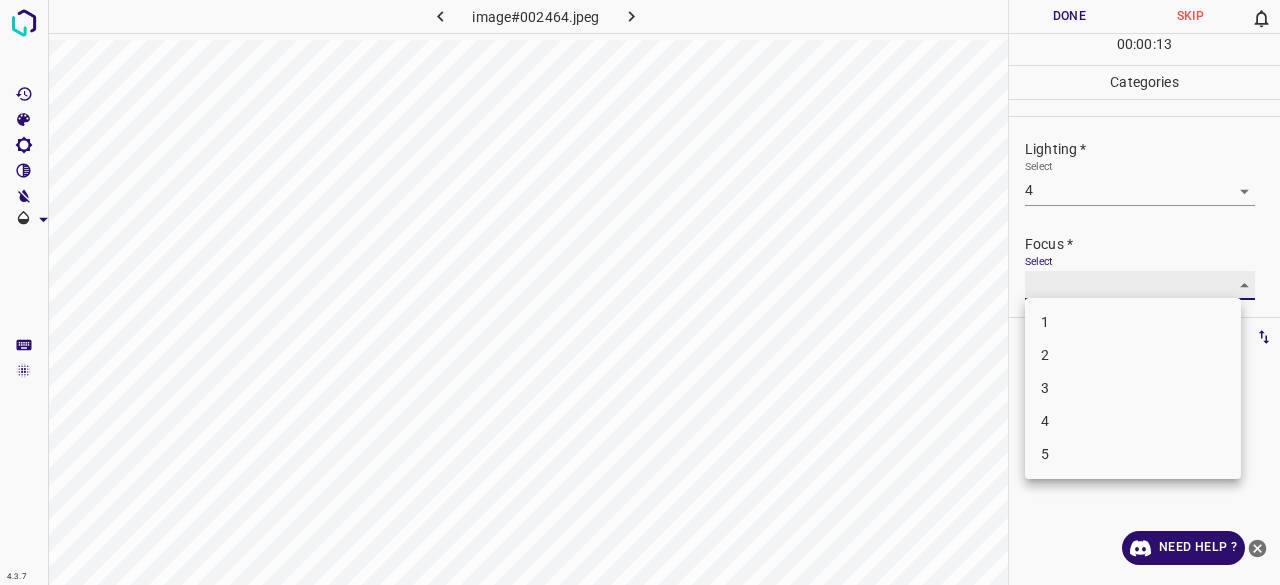 type on "4" 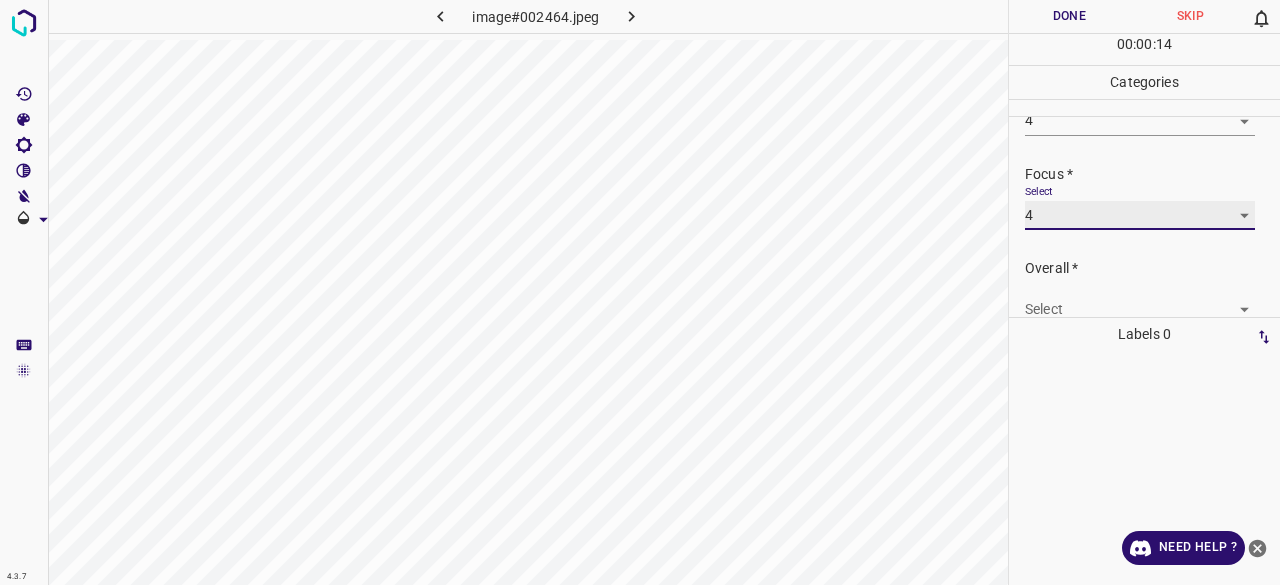 scroll, scrollTop: 98, scrollLeft: 0, axis: vertical 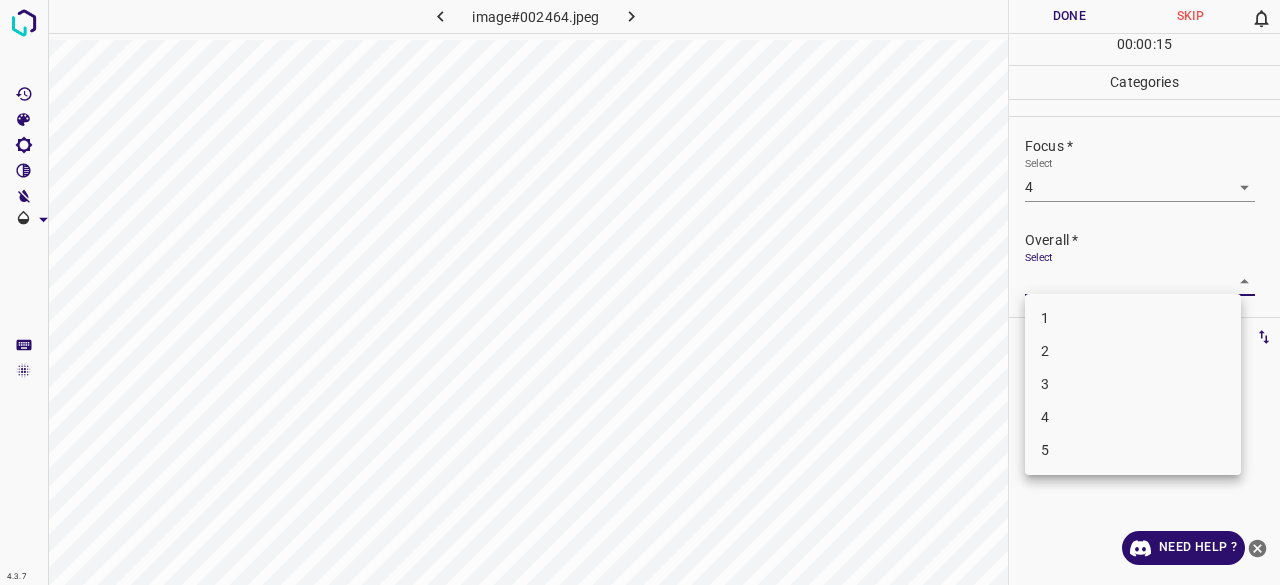 click on "4.3.7 image#002464.jpeg Done Skip 0 00   : 00   : 15   Categories Lighting *  Select 4 4 Focus *  Select 4 4 Overall *  Select ​ Labels   0 Categories 1 Lighting 2 Focus 3 Overall Tools Space Change between modes (Draw & Edit) I Auto labeling R Restore zoom M Zoom in N Zoom out Delete Delete selecte label Filters Z Restore filters X Saturation filter C Brightness filter V Contrast filter B Gray scale filter General O Download Need Help ? - Text - Hide - Delete 1 2 3 4 5" at bounding box center (640, 292) 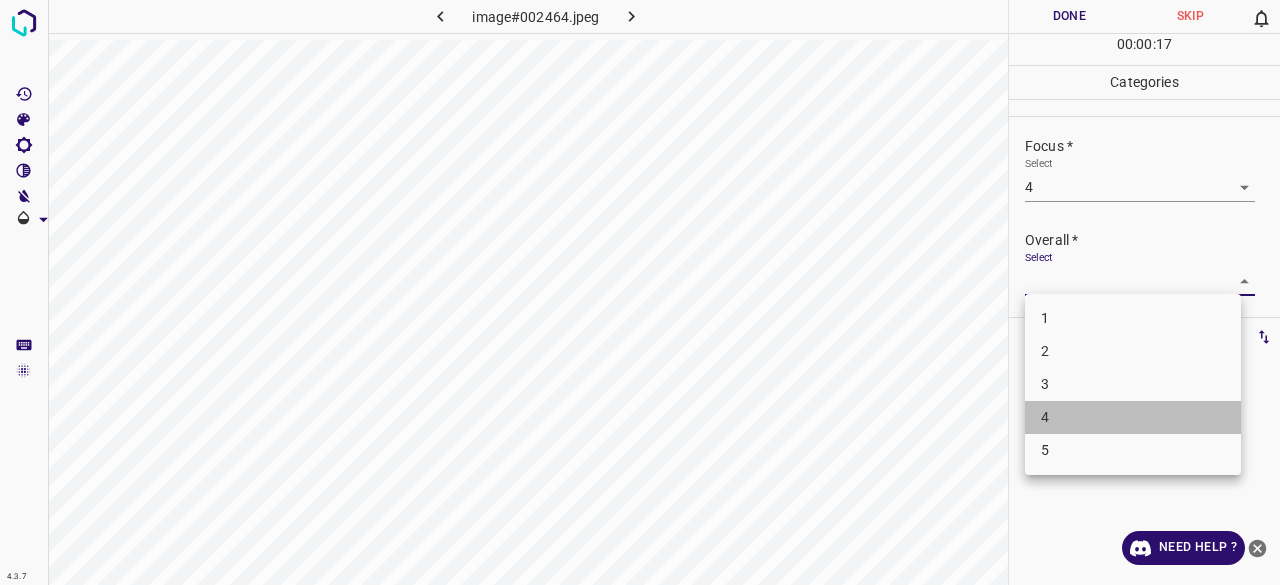 click on "4" at bounding box center (1133, 417) 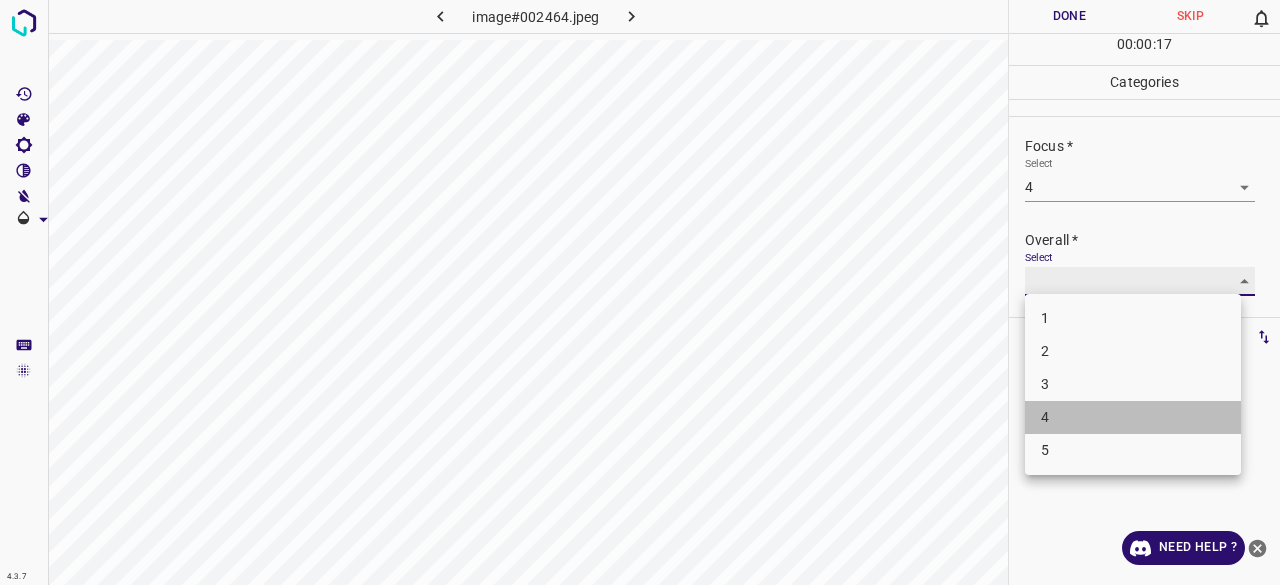 type on "4" 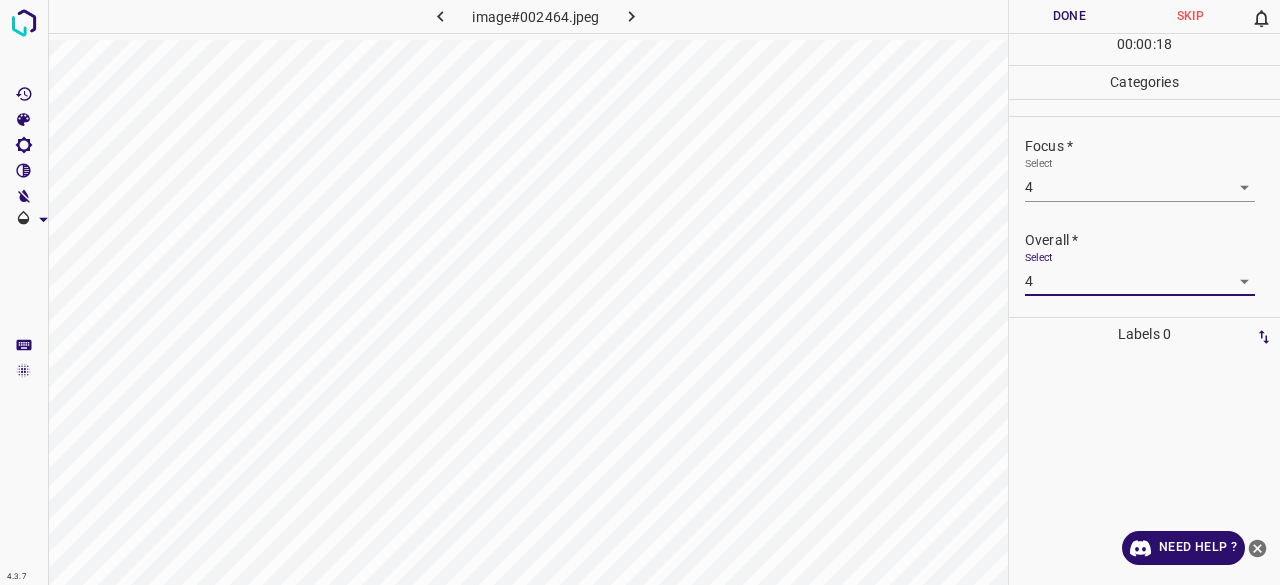 click on "Done" at bounding box center (1069, 16) 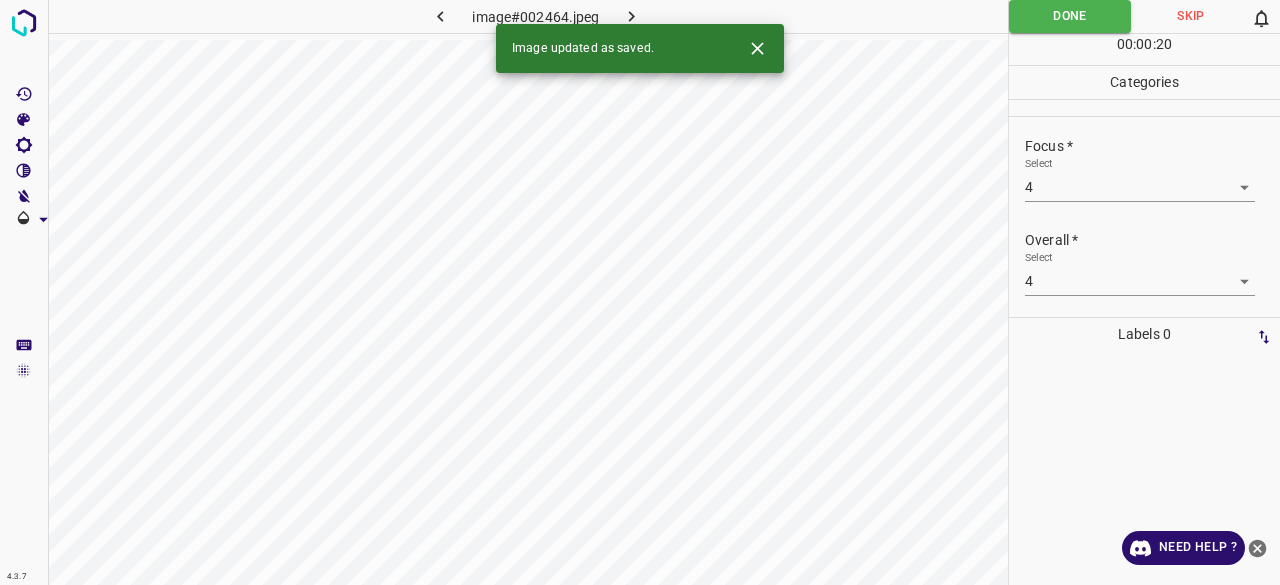 click 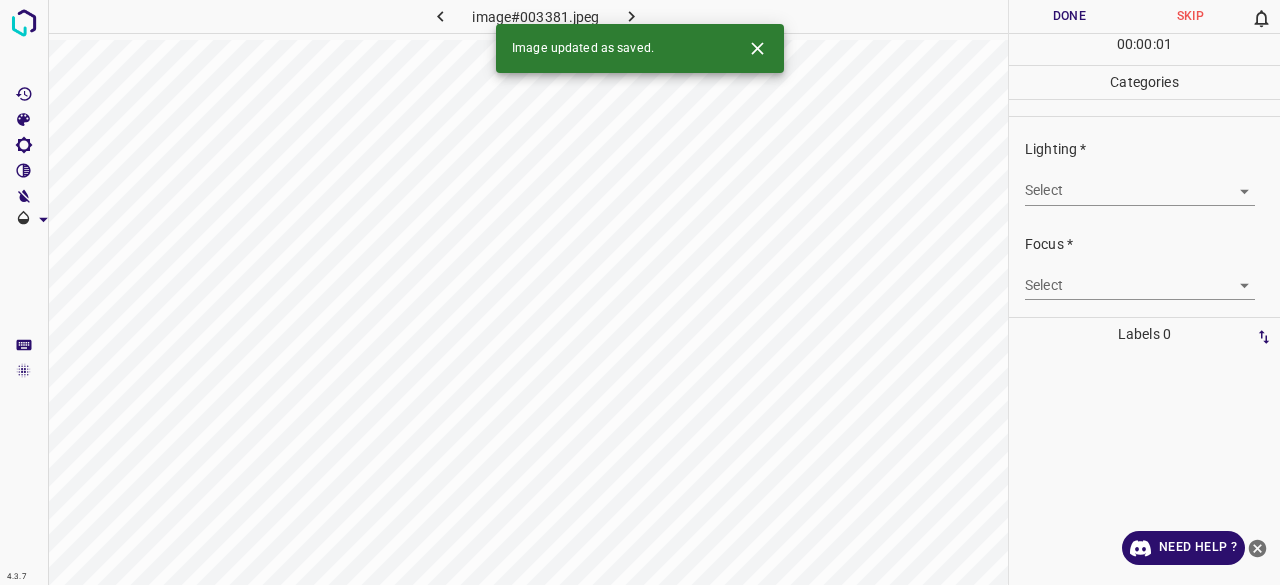 click on "4.3.7 image#003381.jpeg Done Skip 0 00   : 00   : 01   Categories Lighting *  Select ​ Focus *  Select ​ Overall *  Select ​ Labels   0 Categories 1 Lighting 2 Focus 3 Overall Tools Space Change between modes (Draw & Edit) I Auto labeling R Restore zoom M Zoom in N Zoom out Delete Delete selecte label Filters Z Restore filters X Saturation filter C Brightness filter V Contrast filter B Gray scale filter General O Download Image updated as saved. Need Help ? - Text - Hide - Delete" at bounding box center (640, 292) 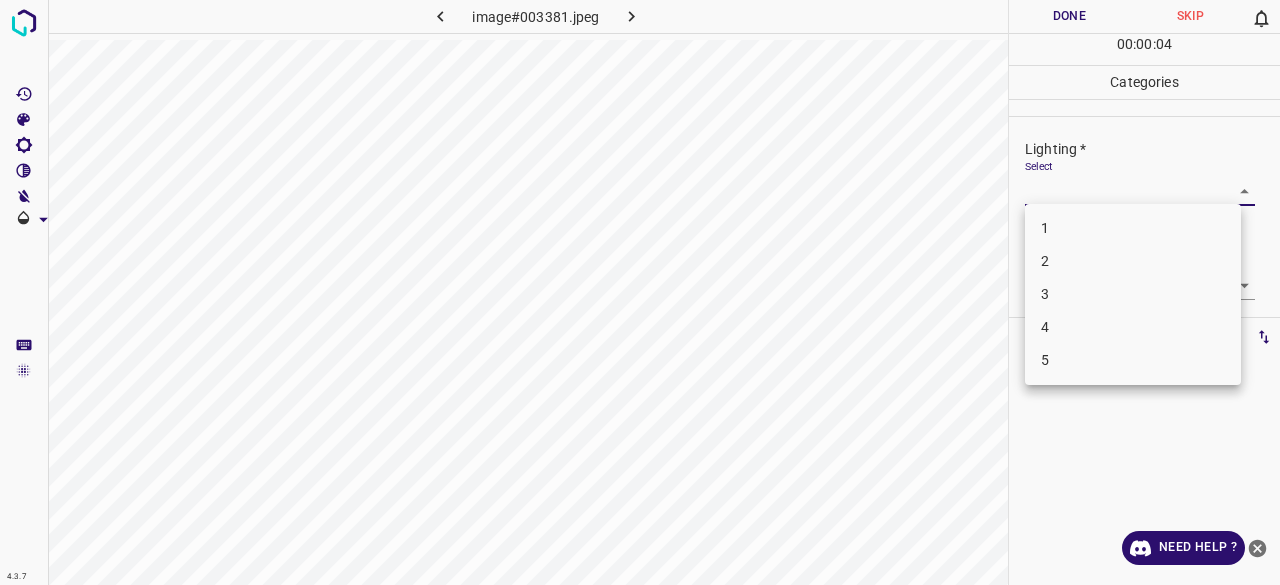 click on "3" at bounding box center [1133, 294] 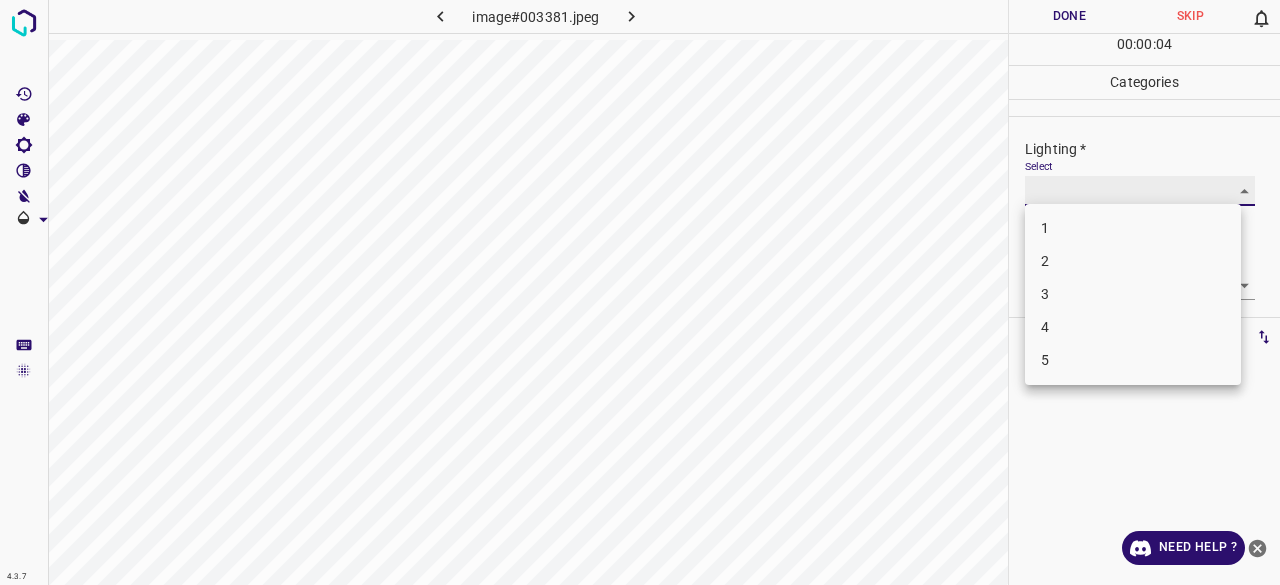 type on "3" 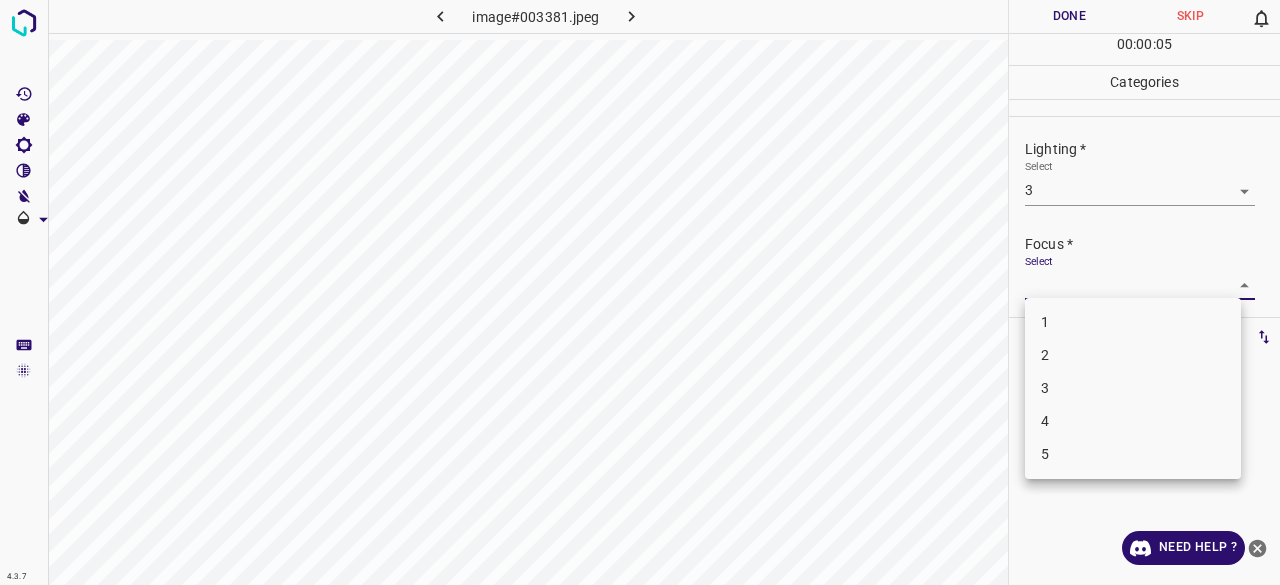 click on "4.3.7 image#003381.jpeg Done Skip 0 00   : 00   : 05   Categories Lighting *  Select 3 3 Focus *  Select ​ Overall *  Select ​ Labels   0 Categories 1 Lighting 2 Focus 3 Overall Tools Space Change between modes (Draw & Edit) I Auto labeling R Restore zoom M Zoom in N Zoom out Delete Delete selecte label Filters Z Restore filters X Saturation filter C Brightness filter V Contrast filter B Gray scale filter General O Download Need Help ? - Text - Hide - Delete 1 2 3 4 5" at bounding box center [640, 292] 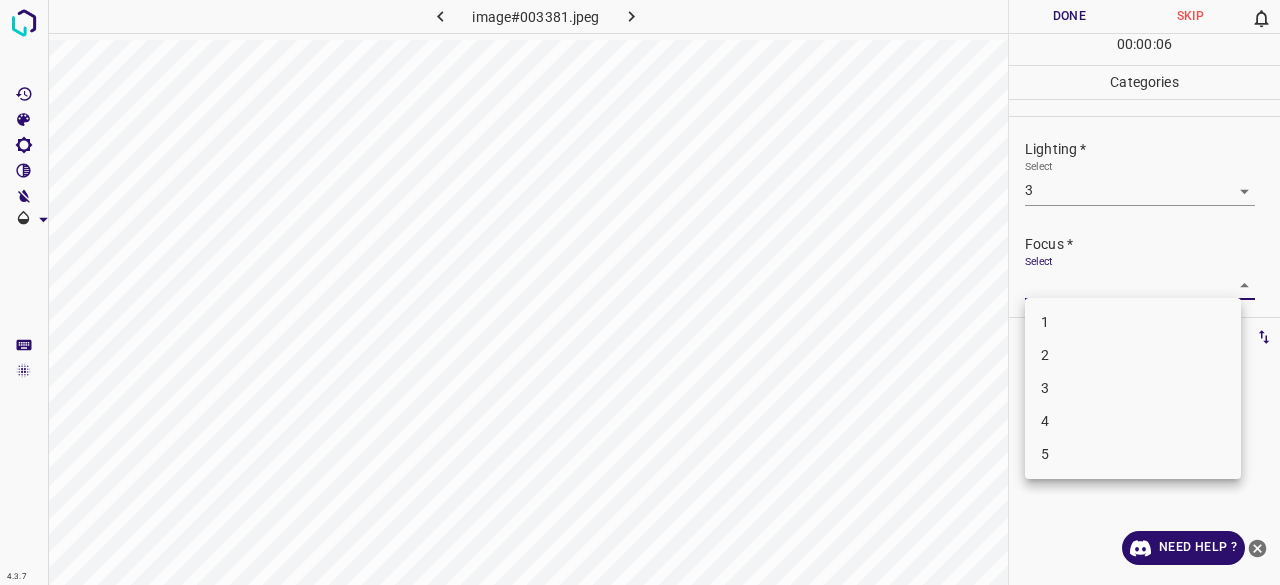 click on "3" at bounding box center [1133, 388] 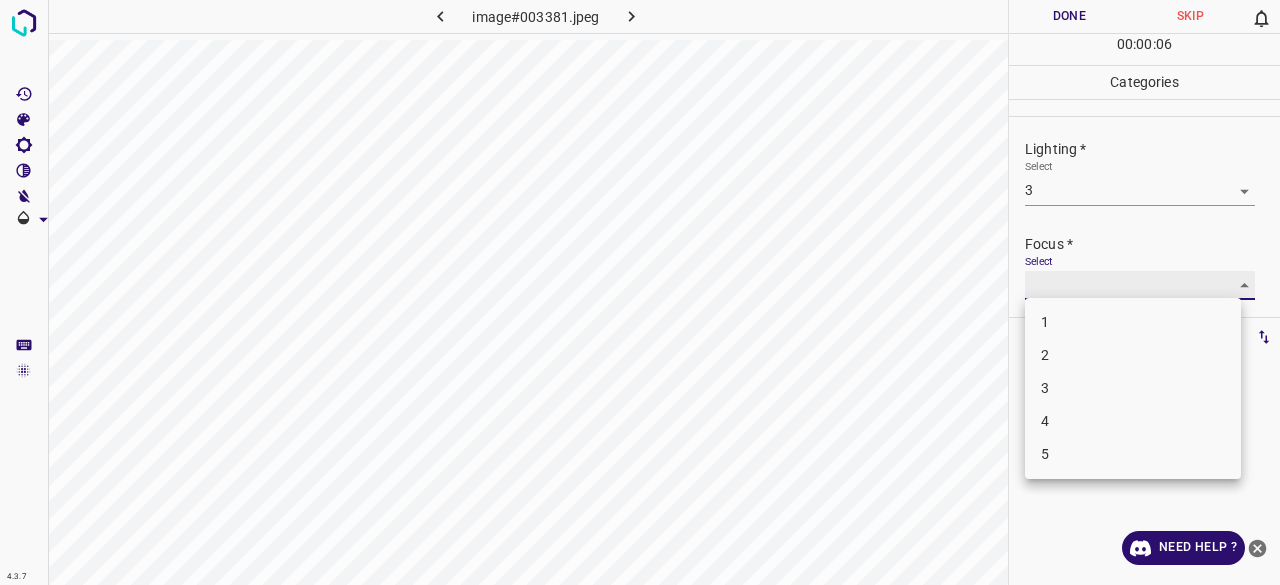 type on "3" 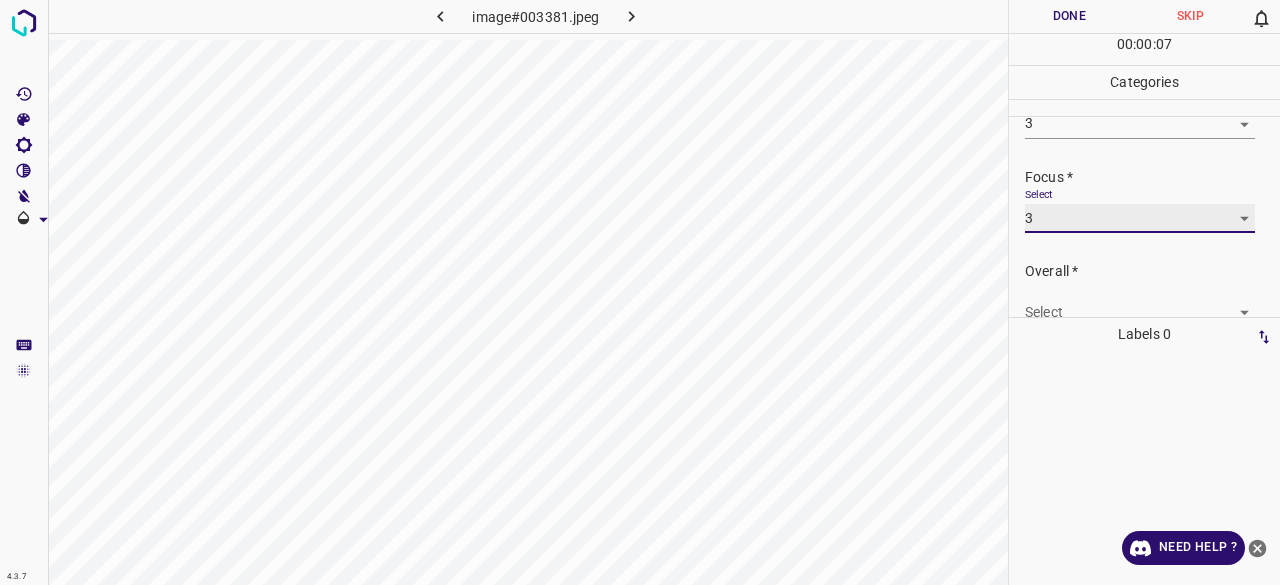 scroll, scrollTop: 98, scrollLeft: 0, axis: vertical 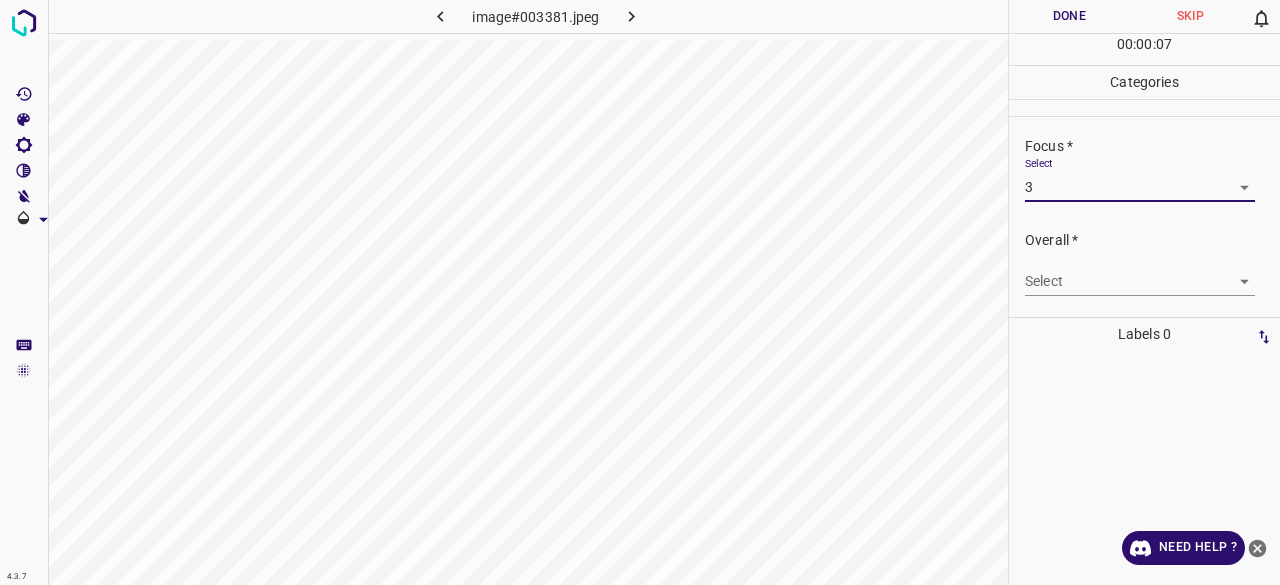 click on "4.3.7 image#003381.jpeg Done Skip 0 00   : 00   : 07   Categories Lighting *  Select 3 3 Focus *  Select 3 3 Overall *  Select ​ Labels   0 Categories 1 Lighting 2 Focus 3 Overall Tools Space Change between modes (Draw & Edit) I Auto labeling R Restore zoom M Zoom in N Zoom out Delete Delete selecte label Filters Z Restore filters X Saturation filter C Brightness filter V Contrast filter B Gray scale filter General O Download Need Help ? - Text - Hide - Delete" at bounding box center (640, 292) 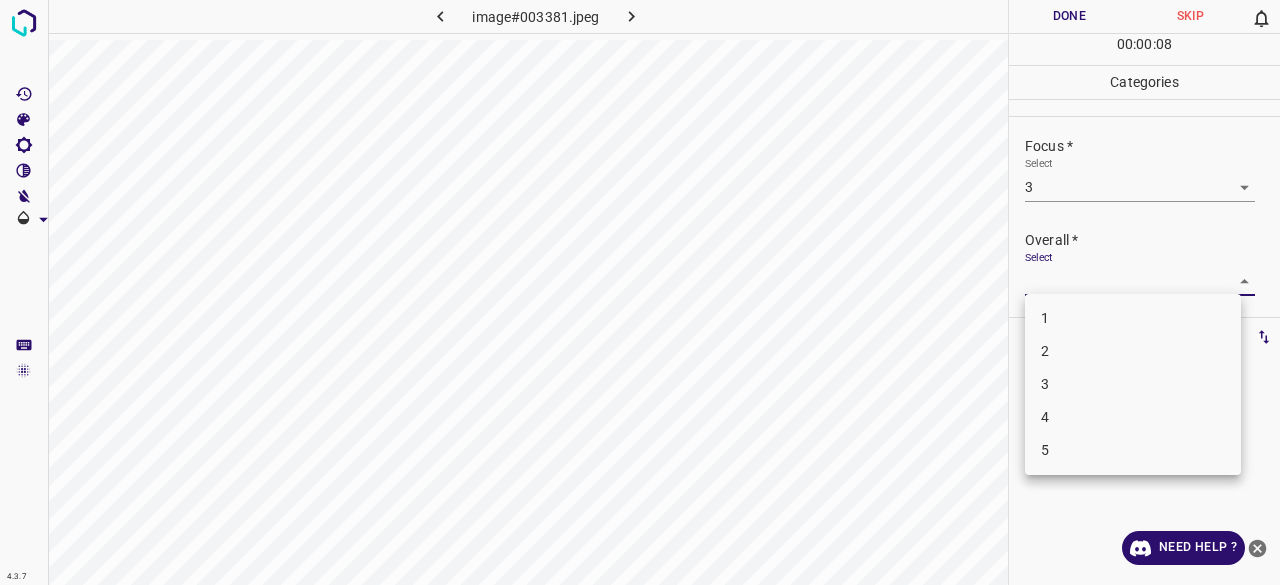 click on "3" at bounding box center (1133, 384) 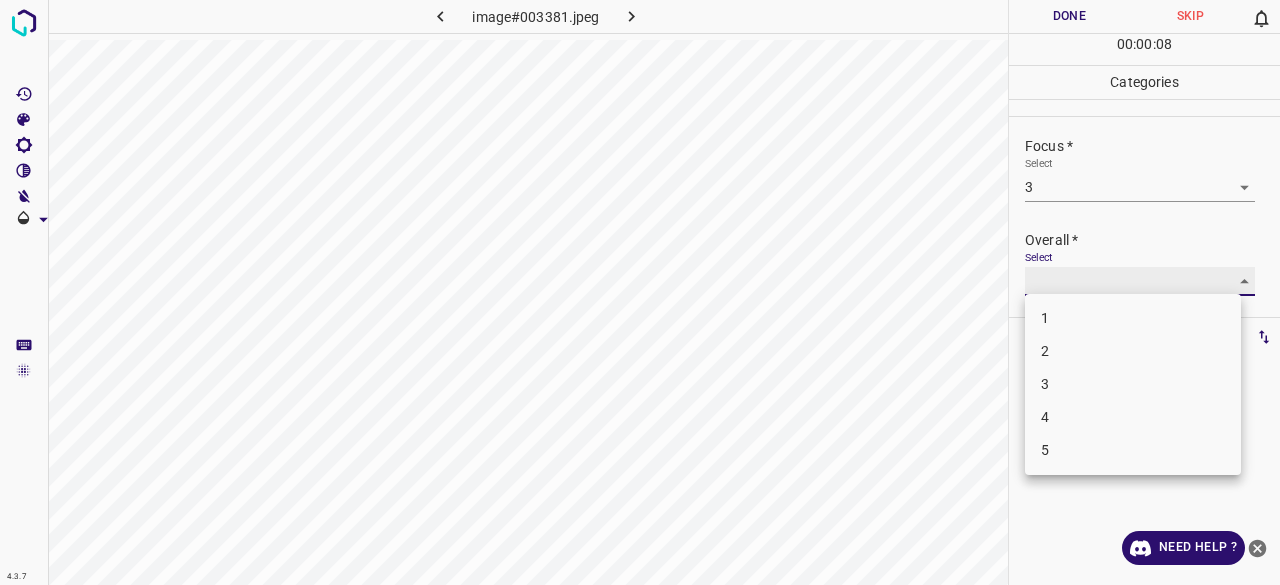 type on "3" 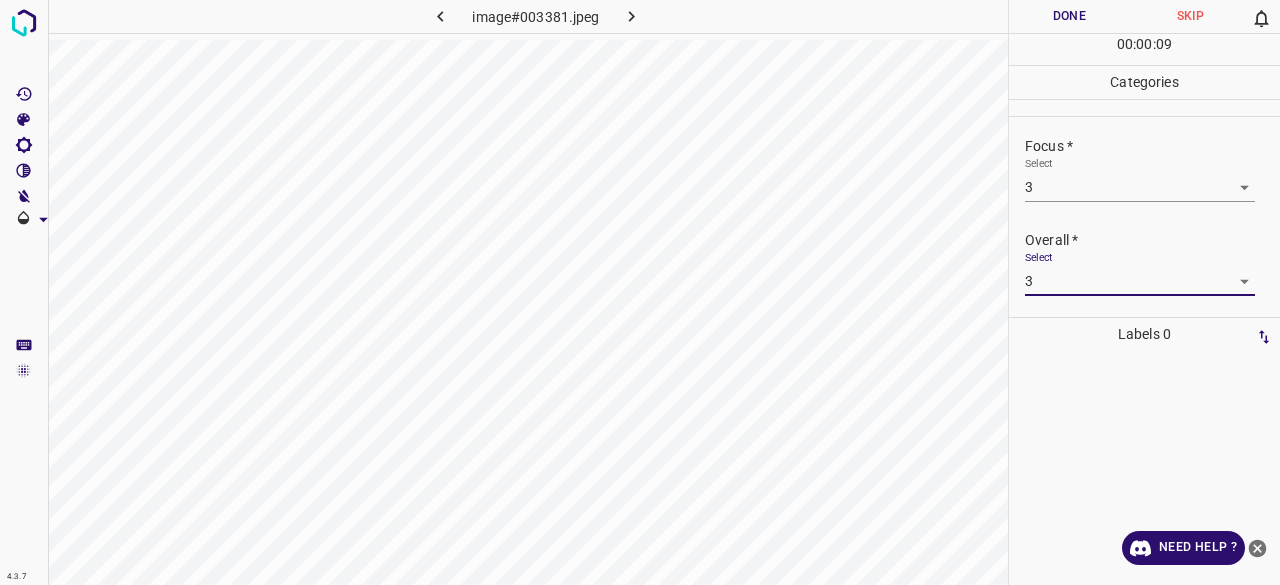 click on "Done" at bounding box center (1069, 16) 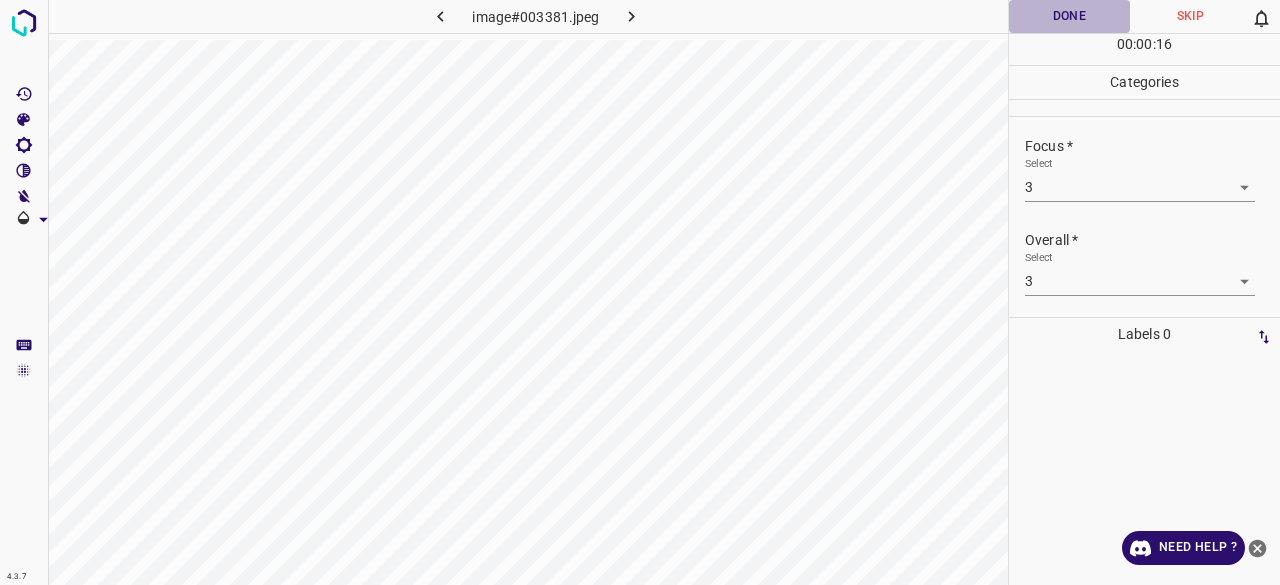 click on "Done" at bounding box center (1069, 16) 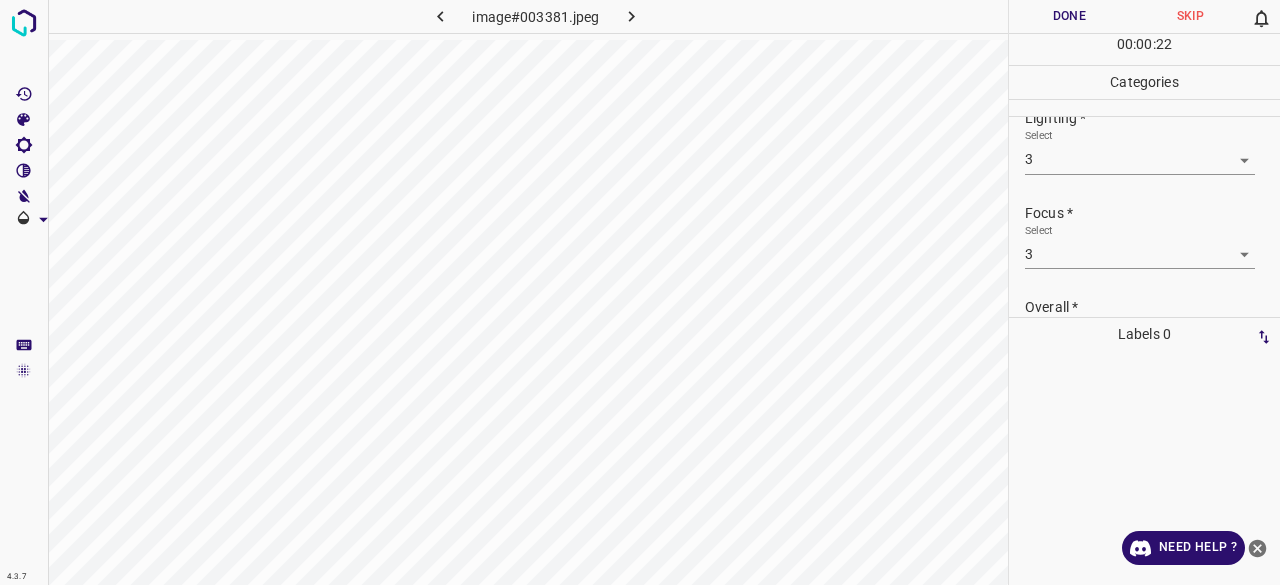 scroll, scrollTop: 0, scrollLeft: 0, axis: both 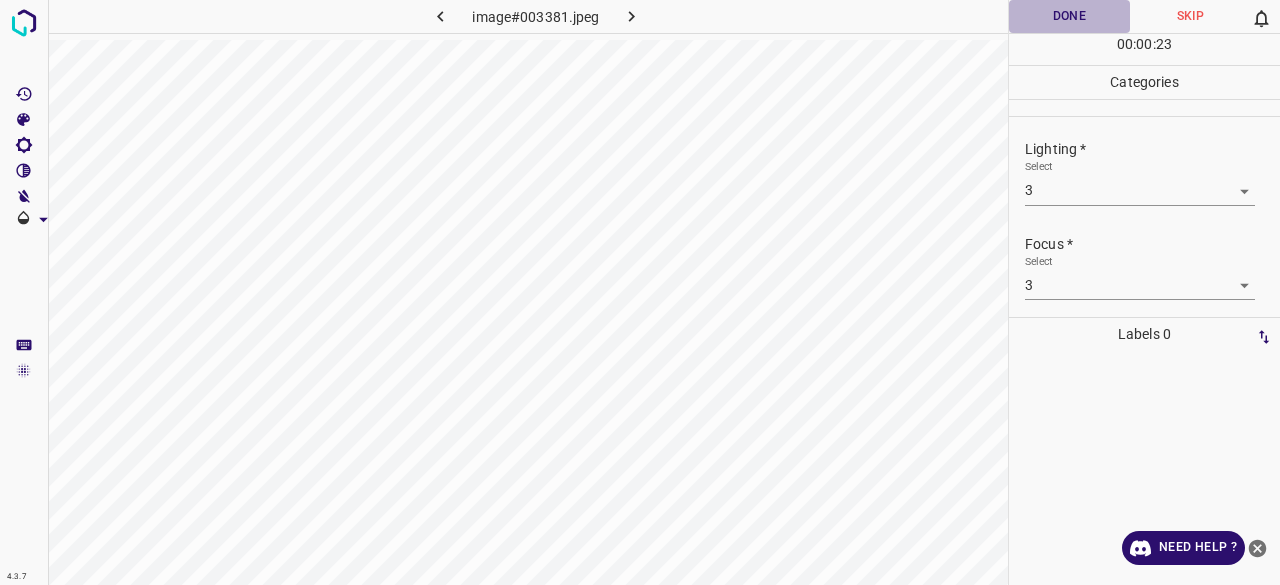 click on "Done" at bounding box center (1069, 16) 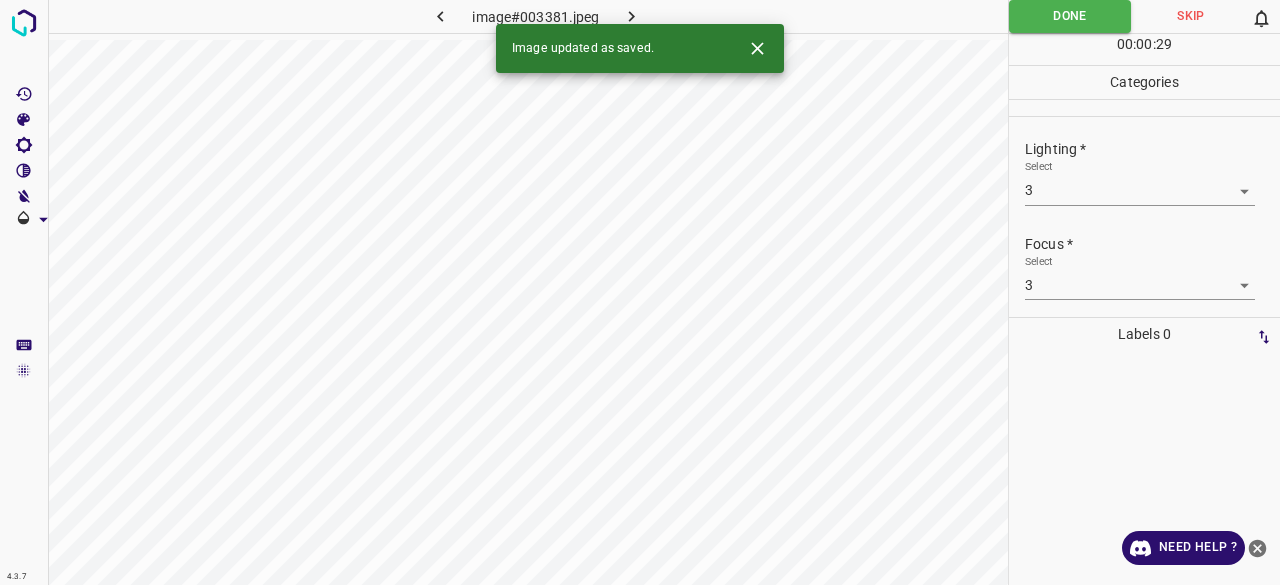 click 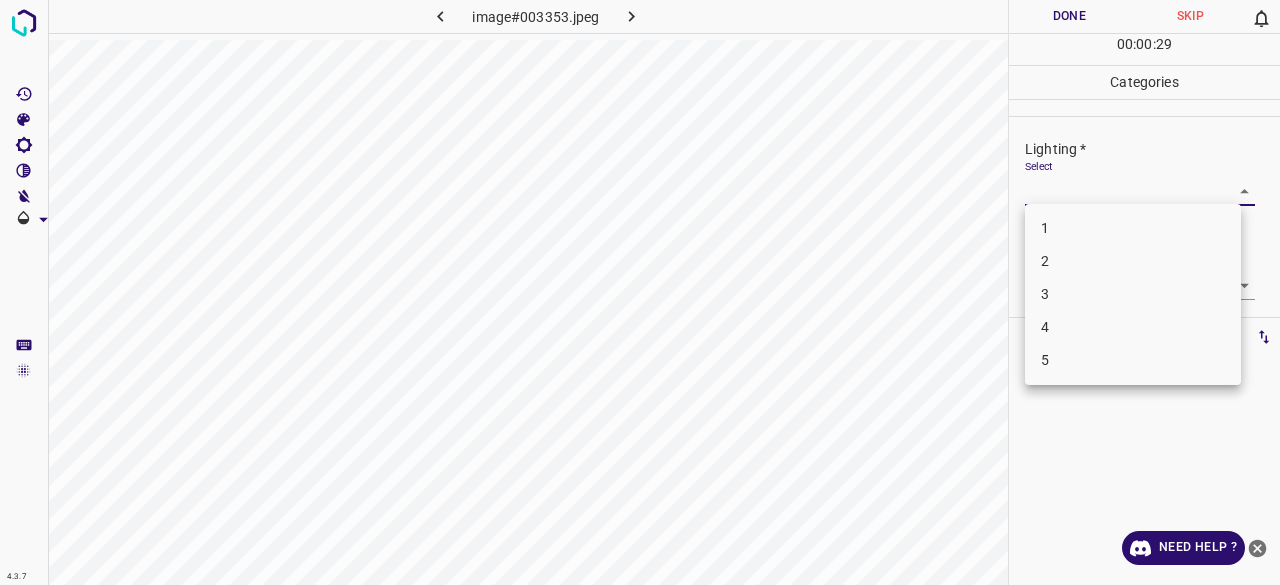 click on "4.3.7 image#003353.jpeg Done Skip 0 00   : 00   : 29   Categories Lighting *  Select ​ Focus *  Select ​ Overall *  Select ​ Labels   0 Categories 1 Lighting 2 Focus 3 Overall Tools Space Change between modes (Draw & Edit) I Auto labeling R Restore zoom M Zoom in N Zoom out Delete Delete selecte label Filters Z Restore filters X Saturation filter C Brightness filter V Contrast filter B Gray scale filter General O Download Need Help ? - Text - Hide - Delete 1 2 3 4 5" at bounding box center [640, 292] 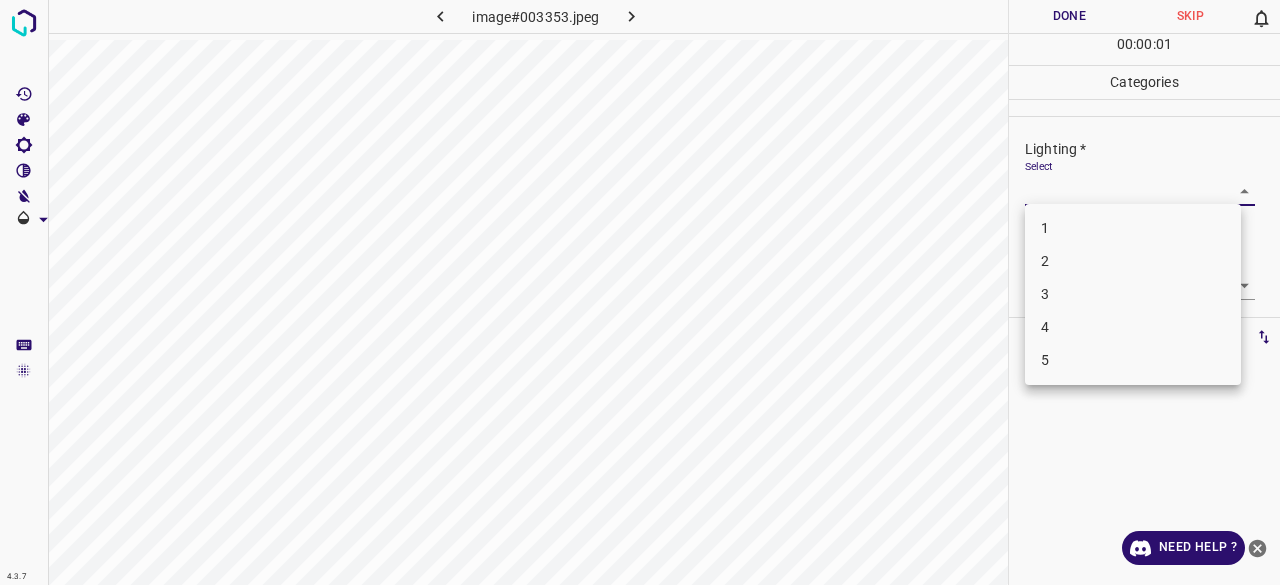 click on "3" at bounding box center (1133, 294) 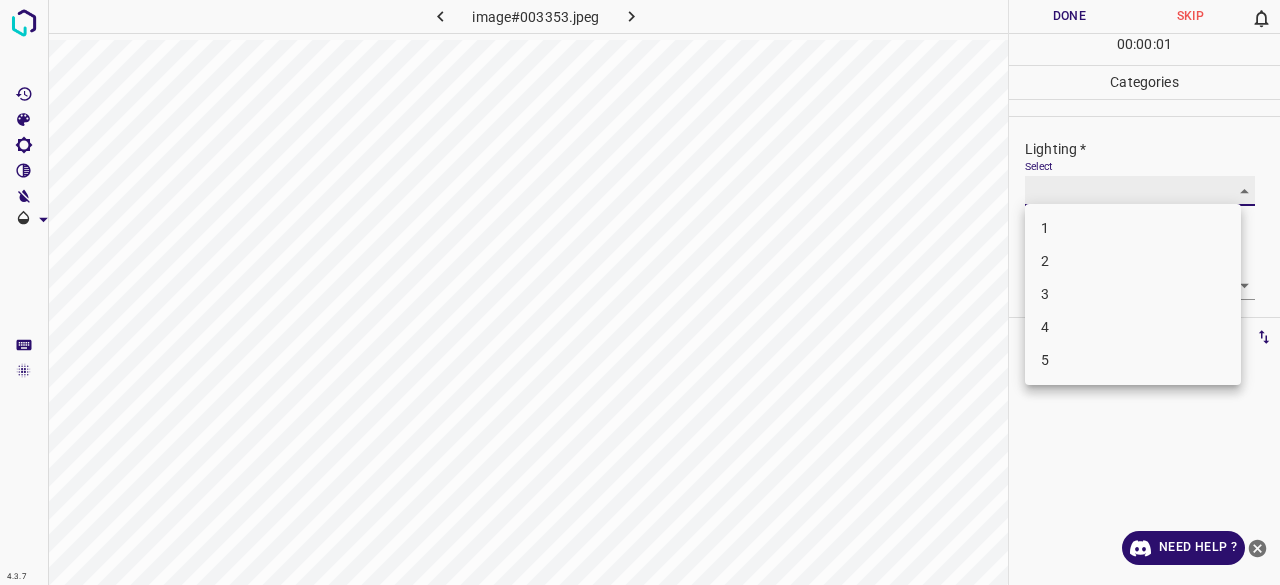 type on "3" 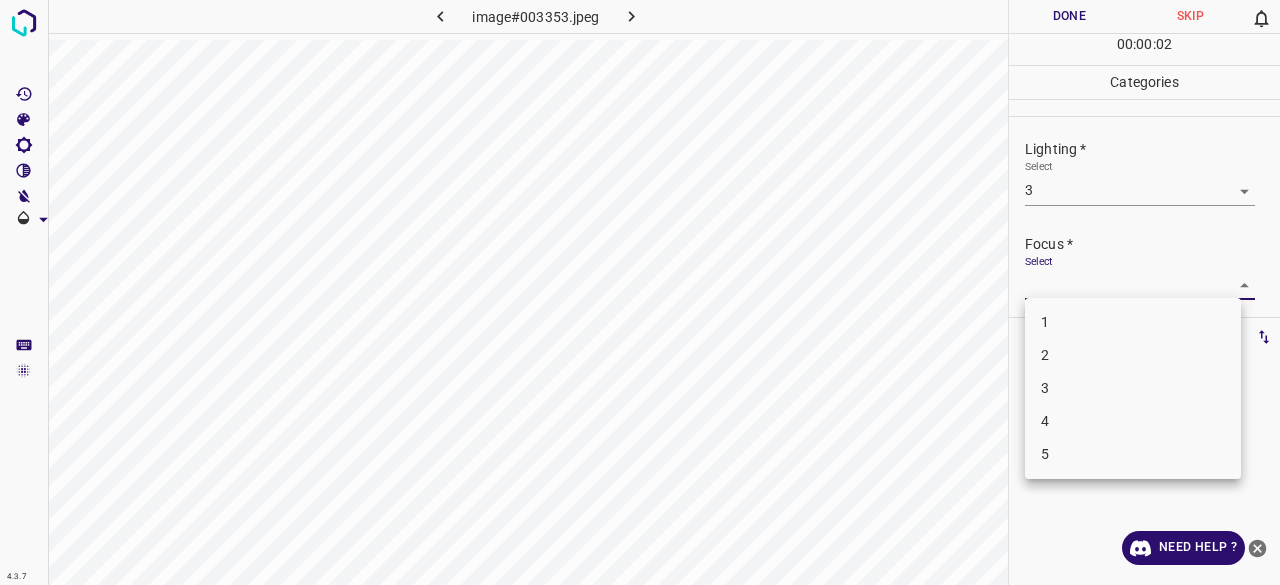 click on "4.3.7 image#003353.jpeg Done Skip 0 00   : 00   : 02   Categories Lighting *  Select 3 3 Focus *  Select ​ Overall *  Select ​ Labels   0 Categories 1 Lighting 2 Focus 3 Overall Tools Space Change between modes (Draw & Edit) I Auto labeling R Restore zoom M Zoom in N Zoom out Delete Delete selecte label Filters Z Restore filters X Saturation filter C Brightness filter V Contrast filter B Gray scale filter General O Download Need Help ? - Text - Hide - Delete 1 2 3 4 5" at bounding box center (640, 292) 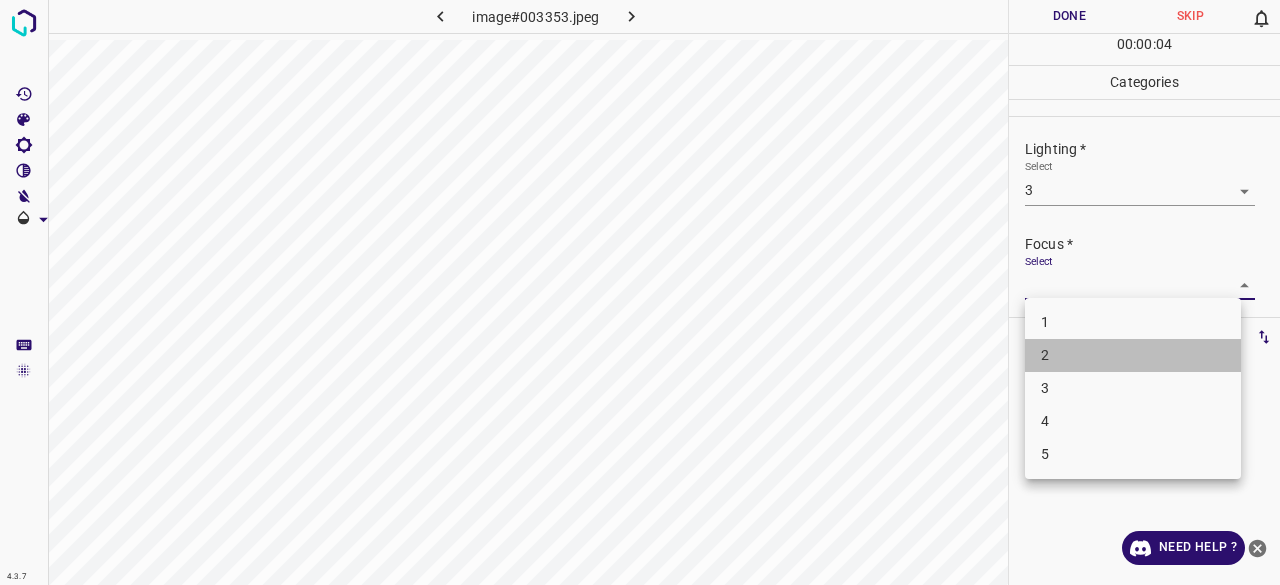 click on "2" at bounding box center (1133, 355) 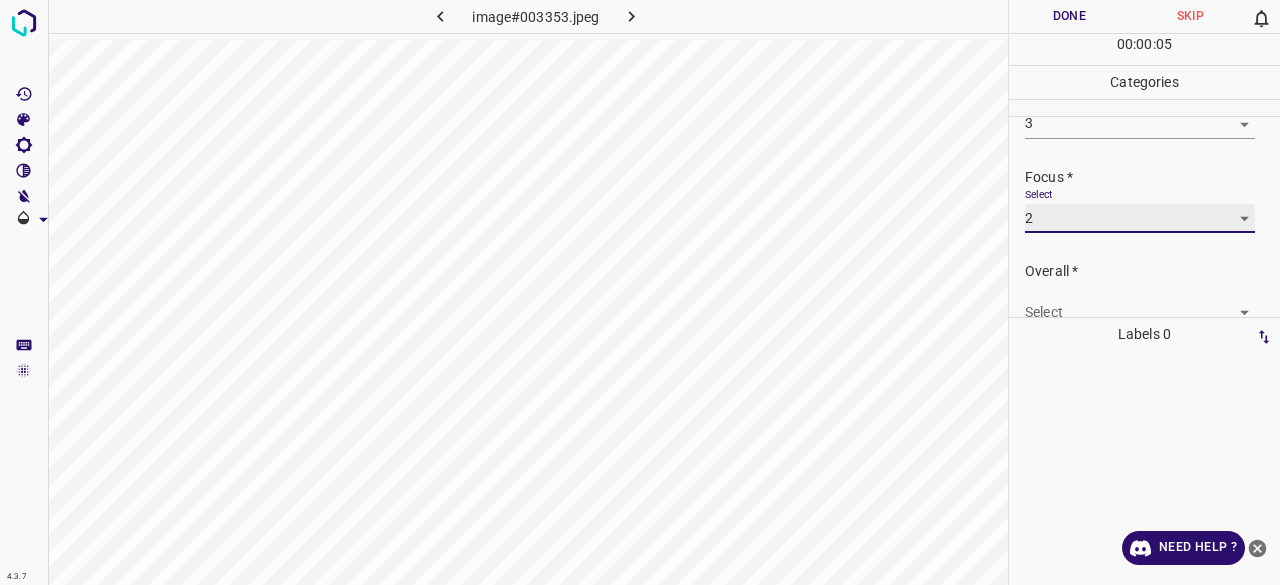 scroll, scrollTop: 98, scrollLeft: 0, axis: vertical 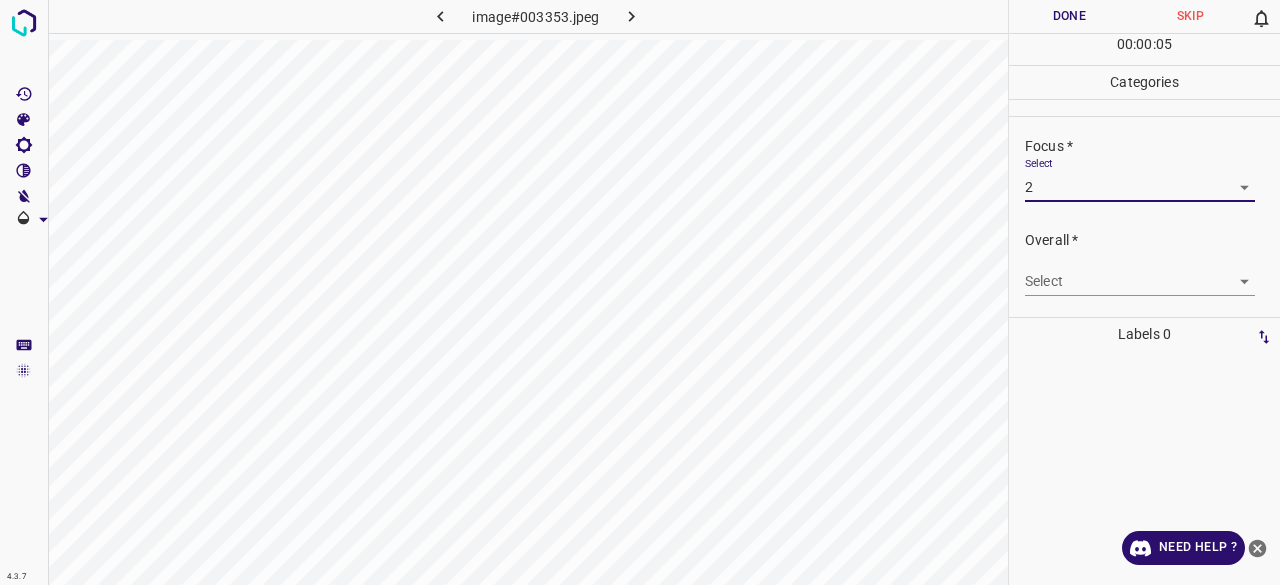 click on "4.3.7 image#003353.jpeg Done Skip 0 00   : 00   : 05   Categories Lighting *  Select 3 3 Focus *  Select 2 2 Overall *  Select ​ Labels   0 Categories 1 Lighting 2 Focus 3 Overall Tools Space Change between modes (Draw & Edit) I Auto labeling R Restore zoom M Zoom in N Zoom out Delete Delete selecte label Filters Z Restore filters X Saturation filter C Brightness filter V Contrast filter B Gray scale filter General O Download Need Help ? - Text - Hide - Delete" at bounding box center (640, 292) 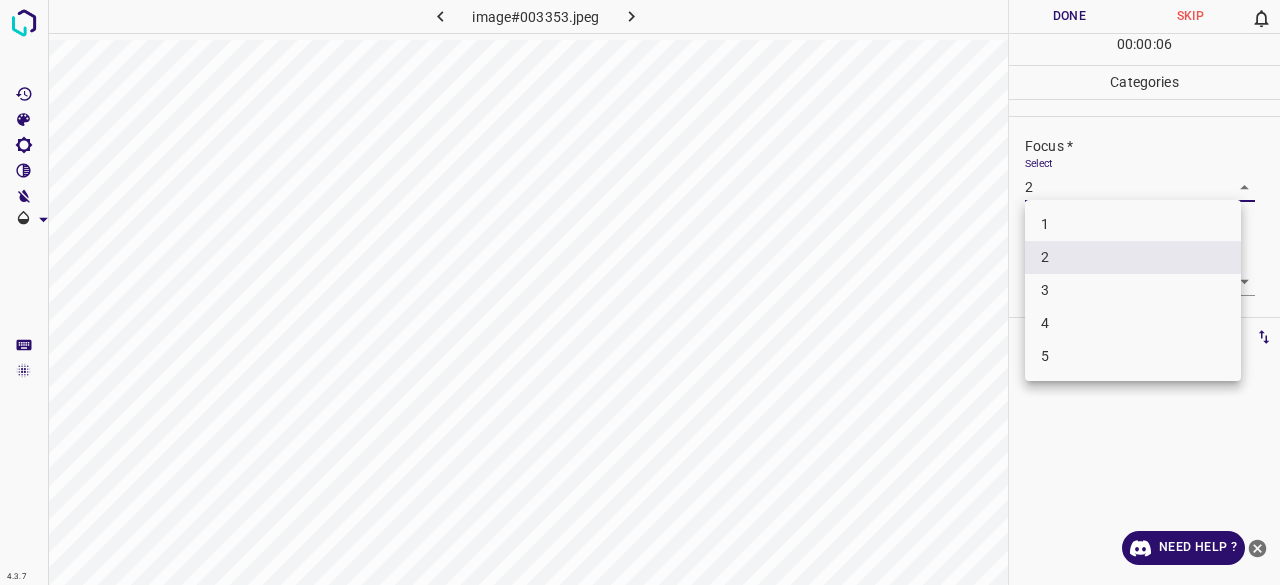 click on "3" at bounding box center (1133, 290) 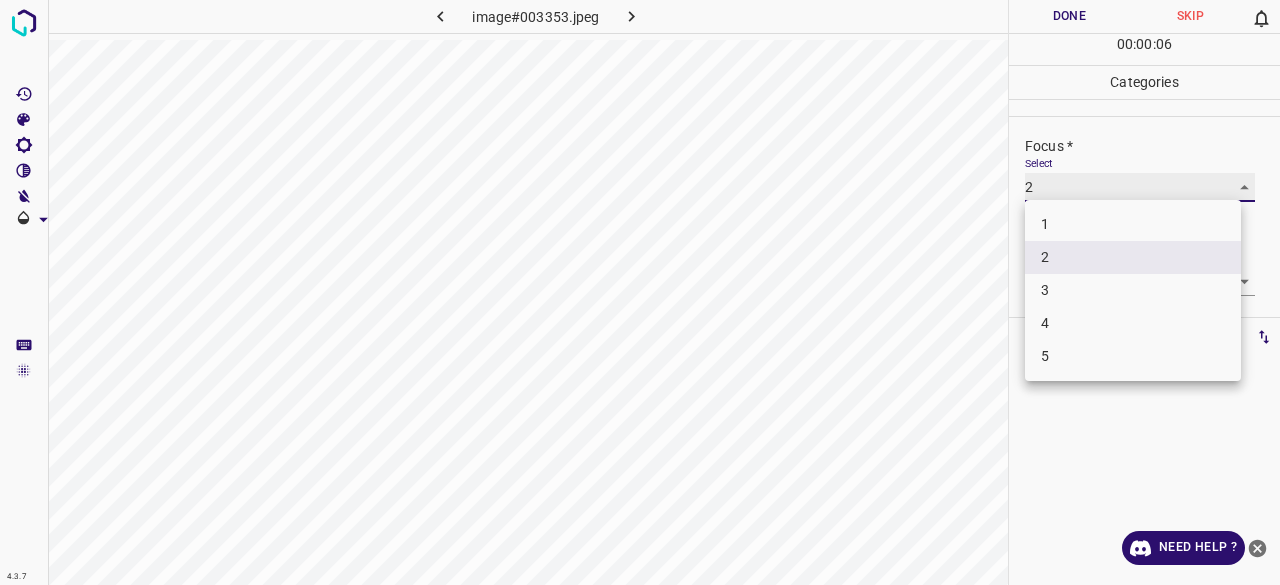 type on "3" 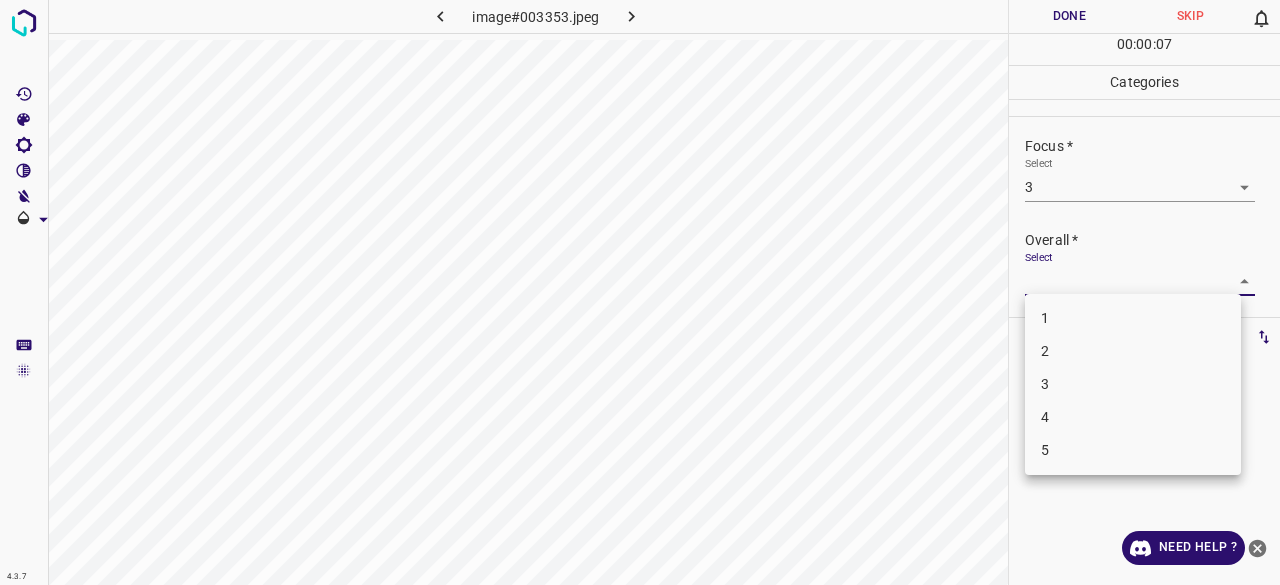 click on "4.3.7 image#003353.jpeg Done Skip 0 00   : 00   : 07   Categories Lighting *  Select 3 3 Focus *  Select 3 3 Overall *  Select ​ Labels   0 Categories 1 Lighting 2 Focus 3 Overall Tools Space Change between modes (Draw & Edit) I Auto labeling R Restore zoom M Zoom in N Zoom out Delete Delete selecte label Filters Z Restore filters X Saturation filter C Brightness filter V Contrast filter B Gray scale filter General O Download Need Help ? - Text - Hide - Delete 1 2 3 4 5" at bounding box center (640, 292) 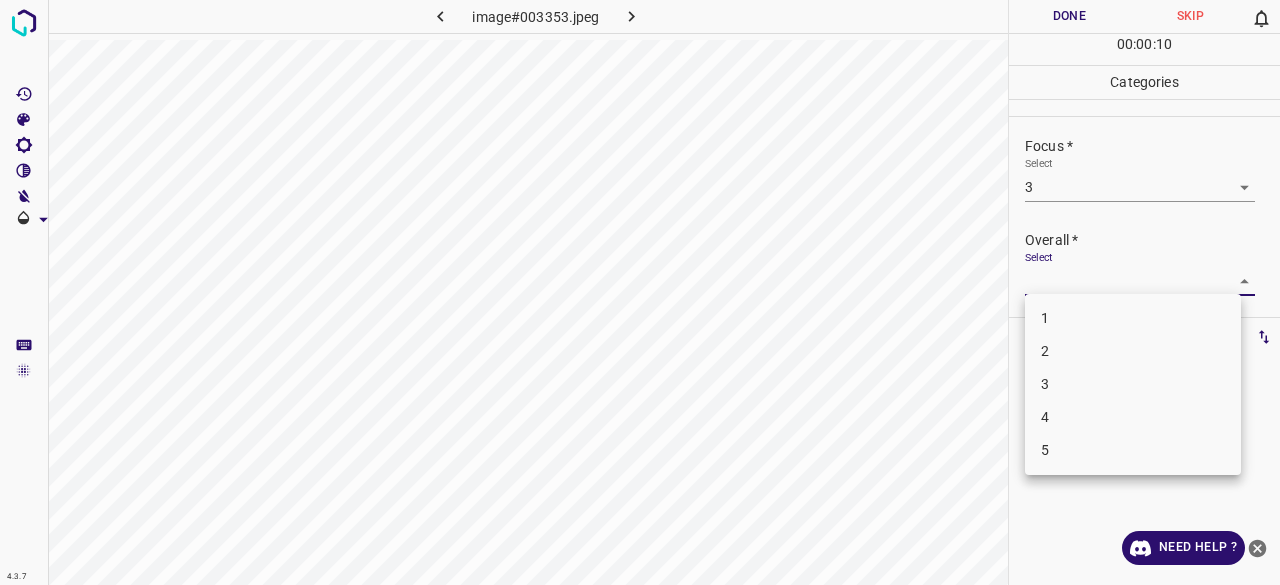 click on "4" at bounding box center [1133, 417] 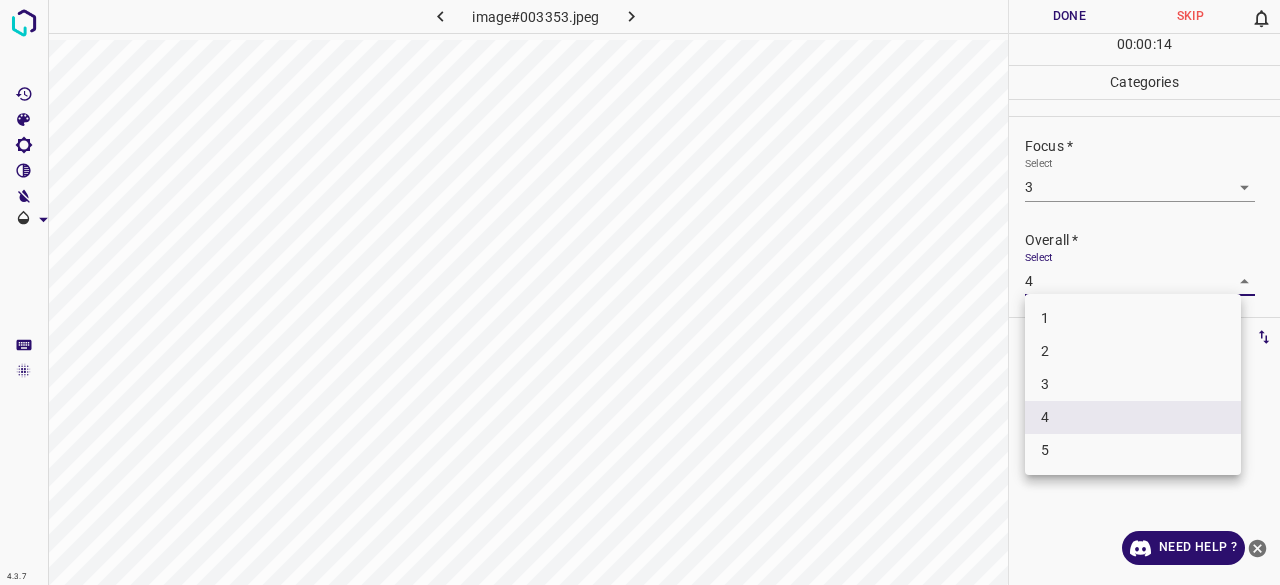 click on "4.3.7 image#003353.jpeg Done Skip 0 00   : 00   : 14   Categories Lighting *  Select 3 3 Focus *  Select 3 3 Overall *  Select 4 4 Labels   0 Categories 1 Lighting 2 Focus 3 Overall Tools Space Change between modes (Draw & Edit) I Auto labeling R Restore zoom M Zoom in N Zoom out Delete Delete selecte label Filters Z Restore filters X Saturation filter C Brightness filter V Contrast filter B Gray scale filter General O Download Need Help ? - Text - Hide - Delete 1 2 3 4 5" at bounding box center [640, 292] 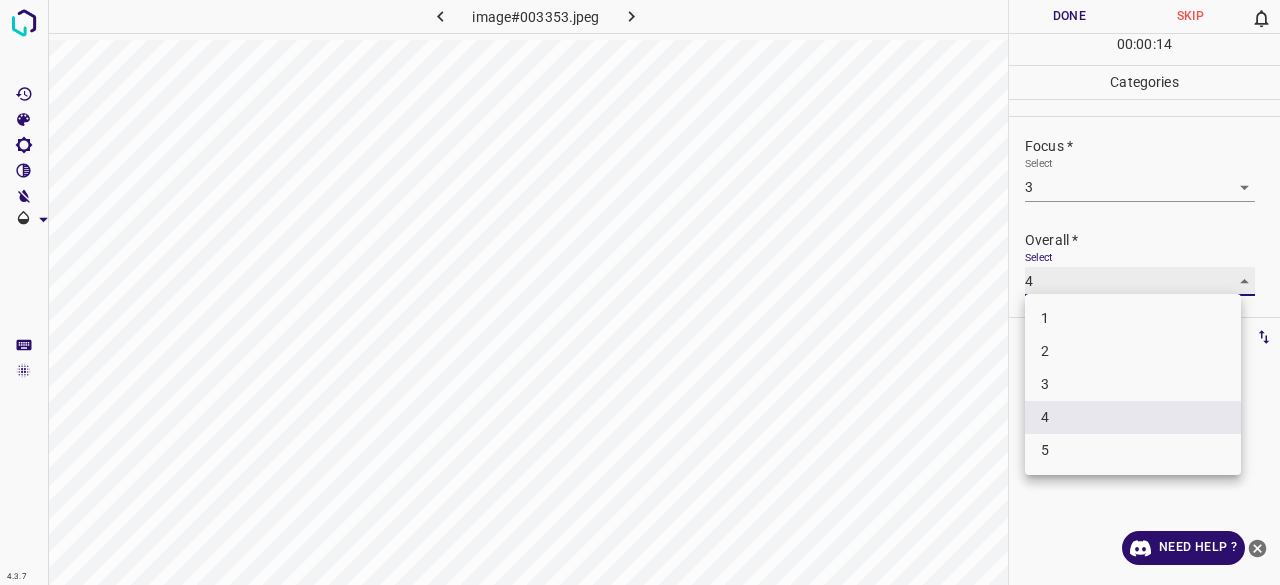 type on "3" 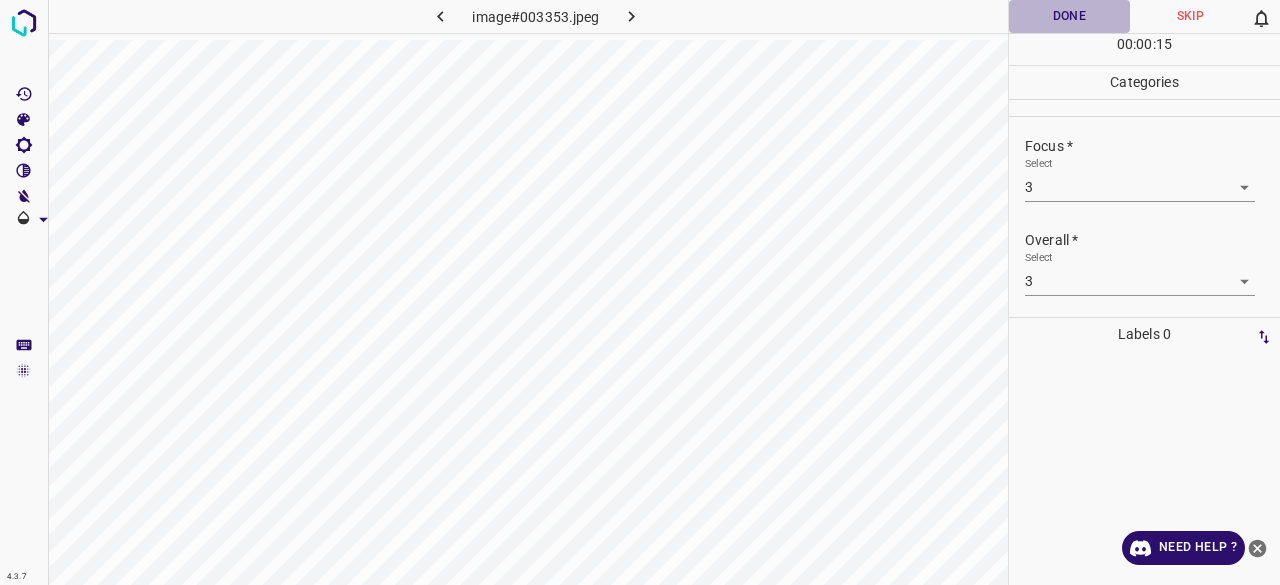 click on "Done" at bounding box center (1069, 16) 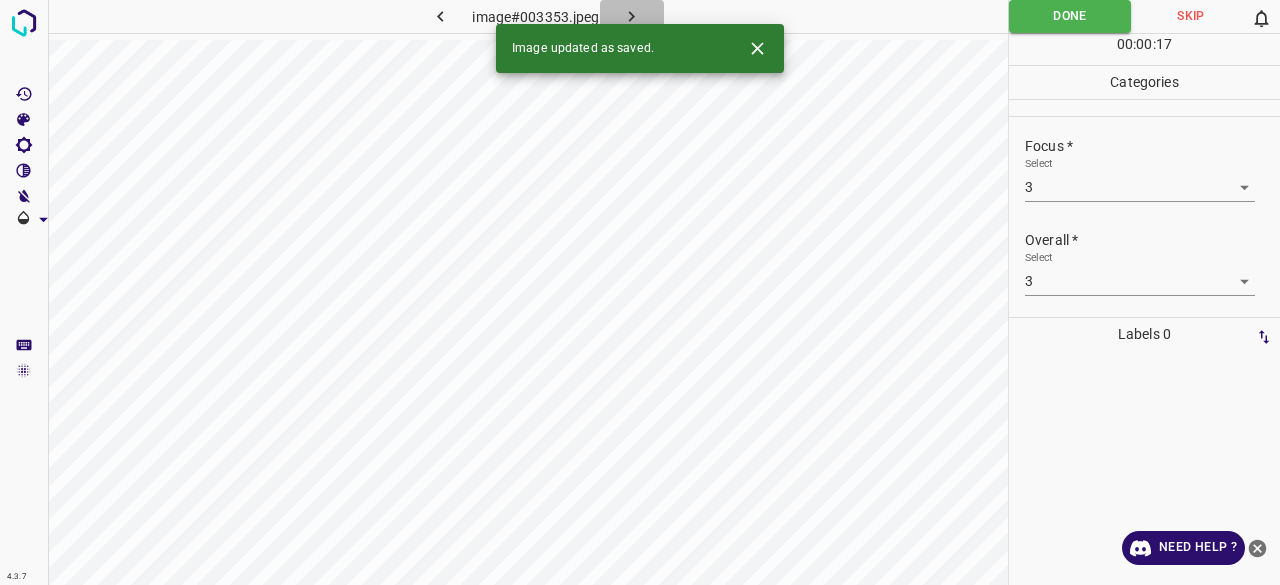 click 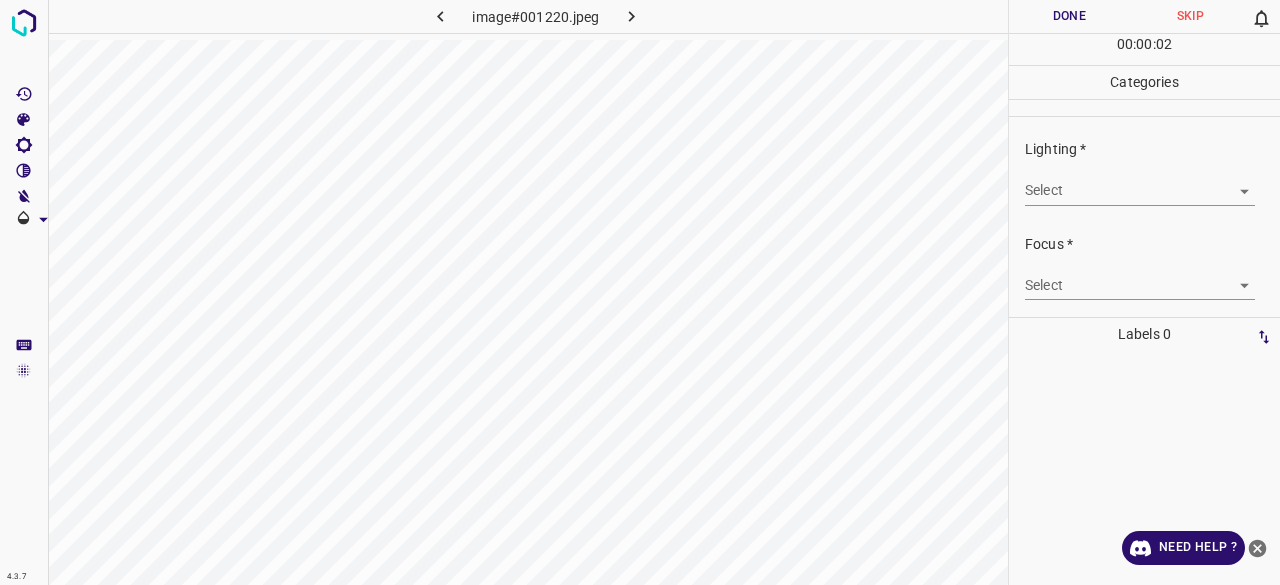 click on "4.3.7 image#001220.jpeg Done Skip 0 00   : 00   : 02   Categories Lighting *  Select ​ Focus *  Select ​ Overall *  Select ​ Labels   0 Categories 1 Lighting 2 Focus 3 Overall Tools Space Change between modes (Draw & Edit) I Auto labeling R Restore zoom M Zoom in N Zoom out Delete Delete selecte label Filters Z Restore filters X Saturation filter C Brightness filter V Contrast filter B Gray scale filter General O Download Need Help ? - Text - Hide - Delete" at bounding box center [640, 292] 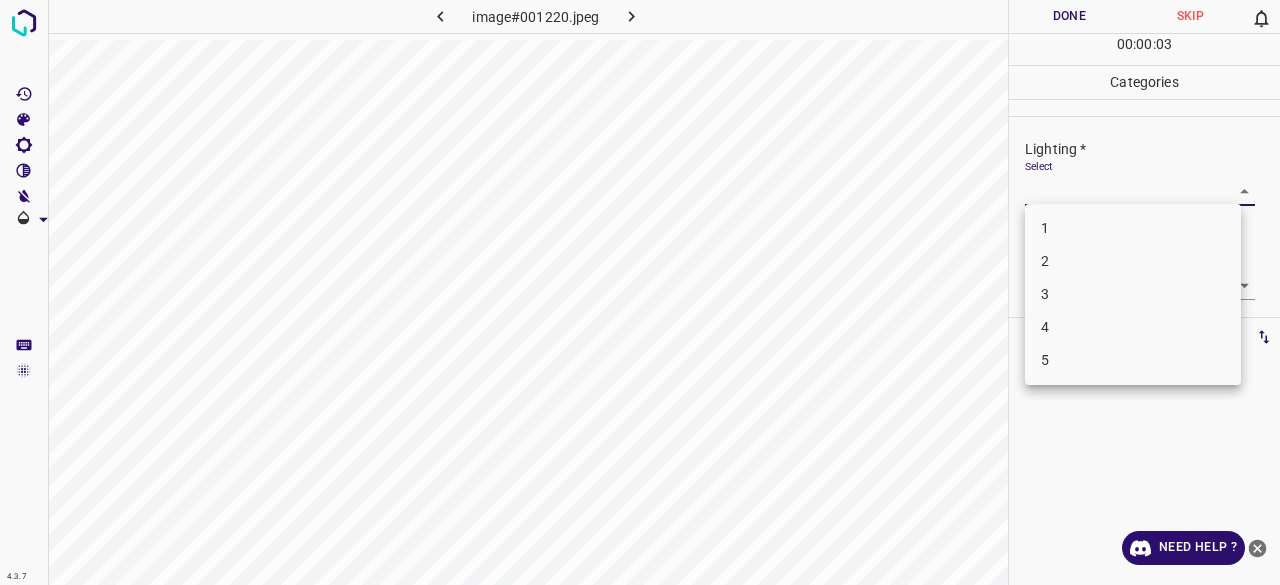 click on "3" at bounding box center (1133, 294) 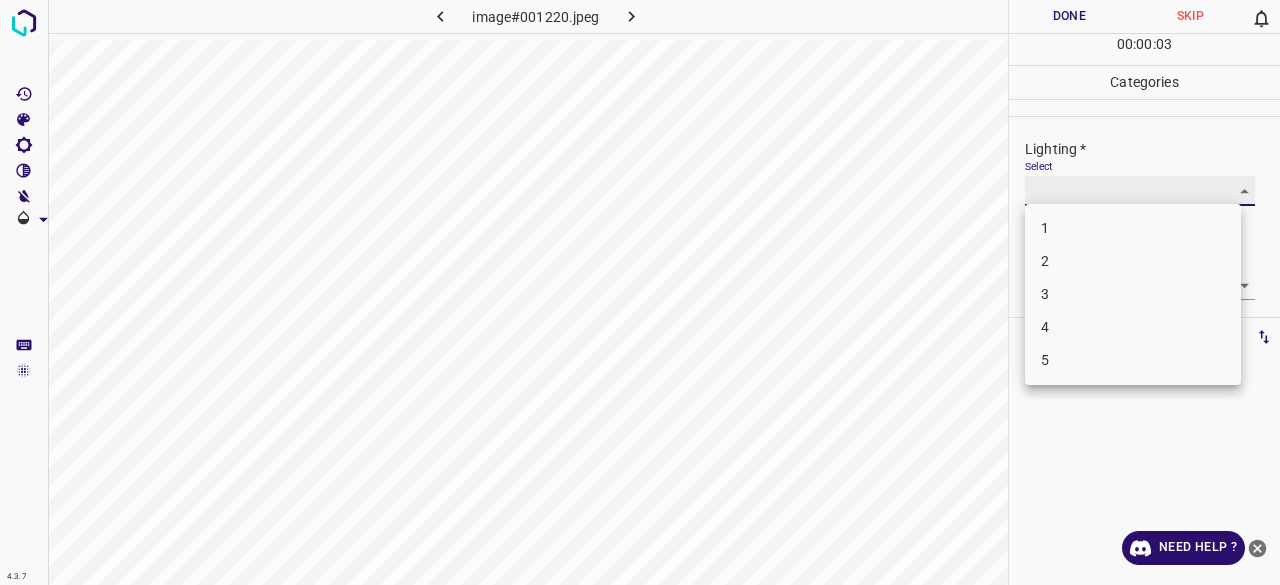 type on "3" 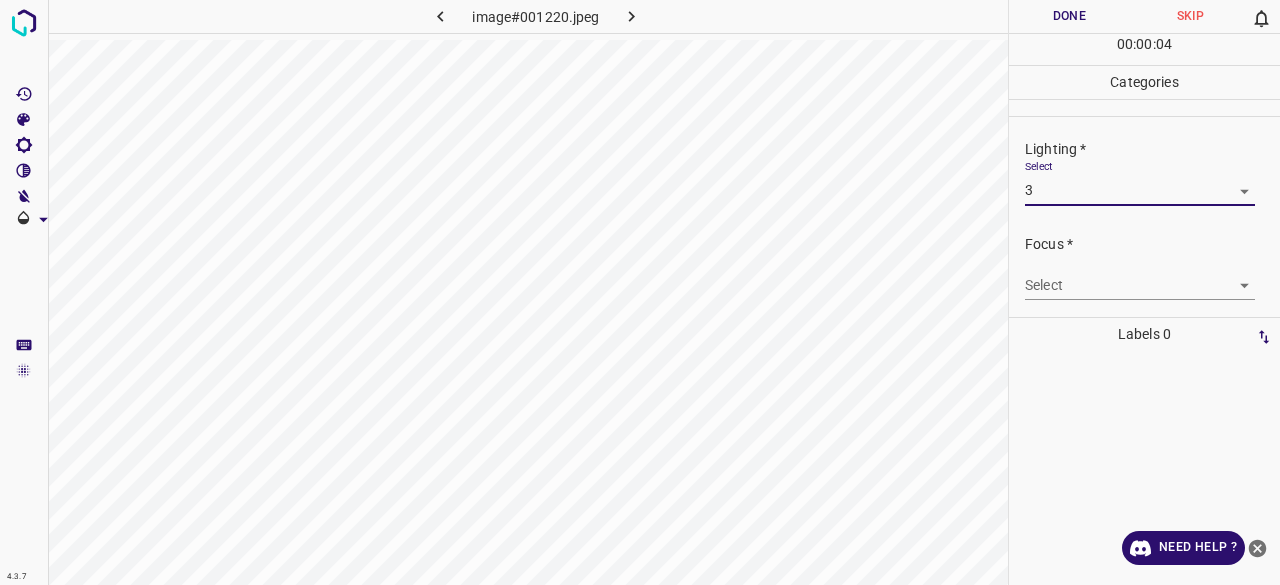 click on "4.3.7 image#001220.jpeg Done Skip 0 00   : 00   : 04   Categories Lighting *  Select 3 3 Focus *  Select ​ Overall *  Select ​ Labels   0 Categories 1 Lighting 2 Focus 3 Overall Tools Space Change between modes (Draw & Edit) I Auto labeling R Restore zoom M Zoom in N Zoom out Delete Delete selecte label Filters Z Restore filters X Saturation filter C Brightness filter V Contrast filter B Gray scale filter General O Download Need Help ? - Text - Hide - Delete" at bounding box center [640, 292] 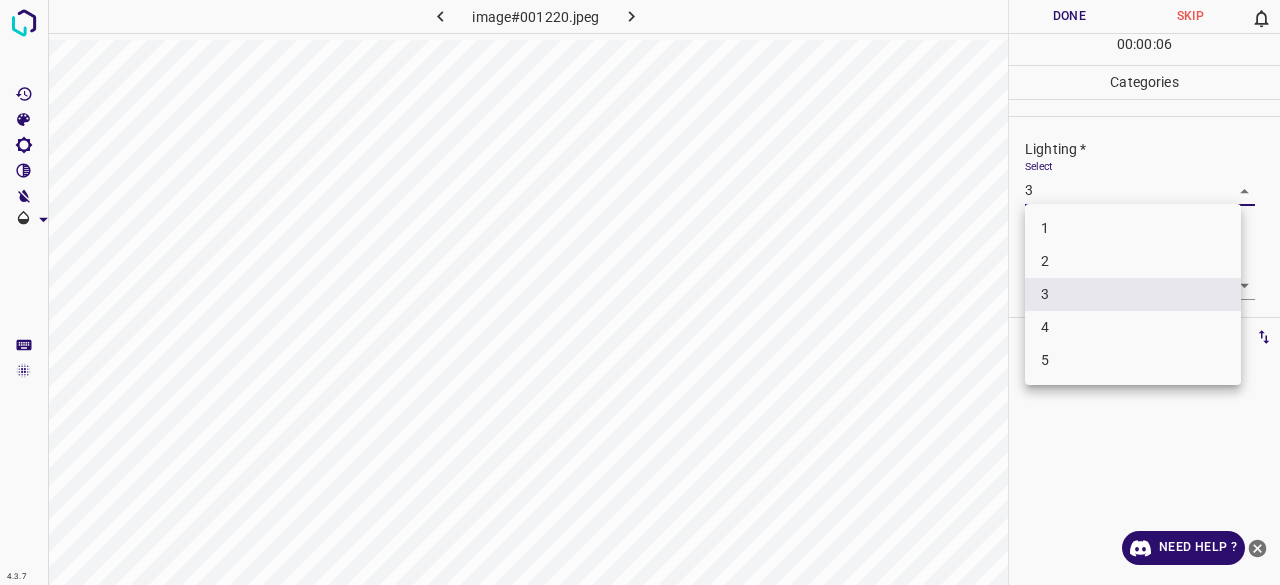 click on "3" at bounding box center [1133, 294] 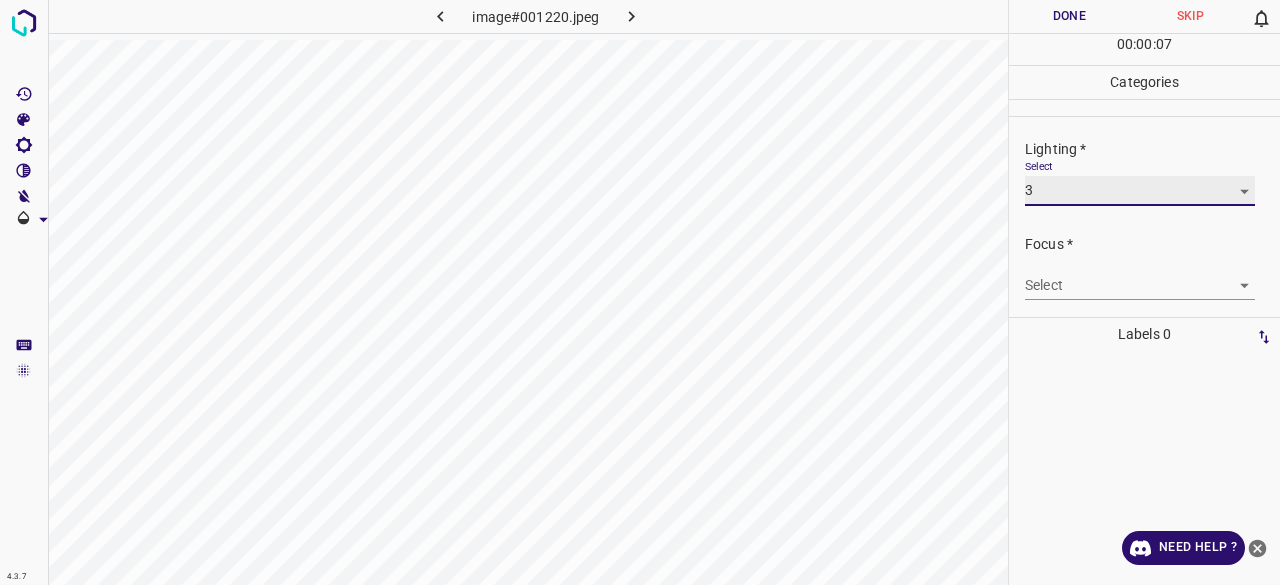 scroll, scrollTop: 98, scrollLeft: 0, axis: vertical 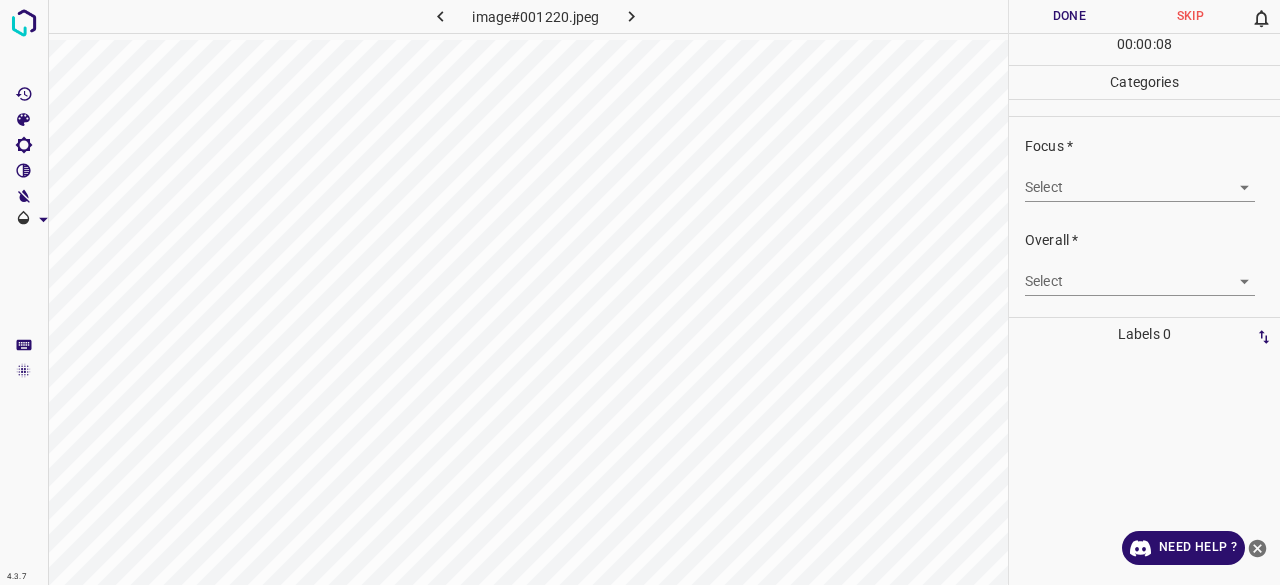 click on "4.3.7 image#001220.jpeg Done Skip 0 00   : 00   : 08   Categories Lighting *  Select 3 3 Focus *  Select ​ Overall *  Select ​ Labels   0 Categories 1 Lighting 2 Focus 3 Overall Tools Space Change between modes (Draw & Edit) I Auto labeling R Restore zoom M Zoom in N Zoom out Delete Delete selecte label Filters Z Restore filters X Saturation filter C Brightness filter V Contrast filter B Gray scale filter General O Download Need Help ? - Text - Hide - Delete" at bounding box center [640, 292] 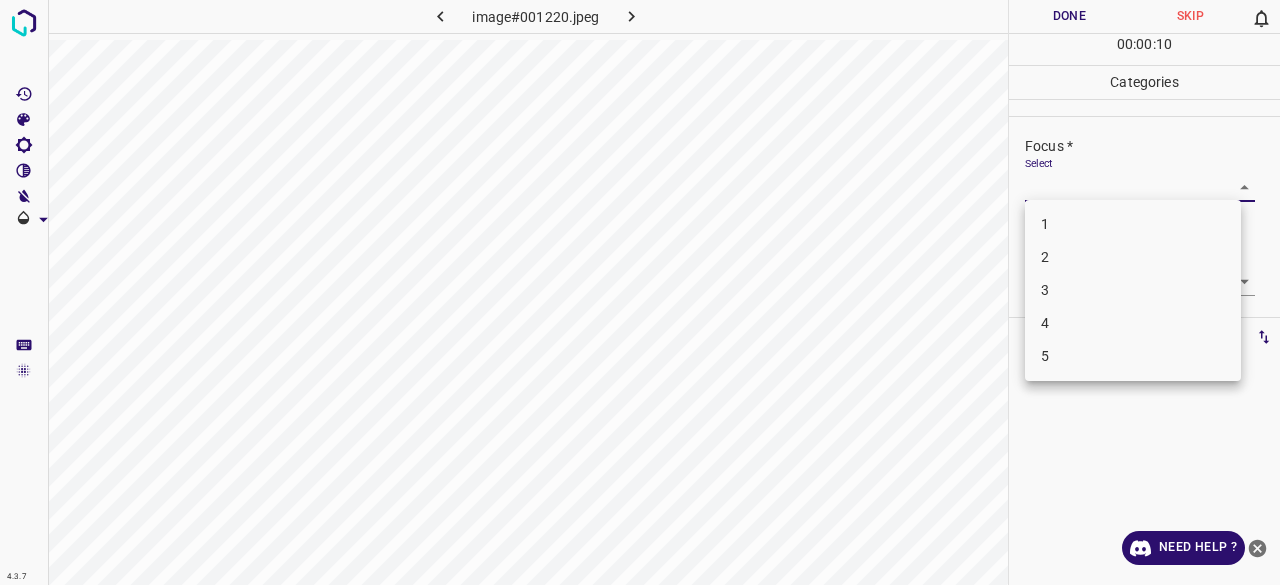click on "3" at bounding box center (1133, 290) 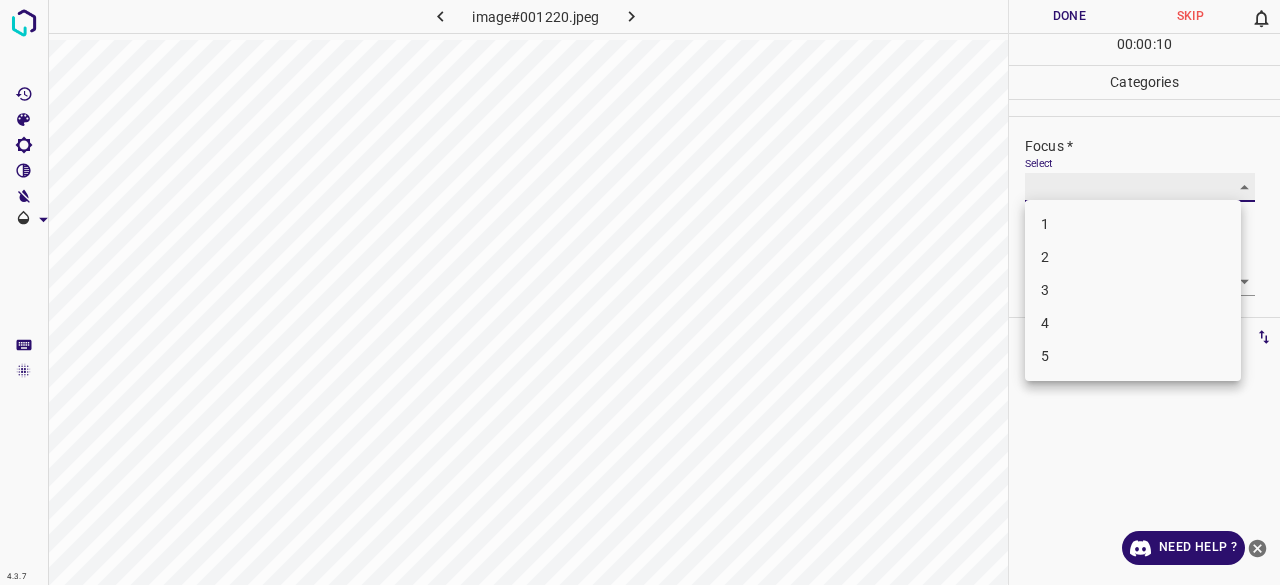 type on "3" 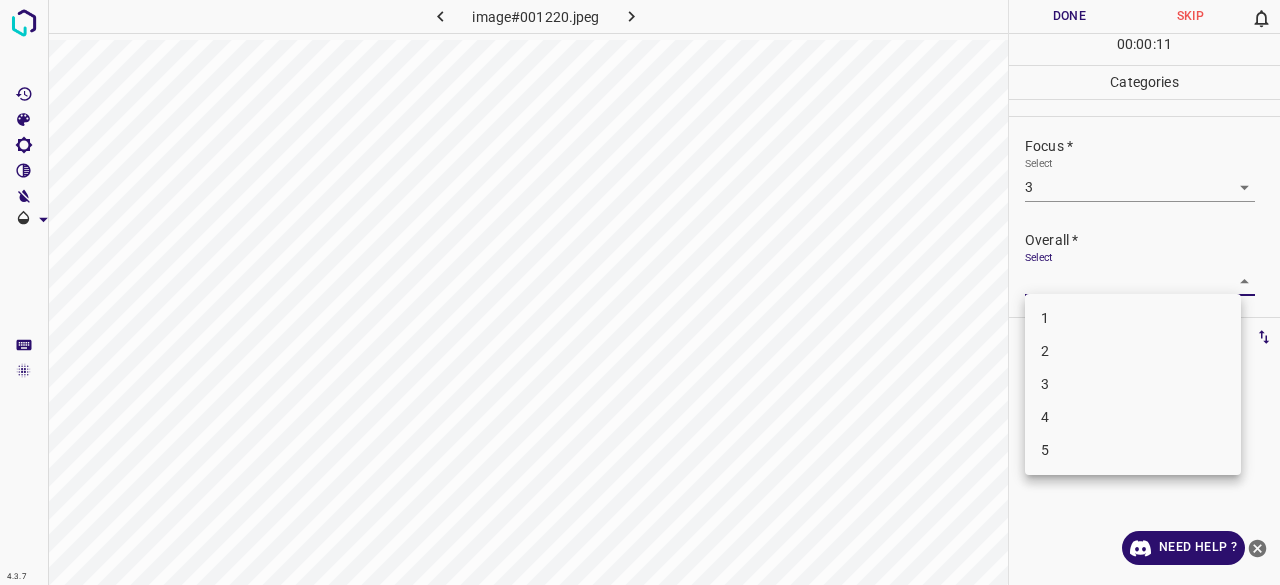 click on "4.3.7 image#001220.jpeg Done Skip 0 00   : 00   : 11   Categories Lighting *  Select 3 3 Focus *  Select 3 3 Overall *  Select ​ Labels   0 Categories 1 Lighting 2 Focus 3 Overall Tools Space Change between modes (Draw & Edit) I Auto labeling R Restore zoom M Zoom in N Zoom out Delete Delete selecte label Filters Z Restore filters X Saturation filter C Brightness filter V Contrast filter B Gray scale filter General O Download Need Help ? - Text - Hide - Delete 1 2 3 4 5" at bounding box center [640, 292] 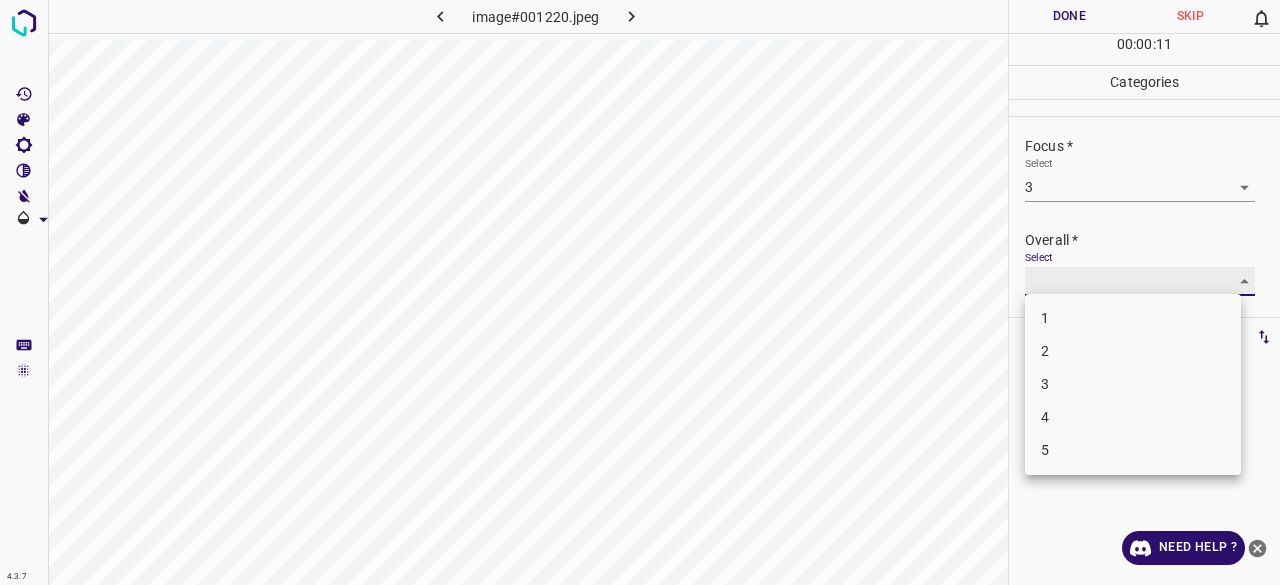 type on "2" 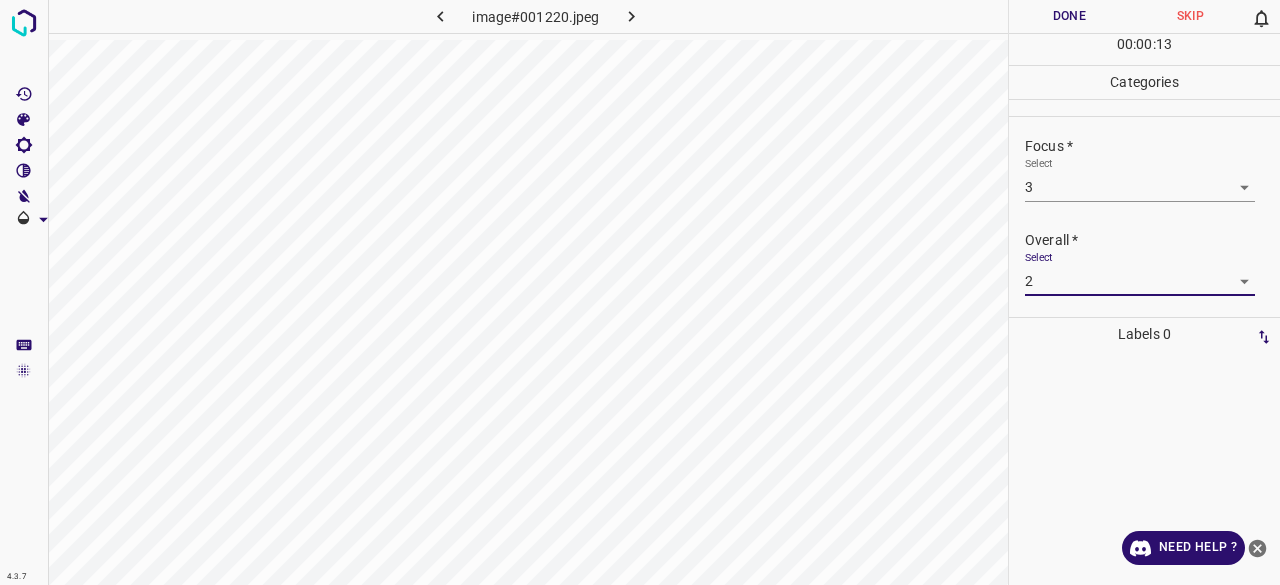 click on "Done" at bounding box center (1069, 16) 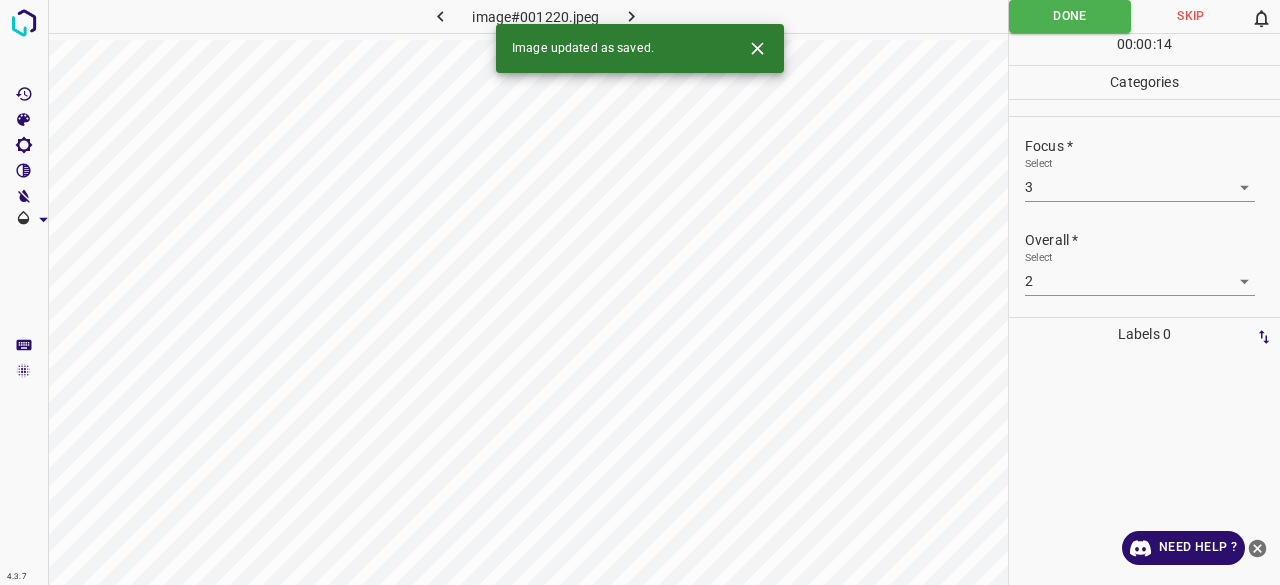 click 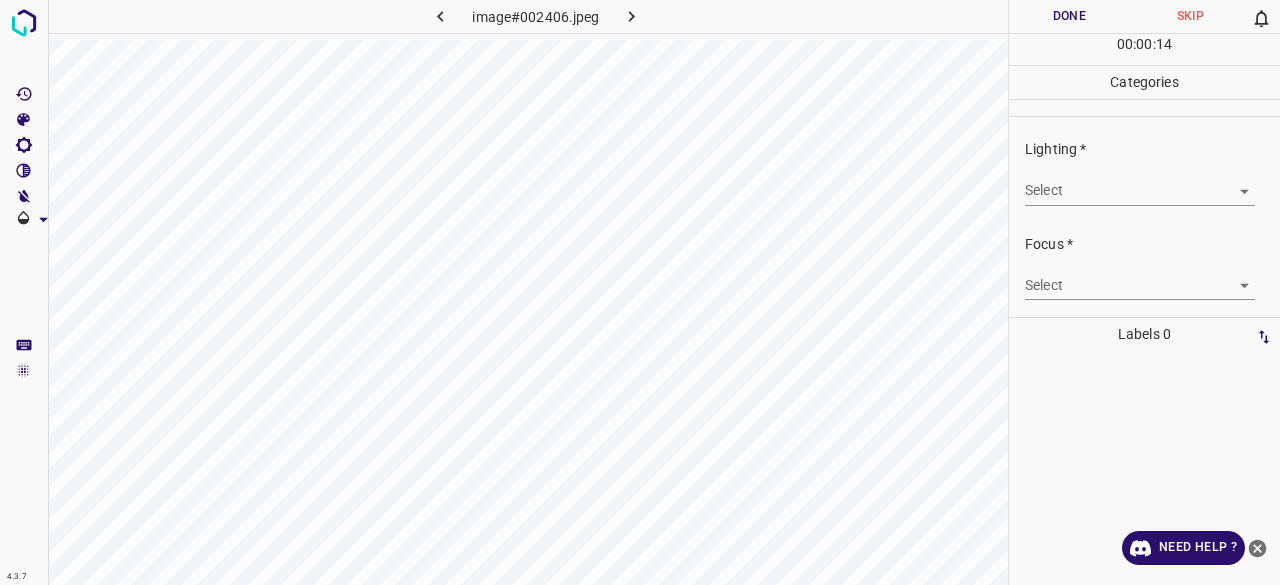 click on "4.3.7 image#002406.jpeg Done Skip 0 00   : 00   : 14   Categories Lighting *  Select ​ Focus *  Select ​ Overall *  Select ​ Labels   0 Categories 1 Lighting 2 Focus 3 Overall Tools Space Change between modes (Draw & Edit) I Auto labeling R Restore zoom M Zoom in N Zoom out Delete Delete selecte label Filters Z Restore filters X Saturation filter C Brightness filter V Contrast filter B Gray scale filter General O Download Need Help ? - Text - Hide - Delete" at bounding box center (640, 292) 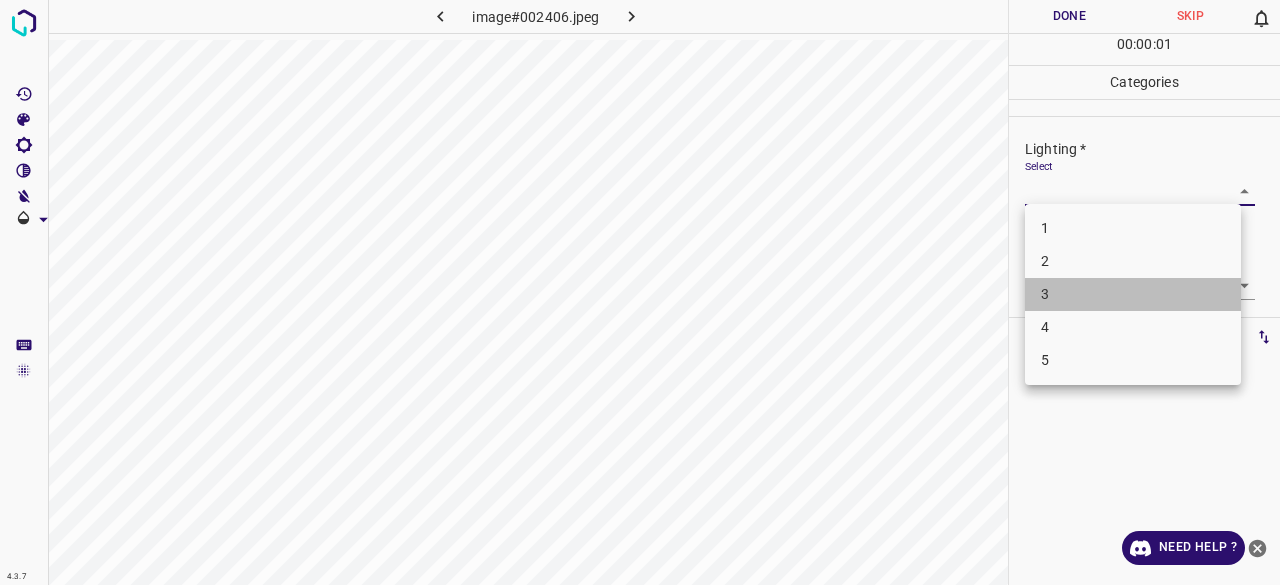 click on "3" at bounding box center [1133, 294] 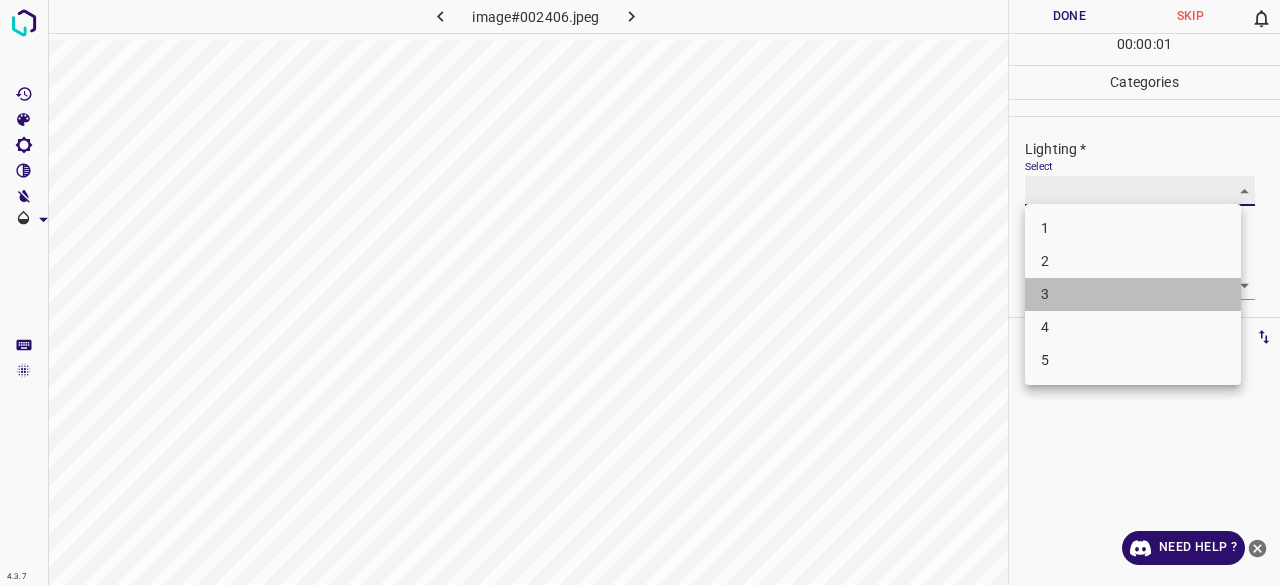 type on "3" 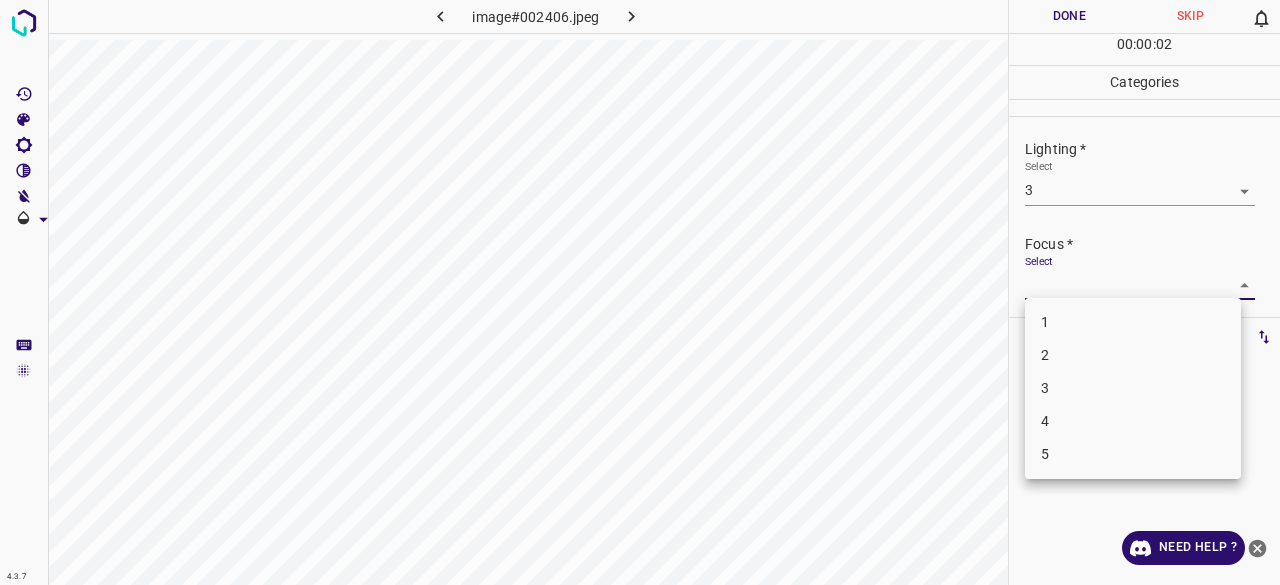 click on "4.3.7 image#002406.jpeg Done Skip 0 00   : 00   : 02   Categories Lighting *  Select 3 3 Focus *  Select ​ Overall *  Select ​ Labels   0 Categories 1 Lighting 2 Focus 3 Overall Tools Space Change between modes (Draw & Edit) I Auto labeling R Restore zoom M Zoom in N Zoom out Delete Delete selecte label Filters Z Restore filters X Saturation filter C Brightness filter V Contrast filter B Gray scale filter General O Download Need Help ? - Text - Hide - Delete 1 2 3 4 5" at bounding box center (640, 292) 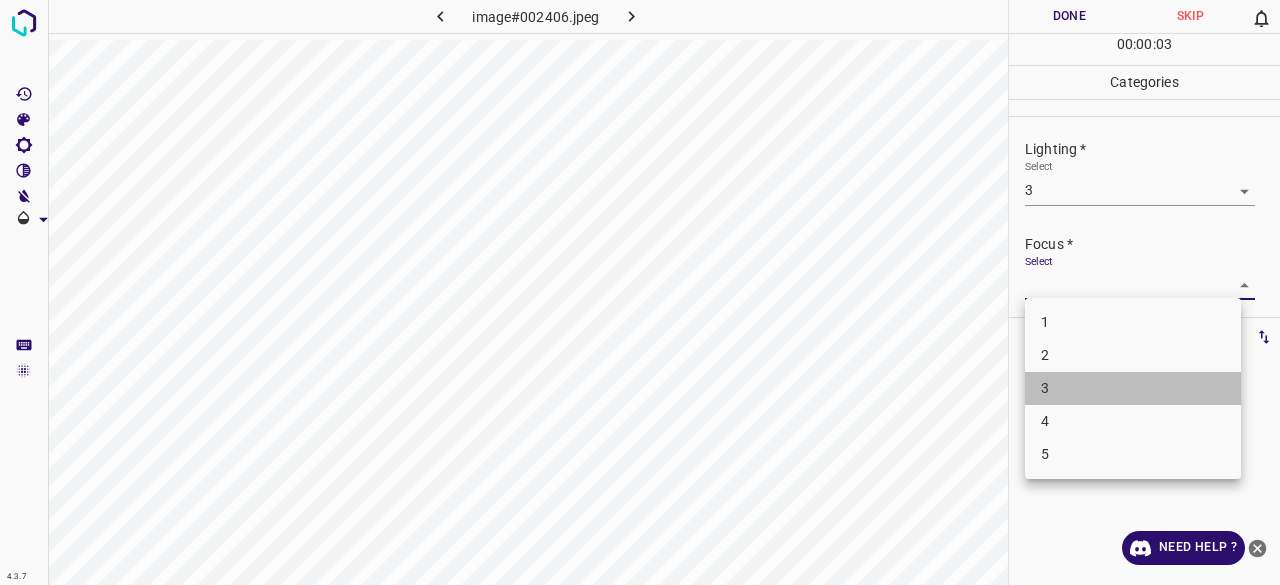 click on "3" at bounding box center [1133, 388] 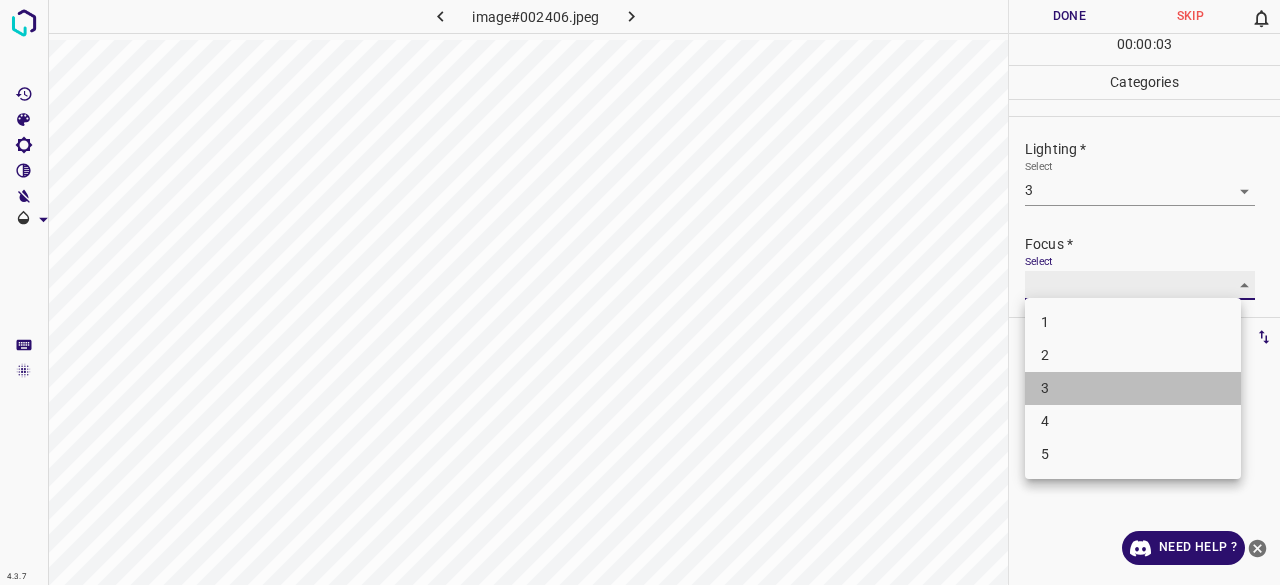 type on "3" 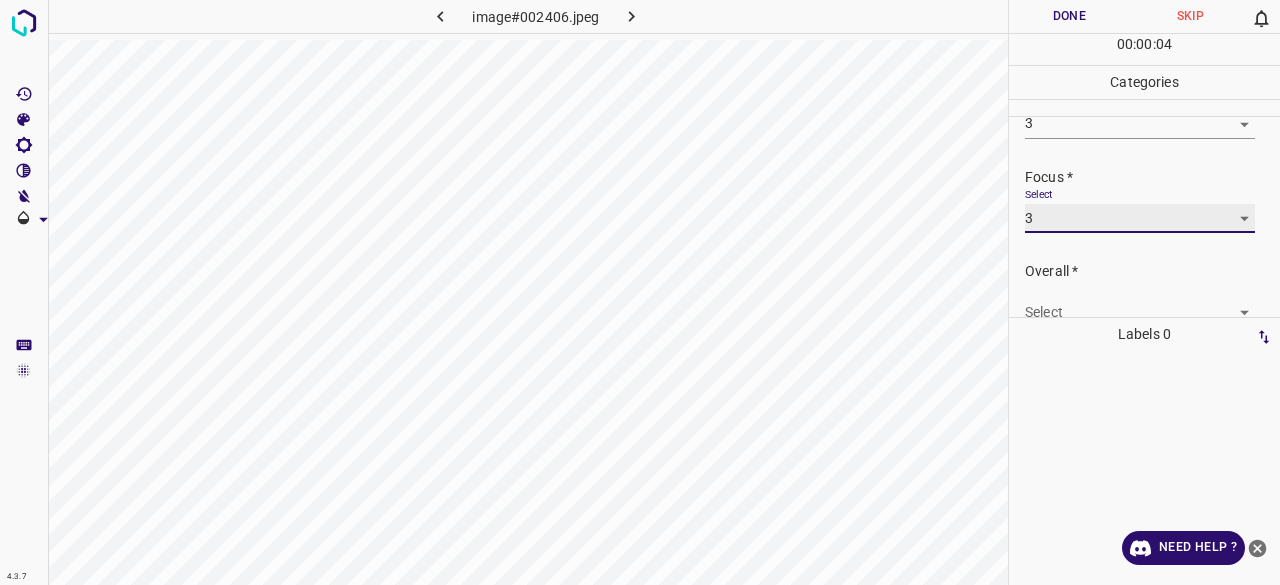 scroll, scrollTop: 98, scrollLeft: 0, axis: vertical 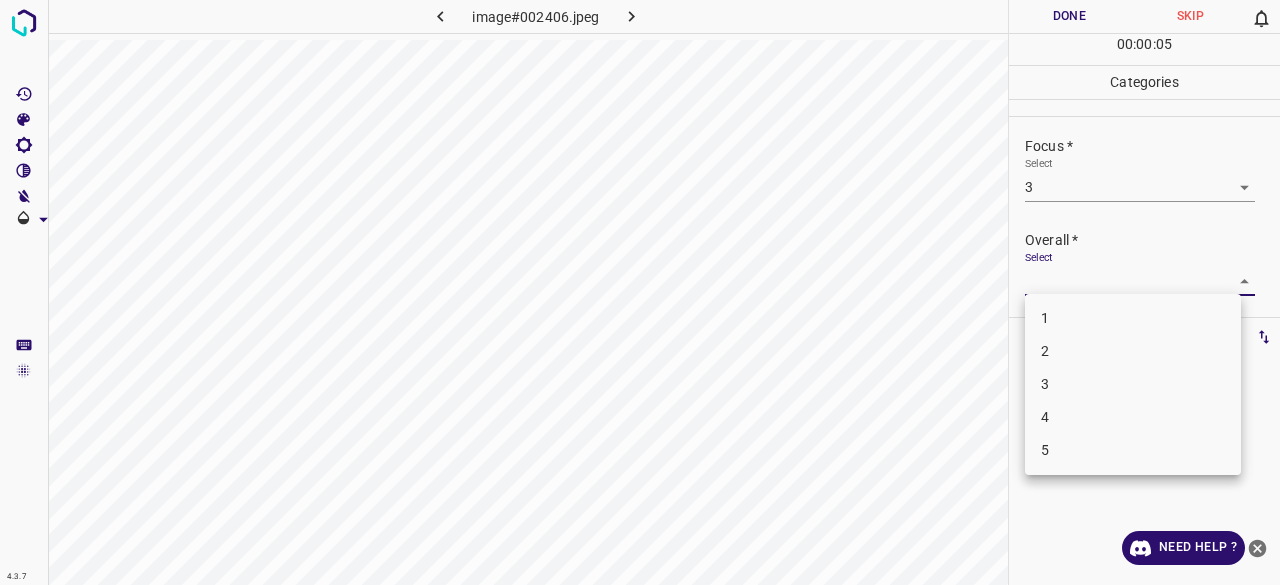 click on "4.3.7 image#002406.jpeg Done Skip 0 00   : 00   : 05   Categories Lighting *  Select 3 3 Focus *  Select 3 3 Overall *  Select ​ Labels   0 Categories 1 Lighting 2 Focus 3 Overall Tools Space Change between modes (Draw & Edit) I Auto labeling R Restore zoom M Zoom in N Zoom out Delete Delete selecte label Filters Z Restore filters X Saturation filter C Brightness filter V Contrast filter B Gray scale filter General O Download Need Help ? - Text - Hide - Delete 1 2 3 4 5" at bounding box center (640, 292) 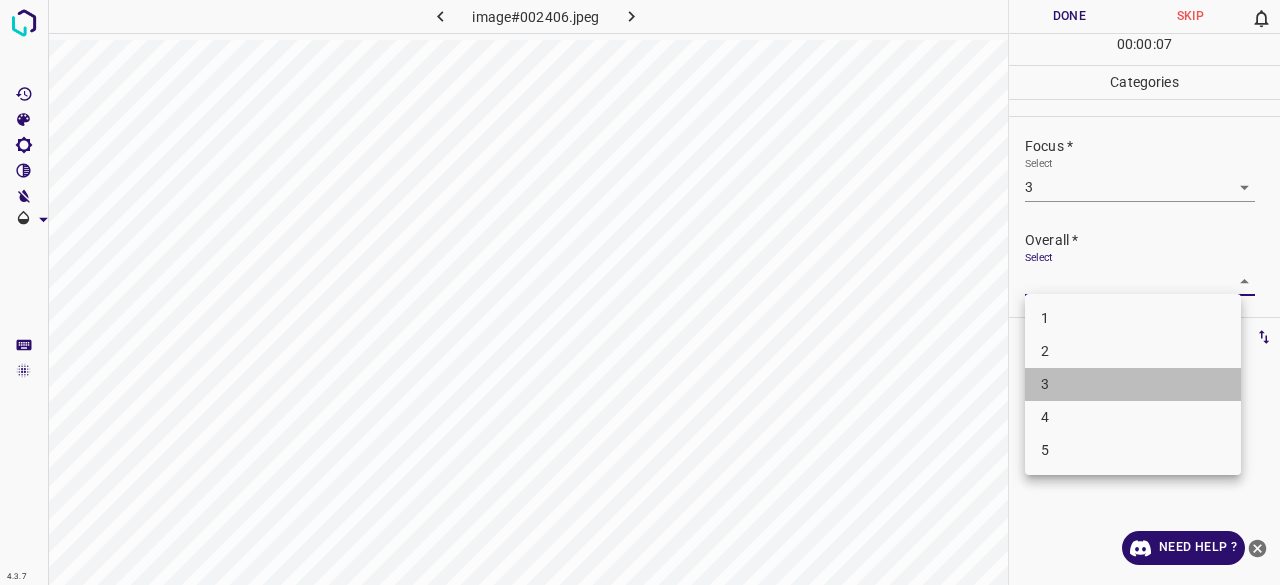 click on "3" at bounding box center (1133, 384) 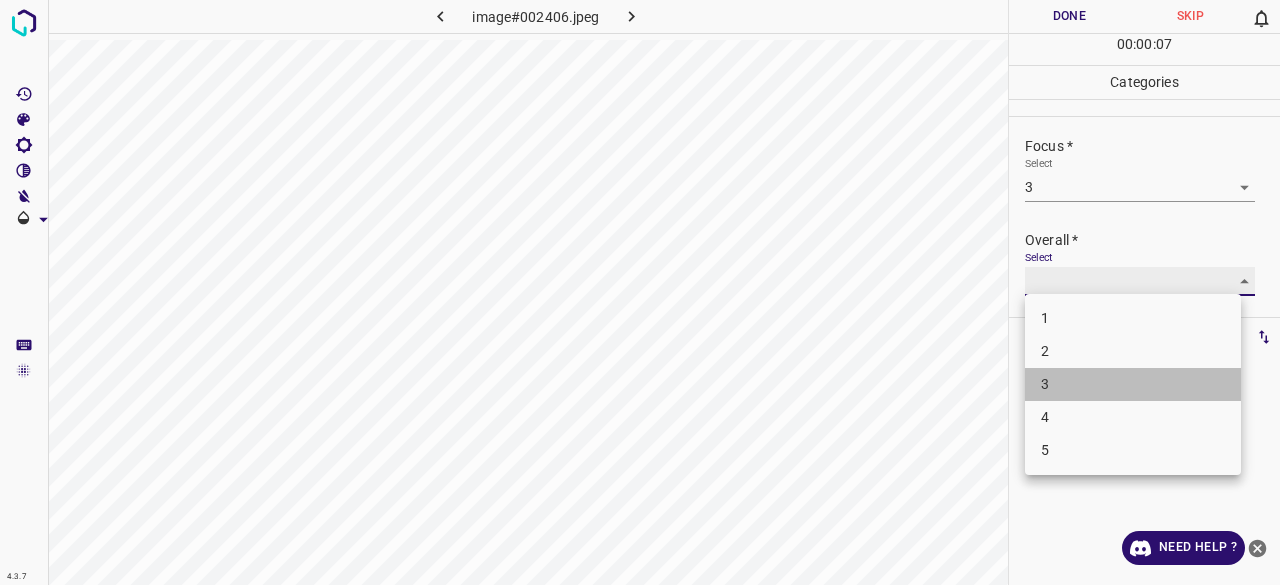 type on "3" 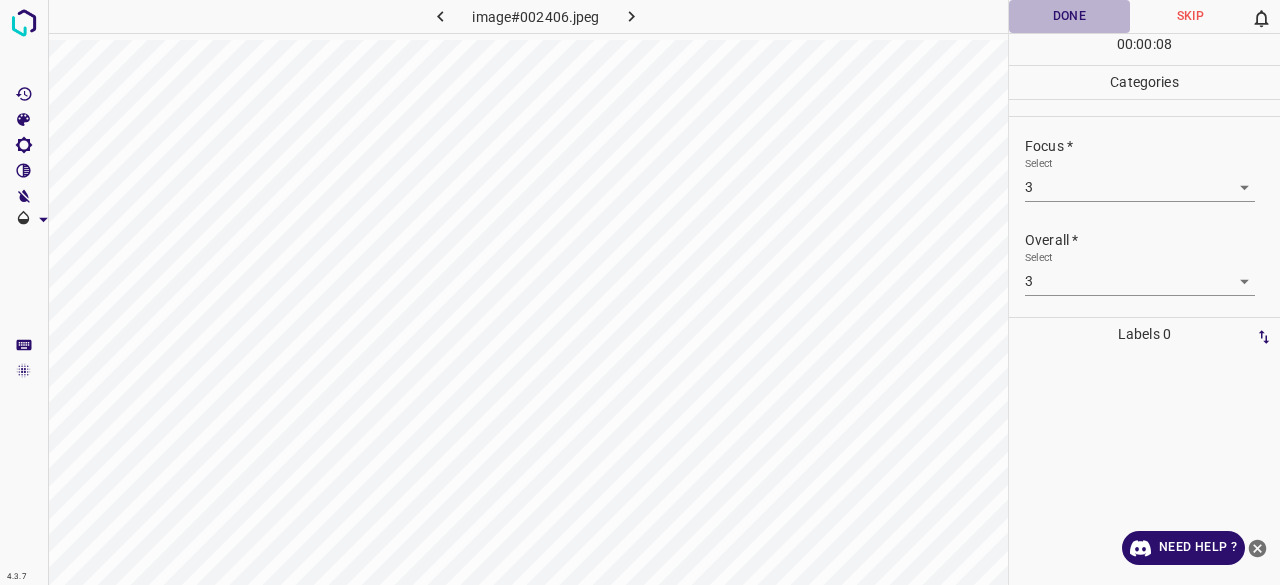 click on "Done" at bounding box center (1069, 16) 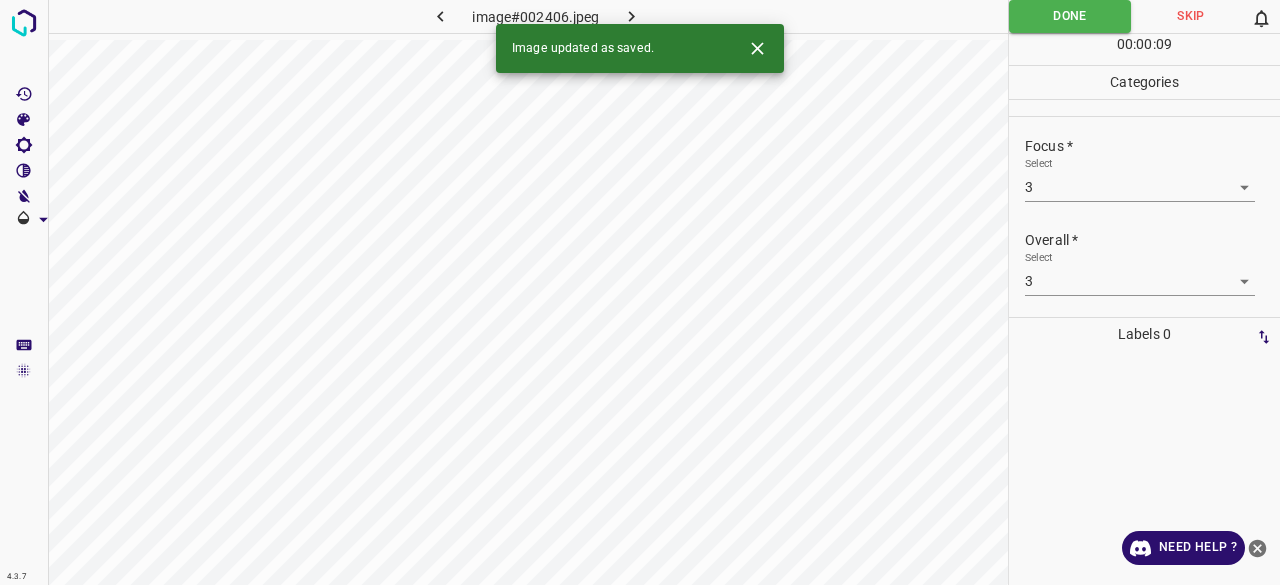click at bounding box center [632, 16] 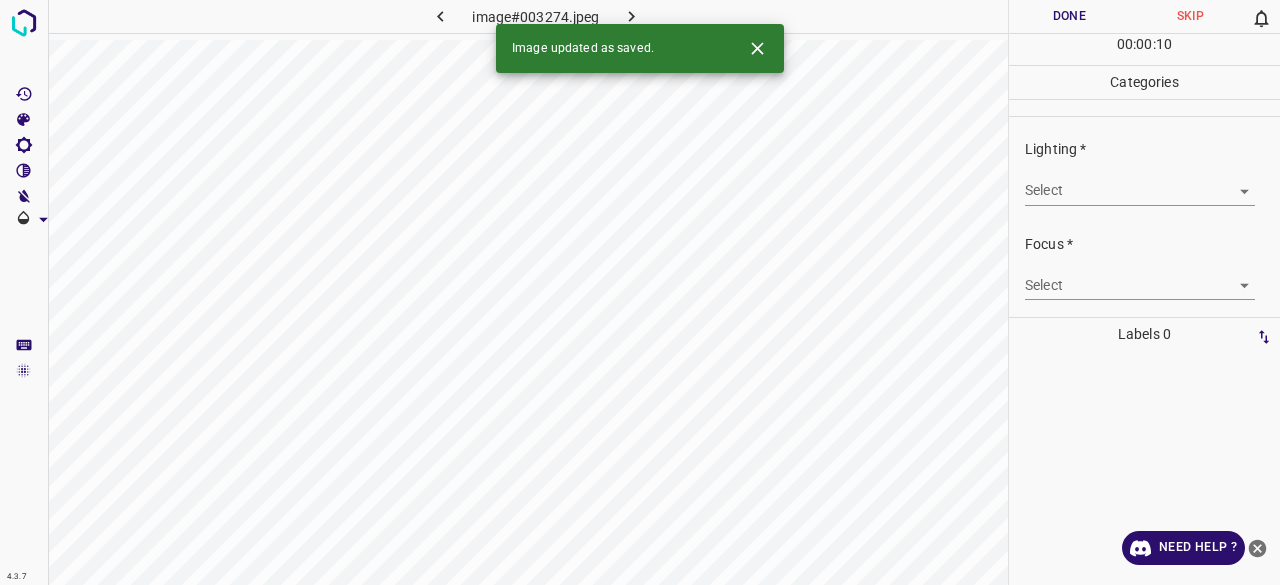 click on "4.3.7 image#003274.jpeg Done Skip 0 00   : 00   : 10   Categories Lighting *  Select ​ Focus *  Select ​ Overall *  Select ​ Labels   0 Categories 1 Lighting 2 Focus 3 Overall Tools Space Change between modes (Draw & Edit) I Auto labeling R Restore zoom M Zoom in N Zoom out Delete Delete selecte label Filters Z Restore filters X Saturation filter C Brightness filter V Contrast filter B Gray scale filter General O Download Image updated as saved. Need Help ? - Text - Hide - Delete" at bounding box center (640, 292) 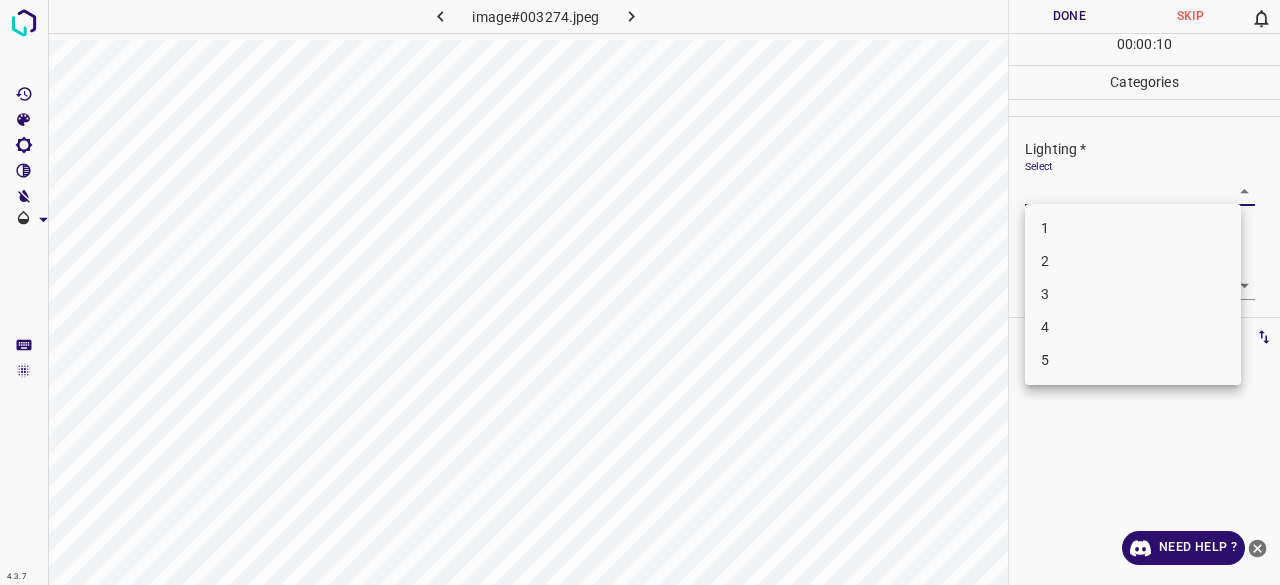 click on "4" at bounding box center [1133, 327] 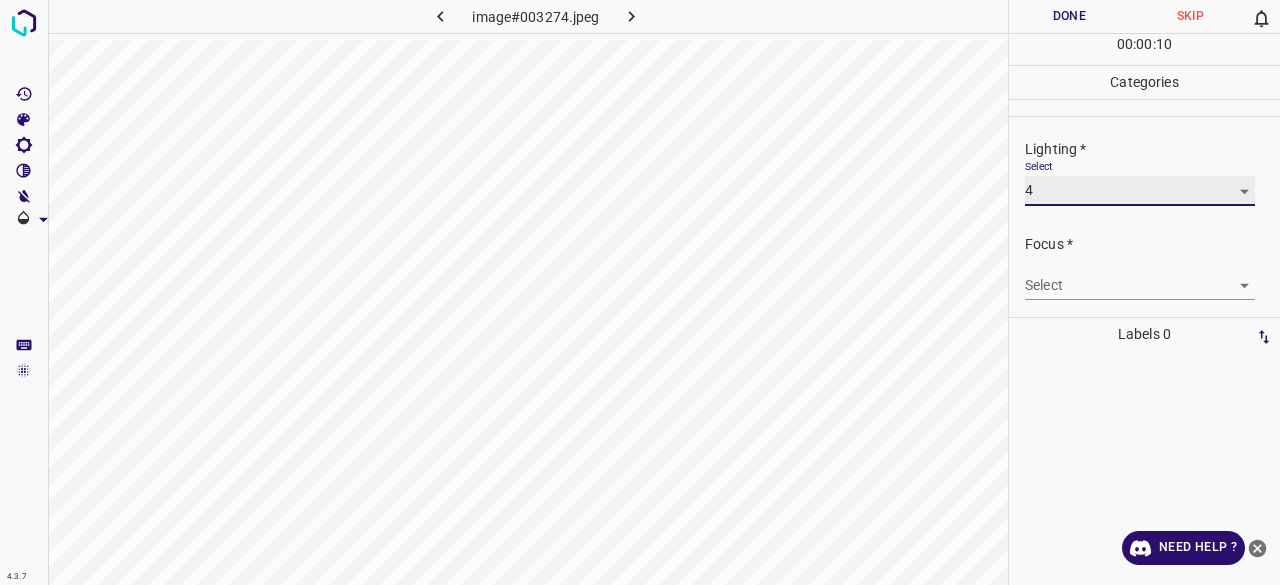 type on "4" 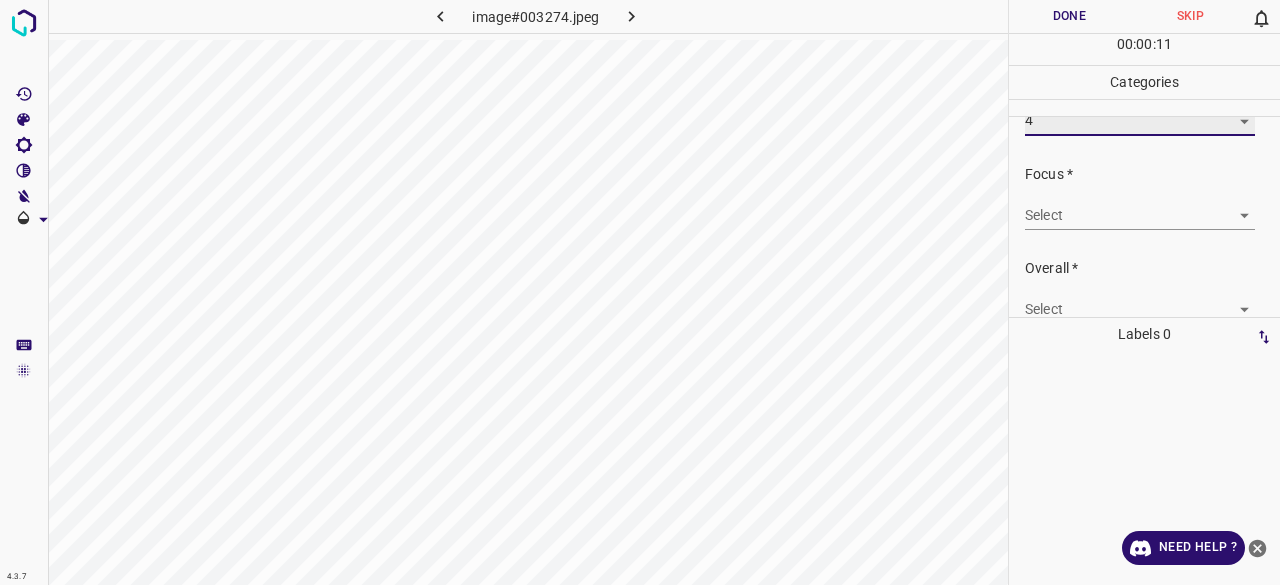 scroll, scrollTop: 98, scrollLeft: 0, axis: vertical 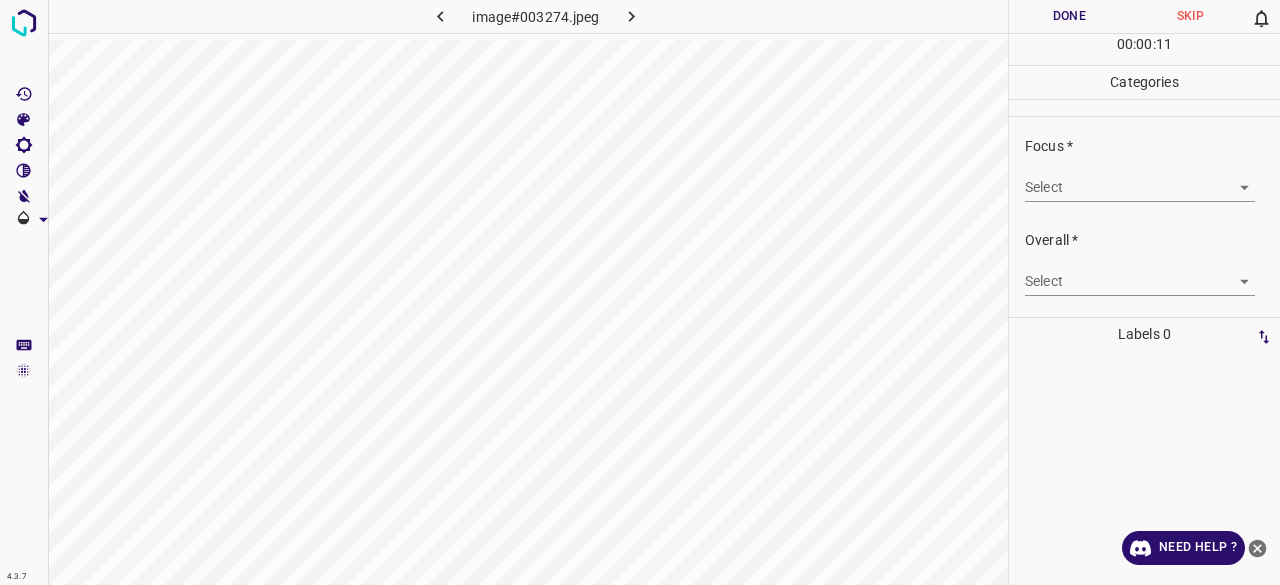 click on "4.3.7 image#003274.jpeg Done Skip 0 00   : 00   : 11   Categories Lighting *  Select 4 4 Focus *  Select ​ Overall *  Select ​ Labels   0 Categories 1 Lighting 2 Focus 3 Overall Tools Space Change between modes (Draw & Edit) I Auto labeling R Restore zoom M Zoom in N Zoom out Delete Delete selecte label Filters Z Restore filters X Saturation filter C Brightness filter V Contrast filter B Gray scale filter General O Download Need Help ? - Text - Hide - Delete" at bounding box center [640, 292] 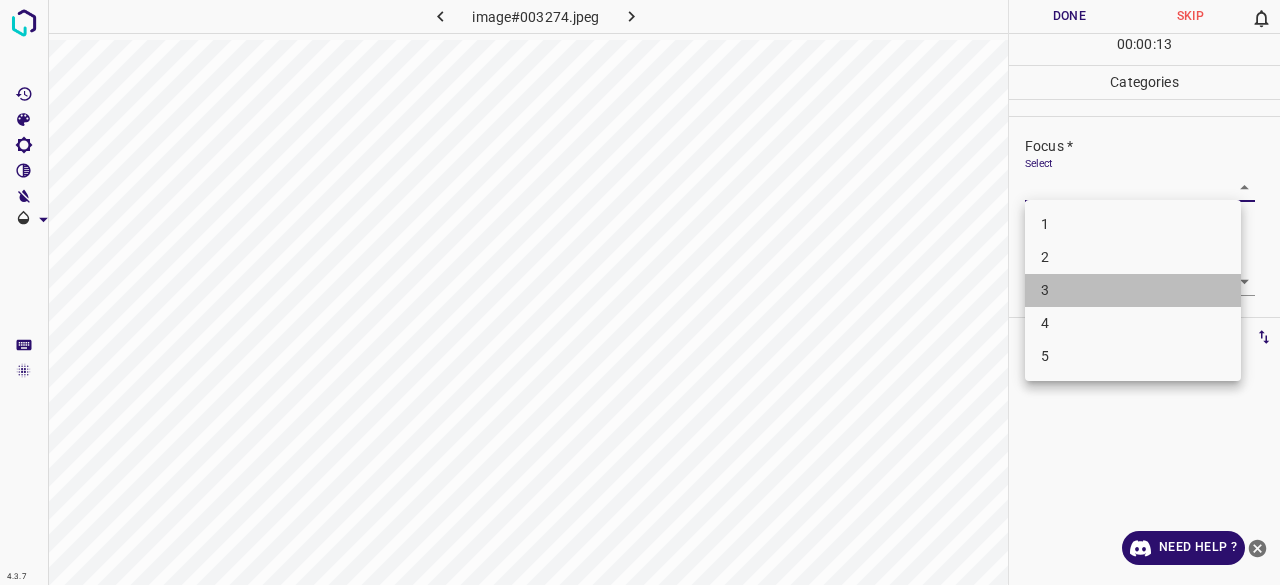 click on "3" at bounding box center (1133, 290) 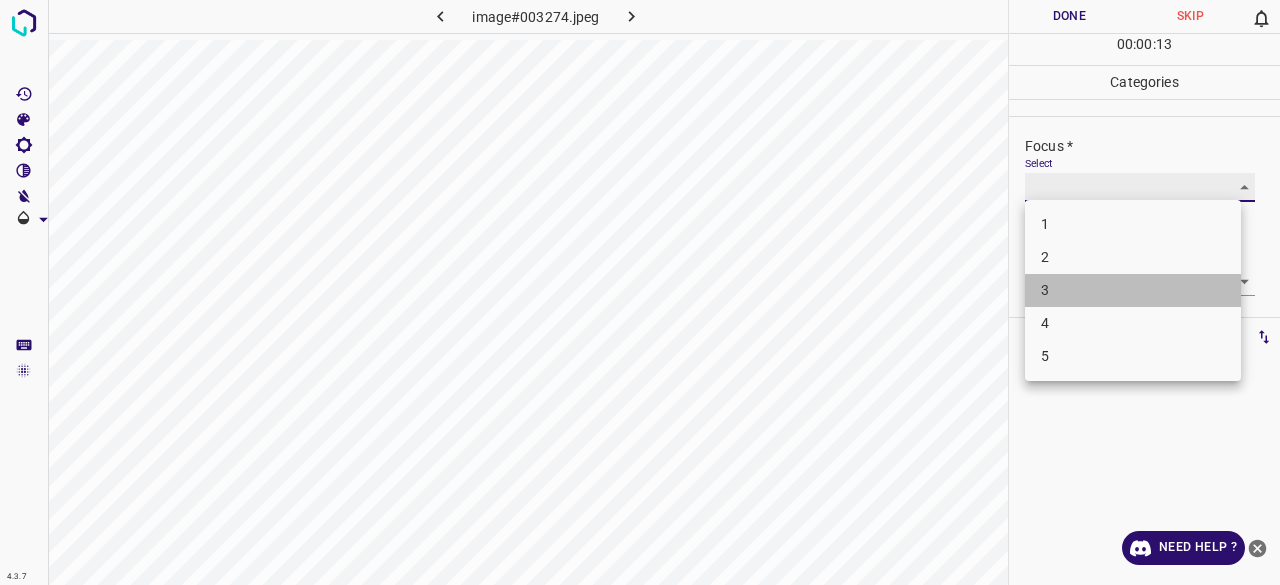 type on "3" 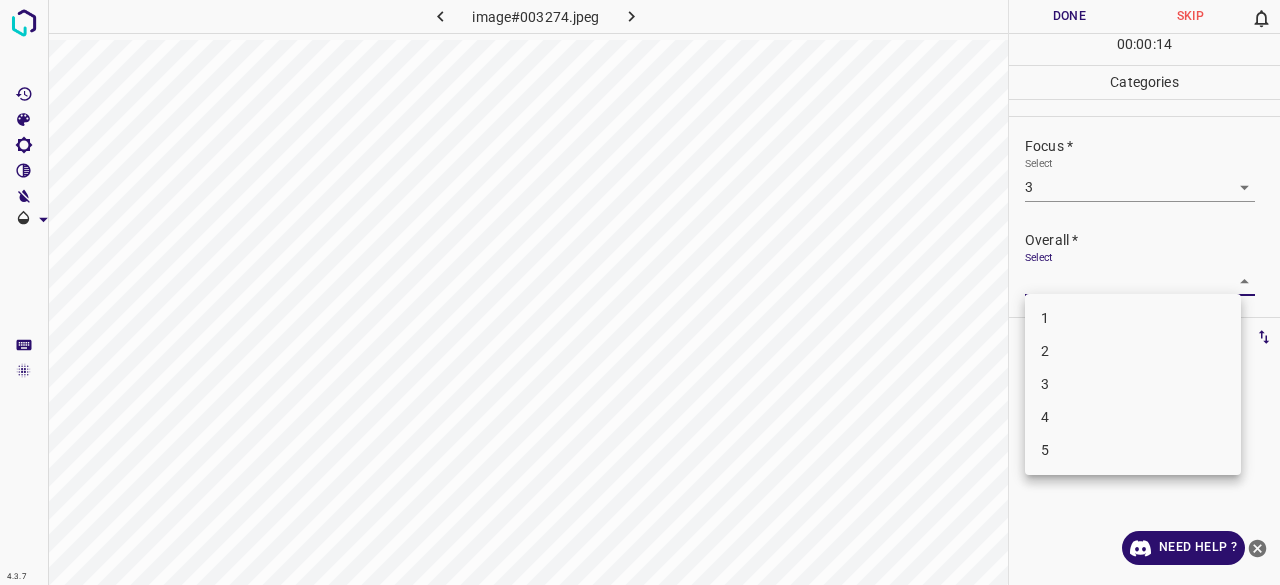 click on "4.3.7 image#003274.jpeg Done Skip 0 00   : 00   : 14   Categories Lighting *  Select 4 4 Focus *  Select 3 3 Overall *  Select ​ Labels   0 Categories 1 Lighting 2 Focus 3 Overall Tools Space Change between modes (Draw & Edit) I Auto labeling R Restore zoom M Zoom in N Zoom out Delete Delete selecte label Filters Z Restore filters X Saturation filter C Brightness filter V Contrast filter B Gray scale filter General O Download Need Help ? - Text - Hide - Delete 1 2 3 4 5" at bounding box center [640, 292] 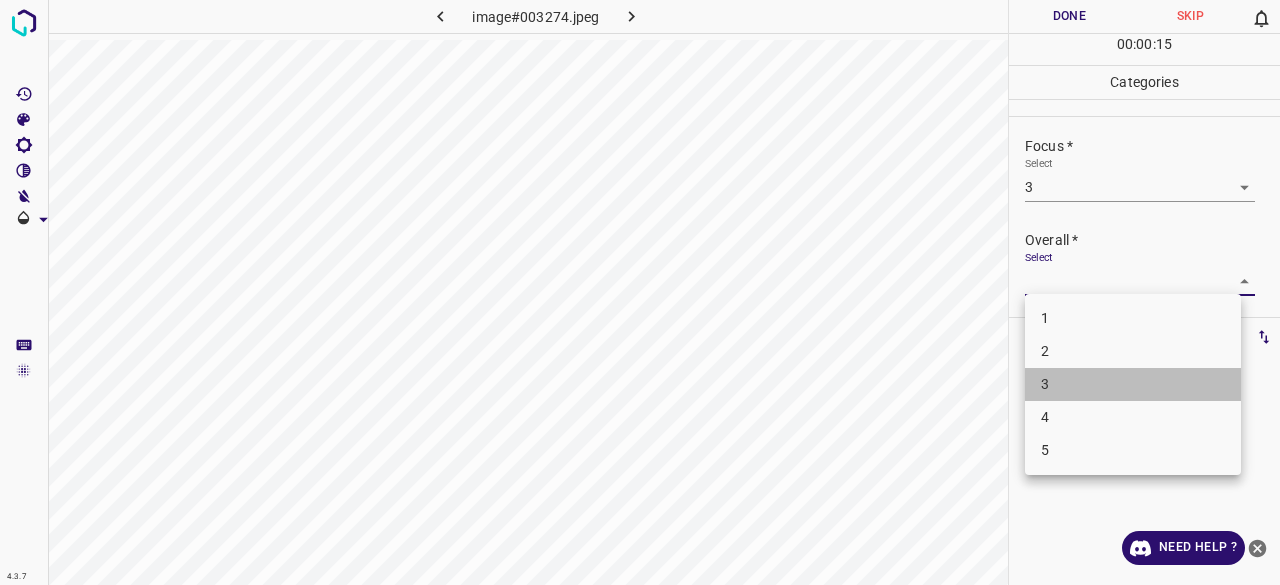 click on "3" at bounding box center (1133, 384) 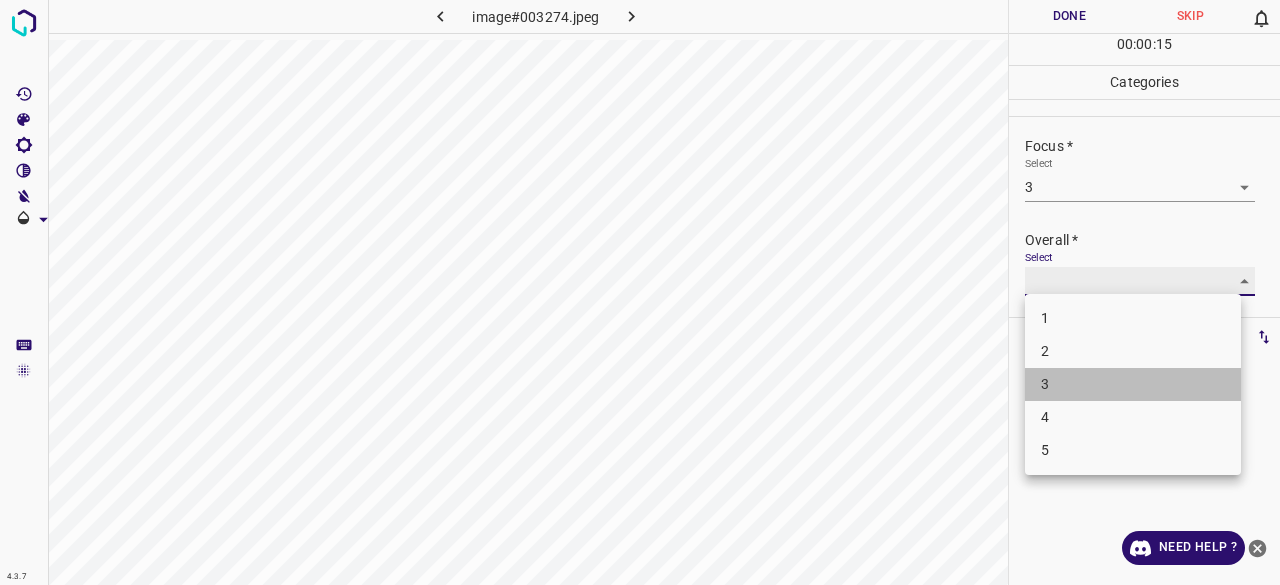 type on "3" 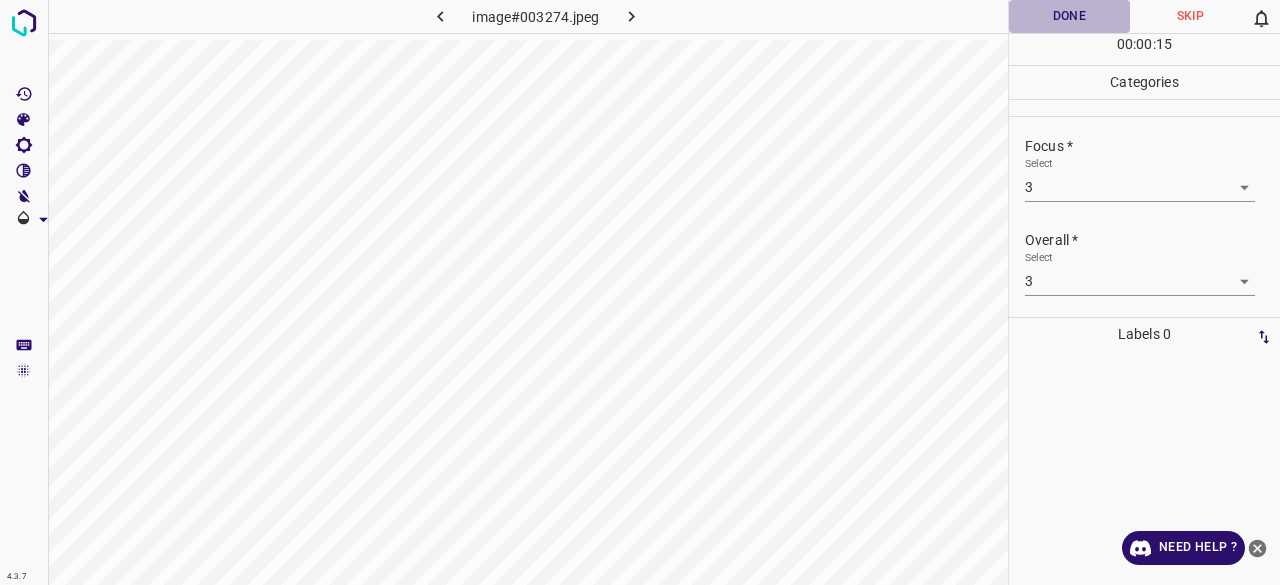 click on "Done" at bounding box center (1069, 16) 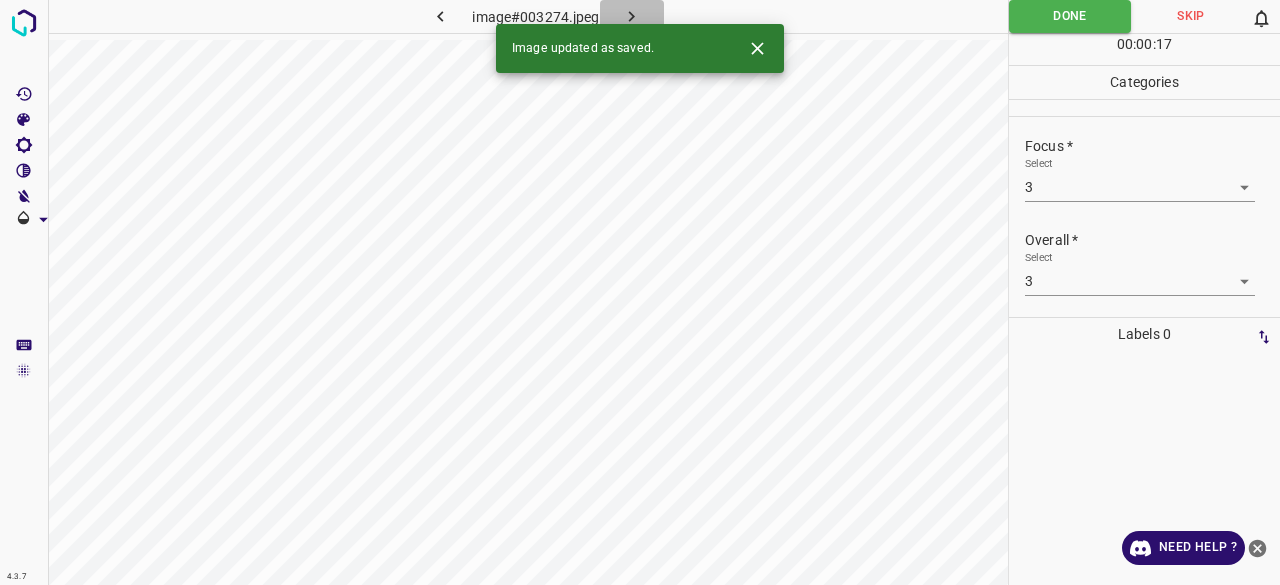 click 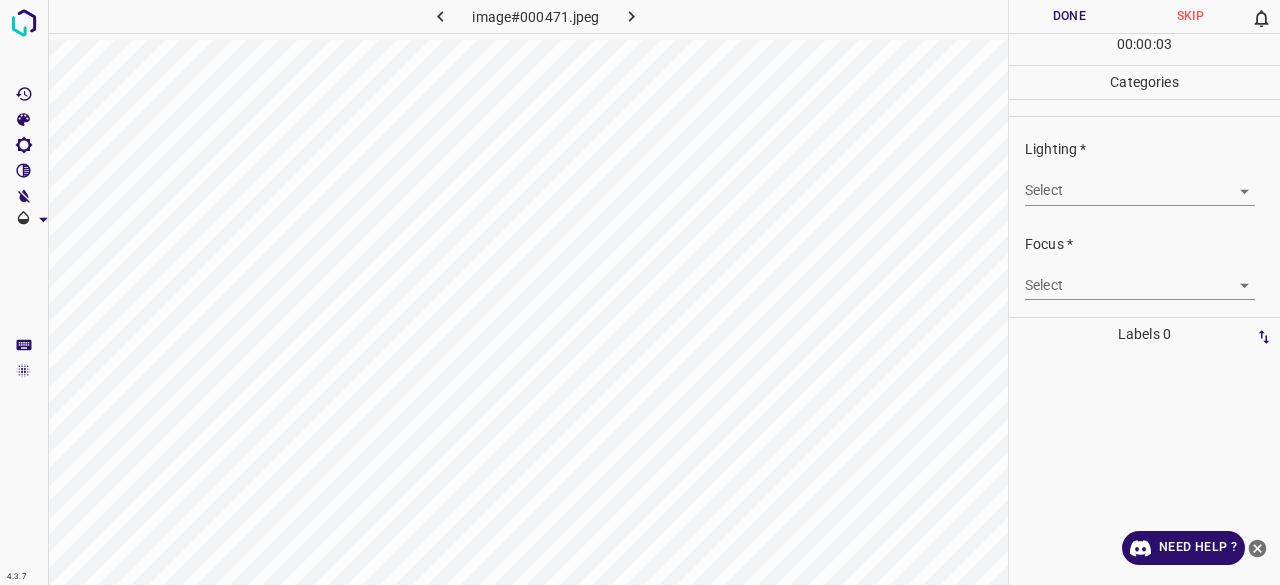 click on "4.3.7 image#000471.jpeg Done Skip 0 00   : 00   : 03   Categories Lighting *  Select ​ Focus *  Select ​ Overall *  Select ​ Labels   0 Categories 1 Lighting 2 Focus 3 Overall Tools Space Change between modes (Draw & Edit) I Auto labeling R Restore zoom M Zoom in N Zoom out Delete Delete selecte label Filters Z Restore filters X Saturation filter C Brightness filter V Contrast filter B Gray scale filter General O Download Need Help ? - Text - Hide - Delete" at bounding box center [640, 292] 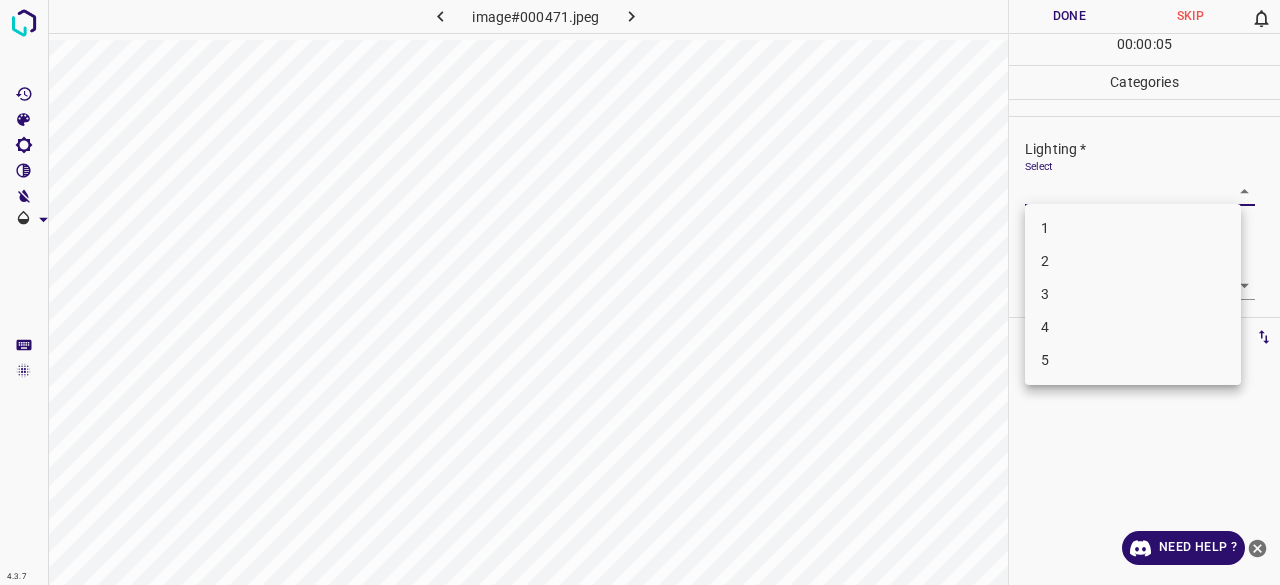 click on "3" at bounding box center (1133, 294) 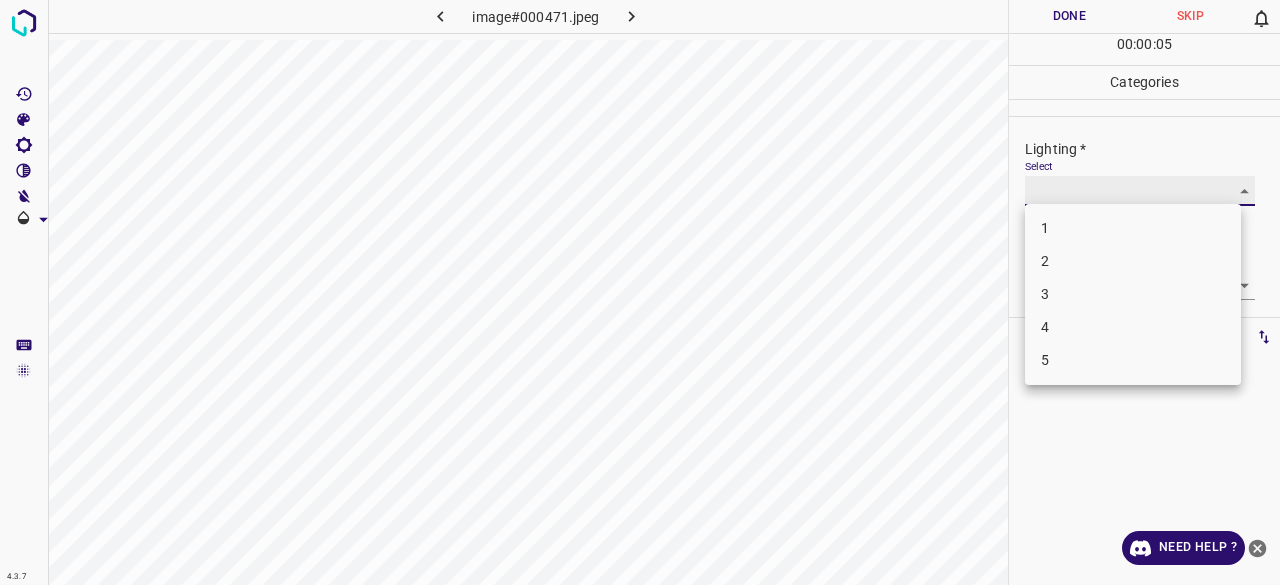 type on "3" 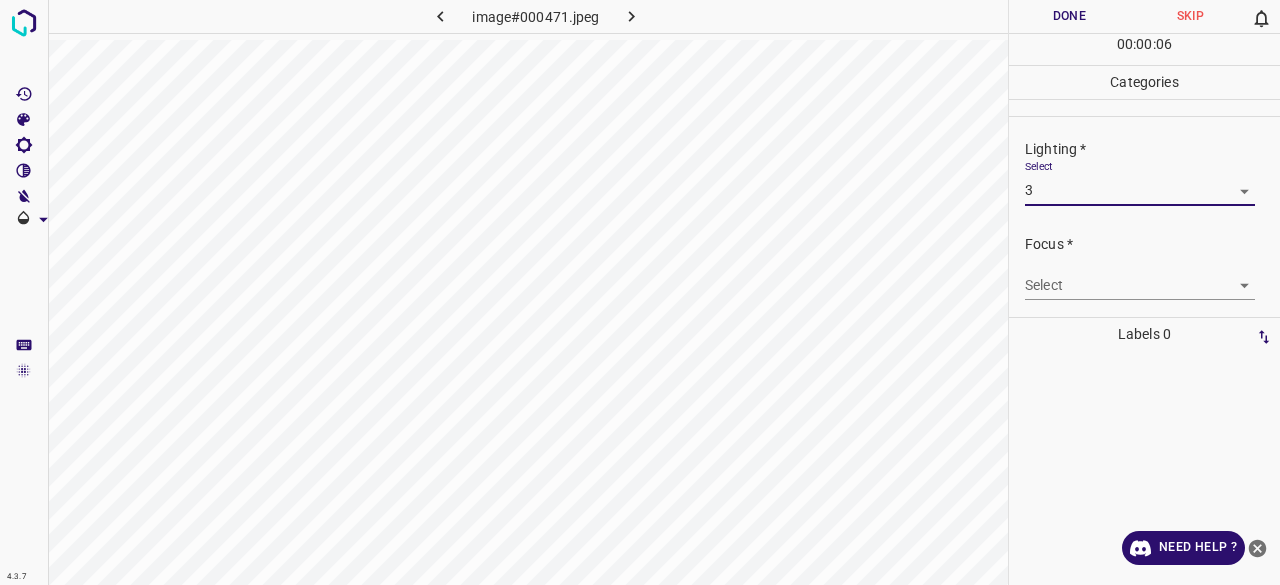 click on "4.3.7 image#000471.jpeg Done Skip 0 00   : 00   : 06   Categories Lighting *  Select 3 3 Focus *  Select ​ Overall *  Select ​ Labels   0 Categories 1 Lighting 2 Focus 3 Overall Tools Space Change between modes (Draw & Edit) I Auto labeling R Restore zoom M Zoom in N Zoom out Delete Delete selecte label Filters Z Restore filters X Saturation filter C Brightness filter V Contrast filter B Gray scale filter General O Download Need Help ? - Text - Hide - Delete" at bounding box center (640, 292) 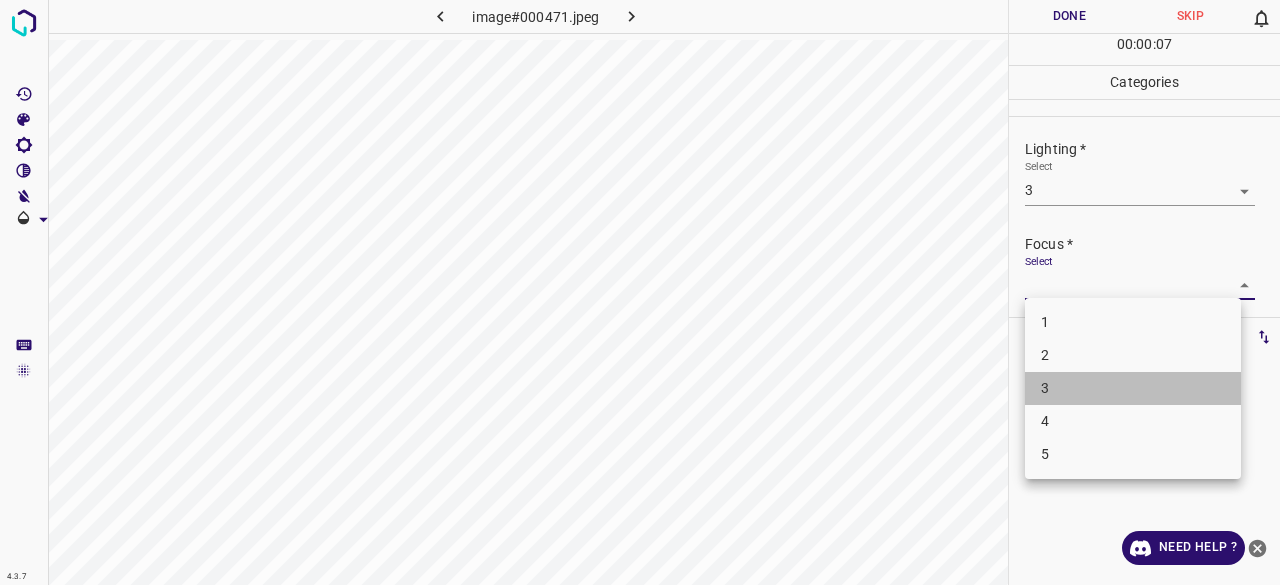 click on "3" at bounding box center [1133, 388] 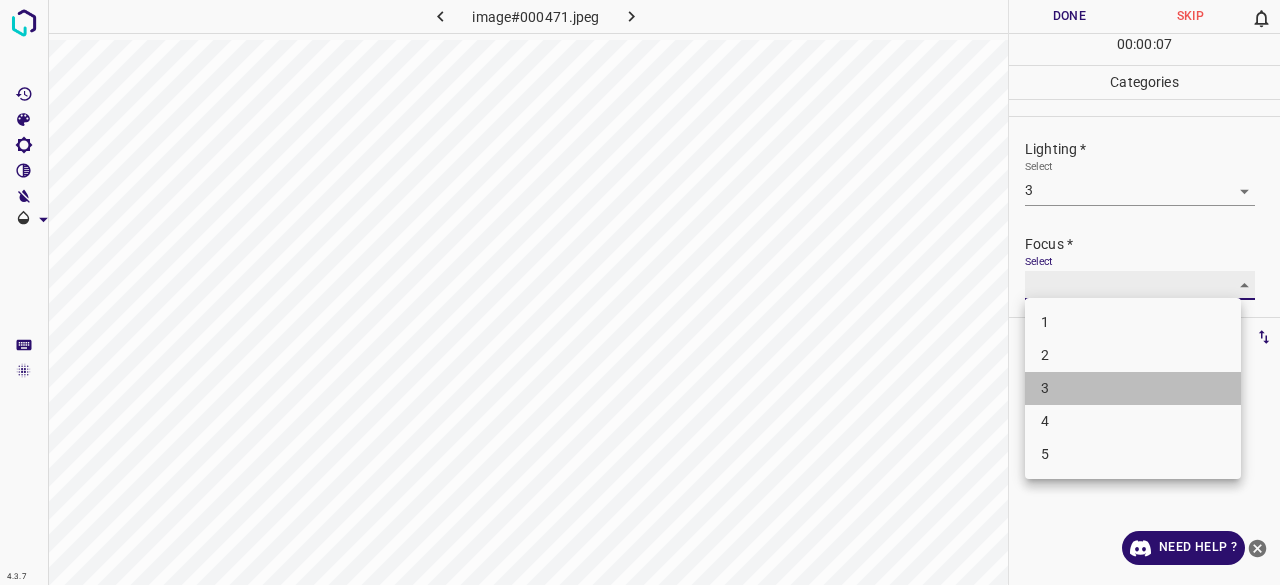 type on "3" 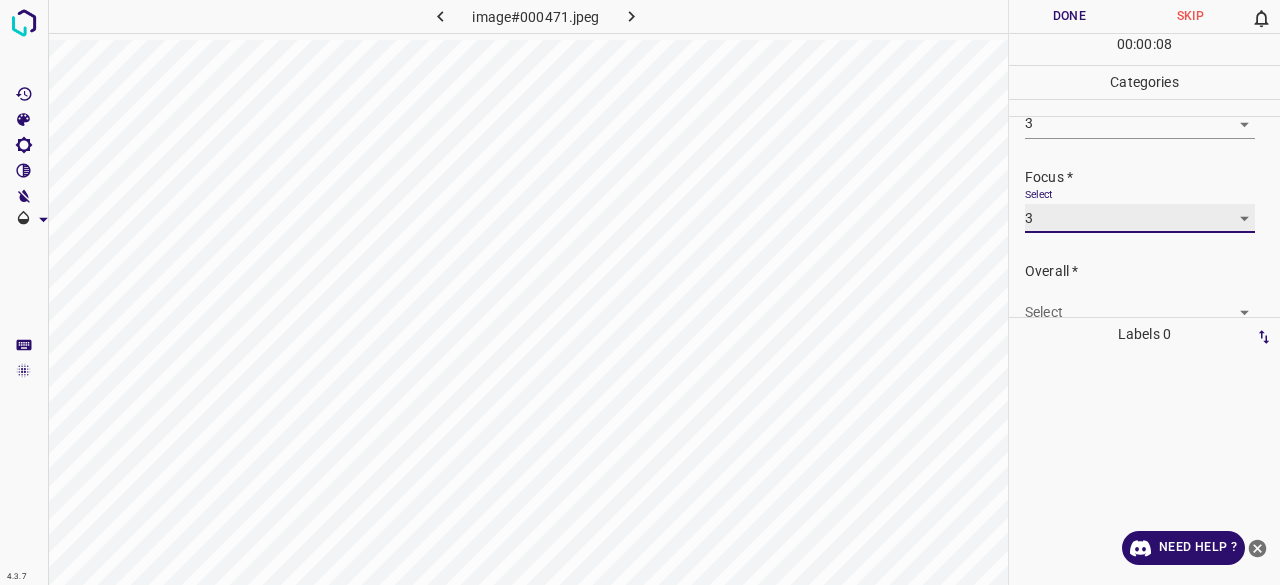 scroll, scrollTop: 98, scrollLeft: 0, axis: vertical 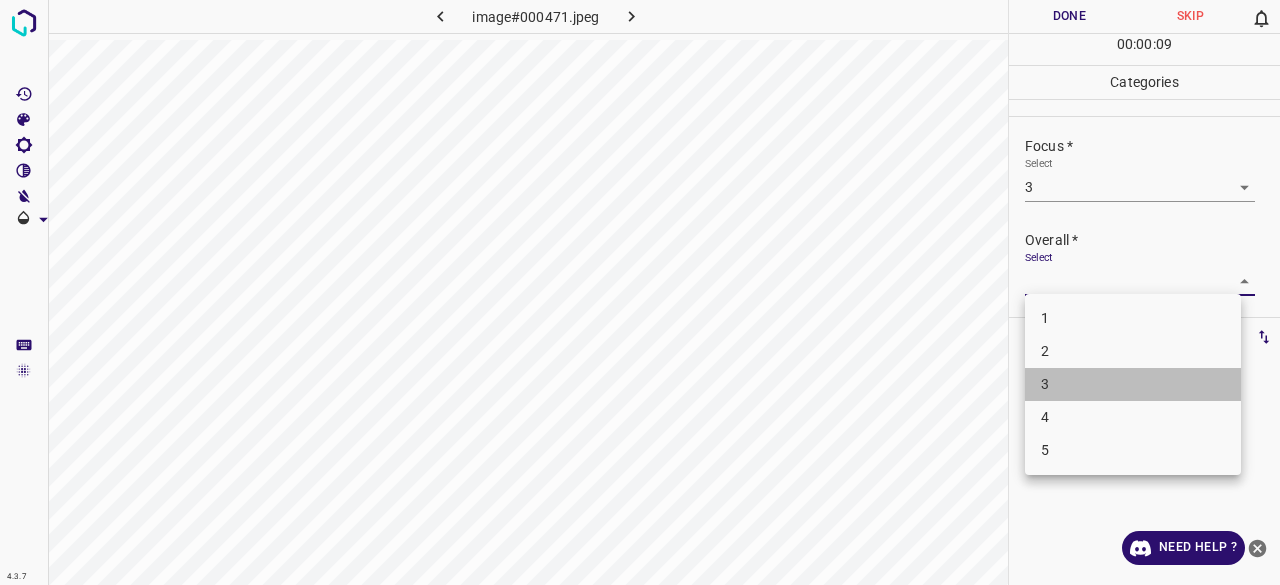click on "3" at bounding box center [1133, 384] 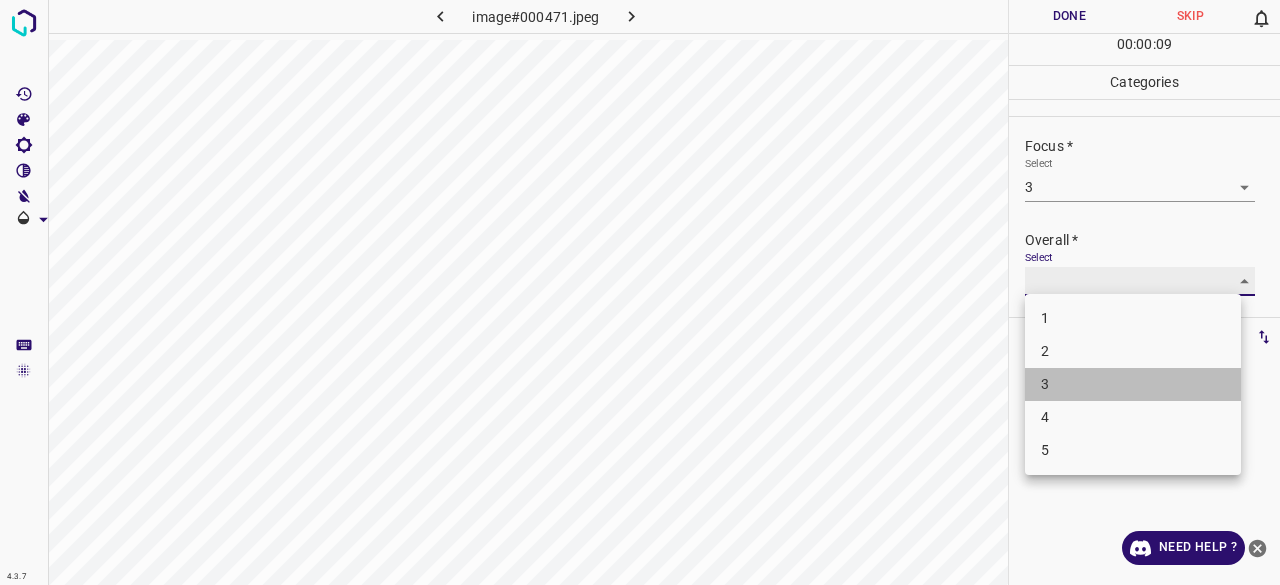 type on "3" 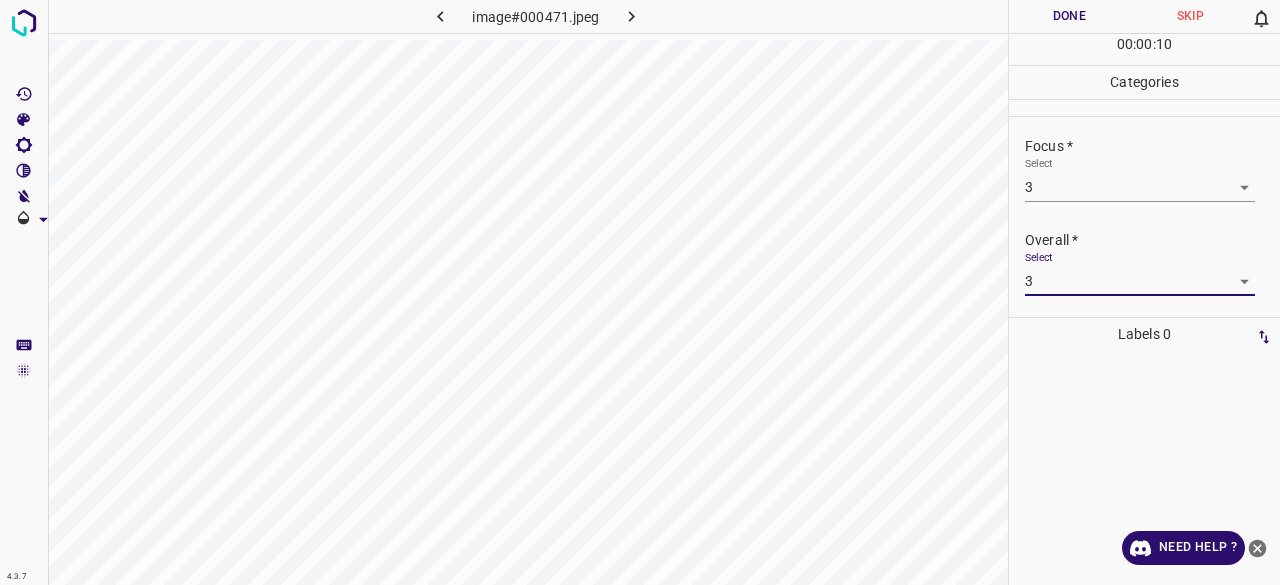 click on "Done" at bounding box center (1069, 16) 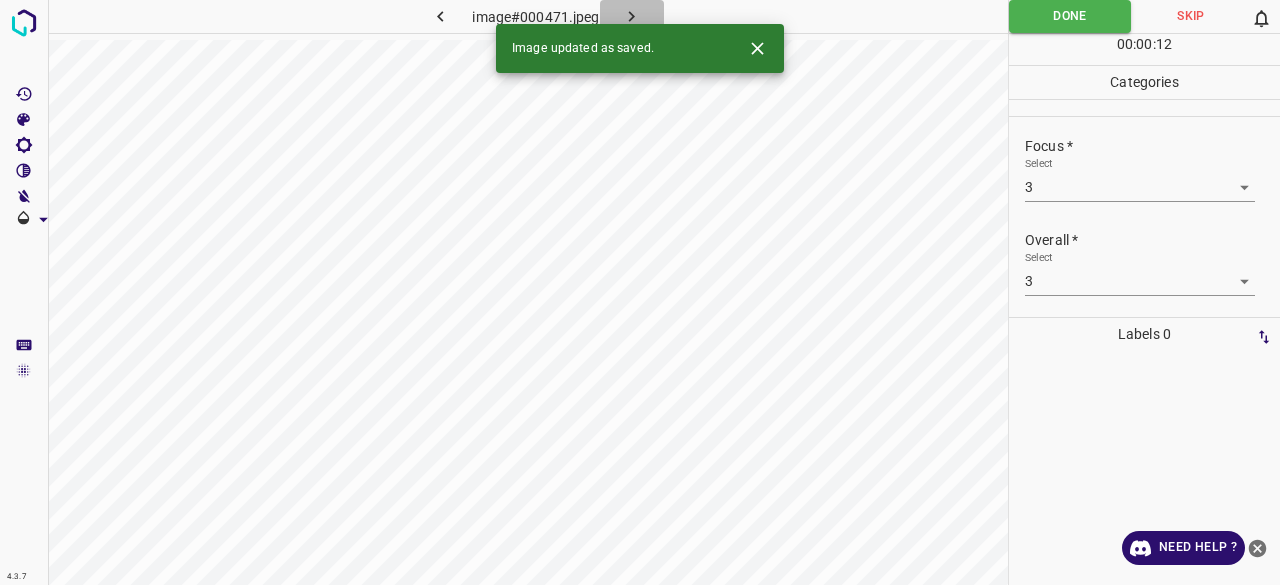 click at bounding box center [632, 16] 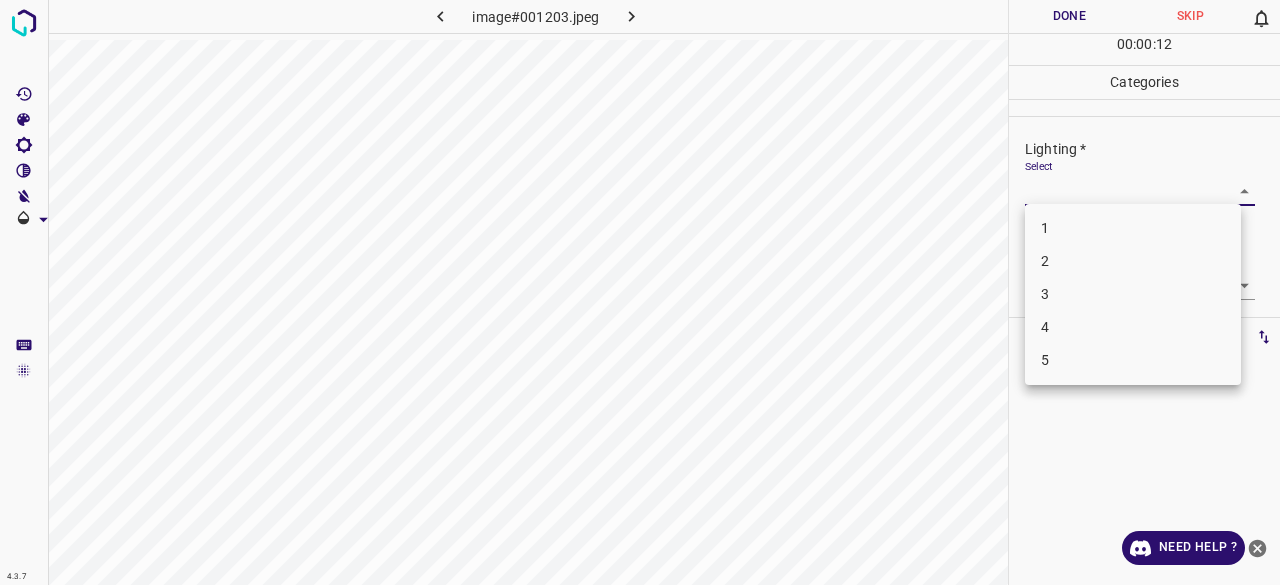 click on "4.3.7 image#001203.jpeg Done Skip 0 00   : 00   : 12   Categories Lighting *  Select ​ Focus *  Select ​ Overall *  Select ​ Labels   0 Categories 1 Lighting 2 Focus 3 Overall Tools Space Change between modes (Draw & Edit) I Auto labeling R Restore zoom M Zoom in N Zoom out Delete Delete selecte label Filters Z Restore filters X Saturation filter C Brightness filter V Contrast filter B Gray scale filter General O Download Need Help ? - Text - Hide - Delete 1 2 3 4 5" at bounding box center (640, 292) 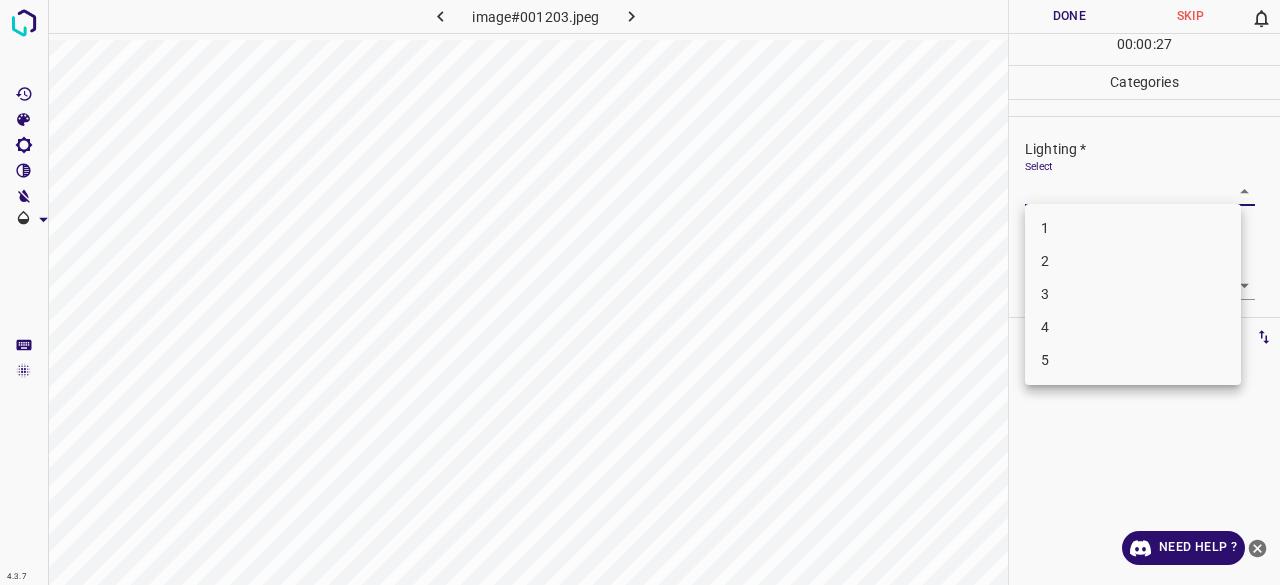 click on "3" at bounding box center (1133, 294) 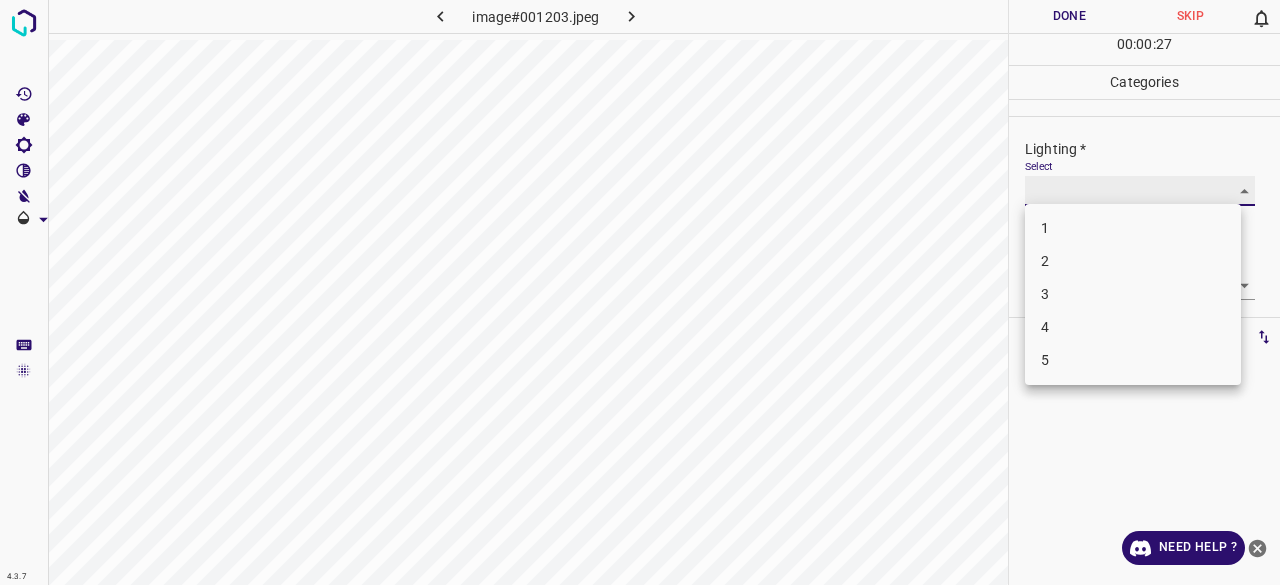 type on "3" 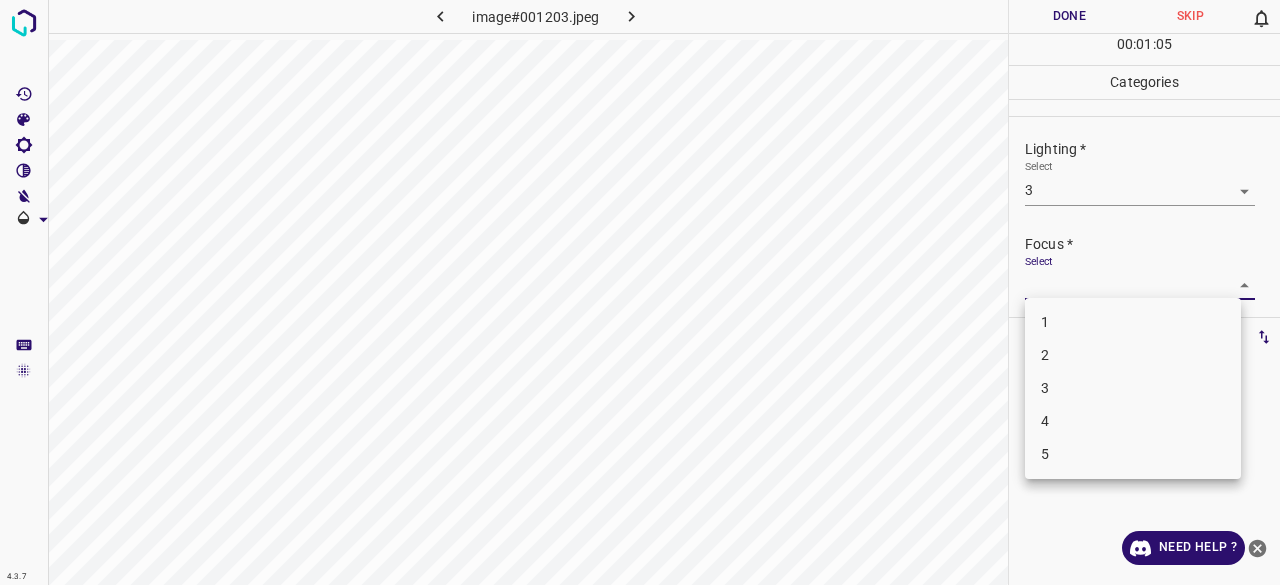 click on "4.3.7 image#001203.jpeg Done Skip 0 00   : 01   : 05   Categories Lighting *  Select 3 3 Focus *  Select ​ Overall *  Select ​ Labels   0 Categories 1 Lighting 2 Focus 3 Overall Tools Space Change between modes (Draw & Edit) I Auto labeling R Restore zoom M Zoom in N Zoom out Delete Delete selecte label Filters Z Restore filters X Saturation filter C Brightness filter V Contrast filter B Gray scale filter General O Download Need Help ? - Text - Hide - Delete 1 2 3 4 5" at bounding box center (640, 292) 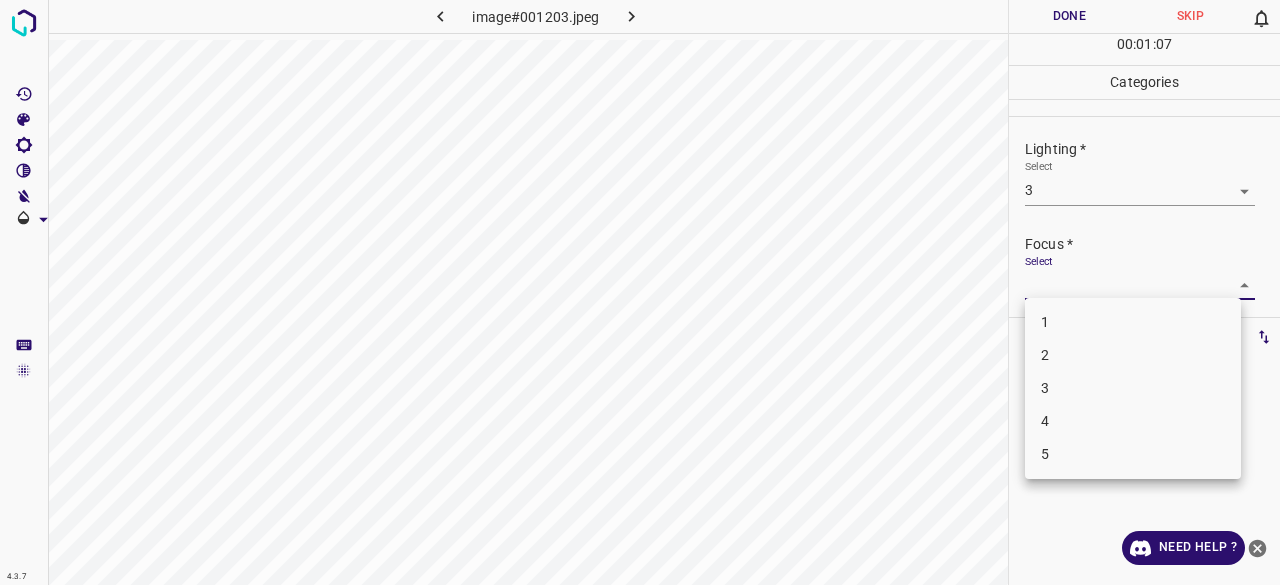 click on "3" at bounding box center (1133, 388) 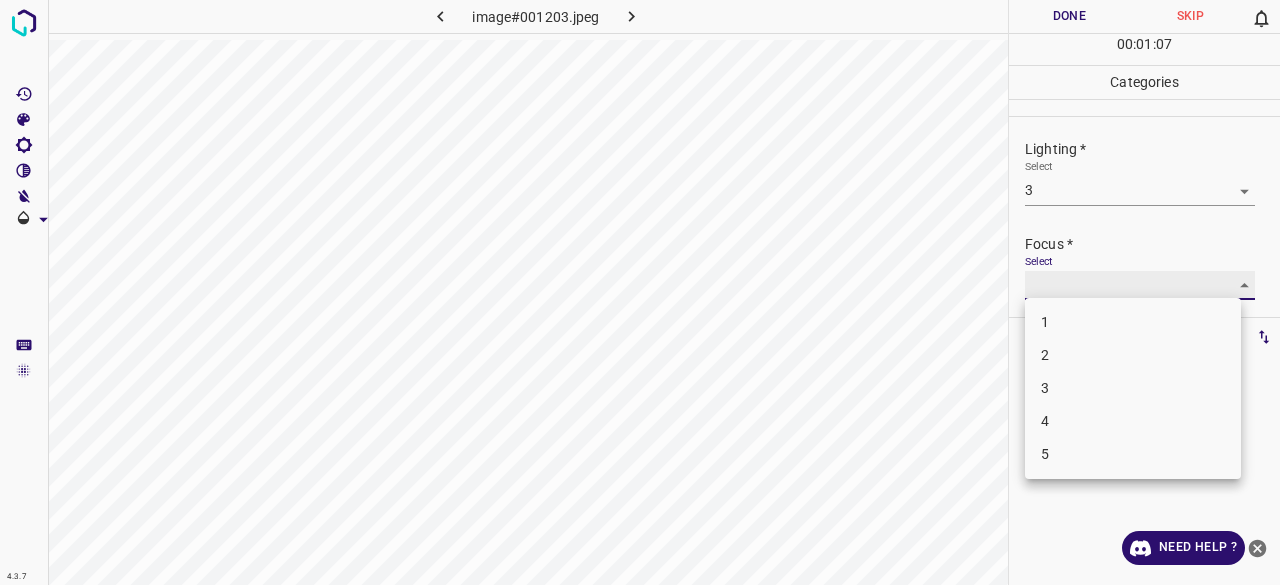 type on "3" 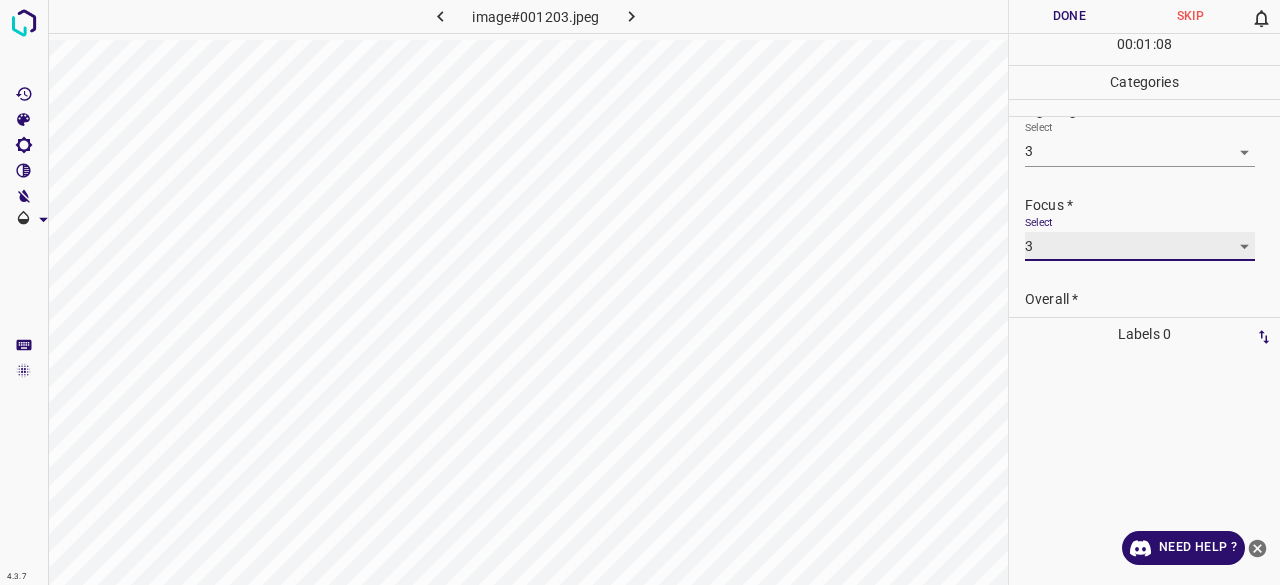 scroll, scrollTop: 98, scrollLeft: 0, axis: vertical 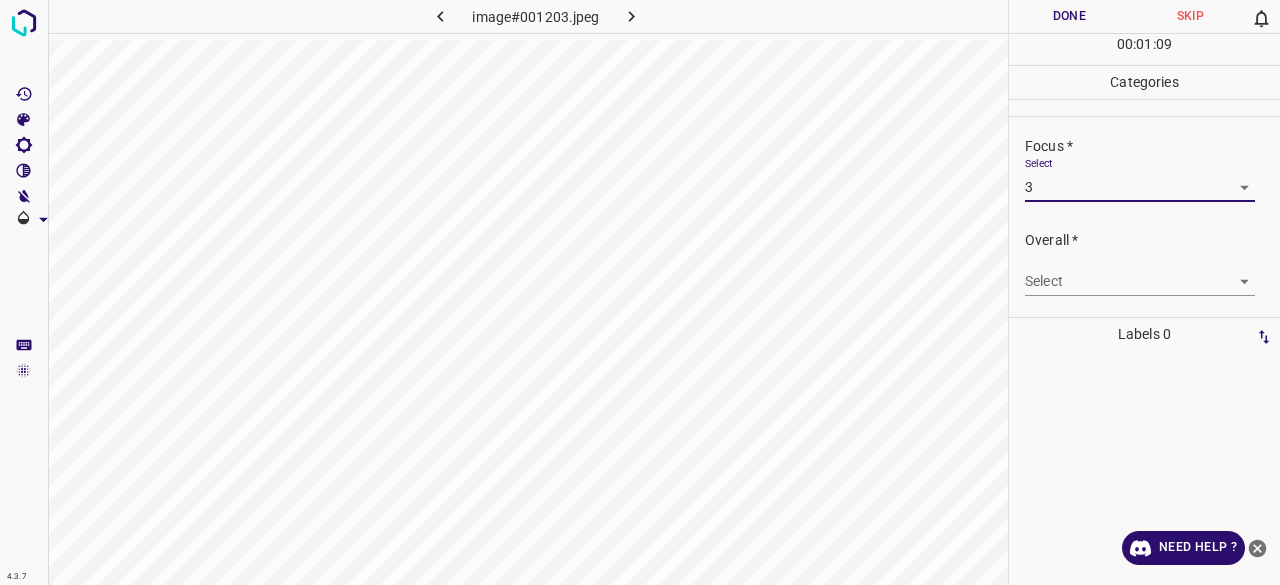click on "4.3.7 image#001203.jpeg Done Skip 0 00   : 01   : 09   Categories Lighting *  Select 3 3 Focus *  Select 3 3 Overall *  Select ​ Labels   0 Categories 1 Lighting 2 Focus 3 Overall Tools Space Change between modes (Draw & Edit) I Auto labeling R Restore zoom M Zoom in N Zoom out Delete Delete selecte label Filters Z Restore filters X Saturation filter C Brightness filter V Contrast filter B Gray scale filter General O Download Need Help ? - Text - Hide - Delete" at bounding box center [640, 292] 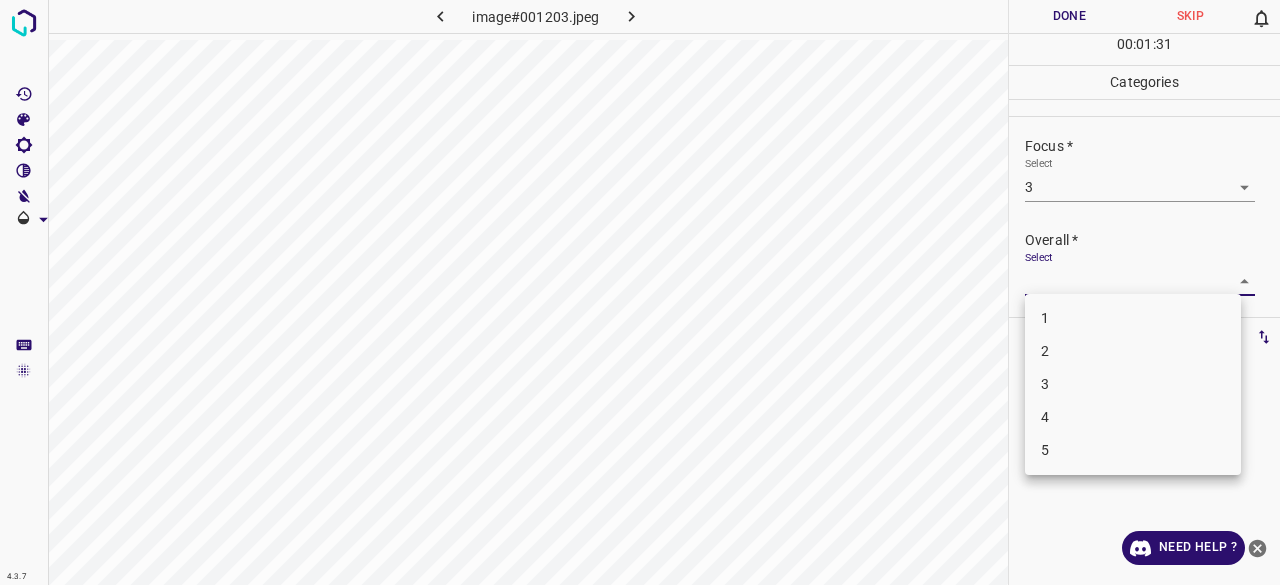 click on "3" at bounding box center (1133, 384) 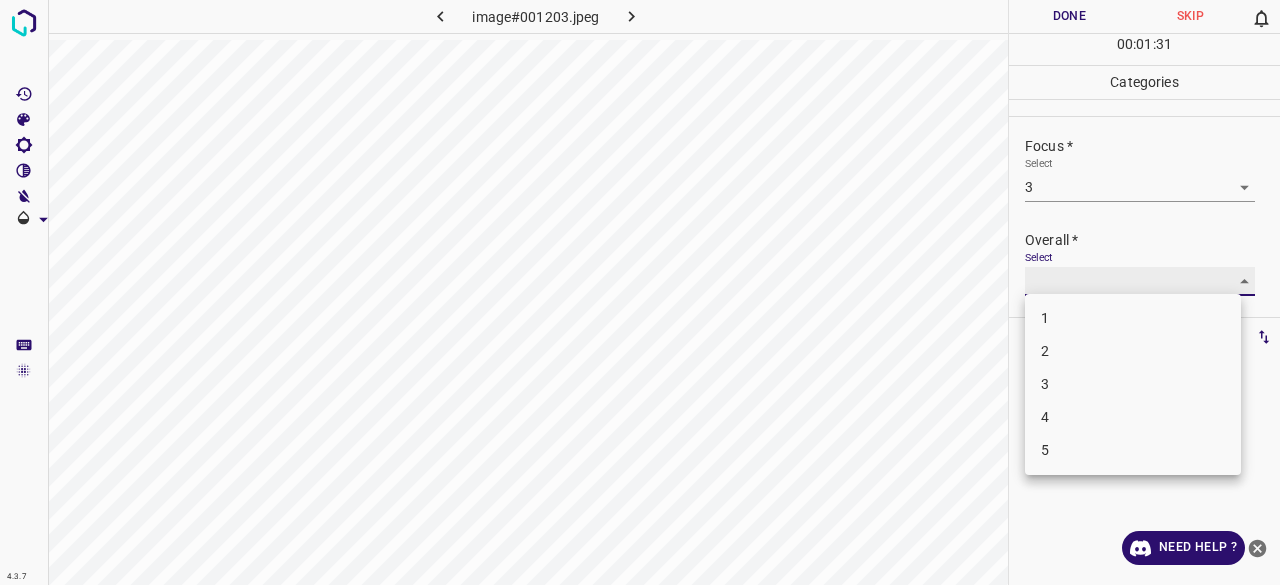 type on "3" 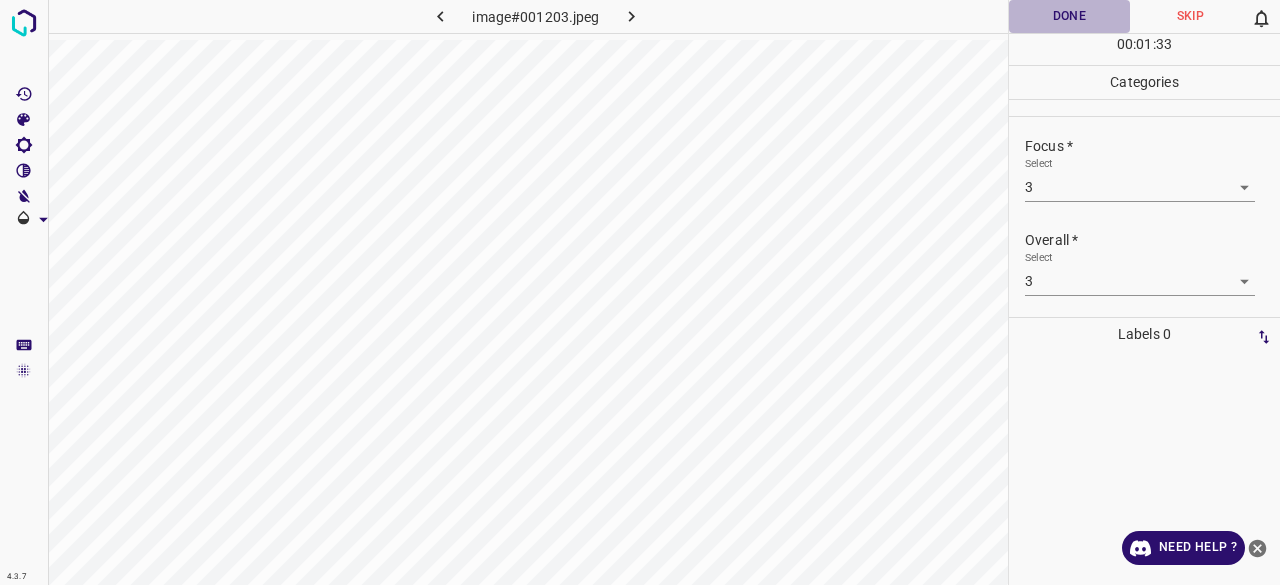 click on "Done" at bounding box center [1069, 16] 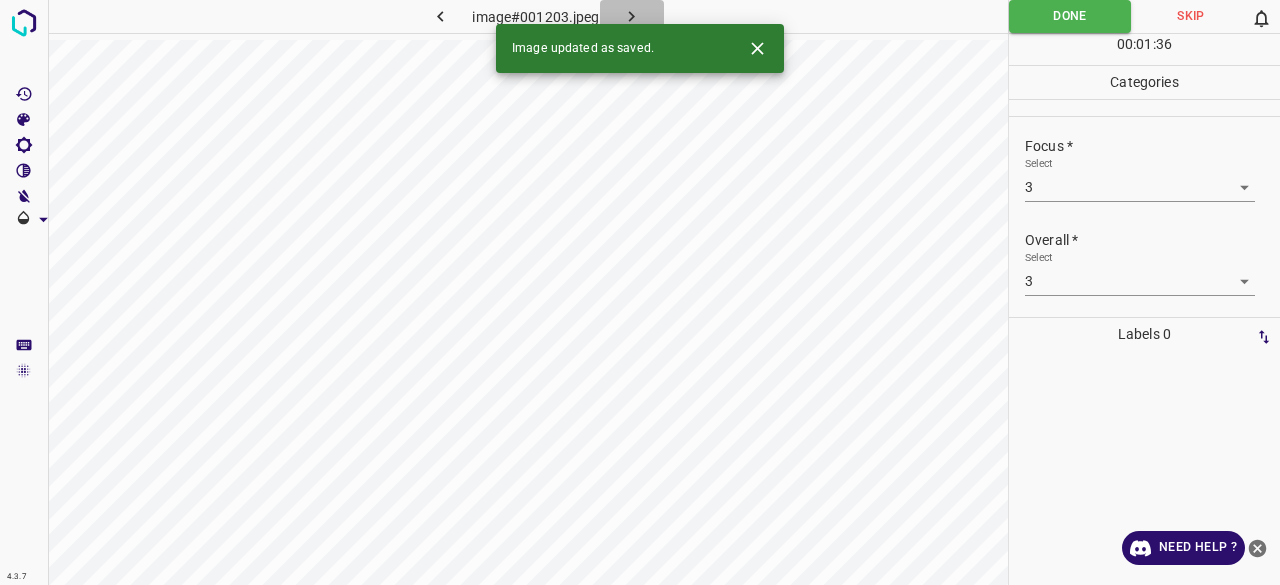 click 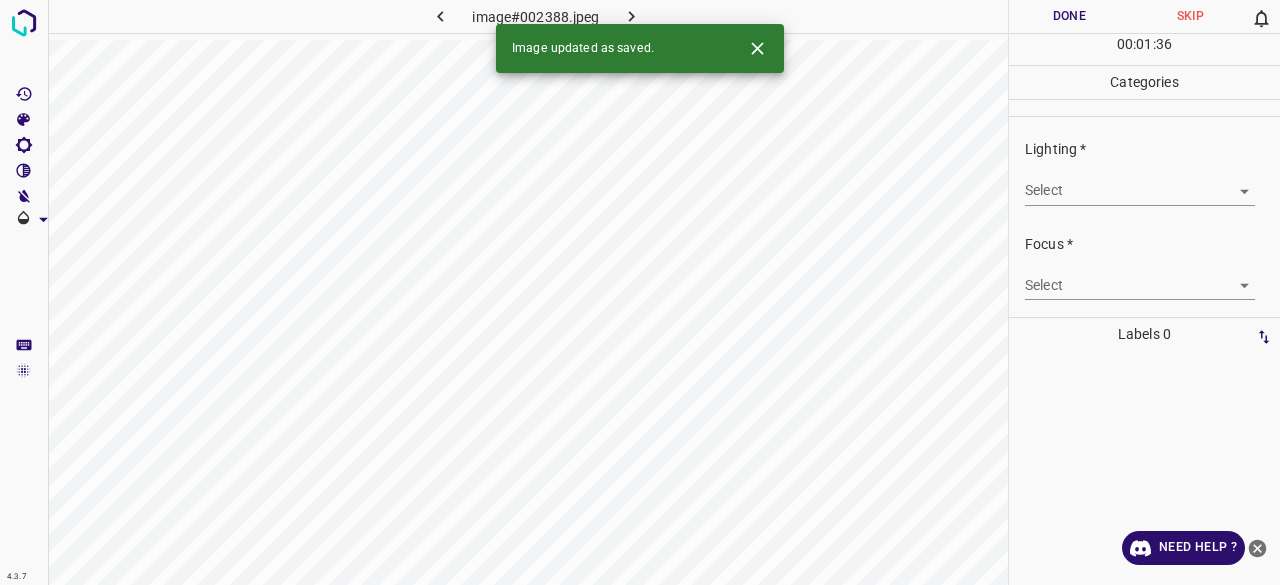 click on "Select ​" at bounding box center (1140, 182) 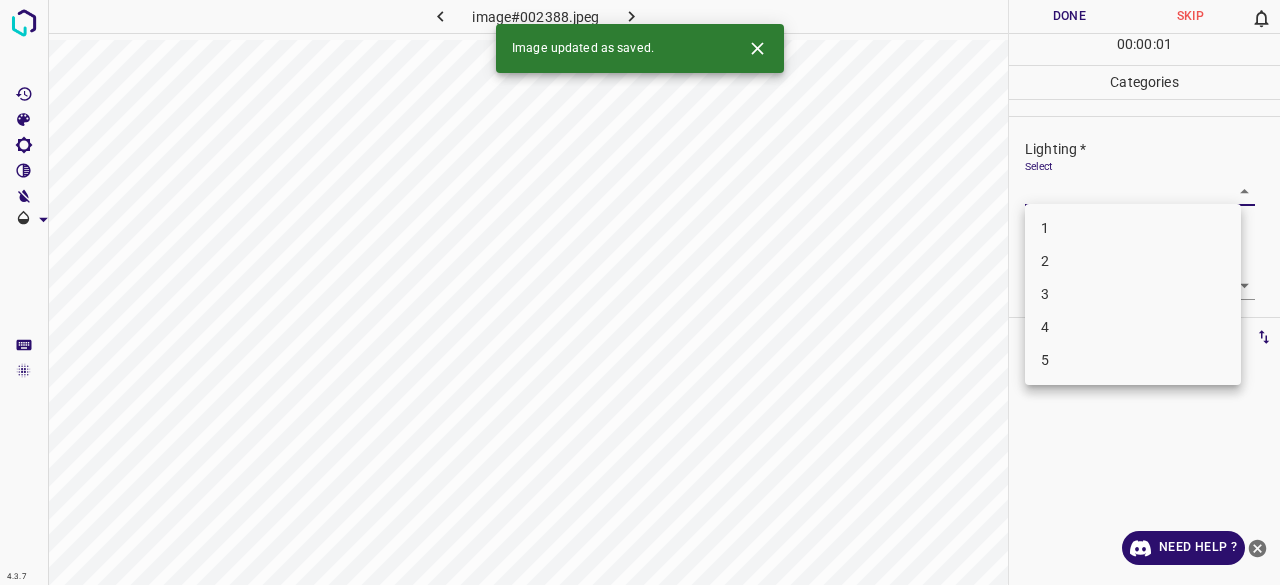 click on "4.3.7 image#002388.jpeg Done Skip 0 00   : 00   : 01   Categories Lighting *  Select ​ Focus *  Select ​ Overall *  Select ​ Labels   0 Categories 1 Lighting 2 Focus 3 Overall Tools Space Change between modes (Draw & Edit) I Auto labeling R Restore zoom M Zoom in N Zoom out Delete Delete selecte label Filters Z Restore filters X Saturation filter C Brightness filter V Contrast filter B Gray scale filter General O Download Image updated as saved. Need Help ? - Text - Hide - Delete 1 2 3 4 5" at bounding box center (640, 292) 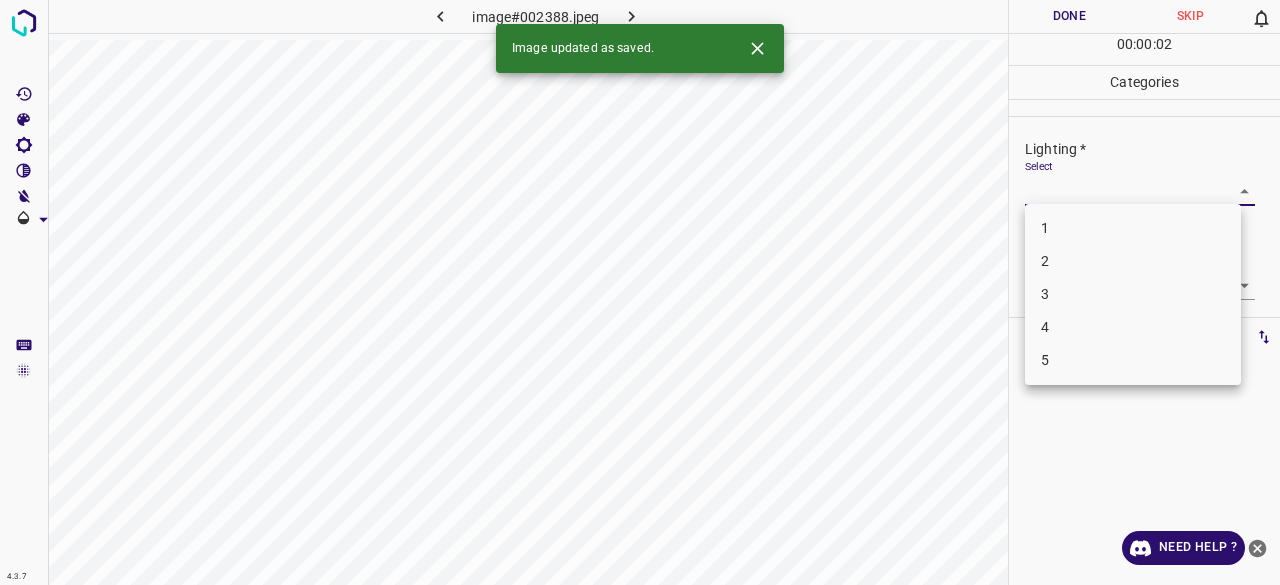 click on "2" at bounding box center [1133, 261] 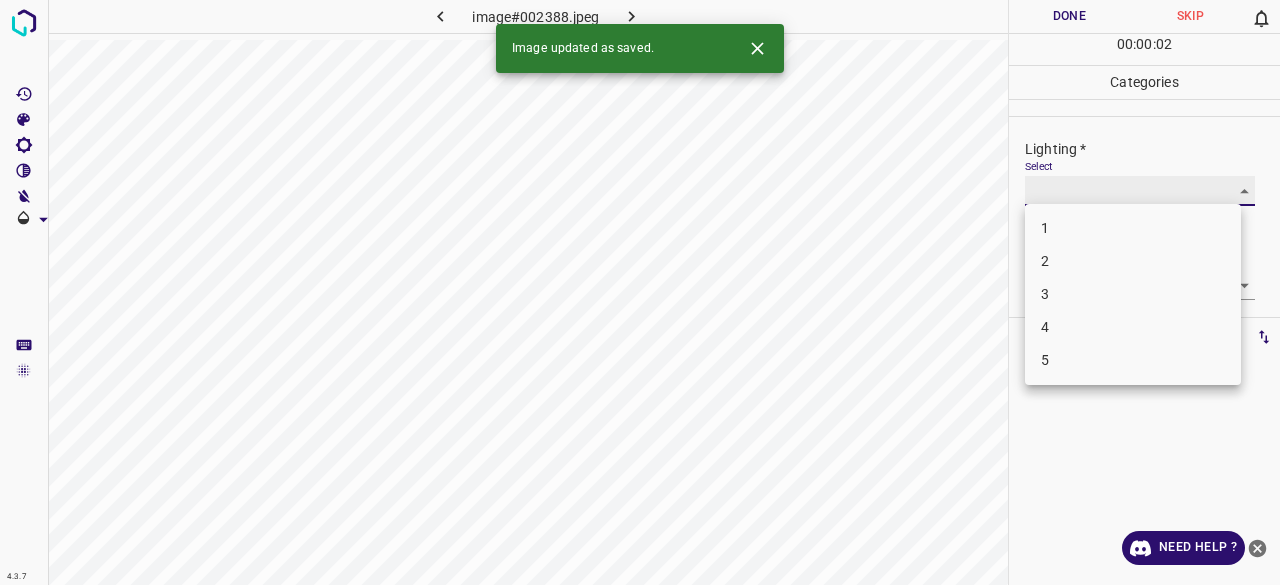 type on "2" 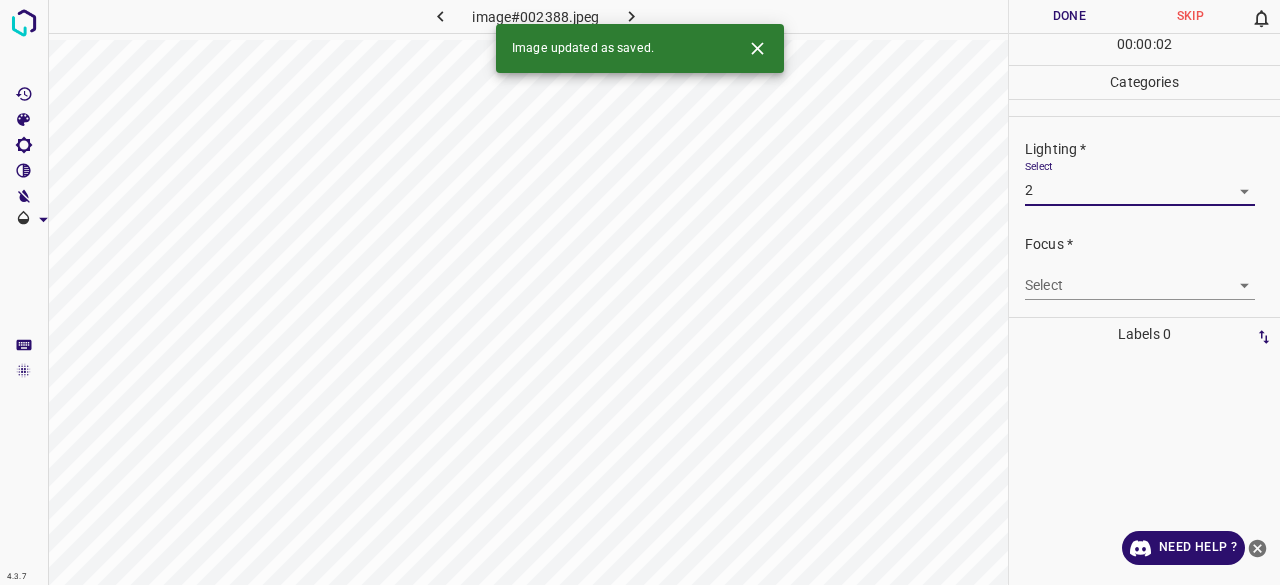 click on "4.3.7 image#002388.jpeg Done Skip 0 00   : 00   : 02   Categories Lighting *  Select 2 2 Focus *  Select ​ Overall *  Select ​ Labels   0 Categories 1 Lighting 2 Focus 3 Overall Tools Space Change between modes (Draw & Edit) I Auto labeling R Restore zoom M Zoom in N Zoom out Delete Delete selecte label Filters Z Restore filters X Saturation filter C Brightness filter V Contrast filter B Gray scale filter General O Download Image updated as saved. Need Help ? - Text - Hide - Delete" at bounding box center (640, 292) 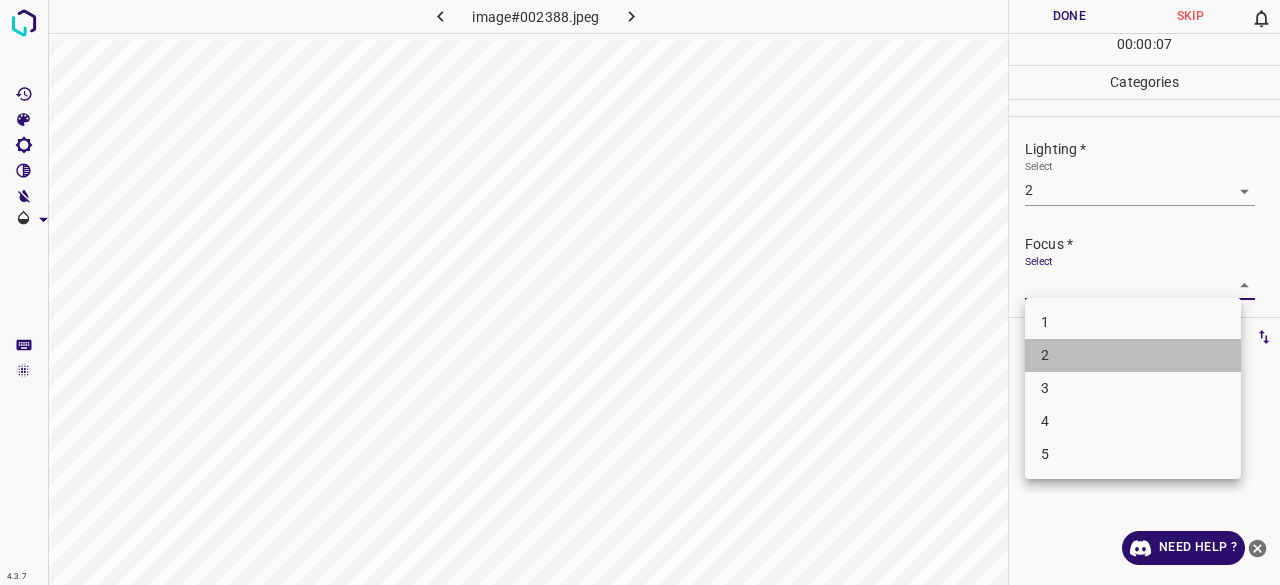 click on "2" at bounding box center [1133, 355] 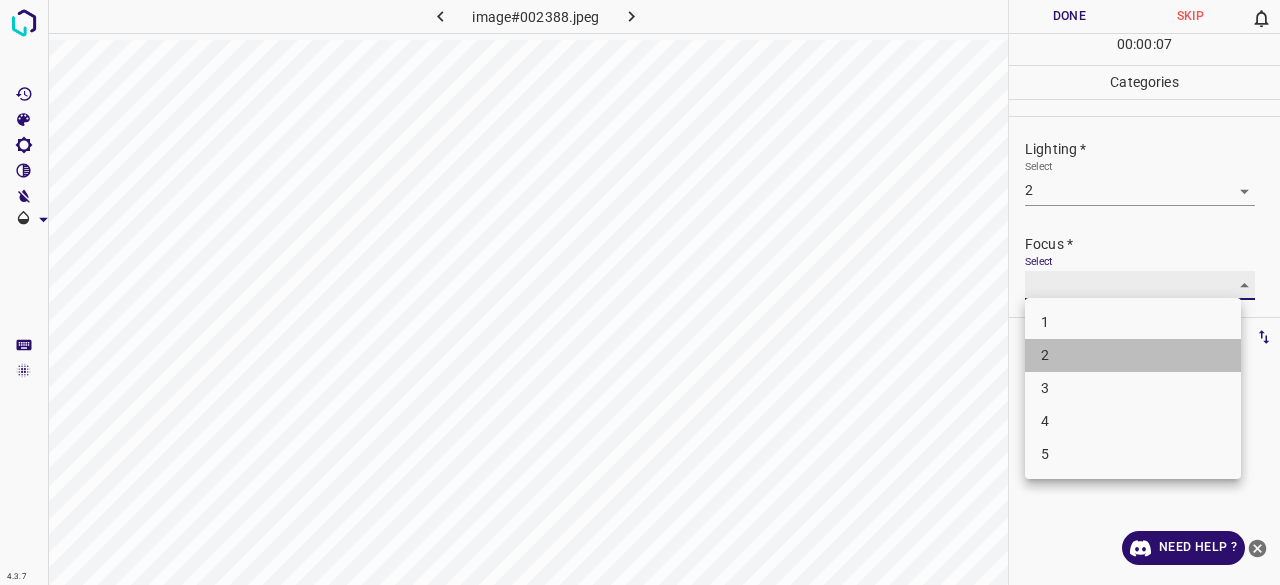 type on "2" 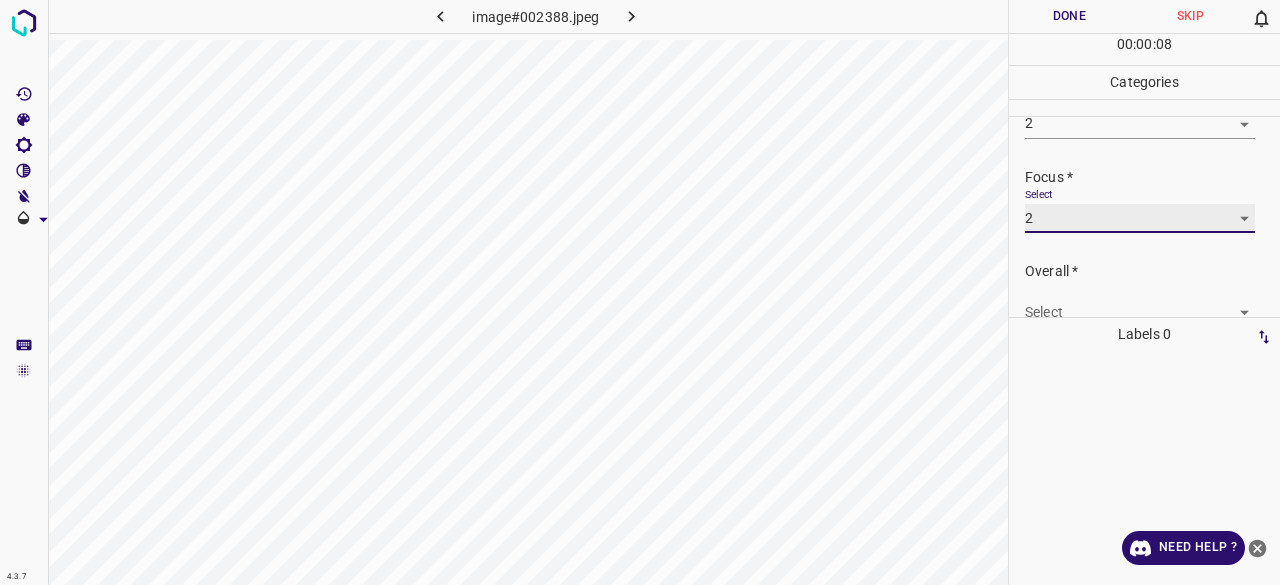 scroll, scrollTop: 98, scrollLeft: 0, axis: vertical 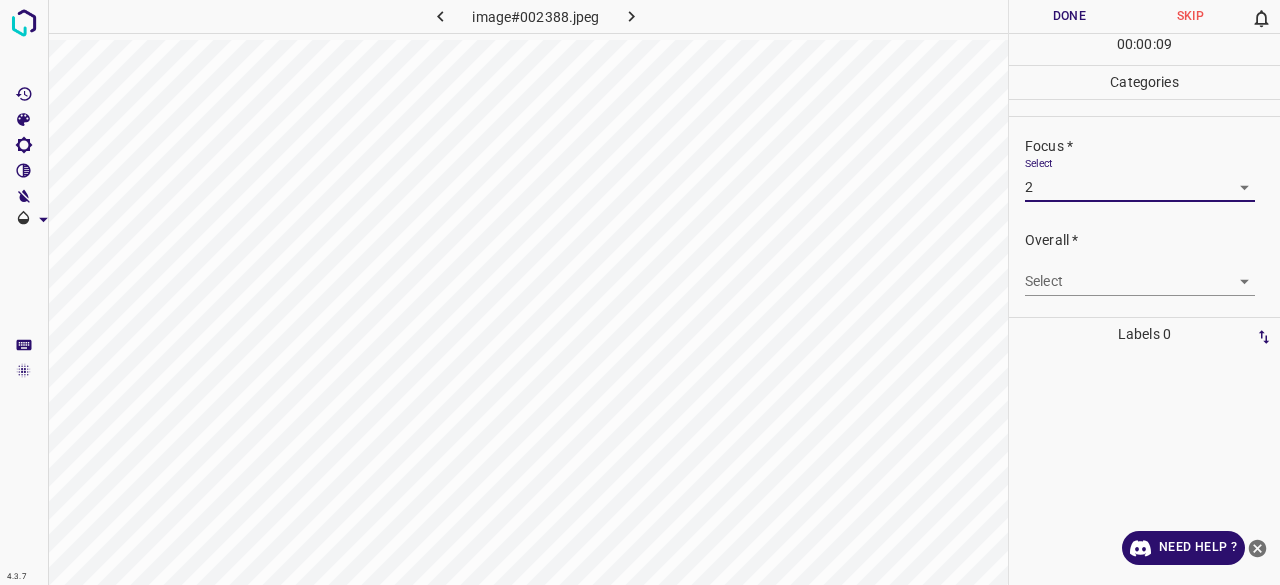 click on "4.3.7 image#002388.jpeg Done Skip 0 00   : 00   : 09   Categories Lighting *  Select 2 2 Focus *  Select 2 2 Overall *  Select ​ Labels   0 Categories 1 Lighting 2 Focus 3 Overall Tools Space Change between modes (Draw & Edit) I Auto labeling R Restore zoom M Zoom in N Zoom out Delete Delete selecte label Filters Z Restore filters X Saturation filter C Brightness filter V Contrast filter B Gray scale filter General O Download Need Help ? - Text - Hide - Delete" at bounding box center [640, 292] 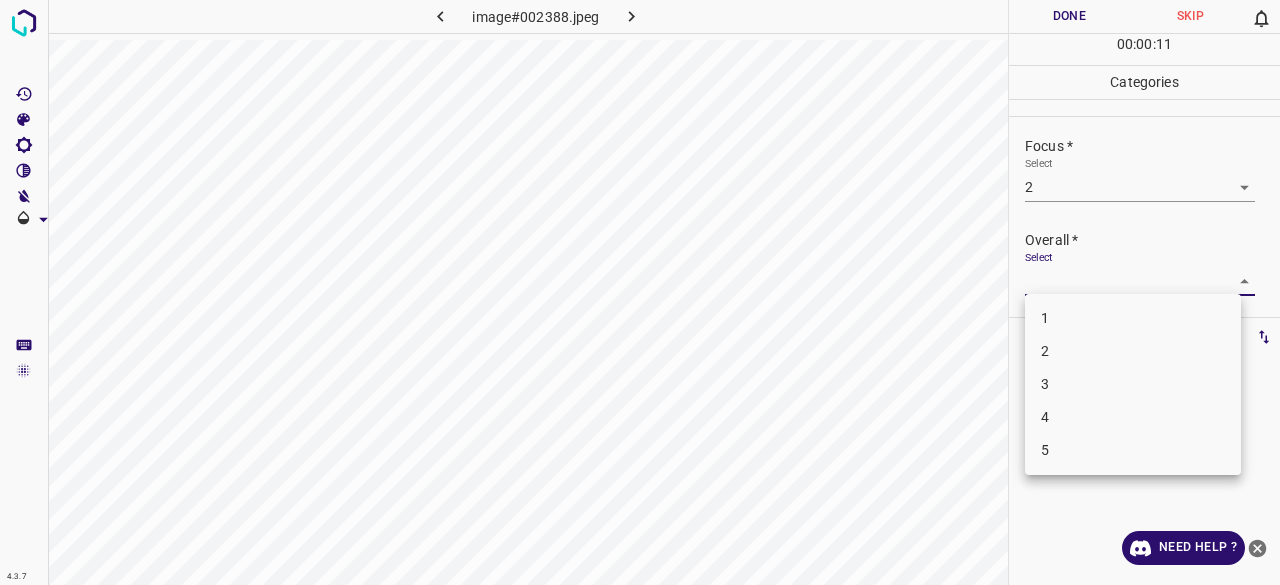 click on "3" at bounding box center [1133, 384] 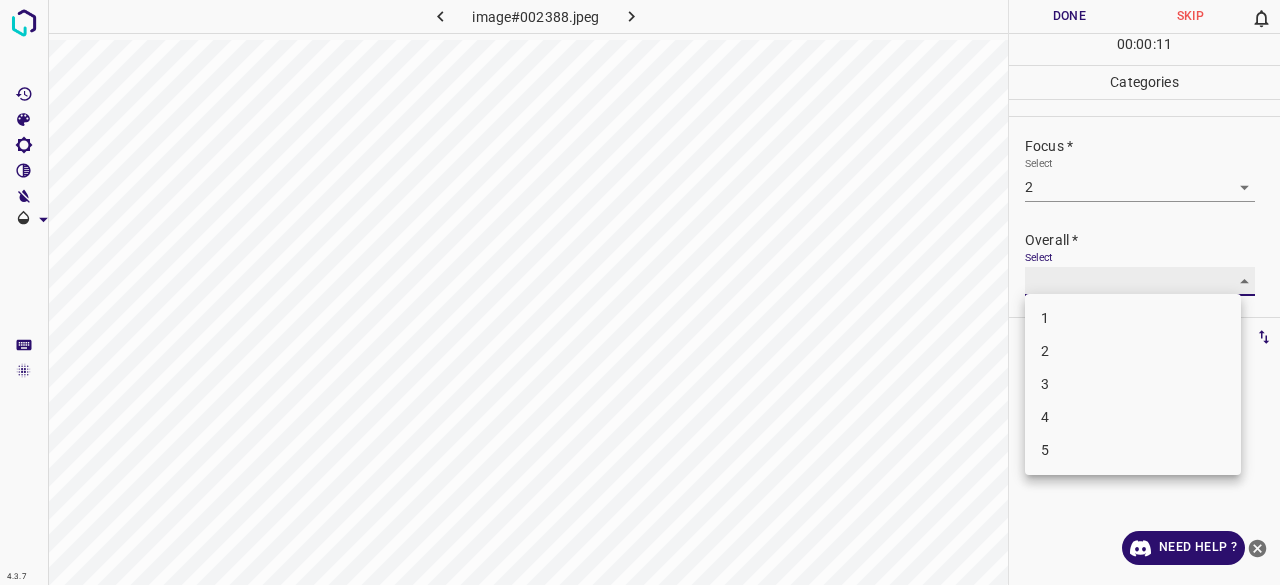 type on "3" 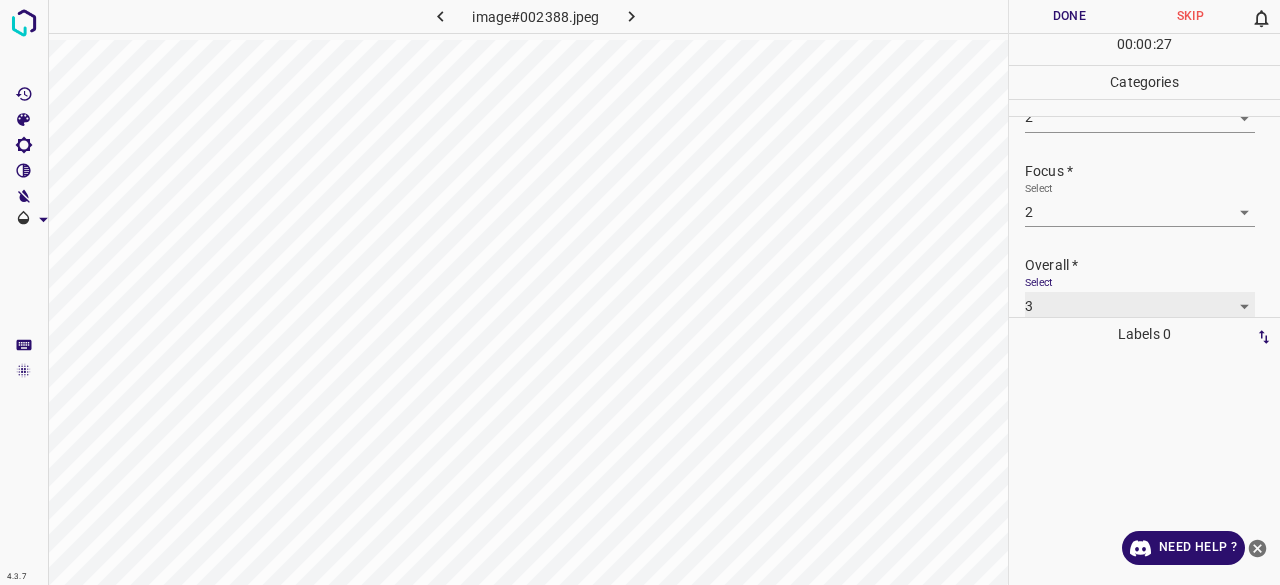 scroll, scrollTop: 98, scrollLeft: 0, axis: vertical 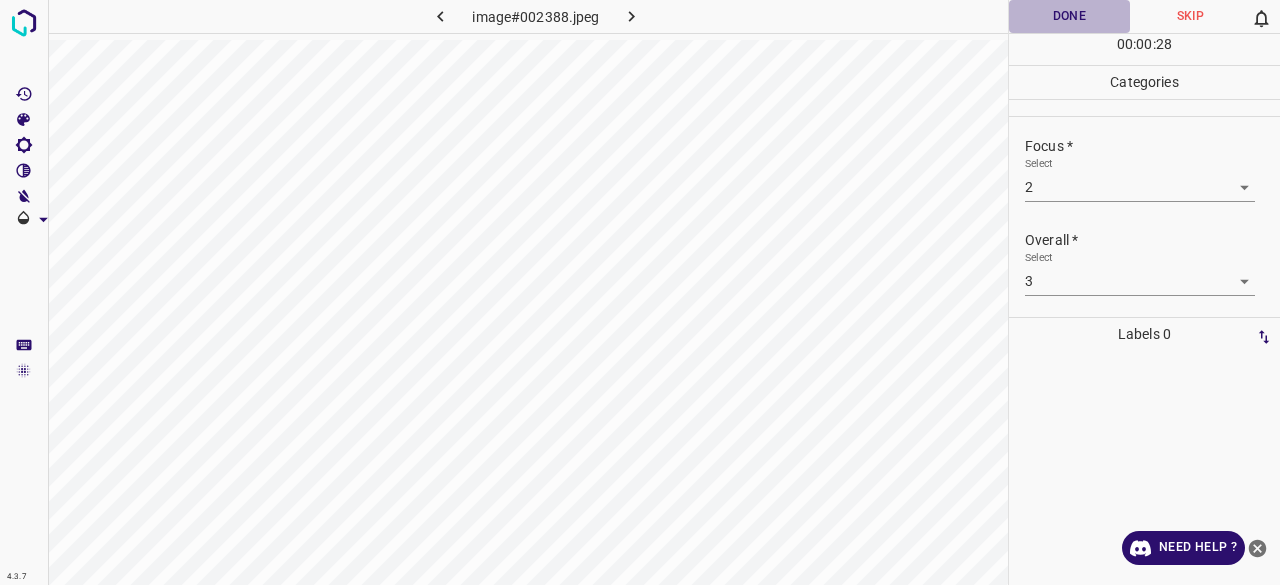 click on "Done" at bounding box center (1069, 16) 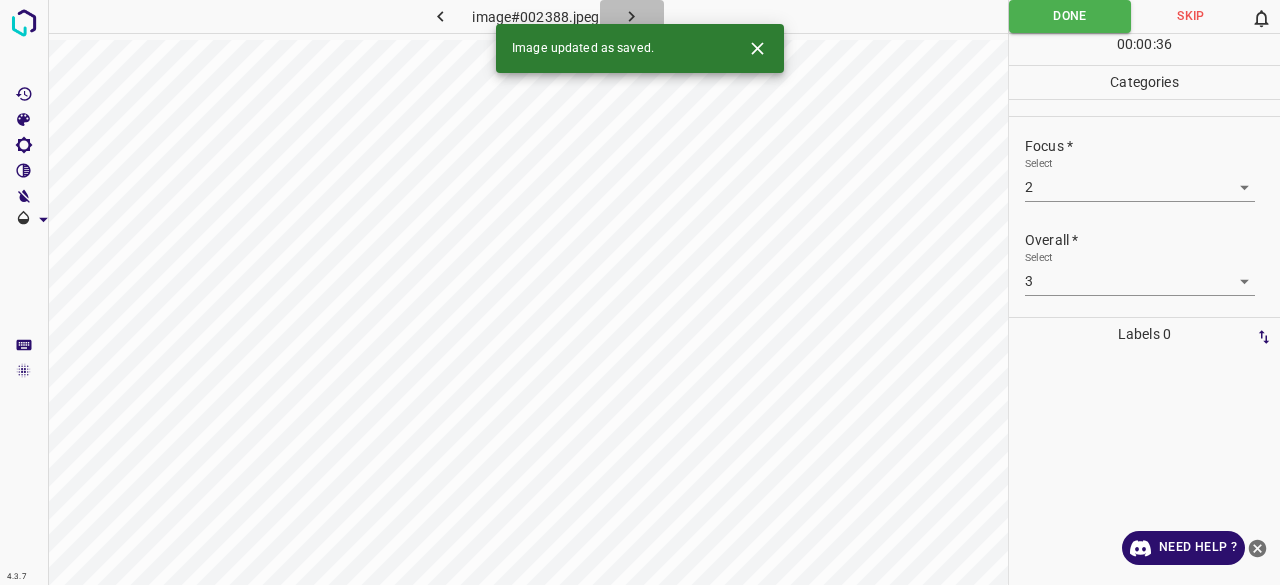 click 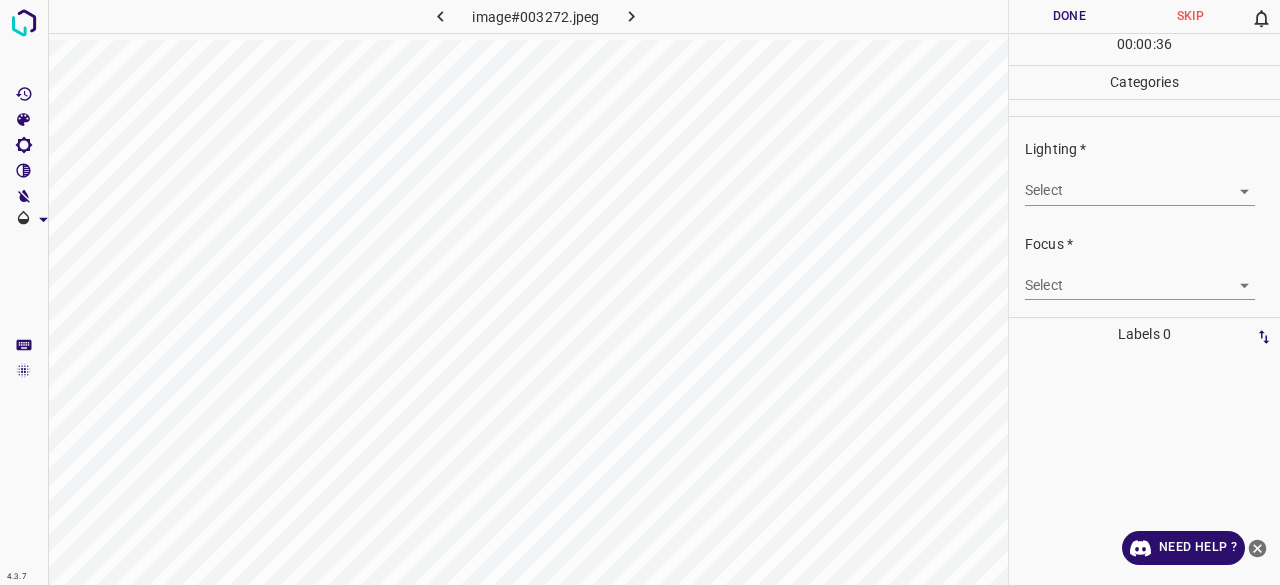 click on "4.3.7 image#003272.jpeg Done Skip 0 00   : 00   : 36   Categories Lighting *  Select ​ Focus *  Select ​ Overall *  Select ​ Labels   0 Categories 1 Lighting 2 Focus 3 Overall Tools Space Change between modes (Draw & Edit) I Auto labeling R Restore zoom M Zoom in N Zoom out Delete Delete selecte label Filters Z Restore filters X Saturation filter C Brightness filter V Contrast filter B Gray scale filter General O Download Need Help ? - Text - Hide - Delete" at bounding box center [640, 292] 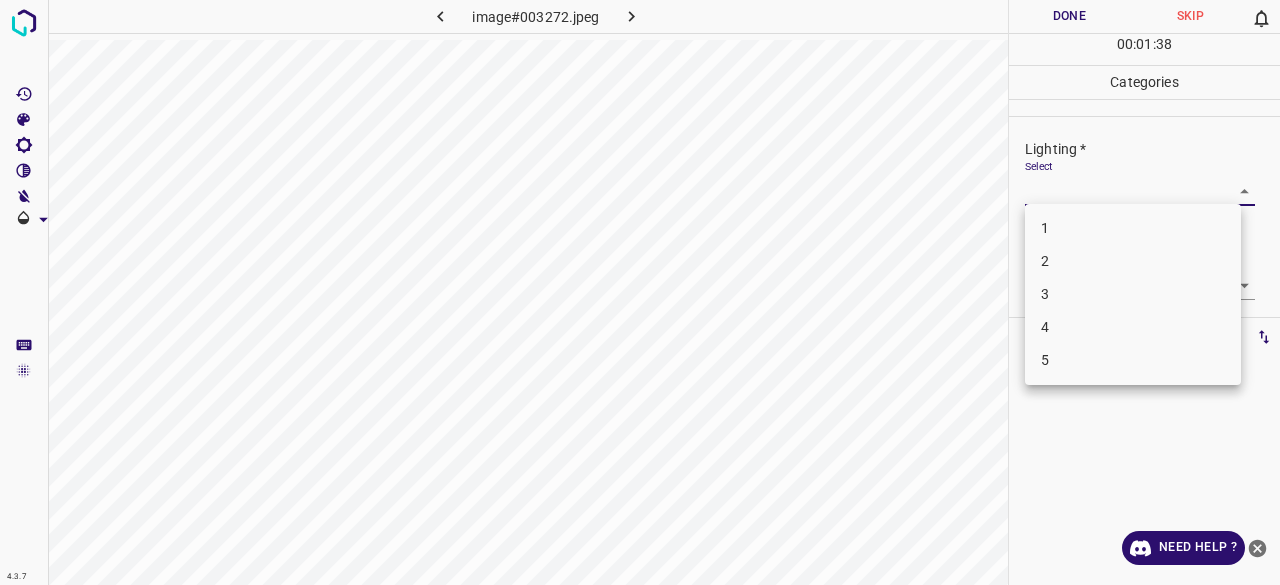click on "3" at bounding box center (1133, 294) 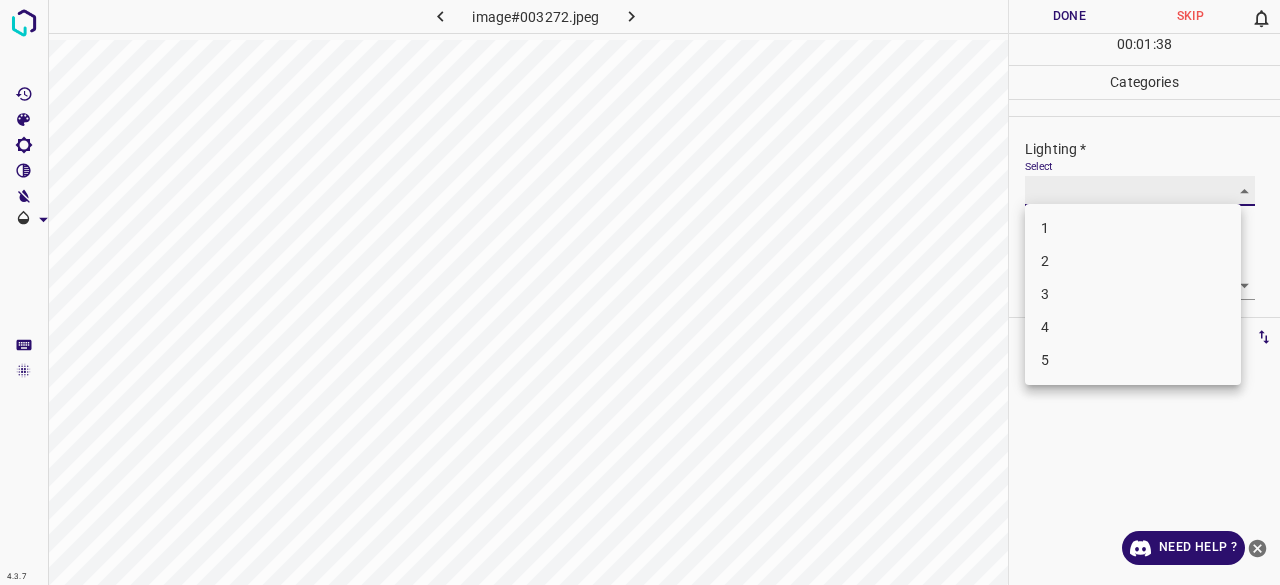type on "3" 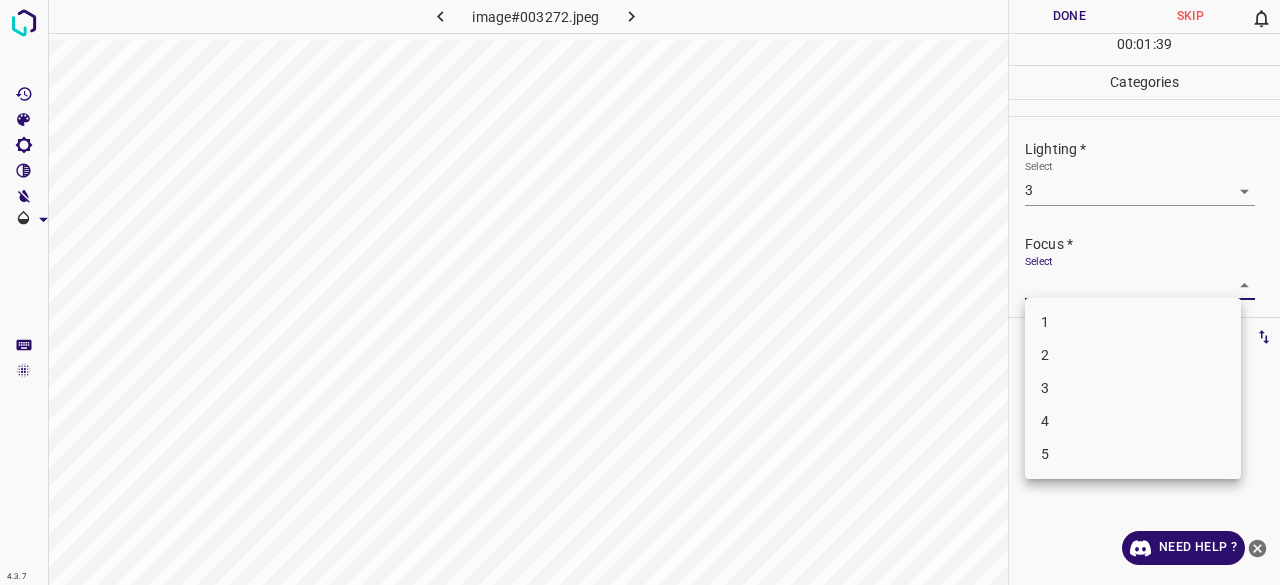 click on "4.3.7 image#003272.jpeg Done Skip 0 00   : 01   : 39   Categories Lighting *  Select 3 3 Focus *  Select ​ Overall *  Select ​ Labels   0 Categories 1 Lighting 2 Focus 3 Overall Tools Space Change between modes (Draw & Edit) I Auto labeling R Restore zoom M Zoom in N Zoom out Delete Delete selecte label Filters Z Restore filters X Saturation filter C Brightness filter V Contrast filter B Gray scale filter General O Download Need Help ? - Text - Hide - Delete 1 2 3 4 5" at bounding box center [640, 292] 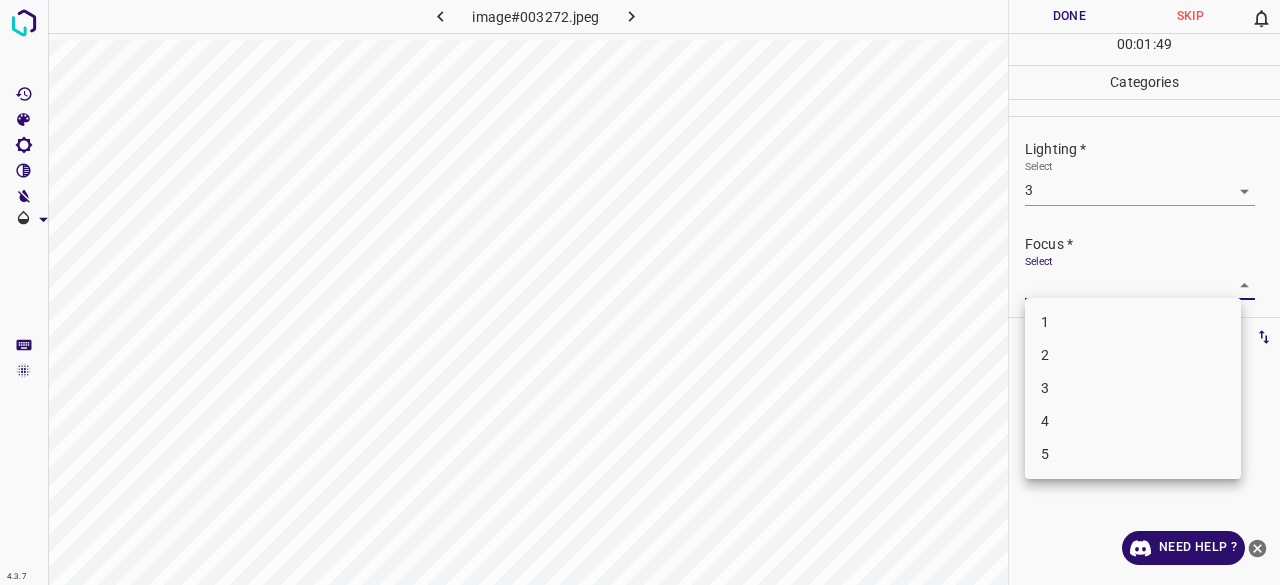 click on "3" at bounding box center [1133, 388] 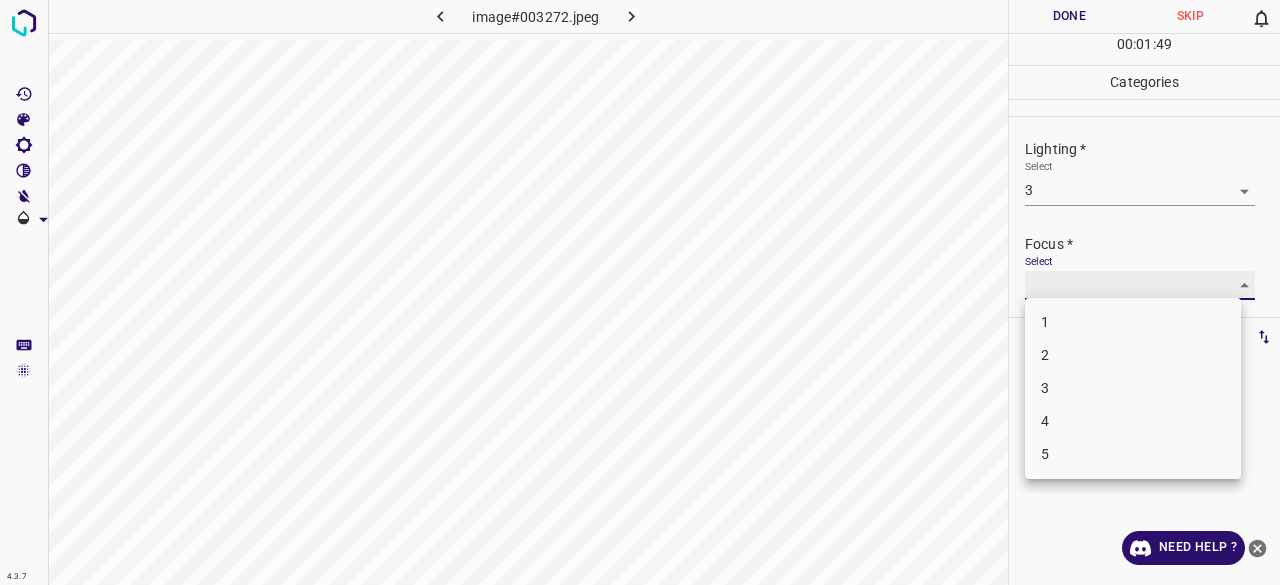 type on "3" 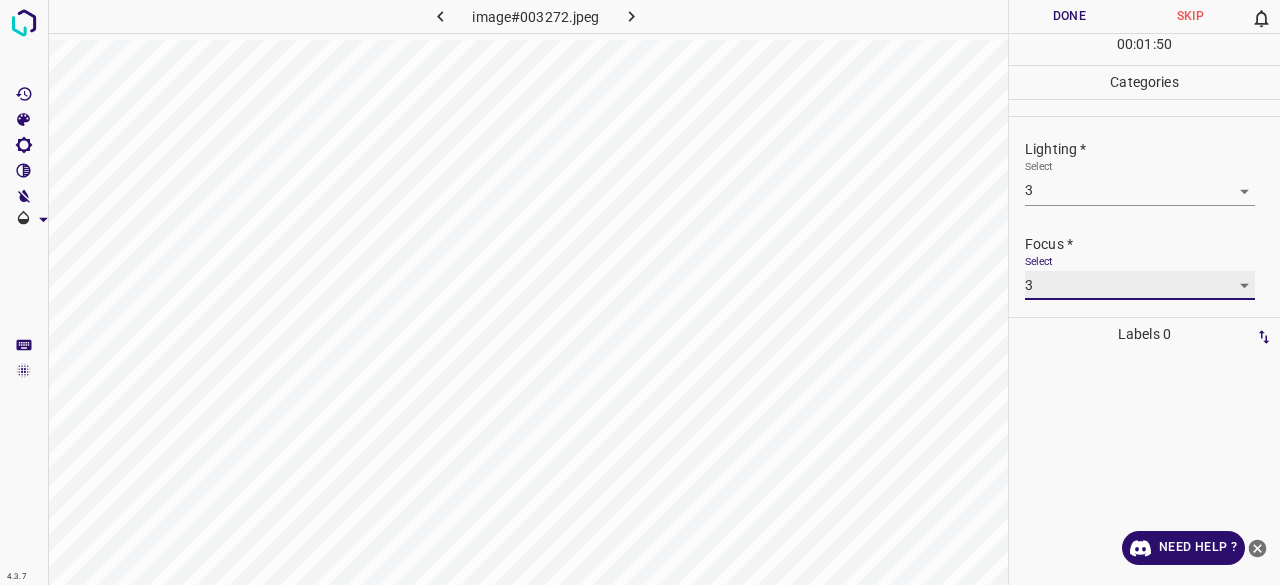 scroll, scrollTop: 98, scrollLeft: 0, axis: vertical 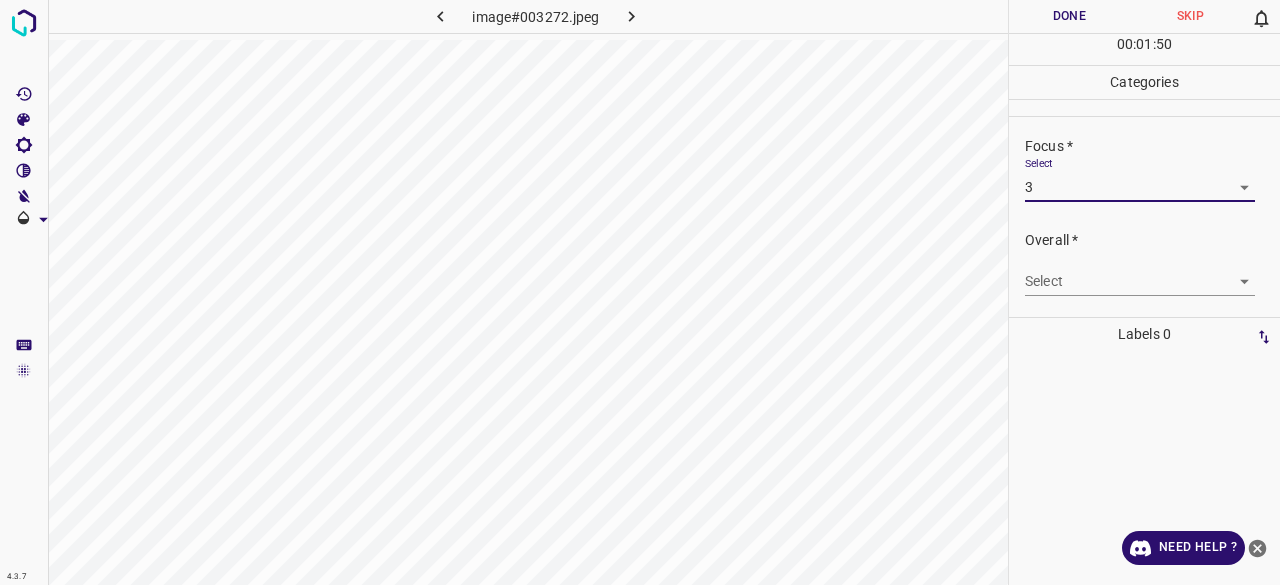 click on "4.3.7 image#003272.jpeg Done Skip 0 00   : 01   : 50   Categories Lighting *  Select 3 3 Focus *  Select 3 3 Overall *  Select ​ Labels   0 Categories 1 Lighting 2 Focus 3 Overall Tools Space Change between modes (Draw & Edit) I Auto labeling R Restore zoom M Zoom in N Zoom out Delete Delete selecte label Filters Z Restore filters X Saturation filter C Brightness filter V Contrast filter B Gray scale filter General O Download Need Help ? - Text - Hide - Delete" at bounding box center [640, 292] 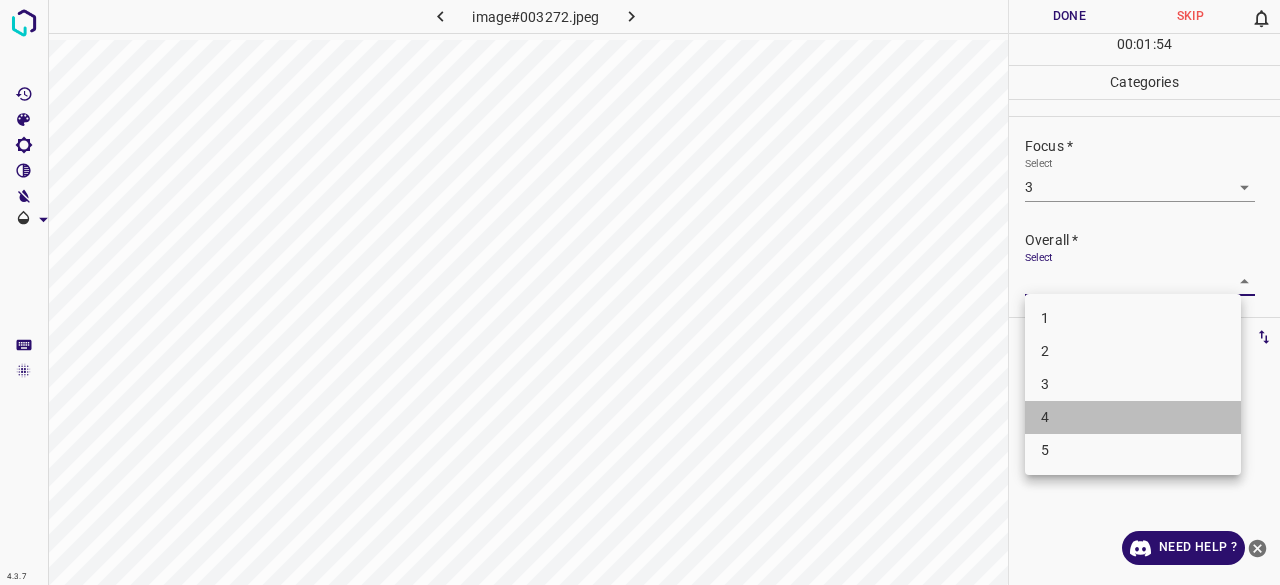 drag, startPoint x: 1098, startPoint y: 412, endPoint x: 1111, endPoint y: 407, distance: 13.928389 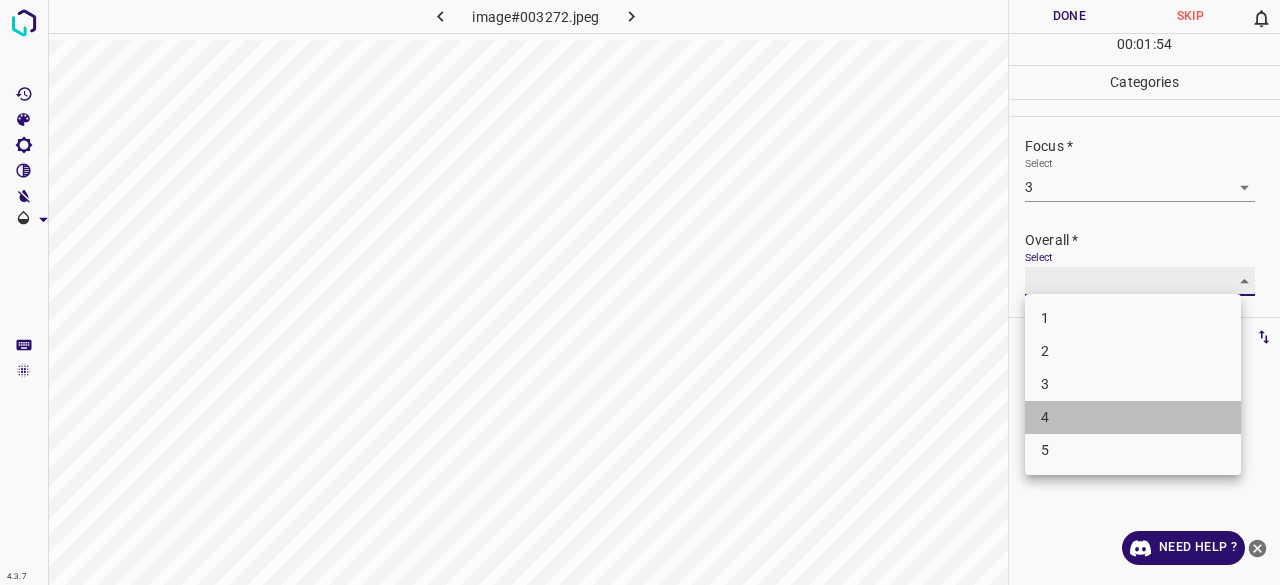 type on "4" 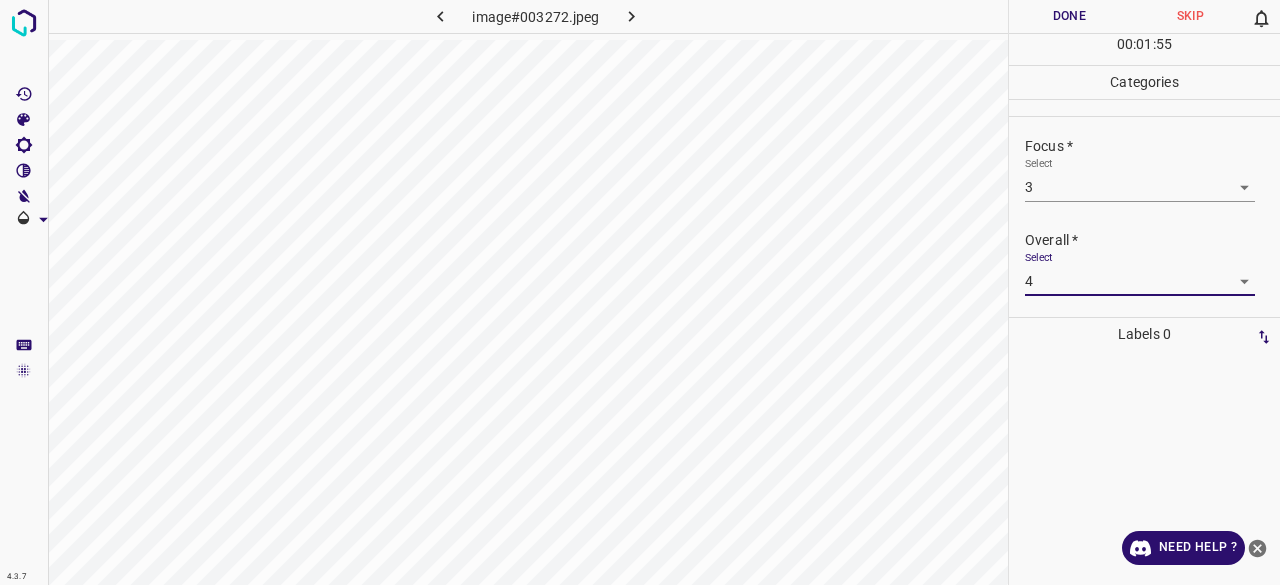 click on "Done" at bounding box center [1069, 16] 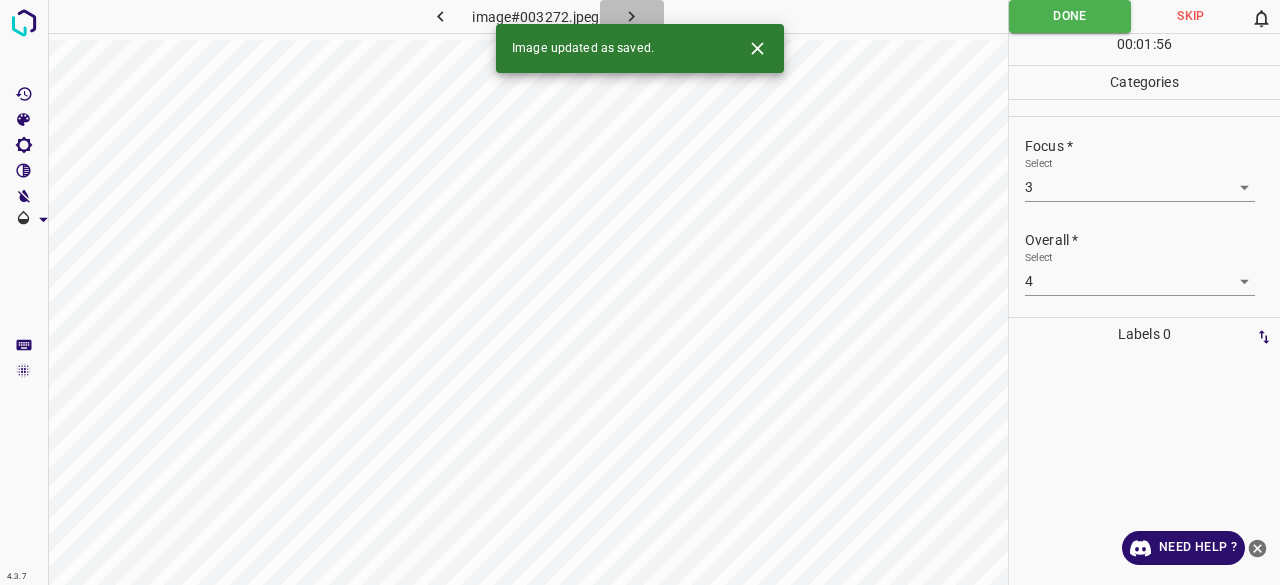 click 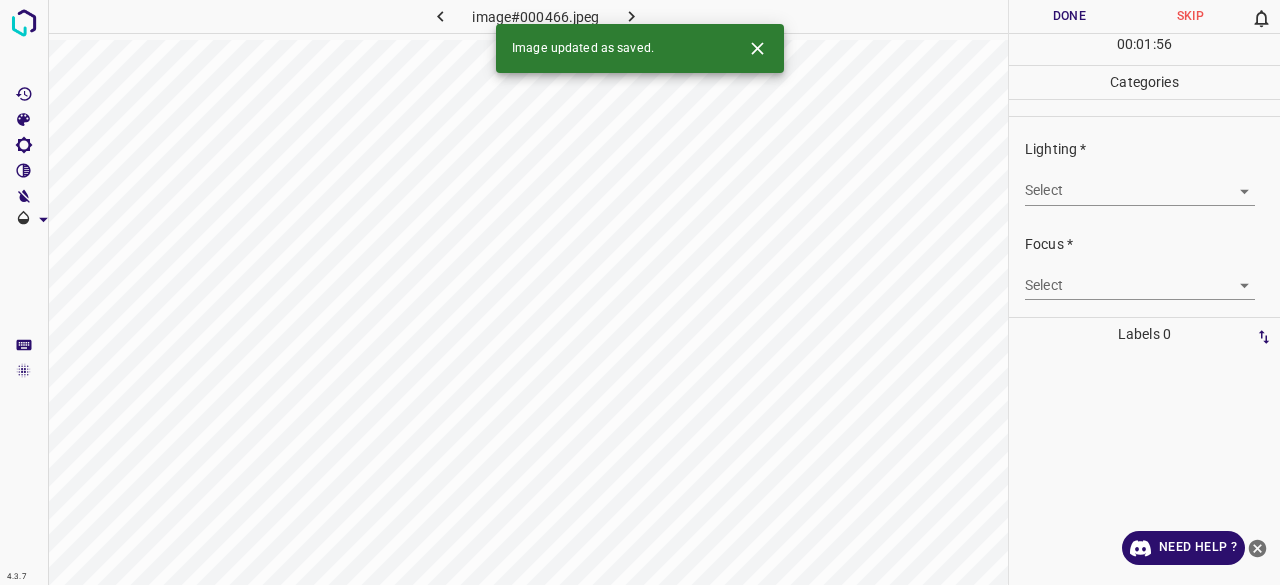 click on "4.3.7 image#000466.jpeg Done Skip 0 00   : 01   : 56   Categories Lighting *  Select ​ Focus *  Select ​ Overall *  Select ​ Labels   0 Categories 1 Lighting 2 Focus 3 Overall Tools Space Change between modes (Draw & Edit) I Auto labeling R Restore zoom M Zoom in N Zoom out Delete Delete selecte label Filters Z Restore filters X Saturation filter C Brightness filter V Contrast filter B Gray scale filter General O Download Image updated as saved. Need Help ? - Text - Hide - Delete" at bounding box center (640, 292) 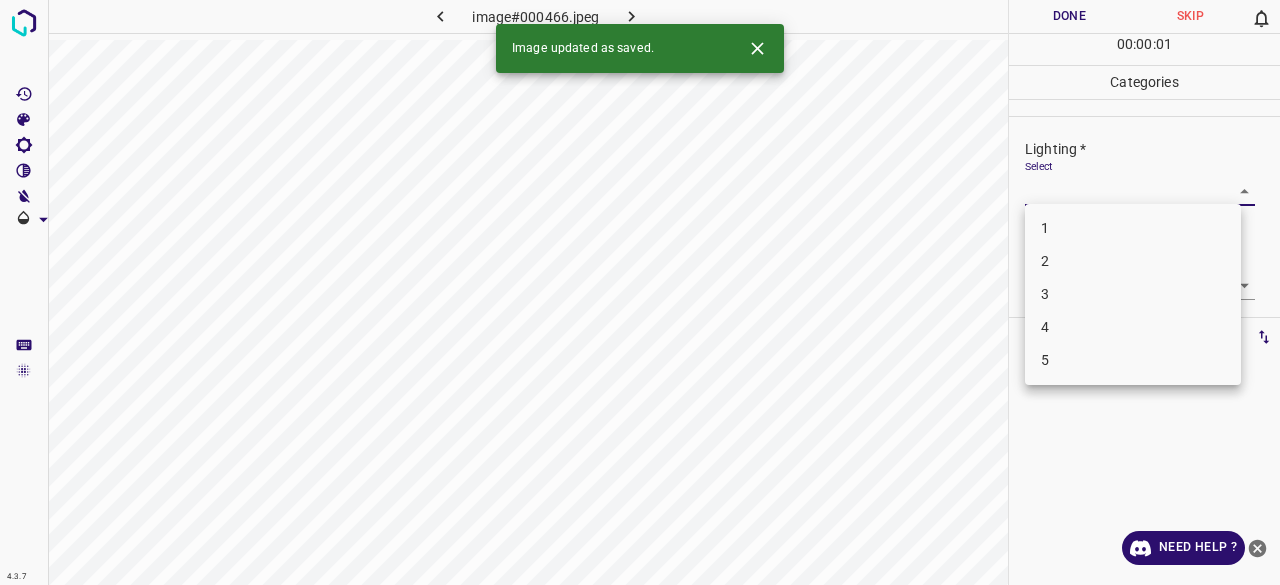 click on "3" at bounding box center (1133, 294) 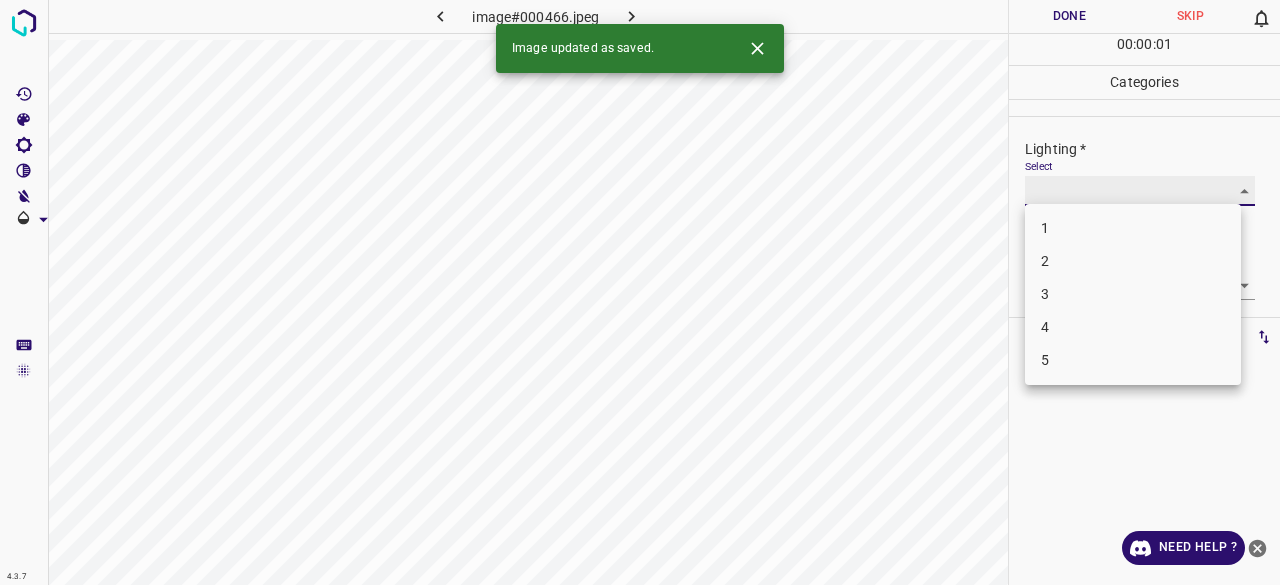 type on "3" 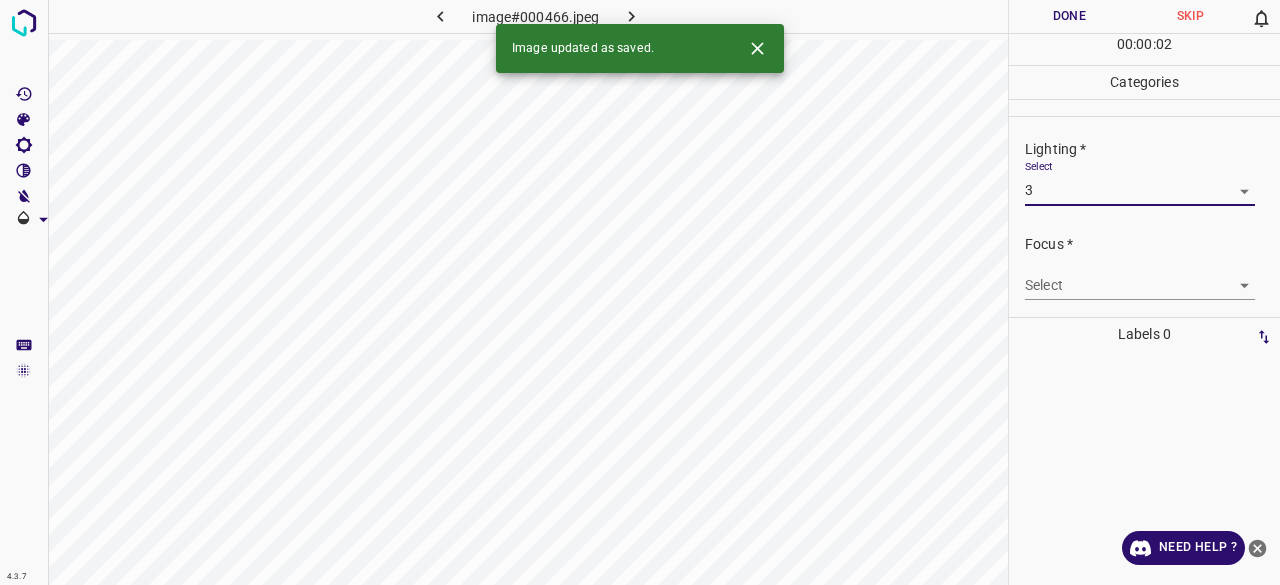 click on "4.3.7 image#000466.jpeg Done Skip 0 00   : 00   : 02   Categories Lighting *  Select 3 3 Focus *  Select ​ Overall *  Select ​ Labels   0 Categories 1 Lighting 2 Focus 3 Overall Tools Space Change between modes (Draw & Edit) I Auto labeling R Restore zoom M Zoom in N Zoom out Delete Delete selecte label Filters Z Restore filters X Saturation filter C Brightness filter V Contrast filter B Gray scale filter General O Download Image updated as saved. Need Help ? - Text - Hide - Delete 1 2 3 4 5" at bounding box center [640, 292] 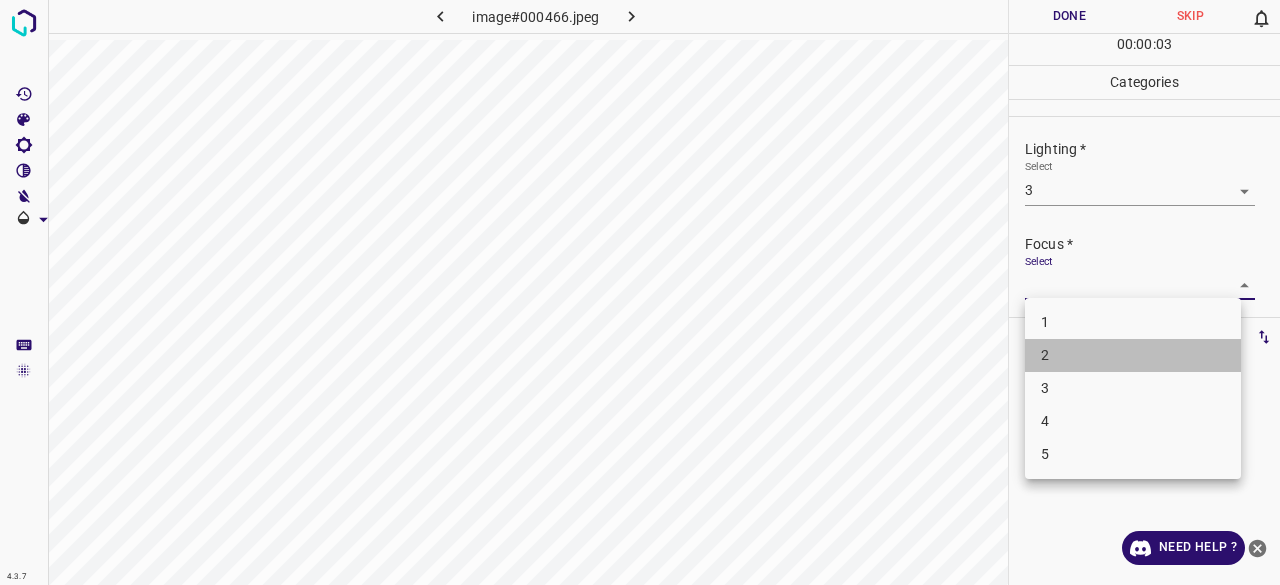 click on "2" at bounding box center [1133, 355] 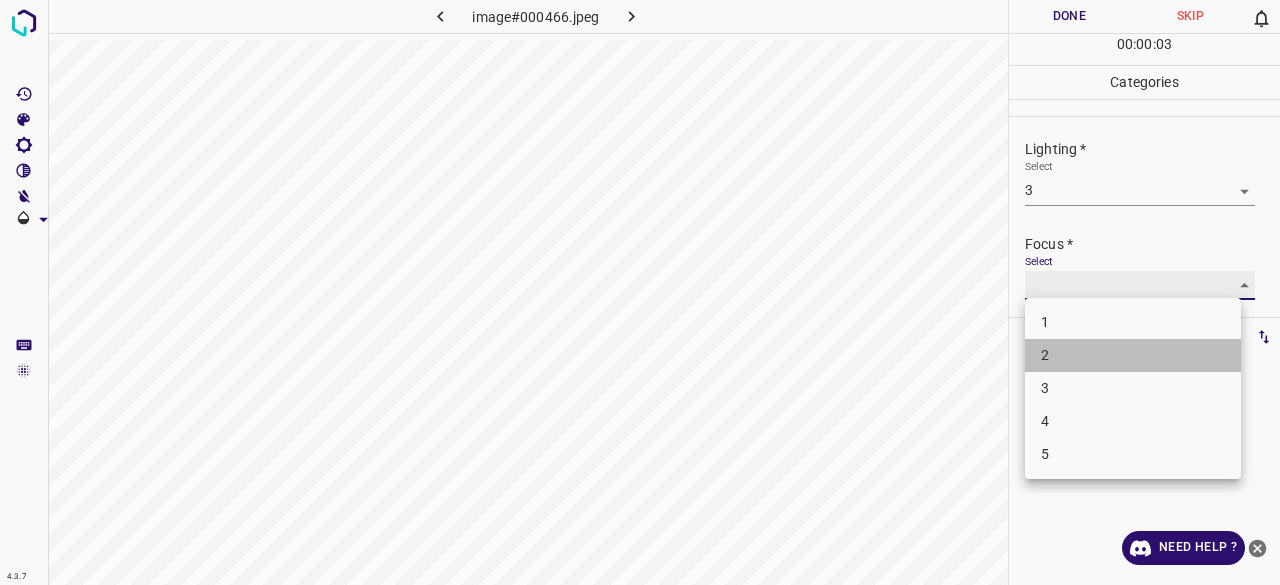 type on "2" 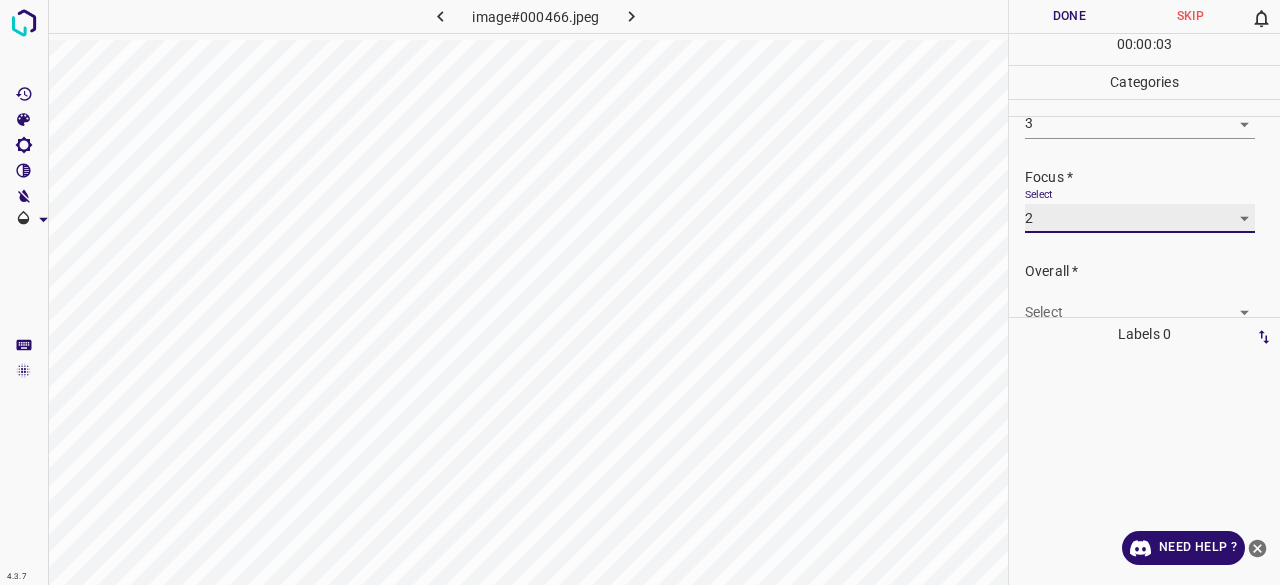 scroll, scrollTop: 98, scrollLeft: 0, axis: vertical 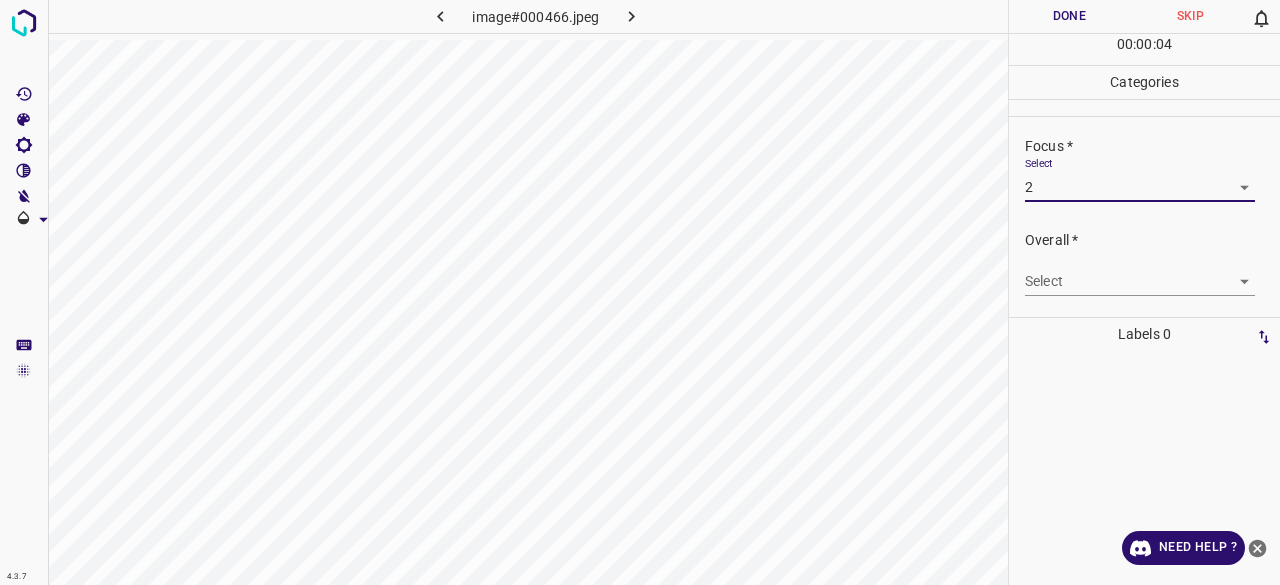 click on "4.3.7 image#000466.jpeg Done Skip 0 00   : 00   : 04   Categories Lighting *  Select 3 3 Focus *  Select 2 2 Overall *  Select ​ Labels   0 Categories 1 Lighting 2 Focus 3 Overall Tools Space Change between modes (Draw & Edit) I Auto labeling R Restore zoom M Zoom in N Zoom out Delete Delete selecte label Filters Z Restore filters X Saturation filter C Brightness filter V Contrast filter B Gray scale filter General O Download Need Help ? - Text - Hide - Delete" at bounding box center (640, 292) 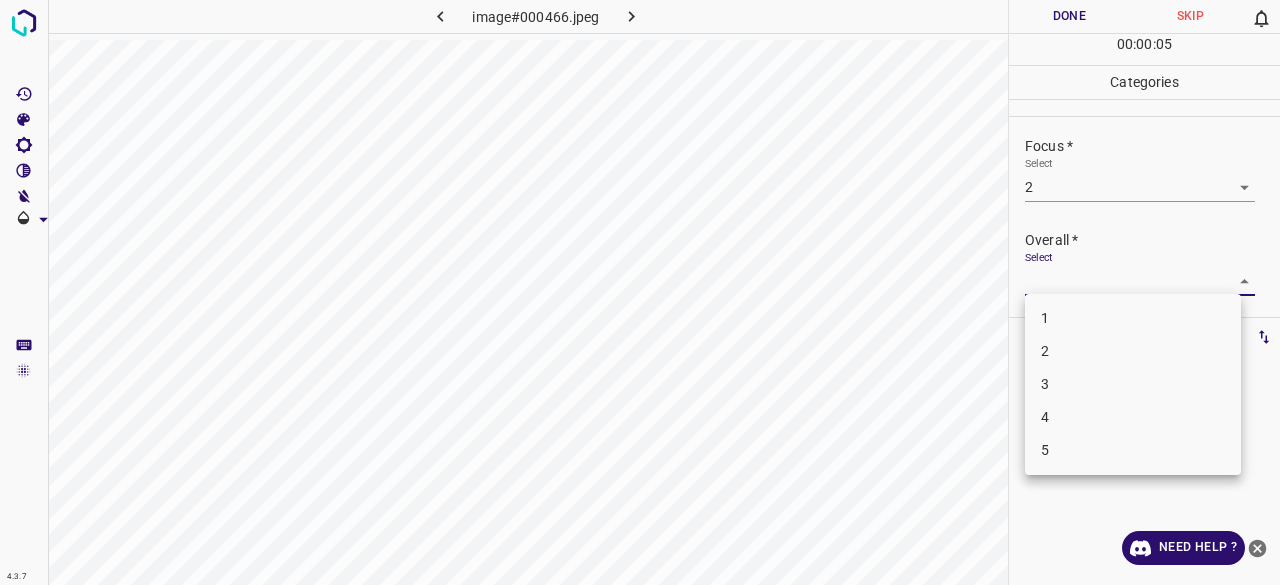 click on "3" at bounding box center [1133, 384] 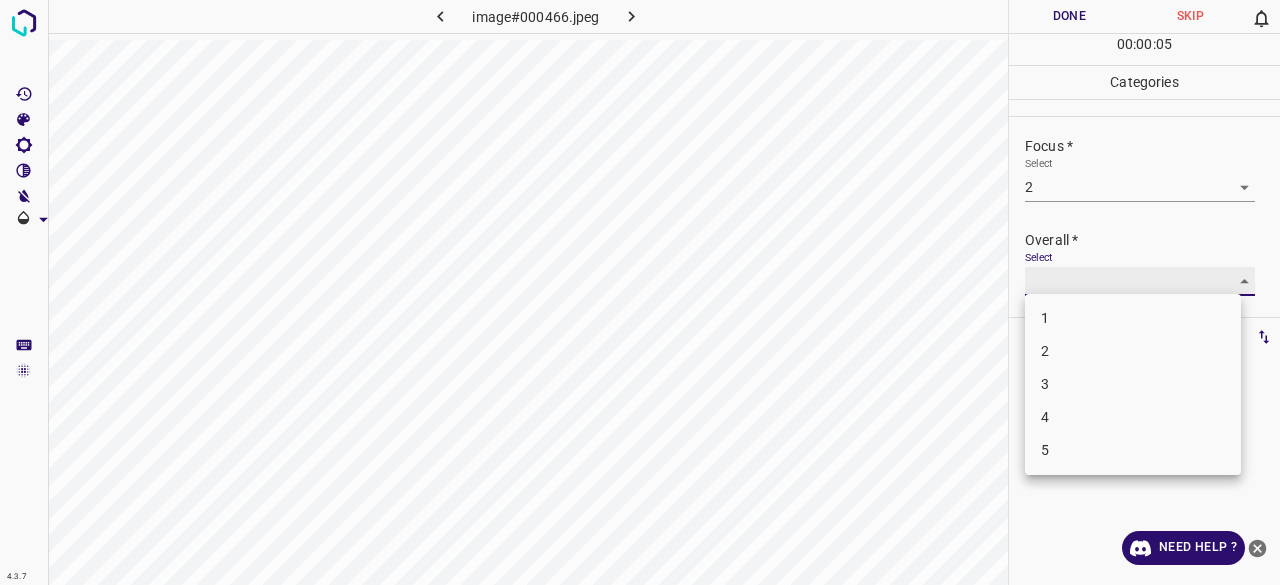 type on "3" 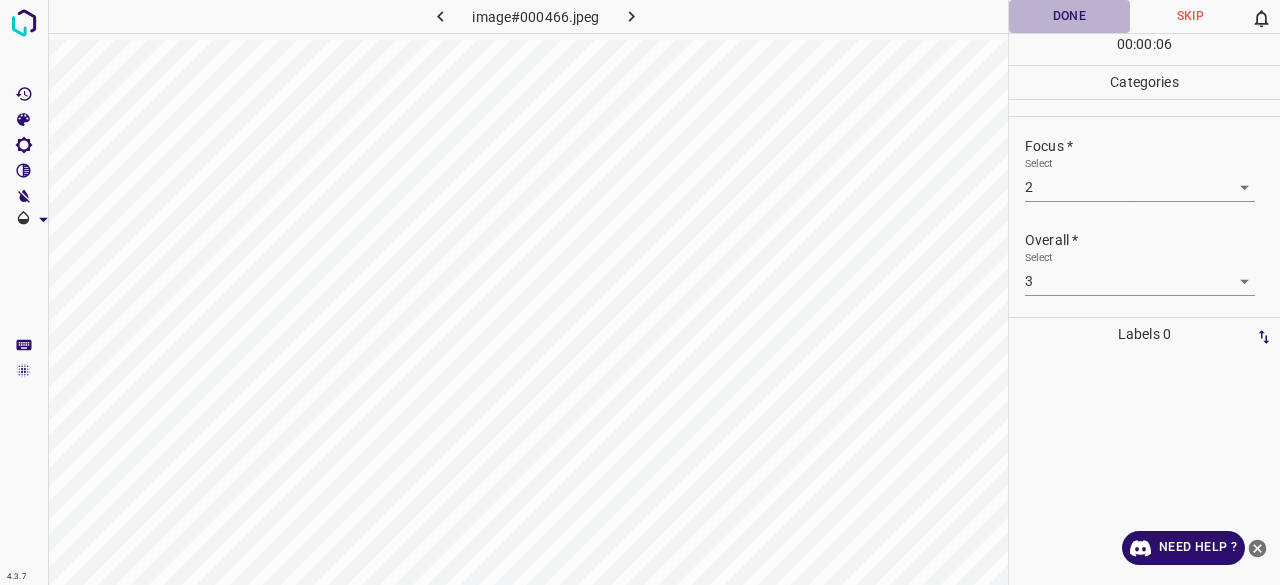click on "Done" at bounding box center [1069, 16] 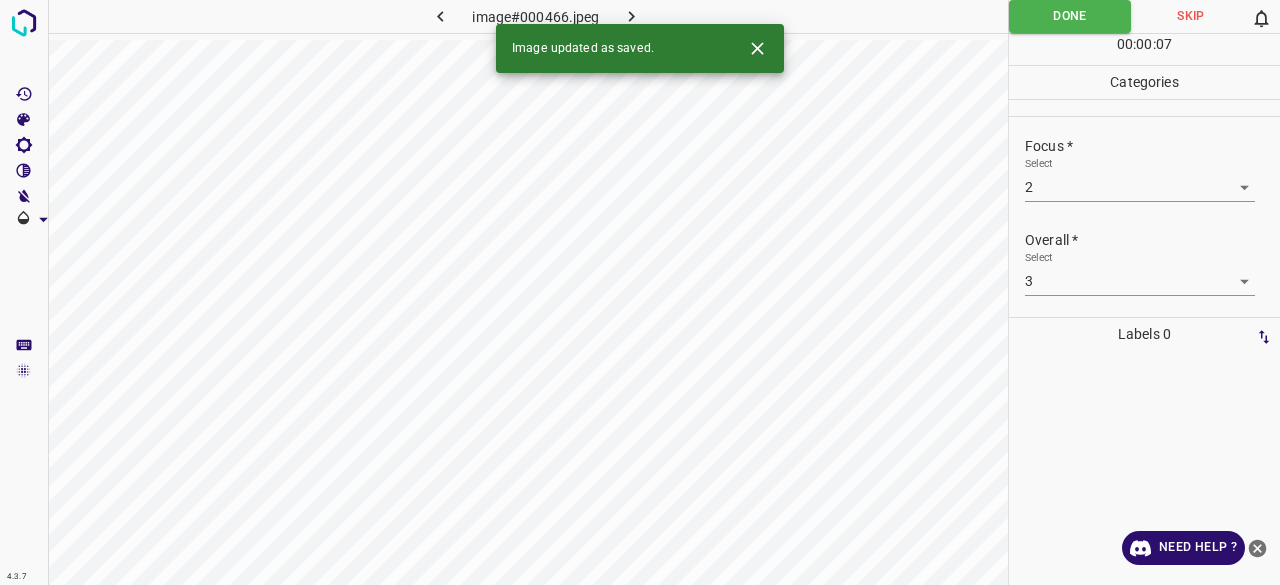 click 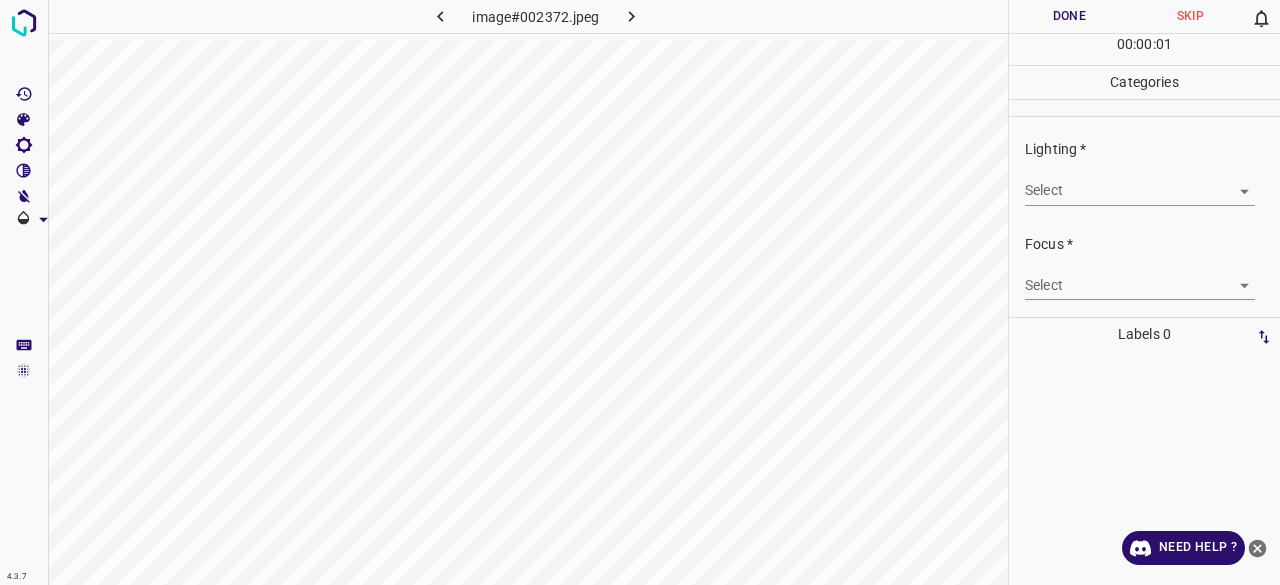 click on "4.3.7 image#002372.jpeg Done Skip 0 00   : 00   : 01   Categories Lighting *  Select ​ Focus *  Select ​ Overall *  Select ​ Labels   0 Categories 1 Lighting 2 Focus 3 Overall Tools Space Change between modes (Draw & Edit) I Auto labeling R Restore zoom M Zoom in N Zoom out Delete Delete selecte label Filters Z Restore filters X Saturation filter C Brightness filter V Contrast filter B Gray scale filter General O Download Need Help ? - Text - Hide - Delete" at bounding box center (640, 292) 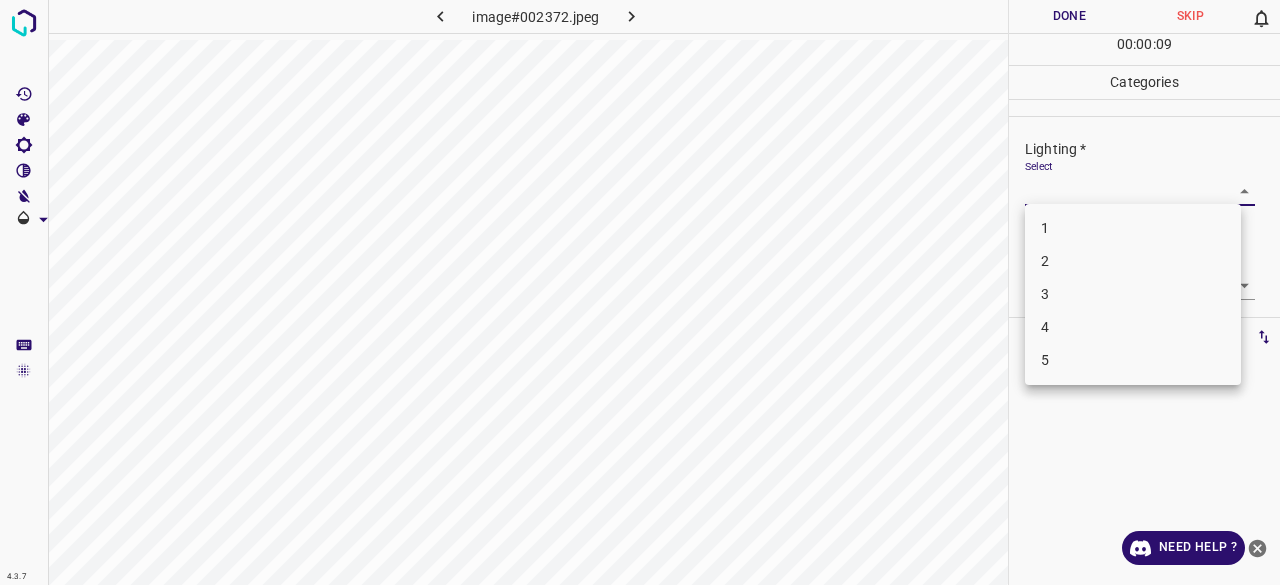 click on "3" at bounding box center (1133, 294) 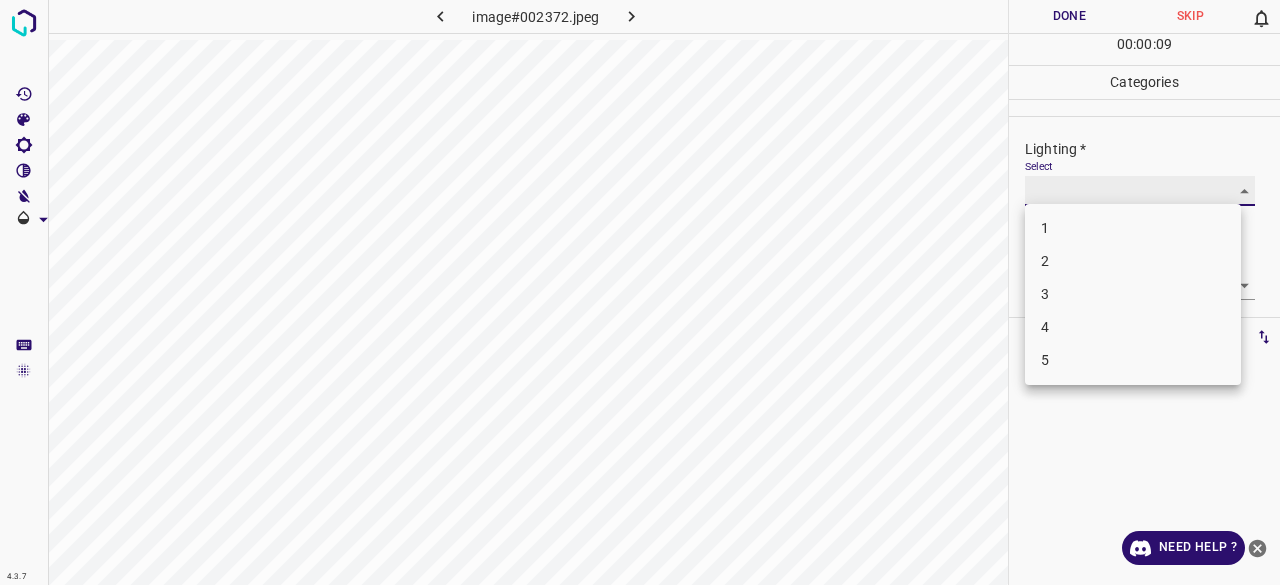 type on "3" 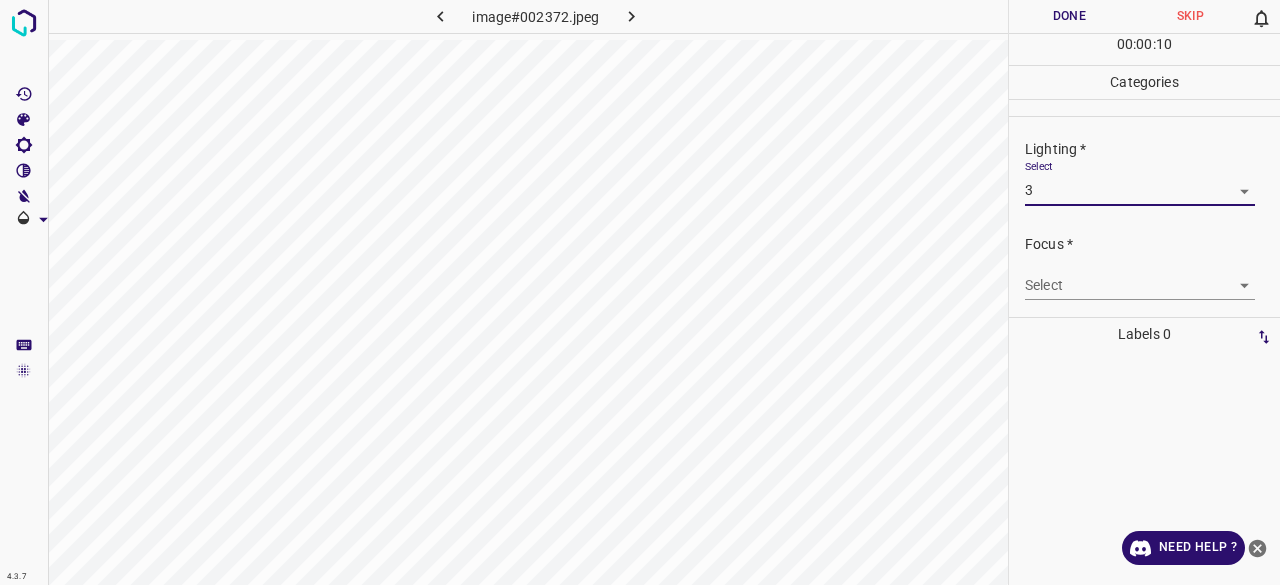 click on "4.3.7 image#002372.jpeg Done Skip 0 00   : 00   : 10   Categories Lighting *  Select 3 3 Focus *  Select ​ Overall *  Select ​ Labels   0 Categories 1 Lighting 2 Focus 3 Overall Tools Space Change between modes (Draw & Edit) I Auto labeling R Restore zoom M Zoom in N Zoom out Delete Delete selecte label Filters Z Restore filters X Saturation filter C Brightness filter V Contrast filter B Gray scale filter General O Download Need Help ? - Text - Hide - Delete" at bounding box center [640, 292] 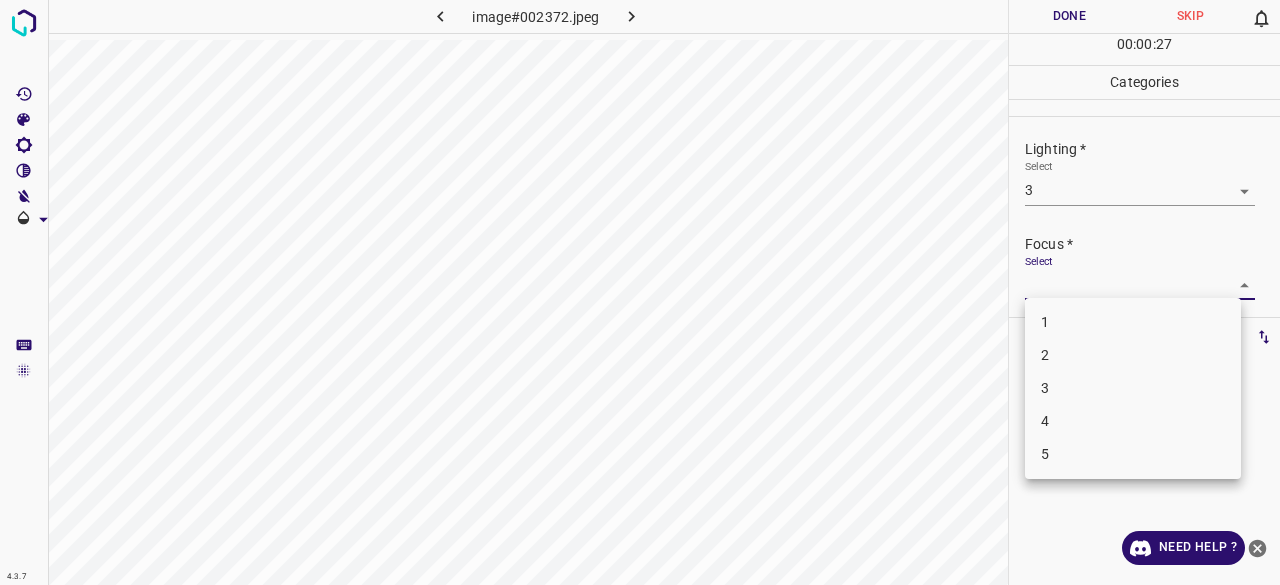 click on "3" at bounding box center [1133, 388] 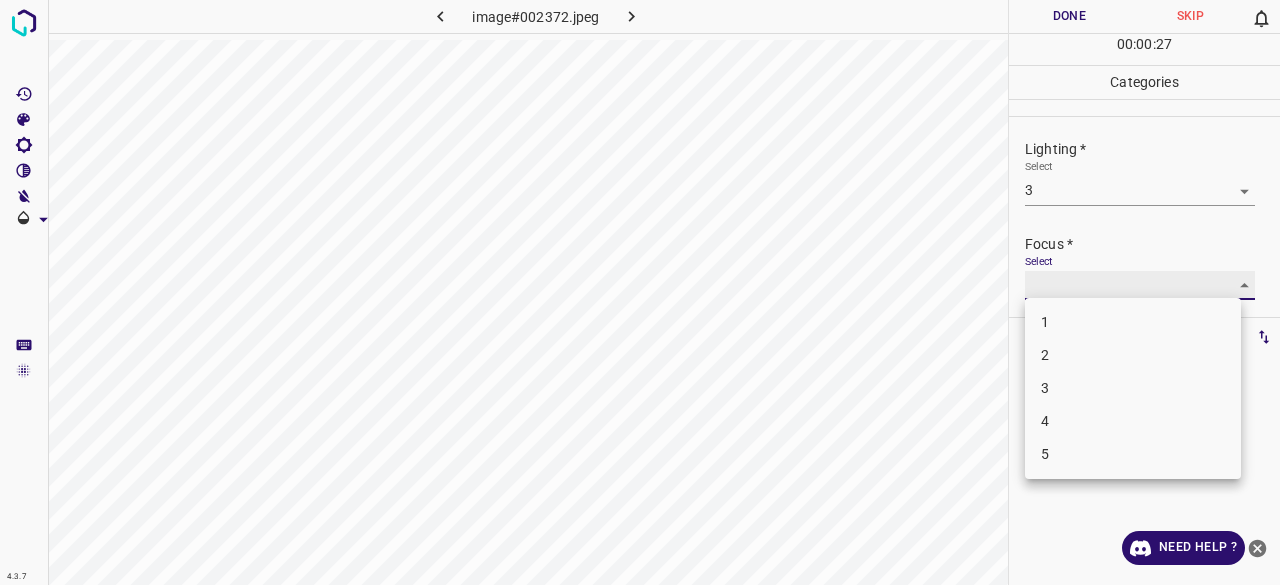 type on "3" 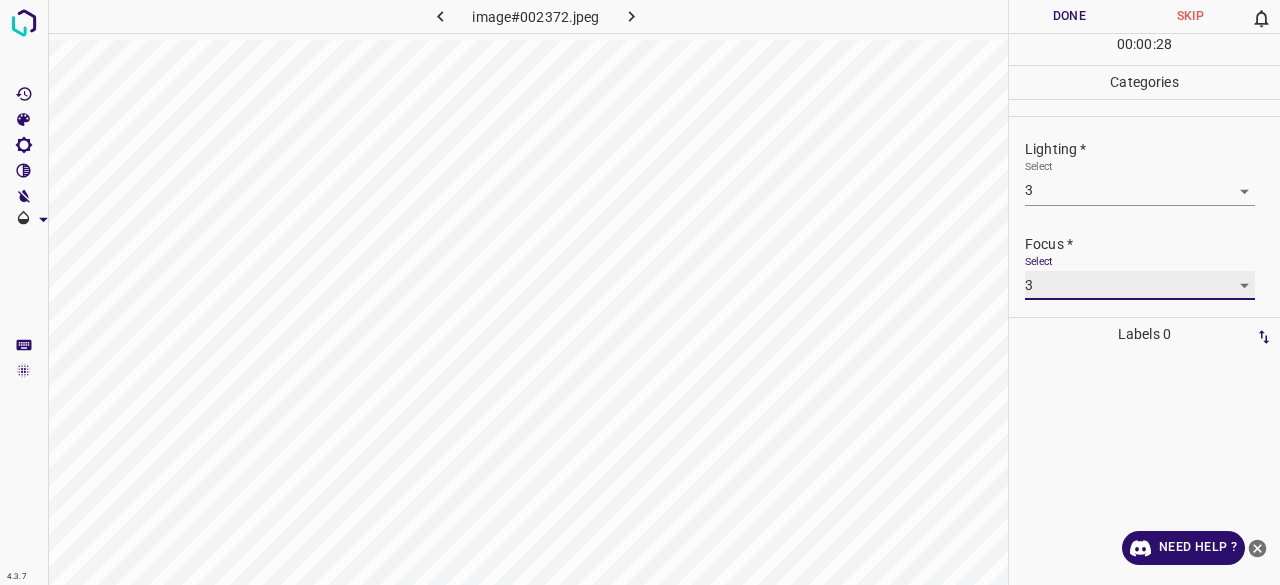 scroll, scrollTop: 98, scrollLeft: 0, axis: vertical 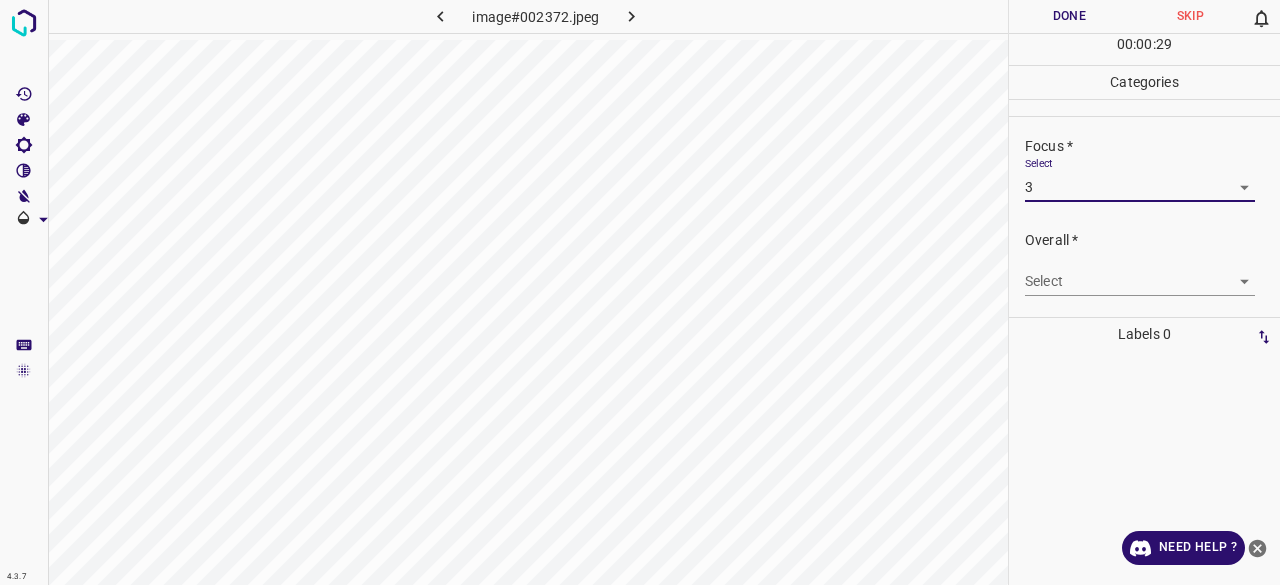 click on "4.3.7 image#002372.jpeg Done Skip 0 00   : 00   : 29   Categories Lighting *  Select 3 3 Focus *  Select 3 3 Overall *  Select ​ Labels   0 Categories 1 Lighting 2 Focus 3 Overall Tools Space Change between modes (Draw & Edit) I Auto labeling R Restore zoom M Zoom in N Zoom out Delete Delete selecte label Filters Z Restore filters X Saturation filter C Brightness filter V Contrast filter B Gray scale filter General O Download Need Help ? - Text - Hide - Delete" at bounding box center (640, 292) 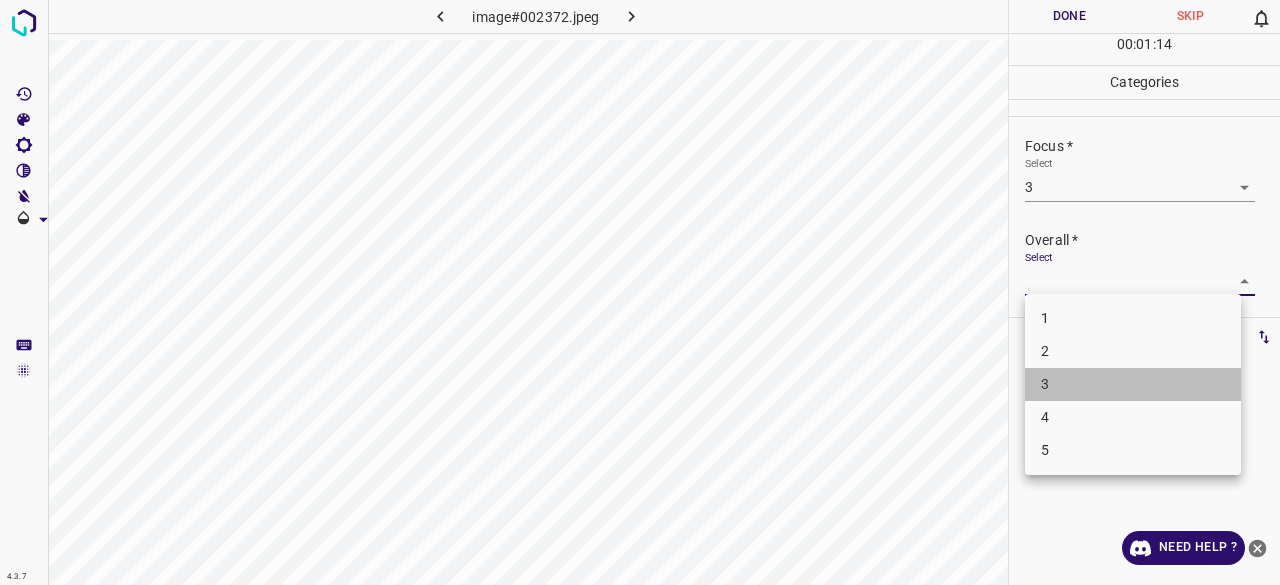 click on "3" at bounding box center (1133, 384) 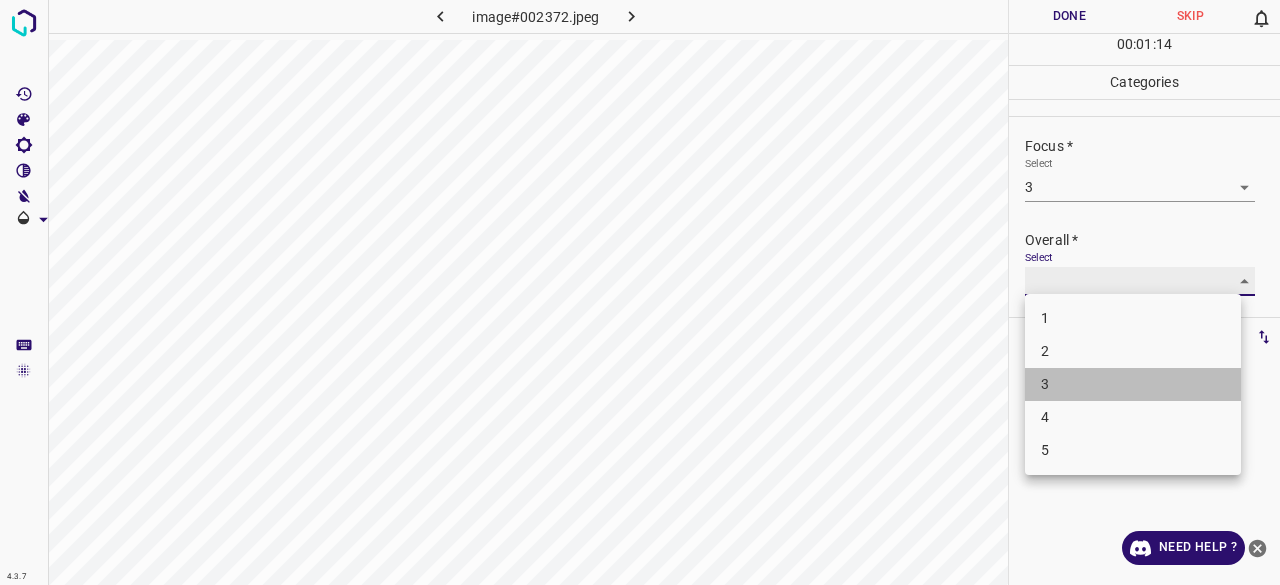 type on "3" 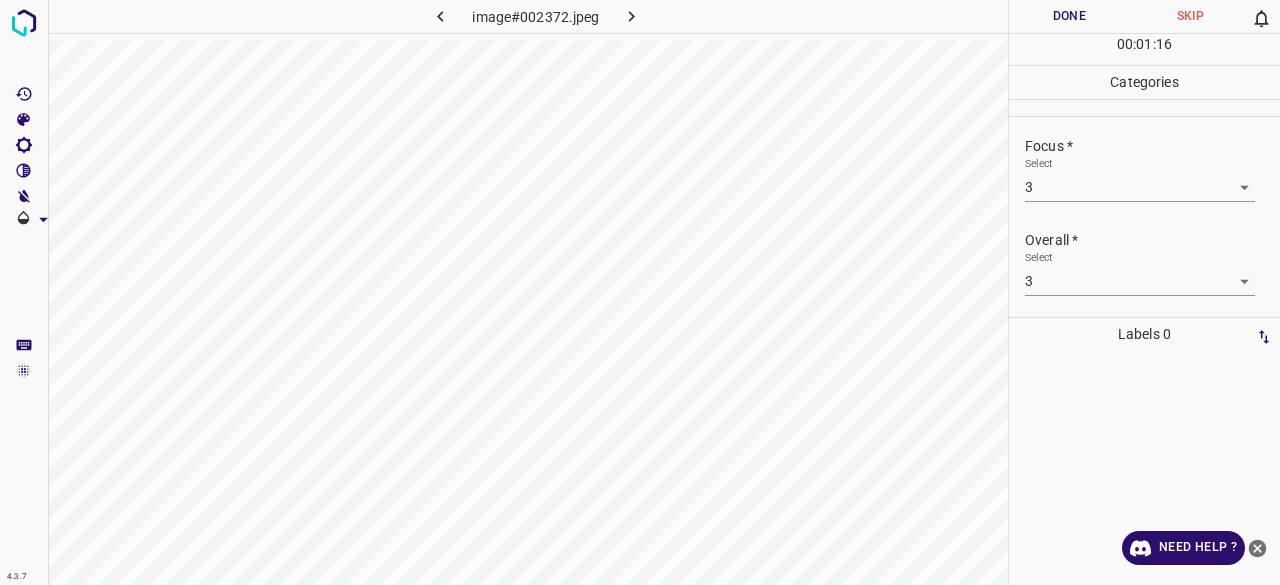 click on "Done" at bounding box center (1069, 16) 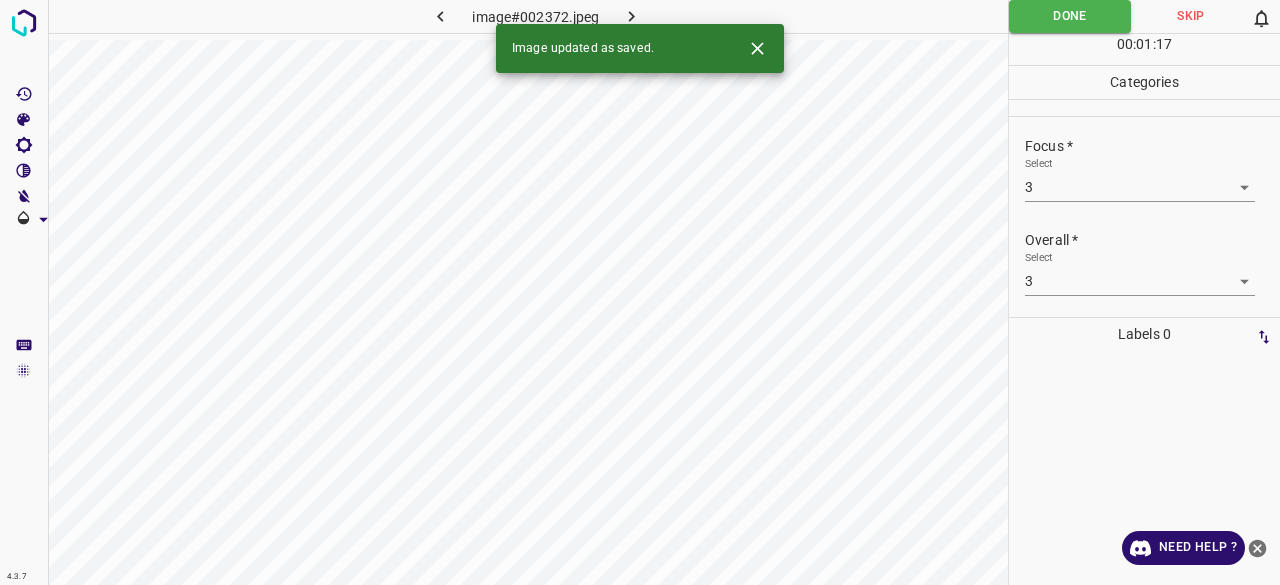 click 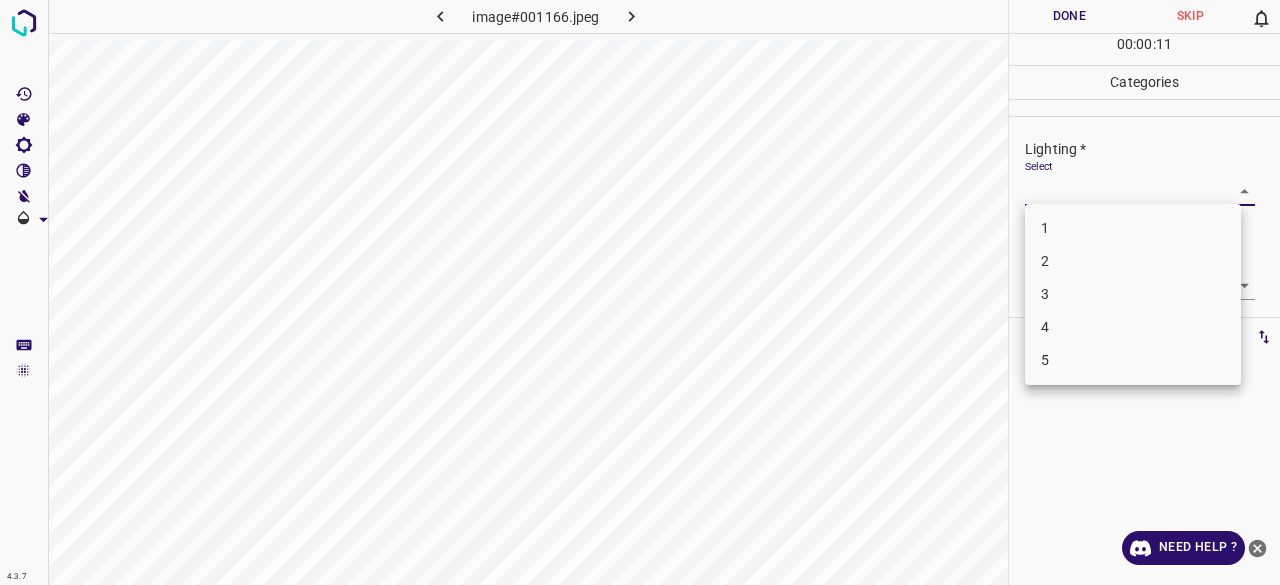 click on "4.3.7 image#001166.jpeg Done Skip 0 00   : 00   : 11   Categories Lighting *  Select ​ Focus *  Select ​ Overall *  Select ​ Labels   0 Categories 1 Lighting 2 Focus 3 Overall Tools Space Change between modes (Draw & Edit) I Auto labeling R Restore zoom M Zoom in N Zoom out Delete Delete selecte label Filters Z Restore filters X Saturation filter C Brightness filter V Contrast filter B Gray scale filter General O Download Need Help ? - Text - Hide - Delete 1 2 3 4 5" at bounding box center (640, 292) 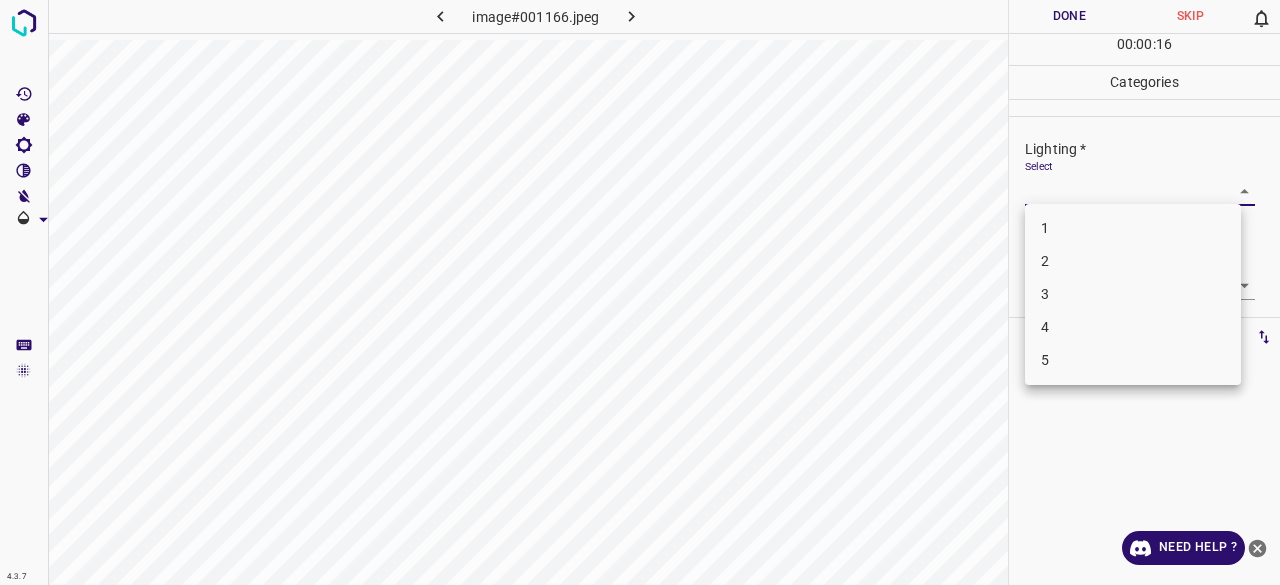 click on "3" at bounding box center [1133, 294] 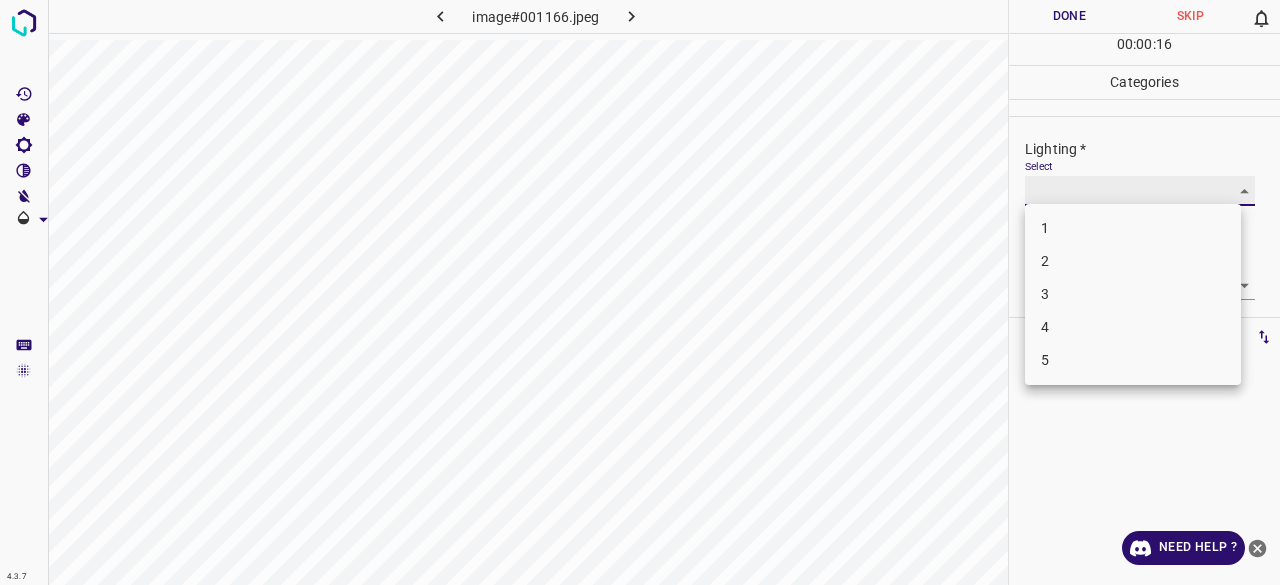type on "3" 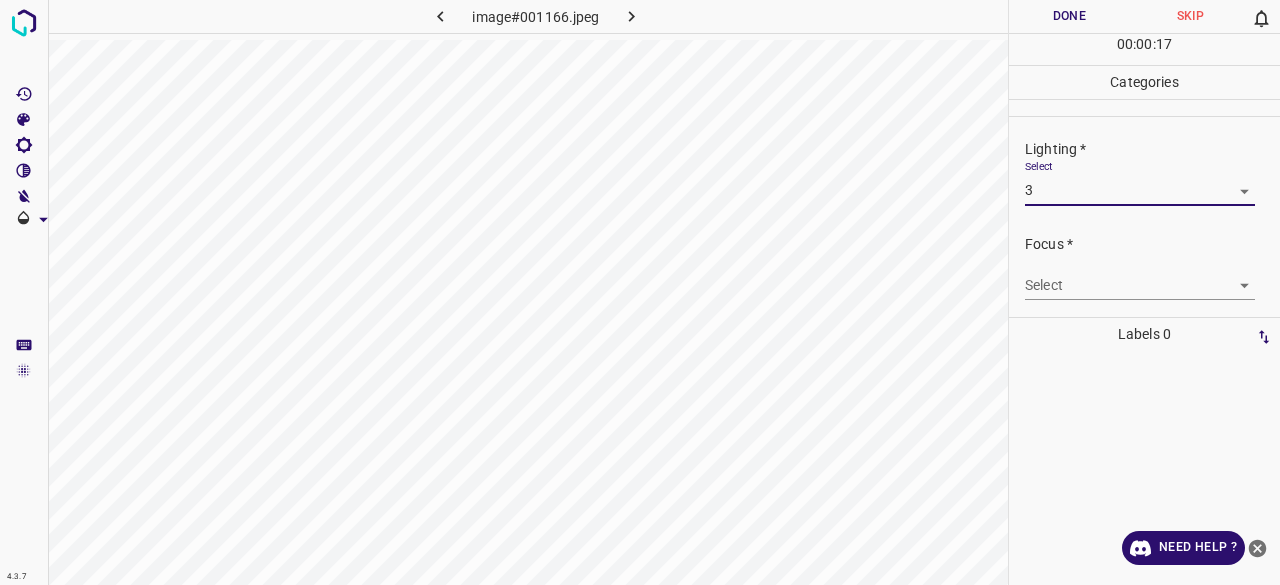 click on "4.3.7 image#001166.jpeg Done Skip 0 00   : 00   : 17   Categories Lighting *  Select 3 3 Focus *  Select ​ Overall *  Select ​ Labels   0 Categories 1 Lighting 2 Focus 3 Overall Tools Space Change between modes (Draw & Edit) I Auto labeling R Restore zoom M Zoom in N Zoom out Delete Delete selecte label Filters Z Restore filters X Saturation filter C Brightness filter V Contrast filter B Gray scale filter General O Download Need Help ? - Text - Hide - Delete" at bounding box center (640, 292) 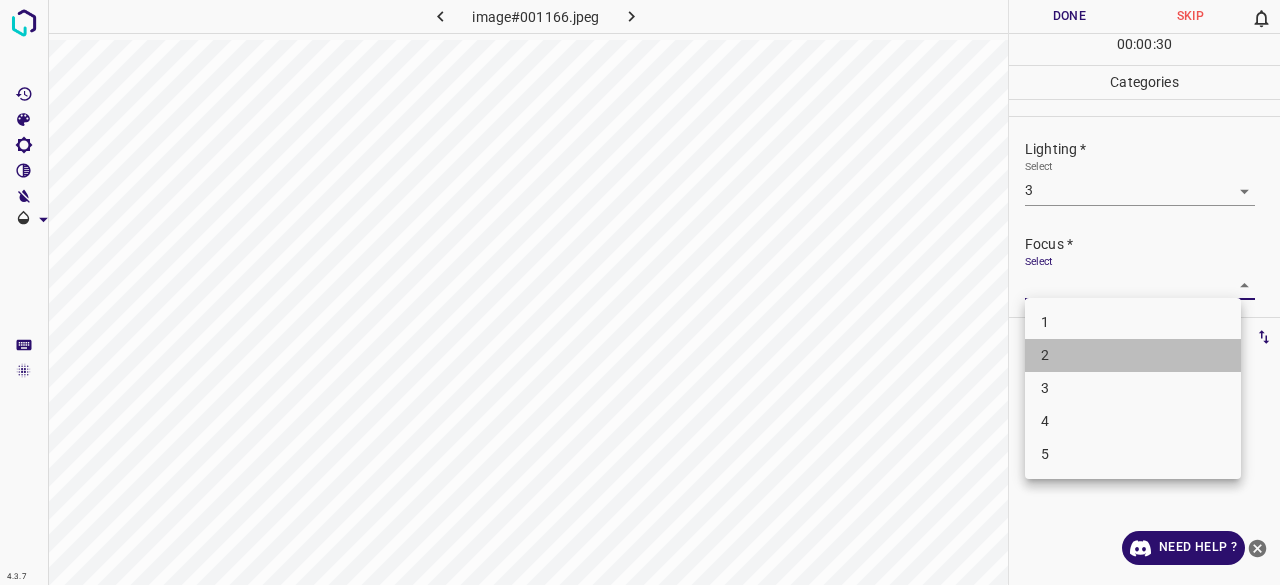 click on "2" at bounding box center (1133, 355) 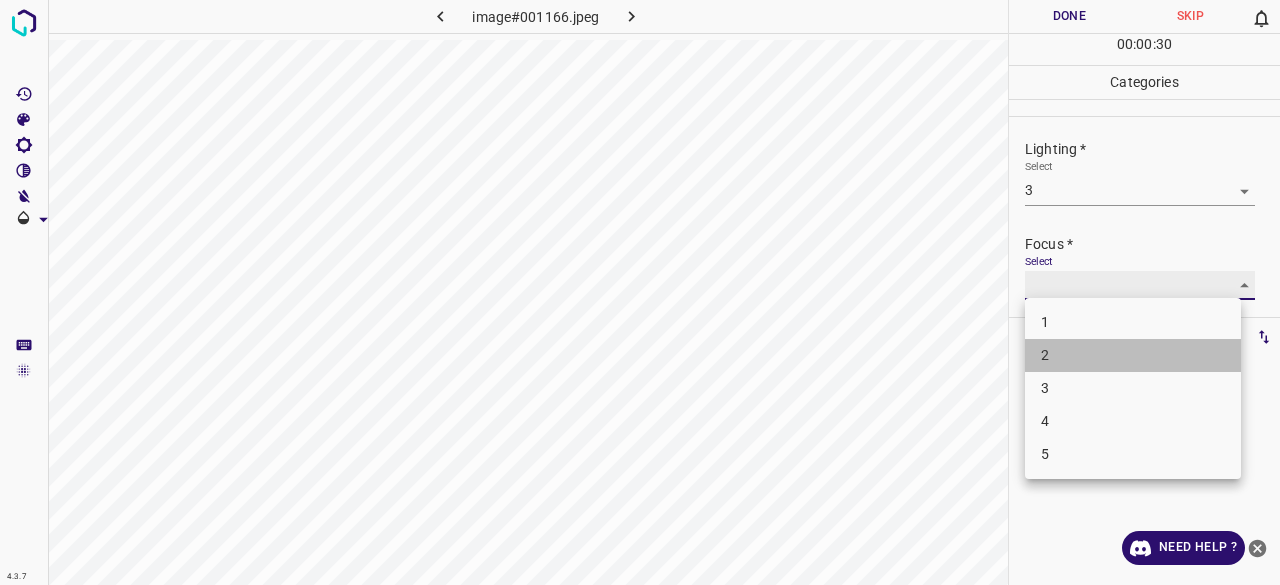 type on "2" 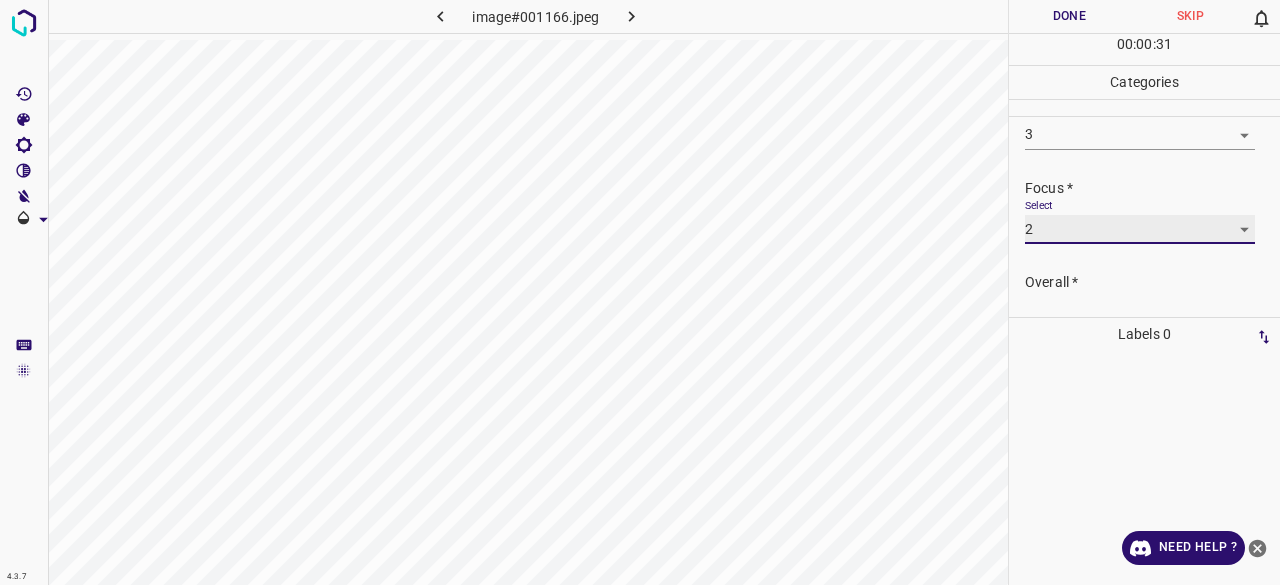 scroll, scrollTop: 98, scrollLeft: 0, axis: vertical 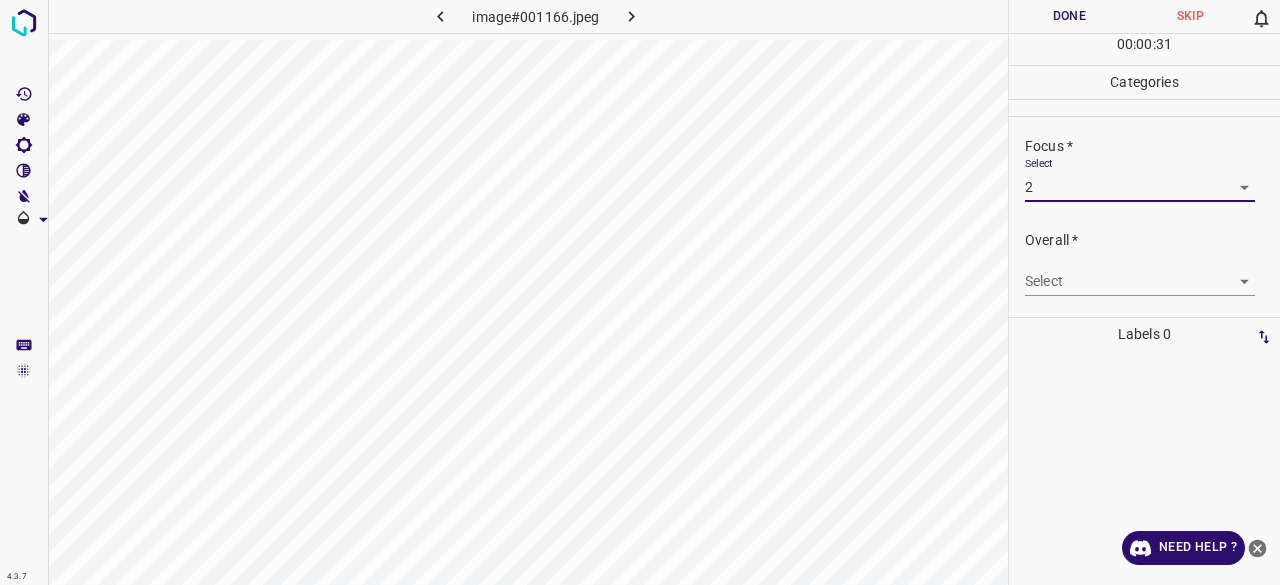 click on "4.3.7 image#001166.jpeg Done Skip 0 00   : 00   : 31   Categories Lighting *  Select 3 3 Focus *  Select 2 2 Overall *  Select ​ Labels   0 Categories 1 Lighting 2 Focus 3 Overall Tools Space Change between modes (Draw & Edit) I Auto labeling R Restore zoom M Zoom in N Zoom out Delete Delete selecte label Filters Z Restore filters X Saturation filter C Brightness filter V Contrast filter B Gray scale filter General O Download Need Help ? - Text - Hide - Delete" at bounding box center (640, 292) 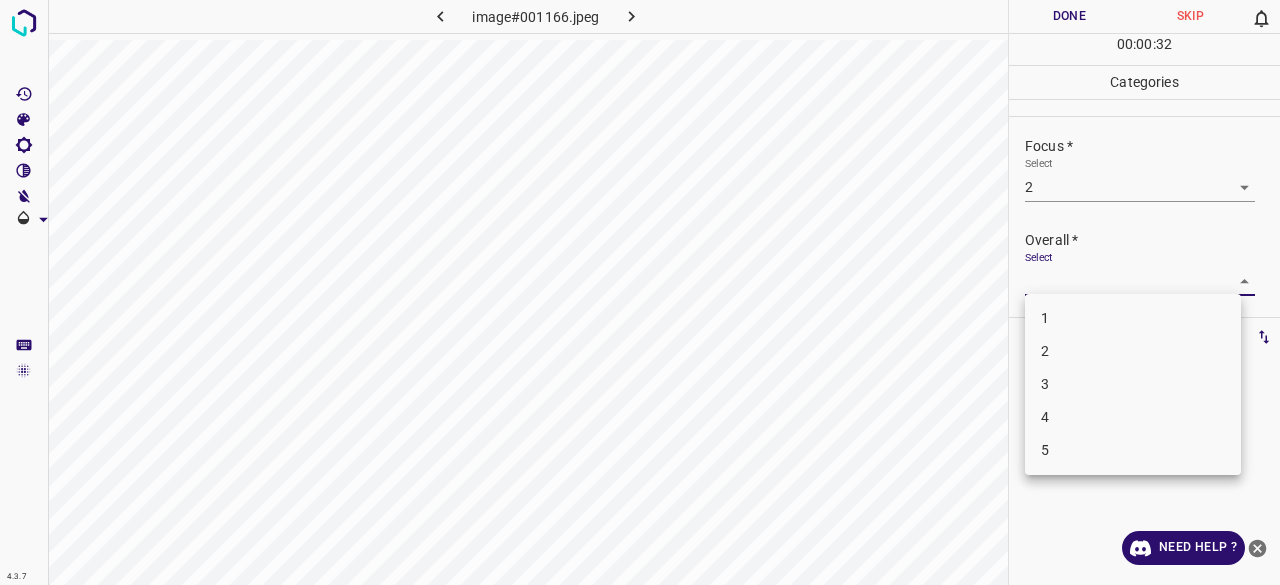 click on "2" at bounding box center (1133, 351) 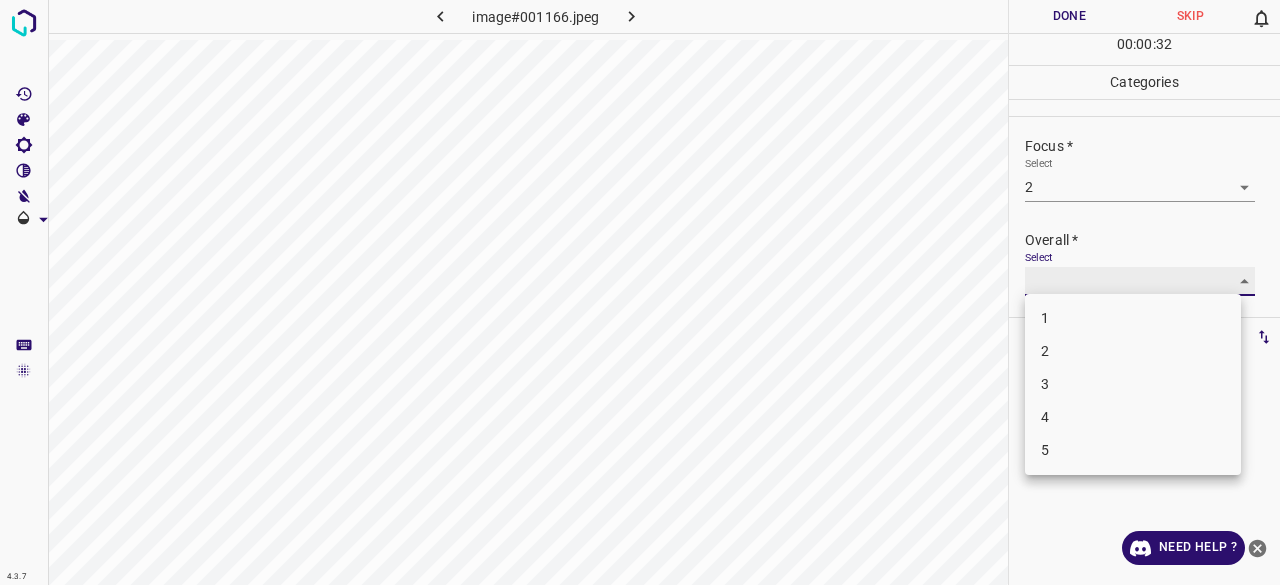type on "2" 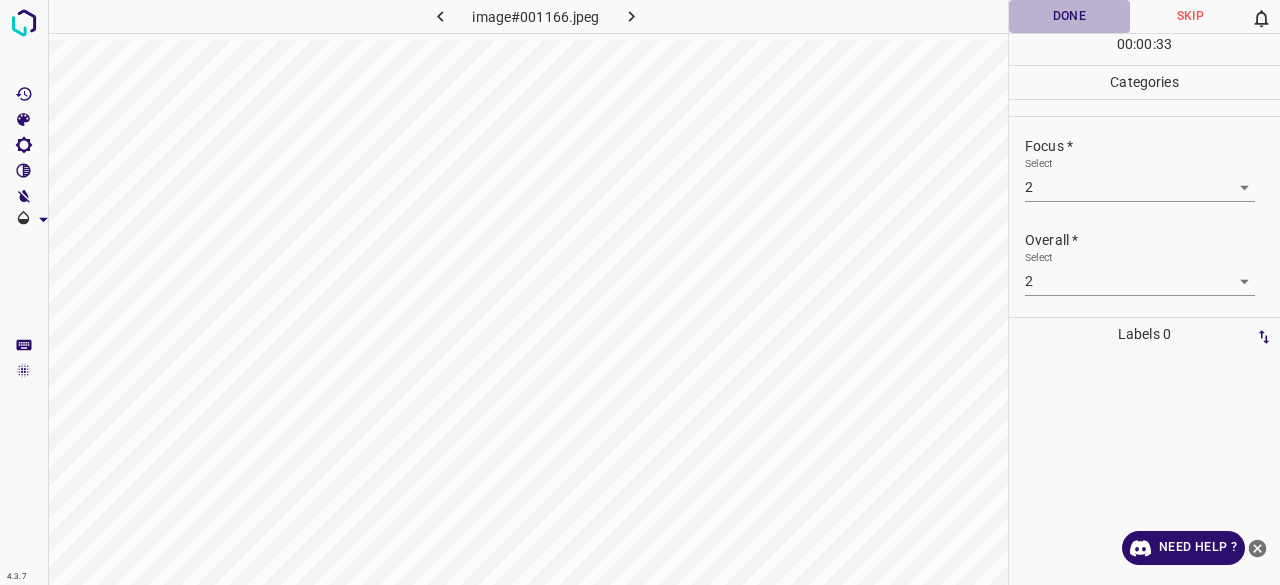 click on "Done" at bounding box center (1069, 16) 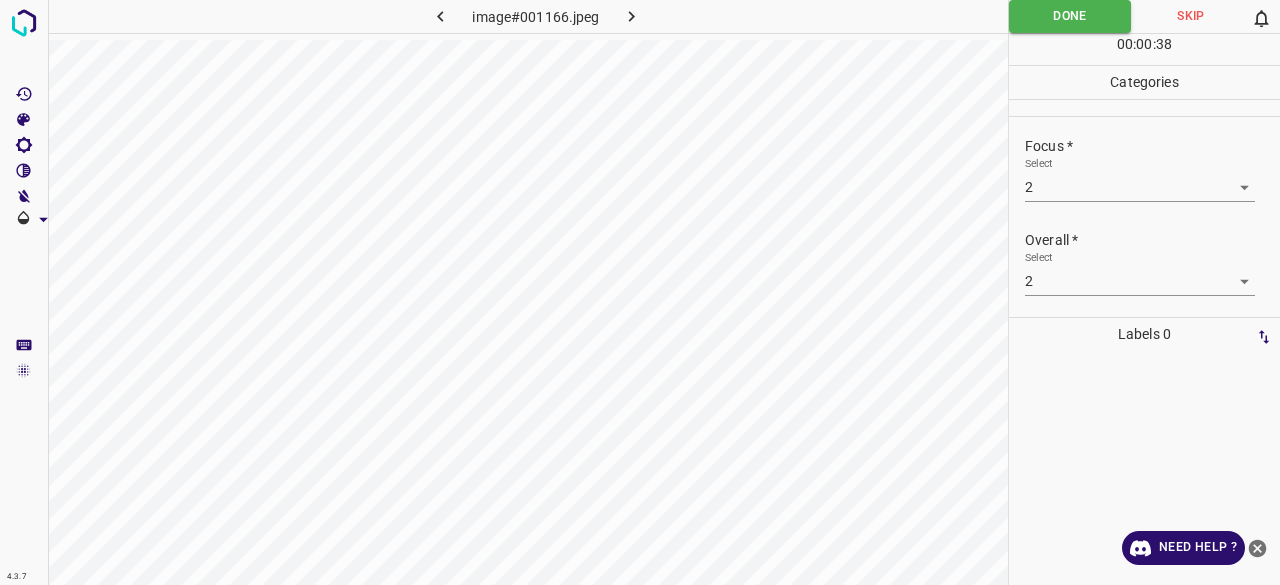 click 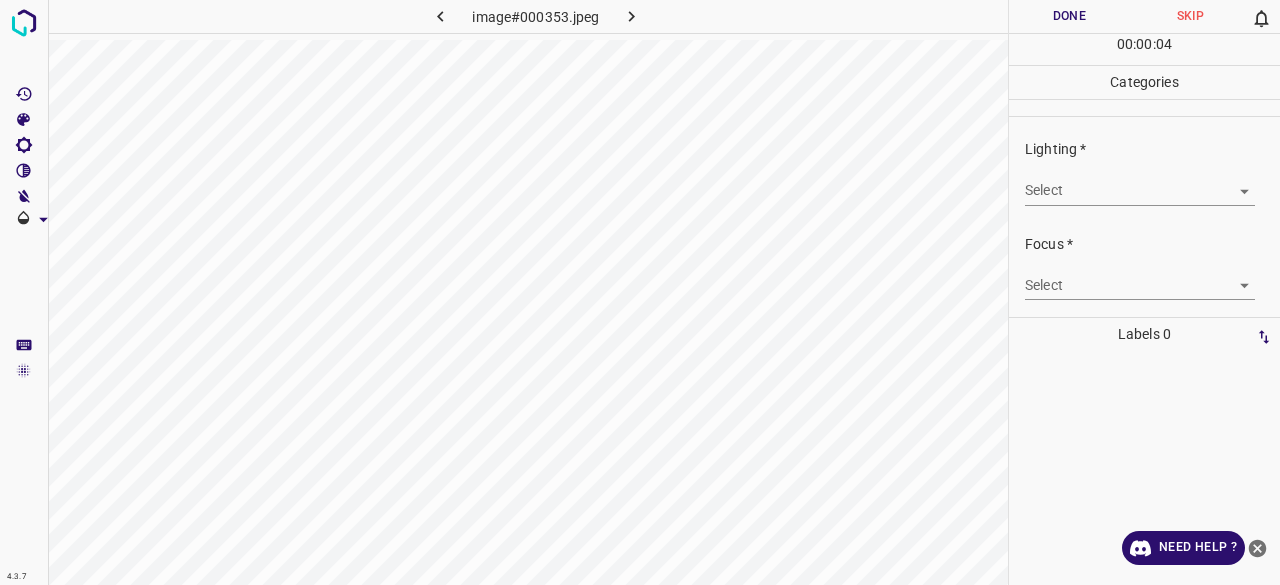 click on "4.3.7 image#000353.jpeg Done Skip 0 00   : 00   : 04   Categories Lighting *  Select ​ Focus *  Select ​ Overall *  Select ​ Labels   0 Categories 1 Lighting 2 Focus 3 Overall Tools Space Change between modes (Draw & Edit) I Auto labeling R Restore zoom M Zoom in N Zoom out Delete Delete selecte label Filters Z Restore filters X Saturation filter C Brightness filter V Contrast filter B Gray scale filter General O Download Need Help ? - Text - Hide - Delete" at bounding box center (640, 292) 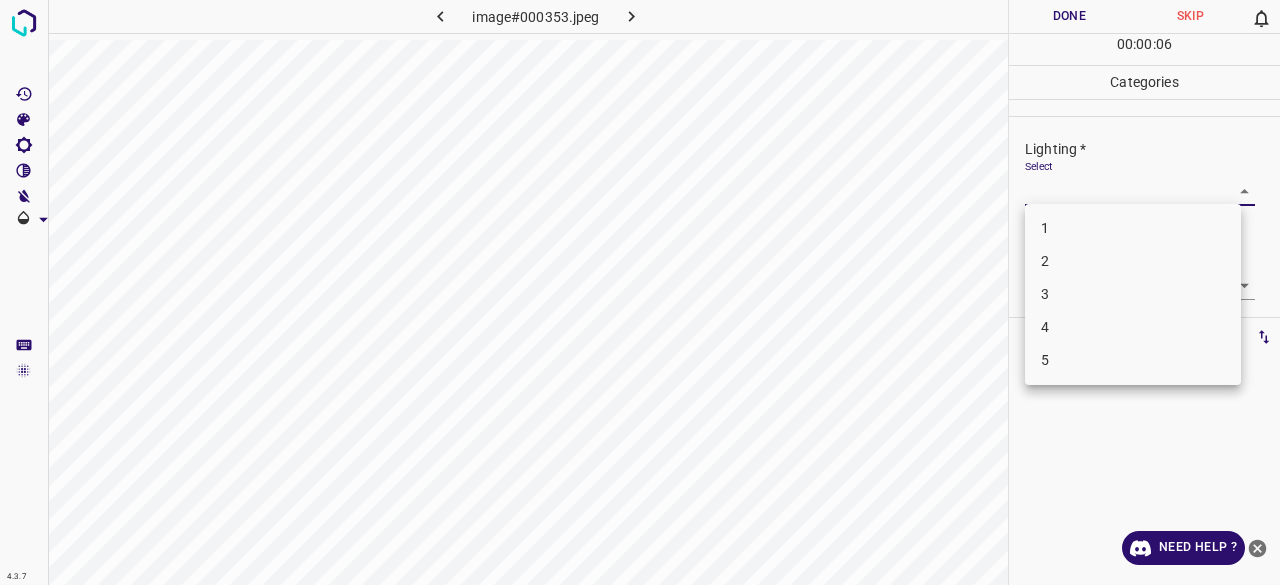 click on "3" at bounding box center [1133, 294] 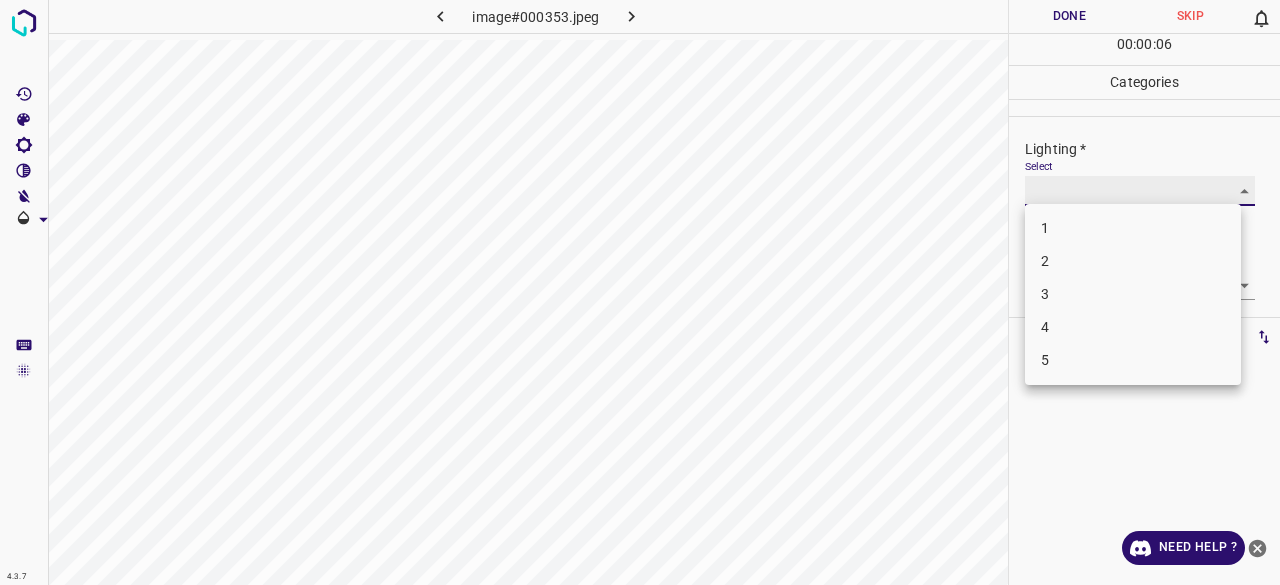 type on "3" 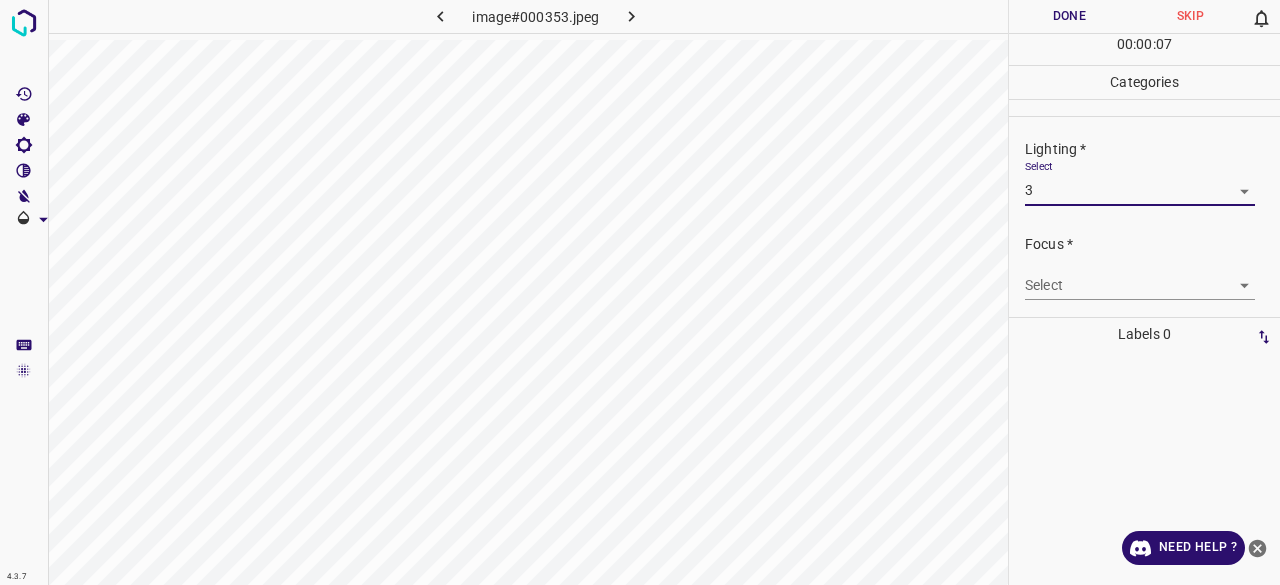 click on "4.3.7 image#000353.jpeg Done Skip 0 00   : 00   : 07   Categories Lighting *  Select 3 3 Focus *  Select ​ Overall *  Select ​ Labels   0 Categories 1 Lighting 2 Focus 3 Overall Tools Space Change between modes (Draw & Edit) I Auto labeling R Restore zoom M Zoom in N Zoom out Delete Delete selecte label Filters Z Restore filters X Saturation filter C Brightness filter V Contrast filter B Gray scale filter General O Download Need Help ? - Text - Hide - Delete" at bounding box center (640, 292) 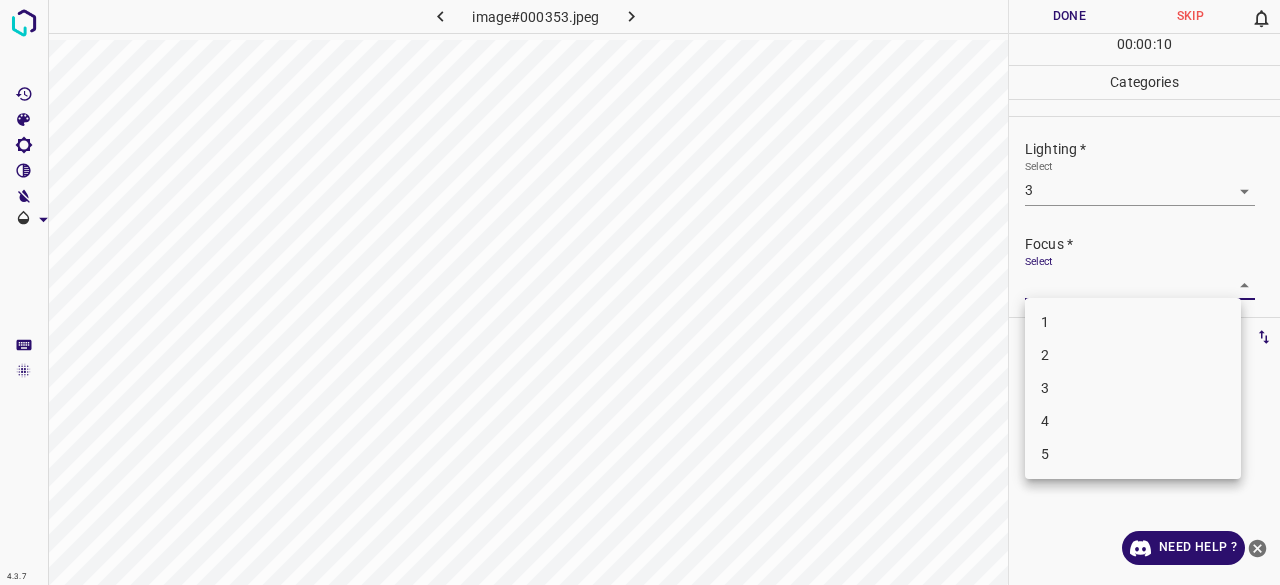 click on "2" at bounding box center [1133, 355] 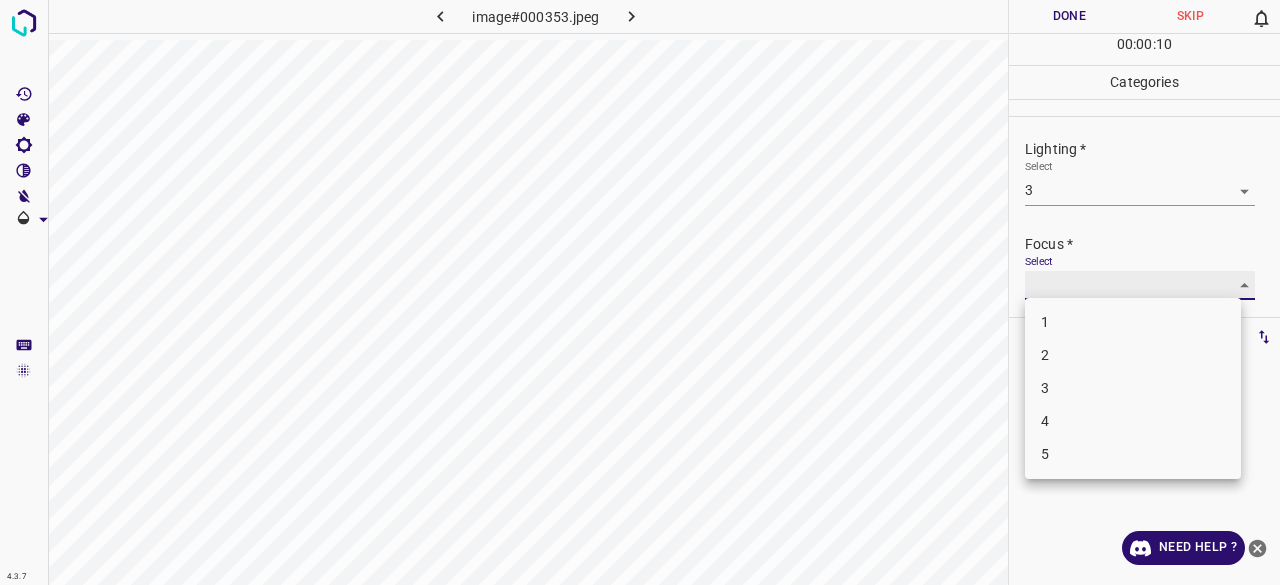 type on "2" 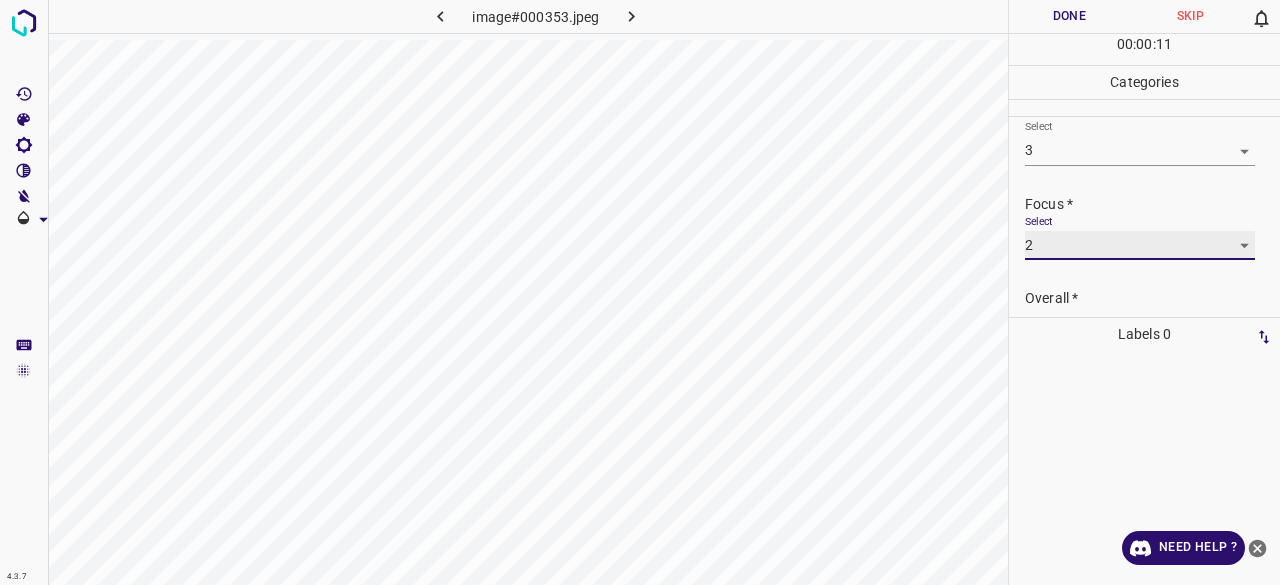 scroll, scrollTop: 98, scrollLeft: 0, axis: vertical 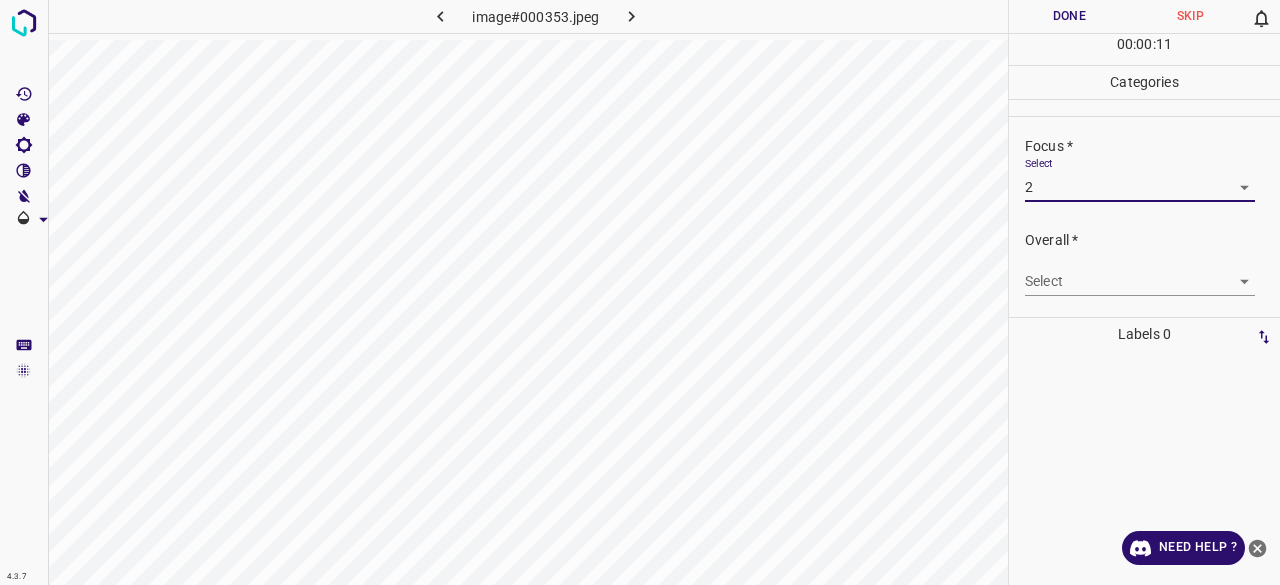 click on "4.3.7 image#000353.jpeg Done Skip 0 00   : 00   : 11   Categories Lighting *  Select 3 3 Focus *  Select 2 2 Overall *  Select ​ Labels   0 Categories 1 Lighting 2 Focus 3 Overall Tools Space Change between modes (Draw & Edit) I Auto labeling R Restore zoom M Zoom in N Zoom out Delete Delete selecte label Filters Z Restore filters X Saturation filter C Brightness filter V Contrast filter B Gray scale filter General O Download Need Help ? - Text - Hide - Delete" at bounding box center (640, 292) 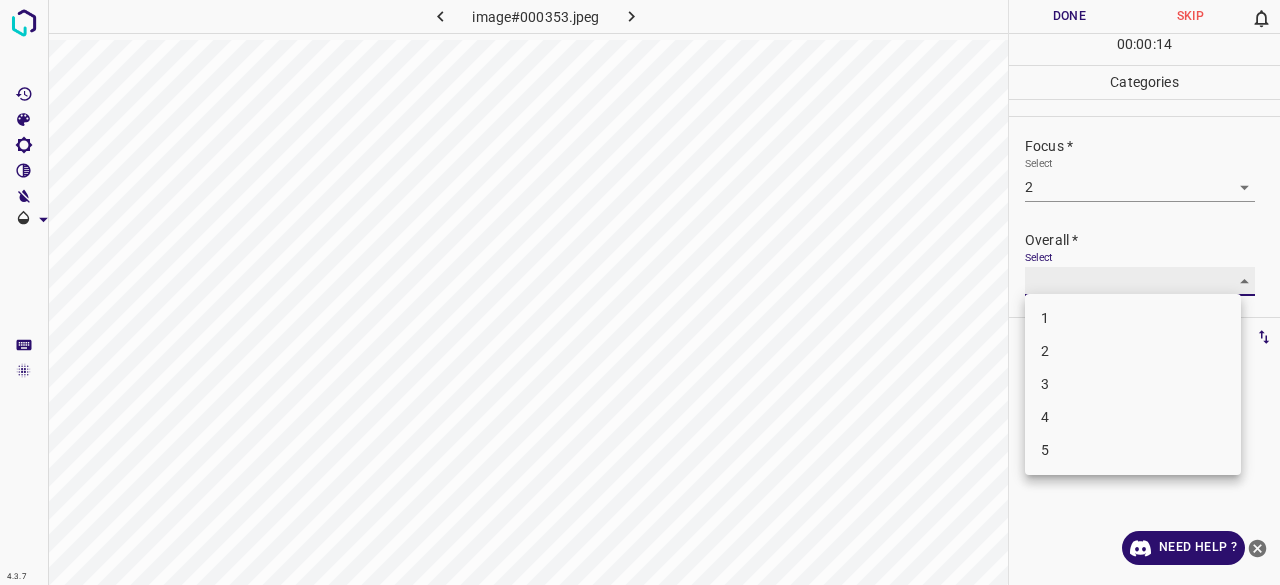 type on "3" 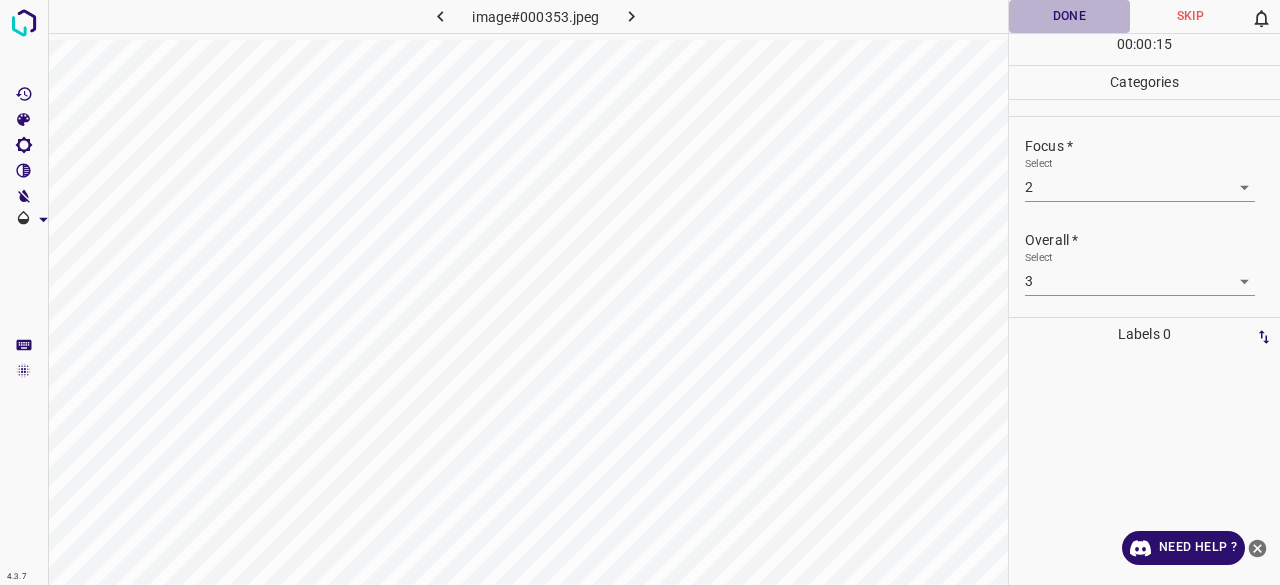 click on "Done" at bounding box center [1069, 16] 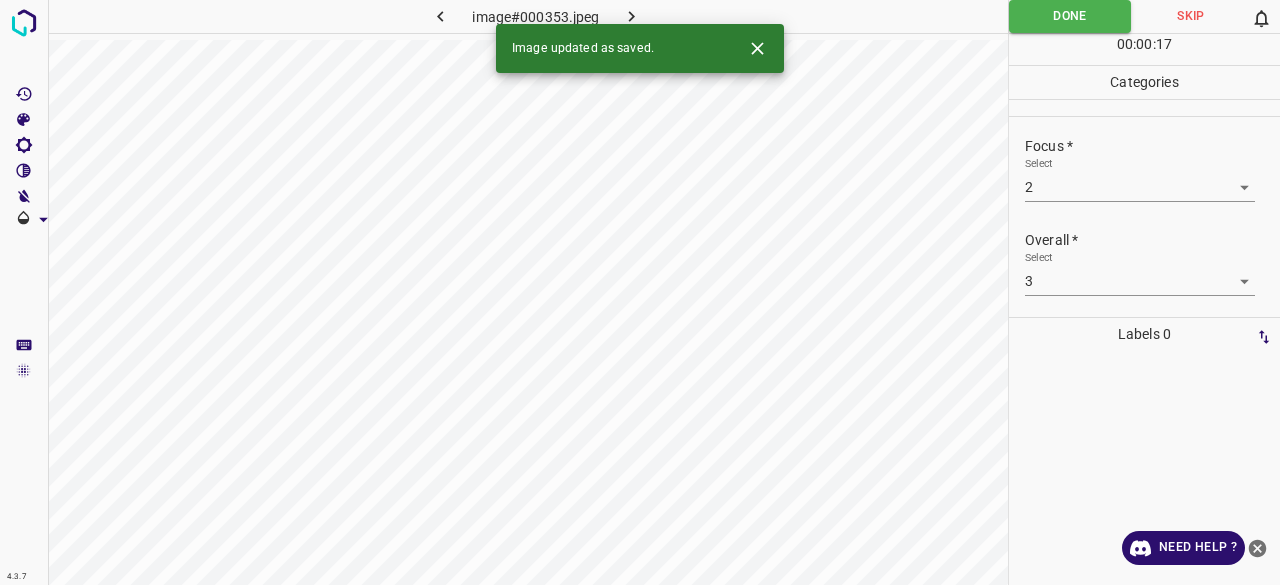 click 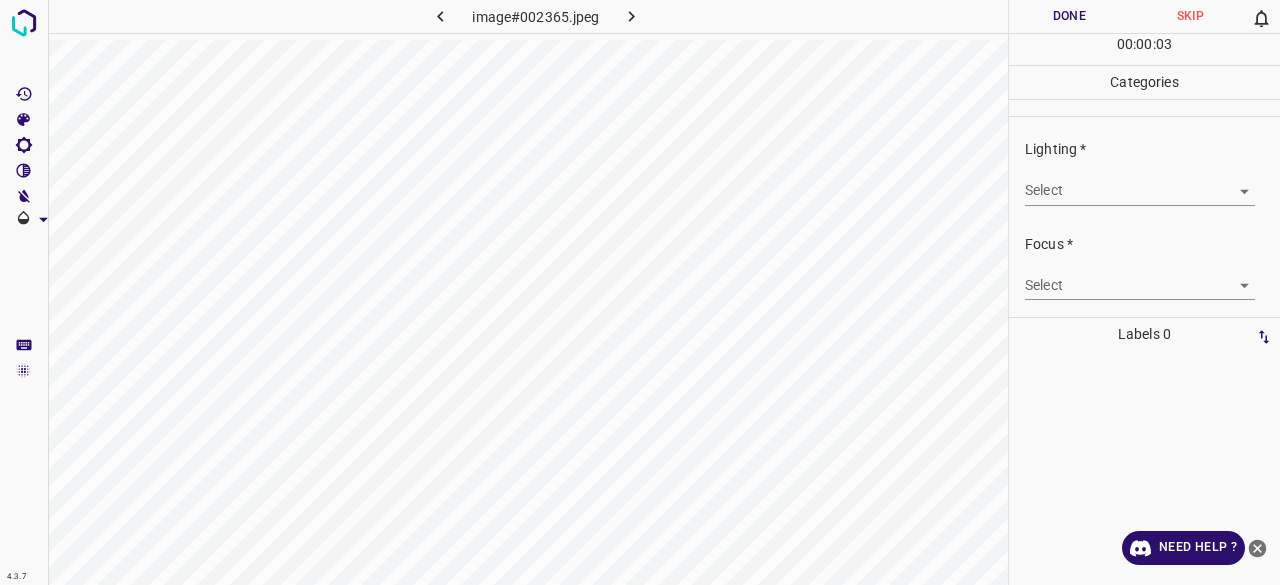 click on "4.3.7 image#002365.jpeg Done Skip 0 00   : 00   : 03   Categories Lighting *  Select ​ Focus *  Select ​ Overall *  Select ​ Labels   0 Categories 1 Lighting 2 Focus 3 Overall Tools Space Change between modes (Draw & Edit) I Auto labeling R Restore zoom M Zoom in N Zoom out Delete Delete selecte label Filters Z Restore filters X Saturation filter C Brightness filter V Contrast filter B Gray scale filter General O Download Need Help ? - Text - Hide - Delete" at bounding box center [640, 292] 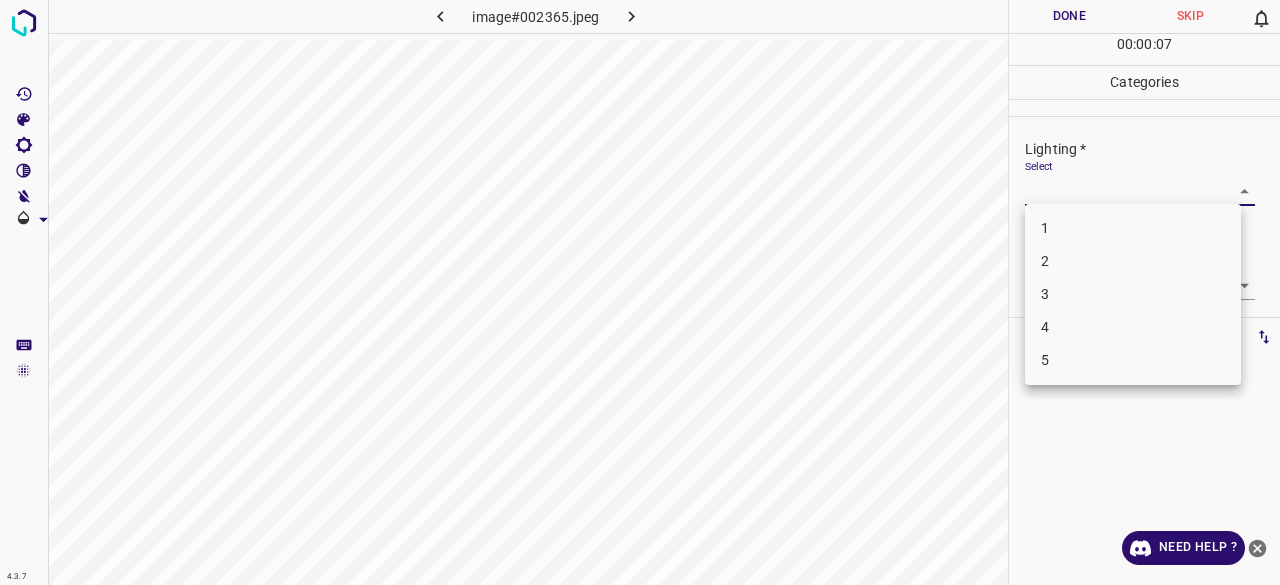 click on "2" at bounding box center [1133, 261] 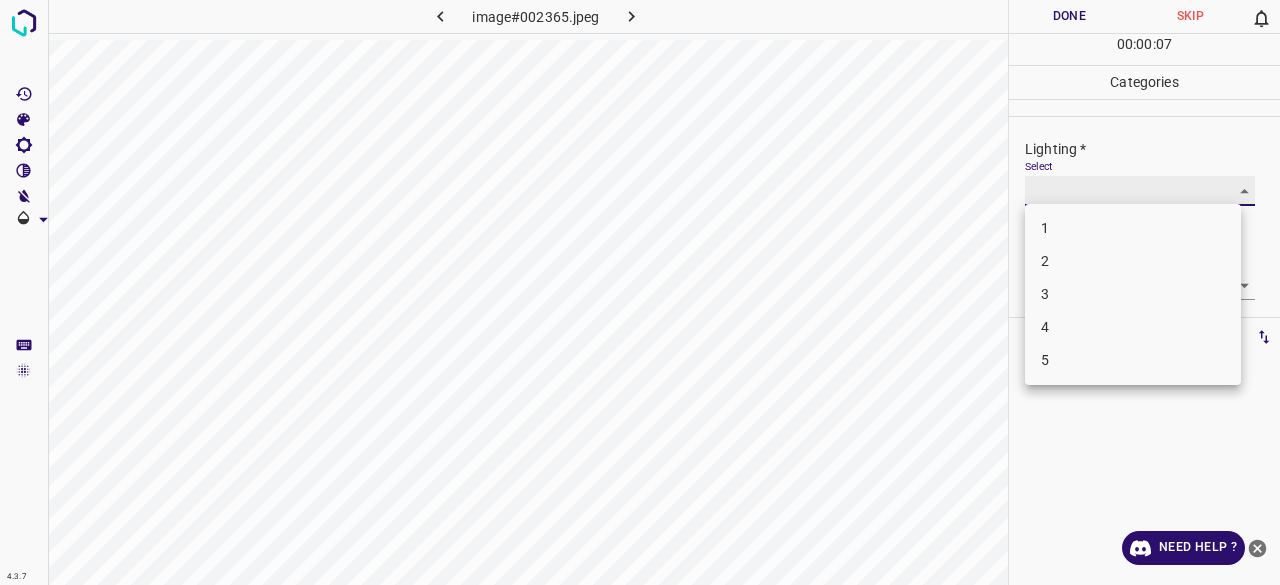 type on "2" 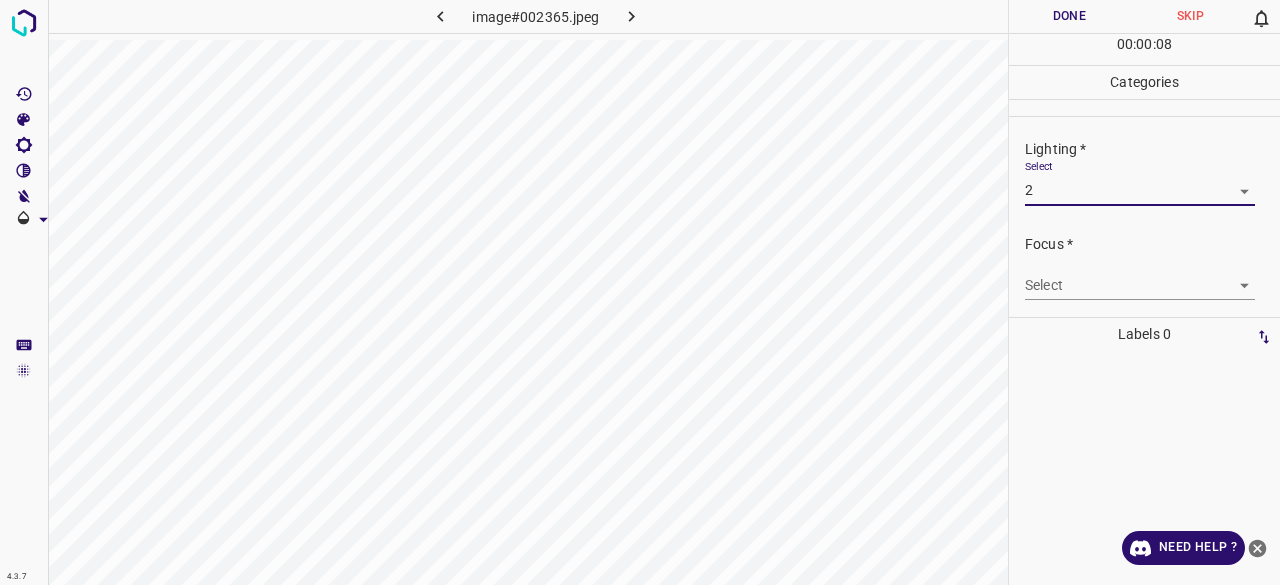 click on "4.3.7 image#002365.jpeg Done Skip 0 00   : 00   : 08   Categories Lighting *  Select 2 2 Focus *  Select ​ Overall *  Select ​ Labels   0 Categories 1 Lighting 2 Focus 3 Overall Tools Space Change between modes (Draw & Edit) I Auto labeling R Restore zoom M Zoom in N Zoom out Delete Delete selecte label Filters Z Restore filters X Saturation filter C Brightness filter V Contrast filter B Gray scale filter General O Download Need Help ? - Text - Hide - Delete" at bounding box center [640, 292] 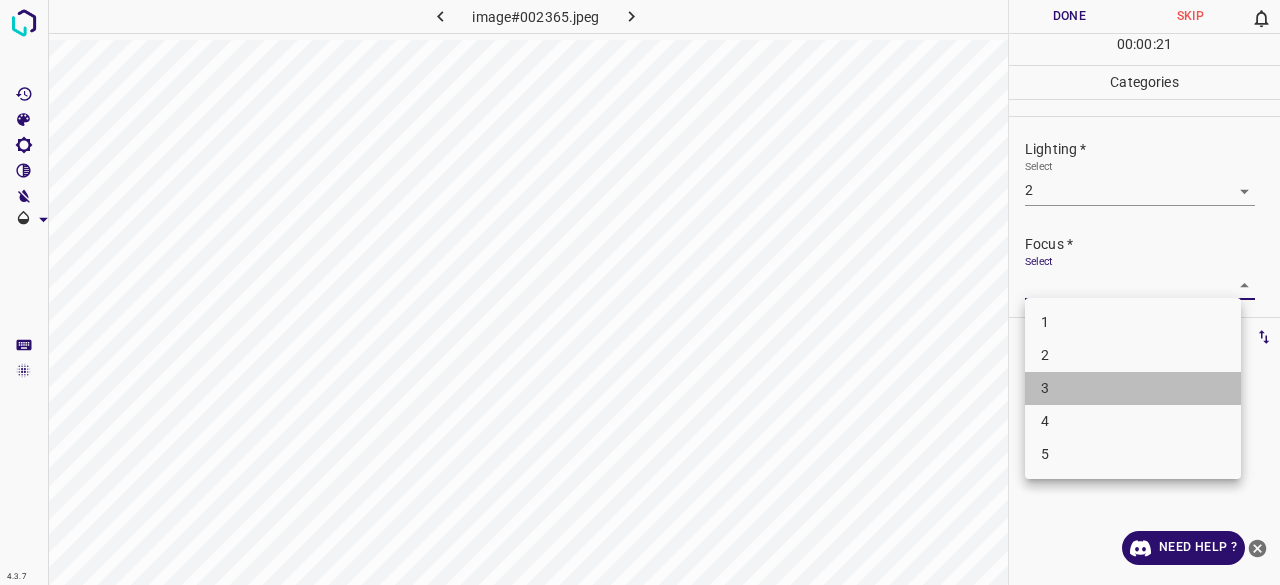 click on "3" at bounding box center (1133, 388) 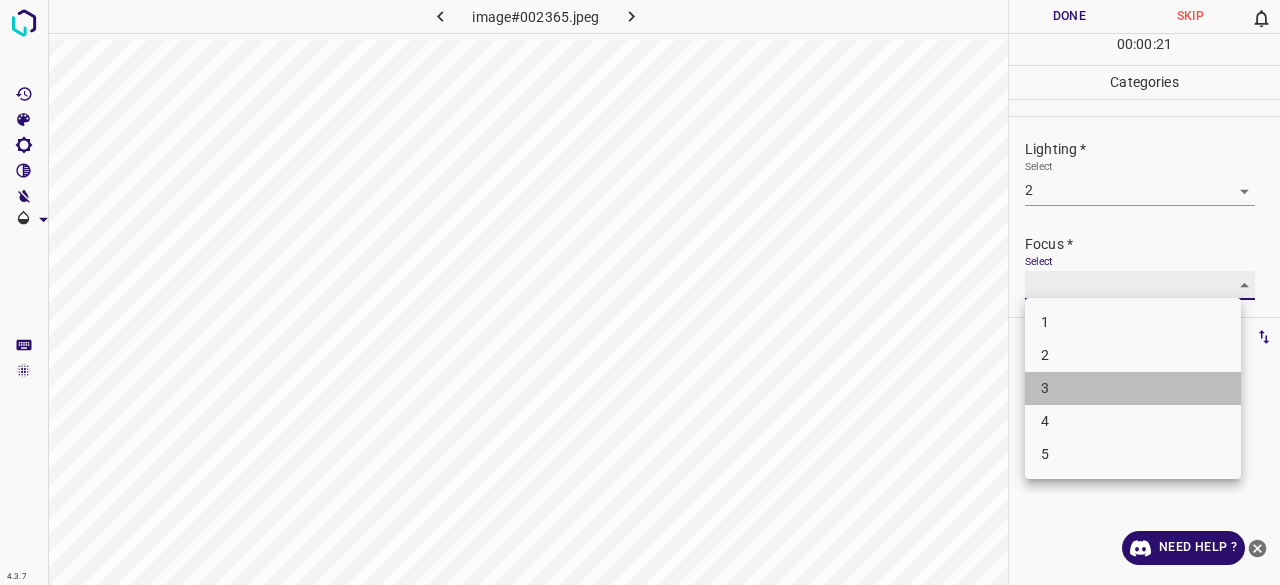 type on "3" 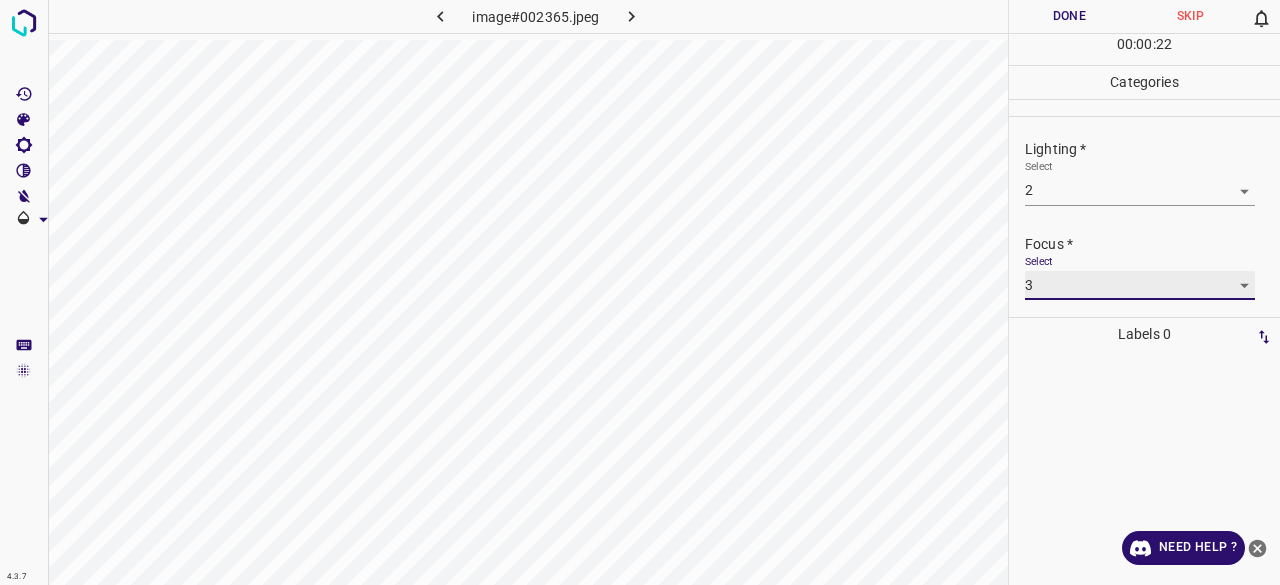 scroll, scrollTop: 98, scrollLeft: 0, axis: vertical 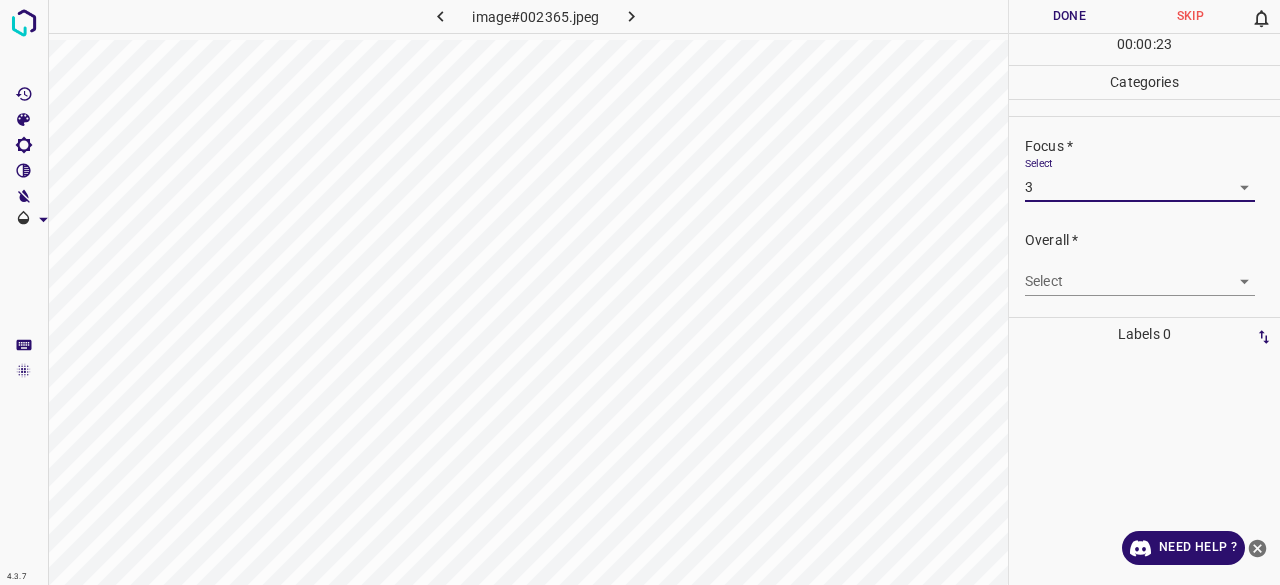 click on "4.3.7 image#002365.jpeg Done Skip 0 00   : 00   : 23   Categories Lighting *  Select 2 2 Focus *  Select 3 3 Overall *  Select ​ Labels   0 Categories 1 Lighting 2 Focus 3 Overall Tools Space Change between modes (Draw & Edit) I Auto labeling R Restore zoom M Zoom in N Zoom out Delete Delete selecte label Filters Z Restore filters X Saturation filter C Brightness filter V Contrast filter B Gray scale filter General O Download Need Help ? - Text - Hide - Delete" at bounding box center [640, 292] 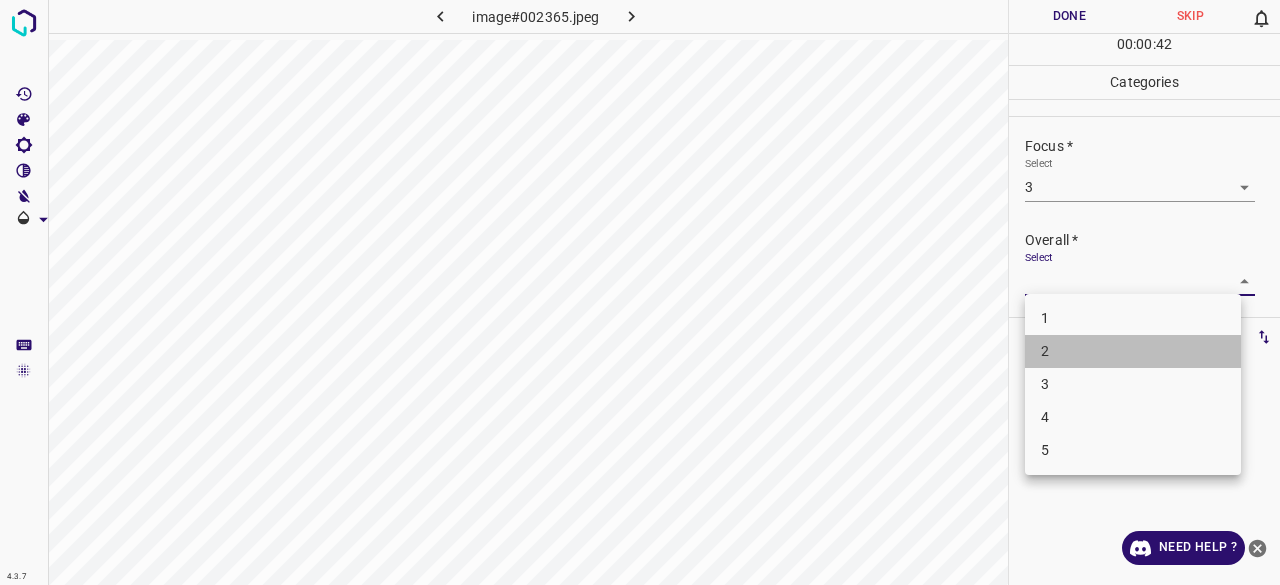 click on "2" at bounding box center (1133, 351) 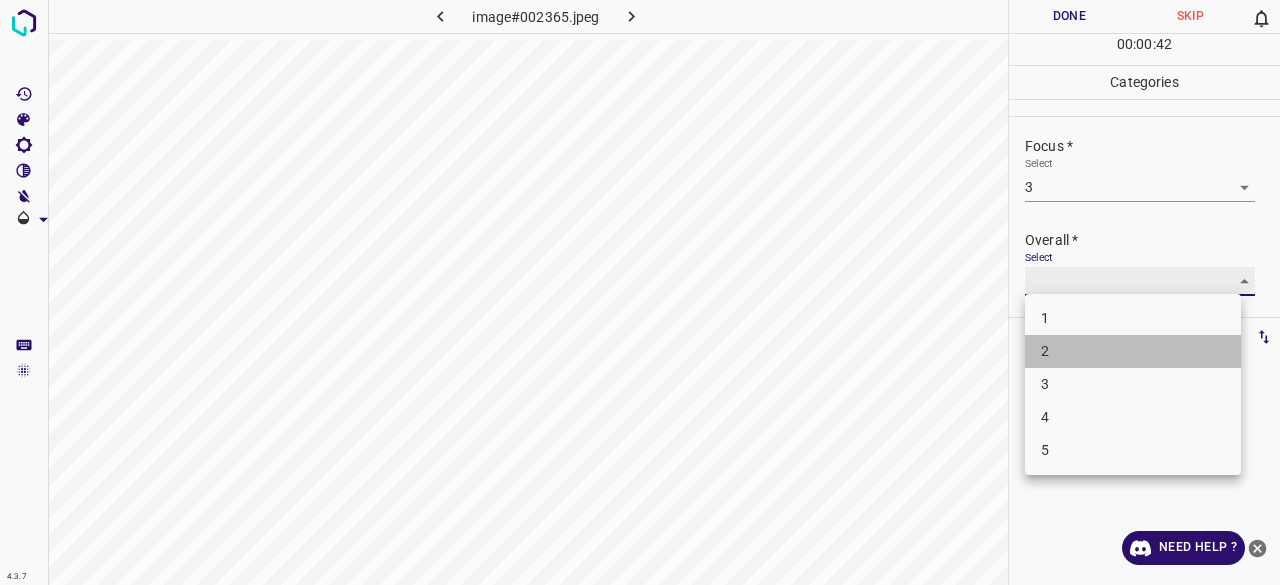 type on "2" 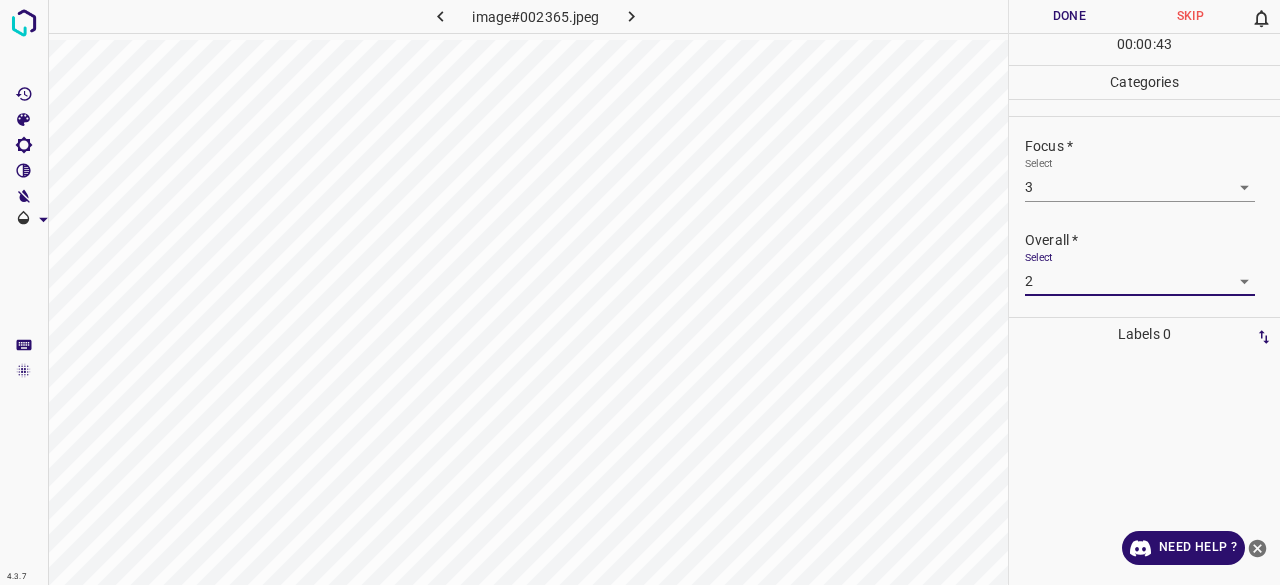 click on "Done" at bounding box center (1069, 16) 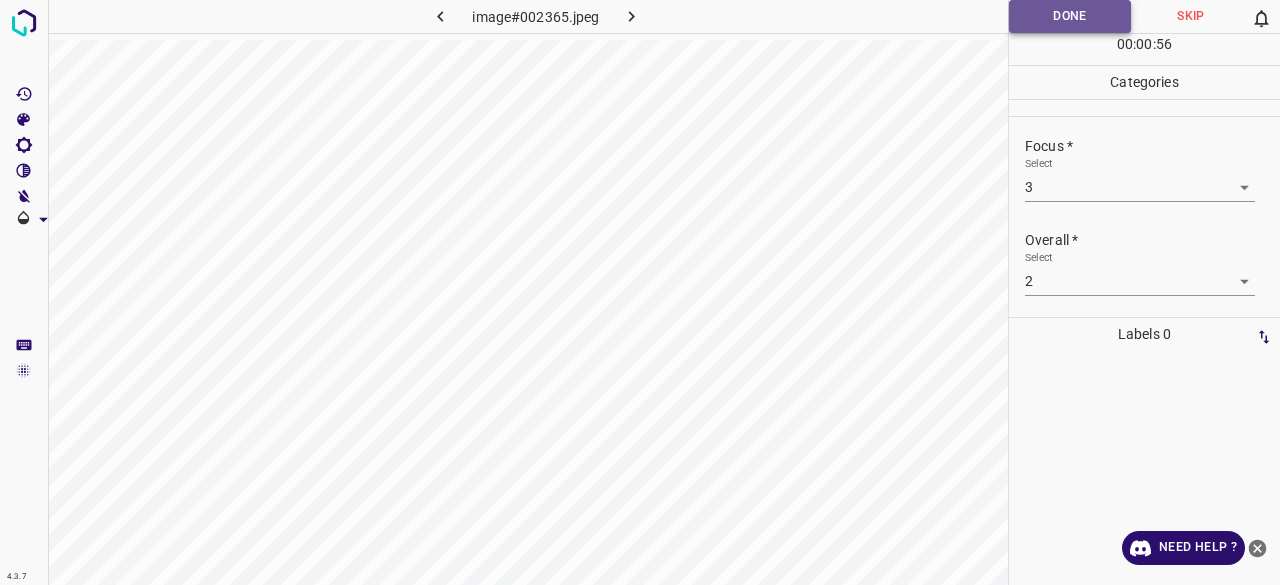 click on "Done" at bounding box center (1070, 16) 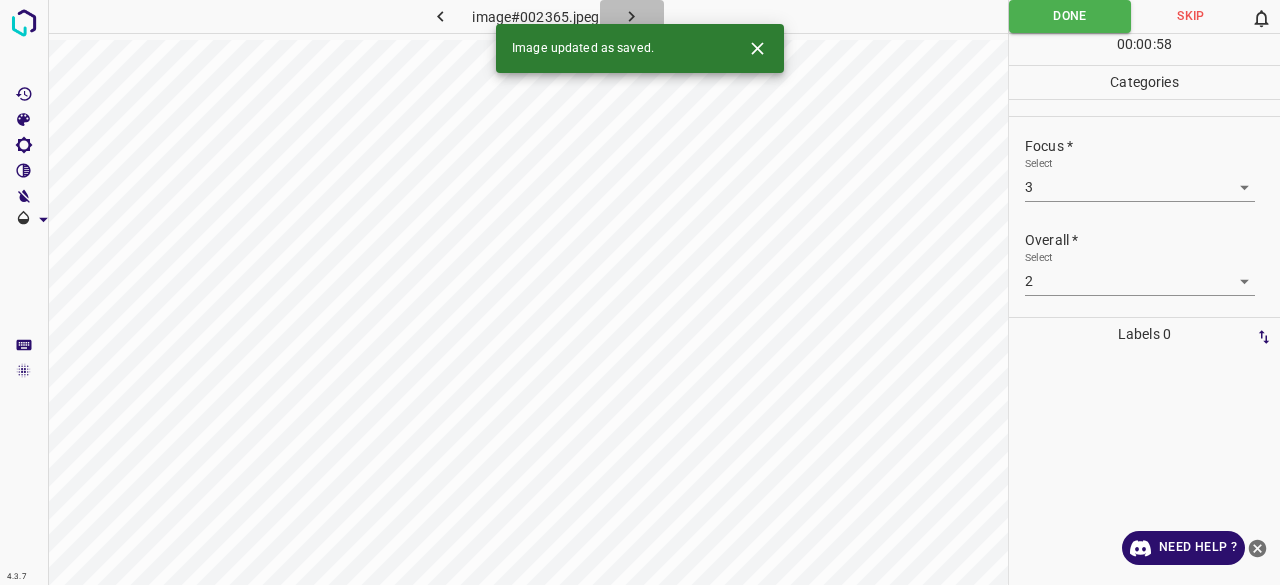 click 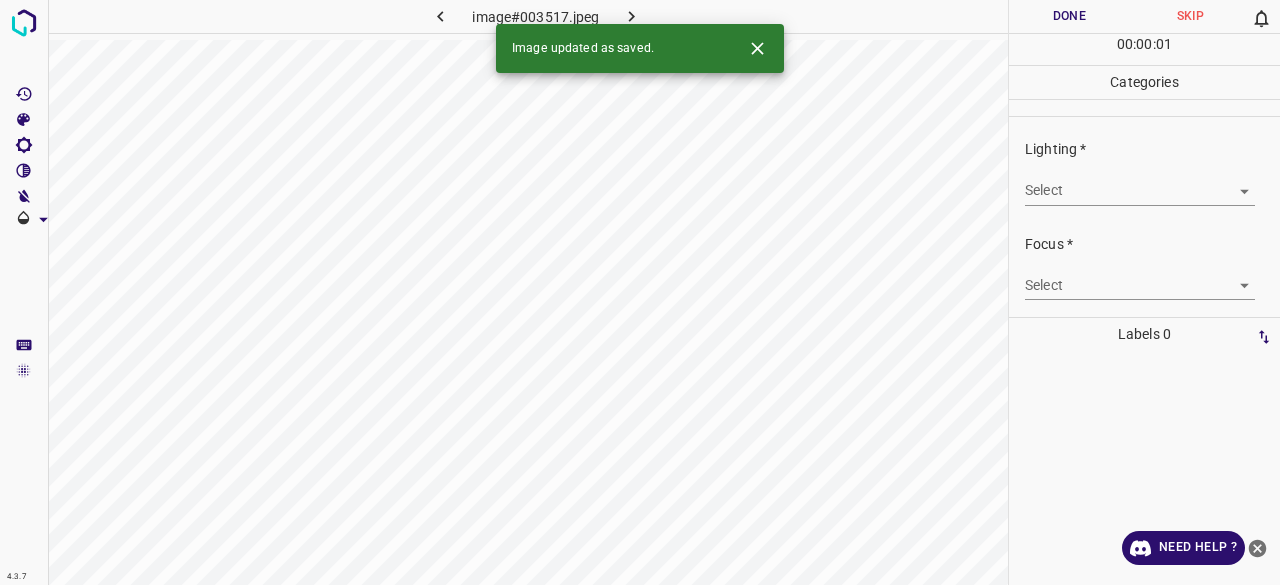 click on "Lighting *  Select ​" at bounding box center [1144, 172] 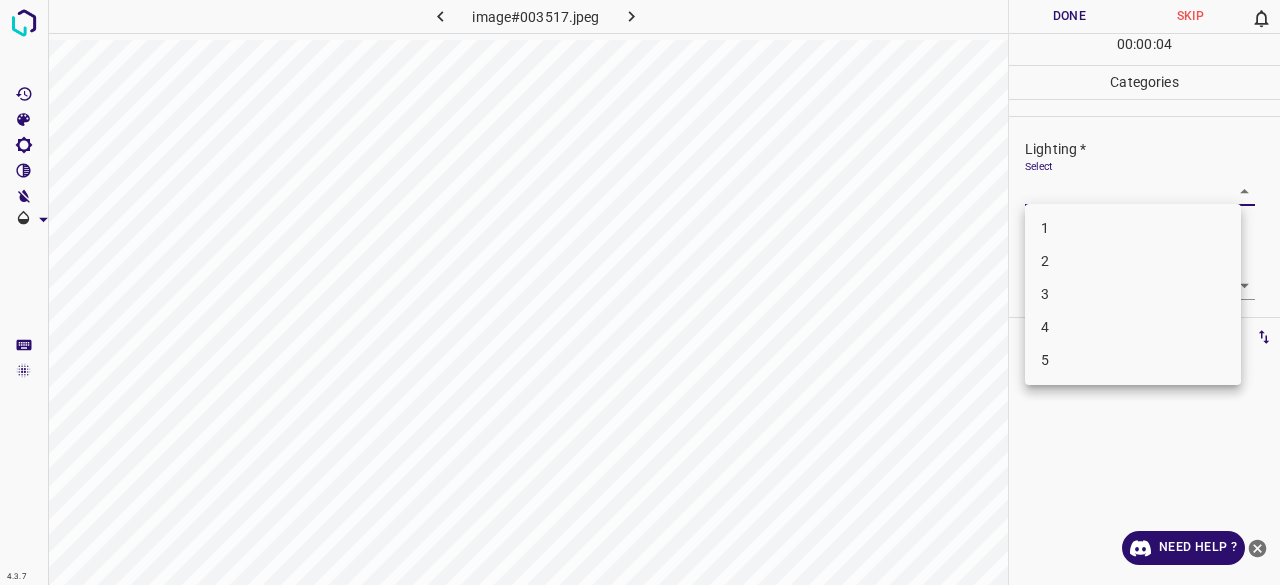 click on "4" at bounding box center [1133, 327] 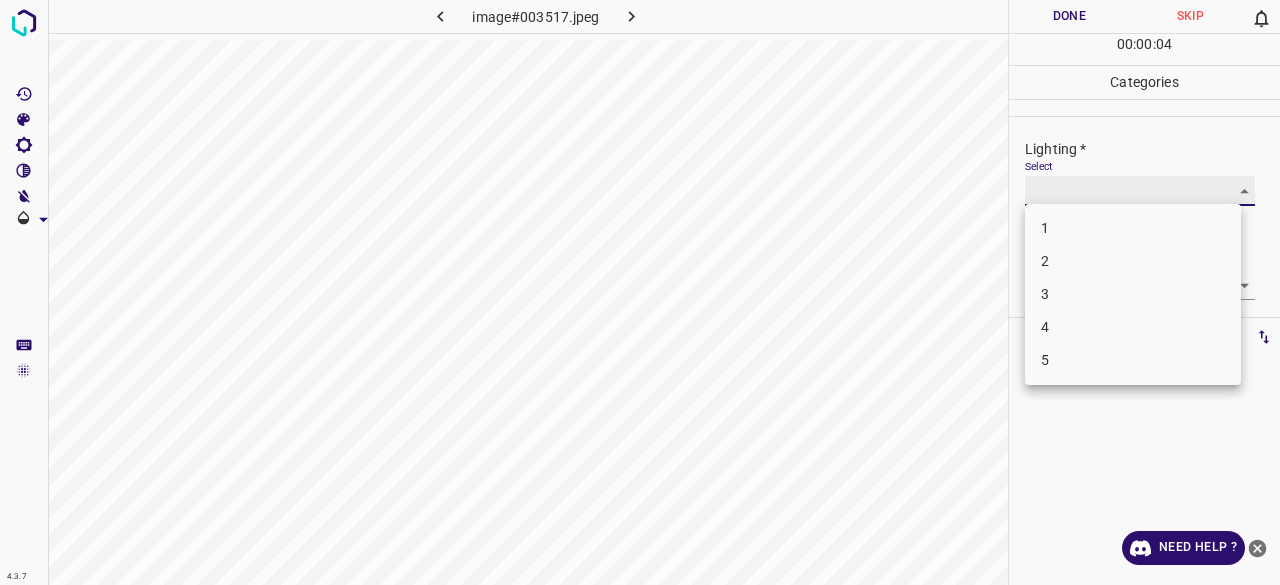 type on "4" 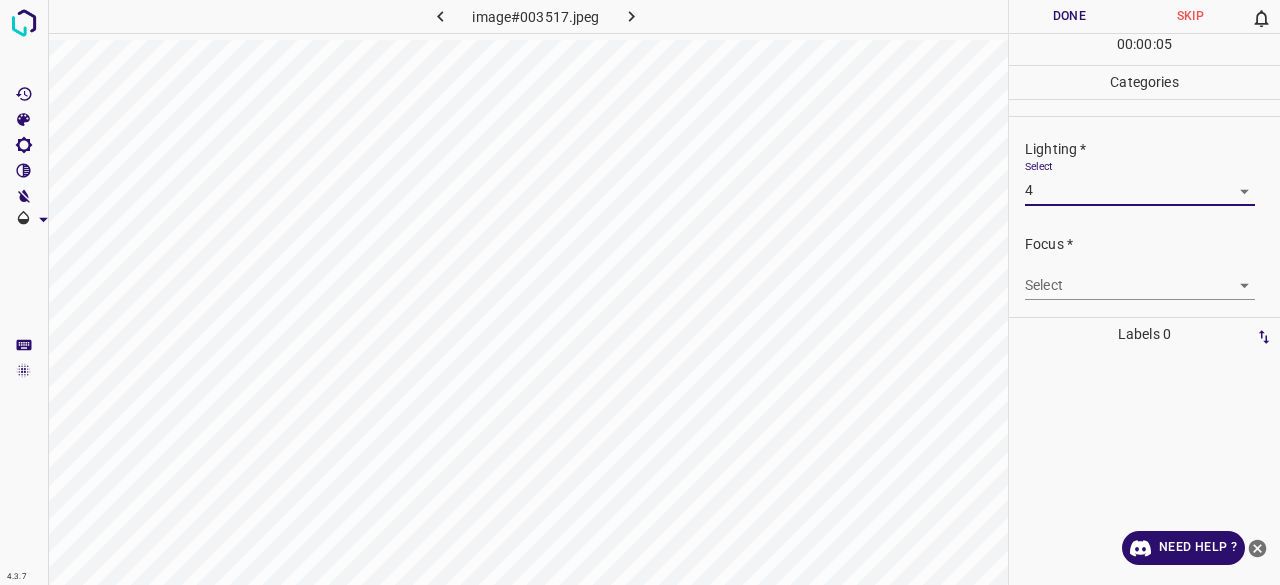 click on "4.3.7 image#003517.jpeg Done Skip 0 00   : 00   : 05   Categories Lighting *  Select 4 4 Focus *  Select ​ Overall *  Select ​ Labels   0 Categories 1 Lighting 2 Focus 3 Overall Tools Space Change between modes (Draw & Edit) I Auto labeling R Restore zoom M Zoom in N Zoom out Delete Delete selecte label Filters Z Restore filters X Saturation filter C Brightness filter V Contrast filter B Gray scale filter General O Download Need Help ? - Text - Hide - Delete" at bounding box center [640, 292] 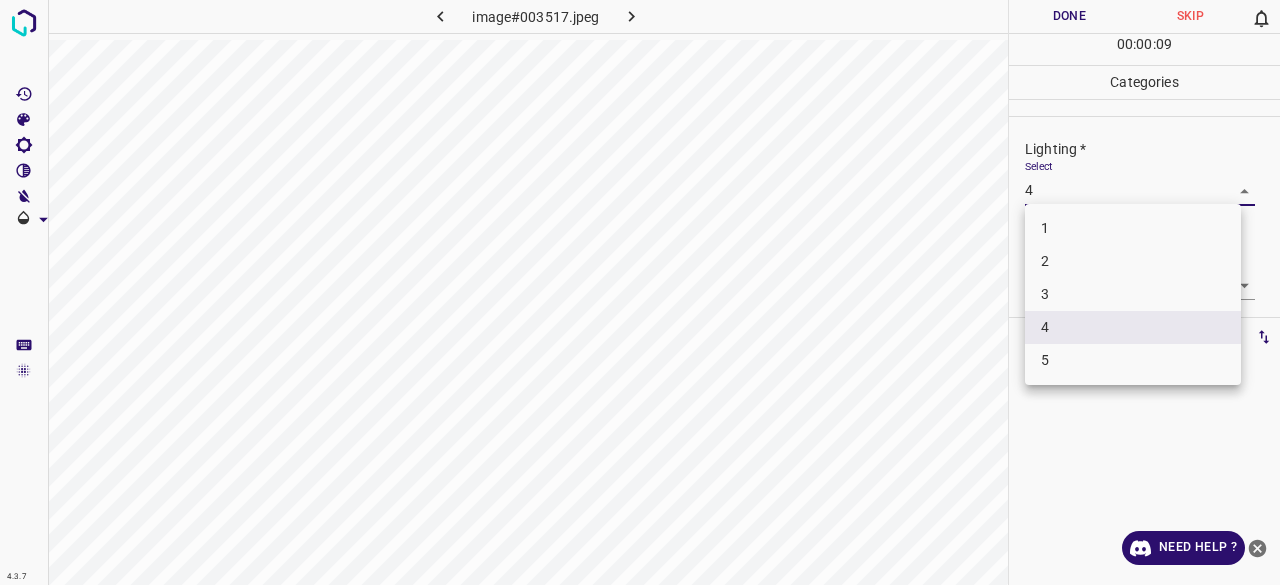 click on "4" at bounding box center [1133, 327] 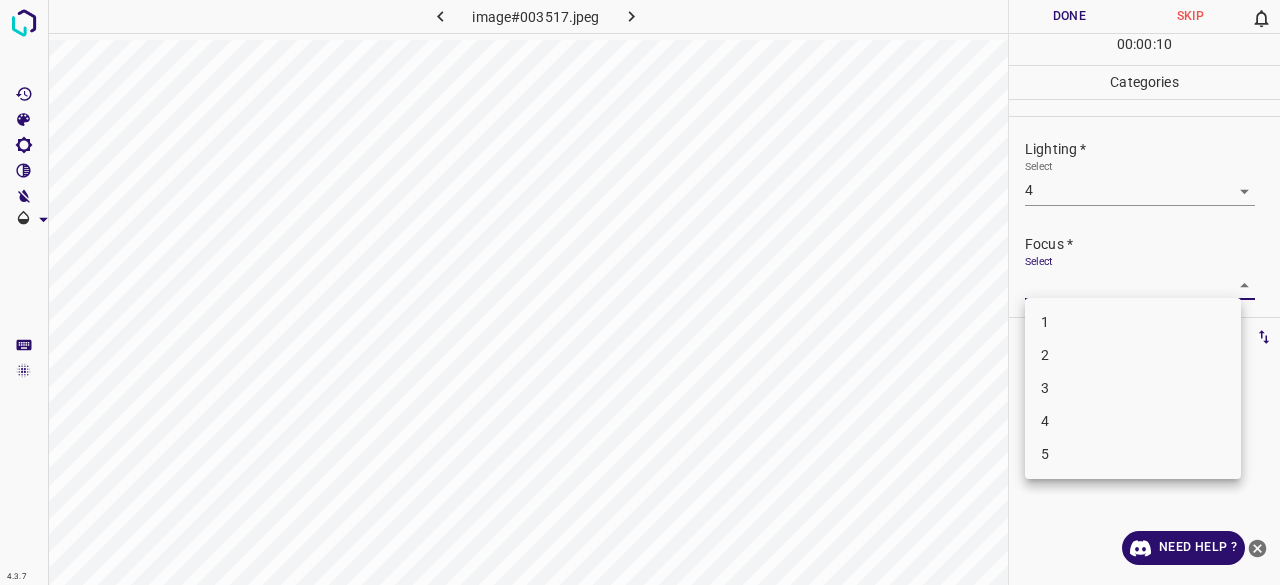 click on "4.3.7 image#003517.jpeg Done Skip 0 00   : 00   : 10   Categories Lighting *  Select 4 4 Focus *  Select ​ Overall *  Select ​ Labels   0 Categories 1 Lighting 2 Focus 3 Overall Tools Space Change between modes (Draw & Edit) I Auto labeling R Restore zoom M Zoom in N Zoom out Delete Delete selecte label Filters Z Restore filters X Saturation filter C Brightness filter V Contrast filter B Gray scale filter General O Download Need Help ? - Text - Hide - Delete 1 2 3 4 5" at bounding box center (640, 292) 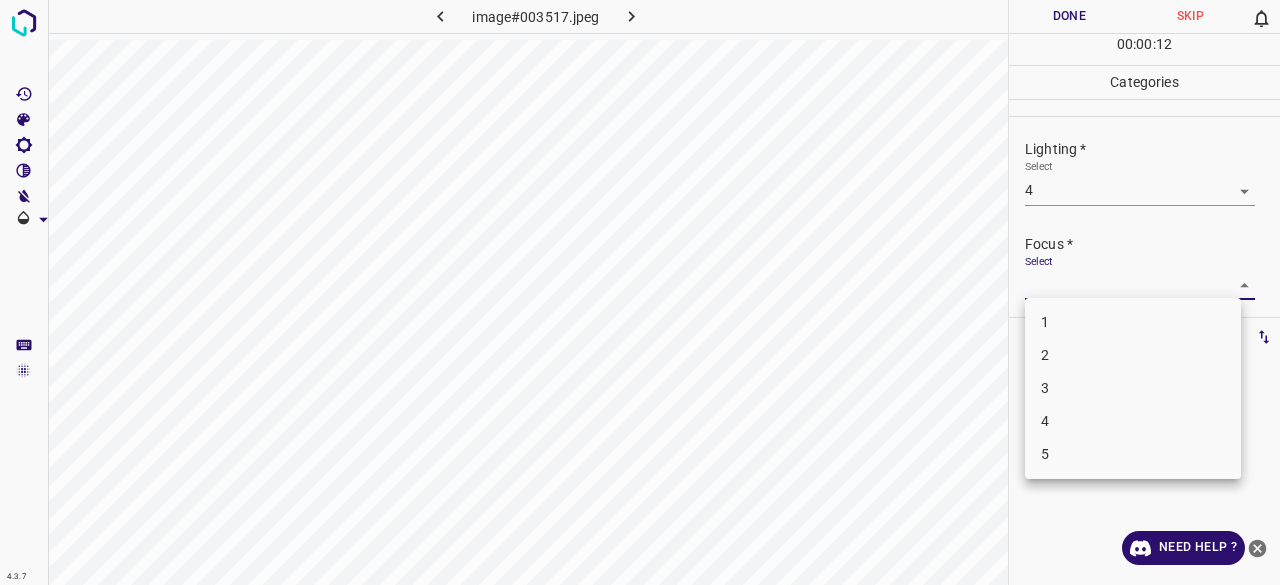click on "2" at bounding box center (1133, 355) 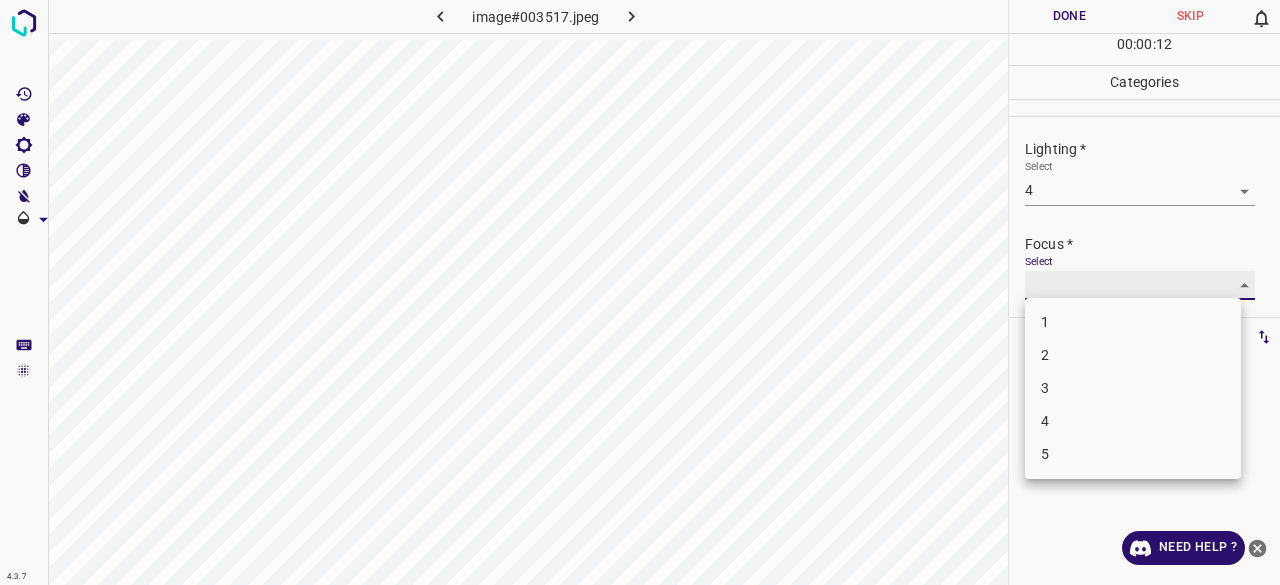 type on "2" 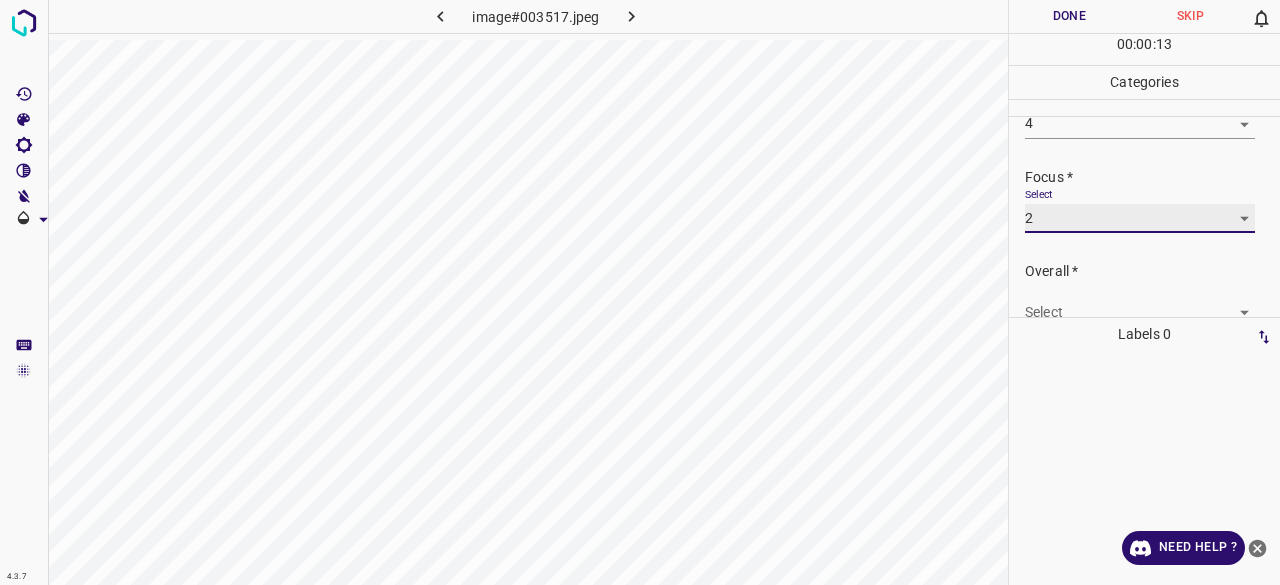 scroll, scrollTop: 98, scrollLeft: 0, axis: vertical 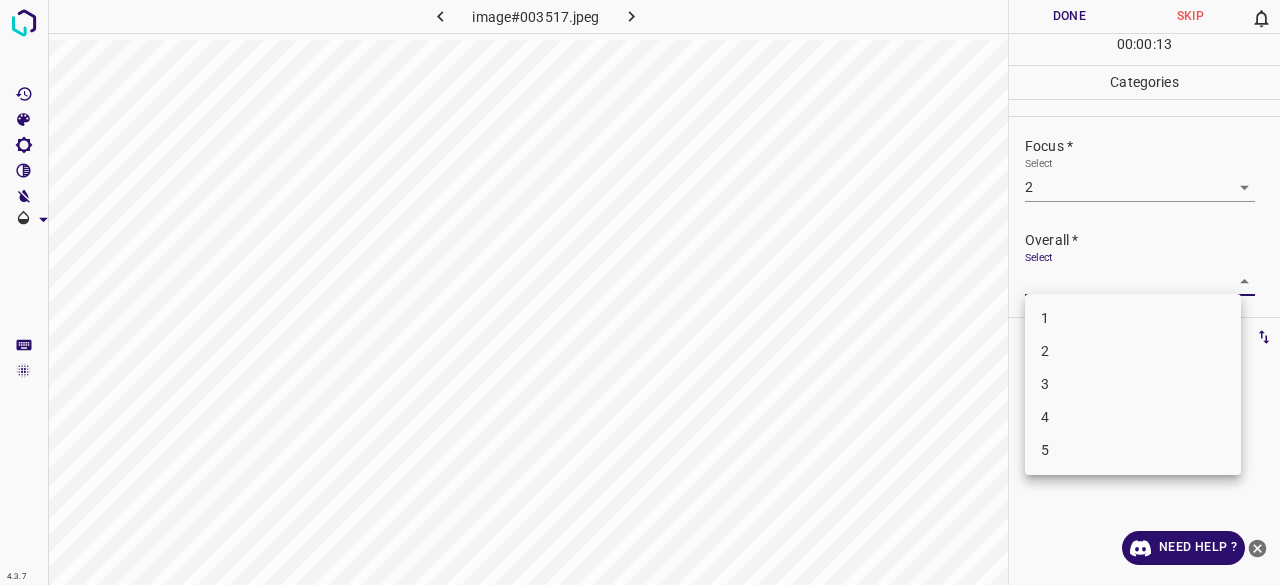 click on "4.3.7 image#003517.jpeg Done Skip 0 00   : 00   : 13   Categories Lighting *  Select 4 4 Focus *  Select 2 2 Overall *  Select ​ Labels   0 Categories 1 Lighting 2 Focus 3 Overall Tools Space Change between modes (Draw & Edit) I Auto labeling R Restore zoom M Zoom in N Zoom out Delete Delete selecte label Filters Z Restore filters X Saturation filter C Brightness filter V Contrast filter B Gray scale filter General O Download Need Help ? - Text - Hide - Delete 1 2 3 4 5" at bounding box center [640, 292] 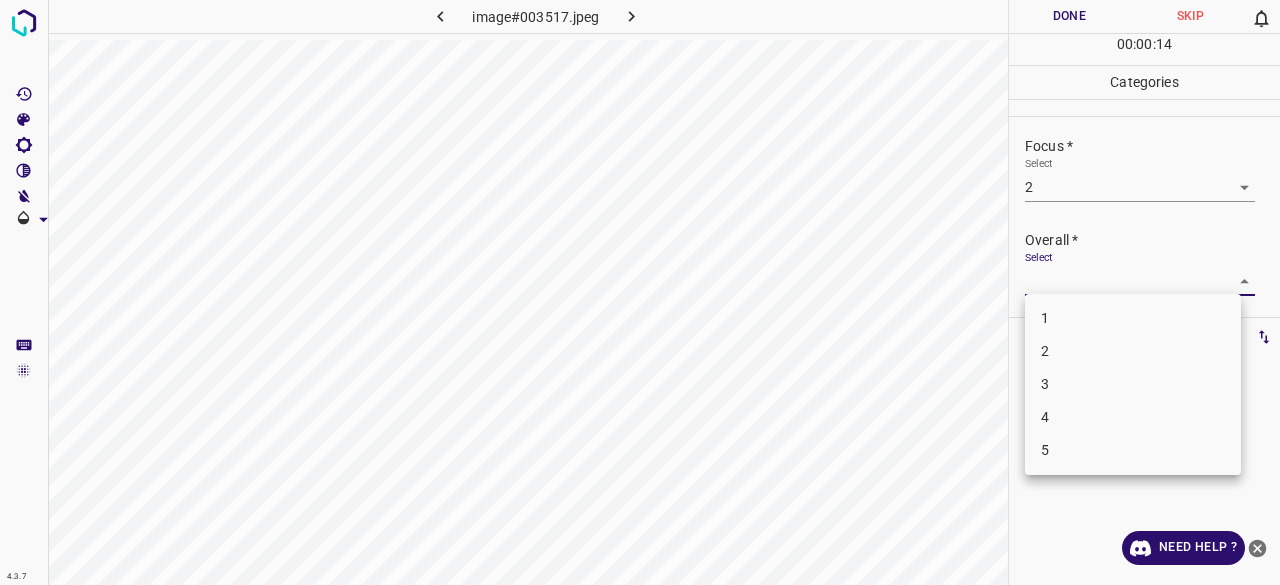 click on "3" at bounding box center (1133, 384) 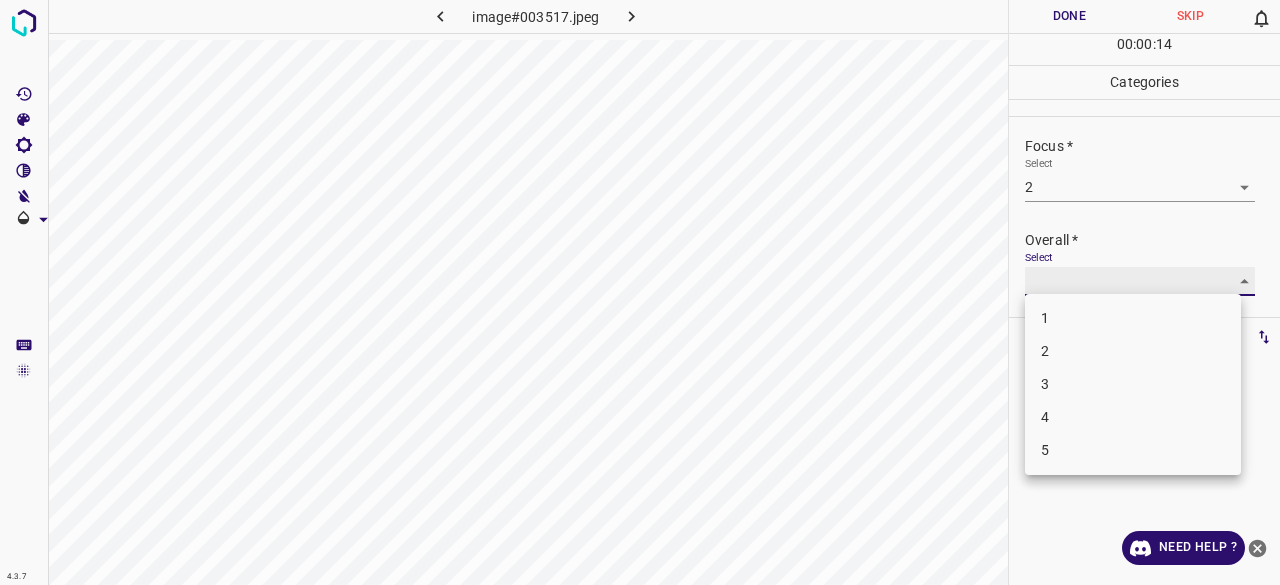 type on "3" 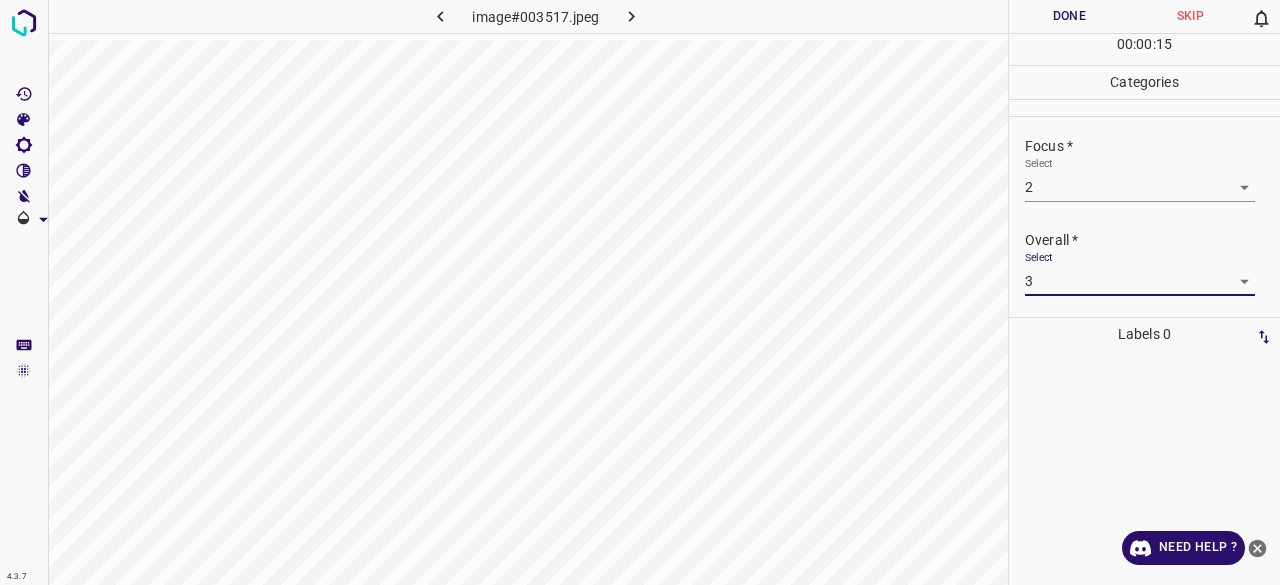 click on "Done" at bounding box center [1069, 16] 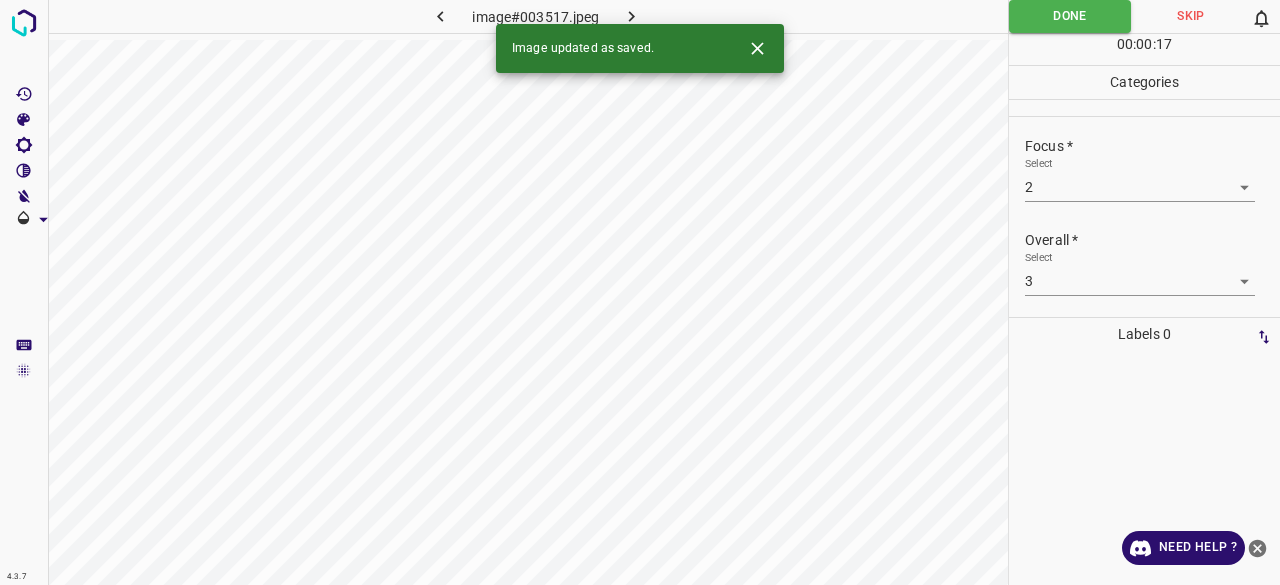 click 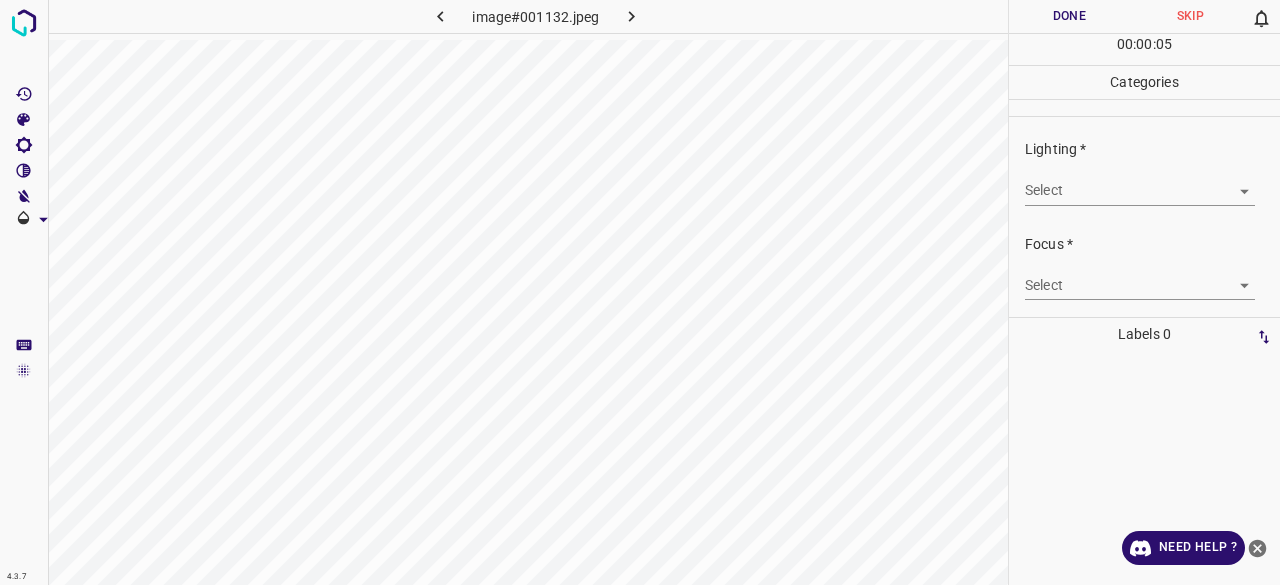 click on "4.3.7 image#001132.jpeg Done Skip 0 00   : 00   : 05   Categories Lighting *  Select ​ Focus *  Select ​ Overall *  Select ​ Labels   0 Categories 1 Lighting 2 Focus 3 Overall Tools Space Change between modes (Draw & Edit) I Auto labeling R Restore zoom M Zoom in N Zoom out Delete Delete selecte label Filters Z Restore filters X Saturation filter C Brightness filter V Contrast filter B Gray scale filter General O Download Need Help ? - Text - Hide - Delete" at bounding box center [640, 292] 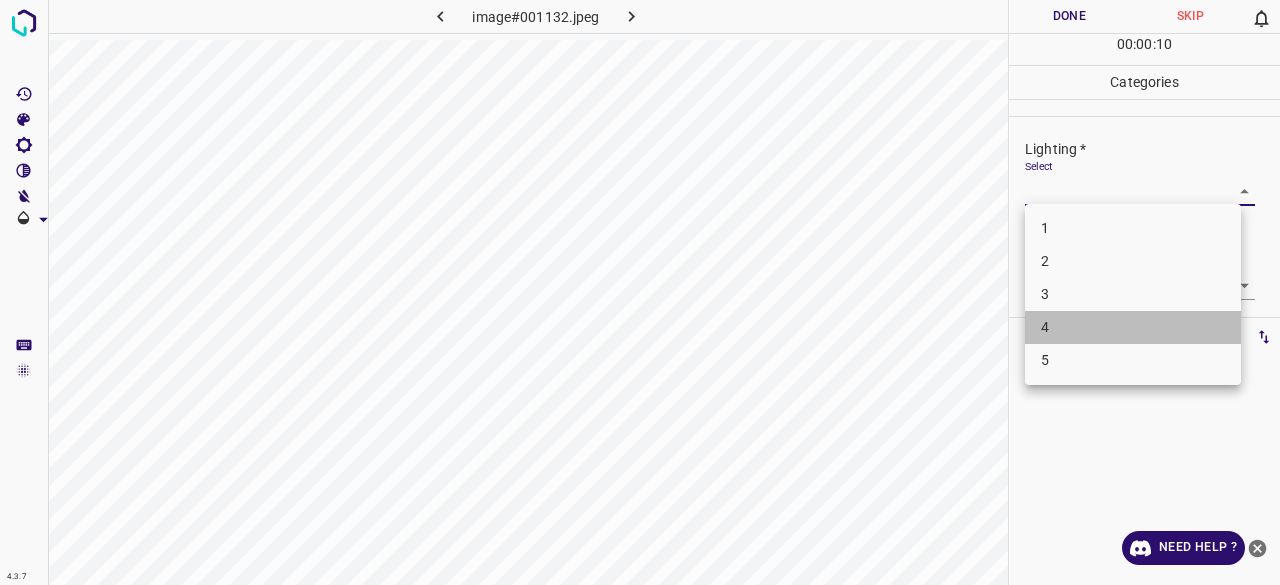 click on "4" at bounding box center (1133, 327) 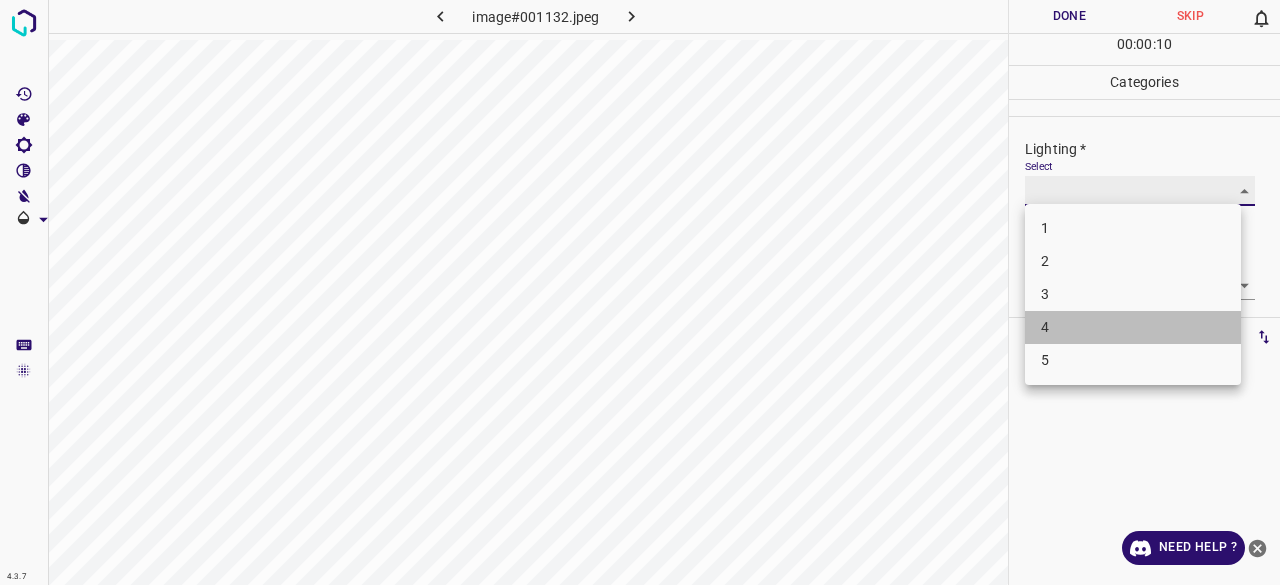 type on "4" 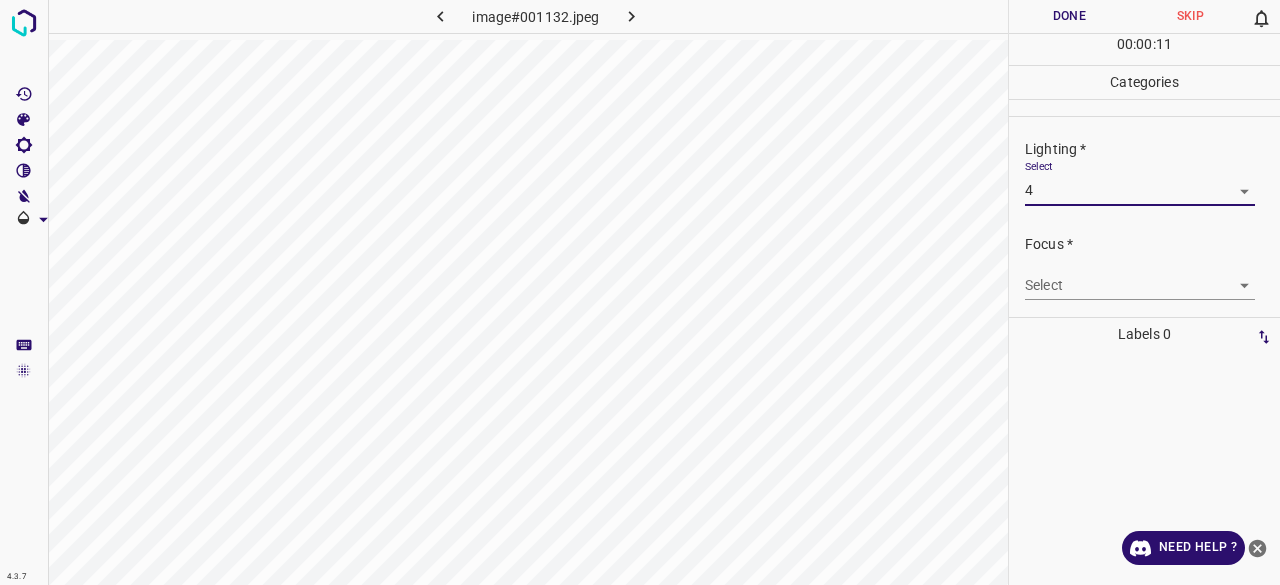 click on "4.3.7 image#001132.jpeg Done Skip 0 00   : 00   : 11   Categories Lighting *  Select 4 4 Focus *  Select ​ Overall *  Select ​ Labels   0 Categories 1 Lighting 2 Focus 3 Overall Tools Space Change between modes (Draw & Edit) I Auto labeling R Restore zoom M Zoom in N Zoom out Delete Delete selecte label Filters Z Restore filters X Saturation filter C Brightness filter V Contrast filter B Gray scale filter General O Download Need Help ? - Text - Hide - Delete" at bounding box center (640, 292) 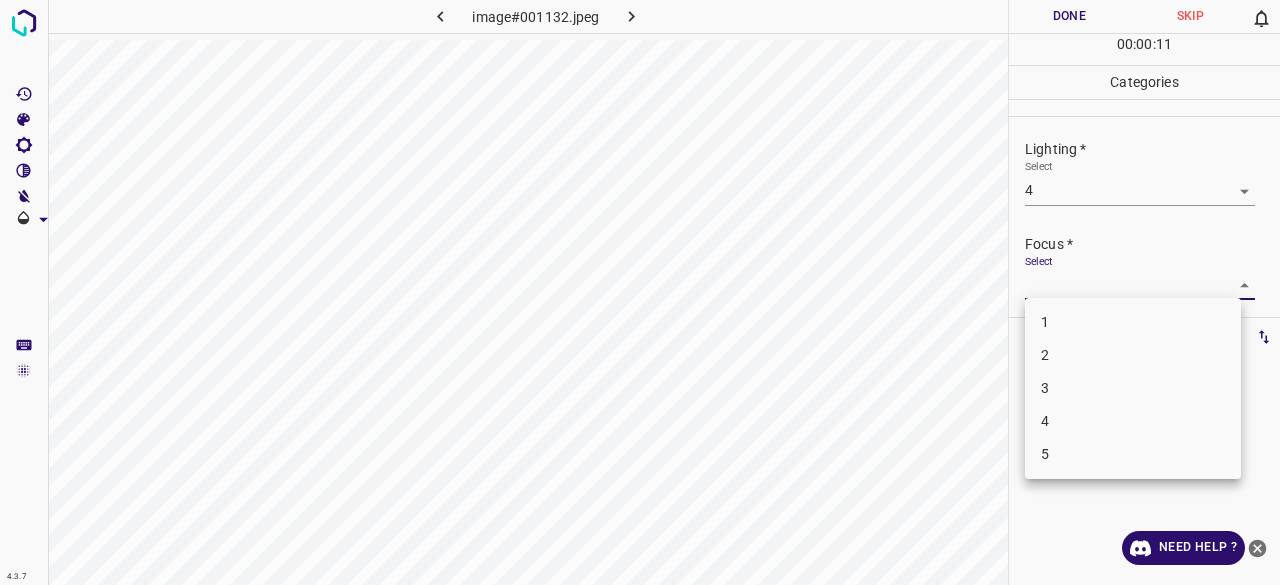 click on "3" at bounding box center (1133, 388) 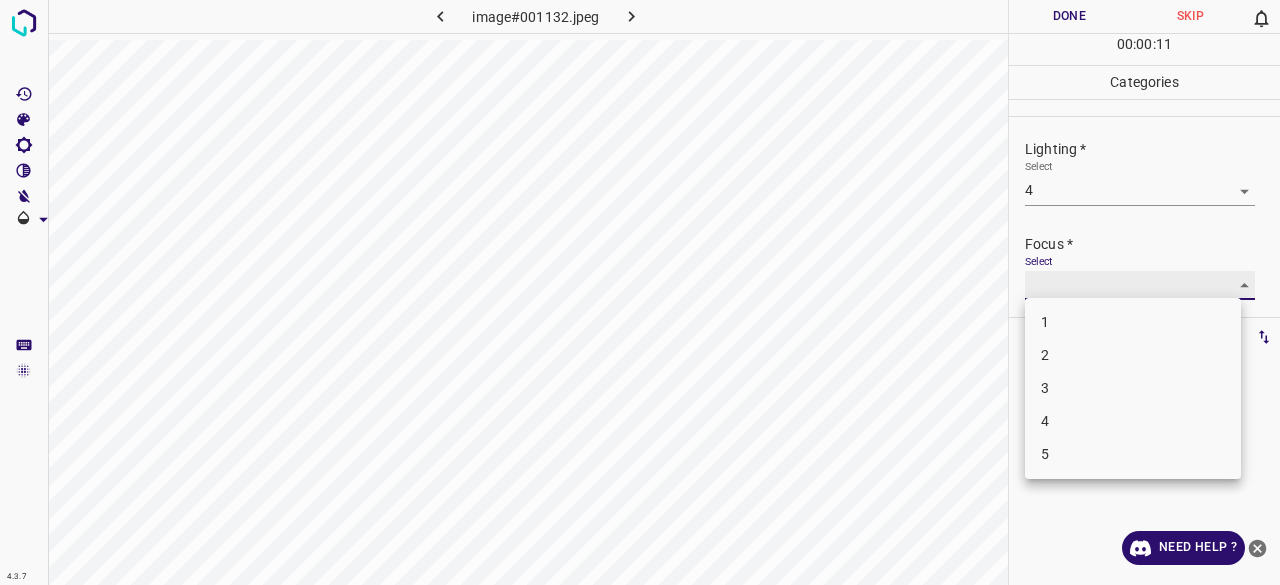 type on "3" 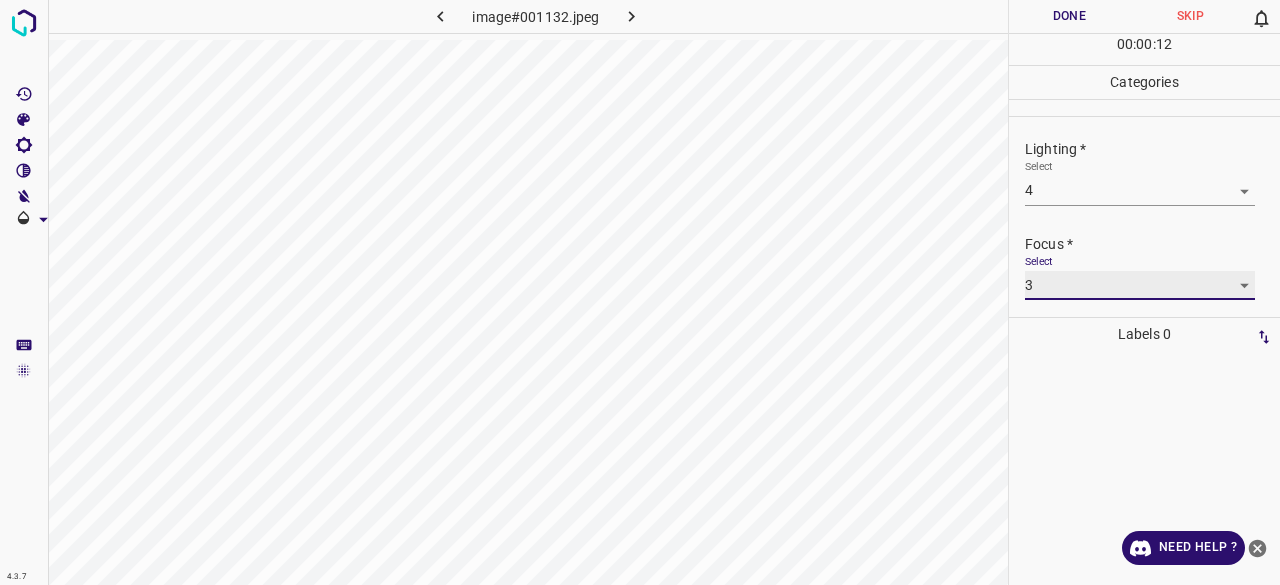 scroll, scrollTop: 98, scrollLeft: 0, axis: vertical 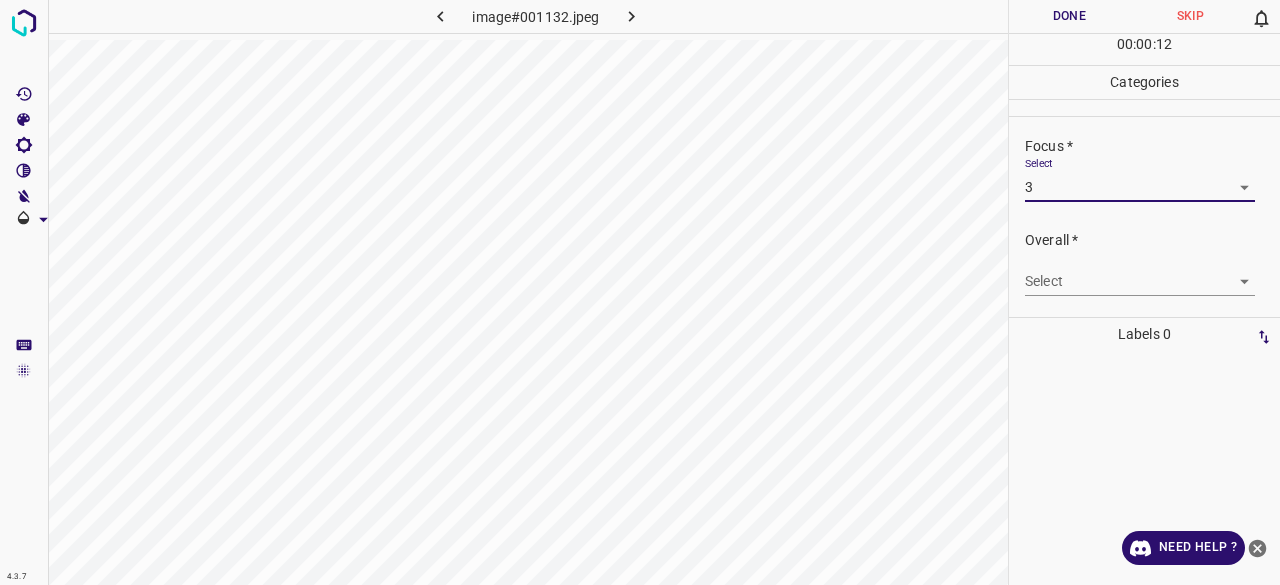 click on "4.3.7 image#001132.jpeg Done Skip 0 00   : 00   : 12   Categories Lighting *  Select 4 4 Focus *  Select 3 3 Overall *  Select ​ Labels   0 Categories 1 Lighting 2 Focus 3 Overall Tools Space Change between modes (Draw & Edit) I Auto labeling R Restore zoom M Zoom in N Zoom out Delete Delete selecte label Filters Z Restore filters X Saturation filter C Brightness filter V Contrast filter B Gray scale filter General O Download Need Help ? - Text - Hide - Delete" at bounding box center (640, 292) 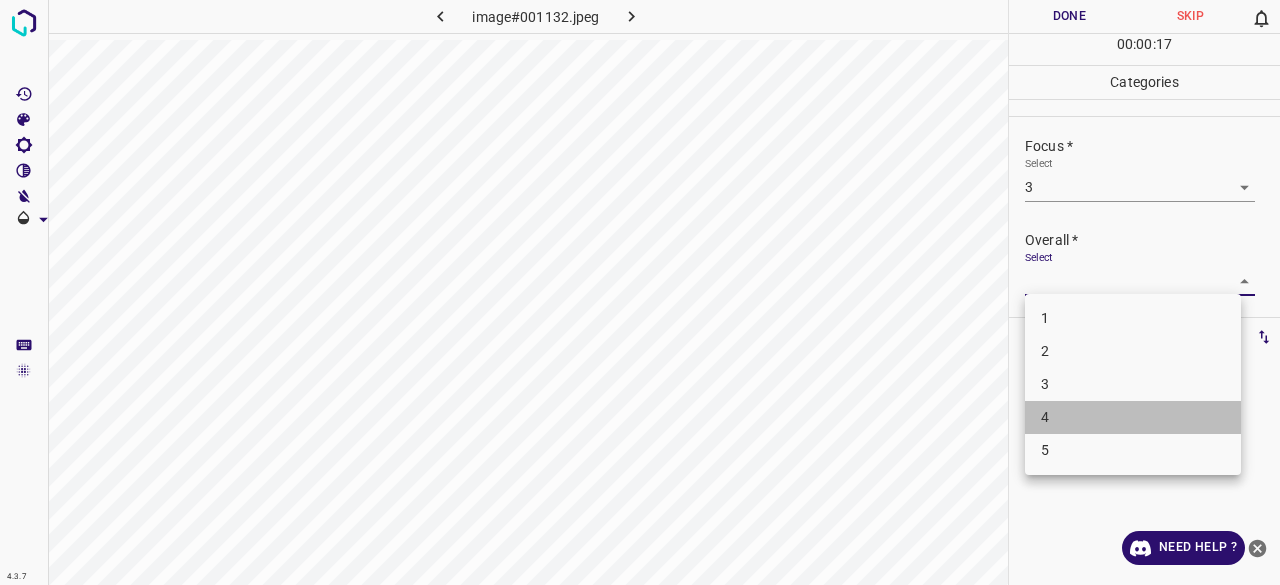 click on "4" at bounding box center [1133, 417] 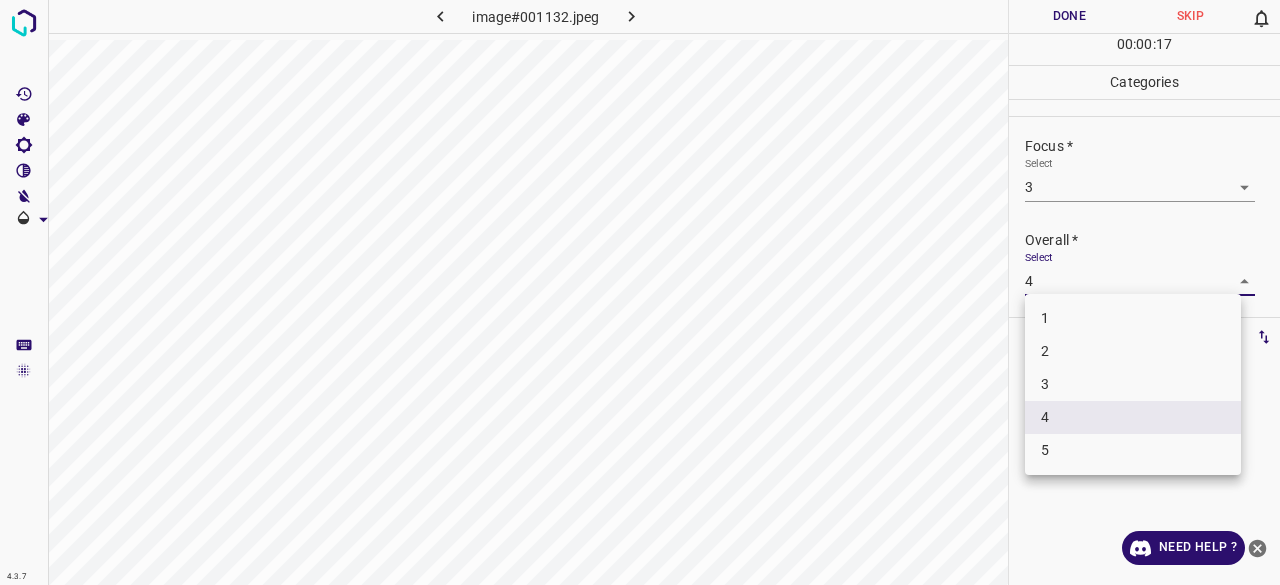 click on "4.3.7 image#001132.jpeg Done Skip 0 00   : 00   : 17   Categories Lighting *  Select 4 4 Focus *  Select 3 3 Overall *  Select 4 4 Labels   0 Categories 1 Lighting 2 Focus 3 Overall Tools Space Change between modes (Draw & Edit) I Auto labeling R Restore zoom M Zoom in N Zoom out Delete Delete selecte label Filters Z Restore filters X Saturation filter C Brightness filter V Contrast filter B Gray scale filter General O Download Need Help ? - Text - Hide - Delete 1 2 3 4 5" at bounding box center (640, 292) 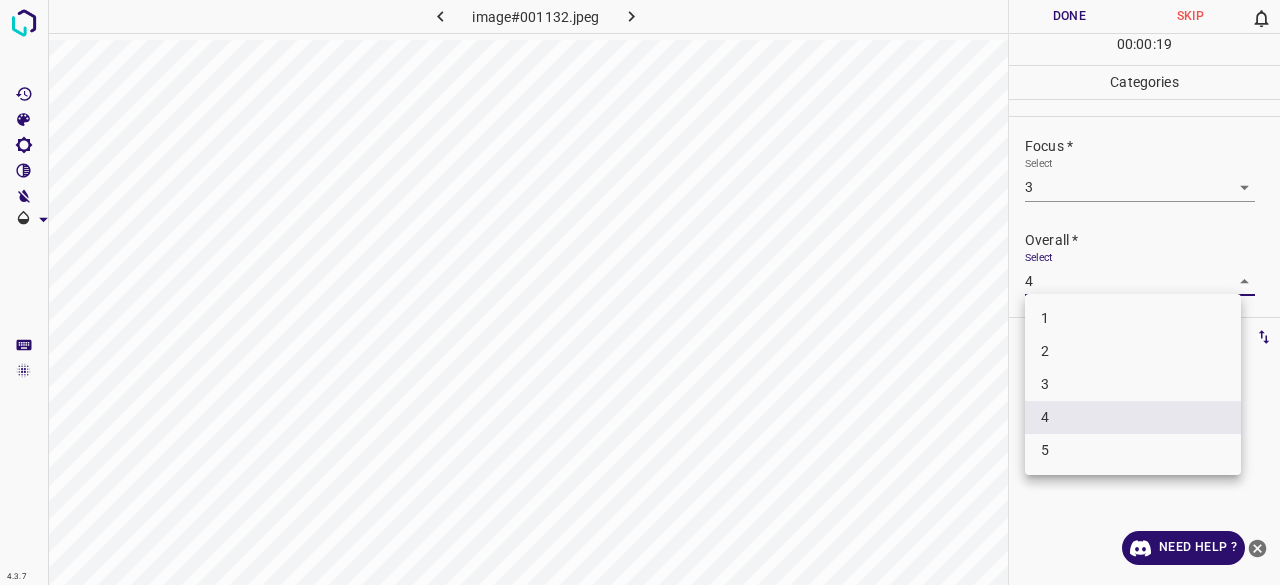 click on "3" at bounding box center (1133, 384) 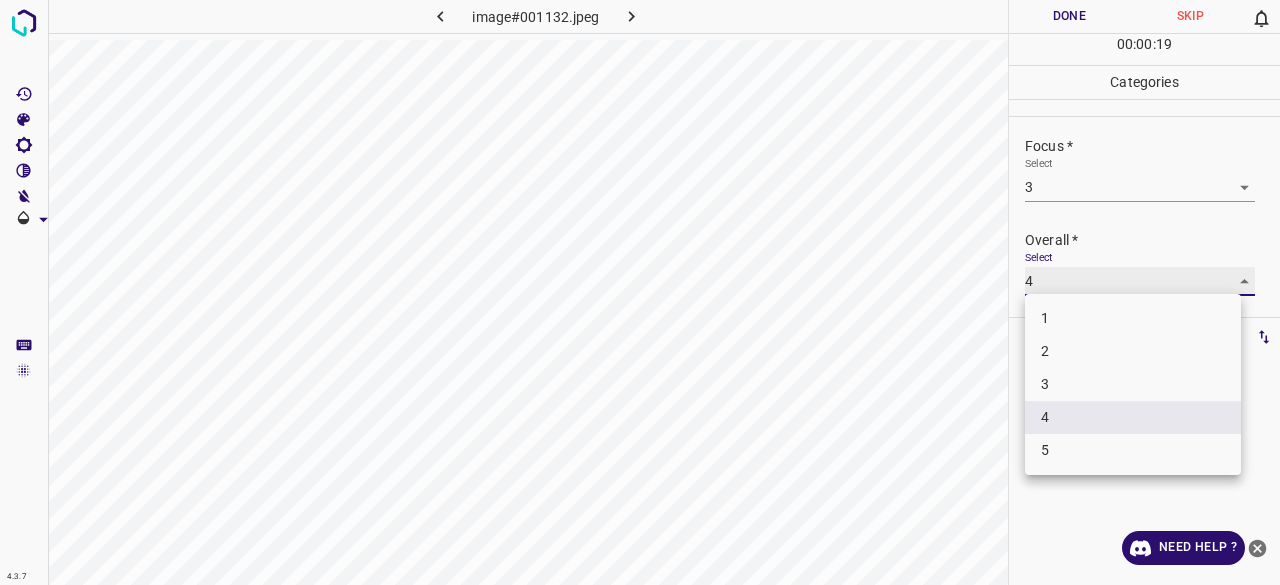 type on "3" 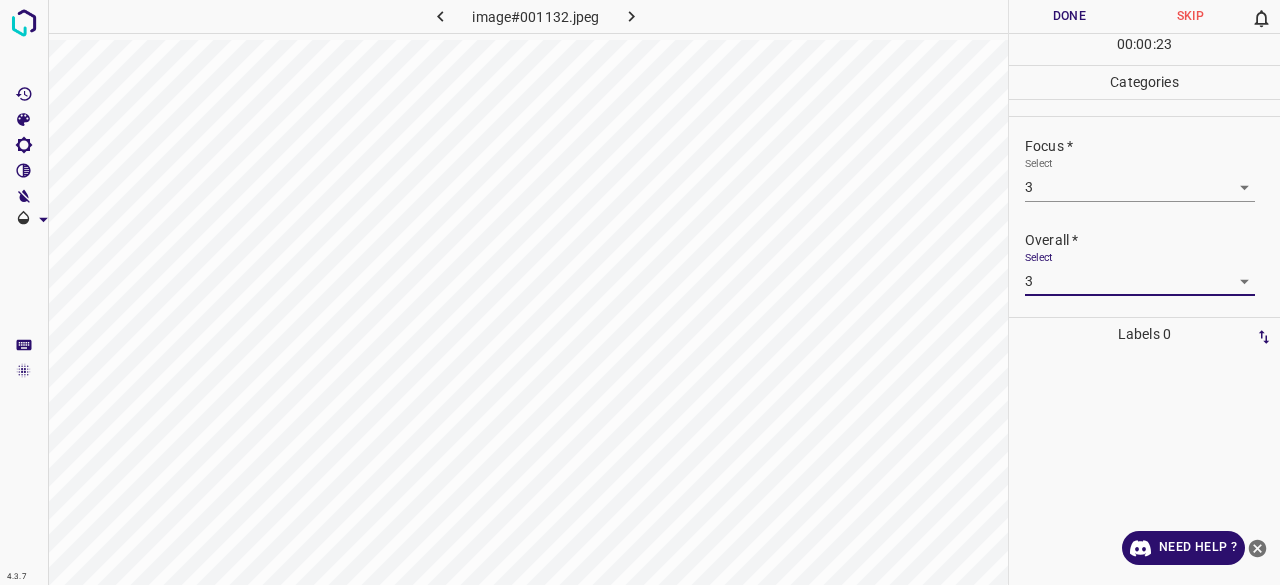 click on "Done" at bounding box center [1069, 16] 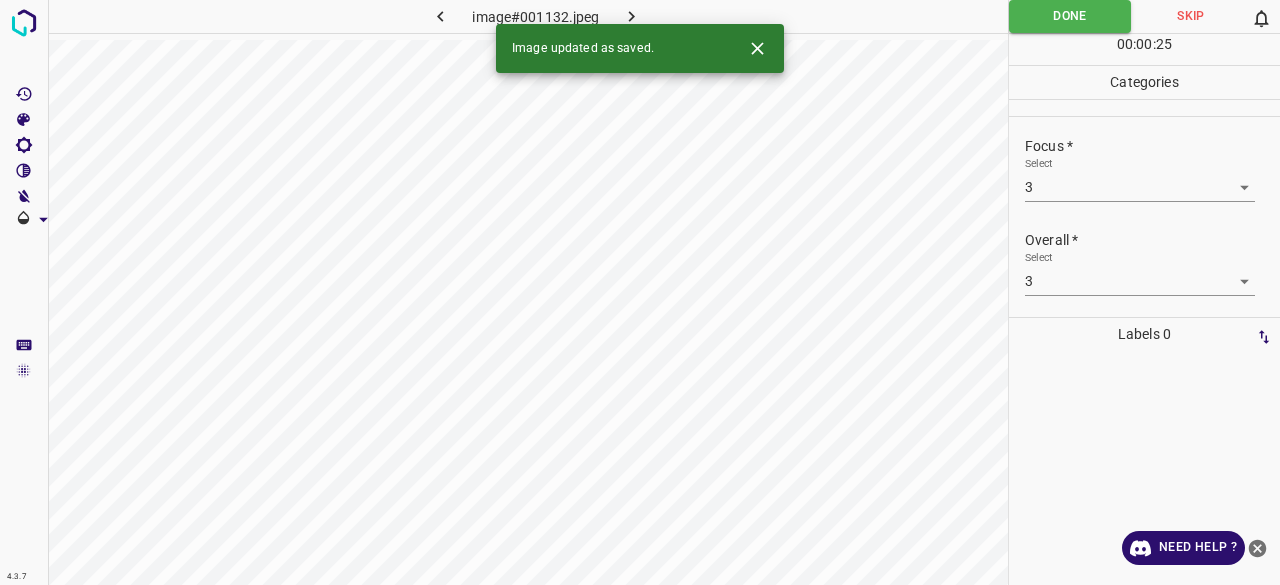 click 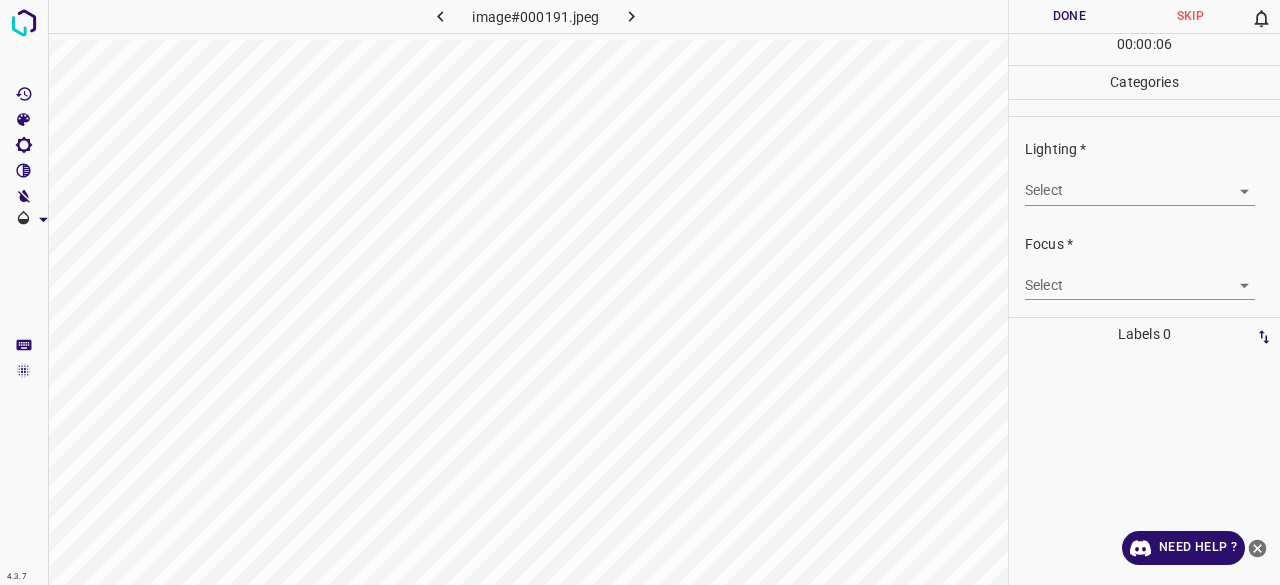 click on "4.3.7 image#000191.jpeg Done Skip 0 00   : 00   : 06   Categories Lighting *  Select ​ Focus *  Select ​ Overall *  Select ​ Labels   0 Categories 1 Lighting 2 Focus 3 Overall Tools Space Change between modes (Draw & Edit) I Auto labeling R Restore zoom M Zoom in N Zoom out Delete Delete selecte label Filters Z Restore filters X Saturation filter C Brightness filter V Contrast filter B Gray scale filter General O Download Need Help ? - Text - Hide - Delete" at bounding box center [640, 292] 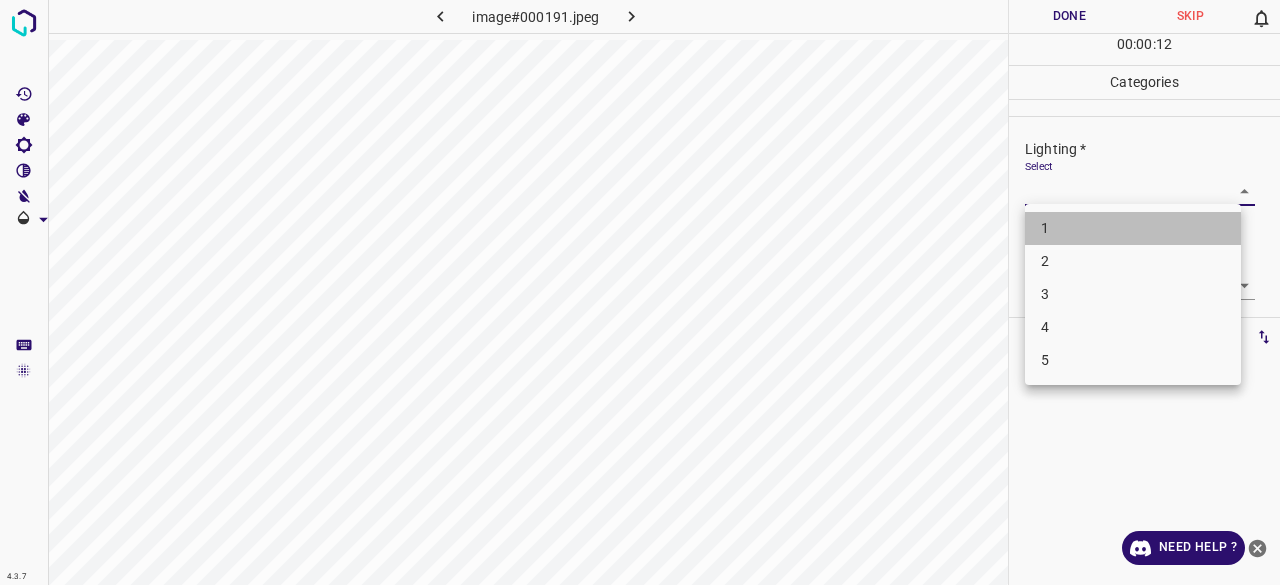 click on "1" at bounding box center [1133, 228] 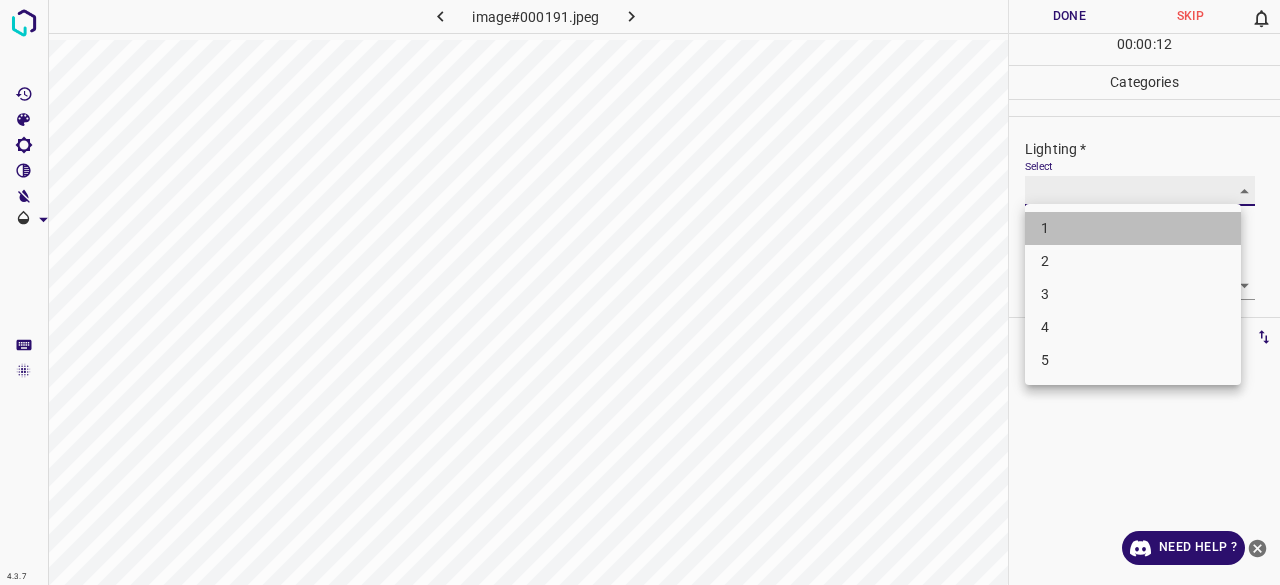 type on "1" 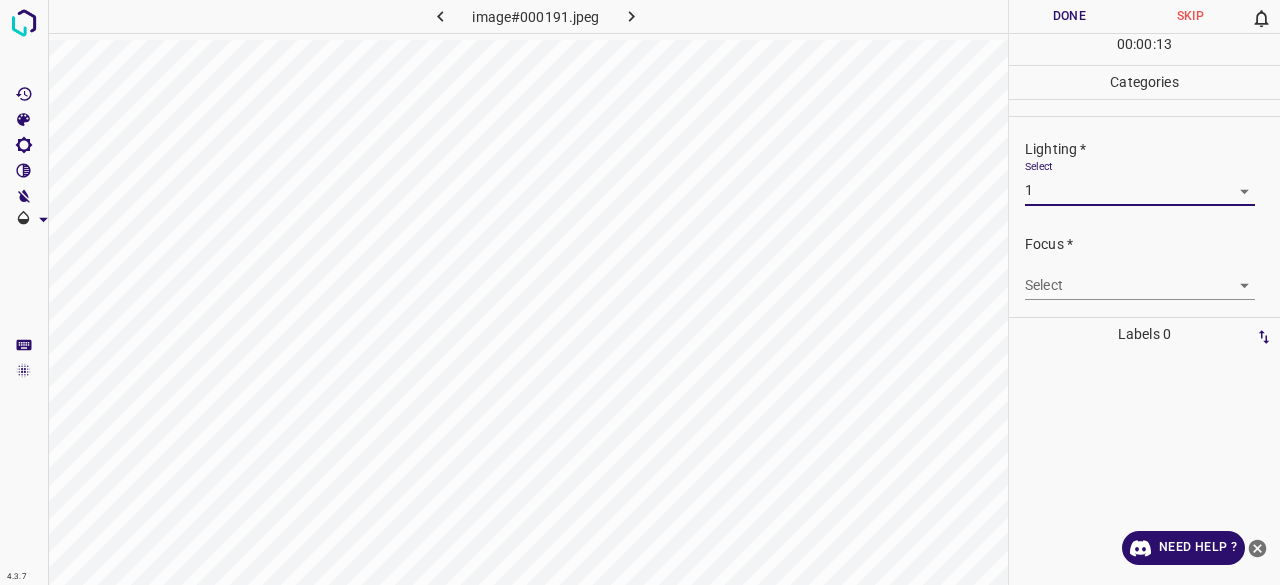 click on "4.3.7 image#000191.jpeg Done Skip 0 00   : 00   : 13   Categories Lighting *  Select 1 1 Focus *  Select ​ Overall *  Select ​ Labels   0 Categories 1 Lighting 2 Focus 3 Overall Tools Space Change between modes (Draw & Edit) I Auto labeling R Restore zoom M Zoom in N Zoom out Delete Delete selecte label Filters Z Restore filters X Saturation filter C Brightness filter V Contrast filter B Gray scale filter General O Download Need Help ? - Text - Hide - Delete" at bounding box center [640, 292] 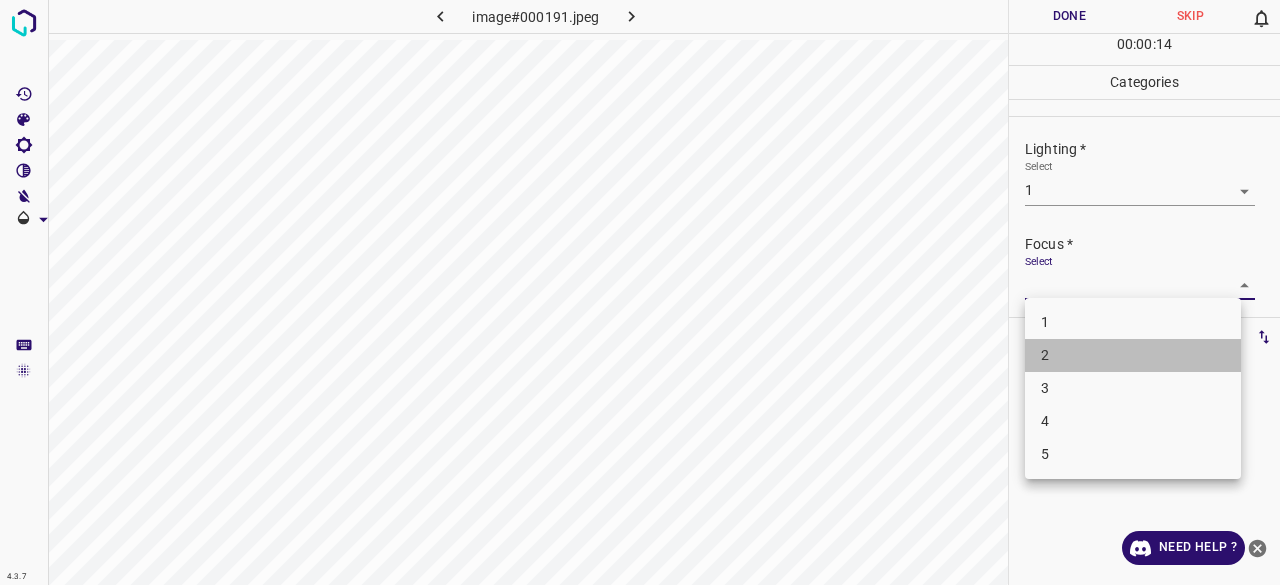 click on "2" at bounding box center (1133, 355) 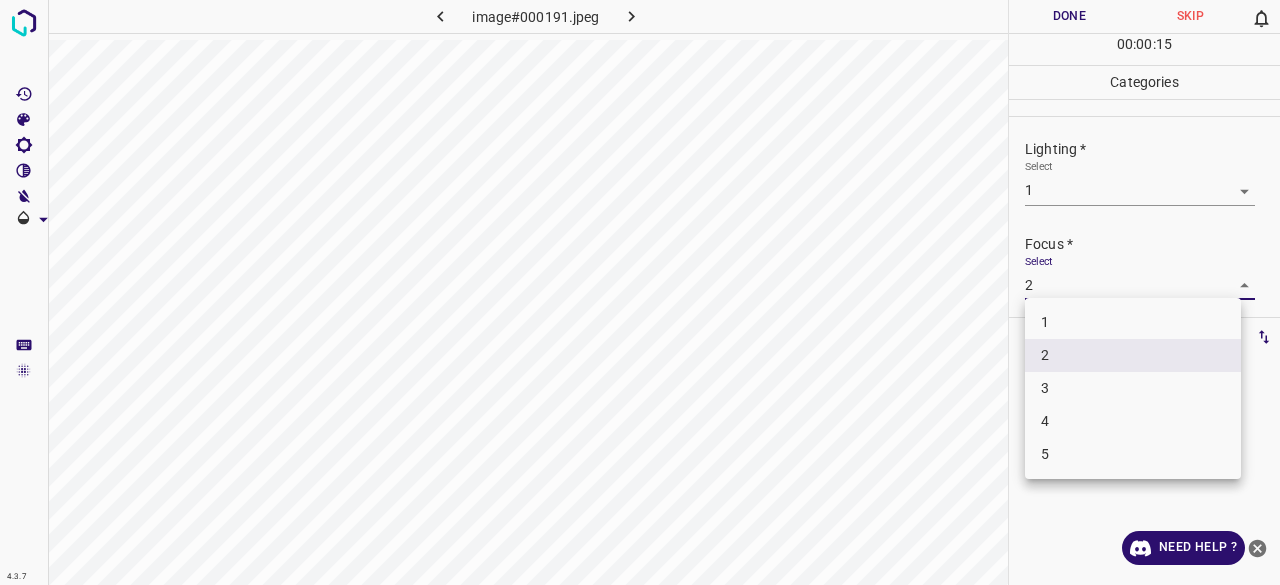click on "4.3.7 image#000191.jpeg Done Skip 0 00   : 00   : 15   Categories Lighting *  Select 1 1 Focus *  Select 2 2 Overall *  Select ​ Labels   0 Categories 1 Lighting 2 Focus 3 Overall Tools Space Change between modes (Draw & Edit) I Auto labeling R Restore zoom M Zoom in N Zoom out Delete Delete selecte label Filters Z Restore filters X Saturation filter C Brightness filter V Contrast filter B Gray scale filter General O Download Need Help ? - Text - Hide - Delete 1 2 3 4 5" at bounding box center [640, 292] 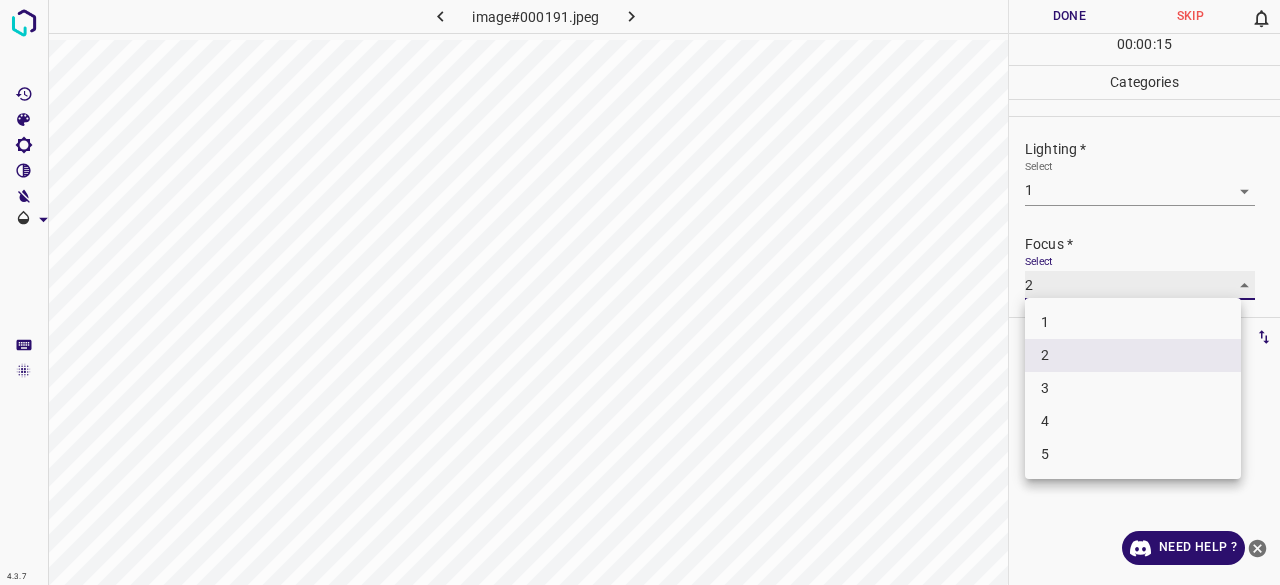 type on "1" 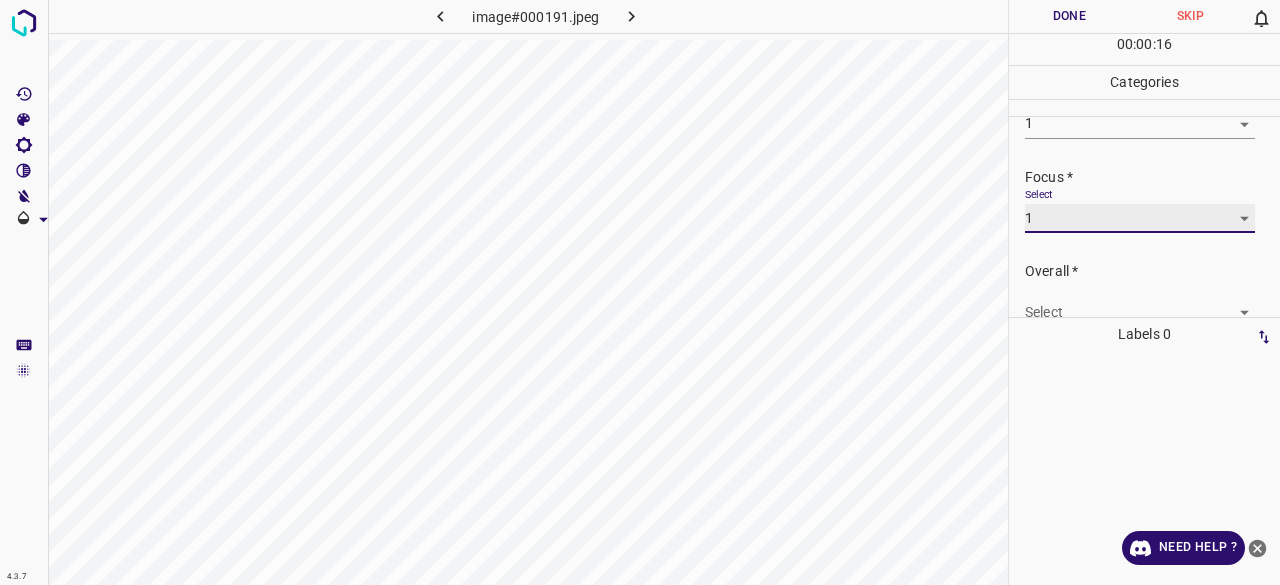 scroll, scrollTop: 98, scrollLeft: 0, axis: vertical 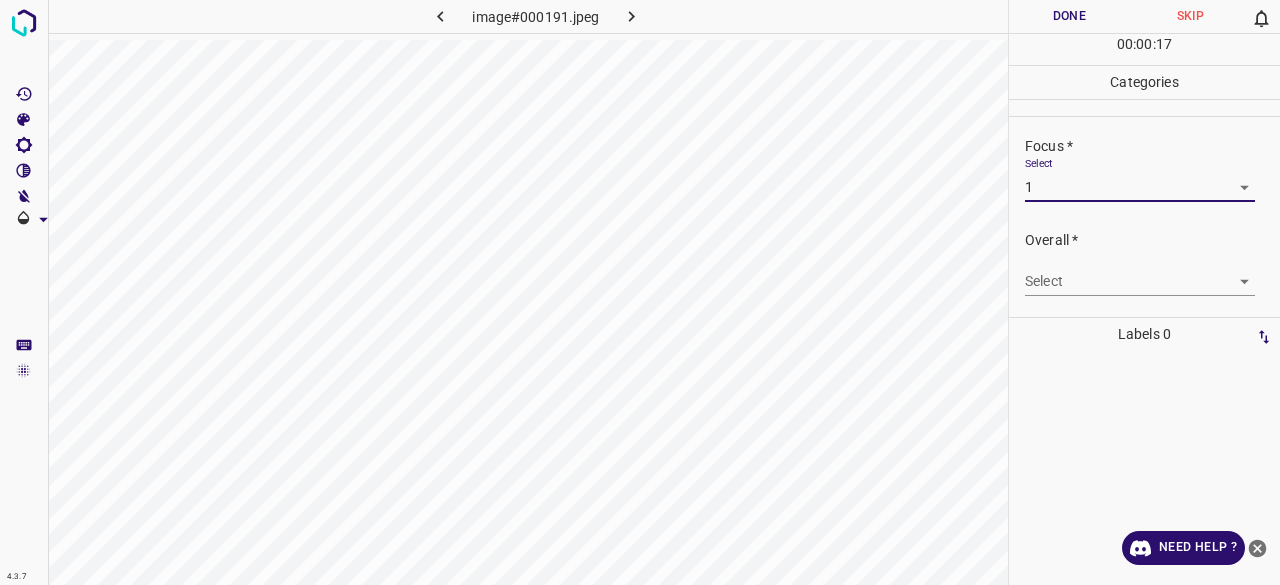 click on "4.3.7 image#000191.jpeg Done Skip 0 00   : 00   : 17   Categories Lighting *  Select 1 1 Focus *  Select 1 1 Overall *  Select ​ Labels   0 Categories 1 Lighting 2 Focus 3 Overall Tools Space Change between modes (Draw & Edit) I Auto labeling R Restore zoom M Zoom in N Zoom out Delete Delete selecte label Filters Z Restore filters X Saturation filter C Brightness filter V Contrast filter B Gray scale filter General O Download Need Help ? - Text - Hide - Delete" at bounding box center (640, 292) 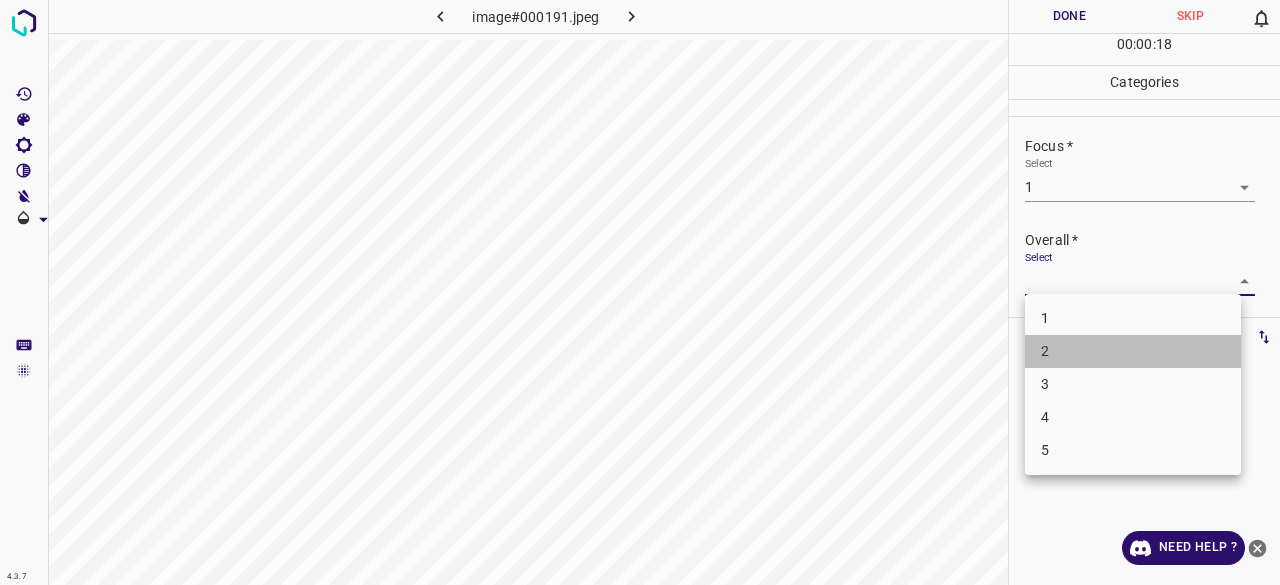 click on "2" at bounding box center (1133, 351) 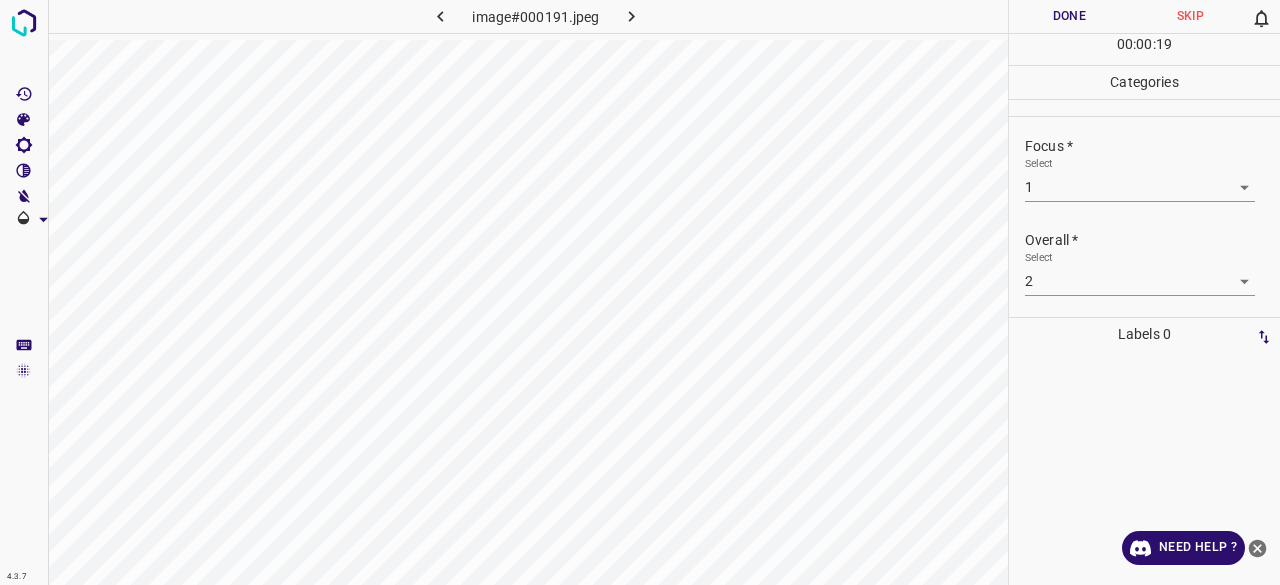 click on "Overall *" at bounding box center [1152, 240] 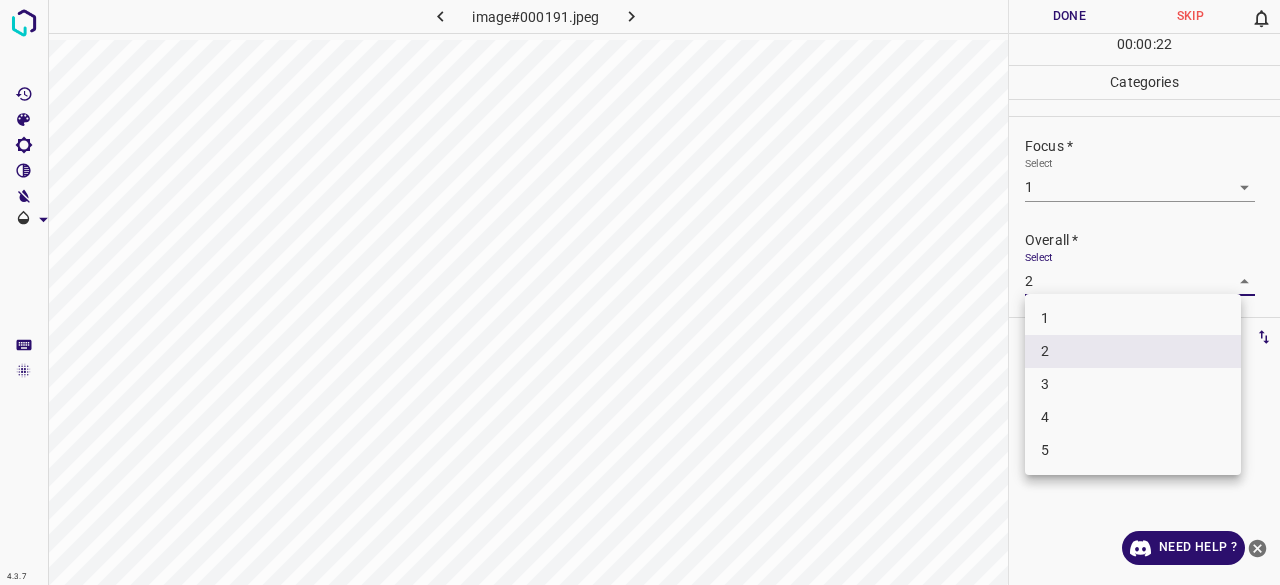 click on "4.3.7 image#000191.jpeg Done Skip 0 00   : 00   : 22   Categories Lighting *  Select 1 1 Focus *  Select 1 1 Overall *  Select 2 2 Labels   0 Categories 1 Lighting 2 Focus 3 Overall Tools Space Change between modes (Draw & Edit) I Auto labeling R Restore zoom M Zoom in N Zoom out Delete Delete selecte label Filters Z Restore filters X Saturation filter C Brightness filter V Contrast filter B Gray scale filter General O Download Need Help ? - Text - Hide - Delete 1 2 3 4 5" at bounding box center (640, 292) 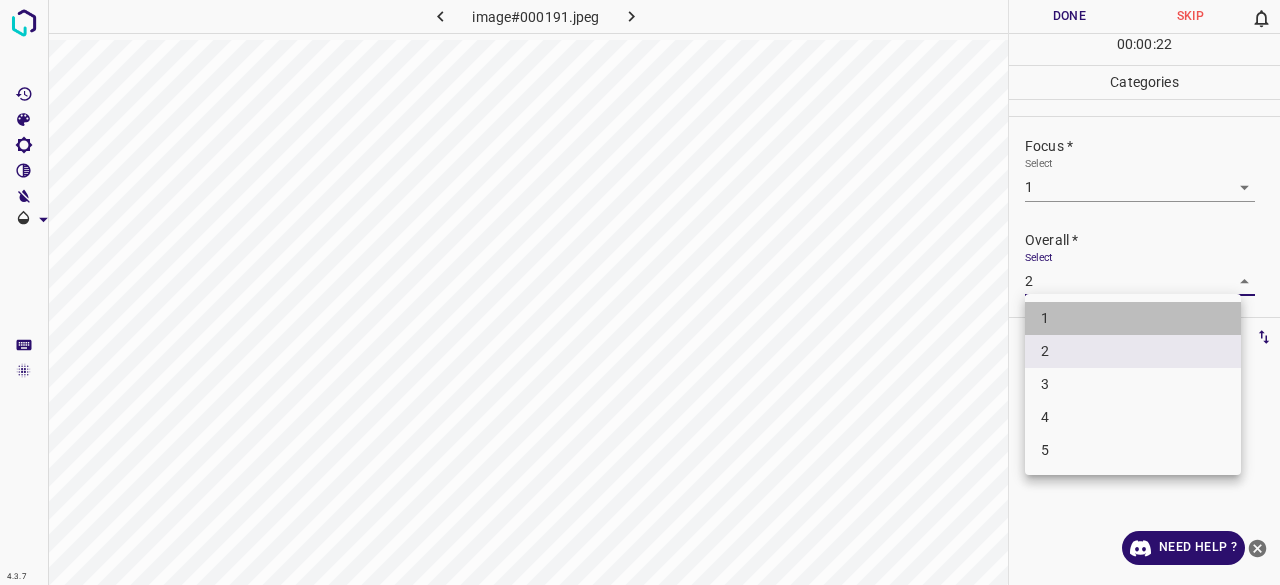 click on "1" at bounding box center (1133, 318) 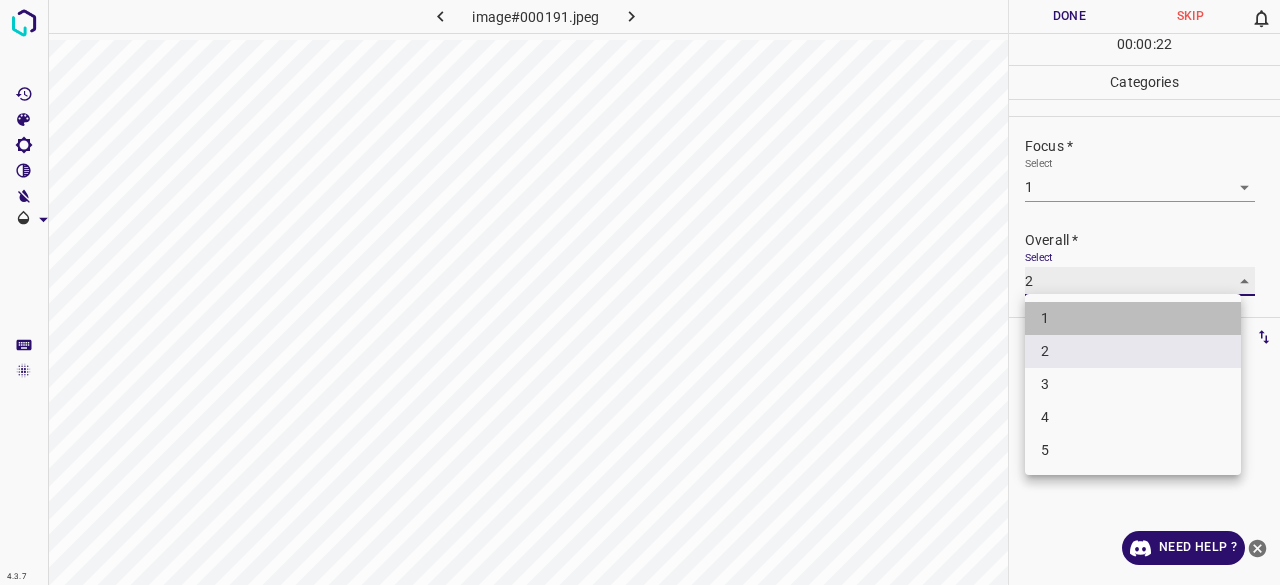 type on "1" 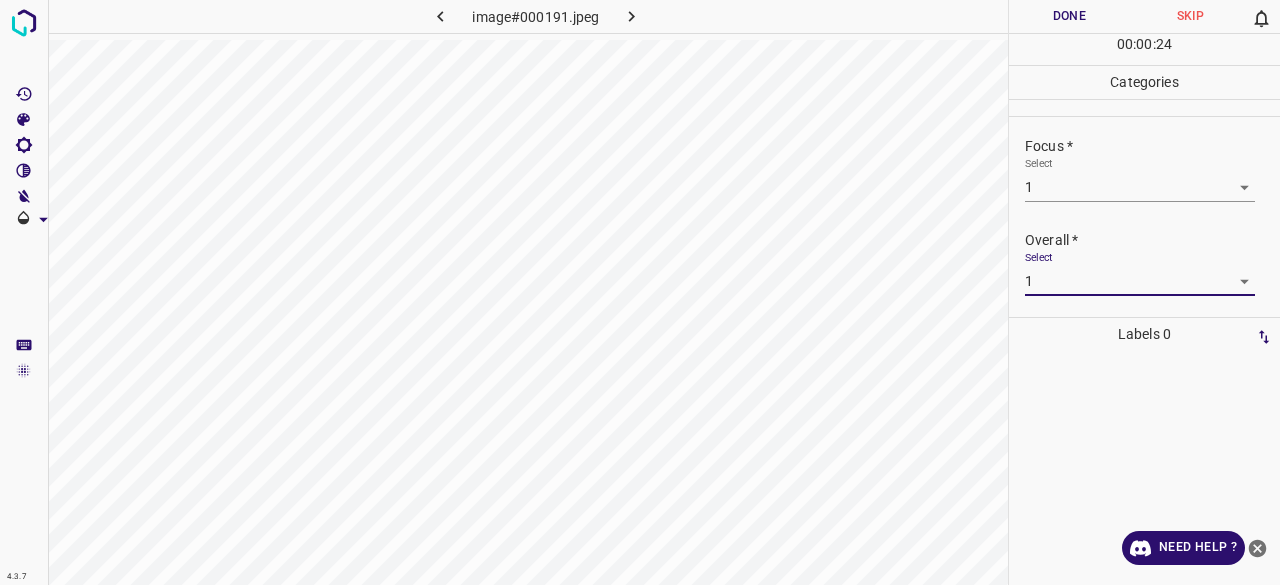 click on "Done" at bounding box center [1069, 16] 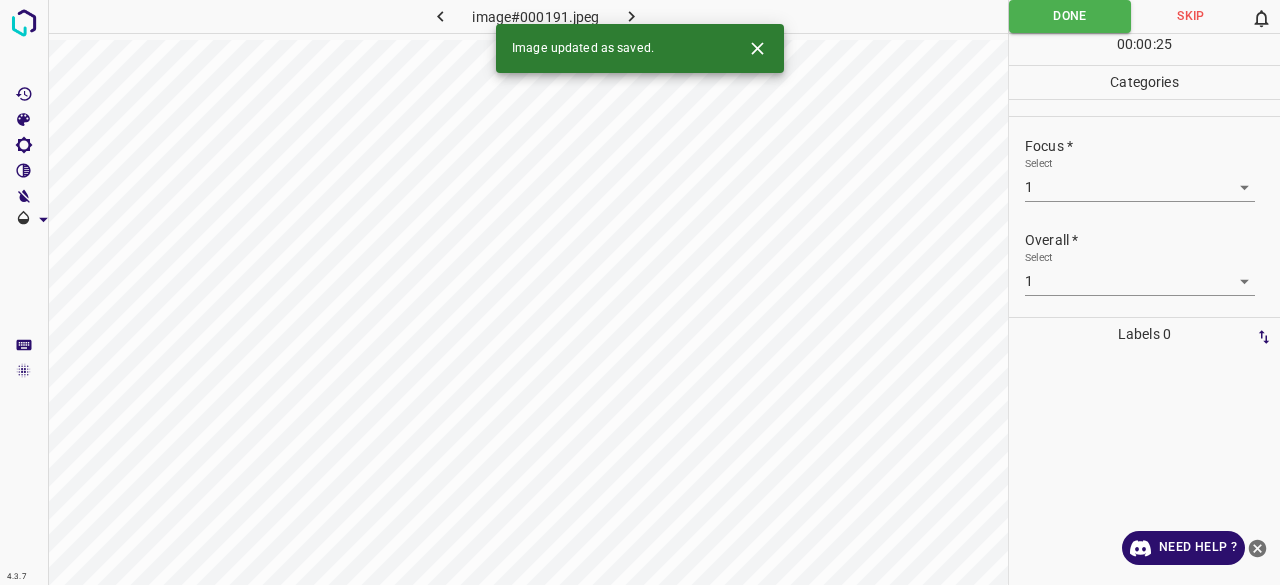 click 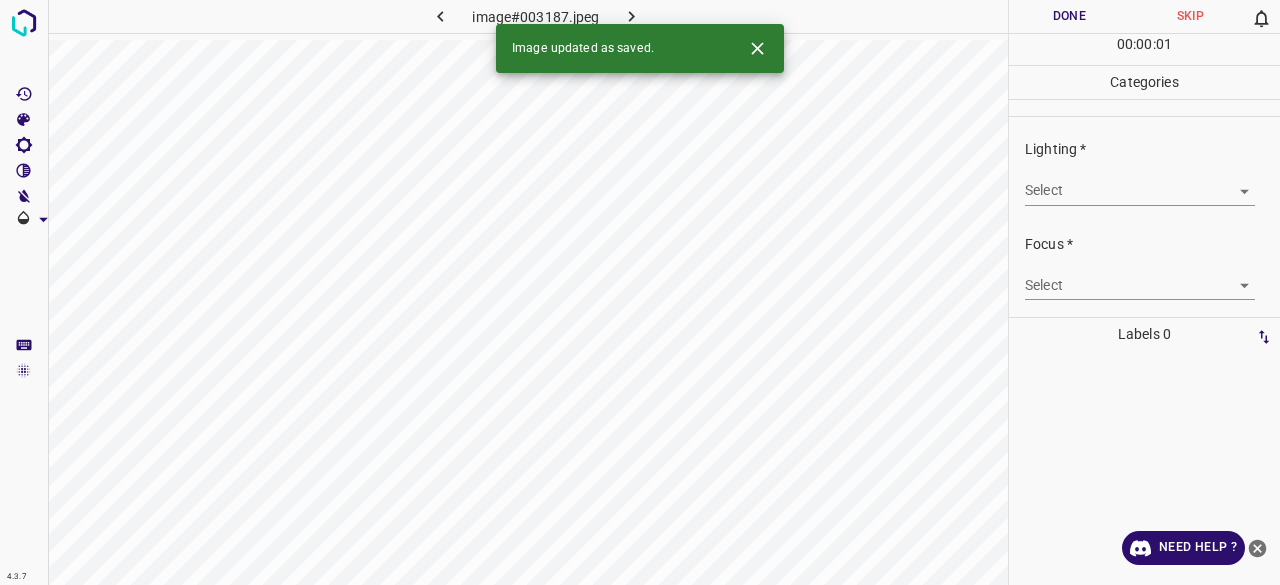 click on "4.3.7 image#003187.jpeg Done Skip 0 00   : 00   : 01   Categories Lighting *  Select ​ Focus *  Select ​ Overall *  Select ​ Labels   0 Categories 1 Lighting 2 Focus 3 Overall Tools Space Change between modes (Draw & Edit) I Auto labeling R Restore zoom M Zoom in N Zoom out Delete Delete selecte label Filters Z Restore filters X Saturation filter C Brightness filter V Contrast filter B Gray scale filter General O Download Image updated as saved. Need Help ? - Text - Hide - Delete" at bounding box center (640, 292) 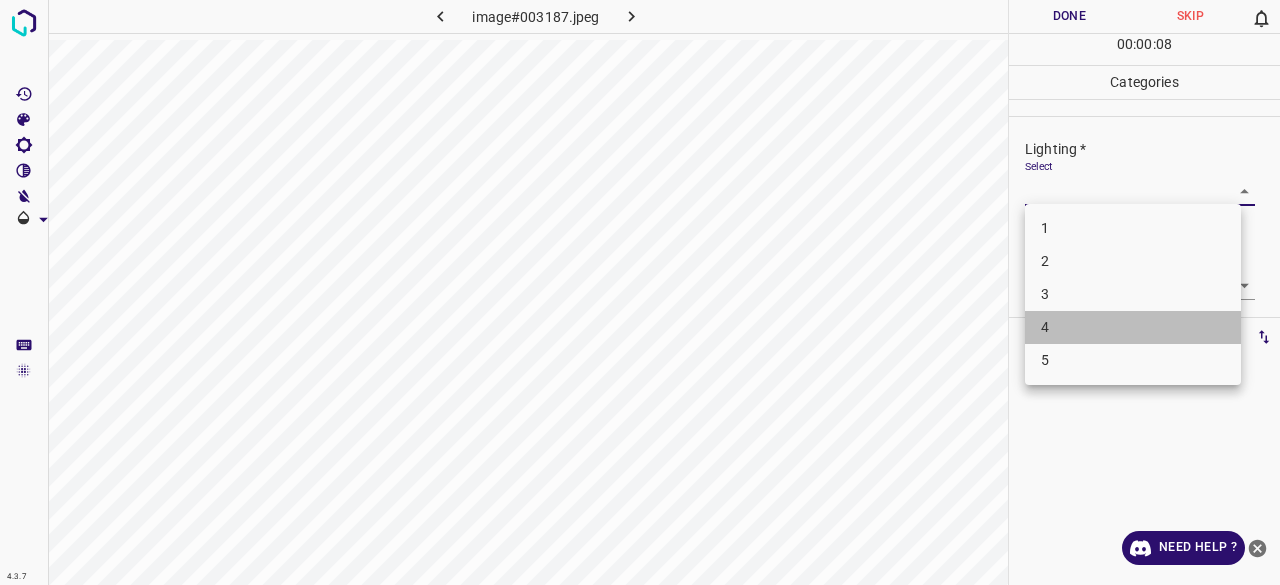 click on "4" at bounding box center (1133, 327) 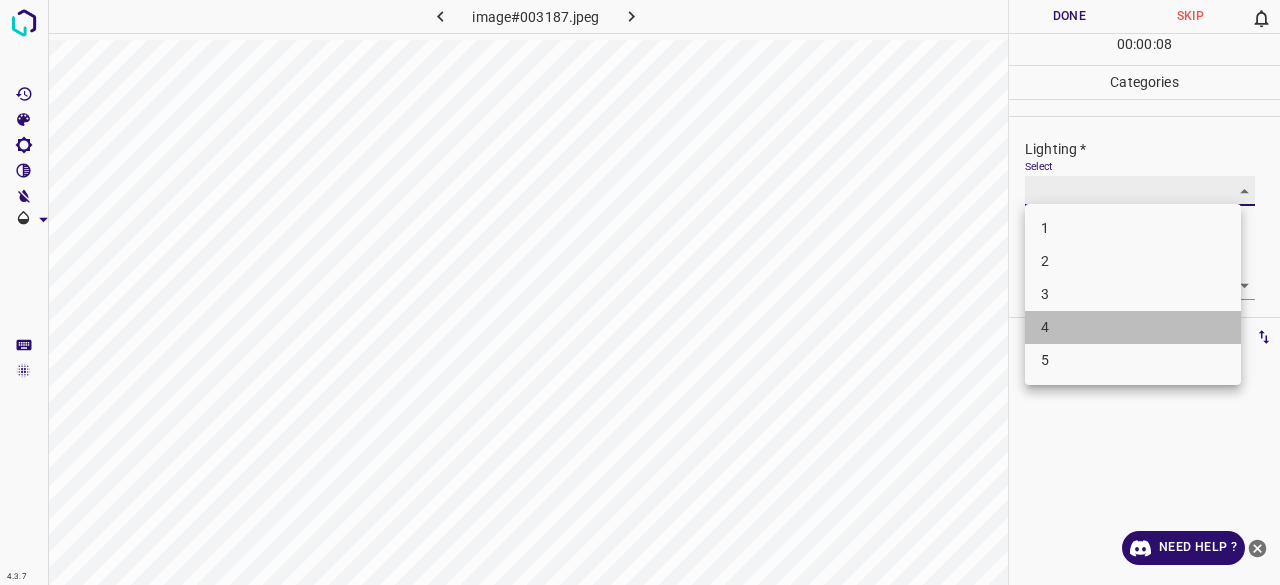 type on "4" 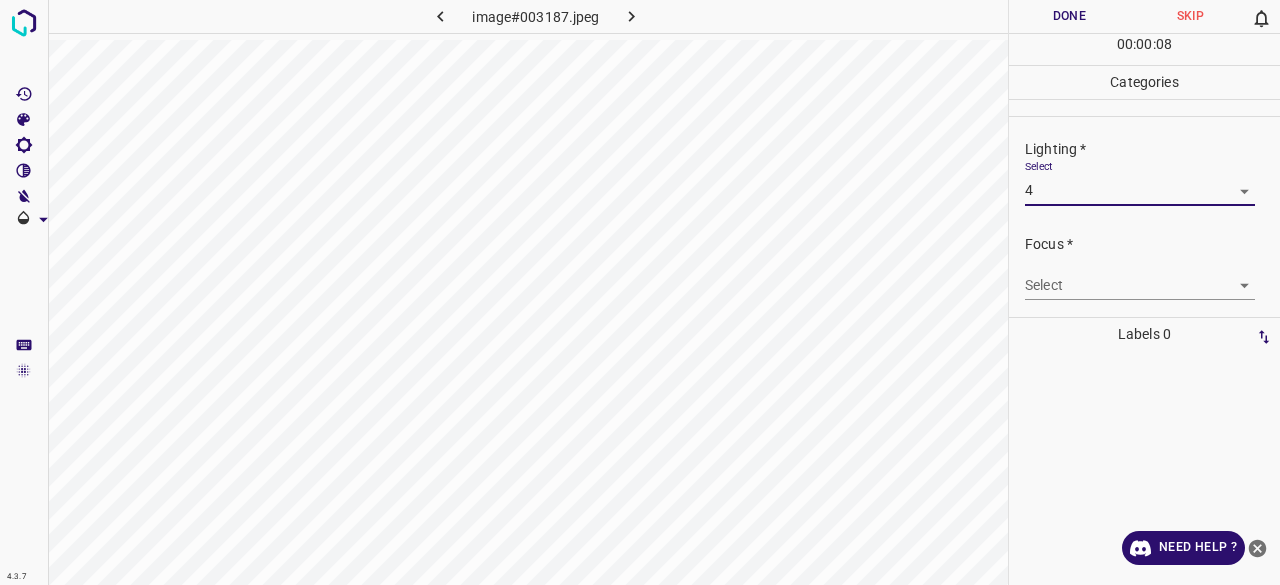click on "4.3.7 image#003187.jpeg Done Skip 0 00   : 00   : 08   Categories Lighting *  Select 4 4 Focus *  Select ​ Overall *  Select ​ Labels   0 Categories 1 Lighting 2 Focus 3 Overall Tools Space Change between modes (Draw & Edit) I Auto labeling R Restore zoom M Zoom in N Zoom out Delete Delete selecte label Filters Z Restore filters X Saturation filter C Brightness filter V Contrast filter B Gray scale filter General O Download Need Help ? - Text - Hide - Delete" at bounding box center [640, 292] 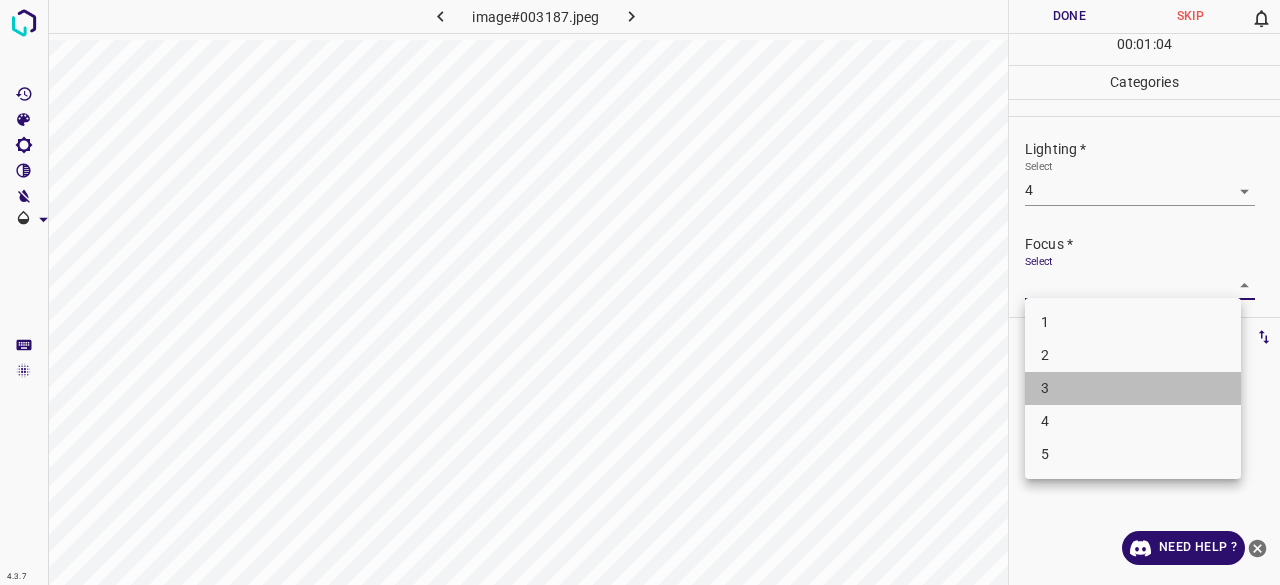 click on "3" at bounding box center [1133, 388] 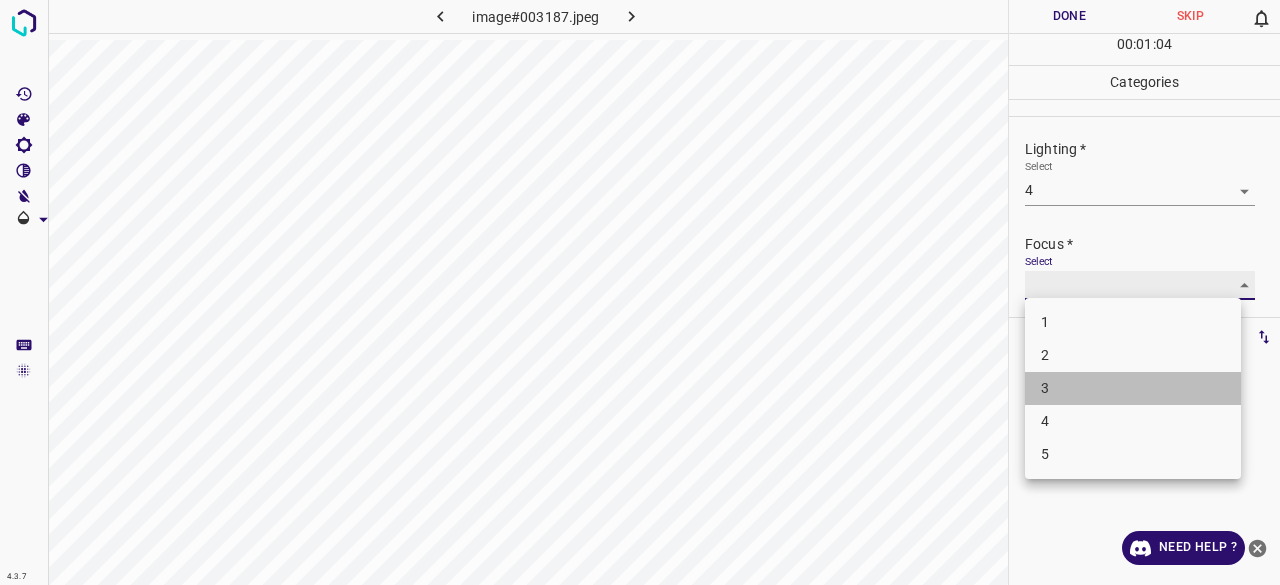 type on "3" 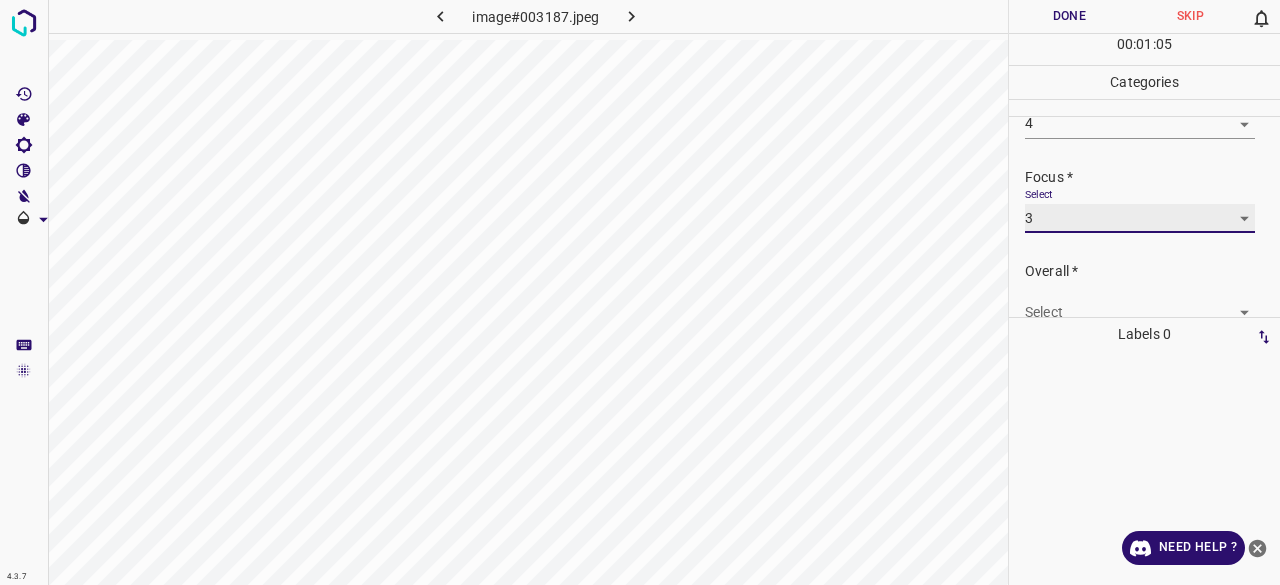 scroll, scrollTop: 98, scrollLeft: 0, axis: vertical 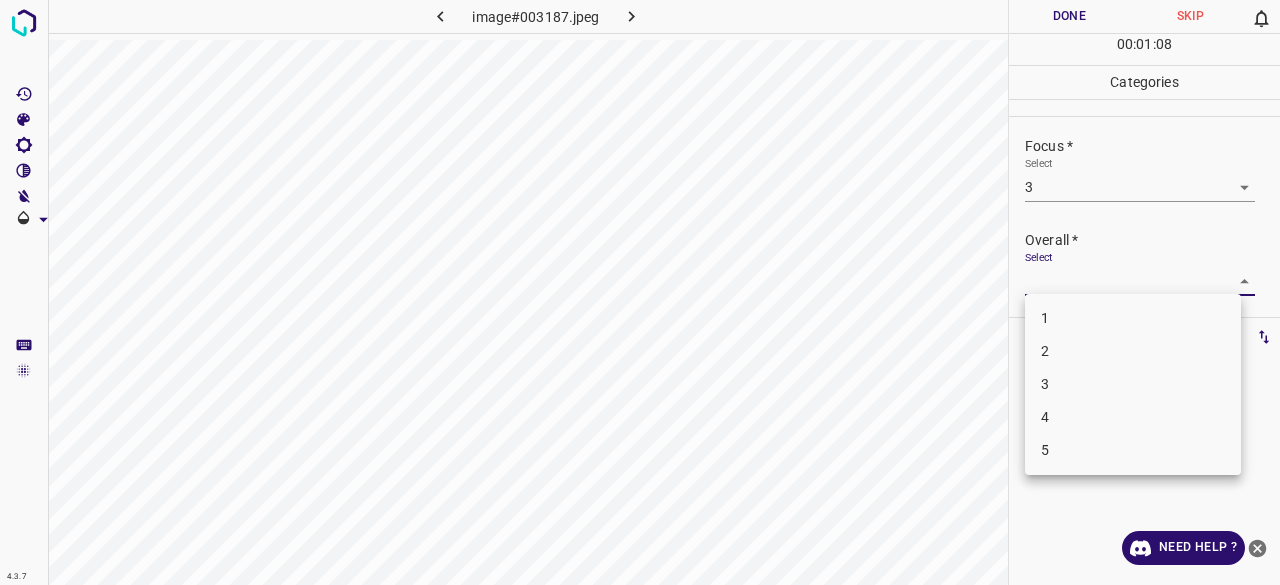 click on "4.3.7 image#003187.jpeg Done Skip 0 00   : 01   : 08   Categories Lighting *  Select 4 4 Focus *  Select 3 3 Overall *  Select ​ Labels   0 Categories 1 Lighting 2 Focus 3 Overall Tools Space Change between modes (Draw & Edit) I Auto labeling R Restore zoom M Zoom in N Zoom out Delete Delete selecte label Filters Z Restore filters X Saturation filter C Brightness filter V Contrast filter B Gray scale filter General O Download Need Help ? - Text - Hide - Delete 1 2 3 4 5" at bounding box center (640, 292) 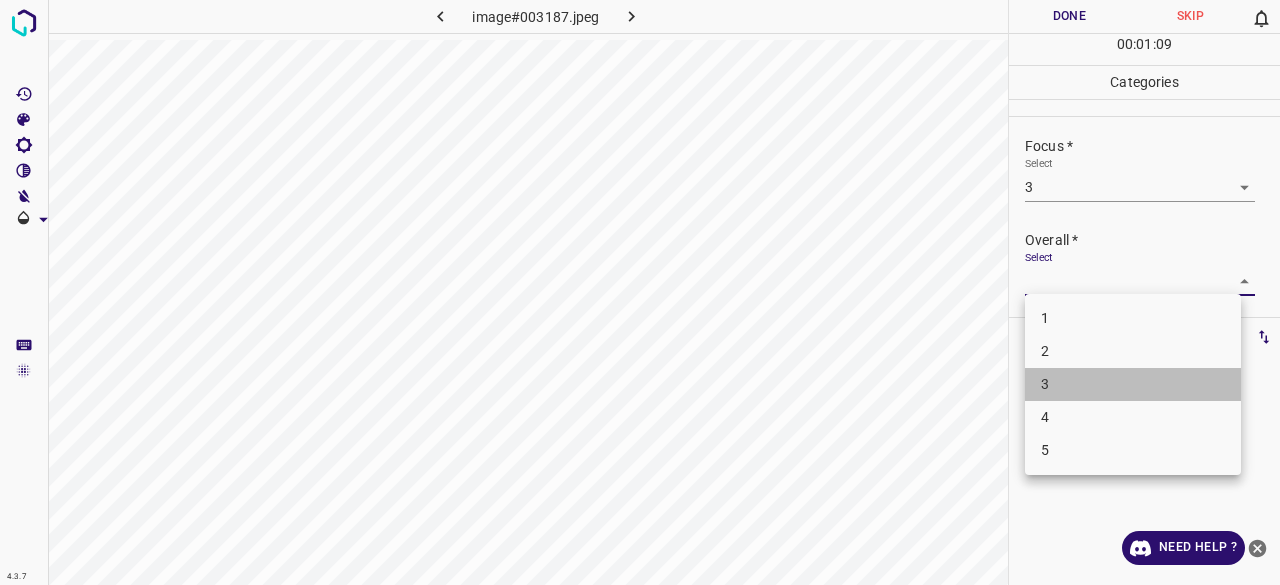 click on "3" at bounding box center (1133, 384) 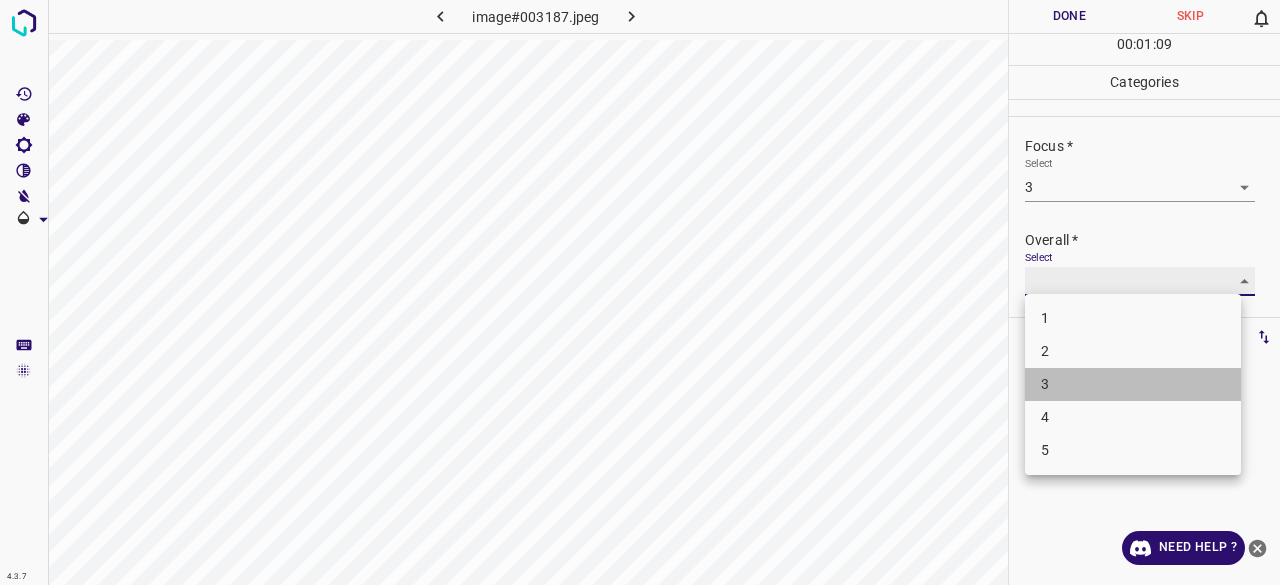type on "3" 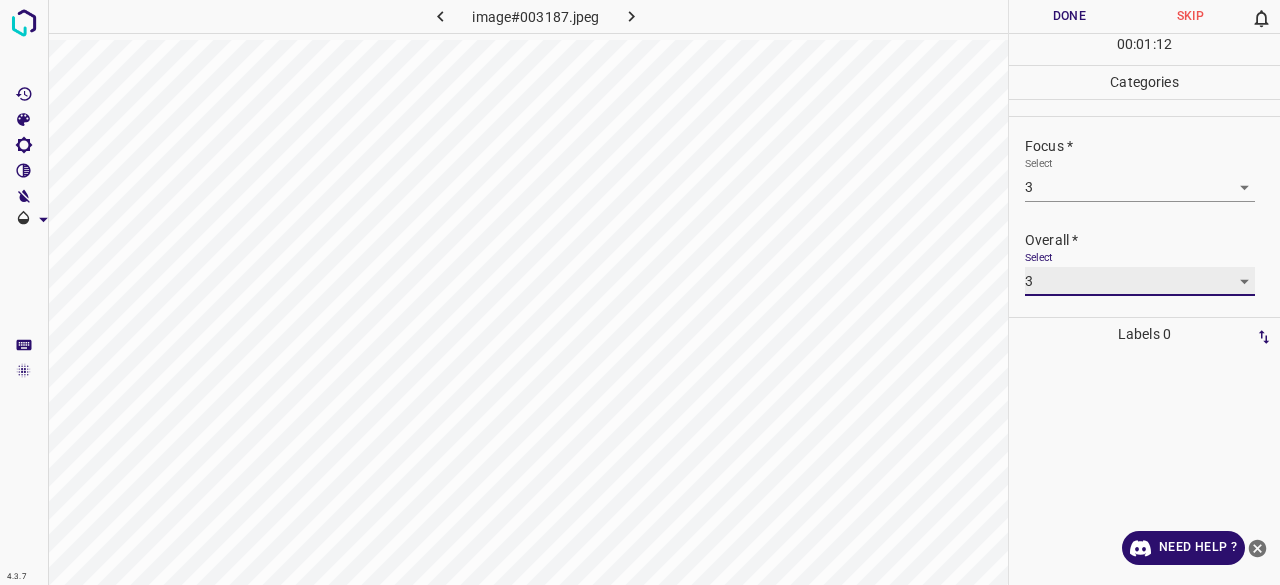 scroll, scrollTop: 29, scrollLeft: 0, axis: vertical 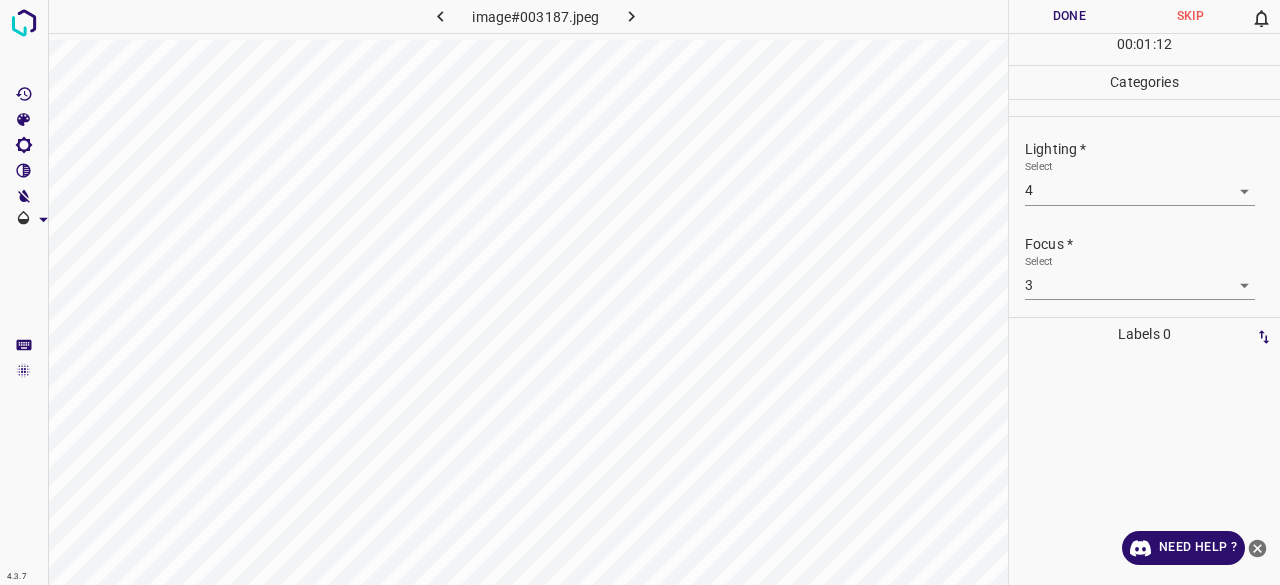 click on "Lighting *" at bounding box center [1152, 149] 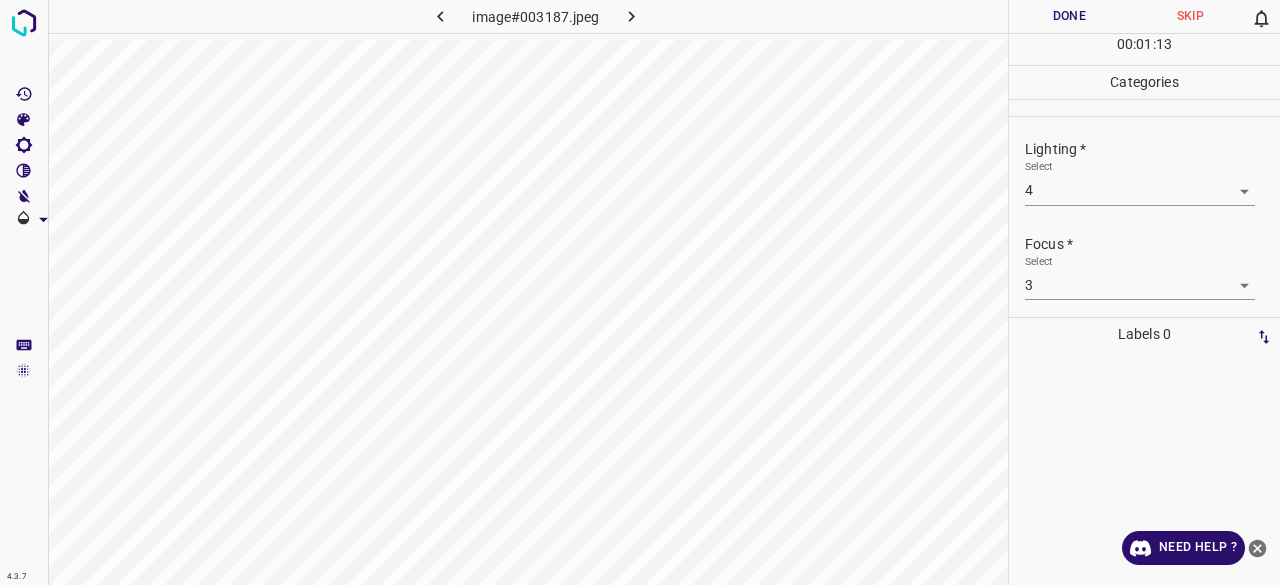 click on "Lighting *" at bounding box center [1152, 149] 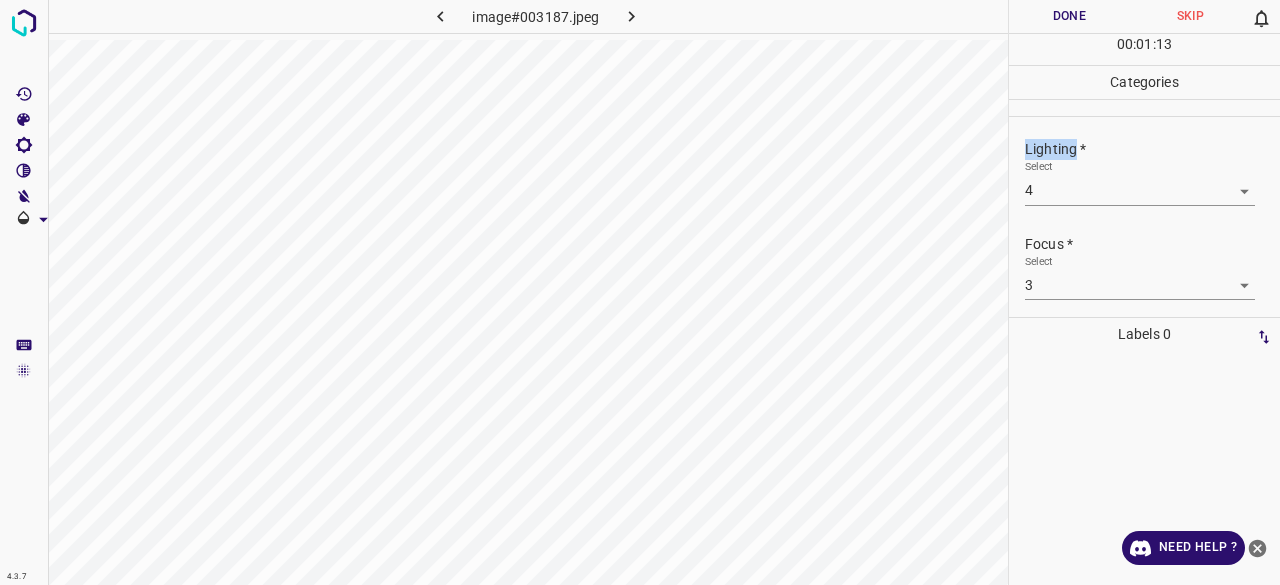 click on "Lighting *" at bounding box center (1152, 149) 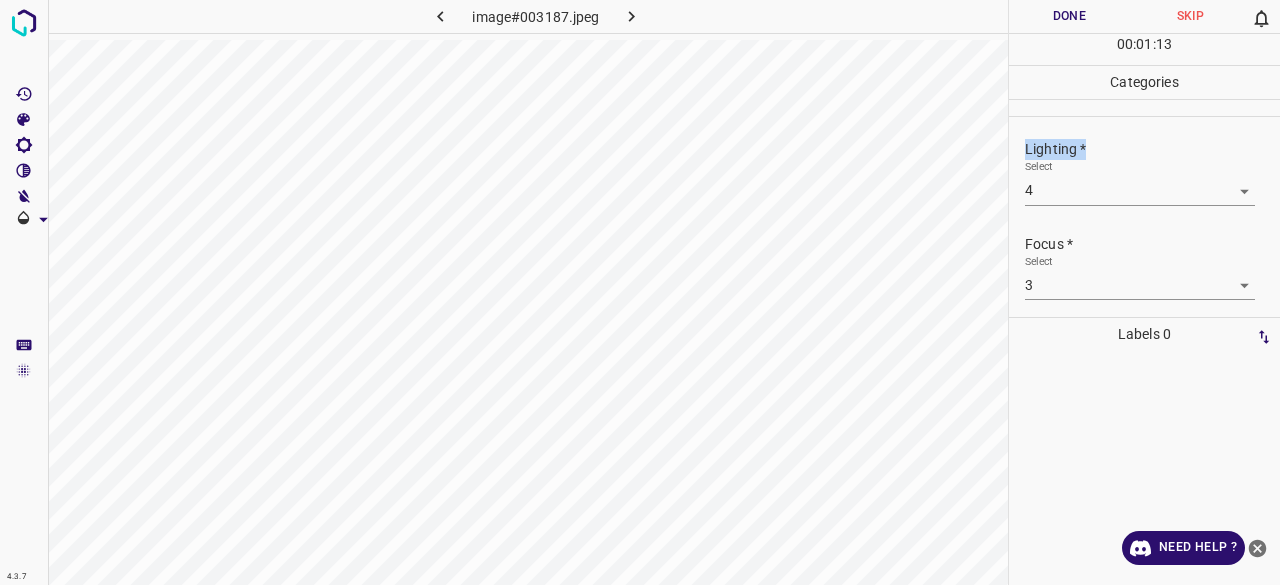 click on "Lighting *" at bounding box center (1152, 149) 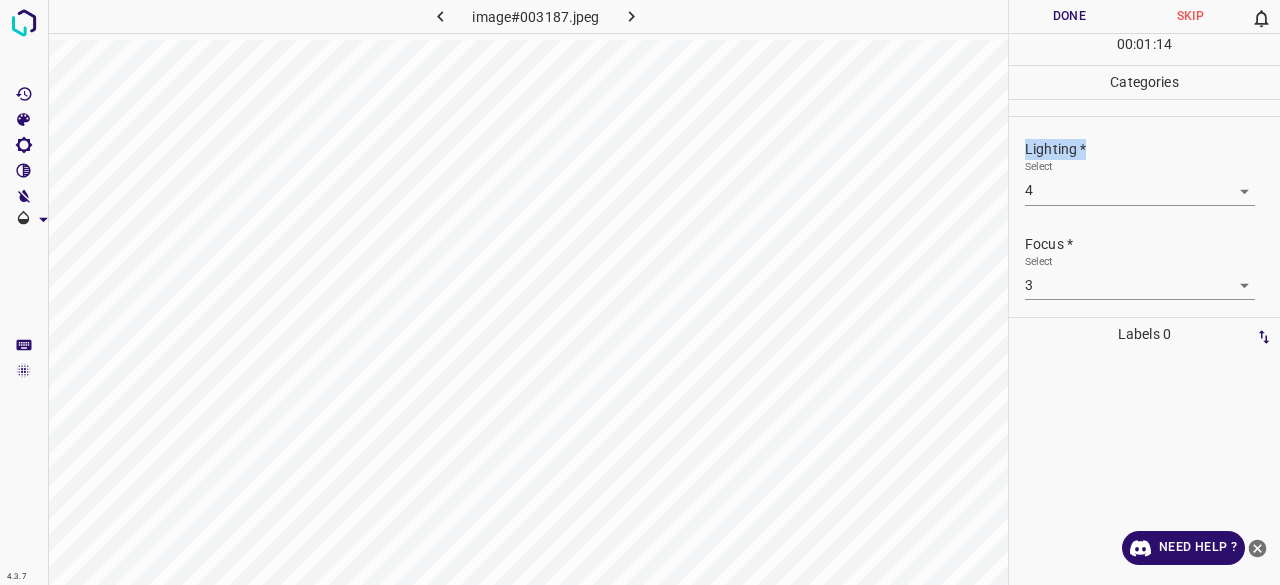 click on "Lighting *" at bounding box center [1152, 149] 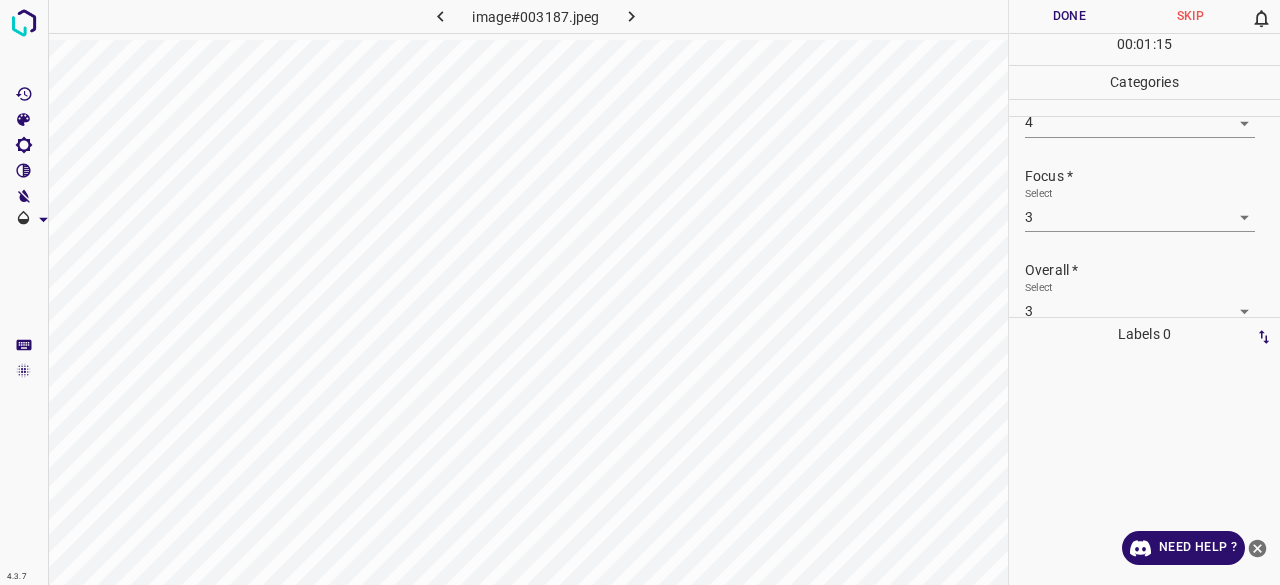 scroll, scrollTop: 98, scrollLeft: 0, axis: vertical 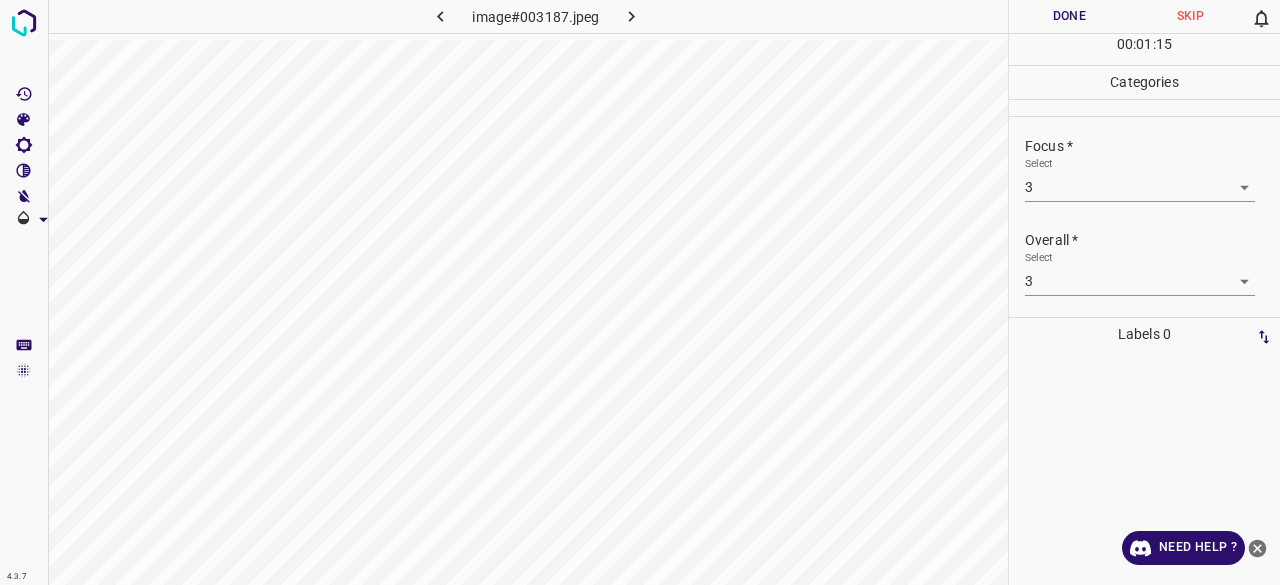 click on "Focus *" at bounding box center (1152, 146) 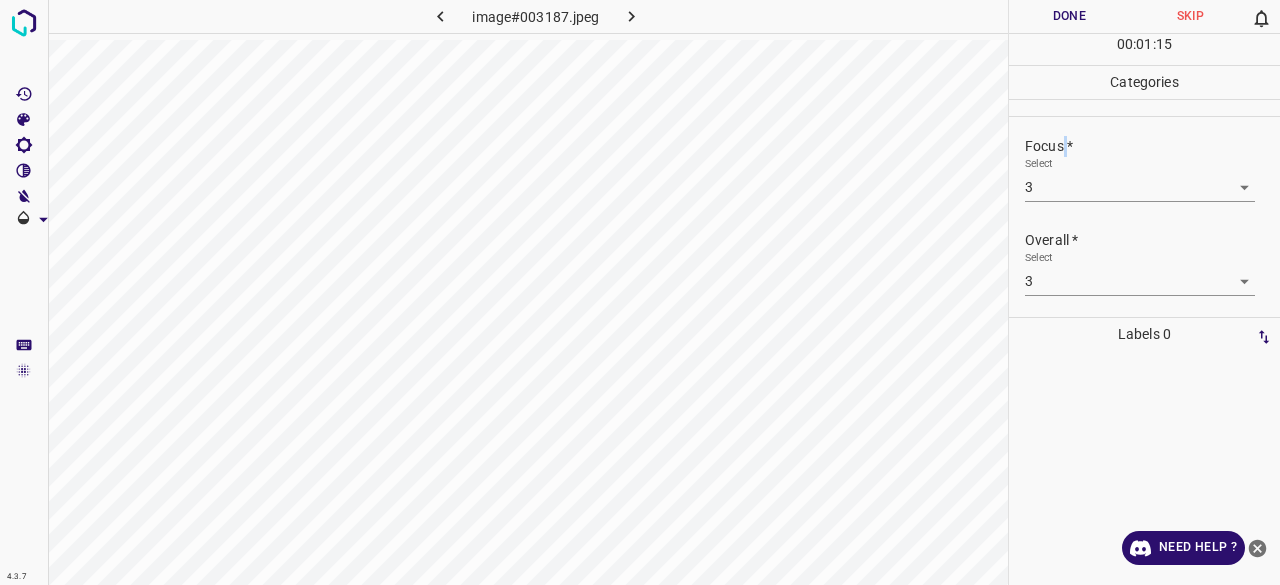 click on "Focus *" at bounding box center [1152, 146] 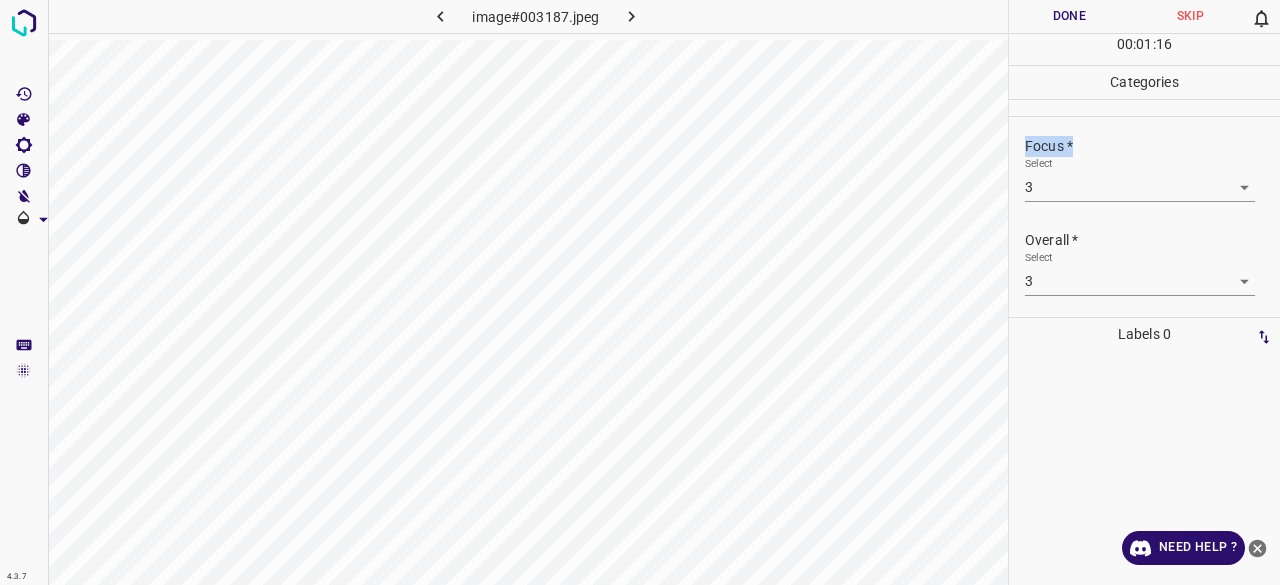 click on "Focus *" at bounding box center (1152, 146) 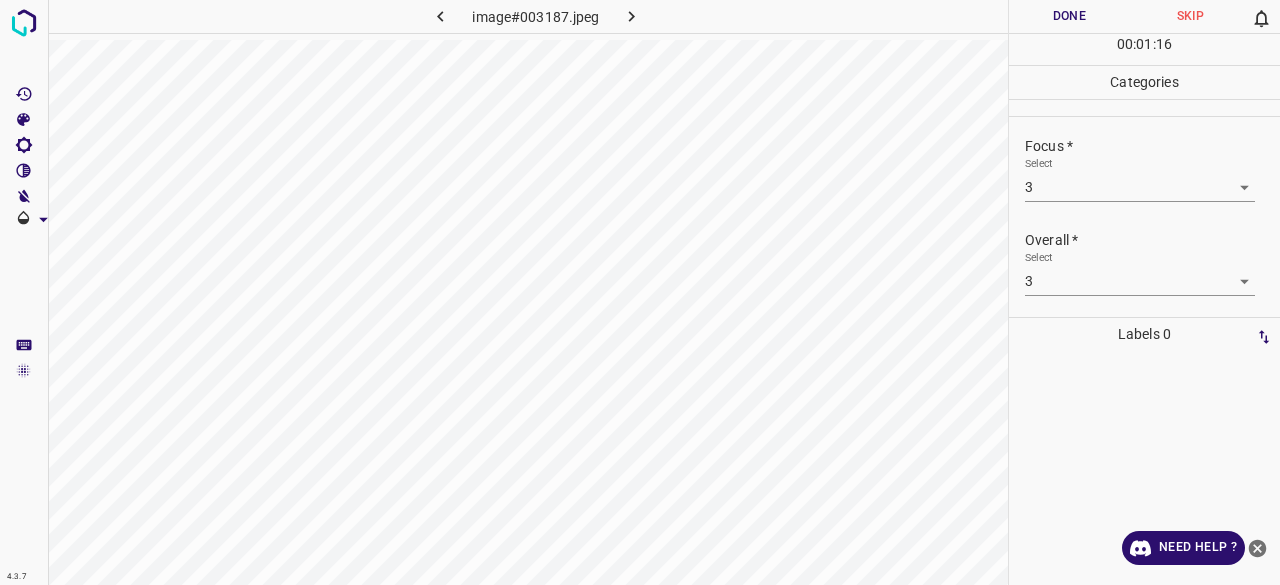 click on "Overall *" at bounding box center [1152, 240] 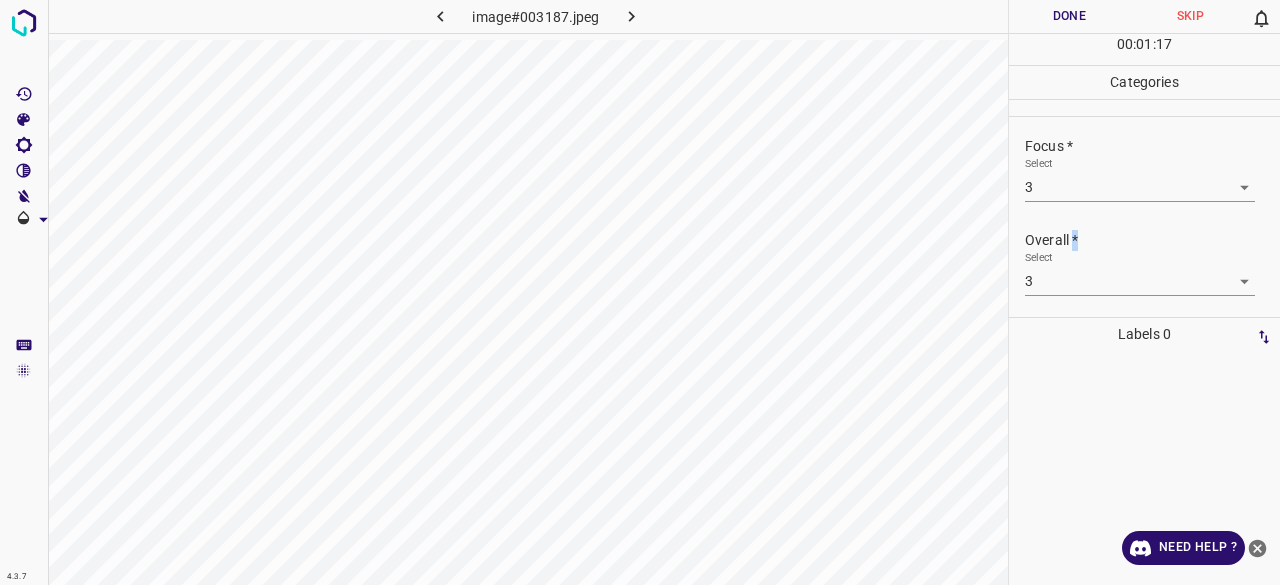 click on "Overall *" at bounding box center [1152, 240] 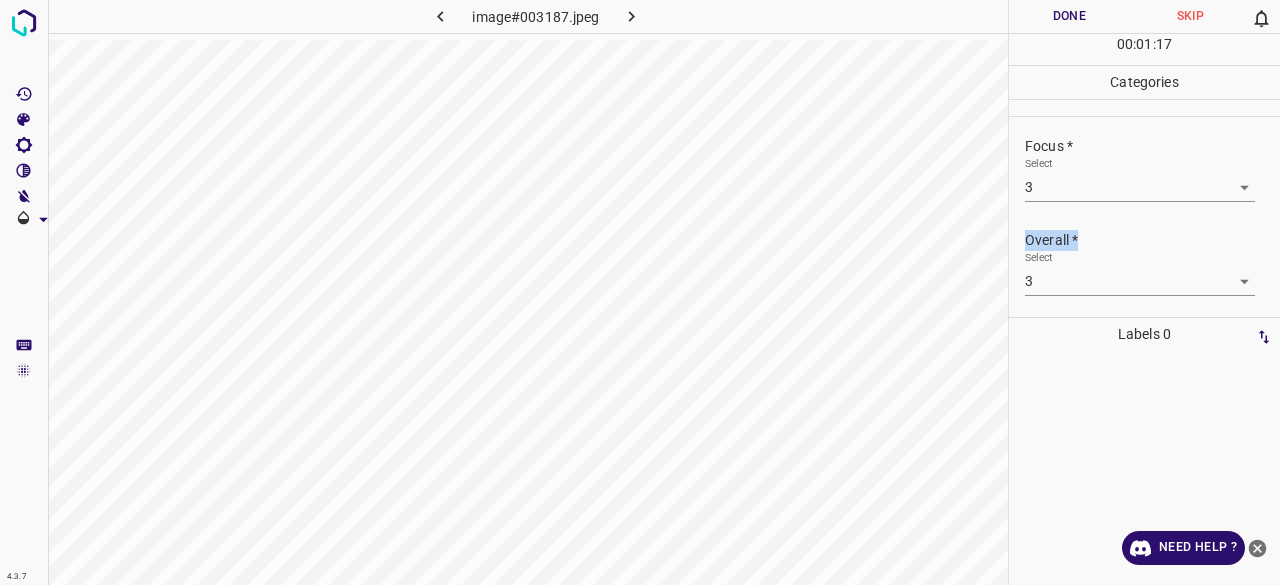 click on "Overall *" at bounding box center [1152, 240] 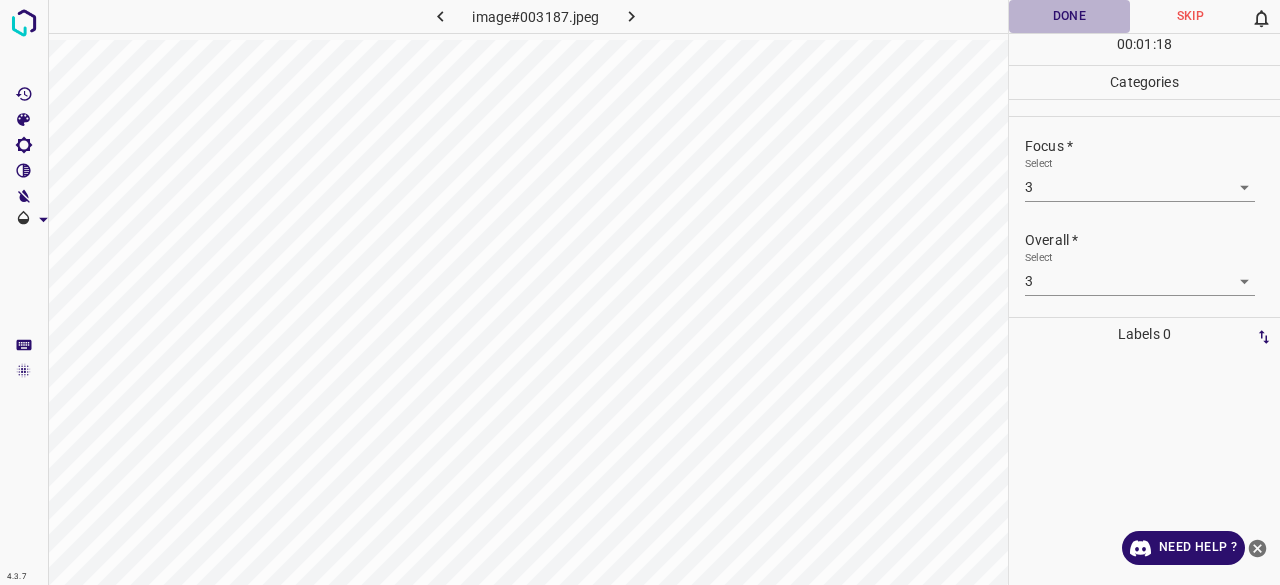 click on "Done" at bounding box center [1069, 16] 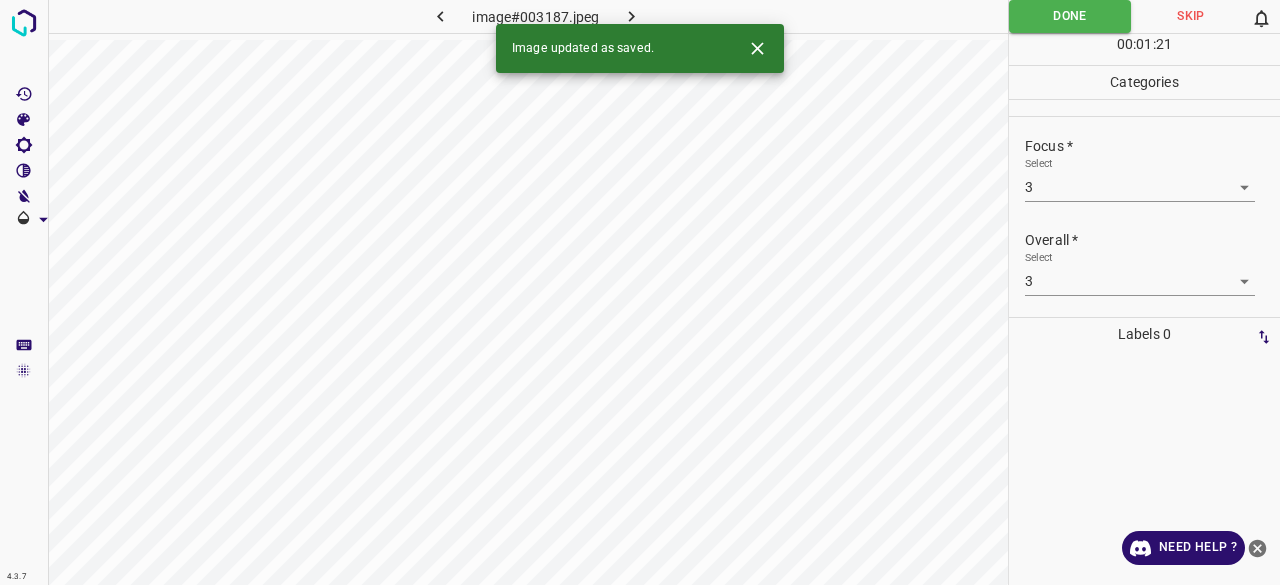 click 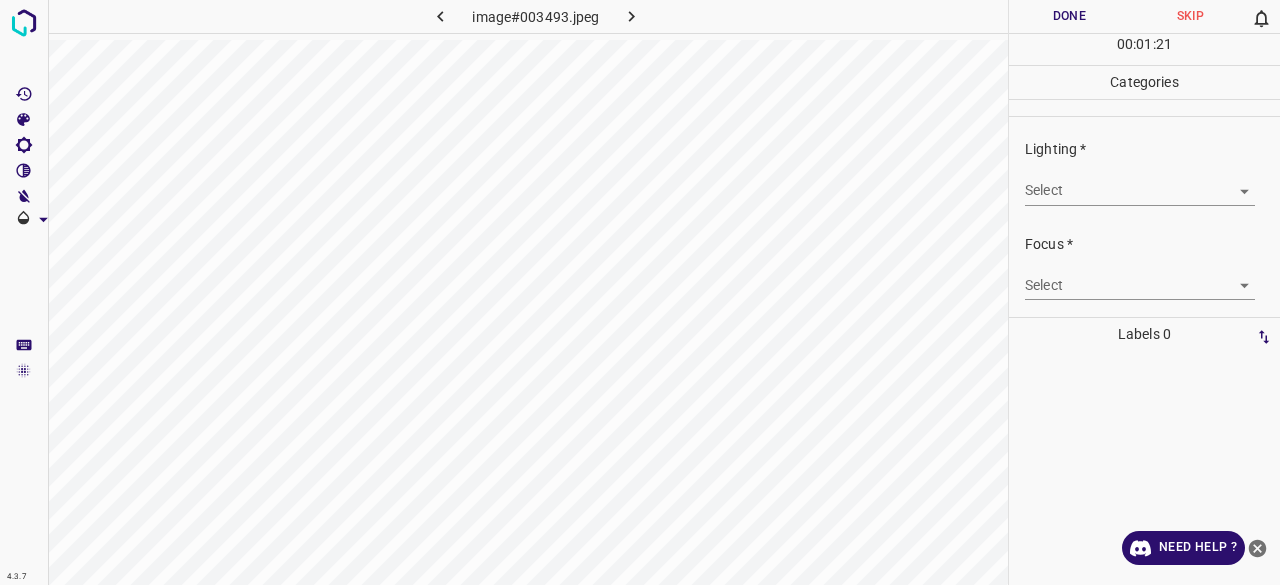 click on "4.3.7 image#003493.jpeg Done Skip 0 00   : 01   : 21   Categories Lighting *  Select ​ Focus *  Select ​ Overall *  Select ​ Labels   0 Categories 1 Lighting 2 Focus 3 Overall Tools Space Change between modes (Draw & Edit) I Auto labeling R Restore zoom M Zoom in N Zoom out Delete Delete selecte label Filters Z Restore filters X Saturation filter C Brightness filter V Contrast filter B Gray scale filter General O Download Need Help ? - Text - Hide - Delete" at bounding box center (640, 292) 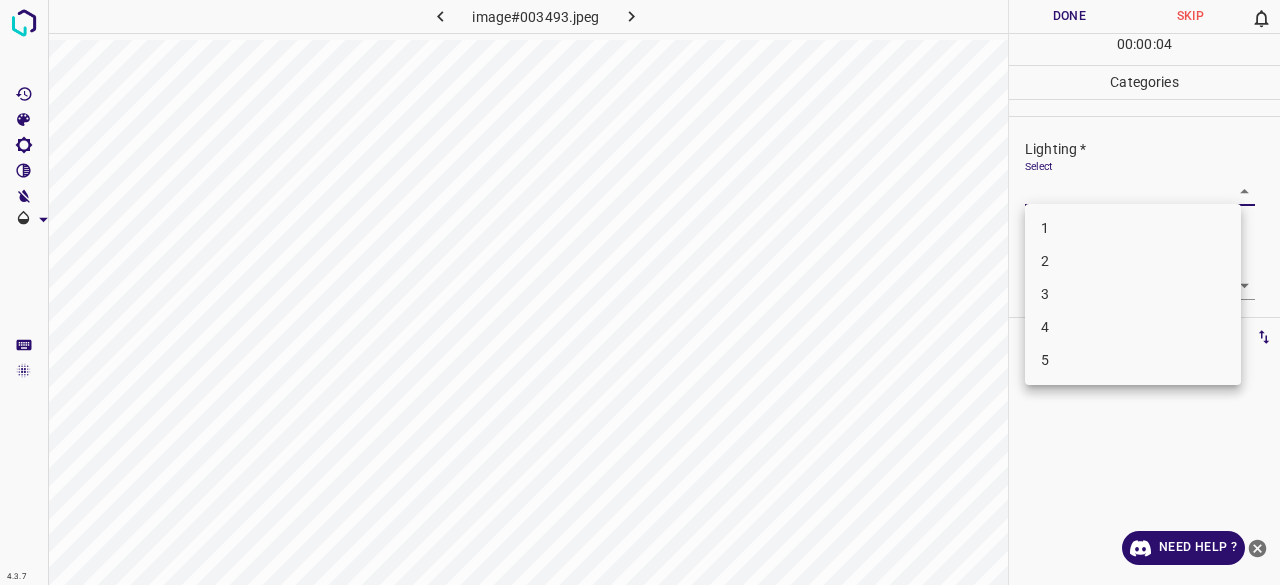 click on "3" at bounding box center (1133, 294) 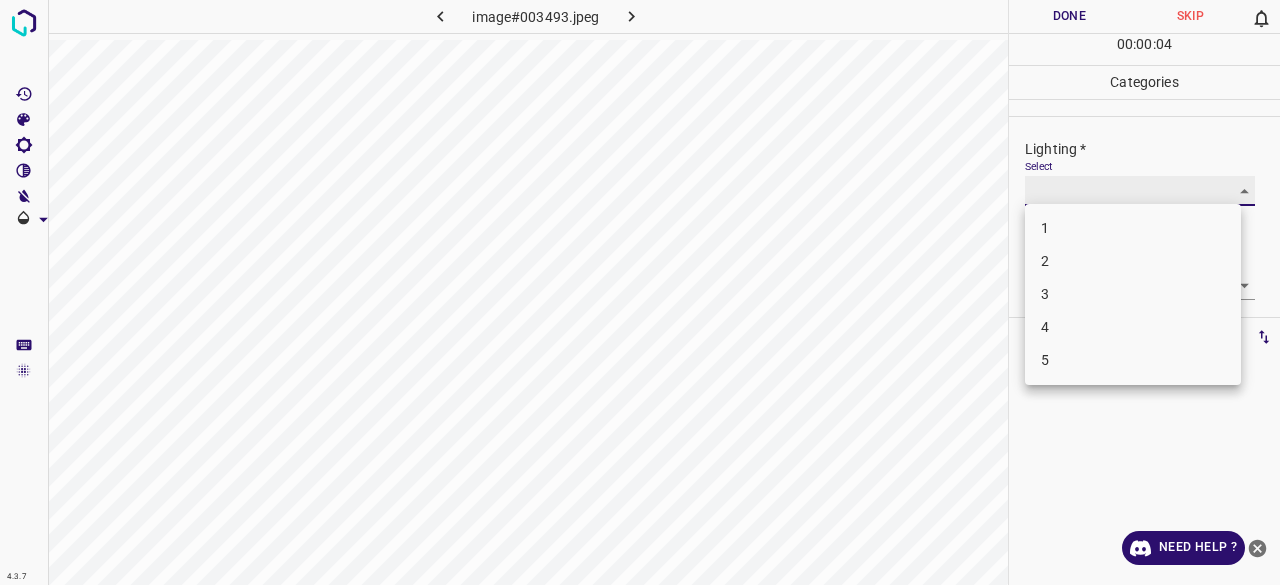 type on "3" 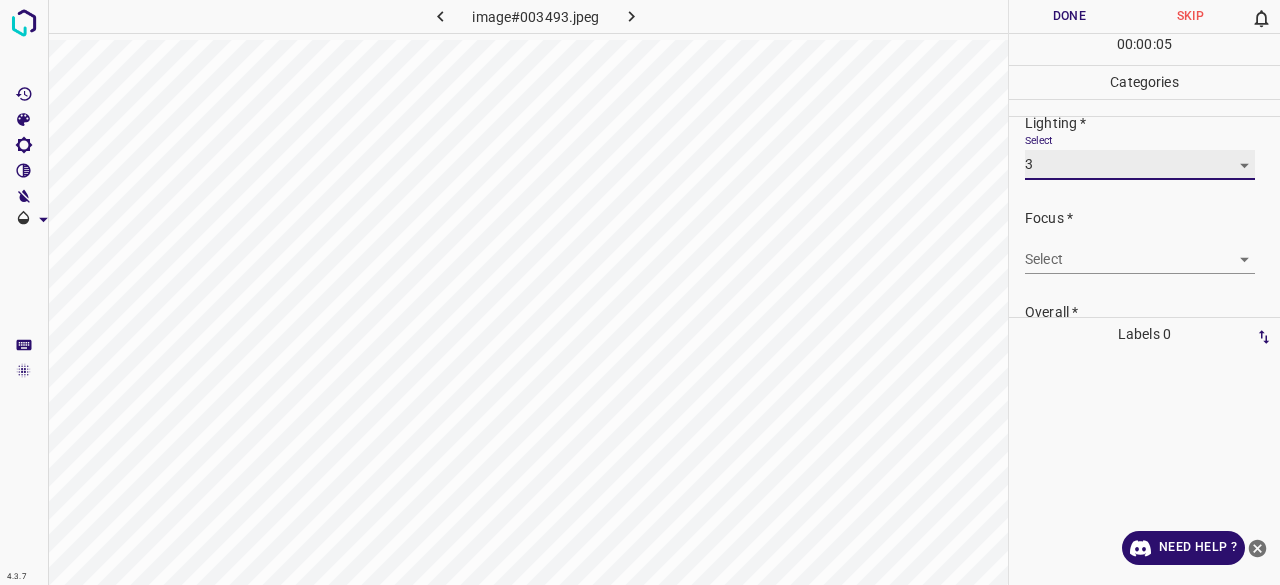 scroll, scrollTop: 98, scrollLeft: 0, axis: vertical 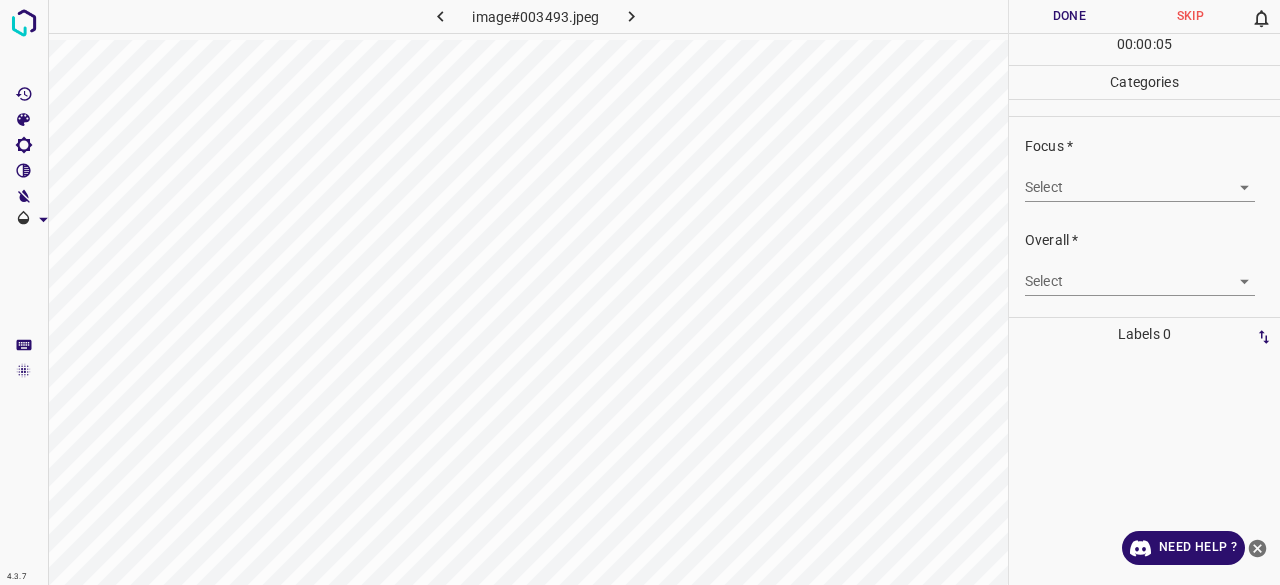 click on "4.3.7 image#003493.jpeg Done Skip 0 00   : 00   : 05   Categories Lighting *  Select 3 3 Focus *  Select ​ Overall *  Select ​ Labels   0 Categories 1 Lighting 2 Focus 3 Overall Tools Space Change between modes (Draw & Edit) I Auto labeling R Restore zoom M Zoom in N Zoom out Delete Delete selecte label Filters Z Restore filters X Saturation filter C Brightness filter V Contrast filter B Gray scale filter General O Download Need Help ? - Text - Hide - Delete" at bounding box center (640, 292) 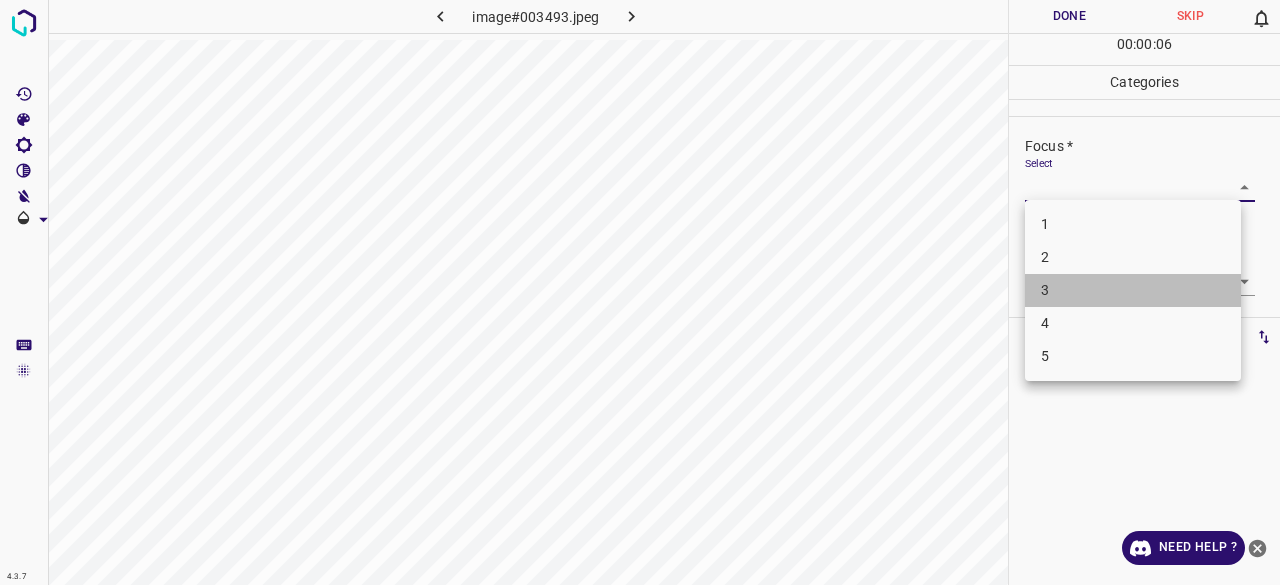 click on "3" at bounding box center (1133, 290) 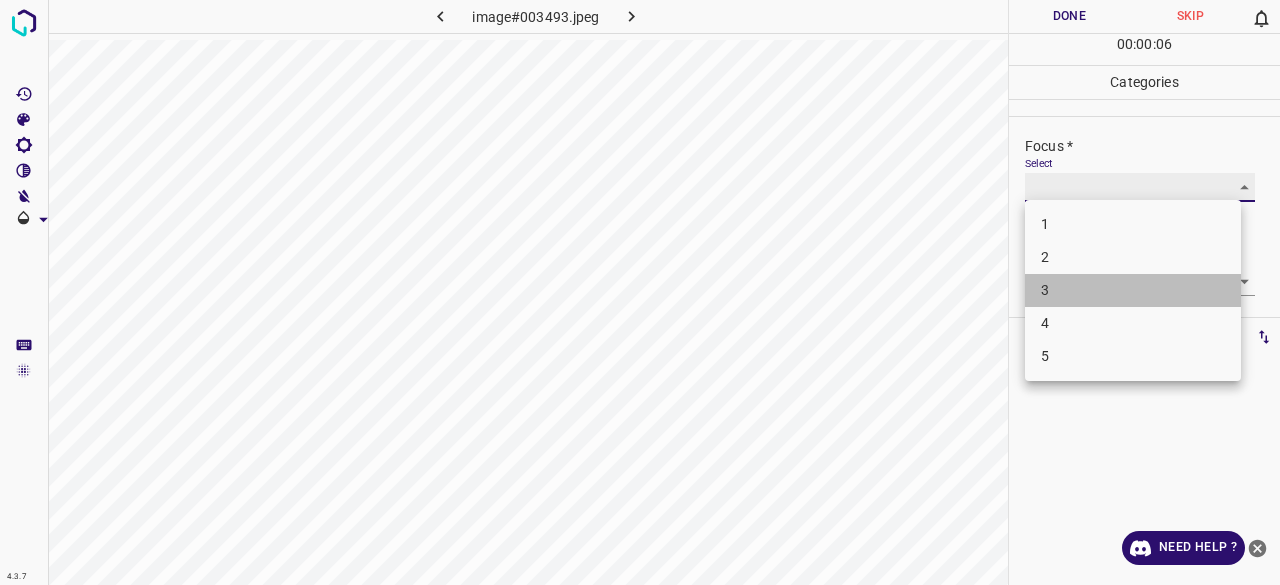 type on "3" 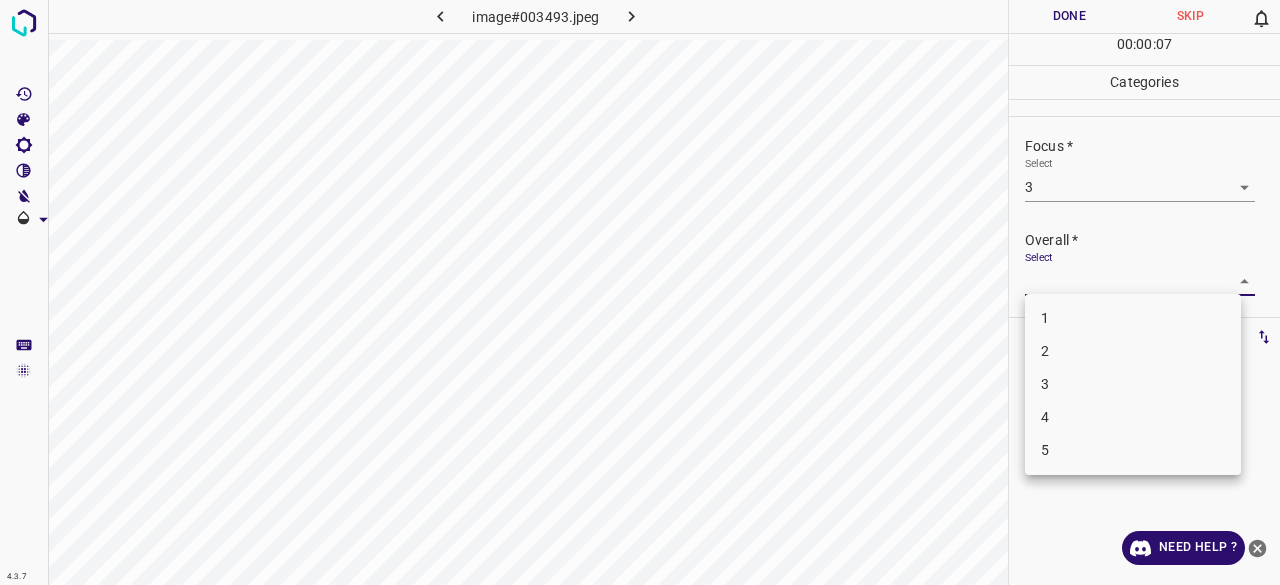 click on "4.3.7 image#003493.jpeg Done Skip 0 00   : 00   : 07   Categories Lighting *  Select 3 3 Focus *  Select 3 3 Overall *  Select ​ Labels   0 Categories 1 Lighting 2 Focus 3 Overall Tools Space Change between modes (Draw & Edit) I Auto labeling R Restore zoom M Zoom in N Zoom out Delete Delete selecte label Filters Z Restore filters X Saturation filter C Brightness filter V Contrast filter B Gray scale filter General O Download Need Help ? - Text - Hide - Delete 1 2 3 4 5" at bounding box center [640, 292] 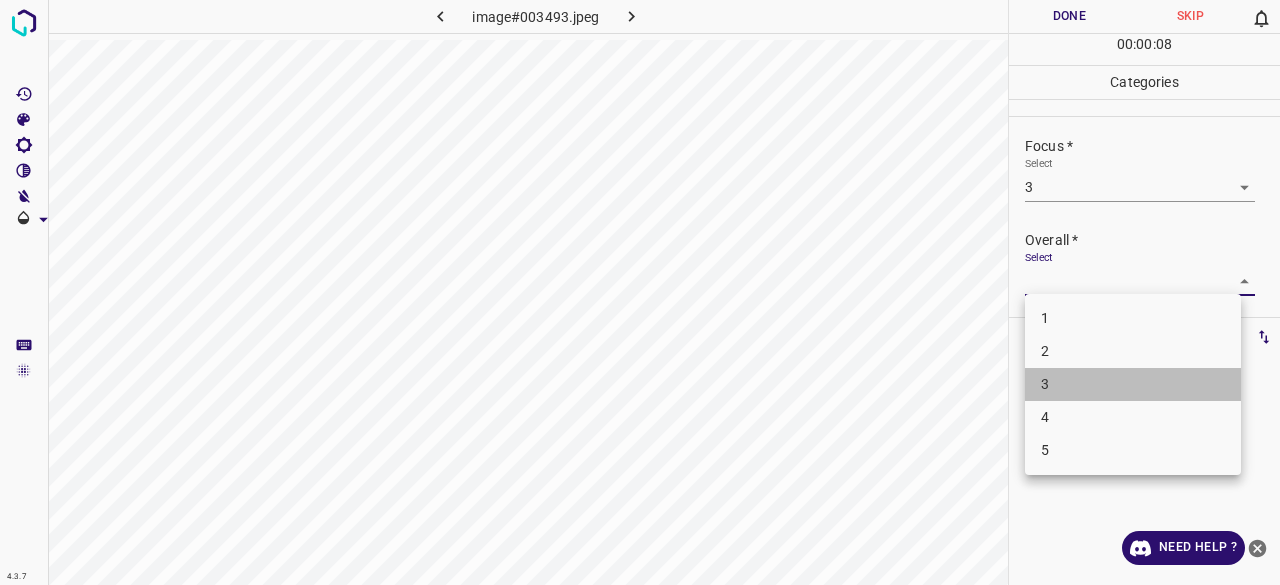 click on "3" at bounding box center [1133, 384] 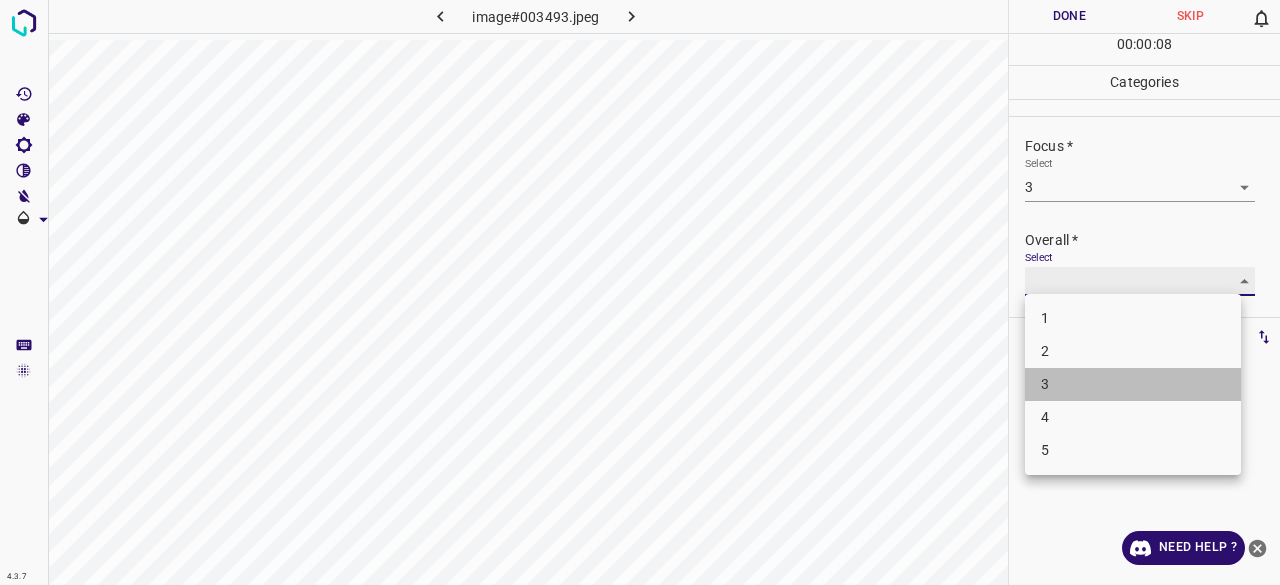 type on "3" 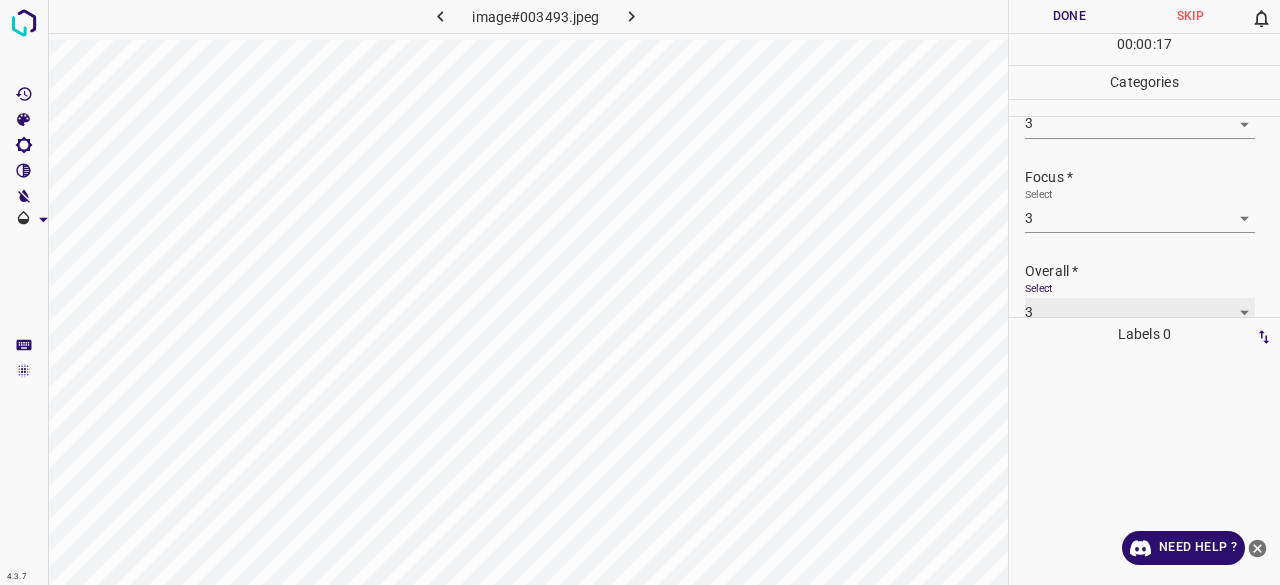 scroll, scrollTop: 98, scrollLeft: 0, axis: vertical 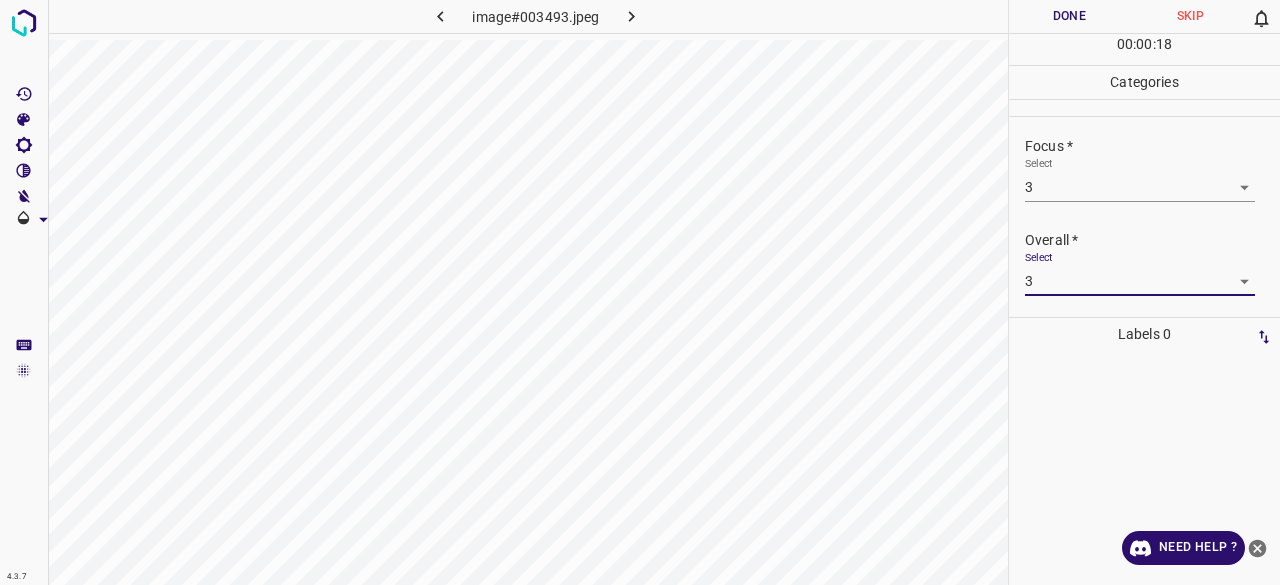 click on "4.3.7 image#003493.jpeg Done Skip 0 00   : 00   : 18   Categories Lighting *  Select 3 3 Focus *  Select 3 3 Overall *  Select 3 3 Labels   0 Categories 1 Lighting 2 Focus 3 Overall Tools Space Change between modes (Draw & Edit) I Auto labeling R Restore zoom M Zoom in N Zoom out Delete Delete selecte label Filters Z Restore filters X Saturation filter C Brightness filter V Contrast filter B Gray scale filter General O Download Need Help ? - Text - Hide - Delete" at bounding box center (640, 292) 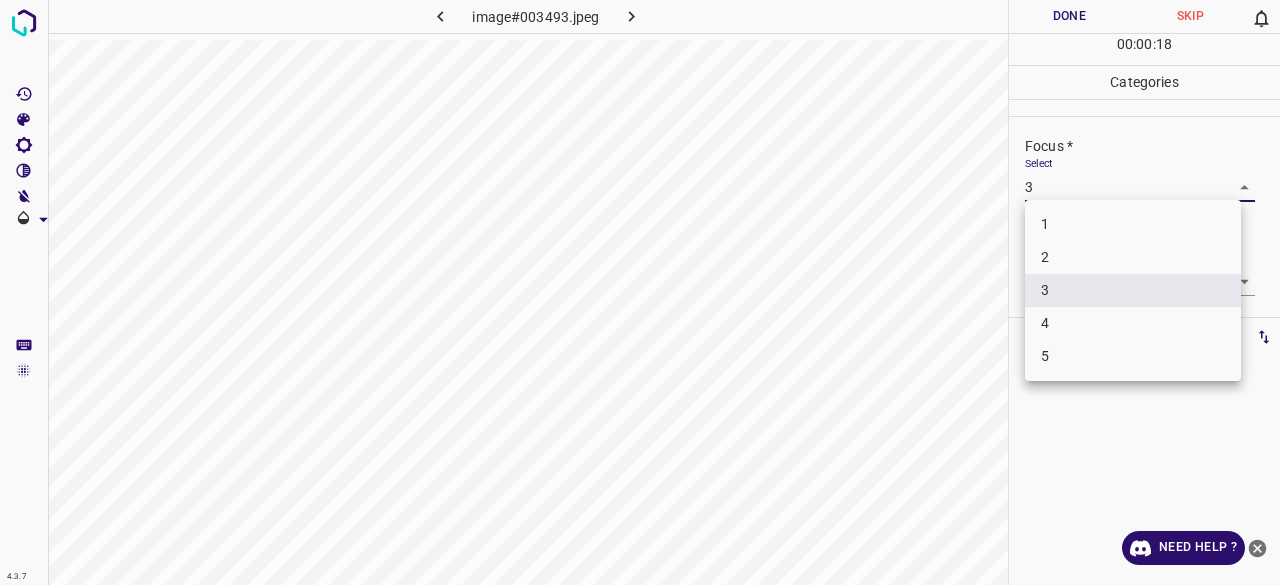click on "2" at bounding box center [1133, 257] 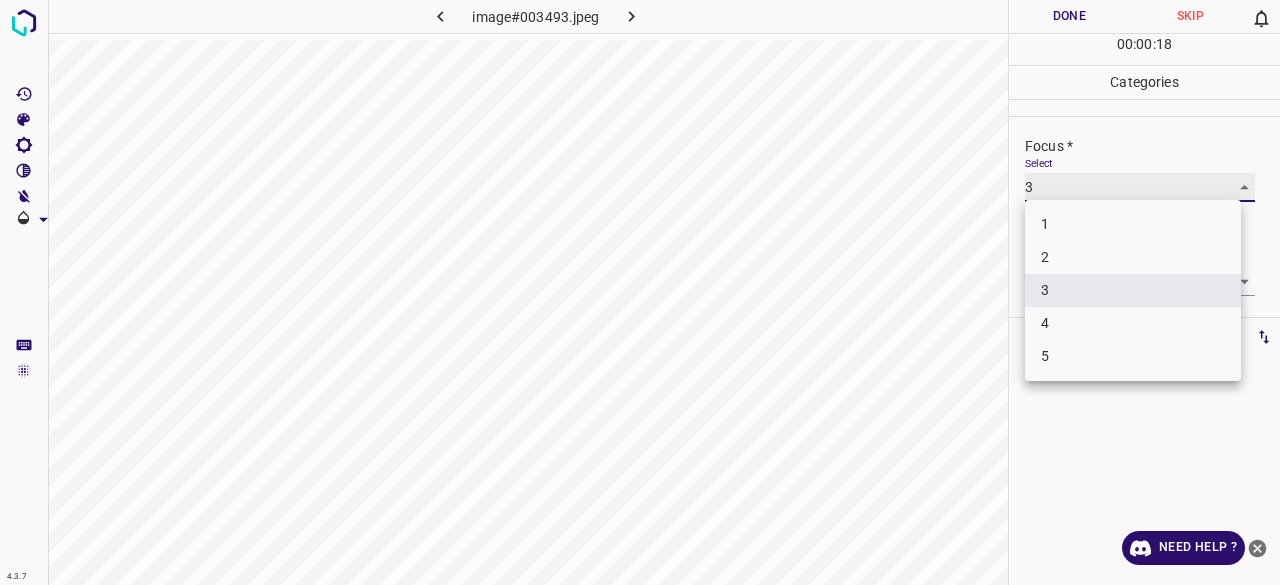 type on "2" 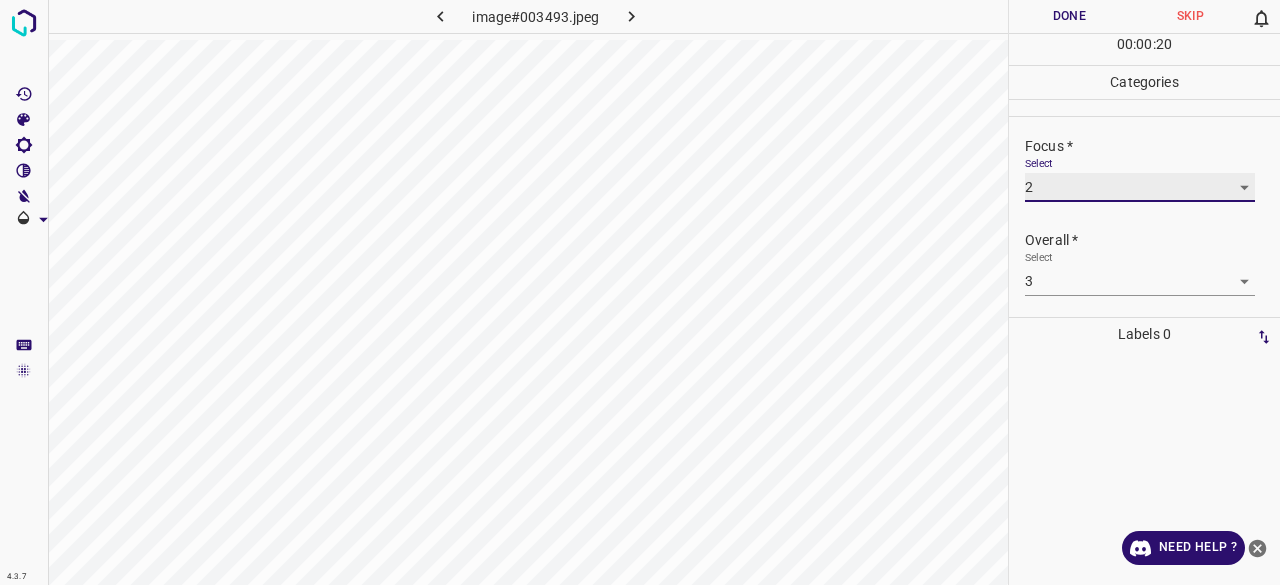 scroll, scrollTop: 0, scrollLeft: 0, axis: both 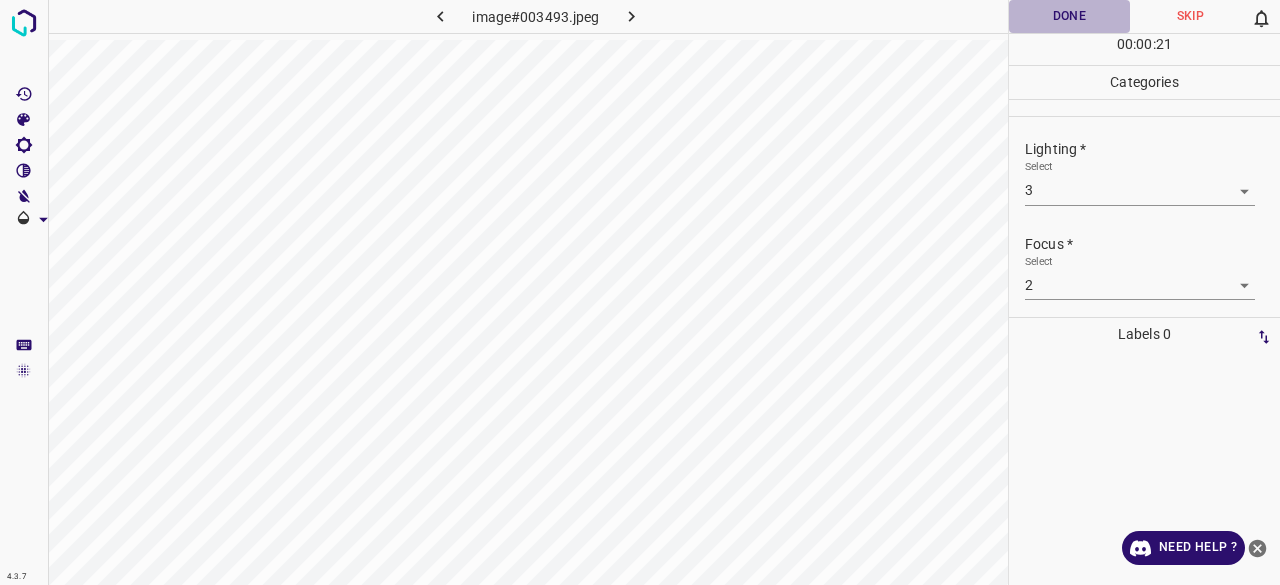 click on "Done" at bounding box center [1069, 16] 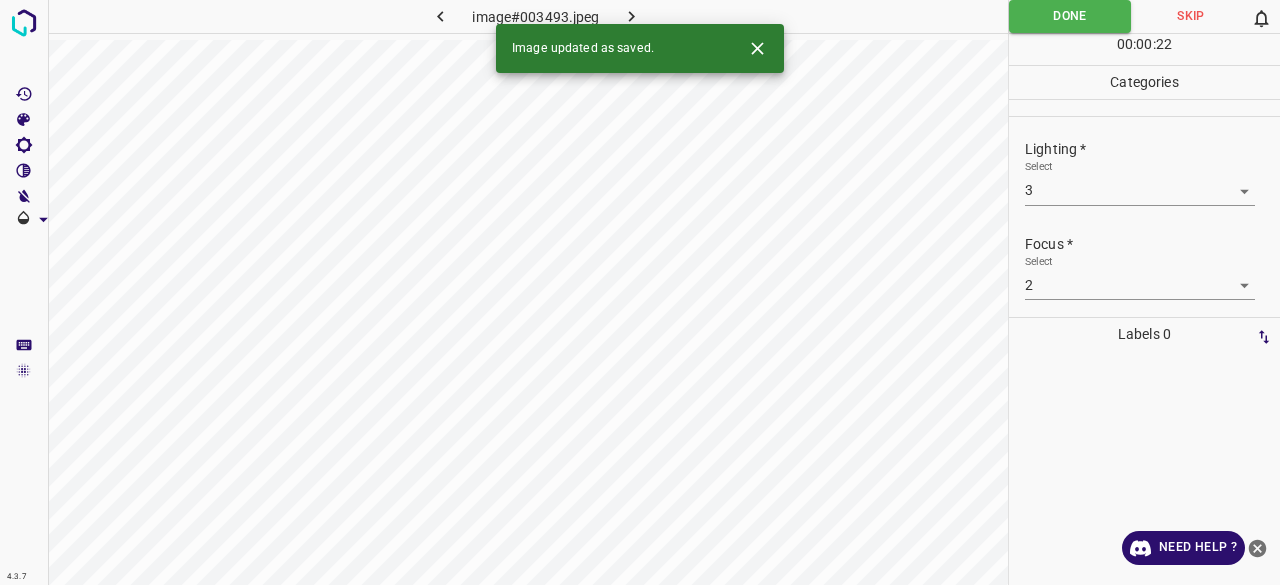 click 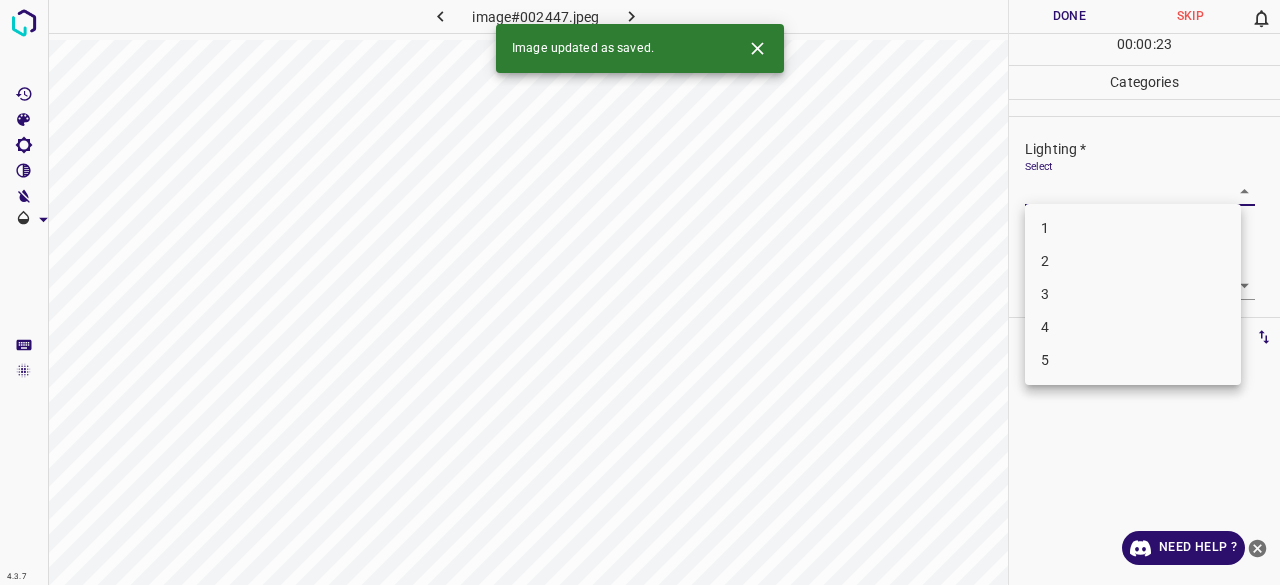 click on "4.3.7 image#002447.jpeg Done Skip 0 00   : 00   : 23   Categories Lighting *  Select ​ Focus *  Select ​ Overall *  Select ​ Labels   0 Categories 1 Lighting 2 Focus 3 Overall Tools Space Change between modes (Draw & Edit) I Auto labeling R Restore zoom M Zoom in N Zoom out Delete Delete selecte label Filters Z Restore filters X Saturation filter C Brightness filter V Contrast filter B Gray scale filter General O Download Image updated as saved. Need Help ? - Text - Hide - Delete 1 2 3 4 5" at bounding box center (640, 292) 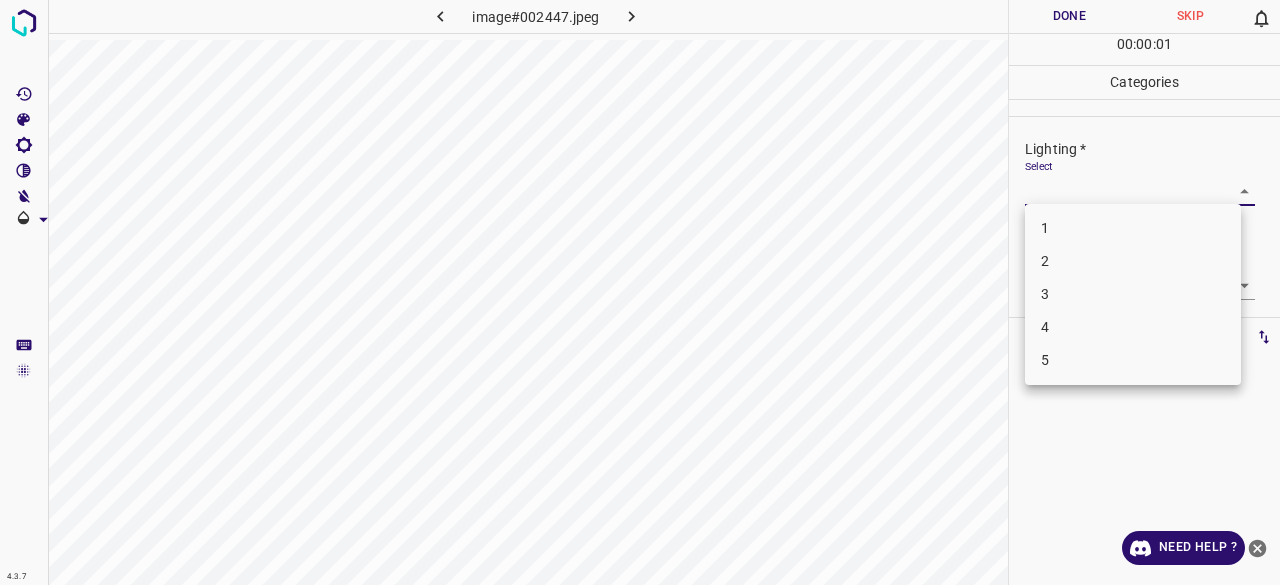 click on "2" at bounding box center [1133, 261] 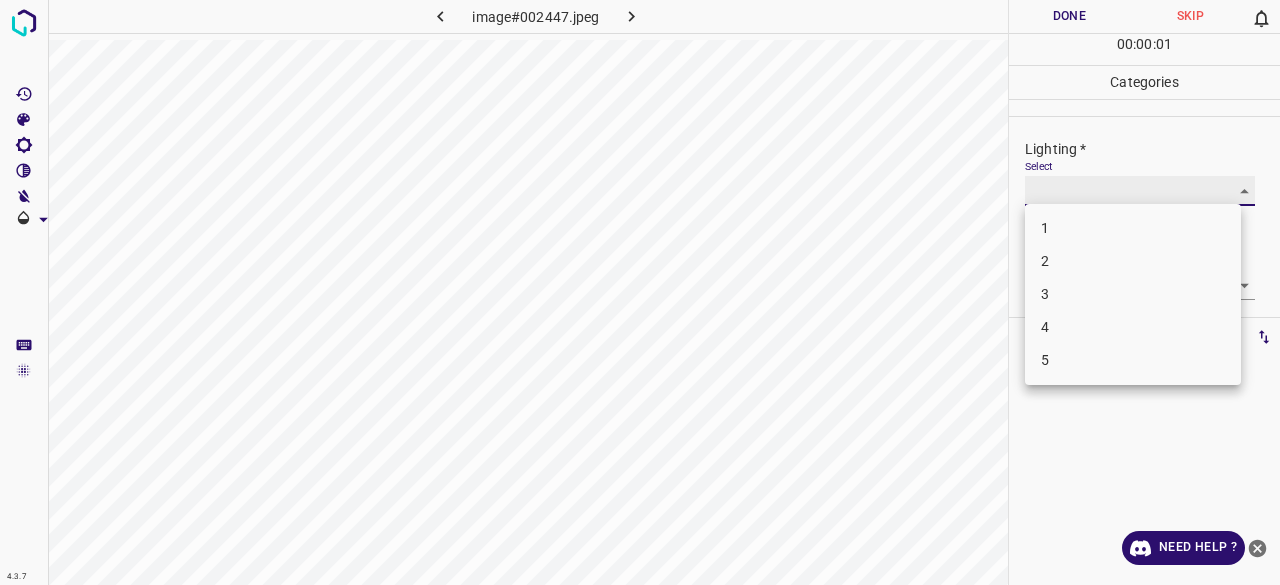 type on "2" 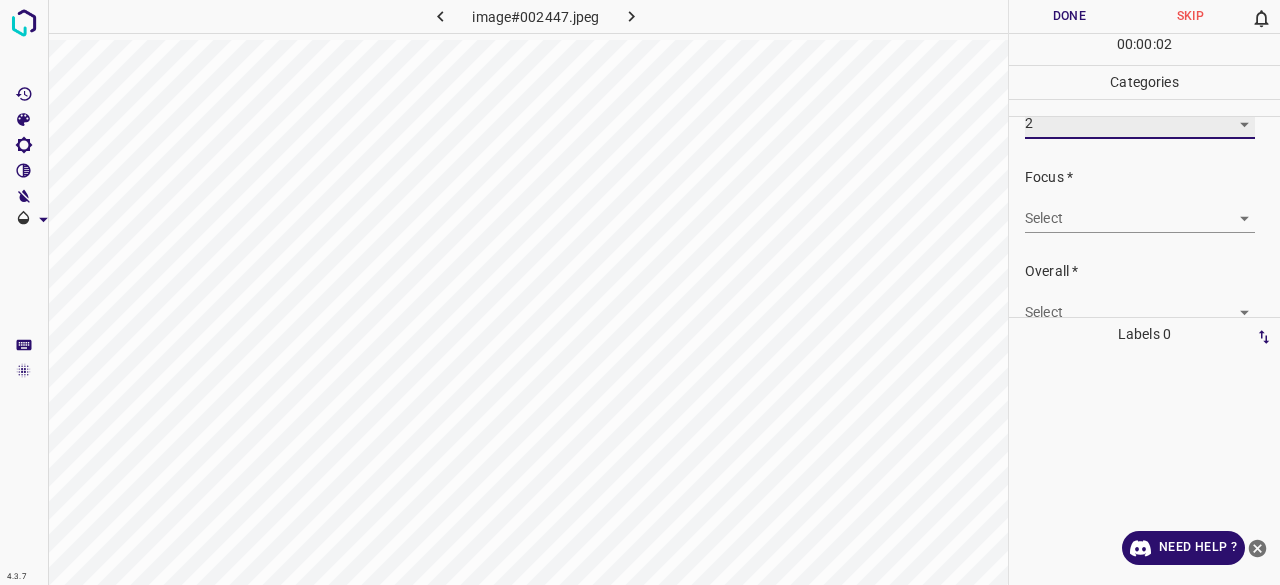 scroll, scrollTop: 98, scrollLeft: 0, axis: vertical 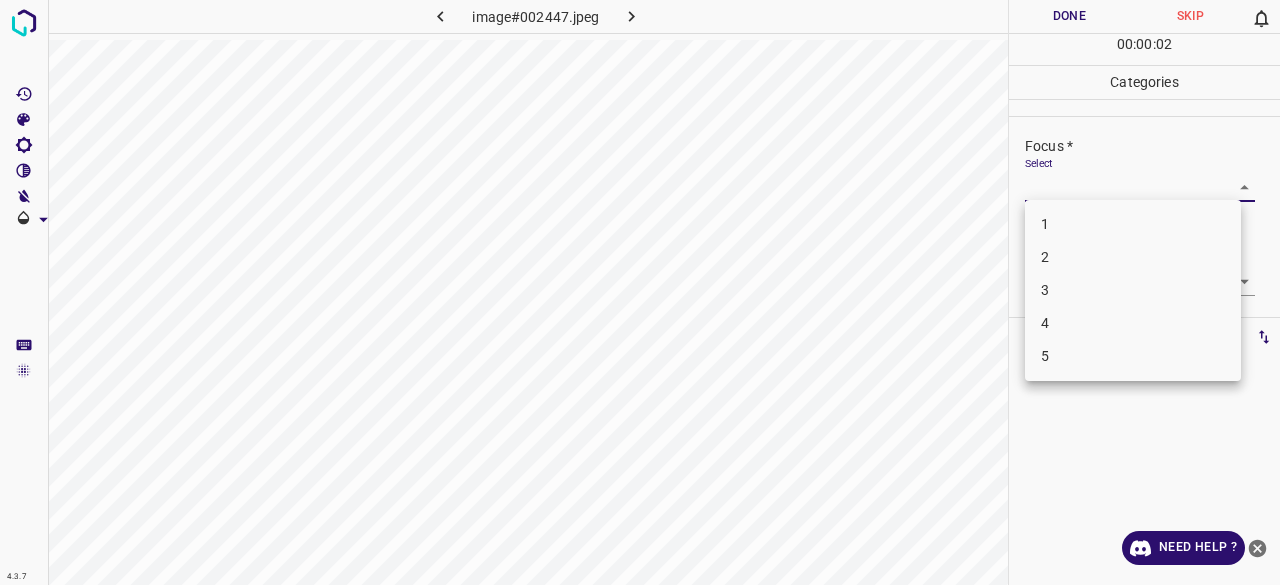 click on "4.3.7 image#002447.jpeg Done Skip 0 00   : 00   : 02   Categories Lighting *  Select 2 2 Focus *  Select ​ Overall *  Select ​ Labels   0 Categories 1 Lighting 2 Focus 3 Overall Tools Space Change between modes (Draw & Edit) I Auto labeling R Restore zoom M Zoom in N Zoom out Delete Delete selecte label Filters Z Restore filters X Saturation filter C Brightness filter V Contrast filter B Gray scale filter General O Download Need Help ? - Text - Hide - Delete 1 2 3 4 5" at bounding box center [640, 292] 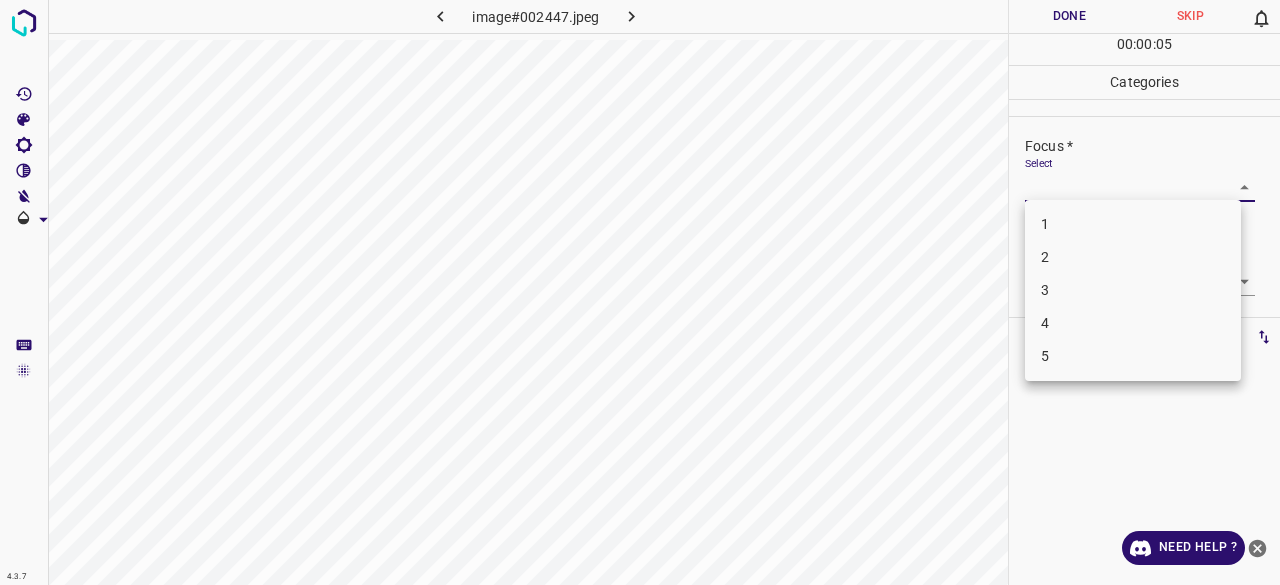 click on "1" at bounding box center [1133, 224] 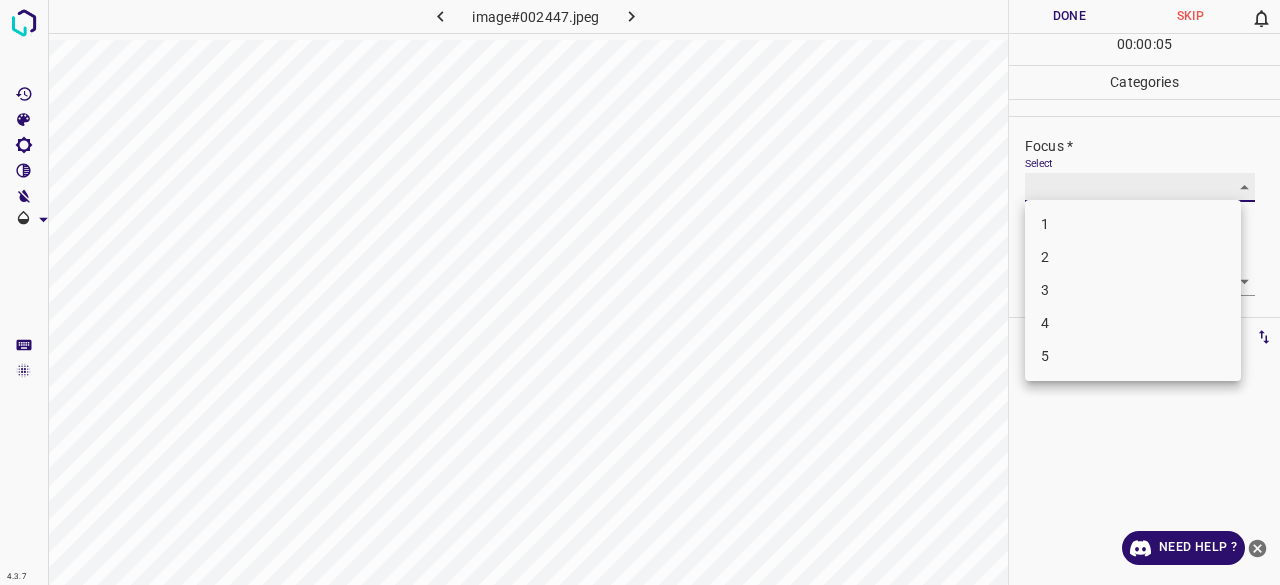 type on "1" 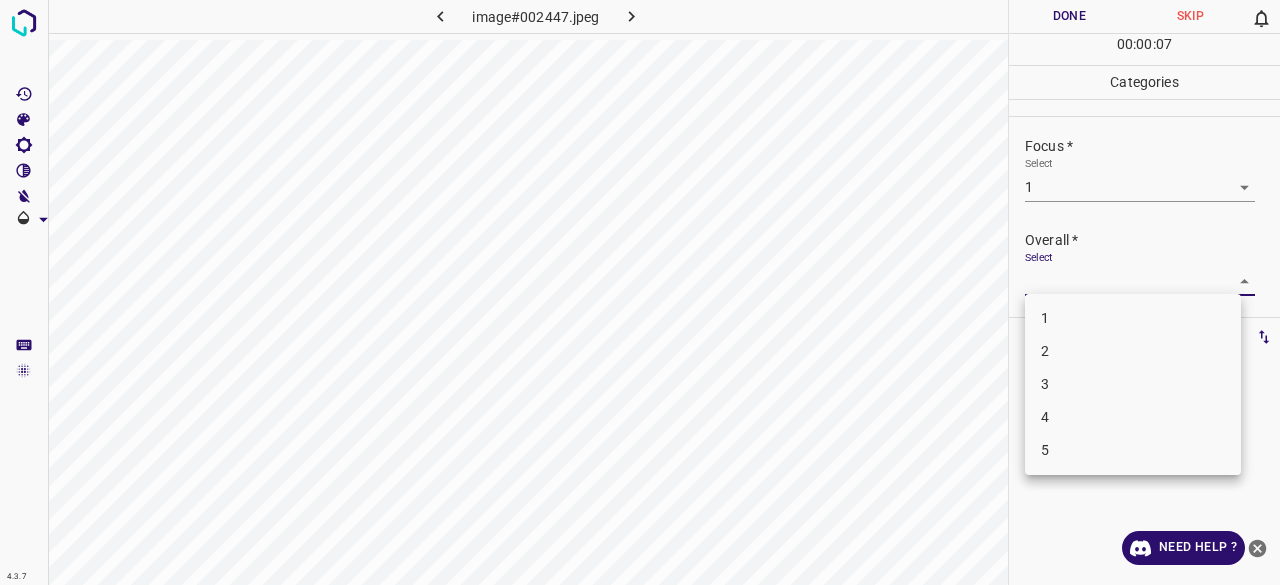 click on "4.3.7 image#002447.jpeg Done Skip 0 00   : 00   : 07   Categories Lighting *  Select 2 2 Focus *  Select 1 1 Overall *  Select ​ Labels   0 Categories 1 Lighting 2 Focus 3 Overall Tools Space Change between modes (Draw & Edit) I Auto labeling R Restore zoom M Zoom in N Zoom out Delete Delete selecte label Filters Z Restore filters X Saturation filter C Brightness filter V Contrast filter B Gray scale filter General O Download Need Help ? - Text - Hide - Delete 1 2 3 4 5" at bounding box center [640, 292] 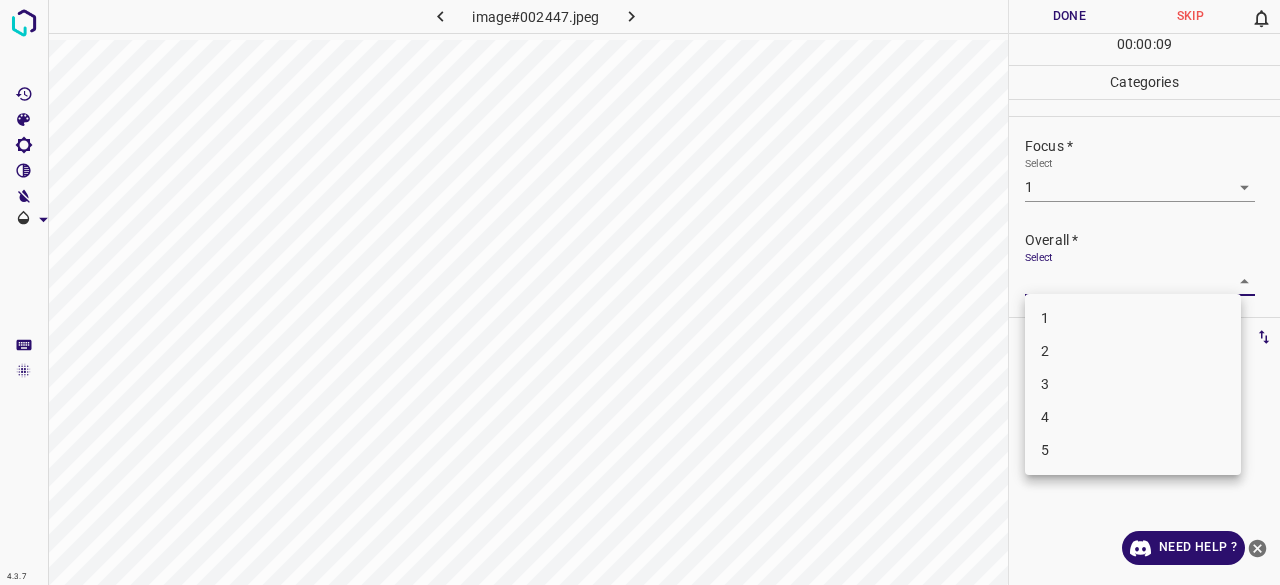 click on "2" at bounding box center (1133, 351) 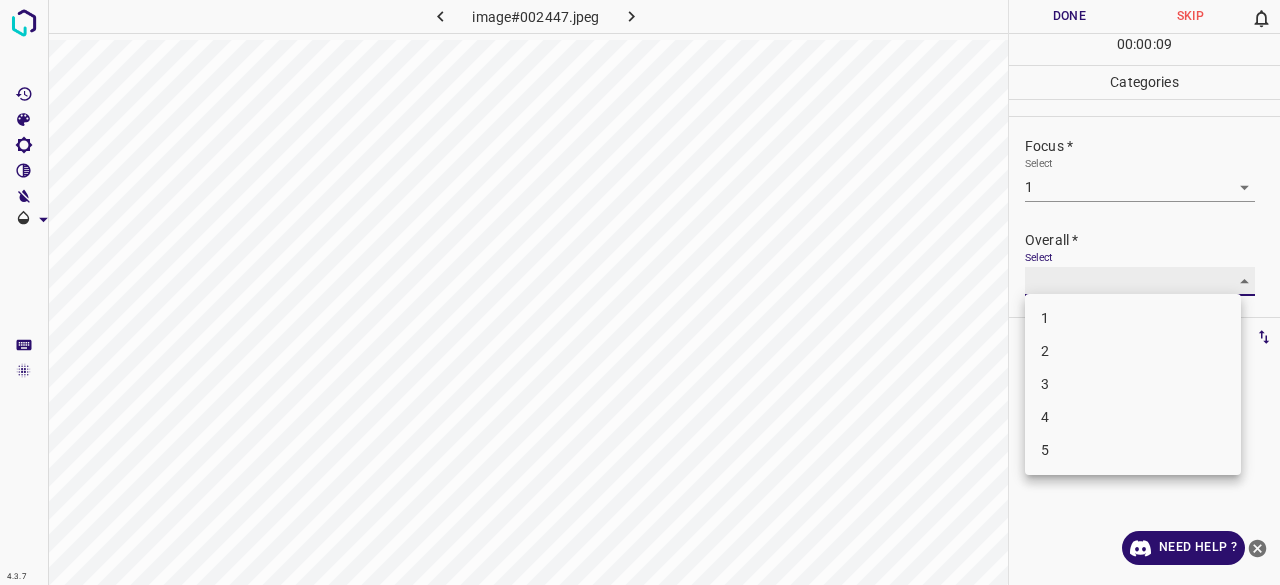 type on "2" 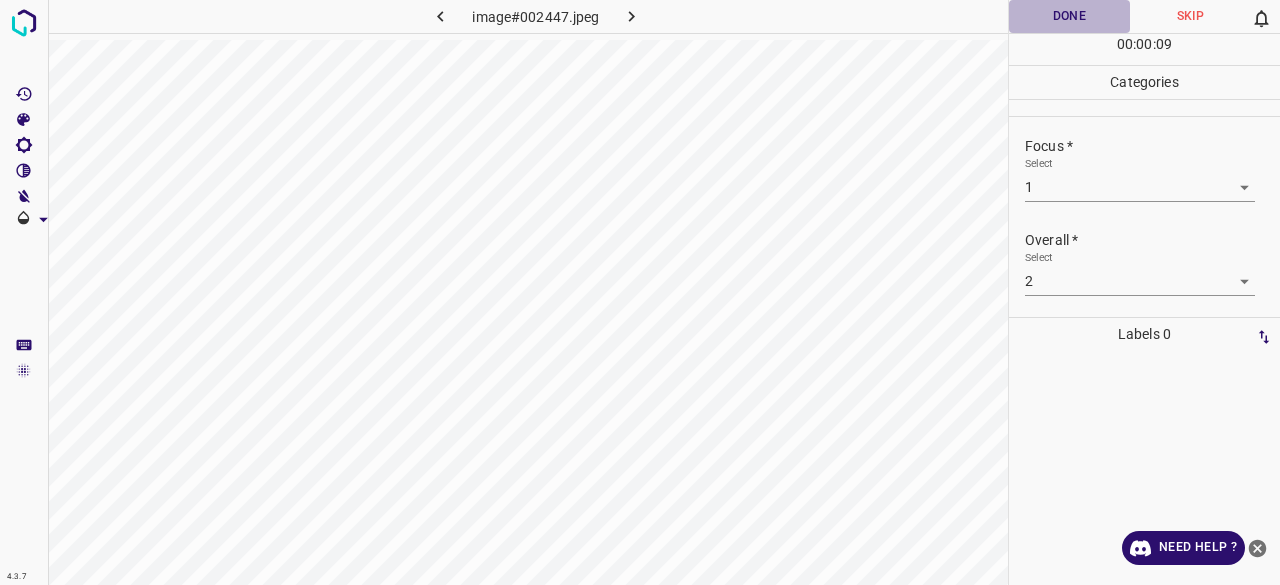 click on "Done" at bounding box center (1069, 16) 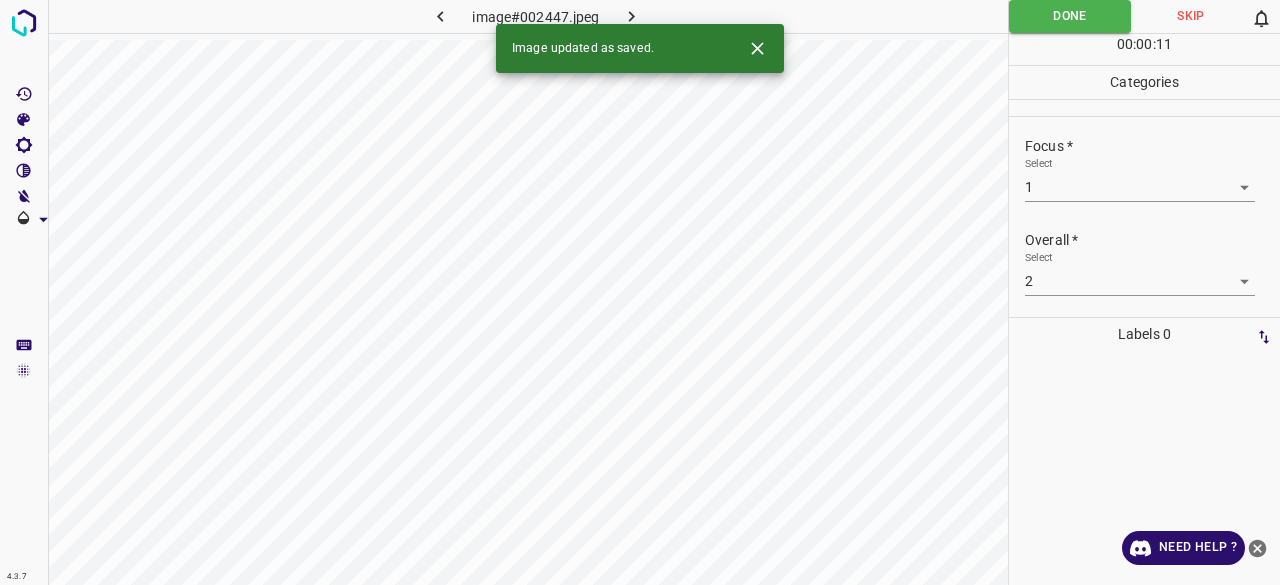 click 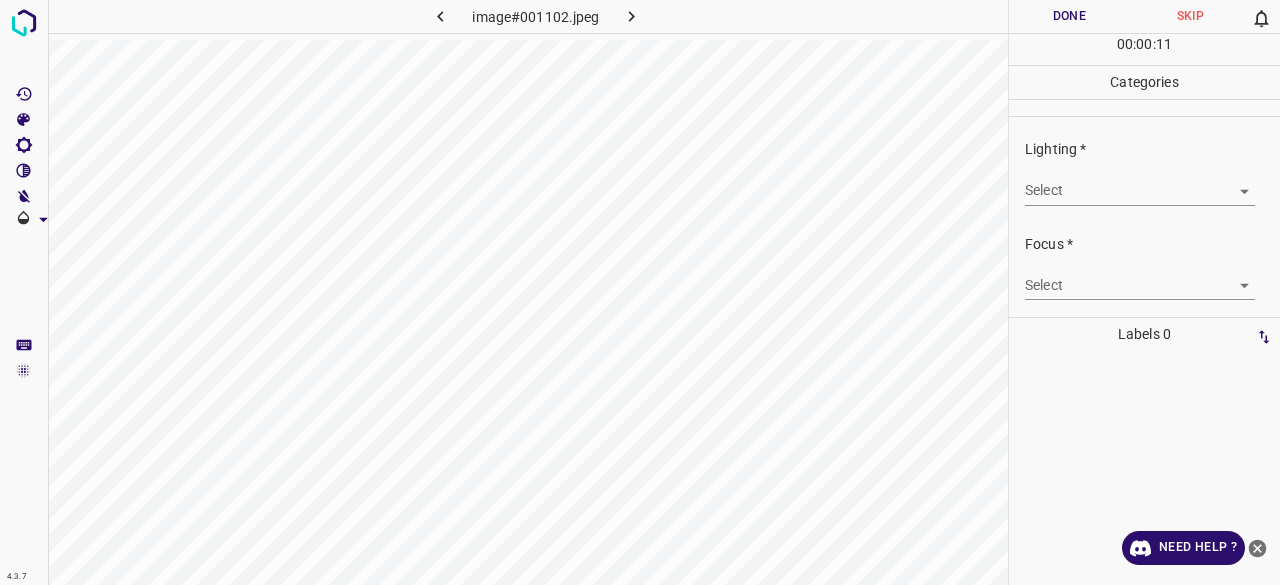 click on "4.3.7 image#001102.jpeg Done Skip 0 00   : 00   : 11   Categories Lighting *  Select ​ Focus *  Select ​ Overall *  Select ​ Labels   0 Categories 1 Lighting 2 Focus 3 Overall Tools Space Change between modes (Draw & Edit) I Auto labeling R Restore zoom M Zoom in N Zoom out Delete Delete selecte label Filters Z Restore filters X Saturation filter C Brightness filter V Contrast filter B Gray scale filter General O Download Need Help ? - Text - Hide - Delete" at bounding box center (640, 292) 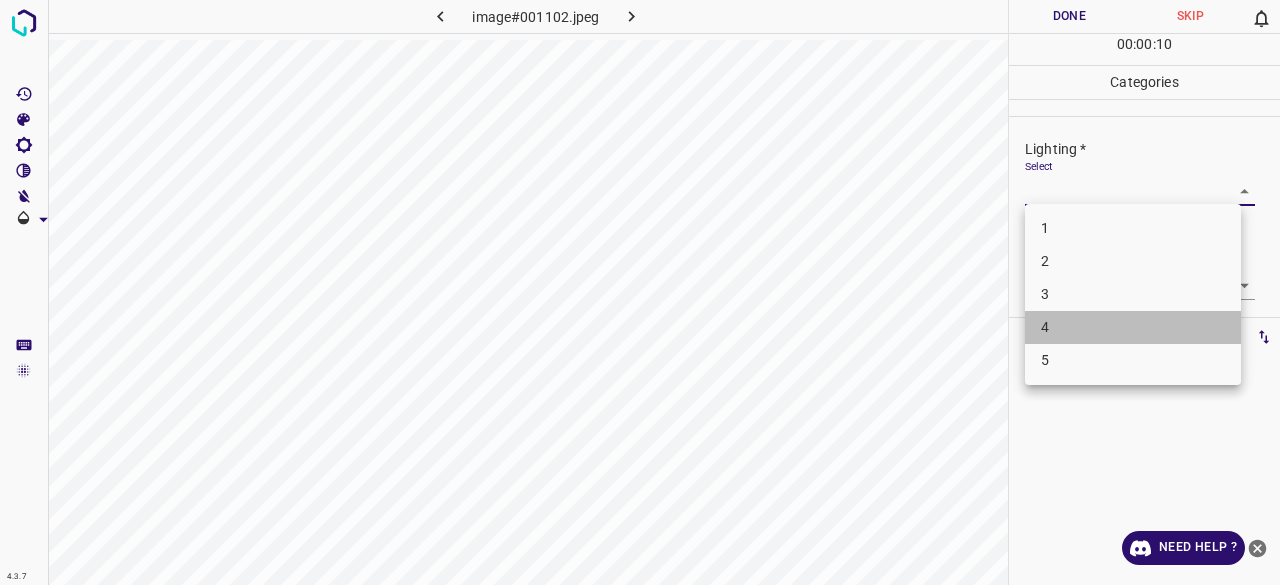 click on "4" at bounding box center (1133, 327) 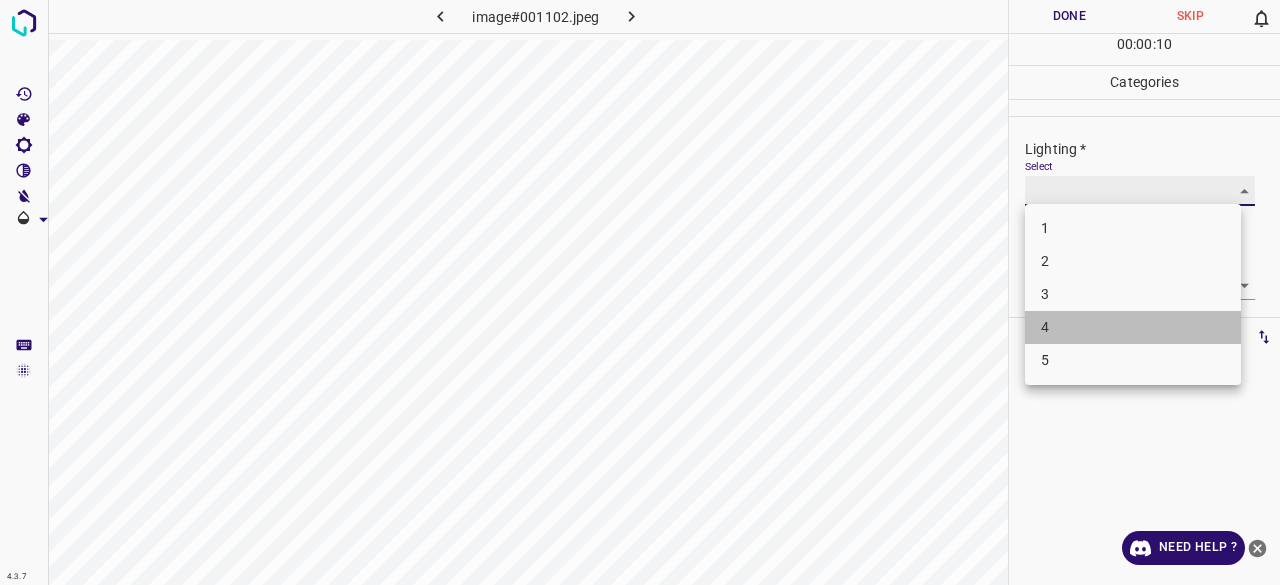 type on "4" 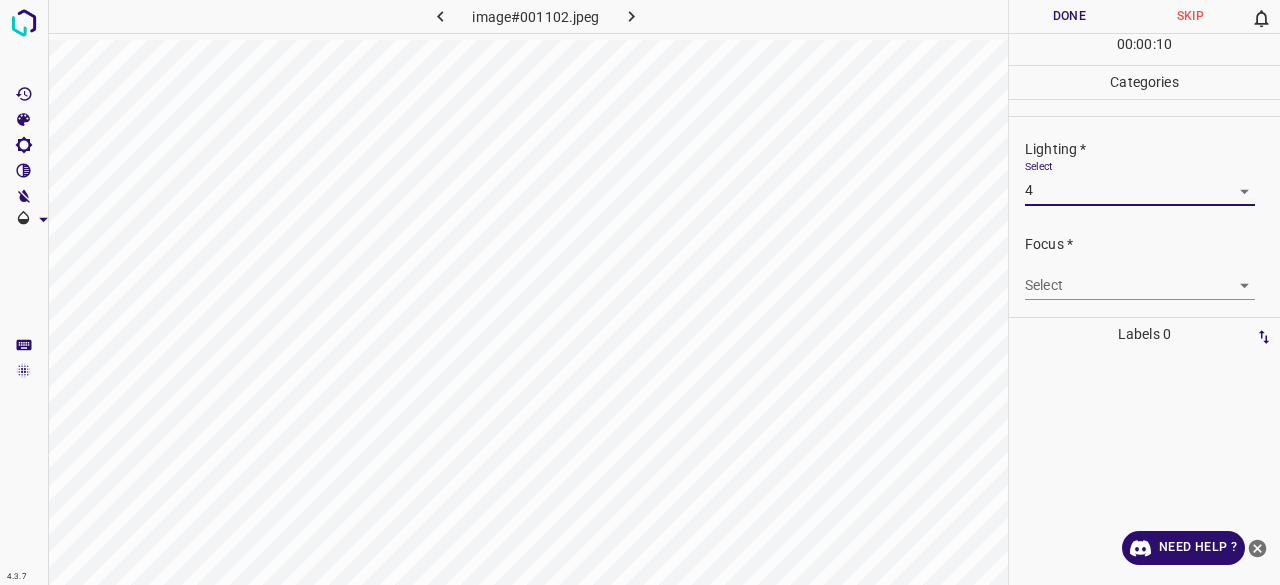 click on "4.3.7 image#001102.jpeg Done Skip 0 00   : 00   : 10   Categories Lighting *  Select 4 4 Focus *  Select ​ Overall *  Select ​ Labels   0 Categories 1 Lighting 2 Focus 3 Overall Tools Space Change between modes (Draw & Edit) I Auto labeling R Restore zoom M Zoom in N Zoom out Delete Delete selecte label Filters Z Restore filters X Saturation filter C Brightness filter V Contrast filter B Gray scale filter General O Download Need Help ? - Text - Hide - Delete" at bounding box center (640, 292) 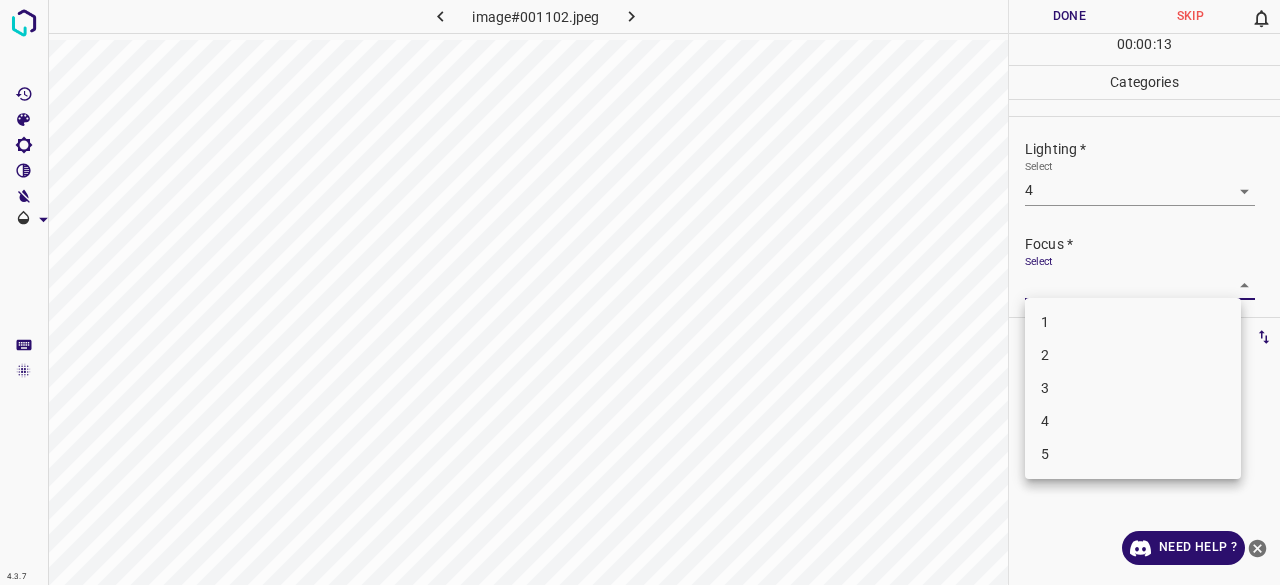 click on "3" at bounding box center (1133, 388) 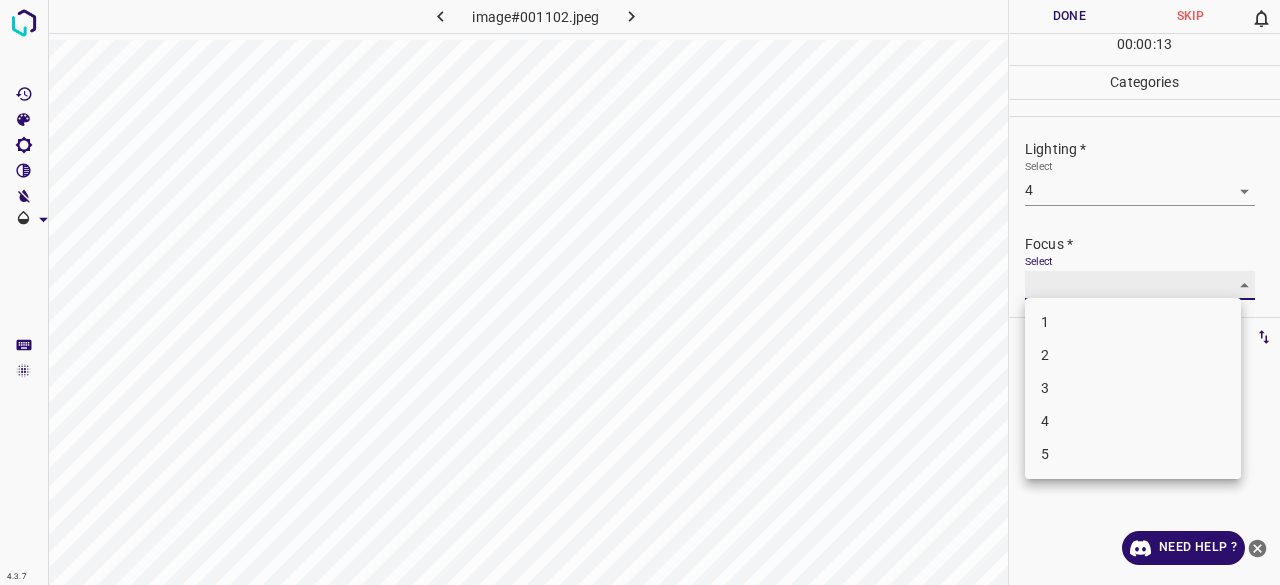 type on "3" 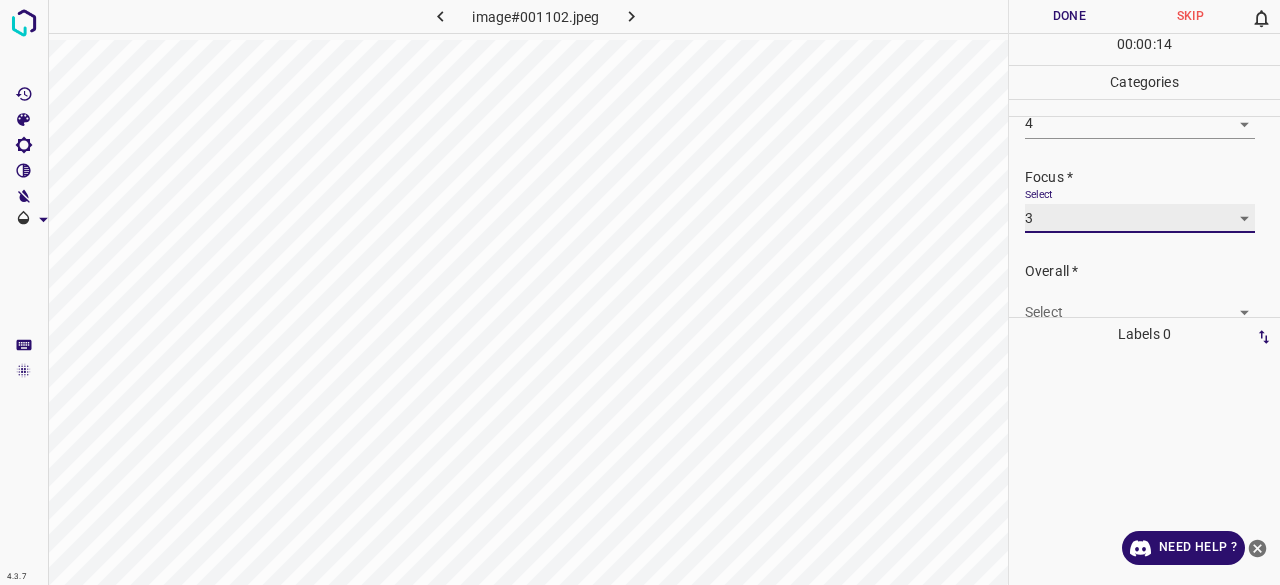 scroll, scrollTop: 98, scrollLeft: 0, axis: vertical 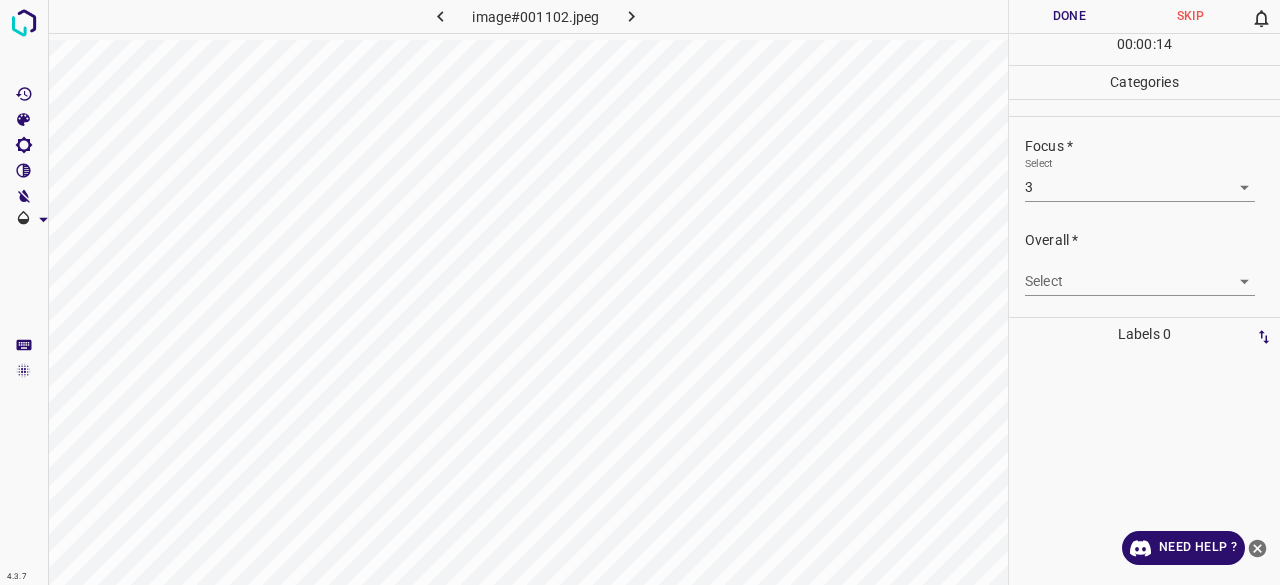 click on "Overall *  Select ​" at bounding box center [1144, 263] 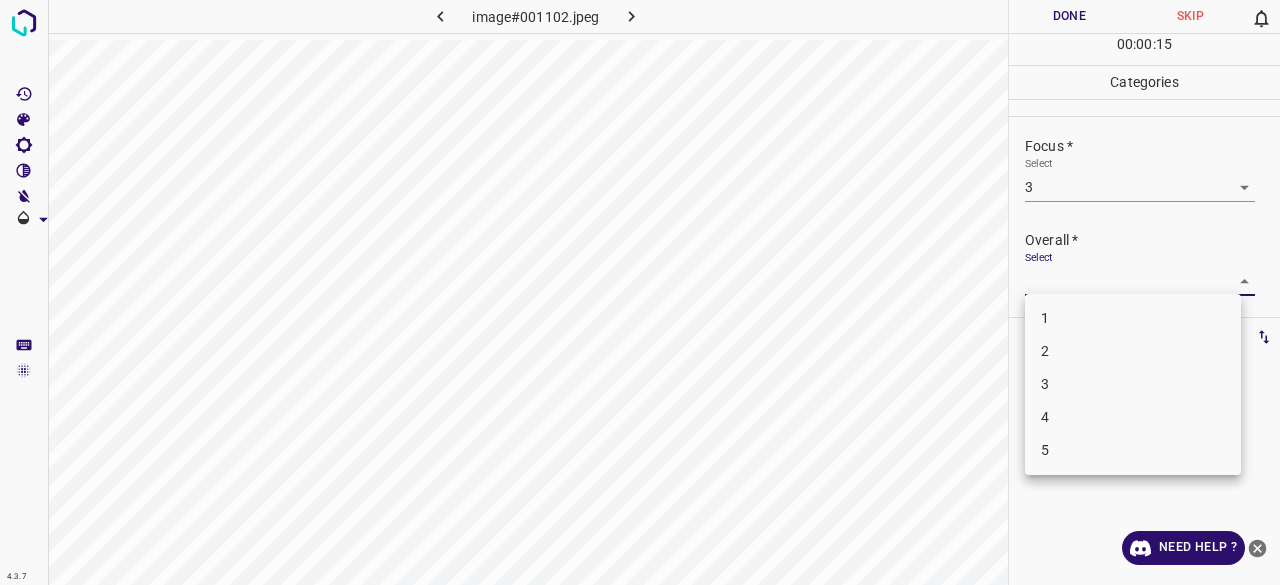 click on "4.3.7 image#001102.jpeg Done Skip 0 00   : 00   : 15   Categories Lighting *  Select 4 4 Focus *  Select 3 3 Overall *  Select ​ Labels   0 Categories 1 Lighting 2 Focus 3 Overall Tools Space Change between modes (Draw & Edit) I Auto labeling R Restore zoom M Zoom in N Zoom out Delete Delete selecte label Filters Z Restore filters X Saturation filter C Brightness filter V Contrast filter B Gray scale filter General O Download Need Help ? - Text - Hide - Delete 1 2 3 4 5" at bounding box center [640, 292] 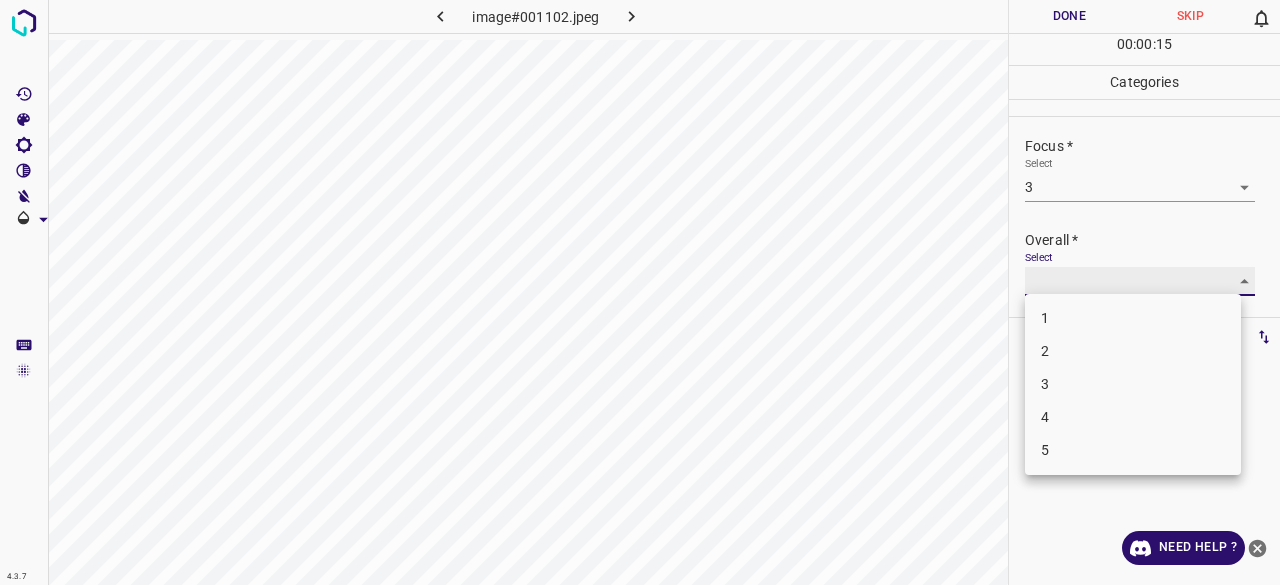 type on "3" 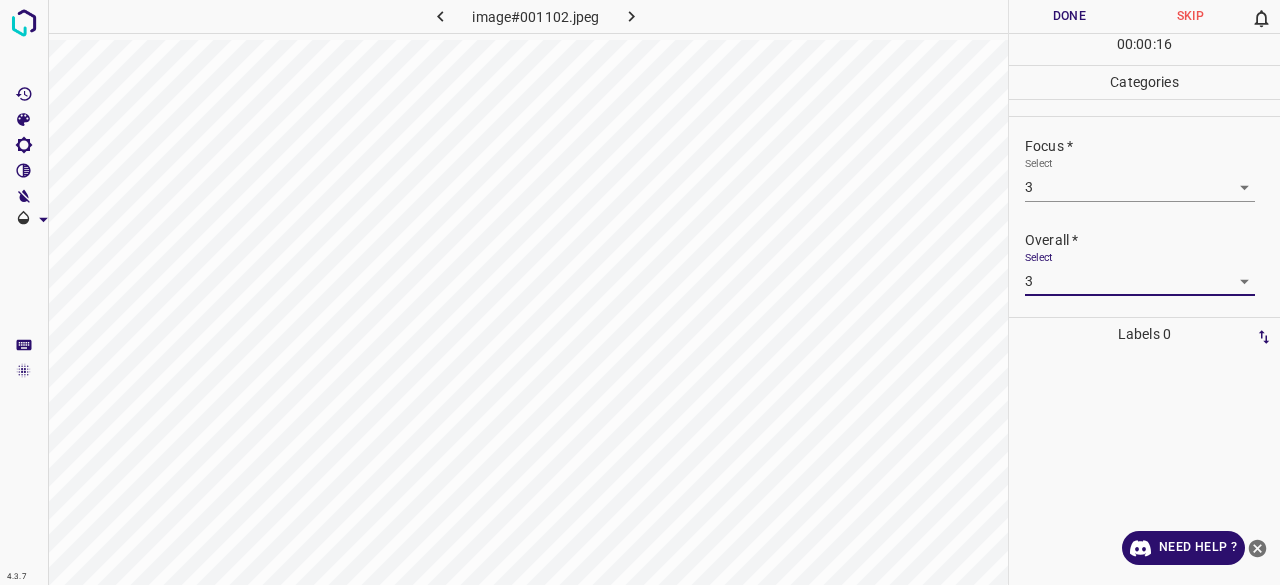 click on "Done" at bounding box center [1069, 16] 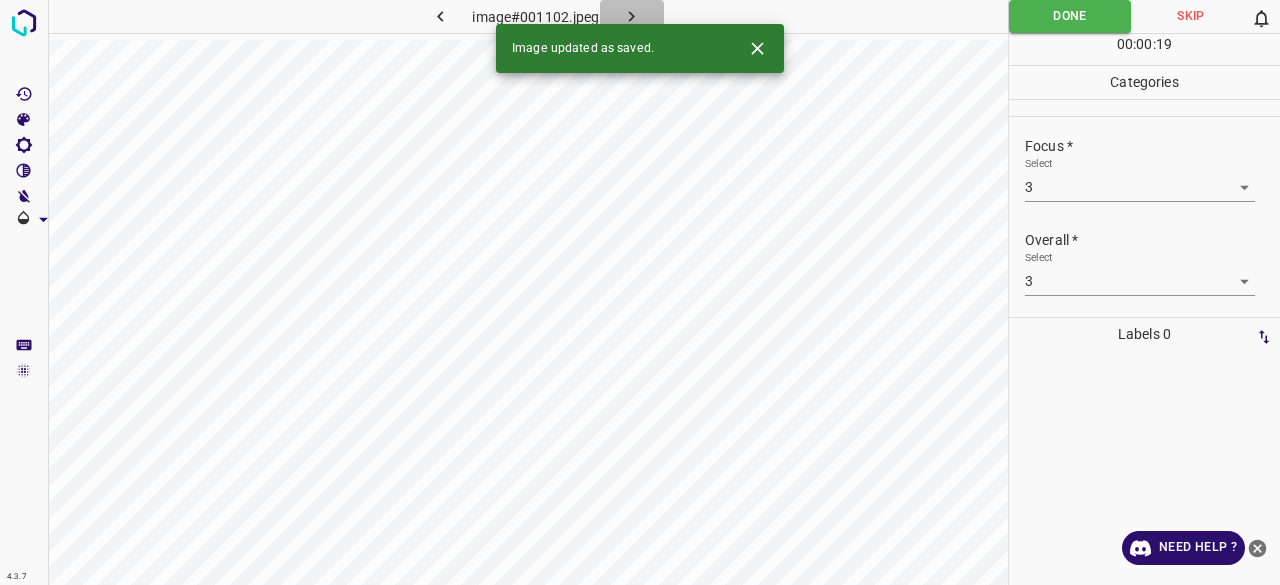 click 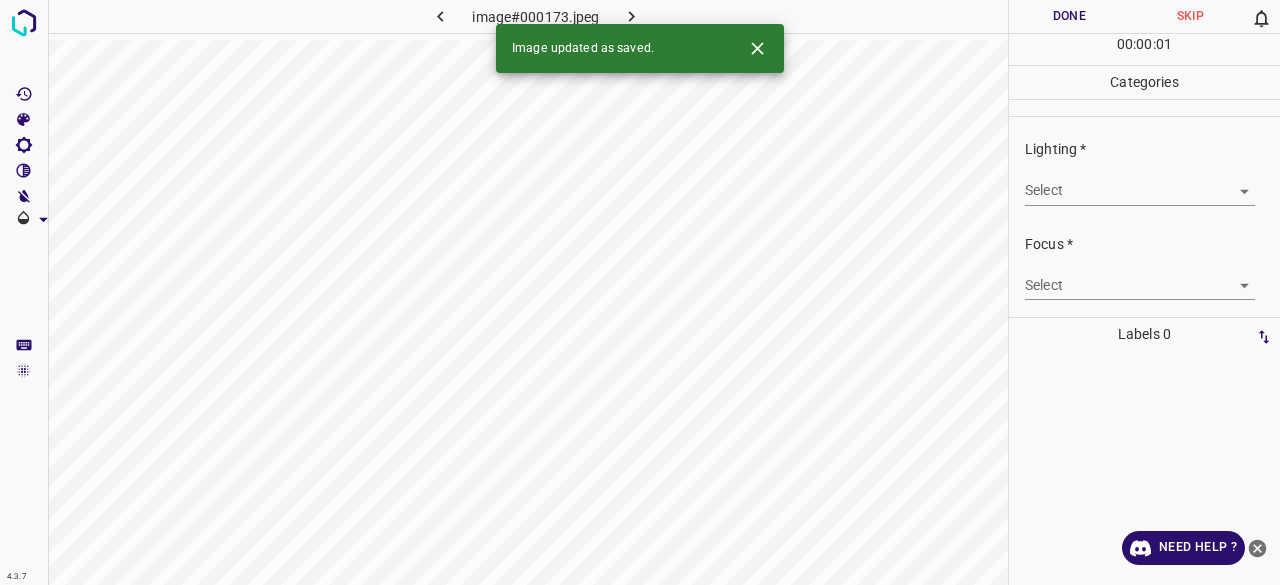 click on "Lighting *" at bounding box center [1152, 149] 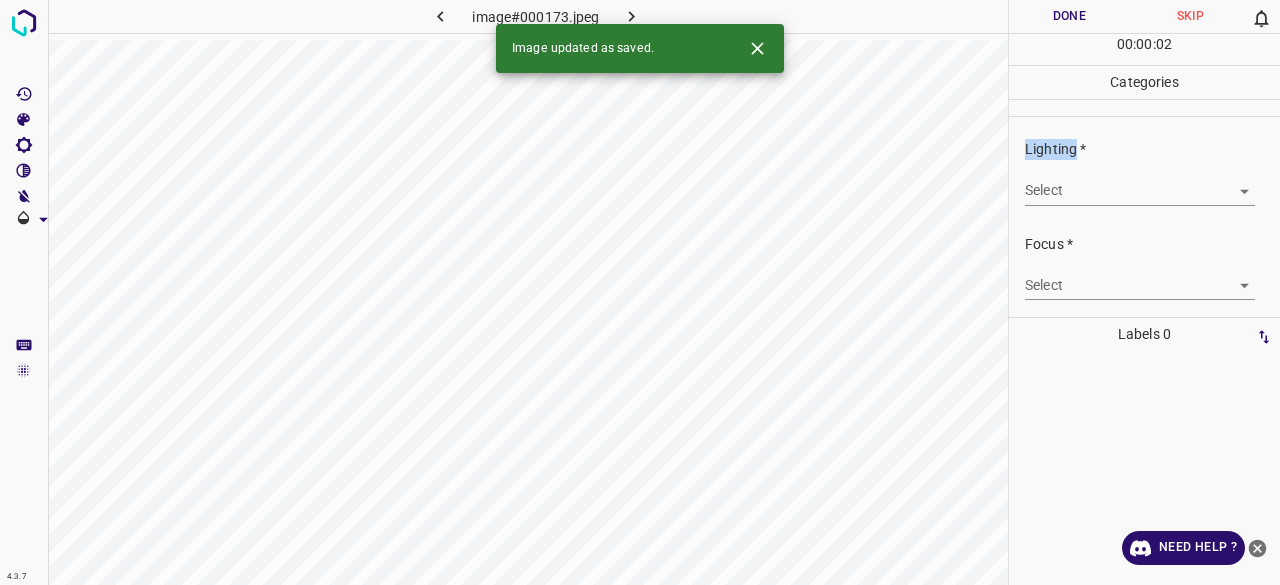 click on "Lighting *" at bounding box center (1152, 149) 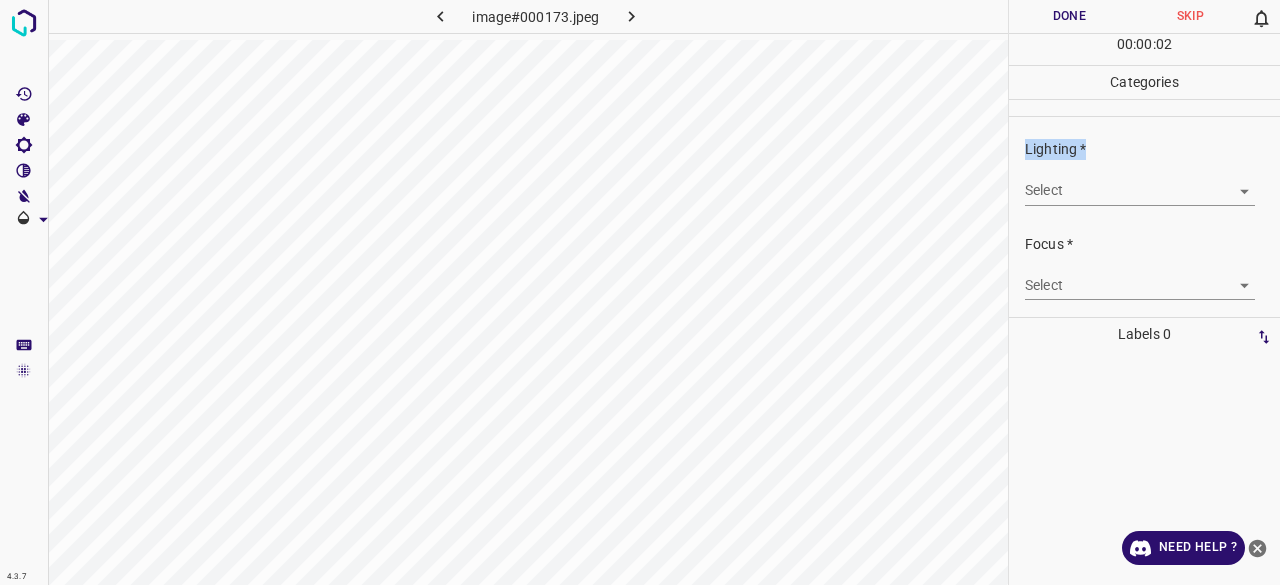 click on "Lighting *" at bounding box center (1152, 149) 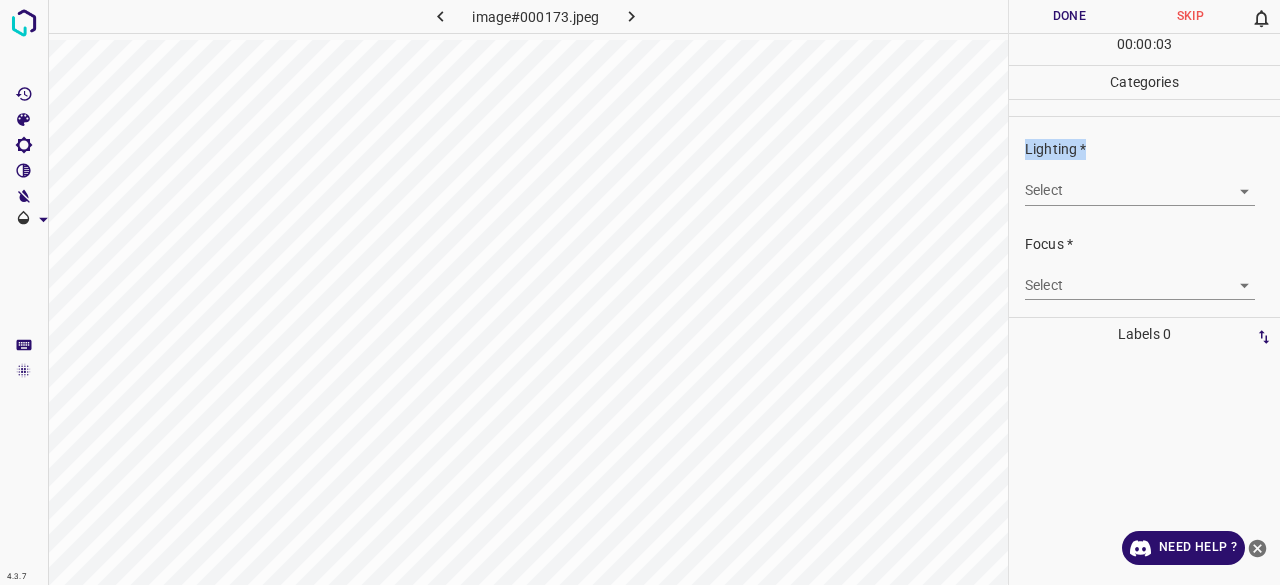 click on "Lighting *" at bounding box center [1152, 149] 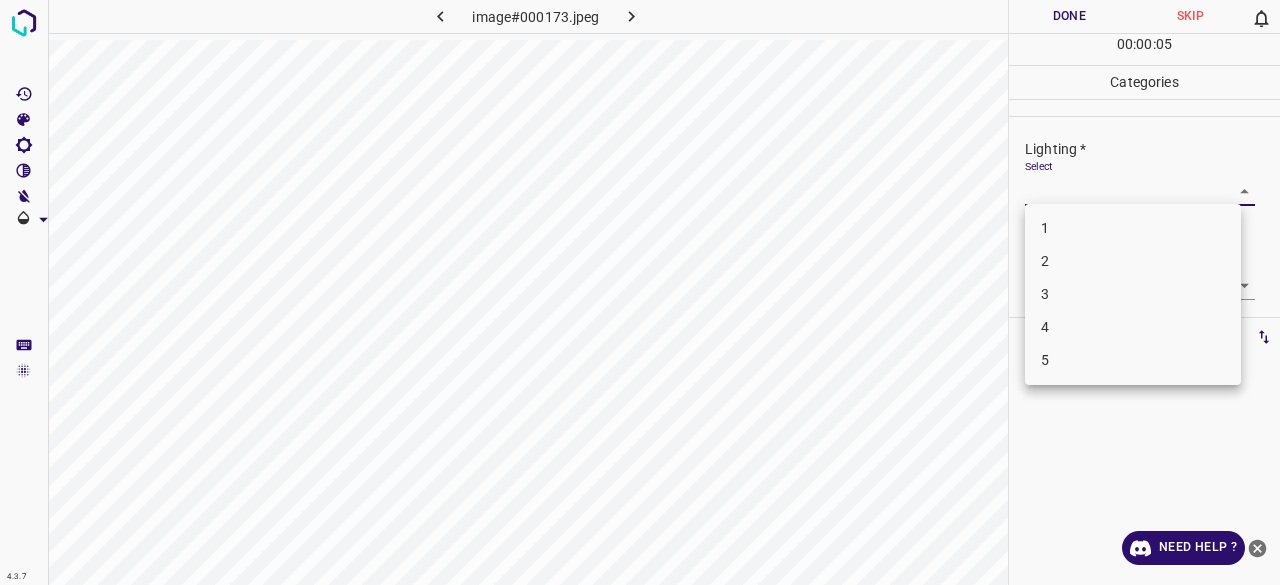 click on "4.3.7 image#000173.jpeg Done Skip 0 00   : 00   : 05   Categories Lighting *  Select ​ Focus *  Select ​ Overall *  Select ​ Labels   0 Categories 1 Lighting 2 Focus 3 Overall Tools Space Change between modes (Draw & Edit) I Auto labeling R Restore zoom M Zoom in N Zoom out Delete Delete selecte label Filters Z Restore filters X Saturation filter C Brightness filter V Contrast filter B Gray scale filter General O Download Need Help ? - Text - Hide - Delete 1 2 3 4 5" at bounding box center (640, 292) 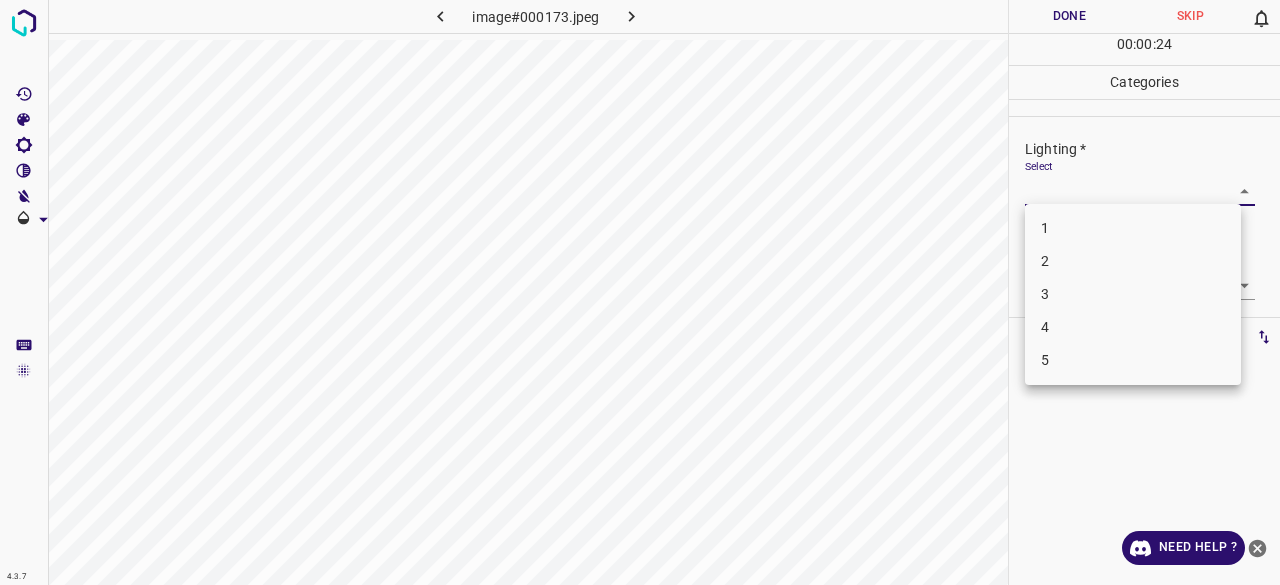 click on "2" at bounding box center [1133, 261] 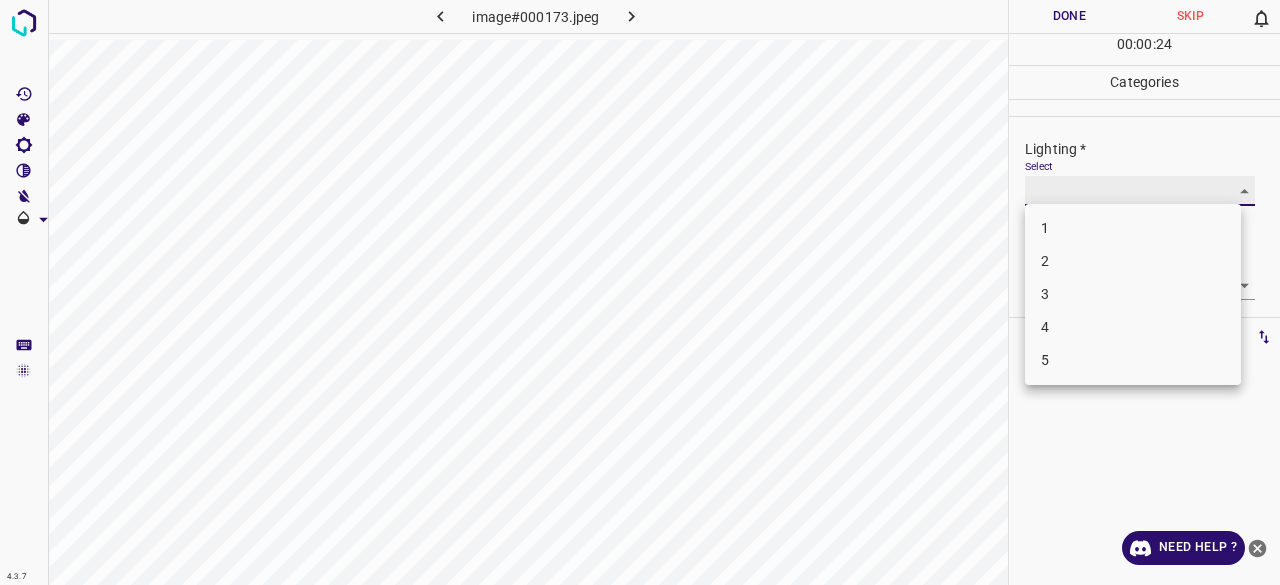 type on "2" 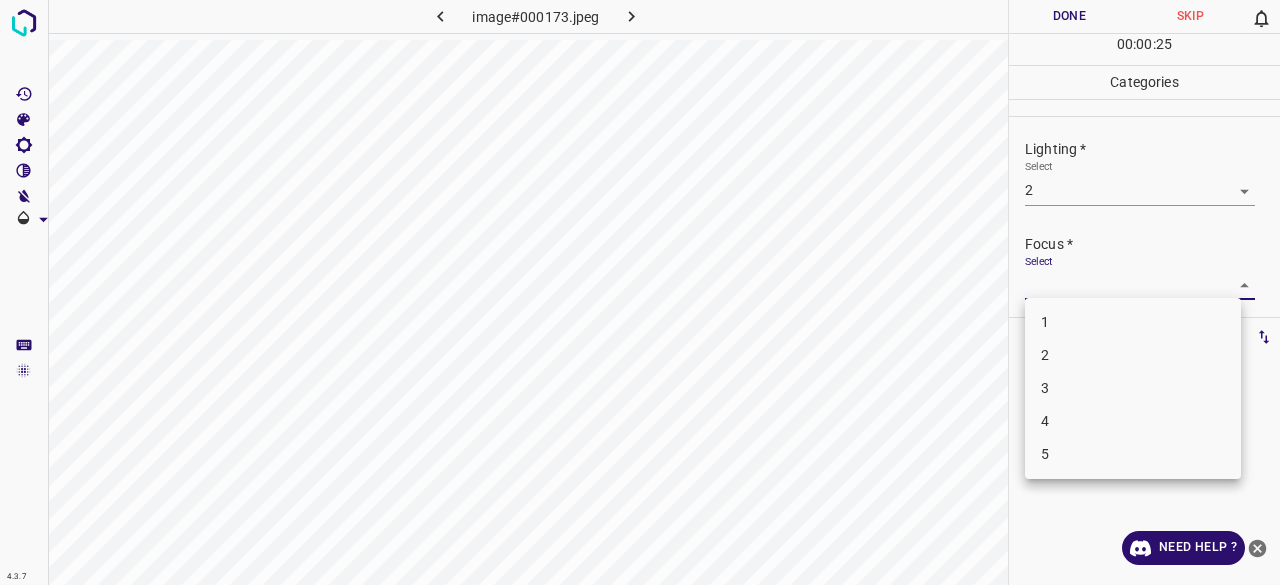 click on "4.3.7 image#000173.jpeg Done Skip 0 00   : 00   : 25   Categories Lighting *  Select 2 2 Focus *  Select ​ Overall *  Select ​ Labels   0 Categories 1 Lighting 2 Focus 3 Overall Tools Space Change between modes (Draw & Edit) I Auto labeling R Restore zoom M Zoom in N Zoom out Delete Delete selecte label Filters Z Restore filters X Saturation filter C Brightness filter V Contrast filter B Gray scale filter General O Download Need Help ? - Text - Hide - Delete 1 2 3 4 5" at bounding box center [640, 292] 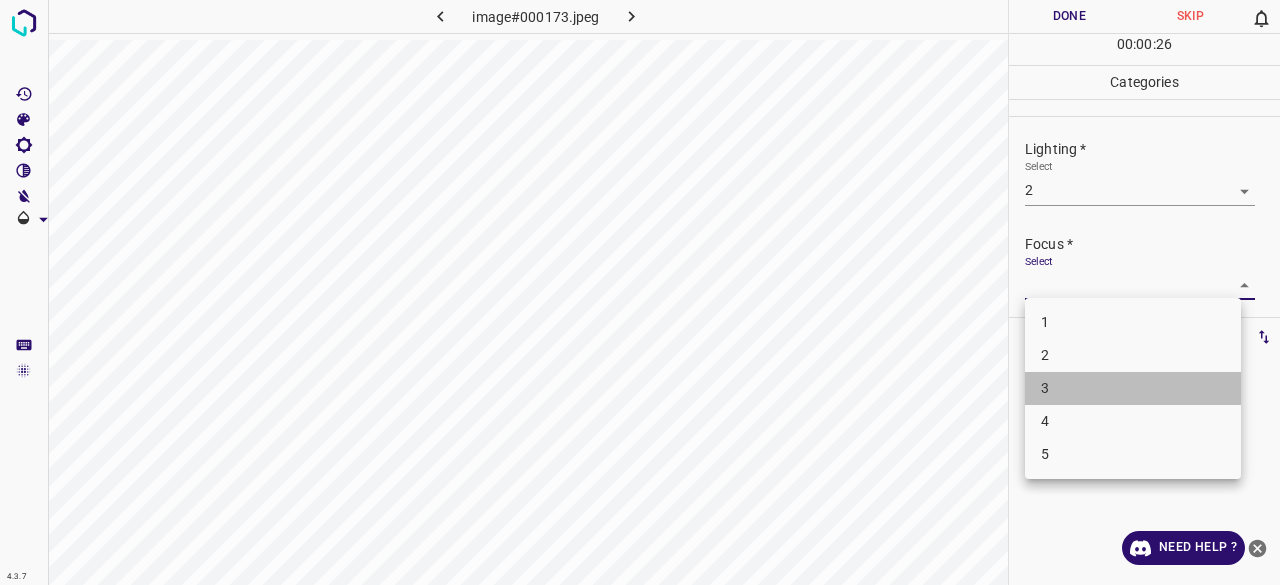 click on "3" at bounding box center [1133, 388] 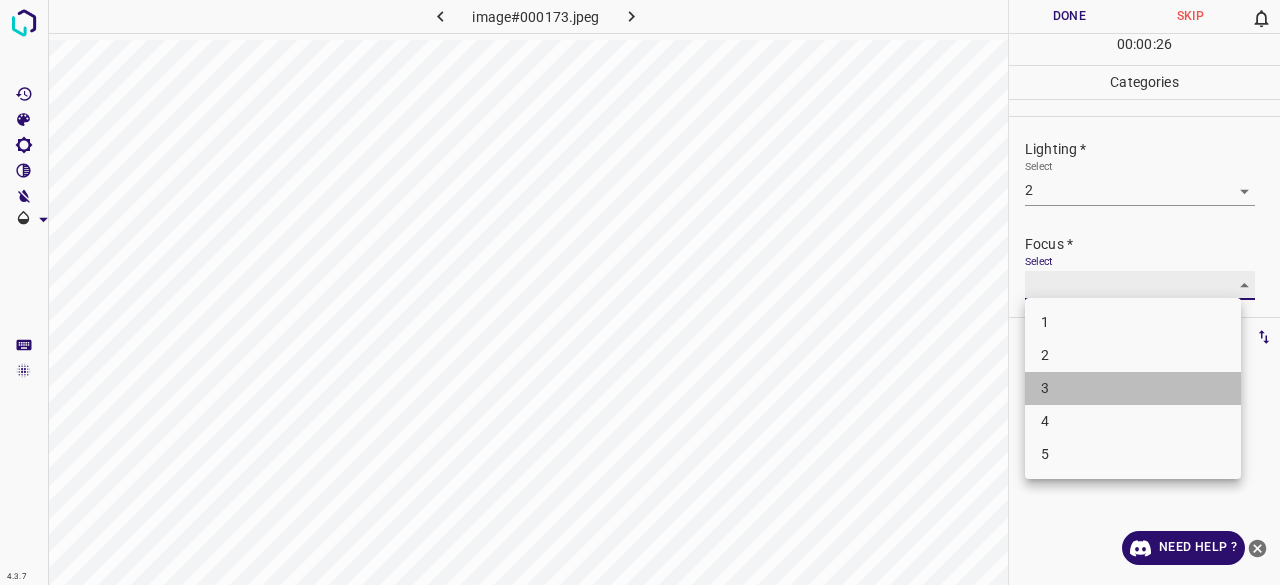 type on "3" 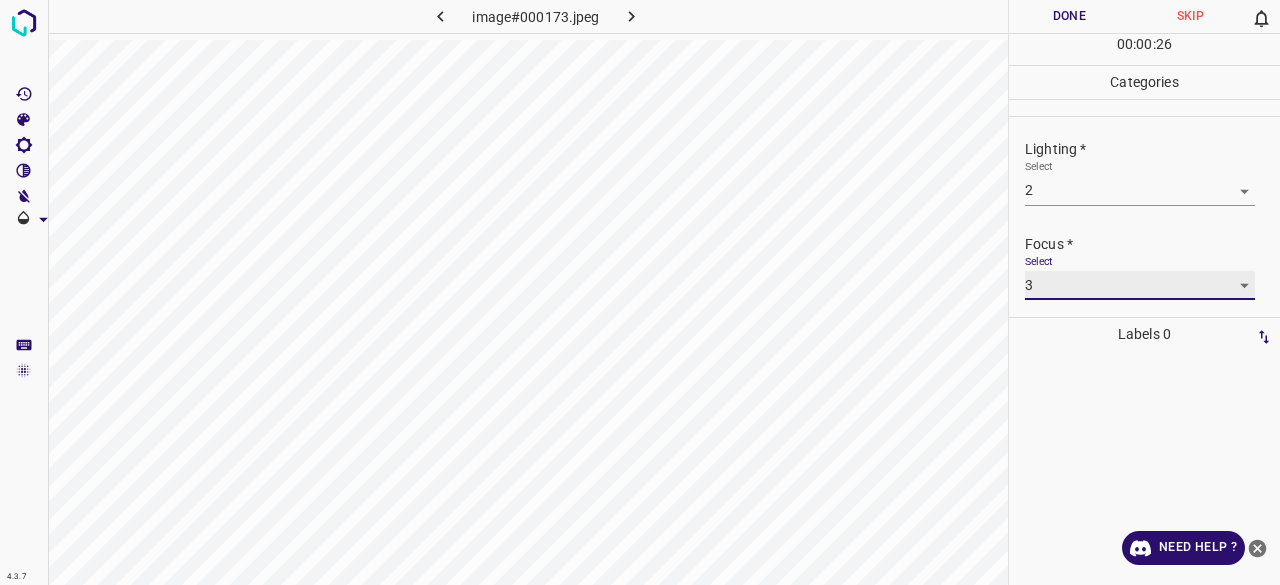 scroll, scrollTop: 98, scrollLeft: 0, axis: vertical 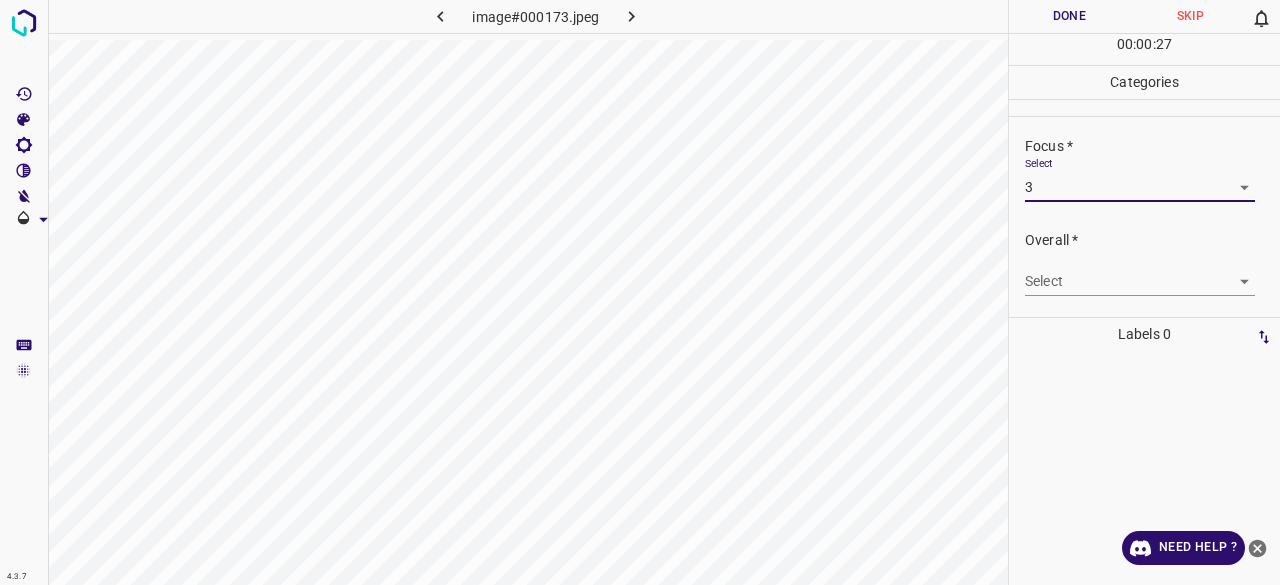 click on "4.3.7 image#000173.jpeg Done Skip 0 00   : 00   : 27   Categories Lighting *  Select 2 2 Focus *  Select 3 3 Overall *  Select ​ Labels   0 Categories 1 Lighting 2 Focus 3 Overall Tools Space Change between modes (Draw & Edit) I Auto labeling R Restore zoom M Zoom in N Zoom out Delete Delete selecte label Filters Z Restore filters X Saturation filter C Brightness filter V Contrast filter B Gray scale filter General O Download Need Help ? - Text - Hide - Delete" at bounding box center [640, 292] 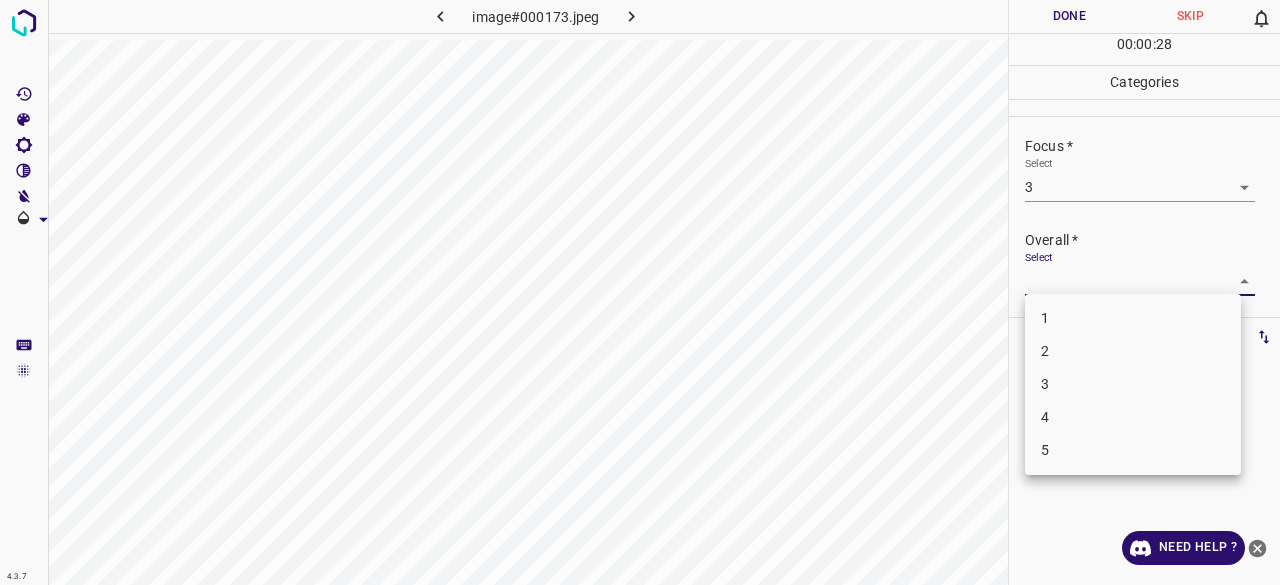 click on "3" at bounding box center (1133, 384) 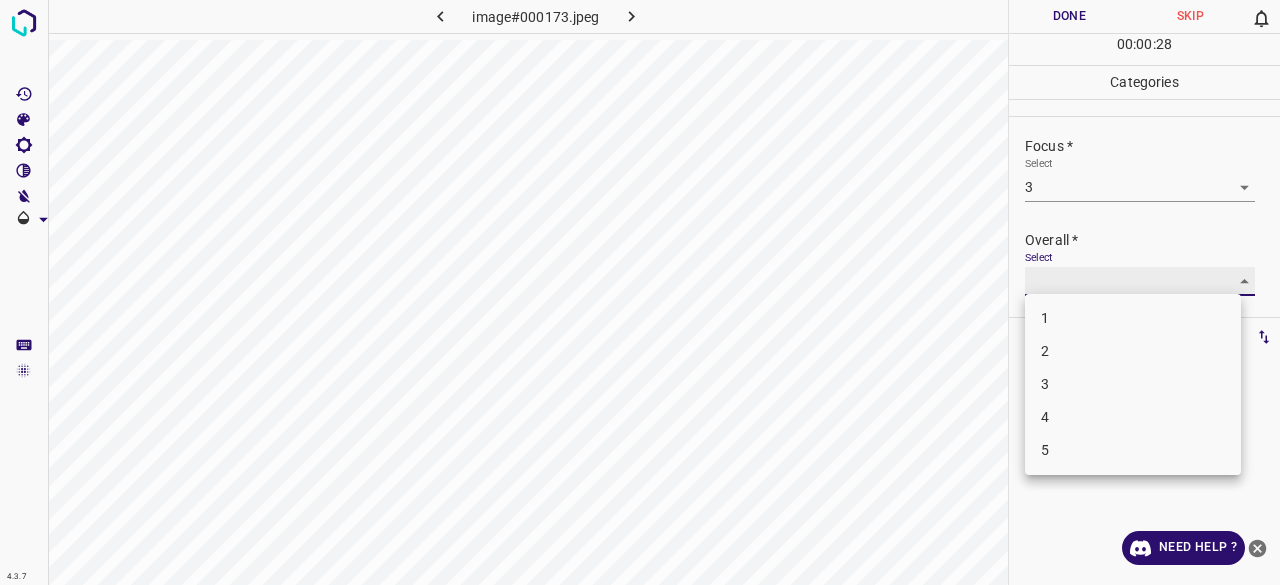 type on "3" 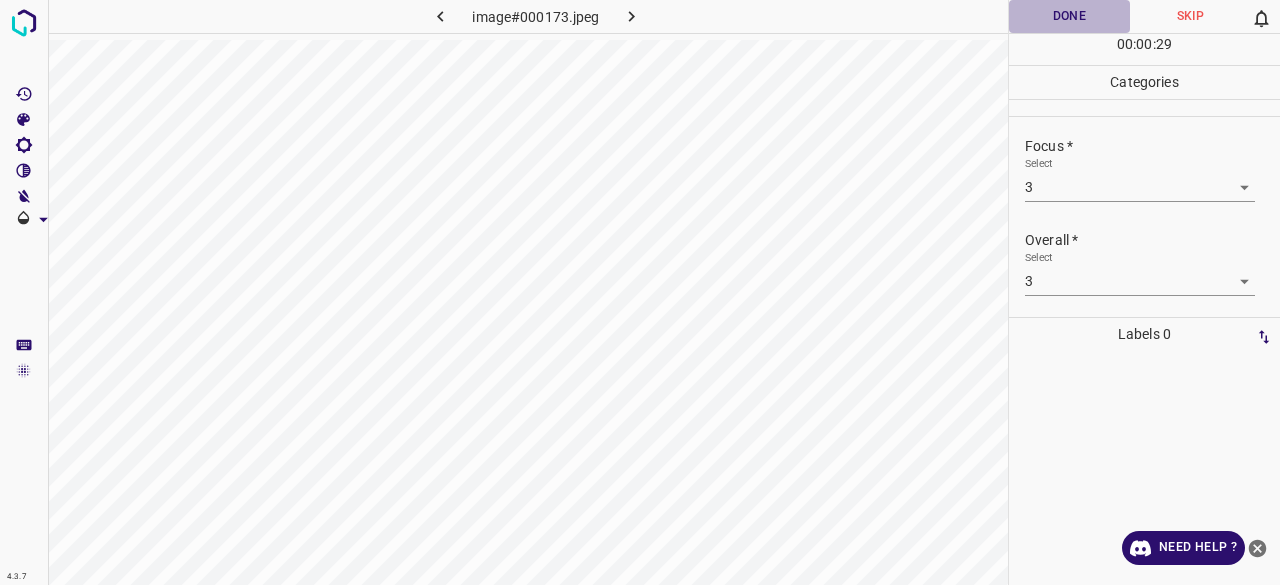 click on "Done" at bounding box center [1069, 16] 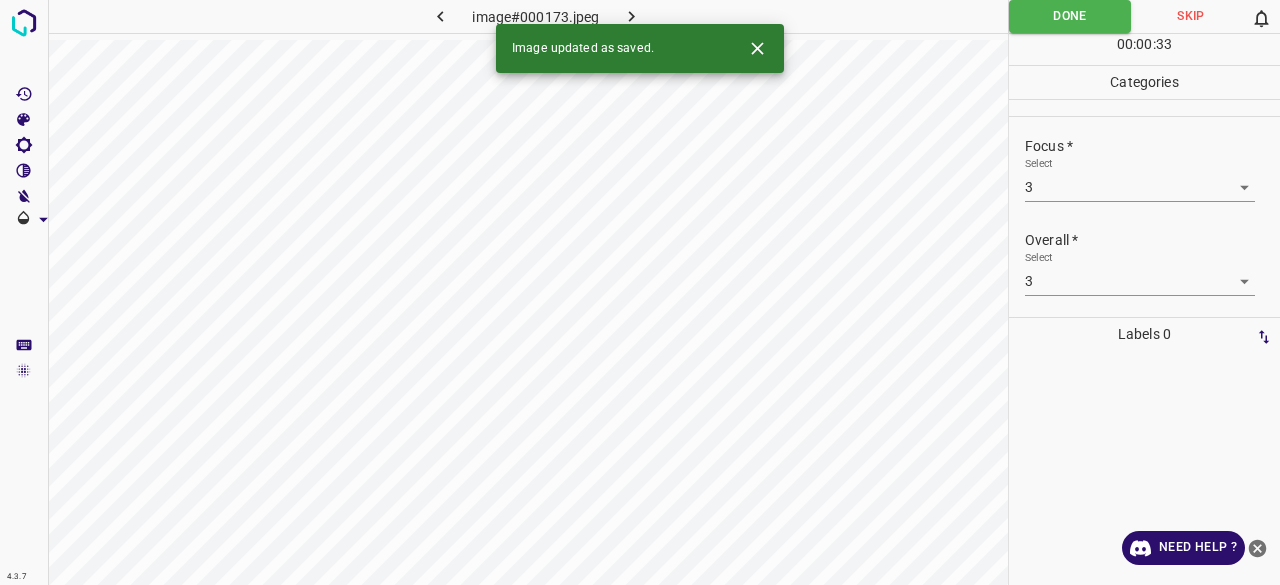 click 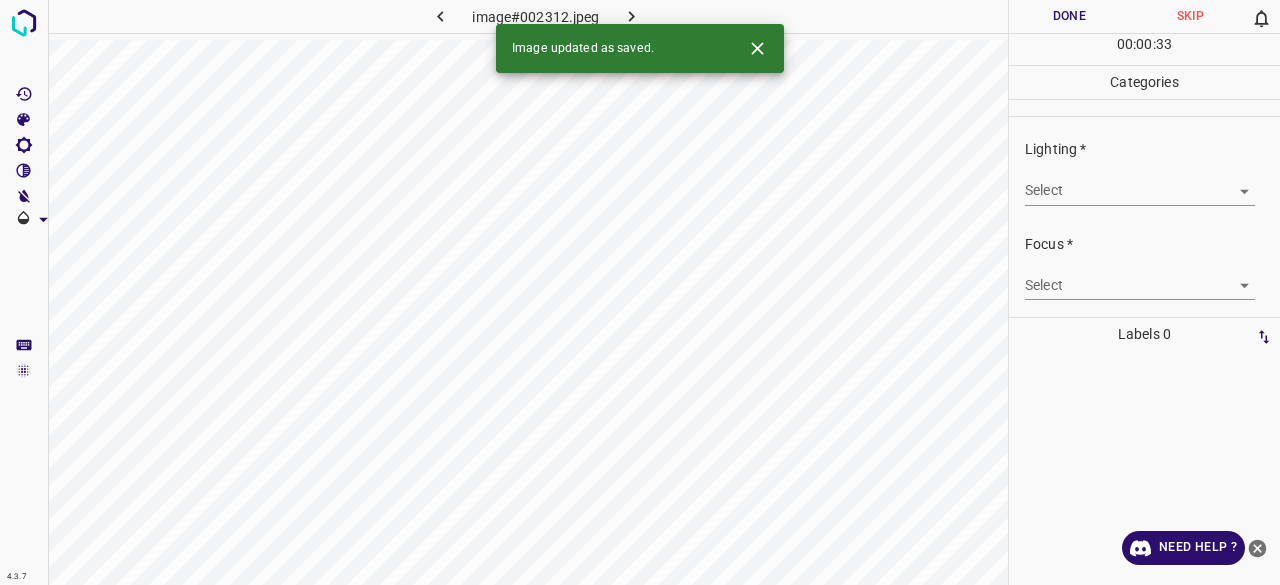 click on "4.3.7 image#002312.jpeg Done Skip 0 00   : 00   : 33   Categories Lighting *  Select ​ Focus *  Select ​ Overall *  Select ​ Labels   0 Categories 1 Lighting 2 Focus 3 Overall Tools Space Change between modes (Draw & Edit) I Auto labeling R Restore zoom M Zoom in N Zoom out Delete Delete selecte label Filters Z Restore filters X Saturation filter C Brightness filter V Contrast filter B Gray scale filter General O Download Image updated as saved. Need Help ? - Text - Hide - Delete" at bounding box center [640, 292] 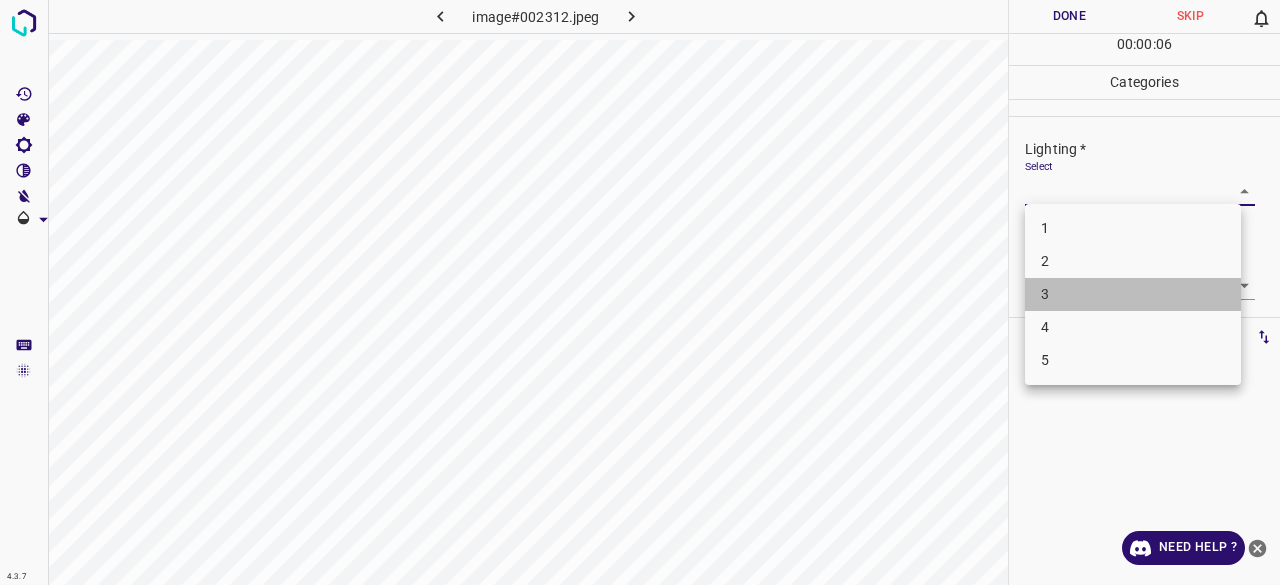 click on "3" at bounding box center (1133, 294) 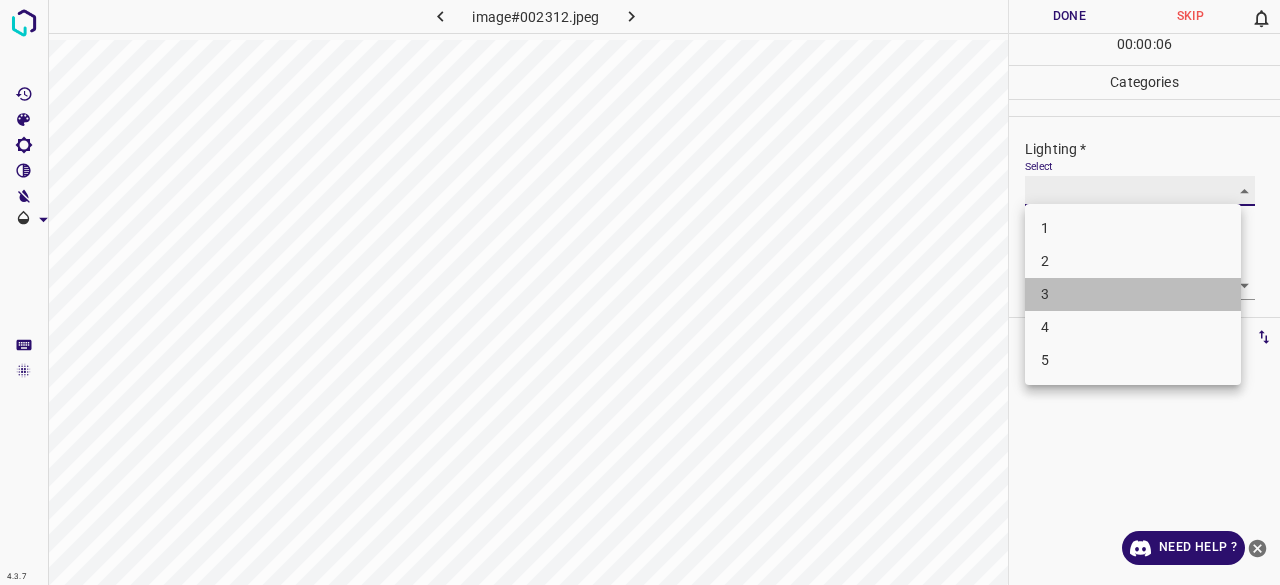 type on "3" 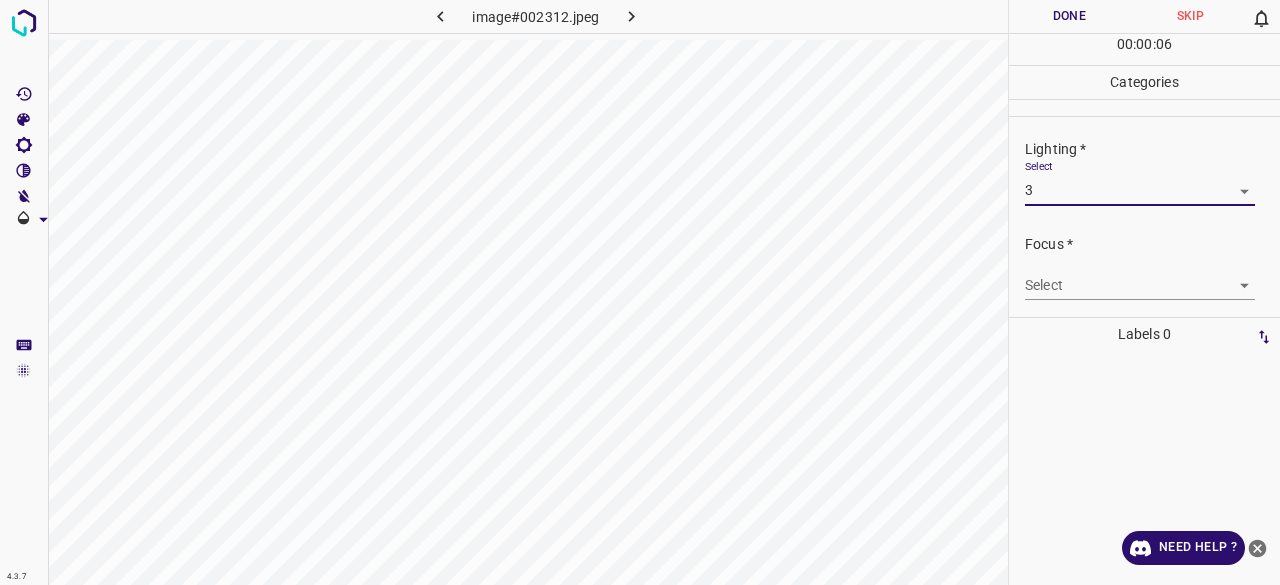 click on "4.3.7 image#002312.jpeg Done Skip 0 00   : 00   : 06   Categories Lighting *  Select 3 3 Focus *  Select ​ Overall *  Select ​ Labels   0 Categories 1 Lighting 2 Focus 3 Overall Tools Space Change between modes (Draw & Edit) I Auto labeling R Restore zoom M Zoom in N Zoom out Delete Delete selecte label Filters Z Restore filters X Saturation filter C Brightness filter V Contrast filter B Gray scale filter General O Download Need Help ? - Text - Hide - Delete" at bounding box center [640, 292] 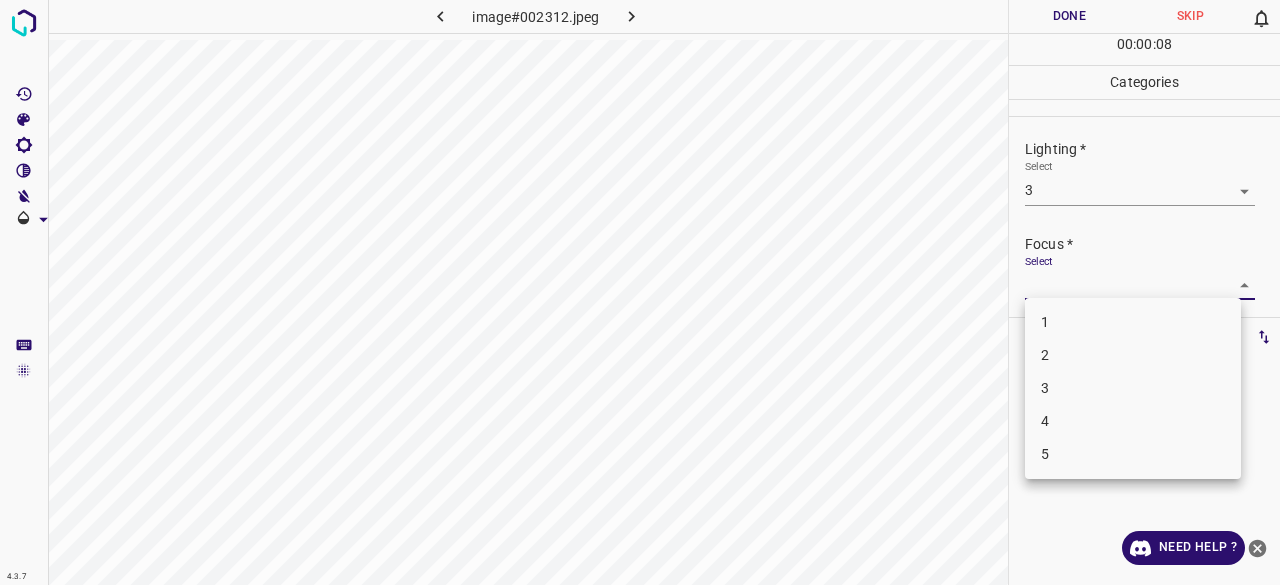 click on "2" at bounding box center (1133, 355) 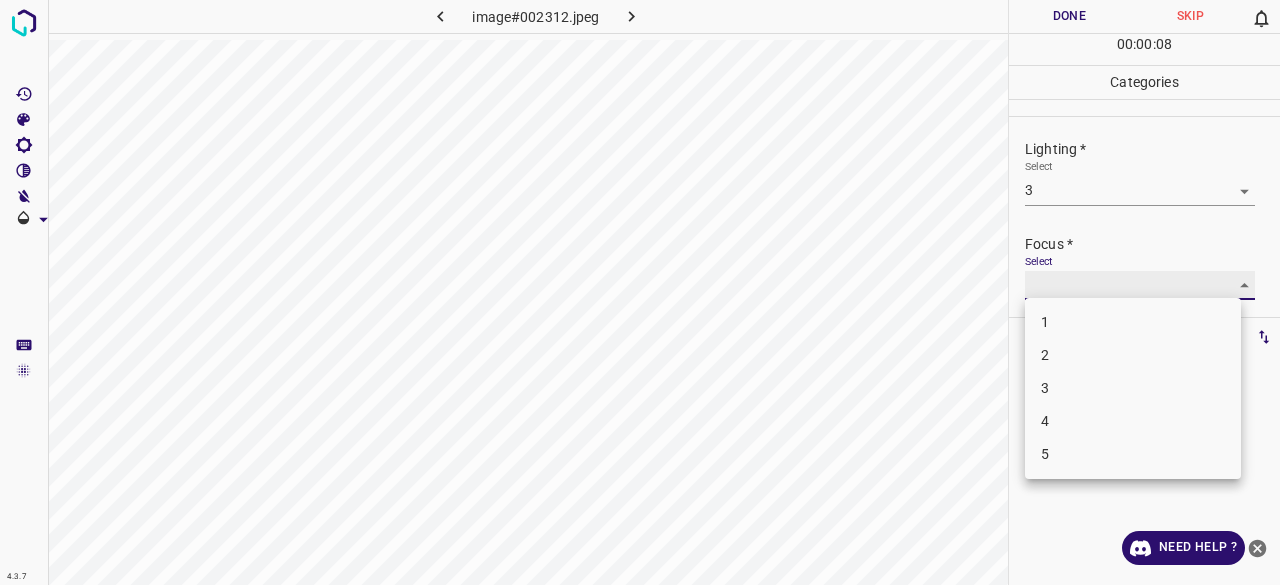type on "2" 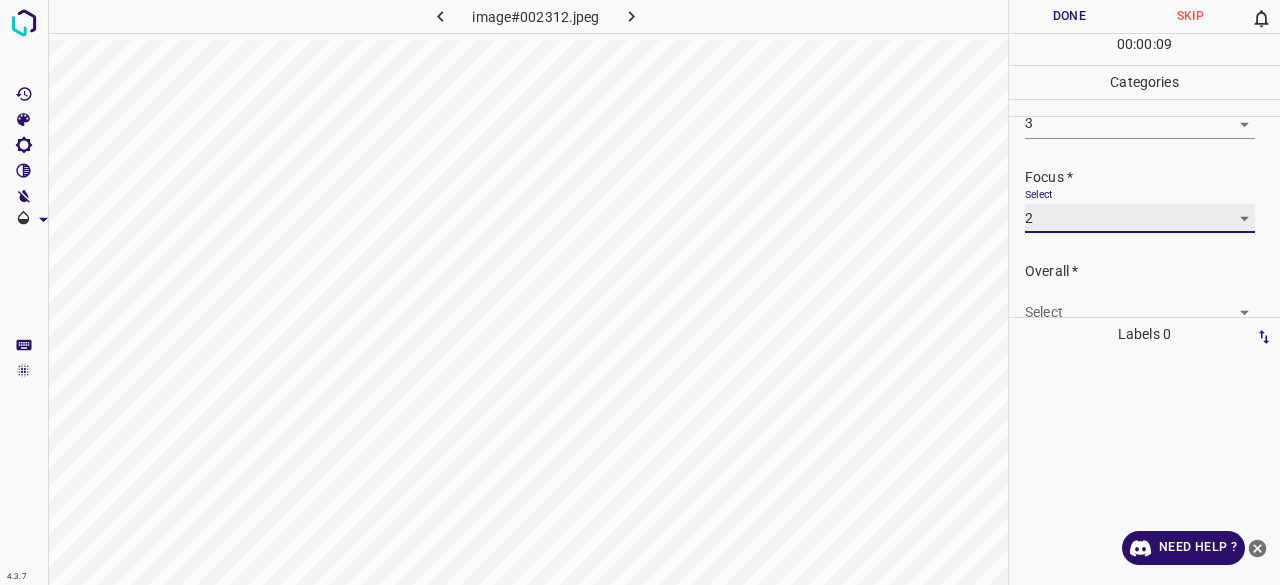 scroll, scrollTop: 98, scrollLeft: 0, axis: vertical 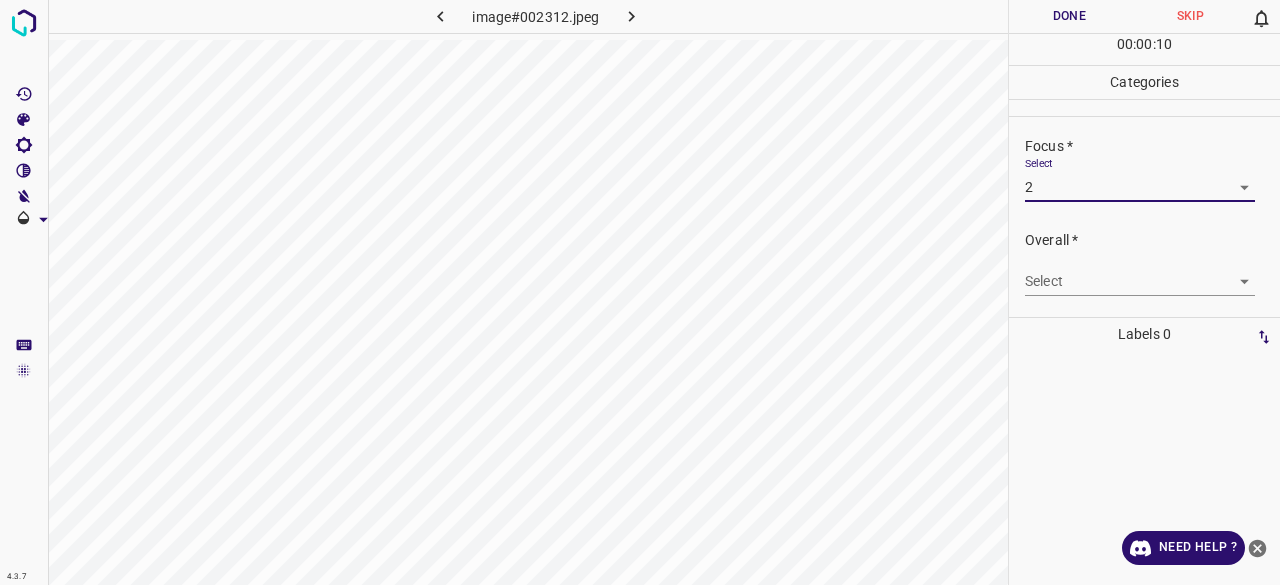 click on "4.3.7 image#002312.jpeg Done Skip 0 00   : 00   : 10   Categories Lighting *  Select 3 3 Focus *  Select 2 2 Overall *  Select ​ Labels   0 Categories 1 Lighting 2 Focus 3 Overall Tools Space Change between modes (Draw & Edit) I Auto labeling R Restore zoom M Zoom in N Zoom out Delete Delete selecte label Filters Z Restore filters X Saturation filter C Brightness filter V Contrast filter B Gray scale filter General O Download Need Help ? - Text - Hide - Delete" at bounding box center [640, 292] 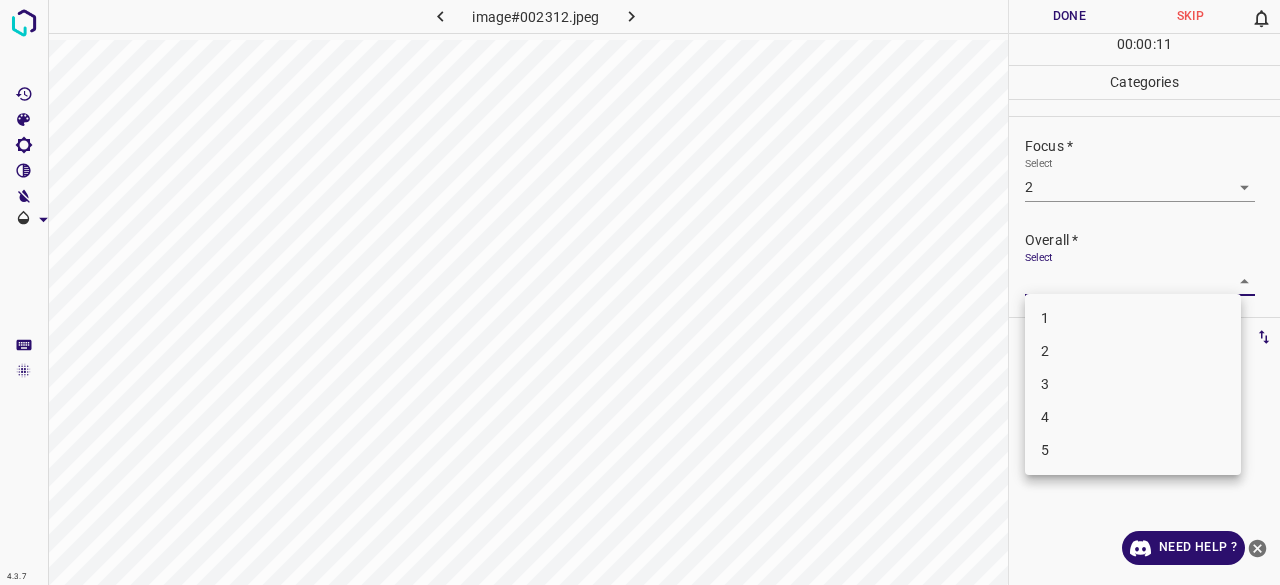 click on "3" at bounding box center [1133, 384] 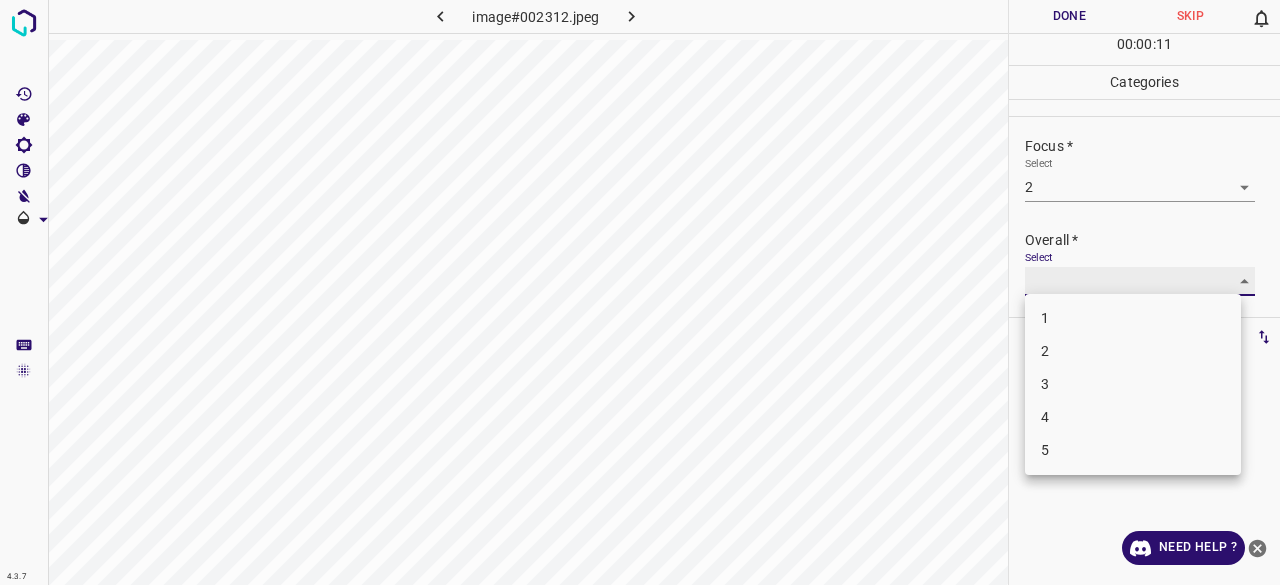 type on "3" 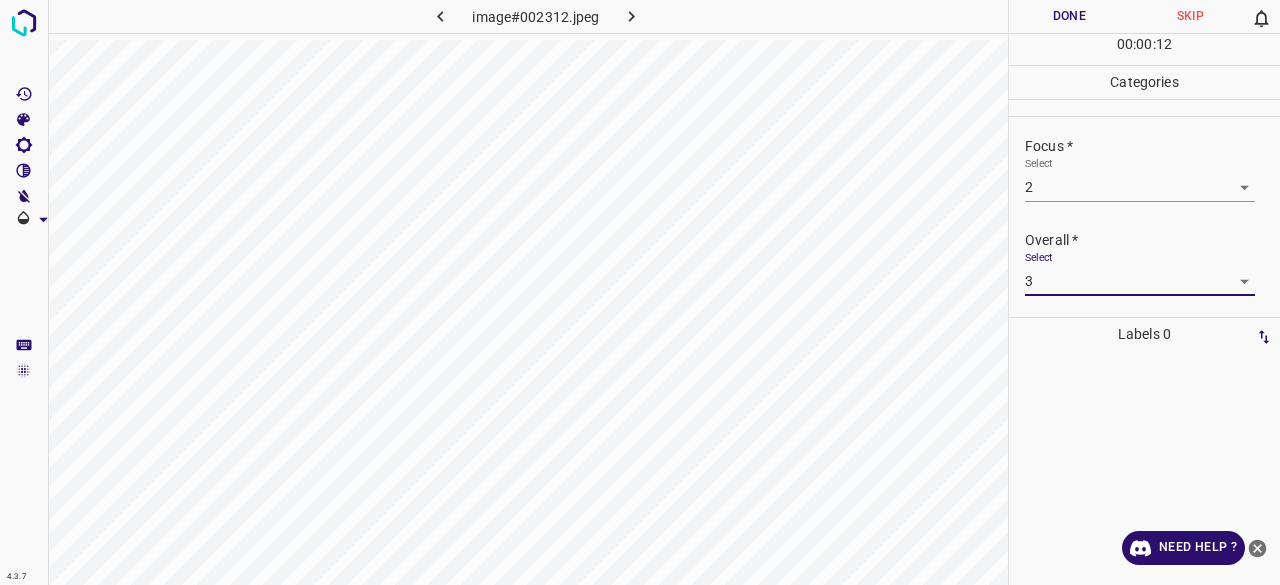 click on "Done" at bounding box center [1069, 16] 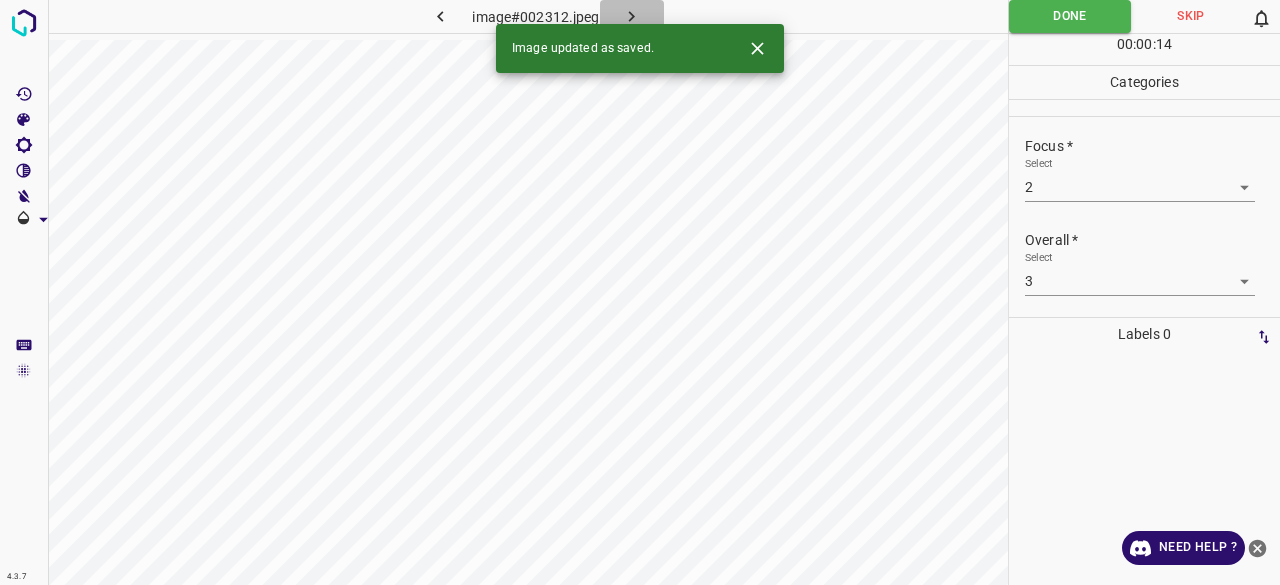 click 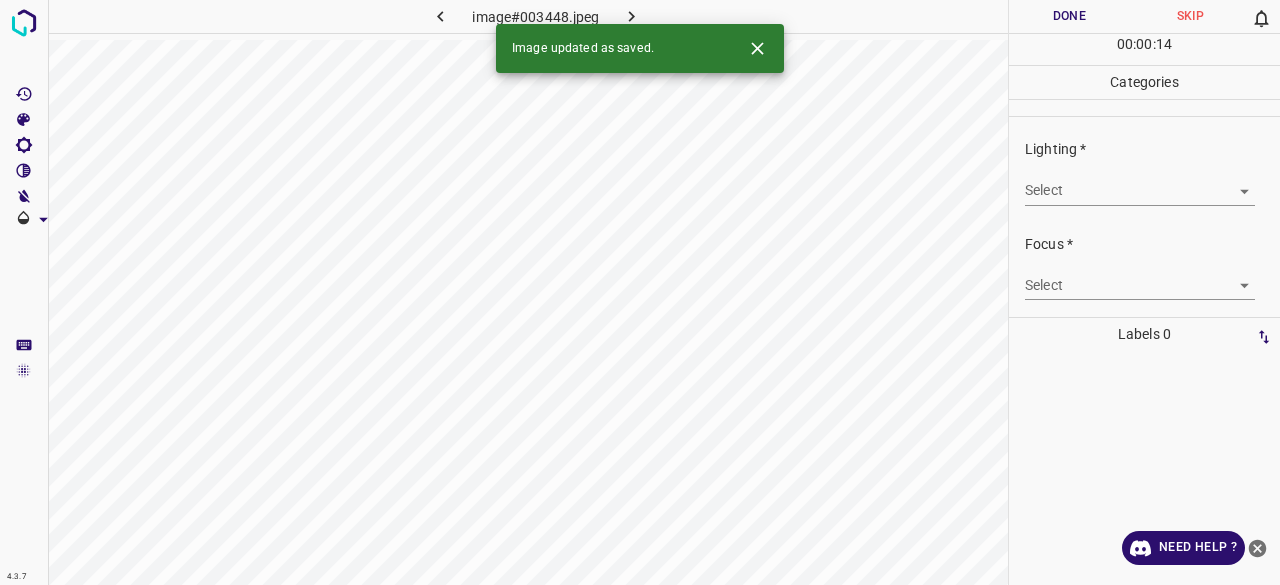 click on "4.3.7 image#003448.jpeg Done Skip 0 00   : 00   : 14   Categories Lighting *  Select ​ Focus *  Select ​ Overall *  Select ​ Labels   0 Categories 1 Lighting 2 Focus 3 Overall Tools Space Change between modes (Draw & Edit) I Auto labeling R Restore zoom M Zoom in N Zoom out Delete Delete selecte label Filters Z Restore filters X Saturation filter C Brightness filter V Contrast filter B Gray scale filter General O Download Image updated as saved. Need Help ? - Text - Hide - Delete" at bounding box center (640, 292) 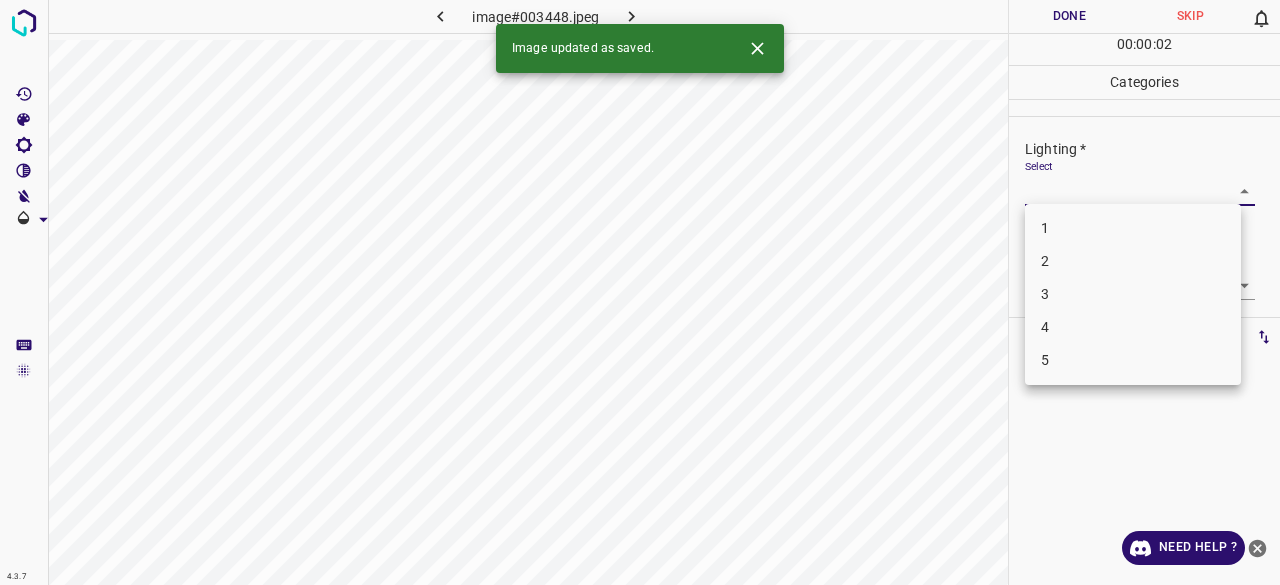 click on "4" at bounding box center [1133, 327] 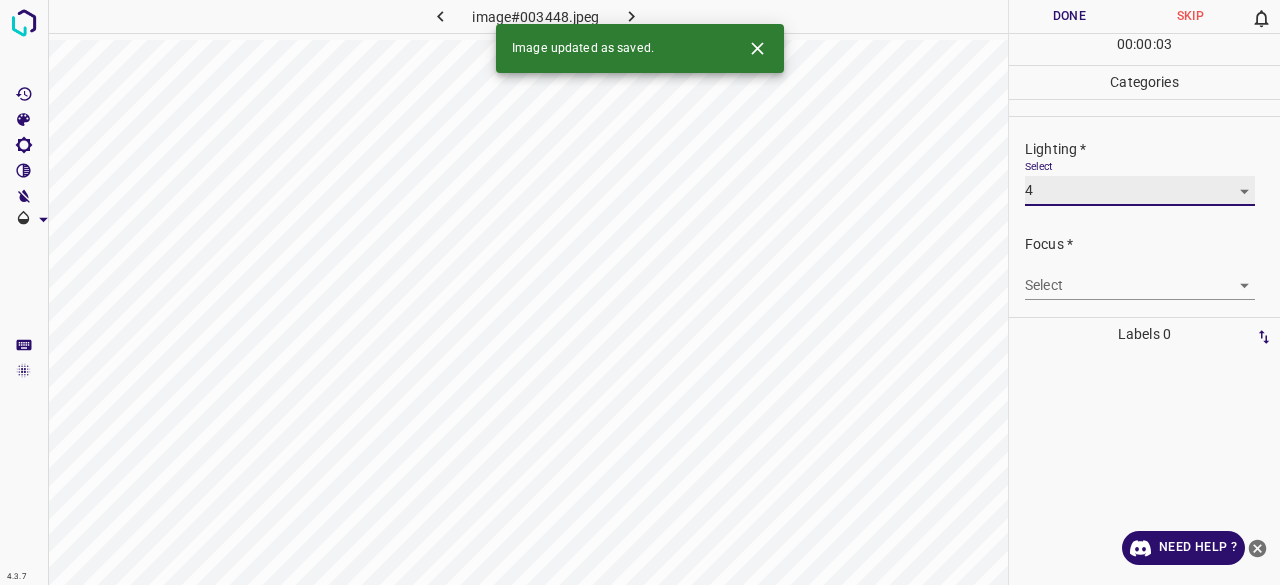 type on "4" 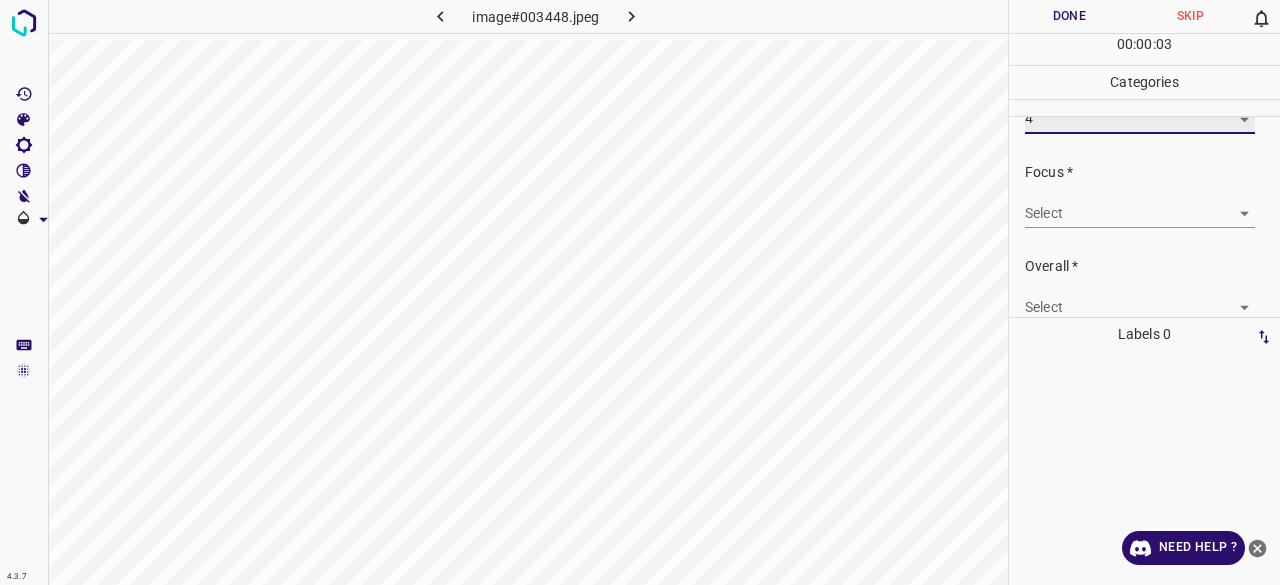 scroll, scrollTop: 98, scrollLeft: 0, axis: vertical 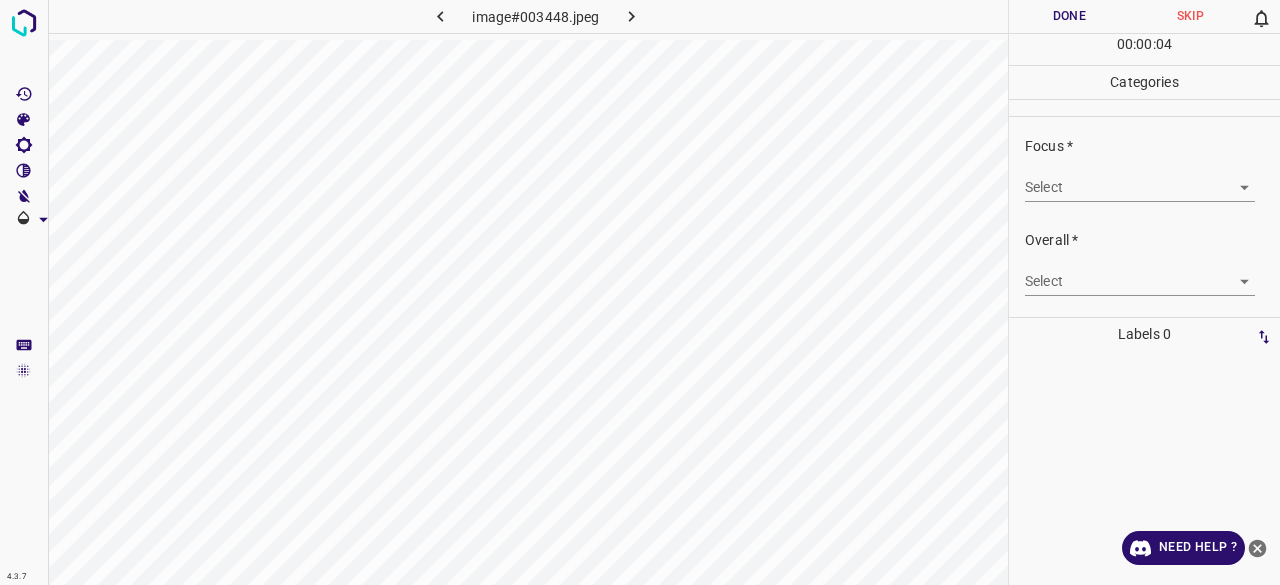 click on "4.3.7 image#003448.jpeg Done Skip 0 00   : 00   : 04   Categories Lighting *  Select 4 4 Focus *  Select ​ Overall *  Select ​ Labels   0 Categories 1 Lighting 2 Focus 3 Overall Tools Space Change between modes (Draw & Edit) I Auto labeling R Restore zoom M Zoom in N Zoom out Delete Delete selecte label Filters Z Restore filters X Saturation filter C Brightness filter V Contrast filter B Gray scale filter General O Download Need Help ? - Text - Hide - Delete" at bounding box center [640, 292] 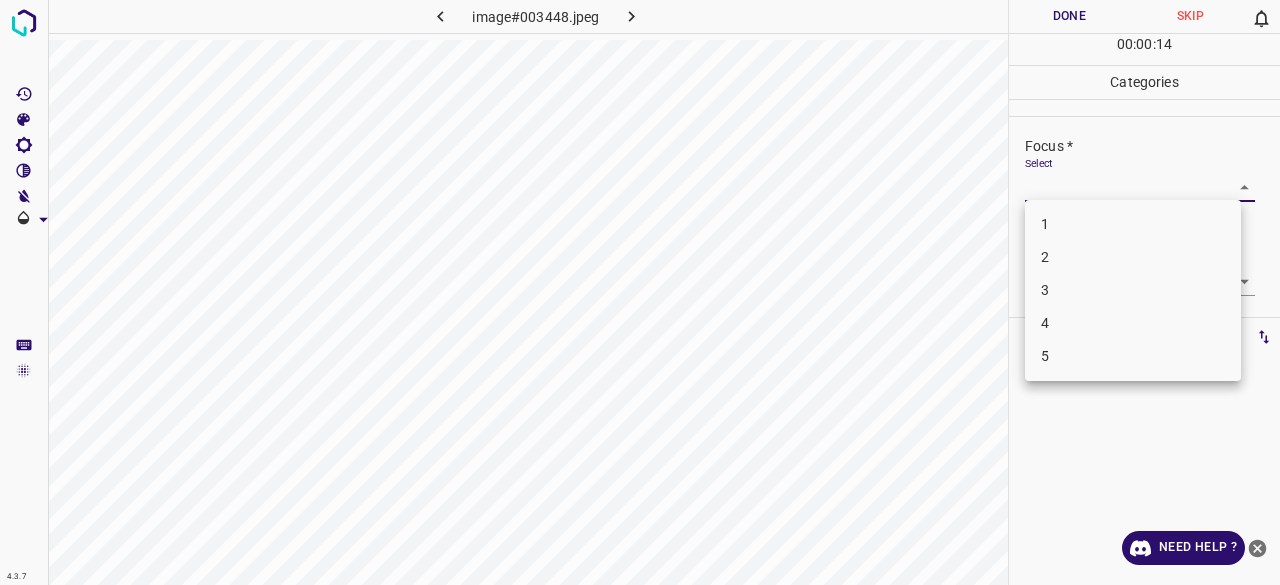 click on "4" at bounding box center (1133, 323) 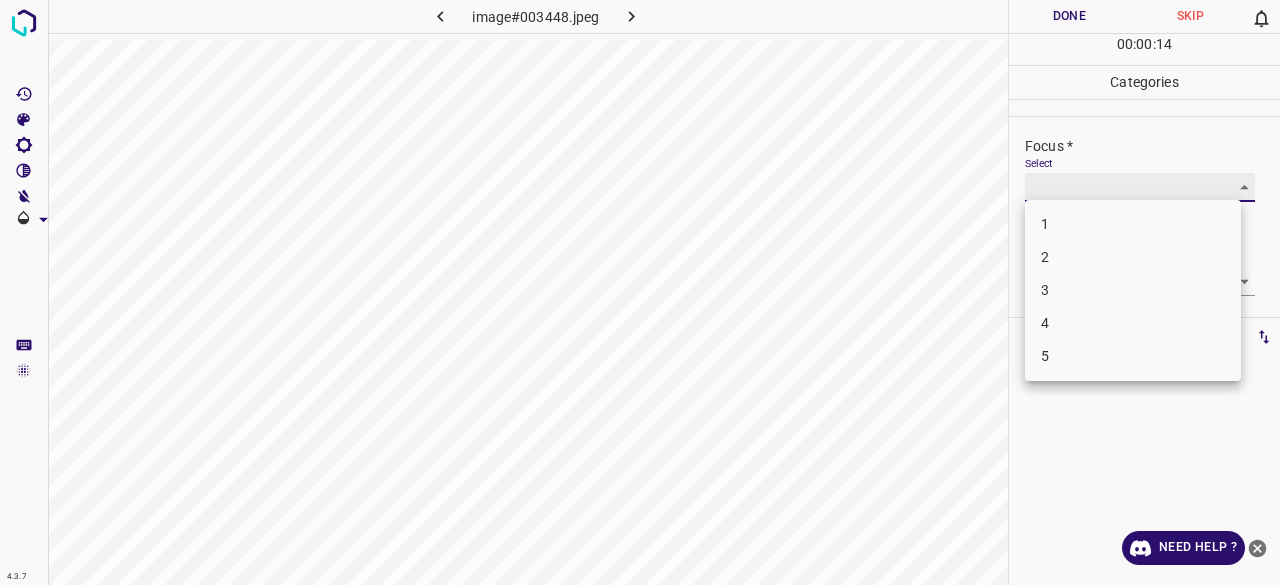 type on "4" 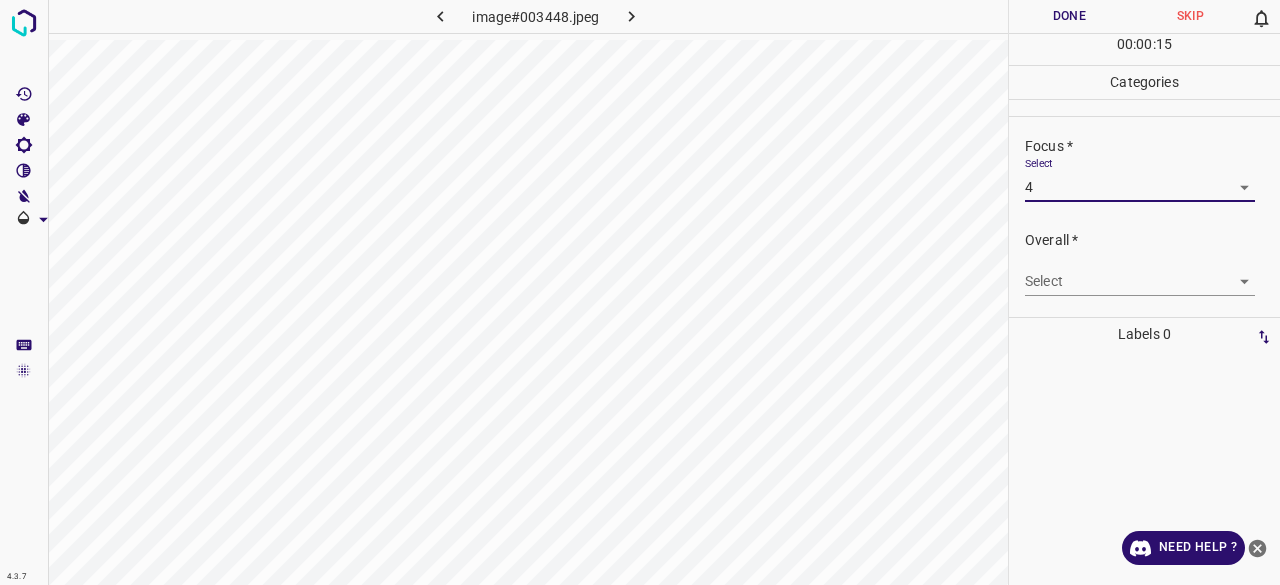 click on "4.3.7 image#003448.jpeg Done Skip 0 00   : 00   : 15   Categories Lighting *  Select 4 4 Focus *  Select 4 4 Overall *  Select ​ Labels   0 Categories 1 Lighting 2 Focus 3 Overall Tools Space Change between modes (Draw & Edit) I Auto labeling R Restore zoom M Zoom in N Zoom out Delete Delete selecte label Filters Z Restore filters X Saturation filter C Brightness filter V Contrast filter B Gray scale filter General O Download Need Help ? - Text - Hide - Delete" at bounding box center [640, 292] 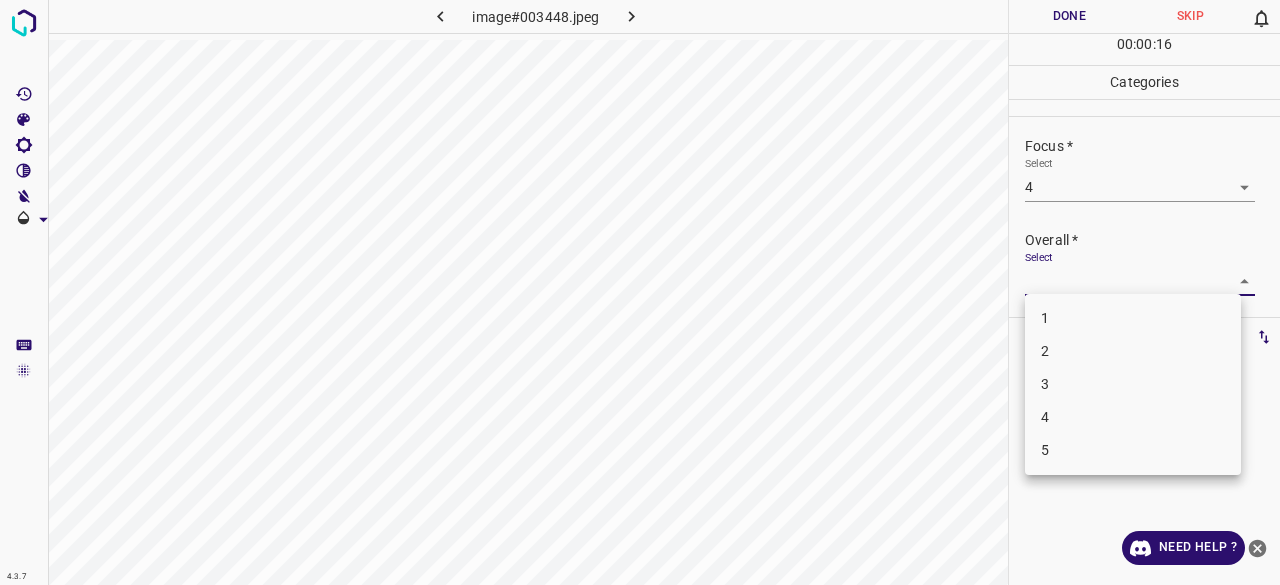 click on "4" at bounding box center [1133, 417] 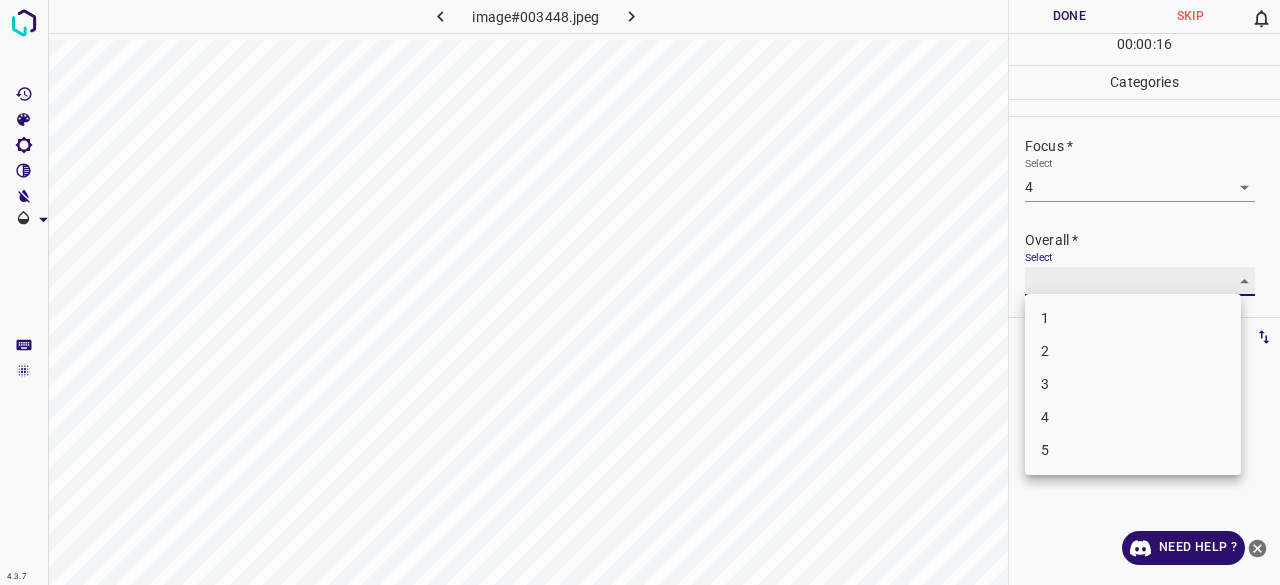 type on "4" 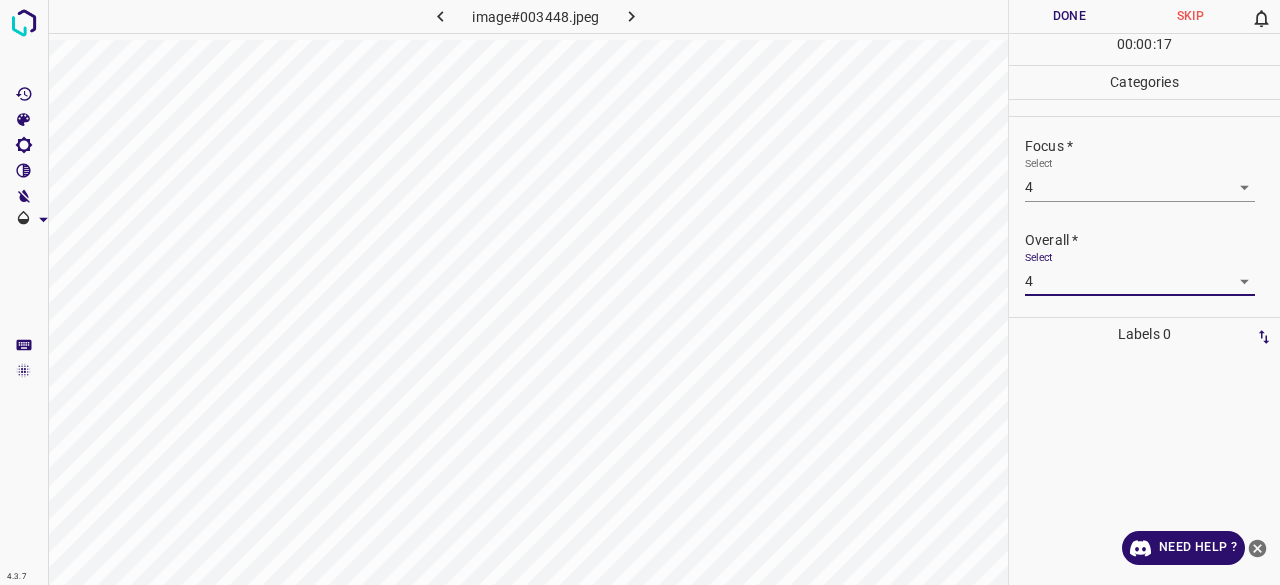 click on "Done" at bounding box center [1069, 16] 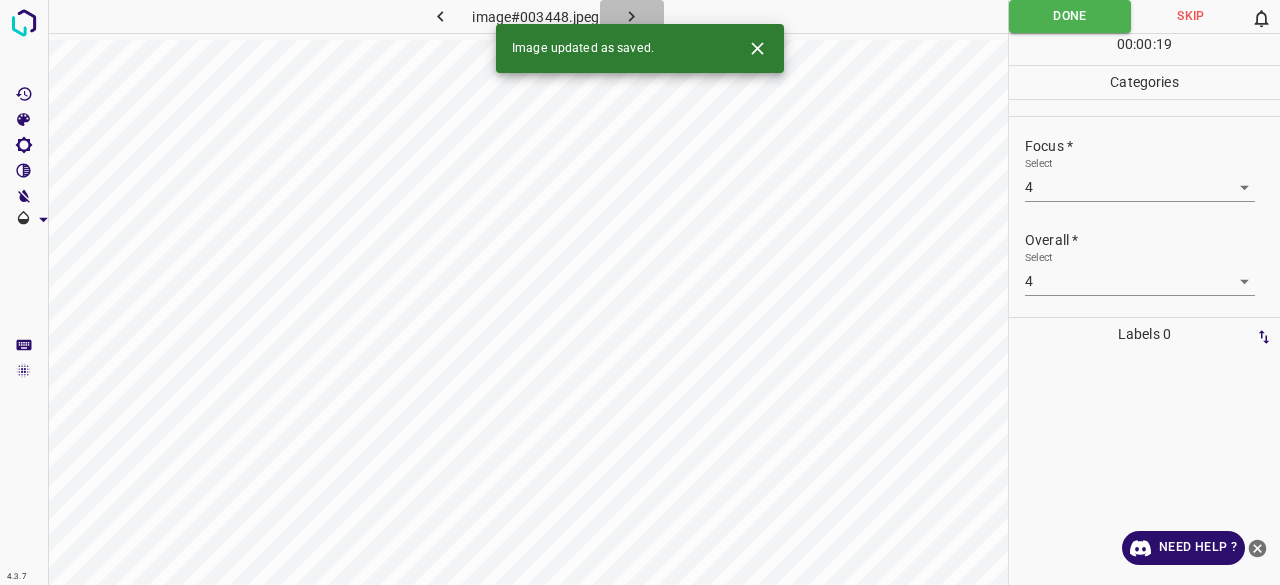 click 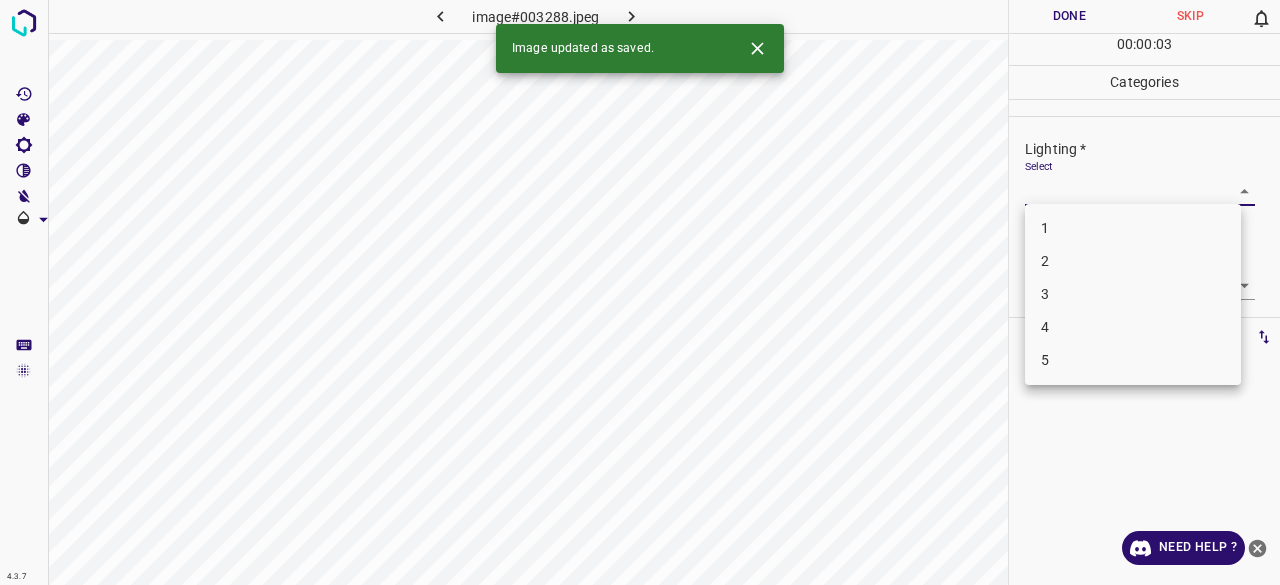 click on "4.3.7 image#003288.jpeg Done Skip 0 00   : 00   : 03   Categories Lighting *  Select ​ Focus *  Select ​ Overall *  Select ​ Labels   0 Categories 1 Lighting 2 Focus 3 Overall Tools Space Change between modes (Draw & Edit) I Auto labeling R Restore zoom M Zoom in N Zoom out Delete Delete selecte label Filters Z Restore filters X Saturation filter C Brightness filter V Contrast filter B Gray scale filter General O Download Image updated as saved. Need Help ? - Text - Hide - Delete 1 2 3 4 5" at bounding box center [640, 292] 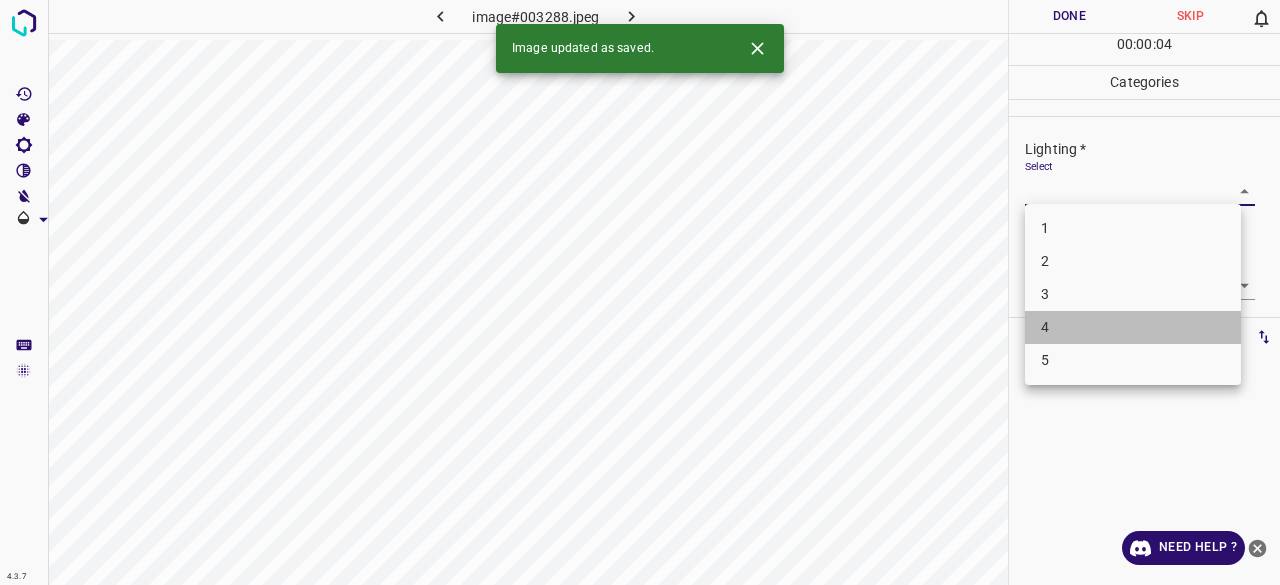 click on "4" at bounding box center (1133, 327) 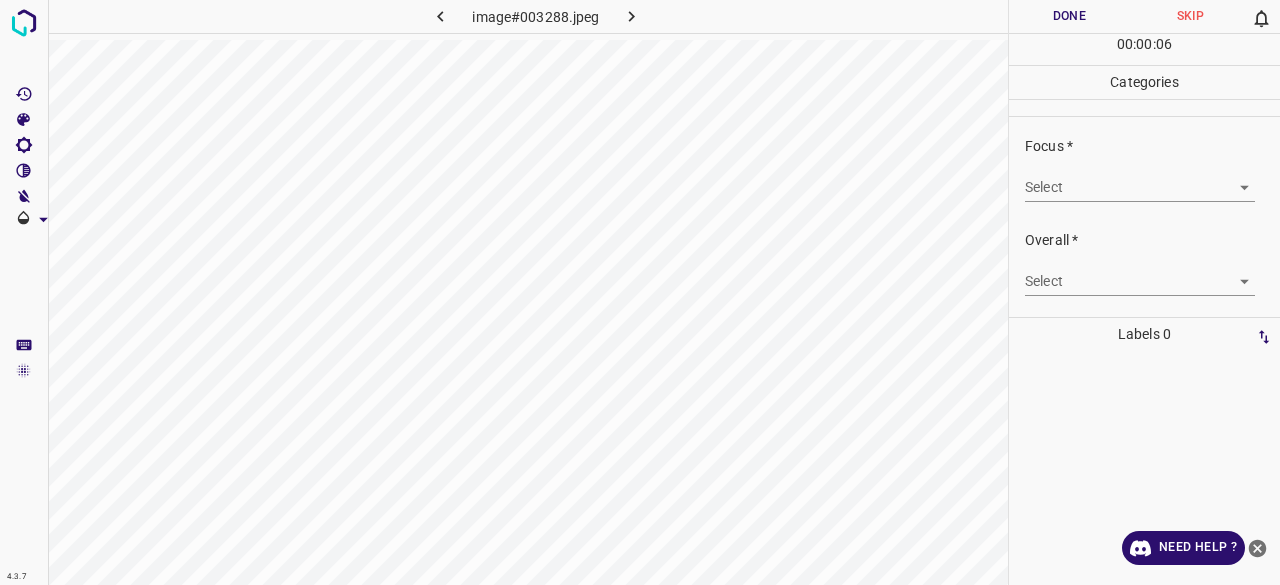 scroll, scrollTop: 0, scrollLeft: 0, axis: both 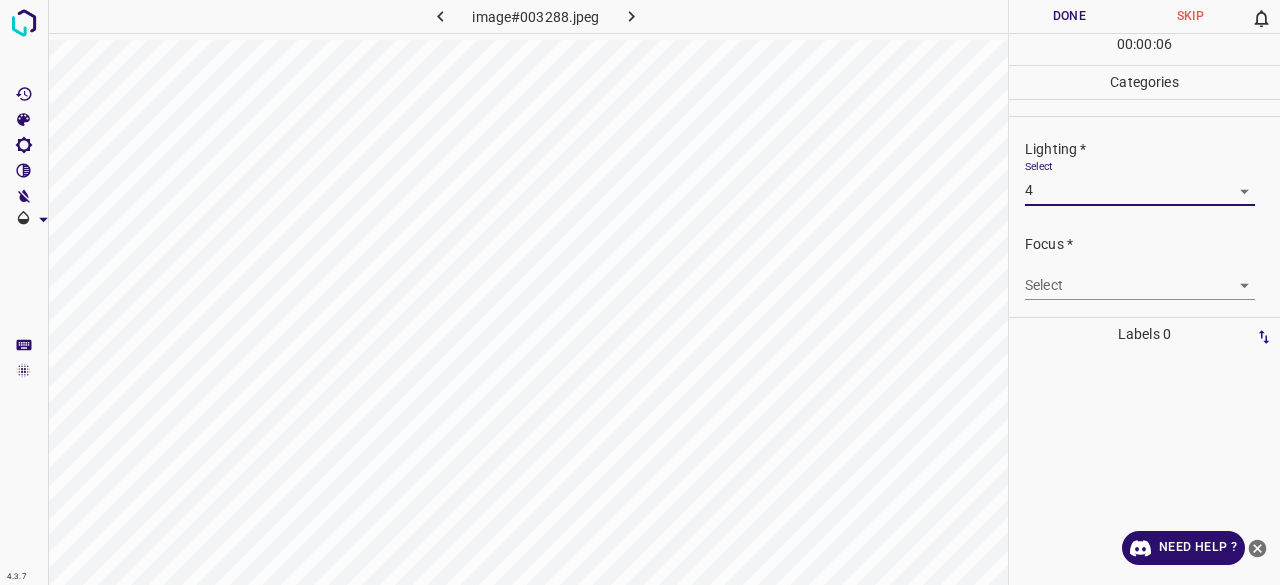 click on "4.3.7 image#003288.jpeg Done Skip 0 00   : 00   : 06   Categories Lighting *  Select 4 4 Focus *  Select ​ Overall *  Select ​ Labels   0 Categories 1 Lighting 2 Focus 3 Overall Tools Space Change between modes (Draw & Edit) I Auto labeling R Restore zoom M Zoom in N Zoom out Delete Delete selecte label Filters Z Restore filters X Saturation filter C Brightness filter V Contrast filter B Gray scale filter General O Download Need Help ? - Text - Hide - Delete" at bounding box center (640, 292) 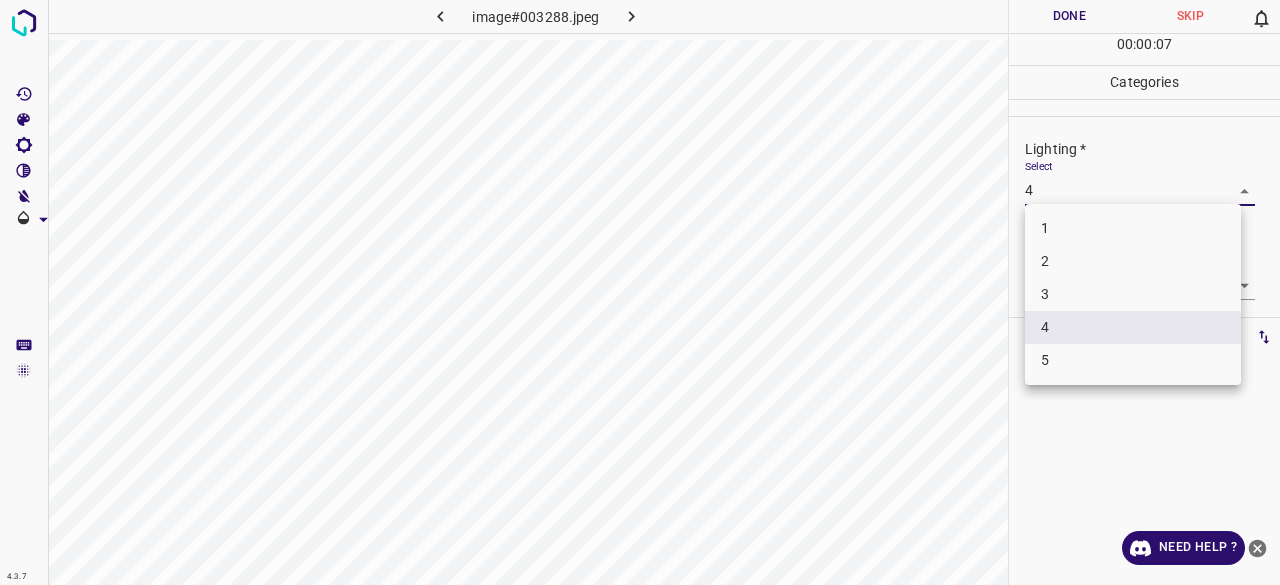 click on "5" at bounding box center [1133, 360] 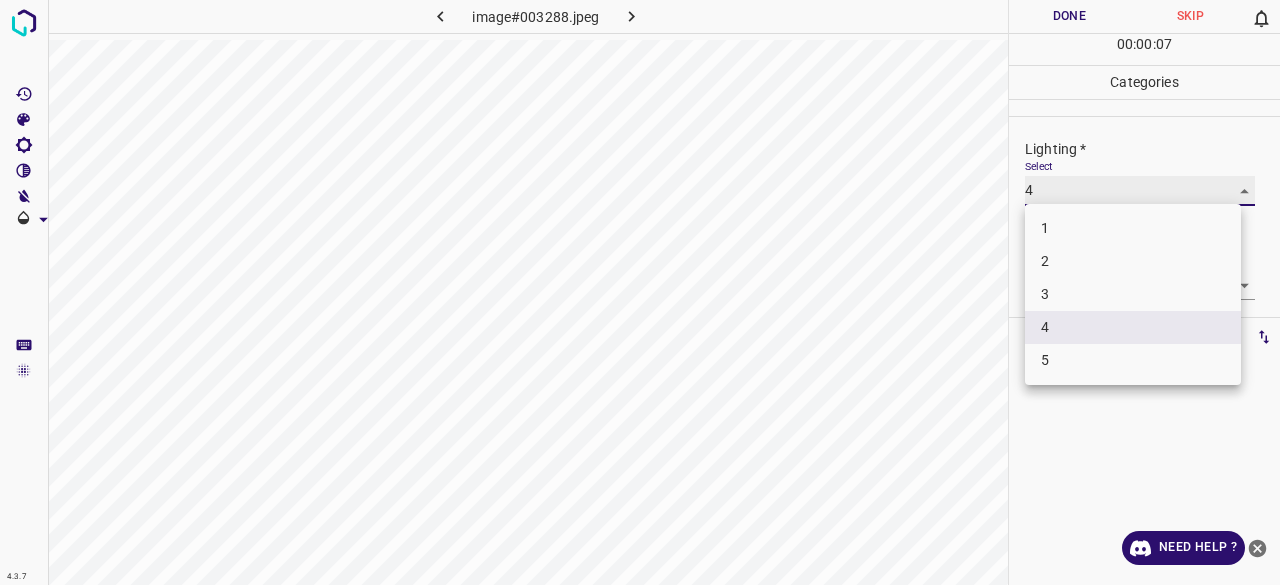 type on "5" 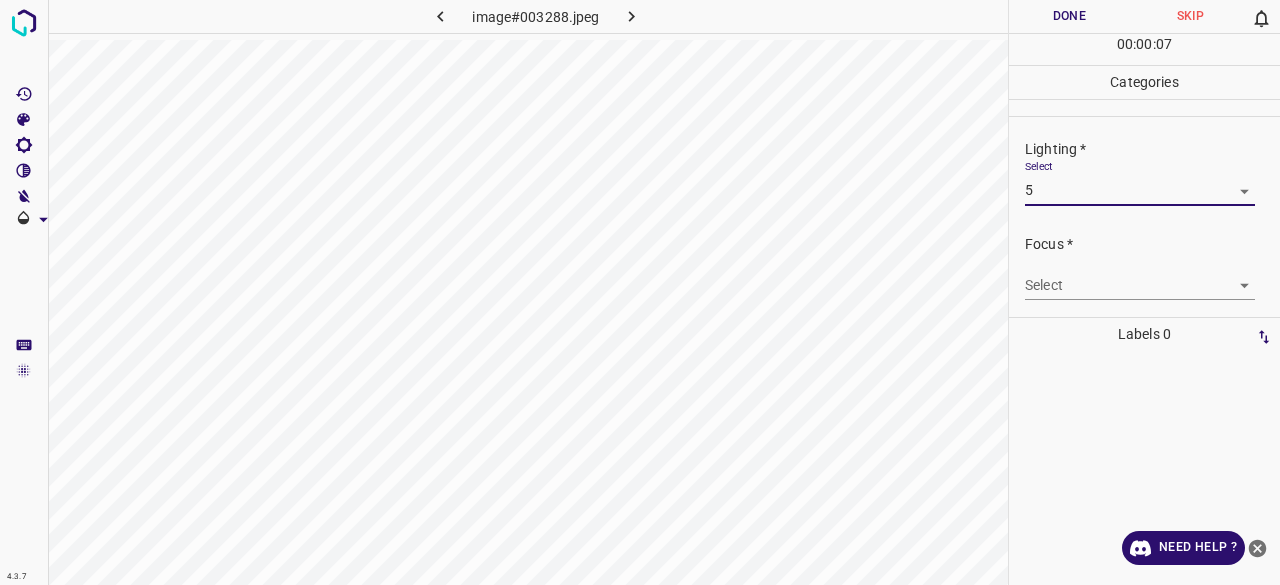click on "4.3.7 image#003288.jpeg Done Skip 0 00   : 00   : 07   Categories Lighting *  Select 5 5 Focus *  Select ​ Overall *  Select ​ Labels   0 Categories 1 Lighting 2 Focus 3 Overall Tools Space Change between modes (Draw & Edit) I Auto labeling R Restore zoom M Zoom in N Zoom out Delete Delete selecte label Filters Z Restore filters X Saturation filter C Brightness filter V Contrast filter B Gray scale filter General O Download Need Help ? - Text - Hide - Delete" at bounding box center [640, 292] 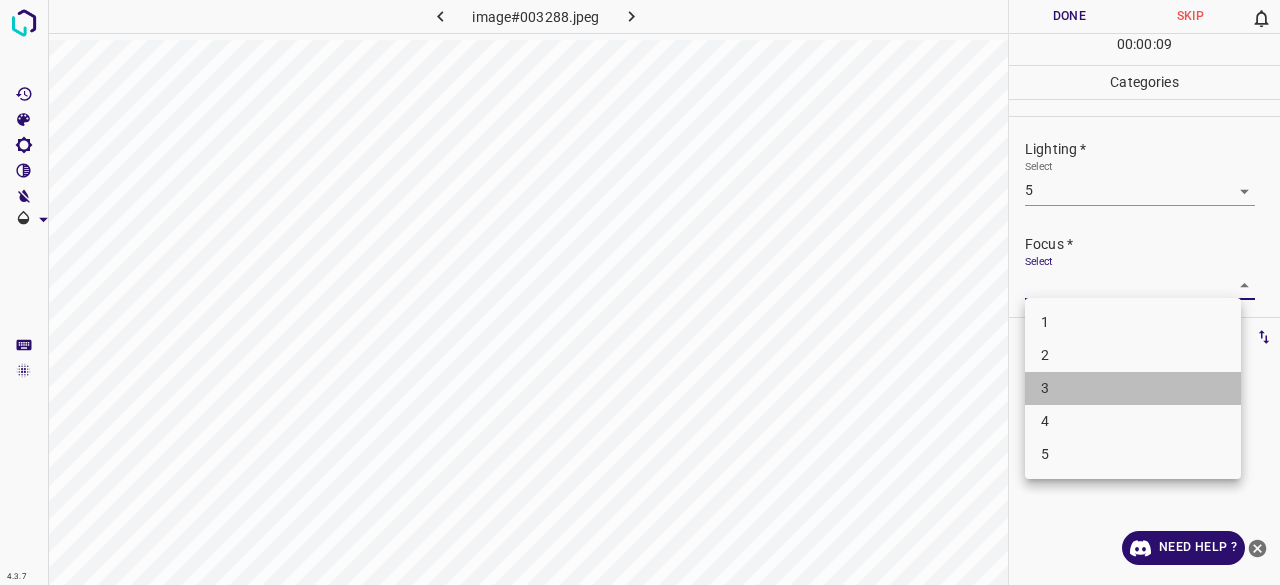 click on "3" at bounding box center [1133, 388] 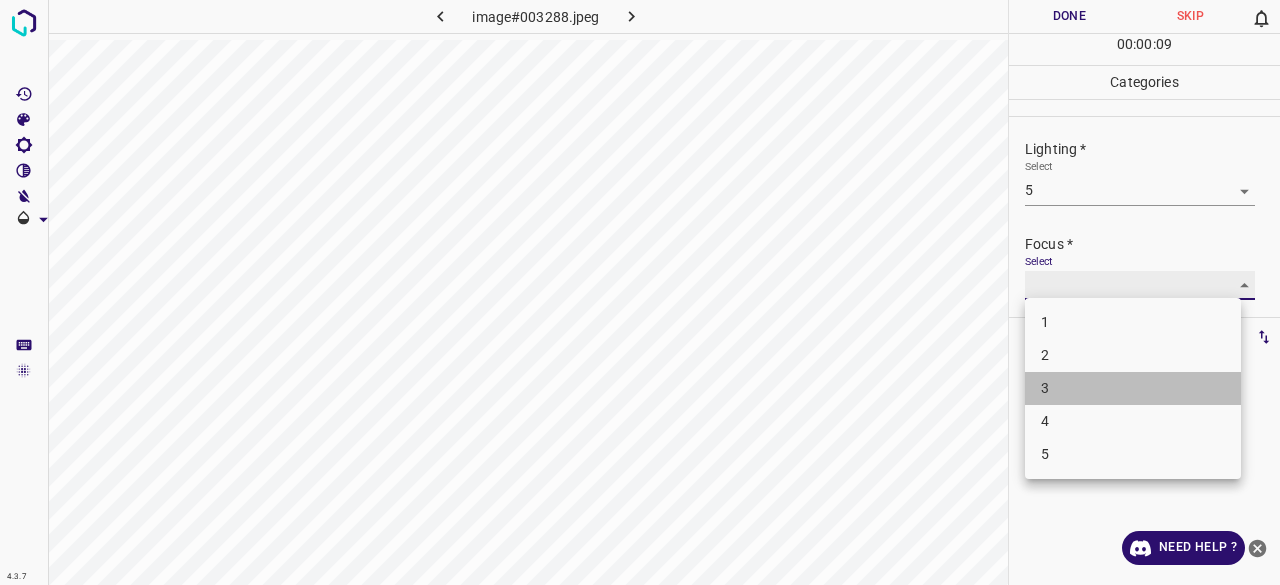 type on "3" 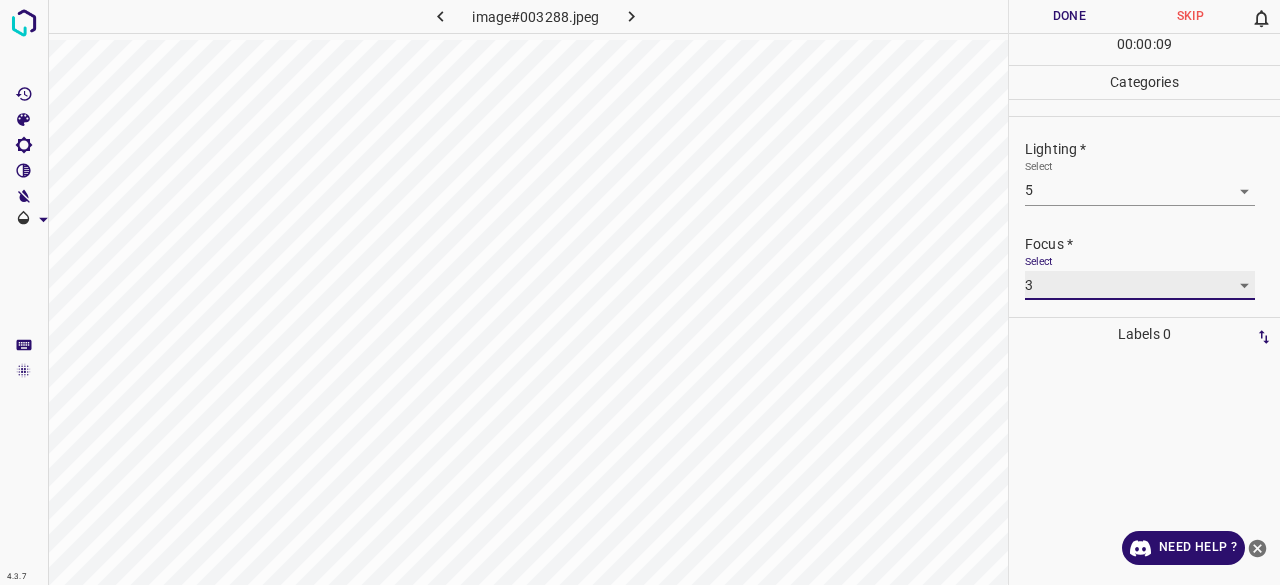 scroll, scrollTop: 98, scrollLeft: 0, axis: vertical 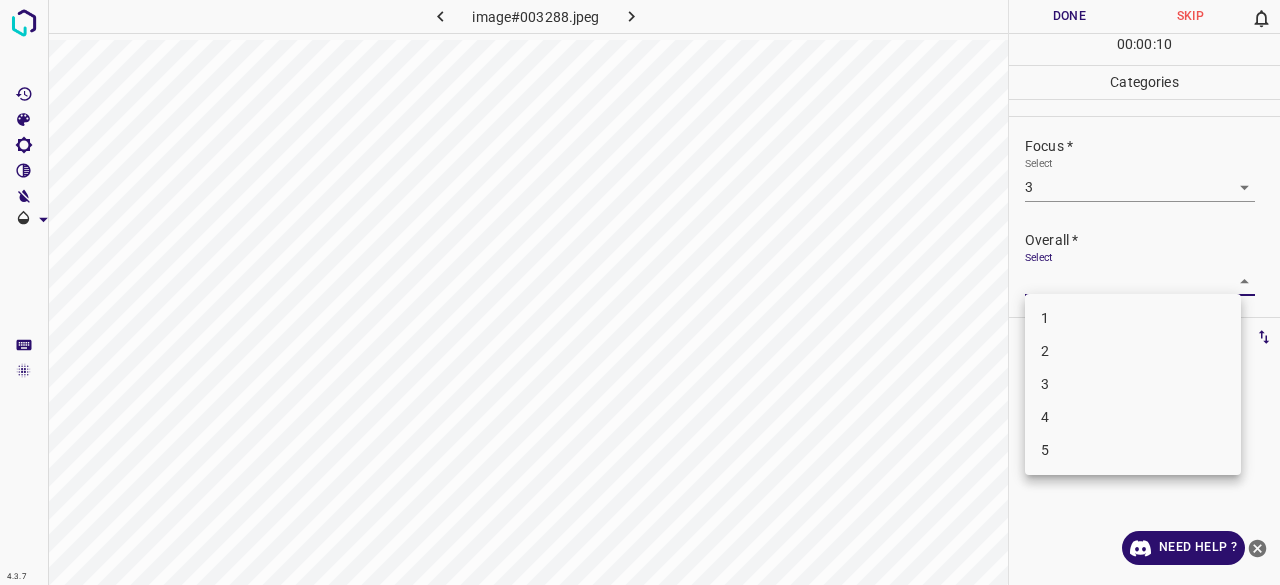click on "4.3.7 image#003288.jpeg Done Skip 0 00   : 00   : 10   Categories Lighting *  Select 5 5 Focus *  Select 3 3 Overall *  Select ​ Labels   0 Categories 1 Lighting 2 Focus 3 Overall Tools Space Change between modes (Draw & Edit) I Auto labeling R Restore zoom M Zoom in N Zoom out Delete Delete selecte label Filters Z Restore filters X Saturation filter C Brightness filter V Contrast filter B Gray scale filter General O Download Need Help ? - Text - Hide - Delete 1 2 3 4 5" at bounding box center [640, 292] 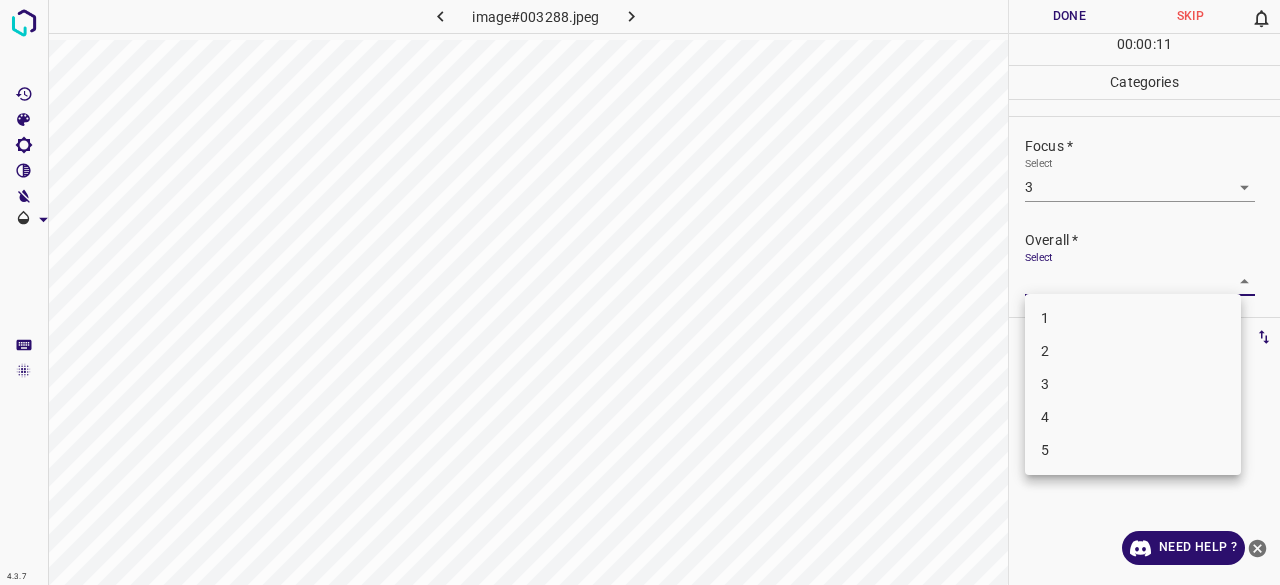 click on "3" at bounding box center (1133, 384) 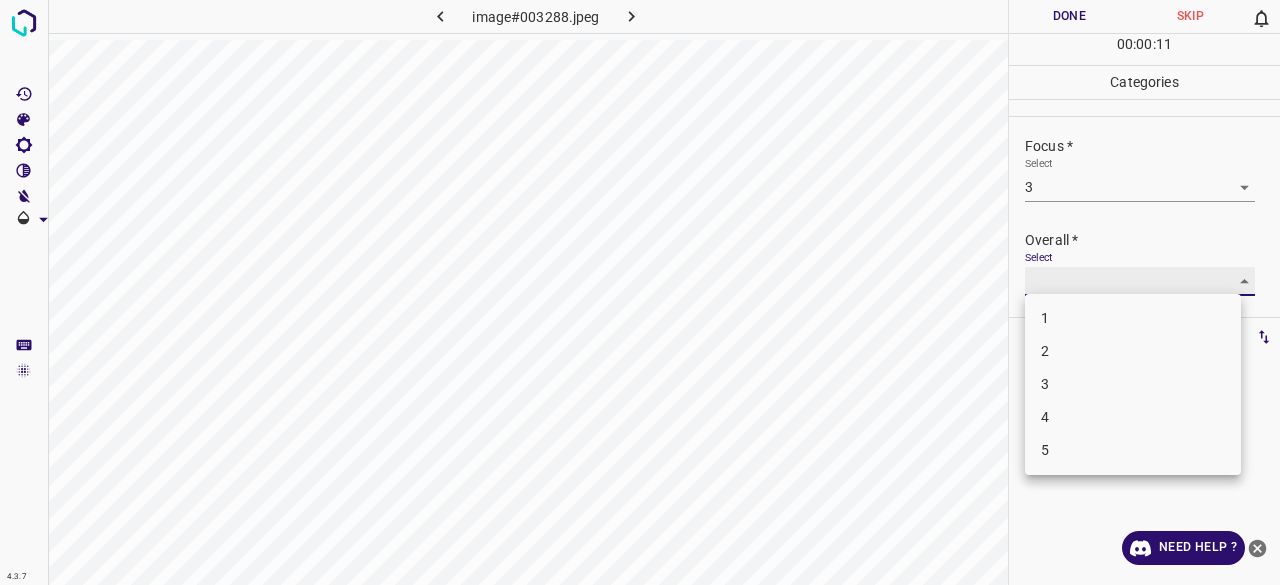 type on "3" 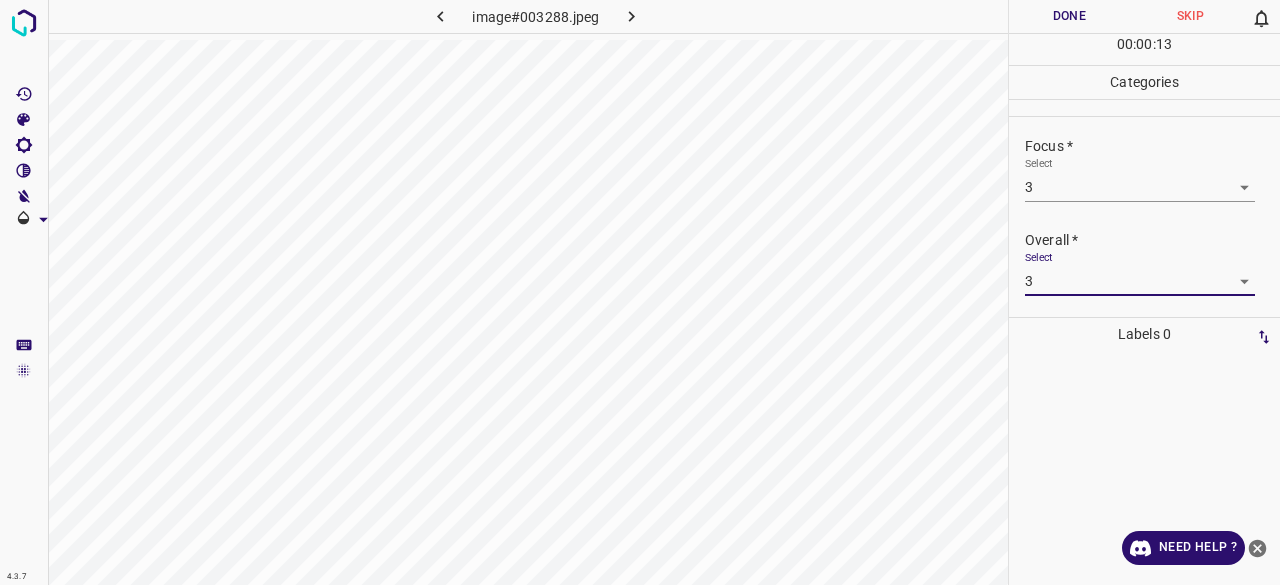 click on "Done" at bounding box center (1069, 16) 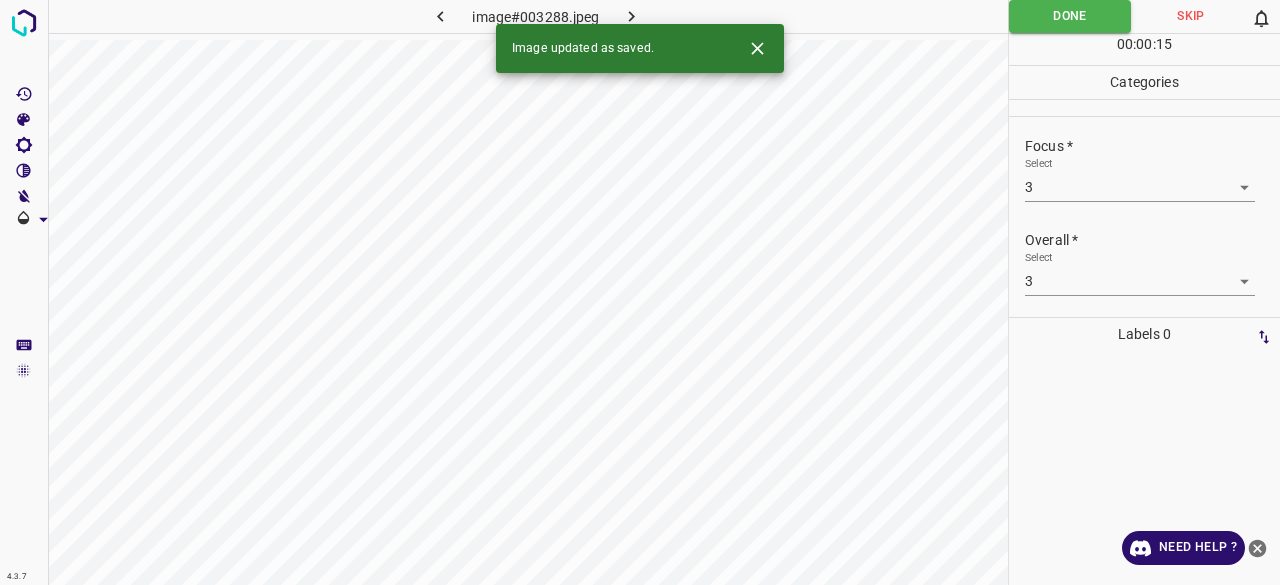click 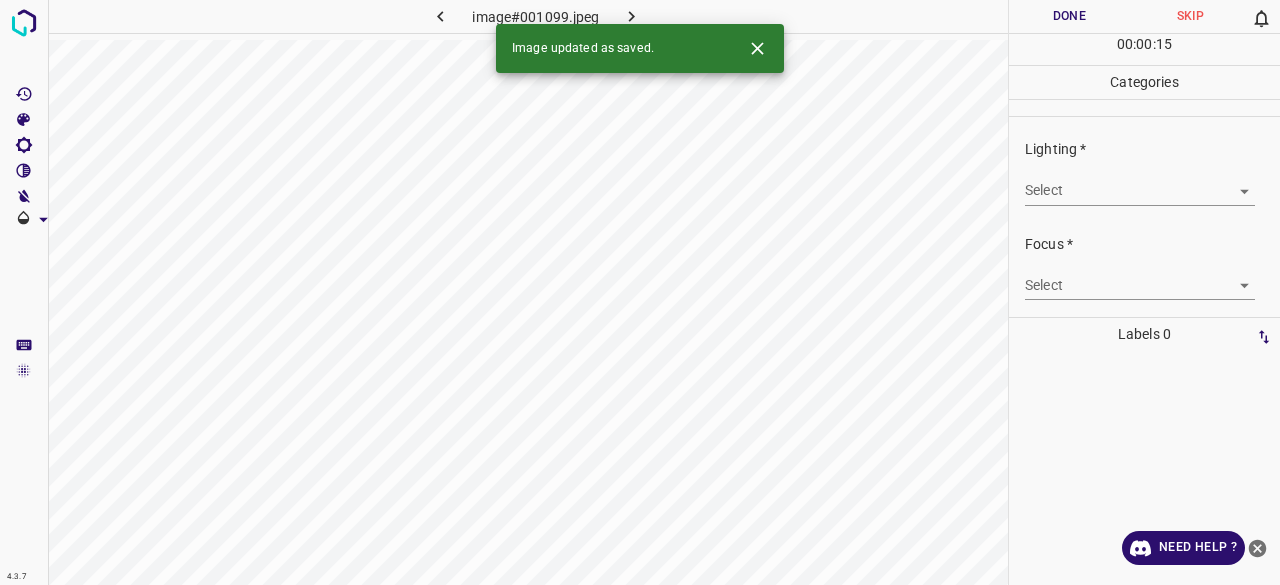 click on "4.3.7 image#001099.jpeg Done Skip 0 00   : 00   : 15   Categories Lighting *  Select ​ Focus *  Select ​ Overall *  Select ​ Labels   0 Categories 1 Lighting 2 Focus 3 Overall Tools Space Change between modes (Draw & Edit) I Auto labeling R Restore zoom M Zoom in N Zoom out Delete Delete selecte label Filters Z Restore filters X Saturation filter C Brightness filter V Contrast filter B Gray scale filter General O Download Image updated as saved. Need Help ? - Text - Hide - Delete" at bounding box center [640, 292] 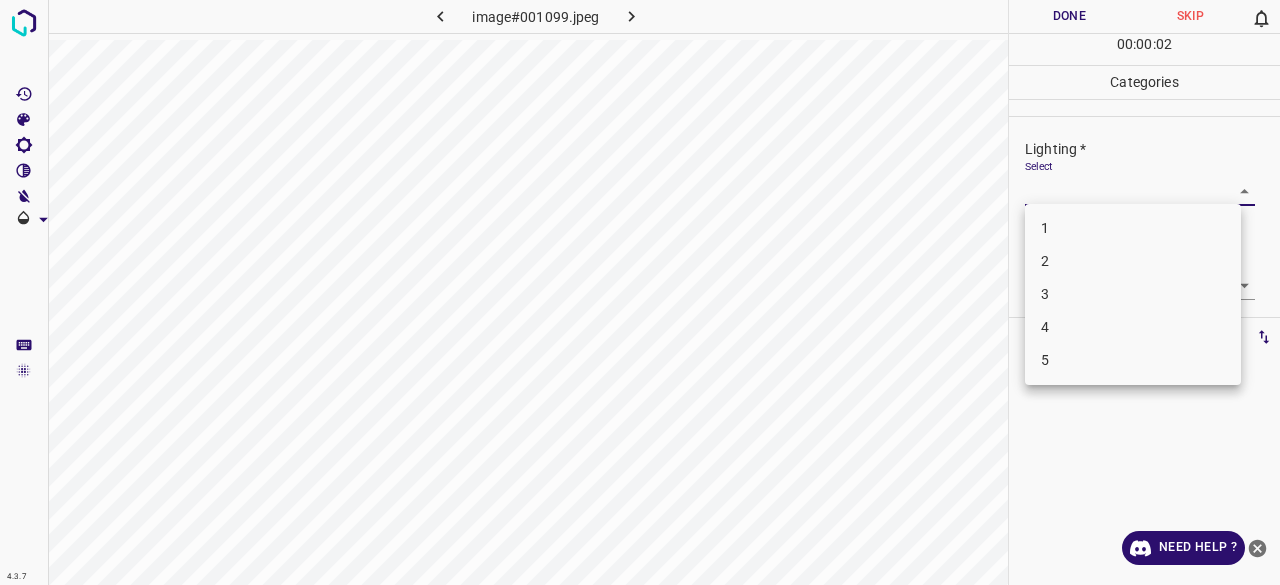 click on "4" at bounding box center (1133, 327) 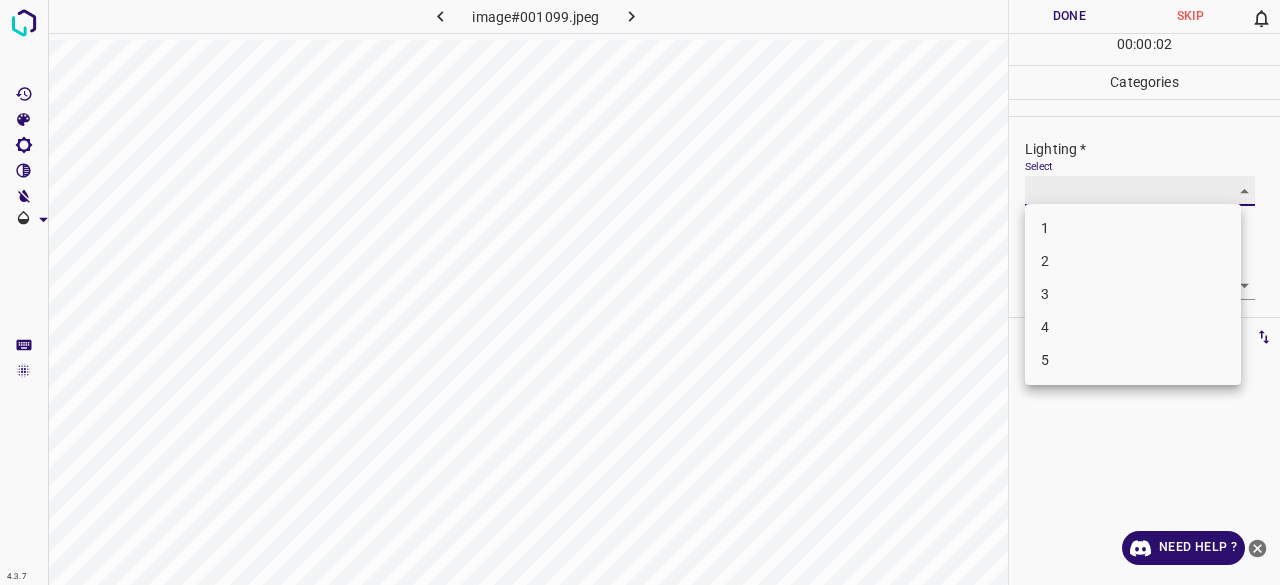 type on "4" 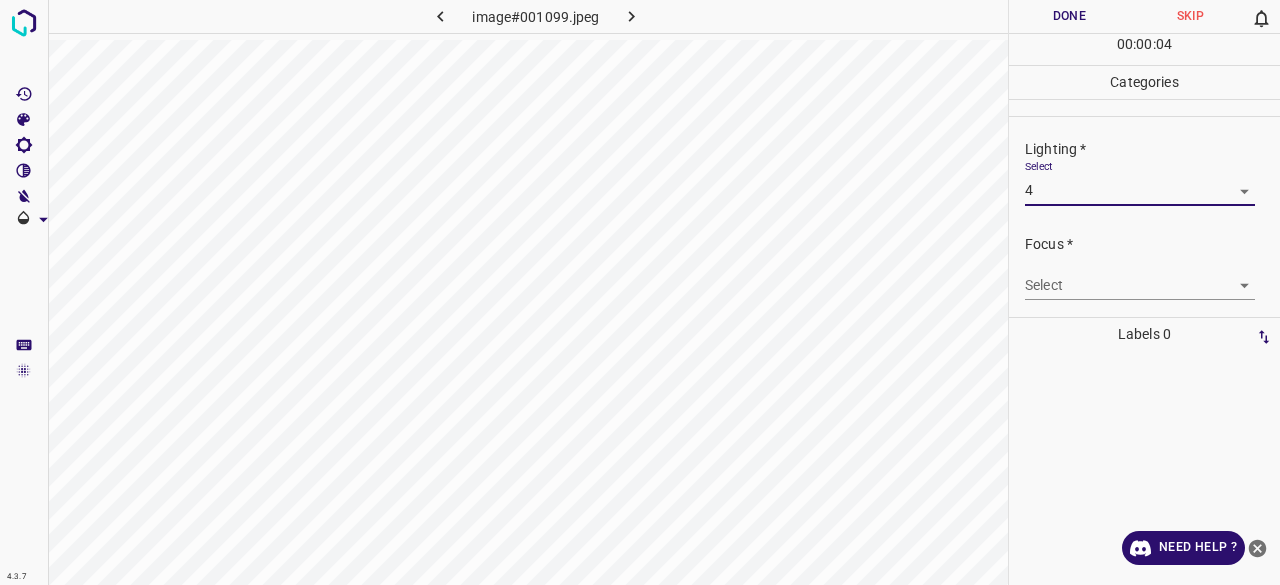click on "4.3.7 image#001099.jpeg Done Skip 0 00   : 00   : 04   Categories Lighting *  Select 4 4 Focus *  Select ​ Overall *  Select ​ Labels   0 Categories 1 Lighting 2 Focus 3 Overall Tools Space Change between modes (Draw & Edit) I Auto labeling R Restore zoom M Zoom in N Zoom out Delete Delete selecte label Filters Z Restore filters X Saturation filter C Brightness filter V Contrast filter B Gray scale filter General O Download Need Help ? - Text - Hide - Delete" at bounding box center (640, 292) 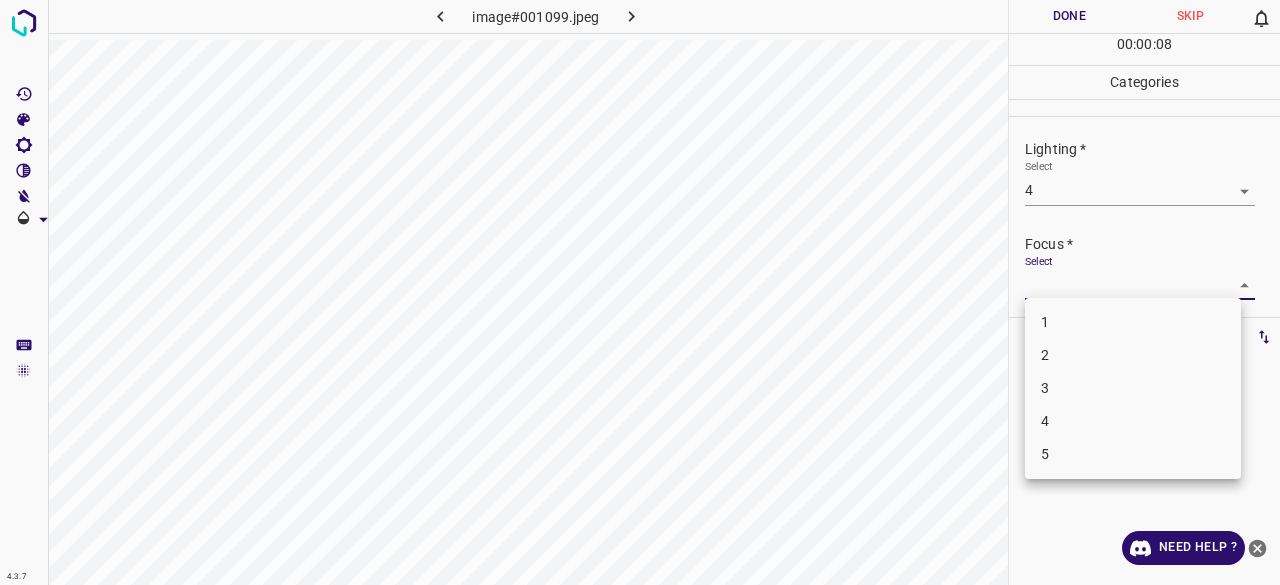 click on "4" at bounding box center [1133, 421] 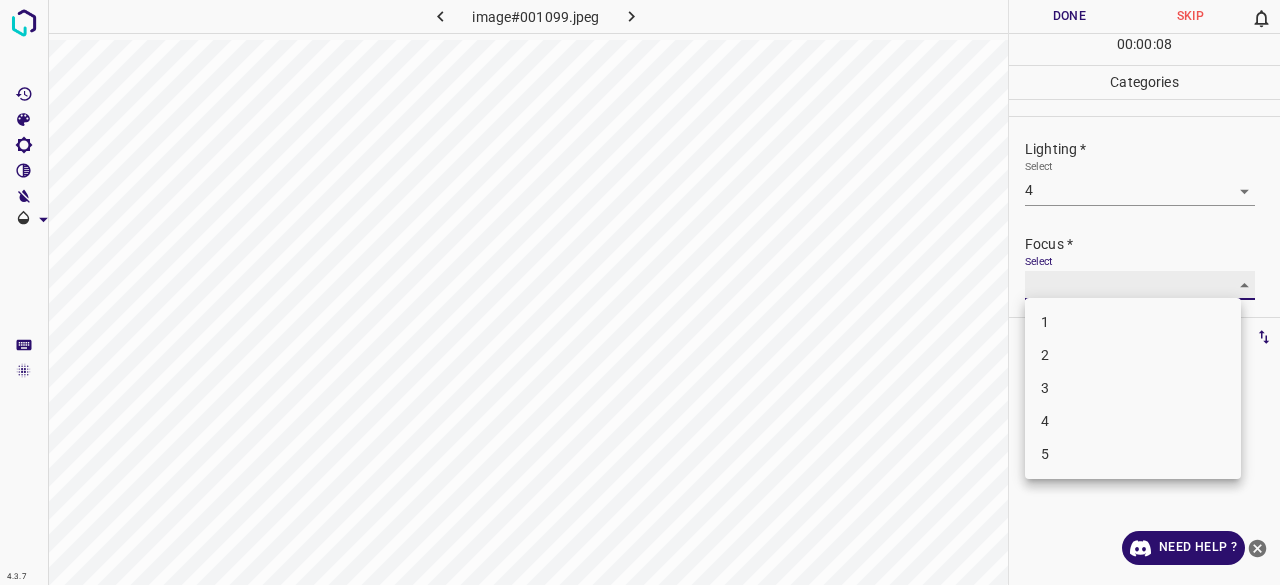 type on "4" 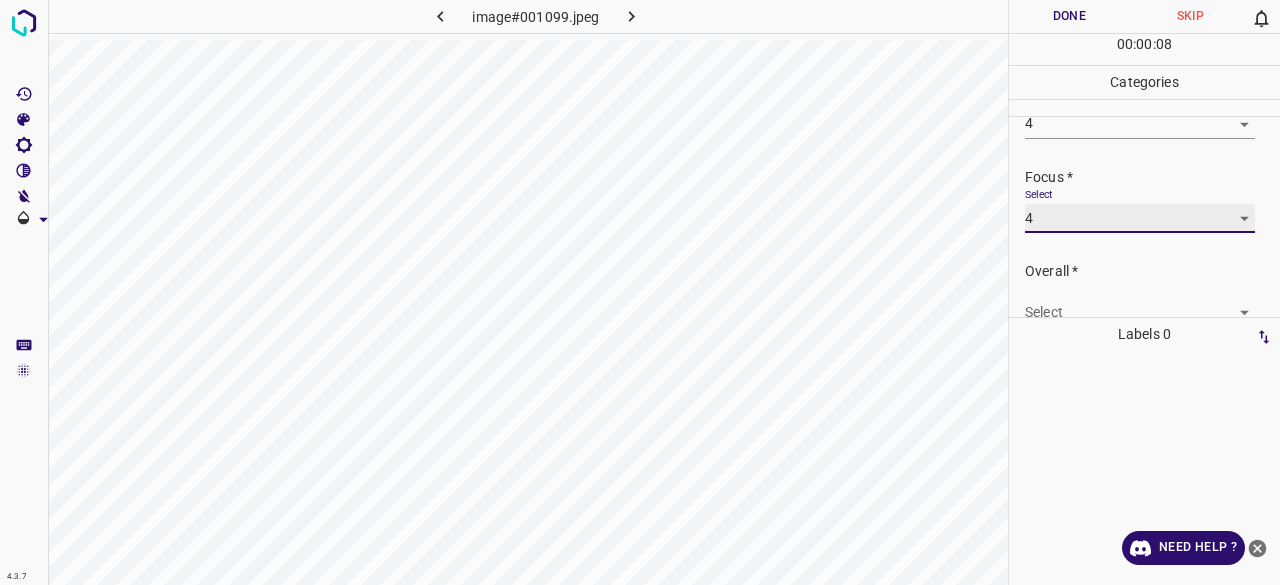 scroll, scrollTop: 98, scrollLeft: 0, axis: vertical 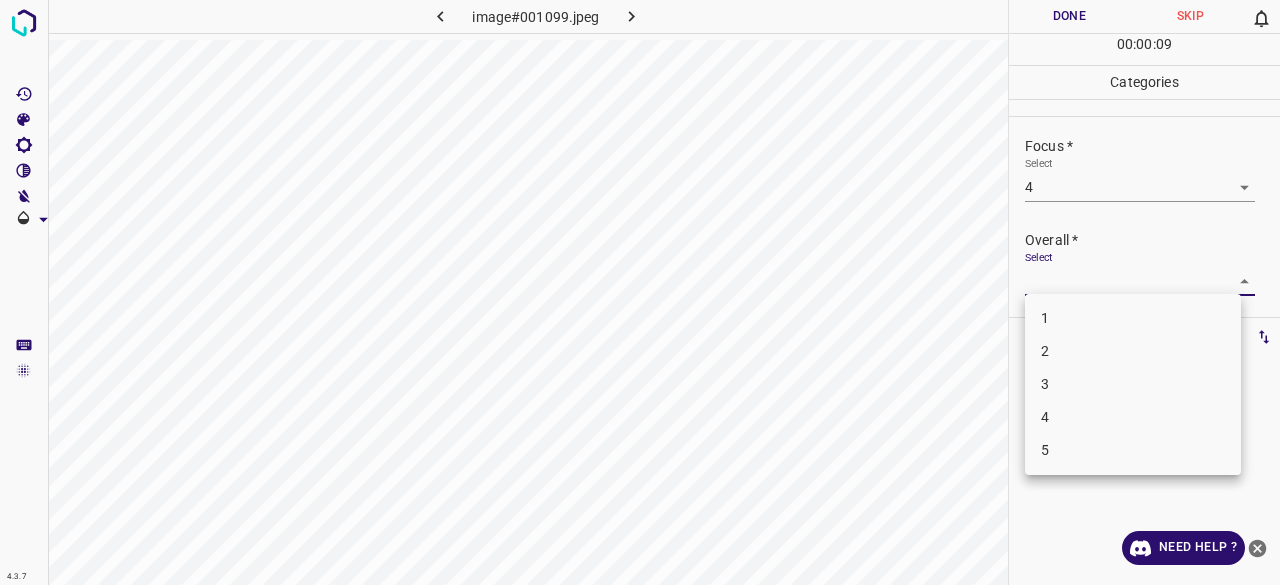 click on "4.3.7 image#001099.jpeg Done Skip 0 00   : 00   : 09   Categories Lighting *  Select 4 4 Focus *  Select 4 4 Overall *  Select ​ Labels   0 Categories 1 Lighting 2 Focus 3 Overall Tools Space Change between modes (Draw & Edit) I Auto labeling R Restore zoom M Zoom in N Zoom out Delete Delete selecte label Filters Z Restore filters X Saturation filter C Brightness filter V Contrast filter B Gray scale filter General O Download Need Help ? - Text - Hide - Delete 1 2 3 4 5" at bounding box center (640, 292) 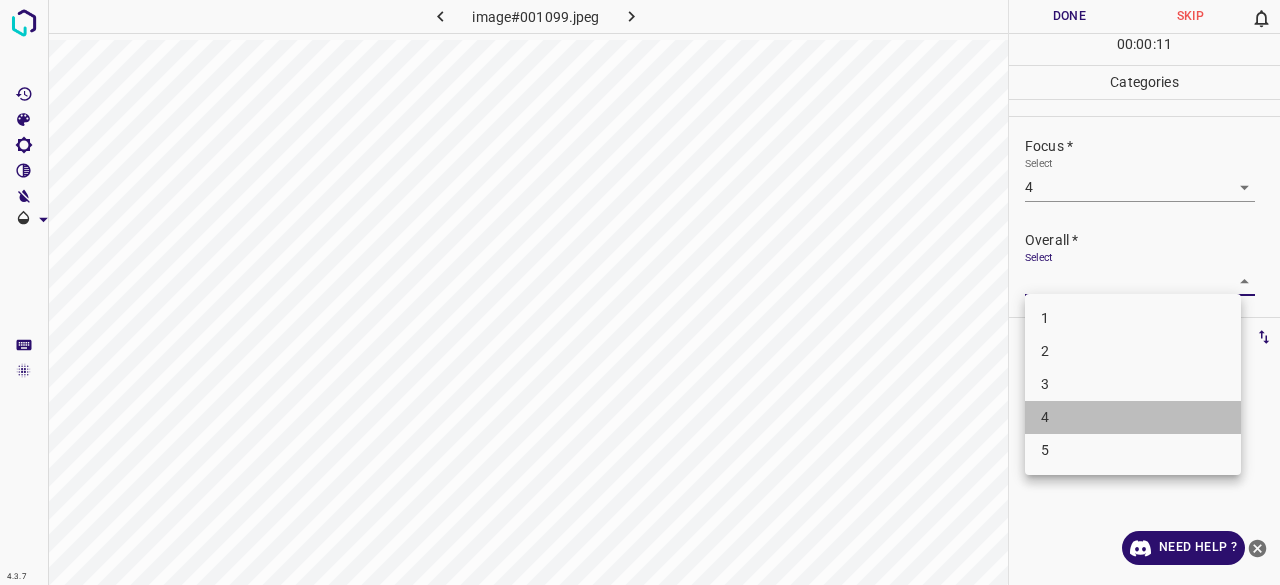 click on "4" at bounding box center [1133, 417] 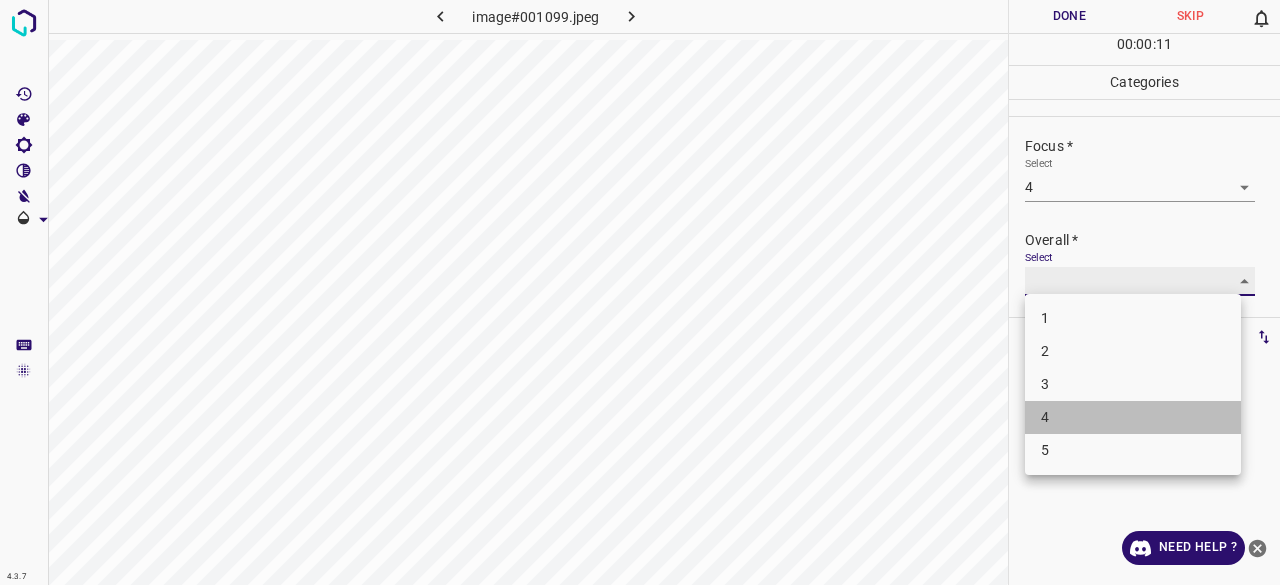 type on "4" 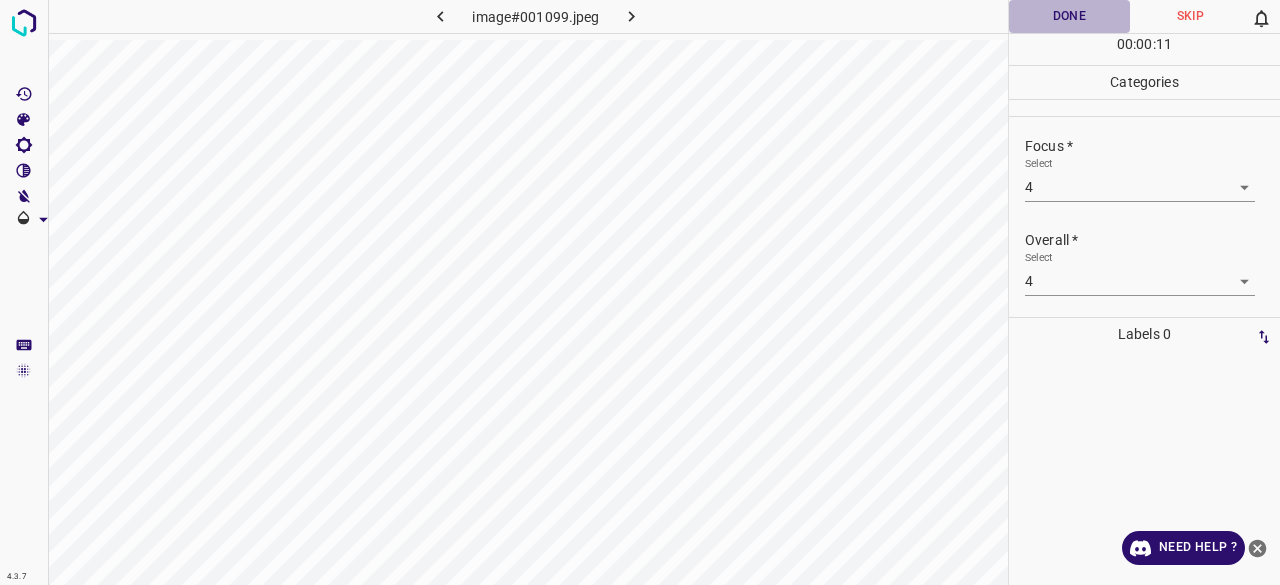click on "Done" at bounding box center [1069, 16] 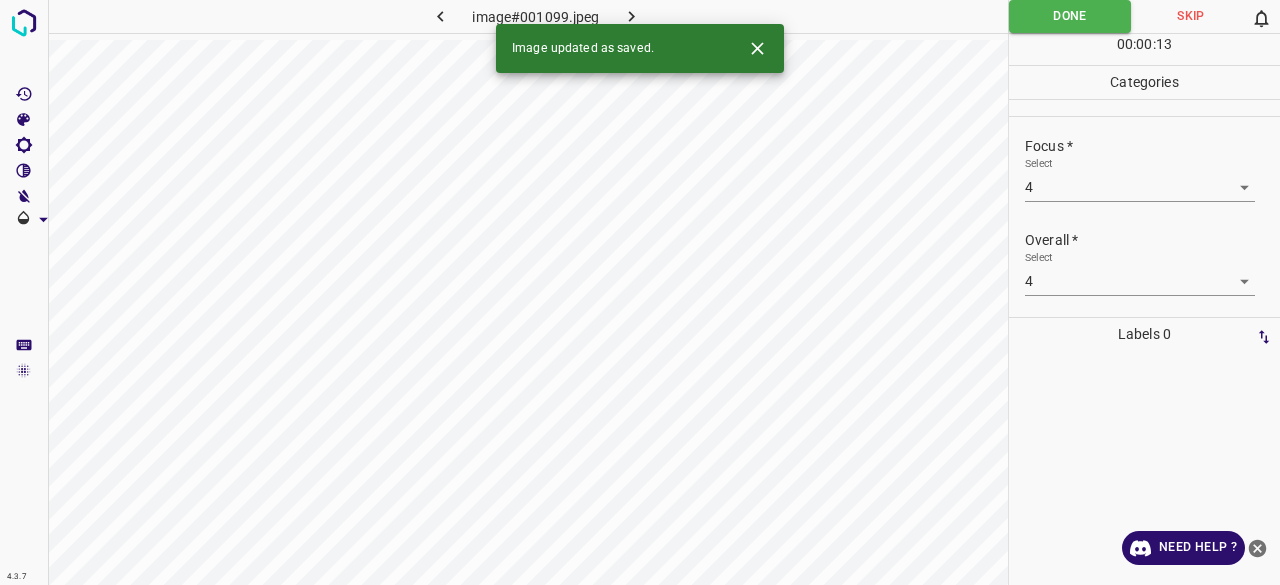 click 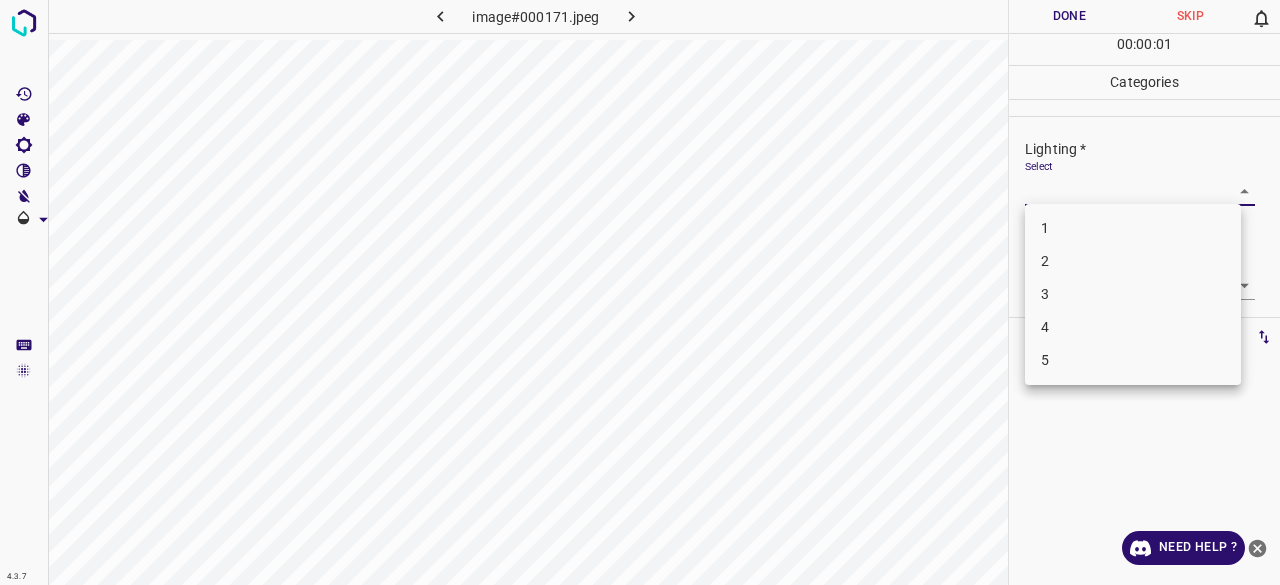 click on "4.3.7 image#000171.jpeg Done Skip 0 00   : 00   : 01   Categories Lighting *  Select ​ Focus *  Select ​ Overall *  Select ​ Labels   0 Categories 1 Lighting 2 Focus 3 Overall Tools Space Change between modes (Draw & Edit) I Auto labeling R Restore zoom M Zoom in N Zoom out Delete Delete selecte label Filters Z Restore filters X Saturation filter C Brightness filter V Contrast filter B Gray scale filter General O Download Need Help ? - Text - Hide - Delete 1 2 3 4 5" at bounding box center (640, 292) 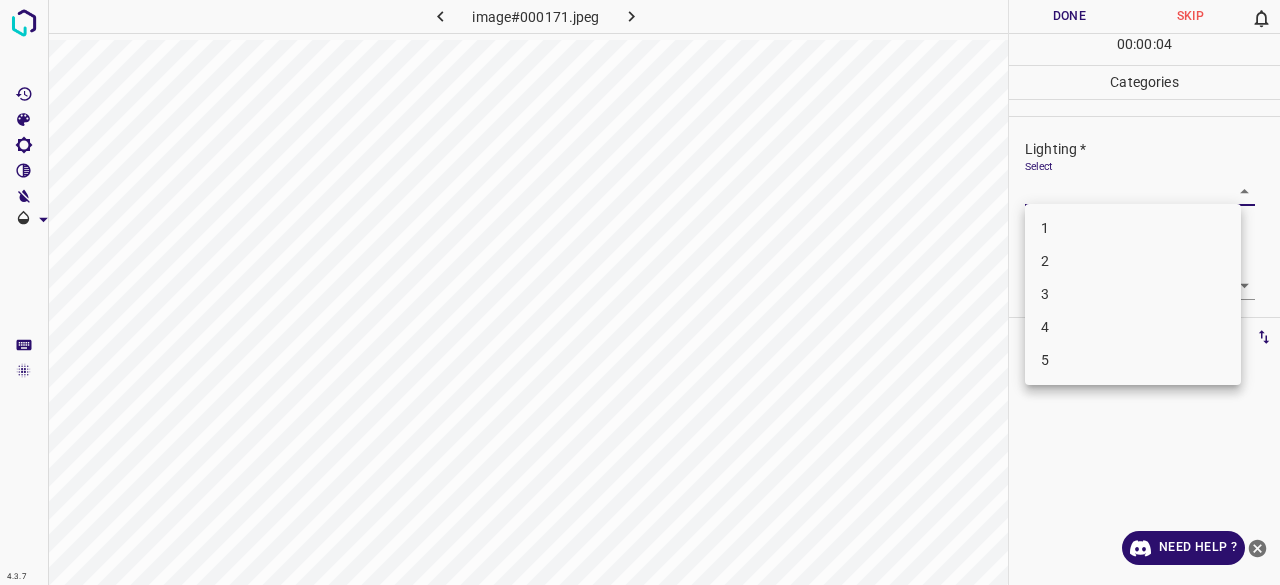 click on "3" at bounding box center (1133, 294) 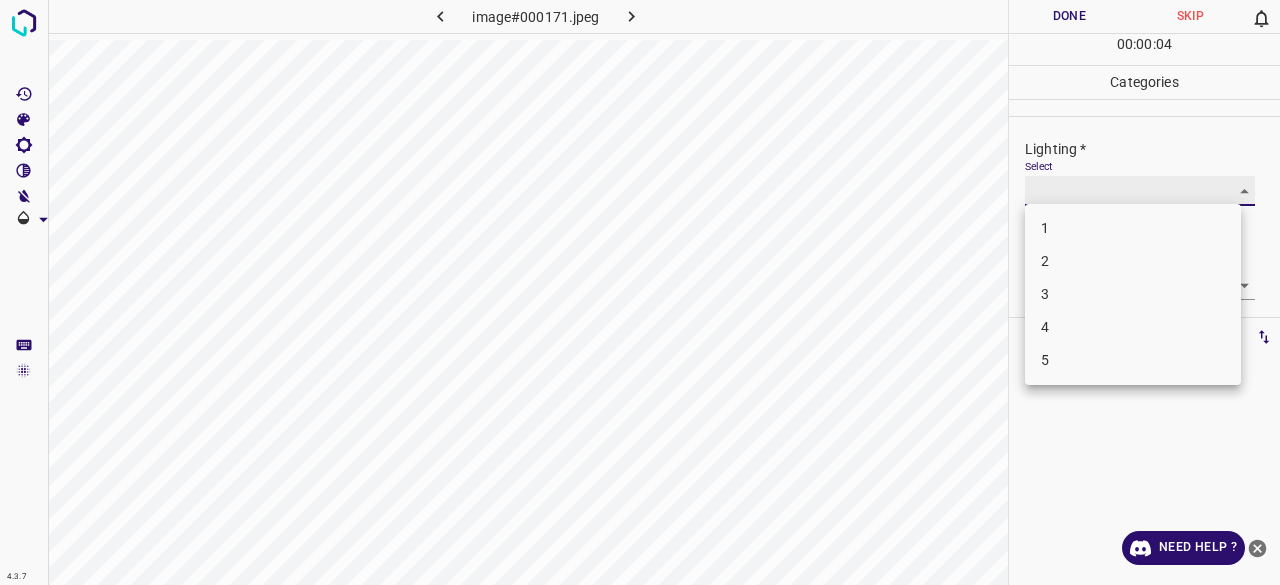 type on "3" 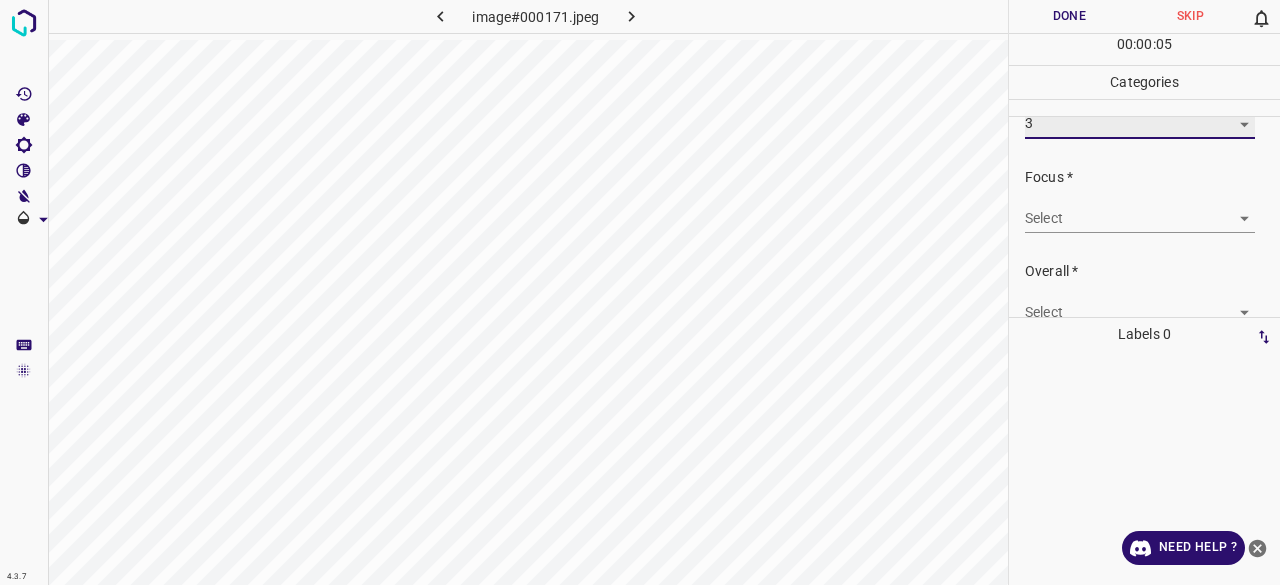 scroll, scrollTop: 98, scrollLeft: 0, axis: vertical 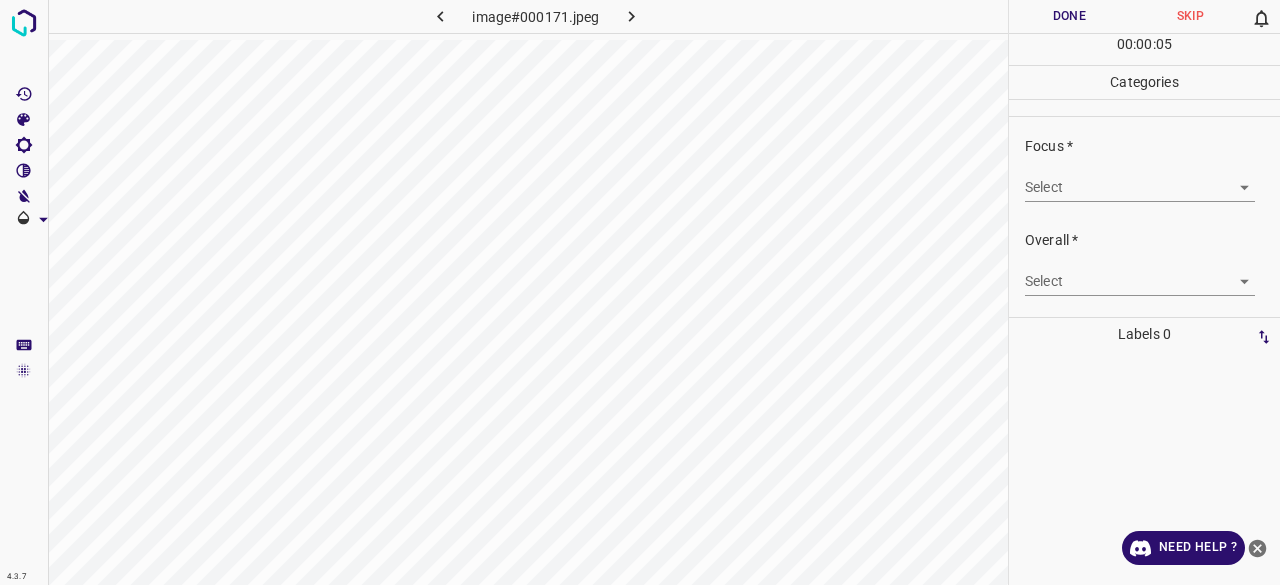 click on "4.3.7 image#000171.jpeg Done Skip 0 00   : 00   : 05   Categories Lighting *  Select 3 3 Focus *  Select ​ Overall *  Select ​ Labels   0 Categories 1 Lighting 2 Focus 3 Overall Tools Space Change between modes (Draw & Edit) I Auto labeling R Restore zoom M Zoom in N Zoom out Delete Delete selecte label Filters Z Restore filters X Saturation filter C Brightness filter V Contrast filter B Gray scale filter General O Download Need Help ? - Text - Hide - Delete" at bounding box center [640, 292] 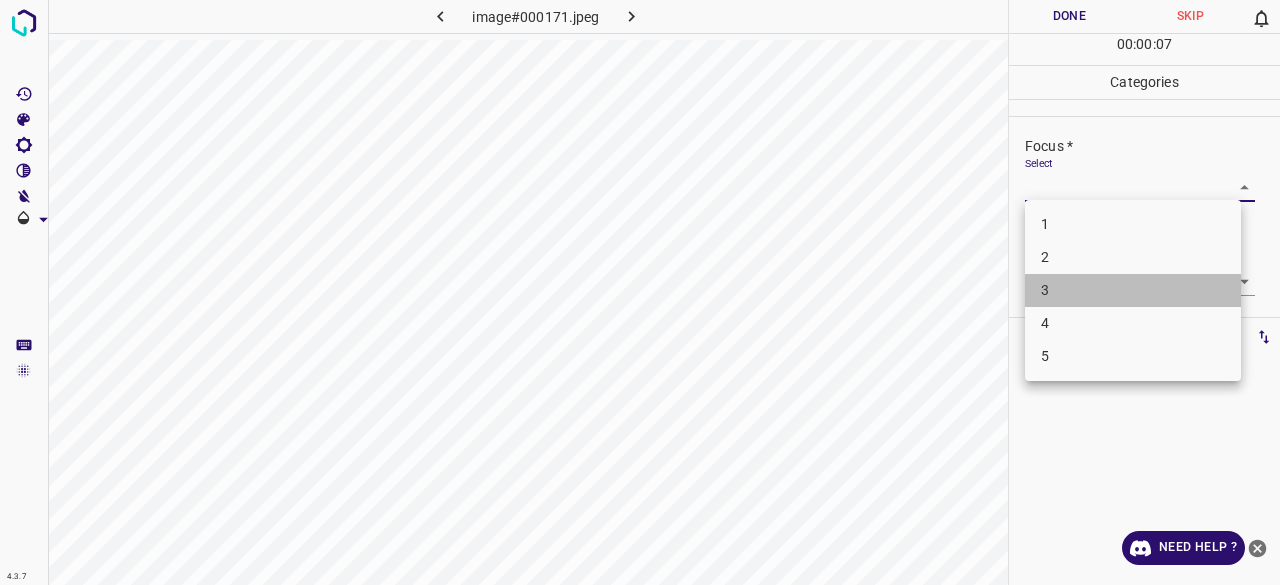 click on "3" at bounding box center [1133, 290] 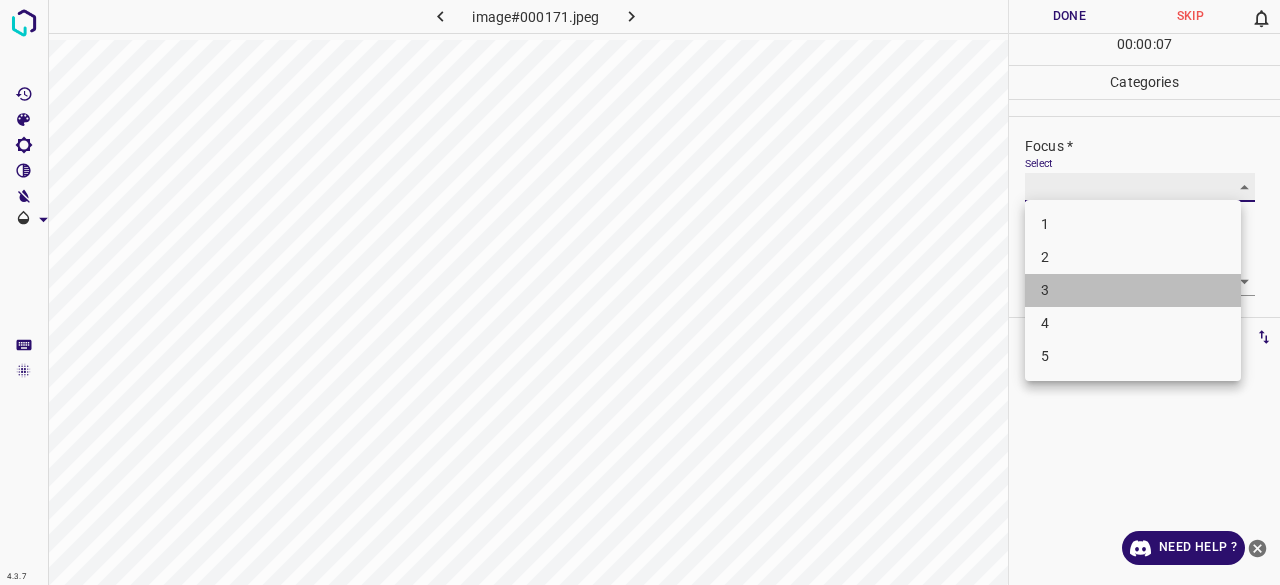 type on "3" 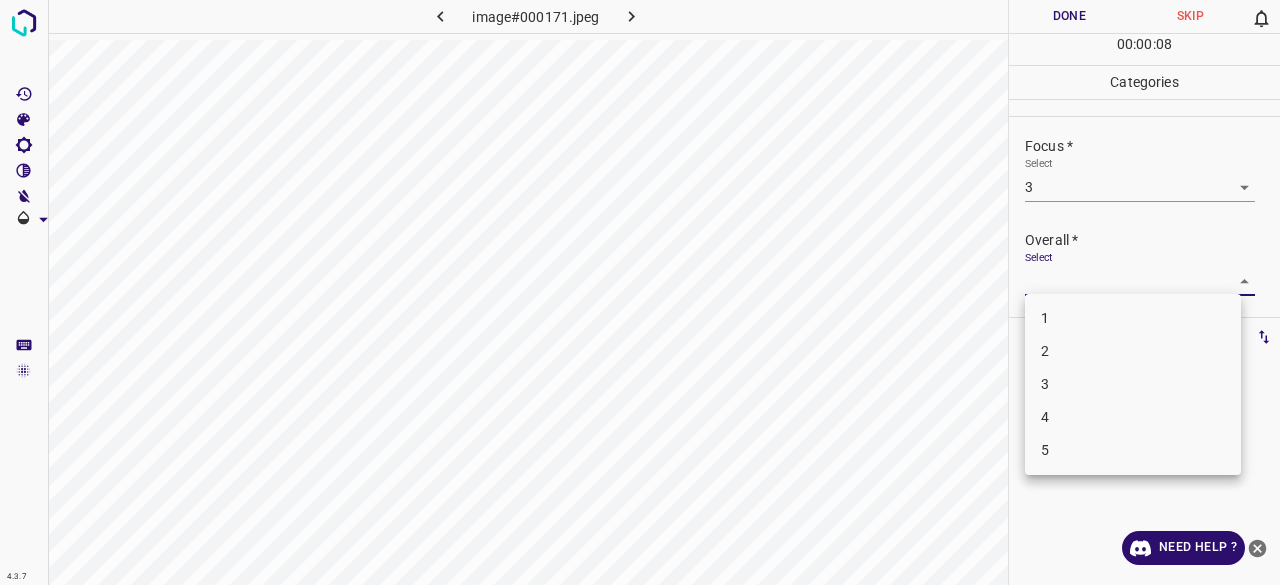 click on "4.3.7 image#000171.jpeg Done Skip 0 00   : 00   : 08   Categories Lighting *  Select 3 3 Focus *  Select 3 3 Overall *  Select ​ Labels   0 Categories 1 Lighting 2 Focus 3 Overall Tools Space Change between modes (Draw & Edit) I Auto labeling R Restore zoom M Zoom in N Zoom out Delete Delete selecte label Filters Z Restore filters X Saturation filter C Brightness filter V Contrast filter B Gray scale filter General O Download Need Help ? - Text - Hide - Delete 1 2 3 4 5" at bounding box center [640, 292] 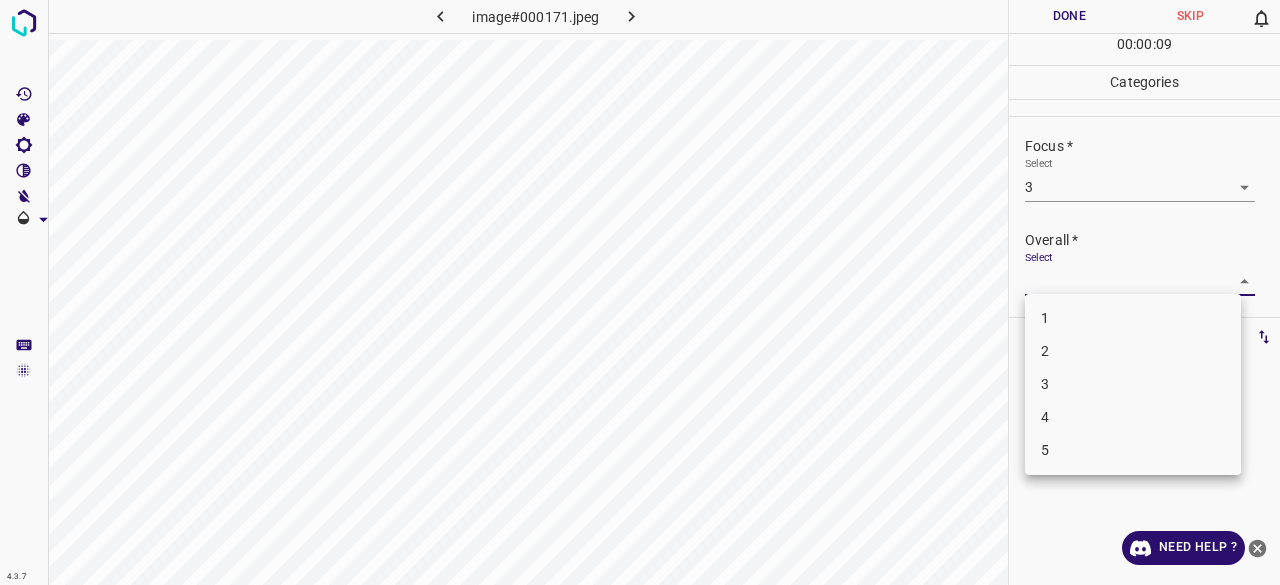 click on "3" at bounding box center (1133, 384) 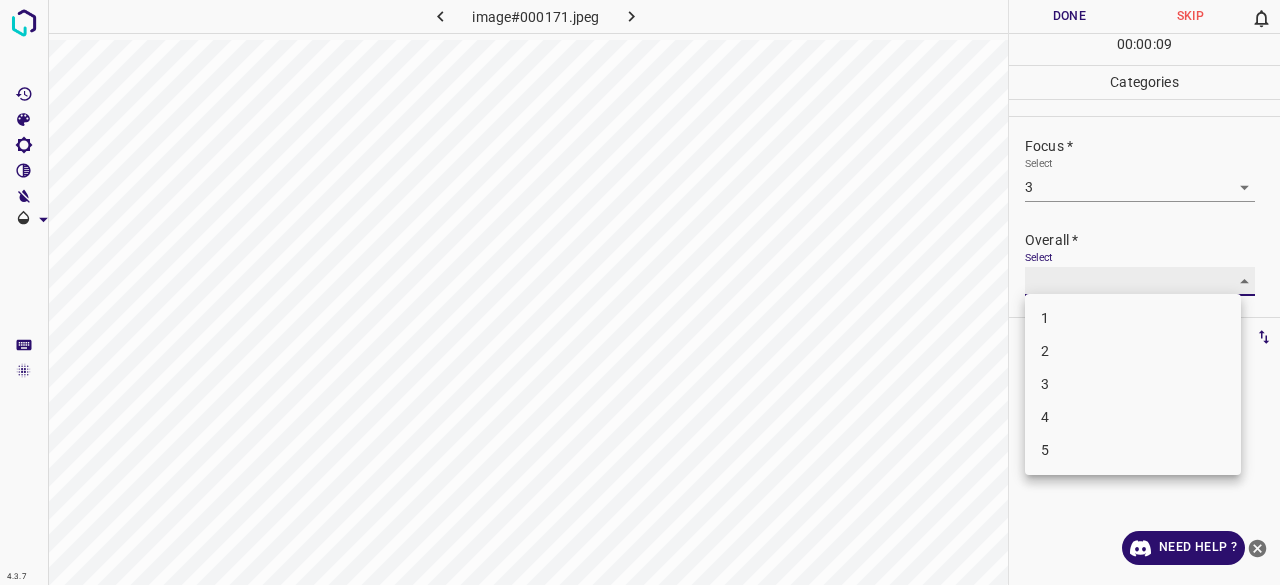 type on "3" 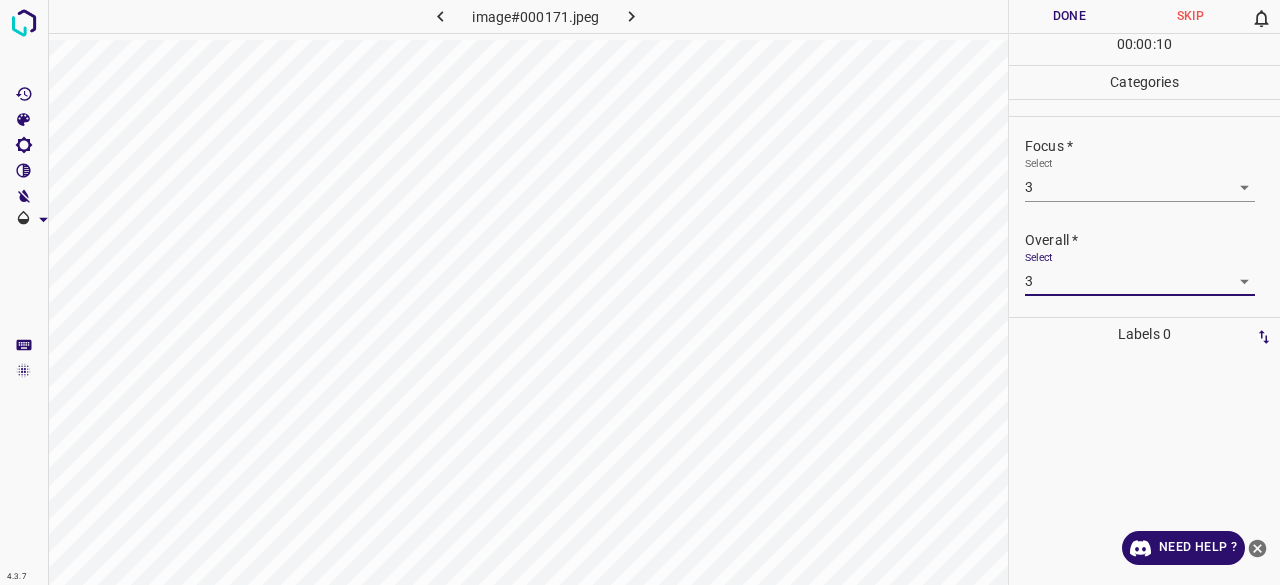 click on "Done" at bounding box center (1069, 16) 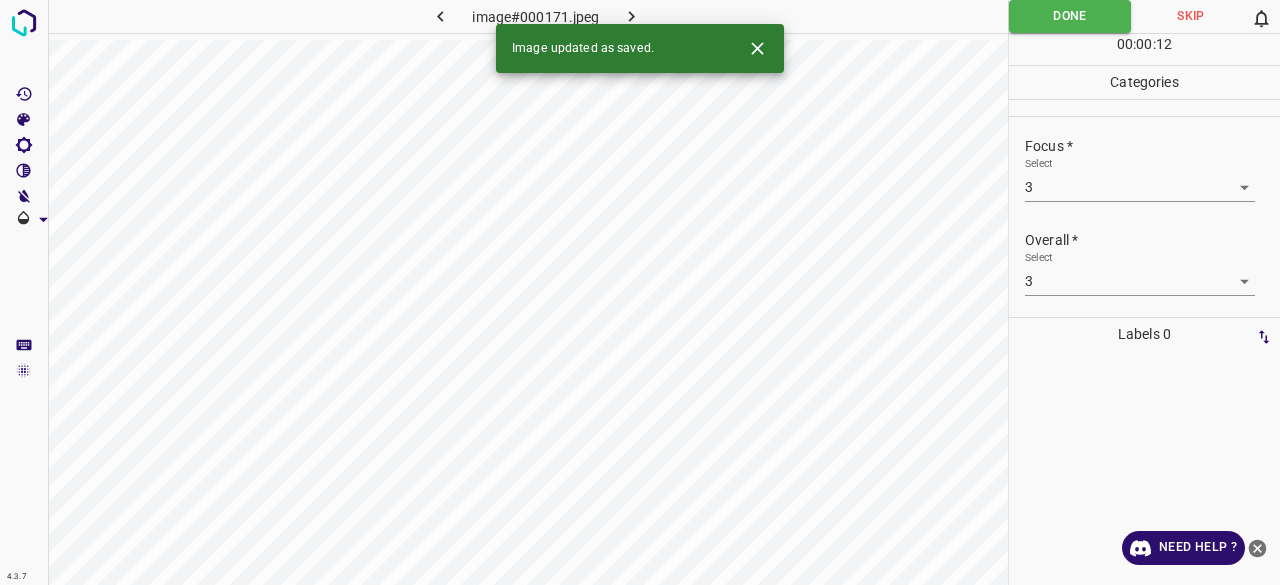 click on "Image updated as saved." at bounding box center [640, 48] 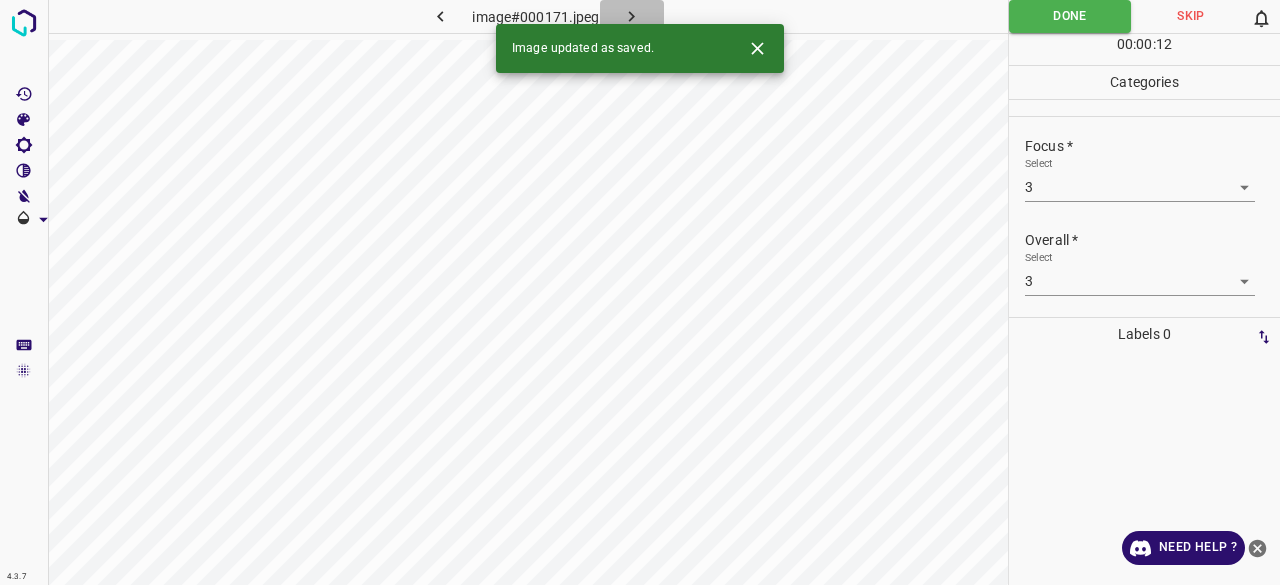 click 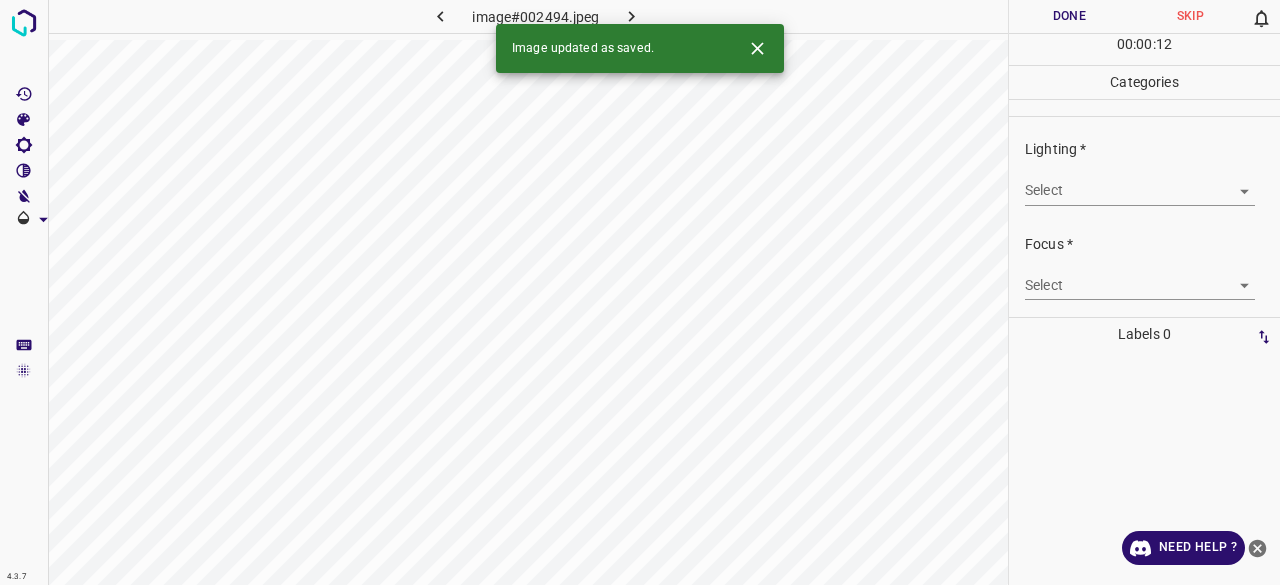 click on "4.3.7 image#002494.jpeg Done Skip 0 00   : 00   : 12   Categories Lighting *  Select ​ Focus *  Select ​ Overall *  Select ​ Labels   0 Categories 1 Lighting 2 Focus 3 Overall Tools Space Change between modes (Draw & Edit) I Auto labeling R Restore zoom M Zoom in N Zoom out Delete Delete selecte label Filters Z Restore filters X Saturation filter C Brightness filter V Contrast filter B Gray scale filter General O Download Image updated as saved. Need Help ? - Text - Hide - Delete" at bounding box center [640, 292] 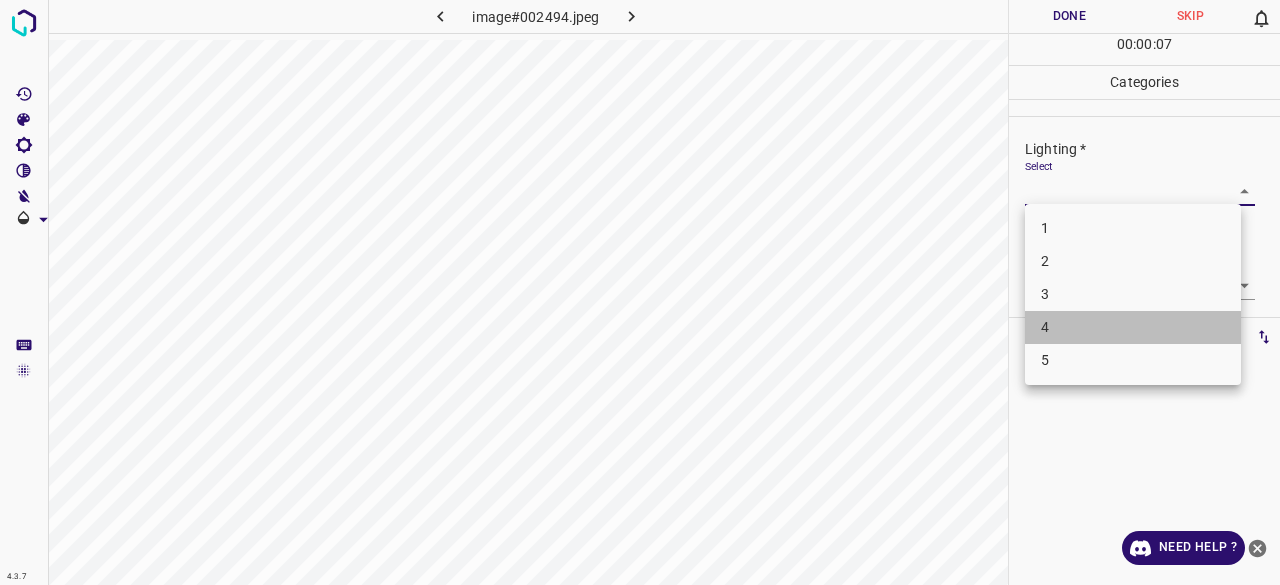click on "4" at bounding box center (1133, 327) 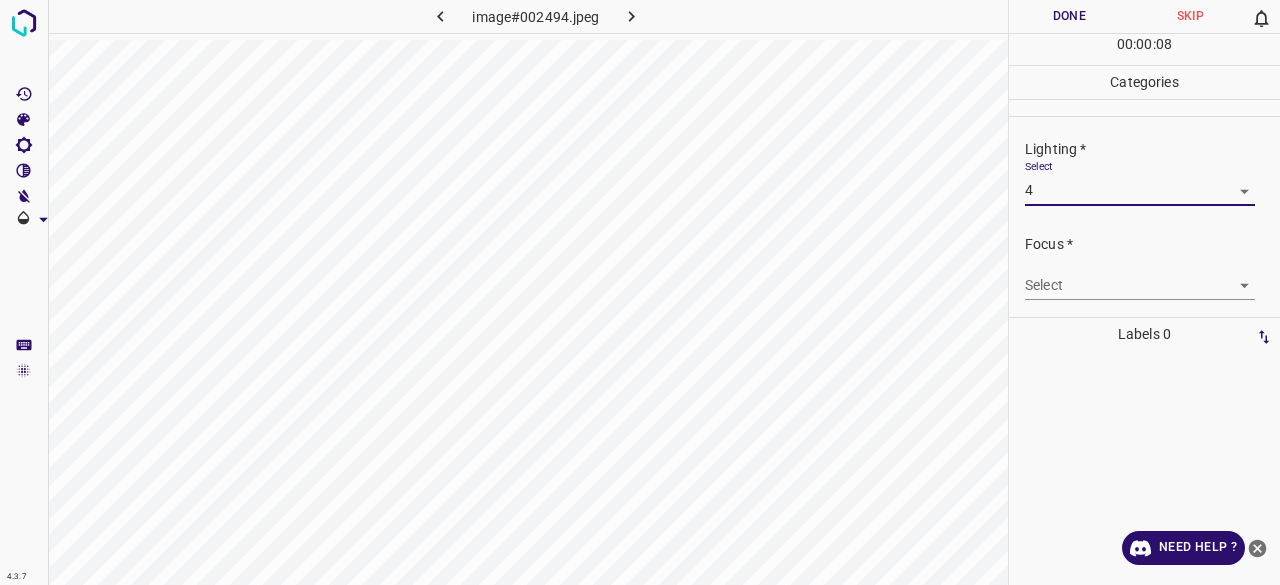 click on "4.3.7 image#002494.jpeg Done Skip 0 00   : 00   : 08   Categories Lighting *  Select 4 4 Focus *  Select ​ Overall *  Select ​ Labels   0 Categories 1 Lighting 2 Focus 3 Overall Tools Space Change between modes (Draw & Edit) I Auto labeling R Restore zoom M Zoom in N Zoom out Delete Delete selecte label Filters Z Restore filters X Saturation filter C Brightness filter V Contrast filter B Gray scale filter General O Download Need Help ? - Text - Hide - Delete" at bounding box center (640, 292) 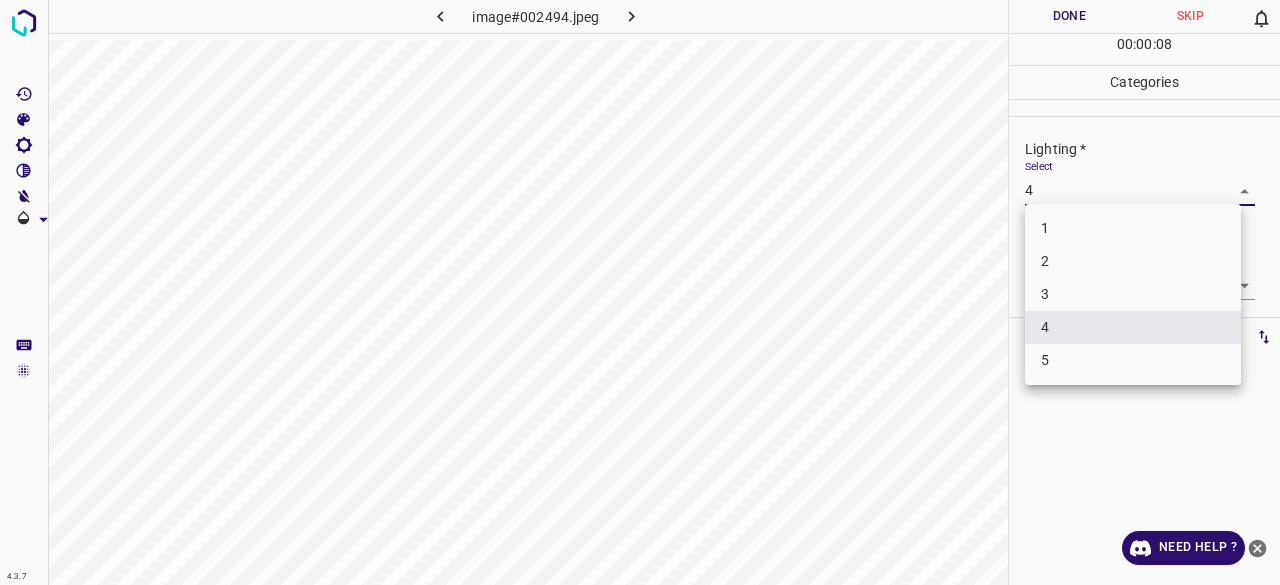 click on "3" at bounding box center (1133, 294) 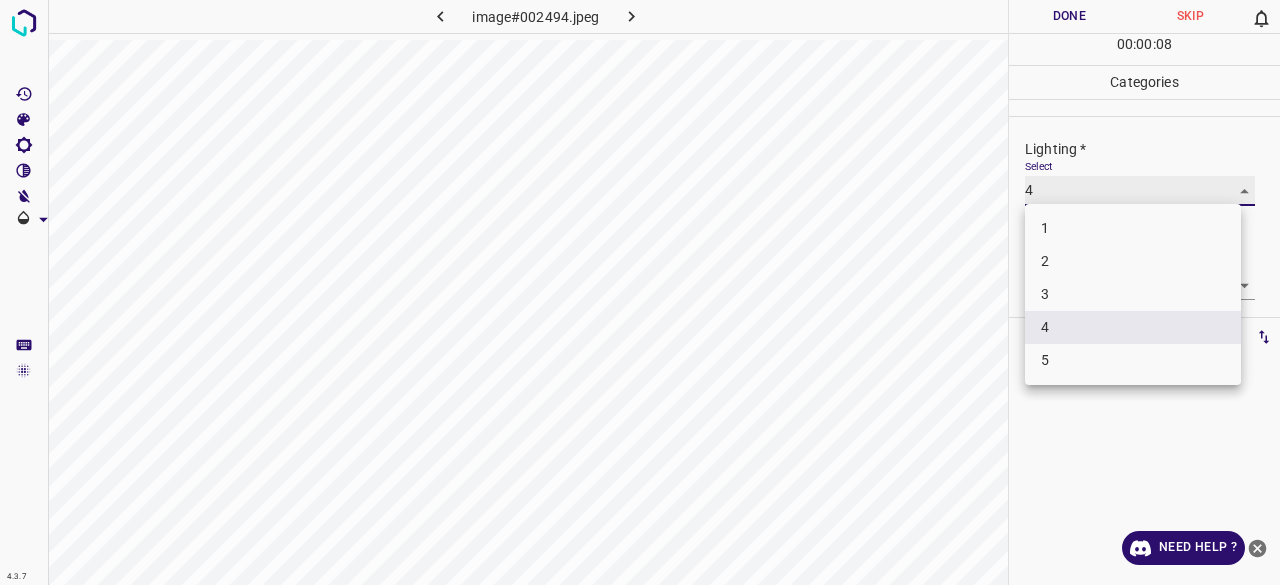 type on "3" 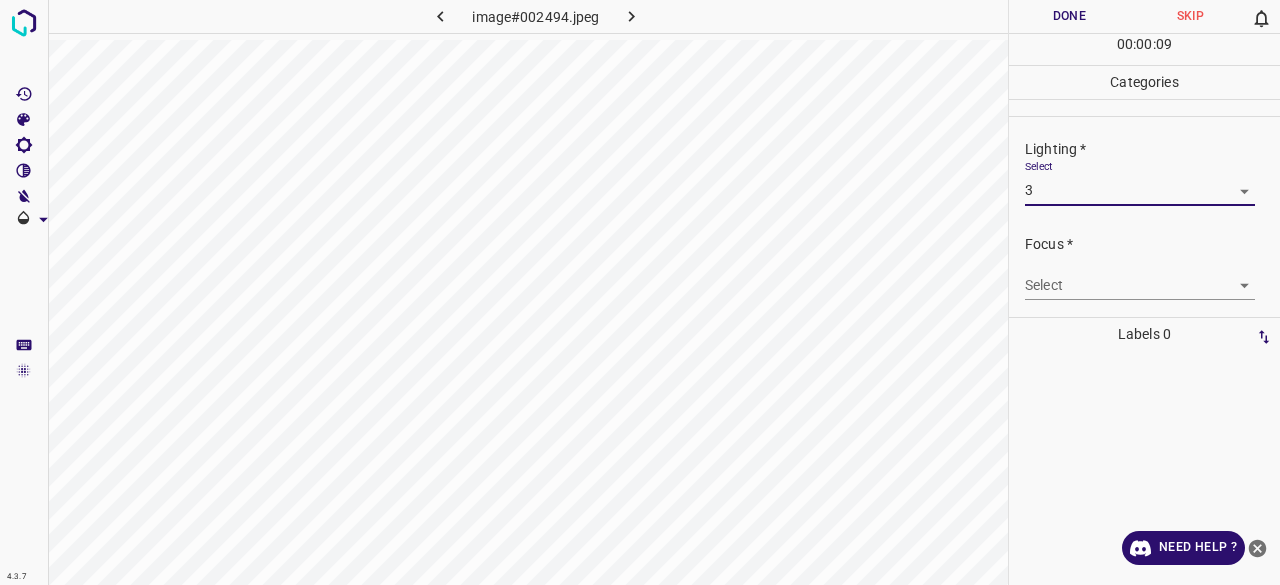 click on "4.3.7 image#002494.jpeg Done Skip 0 00   : 00   : 09   Categories Lighting *  Select 3 3 Focus *  Select ​ Overall *  Select ​ Labels   0 Categories 1 Lighting 2 Focus 3 Overall Tools Space Change between modes (Draw & Edit) I Auto labeling R Restore zoom M Zoom in N Zoom out Delete Delete selecte label Filters Z Restore filters X Saturation filter C Brightness filter V Contrast filter B Gray scale filter General O Download Need Help ? - Text - Hide - Delete" at bounding box center (640, 292) 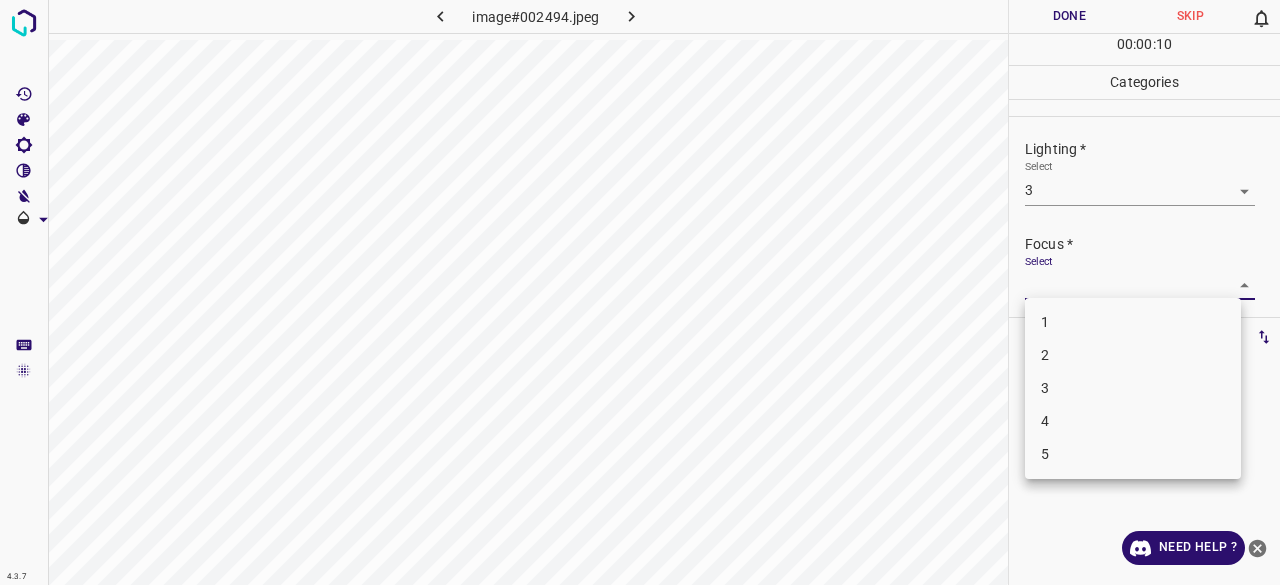 click on "2" at bounding box center [1133, 355] 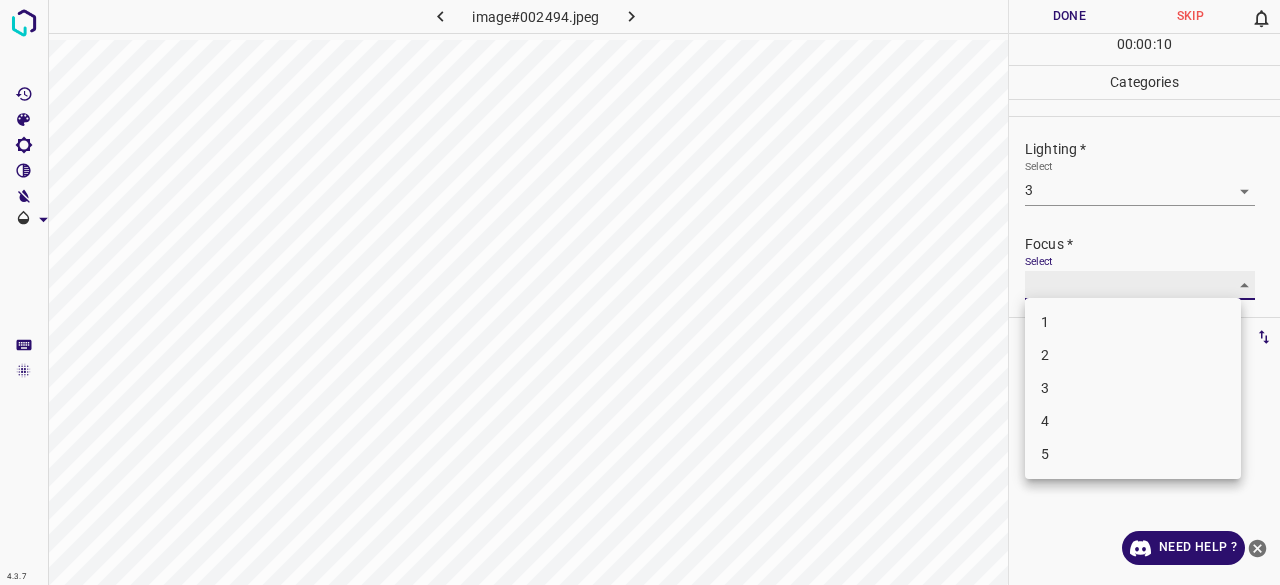 type on "2" 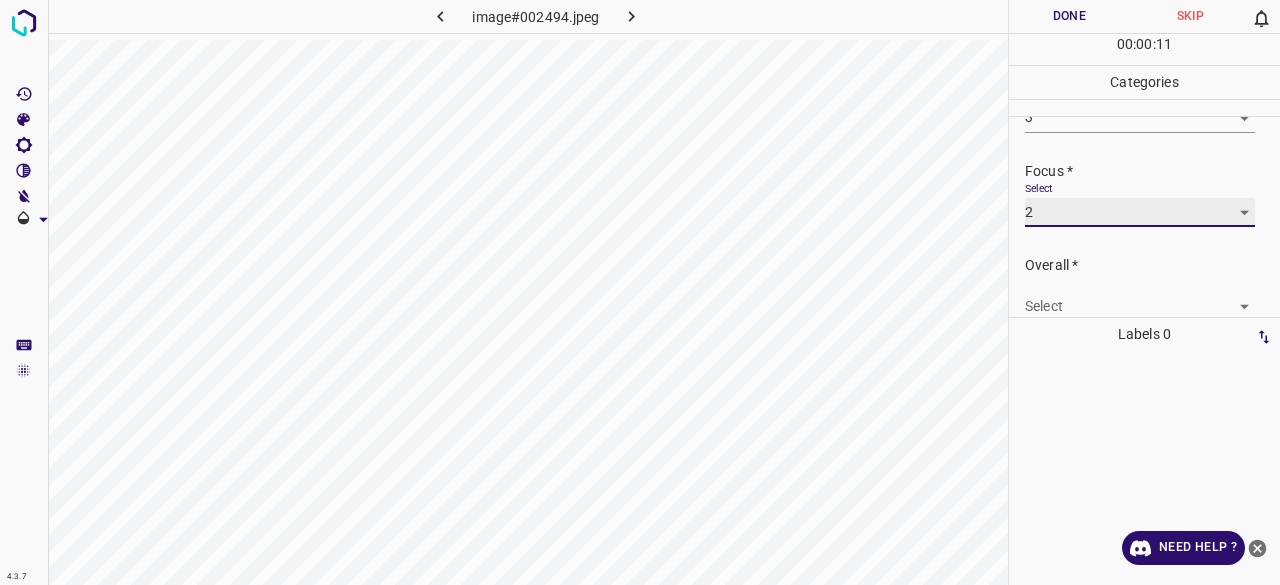 scroll, scrollTop: 98, scrollLeft: 0, axis: vertical 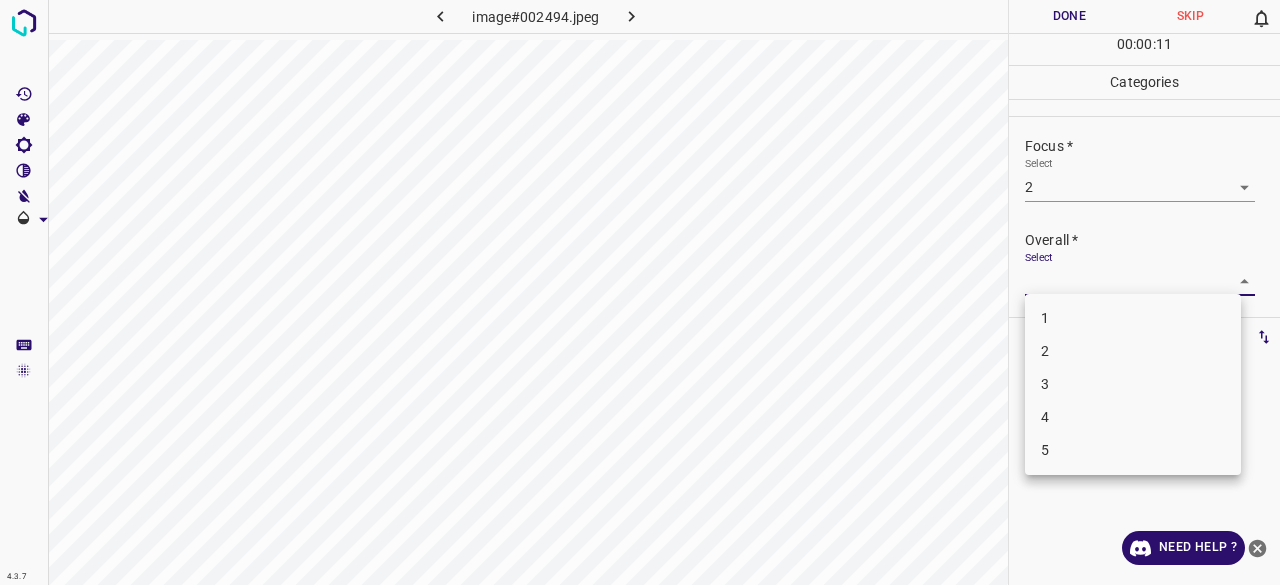 click on "4.3.7 image#002494.jpeg Done Skip 0 00   : 00   : 11   Categories Lighting *  Select 3 3 Focus *  Select 2 2 Overall *  Select ​ Labels   0 Categories 1 Lighting 2 Focus 3 Overall Tools Space Change between modes (Draw & Edit) I Auto labeling R Restore zoom M Zoom in N Zoom out Delete Delete selecte label Filters Z Restore filters X Saturation filter C Brightness filter V Contrast filter B Gray scale filter General O Download Need Help ? - Text - Hide - Delete 1 2 3 4 5" at bounding box center (640, 292) 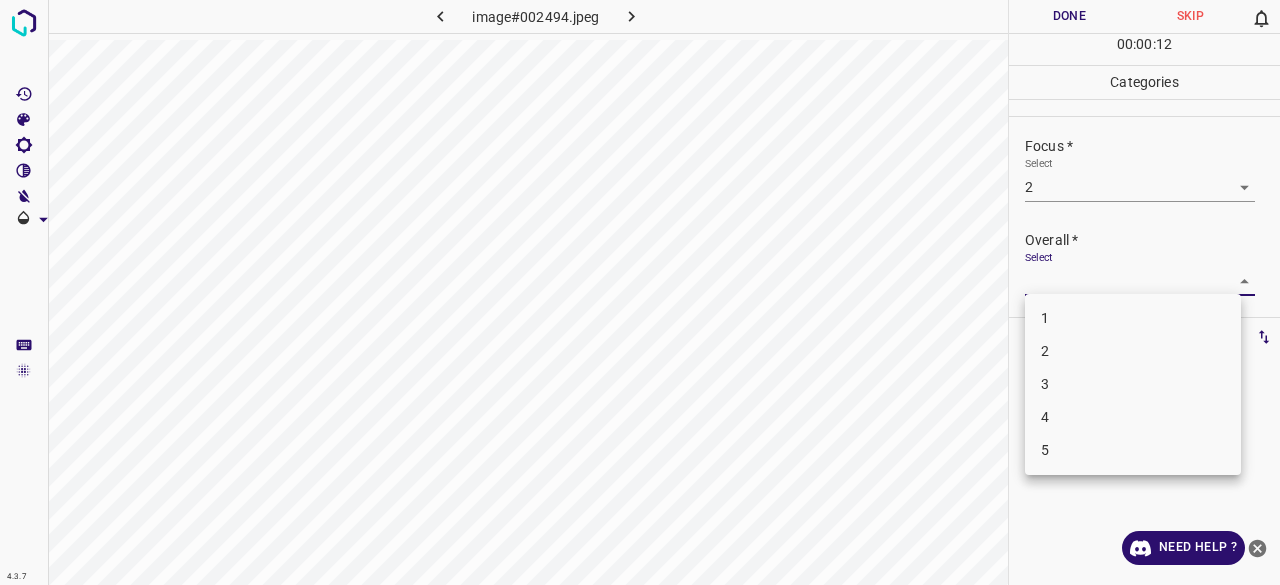 click on "2" at bounding box center (1133, 351) 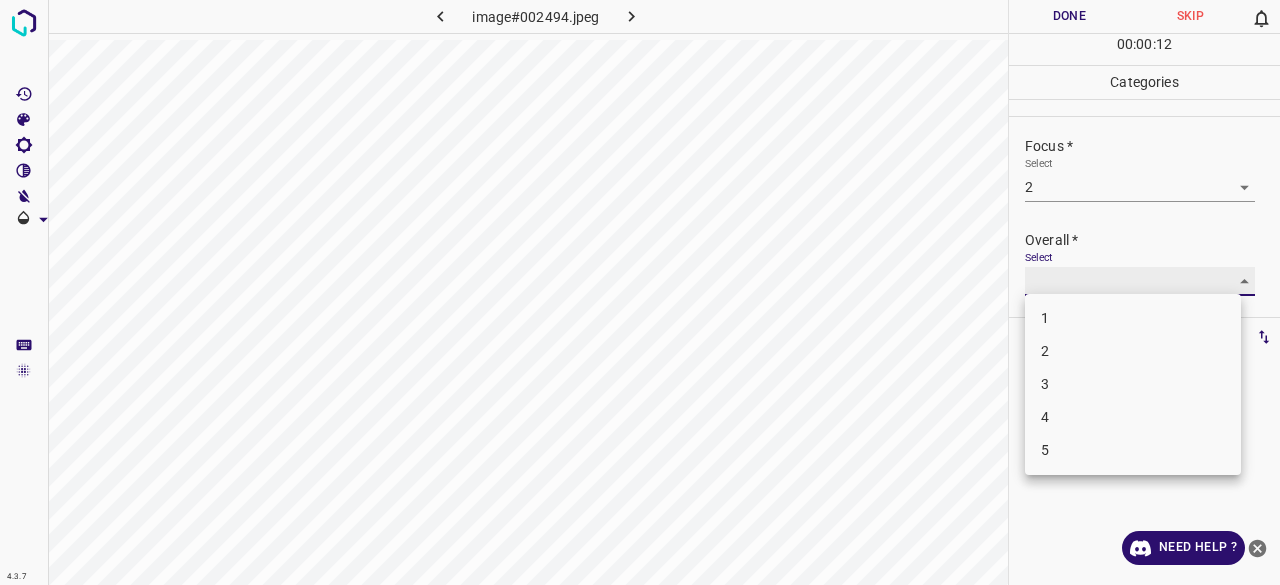 type on "2" 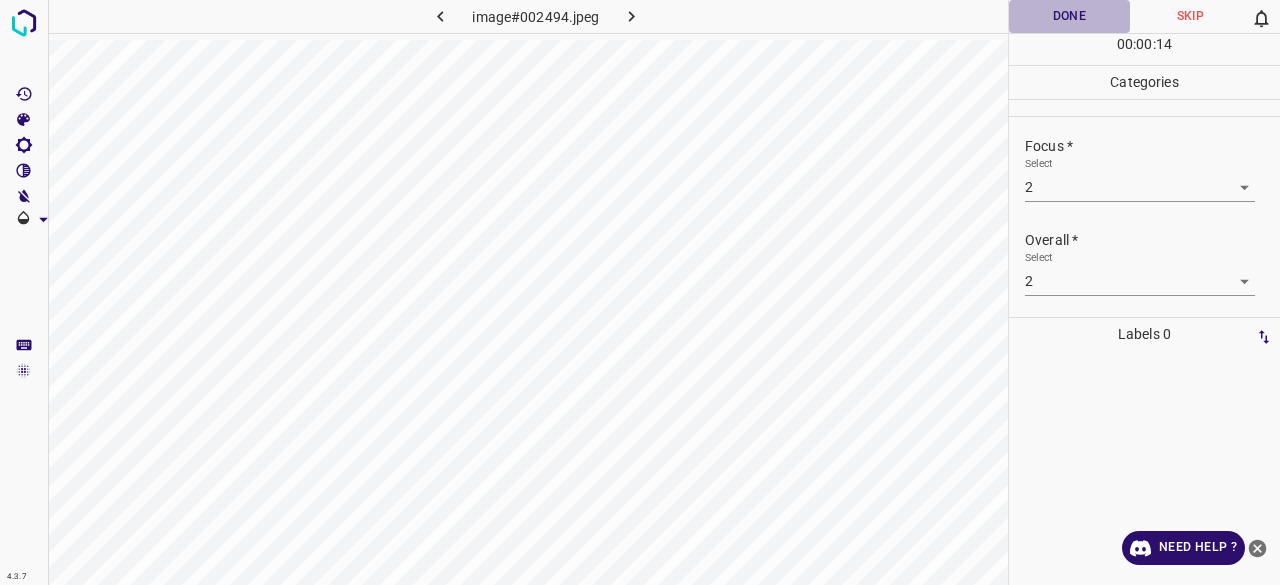 click on "Done" at bounding box center (1069, 16) 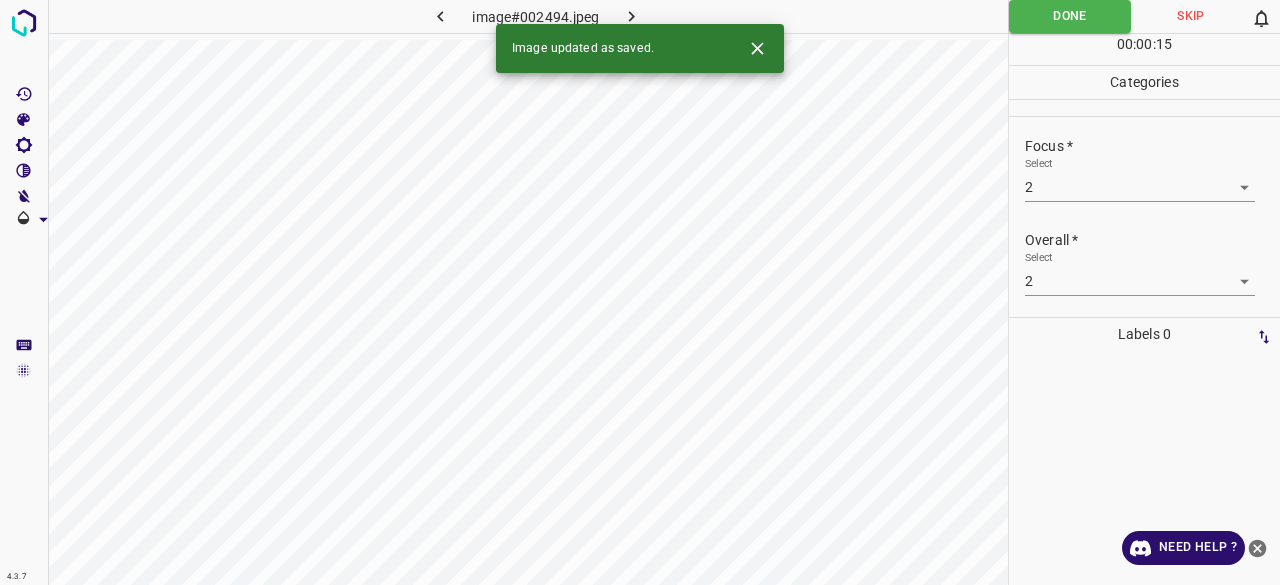 click 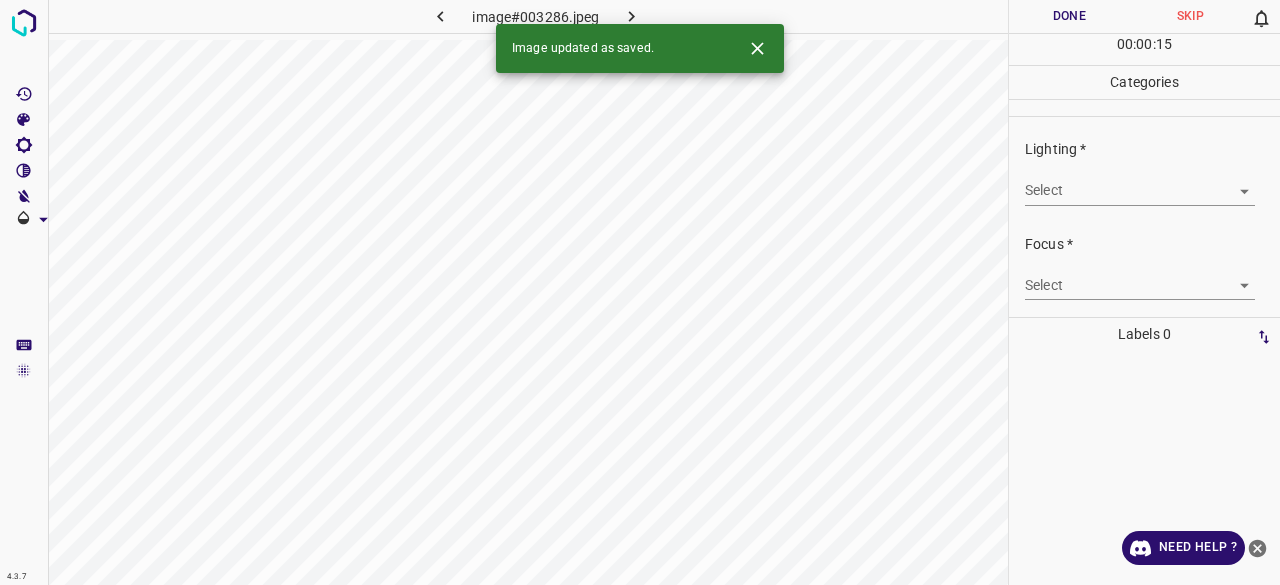 click on "4.3.7 image#003286.jpeg Done Skip 0 00   : 00   : 15   Categories Lighting *  Select ​ Focus *  Select ​ Overall *  Select ​ Labels   0 Categories 1 Lighting 2 Focus 3 Overall Tools Space Change between modes (Draw & Edit) I Auto labeling R Restore zoom M Zoom in N Zoom out Delete Delete selecte label Filters Z Restore filters X Saturation filter C Brightness filter V Contrast filter B Gray scale filter General O Download Image updated as saved. Need Help ? - Text - Hide - Delete" at bounding box center (640, 292) 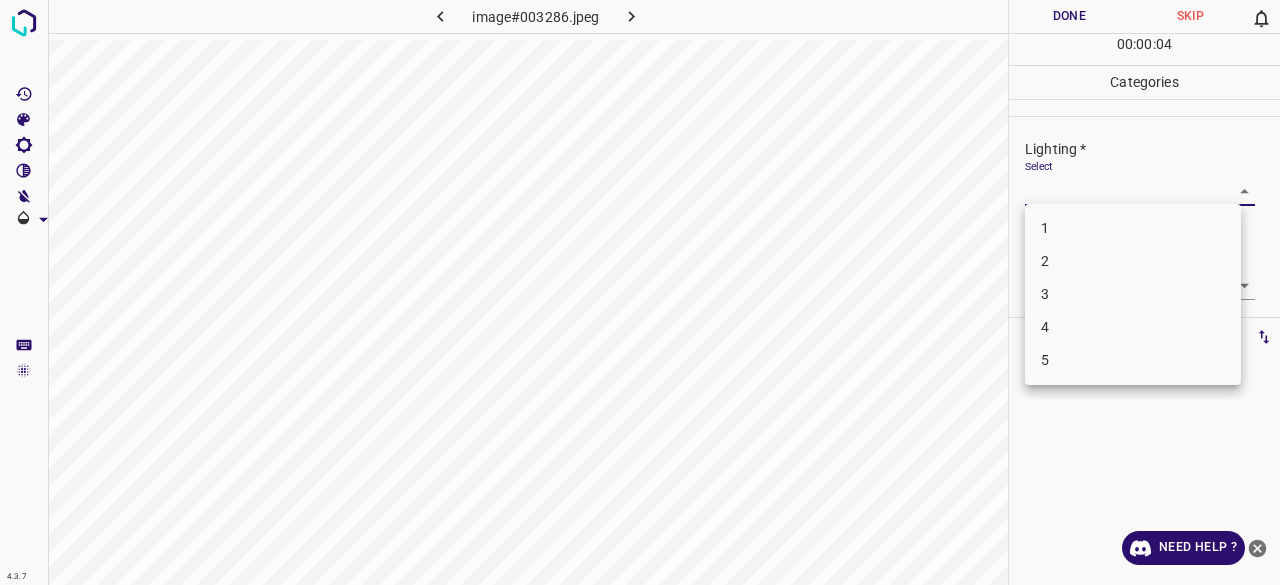 click on "3" at bounding box center (1133, 294) 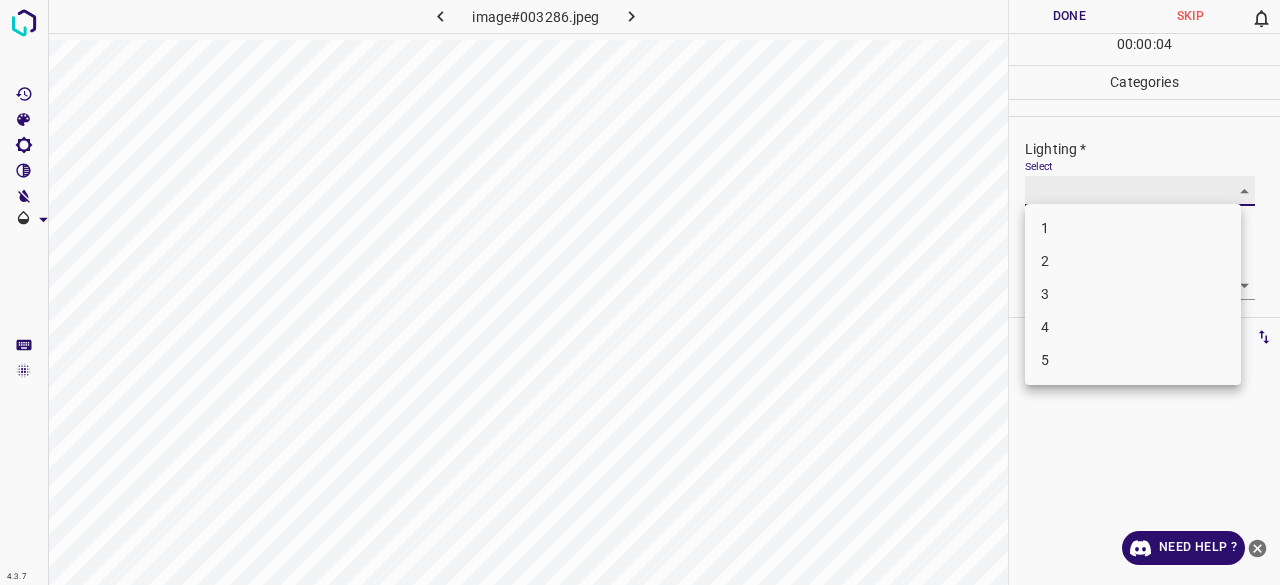 type on "3" 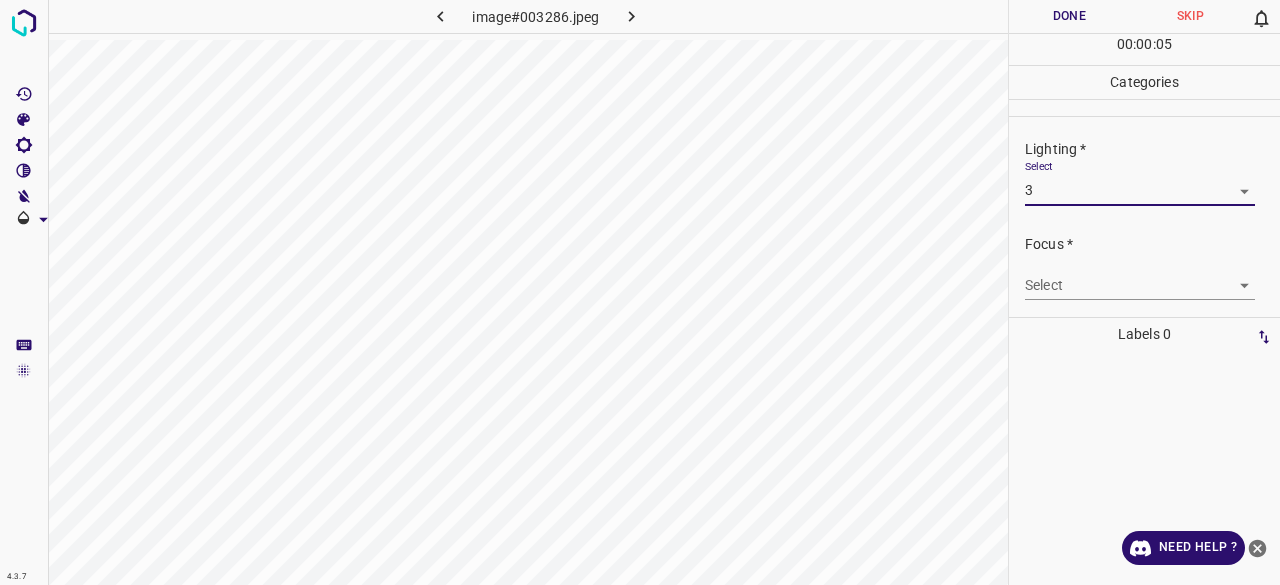 click on "4.3.7 image#003286.jpeg Done Skip 0 00   : 00   : 05   Categories Lighting *  Select 3 3 Focus *  Select ​ Overall *  Select ​ Labels   0 Categories 1 Lighting 2 Focus 3 Overall Tools Space Change between modes (Draw & Edit) I Auto labeling R Restore zoom M Zoom in N Zoom out Delete Delete selecte label Filters Z Restore filters X Saturation filter C Brightness filter V Contrast filter B Gray scale filter General O Download Need Help ? - Text - Hide - Delete" at bounding box center (640, 292) 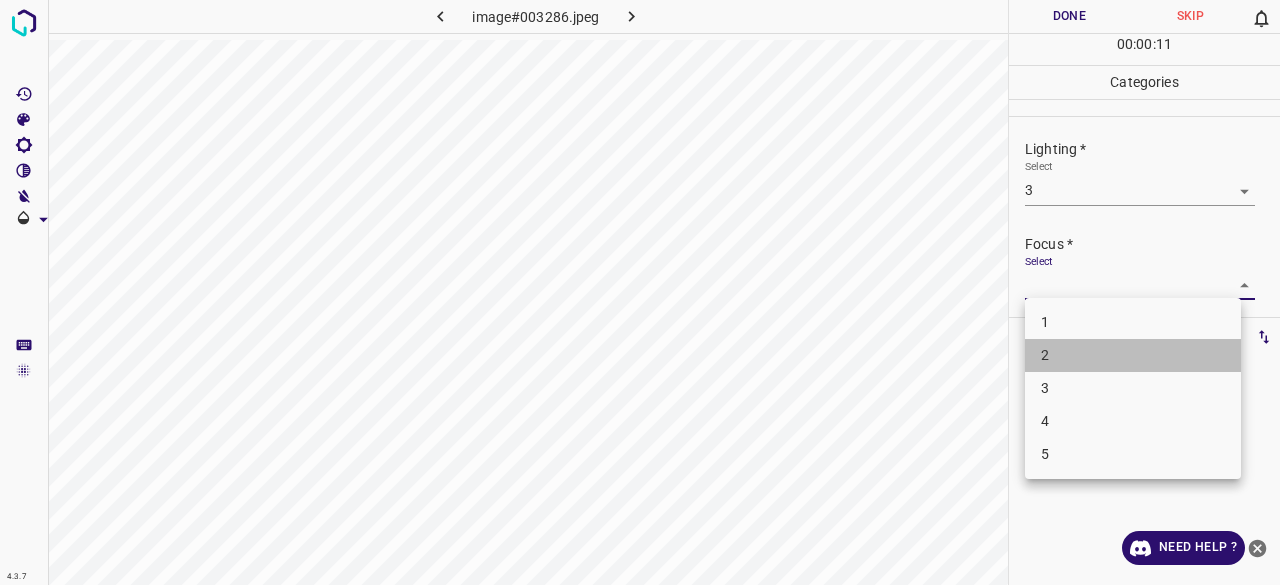 click on "2" at bounding box center [1133, 355] 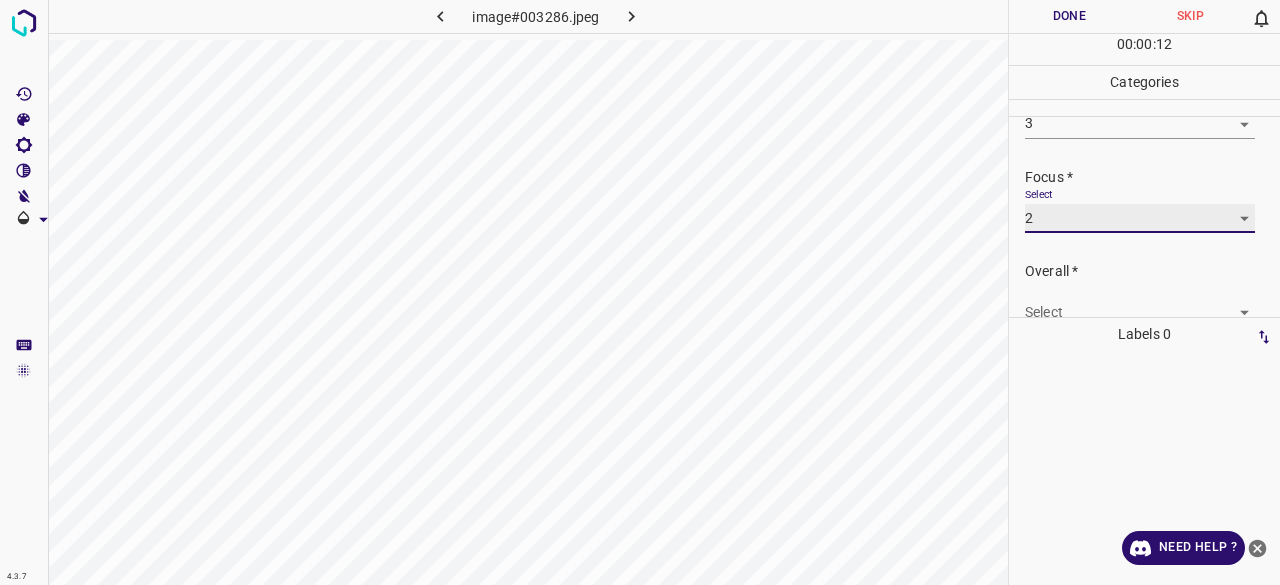 scroll, scrollTop: 98, scrollLeft: 0, axis: vertical 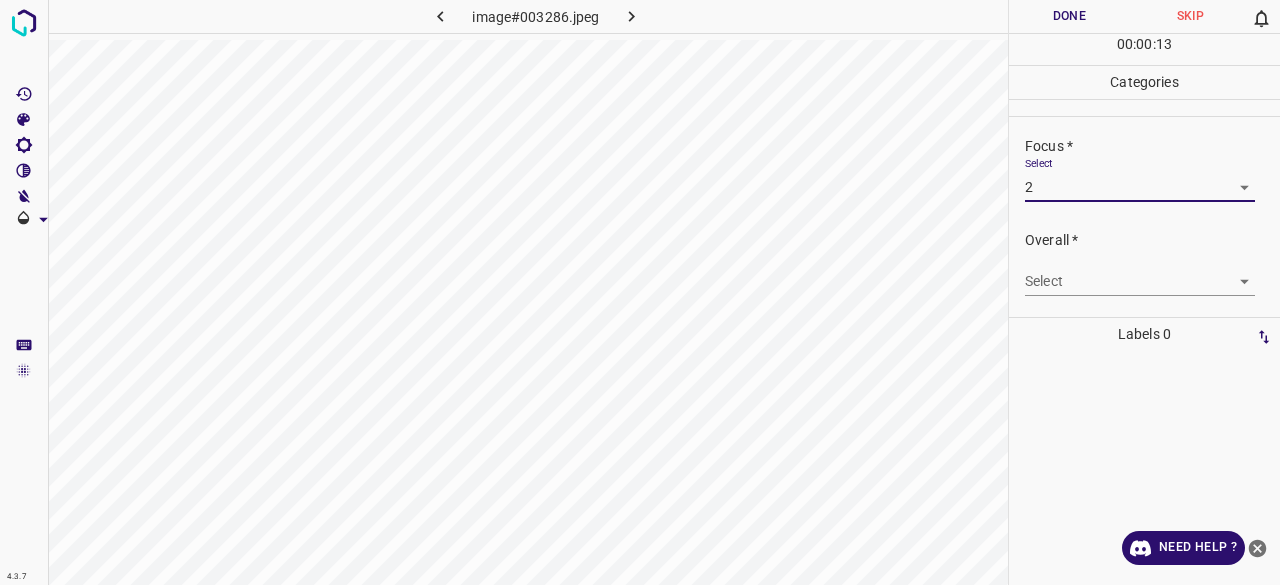 click on "4.3.7 image#003286.jpeg Done Skip 0 00   : 00   : 13   Categories Lighting *  Select 3 3 Focus *  Select 2 2 Overall *  Select ​ Labels   0 Categories 1 Lighting 2 Focus 3 Overall Tools Space Change between modes (Draw & Edit) I Auto labeling R Restore zoom M Zoom in N Zoom out Delete Delete selecte label Filters Z Restore filters X Saturation filter C Brightness filter V Contrast filter B Gray scale filter General O Download Need Help ? - Text - Hide - Delete" at bounding box center [640, 292] 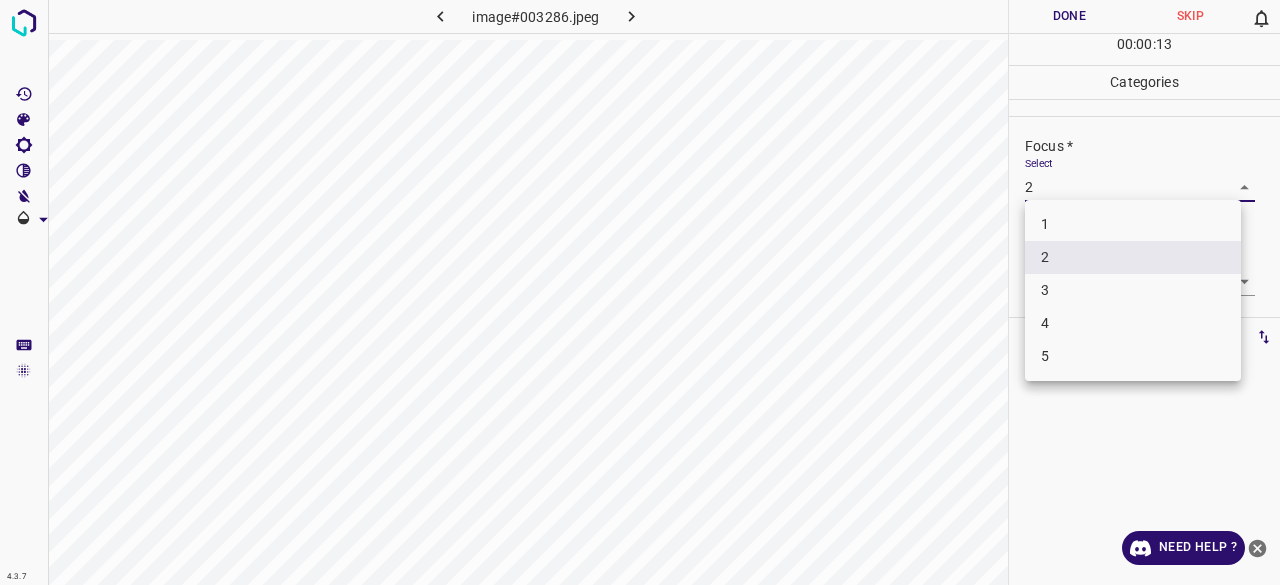 click on "3" at bounding box center (1133, 290) 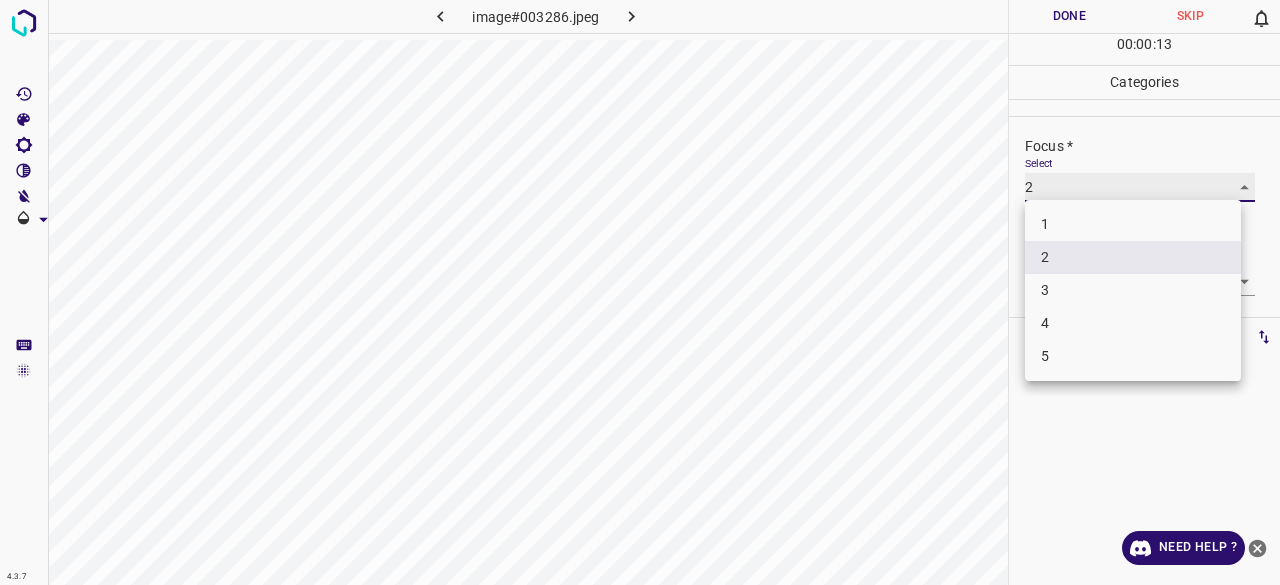 type on "3" 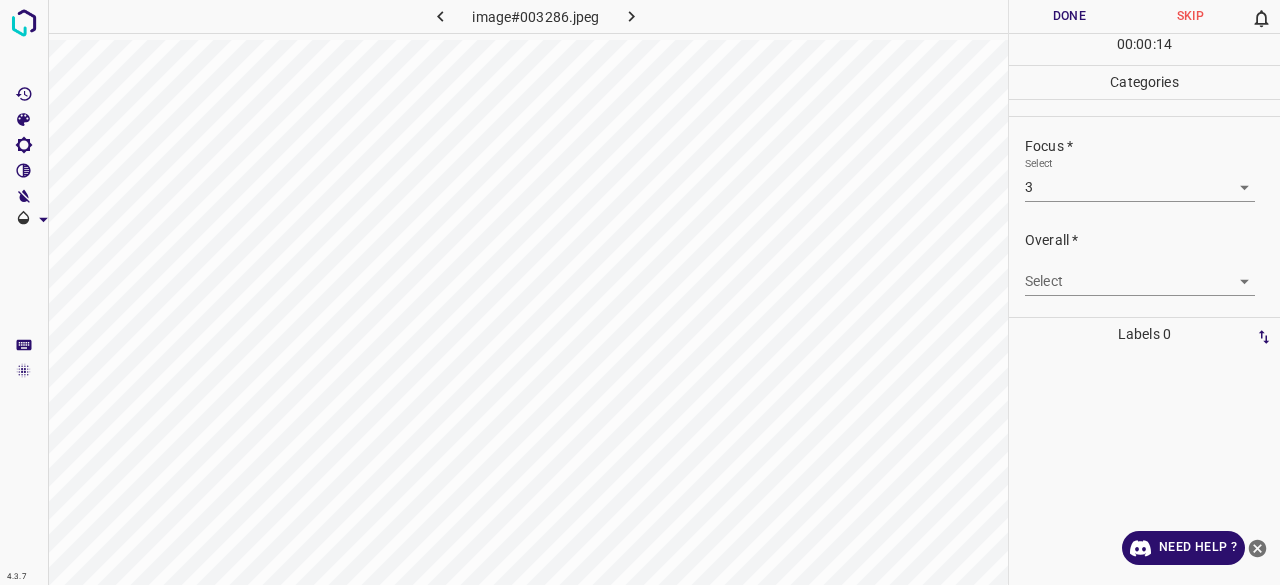 click on "4.3.7 image#003286.jpeg Done Skip 0 00   : 00   : 14   Categories Lighting *  Select 3 3 Focus *  Select 3 3 Overall *  Select ​ Labels   0 Categories 1 Lighting 2 Focus 3 Overall Tools Space Change between modes (Draw & Edit) I Auto labeling R Restore zoom M Zoom in N Zoom out Delete Delete selecte label Filters Z Restore filters X Saturation filter C Brightness filter V Contrast filter B Gray scale filter General O Download Need Help ? - Text - Hide - Delete" at bounding box center (640, 292) 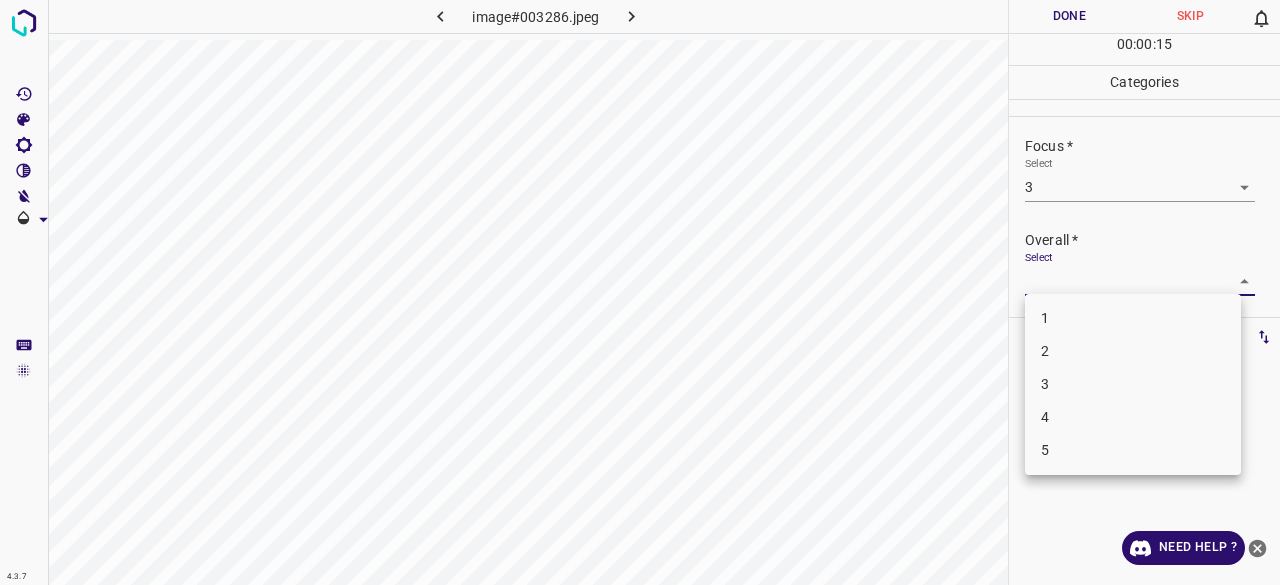 click on "3" at bounding box center [1133, 384] 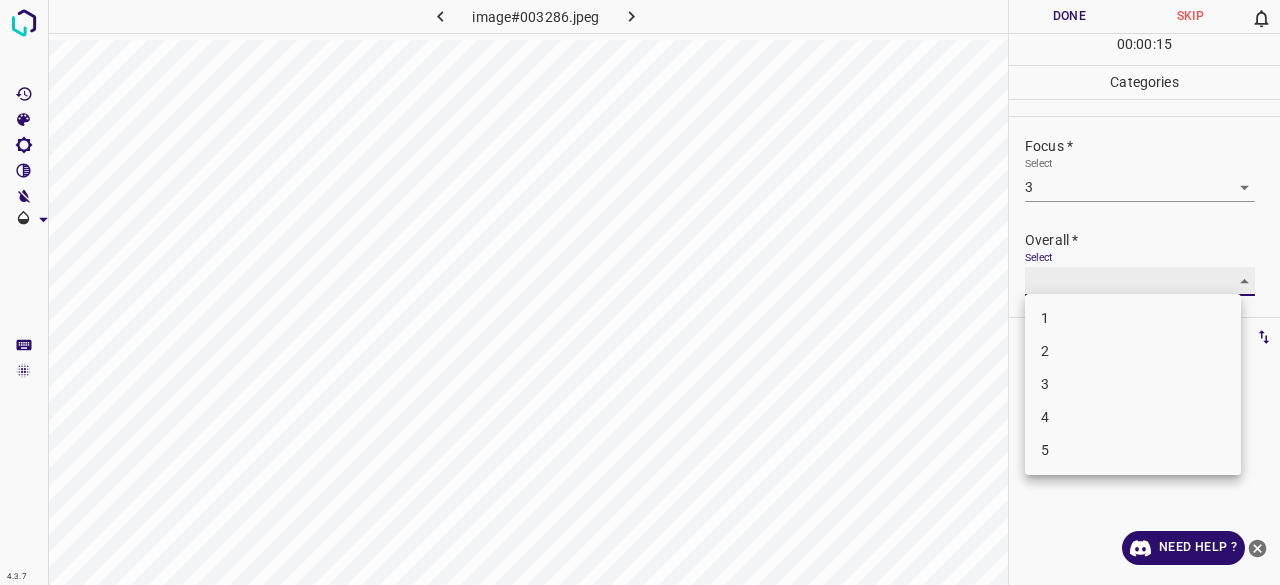 type on "3" 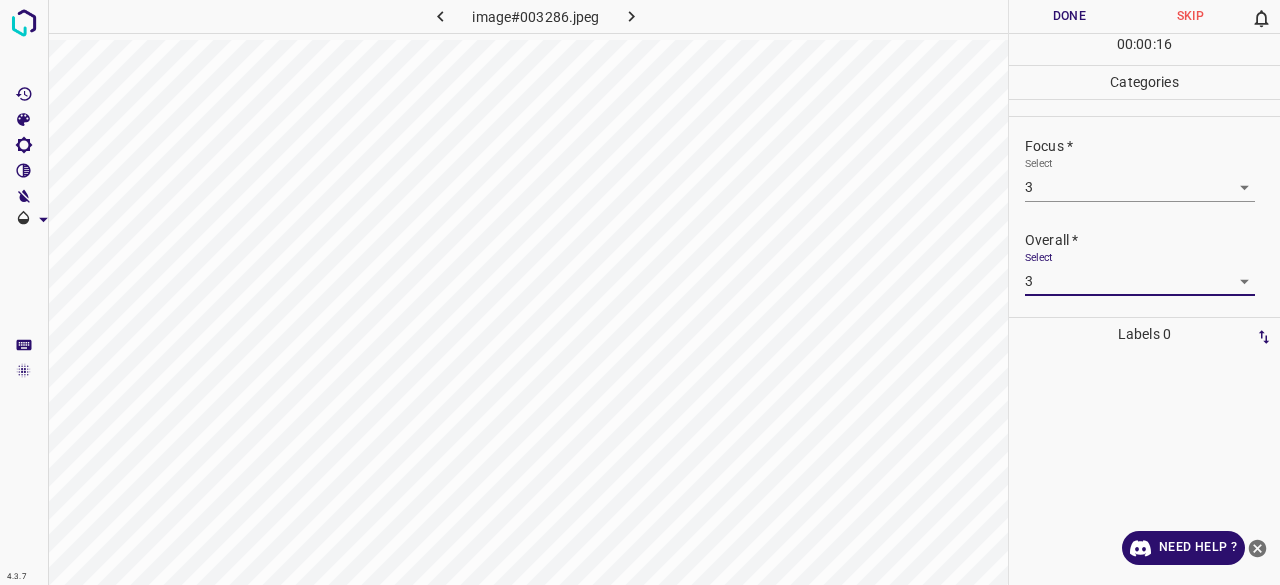 click on "Done" at bounding box center (1069, 16) 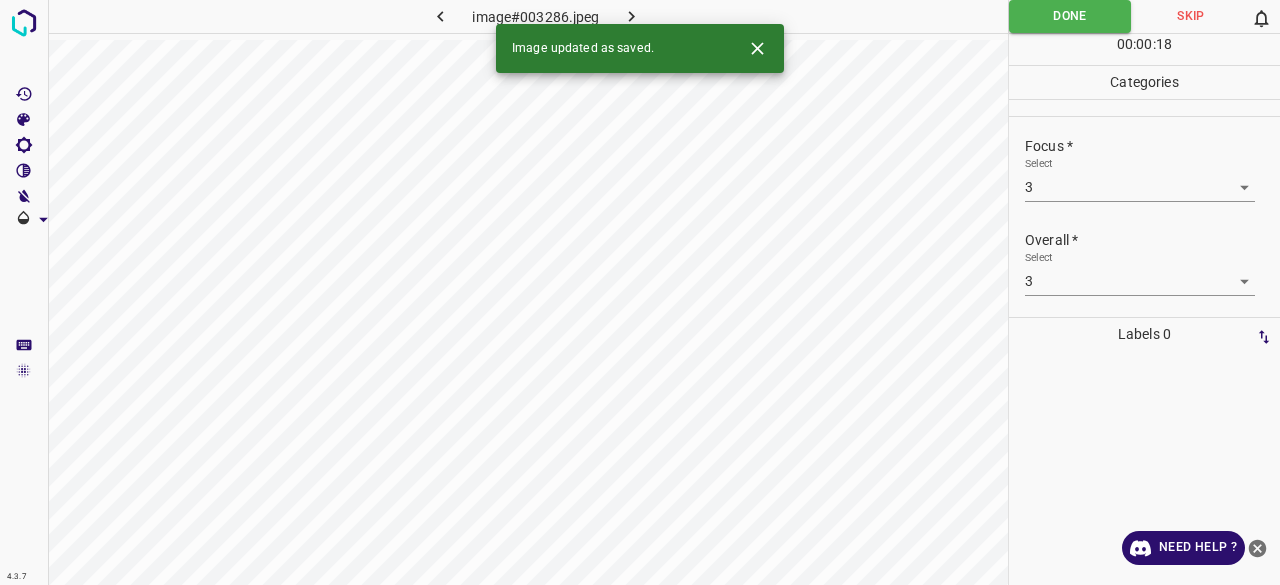 click 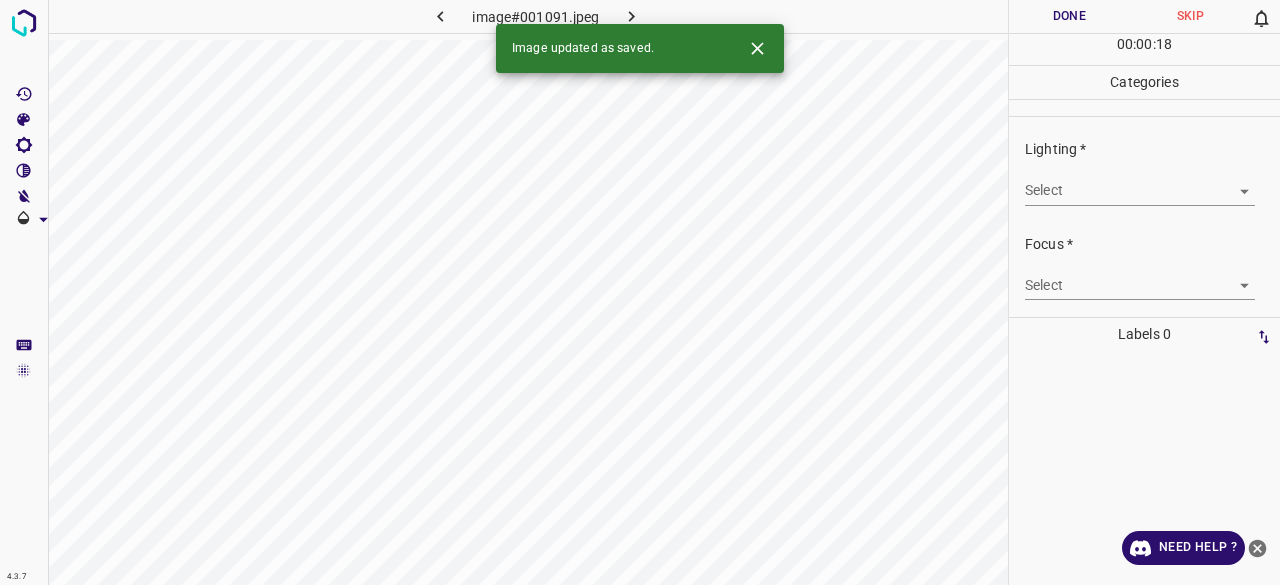 click on "4.3.7 image#001091.jpeg Done Skip 0 00   : 00   : 18   Categories Lighting *  Select ​ Focus *  Select ​ Overall *  Select ​ Labels   0 Categories 1 Lighting 2 Focus 3 Overall Tools Space Change between modes (Draw & Edit) I Auto labeling R Restore zoom M Zoom in N Zoom out Delete Delete selecte label Filters Z Restore filters X Saturation filter C Brightness filter V Contrast filter B Gray scale filter General O Download Image updated as saved. Need Help ? - Text - Hide - Delete" at bounding box center [640, 292] 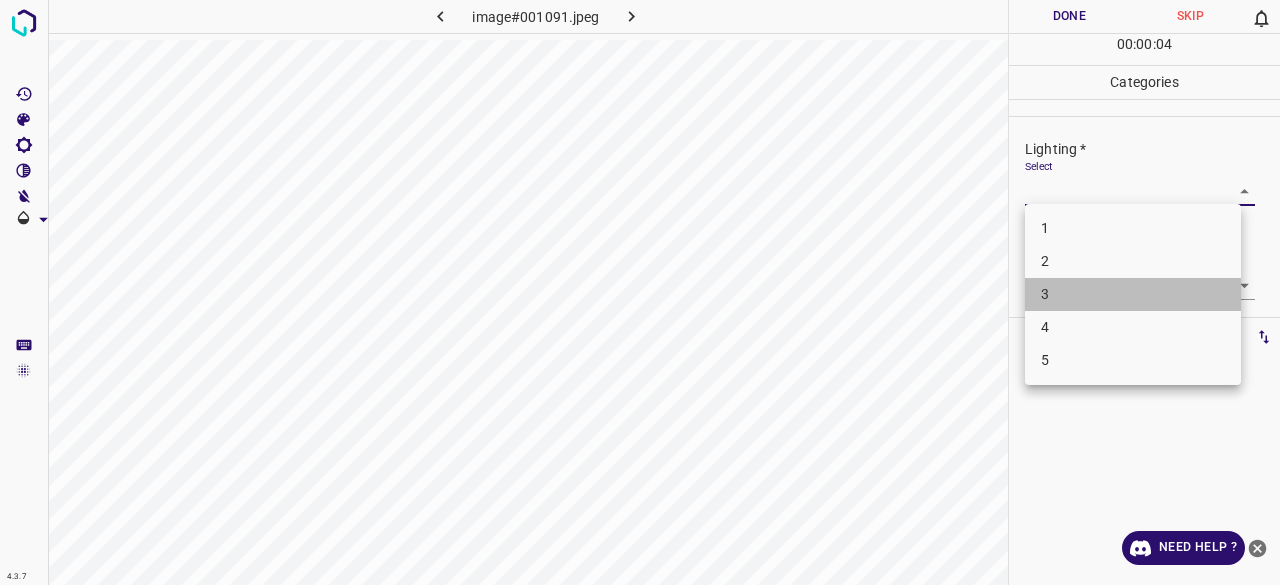 click on "3" at bounding box center (1133, 294) 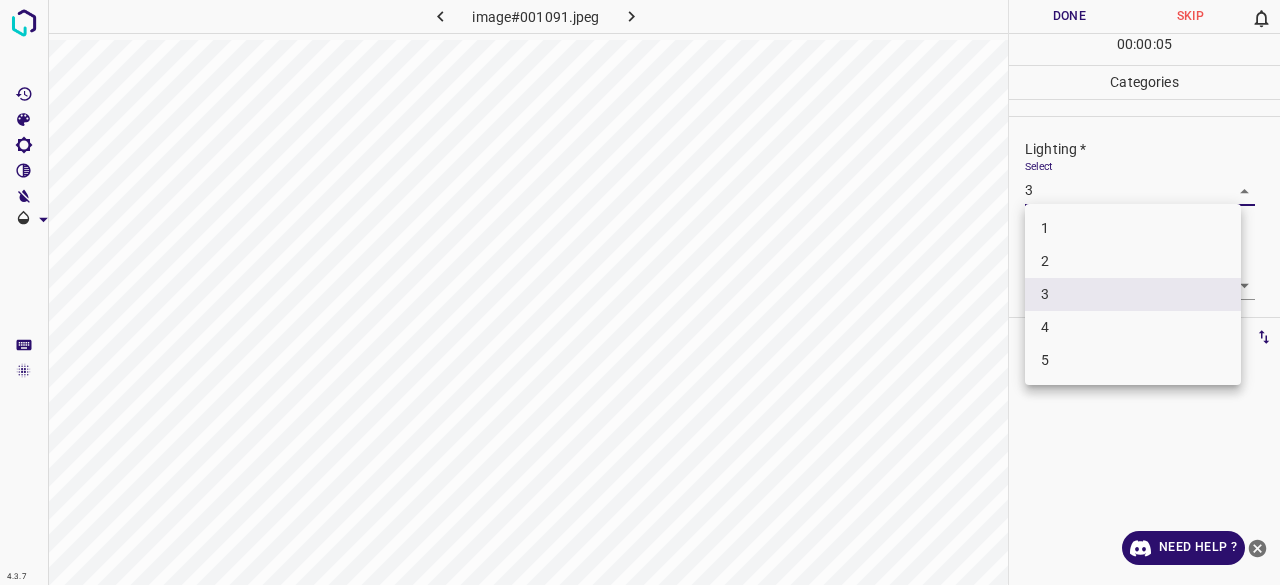 click on "4.3.7 image#001091.jpeg Done Skip 0 00   : 00   : 05   Categories Lighting *  Select 3 3 Focus *  Select ​ Overall *  Select ​ Labels   0 Categories 1 Lighting 2 Focus 3 Overall Tools Space Change between modes (Draw & Edit) I Auto labeling R Restore zoom M Zoom in N Zoom out Delete Delete selecte label Filters Z Restore filters X Saturation filter C Brightness filter V Contrast filter B Gray scale filter General O Download Need Help ? - Text - Hide - Delete 1 2 3 4 5" at bounding box center [640, 292] 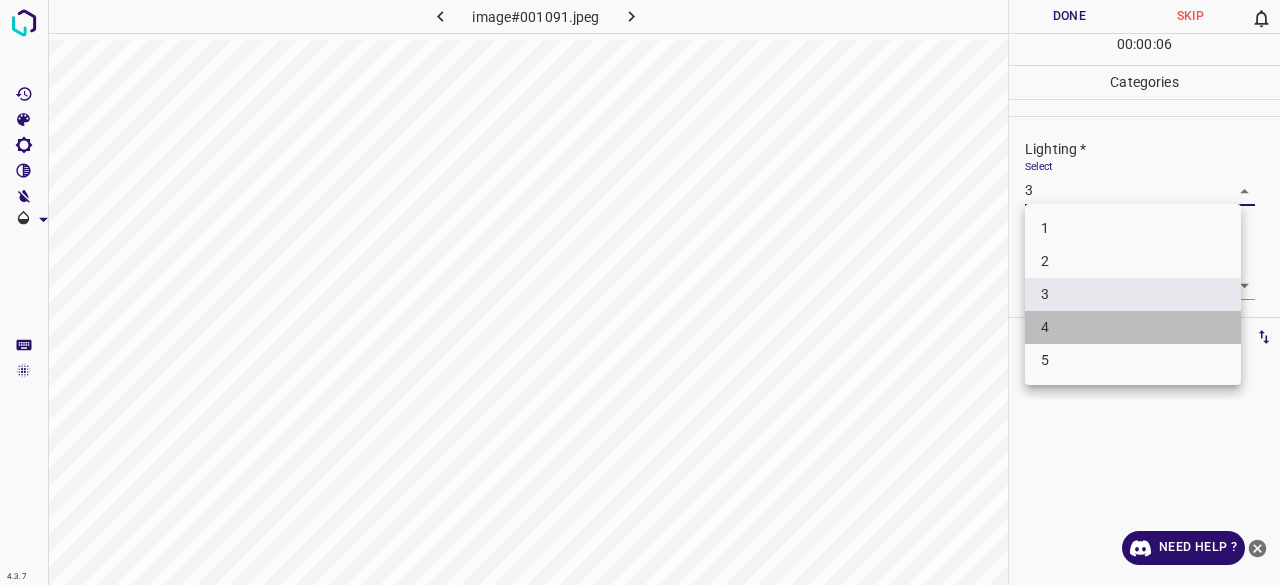 click on "4" at bounding box center [1133, 327] 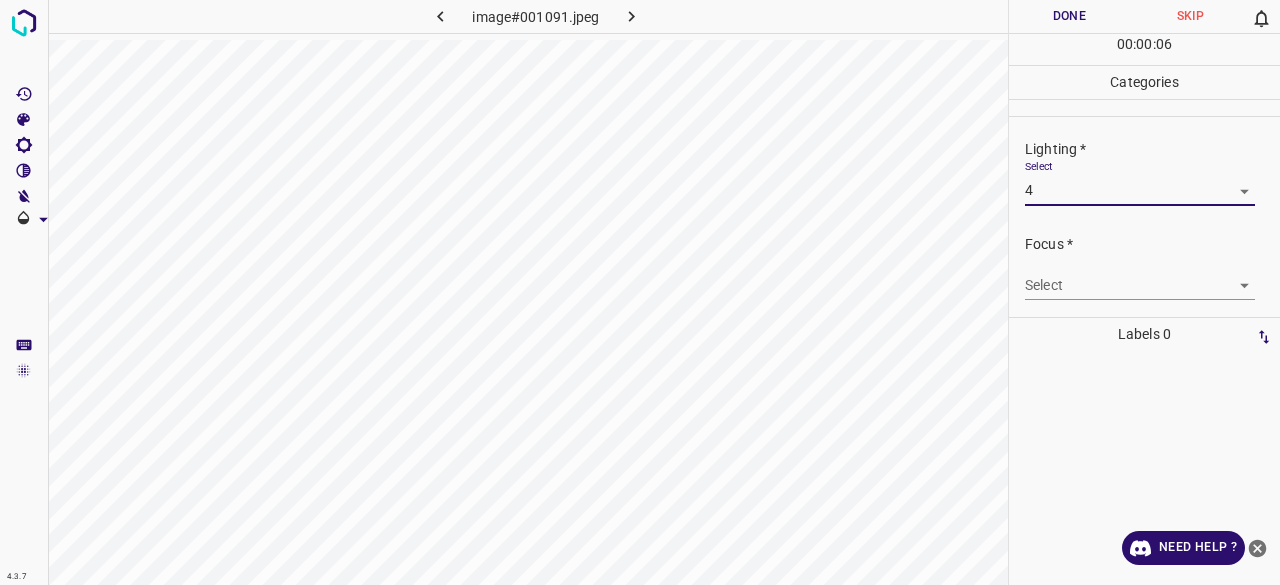 click on "Select 4 4" at bounding box center [1140, 182] 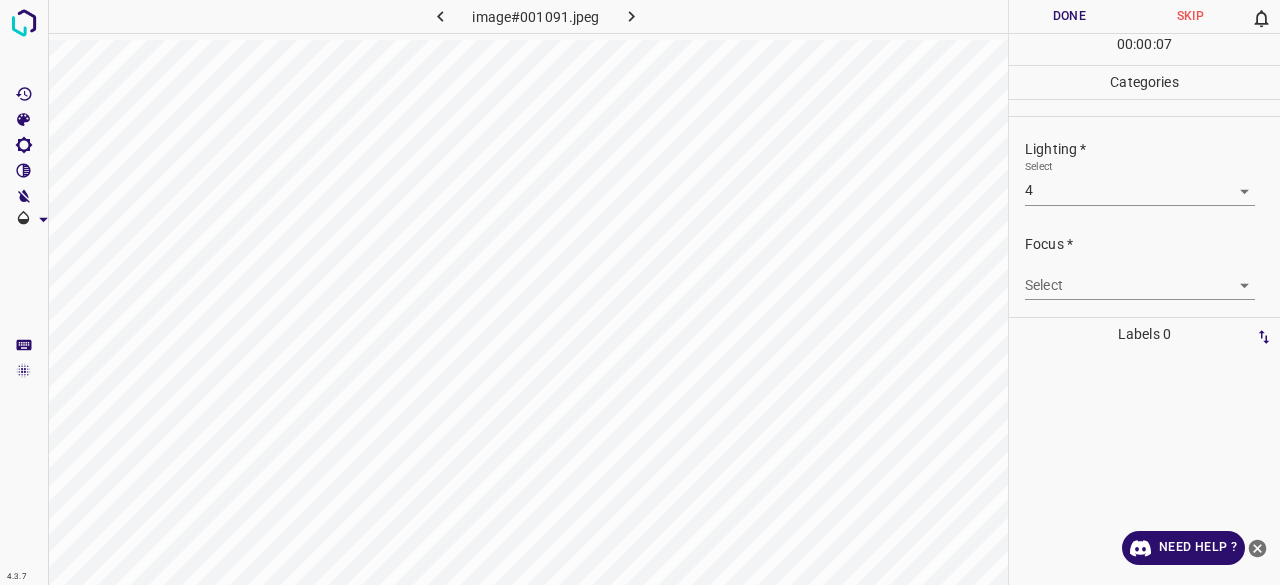 click on "4.3.7 image#001091.jpeg Done Skip 0 00   : 00   : 07   Categories Lighting *  Select 4 4 Focus *  Select ​ Overall *  Select ​ Labels   0 Categories 1 Lighting 2 Focus 3 Overall Tools Space Change between modes (Draw & Edit) I Auto labeling R Restore zoom M Zoom in N Zoom out Delete Delete selecte label Filters Z Restore filters X Saturation filter C Brightness filter V Contrast filter B Gray scale filter General O Download Need Help ? - Text - Hide - Delete" at bounding box center [640, 292] 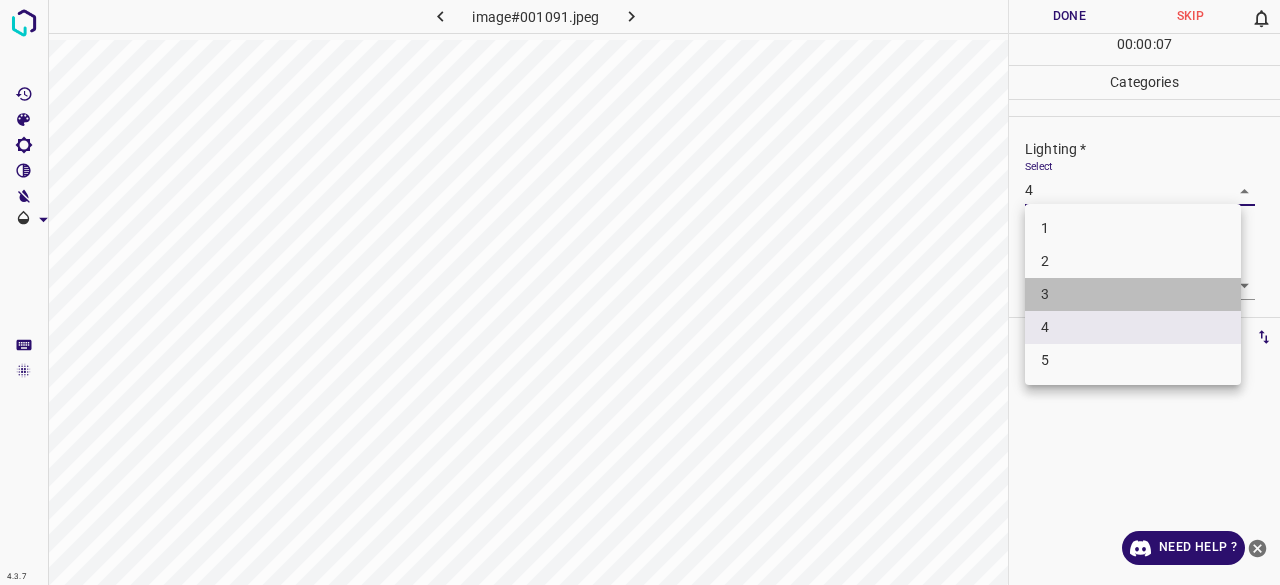 click on "3" at bounding box center (1133, 294) 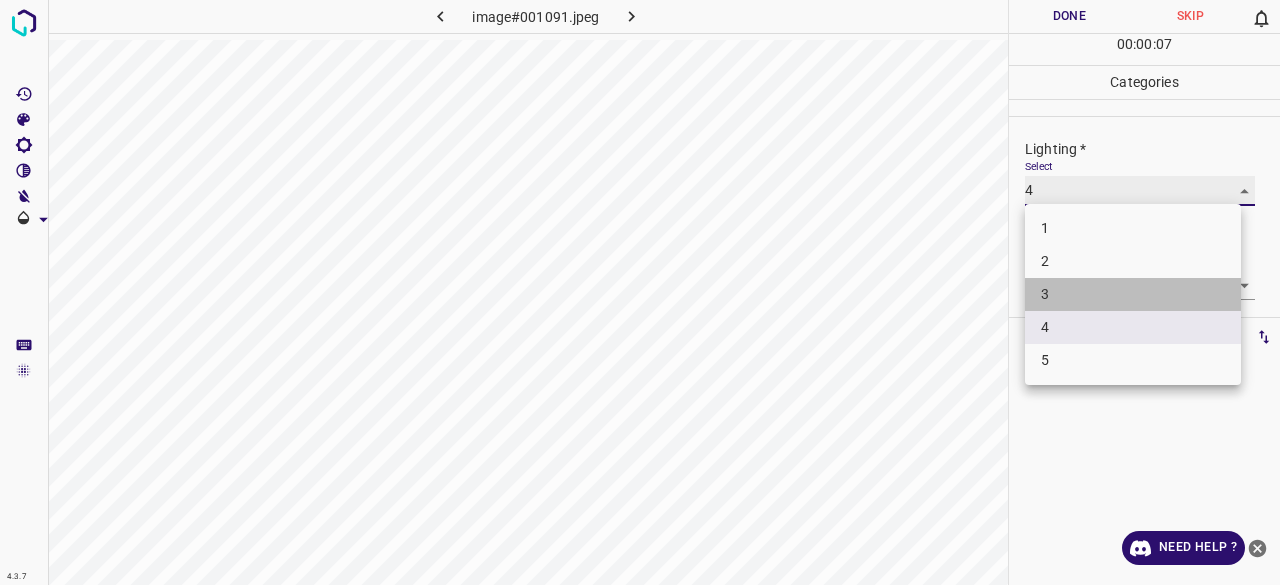 type on "3" 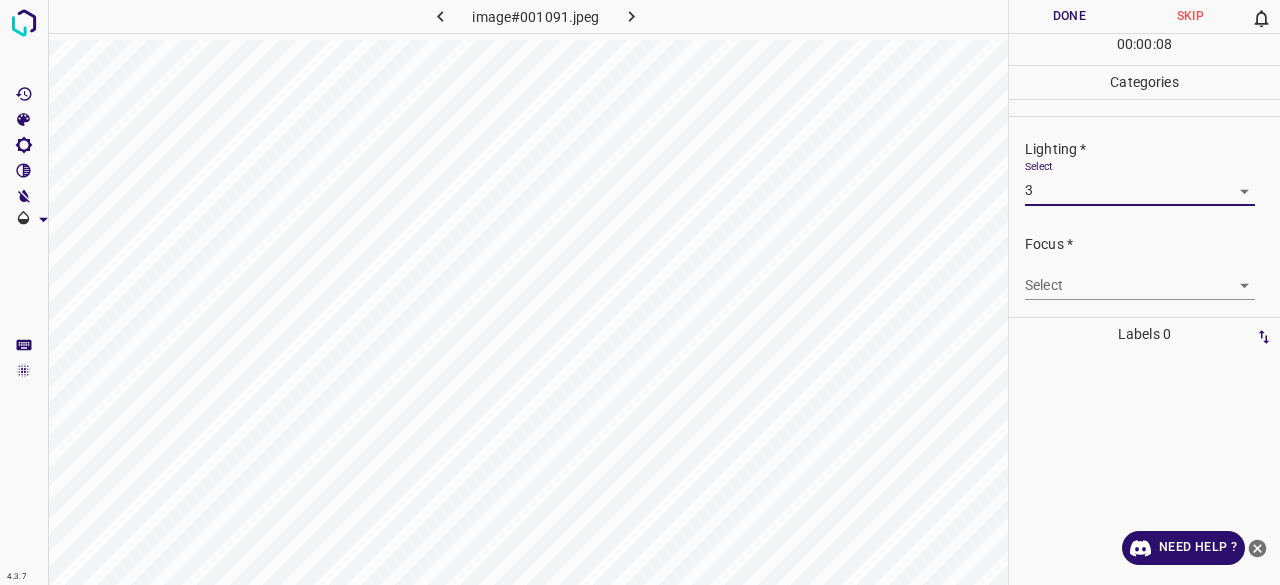 click on "4.3.7 image#001091.jpeg Done Skip 0 00   : 00   : 08   Categories Lighting *  Select 3 3 Focus *  Select ​ Overall *  Select ​ Labels   0 Categories 1 Lighting 2 Focus 3 Overall Tools Space Change between modes (Draw & Edit) I Auto labeling R Restore zoom M Zoom in N Zoom out Delete Delete selecte label Filters Z Restore filters X Saturation filter C Brightness filter V Contrast filter B Gray scale filter General O Download Need Help ? - Text - Hide - Delete" at bounding box center [640, 292] 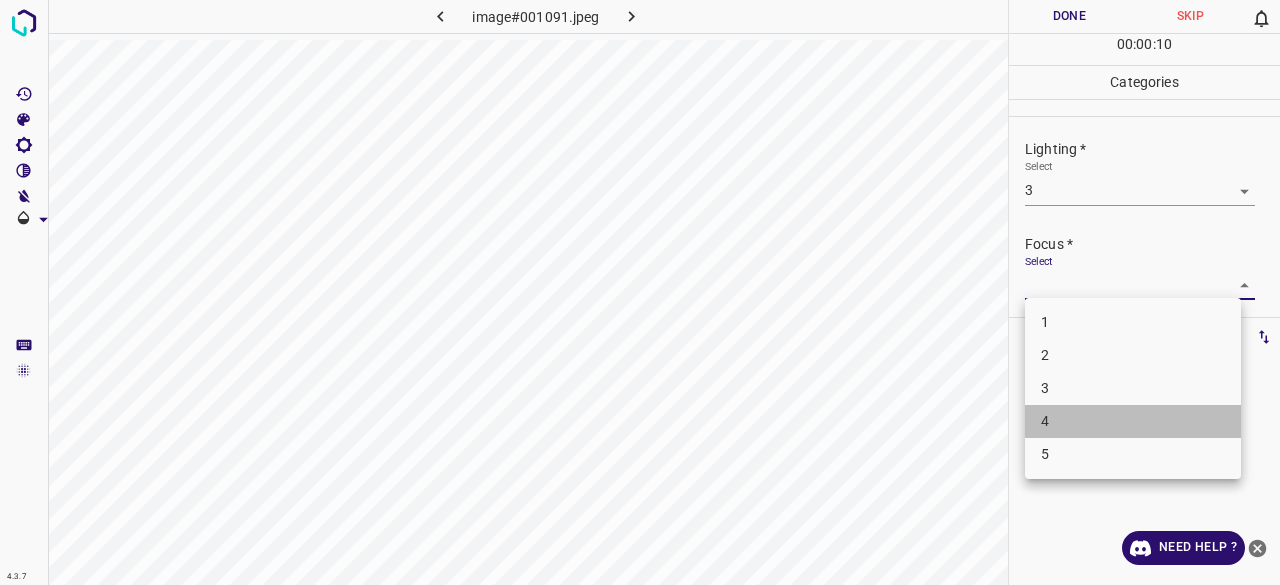 click on "4" at bounding box center [1133, 421] 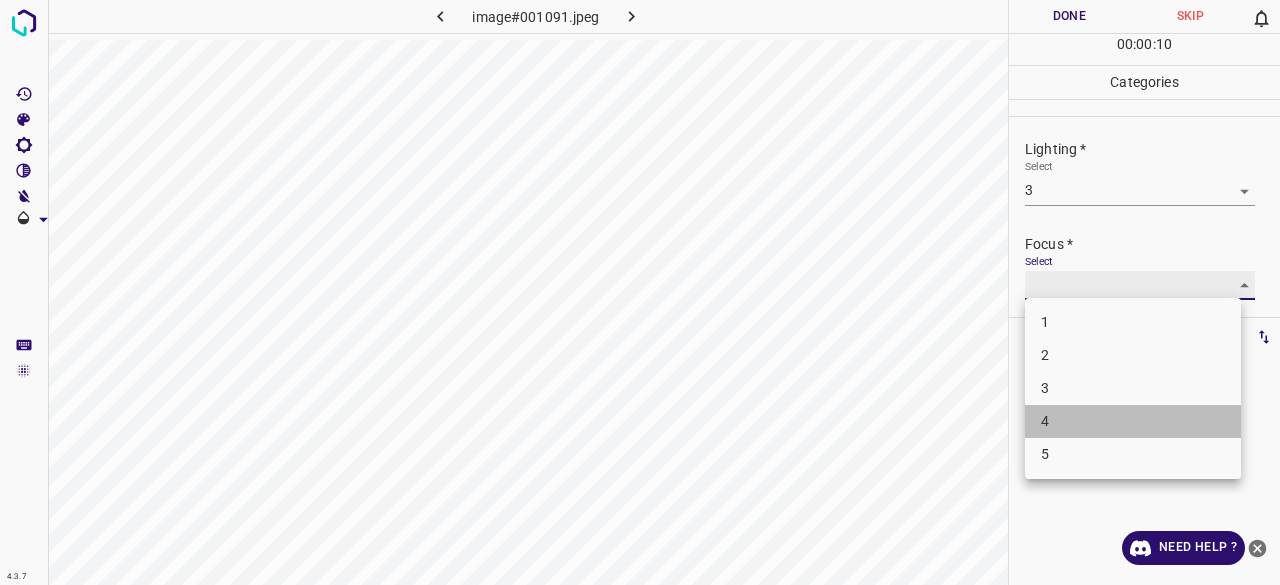 type on "4" 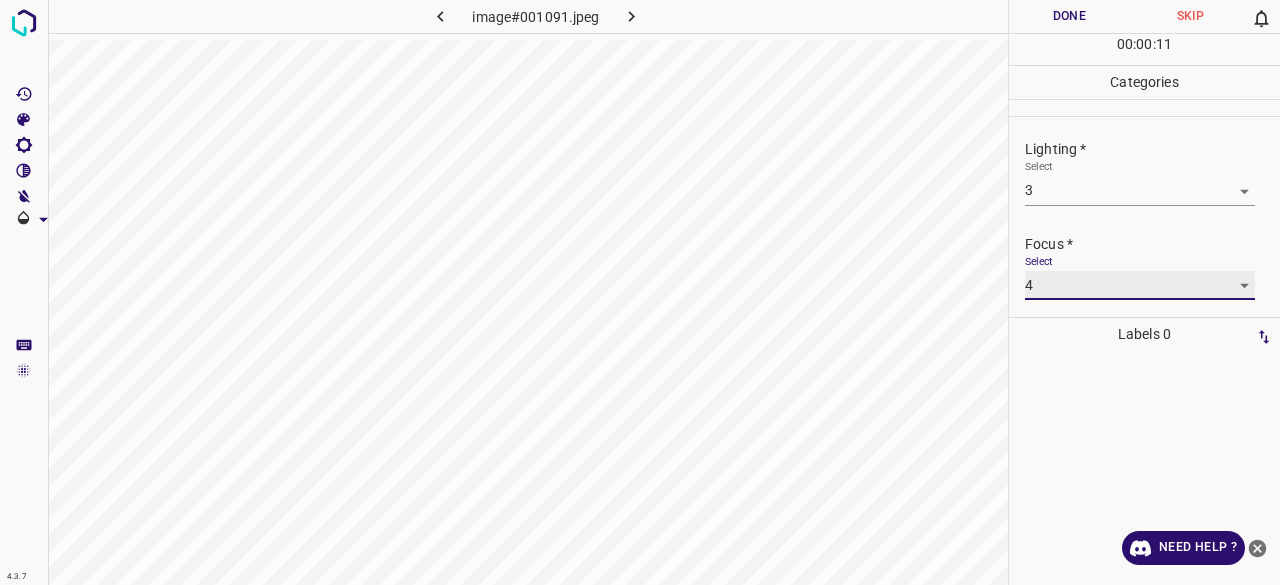 scroll, scrollTop: 98, scrollLeft: 0, axis: vertical 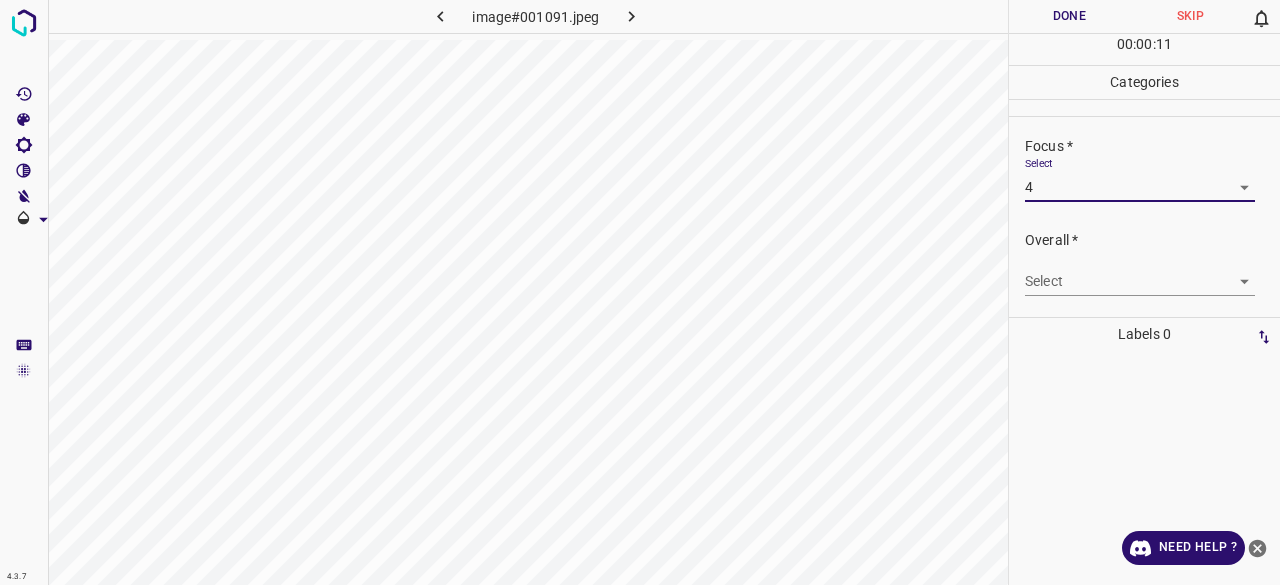click on "4.3.7 image#001091.jpeg Done Skip 0 00   : 00   : 11   Categories Lighting *  Select 3 3 Focus *  Select 4 4 Overall *  Select ​ Labels   0 Categories 1 Lighting 2 Focus 3 Overall Tools Space Change between modes (Draw & Edit) I Auto labeling R Restore zoom M Zoom in N Zoom out Delete Delete selecte label Filters Z Restore filters X Saturation filter C Brightness filter V Contrast filter B Gray scale filter General O Download Need Help ? - Text - Hide - Delete" at bounding box center [640, 292] 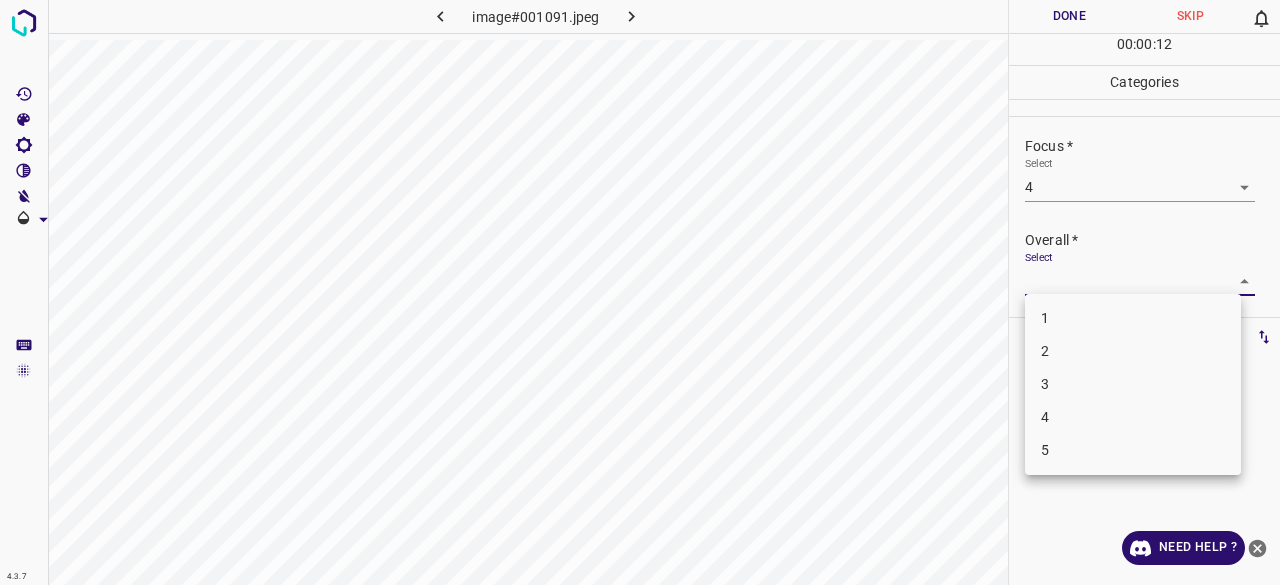 click on "3" at bounding box center [1133, 384] 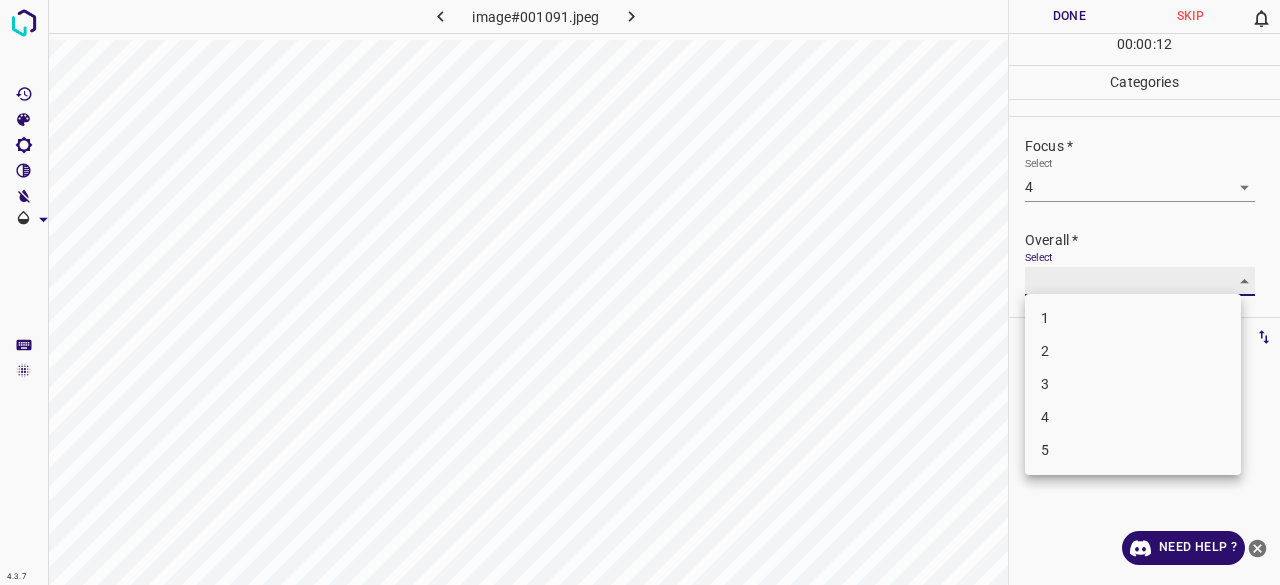 type on "3" 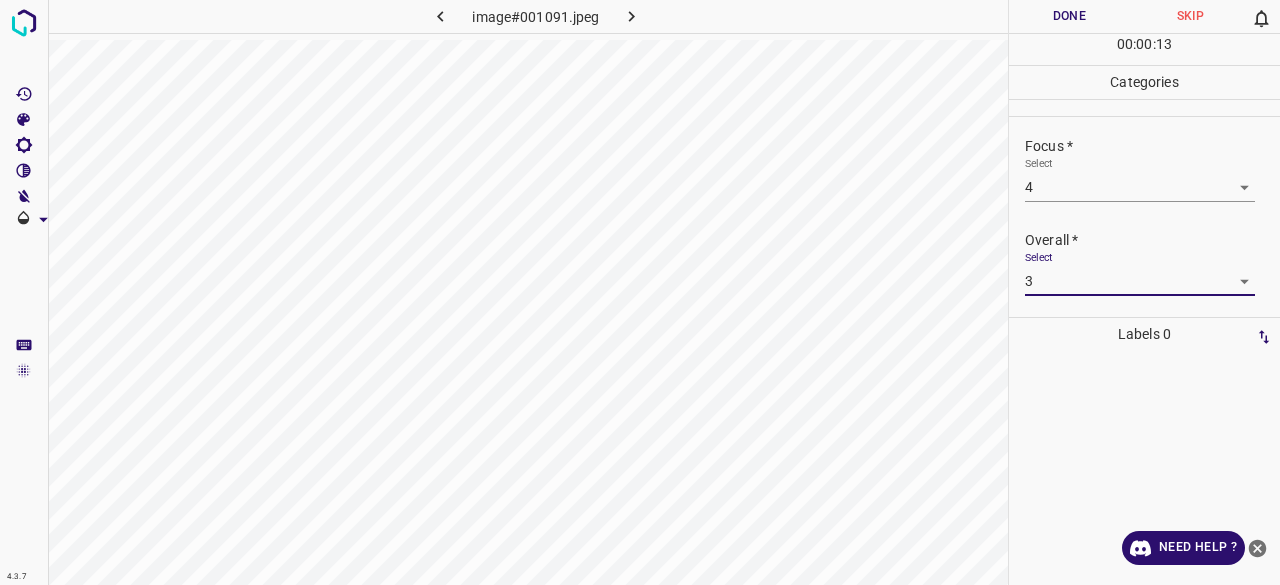 click on "Done" at bounding box center [1069, 16] 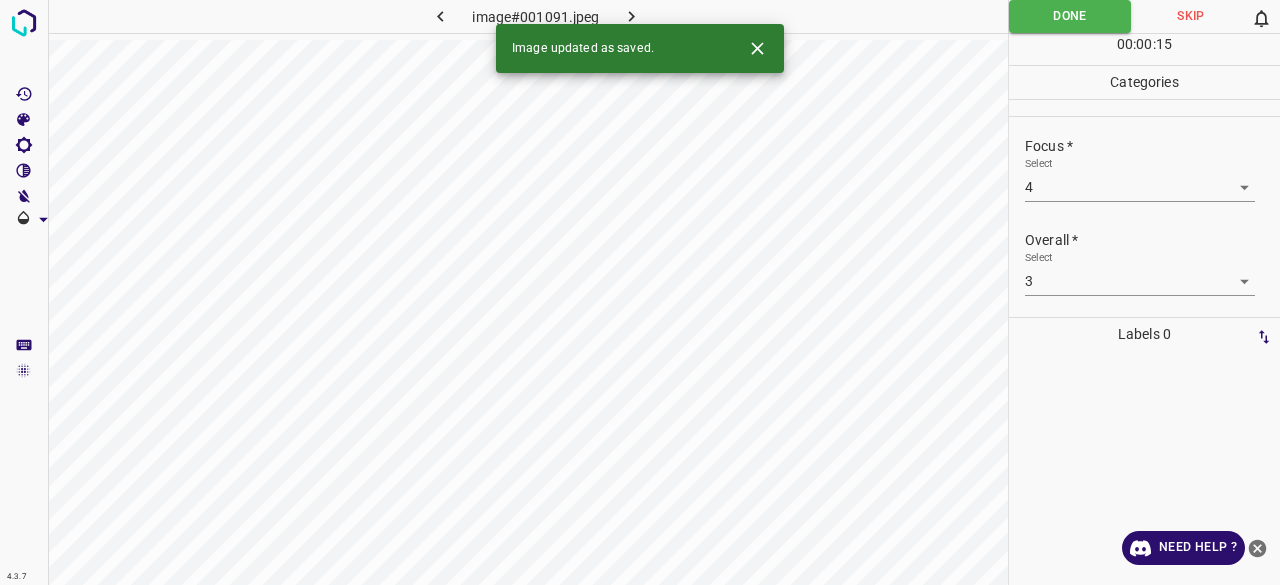 click on "Image updated as saved." at bounding box center (640, 48) 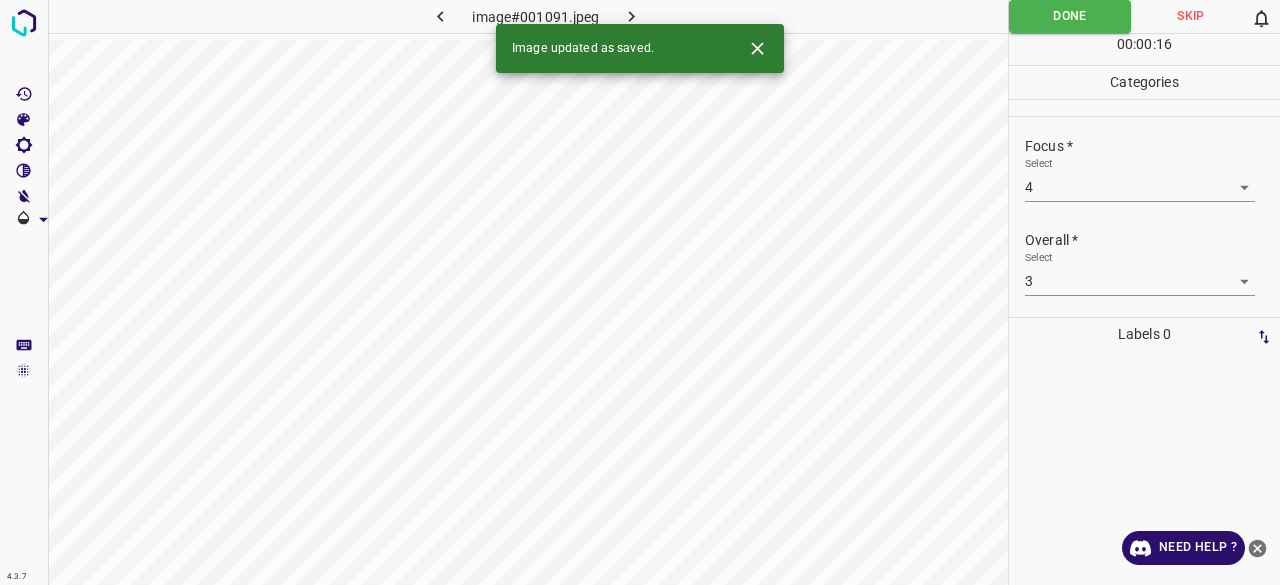 click 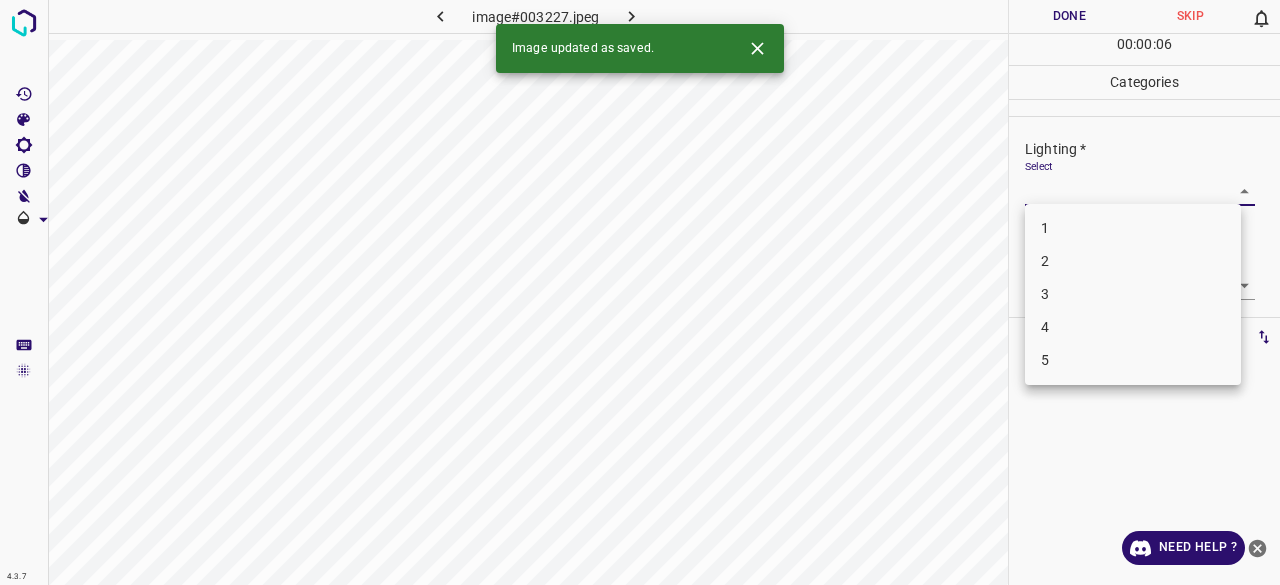 click on "4.3.7 image#003227.jpeg Done Skip 0 00   : 00   : 06   Categories Lighting *  Select ​ Focus *  Select ​ Overall *  Select ​ Labels   0 Categories 1 Lighting 2 Focus 3 Overall Tools Space Change between modes (Draw & Edit) I Auto labeling R Restore zoom M Zoom in N Zoom out Delete Delete selecte label Filters Z Restore filters X Saturation filter C Brightness filter V Contrast filter B Gray scale filter General O Download Image updated as saved. Need Help ? - Text - Hide - Delete 1 2 3 4 5" at bounding box center [640, 292] 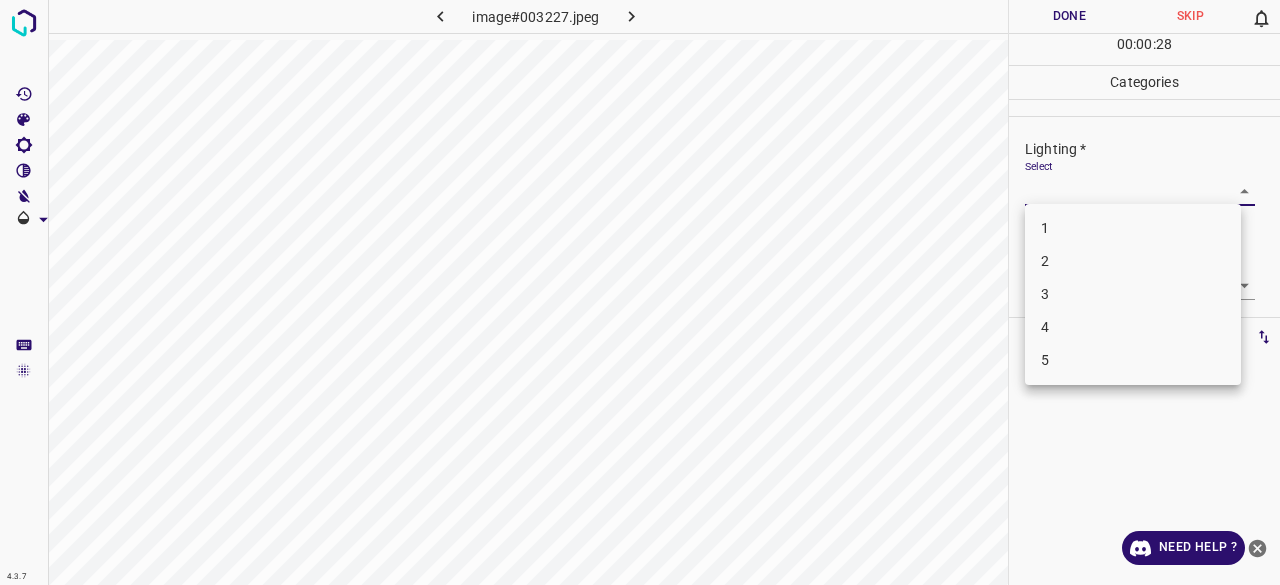 click at bounding box center [640, 292] 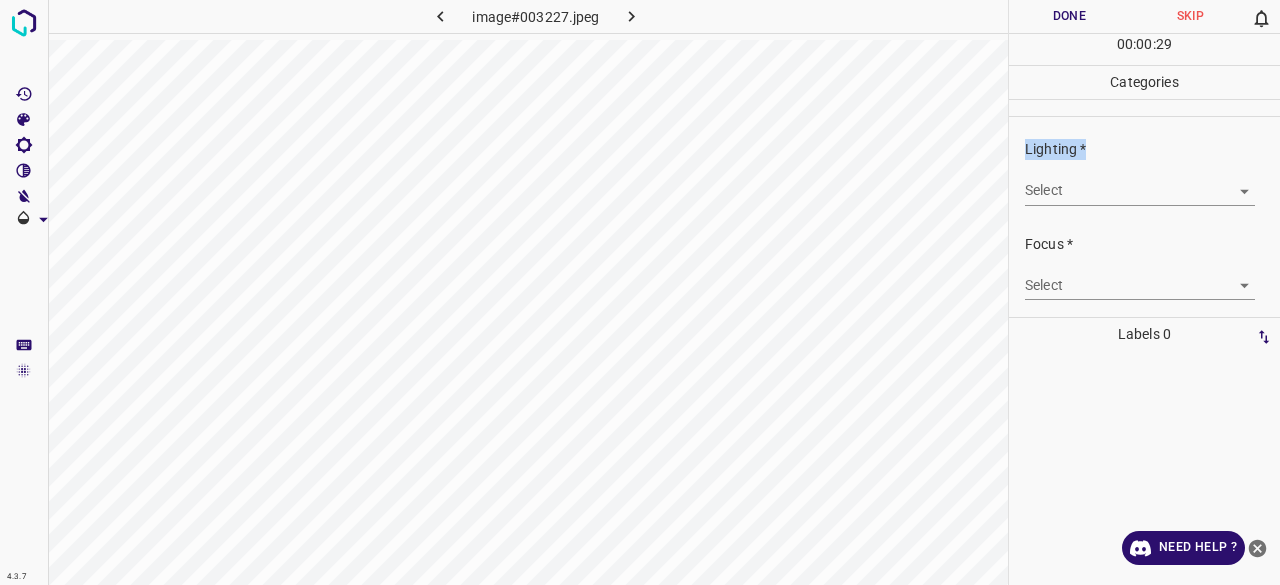click on "Lighting *" at bounding box center [1152, 149] 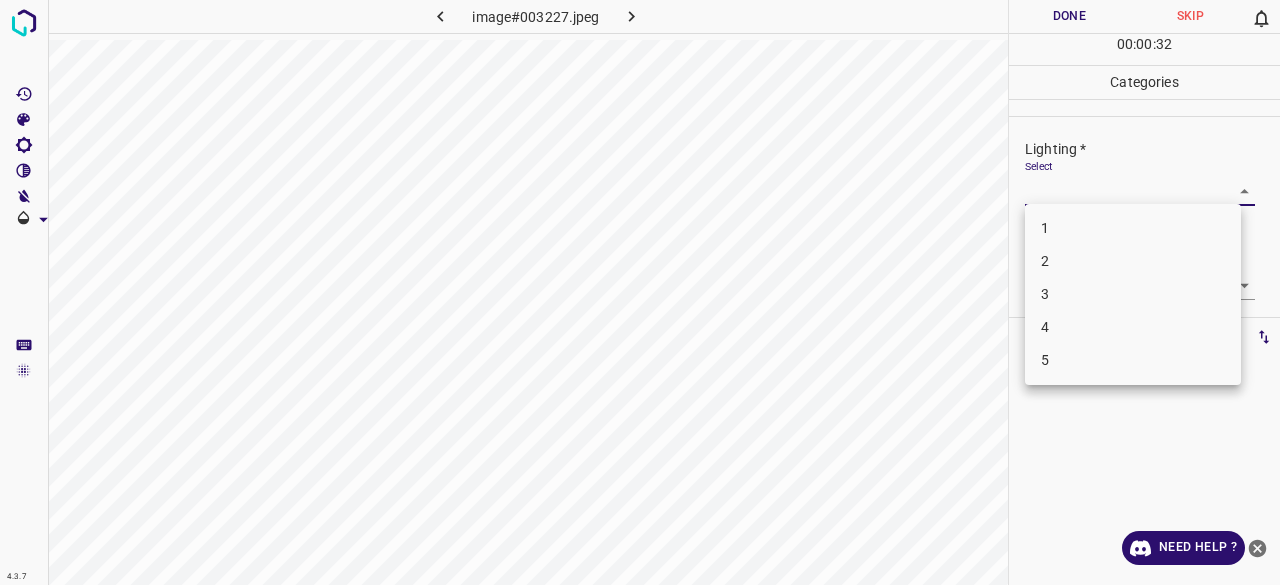 click at bounding box center [640, 292] 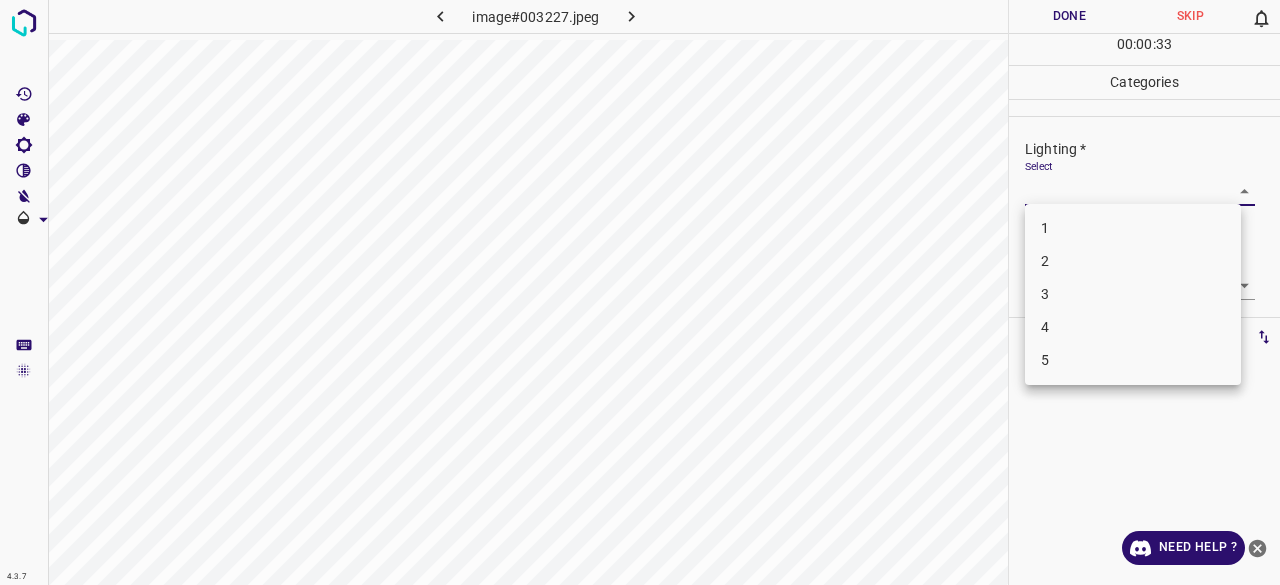 click on "4.3.7 image#003227.jpeg Done Skip 0 00   : 00   : 33   Categories Lighting *  Select ​ Focus *  Select ​ Overall *  Select ​ Labels   0 Categories 1 Lighting 2 Focus 3 Overall Tools Space Change between modes (Draw & Edit) I Auto labeling R Restore zoom M Zoom in N Zoom out Delete Delete selecte label Filters Z Restore filters X Saturation filter C Brightness filter V Contrast filter B Gray scale filter General O Download Need Help ? - Text - Hide - Delete 1 2 3 4 5" at bounding box center [640, 292] 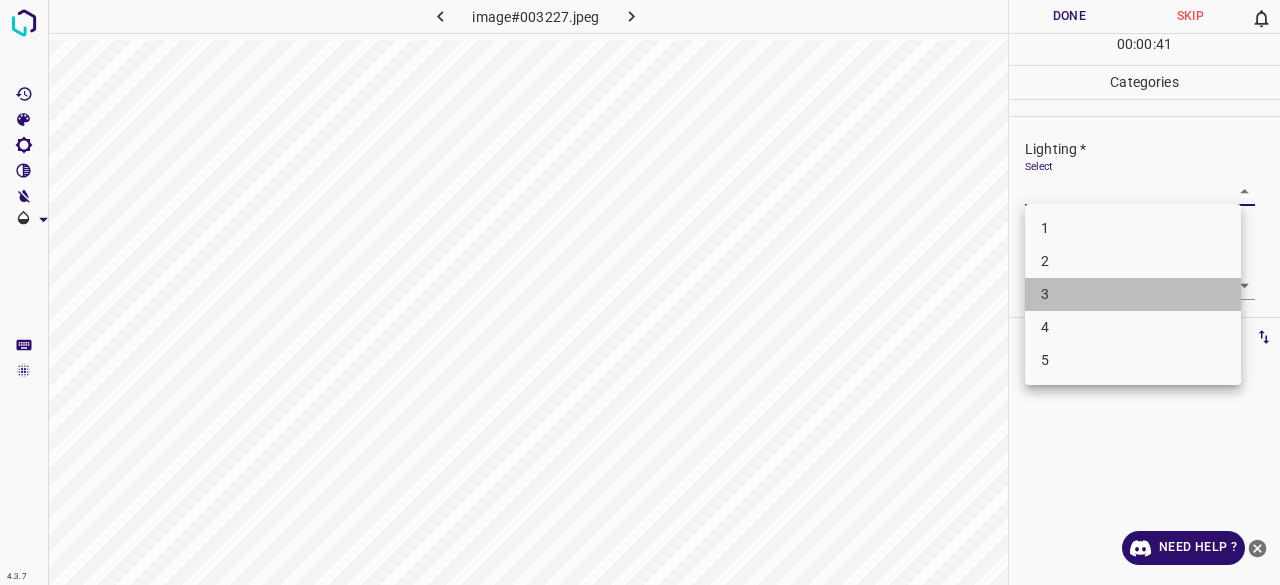 click on "3" at bounding box center (1133, 294) 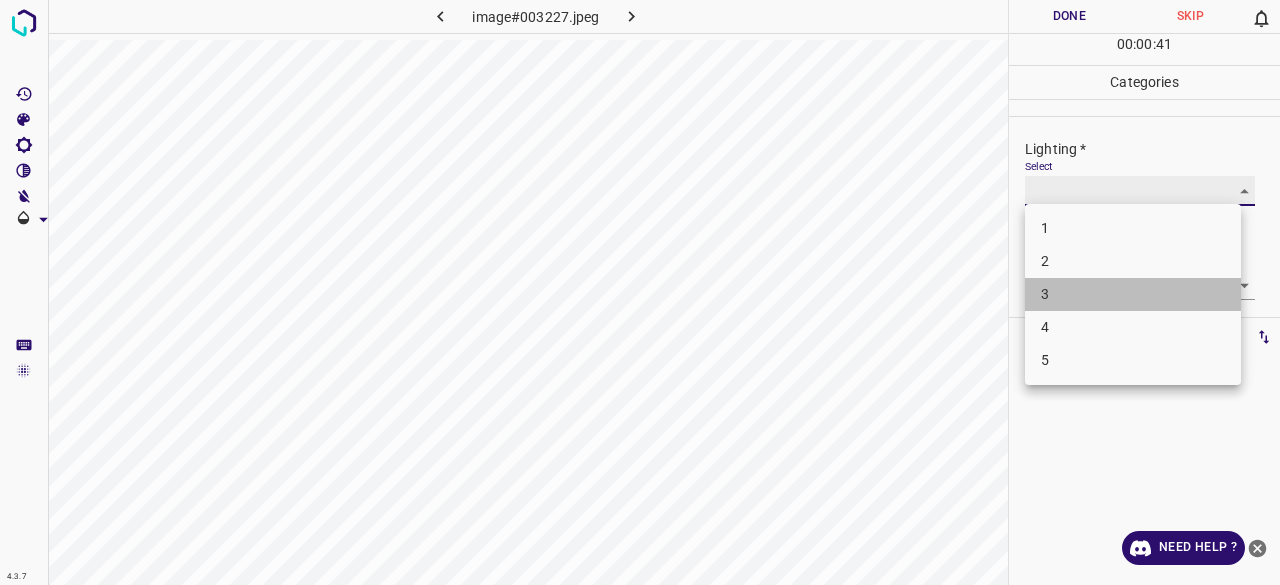 type on "3" 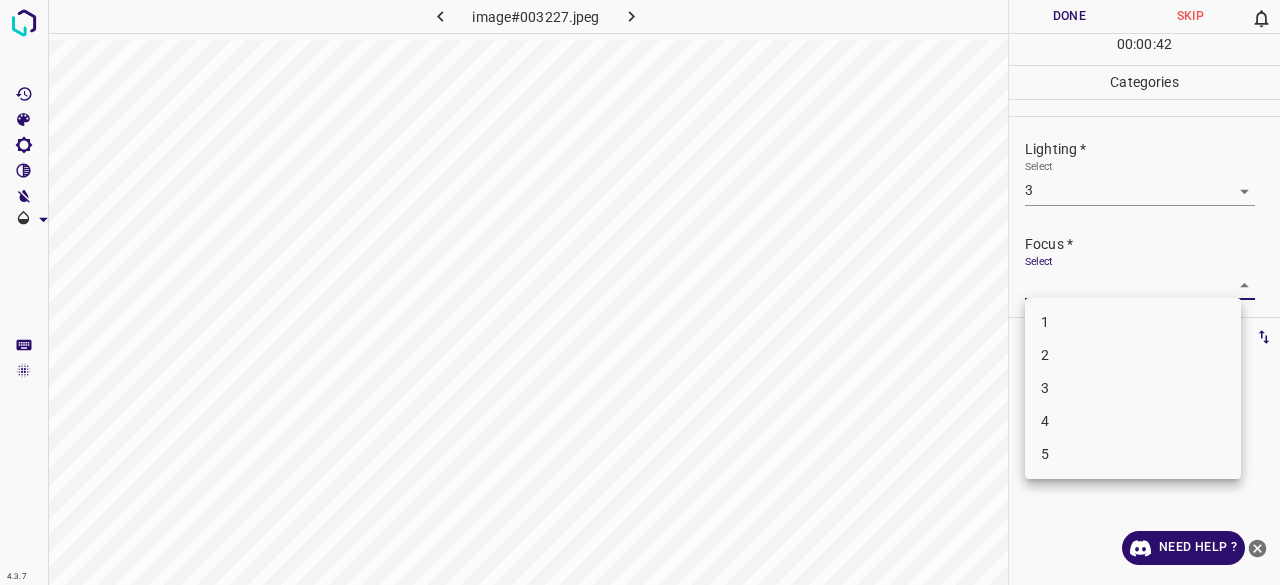 click on "4.3.7 image#003227.jpeg Done Skip 0 00   : 00   : 42   Categories Lighting *  Select 3 3 Focus *  Select ​ Overall *  Select ​ Labels   0 Categories 1 Lighting 2 Focus 3 Overall Tools Space Change between modes (Draw & Edit) I Auto labeling R Restore zoom M Zoom in N Zoom out Delete Delete selecte label Filters Z Restore filters X Saturation filter C Brightness filter V Contrast filter B Gray scale filter General O Download Need Help ? - Text - Hide - Delete 1 2 3 4 5" at bounding box center (640, 292) 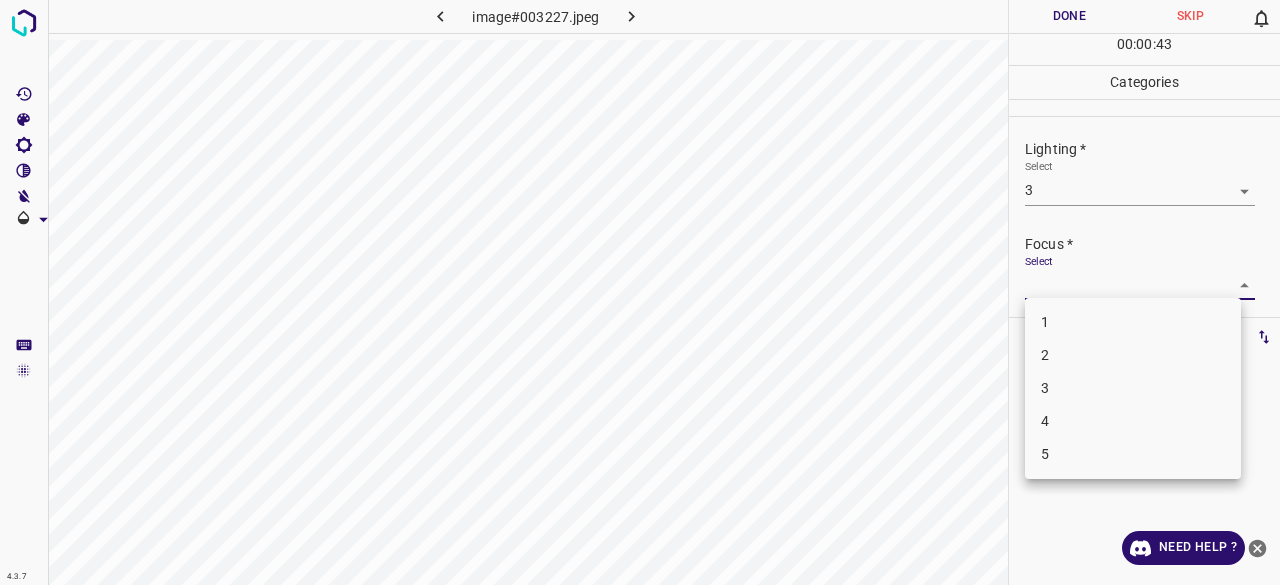 click on "4" at bounding box center (1133, 421) 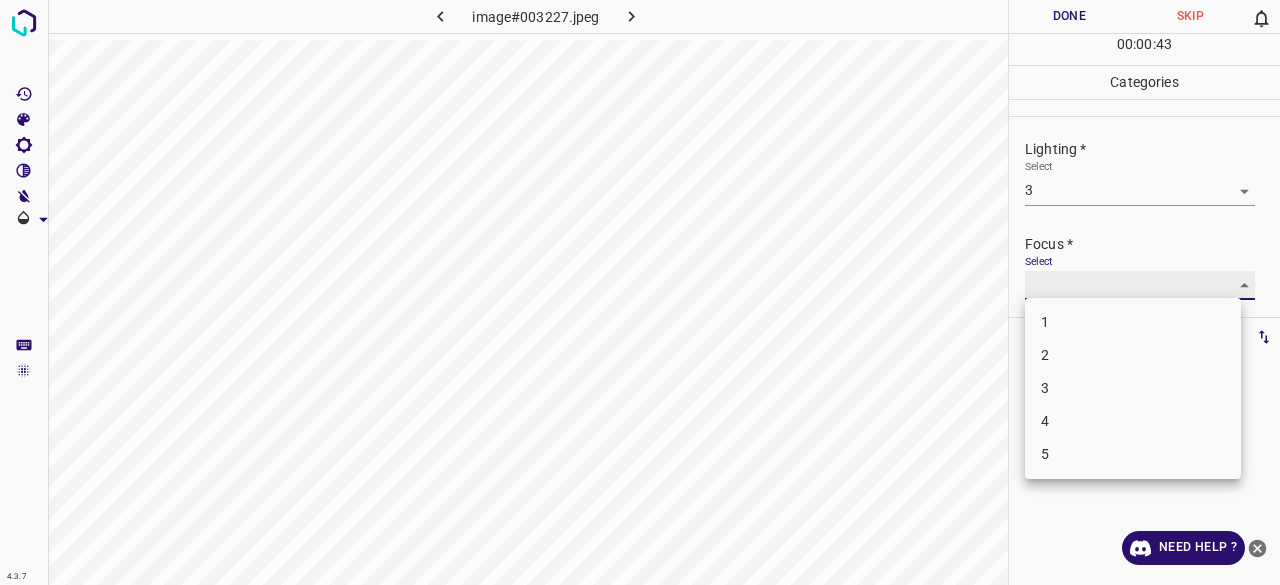 type on "4" 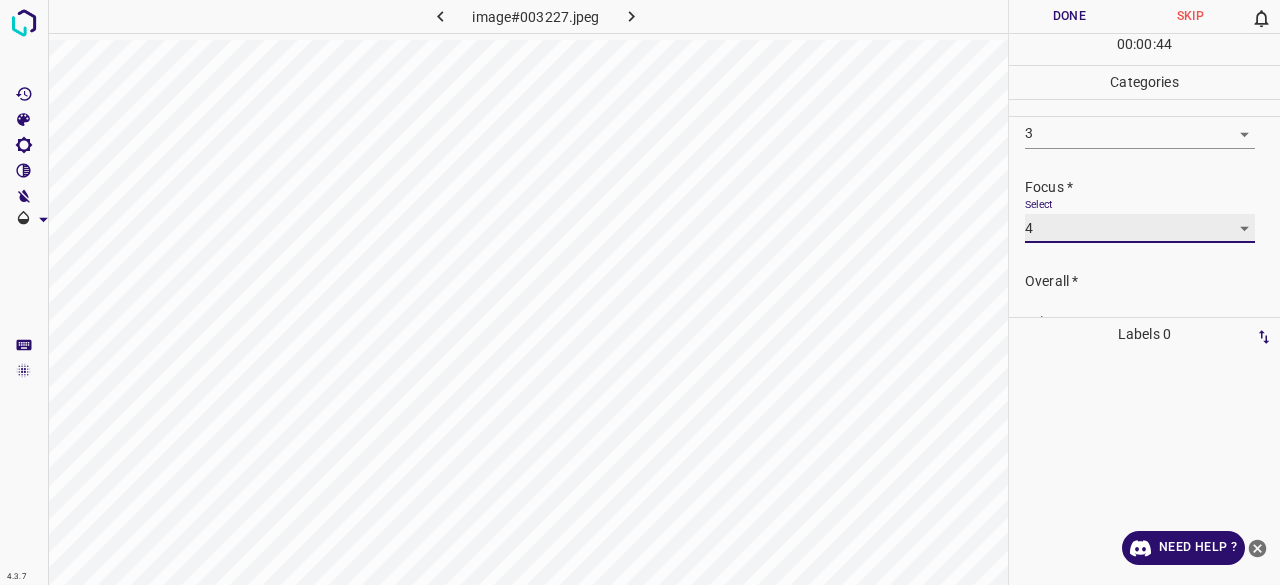 scroll, scrollTop: 98, scrollLeft: 0, axis: vertical 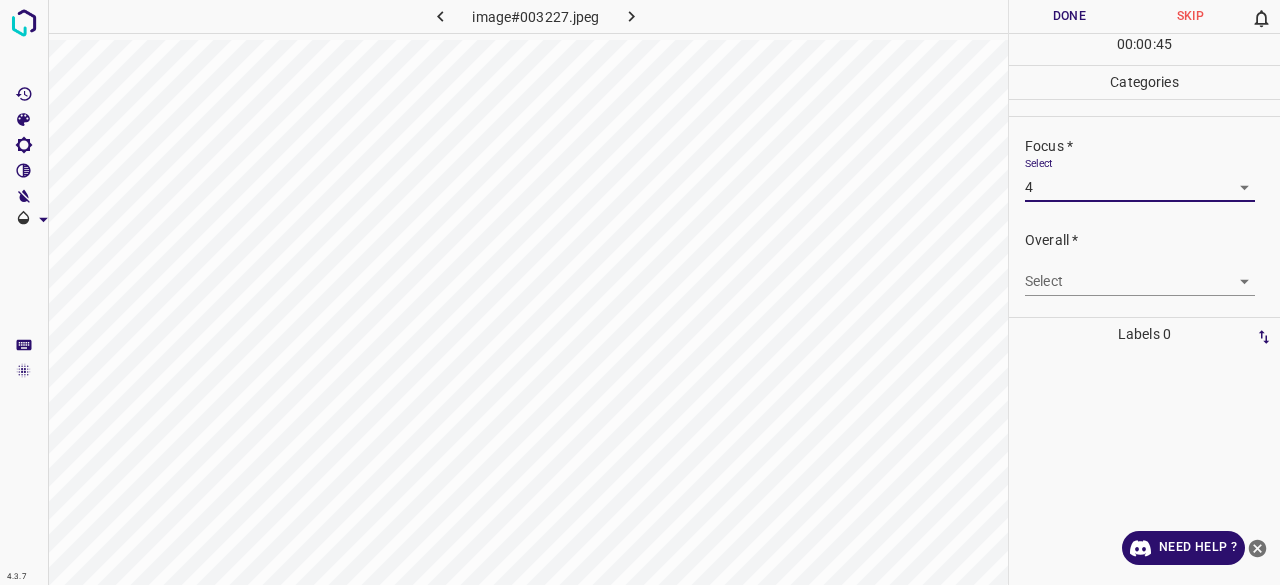 click on "4.3.7 image#003227.jpeg Done Skip 0 00   : 00   : 45   Categories Lighting *  Select 3 3 Focus *  Select 4 4 Overall *  Select ​ Labels   0 Categories 1 Lighting 2 Focus 3 Overall Tools Space Change between modes (Draw & Edit) I Auto labeling R Restore zoom M Zoom in N Zoom out Delete Delete selecte label Filters Z Restore filters X Saturation filter C Brightness filter V Contrast filter B Gray scale filter General O Download Need Help ? - Text - Hide - Delete" at bounding box center [640, 292] 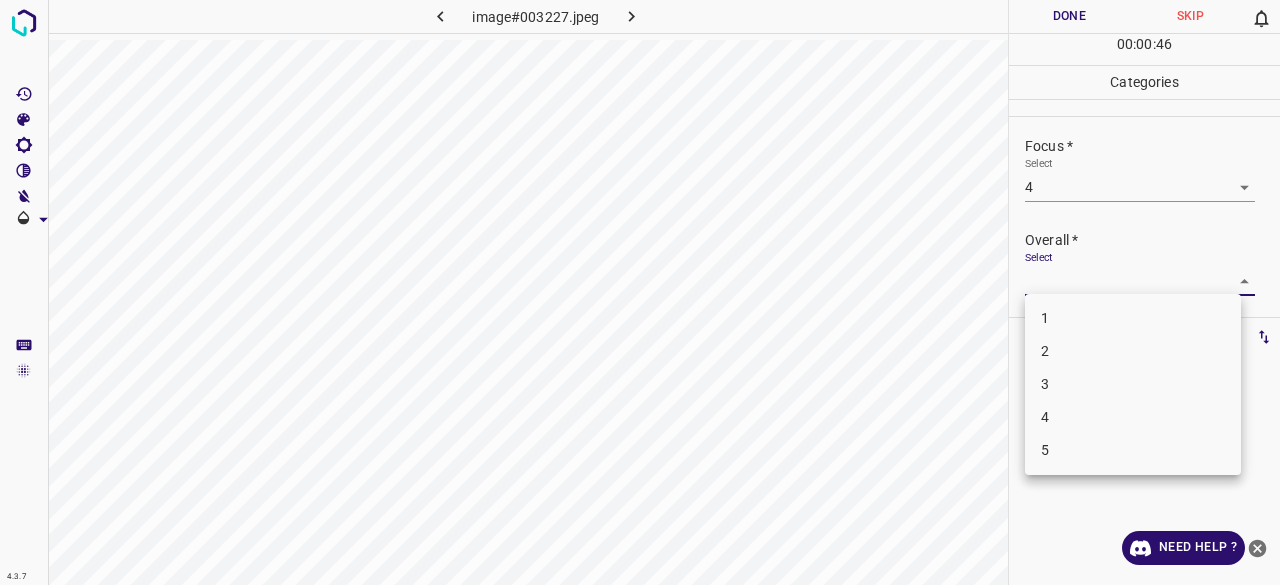 click on "3" at bounding box center [1133, 384] 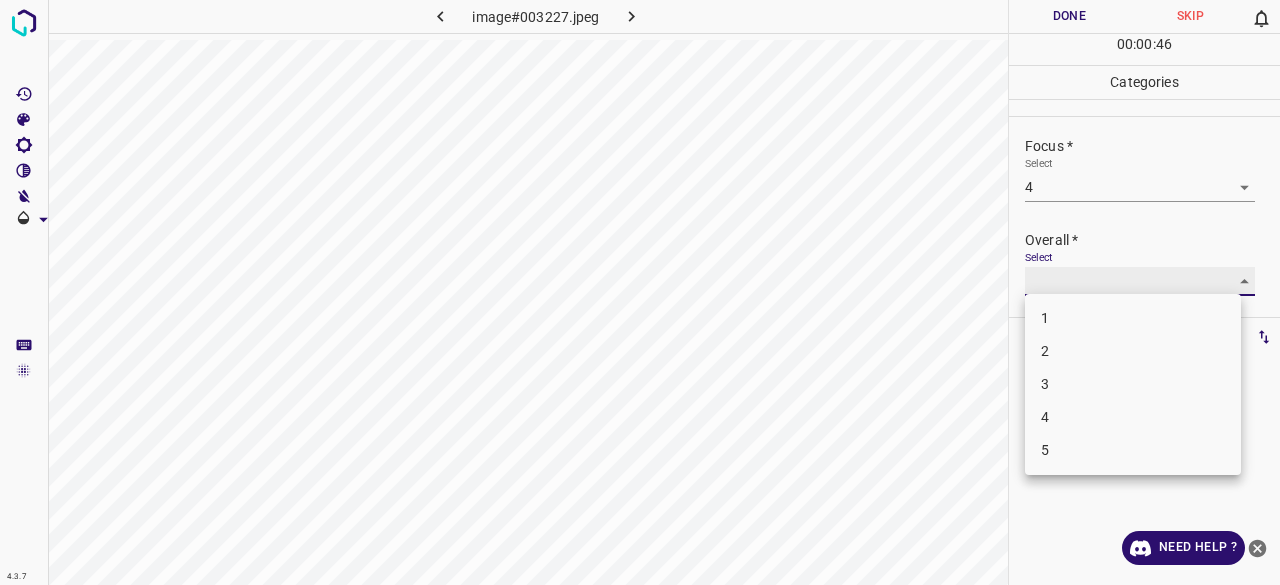 type on "3" 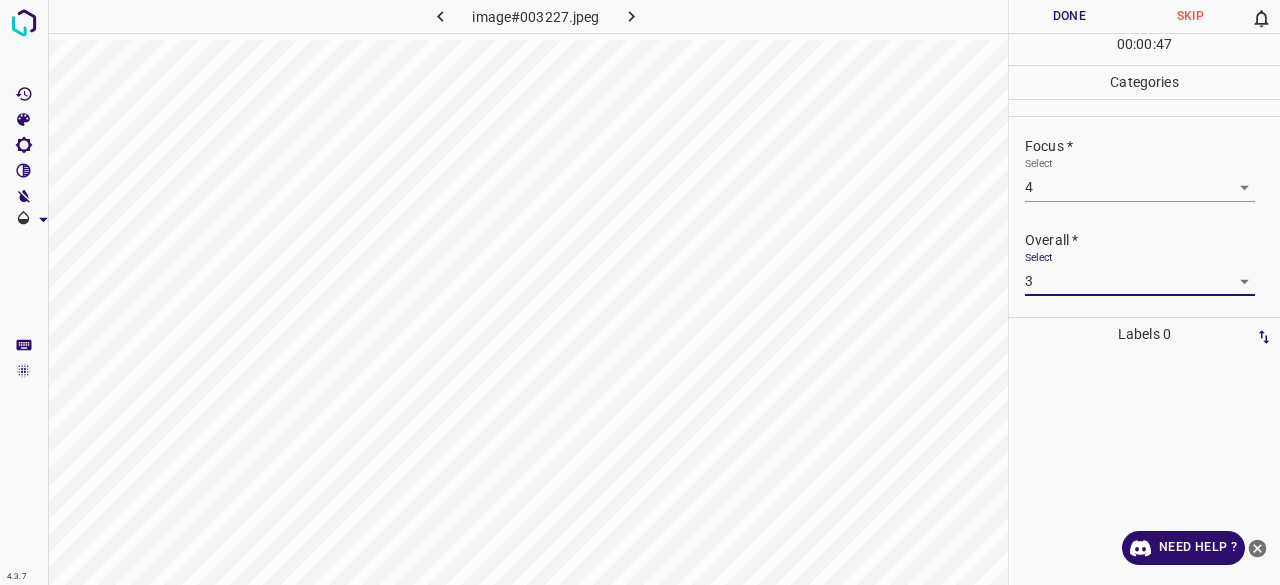 click on "Done" at bounding box center [1069, 16] 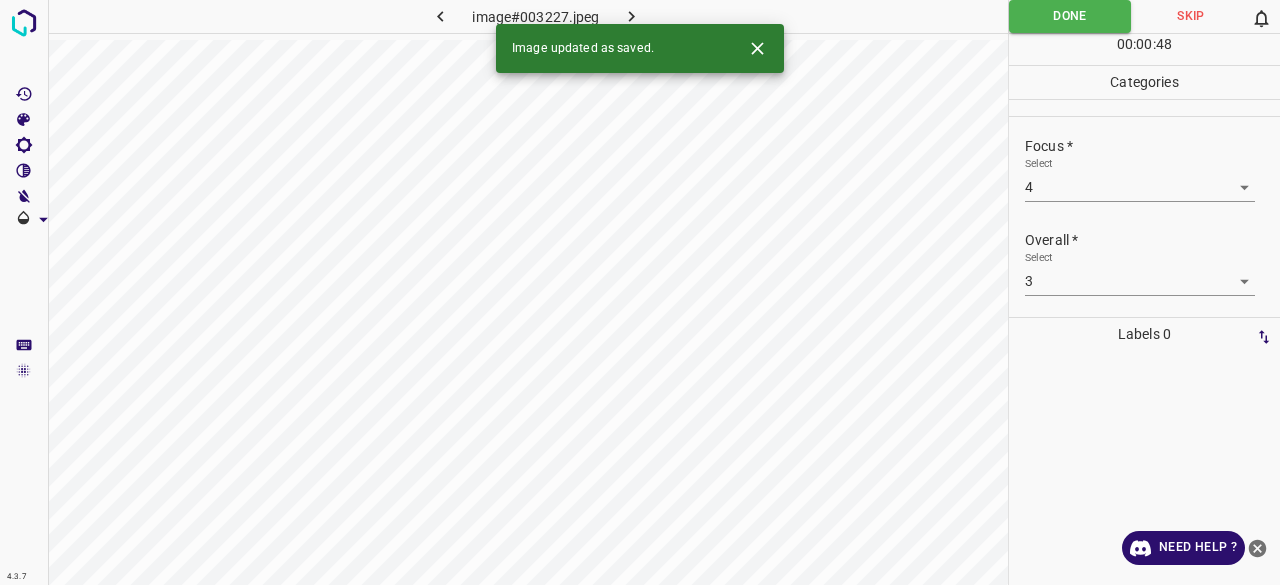 click 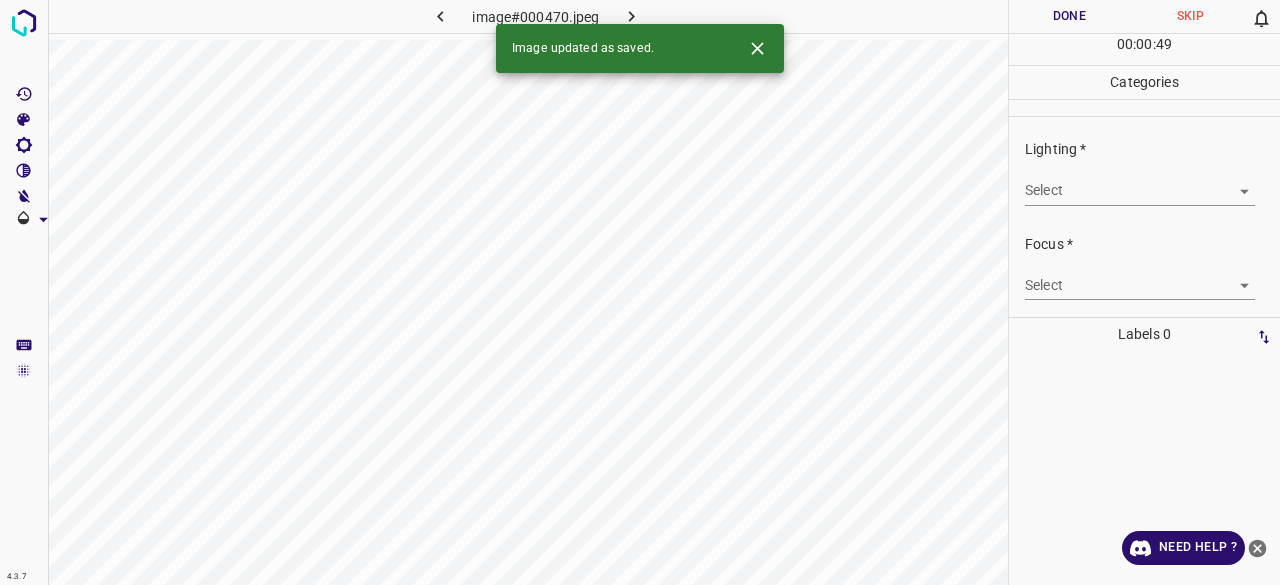 click on "4.3.7 image#000470.jpeg Done Skip 0 00   : 00   : 49   Categories Lighting *  Select ​ Focus *  Select ​ Overall *  Select ​ Labels   0 Categories 1 Lighting 2 Focus 3 Overall Tools Space Change between modes (Draw & Edit) I Auto labeling R Restore zoom M Zoom in N Zoom out Delete Delete selecte label Filters Z Restore filters X Saturation filter C Brightness filter V Contrast filter B Gray scale filter General O Download Image updated as saved. Need Help ? - Text - Hide - Delete" at bounding box center (640, 292) 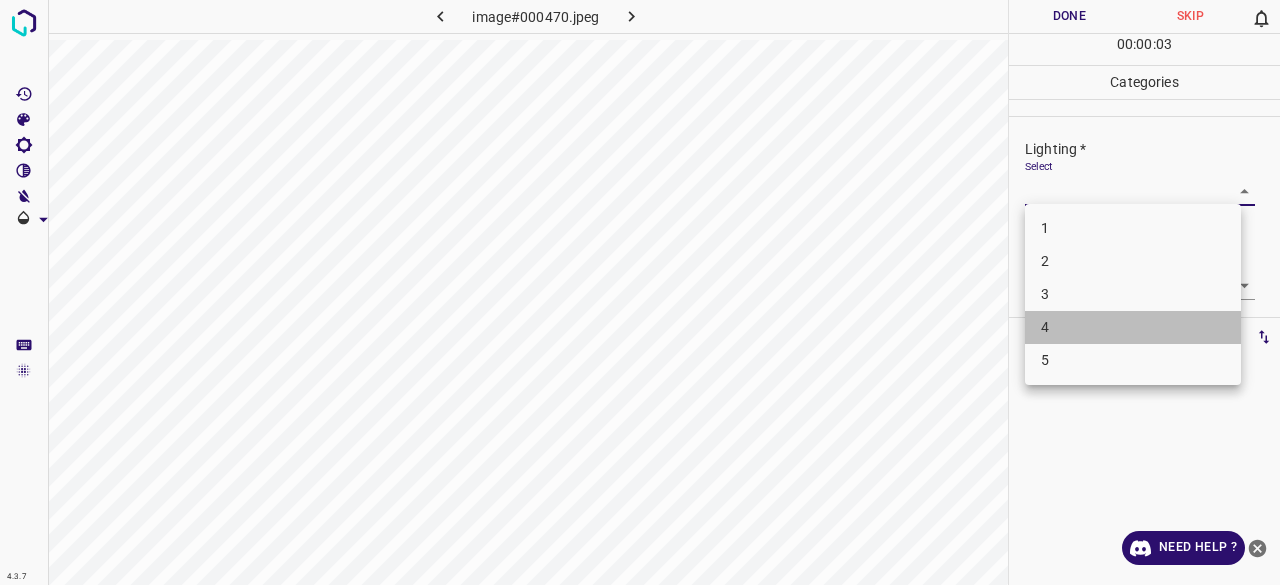 click on "4" at bounding box center (1133, 327) 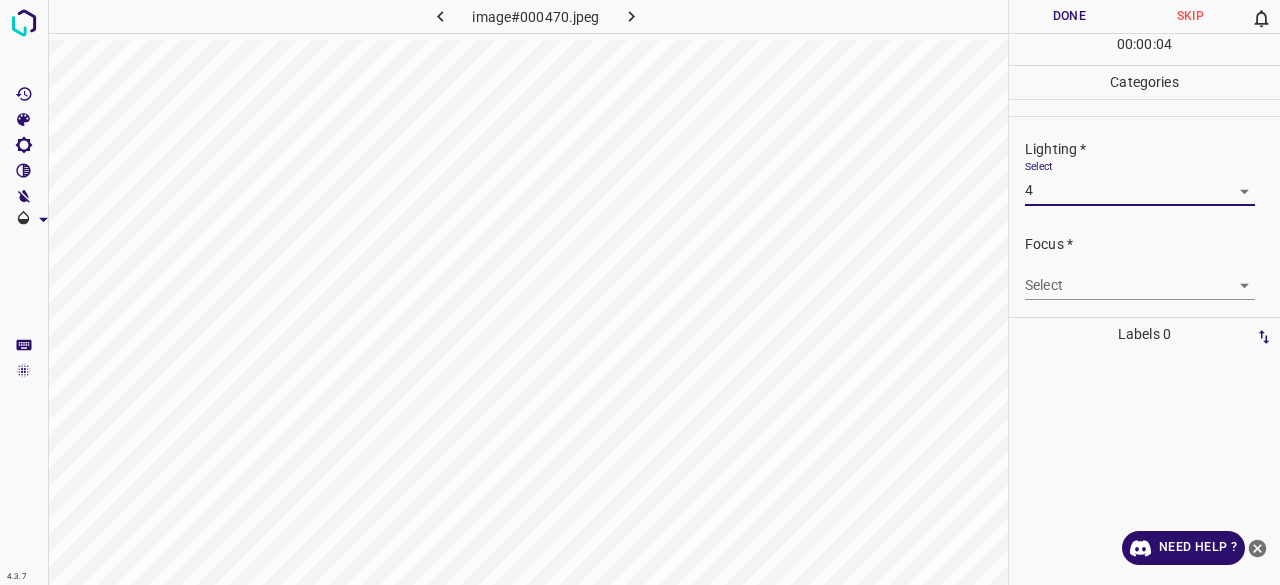 click on "4.3.7 image#000470.jpeg Done Skip 0 00   : 00   : 04   Categories Lighting *  Select 4 4 Focus *  Select ​ Overall *  Select ​ Labels   0 Categories 1 Lighting 2 Focus 3 Overall Tools Space Change between modes (Draw & Edit) I Auto labeling R Restore zoom M Zoom in N Zoom out Delete Delete selecte label Filters Z Restore filters X Saturation filter C Brightness filter V Contrast filter B Gray scale filter General O Download Need Help ? - Text - Hide - Delete" at bounding box center [640, 292] 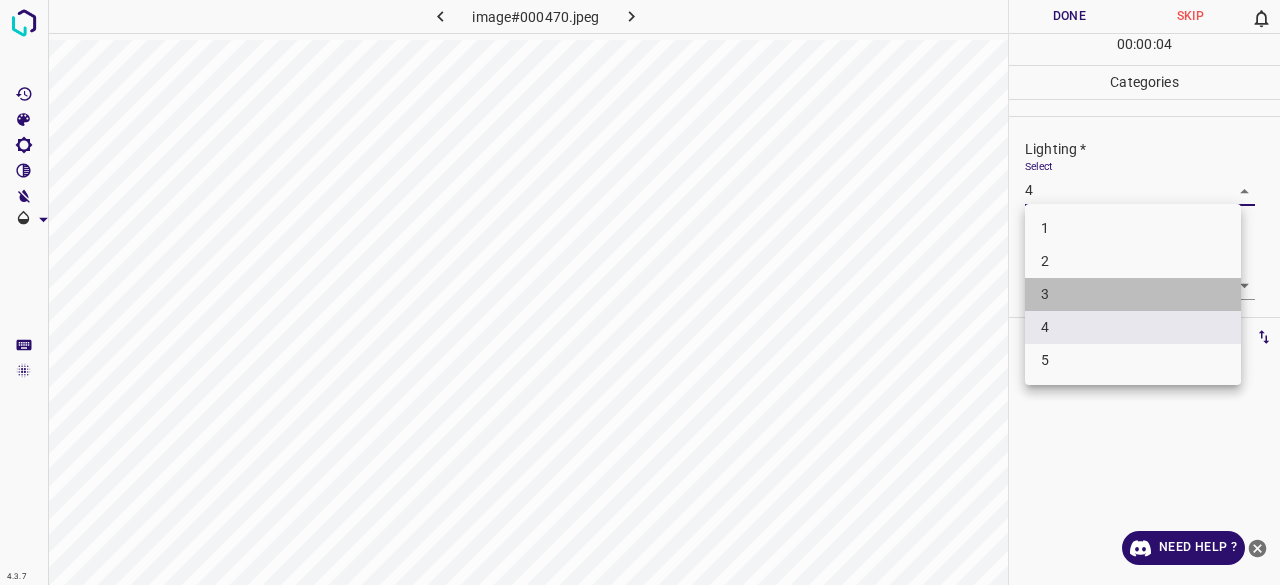 click on "3" at bounding box center (1133, 294) 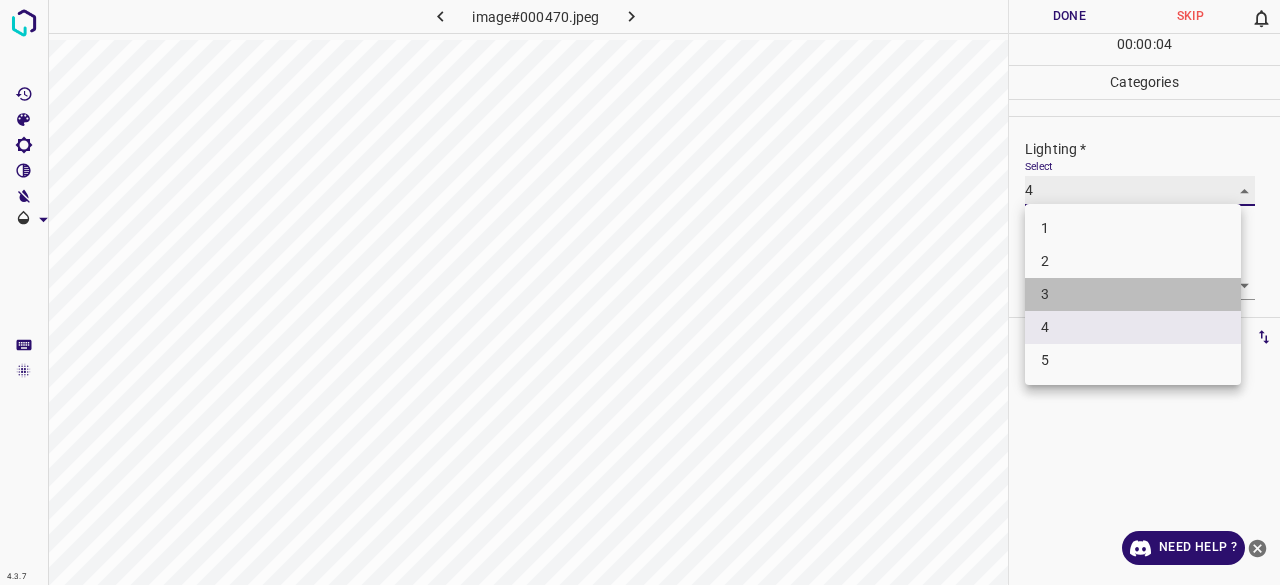 type on "3" 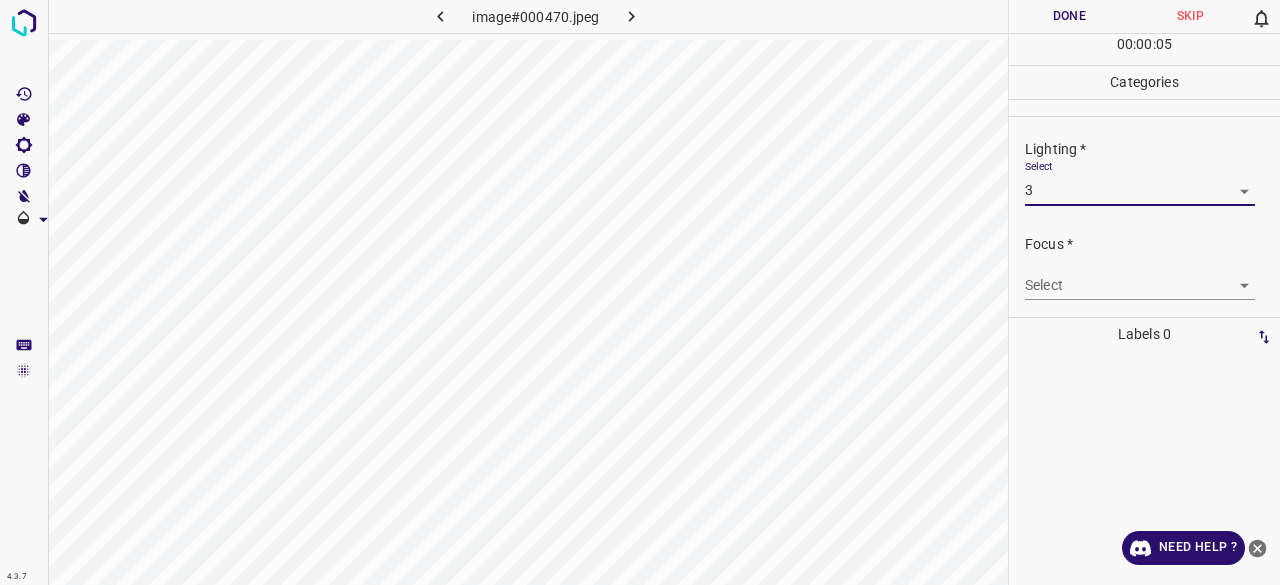 click on "4.3.7 image#000470.jpeg Done Skip 0 00   : 00   : 05   Categories Lighting *  Select 3 3 Focus *  Select ​ Overall *  Select ​ Labels   0 Categories 1 Lighting 2 Focus 3 Overall Tools Space Change between modes (Draw & Edit) I Auto labeling R Restore zoom M Zoom in N Zoom out Delete Delete selecte label Filters Z Restore filters X Saturation filter C Brightness filter V Contrast filter B Gray scale filter General O Download Need Help ? - Text - Hide - Delete" at bounding box center [640, 292] 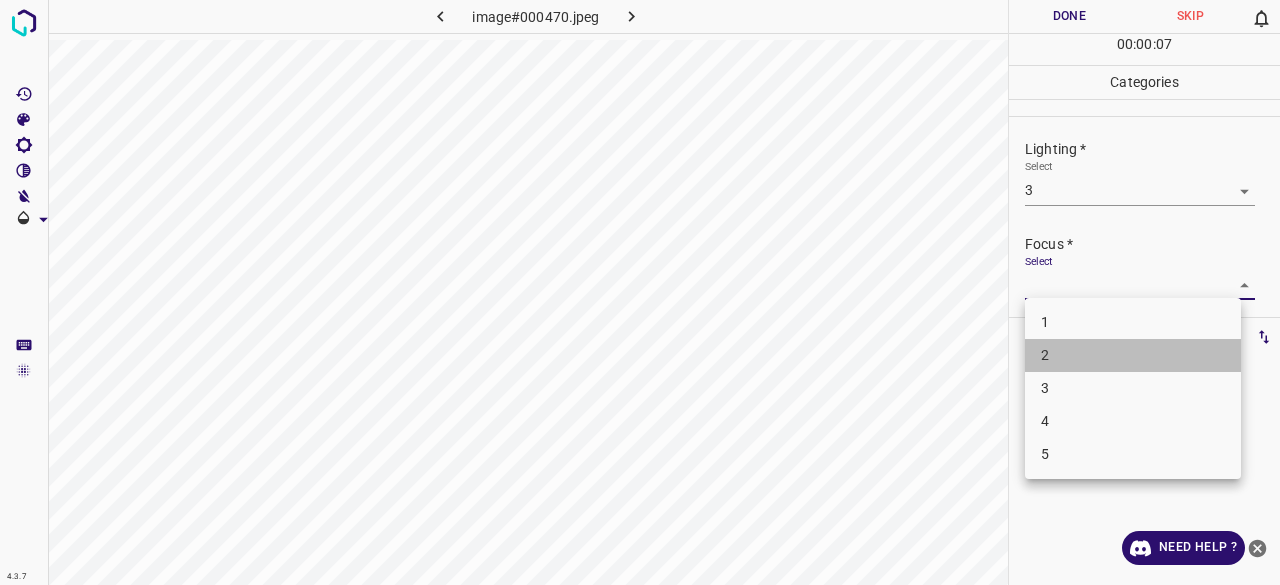 click on "2" at bounding box center (1133, 355) 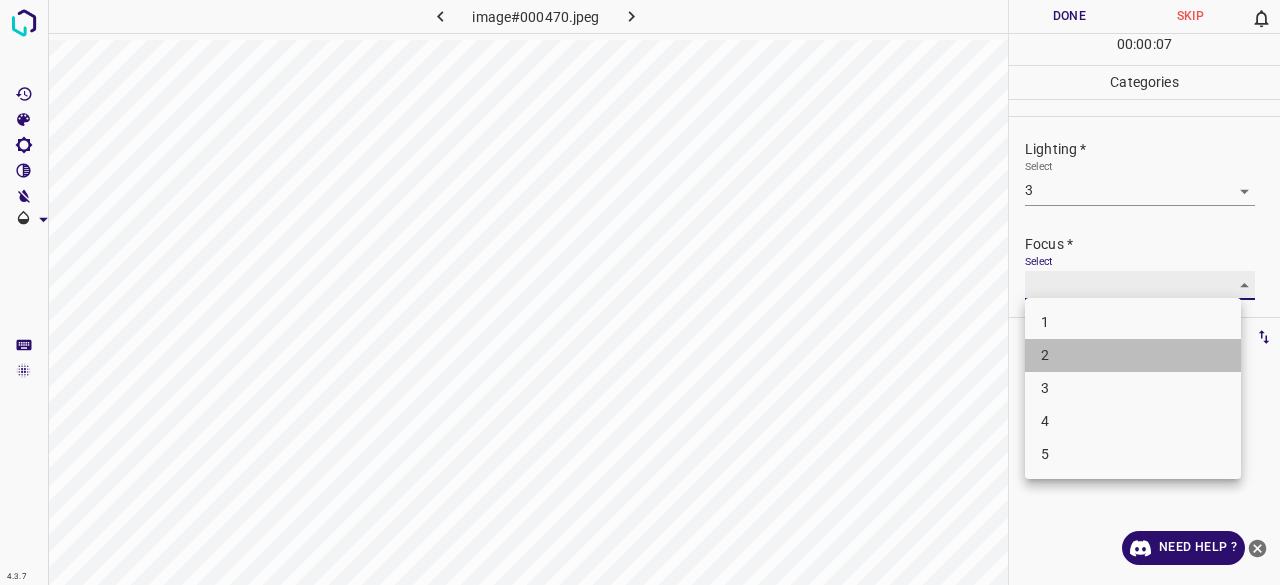 type on "2" 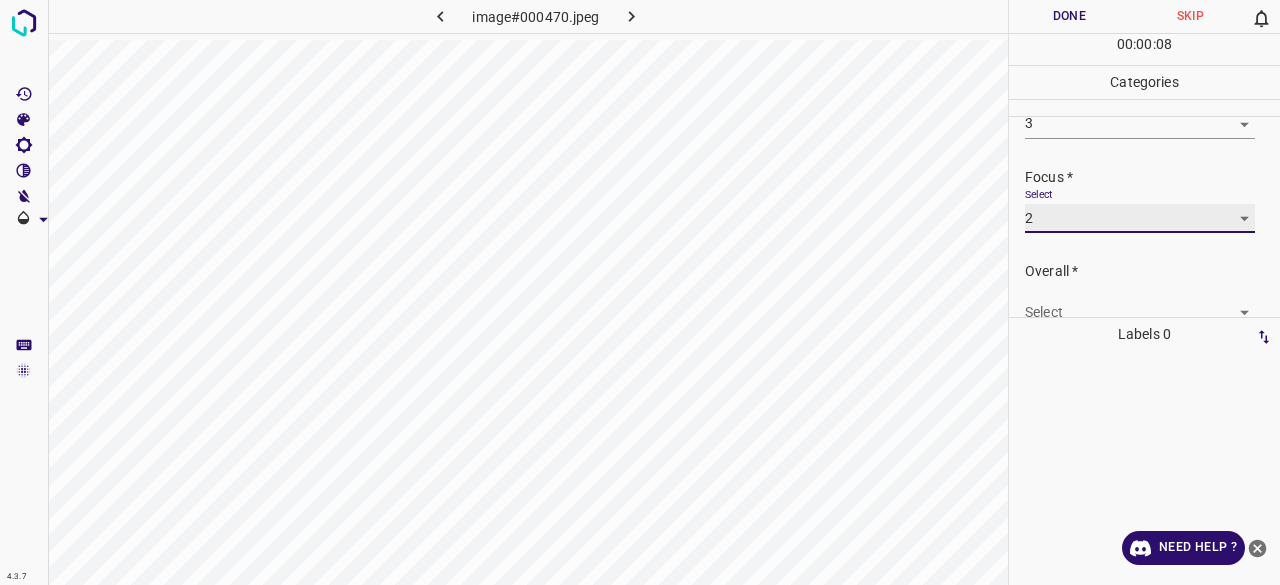 scroll, scrollTop: 98, scrollLeft: 0, axis: vertical 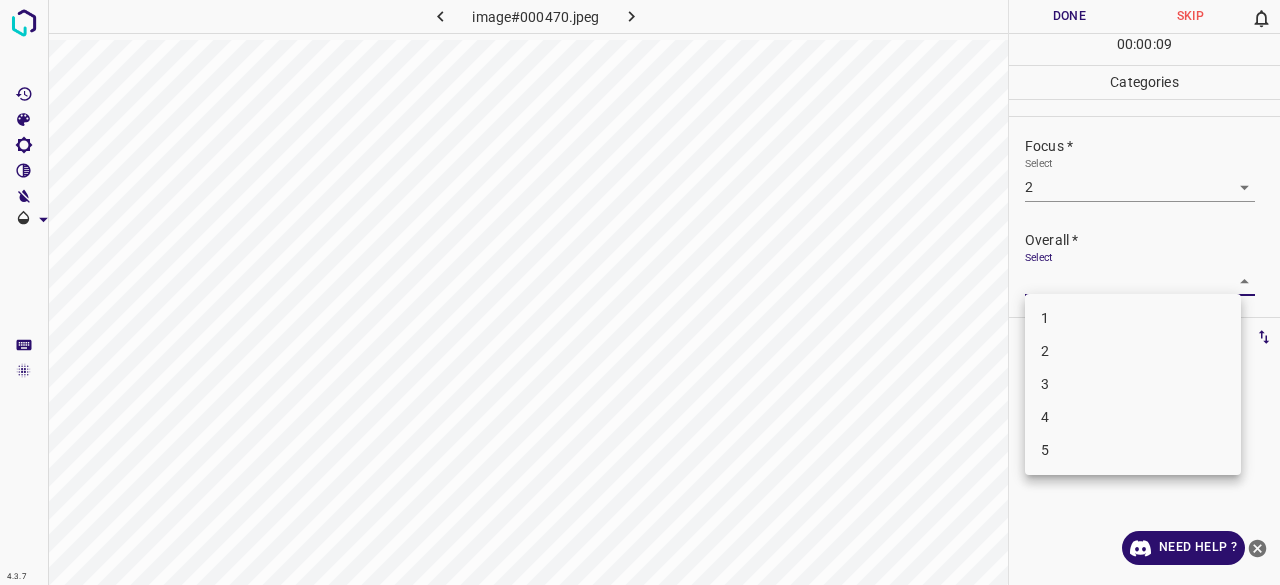 click on "4.3.7 image#000470.jpeg Done Skip 0 00   : 00   : 09   Categories Lighting *  Select 3 3 Focus *  Select 2 2 Overall *  Select ​ Labels   0 Categories 1 Lighting 2 Focus 3 Overall Tools Space Change between modes (Draw & Edit) I Auto labeling R Restore zoom M Zoom in N Zoom out Delete Delete selecte label Filters Z Restore filters X Saturation filter C Brightness filter V Contrast filter B Gray scale filter General O Download Need Help ? - Text - Hide - Delete 1 2 3 4 5" at bounding box center (640, 292) 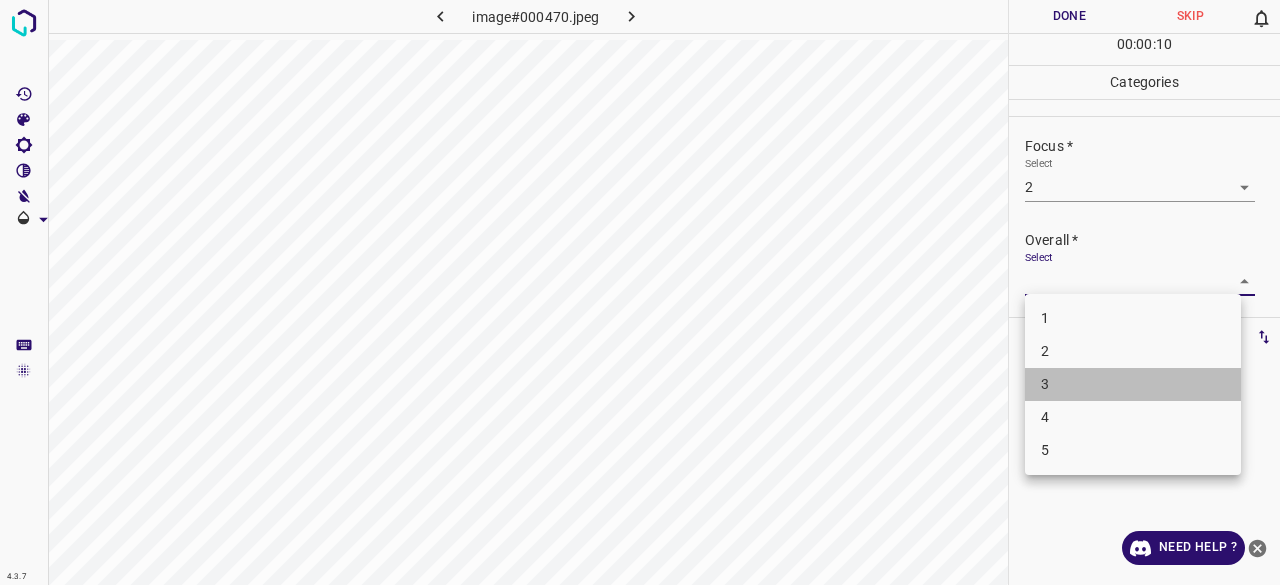 click on "3" at bounding box center [1133, 384] 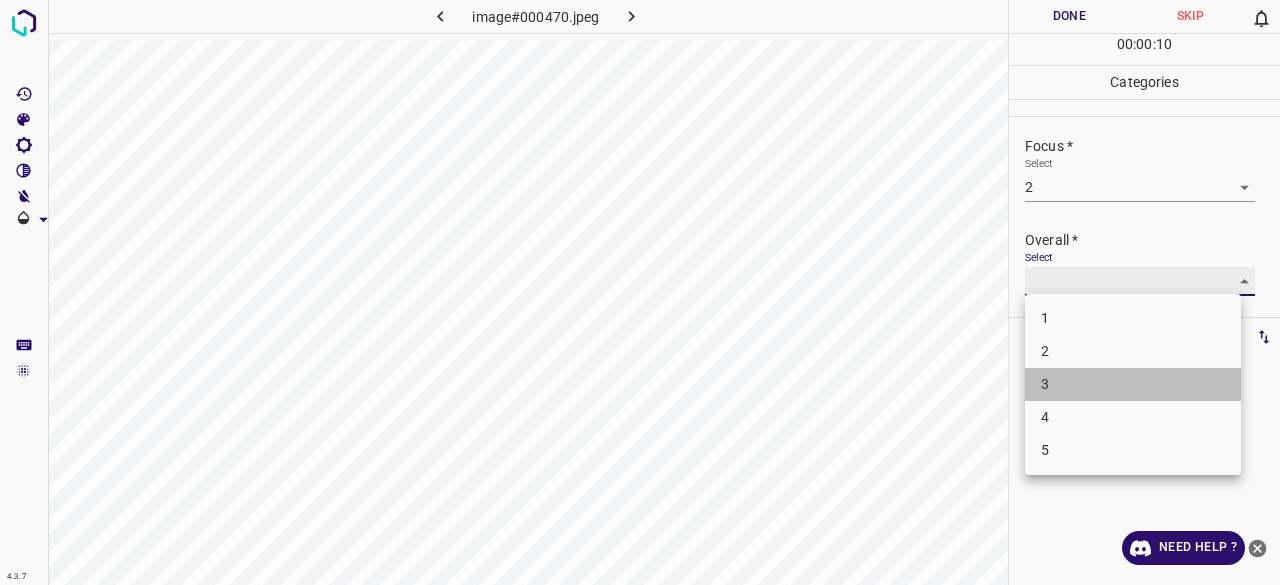 type on "3" 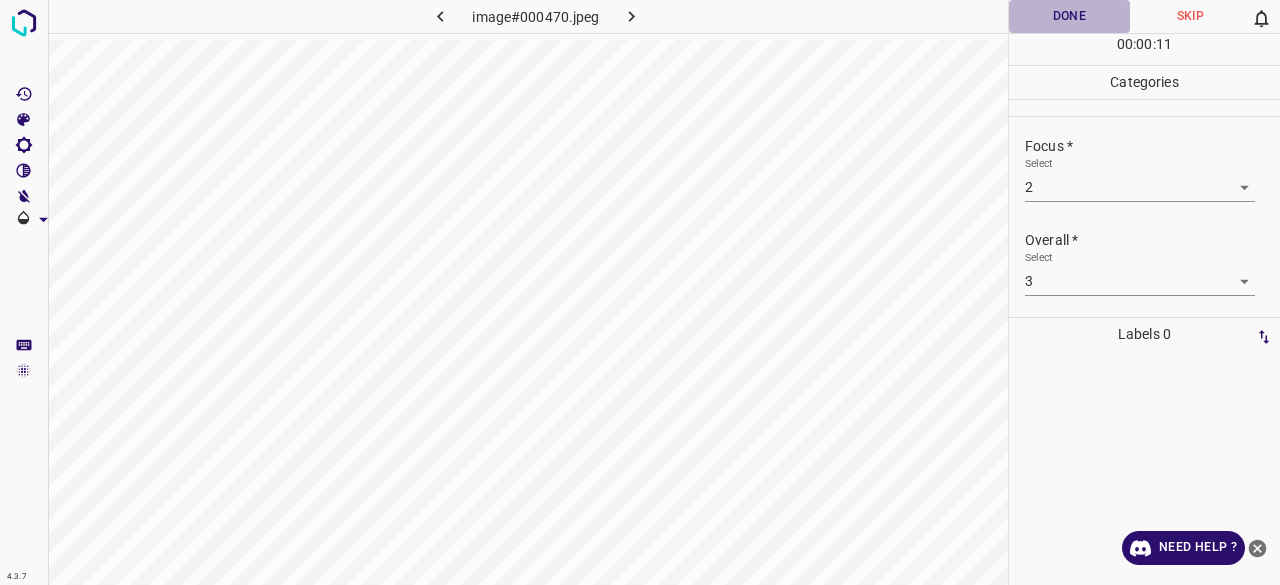 click on "Done" at bounding box center (1069, 16) 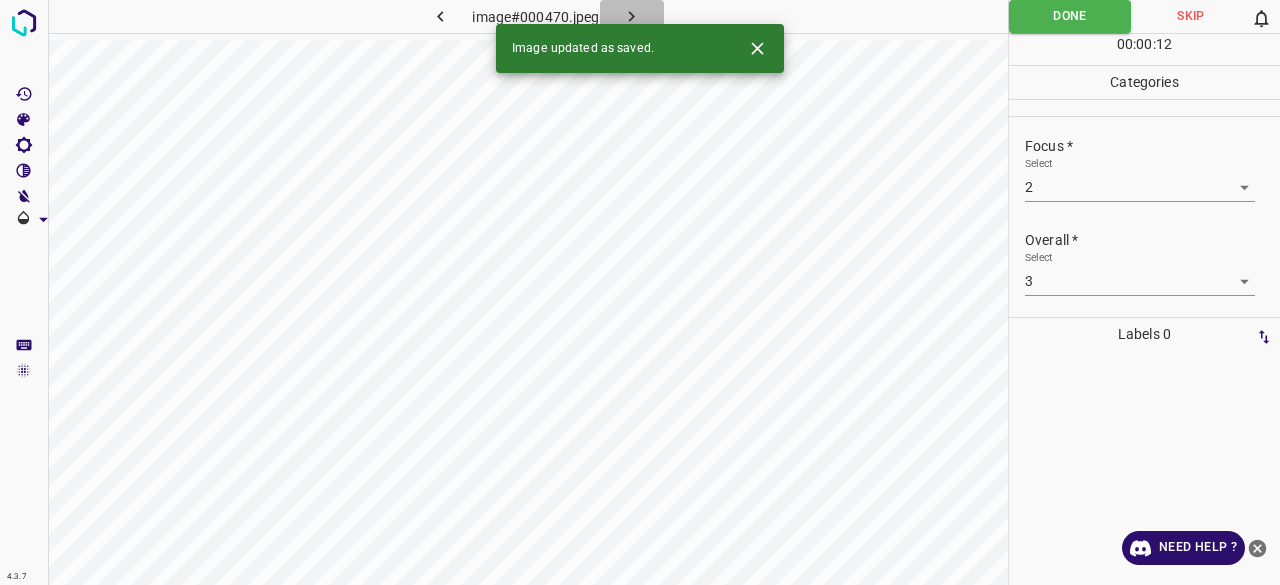 click 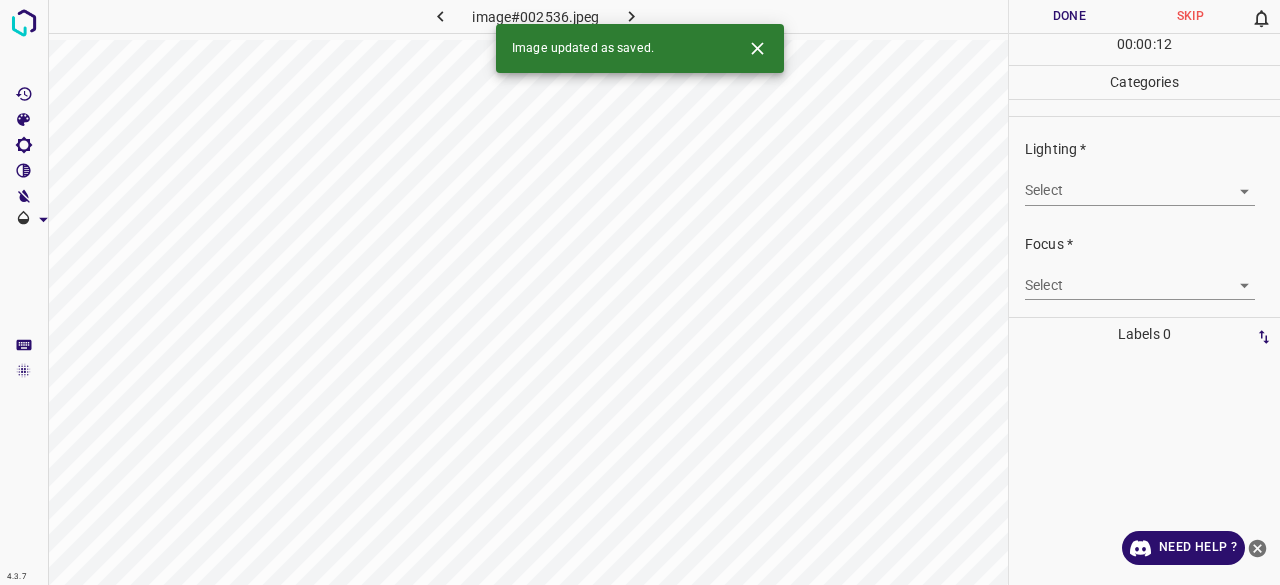 click on "4.3.7 image#002536.jpeg Done Skip 0 00   : 00   : 12   Categories Lighting *  Select ​ Focus *  Select ​ Overall *  Select ​ Labels   0 Categories 1 Lighting 2 Focus 3 Overall Tools Space Change between modes (Draw & Edit) I Auto labeling R Restore zoom M Zoom in N Zoom out Delete Delete selecte label Filters Z Restore filters X Saturation filter C Brightness filter V Contrast filter B Gray scale filter General O Download Image updated as saved. Need Help ? - Text - Hide - Delete" at bounding box center (640, 292) 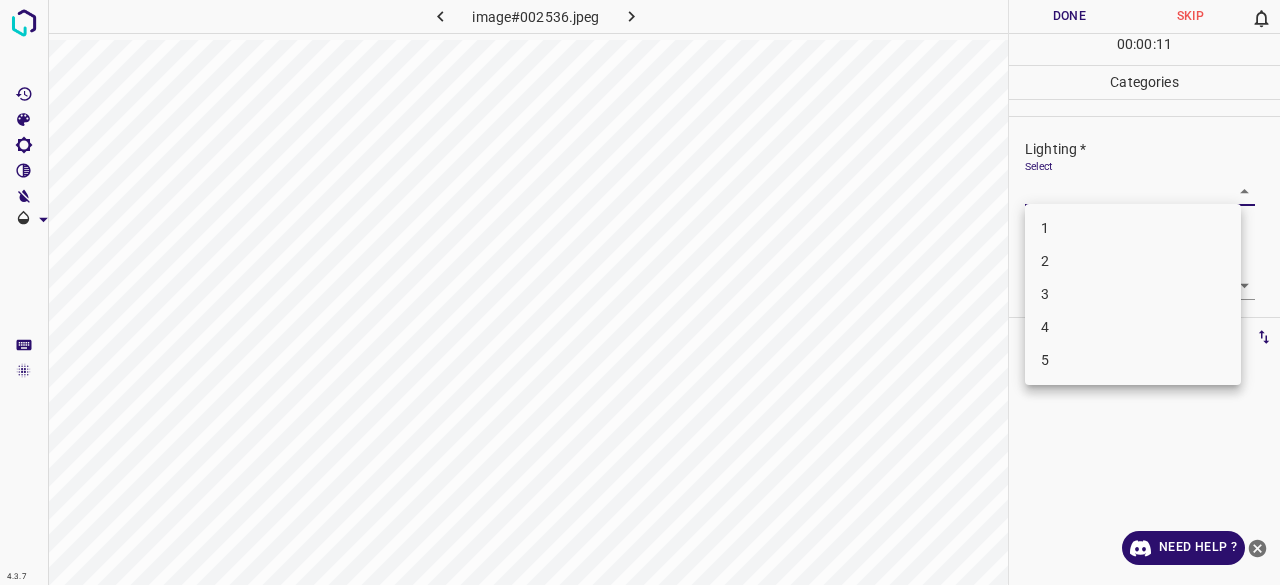 click on "2" at bounding box center (1133, 261) 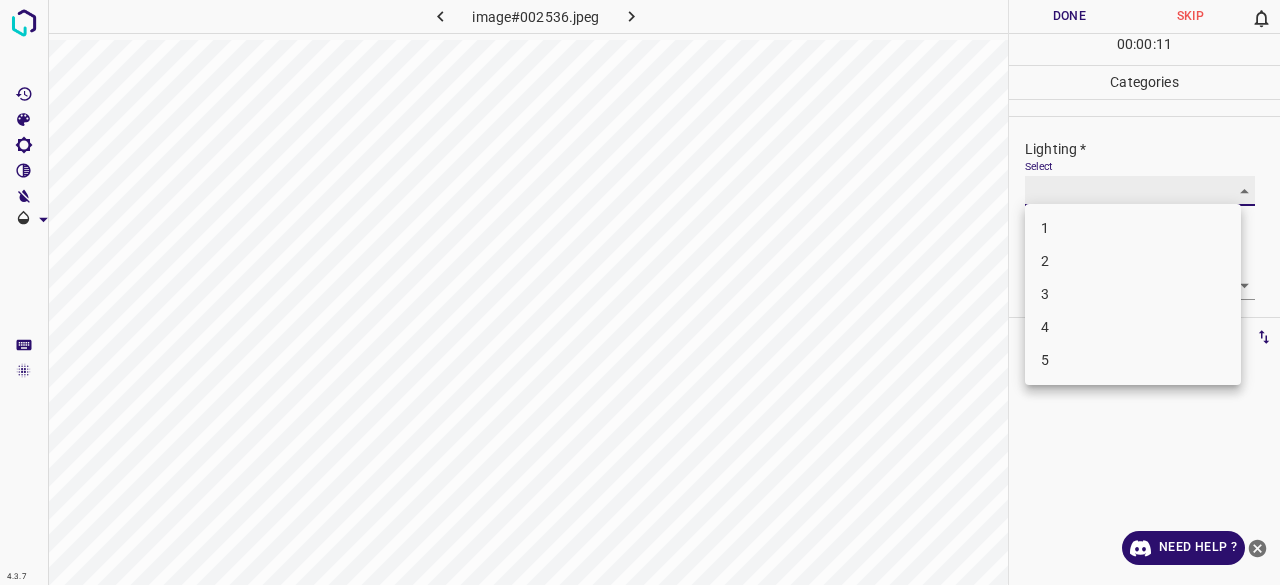 type on "2" 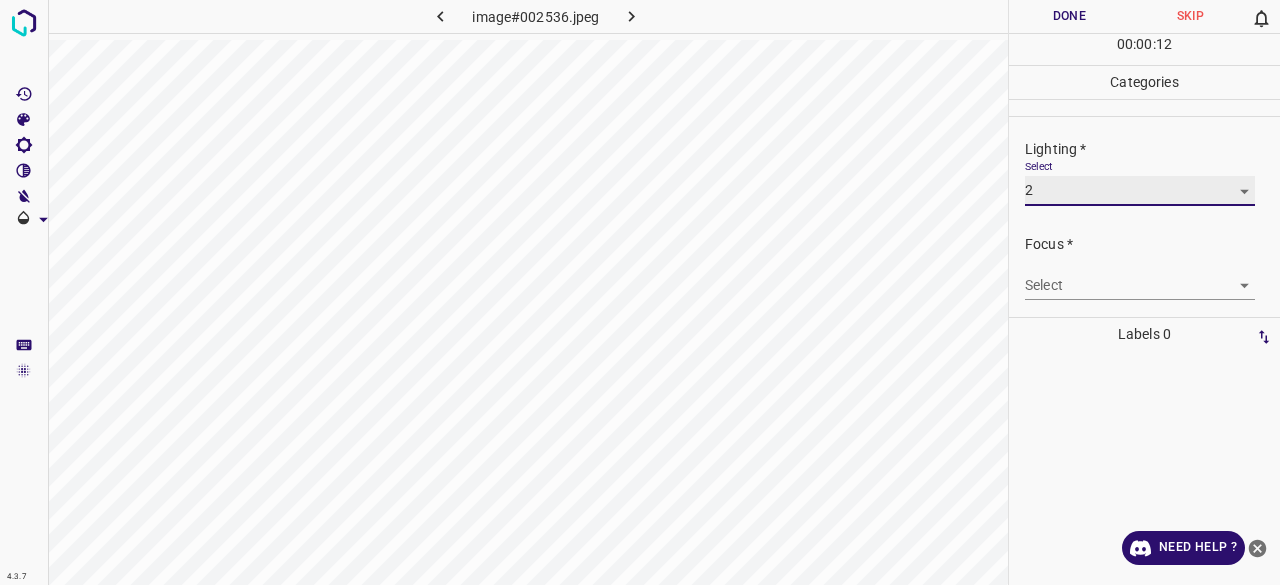 scroll, scrollTop: 98, scrollLeft: 0, axis: vertical 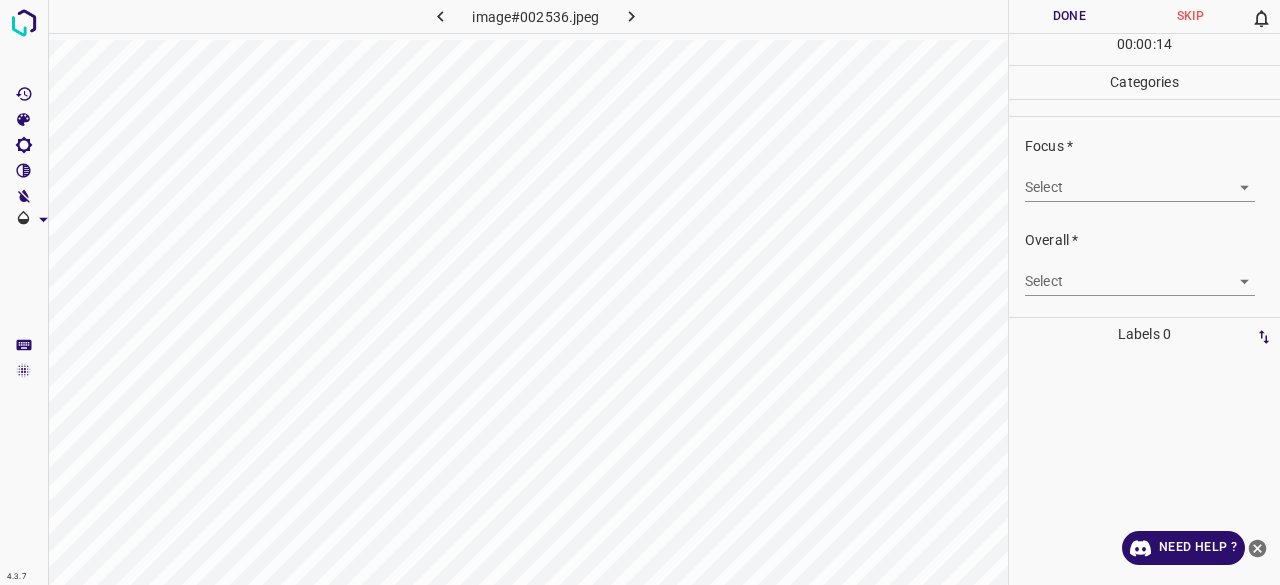 click on "4.3.7 image#002536.jpeg Done Skip 0 00   : 00   : 14   Categories Lighting *  Select 2 2 Focus *  Select ​ Overall *  Select ​ Labels   0 Categories 1 Lighting 2 Focus 3 Overall Tools Space Change between modes (Draw & Edit) I Auto labeling R Restore zoom M Zoom in N Zoom out Delete Delete selecte label Filters Z Restore filters X Saturation filter C Brightness filter V Contrast filter B Gray scale filter General O Download Need Help ? - Text - Hide - Delete" at bounding box center [640, 292] 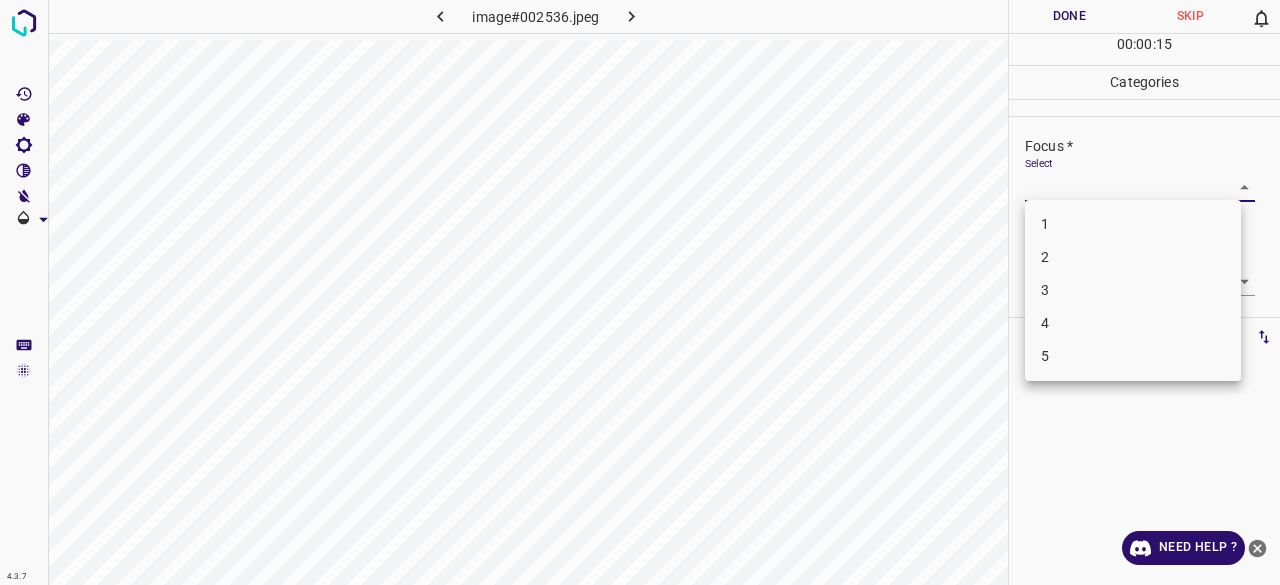 click on "2" at bounding box center [1133, 257] 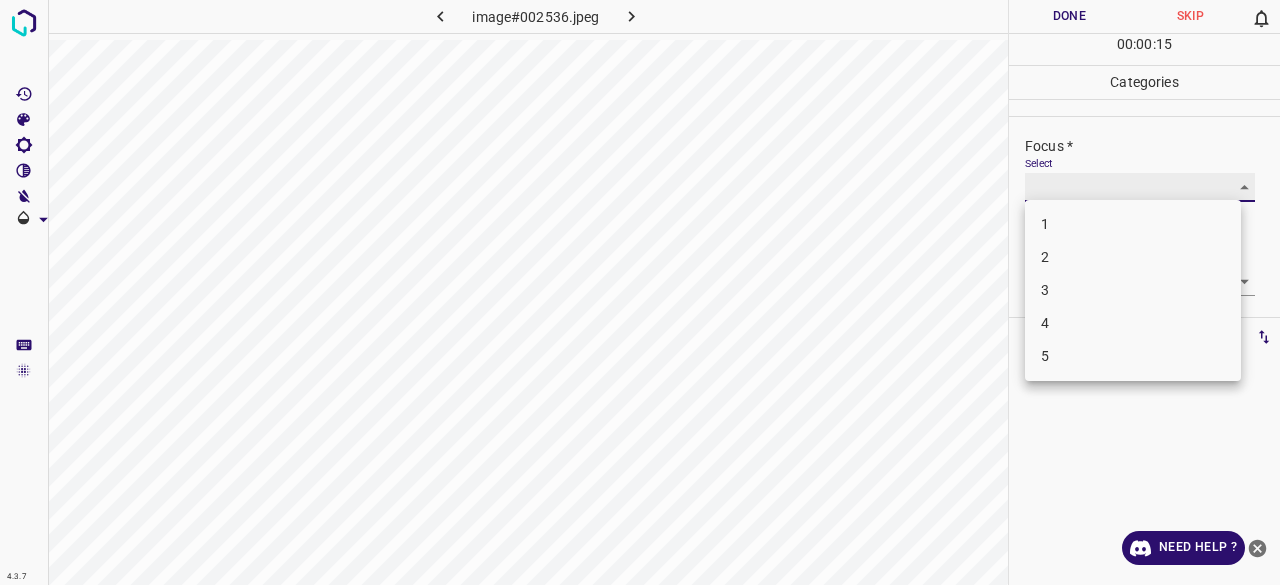 type on "2" 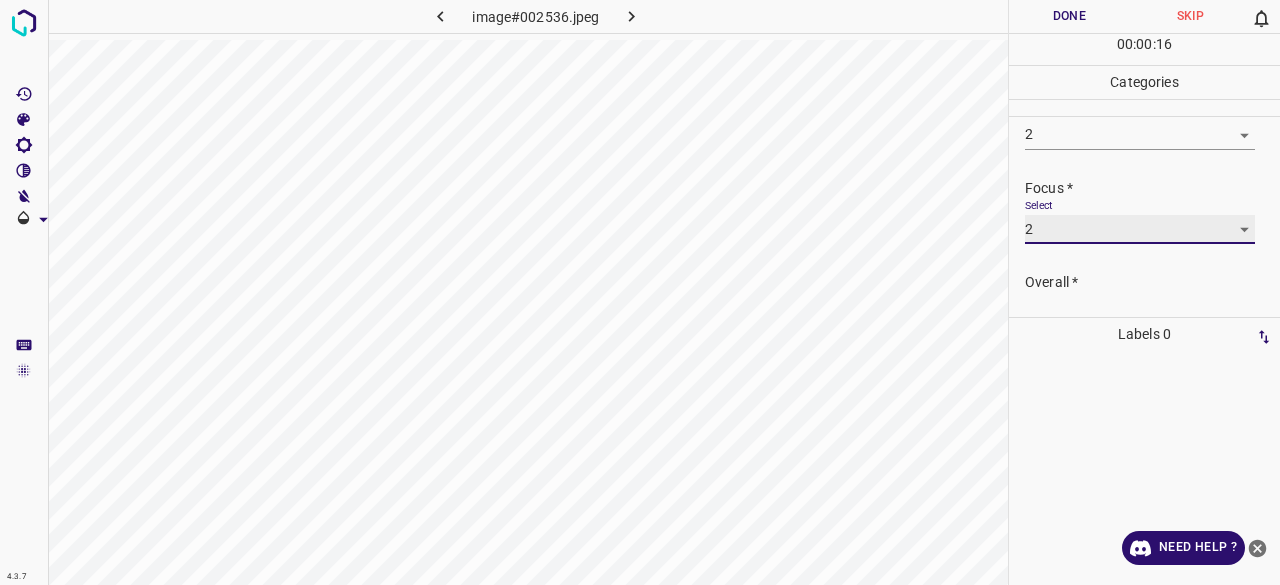 scroll, scrollTop: 98, scrollLeft: 0, axis: vertical 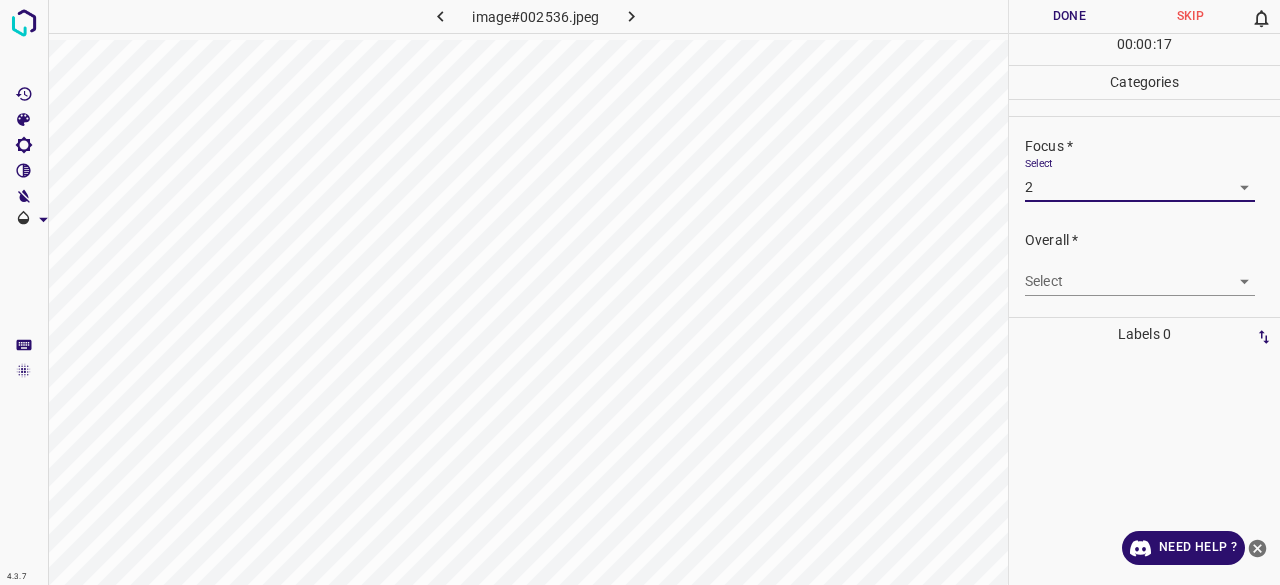 click on "4.3.7 image#002536.jpeg Done Skip 0 00   : 00   : 17   Categories Lighting *  Select 2 2 Focus *  Select 2 2 Overall *  Select ​ Labels   0 Categories 1 Lighting 2 Focus 3 Overall Tools Space Change between modes (Draw & Edit) I Auto labeling R Restore zoom M Zoom in N Zoom out Delete Delete selecte label Filters Z Restore filters X Saturation filter C Brightness filter V Contrast filter B Gray scale filter General O Download Need Help ? - Text - Hide - Delete" at bounding box center [640, 292] 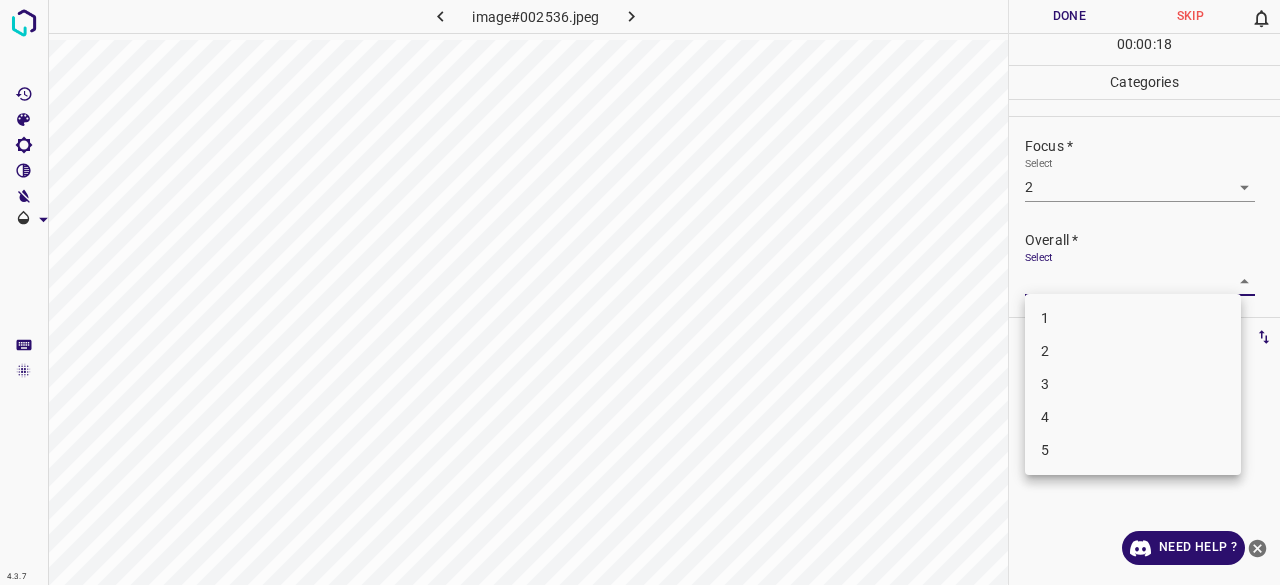 click on "2" at bounding box center (1133, 351) 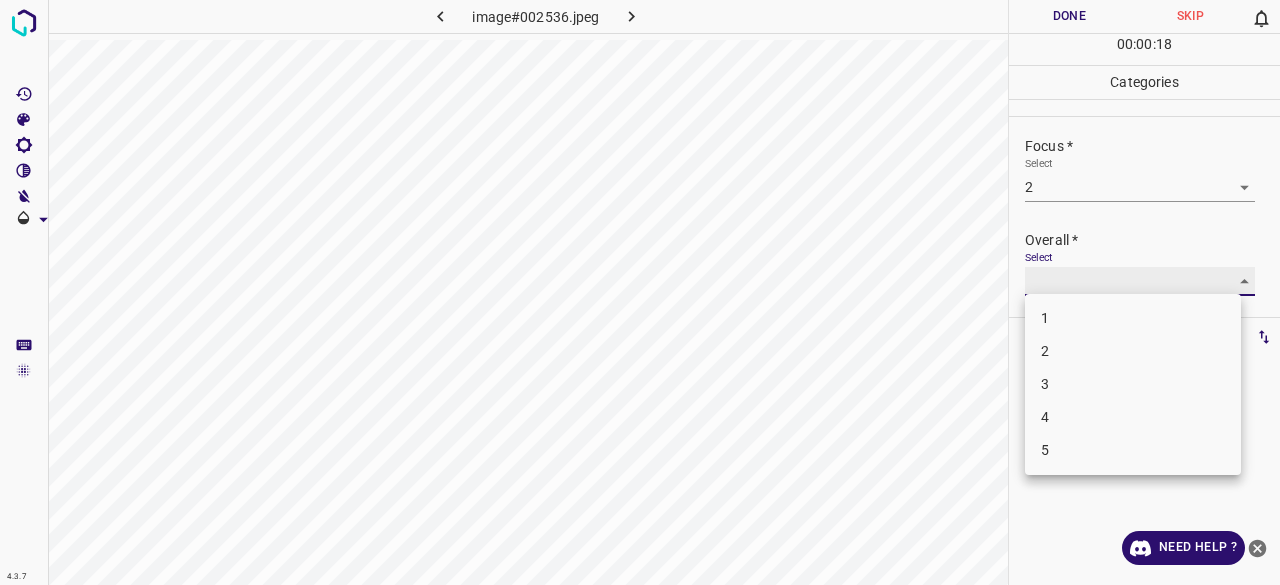 type on "2" 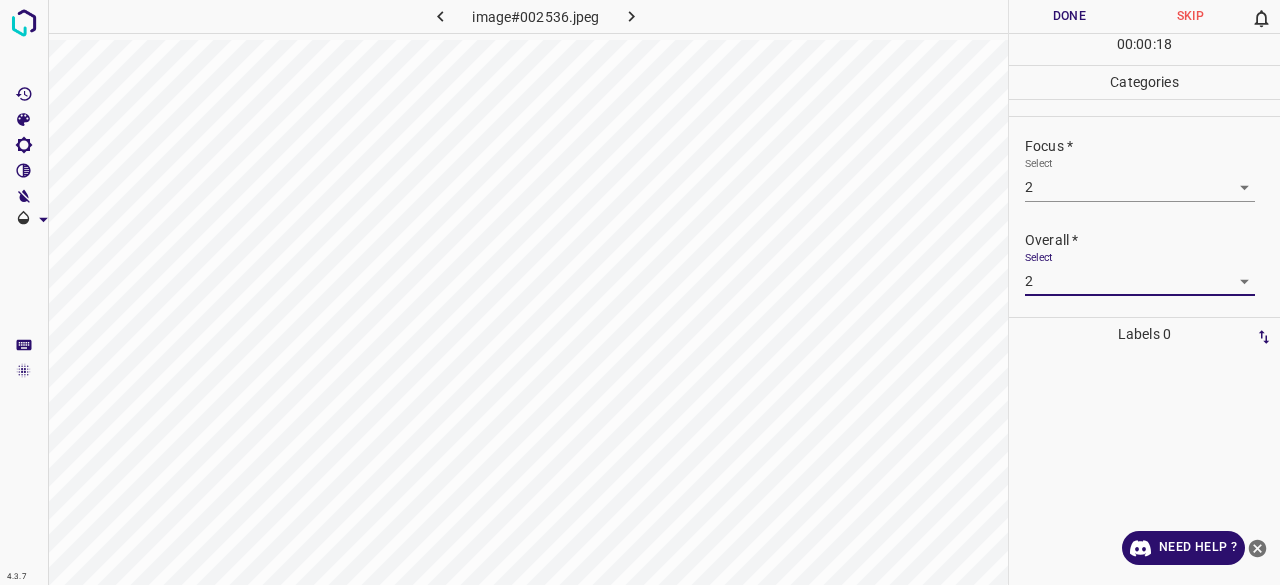 click on "Done" at bounding box center [1069, 16] 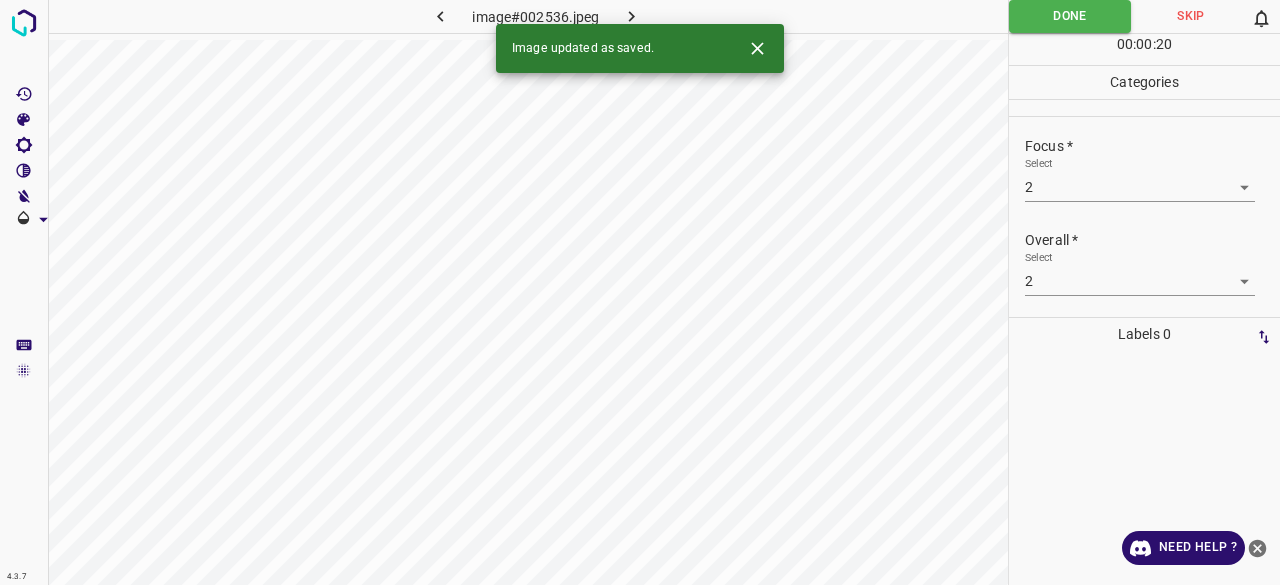 click at bounding box center [632, 16] 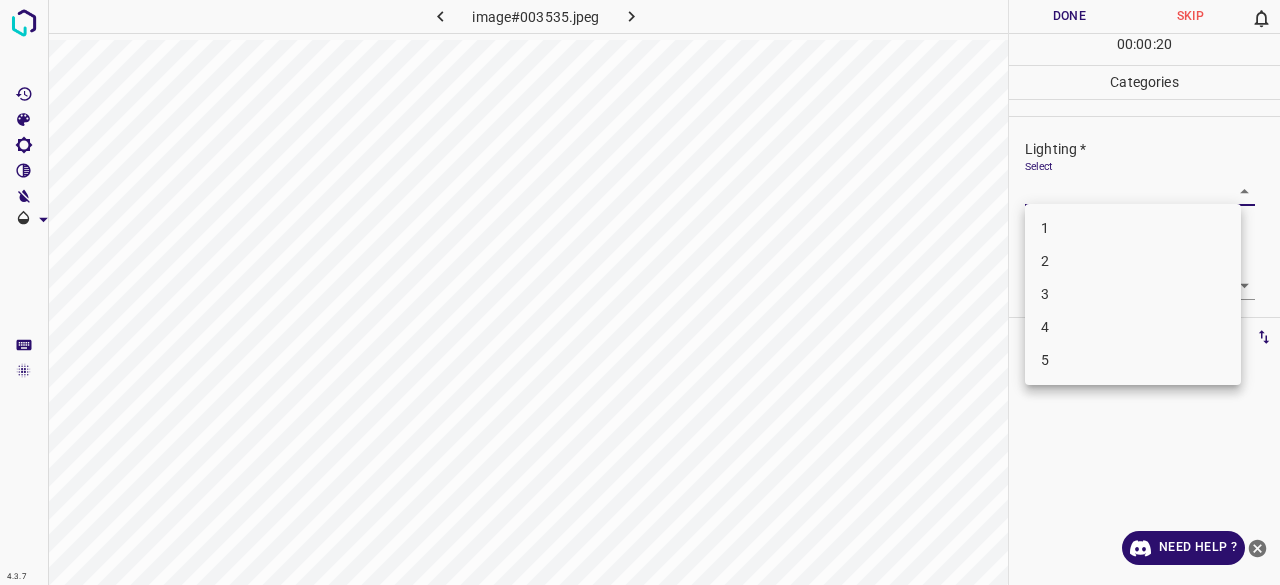 click on "4.3.7 image#003535.jpeg Done Skip 0 00   : 00   : 20   Categories Lighting *  Select ​ Focus *  Select ​ Overall *  Select ​ Labels   0 Categories 1 Lighting 2 Focus 3 Overall Tools Space Change between modes (Draw & Edit) I Auto labeling R Restore zoom M Zoom in N Zoom out Delete Delete selecte label Filters Z Restore filters X Saturation filter C Brightness filter V Contrast filter B Gray scale filter General O Download Need Help ? - Text - Hide - Delete 1 2 3 4 5" at bounding box center (640, 292) 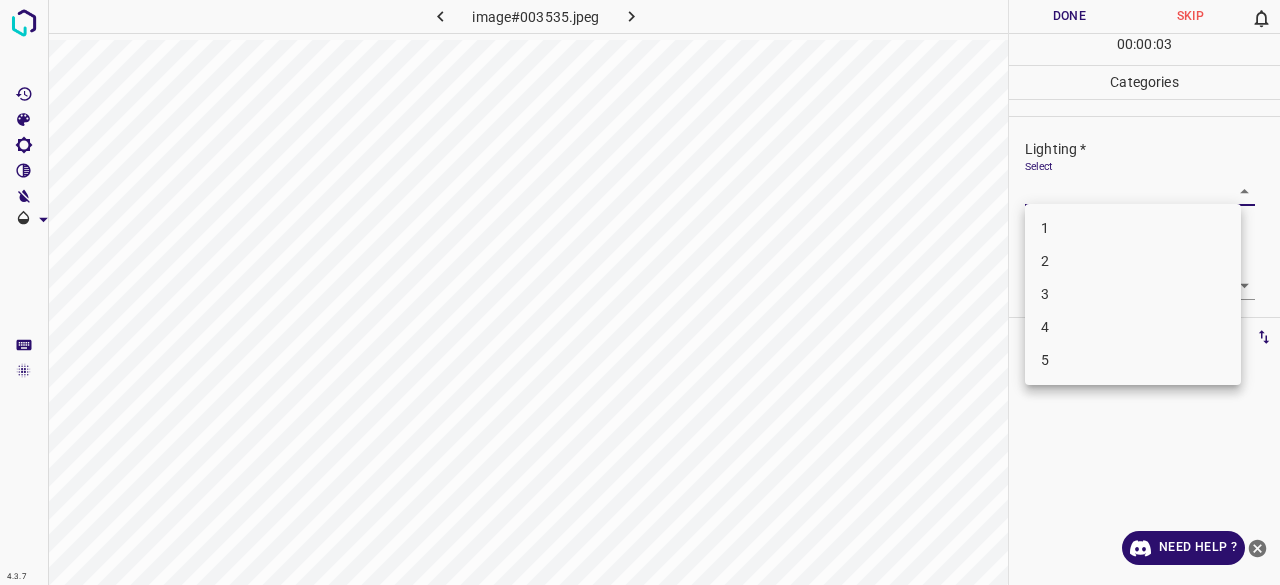 click on "3" at bounding box center [1133, 294] 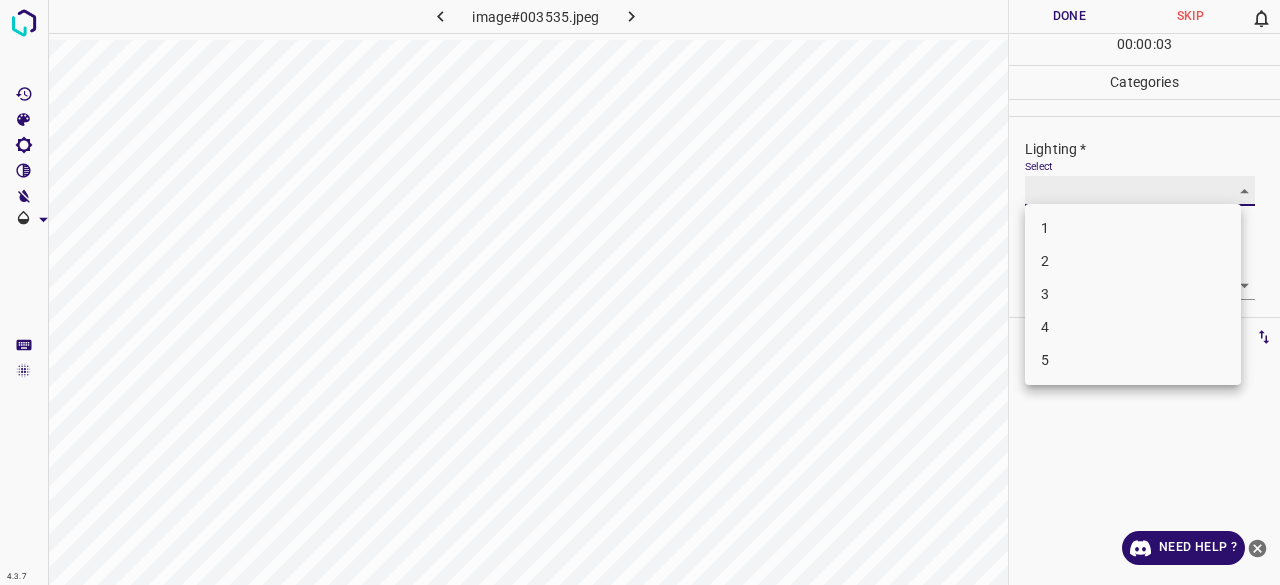 type on "3" 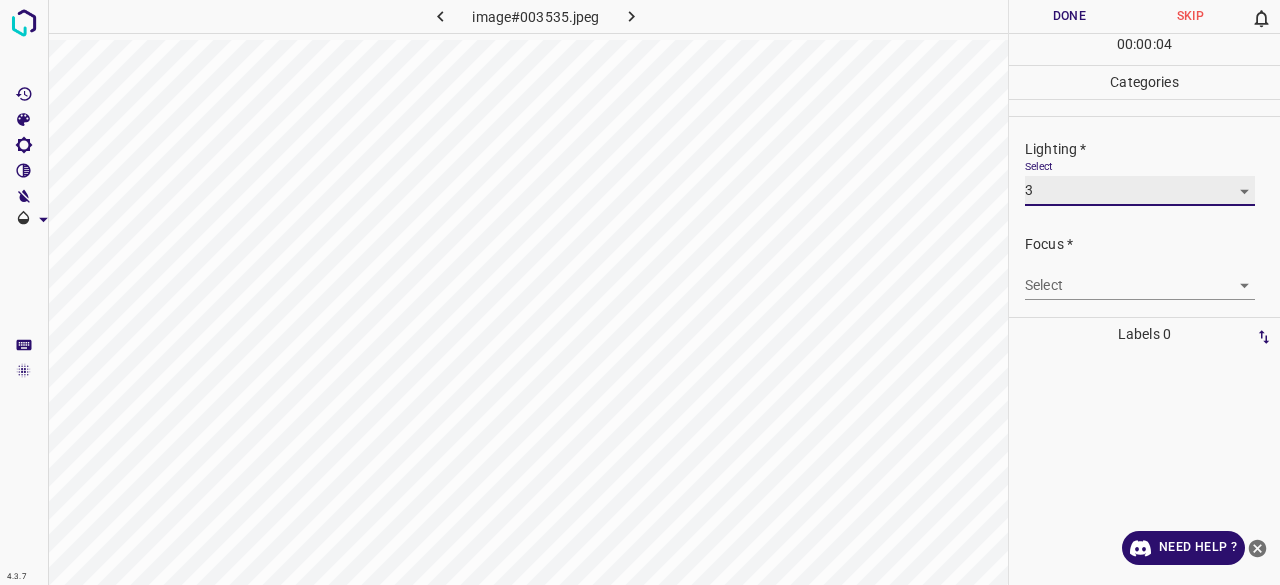 scroll, scrollTop: 98, scrollLeft: 0, axis: vertical 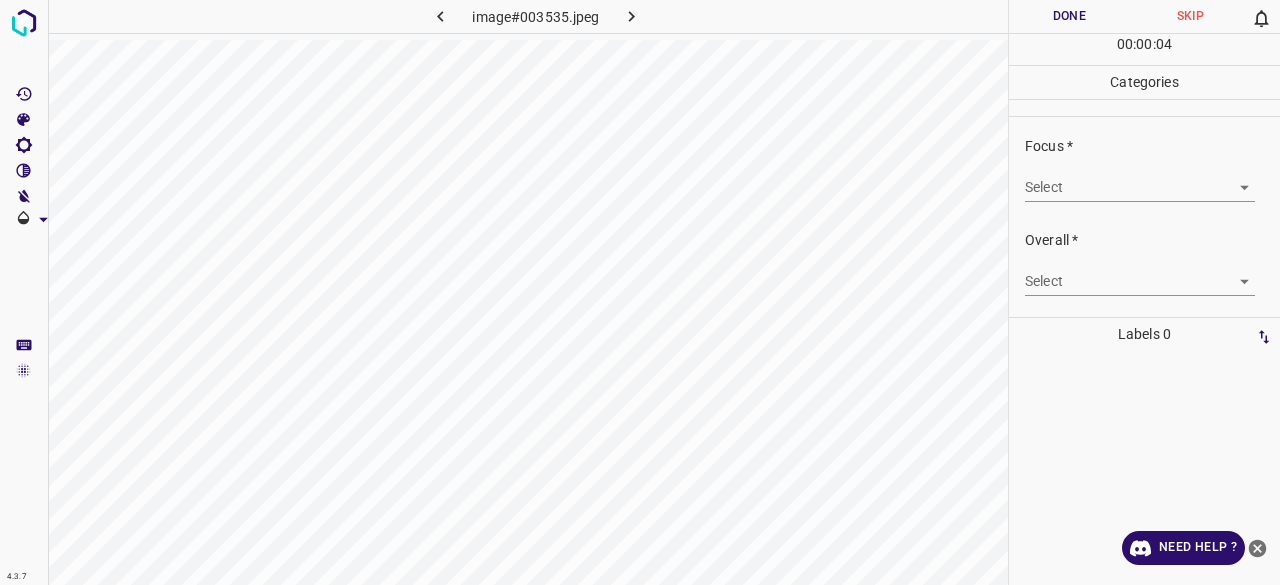 click on "4.3.7 image#003535.jpeg Done Skip 0 00   : 00   : 04   Categories Lighting *  Select 3 3 Focus *  Select ​ Overall *  Select ​ Labels   0 Categories 1 Lighting 2 Focus 3 Overall Tools Space Change between modes (Draw & Edit) I Auto labeling R Restore zoom M Zoom in N Zoom out Delete Delete selecte label Filters Z Restore filters X Saturation filter C Brightness filter V Contrast filter B Gray scale filter General O Download Need Help ? - Text - Hide - Delete" at bounding box center [640, 292] 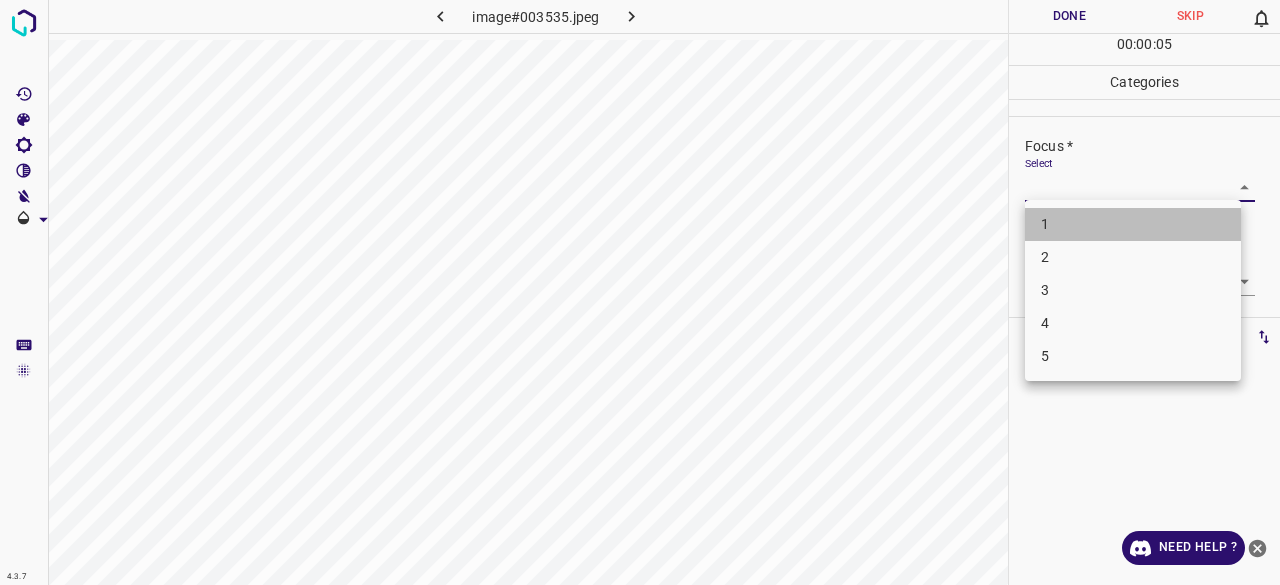 click on "1" at bounding box center [1133, 224] 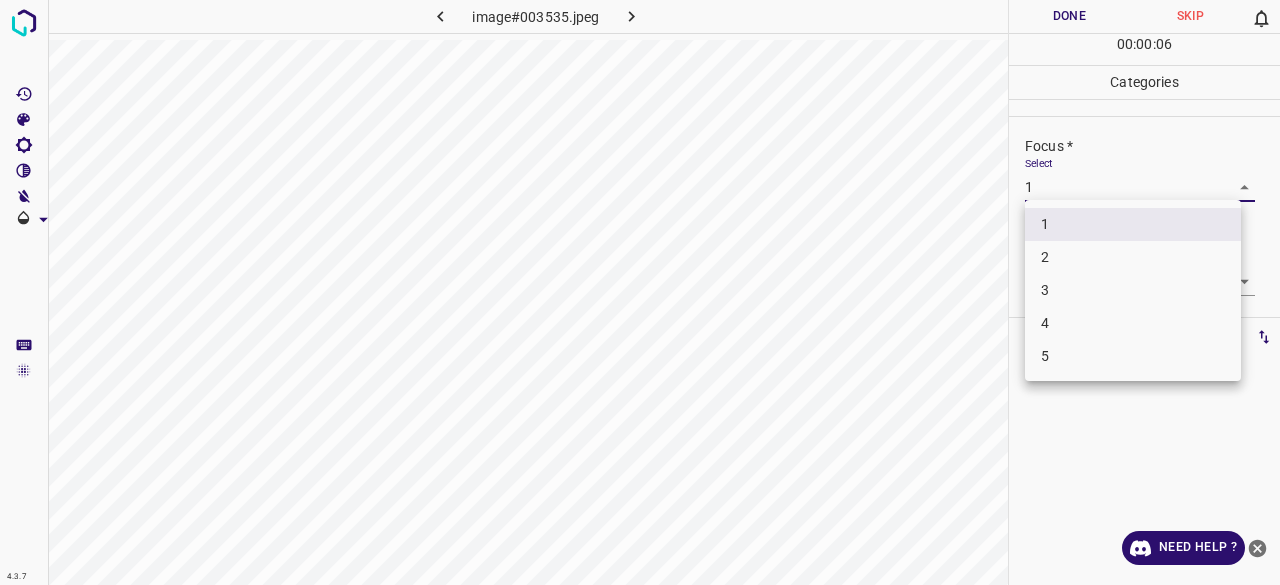 click on "4.3.7 image#003535.jpeg Done Skip 0 00   : 00   : 06   Categories Lighting *  Select 3 3 Focus *  Select 1 1 Overall *  Select ​ Labels   0 Categories 1 Lighting 2 Focus 3 Overall Tools Space Change between modes (Draw & Edit) I Auto labeling R Restore zoom M Zoom in N Zoom out Delete Delete selecte label Filters Z Restore filters X Saturation filter C Brightness filter V Contrast filter B Gray scale filter General O Download Need Help ? - Text - Hide - Delete 1 2 3 4 5" at bounding box center [640, 292] 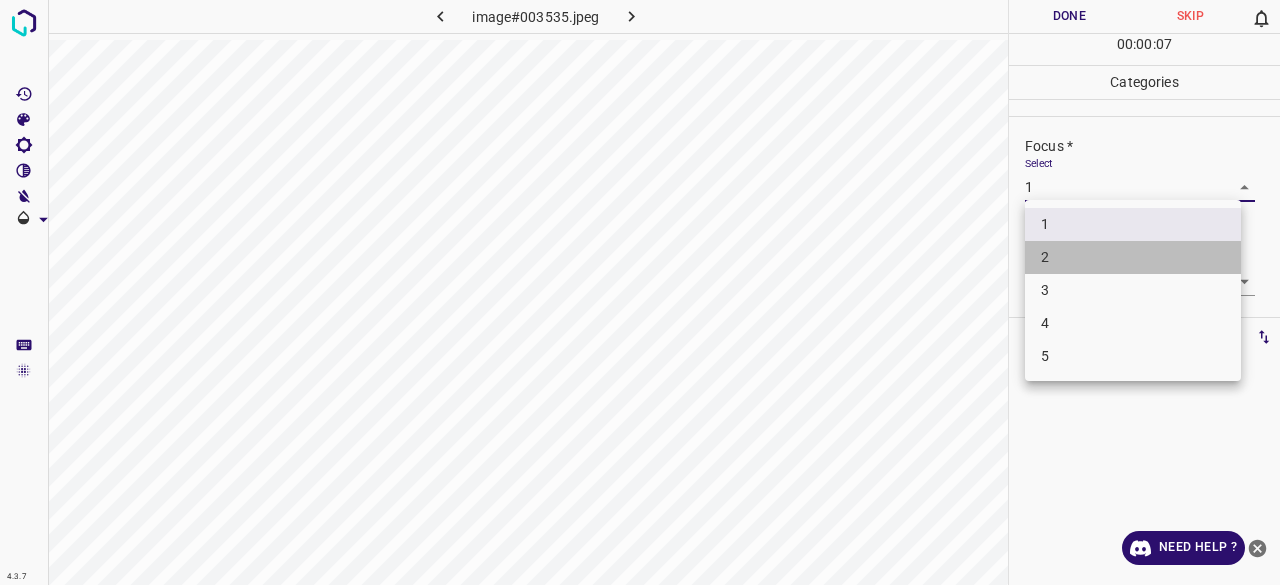 click on "2" at bounding box center [1133, 257] 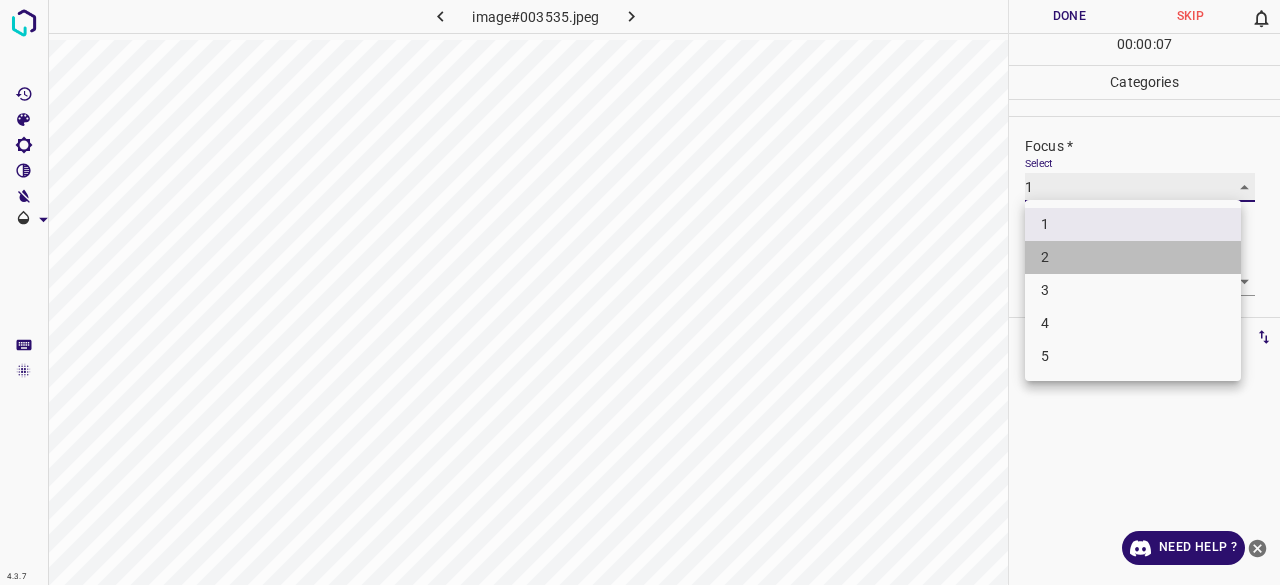 type on "2" 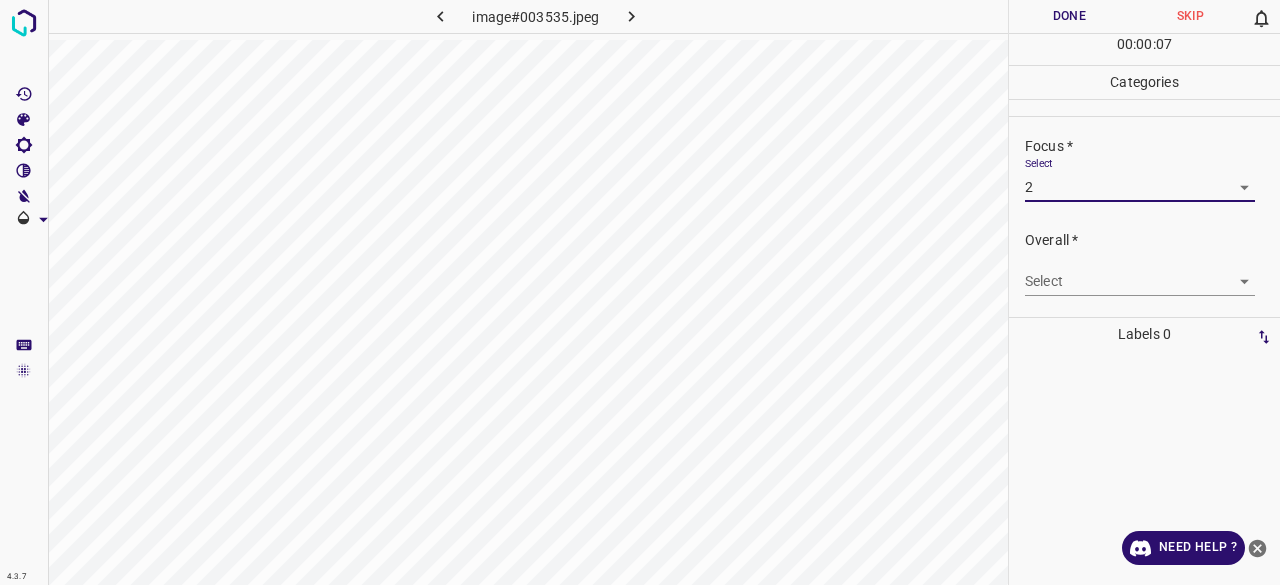 click on "4.3.7 image#003535.jpeg Done Skip 0 00   : 00   : 07   Categories Lighting *  Select 3 3 Focus *  Select 2 2 Overall *  Select ​ Labels   0 Categories 1 Lighting 2 Focus 3 Overall Tools Space Change between modes (Draw & Edit) I Auto labeling R Restore zoom M Zoom in N Zoom out Delete Delete selecte label Filters Z Restore filters X Saturation filter C Brightness filter V Contrast filter B Gray scale filter General O Download Need Help ? - Text - Hide - Delete" at bounding box center [640, 292] 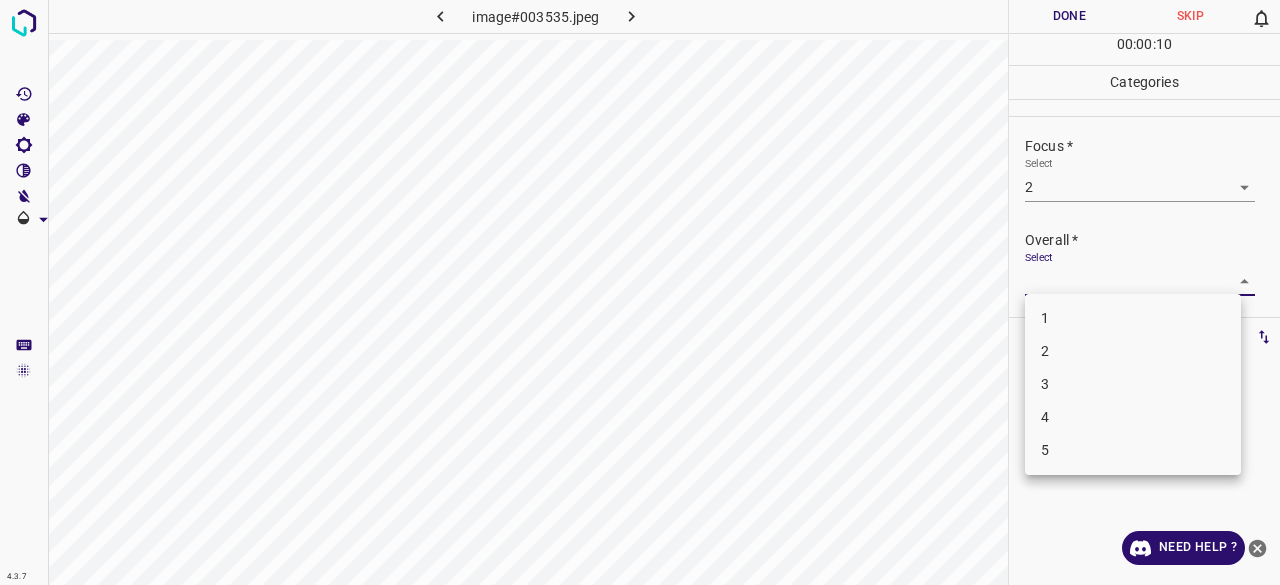 click on "2" at bounding box center (1133, 351) 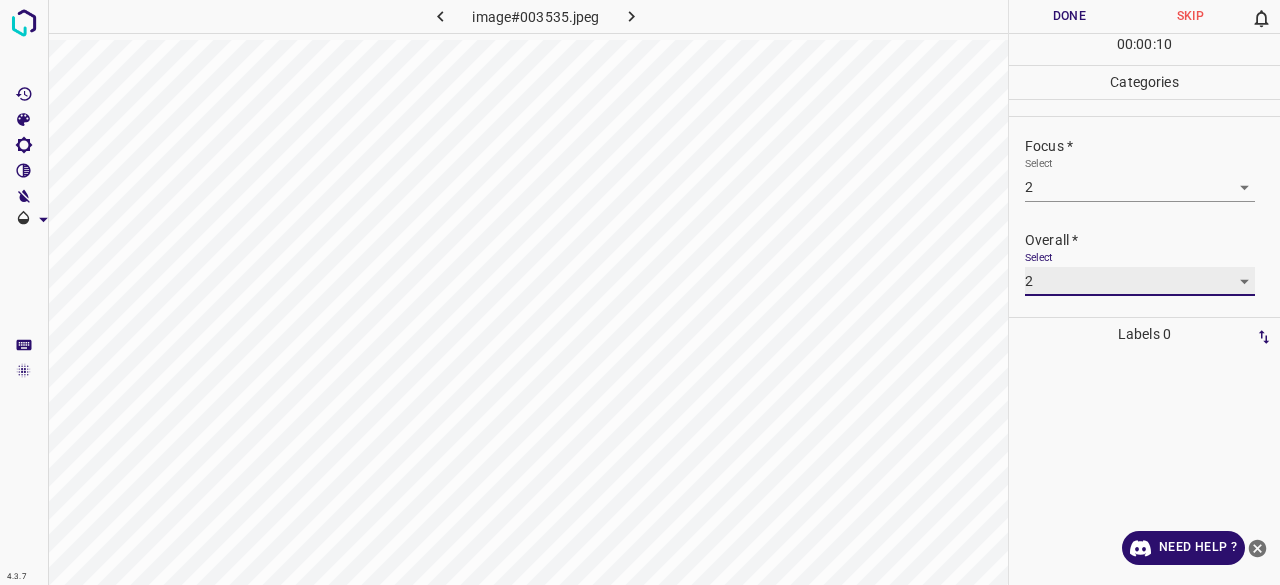 type on "2" 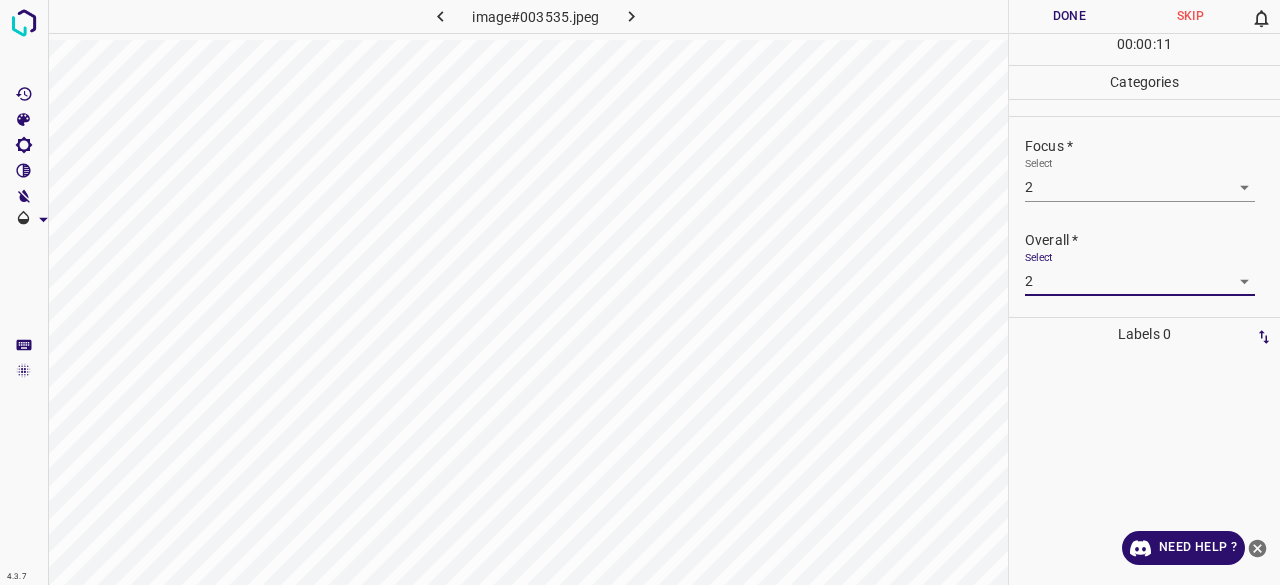 click on "Done" at bounding box center [1069, 16] 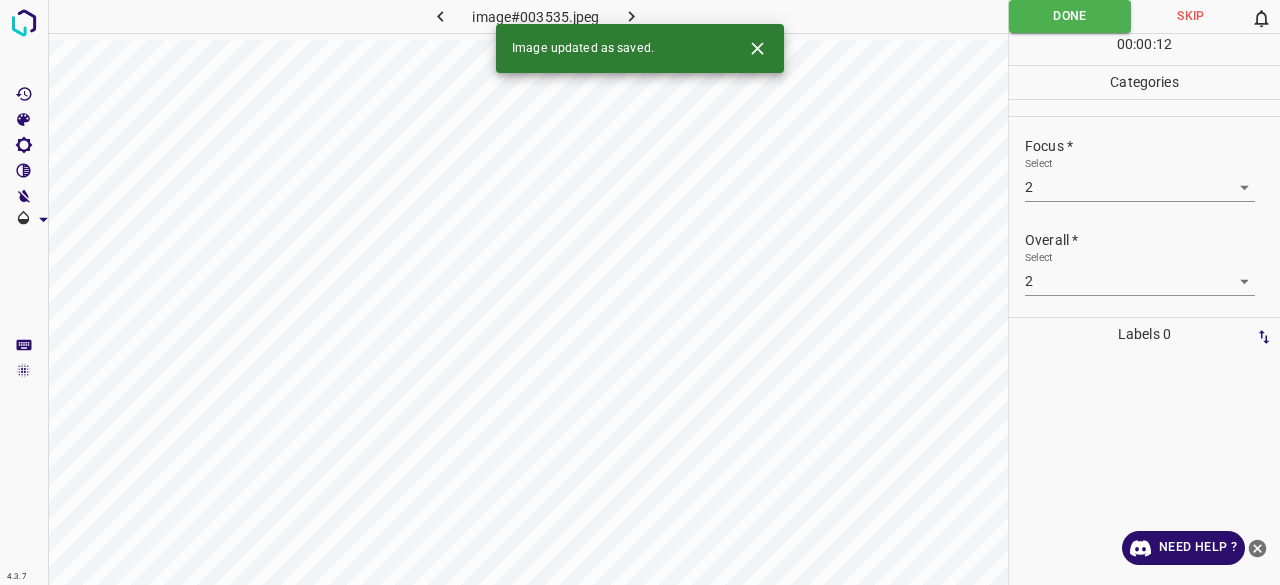 click 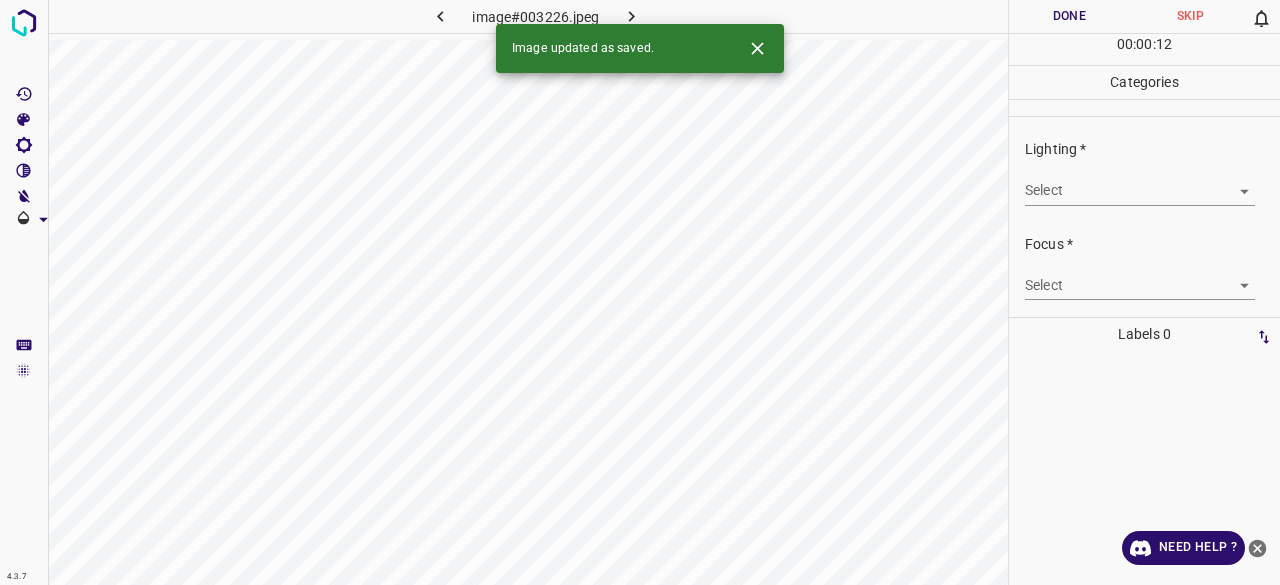 click on "4.3.7 image#003226.jpeg Done Skip 0 00   : 00   : 12   Categories Lighting *  Select ​ Focus *  Select ​ Overall *  Select ​ Labels   0 Categories 1 Lighting 2 Focus 3 Overall Tools Space Change between modes (Draw & Edit) I Auto labeling R Restore zoom M Zoom in N Zoom out Delete Delete selecte label Filters Z Restore filters X Saturation filter C Brightness filter V Contrast filter B Gray scale filter General O Download Image updated as saved. Need Help ? - Text - Hide - Delete" at bounding box center [640, 292] 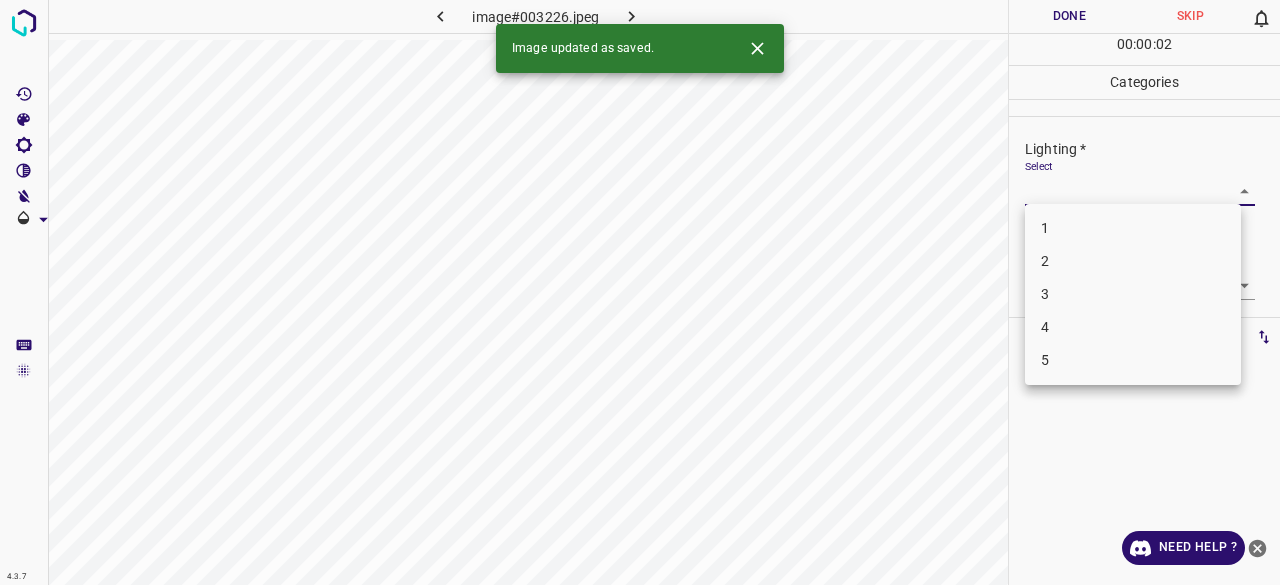 click on "4" at bounding box center (1133, 327) 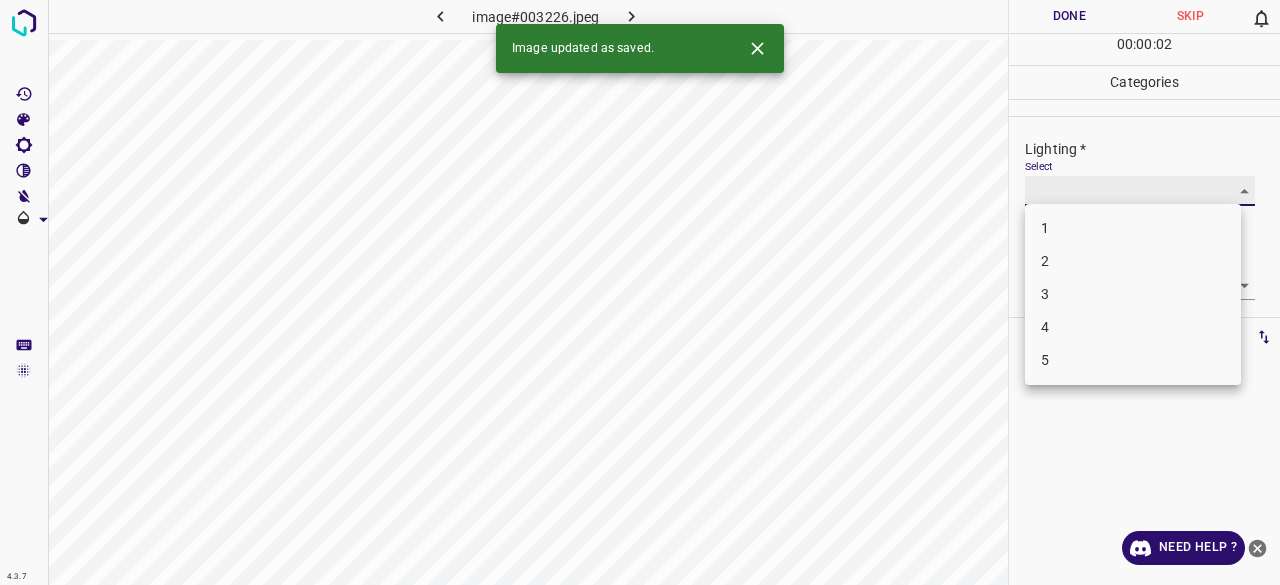 type on "4" 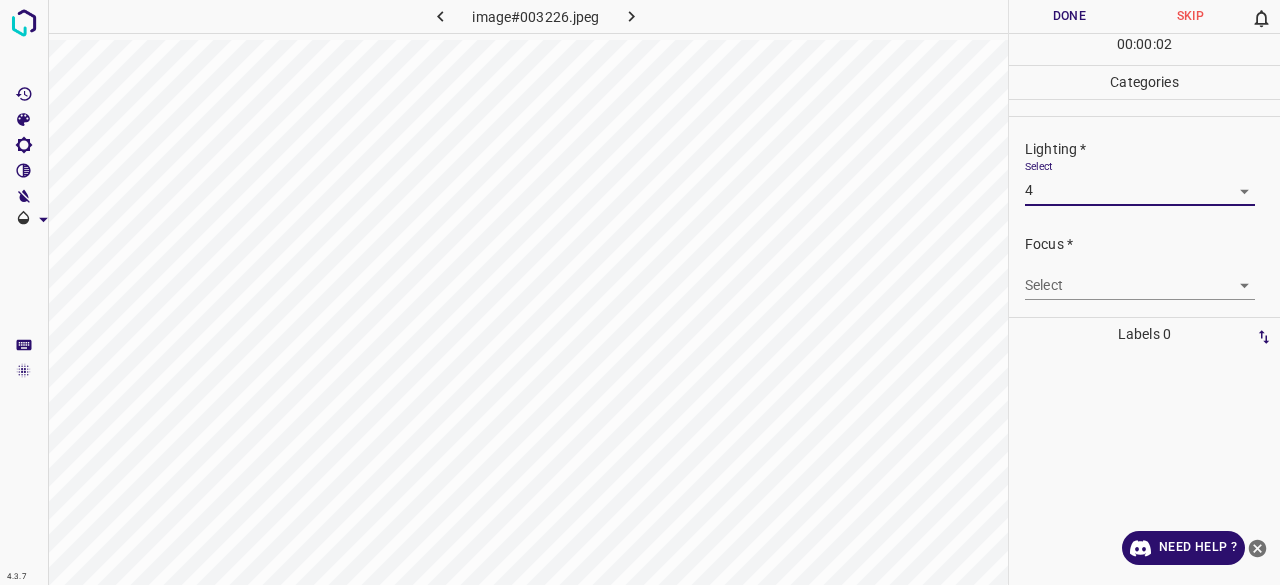 click on "Select ​" at bounding box center (1140, 277) 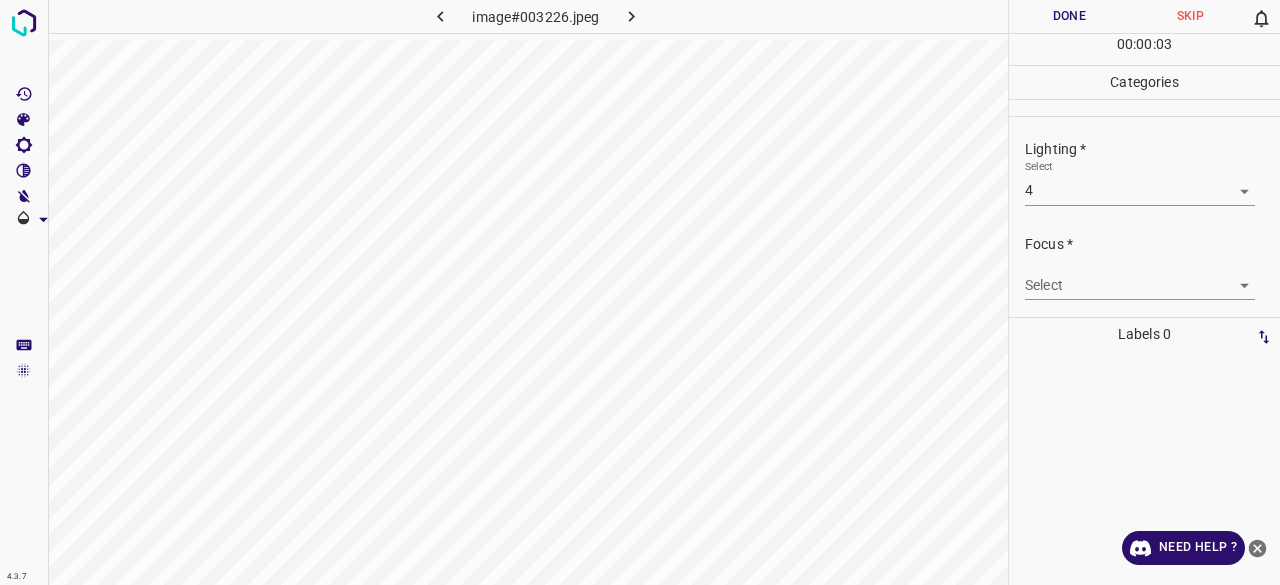 click on "4.3.7 image#003226.jpeg Done Skip 0 00   : 00   : 03   Categories Lighting *  Select 4 4 Focus *  Select ​ Overall *  Select ​ Labels   0 Categories 1 Lighting 2 Focus 3 Overall Tools Space Change between modes (Draw & Edit) I Auto labeling R Restore zoom M Zoom in N Zoom out Delete Delete selecte label Filters Z Restore filters X Saturation filter C Brightness filter V Contrast filter B Gray scale filter General O Download Need Help ? - Text - Hide - Delete" at bounding box center (640, 292) 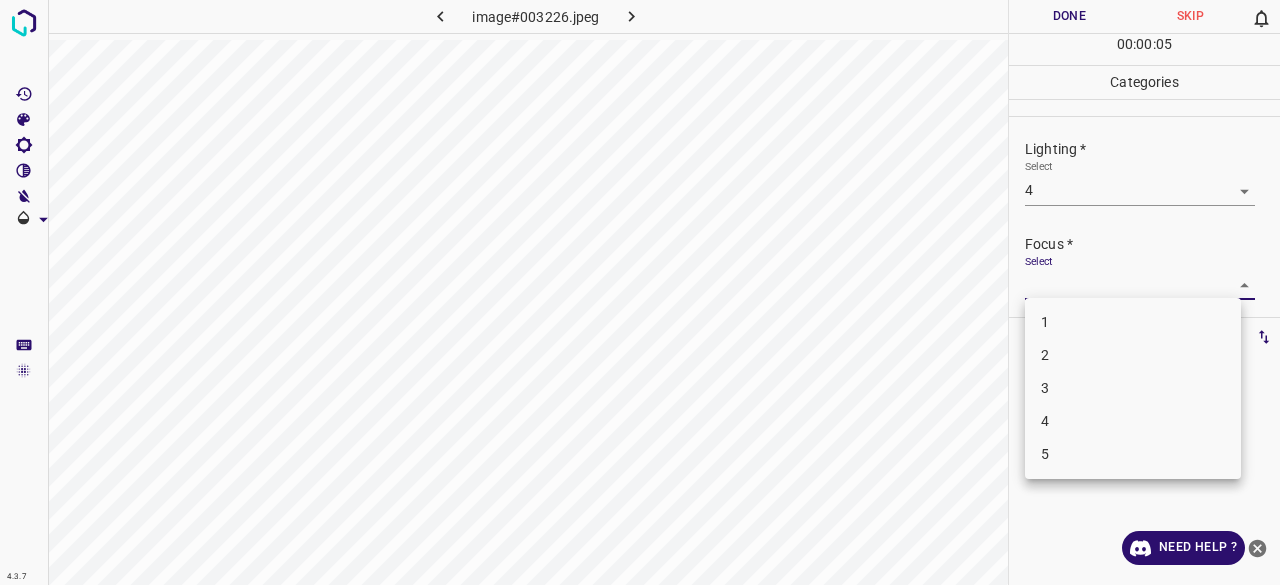 click on "3" at bounding box center [1133, 388] 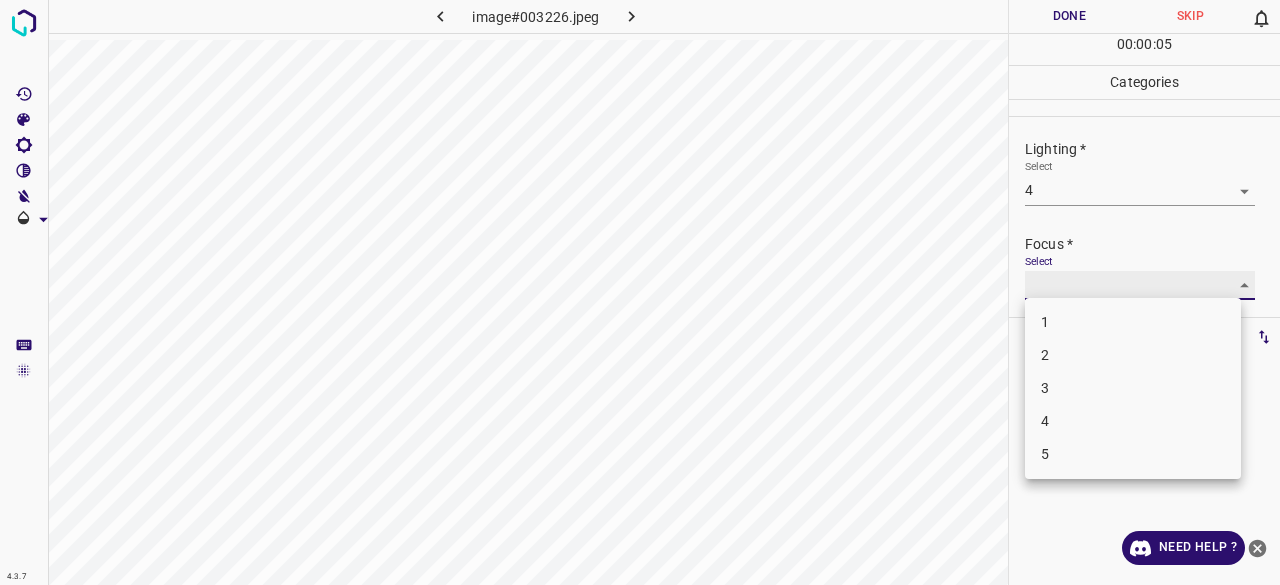 type on "3" 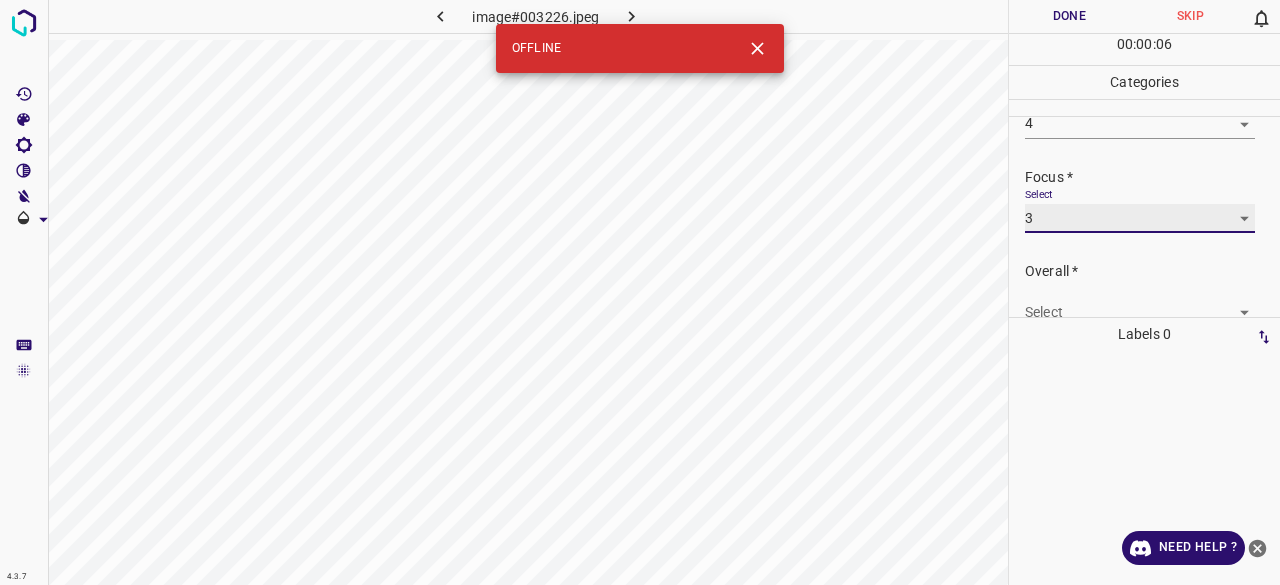 scroll, scrollTop: 98, scrollLeft: 0, axis: vertical 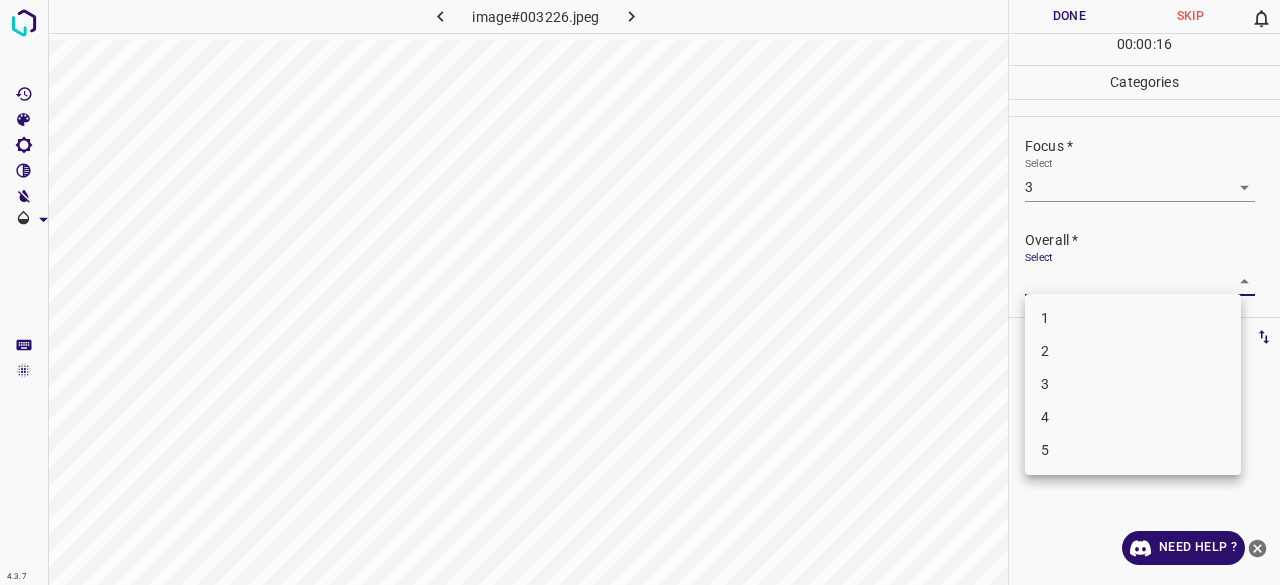 click on "4.3.7 image#003226.jpeg Done Skip 0 00   : 00   : 16   Categories Lighting *  Select 4 4 Focus *  Select 3 3 Overall *  Select ​ Labels   0 Categories 1 Lighting 2 Focus 3 Overall Tools Space Change between modes (Draw & Edit) I Auto labeling R Restore zoom M Zoom in N Zoom out Delete Delete selecte label Filters Z Restore filters X Saturation filter C Brightness filter V Contrast filter B Gray scale filter General O Download Need Help ? - Text - Hide - Delete 1 2 3 4 5" at bounding box center [640, 292] 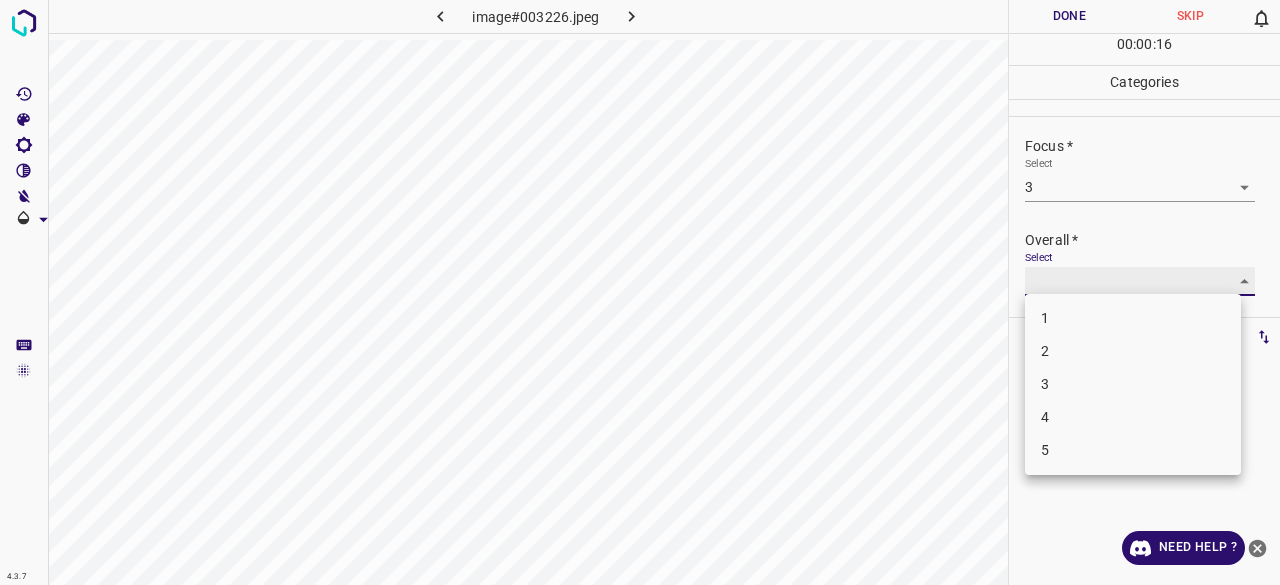 type on "3" 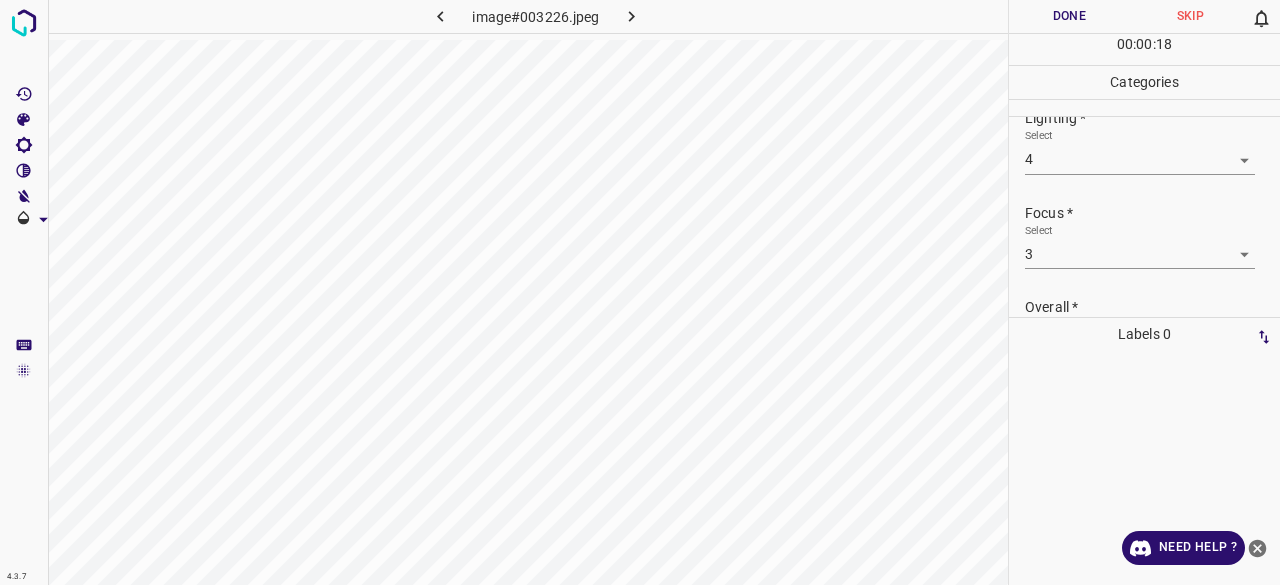 scroll, scrollTop: 0, scrollLeft: 0, axis: both 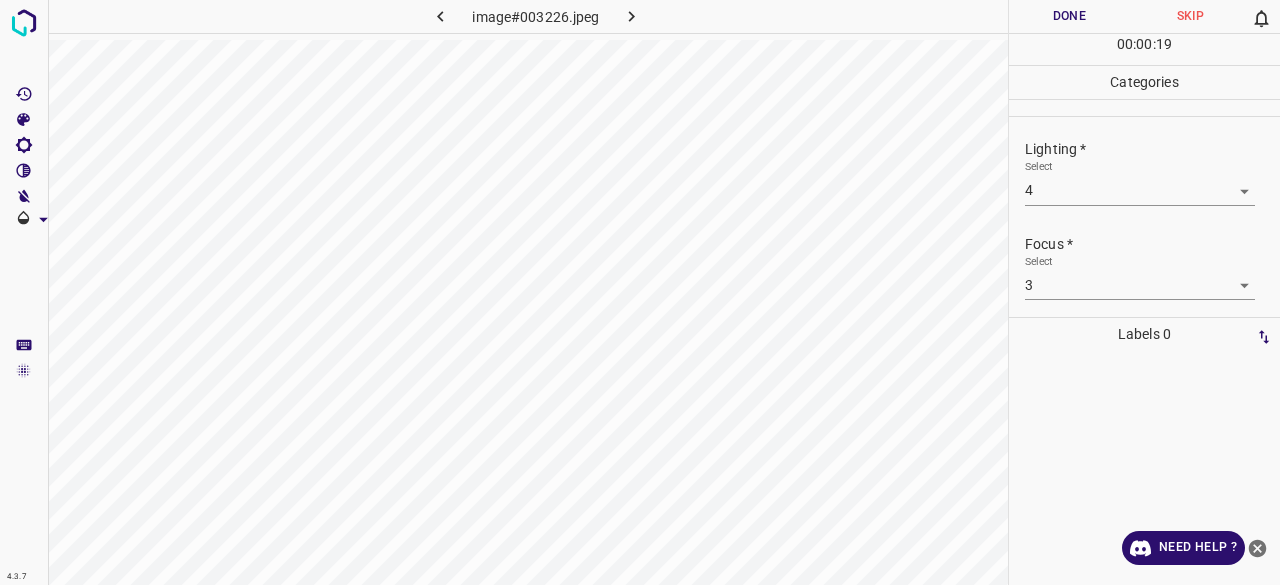 click on "Done" at bounding box center [1069, 16] 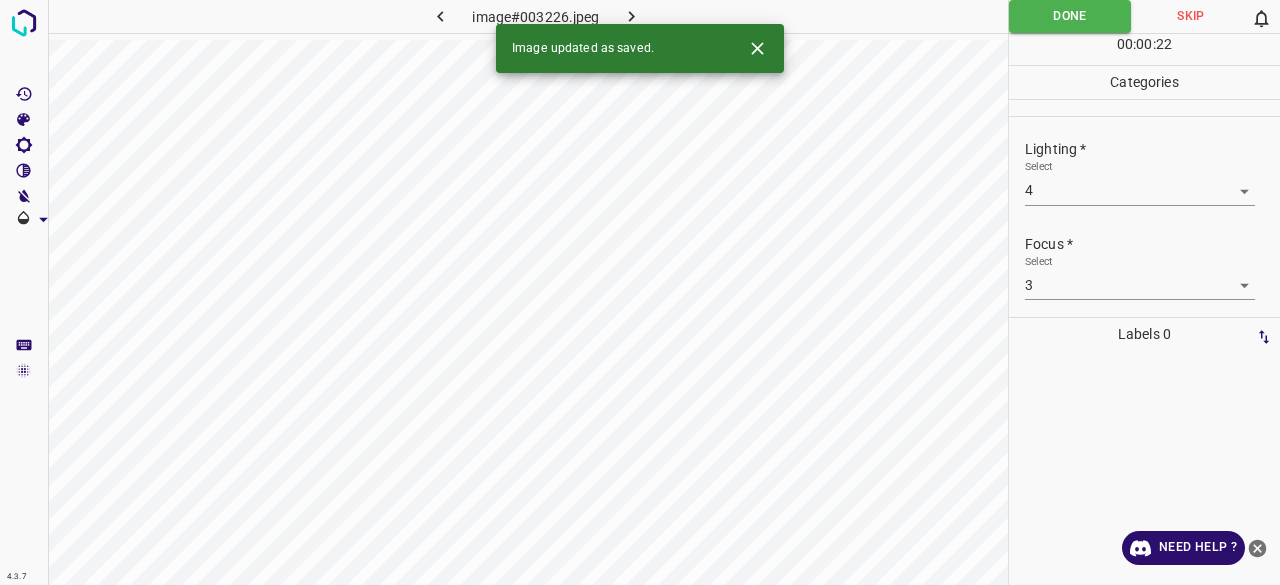 click 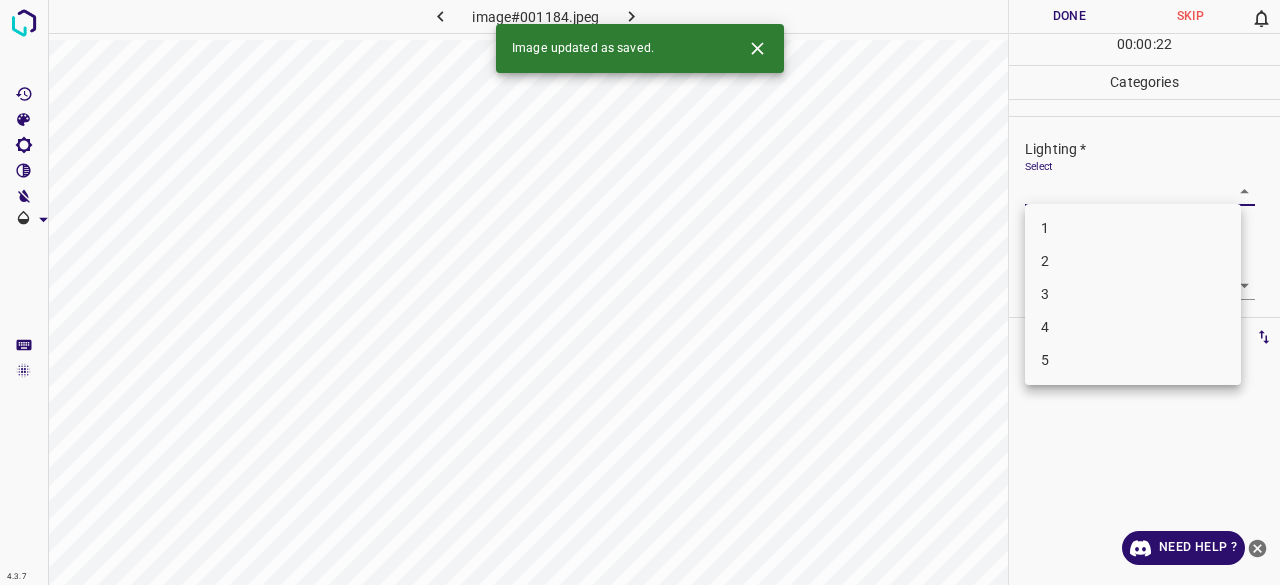 click on "4.3.7 image#001184.jpeg Done Skip 0 00   : 00   : 22   Categories Lighting *  Select ​ Focus *  Select ​ Overall *  Select ​ Labels   0 Categories 1 Lighting 2 Focus 3 Overall Tools Space Change between modes (Draw & Edit) I Auto labeling R Restore zoom M Zoom in N Zoom out Delete Delete selecte label Filters Z Restore filters X Saturation filter C Brightness filter V Contrast filter B Gray scale filter General O Download Image updated as saved. Need Help ? - Text - Hide - Delete 1 2 3 4 5" at bounding box center [640, 292] 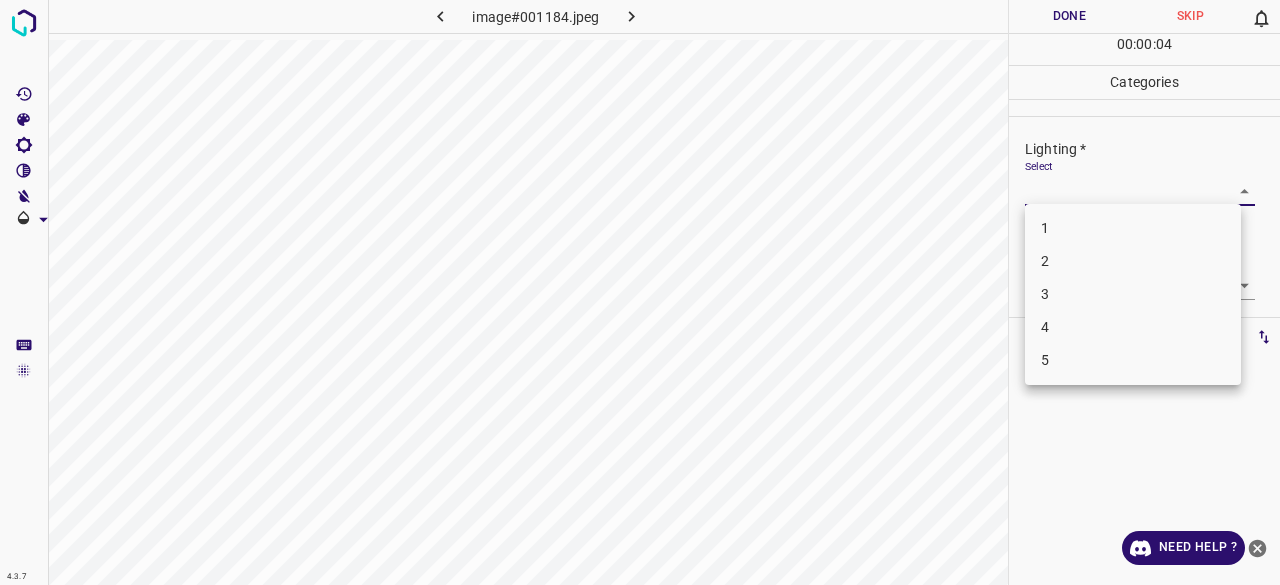 click on "4" at bounding box center (1133, 327) 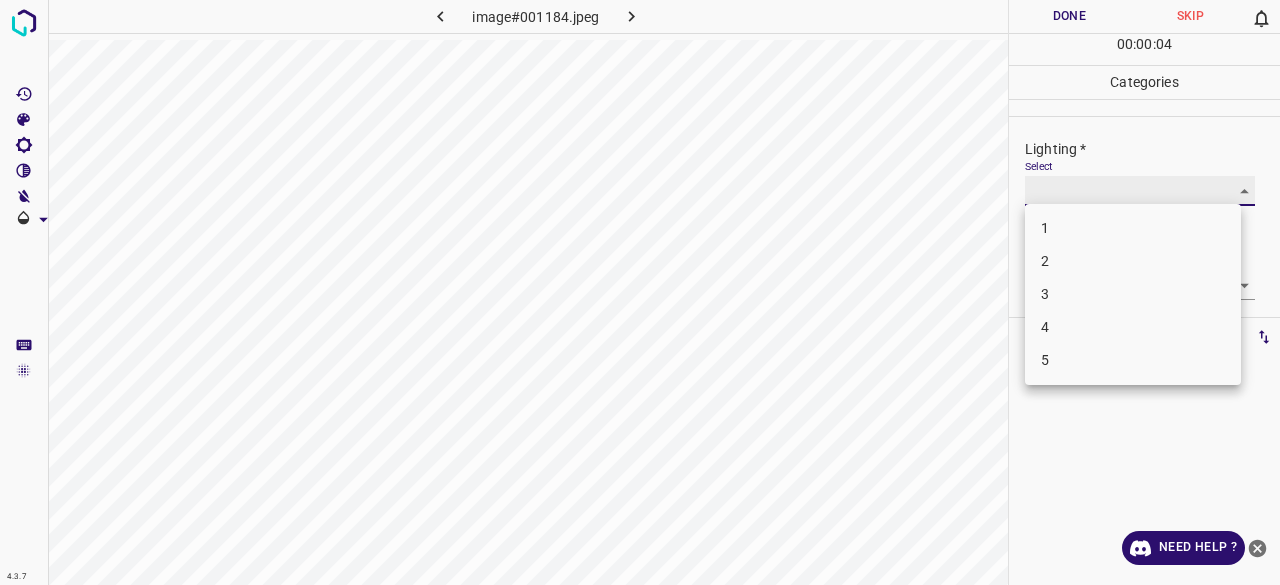 type on "4" 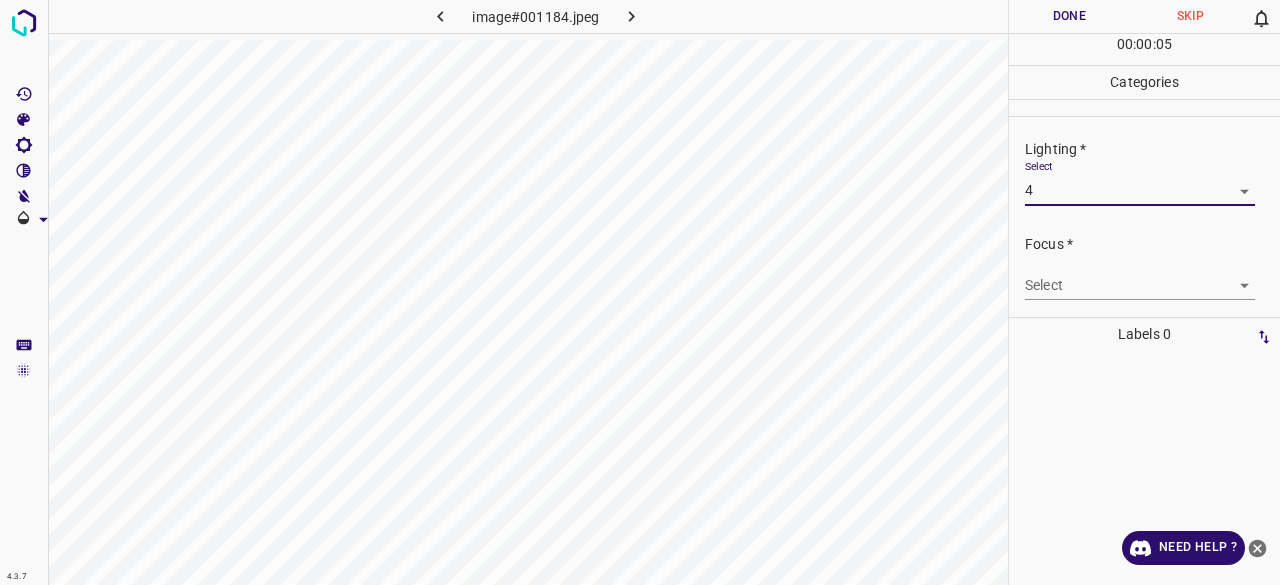 click on "4.3.7 image#001184.jpeg Done Skip 0 00   : 00   : 05   Categories Lighting *  Select 4 4 Focus *  Select ​ Overall *  Select ​ Labels   0 Categories 1 Lighting 2 Focus 3 Overall Tools Space Change between modes (Draw & Edit) I Auto labeling R Restore zoom M Zoom in N Zoom out Delete Delete selecte label Filters Z Restore filters X Saturation filter C Brightness filter V Contrast filter B Gray scale filter General O Download Need Help ? - Text - Hide - Delete" at bounding box center [640, 292] 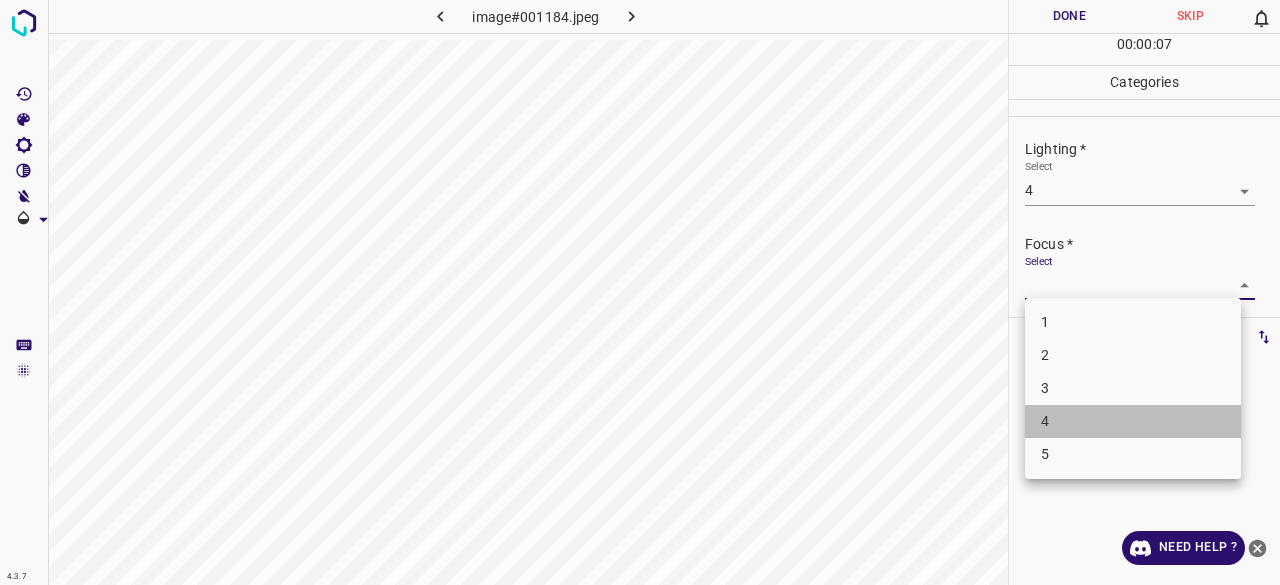 drag, startPoint x: 1076, startPoint y: 417, endPoint x: 1068, endPoint y: 410, distance: 10.630146 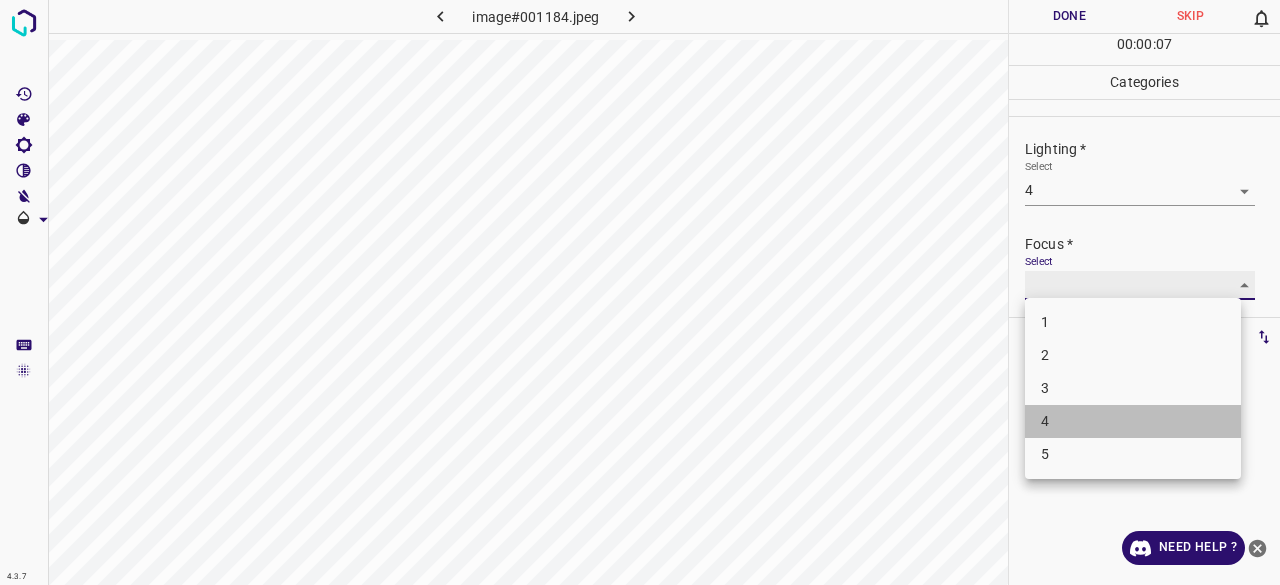 type on "4" 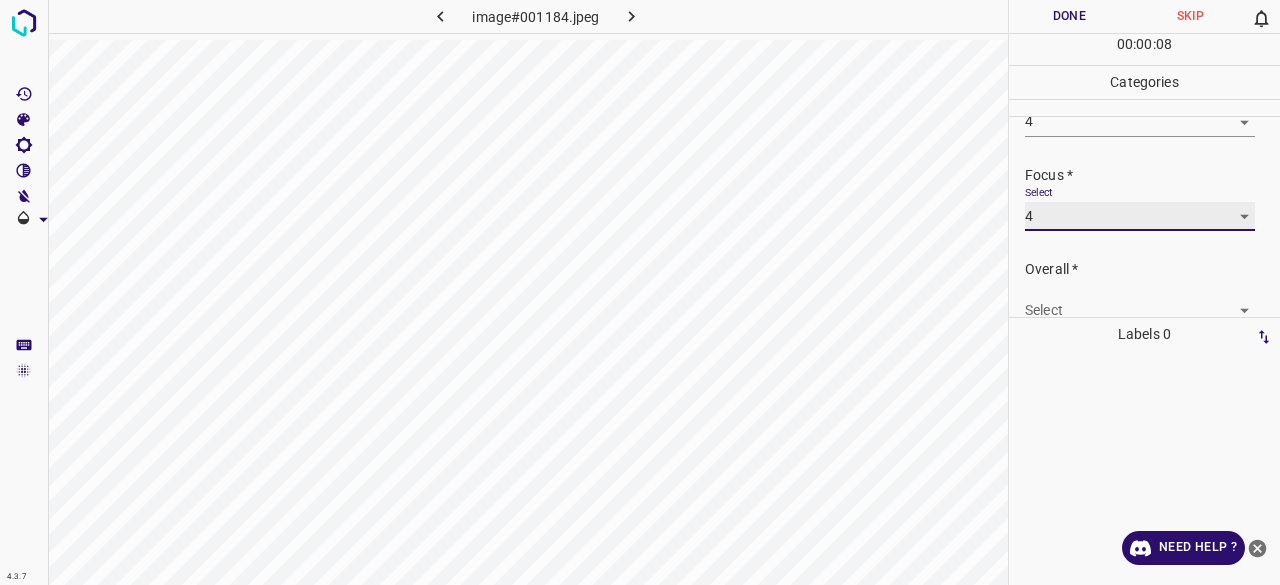 scroll, scrollTop: 98, scrollLeft: 0, axis: vertical 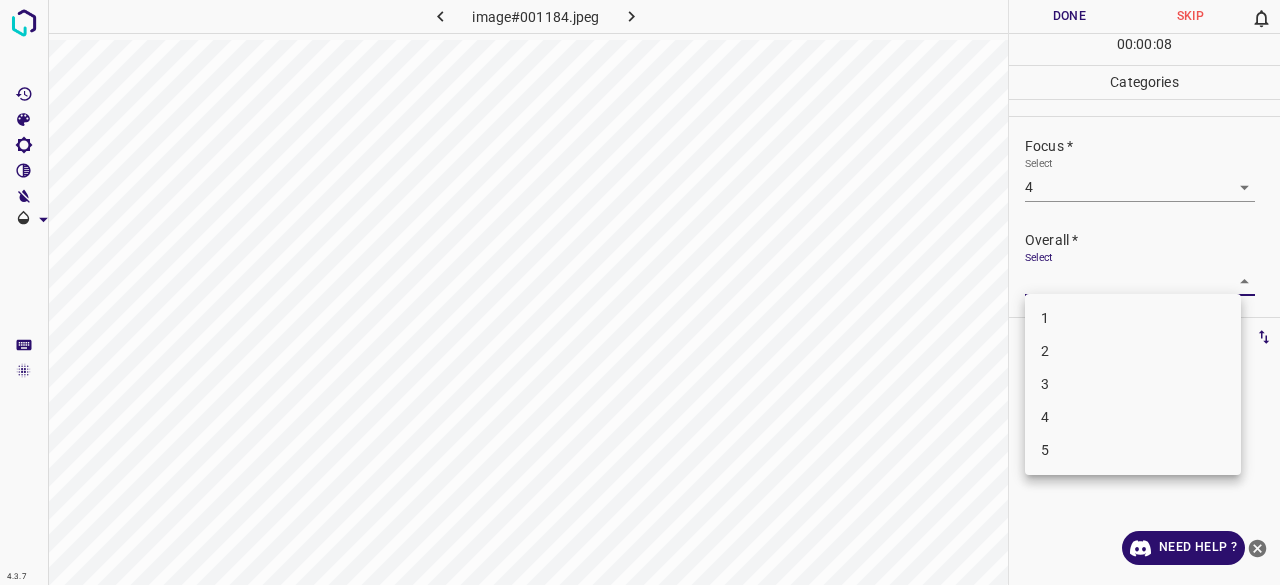 click on "4.3.7 image#001184.jpeg Done Skip 0 00   : 00   : 08   Categories Lighting *  Select 4 4 Focus *  Select 4 4 Overall *  Select ​ Labels   0 Categories 1 Lighting 2 Focus 3 Overall Tools Space Change between modes (Draw & Edit) I Auto labeling R Restore zoom M Zoom in N Zoom out Delete Delete selecte label Filters Z Restore filters X Saturation filter C Brightness filter V Contrast filter B Gray scale filter General O Download Need Help ? - Text - Hide - Delete 1 2 3 4 5" at bounding box center (640, 292) 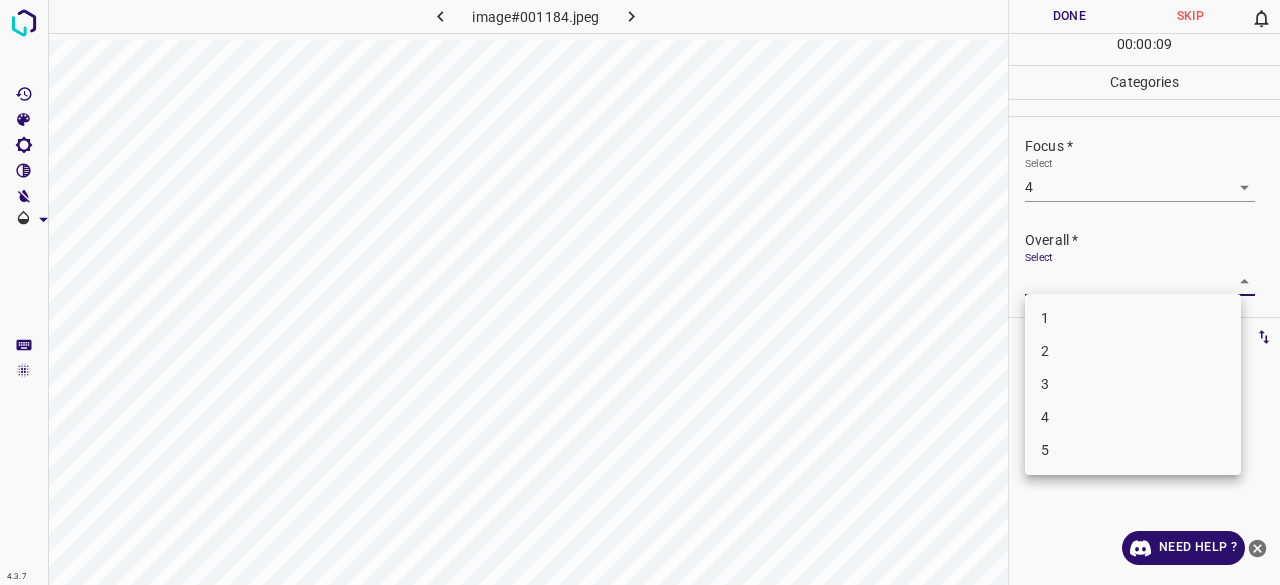 drag, startPoint x: 1082, startPoint y: 418, endPoint x: 1075, endPoint y: 401, distance: 18.384777 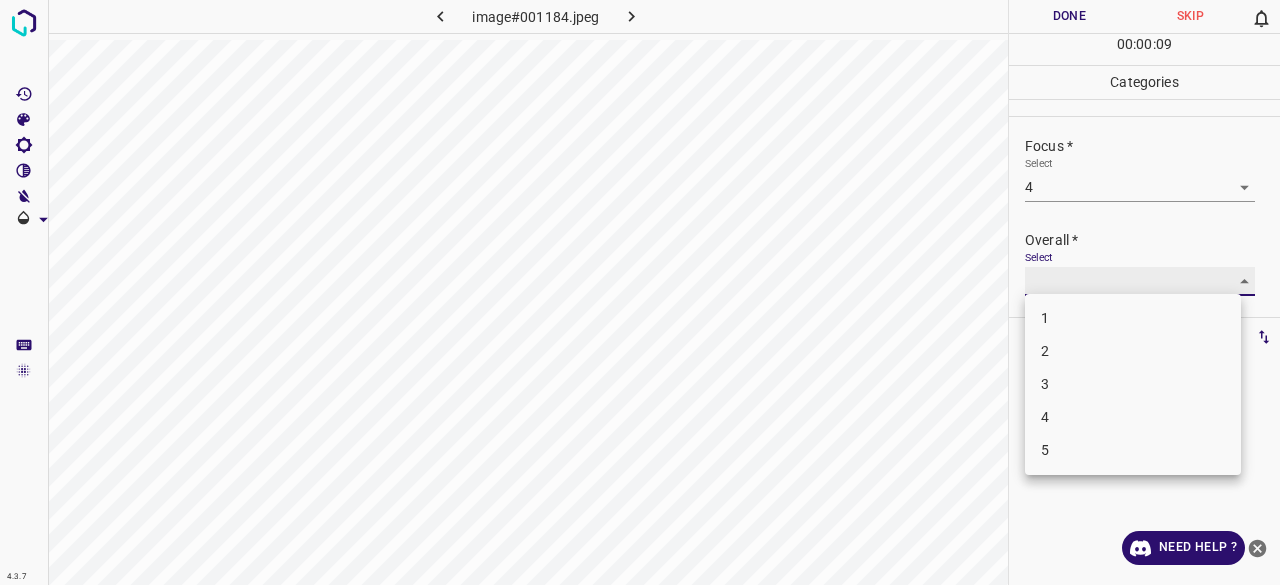 type on "4" 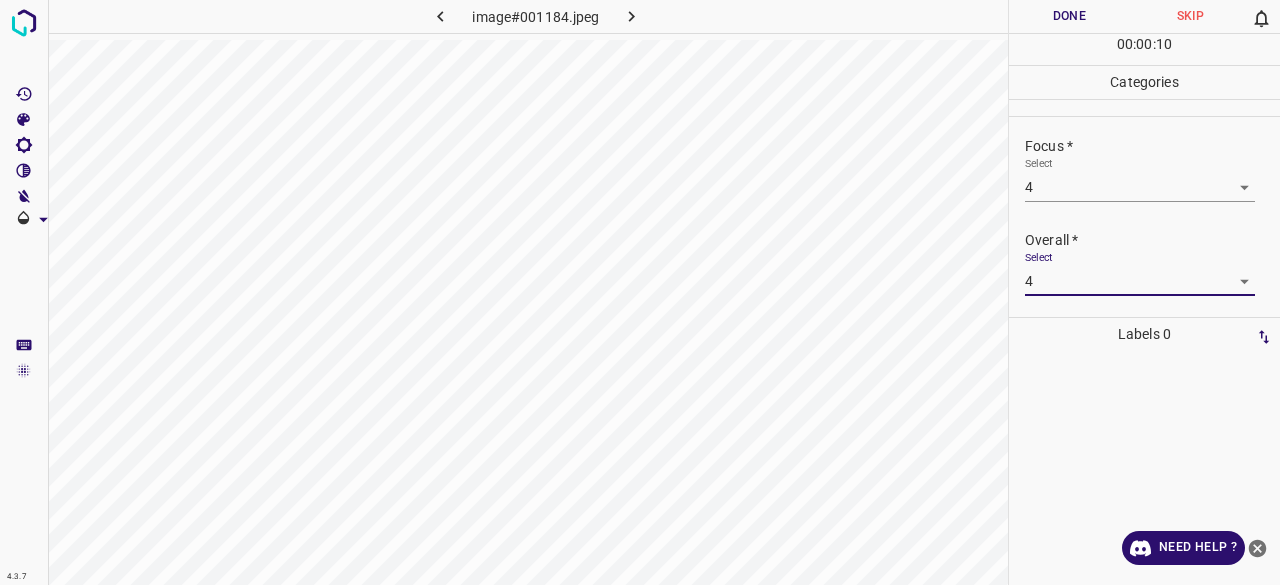 click on "Done" at bounding box center [1069, 16] 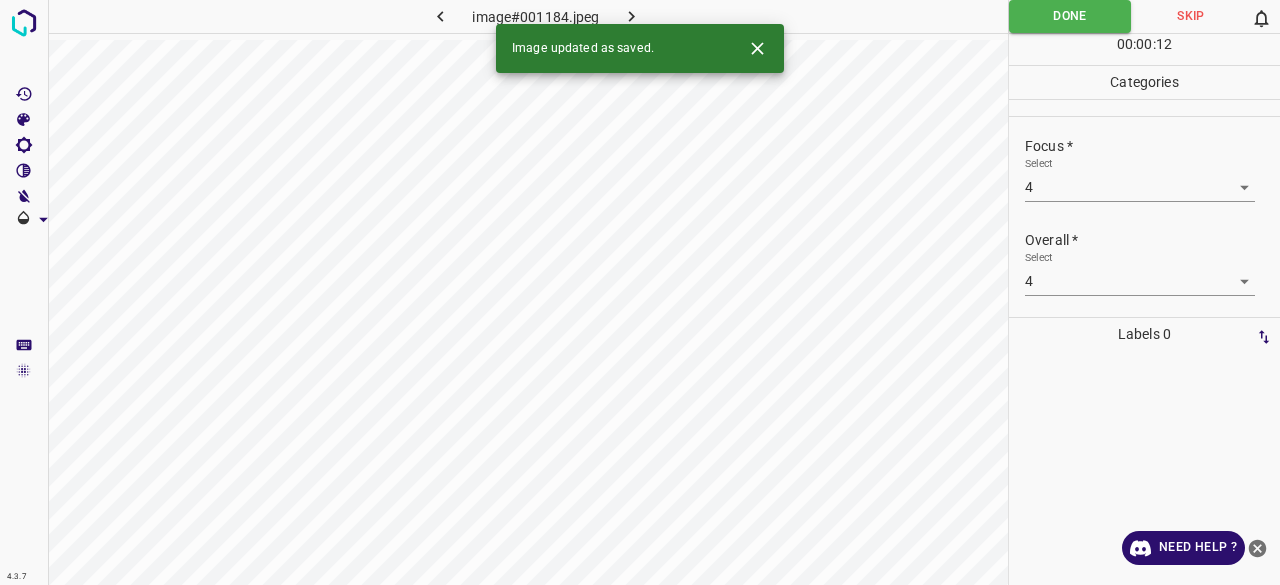 click 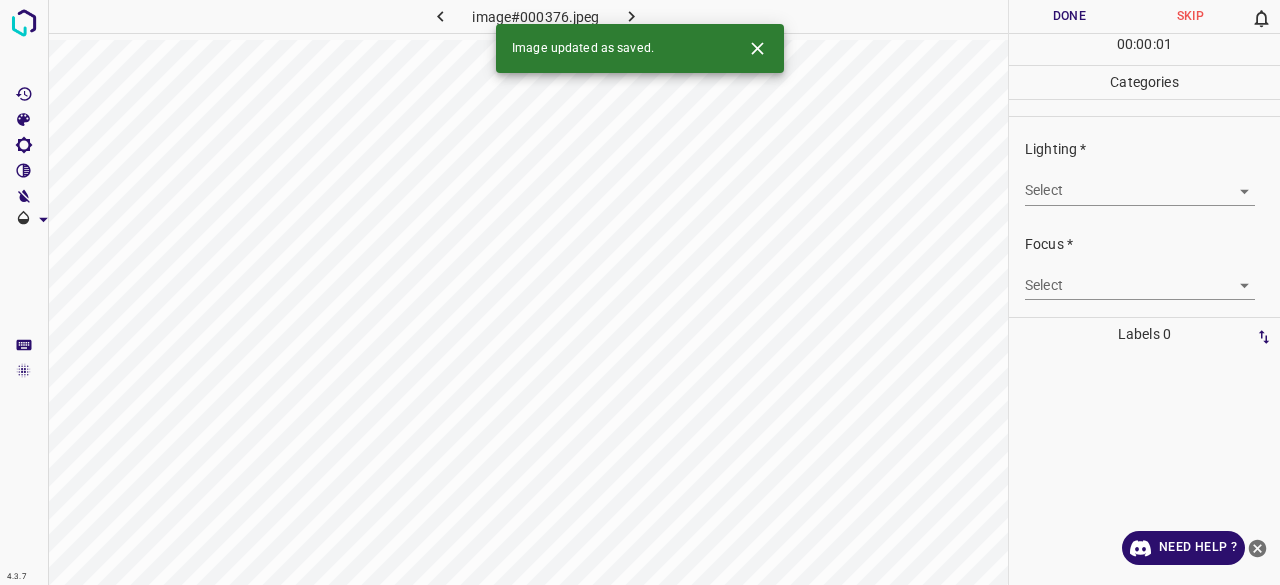 click on "4.3.7 image#000376.jpeg Done Skip 0 00   : 00   : 01   Categories Lighting *  Select ​ Focus *  Select ​ Overall *  Select ​ Labels   0 Categories 1 Lighting 2 Focus 3 Overall Tools Space Change between modes (Draw & Edit) I Auto labeling R Restore zoom M Zoom in N Zoom out Delete Delete selecte label Filters Z Restore filters X Saturation filter C Brightness filter V Contrast filter B Gray scale filter General O Download Image updated as saved. Need Help ? - Text - Hide - Delete" at bounding box center (640, 292) 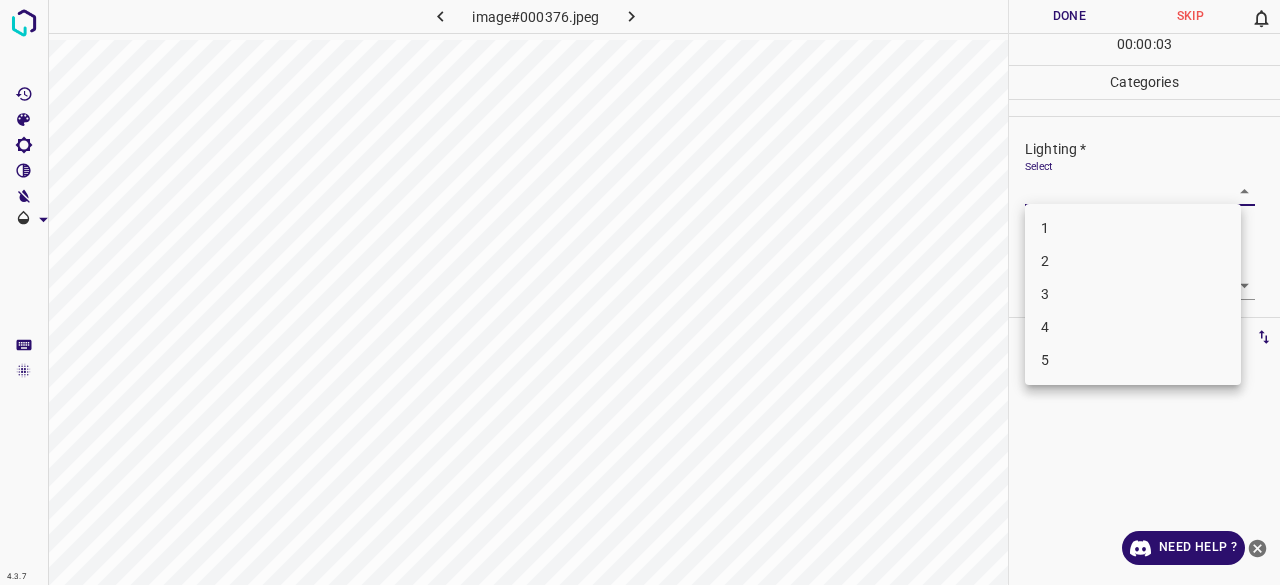 click on "4" at bounding box center (1133, 327) 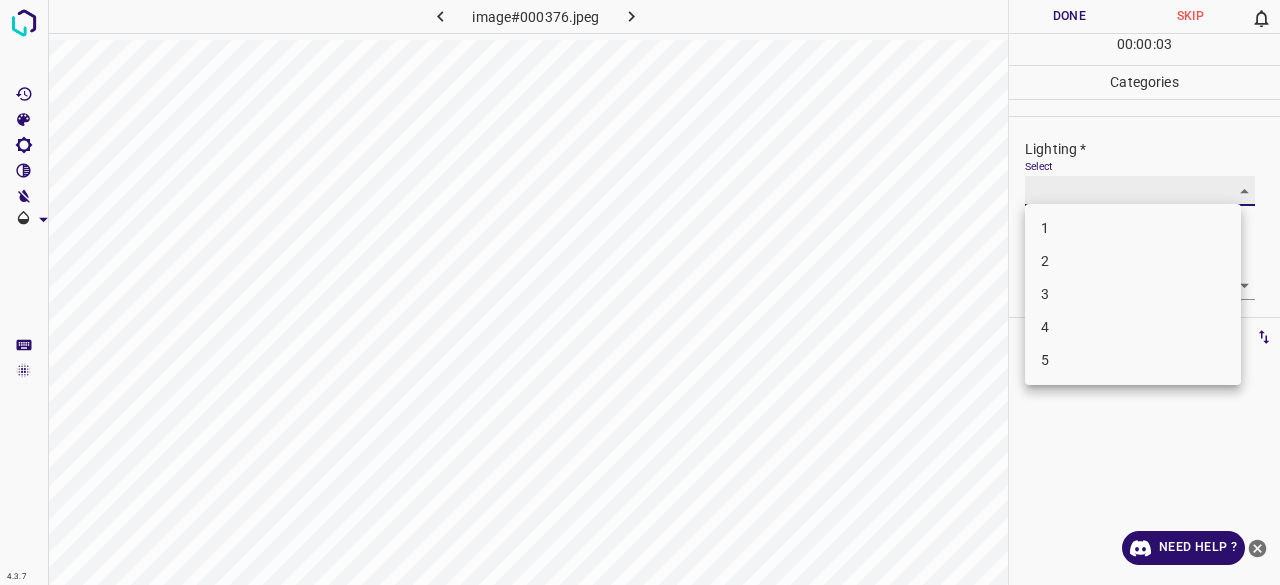 type on "4" 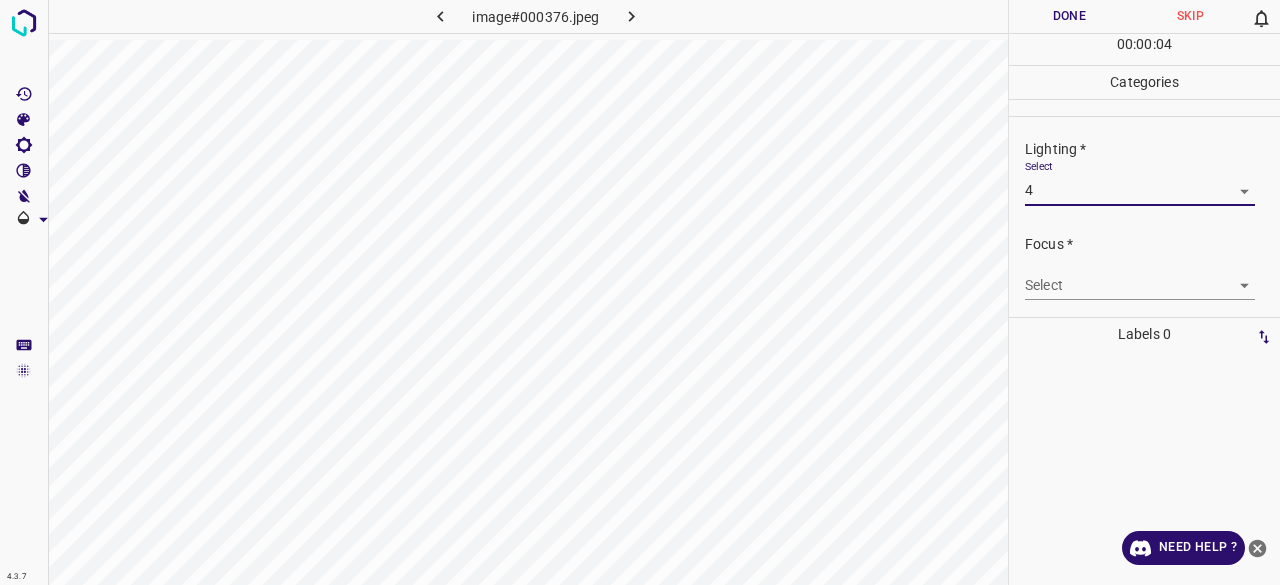 click on "4.3.7 image#000376.jpeg Done Skip 0 00   : 00   : 04   Categories Lighting *  Select 4 4 Focus *  Select ​ Overall *  Select ​ Labels   0 Categories 1 Lighting 2 Focus 3 Overall Tools Space Change between modes (Draw & Edit) I Auto labeling R Restore zoom M Zoom in N Zoom out Delete Delete selecte label Filters Z Restore filters X Saturation filter C Brightness filter V Contrast filter B Gray scale filter General O Download Need Help ? - Text - Hide - Delete" at bounding box center (640, 292) 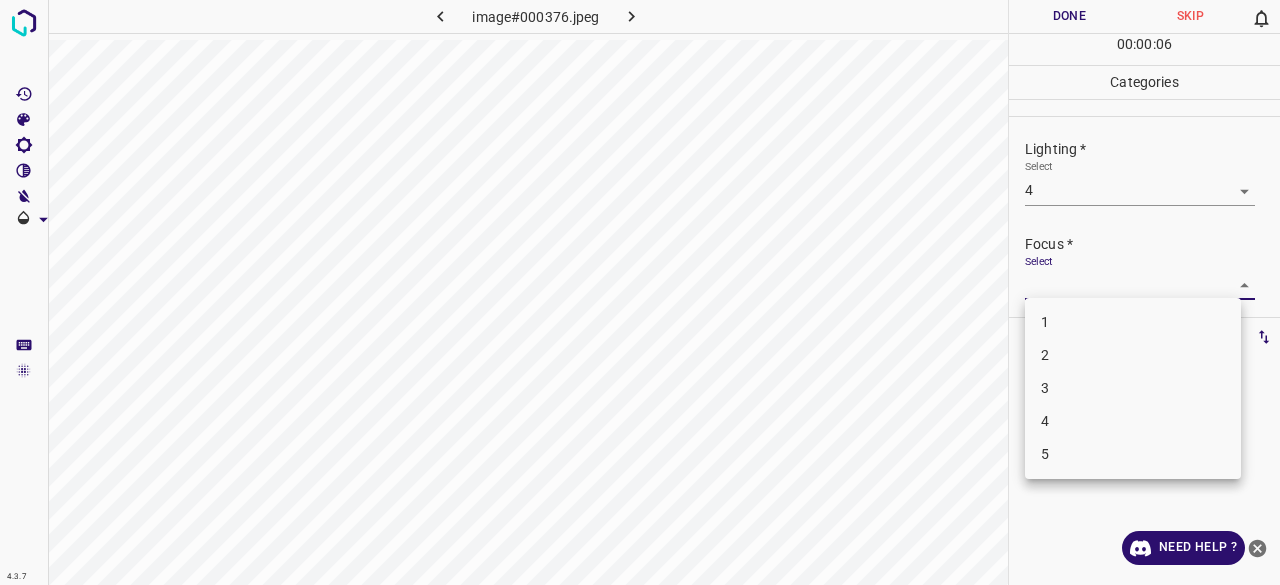 click on "3" at bounding box center [1133, 388] 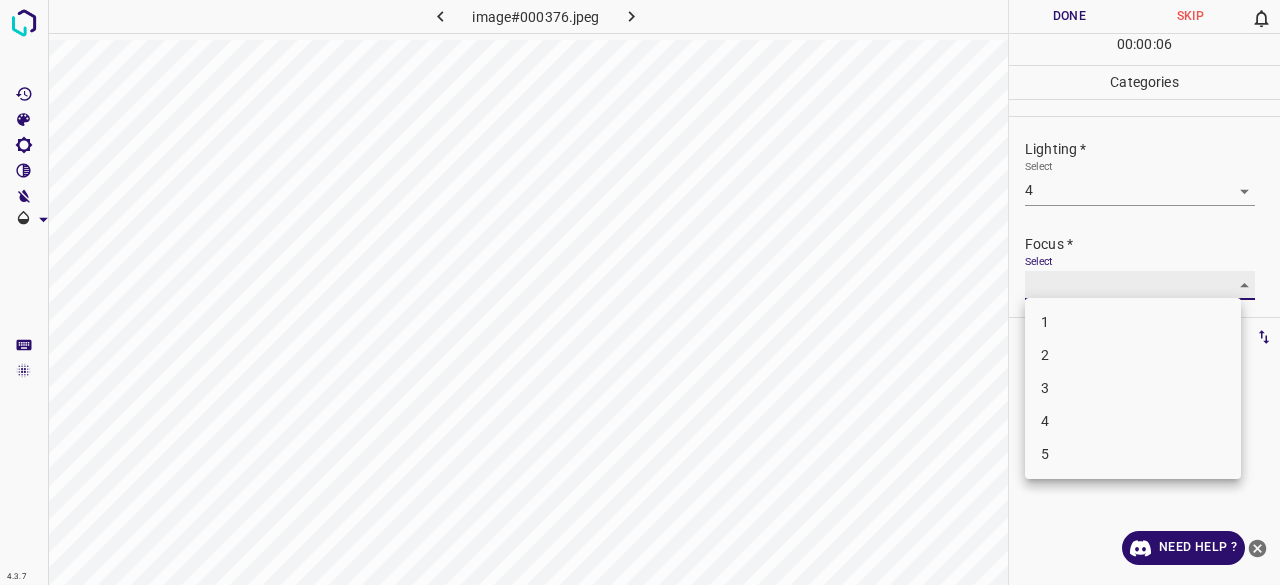 type on "3" 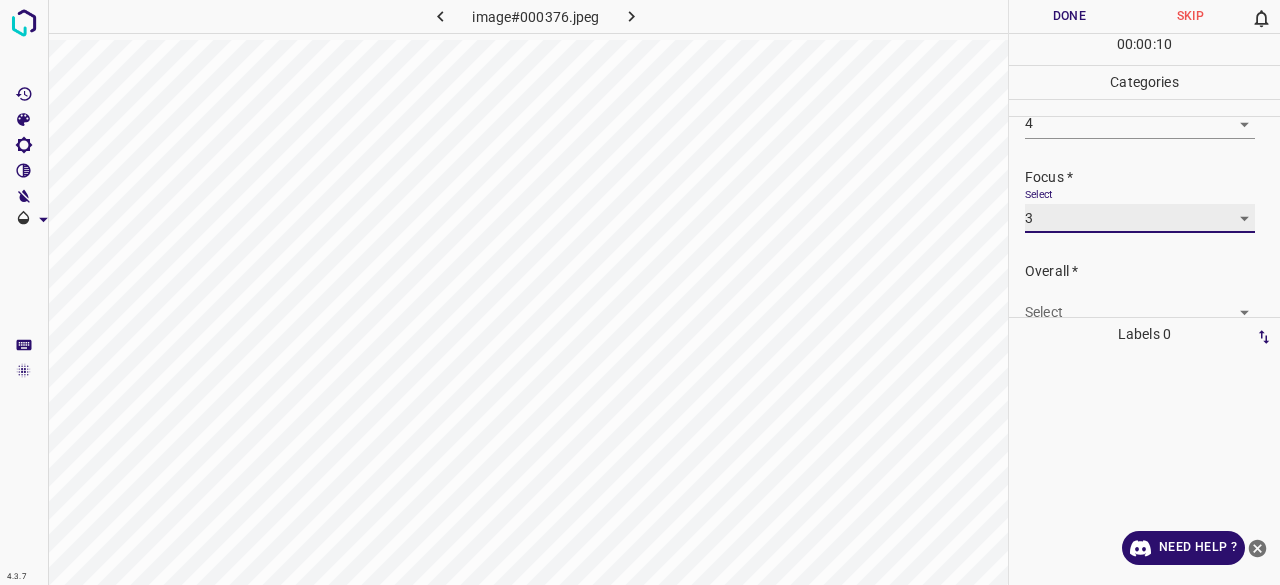 scroll, scrollTop: 98, scrollLeft: 0, axis: vertical 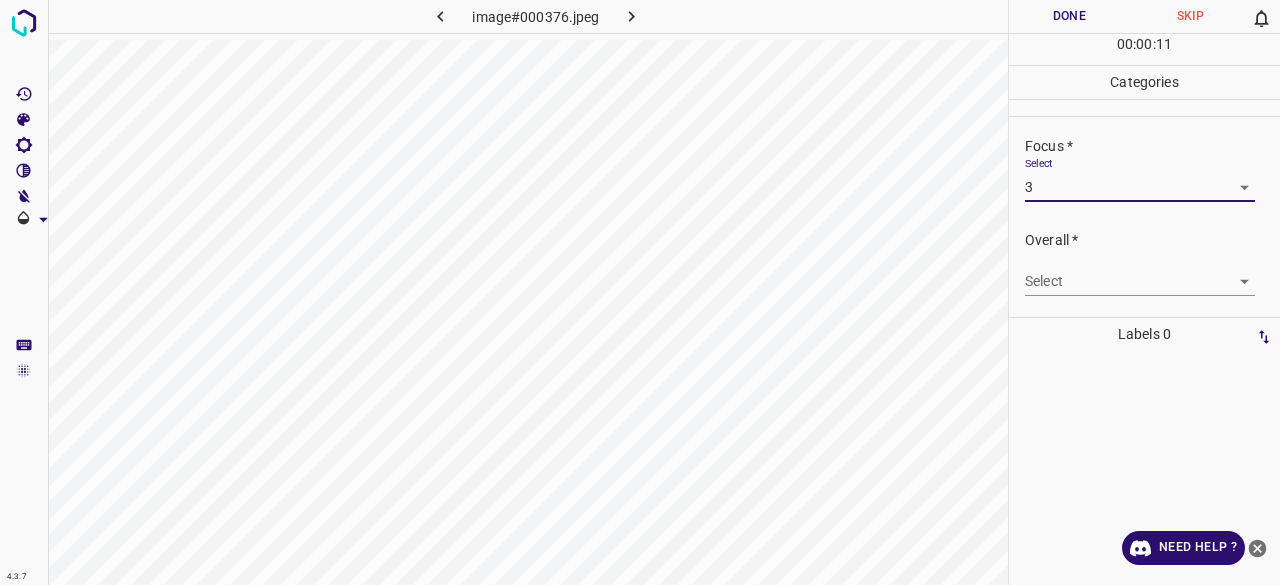 click on "Select ​" at bounding box center (1140, 273) 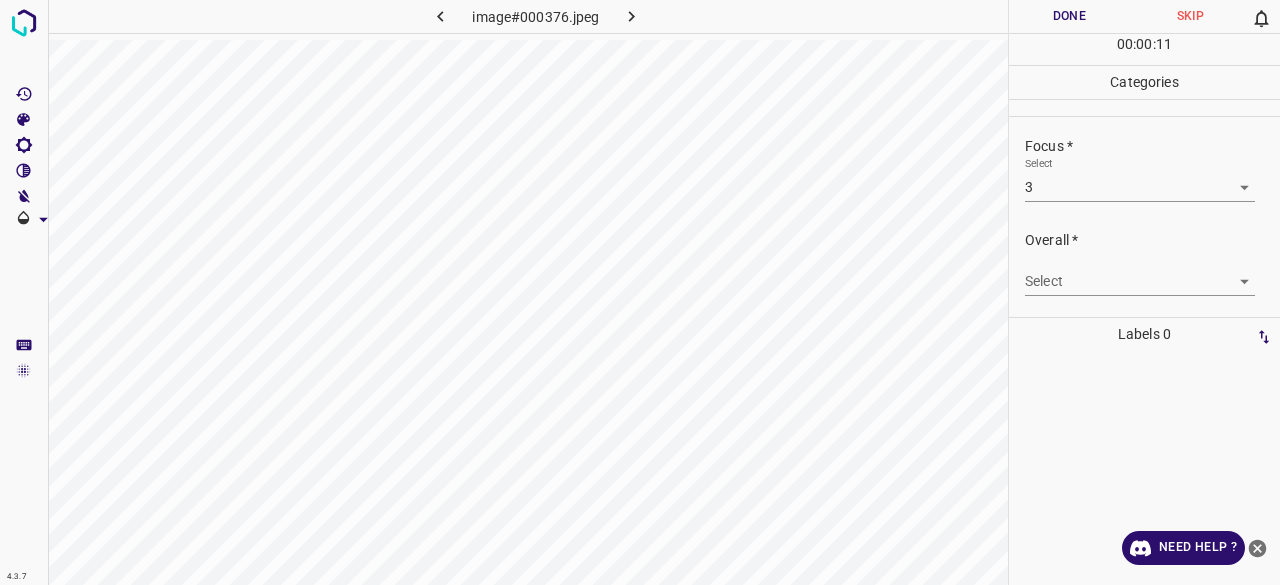 click on "4.3.7 image#000376.jpeg Done Skip 0 00   : 00   : 11   Categories Lighting *  Select 4 4 Focus *  Select 3 3 Overall *  Select ​ Labels   0 Categories 1 Lighting 2 Focus 3 Overall Tools Space Change between modes (Draw & Edit) I Auto labeling R Restore zoom M Zoom in N Zoom out Delete Delete selecte label Filters Z Restore filters X Saturation filter C Brightness filter V Contrast filter B Gray scale filter General O Download Need Help ? - Text - Hide - Delete" at bounding box center [640, 292] 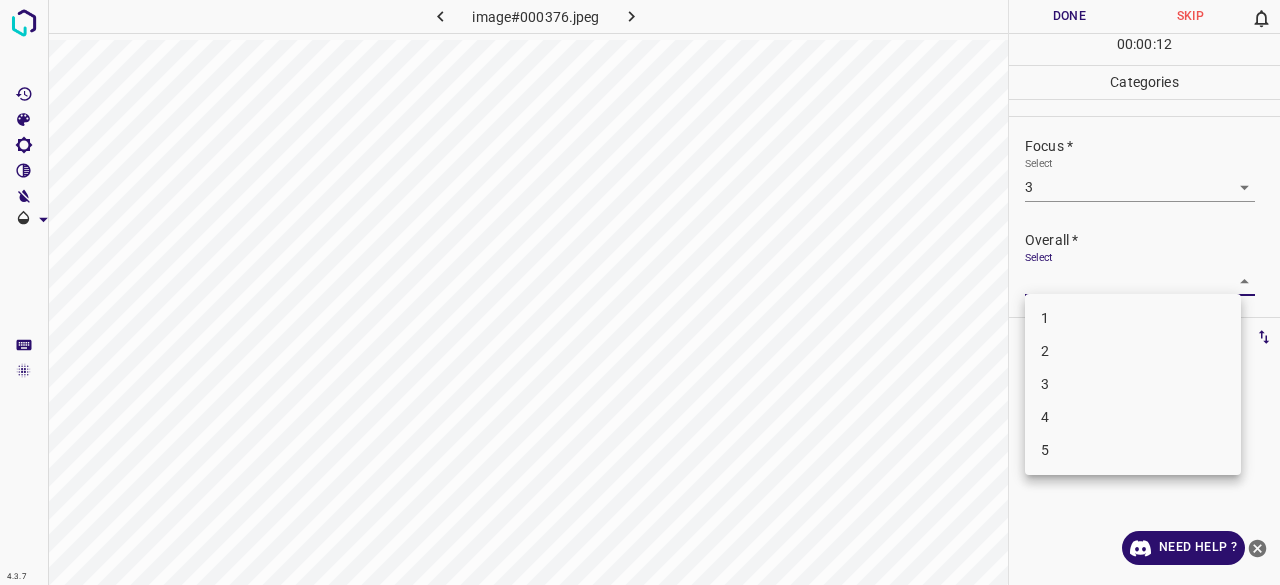 click on "3" at bounding box center (1133, 384) 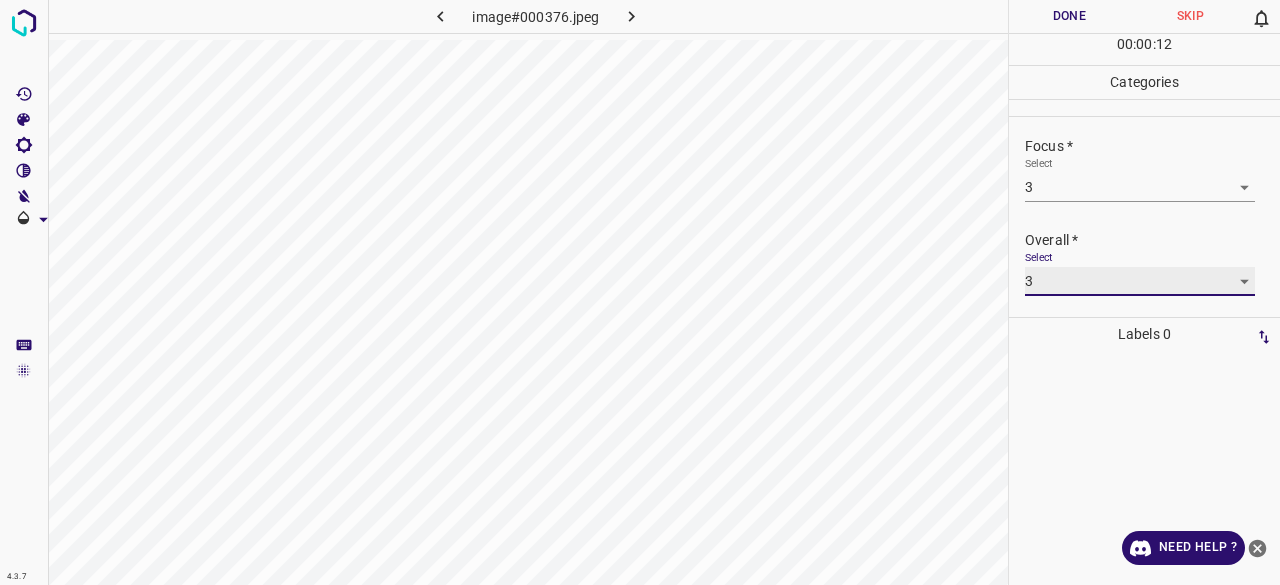 type on "3" 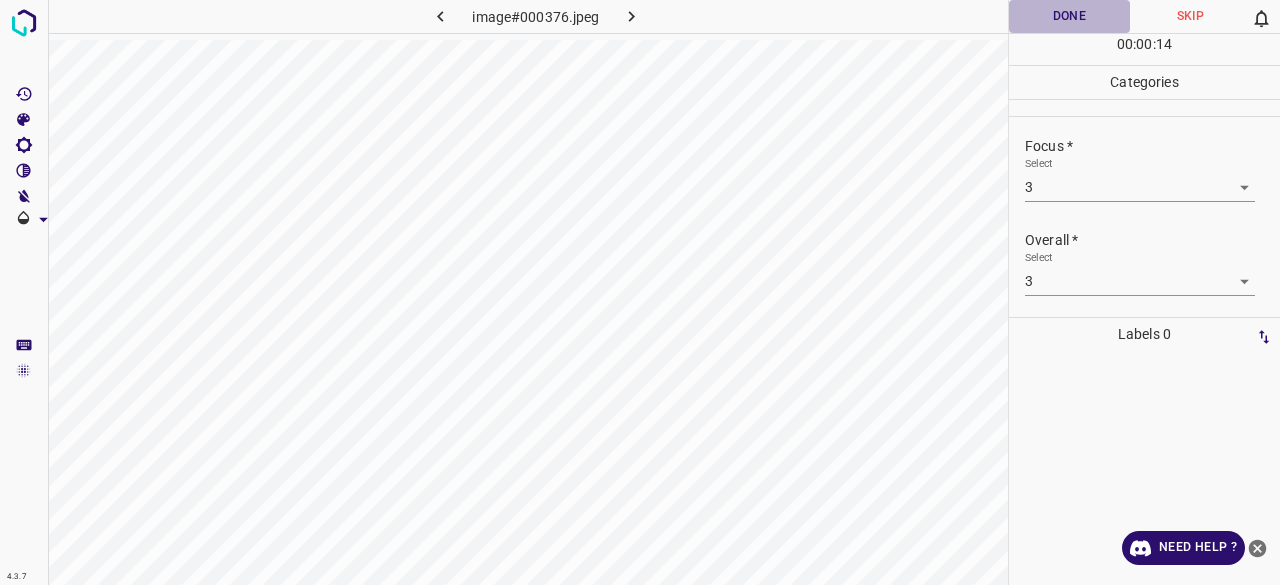 click on "Done" at bounding box center (1069, 16) 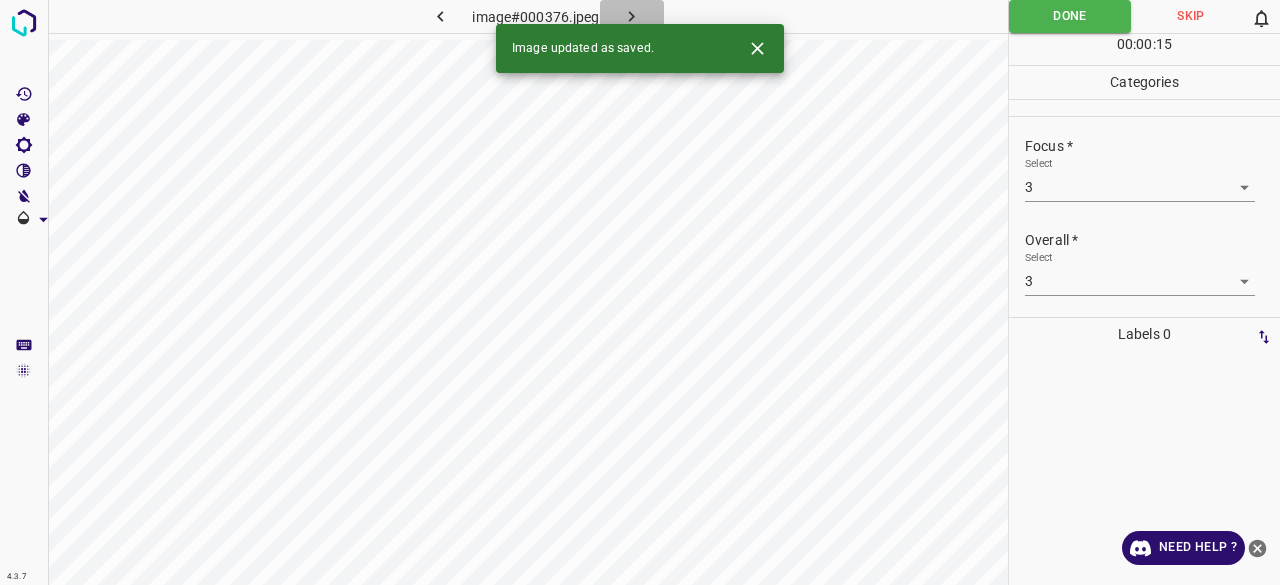 click 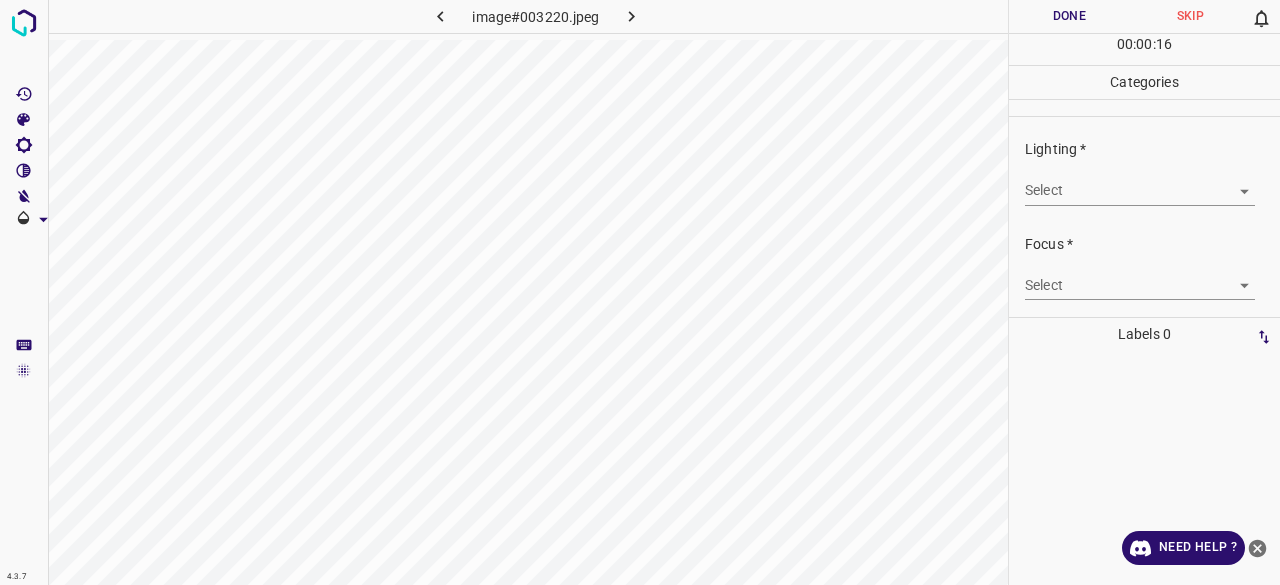 click on "4.3.7 image#003220.jpeg Done Skip 0 00   : 00   : 16   Categories Lighting *  Select ​ Focus *  Select ​ Overall *  Select ​ Labels   0 Categories 1 Lighting 2 Focus 3 Overall Tools Space Change between modes (Draw & Edit) I Auto labeling R Restore zoom M Zoom in N Zoom out Delete Delete selecte label Filters Z Restore filters X Saturation filter C Brightness filter V Contrast filter B Gray scale filter General O Download Need Help ? - Text - Hide - Delete" at bounding box center [640, 292] 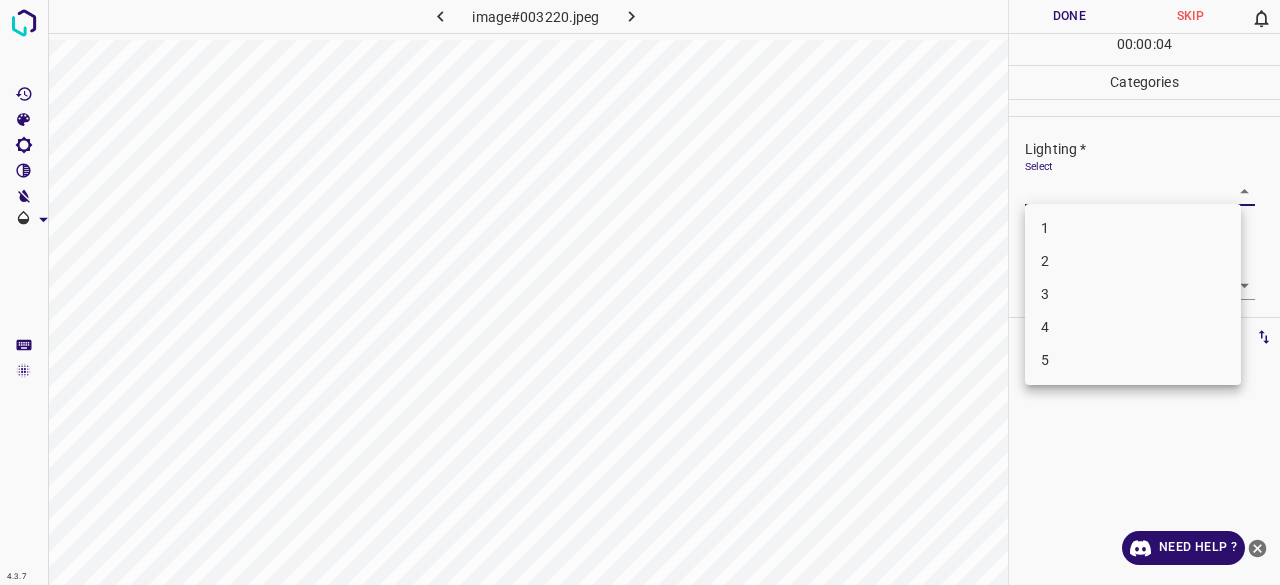 click on "4" at bounding box center [1133, 327] 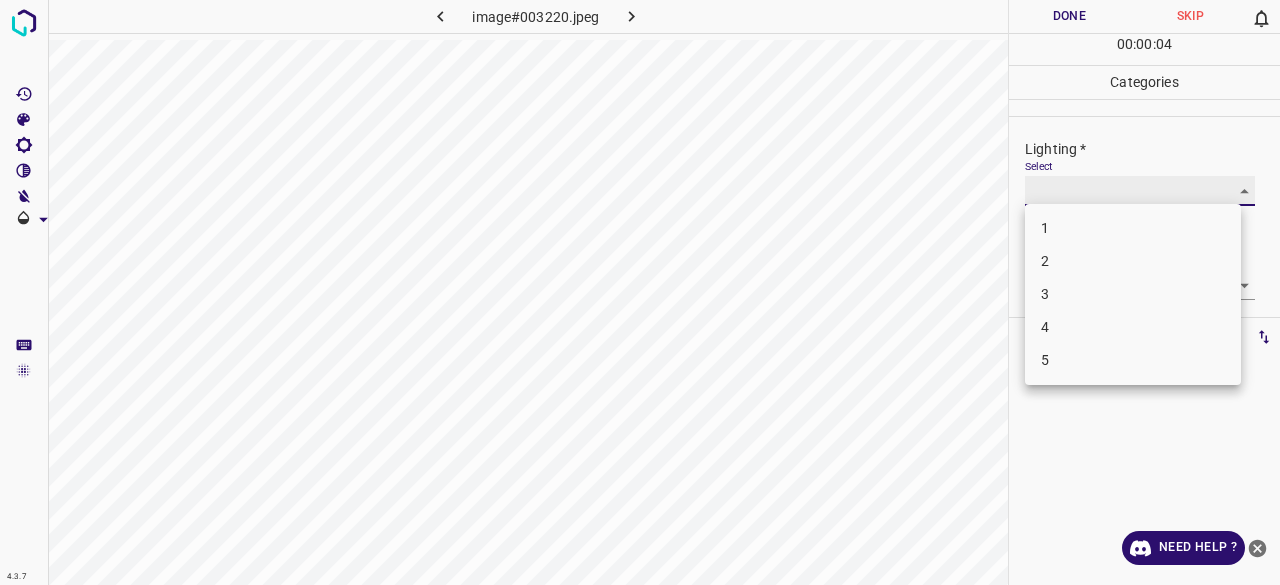 type on "4" 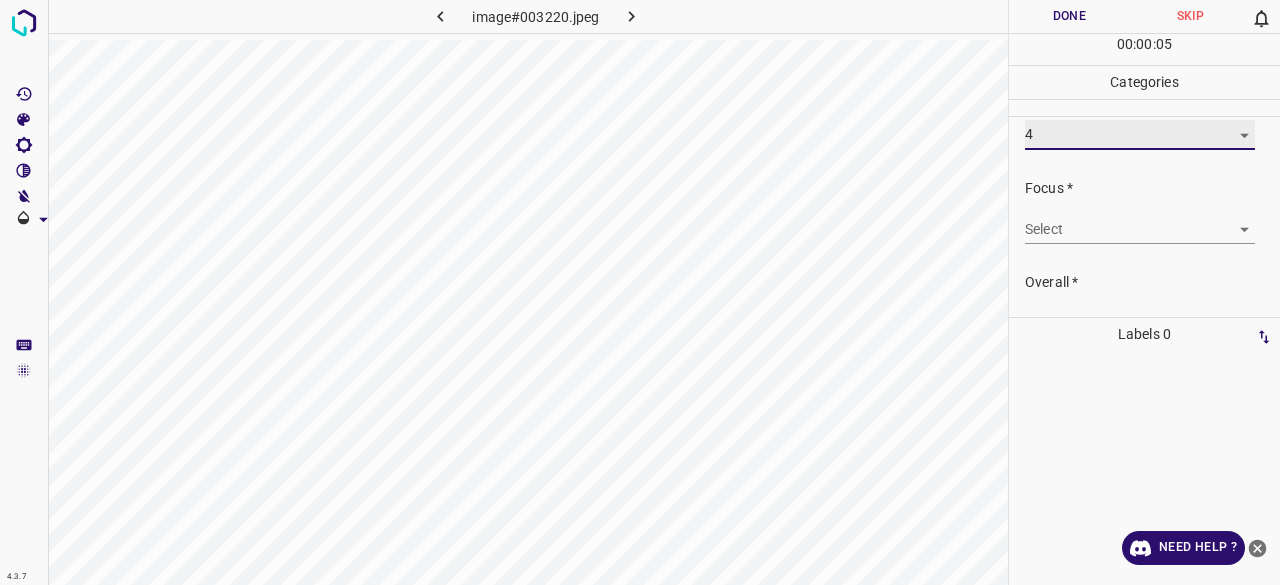 scroll, scrollTop: 98, scrollLeft: 0, axis: vertical 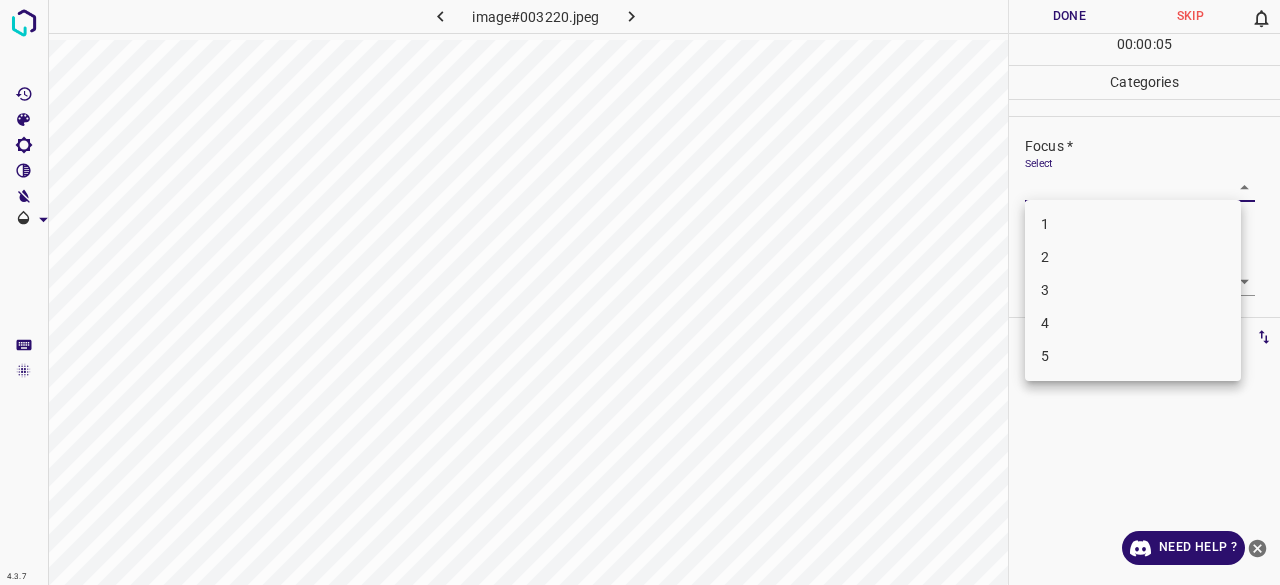 click on "4.3.7 image#003220.jpeg Done Skip 0 00   : 00   : 05   Categories Lighting *  Select 4 4 Focus *  Select ​ Overall *  Select ​ Labels   0 Categories 1 Lighting 2 Focus 3 Overall Tools Space Change between modes (Draw & Edit) I Auto labeling R Restore zoom M Zoom in N Zoom out Delete Delete selecte label Filters Z Restore filters X Saturation filter C Brightness filter V Contrast filter B Gray scale filter General O Download Need Help ? - Text - Hide - Delete 1 2 3 4 5" at bounding box center [640, 292] 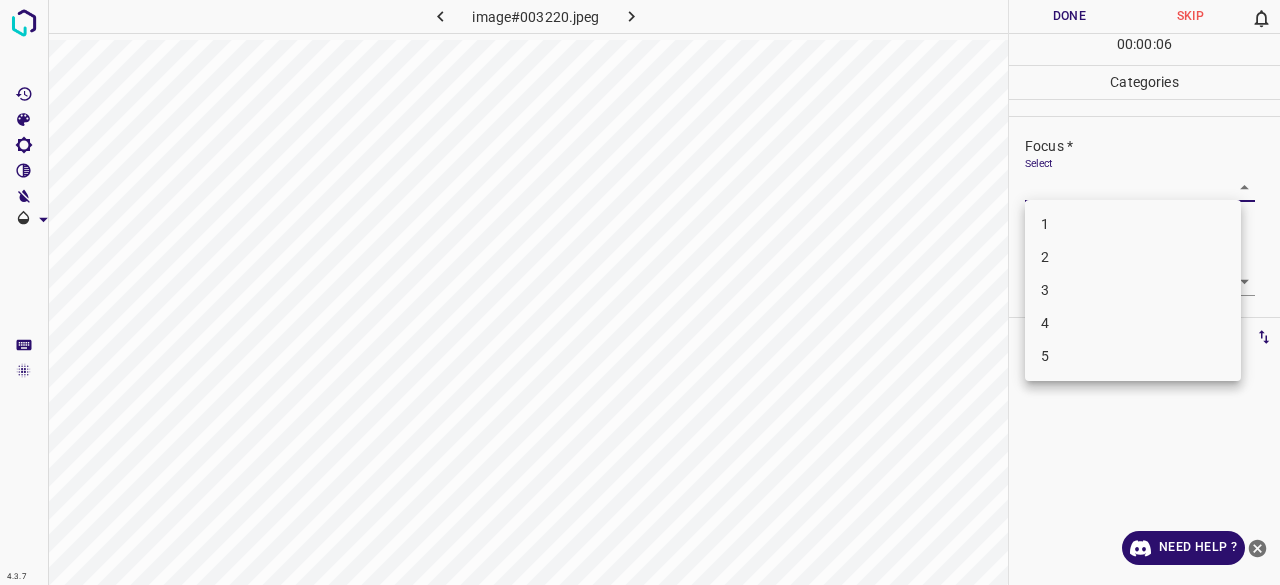 click on "2" at bounding box center (1133, 257) 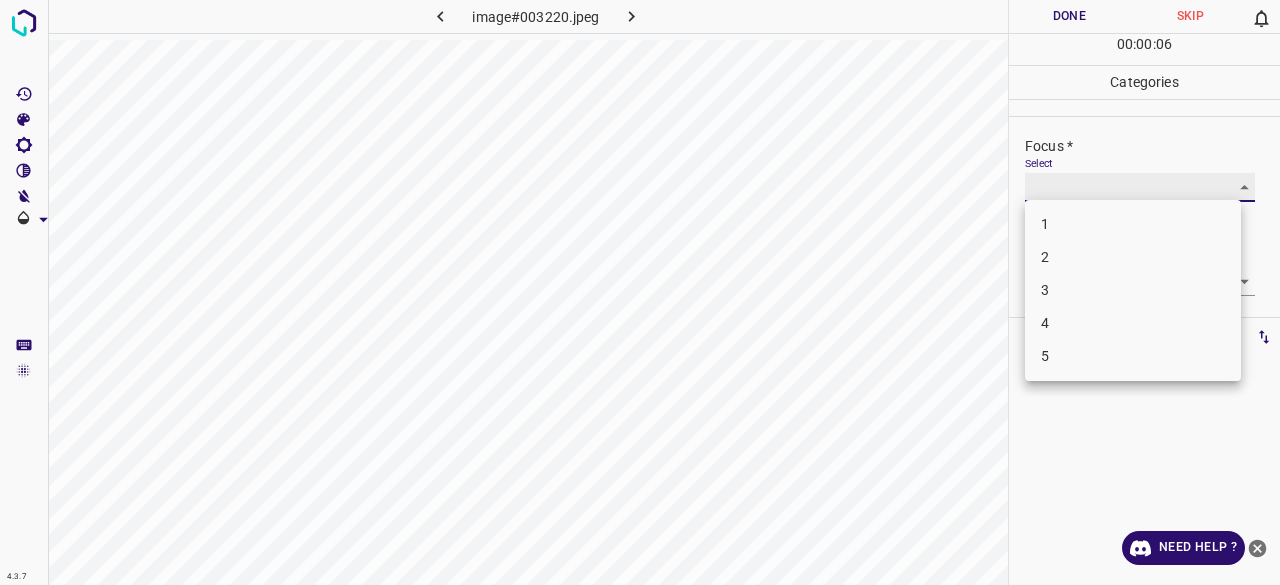 type on "2" 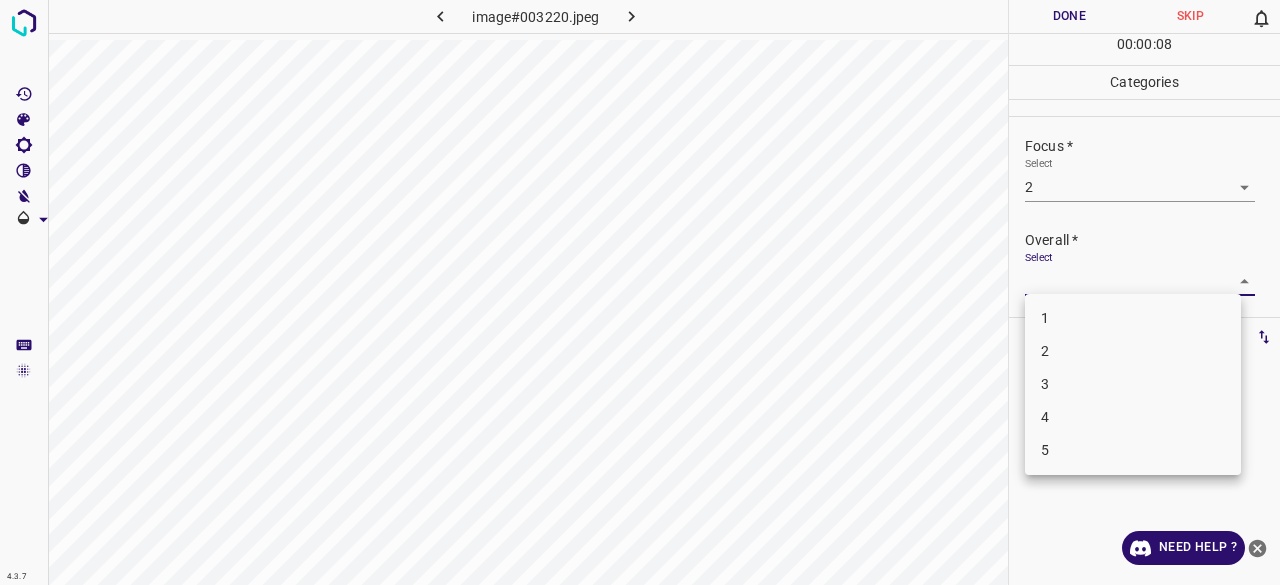 click on "4.3.7 image#003220.jpeg Done Skip 0 00   : 00   : 08   Categories Lighting *  Select 4 4 Focus *  Select 2 2 Overall *  Select ​ Labels   0 Categories 1 Lighting 2 Focus 3 Overall Tools Space Change between modes (Draw & Edit) I Auto labeling R Restore zoom M Zoom in N Zoom out Delete Delete selecte label Filters Z Restore filters X Saturation filter C Brightness filter V Contrast filter B Gray scale filter General O Download Need Help ? - Text - Hide - Delete 1 2 3 4 5" at bounding box center [640, 292] 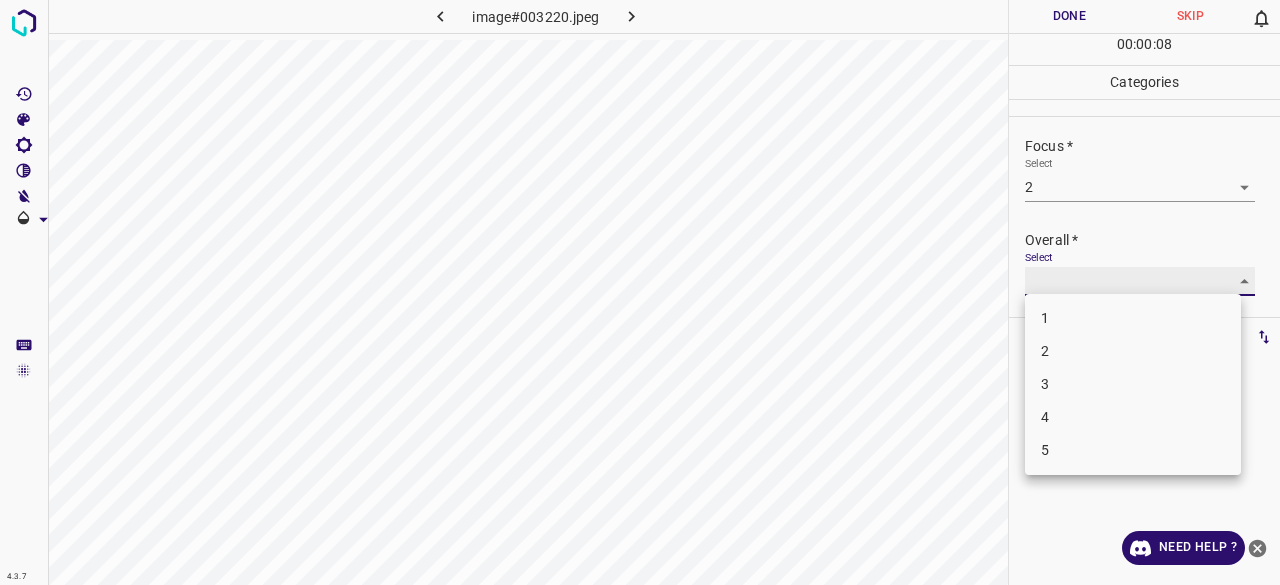 type on "3" 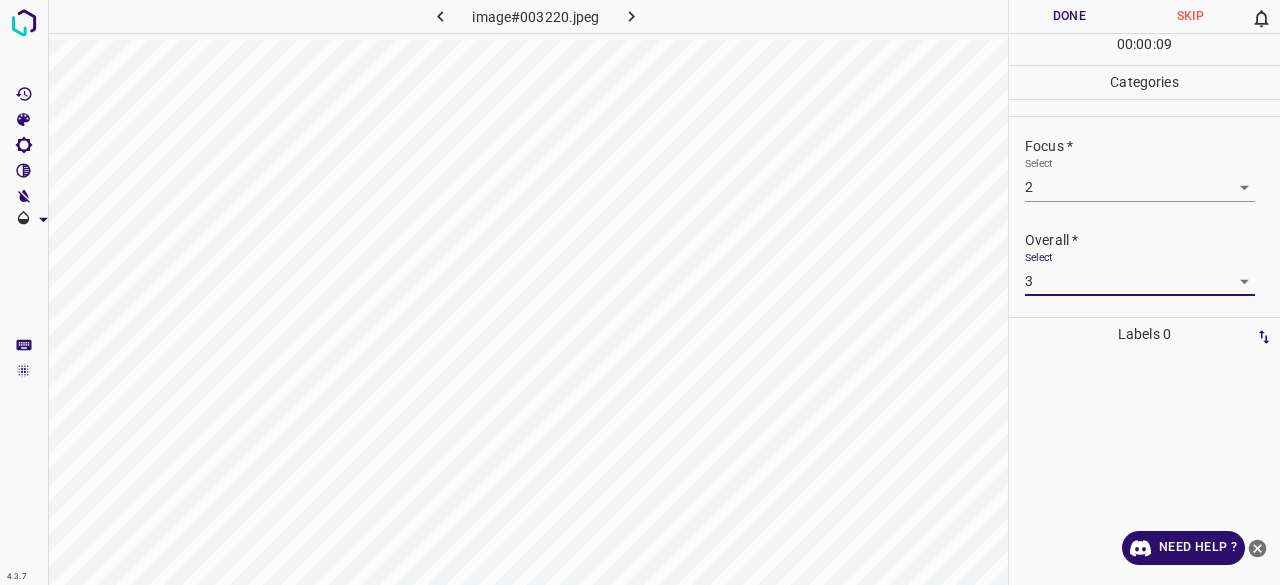 click on "Done" at bounding box center (1069, 16) 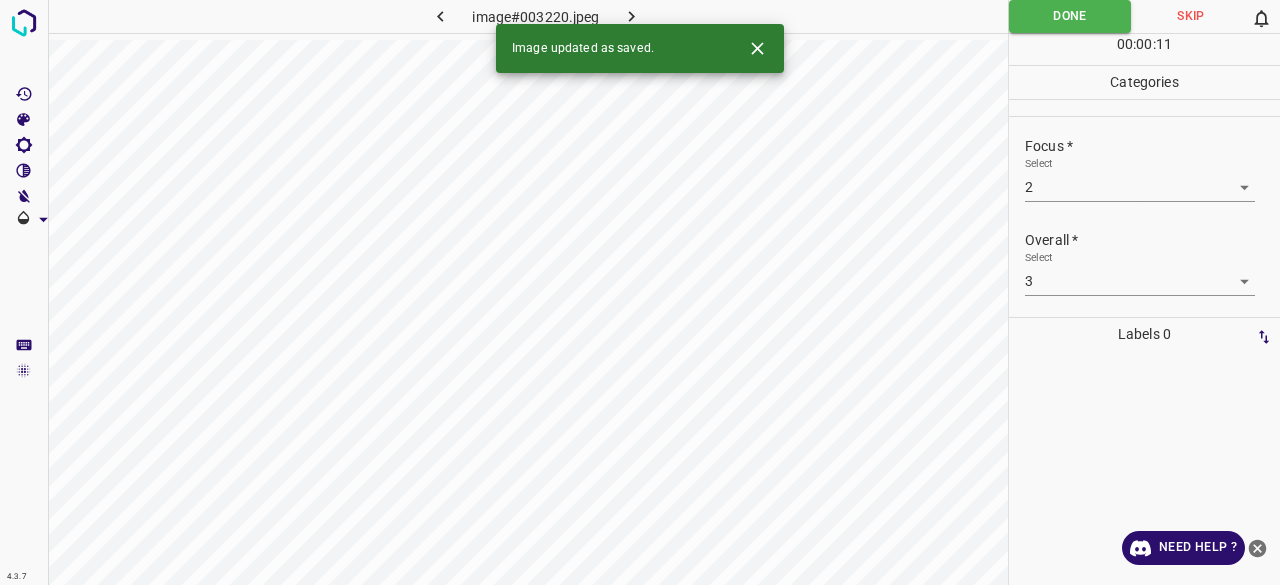click 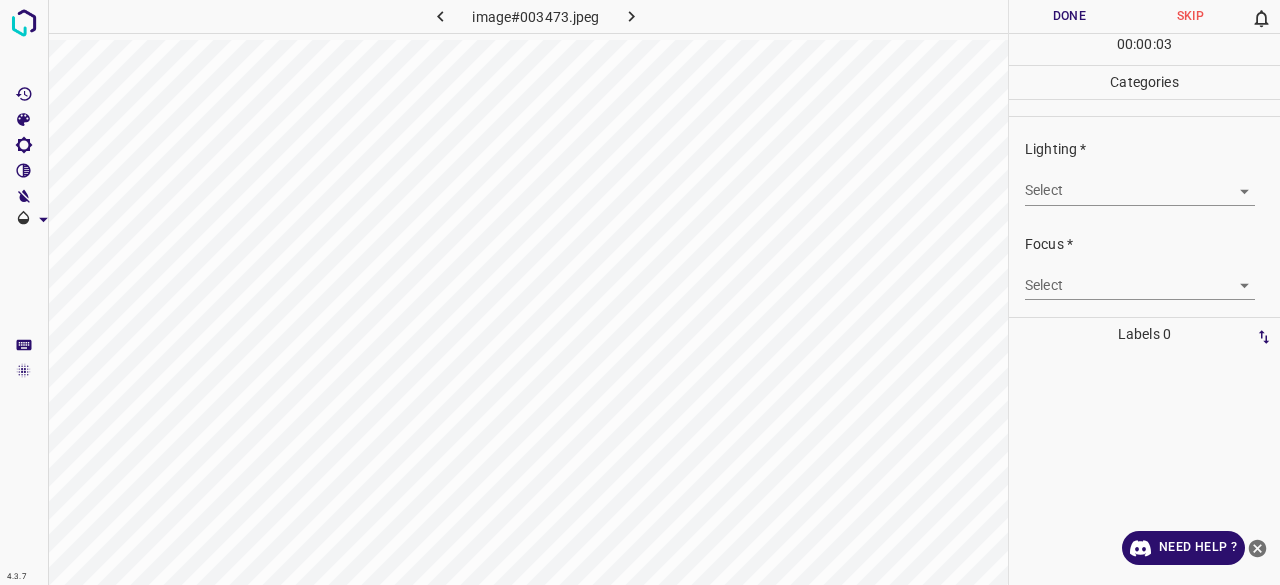 click on "4.3.7 image#003473.jpeg Done Skip 0 00   : 00   : 03   Categories Lighting *  Select ​ Focus *  Select ​ Overall *  Select ​ Labels   0 Categories 1 Lighting 2 Focus 3 Overall Tools Space Change between modes (Draw & Edit) I Auto labeling R Restore zoom M Zoom in N Zoom out Delete Delete selecte label Filters Z Restore filters X Saturation filter C Brightness filter V Contrast filter B Gray scale filter General O Download Need Help ? - Text - Hide - Delete" at bounding box center (640, 292) 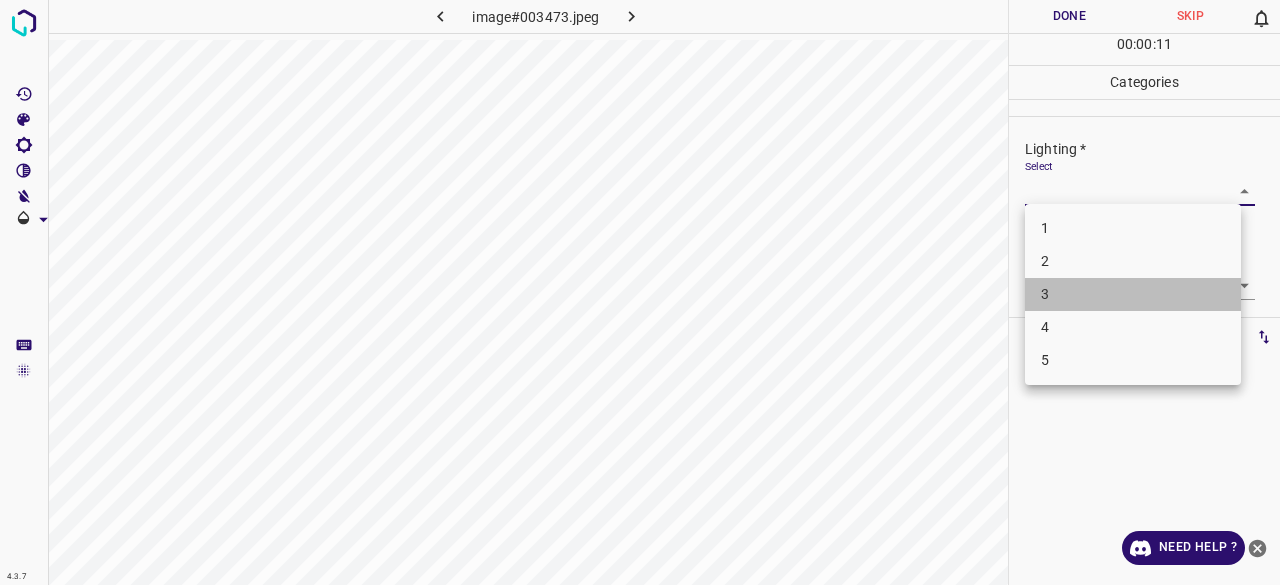 click on "3" at bounding box center (1133, 294) 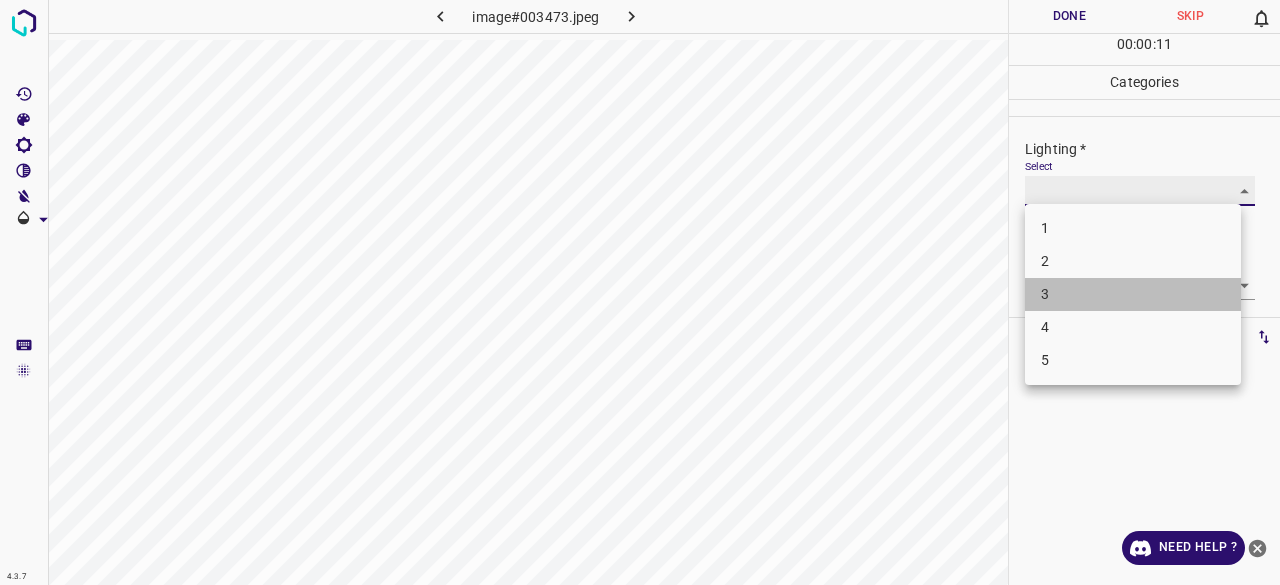 type on "3" 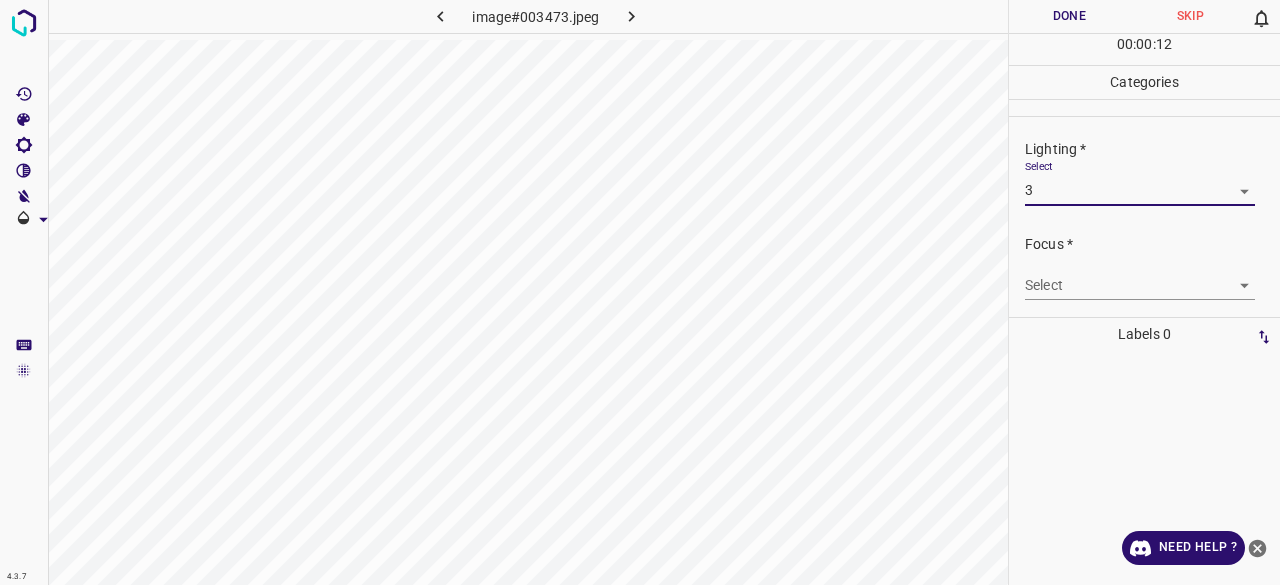 click on "4.3.7 image#003473.jpeg Done Skip 0 00   : 00   : 12   Categories Lighting *  Select 3 3 Focus *  Select ​ Overall *  Select ​ Labels   0 Categories 1 Lighting 2 Focus 3 Overall Tools Space Change between modes (Draw & Edit) I Auto labeling R Restore zoom M Zoom in N Zoom out Delete Delete selecte label Filters Z Restore filters X Saturation filter C Brightness filter V Contrast filter B Gray scale filter General O Download Need Help ? - Text - Hide - Delete" at bounding box center [640, 292] 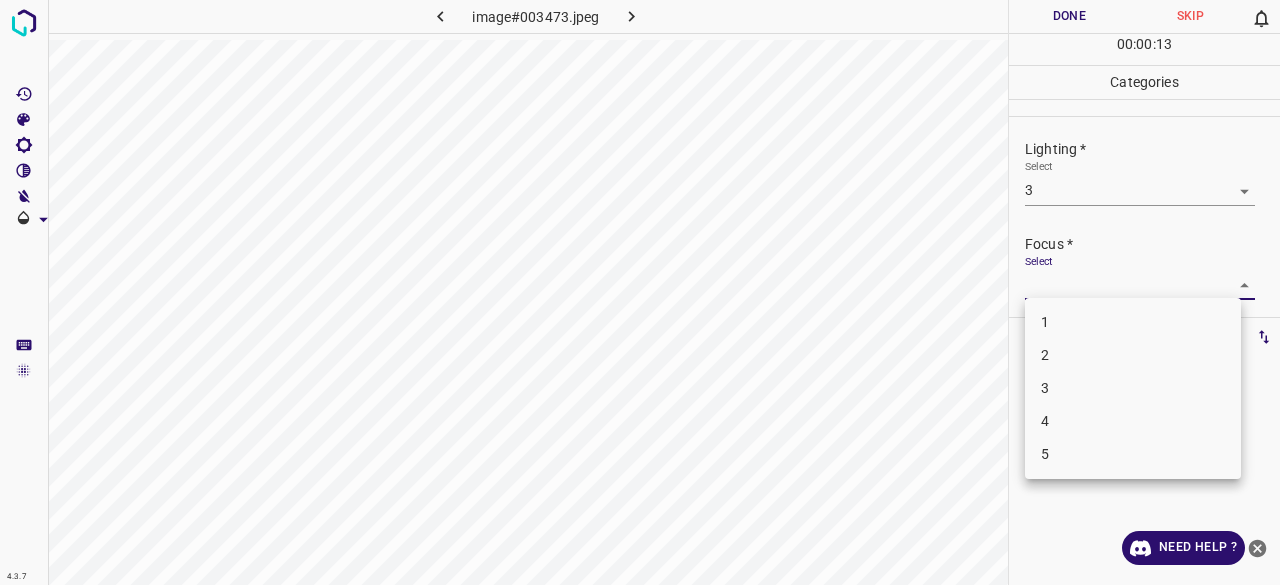 click on "3" at bounding box center (1133, 388) 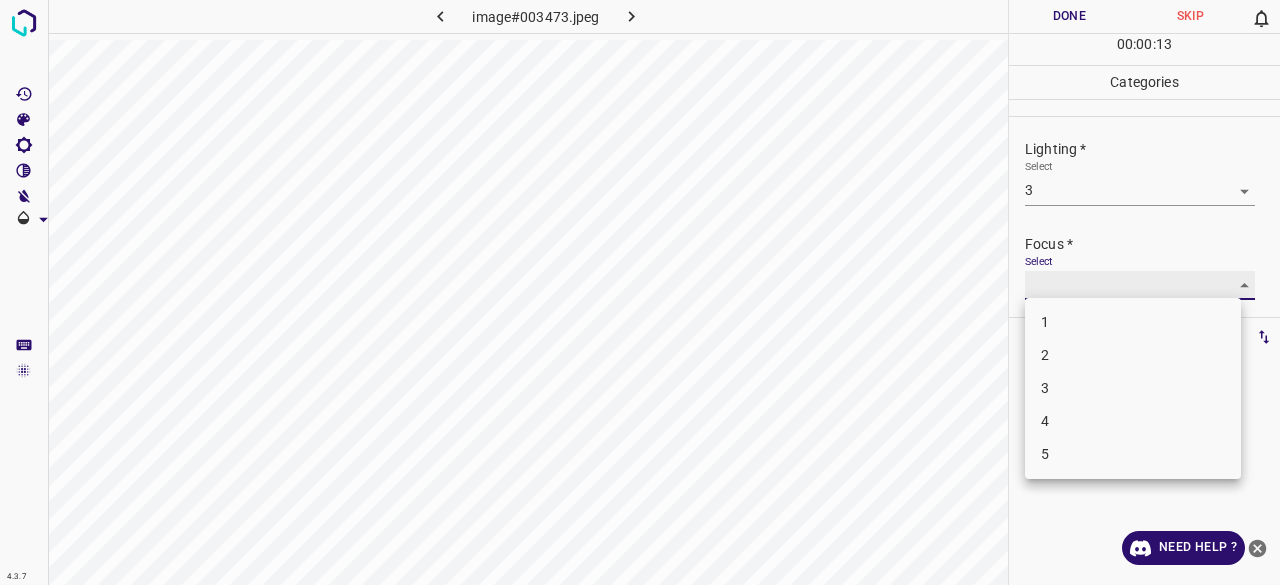type on "3" 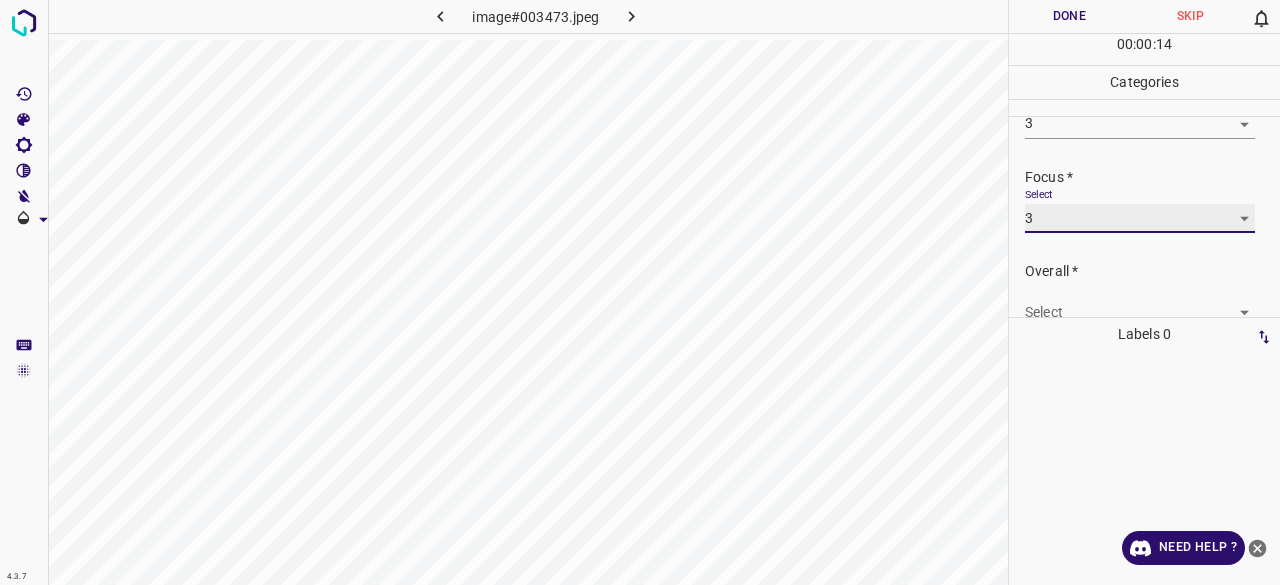 scroll, scrollTop: 98, scrollLeft: 0, axis: vertical 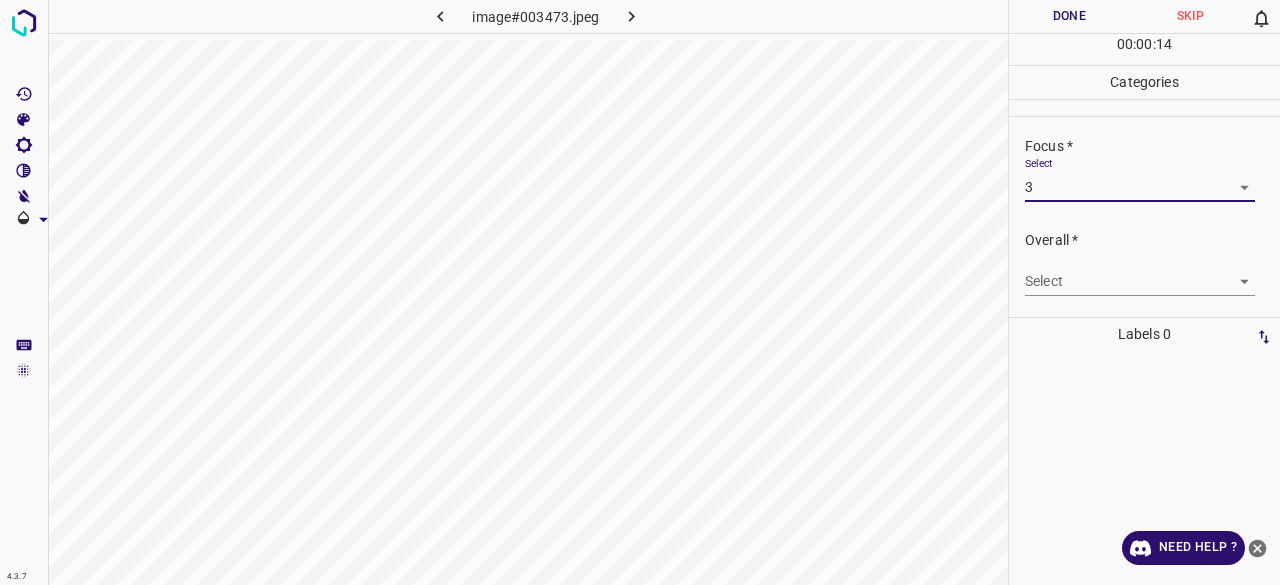 click on "4.3.7 image#003473.jpeg Done Skip 0 00   : 00   : 14   Categories Lighting *  Select 3 3 Focus *  Select 3 3 Overall *  Select ​ Labels   0 Categories 1 Lighting 2 Focus 3 Overall Tools Space Change between modes (Draw & Edit) I Auto labeling R Restore zoom M Zoom in N Zoom out Delete Delete selecte label Filters Z Restore filters X Saturation filter C Brightness filter V Contrast filter B Gray scale filter General O Download Need Help ? - Text - Hide - Delete" at bounding box center (640, 292) 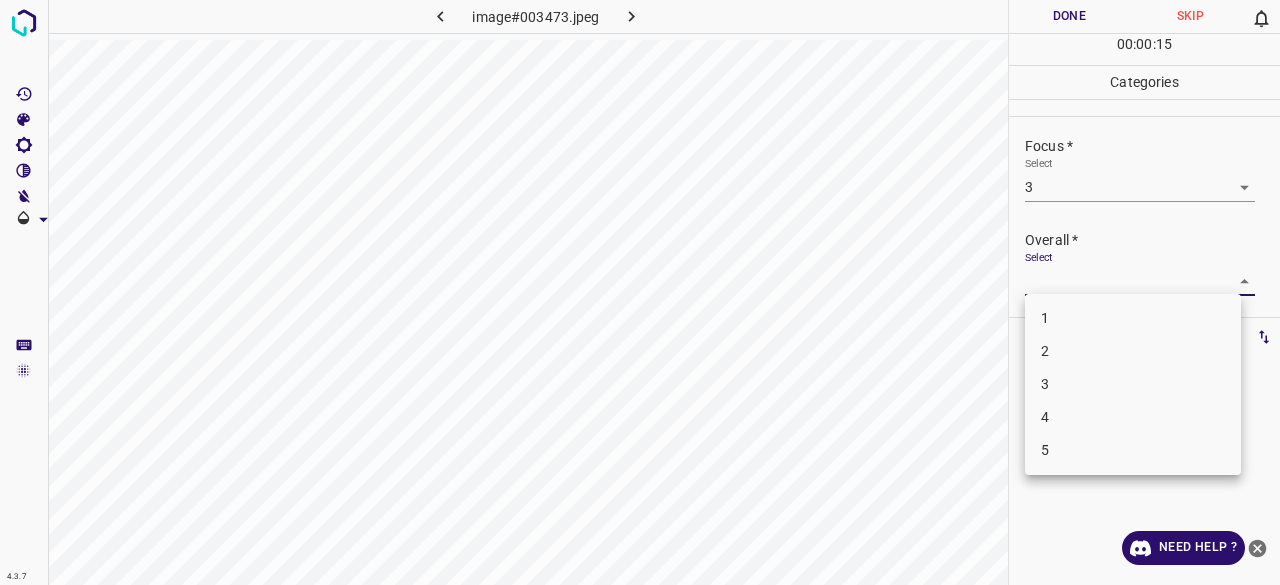 click on "3" at bounding box center (1133, 384) 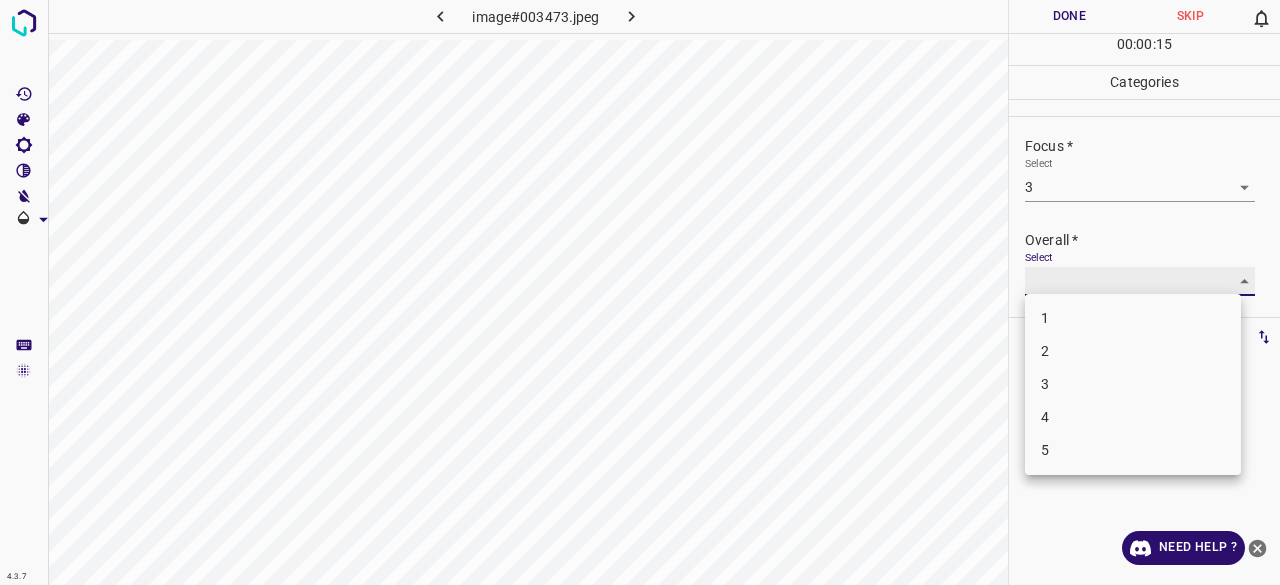 type on "3" 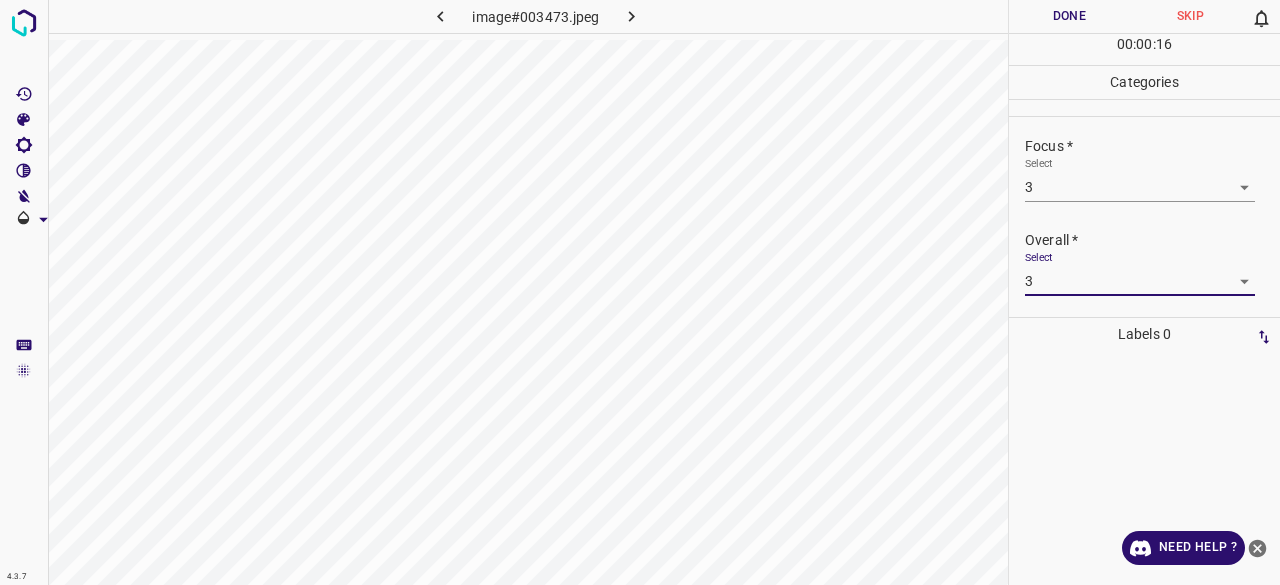 click on "Done" at bounding box center (1069, 16) 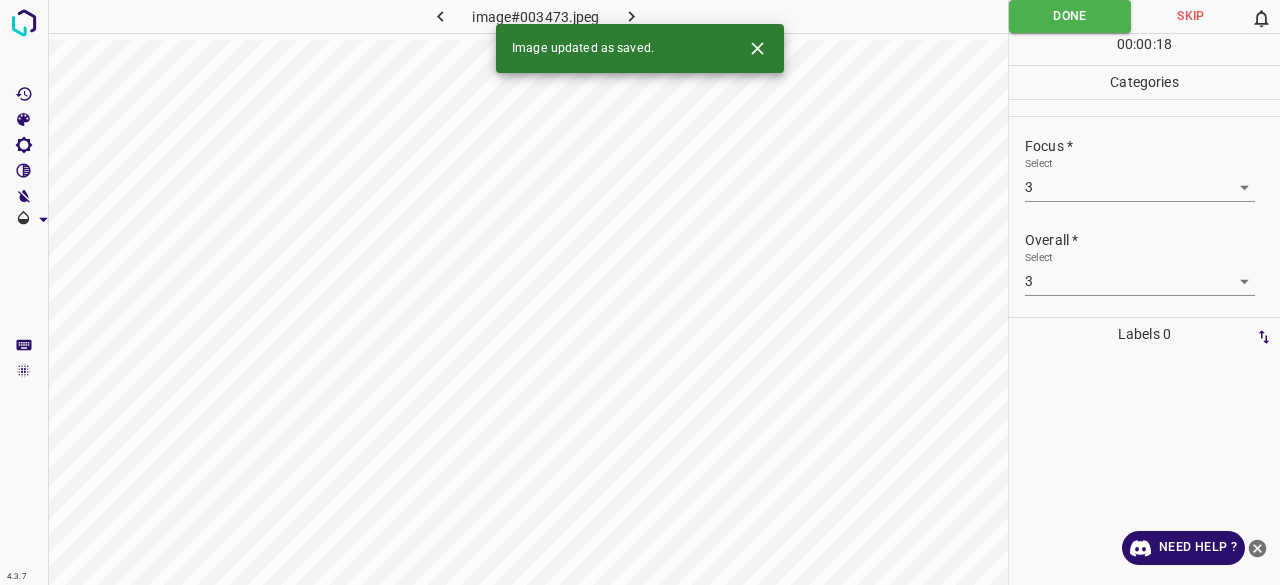 click at bounding box center [632, 16] 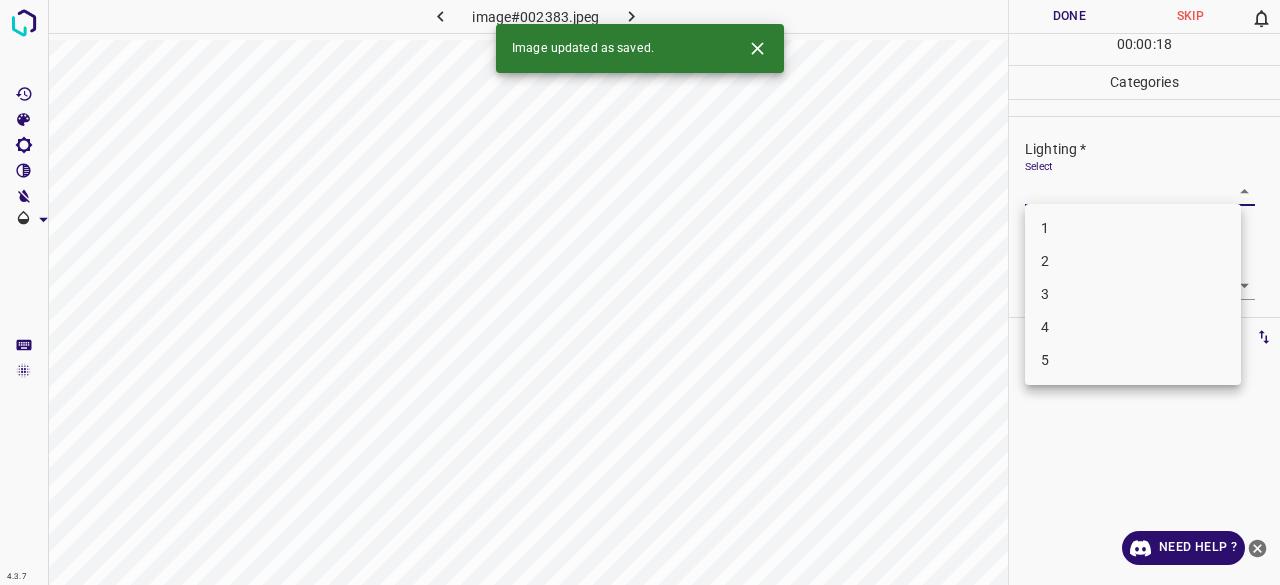 click on "4.3.7 image#002383.jpeg Done Skip 0 00   : 00   : 18   Categories Lighting *  Select ​ Focus *  Select ​ Overall *  Select ​ Labels   0 Categories 1 Lighting 2 Focus 3 Overall Tools Space Change between modes (Draw & Edit) I Auto labeling R Restore zoom M Zoom in N Zoom out Delete Delete selecte label Filters Z Restore filters X Saturation filter C Brightness filter V Contrast filter B Gray scale filter General O Download Image updated as saved. Need Help ? - Text - Hide - Delete 1 2 3 4 5" at bounding box center [640, 292] 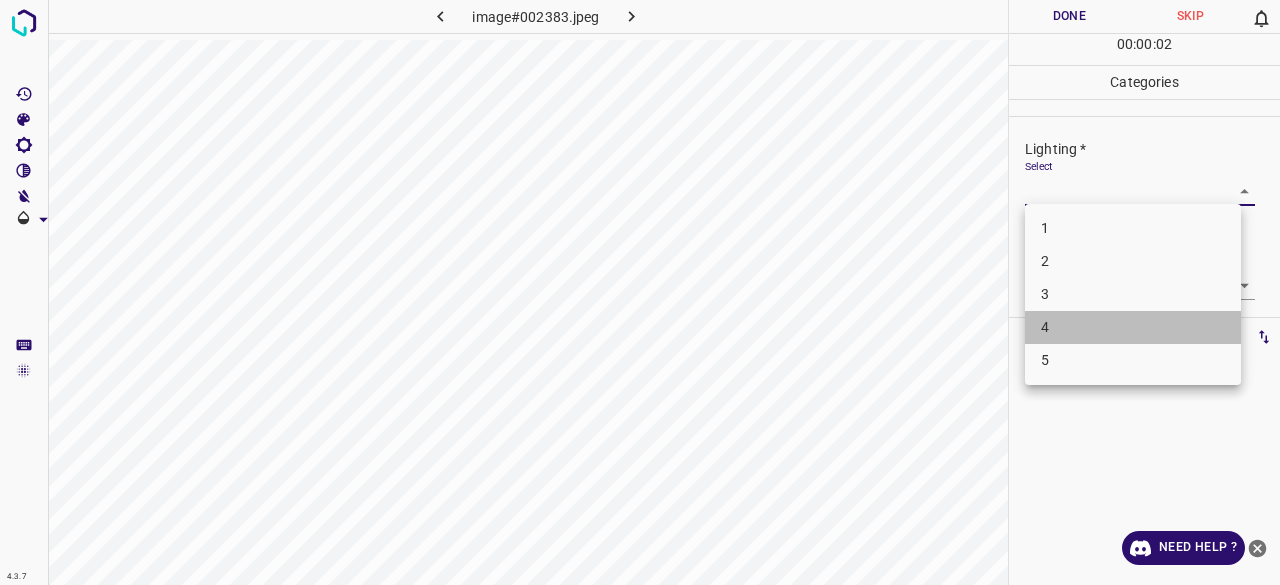 click on "4" at bounding box center [1133, 327] 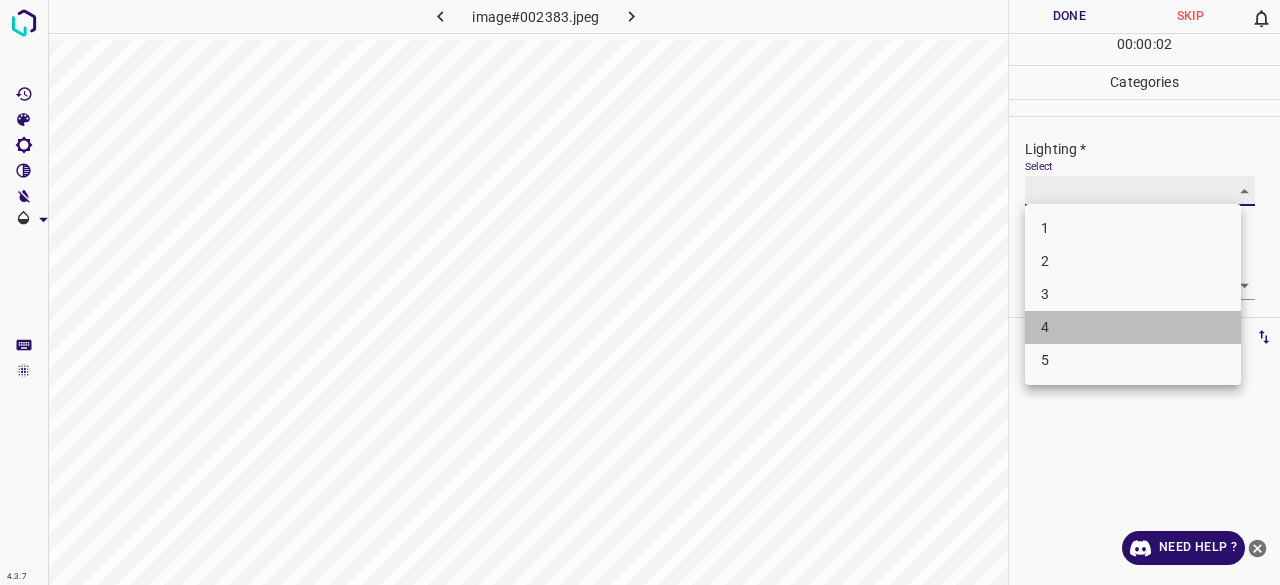 type on "4" 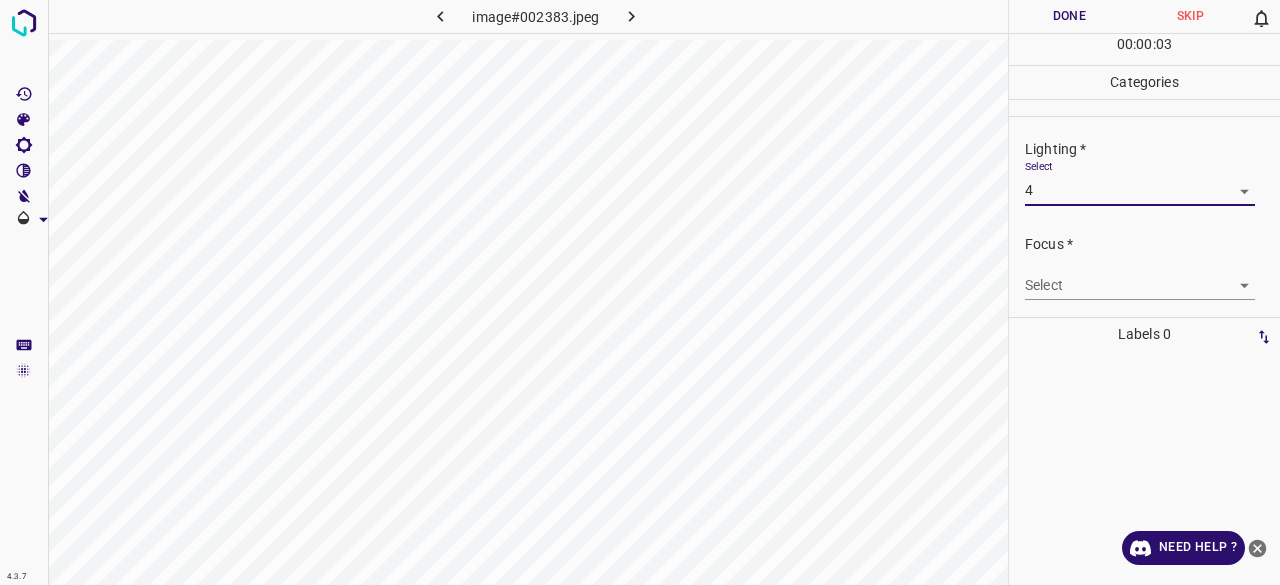 click on "4.3.7 image#002383.jpeg Done Skip 0 00   : 00   : 03   Categories Lighting *  Select 4 4 Focus *  Select ​ Overall *  Select ​ Labels   0 Categories 1 Lighting 2 Focus 3 Overall Tools Space Change between modes (Draw & Edit) I Auto labeling R Restore zoom M Zoom in N Zoom out Delete Delete selecte label Filters Z Restore filters X Saturation filter C Brightness filter V Contrast filter B Gray scale filter General O Download Need Help ? - Text - Hide - Delete" at bounding box center [640, 292] 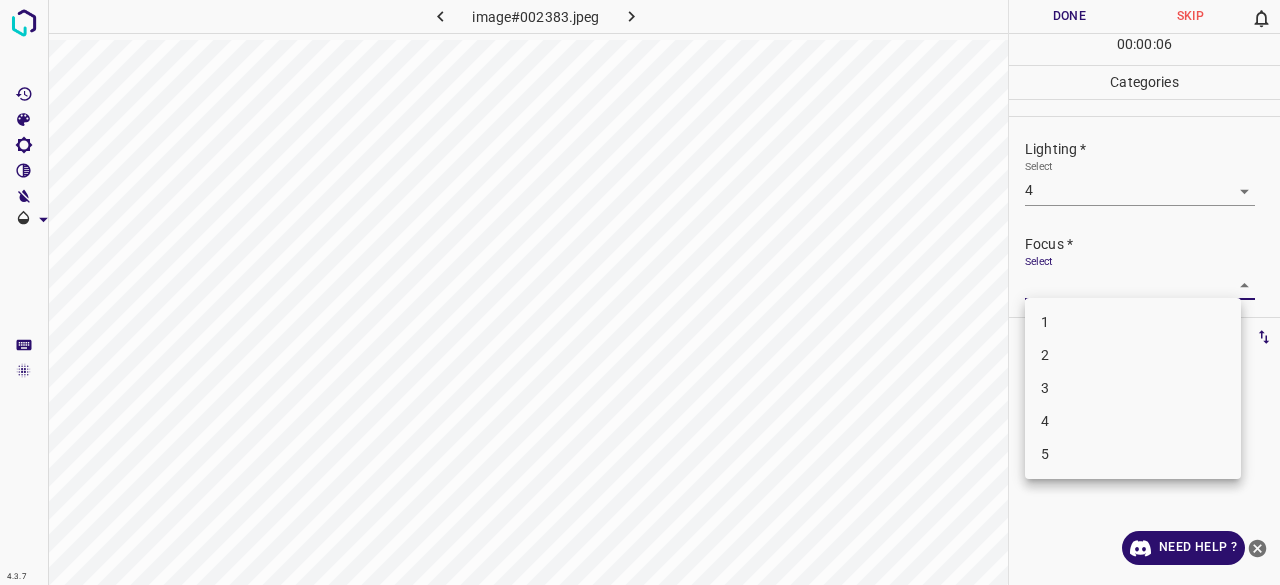 click on "4" at bounding box center (1133, 421) 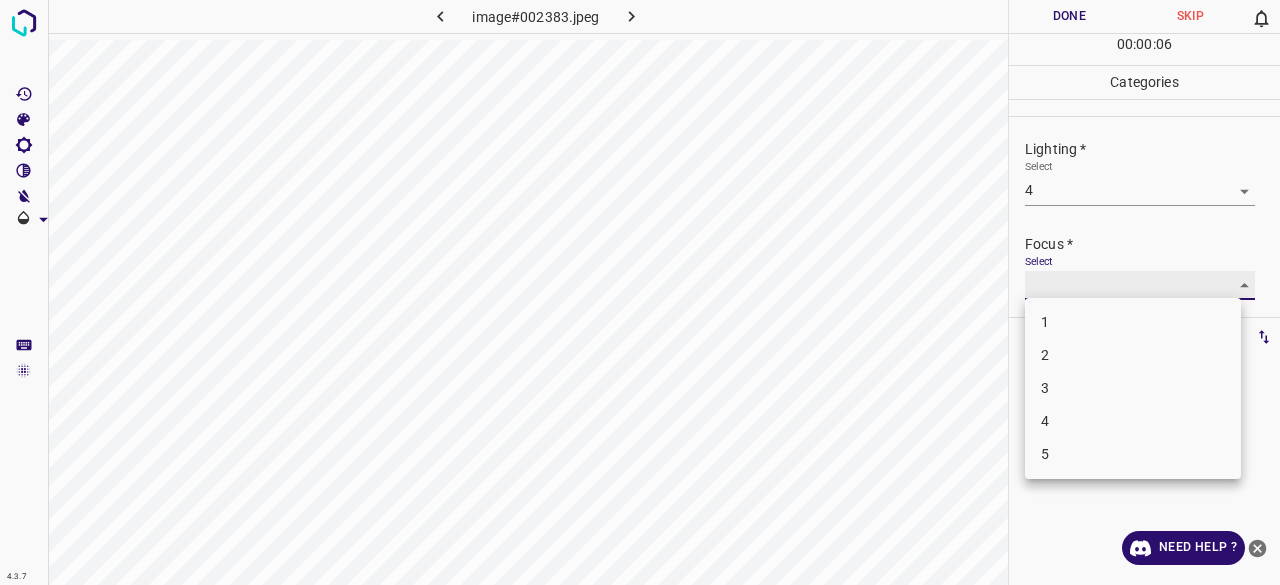 type on "4" 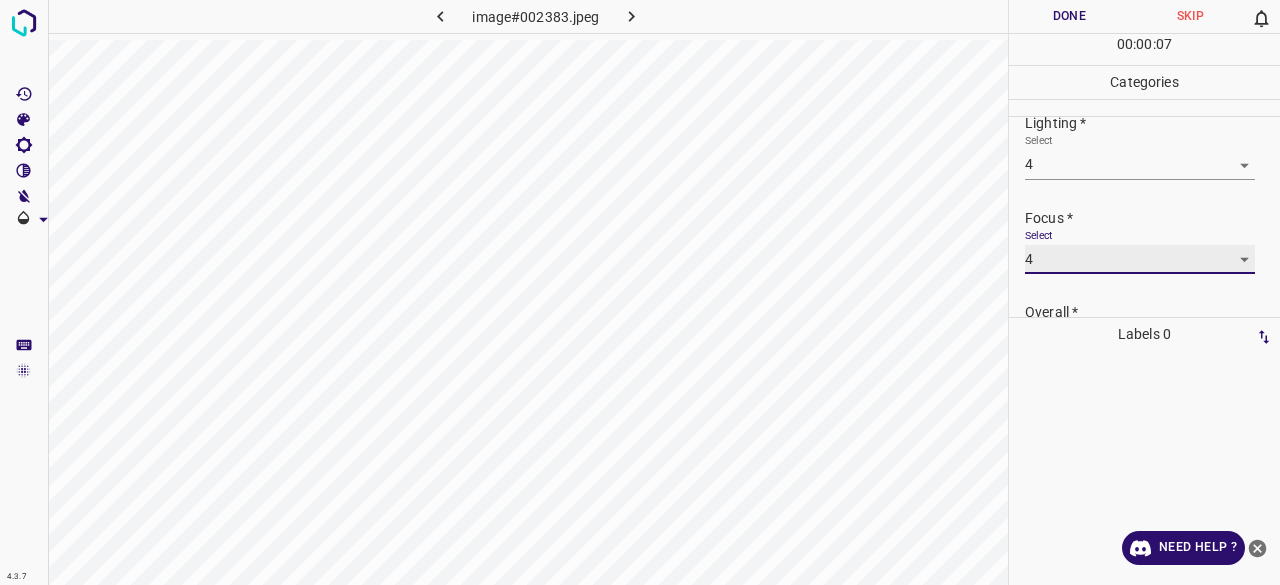 scroll, scrollTop: 98, scrollLeft: 0, axis: vertical 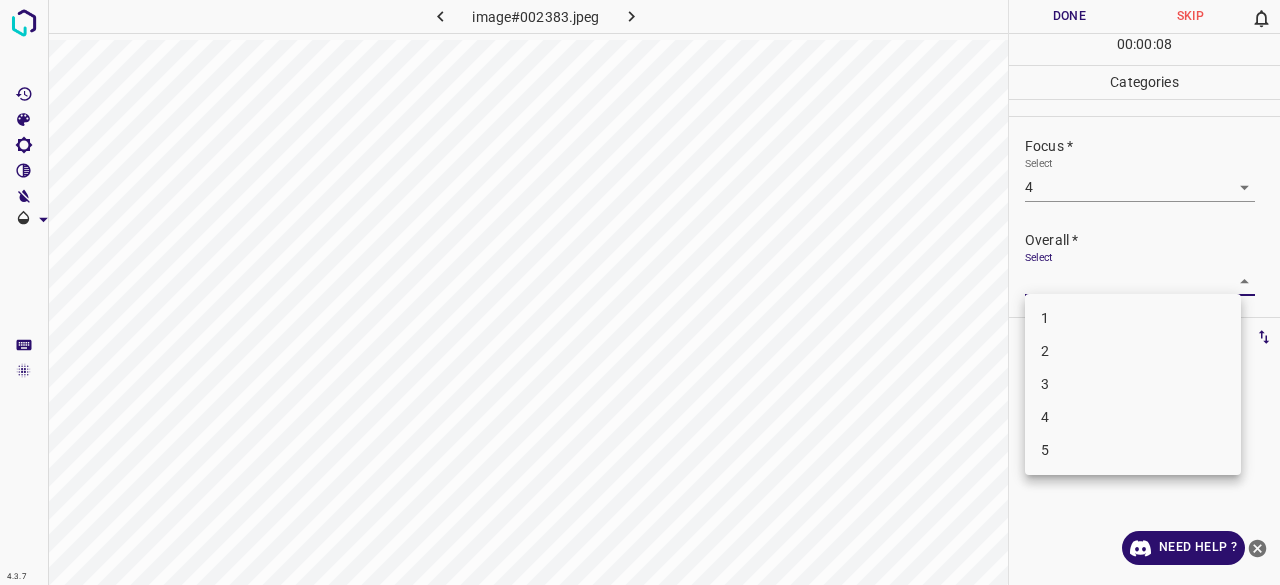click on "4.3.7 image#002383.jpeg Done Skip 0 00   : 00   : 08   Categories Lighting *  Select 4 4 Focus *  Select 4 4 Overall *  Select ​ Labels   0 Categories 1 Lighting 2 Focus 3 Overall Tools Space Change between modes (Draw & Edit) I Auto labeling R Restore zoom M Zoom in N Zoom out Delete Delete selecte label Filters Z Restore filters X Saturation filter C Brightness filter V Contrast filter B Gray scale filter General O Download Need Help ? - Text - Hide - Delete 1 2 3 4 5" at bounding box center [640, 292] 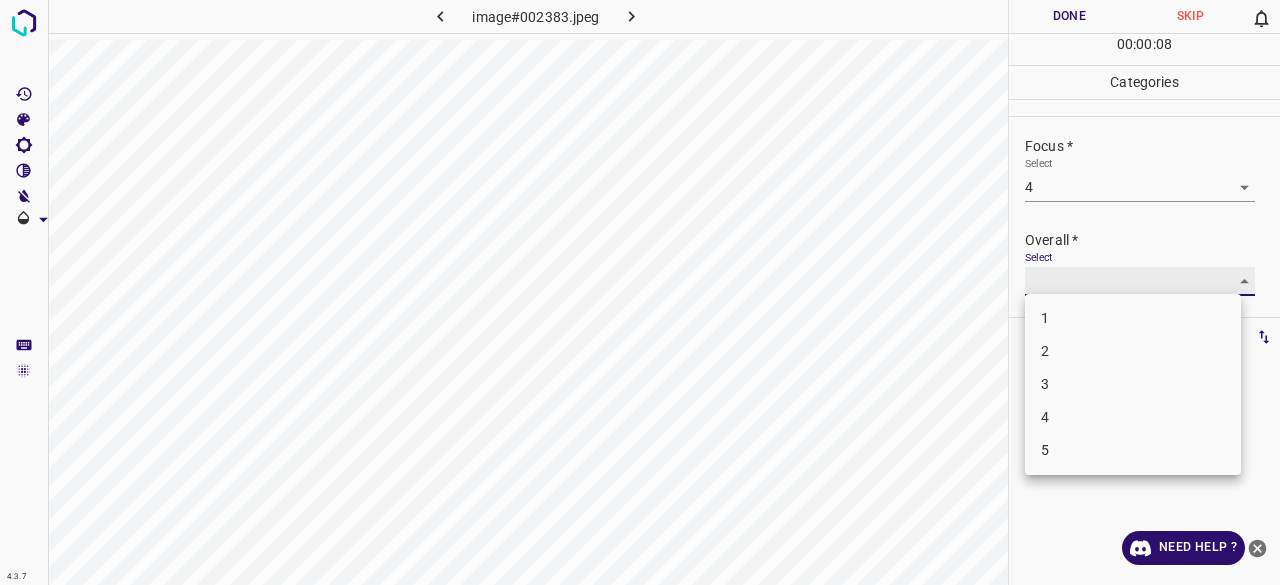 type on "4" 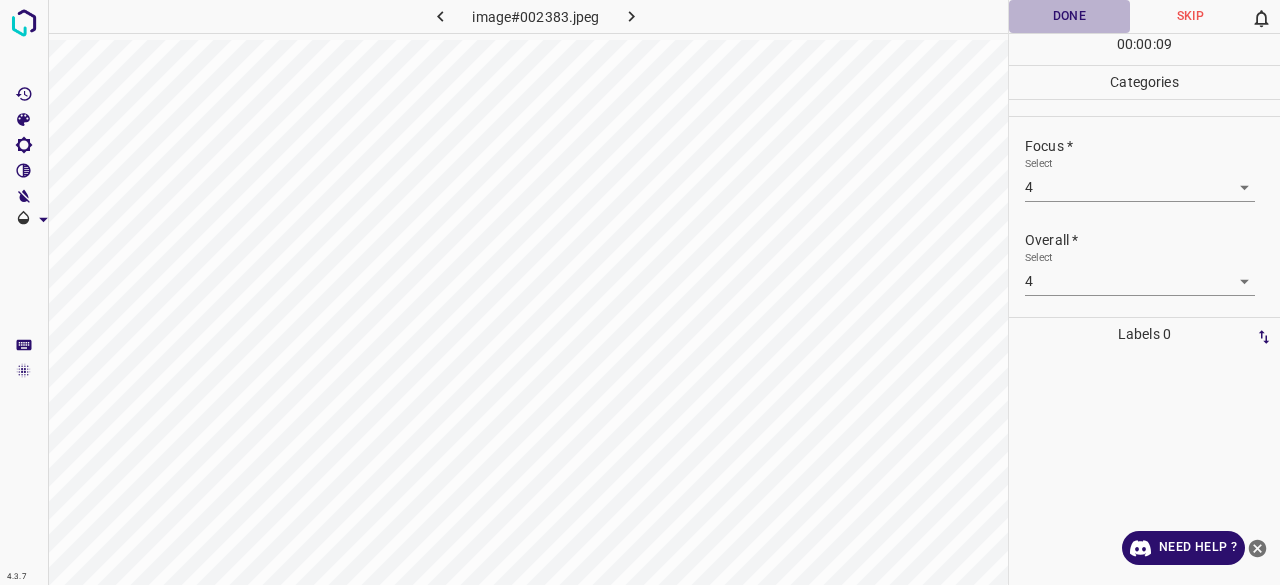 click on "Done" at bounding box center (1069, 16) 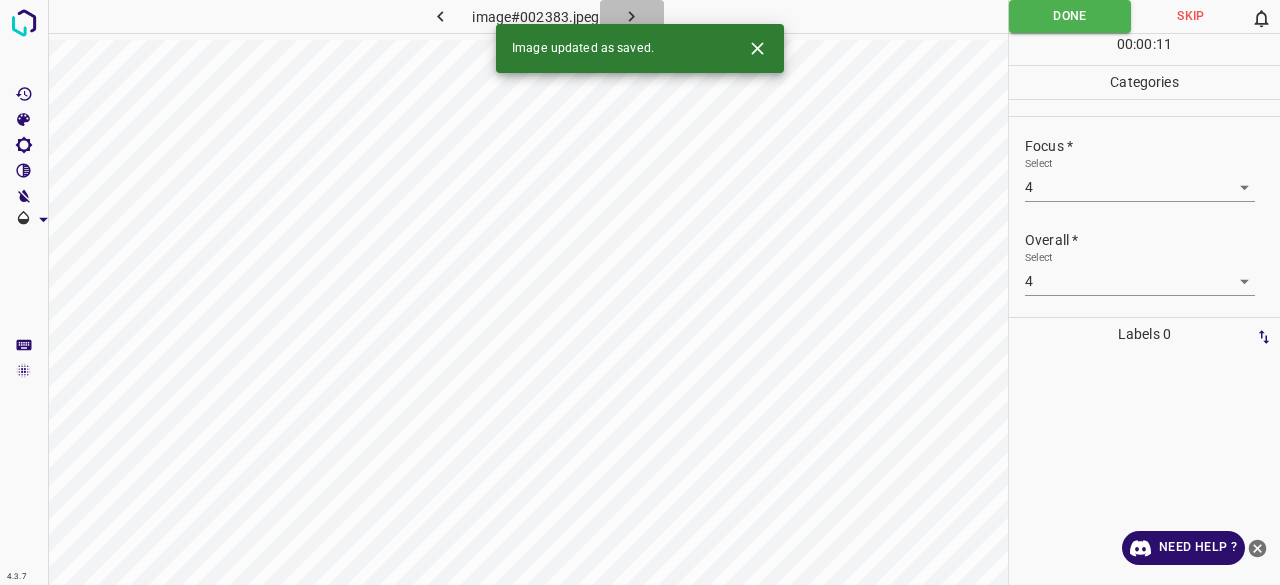 click 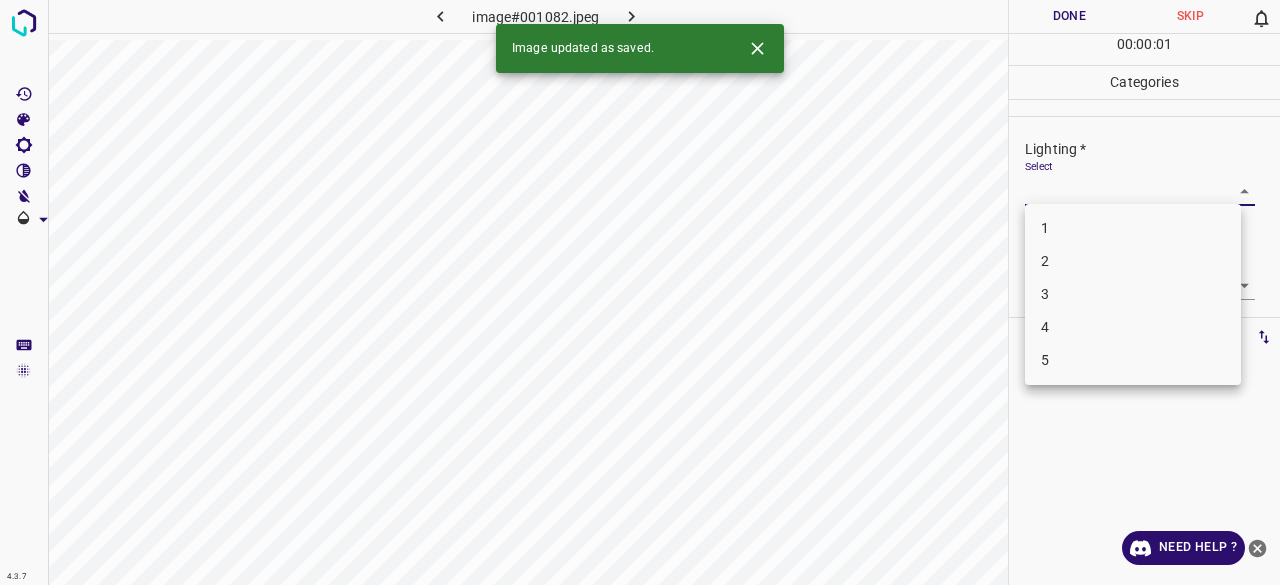 click on "4.3.7 image#001082.jpeg Done Skip 0 00   : 00   : 01   Categories Lighting *  Select ​ Focus *  Select ​ Overall *  Select ​ Labels   0 Categories 1 Lighting 2 Focus 3 Overall Tools Space Change between modes (Draw & Edit) I Auto labeling R Restore zoom M Zoom in N Zoom out Delete Delete selecte label Filters Z Restore filters X Saturation filter C Brightness filter V Contrast filter B Gray scale filter General O Download Image updated as saved. Need Help ? - Text - Hide - Delete 1 2 3 4 5" at bounding box center [640, 292] 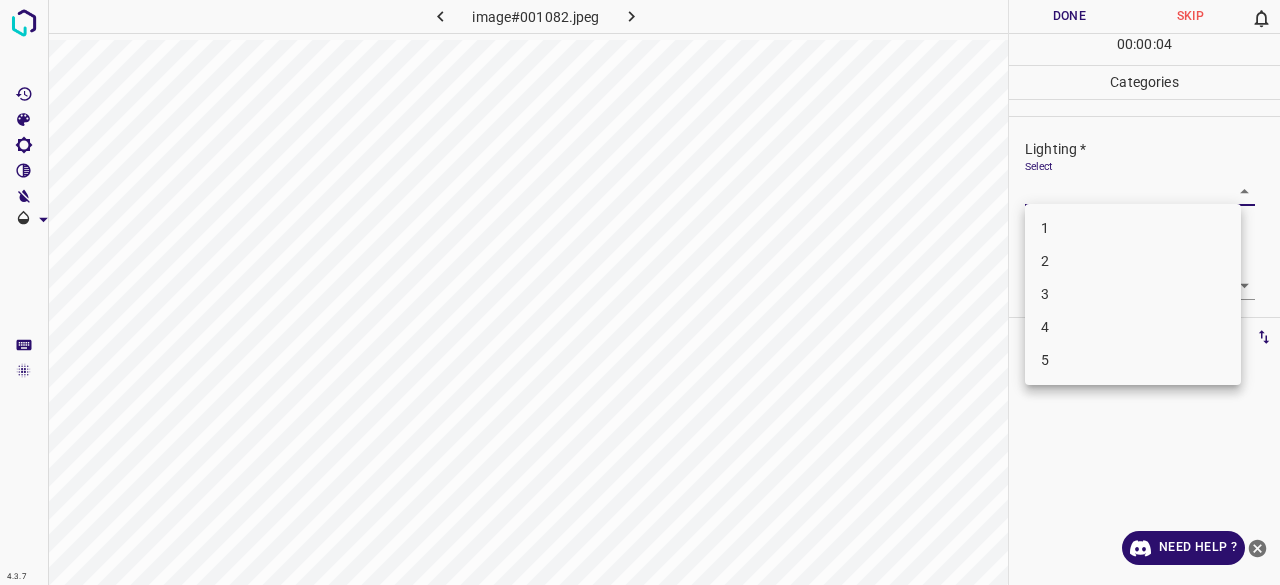 click on "3" at bounding box center [1133, 294] 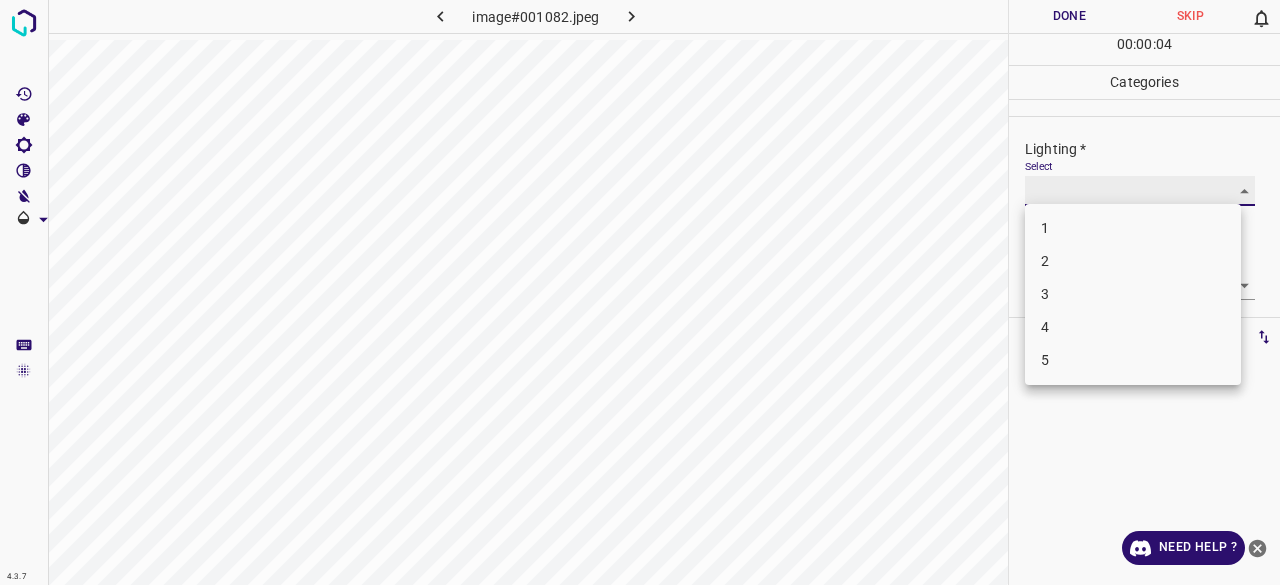 type on "3" 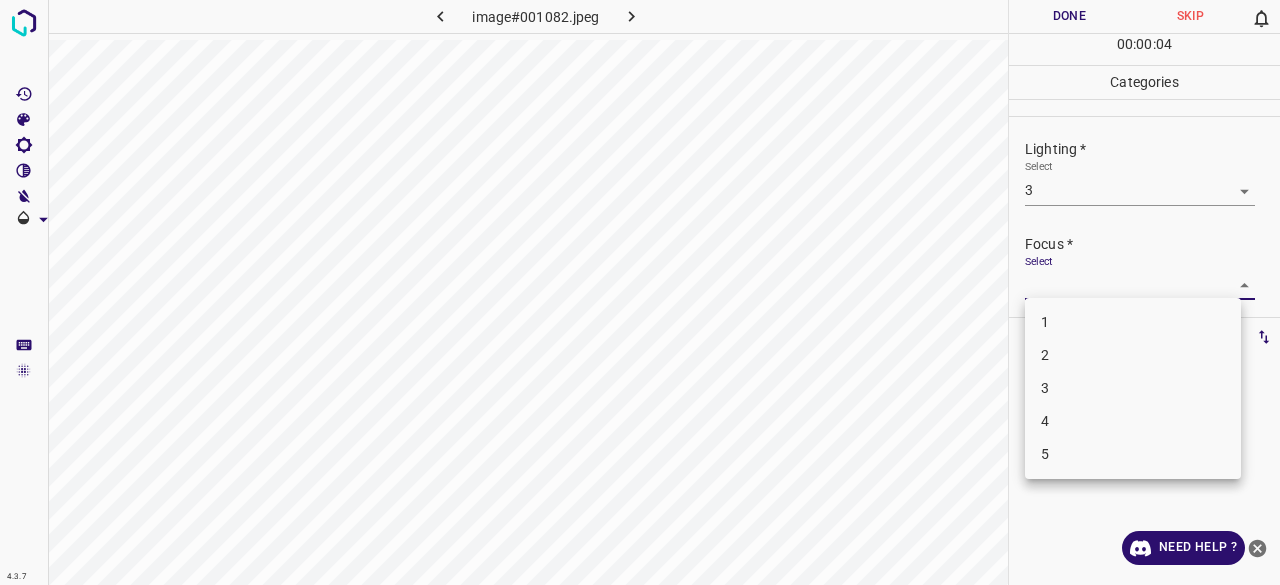 click on "4.3.7 image#001082.jpeg Done Skip 0 00   : 00   : 04   Categories Lighting *  Select 3 3 Focus *  Select ​ Overall *  Select ​ Labels   0 Categories 1 Lighting 2 Focus 3 Overall Tools Space Change between modes (Draw & Edit) I Auto labeling R Restore zoom M Zoom in N Zoom out Delete Delete selecte label Filters Z Restore filters X Saturation filter C Brightness filter V Contrast filter B Gray scale filter General O Download Need Help ? - Text - Hide - Delete 1 2 3 4 5" at bounding box center [640, 292] 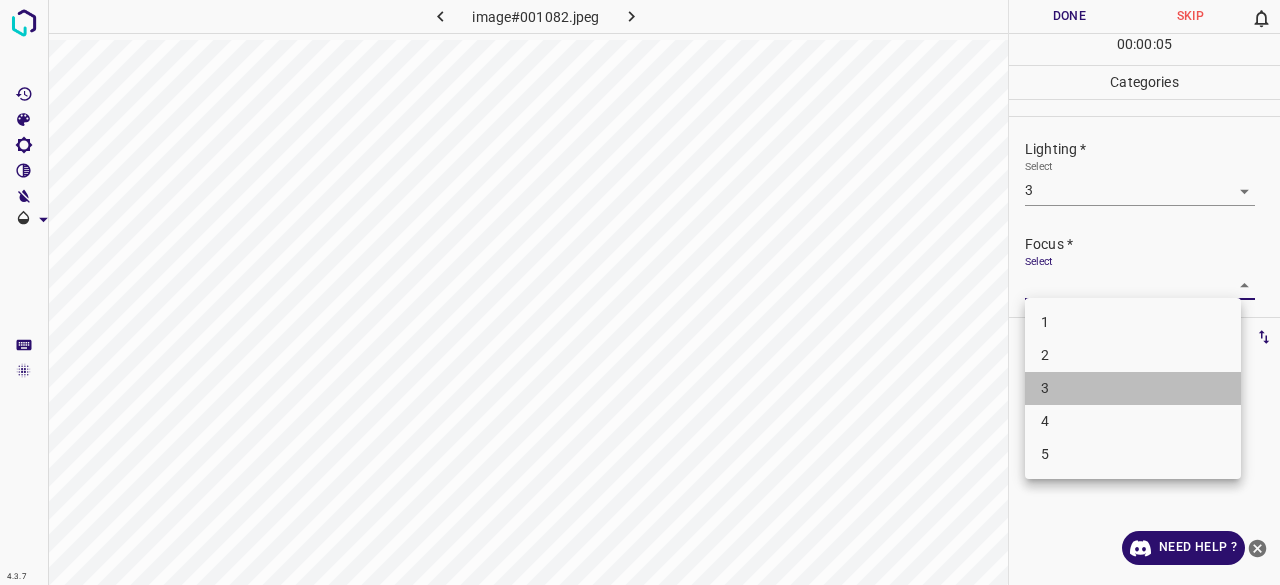 click on "3" at bounding box center [1133, 388] 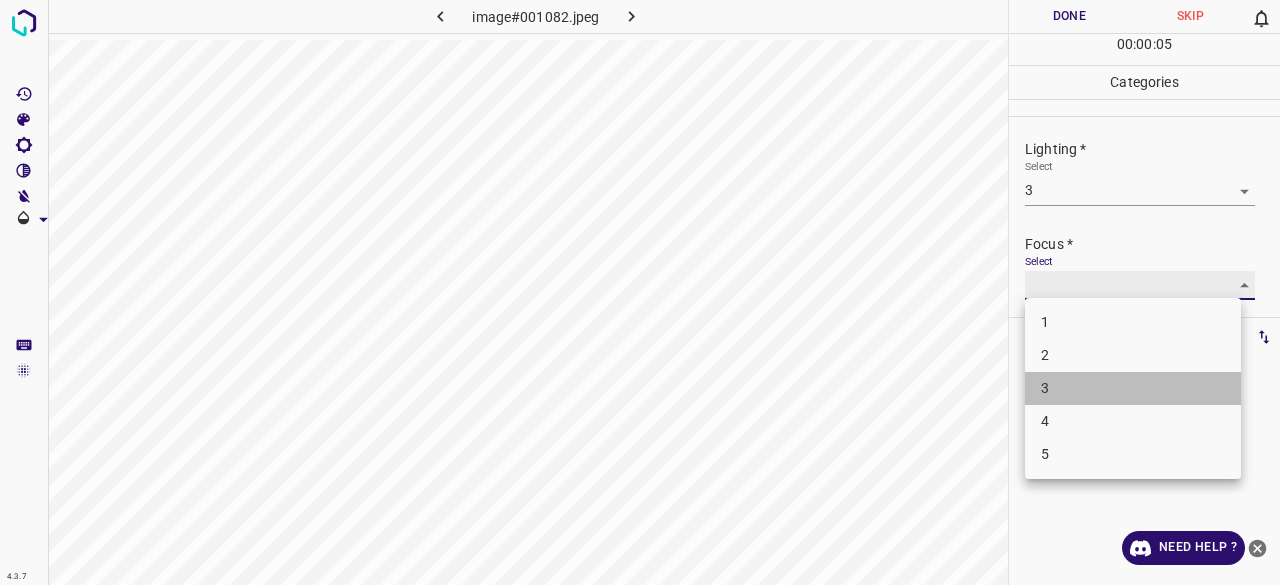 type on "3" 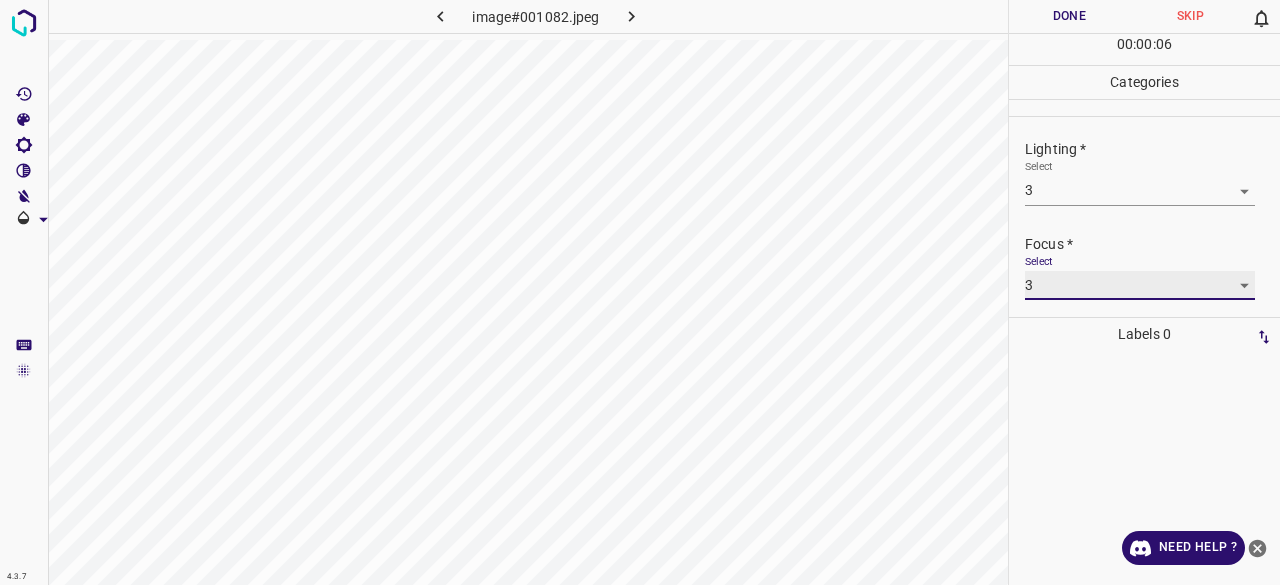 scroll, scrollTop: 98, scrollLeft: 0, axis: vertical 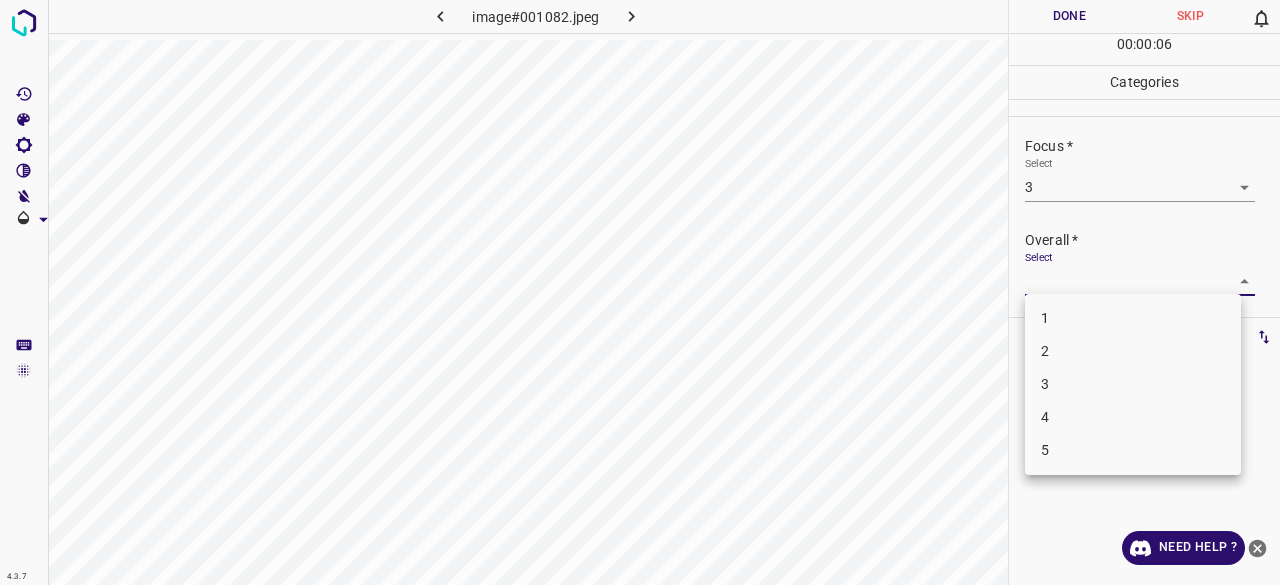 click on "4.3.7 image#001082.jpeg Done Skip 0 00   : 00   : 06   Categories Lighting *  Select 3 3 Focus *  Select 3 3 Overall *  Select ​ Labels   0 Categories 1 Lighting 2 Focus 3 Overall Tools Space Change between modes (Draw & Edit) I Auto labeling R Restore zoom M Zoom in N Zoom out Delete Delete selecte label Filters Z Restore filters X Saturation filter C Brightness filter V Contrast filter B Gray scale filter General O Download Need Help ? - Text - Hide - Delete 1 2 3 4 5" at bounding box center [640, 292] 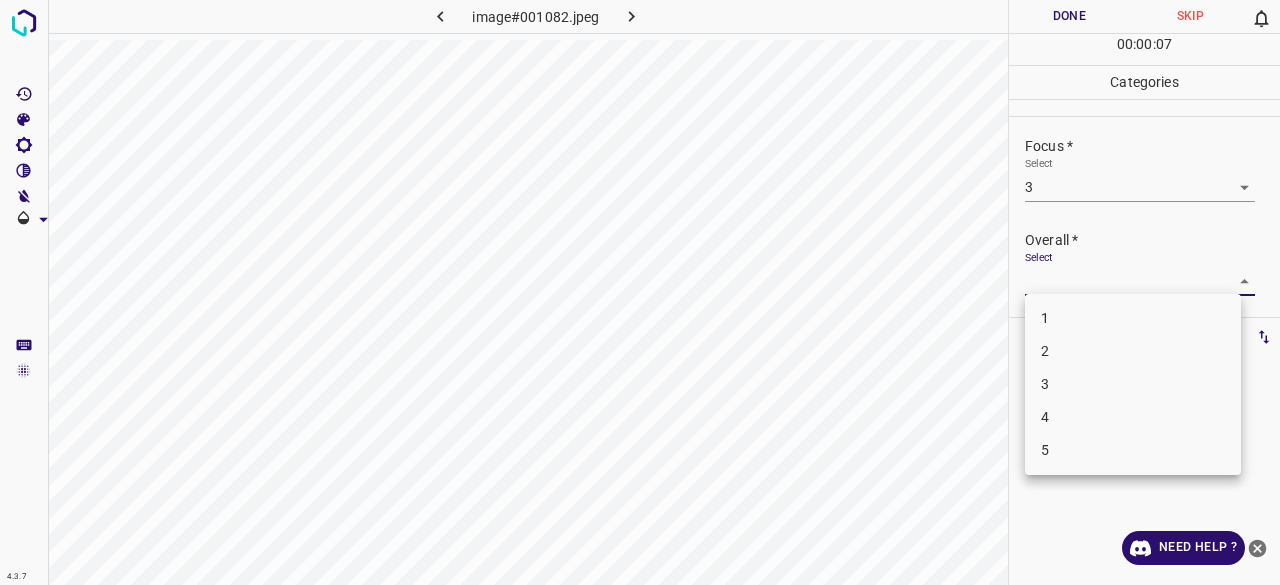 click on "3" at bounding box center (1133, 384) 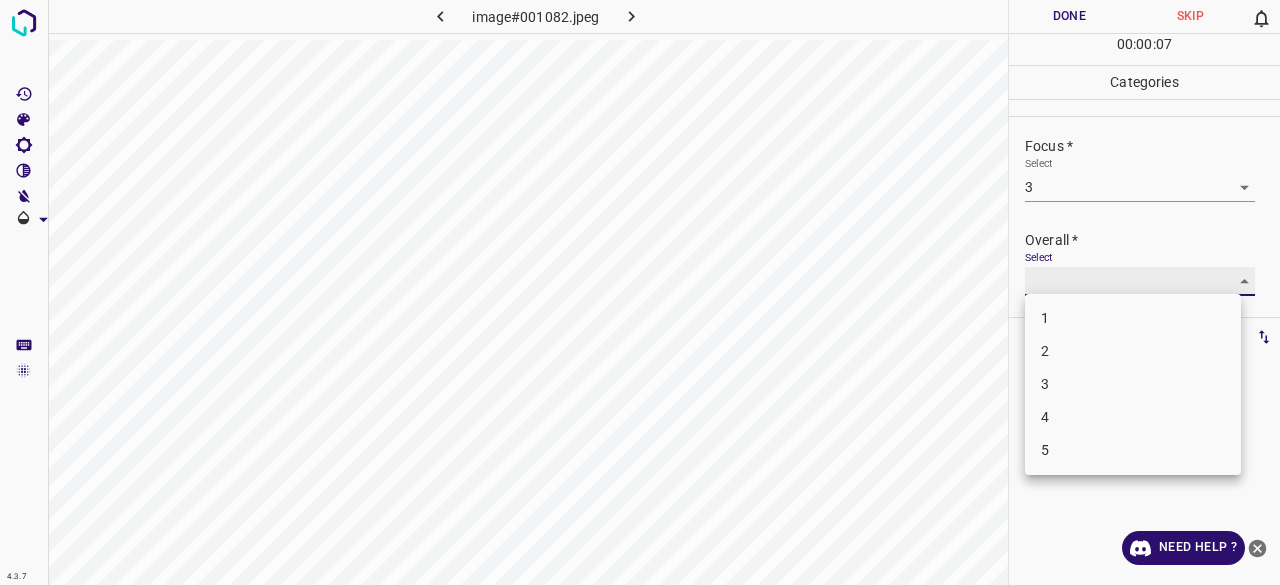 type on "3" 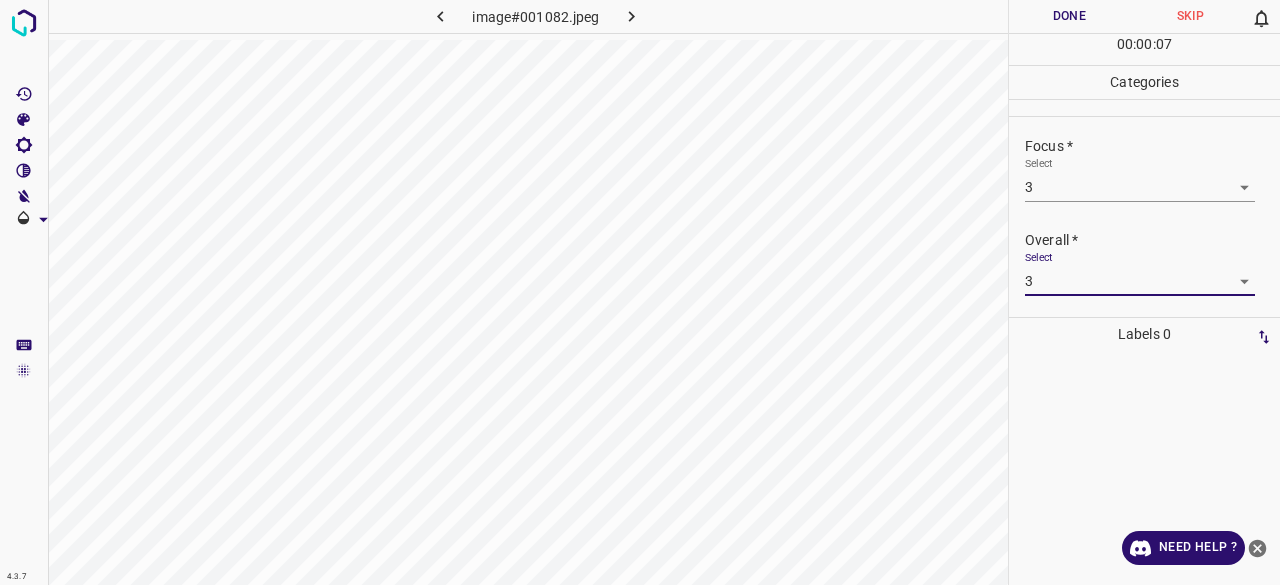 click on "Done" at bounding box center (1069, 16) 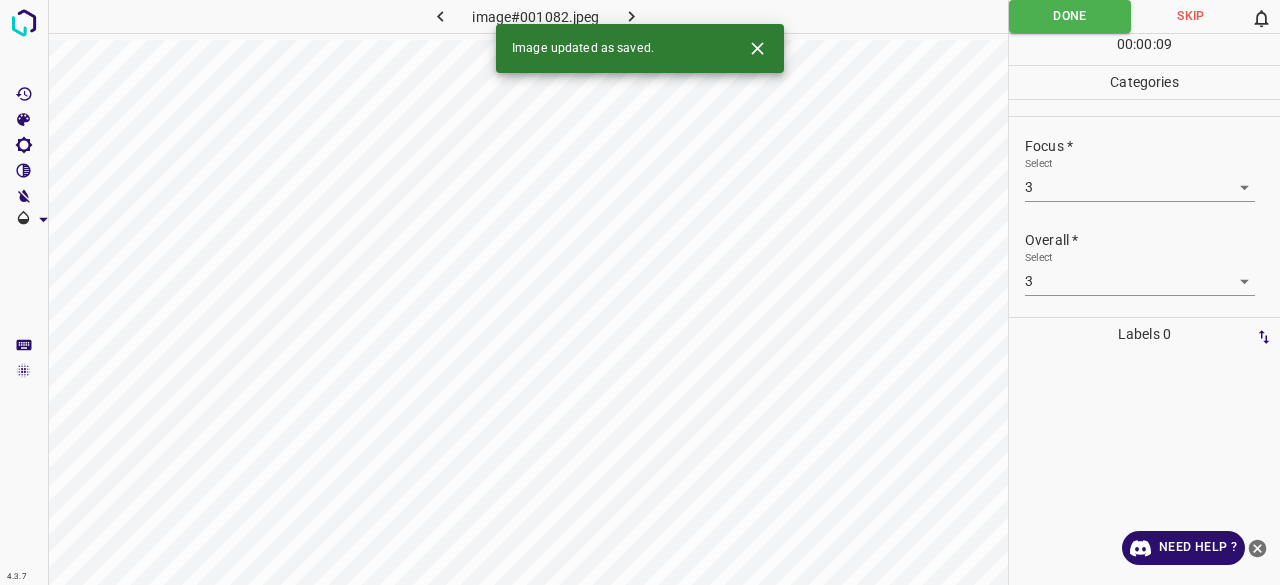 click 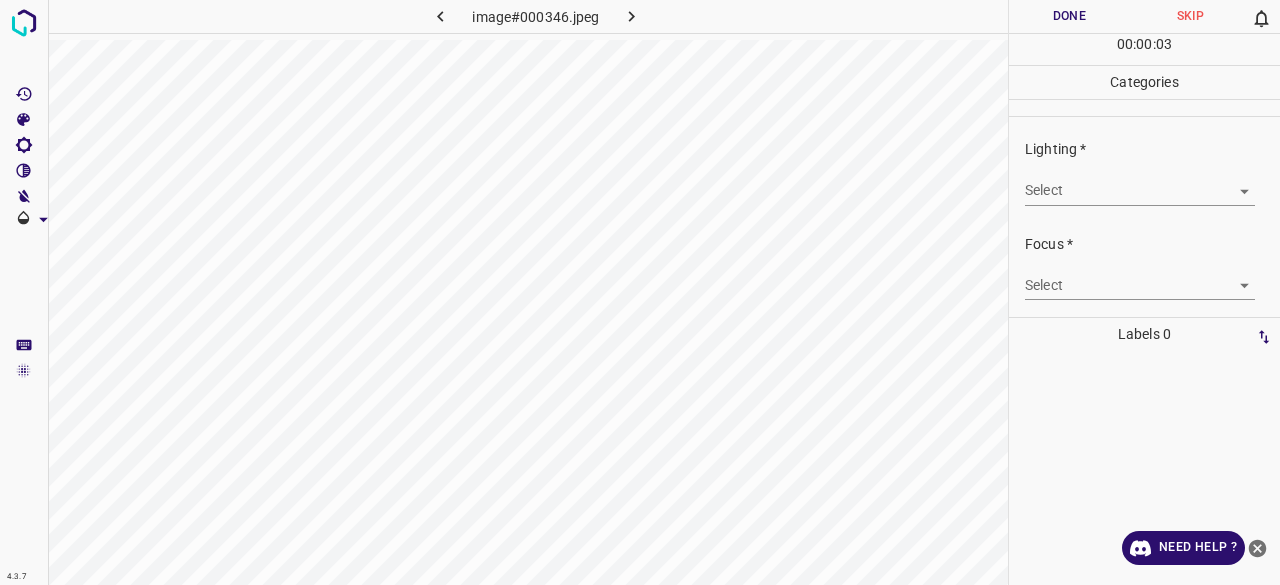 click on "4.3.7 image#000346.jpeg Done Skip 0 00   : 00   : 03   Categories Lighting *  Select ​ Focus *  Select ​ Overall *  Select ​ Labels   0 Categories 1 Lighting 2 Focus 3 Overall Tools Space Change between modes (Draw & Edit) I Auto labeling R Restore zoom M Zoom in N Zoom out Delete Delete selecte label Filters Z Restore filters X Saturation filter C Brightness filter V Contrast filter B Gray scale filter General O Download Need Help ? - Text - Hide - Delete" at bounding box center [640, 292] 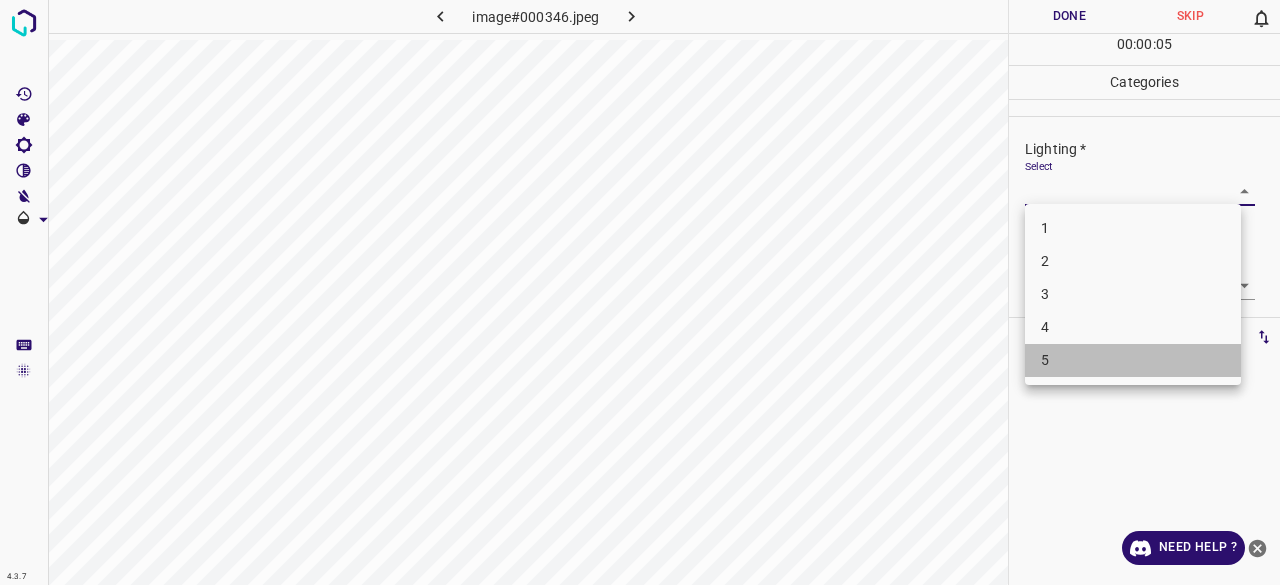 click on "5" at bounding box center (1133, 360) 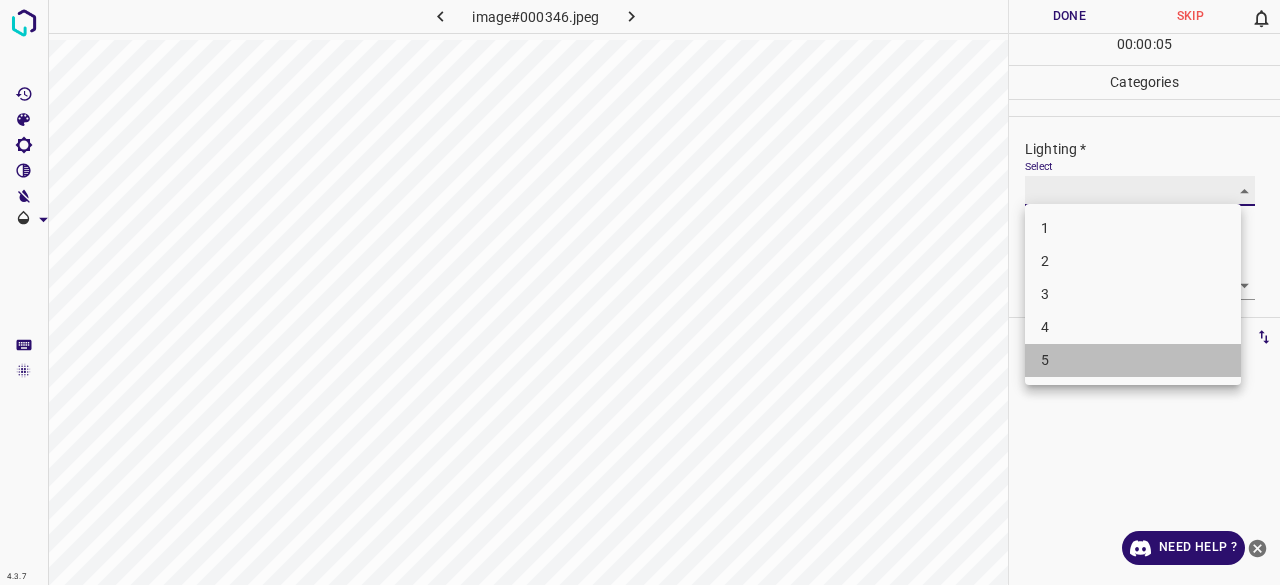 type on "5" 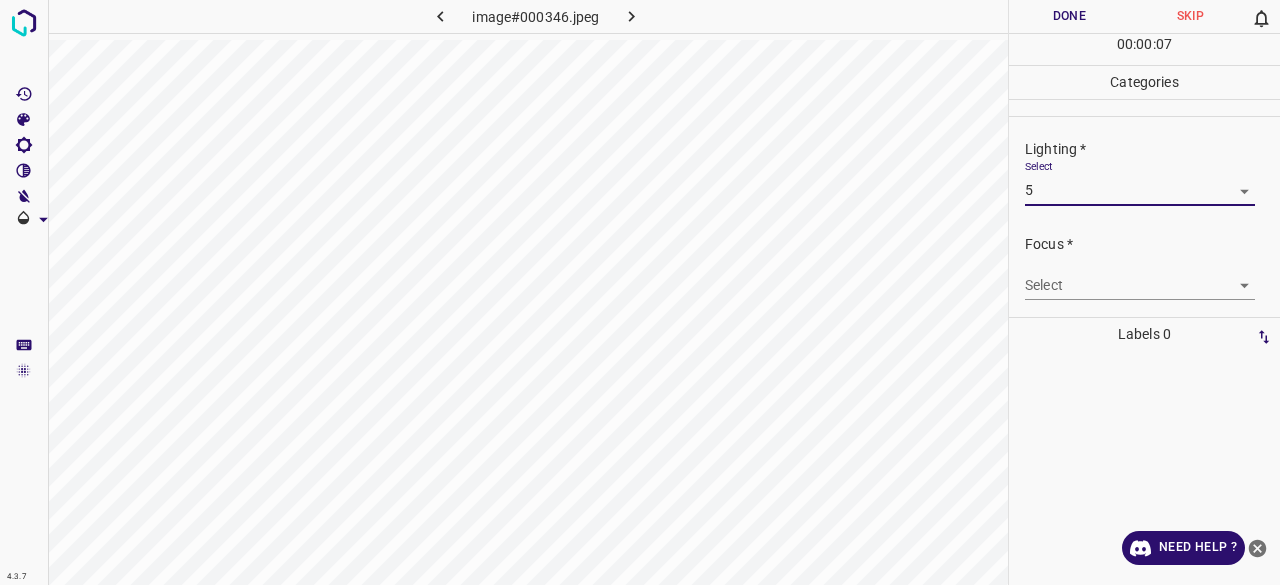 click on "4.3.7 image#000346.jpeg Done Skip 0 00   : 00   : 07   Categories Lighting *  Select 5 5 Focus *  Select ​ Overall *  Select ​ Labels   0 Categories 1 Lighting 2 Focus 3 Overall Tools Space Change between modes (Draw & Edit) I Auto labeling R Restore zoom M Zoom in N Zoom out Delete Delete selecte label Filters Z Restore filters X Saturation filter C Brightness filter V Contrast filter B Gray scale filter General O Download Need Help ? - Text - Hide - Delete" at bounding box center (640, 292) 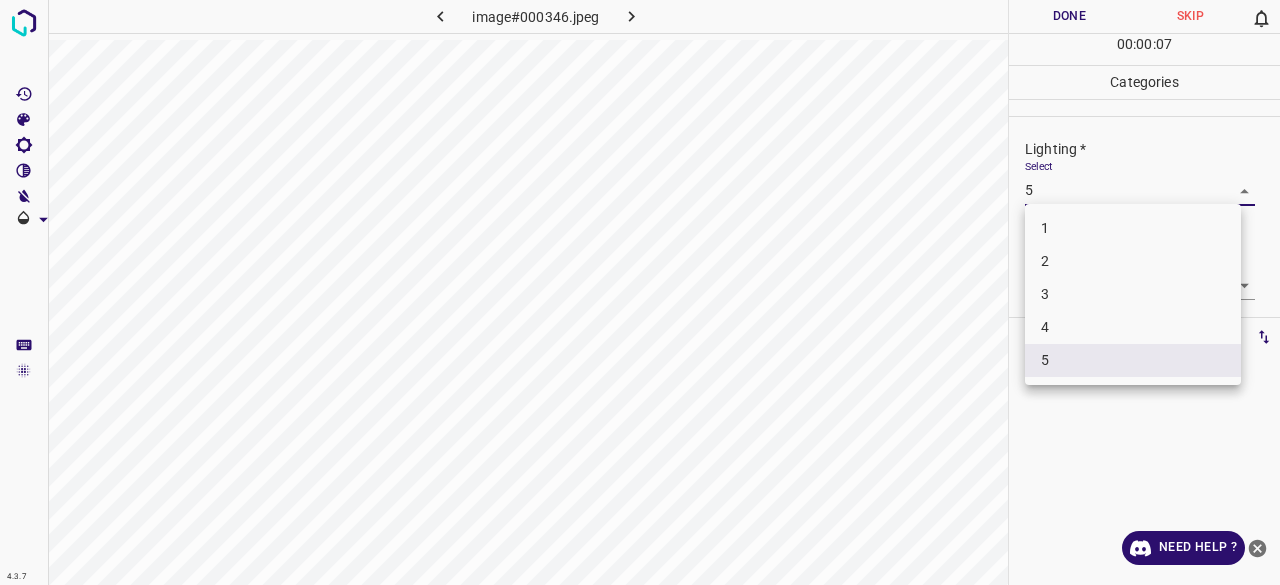 click on "5" at bounding box center (1133, 360) 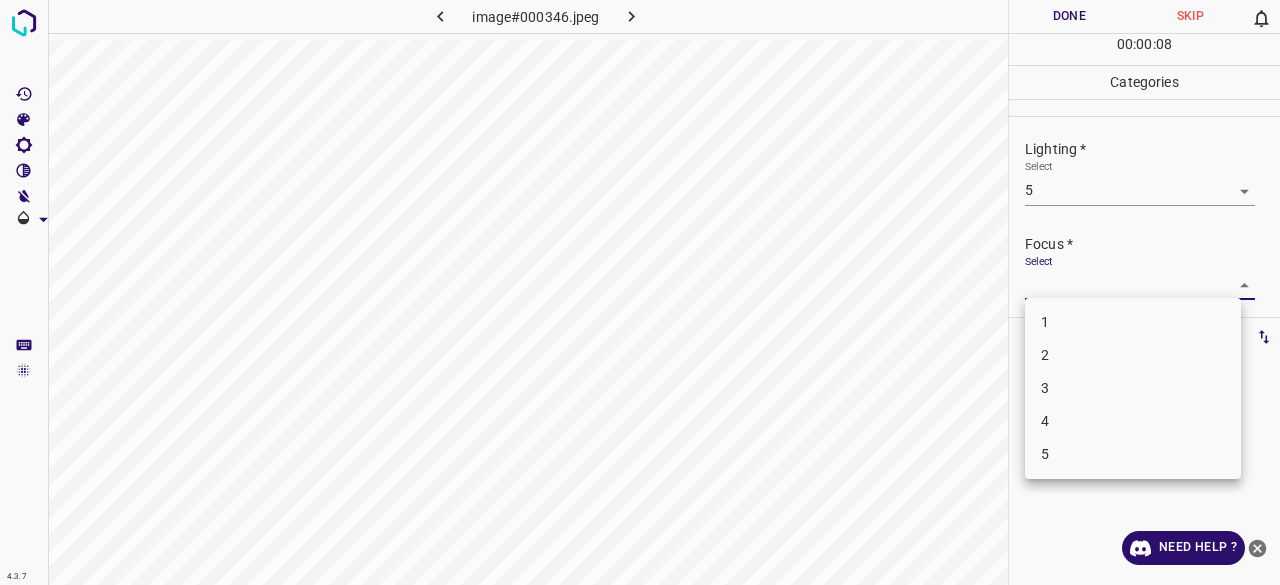 click on "4.3.7 image#000346.jpeg Done Skip 0 00   : 00   : 08   Categories Lighting *  Select 5 5 Focus *  Select ​ Overall *  Select ​ Labels   0 Categories 1 Lighting 2 Focus 3 Overall Tools Space Change between modes (Draw & Edit) I Auto labeling R Restore zoom M Zoom in N Zoom out Delete Delete selecte label Filters Z Restore filters X Saturation filter C Brightness filter V Contrast filter B Gray scale filter General O Download Need Help ? - Text - Hide - Delete 1 2 3 4 5" at bounding box center [640, 292] 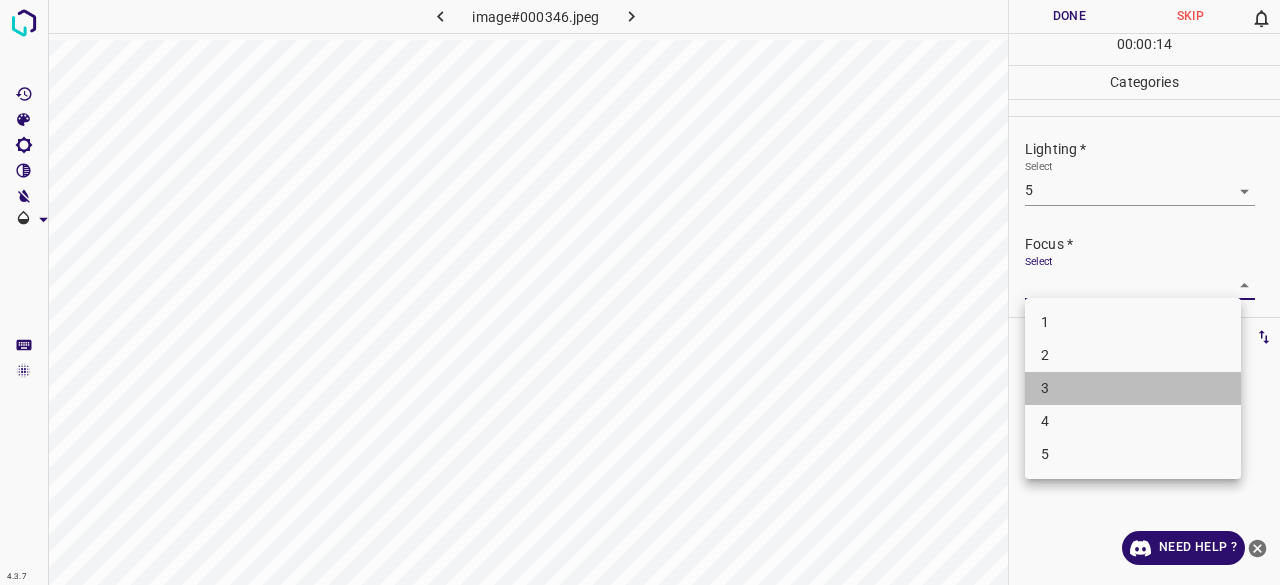 click on "3" at bounding box center (1133, 388) 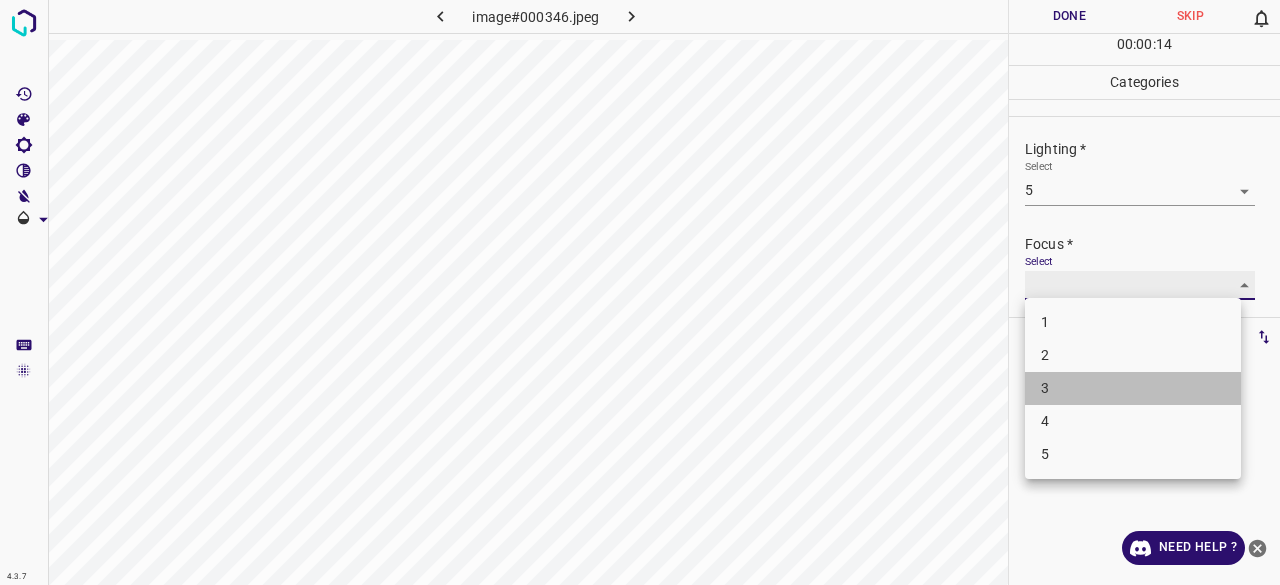 type on "3" 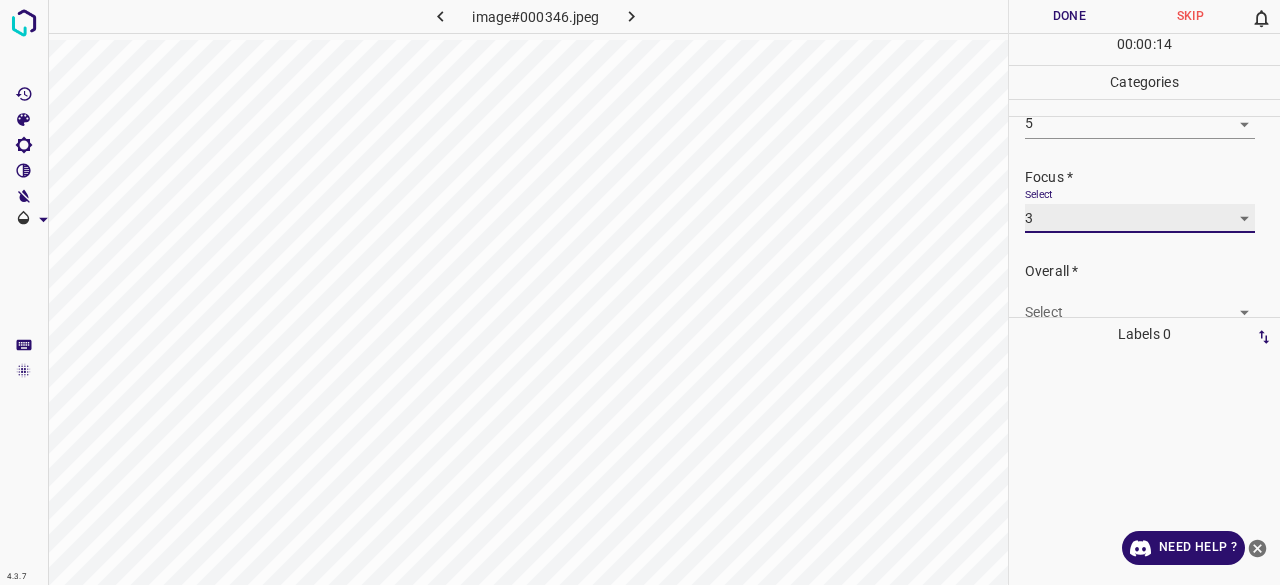 scroll, scrollTop: 98, scrollLeft: 0, axis: vertical 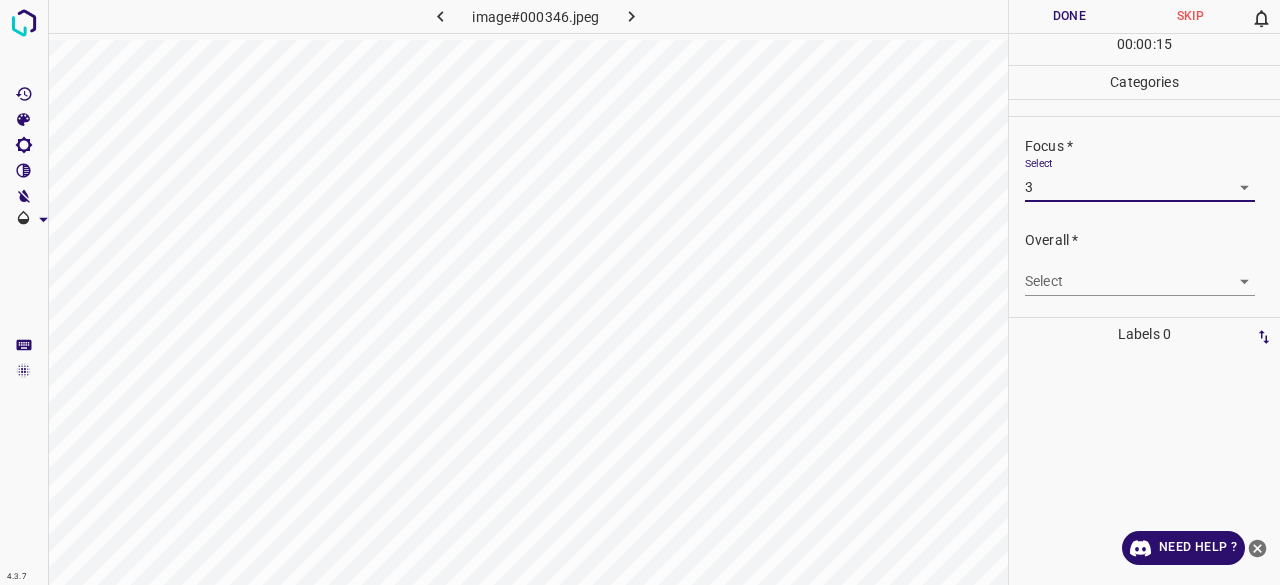 click on "4.3.7 image#000346.jpeg Done Skip 0 00   : 00   : 15   Categories Lighting *  Select 5 5 Focus *  Select 3 3 Overall *  Select ​ Labels   0 Categories 1 Lighting 2 Focus 3 Overall Tools Space Change between modes (Draw & Edit) I Auto labeling R Restore zoom M Zoom in N Zoom out Delete Delete selecte label Filters Z Restore filters X Saturation filter C Brightness filter V Contrast filter B Gray scale filter General O Download Need Help ? - Text - Hide - Delete" at bounding box center [640, 292] 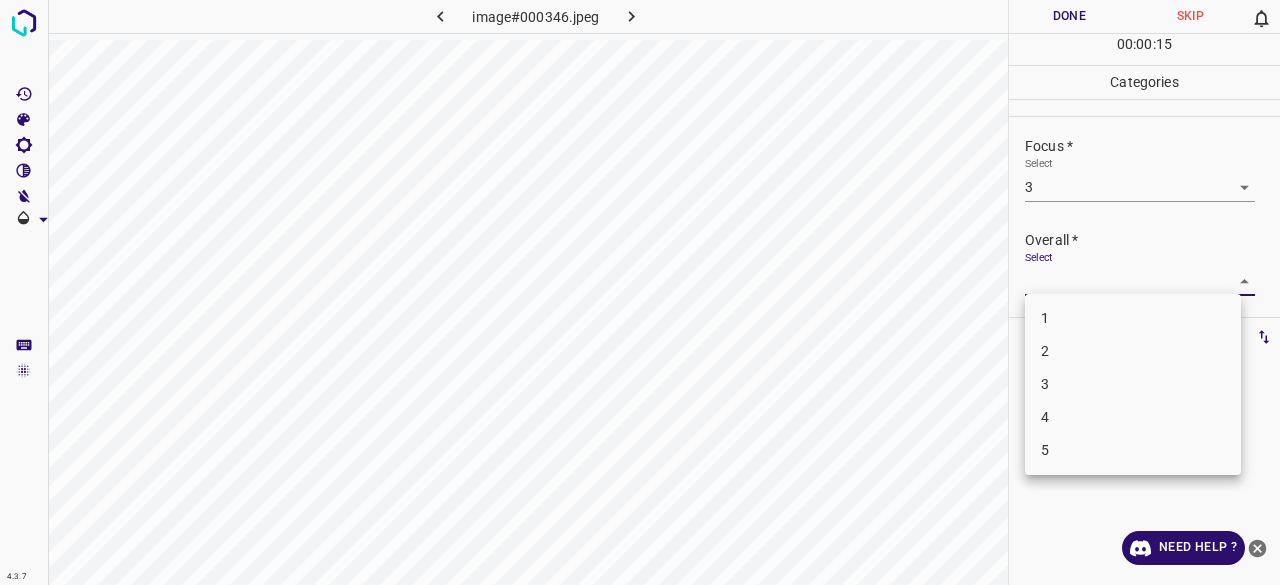 click on "4" at bounding box center [1133, 417] 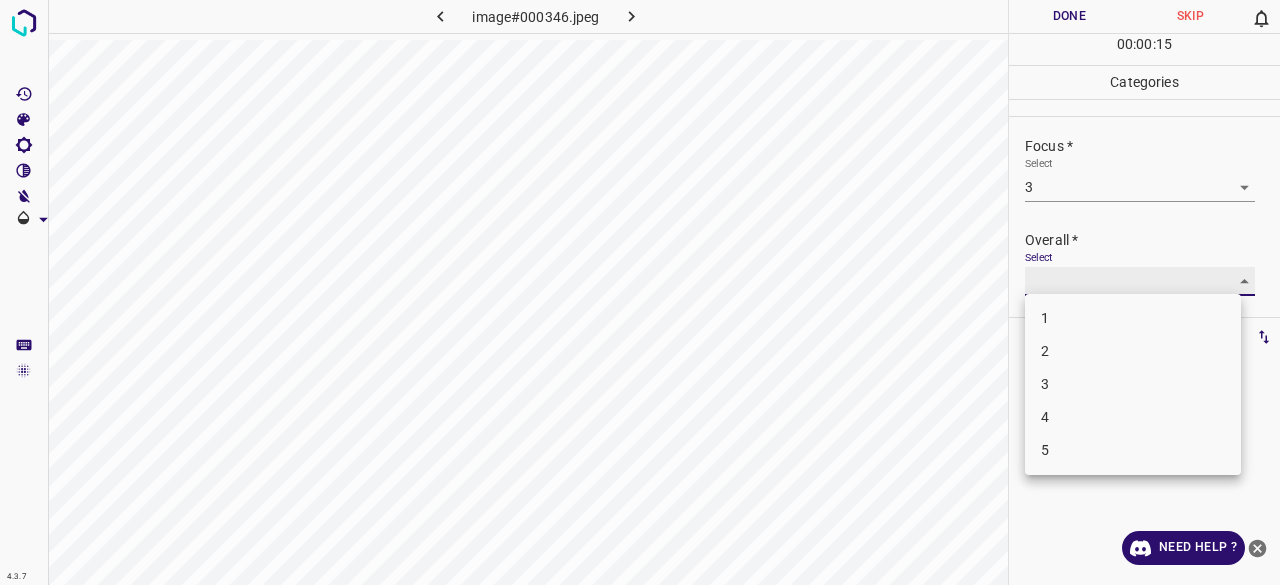 type on "4" 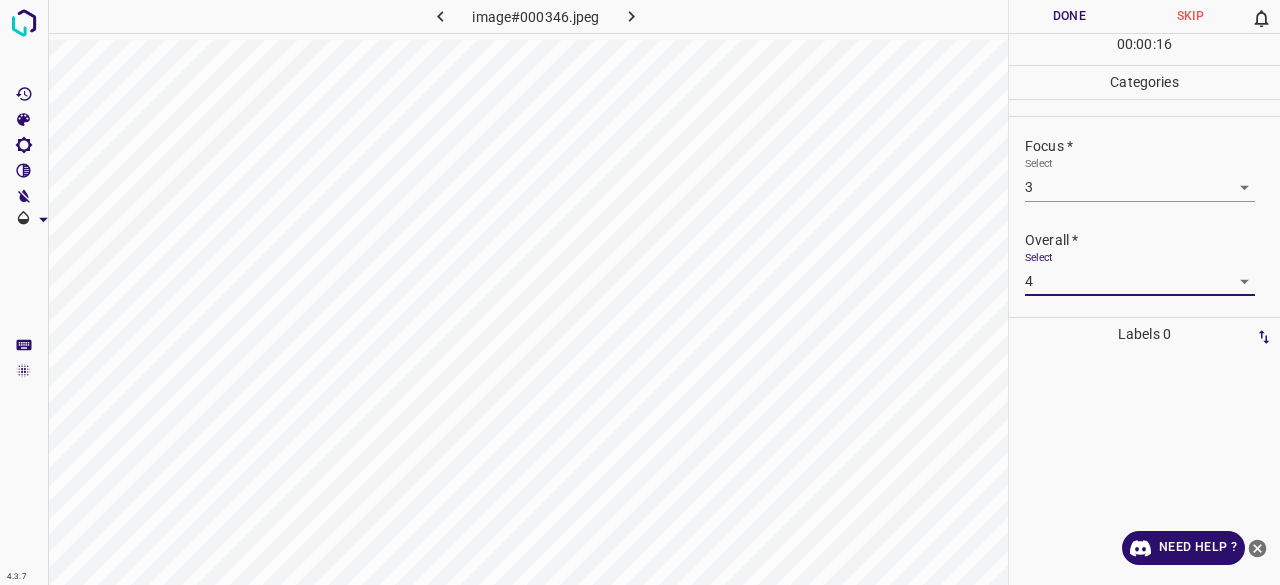 click on "Done" at bounding box center [1069, 16] 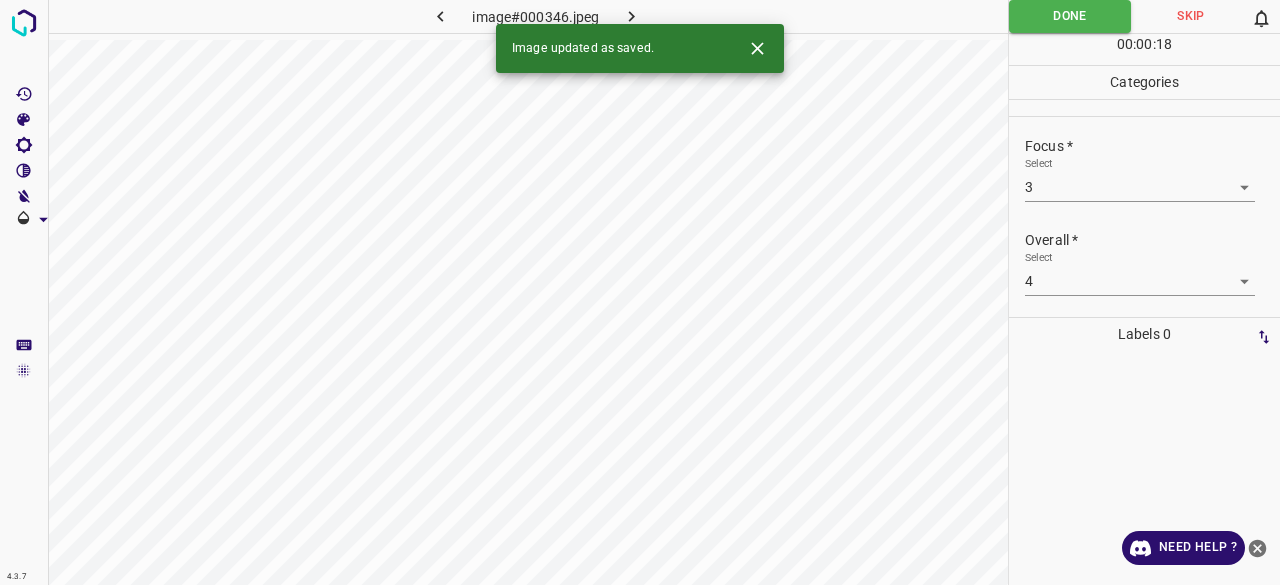 click 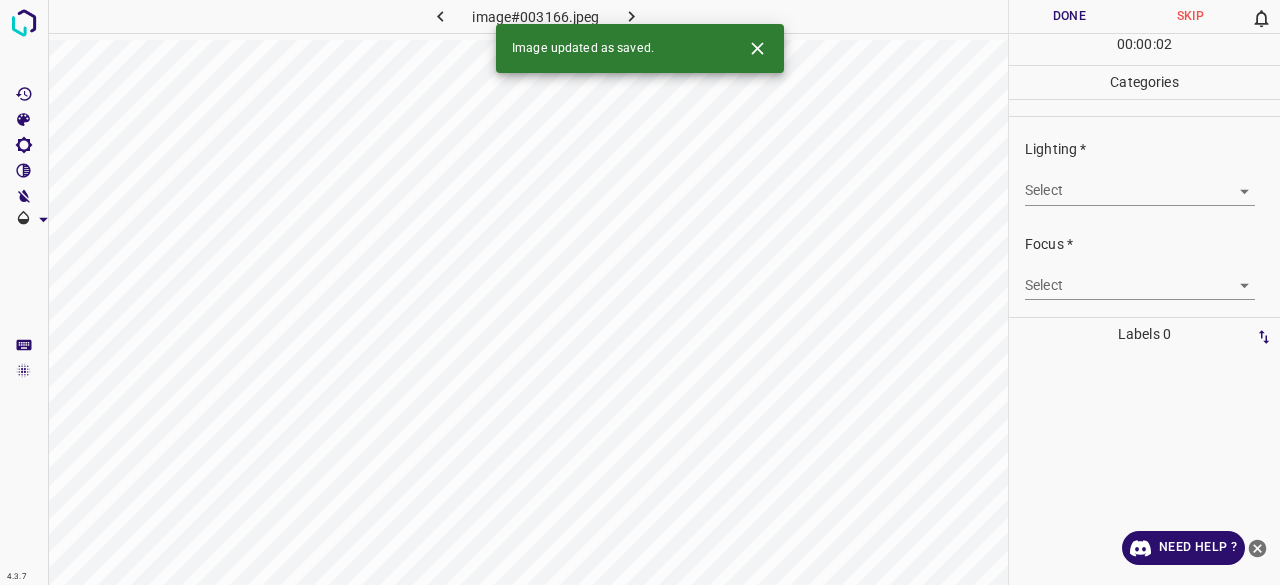 click on "4.3.7 image#003166.jpeg Done Skip 0 00   : 00   : 02   Categories Lighting *  Select ​ Focus *  Select ​ Overall *  Select ​ Labels   0 Categories 1 Lighting 2 Focus 3 Overall Tools Space Change between modes (Draw & Edit) I Auto labeling R Restore zoom M Zoom in N Zoom out Delete Delete selecte label Filters Z Restore filters X Saturation filter C Brightness filter V Contrast filter B Gray scale filter General O Download Image updated as saved. Need Help ? - Text - Hide - Delete" at bounding box center [640, 292] 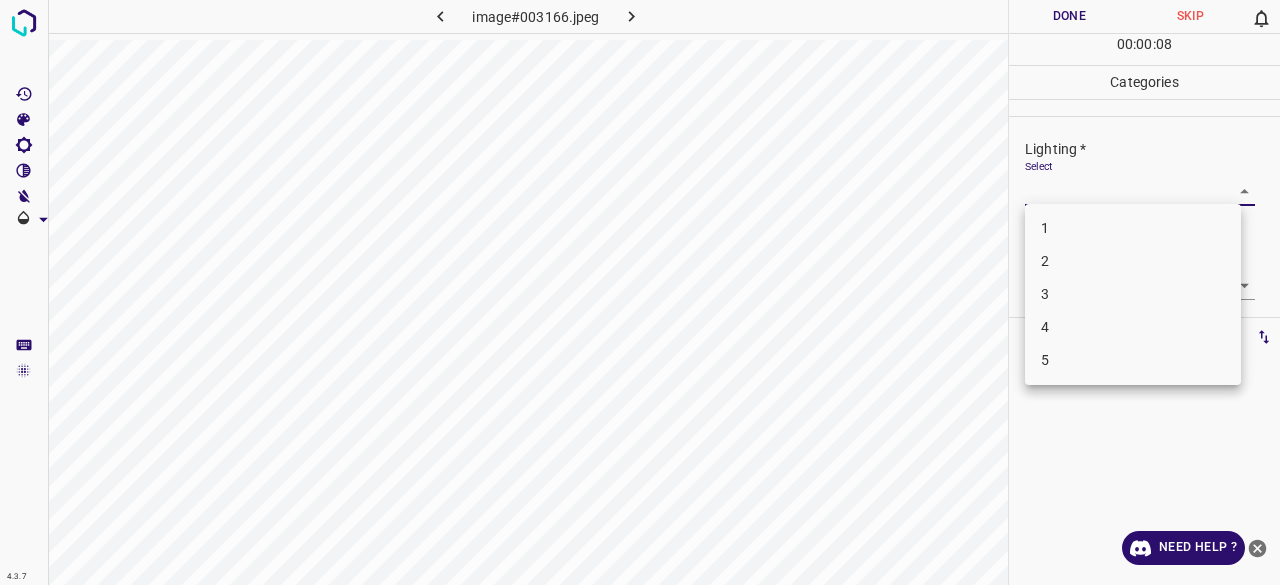 click on "4" at bounding box center (1133, 327) 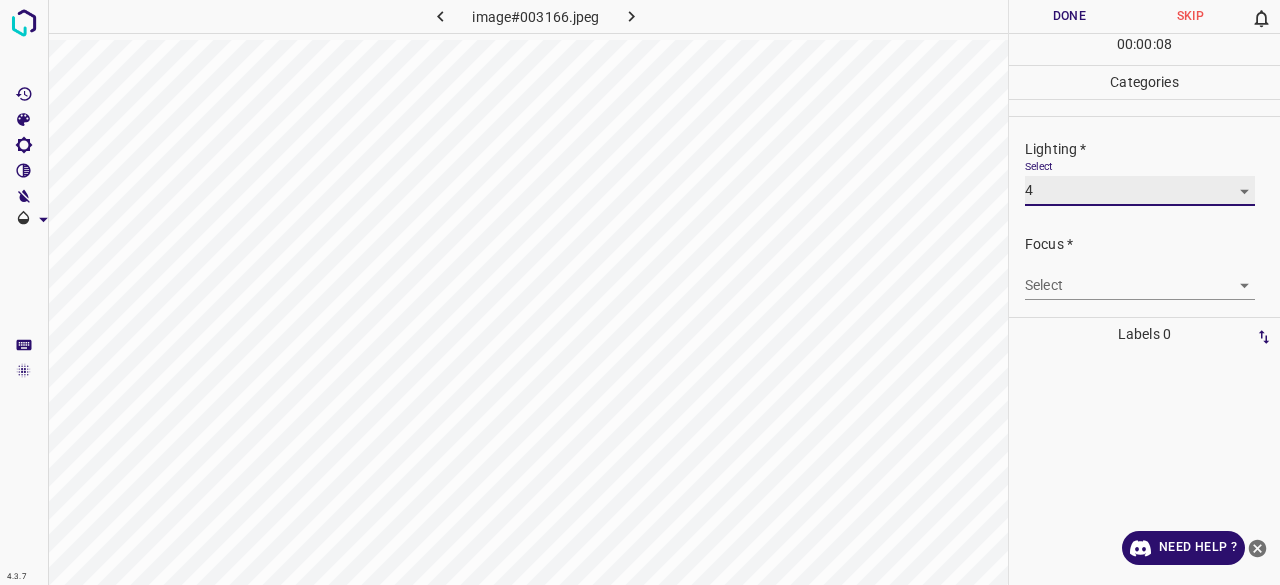 type on "4" 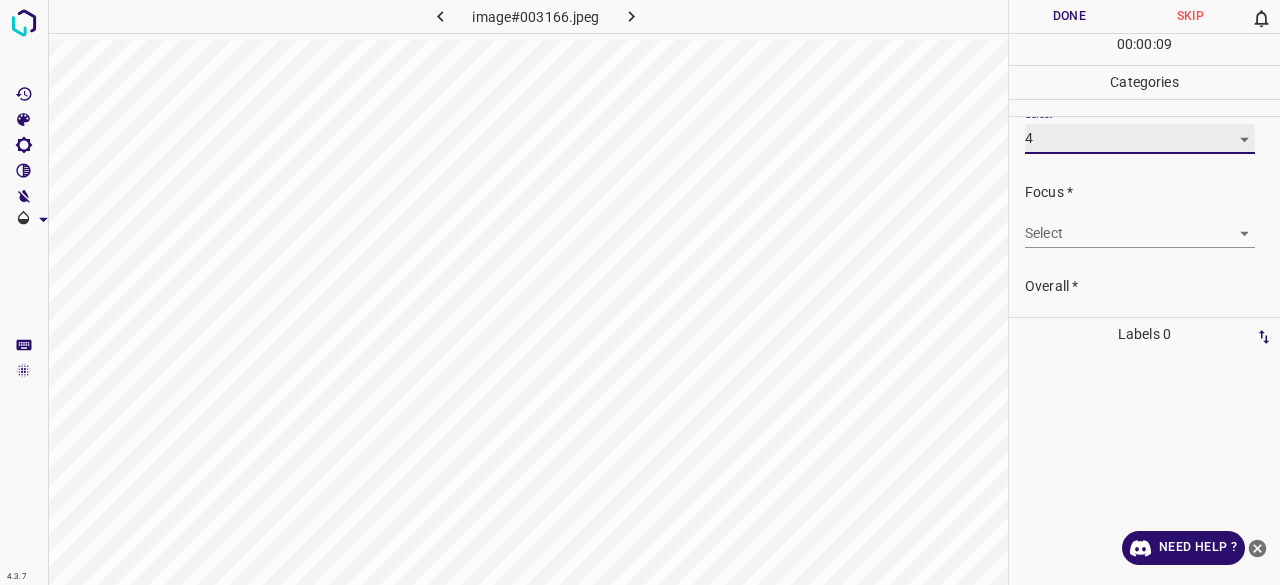 scroll, scrollTop: 98, scrollLeft: 0, axis: vertical 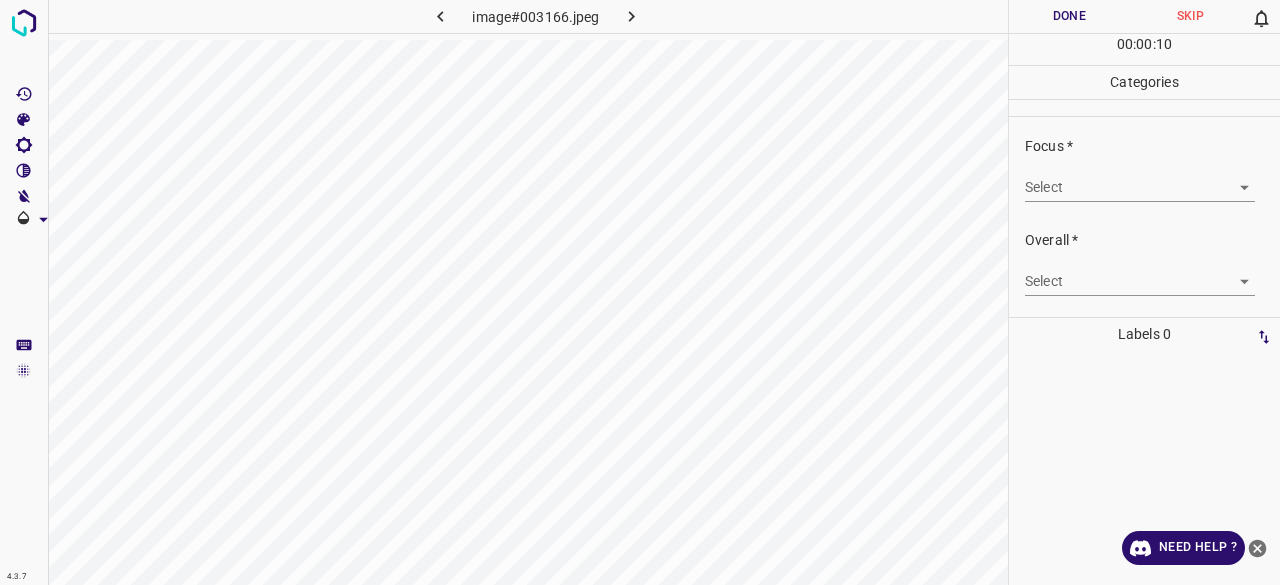 click on "4.3.7 image#003166.jpeg Done Skip 0 00   : 00   : 10   Categories Lighting *  Select 4 4 Focus *  Select ​ Overall *  Select ​ Labels   0 Categories 1 Lighting 2 Focus 3 Overall Tools Space Change between modes (Draw & Edit) I Auto labeling R Restore zoom M Zoom in N Zoom out Delete Delete selecte label Filters Z Restore filters X Saturation filter C Brightness filter V Contrast filter B Gray scale filter General O Download Need Help ? - Text - Hide - Delete" at bounding box center (640, 292) 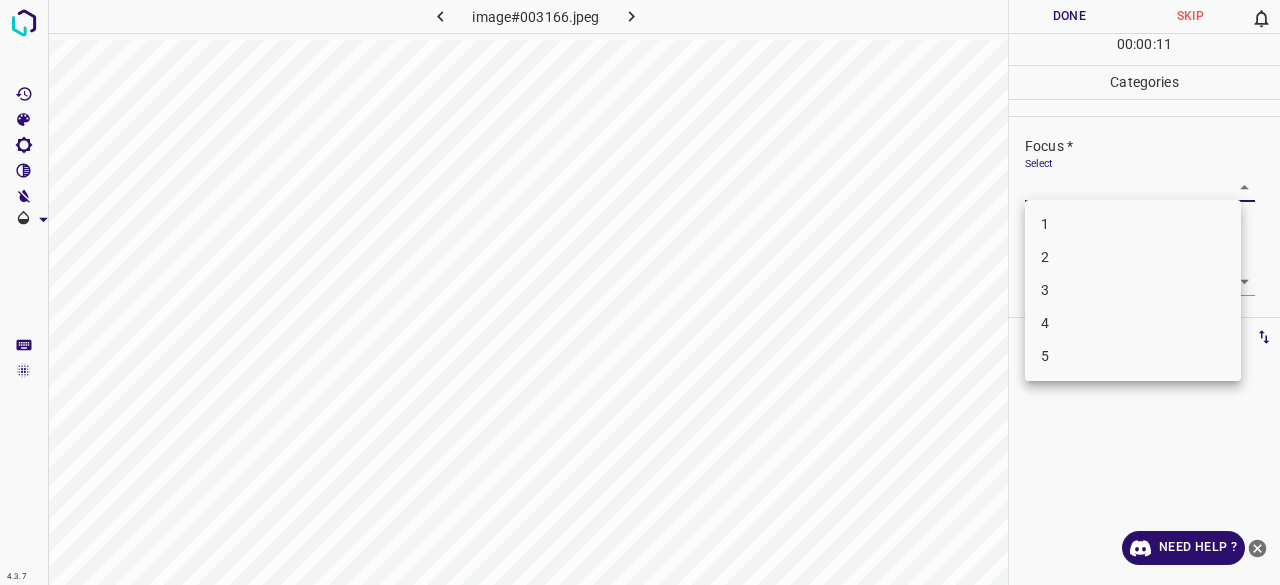 click on "3" at bounding box center [1133, 290] 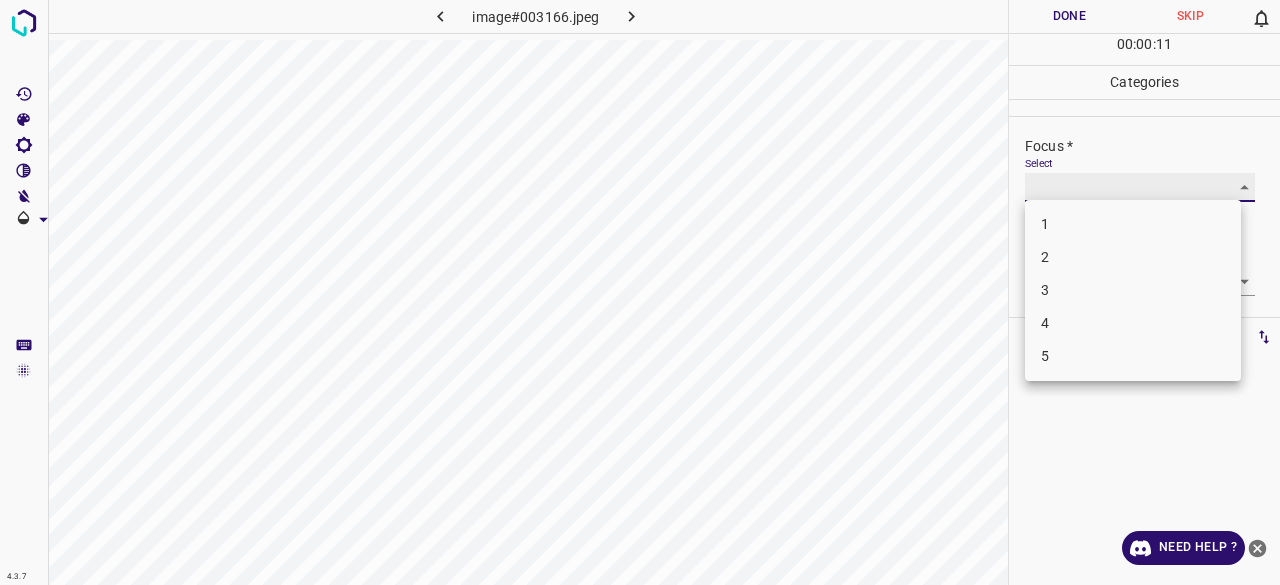 type on "3" 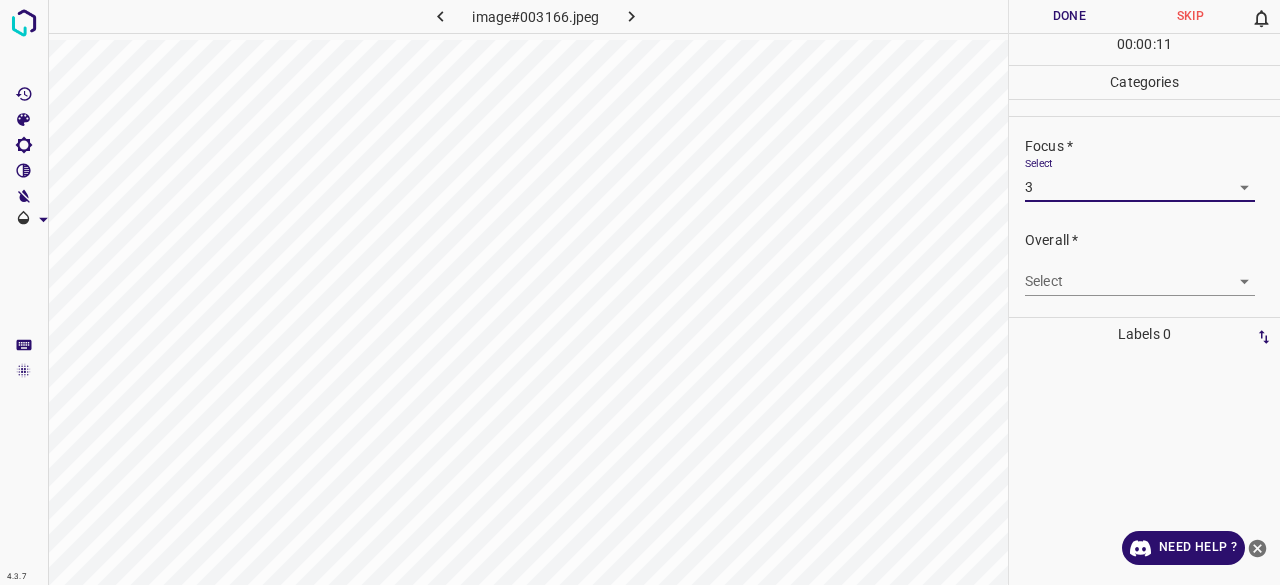 click on "Overall *  Select ​" at bounding box center [1144, 263] 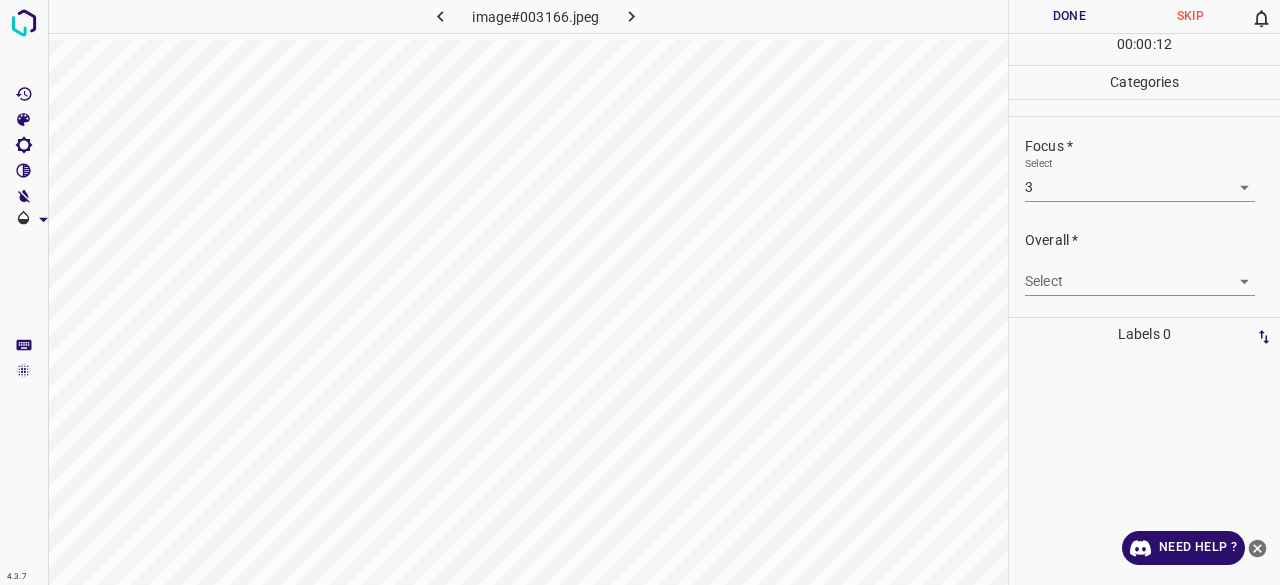 click on "4.3.7 image#003166.jpeg Done Skip 0 00   : 00   : 12   Categories Lighting *  Select 4 4 Focus *  Select 3 3 Overall *  Select ​ Labels   0 Categories 1 Lighting 2 Focus 3 Overall Tools Space Change between modes (Draw & Edit) I Auto labeling R Restore zoom M Zoom in N Zoom out Delete Delete selecte label Filters Z Restore filters X Saturation filter C Brightness filter V Contrast filter B Gray scale filter General O Download Need Help ? - Text - Hide - Delete" at bounding box center [640, 292] 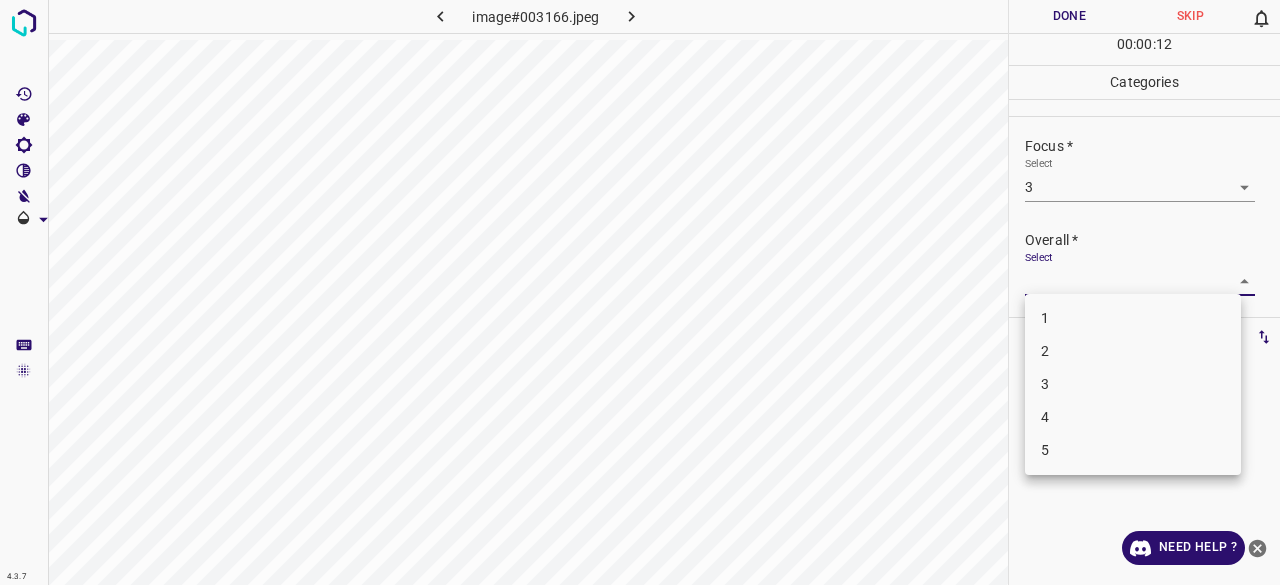 click on "3" at bounding box center [1133, 384] 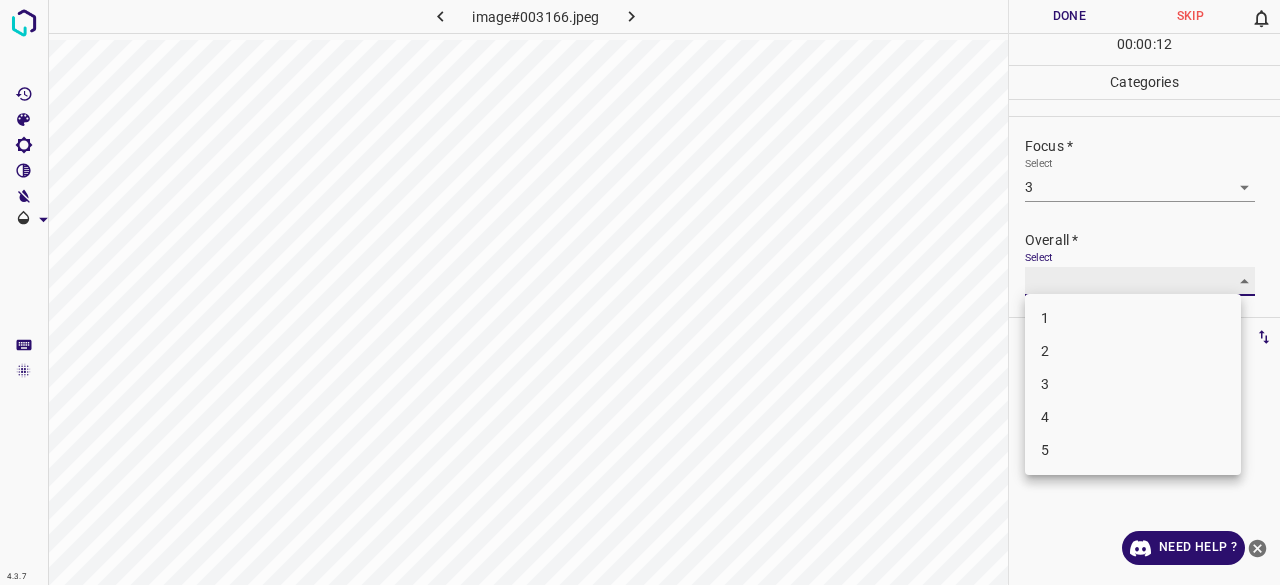 type on "3" 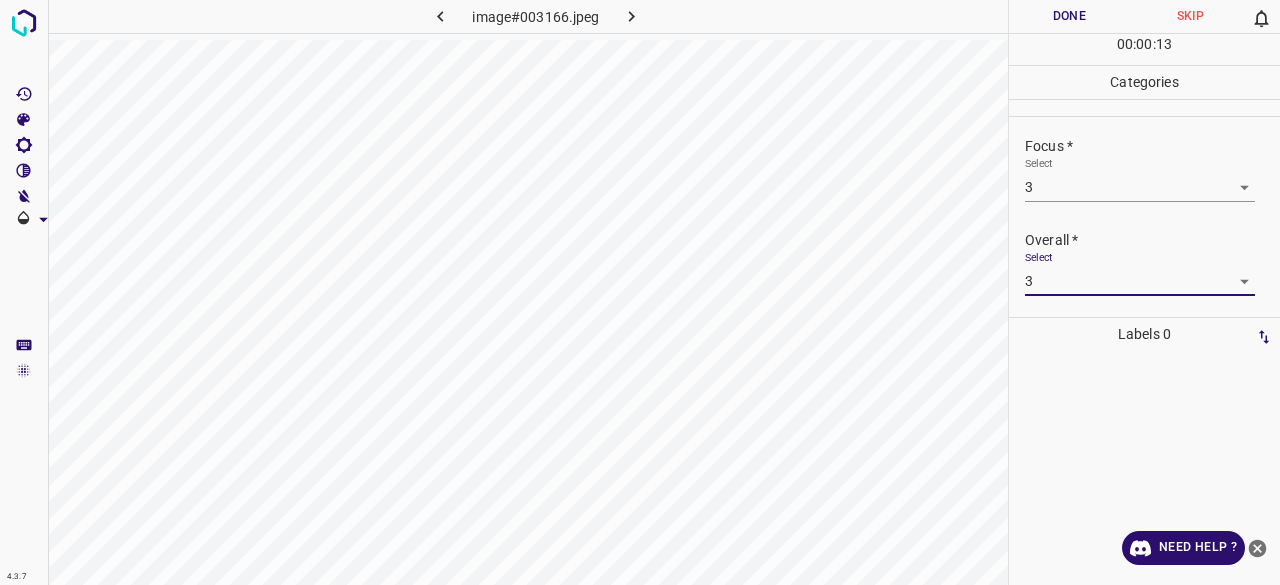 click on "Done" at bounding box center [1069, 16] 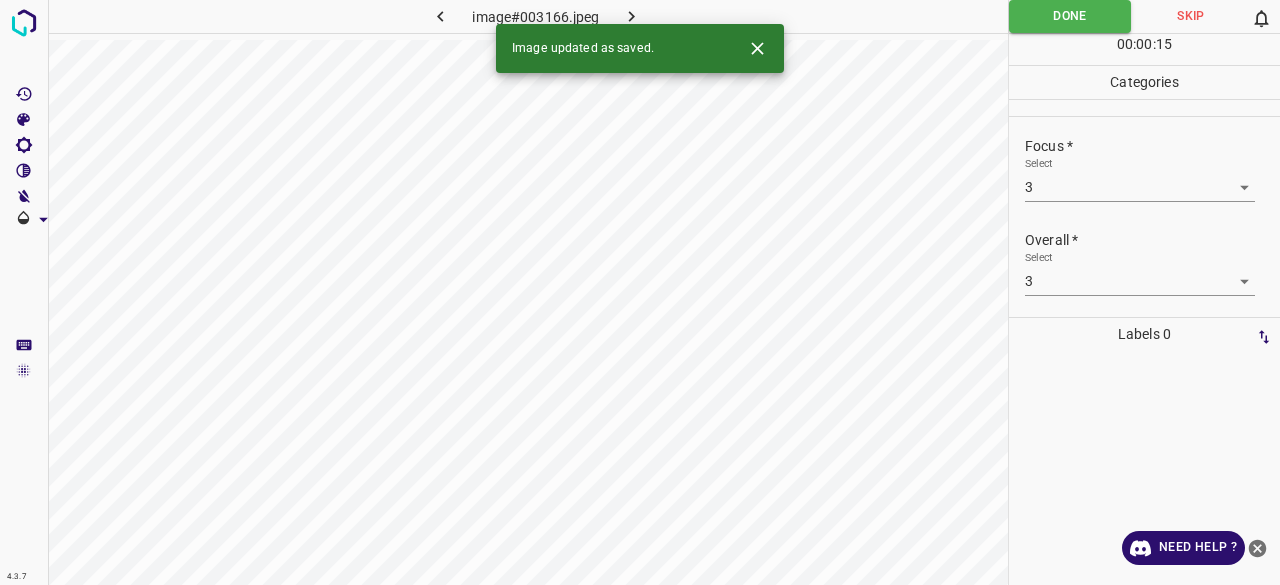 click 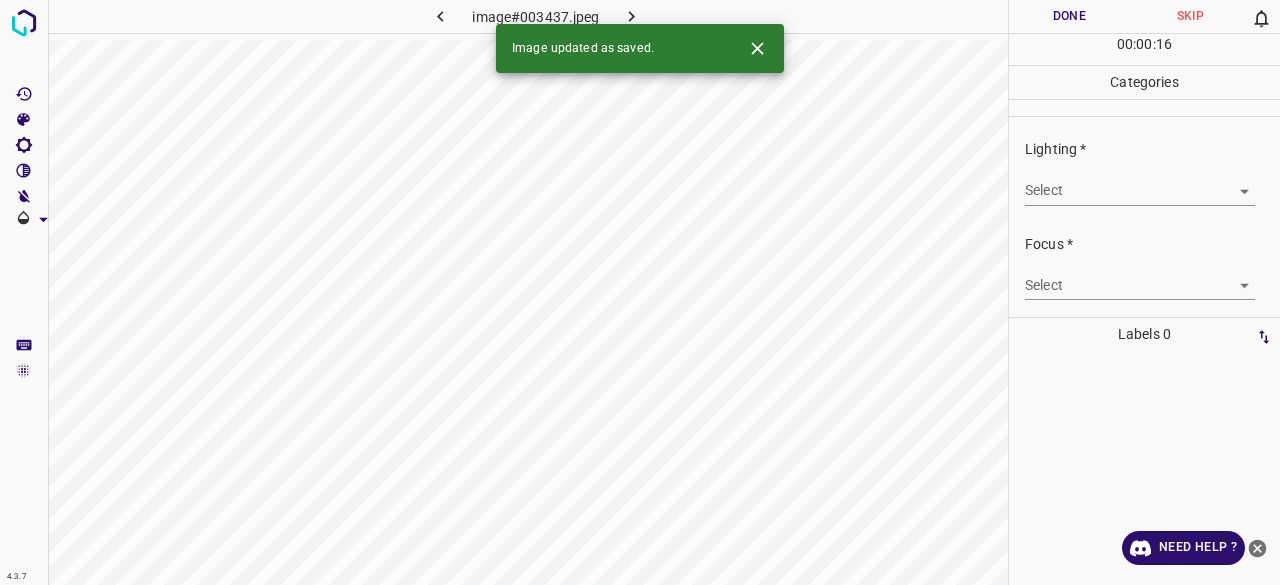 click on "4.3.7 image#003437.jpeg Done Skip 0 00   : 00   : 16   Categories Lighting *  Select ​ Focus *  Select ​ Overall *  Select ​ Labels   0 Categories 1 Lighting 2 Focus 3 Overall Tools Space Change between modes (Draw & Edit) I Auto labeling R Restore zoom M Zoom in N Zoom out Delete Delete selecte label Filters Z Restore filters X Saturation filter C Brightness filter V Contrast filter B Gray scale filter General O Download Image updated as saved. Need Help ? - Text - Hide - Delete" at bounding box center (640, 292) 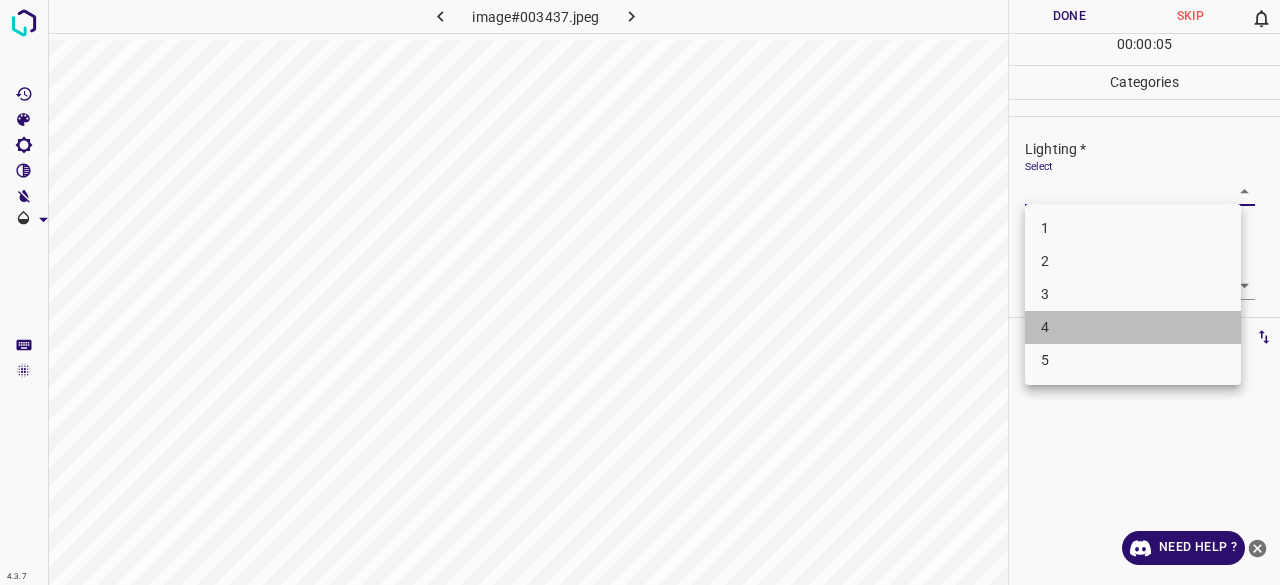 click on "4" at bounding box center (1133, 327) 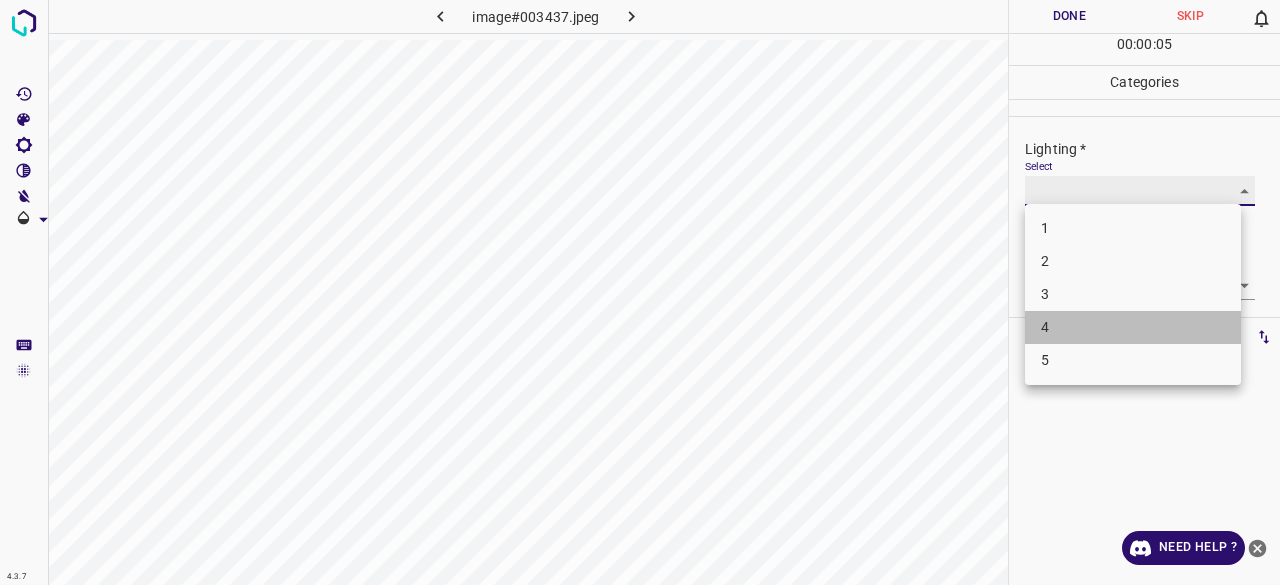 type on "4" 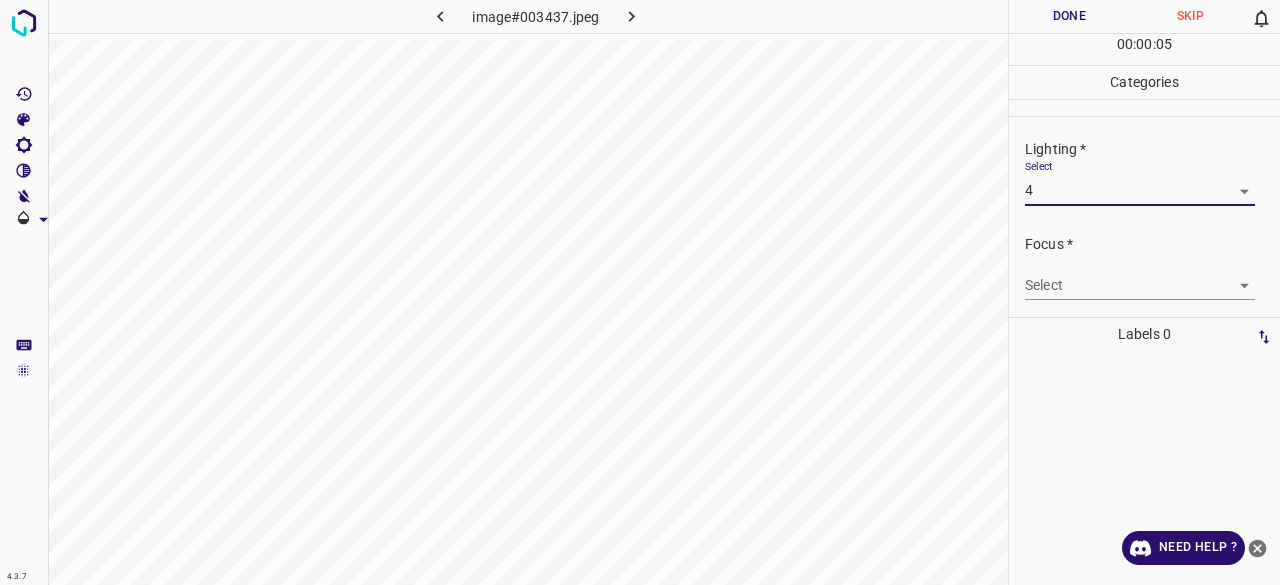 click on "4.3.7 image#003437.jpeg Done Skip 0 00   : 00   : 05   Categories Lighting *  Select 4 4 Focus *  Select ​ Overall *  Select ​ Labels   0 Categories 1 Lighting 2 Focus 3 Overall Tools Space Change between modes (Draw & Edit) I Auto labeling R Restore zoom M Zoom in N Zoom out Delete Delete selecte label Filters Z Restore filters X Saturation filter C Brightness filter V Contrast filter B Gray scale filter General O Download Need Help ? - Text - Hide - Delete" at bounding box center [640, 292] 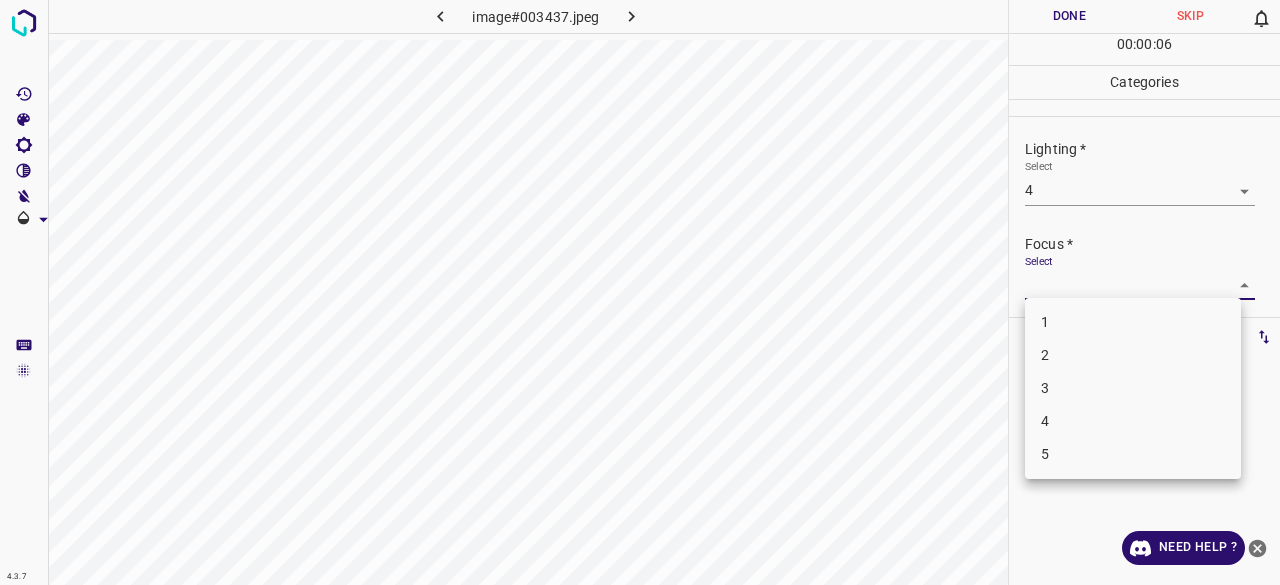 click on "2" at bounding box center (1133, 355) 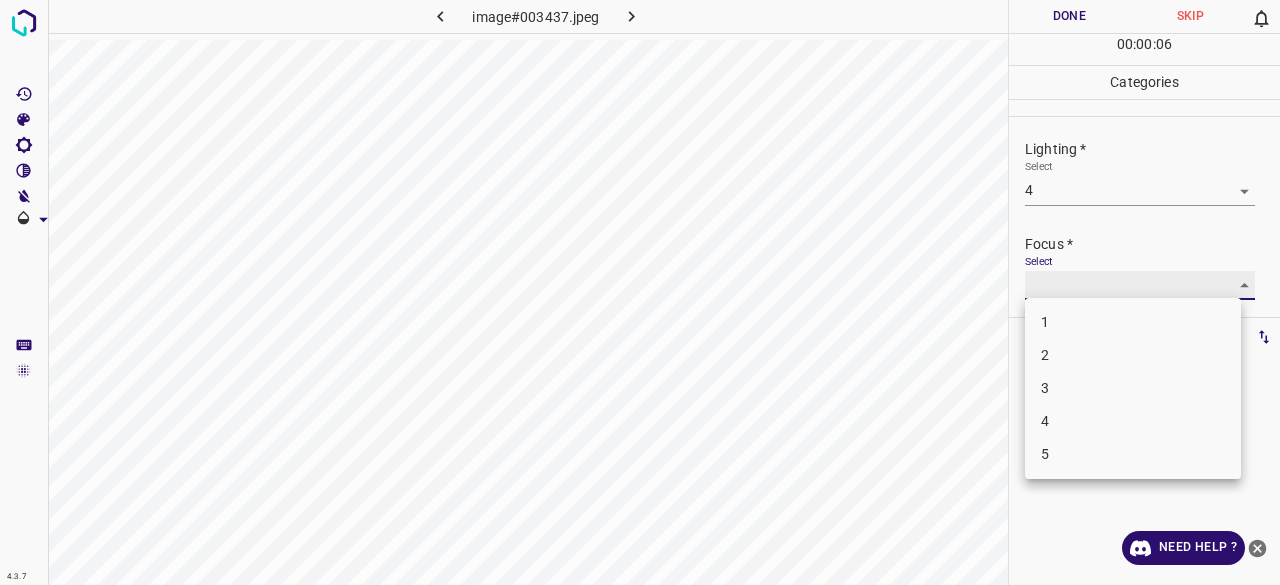 type on "2" 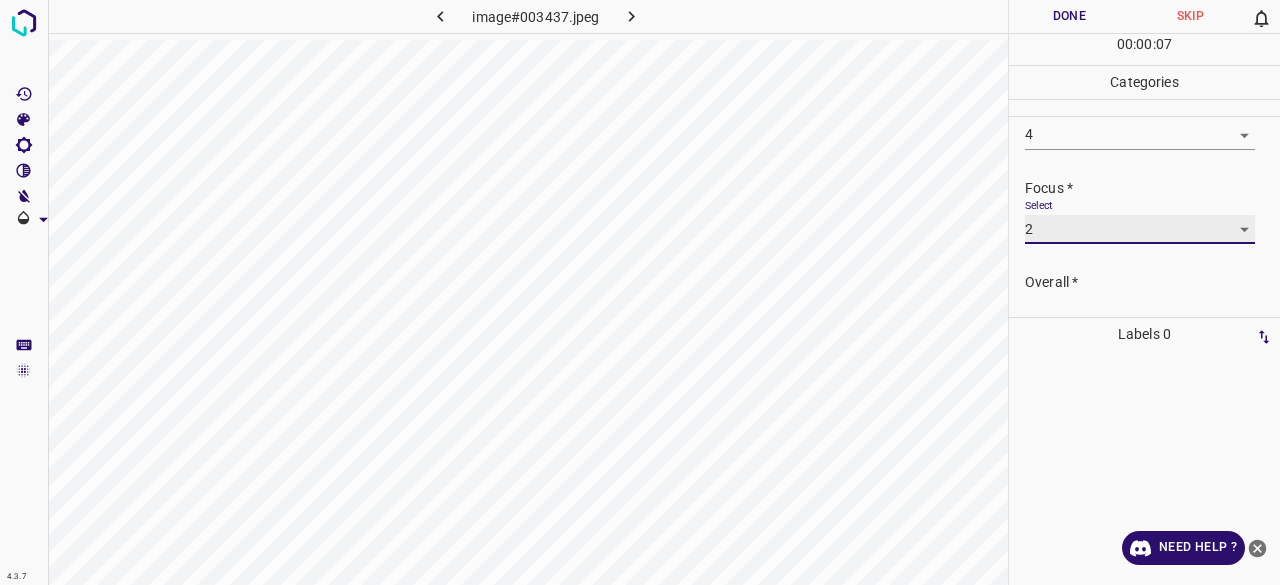 scroll, scrollTop: 98, scrollLeft: 0, axis: vertical 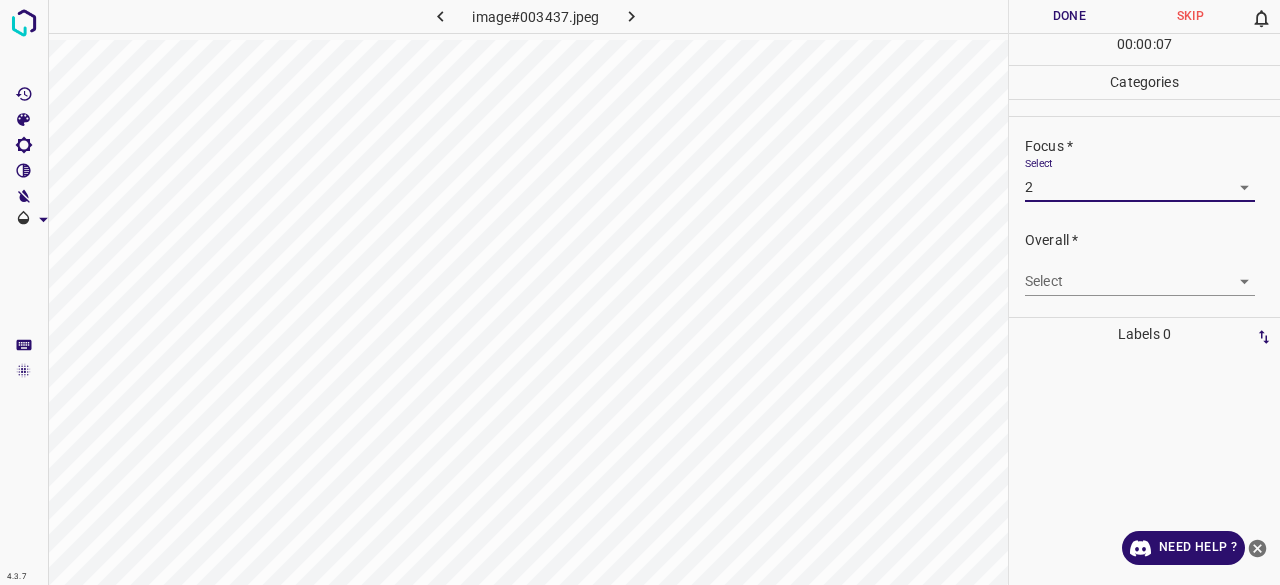 click on "4.3.7 image#003437.jpeg Done Skip 0 00   : 00   : 07   Categories Lighting *  Select 4 4 Focus *  Select 2 2 Overall *  Select ​ Labels   0 Categories 1 Lighting 2 Focus 3 Overall Tools Space Change between modes (Draw & Edit) I Auto labeling R Restore zoom M Zoom in N Zoom out Delete Delete selecte label Filters Z Restore filters X Saturation filter C Brightness filter V Contrast filter B Gray scale filter General O Download Need Help ? - Text - Hide - Delete" at bounding box center [640, 292] 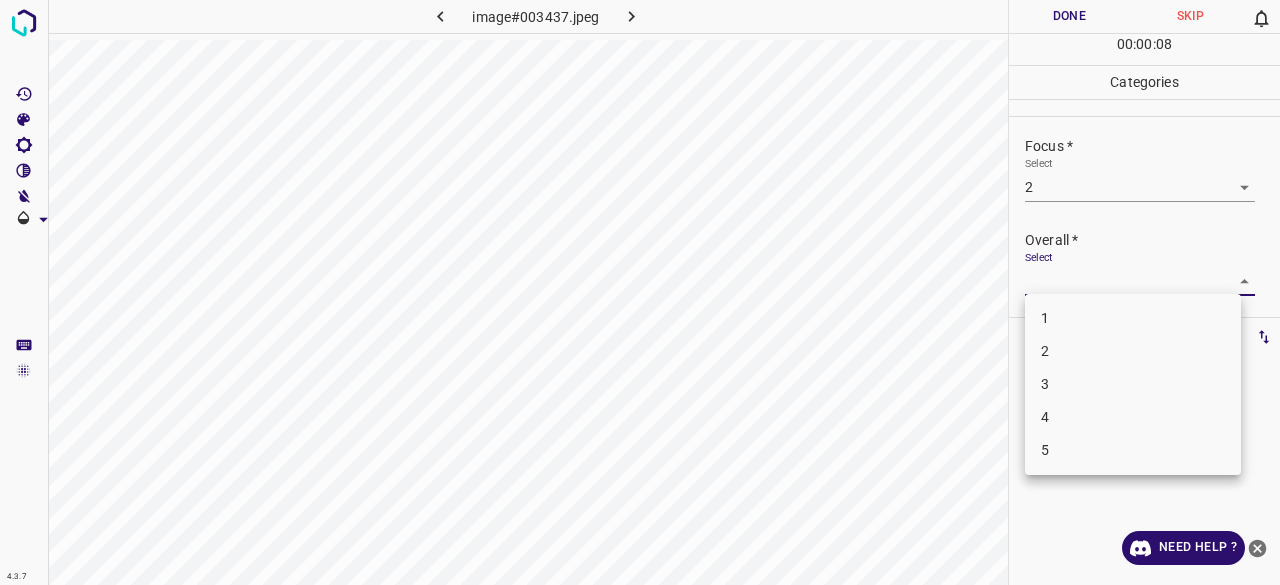 click on "2" at bounding box center (1133, 351) 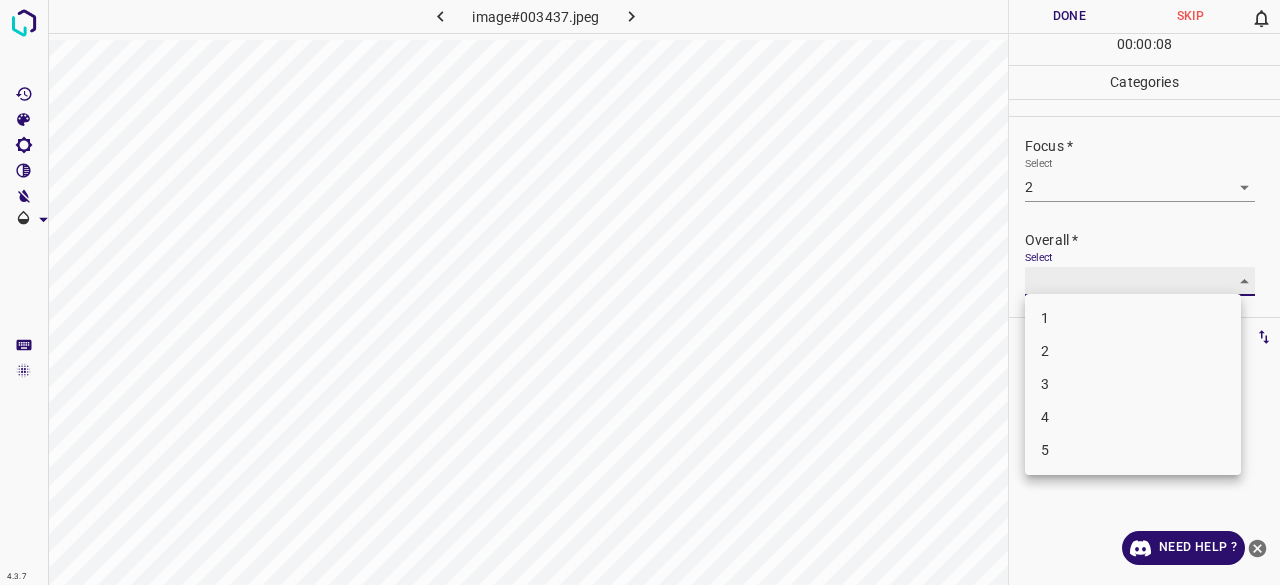 type on "2" 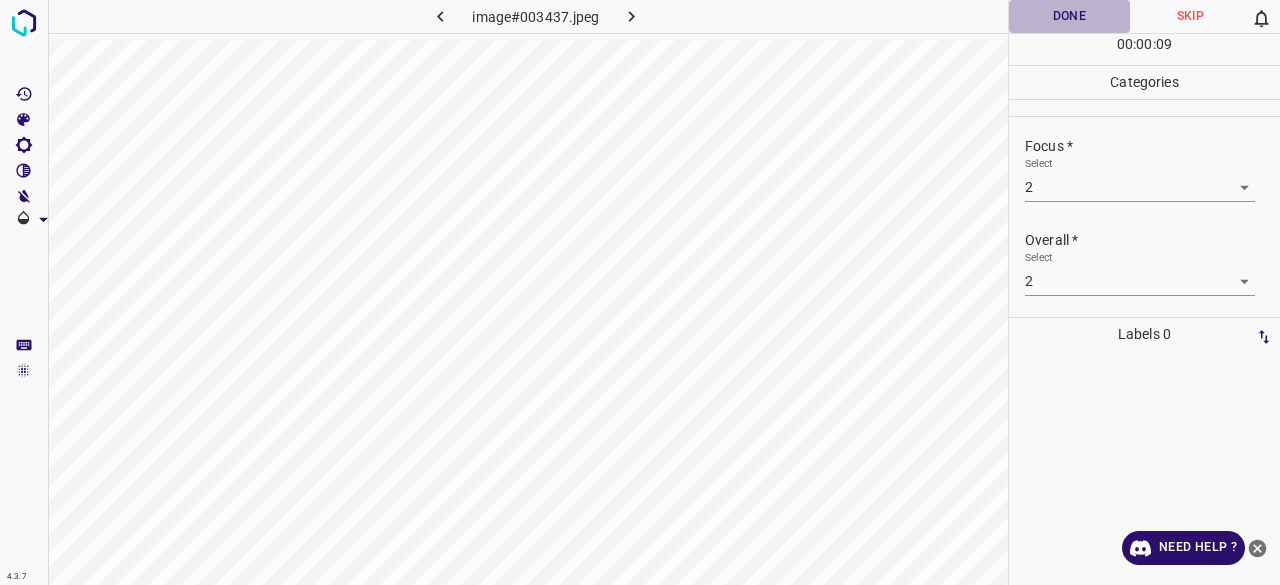 click on "Done" at bounding box center [1069, 16] 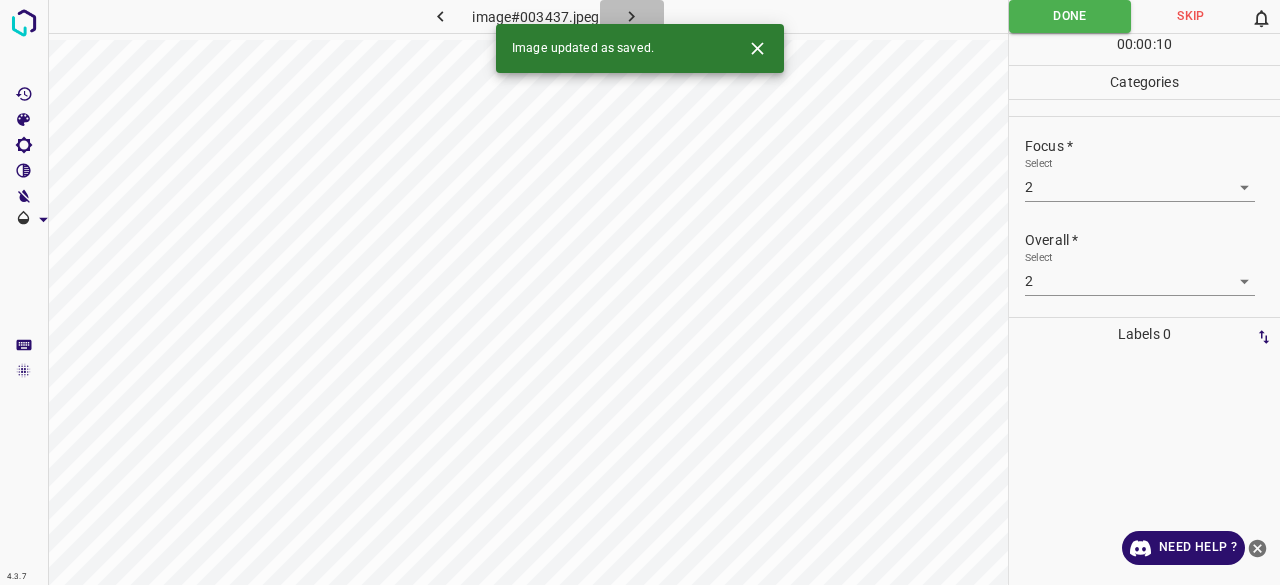 click 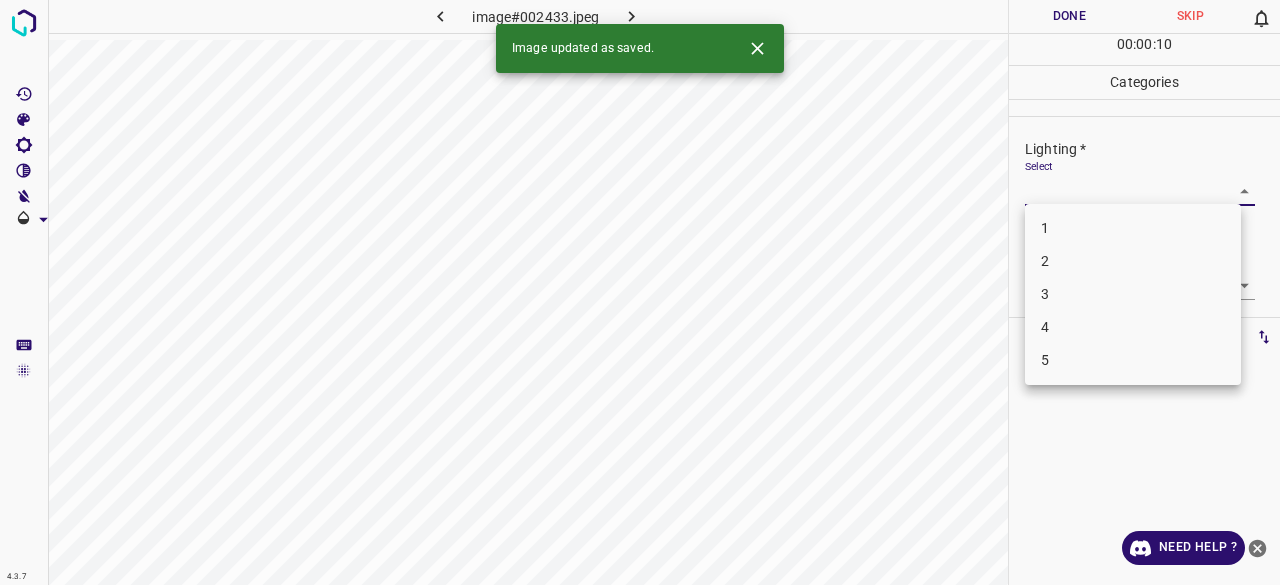 click on "4.3.7 image#002433.jpeg Done Skip 0 00   : 00   : 10   Categories Lighting *  Select ​ Focus *  Select ​ Overall *  Select ​ Labels   0 Categories 1 Lighting 2 Focus 3 Overall Tools Space Change between modes (Draw & Edit) I Auto labeling R Restore zoom M Zoom in N Zoom out Delete Delete selecte label Filters Z Restore filters X Saturation filter C Brightness filter V Contrast filter B Gray scale filter General O Download Image updated as saved. Need Help ? - Text - Hide - Delete 1 2 3 4 5" at bounding box center [640, 292] 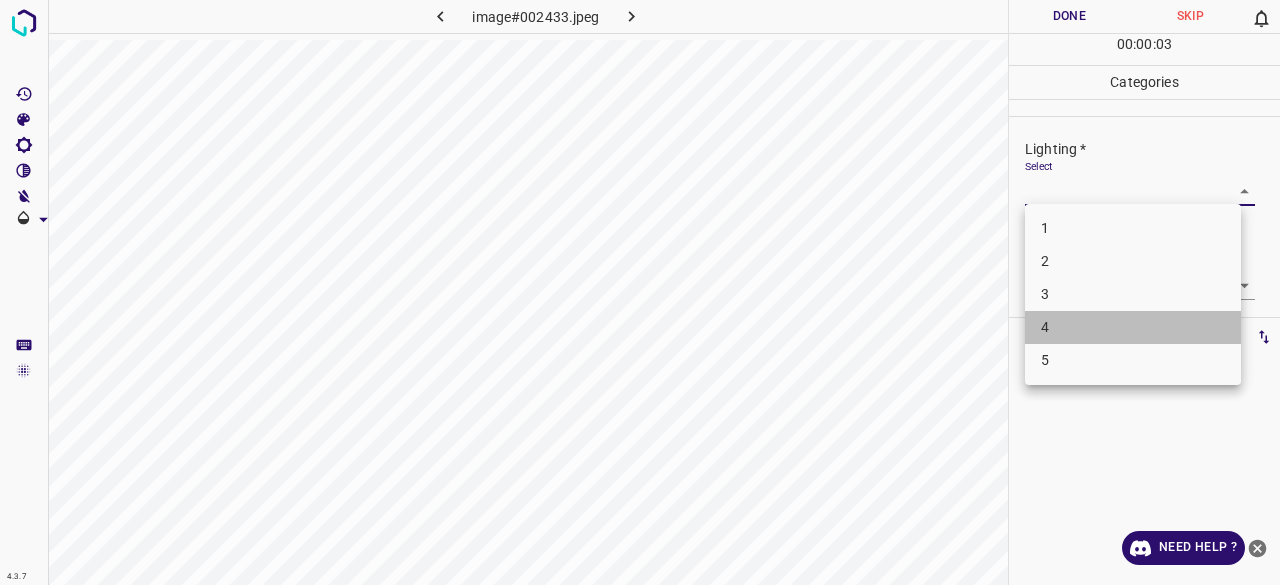 click on "4" at bounding box center (1133, 327) 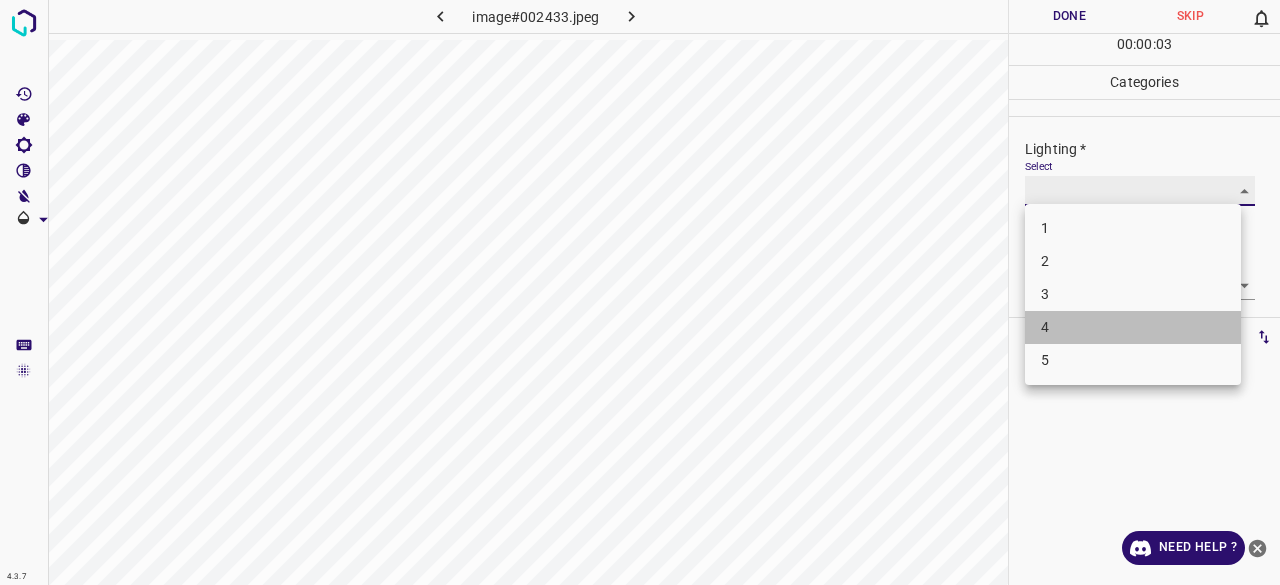 type on "4" 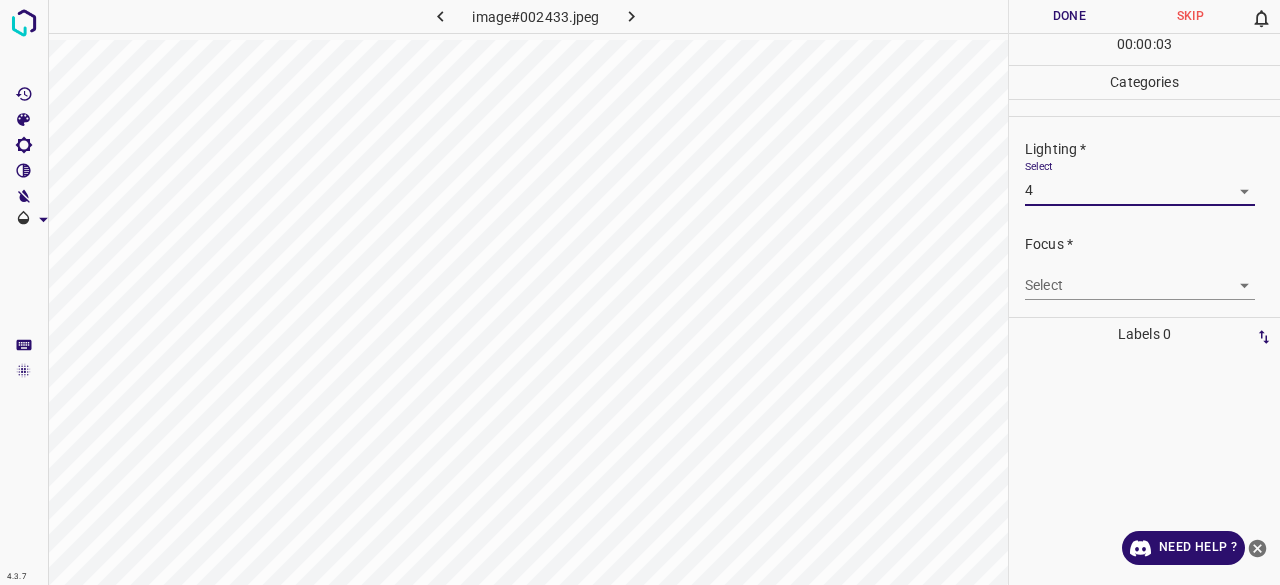 click on "4.3.7 image#002433.jpeg Done Skip 0 00   : 00   : 03   Categories Lighting *  Select 4 4 Focus *  Select ​ Overall *  Select ​ Labels   0 Categories 1 Lighting 2 Focus 3 Overall Tools Space Change between modes (Draw & Edit) I Auto labeling R Restore zoom M Zoom in N Zoom out Delete Delete selecte label Filters Z Restore filters X Saturation filter C Brightness filter V Contrast filter B Gray scale filter General O Download Need Help ? - Text - Hide - Delete" at bounding box center (640, 292) 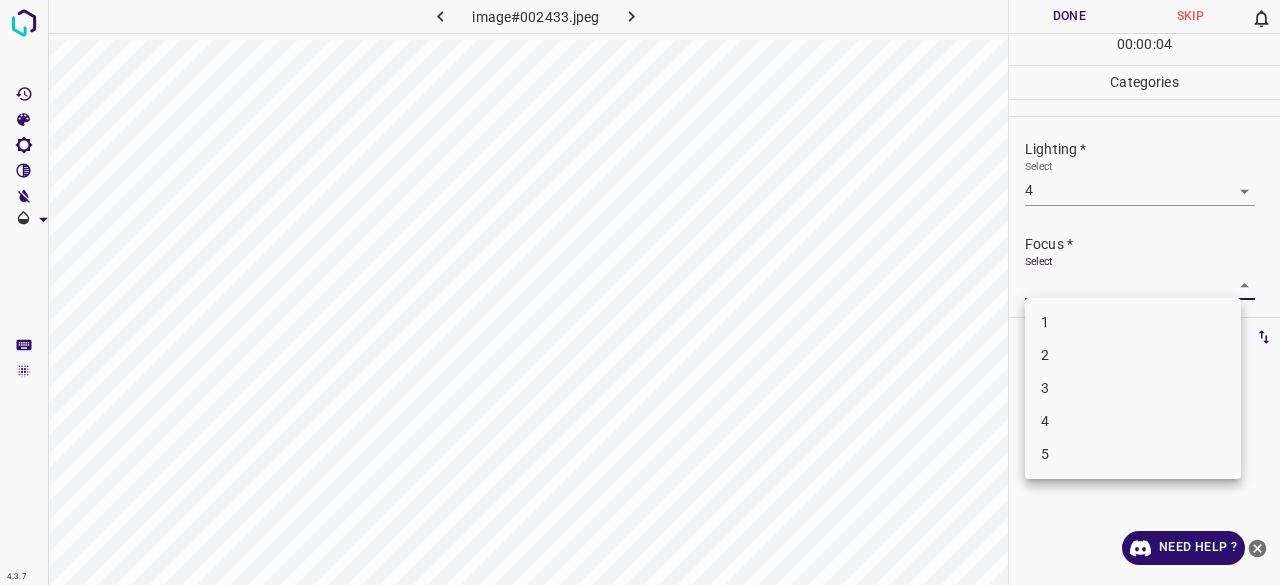 click on "2" at bounding box center (1133, 355) 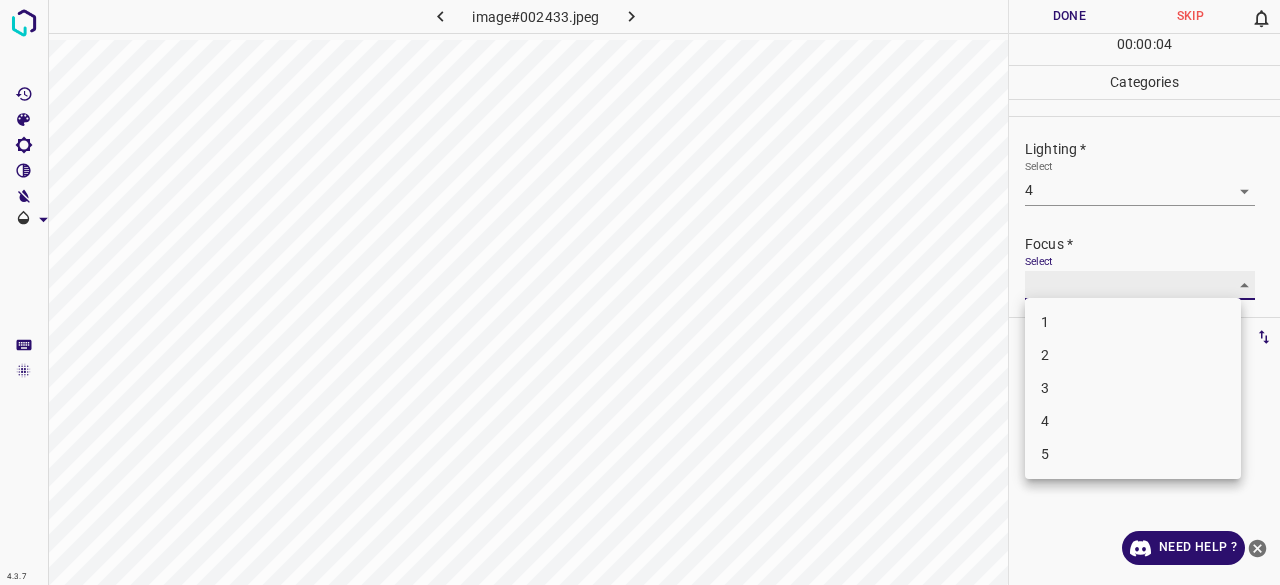 type on "2" 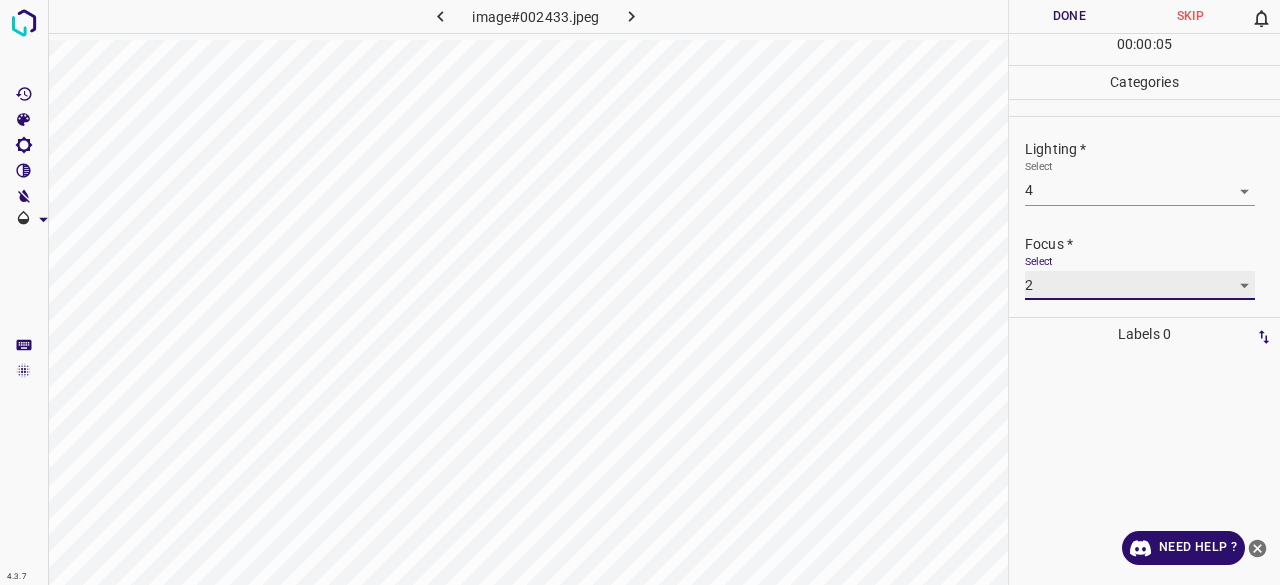 scroll, scrollTop: 98, scrollLeft: 0, axis: vertical 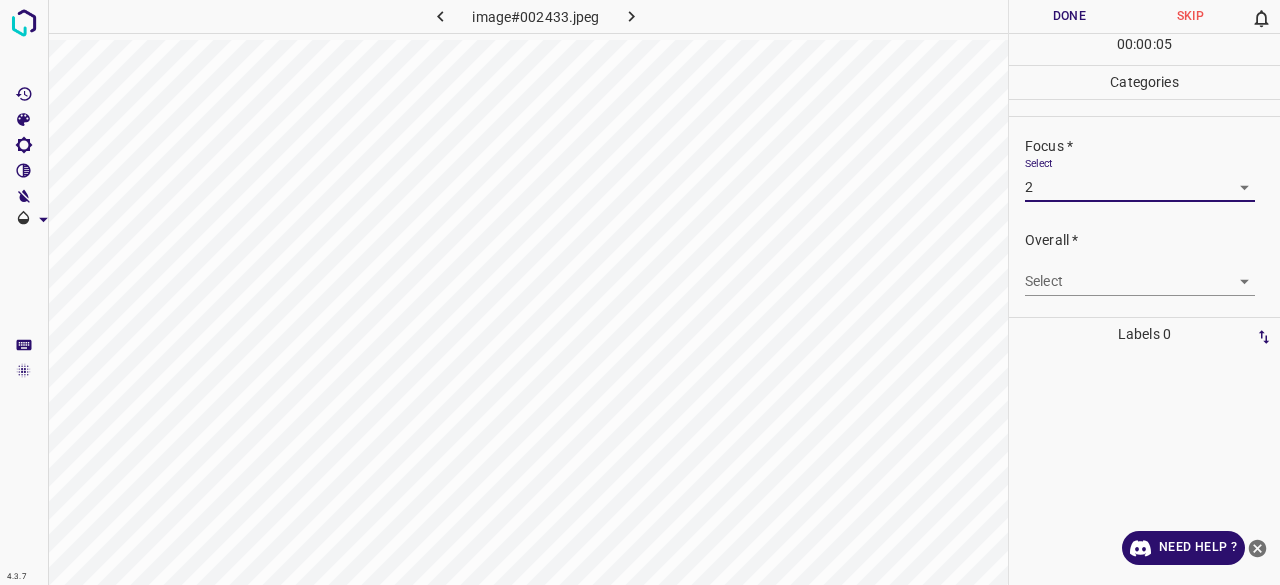 click on "4.3.7 image#002433.jpeg Done Skip 0 00   : 00   : 05   Categories Lighting *  Select 4 4 Focus *  Select 2 2 Overall *  Select ​ Labels   0 Categories 1 Lighting 2 Focus 3 Overall Tools Space Change between modes (Draw & Edit) I Auto labeling R Restore zoom M Zoom in N Zoom out Delete Delete selecte label Filters Z Restore filters X Saturation filter C Brightness filter V Contrast filter B Gray scale filter General O Download Need Help ? - Text - Hide - Delete" at bounding box center [640, 292] 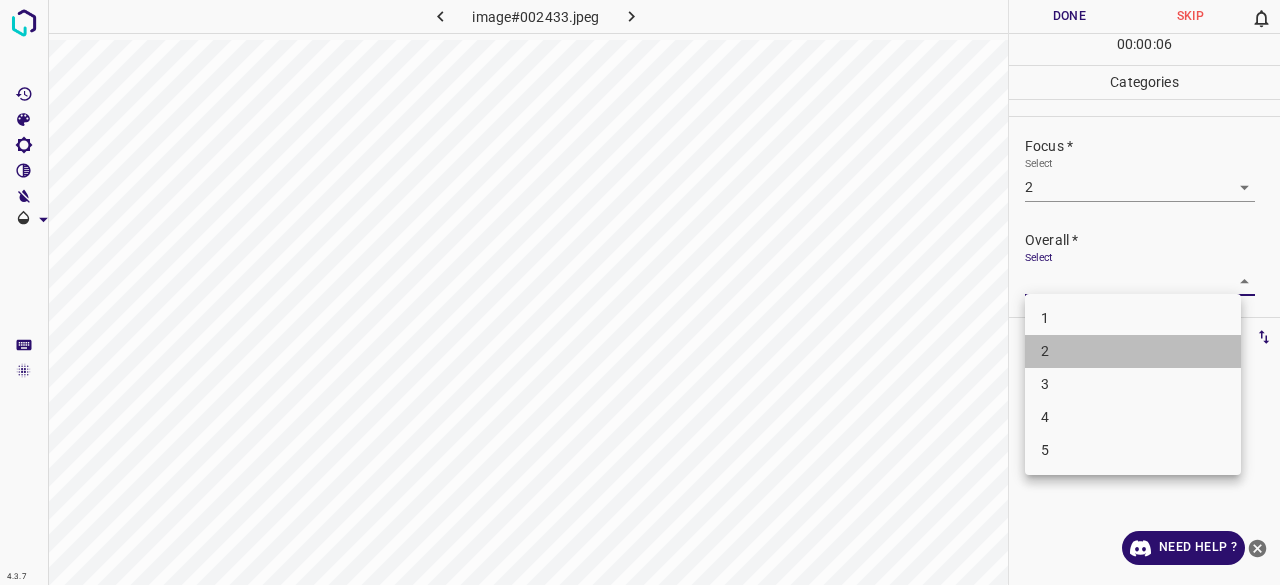 click on "2" at bounding box center (1133, 351) 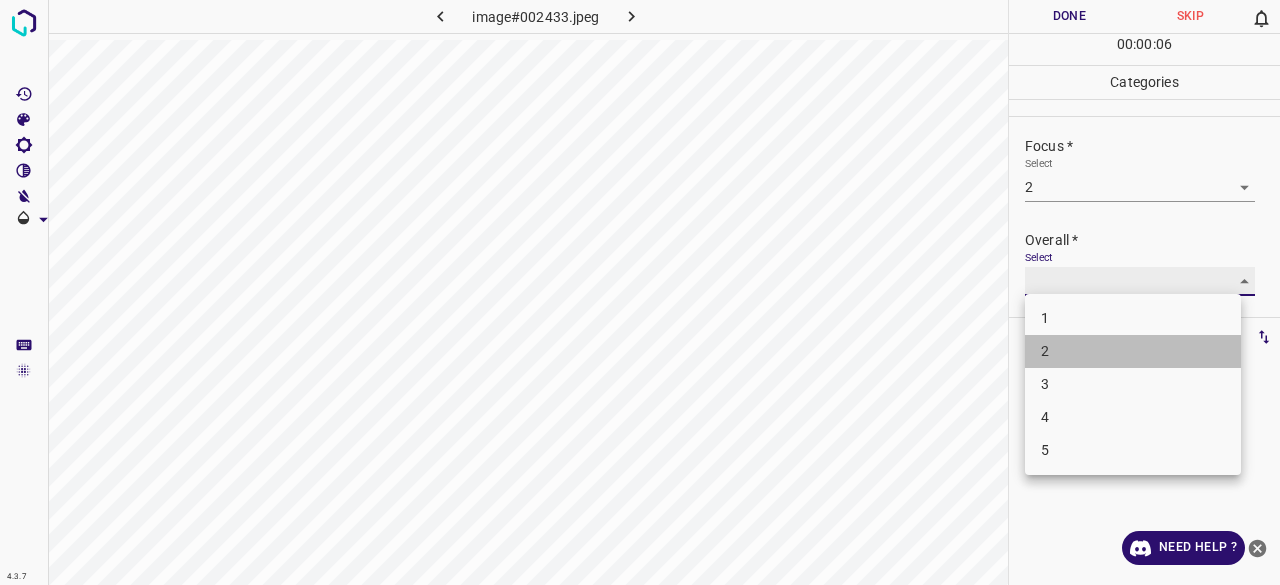 type on "2" 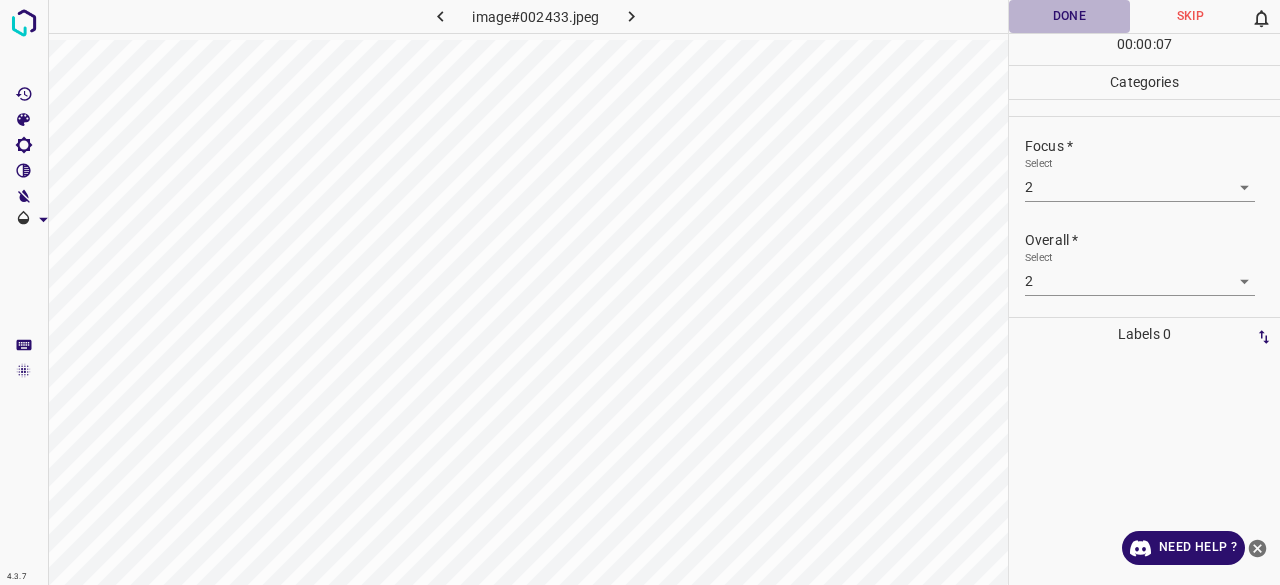 click on "Done" at bounding box center [1069, 16] 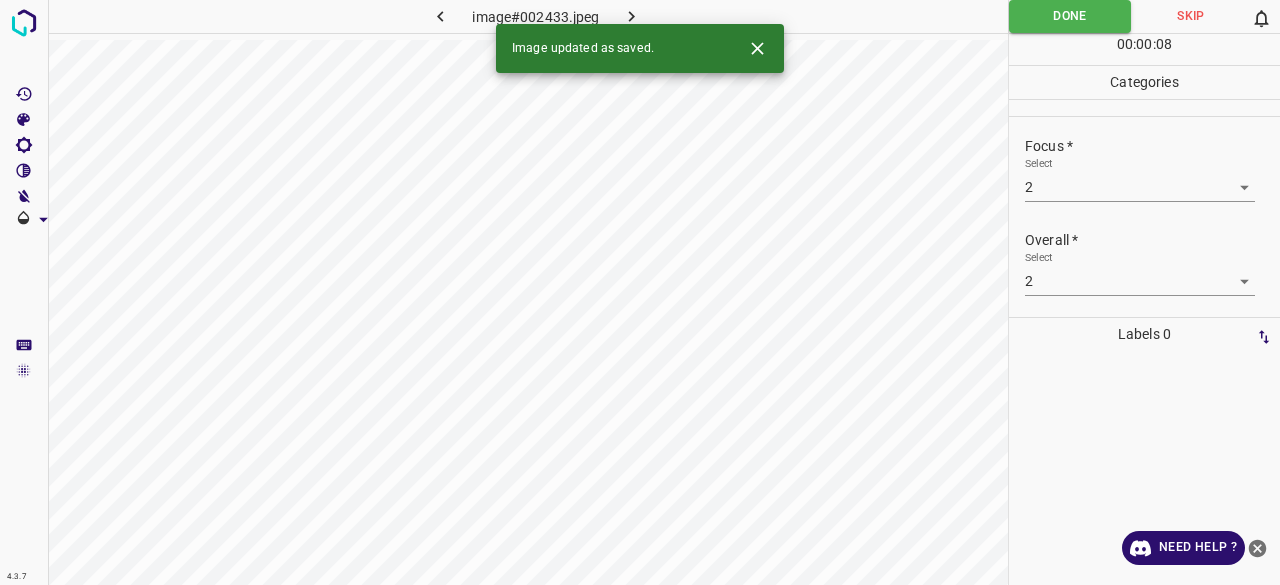click 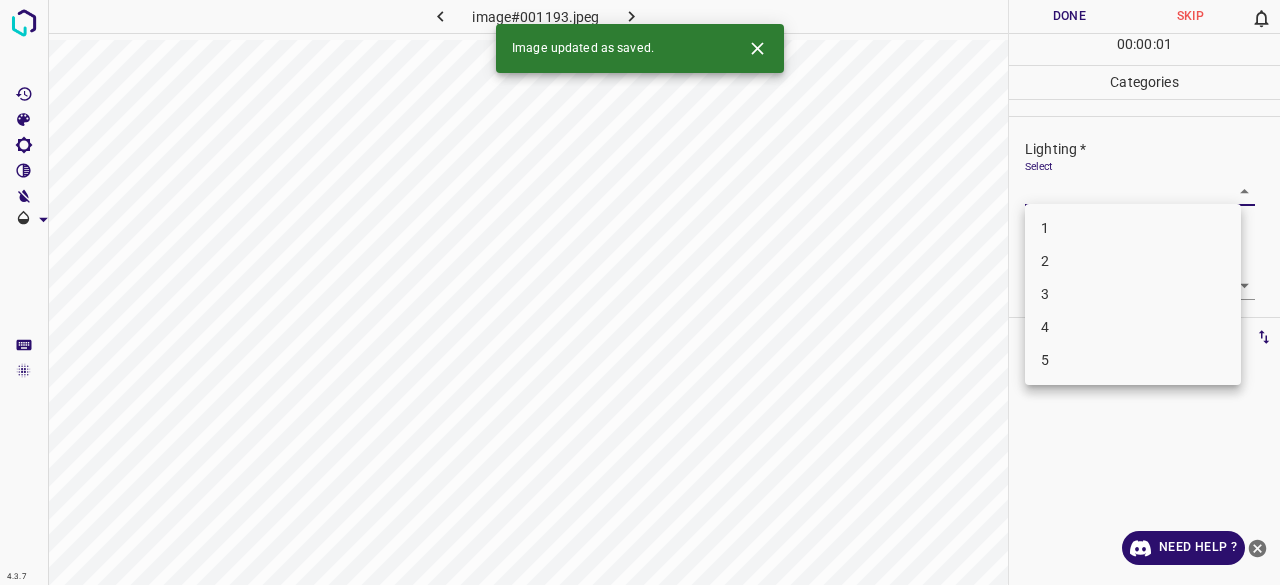 click on "4.3.7 image#001193.jpeg Done Skip 0 00   : 00   : 01   Categories Lighting *  Select ​ Focus *  Select ​ Overall *  Select ​ Labels   0 Categories 1 Lighting 2 Focus 3 Overall Tools Space Change between modes (Draw & Edit) I Auto labeling R Restore zoom M Zoom in N Zoom out Delete Delete selecte label Filters Z Restore filters X Saturation filter C Brightness filter V Contrast filter B Gray scale filter General O Download Image updated as saved. Need Help ? - Text - Hide - Delete 1 2 3 4 5" at bounding box center [640, 292] 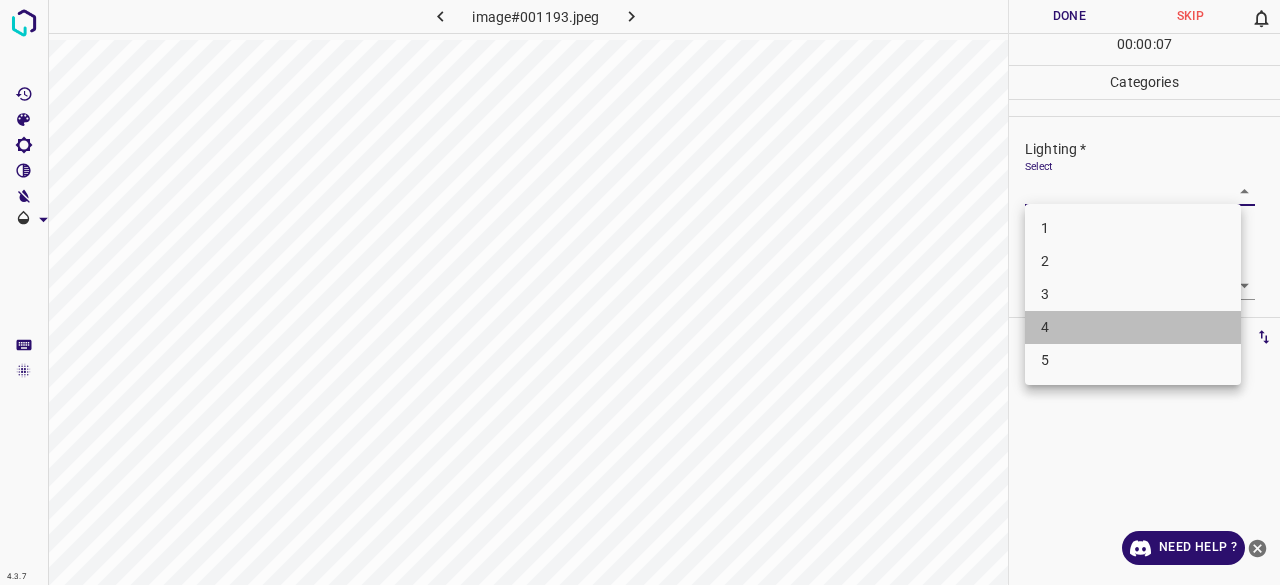 click on "4" at bounding box center (1133, 327) 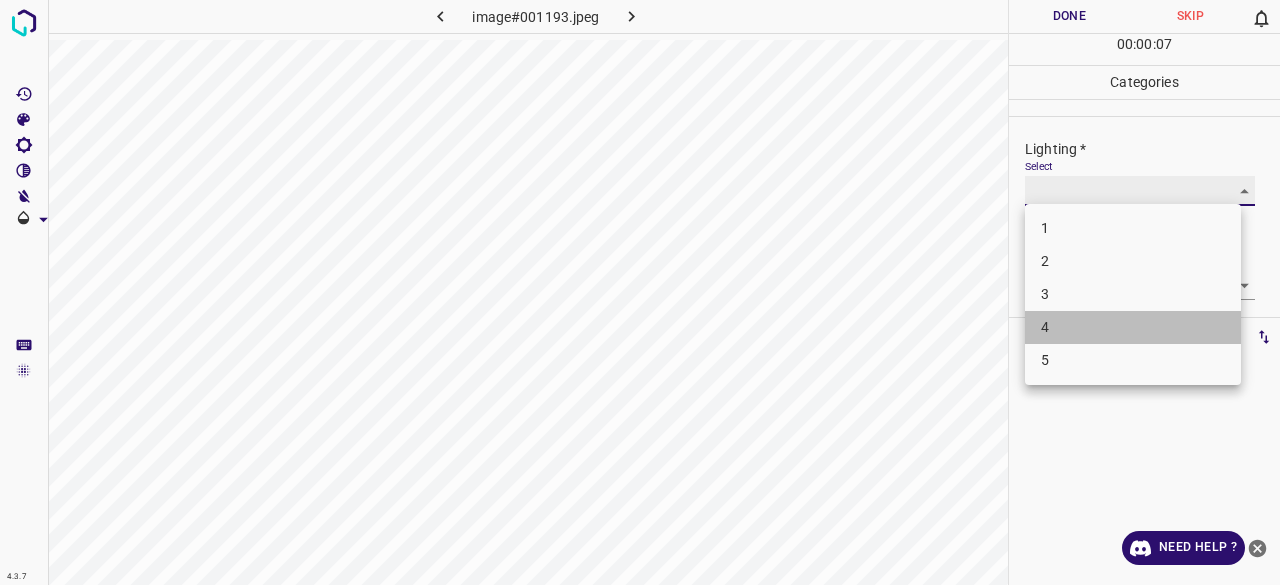 type on "4" 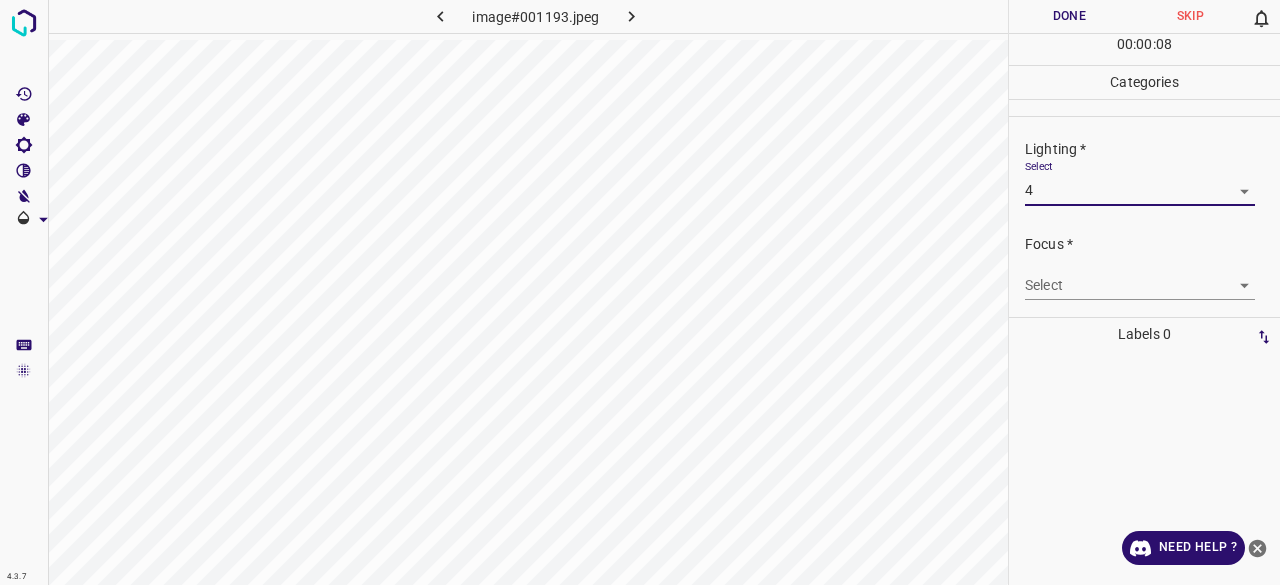 click on "4.3.7 image#001193.jpeg Done Skip 0 00   : 00   : 08   Categories Lighting *  Select 4 4 Focus *  Select ​ Overall *  Select ​ Labels   0 Categories 1 Lighting 2 Focus 3 Overall Tools Space Change between modes (Draw & Edit) I Auto labeling R Restore zoom M Zoom in N Zoom out Delete Delete selecte label Filters Z Restore filters X Saturation filter C Brightness filter V Contrast filter B Gray scale filter General O Download Need Help ? - Text - Hide - Delete" at bounding box center [640, 292] 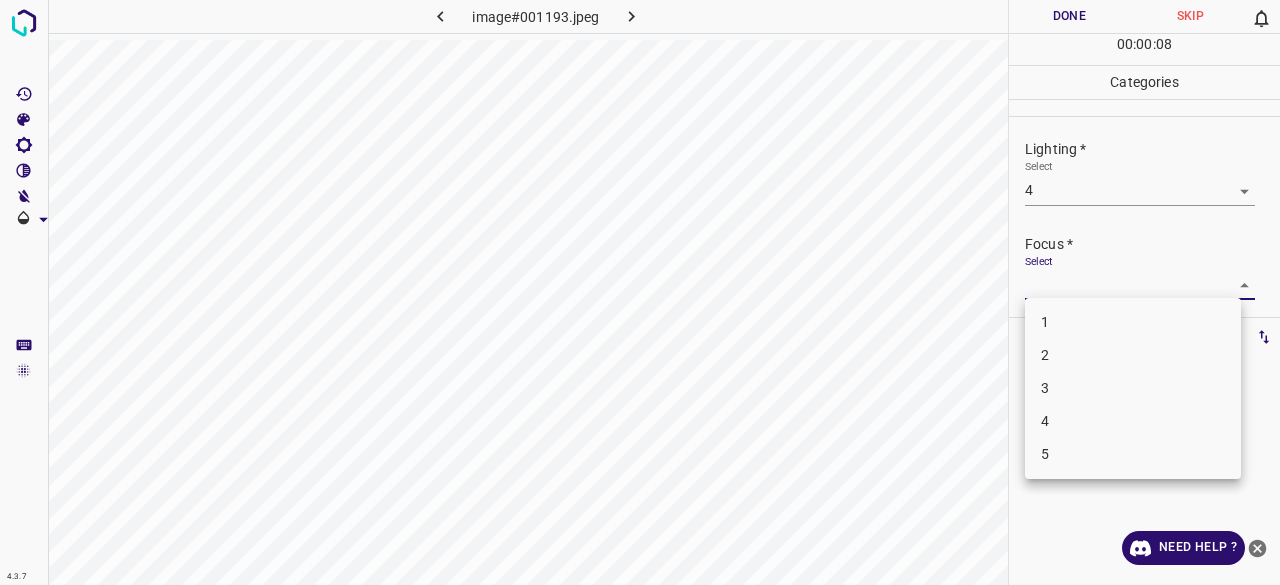 click on "2" at bounding box center (1133, 355) 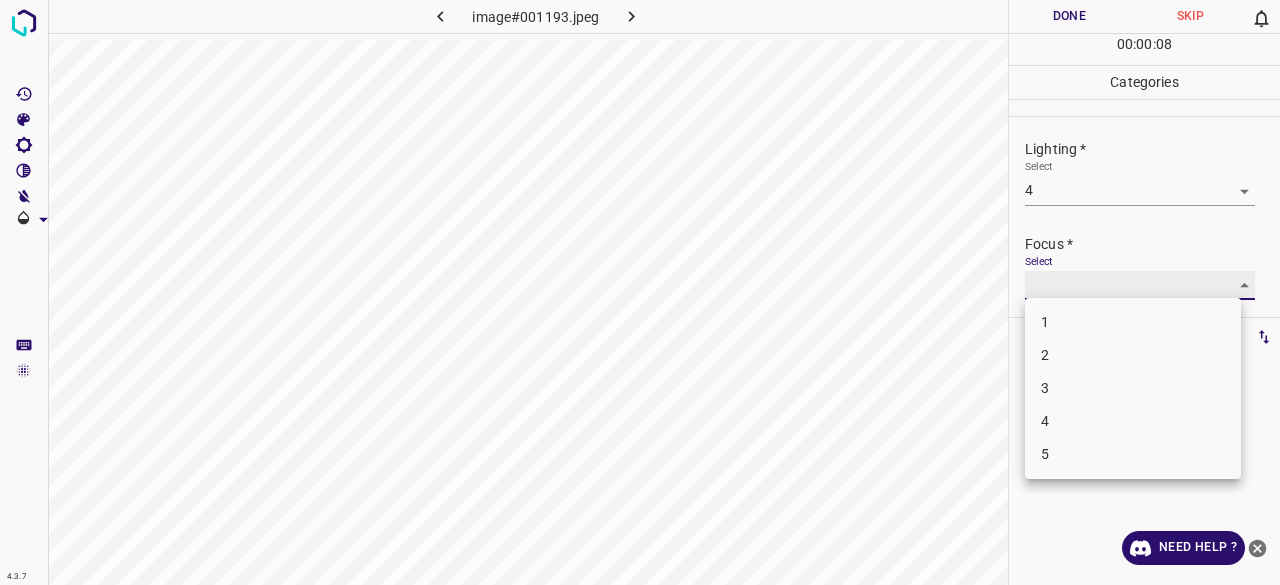 type on "2" 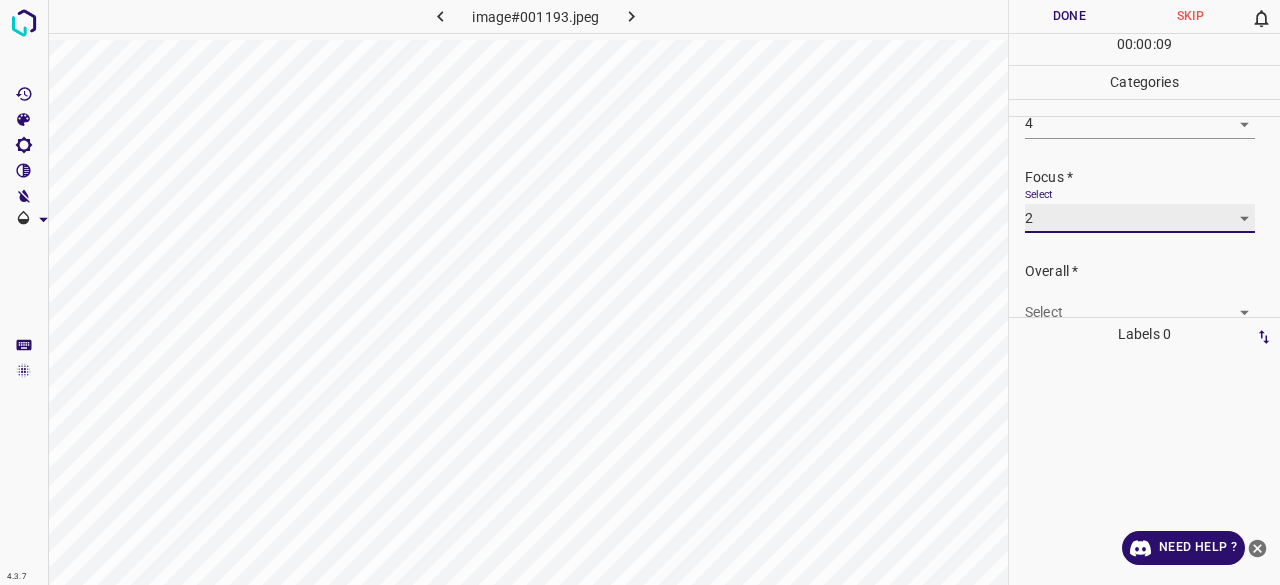 scroll, scrollTop: 98, scrollLeft: 0, axis: vertical 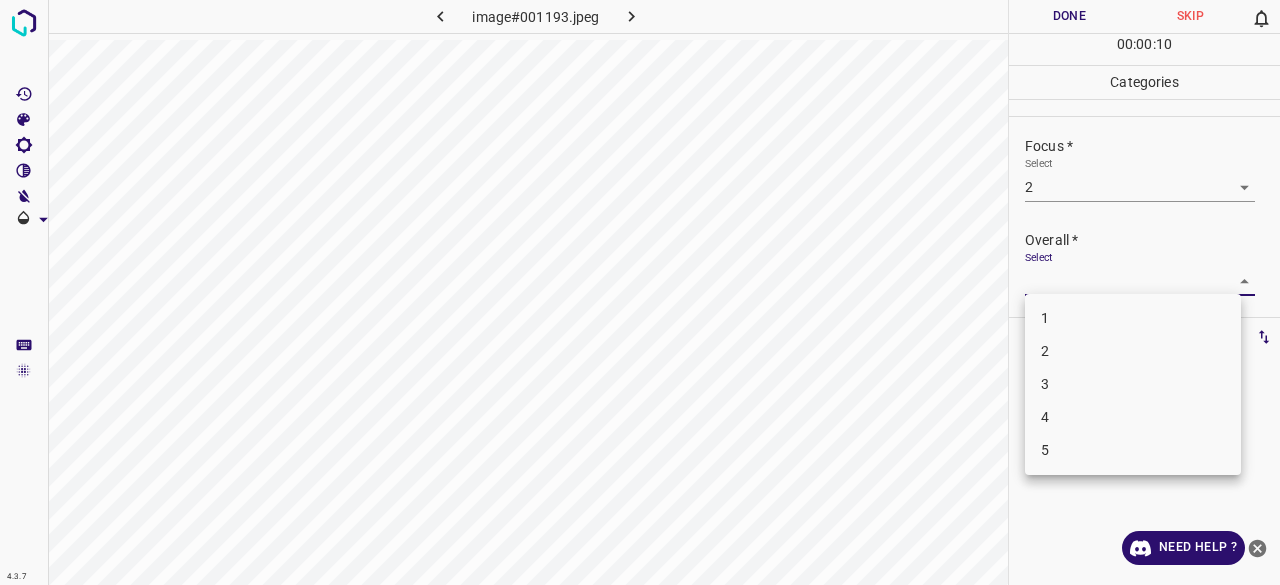 click on "4.3.7 image#001193.jpeg Done Skip 0 00   : 00   : 10   Categories Lighting *  Select 4 4 Focus *  Select 2 2 Overall *  Select ​ Labels   0 Categories 1 Lighting 2 Focus 3 Overall Tools Space Change between modes (Draw & Edit) I Auto labeling R Restore zoom M Zoom in N Zoom out Delete Delete selecte label Filters Z Restore filters X Saturation filter C Brightness filter V Contrast filter B Gray scale filter General O Download Need Help ? - Text - Hide - Delete 1 2 3 4 5" at bounding box center (640, 292) 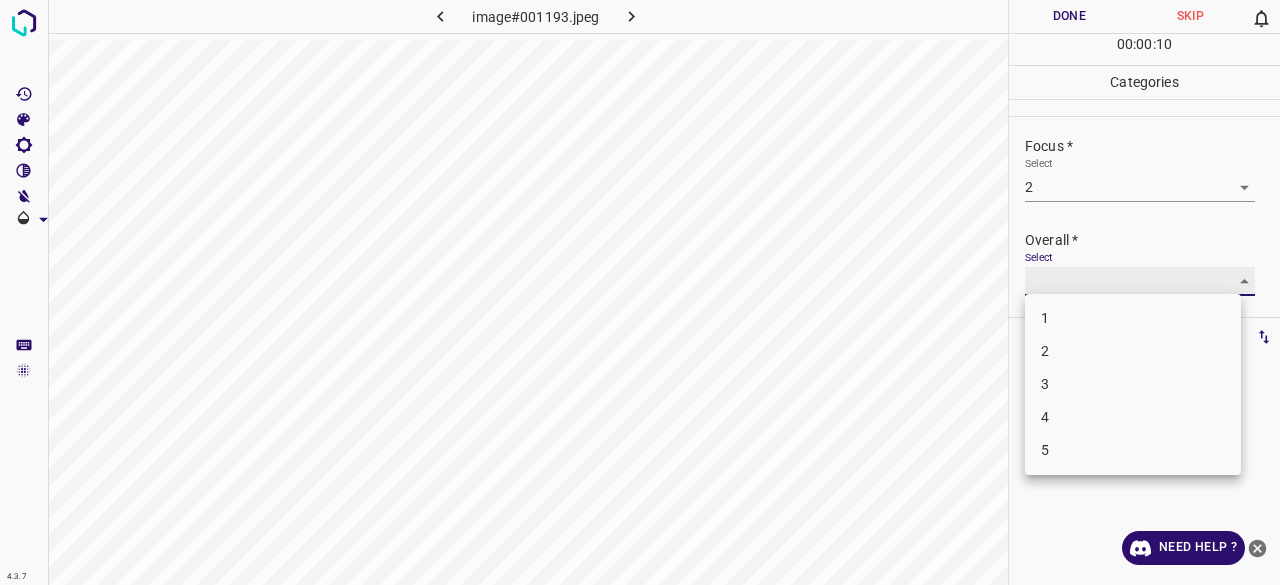 type on "3" 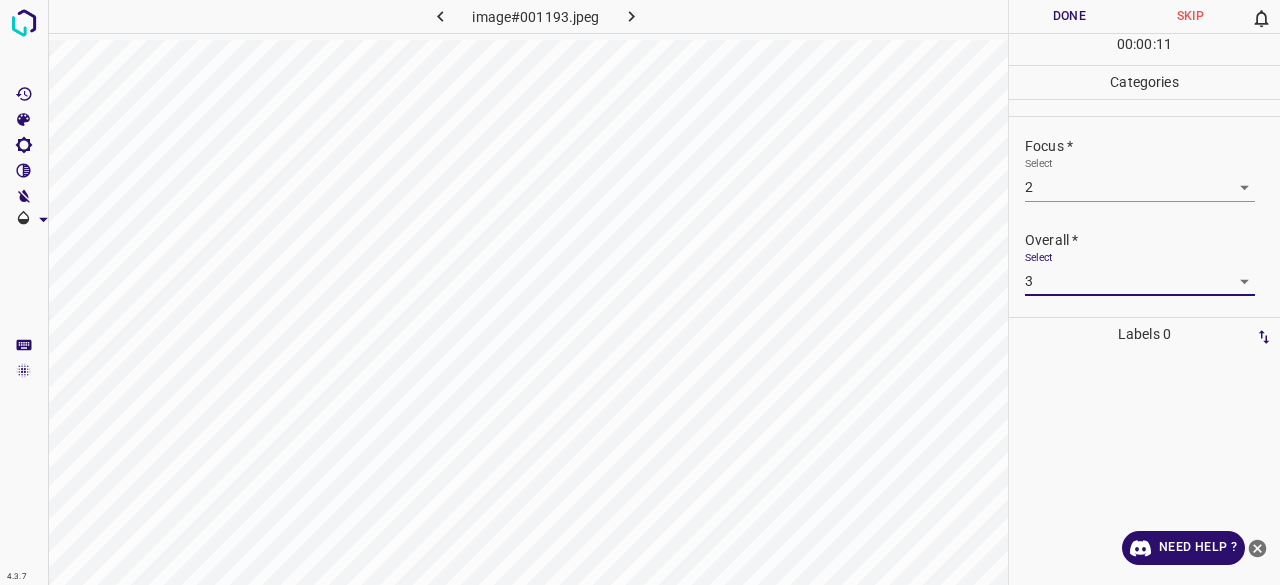 click on "Done" at bounding box center (1069, 16) 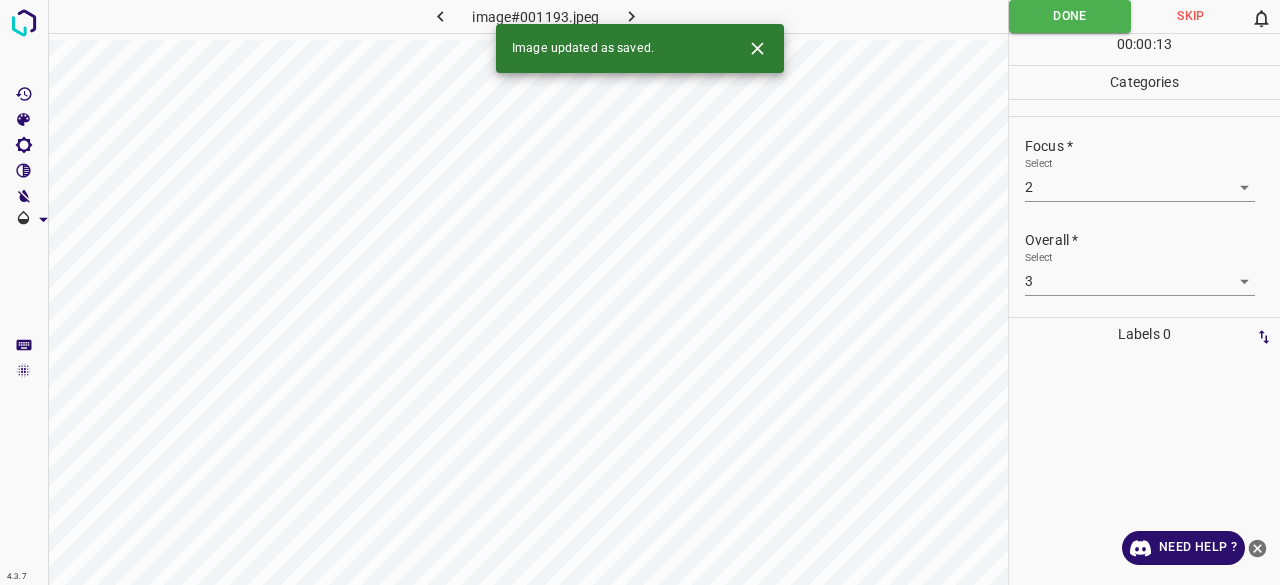 click 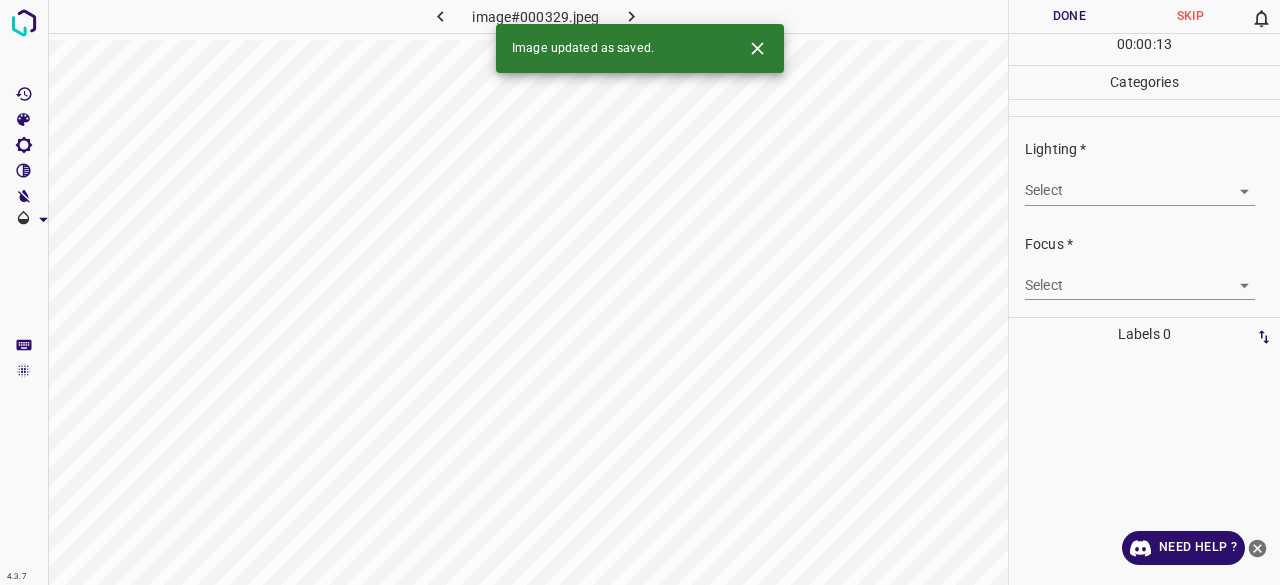 click on "4.3.7 image#000329.jpeg Done Skip 0 00   : 00   : 13   Categories Lighting *  Select ​ Focus *  Select ​ Overall *  Select ​ Labels   0 Categories 1 Lighting 2 Focus 3 Overall Tools Space Change between modes (Draw & Edit) I Auto labeling R Restore zoom M Zoom in N Zoom out Delete Delete selecte label Filters Z Restore filters X Saturation filter C Brightness filter V Contrast filter B Gray scale filter General O Download Image updated as saved. Need Help ? - Text - Hide - Delete" at bounding box center [640, 292] 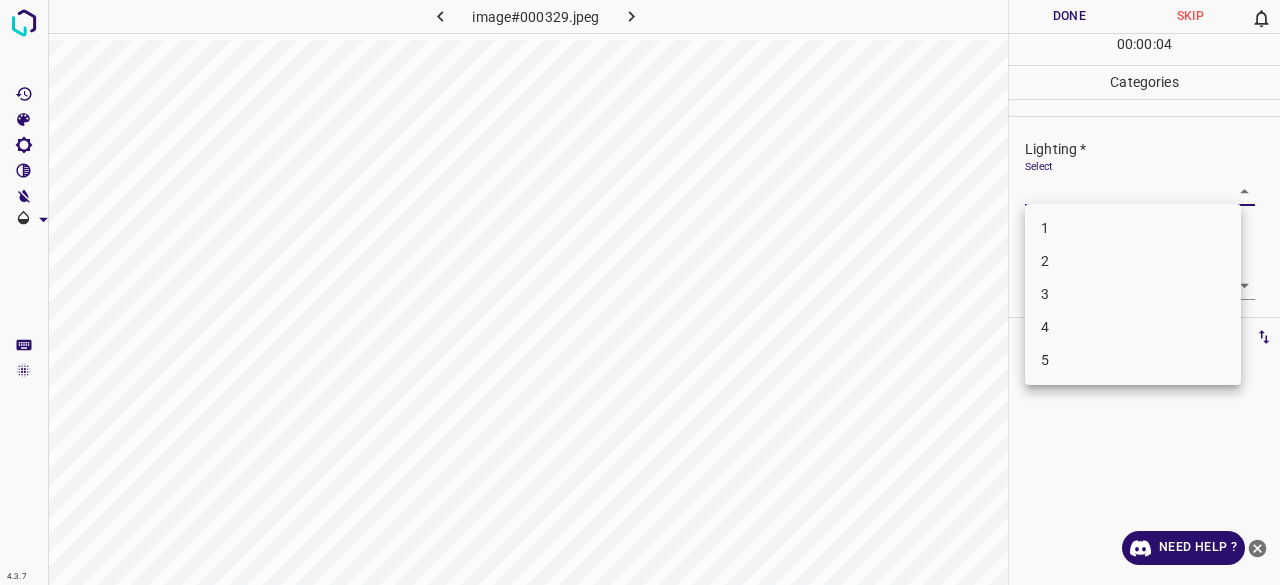 click on "5" at bounding box center (1133, 360) 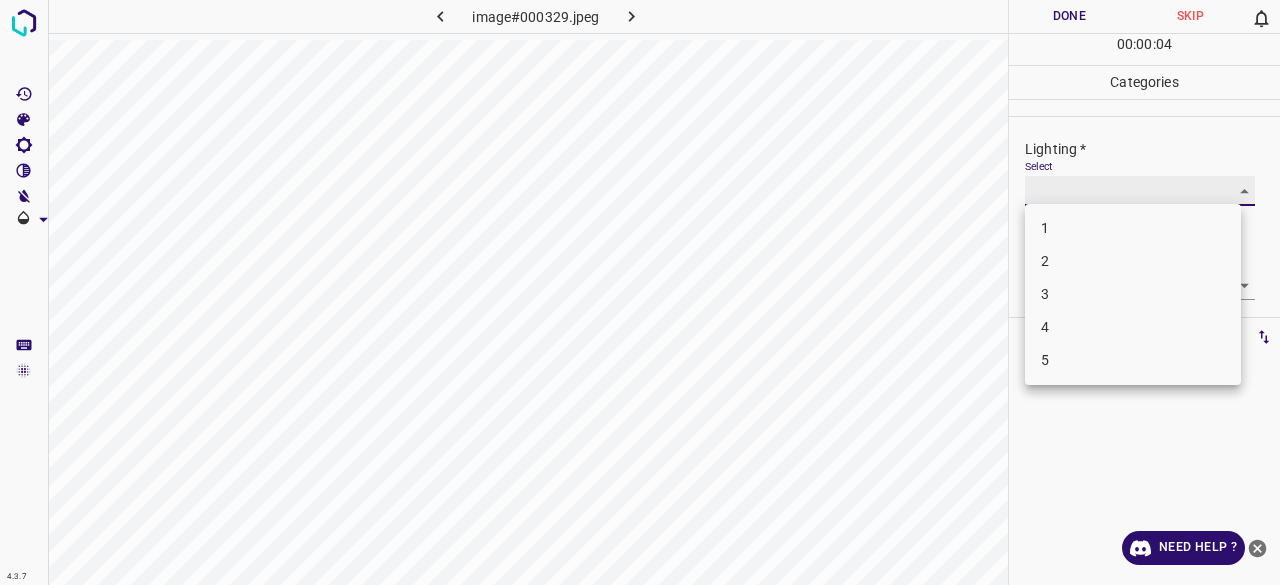 type on "5" 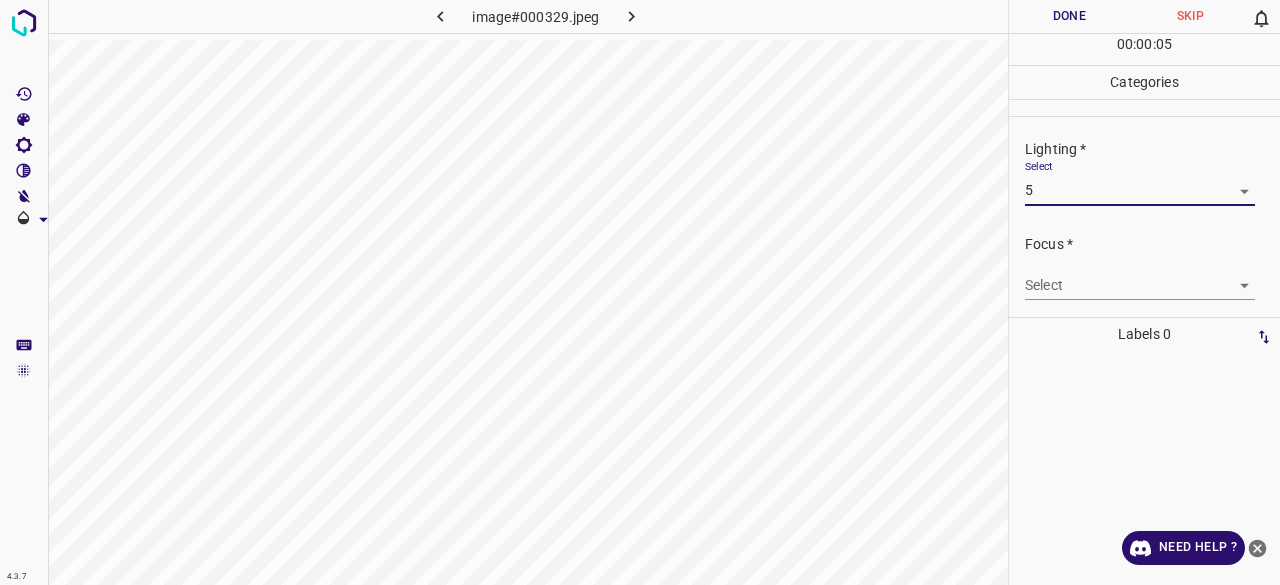 click on "4.3.7 image#000329.jpeg Done Skip 0 00   : 00   : 05   Categories Lighting *  Select 5 5 Focus *  Select ​ Overall *  Select ​ Labels   0 Categories 1 Lighting 2 Focus 3 Overall Tools Space Change between modes (Draw & Edit) I Auto labeling R Restore zoom M Zoom in N Zoom out Delete Delete selecte label Filters Z Restore filters X Saturation filter C Brightness filter V Contrast filter B Gray scale filter General O Download Need Help ? - Text - Hide - Delete" at bounding box center (640, 292) 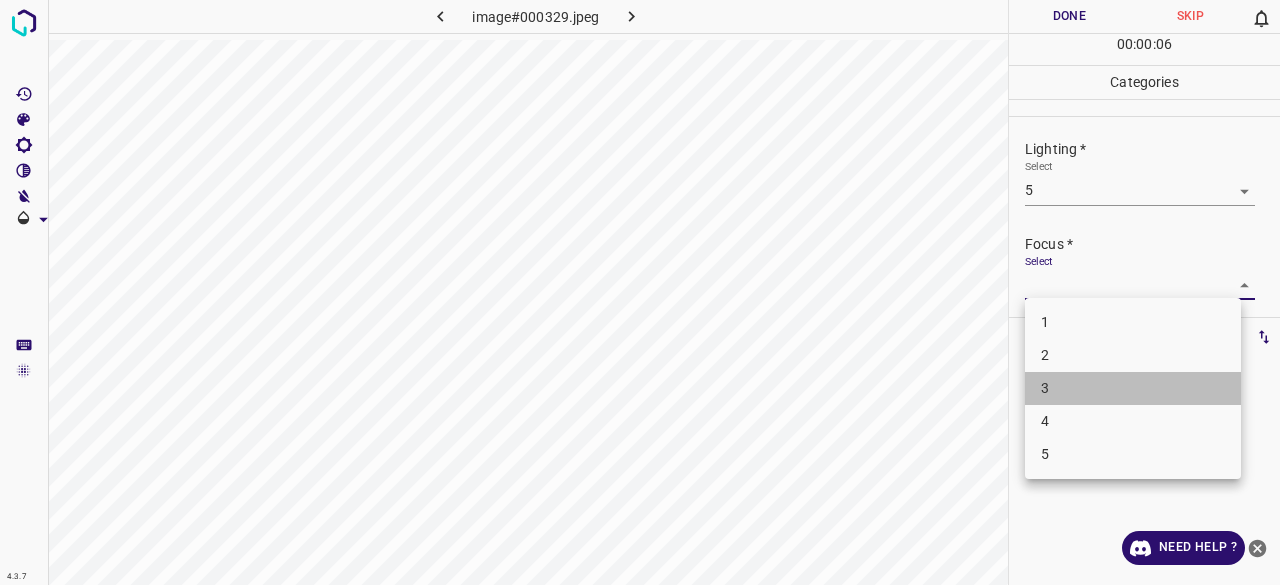 click on "3" at bounding box center [1133, 388] 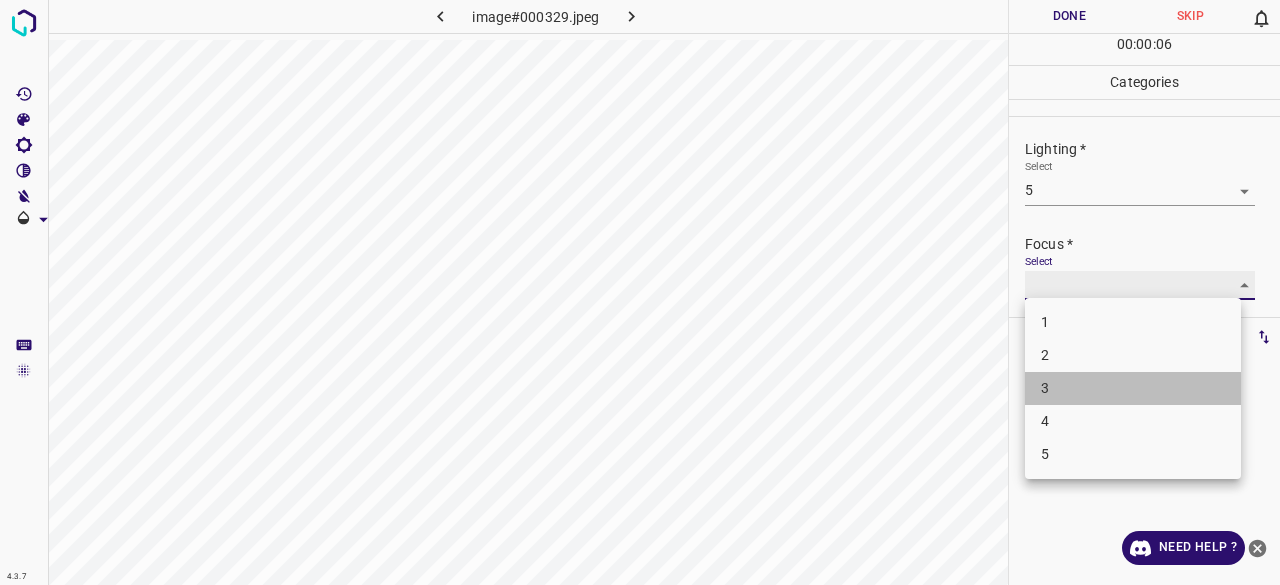 type on "3" 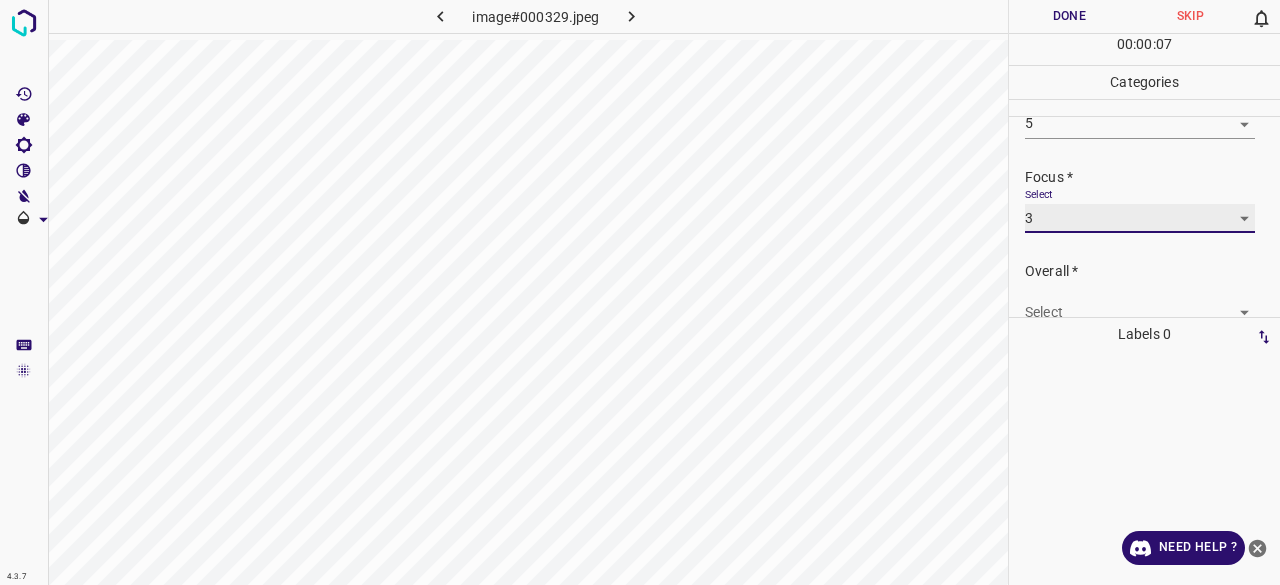 scroll, scrollTop: 98, scrollLeft: 0, axis: vertical 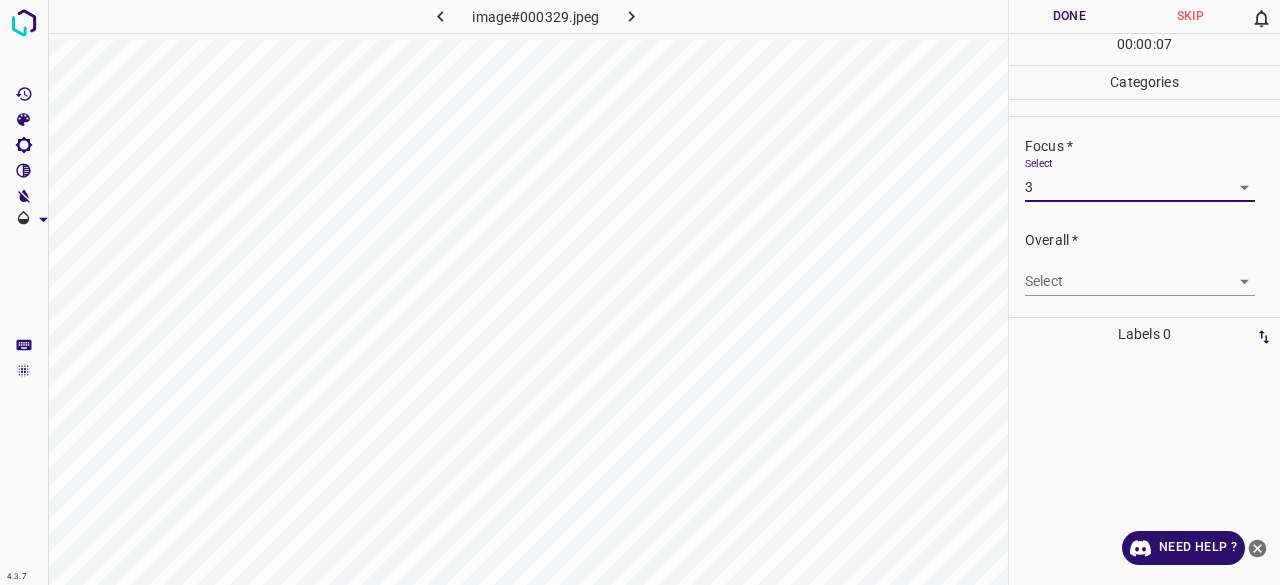 click on "4.3.7 image#000329.jpeg Done Skip 0 00   : 00   : 07   Categories Lighting *  Select 5 5 Focus *  Select 3 3 Overall *  Select ​ Labels   0 Categories 1 Lighting 2 Focus 3 Overall Tools Space Change between modes (Draw & Edit) I Auto labeling R Restore zoom M Zoom in N Zoom out Delete Delete selecte label Filters Z Restore filters X Saturation filter C Brightness filter V Contrast filter B Gray scale filter General O Download Need Help ? - Text - Hide - Delete" at bounding box center [640, 292] 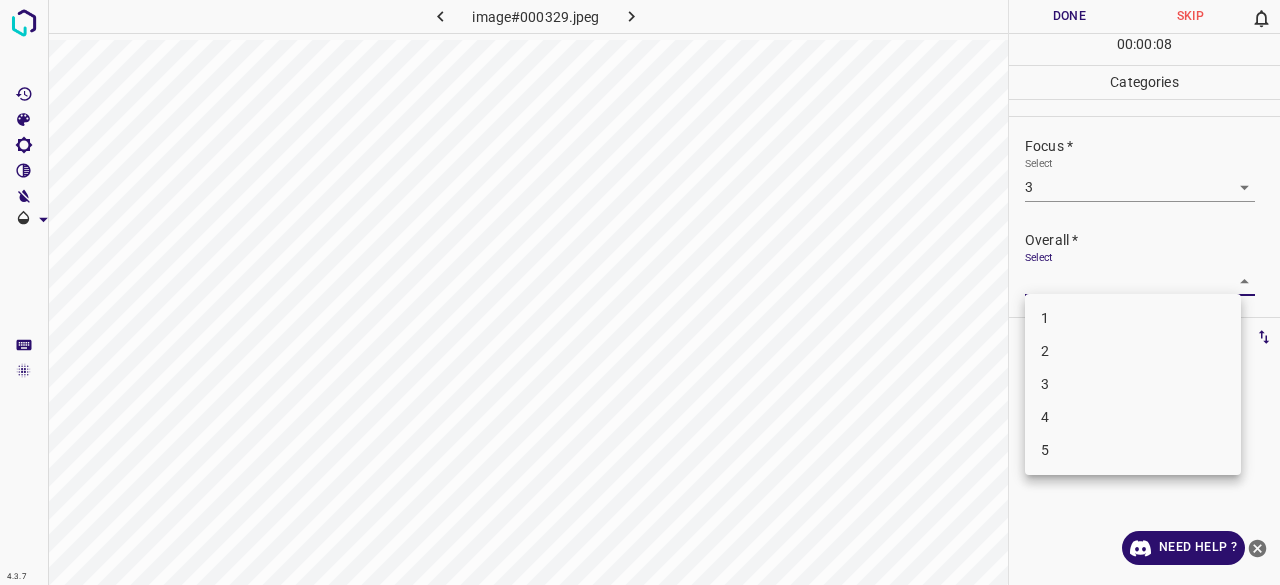 click on "3" at bounding box center [1133, 384] 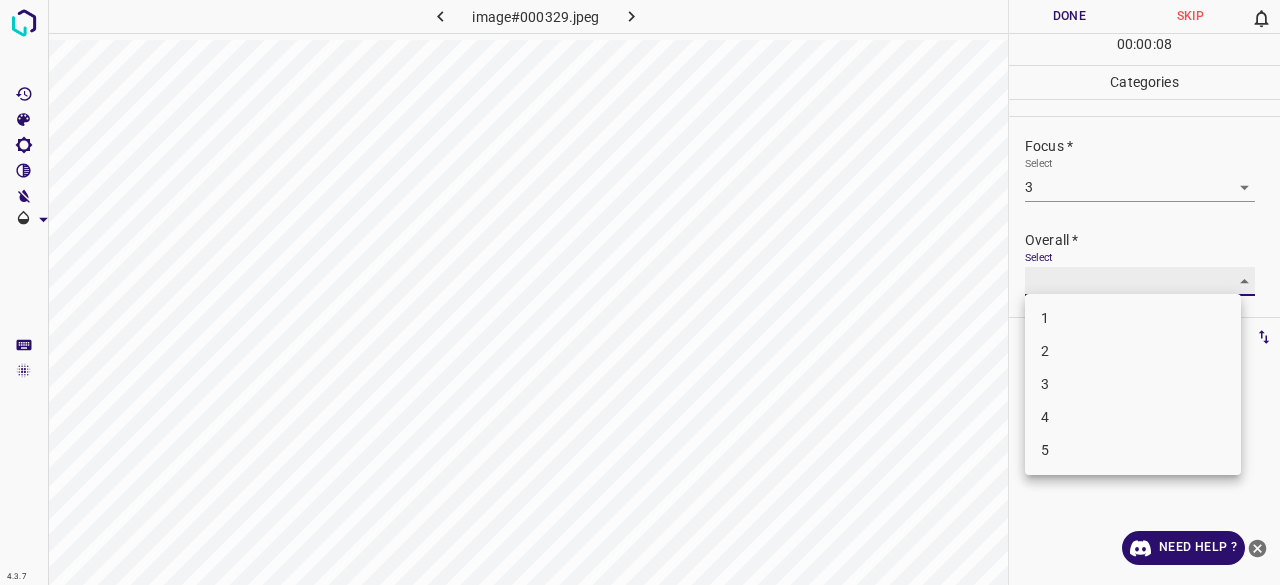 type on "3" 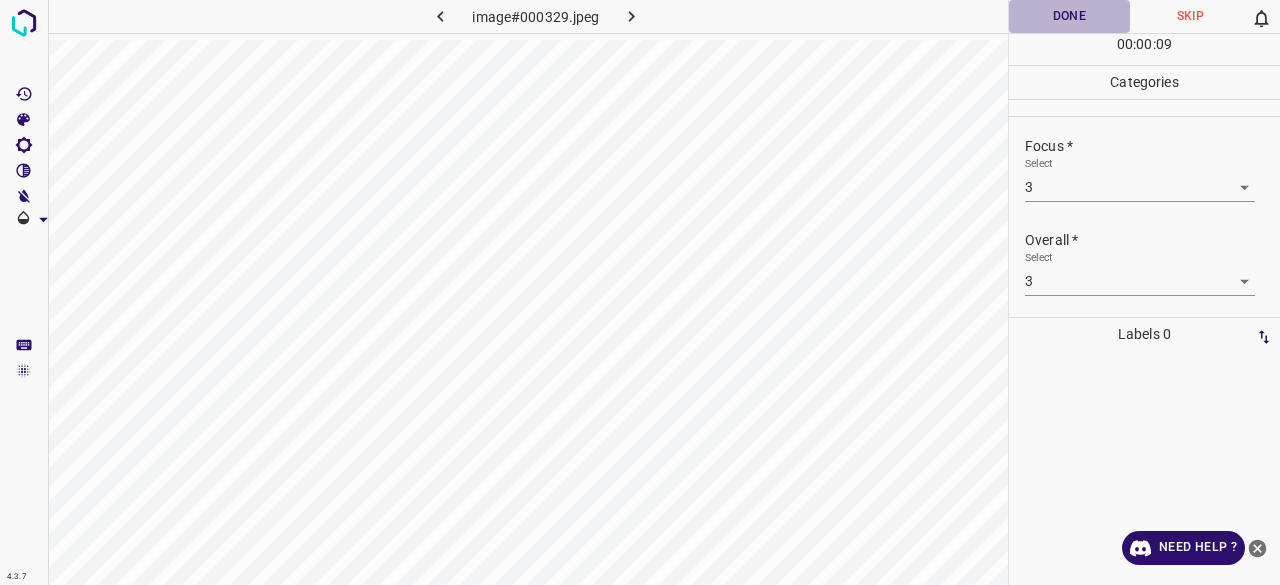 click on "Done" at bounding box center [1069, 16] 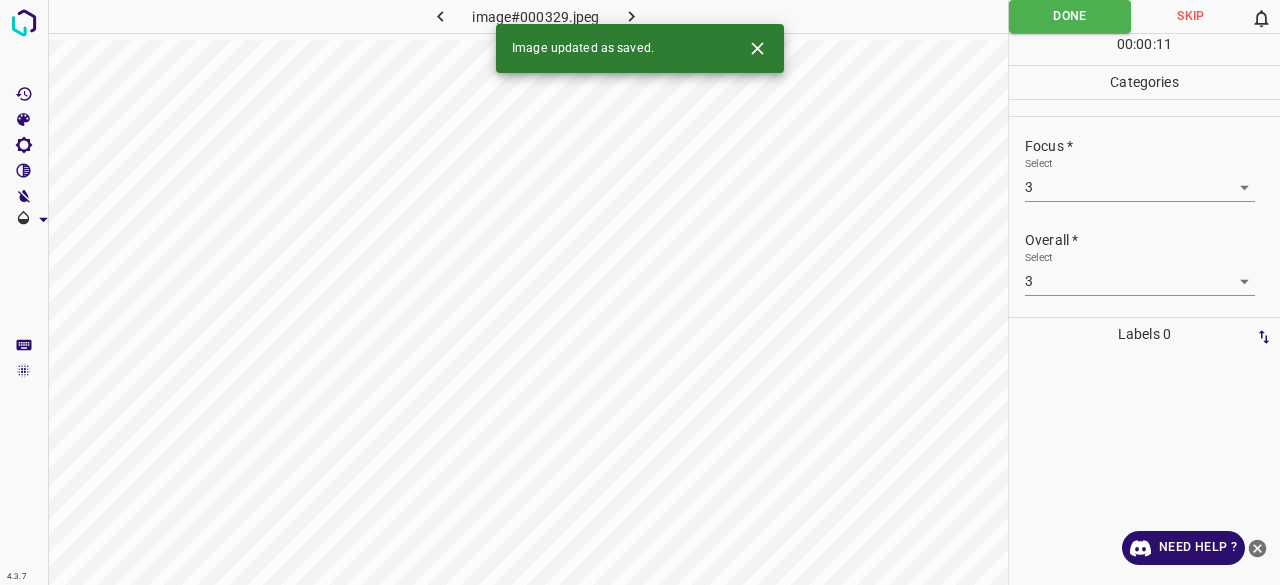 click 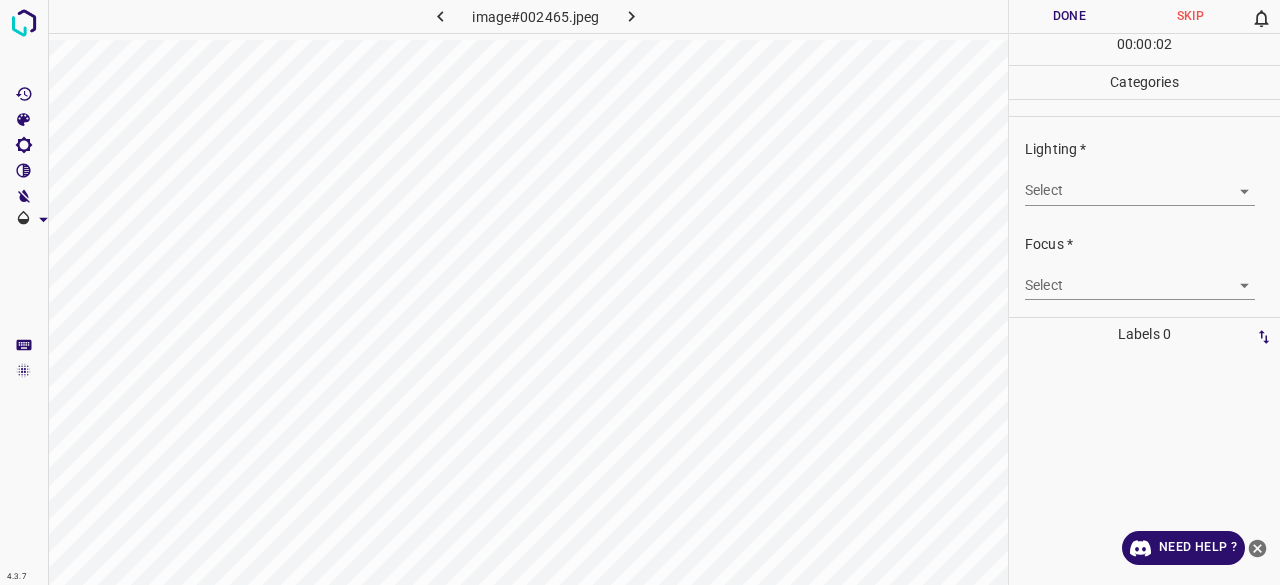 click on "4.3.7 image#002465.jpeg Done Skip 0 00   : 00   : 02   Categories Lighting *  Select ​ Focus *  Select ​ Overall *  Select ​ Labels   0 Categories 1 Lighting 2 Focus 3 Overall Tools Space Change between modes (Draw & Edit) I Auto labeling R Restore zoom M Zoom in N Zoom out Delete Delete selecte label Filters Z Restore filters X Saturation filter C Brightness filter V Contrast filter B Gray scale filter General O Download Need Help ? - Text - Hide - Delete" at bounding box center (640, 292) 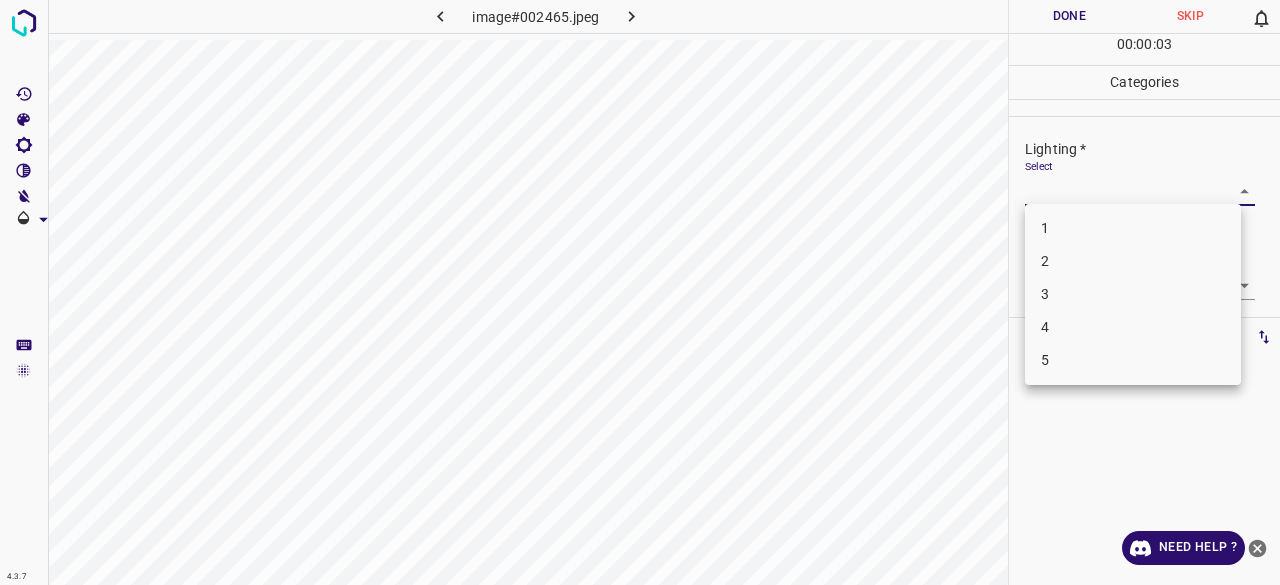 click on "5" at bounding box center [1133, 360] 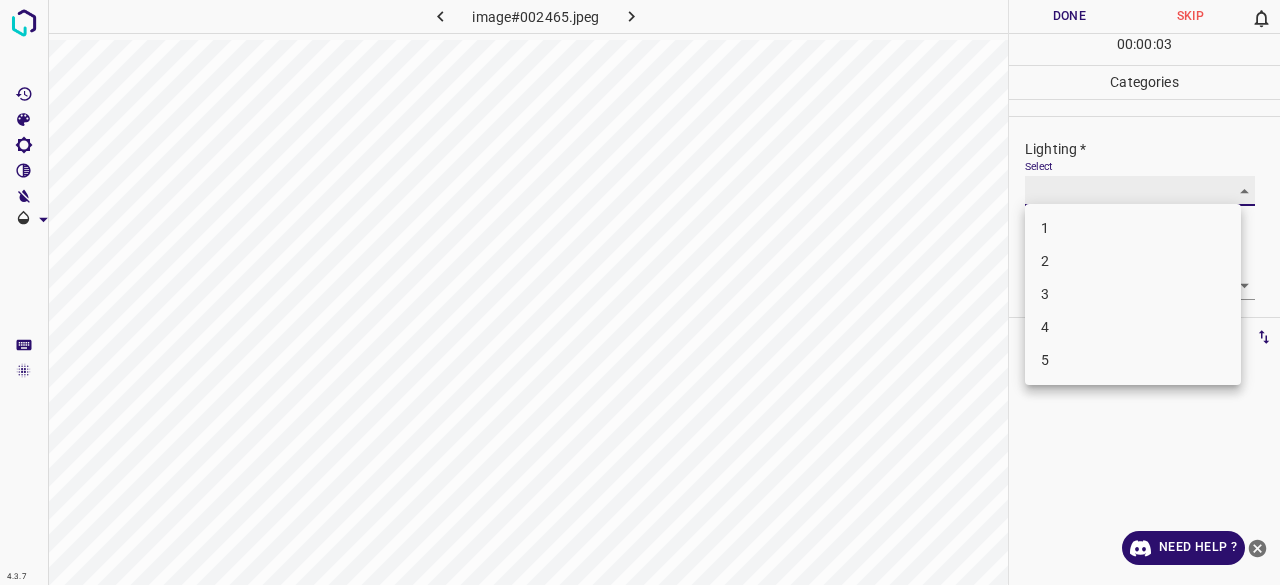 type on "5" 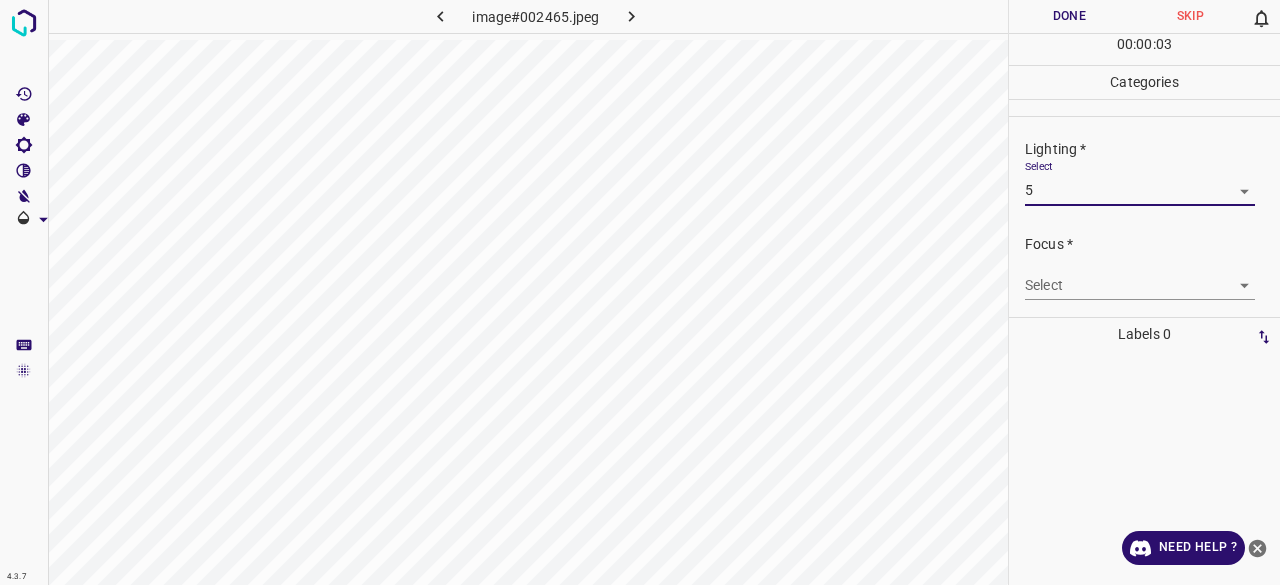 click on "4.3.7 image#002465.jpeg Done Skip 0 00   : 00   : 03   Categories Lighting *  Select 5 5 Focus *  Select ​ Overall *  Select ​ Labels   0 Categories 1 Lighting 2 Focus 3 Overall Tools Space Change between modes (Draw & Edit) I Auto labeling R Restore zoom M Zoom in N Zoom out Delete Delete selecte label Filters Z Restore filters X Saturation filter C Brightness filter V Contrast filter B Gray scale filter General O Download Need Help ? - Text - Hide - Delete" at bounding box center [640, 292] 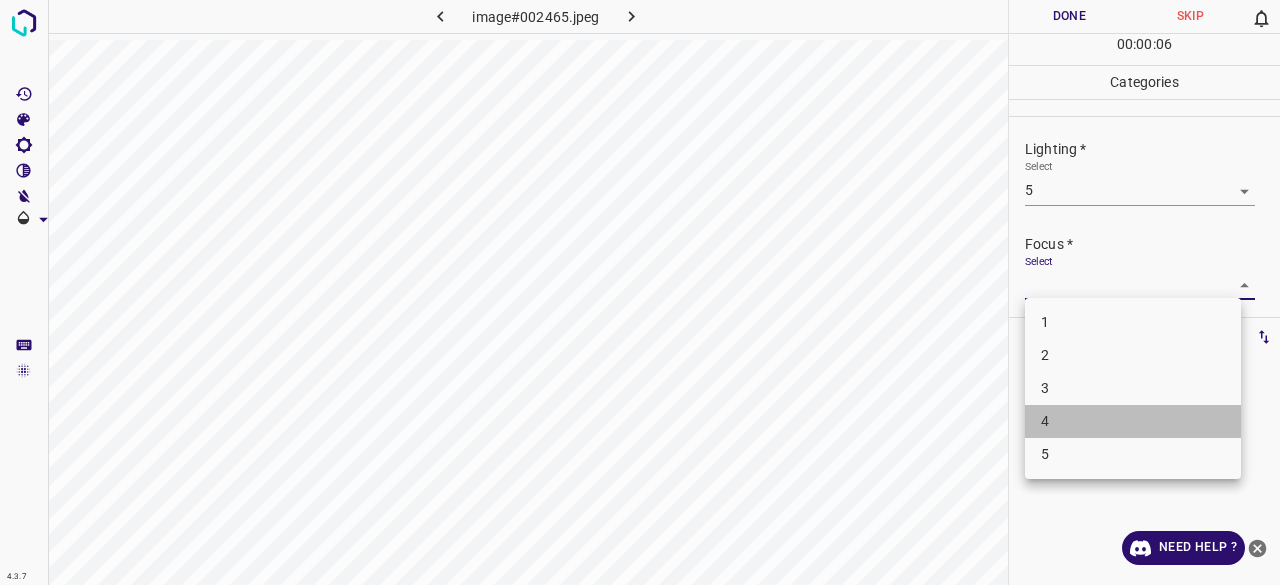click on "4" at bounding box center [1133, 421] 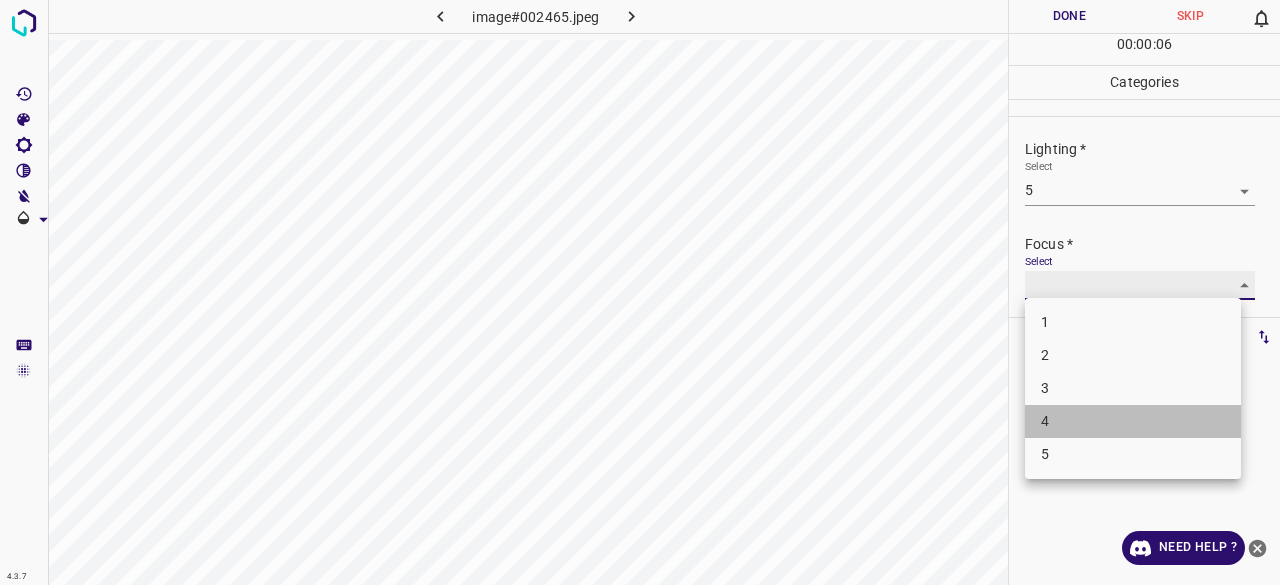 type on "4" 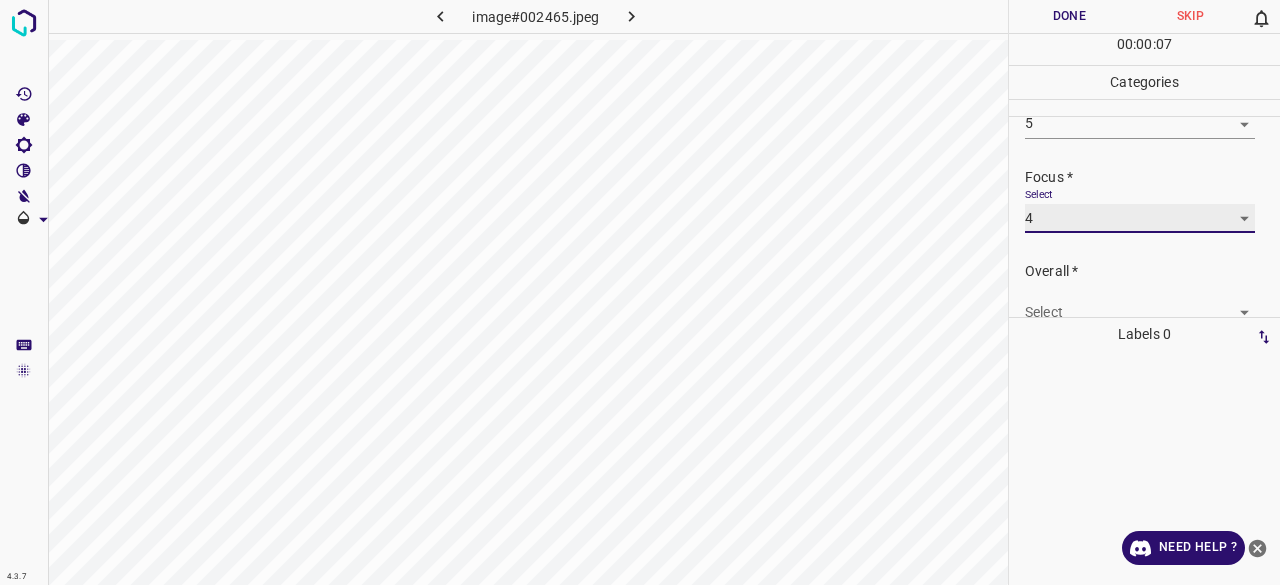 scroll, scrollTop: 98, scrollLeft: 0, axis: vertical 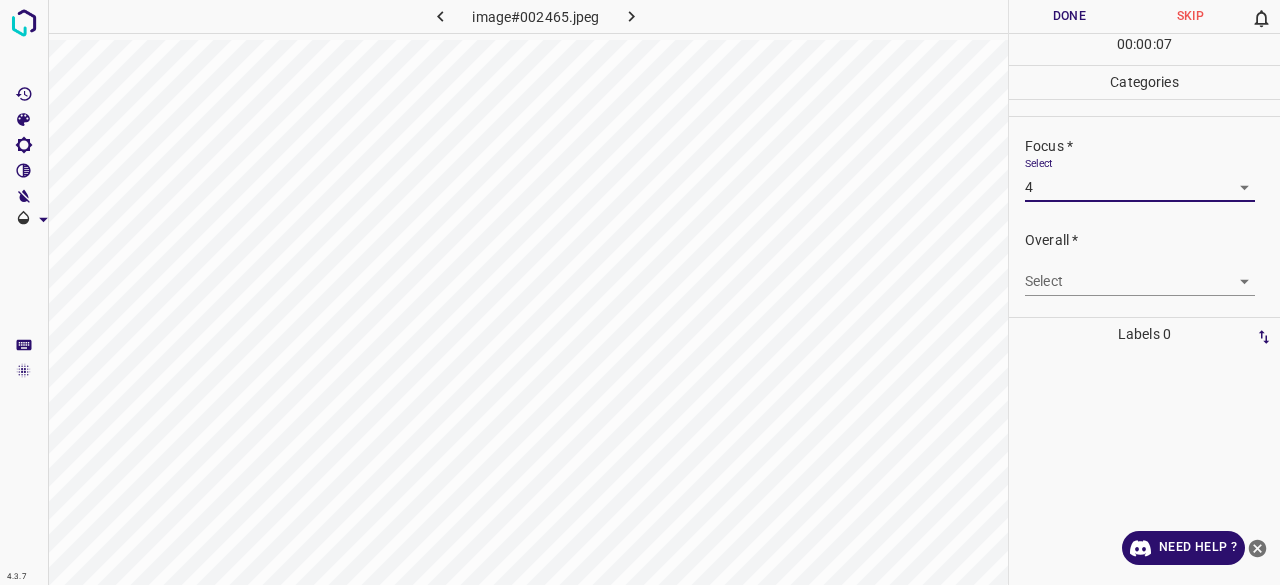 click on "4.3.7 image#002465.jpeg Done Skip 0 00   : 00   : 07   Categories Lighting *  Select 5 5 Focus *  Select 4 4 Overall *  Select ​ Labels   0 Categories 1 Lighting 2 Focus 3 Overall Tools Space Change between modes (Draw & Edit) I Auto labeling R Restore zoom M Zoom in N Zoom out Delete Delete selecte label Filters Z Restore filters X Saturation filter C Brightness filter V Contrast filter B Gray scale filter General O Download Need Help ? - Text - Hide - Delete" at bounding box center (640, 292) 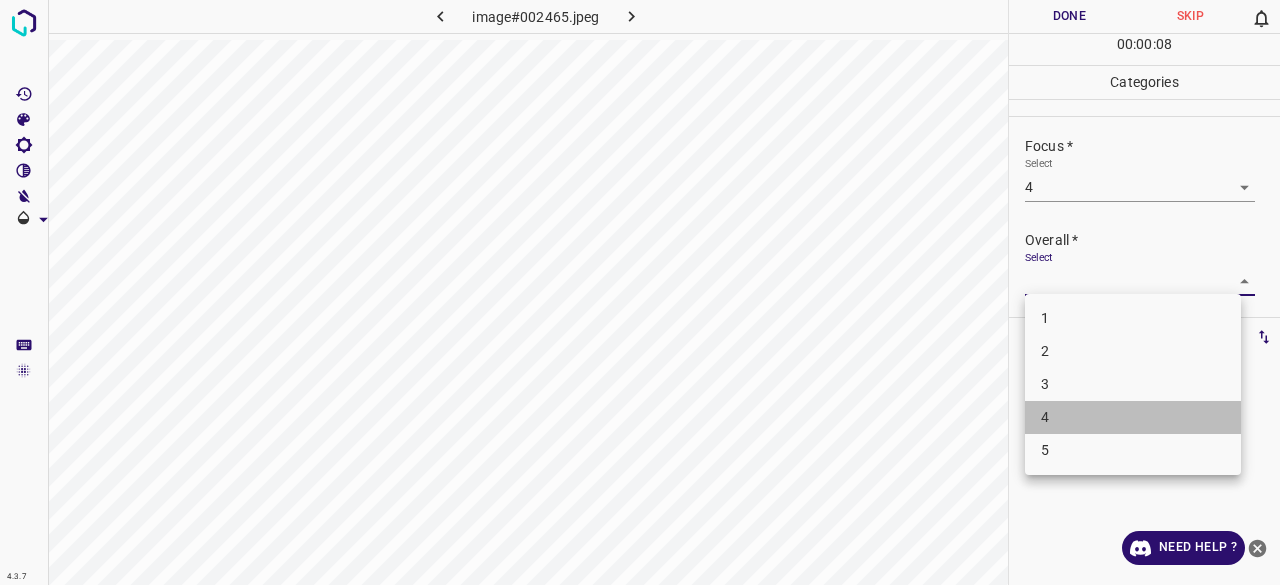 click on "4" at bounding box center [1133, 417] 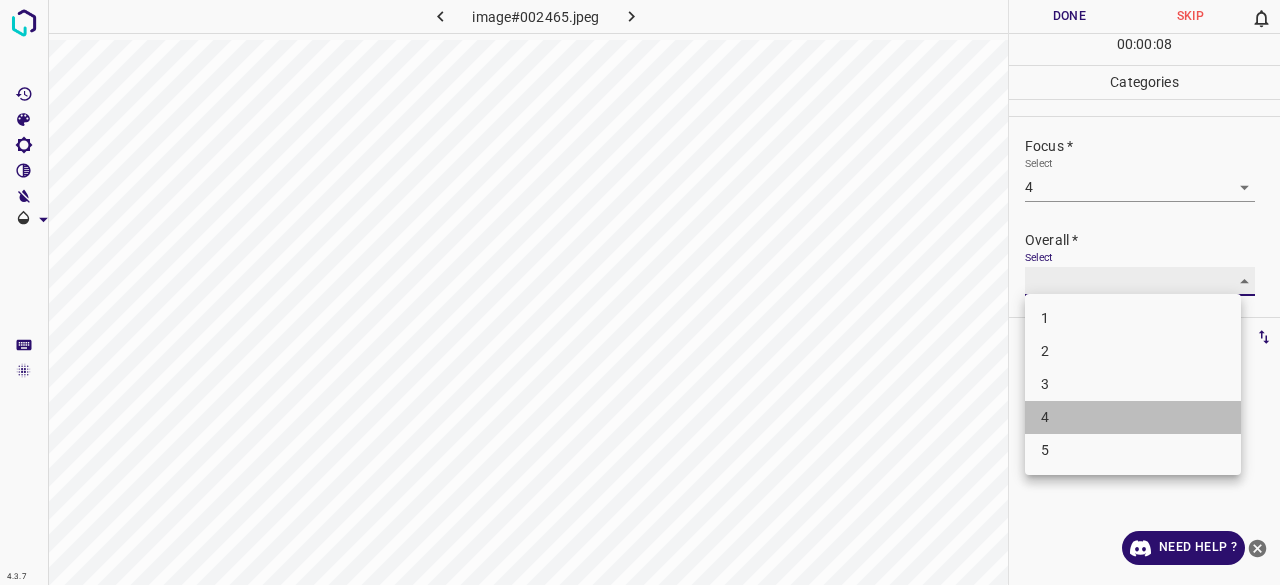 type on "4" 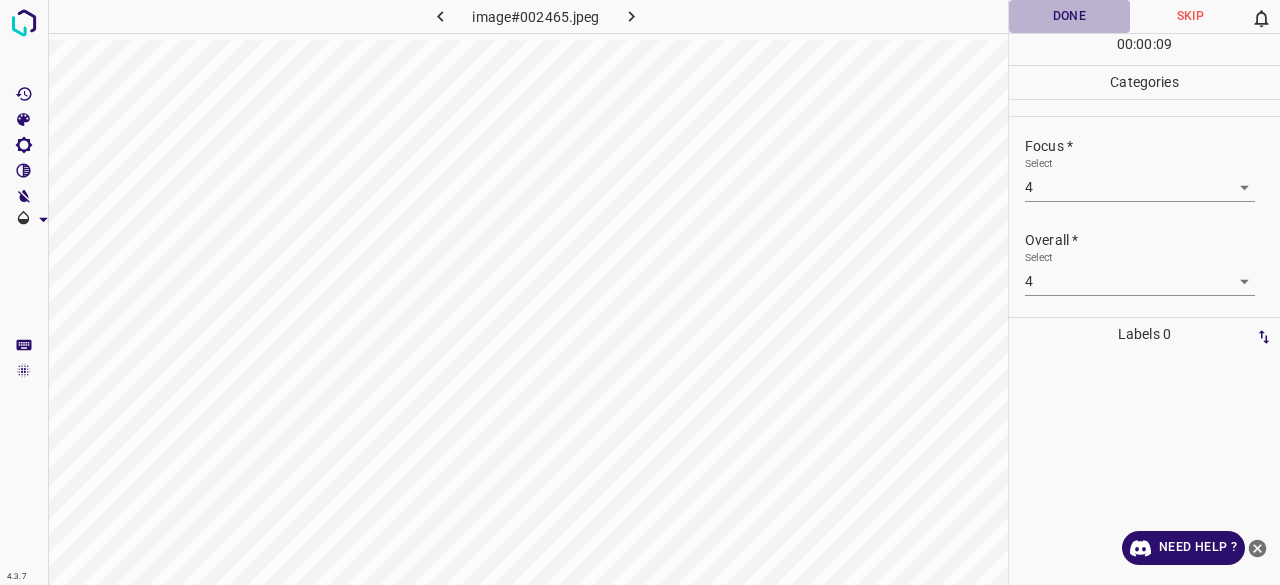 click on "Done" at bounding box center (1069, 16) 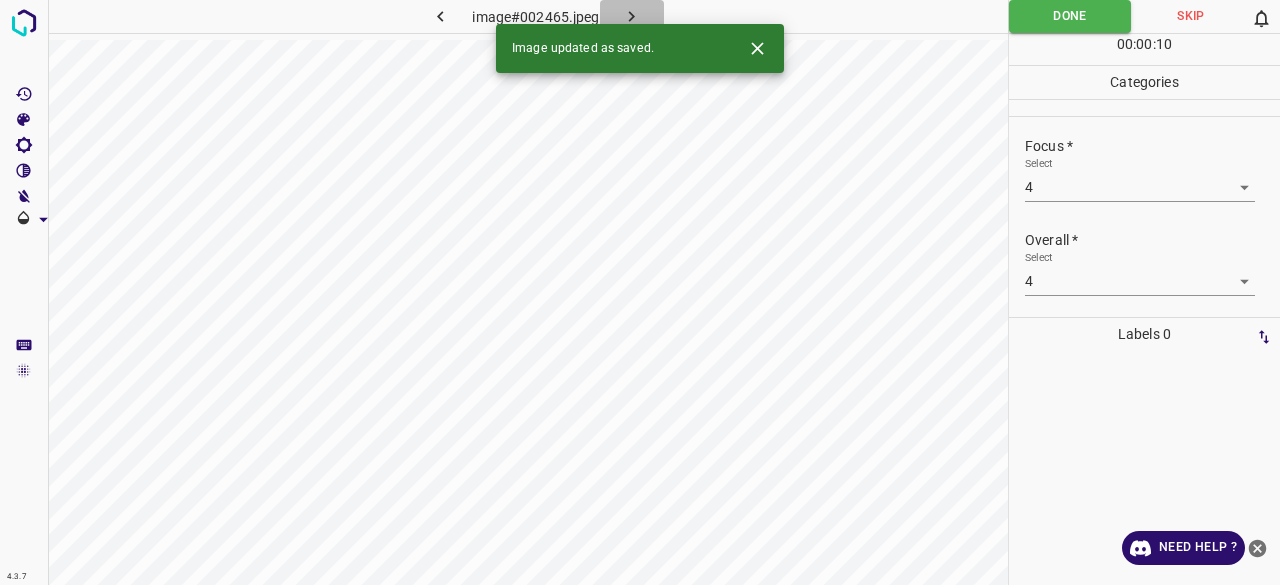 click 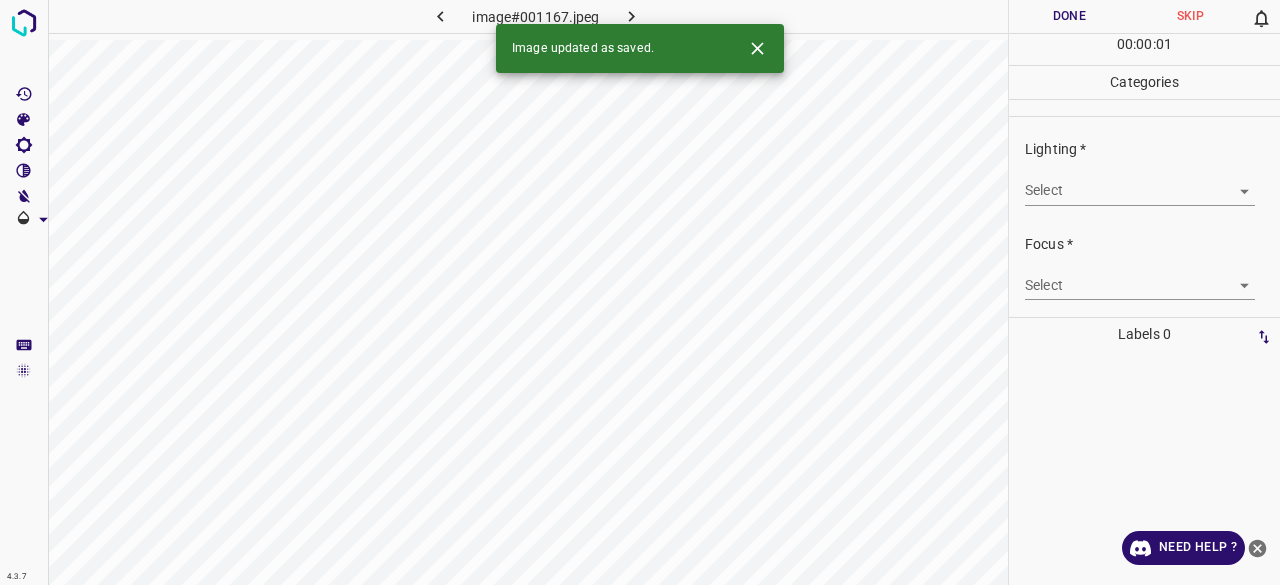 click on "4.3.7 image#001167.jpeg Done Skip 0 00   : 00   : 01   Categories Lighting *  Select ​ Focus *  Select ​ Overall *  Select ​ Labels   0 Categories 1 Lighting 2 Focus 3 Overall Tools Space Change between modes (Draw & Edit) I Auto labeling R Restore zoom M Zoom in N Zoom out Delete Delete selecte label Filters Z Restore filters X Saturation filter C Brightness filter V Contrast filter B Gray scale filter General O Download Image updated as saved. Need Help ? - Text - Hide - Delete" at bounding box center (640, 292) 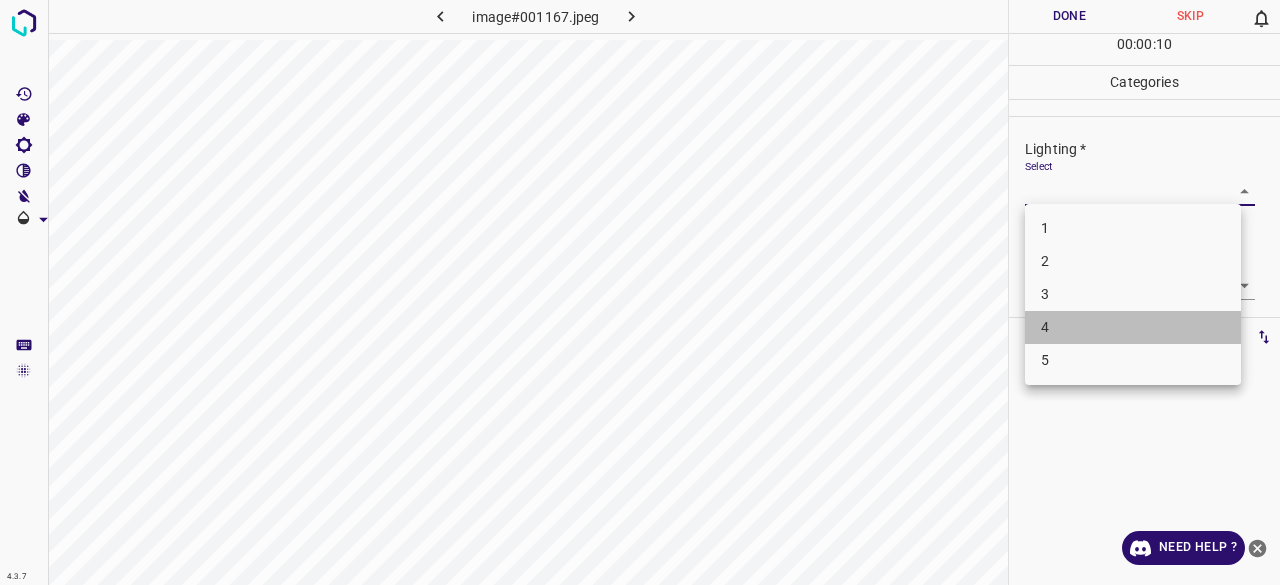click on "4" at bounding box center (1133, 327) 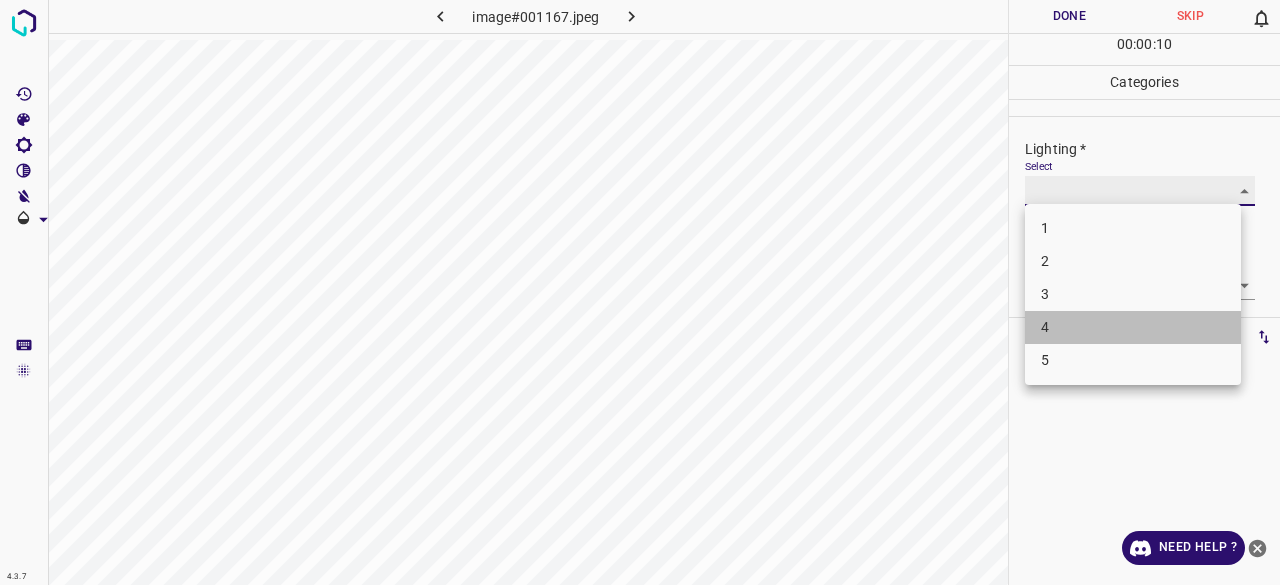 type on "4" 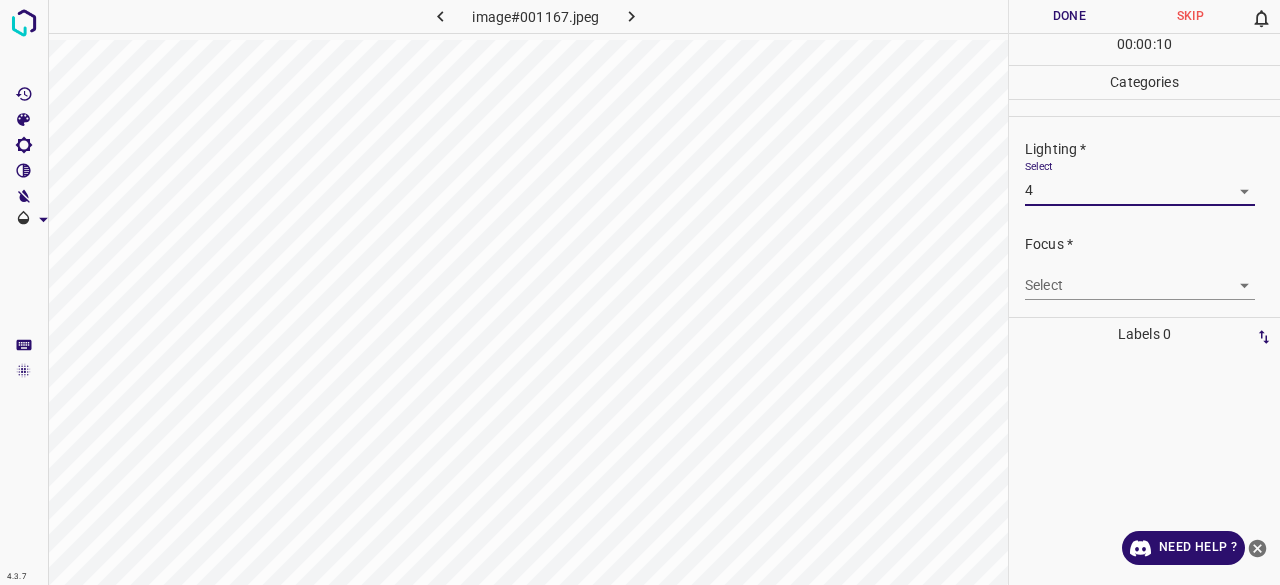 click on "4.3.7 image#001167.jpeg Done Skip 0 00   : 00   : 10   Categories Lighting *  Select 4 4 Focus *  Select ​ Overall *  Select ​ Labels   0 Categories 1 Lighting 2 Focus 3 Overall Tools Space Change between modes (Draw & Edit) I Auto labeling R Restore zoom M Zoom in N Zoom out Delete Delete selecte label Filters Z Restore filters X Saturation filter C Brightness filter V Contrast filter B Gray scale filter General O Download Need Help ? - Text - Hide - Delete" at bounding box center (640, 292) 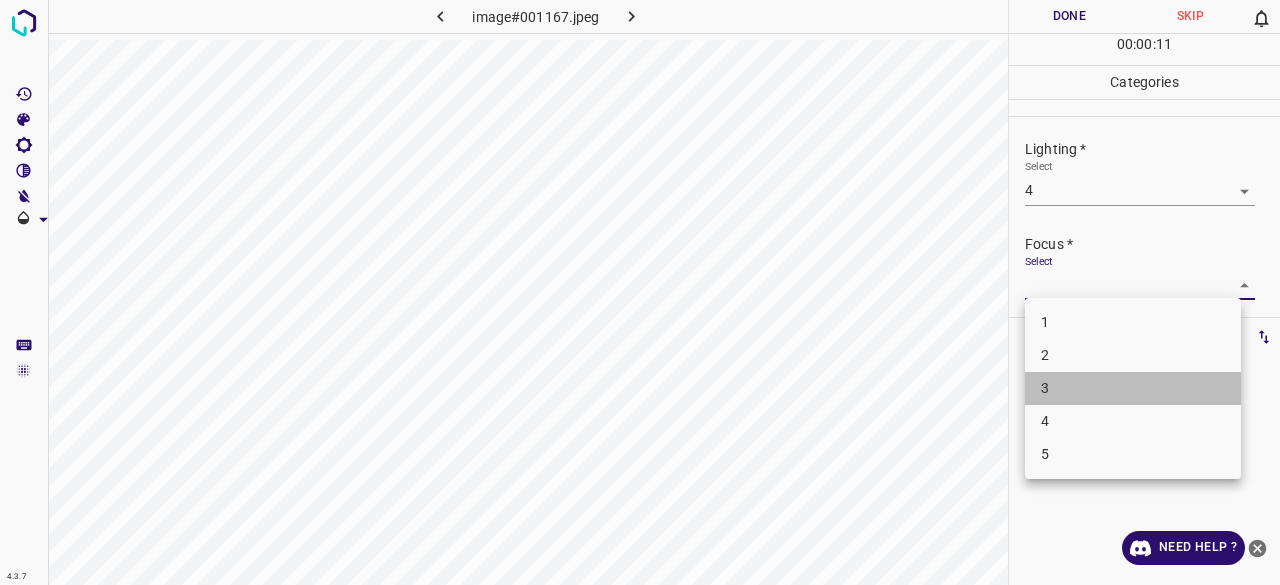 click on "3" at bounding box center (1133, 388) 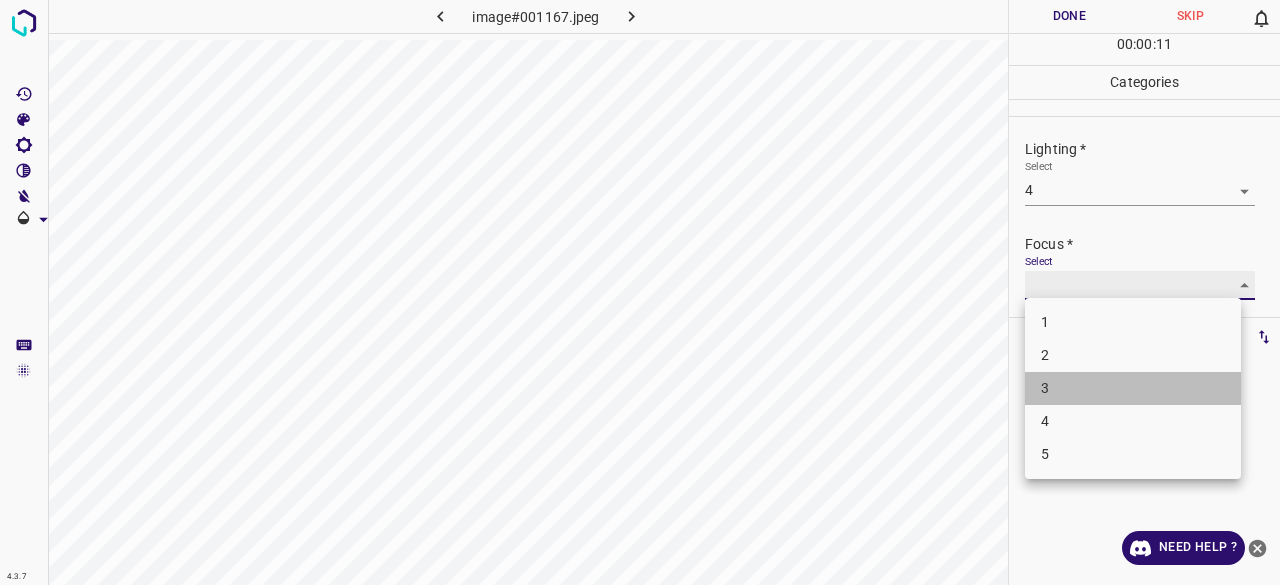 type on "3" 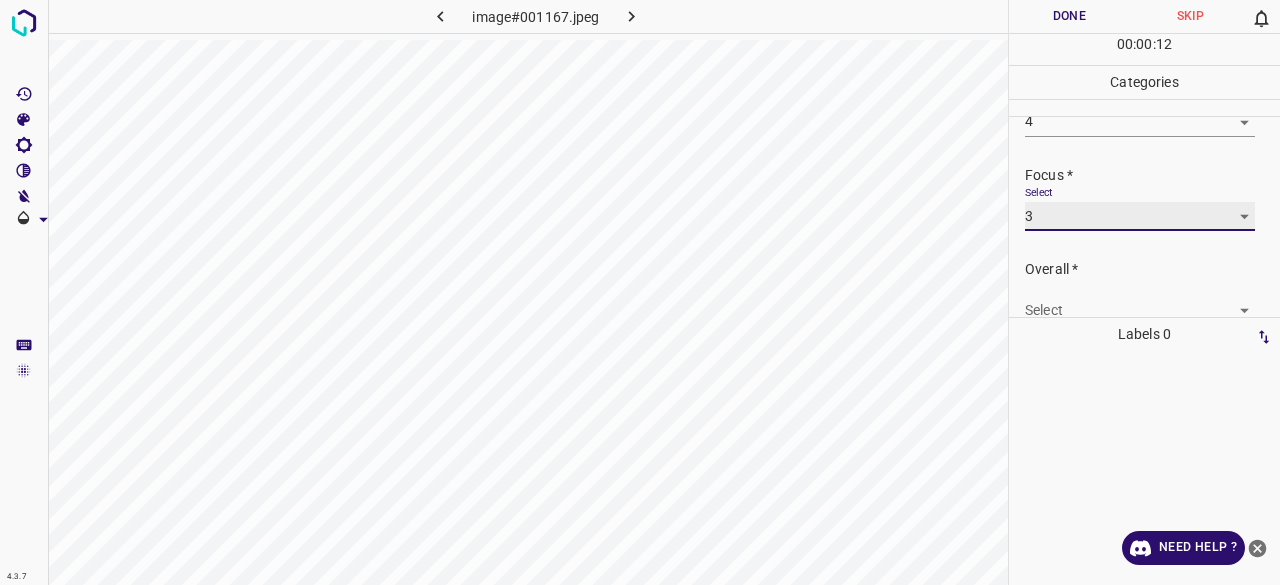 scroll, scrollTop: 98, scrollLeft: 0, axis: vertical 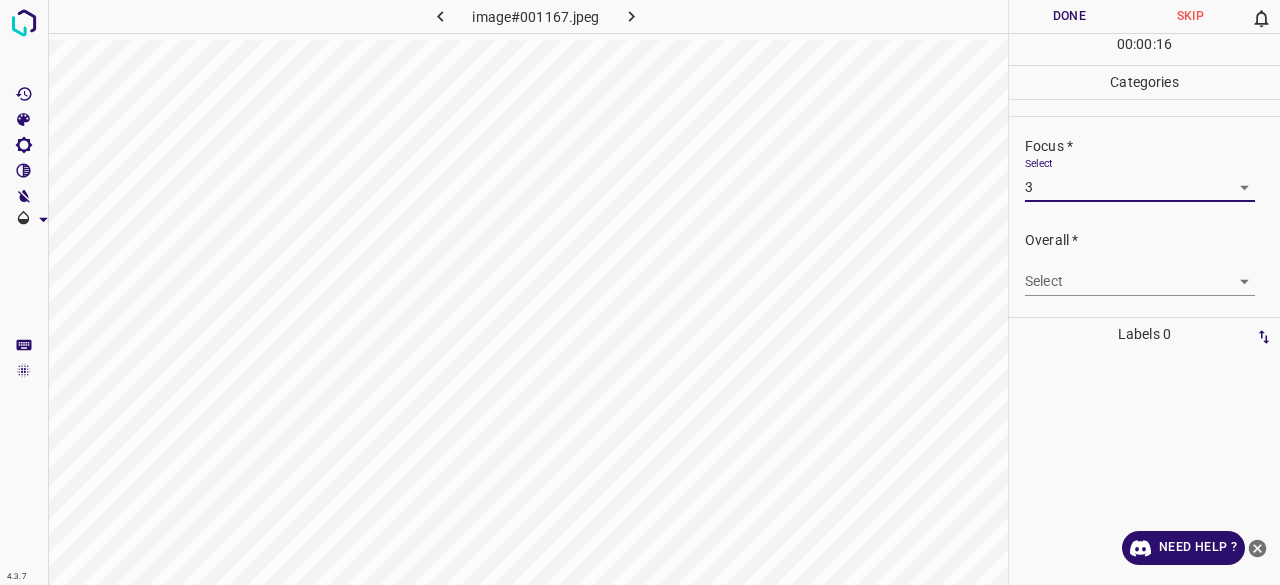 click on "4.3.7 image#001167.jpeg Done Skip 0 00   : 00   : 16   Categories Lighting *  Select 4 4 Focus *  Select 3 3 Overall *  Select ​ Labels   0 Categories 1 Lighting 2 Focus 3 Overall Tools Space Change between modes (Draw & Edit) I Auto labeling R Restore zoom M Zoom in N Zoom out Delete Delete selecte label Filters Z Restore filters X Saturation filter C Brightness filter V Contrast filter B Gray scale filter General O Download Need Help ? - Text - Hide - Delete" at bounding box center (640, 292) 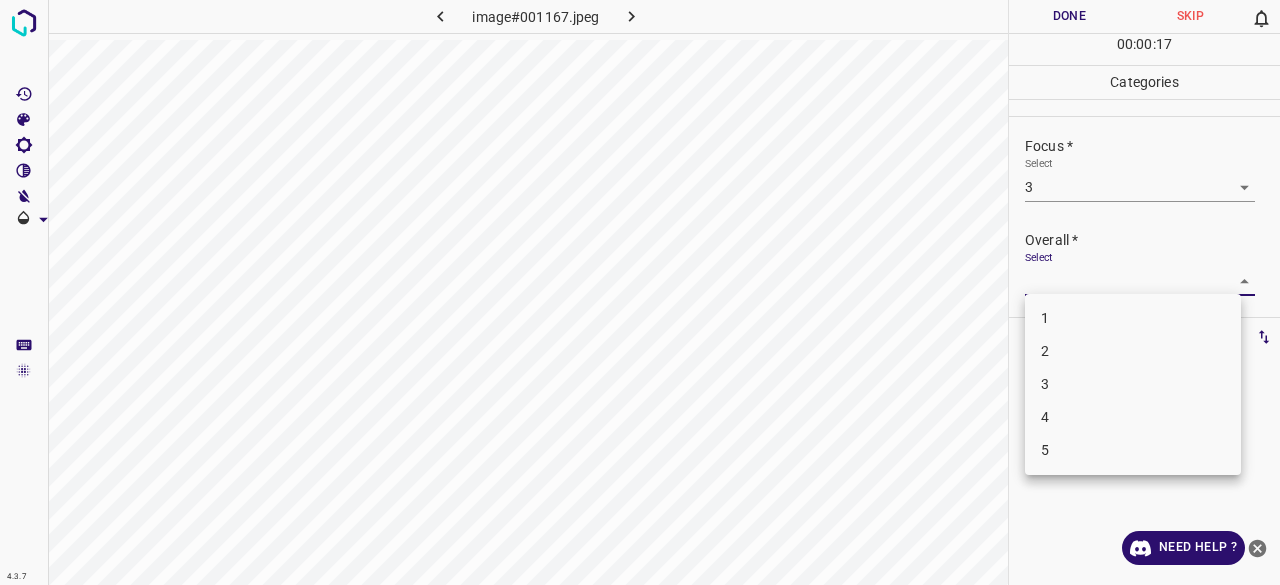 click on "3" at bounding box center [1133, 384] 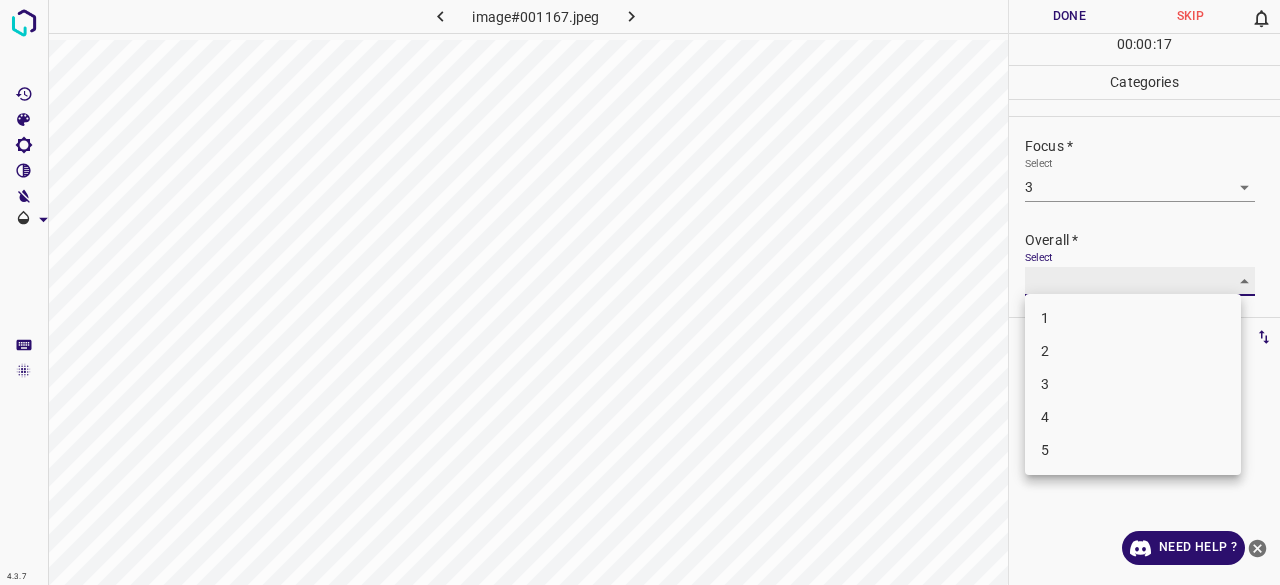 type on "3" 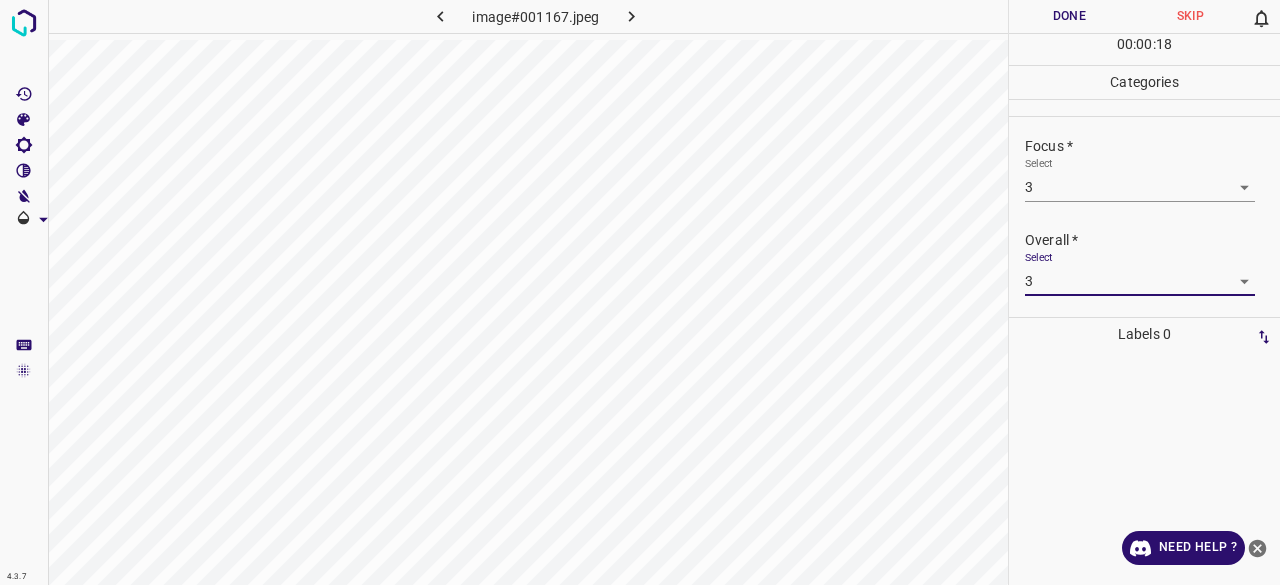 click on "Done" at bounding box center (1069, 16) 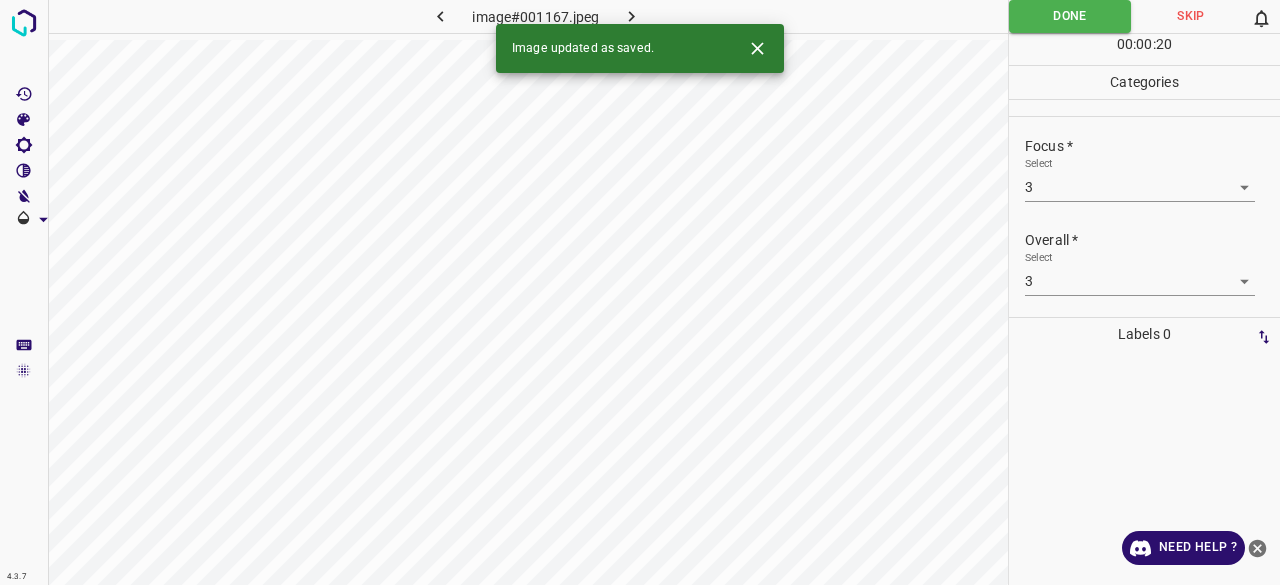 click 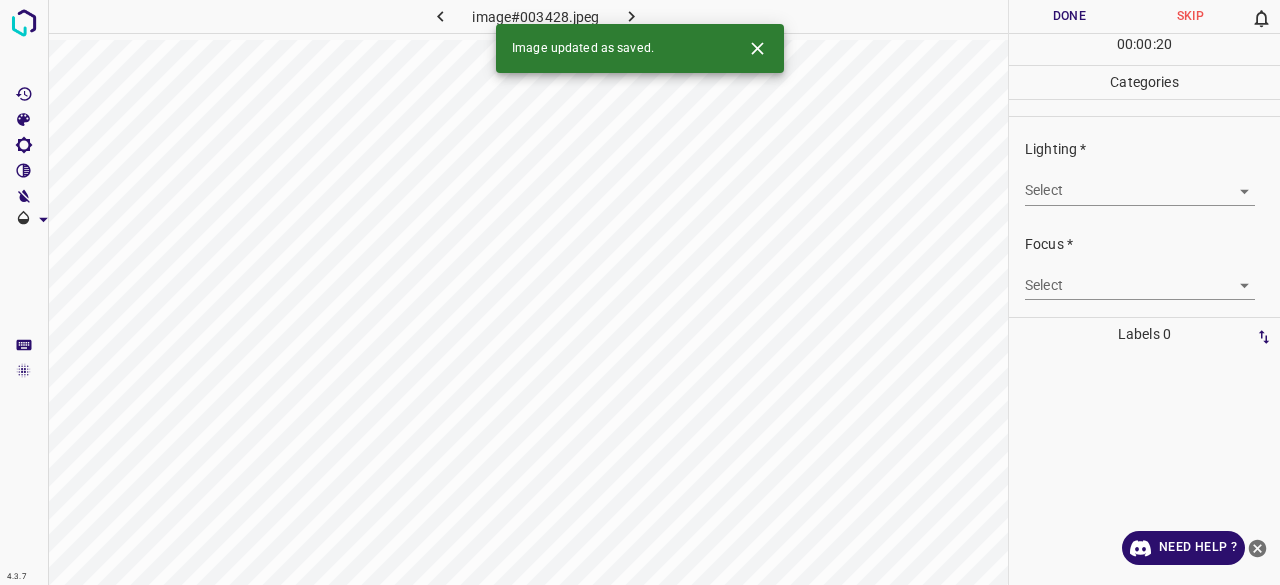 click on "4.3.7 image#003428.jpeg Done Skip 0 00   : 00   : 20   Categories Lighting *  Select ​ Focus *  Select ​ Overall *  Select ​ Labels   0 Categories 1 Lighting 2 Focus 3 Overall Tools Space Change between modes (Draw & Edit) I Auto labeling R Restore zoom M Zoom in N Zoom out Delete Delete selecte label Filters Z Restore filters X Saturation filter C Brightness filter V Contrast filter B Gray scale filter General O Download Image updated as saved. Need Help ? - Text - Hide - Delete" at bounding box center (640, 292) 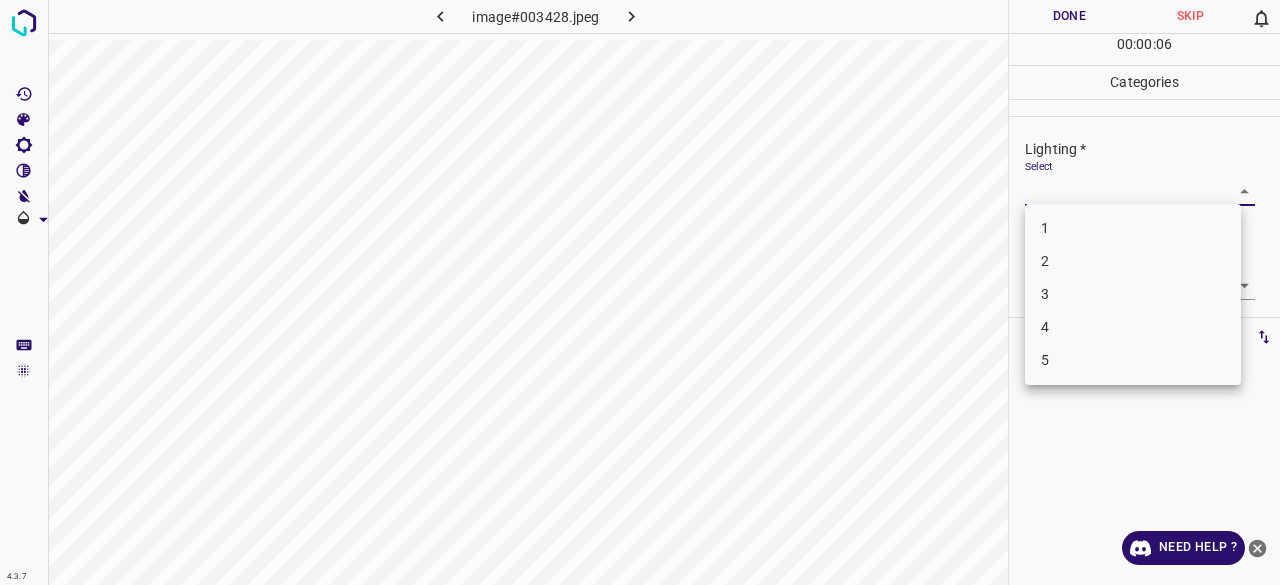 click on "3" at bounding box center (1133, 294) 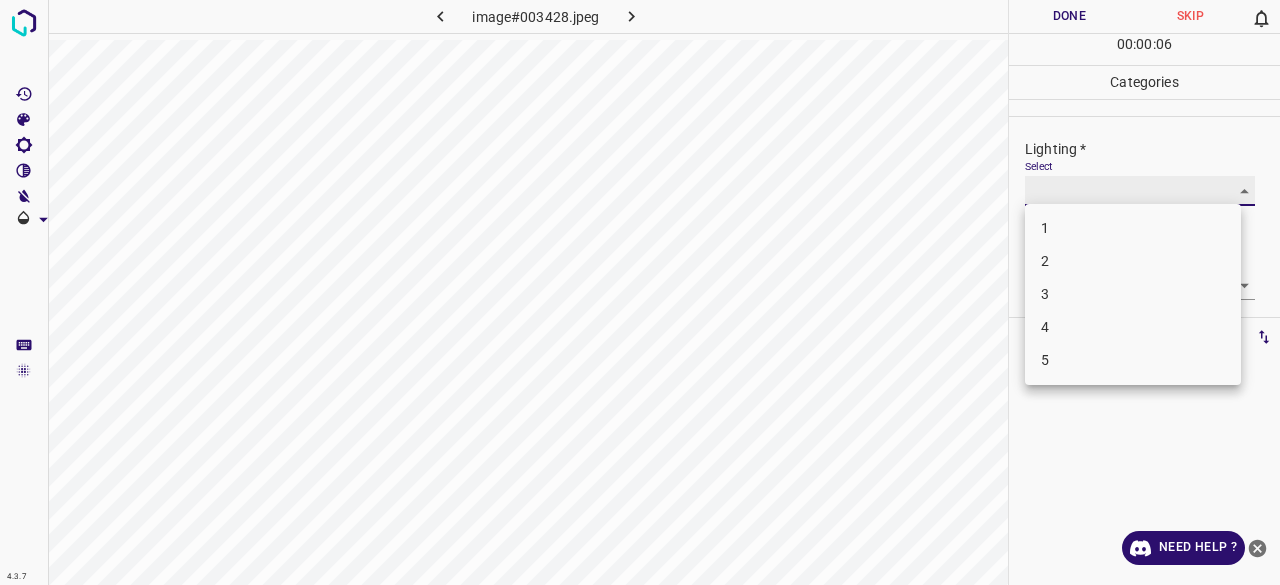 type on "3" 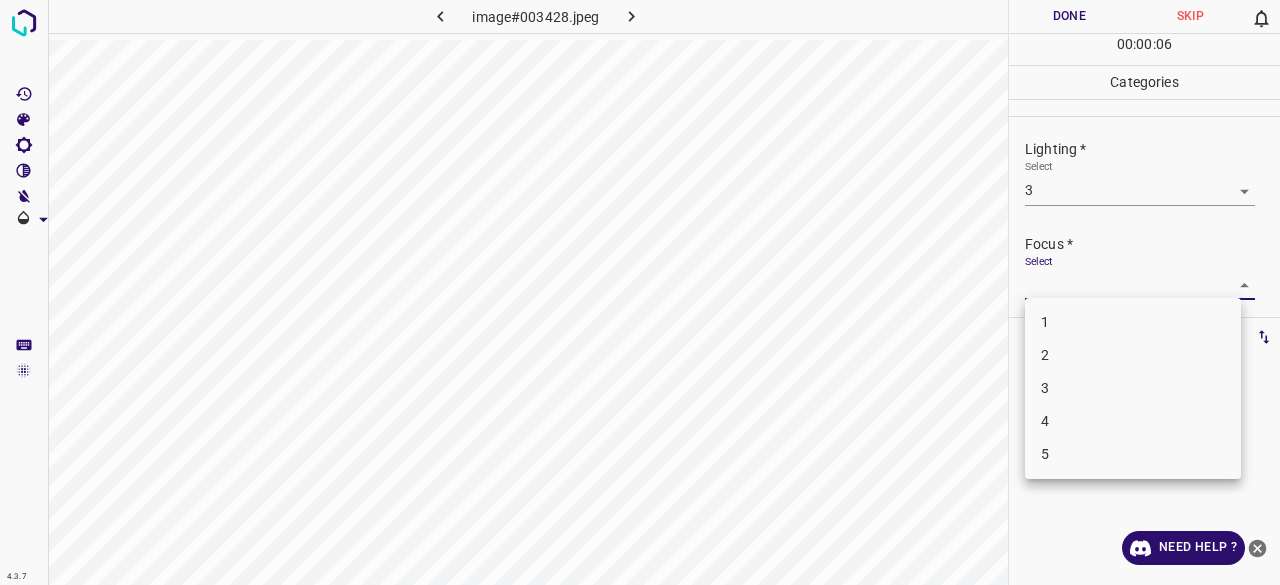 click on "4.3.7 image#003428.jpeg Done Skip 0 00   : 00   : 06   Categories Lighting *  Select 3 3 Focus *  Select ​ Overall *  Select ​ Labels   0 Categories 1 Lighting 2 Focus 3 Overall Tools Space Change between modes (Draw & Edit) I Auto labeling R Restore zoom M Zoom in N Zoom out Delete Delete selecte label Filters Z Restore filters X Saturation filter C Brightness filter V Contrast filter B Gray scale filter General O Download Need Help ? - Text - Hide - Delete 1 2 3 4 5" at bounding box center (640, 292) 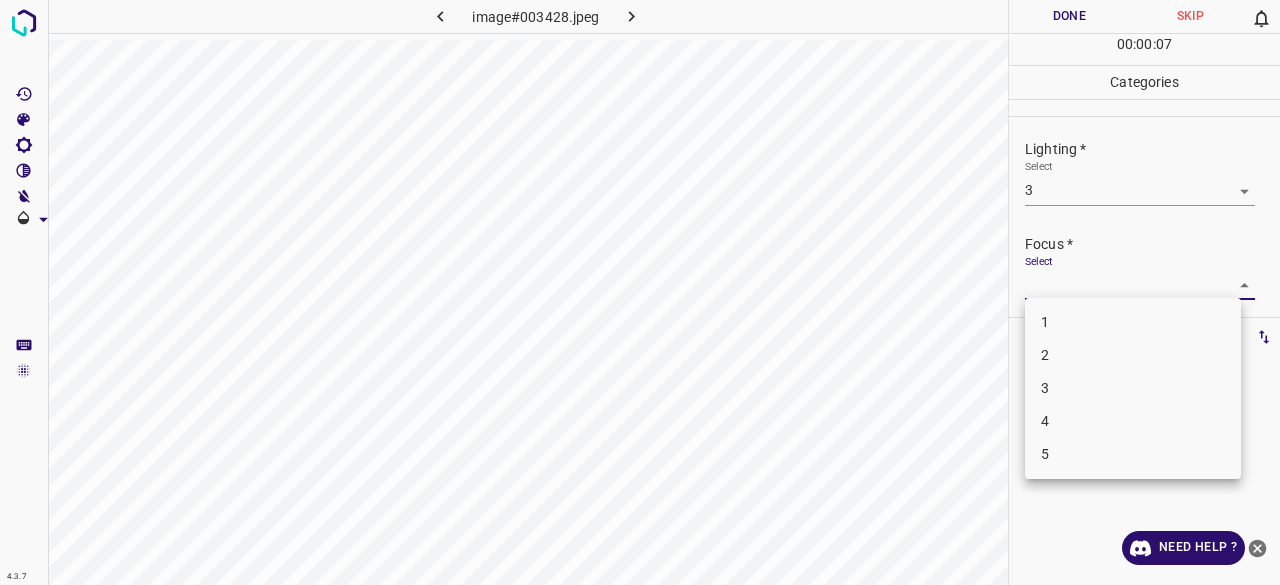 click on "3" at bounding box center [1133, 388] 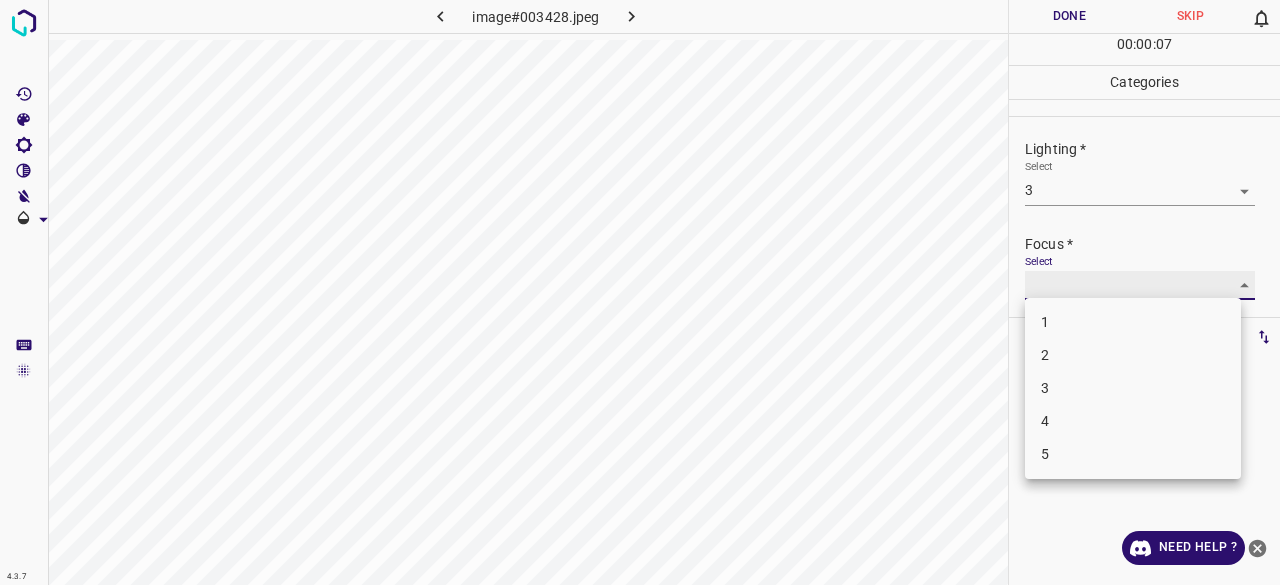 type on "3" 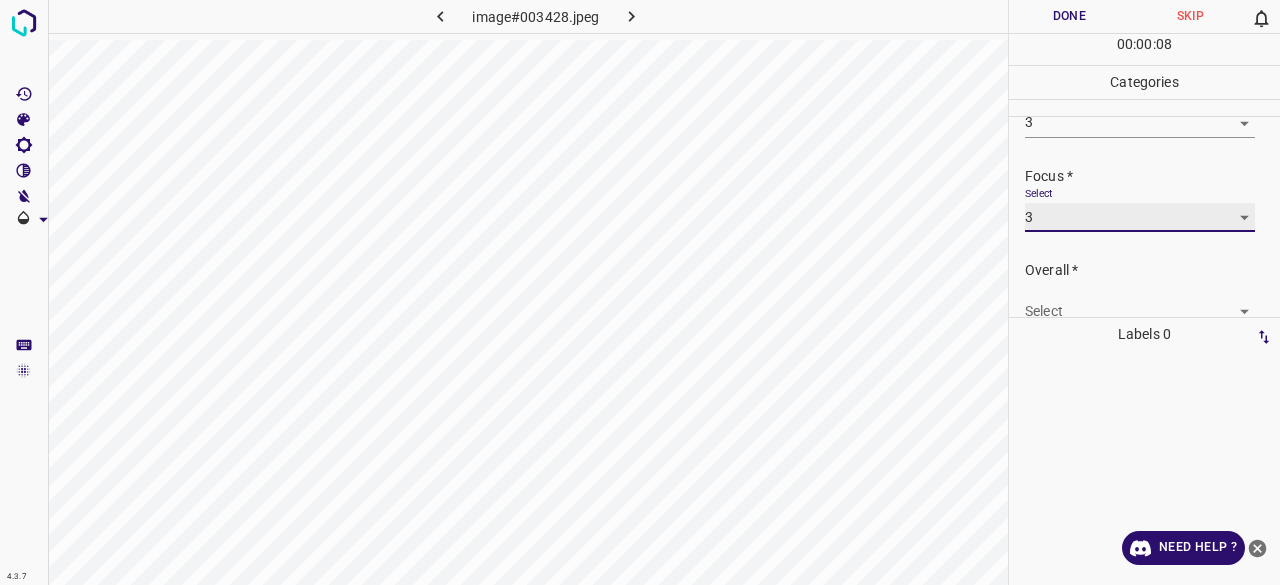 scroll, scrollTop: 98, scrollLeft: 0, axis: vertical 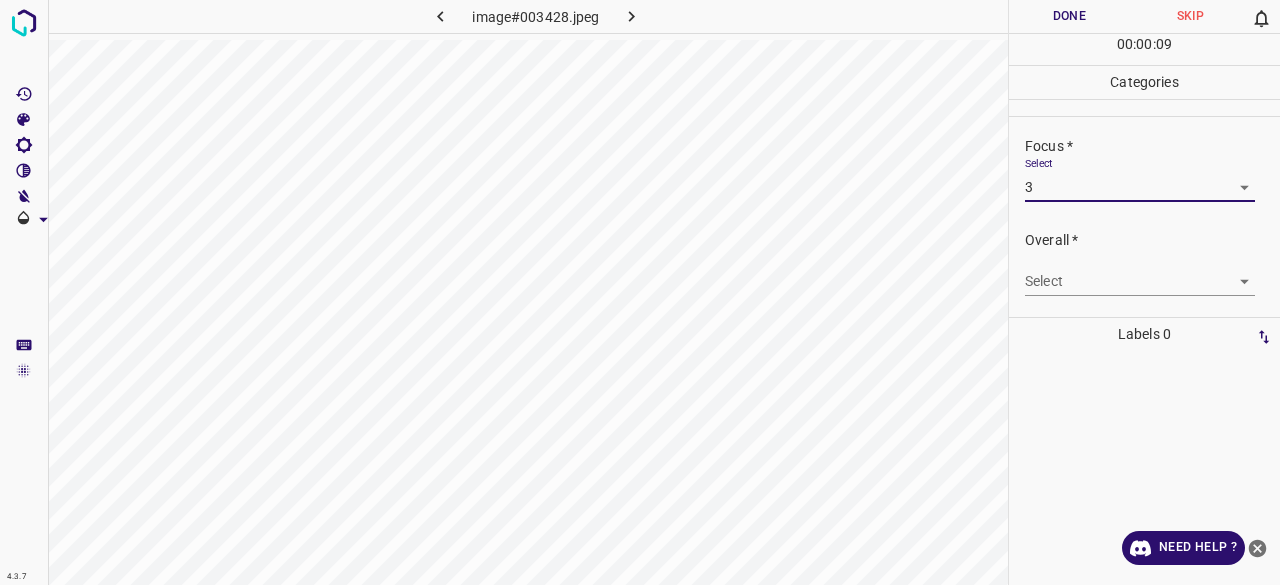 click on "4.3.7 image#003428.jpeg Done Skip 0 00   : 00   : 09   Categories Lighting *  Select 3 3 Focus *  Select 3 3 Overall *  Select ​ Labels   0 Categories 1 Lighting 2 Focus 3 Overall Tools Space Change between modes (Draw & Edit) I Auto labeling R Restore zoom M Zoom in N Zoom out Delete Delete selecte label Filters Z Restore filters X Saturation filter C Brightness filter V Contrast filter B Gray scale filter General O Download Need Help ? - Text - Hide - Delete" at bounding box center [640, 292] 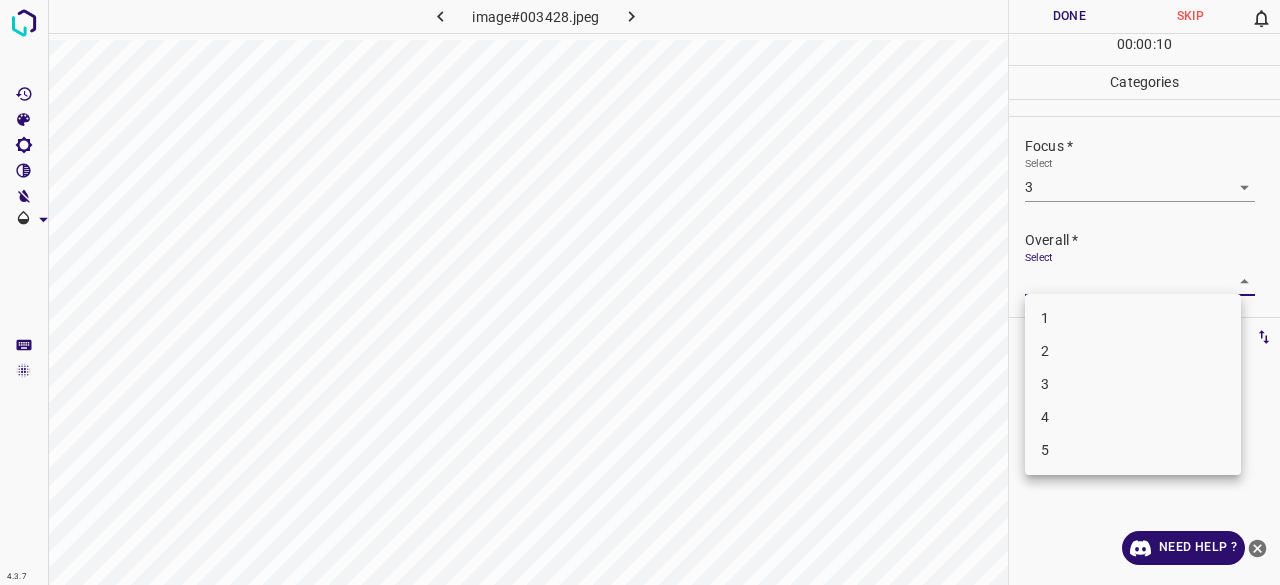 click on "3" at bounding box center [1133, 384] 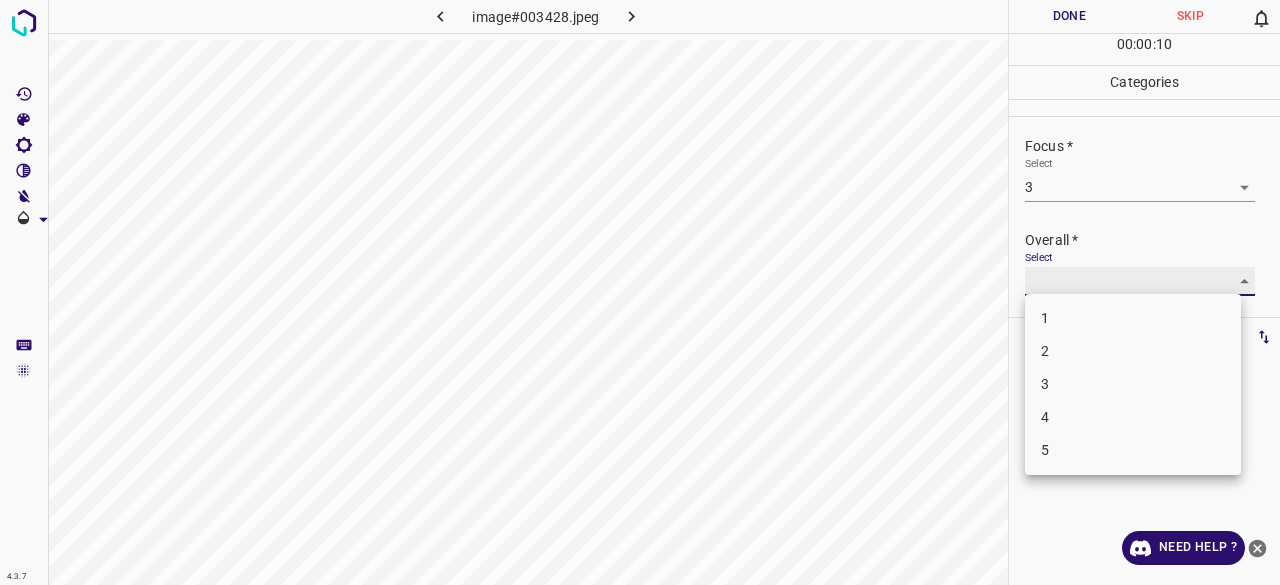 type on "3" 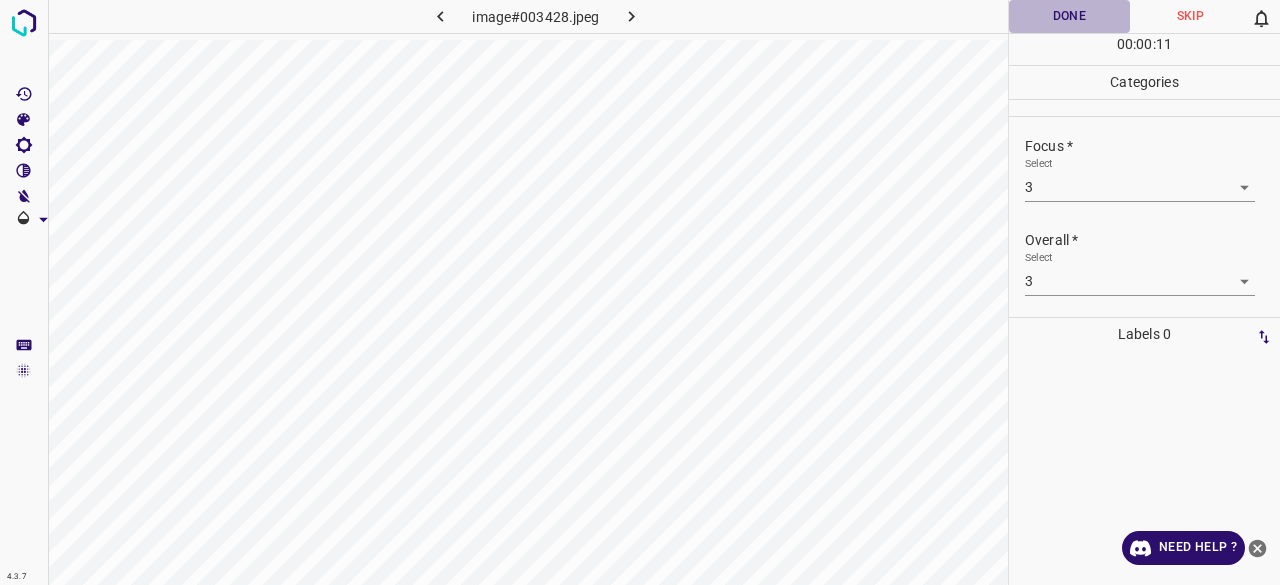 click on "Done" at bounding box center (1069, 16) 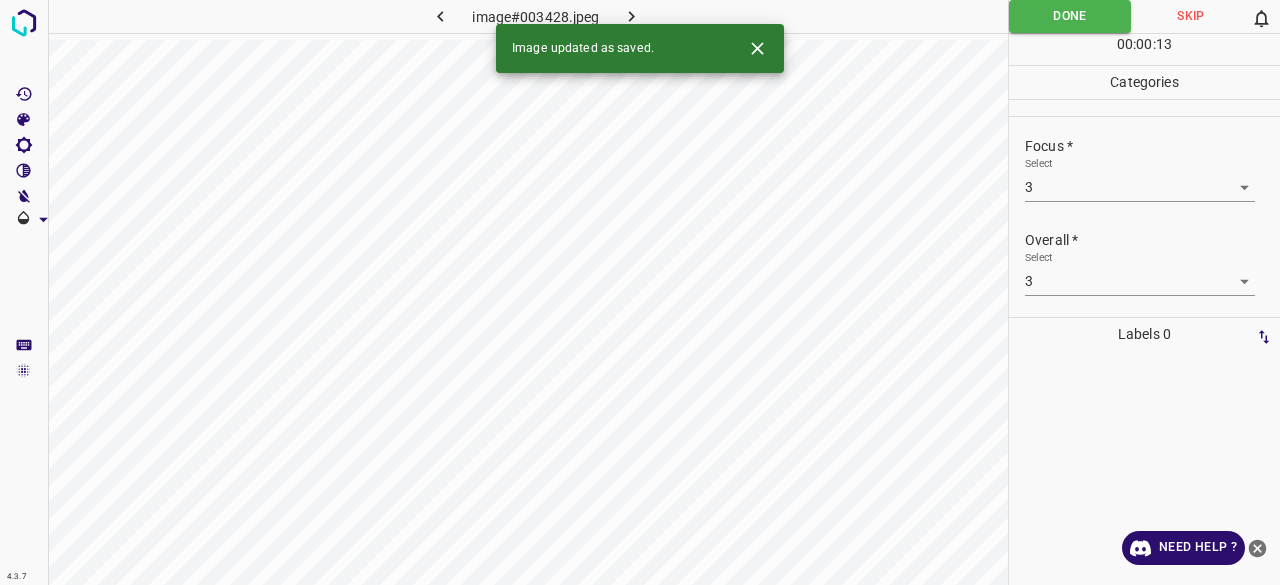 click 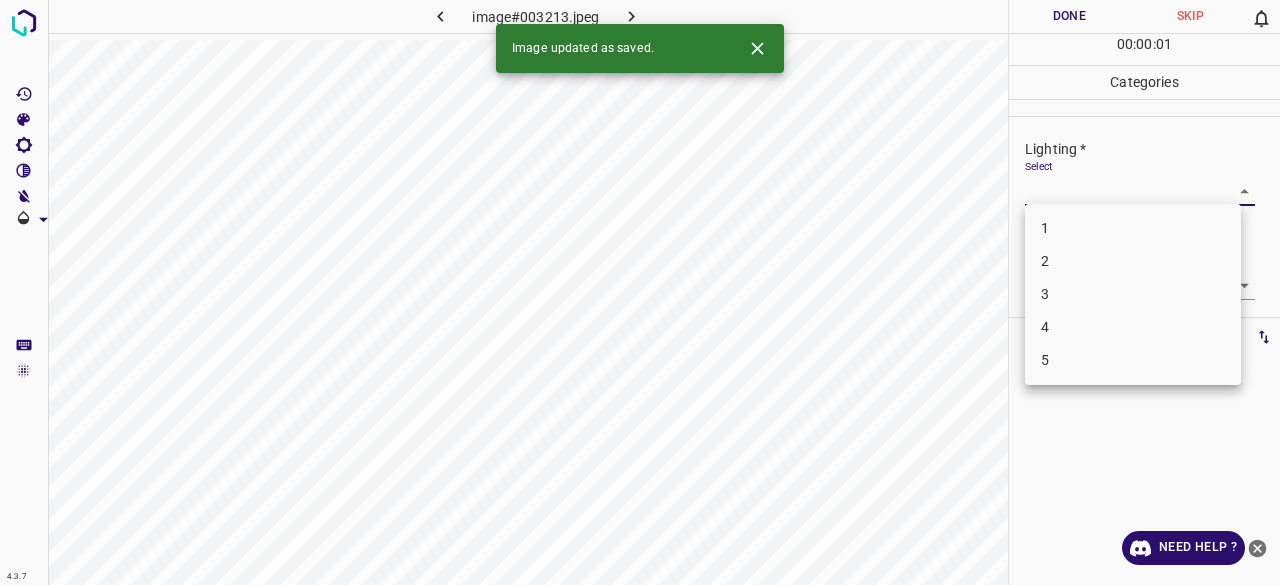 click on "4.3.7 image#003213.jpeg Done Skip 0 00   : 00   : 01   Categories Lighting *  Select ​ Focus *  Select ​ Overall *  Select ​ Labels   0 Categories 1 Lighting 2 Focus 3 Overall Tools Space Change between modes (Draw & Edit) I Auto labeling R Restore zoom M Zoom in N Zoom out Delete Delete selecte label Filters Z Restore filters X Saturation filter C Brightness filter V Contrast filter B Gray scale filter General O Download Image updated as saved. Need Help ? - Text - Hide - Delete 1 2 3 4 5" at bounding box center (640, 292) 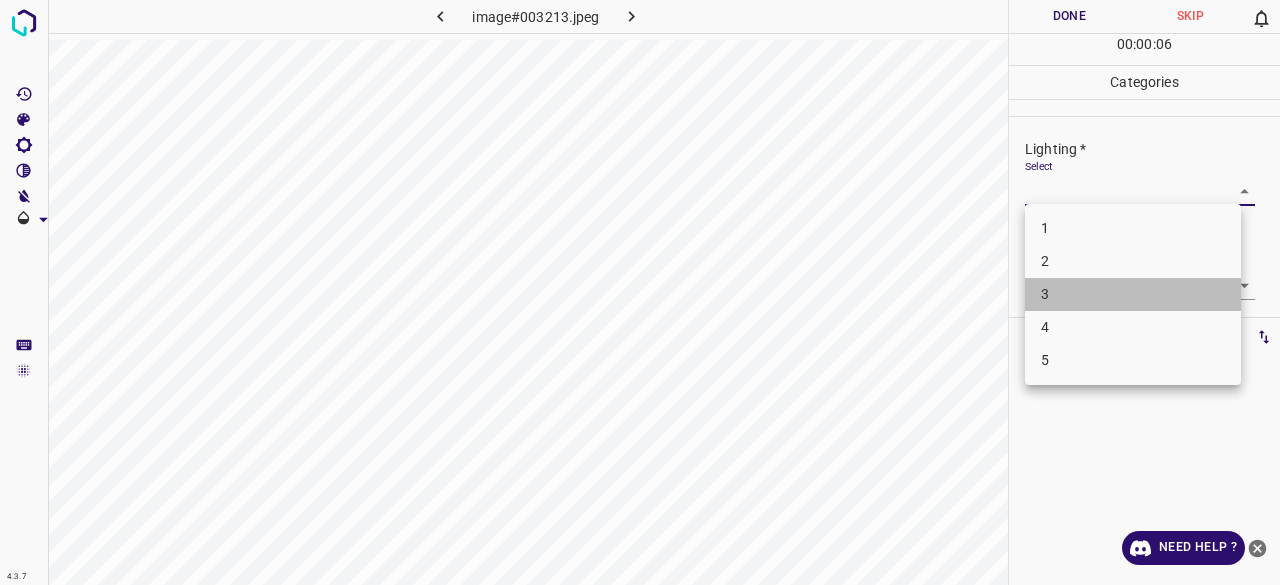 click on "3" at bounding box center [1133, 294] 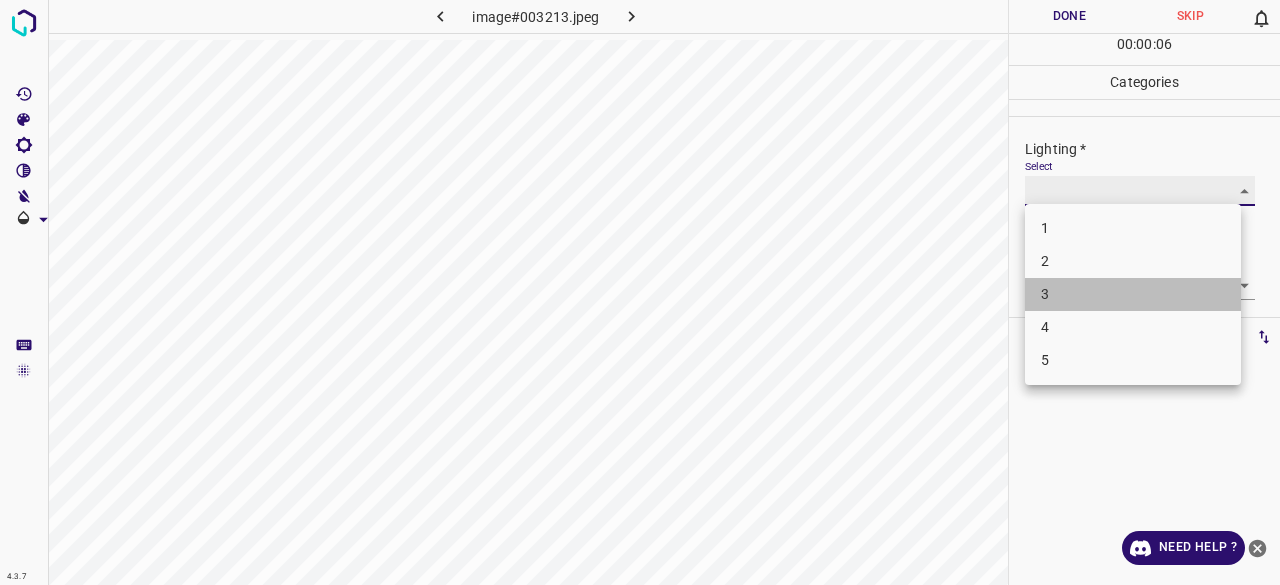 type on "3" 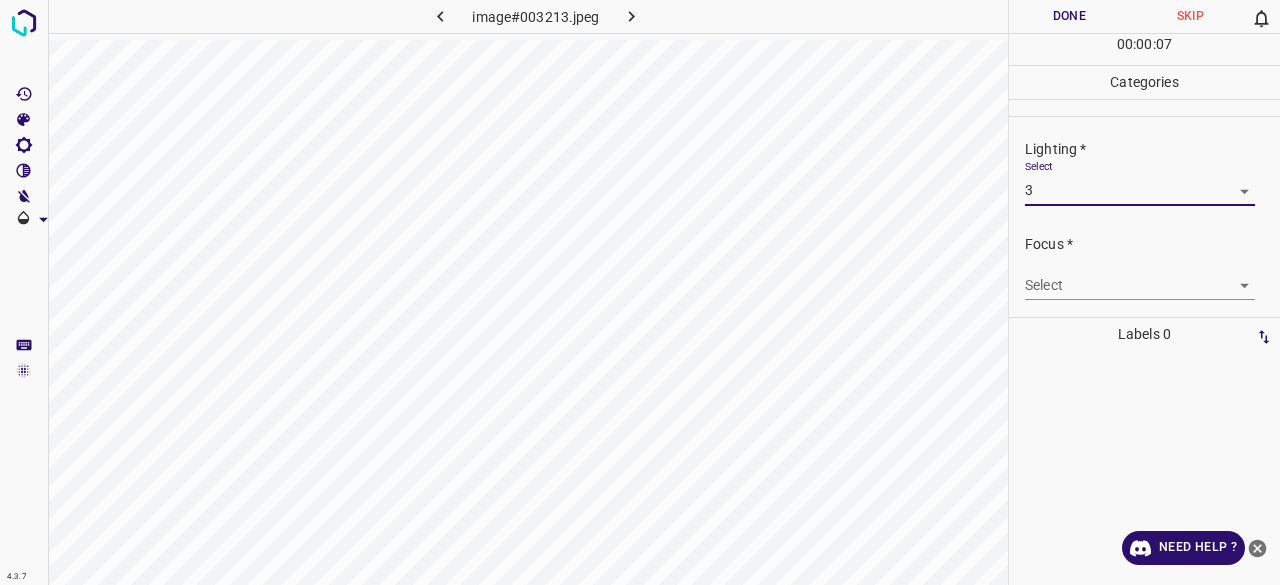 click on "4.3.7 image#003213.jpeg Done Skip 0 00   : 00   : 07   Categories Lighting *  Select 3 3 Focus *  Select ​ Overall *  Select ​ Labels   0 Categories 1 Lighting 2 Focus 3 Overall Tools Space Change between modes (Draw & Edit) I Auto labeling R Restore zoom M Zoom in N Zoom out Delete Delete selecte label Filters Z Restore filters X Saturation filter C Brightness filter V Contrast filter B Gray scale filter General O Download Need Help ? - Text - Hide - Delete" at bounding box center [640, 292] 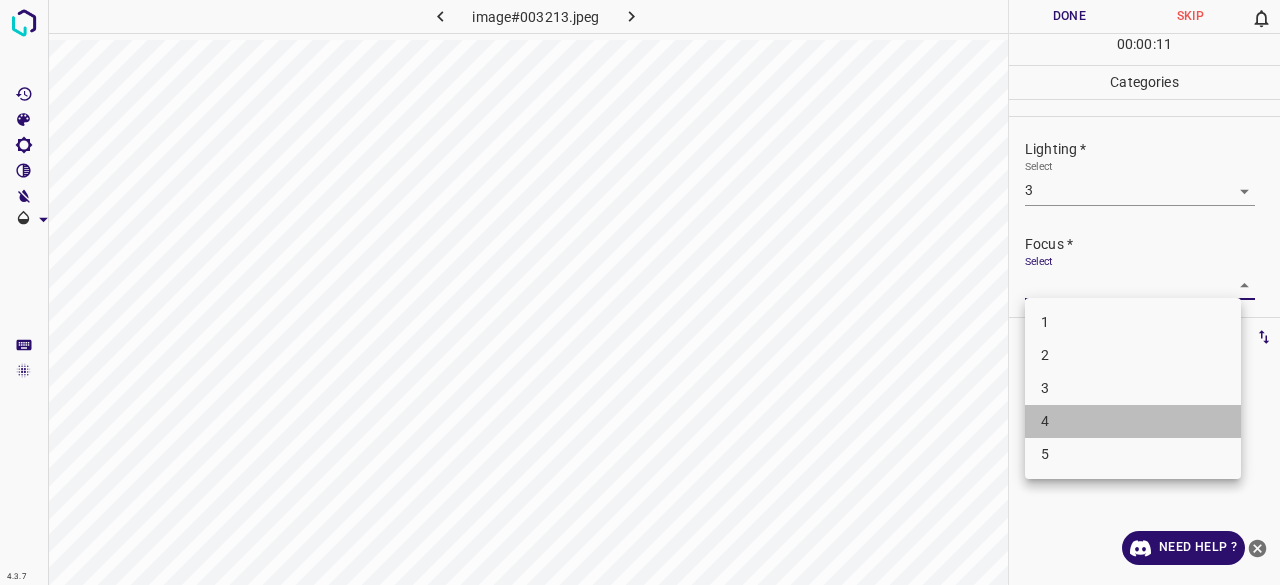 click on "4" at bounding box center (1133, 421) 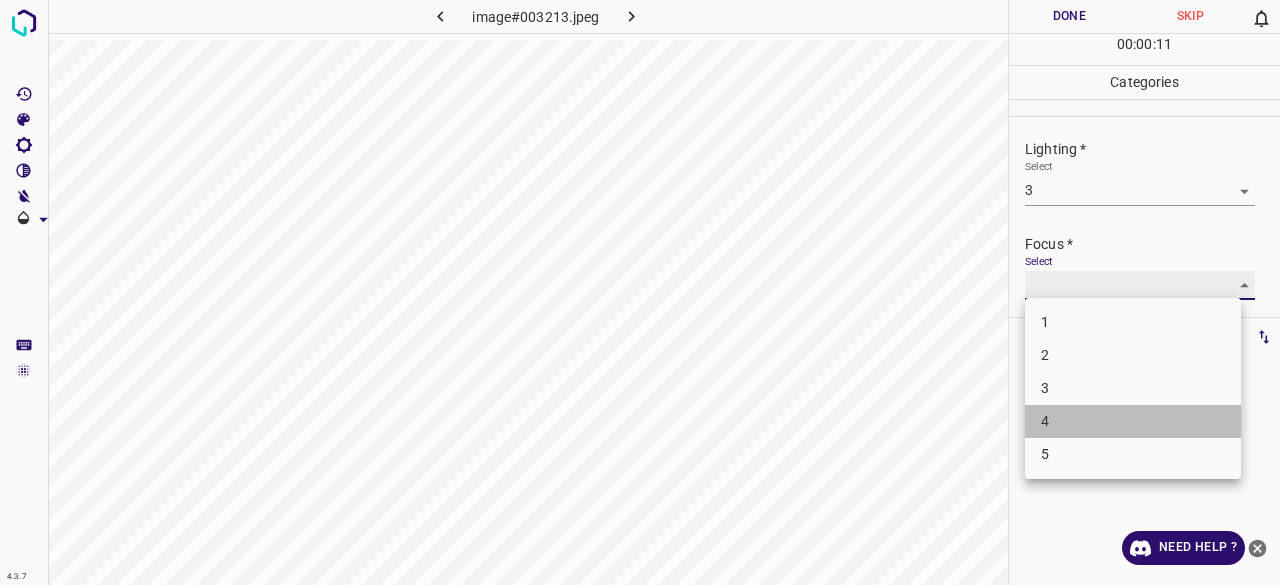type on "4" 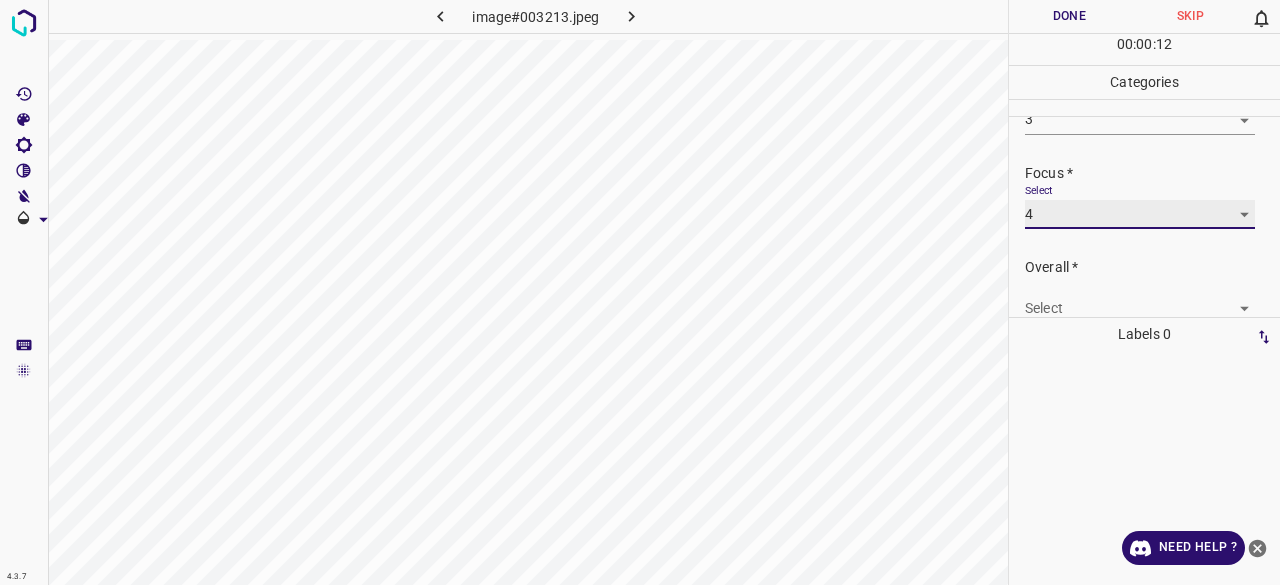 scroll, scrollTop: 98, scrollLeft: 0, axis: vertical 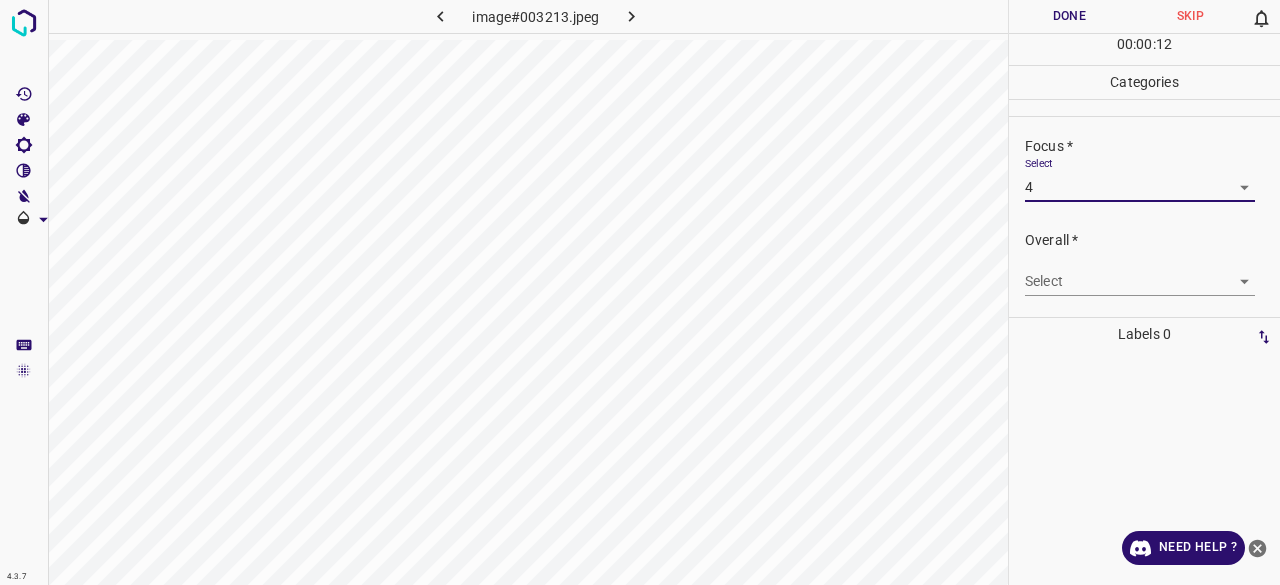 click on "4.3.7 image#003213.jpeg Done Skip 0 00   : 00   : 12   Categories Lighting *  Select 3 3 Focus *  Select 4 4 Overall *  Select ​ Labels   0 Categories 1 Lighting 2 Focus 3 Overall Tools Space Change between modes (Draw & Edit) I Auto labeling R Restore zoom M Zoom in N Zoom out Delete Delete selecte label Filters Z Restore filters X Saturation filter C Brightness filter V Contrast filter B Gray scale filter General O Download Need Help ? - Text - Hide - Delete" at bounding box center (640, 292) 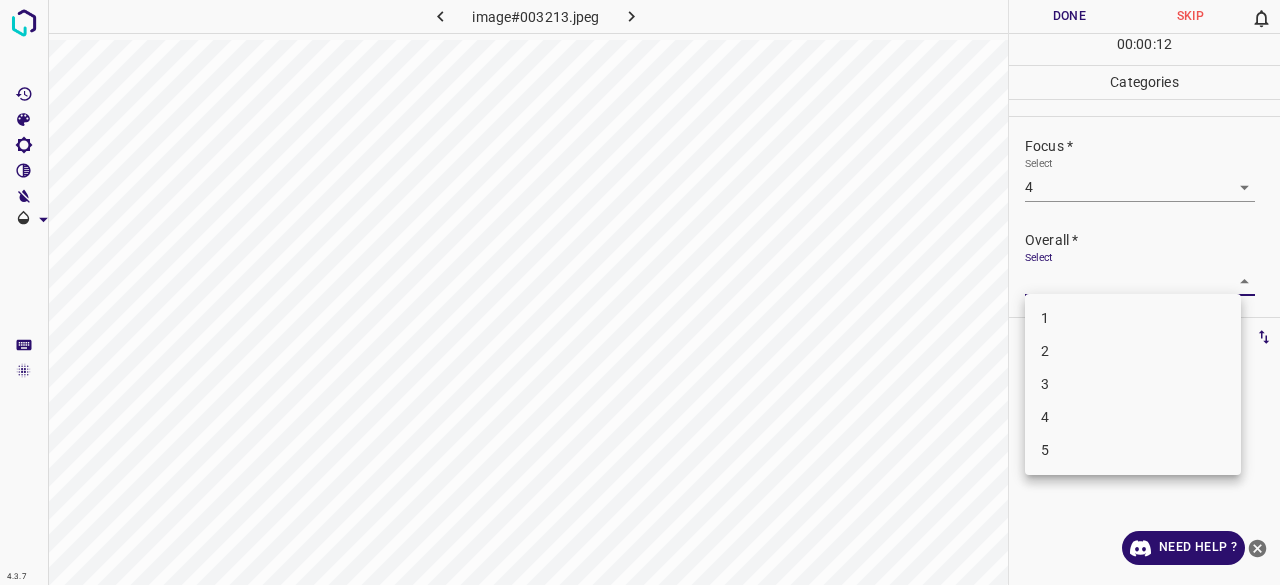 click on "3" at bounding box center [1133, 384] 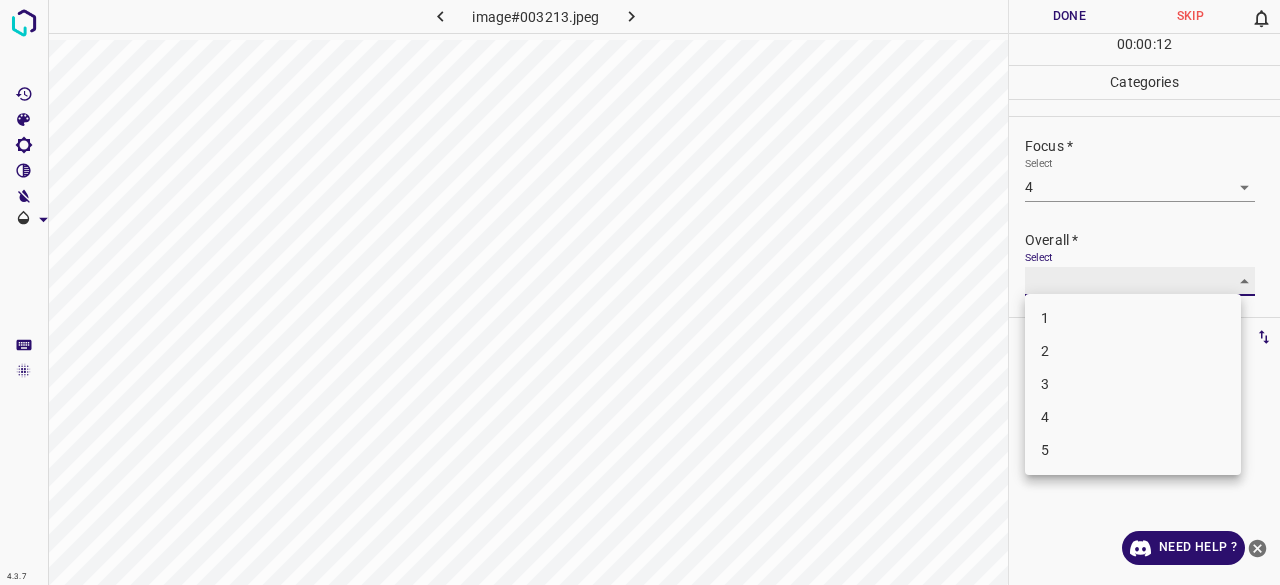 type on "3" 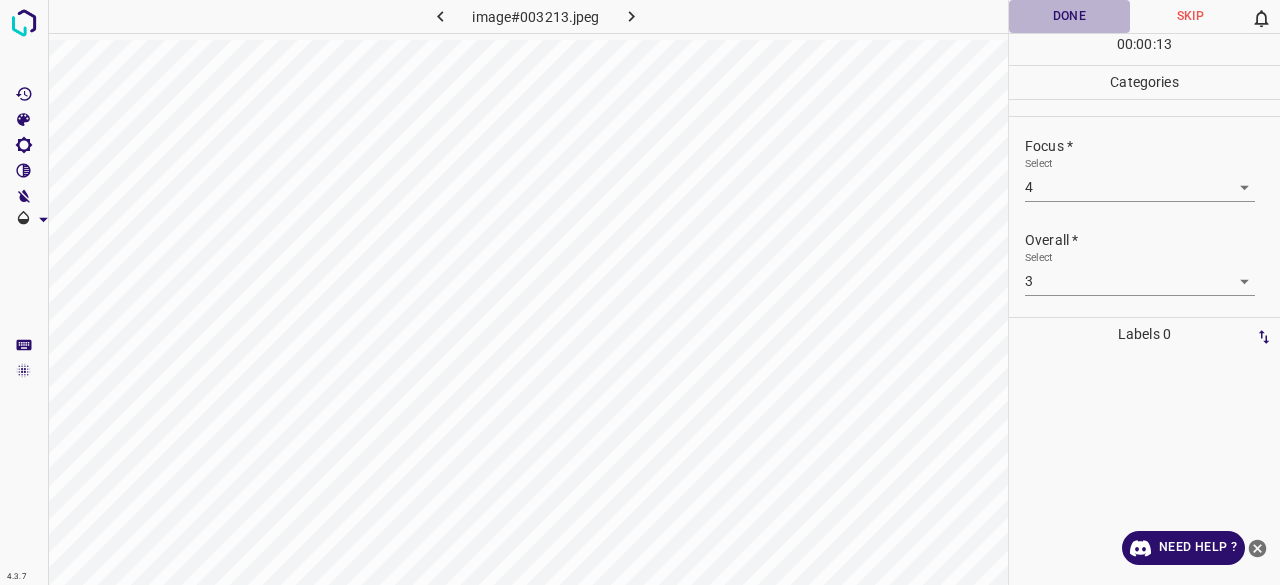click on "Done" at bounding box center (1069, 16) 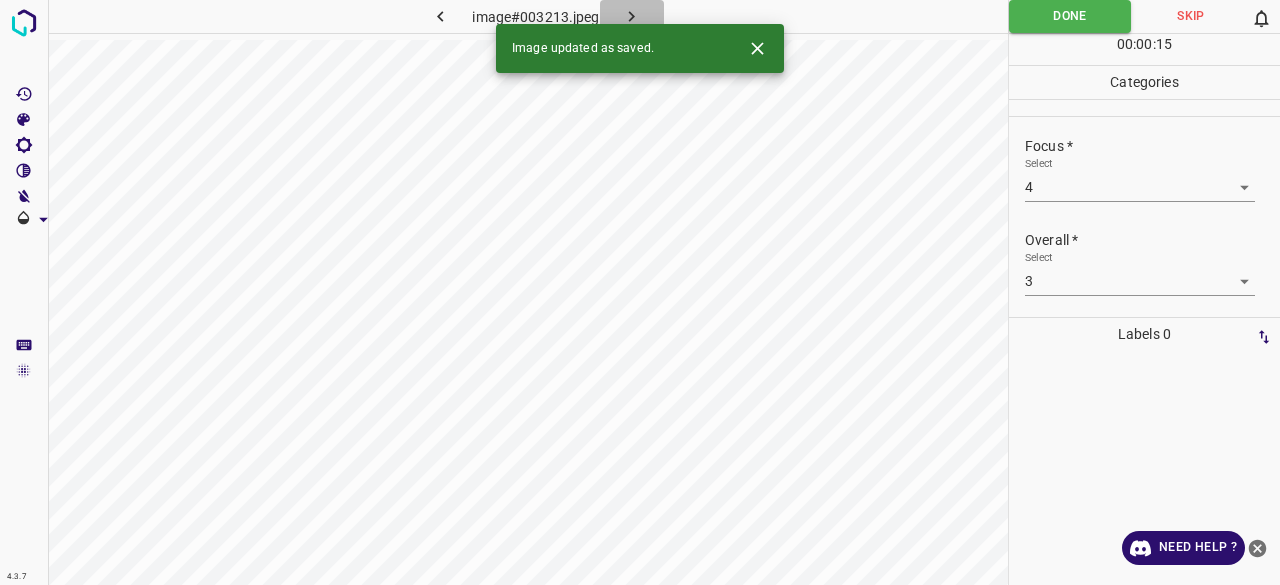 click 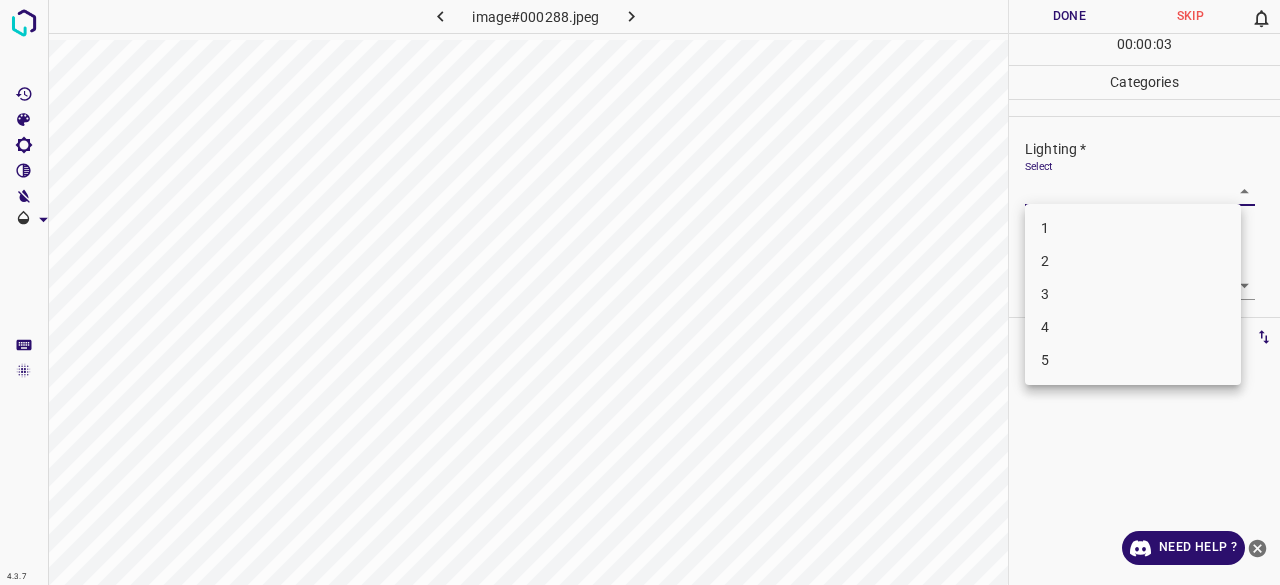 click on "4.3.7 image#000288.jpeg Done Skip 0 00   : 00   : 03   Categories Lighting *  Select ​ Focus *  Select ​ Overall *  Select ​ Labels   0 Categories 1 Lighting 2 Focus 3 Overall Tools Space Change between modes (Draw & Edit) I Auto labeling R Restore zoom M Zoom in N Zoom out Delete Delete selecte label Filters Z Restore filters X Saturation filter C Brightness filter V Contrast filter B Gray scale filter General O Download Need Help ? - Text - Hide - Delete 1 2 3 4 5" at bounding box center (640, 292) 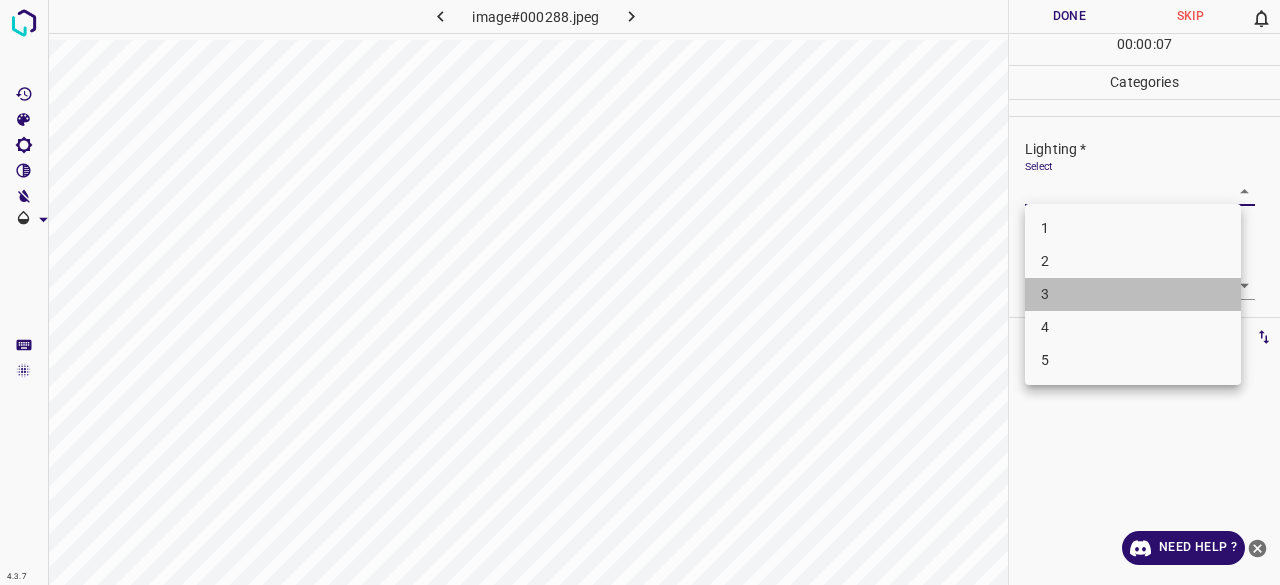 click on "3" at bounding box center (1133, 294) 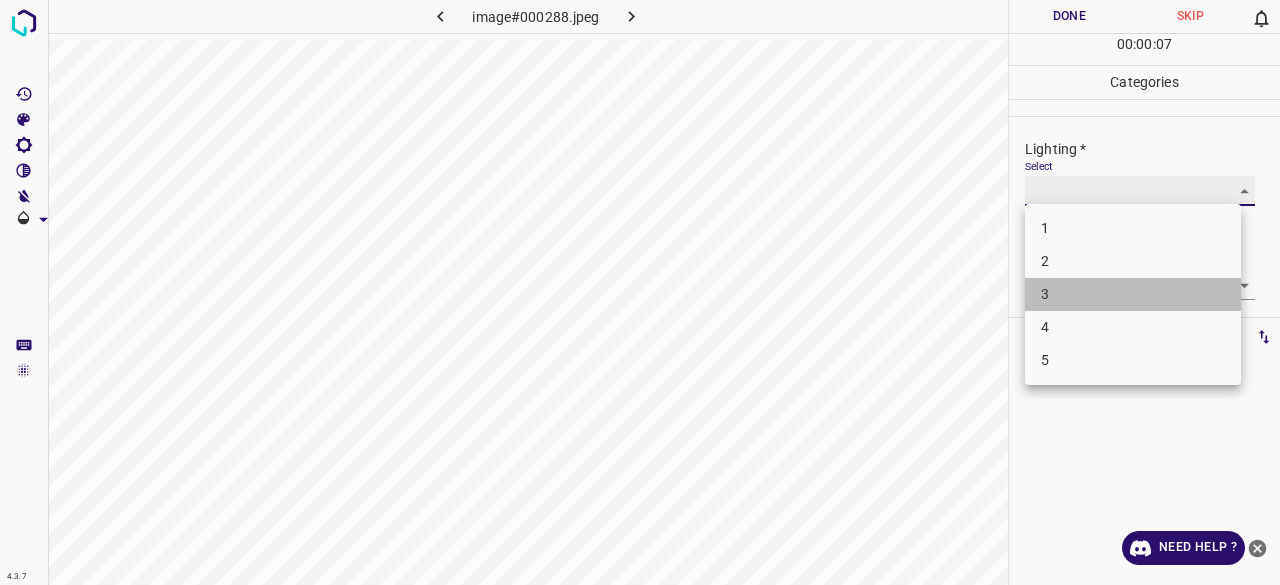 type on "3" 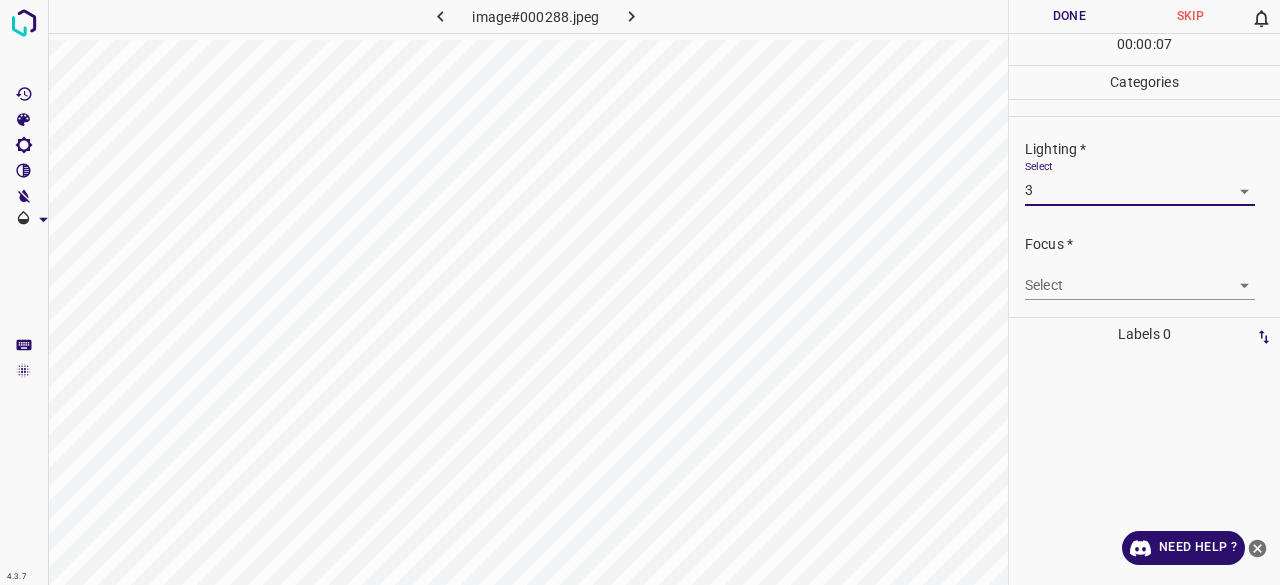 click on "4.3.7 image#000288.jpeg Done Skip 0 00   : 00   : 07   Categories Lighting *  Select 3 3 Focus *  Select ​ Overall *  Select ​ Labels   0 Categories 1 Lighting 2 Focus 3 Overall Tools Space Change between modes (Draw & Edit) I Auto labeling R Restore zoom M Zoom in N Zoom out Delete Delete selecte label Filters Z Restore filters X Saturation filter C Brightness filter V Contrast filter B Gray scale filter General O Download Need Help ? - Text - Hide - Delete" at bounding box center (640, 292) 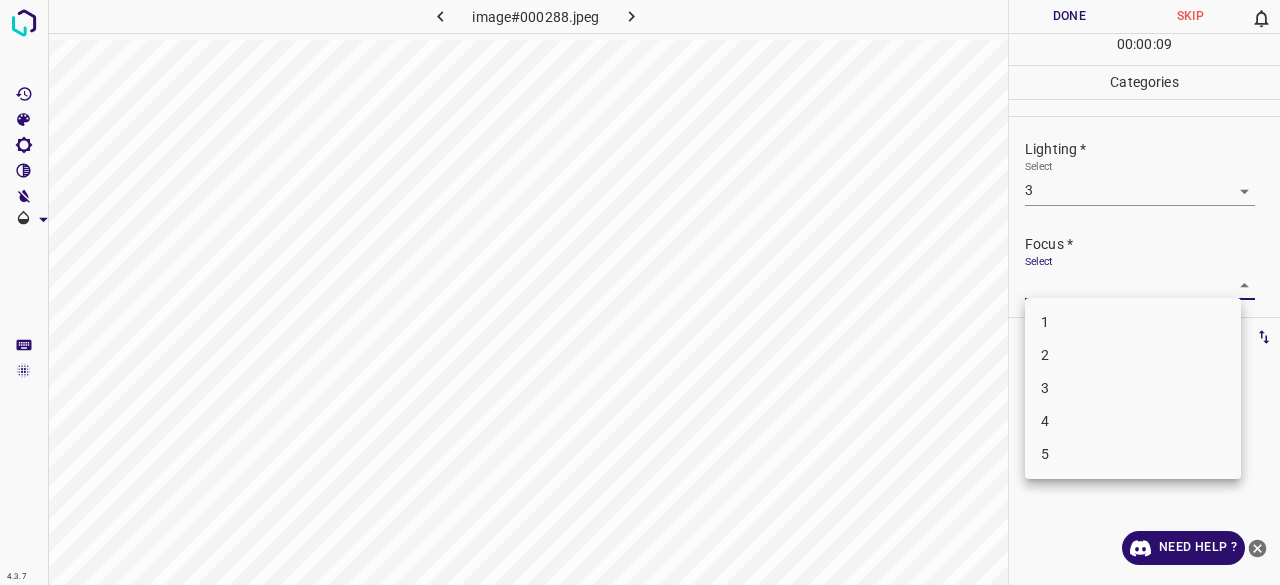 click on "4" at bounding box center [1133, 421] 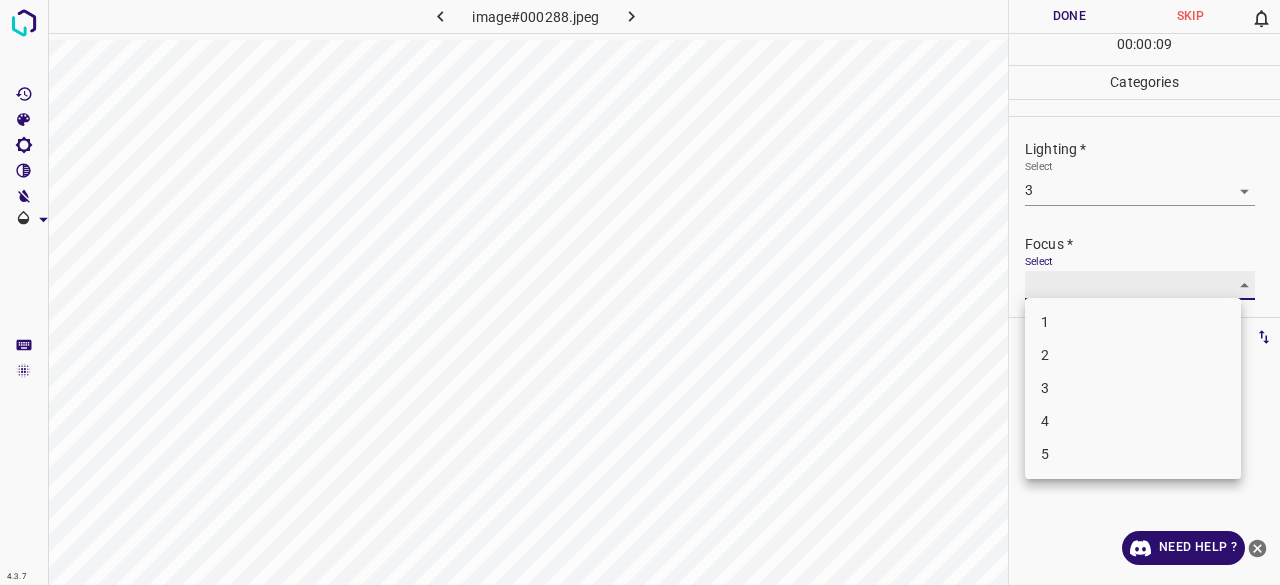 type on "4" 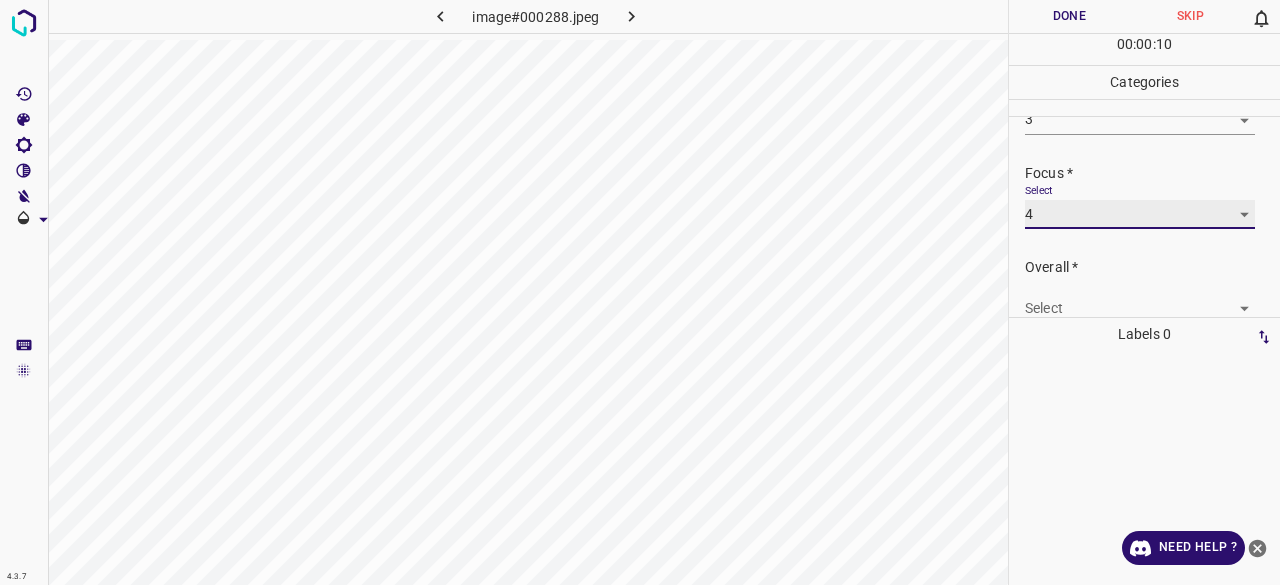 scroll, scrollTop: 98, scrollLeft: 0, axis: vertical 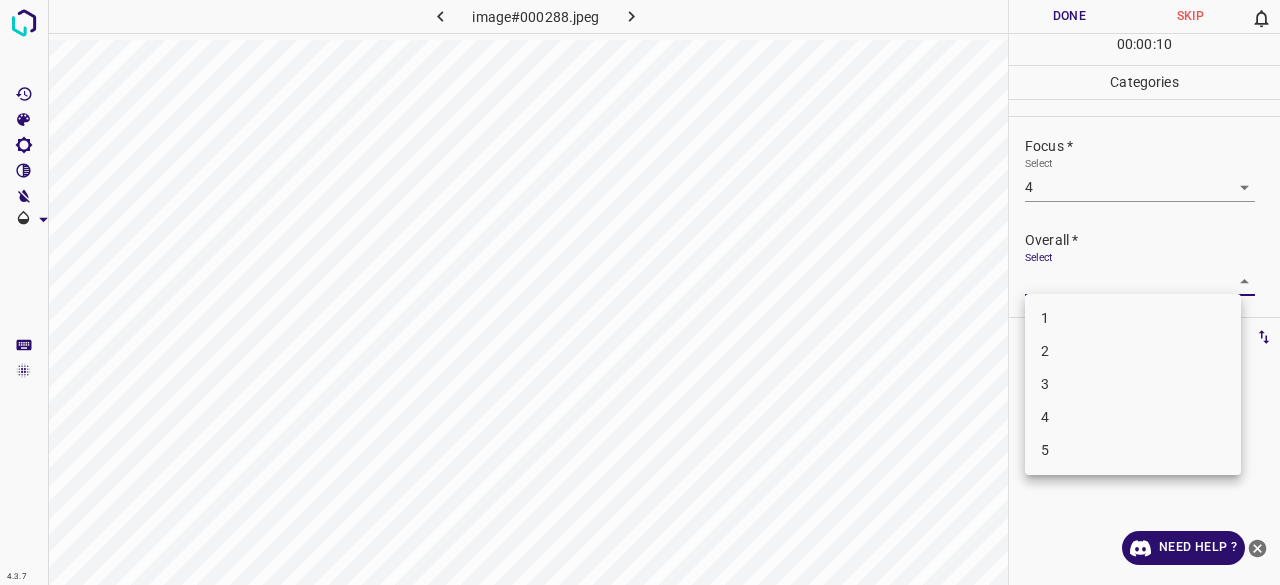 click on "4.3.7 image#000288.jpeg Done Skip 0 00   : 00   : 10   Categories Lighting *  Select 3 3 Focus *  Select 4 4 Overall *  Select ​ Labels   0 Categories 1 Lighting 2 Focus 3 Overall Tools Space Change between modes (Draw & Edit) I Auto labeling R Restore zoom M Zoom in N Zoom out Delete Delete selecte label Filters Z Restore filters X Saturation filter C Brightness filter V Contrast filter B Gray scale filter General O Download Need Help ? - Text - Hide - Delete 1 2 3 4 5" at bounding box center (640, 292) 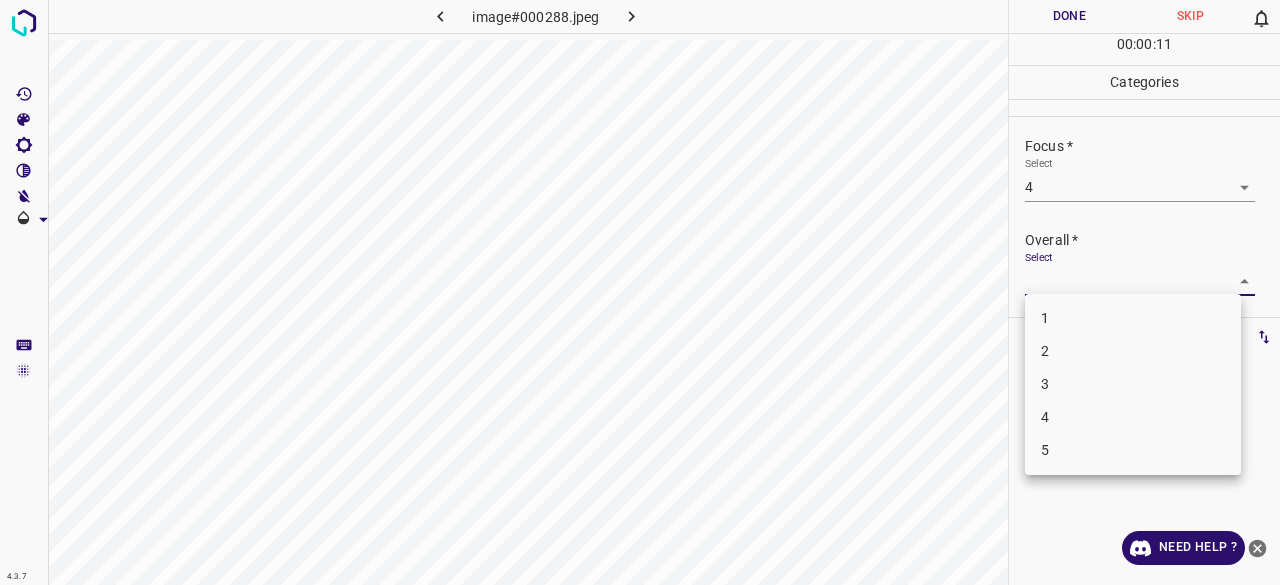 click on "4" at bounding box center [1133, 417] 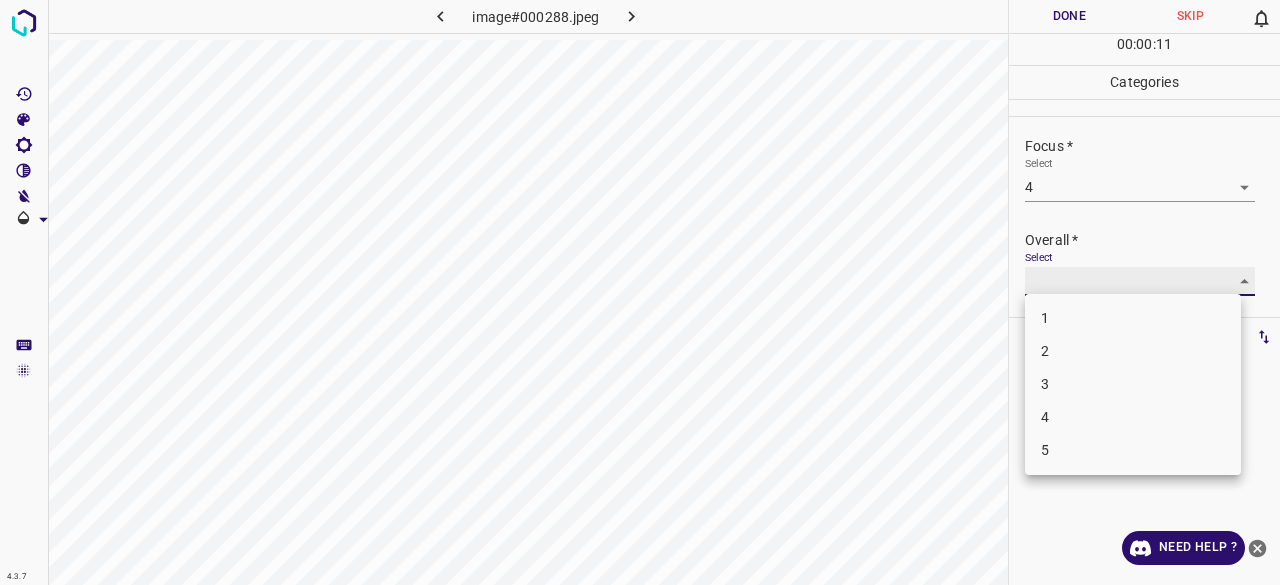 type on "4" 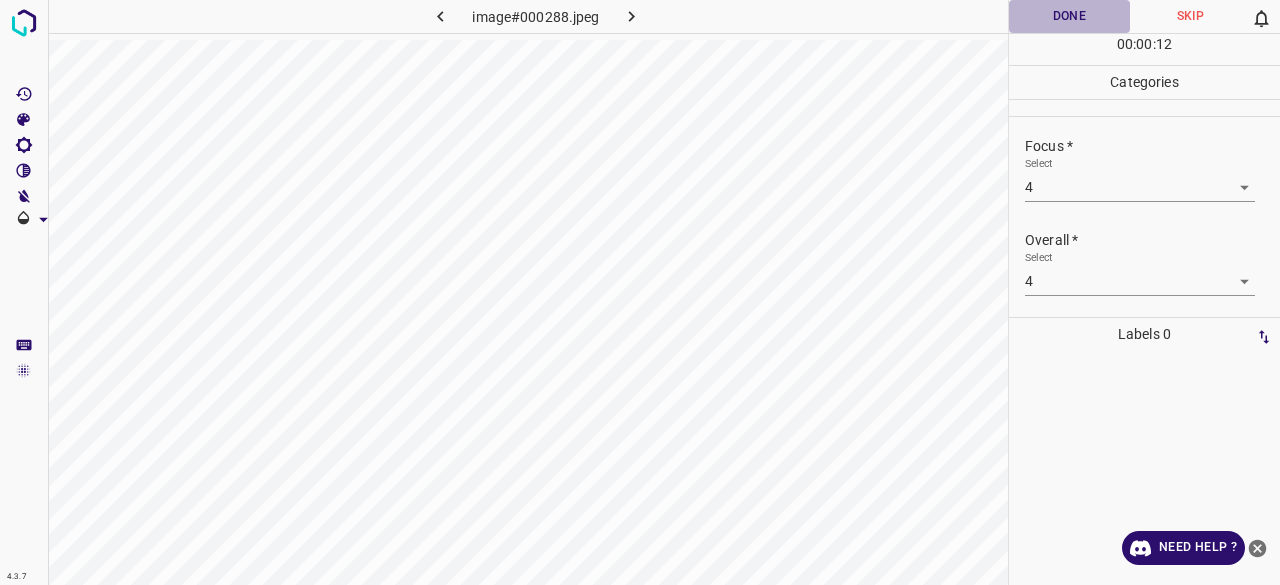 click on "Done" at bounding box center [1069, 16] 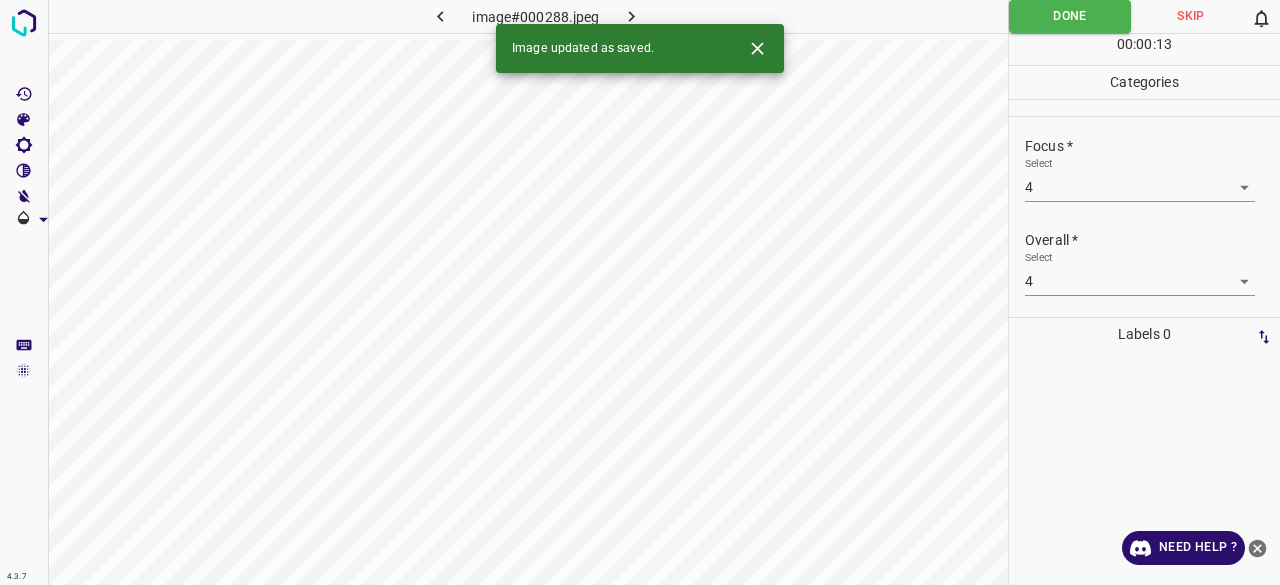click 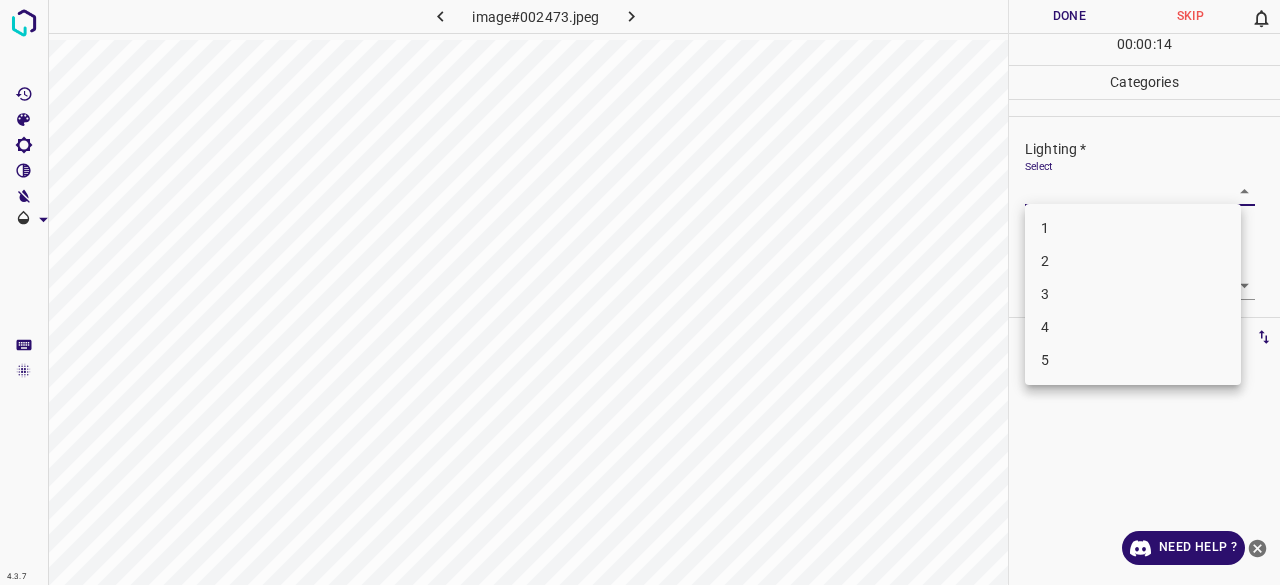 click on "4.3.7 image#002473.jpeg Done Skip 0 00   : 00   : 14   Categories Lighting *  Select ​ Focus *  Select ​ Overall *  Select ​ Labels   0 Categories 1 Lighting 2 Focus 3 Overall Tools Space Change between modes (Draw & Edit) I Auto labeling R Restore zoom M Zoom in N Zoom out Delete Delete selecte label Filters Z Restore filters X Saturation filter C Brightness filter V Contrast filter B Gray scale filter General O Download Need Help ? - Text - Hide - Delete 1 2 3 4 5" at bounding box center [640, 292] 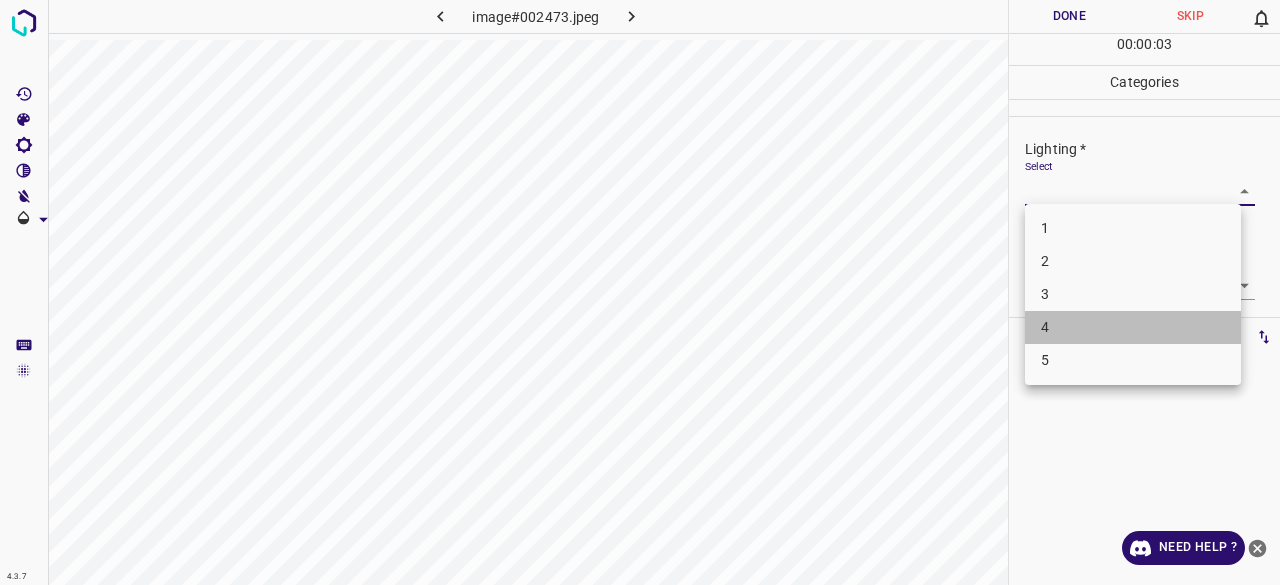 click on "4" at bounding box center [1133, 327] 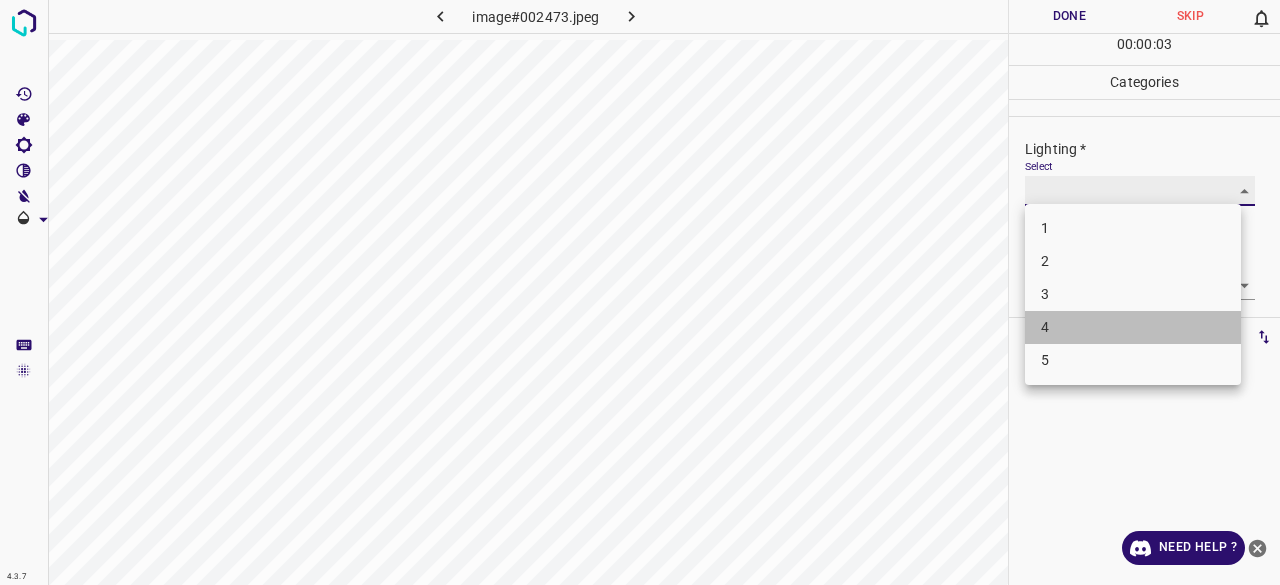 type on "4" 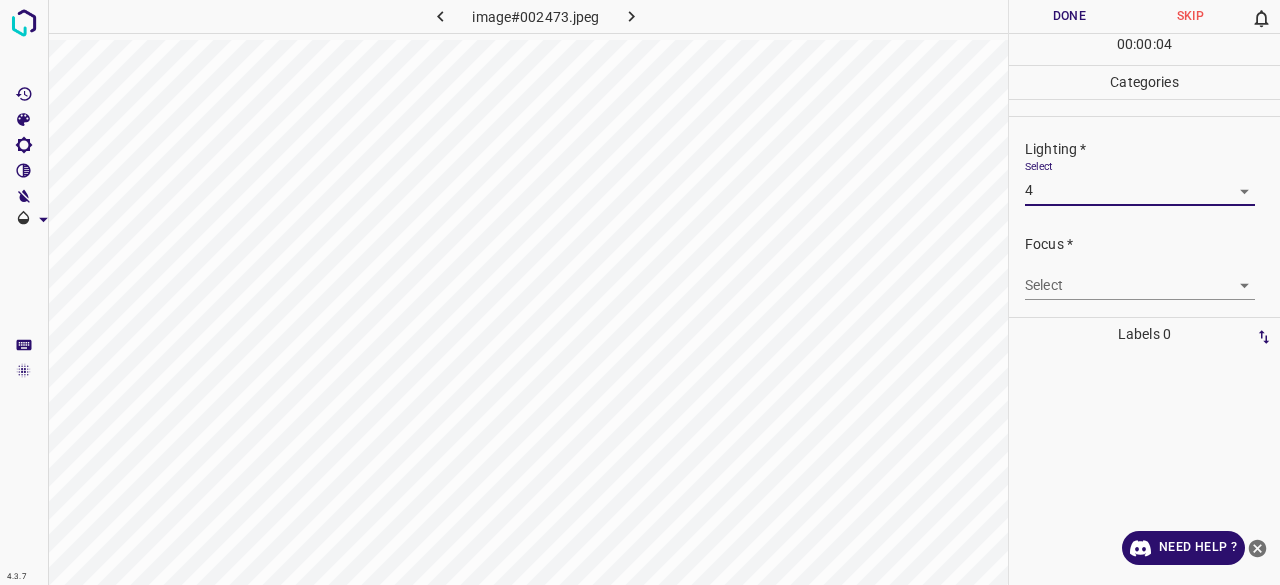 click on "4.3.7 image#002473.jpeg Done Skip 0 00   : 00   : 04   Categories Lighting *  Select 4 4 Focus *  Select ​ Overall *  Select ​ Labels   0 Categories 1 Lighting 2 Focus 3 Overall Tools Space Change between modes (Draw & Edit) I Auto labeling R Restore zoom M Zoom in N Zoom out Delete Delete selecte label Filters Z Restore filters X Saturation filter C Brightness filter V Contrast filter B Gray scale filter General O Download Need Help ? - Text - Hide - Delete" at bounding box center (640, 292) 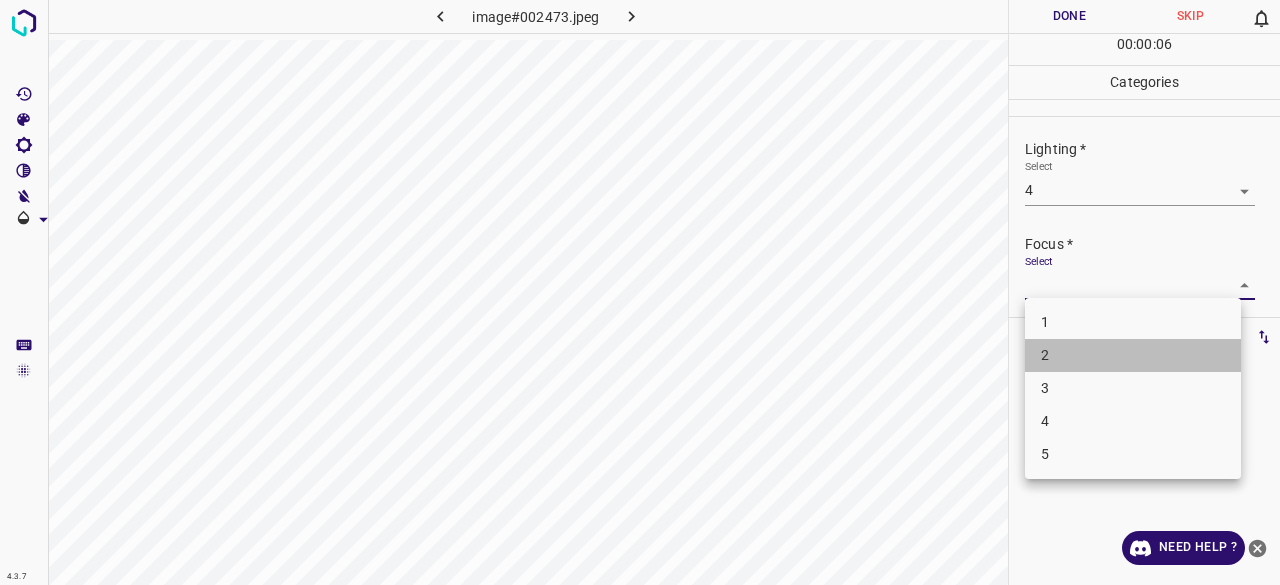 click on "2" at bounding box center [1133, 355] 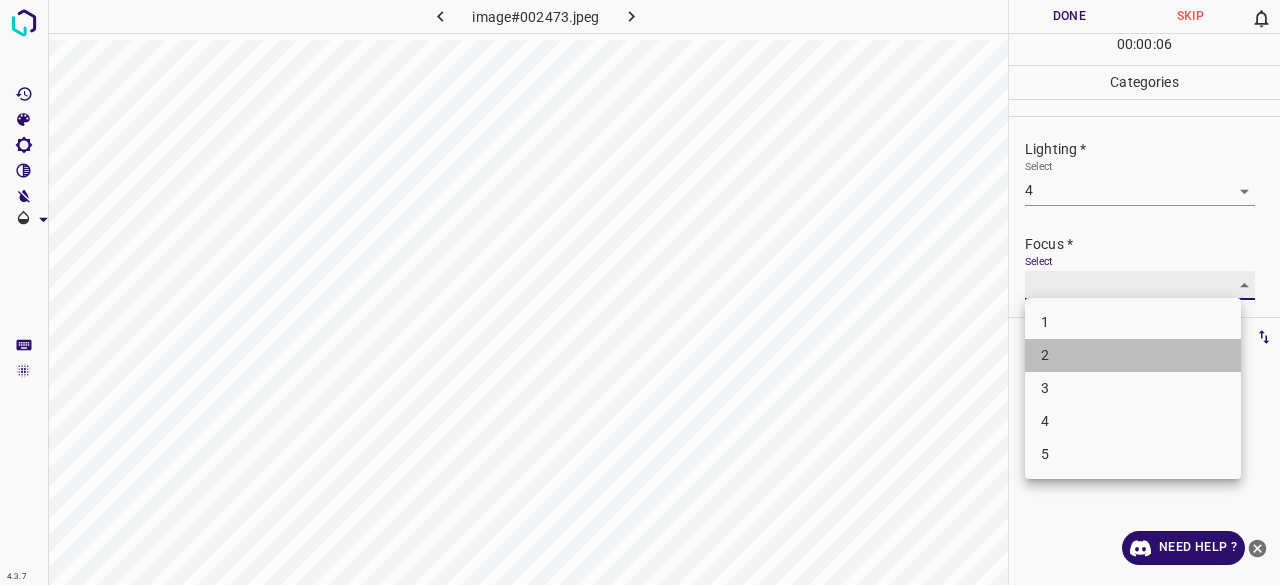 type on "2" 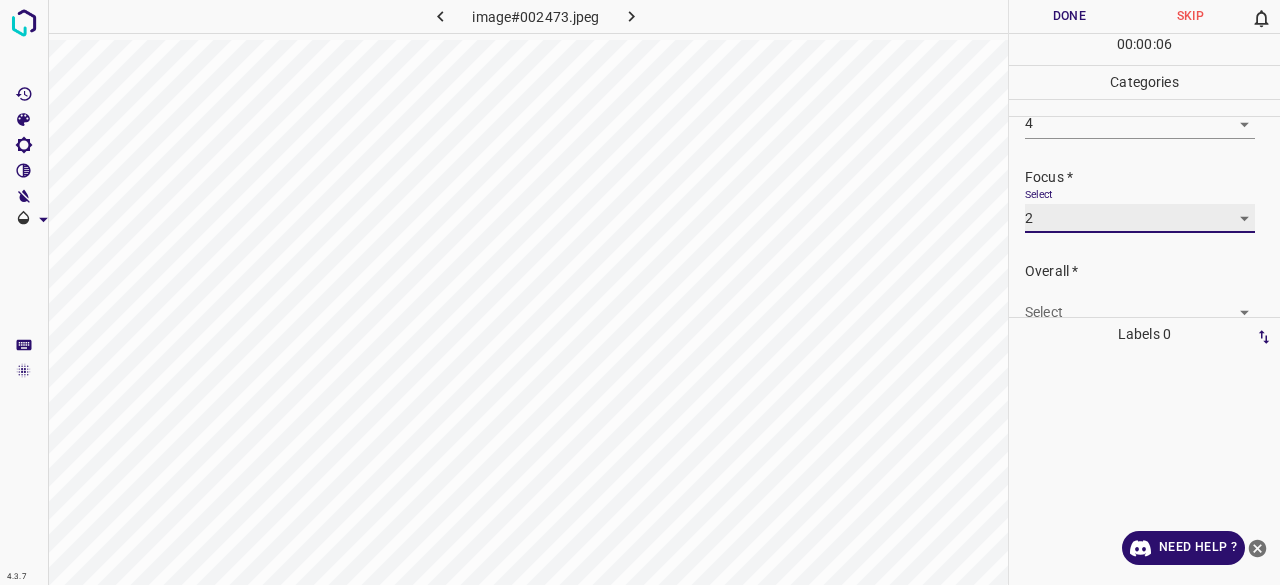 scroll, scrollTop: 98, scrollLeft: 0, axis: vertical 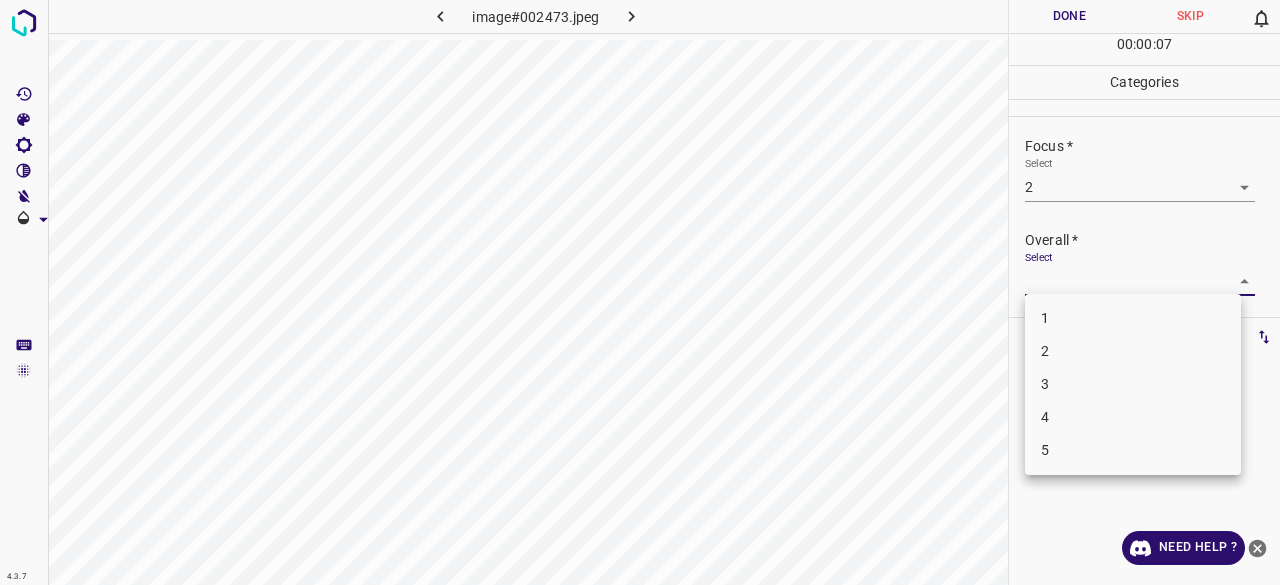 click on "4.3.7 image#002473.jpeg Done Skip 0 00   : 00   : 07   Categories Lighting *  Select 4 4 Focus *  Select 2 2 Overall *  Select ​ Labels   0 Categories 1 Lighting 2 Focus 3 Overall Tools Space Change between modes (Draw & Edit) I Auto labeling R Restore zoom M Zoom in N Zoom out Delete Delete selecte label Filters Z Restore filters X Saturation filter C Brightness filter V Contrast filter B Gray scale filter General O Download Need Help ? - Text - Hide - Delete 1 2 3 4 5" at bounding box center [640, 292] 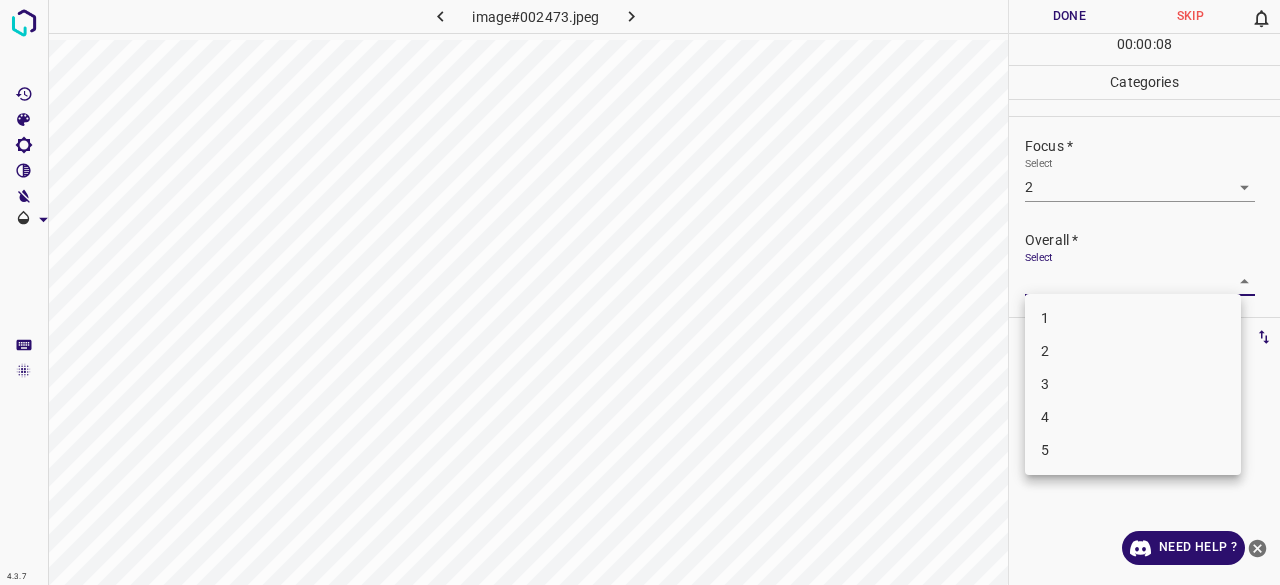 click on "3" at bounding box center [1133, 384] 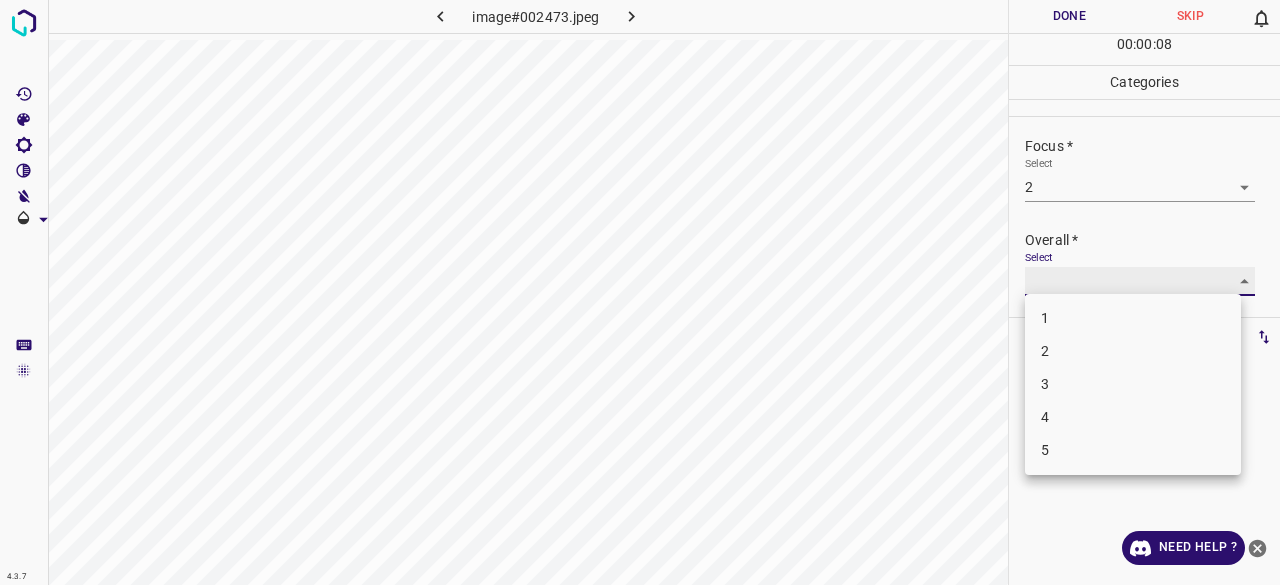 type on "3" 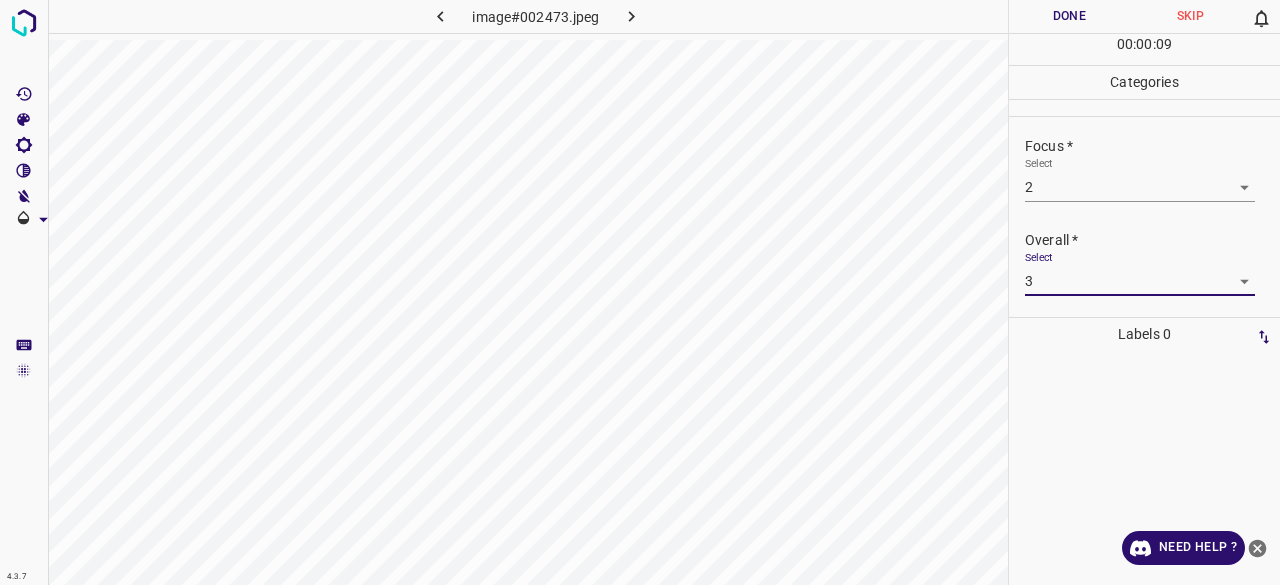 click on "Done" at bounding box center (1069, 16) 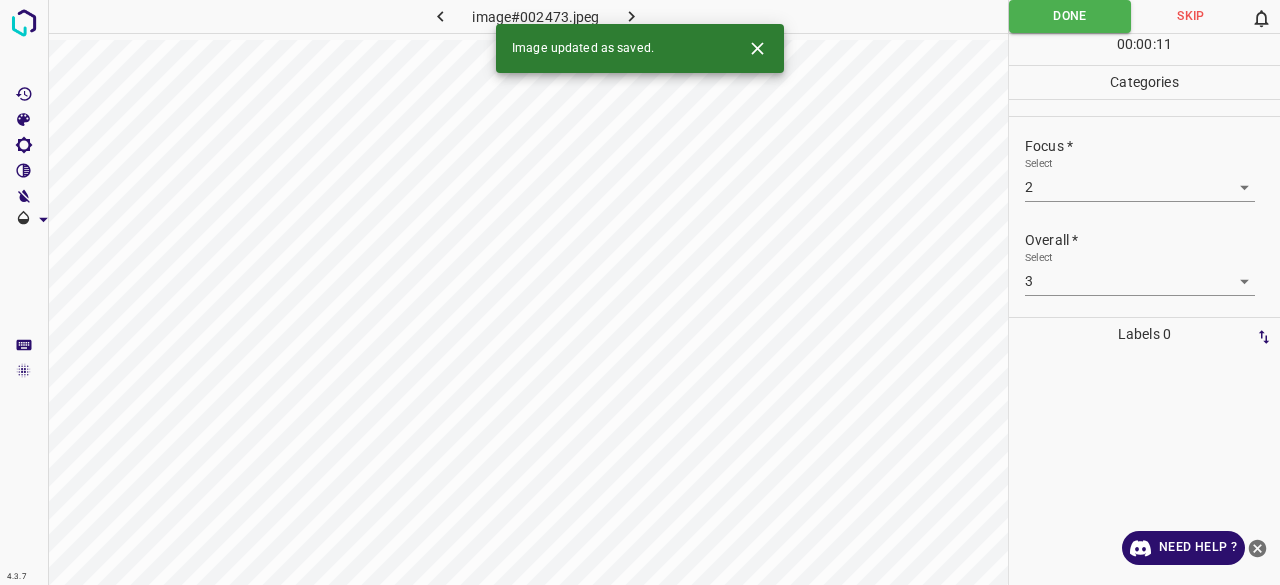 click 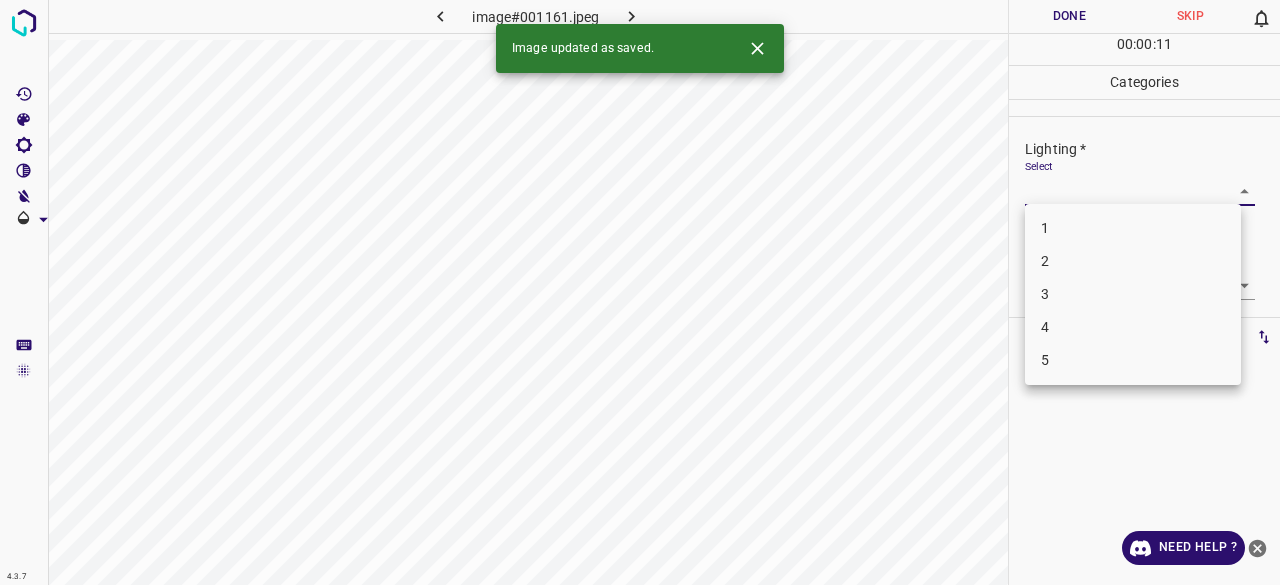 click on "4.3.7 image#001161.jpeg Done Skip 0 00   : 00   : 11   Categories Lighting *  Select ​ Focus *  Select ​ Overall *  Select ​ Labels   0 Categories 1 Lighting 2 Focus 3 Overall Tools Space Change between modes (Draw & Edit) I Auto labeling R Restore zoom M Zoom in N Zoom out Delete Delete selecte label Filters Z Restore filters X Saturation filter C Brightness filter V Contrast filter B Gray scale filter General O Download Image updated as saved. Need Help ? - Text - Hide - Delete 1 2 3 4 5" at bounding box center [640, 292] 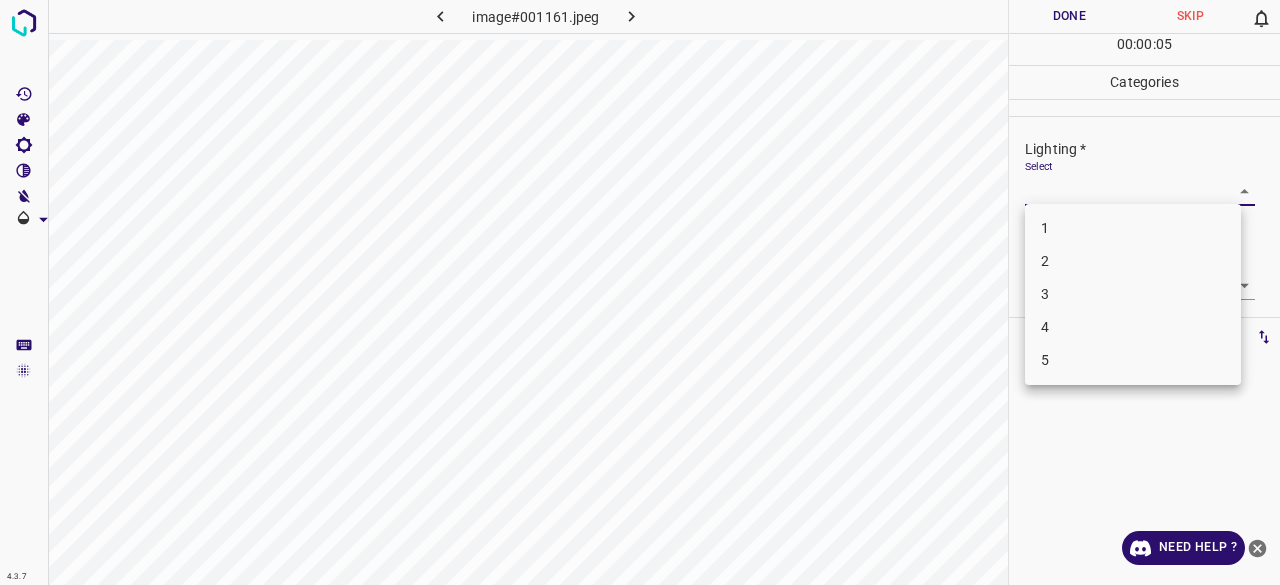 click on "3" at bounding box center (1133, 294) 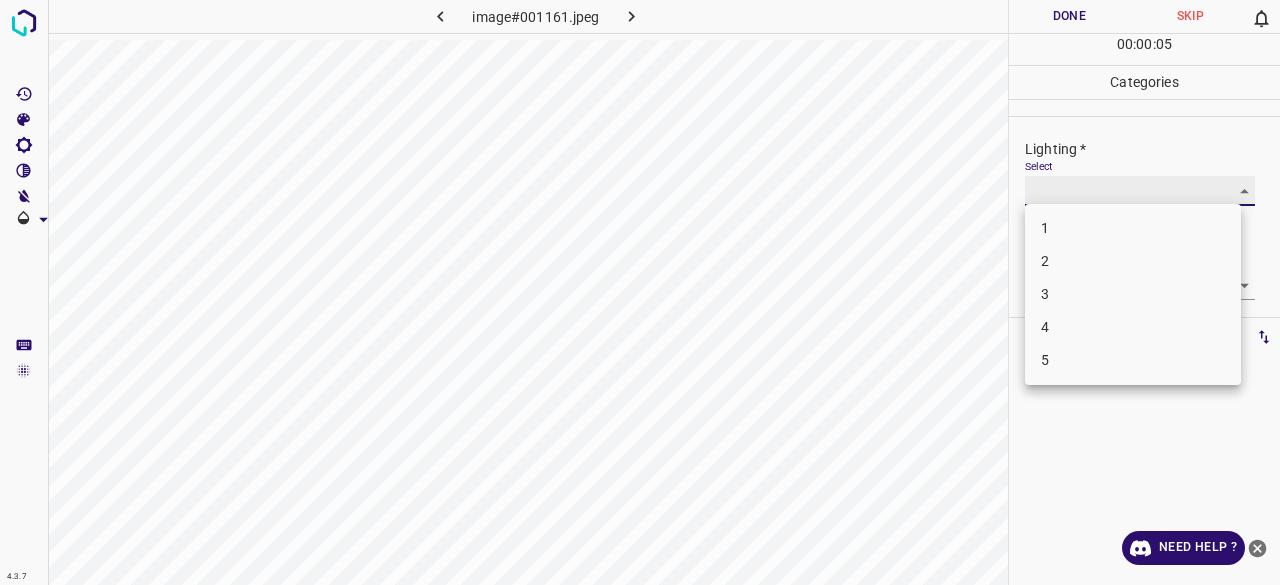type on "3" 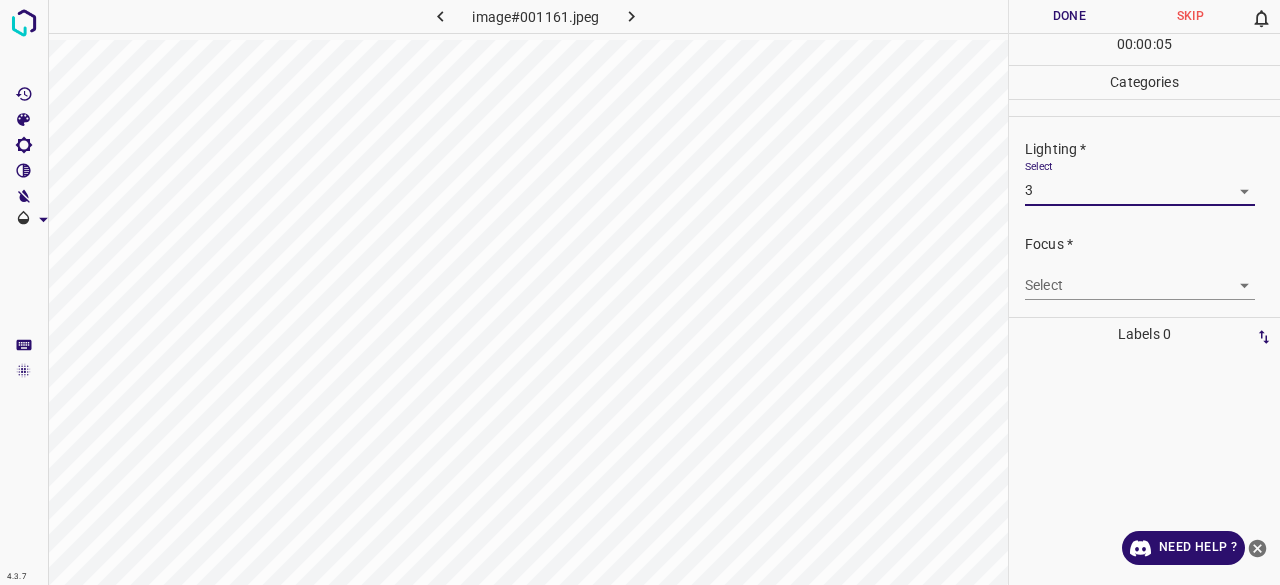 click on "4.3.7 image#001161.jpeg Done Skip 0 00   : 00   : 05   Categories Lighting *  Select 3 3 Focus *  Select ​ Overall *  Select ​ Labels   0 Categories 1 Lighting 2 Focus 3 Overall Tools Space Change between modes (Draw & Edit) I Auto labeling R Restore zoom M Zoom in N Zoom out Delete Delete selecte label Filters Z Restore filters X Saturation filter C Brightness filter V Contrast filter B Gray scale filter General O Download Need Help ? - Text - Hide - Delete" at bounding box center [640, 292] 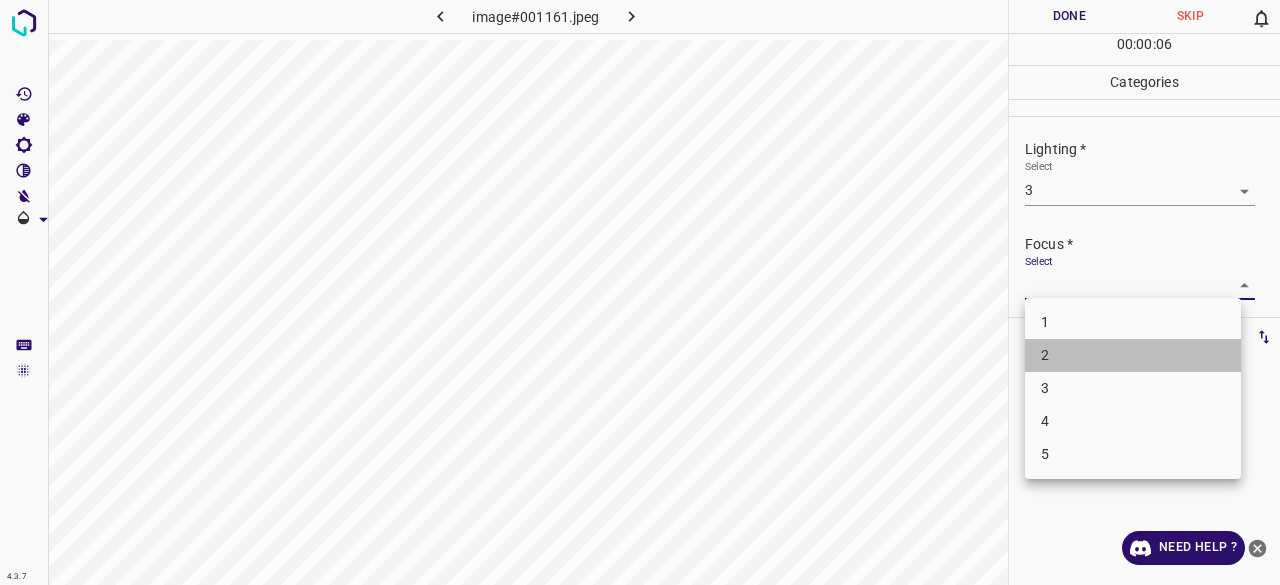 click on "2" at bounding box center (1133, 355) 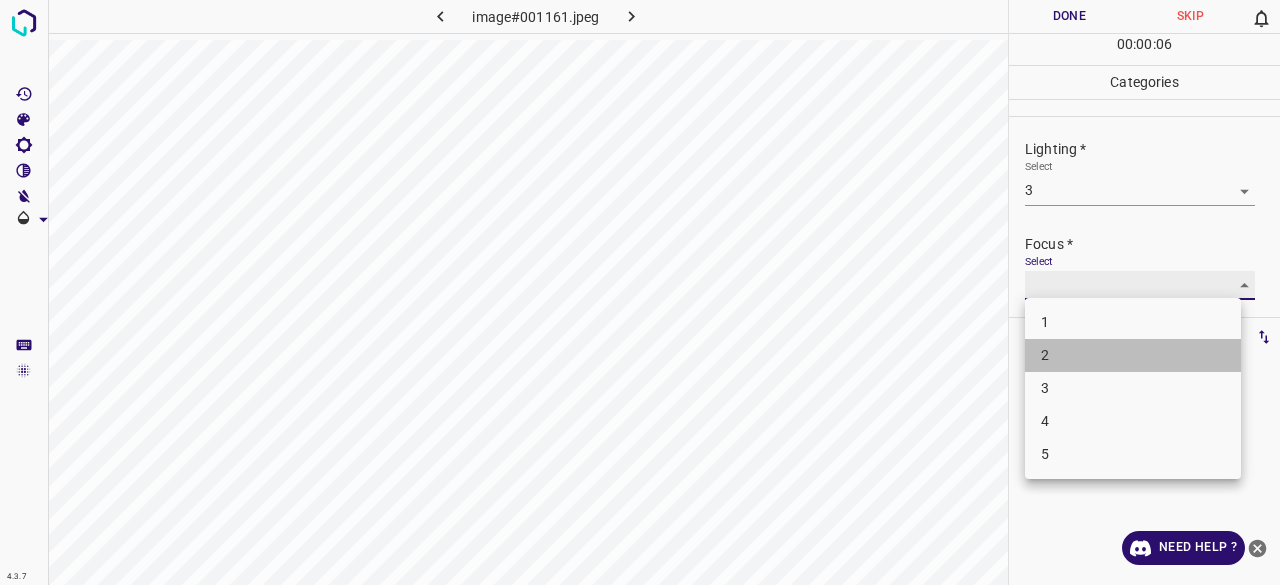 type on "2" 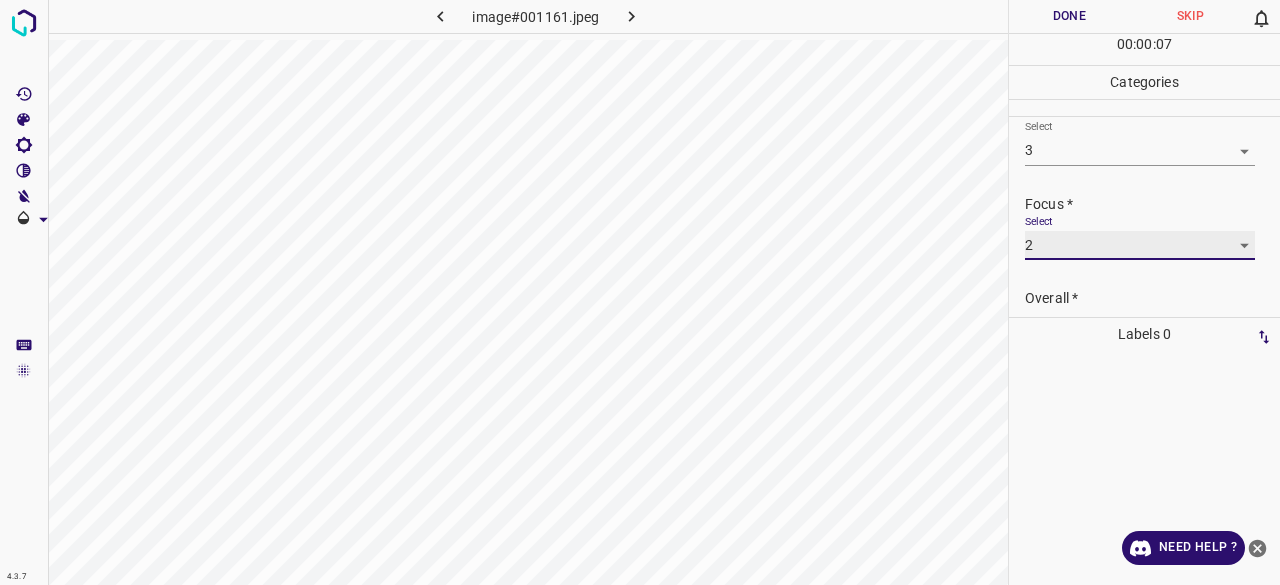 scroll, scrollTop: 98, scrollLeft: 0, axis: vertical 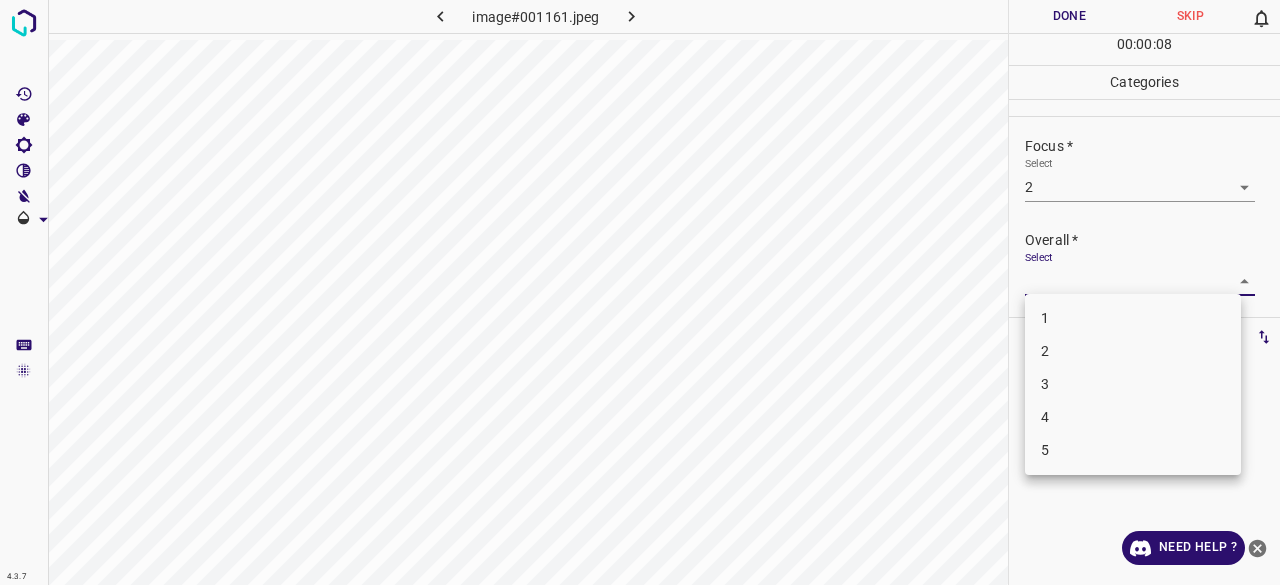 click on "4.3.7 image#001161.jpeg Done Skip 0 00   : 00   : 08   Categories Lighting *  Select 3 3 Focus *  Select 2 2 Overall *  Select ​ Labels   0 Categories 1 Lighting 2 Focus 3 Overall Tools Space Change between modes (Draw & Edit) I Auto labeling R Restore zoom M Zoom in N Zoom out Delete Delete selecte label Filters Z Restore filters X Saturation filter C Brightness filter V Contrast filter B Gray scale filter General O Download Need Help ? - Text - Hide - Delete 1 2 3 4 5" at bounding box center [640, 292] 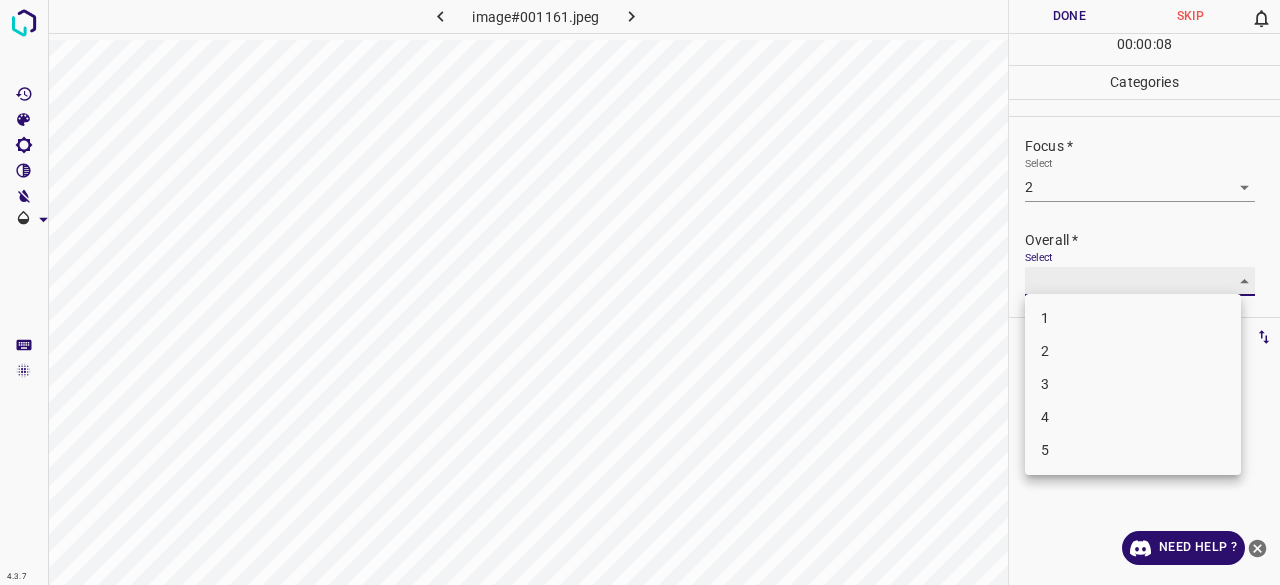type on "3" 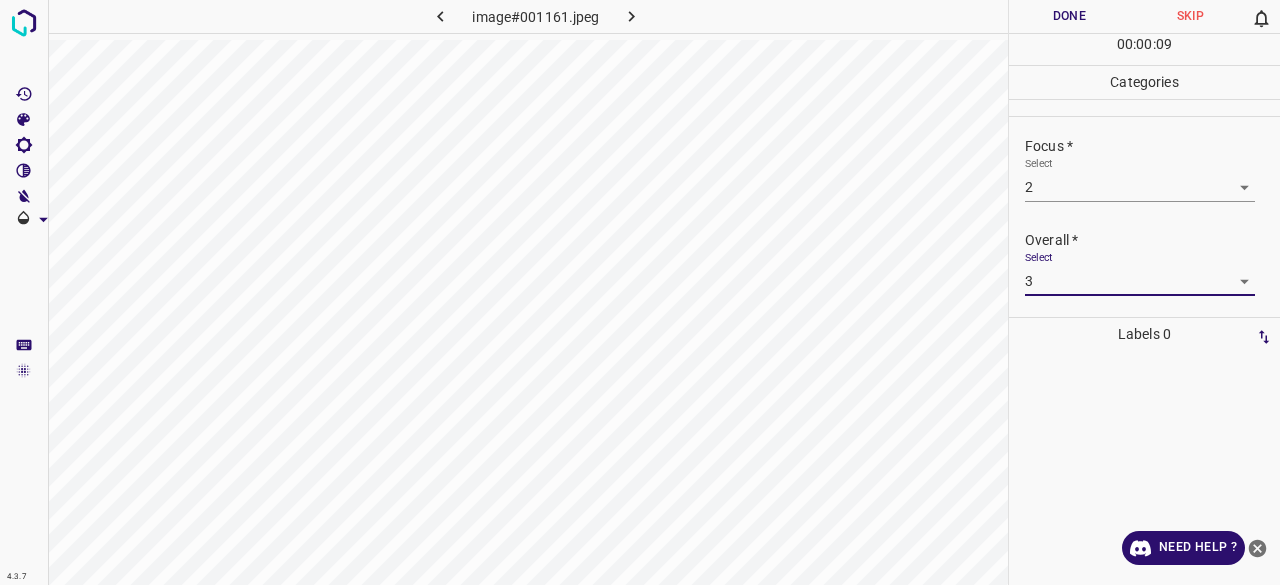 click on "Done" at bounding box center [1069, 16] 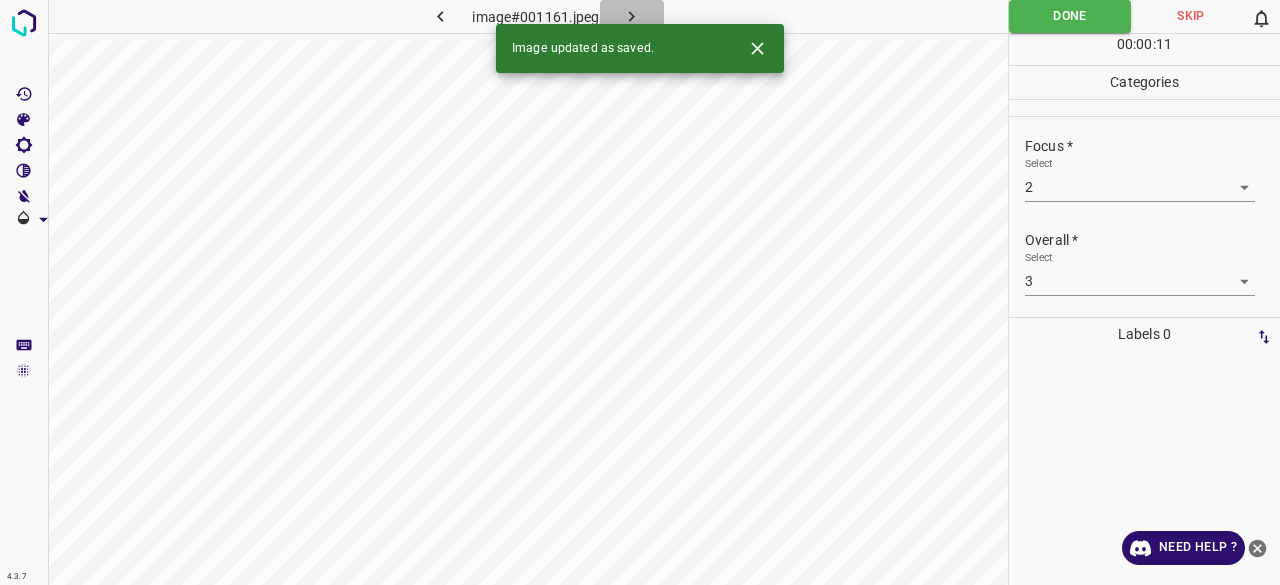 click 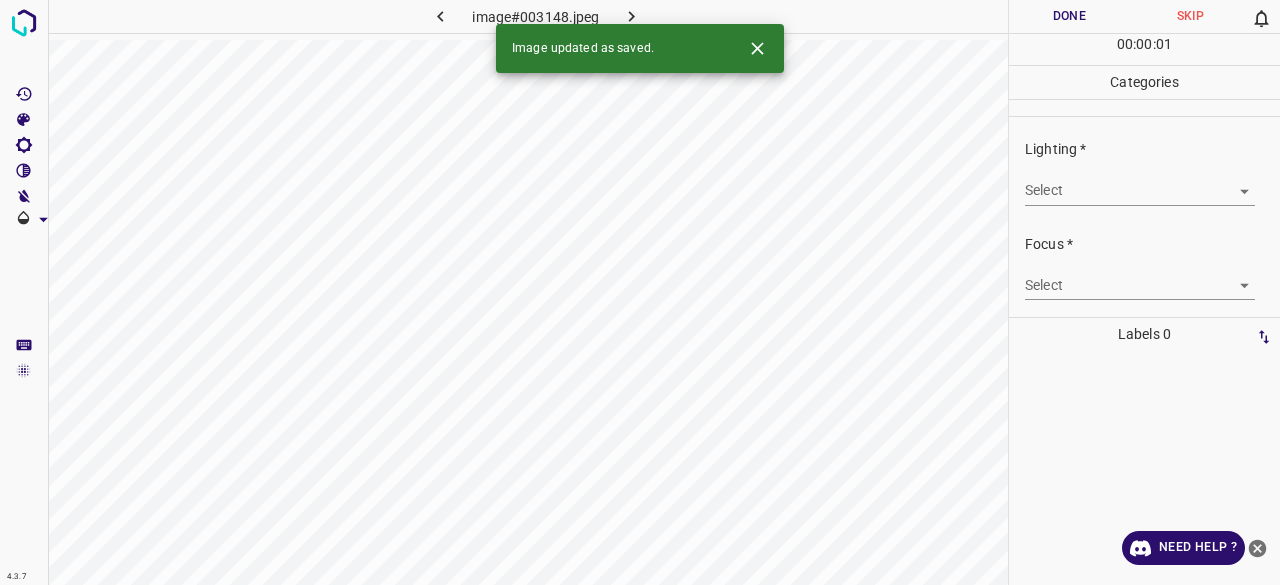 click on "4.3.7 image#003148.jpeg Done Skip 0 00   : 00   : 01   Categories Lighting *  Select ​ Focus *  Select ​ Overall *  Select ​ Labels   0 Categories 1 Lighting 2 Focus 3 Overall Tools Space Change between modes (Draw & Edit) I Auto labeling R Restore zoom M Zoom in N Zoom out Delete Delete selecte label Filters Z Restore filters X Saturation filter C Brightness filter V Contrast filter B Gray scale filter General O Download Image updated as saved. Need Help ? - Text - Hide - Delete" at bounding box center (640, 292) 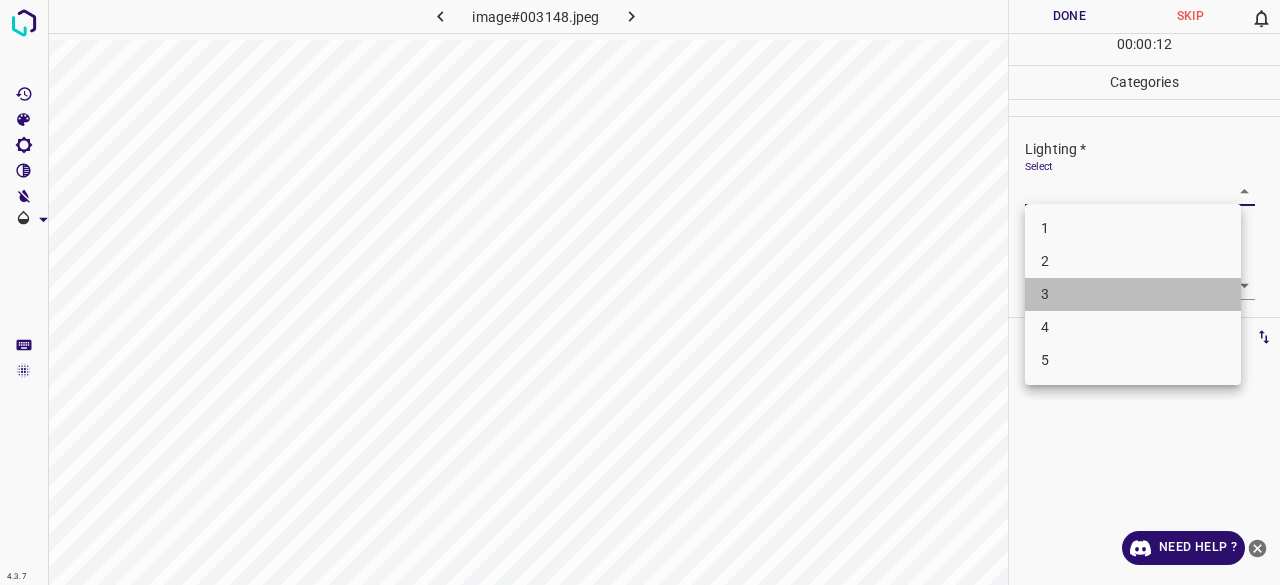 click on "3" at bounding box center (1133, 294) 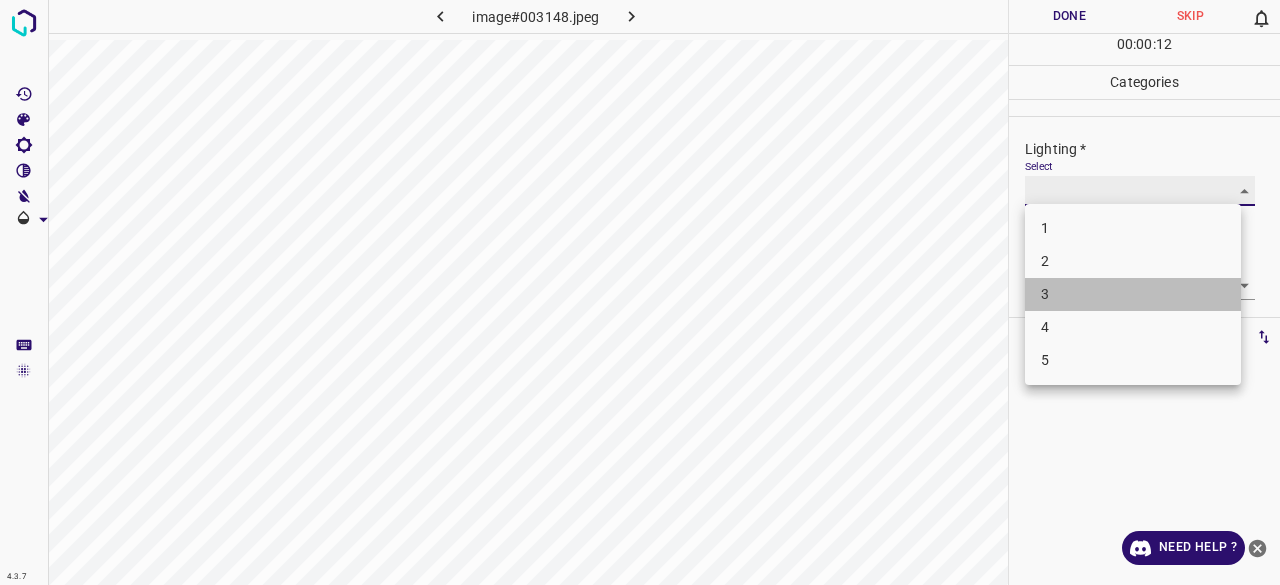 type on "3" 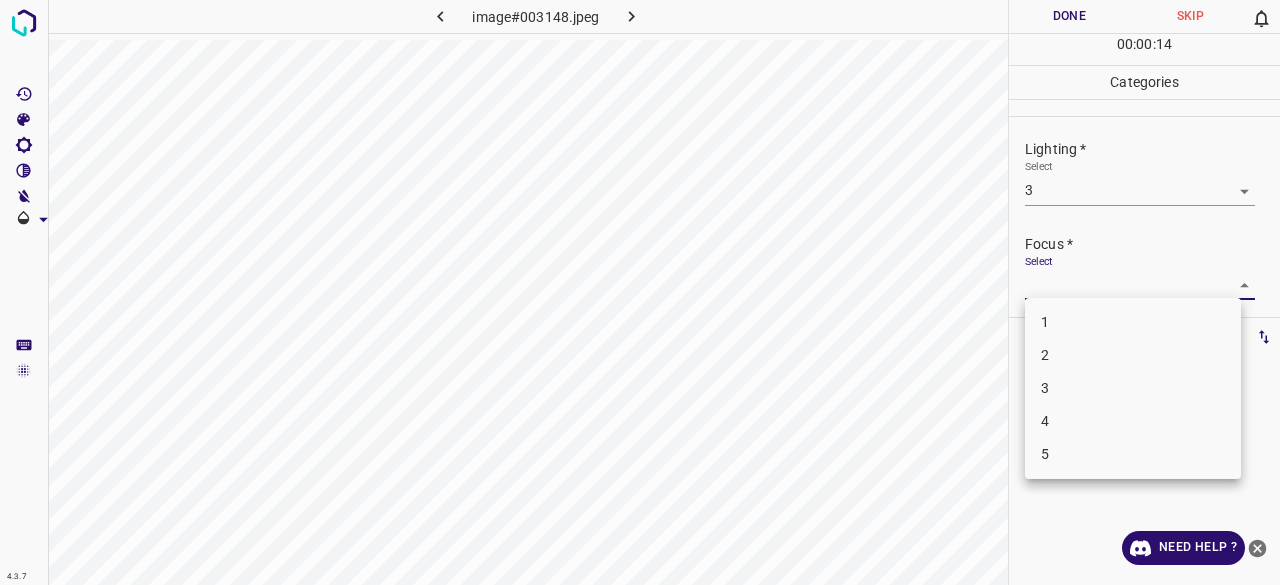 click on "4.3.7 image#003148.jpeg Done Skip 0 00   : 00   : 14   Categories Lighting *  Select 3 3 Focus *  Select ​ Overall *  Select ​ Labels   0 Categories 1 Lighting 2 Focus 3 Overall Tools Space Change between modes (Draw & Edit) I Auto labeling R Restore zoom M Zoom in N Zoom out Delete Delete selecte label Filters Z Restore filters X Saturation filter C Brightness filter V Contrast filter B Gray scale filter General O Download Need Help ? - Text - Hide - Delete 1 2 3 4 5" at bounding box center (640, 292) 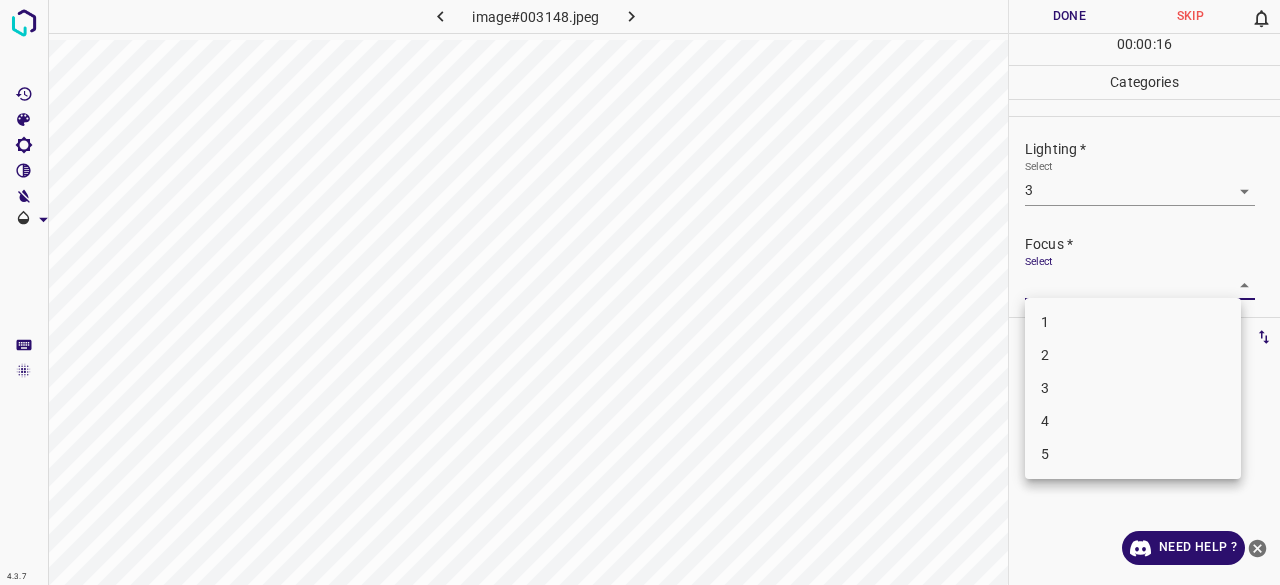 click on "2" at bounding box center (1133, 355) 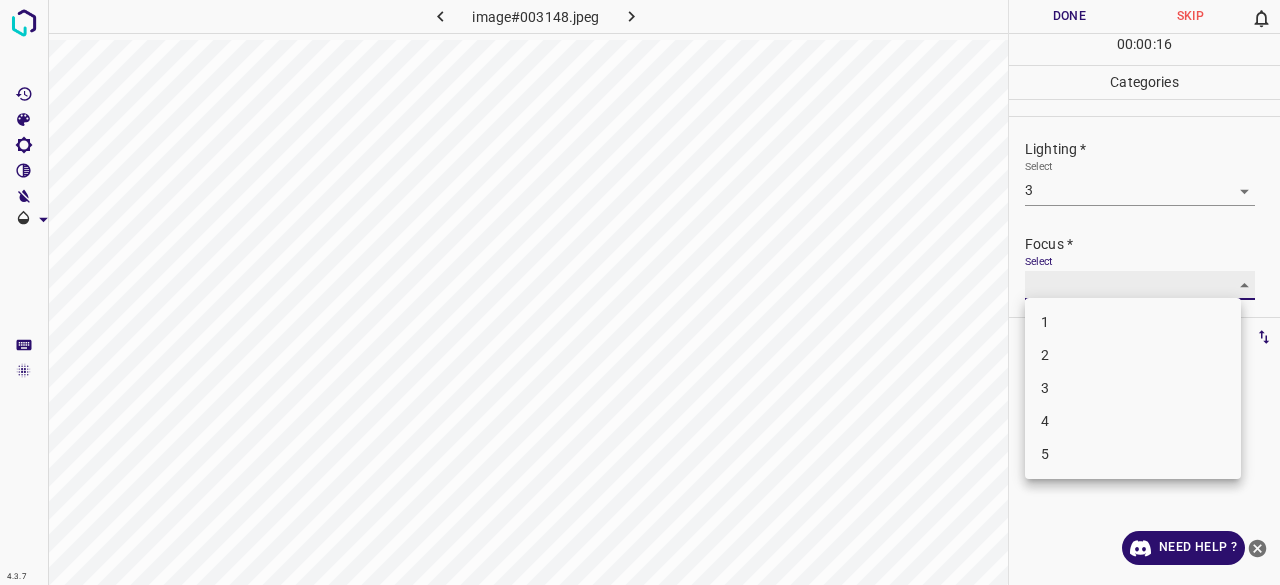 type on "2" 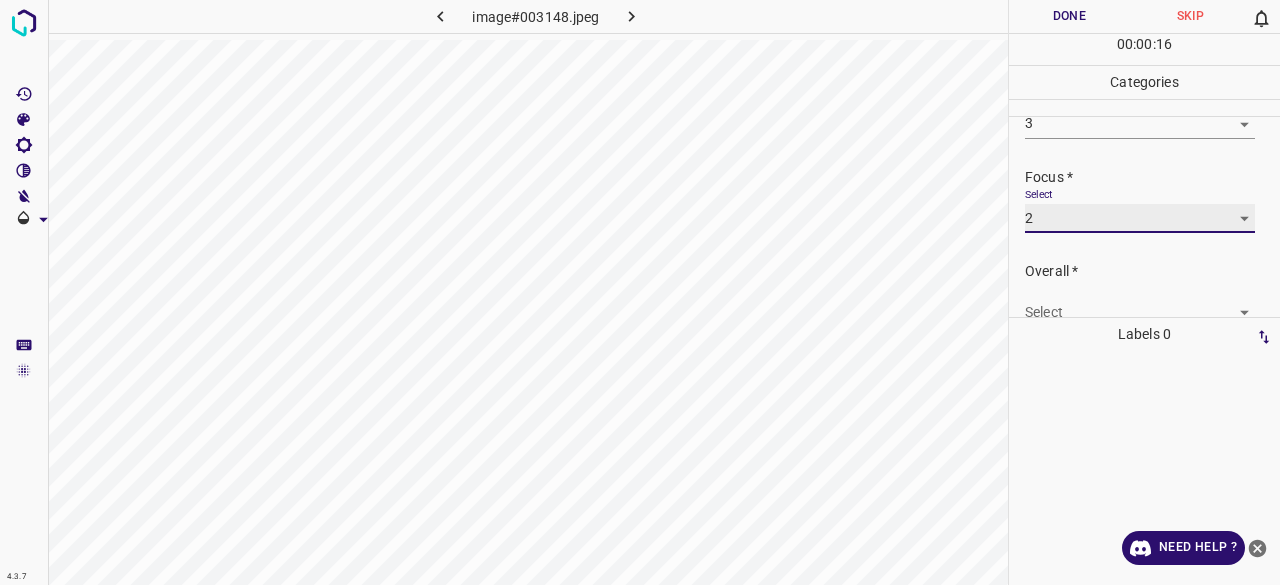 scroll, scrollTop: 98, scrollLeft: 0, axis: vertical 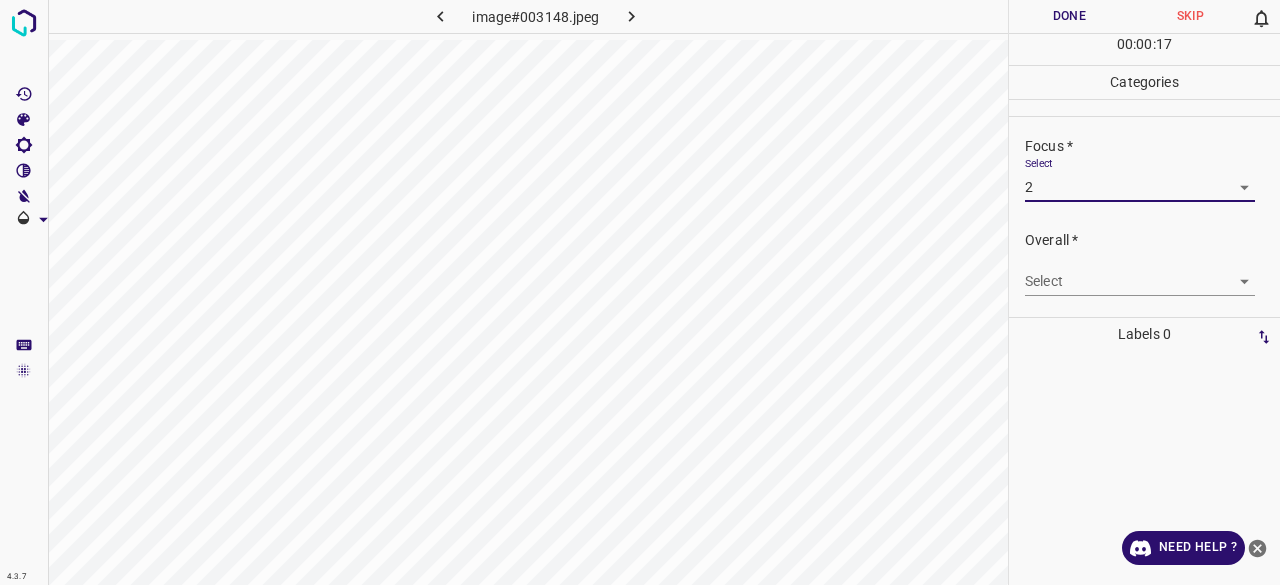 click on "4.3.7 image#003148.jpeg Done Skip 0 00   : 00   : 17   Categories Lighting *  Select 3 3 Focus *  Select 2 2 Overall *  Select ​ Labels   0 Categories 1 Lighting 2 Focus 3 Overall Tools Space Change between modes (Draw & Edit) I Auto labeling R Restore zoom M Zoom in N Zoom out Delete Delete selecte label Filters Z Restore filters X Saturation filter C Brightness filter V Contrast filter B Gray scale filter General O Download Need Help ? - Text - Hide - Delete" at bounding box center [640, 292] 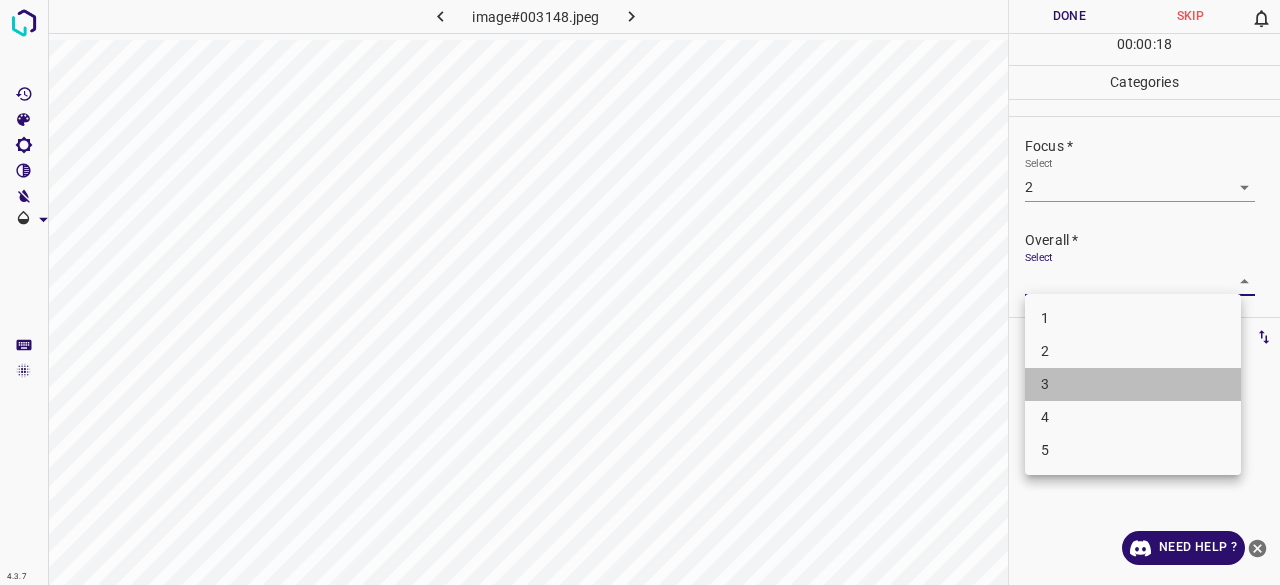 click on "3" at bounding box center (1133, 384) 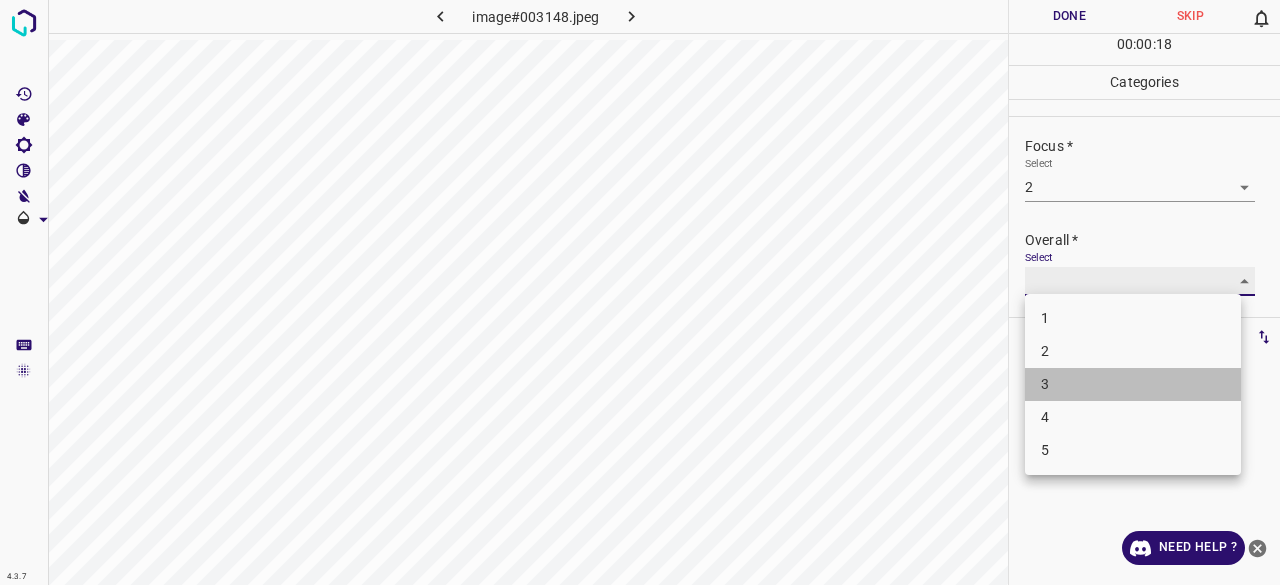 type on "3" 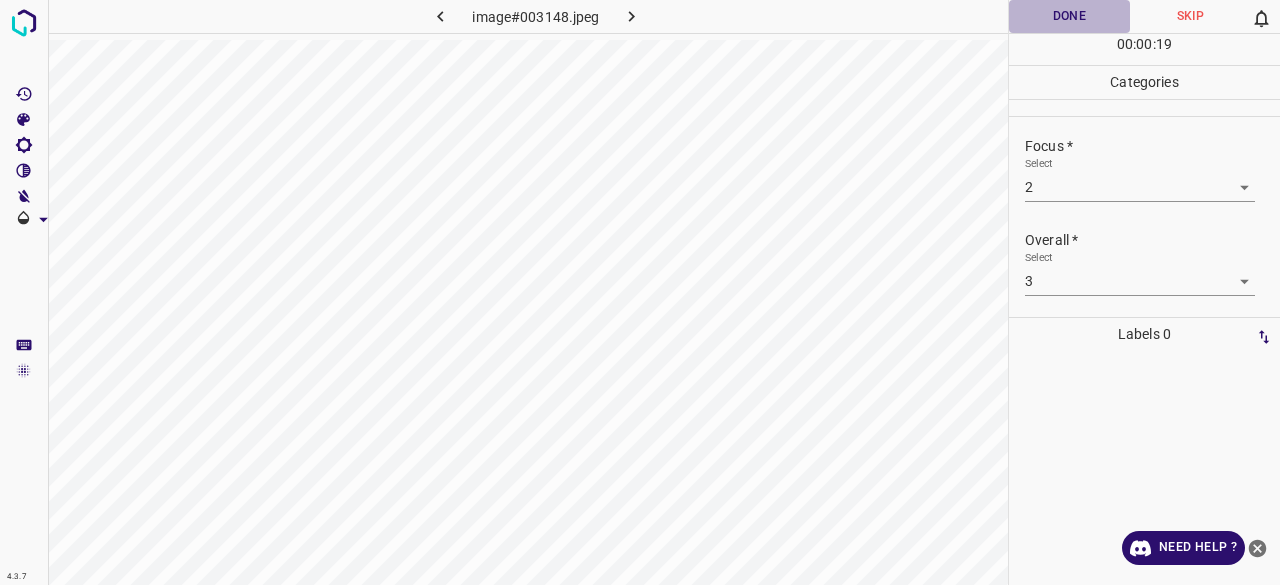 click on "Done" at bounding box center [1069, 16] 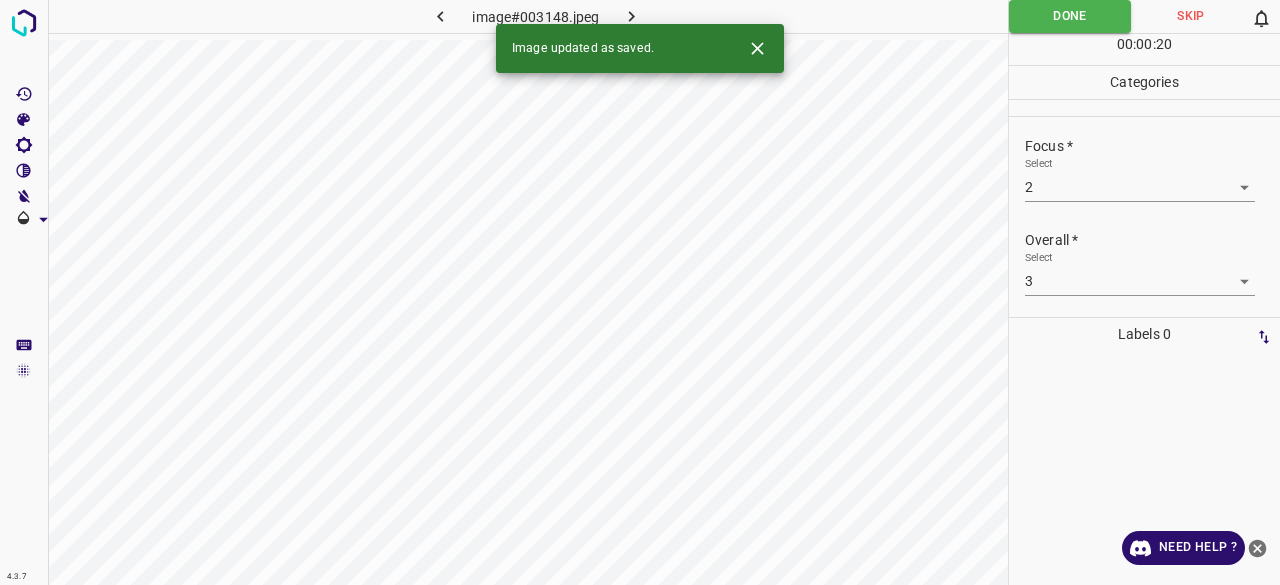click 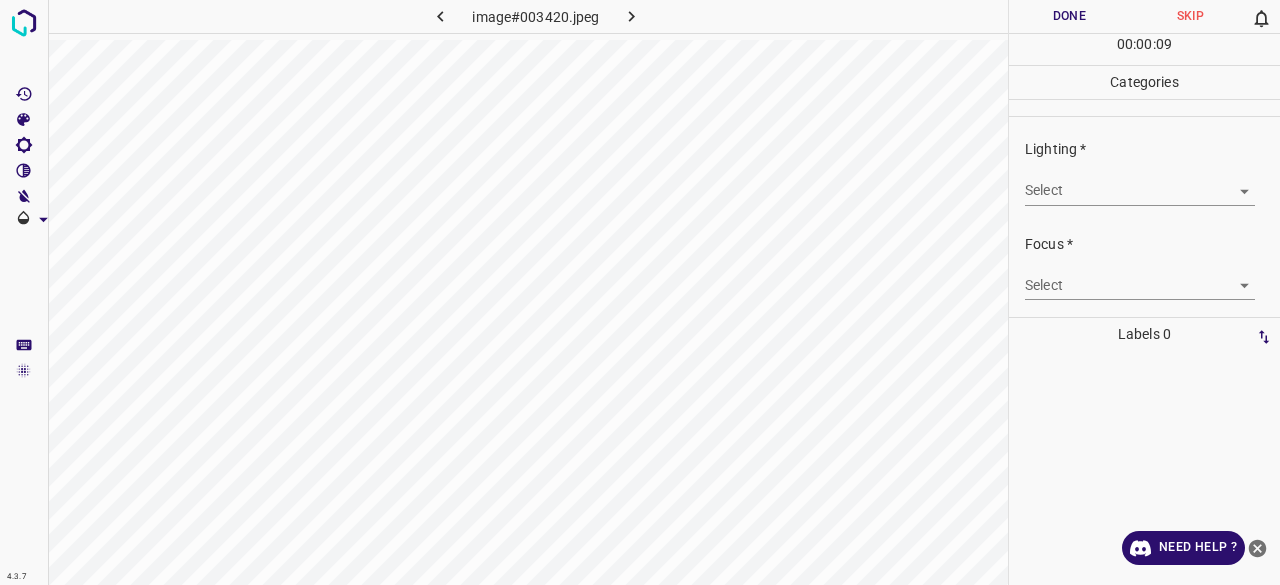 click on "4.3.7 image#003420.jpeg Done Skip 0 00   : 00   : 09   Categories Lighting *  Select ​ Focus *  Select ​ Overall *  Select ​ Labels   0 Categories 1 Lighting 2 Focus 3 Overall Tools Space Change between modes (Draw & Edit) I Auto labeling R Restore zoom M Zoom in N Zoom out Delete Delete selecte label Filters Z Restore filters X Saturation filter C Brightness filter V Contrast filter B Gray scale filter General O Download Need Help ? - Text - Hide - Delete" at bounding box center (640, 292) 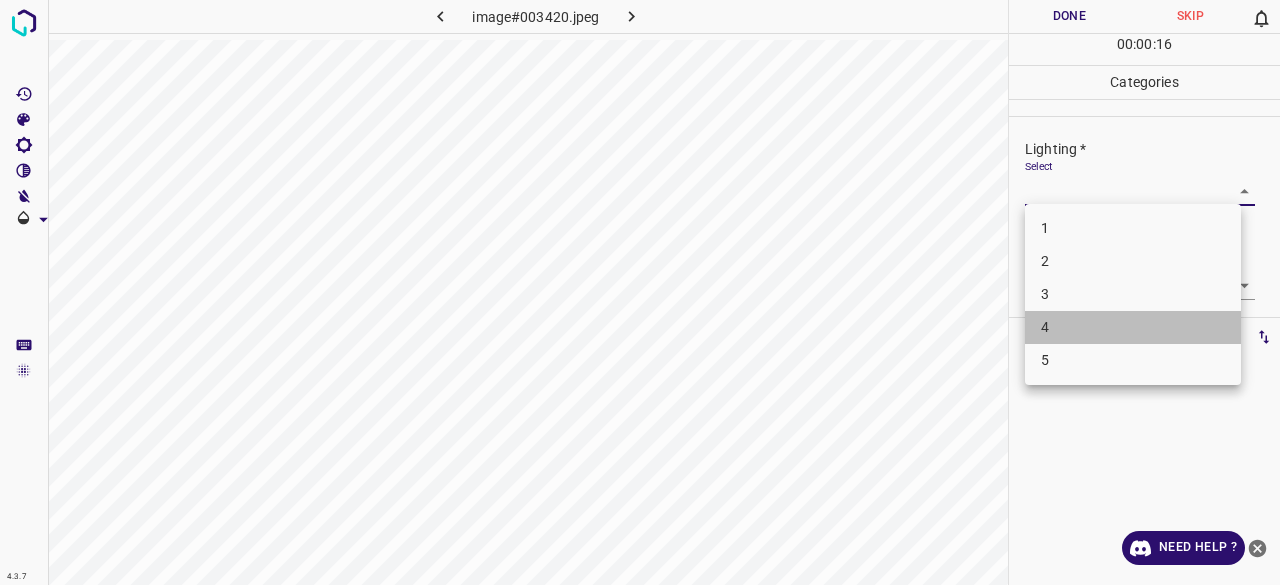 click on "4" at bounding box center (1133, 327) 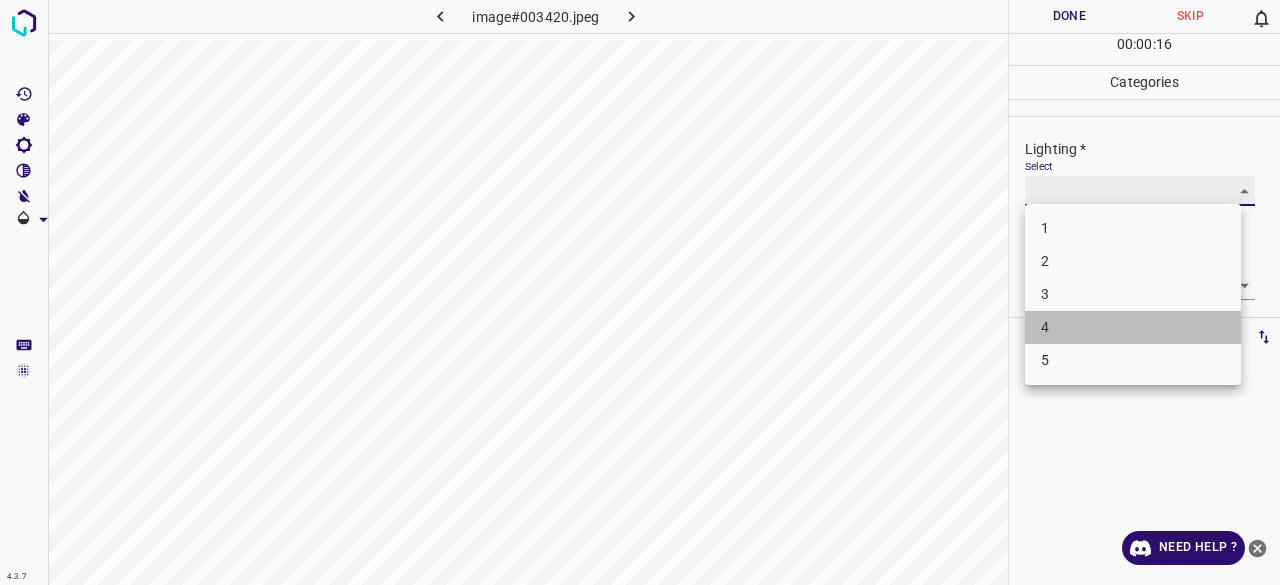 type on "4" 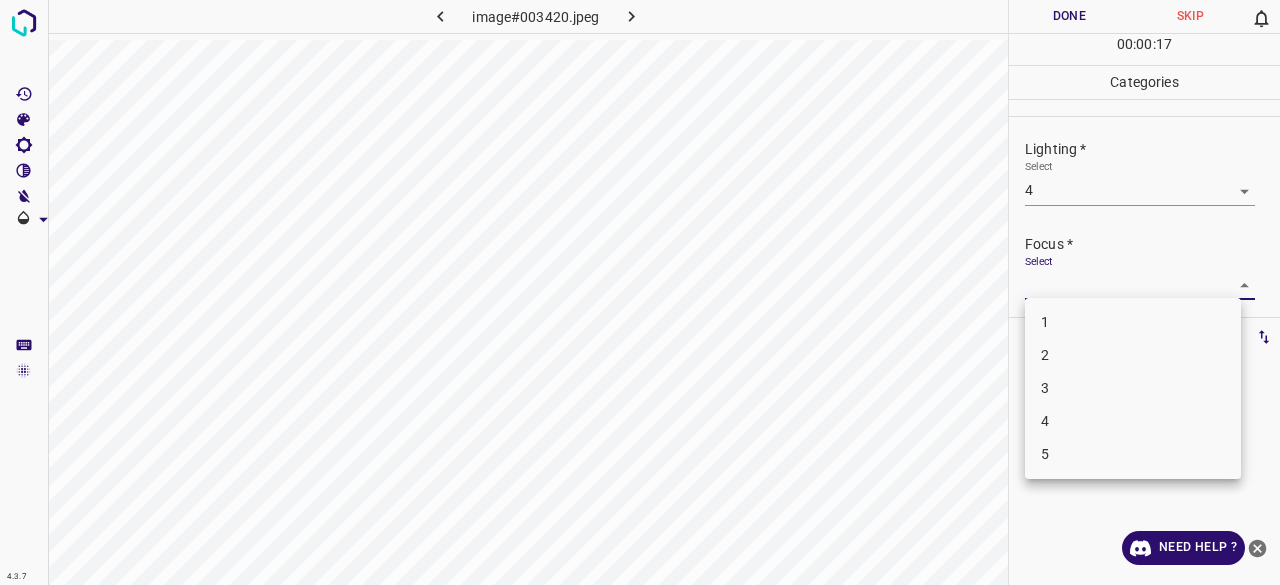 click on "4.3.7 image#003420.jpeg Done Skip 0 00   : 00   : 17   Categories Lighting *  Select 4 4 Focus *  Select ​ Overall *  Select ​ Labels   0 Categories 1 Lighting 2 Focus 3 Overall Tools Space Change between modes (Draw & Edit) I Auto labeling R Restore zoom M Zoom in N Zoom out Delete Delete selecte label Filters Z Restore filters X Saturation filter C Brightness filter V Contrast filter B Gray scale filter General O Download Need Help ? - Text - Hide - Delete 1 2 3 4 5" at bounding box center (640, 292) 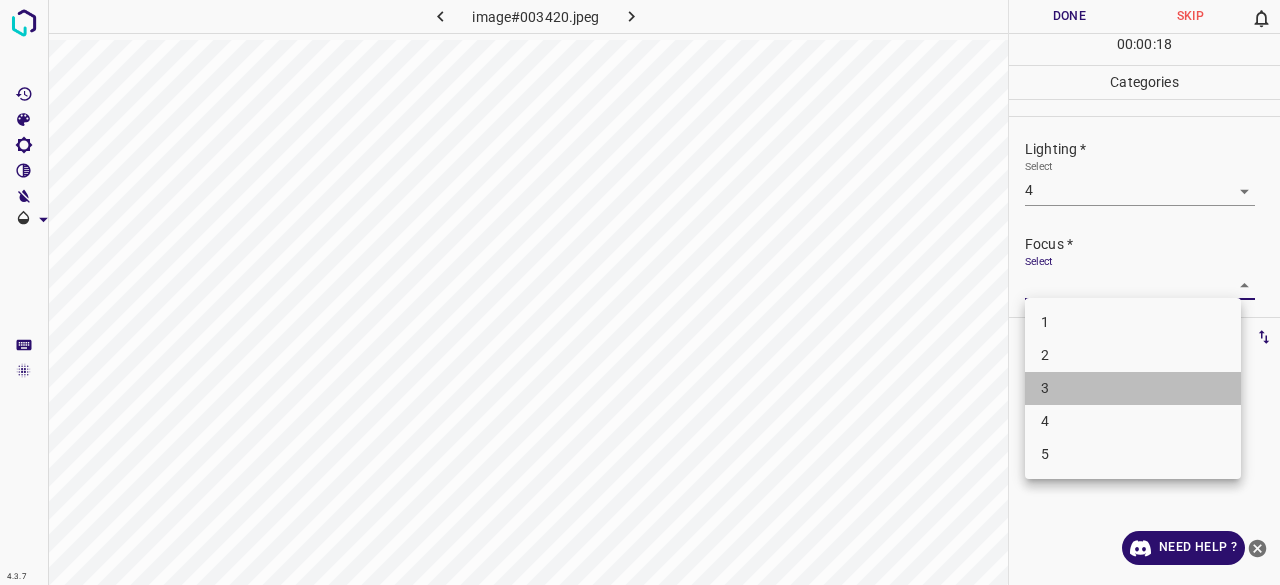 click on "3" at bounding box center (1133, 388) 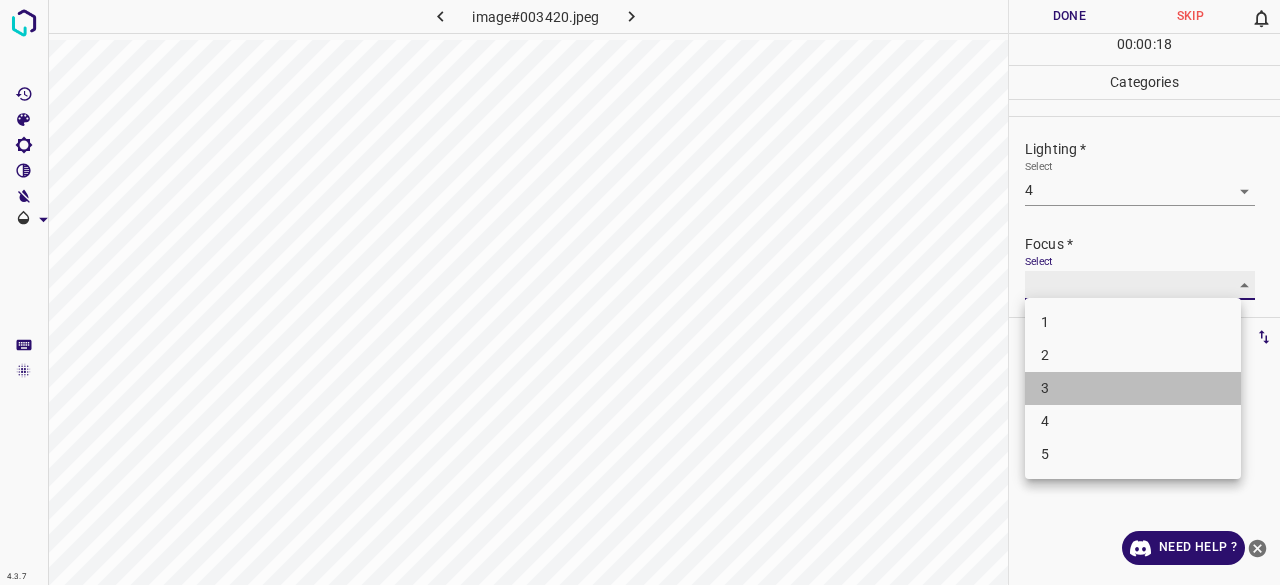 type on "3" 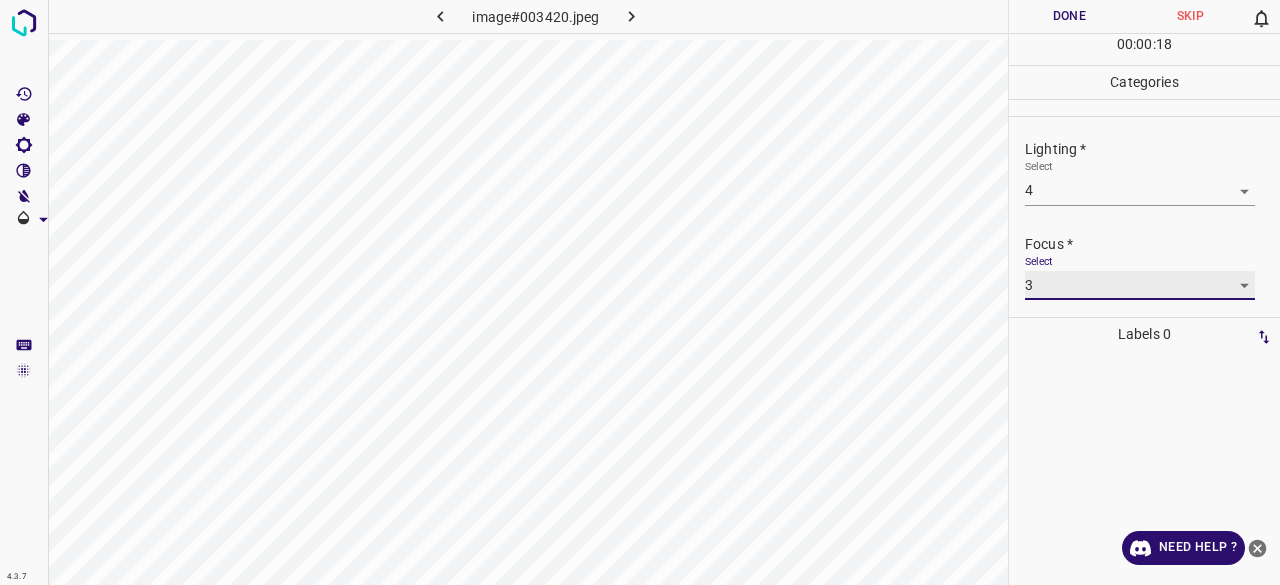 scroll, scrollTop: 98, scrollLeft: 0, axis: vertical 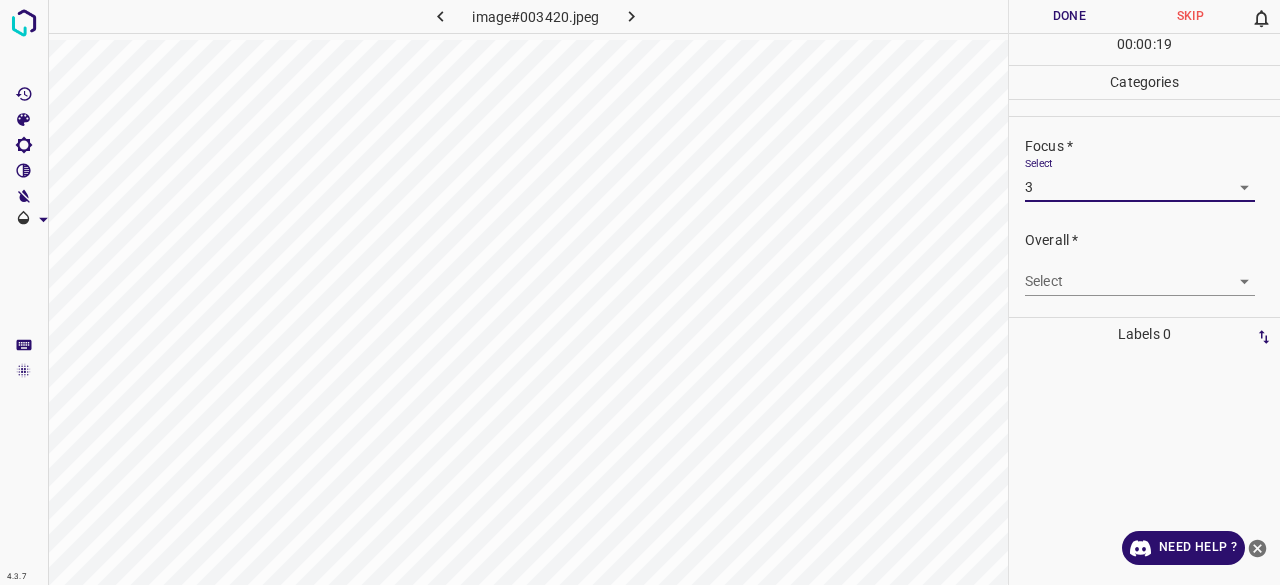 click on "4.3.7 image#003420.jpeg Done Skip 0 00   : 00   : 19   Categories Lighting *  Select 4 4 Focus *  Select 3 3 Overall *  Select ​ Labels   0 Categories 1 Lighting 2 Focus 3 Overall Tools Space Change between modes (Draw & Edit) I Auto labeling R Restore zoom M Zoom in N Zoom out Delete Delete selecte label Filters Z Restore filters X Saturation filter C Brightness filter V Contrast filter B Gray scale filter General O Download Need Help ? - Text - Hide - Delete" at bounding box center (640, 292) 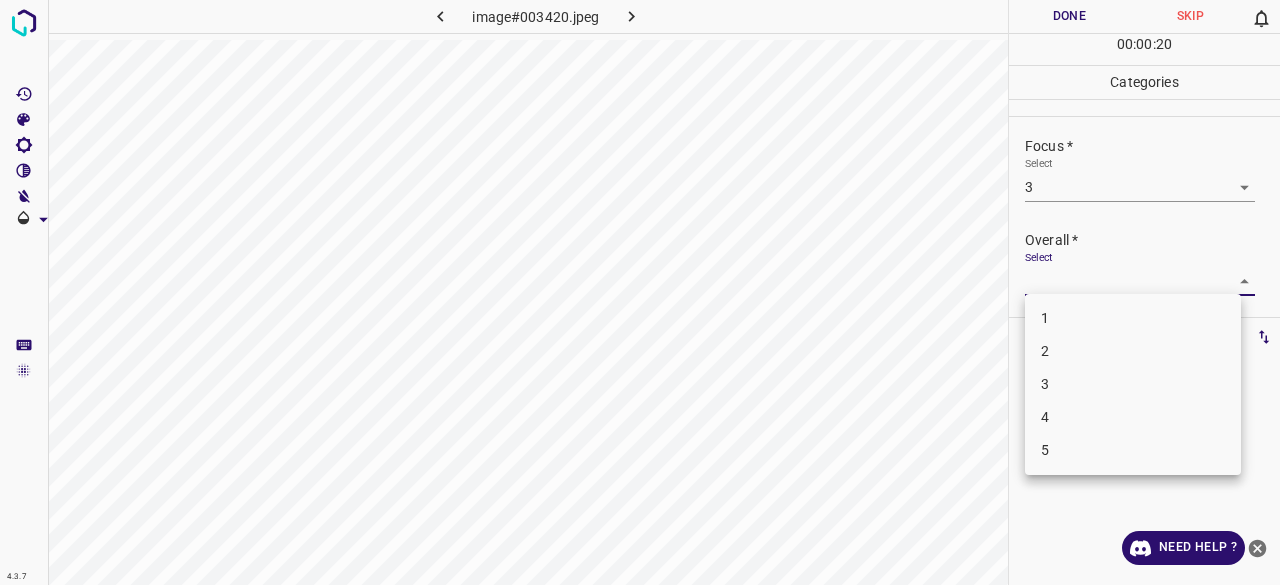 click on "3" at bounding box center [1133, 384] 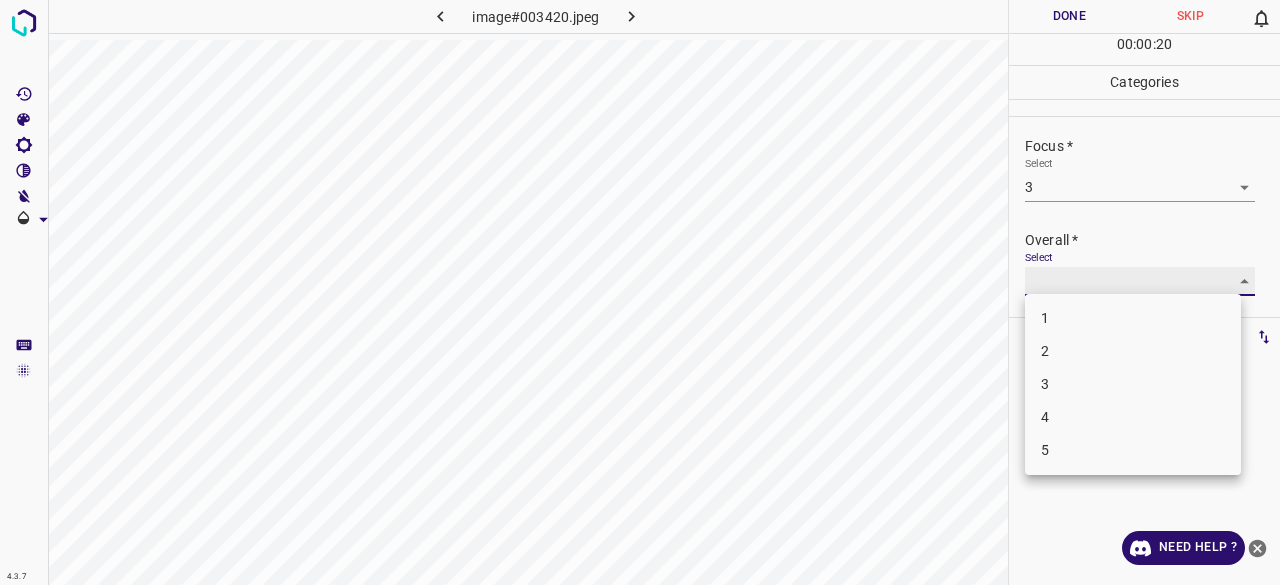 type on "3" 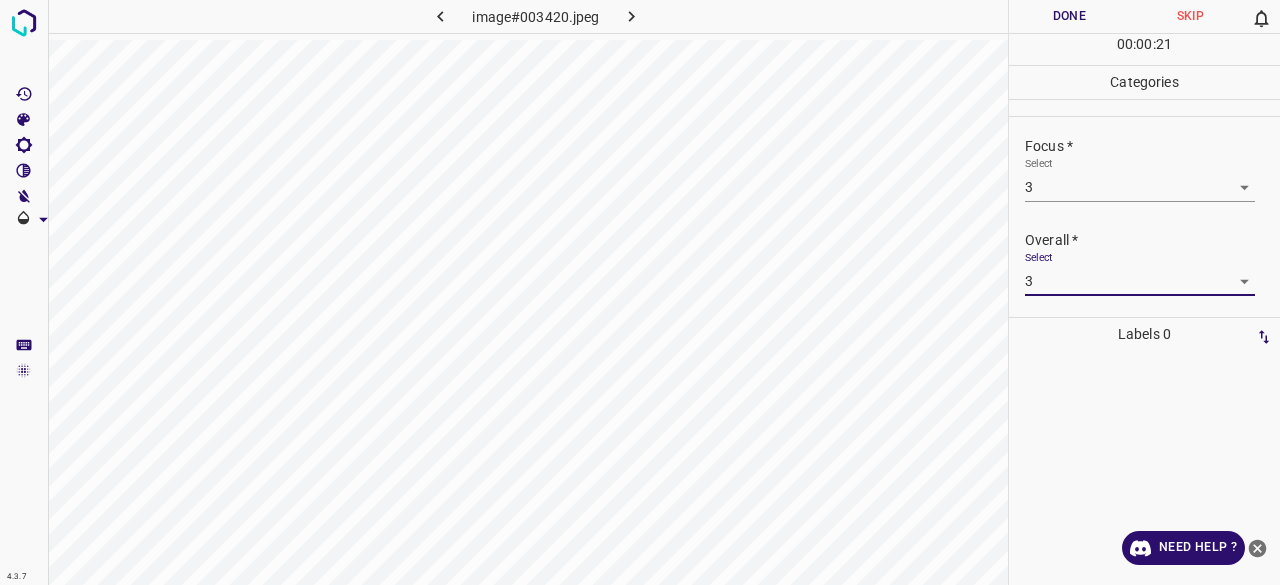click on "Done" at bounding box center (1069, 16) 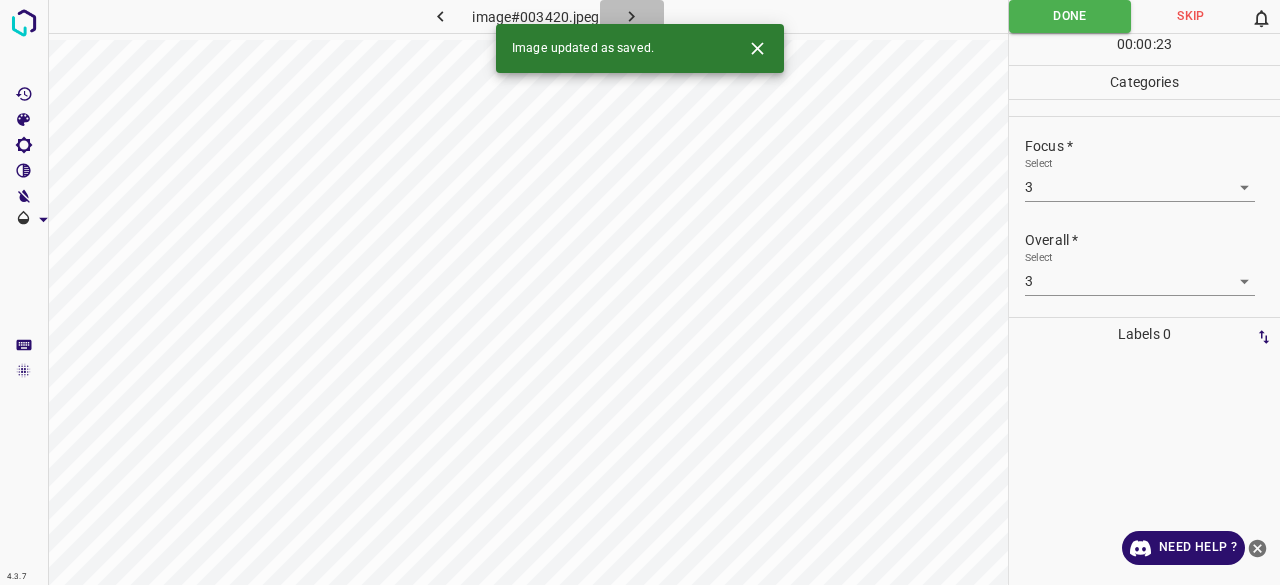 click 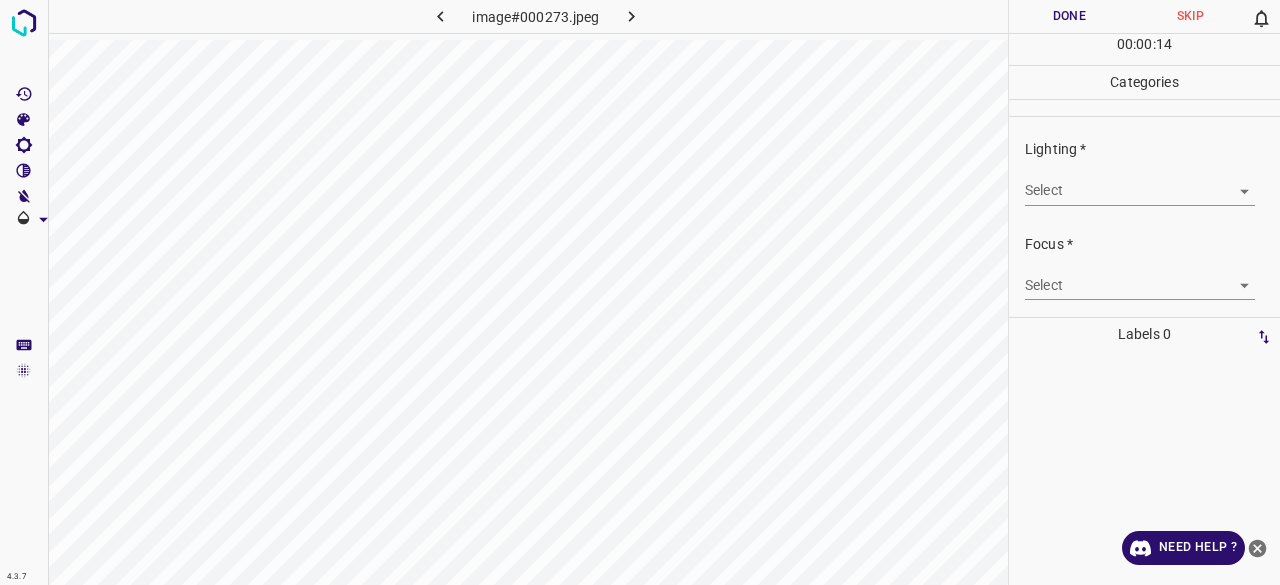 click on "Lighting *  Select ​" at bounding box center [1144, 172] 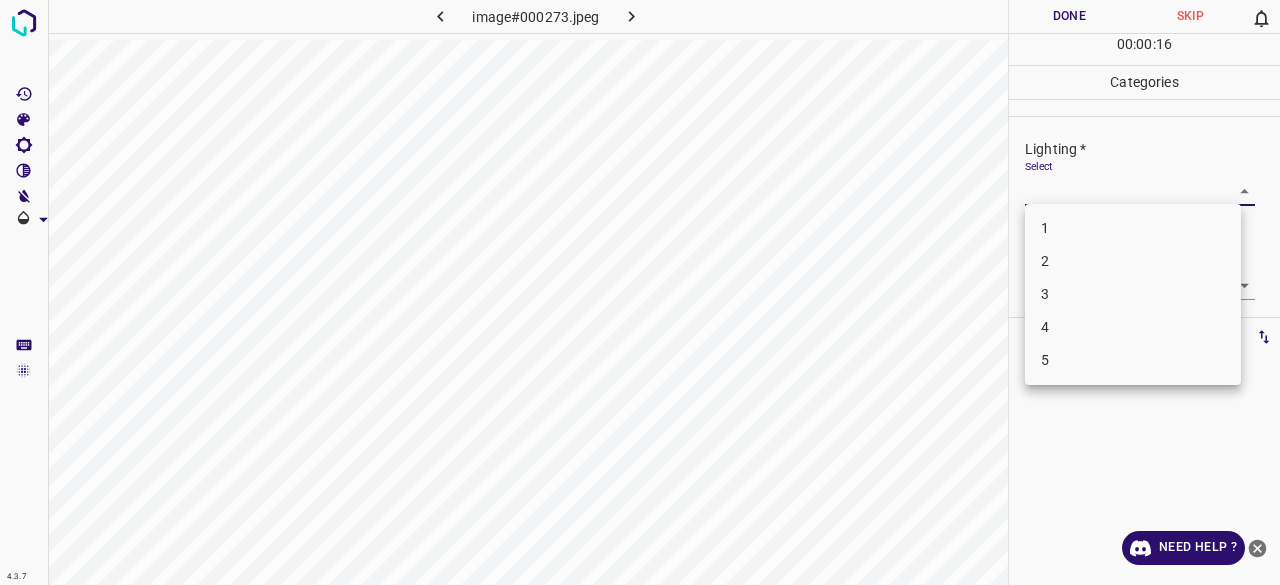 click on "4" at bounding box center [1133, 327] 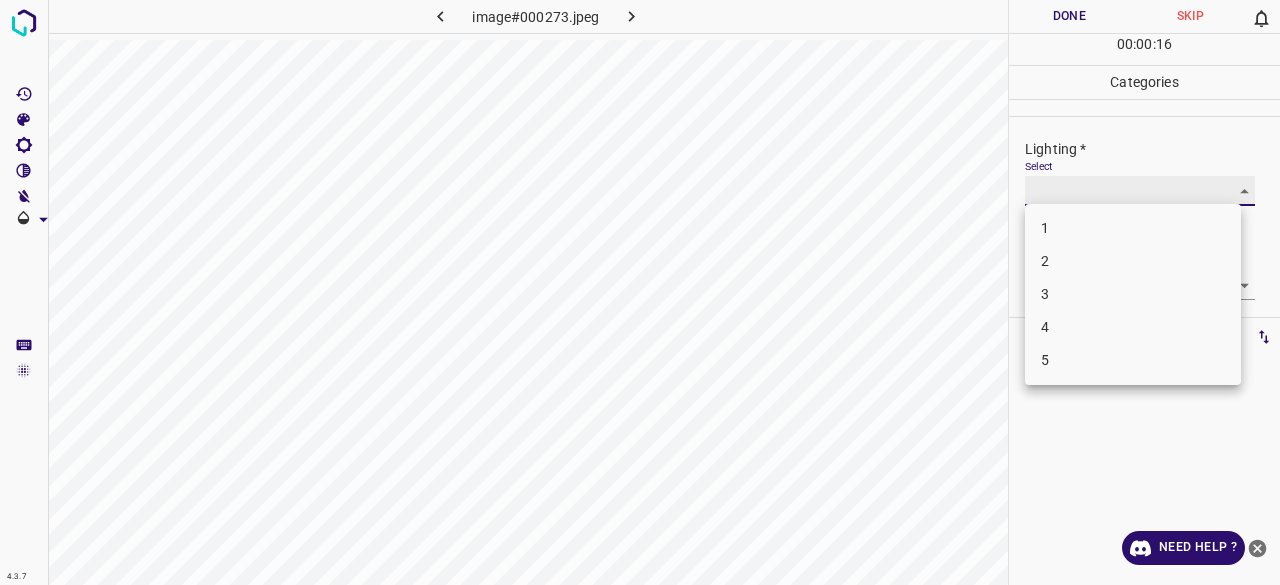 type on "4" 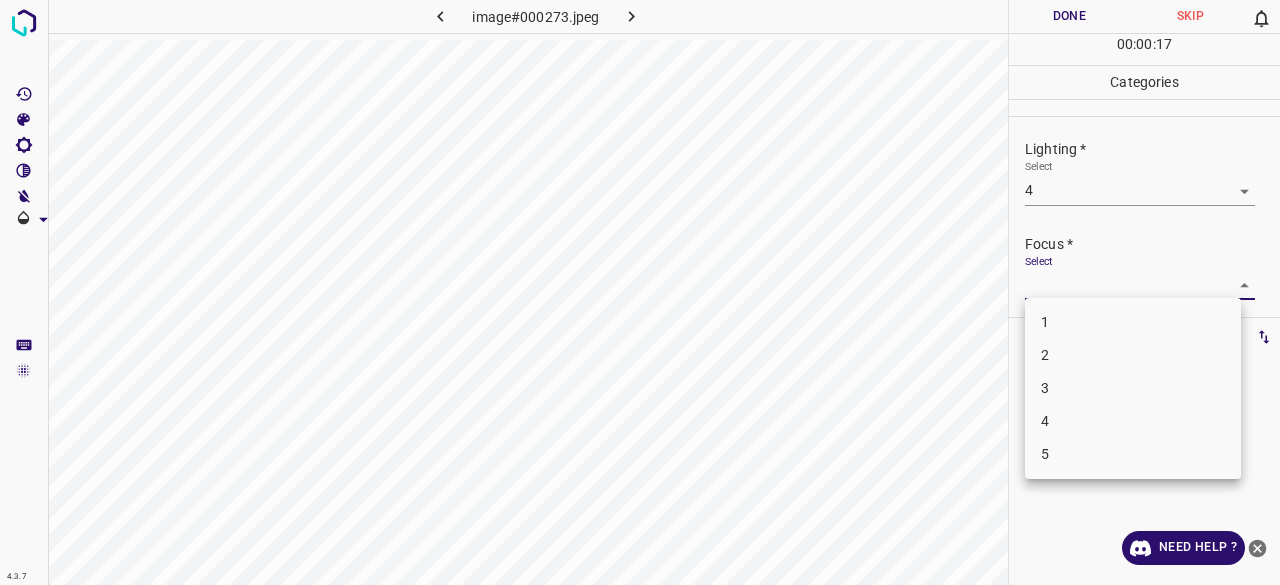 click on "4.3.7 image#000273.jpeg Done Skip 0 00   : 00   : 17   Categories Lighting *  Select 4 4 Focus *  Select ​ Overall *  Select ​ Labels   0 Categories 1 Lighting 2 Focus 3 Overall Tools Space Change between modes (Draw & Edit) I Auto labeling R Restore zoom M Zoom in N Zoom out Delete Delete selecte label Filters Z Restore filters X Saturation filter C Brightness filter V Contrast filter B Gray scale filter General O Download Need Help ? - Text - Hide - Delete 1 2 3 4 5" at bounding box center [640, 292] 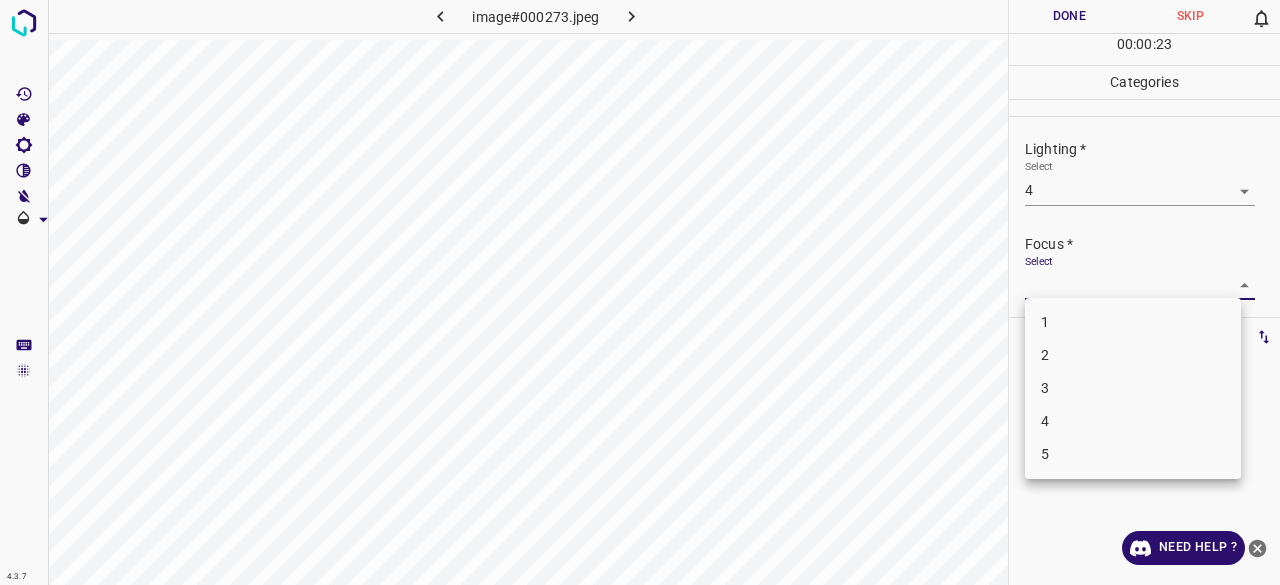 click on "3" at bounding box center [1133, 388] 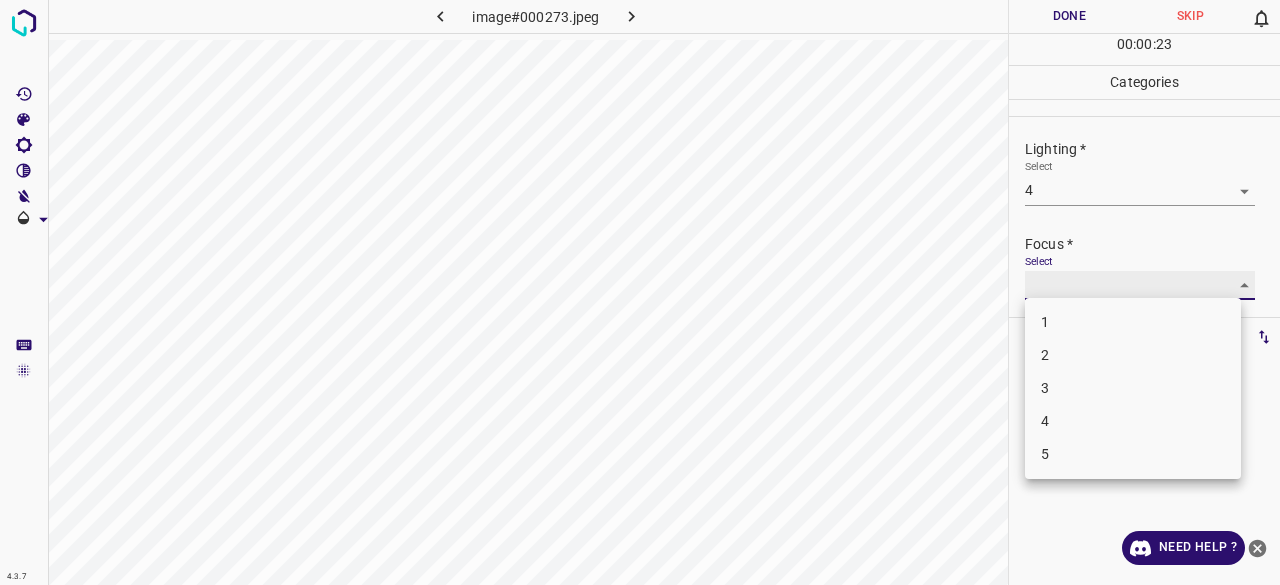 type on "3" 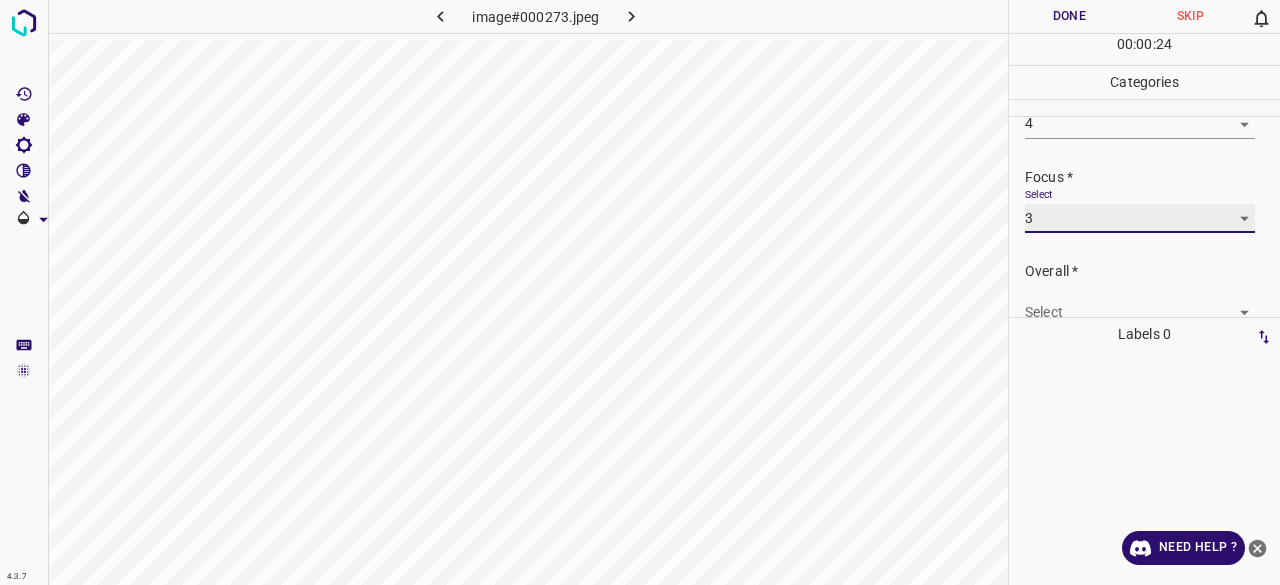 scroll, scrollTop: 98, scrollLeft: 0, axis: vertical 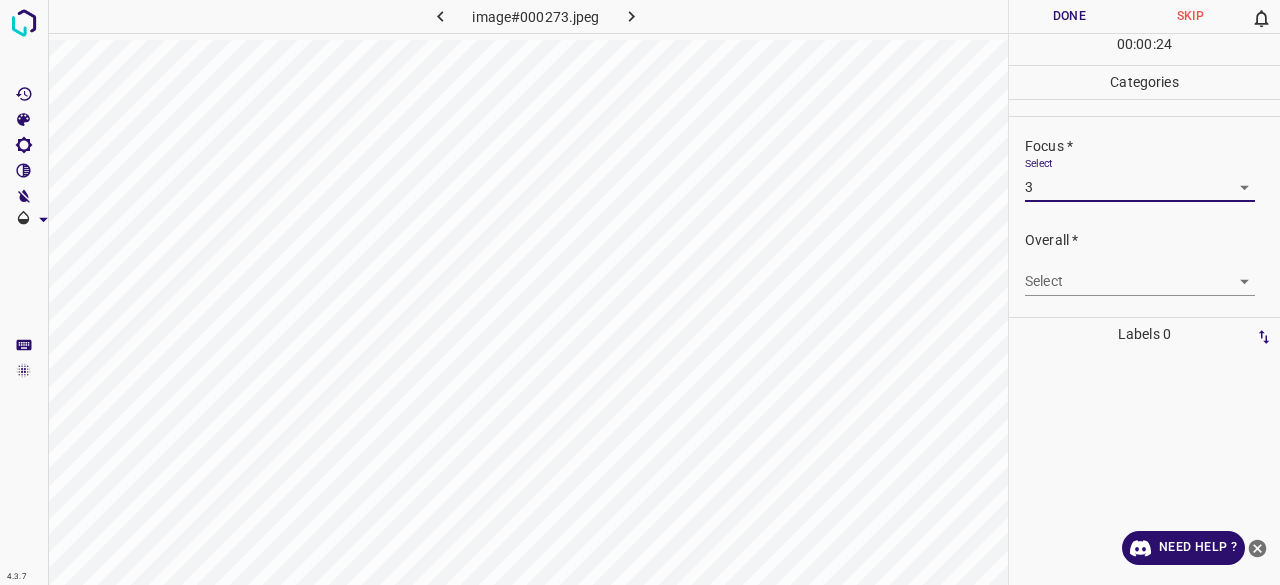 click on "4.3.7 image#000273.jpeg Done Skip 0 00   : 00   : 24   Categories Lighting *  Select 4 4 Focus *  Select 3 3 Overall *  Select ​ Labels   0 Categories 1 Lighting 2 Focus 3 Overall Tools Space Change between modes (Draw & Edit) I Auto labeling R Restore zoom M Zoom in N Zoom out Delete Delete selecte label Filters Z Restore filters X Saturation filter C Brightness filter V Contrast filter B Gray scale filter General O Download Need Help ? - Text - Hide - Delete" at bounding box center [640, 292] 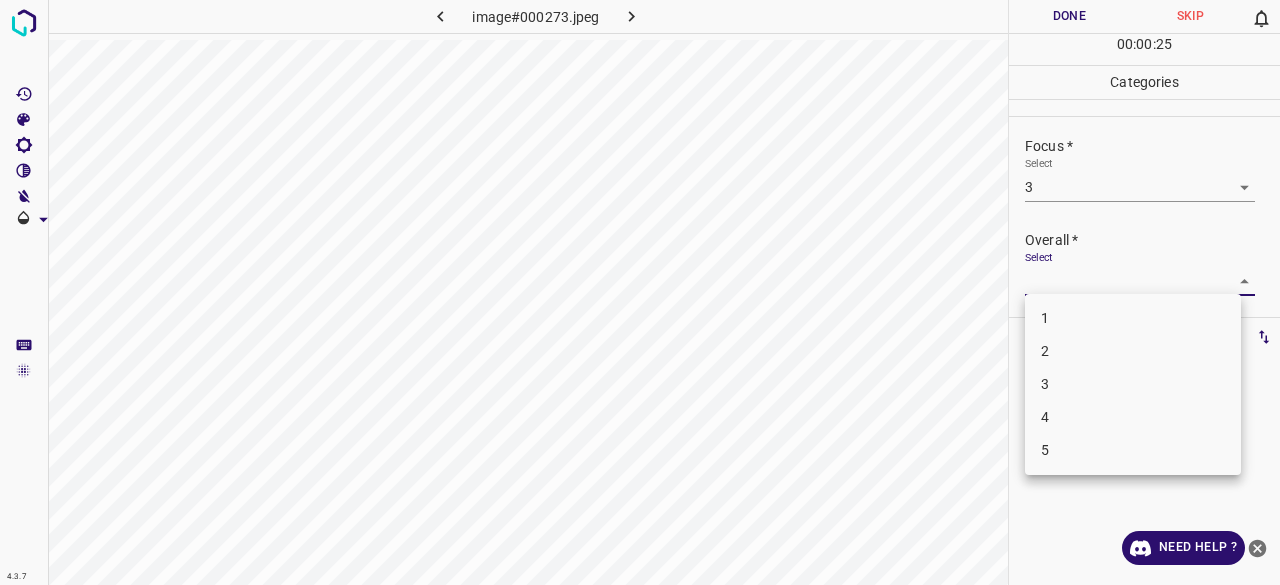click on "3" at bounding box center [1133, 384] 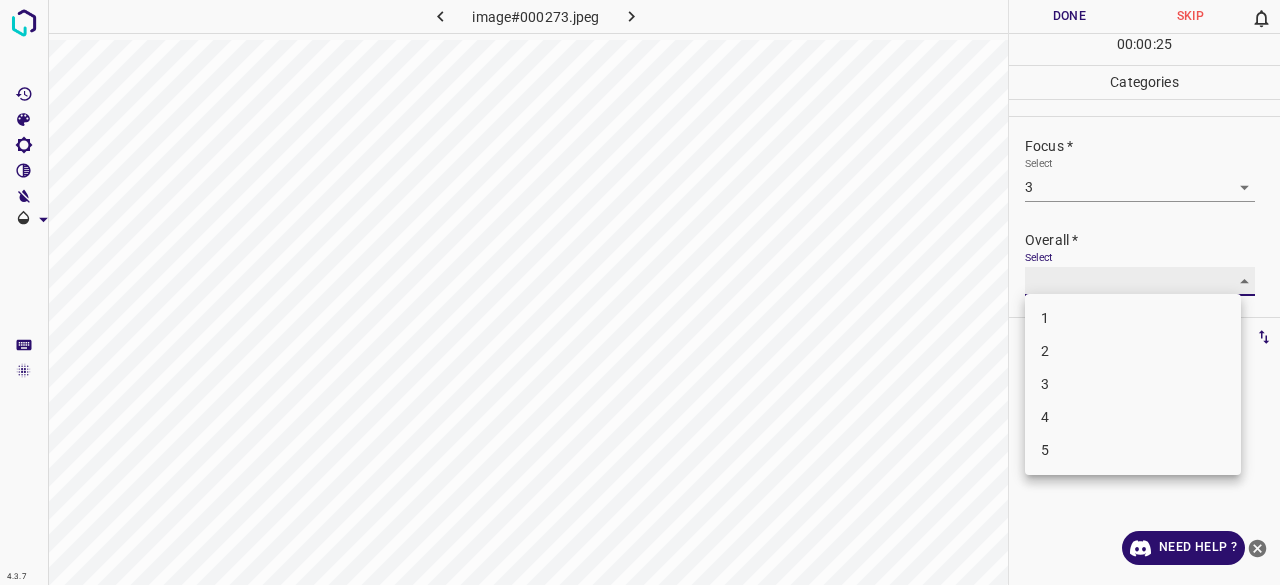 type on "3" 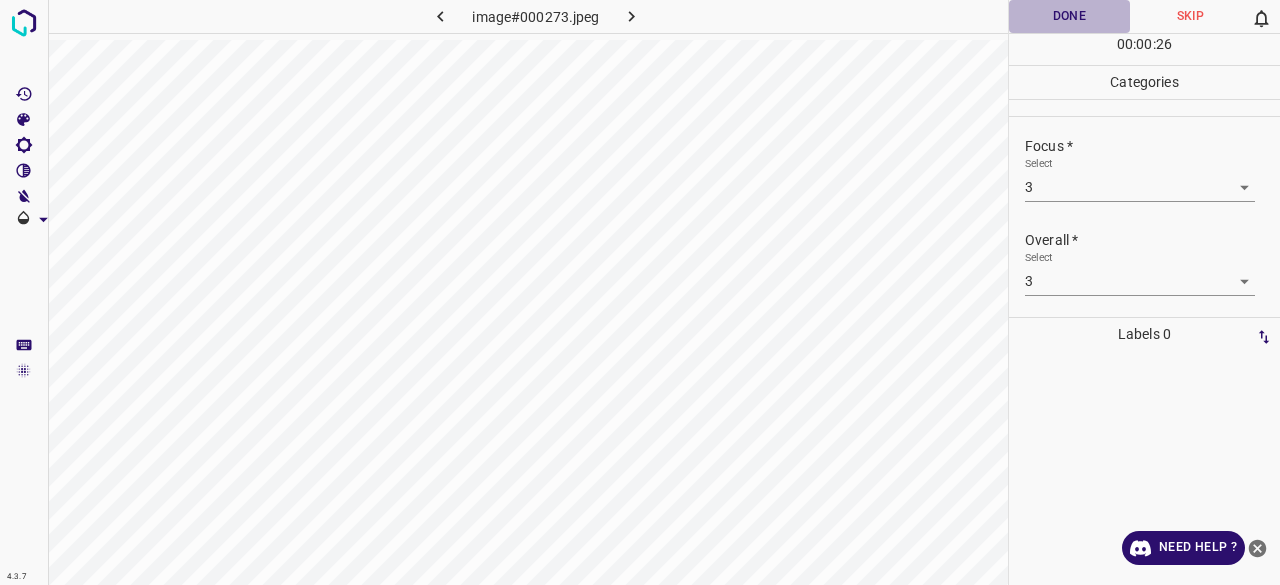 click on "Done" at bounding box center (1069, 16) 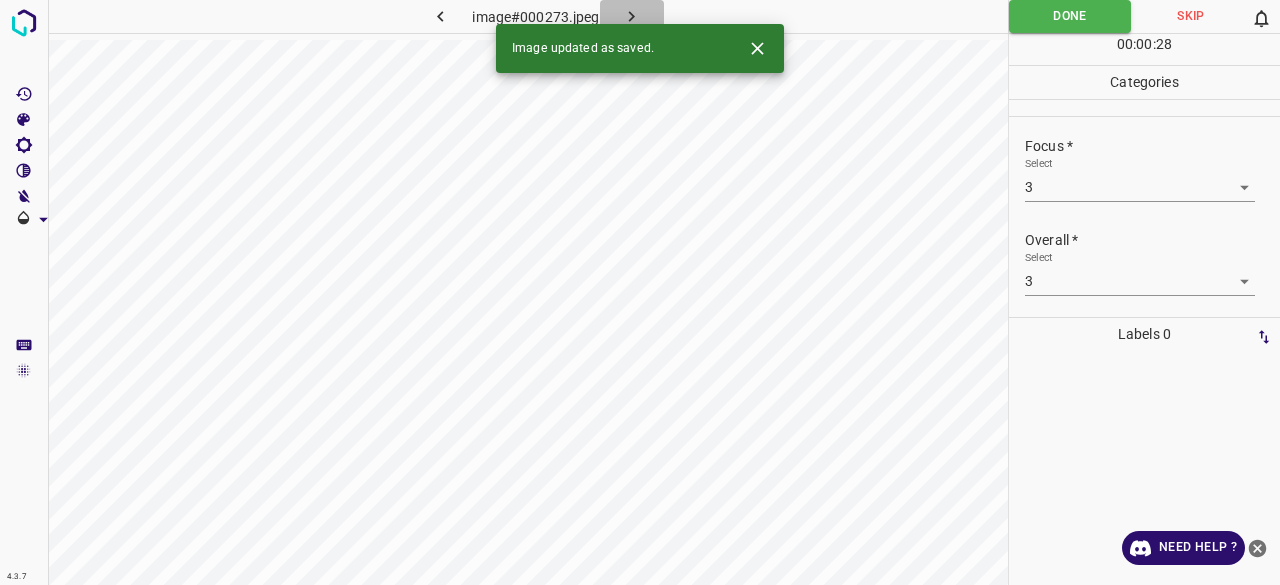 click 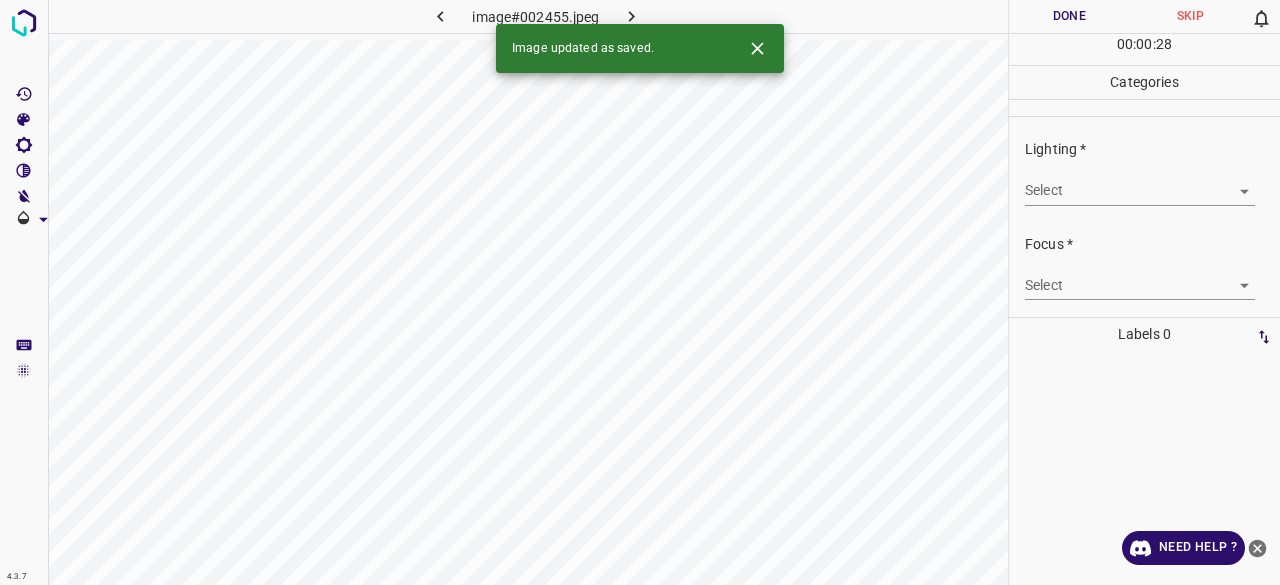 click on "4.3.7 image#002455.jpeg Done Skip 0 00   : 00   : 28   Categories Lighting *  Select ​ Focus *  Select ​ Overall *  Select ​ Labels   0 Categories 1 Lighting 2 Focus 3 Overall Tools Space Change between modes (Draw & Edit) I Auto labeling R Restore zoom M Zoom in N Zoom out Delete Delete selecte label Filters Z Restore filters X Saturation filter C Brightness filter V Contrast filter B Gray scale filter General O Download Image updated as saved. Need Help ? - Text - Hide - Delete" at bounding box center [640, 292] 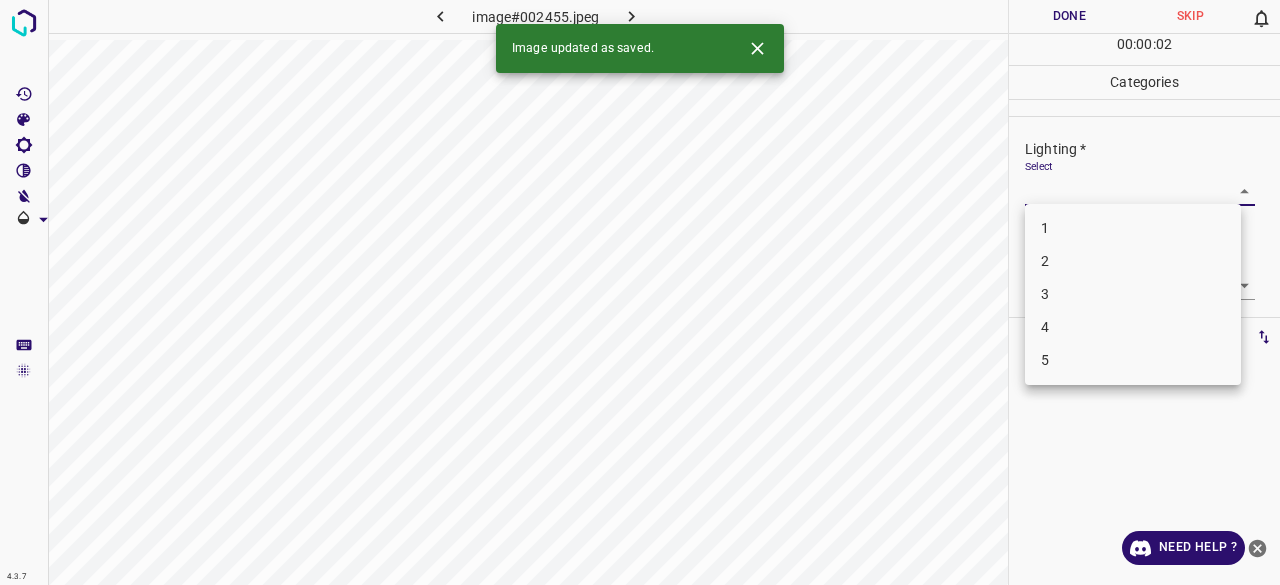 click on "3" at bounding box center (1133, 294) 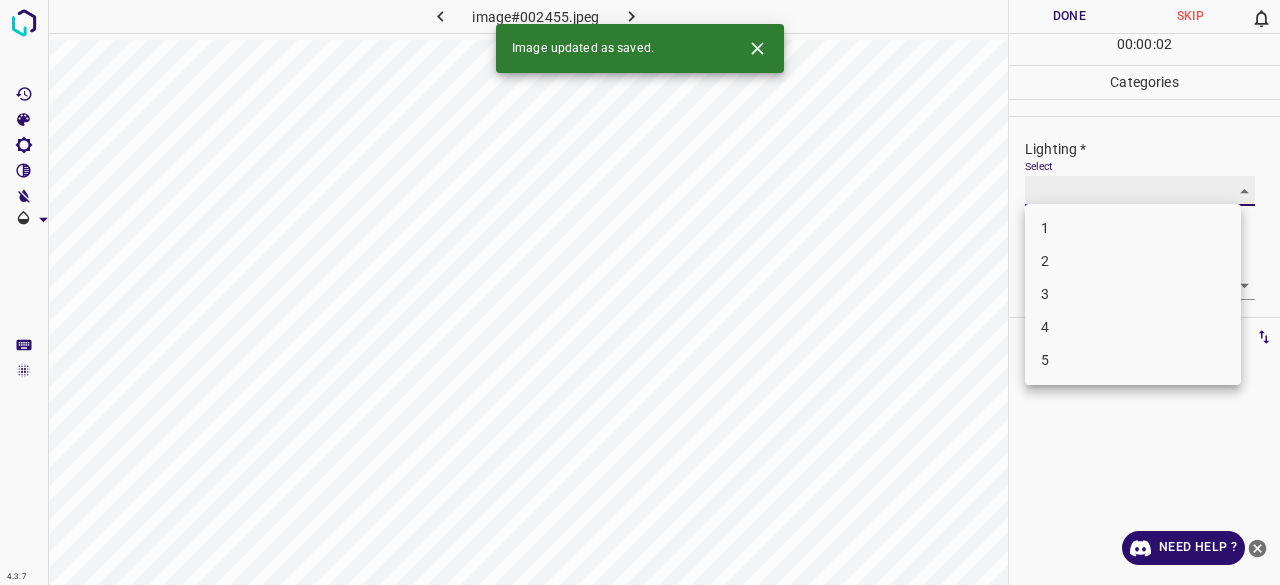 type on "3" 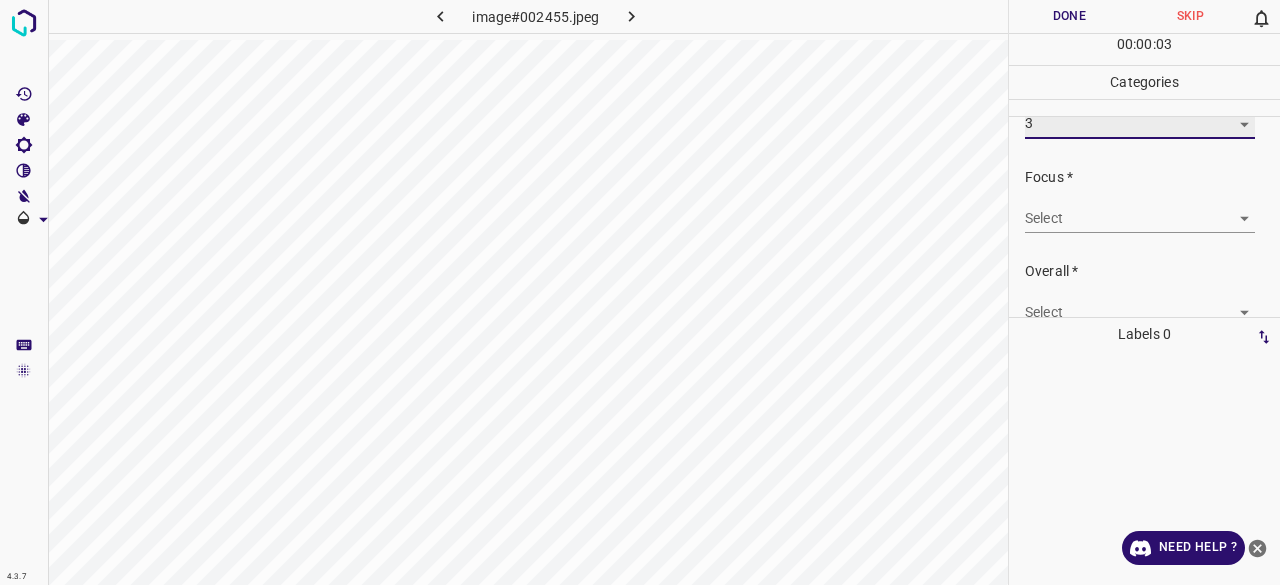scroll, scrollTop: 98, scrollLeft: 0, axis: vertical 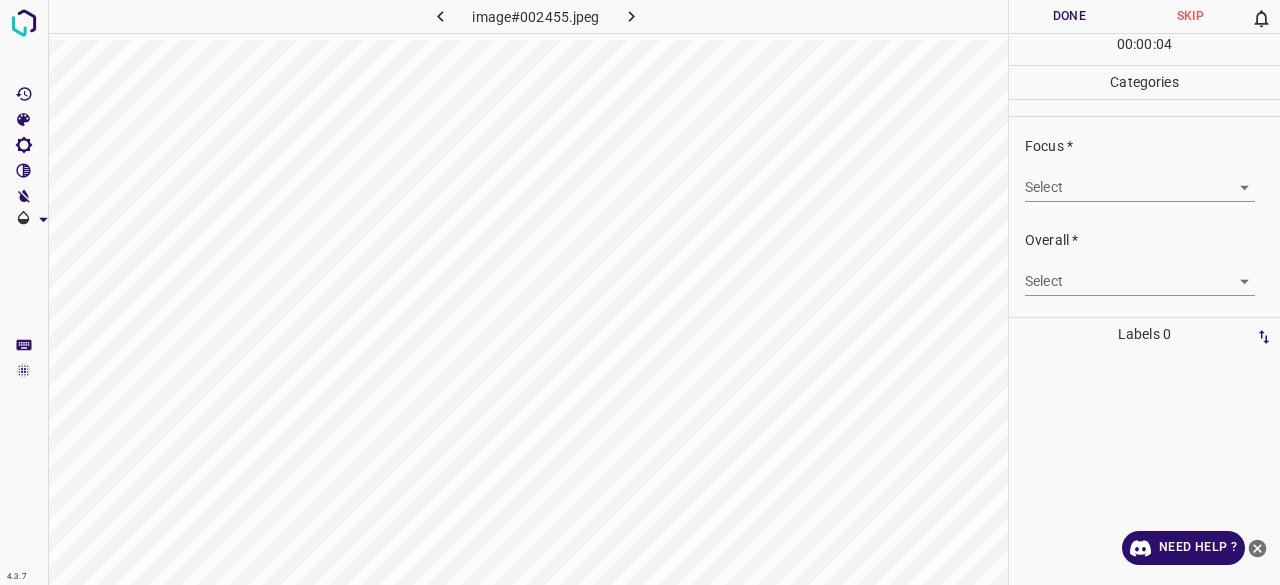 click on "4.3.7 image#002455.jpeg Done Skip 0 00   : 00   : 04   Categories Lighting *  Select 3 3 Focus *  Select ​ Overall *  Select ​ Labels   0 Categories 1 Lighting 2 Focus 3 Overall Tools Space Change between modes (Draw & Edit) I Auto labeling R Restore zoom M Zoom in N Zoom out Delete Delete selecte label Filters Z Restore filters X Saturation filter C Brightness filter V Contrast filter B Gray scale filter General O Download Need Help ? - Text - Hide - Delete" at bounding box center (640, 292) 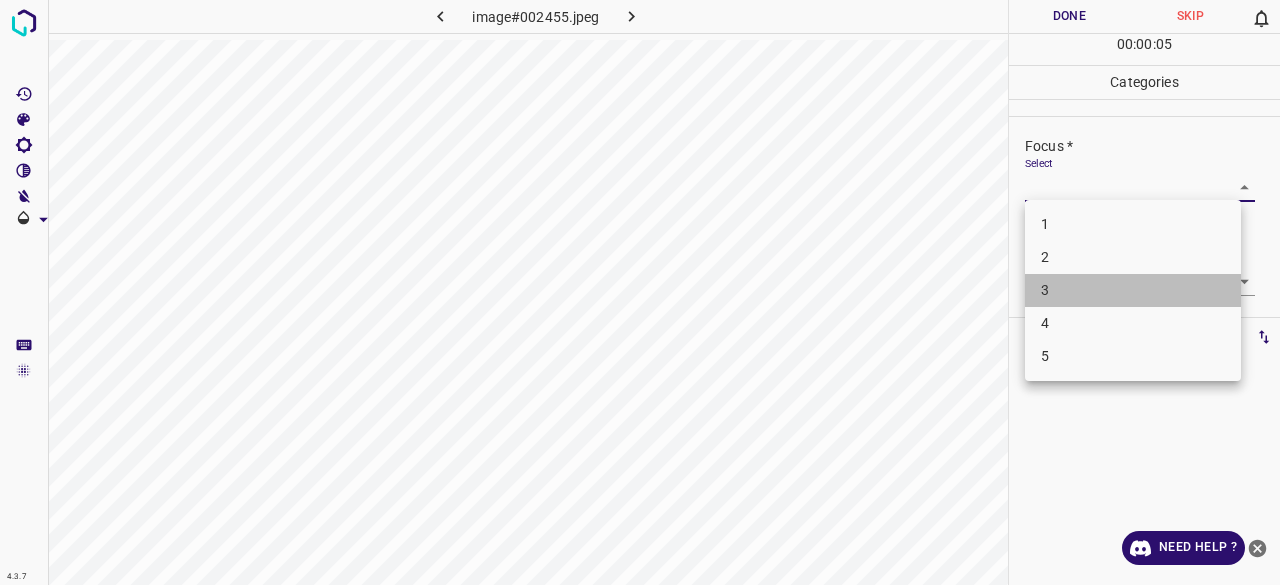 click on "3" at bounding box center [1133, 290] 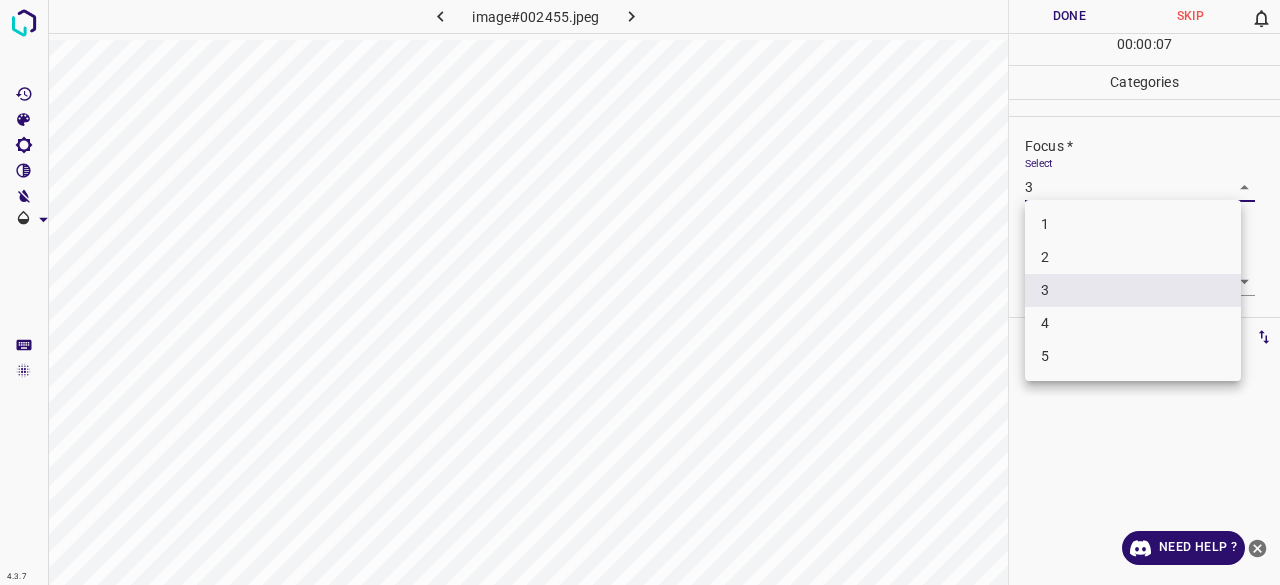click on "4.3.7 image#002455.jpeg Done Skip 0 00   : 00   : 07   Categories Lighting *  Select 3 3 Focus *  Select 3 3 Overall *  Select ​ Labels   0 Categories 1 Lighting 2 Focus 3 Overall Tools Space Change between modes (Draw & Edit) I Auto labeling R Restore zoom M Zoom in N Zoom out Delete Delete selecte label Filters Z Restore filters X Saturation filter C Brightness filter V Contrast filter B Gray scale filter General O Download Need Help ? - Text - Hide - Delete 1 2 3 4 5" at bounding box center (640, 292) 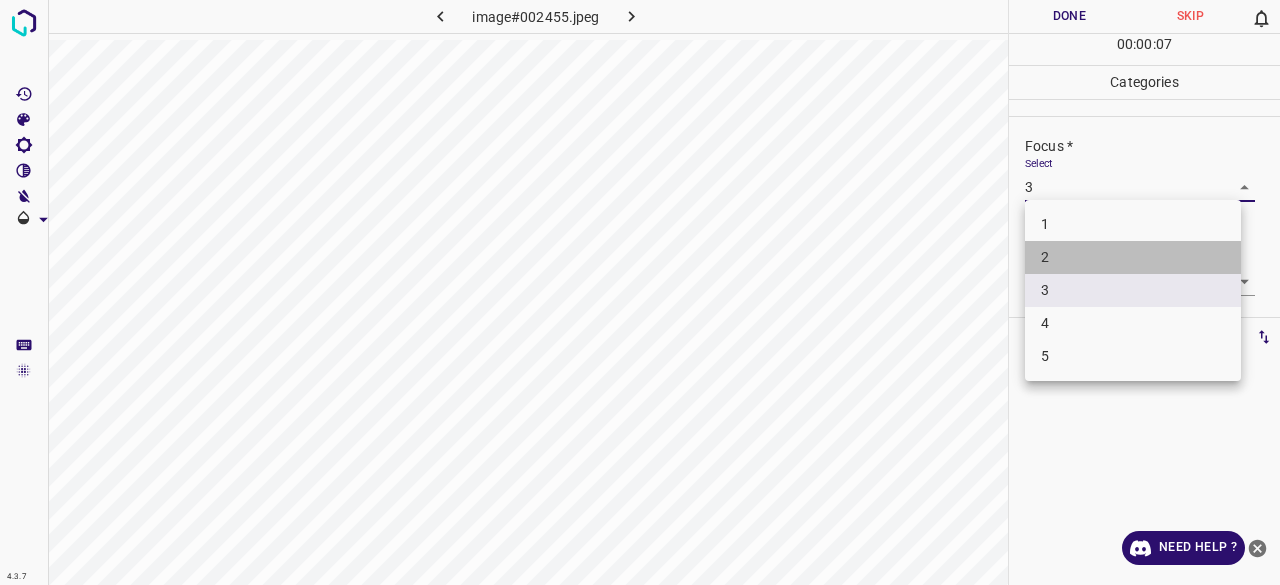 click on "2" at bounding box center [1133, 257] 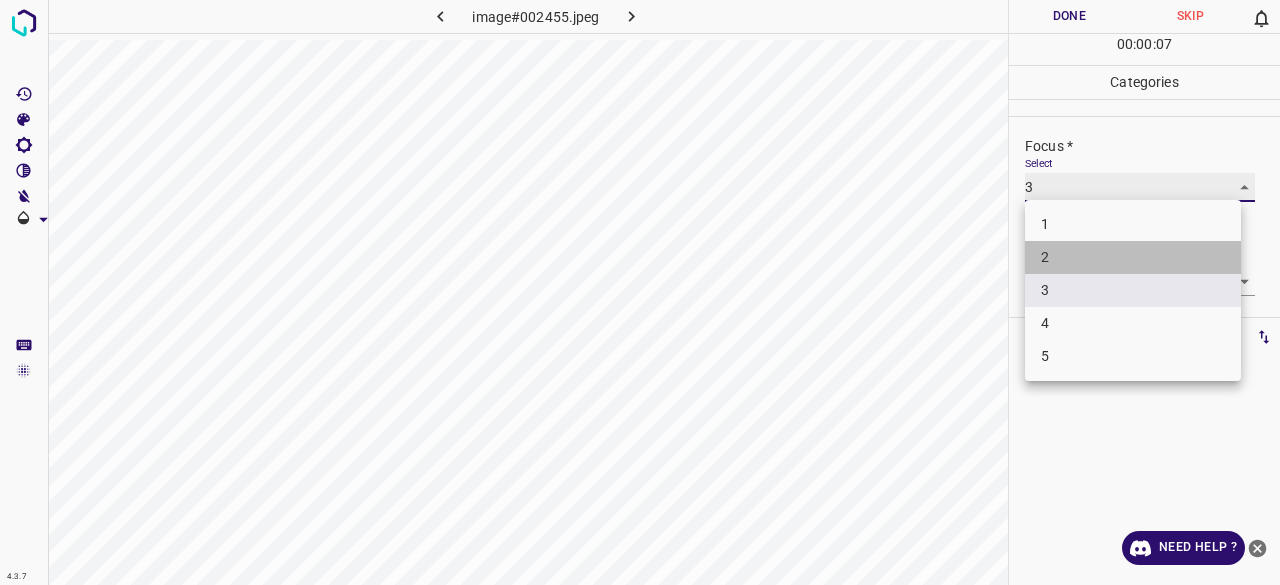 type on "2" 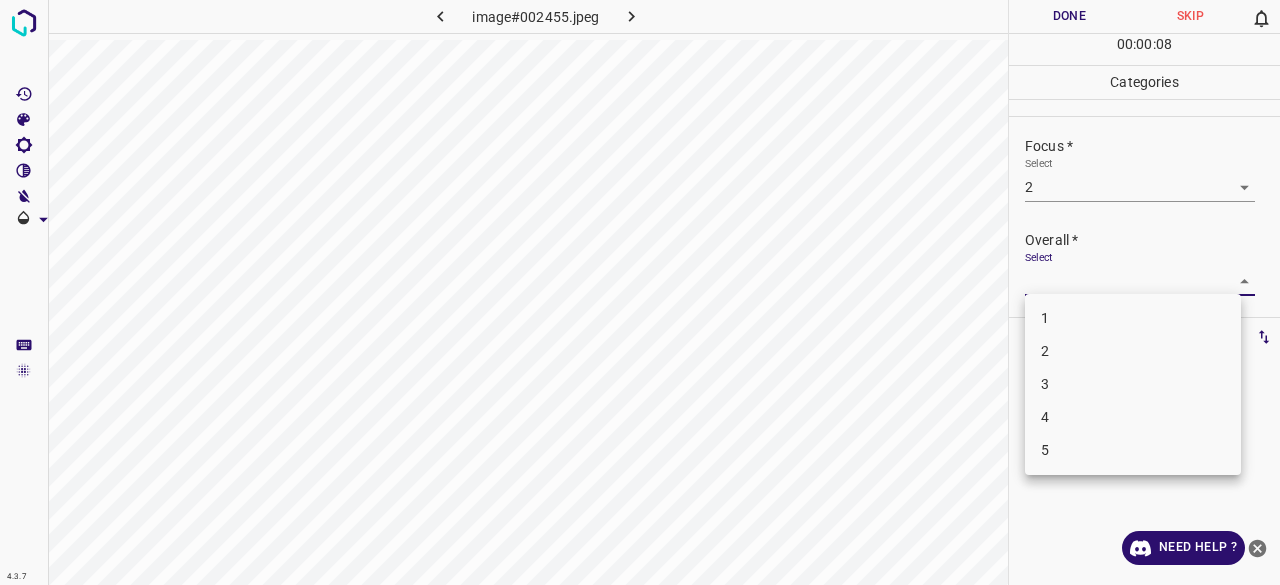 click on "4.3.7 image#002455.jpeg Done Skip 0 00   : 00   : 08   Categories Lighting *  Select 3 3 Focus *  Select 2 2 Overall *  Select ​ Labels   0 Categories 1 Lighting 2 Focus 3 Overall Tools Space Change between modes (Draw & Edit) I Auto labeling R Restore zoom M Zoom in N Zoom out Delete Delete selecte label Filters Z Restore filters X Saturation filter C Brightness filter V Contrast filter B Gray scale filter General O Download Need Help ? - Text - Hide - Delete 1 2 3 4 5" at bounding box center [640, 292] 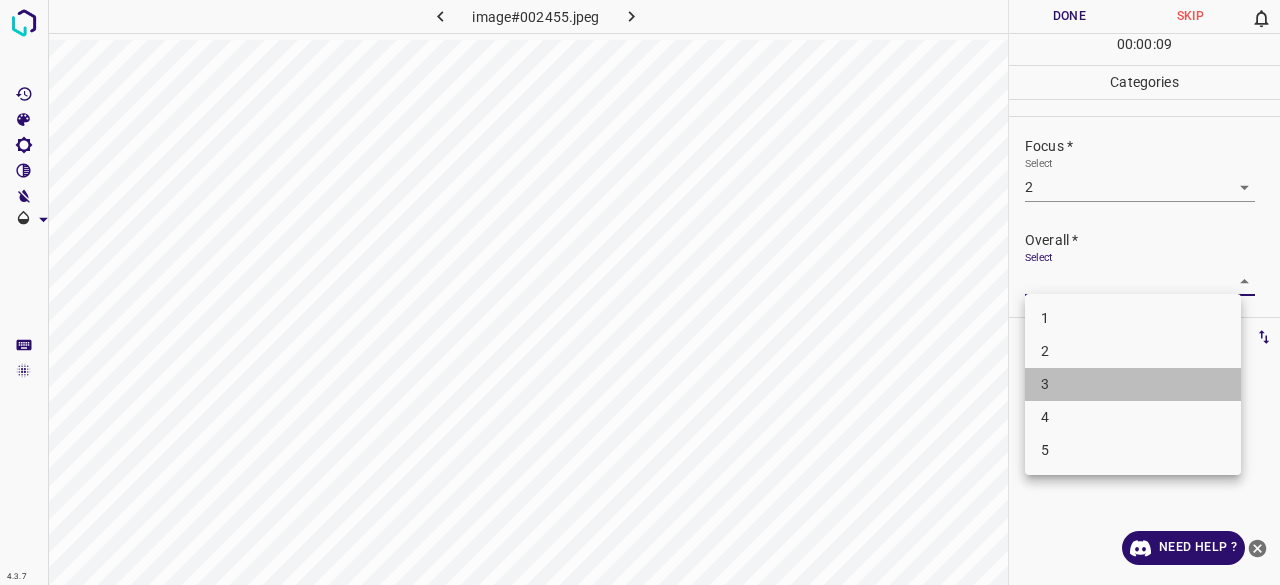 click on "3" at bounding box center (1133, 384) 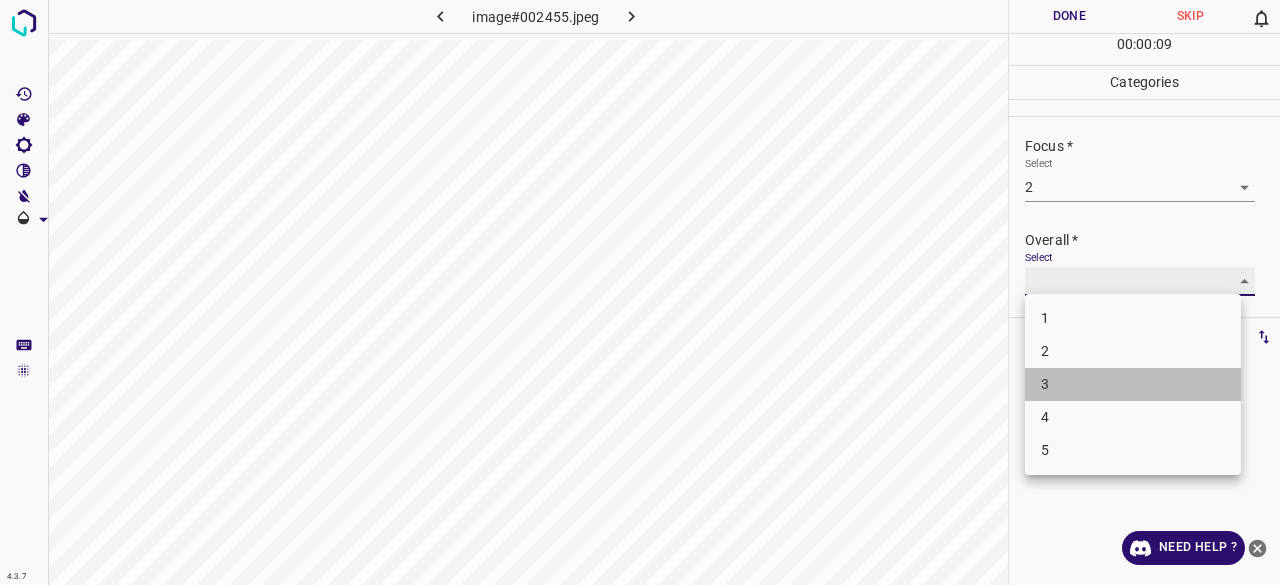 type on "3" 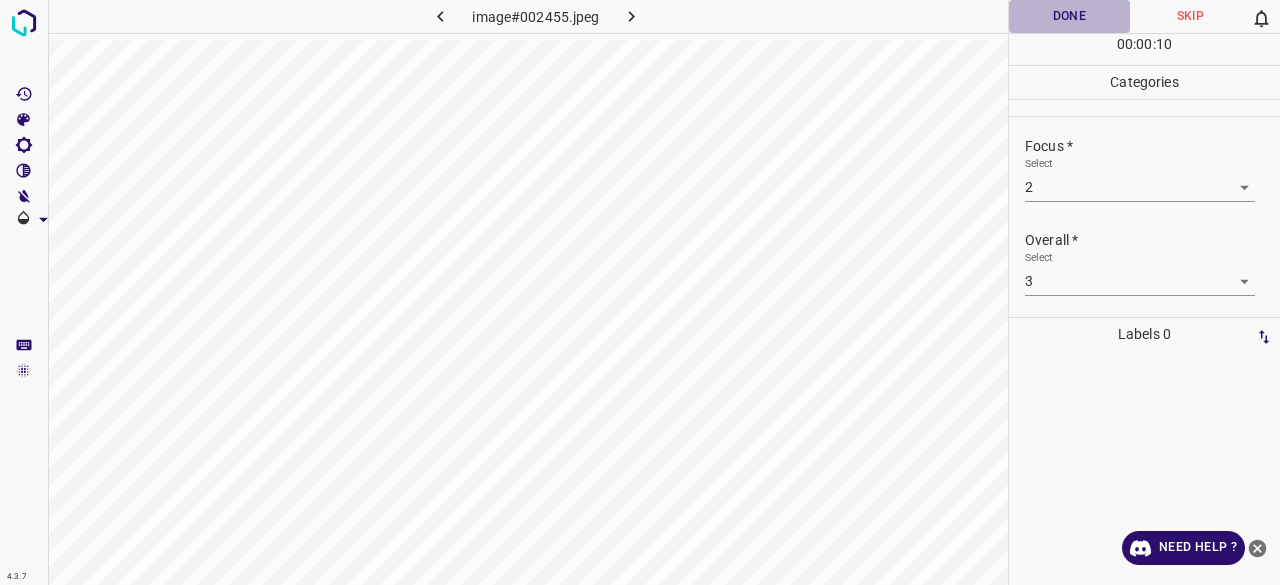 click on "Done" at bounding box center [1069, 16] 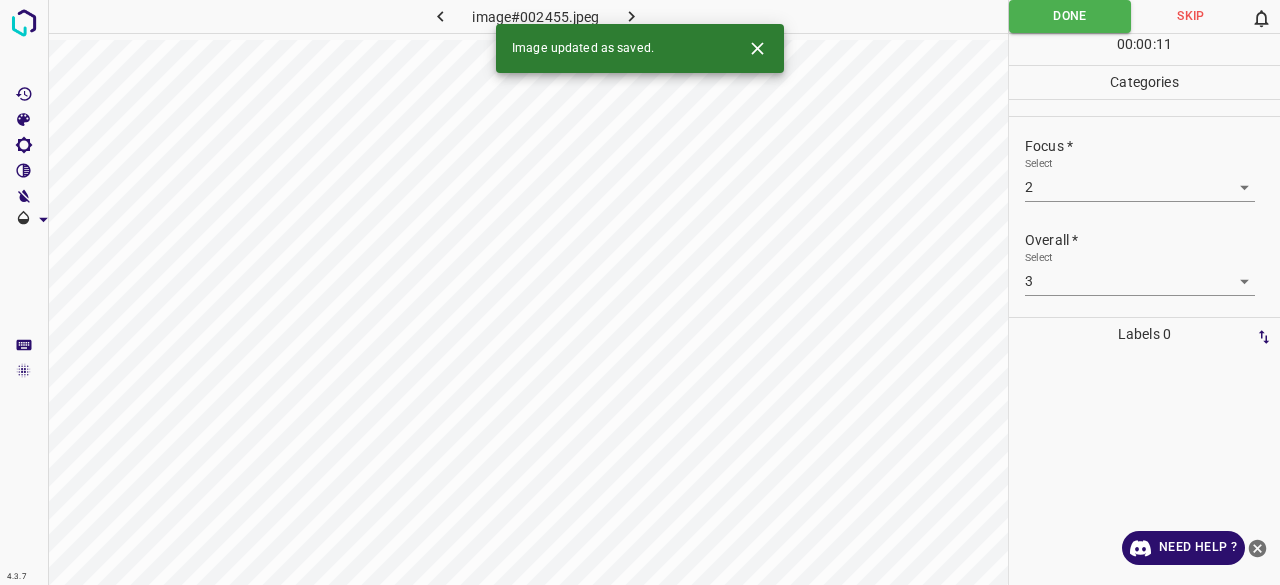 click 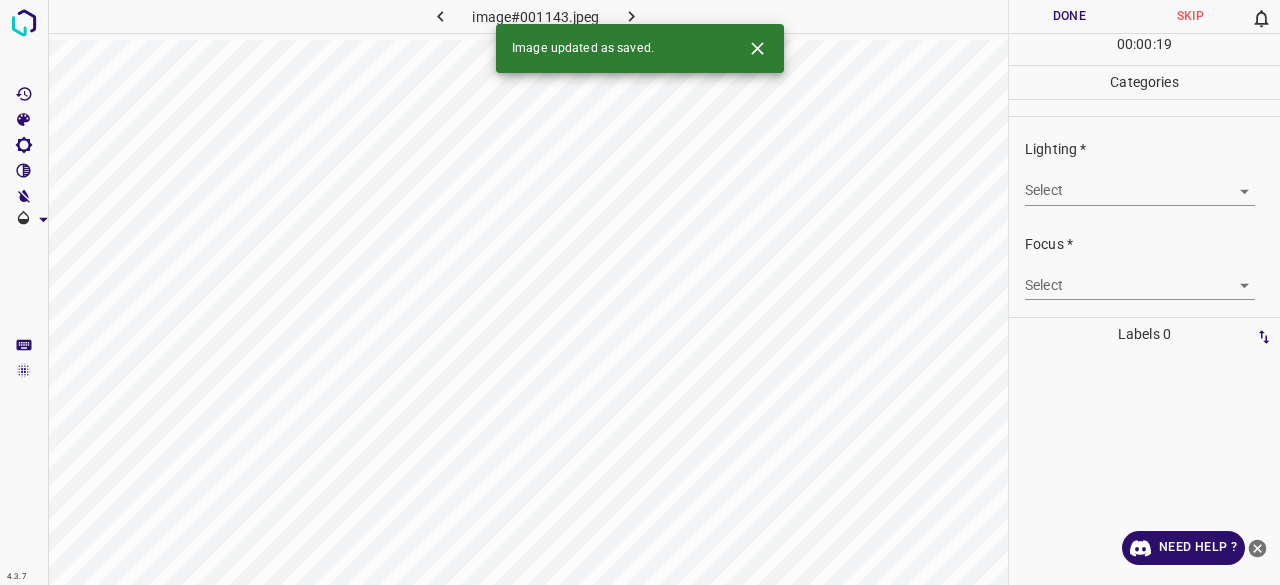 click on "4.3.7 image#001143.jpeg Done Skip 0 00   : 00   : 19   Categories Lighting *  Select ​ Focus *  Select ​ Overall *  Select ​ Labels   0 Categories 1 Lighting 2 Focus 3 Overall Tools Space Change between modes (Draw & Edit) I Auto labeling R Restore zoom M Zoom in N Zoom out Delete Delete selecte label Filters Z Restore filters X Saturation filter C Brightness filter V Contrast filter B Gray scale filter General O Download Image updated as saved. Need Help ? - Text - Hide - Delete" at bounding box center [640, 292] 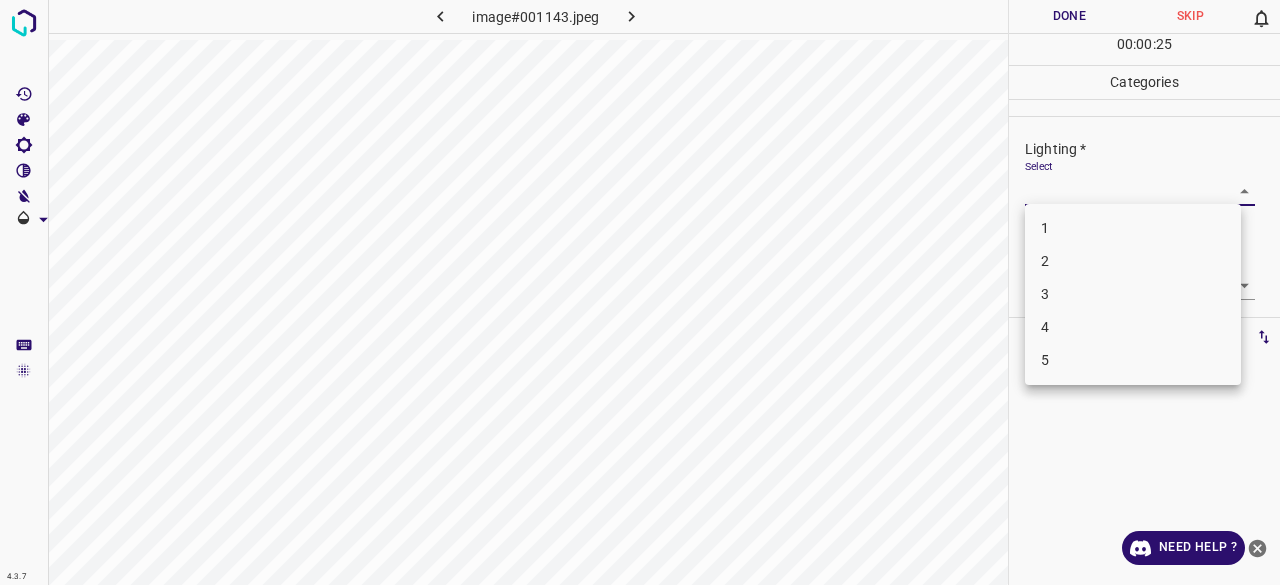 click on "3" at bounding box center [1133, 294] 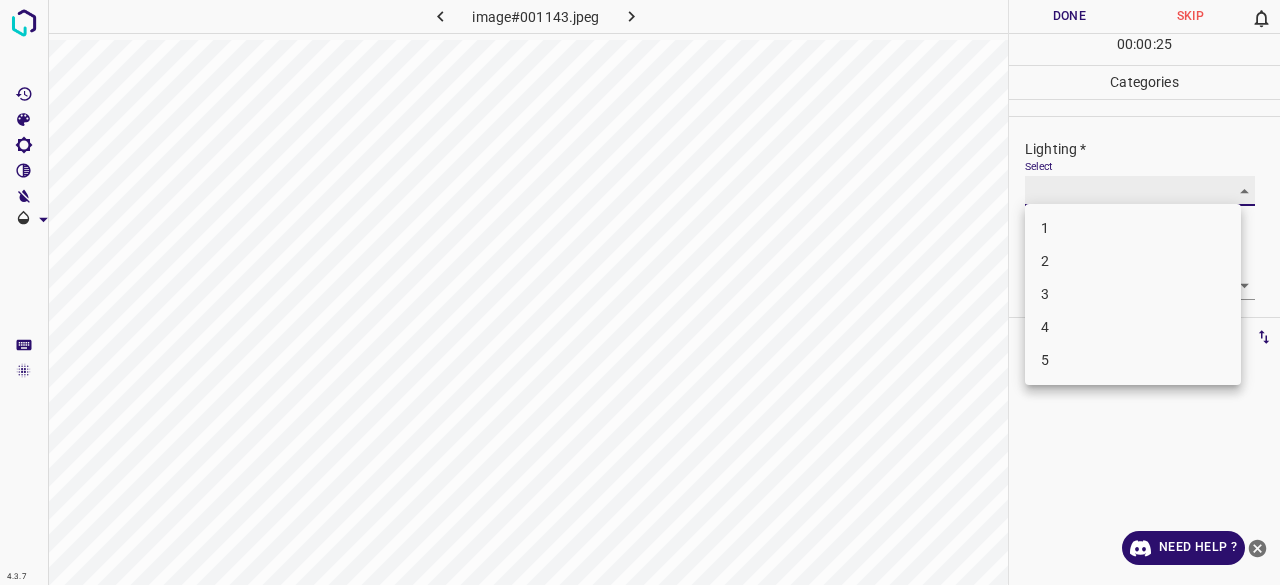 type on "3" 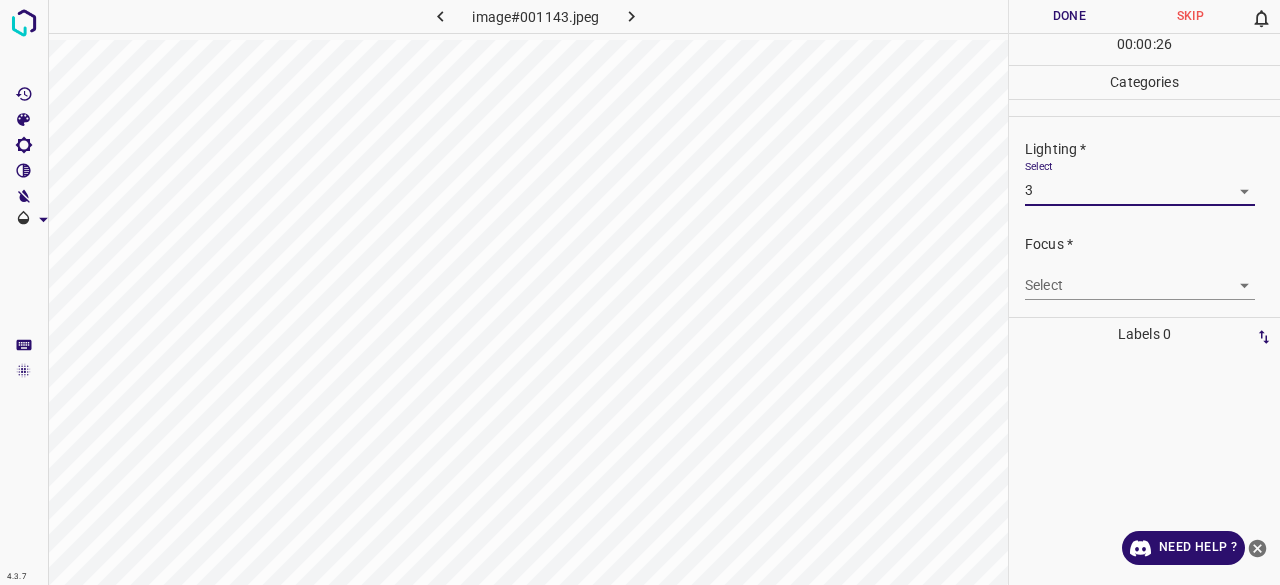 click on "4.3.7 image#001143.jpeg Done Skip 0 00   : 00   : 26   Categories Lighting *  Select 3 3 Focus *  Select ​ Overall *  Select ​ Labels   0 Categories 1 Lighting 2 Focus 3 Overall Tools Space Change between modes (Draw & Edit) I Auto labeling R Restore zoom M Zoom in N Zoom out Delete Delete selecte label Filters Z Restore filters X Saturation filter C Brightness filter V Contrast filter B Gray scale filter General O Download Need Help ? - Text - Hide - Delete" at bounding box center (640, 292) 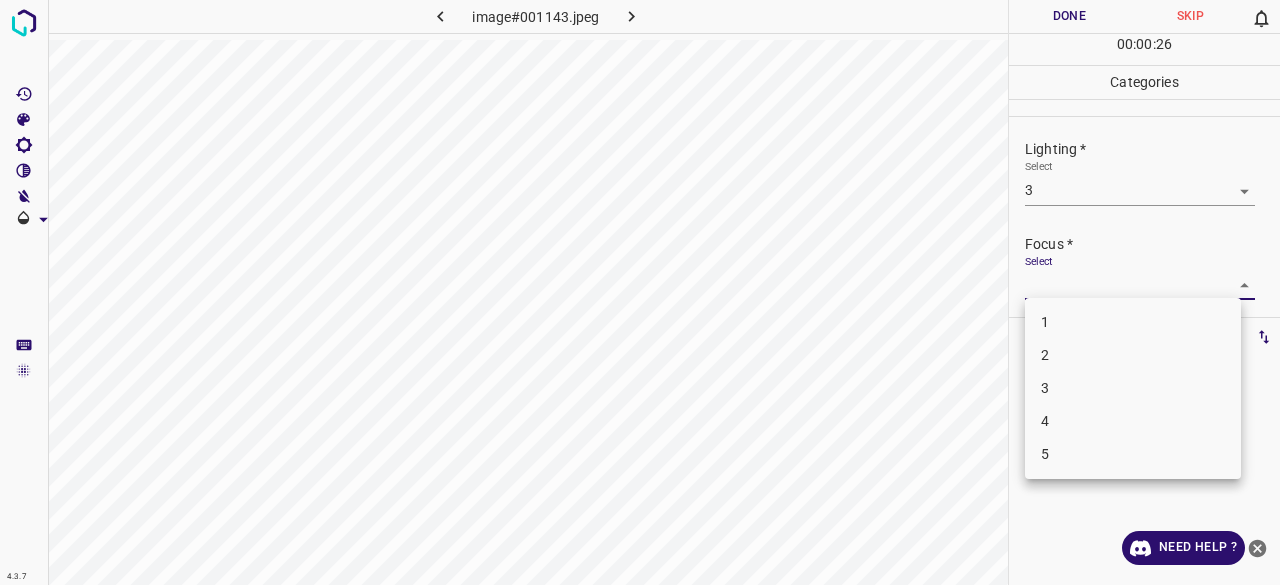 click on "2" at bounding box center (1133, 355) 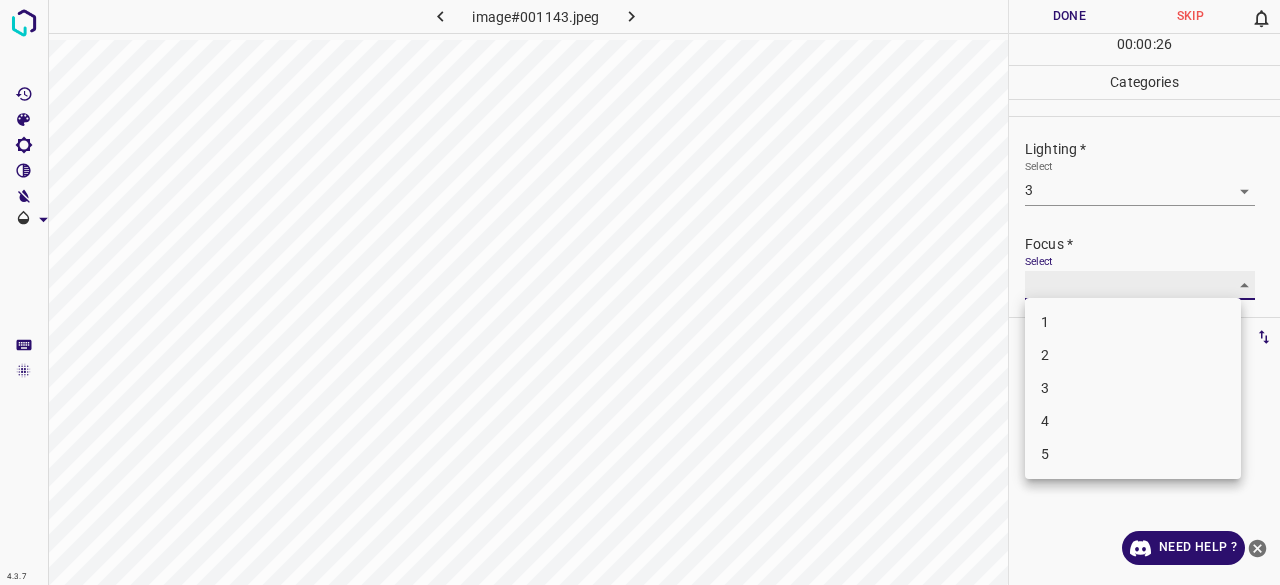 type on "2" 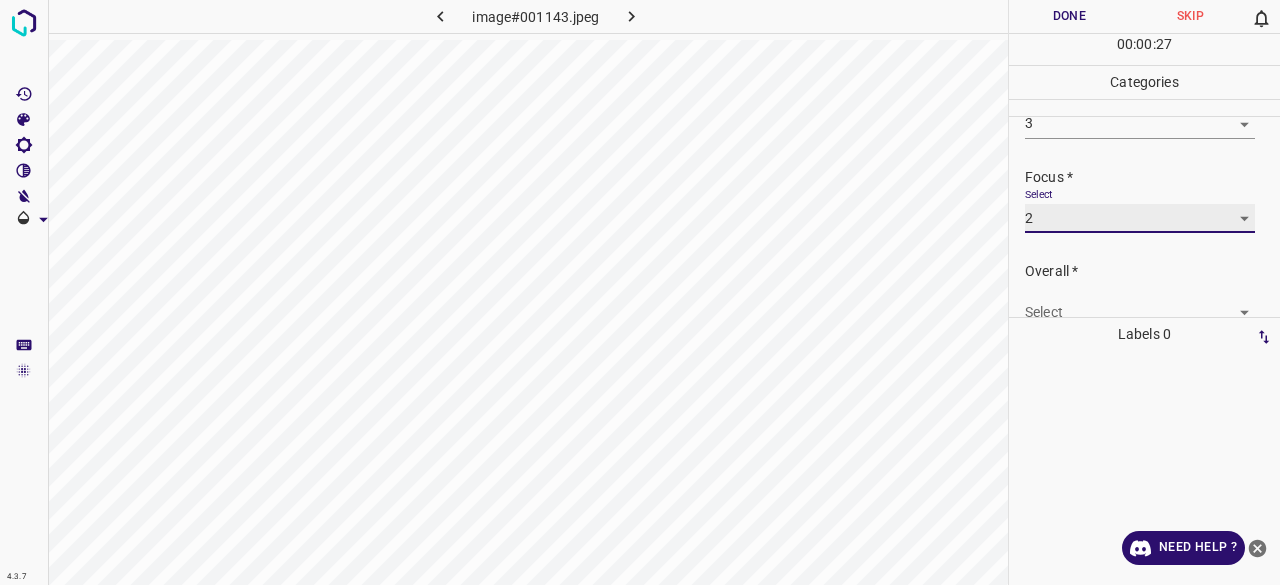 scroll, scrollTop: 98, scrollLeft: 0, axis: vertical 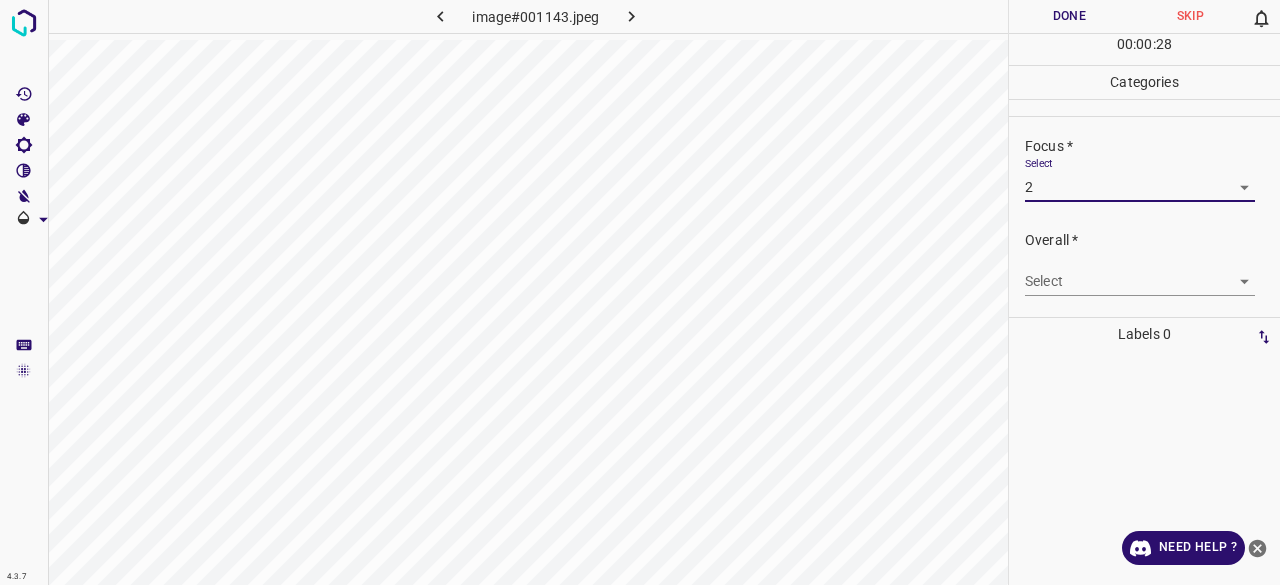click on "4.3.7 image#001143.jpeg Done Skip 0 00   : 00   : 28   Categories Lighting *  Select 3 3 Focus *  Select 2 2 Overall *  Select ​ Labels   0 Categories 1 Lighting 2 Focus 3 Overall Tools Space Change between modes (Draw & Edit) I Auto labeling R Restore zoom M Zoom in N Zoom out Delete Delete selecte label Filters Z Restore filters X Saturation filter C Brightness filter V Contrast filter B Gray scale filter General O Download Need Help ? - Text - Hide - Delete" at bounding box center (640, 292) 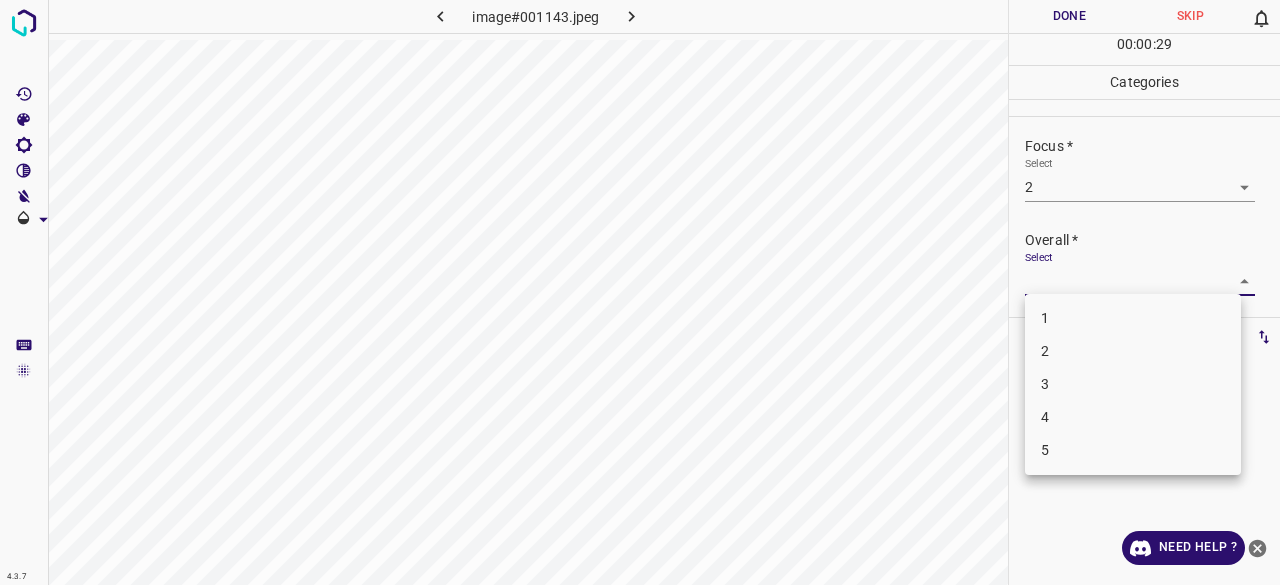 click on "3" at bounding box center (1133, 384) 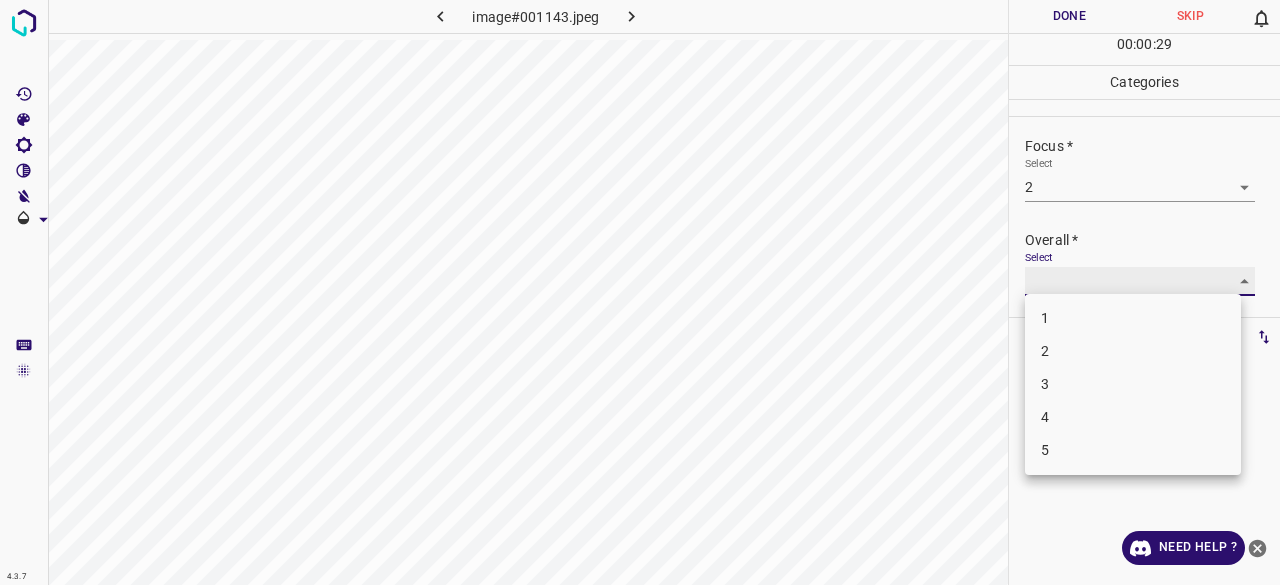type on "3" 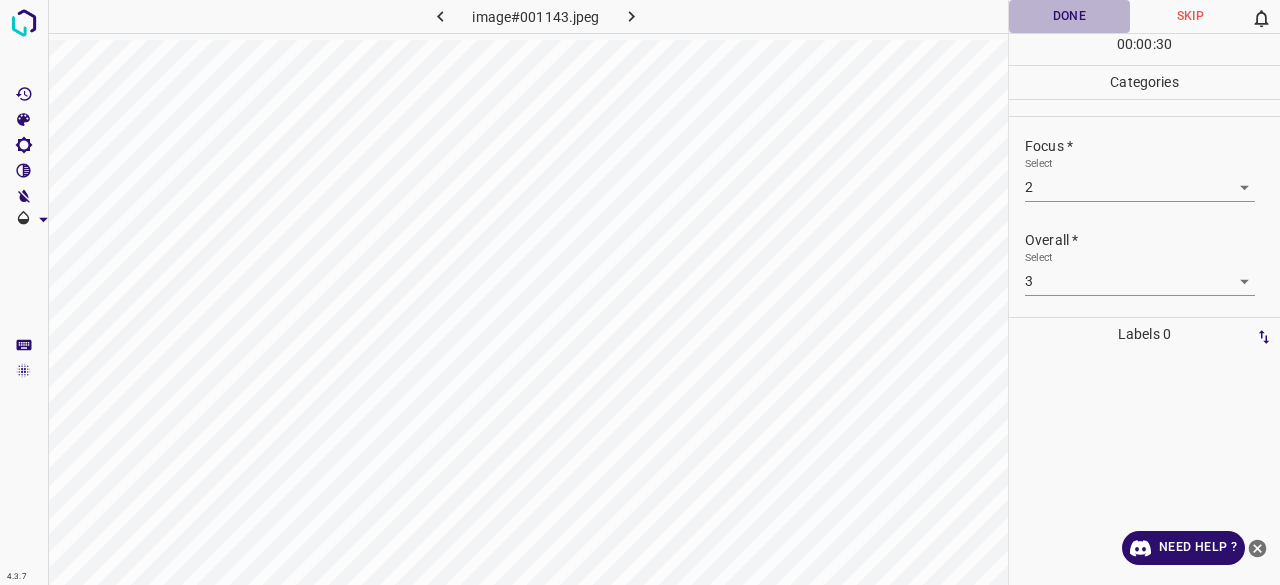 click on "Done" at bounding box center [1069, 16] 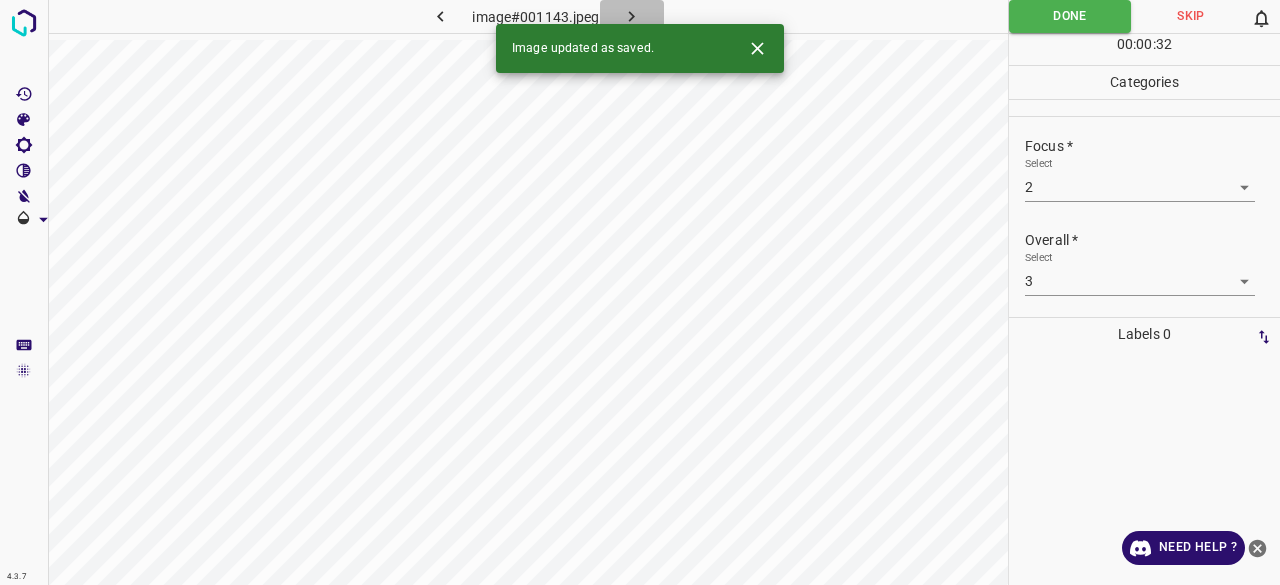 click 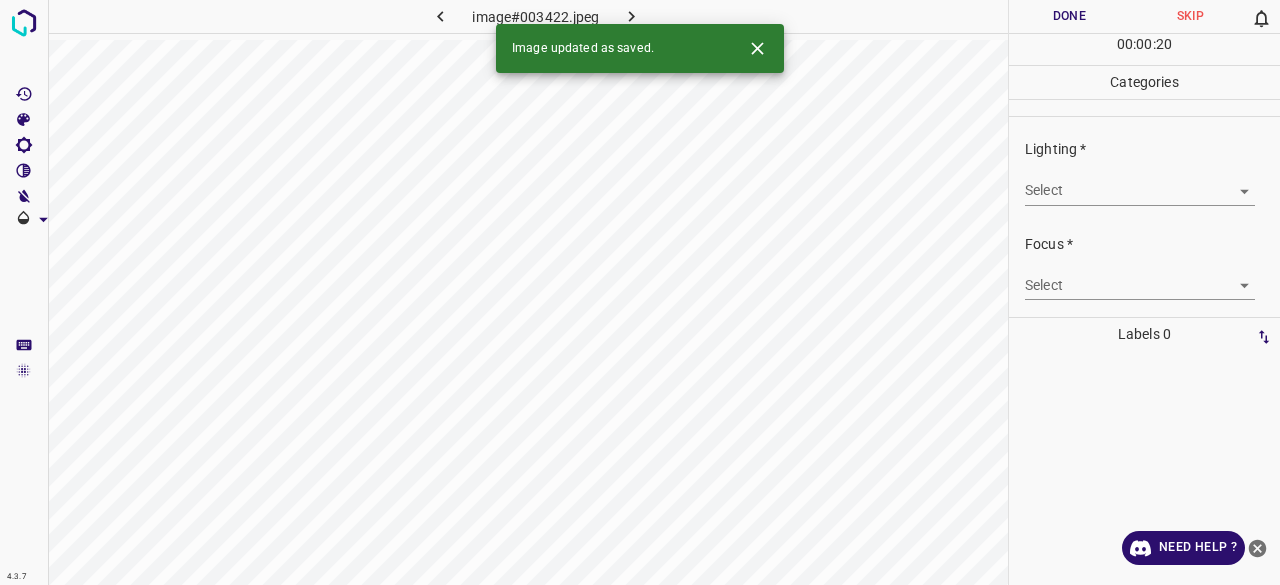 click on "4.3.7 image#003422.jpeg Done Skip 0 00   : 00   : 20   Categories Lighting *  Select ​ Focus *  Select ​ Overall *  Select ​ Labels   0 Categories 1 Lighting 2 Focus 3 Overall Tools Space Change between modes (Draw & Edit) I Auto labeling R Restore zoom M Zoom in N Zoom out Delete Delete selecte label Filters Z Restore filters X Saturation filter C Brightness filter V Contrast filter B Gray scale filter General O Download Image updated as saved. Need Help ? - Text - Hide - Delete" at bounding box center (640, 292) 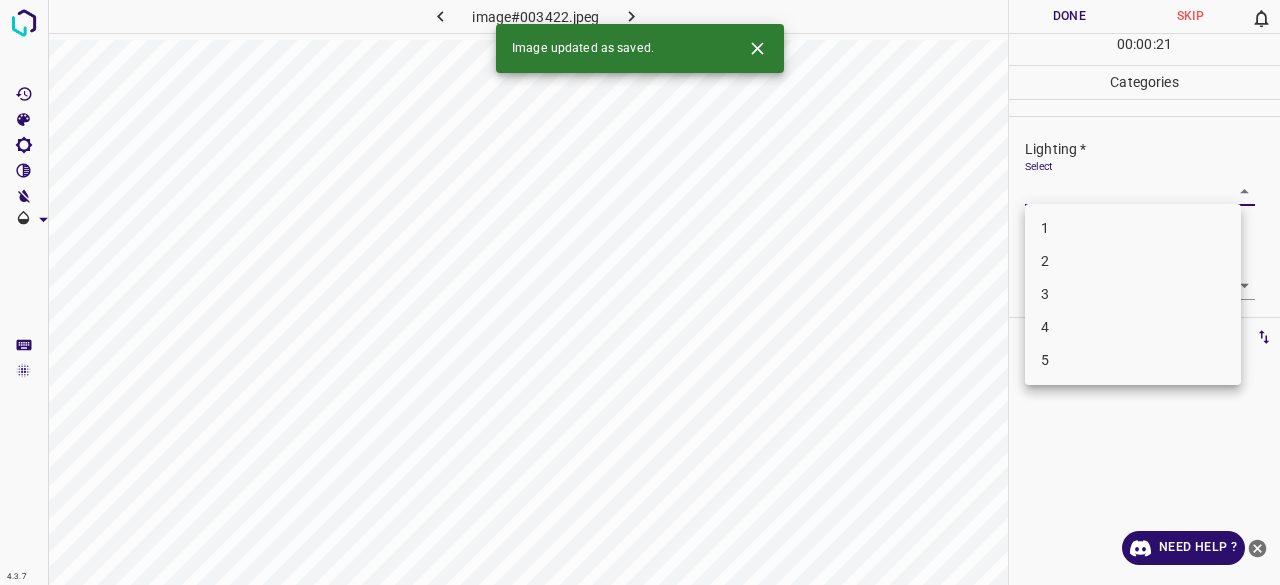 click on "3" at bounding box center (1133, 294) 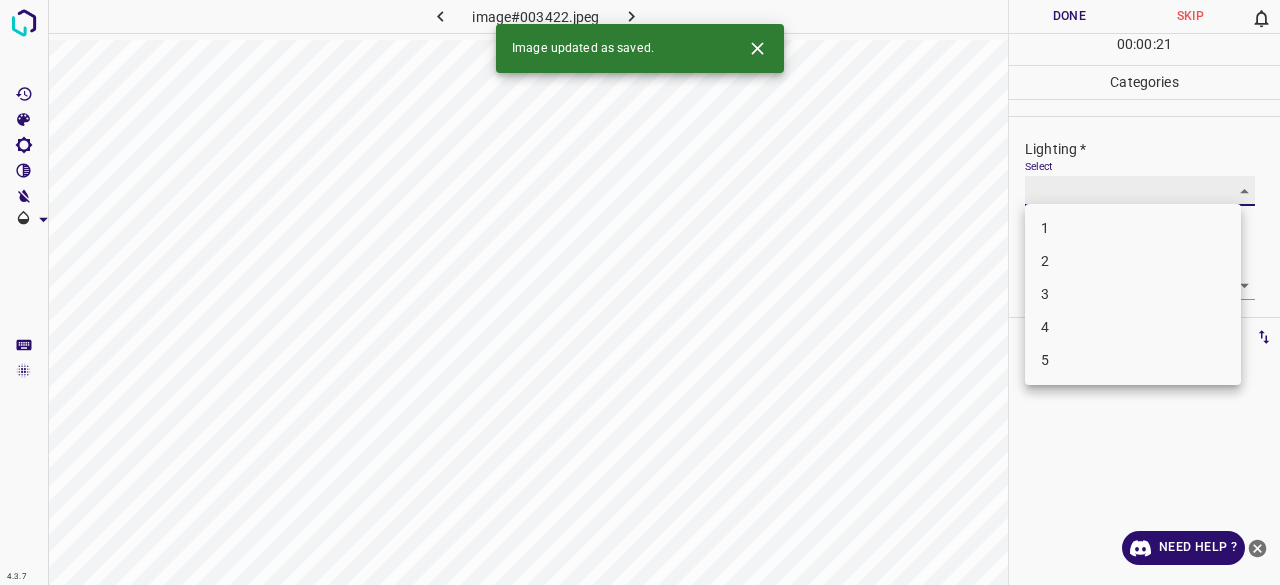 type on "3" 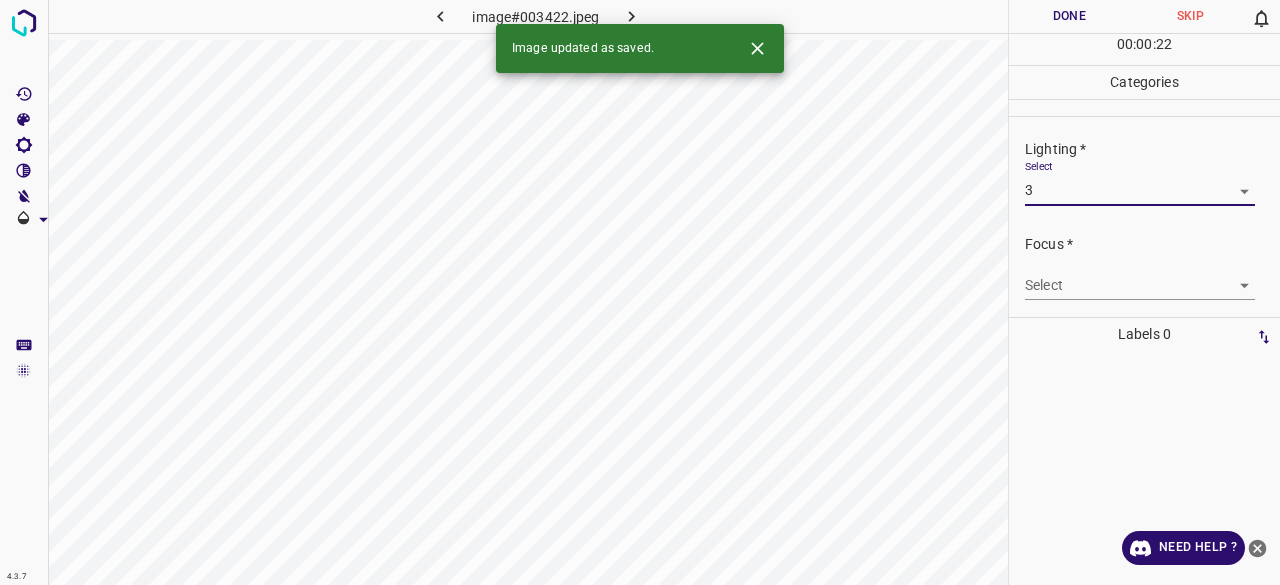 click on "4.3.7 image#003422.jpeg Done Skip 0 00   : 00   : 22   Categories Lighting *  Select 3 3 Focus *  Select ​ Overall *  Select ​ Labels   0 Categories 1 Lighting 2 Focus 3 Overall Tools Space Change between modes (Draw & Edit) I Auto labeling R Restore zoom M Zoom in N Zoom out Delete Delete selecte label Filters Z Restore filters X Saturation filter C Brightness filter V Contrast filter B Gray scale filter General O Download Image updated as saved. Need Help ? - Text - Hide - Delete" at bounding box center (640, 292) 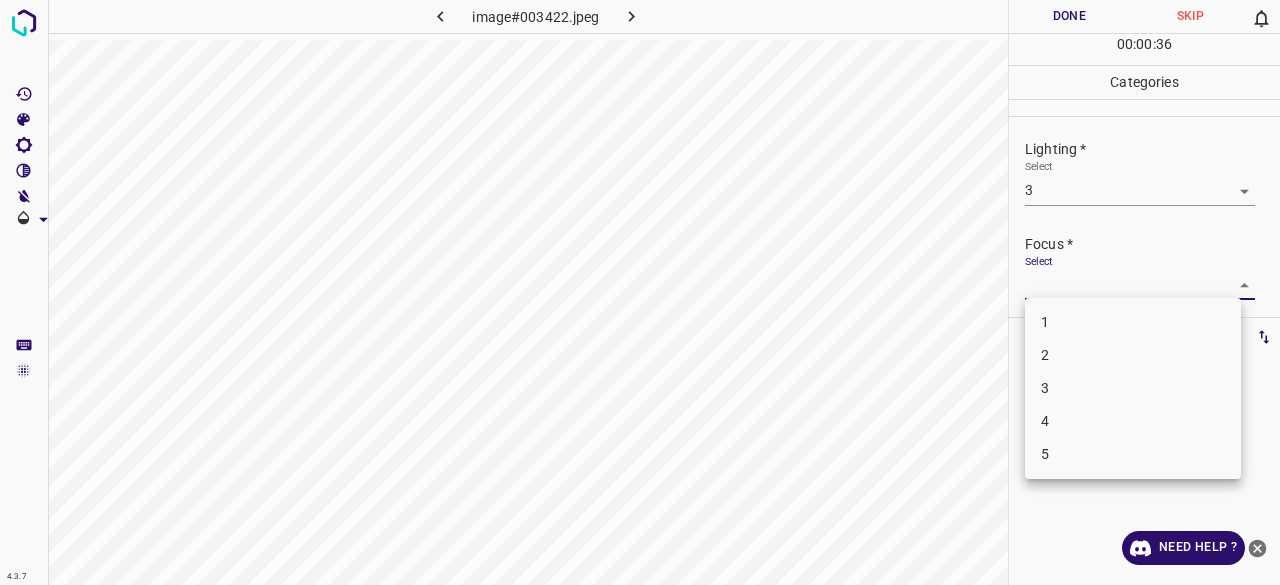 click on "3" at bounding box center [1133, 388] 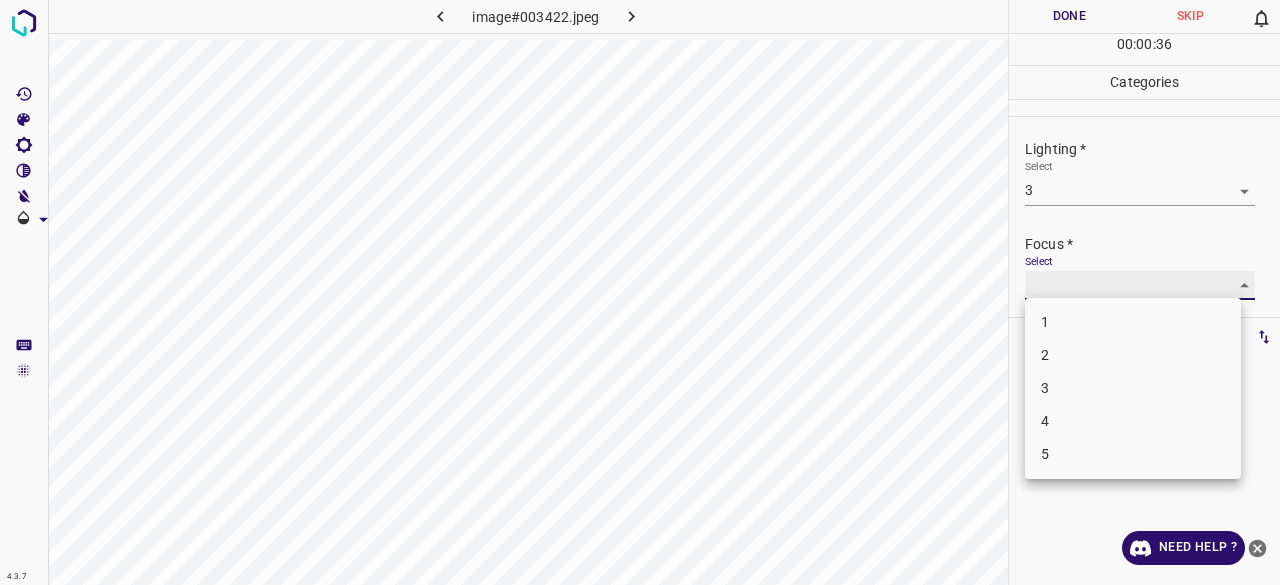 type on "3" 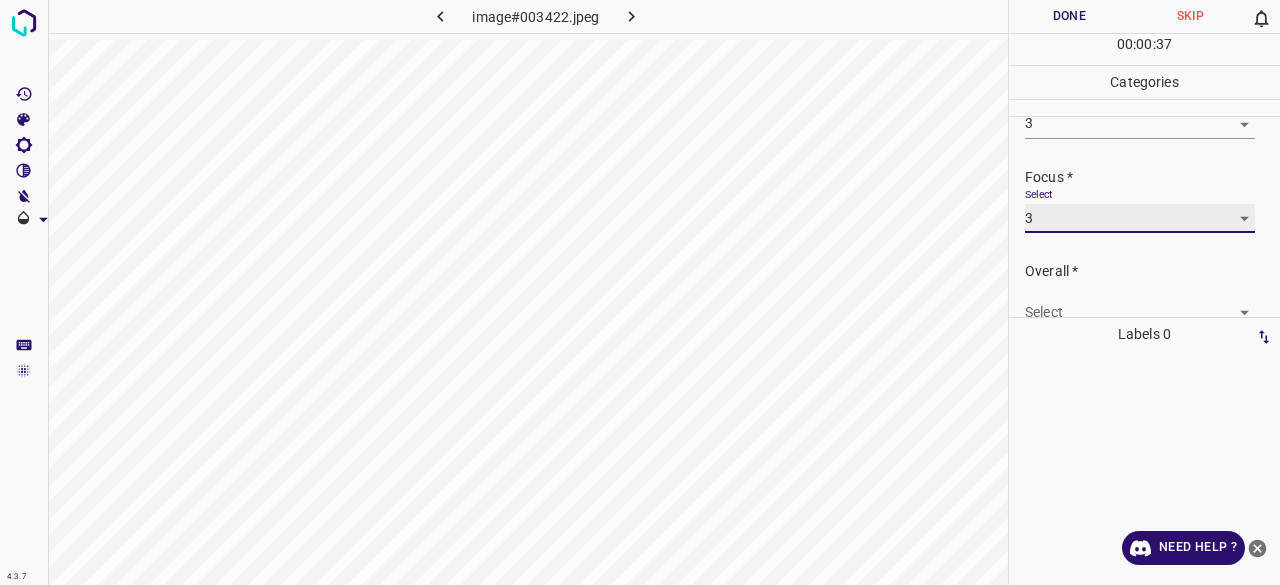 scroll, scrollTop: 98, scrollLeft: 0, axis: vertical 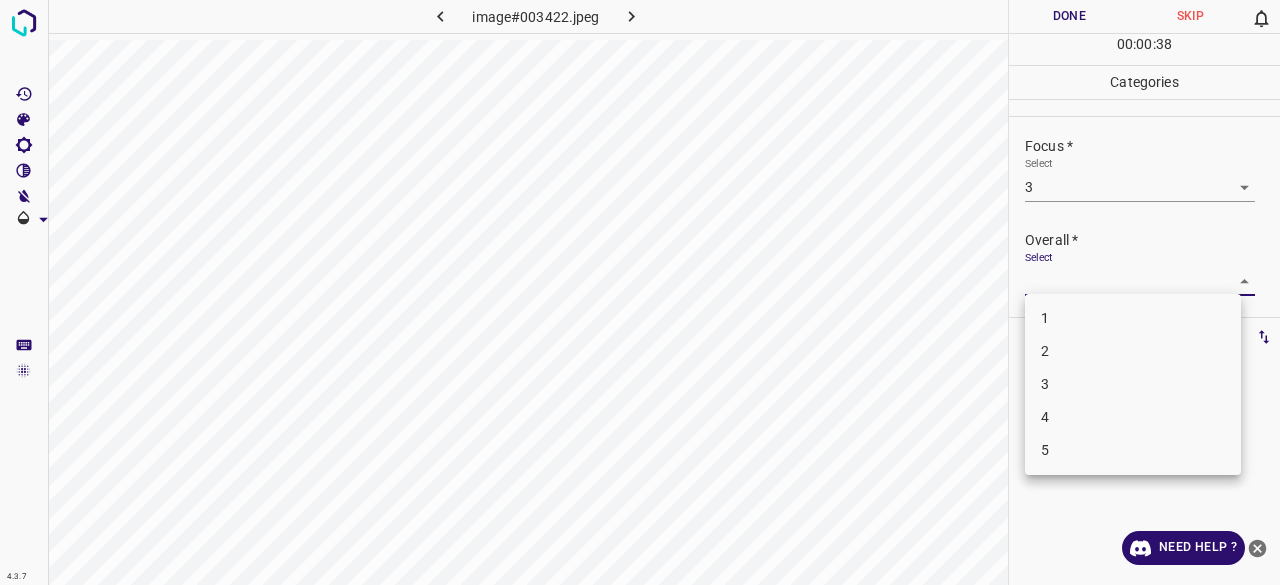 click on "4.3.7 image#003422.jpeg Done Skip 0 00   : 00   : 38   Categories Lighting *  Select 3 3 Focus *  Select 3 3 Overall *  Select ​ Labels   0 Categories 1 Lighting 2 Focus 3 Overall Tools Space Change between modes (Draw & Edit) I Auto labeling R Restore zoom M Zoom in N Zoom out Delete Delete selecte label Filters Z Restore filters X Saturation filter C Brightness filter V Contrast filter B Gray scale filter General O Download Need Help ? - Text - Hide - Delete 1 2 3 4 5" at bounding box center (640, 292) 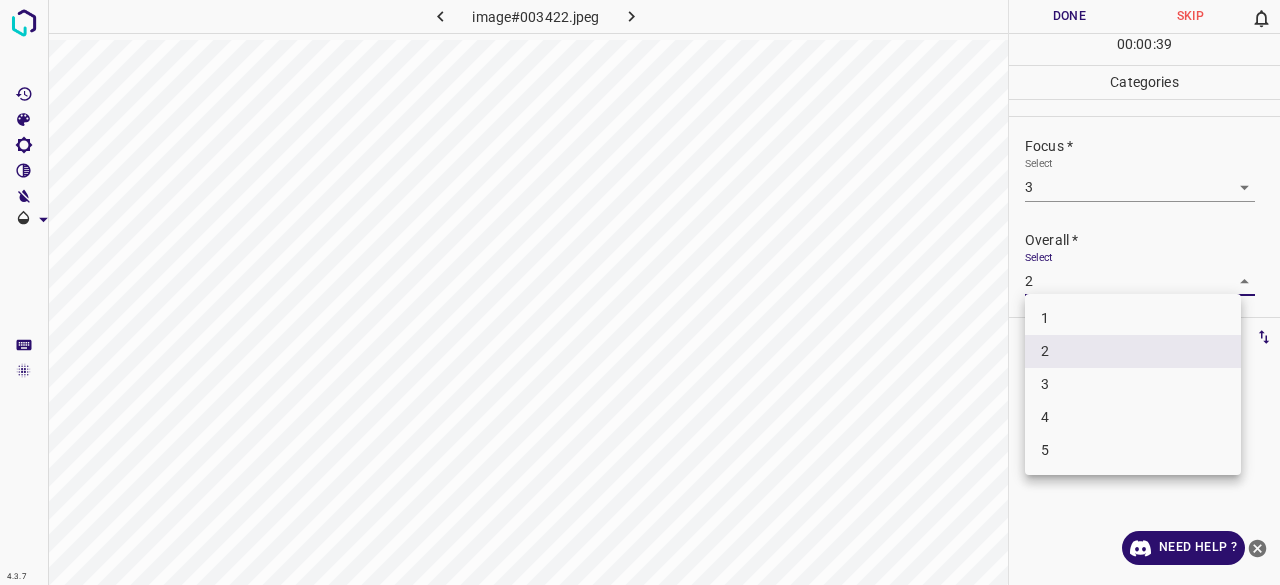 click on "4.3.7 image#003422.jpeg Done Skip 0 00   : 00   : 39   Categories Lighting *  Select 3 3 Focus *  Select 3 3 Overall *  Select 2 2 Labels   0 Categories 1 Lighting 2 Focus 3 Overall Tools Space Change between modes (Draw & Edit) I Auto labeling R Restore zoom M Zoom in N Zoom out Delete Delete selecte label Filters Z Restore filters X Saturation filter C Brightness filter V Contrast filter B Gray scale filter General O Download Need Help ? - Text - Hide - Delete 1 2 3 4 5" at bounding box center (640, 292) 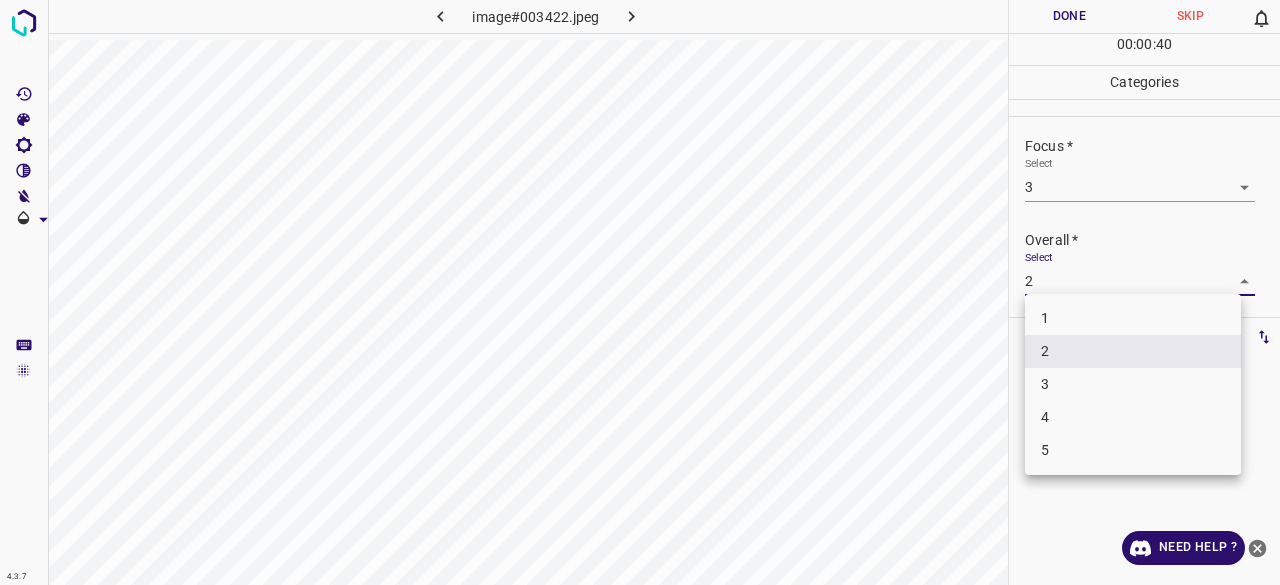 click on "3" at bounding box center (1133, 384) 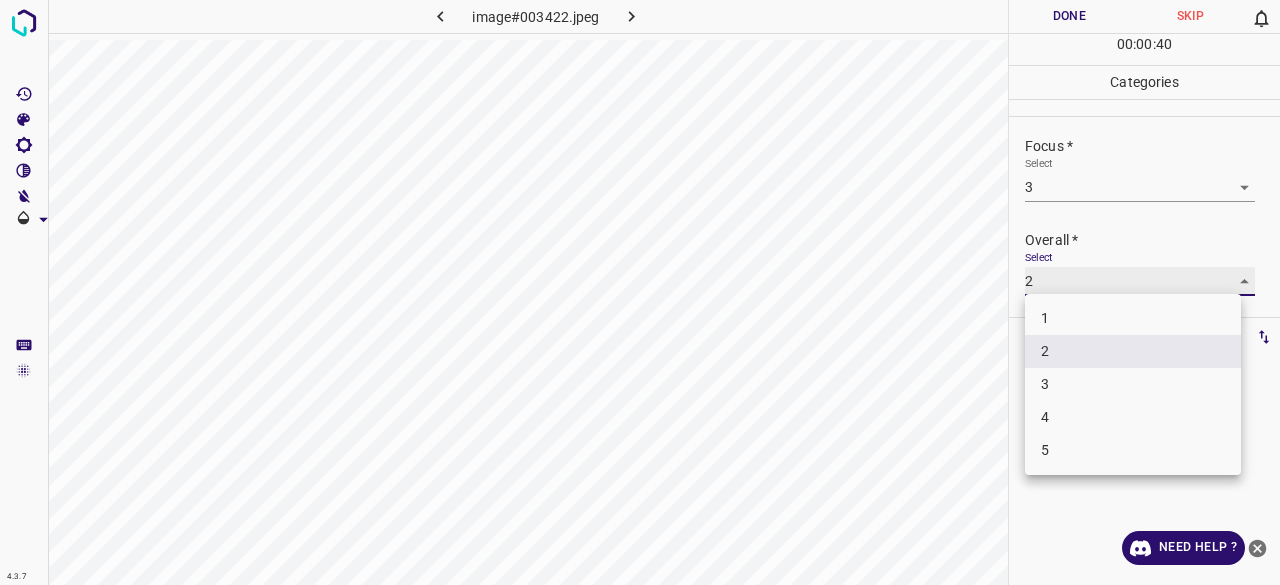 type on "3" 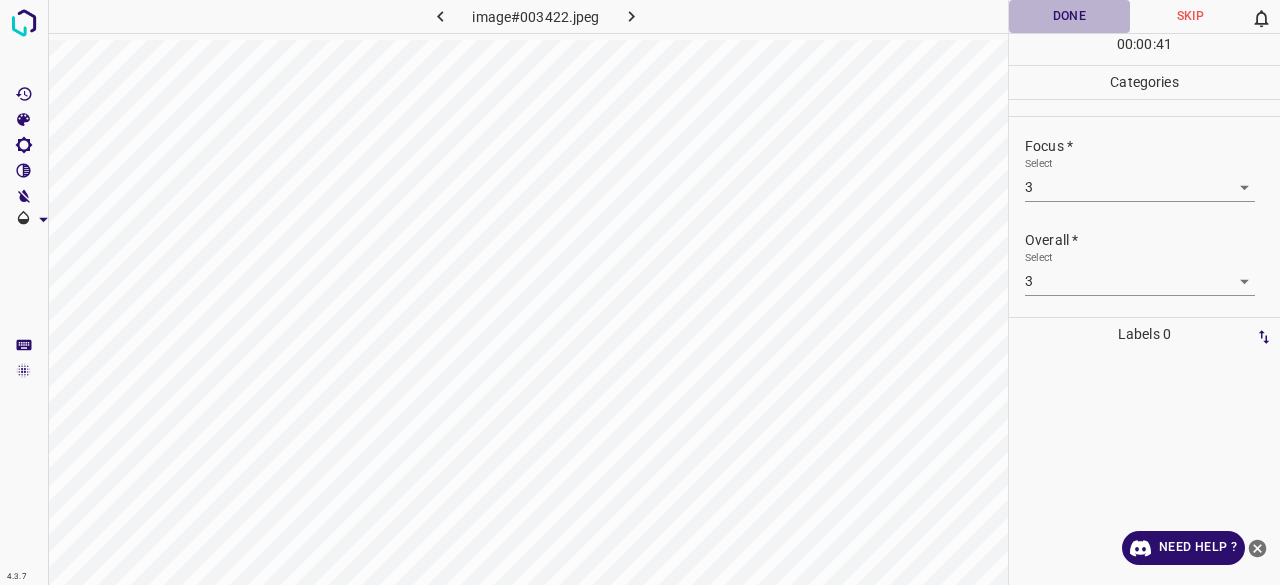 click on "Done" at bounding box center (1069, 16) 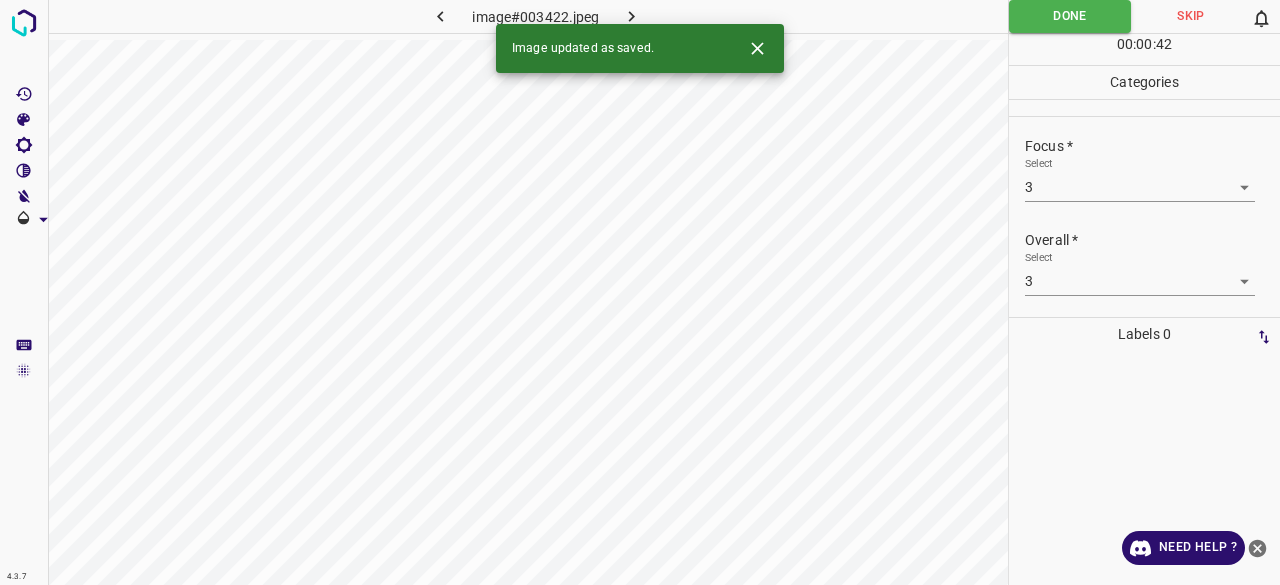 click 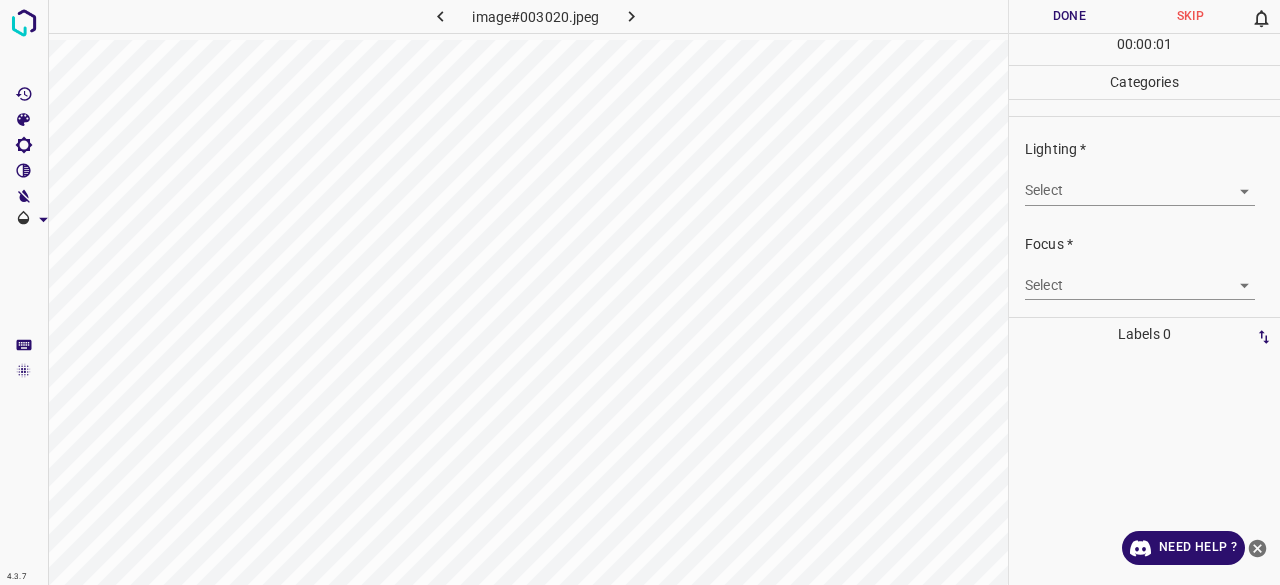 click on "4.3.7 image#003020.jpeg Done Skip 0 00   : 00   : 01   Categories Lighting *  Select ​ Focus *  Select ​ Overall *  Select ​ Labels   0 Categories 1 Lighting 2 Focus 3 Overall Tools Space Change between modes (Draw & Edit) I Auto labeling R Restore zoom M Zoom in N Zoom out Delete Delete selecte label Filters Z Restore filters X Saturation filter C Brightness filter V Contrast filter B Gray scale filter General O Download Need Help ? - Text - Hide - Delete" at bounding box center (640, 292) 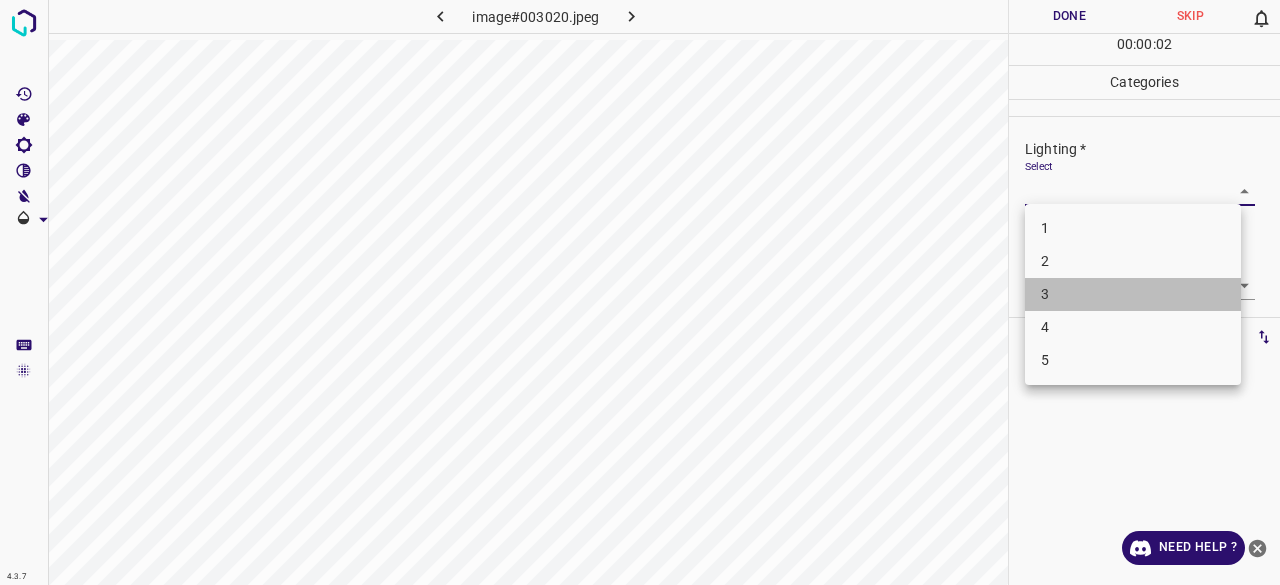 click on "3" at bounding box center (1133, 294) 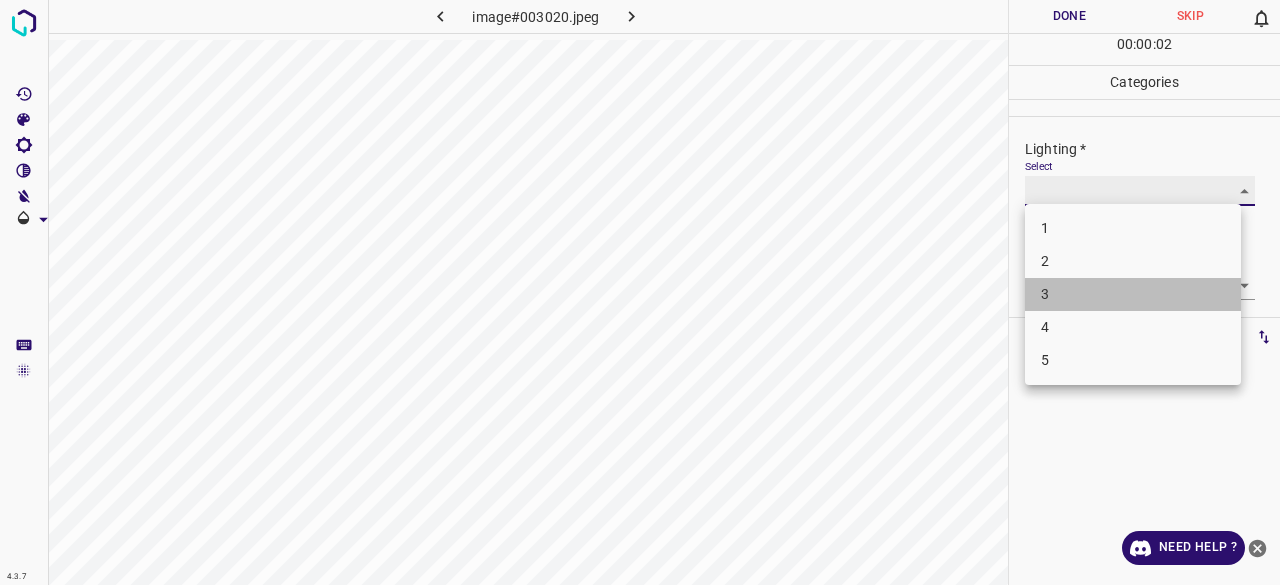 type on "3" 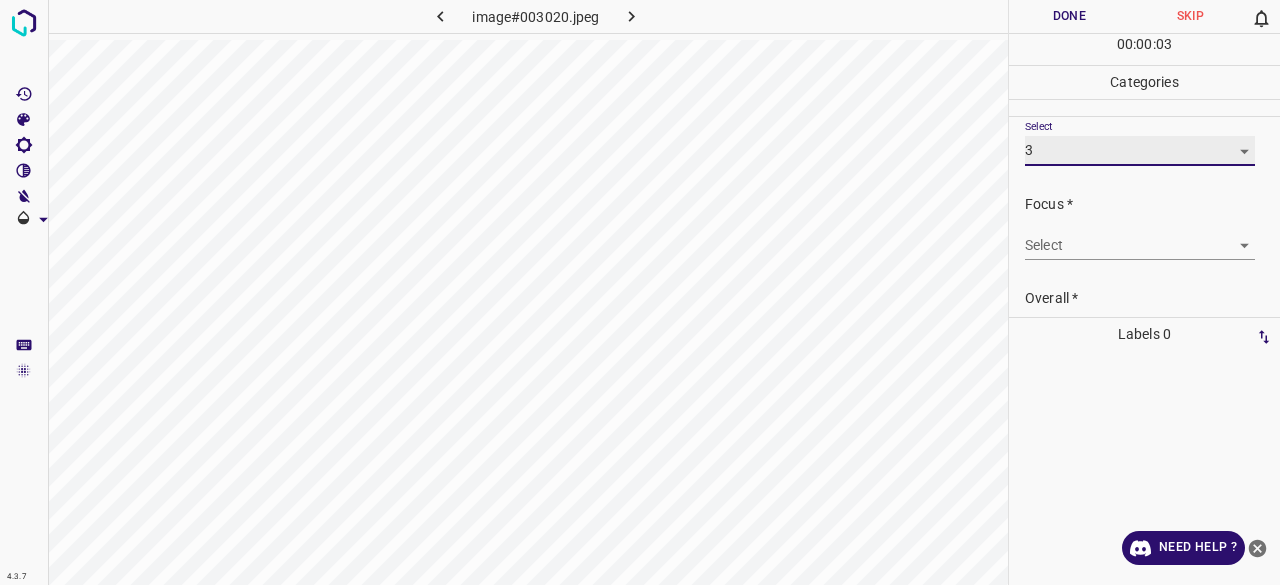 scroll, scrollTop: 98, scrollLeft: 0, axis: vertical 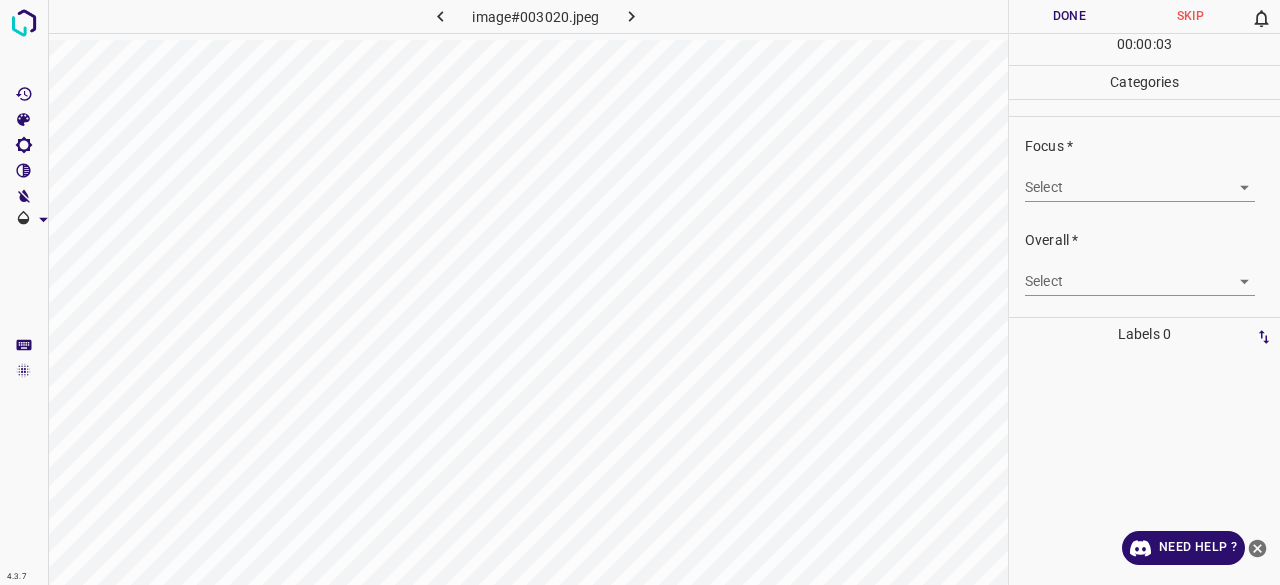 click on "4.3.7 image#003020.jpeg Done Skip 0 00   : 00   : 03   Categories Lighting *  Select 3 3 Focus *  Select ​ Overall *  Select ​ Labels   0 Categories 1 Lighting 2 Focus 3 Overall Tools Space Change between modes (Draw & Edit) I Auto labeling R Restore zoom M Zoom in N Zoom out Delete Delete selecte label Filters Z Restore filters X Saturation filter C Brightness filter V Contrast filter B Gray scale filter General O Download Need Help ? - Text - Hide - Delete" at bounding box center (640, 292) 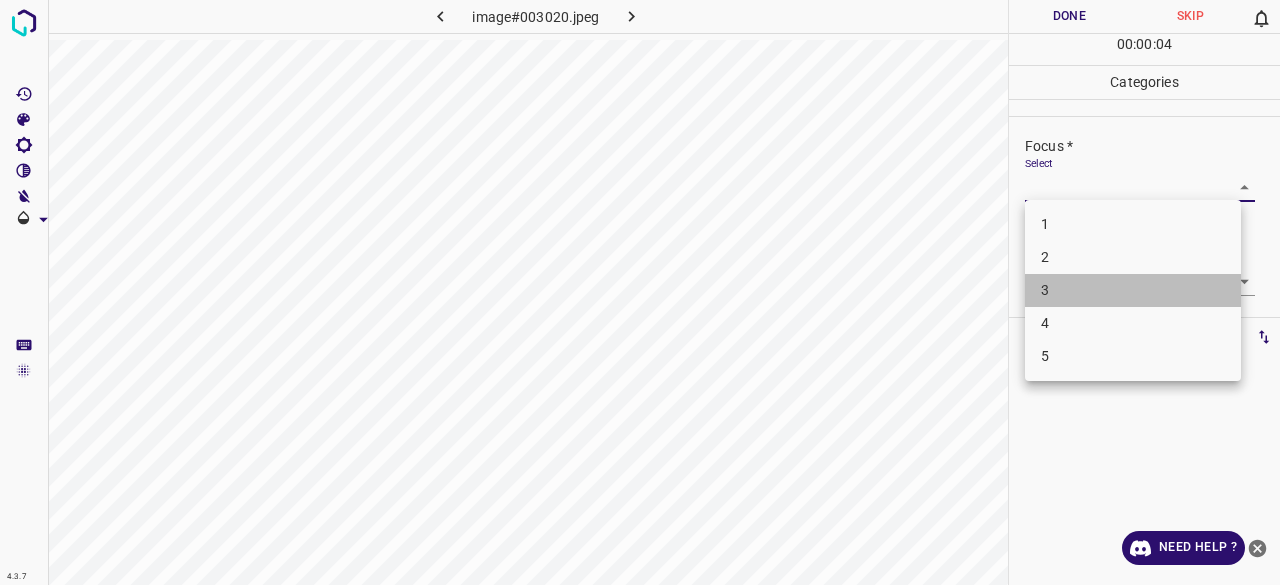 click on "3" at bounding box center [1133, 290] 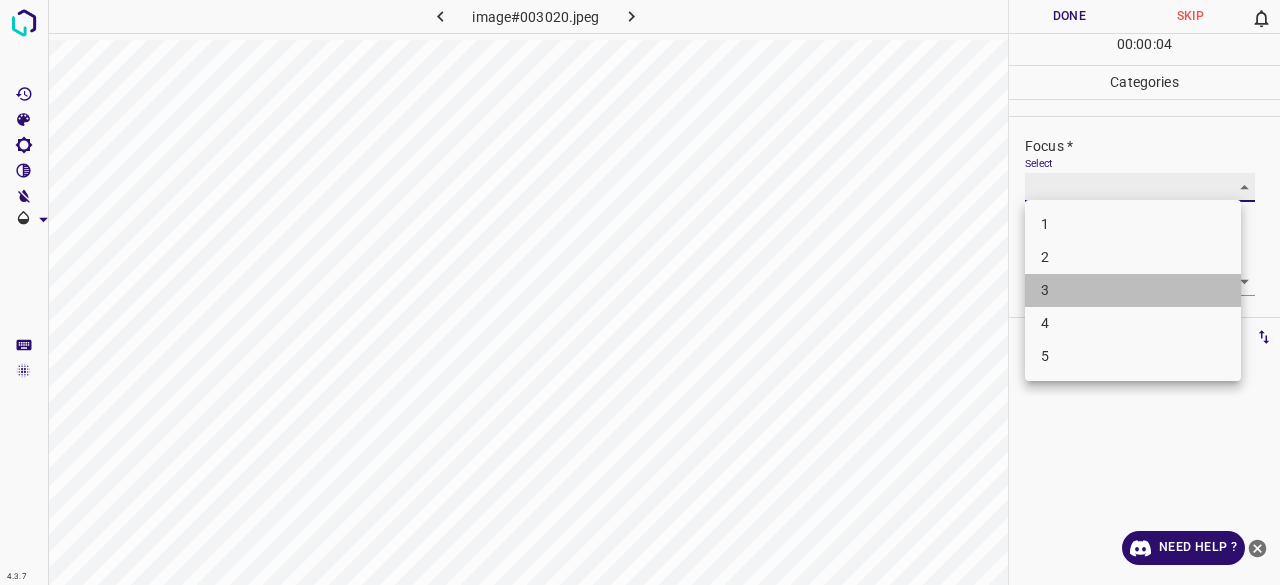 type on "3" 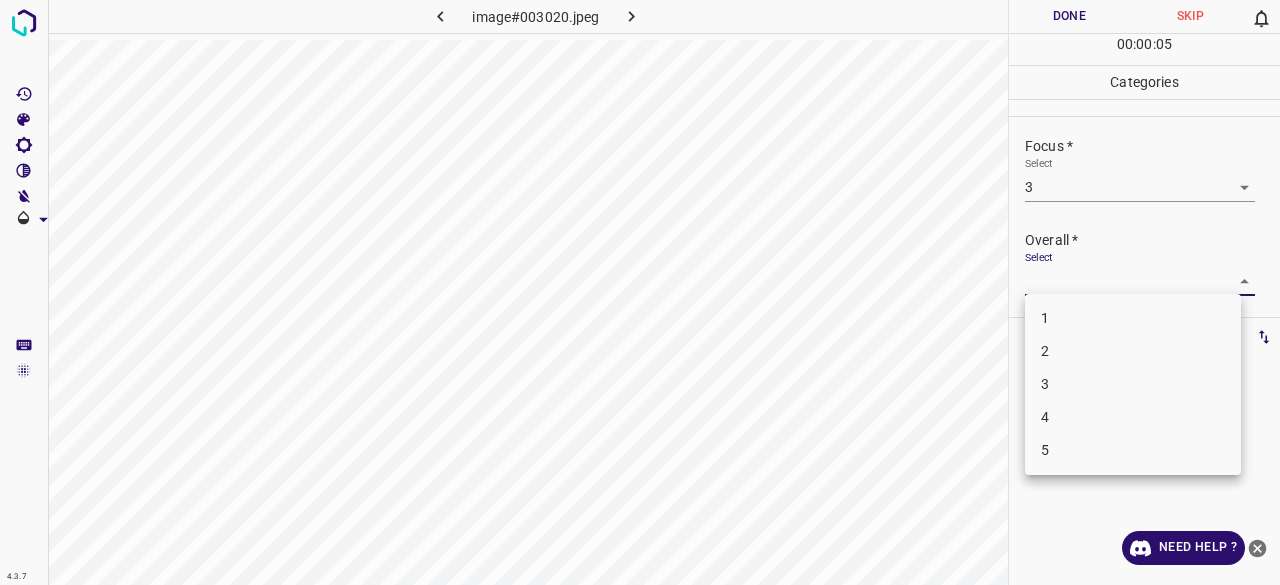 click on "4.3.7 image#003020.jpeg Done Skip 0 00   : 00   : 05   Categories Lighting *  Select 3 3 Focus *  Select 3 3 Overall *  Select ​ Labels   0 Categories 1 Lighting 2 Focus 3 Overall Tools Space Change between modes (Draw & Edit) I Auto labeling R Restore zoom M Zoom in N Zoom out Delete Delete selecte label Filters Z Restore filters X Saturation filter C Brightness filter V Contrast filter B Gray scale filter General O Download Need Help ? - Text - Hide - Delete 1 2 3 4 5" at bounding box center [640, 292] 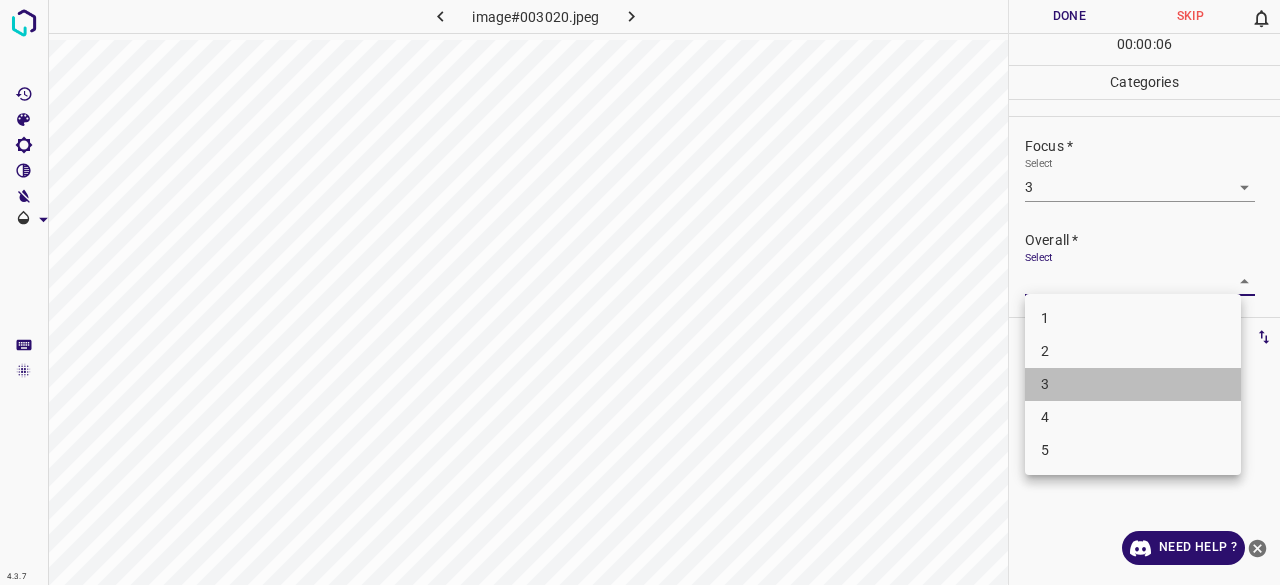 click on "3" at bounding box center (1133, 384) 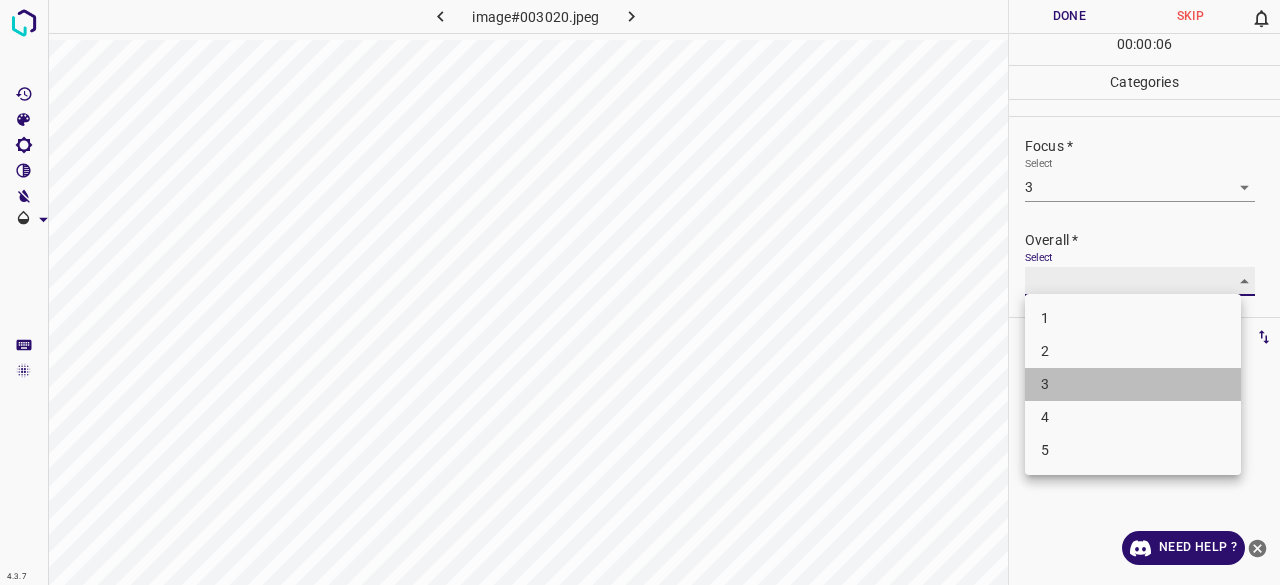 type on "3" 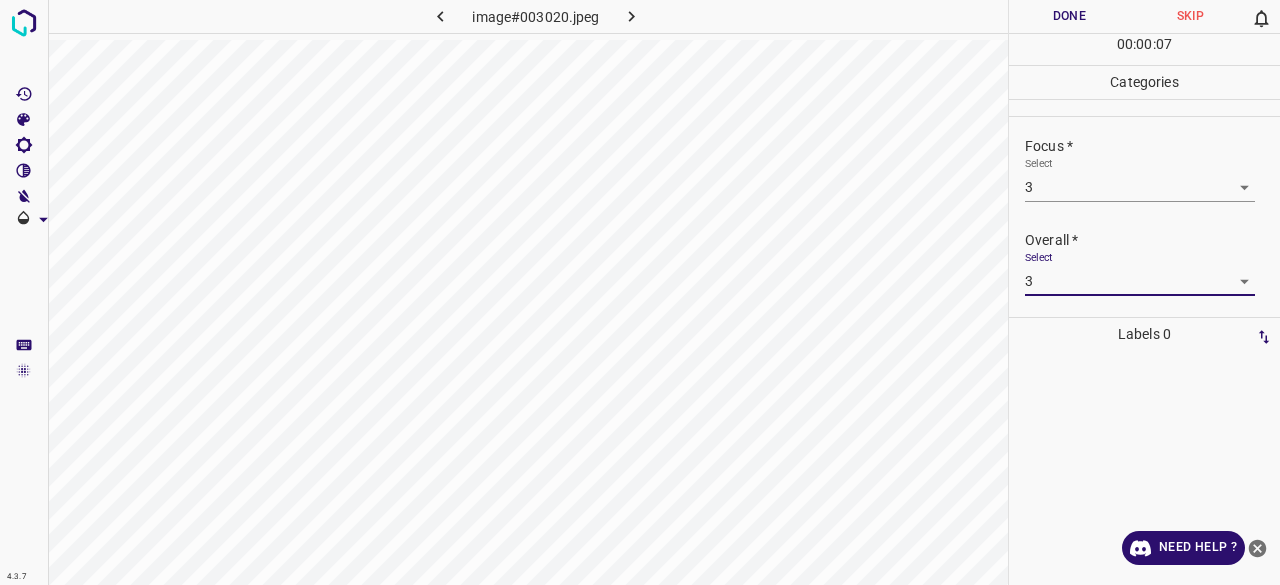 click on "Done" at bounding box center (1069, 16) 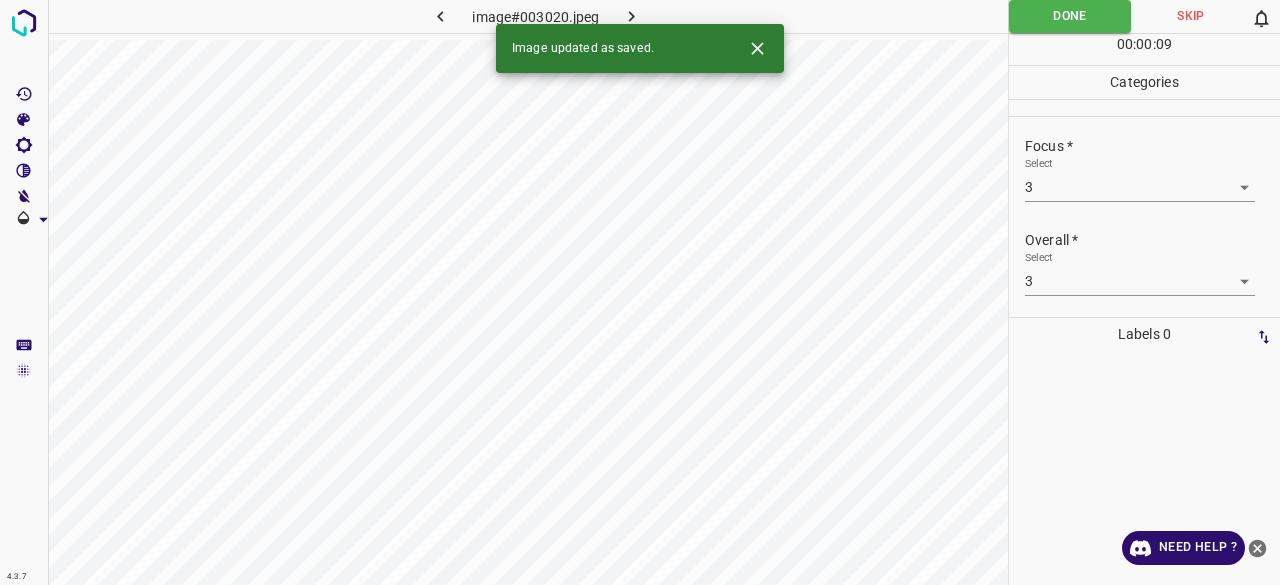 click 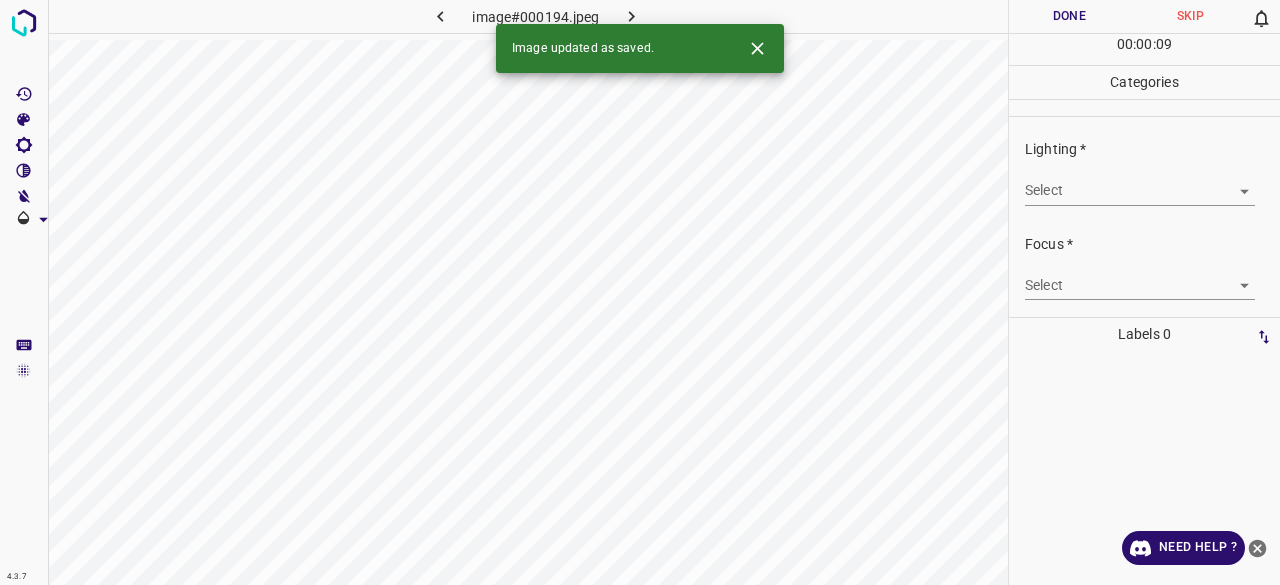 click on "4.3.7 image#000194.jpeg Done Skip 0 00   : 00   : 09   Categories Lighting *  Select ​ Focus *  Select ​ Overall *  Select ​ Labels   0 Categories 1 Lighting 2 Focus 3 Overall Tools Space Change between modes (Draw & Edit) I Auto labeling R Restore zoom M Zoom in N Zoom out Delete Delete selecte label Filters Z Restore filters X Saturation filter C Brightness filter V Contrast filter B Gray scale filter General O Download Image updated as saved. Need Help ? - Text - Hide - Delete" at bounding box center [640, 292] 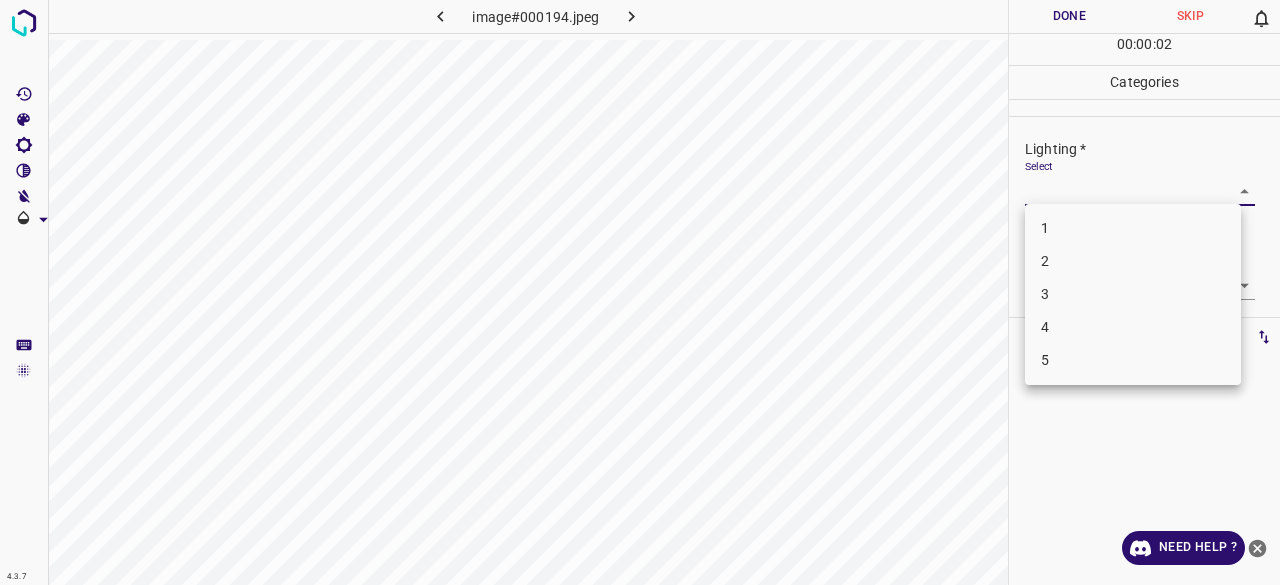 click on "4" at bounding box center (1133, 327) 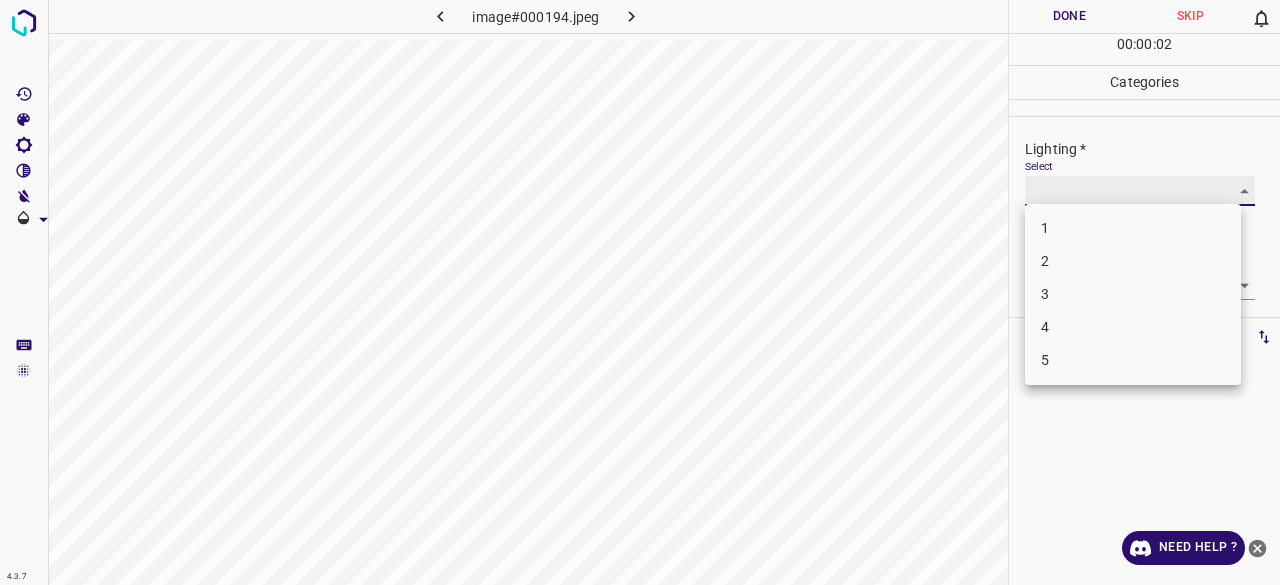 type on "4" 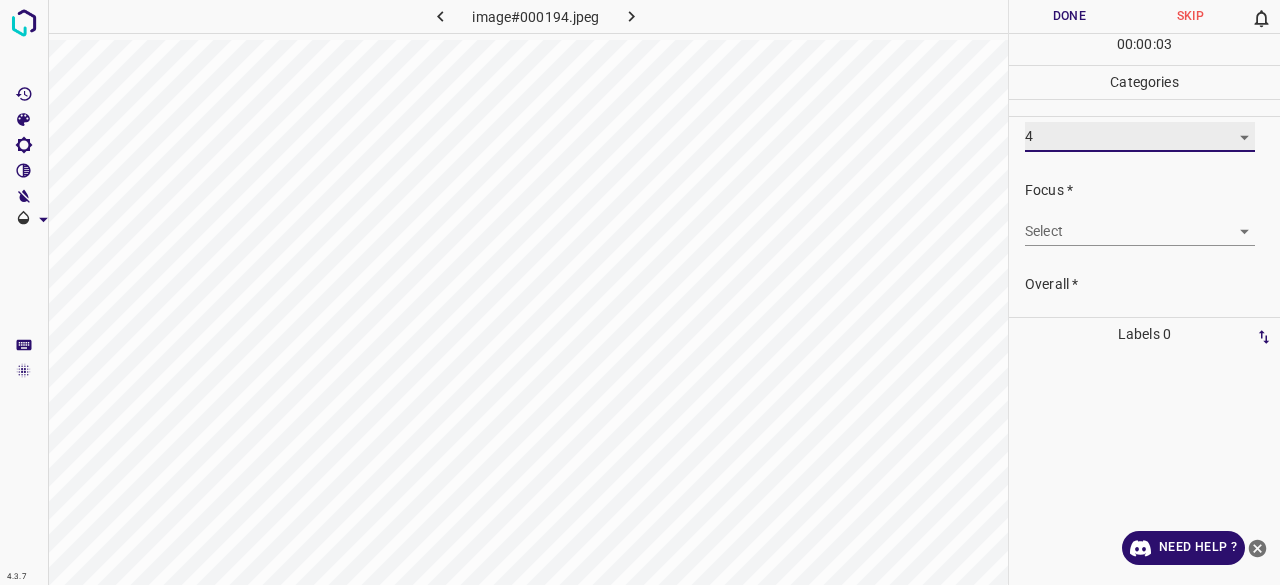 scroll, scrollTop: 98, scrollLeft: 0, axis: vertical 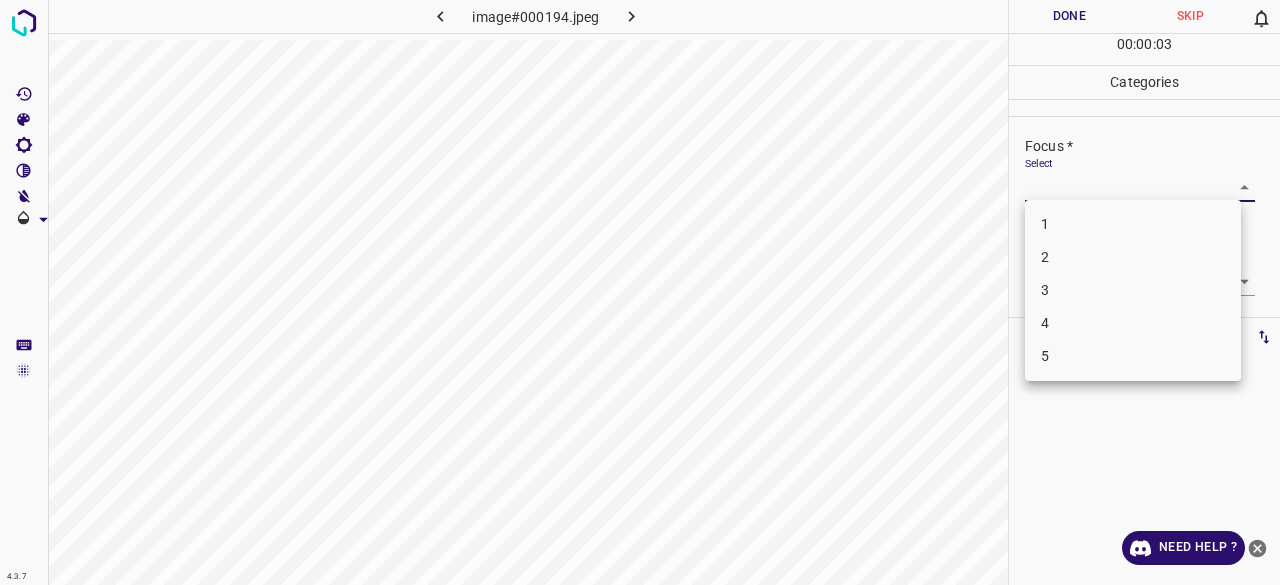 click on "4.3.7 image#000194.jpeg Done Skip 0 00   : 00   : 03   Categories Lighting *  Select 4 4 Focus *  Select ​ Overall *  Select ​ Labels   0 Categories 1 Lighting 2 Focus 3 Overall Tools Space Change between modes (Draw & Edit) I Auto labeling R Restore zoom M Zoom in N Zoom out Delete Delete selecte label Filters Z Restore filters X Saturation filter C Brightness filter V Contrast filter B Gray scale filter General O Download Need Help ? - Text - Hide - Delete 1 2 3 4 5" at bounding box center [640, 292] 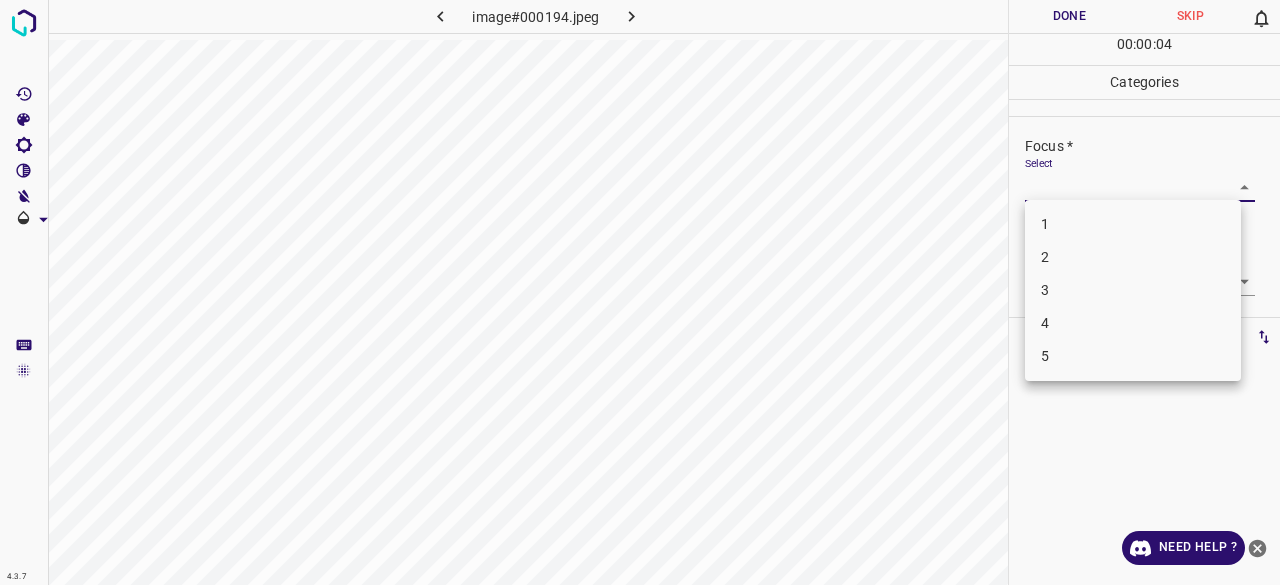 click on "2" at bounding box center [1133, 257] 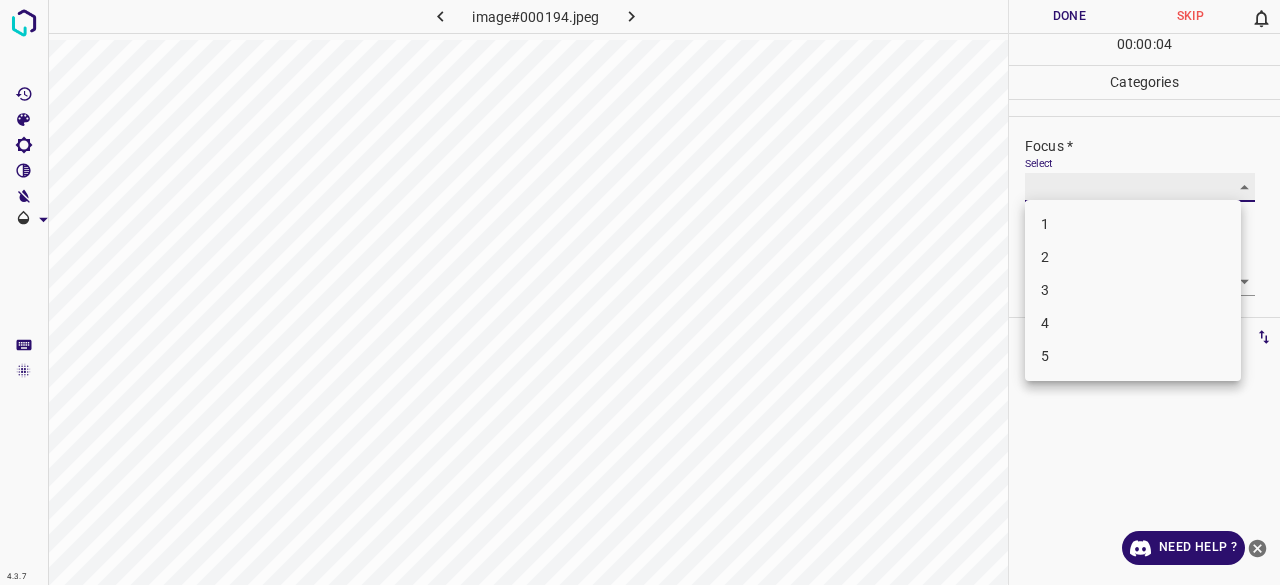type on "2" 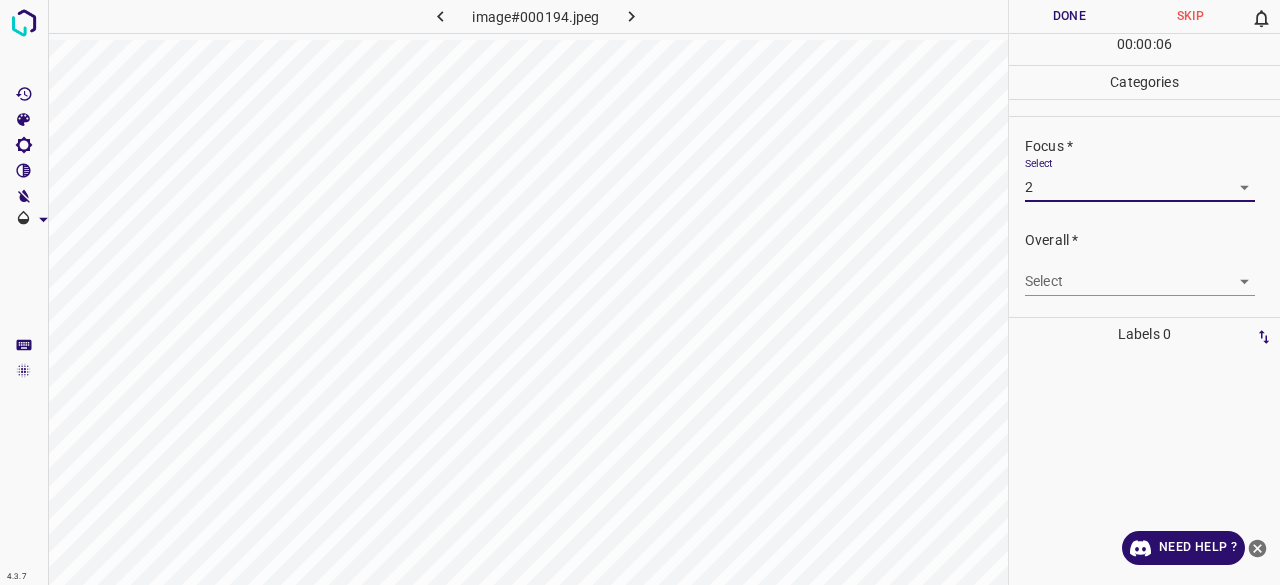 click on "4.3.7 image#000194.jpeg Done Skip 0 00   : 00   : 06   Categories Lighting *  Select 4 4 Focus *  Select 2 2 Overall *  Select ​ Labels   0 Categories 1 Lighting 2 Focus 3 Overall Tools Space Change between modes (Draw & Edit) I Auto labeling R Restore zoom M Zoom in N Zoom out Delete Delete selecte label Filters Z Restore filters X Saturation filter C Brightness filter V Contrast filter B Gray scale filter General O Download Need Help ? - Text - Hide - Delete" at bounding box center (640, 292) 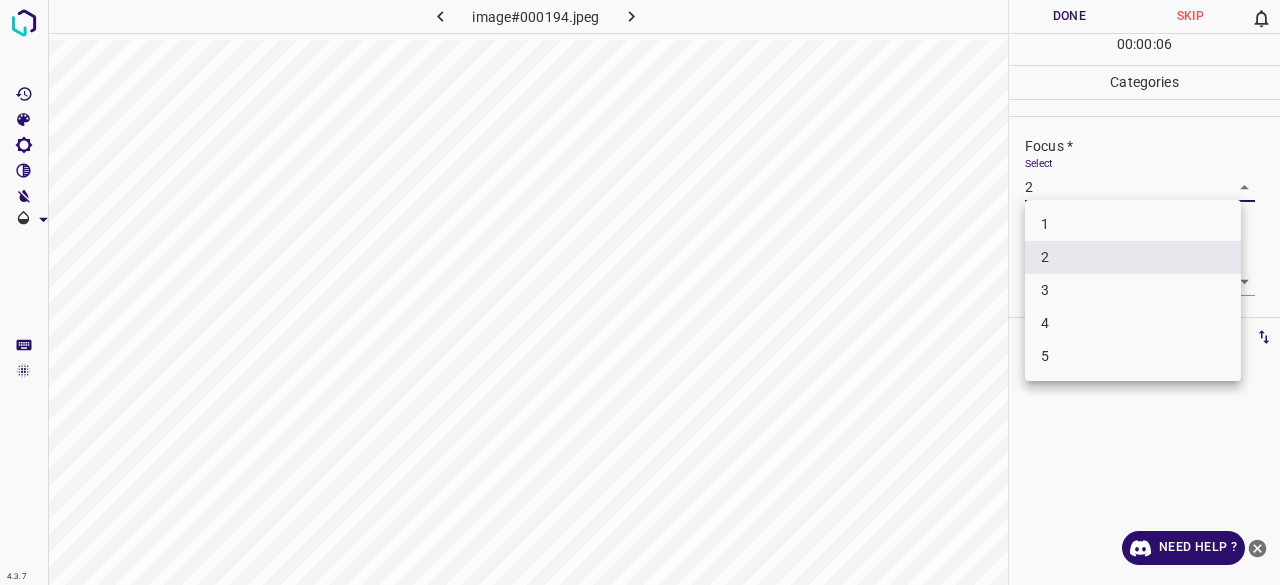 click at bounding box center (640, 292) 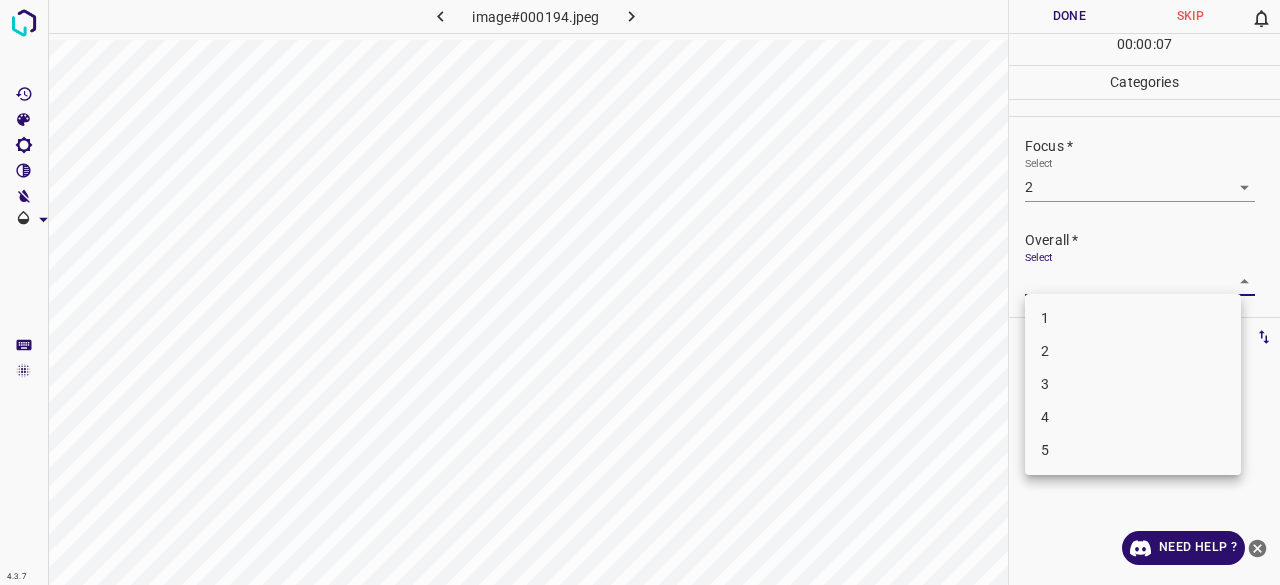 click on "4.3.7 image#000194.jpeg Done Skip 0 00   : 00   : 07   Categories Lighting *  Select 4 4 Focus *  Select 2 2 Overall *  Select ​ Labels   0 Categories 1 Lighting 2 Focus 3 Overall Tools Space Change between modes (Draw & Edit) I Auto labeling R Restore zoom M Zoom in N Zoom out Delete Delete selecte label Filters Z Restore filters X Saturation filter C Brightness filter V Contrast filter B Gray scale filter General O Download Need Help ? - Text - Hide - Delete 1 2 3 4 5" at bounding box center [640, 292] 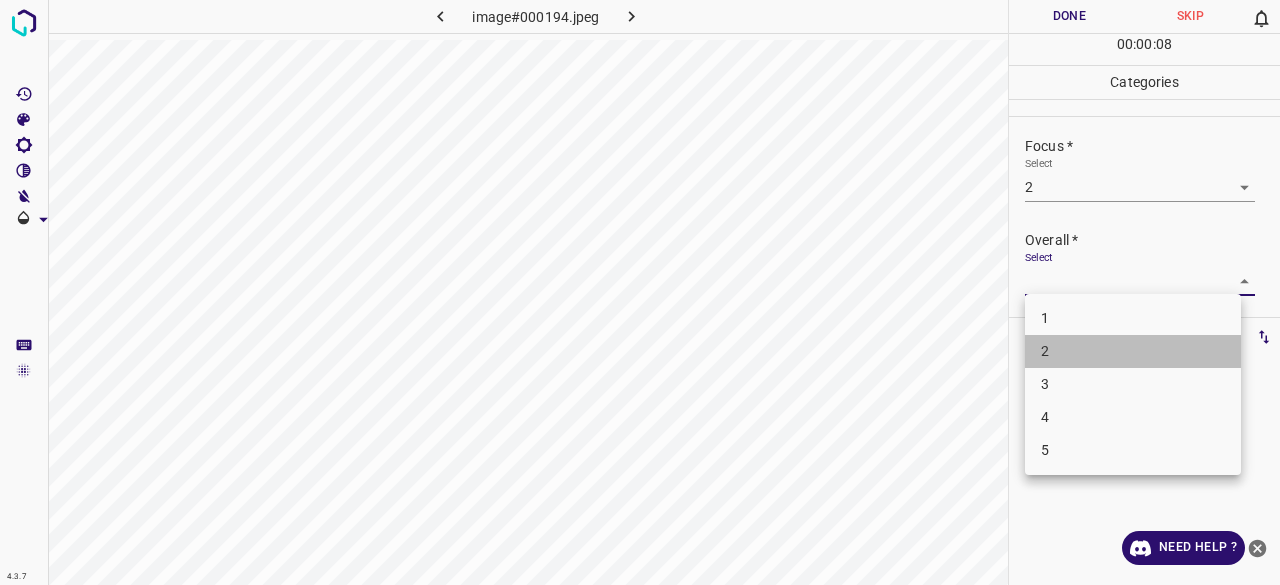 click on "2" at bounding box center [1133, 351] 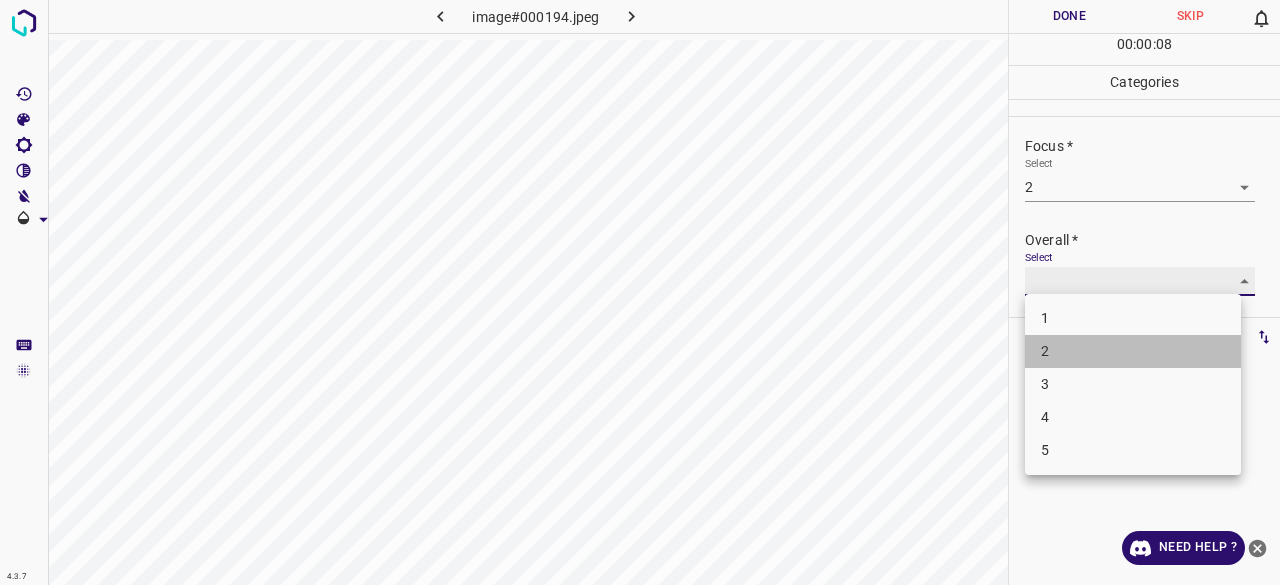 type on "2" 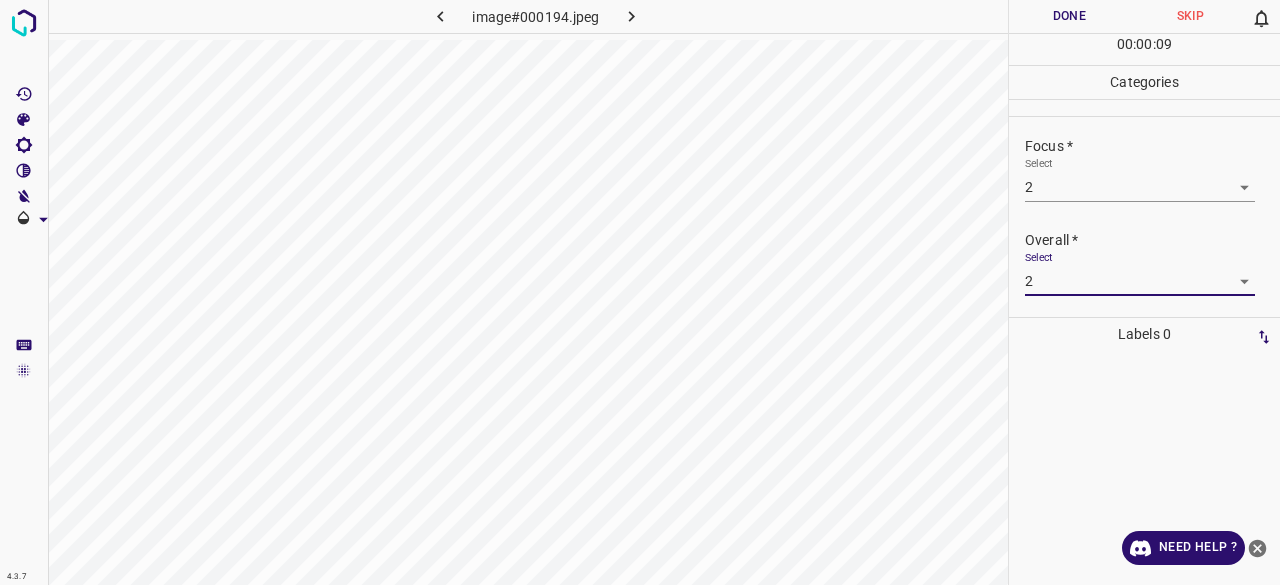 click on "Done" at bounding box center [1069, 16] 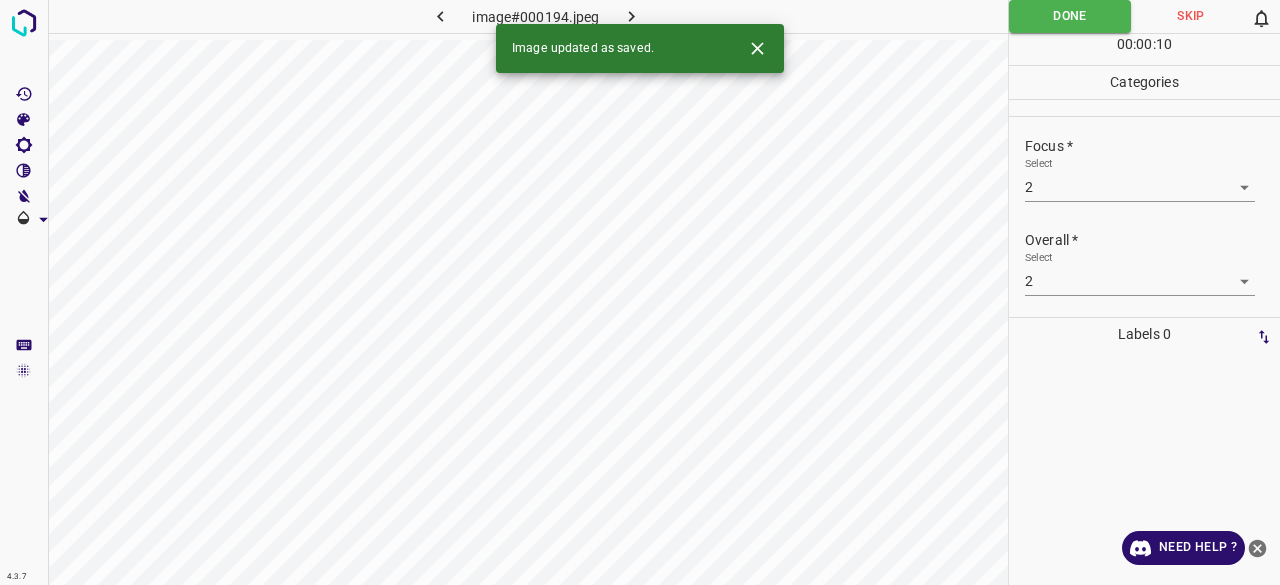 click 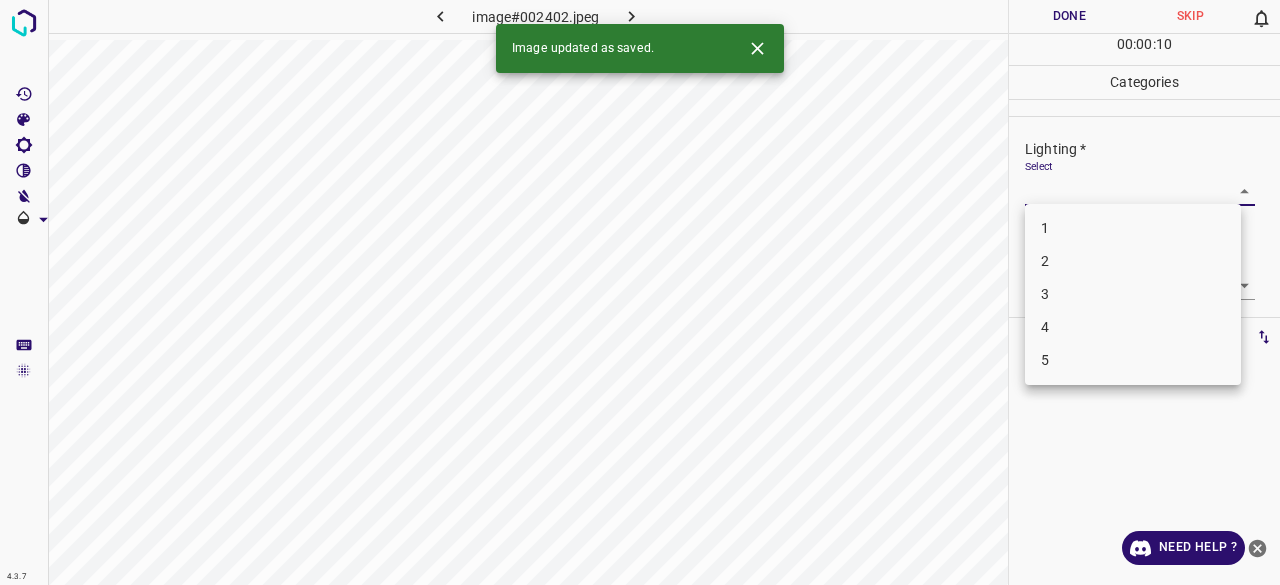 click on "4.3.7 image#002402.jpeg Done Skip 0 00   : 00   : 10   Categories Lighting *  Select ​ Focus *  Select ​ Overall *  Select ​ Labels   0 Categories 1 Lighting 2 Focus 3 Overall Tools Space Change between modes (Draw & Edit) I Auto labeling R Restore zoom M Zoom in N Zoom out Delete Delete selecte label Filters Z Restore filters X Saturation filter C Brightness filter V Contrast filter B Gray scale filter General O Download Image updated as saved. Need Help ? - Text - Hide - Delete 1 2 3 4 5" at bounding box center [640, 292] 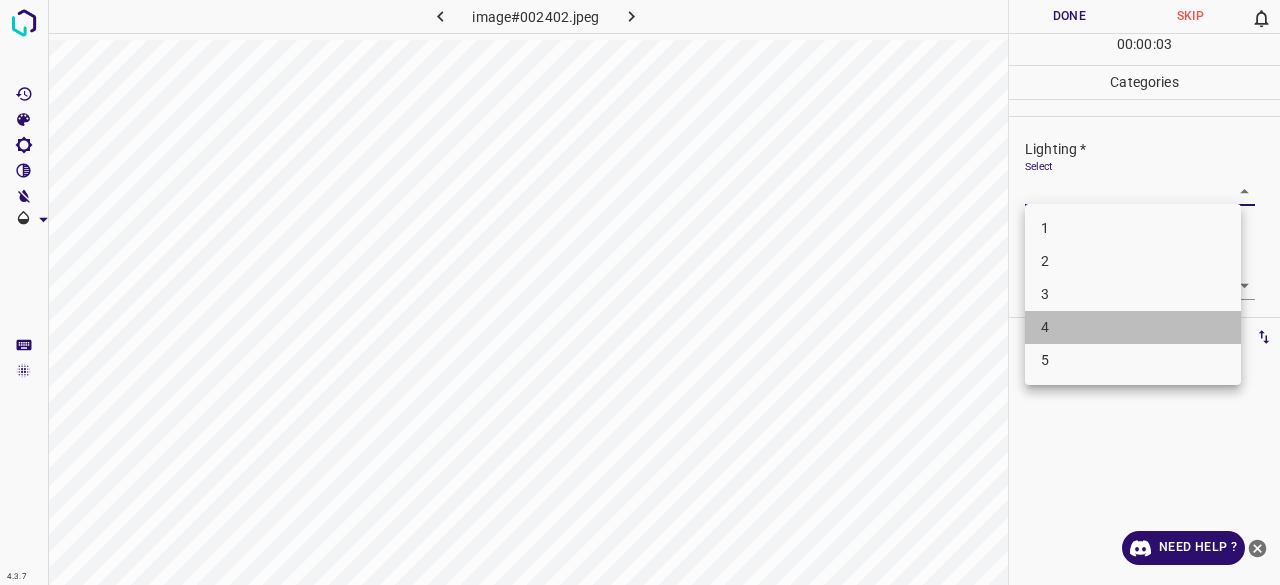 click on "4" at bounding box center [1133, 327] 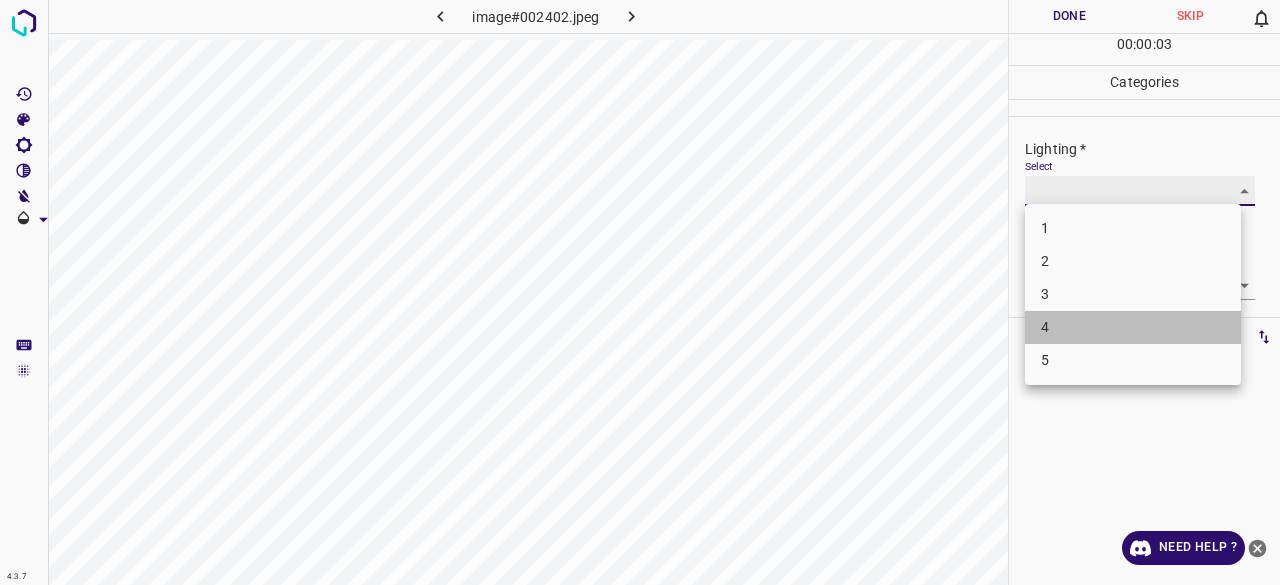type on "4" 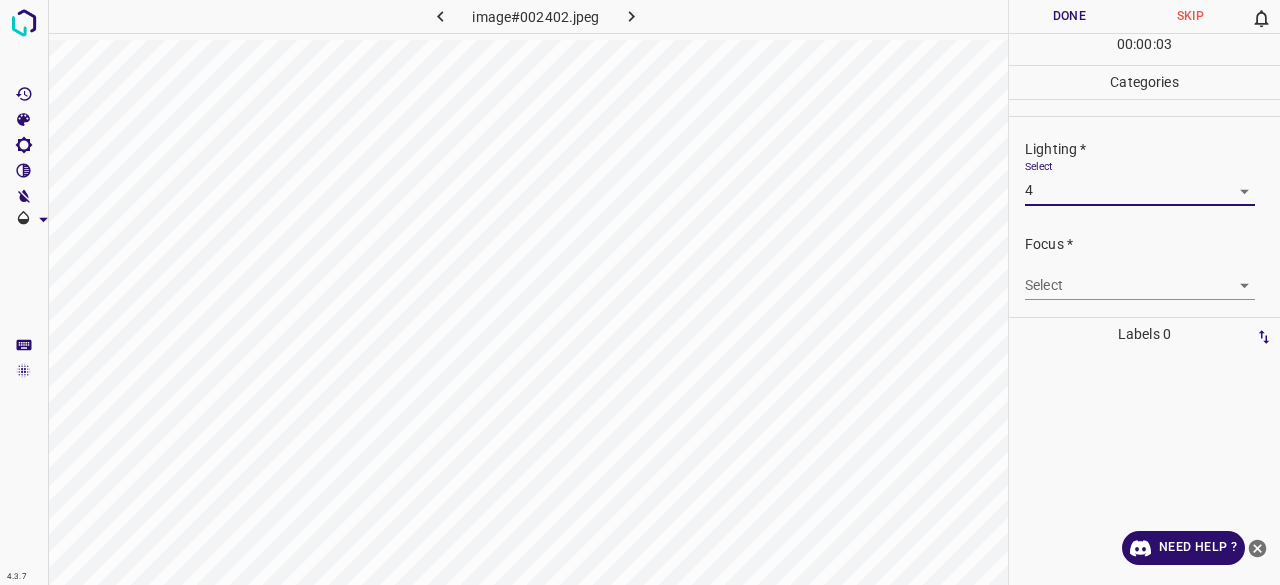 click on "4.3.7 image#002402.jpeg Done Skip 0 00   : 00   : 03   Categories Lighting *  Select 4 4 Focus *  Select ​ Overall *  Select ​ Labels   0 Categories 1 Lighting 2 Focus 3 Overall Tools Space Change between modes (Draw & Edit) I Auto labeling R Restore zoom M Zoom in N Zoom out Delete Delete selecte label Filters Z Restore filters X Saturation filter C Brightness filter V Contrast filter B Gray scale filter General O Download Need Help ? - Text - Hide - Delete" at bounding box center (640, 292) 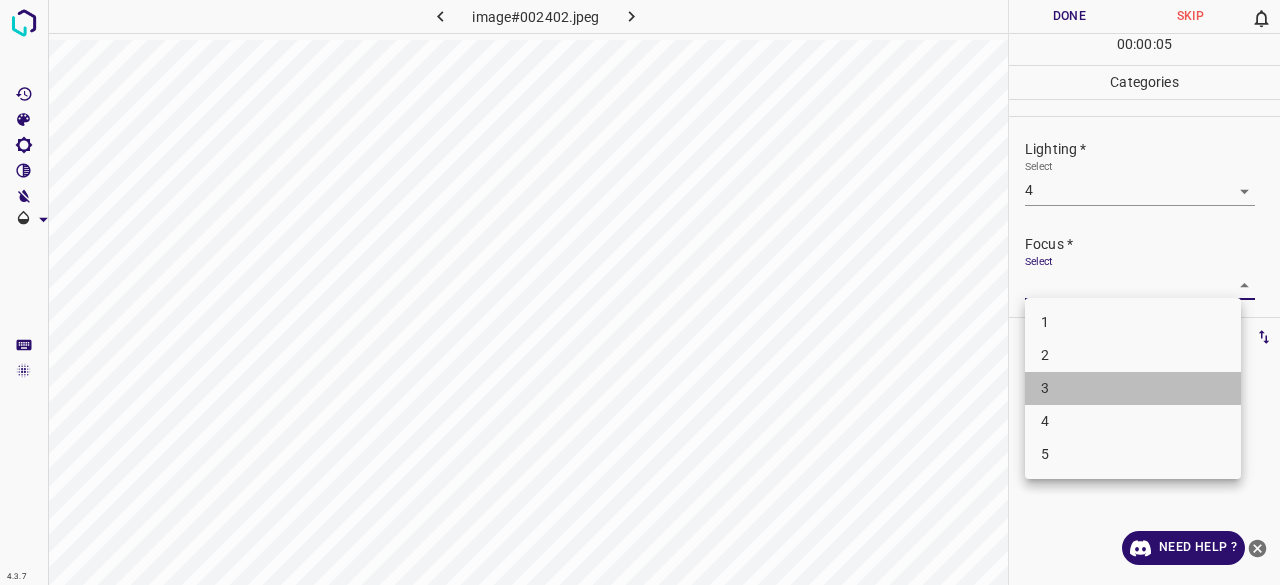 click on "3" at bounding box center [1133, 388] 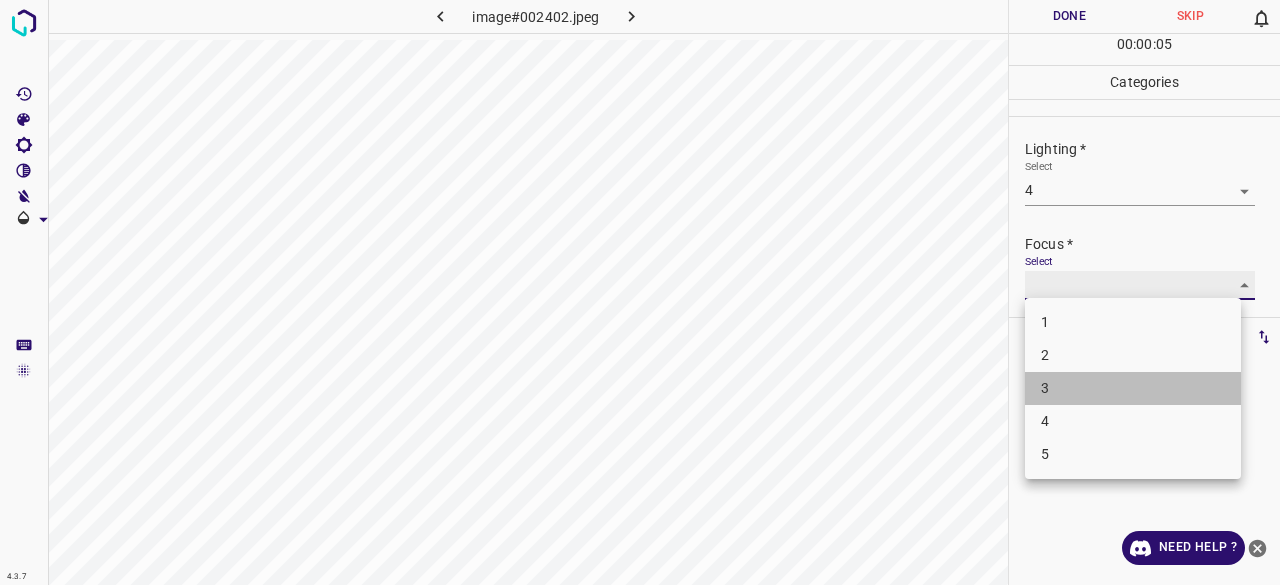 type on "3" 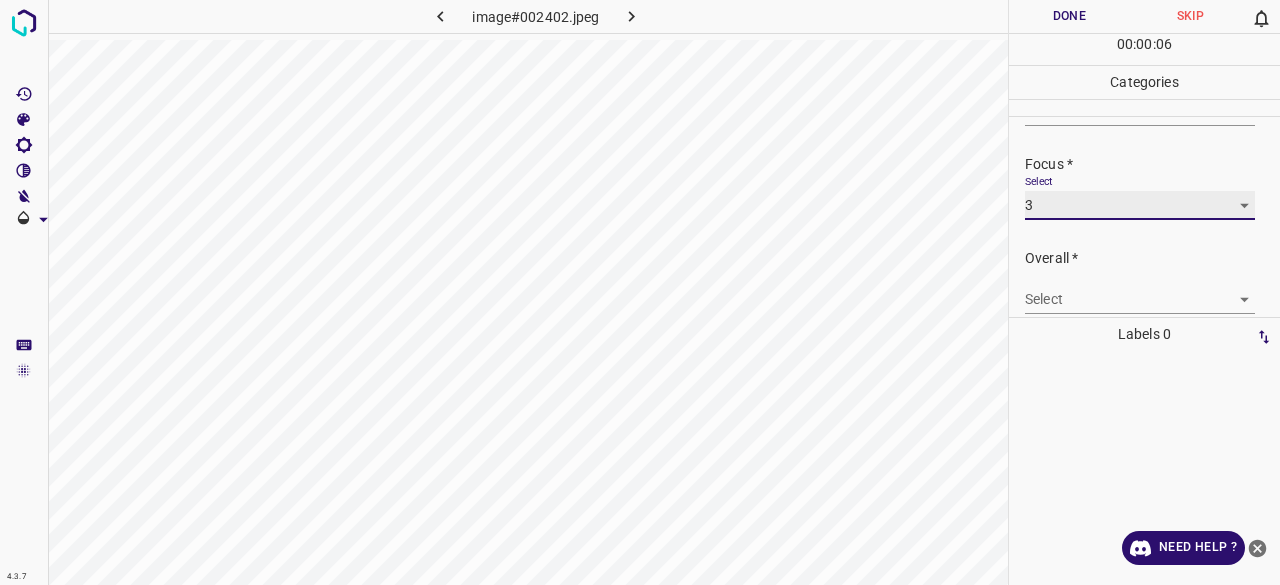 scroll, scrollTop: 98, scrollLeft: 0, axis: vertical 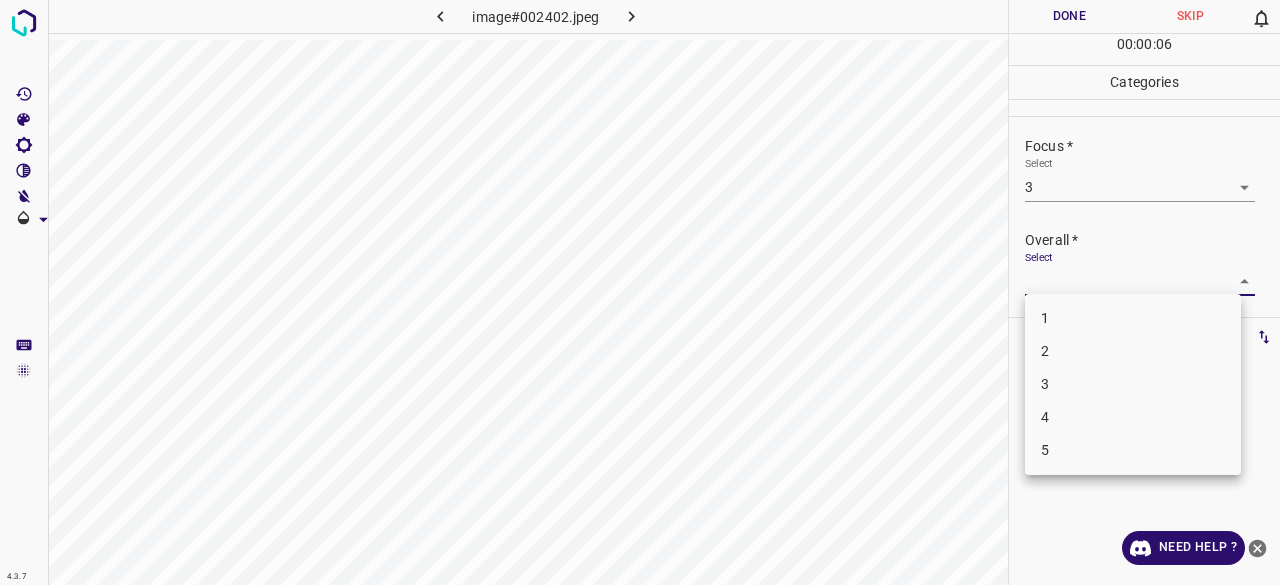 click on "4.3.7 image#002402.jpeg Done Skip 0 00   : 00   : 06   Categories Lighting *  Select 4 4 Focus *  Select 3 3 Overall *  Select ​ Labels   0 Categories 1 Lighting 2 Focus 3 Overall Tools Space Change between modes (Draw & Edit) I Auto labeling R Restore zoom M Zoom in N Zoom out Delete Delete selecte label Filters Z Restore filters X Saturation filter C Brightness filter V Contrast filter B Gray scale filter General O Download Need Help ? - Text - Hide - Delete 1 2 3 4 5" at bounding box center (640, 292) 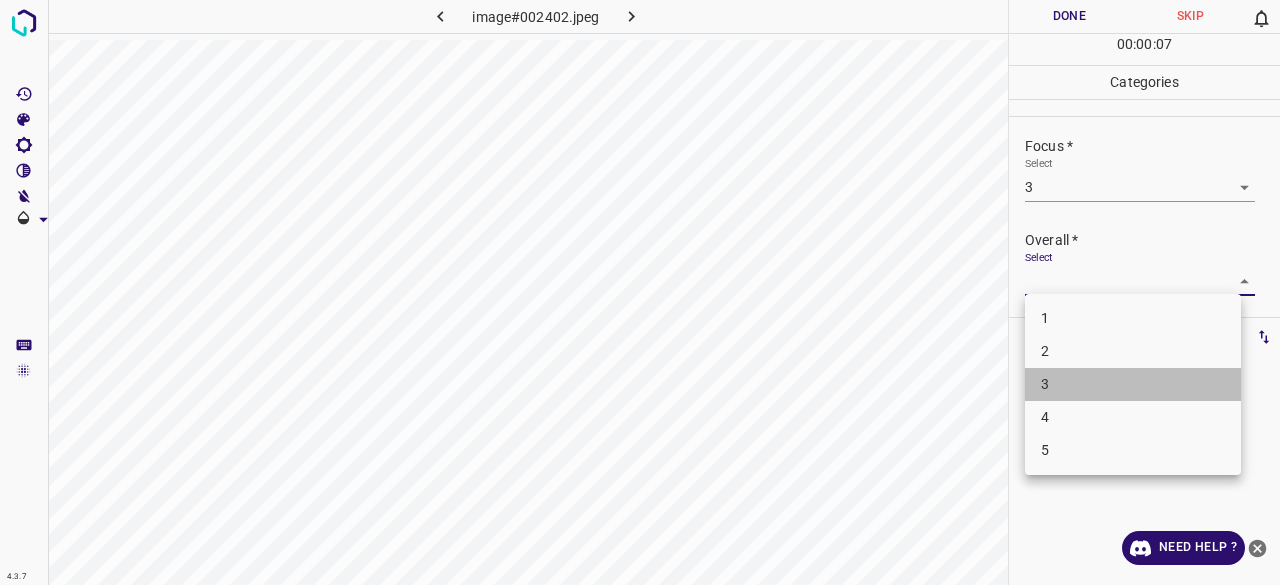 click on "3" at bounding box center [1133, 384] 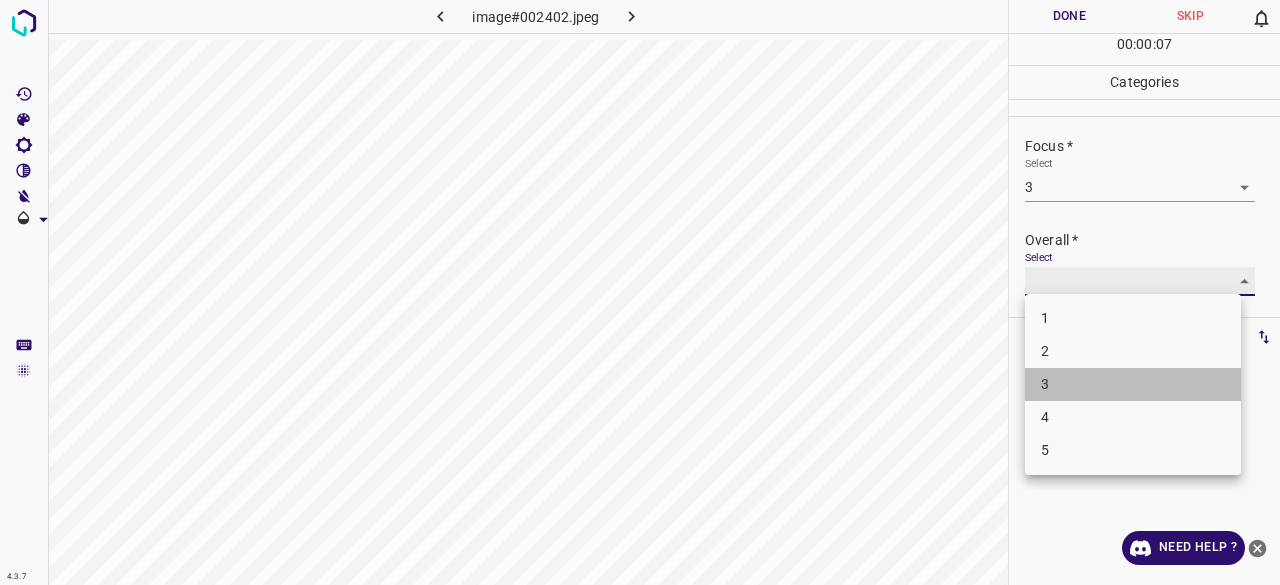 type on "3" 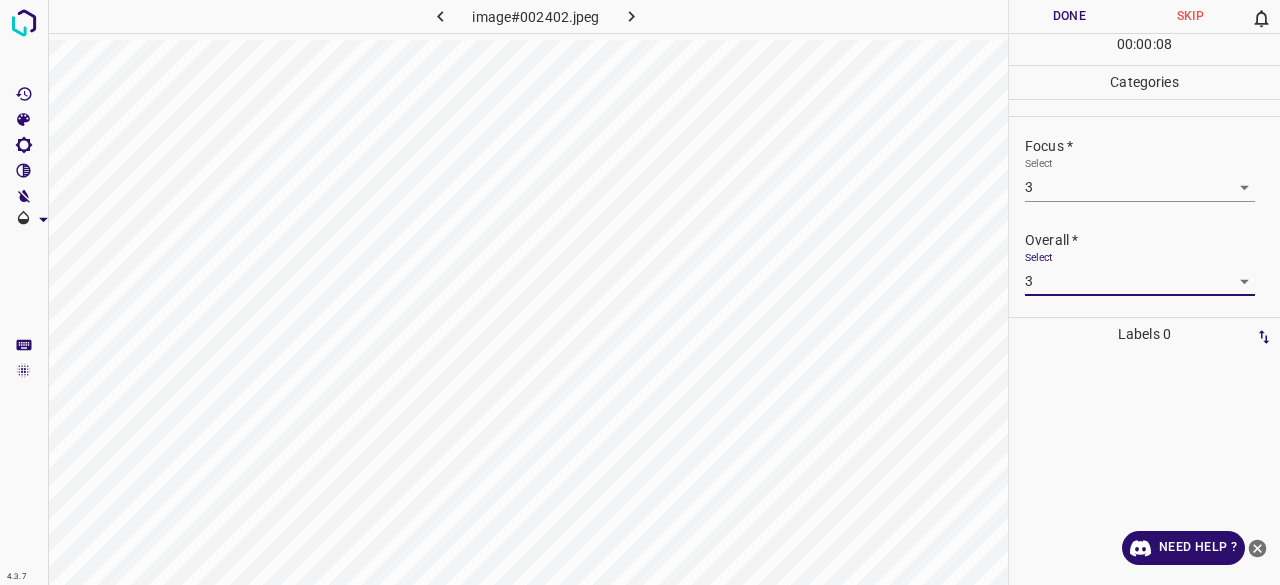 click on "Done" at bounding box center [1069, 16] 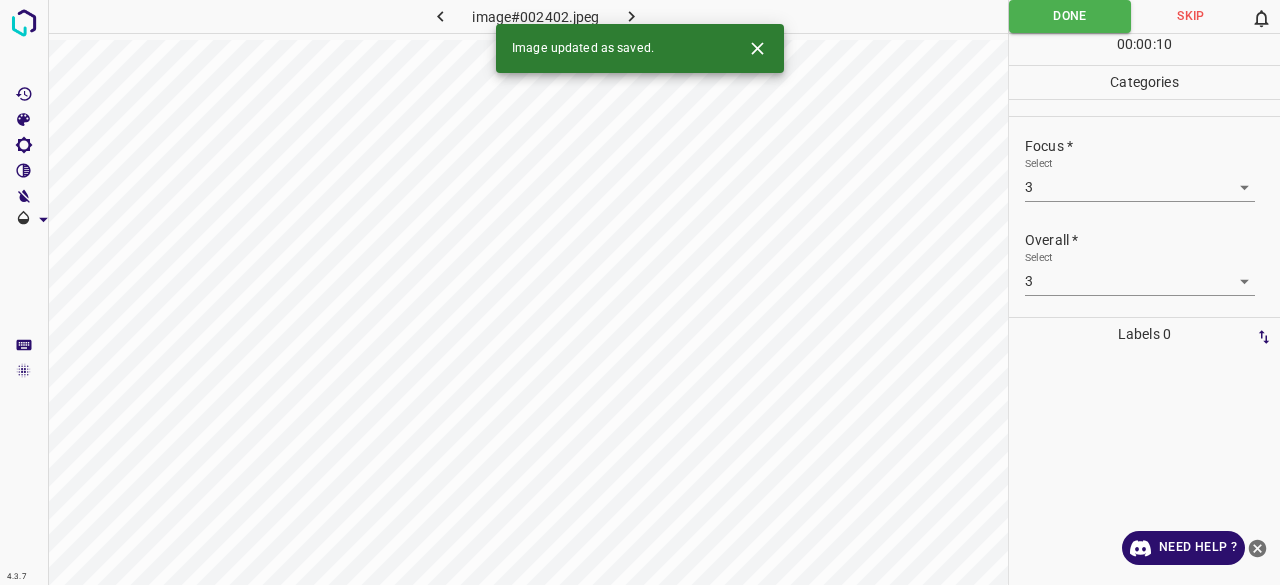click 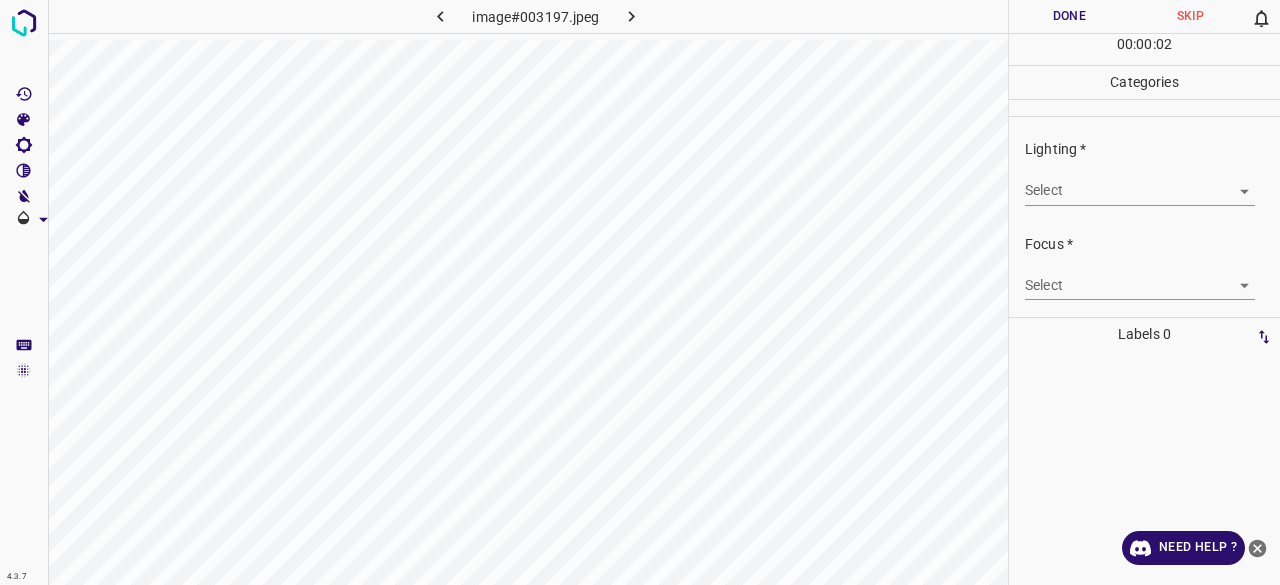 click on "4.3.7 image#003197.jpeg Done Skip 0 00   : 00   : 02   Categories Lighting *  Select ​ Focus *  Select ​ Overall *  Select ​ Labels   0 Categories 1 Lighting 2 Focus 3 Overall Tools Space Change between modes (Draw & Edit) I Auto labeling R Restore zoom M Zoom in N Zoom out Delete Delete selecte label Filters Z Restore filters X Saturation filter C Brightness filter V Contrast filter B Gray scale filter General O Download Need Help ? - Text - Hide - Delete" at bounding box center [640, 292] 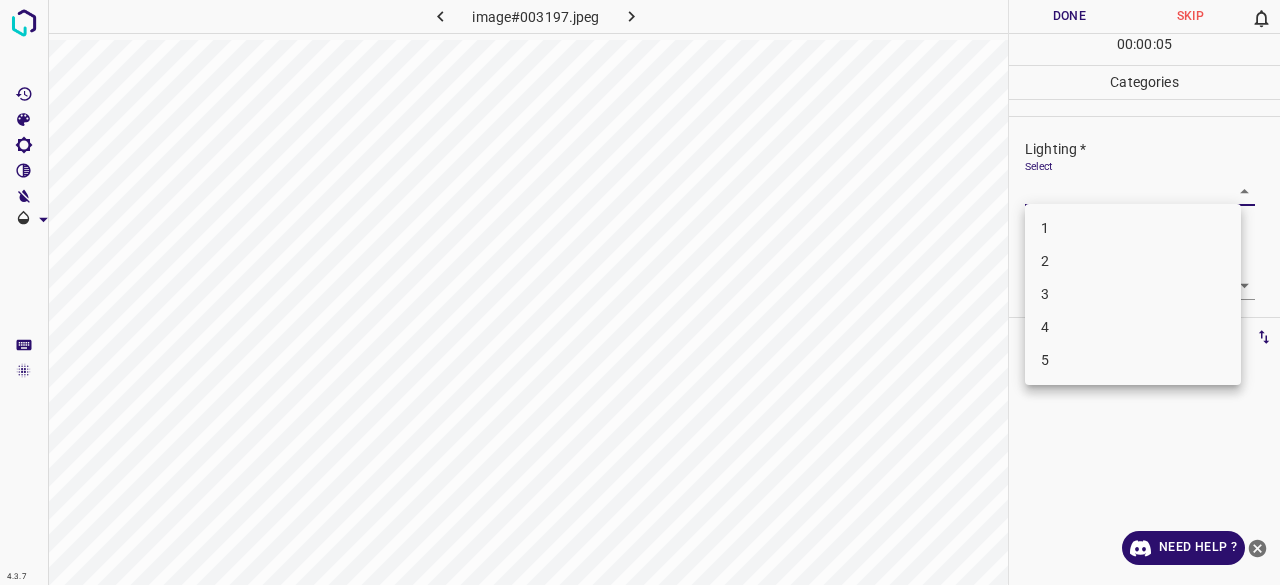 click on "3" at bounding box center (1133, 294) 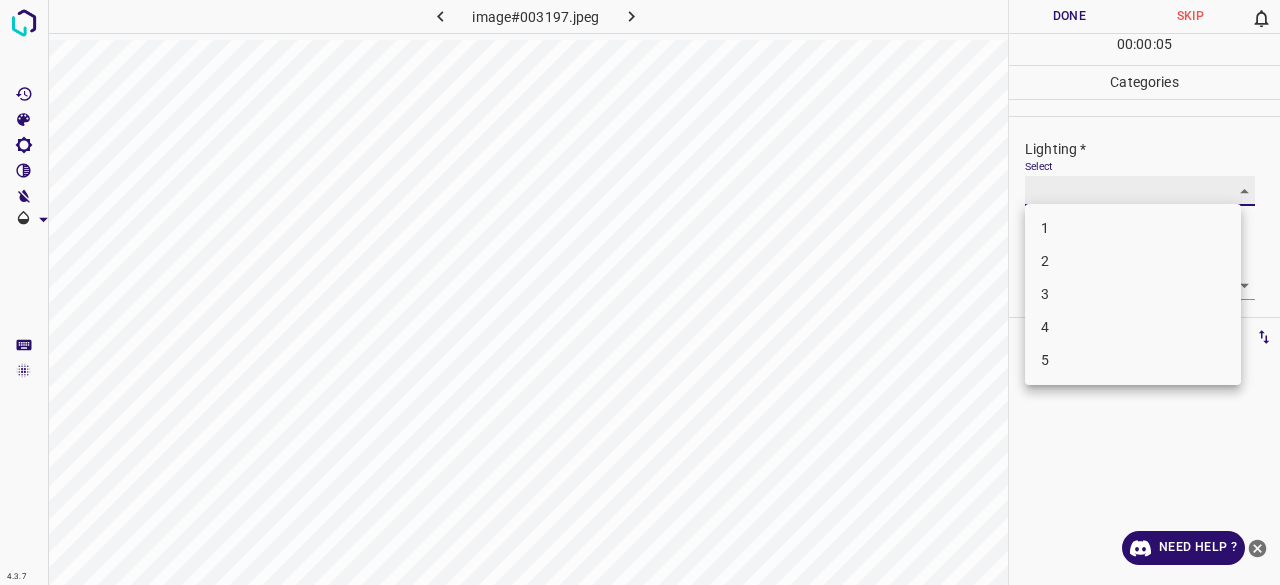 type on "3" 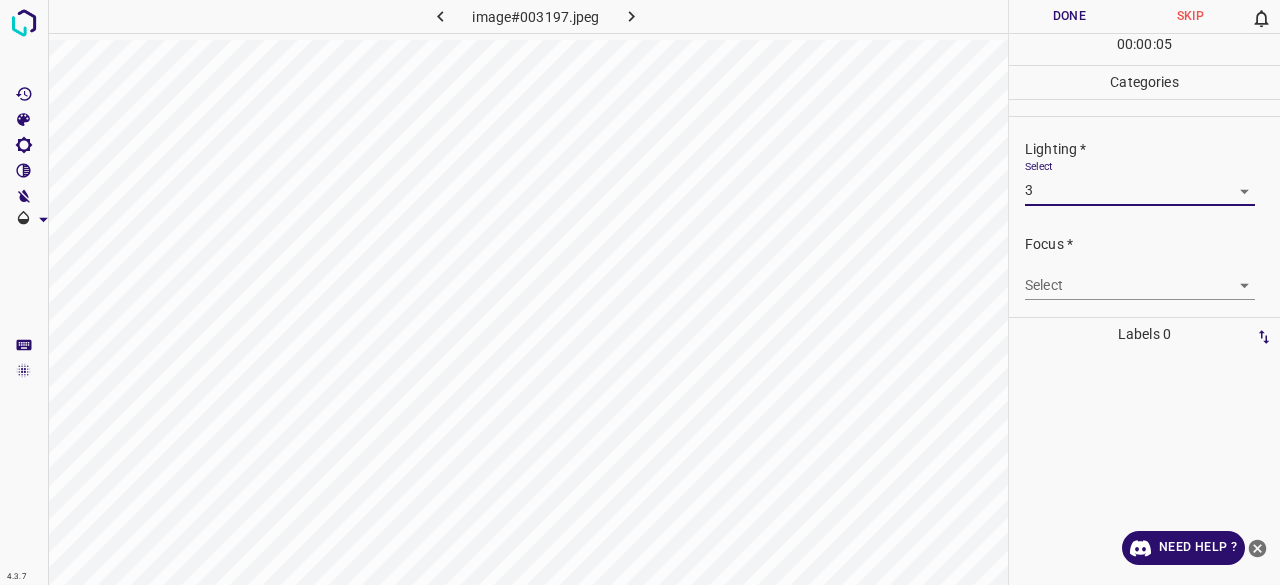 click on "4.3.7 image#003197.jpeg Done Skip 0 00   : 00   : 05   Categories Lighting *  Select 3 3 Focus *  Select ​ Overall *  Select ​ Labels   0 Categories 1 Lighting 2 Focus 3 Overall Tools Space Change between modes (Draw & Edit) I Auto labeling R Restore zoom M Zoom in N Zoom out Delete Delete selecte label Filters Z Restore filters X Saturation filter C Brightness filter V Contrast filter B Gray scale filter General O Download Need Help ? - Text - Hide - Delete 1 2 3 4 5" at bounding box center (640, 292) 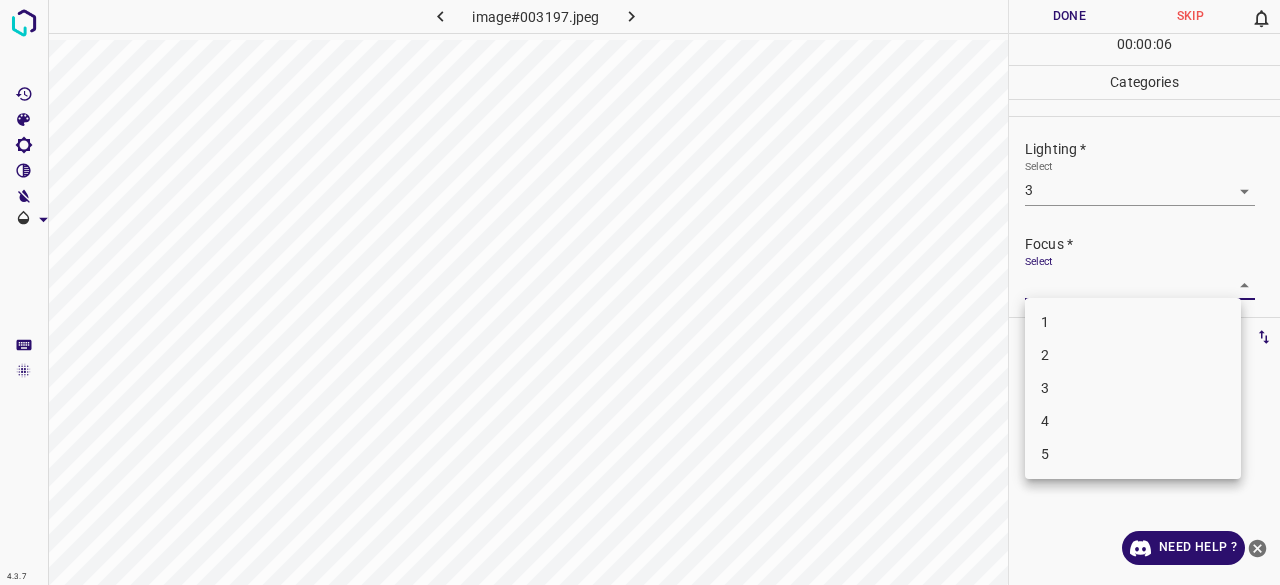 click on "3" at bounding box center [1133, 388] 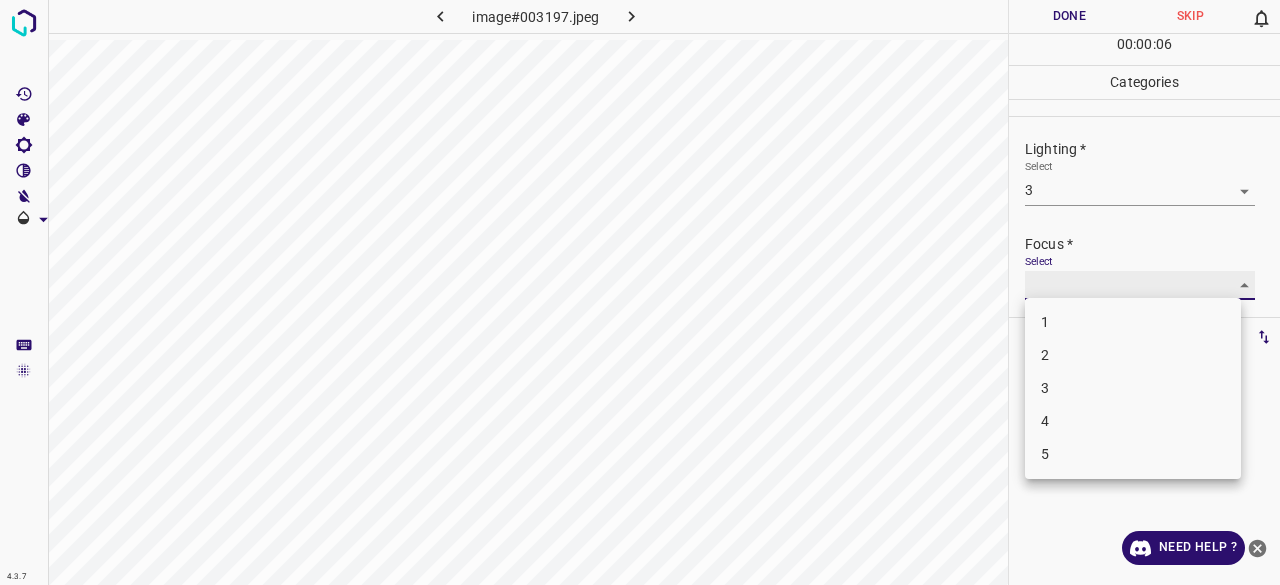 type on "3" 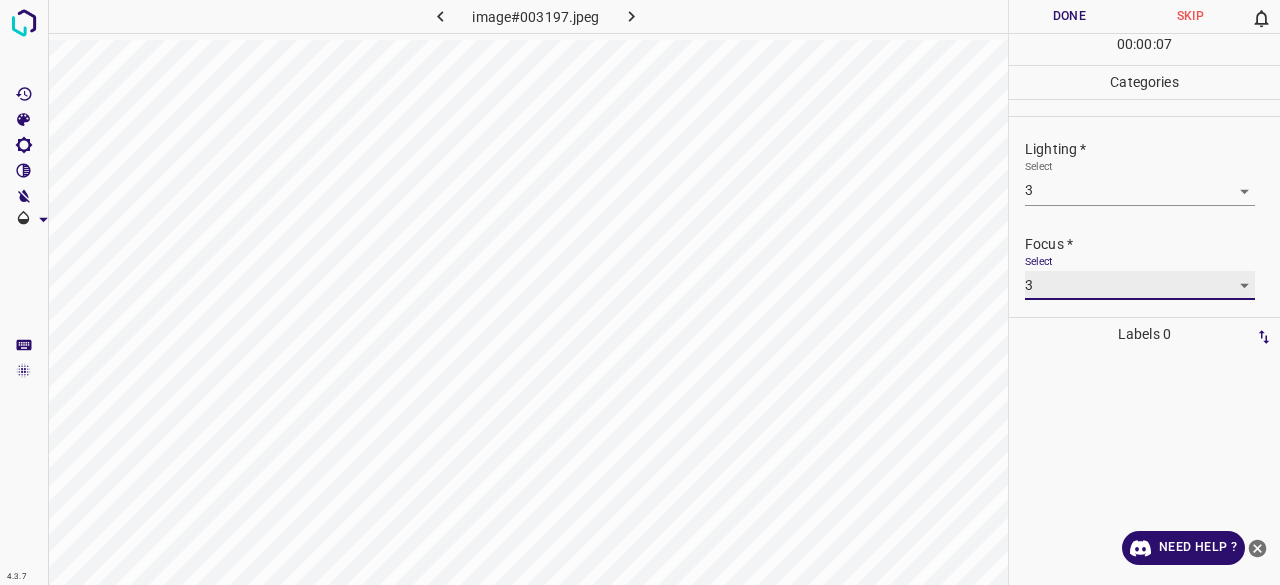 scroll, scrollTop: 98, scrollLeft: 0, axis: vertical 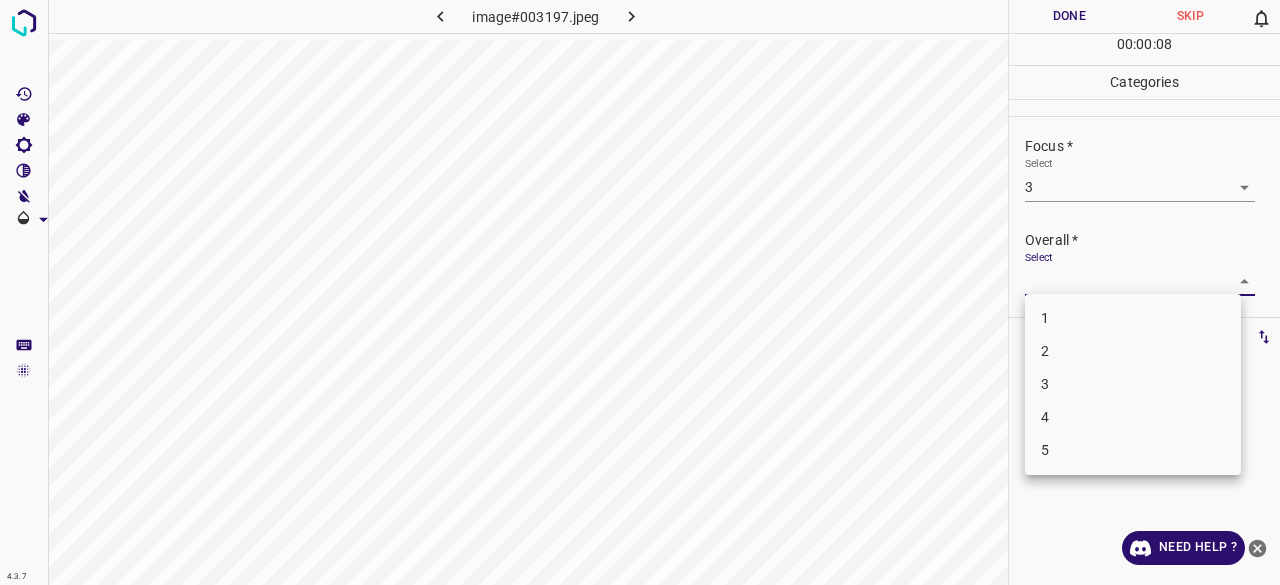 click on "4.3.7 image#003197.jpeg Done Skip 0 00   : 00   : 08   Categories Lighting *  Select 3 3 Focus *  Select 3 3 Overall *  Select ​ Labels   0 Categories 1 Lighting 2 Focus 3 Overall Tools Space Change between modes (Draw & Edit) I Auto labeling R Restore zoom M Zoom in N Zoom out Delete Delete selecte label Filters Z Restore filters X Saturation filter C Brightness filter V Contrast filter B Gray scale filter General O Download Need Help ? - Text - Hide - Delete 1 2 3 4 5" at bounding box center (640, 292) 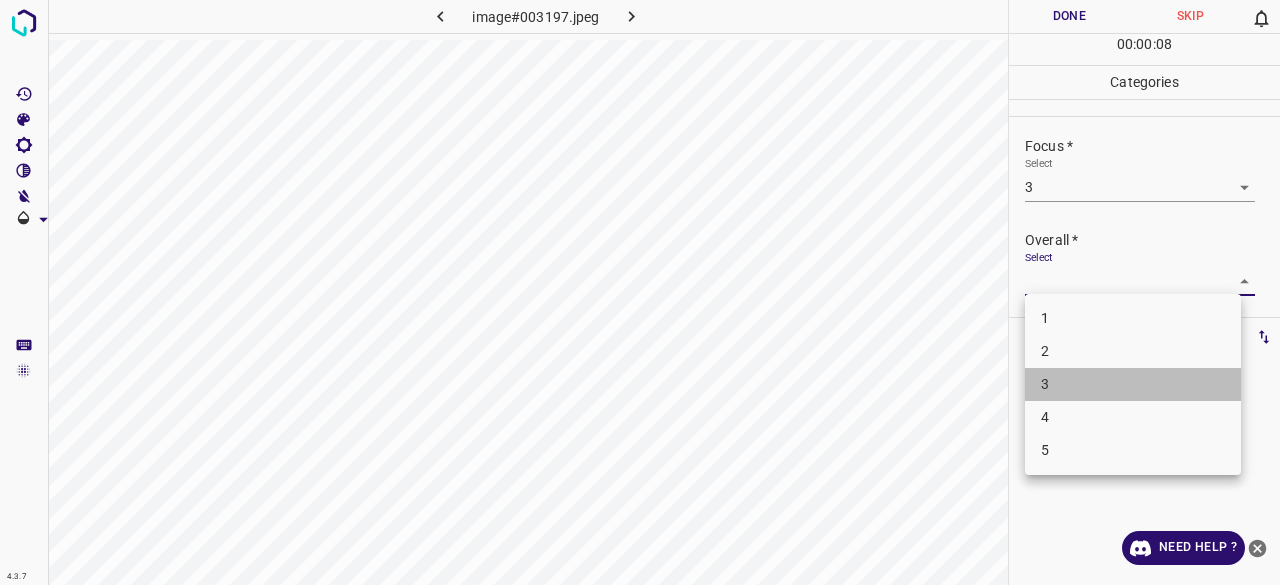 click on "3" at bounding box center [1133, 384] 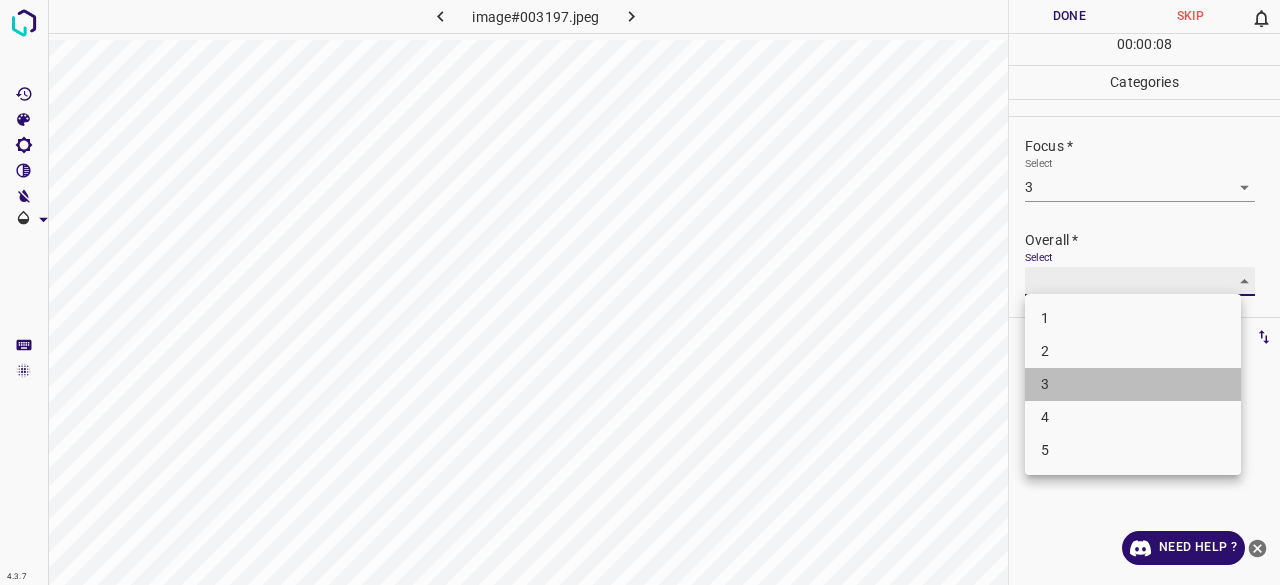type on "3" 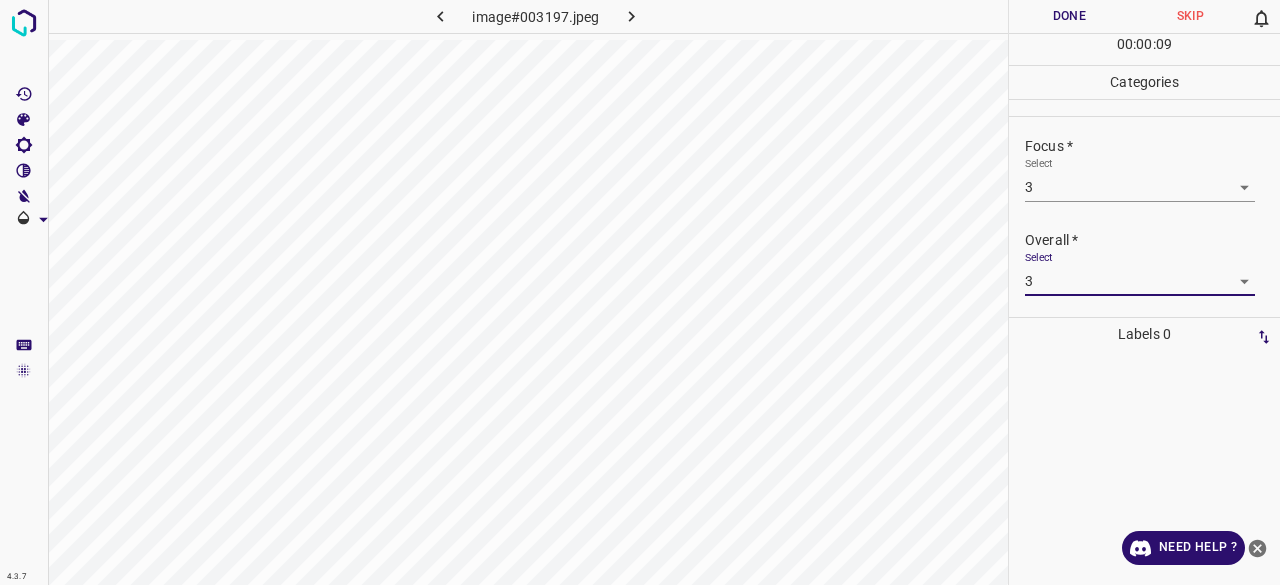 click on "Done" at bounding box center (1069, 16) 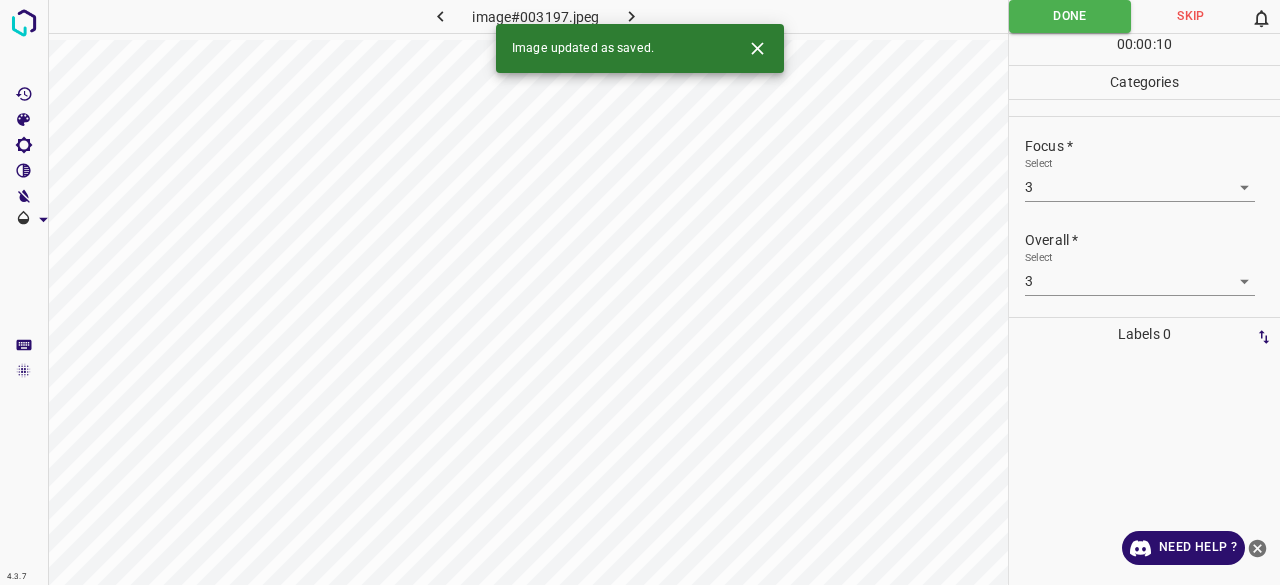 click 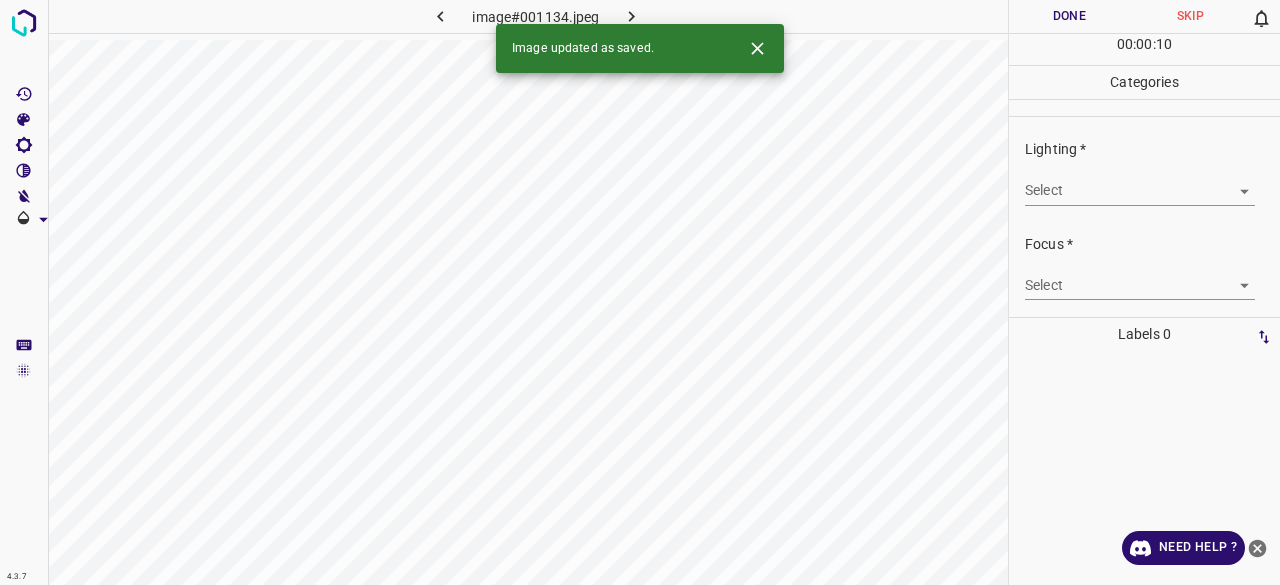 click on "4.3.7 image#001134.jpeg Done Skip 0 00   : 00   : 10   Categories Lighting *  Select ​ Focus *  Select ​ Overall *  Select ​ Labels   0 Categories 1 Lighting 2 Focus 3 Overall Tools Space Change between modes (Draw & Edit) I Auto labeling R Restore zoom M Zoom in N Zoom out Delete Delete selecte label Filters Z Restore filters X Saturation filter C Brightness filter V Contrast filter B Gray scale filter General O Download Image updated as saved. Need Help ? - Text - Hide - Delete" at bounding box center (640, 292) 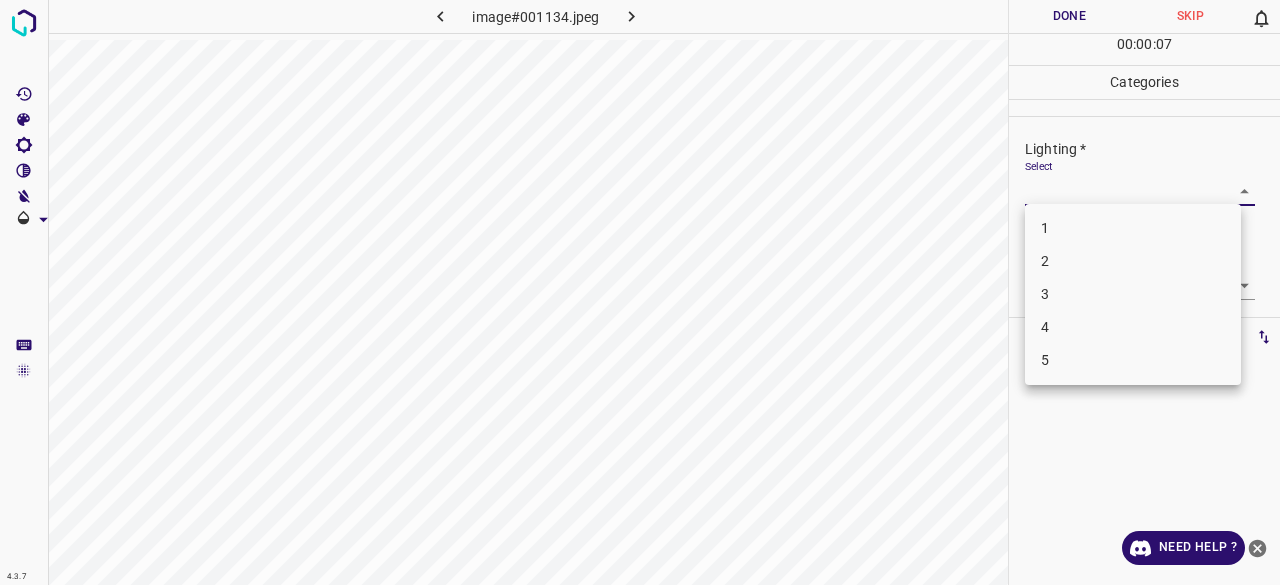 click on "3" at bounding box center [1133, 294] 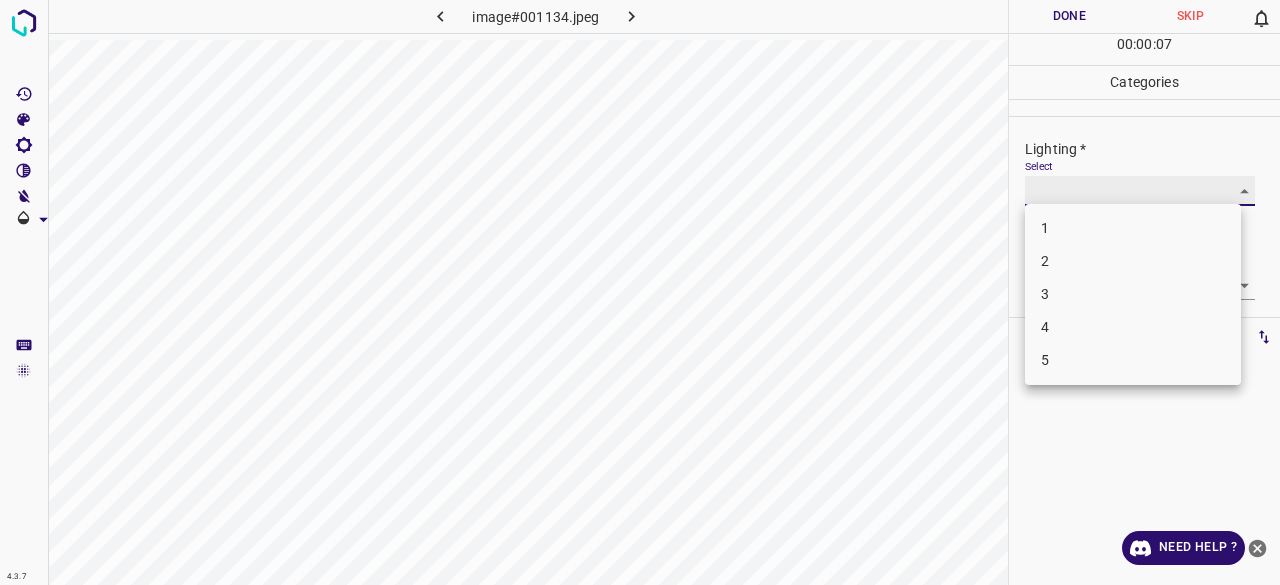 type on "3" 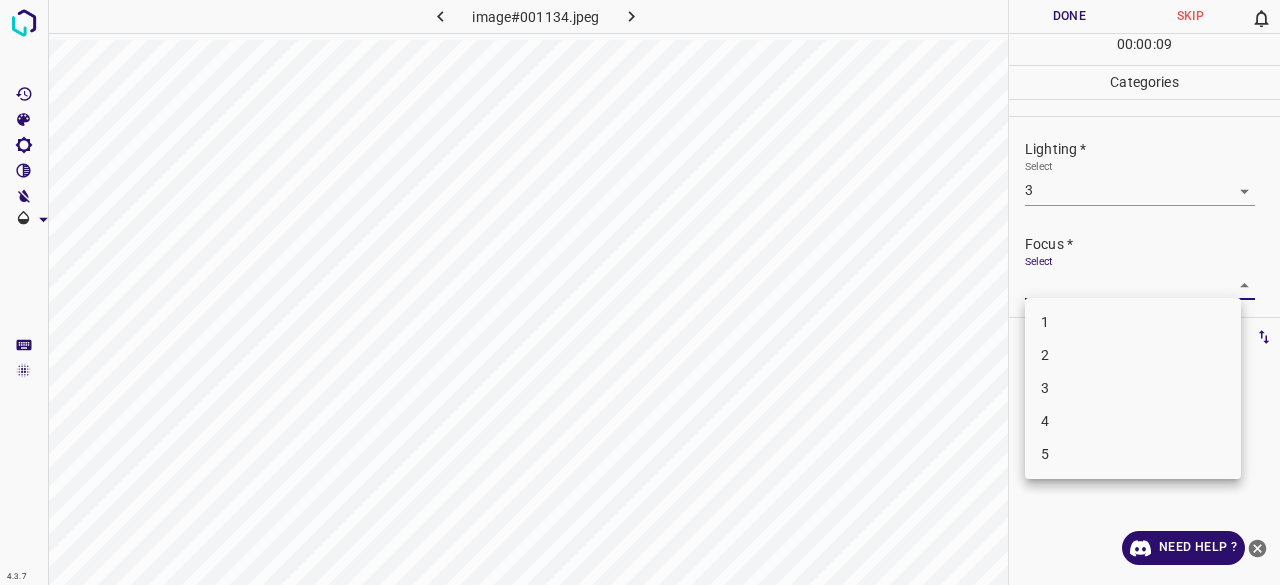 click on "4.3.7 image#001134.jpeg Done Skip 0 00   : 00   : 09   Categories Lighting *  Select 3 3 Focus *  Select ​ Overall *  Select ​ Labels   0 Categories 1 Lighting 2 Focus 3 Overall Tools Space Change between modes (Draw & Edit) I Auto labeling R Restore zoom M Zoom in N Zoom out Delete Delete selecte label Filters Z Restore filters X Saturation filter C Brightness filter V Contrast filter B Gray scale filter General O Download Need Help ? - Text - Hide - Delete 1 2 3 4 5" at bounding box center [640, 292] 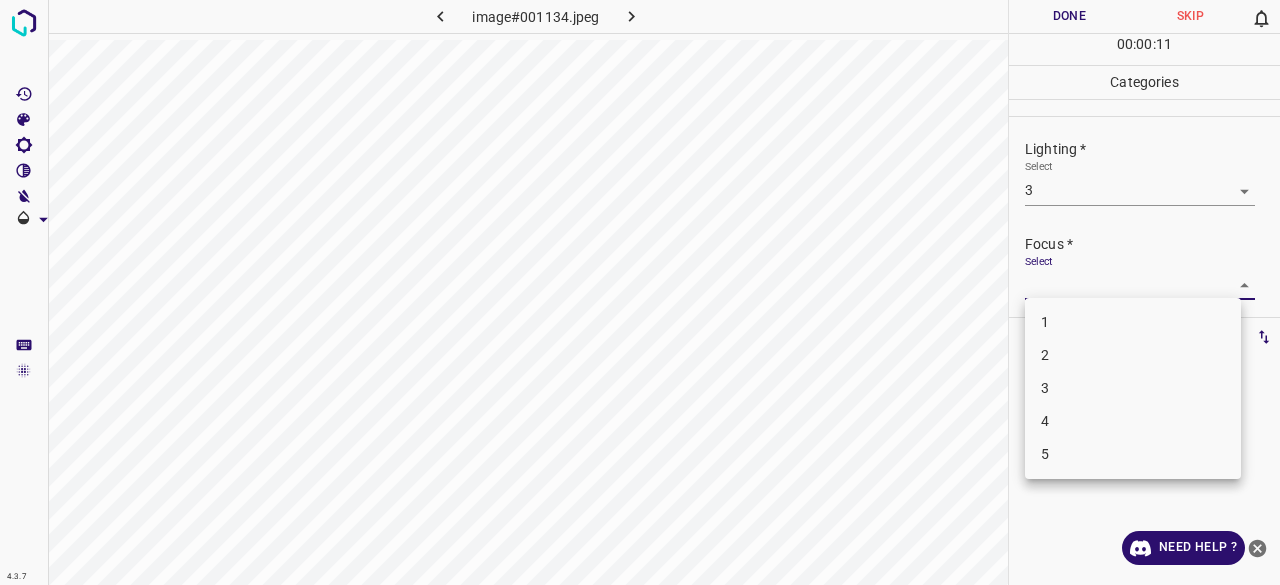 click on "3" at bounding box center [1133, 388] 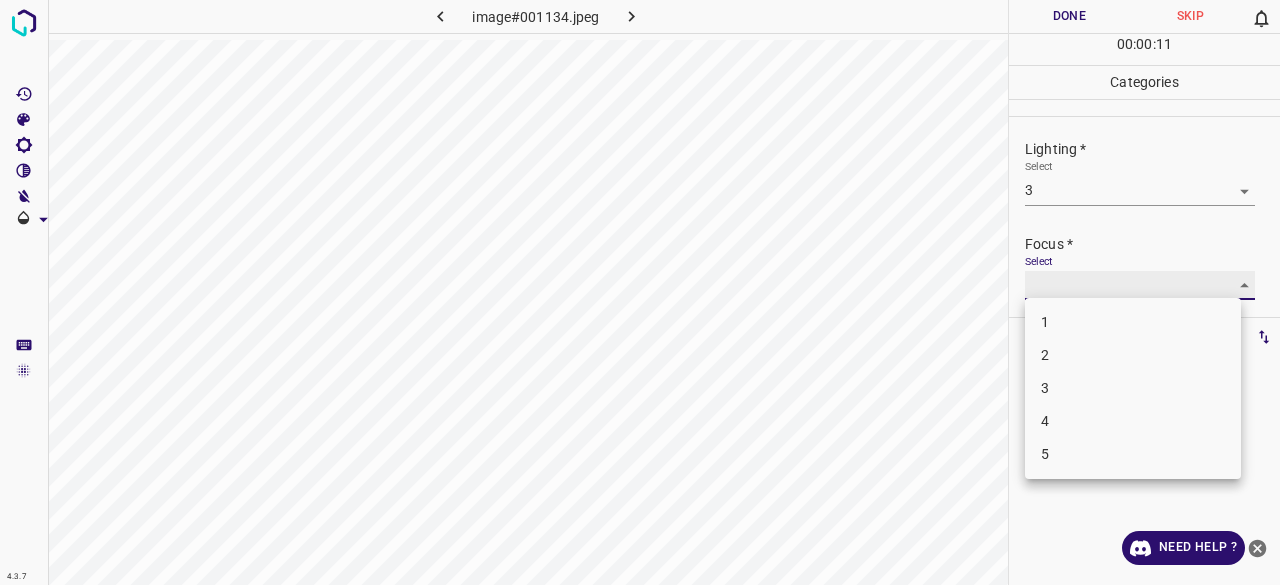 type 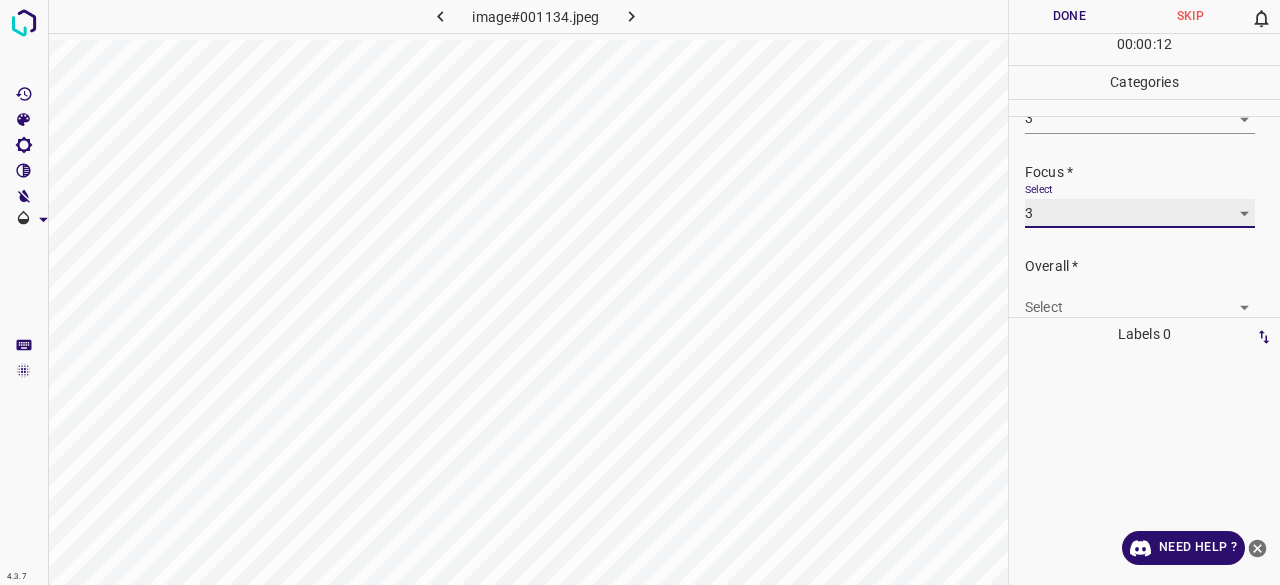 scroll, scrollTop: 98, scrollLeft: 0, axis: vertical 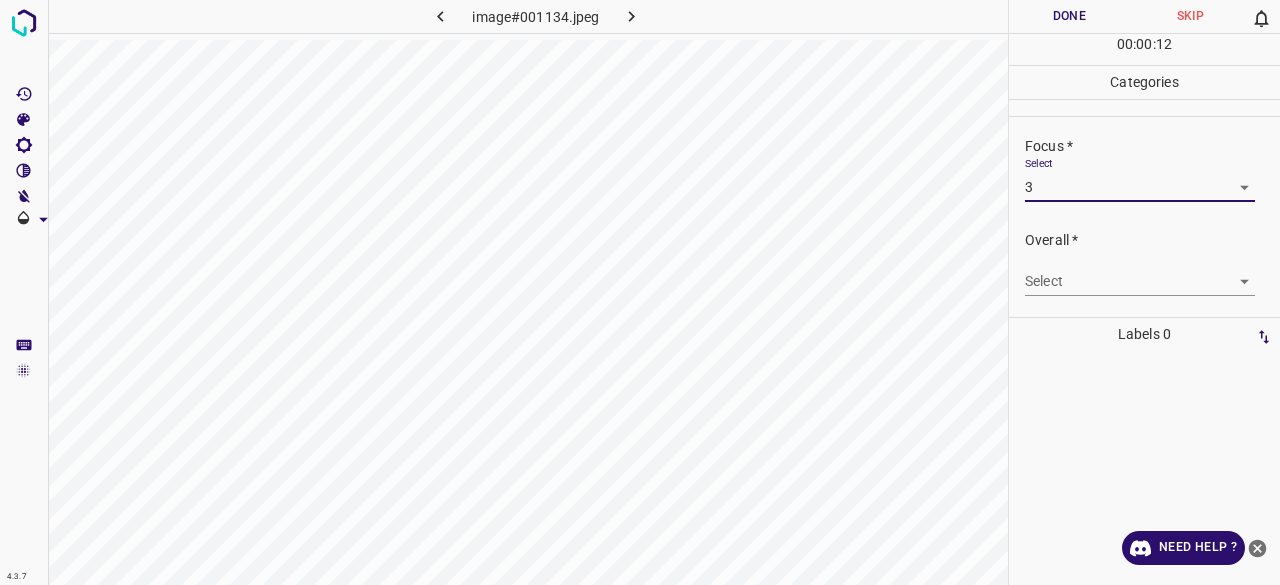 click on "4.3.7 image#001134.jpeg Done Skip 0 00   : 00   : 12   Categories Lighting *  Select 3 3 Focus *  Select 3 3 Overall *  Select ​ Labels   0 Categories 1 Lighting 2 Focus 3 Overall Tools Space Change between modes (Draw & Edit) I Auto labeling R Restore zoom M Zoom in N Zoom out Delete Delete selecte label Filters Z Restore filters X Saturation filter C Brightness filter V Contrast filter B Gray scale filter General O Download Need Help ? - Text - Hide - Delete" at bounding box center (640, 292) 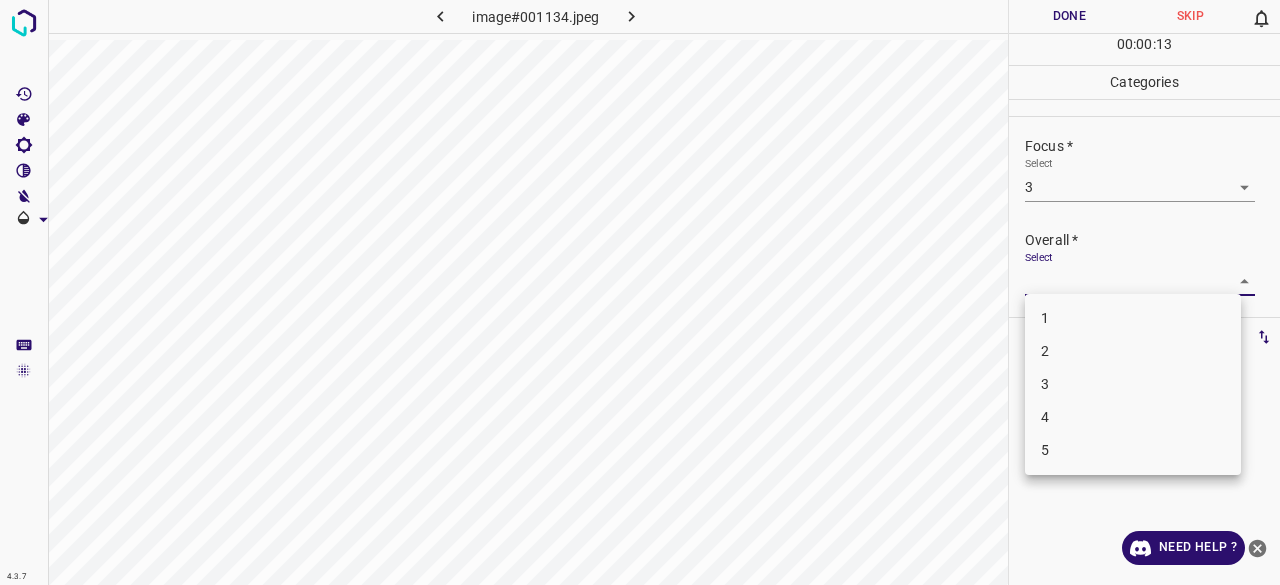 click on "3" at bounding box center [1133, 384] 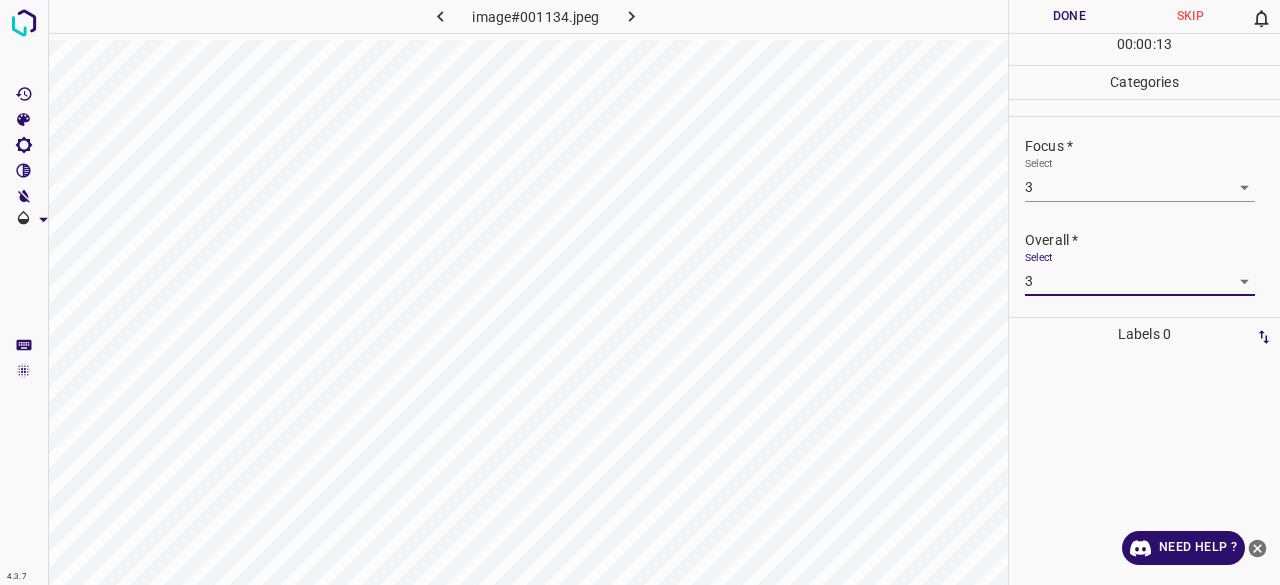 click on "Done" at bounding box center [1069, 16] 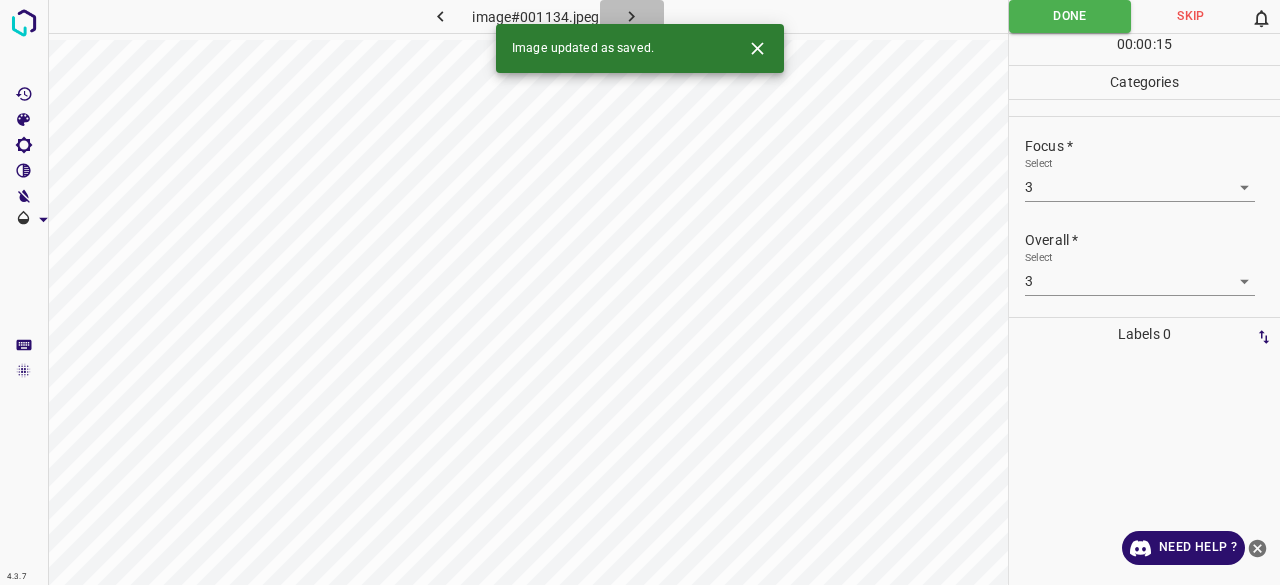 click 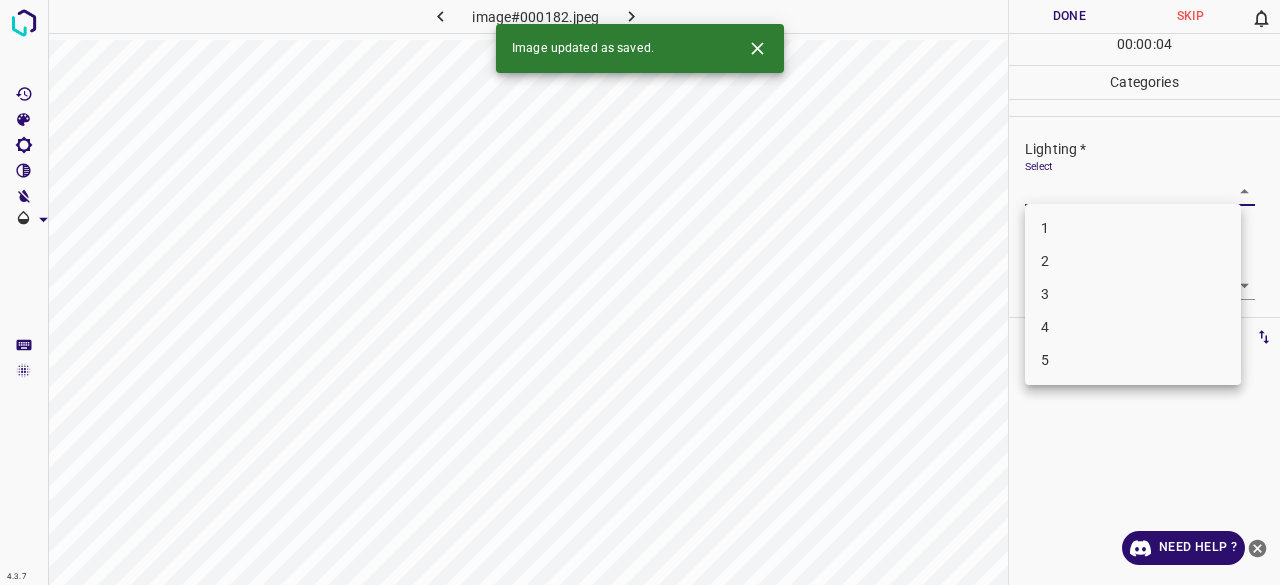 click on "4.3.7 image#000182.jpeg Done Skip 0 00   : 00   : 04   Categories Lighting *  Select ​ Focus *  Select ​ Overall *  Select ​ Labels   0 Categories 1 Lighting 2 Focus 3 Overall Tools Space Change between modes (Draw & Edit) I Auto labeling R Restore zoom M Zoom in N Zoom out Delete Delete selecte label Filters Z Restore filters X Saturation filter C Brightness filter V Contrast filter B Gray scale filter General O Download Image updated as saved. Need Help ? - Text - Hide - Delete 1 2 3 4 5" at bounding box center (640, 292) 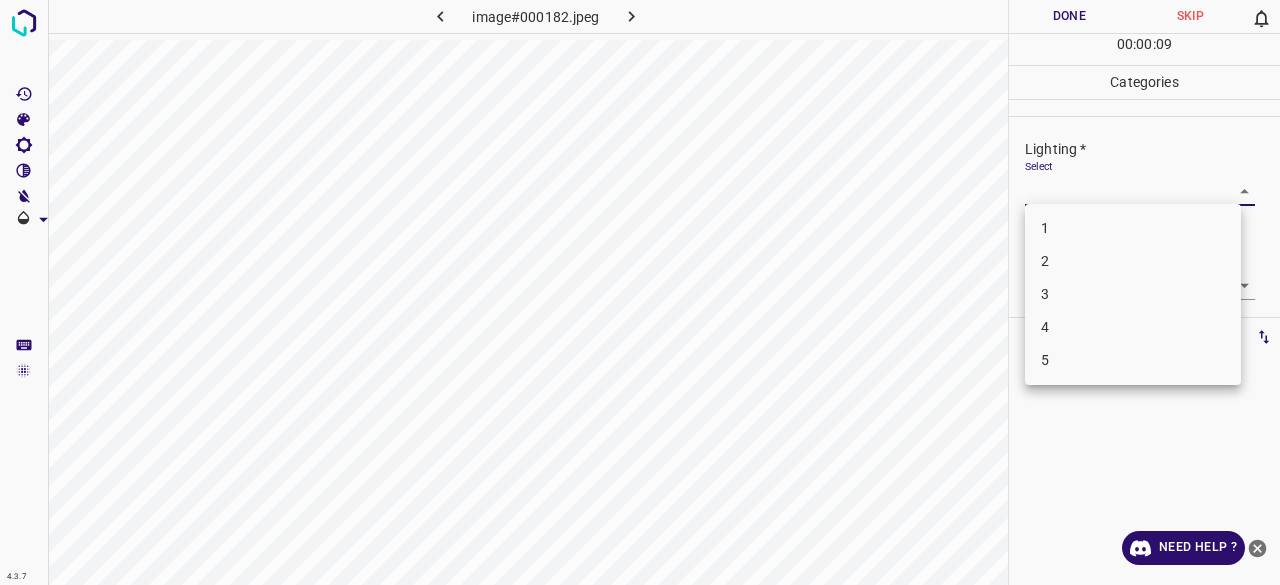 click on "4" at bounding box center (1133, 327) 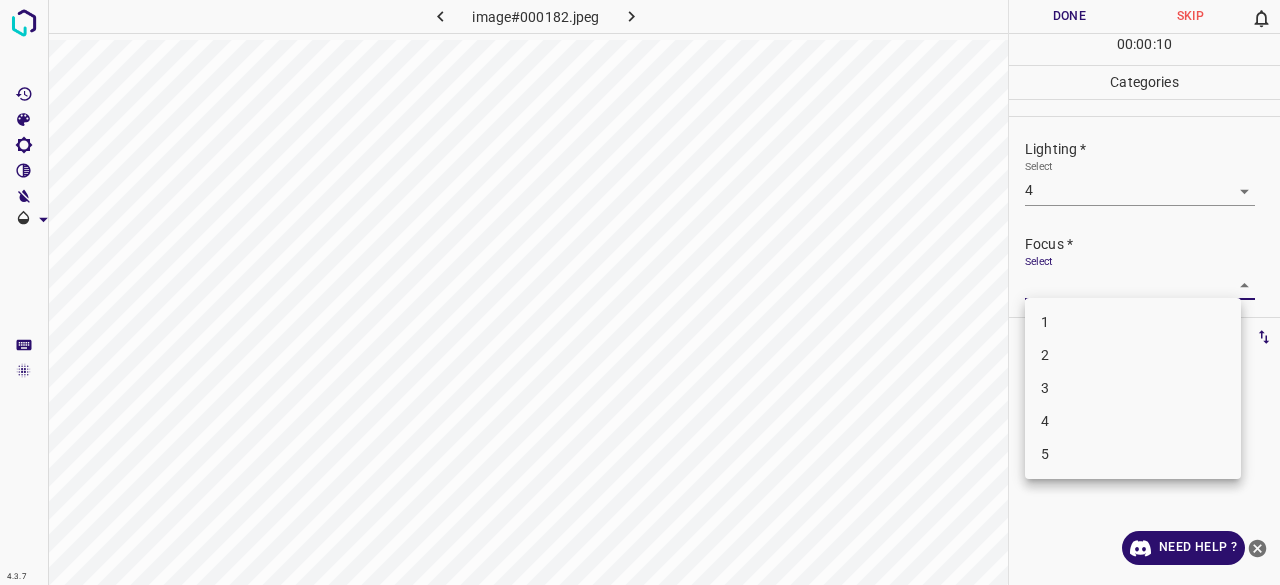 click on "4.3.7 image#000182.jpeg Done Skip 0 00   : 00   : 10   Categories Lighting *  Select 4 4 Focus *  Select ​ Overall *  Select ​ Labels   0 Categories 1 Lighting 2 Focus 3 Overall Tools Space Change between modes (Draw & Edit) I Auto labeling R Restore zoom M Zoom in N Zoom out Delete Delete selecte label Filters Z Restore filters X Saturation filter C Brightness filter V Contrast filter B Gray scale filter General O Download Need Help ? - Text - Hide - Delete 1 2 3 4 5" at bounding box center (640, 292) 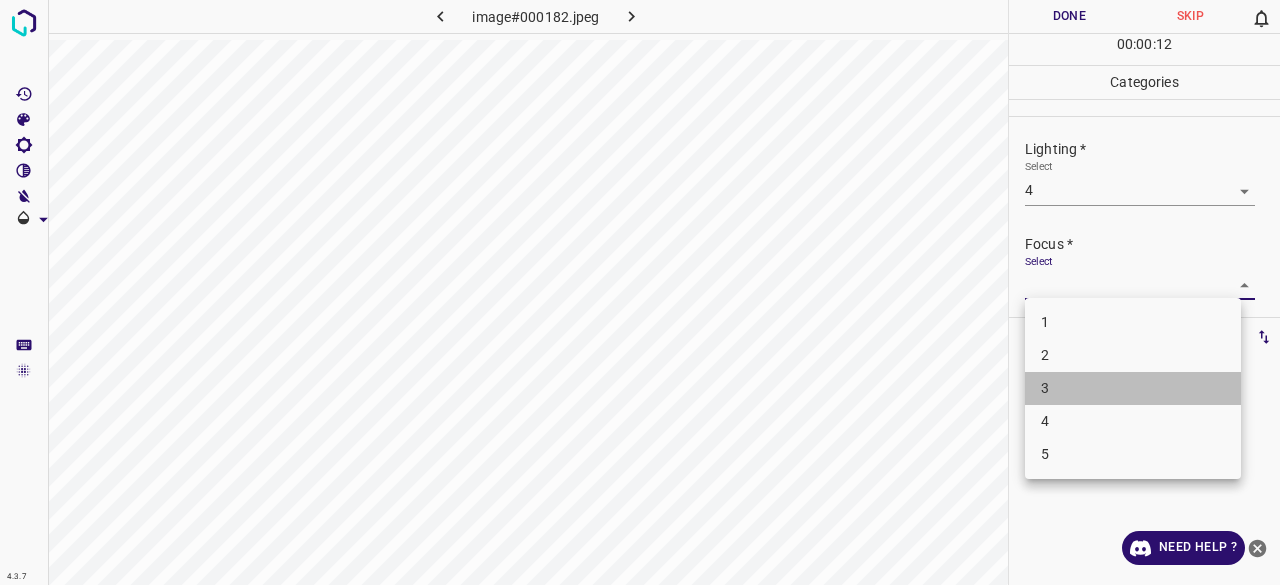 click on "3" at bounding box center [1133, 388] 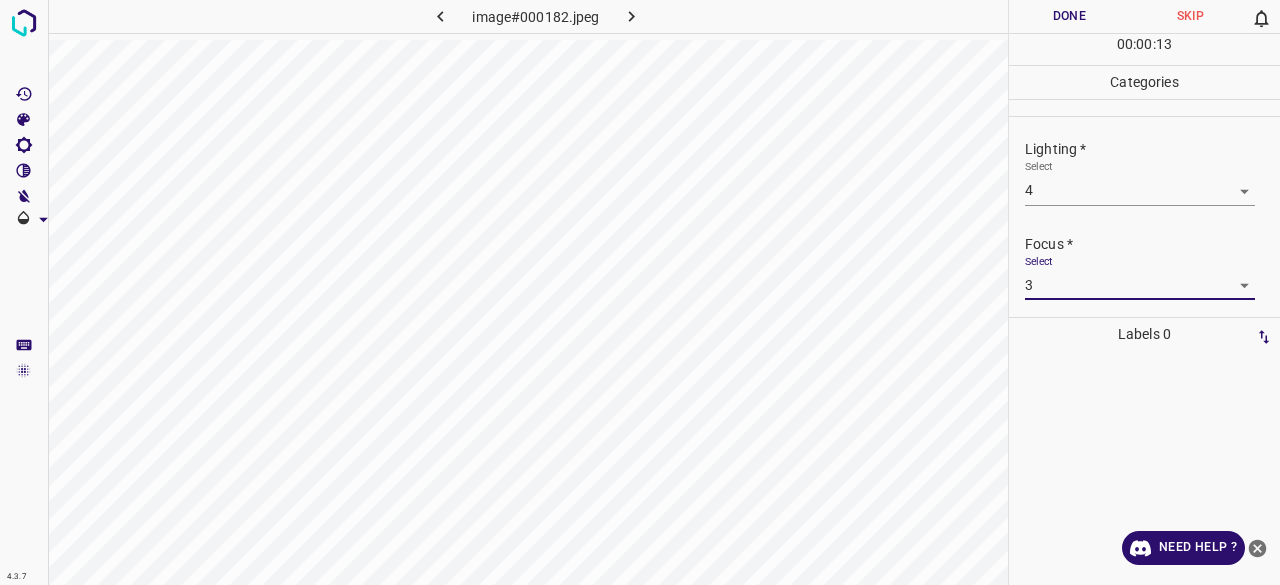 click on "4.3.7 image#000182.jpeg Done Skip 0 00   : 00   : 13   Categories Lighting *  Select 4 4 Focus *  Select 3 3 Overall *  Select ​ Labels   0 Categories 1 Lighting 2 Focus 3 Overall Tools Space Change between modes (Draw & Edit) I Auto labeling R Restore zoom M Zoom in N Zoom out Delete Delete selecte label Filters Z Restore filters X Saturation filter C Brightness filter V Contrast filter B Gray scale filter General O Download Need Help ? - Text - Hide - Delete" at bounding box center [640, 292] 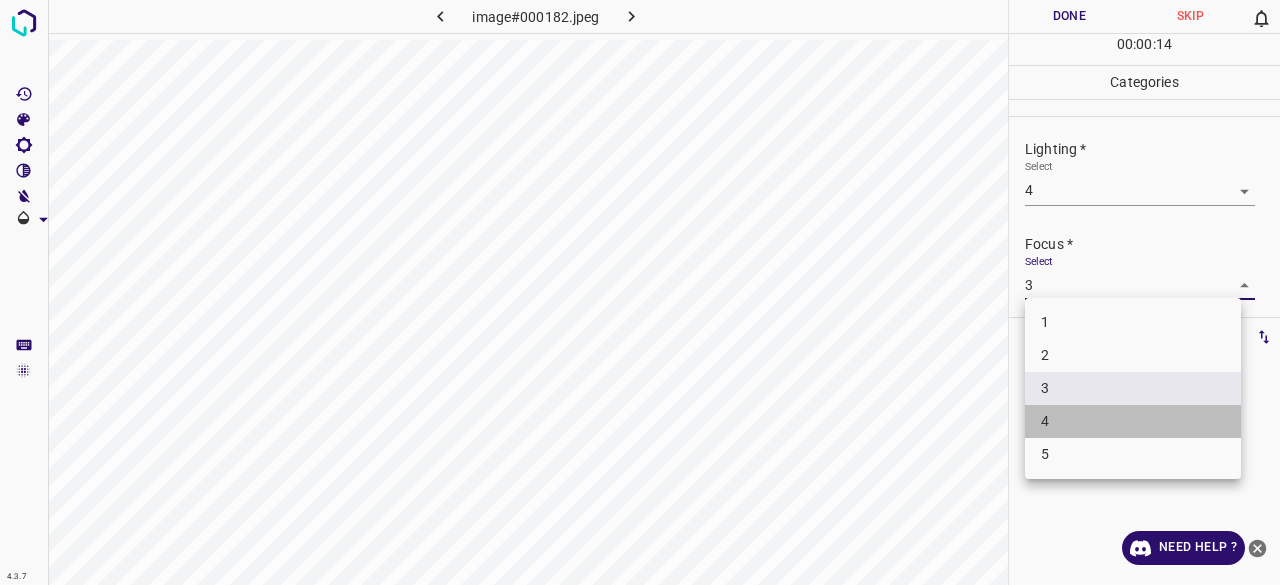 click on "4" at bounding box center (1133, 421) 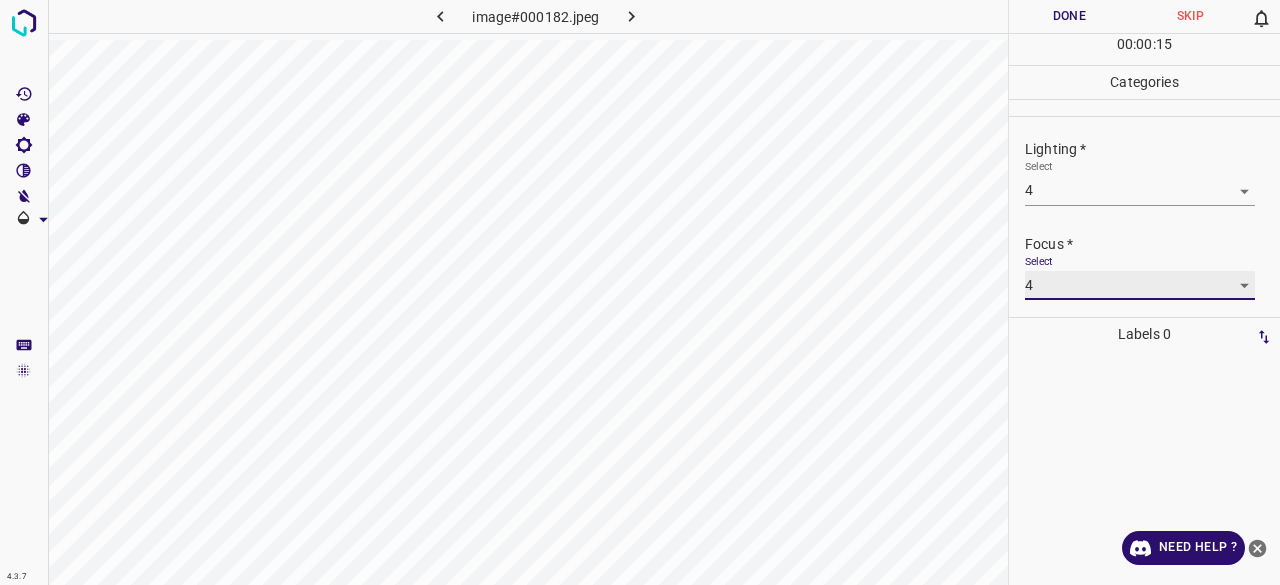 scroll, scrollTop: 98, scrollLeft: 0, axis: vertical 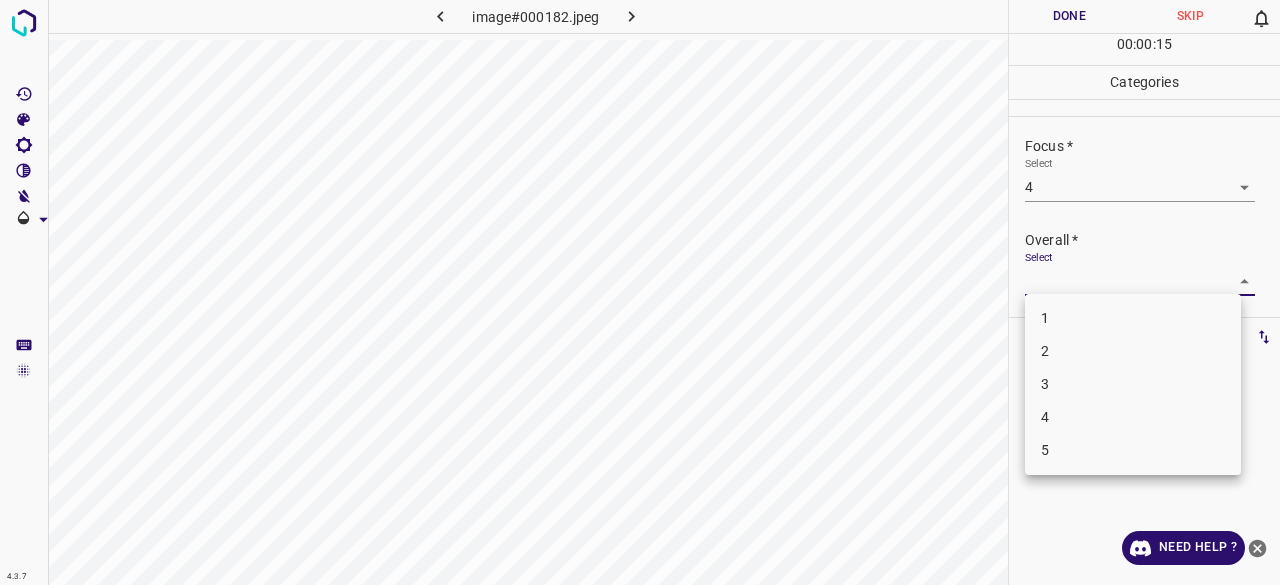 click on "4.3.7 image#000182.jpeg Done Skip 0 00   : 00   : 15   Categories Lighting *  Select 4 4 Focus *  Select 4 4 Overall *  Select ​ Labels   0 Categories 1 Lighting 2 Focus 3 Overall Tools Space Change between modes (Draw & Edit) I Auto labeling R Restore zoom M Zoom in N Zoom out Delete Delete selecte label Filters Z Restore filters X Saturation filter C Brightness filter V Contrast filter B Gray scale filter General O Download Need Help ? - Text - Hide - Delete 1 2 3 4 5" at bounding box center (640, 292) 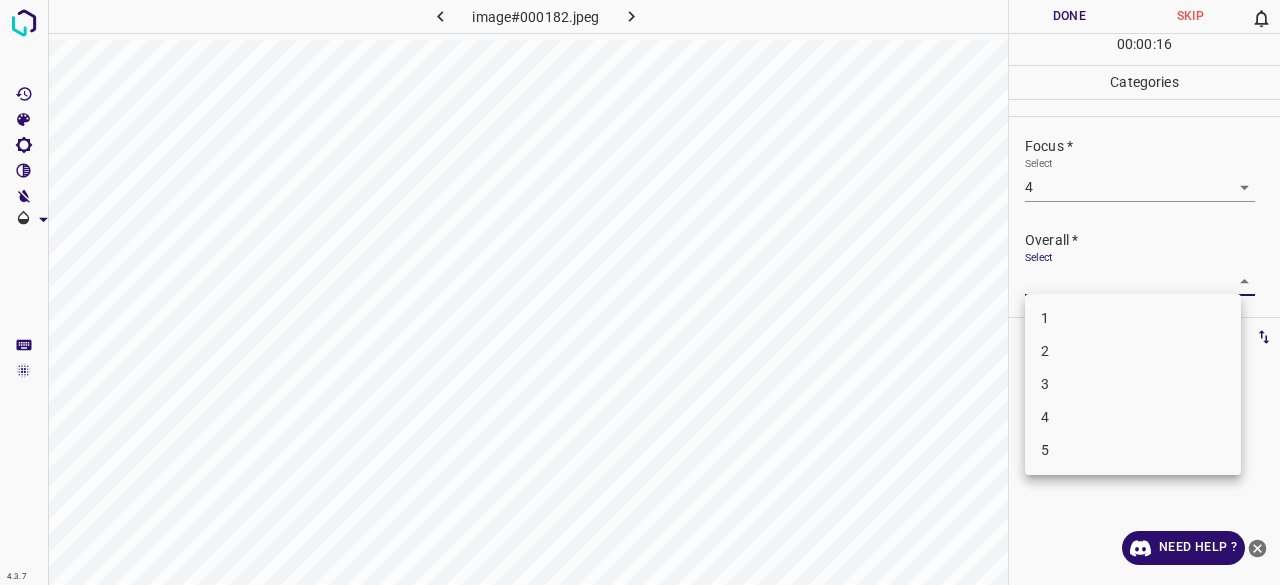 click on "4" at bounding box center (1133, 417) 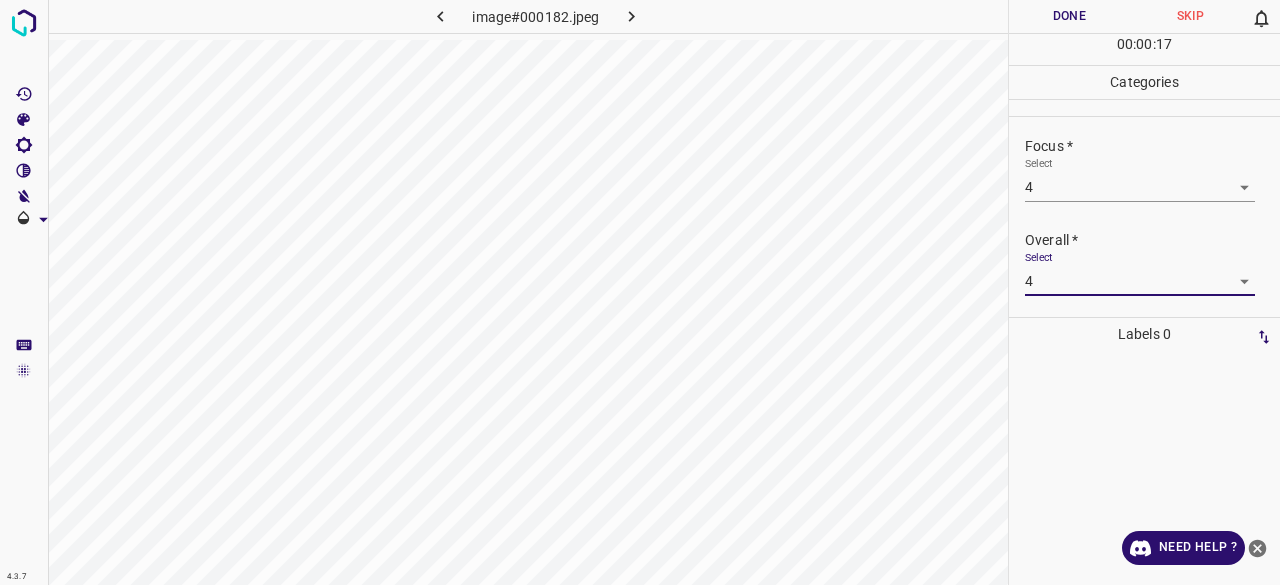 click on "Done" at bounding box center (1069, 16) 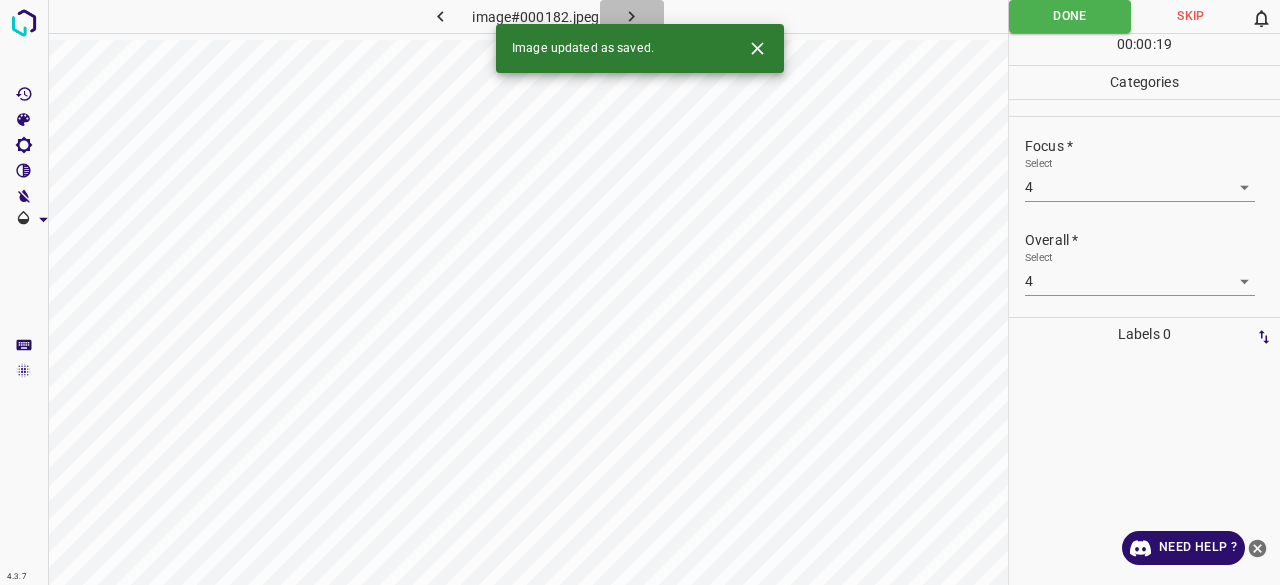 click 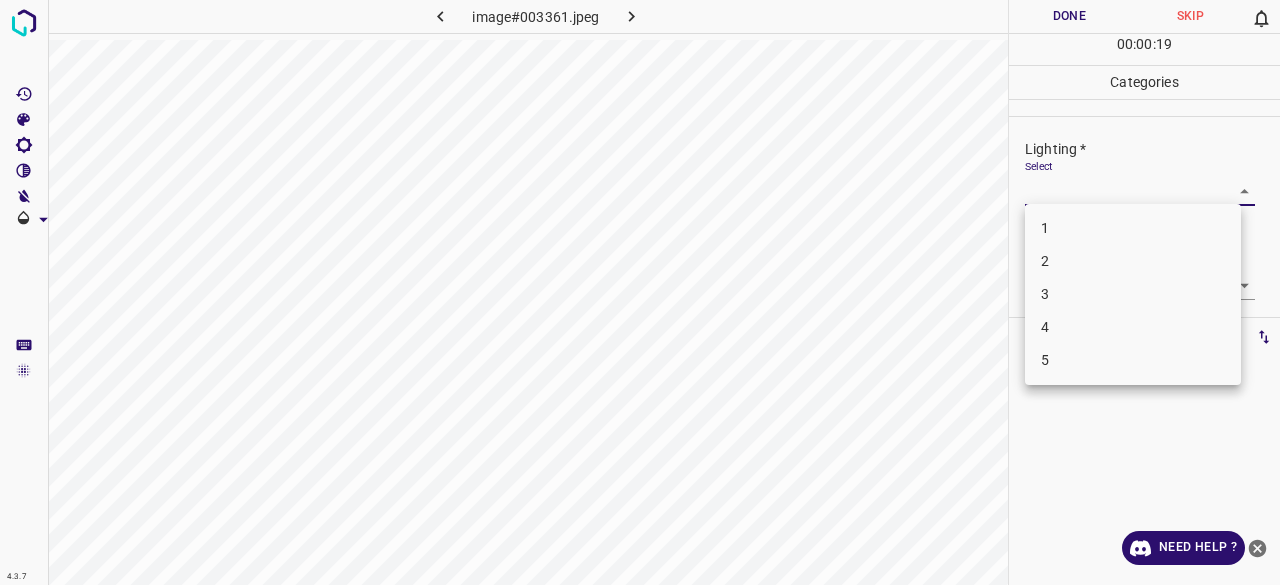 click on "4.3.7 image#003361.jpeg Done Skip 0 00   : 00   : 19   Categories Lighting *  Select ​ Focus *  Select ​ Overall *  Select ​ Labels   0 Categories 1 Lighting 2 Focus 3 Overall Tools Space Change between modes (Draw & Edit) I Auto labeling R Restore zoom M Zoom in N Zoom out Delete Delete selecte label Filters Z Restore filters X Saturation filter C Brightness filter V Contrast filter B Gray scale filter General O Download Need Help ? - Text - Hide - Delete 1 2 3 4 5" at bounding box center (640, 292) 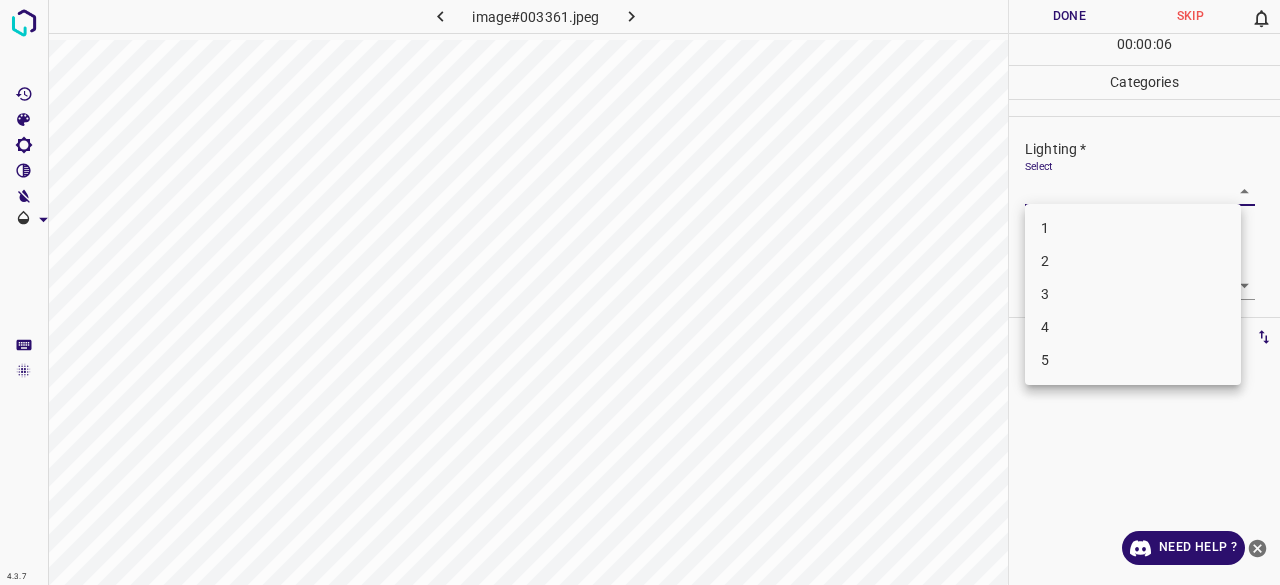 click on "4" at bounding box center [1133, 327] 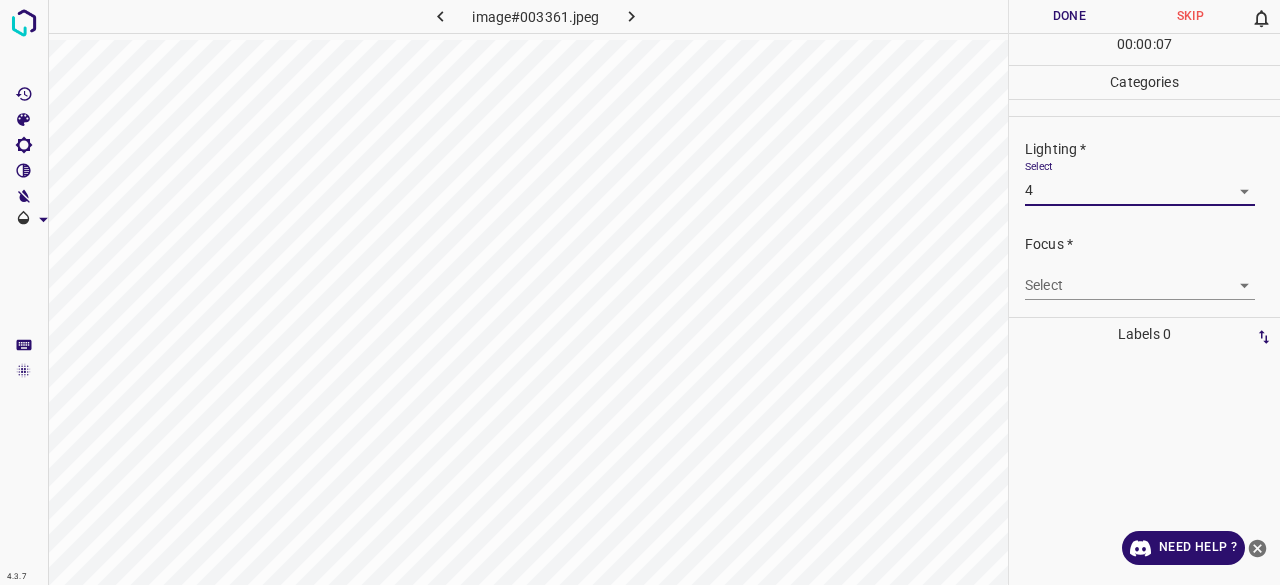 click on "4.3.7 image#003361.jpeg Done Skip 0 00   : 00   : 07   Categories Lighting *  Select 4 4 Focus *  Select ​ Overall *  Select ​ Labels   0 Categories 1 Lighting 2 Focus 3 Overall Tools Space Change between modes (Draw & Edit) I Auto labeling R Restore zoom M Zoom in N Zoom out Delete Delete selecte label Filters Z Restore filters X Saturation filter C Brightness filter V Contrast filter B Gray scale filter General O Download Need Help ? - Text - Hide - Delete" at bounding box center (640, 292) 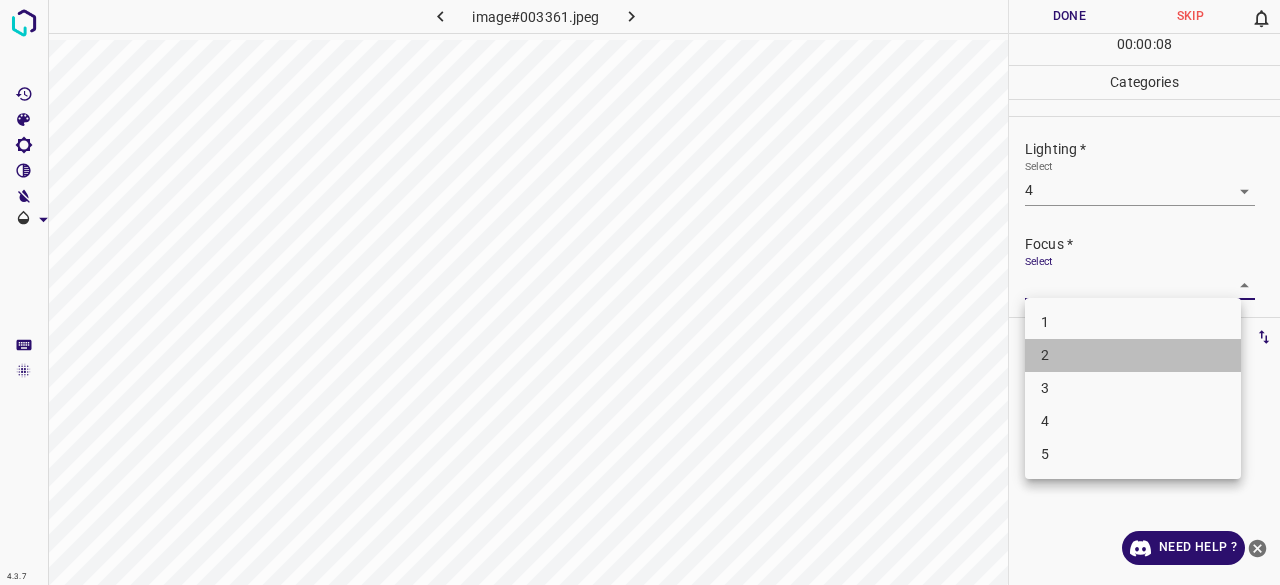 click on "2" at bounding box center (1133, 355) 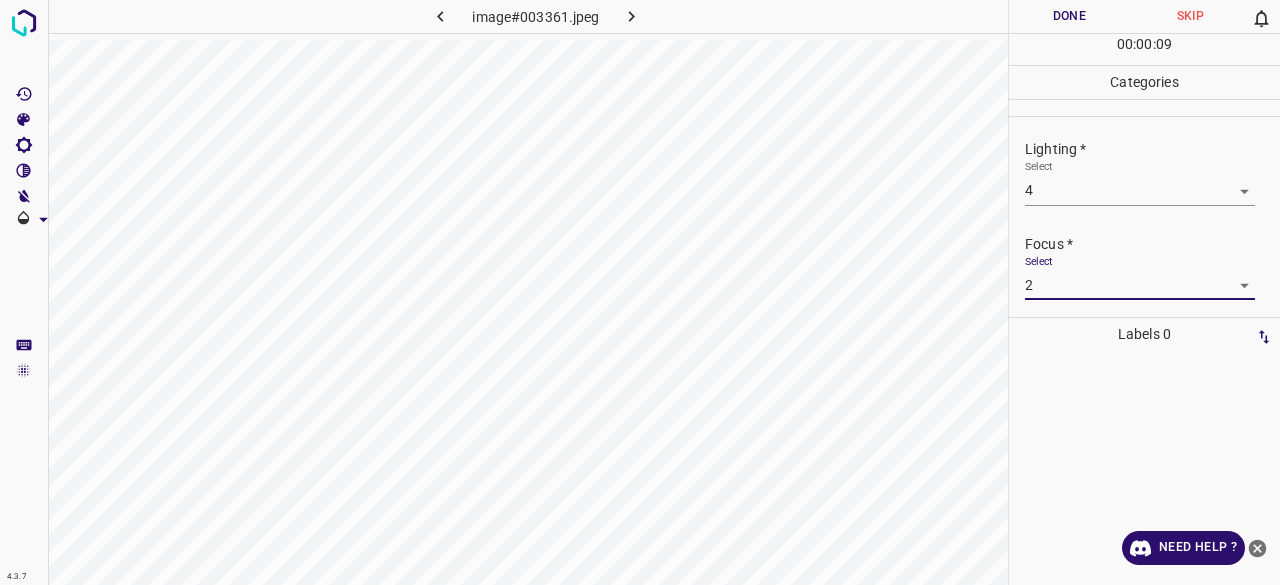 click on "4.3.7 image#003361.jpeg Done Skip 0 00   : 00   : 09   Categories Lighting *  Select 4 4 Focus *  Select 2 2 Overall *  Select ​ Labels   0 Categories 1 Lighting 2 Focus 3 Overall Tools Space Change between modes (Draw & Edit) I Auto labeling R Restore zoom M Zoom in N Zoom out Delete Delete selecte label Filters Z Restore filters X Saturation filter C Brightness filter V Contrast filter B Gray scale filter General O Download Need Help ? - Text - Hide - Delete" at bounding box center [640, 292] 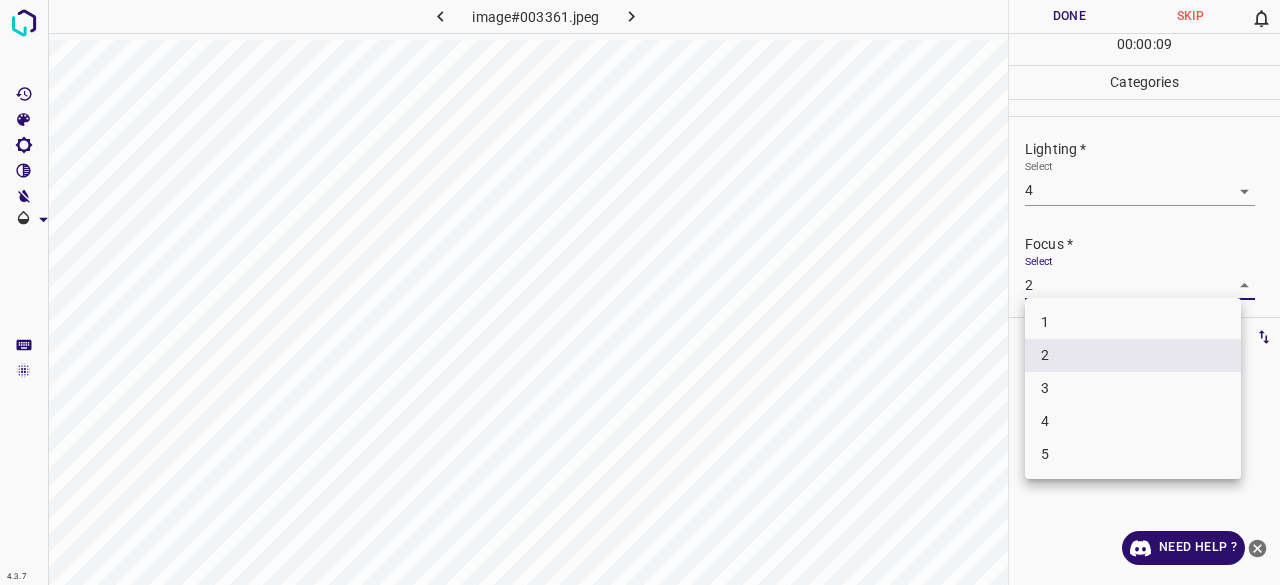 click on "3" at bounding box center [1133, 388] 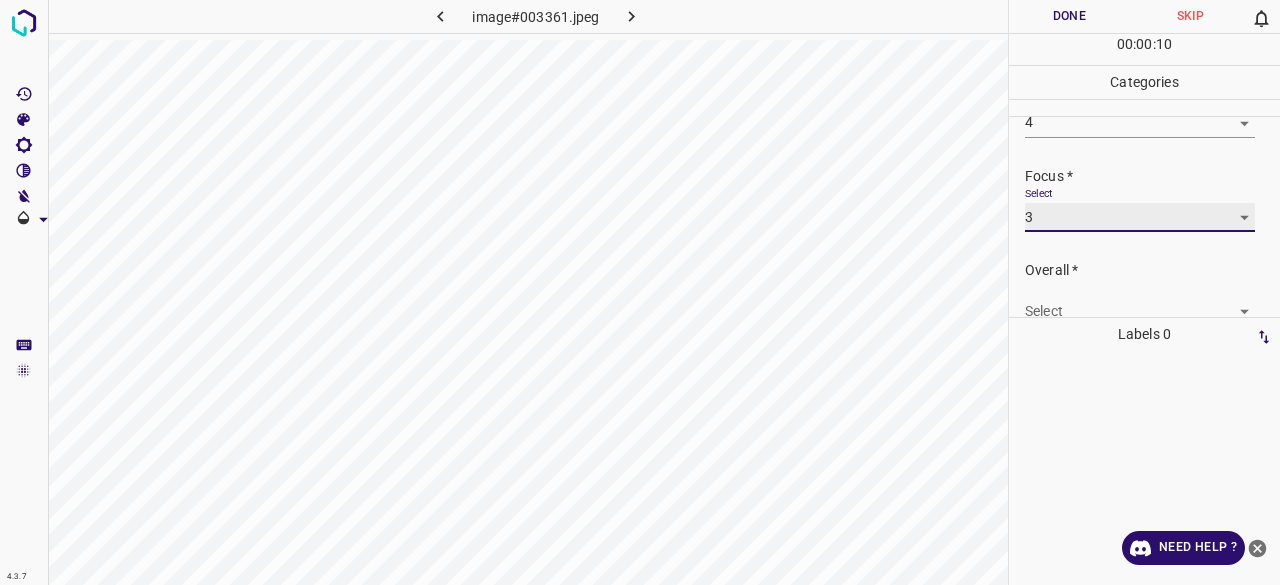 scroll, scrollTop: 98, scrollLeft: 0, axis: vertical 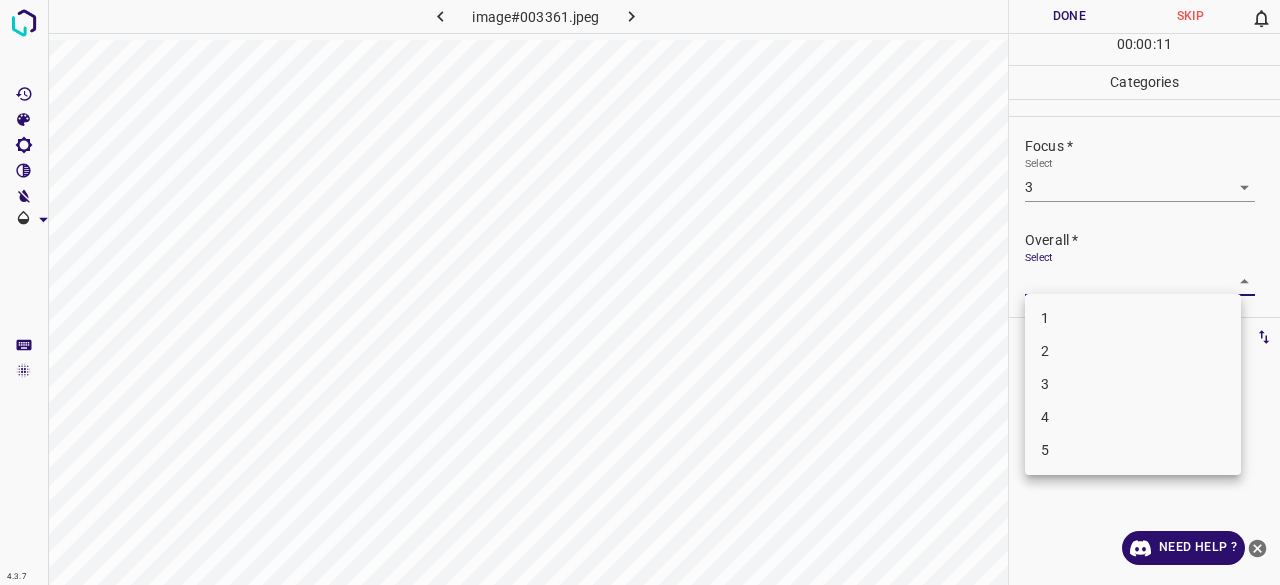 click on "4.3.7 image#003361.jpeg Done Skip 0 00   : 00   : 11   Categories Lighting *  Select 4 4 Focus *  Select 3 3 Overall *  Select ​ Labels   0 Categories 1 Lighting 2 Focus 3 Overall Tools Space Change between modes (Draw & Edit) I Auto labeling R Restore zoom M Zoom in N Zoom out Delete Delete selecte label Filters Z Restore filters X Saturation filter C Brightness filter V Contrast filter B Gray scale filter General O Download Need Help ? - Text - Hide - Delete 1 2 3 4 5" at bounding box center (640, 292) 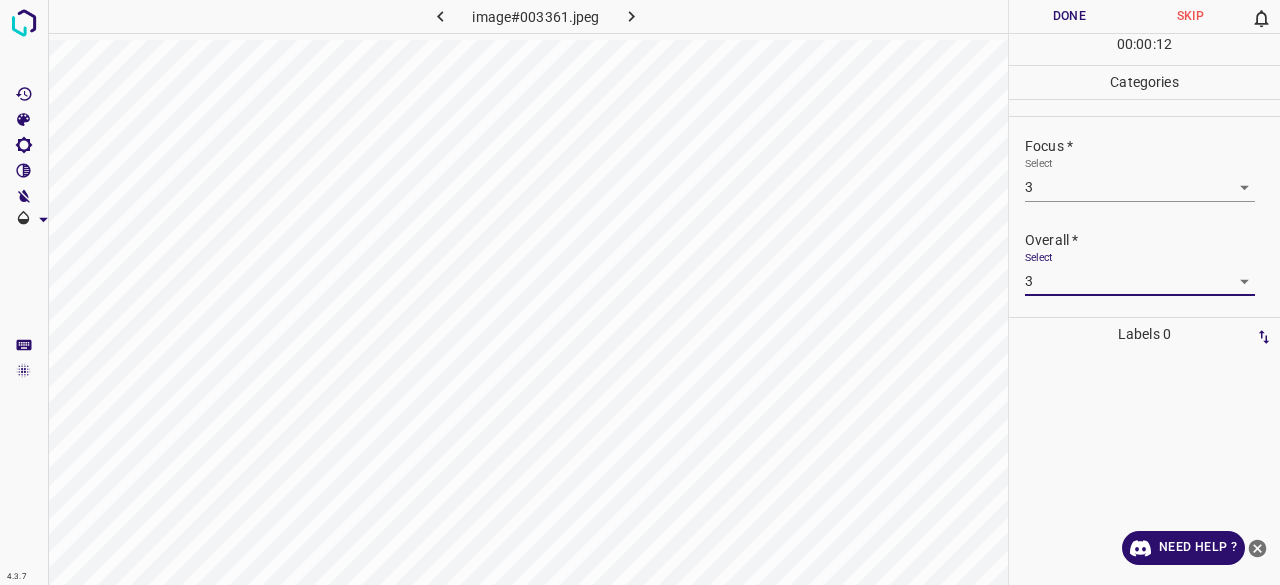 click on "Done" at bounding box center (1069, 16) 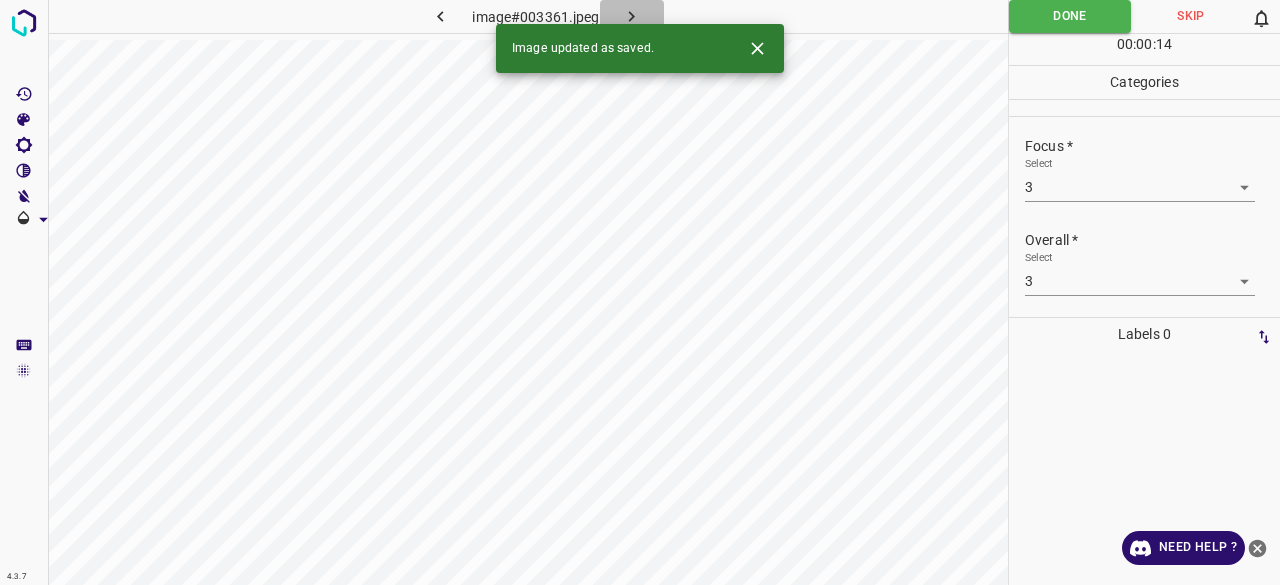 click 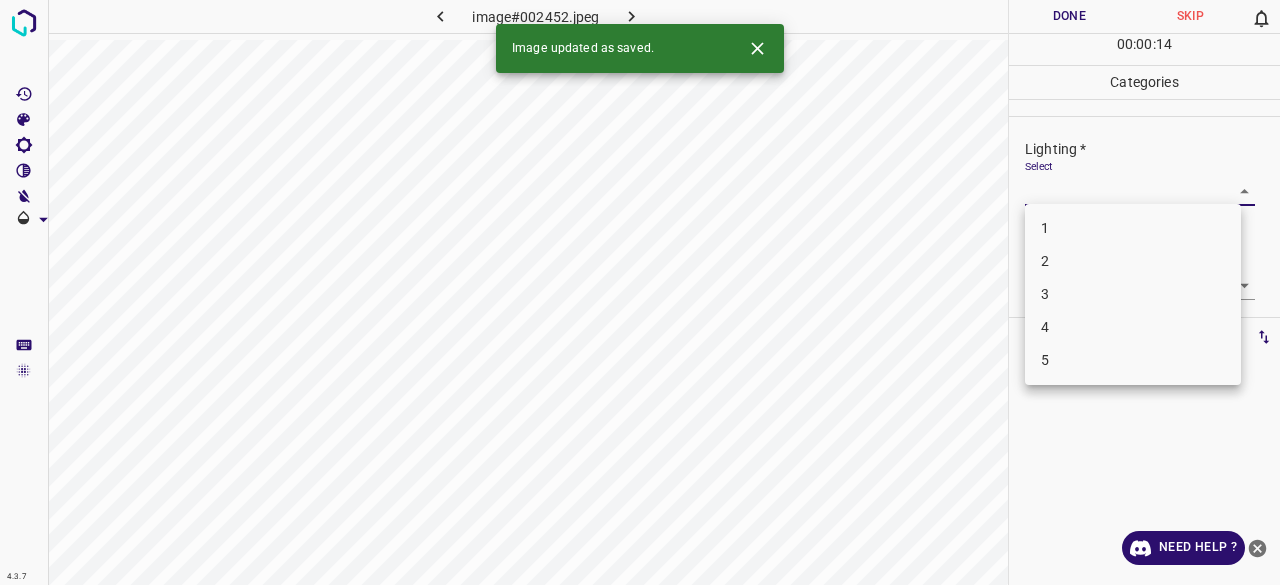 click on "4.3.7 image#002452.jpeg Done Skip 0 00   : 00   : 14   Categories Lighting *  Select ​ Focus *  Select ​ Overall *  Select ​ Labels   0 Categories 1 Lighting 2 Focus 3 Overall Tools Space Change between modes (Draw & Edit) I Auto labeling R Restore zoom M Zoom in N Zoom out Delete Delete selecte label Filters Z Restore filters X Saturation filter C Brightness filter V Contrast filter B Gray scale filter General O Download Image updated as saved. Need Help ? - Text - Hide - Delete 1 2 3 4 5" at bounding box center [640, 292] 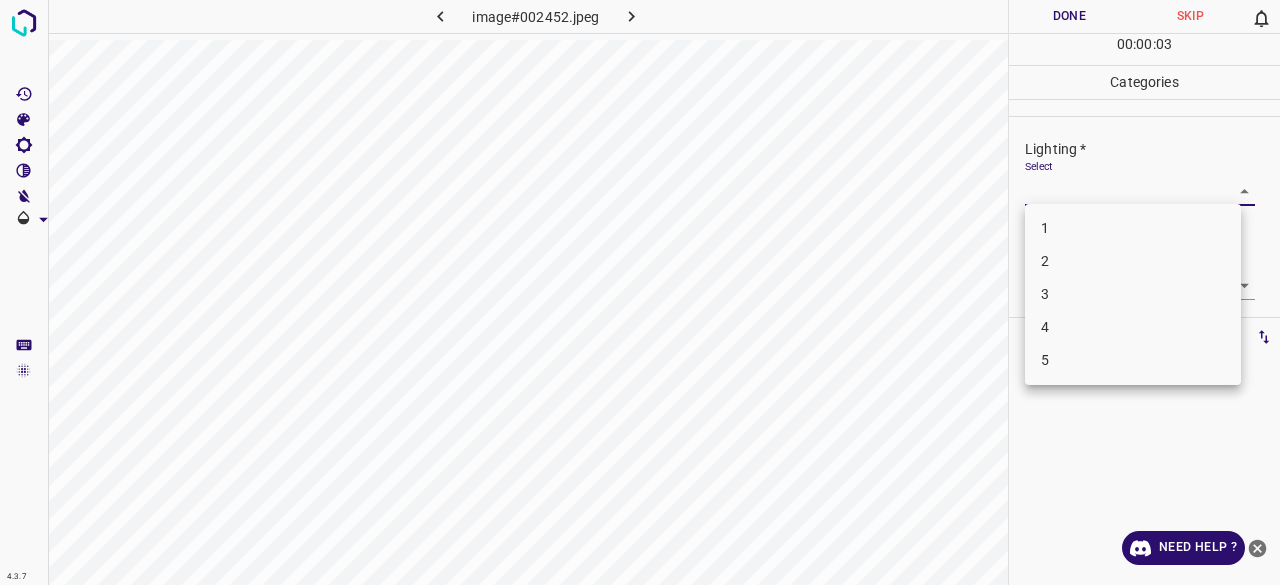 click on "4" at bounding box center [1133, 327] 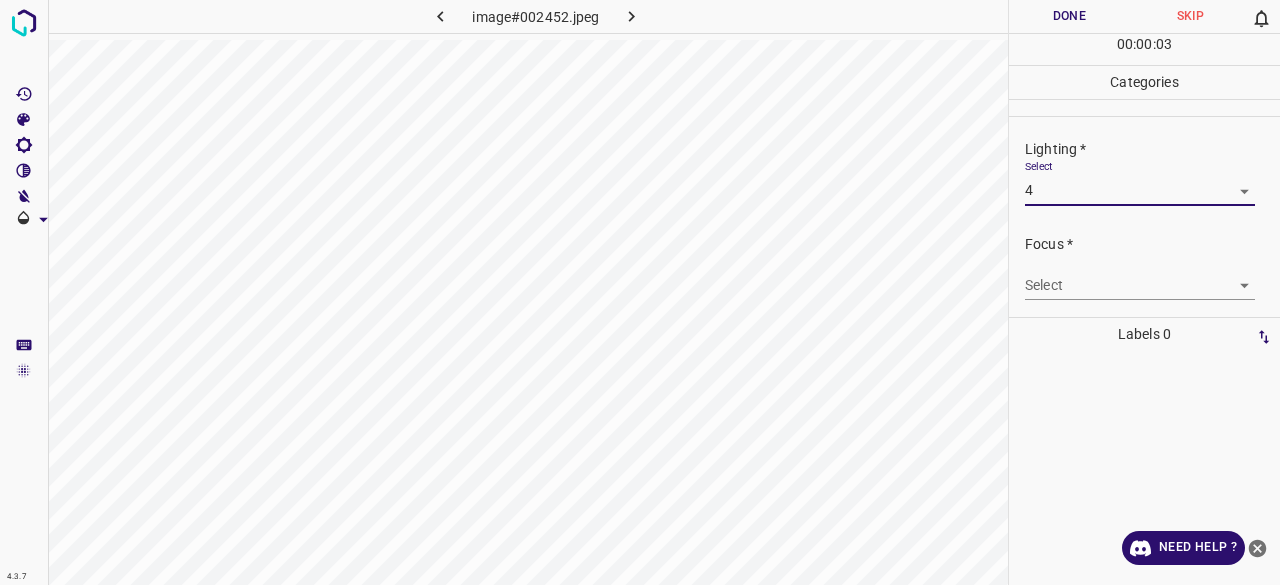 click on "4.3.7 image#002452.jpeg Done Skip 0 00   : 00   : 03   Categories Lighting *  Select 4 4 Focus *  Select ​ Overall *  Select ​ Labels   0 Categories 1 Lighting 2 Focus 3 Overall Tools Space Change between modes (Draw & Edit) I Auto labeling R Restore zoom M Zoom in N Zoom out Delete Delete selecte label Filters Z Restore filters X Saturation filter C Brightness filter V Contrast filter B Gray scale filter General O Download Need Help ? - Text - Hide - Delete 1 2 3 4 5" at bounding box center [640, 292] 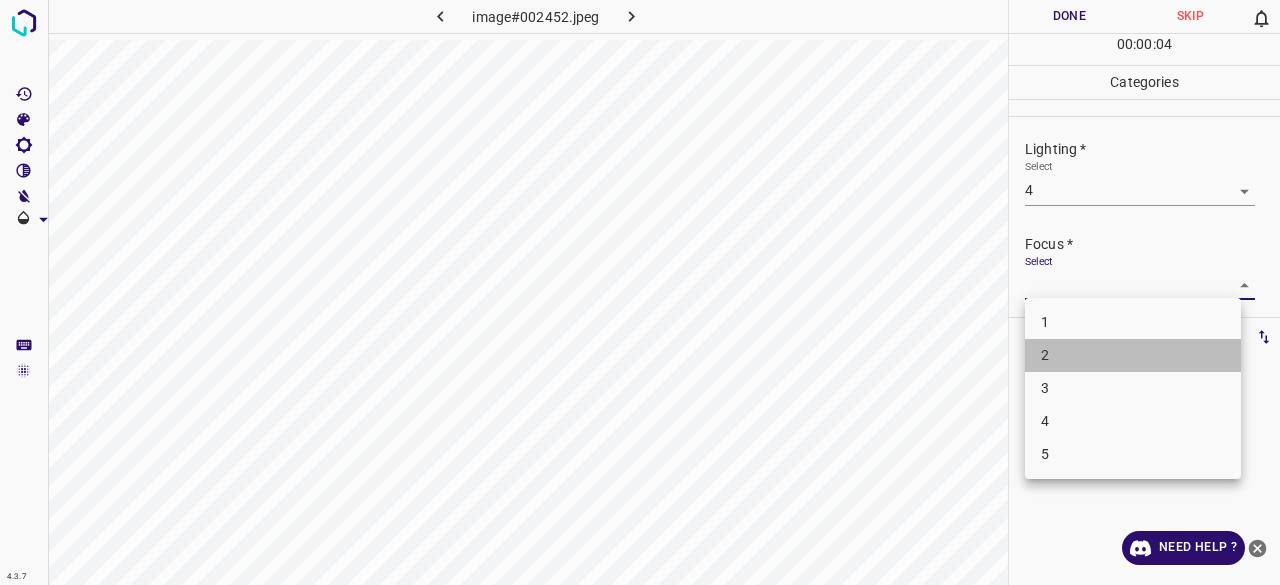 click on "2" at bounding box center [1133, 355] 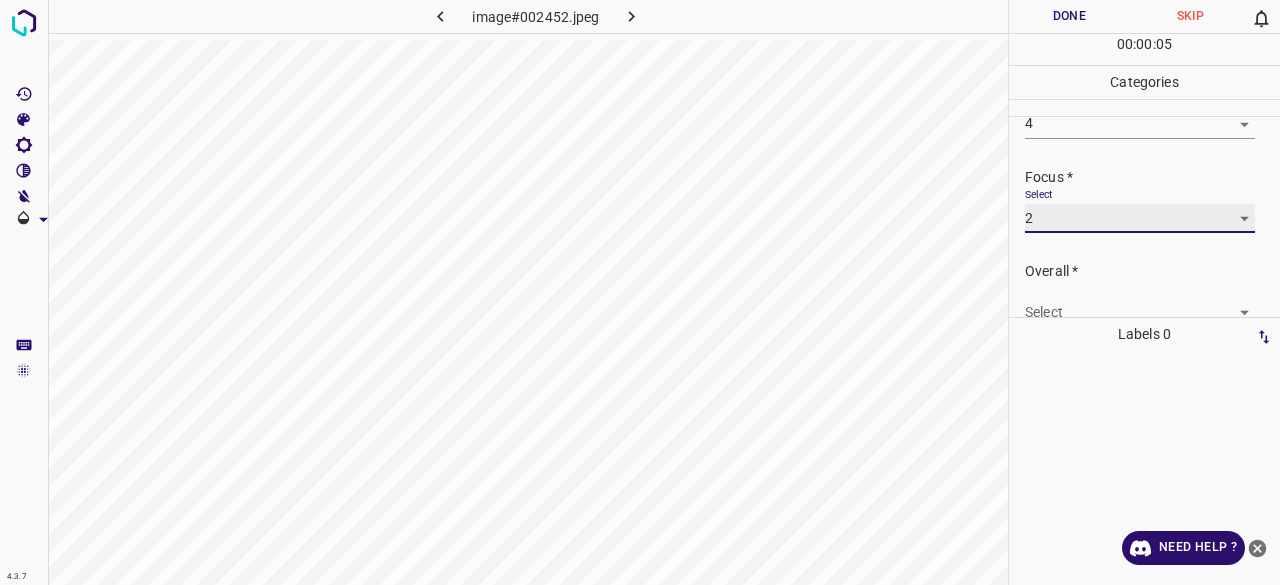 scroll, scrollTop: 98, scrollLeft: 0, axis: vertical 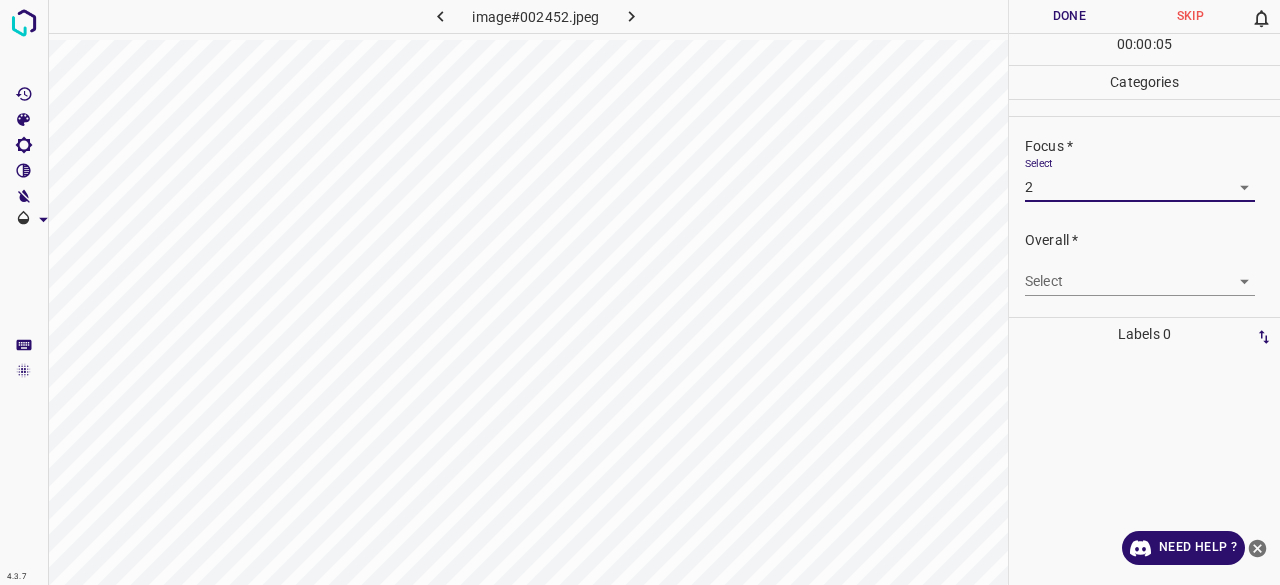 click on "4.3.7 image#002452.jpeg Done Skip 0 00   : 00   : 05   Categories Lighting *  Select 4 4 Focus *  Select 2 2 Overall *  Select ​ Labels   0 Categories 1 Lighting 2 Focus 3 Overall Tools Space Change between modes (Draw & Edit) I Auto labeling R Restore zoom M Zoom in N Zoom out Delete Delete selecte label Filters Z Restore filters X Saturation filter C Brightness filter V Contrast filter B Gray scale filter General O Download Need Help ? - Text - Hide - Delete" at bounding box center [640, 292] 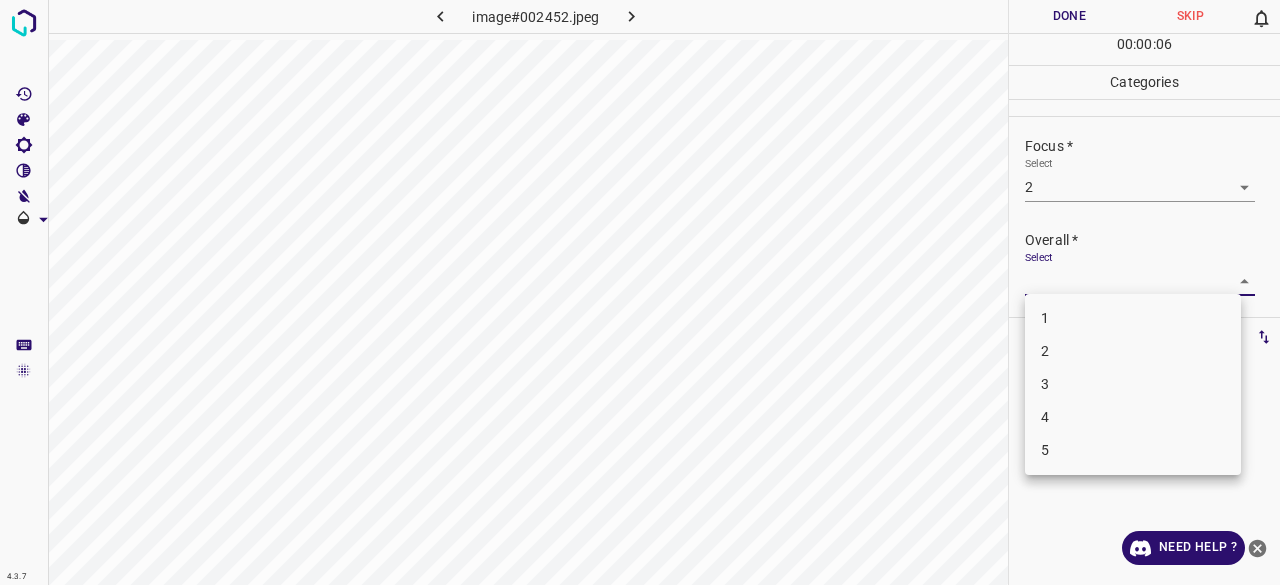 click on "3" at bounding box center [1133, 384] 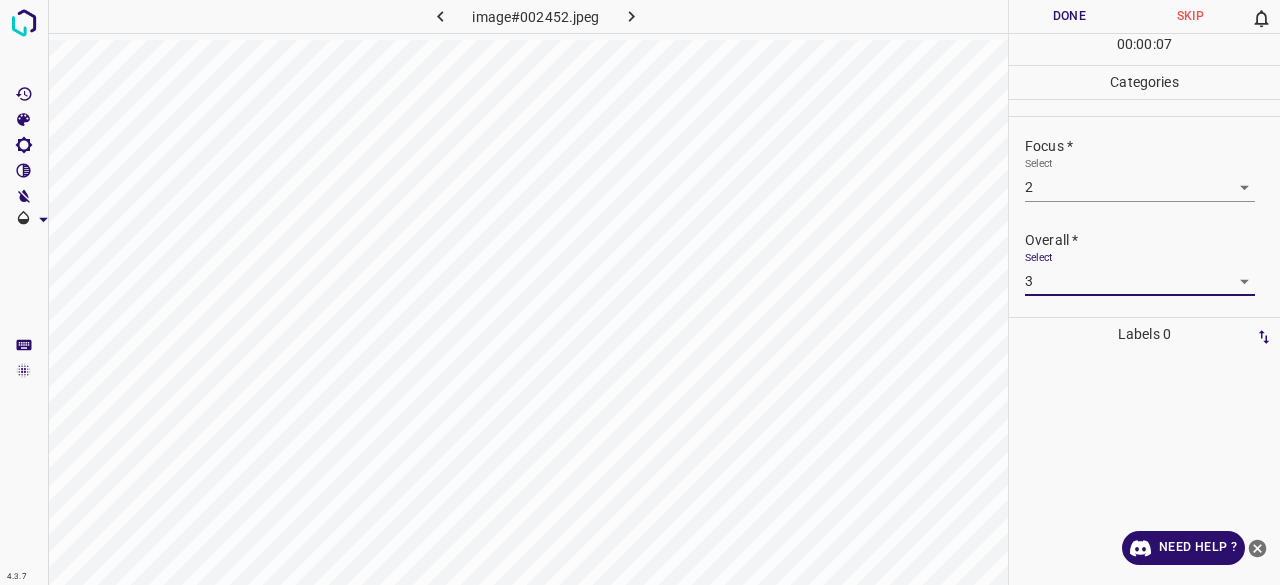 click on "Done" at bounding box center [1069, 16] 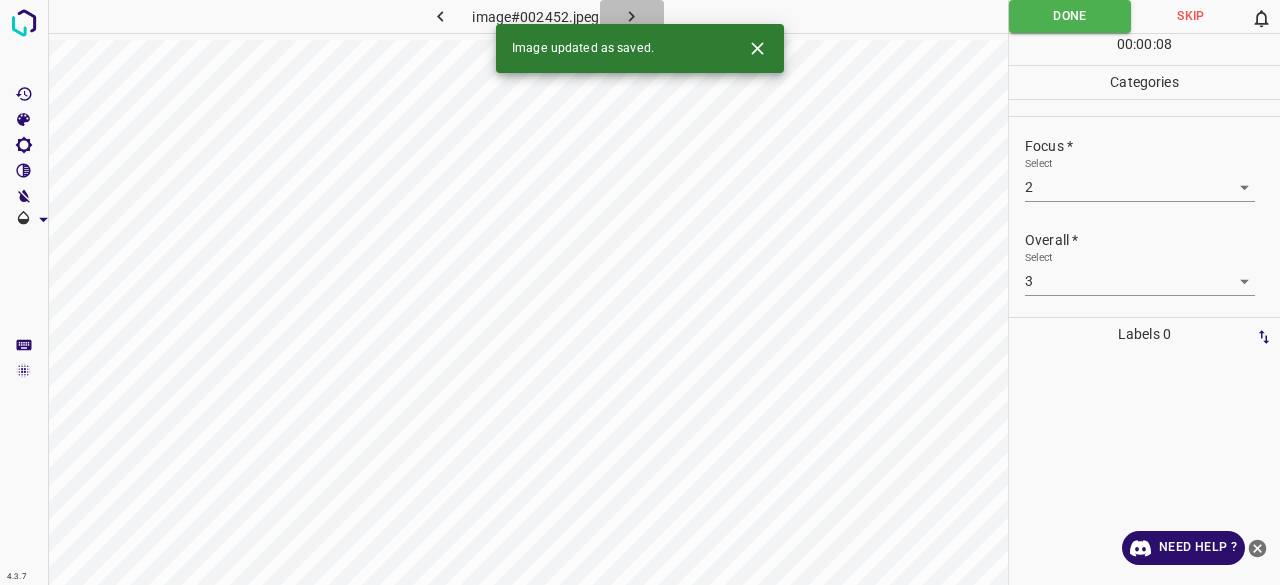click 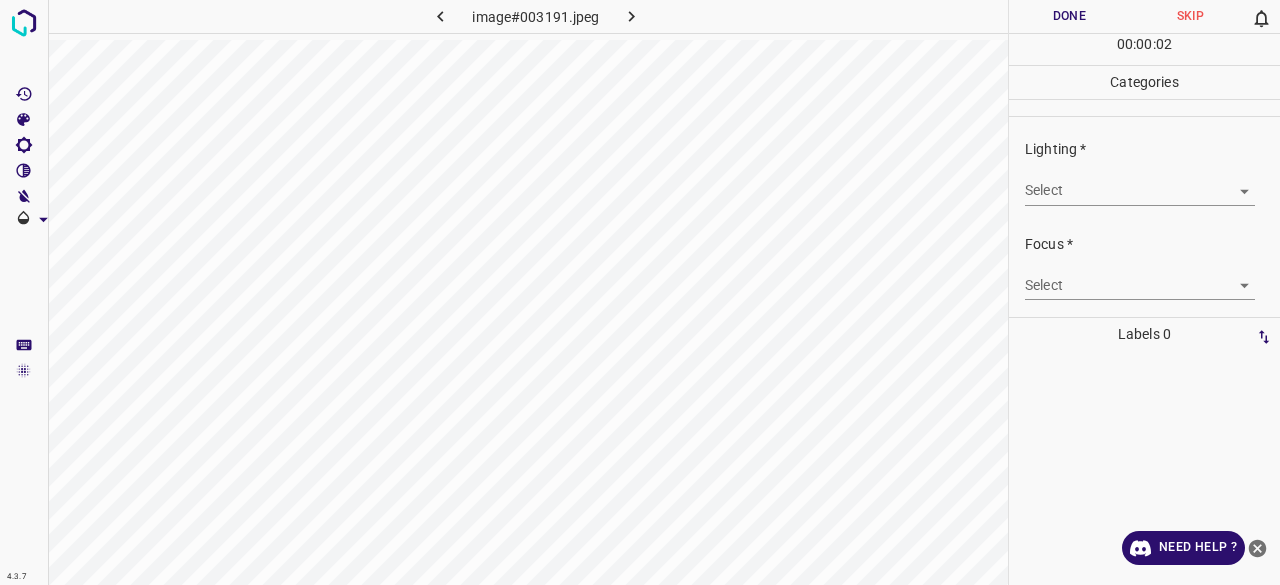 click on "Select ​" at bounding box center (1140, 182) 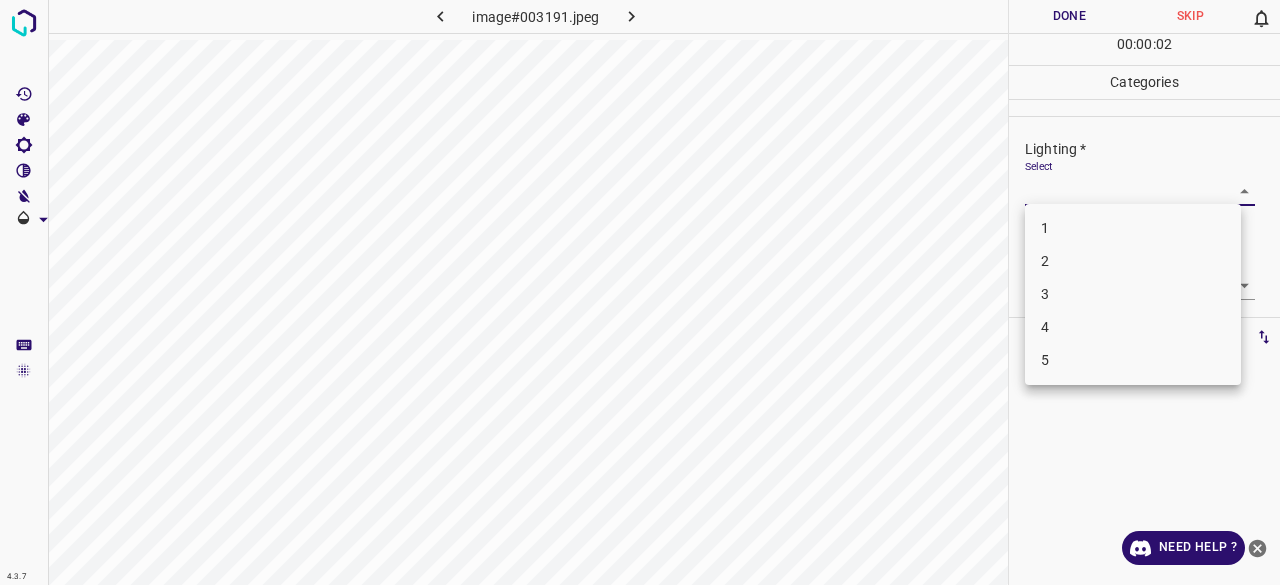 click on "4.3.7 image#003191.jpeg Done Skip 0 00   : 00   : 02   Categories Lighting *  Select ​ Focus *  Select ​ Overall *  Select ​ Labels   0 Categories 1 Lighting 2 Focus 3 Overall Tools Space Change between modes (Draw & Edit) I Auto labeling R Restore zoom M Zoom in N Zoom out Delete Delete selecte label Filters Z Restore filters X Saturation filter C Brightness filter V Contrast filter B Gray scale filter General O Download Need Help ? - Text - Hide - Delete 1 2 3 4 5" at bounding box center (640, 292) 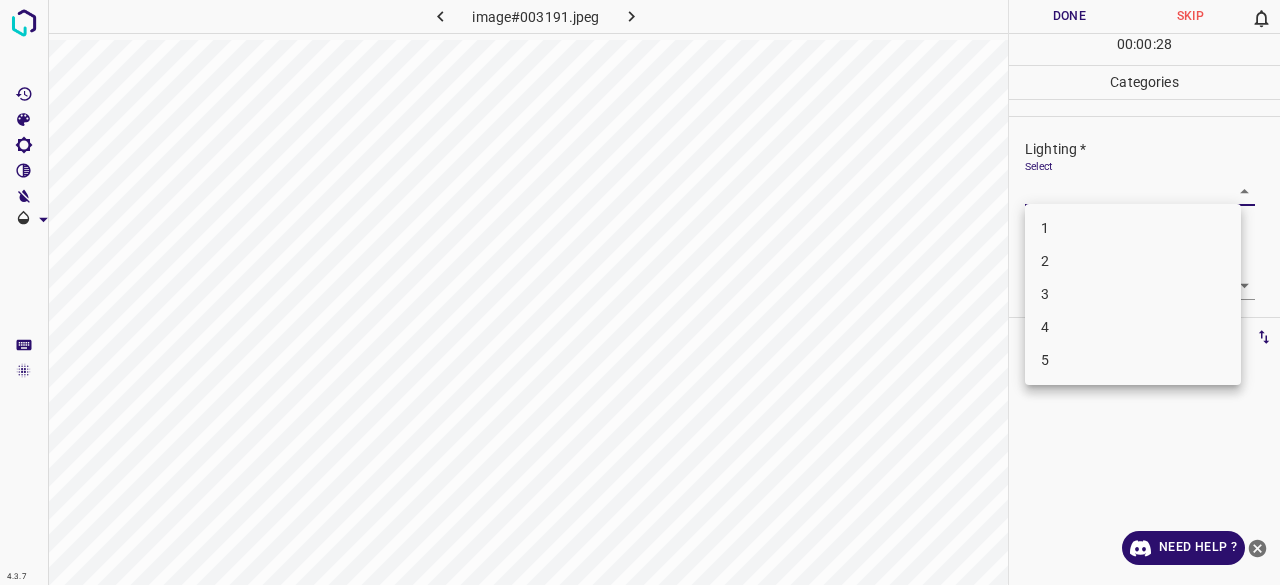 click on "4" at bounding box center (1133, 327) 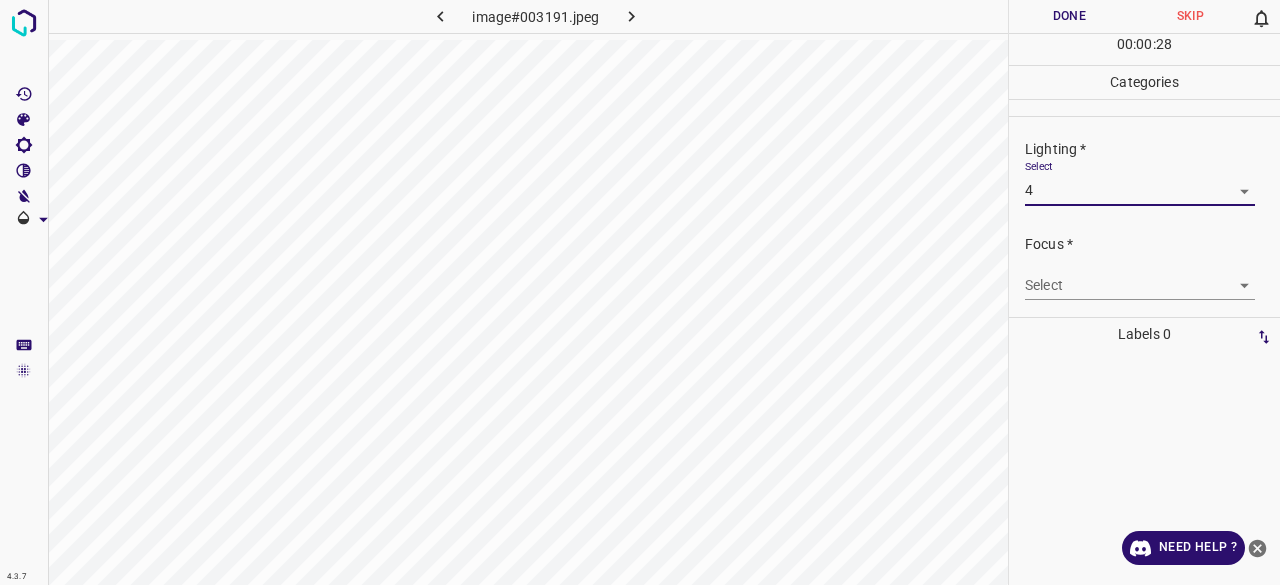 click on "4.3.7 image#003191.jpeg Done Skip 0 00   : 00   : 28   Categories Lighting *  Select 4 4 Focus *  Select ​ Overall *  Select ​ Labels   0 Categories 1 Lighting 2 Focus 3 Overall Tools Space Change between modes (Draw & Edit) I Auto labeling R Restore zoom M Zoom in N Zoom out Delete Delete selecte label Filters Z Restore filters X Saturation filter C Brightness filter V Contrast filter B Gray scale filter General O Download Need Help ? - Text - Hide - Delete" at bounding box center (640, 292) 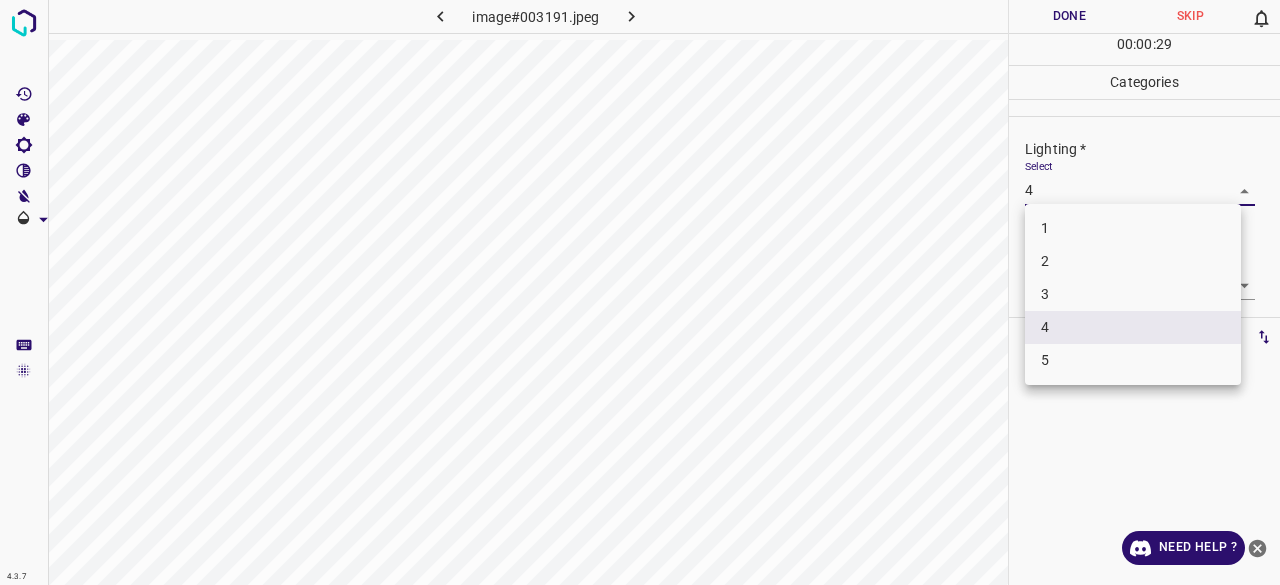 click on "3" at bounding box center [1133, 294] 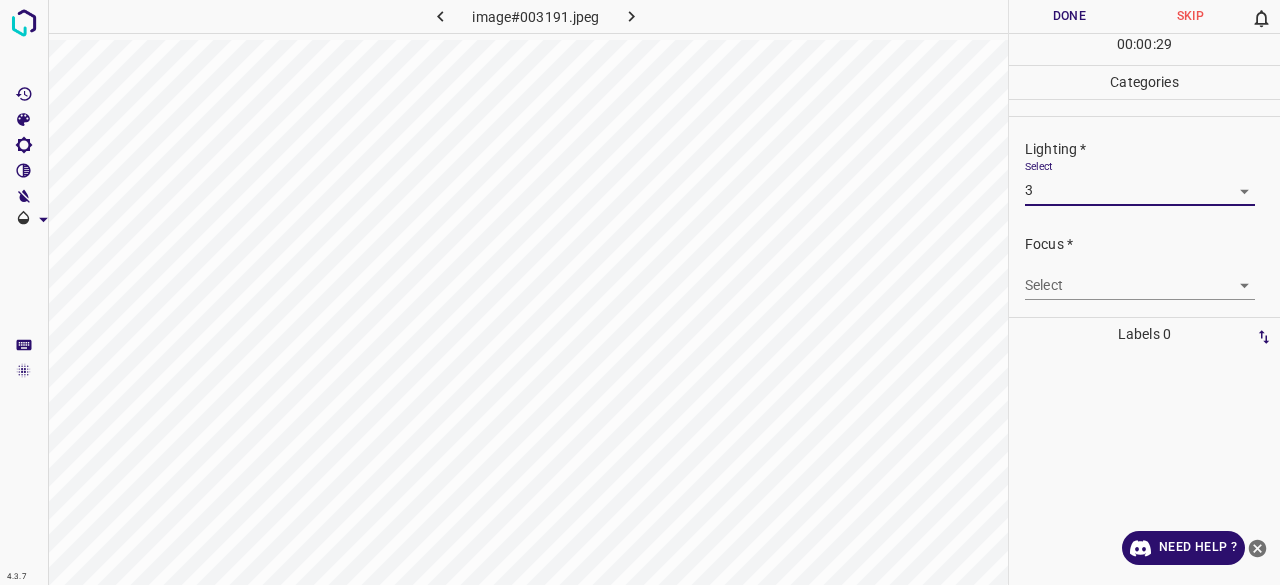 click on "4.3.7 image#003191.jpeg Done Skip 0 00   : 00   : 29   Categories Lighting *  Select 3 3 Focus *  Select ​ Overall *  Select ​ Labels   0 Categories 1 Lighting 2 Focus 3 Overall Tools Space Change between modes (Draw & Edit) I Auto labeling R Restore zoom M Zoom in N Zoom out Delete Delete selecte label Filters Z Restore filters X Saturation filter C Brightness filter V Contrast filter B Gray scale filter General O Download Need Help ? - Text - Hide - Delete 1 2 3 4 5" at bounding box center [640, 292] 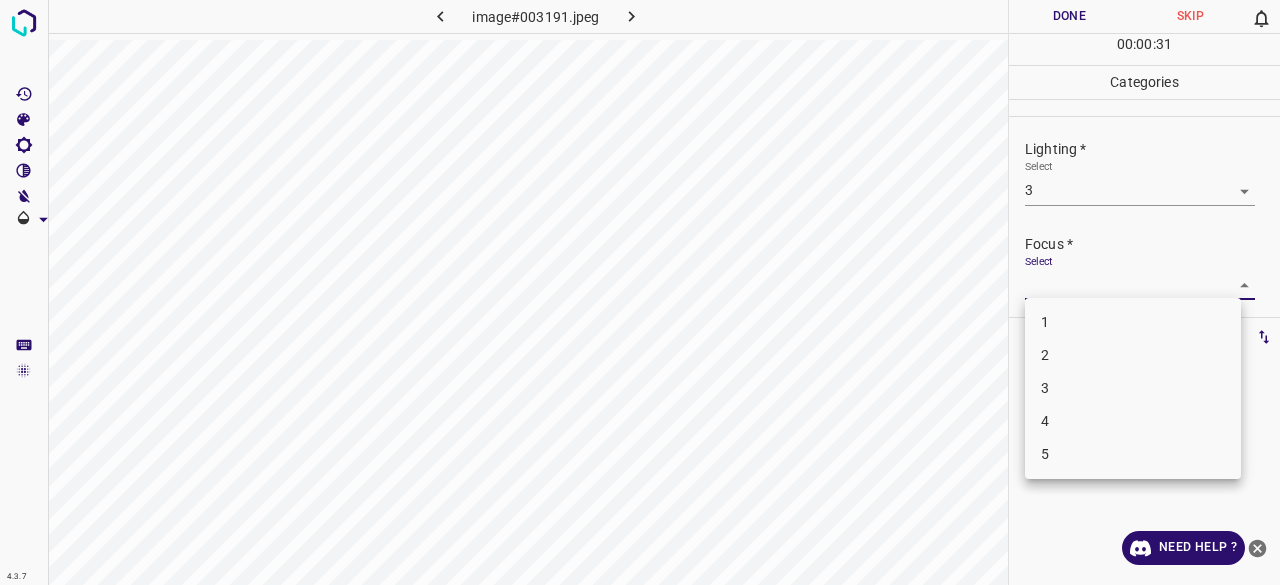 click on "4" at bounding box center (1133, 421) 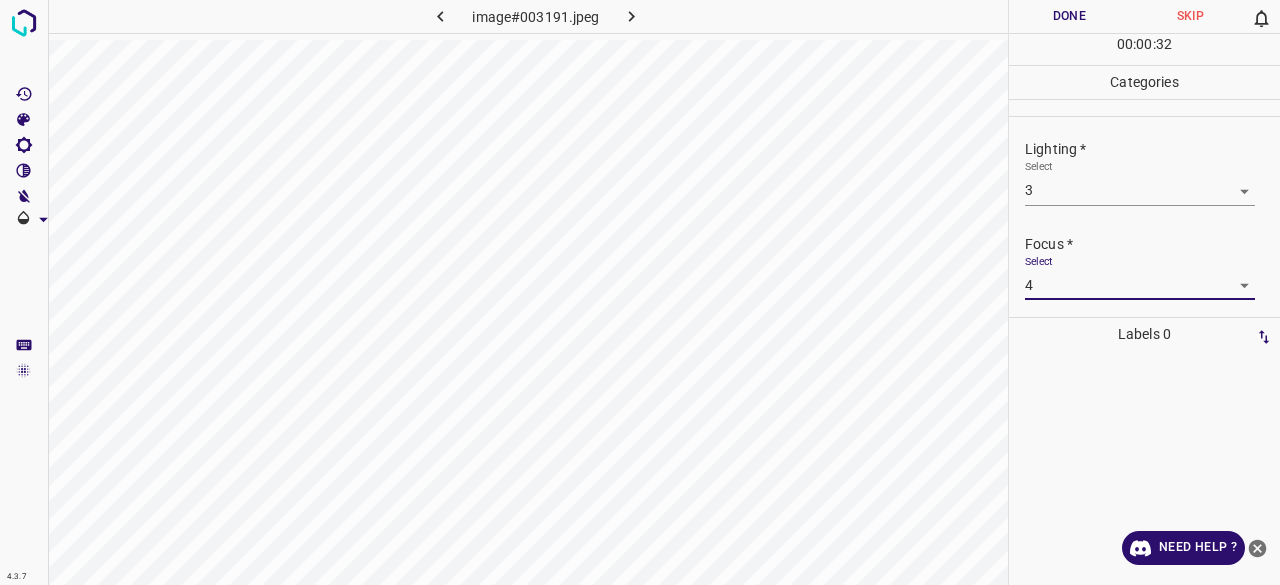 click on "4.3.7 image#003191.jpeg Done Skip 0 00   : 00   : 32   Categories Lighting *  Select 3 3 Focus *  Select 4 4 Overall *  Select ​ Labels   0 Categories 1 Lighting 2 Focus 3 Overall Tools Space Change between modes (Draw & Edit) I Auto labeling R Restore zoom M Zoom in N Zoom out Delete Delete selecte label Filters Z Restore filters X Saturation filter C Brightness filter V Contrast filter B Gray scale filter General O Download Need Help ? - Text - Hide - Delete" at bounding box center [640, 292] 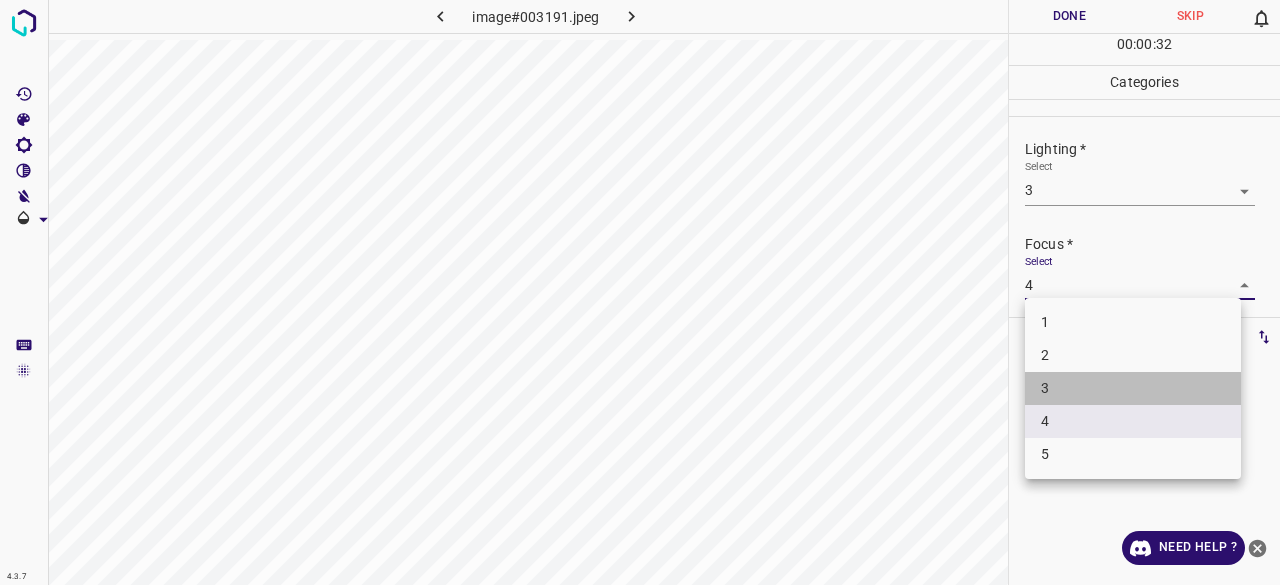 click on "3" at bounding box center (1133, 388) 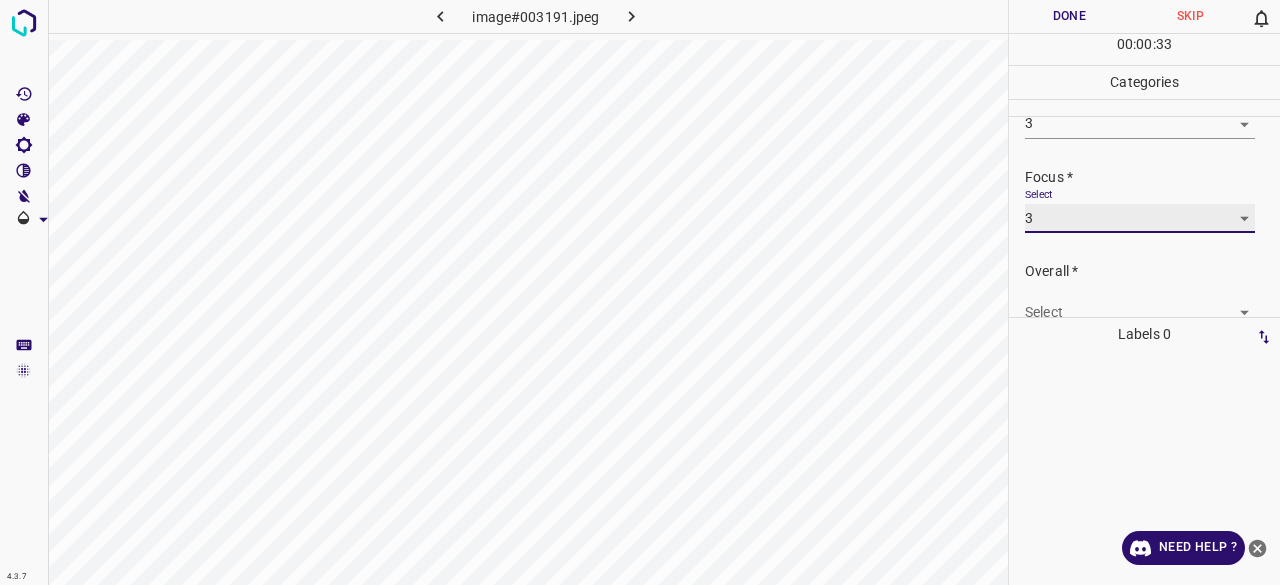 scroll, scrollTop: 98, scrollLeft: 0, axis: vertical 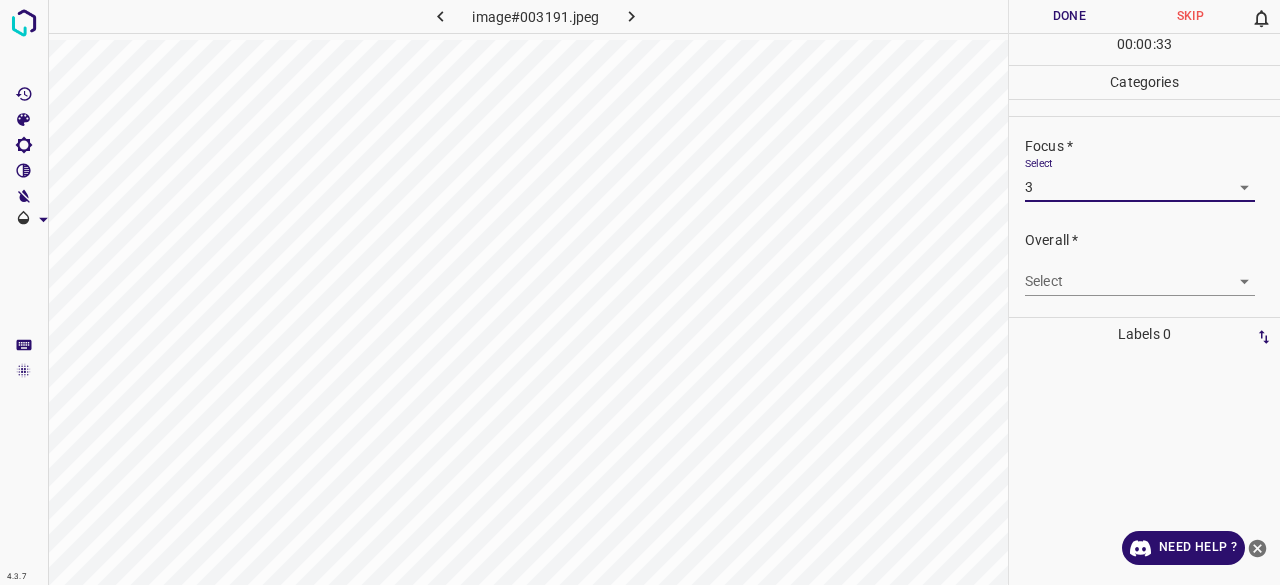 click on "Select ​" at bounding box center [1140, 273] 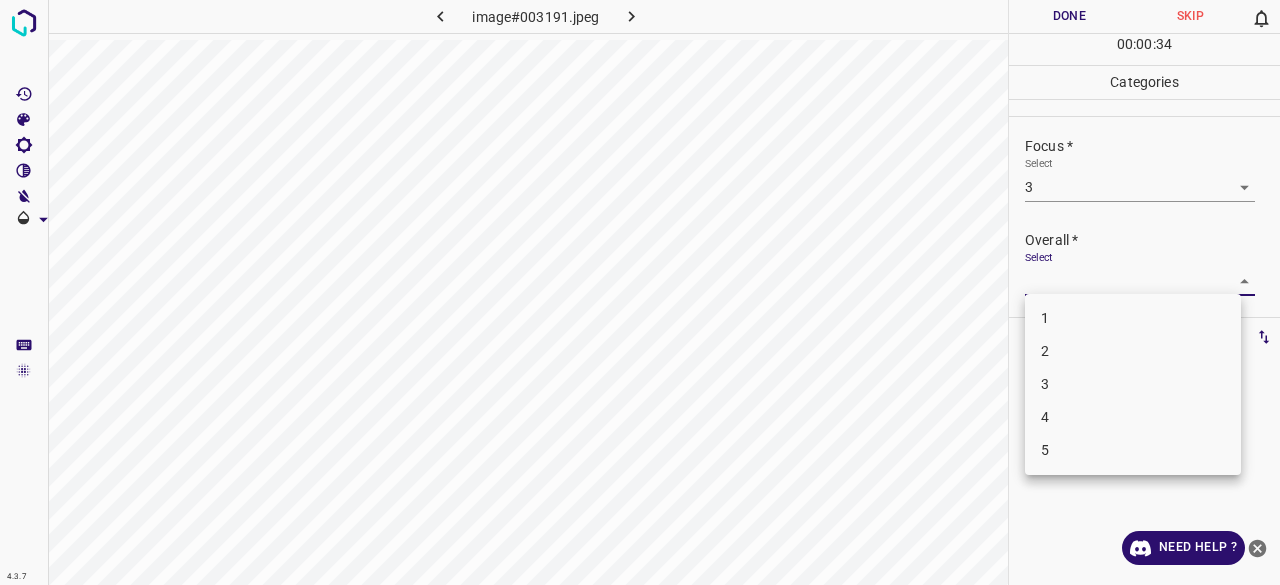 click on "4.3.7 image#003191.jpeg Done Skip 0 00   : 00   : 34   Categories Lighting *  Select 3 3 Focus *  Select 3 3 Overall *  Select ​ Labels   0 Categories 1 Lighting 2 Focus 3 Overall Tools Space Change between modes (Draw & Edit) I Auto labeling R Restore zoom M Zoom in N Zoom out Delete Delete selecte label Filters Z Restore filters X Saturation filter C Brightness filter V Contrast filter B Gray scale filter General O Download Need Help ? - Text - Hide - Delete 1 2 3 4 5" at bounding box center (640, 292) 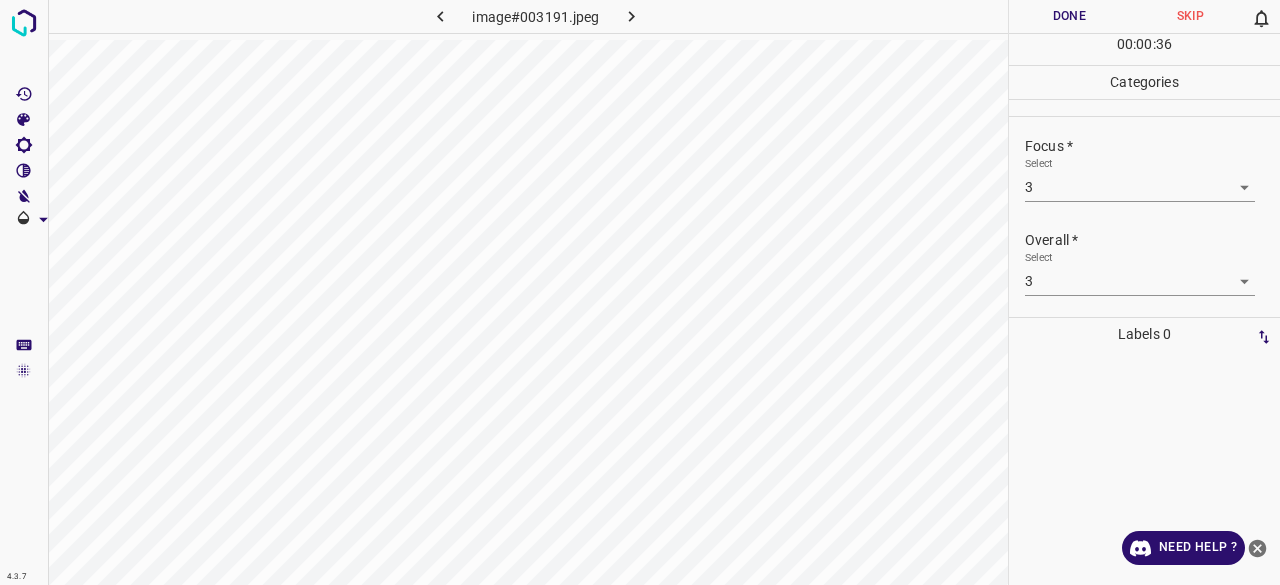 click on "Done" at bounding box center [1069, 16] 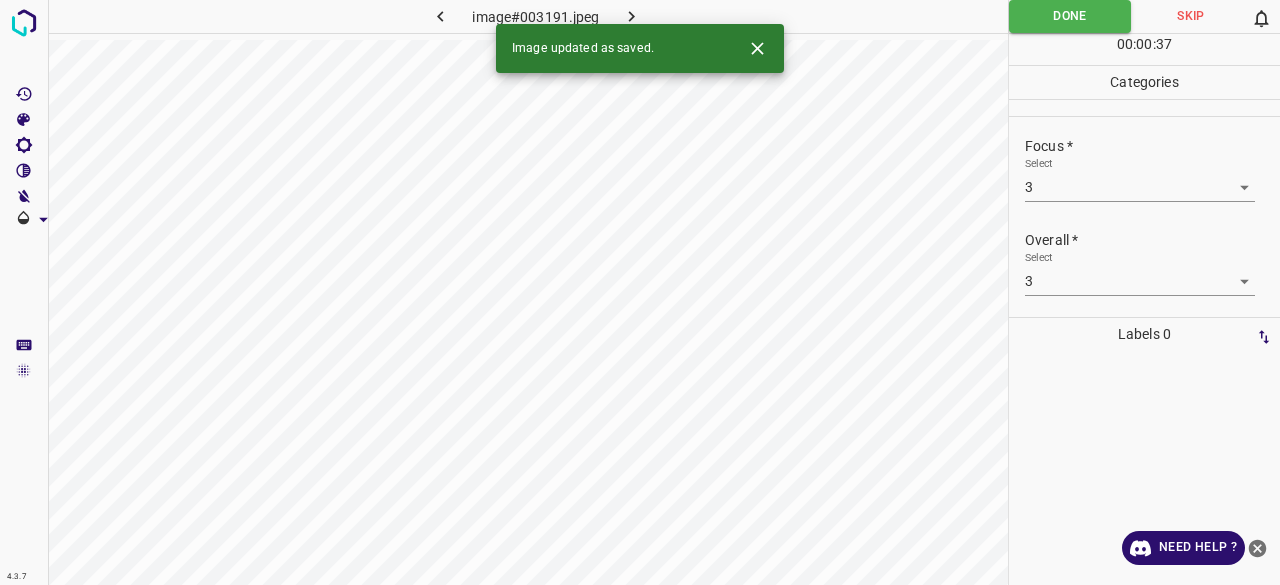click 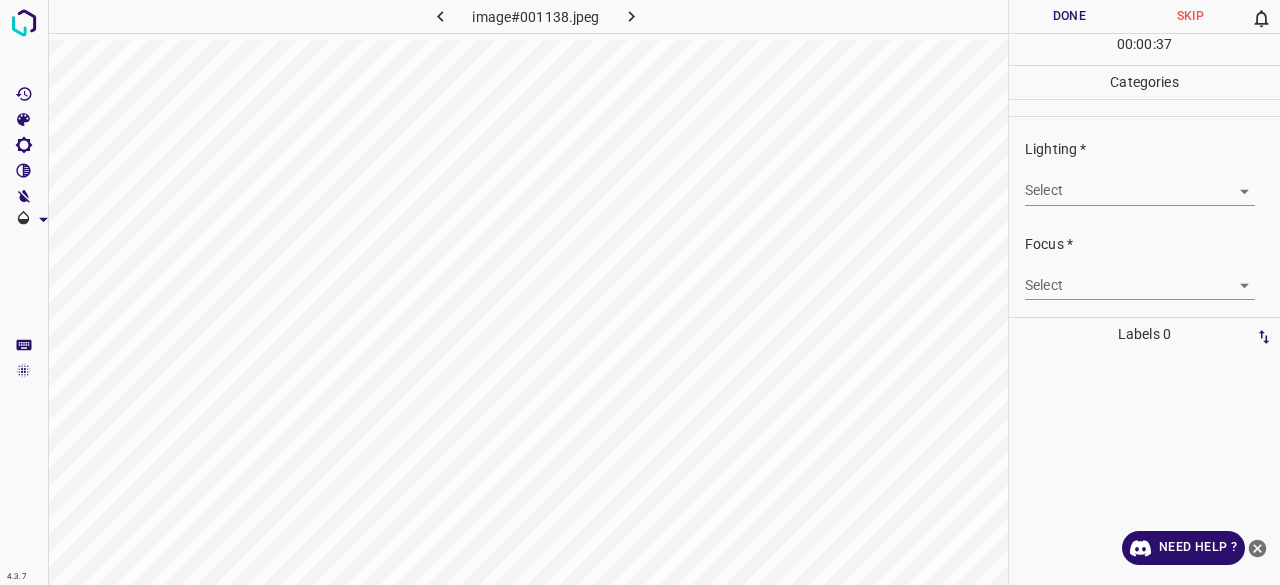 click on "4.3.7 image#001138.jpeg Done Skip 0 00   : 00   : 37   Categories Lighting *  Select ​ Focus *  Select ​ Overall *  Select ​ Labels   0 Categories 1 Lighting 2 Focus 3 Overall Tools Space Change between modes (Draw & Edit) I Auto labeling R Restore zoom M Zoom in N Zoom out Delete Delete selecte label Filters Z Restore filters X Saturation filter C Brightness filter V Contrast filter B Gray scale filter General O Download Need Help ? - Text - Hide - Delete" at bounding box center [640, 292] 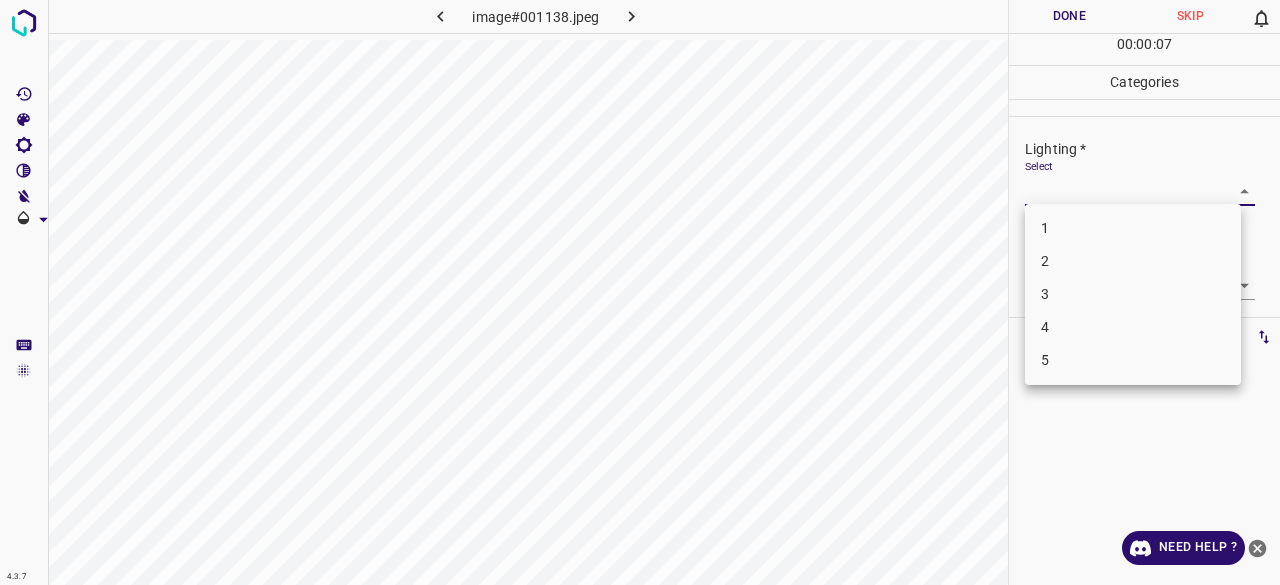 click on "3" at bounding box center [1133, 294] 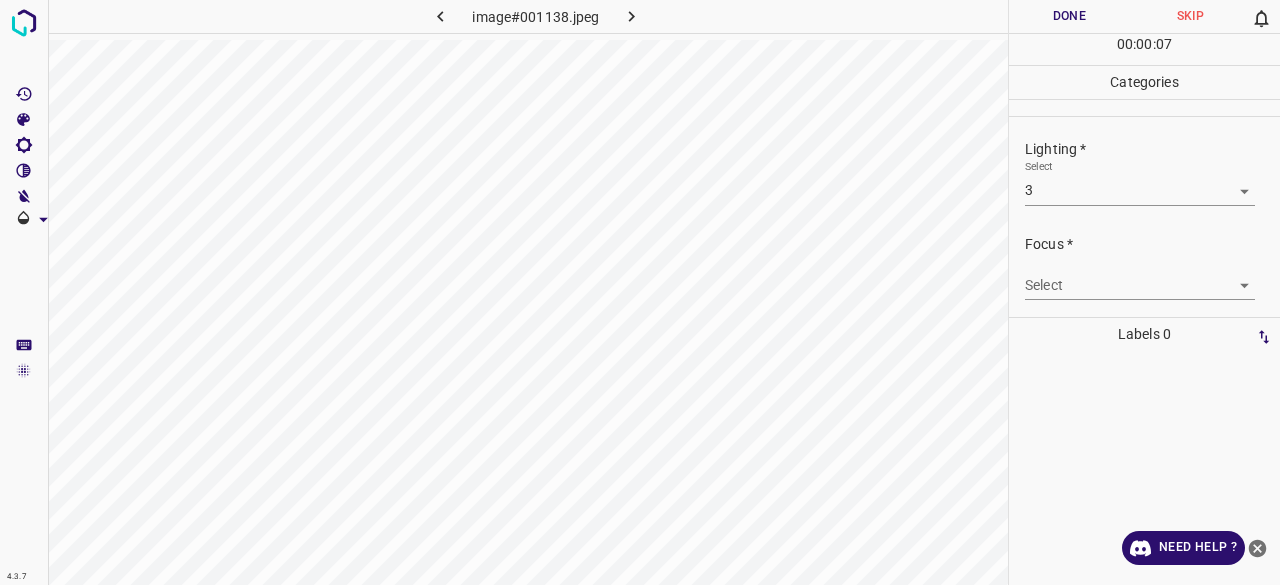 click on "Select ​" at bounding box center [1140, 277] 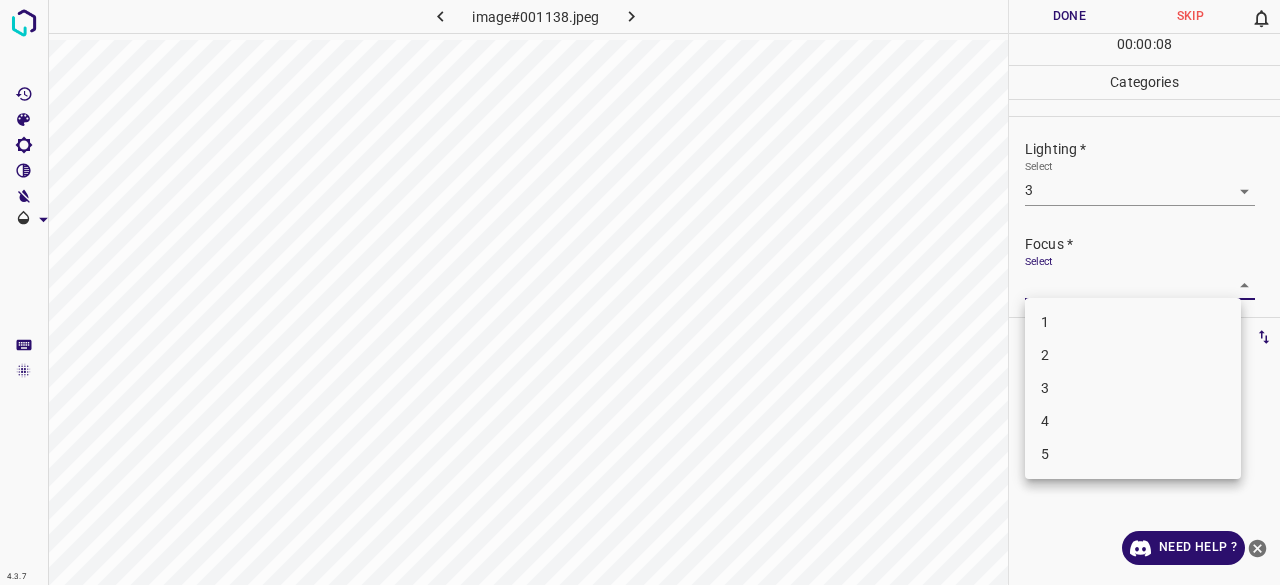 click on "4.3.7 image#001138.jpeg Done Skip 0 00   : 00   : 08   Categories Lighting *  Select 3 3 Focus *  Select ​ Overall *  Select ​ Labels   0 Categories 1 Lighting 2 Focus 3 Overall Tools Space Change between modes (Draw & Edit) I Auto labeling R Restore zoom M Zoom in N Zoom out Delete Delete selecte label Filters Z Restore filters X Saturation filter C Brightness filter V Contrast filter B Gray scale filter General O Download Need Help ? - Text - Hide - Delete 1 2 3 4 5" at bounding box center (640, 292) 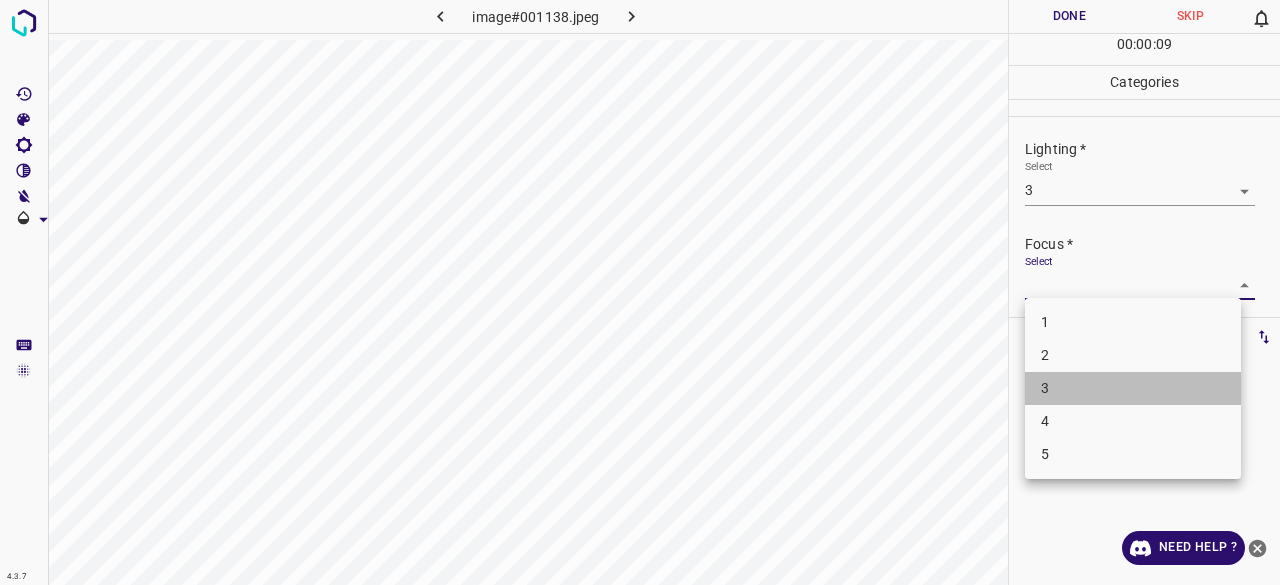 click on "3" at bounding box center [1133, 388] 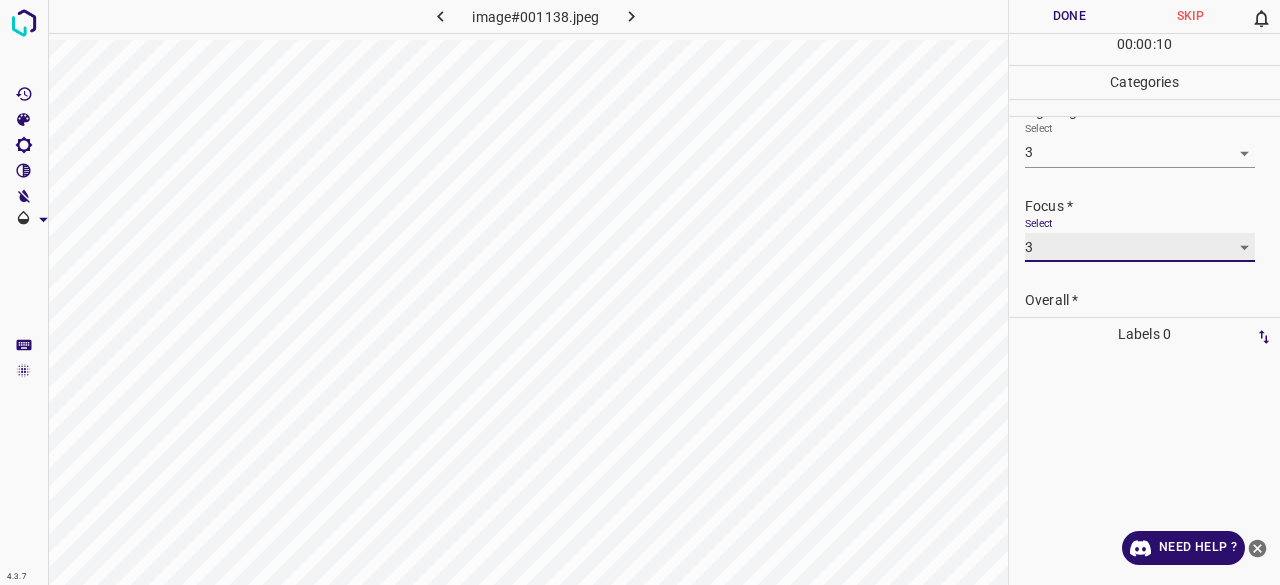 scroll, scrollTop: 98, scrollLeft: 0, axis: vertical 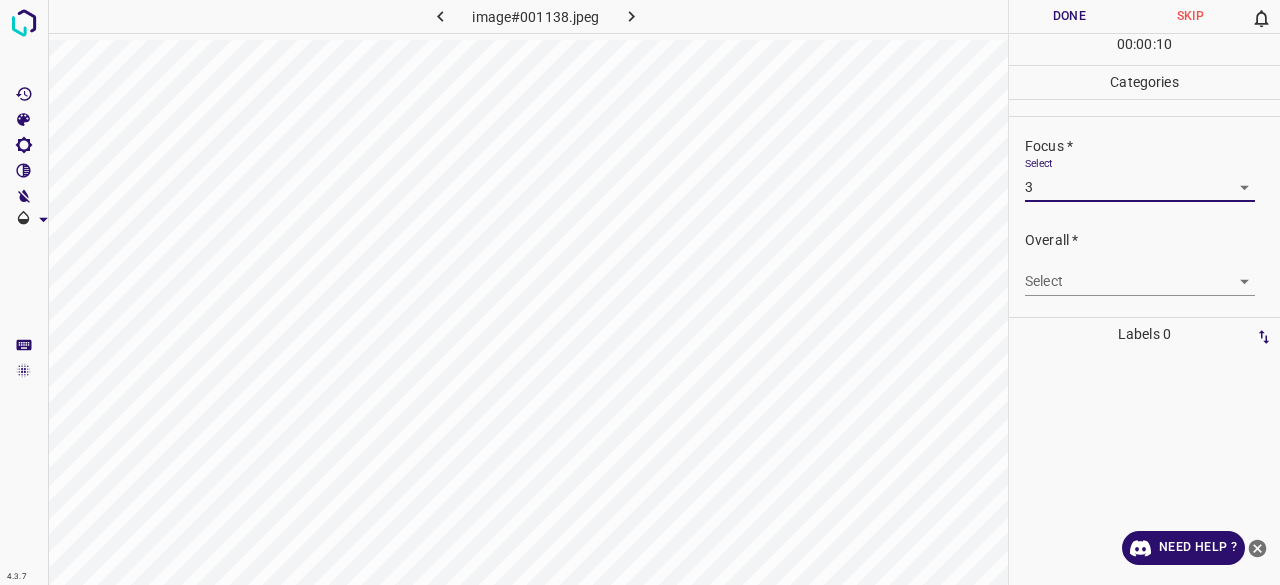 click on "4.3.7 image#001138.jpeg Done Skip 0 00   : 00   : 10   Categories Lighting *  Select 3 3 Focus *  Select 3 3 Overall *  Select ​ Labels   0 Categories 1 Lighting 2 Focus 3 Overall Tools Space Change between modes (Draw & Edit) I Auto labeling R Restore zoom M Zoom in N Zoom out Delete Delete selecte label Filters Z Restore filters X Saturation filter C Brightness filter V Contrast filter B Gray scale filter General O Download Need Help ? - Text - Hide - Delete" at bounding box center (640, 292) 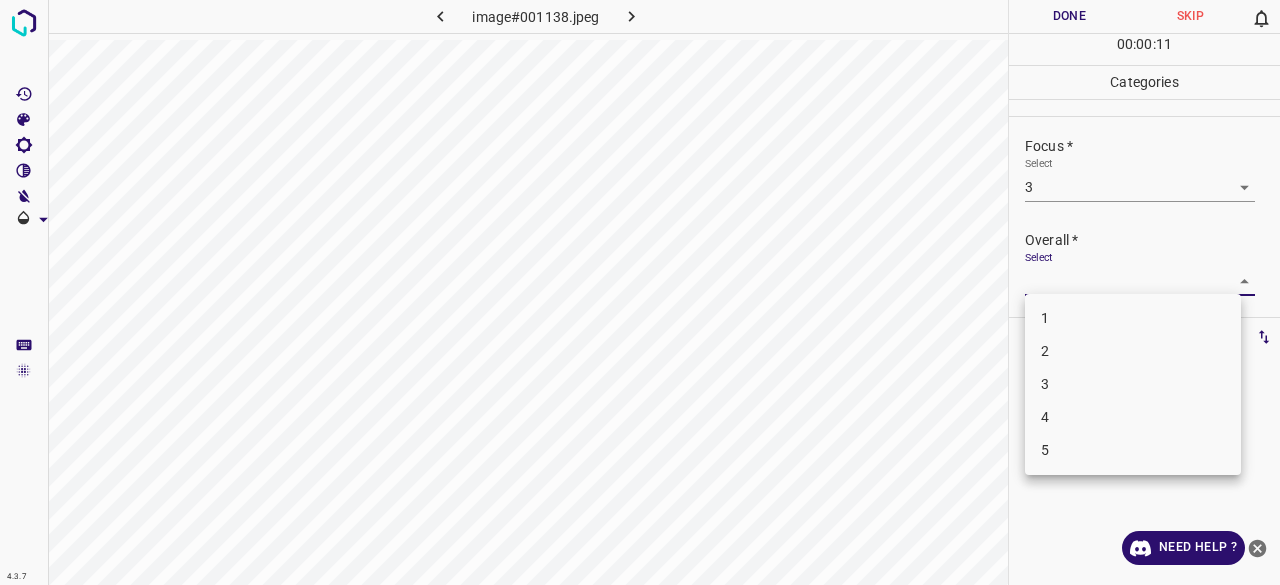click on "3" at bounding box center [1133, 384] 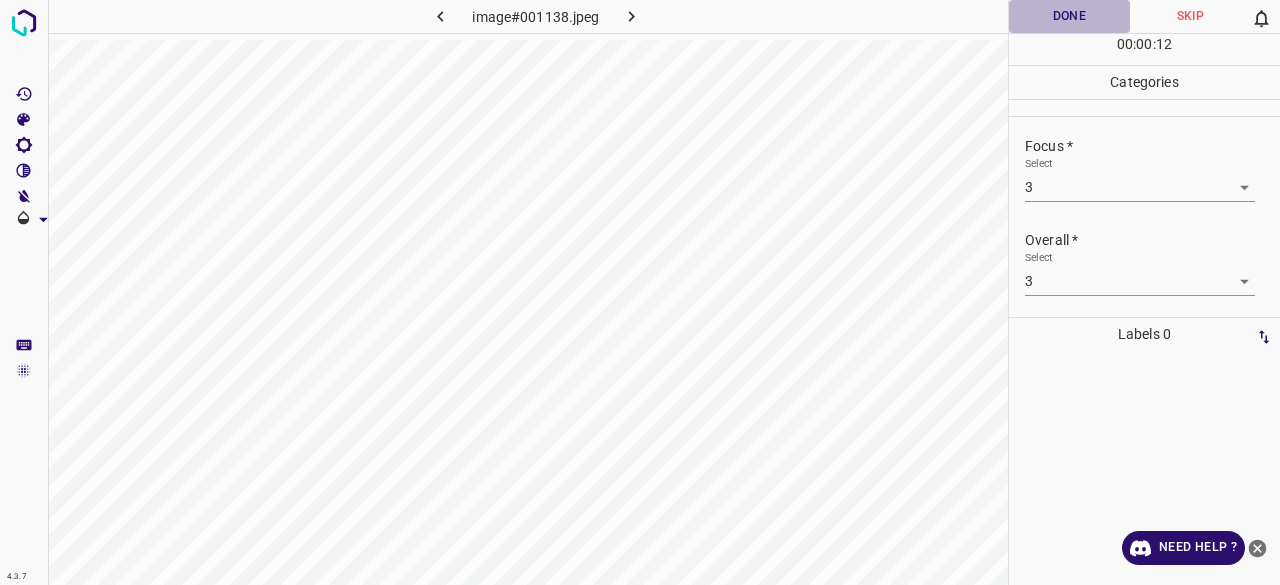 click on "Done" at bounding box center (1069, 16) 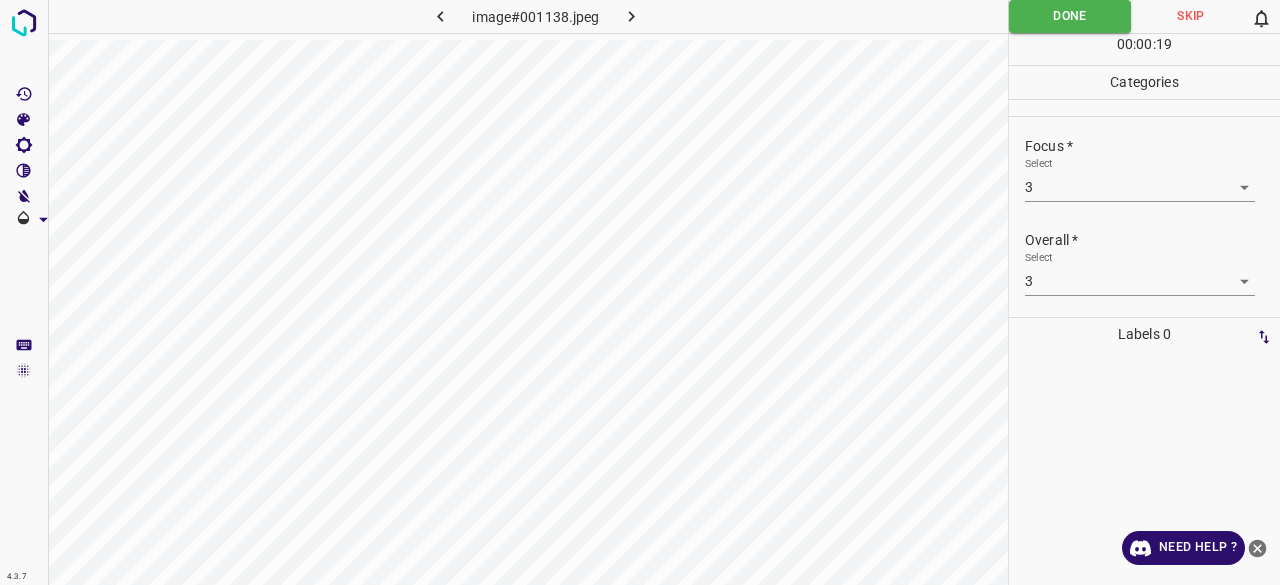 click 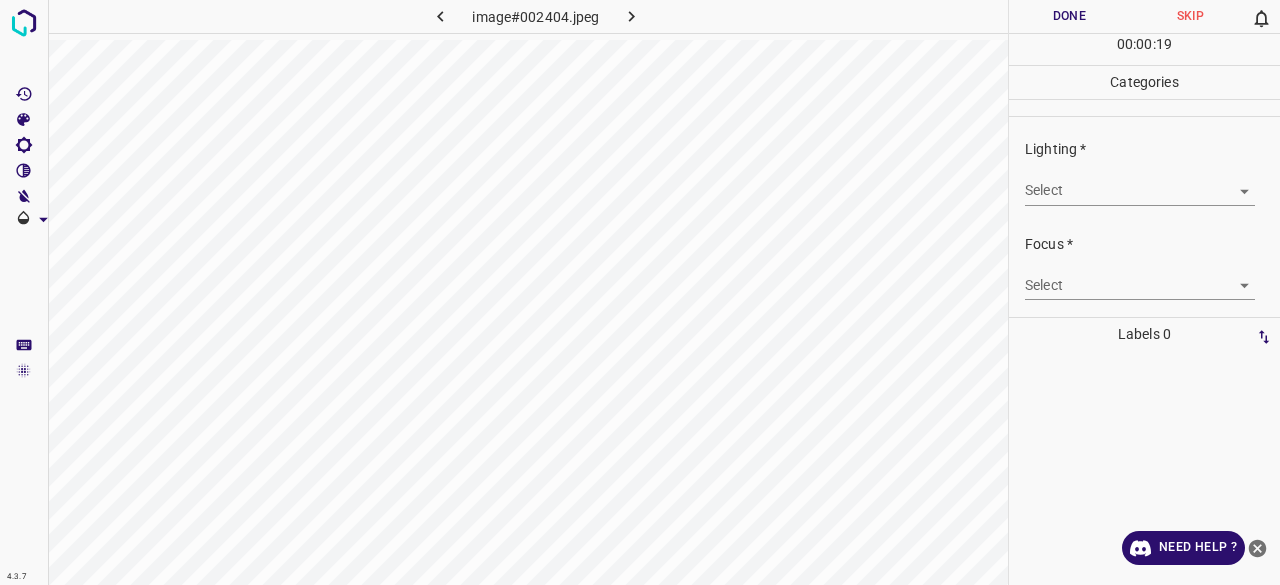 click on "Select ​" at bounding box center [1140, 182] 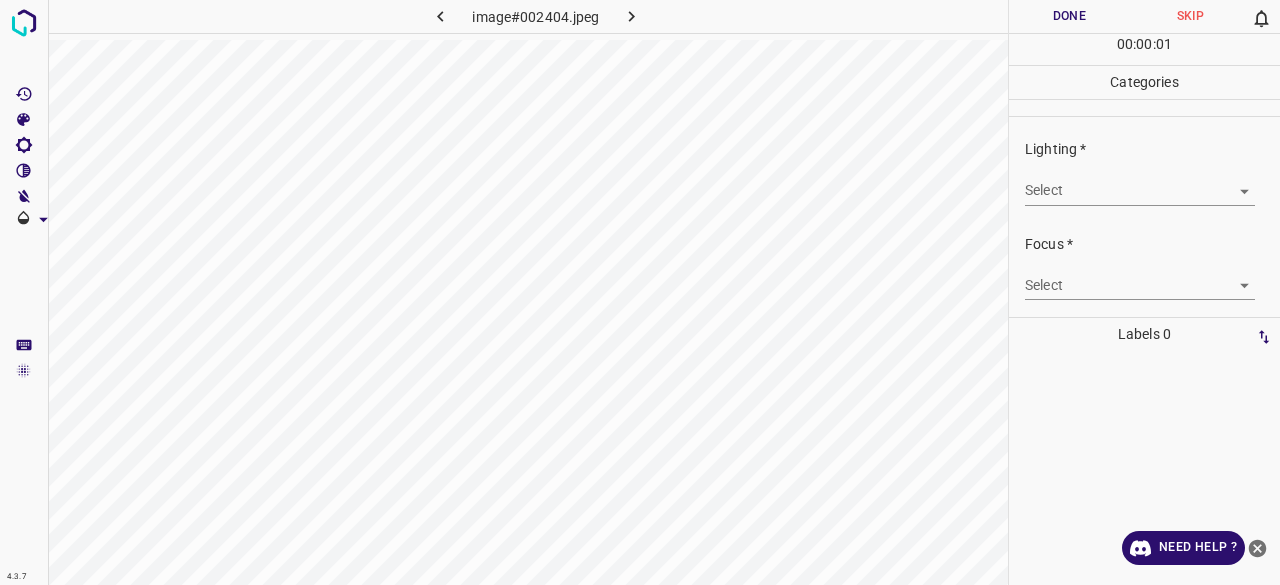 click on "4.3.7 image#002404.jpeg Done Skip 0 00   : 00   : 01   Categories Lighting *  Select ​ Focus *  Select ​ Overall *  Select ​ Labels   0 Categories 1 Lighting 2 Focus 3 Overall Tools Space Change between modes (Draw & Edit) I Auto labeling R Restore zoom M Zoom in N Zoom out Delete Delete selecte label Filters Z Restore filters X Saturation filter C Brightness filter V Contrast filter B Gray scale filter General O Download Need Help ? - Text - Hide - Delete" at bounding box center (640, 292) 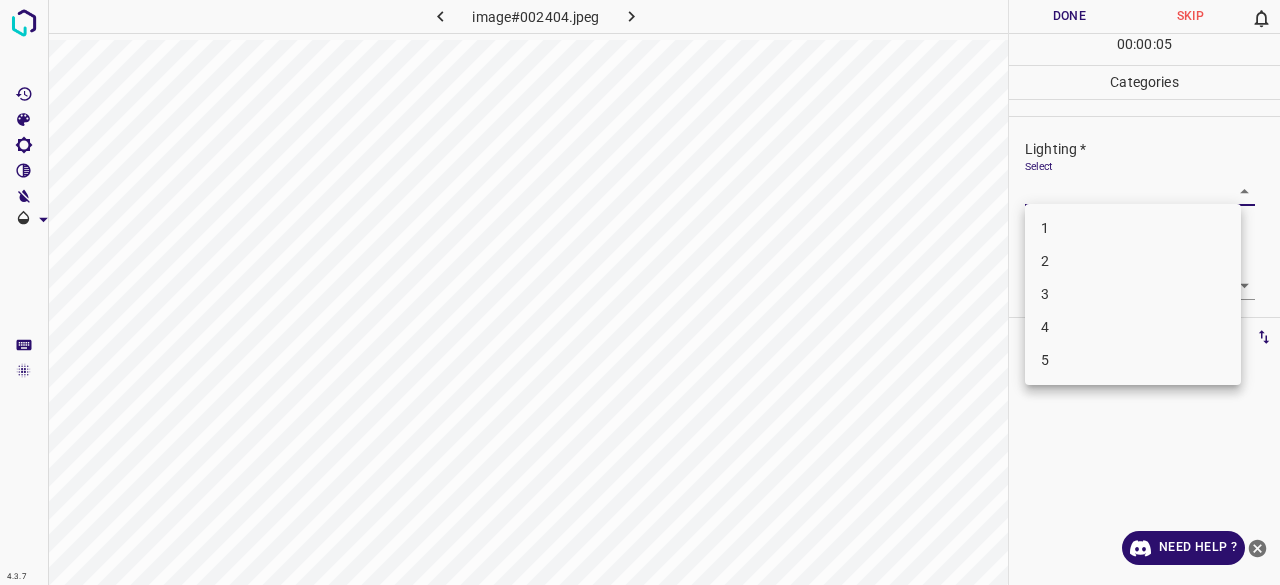 click on "3" at bounding box center (1133, 294) 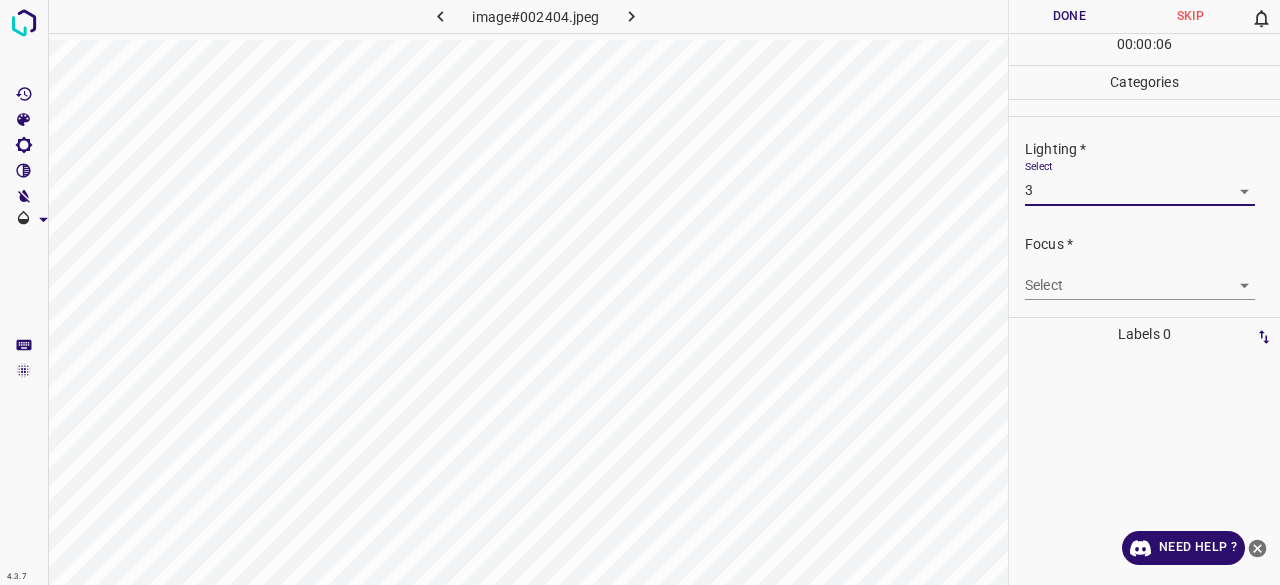 click on "4.3.7 image#002404.jpeg Done Skip 0 00   : 00   : 06   Categories Lighting *  Select 3 3 Focus *  Select ​ Overall *  Select ​ Labels   0 Categories 1 Lighting 2 Focus 3 Overall Tools Space Change between modes (Draw & Edit) I Auto labeling R Restore zoom M Zoom in N Zoom out Delete Delete selecte label Filters Z Restore filters X Saturation filter C Brightness filter V Contrast filter B Gray scale filter General O Download Need Help ? - Text - Hide - Delete 1 2 3 4 5" at bounding box center (640, 292) 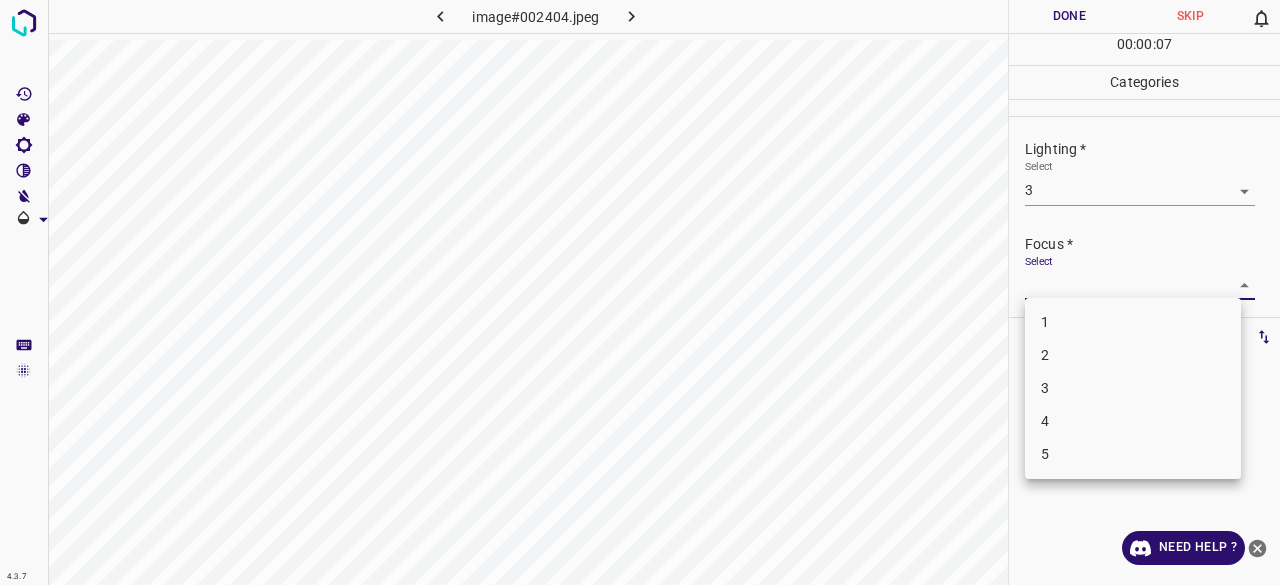 click on "4" at bounding box center [1133, 421] 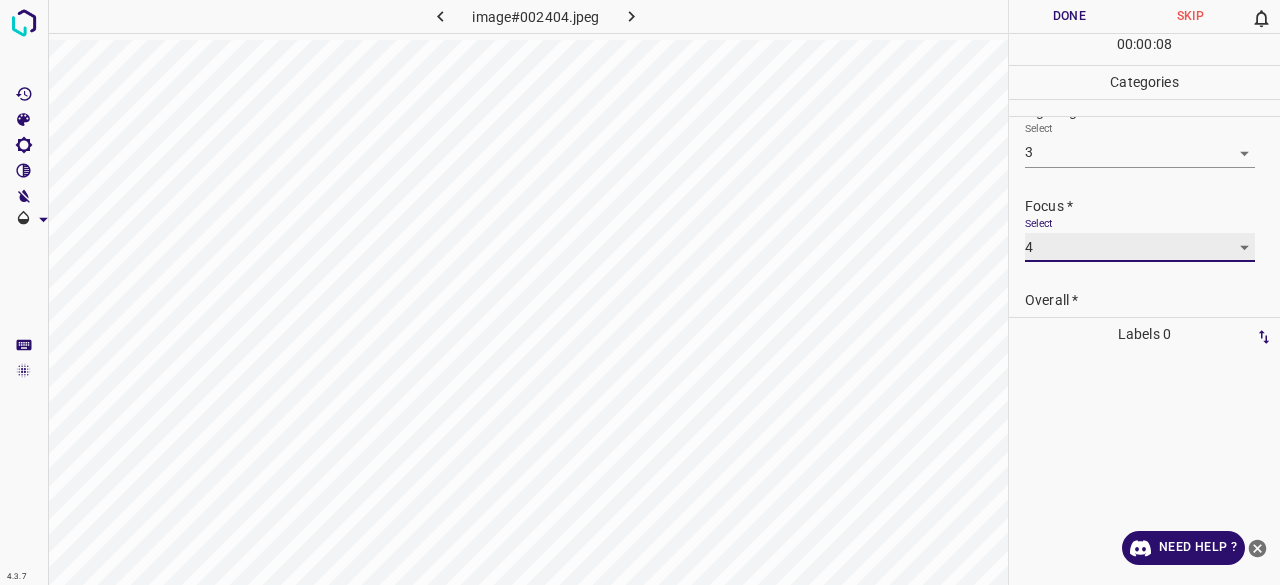 scroll, scrollTop: 98, scrollLeft: 0, axis: vertical 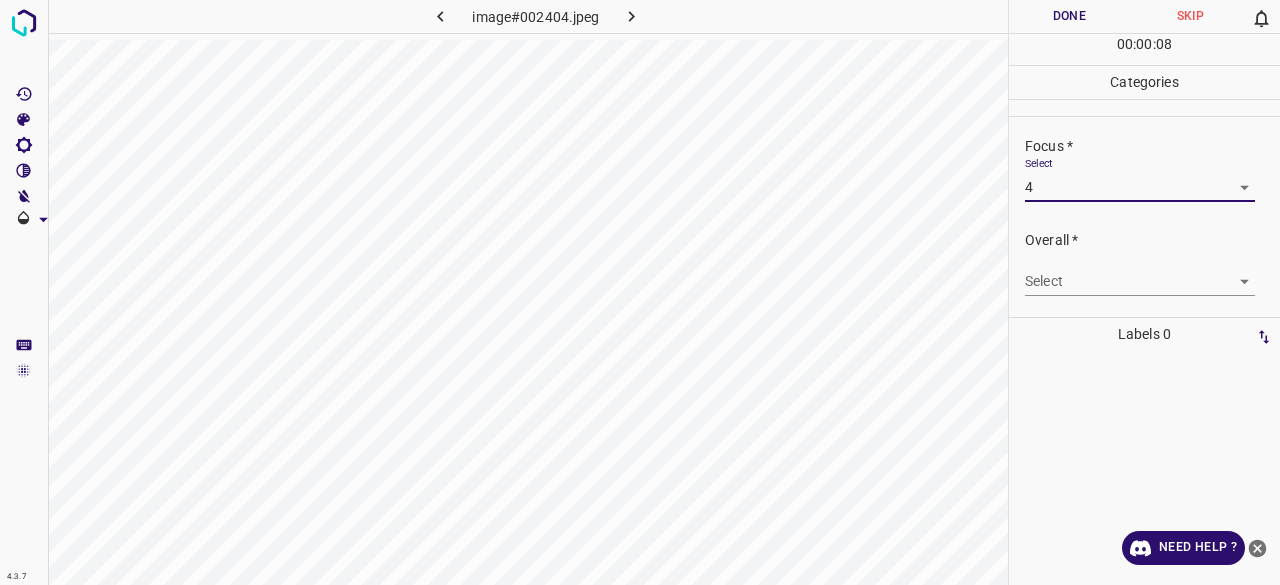 click on "4.3.7 image#002404.jpeg Done Skip 0 00   : 00   : 08   Categories Lighting *  Select 3 3 Focus *  Select 4 4 Overall *  Select ​ Labels   0 Categories 1 Lighting 2 Focus 3 Overall Tools Space Change between modes (Draw & Edit) I Auto labeling R Restore zoom M Zoom in N Zoom out Delete Delete selecte label Filters Z Restore filters X Saturation filter C Brightness filter V Contrast filter B Gray scale filter General O Download Need Help ? - Text - Hide - Delete" at bounding box center [640, 292] 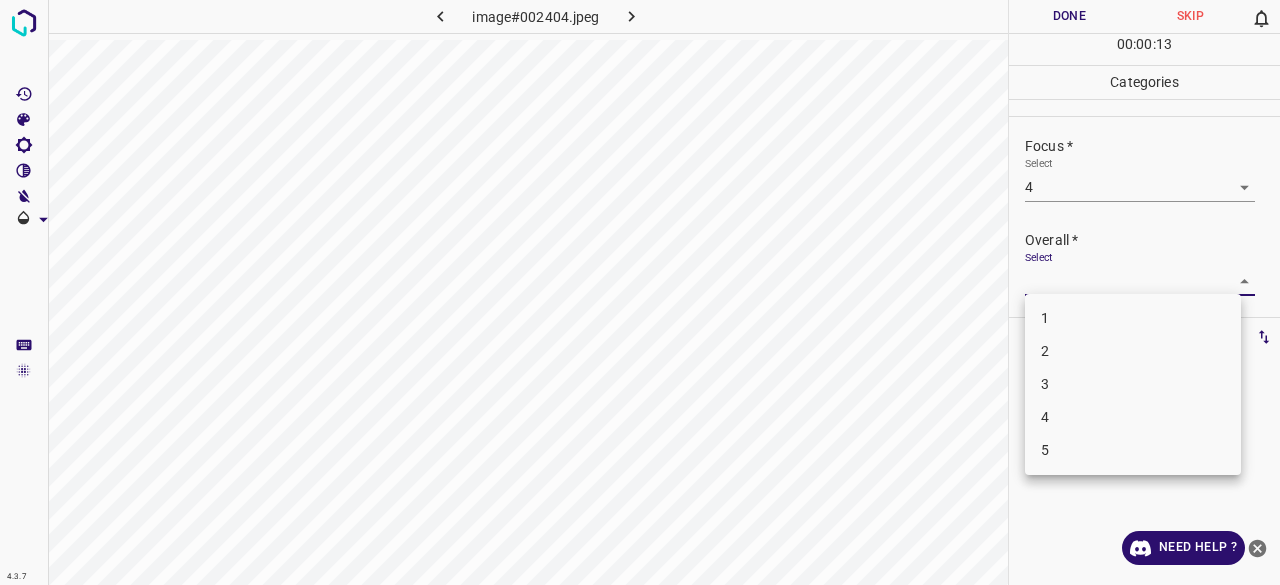 click on "3" at bounding box center (1133, 384) 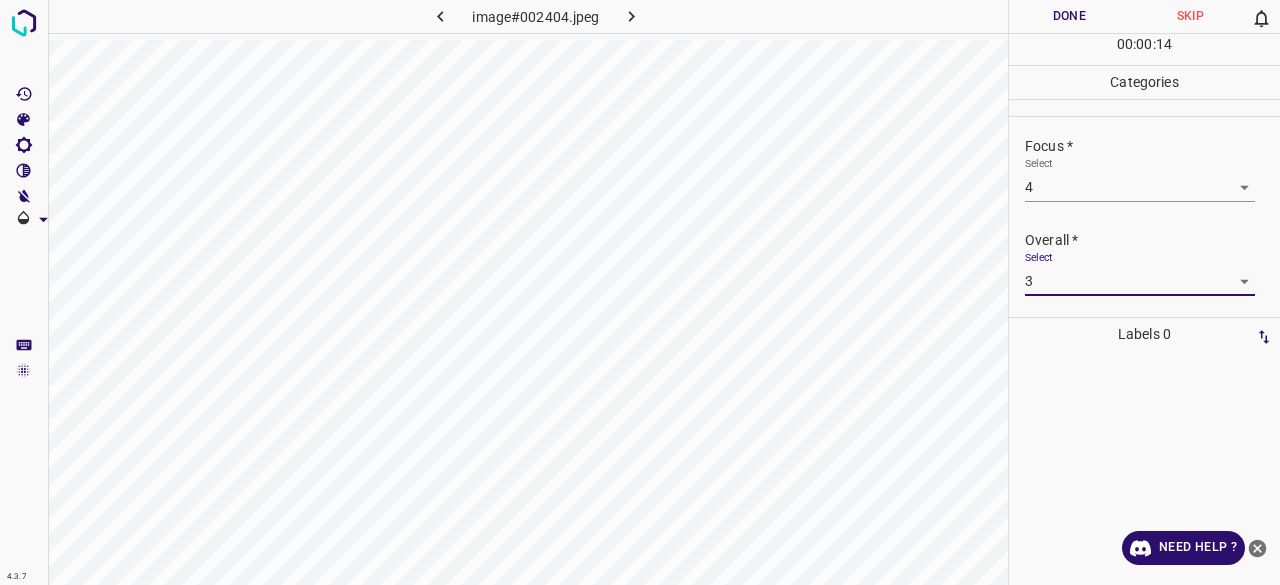 click on "Done" at bounding box center [1069, 16] 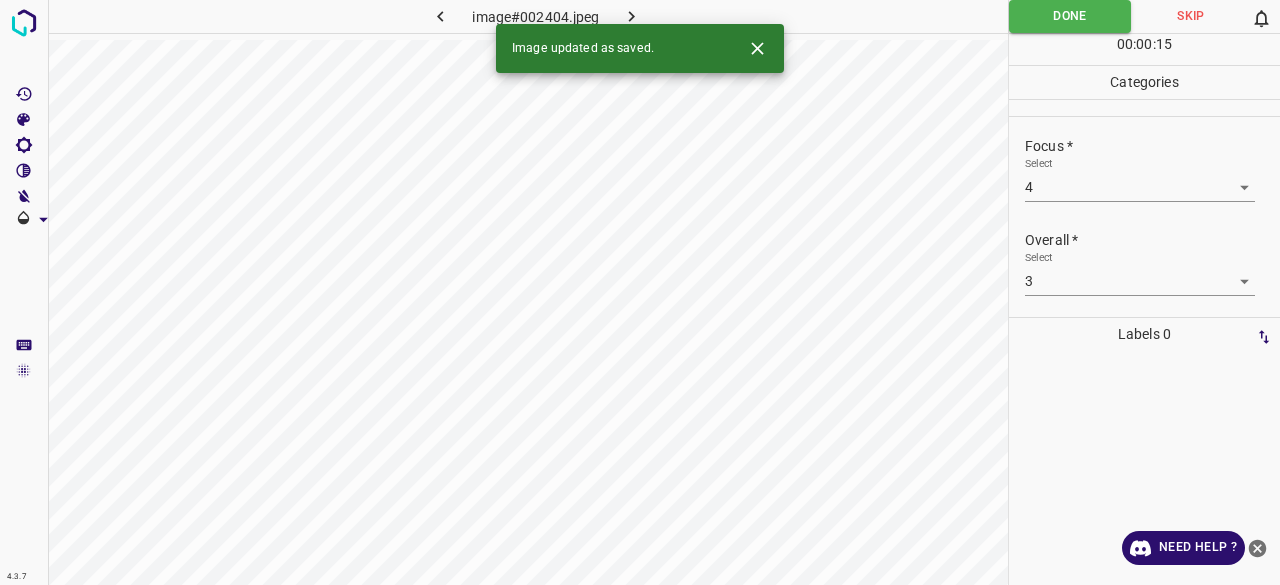 click 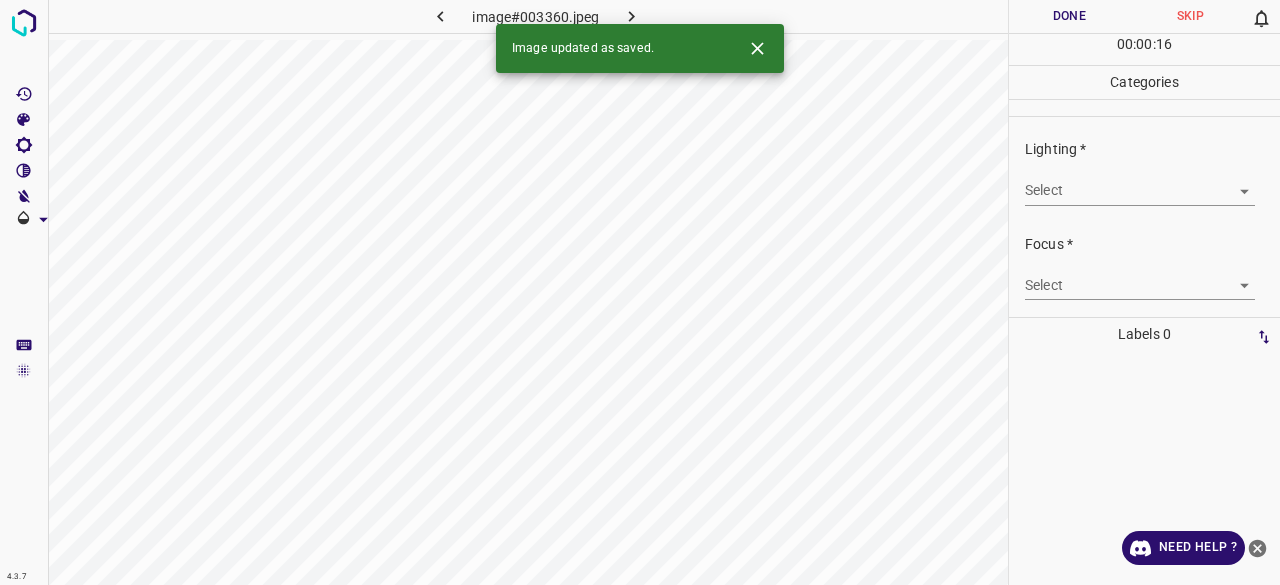 click on "4.3.7 image#003360.jpeg Done Skip 0 00   : 00   : 16   Categories Lighting *  Select ​ Focus *  Select ​ Overall *  Select ​ Labels   0 Categories 1 Lighting 2 Focus 3 Overall Tools Space Change between modes (Draw & Edit) I Auto labeling R Restore zoom M Zoom in N Zoom out Delete Delete selecte label Filters Z Restore filters X Saturation filter C Brightness filter V Contrast filter B Gray scale filter General O Download Image updated as saved. Need Help ? - Text - Hide - Delete" at bounding box center (640, 292) 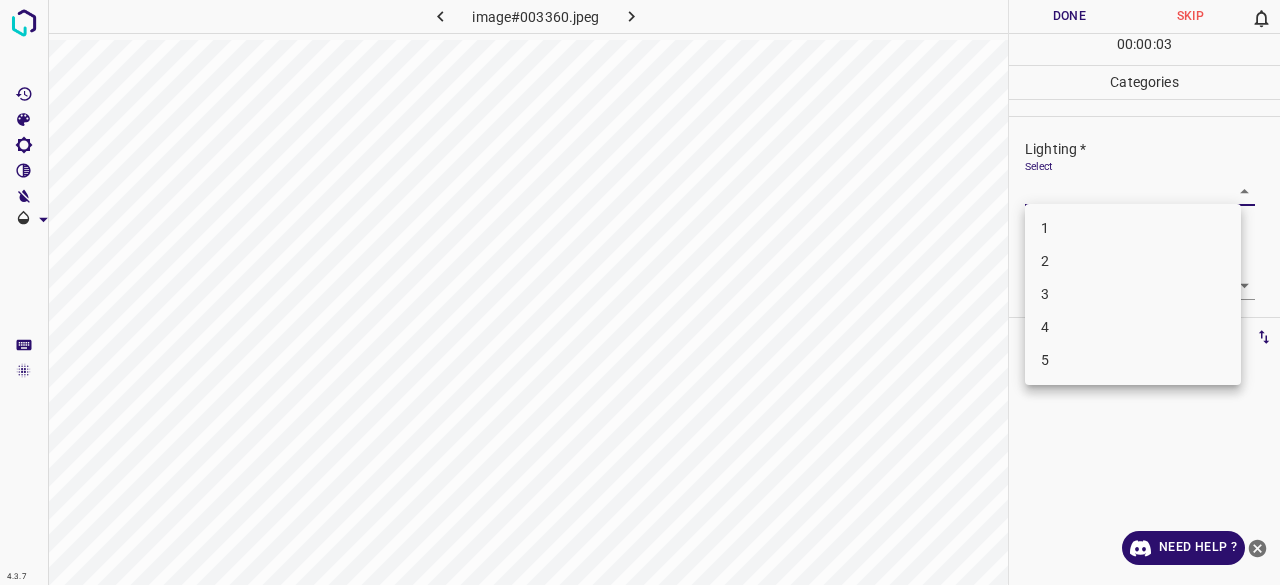 click on "3" at bounding box center (1133, 294) 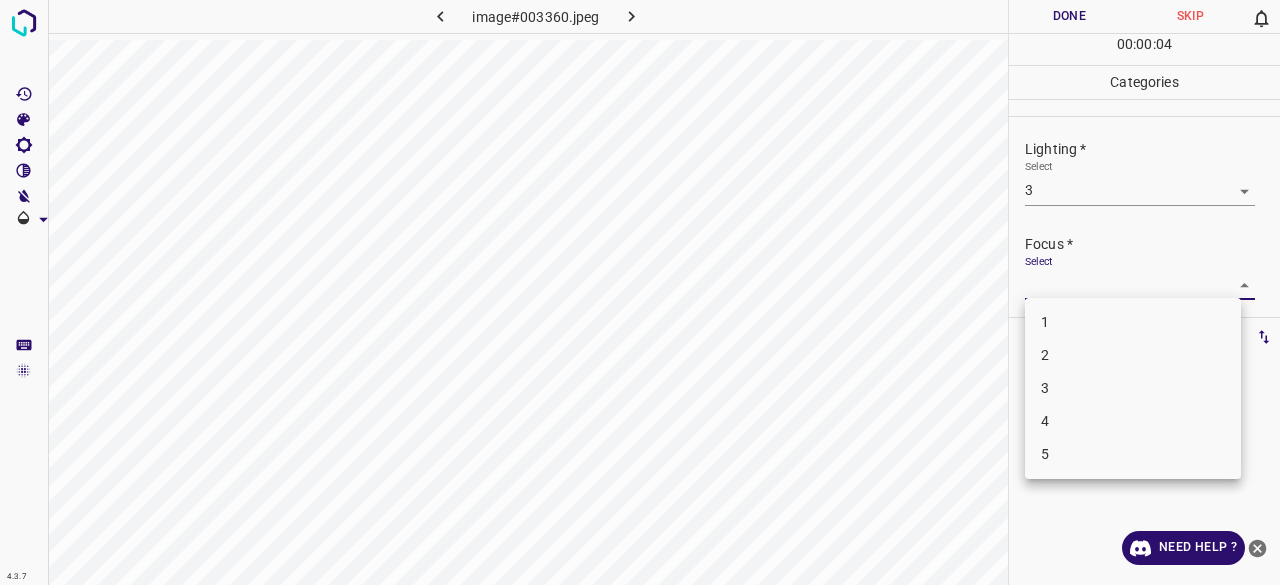 click on "4.3.7 image#003360.jpeg Done Skip 0 00   : 00   : 04   Categories Lighting *  Select 3 3 Focus *  Select ​ Overall *  Select ​ Labels   0 Categories 1 Lighting 2 Focus 3 Overall Tools Space Change between modes (Draw & Edit) I Auto labeling R Restore zoom M Zoom in N Zoom out Delete Delete selecte label Filters Z Restore filters X Saturation filter C Brightness filter V Contrast filter B Gray scale filter General O Download Need Help ? - Text - Hide - Delete 1 2 3 4 5" at bounding box center [640, 292] 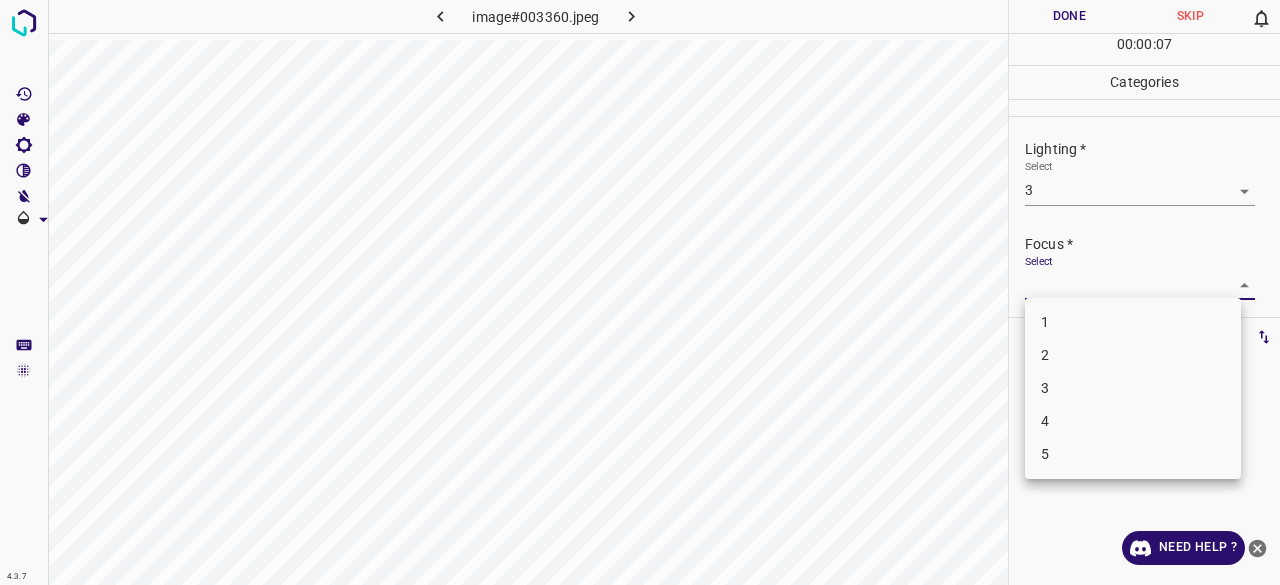click on "3" at bounding box center (1133, 388) 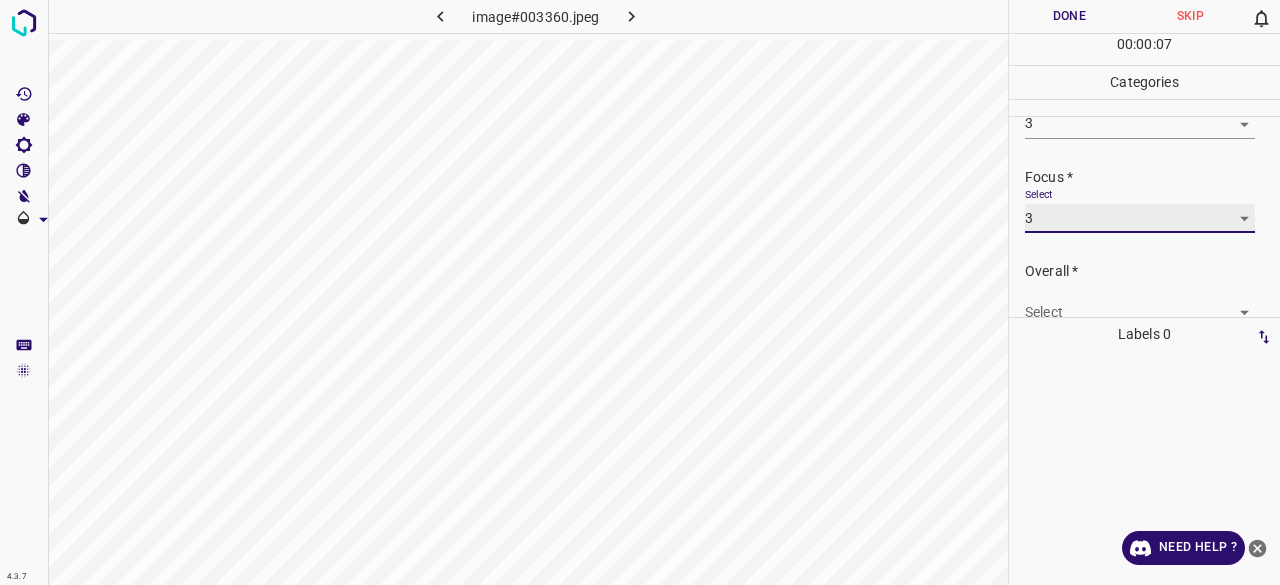 scroll, scrollTop: 98, scrollLeft: 0, axis: vertical 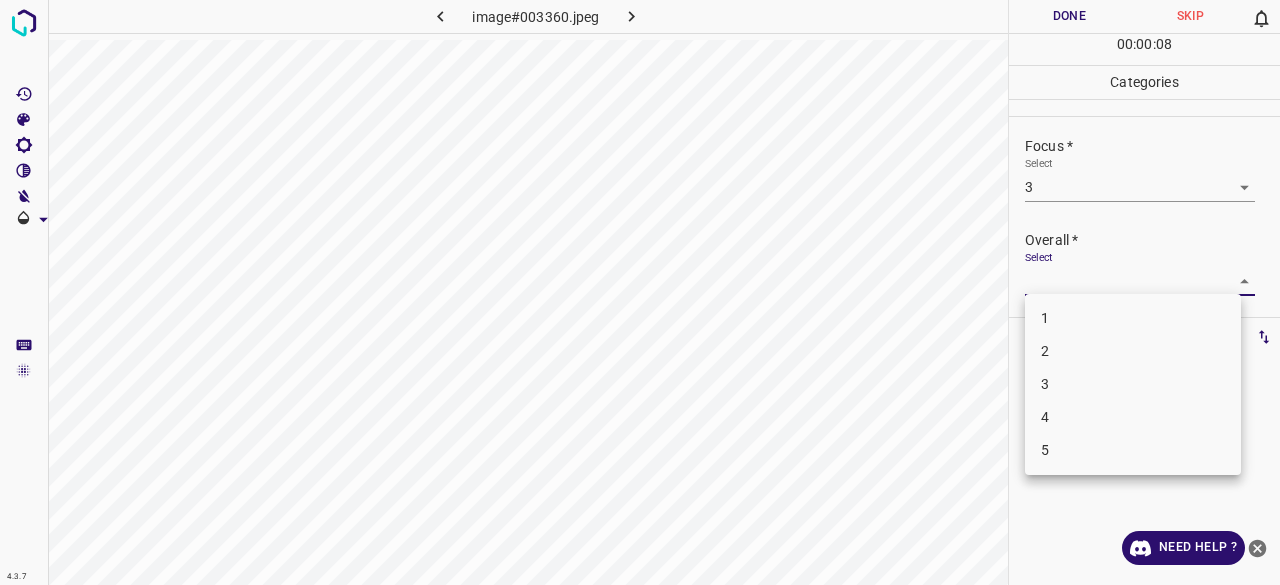 click on "4.3.7 image#003360.jpeg Done Skip 0 00   : 00   : 08   Categories Lighting *  Select 3 3 Focus *  Select 3 3 Overall *  Select ​ Labels   0 Categories 1 Lighting 2 Focus 3 Overall Tools Space Change between modes (Draw & Edit) I Auto labeling R Restore zoom M Zoom in N Zoom out Delete Delete selecte label Filters Z Restore filters X Saturation filter C Brightness filter V Contrast filter B Gray scale filter General O Download Need Help ? - Text - Hide - Delete 1 2 3 4 5" at bounding box center [640, 292] 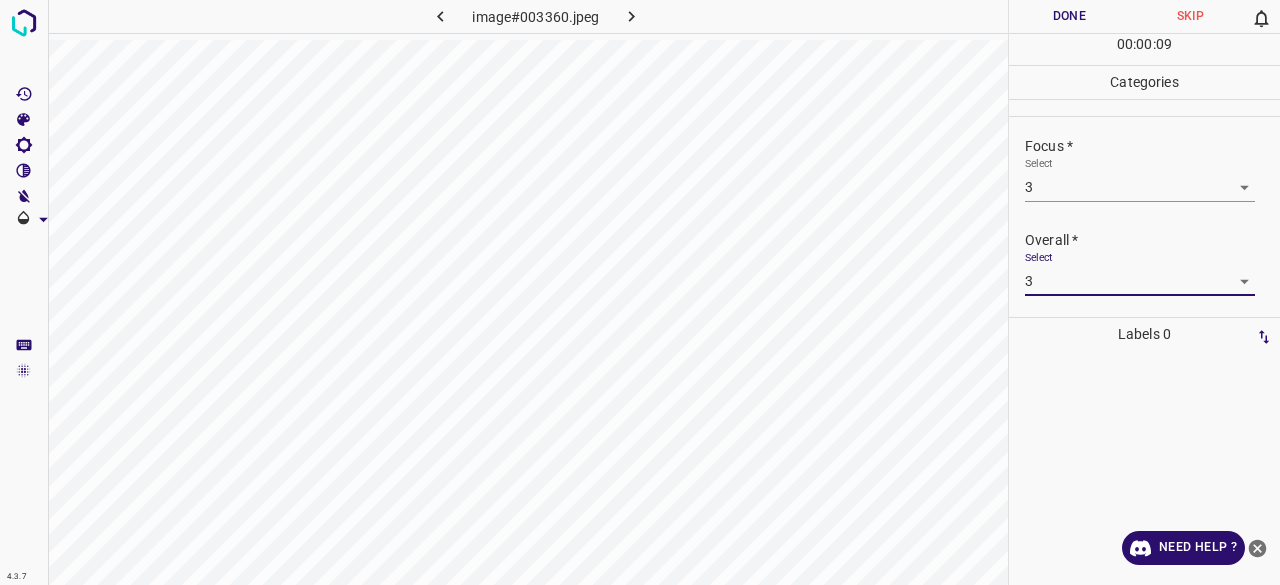 click on "Done" at bounding box center [1069, 16] 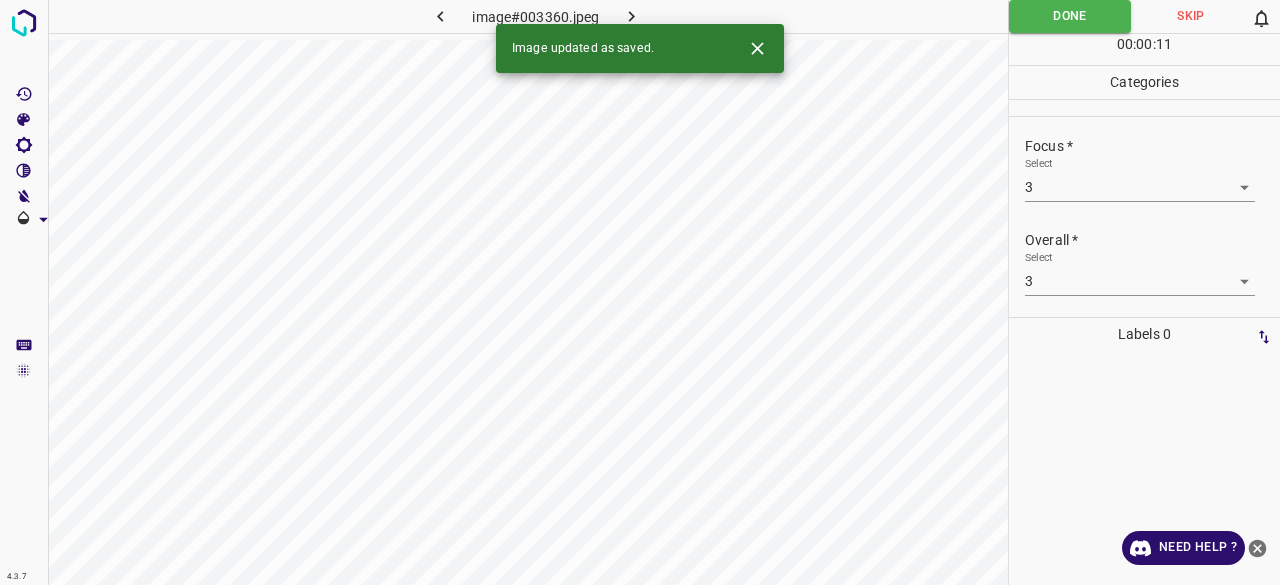 click 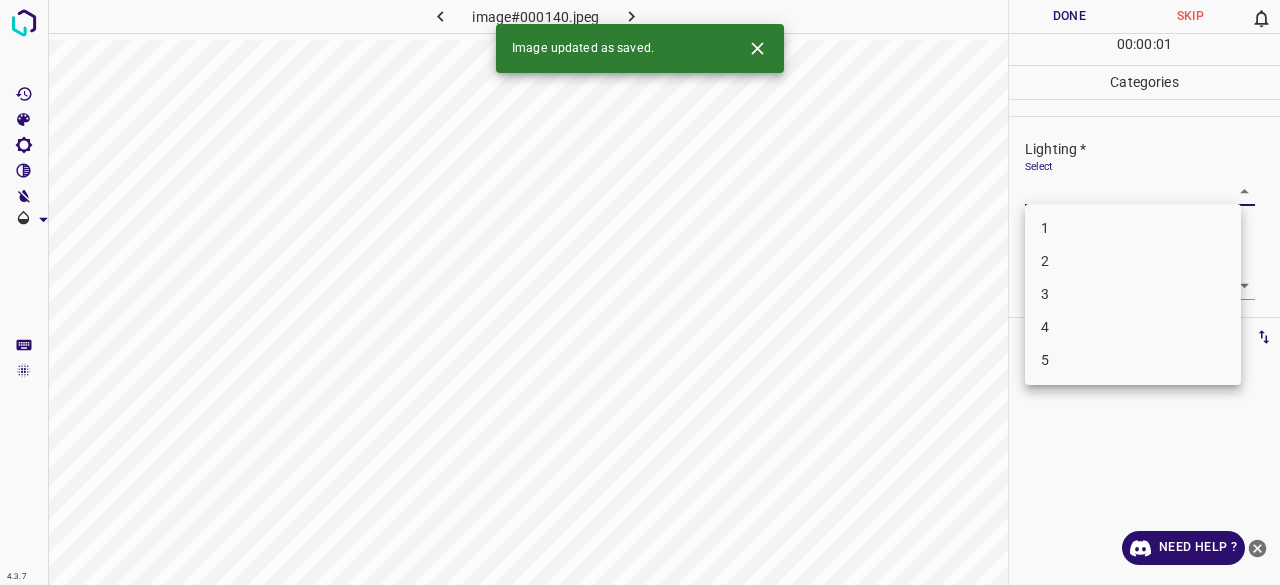 click on "4.3.7 image#000140.jpeg Done Skip 0 00   : 00   : 01   Categories Lighting *  Select ​ Focus *  Select ​ Overall *  Select ​ Labels   0 Categories 1 Lighting 2 Focus 3 Overall Tools Space Change between modes (Draw & Edit) I Auto labeling R Restore zoom M Zoom in N Zoom out Delete Delete selecte label Filters Z Restore filters X Saturation filter C Brightness filter V Contrast filter B Gray scale filter General O Download Image updated as saved. Need Help ? - Text - Hide - Delete 1 2 3 4 5" at bounding box center (640, 292) 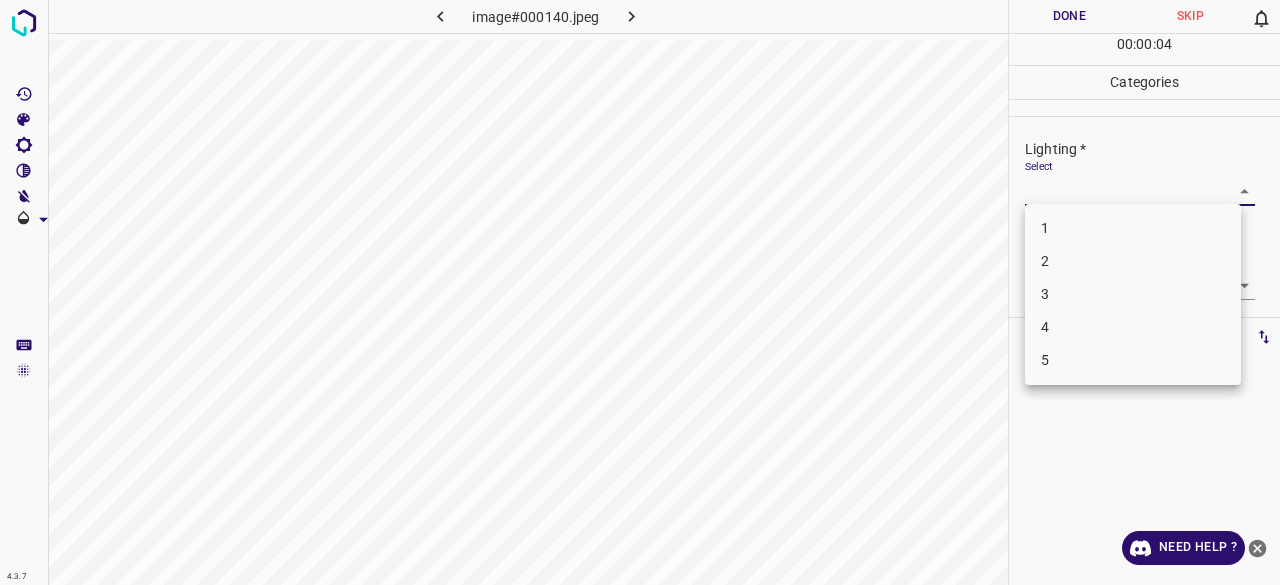 click on "4" at bounding box center (1133, 327) 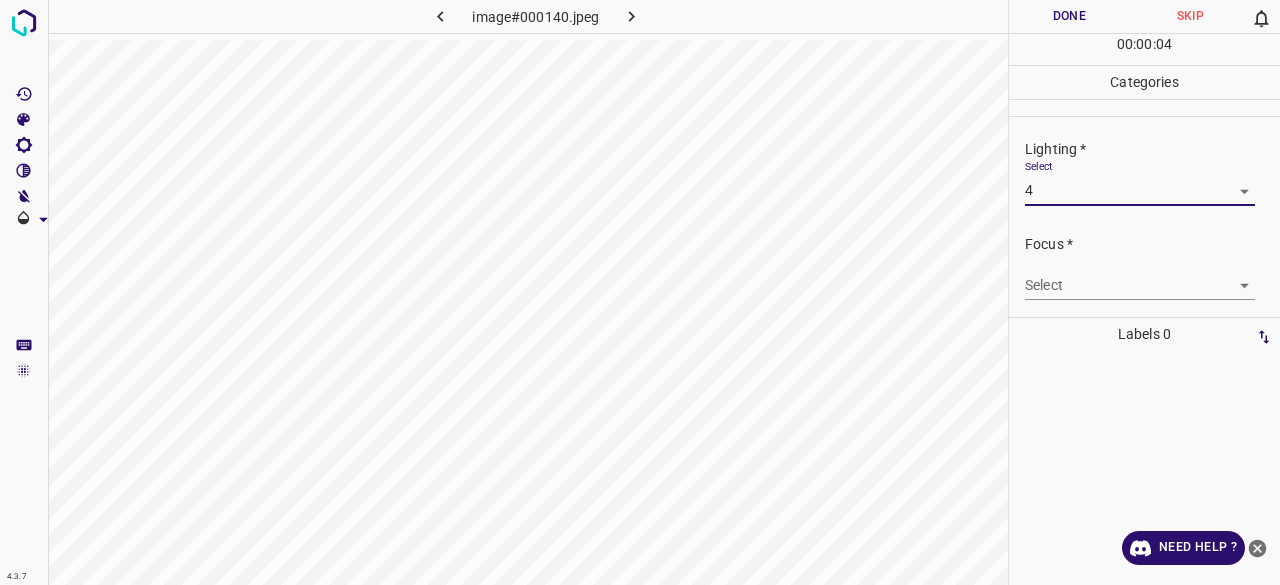 click on "4.3.7 image#000140.jpeg Done Skip 0 00   : 00   : 04   Categories Lighting *  Select 4 4 Focus *  Select ​ Overall *  Select ​ Labels   0 Categories 1 Lighting 2 Focus 3 Overall Tools Space Change between modes (Draw & Edit) I Auto labeling R Restore zoom M Zoom in N Zoom out Delete Delete selecte label Filters Z Restore filters X Saturation filter C Brightness filter V Contrast filter B Gray scale filter General O Download Need Help ? - Text - Hide - Delete" at bounding box center [640, 292] 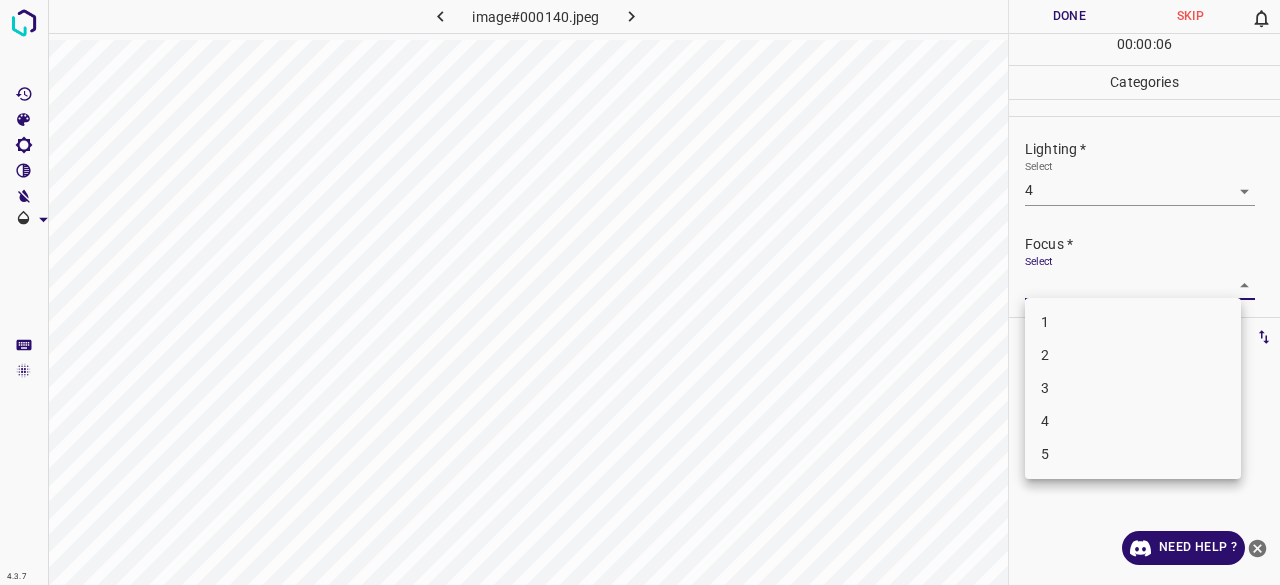 click on "2" at bounding box center [1133, 355] 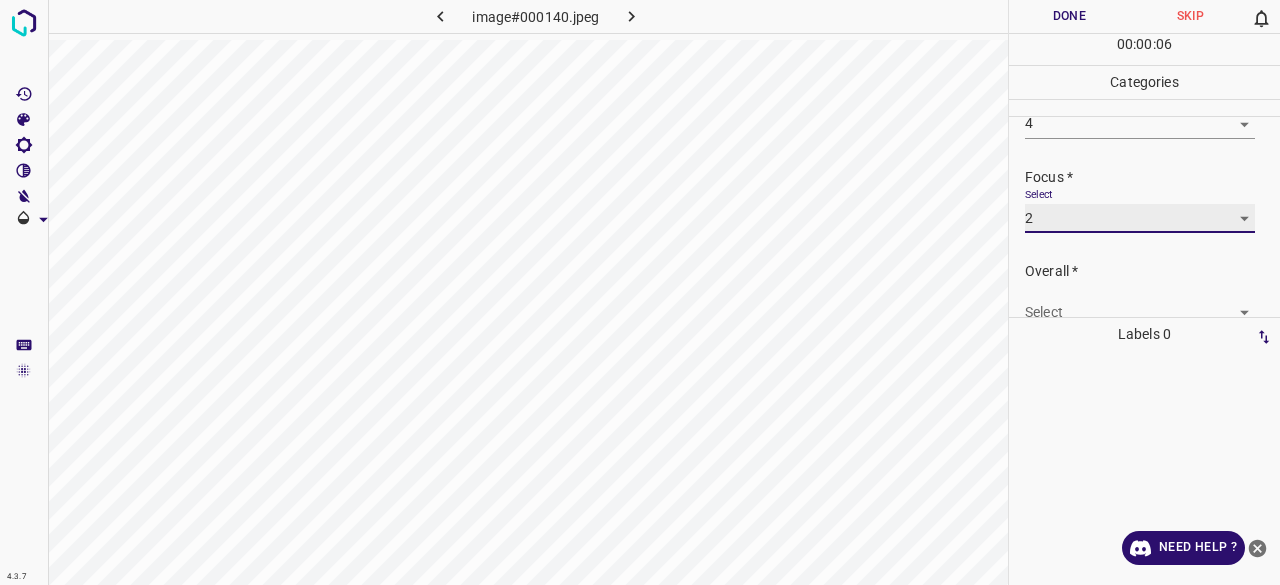 scroll, scrollTop: 98, scrollLeft: 0, axis: vertical 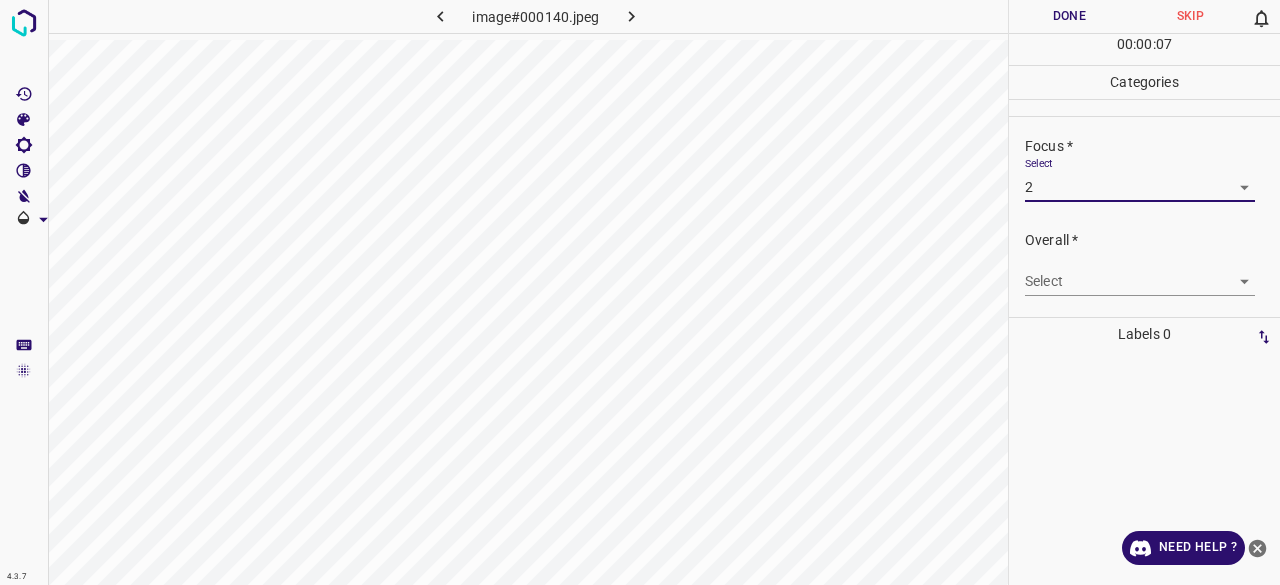 click on "4.3.7 image#000140.jpeg Done Skip 0 00   : 00   : 07   Categories Lighting *  Select 4 4 Focus *  Select 2 2 Overall *  Select ​ Labels   0 Categories 1 Lighting 2 Focus 3 Overall Tools Space Change between modes (Draw & Edit) I Auto labeling R Restore zoom M Zoom in N Zoom out Delete Delete selecte label Filters Z Restore filters X Saturation filter C Brightness filter V Contrast filter B Gray scale filter General O Download Need Help ? - Text - Hide - Delete" at bounding box center [640, 292] 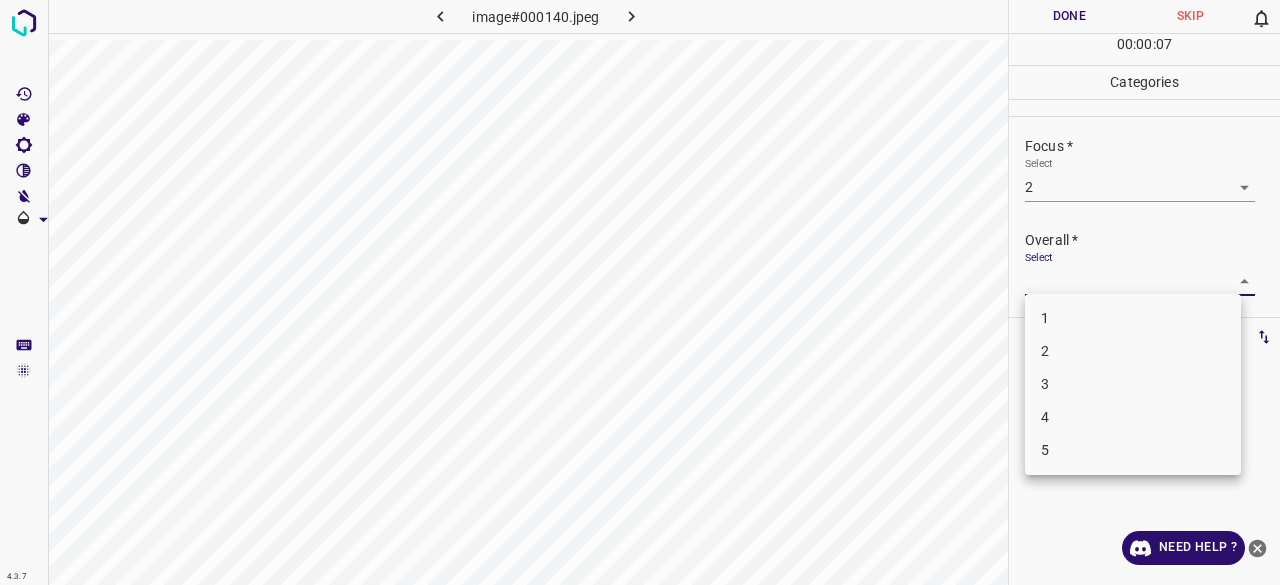 click on "2" at bounding box center (1133, 351) 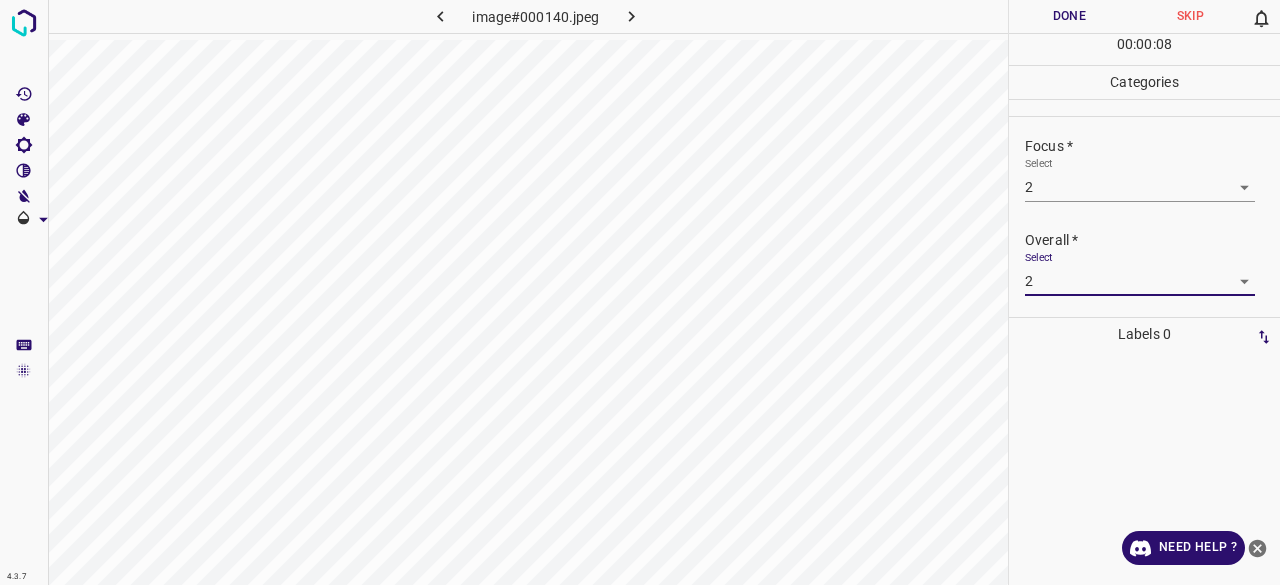 click on "Done" at bounding box center [1069, 16] 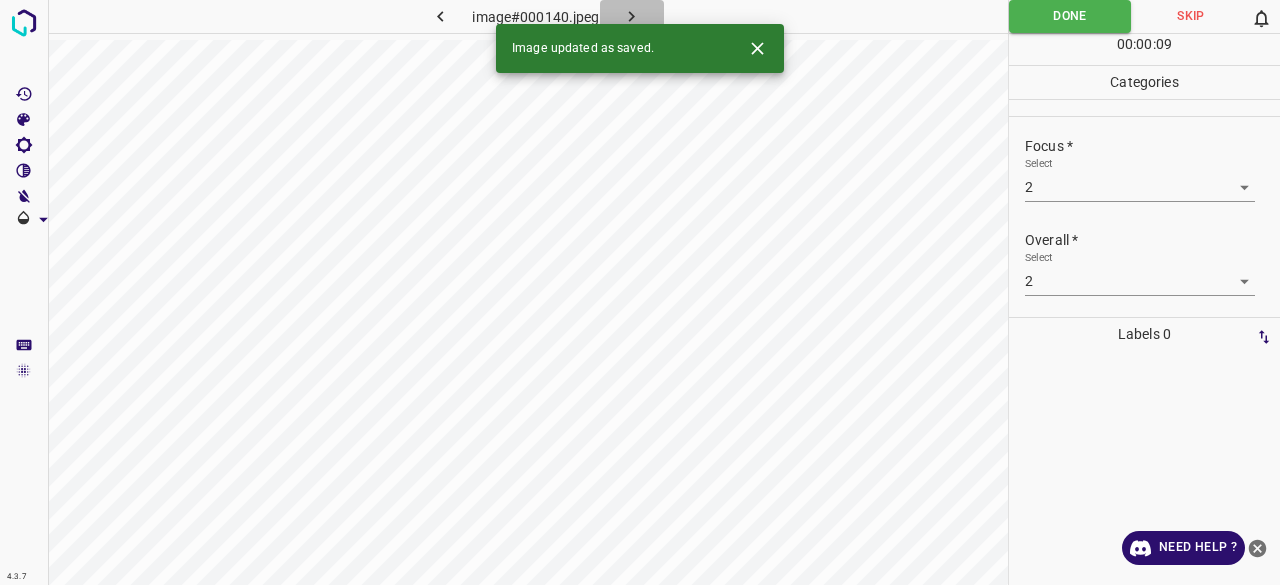 click at bounding box center (632, 16) 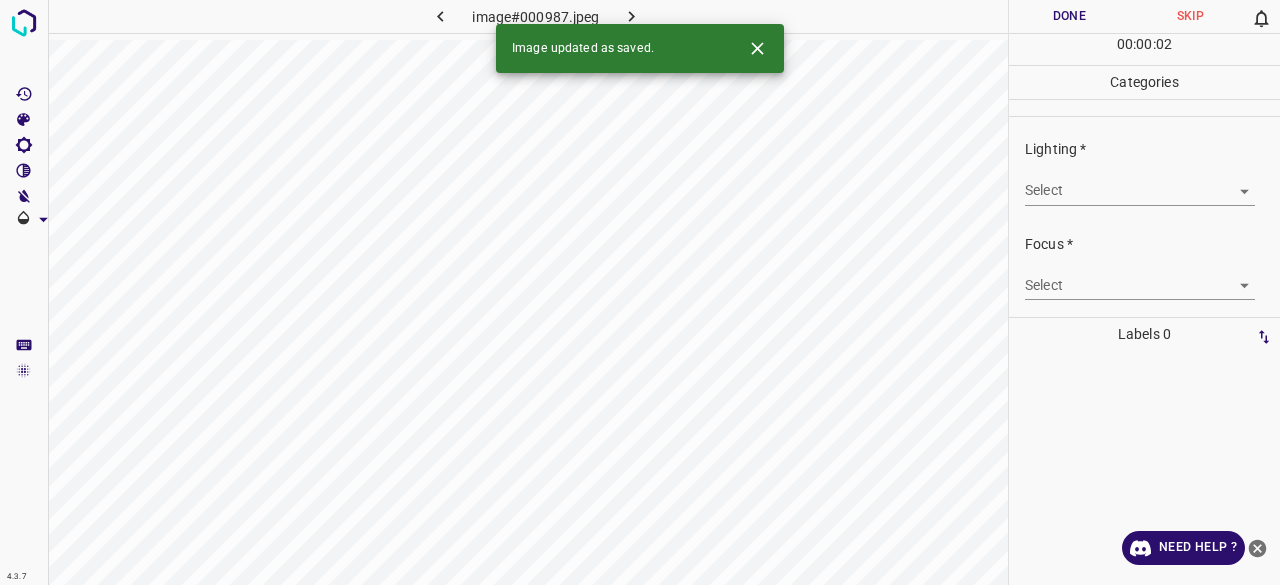 click on "4.3.7 image#000987.jpeg Done Skip 0 00   : 00   : 02   Categories Lighting *  Select ​ Focus *  Select ​ Overall *  Select ​ Labels   0 Categories 1 Lighting 2 Focus 3 Overall Tools Space Change between modes (Draw & Edit) I Auto labeling R Restore zoom M Zoom in N Zoom out Delete Delete selecte label Filters Z Restore filters X Saturation filter C Brightness filter V Contrast filter B Gray scale filter General O Download Image updated as saved. Need Help ? - Text - Hide - Delete" at bounding box center [640, 292] 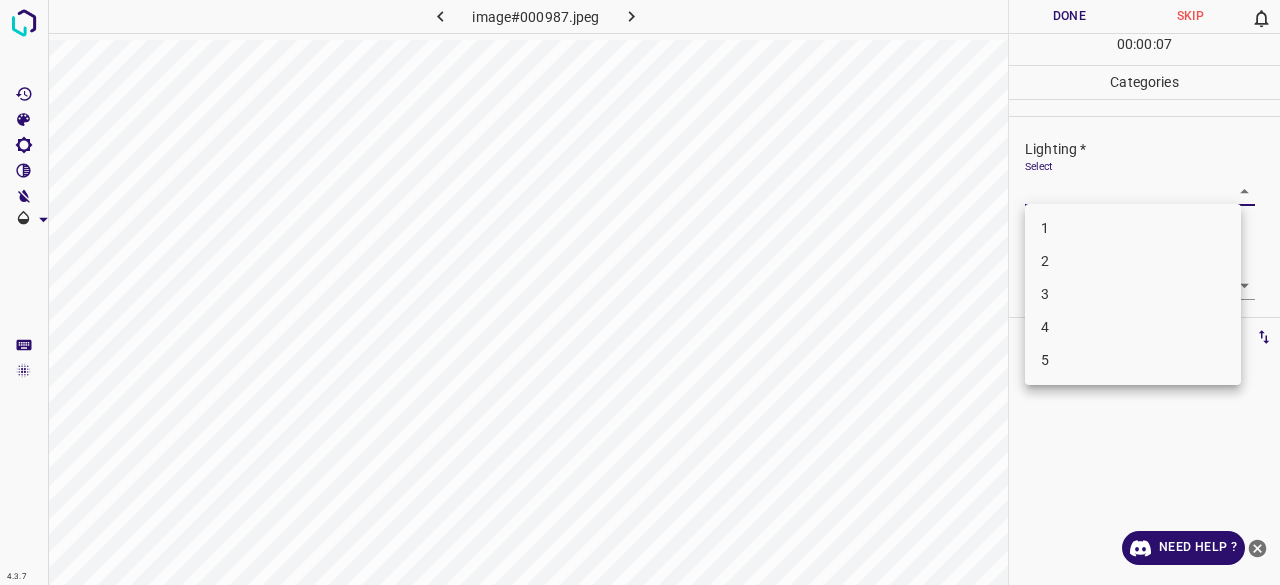 click on "4" at bounding box center (1133, 327) 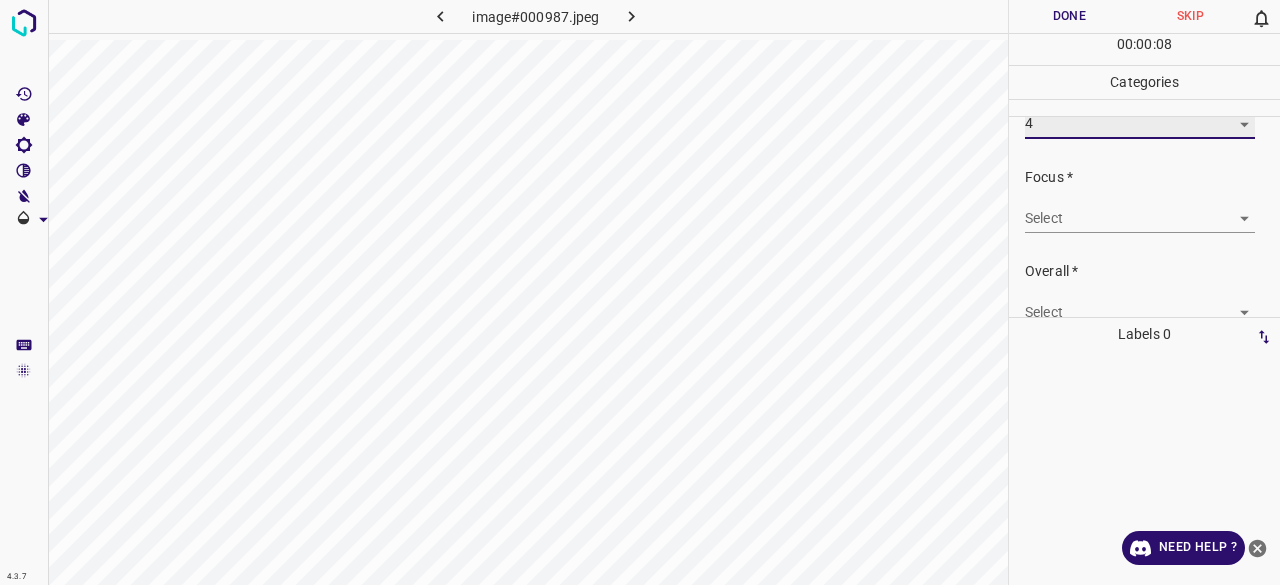 scroll, scrollTop: 98, scrollLeft: 0, axis: vertical 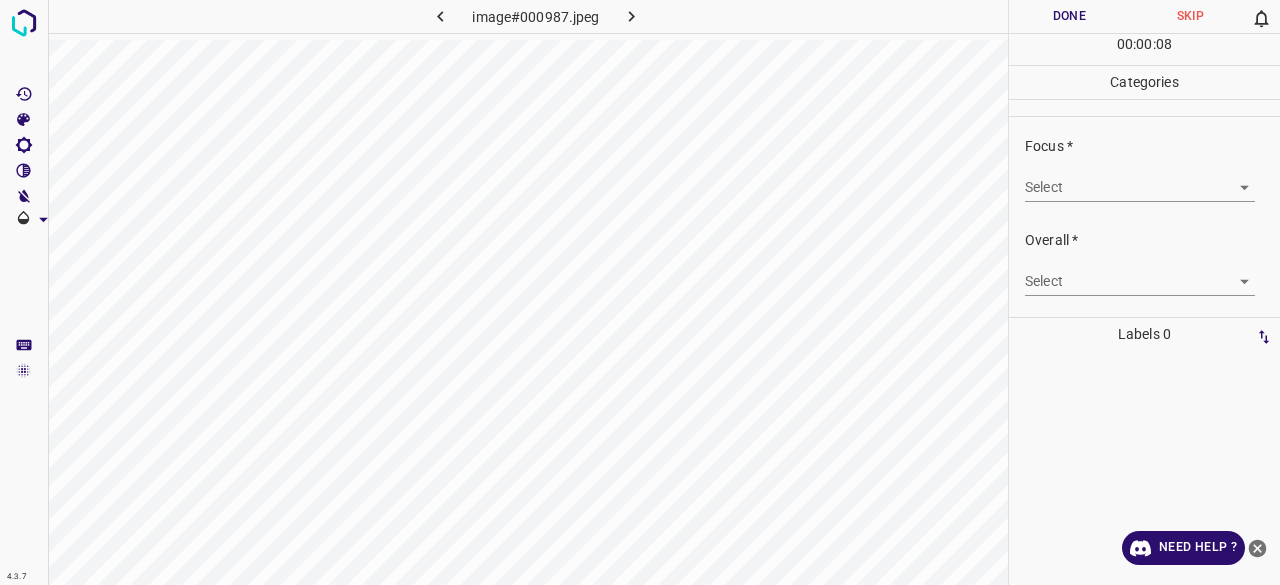 click on "4.3.7 image#000987.jpeg Done Skip 0 00   : 00   : 08   Categories Lighting *  Select 4 4 Focus *  Select ​ Overall *  Select ​ Labels   0 Categories 1 Lighting 2 Focus 3 Overall Tools Space Change between modes (Draw & Edit) I Auto labeling R Restore zoom M Zoom in N Zoom out Delete Delete selecte label Filters Z Restore filters X Saturation filter C Brightness filter V Contrast filter B Gray scale filter General O Download Need Help ? - Text - Hide - Delete" at bounding box center [640, 292] 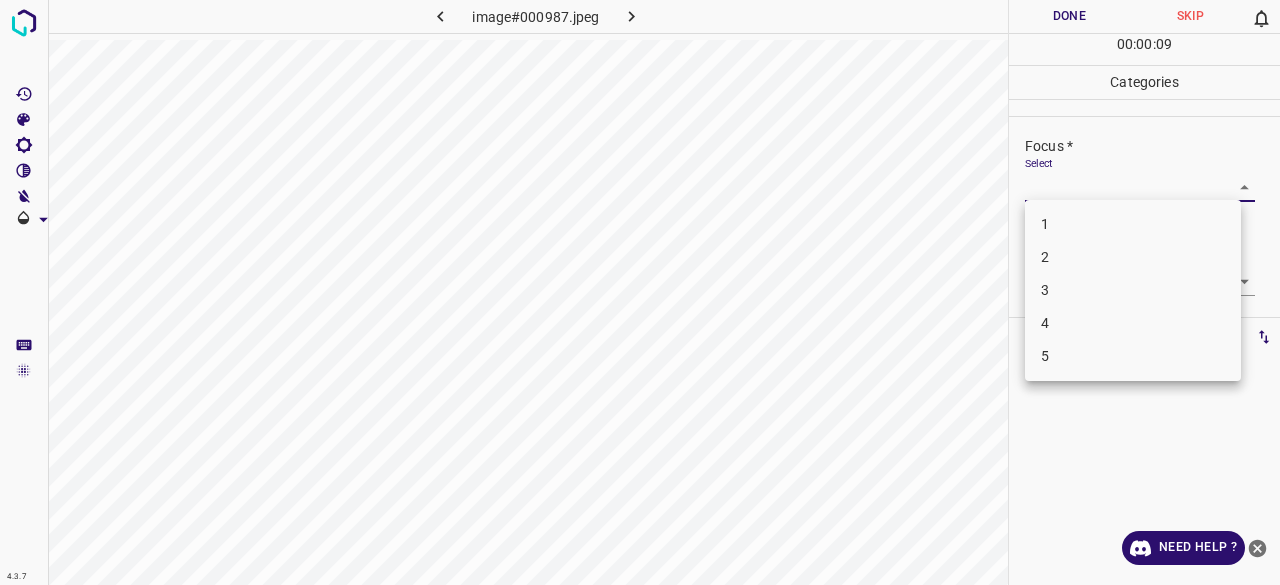 click on "4" at bounding box center (1133, 323) 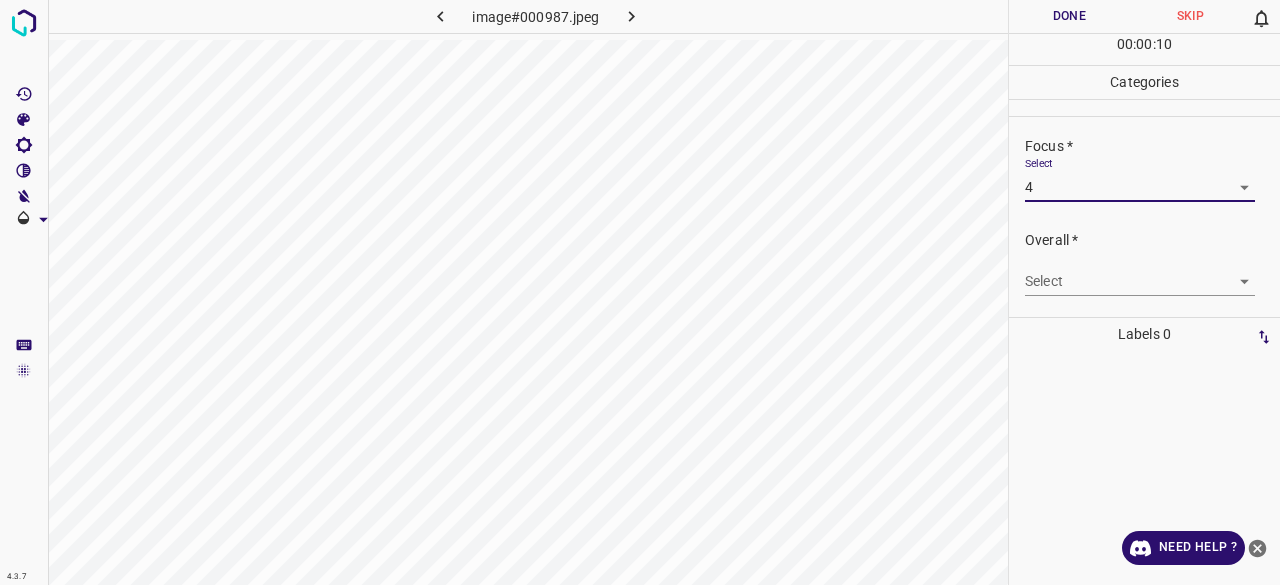 click on "4.3.7 image#000987.jpeg Done Skip 0 00   : 00   : 10   Categories Lighting *  Select 4 4 Focus *  Select 4 4 Overall *  Select ​ Labels   0 Categories 1 Lighting 2 Focus 3 Overall Tools Space Change between modes (Draw & Edit) I Auto labeling R Restore zoom M Zoom in N Zoom out Delete Delete selecte label Filters Z Restore filters X Saturation filter C Brightness filter V Contrast filter B Gray scale filter General O Download Need Help ? - Text - Hide - Delete" at bounding box center (640, 292) 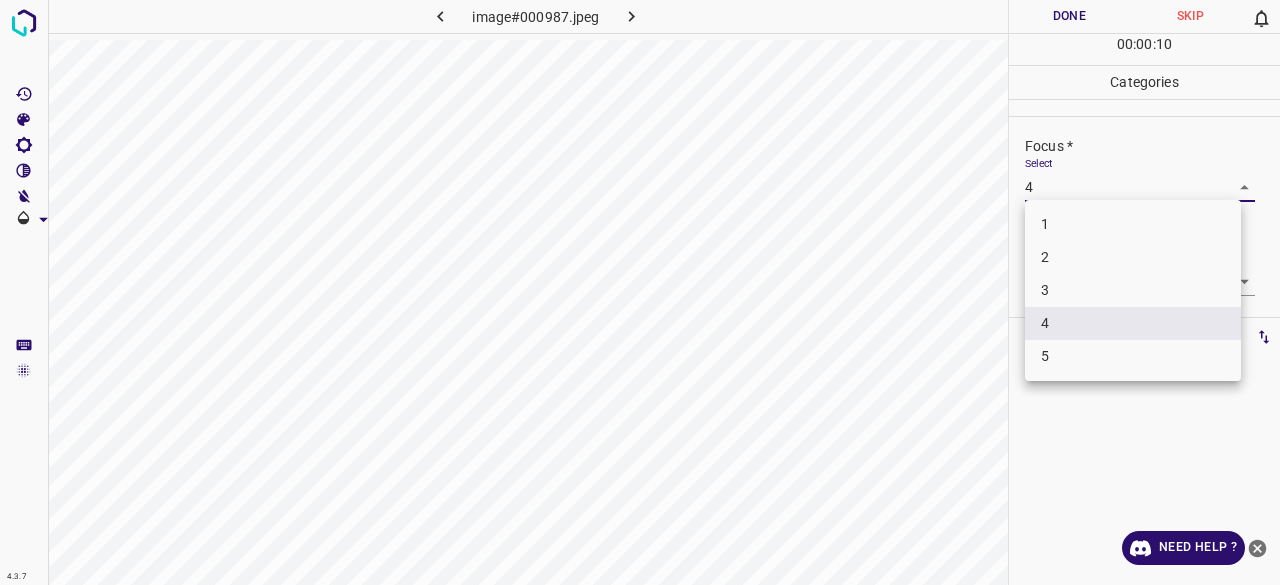 click on "3" at bounding box center (1133, 290) 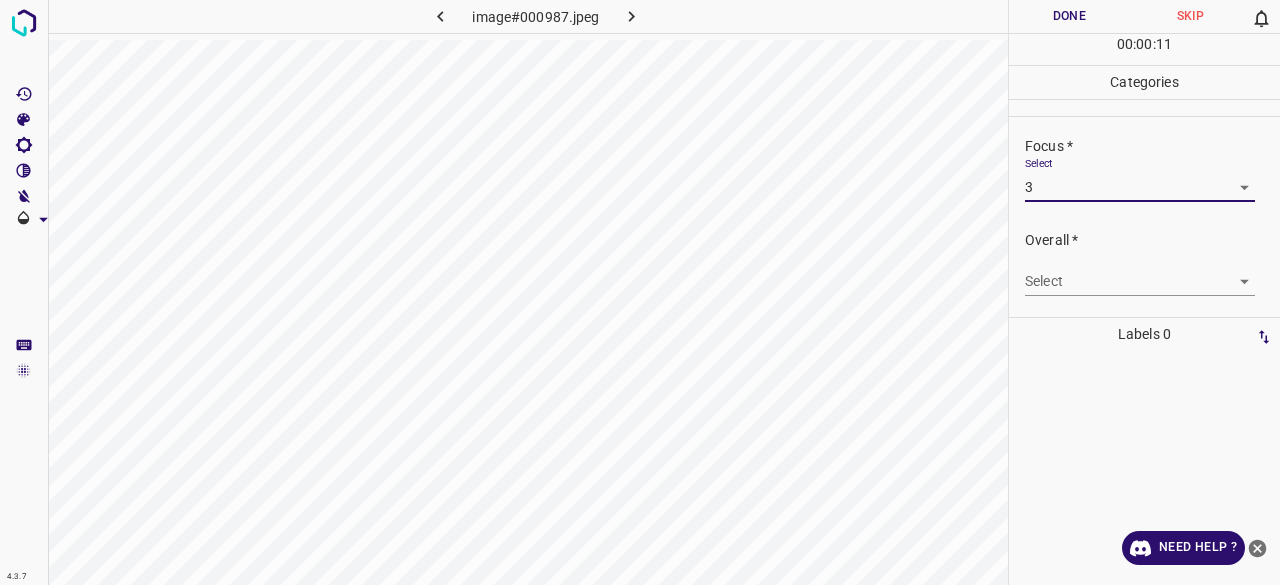 click on "4.3.7 image#000987.jpeg Done Skip 0 00   : 00   : 11   Categories Lighting *  Select 4 4 Focus *  Select 3 3 Overall *  Select ​ Labels   0 Categories 1 Lighting 2 Focus 3 Overall Tools Space Change between modes (Draw & Edit) I Auto labeling R Restore zoom M Zoom in N Zoom out Delete Delete selecte label Filters Z Restore filters X Saturation filter C Brightness filter V Contrast filter B Gray scale filter General O Download Need Help ? - Text - Hide - Delete" at bounding box center [640, 292] 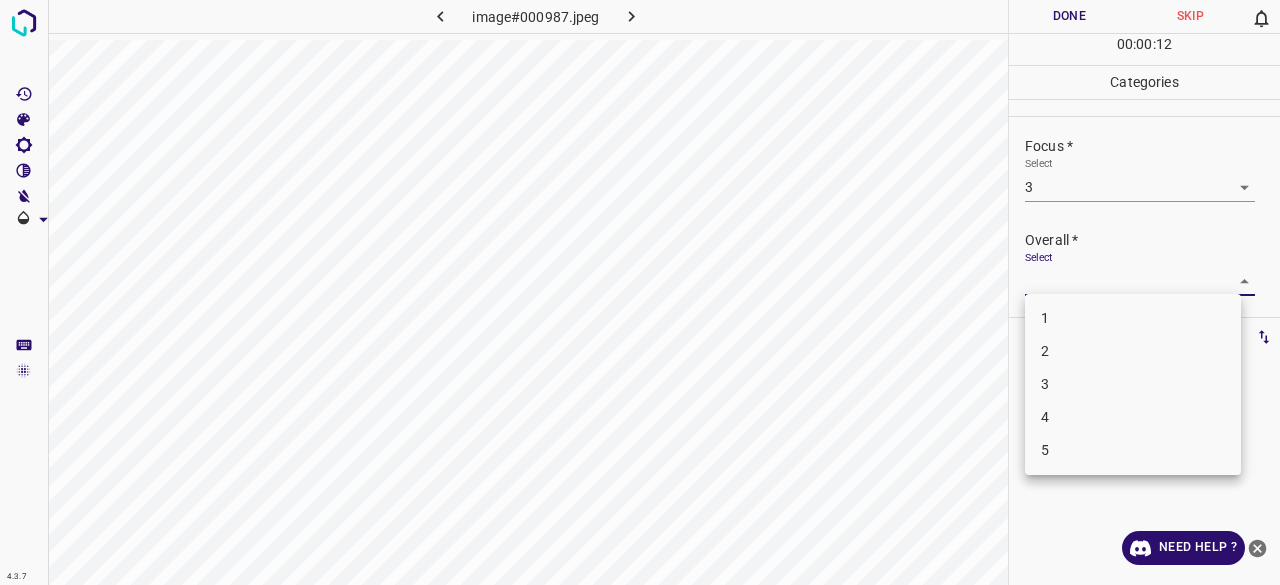 click on "3" at bounding box center [1133, 384] 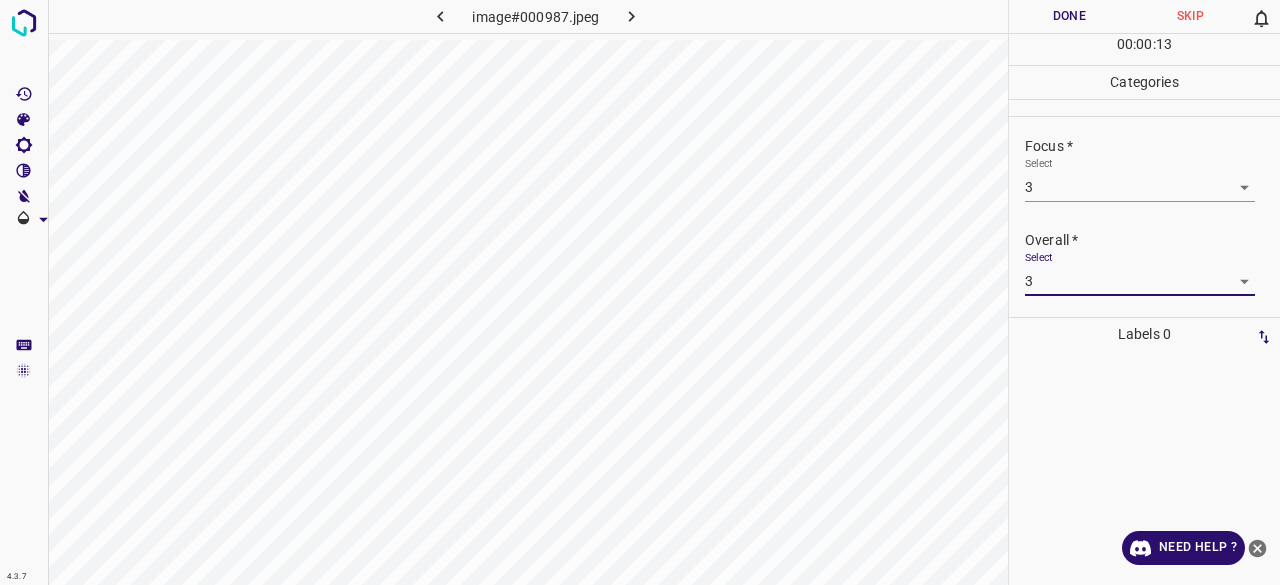 click on "Done" at bounding box center [1069, 16] 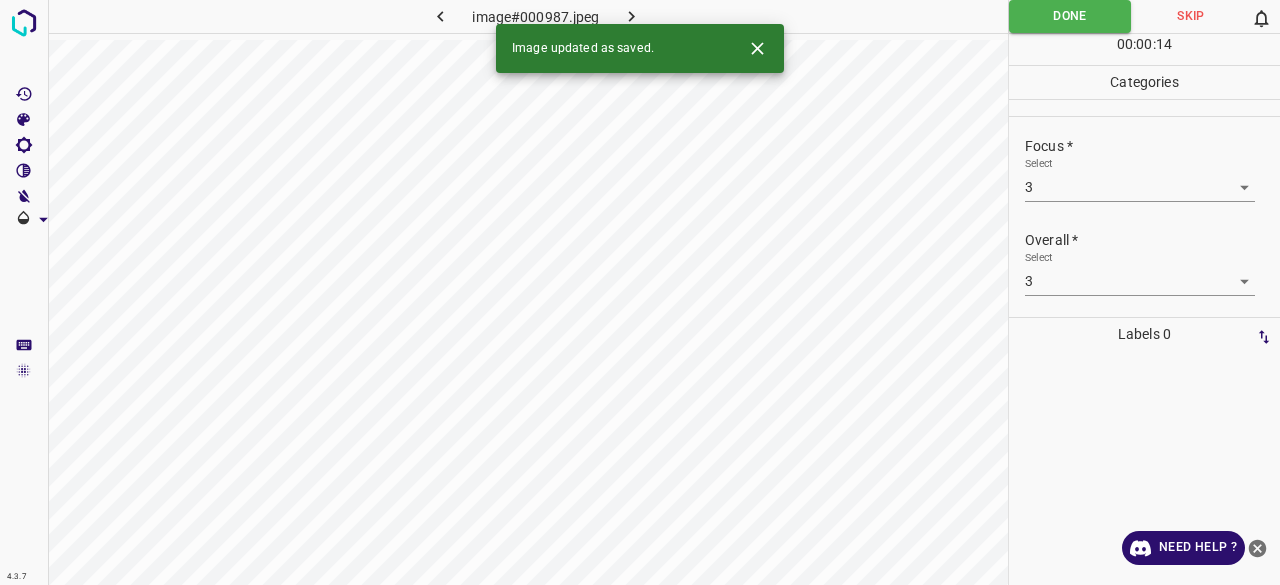 click 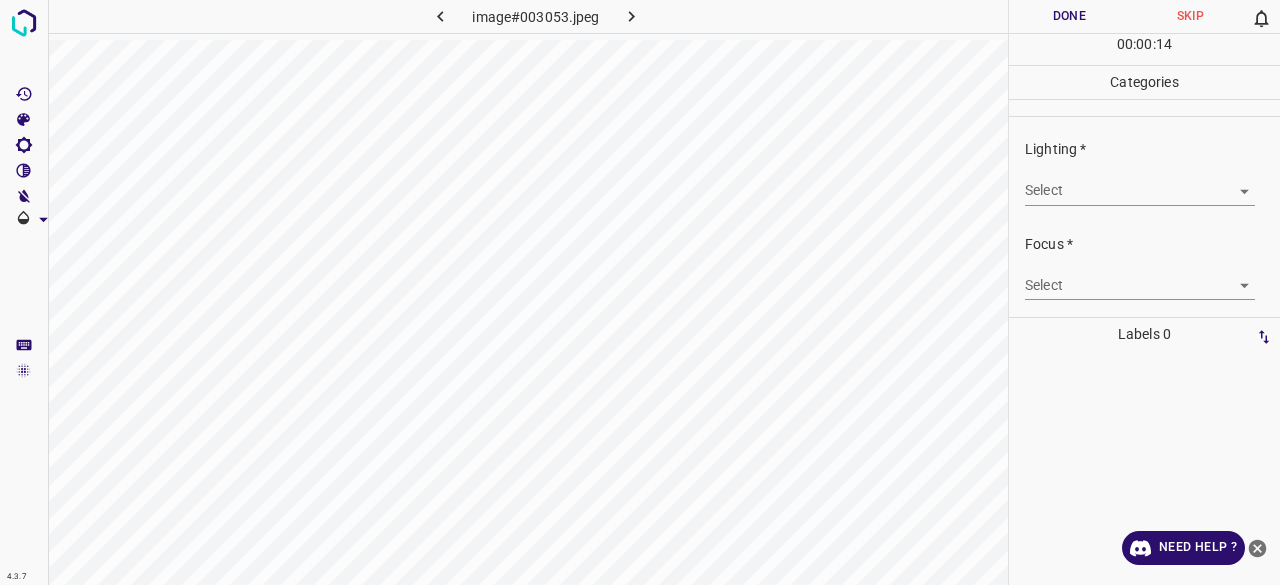 click on "4.3.7 image#003053.jpeg Done Skip 0 00   : 00   : 14   Categories Lighting *  Select ​ Focus *  Select ​ Overall *  Select ​ Labels   0 Categories 1 Lighting 2 Focus 3 Overall Tools Space Change between modes (Draw & Edit) I Auto labeling R Restore zoom M Zoom in N Zoom out Delete Delete selecte label Filters Z Restore filters X Saturation filter C Brightness filter V Contrast filter B Gray scale filter General O Download Need Help ? - Text - Hide - Delete" at bounding box center (640, 292) 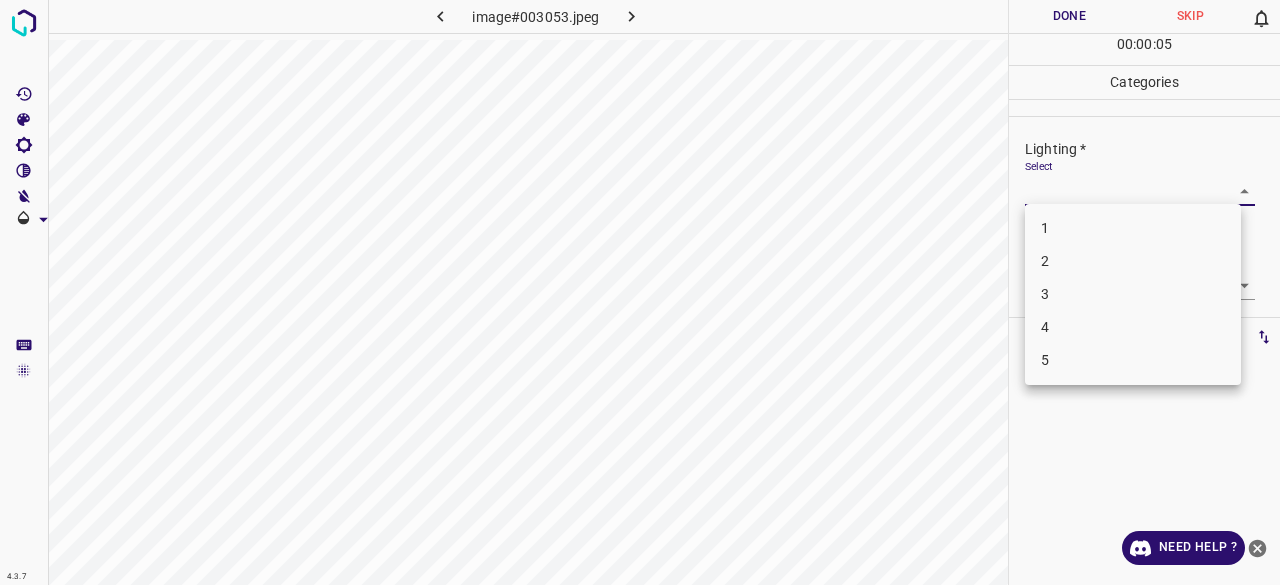 click on "4" at bounding box center (1133, 327) 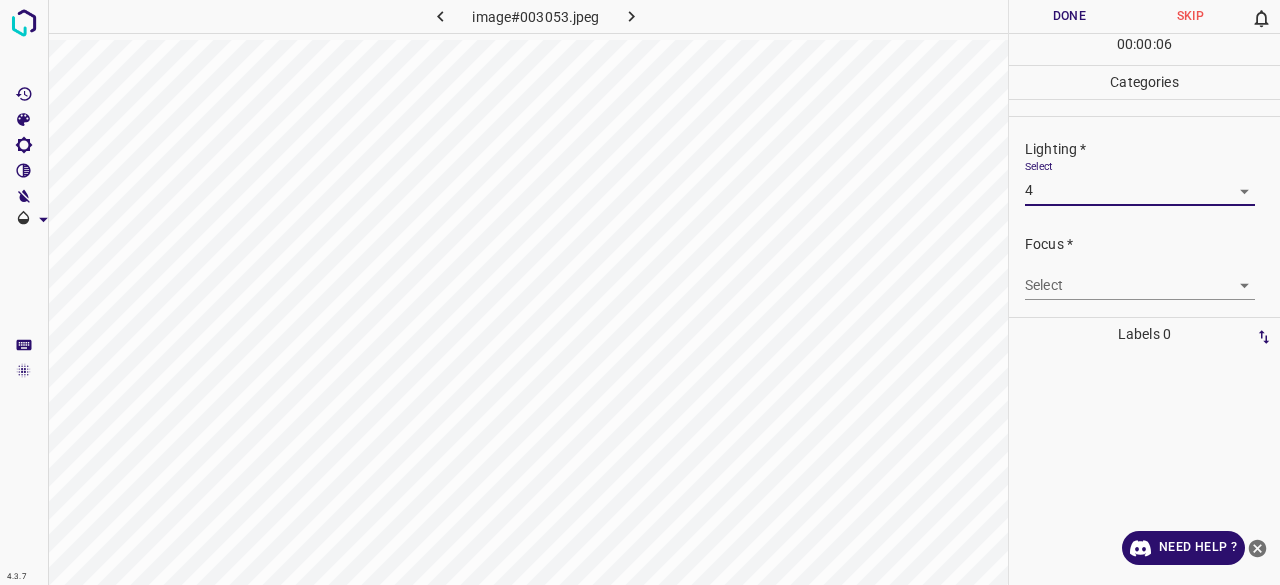 click on "4.3.7 image#003053.jpeg Done Skip 0 00   : 00   : 06   Categories Lighting *  Select 4 4 Focus *  Select ​ Overall *  Select ​ Labels   0 Categories 1 Lighting 2 Focus 3 Overall Tools Space Change between modes (Draw & Edit) I Auto labeling R Restore zoom M Zoom in N Zoom out Delete Delete selecte label Filters Z Restore filters X Saturation filter C Brightness filter V Contrast filter B Gray scale filter General O Download Need Help ? - Text - Hide - Delete" at bounding box center [640, 292] 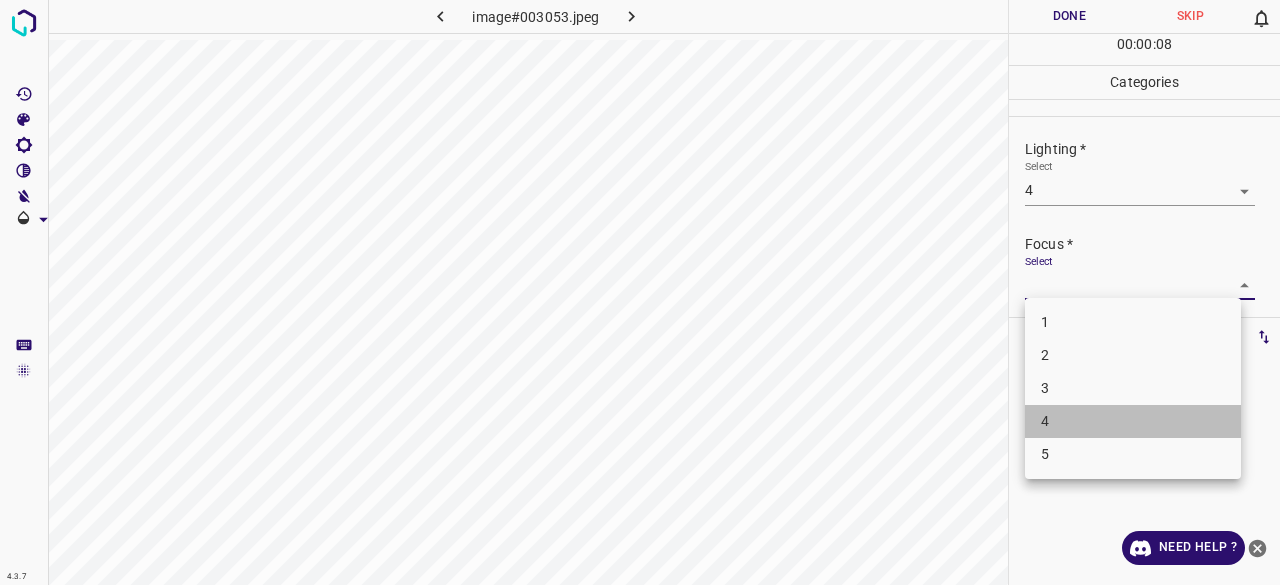 click on "4" at bounding box center [1133, 421] 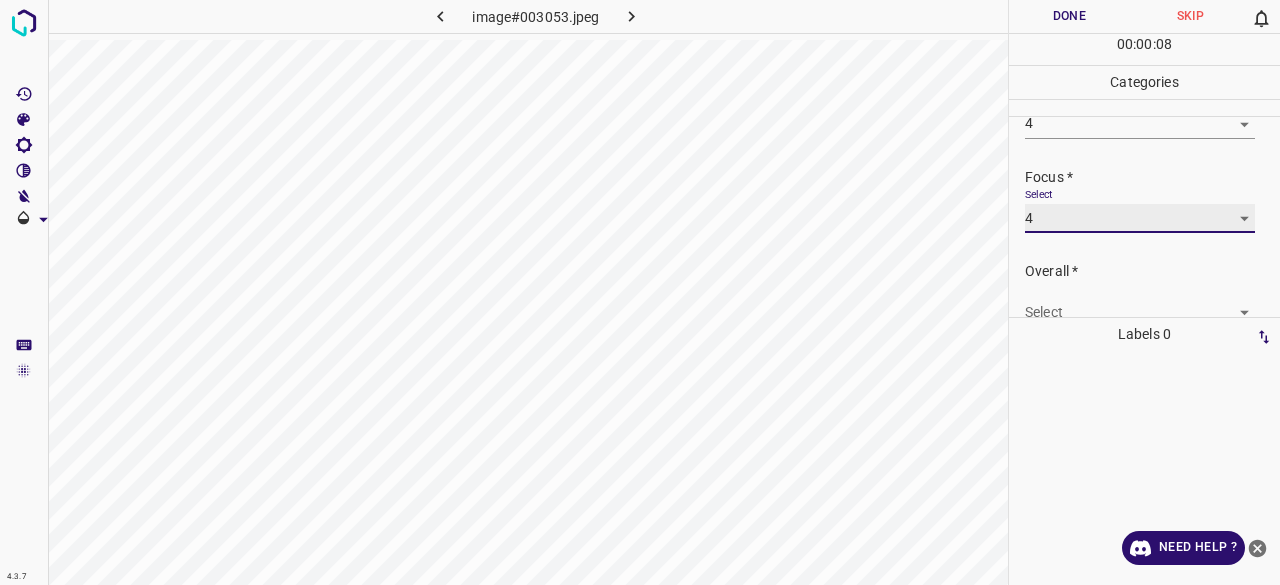 scroll, scrollTop: 98, scrollLeft: 0, axis: vertical 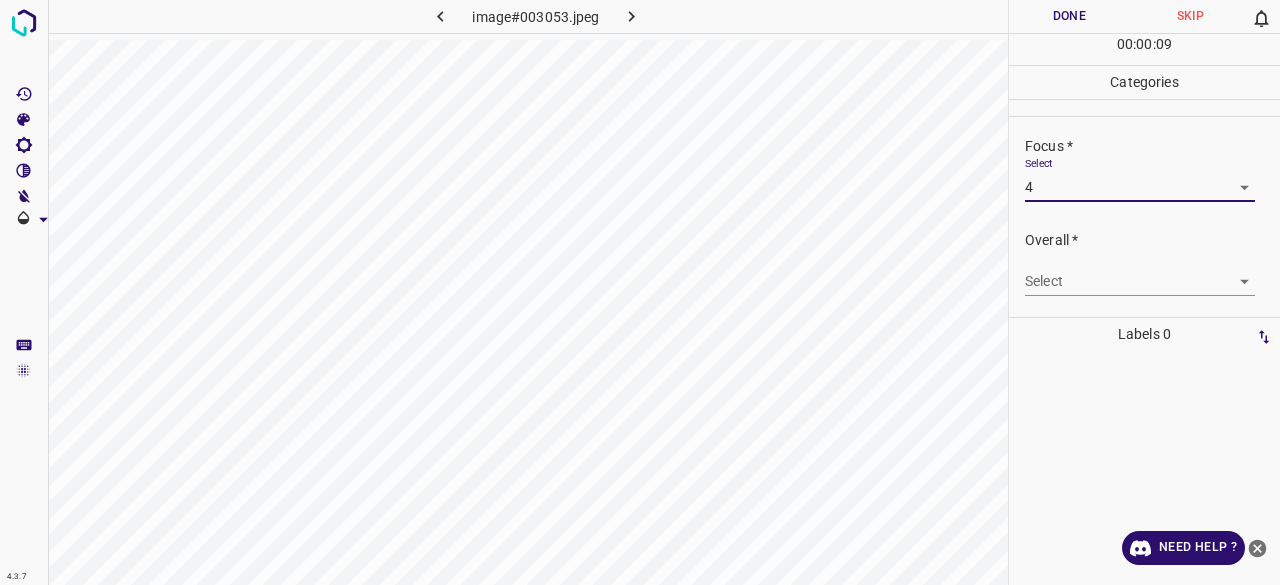 click on "4.3.7 image#003053.jpeg Done Skip 0 00   : 00   : 09   Categories Lighting *  Select 4 4 Focus *  Select 4 4 Overall *  Select ​ Labels   0 Categories 1 Lighting 2 Focus 3 Overall Tools Space Change between modes (Draw & Edit) I Auto labeling R Restore zoom M Zoom in N Zoom out Delete Delete selecte label Filters Z Restore filters X Saturation filter C Brightness filter V Contrast filter B Gray scale filter General O Download Need Help ? - Text - Hide - Delete" at bounding box center [640, 292] 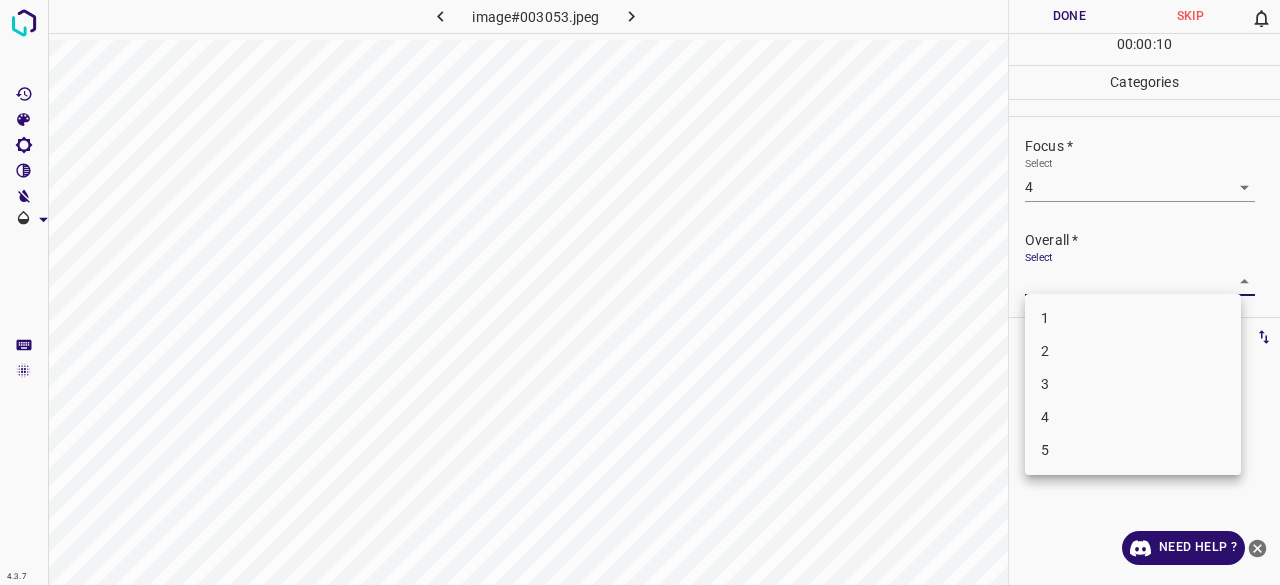 click on "4" at bounding box center (1133, 417) 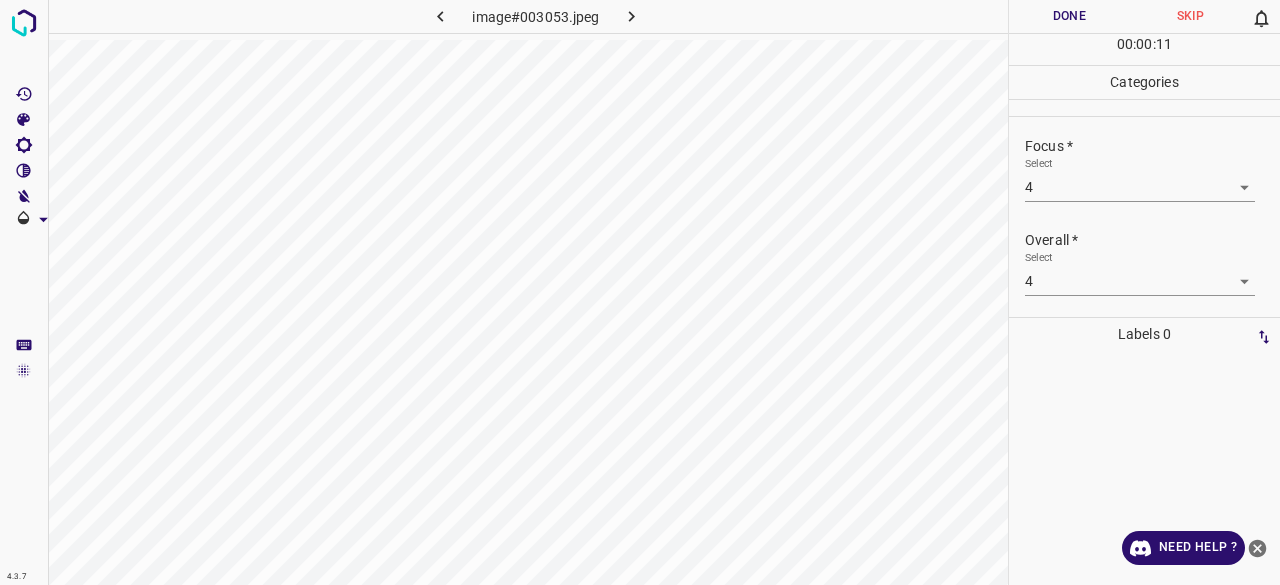 click on "Select 4 4" at bounding box center (1140, 179) 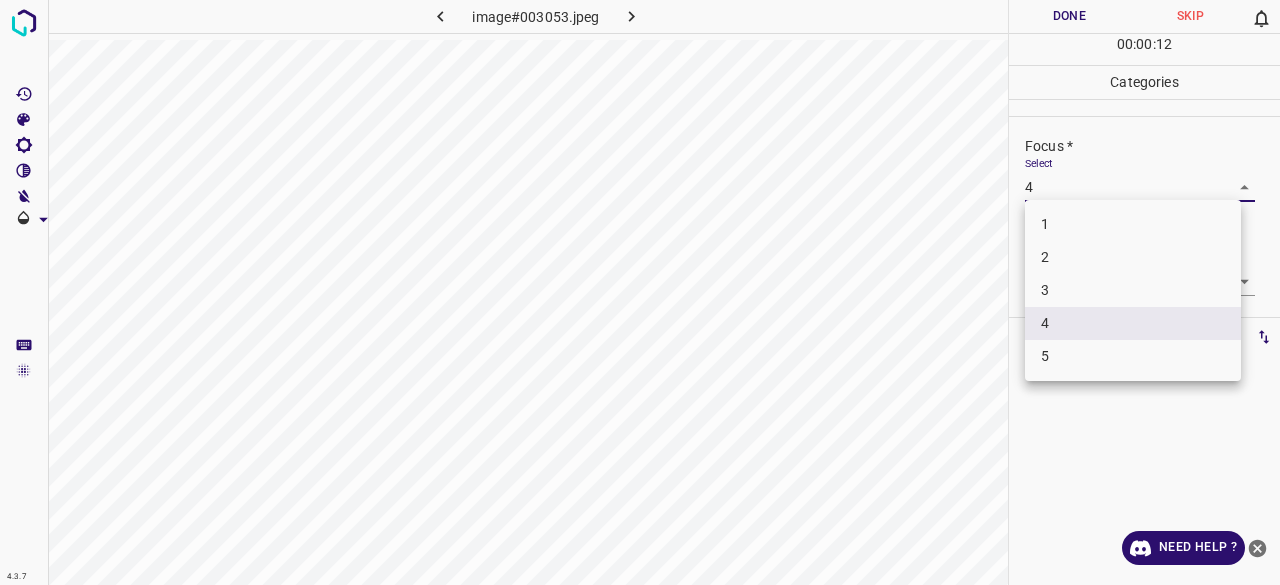 click on "3" at bounding box center (1133, 290) 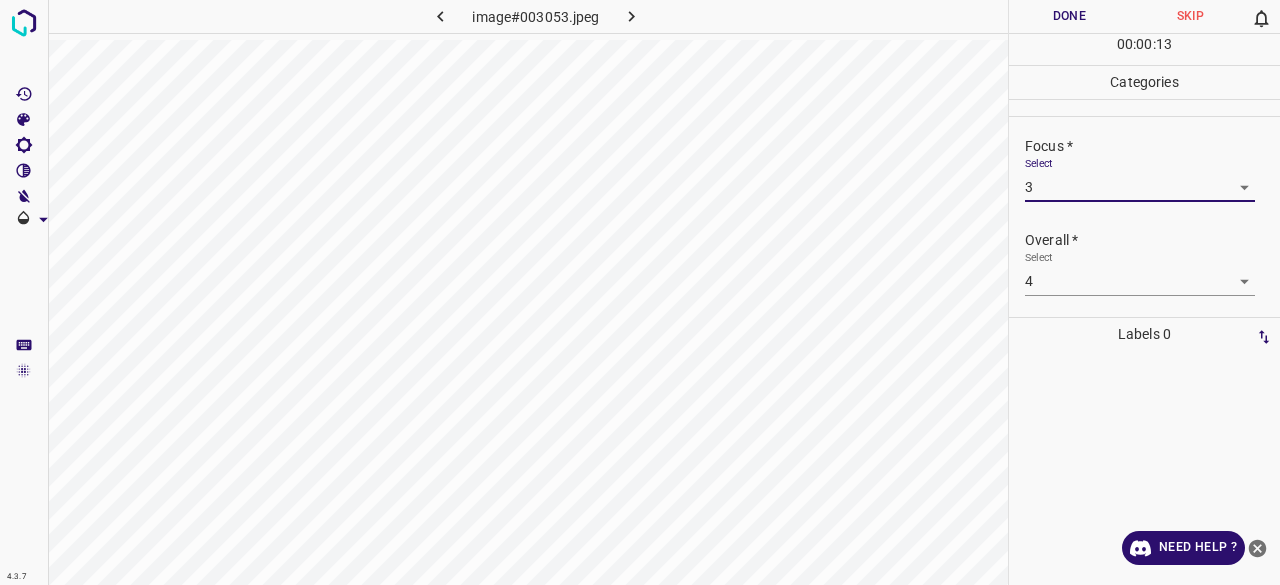 click on "4.3.7 image#003053.jpeg Done Skip 0 00   : 00   : 13   Categories Lighting *  Select 4 4 Focus *  Select 3 3 Overall *  Select 4 4 Labels   0 Categories 1 Lighting 2 Focus 3 Overall Tools Space Change between modes (Draw & Edit) I Auto labeling R Restore zoom M Zoom in N Zoom out Delete Delete selecte label Filters Z Restore filters X Saturation filter C Brightness filter V Contrast filter B Gray scale filter General O Download Need Help ? - Text - Hide - Delete" at bounding box center (640, 292) 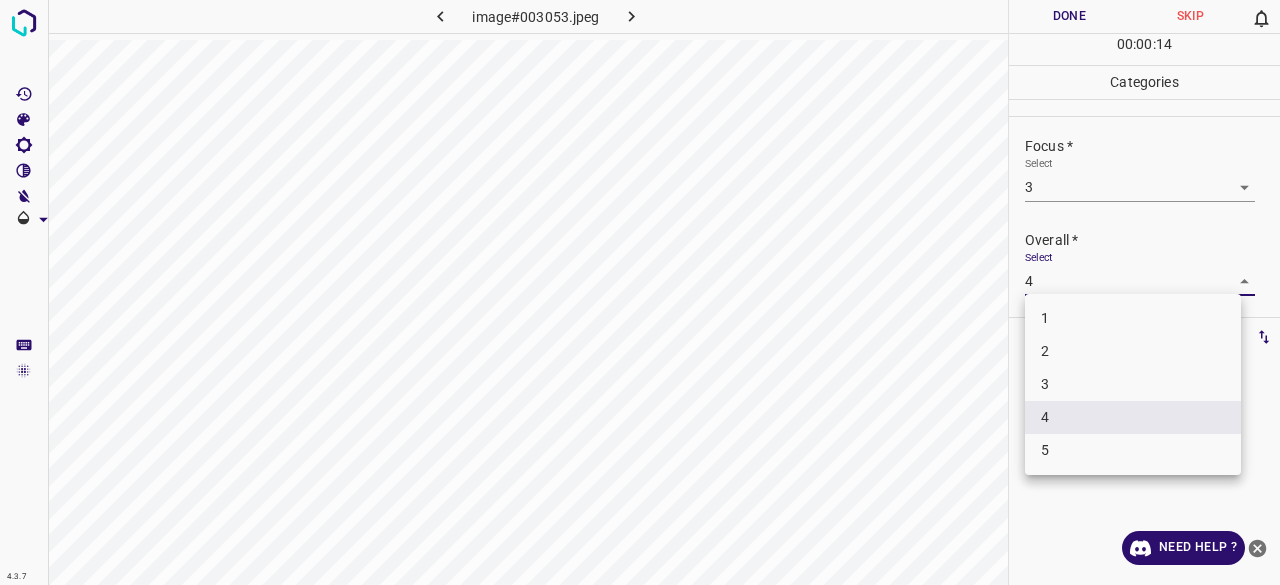 click at bounding box center [640, 292] 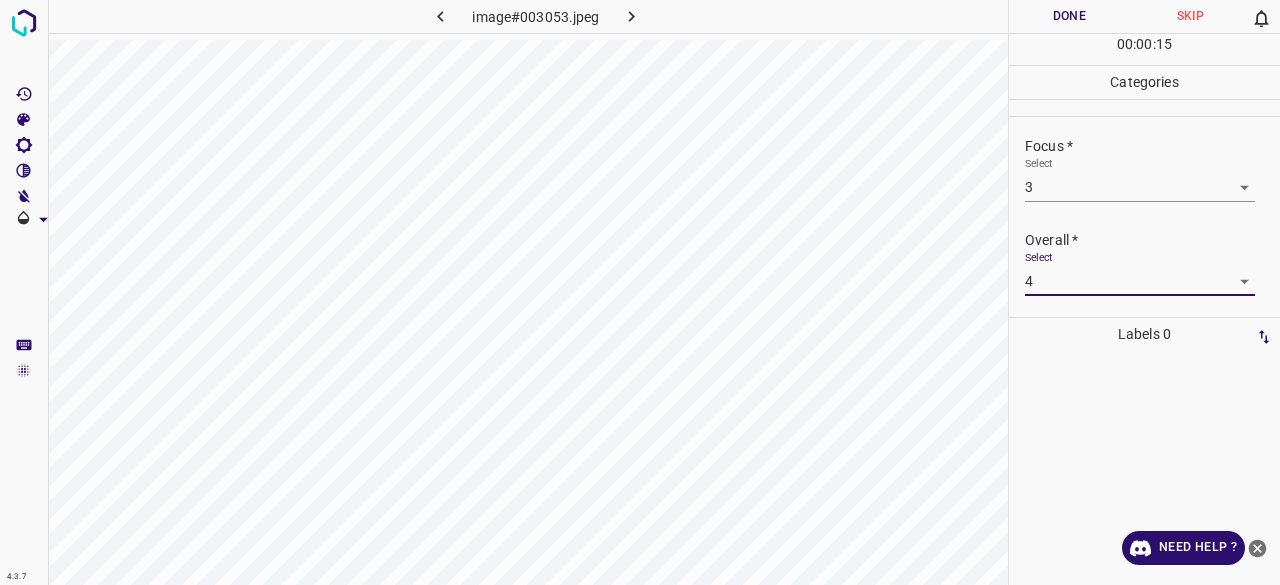 click on "Done" at bounding box center [1069, 16] 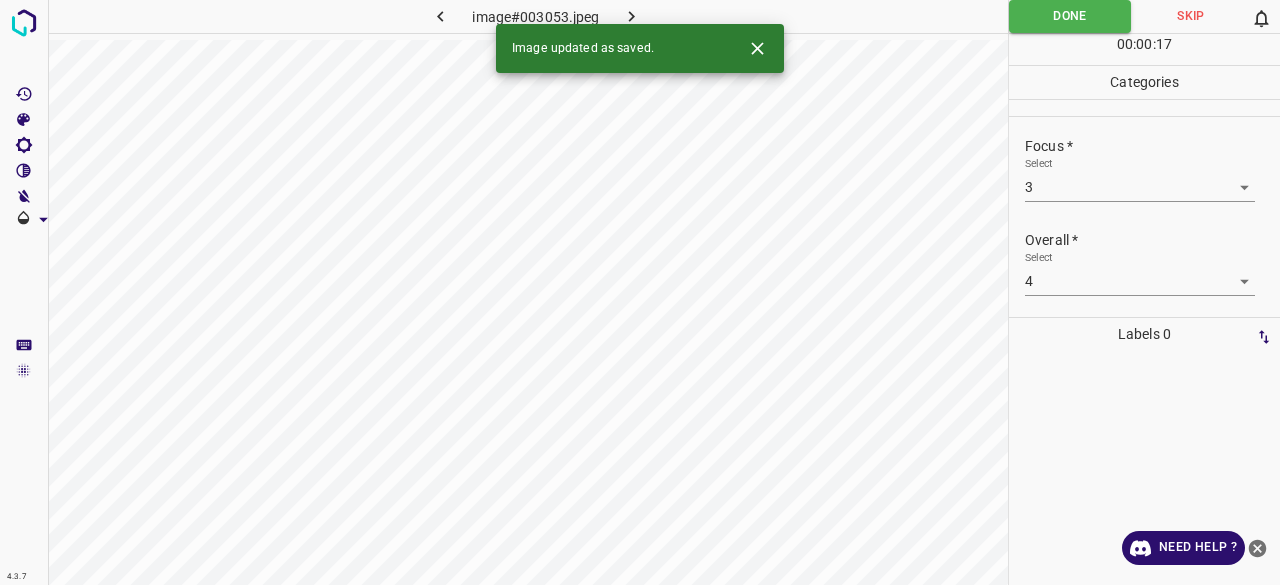 click 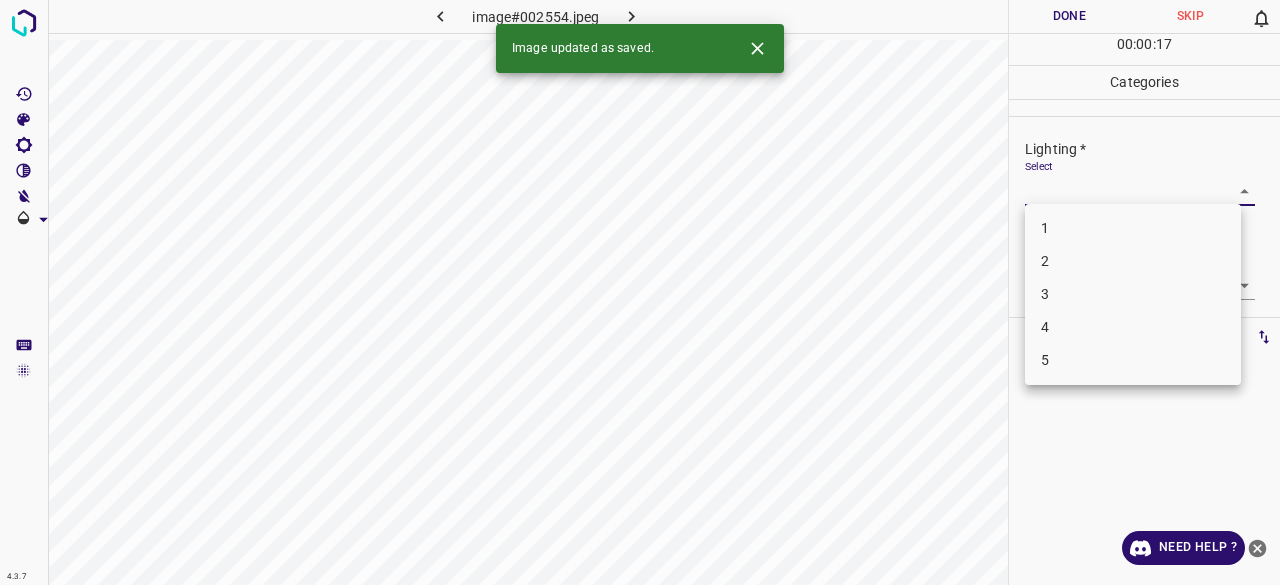click on "4.3.7 image#002554.jpeg Done Skip 0 00   : 00   : 17   Categories Lighting *  Select ​ Focus *  Select ​ Overall *  Select ​ Labels   0 Categories 1 Lighting 2 Focus 3 Overall Tools Space Change between modes (Draw & Edit) I Auto labeling R Restore zoom M Zoom in N Zoom out Delete Delete selecte label Filters Z Restore filters X Saturation filter C Brightness filter V Contrast filter B Gray scale filter General O Download Image updated as saved. Need Help ? - Text - Hide - Delete 1 2 3 4 5" at bounding box center (640, 292) 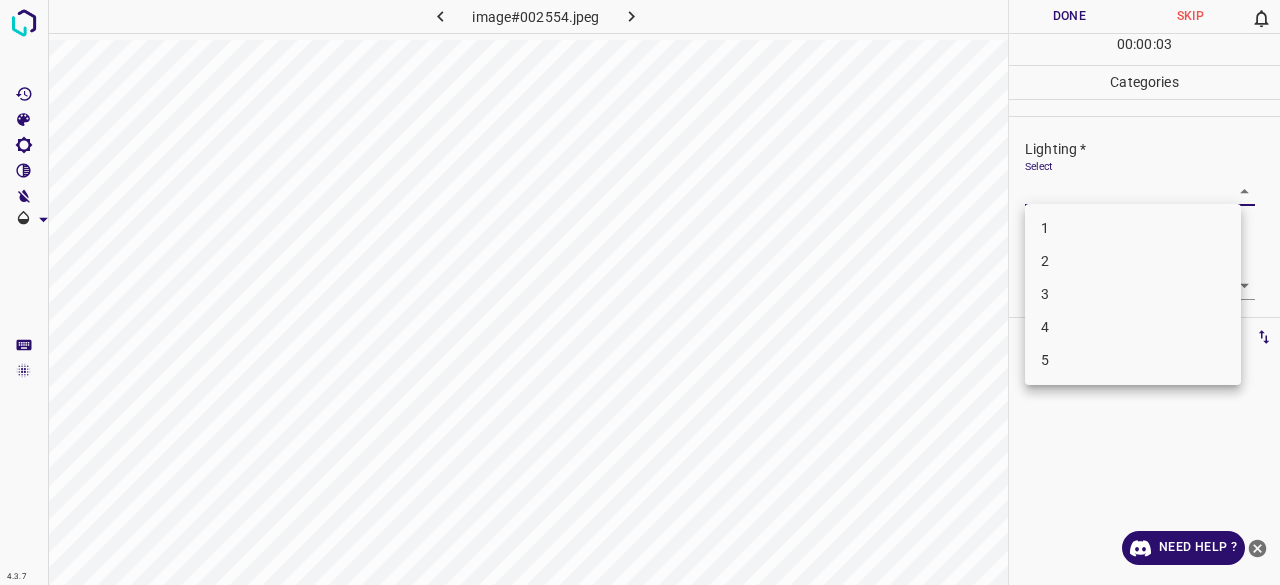 click on "4" at bounding box center (1133, 327) 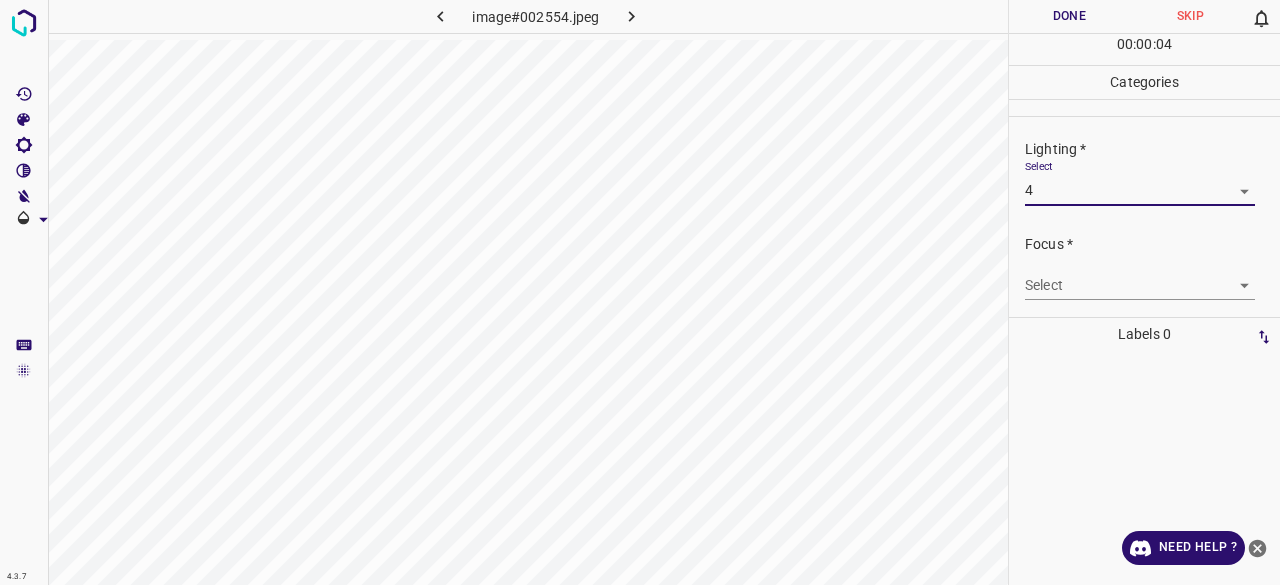 click on "4.3.7 image#002554.jpeg Done Skip 0 00   : 00   : 04   Categories Lighting *  Select 4 4 Focus *  Select ​ Overall *  Select ​ Labels   0 Categories 1 Lighting 2 Focus 3 Overall Tools Space Change between modes (Draw & Edit) I Auto labeling R Restore zoom M Zoom in N Zoom out Delete Delete selecte label Filters Z Restore filters X Saturation filter C Brightness filter V Contrast filter B Gray scale filter General O Download Need Help ? - Text - Hide - Delete" at bounding box center (640, 292) 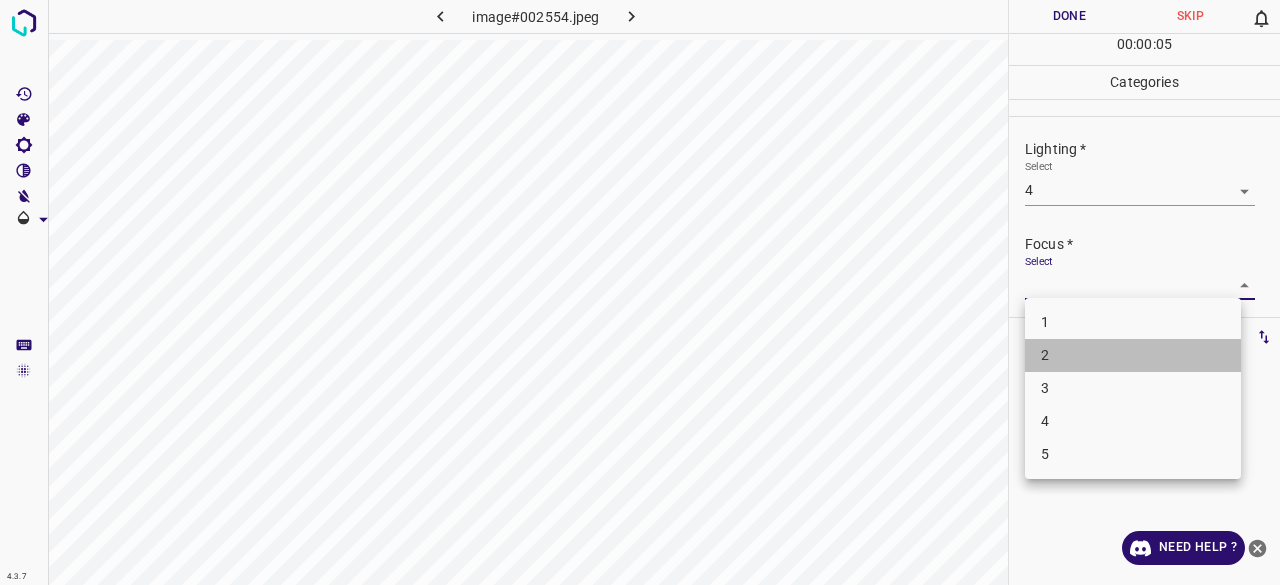 click on "2" at bounding box center [1133, 355] 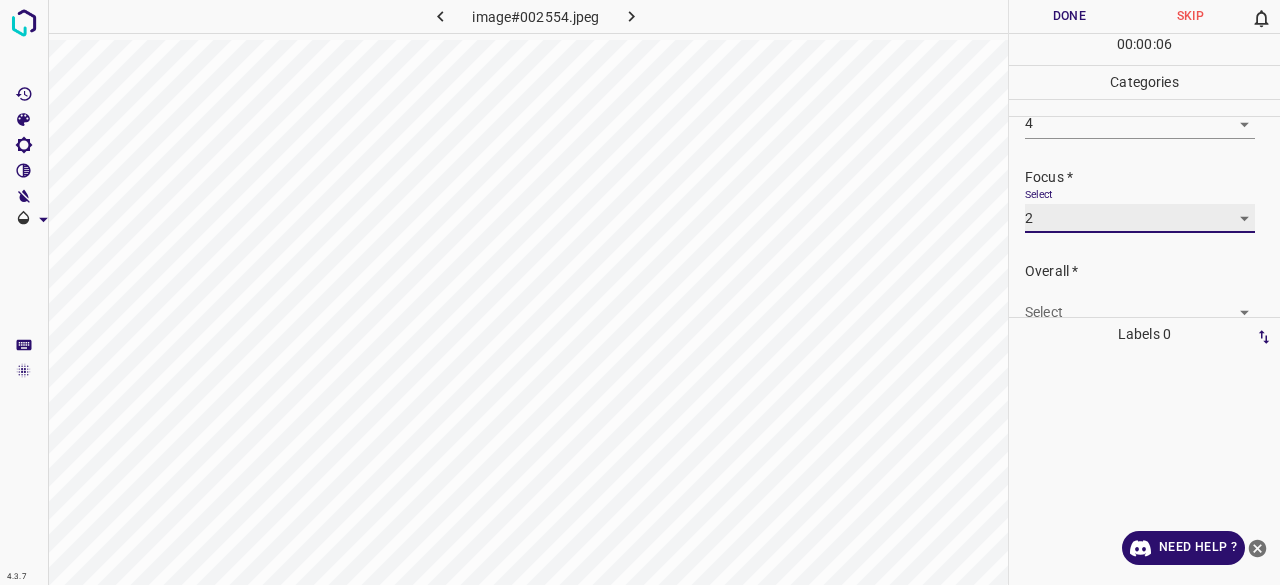 scroll, scrollTop: 98, scrollLeft: 0, axis: vertical 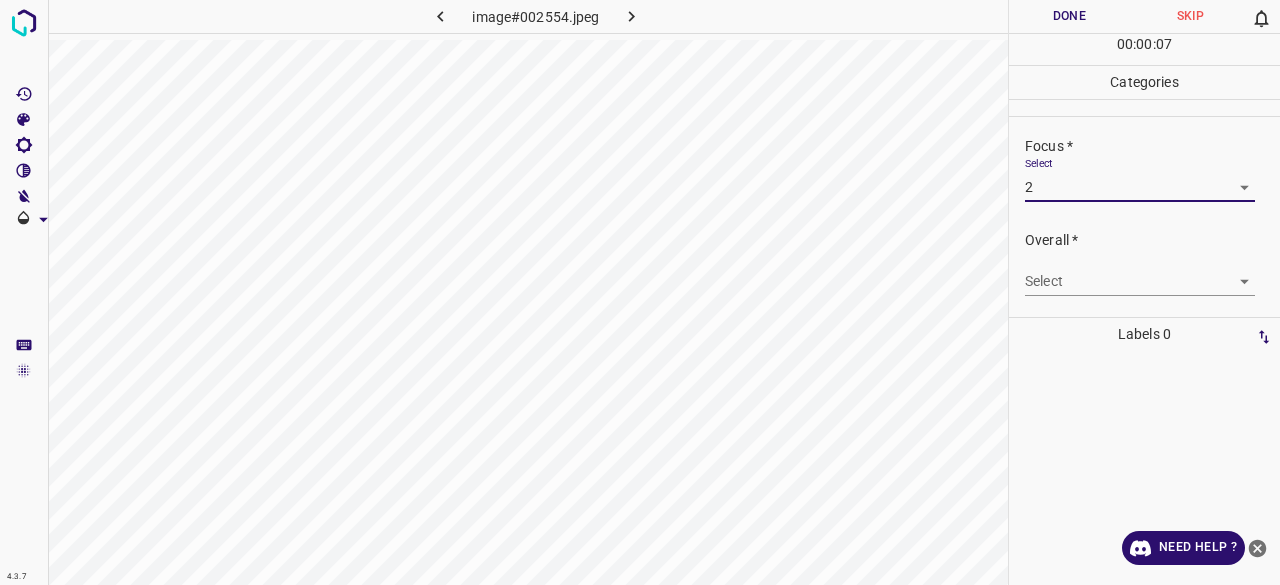 click on "4.3.7 image#002554.jpeg Done Skip 0 00   : 00   : 07   Categories Lighting *  Select 4 4 Focus *  Select 2 2 Overall *  Select ​ Labels   0 Categories 1 Lighting 2 Focus 3 Overall Tools Space Change between modes (Draw & Edit) I Auto labeling R Restore zoom M Zoom in N Zoom out Delete Delete selecte label Filters Z Restore filters X Saturation filter C Brightness filter V Contrast filter B Gray scale filter General O Download Need Help ? - Text - Hide - Delete" at bounding box center (640, 292) 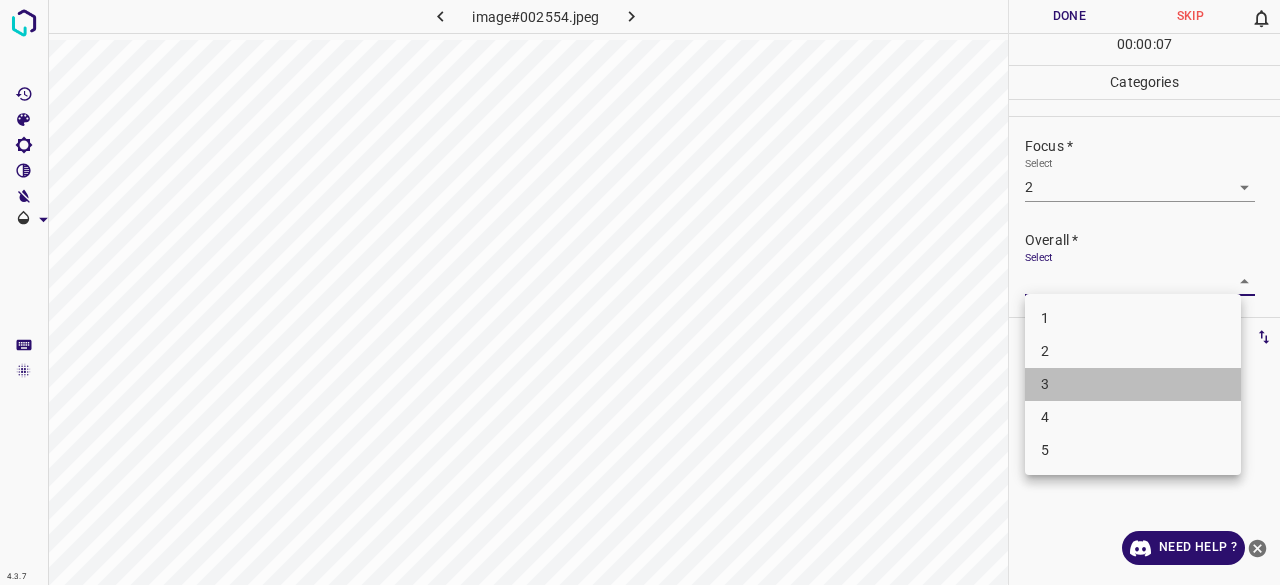 click on "3" at bounding box center (1133, 384) 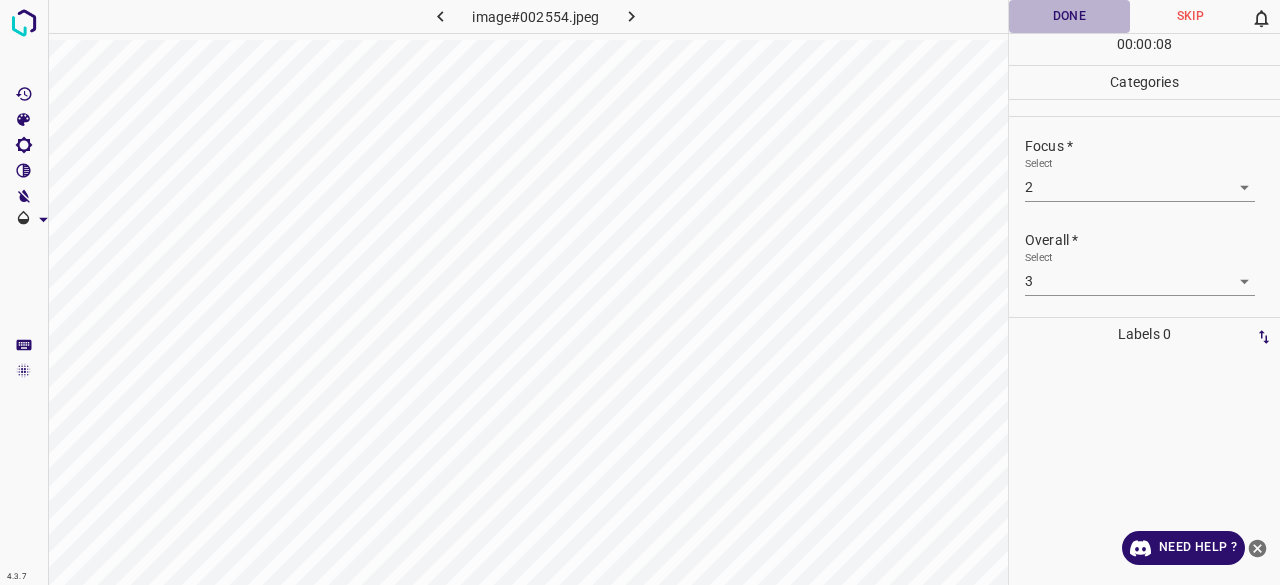 click on "Done" at bounding box center (1069, 16) 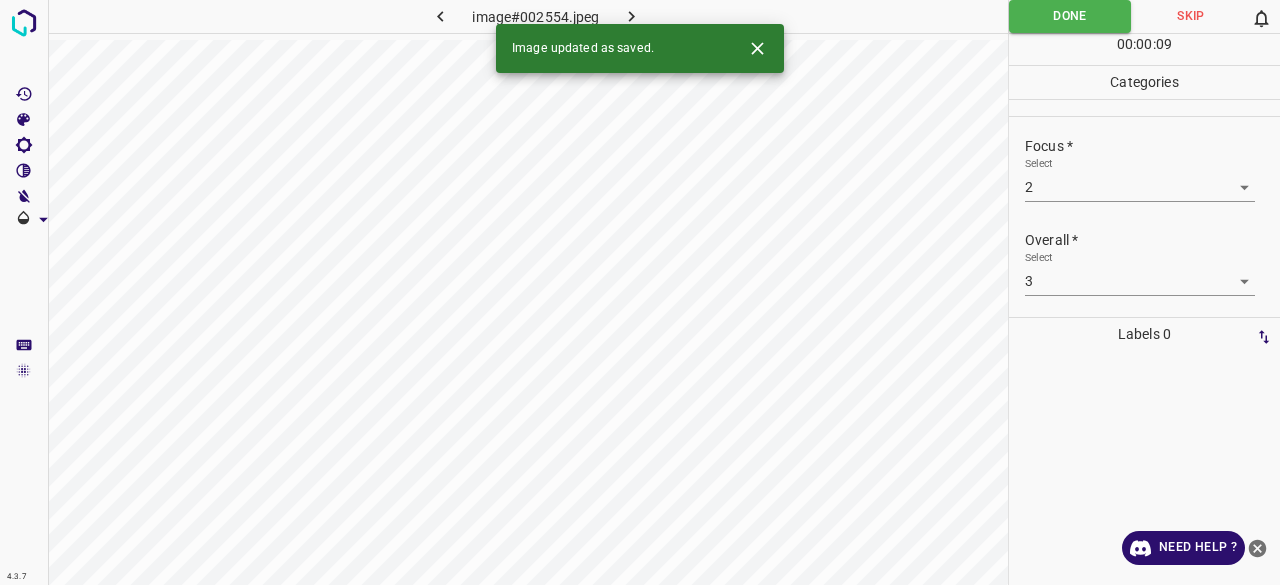 click 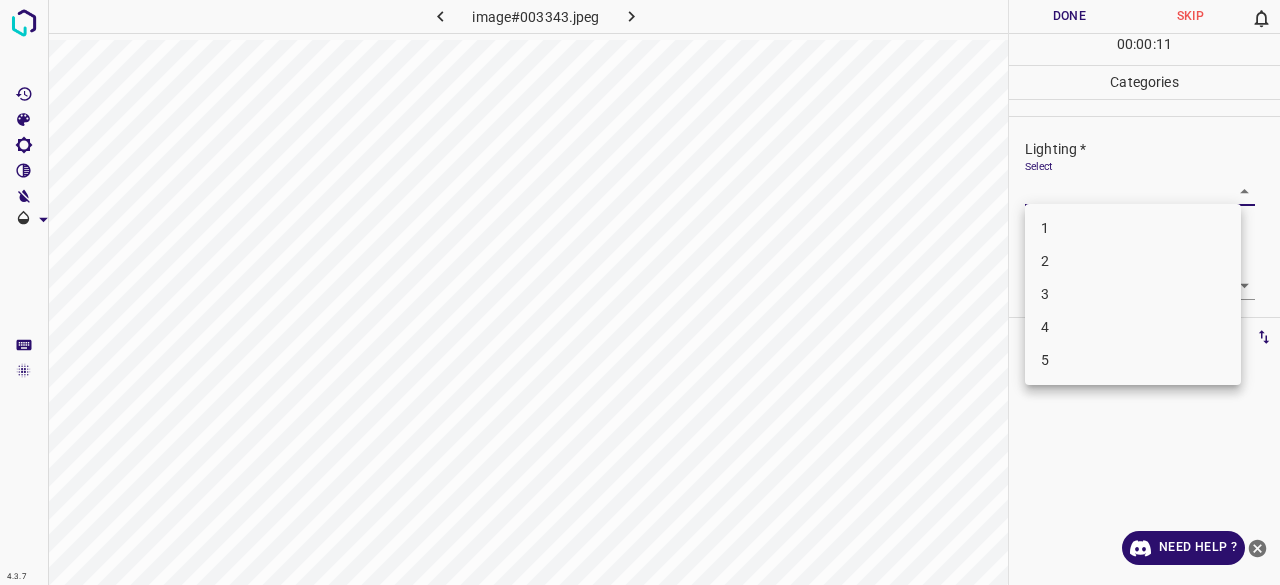 click on "4.3.7 image#003343.jpeg Done Skip 0 00   : 00   : 11   Categories Lighting *  Select ​ Focus *  Select ​ Overall *  Select ​ Labels   0 Categories 1 Lighting 2 Focus 3 Overall Tools Space Change between modes (Draw & Edit) I Auto labeling R Restore zoom M Zoom in N Zoom out Delete Delete selecte label Filters Z Restore filters X Saturation filter C Brightness filter V Contrast filter B Gray scale filter General O Download Need Help ? - Text - Hide - Delete 1 2 3 4 5" at bounding box center [640, 292] 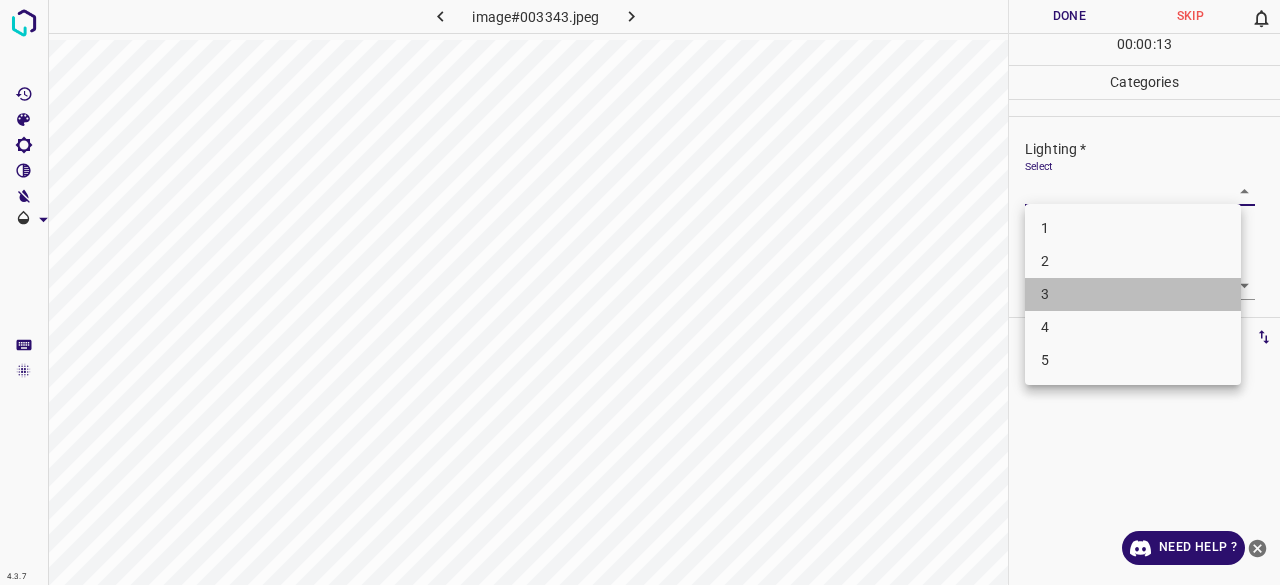 click on "3" at bounding box center (1133, 294) 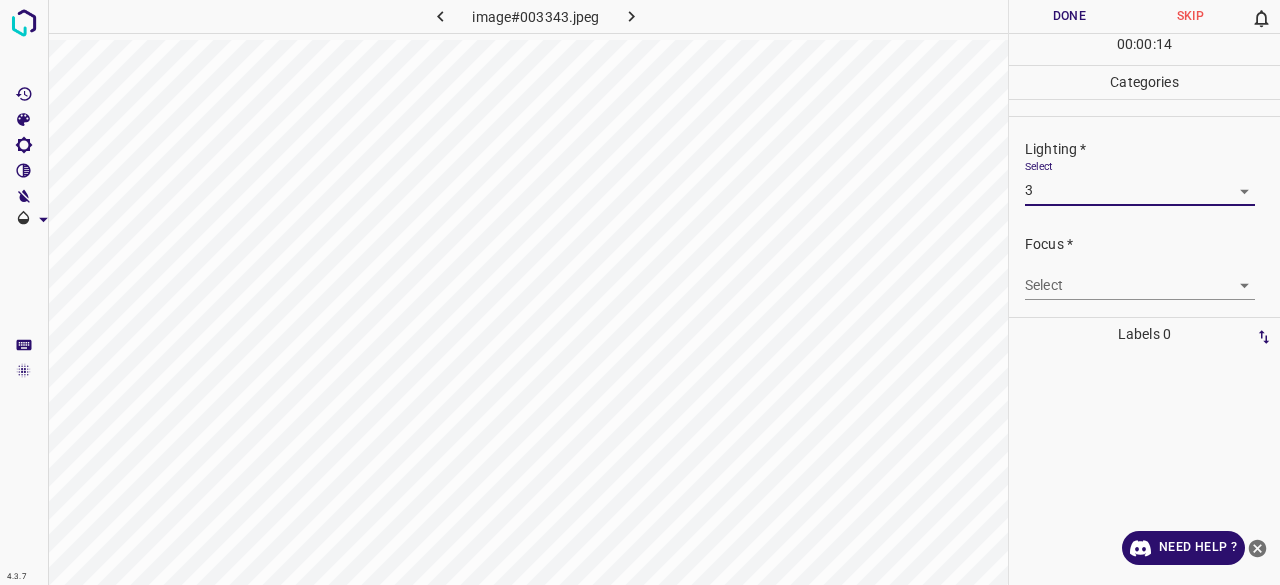 click on "4.3.7 image#003343.jpeg Done Skip 0 00   : 00   : 14   Categories Lighting *  Select 3 3 Focus *  Select ​ Overall *  Select ​ Labels   0 Categories 1 Lighting 2 Focus 3 Overall Tools Space Change between modes (Draw & Edit) I Auto labeling R Restore zoom M Zoom in N Zoom out Delete Delete selecte label Filters Z Restore filters X Saturation filter C Brightness filter V Contrast filter B Gray scale filter General O Download Need Help ? - Text - Hide - Delete" at bounding box center (640, 292) 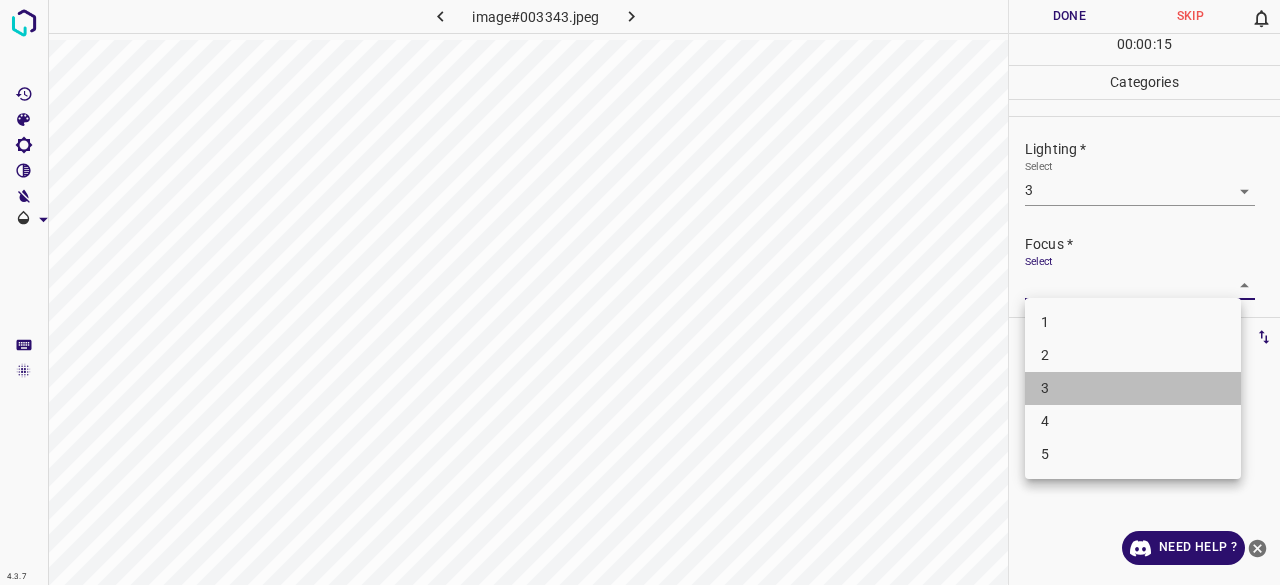 click on "3" at bounding box center (1133, 388) 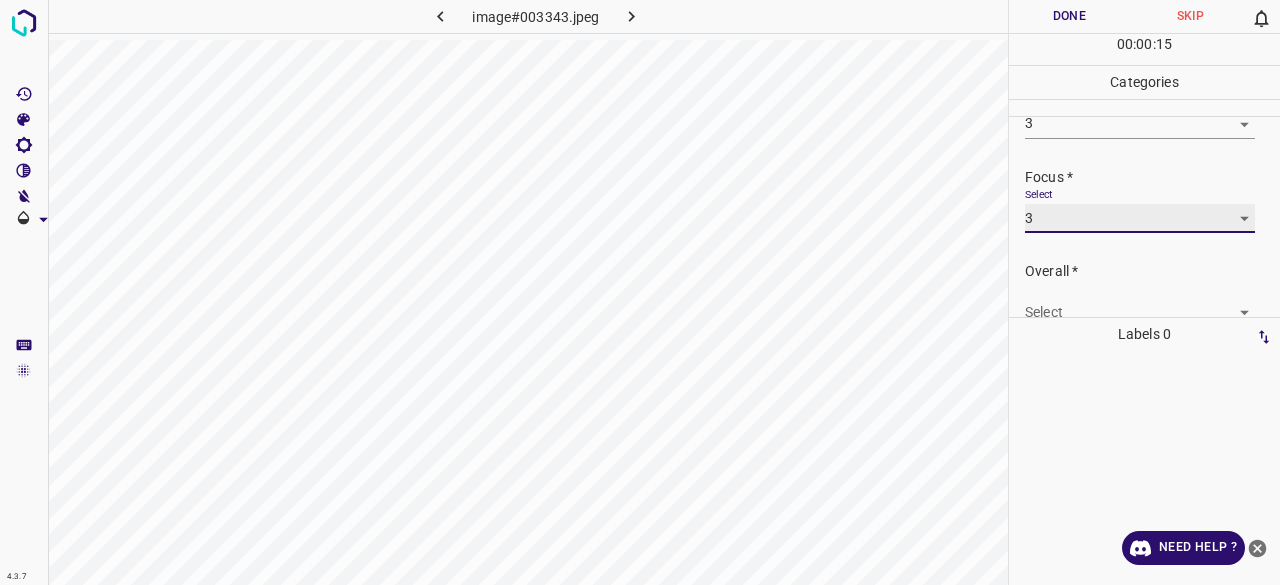 scroll, scrollTop: 98, scrollLeft: 0, axis: vertical 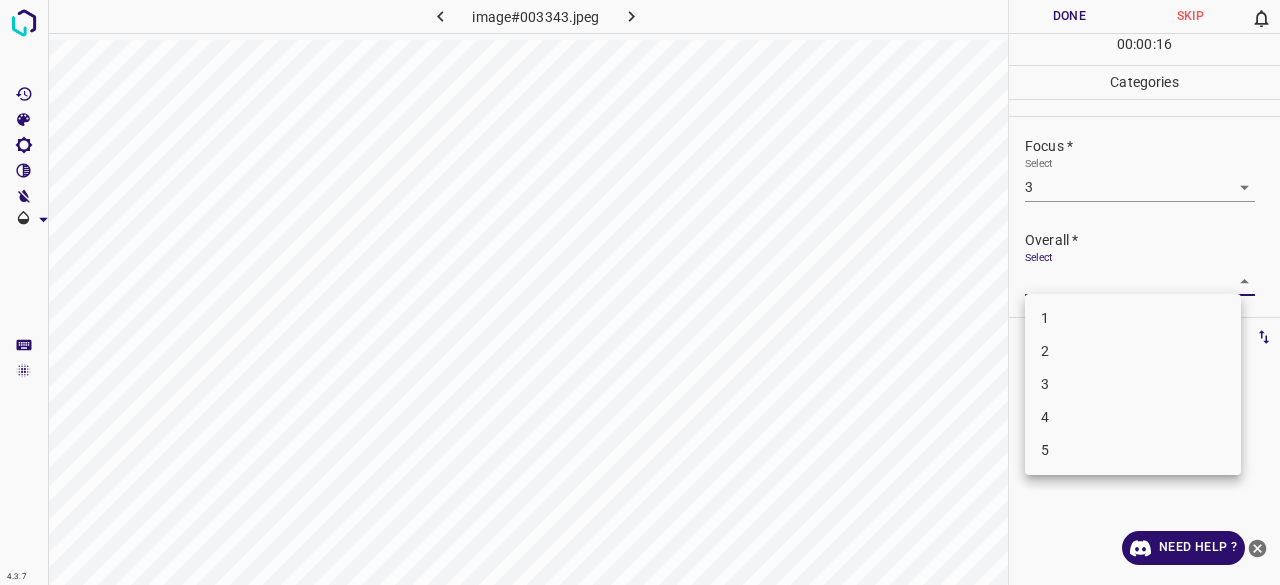 click on "4.3.7 image#003343.jpeg Done Skip 0 00   : 00   : 16   Categories Lighting *  Select 3 3 Focus *  Select 3 3 Overall *  Select ​ Labels   0 Categories 1 Lighting 2 Focus 3 Overall Tools Space Change between modes (Draw & Edit) I Auto labeling R Restore zoom M Zoom in N Zoom out Delete Delete selecte label Filters Z Restore filters X Saturation filter C Brightness filter V Contrast filter B Gray scale filter General O Download Need Help ? - Text - Hide - Delete 1 2 3 4 5" at bounding box center (640, 292) 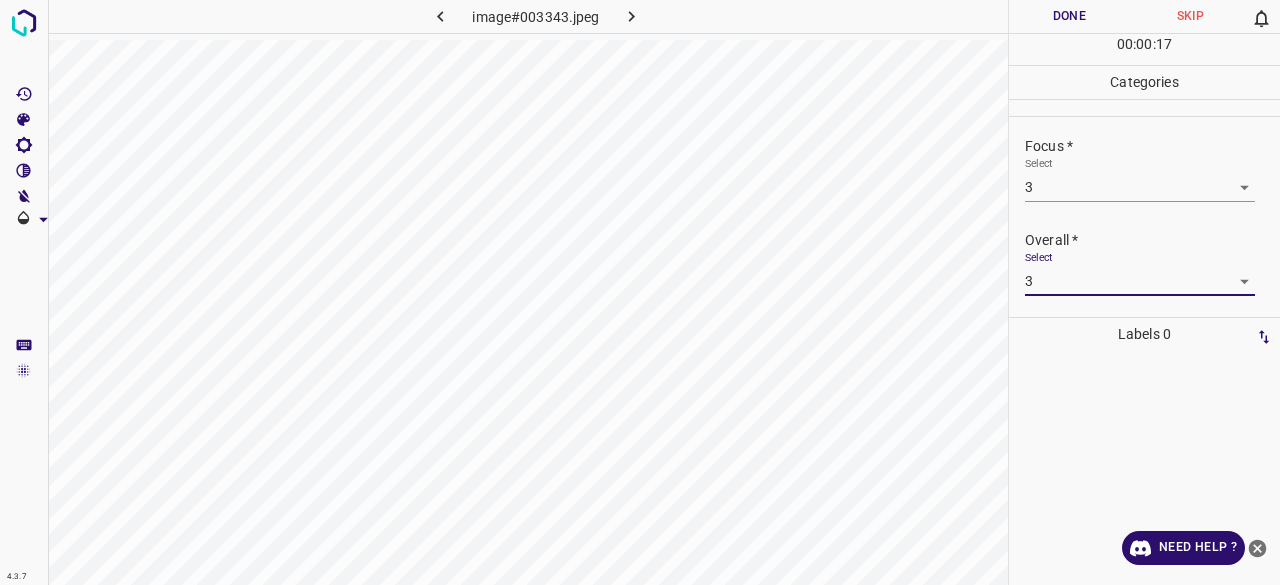 click on "Done" at bounding box center [1069, 16] 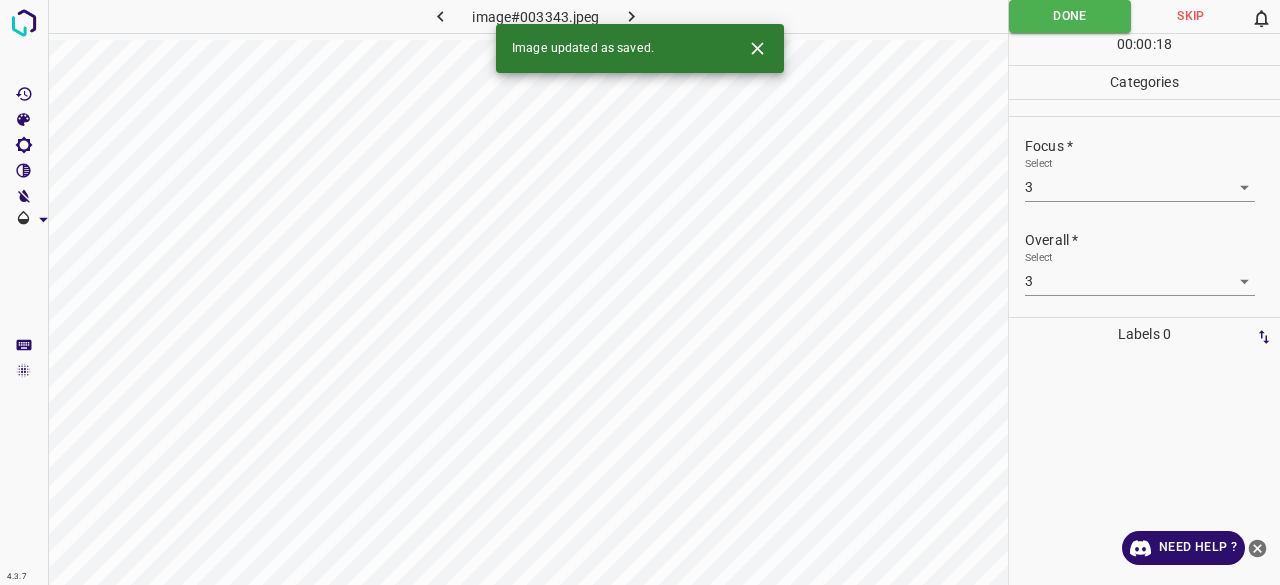 click at bounding box center (632, 16) 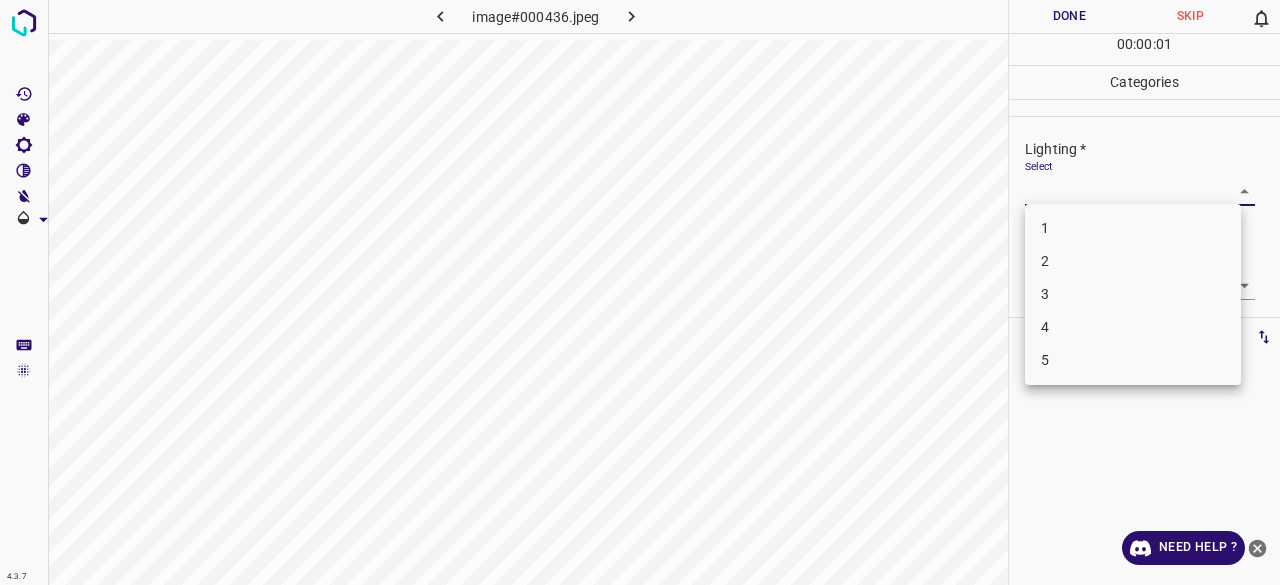 click on "4.3.7 image#000436.jpeg Done Skip 0 00   : 00   : 01   Categories Lighting *  Select ​ Focus *  Select ​ Overall *  Select ​ Labels   0 Categories 1 Lighting 2 Focus 3 Overall Tools Space Change between modes (Draw & Edit) I Auto labeling R Restore zoom M Zoom in N Zoom out Delete Delete selecte label Filters Z Restore filters X Saturation filter C Brightness filter V Contrast filter B Gray scale filter General O Download Need Help ? - Text - Hide - Delete 1 2 3 4 5" at bounding box center (640, 292) 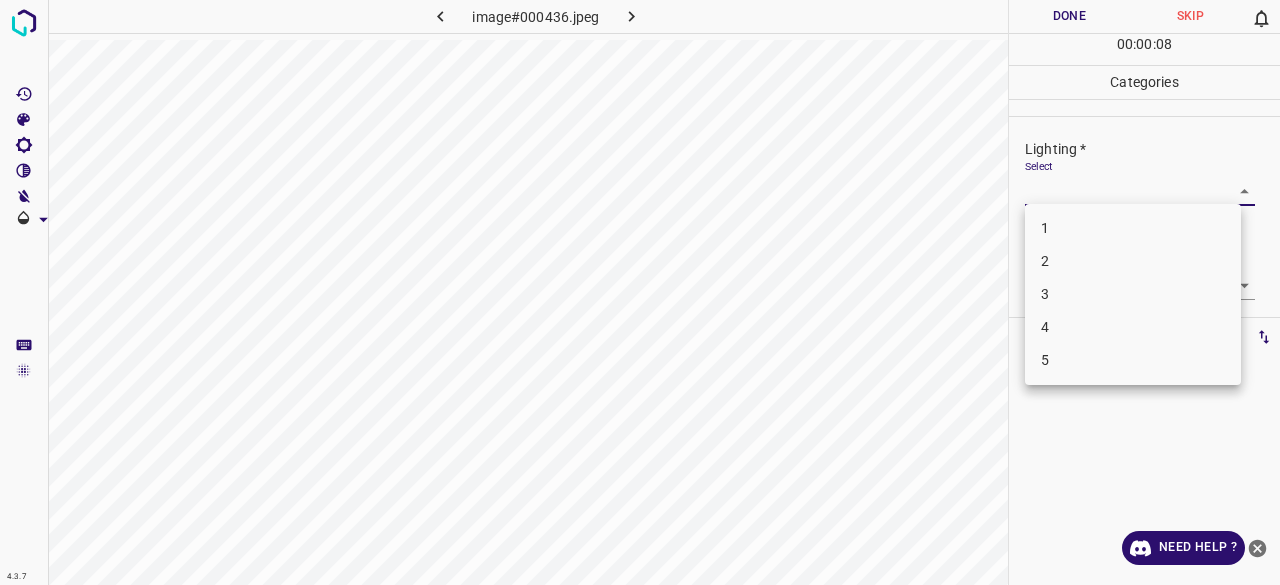 click on "4" at bounding box center (1133, 327) 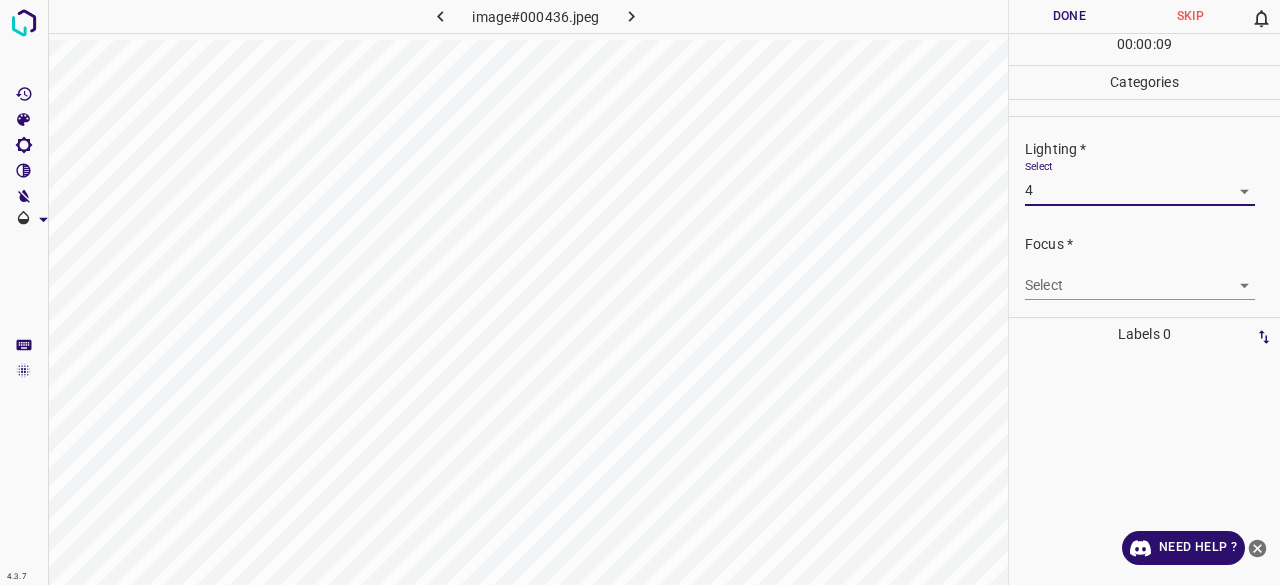 click on "4.3.7 image#000436.jpeg Done Skip 0 00   : 00   : 09   Categories Lighting *  Select 4 4 Focus *  Select ​ Overall *  Select ​ Labels   0 Categories 1 Lighting 2 Focus 3 Overall Tools Space Change between modes (Draw & Edit) I Auto labeling R Restore zoom M Zoom in N Zoom out Delete Delete selecte label Filters Z Restore filters X Saturation filter C Brightness filter V Contrast filter B Gray scale filter General O Download Need Help ? - Text - Hide - Delete" at bounding box center [640, 292] 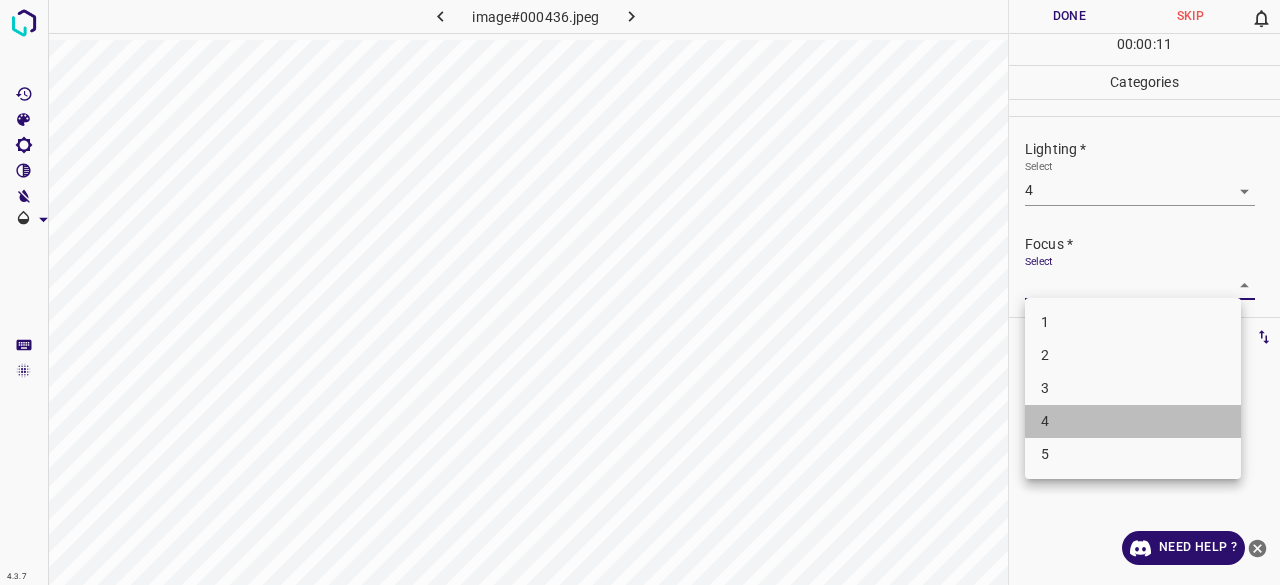 click on "4" at bounding box center (1133, 421) 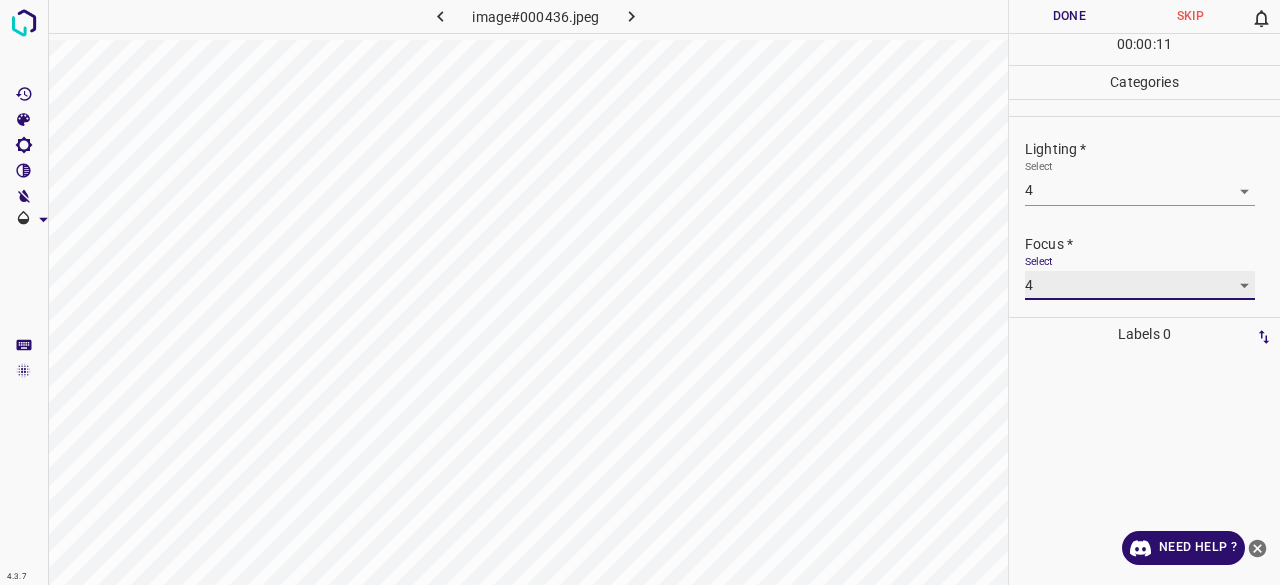 scroll, scrollTop: 98, scrollLeft: 0, axis: vertical 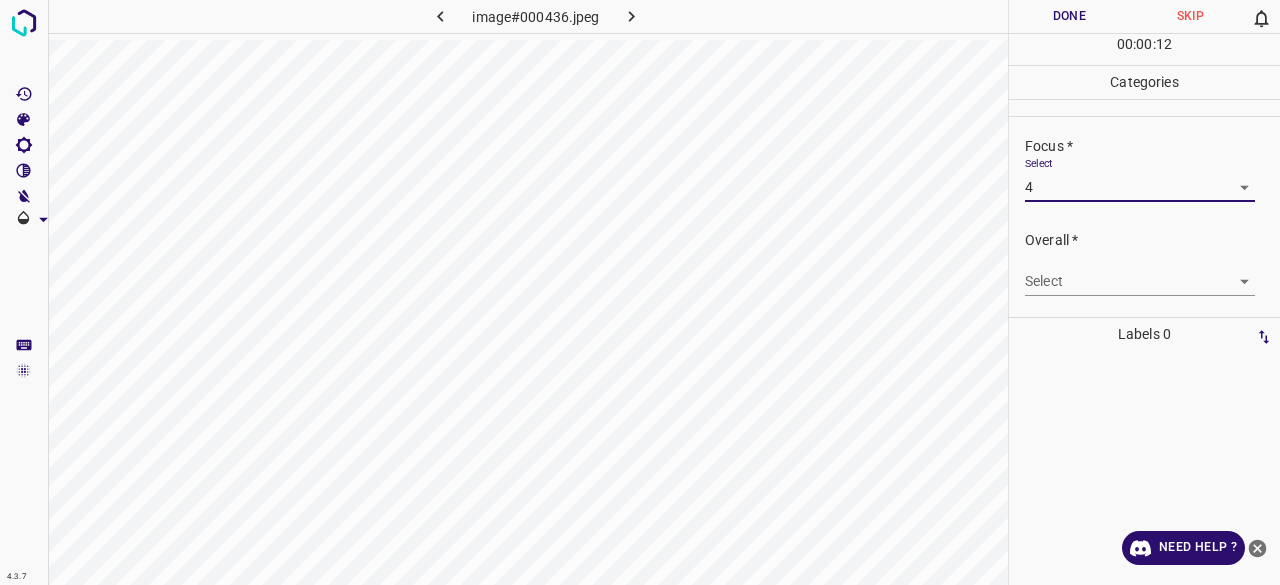 click on "4.3.7 image#000436.jpeg Done Skip 0 00   : 00   : 12   Categories Lighting *  Select 4 4 Focus *  Select 4 4 Overall *  Select ​ Labels   0 Categories 1 Lighting 2 Focus 3 Overall Tools Space Change between modes (Draw & Edit) I Auto labeling R Restore zoom M Zoom in N Zoom out Delete Delete selecte label Filters Z Restore filters X Saturation filter C Brightness filter V Contrast filter B Gray scale filter General O Download Need Help ? - Text - Hide - Delete" at bounding box center [640, 292] 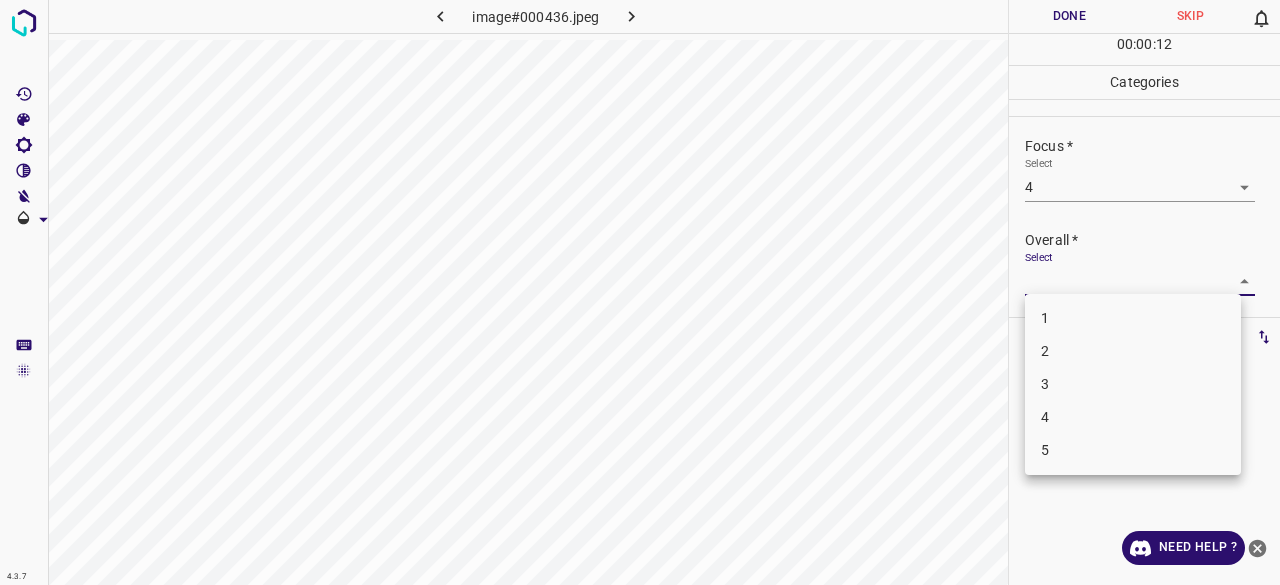 click on "4" at bounding box center (1133, 417) 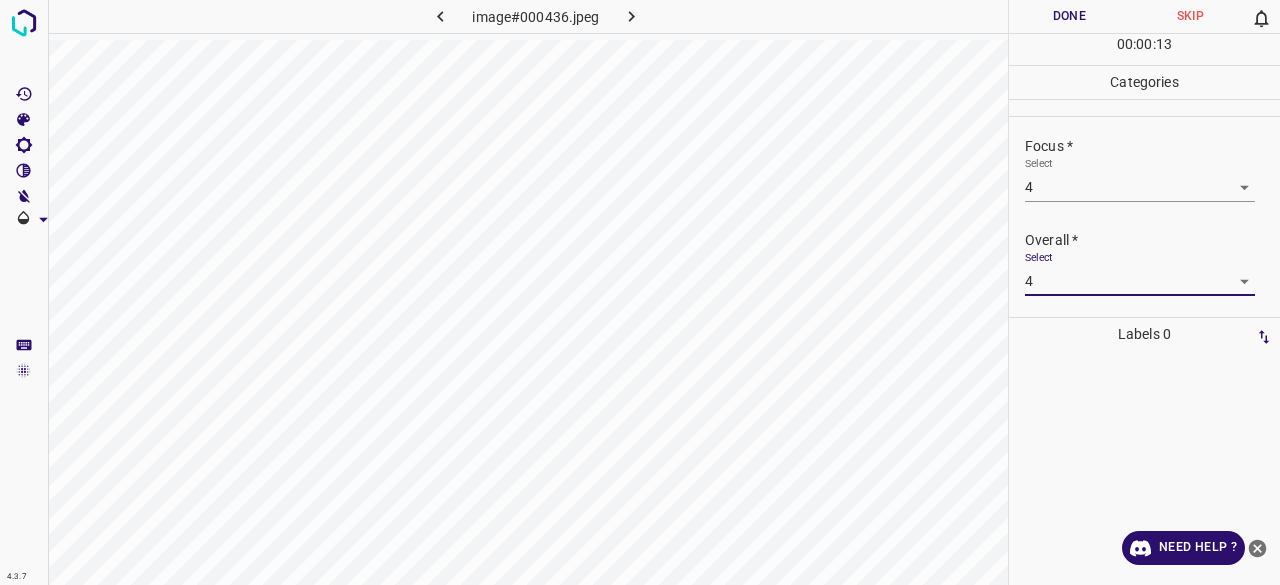 click on "Done" at bounding box center [1069, 16] 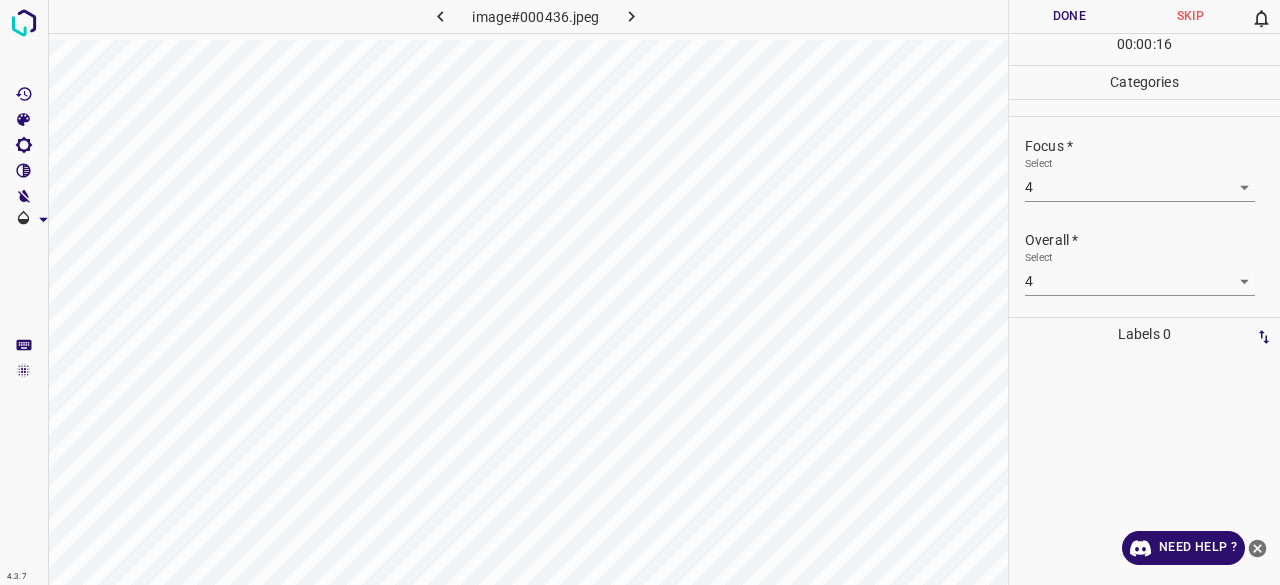 click on "Done" at bounding box center [1069, 16] 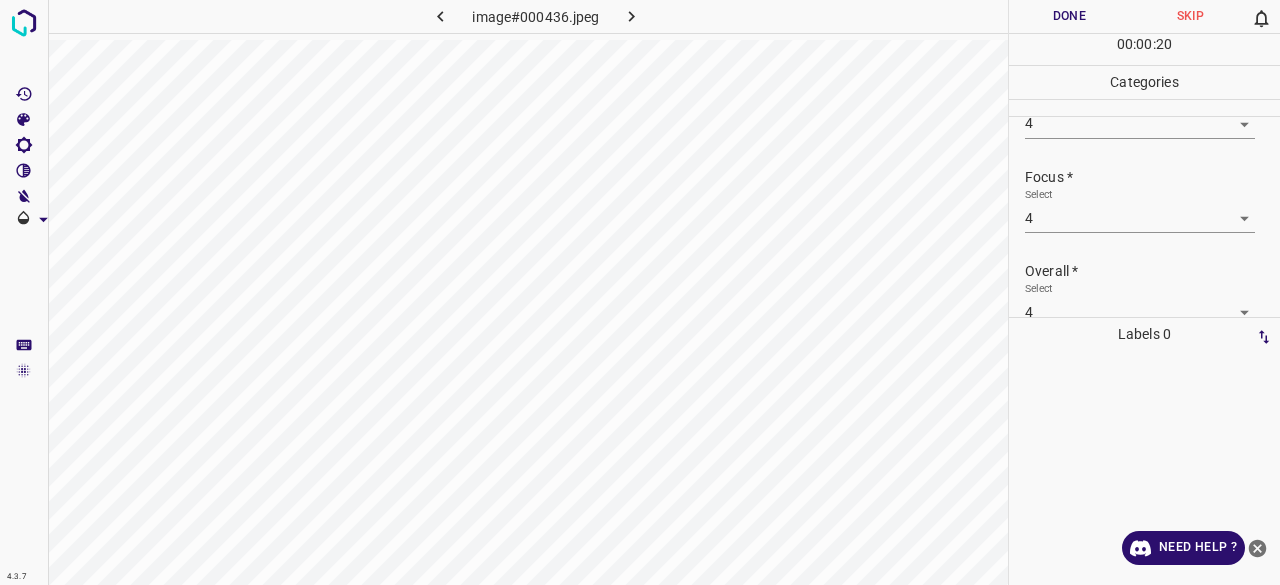 scroll, scrollTop: 98, scrollLeft: 0, axis: vertical 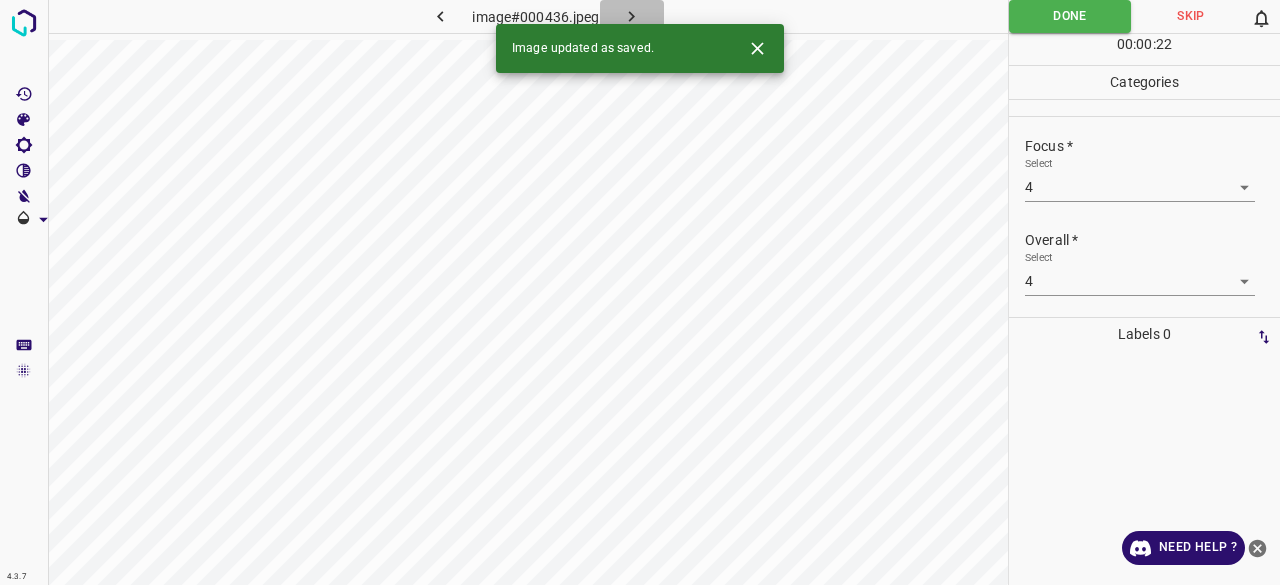 click 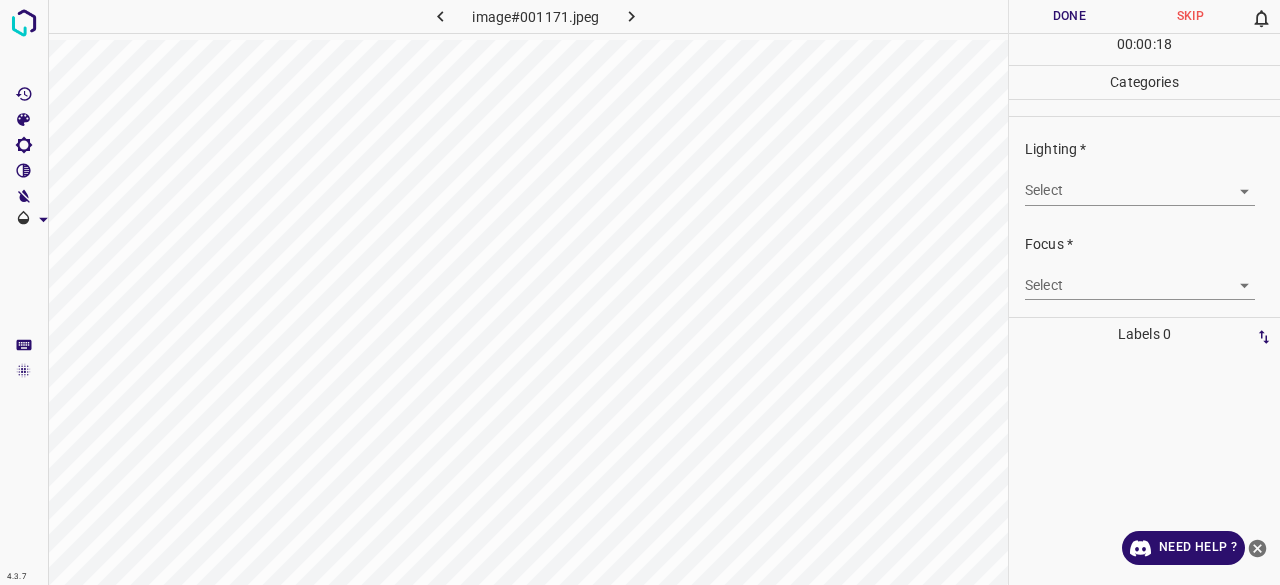 click on "4.3.7 image#001171.jpeg Done Skip 0 00   : 00   : 18   Categories Lighting *  Select ​ Focus *  Select ​ Overall *  Select ​ Labels   0 Categories 1 Lighting 2 Focus 3 Overall Tools Space Change between modes (Draw & Edit) I Auto labeling R Restore zoom M Zoom in N Zoom out Delete Delete selecte label Filters Z Restore filters X Saturation filter C Brightness filter V Contrast filter B Gray scale filter General O Download Need Help ? - Text - Hide - Delete" at bounding box center (640, 292) 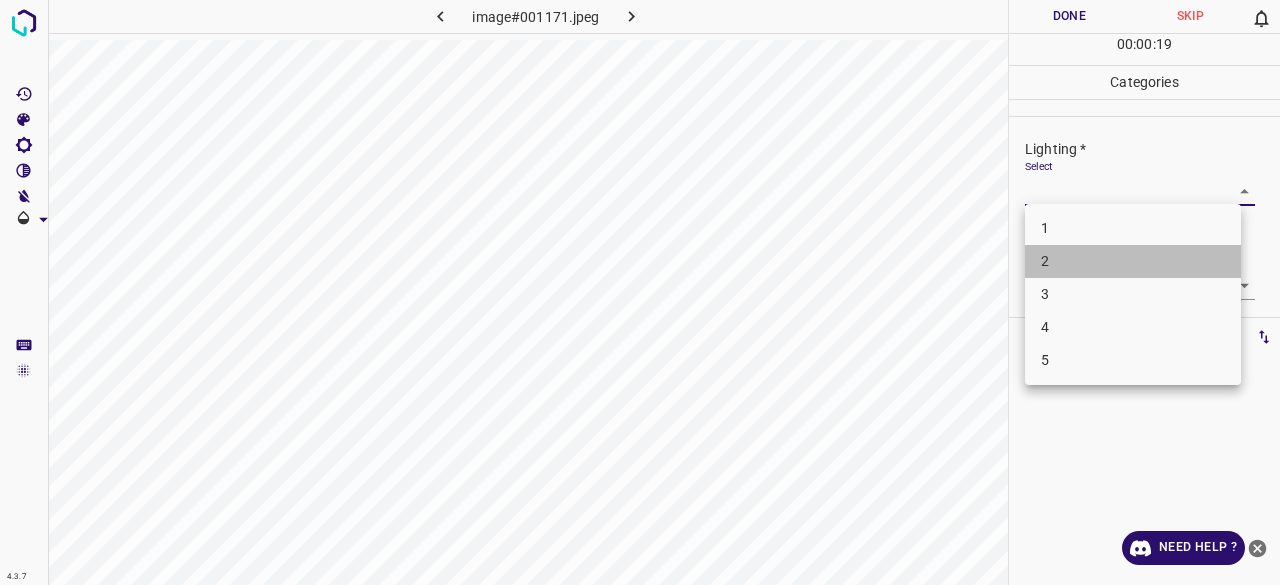 click on "2" at bounding box center [1133, 261] 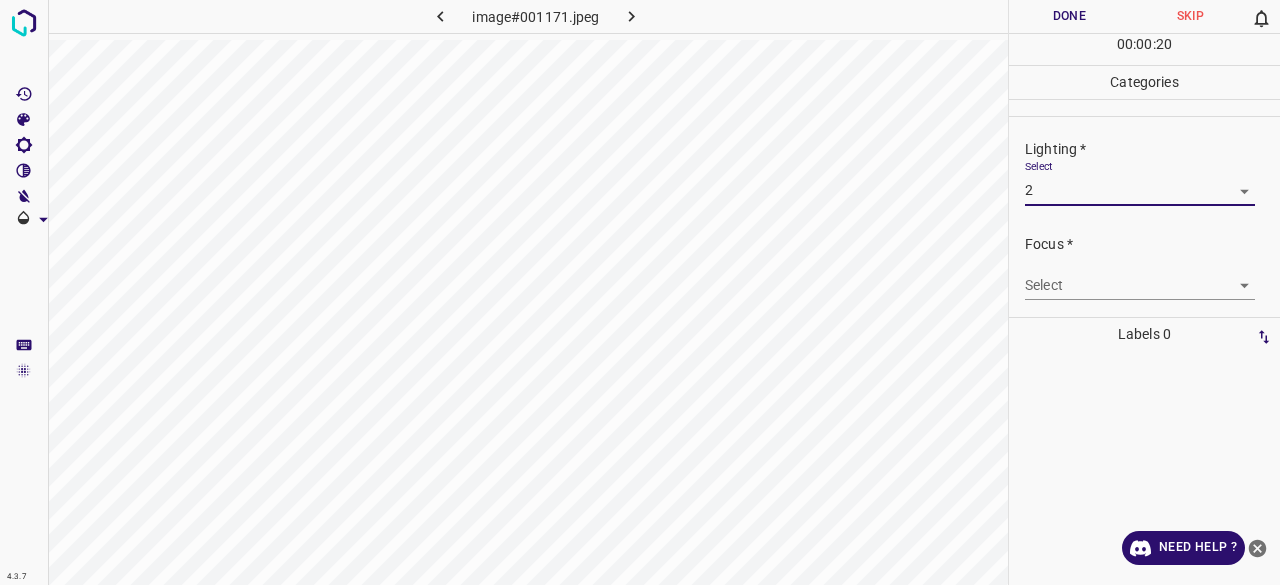 click on "4.3.7 image#001171.jpeg Done Skip 0 00   : 00   : 20   Categories Lighting *  Select 2 2 Focus *  Select ​ Overall *  Select ​ Labels   0 Categories 1 Lighting 2 Focus 3 Overall Tools Space Change between modes (Draw & Edit) I Auto labeling R Restore zoom M Zoom in N Zoom out Delete Delete selecte label Filters Z Restore filters X Saturation filter C Brightness filter V Contrast filter B Gray scale filter General O Download Need Help ? - Text - Hide - Delete" at bounding box center (640, 292) 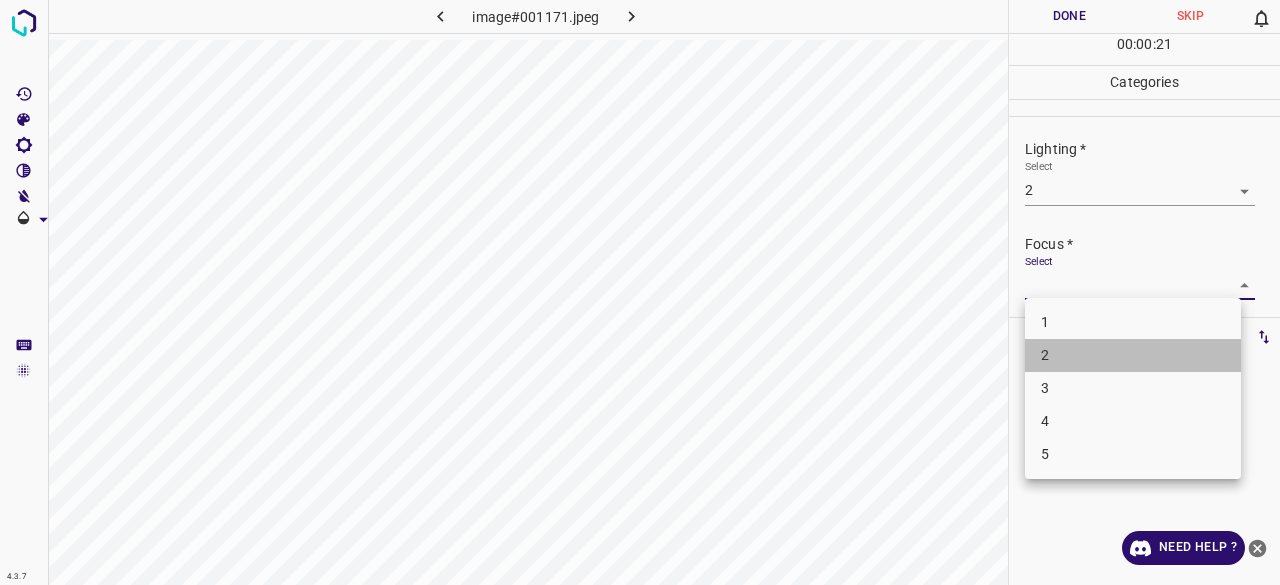 click on "2" at bounding box center [1133, 355] 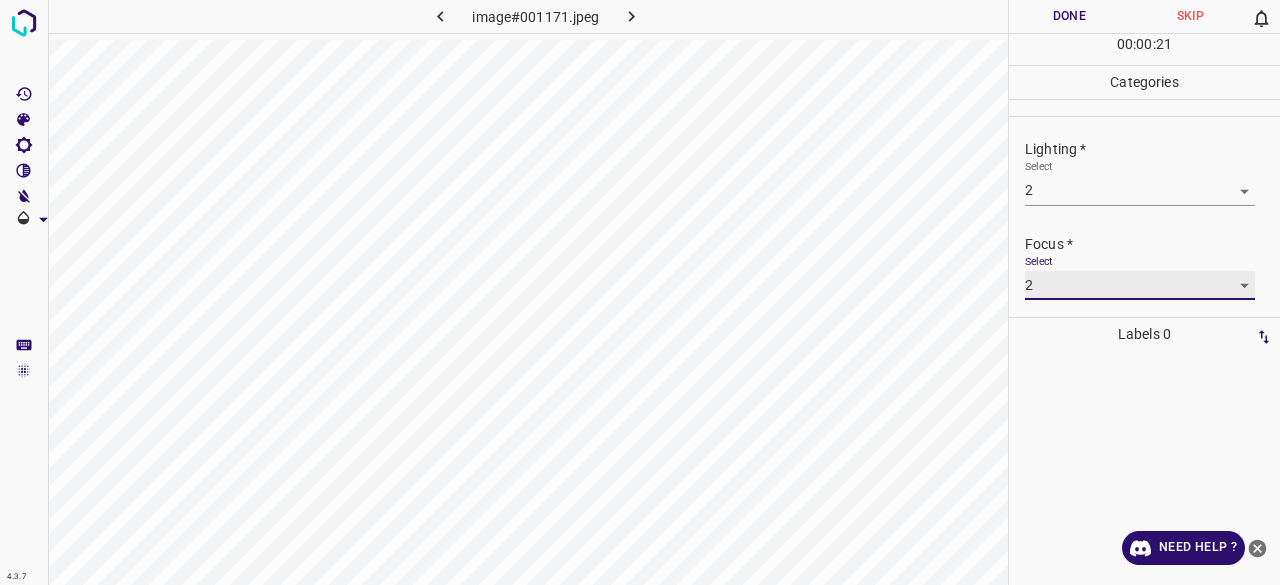 scroll, scrollTop: 98, scrollLeft: 0, axis: vertical 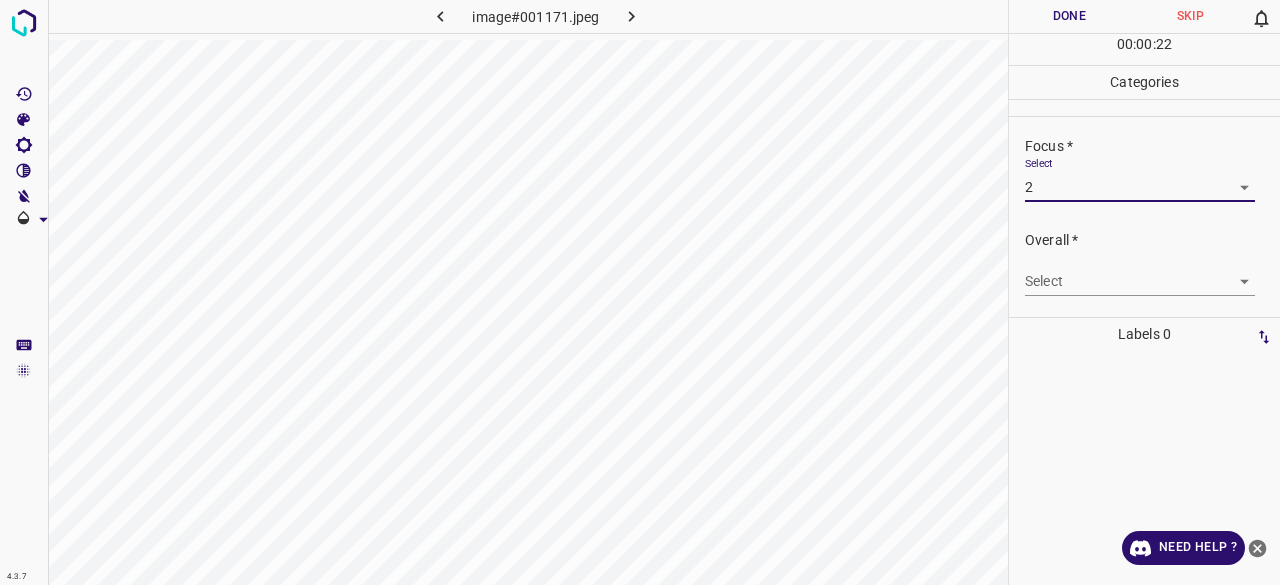 click on "Select ​" at bounding box center [1140, 273] 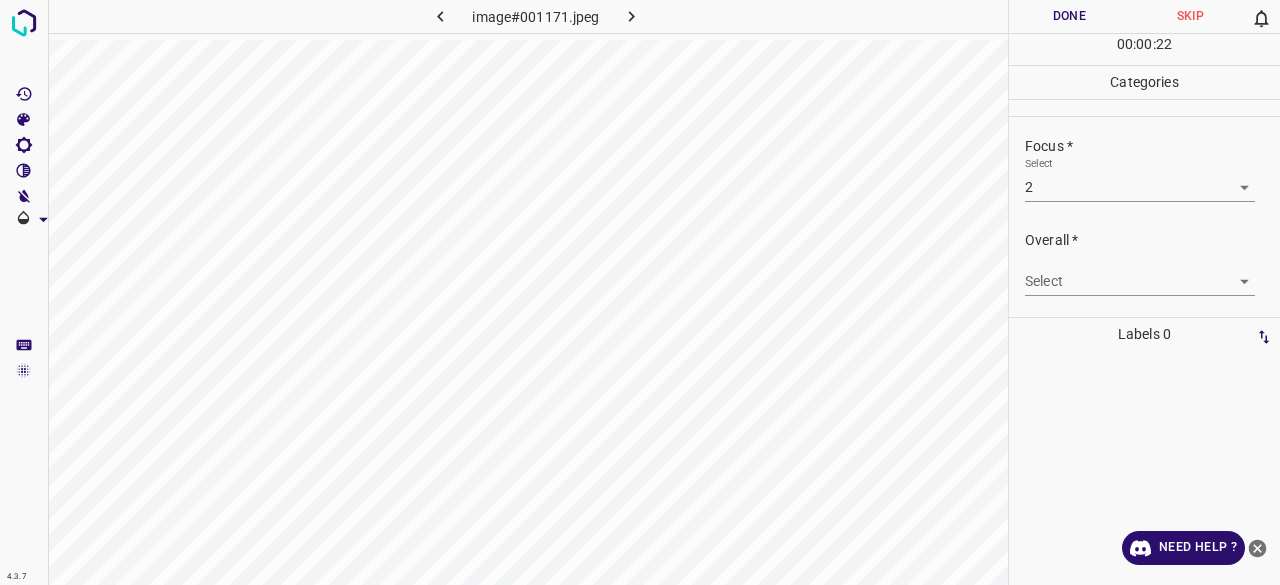 click on "4.3.7 image#001171.jpeg Done Skip 0 00   : 00   : 22   Categories Lighting *  Select 2 2 Focus *  Select 2 2 Overall *  Select ​ Labels   0 Categories 1 Lighting 2 Focus 3 Overall Tools Space Change between modes (Draw & Edit) I Auto labeling R Restore zoom M Zoom in N Zoom out Delete Delete selecte label Filters Z Restore filters X Saturation filter C Brightness filter V Contrast filter B Gray scale filter General O Download Need Help ? - Text - Hide - Delete" at bounding box center (640, 292) 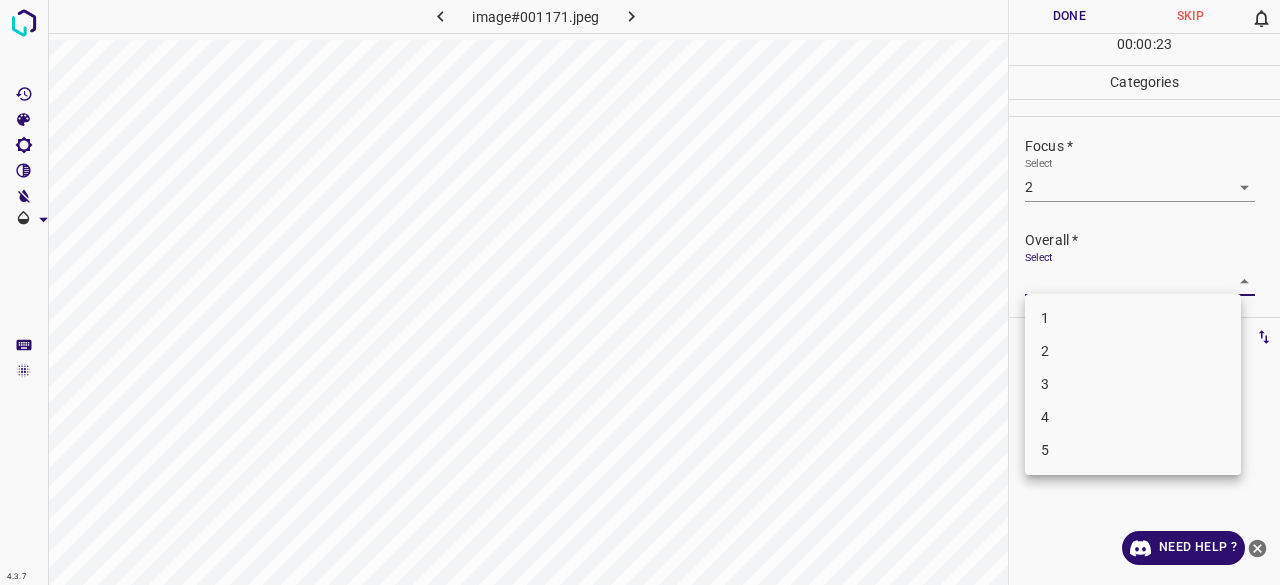 click on "2" at bounding box center [1133, 351] 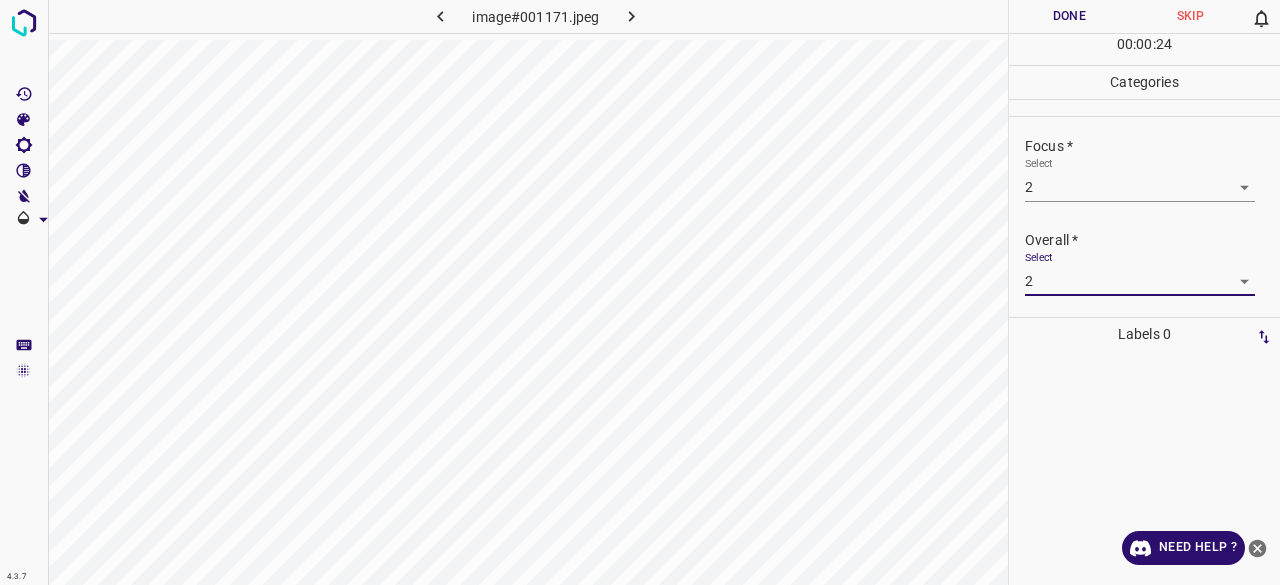 click on "Done" at bounding box center (1069, 16) 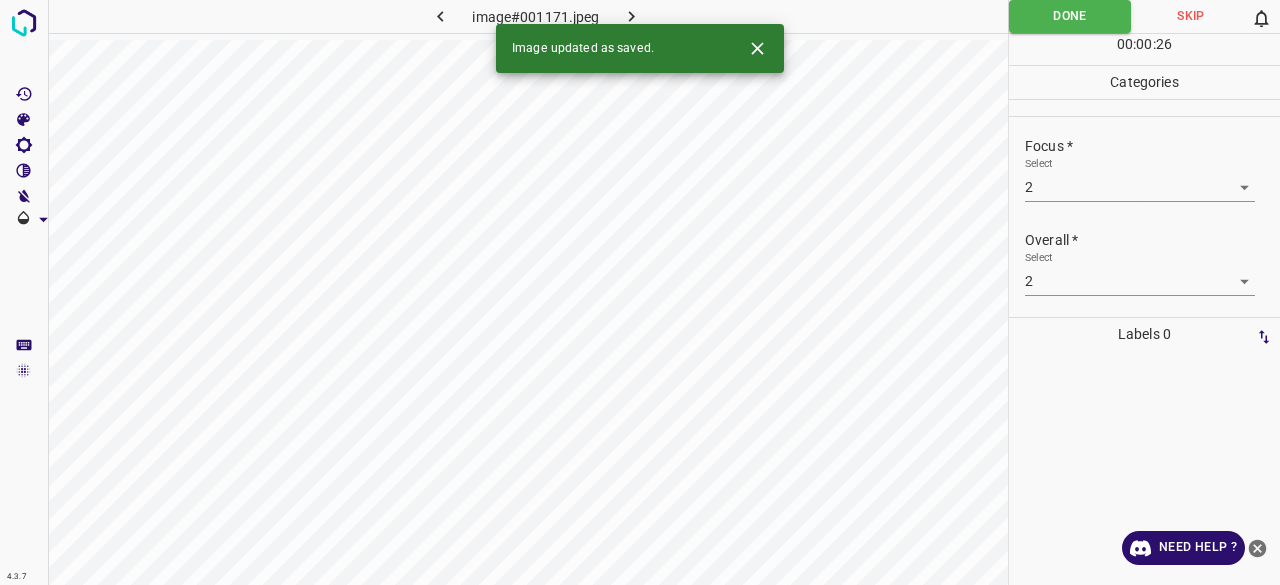 click on "Image updated as saved." at bounding box center (640, 48) 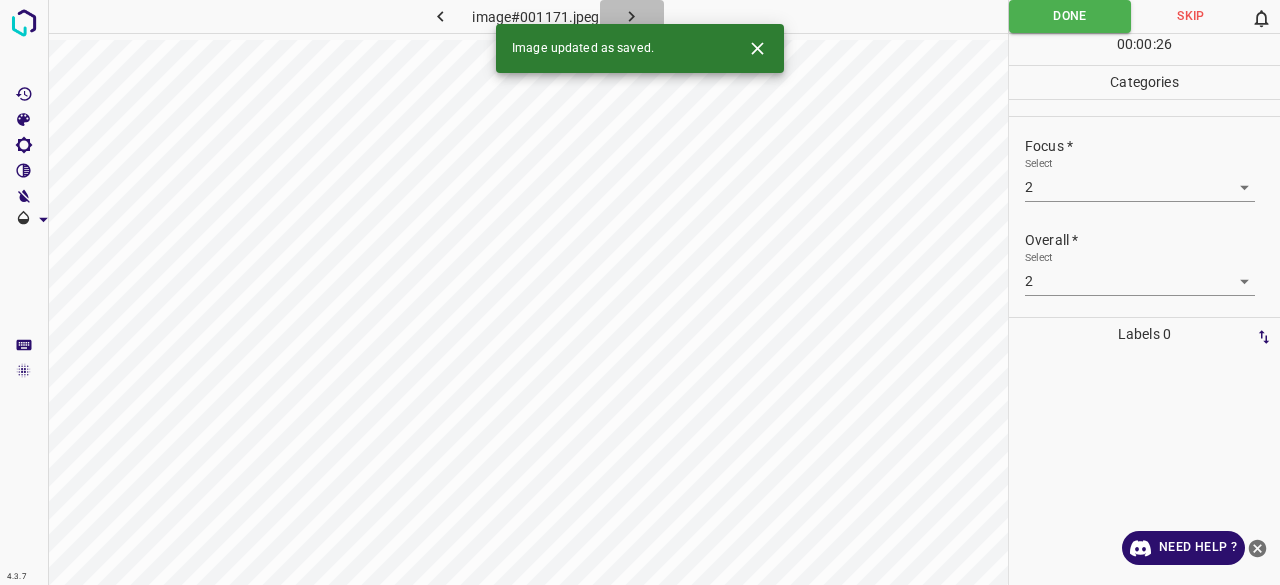 click 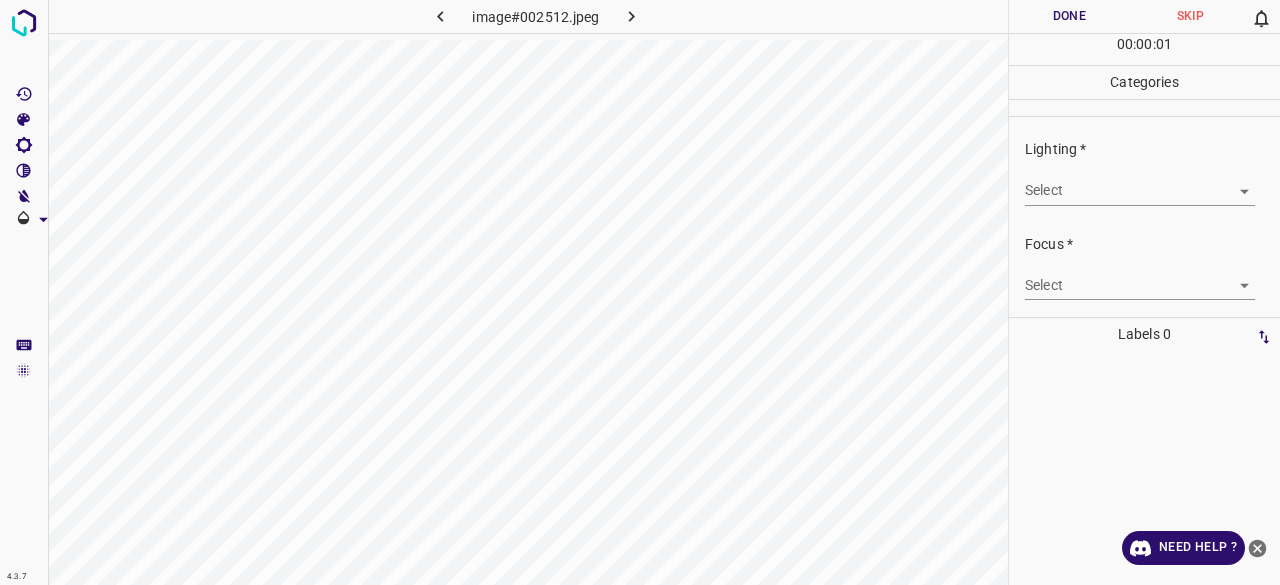 click on "4.3.7 image#002512.jpeg Done Skip 0 00   : 00   : 01   Categories Lighting *  Select ​ Focus *  Select ​ Overall *  Select ​ Labels   0 Categories 1 Lighting 2 Focus 3 Overall Tools Space Change between modes (Draw & Edit) I Auto labeling R Restore zoom M Zoom in N Zoom out Delete Delete selecte label Filters Z Restore filters X Saturation filter C Brightness filter V Contrast filter B Gray scale filter General O Download Need Help ? - Text - Hide - Delete" at bounding box center (640, 292) 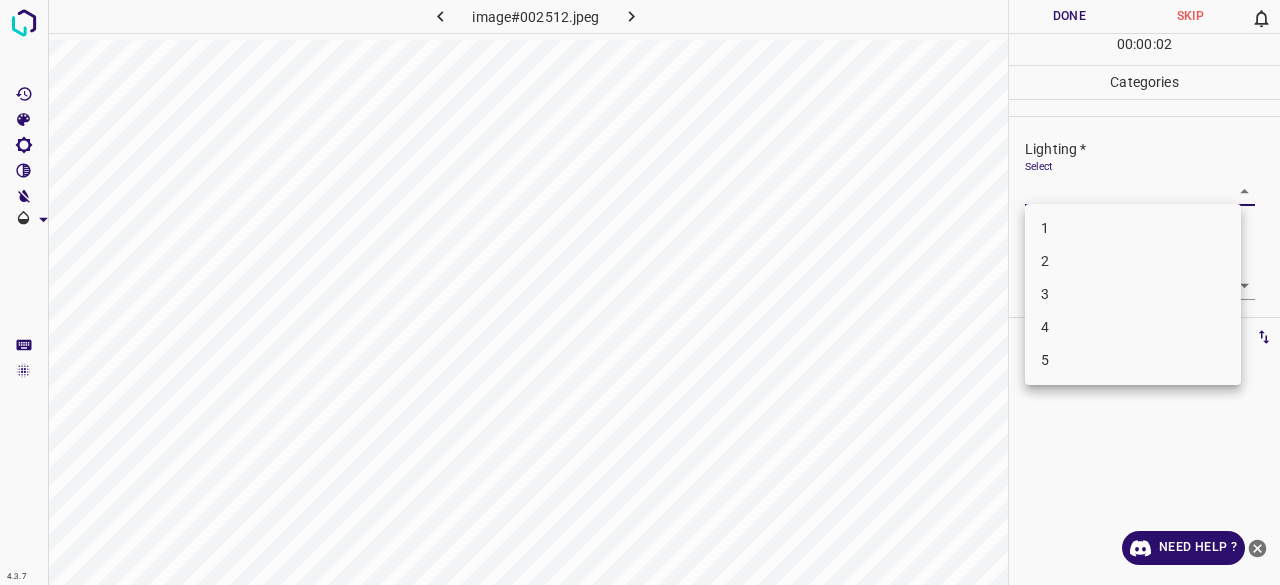 click on "3" at bounding box center (1133, 294) 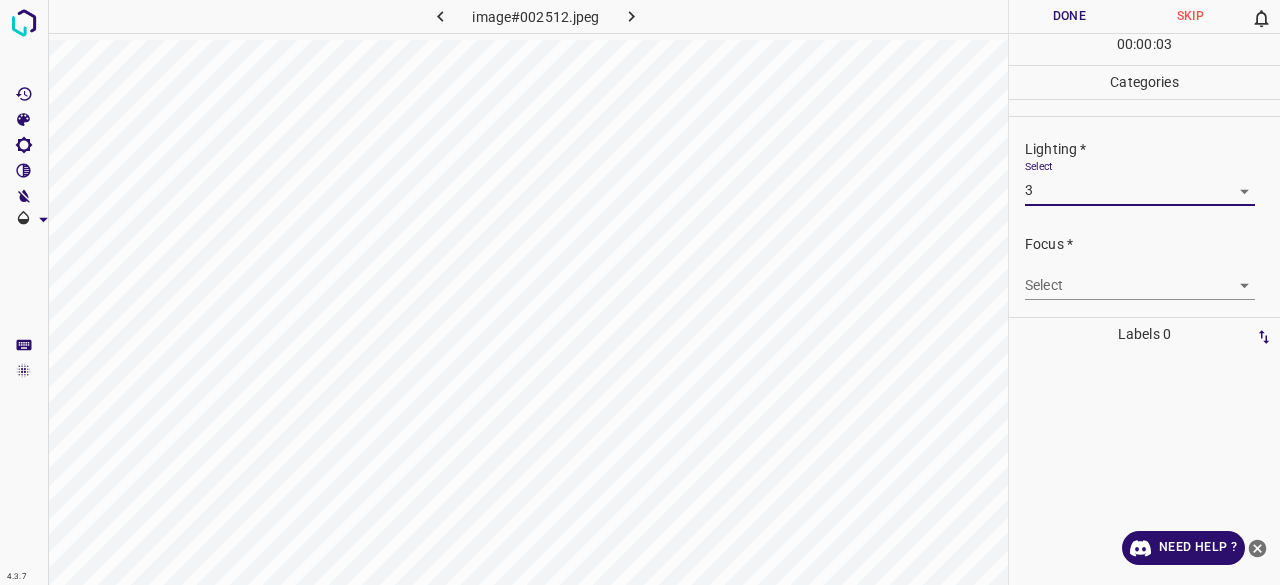 click on "4.3.7 image#002512.jpeg Done Skip 0 00   : 00   : 03   Categories Lighting *  Select 3 3 Focus *  Select ​ Overall *  Select ​ Labels   0 Categories 1 Lighting 2 Focus 3 Overall Tools Space Change between modes (Draw & Edit) I Auto labeling R Restore zoom M Zoom in N Zoom out Delete Delete selecte label Filters Z Restore filters X Saturation filter C Brightness filter V Contrast filter B Gray scale filter General O Download Need Help ? - Text - Hide - Delete" at bounding box center (640, 292) 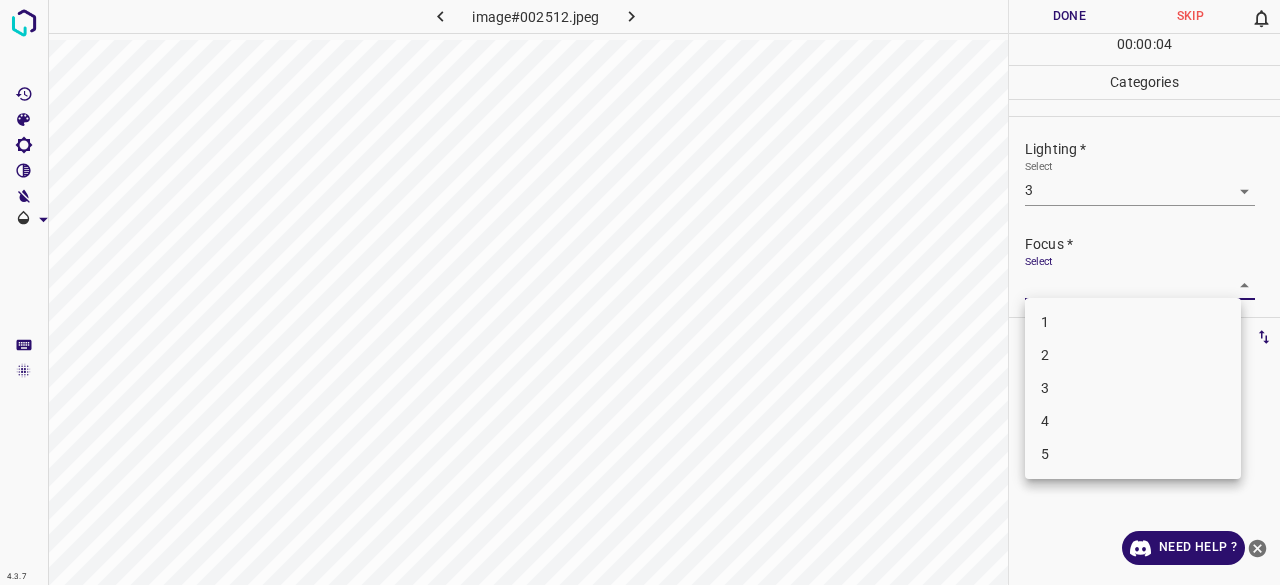 click on "3" at bounding box center [1133, 388] 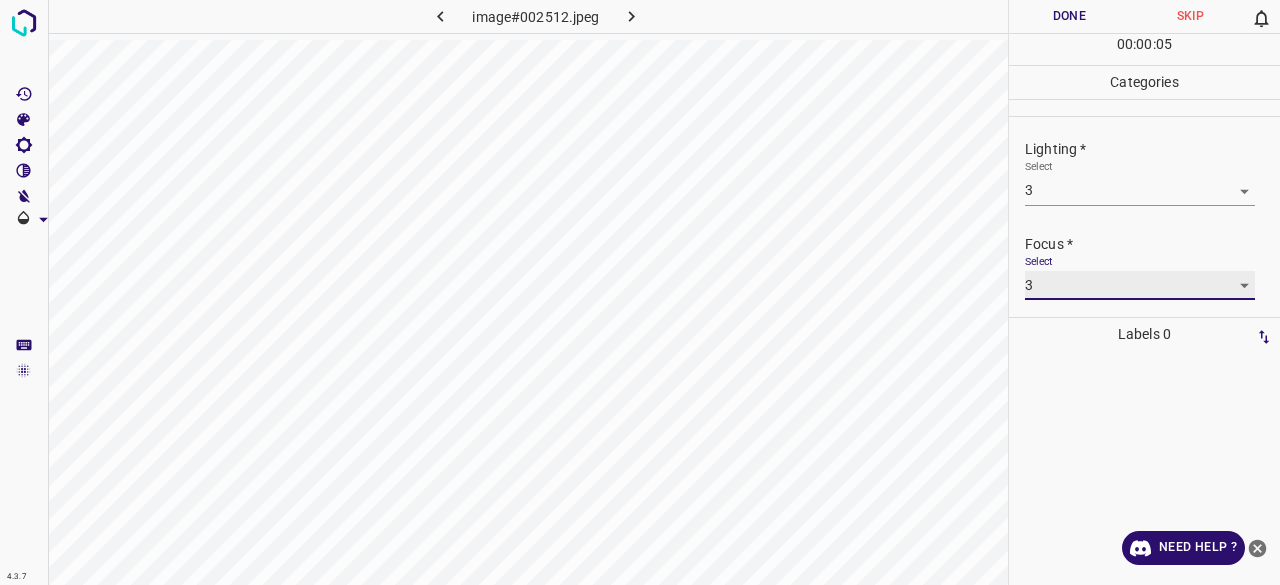 scroll, scrollTop: 98, scrollLeft: 0, axis: vertical 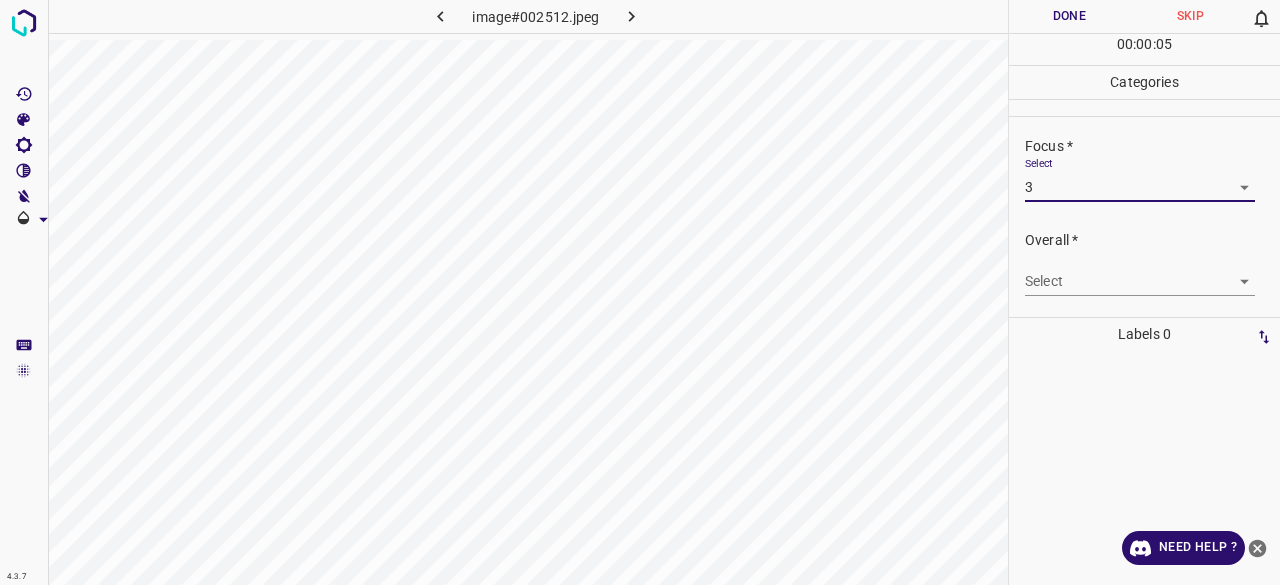 click on "4.3.7 image#002512.jpeg Done Skip 0 00   : 00   : 05   Categories Lighting *  Select 3 3 Focus *  Select 3 3 Overall *  Select ​ Labels   0 Categories 1 Lighting 2 Focus 3 Overall Tools Space Change between modes (Draw & Edit) I Auto labeling R Restore zoom M Zoom in N Zoom out Delete Delete selecte label Filters Z Restore filters X Saturation filter C Brightness filter V Contrast filter B Gray scale filter General O Download Need Help ? - Text - Hide - Delete" at bounding box center [640, 292] 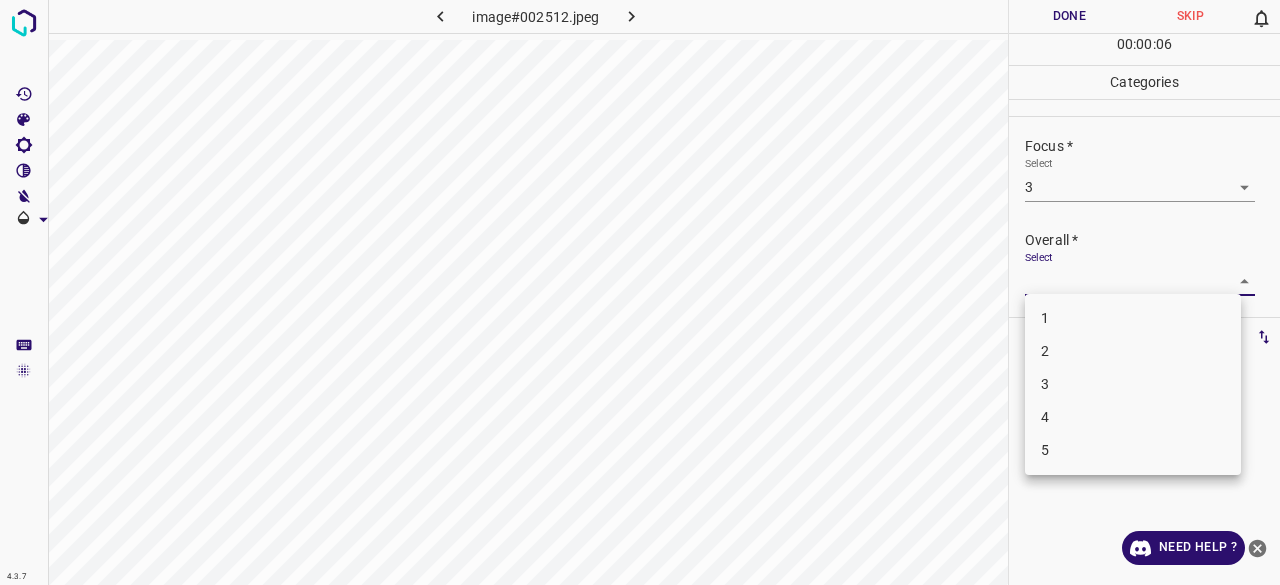 click on "3" at bounding box center (1133, 384) 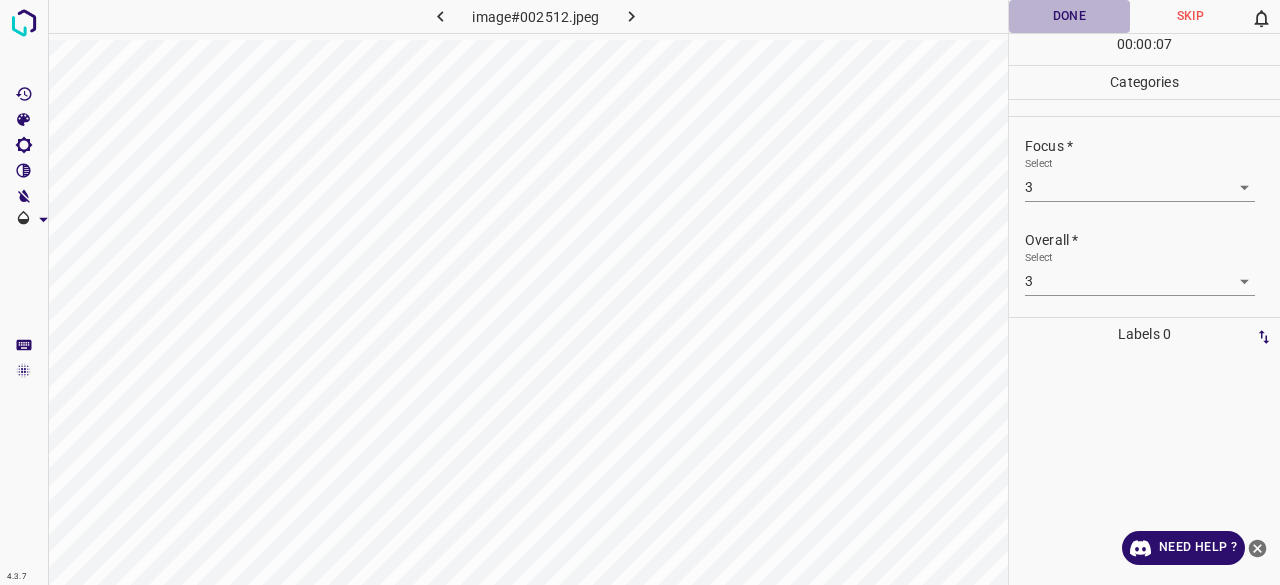 click on "Done" at bounding box center [1069, 16] 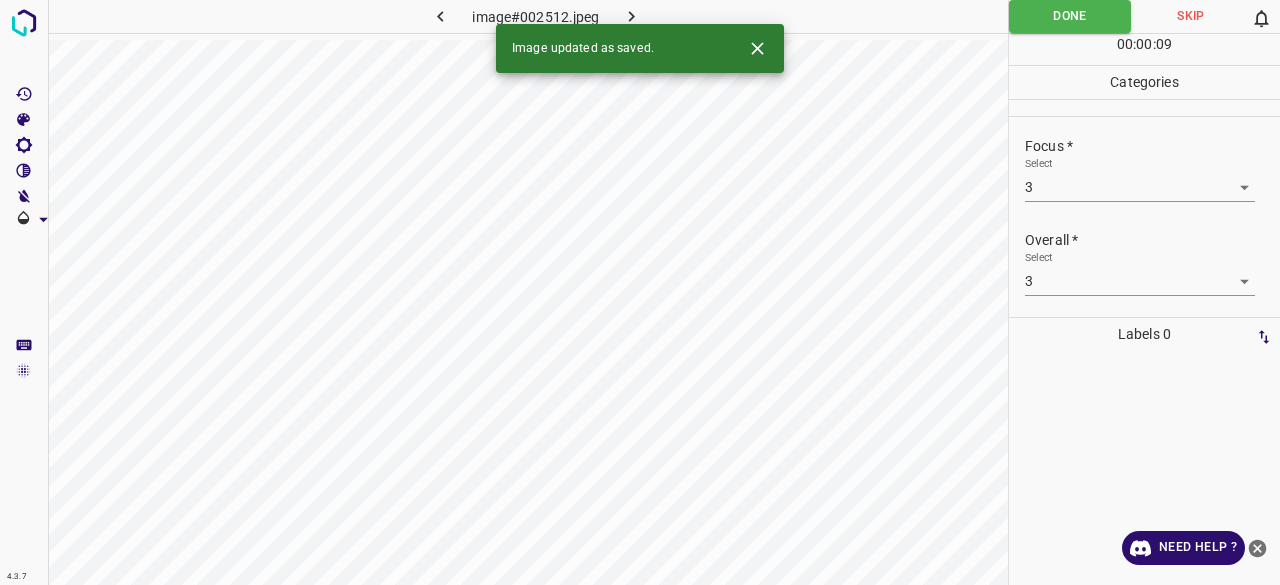 click 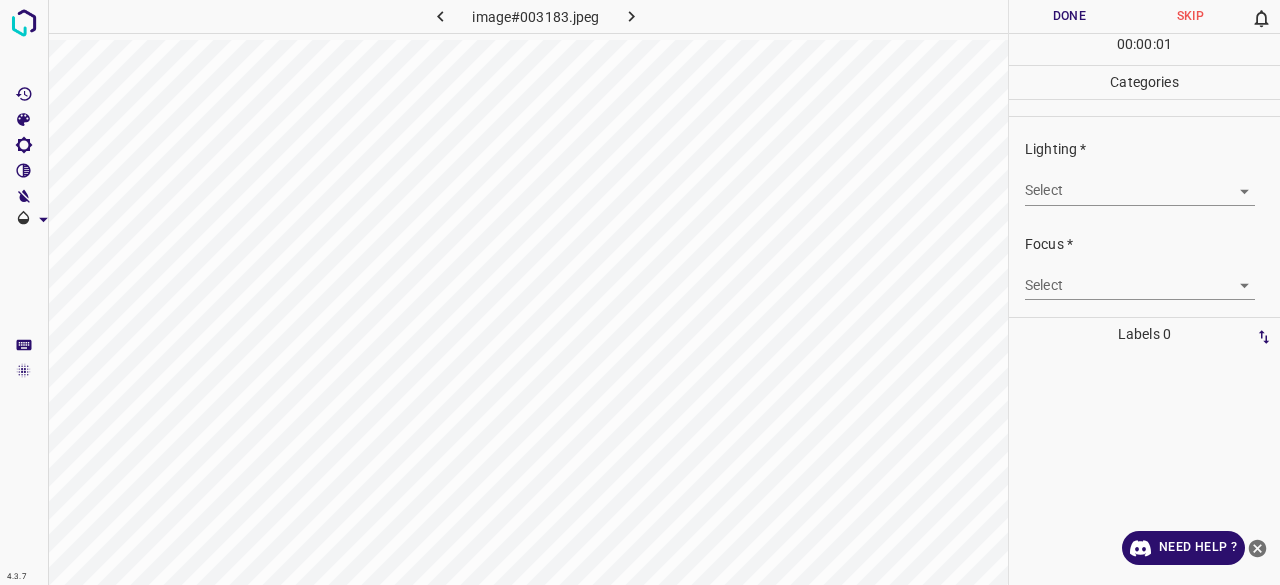 click on "4.3.7 image#003183.jpeg Done Skip 0 00   : 00   : 01   Categories Lighting *  Select ​ Focus *  Select ​ Overall *  Select ​ Labels   0 Categories 1 Lighting 2 Focus 3 Overall Tools Space Change between modes (Draw & Edit) I Auto labeling R Restore zoom M Zoom in N Zoom out Delete Delete selecte label Filters Z Restore filters X Saturation filter C Brightness filter V Contrast filter B Gray scale filter General O Download Need Help ? - Text - Hide - Delete" at bounding box center (640, 292) 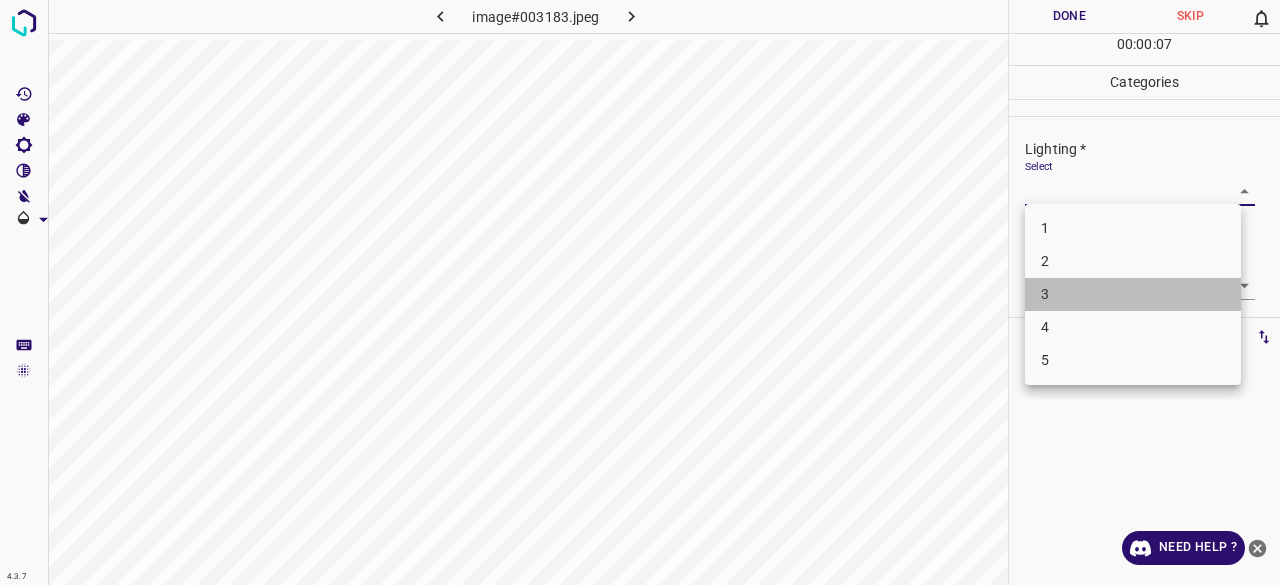 click on "3" at bounding box center [1133, 294] 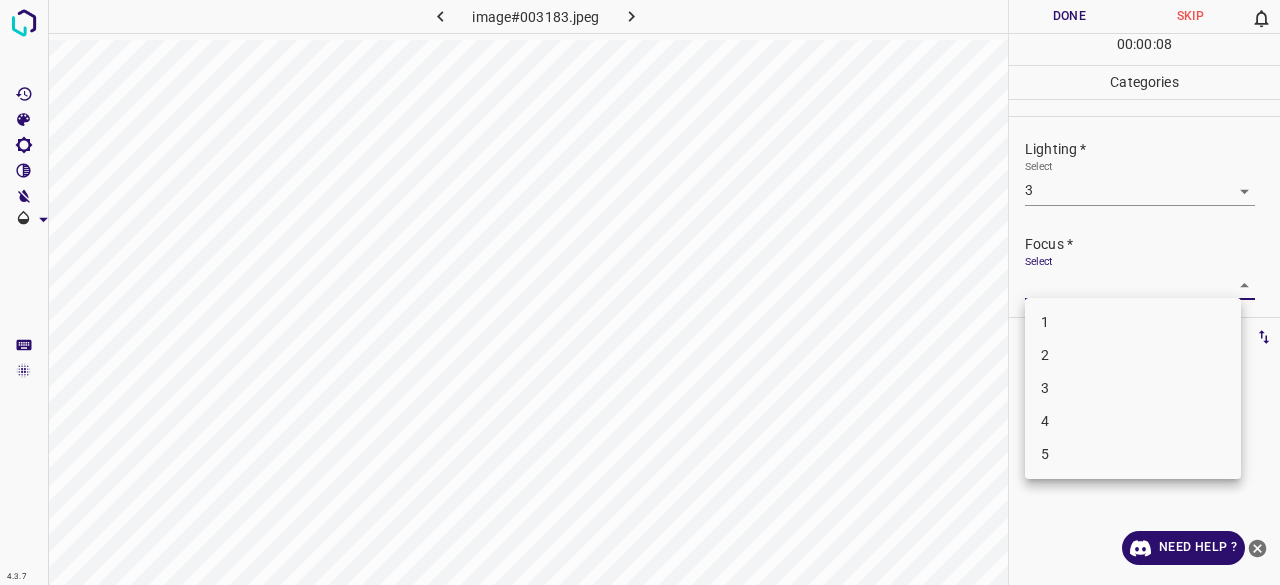 click on "4.3.7 image#003183.jpeg Done Skip 0 00   : 00   : 08   Categories Lighting *  Select 3 3 Focus *  Select ​ Overall *  Select ​ Labels   0 Categories 1 Lighting 2 Focus 3 Overall Tools Space Change between modes (Draw & Edit) I Auto labeling R Restore zoom M Zoom in N Zoom out Delete Delete selecte label Filters Z Restore filters X Saturation filter C Brightness filter V Contrast filter B Gray scale filter General O Download Need Help ? - Text - Hide - Delete 1 2 3 4 5" at bounding box center [640, 292] 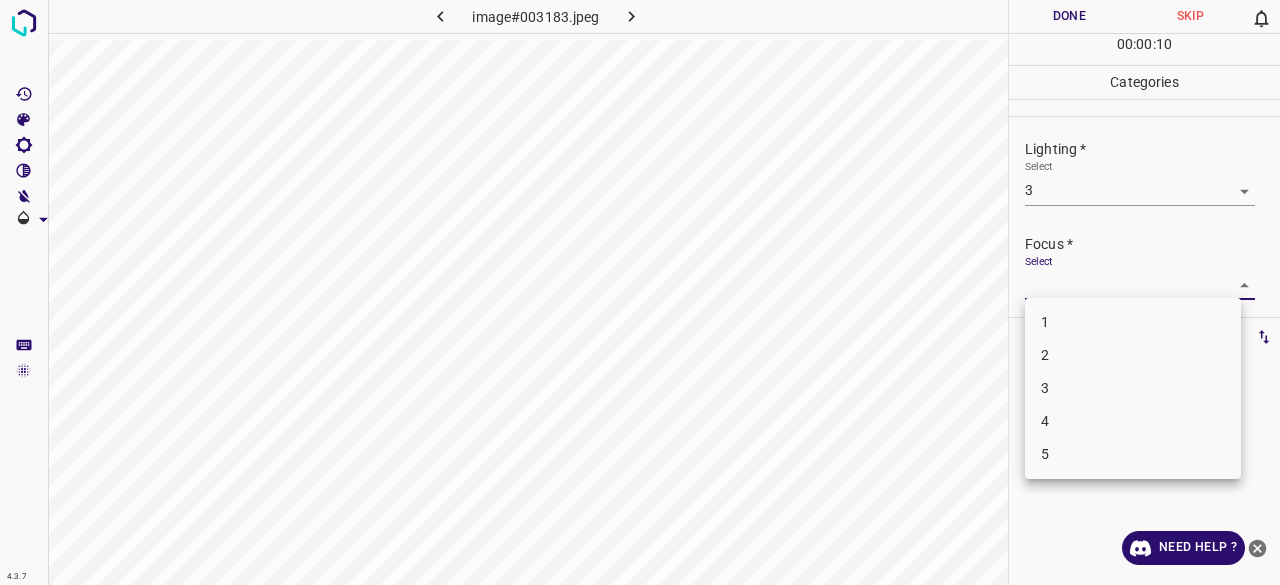 click on "3" at bounding box center (1133, 388) 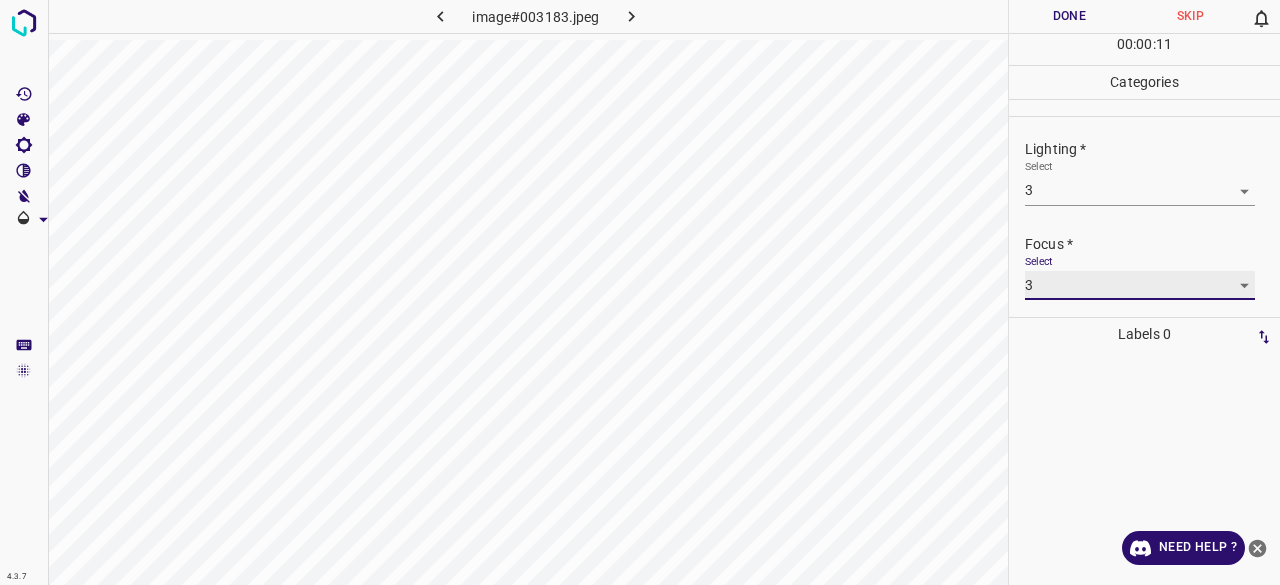 scroll, scrollTop: 98, scrollLeft: 0, axis: vertical 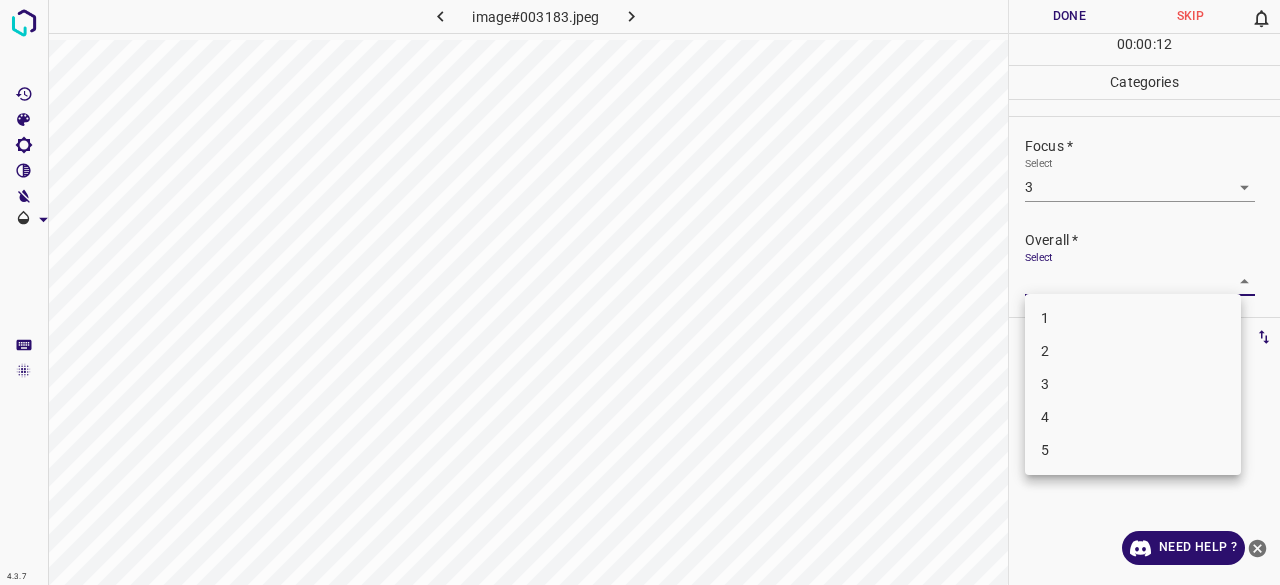click on "4.3.7 image#003183.jpeg Done Skip 0 00   : 00   : 12   Categories Lighting *  Select 3 3 Focus *  Select 3 3 Overall *  Select ​ Labels   0 Categories 1 Lighting 2 Focus 3 Overall Tools Space Change between modes (Draw & Edit) I Auto labeling R Restore zoom M Zoom in N Zoom out Delete Delete selecte label Filters Z Restore filters X Saturation filter C Brightness filter V Contrast filter B Gray scale filter General O Download Need Help ? - Text - Hide - Delete 1 2 3 4 5" at bounding box center [640, 292] 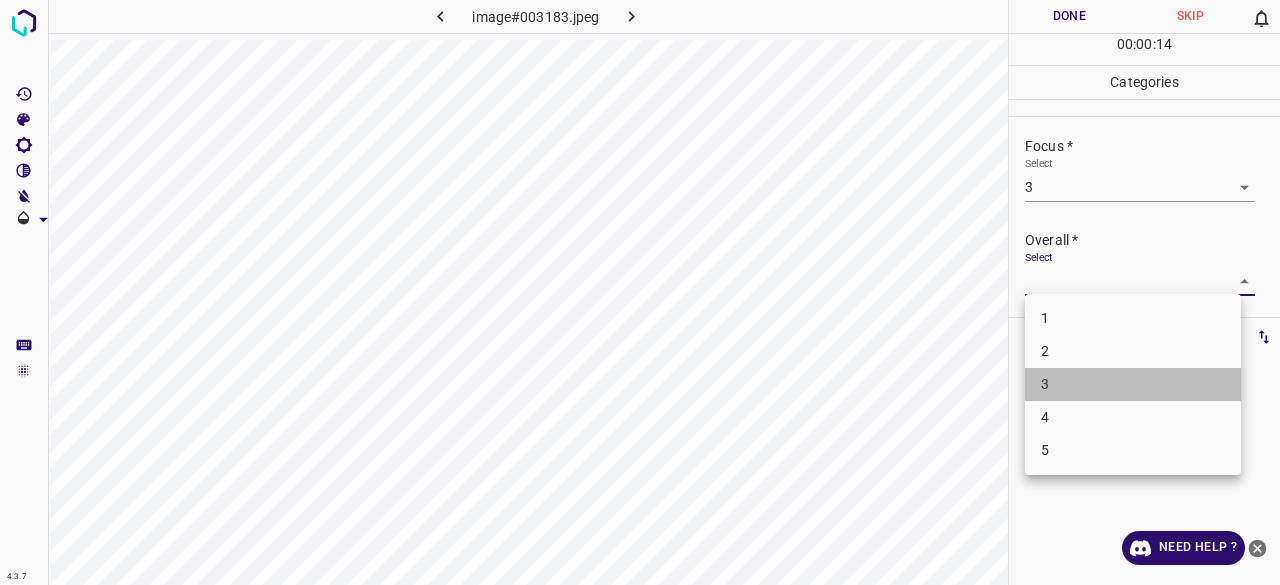 click on "3" at bounding box center (1133, 384) 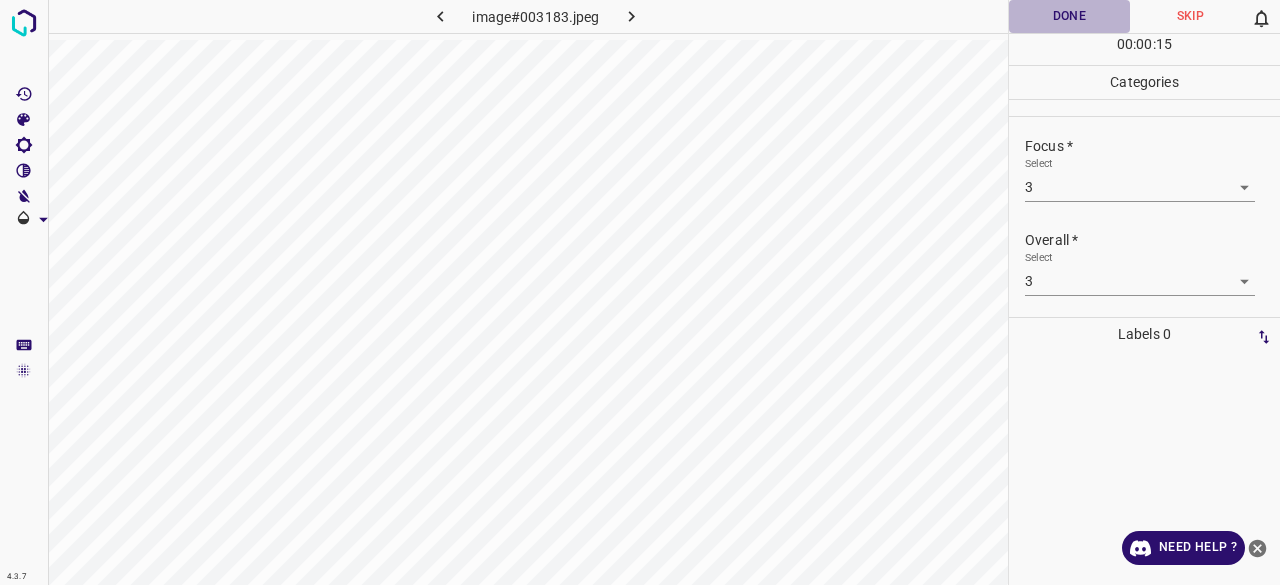 click on "Done" at bounding box center (1069, 16) 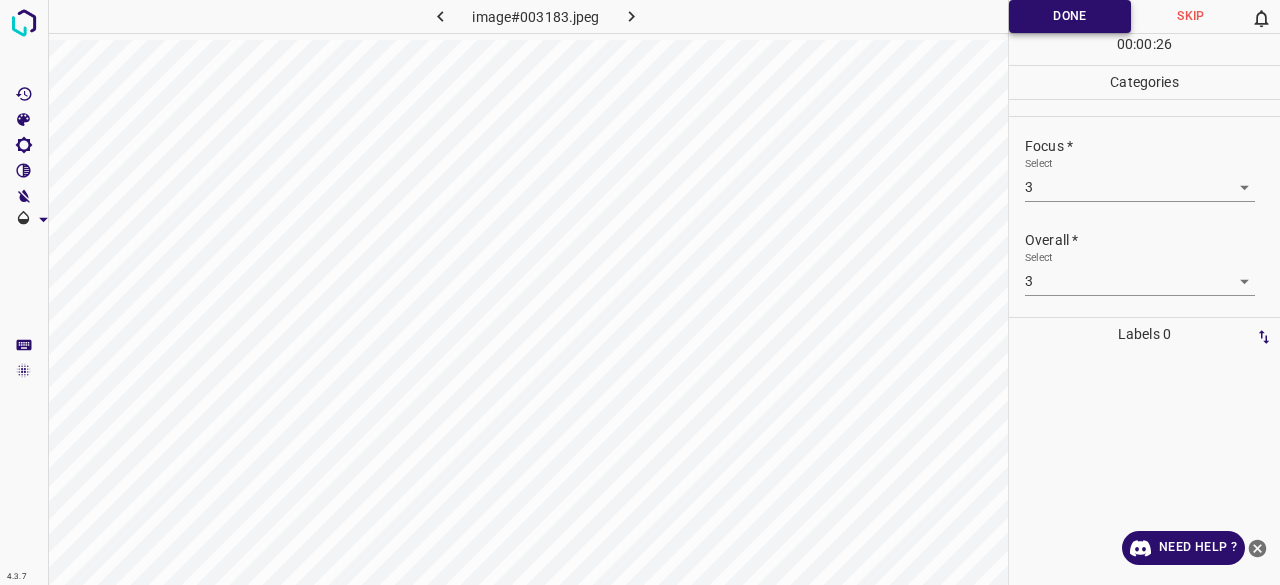 click on "Done" at bounding box center [1070, 16] 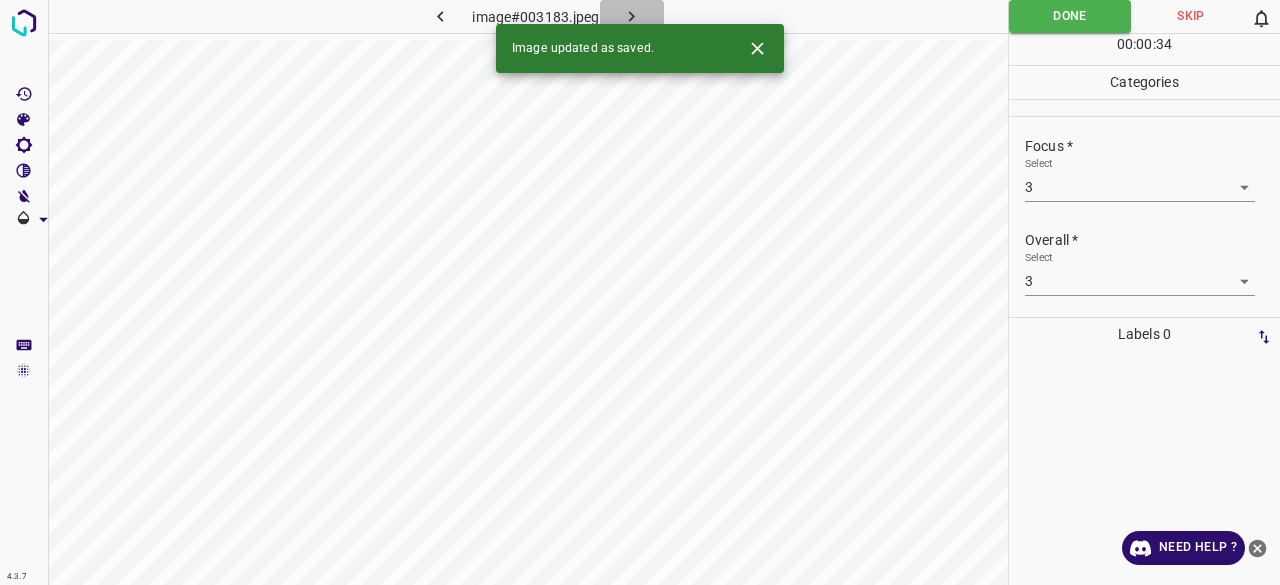 click 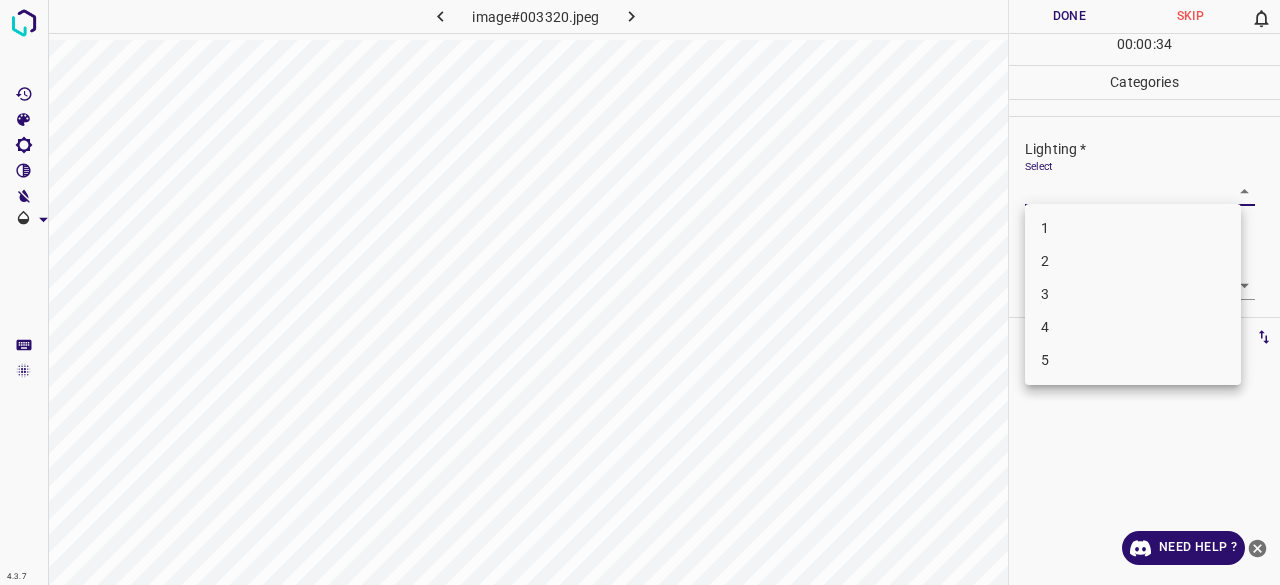 click on "4.3.7 image#003320.jpeg Done Skip 0 00   : 00   : 34   Categories Lighting *  Select ​ Focus *  Select ​ Overall *  Select ​ Labels   0 Categories 1 Lighting 2 Focus 3 Overall Tools Space Change between modes (Draw & Edit) I Auto labeling R Restore zoom M Zoom in N Zoom out Delete Delete selecte label Filters Z Restore filters X Saturation filter C Brightness filter V Contrast filter B Gray scale filter General O Download Need Help ? - Text - Hide - Delete 1 2 3 4 5" at bounding box center [640, 292] 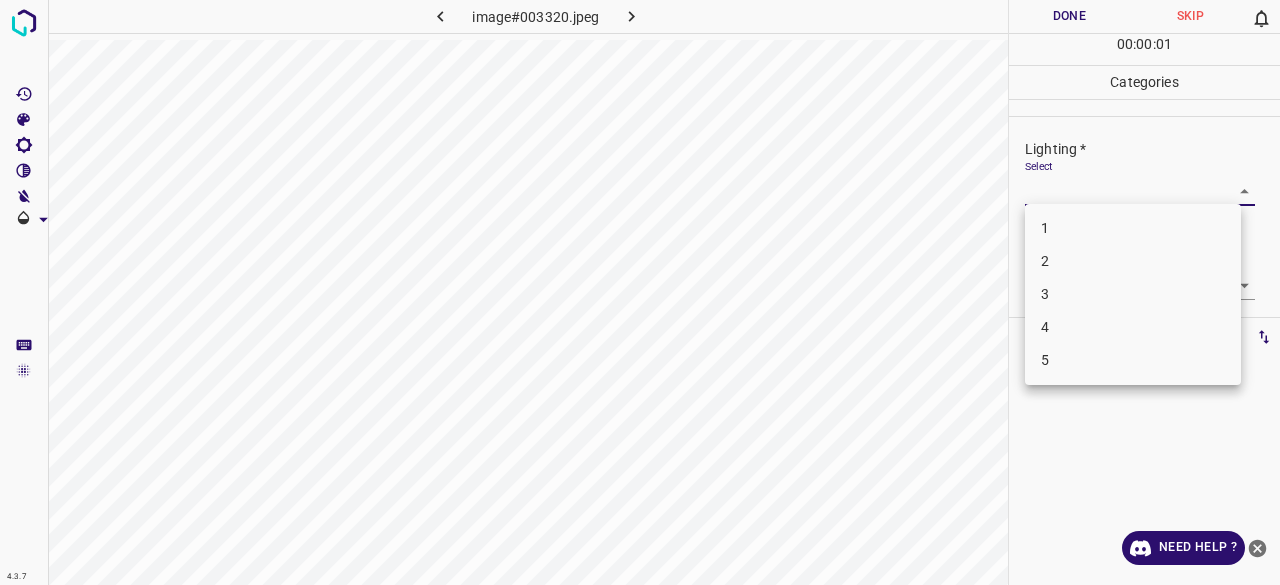 click on "3" at bounding box center [1133, 294] 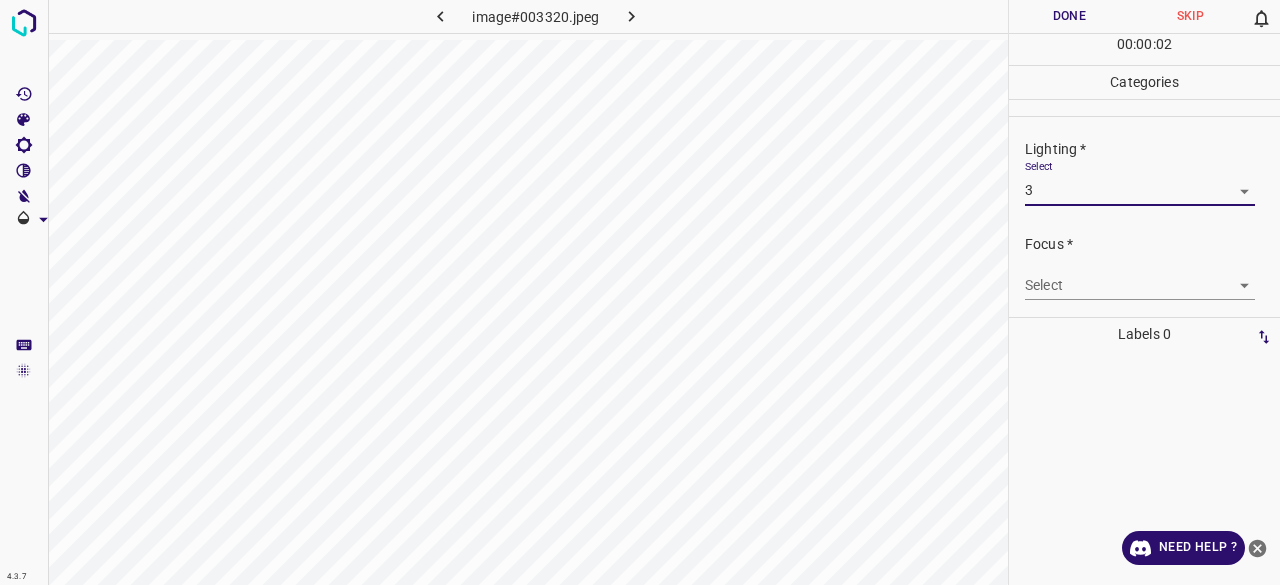 click on "4.3.7 image#003320.jpeg Done Skip 0 00   : 00   : 02   Categories Lighting *  Select 3 3 Focus *  Select ​ Overall *  Select ​ Labels   0 Categories 1 Lighting 2 Focus 3 Overall Tools Space Change between modes (Draw & Edit) I Auto labeling R Restore zoom M Zoom in N Zoom out Delete Delete selecte label Filters Z Restore filters X Saturation filter C Brightness filter V Contrast filter B Gray scale filter General O Download Need Help ? - Text - Hide - Delete" at bounding box center [640, 292] 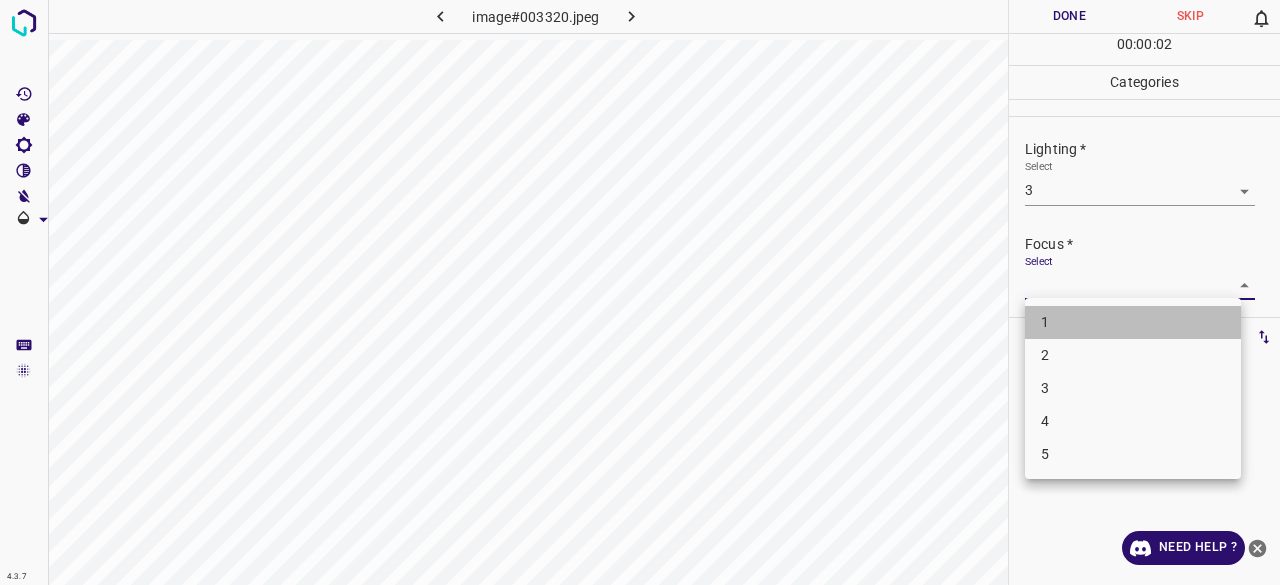 drag, startPoint x: 1080, startPoint y: 335, endPoint x: 1078, endPoint y: 346, distance: 11.18034 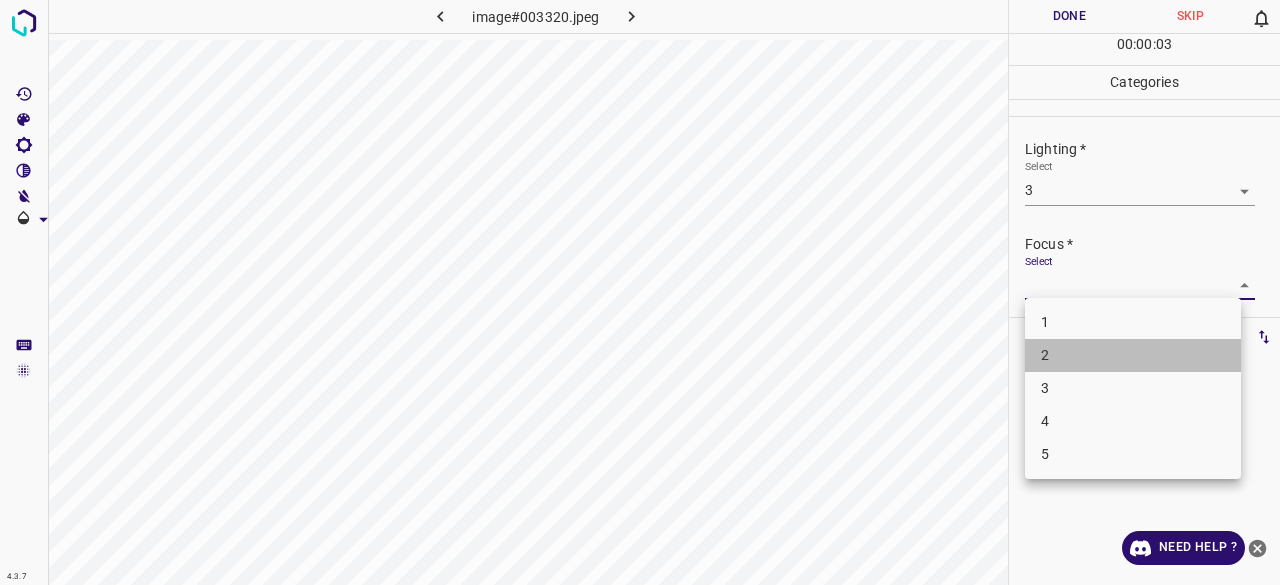 click on "2" at bounding box center (1133, 355) 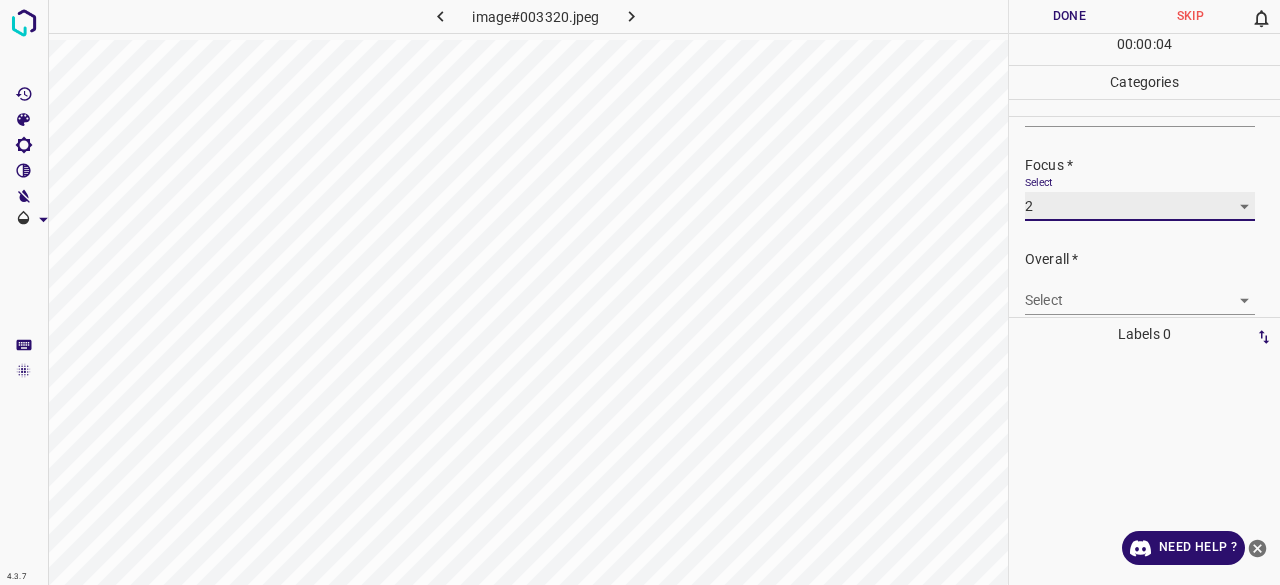 scroll, scrollTop: 98, scrollLeft: 0, axis: vertical 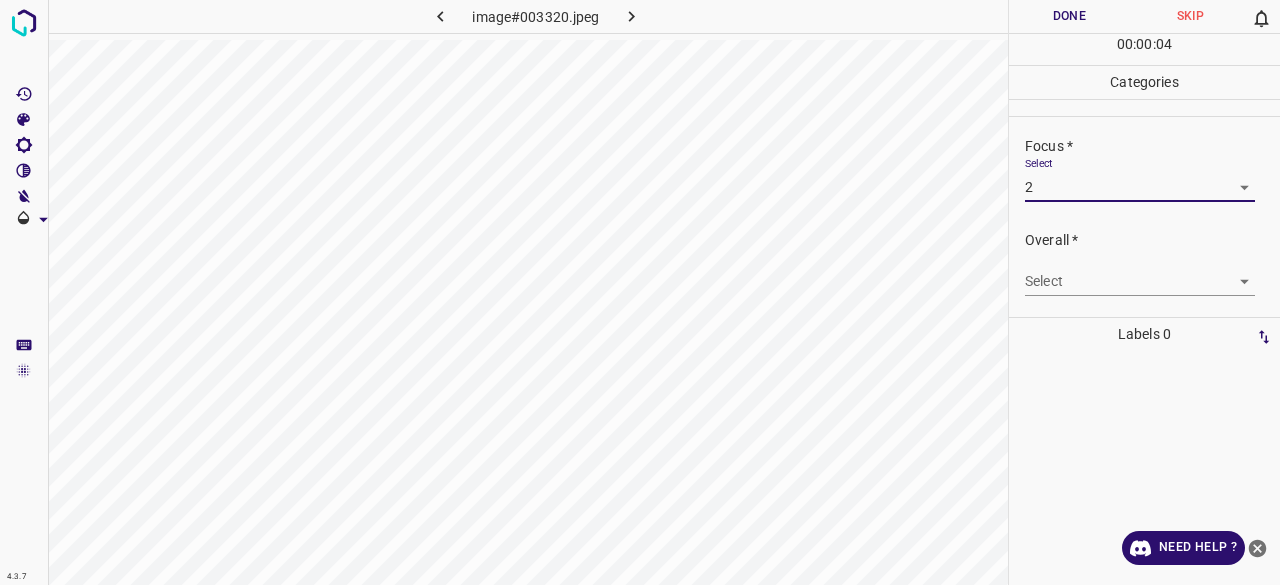 click on "4.3.7 image#003320.jpeg Done Skip 0 00   : 00   : 04   Categories Lighting *  Select 3 3 Focus *  Select 2 2 Overall *  Select ​ Labels   0 Categories 1 Lighting 2 Focus 3 Overall Tools Space Change between modes (Draw & Edit) I Auto labeling R Restore zoom M Zoom in N Zoom out Delete Delete selecte label Filters Z Restore filters X Saturation filter C Brightness filter V Contrast filter B Gray scale filter General O Download Need Help ? - Text - Hide - Delete" at bounding box center [640, 292] 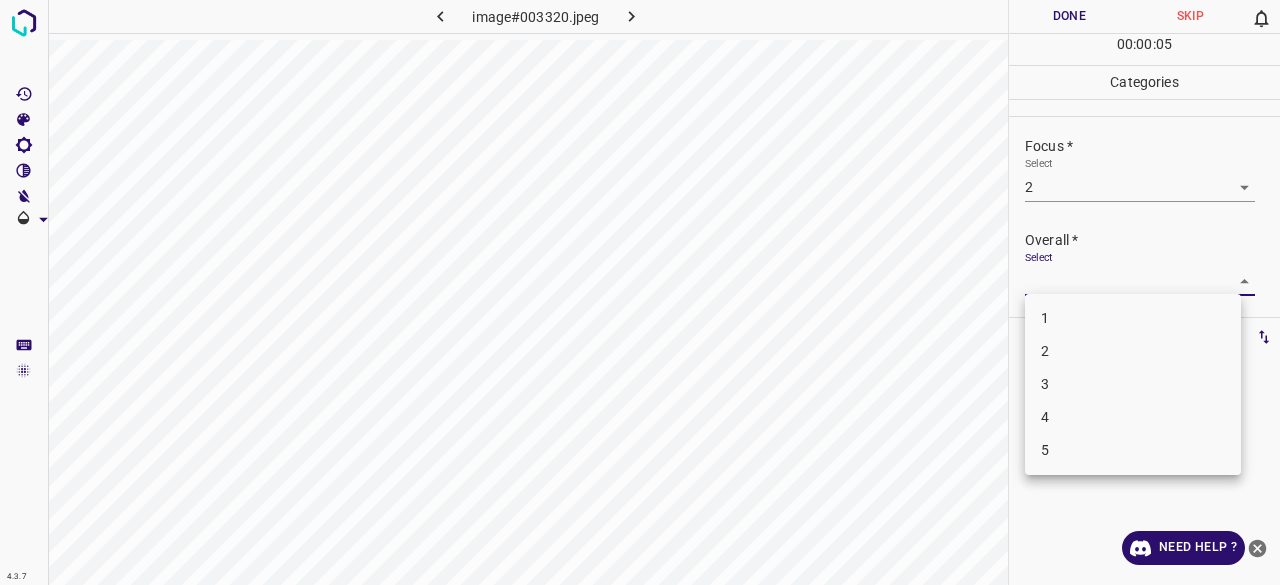 click on "2" at bounding box center [1133, 351] 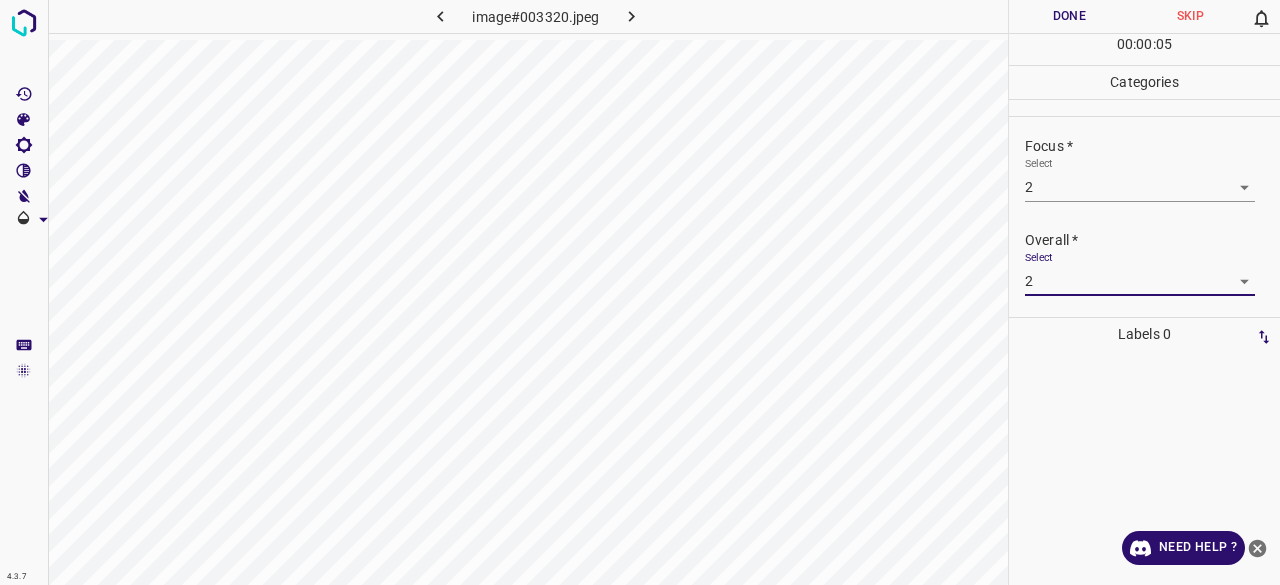 click on "Done" at bounding box center [1069, 16] 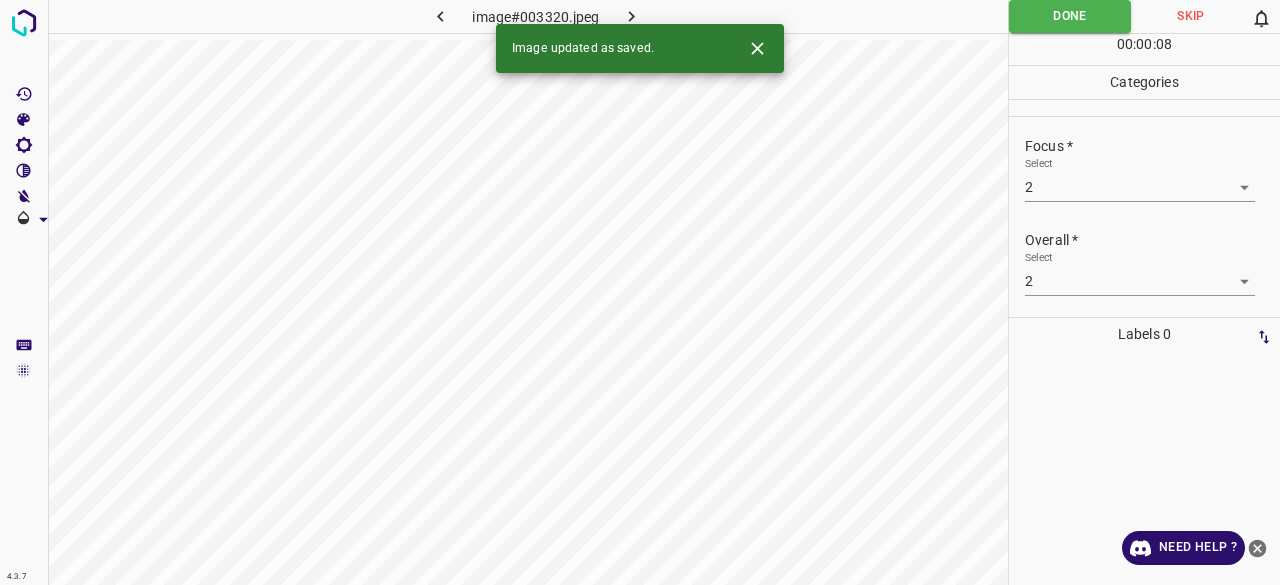 click 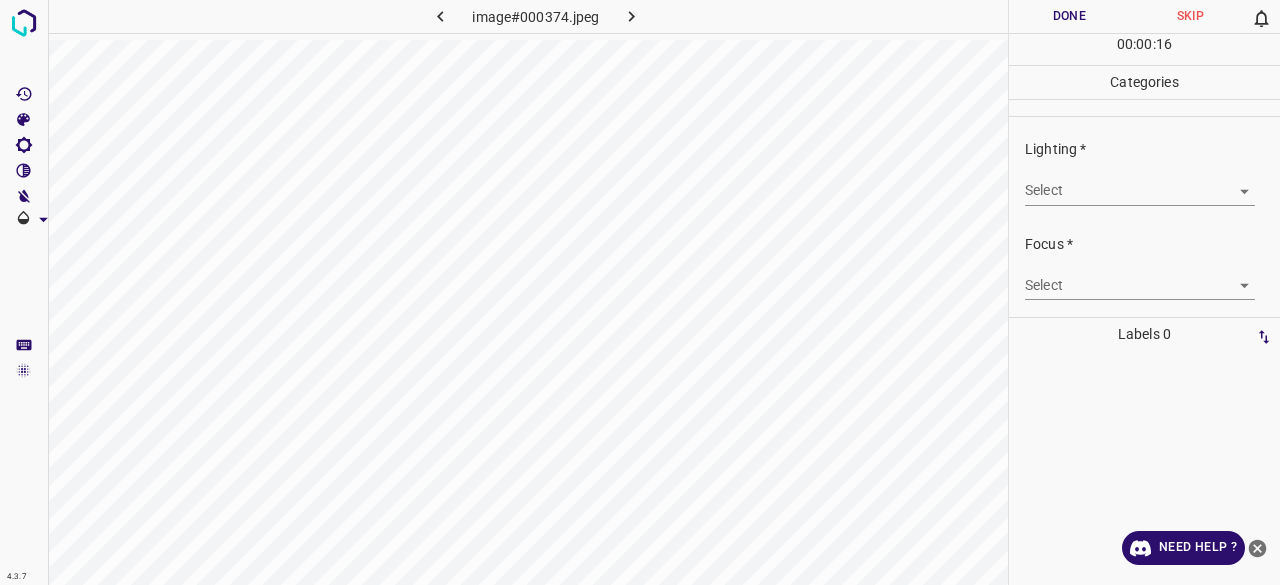 click on "Select ​" at bounding box center [1140, 182] 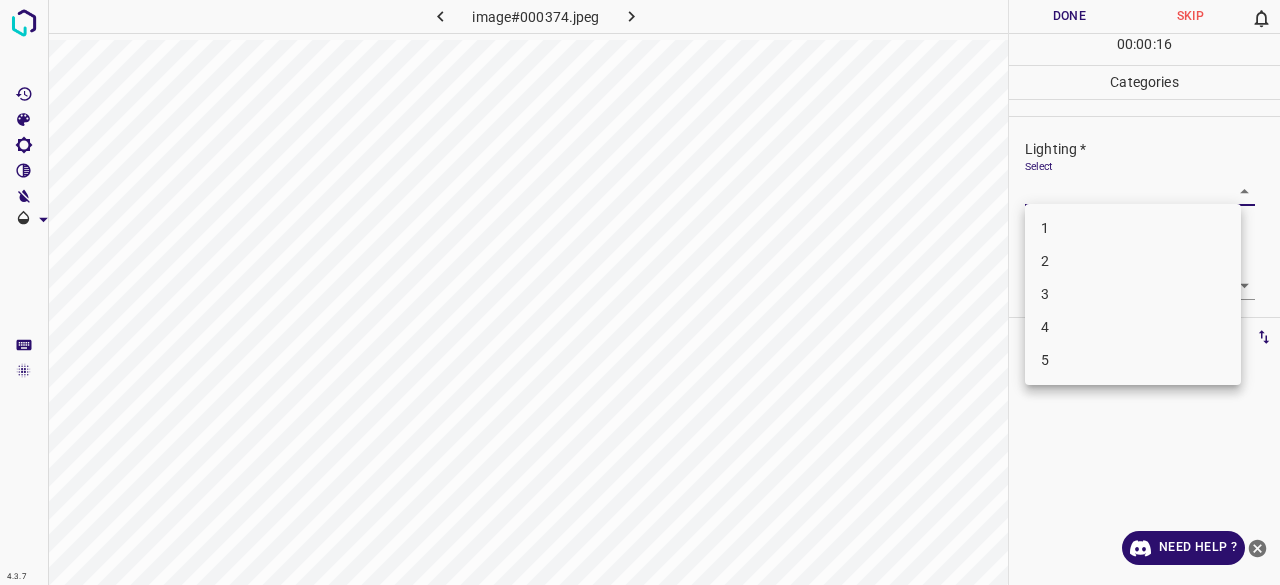 click on "4.3.7 image#000374.jpeg Done Skip 0 00   : 00   : 16   Categories Lighting *  Select ​ Focus *  Select ​ Overall *  Select ​ Labels   0 Categories 1 Lighting 2 Focus 3 Overall Tools Space Change between modes (Draw & Edit) I Auto labeling R Restore zoom M Zoom in N Zoom out Delete Delete selecte label Filters Z Restore filters X Saturation filter C Brightness filter V Contrast filter B Gray scale filter General O Download Need Help ? - Text - Hide - Delete 1 2 3 4 5" at bounding box center (640, 292) 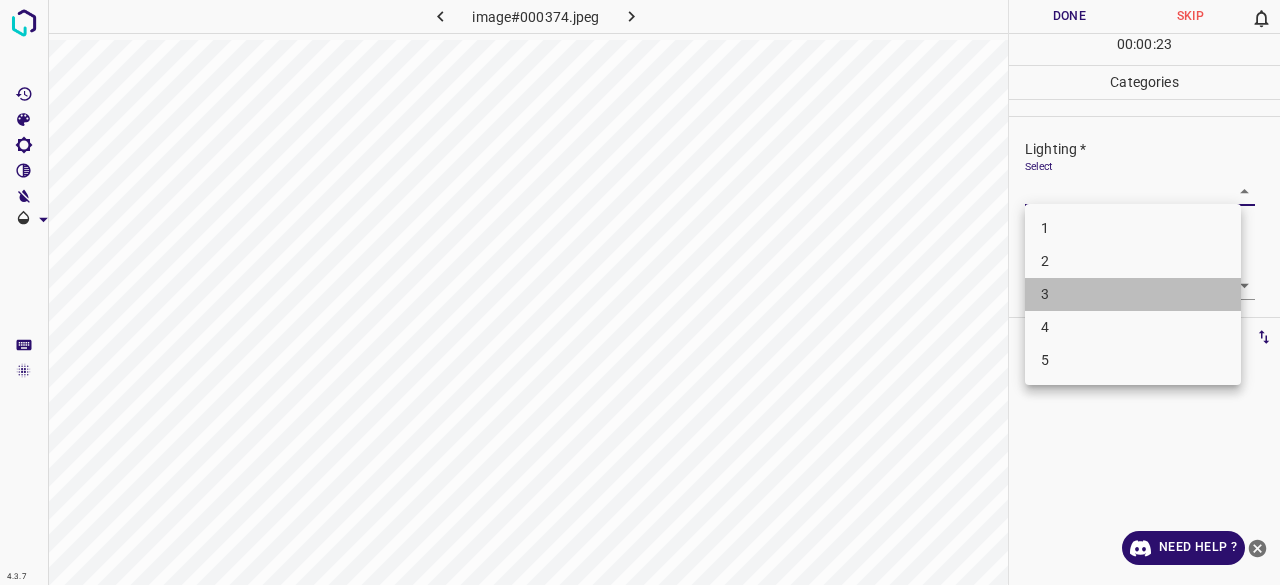click on "3" at bounding box center [1133, 294] 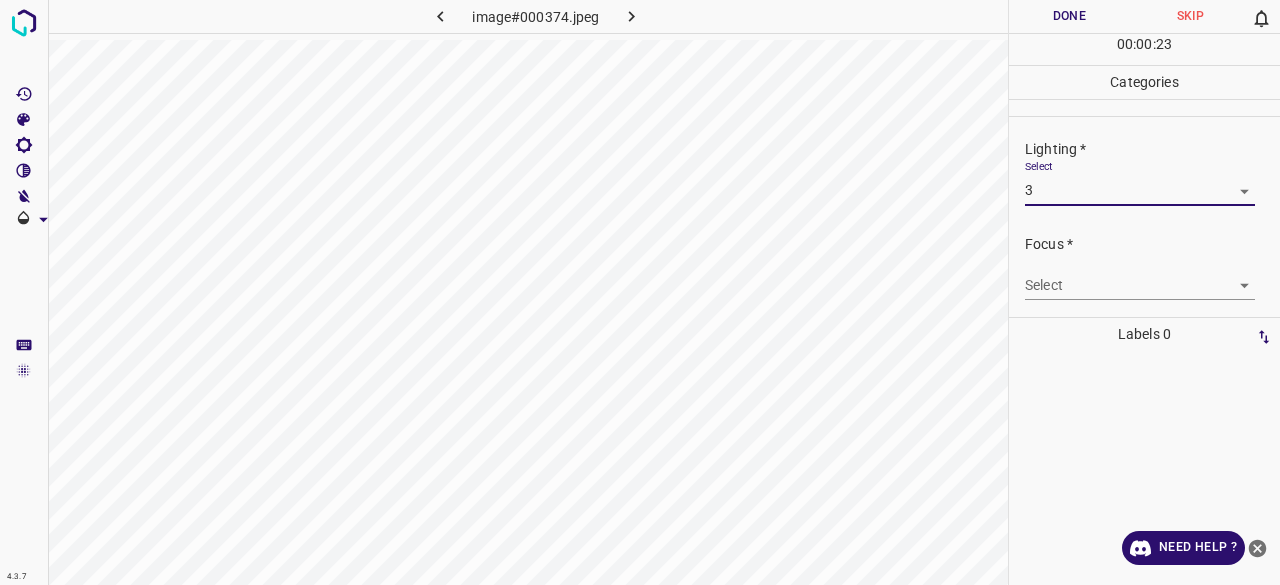 click on "4.3.7 image#000374.jpeg Done Skip 0 00   : 00   : 23   Categories Lighting *  Select 3 3 Focus *  Select ​ Overall *  Select ​ Labels   0 Categories 1 Lighting 2 Focus 3 Overall Tools Space Change between modes (Draw & Edit) I Auto labeling R Restore zoom M Zoom in N Zoom out Delete Delete selecte label Filters Z Restore filters X Saturation filter C Brightness filter V Contrast filter B Gray scale filter General O Download Need Help ? - Text - Hide - Delete" at bounding box center (640, 292) 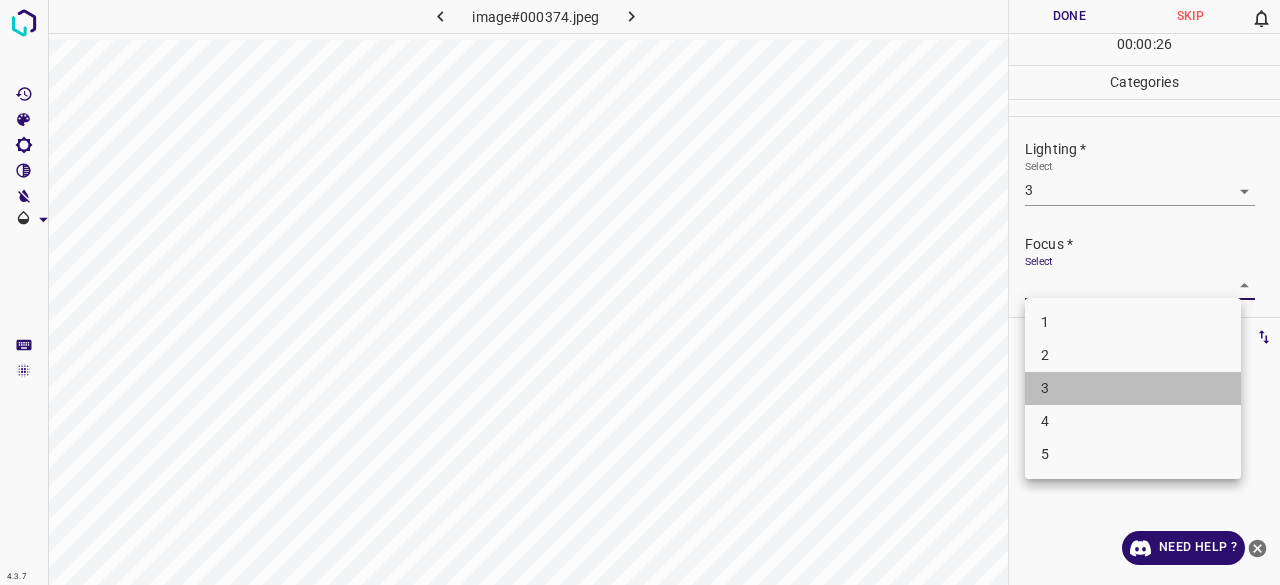 click on "3" at bounding box center [1133, 388] 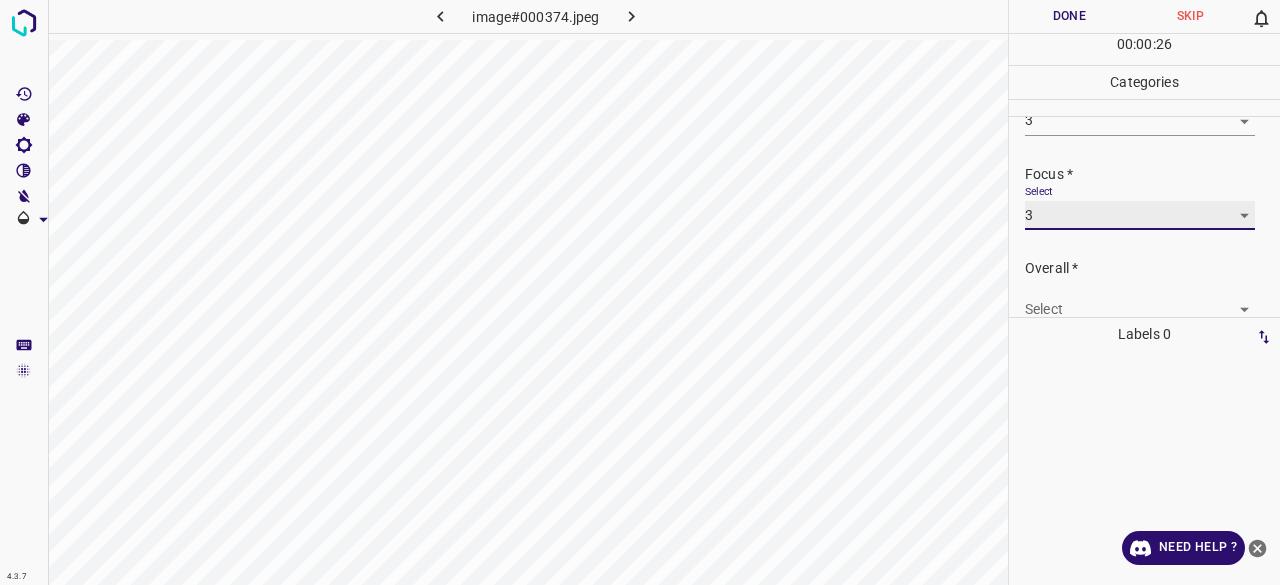 scroll, scrollTop: 98, scrollLeft: 0, axis: vertical 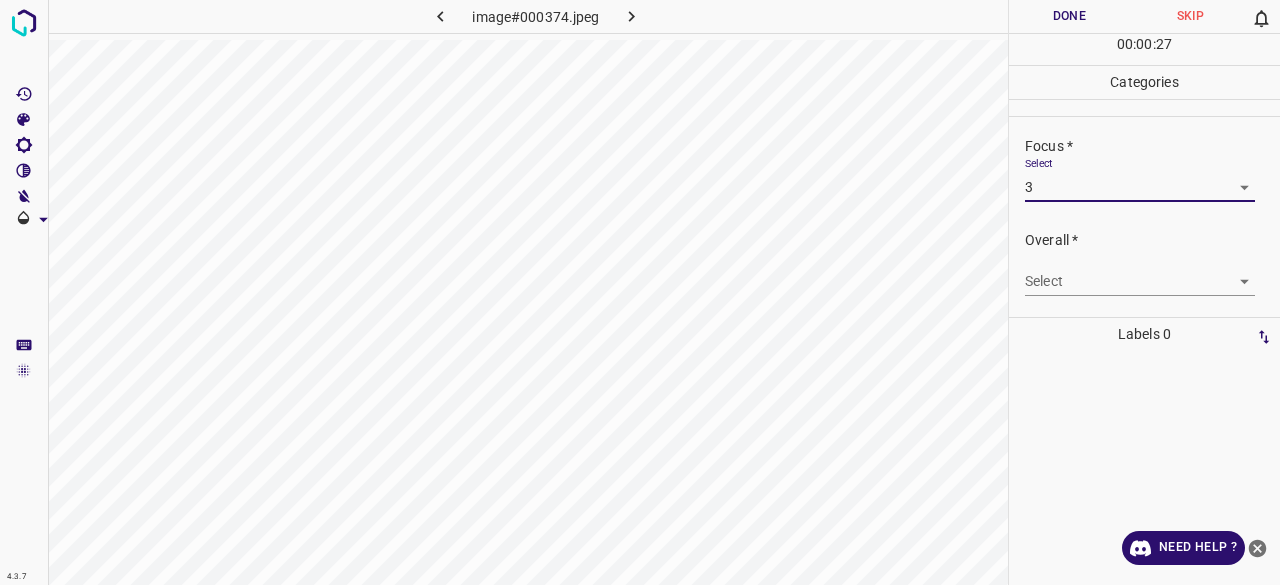click on "4.3.7 image#000374.jpeg Done Skip 0 00   : 00   : 27   Categories Lighting *  Select 3 3 Focus *  Select 3 3 Overall *  Select ​ Labels   0 Categories 1 Lighting 2 Focus 3 Overall Tools Space Change between modes (Draw & Edit) I Auto labeling R Restore zoom M Zoom in N Zoom out Delete Delete selecte label Filters Z Restore filters X Saturation filter C Brightness filter V Contrast filter B Gray scale filter General O Download Need Help ? - Text - Hide - Delete" at bounding box center [640, 292] 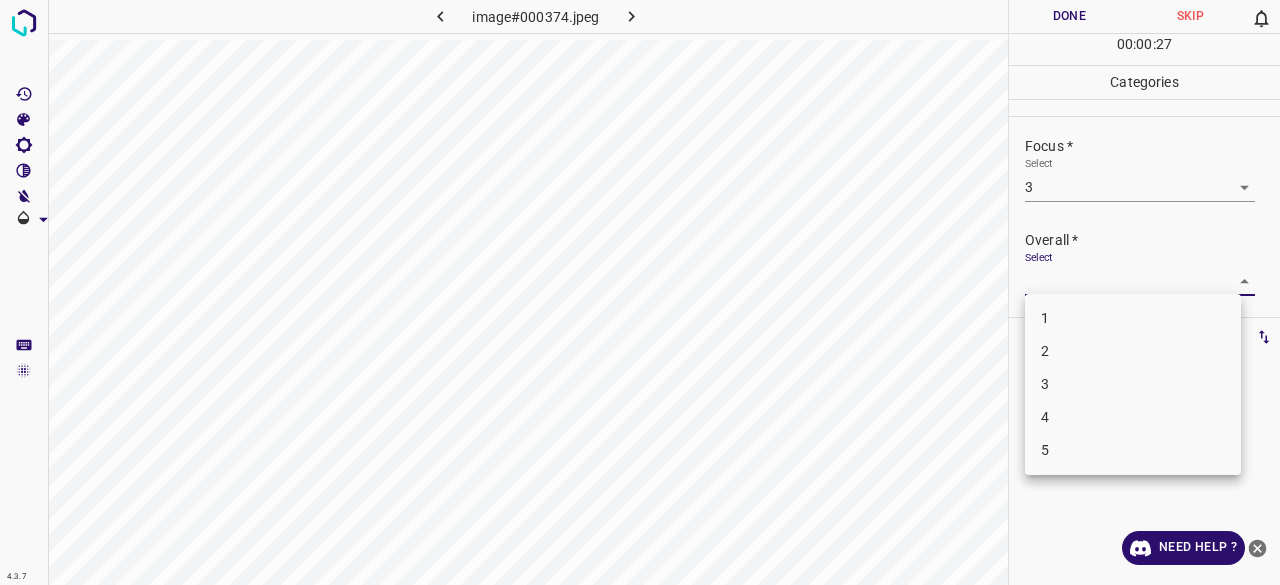 click on "3" at bounding box center (1133, 384) 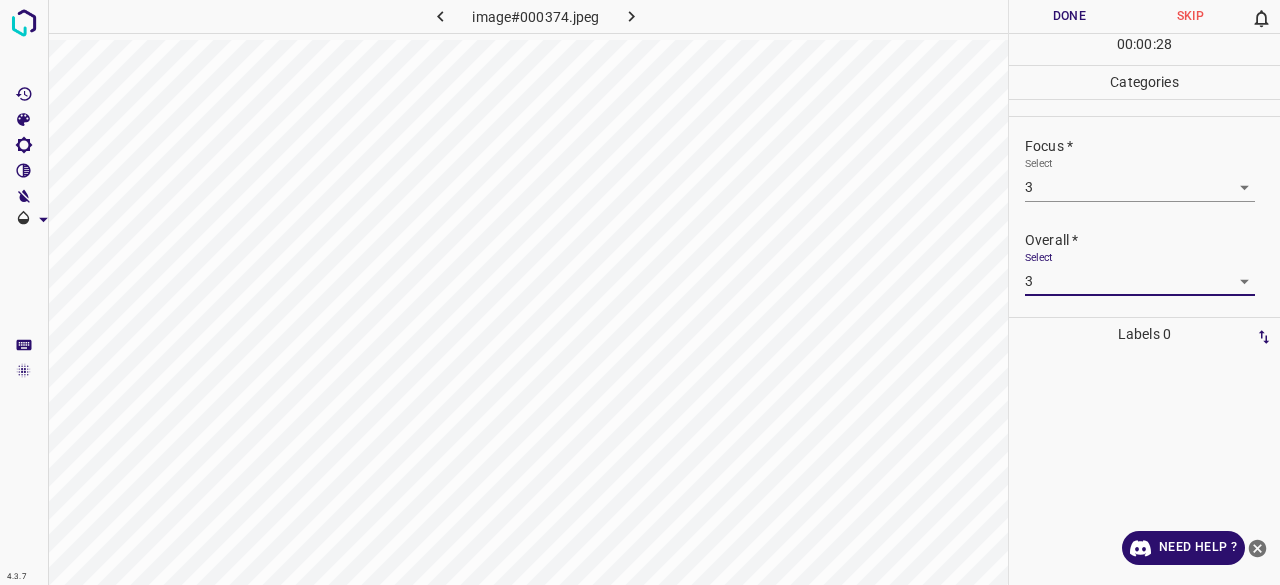 click on "Done" at bounding box center [1069, 16] 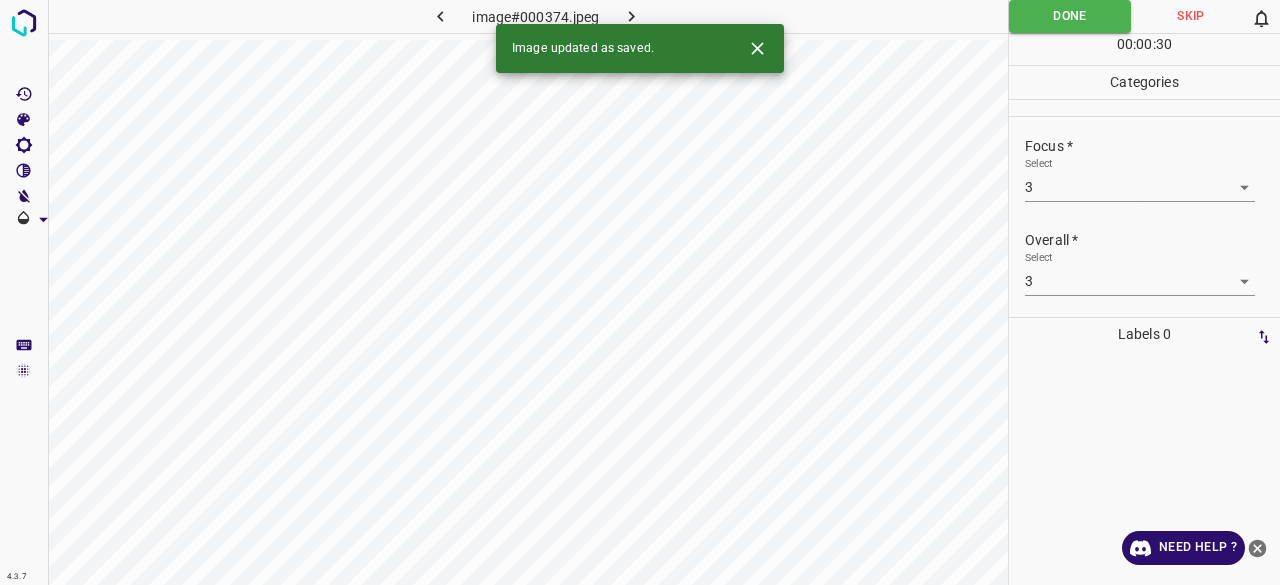 click 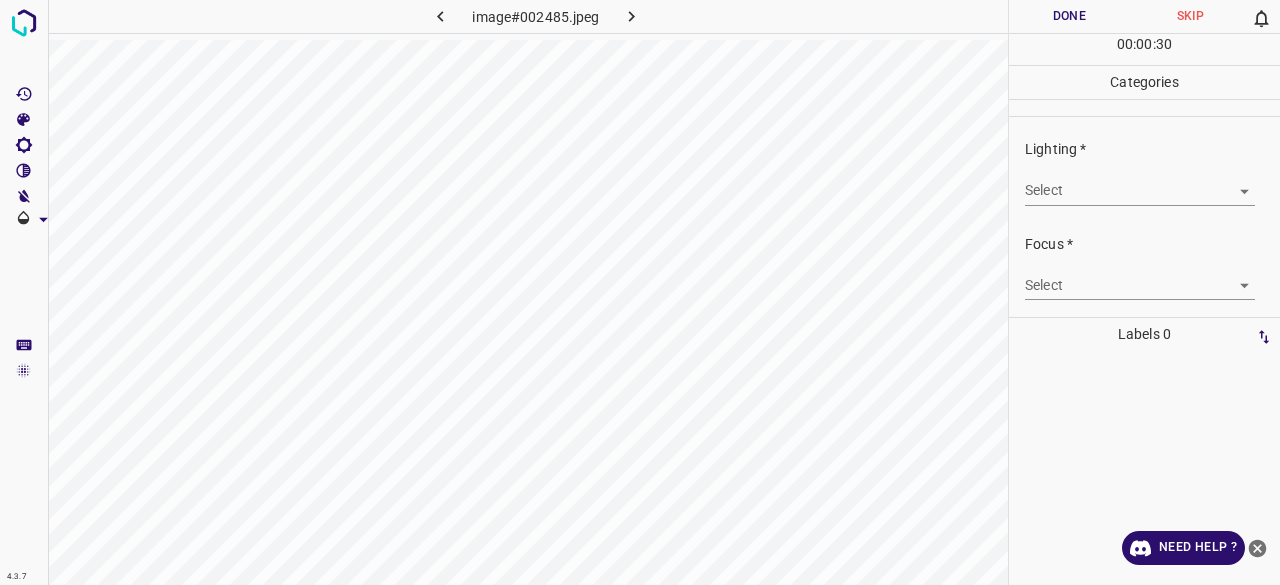 click on "4.3.7 image#002485.jpeg Done Skip 0 00   : 00   : 30   Categories Lighting *  Select ​ Focus *  Select ​ Overall *  Select ​ Labels   0 Categories 1 Lighting 2 Focus 3 Overall Tools Space Change between modes (Draw & Edit) I Auto labeling R Restore zoom M Zoom in N Zoom out Delete Delete selecte label Filters Z Restore filters X Saturation filter C Brightness filter V Contrast filter B Gray scale filter General O Download Need Help ? - Text - Hide - Delete" at bounding box center [640, 292] 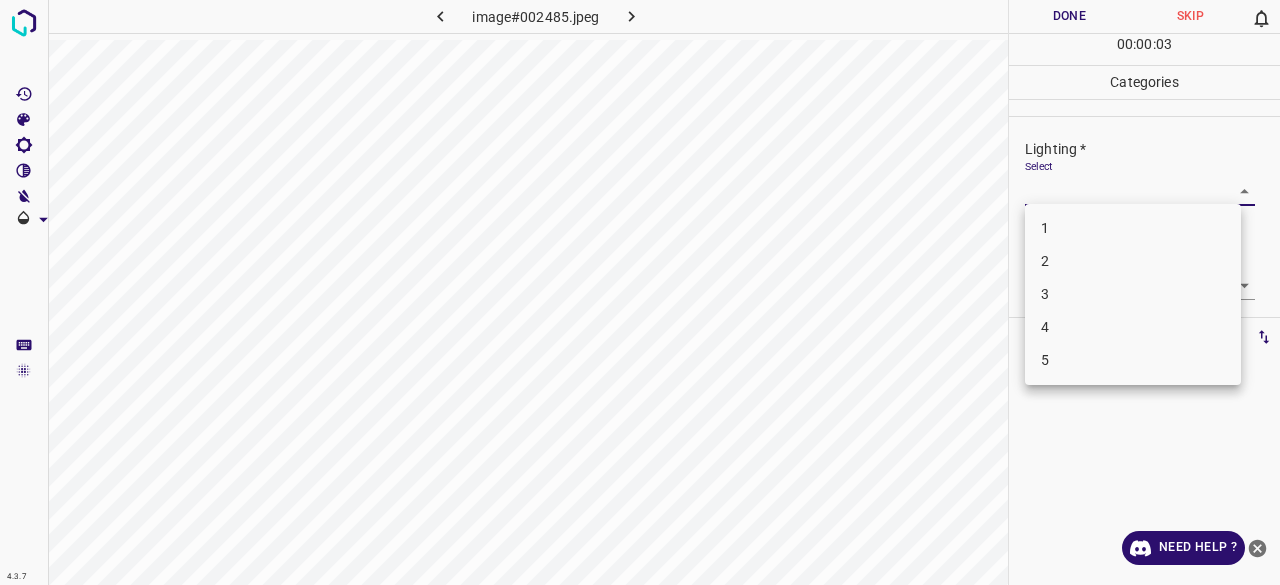 click on "4" at bounding box center [1133, 327] 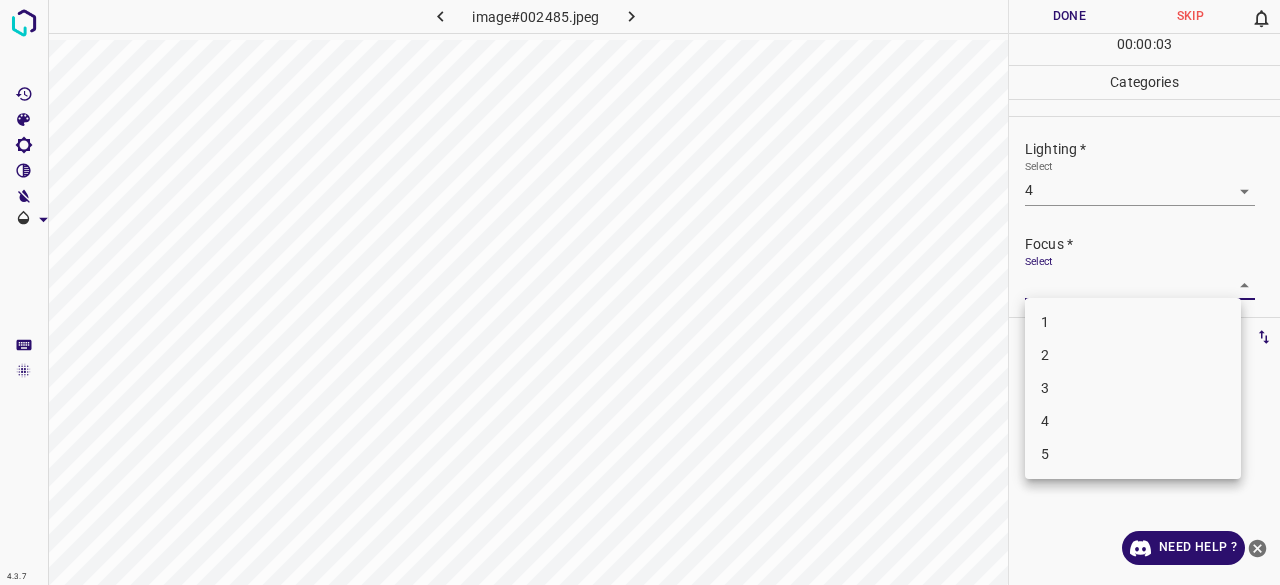 click on "4.3.7 image#002485.jpeg Done Skip 0 00   : 00   : 03   Categories Lighting *  Select 4 4 Focus *  Select ​ Overall *  Select ​ Labels   0 Categories 1 Lighting 2 Focus 3 Overall Tools Space Change between modes (Draw & Edit) I Auto labeling R Restore zoom M Zoom in N Zoom out Delete Delete selecte label Filters Z Restore filters X Saturation filter C Brightness filter V Contrast filter B Gray scale filter General O Download Need Help ? - Text - Hide - Delete 1 2 3 4 5" at bounding box center [640, 292] 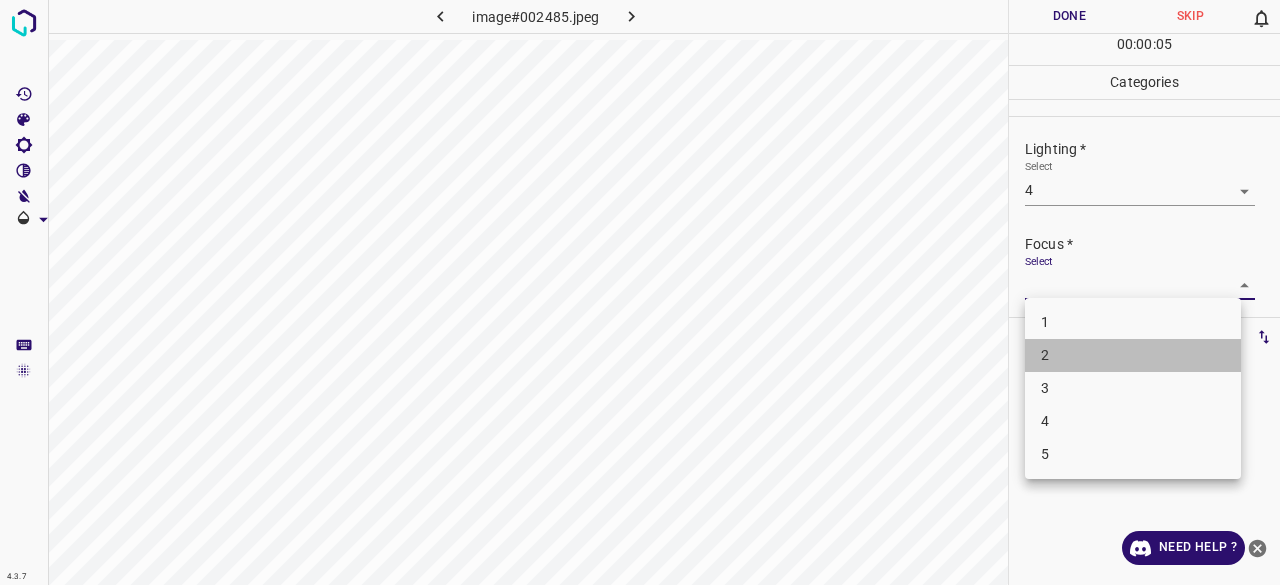 click on "2" at bounding box center [1133, 355] 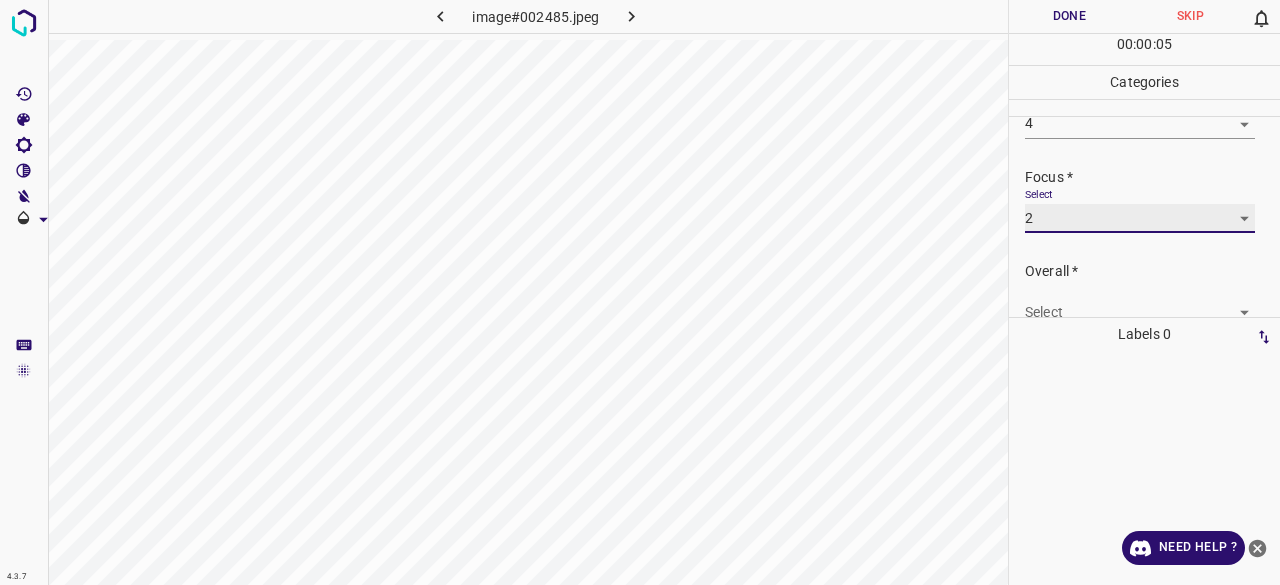 scroll, scrollTop: 98, scrollLeft: 0, axis: vertical 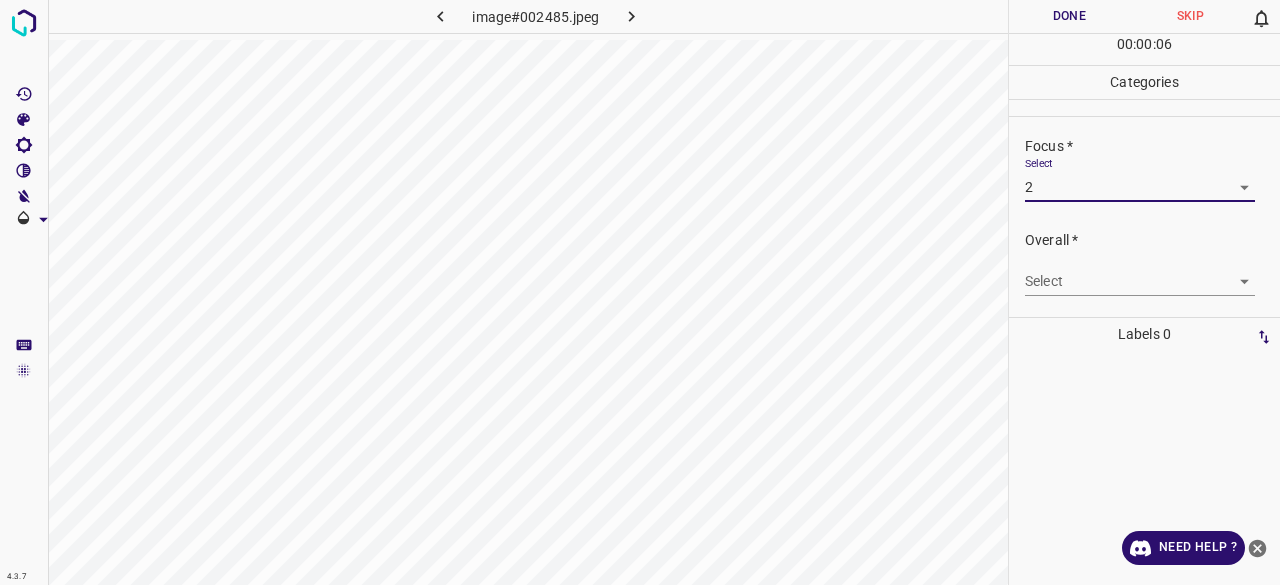 click on "4.3.7 image#002485.jpeg Done Skip 0 00   : 00   : 06   Categories Lighting *  Select 4 4 Focus *  Select 2 2 Overall *  Select ​ Labels   0 Categories 1 Lighting 2 Focus 3 Overall Tools Space Change between modes (Draw & Edit) I Auto labeling R Restore zoom M Zoom in N Zoom out Delete Delete selecte label Filters Z Restore filters X Saturation filter C Brightness filter V Contrast filter B Gray scale filter General O Download Need Help ? - Text - Hide - Delete" at bounding box center (640, 292) 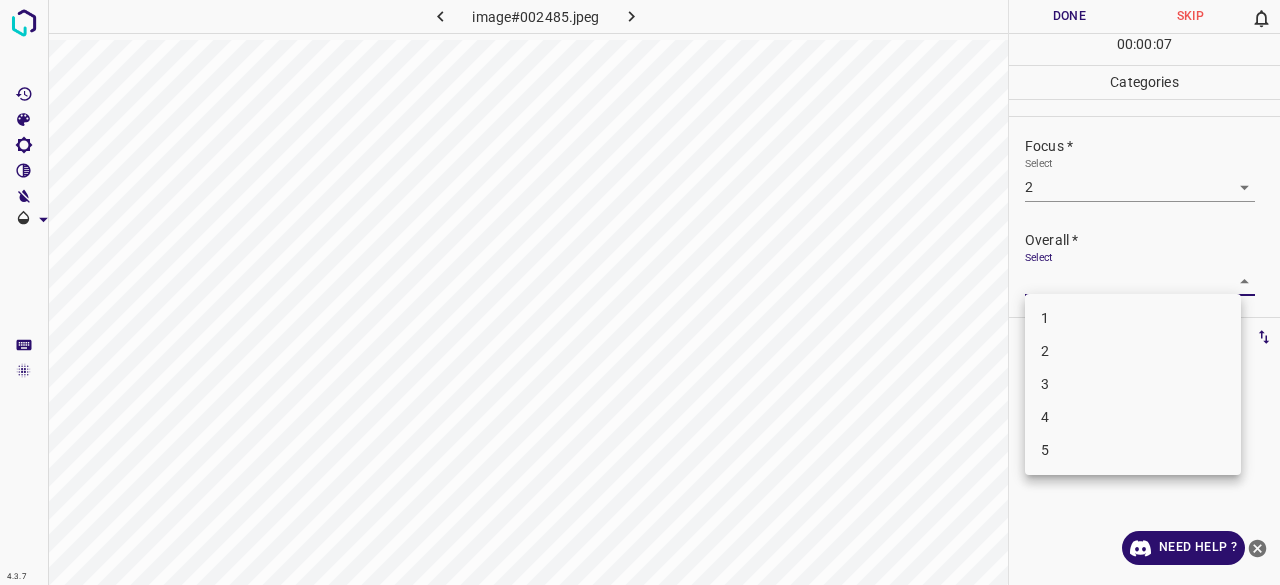 click on "2" at bounding box center [1133, 351] 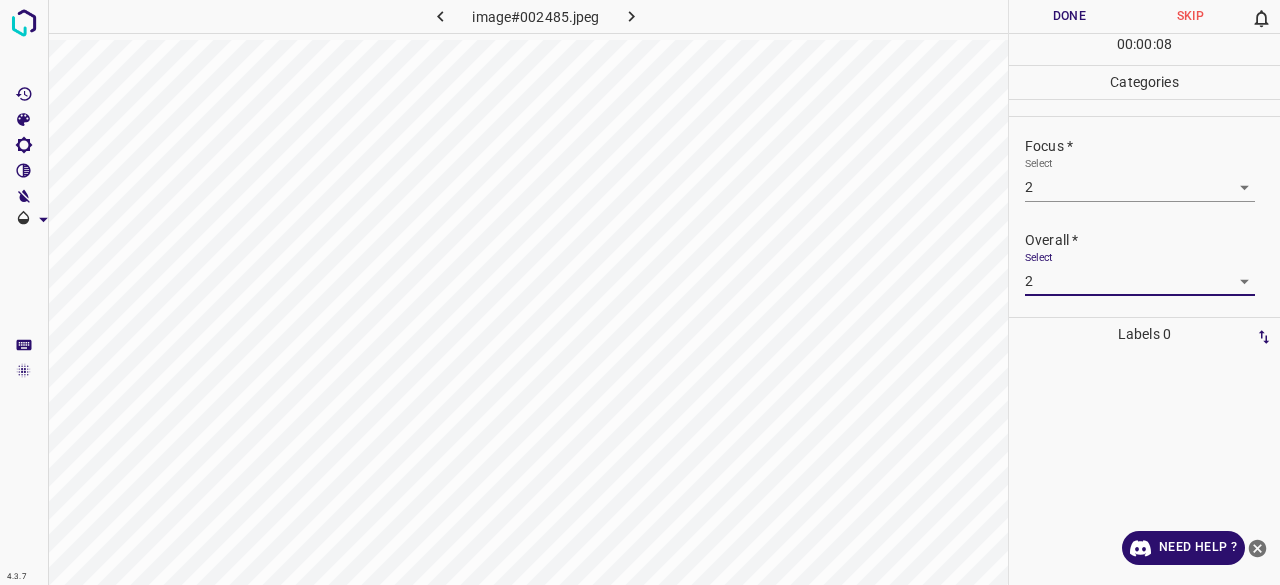 click on "Done" at bounding box center [1069, 16] 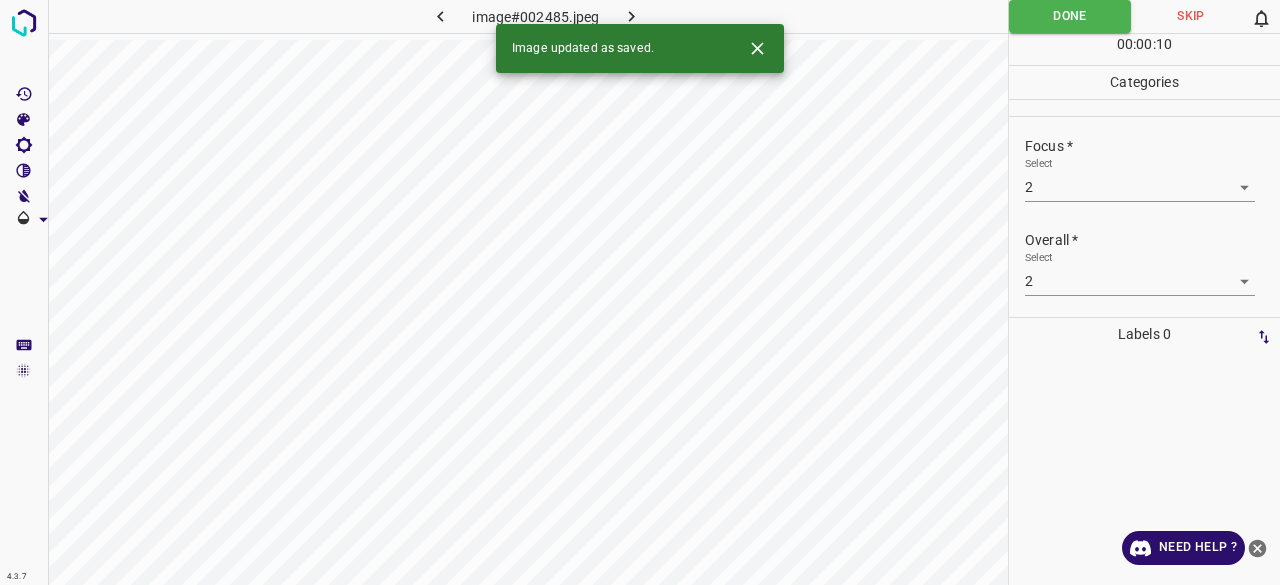 click 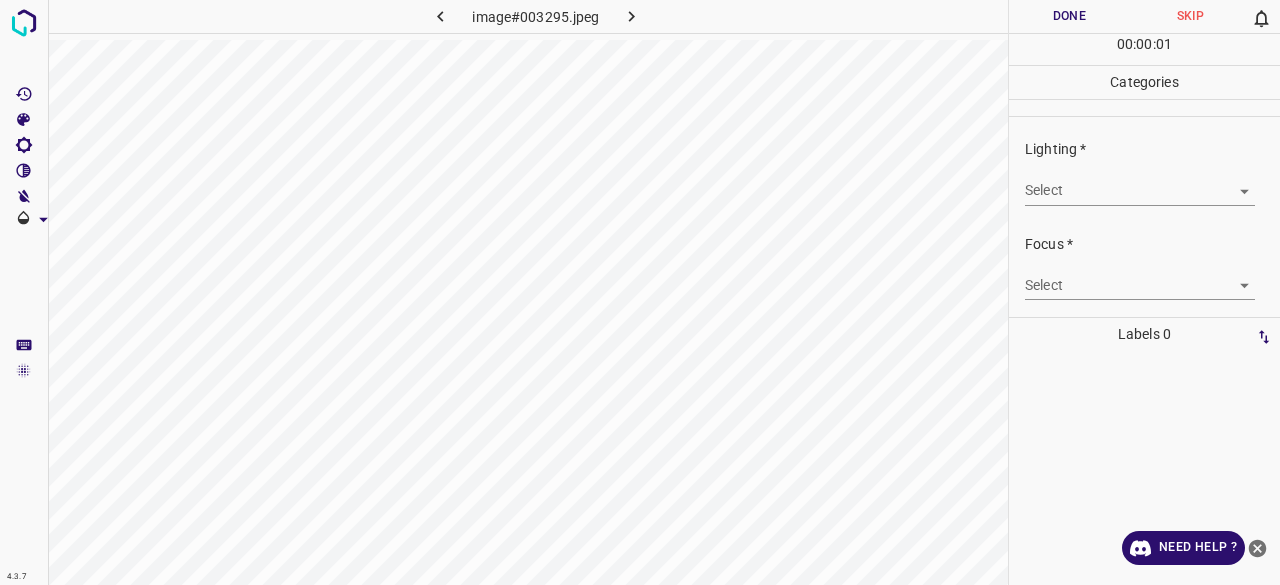 click on "4.3.7 image#003295.jpeg Done Skip 0 00   : 00   : 01   Categories Lighting *  Select ​ Focus *  Select ​ Overall *  Select ​ Labels   0 Categories 1 Lighting 2 Focus 3 Overall Tools Space Change between modes (Draw & Edit) I Auto labeling R Restore zoom M Zoom in N Zoom out Delete Delete selecte label Filters Z Restore filters X Saturation filter C Brightness filter V Contrast filter B Gray scale filter General O Download Need Help ? - Text - Hide - Delete" at bounding box center [640, 292] 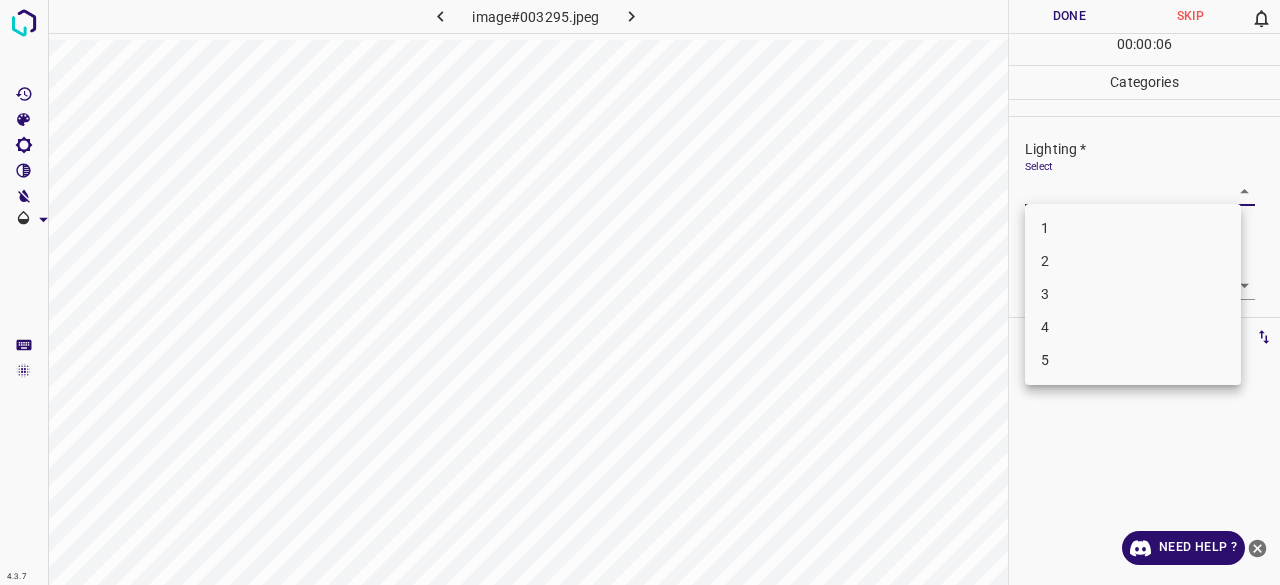 click on "3" at bounding box center [1133, 294] 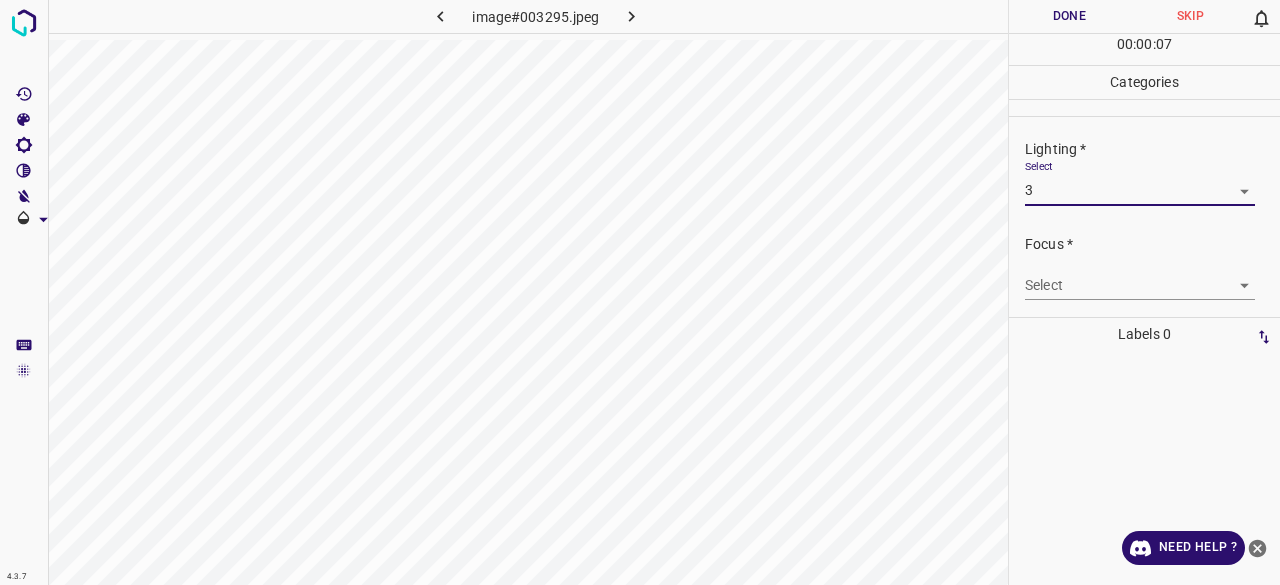 click on "4.3.7 image#003295.jpeg Done Skip 0 00   : 00   : 07   Categories Lighting *  Select 3 3 Focus *  Select ​ Overall *  Select ​ Labels   0 Categories 1 Lighting 2 Focus 3 Overall Tools Space Change between modes (Draw & Edit) I Auto labeling R Restore zoom M Zoom in N Zoom out Delete Delete selecte label Filters Z Restore filters X Saturation filter C Brightness filter V Contrast filter B Gray scale filter General O Download Need Help ? - Text - Hide - Delete" at bounding box center (640, 292) 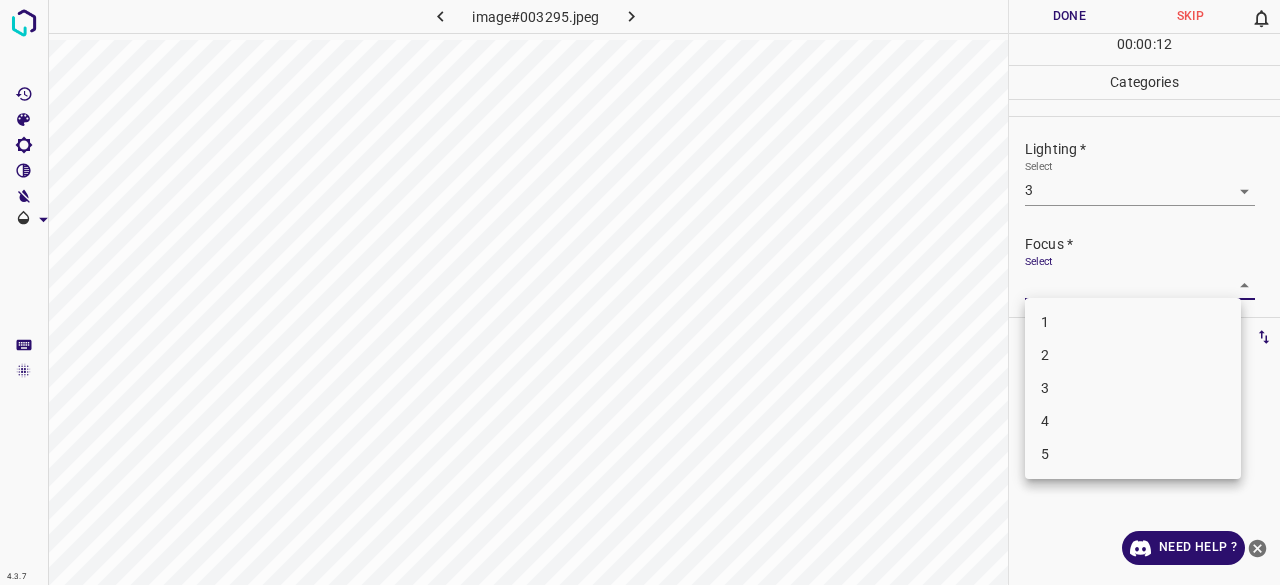 click on "3" at bounding box center (1133, 388) 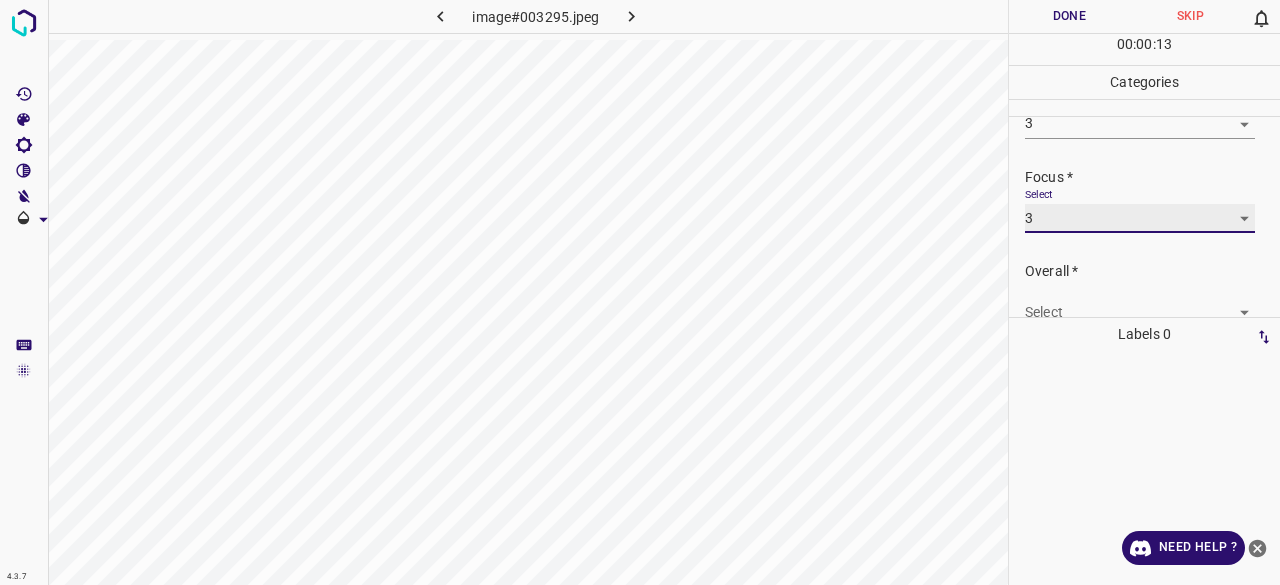 scroll, scrollTop: 98, scrollLeft: 0, axis: vertical 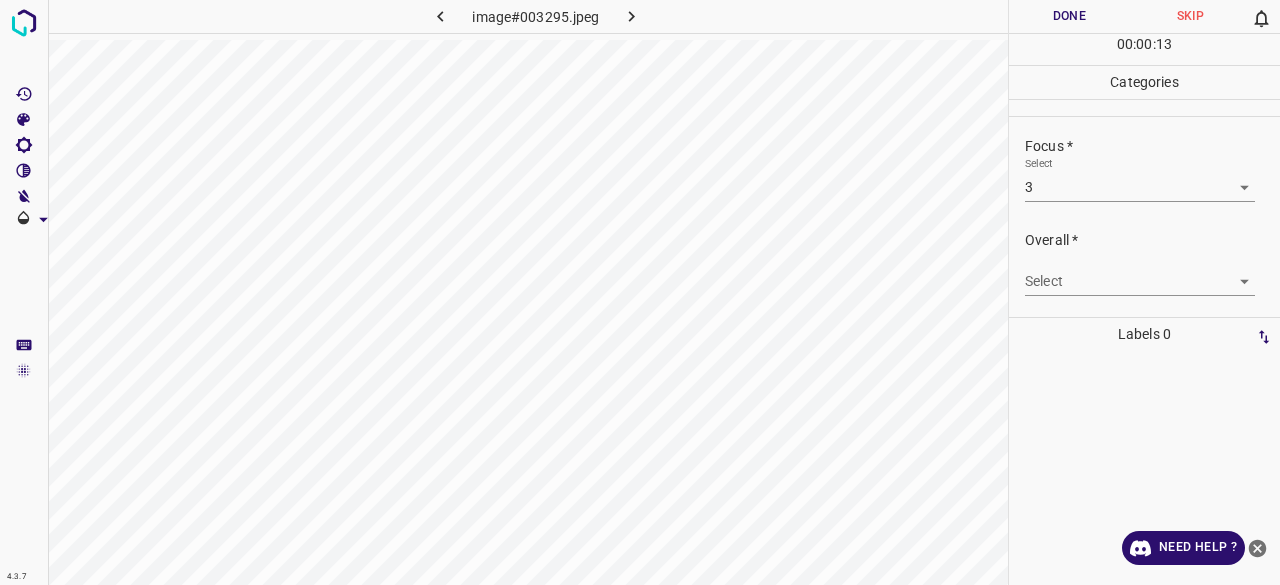 click on "Overall *  Select ​" at bounding box center [1144, 263] 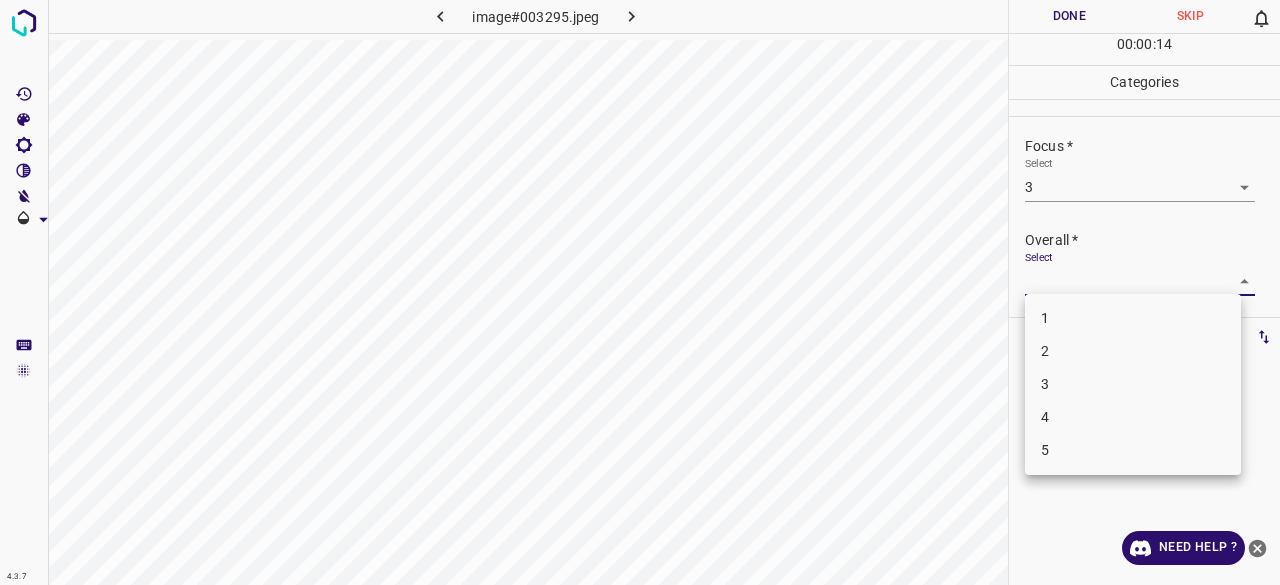click on "2" at bounding box center [1133, 351] 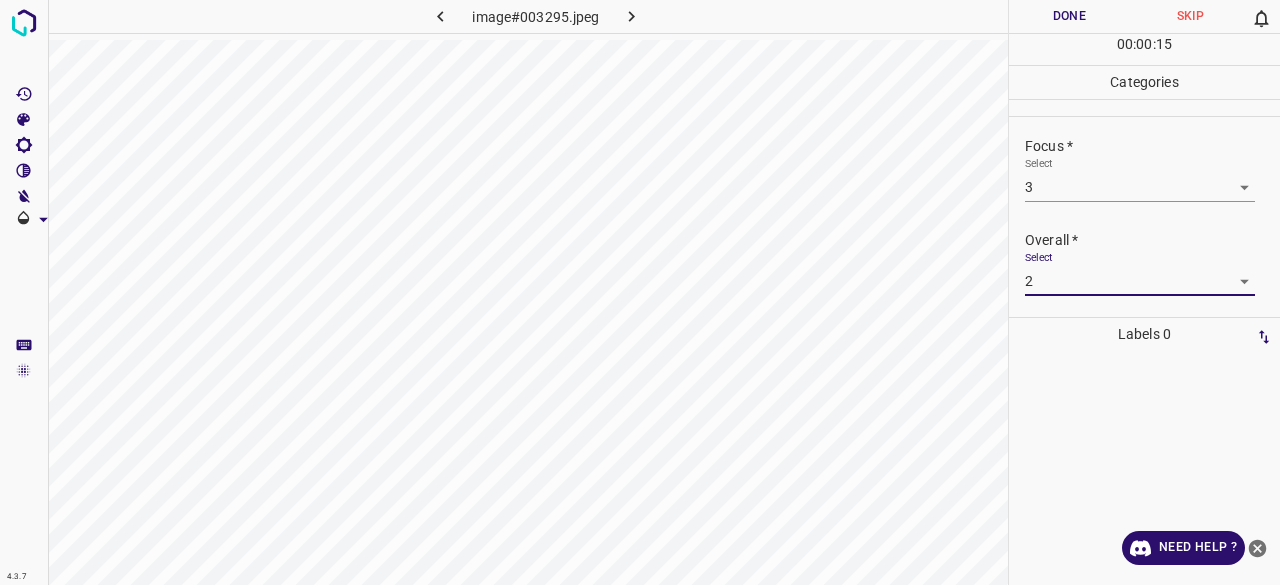 click on "Done" at bounding box center [1069, 16] 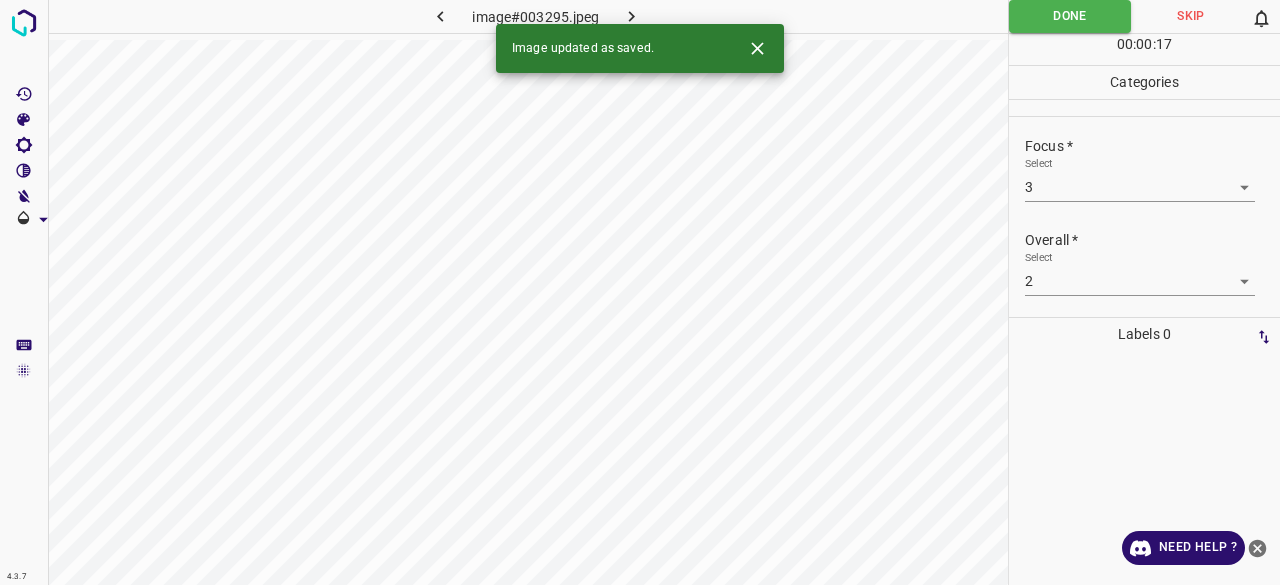 click 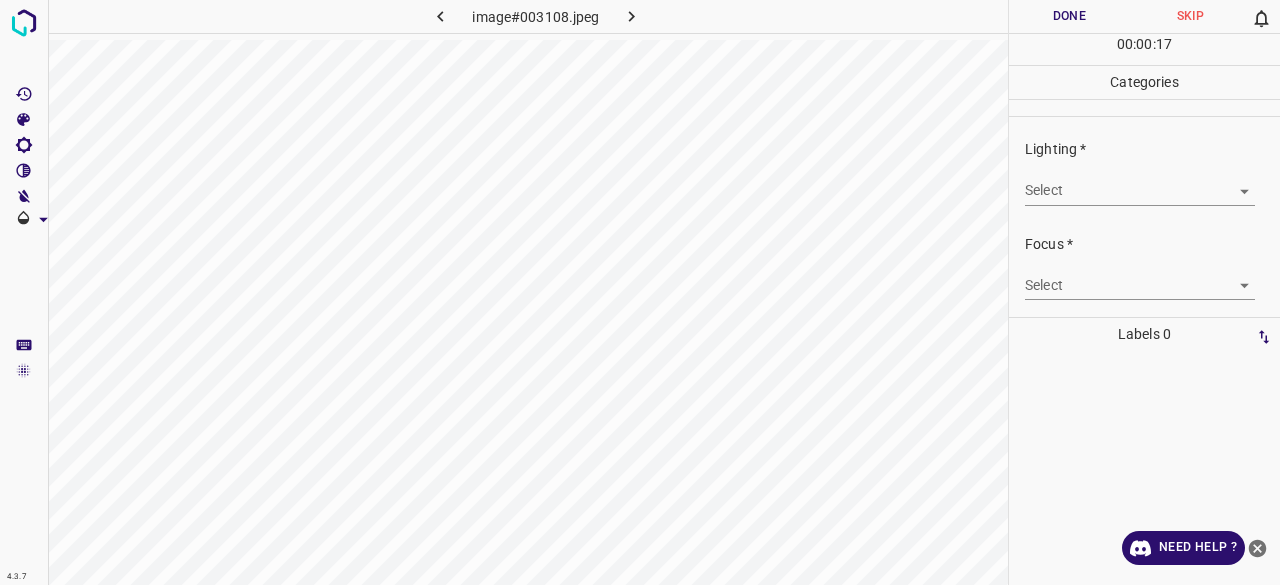 click on "4.3.7 image#003108.jpeg Done Skip 0 00   : 00   : 17   Categories Lighting *  Select ​ Focus *  Select ​ Overall *  Select ​ Labels   0 Categories 1 Lighting 2 Focus 3 Overall Tools Space Change between modes (Draw & Edit) I Auto labeling R Restore zoom M Zoom in N Zoom out Delete Delete selecte label Filters Z Restore filters X Saturation filter C Brightness filter V Contrast filter B Gray scale filter General O Download Need Help ? - Text - Hide - Delete" at bounding box center (640, 292) 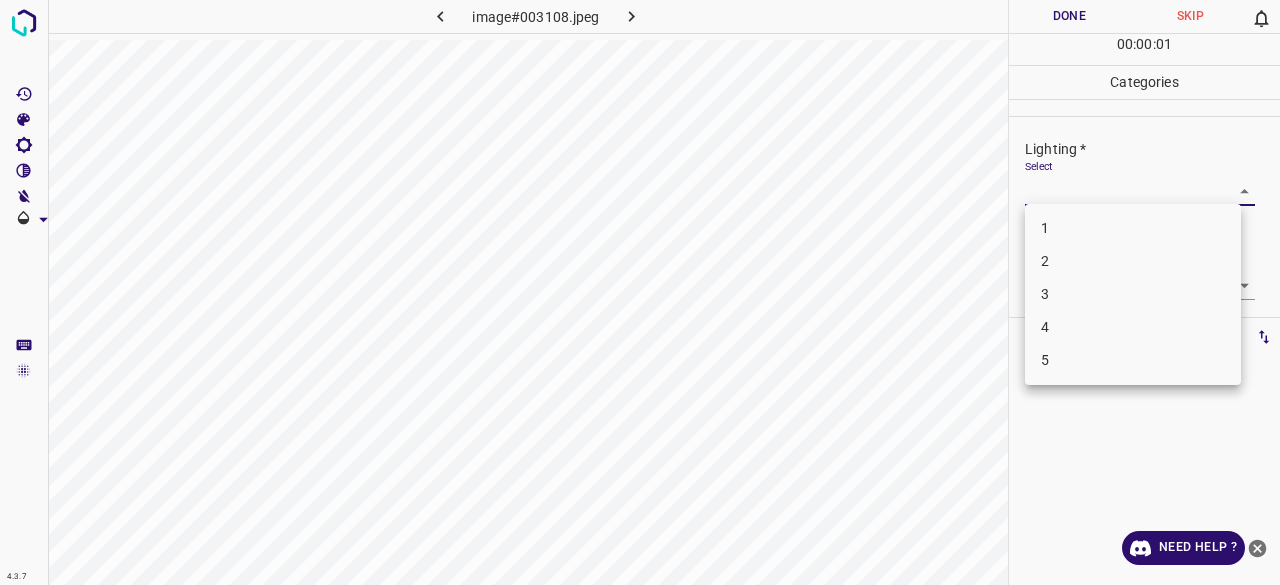 click on "3" at bounding box center (1133, 294) 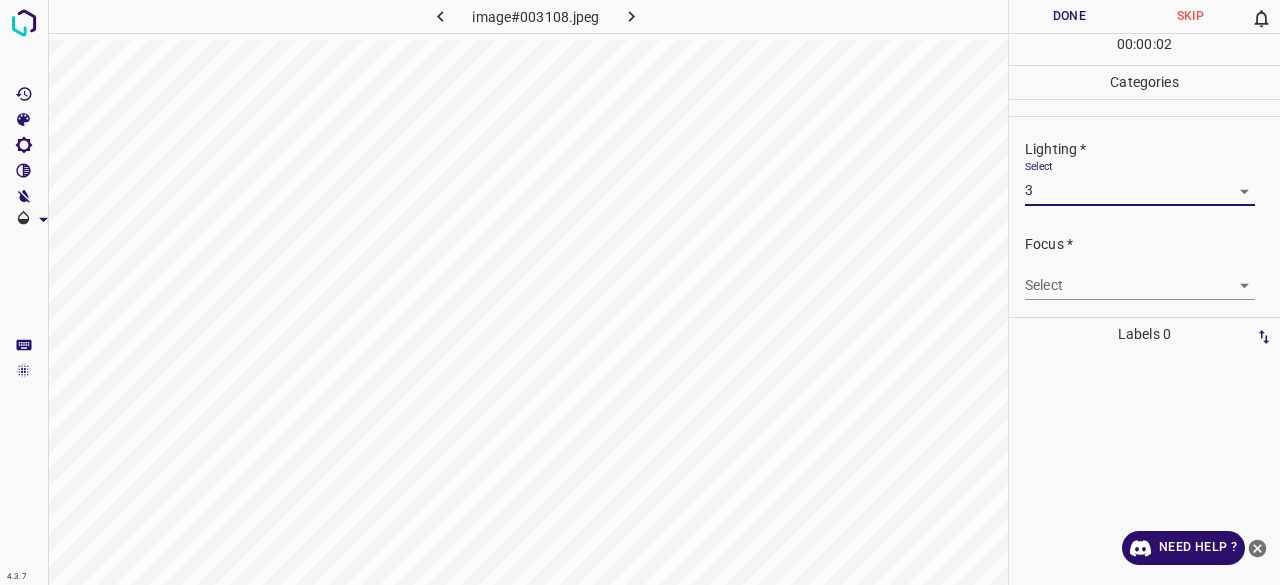 click on "4.3.7 image#003108.jpeg Done Skip 0 00   : 00   : 02   Categories Lighting *  Select 3 3 Focus *  Select ​ Overall *  Select ​ Labels   0 Categories 1 Lighting 2 Focus 3 Overall Tools Space Change between modes (Draw & Edit) I Auto labeling R Restore zoom M Zoom in N Zoom out Delete Delete selecte label Filters Z Restore filters X Saturation filter C Brightness filter V Contrast filter B Gray scale filter General O Download Need Help ? - Text - Hide - Delete" at bounding box center [640, 292] 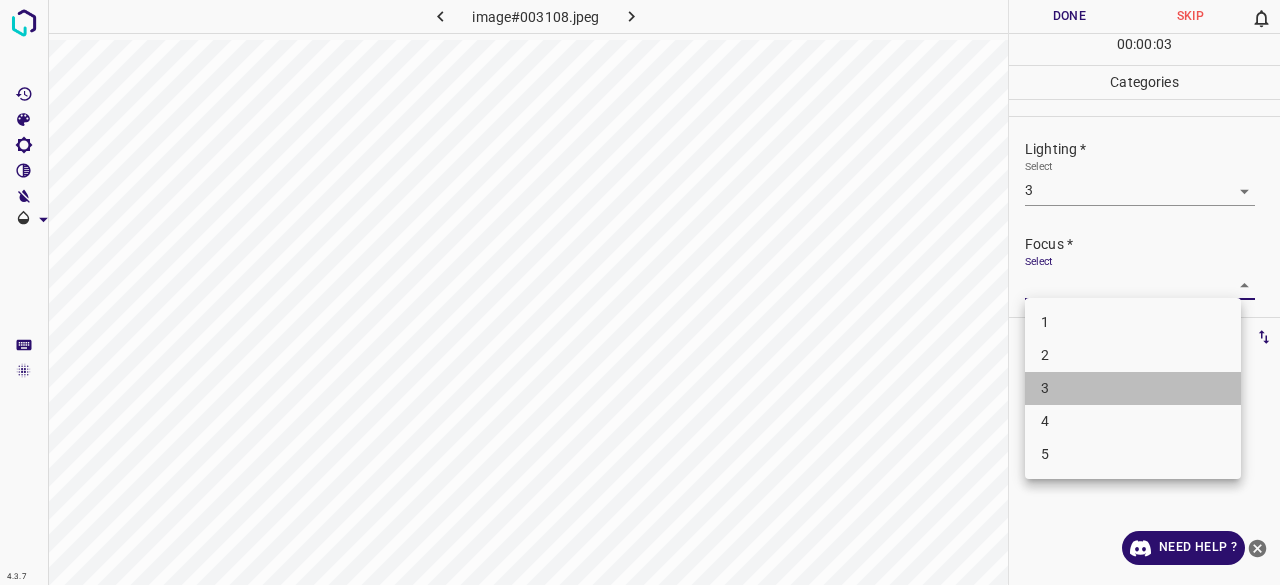 click on "3" at bounding box center [1133, 388] 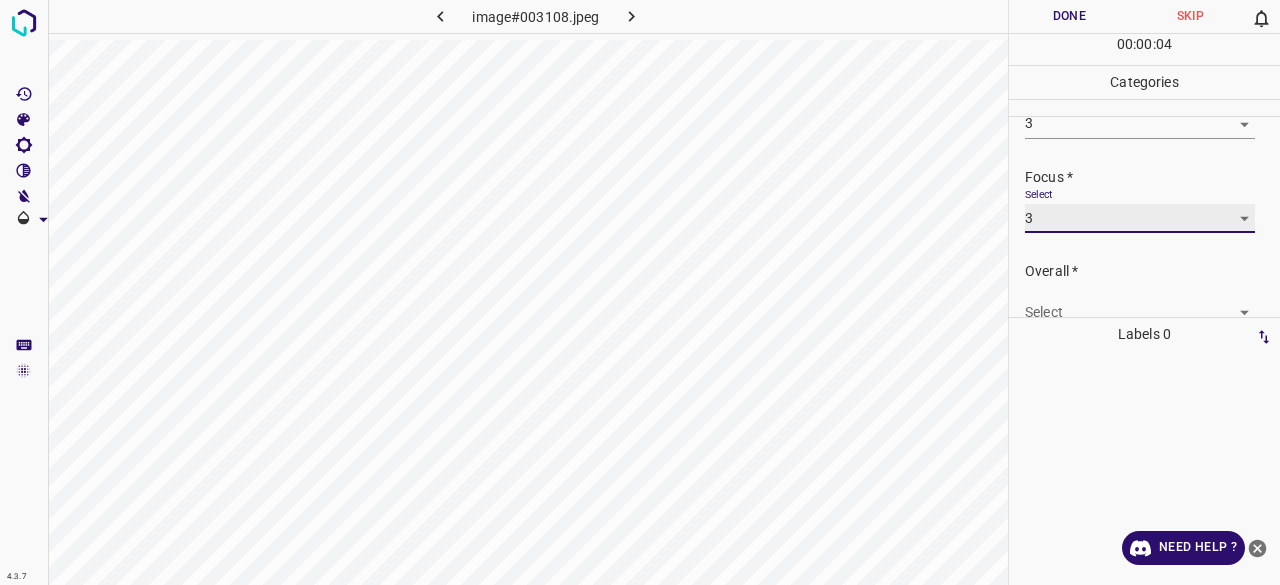 scroll, scrollTop: 98, scrollLeft: 0, axis: vertical 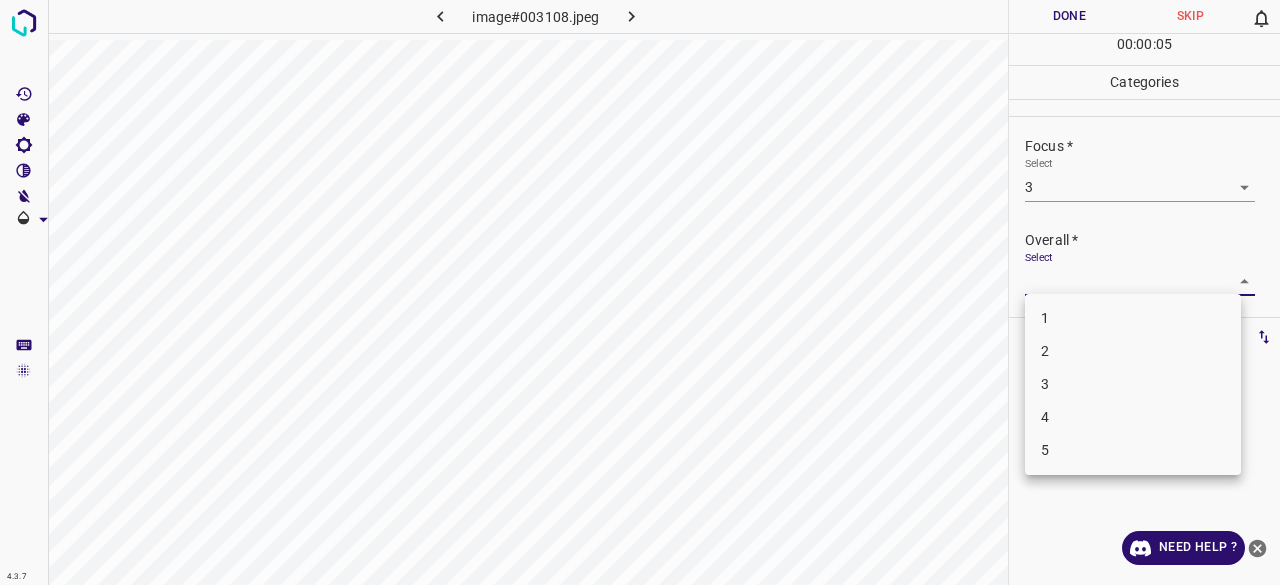 click on "4.3.7 image#003108.jpeg Done Skip 0 00   : 00   : 05   Categories Lighting *  Select 3 3 Focus *  Select 3 3 Overall *  Select ​ Labels   0 Categories 1 Lighting 2 Focus 3 Overall Tools Space Change between modes (Draw & Edit) I Auto labeling R Restore zoom M Zoom in N Zoom out Delete Delete selecte label Filters Z Restore filters X Saturation filter C Brightness filter V Contrast filter B Gray scale filter General O Download Need Help ? - Text - Hide - Delete 1 2 3 4 5" at bounding box center [640, 292] 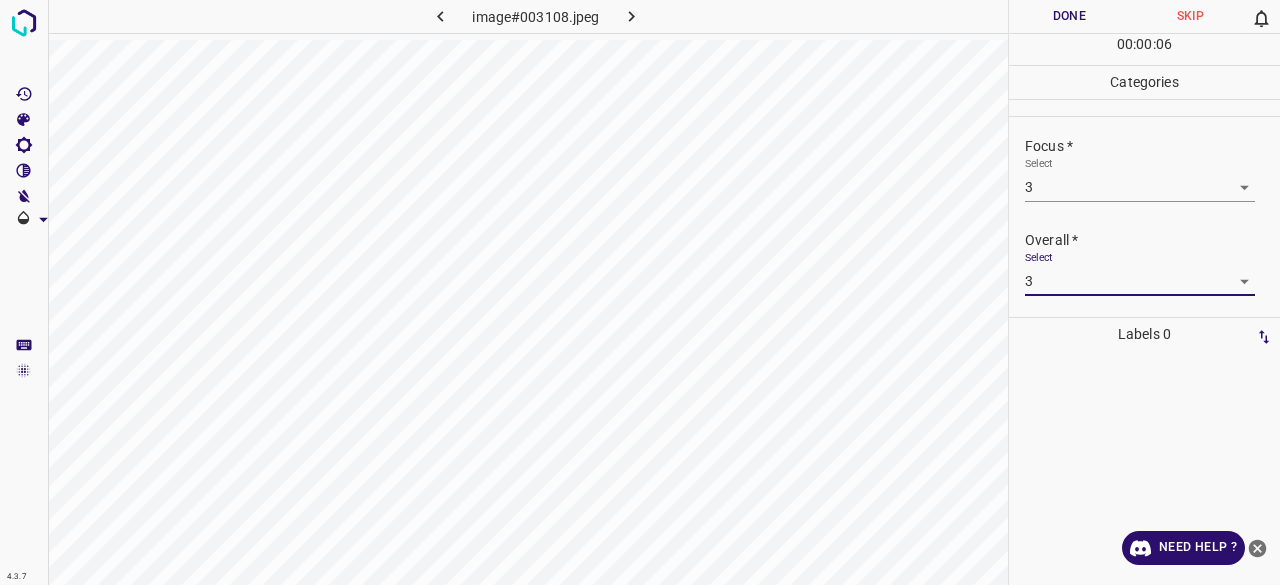 click on "Done" at bounding box center (1069, 16) 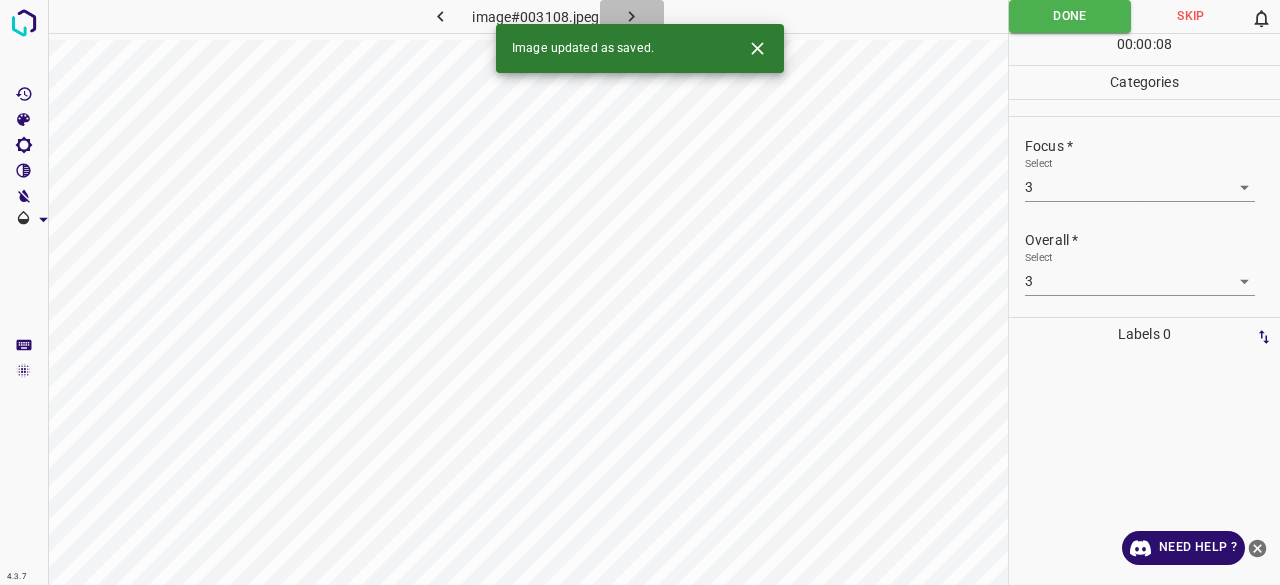 click 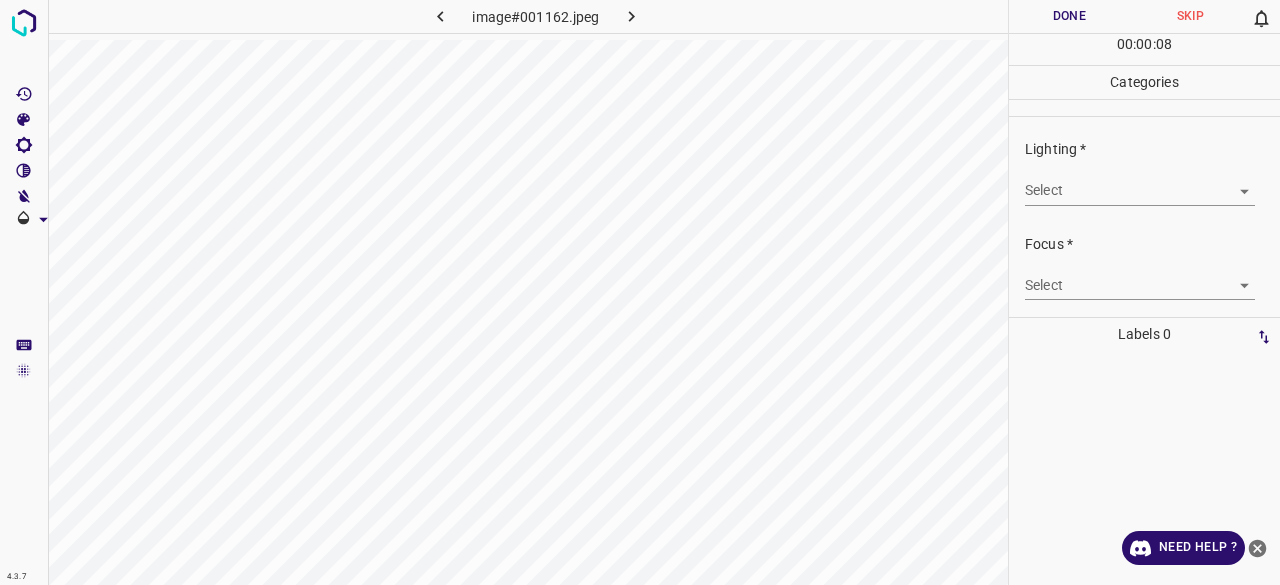 click on "4.3.7 image#001162.jpeg Done Skip 0 00   : 00   : 08   Categories Lighting *  Select ​ Focus *  Select ​ Overall *  Select ​ Labels   0 Categories 1 Lighting 2 Focus 3 Overall Tools Space Change between modes (Draw & Edit) I Auto labeling R Restore zoom M Zoom in N Zoom out Delete Delete selecte label Filters Z Restore filters X Saturation filter C Brightness filter V Contrast filter B Gray scale filter General O Download Need Help ? - Text - Hide - Delete" at bounding box center (640, 292) 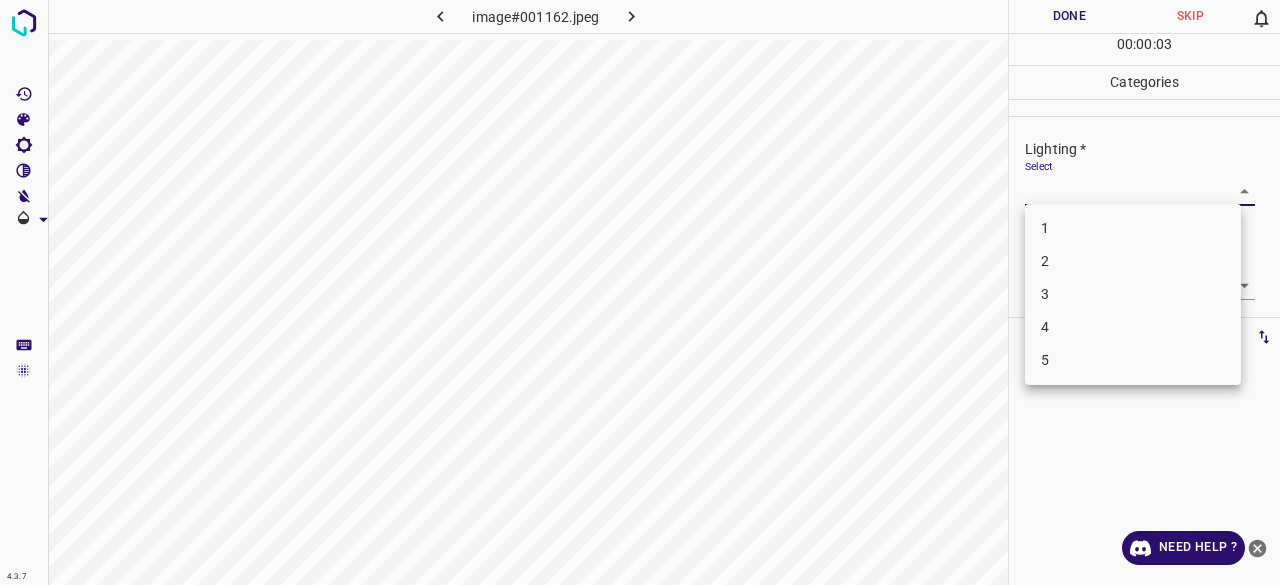 click on "3" at bounding box center (1133, 294) 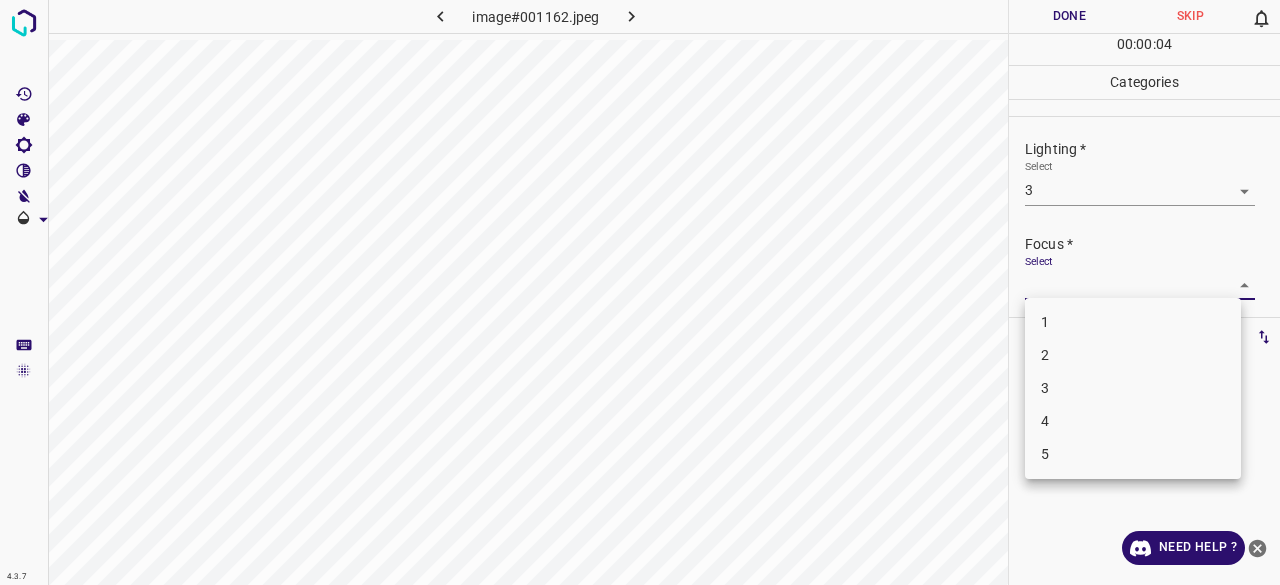 click on "4.3.7 image#001162.jpeg Done Skip 0 00   : 00   : 04   Categories Lighting *  Select 3 3 Focus *  Select ​ Overall *  Select ​ Labels   0 Categories 1 Lighting 2 Focus 3 Overall Tools Space Change between modes (Draw & Edit) I Auto labeling R Restore zoom M Zoom in N Zoom out Delete Delete selecte label Filters Z Restore filters X Saturation filter C Brightness filter V Contrast filter B Gray scale filter General O Download Need Help ? - Text - Hide - Delete 1 2 3 4 5" at bounding box center [640, 292] 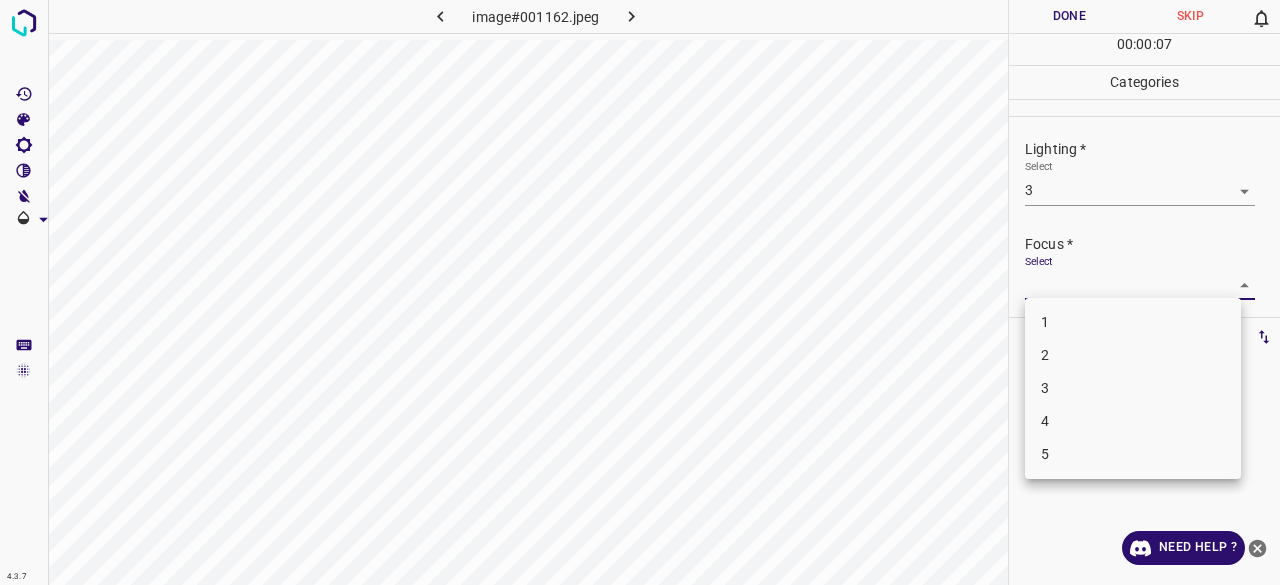 click on "3" at bounding box center (1133, 388) 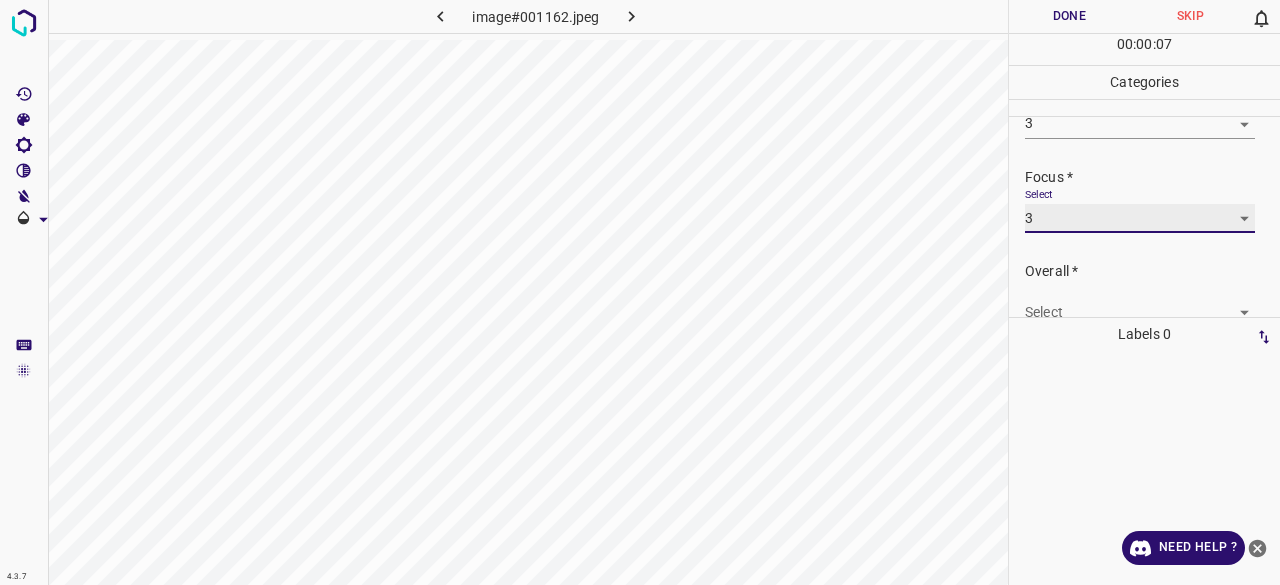 scroll, scrollTop: 98, scrollLeft: 0, axis: vertical 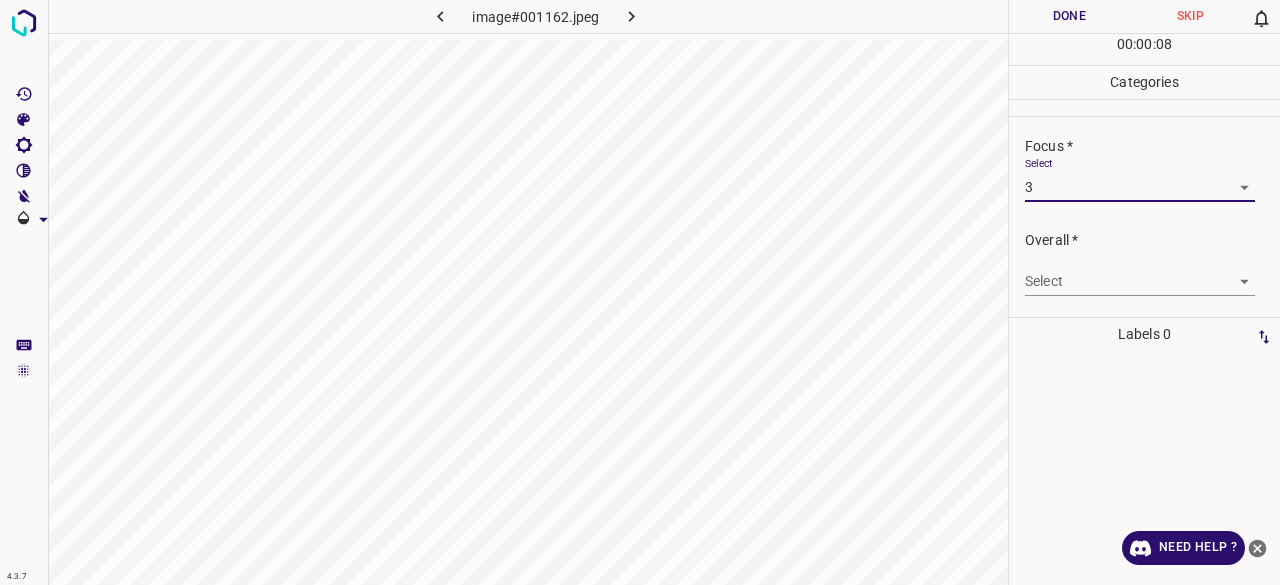 click on "4.3.7 image#001162.jpeg Done Skip 0 00   : 00   : 08   Categories Lighting *  Select 3 3 Focus *  Select 3 3 Overall *  Select ​ Labels   0 Categories 1 Lighting 2 Focus 3 Overall Tools Space Change between modes (Draw & Edit) I Auto labeling R Restore zoom M Zoom in N Zoom out Delete Delete selecte label Filters Z Restore filters X Saturation filter C Brightness filter V Contrast filter B Gray scale filter General O Download Need Help ? - Text - Hide - Delete" at bounding box center [640, 292] 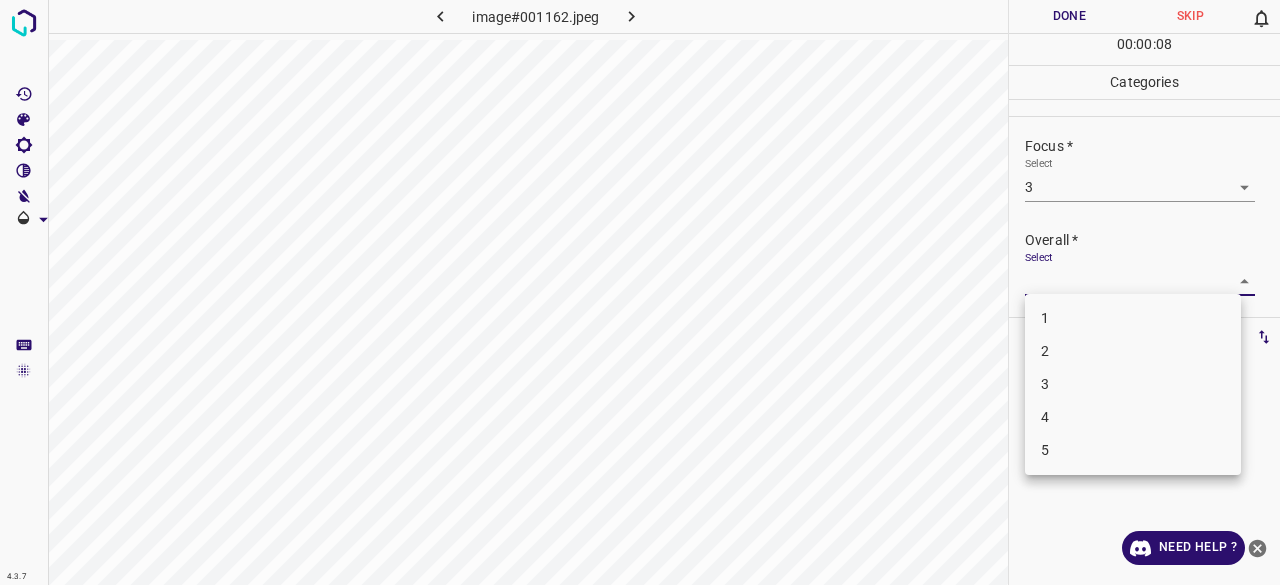 click on "3" at bounding box center (1133, 384) 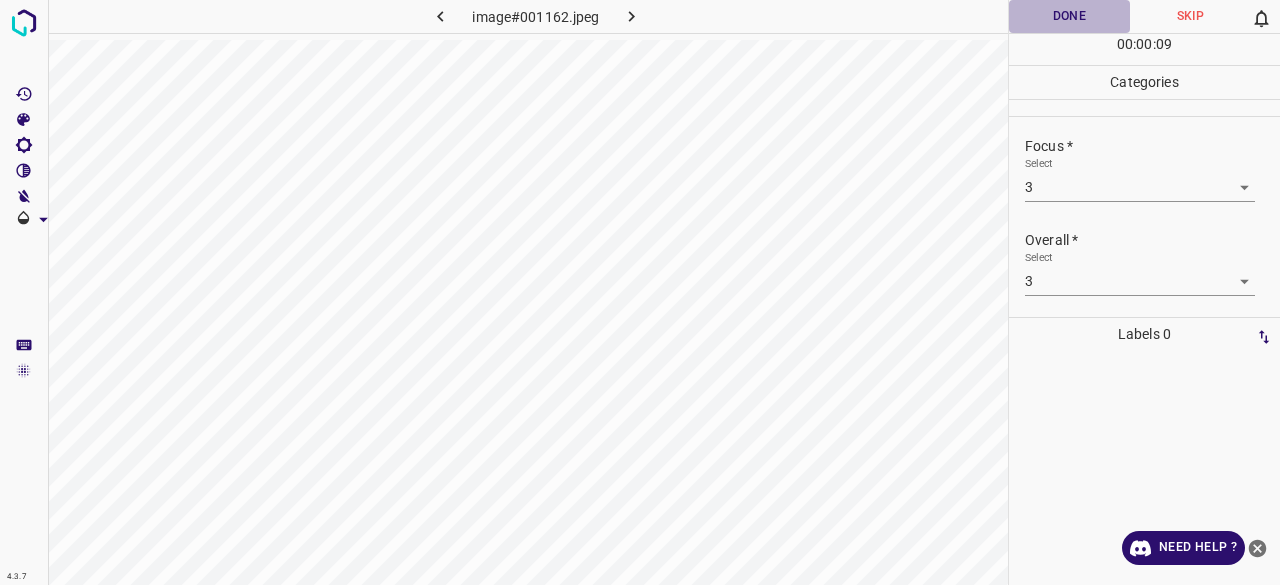 click on "Done" at bounding box center (1069, 16) 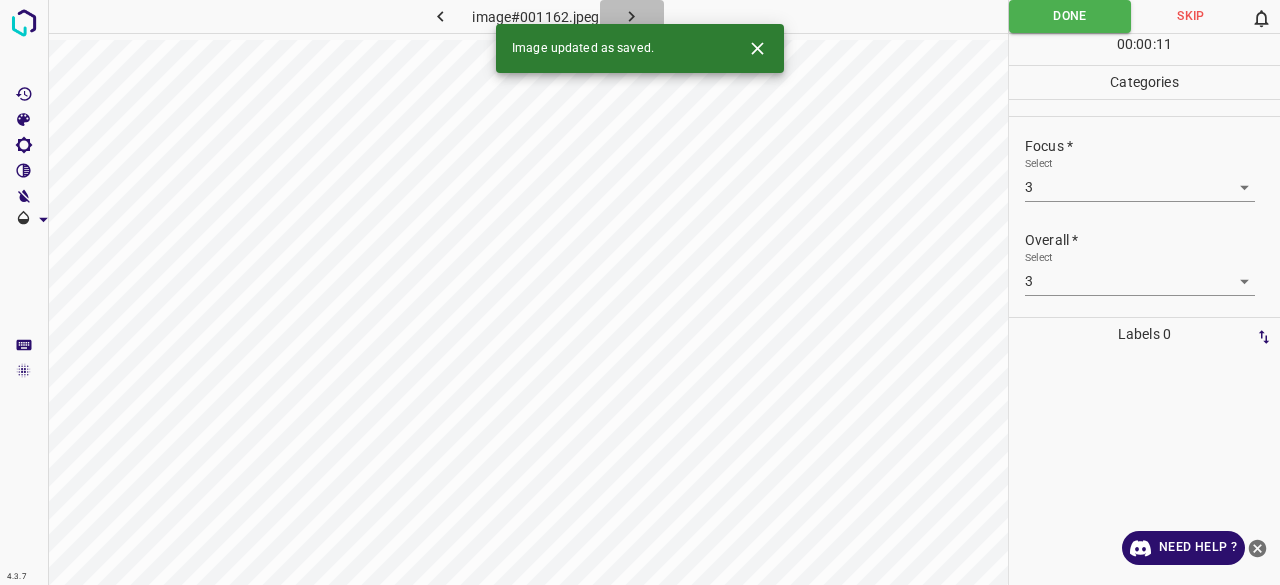 click 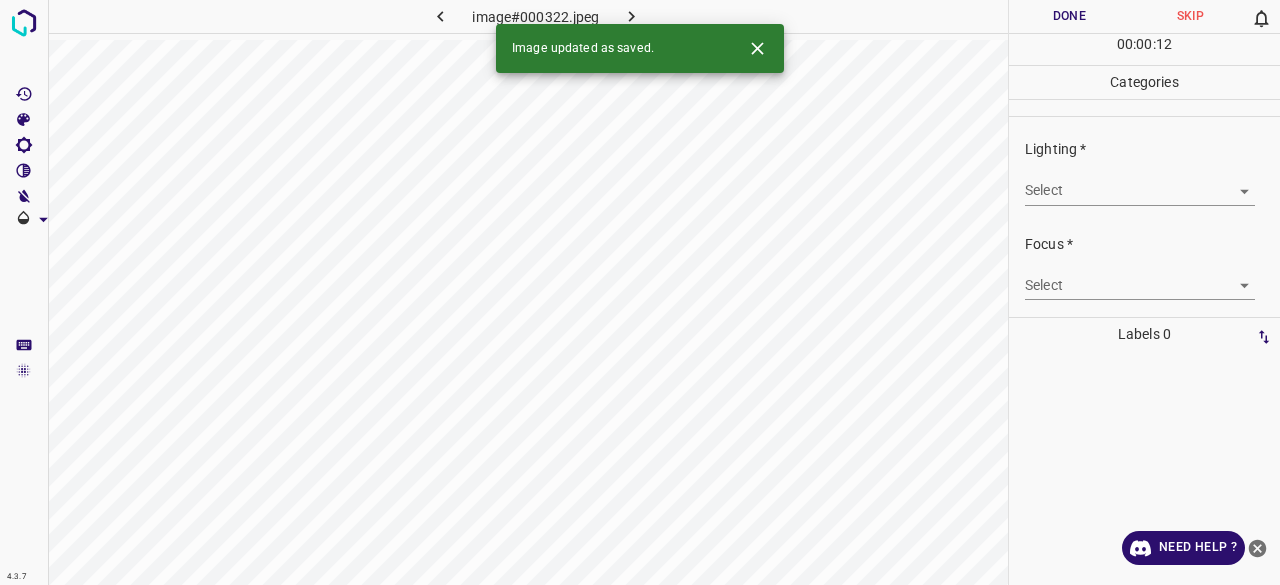 click on "4.3.7 image#000322.jpeg Done Skip 0 00   : 00   : 12   Categories Lighting *  Select ​ Focus *  Select ​ Overall *  Select ​ Labels   0 Categories 1 Lighting 2 Focus 3 Overall Tools Space Change between modes (Draw & Edit) I Auto labeling R Restore zoom M Zoom in N Zoom out Delete Delete selecte label Filters Z Restore filters X Saturation filter C Brightness filter V Contrast filter B Gray scale filter General O Download Image updated as saved. Need Help ? - Text - Hide - Delete" at bounding box center (640, 292) 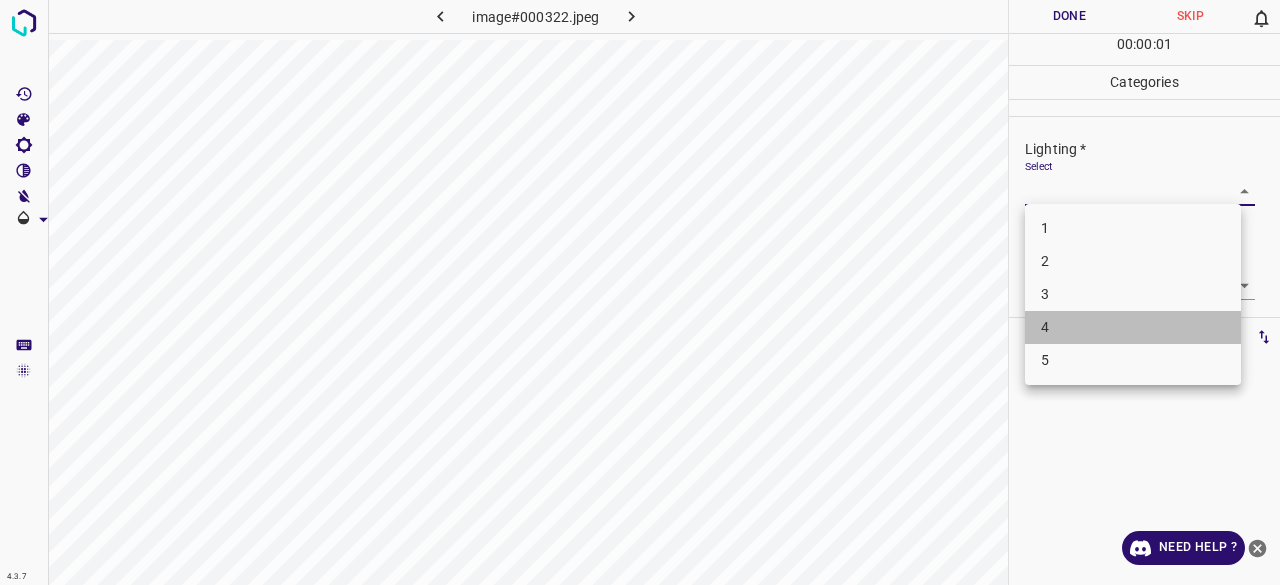 click on "4" at bounding box center [1133, 327] 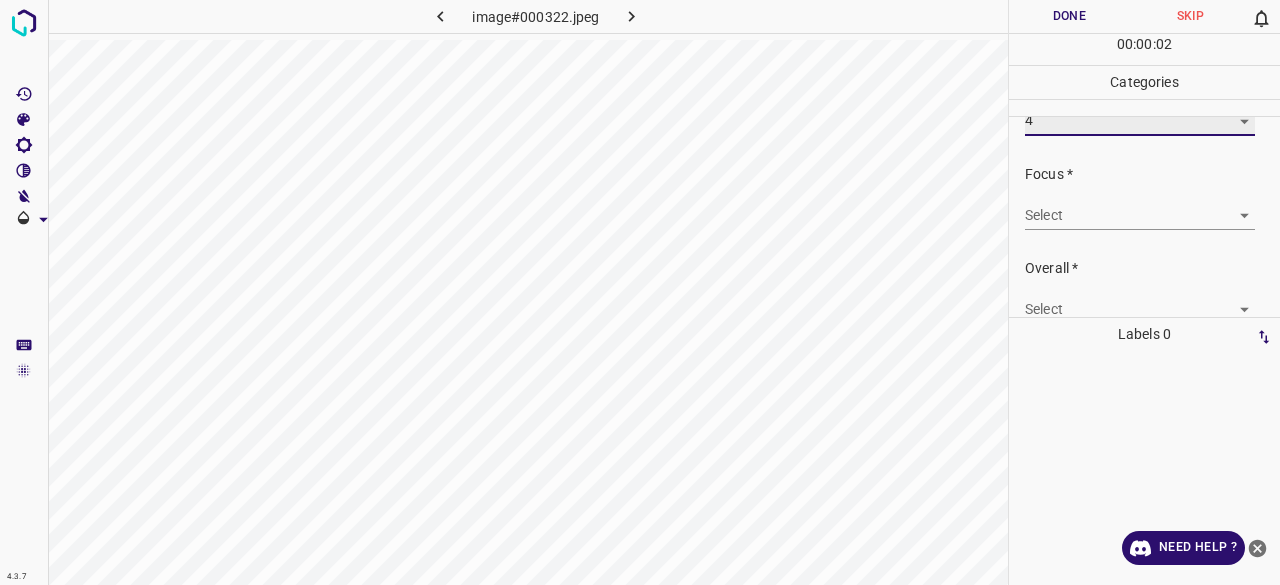 scroll, scrollTop: 98, scrollLeft: 0, axis: vertical 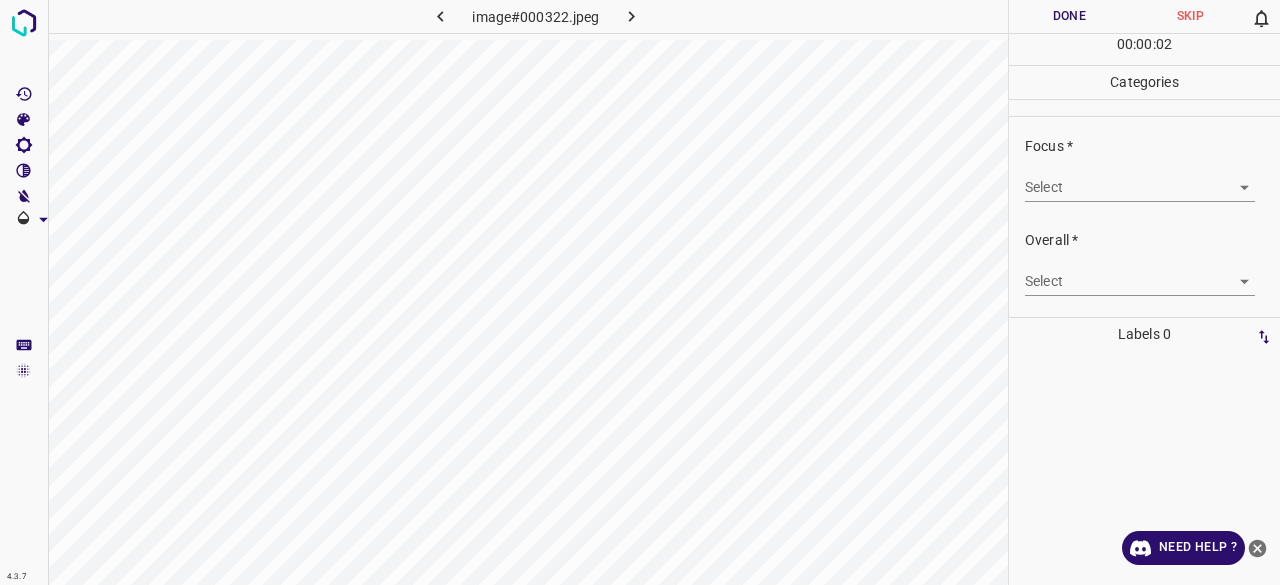 click on "4.3.7 image#000322.jpeg Done Skip 0 00   : 00   : 02   Categories Lighting *  Select 4 4 Focus *  Select ​ Overall *  Select ​ Labels   0 Categories 1 Lighting 2 Focus 3 Overall Tools Space Change between modes (Draw & Edit) I Auto labeling R Restore zoom M Zoom in N Zoom out Delete Delete selecte label Filters Z Restore filters X Saturation filter C Brightness filter V Contrast filter B Gray scale filter General O Download Need Help ? - Text - Hide - Delete" at bounding box center (640, 292) 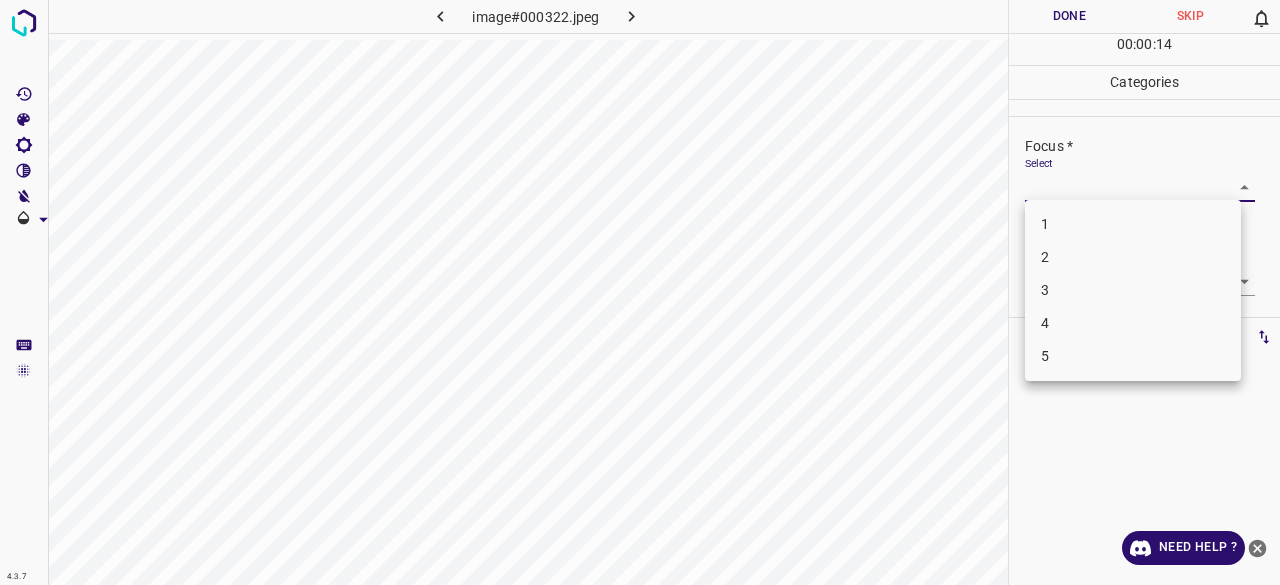 click at bounding box center [640, 292] 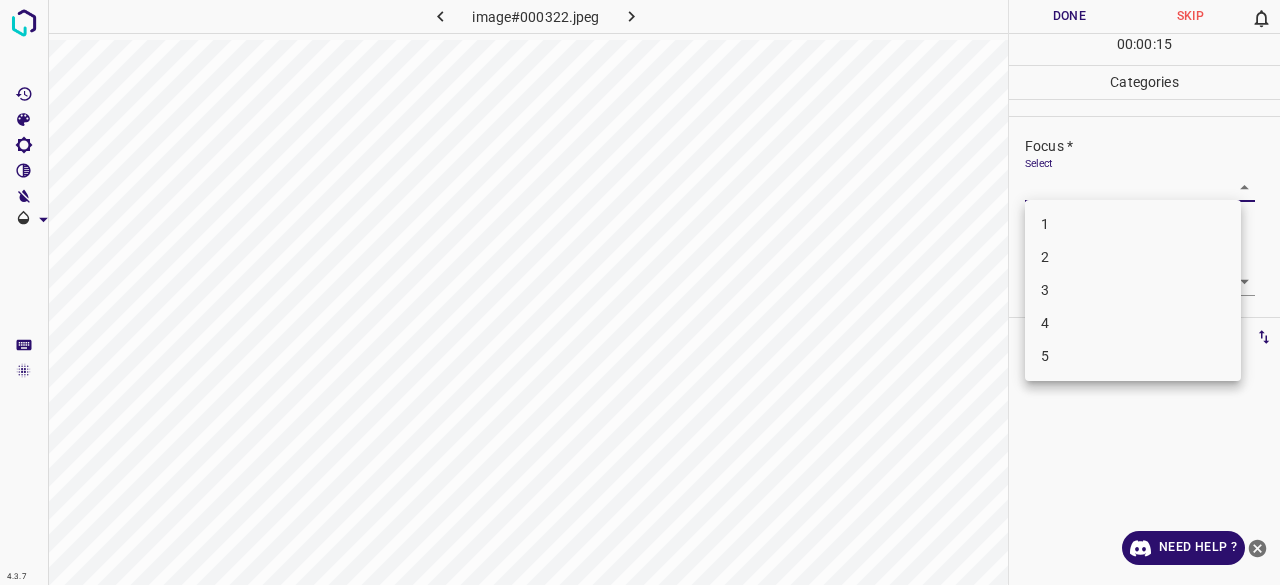 click on "4.3.7 image#000322.jpeg Done Skip 0 00   : 00   : 15   Categories Lighting *  Select 4 4 Focus *  Select ​ Overall *  Select ​ Labels   0 Categories 1 Lighting 2 Focus 3 Overall Tools Space Change between modes (Draw & Edit) I Auto labeling R Restore zoom M Zoom in N Zoom out Delete Delete selecte label Filters Z Restore filters X Saturation filter C Brightness filter V Contrast filter B Gray scale filter General O Download Need Help ? - Text - Hide - Delete 1 2 3 4 5" at bounding box center [640, 292] 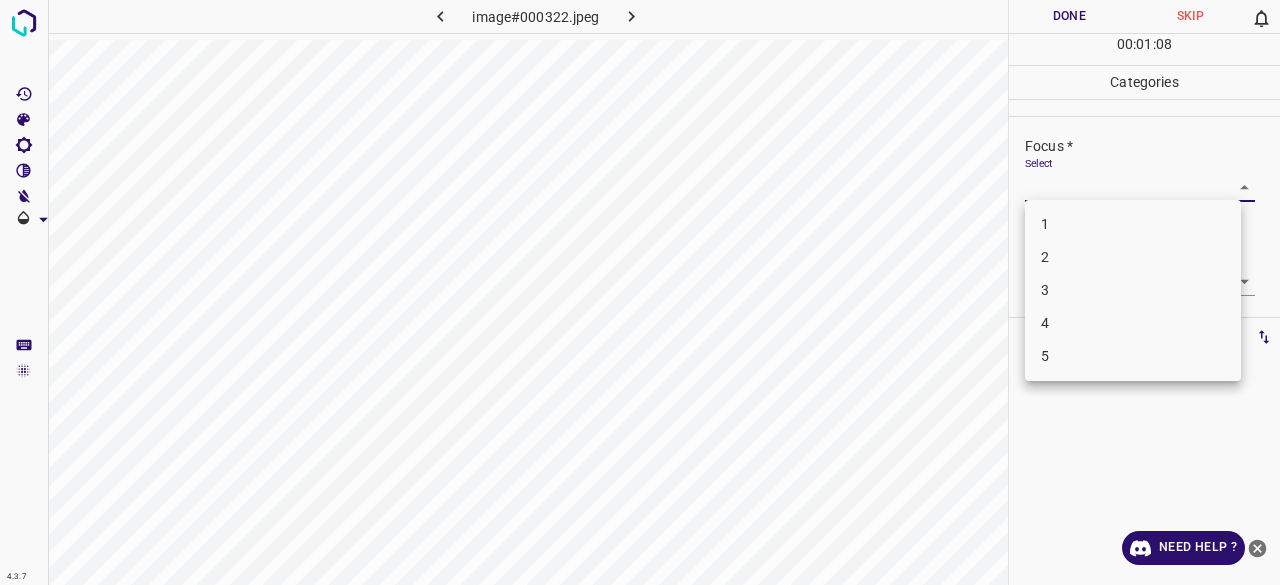 click at bounding box center (640, 292) 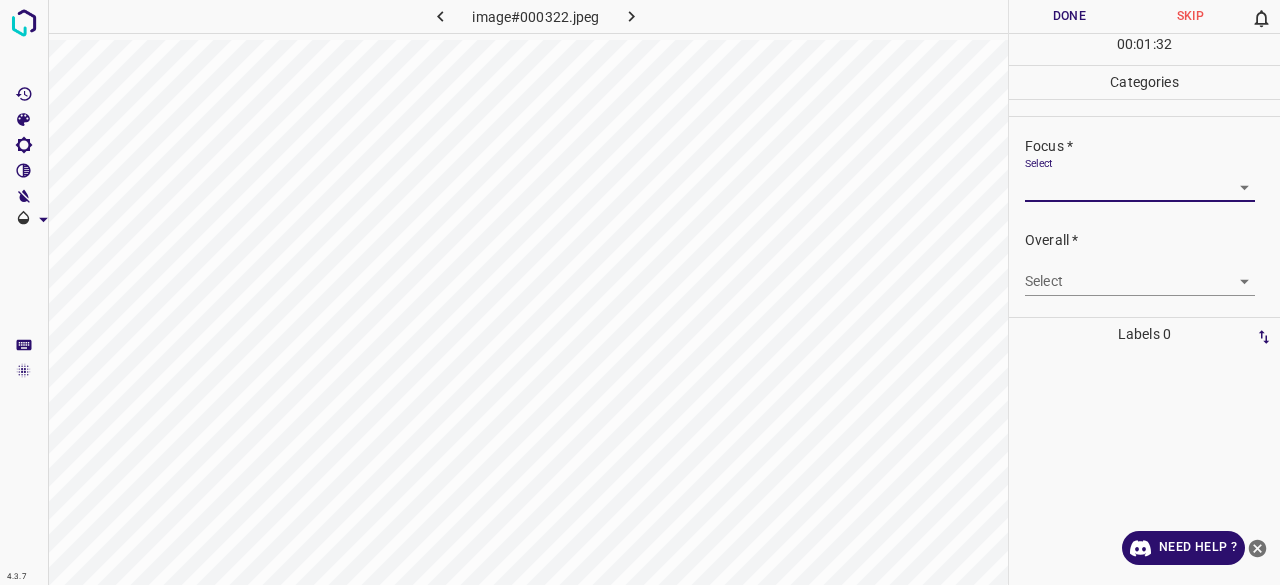 click on "Select ​" at bounding box center (1140, 179) 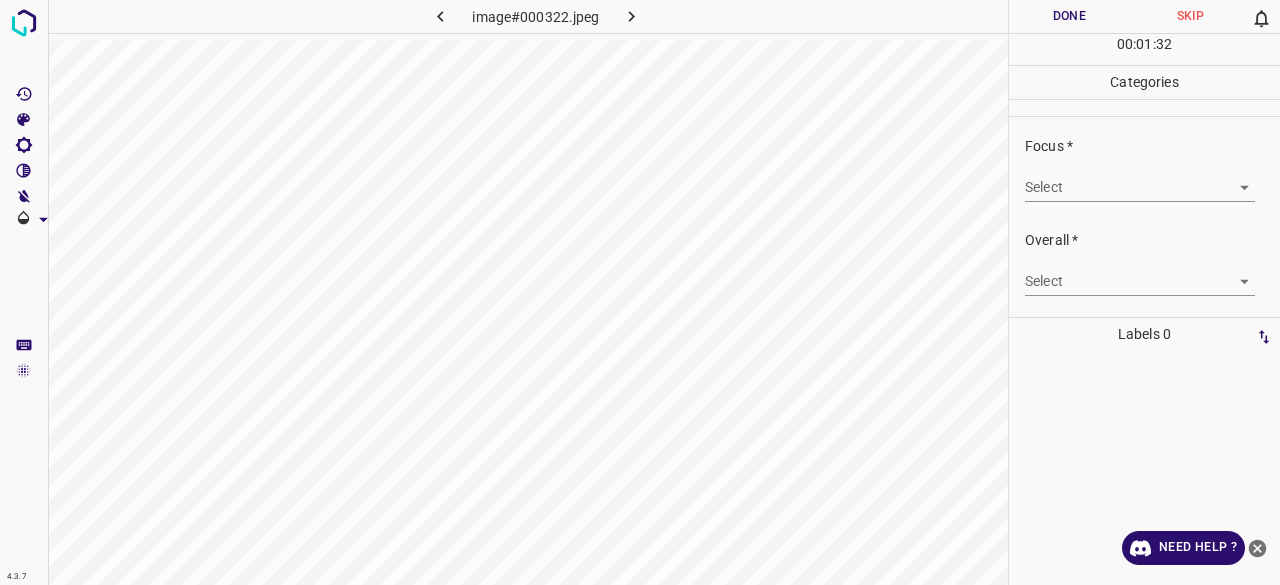 click on "4.3.7 image#000322.jpeg Done Skip 0 00   : 01   : 32   Categories Lighting *  Select 4 4 Focus *  Select ​ Overall *  Select ​ Labels   0 Categories 1 Lighting 2 Focus 3 Overall Tools Space Change between modes (Draw & Edit) I Auto labeling R Restore zoom M Zoom in N Zoom out Delete Delete selecte label Filters Z Restore filters X Saturation filter C Brightness filter V Contrast filter B Gray scale filter General O Download Need Help ? - Text - Hide - Delete" at bounding box center [640, 292] 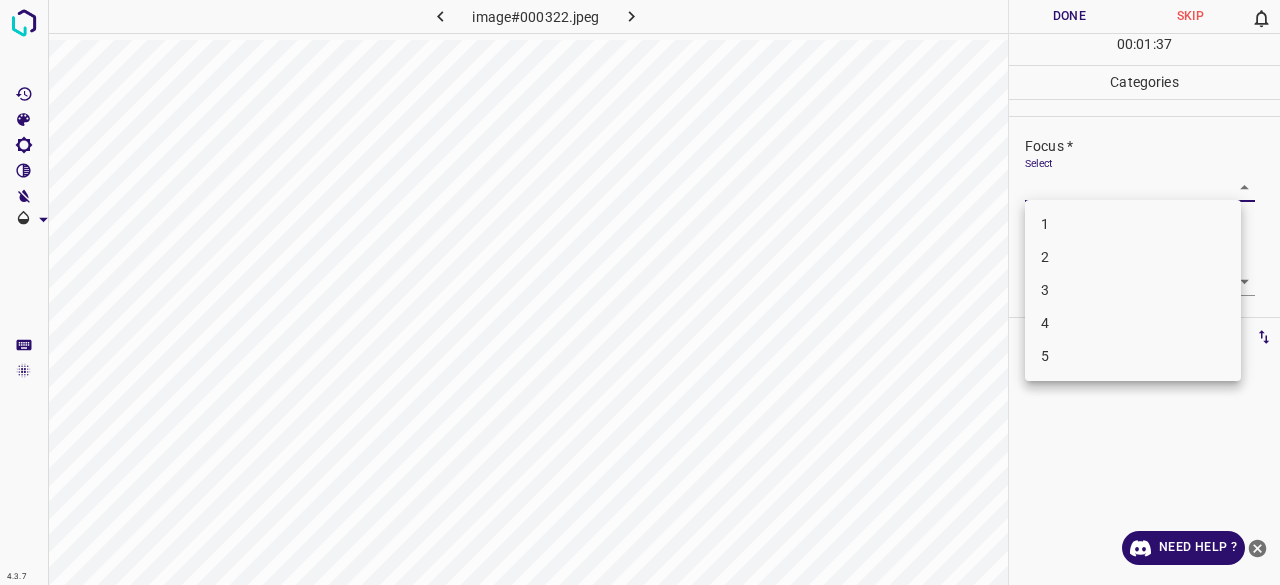 click on "3" at bounding box center (1133, 290) 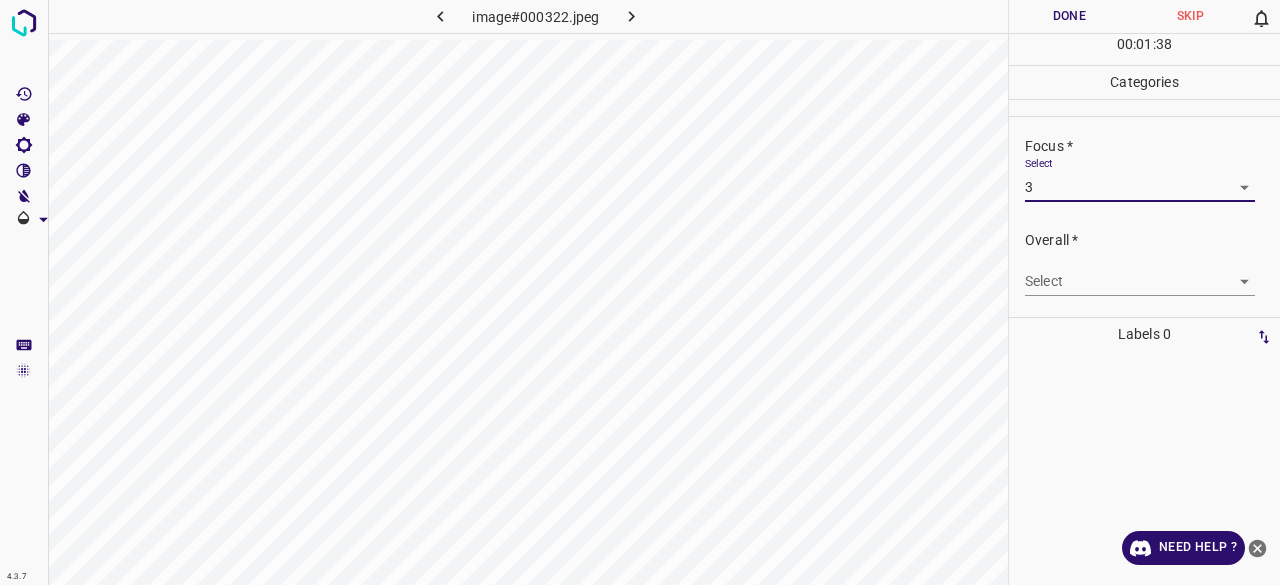 click on "Select 3 3" at bounding box center [1140, 179] 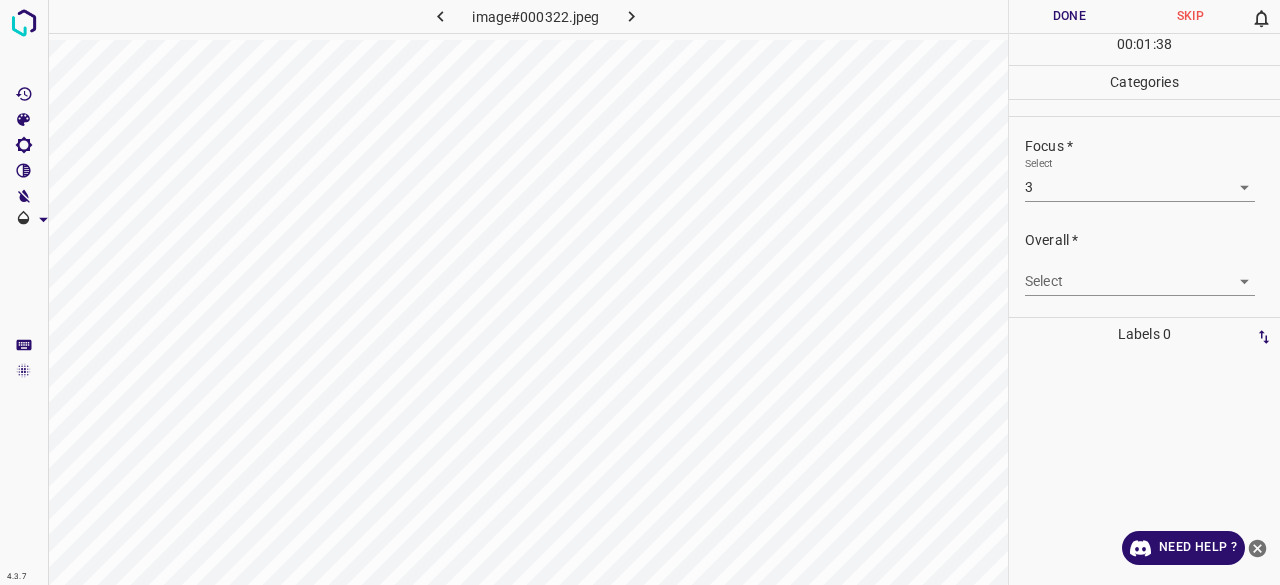click on "4.3.7 image#000322.jpeg Done Skip 0 00   : 01   : 38   Categories Lighting *  Select 4 4 Focus *  Select 3 3 Overall *  Select ​ Labels   0 Categories 1 Lighting 2 Focus 3 Overall Tools Space Change between modes (Draw & Edit) I Auto labeling R Restore zoom M Zoom in N Zoom out Delete Delete selecte label Filters Z Restore filters X Saturation filter C Brightness filter V Contrast filter B Gray scale filter General O Download Need Help ? - Text - Hide - Delete" at bounding box center [640, 292] 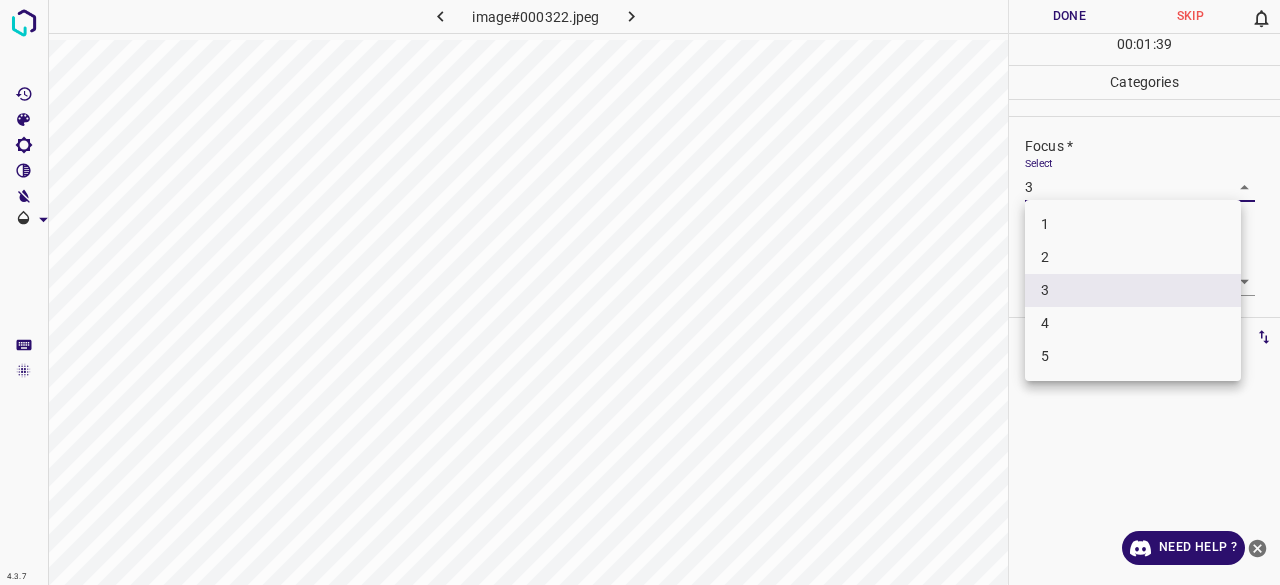 click on "4" at bounding box center [1133, 323] 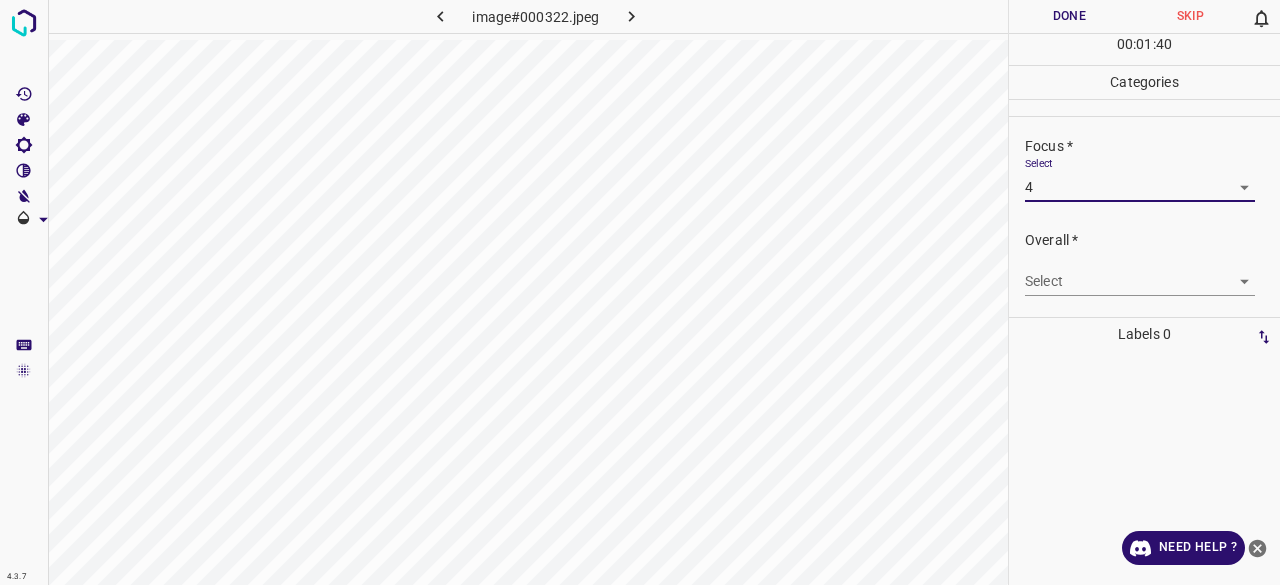 click on "Overall *" at bounding box center (1152, 240) 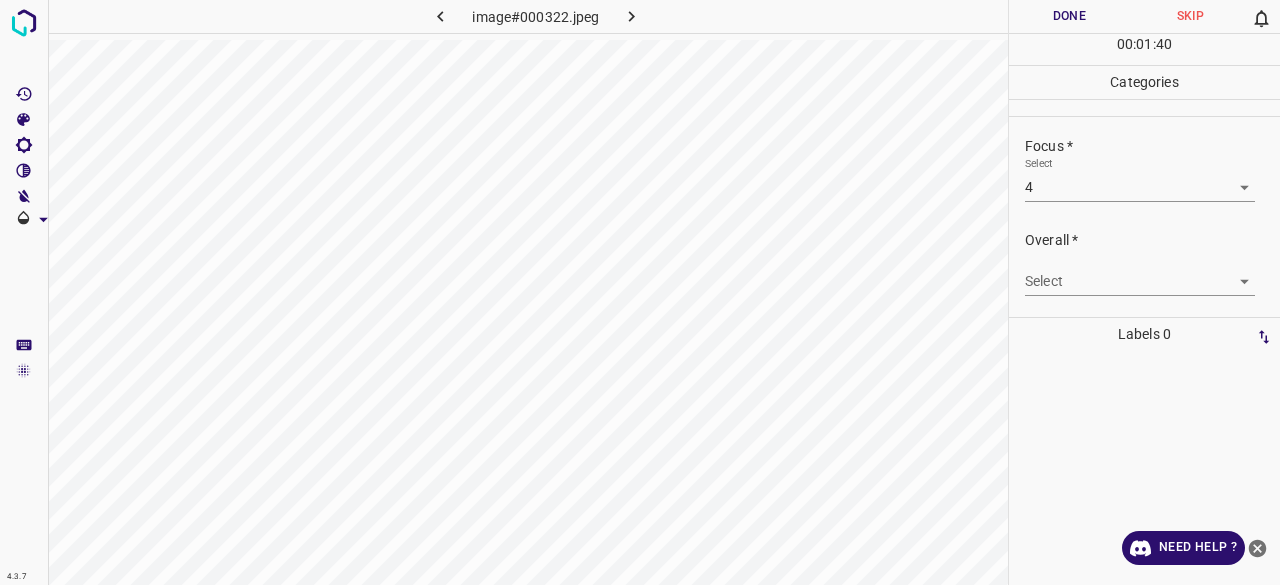 click on "4.3.7 image#000322.jpeg Done Skip 0 00   : 01   : 40   Categories Lighting *  Select 4 4 Focus *  Select 4 4 Overall *  Select ​ Labels   0 Categories 1 Lighting 2 Focus 3 Overall Tools Space Change between modes (Draw & Edit) I Auto labeling R Restore zoom M Zoom in N Zoom out Delete Delete selecte label Filters Z Restore filters X Saturation filter C Brightness filter V Contrast filter B Gray scale filter General O Download Need Help ? - Text - Hide - Delete" at bounding box center [640, 292] 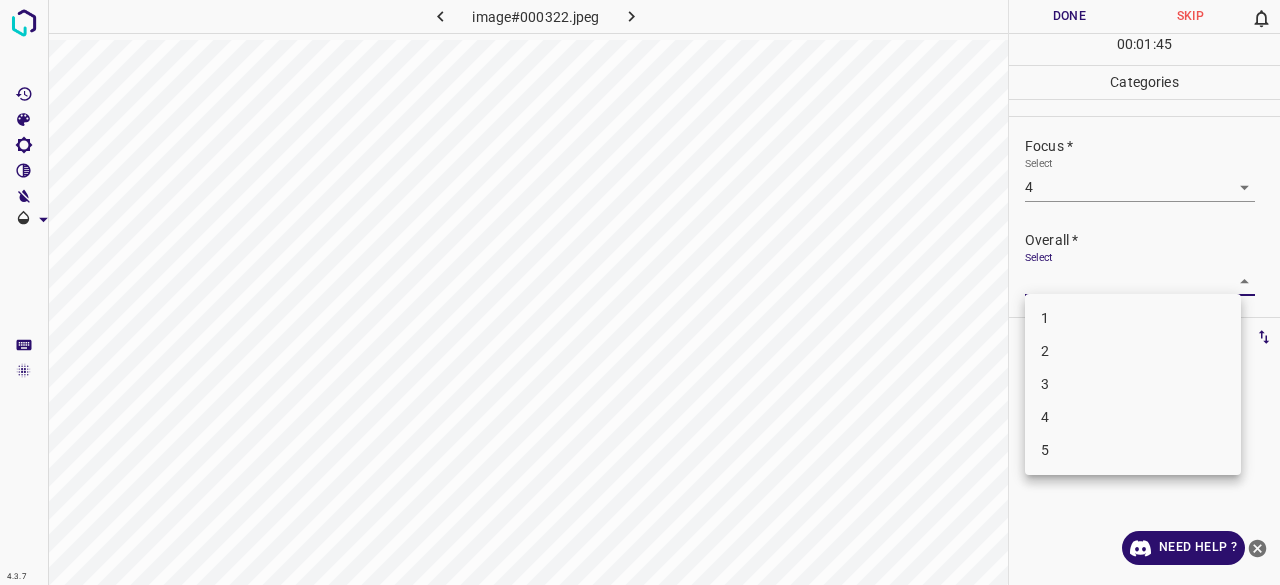 click on "3" at bounding box center [1133, 384] 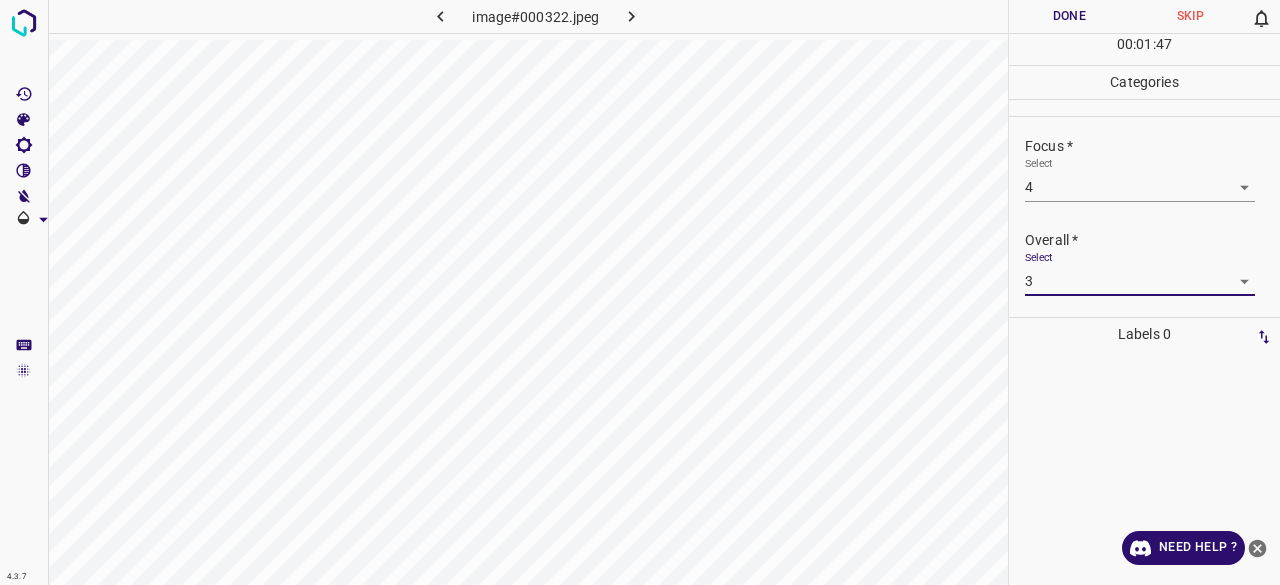 click on "Overall *" at bounding box center (1152, 240) 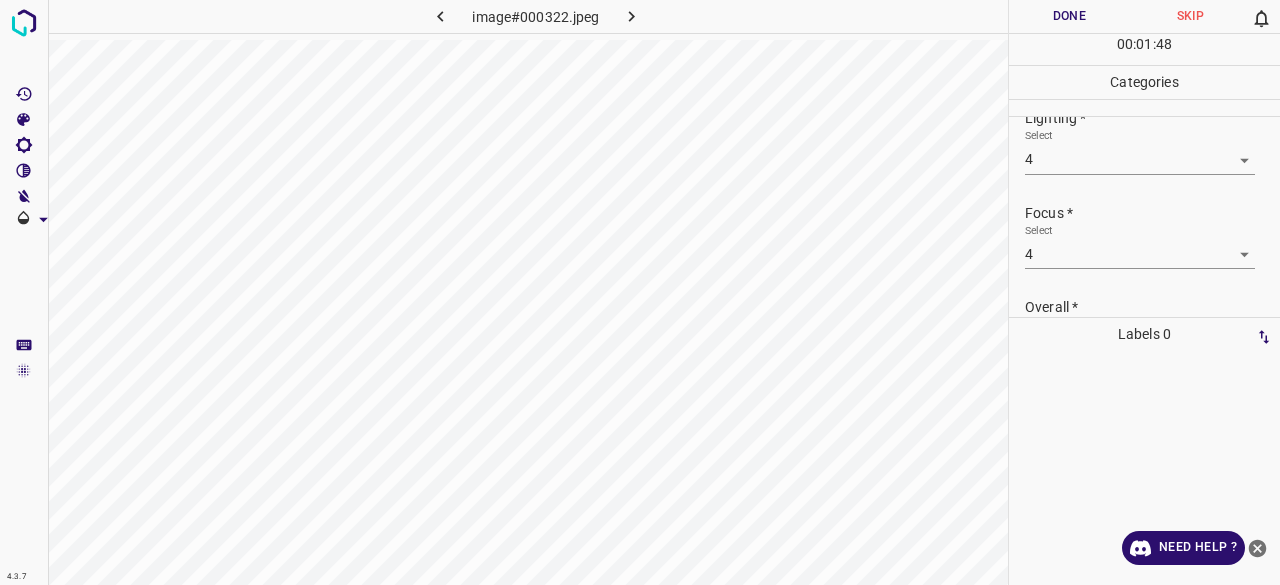 scroll, scrollTop: 0, scrollLeft: 0, axis: both 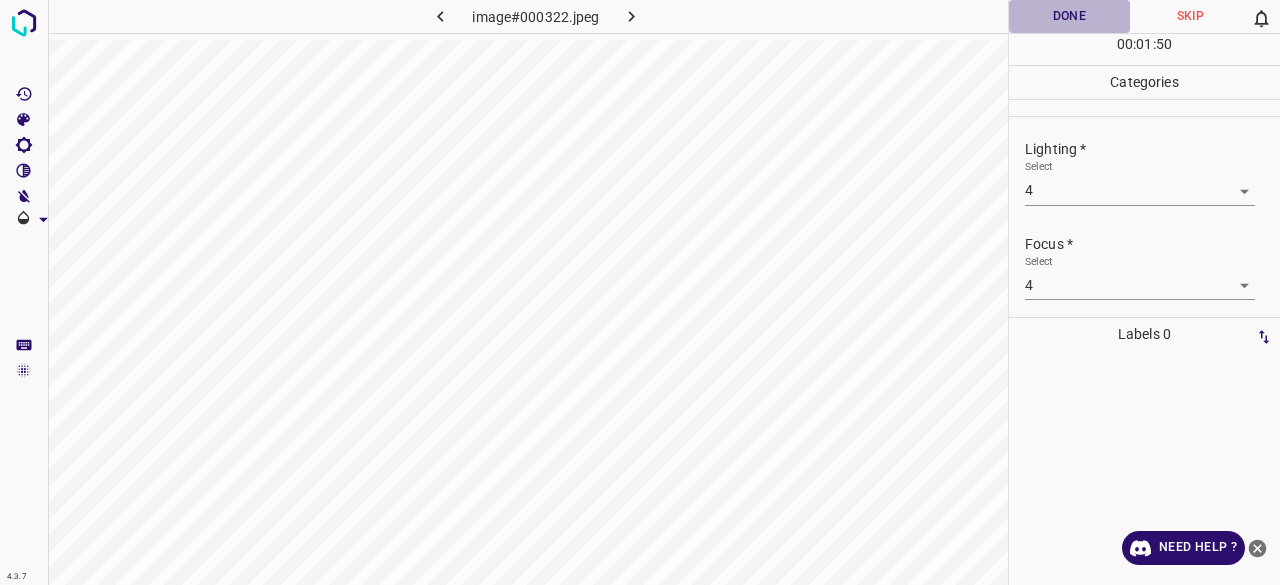 click on "Done" at bounding box center (1069, 16) 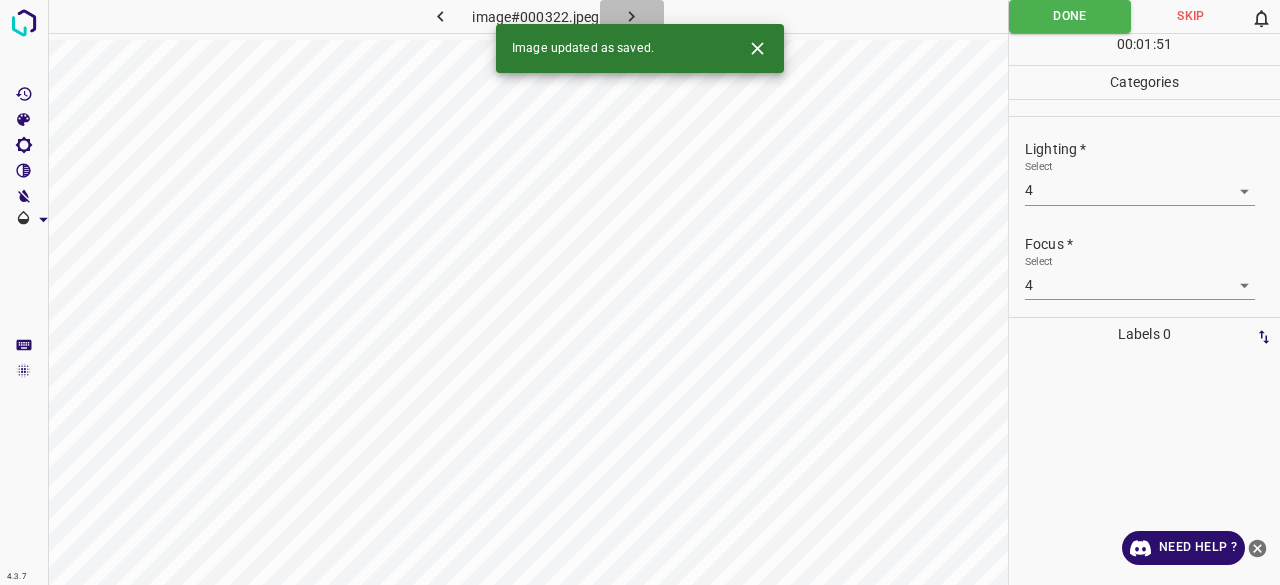 click 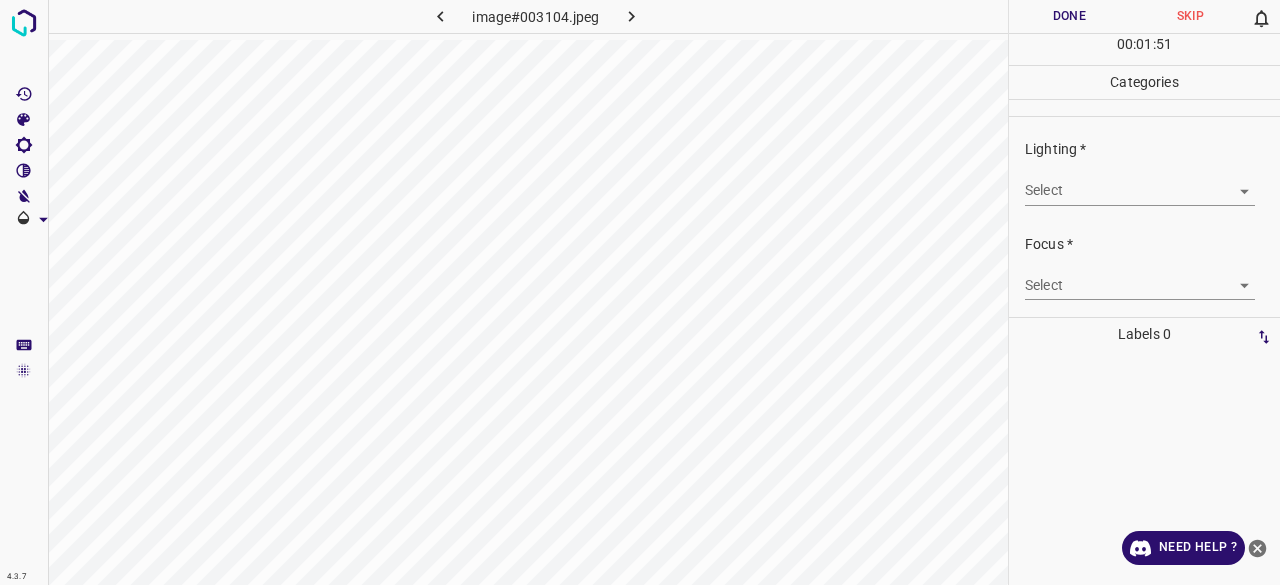 click on "Lighting *  Select ​" at bounding box center (1144, 172) 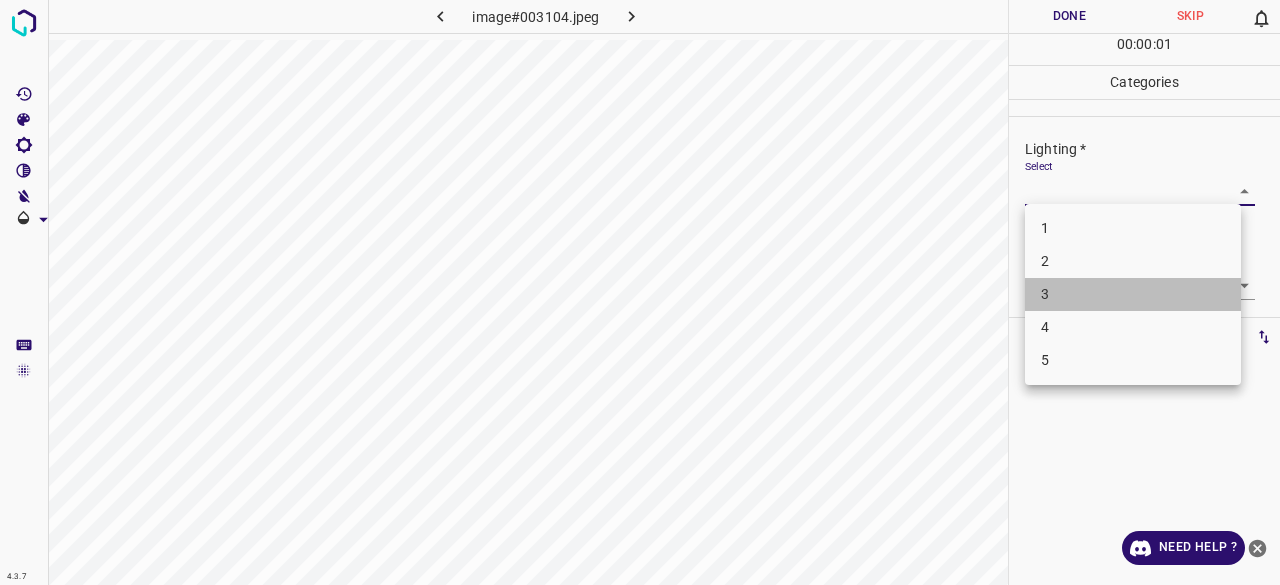 click on "3" at bounding box center [1133, 294] 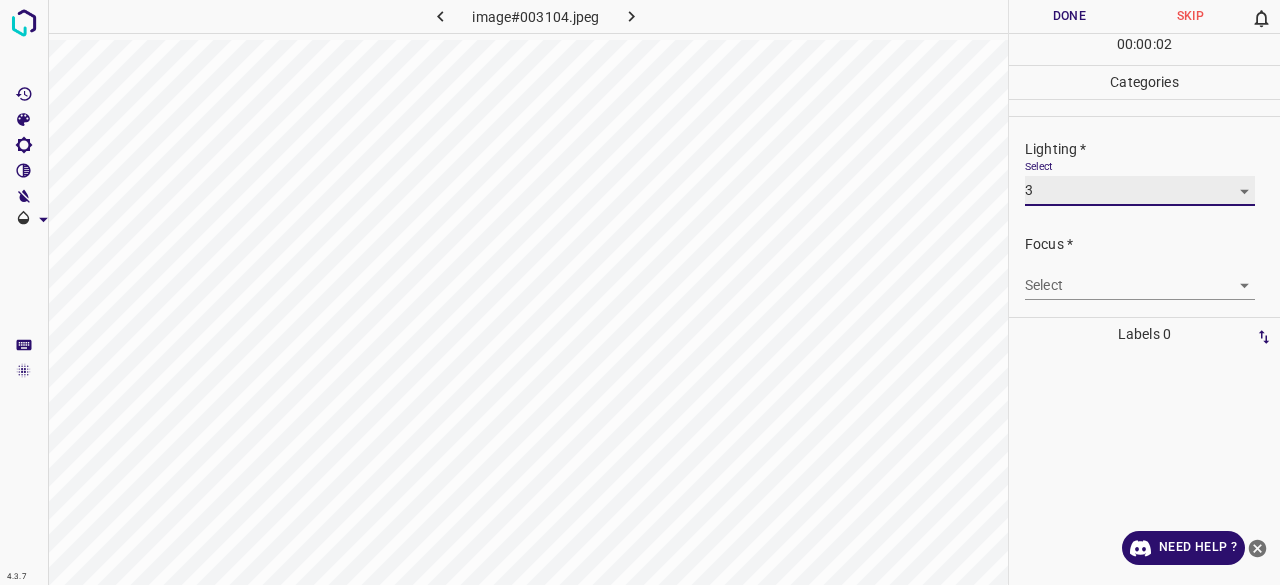 scroll, scrollTop: 98, scrollLeft: 0, axis: vertical 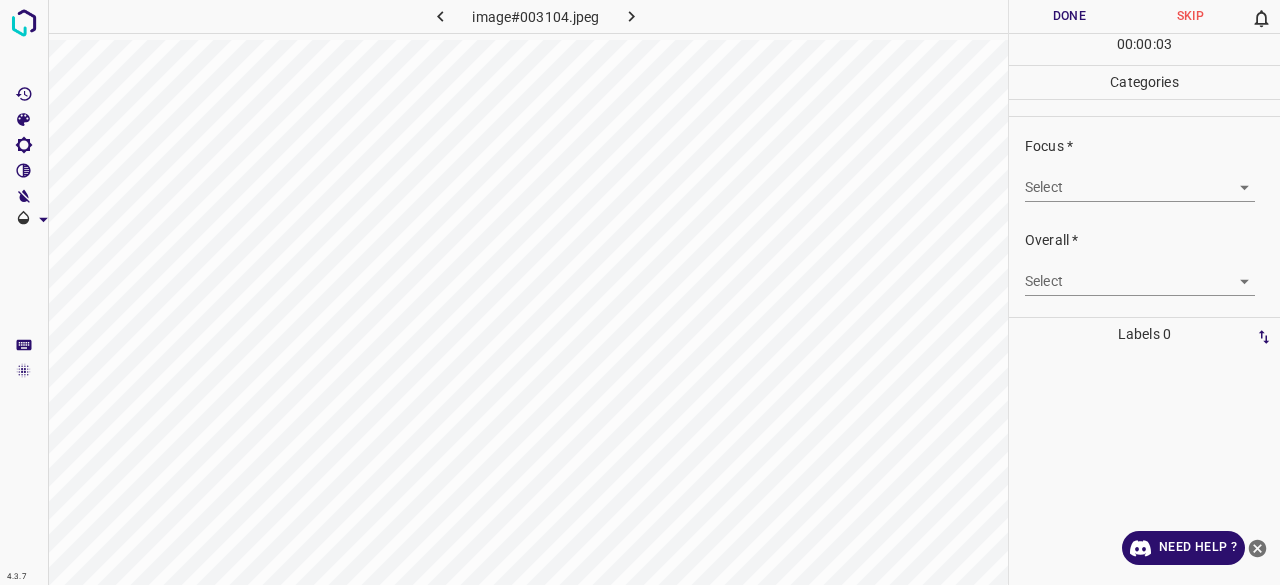 click on "4.3.7 image#003104.jpeg Done Skip 0 00   : 00   : 03   Categories Lighting *  Select 3 3 Focus *  Select ​ Overall *  Select ​ Labels   0 Categories 1 Lighting 2 Focus 3 Overall Tools Space Change between modes (Draw & Edit) I Auto labeling R Restore zoom M Zoom in N Zoom out Delete Delete selecte label Filters Z Restore filters X Saturation filter C Brightness filter V Contrast filter B Gray scale filter General O Download Need Help ? - Text - Hide - Delete" at bounding box center (640, 292) 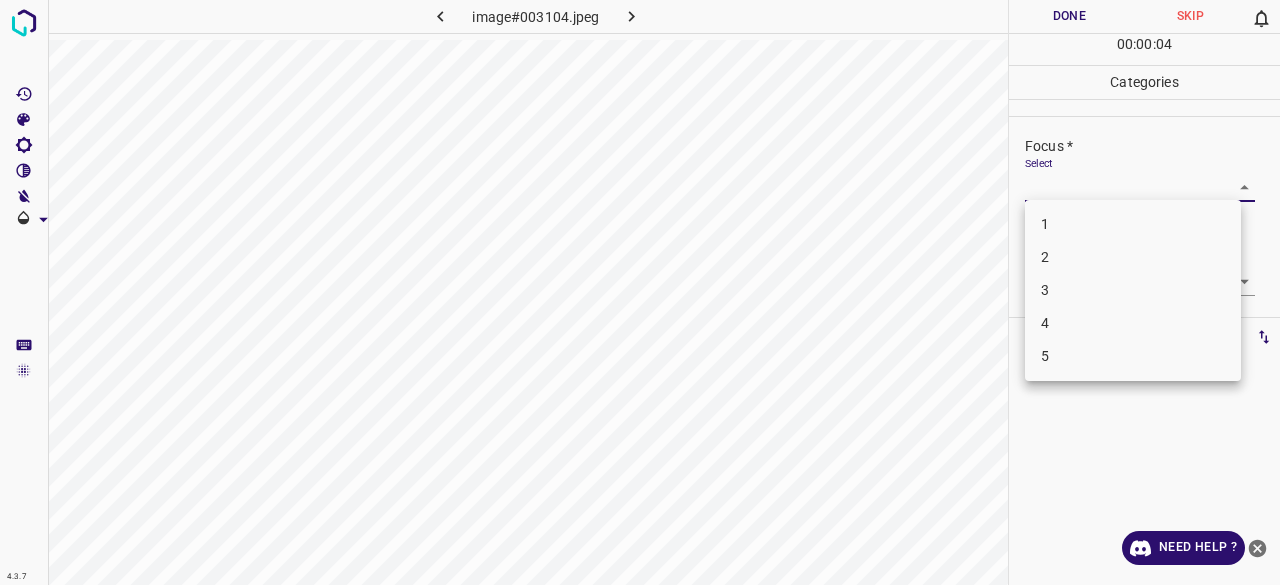 click on "3" at bounding box center [1133, 290] 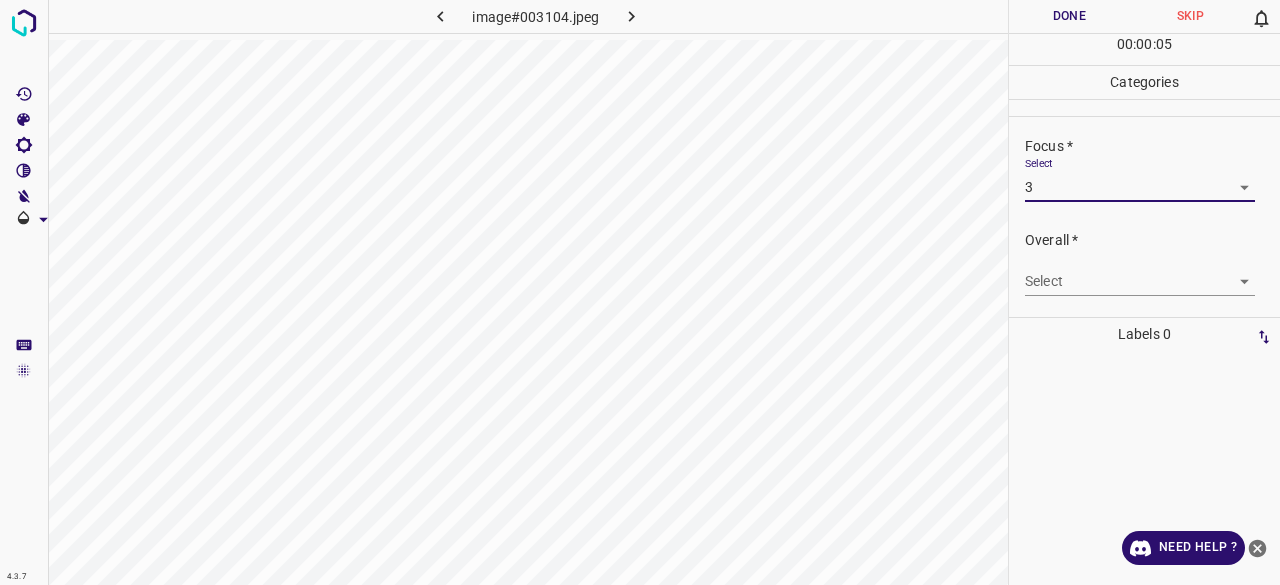 click on "4.3.7 image#003104.jpeg Done Skip 0 00   : 00   : 05   Categories Lighting *  Select 3 3 Focus *  Select 3 3 Overall *  Select ​ Labels   0 Categories 1 Lighting 2 Focus 3 Overall Tools Space Change between modes (Draw & Edit) I Auto labeling R Restore zoom M Zoom in N Zoom out Delete Delete selecte label Filters Z Restore filters X Saturation filter C Brightness filter V Contrast filter B Gray scale filter General O Download Need Help ? - Text - Hide - Delete" at bounding box center (640, 292) 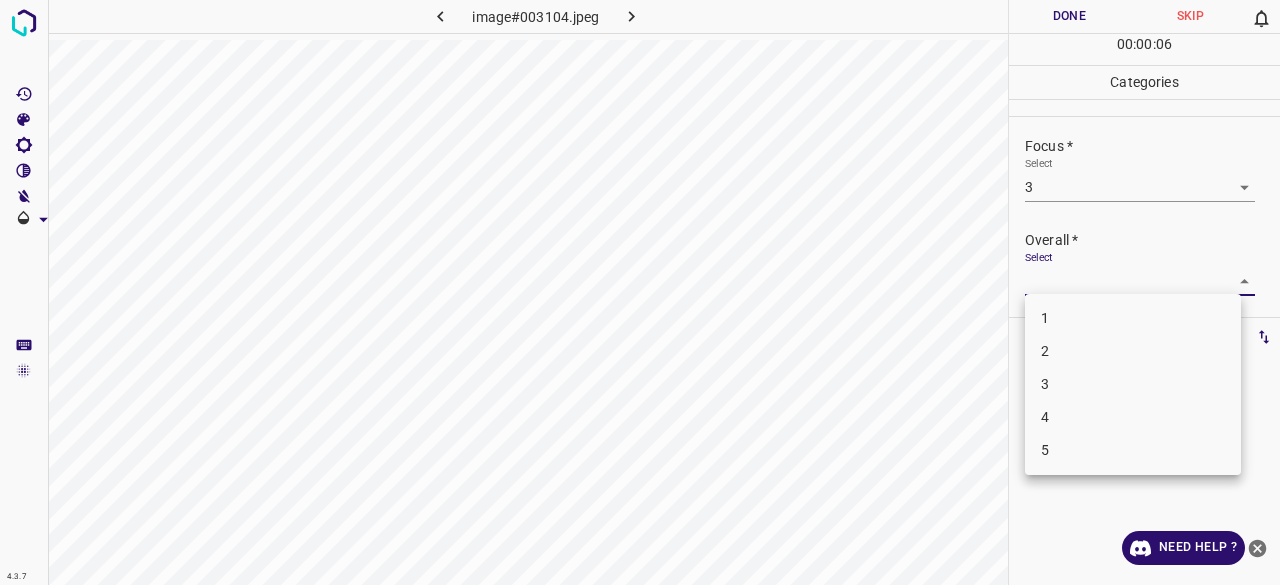 click on "3" at bounding box center (1133, 384) 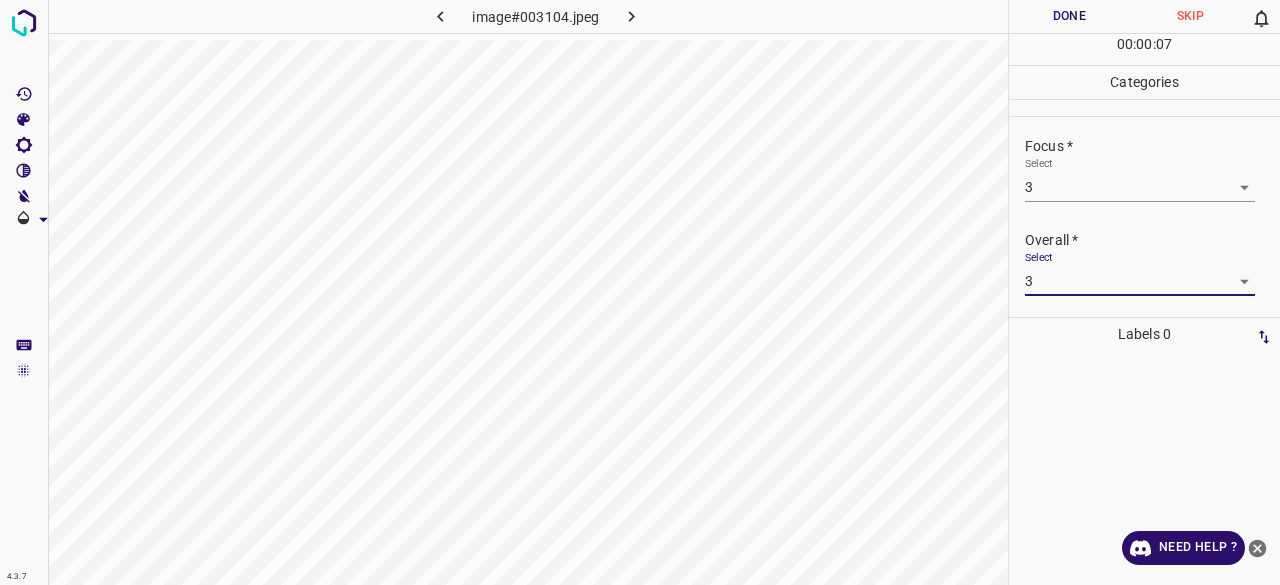 click on "Done" at bounding box center (1069, 16) 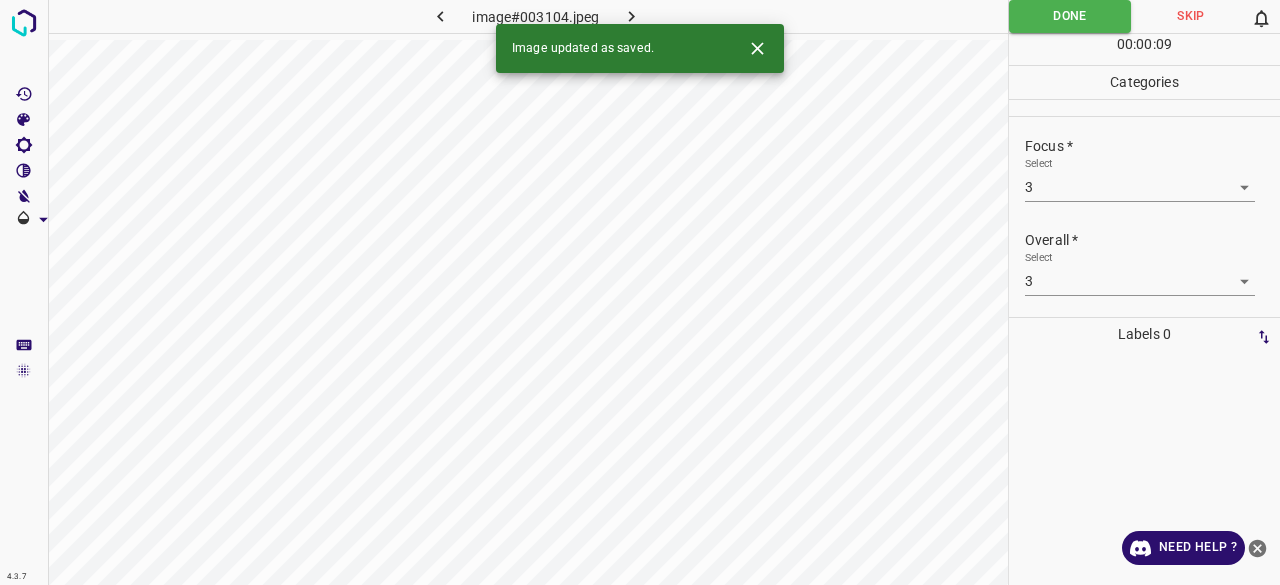 click 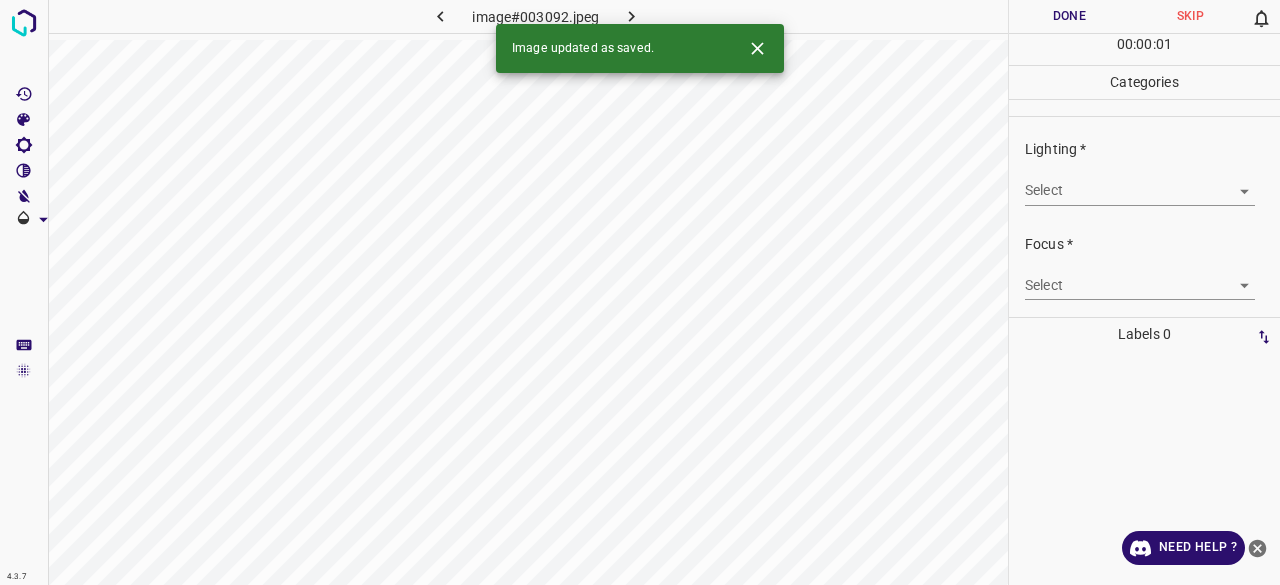 click on "4.3.7 image#003092.jpeg Done Skip 0 00   : 00   : 01   Categories Lighting *  Select ​ Focus *  Select ​ Overall *  Select ​ Labels   0 Categories 1 Lighting 2 Focus 3 Overall Tools Space Change between modes (Draw & Edit) I Auto labeling R Restore zoom M Zoom in N Zoom out Delete Delete selecte label Filters Z Restore filters X Saturation filter C Brightness filter V Contrast filter B Gray scale filter General O Download Image updated as saved. Need Help ? - Text - Hide - Delete" at bounding box center (640, 292) 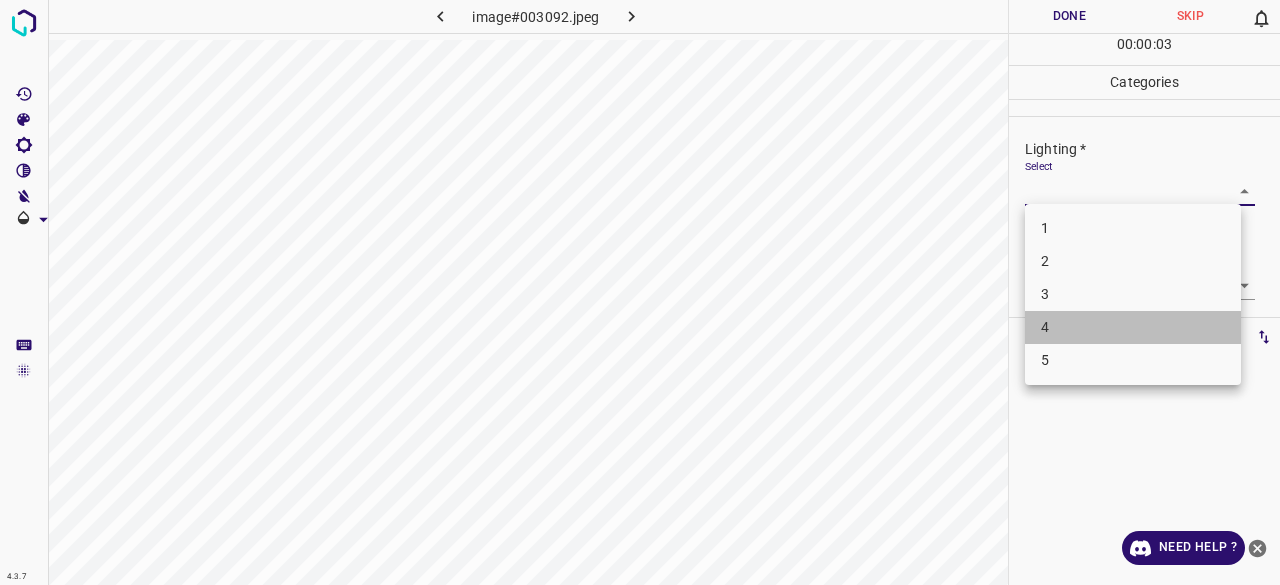 click on "4" at bounding box center (1133, 327) 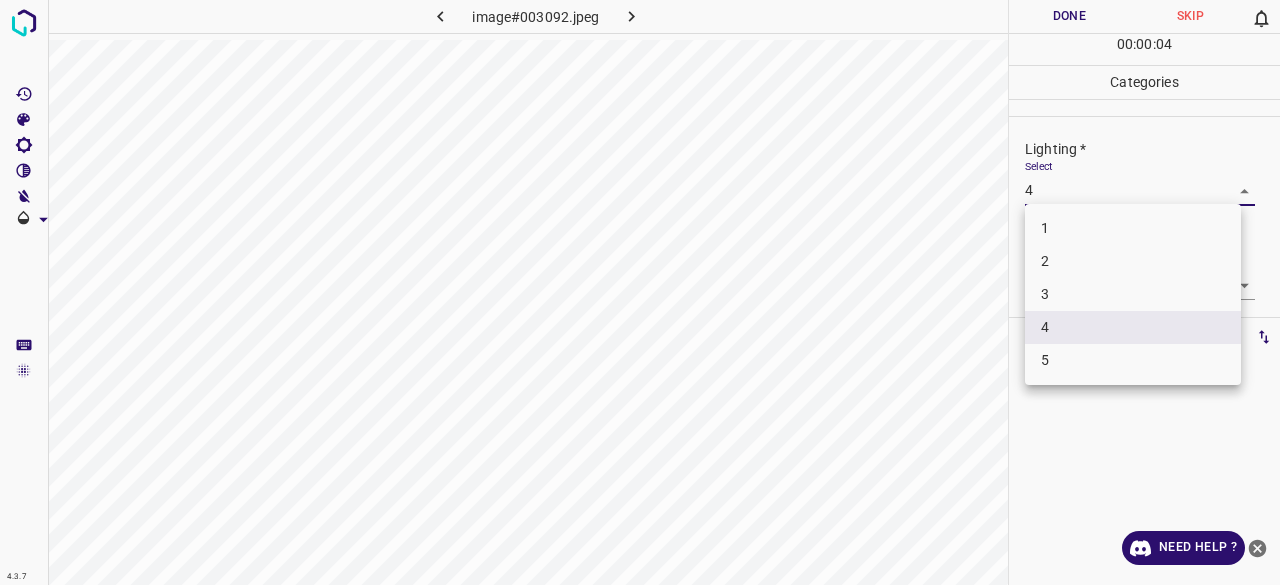 click on "4.3.7 image#003092.jpeg Done Skip 0 00   : 00   : 04   Categories Lighting *  Select 4 4 Focus *  Select ​ Overall *  Select ​ Labels   0 Categories 1 Lighting 2 Focus 3 Overall Tools Space Change between modes (Draw & Edit) I Auto labeling R Restore zoom M Zoom in N Zoom out Delete Delete selecte label Filters Z Restore filters X Saturation filter C Brightness filter V Contrast filter B Gray scale filter General O Download Need Help ? - Text - Hide - Delete 1 2 3 4 5" at bounding box center [640, 292] 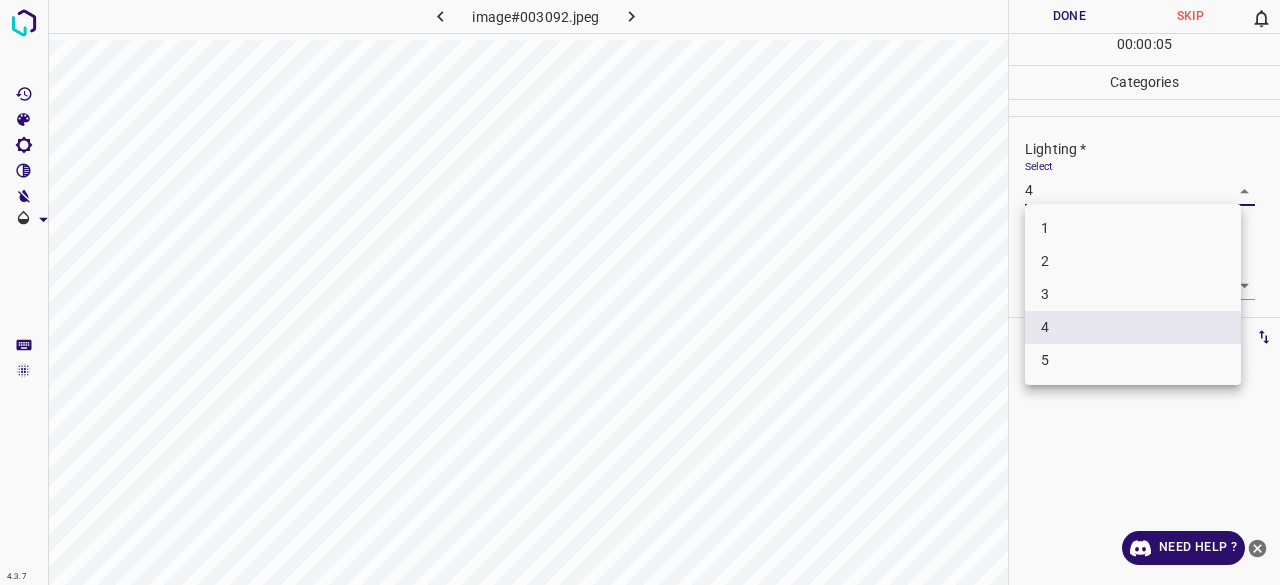click at bounding box center [640, 292] 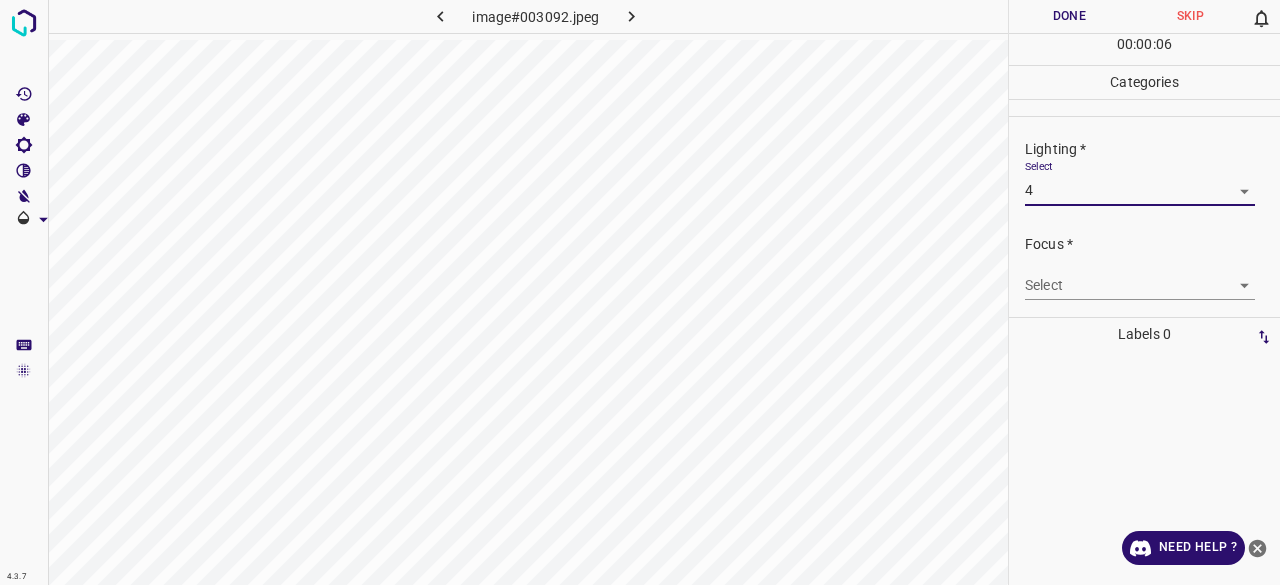 click on "4.3.7 image#003092.jpeg Done Skip 0 00   : 00   : 06   Categories Lighting *  Select 4 4 Focus *  Select ​ Overall *  Select ​ Labels   0 Categories 1 Lighting 2 Focus 3 Overall Tools Space Change between modes (Draw & Edit) I Auto labeling R Restore zoom M Zoom in N Zoom out Delete Delete selecte label Filters Z Restore filters X Saturation filter C Brightness filter V Contrast filter B Gray scale filter General O Download Need Help ? - Text - Hide - Delete" at bounding box center [640, 292] 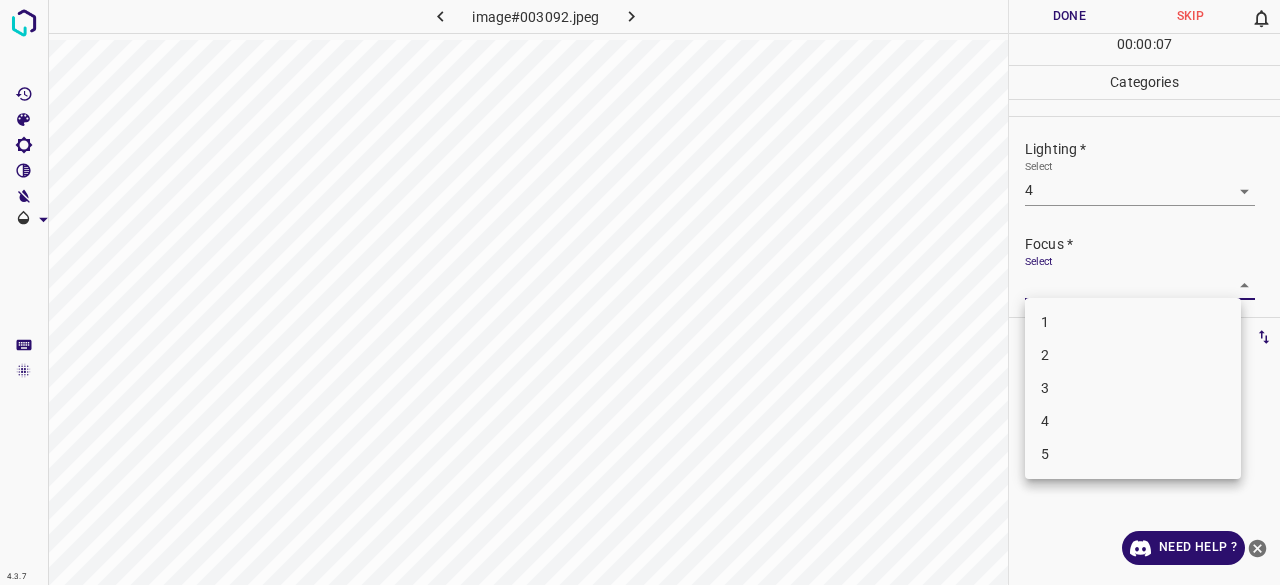 click on "3" at bounding box center [1133, 388] 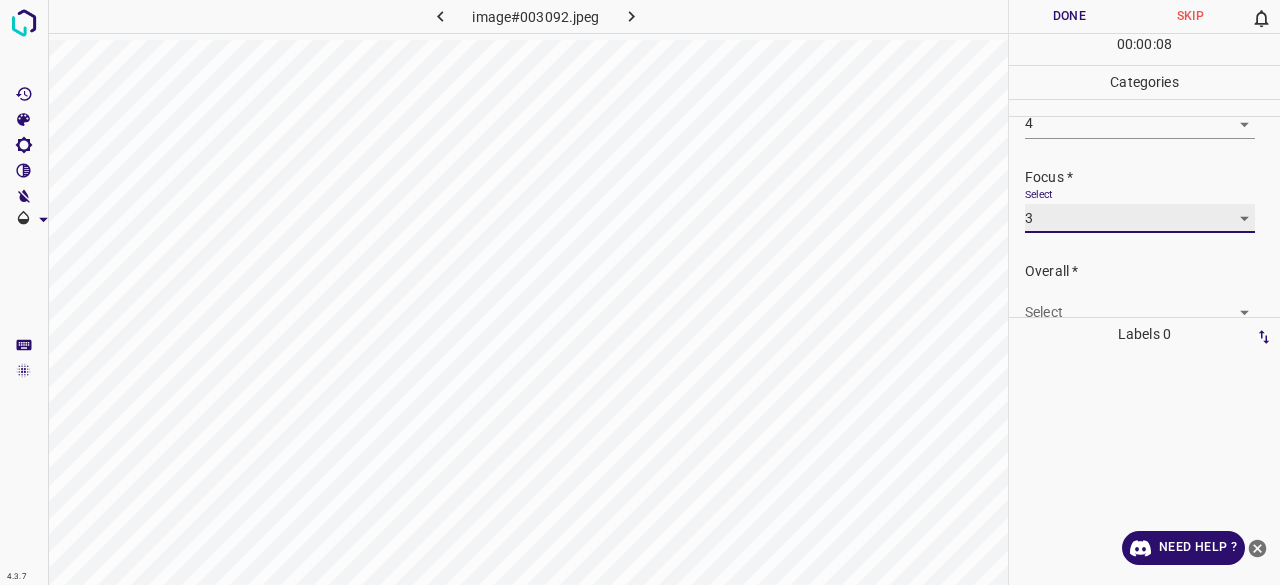 scroll, scrollTop: 98, scrollLeft: 0, axis: vertical 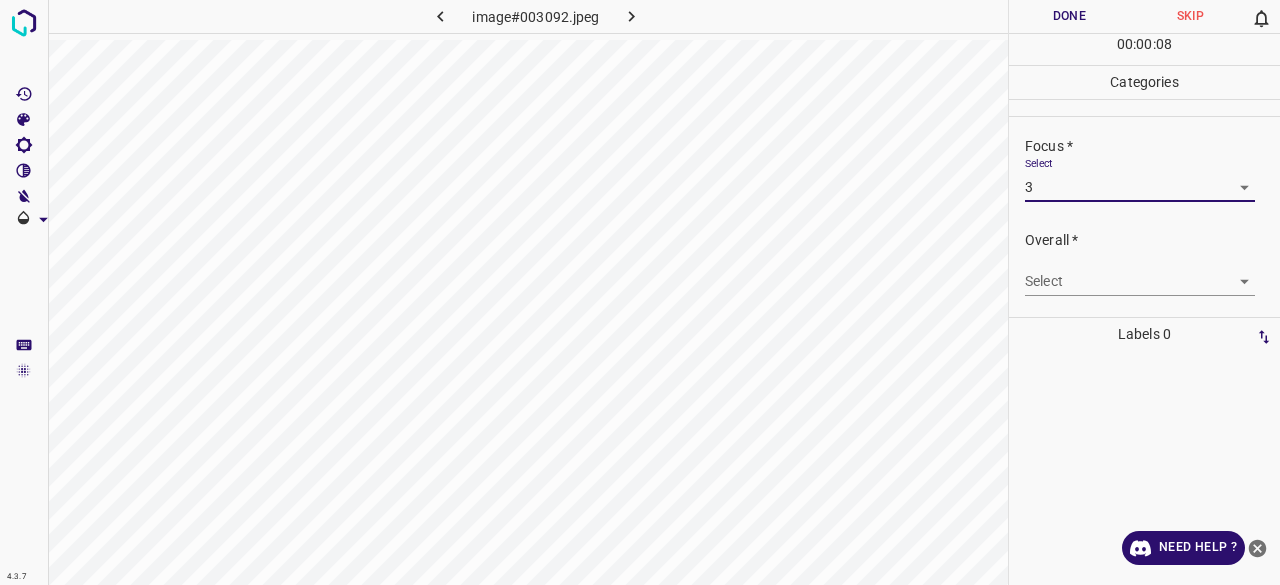 click on "4.3.7 image#003092.jpeg Done Skip 0 00   : 00   : 08   Categories Lighting *  Select 4 4 Focus *  Select 3 3 Overall *  Select ​ Labels   0 Categories 1 Lighting 2 Focus 3 Overall Tools Space Change between modes (Draw & Edit) I Auto labeling R Restore zoom M Zoom in N Zoom out Delete Delete selecte label Filters Z Restore filters X Saturation filter C Brightness filter V Contrast filter B Gray scale filter General O Download Need Help ? - Text - Hide - Delete" at bounding box center (640, 292) 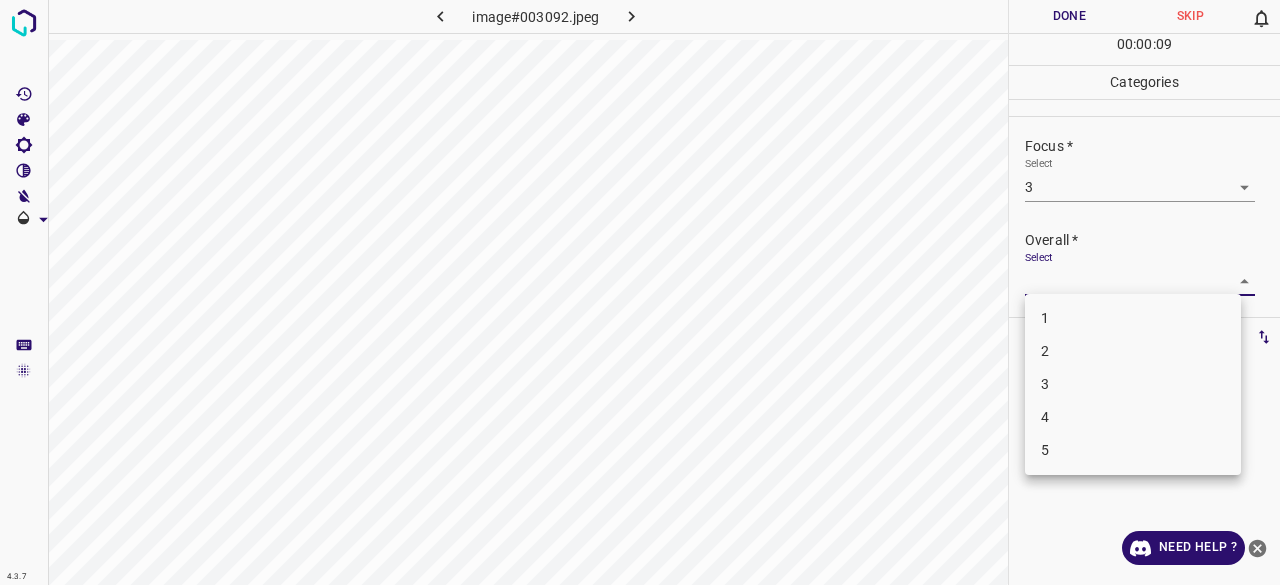 click on "3" at bounding box center [1133, 384] 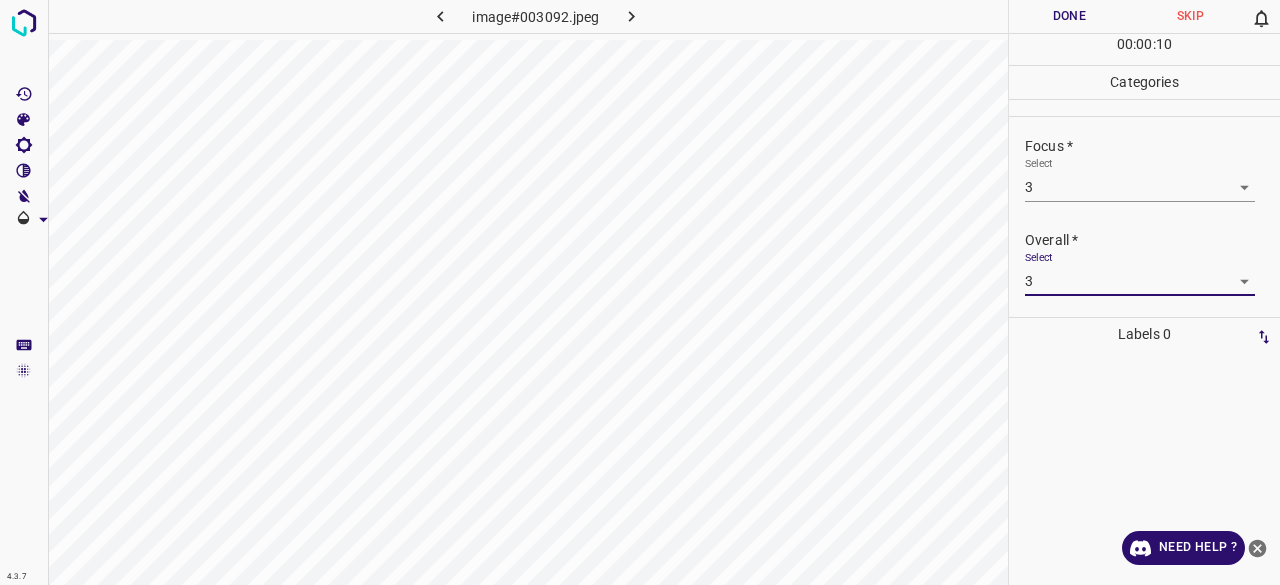 click on "Done" at bounding box center [1069, 16] 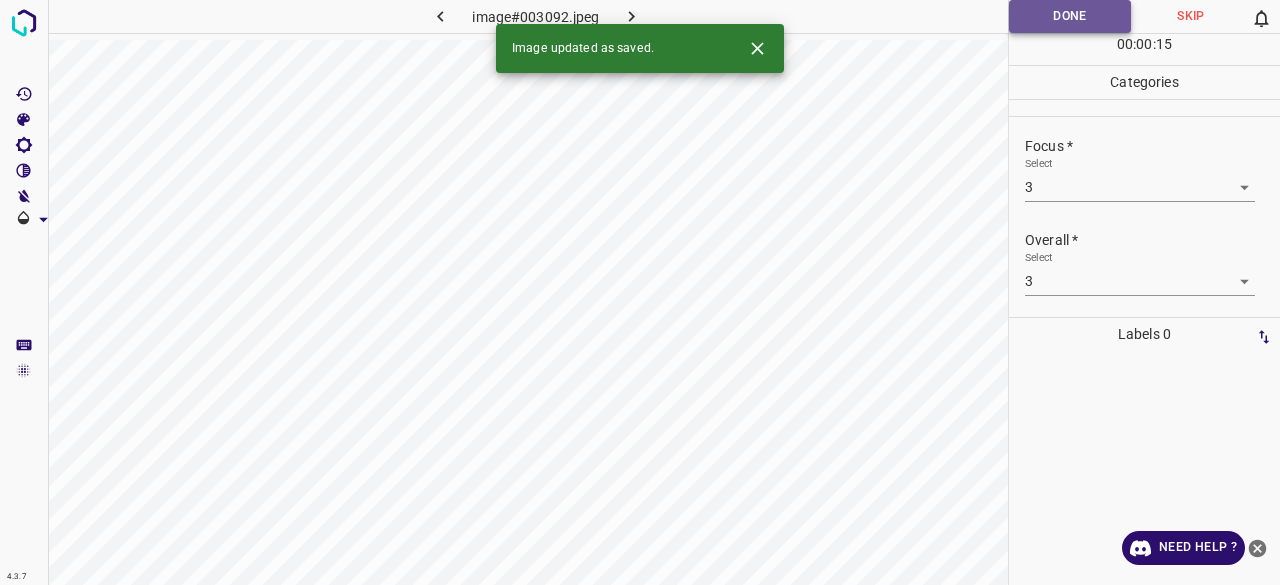 click on "Done" at bounding box center (1070, 16) 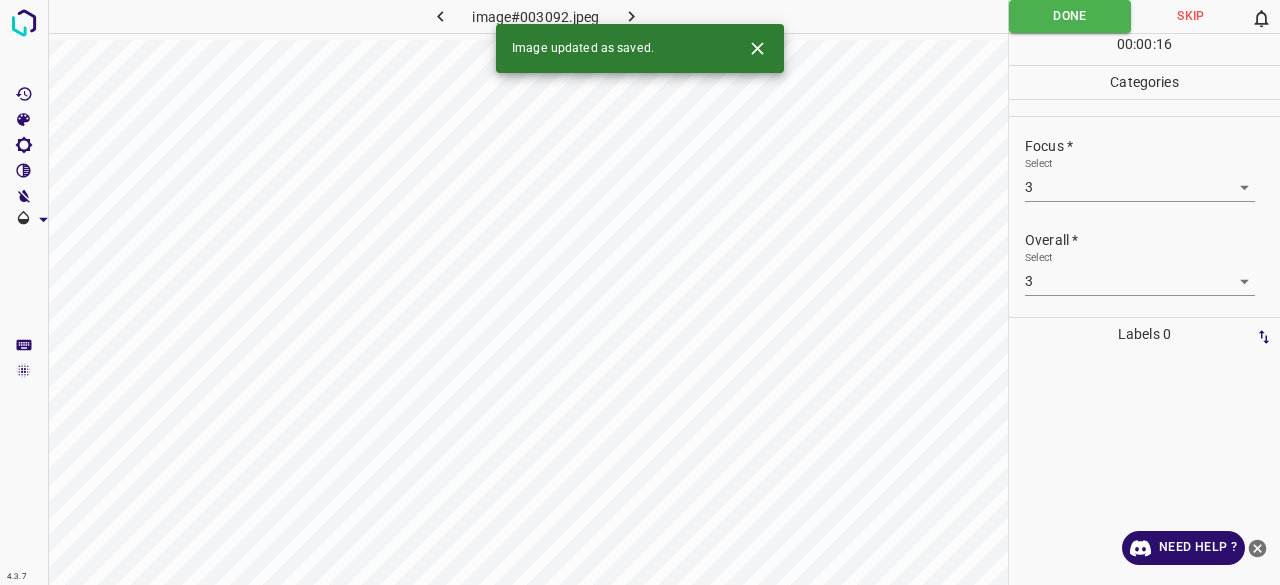 click 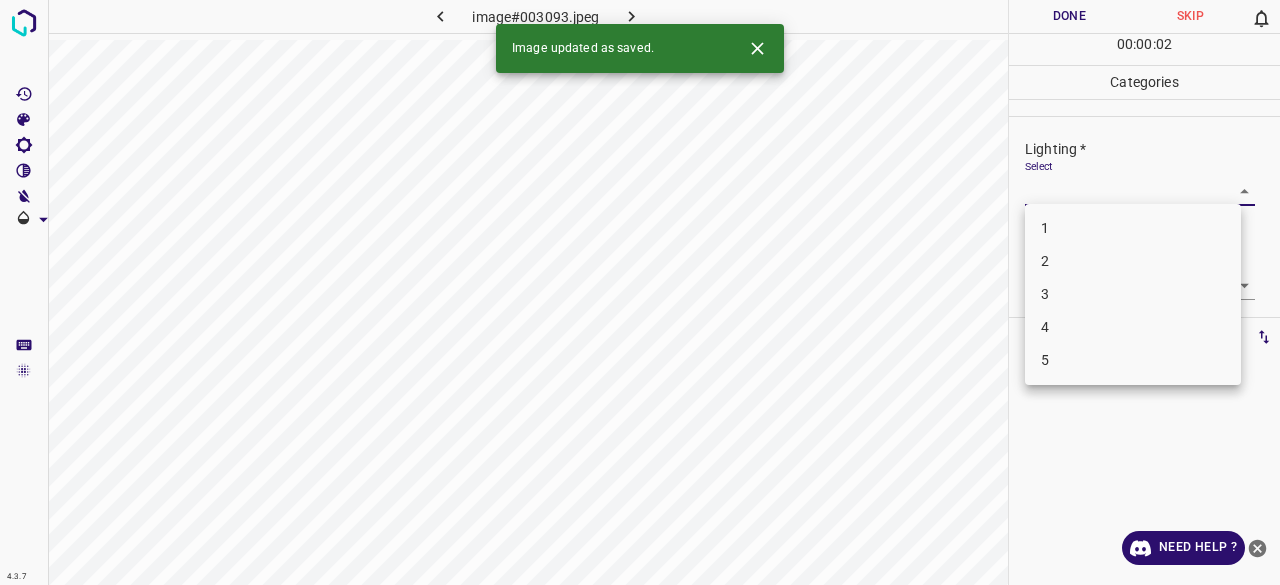 click on "4.3.7 image#003093.jpeg Done Skip 0 00   : 00   : 02   Categories Lighting *  Select ​ Focus *  Select ​ Overall *  Select ​ Labels   0 Categories 1 Lighting 2 Focus 3 Overall Tools Space Change between modes (Draw & Edit) I Auto labeling R Restore zoom M Zoom in N Zoom out Delete Delete selecte label Filters Z Restore filters X Saturation filter C Brightness filter V Contrast filter B Gray scale filter General O Download Image updated as saved. Need Help ? - Text - Hide - Delete 1 2 3 4 5" at bounding box center [640, 292] 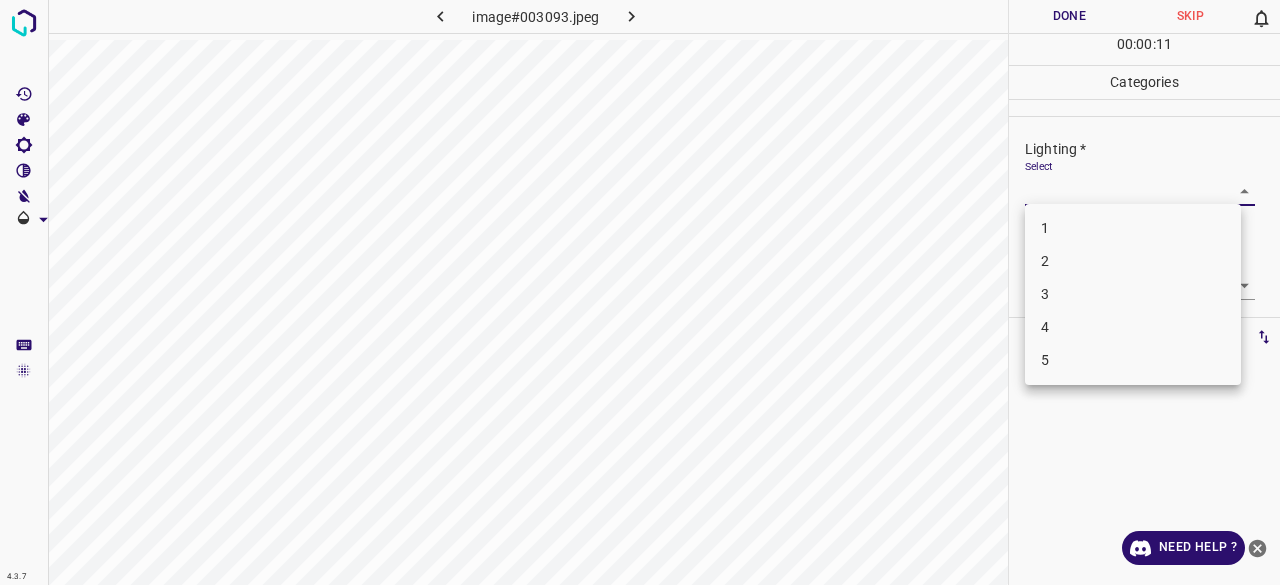click on "3" at bounding box center [1133, 294] 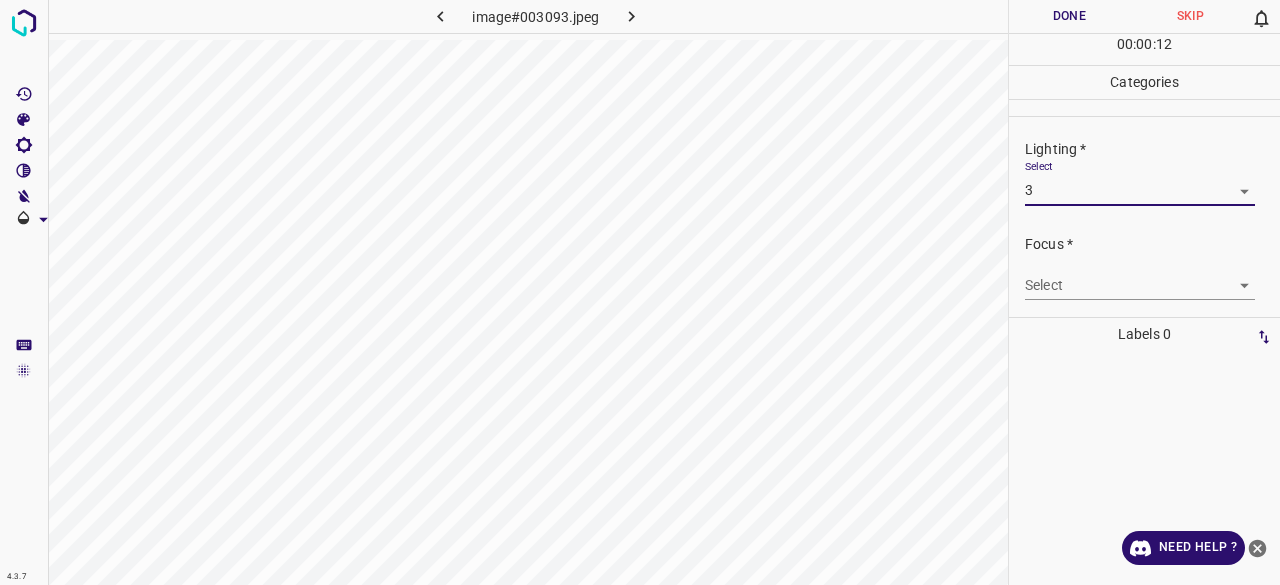 click on "Select ​" at bounding box center [1140, 277] 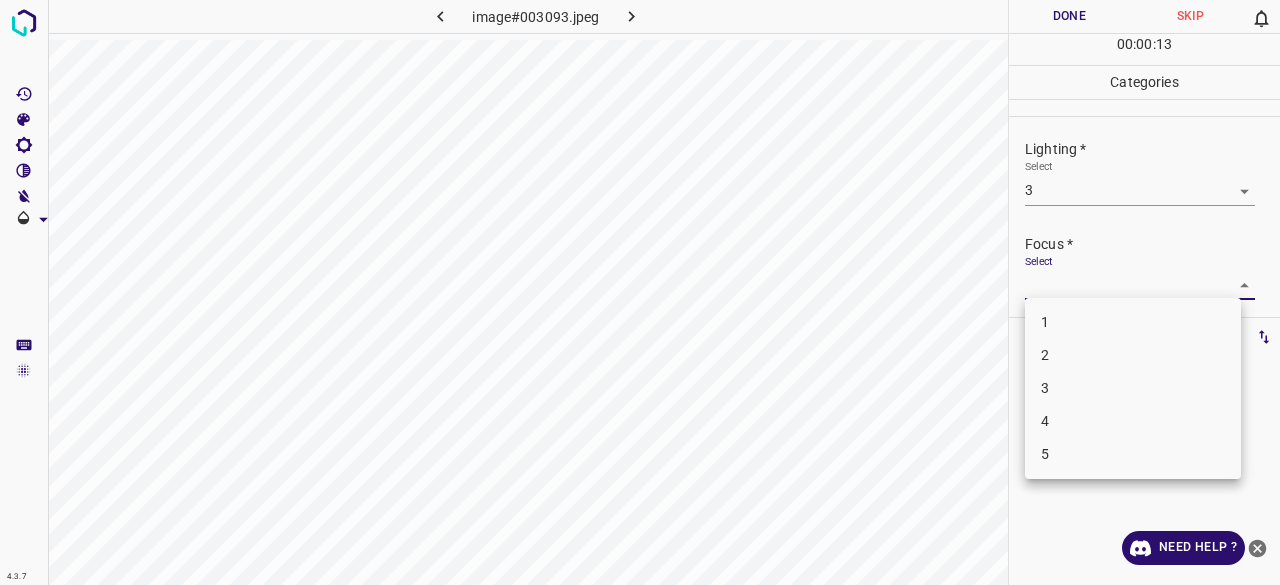 click on "4.3.7 image#003093.jpeg Done Skip 0 00   : 00   : 13   Categories Lighting *  Select 3 3 Focus *  Select ​ Overall *  Select ​ Labels   0 Categories 1 Lighting 2 Focus 3 Overall Tools Space Change between modes (Draw & Edit) I Auto labeling R Restore zoom M Zoom in N Zoom out Delete Delete selecte label Filters Z Restore filters X Saturation filter C Brightness filter V Contrast filter B Gray scale filter General O Download Need Help ? - Text - Hide - Delete 1 2 3 4 5" at bounding box center (640, 292) 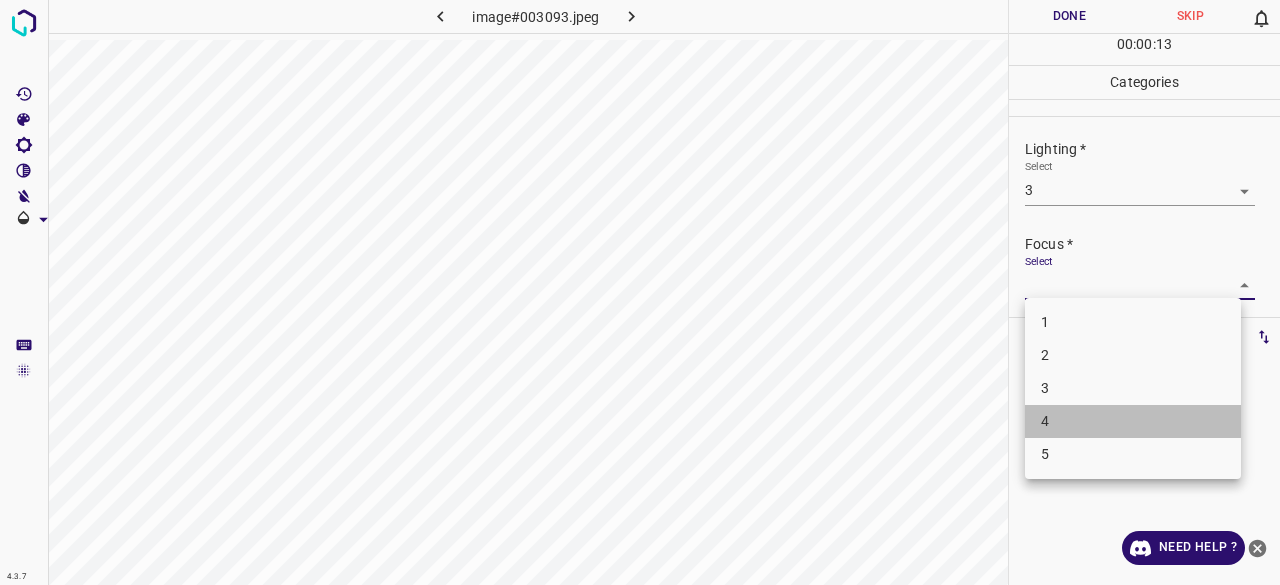 click on "4" at bounding box center [1133, 421] 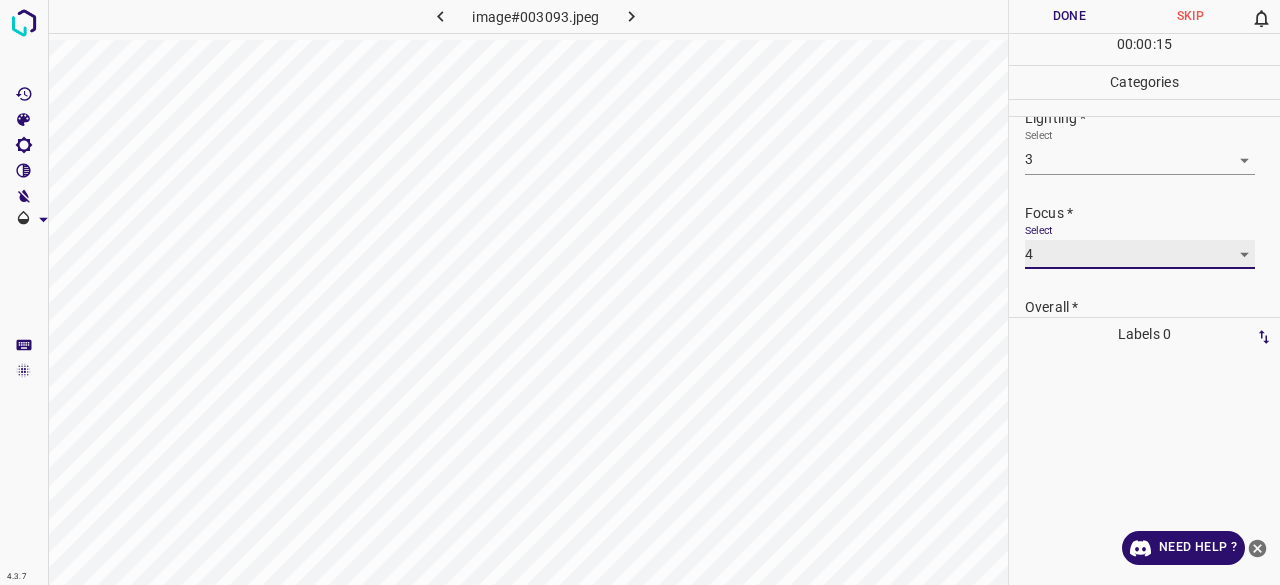 scroll, scrollTop: 0, scrollLeft: 0, axis: both 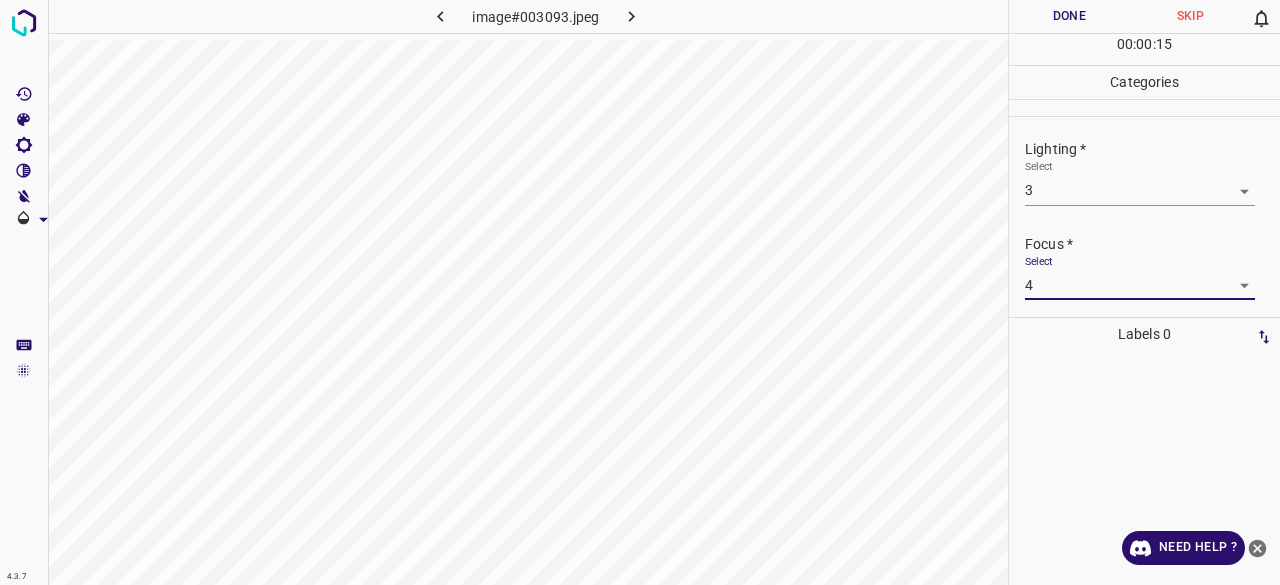 click on "4.3.7 image#003093.jpeg Done Skip 0 00   : 00   : 15   Categories Lighting *  Select 3 3 Focus *  Select 4 4 Overall *  Select ​ Labels   0 Categories 1 Lighting 2 Focus 3 Overall Tools Space Change between modes (Draw & Edit) I Auto labeling R Restore zoom M Zoom in N Zoom out Delete Delete selecte label Filters Z Restore filters X Saturation filter C Brightness filter V Contrast filter B Gray scale filter General O Download Need Help ? - Text - Hide - Delete" at bounding box center (640, 292) 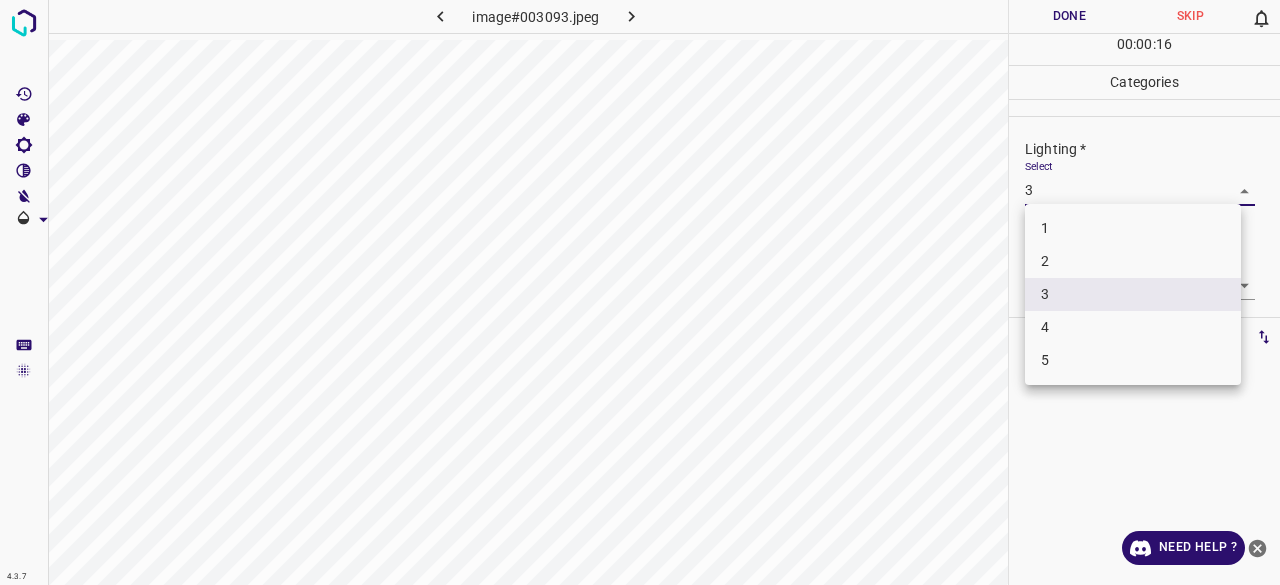 click on "4" at bounding box center [1133, 327] 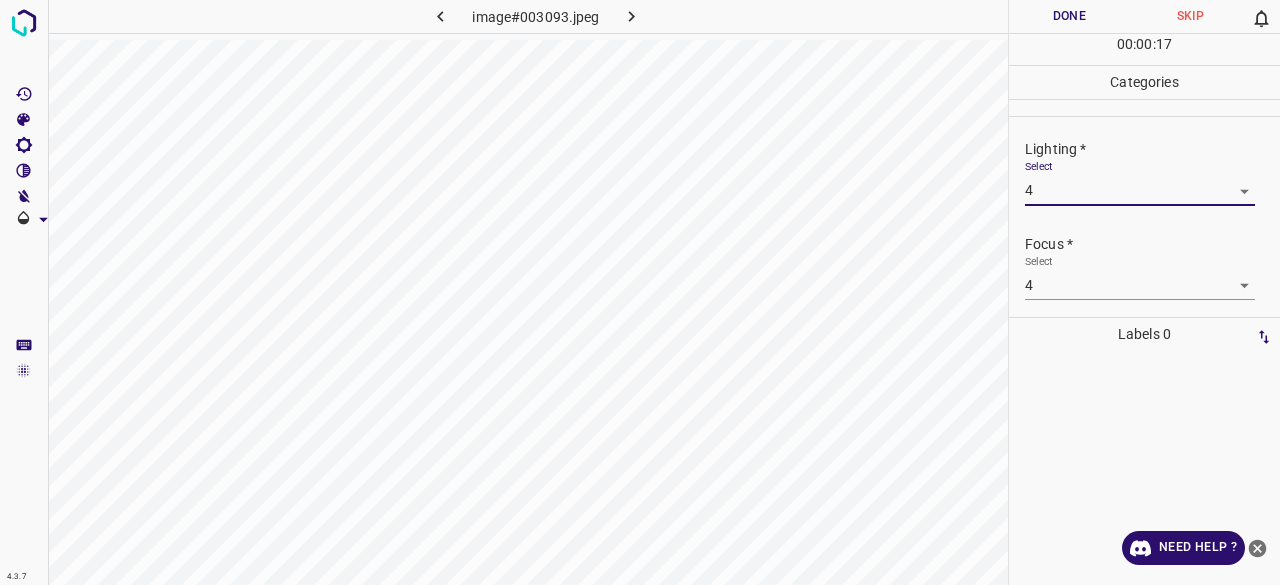 click on "Select 4 4" at bounding box center (1140, 277) 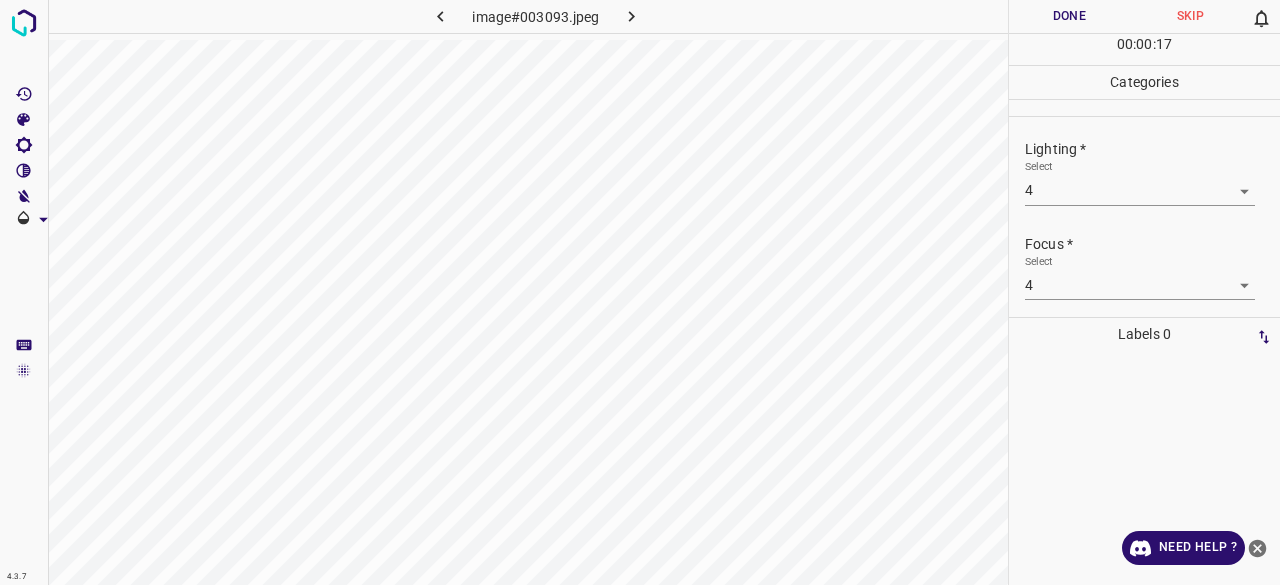 click on "4.3.7 image#003093.jpeg Done Skip 0 00   : 00   : 17   Categories Lighting *  Select 4 4 Focus *  Select 4 4 Overall *  Select ​ Labels   0 Categories 1 Lighting 2 Focus 3 Overall Tools Space Change between modes (Draw & Edit) I Auto labeling R Restore zoom M Zoom in N Zoom out Delete Delete selecte label Filters Z Restore filters X Saturation filter C Brightness filter V Contrast filter B Gray scale filter General O Download Need Help ? - Text - Hide - Delete" at bounding box center (640, 292) 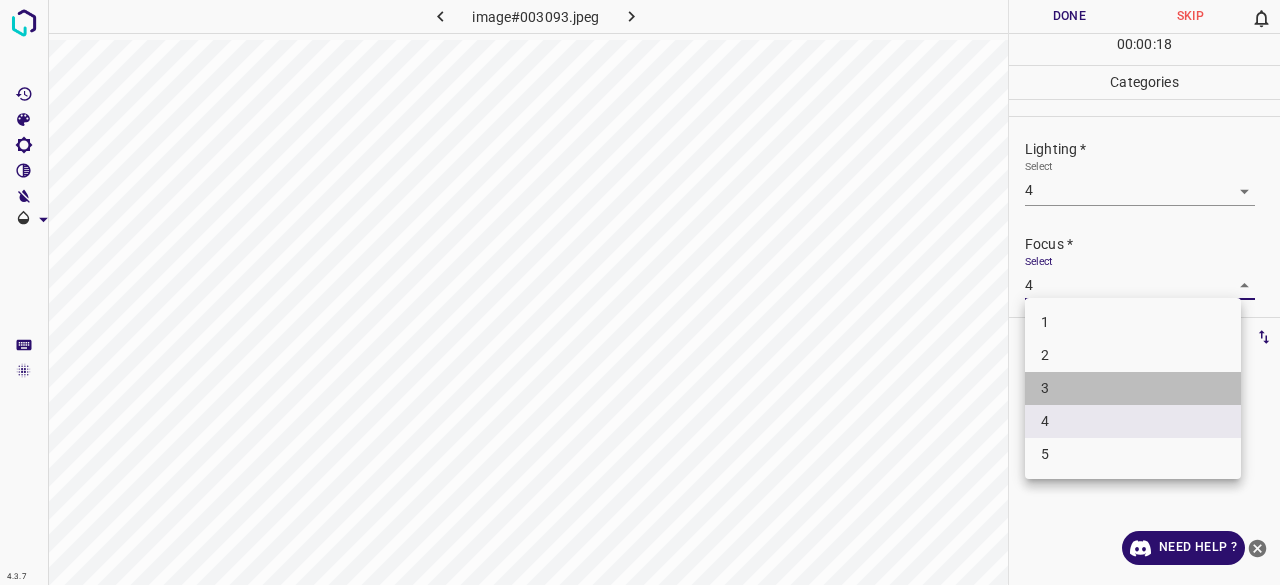 click on "3" at bounding box center (1133, 388) 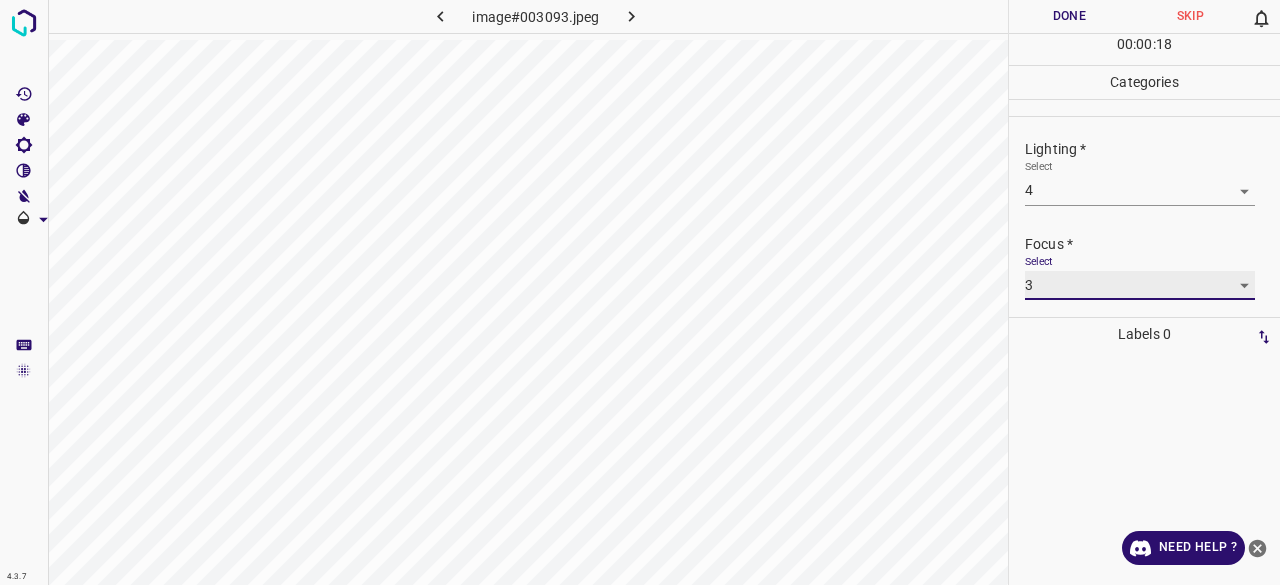 scroll, scrollTop: 98, scrollLeft: 0, axis: vertical 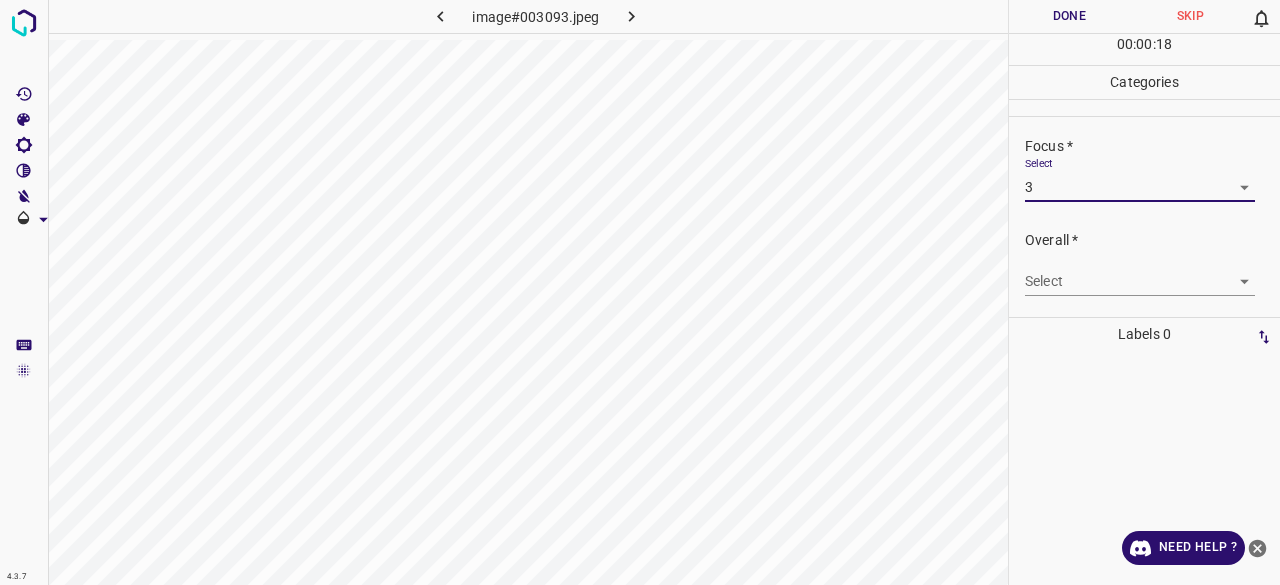 click on "Select ​" at bounding box center [1140, 273] 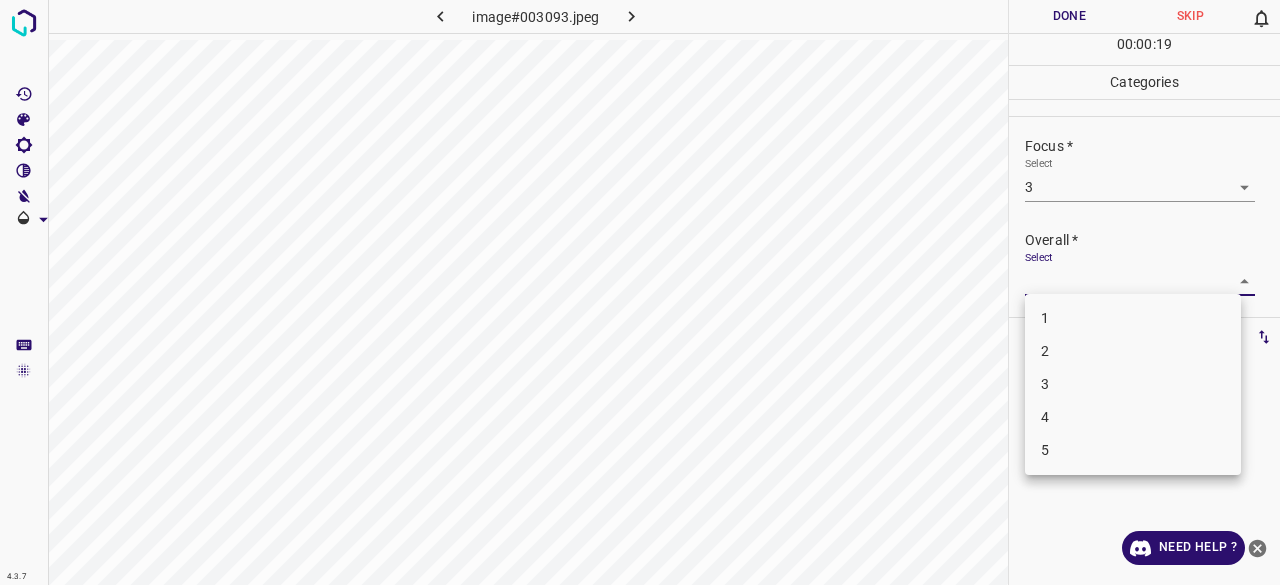 click on "4.3.7 image#003093.jpeg Done Skip 0 00   : 00   : 19   Categories Lighting *  Select 4 4 Focus *  Select 3 3 Overall *  Select ​ Labels   0 Categories 1 Lighting 2 Focus 3 Overall Tools Space Change between modes (Draw & Edit) I Auto labeling R Restore zoom M Zoom in N Zoom out Delete Delete selecte label Filters Z Restore filters X Saturation filter C Brightness filter V Contrast filter B Gray scale filter General O Download Need Help ? - Text - Hide - Delete 1 2 3 4 5" at bounding box center (640, 292) 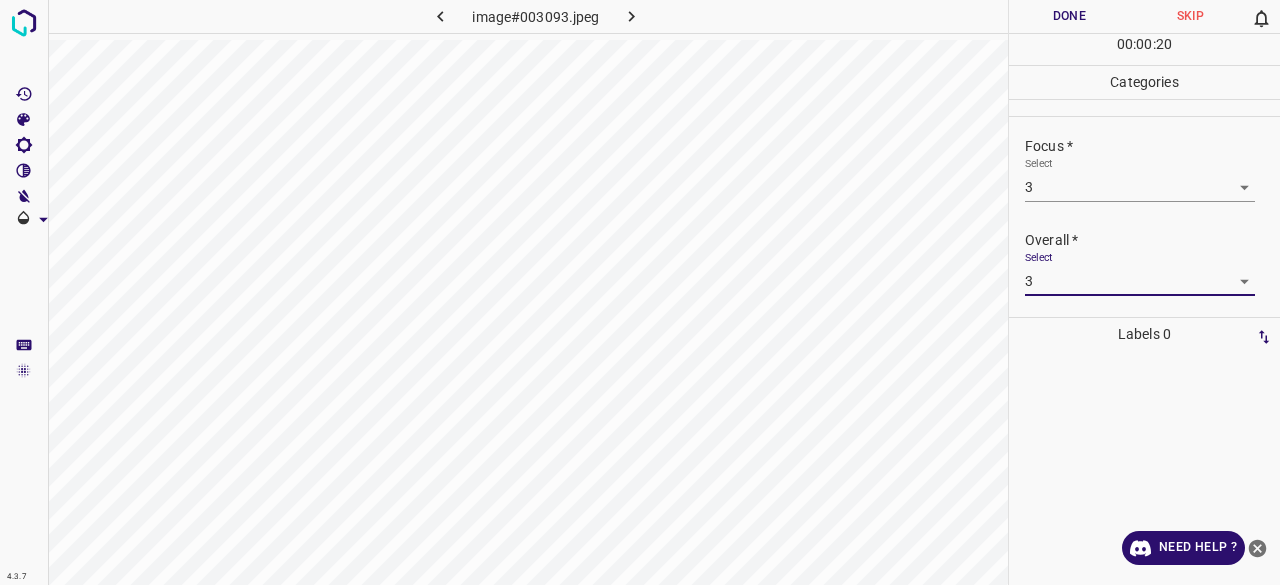 click on "Done" at bounding box center (1069, 16) 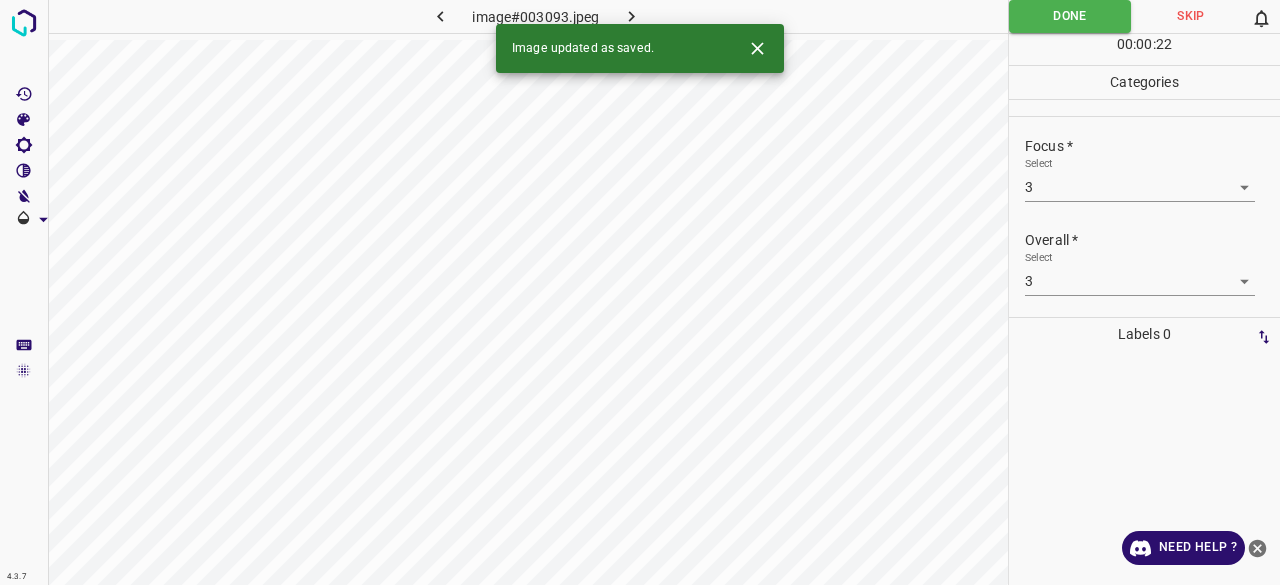 click 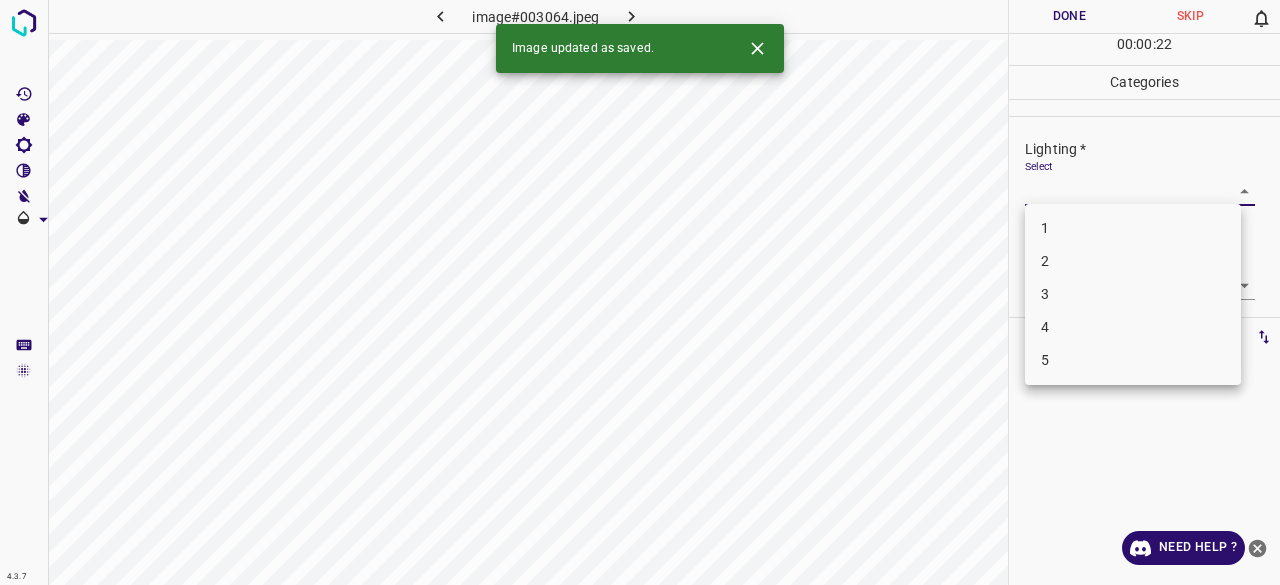 click on "4.3.7 image#003064.jpeg Done Skip 0 00   : 00   : 22   Categories Lighting *  Select ​ Focus *  Select ​ Overall *  Select ​ Labels   0 Categories 1 Lighting 2 Focus 3 Overall Tools Space Change between modes (Draw & Edit) I Auto labeling R Restore zoom M Zoom in N Zoom out Delete Delete selecte label Filters Z Restore filters X Saturation filter C Brightness filter V Contrast filter B Gray scale filter General O Download Image updated as saved. Need Help ? - Text - Hide - Delete 1 2 3 4 5" at bounding box center [640, 292] 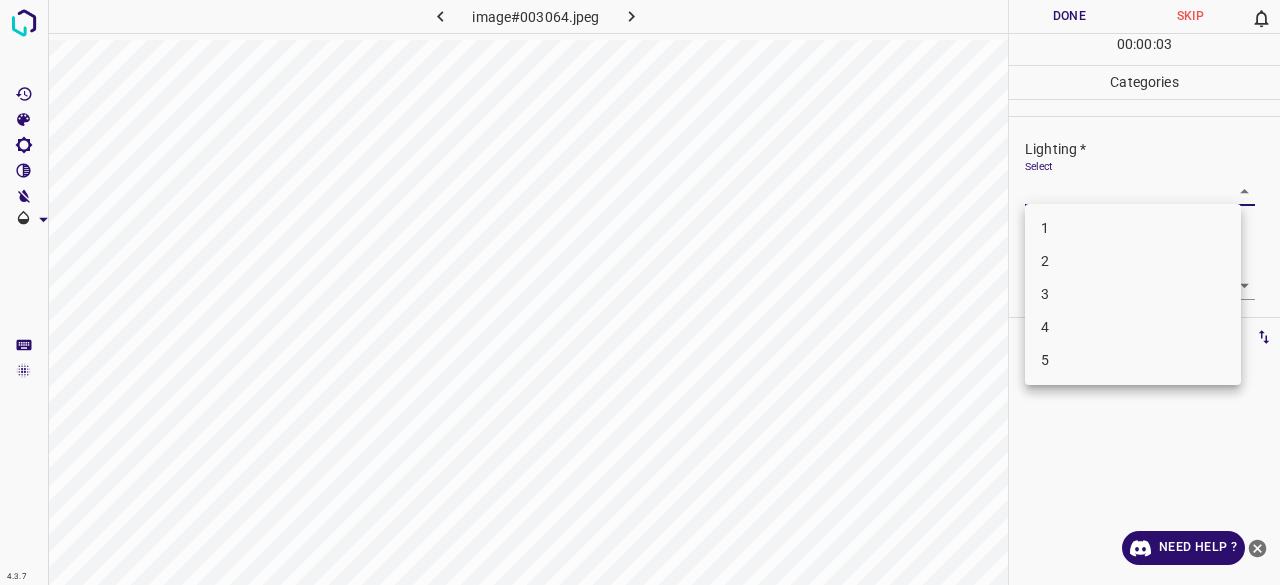 click on "4" at bounding box center [1133, 327] 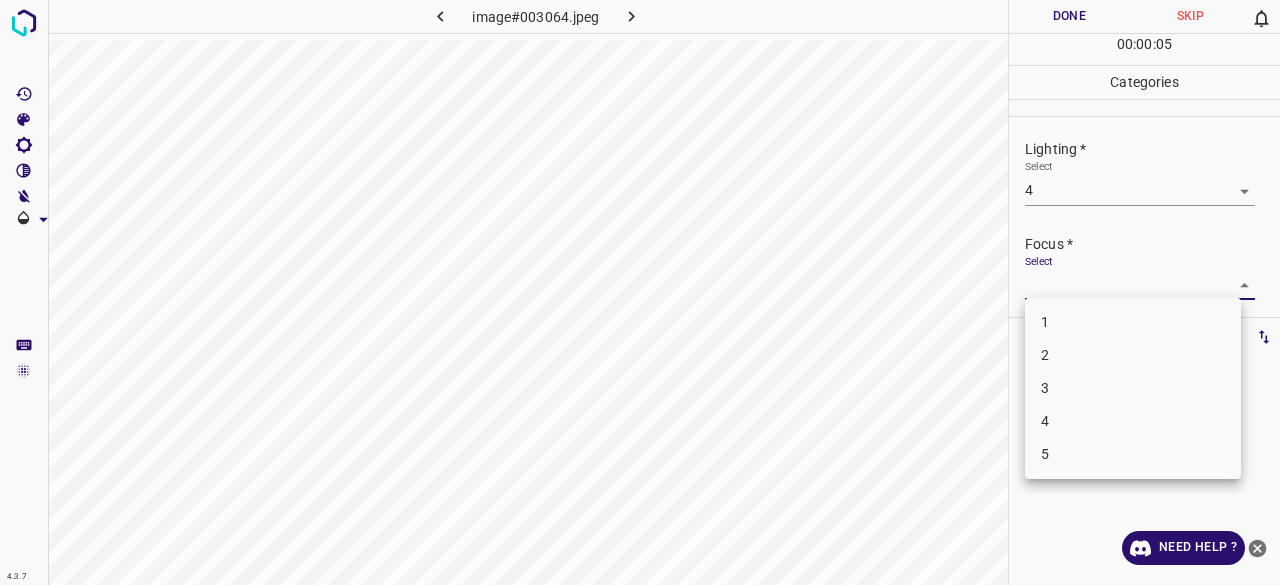 click on "4.3.7 image#003064.jpeg Done Skip 0 00   : 00   : 05   Categories Lighting *  Select 4 4 Focus *  Select ​ Overall *  Select ​ Labels   0 Categories 1 Lighting 2 Focus 3 Overall Tools Space Change between modes (Draw & Edit) I Auto labeling R Restore zoom M Zoom in N Zoom out Delete Delete selecte label Filters Z Restore filters X Saturation filter C Brightness filter V Contrast filter B Gray scale filter General O Download Need Help ? - Text - Hide - Delete 1 2 3 4 5" at bounding box center (640, 292) 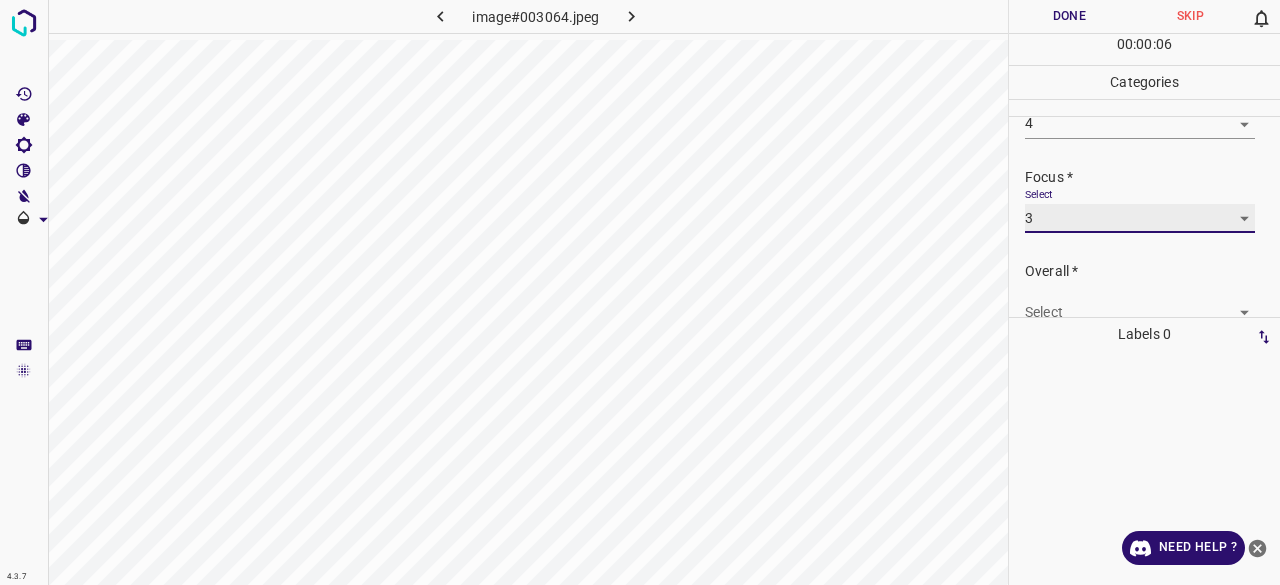 scroll, scrollTop: 98, scrollLeft: 0, axis: vertical 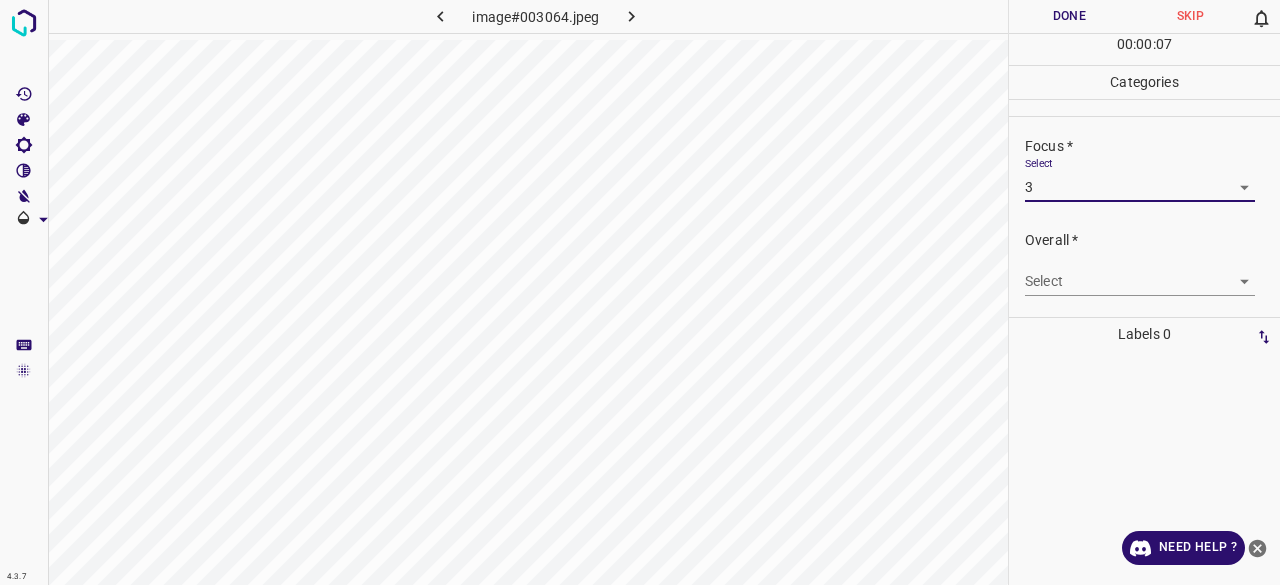 click on "4.3.7 image#003064.jpeg Done Skip 0 00   : 00   : 07   Categories Lighting *  Select 4 4 Focus *  Select 3 3 Overall *  Select ​ Labels   0 Categories 1 Lighting 2 Focus 3 Overall Tools Space Change between modes (Draw & Edit) I Auto labeling R Restore zoom M Zoom in N Zoom out Delete Delete selecte label Filters Z Restore filters X Saturation filter C Brightness filter V Contrast filter B Gray scale filter General O Download Need Help ? - Text - Hide - Delete" at bounding box center [640, 292] 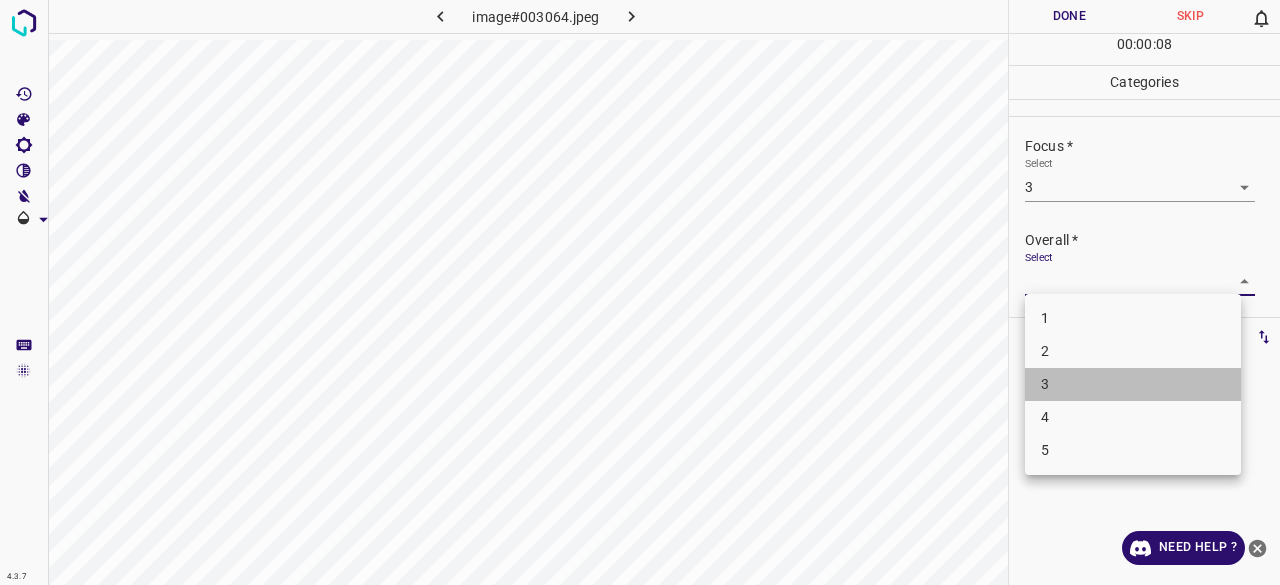 click on "3" at bounding box center (1133, 384) 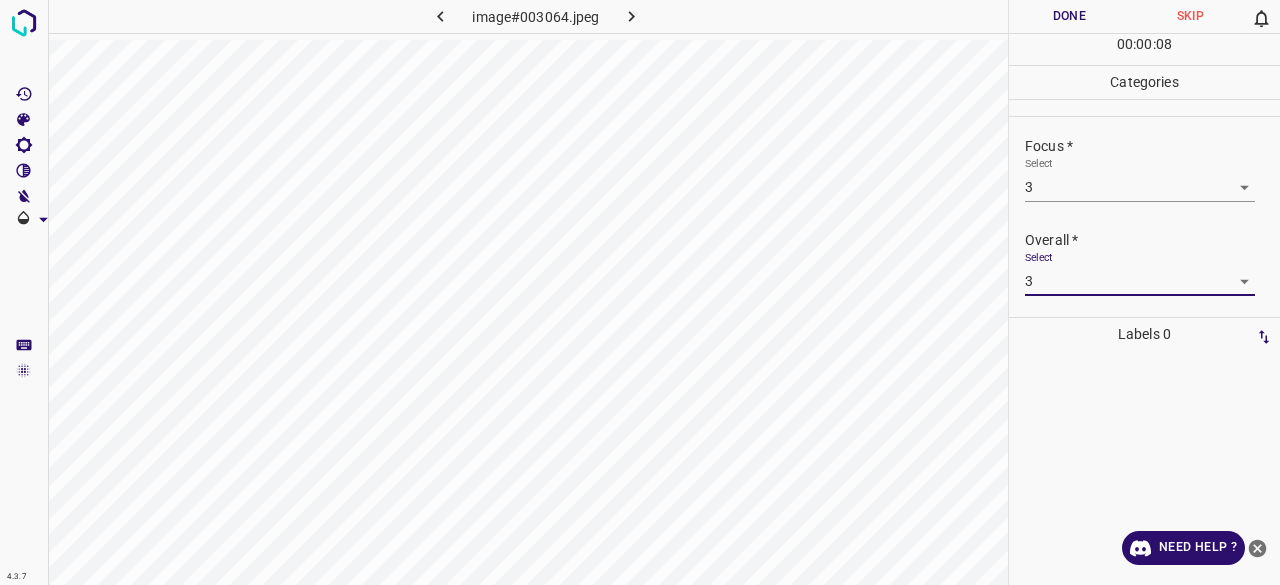 click on "Done Skip 0 00   : 00   : 08" at bounding box center (1144, 32) 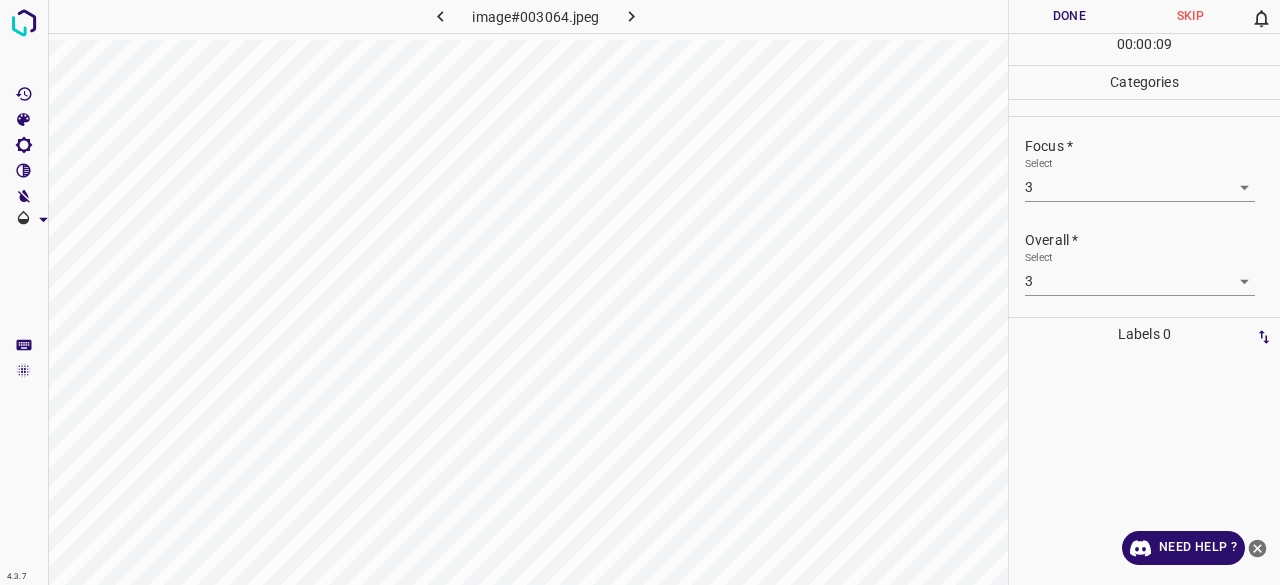 click on "Done" at bounding box center (1069, 16) 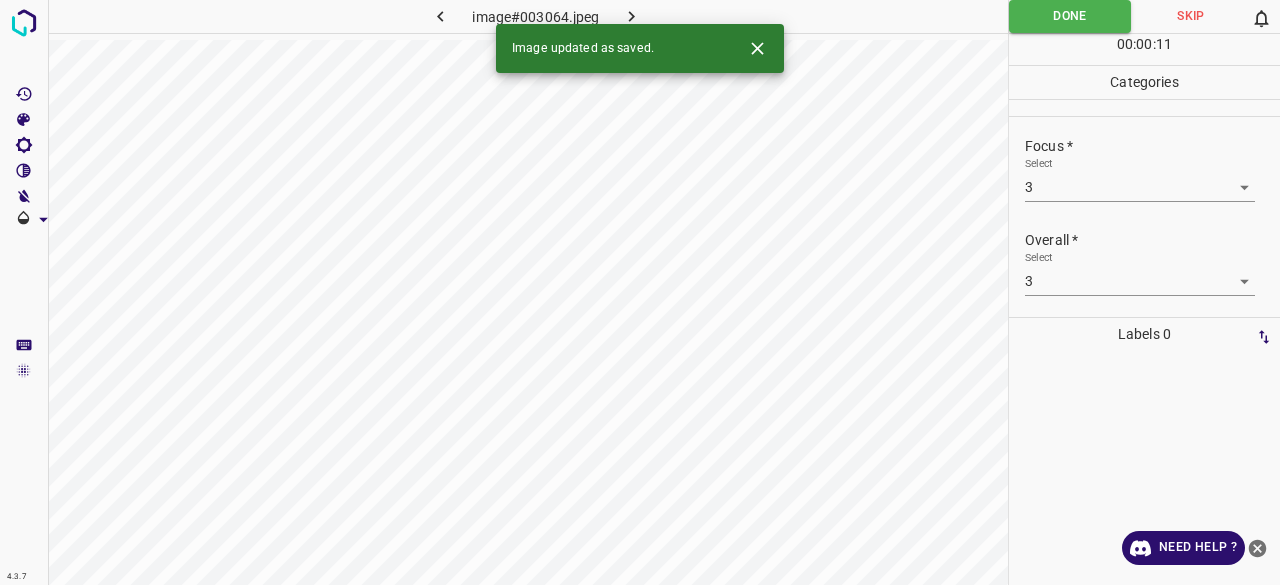 click at bounding box center [632, 16] 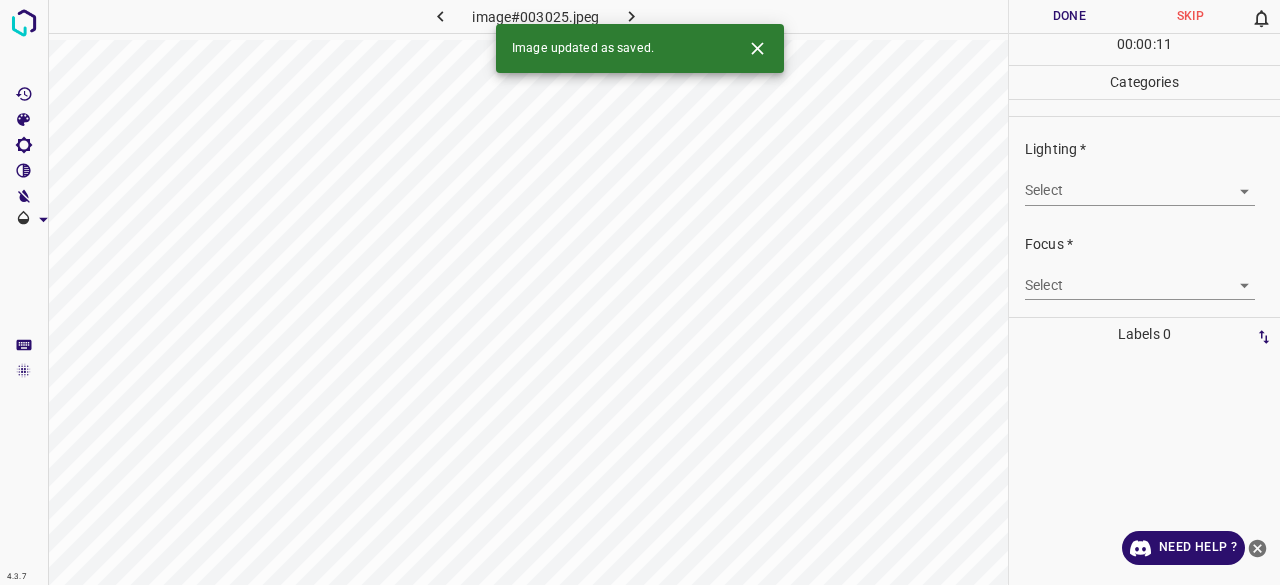 click on "4.3.7 image#003025.jpeg Done Skip 0 00   : 00   : 11   Categories Lighting *  Select ​ Focus *  Select ​ Overall *  Select ​ Labels   0 Categories 1 Lighting 2 Focus 3 Overall Tools Space Change between modes (Draw & Edit) I Auto labeling R Restore zoom M Zoom in N Zoom out Delete Delete selecte label Filters Z Restore filters X Saturation filter C Brightness filter V Contrast filter B Gray scale filter General O Download Image updated as saved. Need Help ? - Text - Hide - Delete" at bounding box center [640, 292] 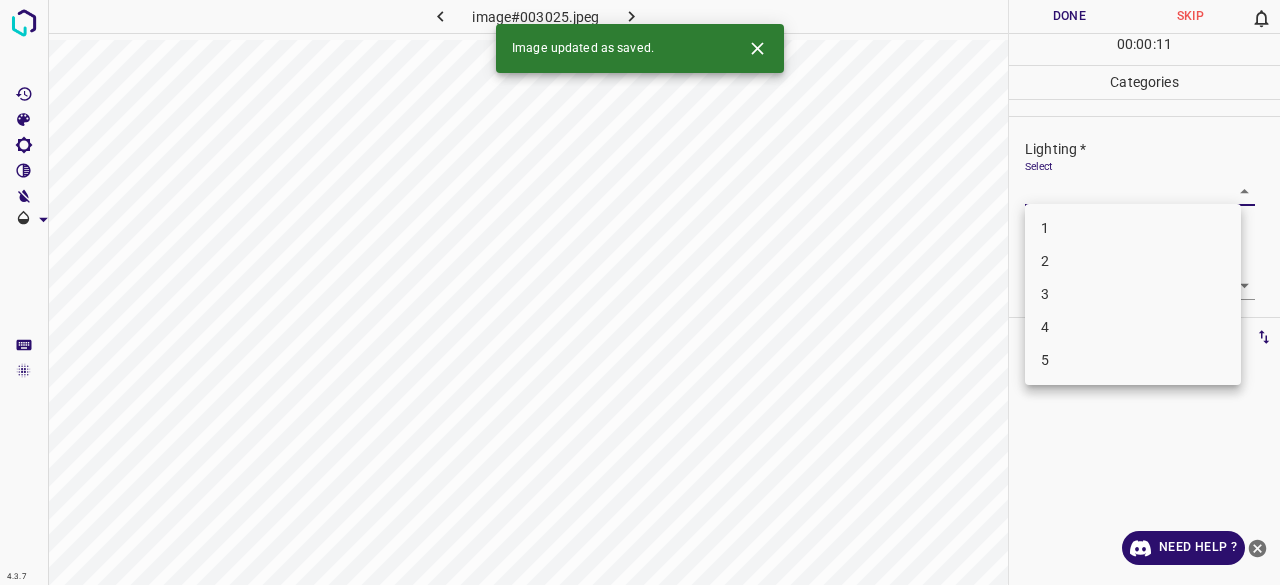 click on "3" at bounding box center (1133, 294) 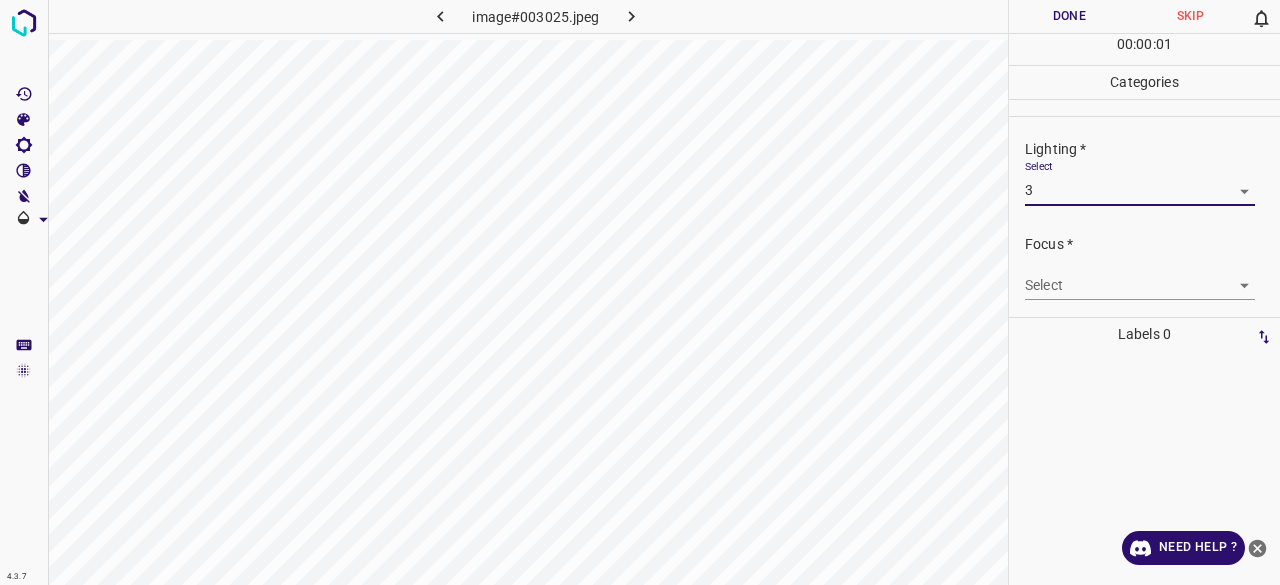 click on "4.3.7 image#003025.jpeg Done Skip 0 00   : 00   : 01   Categories Lighting *  Select 3 3 Focus *  Select ​ Overall *  Select ​ Labels   0 Categories 1 Lighting 2 Focus 3 Overall Tools Space Change between modes (Draw & Edit) I Auto labeling R Restore zoom M Zoom in N Zoom out Delete Delete selecte label Filters Z Restore filters X Saturation filter C Brightness filter V Contrast filter B Gray scale filter General O Download Need Help ? - Text - Hide - Delete" at bounding box center [640, 292] 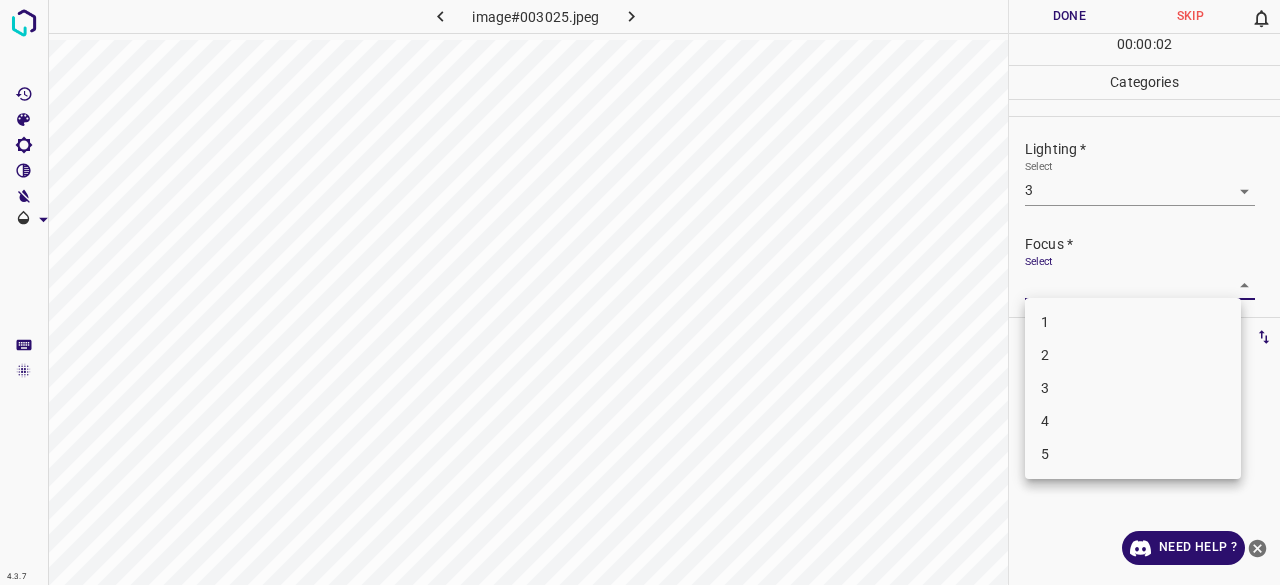 click on "4" at bounding box center [1133, 421] 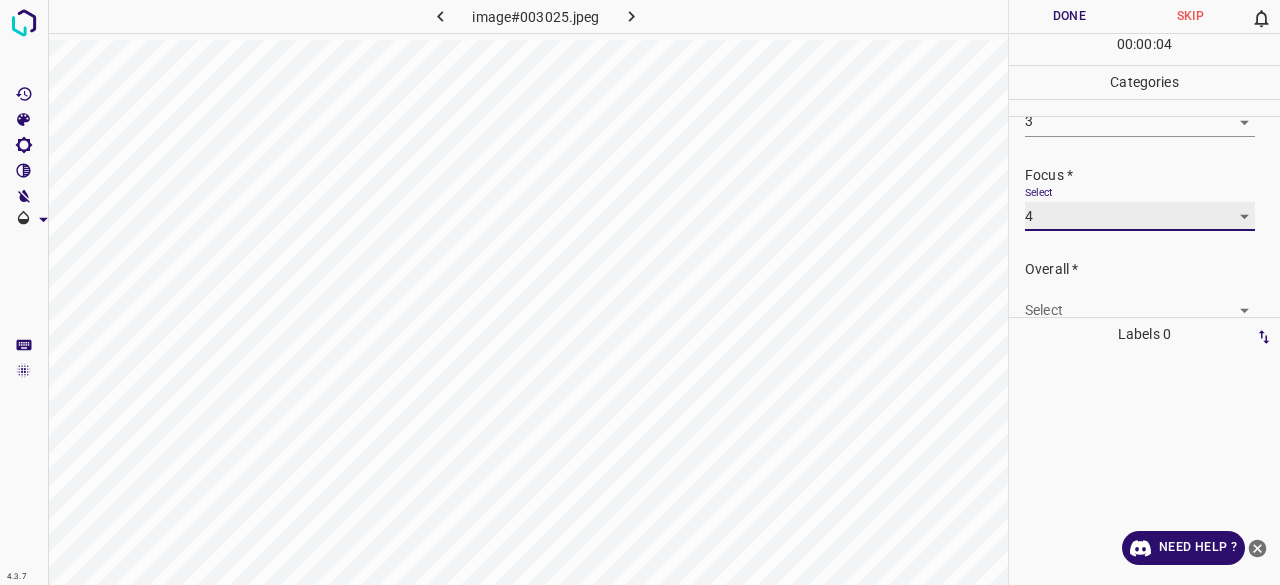 scroll, scrollTop: 98, scrollLeft: 0, axis: vertical 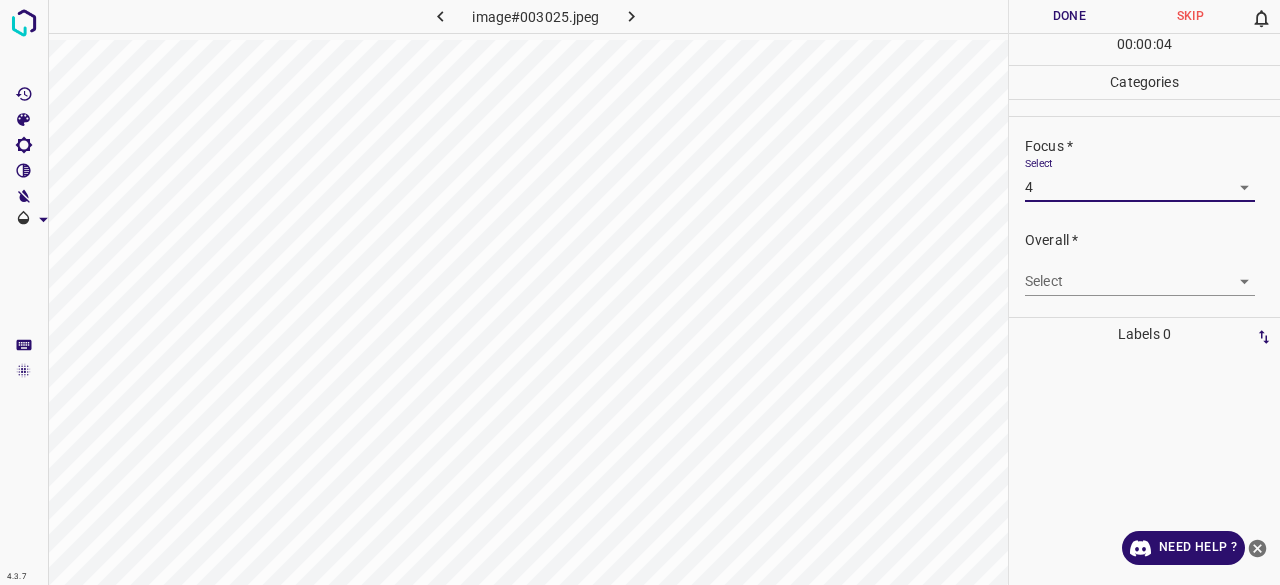 click on "Overall *  Select ​" at bounding box center (1144, 263) 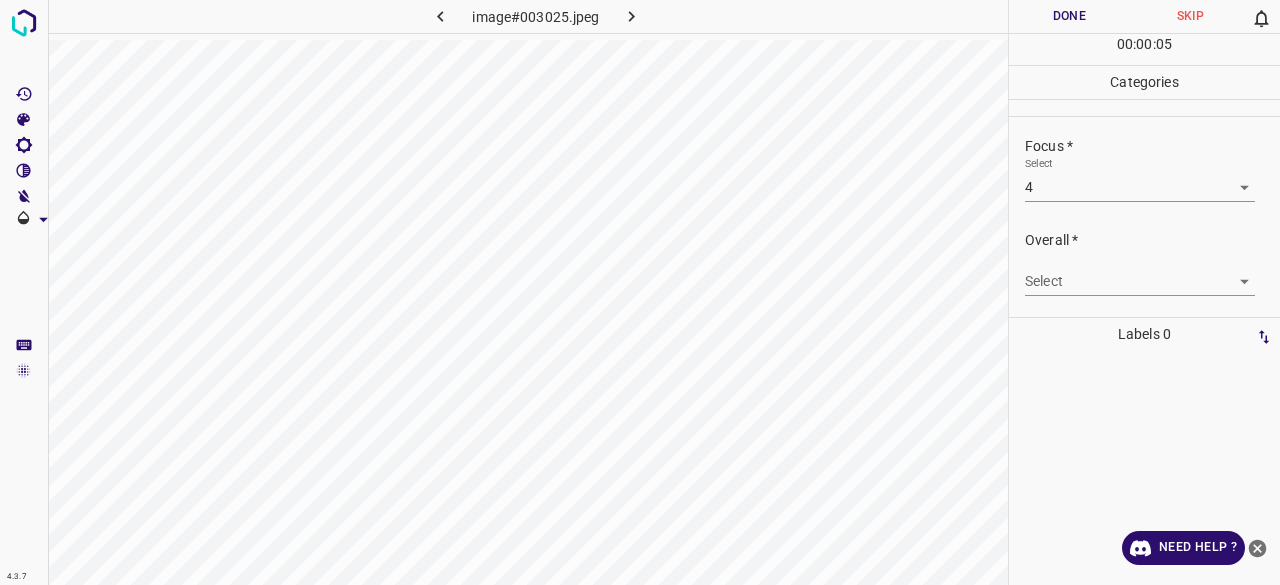 click on "4.3.7 image#003025.jpeg Done Skip 0 00   : 00   : 05   Categories Lighting *  Select 3 3 Focus *  Select 4 4 Overall *  Select ​ Labels   0 Categories 1 Lighting 2 Focus 3 Overall Tools Space Change between modes (Draw & Edit) I Auto labeling R Restore zoom M Zoom in N Zoom out Delete Delete selecte label Filters Z Restore filters X Saturation filter C Brightness filter V Contrast filter B Gray scale filter General O Download Need Help ? - Text - Hide - Delete" at bounding box center (640, 292) 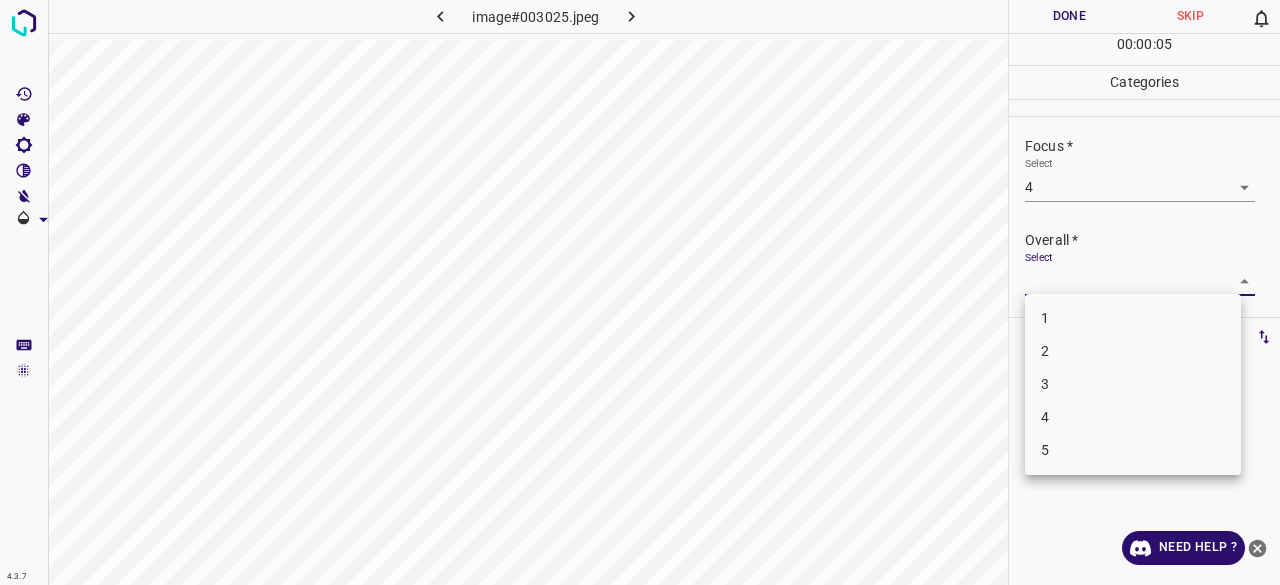 click on "3" at bounding box center (1133, 384) 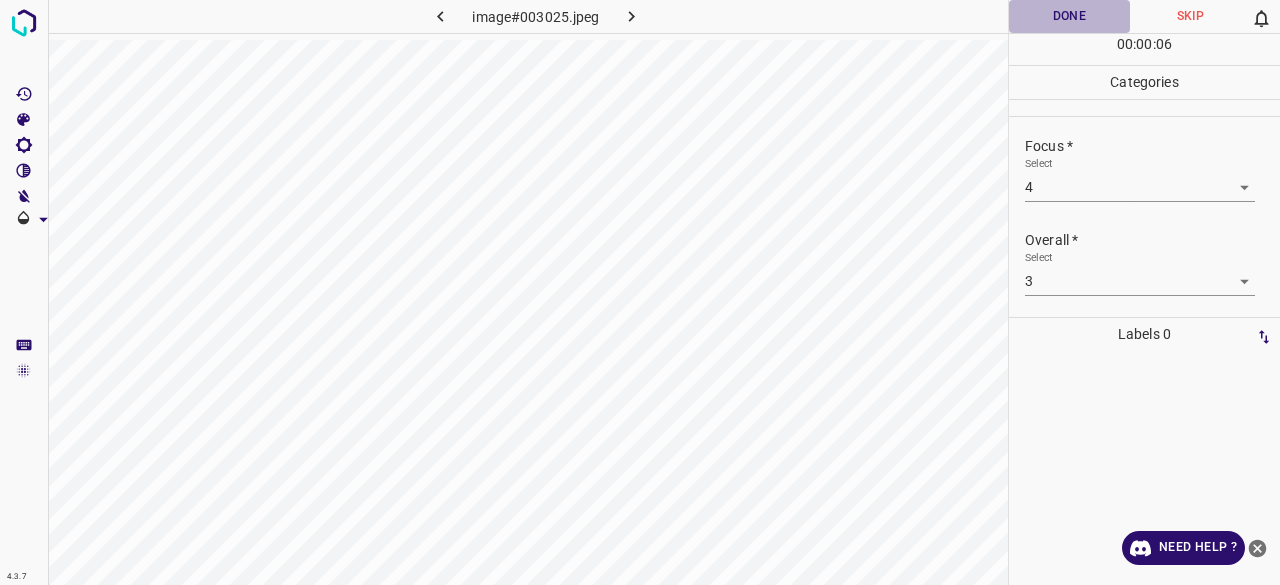 click on "Done" at bounding box center (1069, 16) 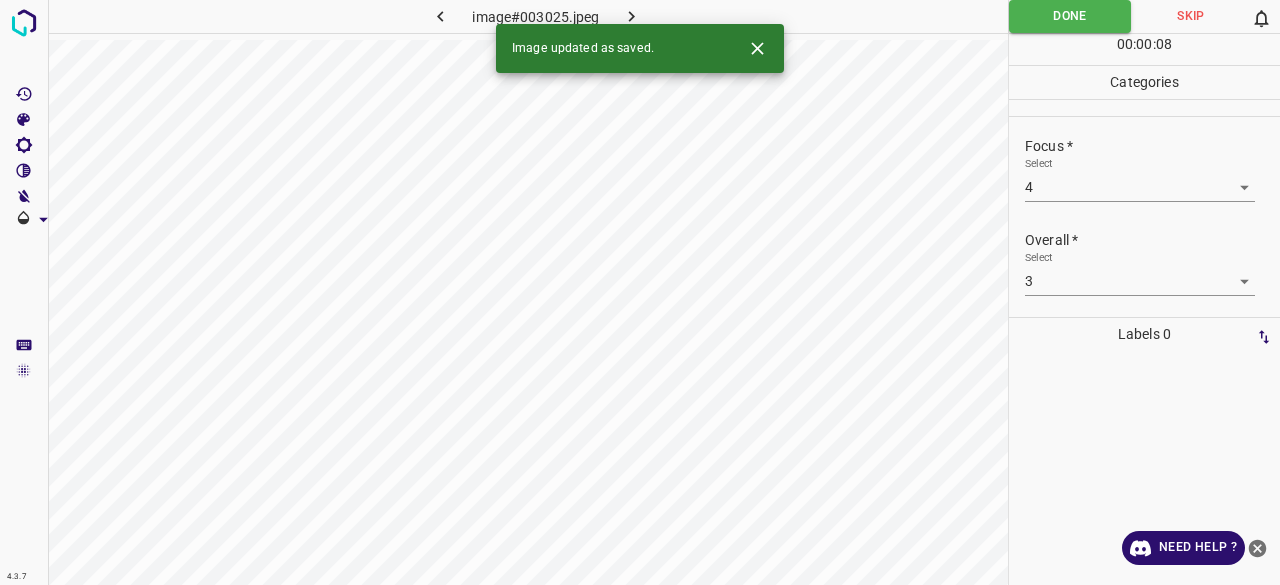 click at bounding box center (632, 16) 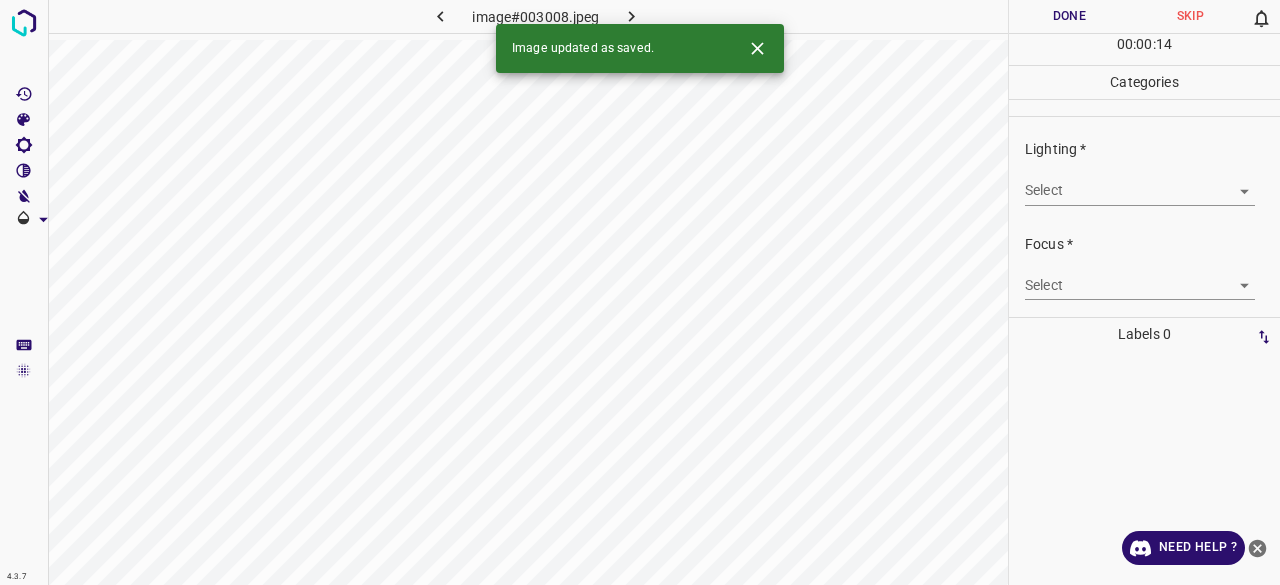 click on "4.3.7 image#003008.jpeg Done Skip 0 00   : 00   : 14   Categories Lighting *  Select ​ Focus *  Select ​ Overall *  Select ​ Labels   0 Categories 1 Lighting 2 Focus 3 Overall Tools Space Change between modes (Draw & Edit) I Auto labeling R Restore zoom M Zoom in N Zoom out Delete Delete selecte label Filters Z Restore filters X Saturation filter C Brightness filter V Contrast filter B Gray scale filter General O Download Image updated as saved. Need Help ? - Text - Hide - Delete" at bounding box center (640, 292) 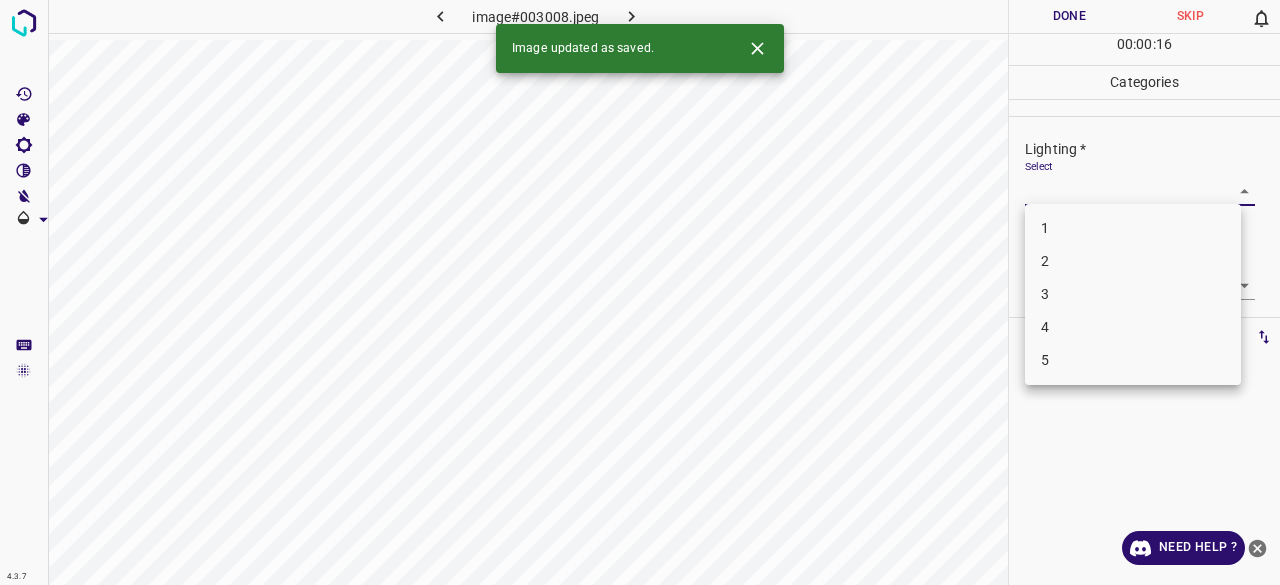 click on "3" at bounding box center [1133, 294] 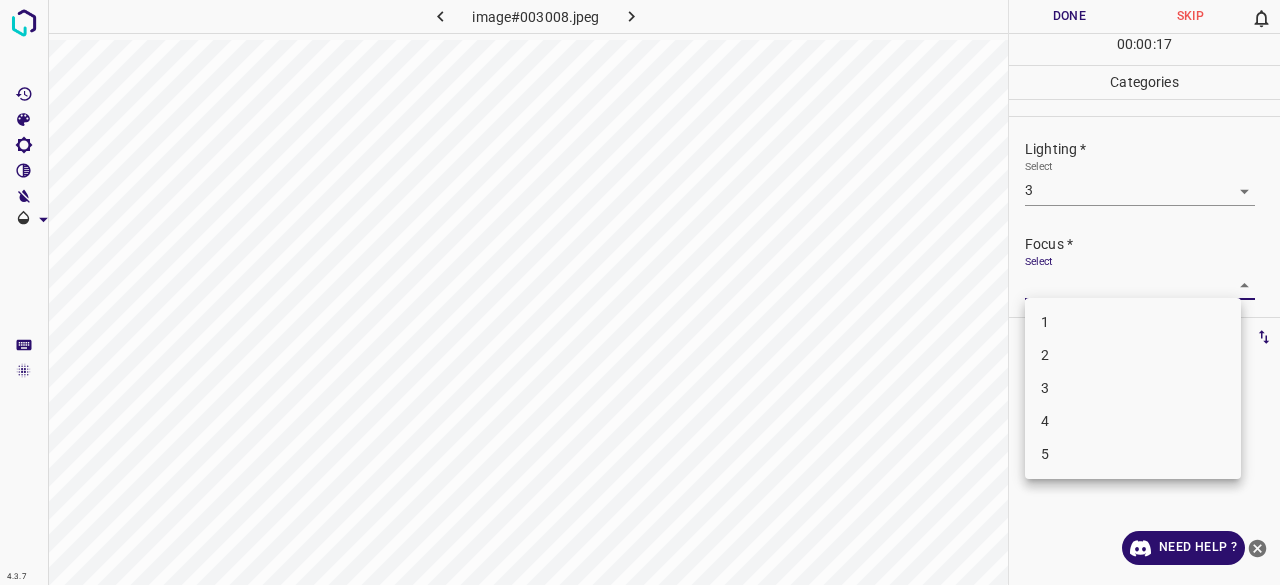 click on "4.3.7 image#003008.jpeg Done Skip 0 00   : 00   : 17   Categories Lighting *  Select 3 3 Focus *  Select ​ Overall *  Select ​ Labels   0 Categories 1 Lighting 2 Focus 3 Overall Tools Space Change between modes (Draw & Edit) I Auto labeling R Restore zoom M Zoom in N Zoom out Delete Delete selecte label Filters Z Restore filters X Saturation filter C Brightness filter V Contrast filter B Gray scale filter General O Download Need Help ? - Text - Hide - Delete 1 2 3 4 5" at bounding box center [640, 292] 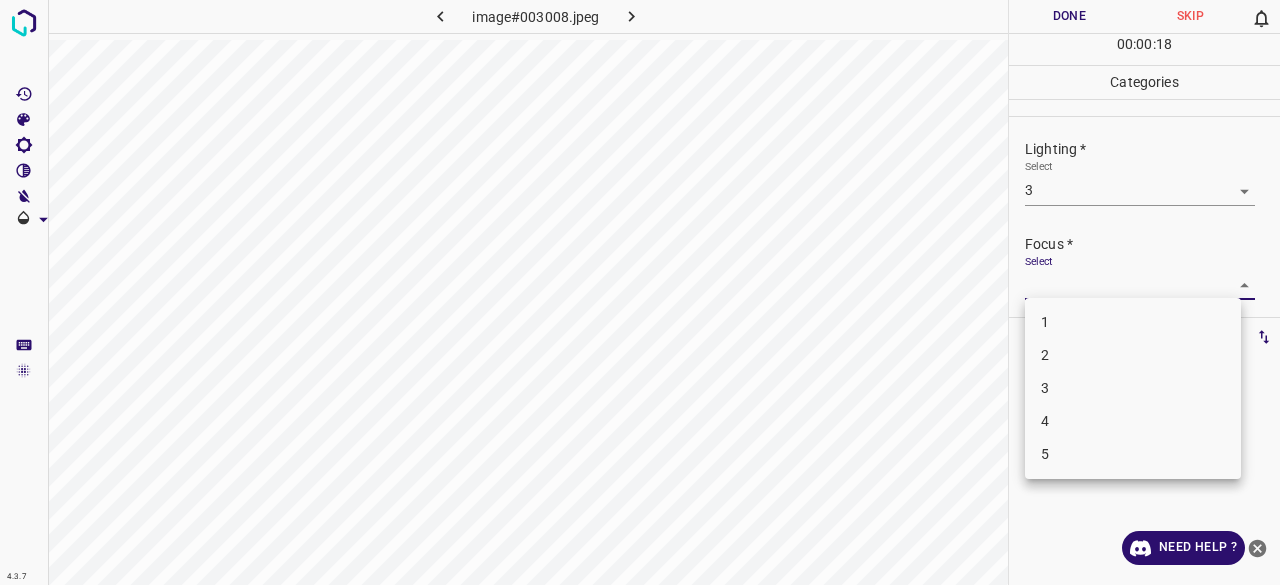 click on "3" at bounding box center [1133, 388] 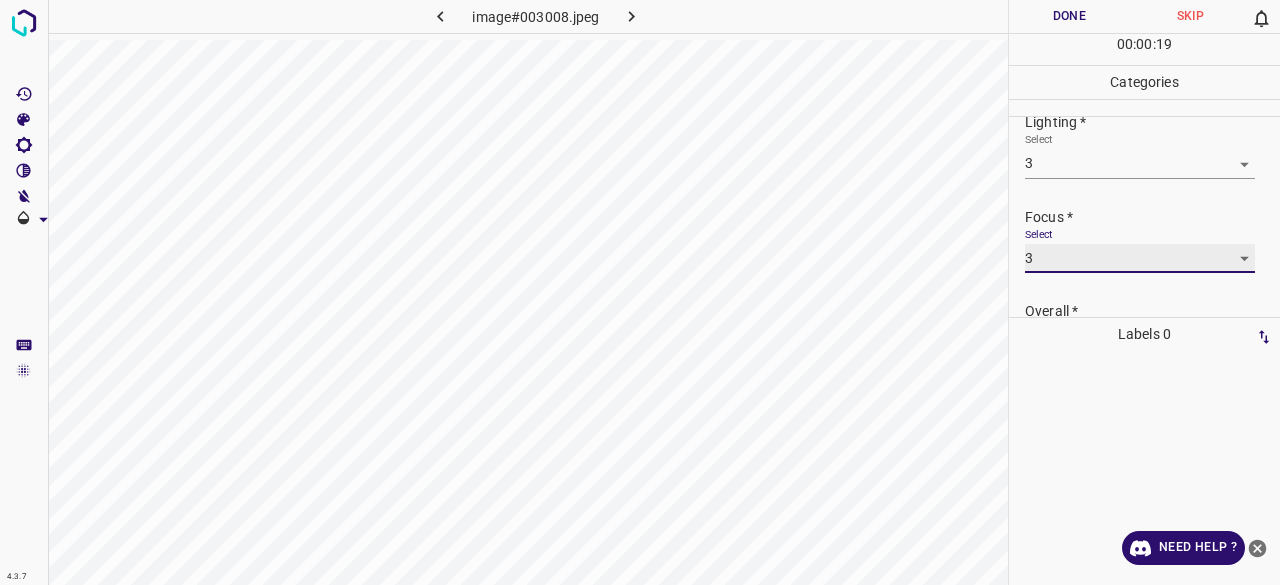 scroll, scrollTop: 98, scrollLeft: 0, axis: vertical 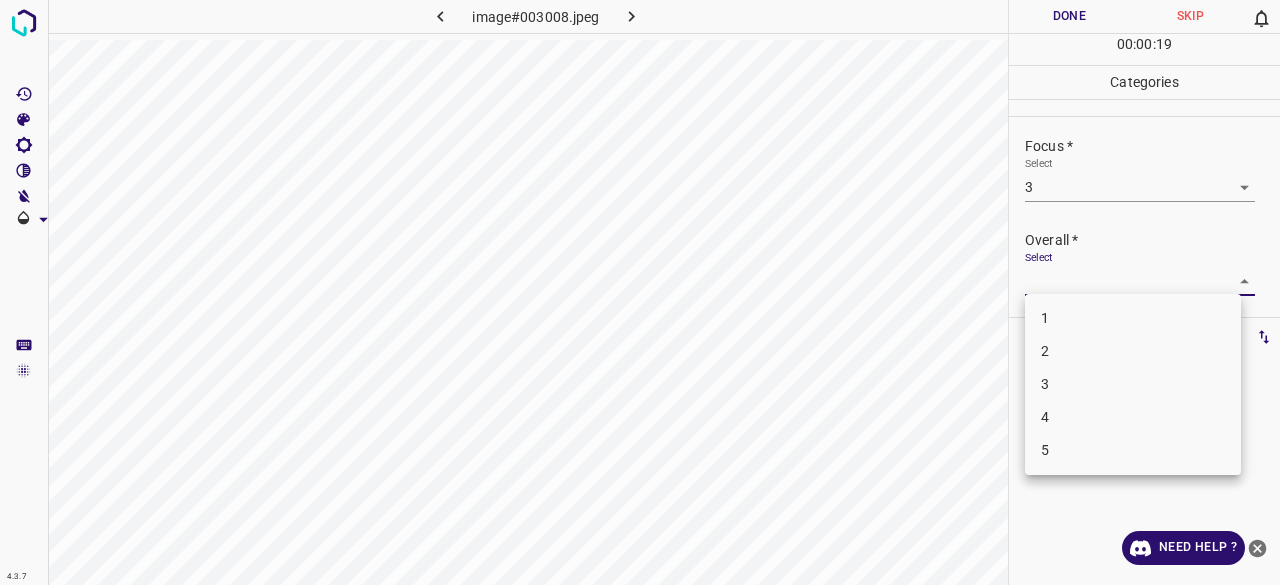 click on "4.3.7 image#003008.jpeg Done Skip 0 00   : 00   : 19   Categories Lighting *  Select 3 3 Focus *  Select 3 3 Overall *  Select ​ Labels   0 Categories 1 Lighting 2 Focus 3 Overall Tools Space Change between modes (Draw & Edit) I Auto labeling R Restore zoom M Zoom in N Zoom out Delete Delete selecte label Filters Z Restore filters X Saturation filter C Brightness filter V Contrast filter B Gray scale filter General O Download Need Help ? - Text - Hide - Delete 1 2 3 4 5" at bounding box center (640, 292) 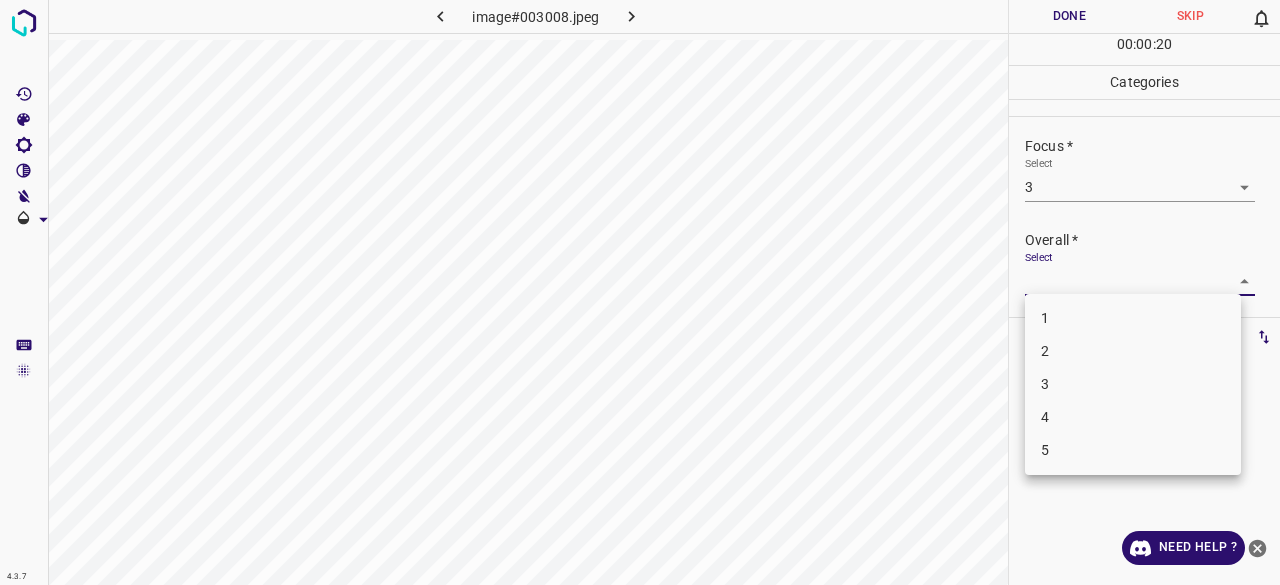 click on "3" at bounding box center (1133, 384) 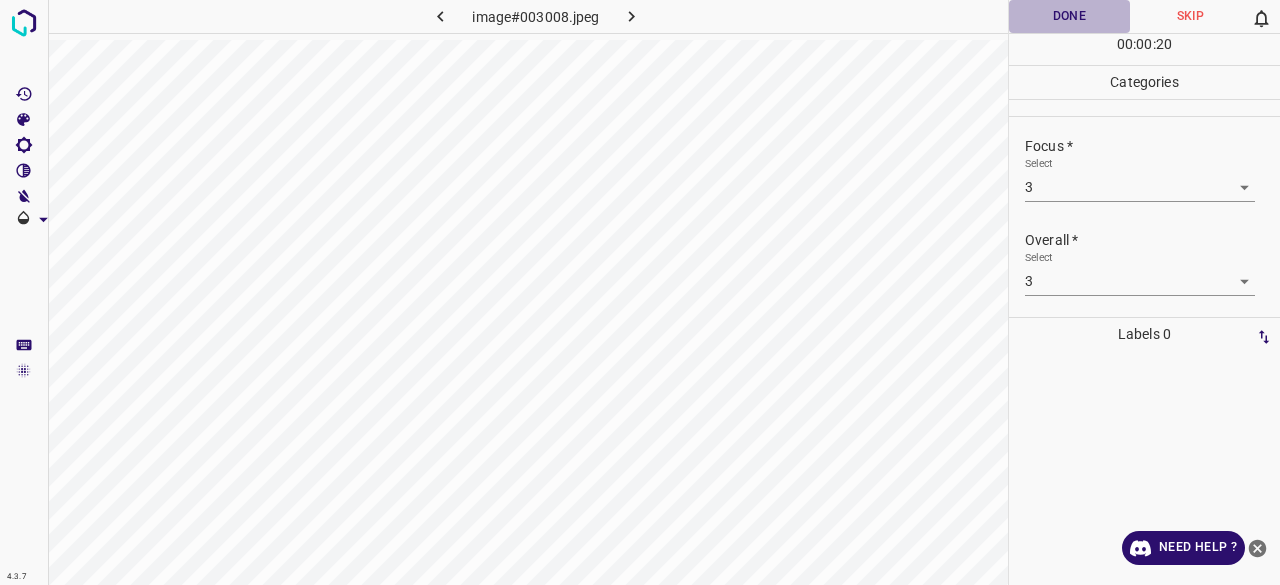 click on "Done" at bounding box center (1069, 16) 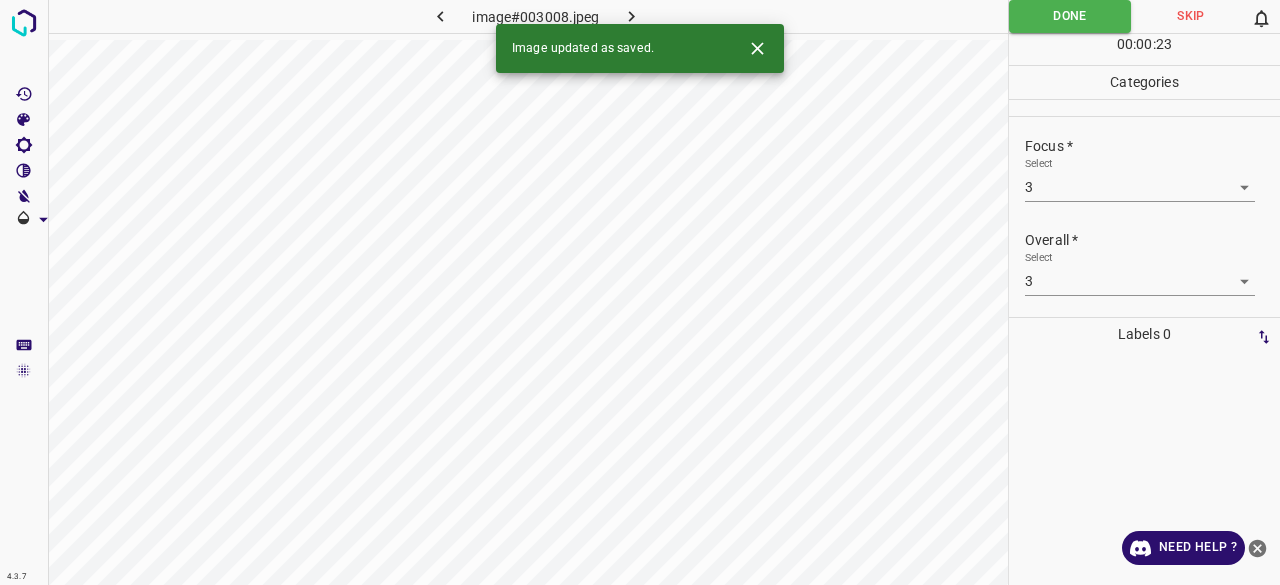 click 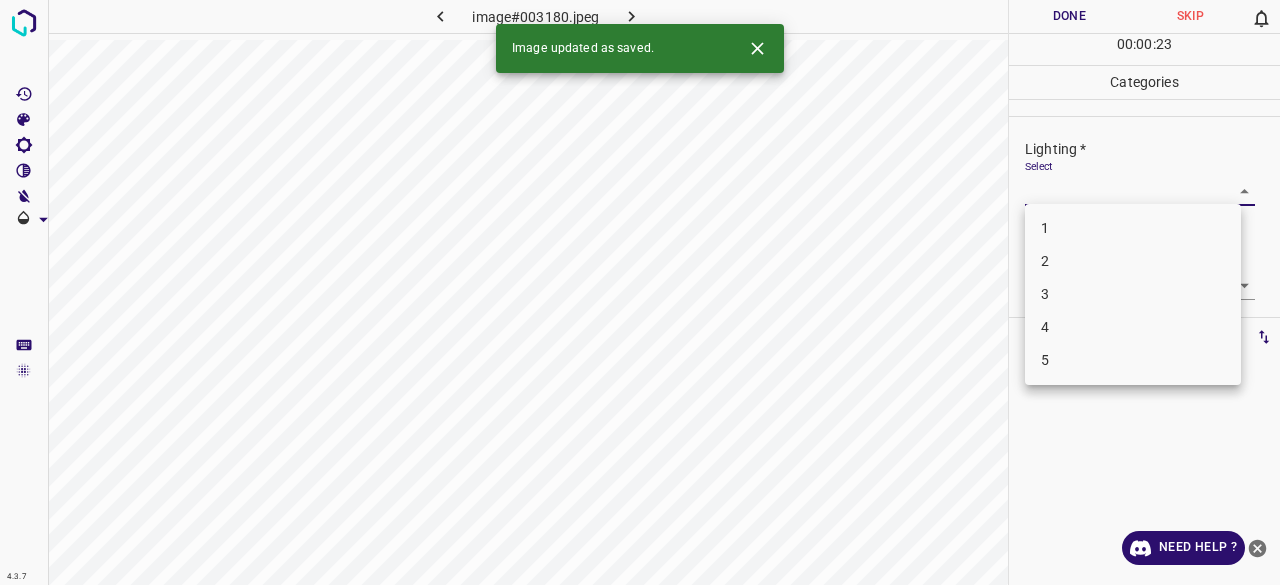 click on "4.3.7 image#003180.jpeg Done Skip 0 00   : 00   : 23   Categories Lighting *  Select ​ Focus *  Select ​ Overall *  Select ​ Labels   0 Categories 1 Lighting 2 Focus 3 Overall Tools Space Change between modes (Draw & Edit) I Auto labeling R Restore zoom M Zoom in N Zoom out Delete Delete selecte label Filters Z Restore filters X Saturation filter C Brightness filter V Contrast filter B Gray scale filter General O Download Image updated as saved. Need Help ? - Text - Hide - Delete 1 2 3 4 5" at bounding box center (640, 292) 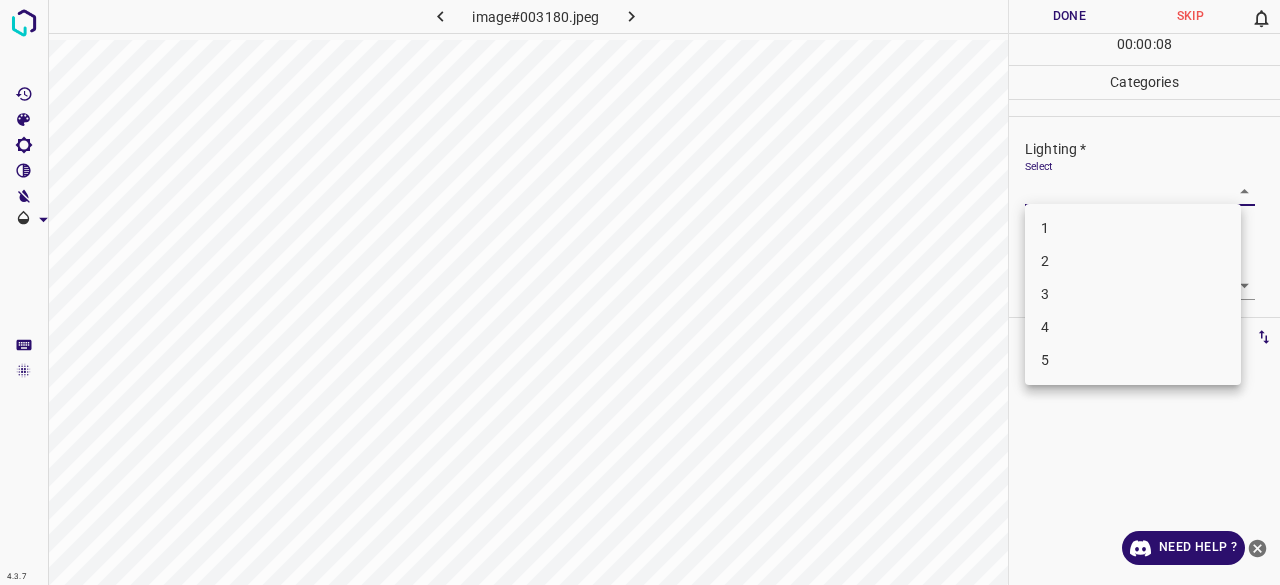 click on "3" at bounding box center [1133, 294] 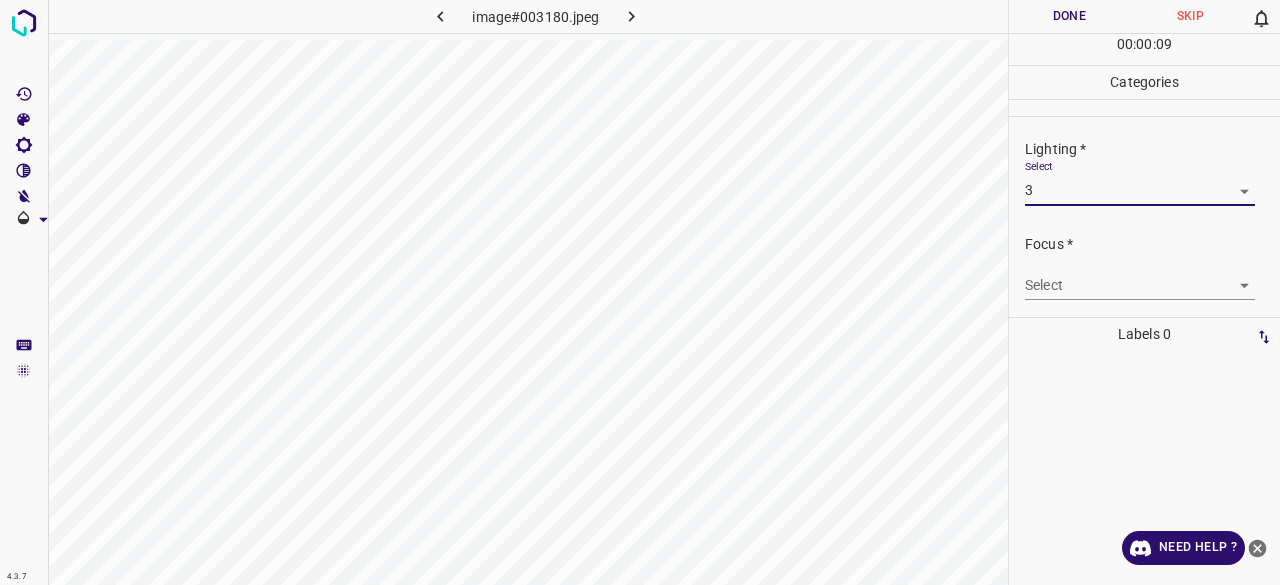 click on "4.3.7 image#003180.jpeg Done Skip 0 00   : 00   : 09   Categories Lighting *  Select 3 3 Focus *  Select ​ Overall *  Select ​ Labels   0 Categories 1 Lighting 2 Focus 3 Overall Tools Space Change between modes (Draw & Edit) I Auto labeling R Restore zoom M Zoom in N Zoom out Delete Delete selecte label Filters Z Restore filters X Saturation filter C Brightness filter V Contrast filter B Gray scale filter General O Download Need Help ? - Text - Hide - Delete" at bounding box center [640, 292] 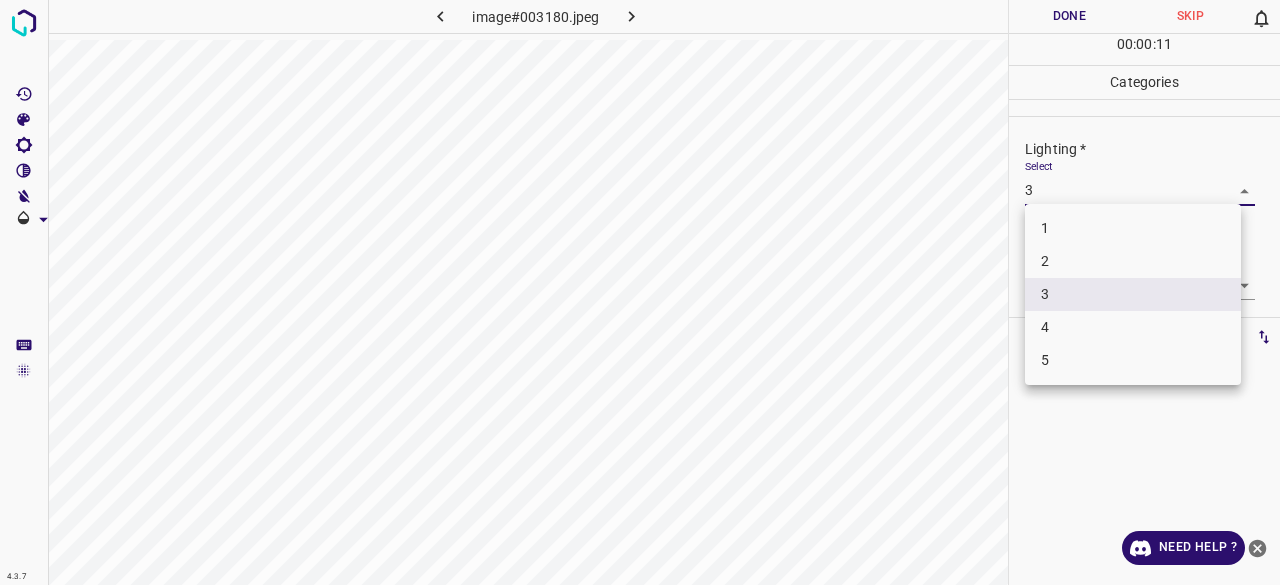 click on "3" at bounding box center [1133, 294] 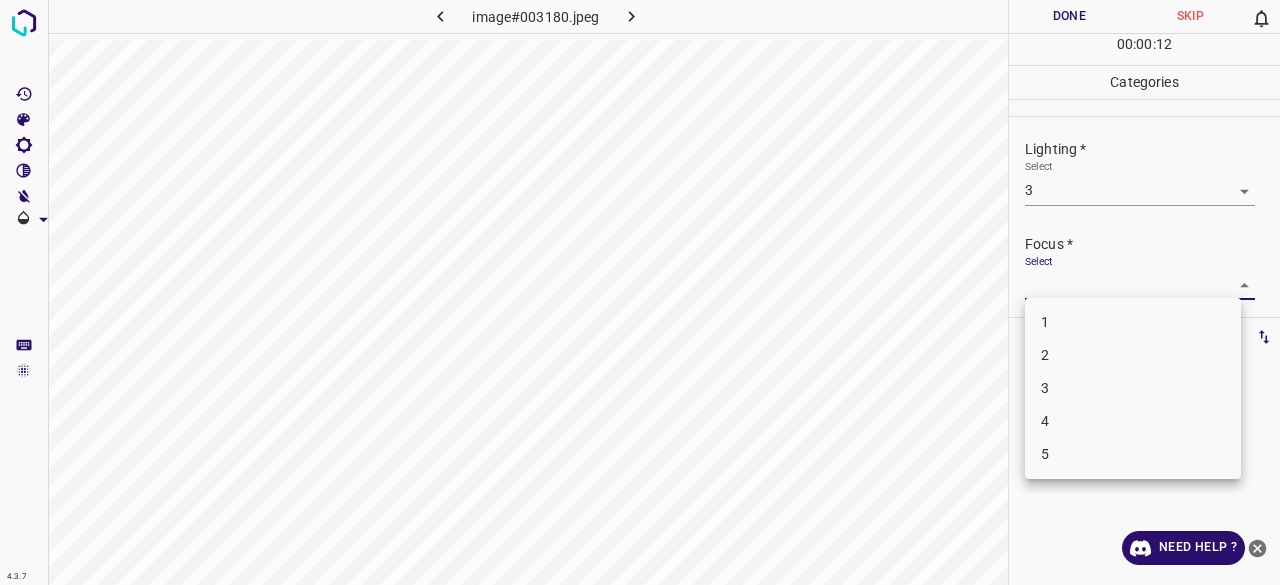 click on "4.3.7 image#003180.jpeg Done Skip 0 00   : 00   : 12   Categories Lighting *  Select 3 3 Focus *  Select ​ Overall *  Select ​ Labels   0 Categories 1 Lighting 2 Focus 3 Overall Tools Space Change between modes (Draw & Edit) I Auto labeling R Restore zoom M Zoom in N Zoom out Delete Delete selecte label Filters Z Restore filters X Saturation filter C Brightness filter V Contrast filter B Gray scale filter General O Download Need Help ? - Text - Hide - Delete 1 2 3 4 5" at bounding box center (640, 292) 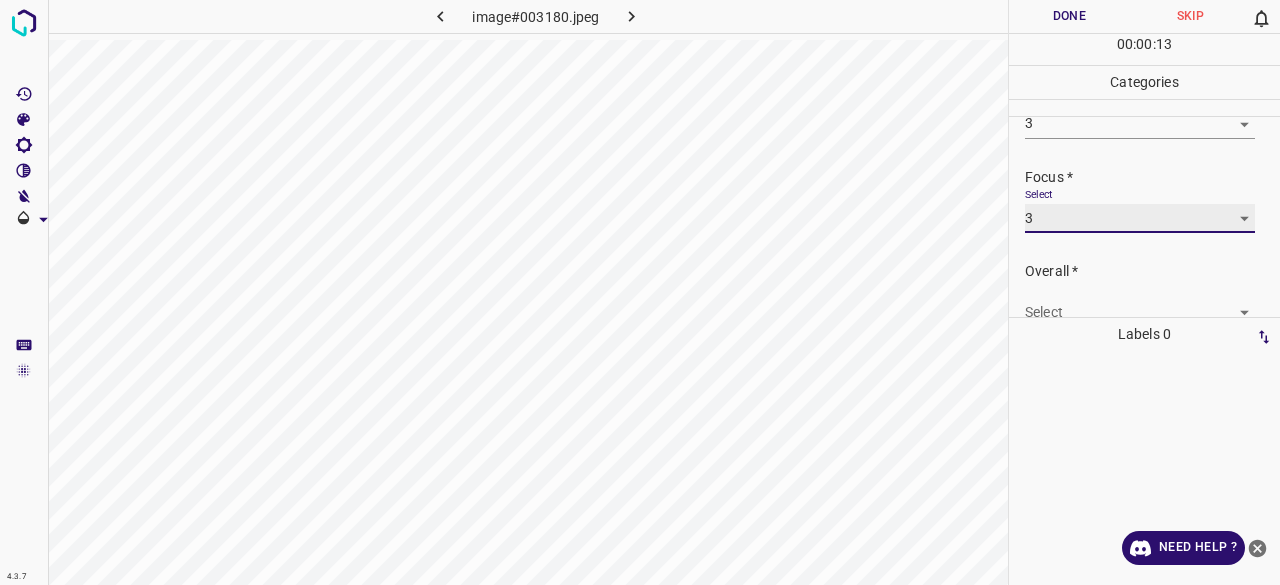 scroll, scrollTop: 98, scrollLeft: 0, axis: vertical 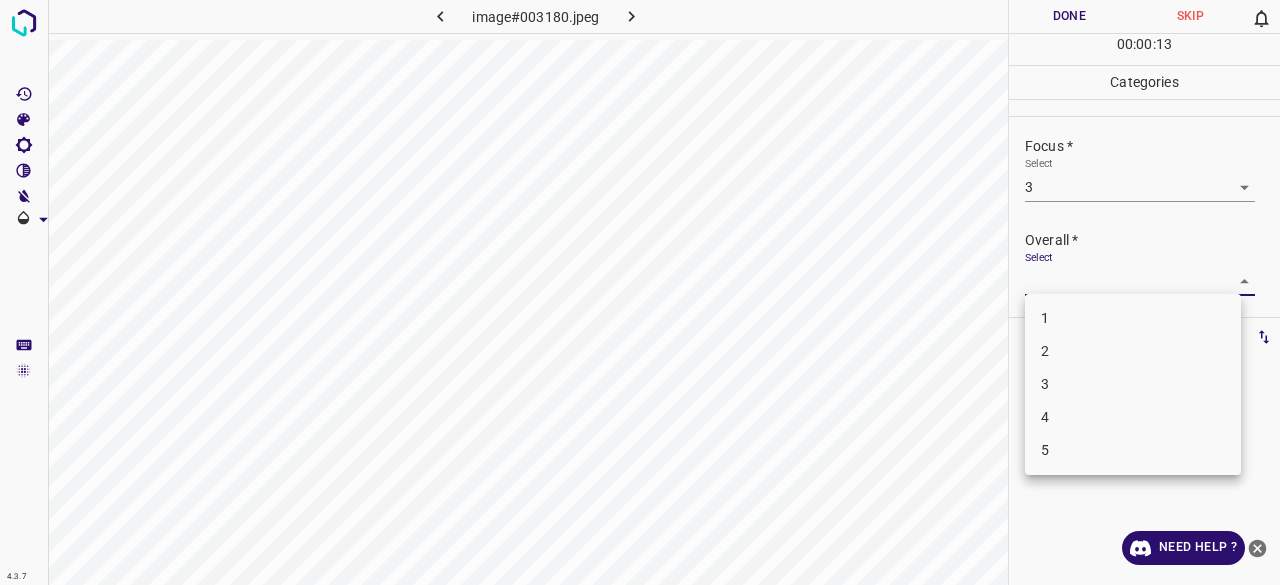 click on "4.3.7 image#003180.jpeg Done Skip 0 00   : 00   : 13   Categories Lighting *  Select 3 3 Focus *  Select 3 3 Overall *  Select ​ Labels   0 Categories 1 Lighting 2 Focus 3 Overall Tools Space Change between modes (Draw & Edit) I Auto labeling R Restore zoom M Zoom in N Zoom out Delete Delete selecte label Filters Z Restore filters X Saturation filter C Brightness filter V Contrast filter B Gray scale filter General O Download Need Help ? - Text - Hide - Delete 1 2 3 4 5" at bounding box center [640, 292] 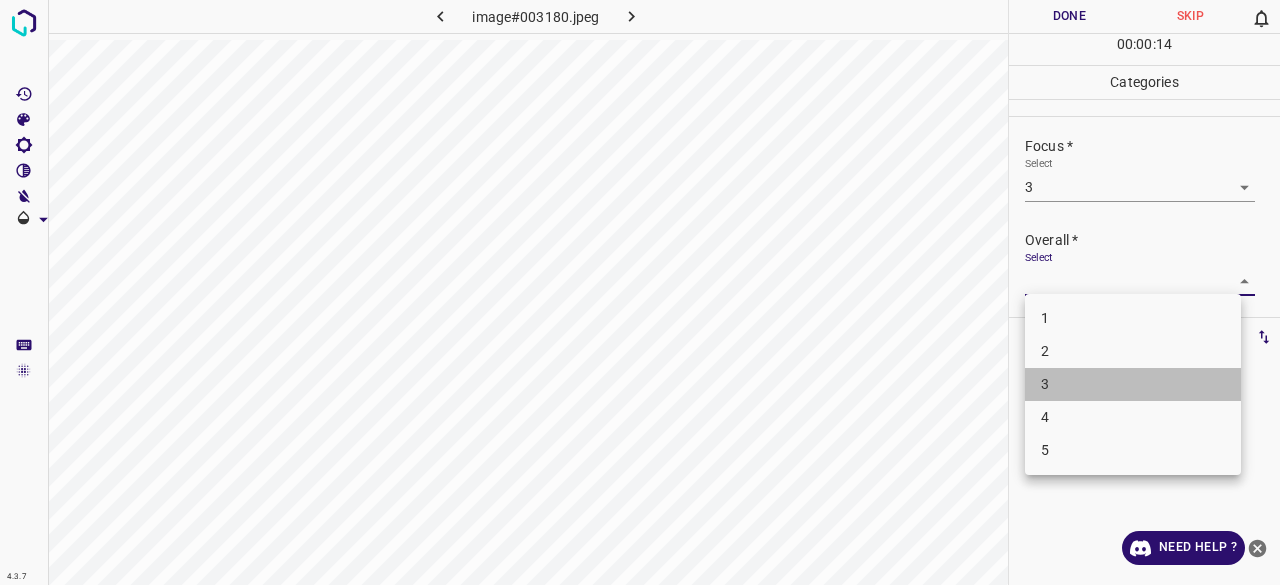 click on "3" at bounding box center [1133, 384] 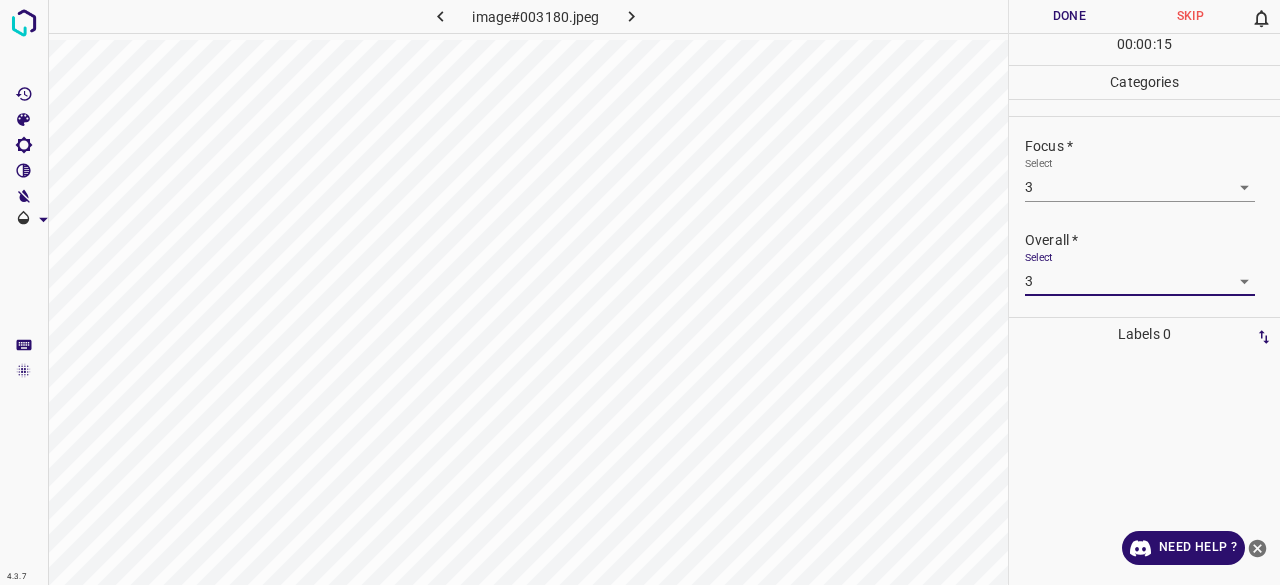 click on "Done" at bounding box center [1069, 16] 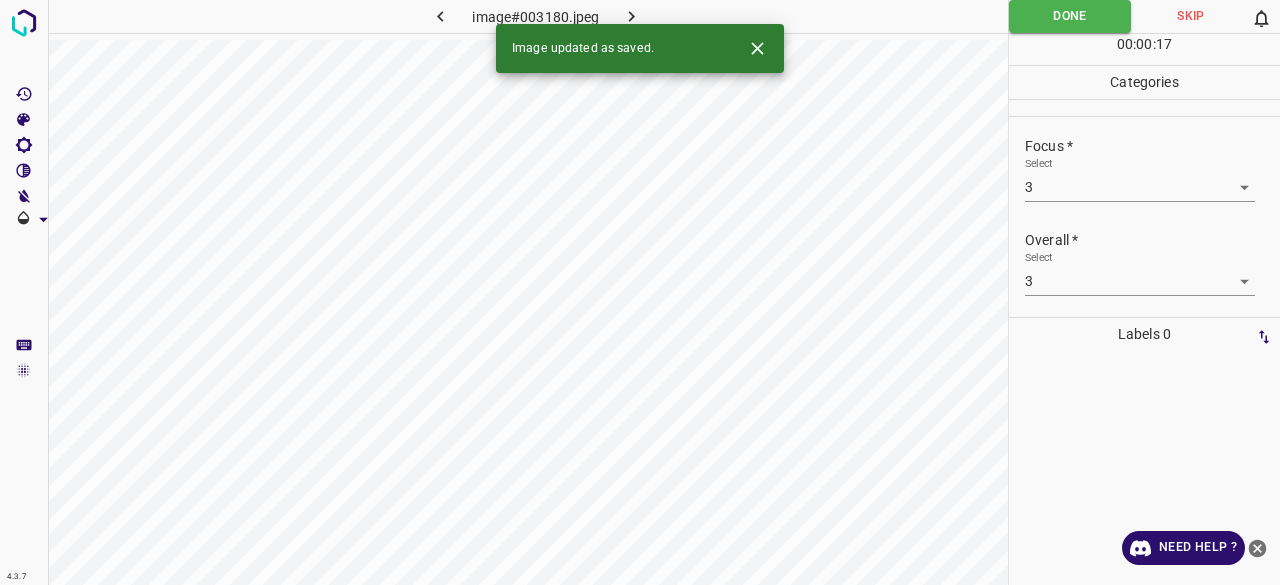 click 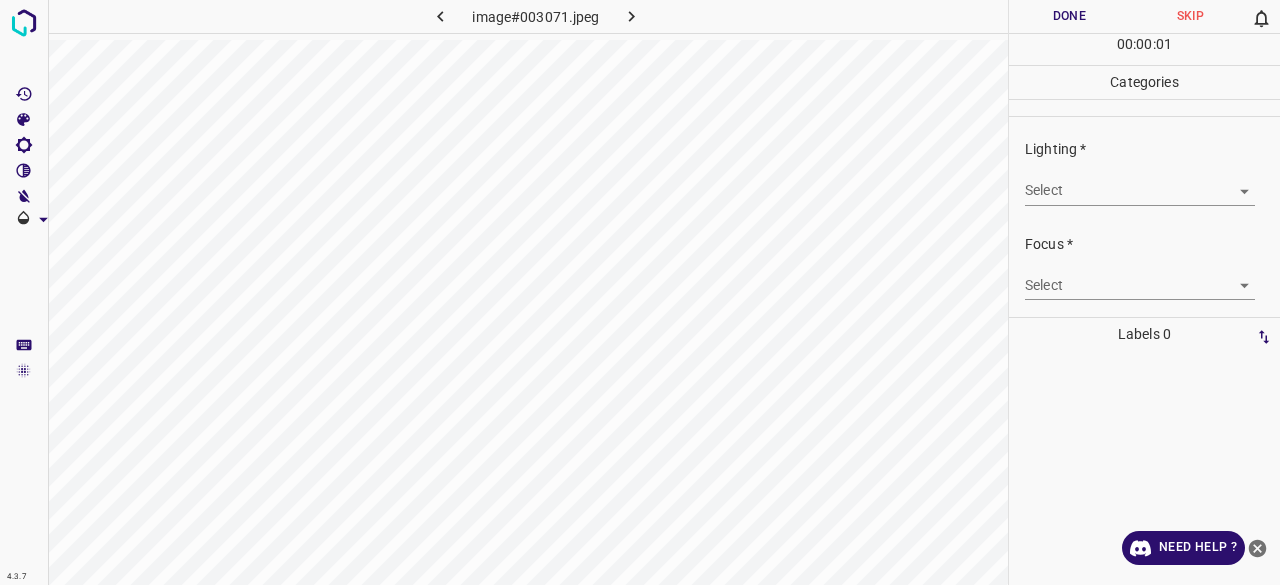 click on "4.3.7 image#003071.jpeg Done Skip 0 00   : 00   : 01   Categories Lighting *  Select ​ Focus *  Select ​ Overall *  Select ​ Labels   0 Categories 1 Lighting 2 Focus 3 Overall Tools Space Change between modes (Draw & Edit) I Auto labeling R Restore zoom M Zoom in N Zoom out Delete Delete selecte label Filters Z Restore filters X Saturation filter C Brightness filter V Contrast filter B Gray scale filter General O Download Need Help ? - Text - Hide - Delete" at bounding box center (640, 292) 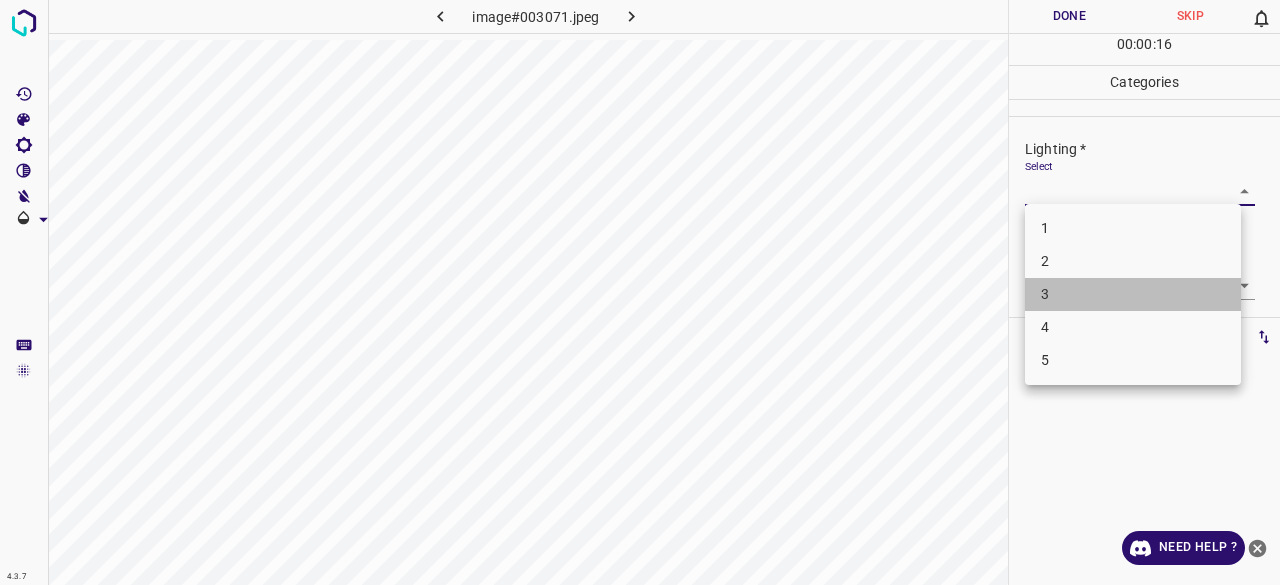 click on "3" at bounding box center [1133, 294] 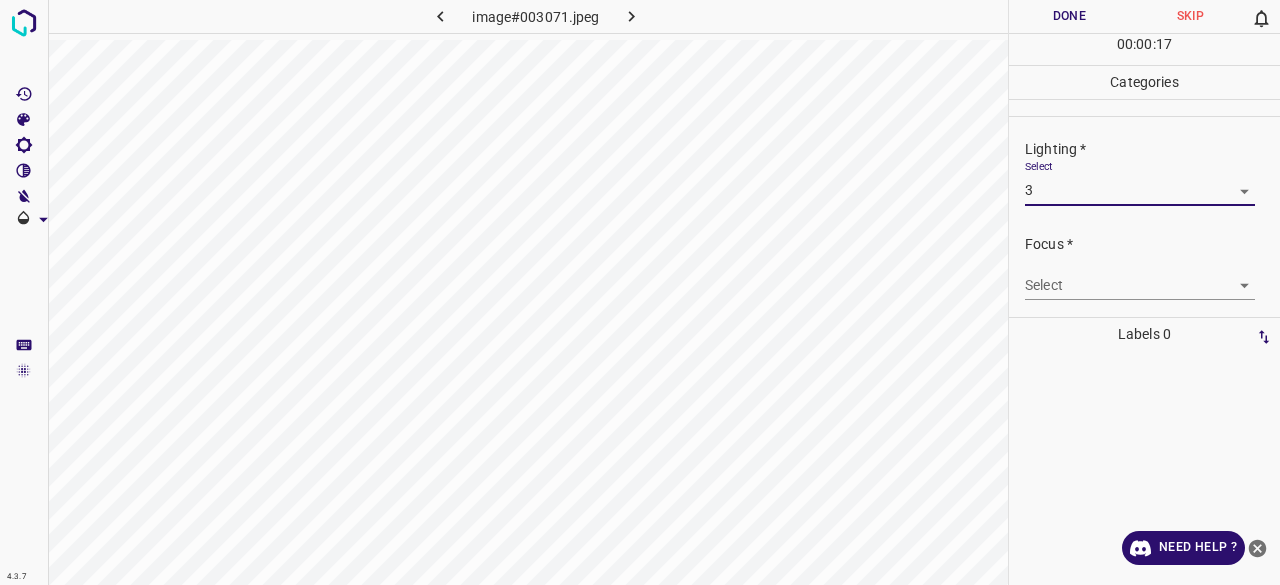click on "Focus *  Select ​" at bounding box center [1144, 267] 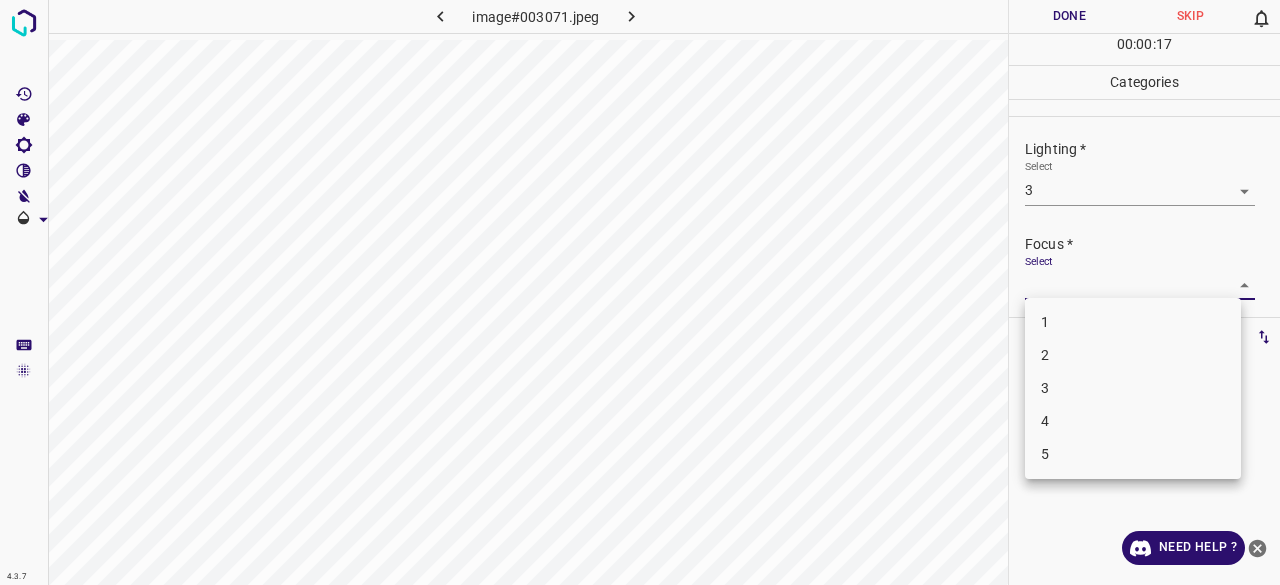 click on "4.3.7 image#003071.jpeg Done Skip 0 00   : 00   : 17   Categories Lighting *  Select 3 3 Focus *  Select ​ Overall *  Select ​ Labels   0 Categories 1 Lighting 2 Focus 3 Overall Tools Space Change between modes (Draw & Edit) I Auto labeling R Restore zoom M Zoom in N Zoom out Delete Delete selecte label Filters Z Restore filters X Saturation filter C Brightness filter V Contrast filter B Gray scale filter General O Download Need Help ? - Text - Hide - Delete 1 2 3 4 5" at bounding box center (640, 292) 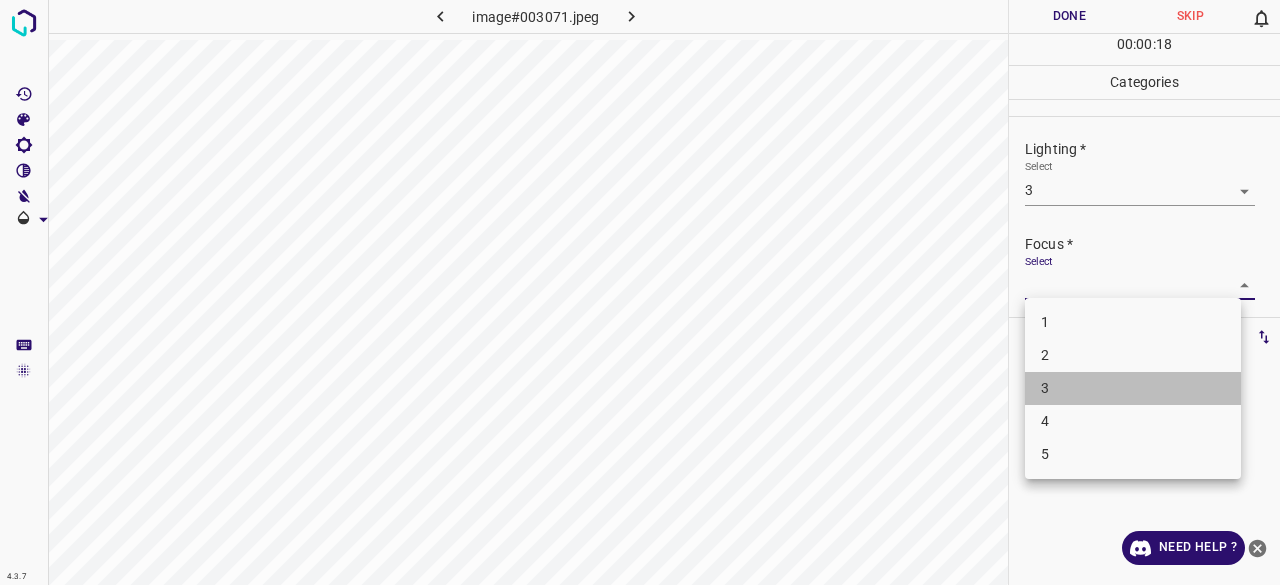 click on "3" at bounding box center (1133, 388) 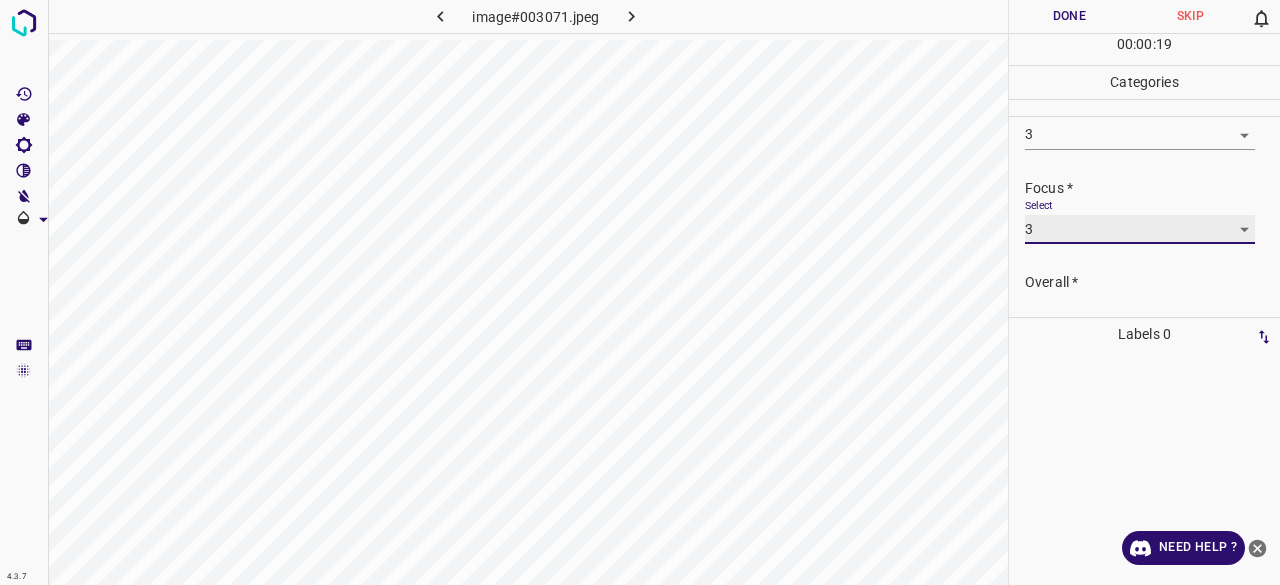scroll, scrollTop: 98, scrollLeft: 0, axis: vertical 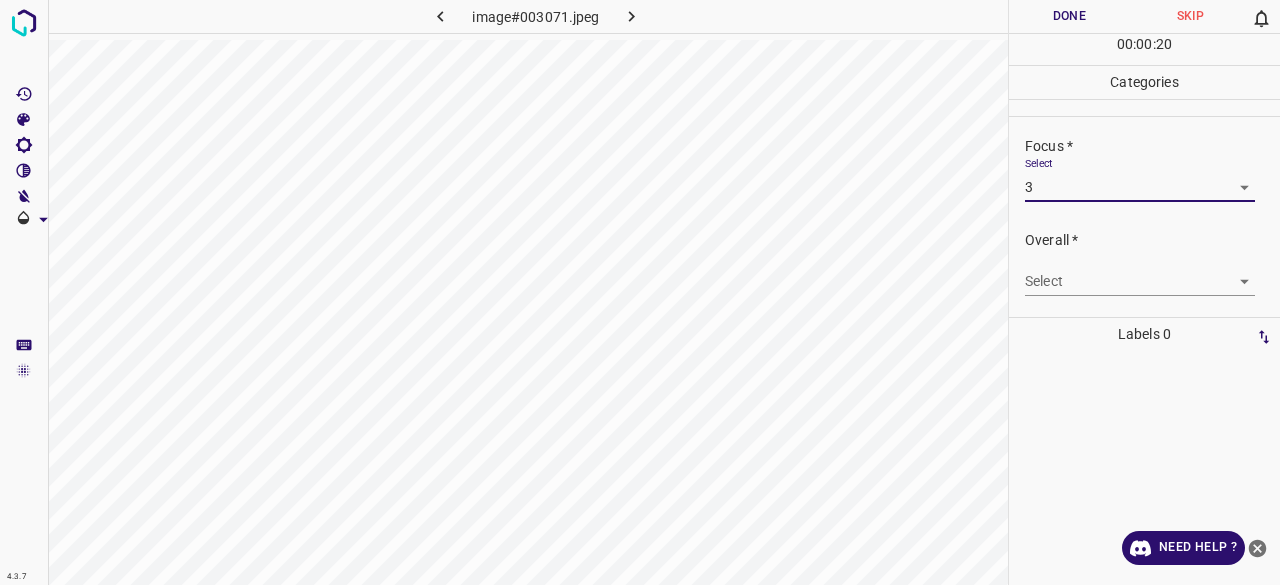 click on "4.3.7 image#003071.jpeg Done Skip 0 00   : 00   : 20   Categories Lighting *  Select 3 3 Focus *  Select 3 3 Overall *  Select ​ Labels   0 Categories 1 Lighting 2 Focus 3 Overall Tools Space Change between modes (Draw & Edit) I Auto labeling R Restore zoom M Zoom in N Zoom out Delete Delete selecte label Filters Z Restore filters X Saturation filter C Brightness filter V Contrast filter B Gray scale filter General O Download Need Help ? - Text - Hide - Delete" at bounding box center (640, 292) 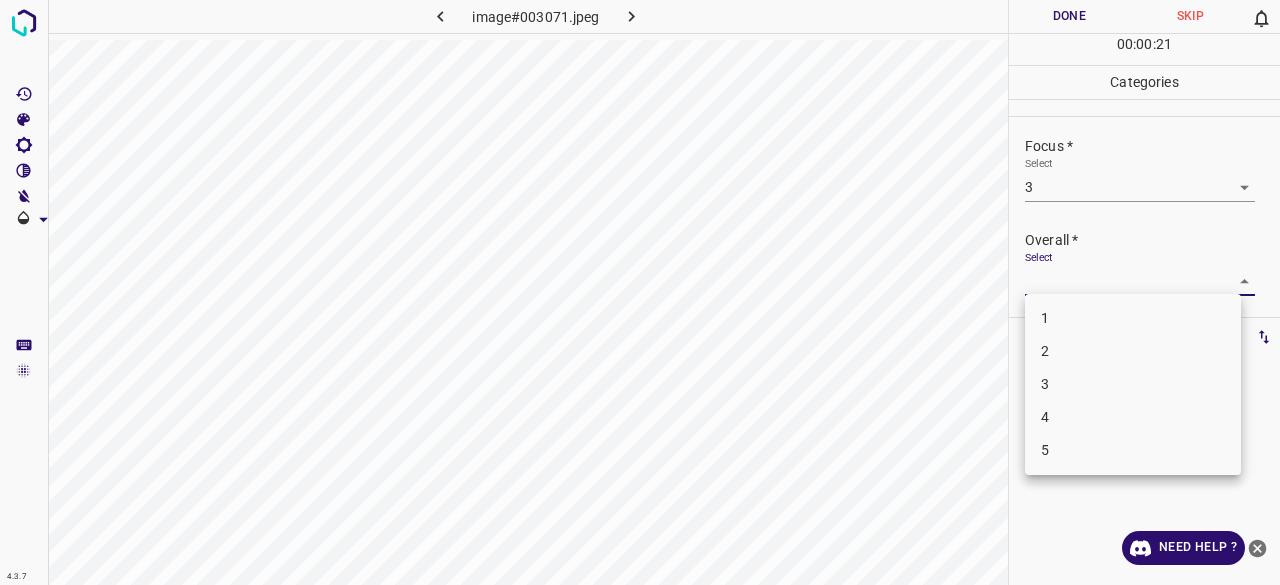 click on "3" at bounding box center (1133, 384) 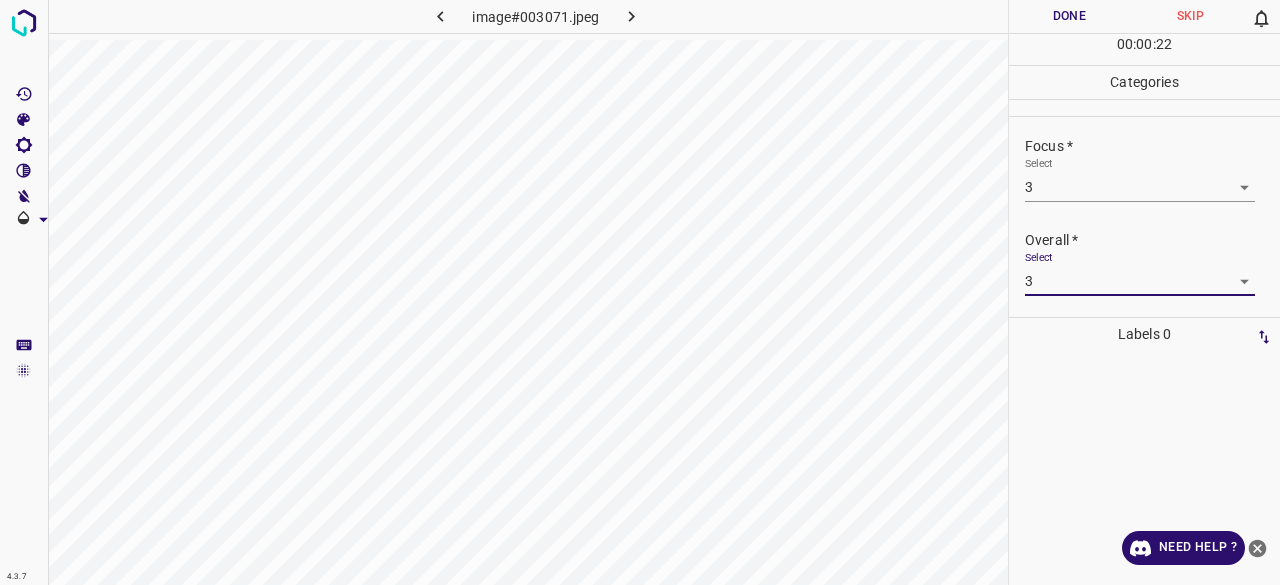 click on "Done" at bounding box center [1069, 16] 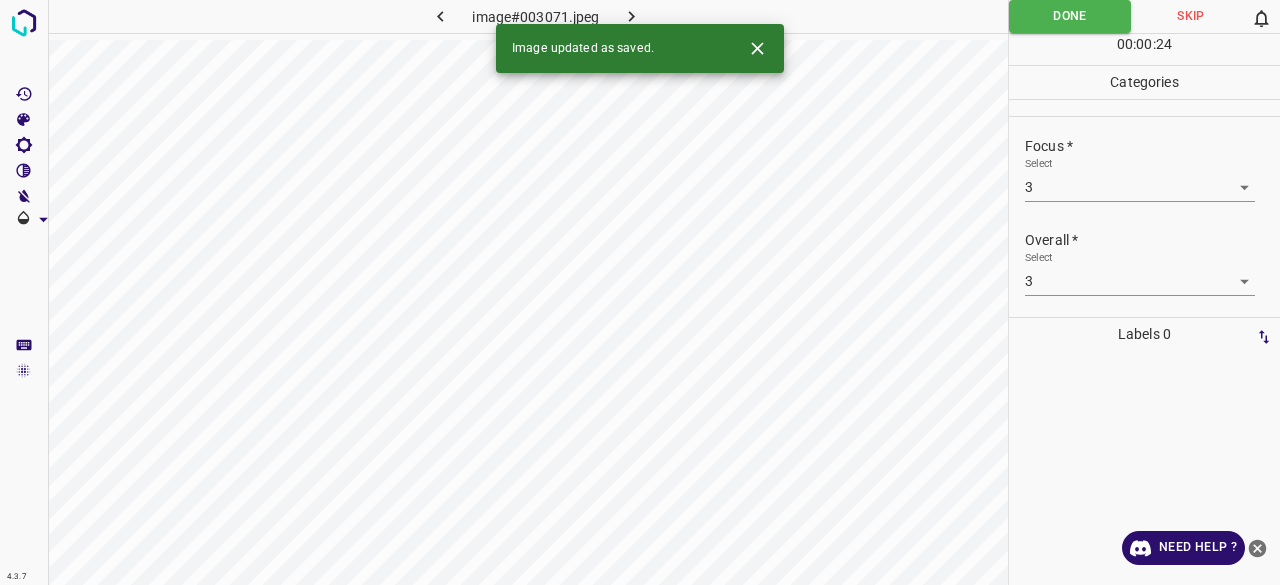 click at bounding box center (632, 16) 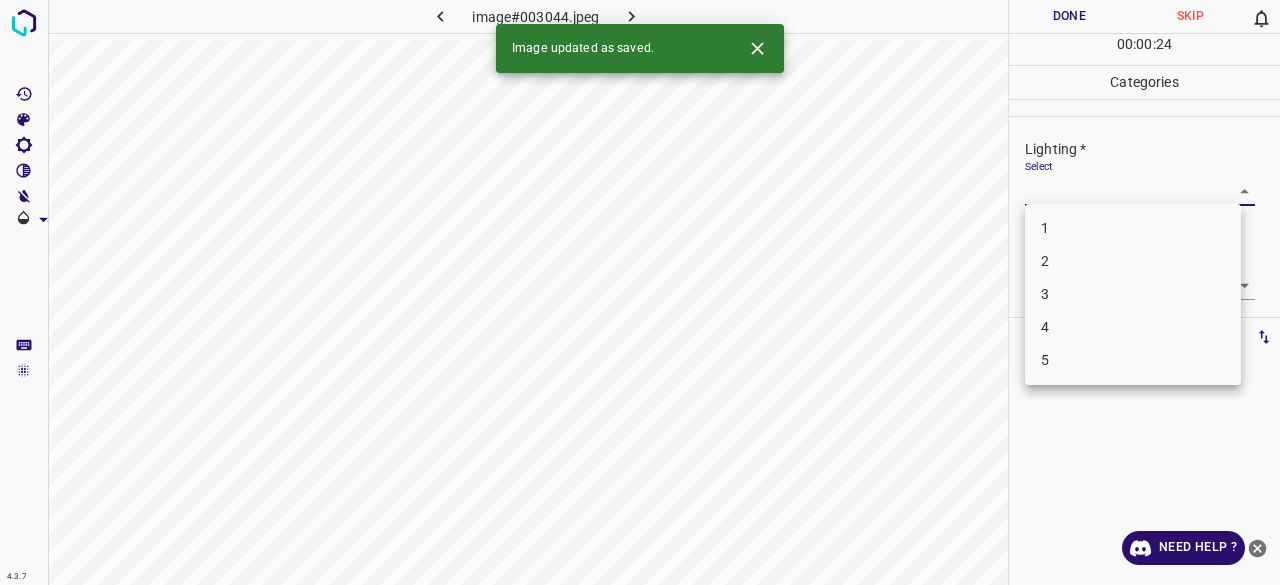 click on "4.3.7 image#003044.jpeg Done Skip 0 00   : 00   : 24   Categories Lighting *  Select ​ Focus *  Select ​ Overall *  Select ​ Labels   0 Categories 1 Lighting 2 Focus 3 Overall Tools Space Change between modes (Draw & Edit) I Auto labeling R Restore zoom M Zoom in N Zoom out Delete Delete selecte label Filters Z Restore filters X Saturation filter C Brightness filter V Contrast filter B Gray scale filter General O Download Image updated as saved. Need Help ? - Text - Hide - Delete 1 2 3 4 5" at bounding box center [640, 292] 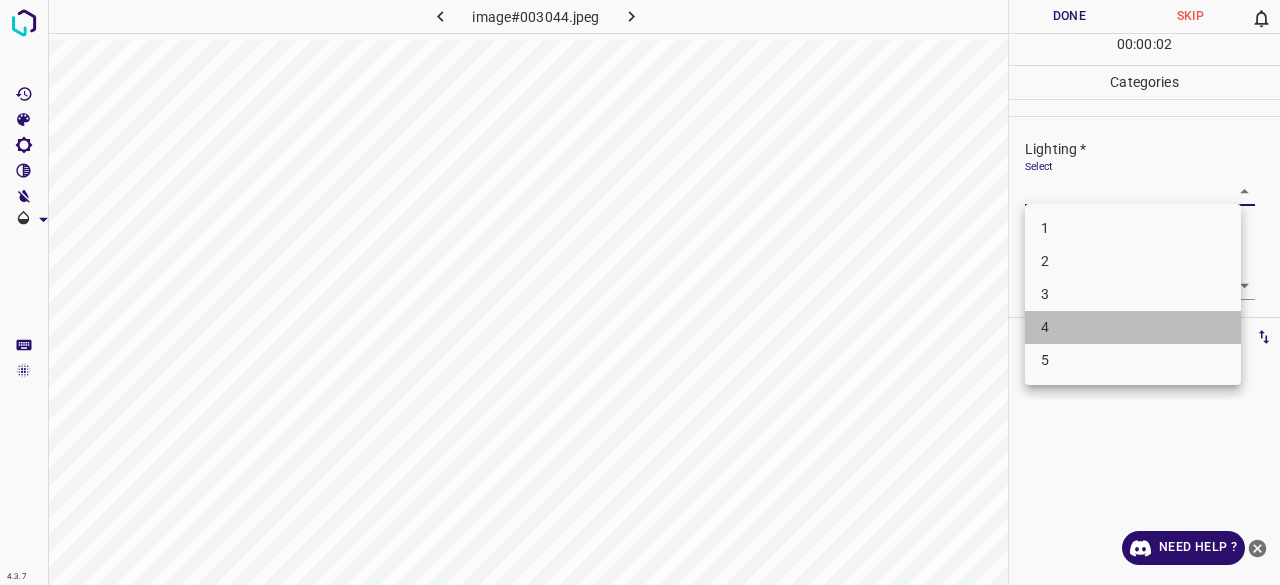 click on "4" at bounding box center (1133, 327) 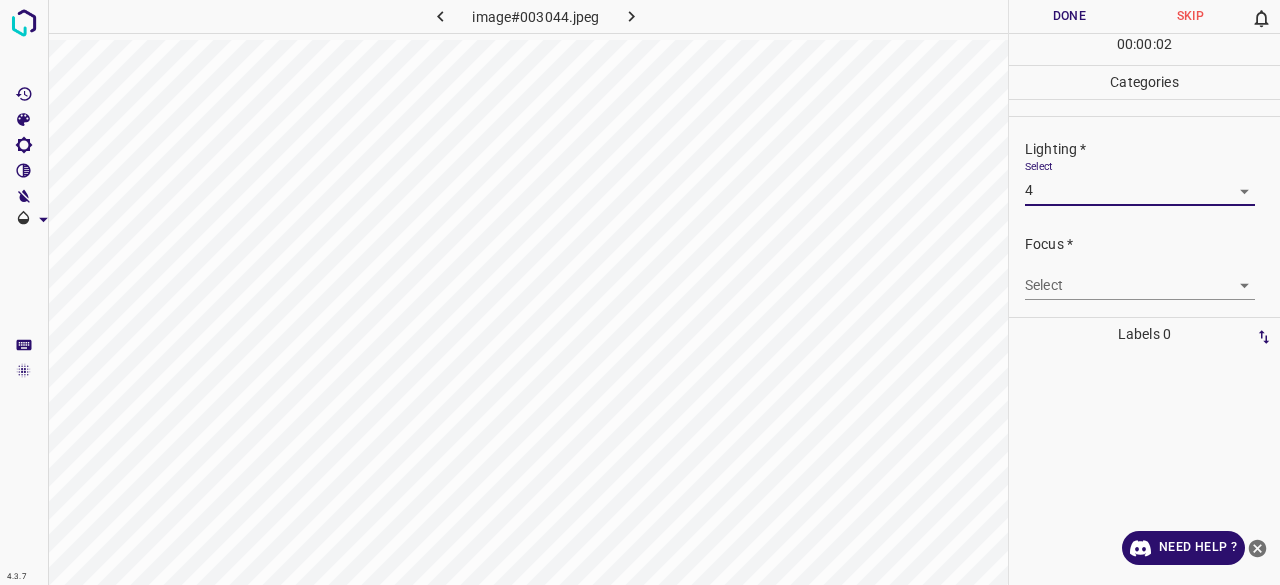 click on "4.3.7 image#003044.jpeg Done Skip 0 00   : 00   : 02   Categories Lighting *  Select 4 4 Focus *  Select ​ Overall *  Select ​ Labels   0 Categories 1 Lighting 2 Focus 3 Overall Tools Space Change between modes (Draw & Edit) I Auto labeling R Restore zoom M Zoom in N Zoom out Delete Delete selecte label Filters Z Restore filters X Saturation filter C Brightness filter V Contrast filter B Gray scale filter General O Download Need Help ? - Text - Hide - Delete" at bounding box center (640, 292) 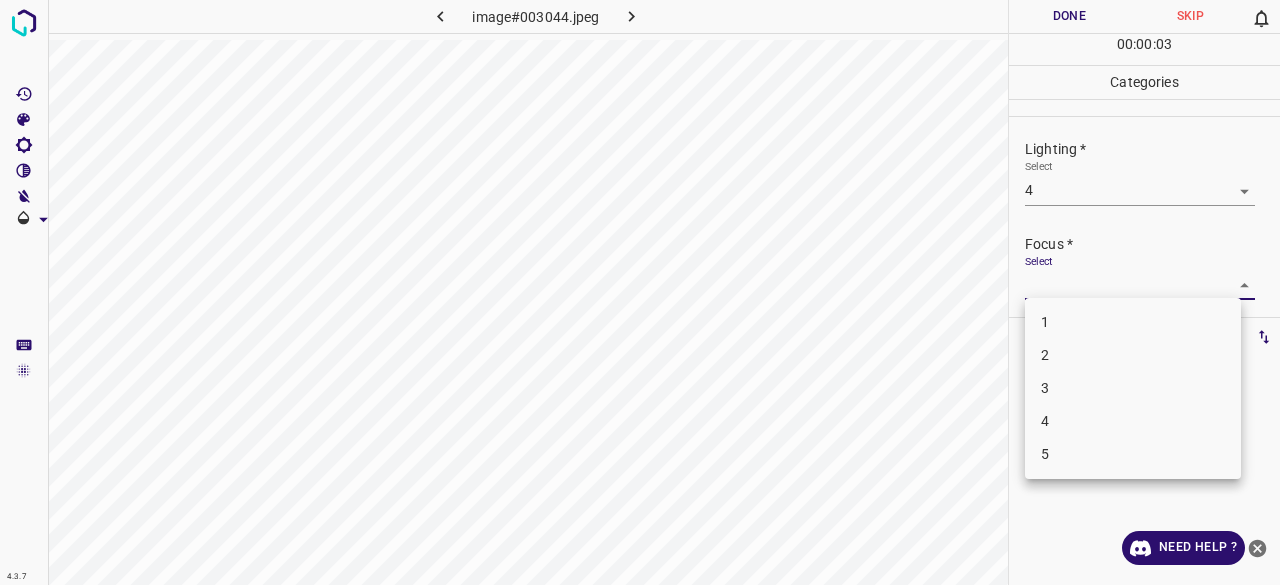 click on "3" at bounding box center (1133, 388) 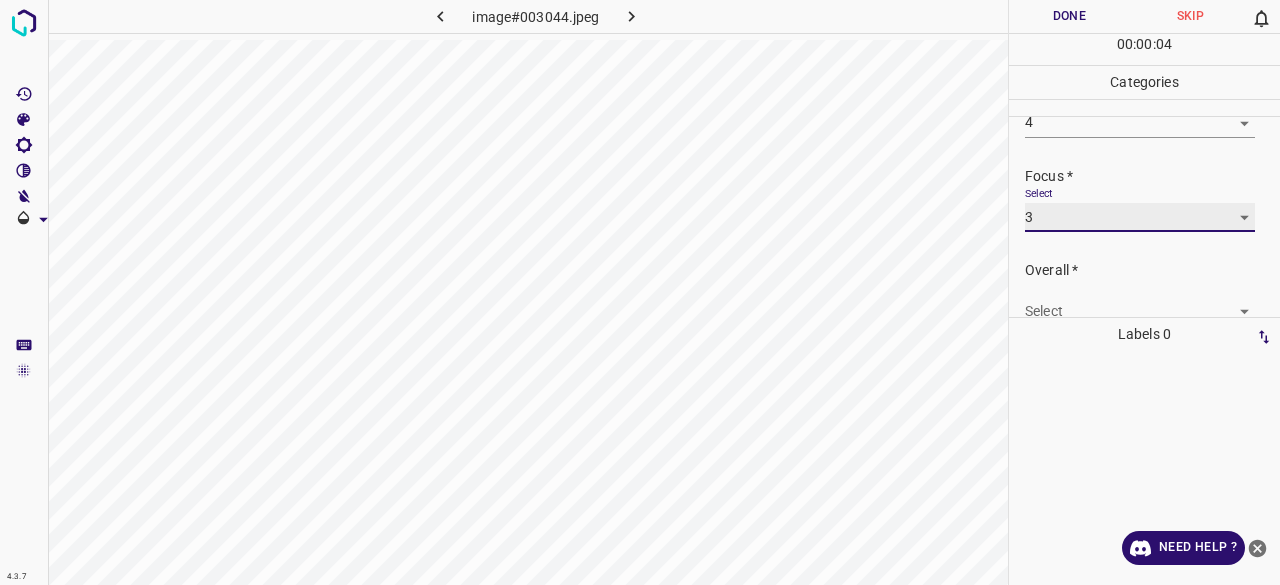 scroll, scrollTop: 98, scrollLeft: 0, axis: vertical 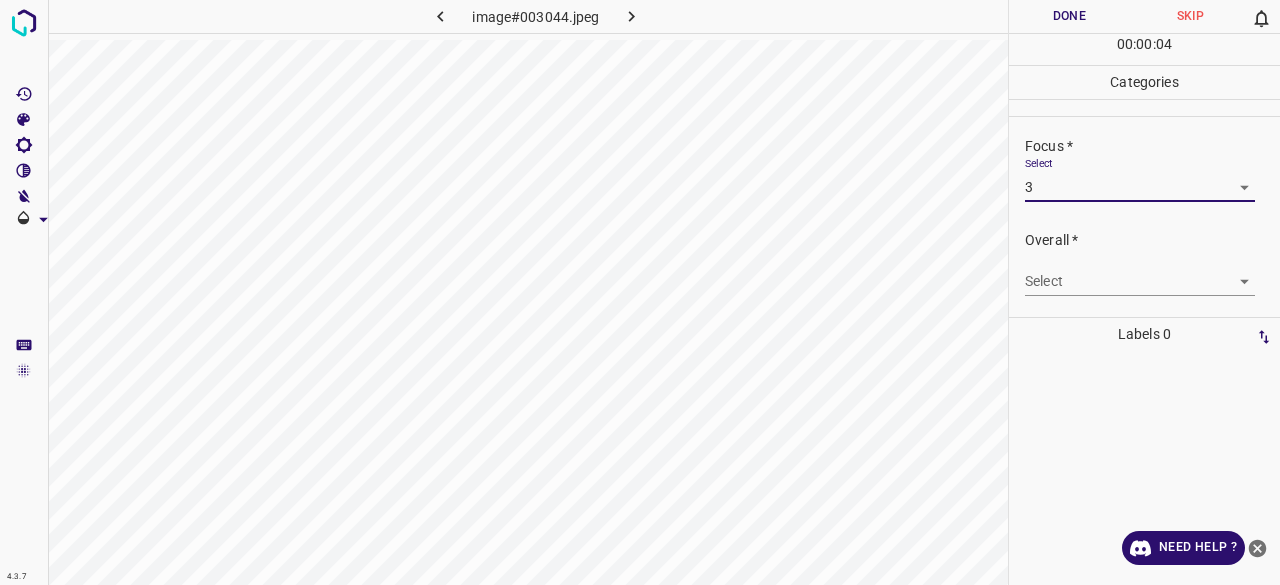 click on "Select ​" at bounding box center [1140, 273] 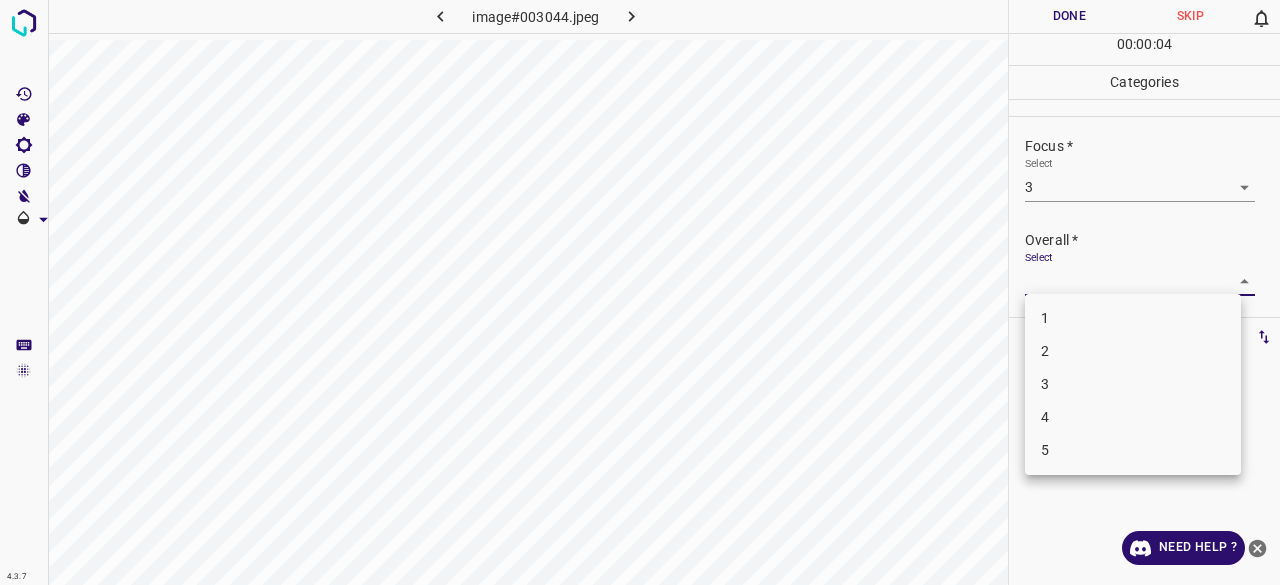 click on "4.3.7 image#003044.jpeg Done Skip 0 00   : 00   : 04   Categories Lighting *  Select 4 4 Focus *  Select 3 3 Overall *  Select ​ Labels   0 Categories 1 Lighting 2 Focus 3 Overall Tools Space Change between modes (Draw & Edit) I Auto labeling R Restore zoom M Zoom in N Zoom out Delete Delete selecte label Filters Z Restore filters X Saturation filter C Brightness filter V Contrast filter B Gray scale filter General O Download Need Help ? - Text - Hide - Delete 1 2 3 4 5" at bounding box center (640, 292) 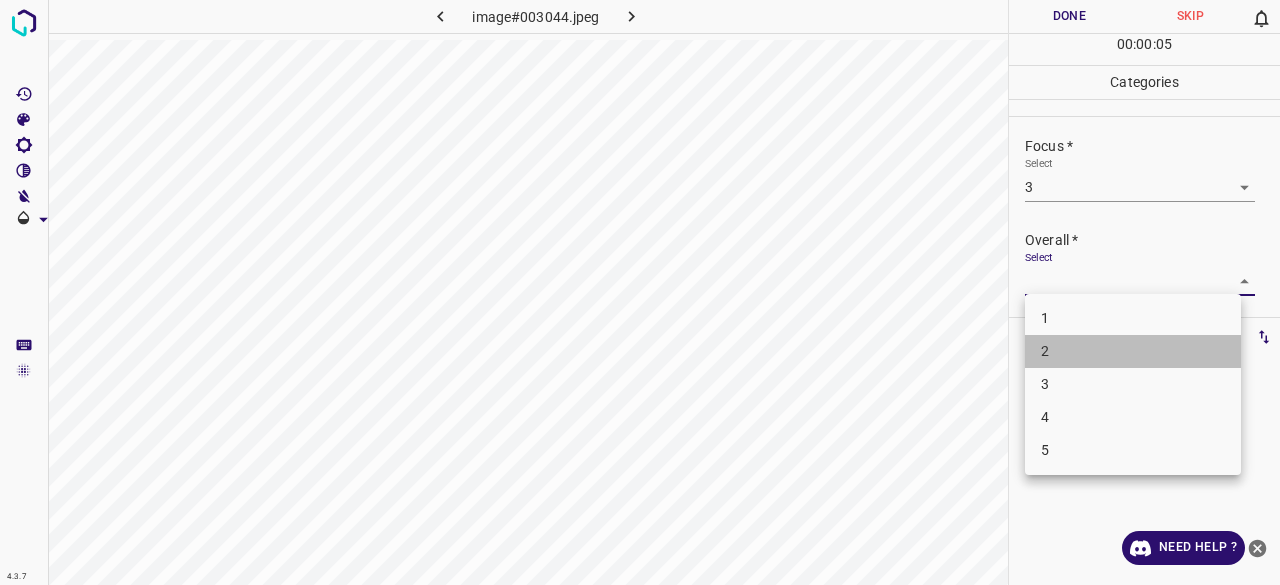 click on "2" at bounding box center [1133, 351] 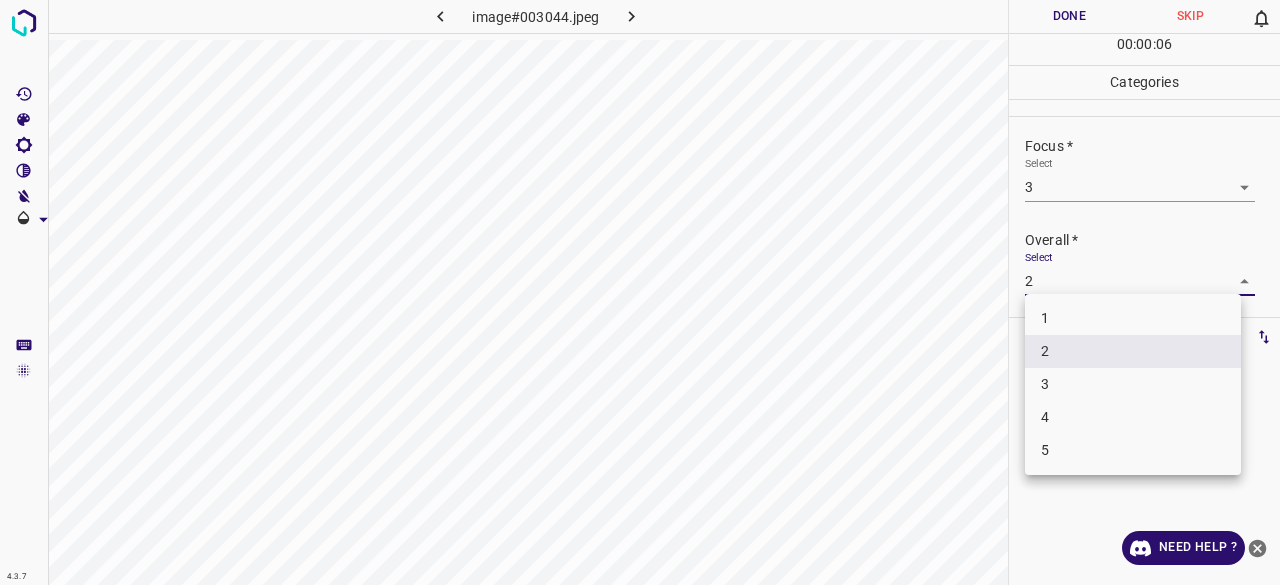 click on "4.3.7 image#003044.jpeg Done Skip 0 00   : 00   : 06   Categories Lighting *  Select 4 4 Focus *  Select 3 3 Overall *  Select 2 2 Labels   0 Categories 1 Lighting 2 Focus 3 Overall Tools Space Change between modes (Draw & Edit) I Auto labeling R Restore zoom M Zoom in N Zoom out Delete Delete selecte label Filters Z Restore filters X Saturation filter C Brightness filter V Contrast filter B Gray scale filter General O Download Need Help ? - Text - Hide - Delete 1 2 3 4 5" at bounding box center [640, 292] 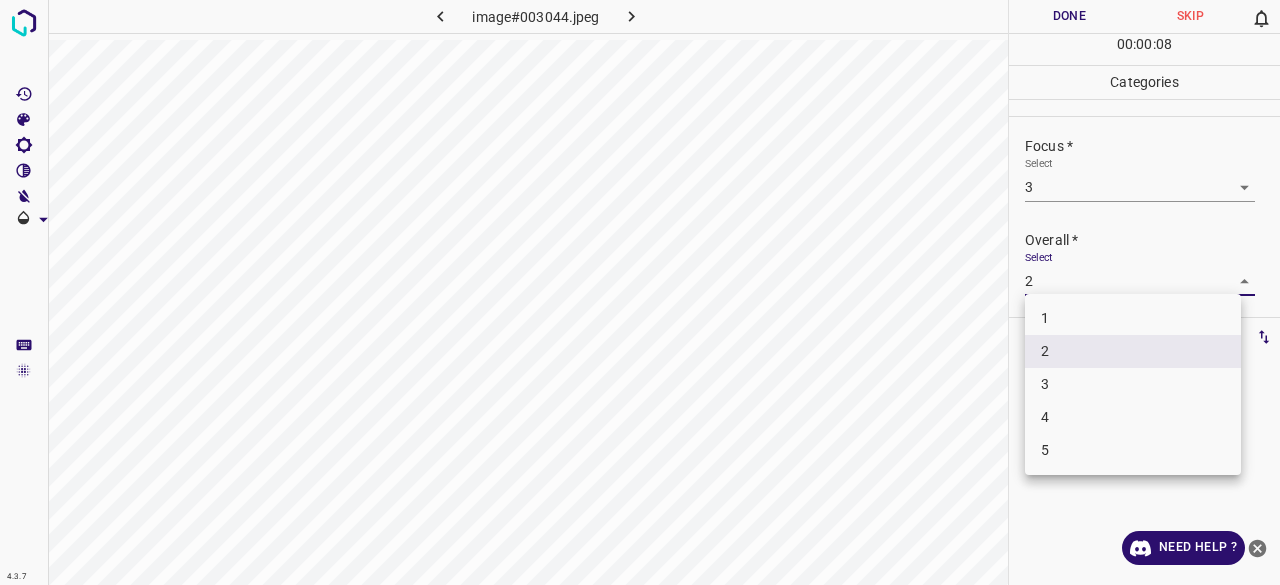 click on "4" at bounding box center (1133, 417) 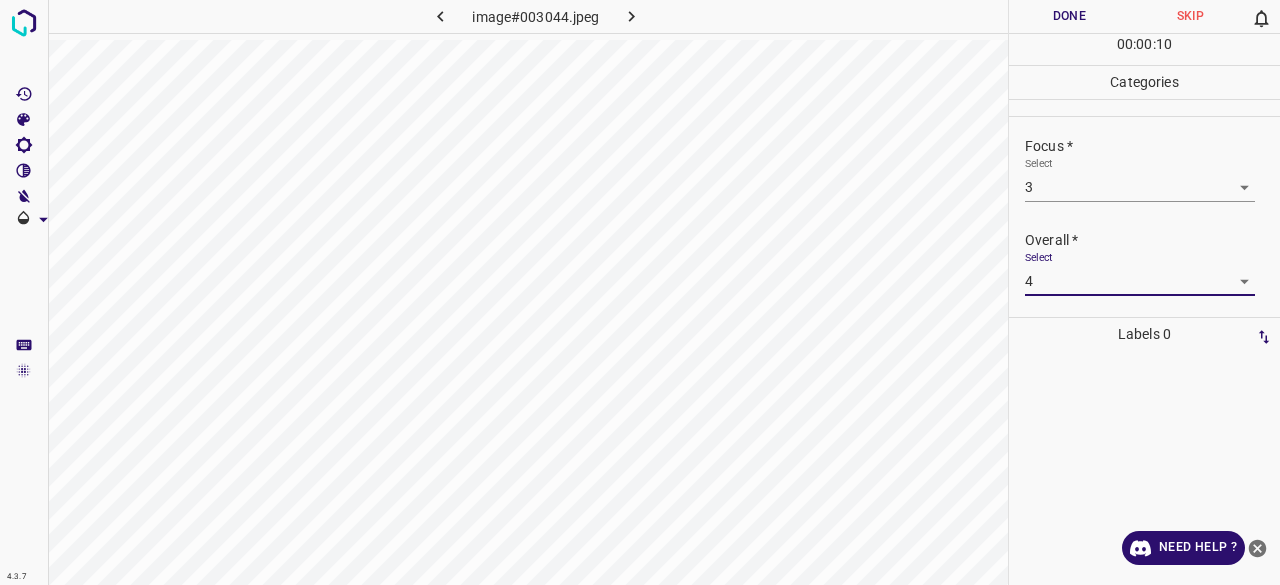 click on "Done" at bounding box center [1069, 16] 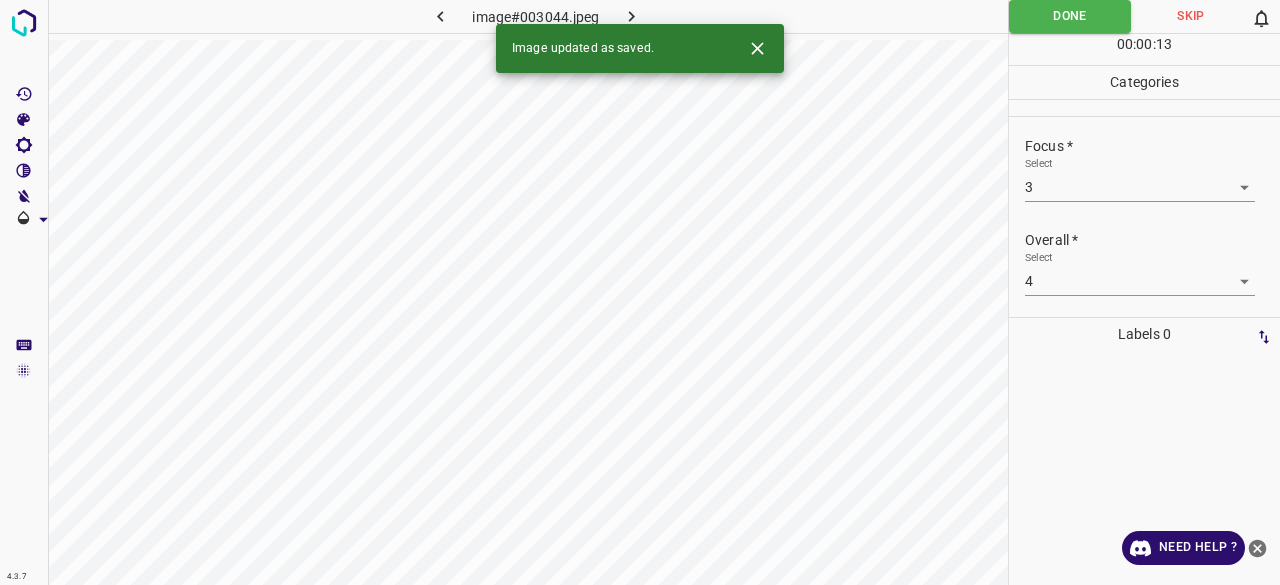 click 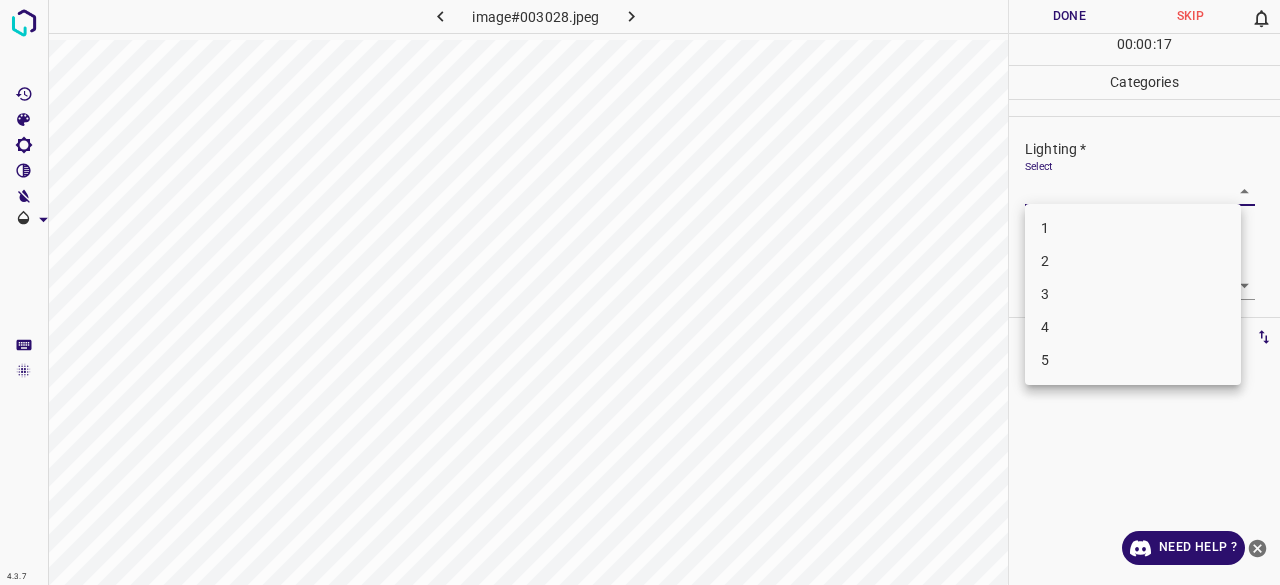 click on "4.3.7 image#003028.jpeg Done Skip 0 00   : 00   : 17   Categories Lighting *  Select ​ Focus *  Select ​ Overall *  Select ​ Labels   0 Categories 1 Lighting 2 Focus 3 Overall Tools Space Change between modes (Draw & Edit) I Auto labeling R Restore zoom M Zoom in N Zoom out Delete Delete selecte label Filters Z Restore filters X Saturation filter C Brightness filter V Contrast filter B Gray scale filter General O Download Need Help ? - Text - Hide - Delete 1 2 3 4 5" at bounding box center (640, 292) 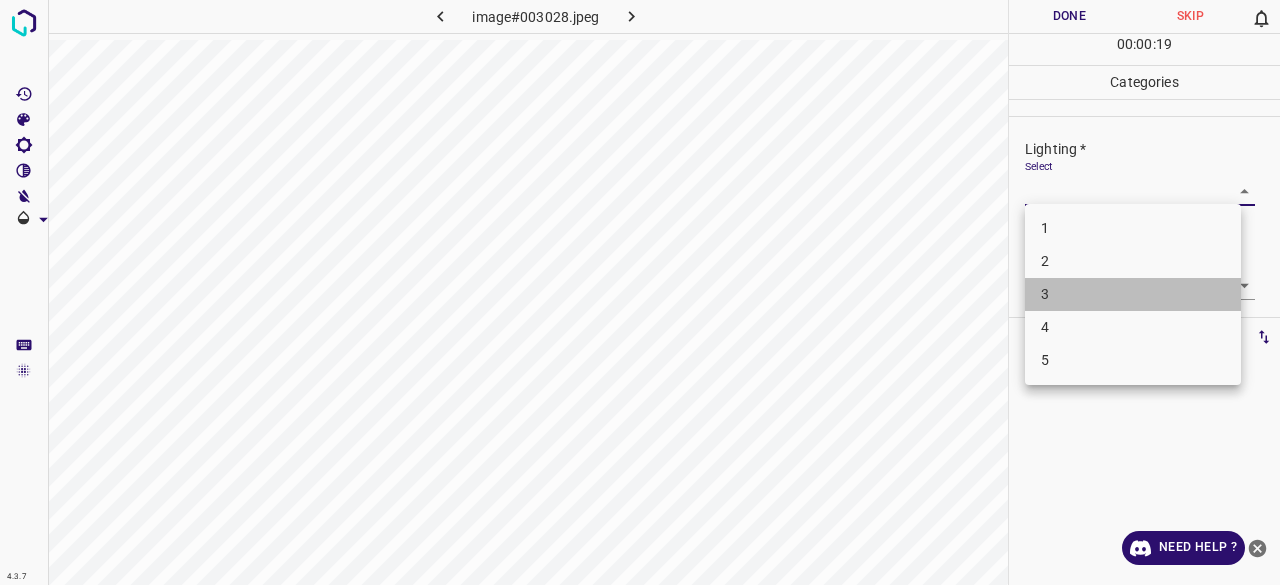 click on "3" at bounding box center [1133, 294] 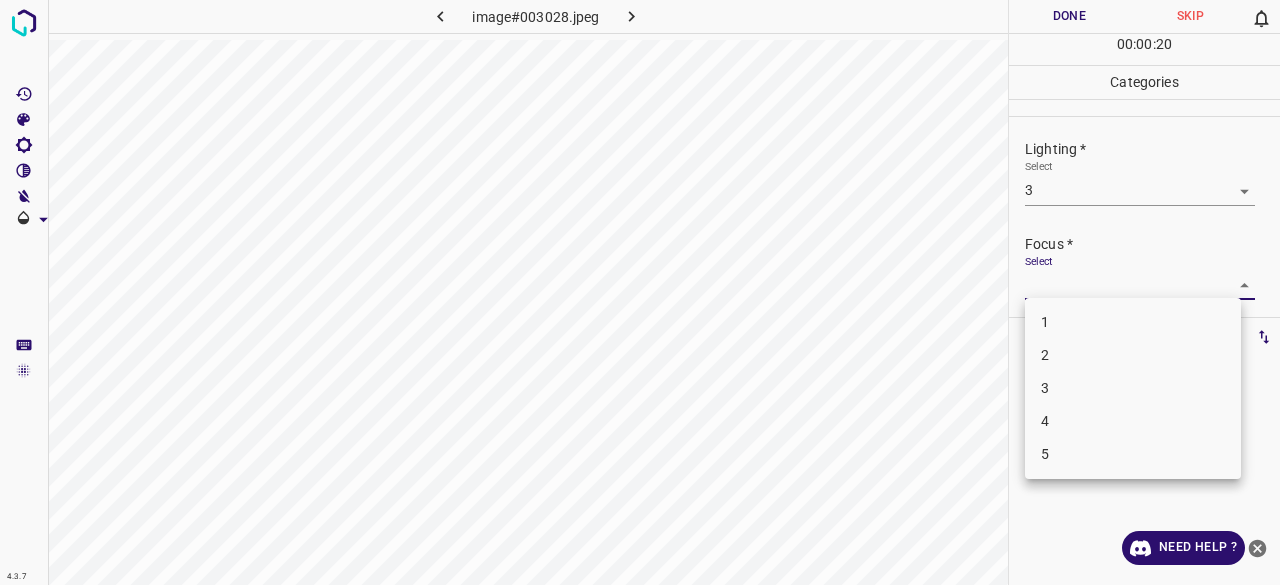 click on "4.3.7 image#003028.jpeg Done Skip 0 00   : 00   : 20   Categories Lighting *  Select 3 3 Focus *  Select ​ Overall *  Select ​ Labels   0 Categories 1 Lighting 2 Focus 3 Overall Tools Space Change between modes (Draw & Edit) I Auto labeling R Restore zoom M Zoom in N Zoom out Delete Delete selecte label Filters Z Restore filters X Saturation filter C Brightness filter V Contrast filter B Gray scale filter General O Download Need Help ? - Text - Hide - Delete 1 2 3 4 5" at bounding box center (640, 292) 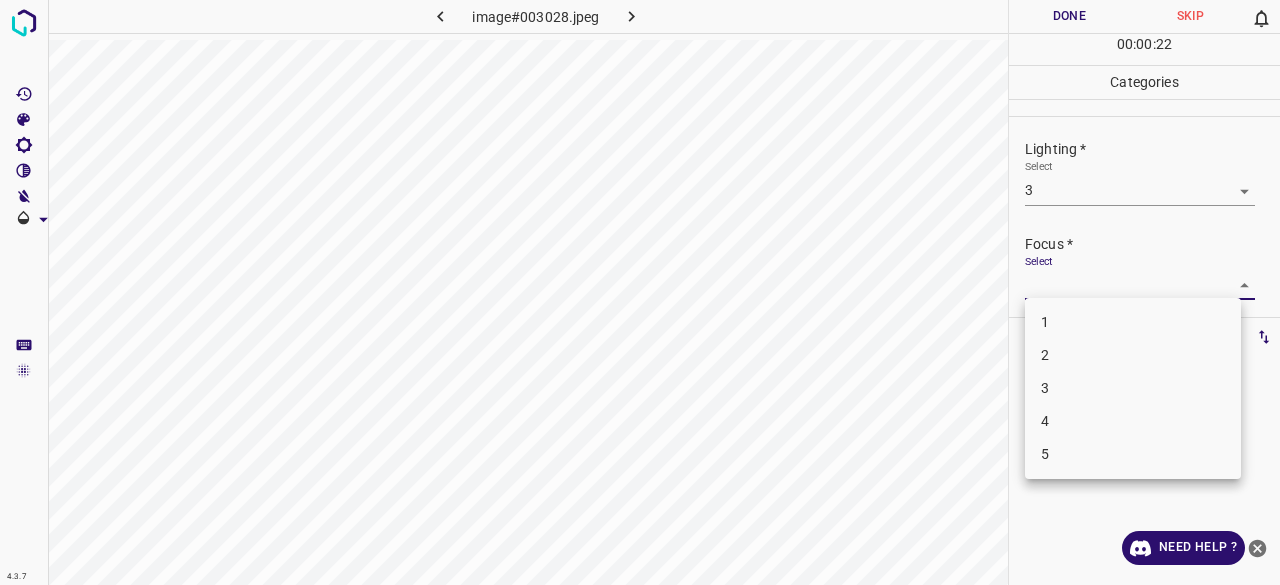 click on "3" at bounding box center (1133, 388) 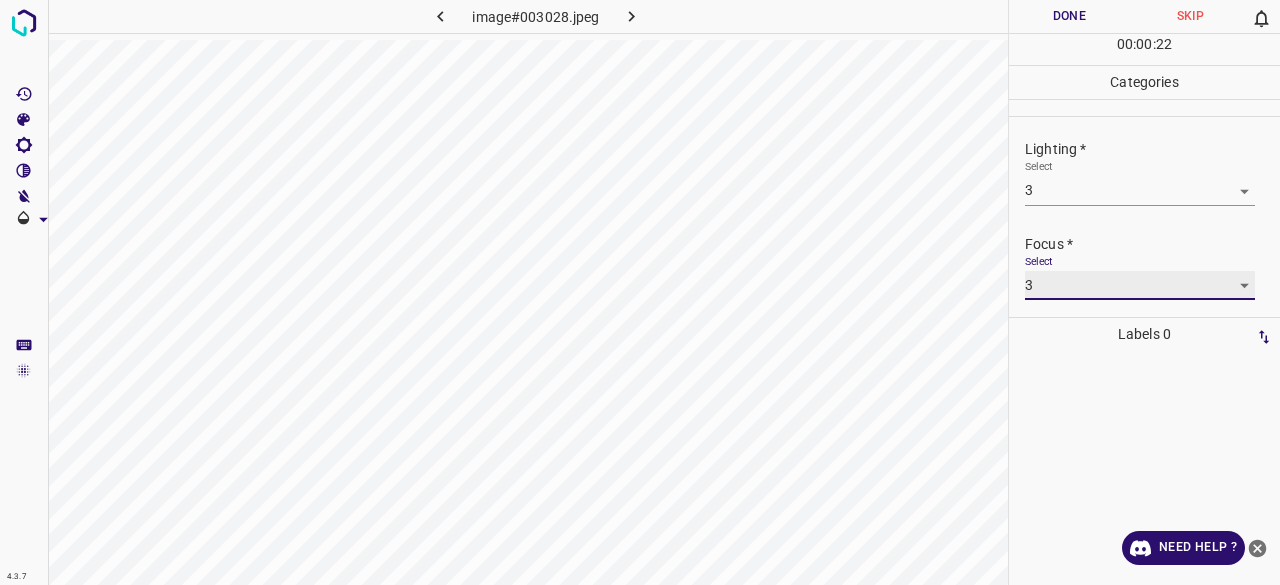 scroll, scrollTop: 98, scrollLeft: 0, axis: vertical 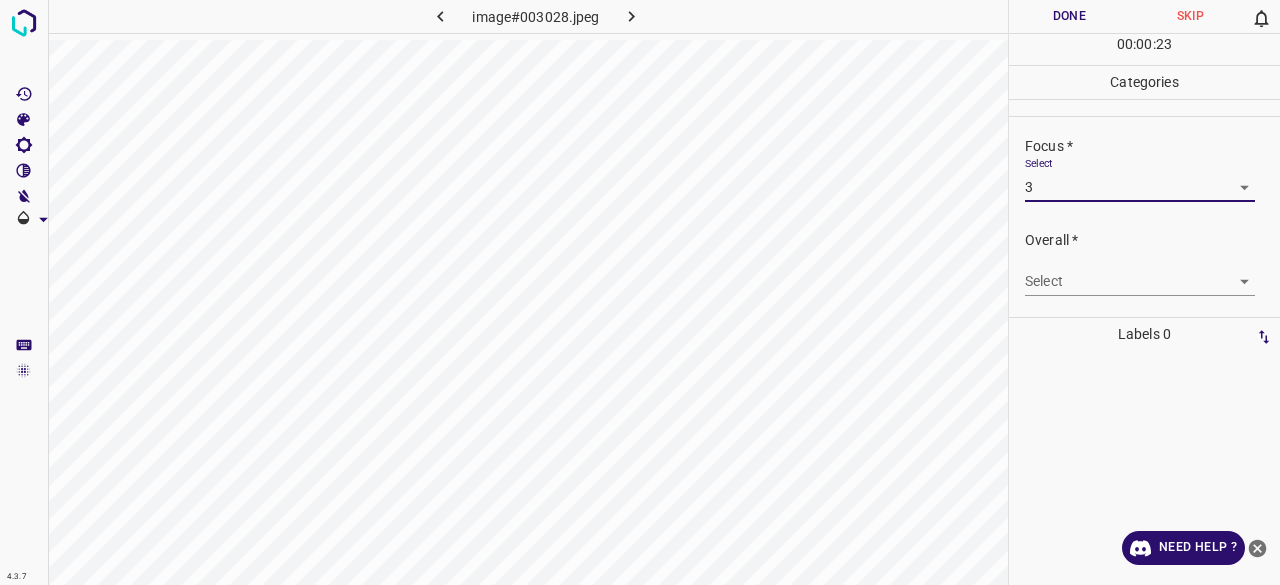 click on "4.3.7 image#003028.jpeg Done Skip 0 00   : 00   : 23   Categories Lighting *  Select 3 3 Focus *  Select 3 3 Overall *  Select ​ Labels   0 Categories 1 Lighting 2 Focus 3 Overall Tools Space Change between modes (Draw & Edit) I Auto labeling R Restore zoom M Zoom in N Zoom out Delete Delete selecte label Filters Z Restore filters X Saturation filter C Brightness filter V Contrast filter B Gray scale filter General O Download Need Help ? - Text - Hide - Delete" at bounding box center [640, 292] 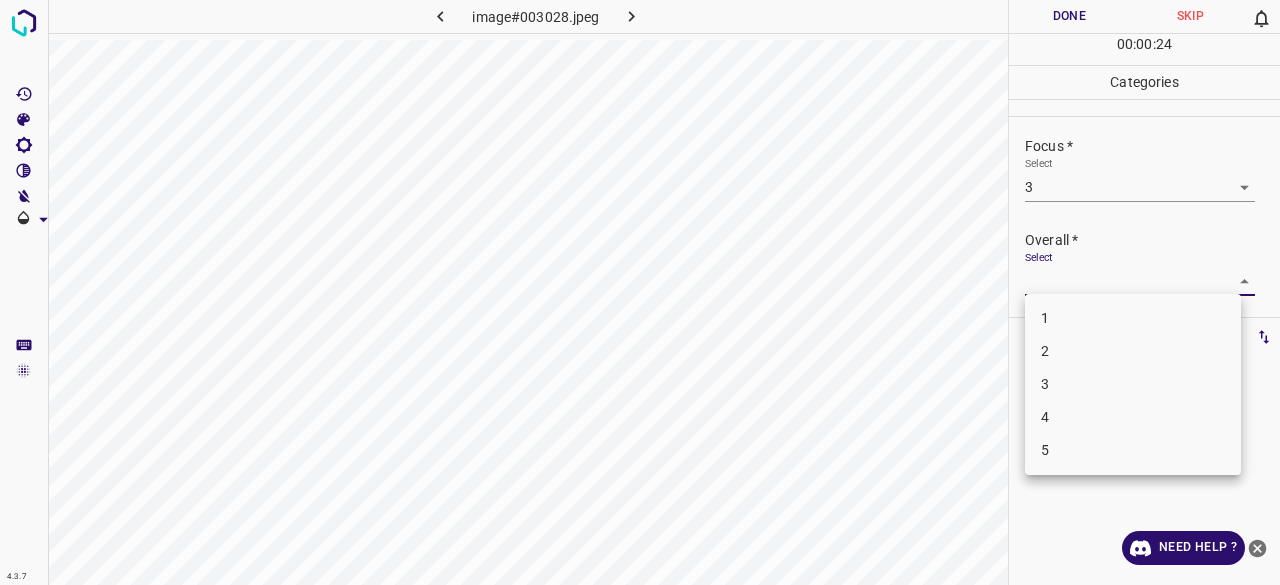 click at bounding box center (640, 292) 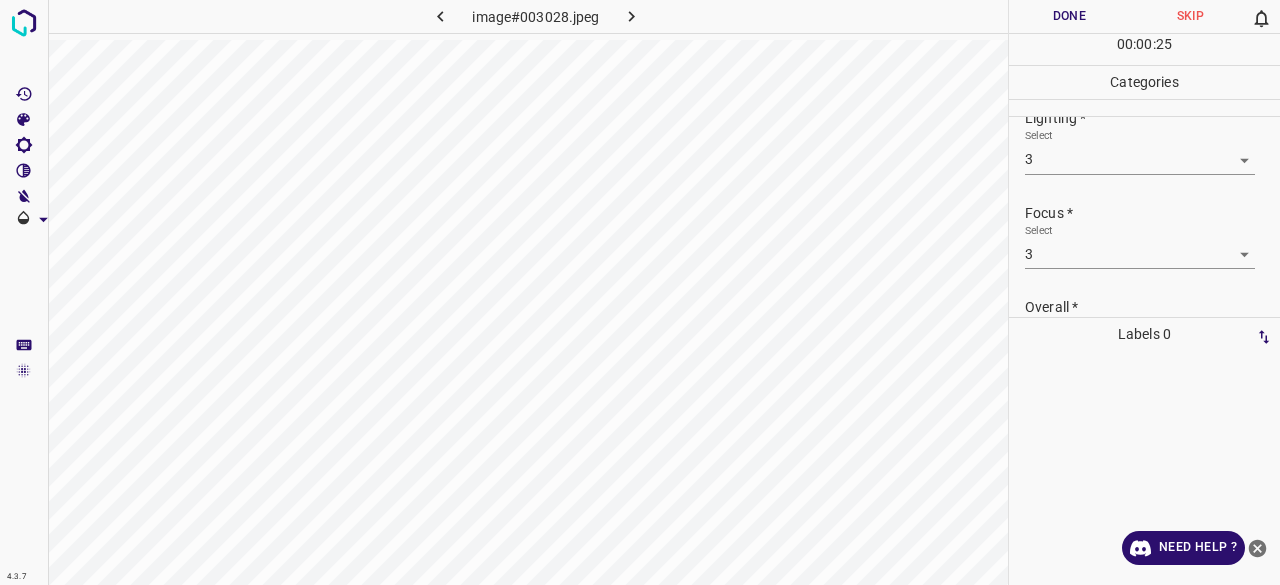 scroll, scrollTop: 0, scrollLeft: 0, axis: both 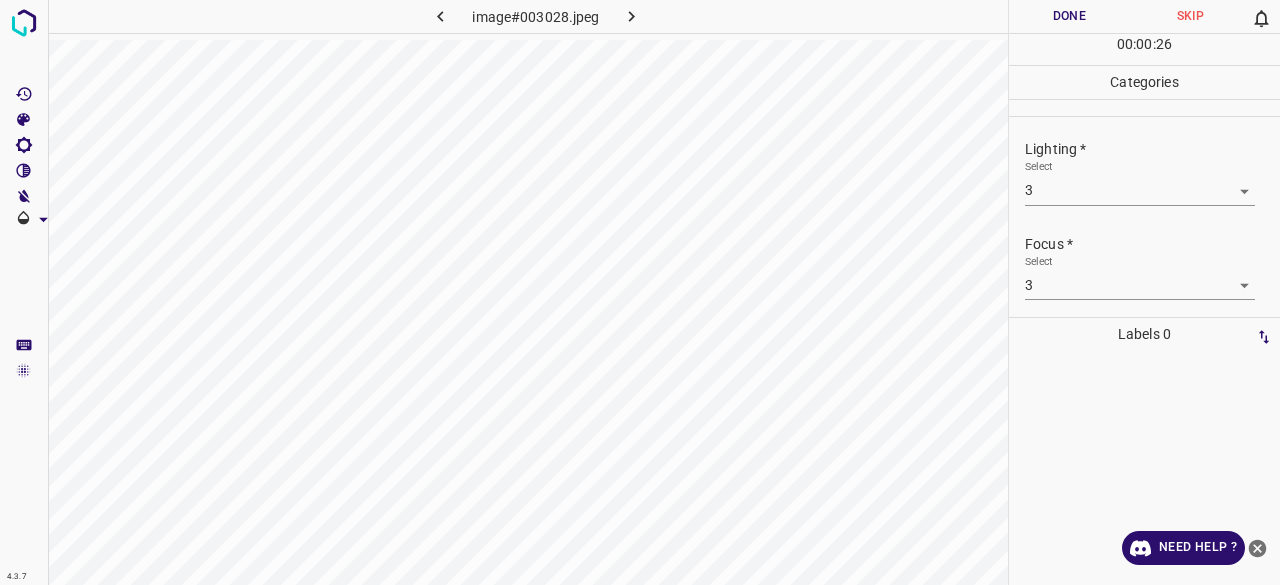 click on "4.3.7 image#003028.jpeg Done Skip 0 00   : 00   : 26   Categories Lighting *  Select 3 3 Focus *  Select 3 3 Overall *  Select ​ Labels   0 Categories 1 Lighting 2 Focus 3 Overall Tools Space Change between modes (Draw & Edit) I Auto labeling R Restore zoom M Zoom in N Zoom out Delete Delete selecte label Filters Z Restore filters X Saturation filter C Brightness filter V Contrast filter B Gray scale filter General O Download Need Help ? - Text - Hide - Delete" at bounding box center (640, 292) 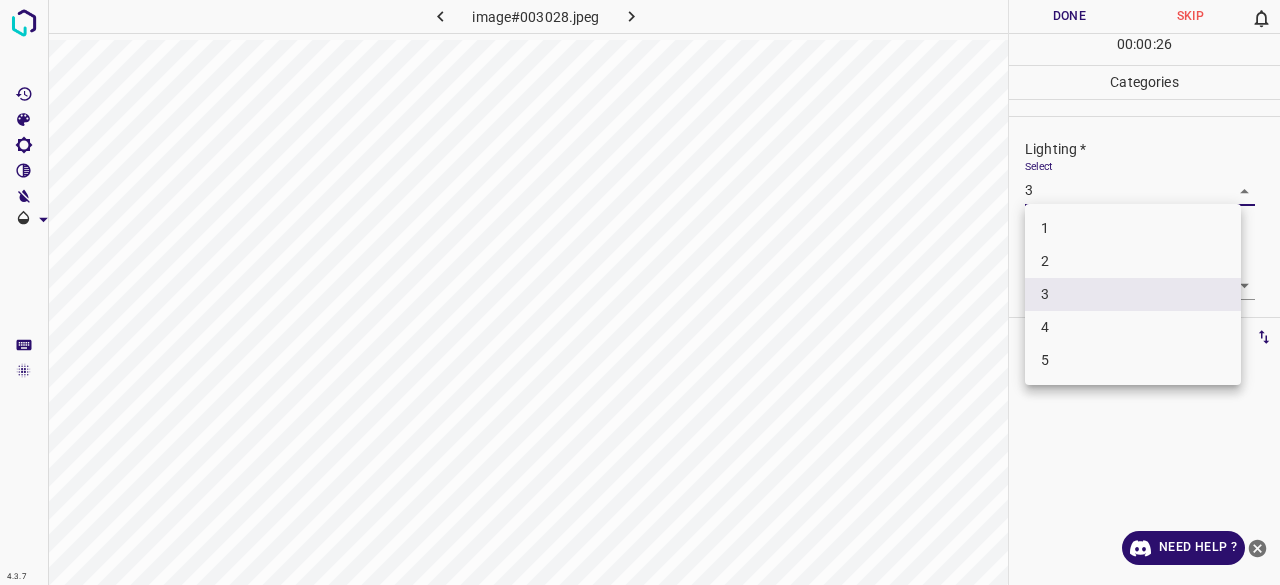 click on "4" at bounding box center [1133, 327] 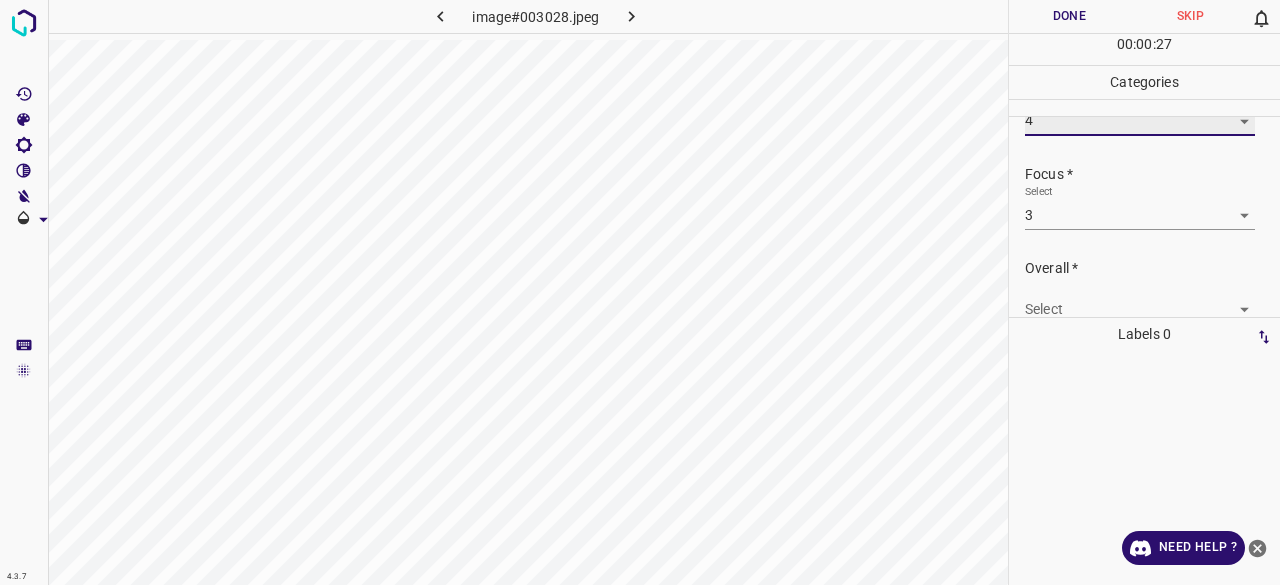 scroll, scrollTop: 98, scrollLeft: 0, axis: vertical 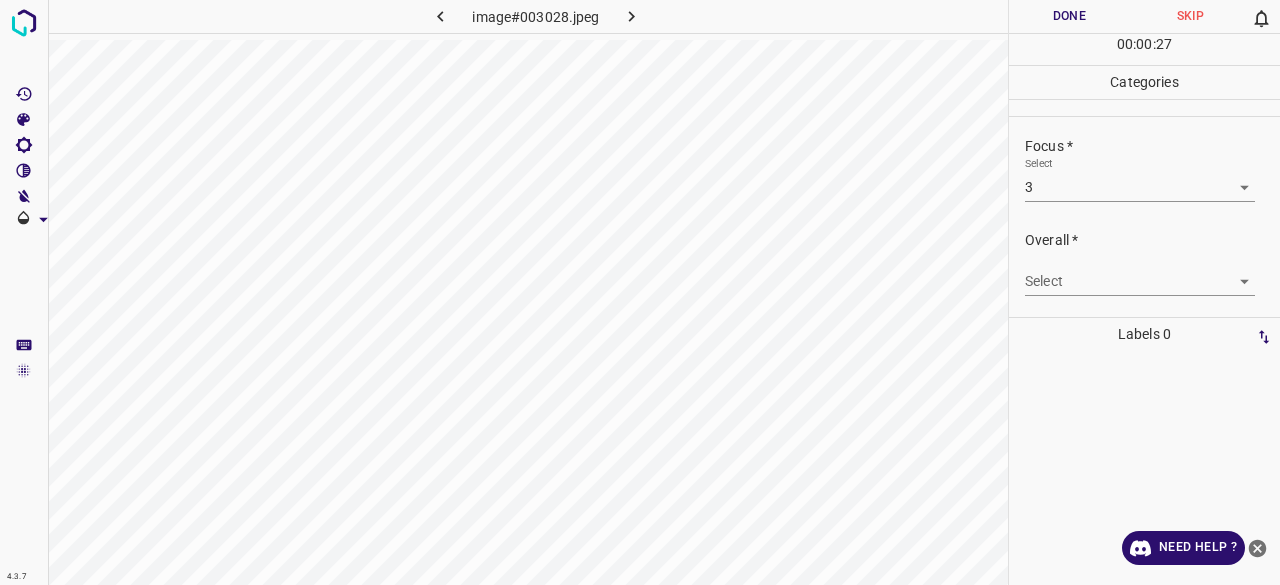 click on "4.3.7 image#003028.jpeg Done Skip 0 00   : 00   : 27   Categories Lighting *  Select 4 4 Focus *  Select 3 3 Overall *  Select ​ Labels   0 Categories 1 Lighting 2 Focus 3 Overall Tools Space Change between modes (Draw & Edit) I Auto labeling R Restore zoom M Zoom in N Zoom out Delete Delete selecte label Filters Z Restore filters X Saturation filter C Brightness filter V Contrast filter B Gray scale filter General O Download Need Help ? - Text - Hide - Delete" at bounding box center (640, 292) 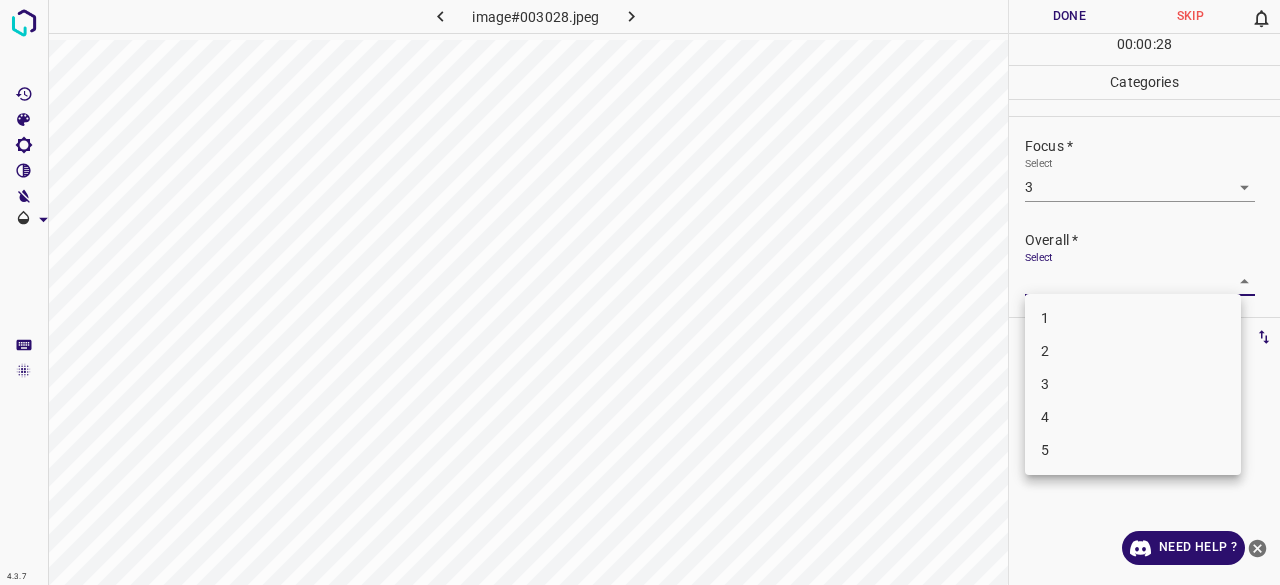 click on "3" at bounding box center [1133, 384] 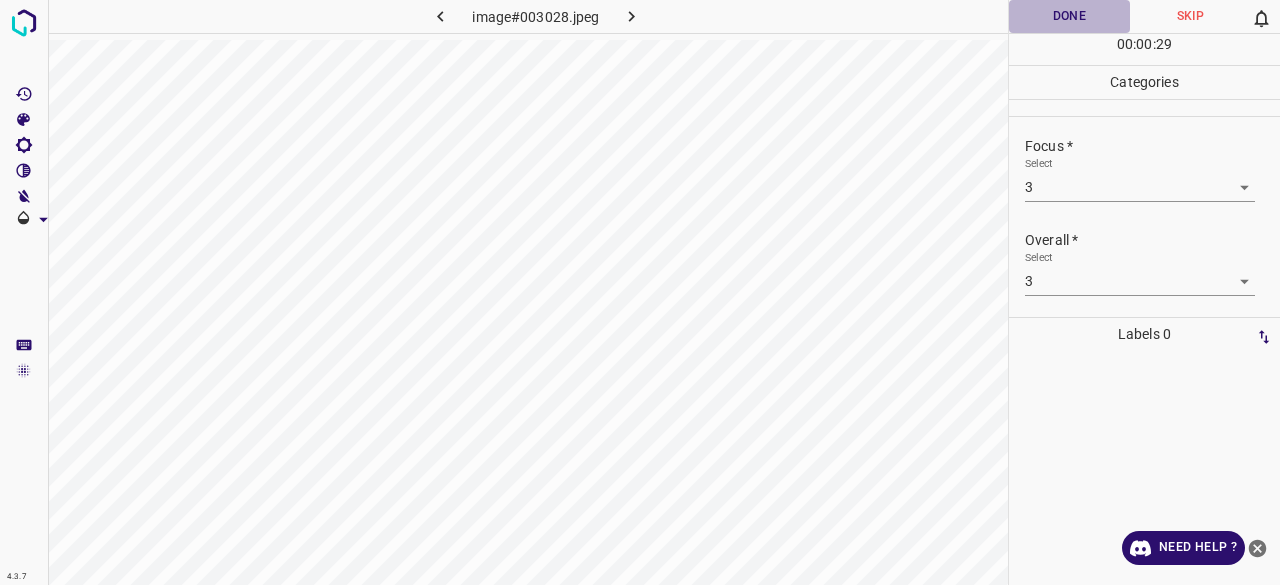 click on "Done" at bounding box center [1069, 16] 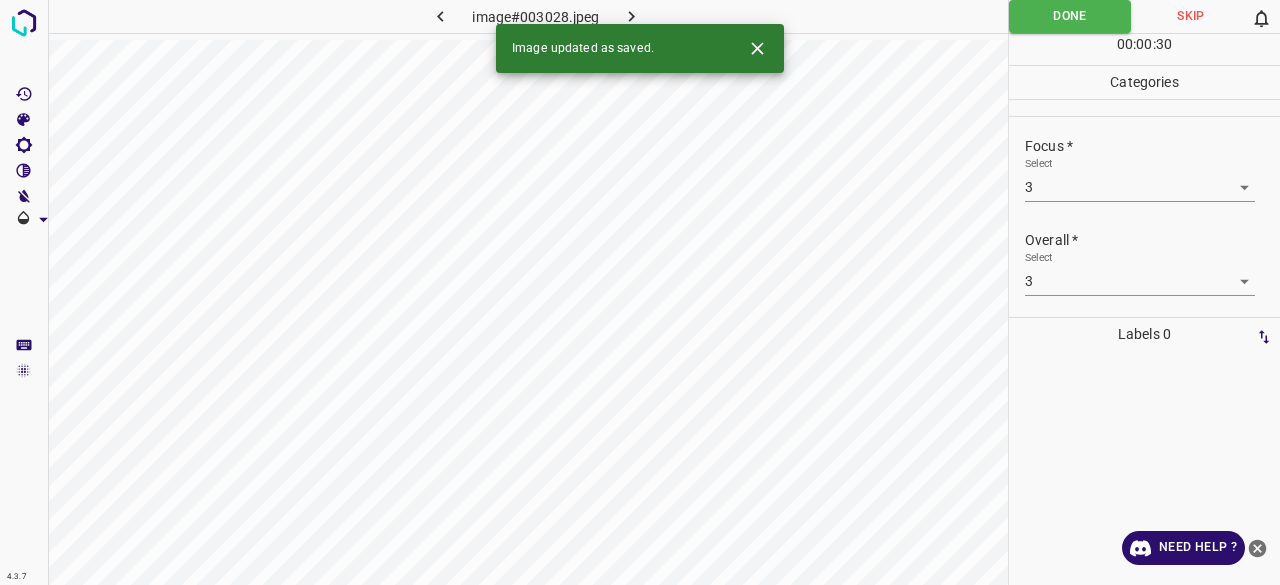 click 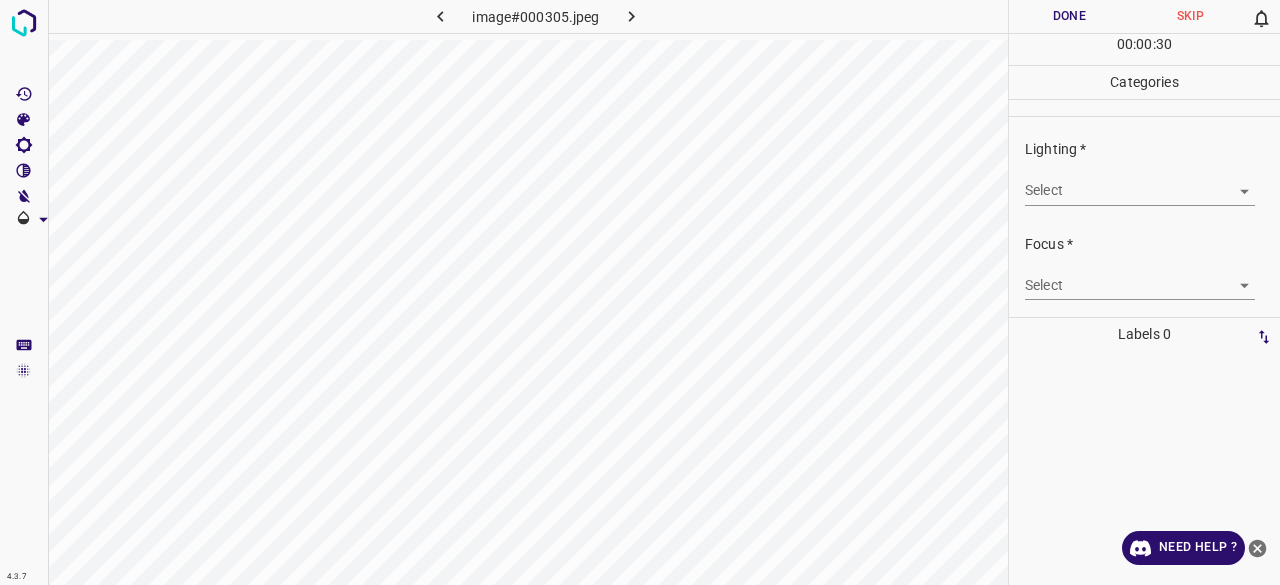 click on "4.3.7 image#000305.jpeg Done Skip 0 00   : 00   : 30   Categories Lighting *  Select ​ Focus *  Select ​ Overall *  Select ​ Labels   0 Categories 1 Lighting 2 Focus 3 Overall Tools Space Change between modes (Draw & Edit) I Auto labeling R Restore zoom M Zoom in N Zoom out Delete Delete selecte label Filters Z Restore filters X Saturation filter C Brightness filter V Contrast filter B Gray scale filter General O Download Need Help ? - Text - Hide - Delete" at bounding box center (640, 292) 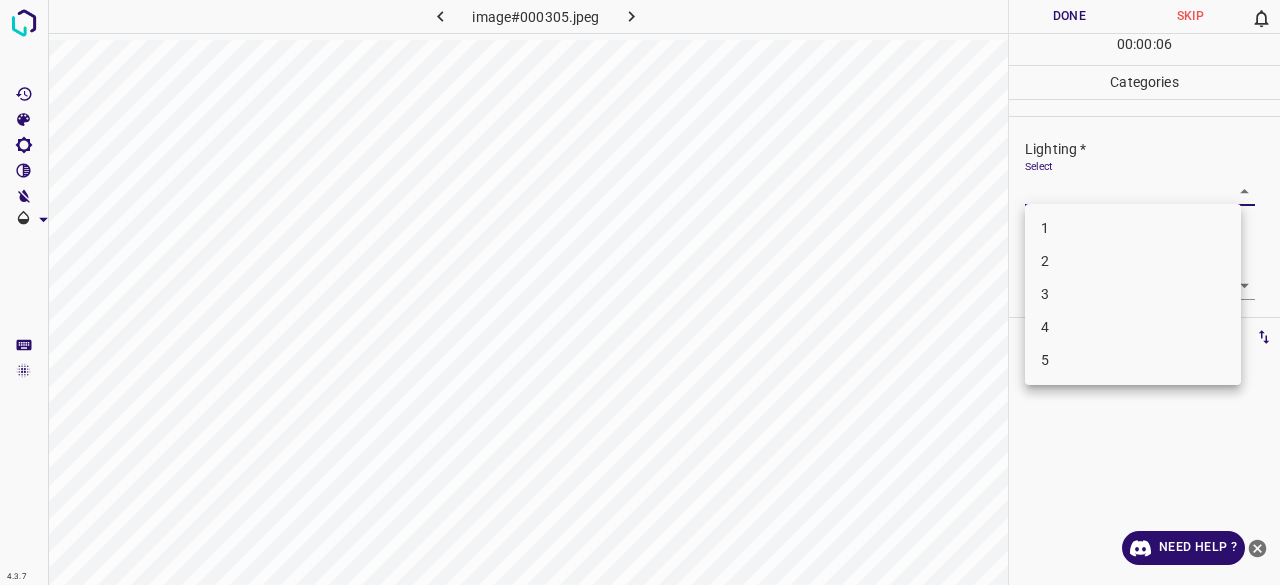 click on "4" at bounding box center (1133, 327) 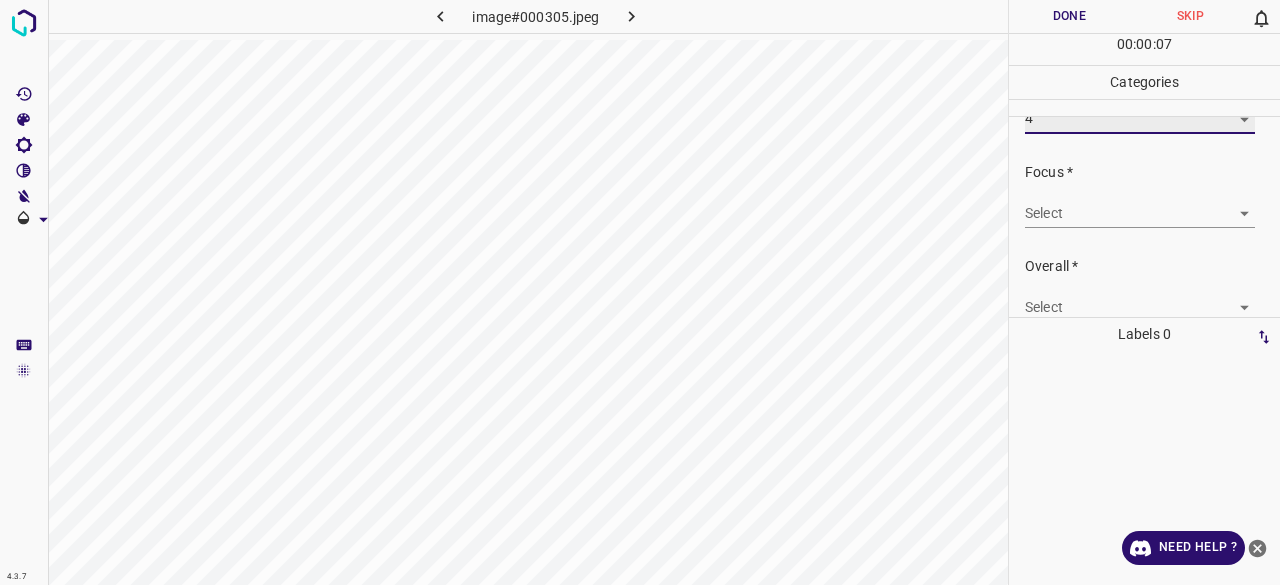 scroll, scrollTop: 98, scrollLeft: 0, axis: vertical 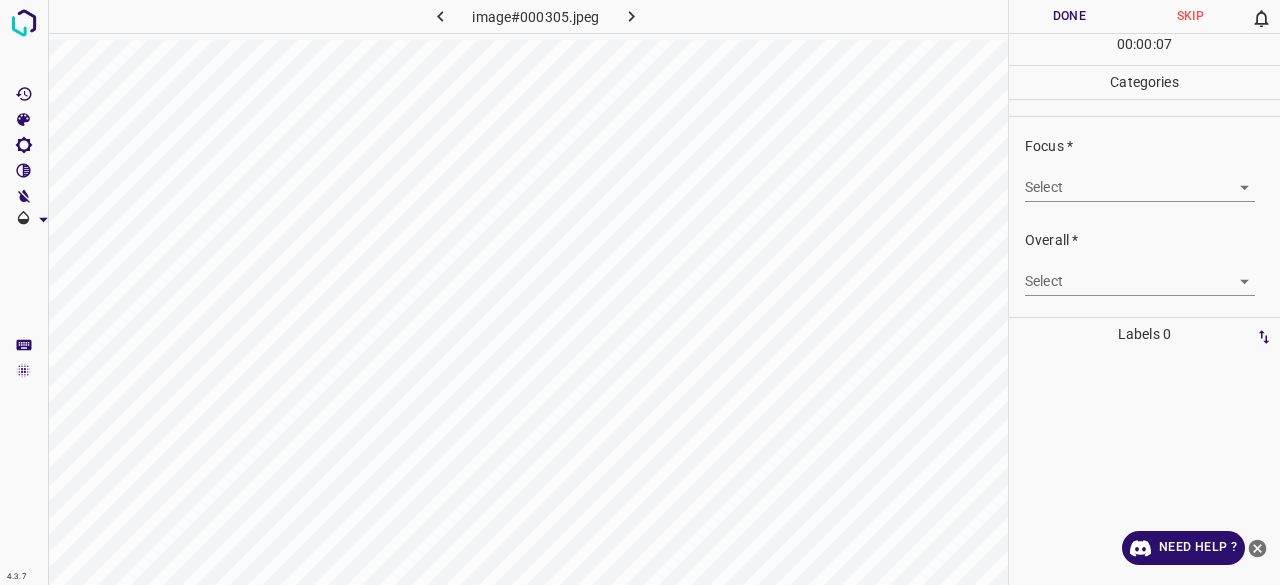 click on "4.3.7 image#000305.jpeg Done Skip 0 00   : 00   : 07   Categories Lighting *  Select 4 4 Focus *  Select ​ Overall *  Select ​ Labels   0 Categories 1 Lighting 2 Focus 3 Overall Tools Space Change between modes (Draw & Edit) I Auto labeling R Restore zoom M Zoom in N Zoom out Delete Delete selecte label Filters Z Restore filters X Saturation filter C Brightness filter V Contrast filter B Gray scale filter General O Download Need Help ? - Text - Hide - Delete" at bounding box center [640, 292] 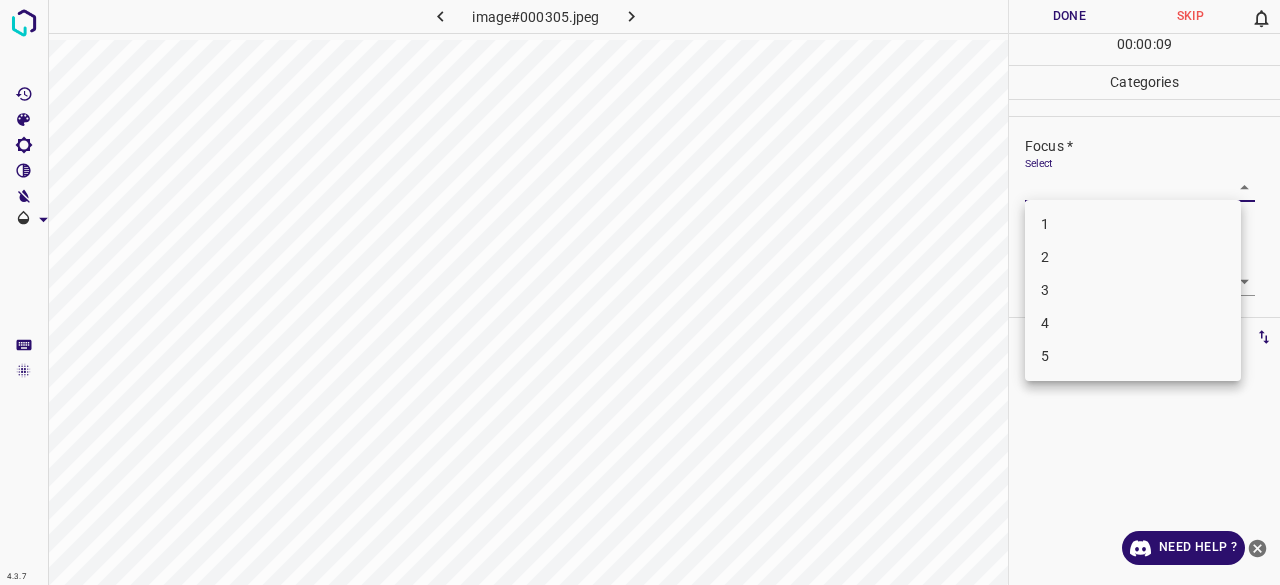 click on "2" at bounding box center [1133, 257] 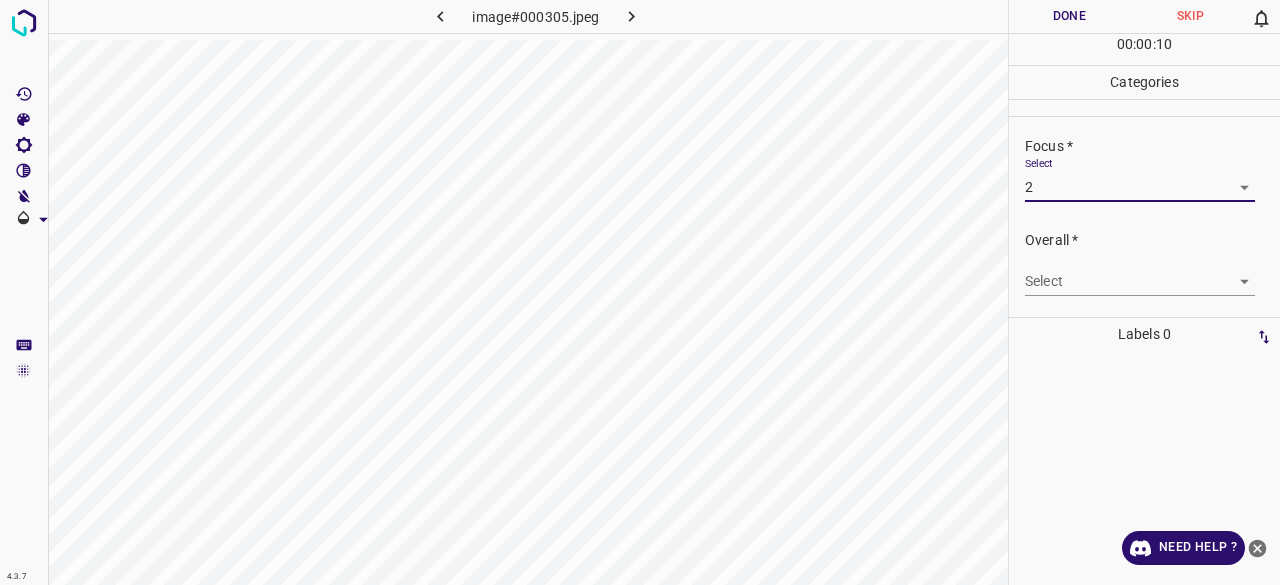 click on "4.3.7 image#000305.jpeg Done Skip 0 00   : 00   : 10   Categories Lighting *  Select 4 4 Focus *  Select 2 2 Overall *  Select ​ Labels   0 Categories 1 Lighting 2 Focus 3 Overall Tools Space Change between modes (Draw & Edit) I Auto labeling R Restore zoom M Zoom in N Zoom out Delete Delete selecte label Filters Z Restore filters X Saturation filter C Brightness filter V Contrast filter B Gray scale filter General O Download Need Help ? - Text - Hide - Delete" at bounding box center (640, 292) 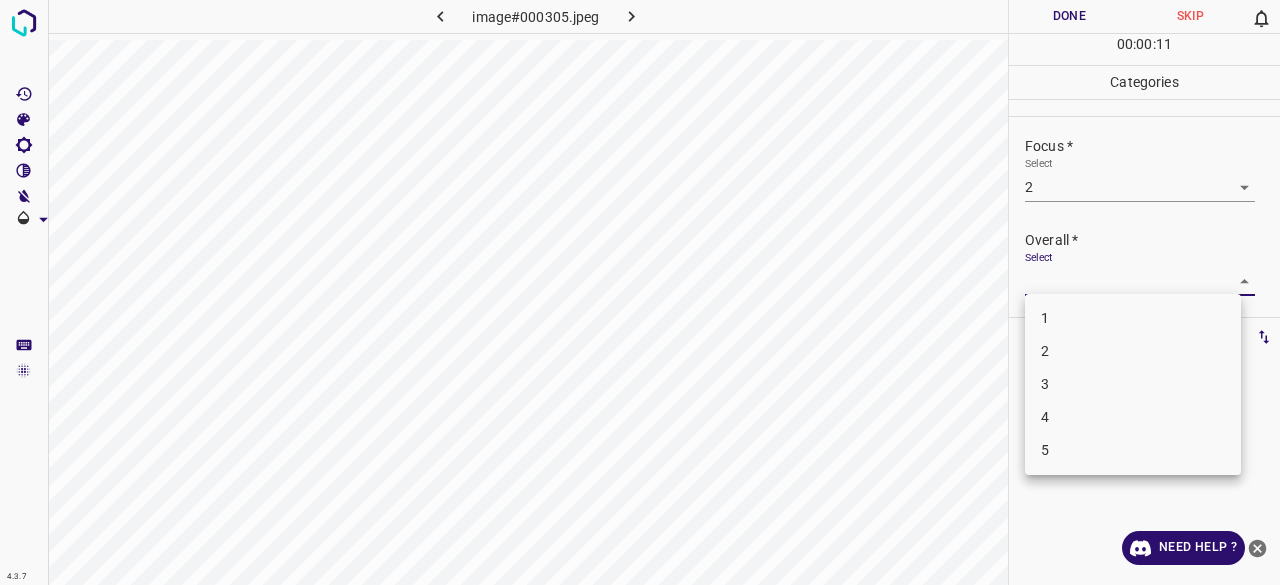 click at bounding box center [640, 292] 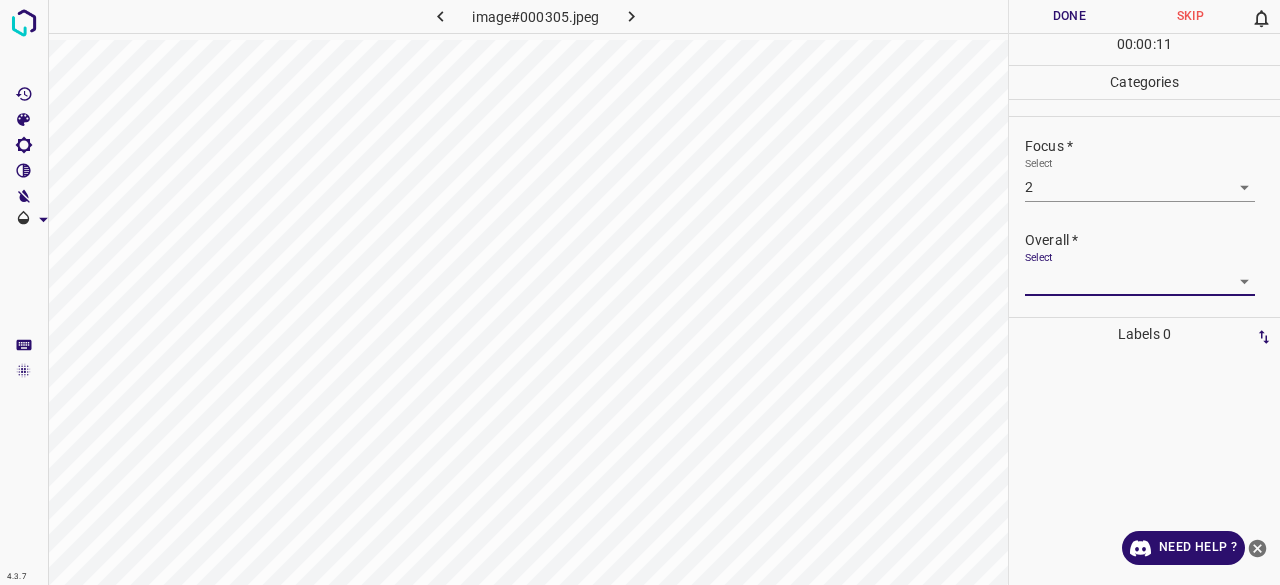 click on "4.3.7 image#000305.jpeg Done Skip 0 00   : 00   : 11   Categories Lighting *  Select 4 4 Focus *  Select 2 2 Overall *  Select ​ Labels   0 Categories 1 Lighting 2 Focus 3 Overall Tools Space Change between modes (Draw & Edit) I Auto labeling R Restore zoom M Zoom in N Zoom out Delete Delete selecte label Filters Z Restore filters X Saturation filter C Brightness filter V Contrast filter B Gray scale filter General O Download Need Help ? - Text - Hide - Delete 1 2 3 4 5" at bounding box center [640, 292] 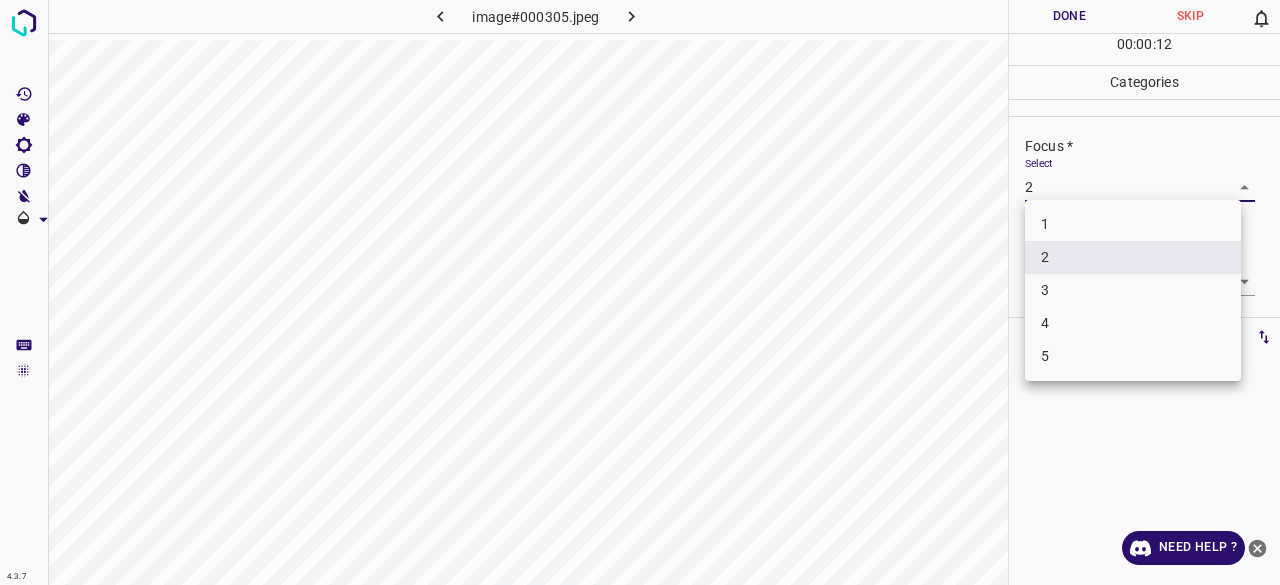 click on "3" at bounding box center [1133, 290] 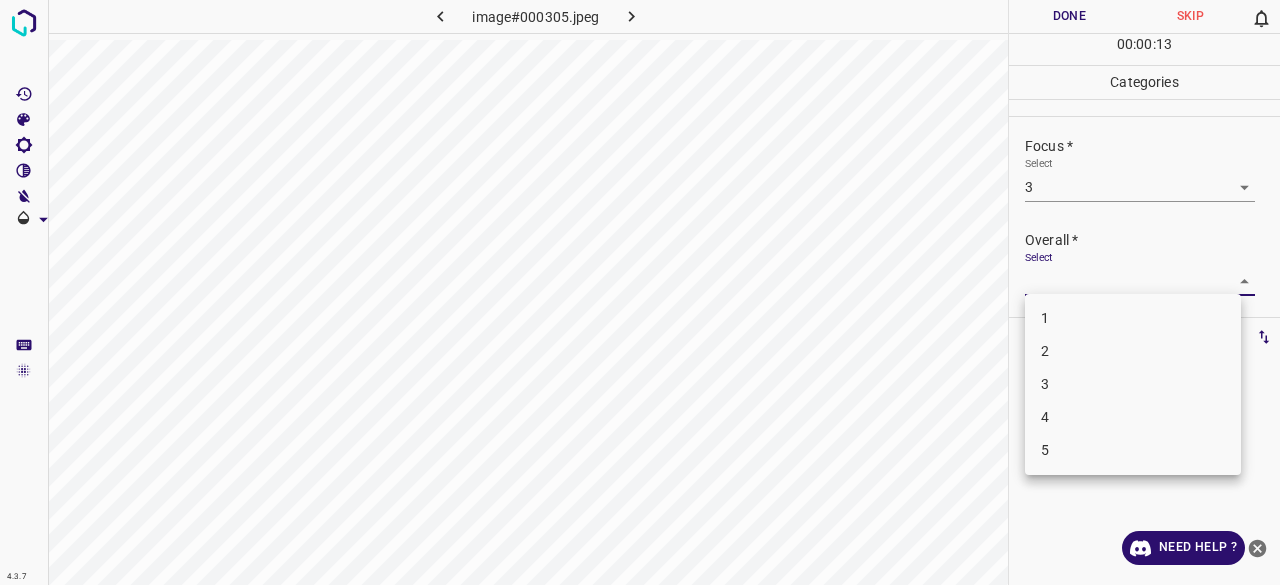 click on "4.3.7 image#000305.jpeg Done Skip 0 00   : 00   : 13   Categories Lighting *  Select 4 4 Focus *  Select 3 3 Overall *  Select ​ Labels   0 Categories 1 Lighting 2 Focus 3 Overall Tools Space Change between modes (Draw & Edit) I Auto labeling R Restore zoom M Zoom in N Zoom out Delete Delete selecte label Filters Z Restore filters X Saturation filter C Brightness filter V Contrast filter B Gray scale filter General O Download Need Help ? - Text - Hide - Delete 1 2 3 4 5" at bounding box center [640, 292] 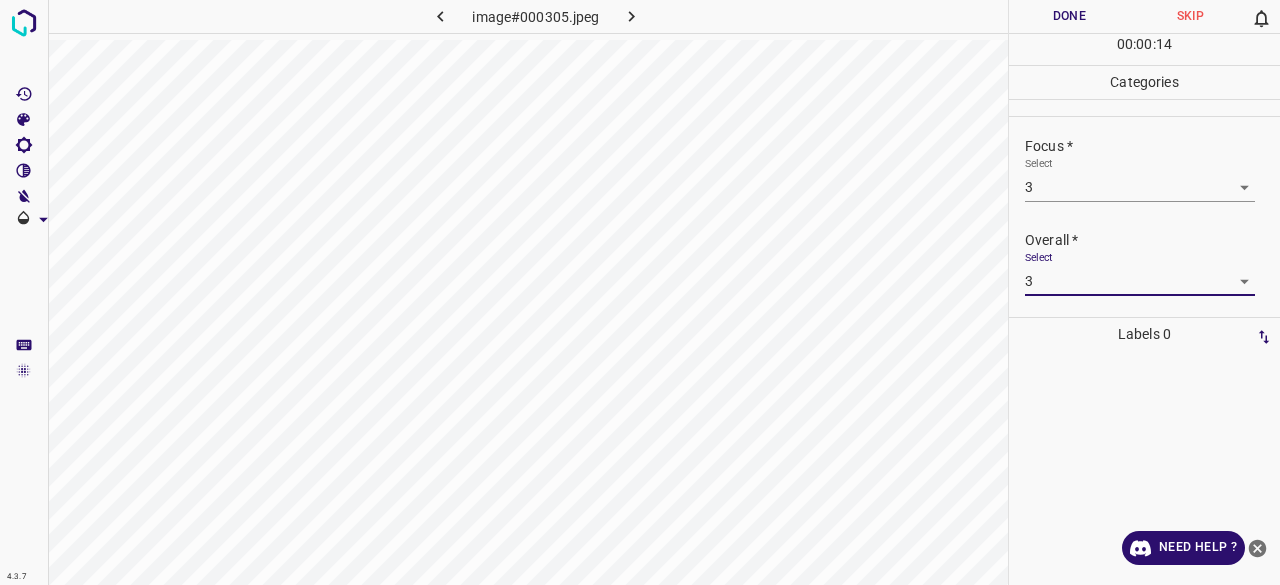 click on "Done" at bounding box center (1069, 16) 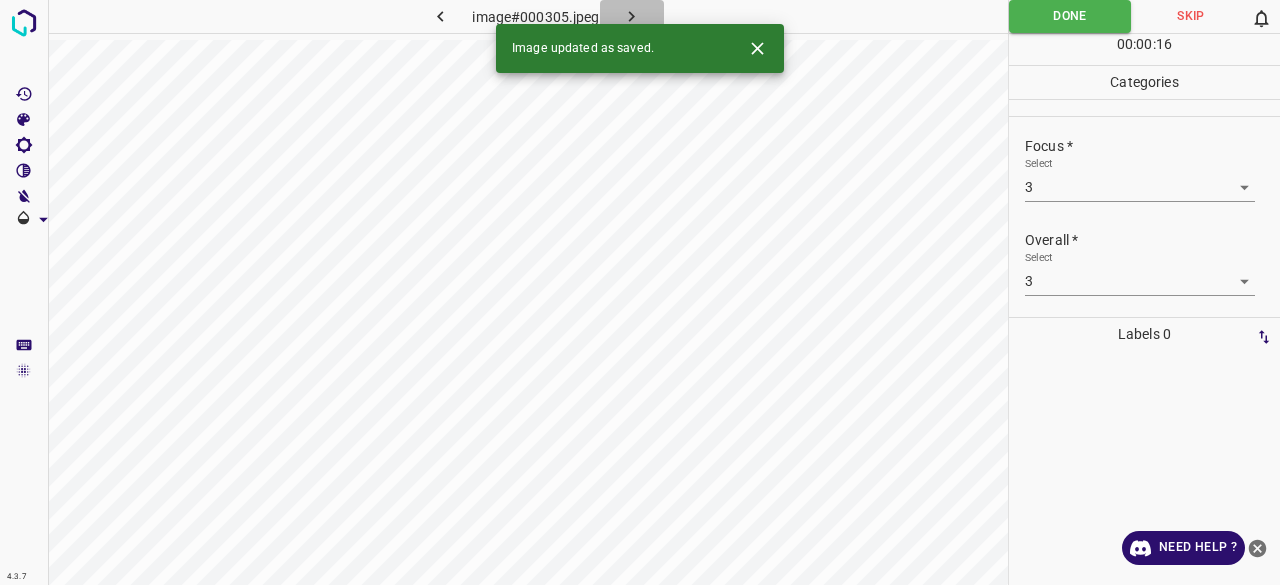 click 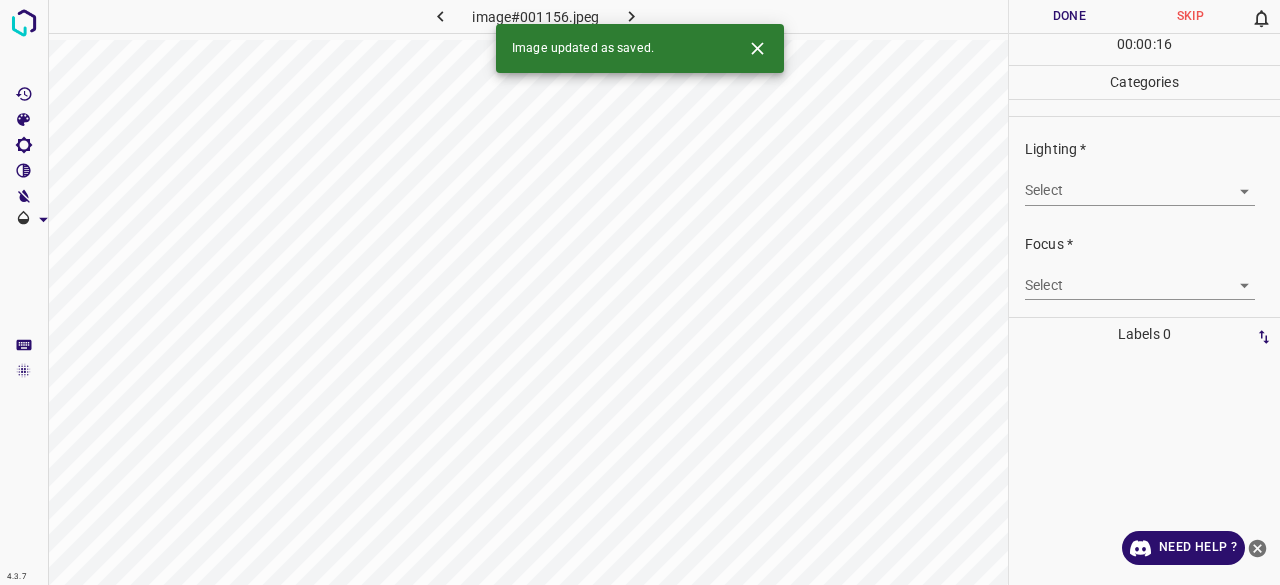 click on "4.3.7 image#001156.jpeg Done Skip 0 00   : 00   : 16   Categories Lighting *  Select ​ Focus *  Select ​ Overall *  Select ​ Labels   0 Categories 1 Lighting 2 Focus 3 Overall Tools Space Change between modes (Draw & Edit) I Auto labeling R Restore zoom M Zoom in N Zoom out Delete Delete selecte label Filters Z Restore filters X Saturation filter C Brightness filter V Contrast filter B Gray scale filter General O Download Image updated as saved. Need Help ? - Text - Hide - Delete" at bounding box center [640, 292] 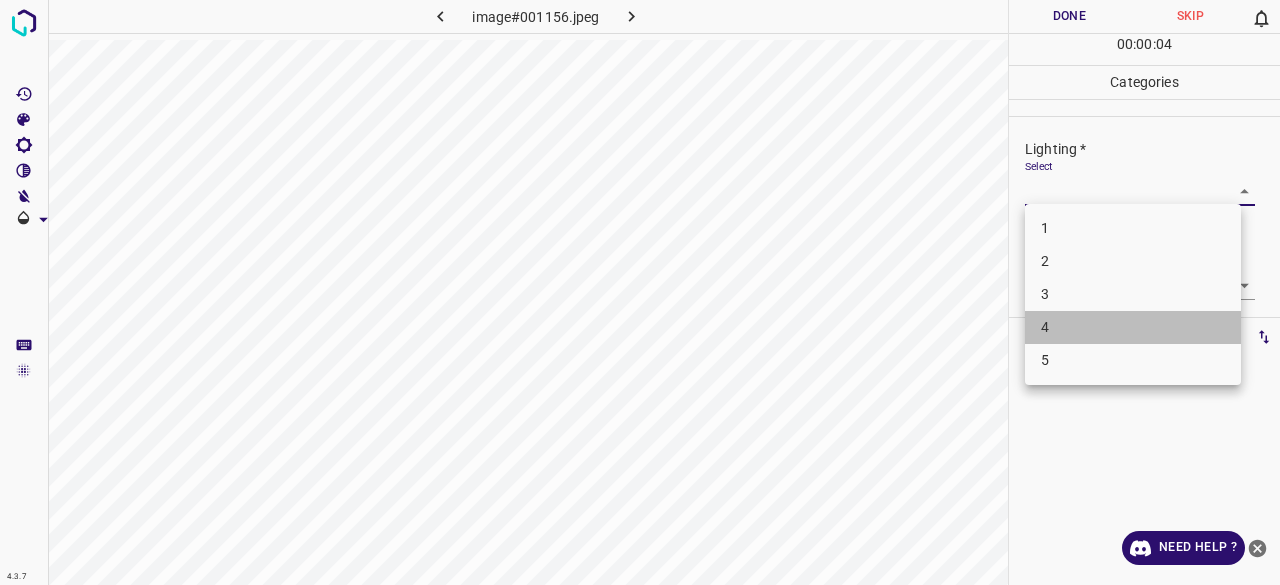 click on "4" at bounding box center (1133, 327) 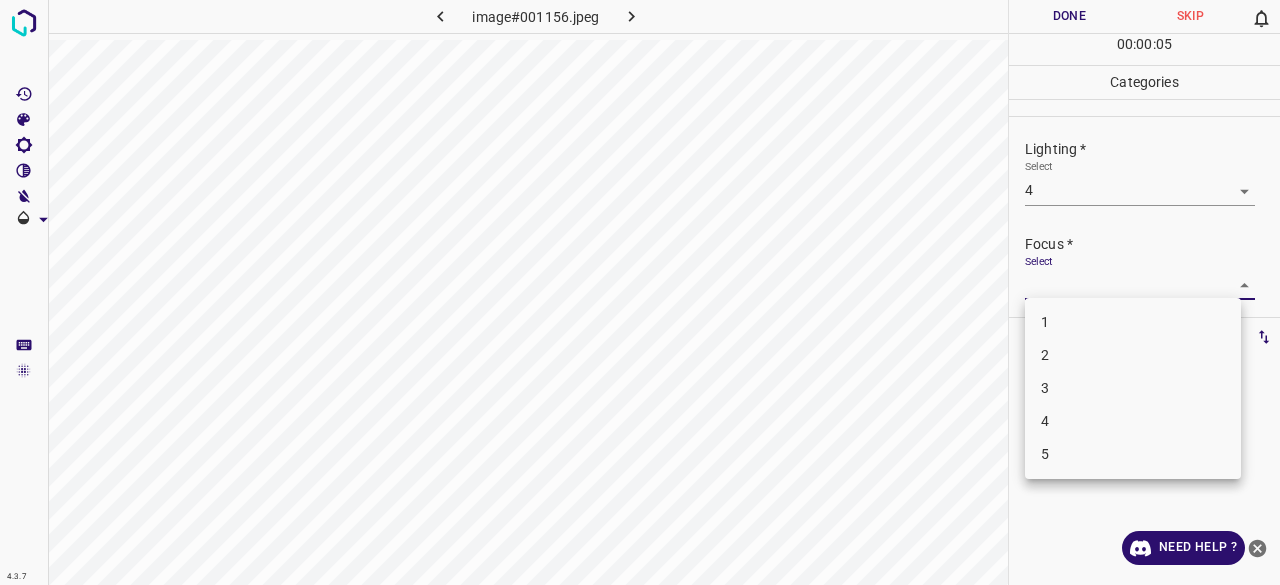 click on "4.3.7 image#001156.jpeg Done Skip 0 00   : 00   : 05   Categories Lighting *  Select 4 4 Focus *  Select ​ Overall *  Select ​ Labels   0 Categories 1 Lighting 2 Focus 3 Overall Tools Space Change between modes (Draw & Edit) I Auto labeling R Restore zoom M Zoom in N Zoom out Delete Delete selecte label Filters Z Restore filters X Saturation filter C Brightness filter V Contrast filter B Gray scale filter General O Download Need Help ? - Text - Hide - Delete 1 2 3 4 5" at bounding box center [640, 292] 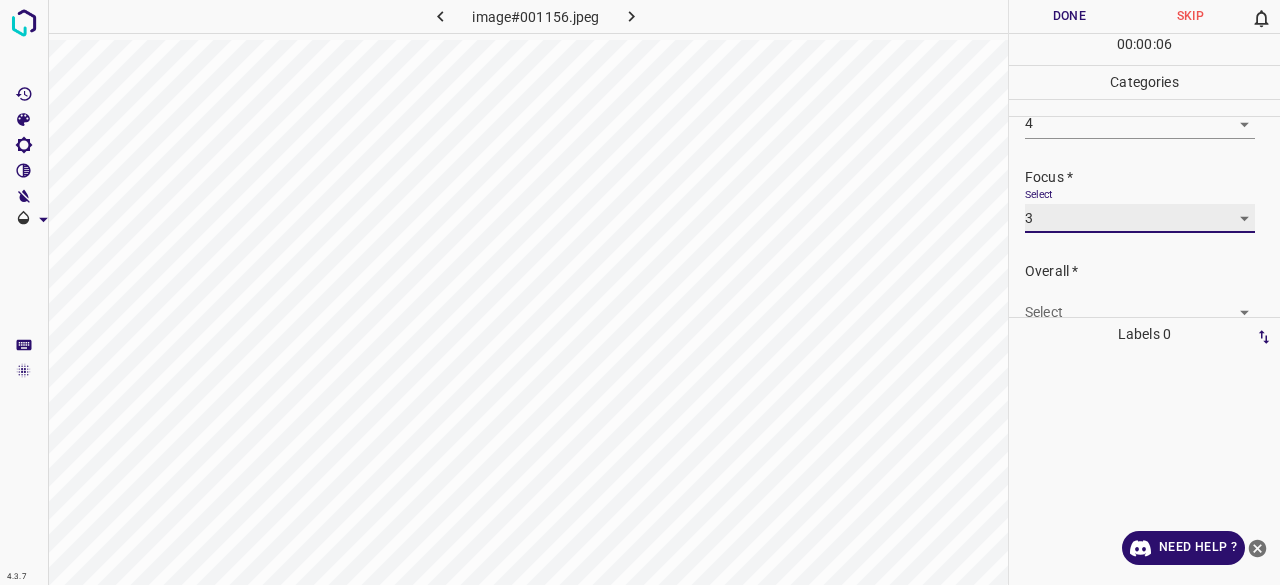 scroll, scrollTop: 98, scrollLeft: 0, axis: vertical 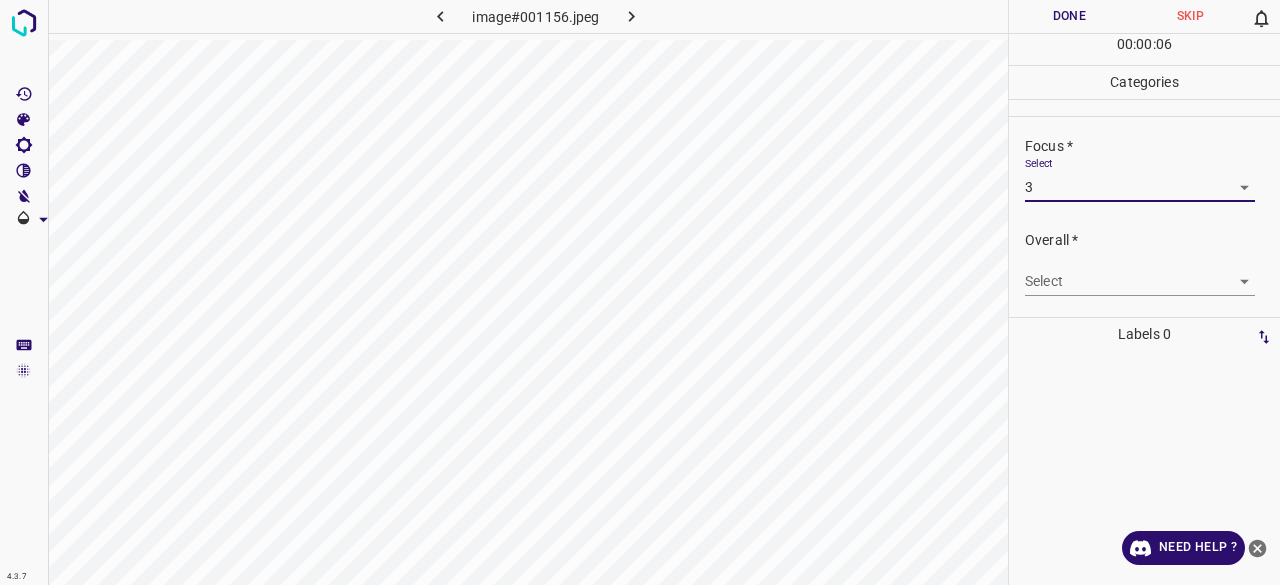 click on "4.3.7 image#001156.jpeg Done Skip 0 00   : 00   : 06   Categories Lighting *  Select 4 4 Focus *  Select 3 3 Overall *  Select ​ Labels   0 Categories 1 Lighting 2 Focus 3 Overall Tools Space Change between modes (Draw & Edit) I Auto labeling R Restore zoom M Zoom in N Zoom out Delete Delete selecte label Filters Z Restore filters X Saturation filter C Brightness filter V Contrast filter B Gray scale filter General O Download Need Help ? - Text - Hide - Delete" at bounding box center (640, 292) 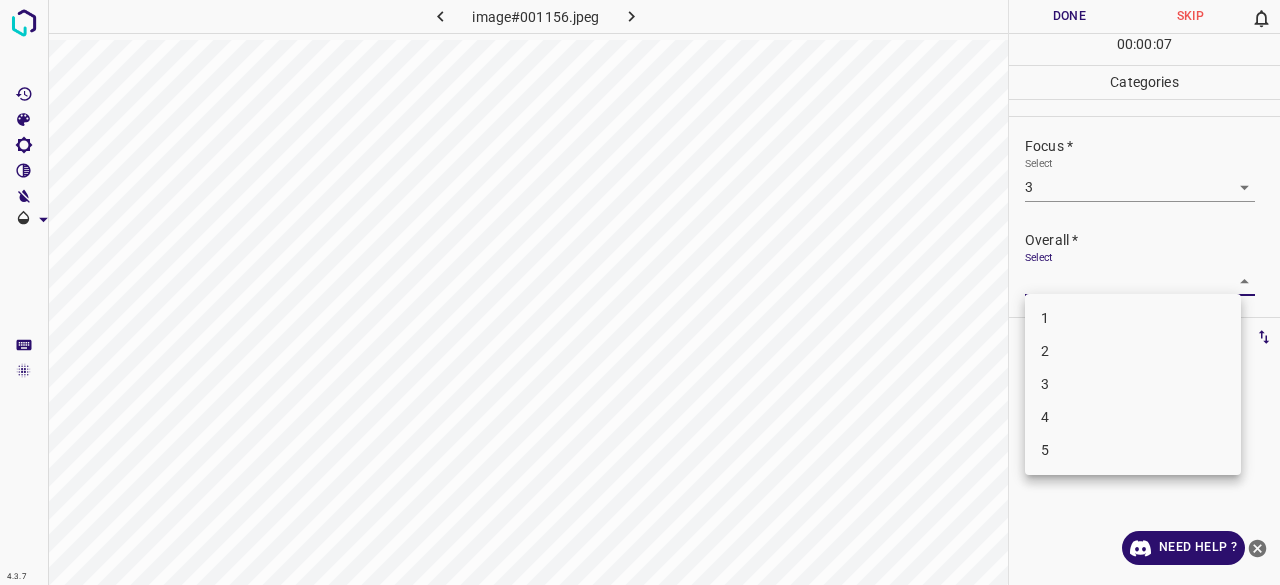click on "3" at bounding box center (1133, 384) 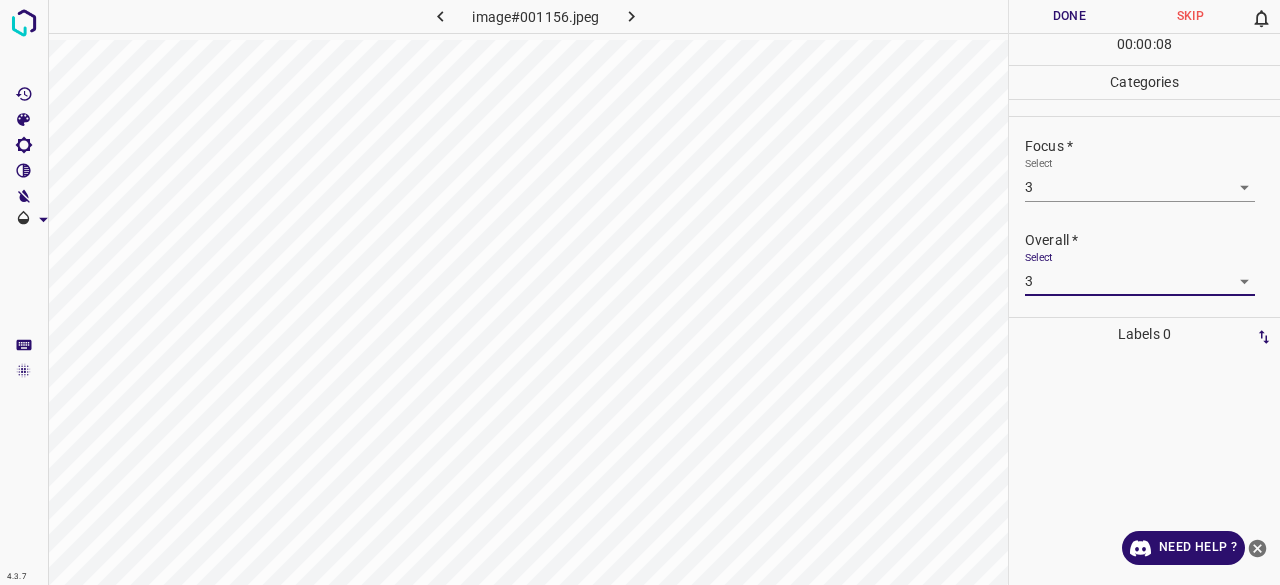 click on "Done" at bounding box center [1069, 16] 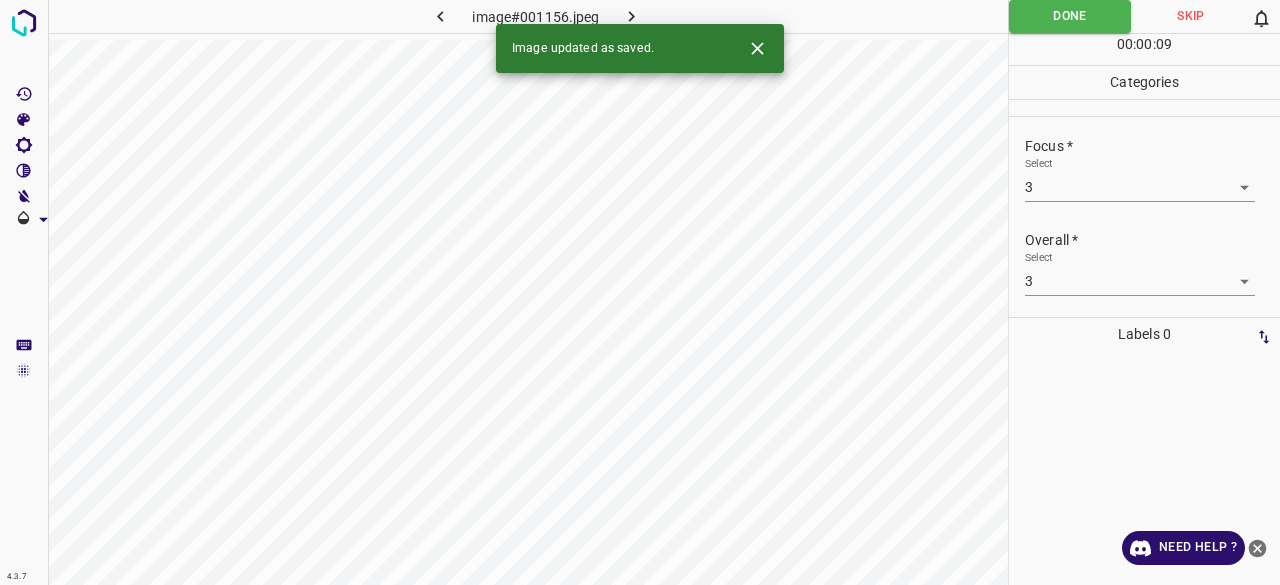 click 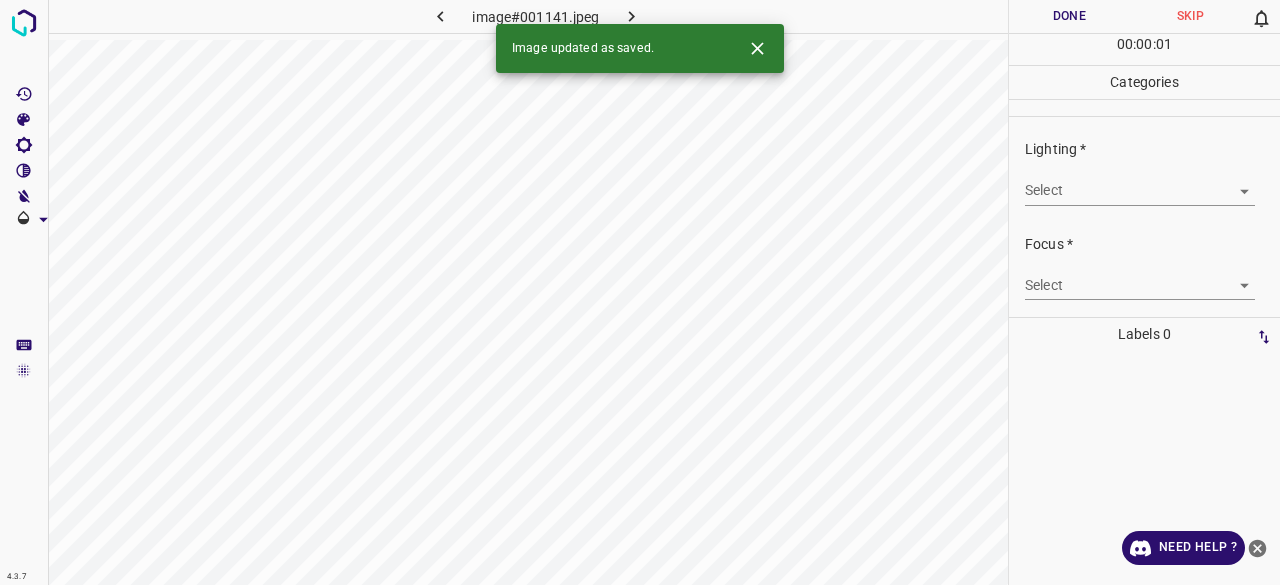click on "4.3.7 image#001141.jpeg Done Skip 0 00   : 00   : 01   Categories Lighting *  Select ​ Focus *  Select ​ Overall *  Select ​ Labels   0 Categories 1 Lighting 2 Focus 3 Overall Tools Space Change between modes (Draw & Edit) I Auto labeling R Restore zoom M Zoom in N Zoom out Delete Delete selecte label Filters Z Restore filters X Saturation filter C Brightness filter V Contrast filter B Gray scale filter General O Download Image updated as saved. Need Help ? - Text - Hide - Delete" at bounding box center [640, 292] 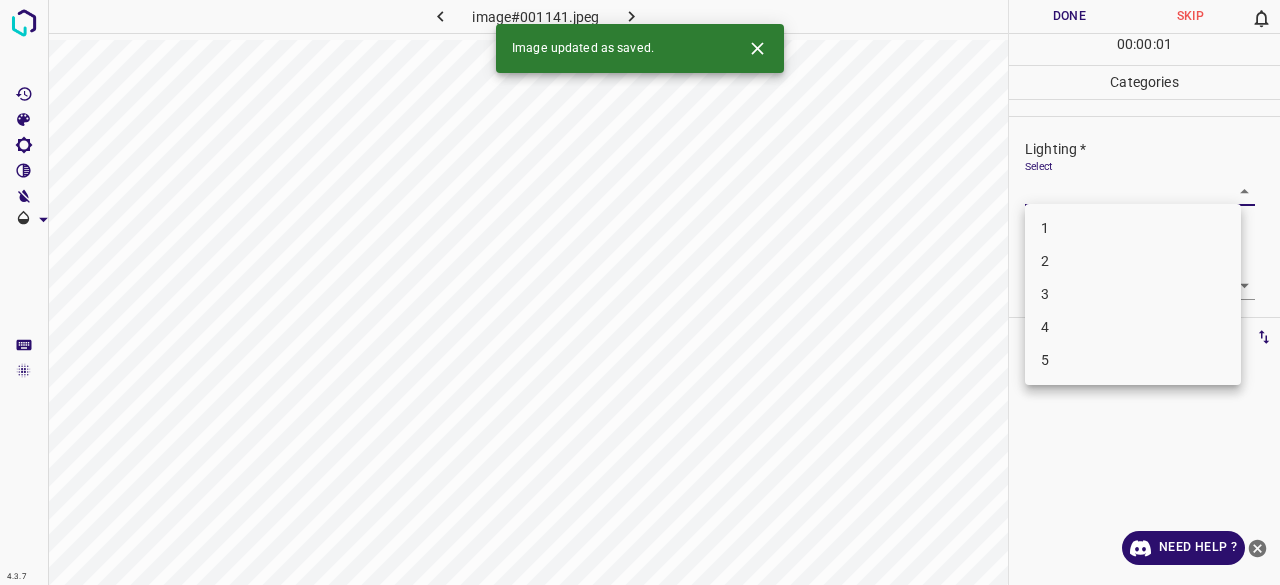 click on "3" at bounding box center (1133, 294) 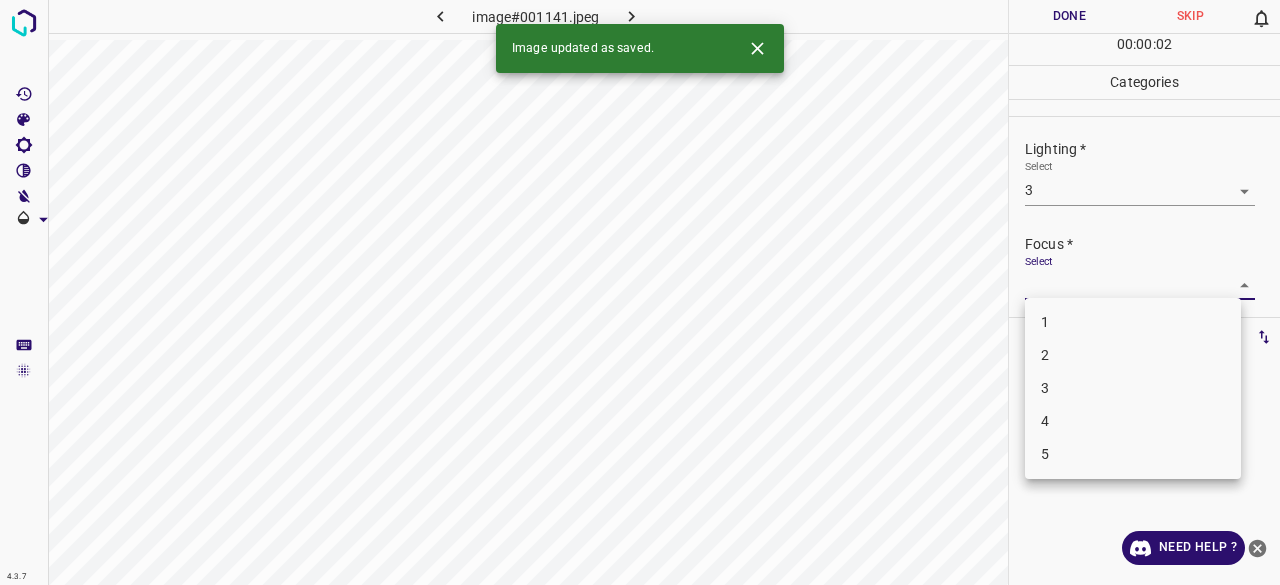 click on "4.3.7 image#001141.jpeg Done Skip 0 00   : 00   : 02   Categories Lighting *  Select 3 3 Focus *  Select ​ Overall *  Select ​ Labels   0 Categories 1 Lighting 2 Focus 3 Overall Tools Space Change between modes (Draw & Edit) I Auto labeling R Restore zoom M Zoom in N Zoom out Delete Delete selecte label Filters Z Restore filters X Saturation filter C Brightness filter V Contrast filter B Gray scale filter General O Download Image updated as saved. Need Help ? - Text - Hide - Delete 1 2 3 4 5" at bounding box center [640, 292] 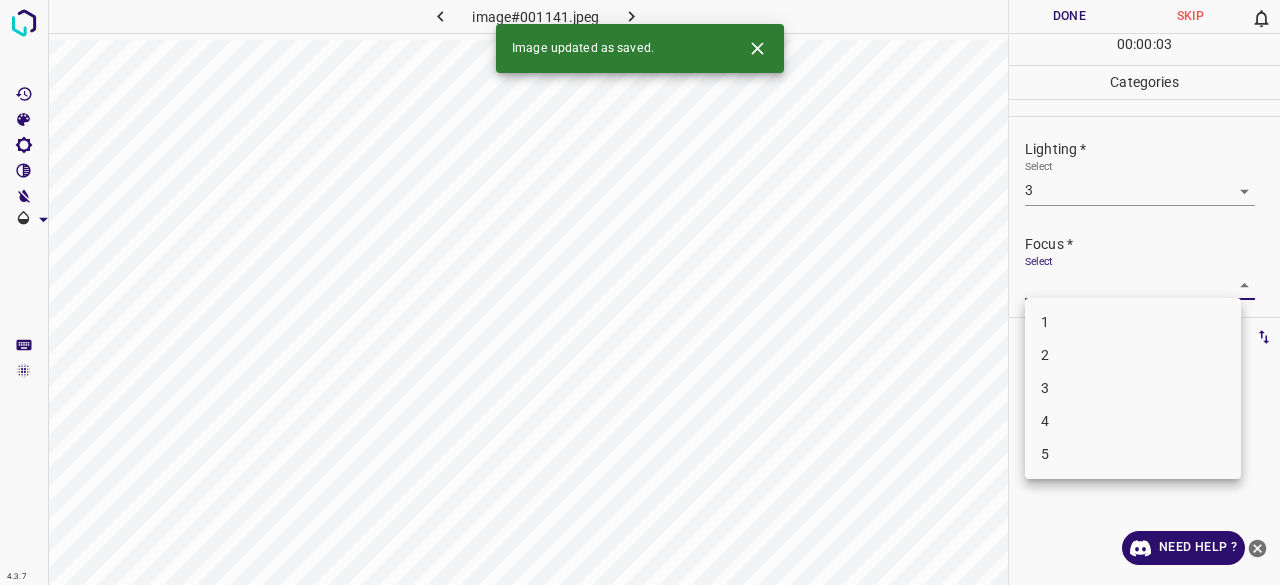 click on "3" at bounding box center [1133, 388] 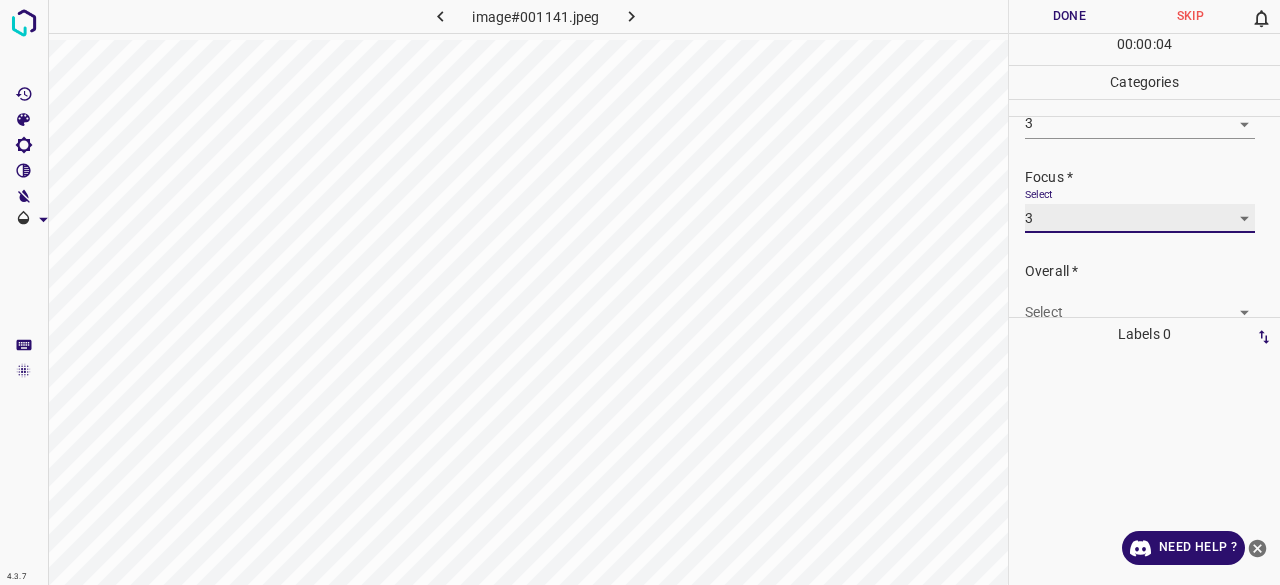 scroll, scrollTop: 98, scrollLeft: 0, axis: vertical 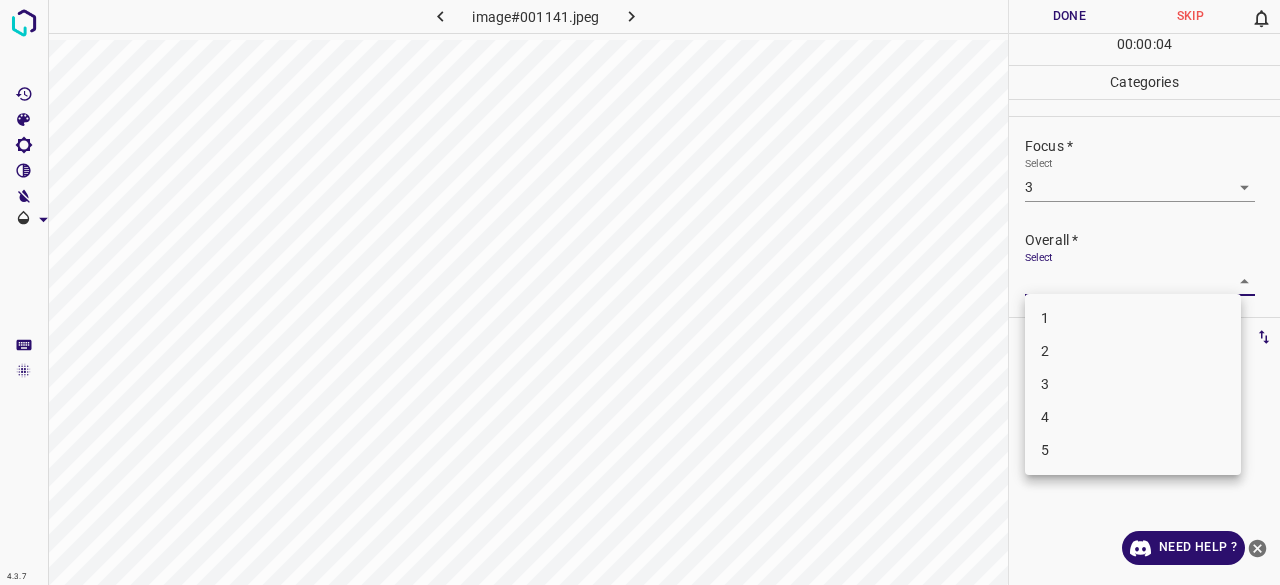 click on "4.3.7 image#001141.jpeg Done Skip 0 00   : 00   : 04   Categories Lighting *  Select 3 3 Focus *  Select 3 3 Overall *  Select ​ Labels   0 Categories 1 Lighting 2 Focus 3 Overall Tools Space Change between modes (Draw & Edit) I Auto labeling R Restore zoom M Zoom in N Zoom out Delete Delete selecte label Filters Z Restore filters X Saturation filter C Brightness filter V Contrast filter B Gray scale filter General O Download Need Help ? - Text - Hide - Delete 1 2 3 4 5" at bounding box center [640, 292] 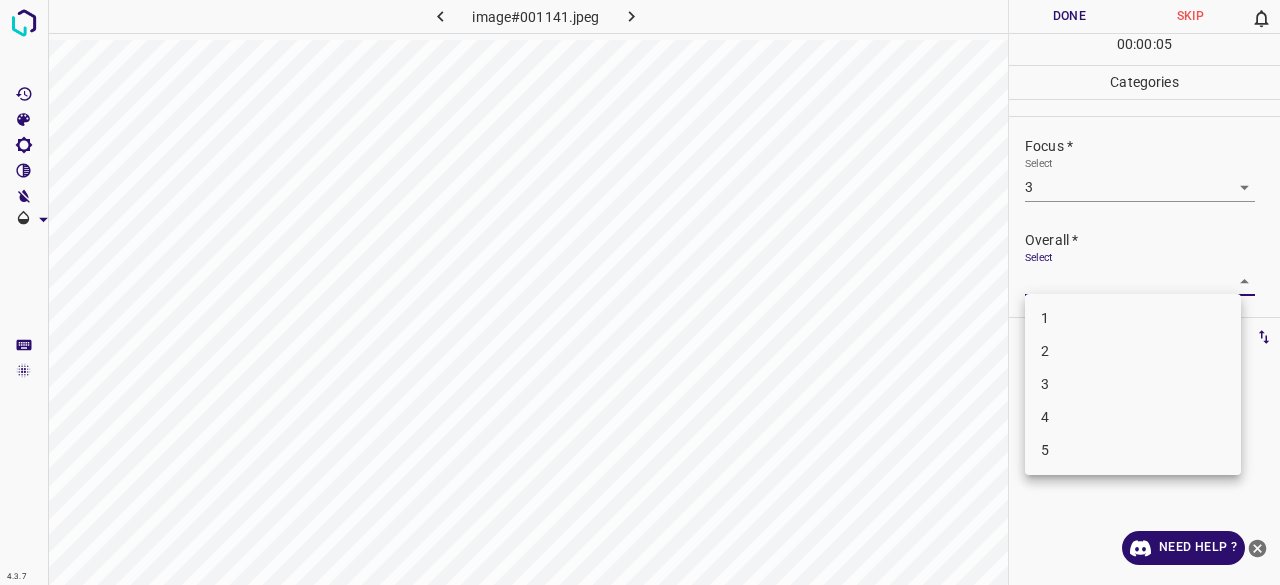 click on "3" at bounding box center (1133, 384) 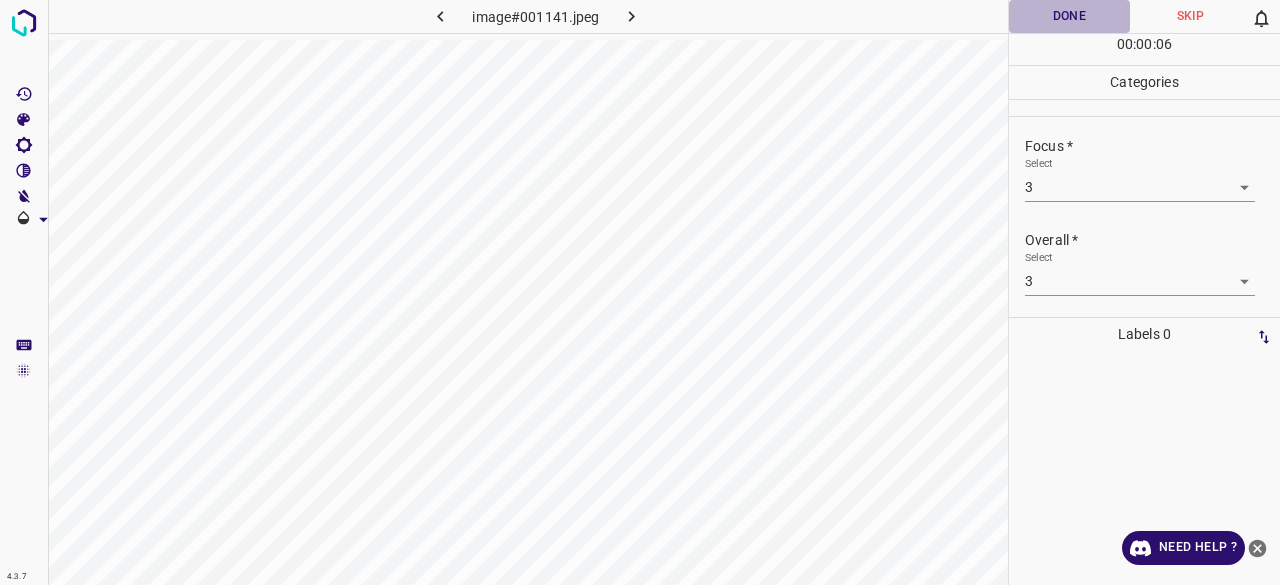 click on "Done" at bounding box center [1069, 16] 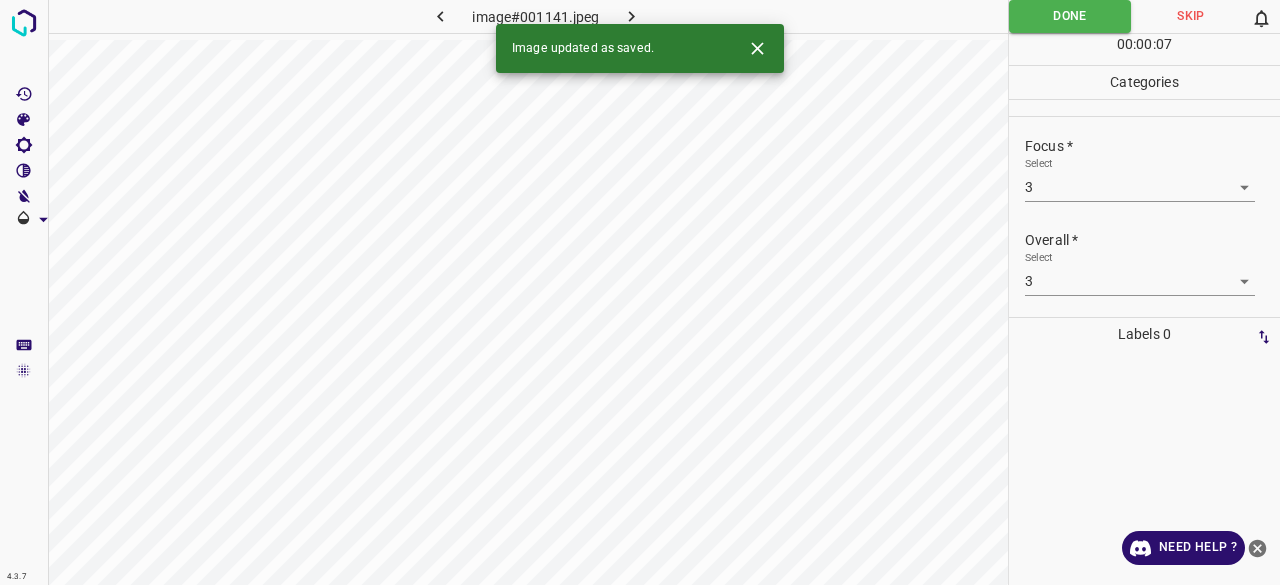 click 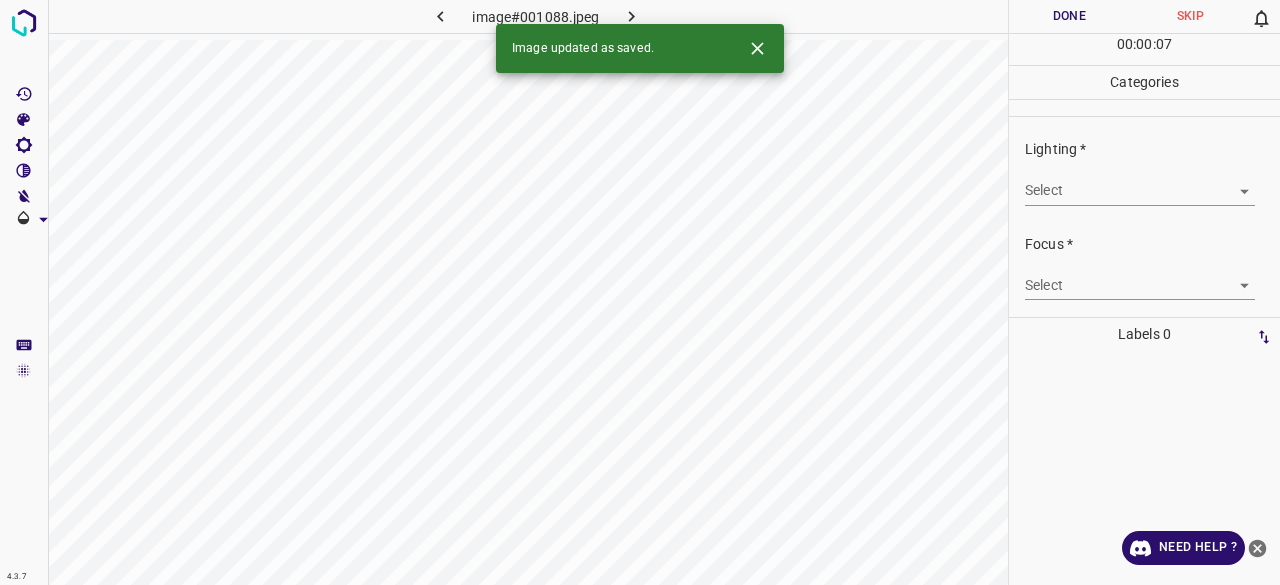 click on "4.3.7 image#001088.jpeg Done Skip 0 00   : 00   : 07   Categories Lighting *  Select ​ Focus *  Select ​ Overall *  Select ​ Labels   0 Categories 1 Lighting 2 Focus 3 Overall Tools Space Change between modes (Draw & Edit) I Auto labeling R Restore zoom M Zoom in N Zoom out Delete Delete selecte label Filters Z Restore filters X Saturation filter C Brightness filter V Contrast filter B Gray scale filter General O Download Image updated as saved. Need Help ? - Text - Hide - Delete" at bounding box center (640, 292) 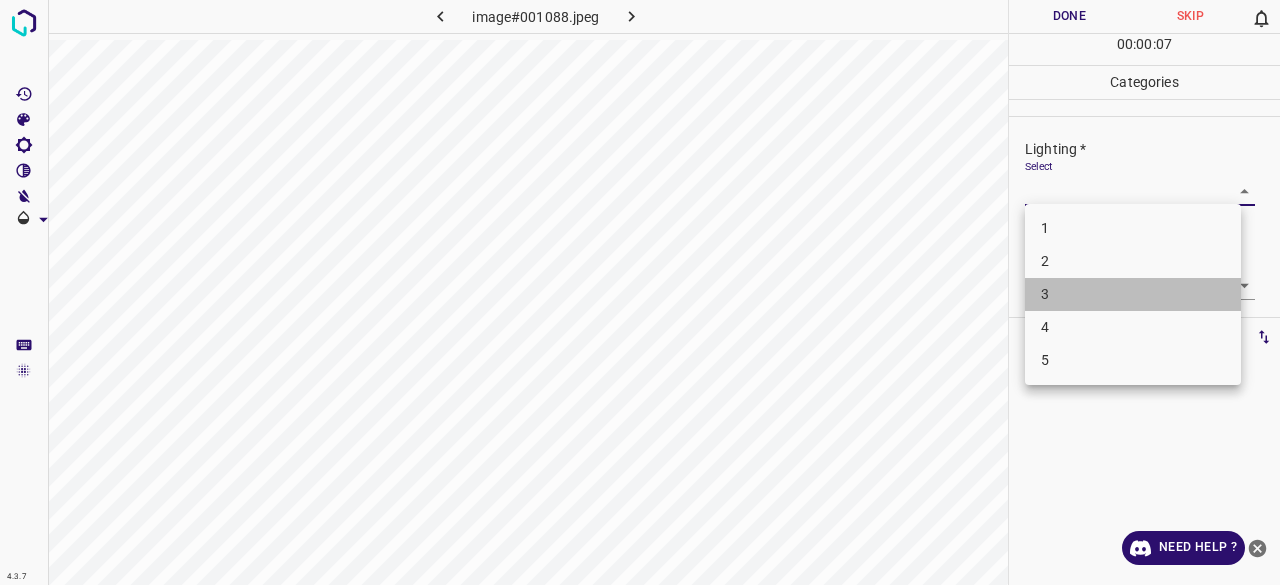 click on "3" at bounding box center [1133, 294] 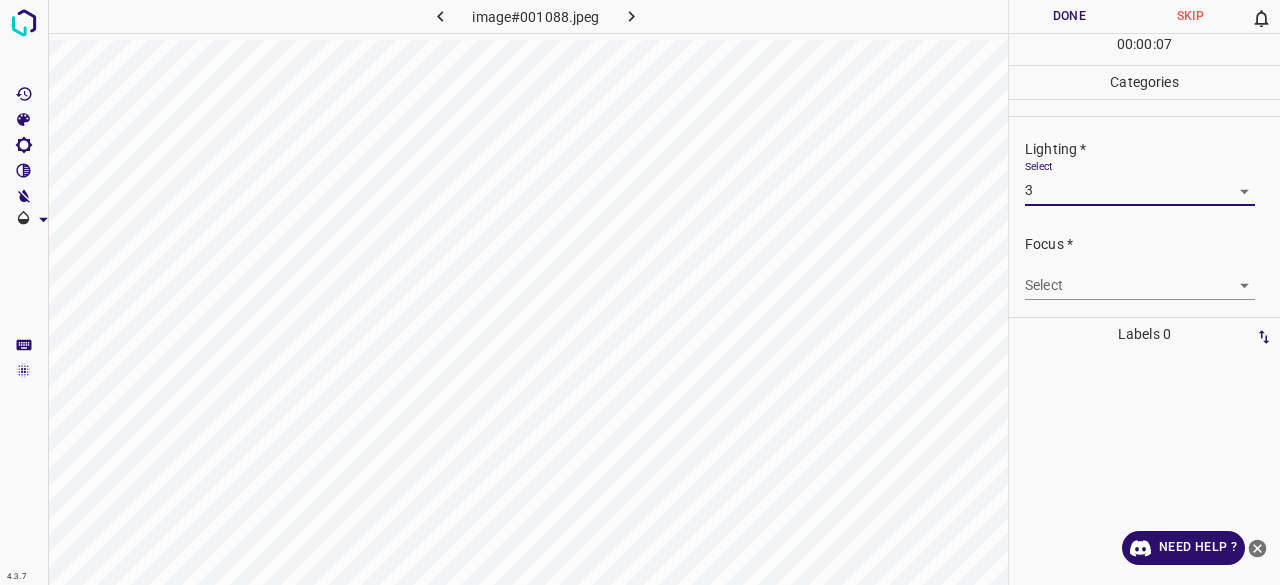 click on "4.3.7 image#001088.jpeg Done Skip 0 00   : 00   : 07   Categories Lighting *  Select 3 3 Focus *  Select ​ Overall *  Select ​ Labels   0 Categories 1 Lighting 2 Focus 3 Overall Tools Space Change between modes (Draw & Edit) I Auto labeling R Restore zoom M Zoom in N Zoom out Delete Delete selecte label Filters Z Restore filters X Saturation filter C Brightness filter V Contrast filter B Gray scale filter General O Download Need Help ? - Text - Hide - Delete" at bounding box center (640, 292) 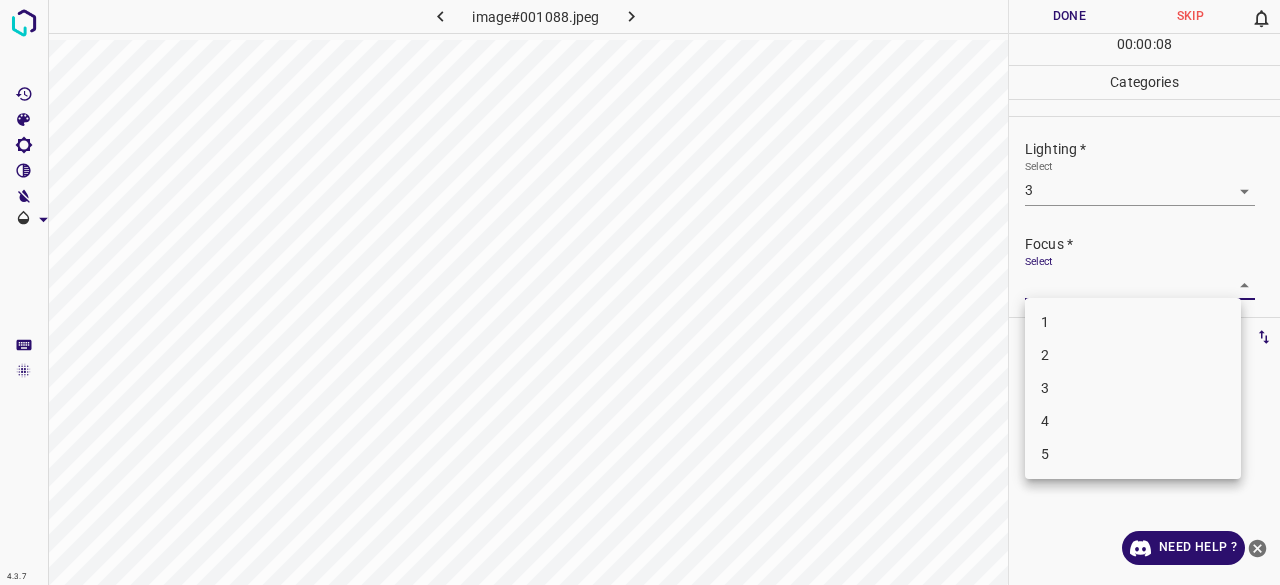 click on "3" at bounding box center (1133, 388) 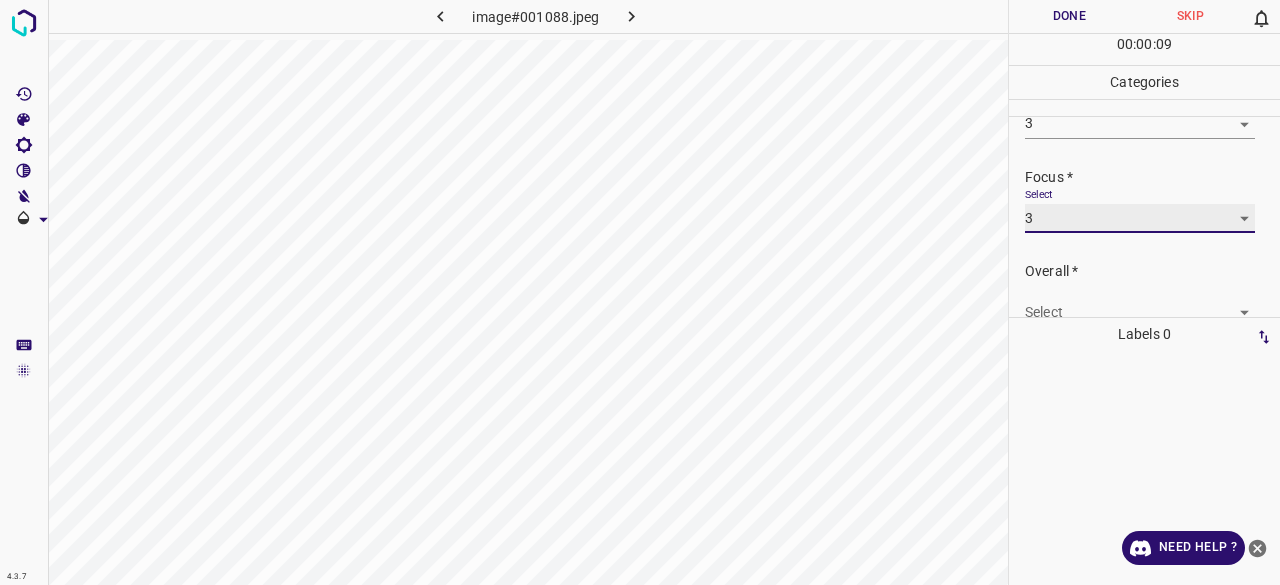 scroll, scrollTop: 98, scrollLeft: 0, axis: vertical 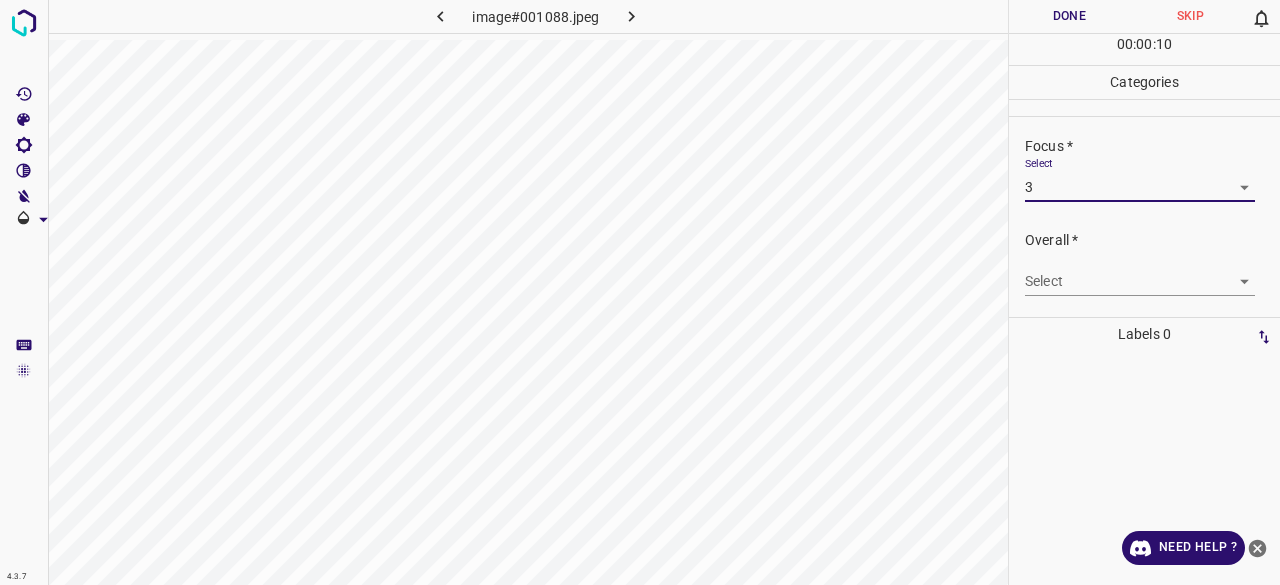 click on "4.3.7 image#001088.jpeg Done Skip 0 00   : 00   : 10   Categories Lighting *  Select 3 3 Focus *  Select 3 3 Overall *  Select ​ Labels   0 Categories 1 Lighting 2 Focus 3 Overall Tools Space Change between modes (Draw & Edit) I Auto labeling R Restore zoom M Zoom in N Zoom out Delete Delete selecte label Filters Z Restore filters X Saturation filter C Brightness filter V Contrast filter B Gray scale filter General O Download Need Help ? - Text - Hide - Delete" at bounding box center [640, 292] 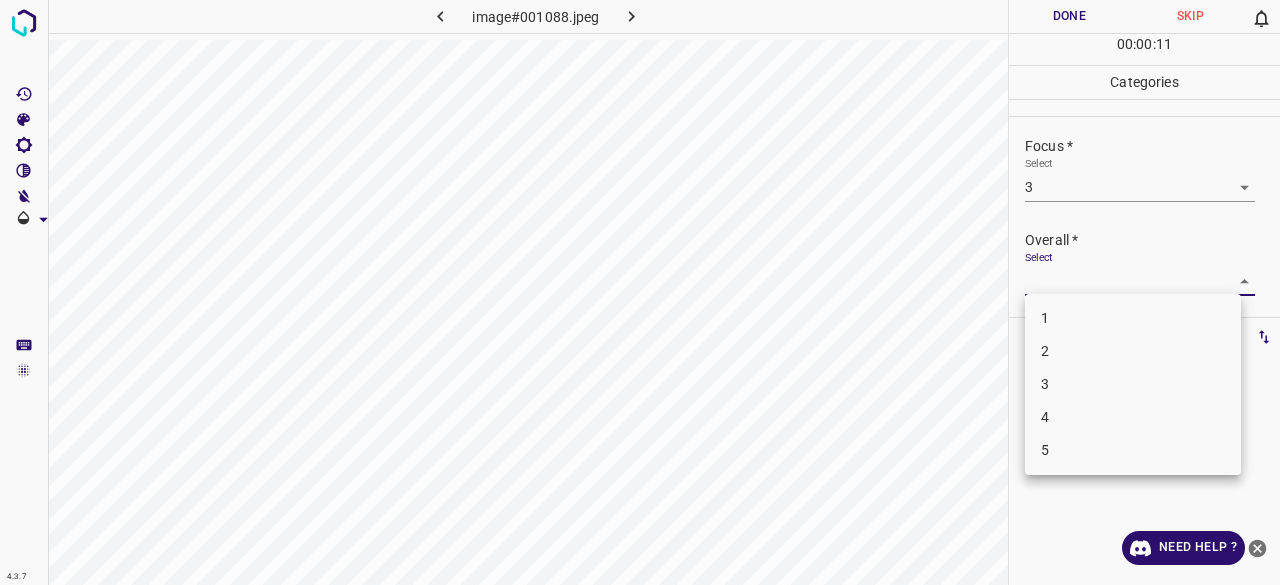 click on "3" at bounding box center [1133, 384] 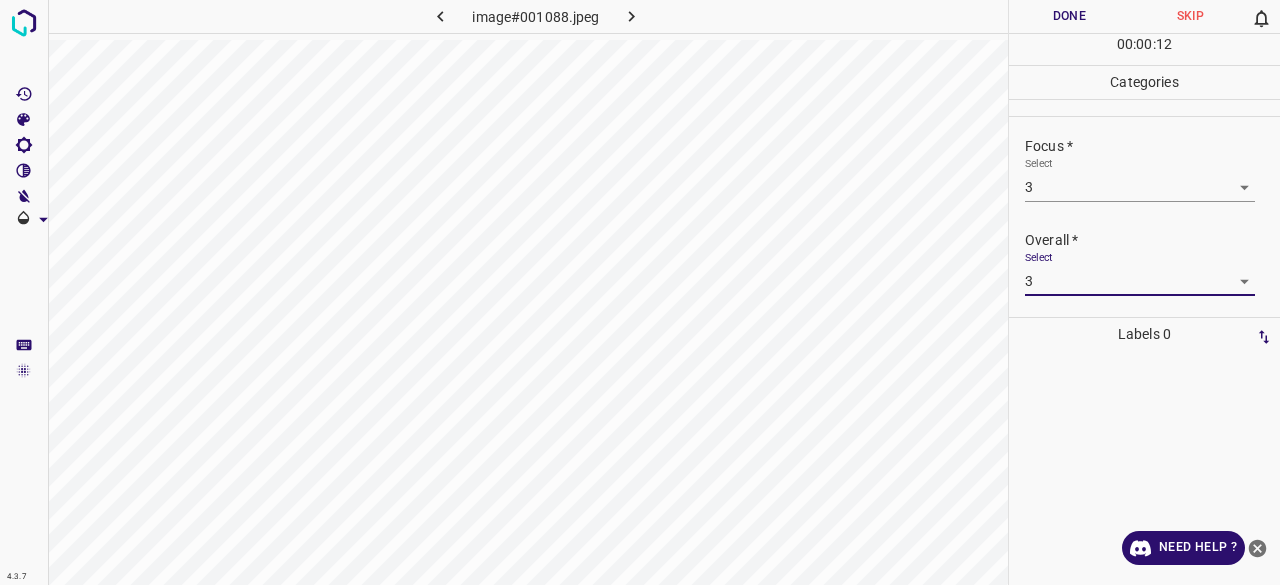 click on "Done" at bounding box center (1069, 16) 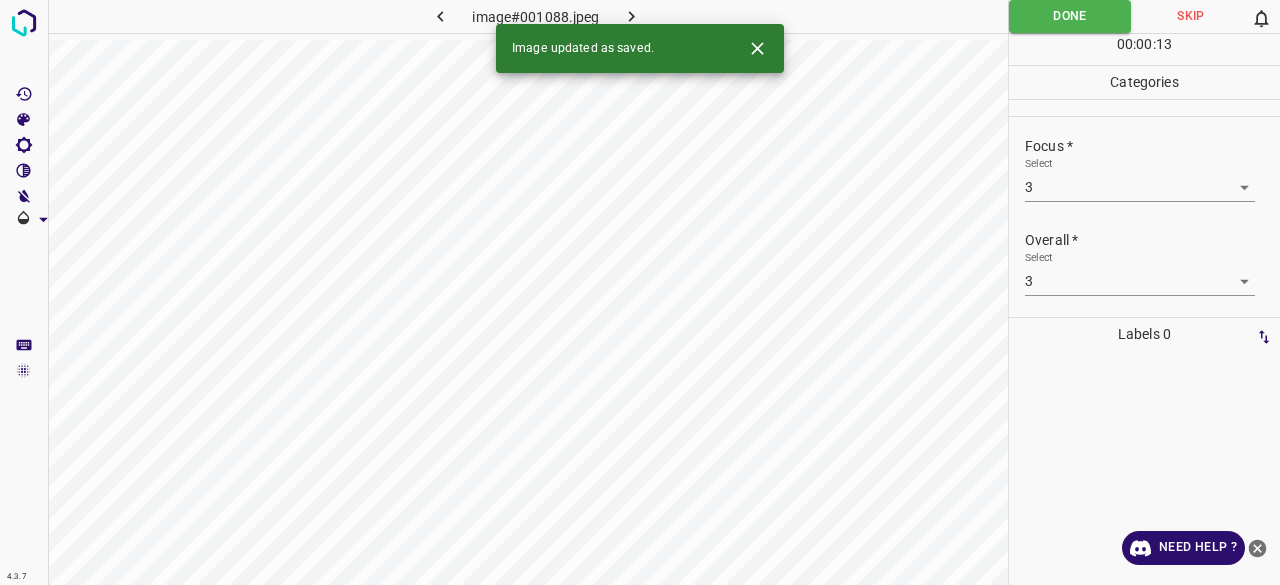 click 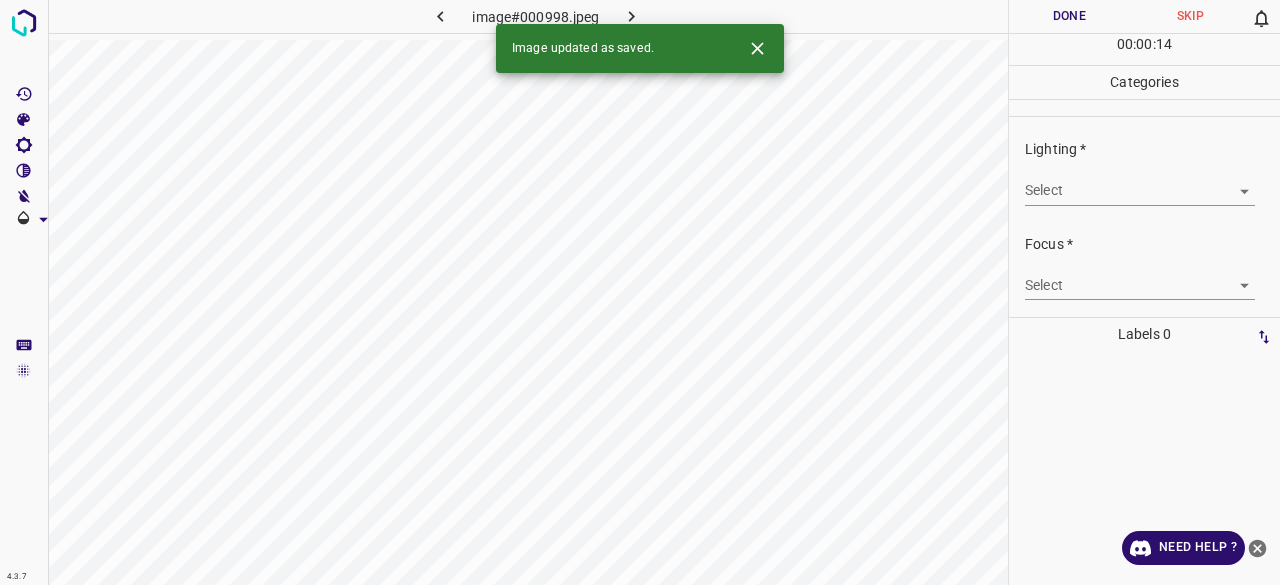 click on "4.3.7 image#000998.jpeg Done Skip 0 00   : 00   : 14   Categories Lighting *  Select ​ Focus *  Select ​ Overall *  Select ​ Labels   0 Categories 1 Lighting 2 Focus 3 Overall Tools Space Change between modes (Draw & Edit) I Auto labeling R Restore zoom M Zoom in N Zoom out Delete Delete selecte label Filters Z Restore filters X Saturation filter C Brightness filter V Contrast filter B Gray scale filter General O Download Image updated as saved. Need Help ? - Text - Hide - Delete" at bounding box center [640, 292] 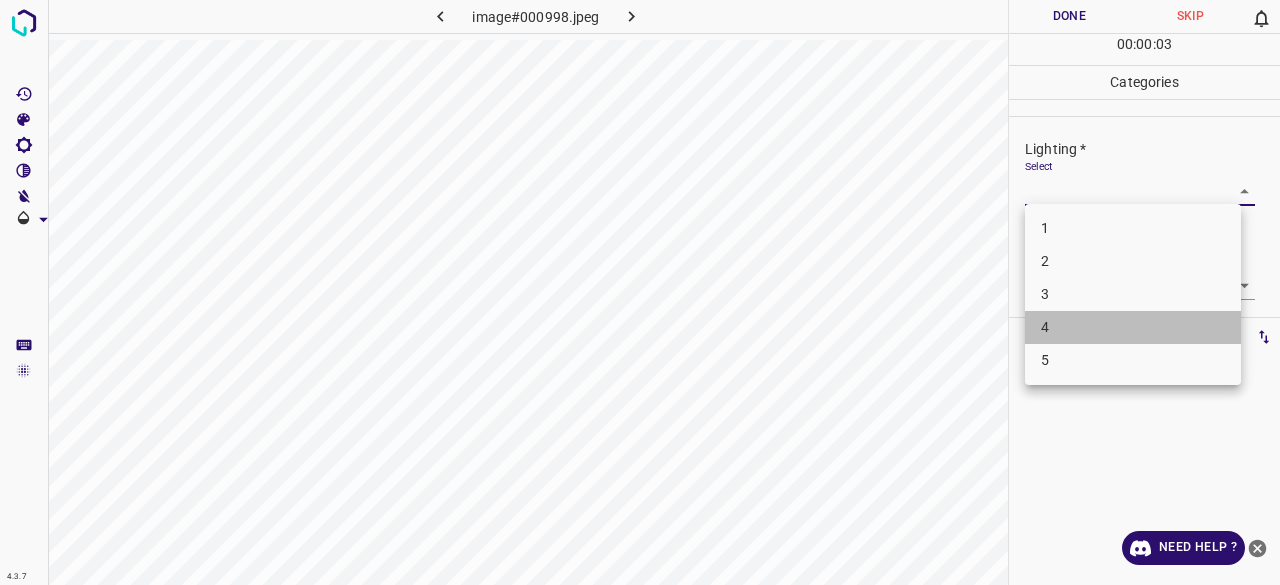 click on "4" at bounding box center (1133, 327) 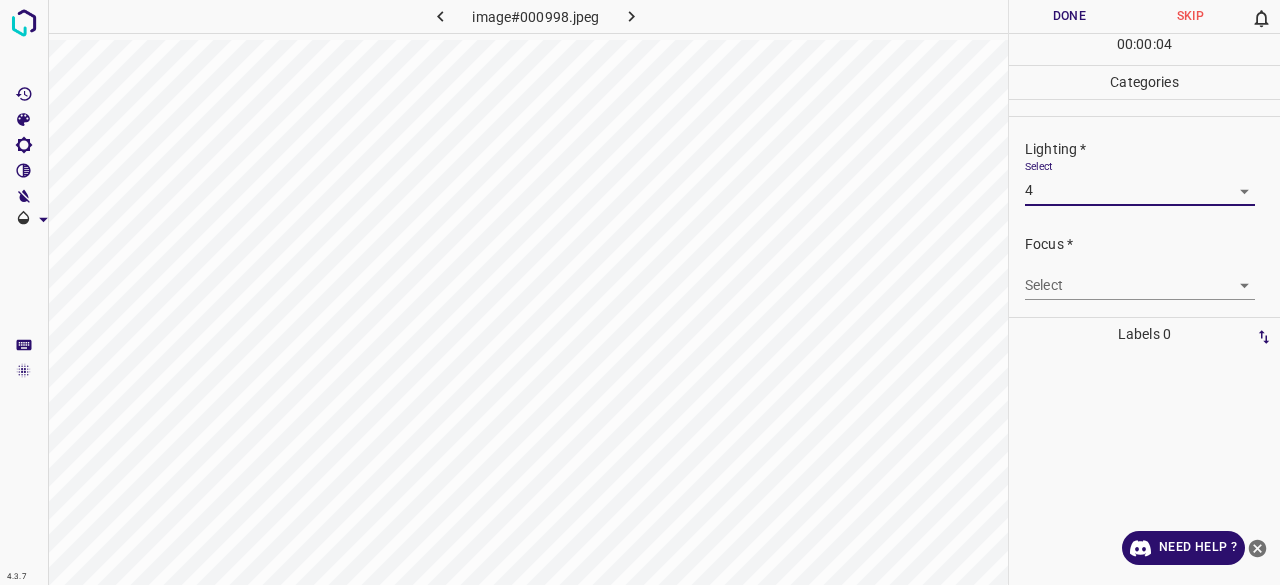 click on "4.3.7 image#000998.jpeg Done Skip 0 00   : 00   : 04   Categories Lighting *  Select 4 4 Focus *  Select ​ Overall *  Select ​ Labels   0 Categories 1 Lighting 2 Focus 3 Overall Tools Space Change between modes (Draw & Edit) I Auto labeling R Restore zoom M Zoom in N Zoom out Delete Delete selecte label Filters Z Restore filters X Saturation filter C Brightness filter V Contrast filter B Gray scale filter General O Download Need Help ? - Text - Hide - Delete" at bounding box center [640, 292] 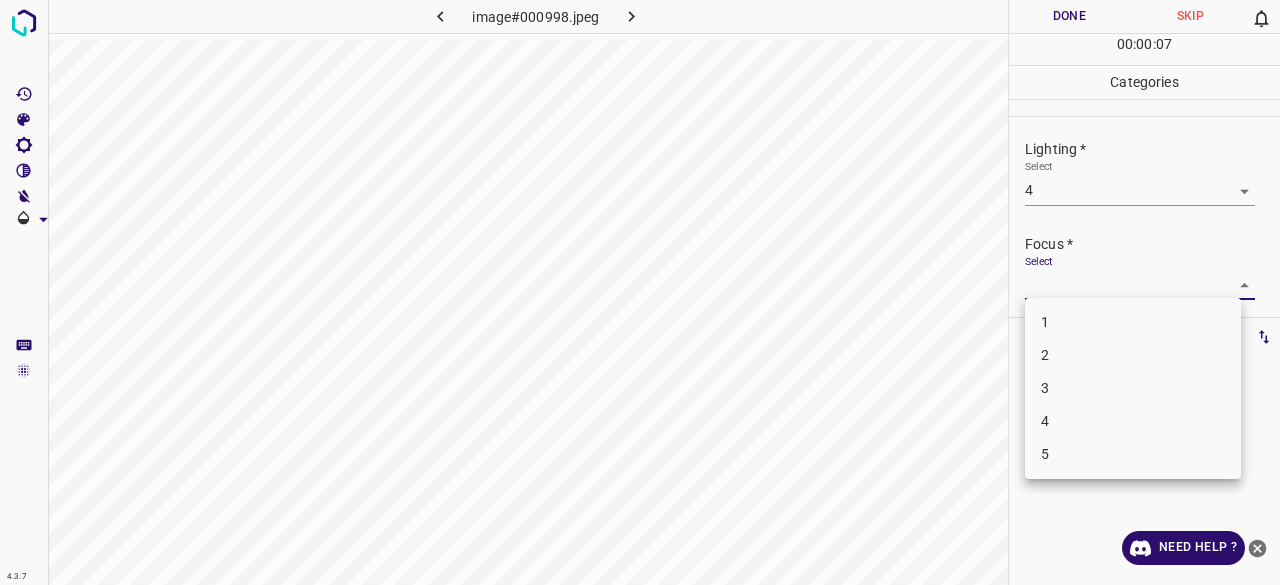 click on "3" at bounding box center (1133, 388) 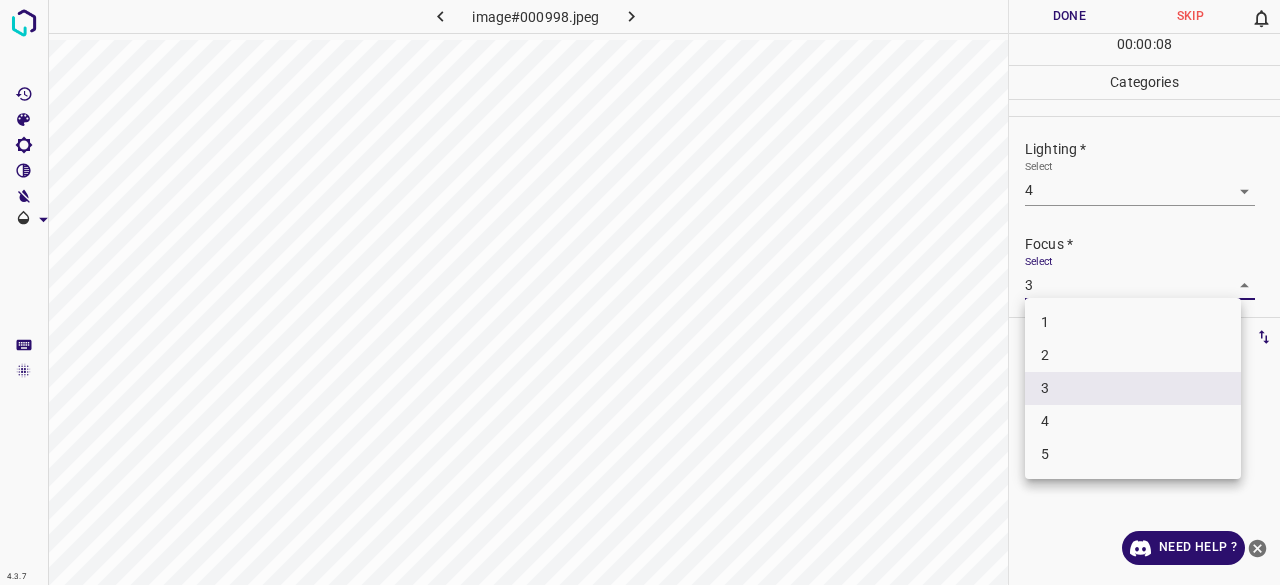 click on "4.3.7 image#000998.jpeg Done Skip 0 00   : 00   : 08   Categories Lighting *  Select 4 4 Focus *  Select 3 3 Overall *  Select ​ Labels   0 Categories 1 Lighting 2 Focus 3 Overall Tools Space Change between modes (Draw & Edit) I Auto labeling R Restore zoom M Zoom in N Zoom out Delete Delete selecte label Filters Z Restore filters X Saturation filter C Brightness filter V Contrast filter B Gray scale filter General O Download Need Help ? - Text - Hide - Delete 1 2 3 4 5" at bounding box center (640, 292) 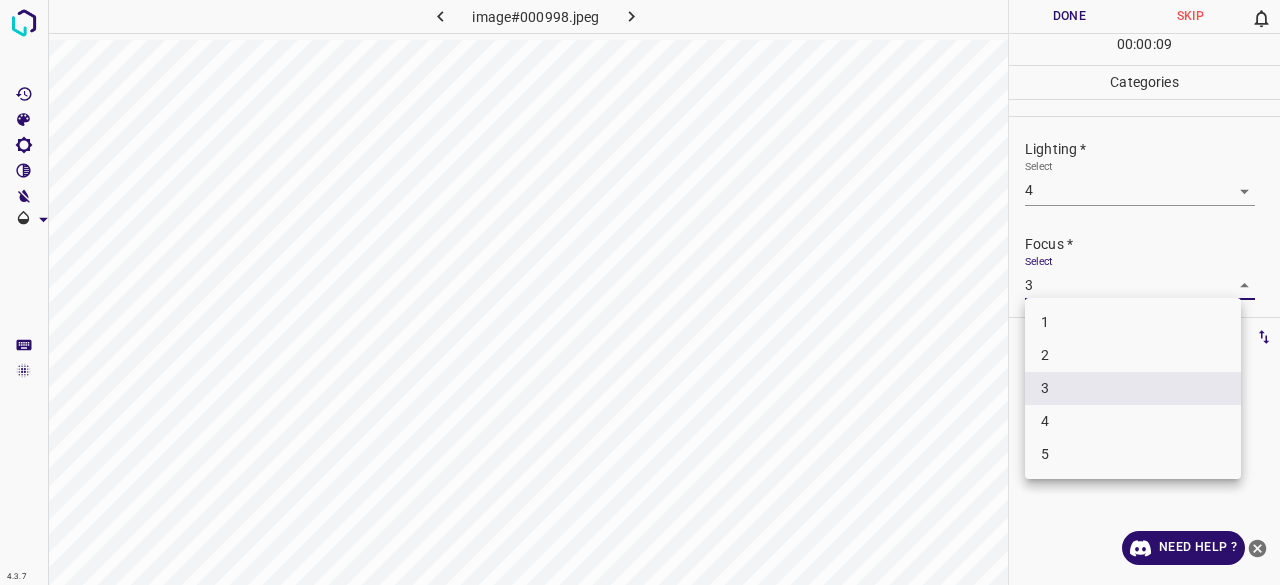 click on "4" at bounding box center [1133, 421] 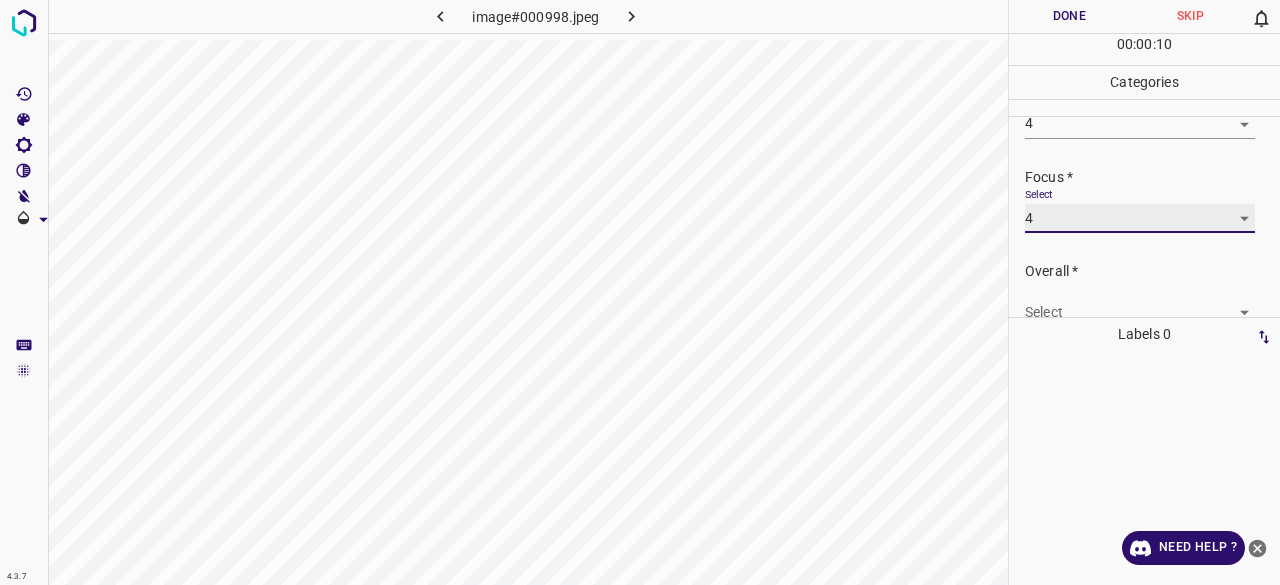 scroll, scrollTop: 98, scrollLeft: 0, axis: vertical 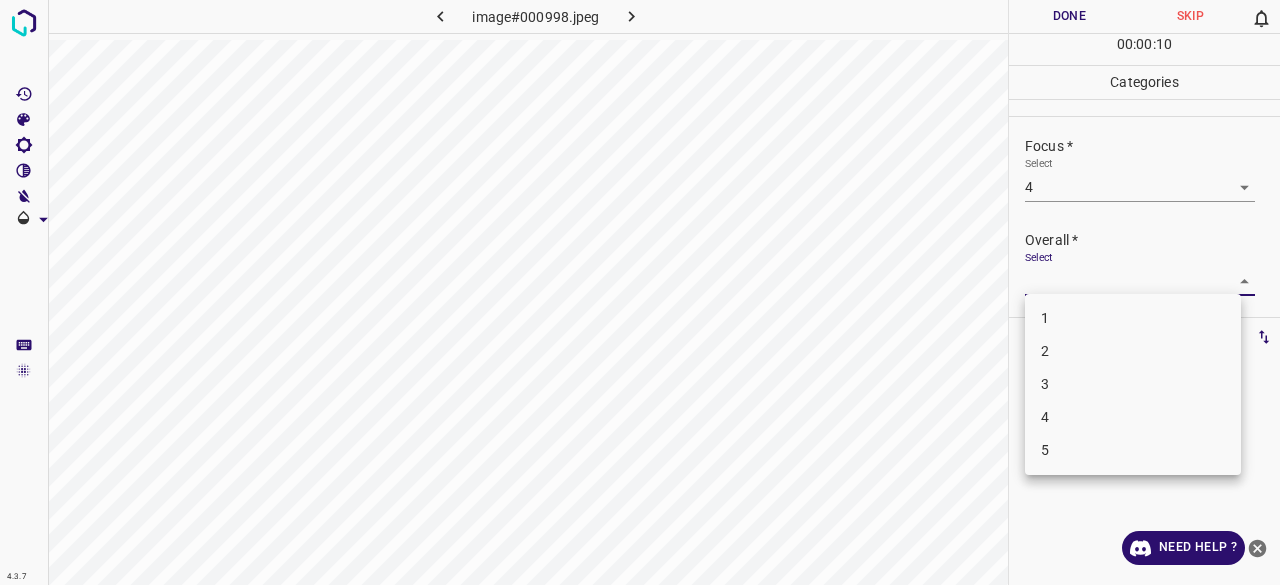 click on "4.3.7 image#000998.jpeg Done Skip 0 00   : 00   : 10   Categories Lighting *  Select 4 4 Focus *  Select 4 4 Overall *  Select ​ Labels   0 Categories 1 Lighting 2 Focus 3 Overall Tools Space Change between modes (Draw & Edit) I Auto labeling R Restore zoom M Zoom in N Zoom out Delete Delete selecte label Filters Z Restore filters X Saturation filter C Brightness filter V Contrast filter B Gray scale filter General O Download Need Help ? - Text - Hide - Delete 1 2 3 4 5" at bounding box center [640, 292] 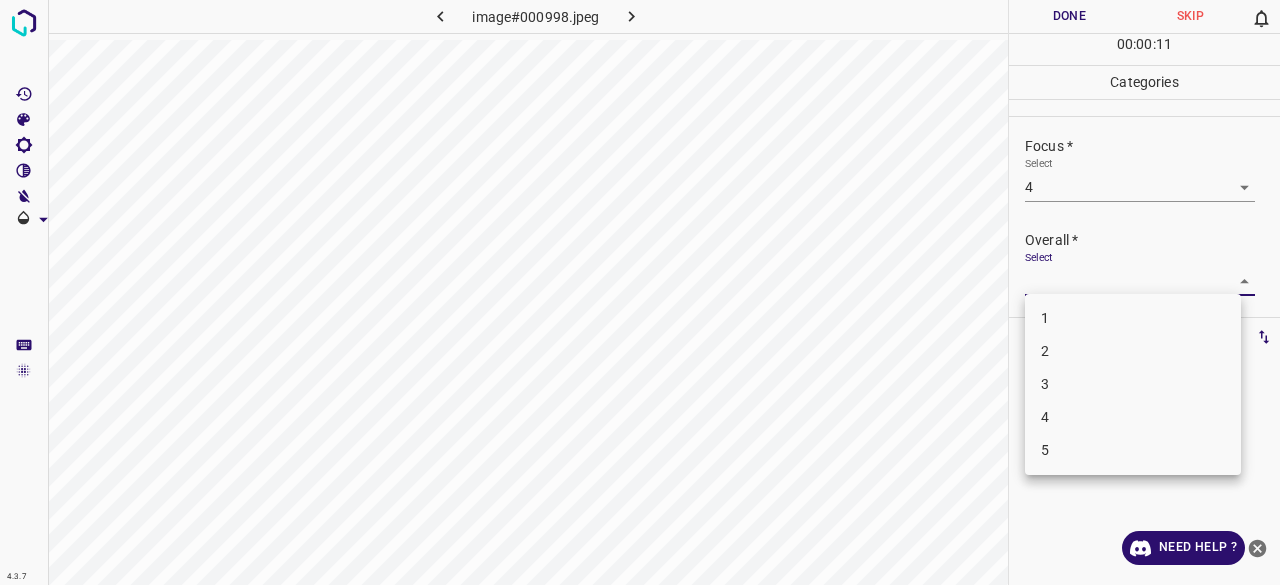 click on "4" at bounding box center (1133, 417) 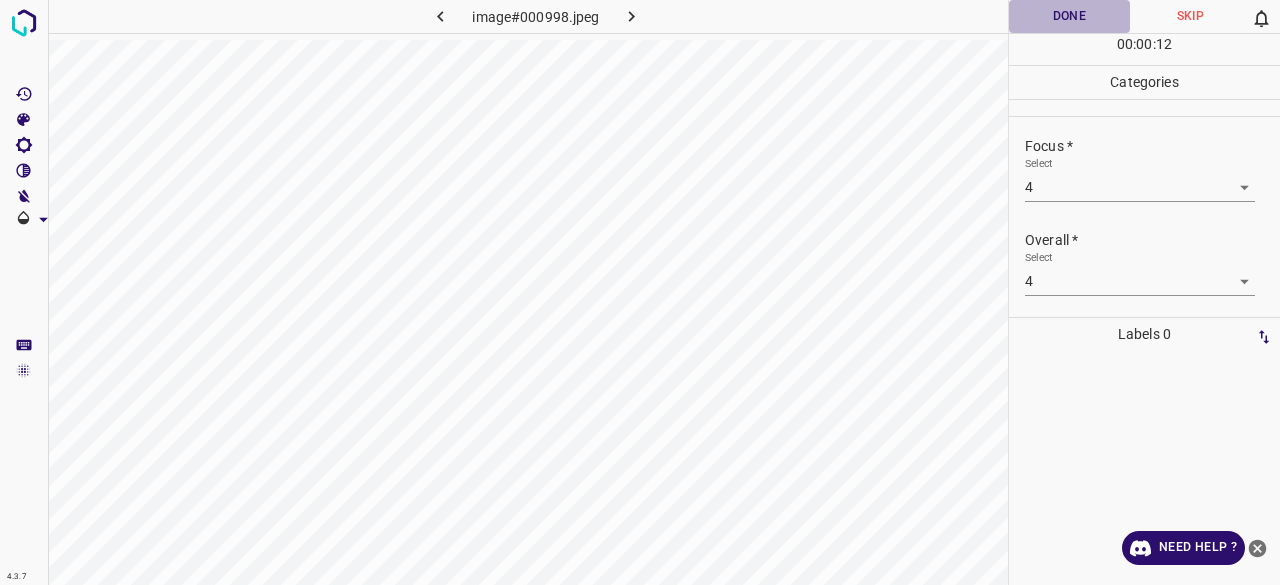 click on "Done" at bounding box center (1069, 16) 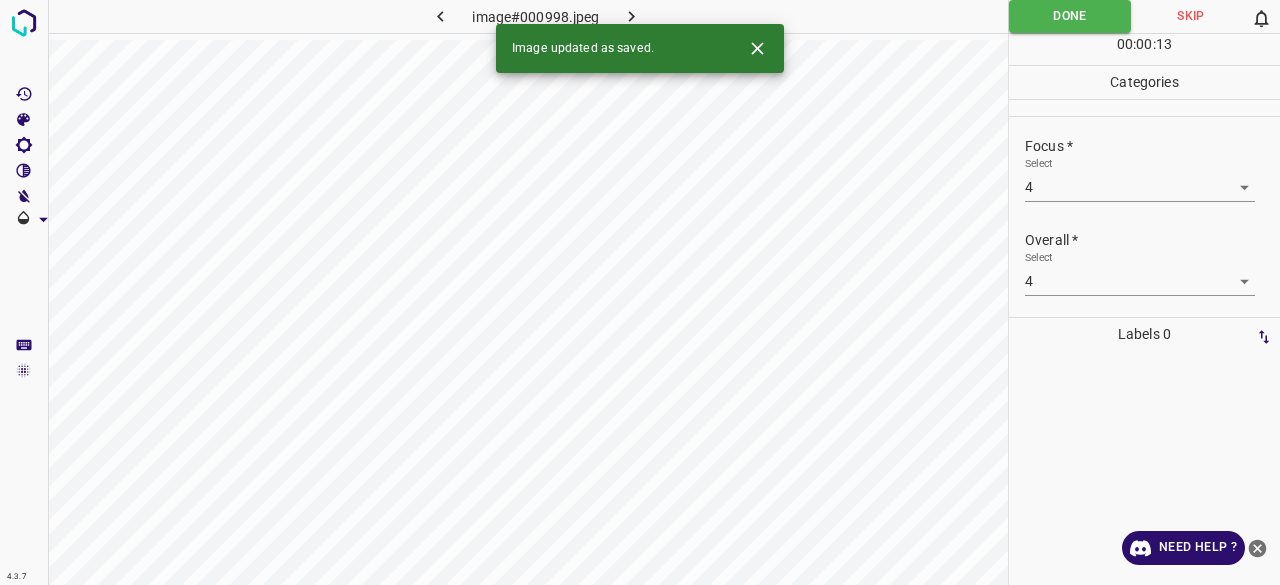 click 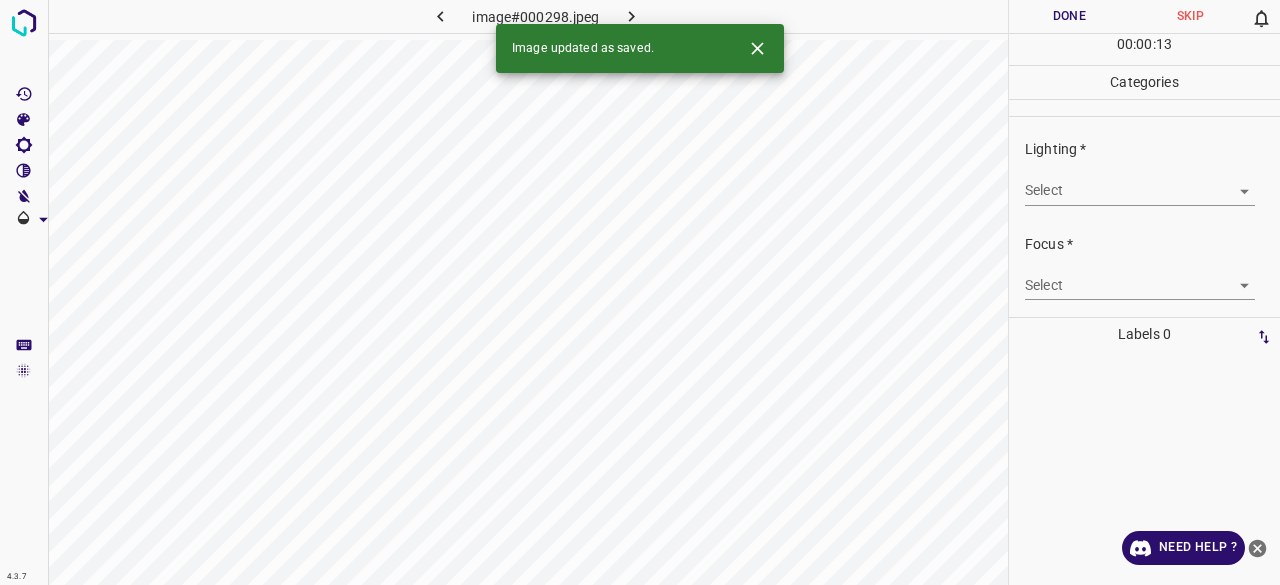 click on "4.3.7 image#000298.jpeg Done Skip 0 00   : 00   : 13   Categories Lighting *  Select ​ Focus *  Select ​ Overall *  Select ​ Labels   0 Categories 1 Lighting 2 Focus 3 Overall Tools Space Change between modes (Draw & Edit) I Auto labeling R Restore zoom M Zoom in N Zoom out Delete Delete selecte label Filters Z Restore filters X Saturation filter C Brightness filter V Contrast filter B Gray scale filter General O Download Image updated as saved. Need Help ? - Text - Hide - Delete" at bounding box center [640, 292] 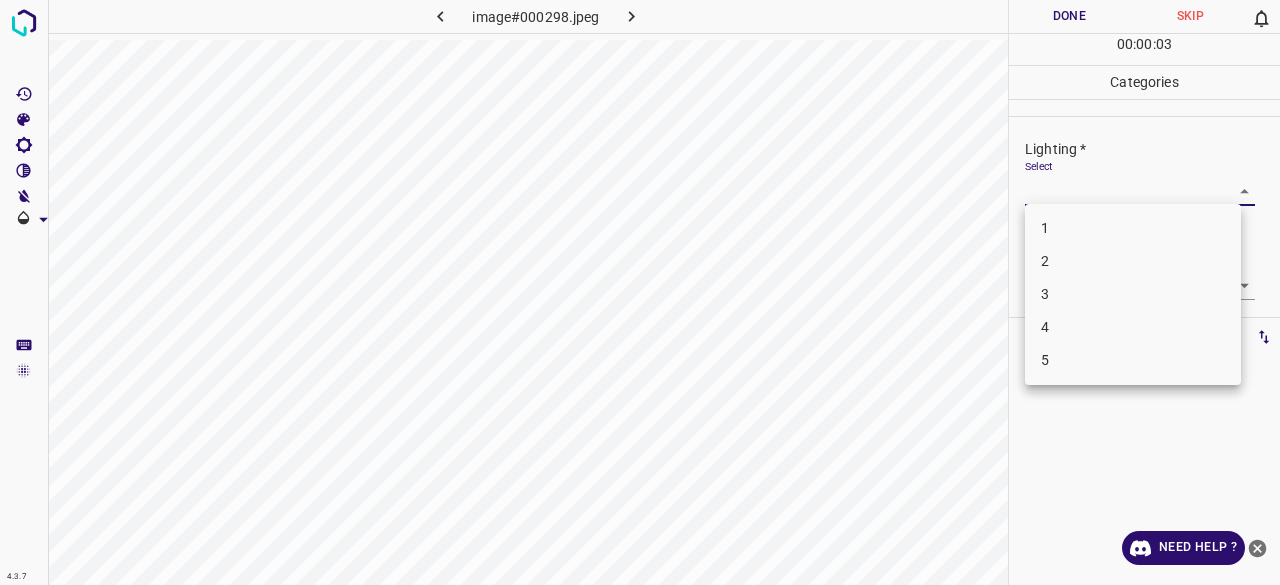 click on "3" at bounding box center (1133, 294) 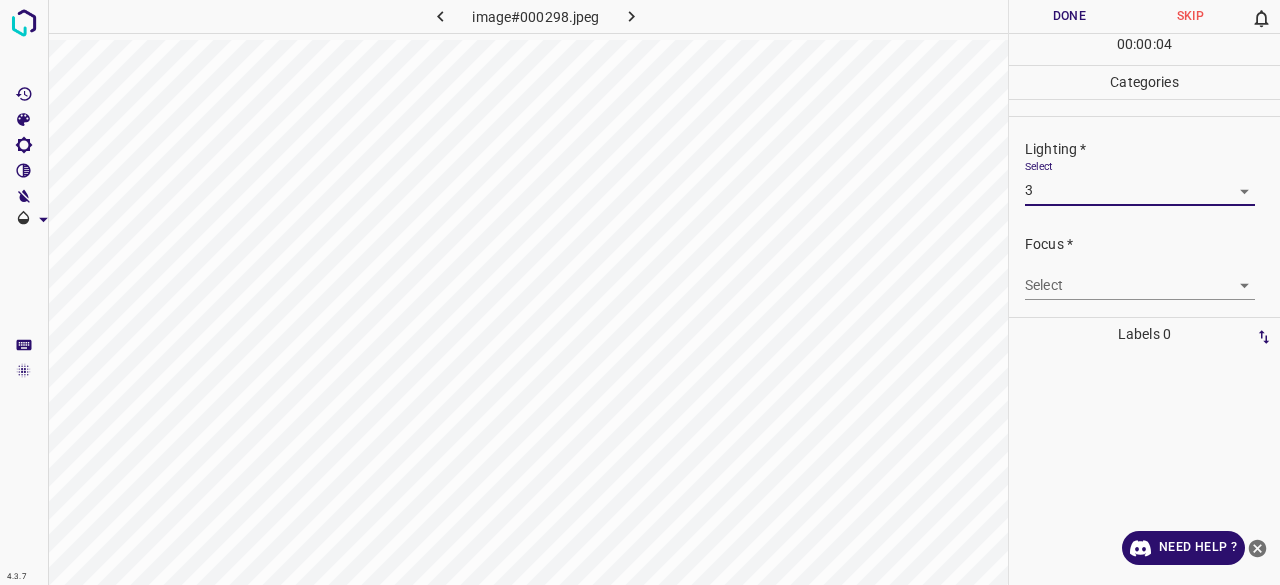 click on "4.3.7 image#000298.jpeg Done Skip 0 00   : 00   : 04   Categories Lighting *  Select 3 3 Focus *  Select ​ Overall *  Select ​ Labels   0 Categories 1 Lighting 2 Focus 3 Overall Tools Space Change between modes (Draw & Edit) I Auto labeling R Restore zoom M Zoom in N Zoom out Delete Delete selecte label Filters Z Restore filters X Saturation filter C Brightness filter V Contrast filter B Gray scale filter General O Download Need Help ? - Text - Hide - Delete" at bounding box center (640, 292) 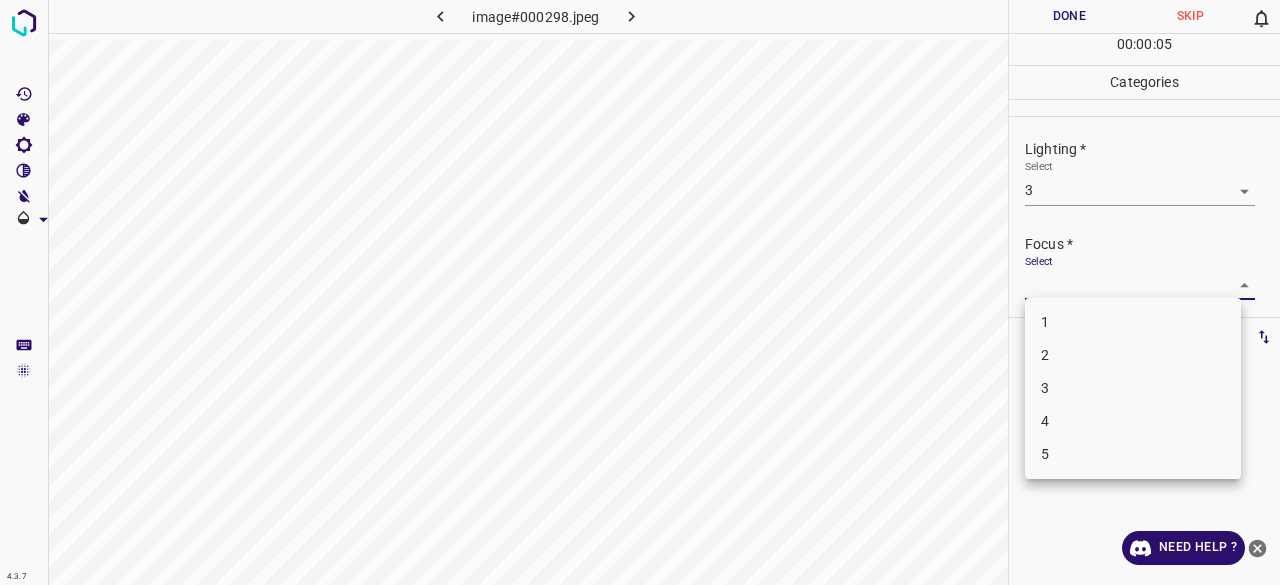 click on "2" at bounding box center [1133, 355] 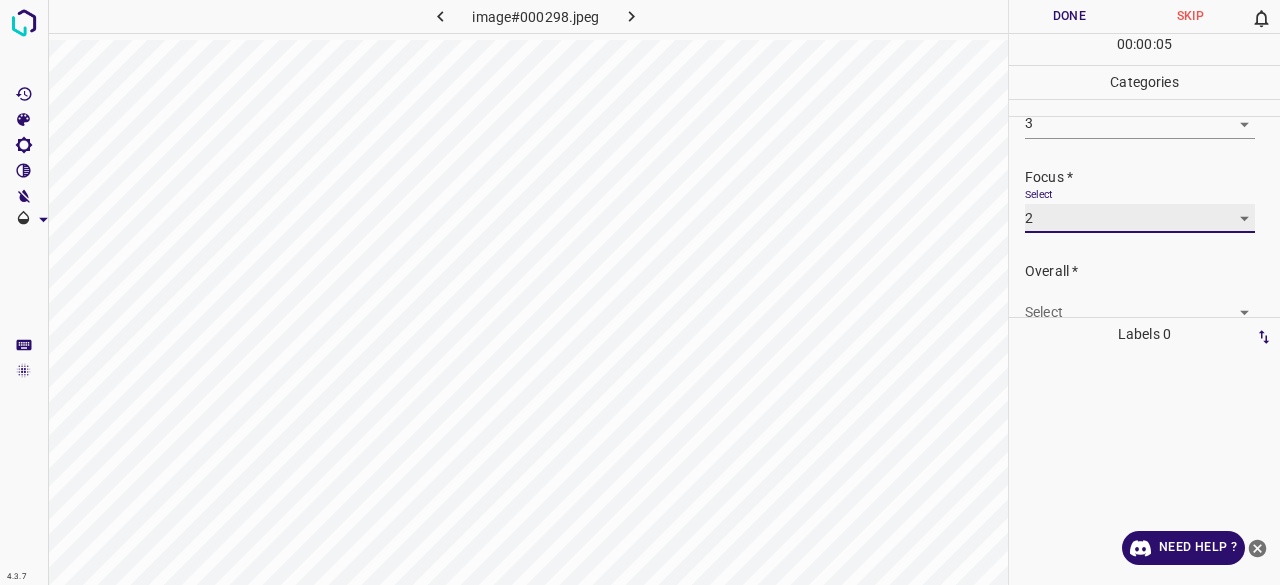 scroll, scrollTop: 98, scrollLeft: 0, axis: vertical 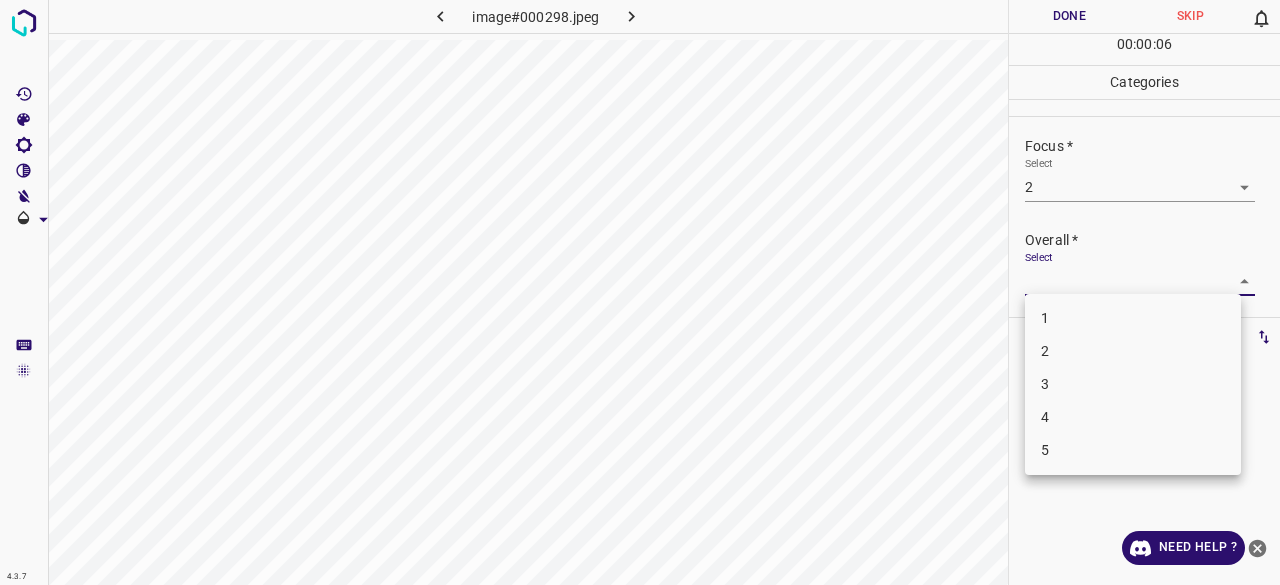click on "4.3.7 image#000298.jpeg Done Skip 0 00   : 00   : 06   Categories Lighting *  Select 3 3 Focus *  Select 2 2 Overall *  Select ​ Labels   0 Categories 1 Lighting 2 Focus 3 Overall Tools Space Change between modes (Draw & Edit) I Auto labeling R Restore zoom M Zoom in N Zoom out Delete Delete selecte label Filters Z Restore filters X Saturation filter C Brightness filter V Contrast filter B Gray scale filter General O Download Need Help ? - Text - Hide - Delete 1 2 3 4 5" at bounding box center (640, 292) 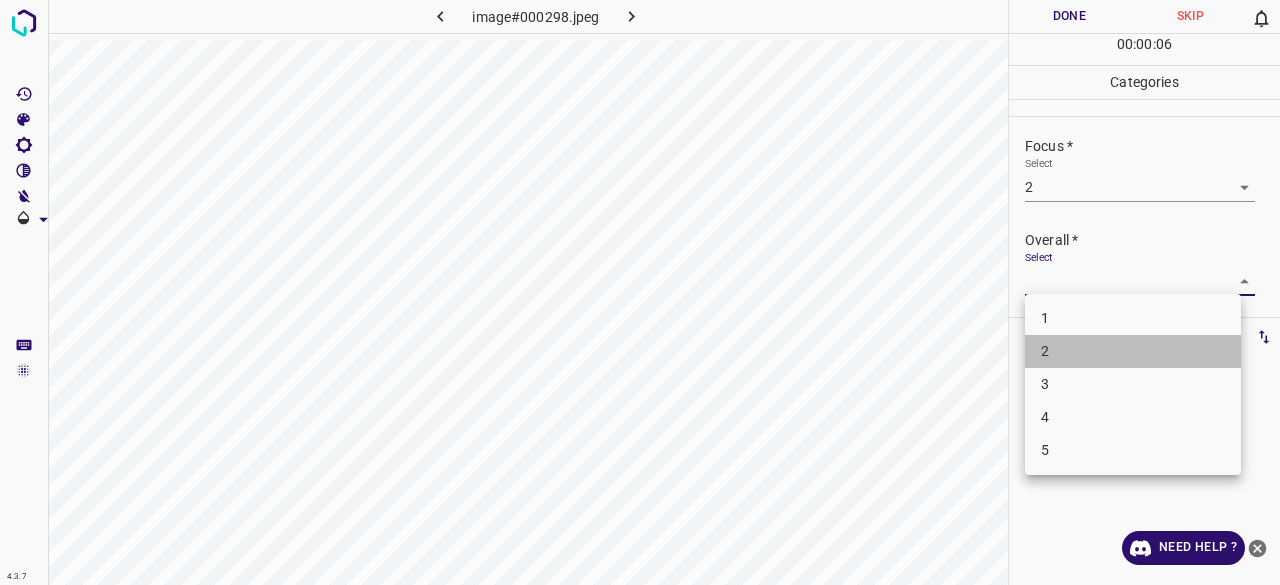 click on "2" at bounding box center (1133, 351) 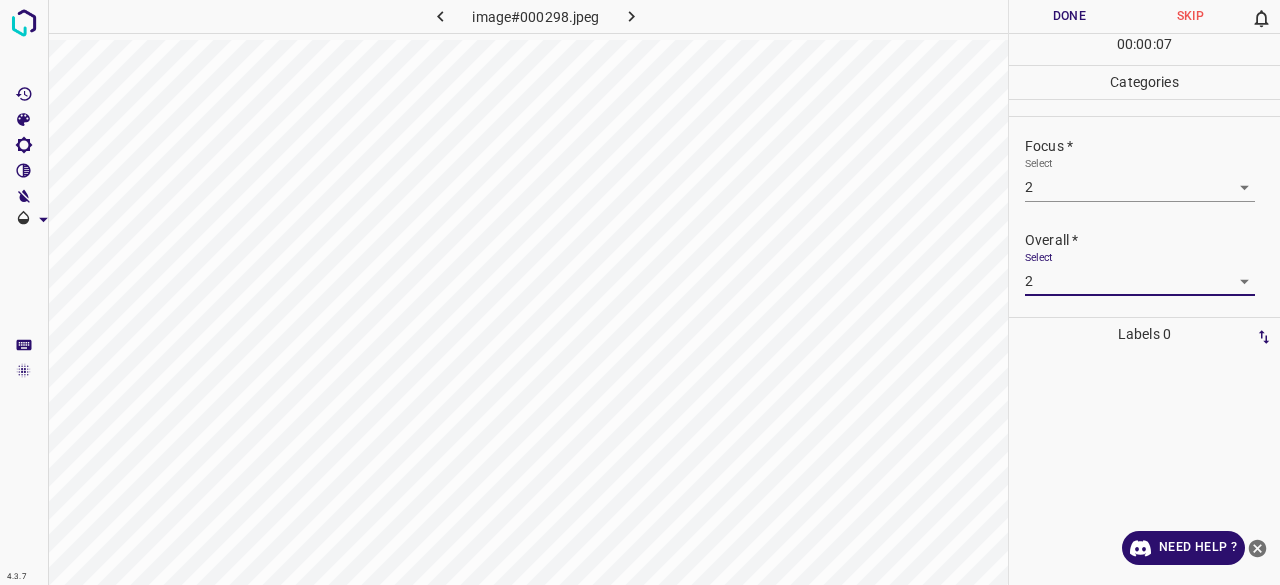 click on "Done" at bounding box center [1069, 16] 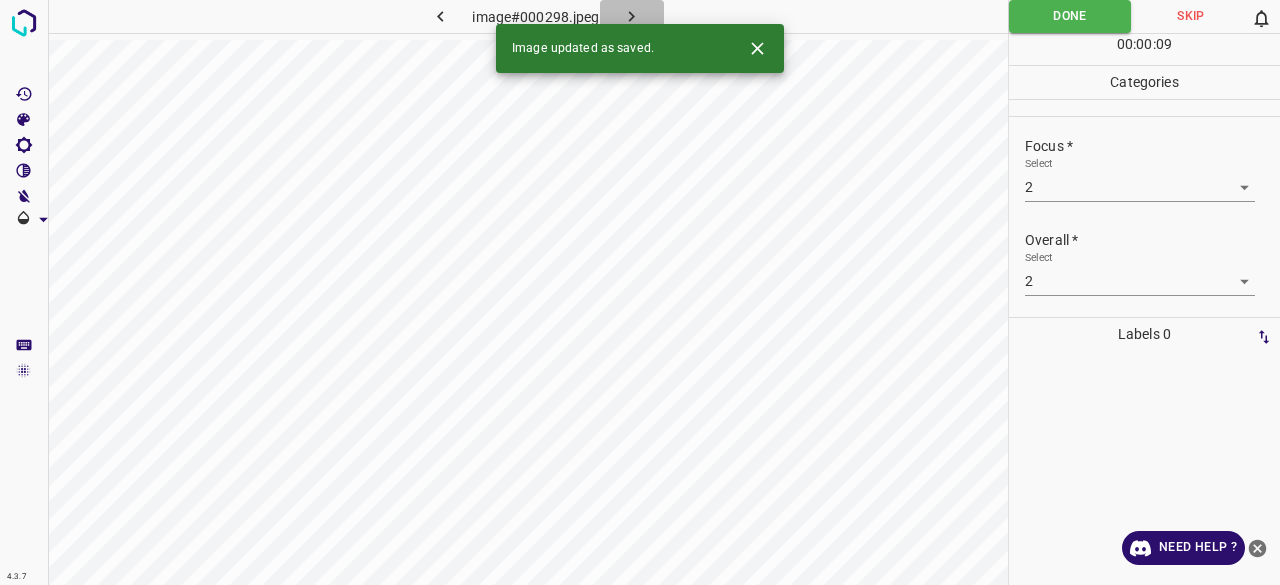 click 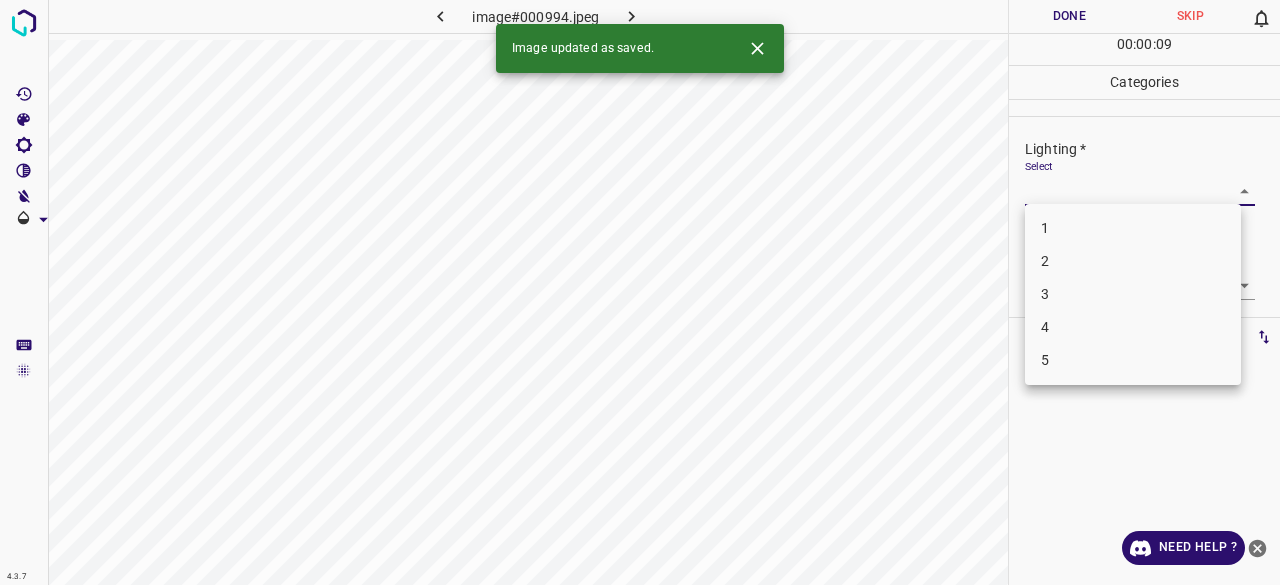 click on "4.3.7 image#000994.jpeg Done Skip 0 00   : 00   : 09   Categories Lighting *  Select ​ Focus *  Select ​ Overall *  Select ​ Labels   0 Categories 1 Lighting 2 Focus 3 Overall Tools Space Change between modes (Draw & Edit) I Auto labeling R Restore zoom M Zoom in N Zoom out Delete Delete selecte label Filters Z Restore filters X Saturation filter C Brightness filter V Contrast filter B Gray scale filter General O Download Image updated as saved. Need Help ? - Text - Hide - Delete 1 2 3 4 5" at bounding box center (640, 292) 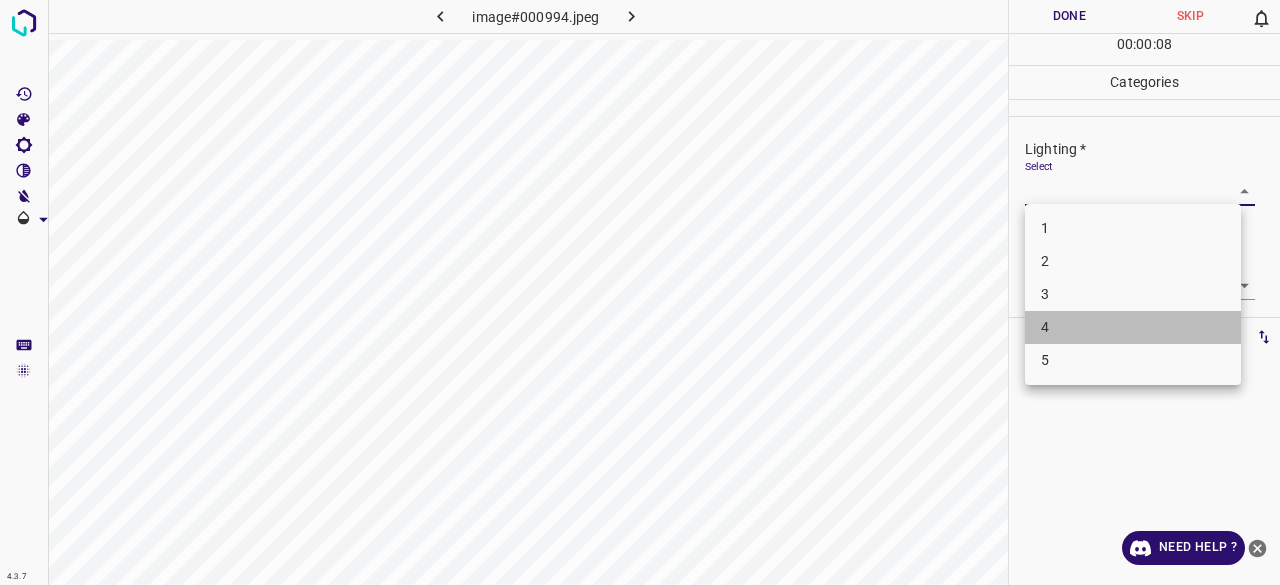 click on "4" at bounding box center [1133, 327] 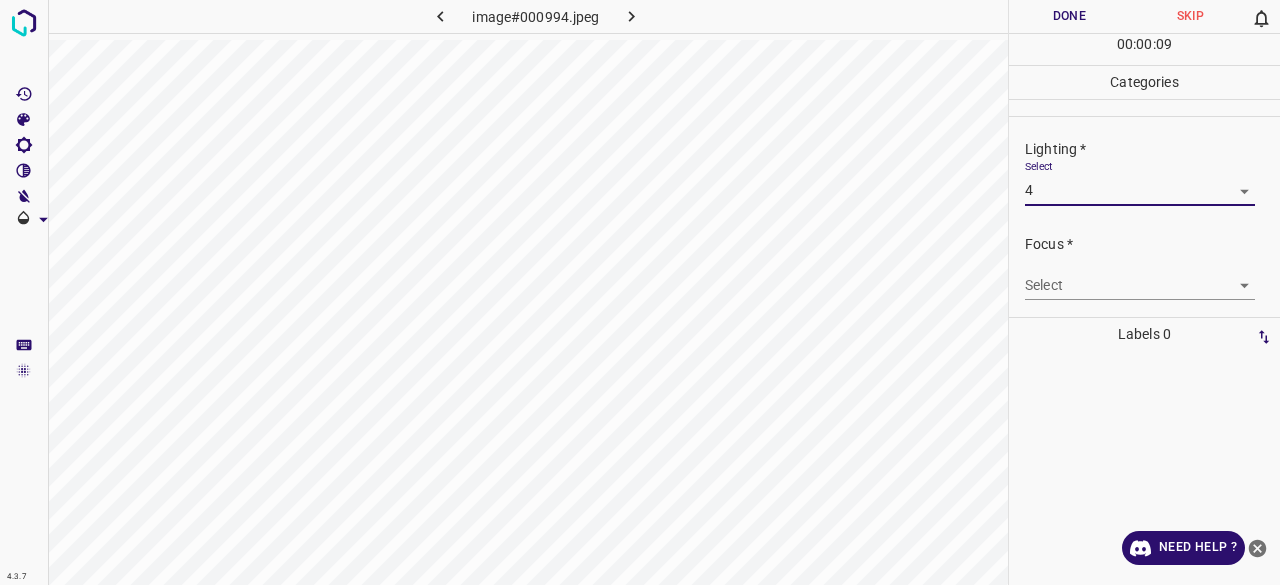 click on "4.3.7 image#000994.jpeg Done Skip 0 00   : 00   : 09   Categories Lighting *  Select 4 4 Focus *  Select ​ Overall *  Select ​ Labels   0 Categories 1 Lighting 2 Focus 3 Overall Tools Space Change between modes (Draw & Edit) I Auto labeling R Restore zoom M Zoom in N Zoom out Delete Delete selecte label Filters Z Restore filters X Saturation filter C Brightness filter V Contrast filter B Gray scale filter General O Download Need Help ? - Text - Hide - Delete" at bounding box center [640, 292] 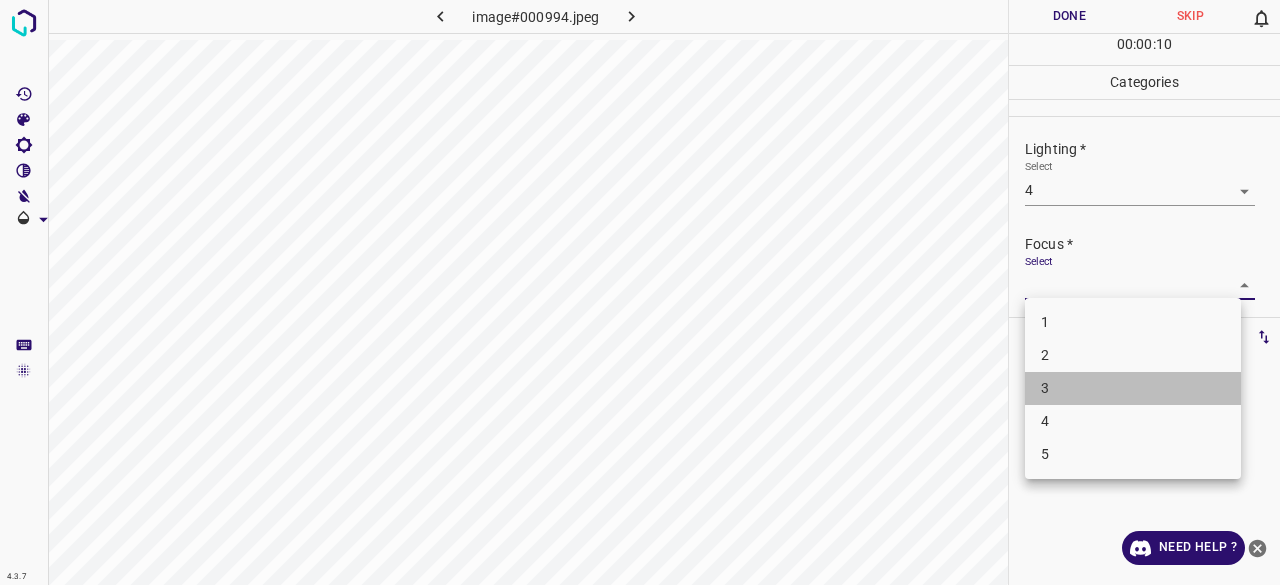 click on "3" at bounding box center [1133, 388] 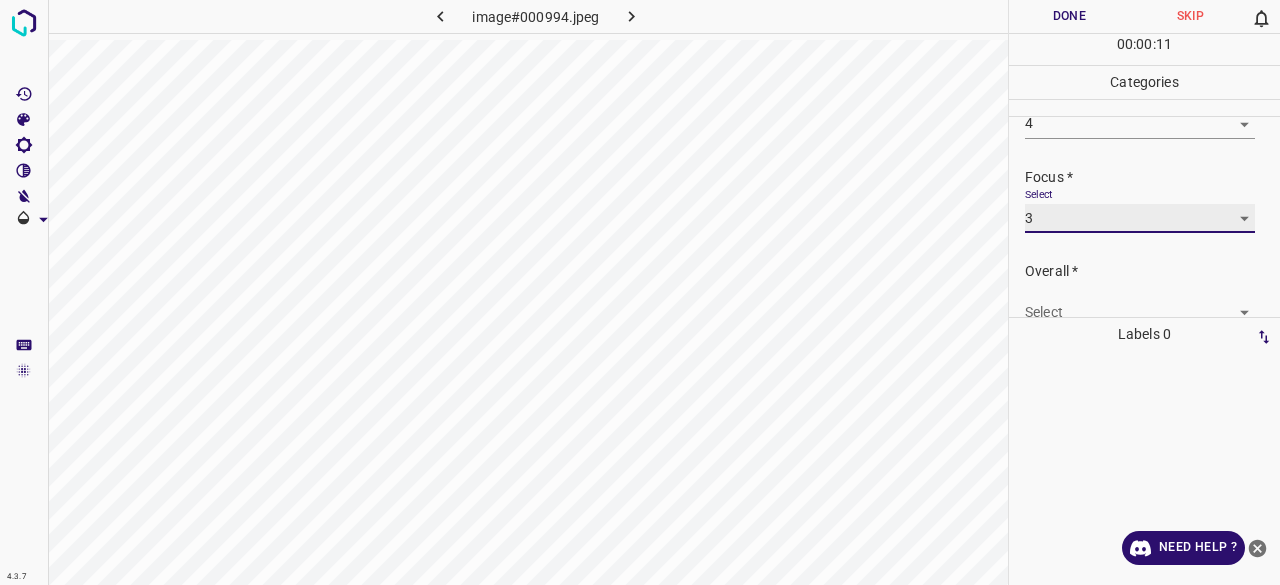 scroll, scrollTop: 98, scrollLeft: 0, axis: vertical 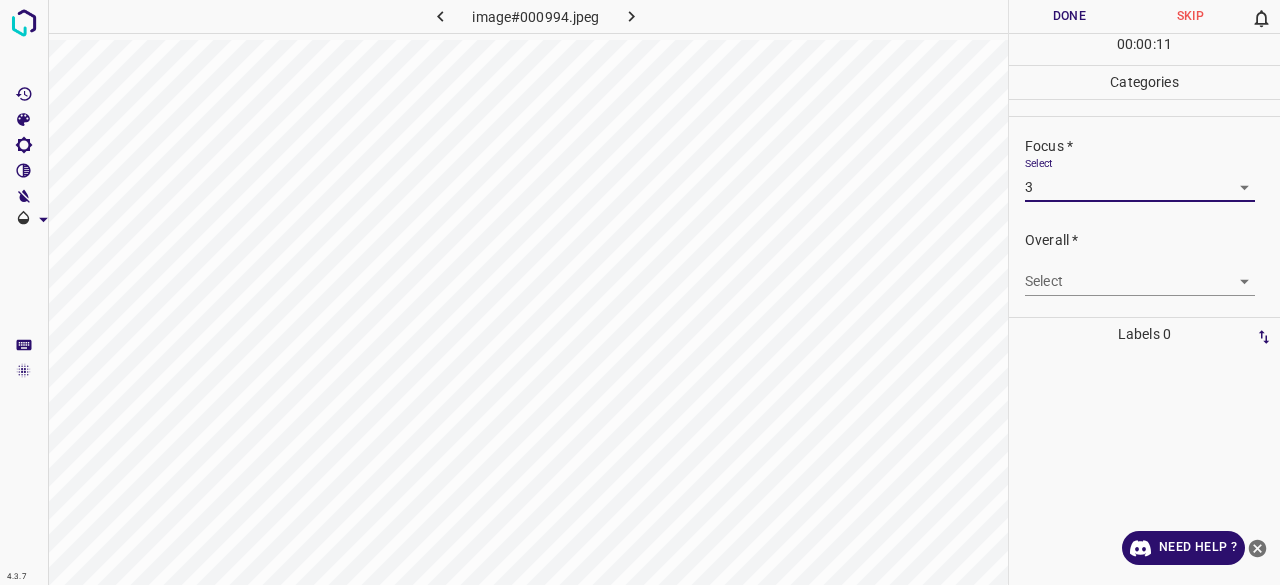 click on "4.3.7 image#000994.jpeg Done Skip 0 00   : 00   : 11   Categories Lighting *  Select 4 4 Focus *  Select 3 3 Overall *  Select ​ Labels   0 Categories 1 Lighting 2 Focus 3 Overall Tools Space Change between modes (Draw & Edit) I Auto labeling R Restore zoom M Zoom in N Zoom out Delete Delete selecte label Filters Z Restore filters X Saturation filter C Brightness filter V Contrast filter B Gray scale filter General O Download Need Help ? - Text - Hide - Delete" at bounding box center [640, 292] 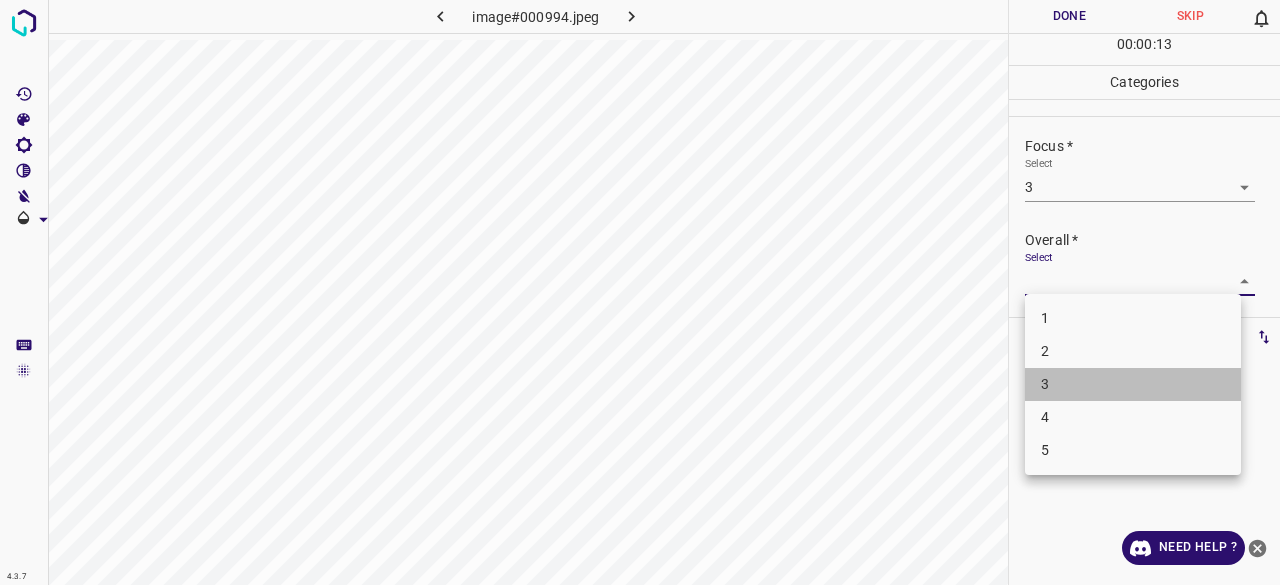 click on "3" at bounding box center [1133, 384] 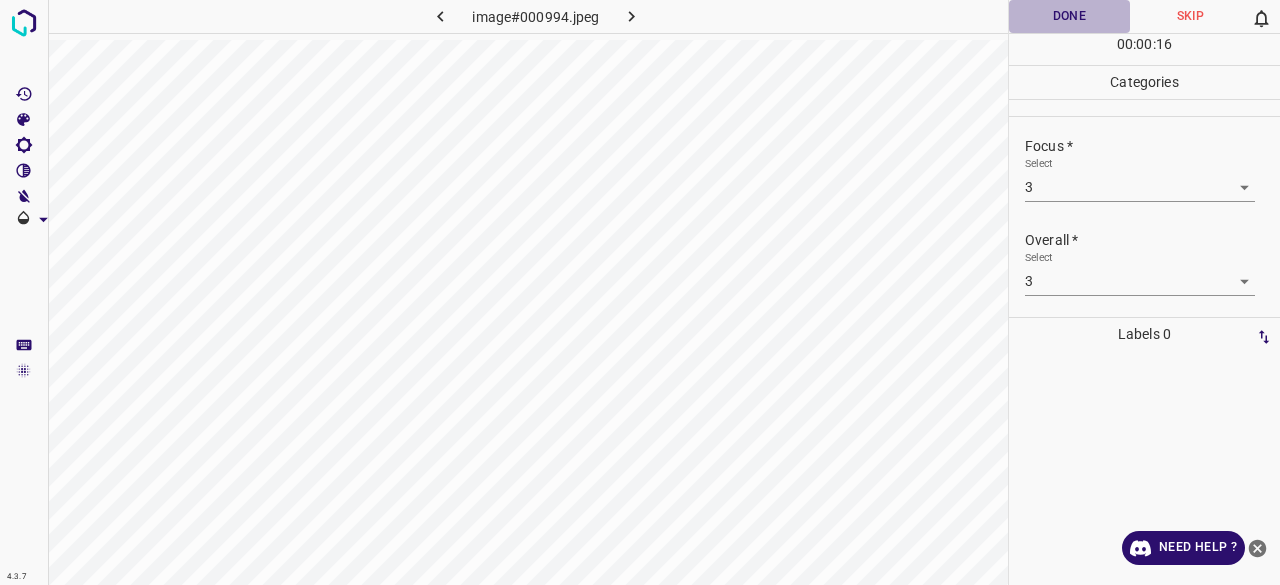 click on "Done" at bounding box center (1069, 16) 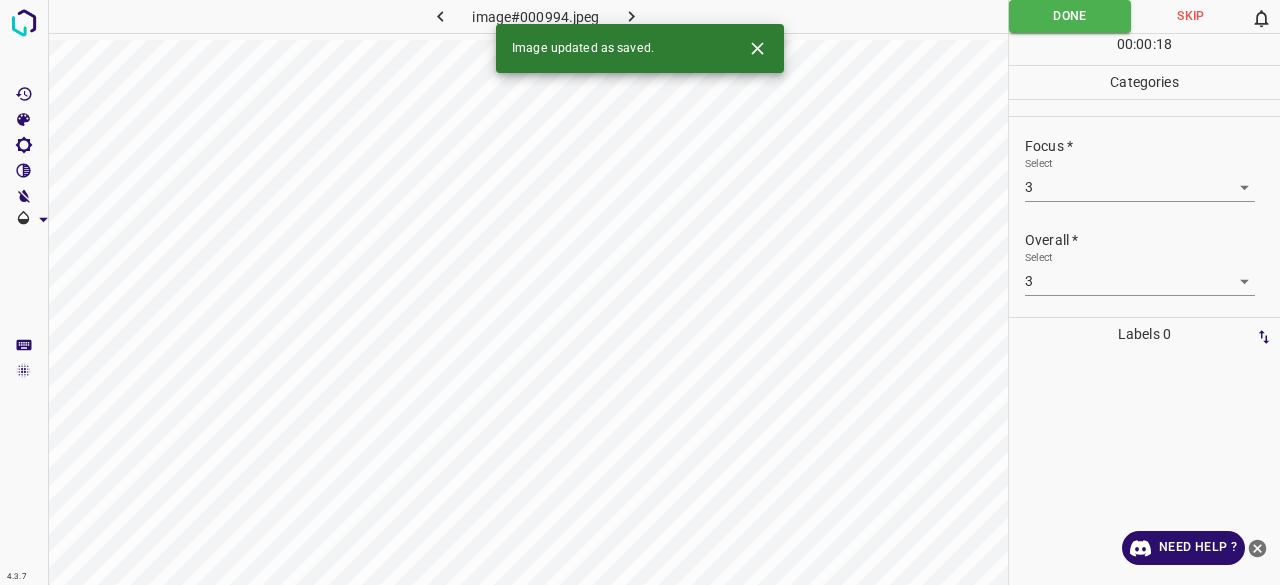 click 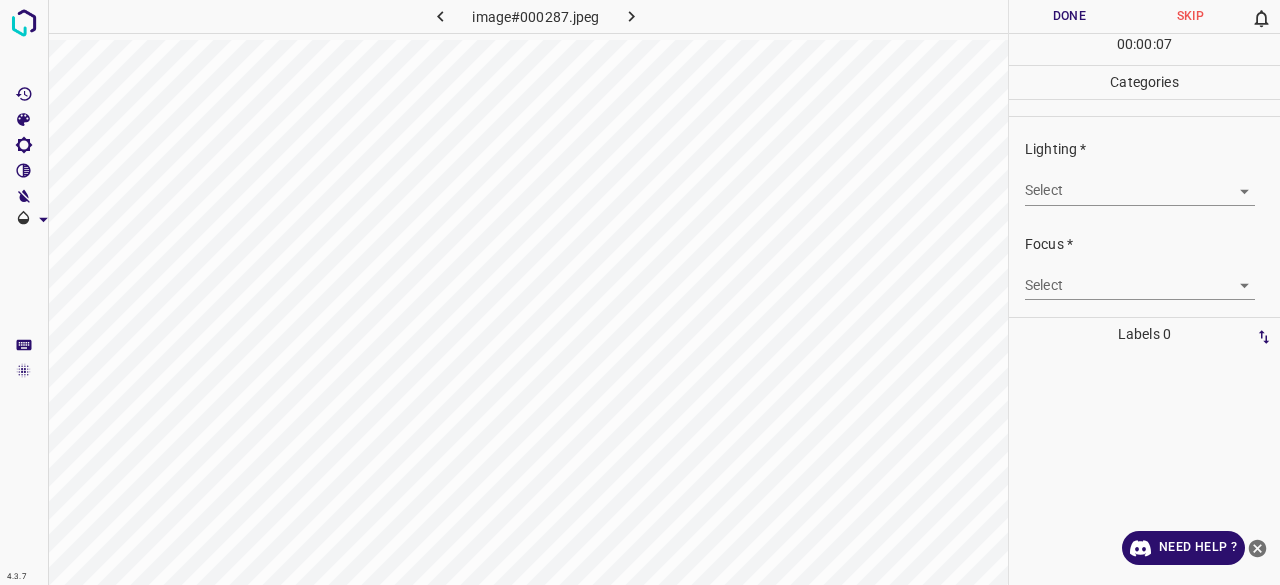 click on "4.3.7 image#000287.jpeg Done Skip 0 00   : 00   : 07   Categories Lighting *  Select ​ Focus *  Select ​ Overall *  Select ​ Labels   0 Categories 1 Lighting 2 Focus 3 Overall Tools Space Change between modes (Draw & Edit) I Auto labeling R Restore zoom M Zoom in N Zoom out Delete Delete selecte label Filters Z Restore filters X Saturation filter C Brightness filter V Contrast filter B Gray scale filter General O Download Need Help ? - Text - Hide - Delete" at bounding box center [640, 292] 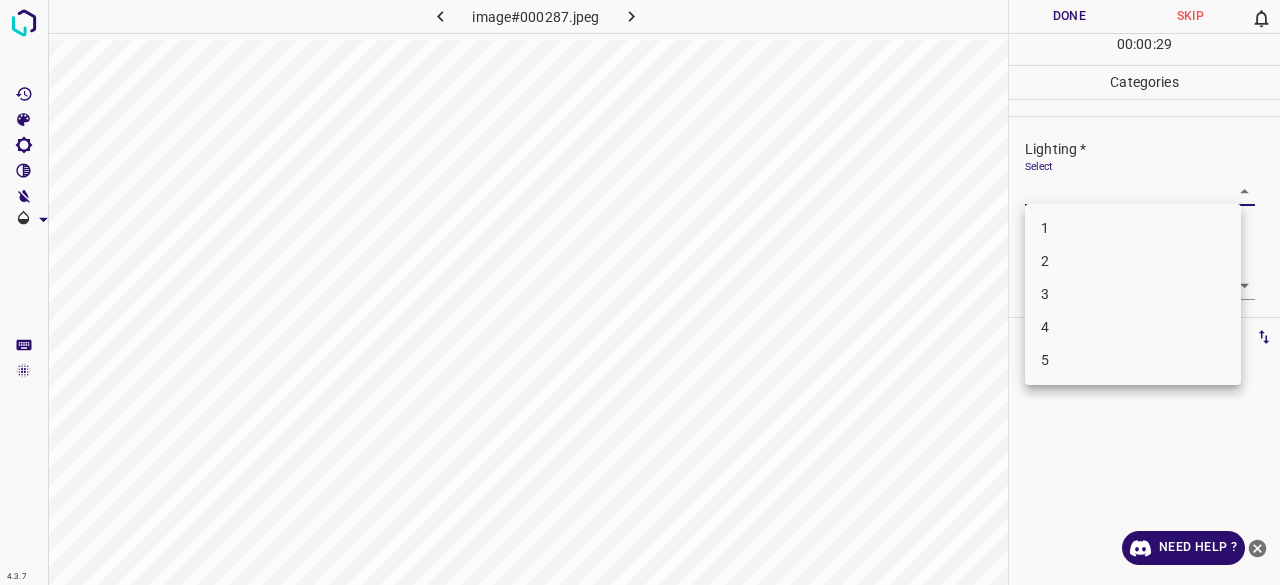 click on "4" at bounding box center (1133, 327) 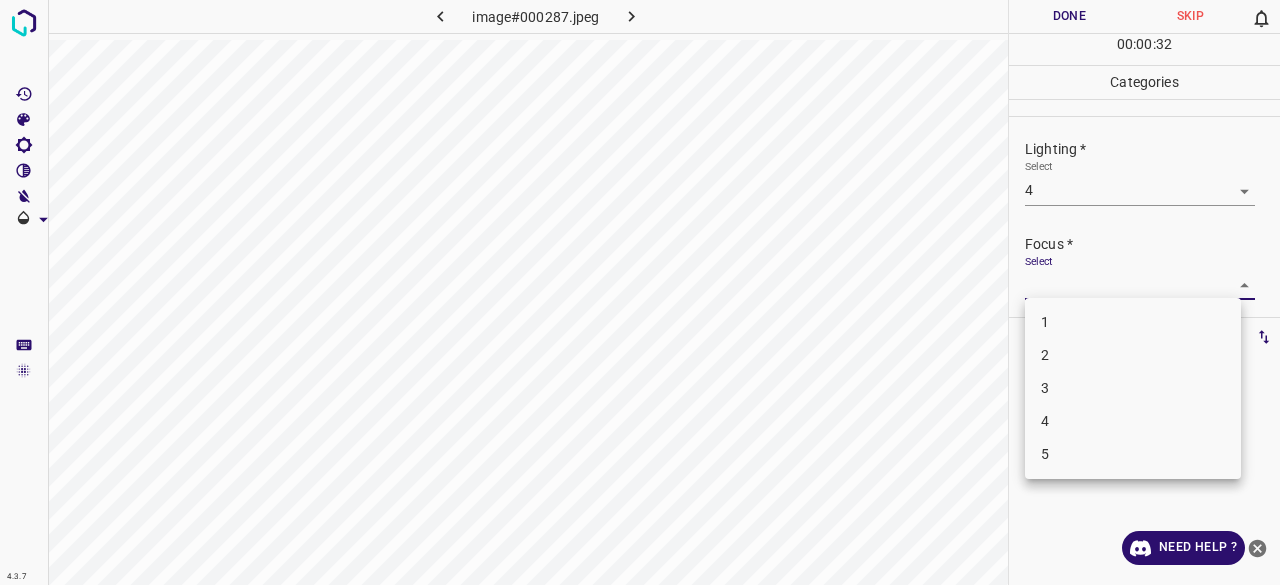 click on "4.3.7 image#000287.jpeg Done Skip 0 00   : 00   : 32   Categories Lighting *  Select 4 4 Focus *  Select ​ Overall *  Select ​ Labels   0 Categories 1 Lighting 2 Focus 3 Overall Tools Space Change between modes (Draw & Edit) I Auto labeling R Restore zoom M Zoom in N Zoom out Delete Delete selecte label Filters Z Restore filters X Saturation filter C Brightness filter V Contrast filter B Gray scale filter General O Download Need Help ? - Text - Hide - Delete 1 2 3 4 5" at bounding box center (640, 292) 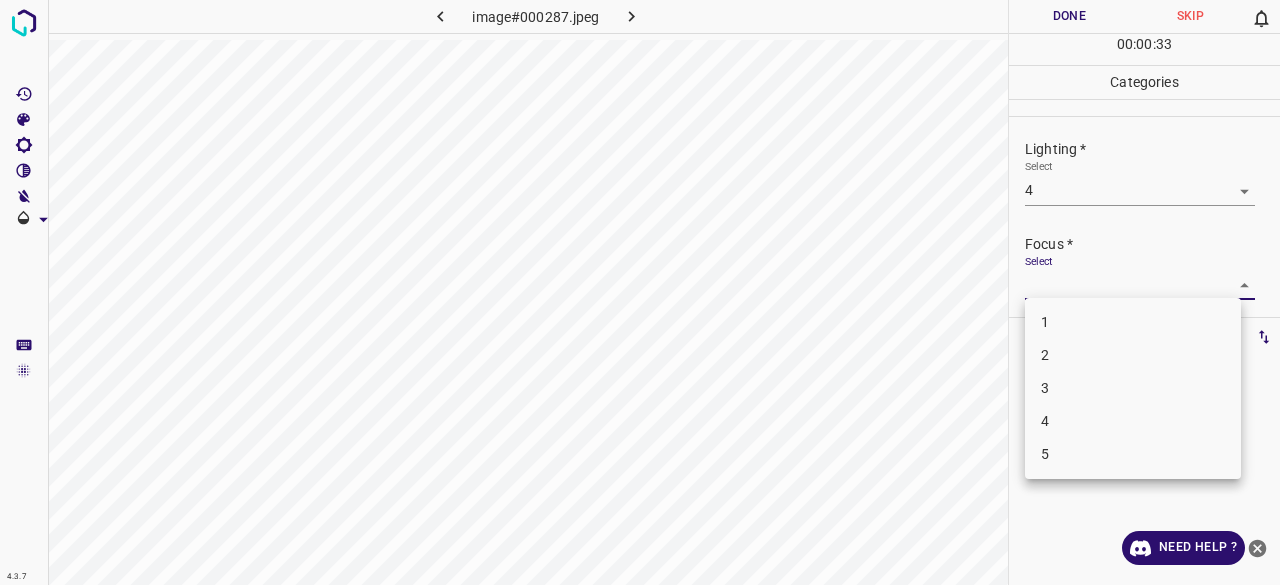 click on "3" at bounding box center [1133, 388] 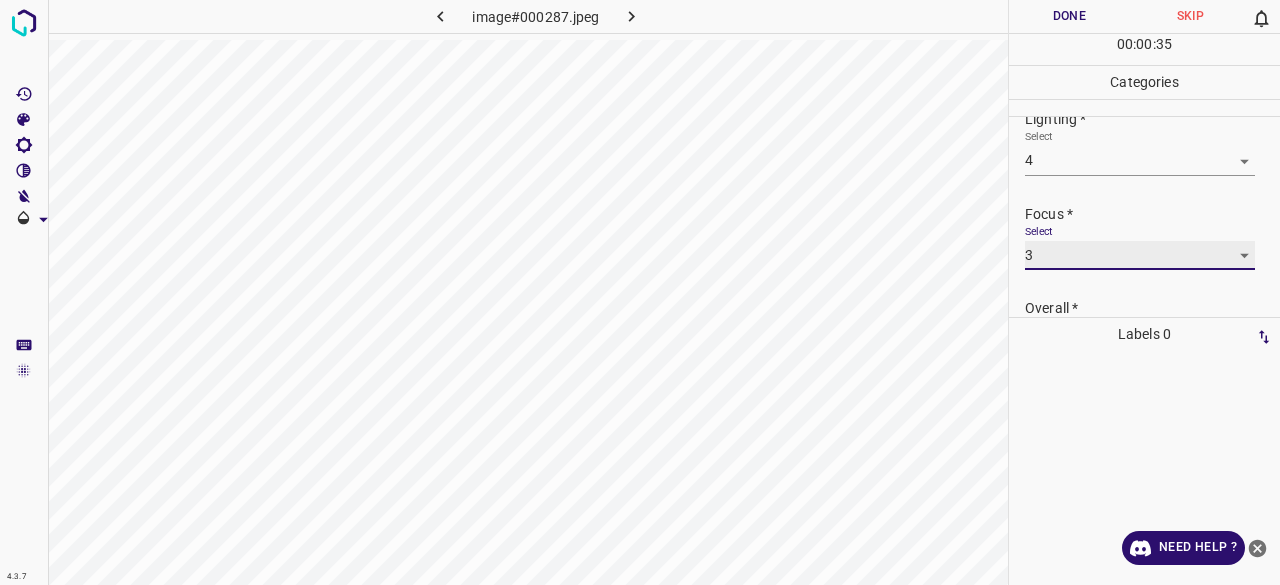 scroll, scrollTop: 0, scrollLeft: 0, axis: both 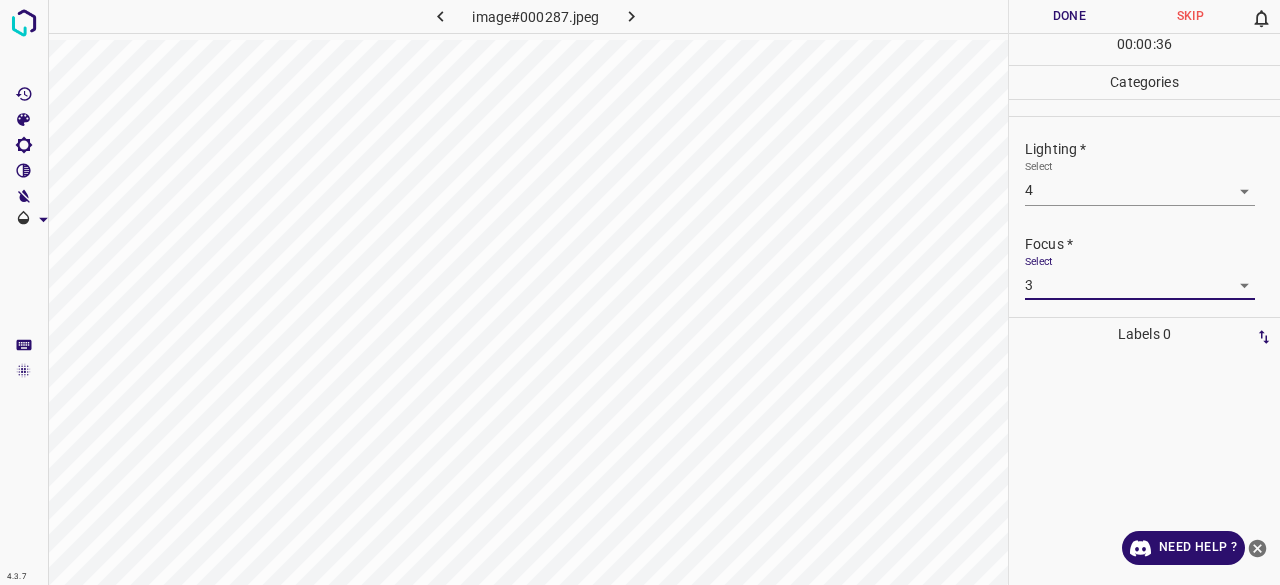 click on "4.3.7 image#000287.jpeg Done Skip 0 00   : 00   : 36   Categories Lighting *  Select 4 4 Focus *  Select 3 3 Overall *  Select ​ Labels   0 Categories 1 Lighting 2 Focus 3 Overall Tools Space Change between modes (Draw & Edit) I Auto labeling R Restore zoom M Zoom in N Zoom out Delete Delete selecte label Filters Z Restore filters X Saturation filter C Brightness filter V Contrast filter B Gray scale filter General O Download Need Help ? - Text - Hide - Delete" at bounding box center (640, 292) 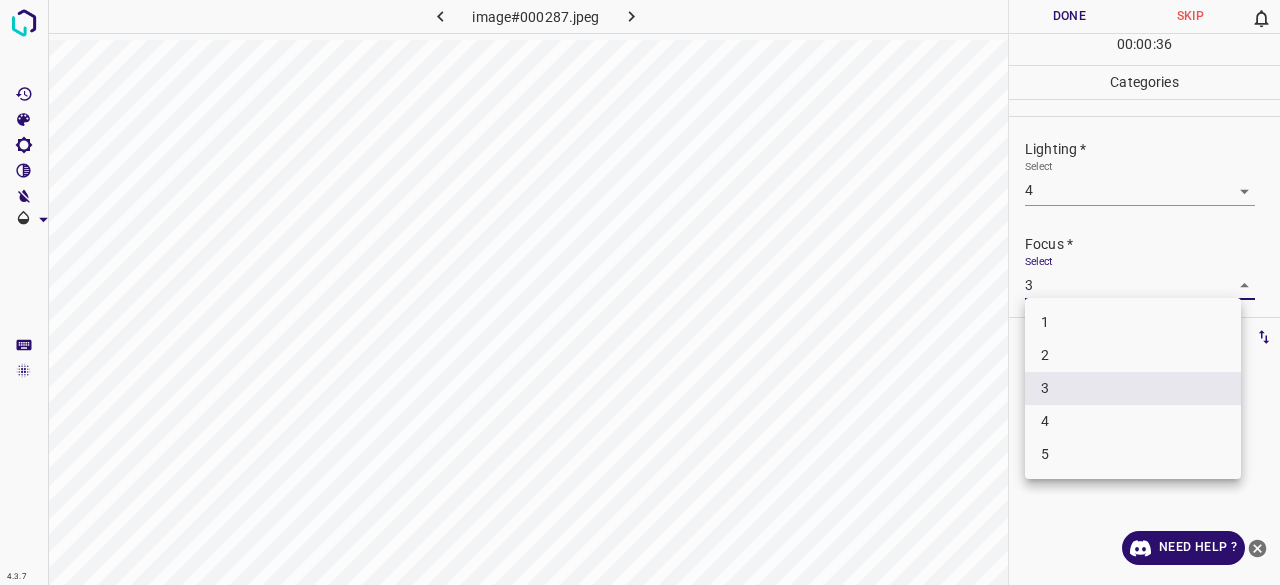 click on "4" at bounding box center (1133, 421) 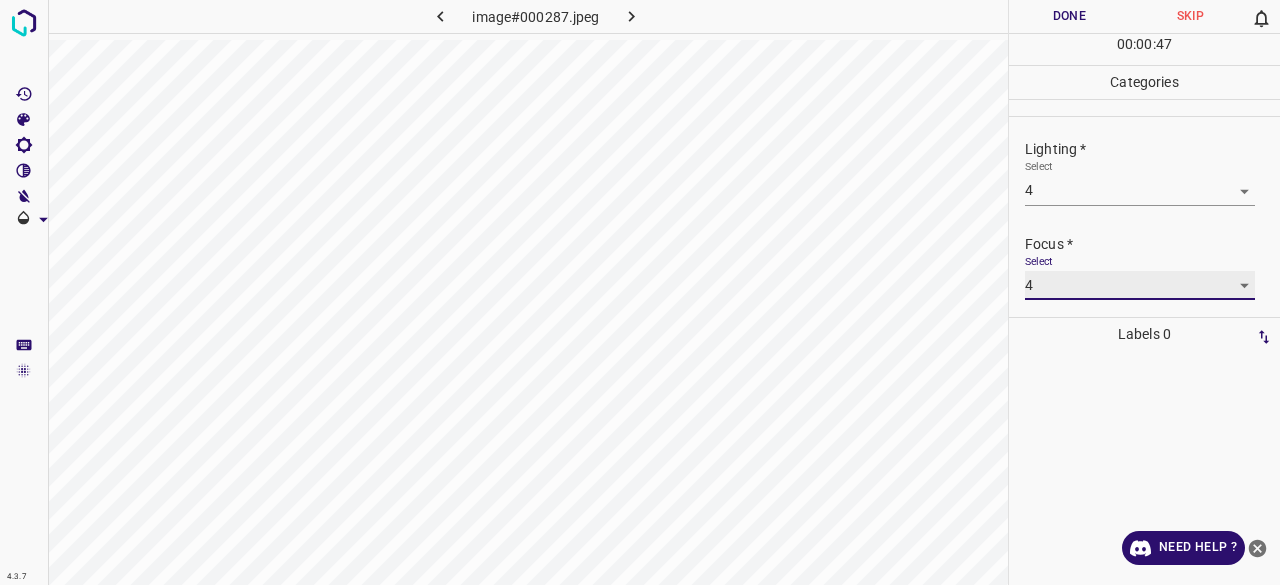 scroll, scrollTop: 98, scrollLeft: 0, axis: vertical 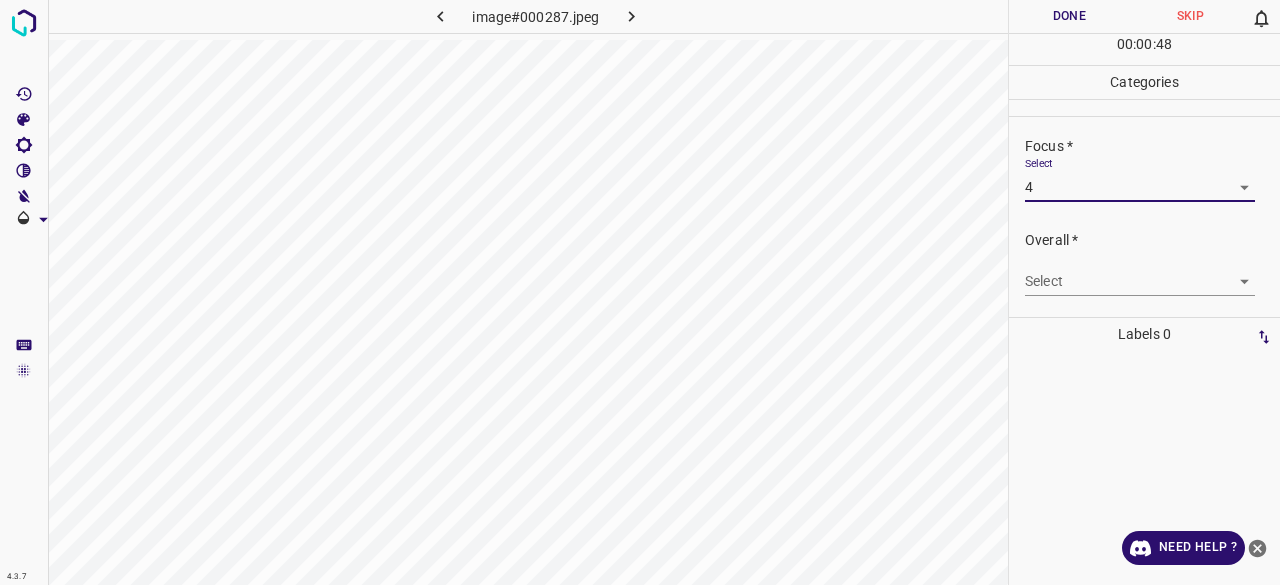 click on "Focus *  Select 4 4" at bounding box center [1144, 169] 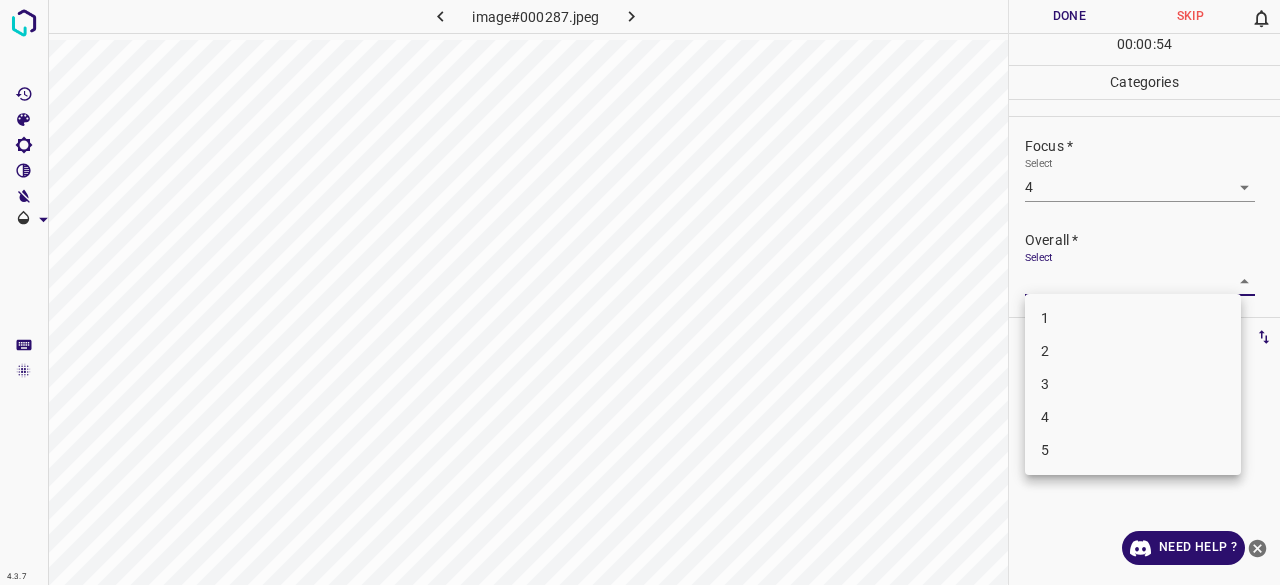 click on "4.3.7 image#000287.jpeg Done Skip 0 00   : 00   : 54   Categories Lighting *  Select 4 4 Focus *  Select 4 4 Overall *  Select ​ Labels   0 Categories 1 Lighting 2 Focus 3 Overall Tools Space Change between modes (Draw & Edit) I Auto labeling R Restore zoom M Zoom in N Zoom out Delete Delete selecte label Filters Z Restore filters X Saturation filter C Brightness filter V Contrast filter B Gray scale filter General O Download Need Help ? - Text - Hide - Delete 1 2 3 4 5" at bounding box center (640, 292) 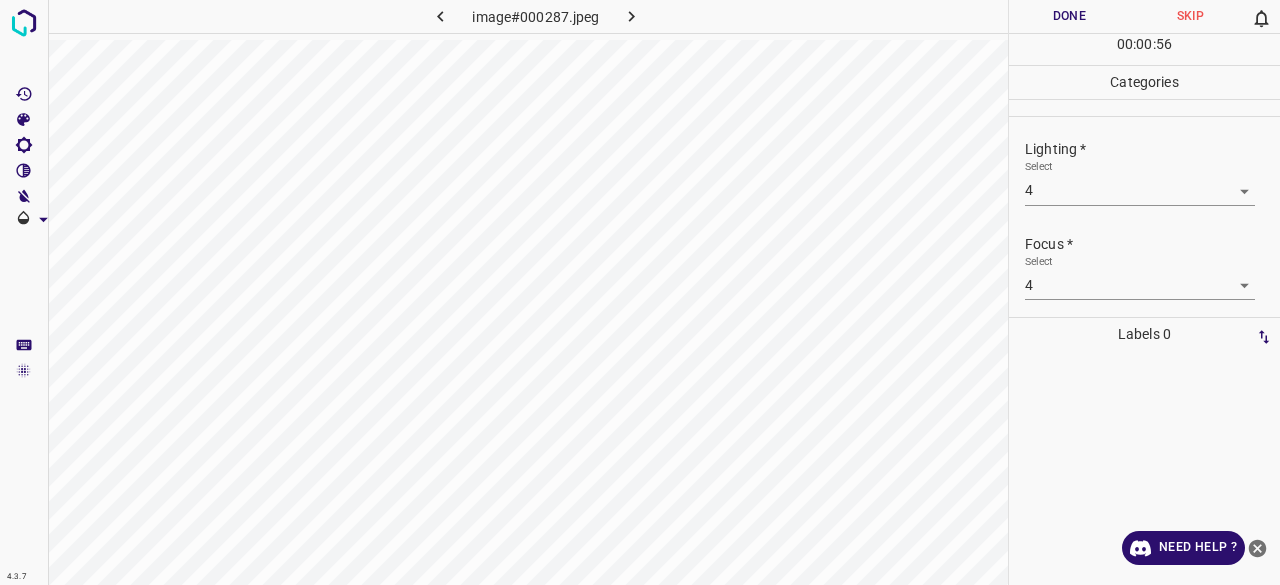 scroll, scrollTop: 98, scrollLeft: 0, axis: vertical 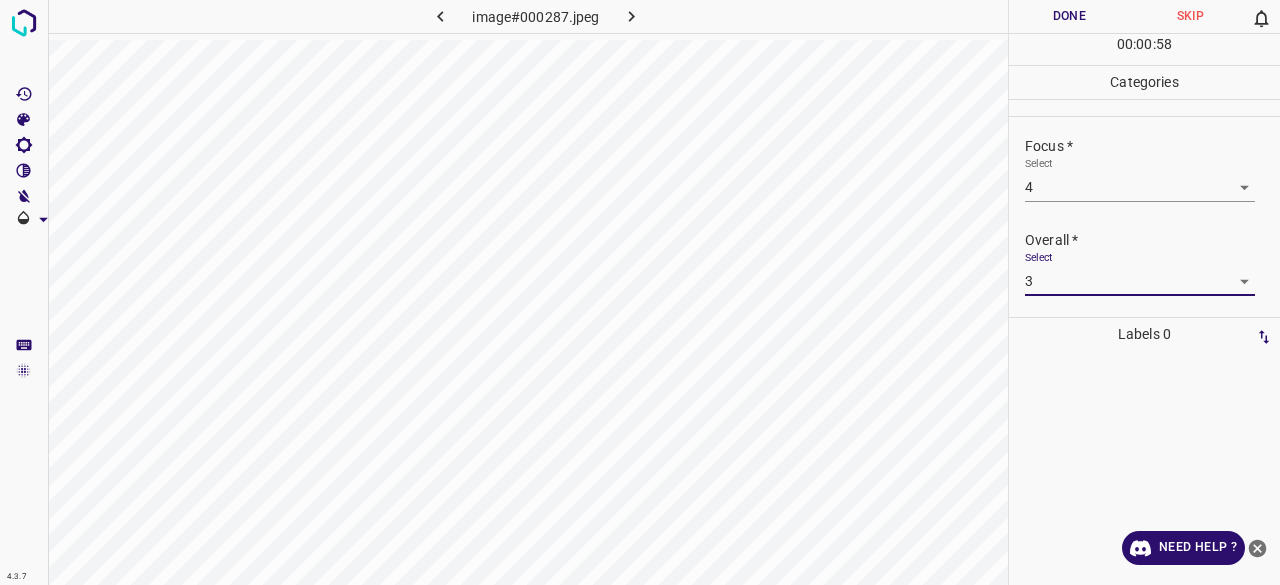 click on "4.3.7 image#000287.jpeg Done Skip 0 00   : 00   : 58   Categories Lighting *  Select 4 4 Focus *  Select 4 4 Overall *  Select 3 3 Labels   0 Categories 1 Lighting 2 Focus 3 Overall Tools Space Change between modes (Draw & Edit) I Auto labeling R Restore zoom M Zoom in N Zoom out Delete Delete selecte label Filters Z Restore filters X Saturation filter C Brightness filter V Contrast filter B Gray scale filter General O Download Need Help ? - Text - Hide - Delete" at bounding box center (640, 292) 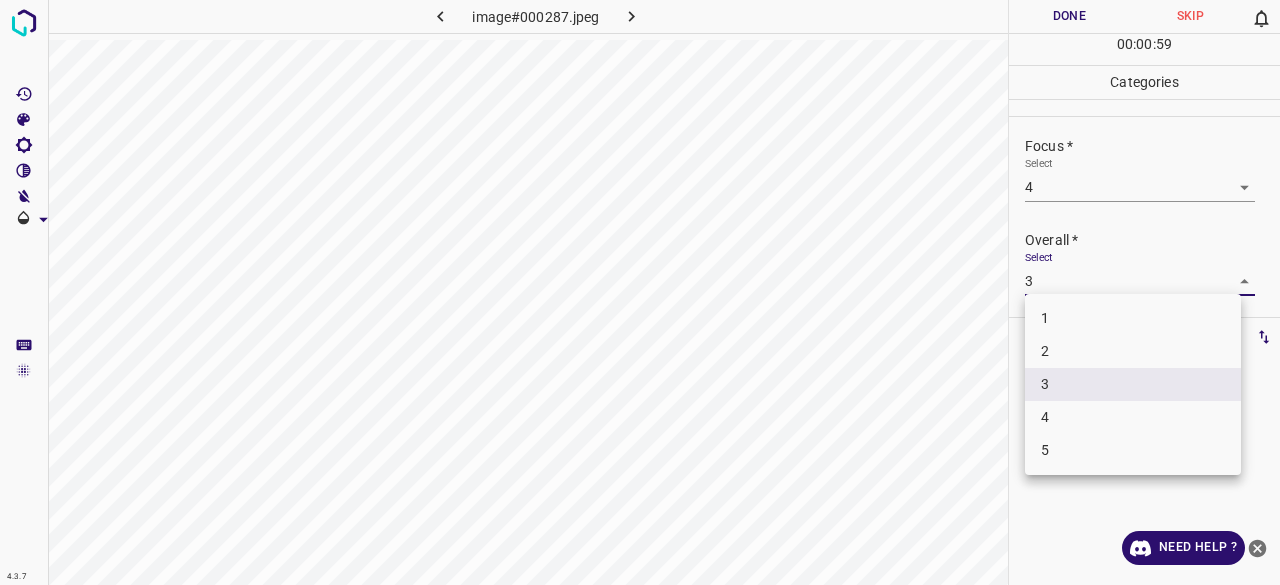click on "4" at bounding box center (1133, 417) 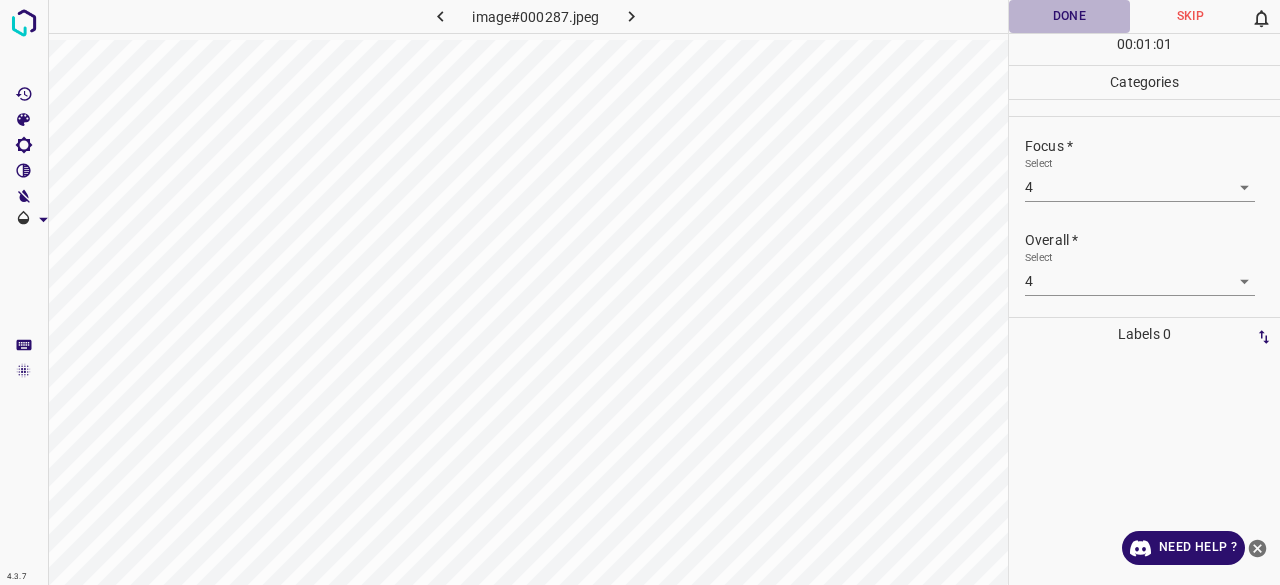 click on "Done" at bounding box center [1069, 16] 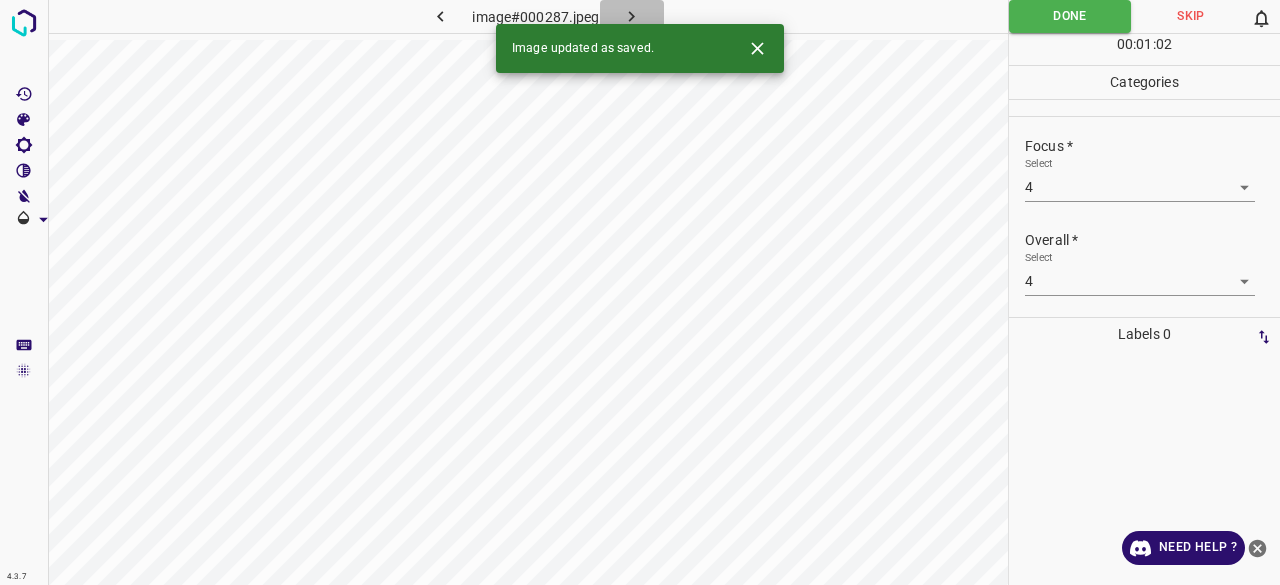 click 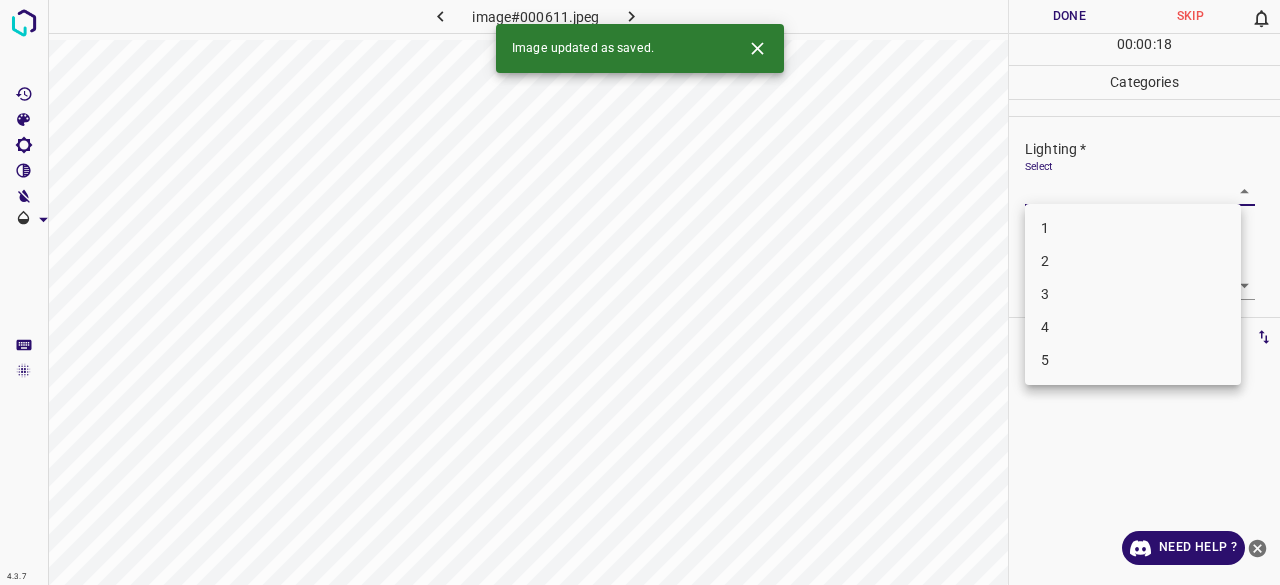 click on "4.3.7 image#000611.jpeg Done Skip 0 00   : 00   : 18   Categories Lighting *  Select ​ Focus *  Select ​ Overall *  Select ​ Labels   0 Categories 1 Lighting 2 Focus 3 Overall Tools Space Change between modes (Draw & Edit) I Auto labeling R Restore zoom M Zoom in N Zoom out Delete Delete selecte label Filters Z Restore filters X Saturation filter C Brightness filter V Contrast filter B Gray scale filter General O Download Image updated as saved. Need Help ? - Text - Hide - Delete 1 2 3 4 5" at bounding box center [640, 292] 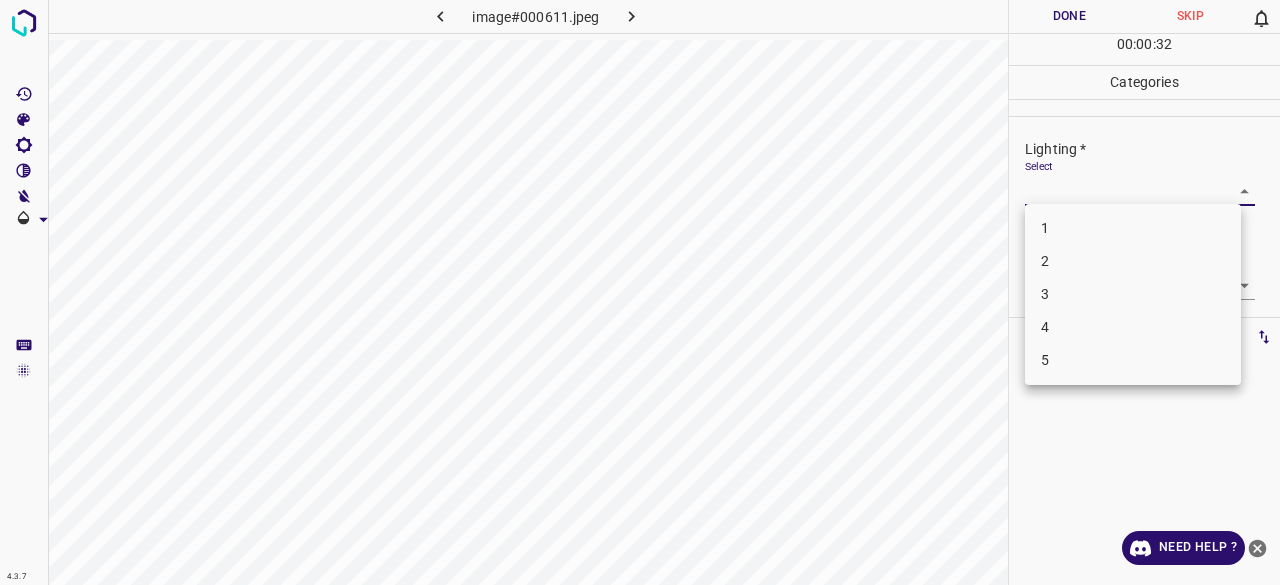 click on "3" at bounding box center (1133, 294) 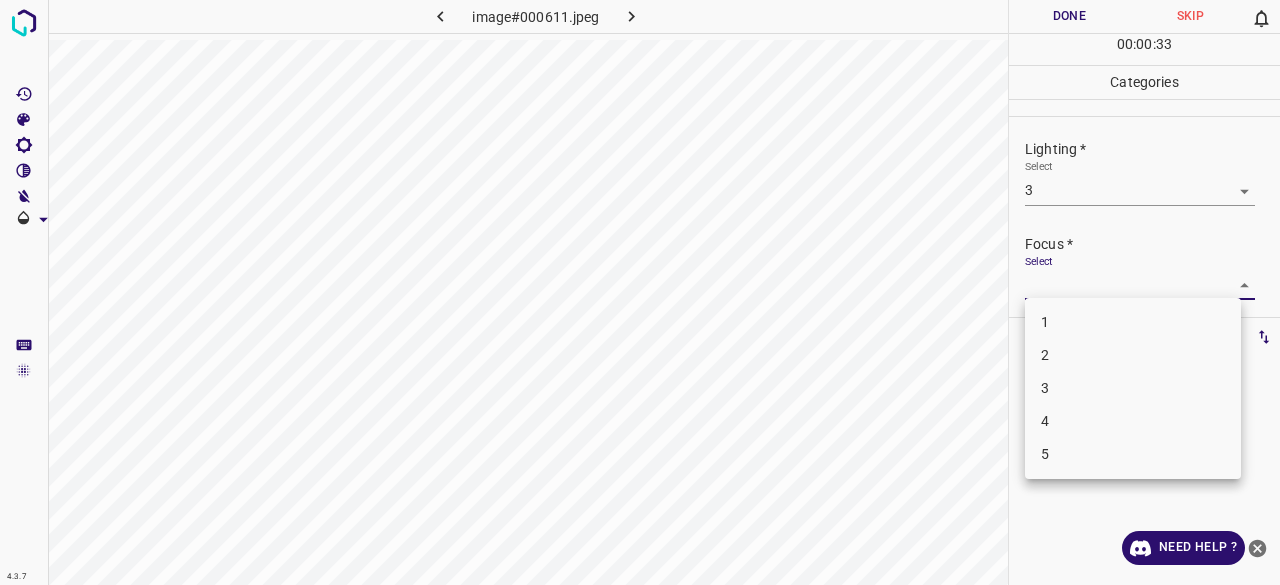 click on "4.3.7 image#000611.jpeg Done Skip 0 00   : 00   : 33   Categories Lighting *  Select 3 3 Focus *  Select ​ Overall *  Select ​ Labels   0 Categories 1 Lighting 2 Focus 3 Overall Tools Space Change between modes (Draw & Edit) I Auto labeling R Restore zoom M Zoom in N Zoom out Delete Delete selecte label Filters Z Restore filters X Saturation filter C Brightness filter V Contrast filter B Gray scale filter General O Download Need Help ? - Text - Hide - Delete 1 2 3 4 5" at bounding box center [640, 292] 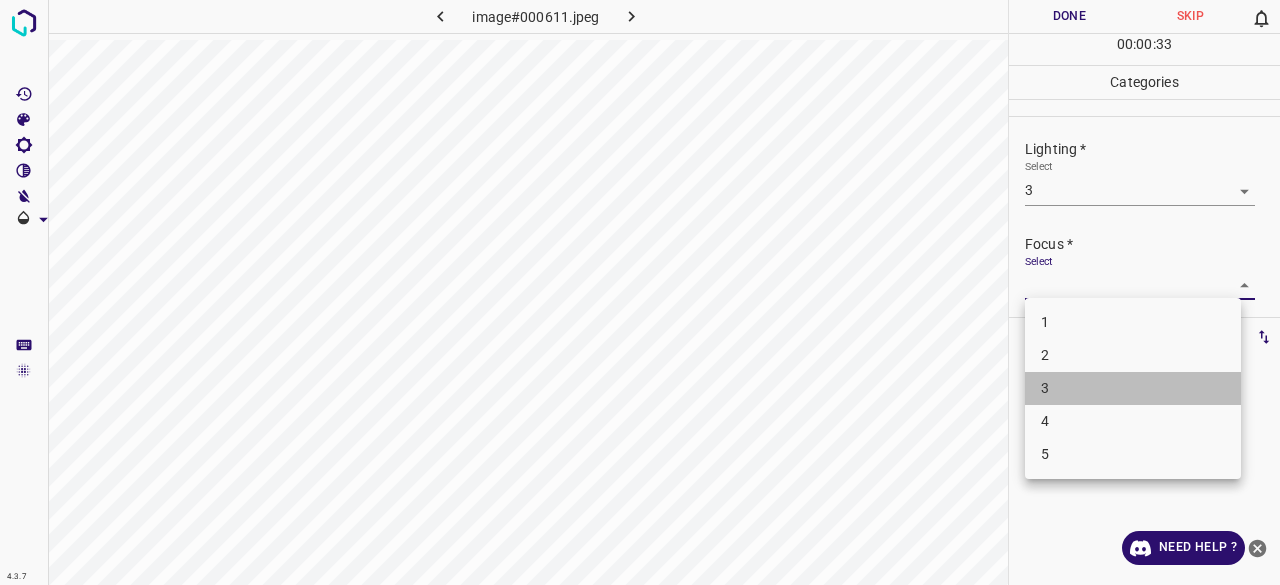 click on "3" at bounding box center (1133, 388) 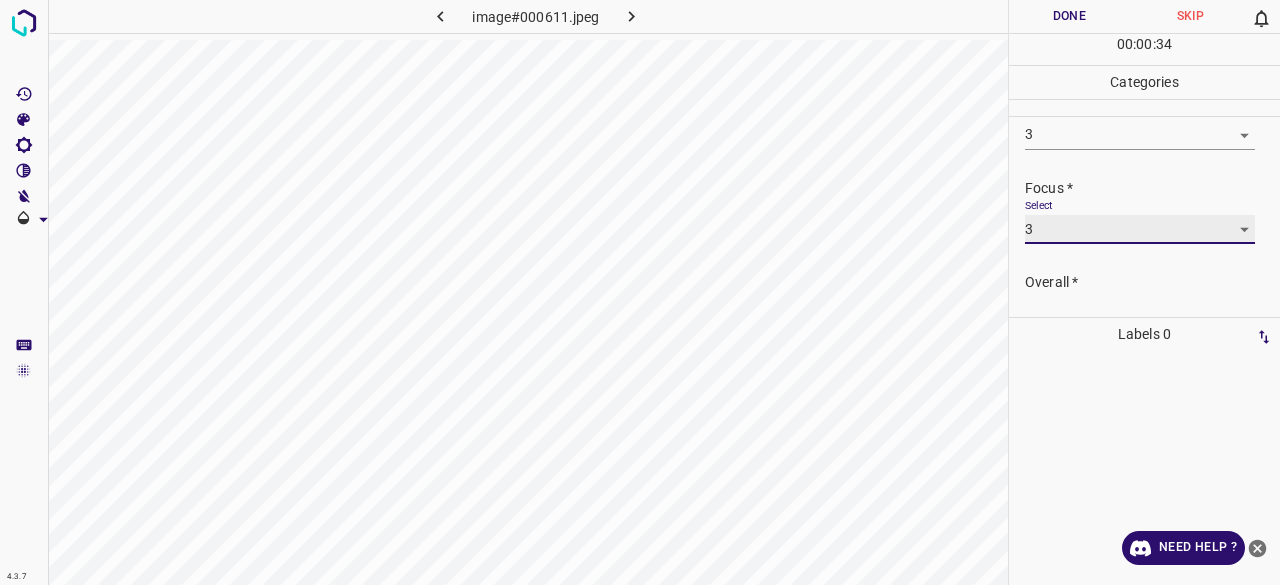 scroll, scrollTop: 98, scrollLeft: 0, axis: vertical 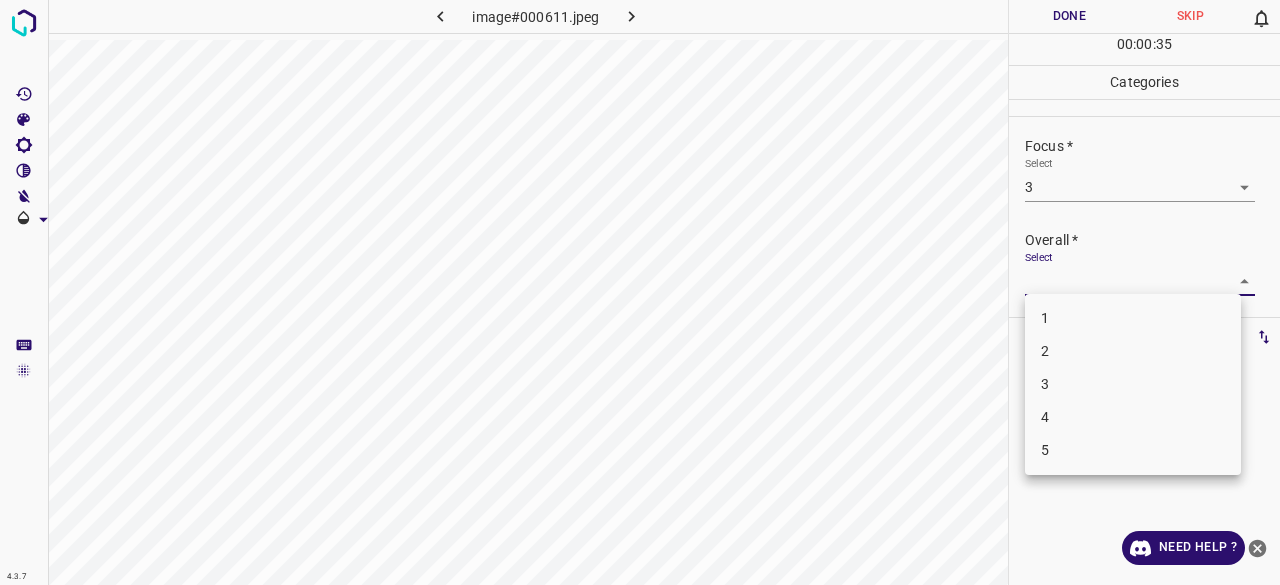click on "4.3.7 image#000611.jpeg Done Skip 0 00   : 00   : 35   Categories Lighting *  Select 3 3 Focus *  Select 3 3 Overall *  Select ​ Labels   0 Categories 1 Lighting 2 Focus 3 Overall Tools Space Change between modes (Draw & Edit) I Auto labeling R Restore zoom M Zoom in N Zoom out Delete Delete selecte label Filters Z Restore filters X Saturation filter C Brightness filter V Contrast filter B Gray scale filter General O Download Need Help ? - Text - Hide - Delete 1 2 3 4 5" at bounding box center (640, 292) 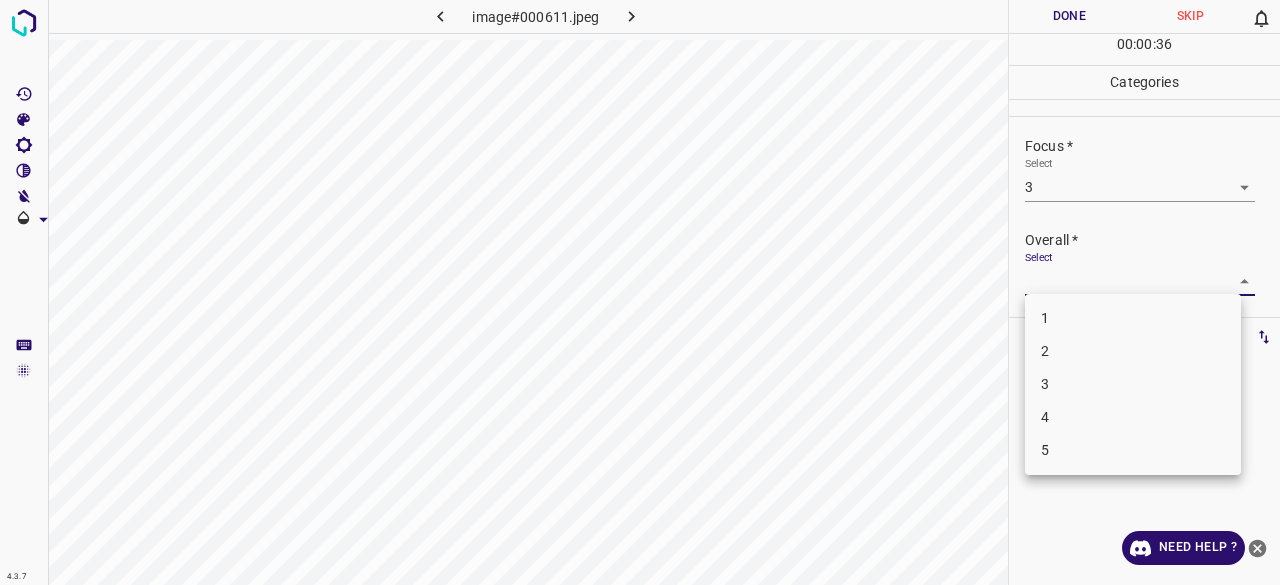 click on "3" at bounding box center (1133, 384) 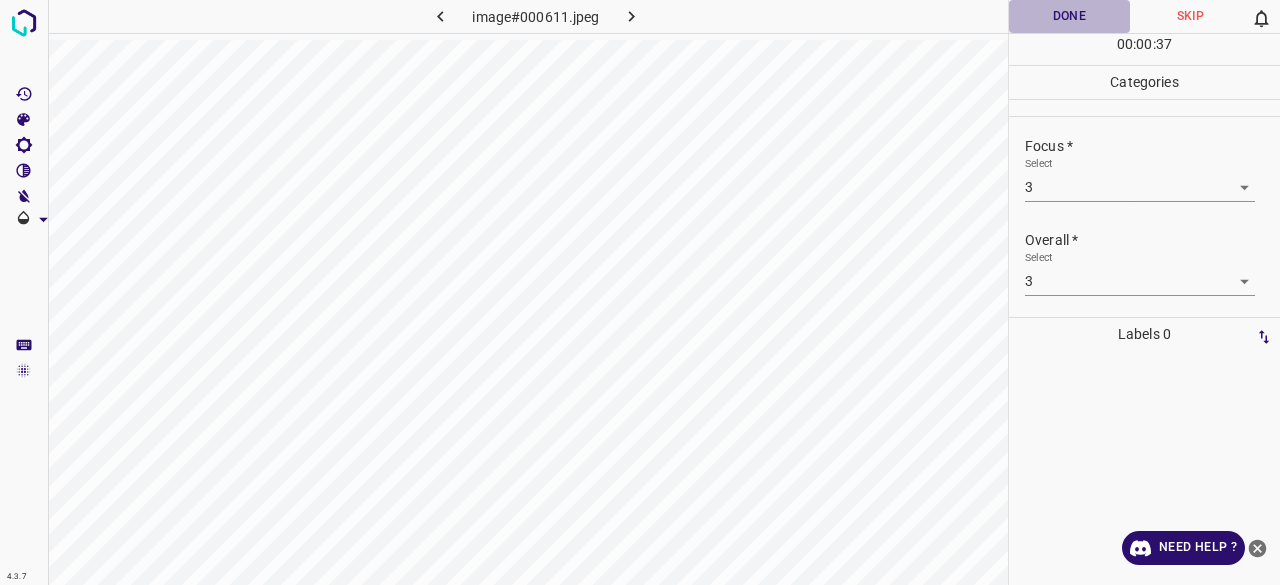 click on "Done" at bounding box center [1069, 16] 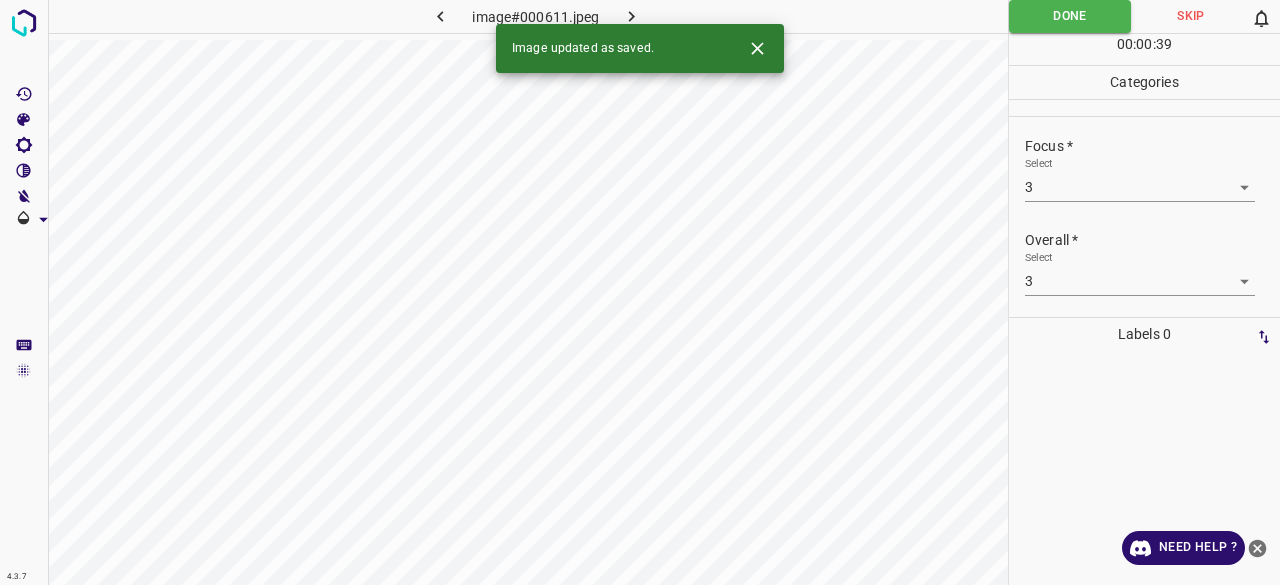 click 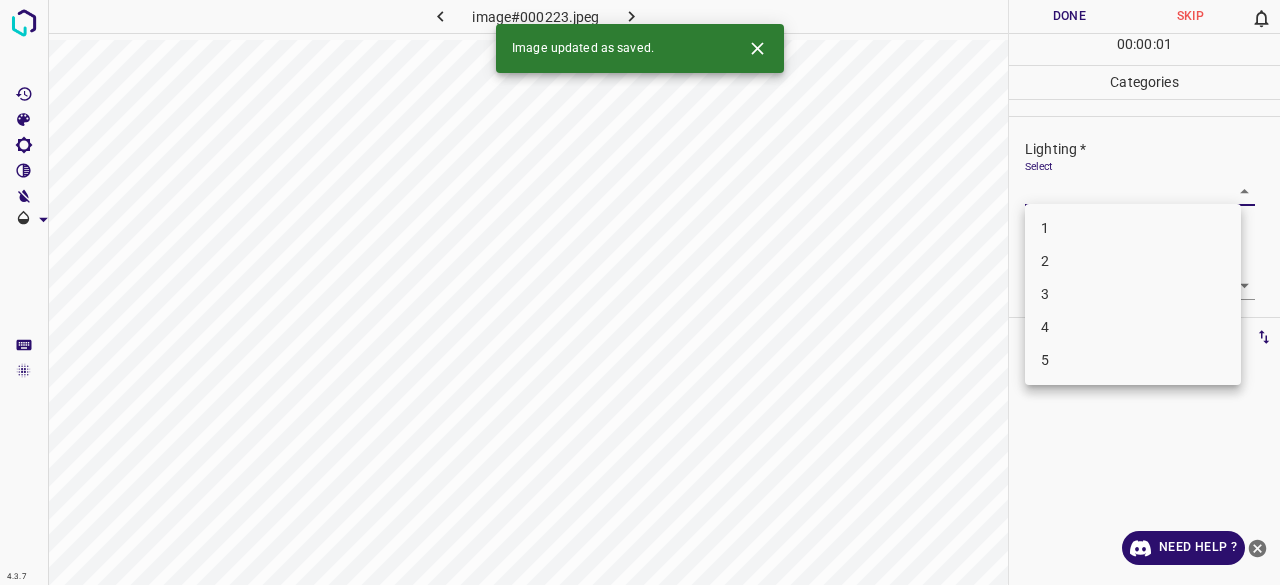 click on "4.3.7 image#000223.jpeg Done Skip 0 00   : 00   : 01   Categories Lighting *  Select ​ Focus *  Select ​ Overall *  Select ​ Labels   0 Categories 1 Lighting 2 Focus 3 Overall Tools Space Change between modes (Draw & Edit) I Auto labeling R Restore zoom M Zoom in N Zoom out Delete Delete selecte label Filters Z Restore filters X Saturation filter C Brightness filter V Contrast filter B Gray scale filter General O Download Image updated as saved. Need Help ? - Text - Hide - Delete 1 2 3 4 5" at bounding box center [640, 292] 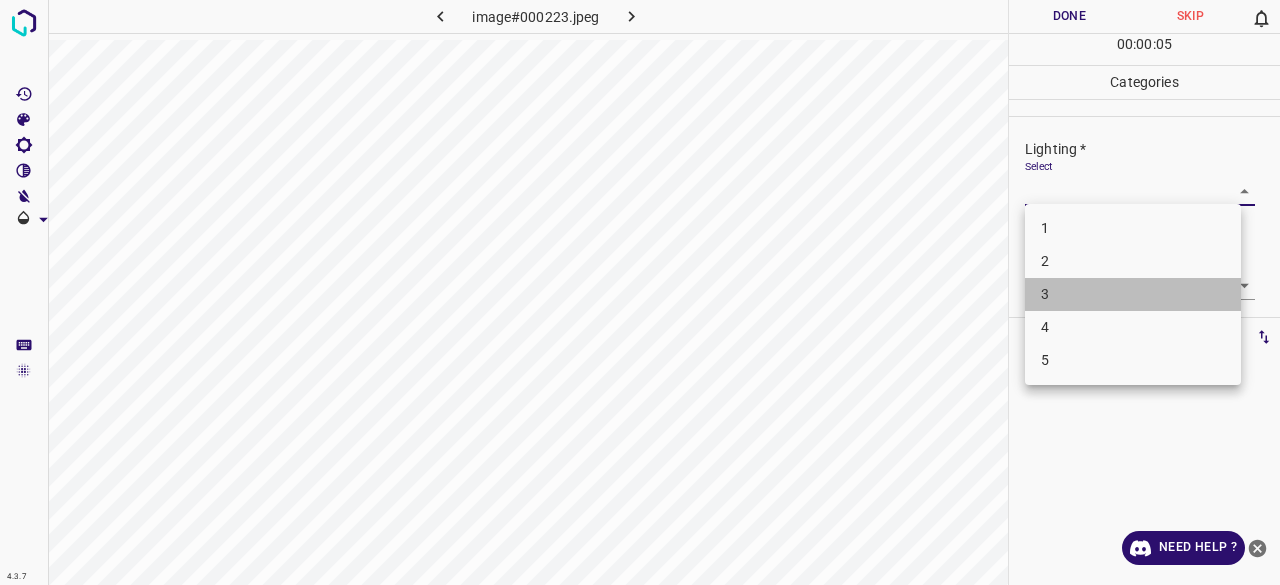 click on "3" at bounding box center [1133, 294] 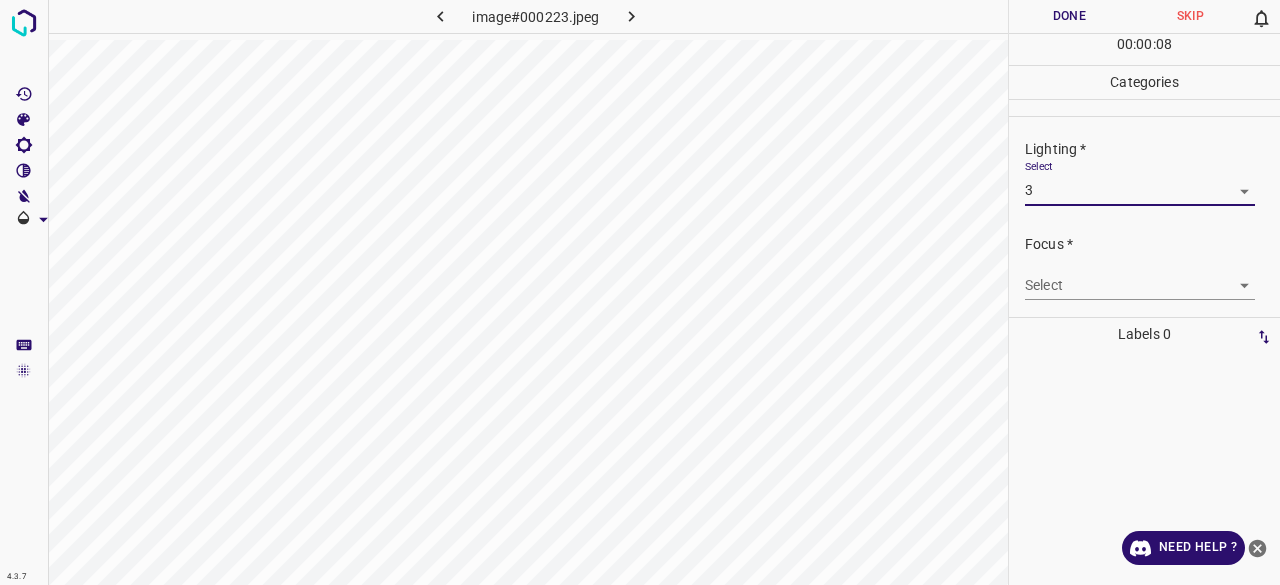 click on "4.3.7 image#000223.jpeg Done Skip 0 00   : 00   : 08   Categories Lighting *  Select 3 3 Focus *  Select ​ Overall *  Select ​ Labels   0 Categories 1 Lighting 2 Focus 3 Overall Tools Space Change between modes (Draw & Edit) I Auto labeling R Restore zoom M Zoom in N Zoom out Delete Delete selecte label Filters Z Restore filters X Saturation filter C Brightness filter V Contrast filter B Gray scale filter General O Download Need Help ? - Text - Hide - Delete" at bounding box center [640, 292] 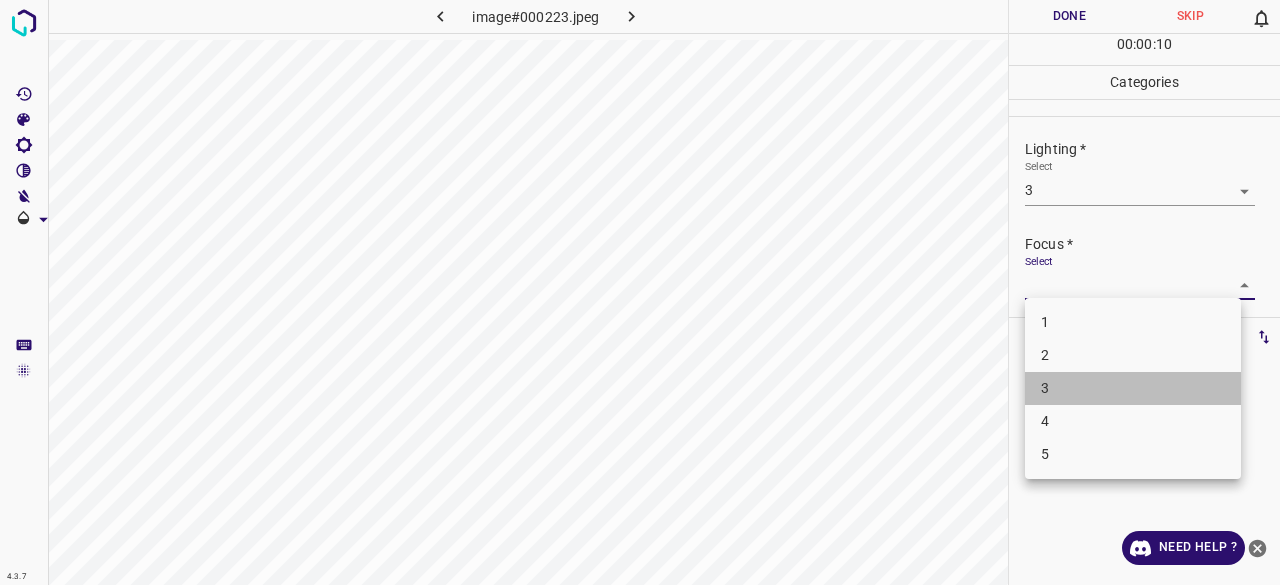 click on "3" at bounding box center (1133, 388) 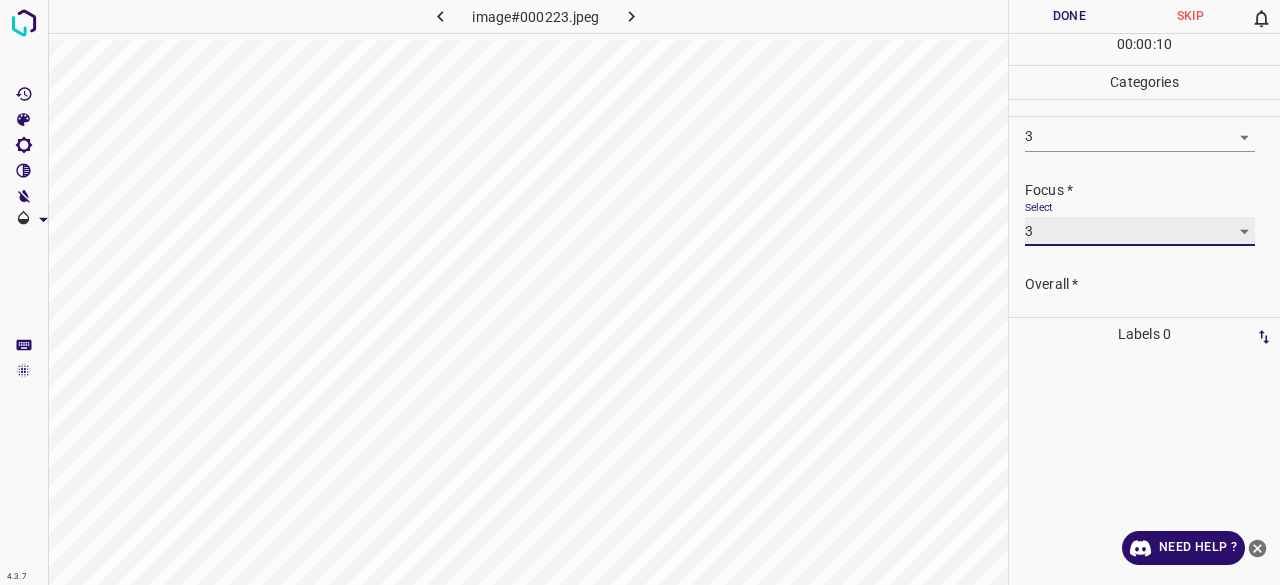 scroll, scrollTop: 98, scrollLeft: 0, axis: vertical 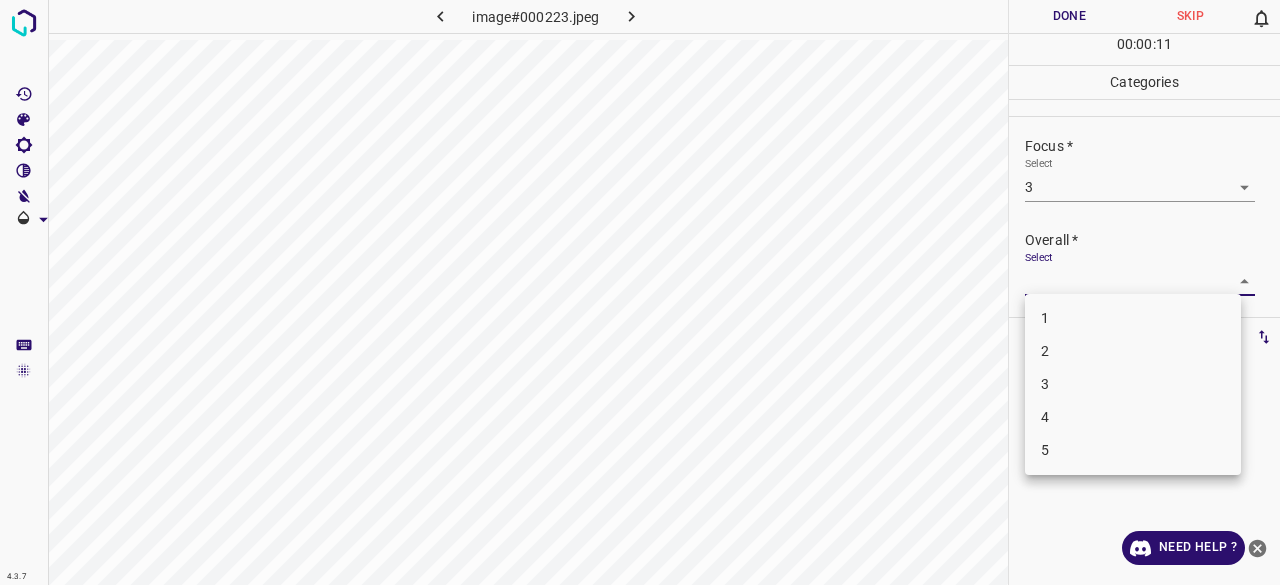 click on "4.3.7 image#000223.jpeg Done Skip 0 00   : 00   : 11   Categories Lighting *  Select 3 3 Focus *  Select 3 3 Overall *  Select ​ Labels   0 Categories 1 Lighting 2 Focus 3 Overall Tools Space Change between modes (Draw & Edit) I Auto labeling R Restore zoom M Zoom in N Zoom out Delete Delete selecte label Filters Z Restore filters X Saturation filter C Brightness filter V Contrast filter B Gray scale filter General O Download Need Help ? - Text - Hide - Delete 1 2 3 4 5" at bounding box center (640, 292) 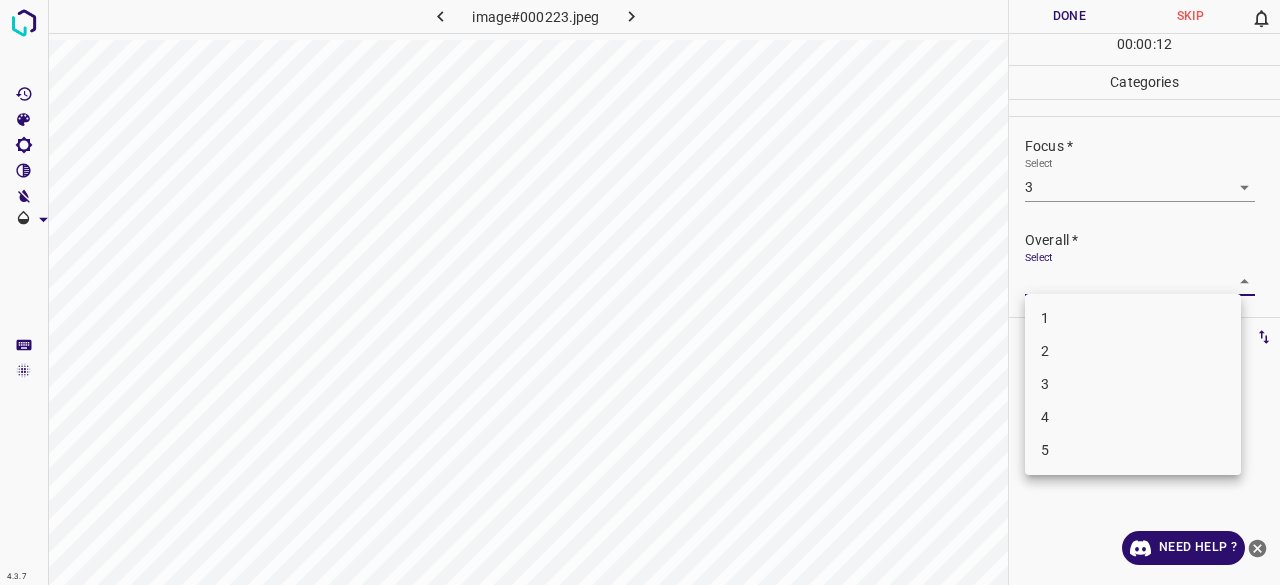 click on "3" at bounding box center [1133, 384] 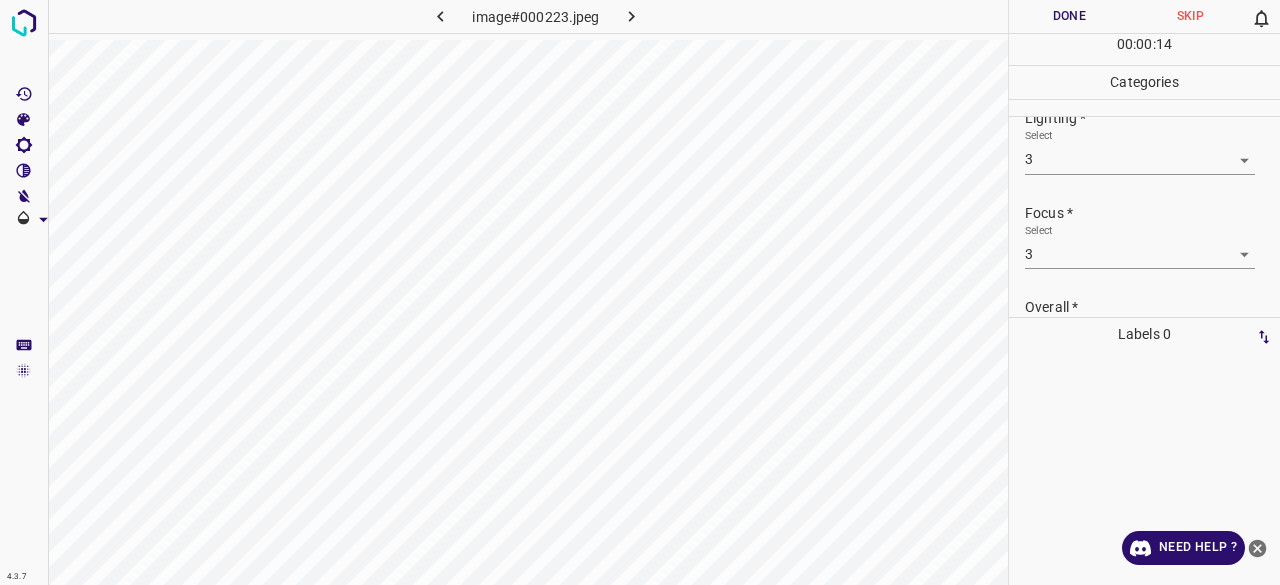 scroll, scrollTop: 0, scrollLeft: 0, axis: both 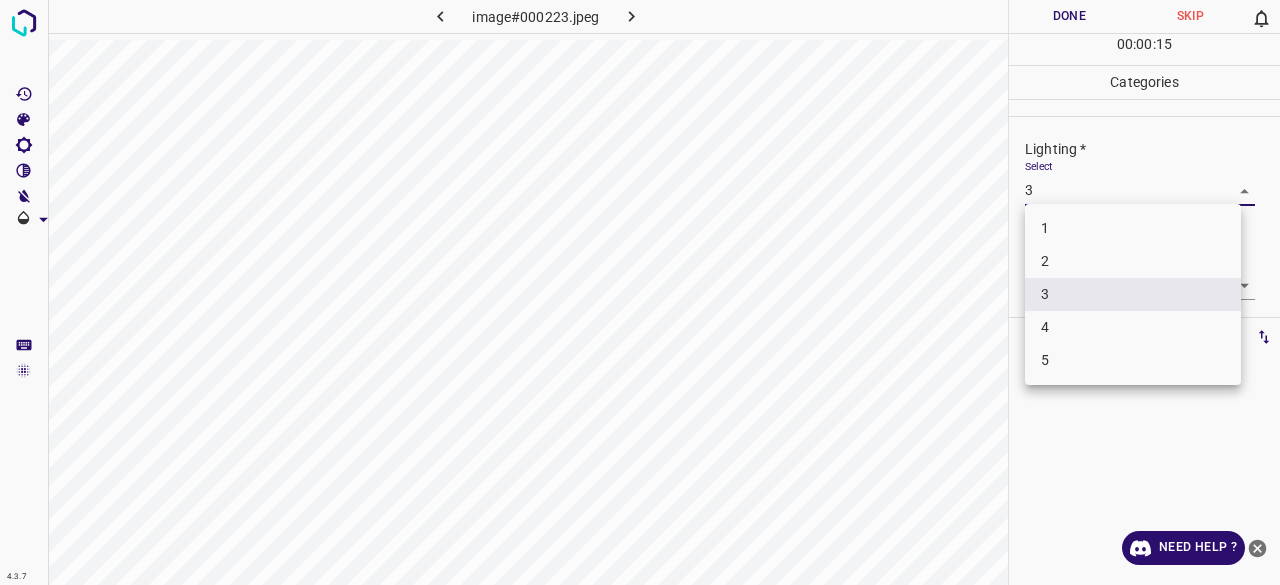 click on "4.3.7 image#000223.jpeg Done Skip 0 00   : 00   : 15   Categories Lighting *  Select 3 3 Focus *  Select 3 3 Overall *  Select 3 3 Labels   0 Categories 1 Lighting 2 Focus 3 Overall Tools Space Change between modes (Draw & Edit) I Auto labeling R Restore zoom M Zoom in N Zoom out Delete Delete selecte label Filters Z Restore filters X Saturation filter C Brightness filter V Contrast filter B Gray scale filter General O Download Need Help ? - Text - Hide - Delete 1 2 3 4 5" at bounding box center (640, 292) 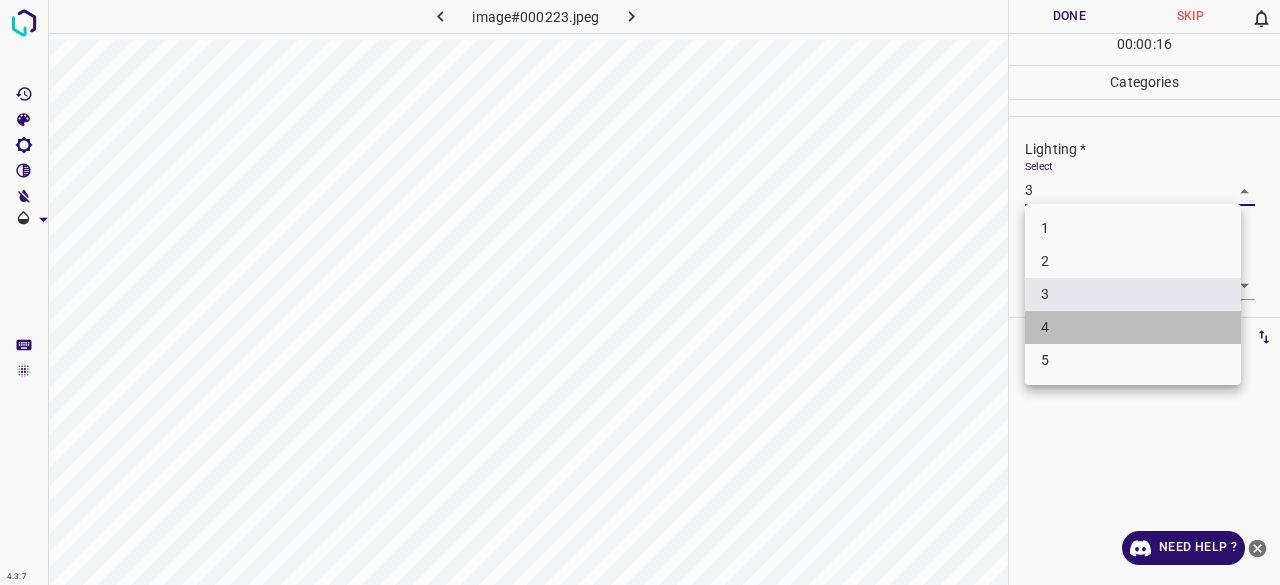 click on "4" at bounding box center (1133, 327) 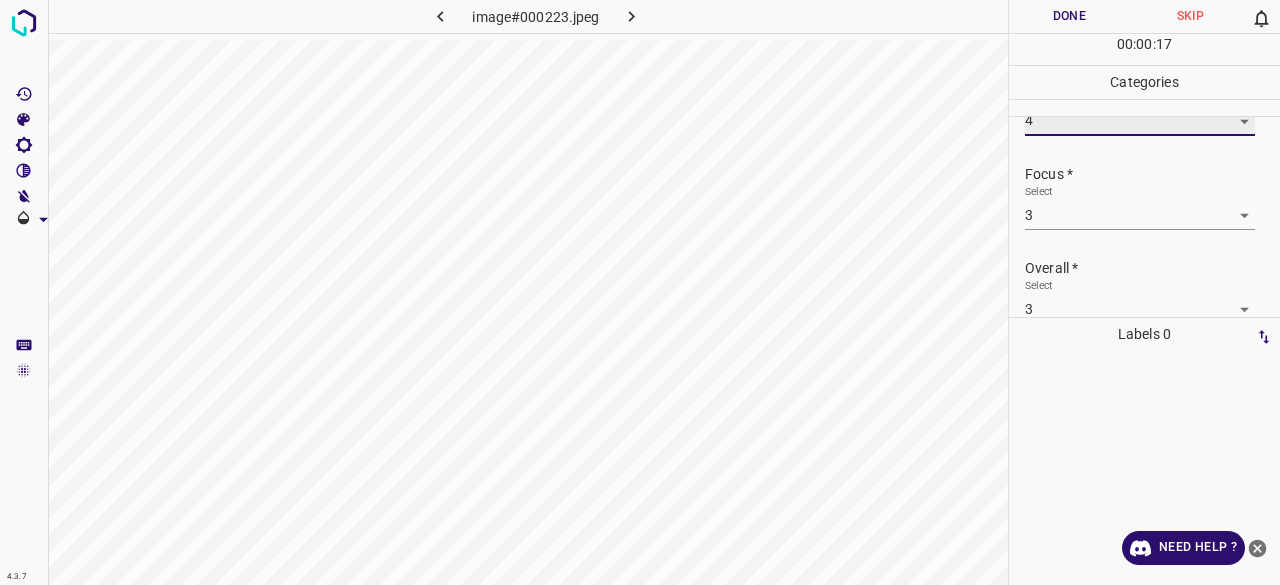 scroll, scrollTop: 98, scrollLeft: 0, axis: vertical 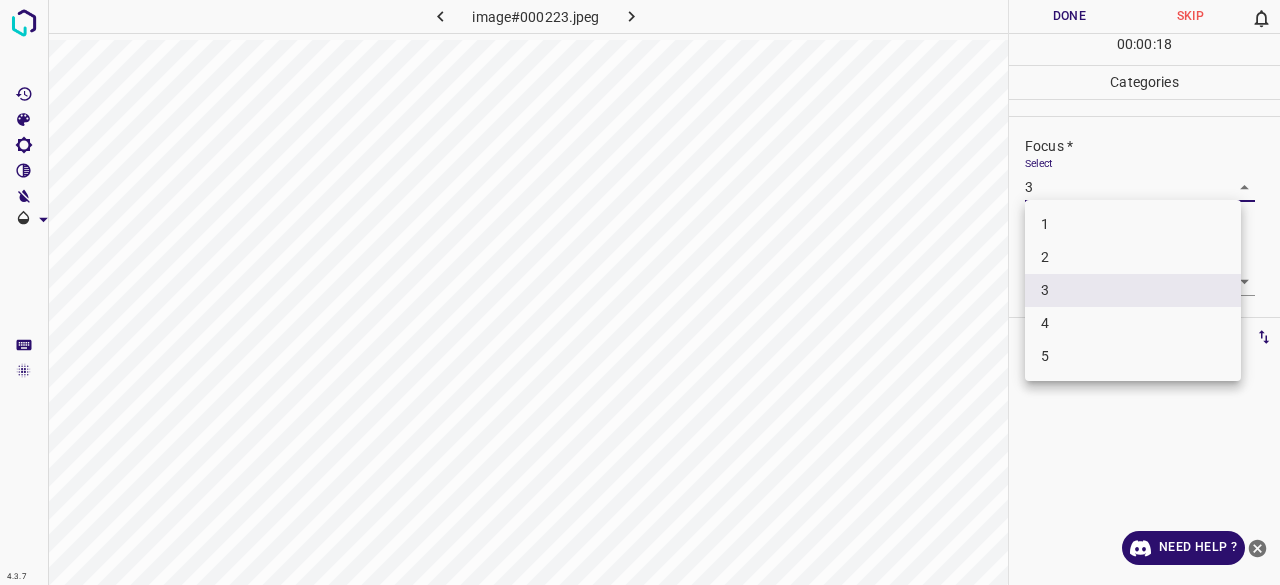 click on "4.3.7 image#000223.jpeg Done Skip 0 00   : 00   : 18   Categories Lighting *  Select 4 4 Focus *  Select 3 3 Overall *  Select 3 3 Labels   0 Categories 1 Lighting 2 Focus 3 Overall Tools Space Change between modes (Draw & Edit) I Auto labeling R Restore zoom M Zoom in N Zoom out Delete Delete selecte label Filters Z Restore filters X Saturation filter C Brightness filter V Contrast filter B Gray scale filter General O Download Need Help ? - Text - Hide - Delete 1 2 3 4 5" at bounding box center (640, 292) 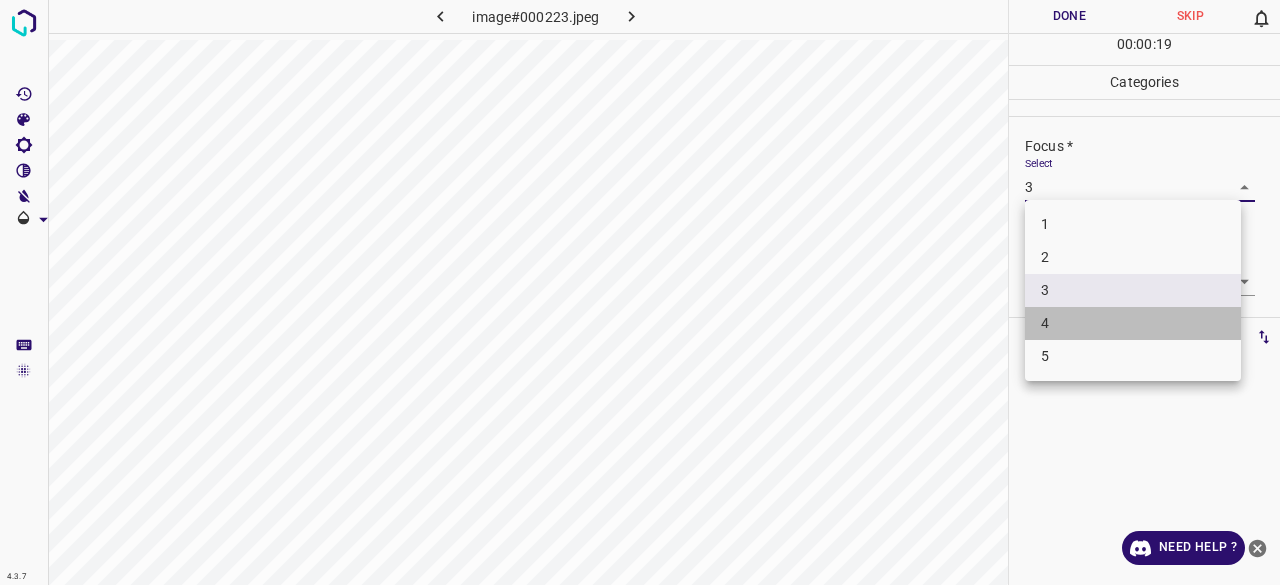 click on "4" at bounding box center (1133, 323) 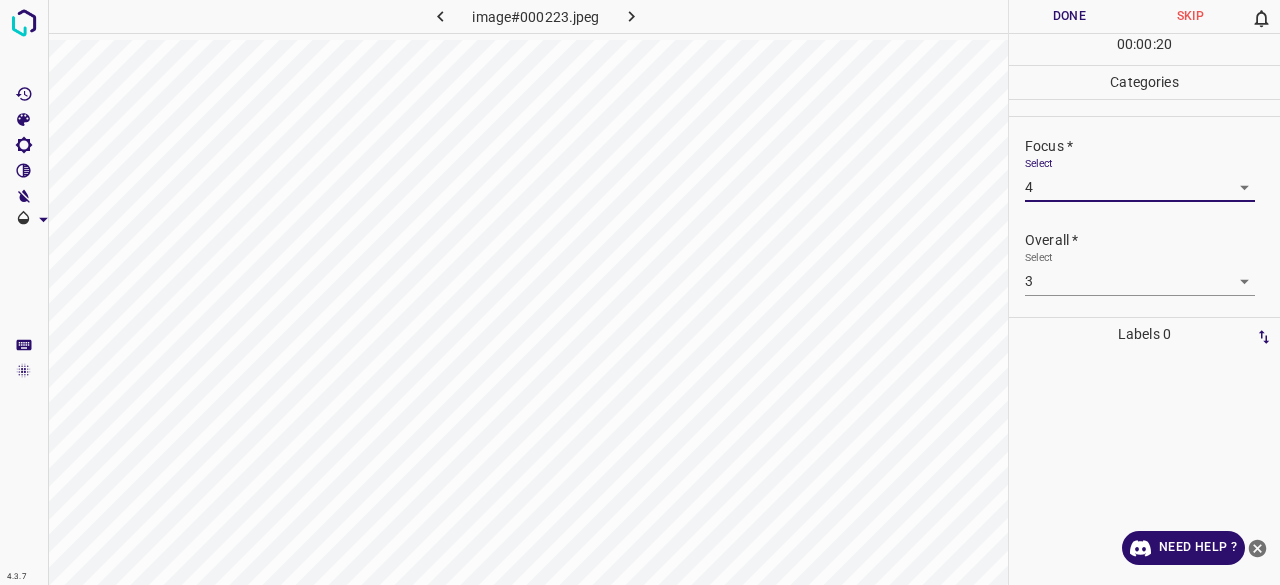 click on "4.3.7 image#000223.jpeg Done Skip 0 00   : 00   : 20   Categories Lighting *  Select 4 4 Focus *  Select 4 4 Overall *  Select 3 3 Labels   0 Categories 1 Lighting 2 Focus 3 Overall Tools Space Change between modes (Draw & Edit) I Auto labeling R Restore zoom M Zoom in N Zoom out Delete Delete selecte label Filters Z Restore filters X Saturation filter C Brightness filter V Contrast filter B Gray scale filter General O Download Need Help ? - Text - Hide - Delete" at bounding box center [640, 292] 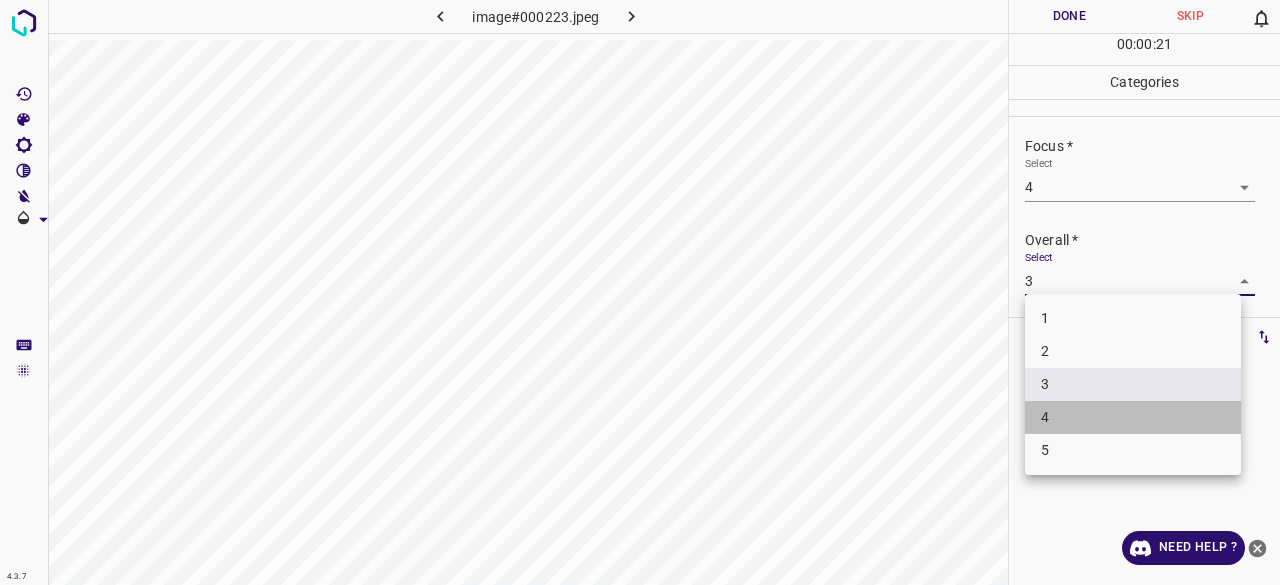 click on "4" at bounding box center (1133, 417) 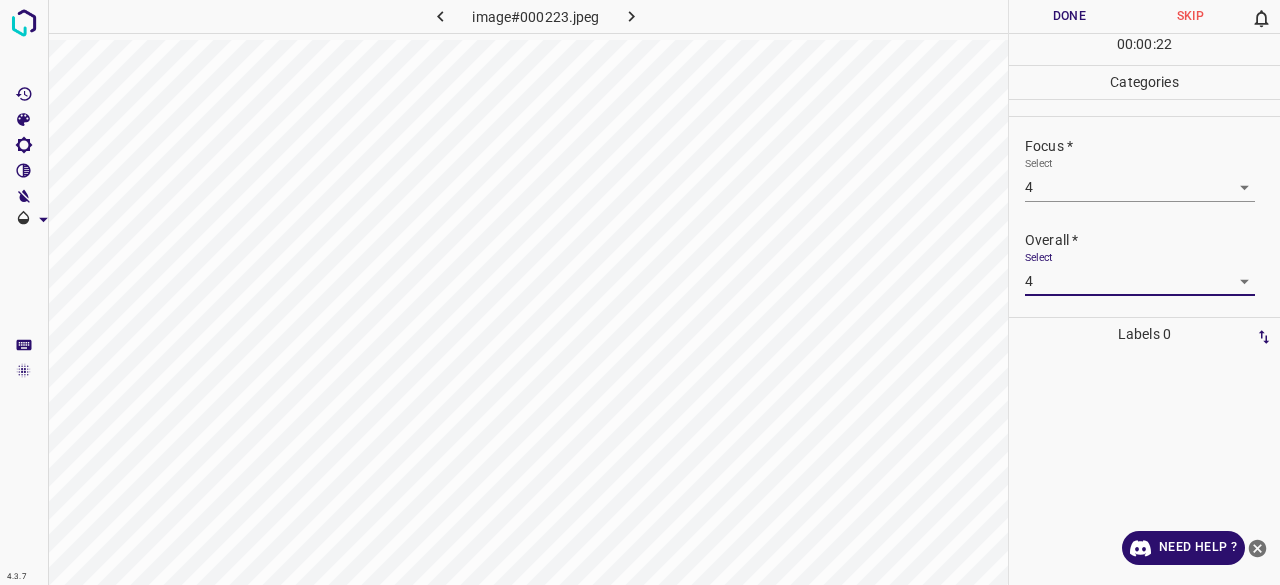 click on "Done" at bounding box center [1069, 16] 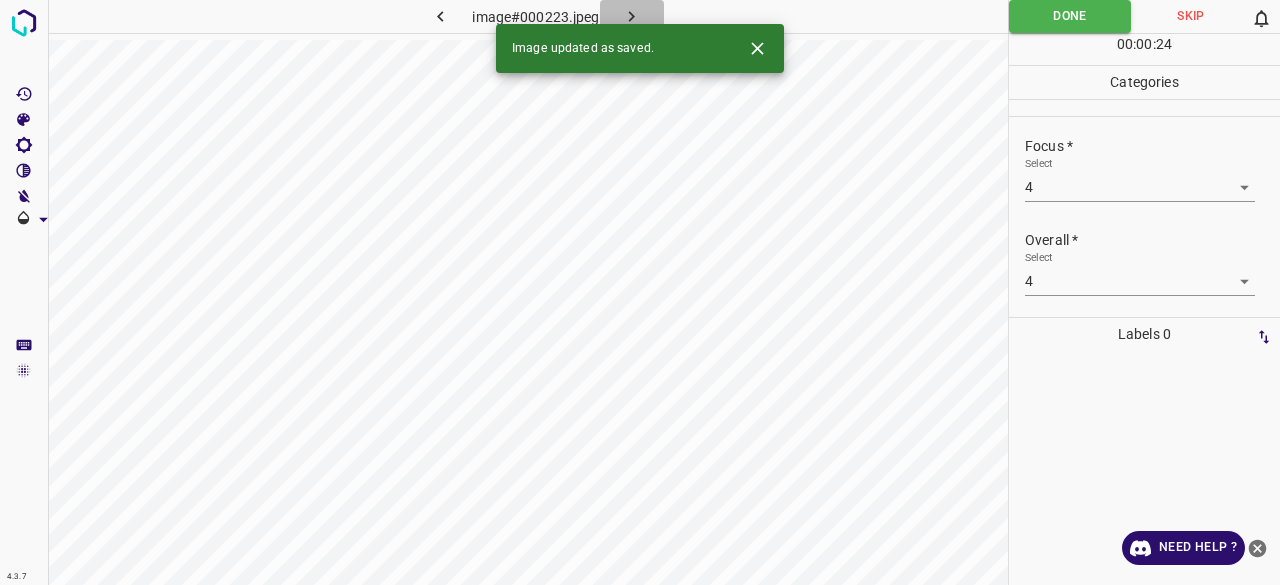 click 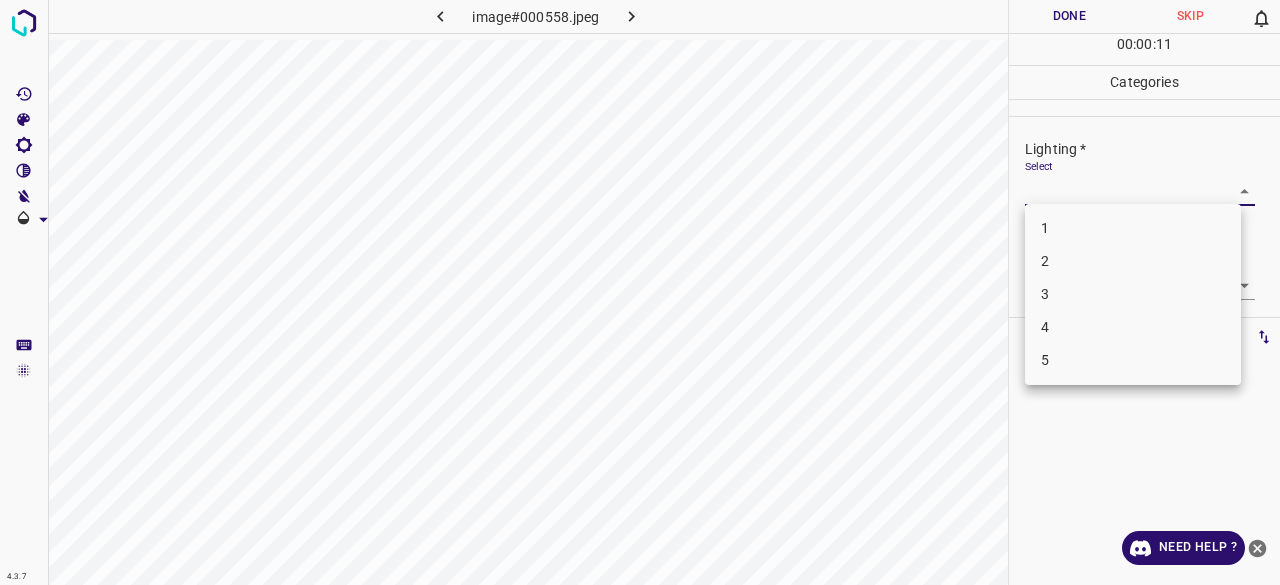 click on "4.3.7 image#000558.jpeg Done Skip 0 00   : 00   : 11   Categories Lighting *  Select ​ Focus *  Select ​ Overall *  Select ​ Labels   0 Categories 1 Lighting 2 Focus 3 Overall Tools Space Change between modes (Draw & Edit) I Auto labeling R Restore zoom M Zoom in N Zoom out Delete Delete selecte label Filters Z Restore filters X Saturation filter C Brightness filter V Contrast filter B Gray scale filter General O Download Need Help ? - Text - Hide - Delete 1 2 3 4 5" at bounding box center (640, 292) 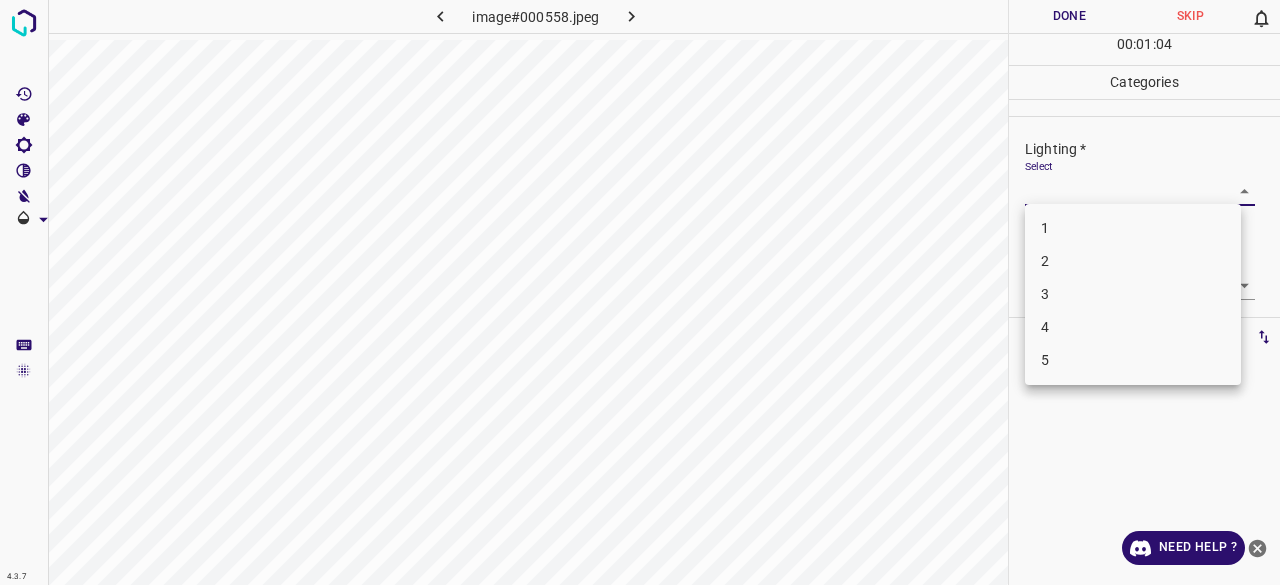 click on "3" at bounding box center (1133, 294) 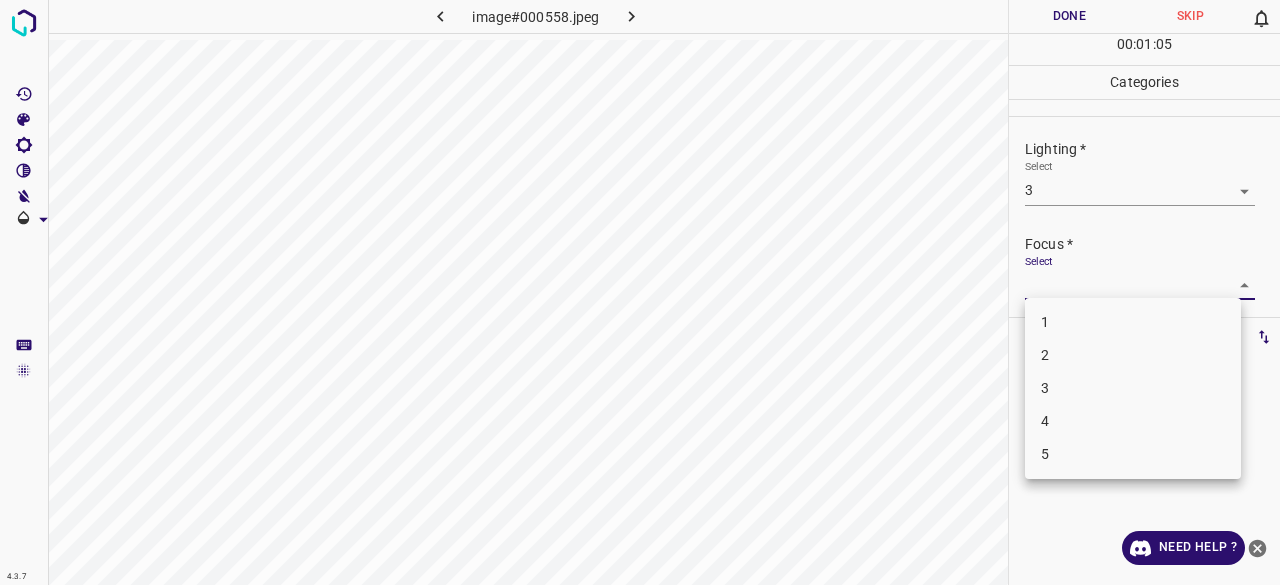 click on "4.3.7 image#000558.jpeg Done Skip 0 00   : 01   : 05   Categories Lighting *  Select 3 3 Focus *  Select ​ Overall *  Select ​ Labels   0 Categories 1 Lighting 2 Focus 3 Overall Tools Space Change between modes (Draw & Edit) I Auto labeling R Restore zoom M Zoom in N Zoom out Delete Delete selecte label Filters Z Restore filters X Saturation filter C Brightness filter V Contrast filter B Gray scale filter General O Download Need Help ? - Text - Hide - Delete 1 2 3 4 5" at bounding box center (640, 292) 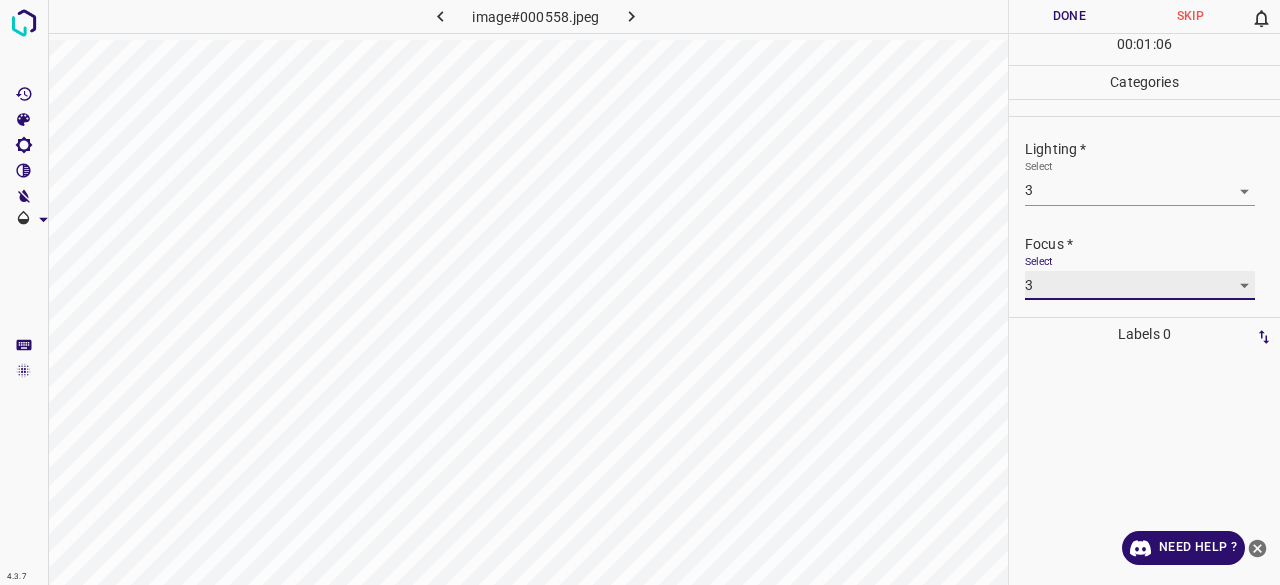 scroll, scrollTop: 98, scrollLeft: 0, axis: vertical 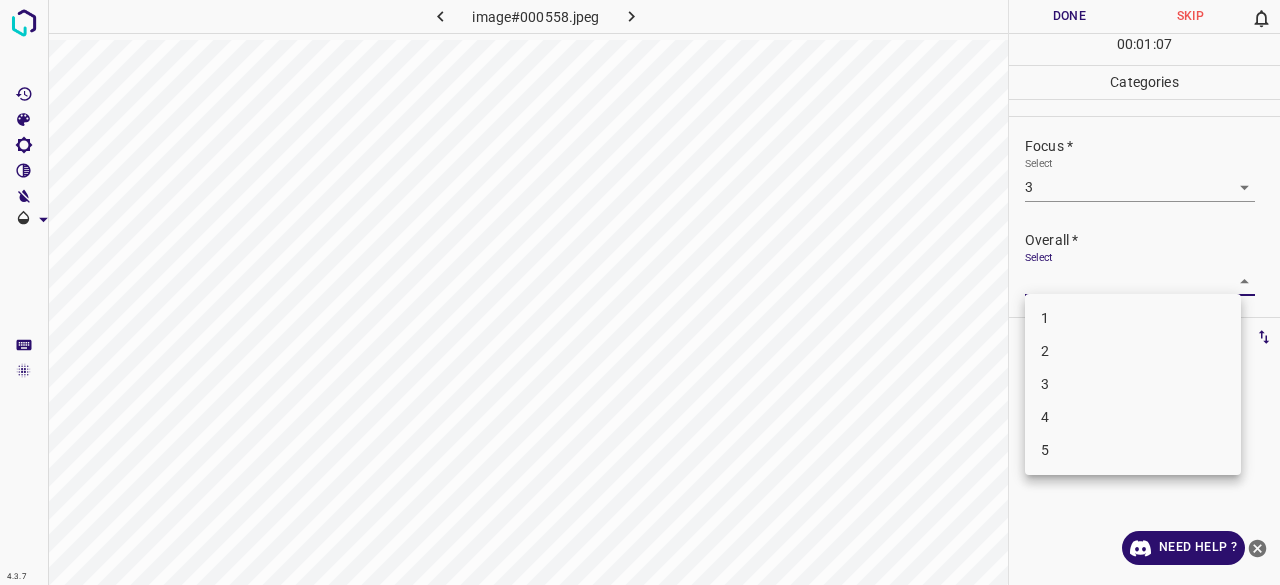 click on "4.3.7 image#000558.jpeg Done Skip 0 00   : 01   : 07   Categories Lighting *  Select 3 3 Focus *  Select 3 3 Overall *  Select ​ Labels   0 Categories 1 Lighting 2 Focus 3 Overall Tools Space Change between modes (Draw & Edit) I Auto labeling R Restore zoom M Zoom in N Zoom out Delete Delete selecte label Filters Z Restore filters X Saturation filter C Brightness filter V Contrast filter B Gray scale filter General O Download Need Help ? - Text - Hide - Delete 1 2 3 4 5" at bounding box center [640, 292] 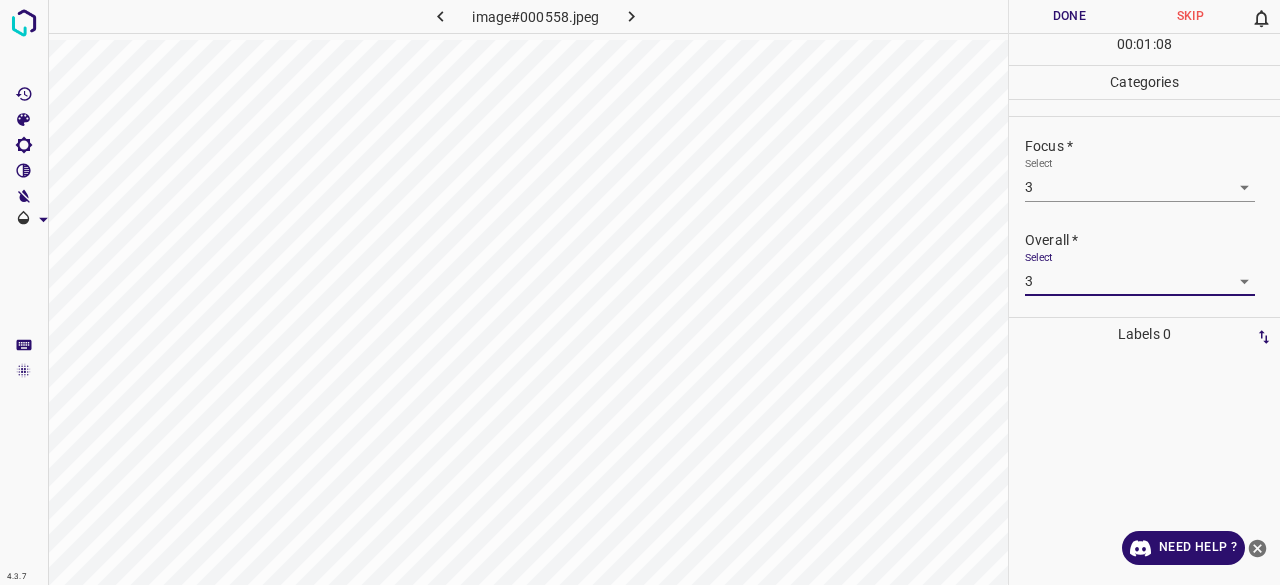 click on "Done" at bounding box center (1069, 16) 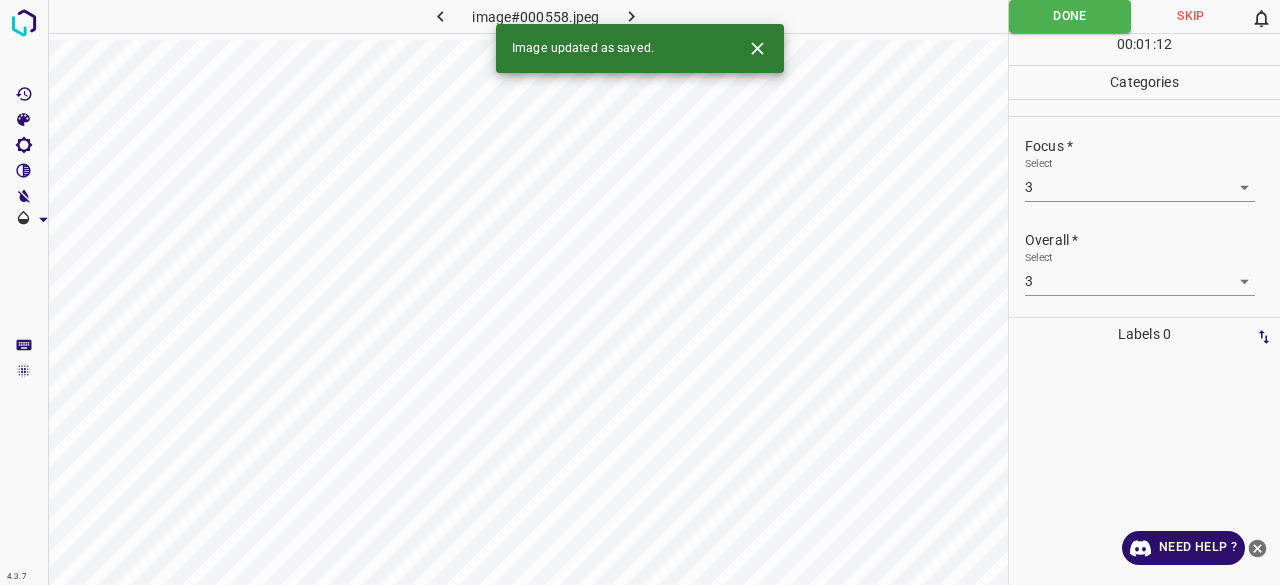 click 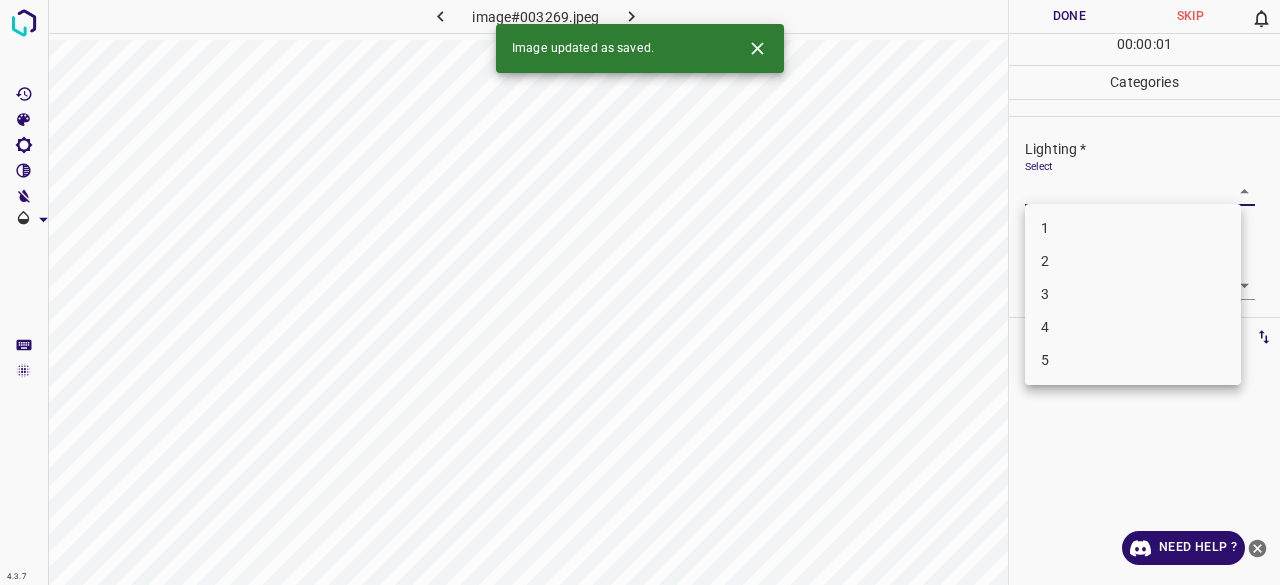 click on "4.3.7 image#003269.jpeg Done Skip 0 00   : 00   : 01   Categories Lighting *  Select ​ Focus *  Select ​ Overall *  Select ​ Labels   0 Categories 1 Lighting 2 Focus 3 Overall Tools Space Change between modes (Draw & Edit) I Auto labeling R Restore zoom M Zoom in N Zoom out Delete Delete selecte label Filters Z Restore filters X Saturation filter C Brightness filter V Contrast filter B Gray scale filter General O Download Image updated as saved. Need Help ? - Text - Hide - Delete 1 2 3 4 5" at bounding box center (640, 292) 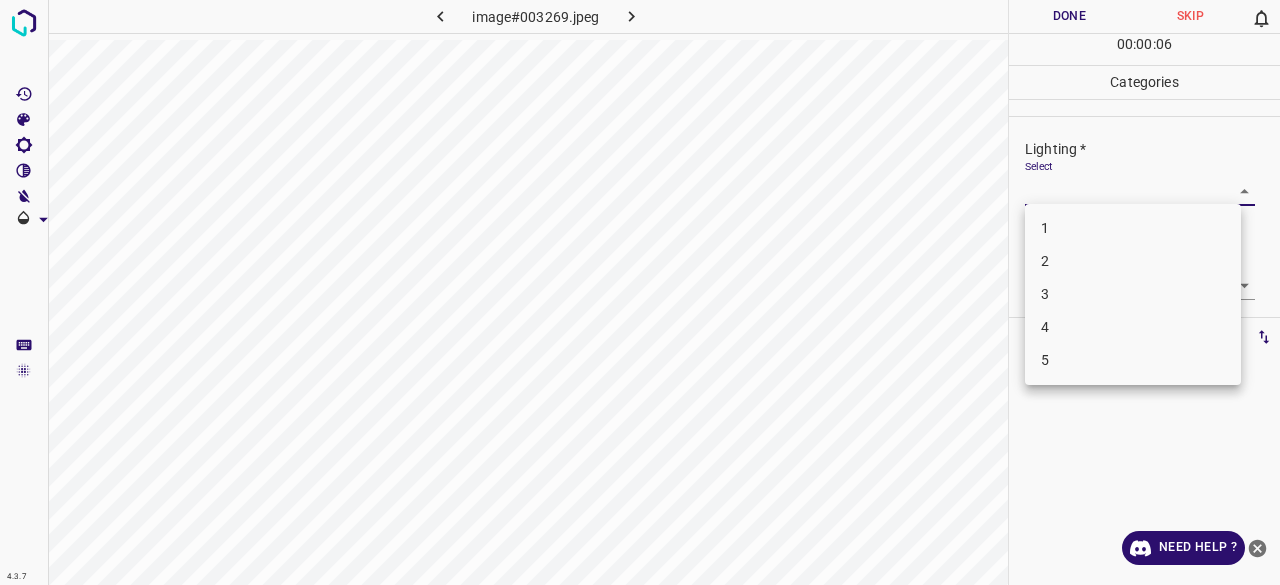 click on "3" at bounding box center [1133, 294] 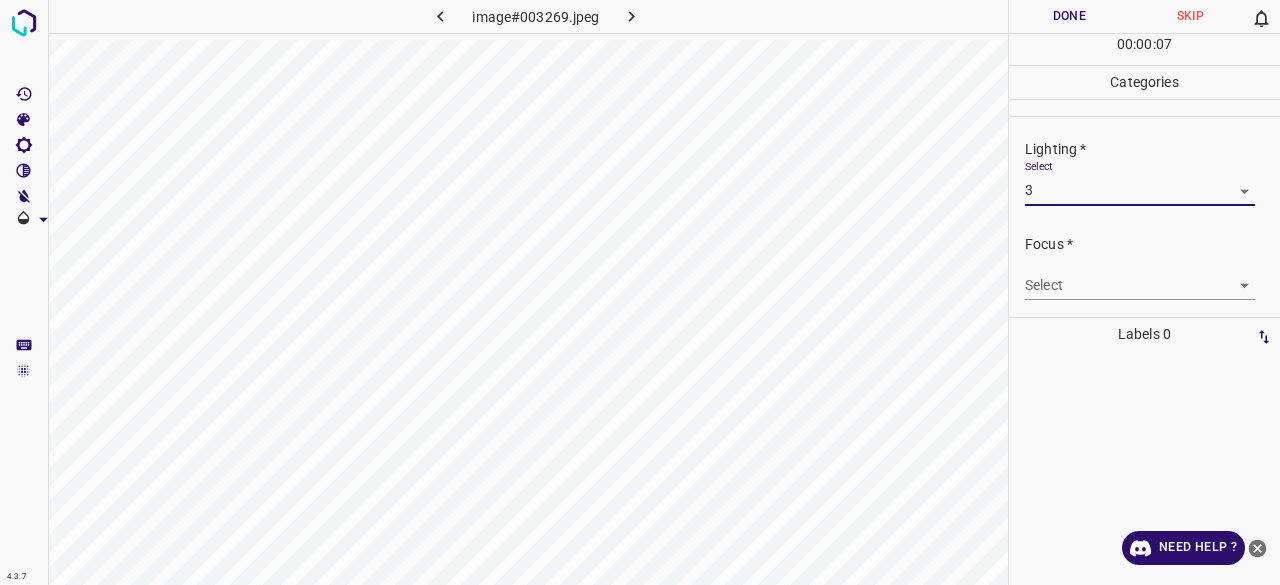 click on "4.3.7 image#003269.jpeg Done Skip 0 00   : 00   : 07   Categories Lighting *  Select 3 3 Focus *  Select ​ Overall *  Select ​ Labels   0 Categories 1 Lighting 2 Focus 3 Overall Tools Space Change between modes (Draw & Edit) I Auto labeling R Restore zoom M Zoom in N Zoom out Delete Delete selecte label Filters Z Restore filters X Saturation filter C Brightness filter V Contrast filter B Gray scale filter General O Download Need Help ? - Text - Hide - Delete" at bounding box center (640, 292) 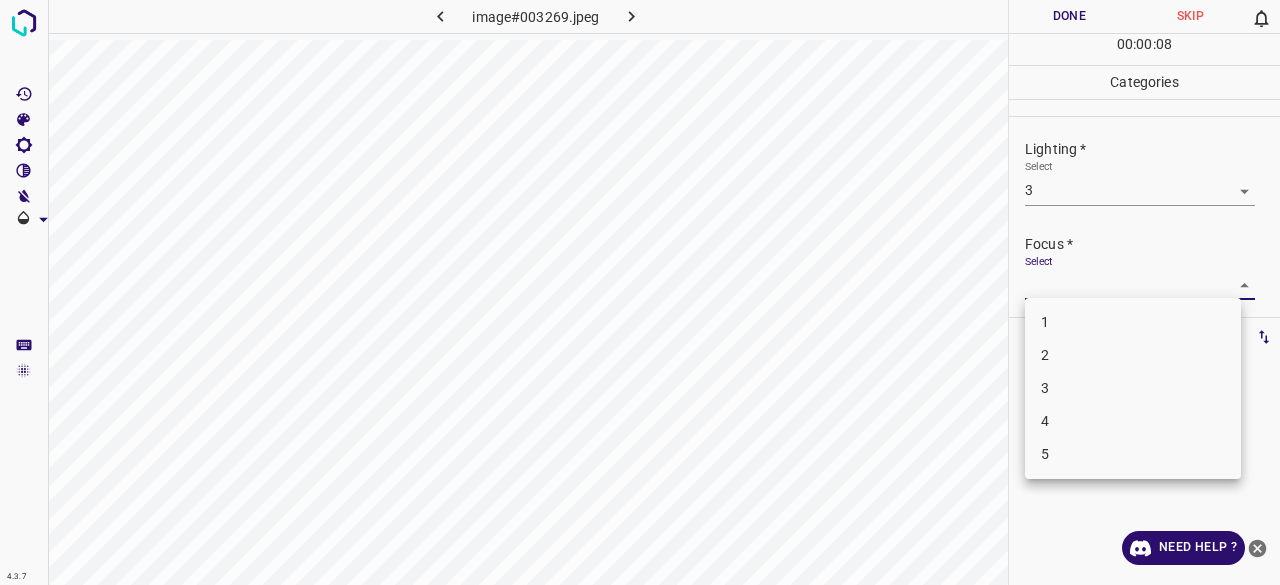 click on "2" at bounding box center [1133, 355] 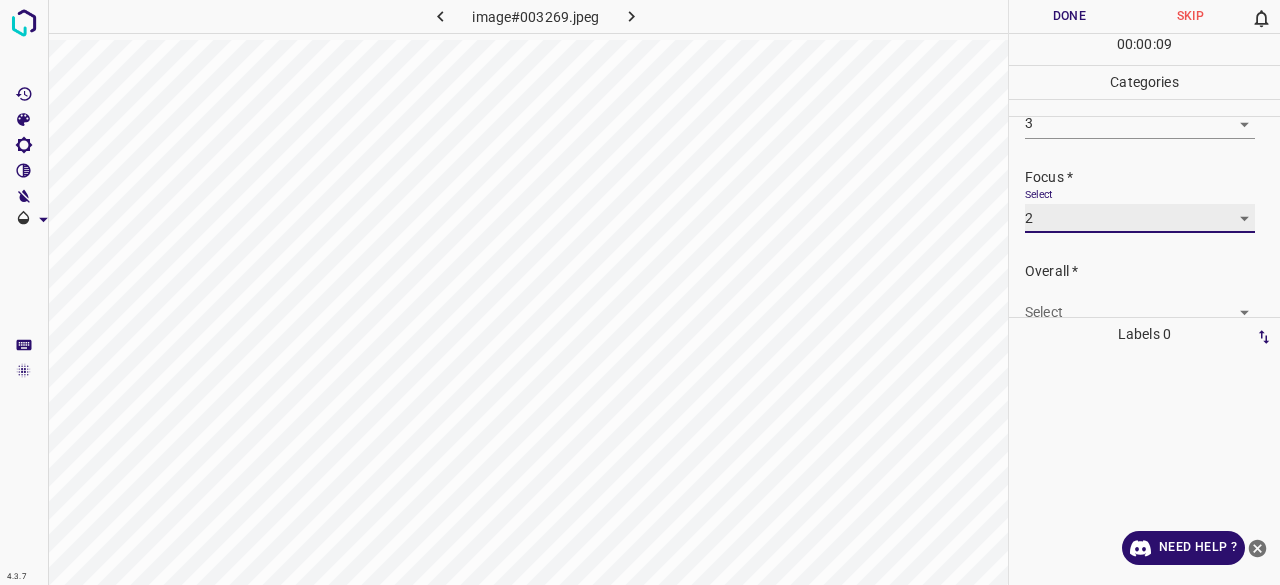 scroll, scrollTop: 98, scrollLeft: 0, axis: vertical 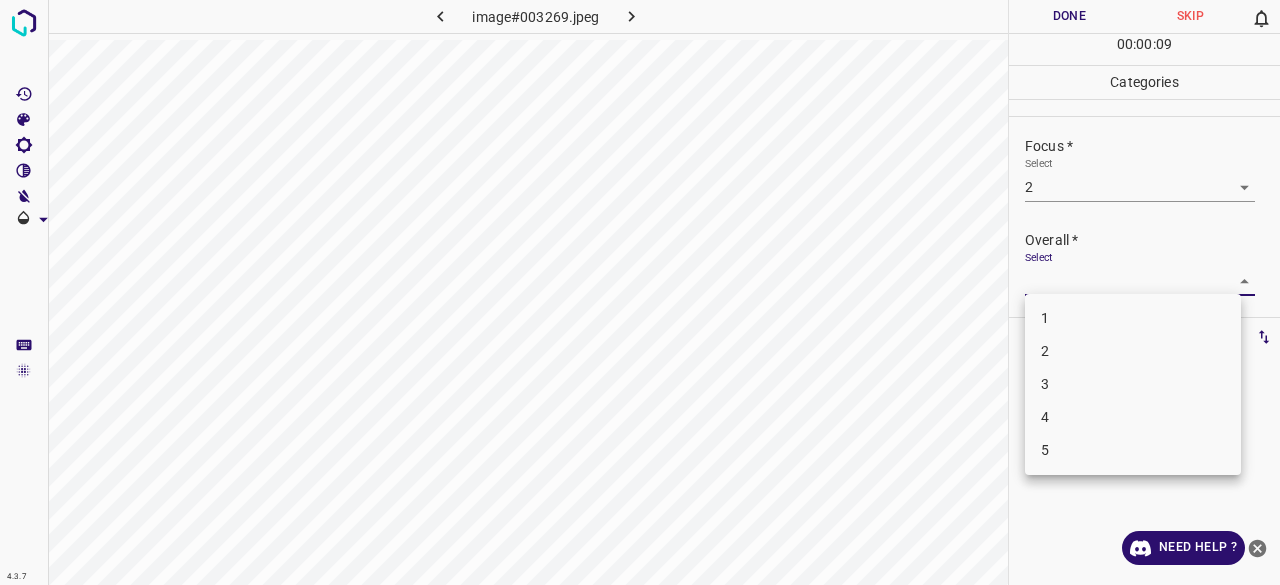 click on "4.3.7 image#003269.jpeg Done Skip 0 00   : 00   : 09   Categories Lighting *  Select 3 3 Focus *  Select 2 2 Overall *  Select ​ Labels   0 Categories 1 Lighting 2 Focus 3 Overall Tools Space Change between modes (Draw & Edit) I Auto labeling R Restore zoom M Zoom in N Zoom out Delete Delete selecte label Filters Z Restore filters X Saturation filter C Brightness filter V Contrast filter B Gray scale filter General O Download Need Help ? - Text - Hide - Delete 1 2 3 4 5" at bounding box center [640, 292] 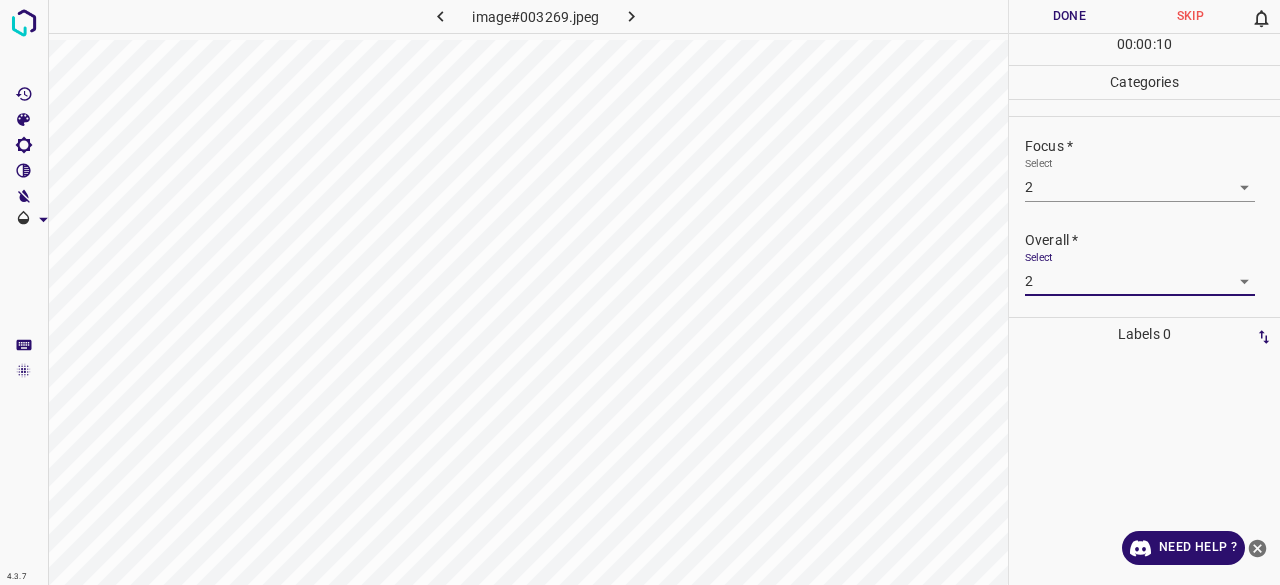 click on "Done" at bounding box center (1069, 16) 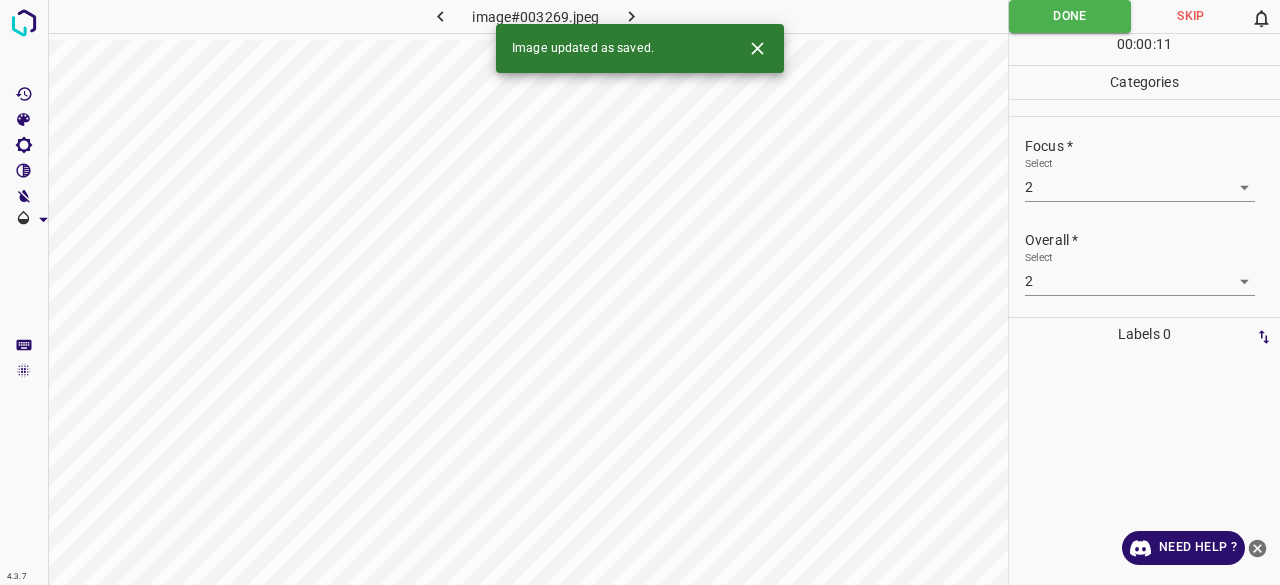 click at bounding box center (632, 16) 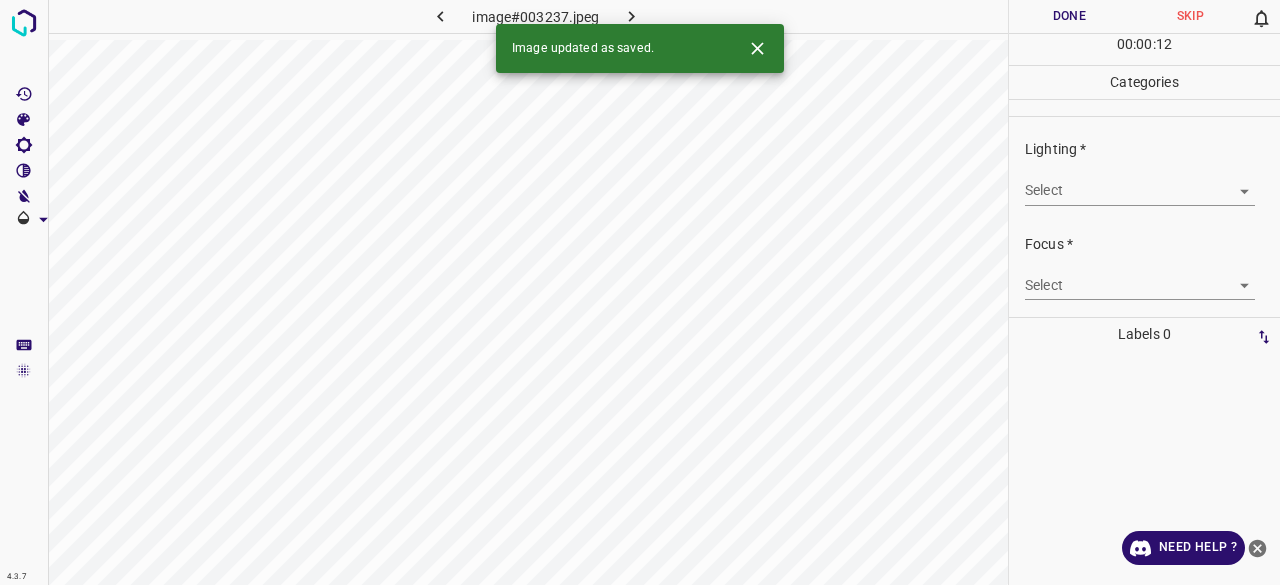 click on "Select ​" at bounding box center (1140, 182) 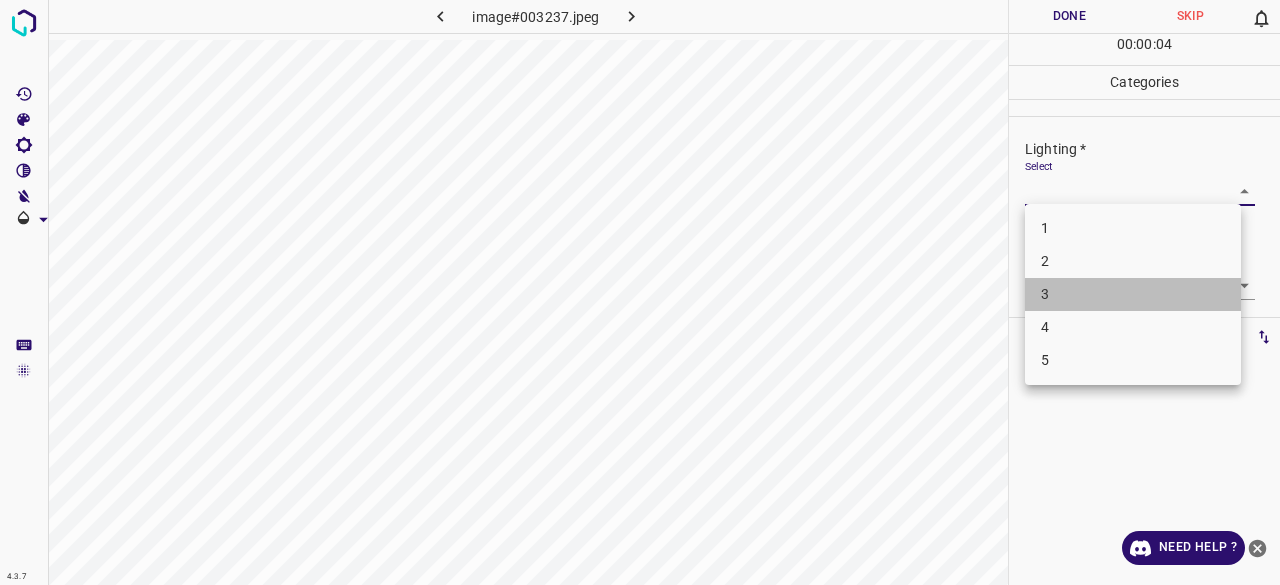 click on "3" at bounding box center (1133, 294) 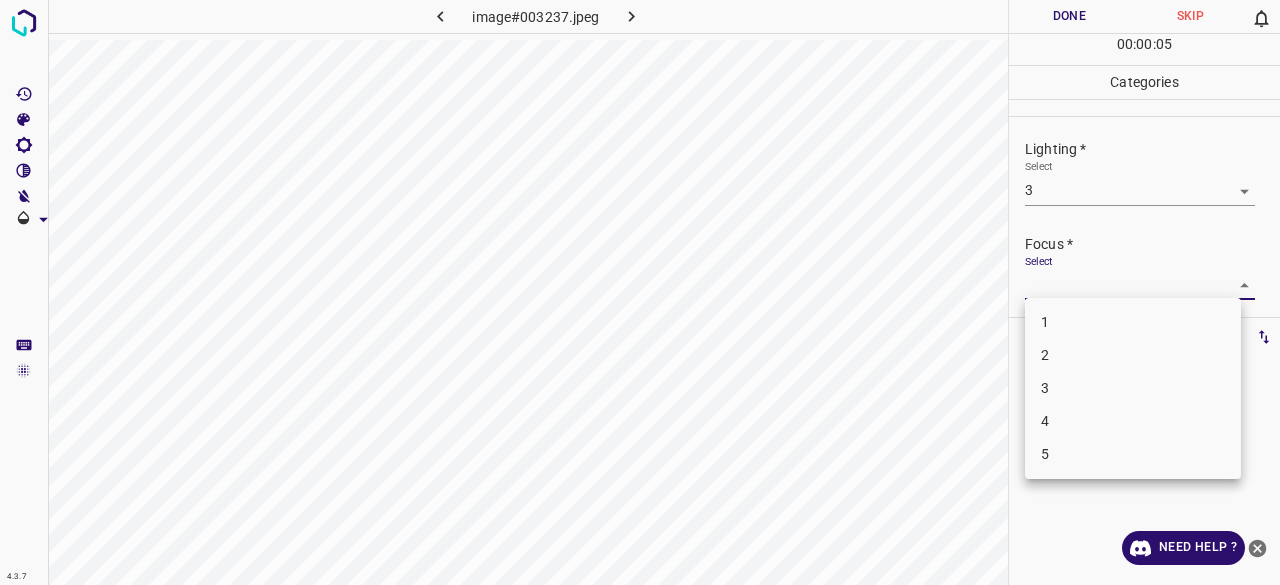 click on "4.3.7 image#003237.jpeg Done Skip 0 00   : 00   : 05   Categories Lighting *  Select 3 3 Focus *  Select ​ Overall *  Select ​ Labels   0 Categories 1 Lighting 2 Focus 3 Overall Tools Space Change between modes (Draw & Edit) I Auto labeling R Restore zoom M Zoom in N Zoom out Delete Delete selecte label Filters Z Restore filters X Saturation filter C Brightness filter V Contrast filter B Gray scale filter General O Download Need Help ? - Text - Hide - Delete 1 2 3 4 5" at bounding box center (640, 292) 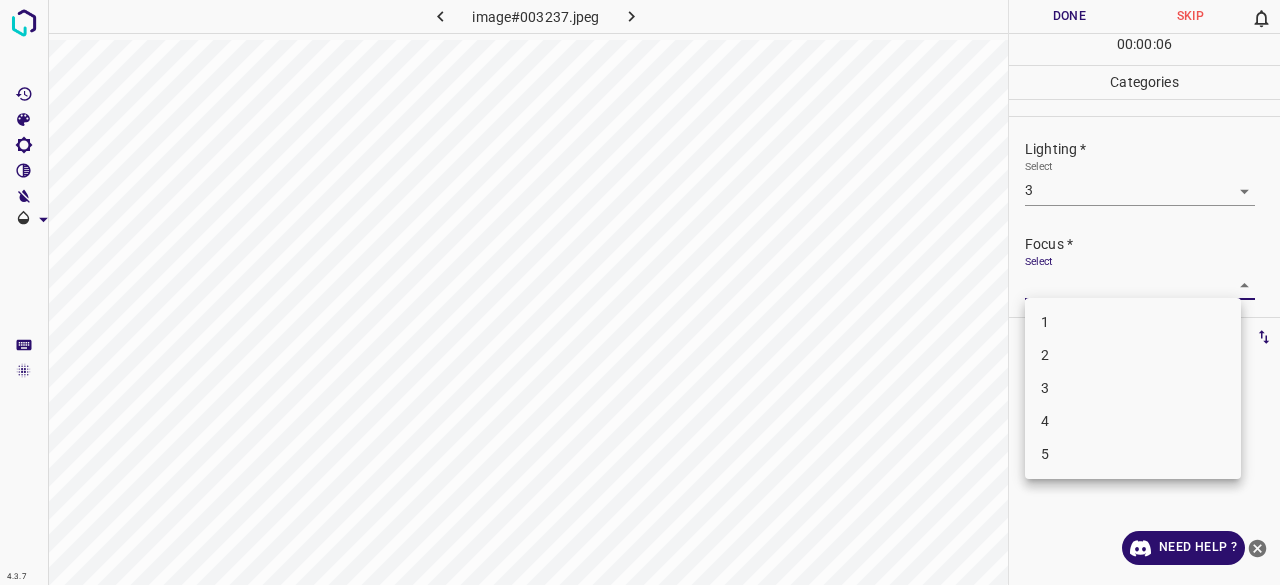 click on "2" at bounding box center (1133, 355) 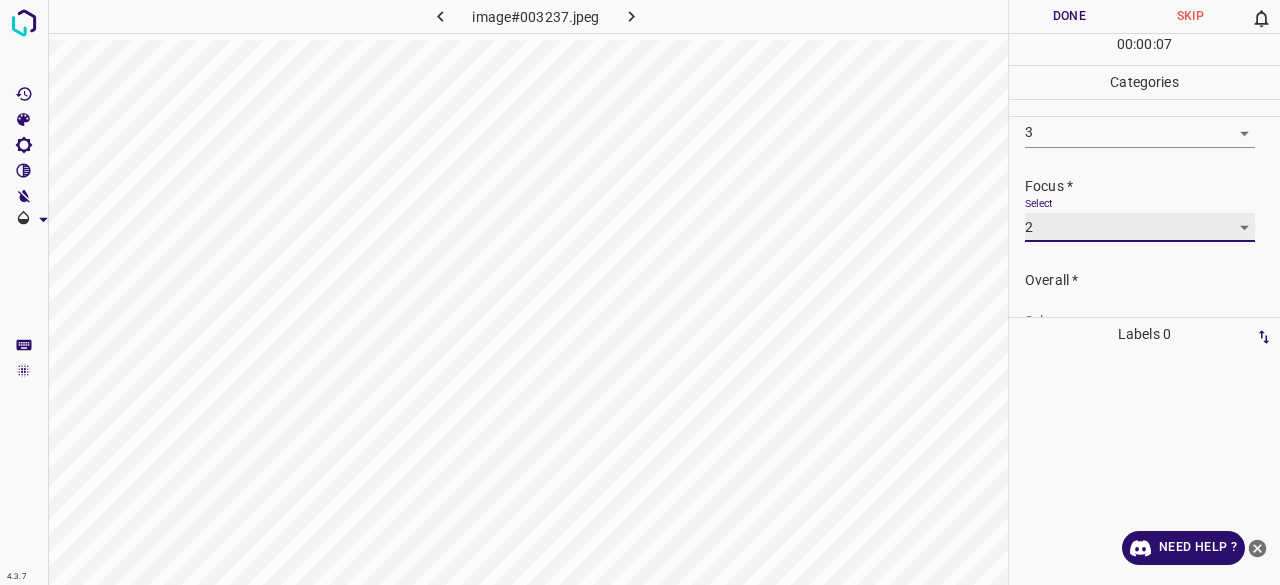 scroll, scrollTop: 98, scrollLeft: 0, axis: vertical 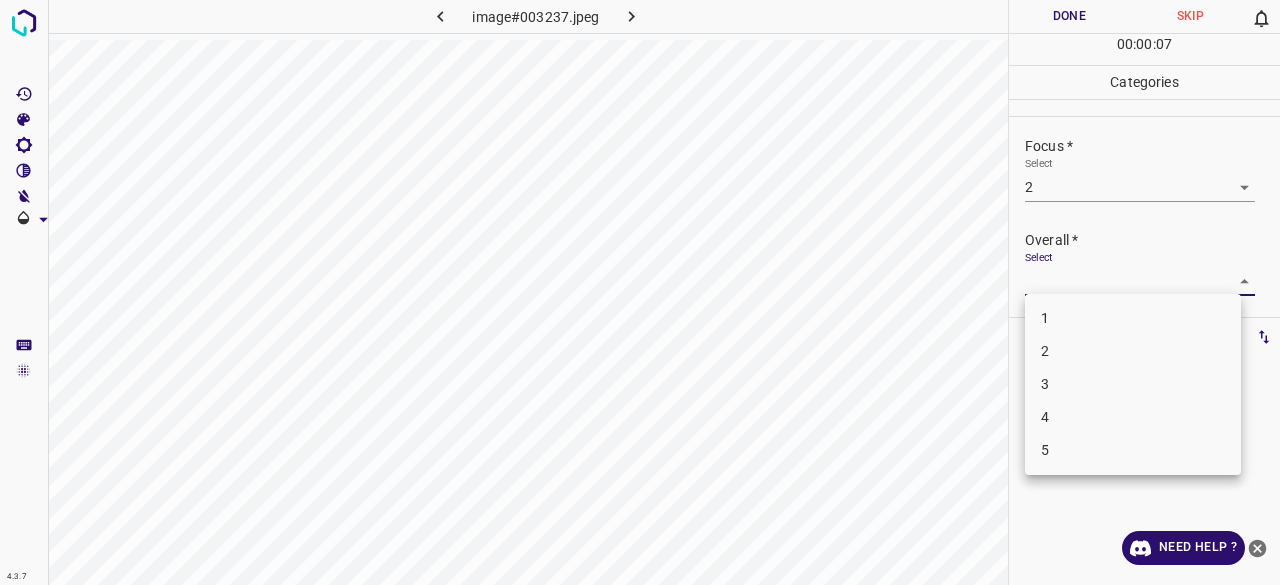 click on "4.3.7 image#003237.jpeg Done Skip 0 00   : 00   : 07   Categories Lighting *  Select 3 3 Focus *  Select 2 2 Overall *  Select ​ Labels   0 Categories 1 Lighting 2 Focus 3 Overall Tools Space Change between modes (Draw & Edit) I Auto labeling R Restore zoom M Zoom in N Zoom out Delete Delete selecte label Filters Z Restore filters X Saturation filter C Brightness filter V Contrast filter B Gray scale filter General O Download Need Help ? - Text - Hide - Delete 1 2 3 4 5" at bounding box center (640, 292) 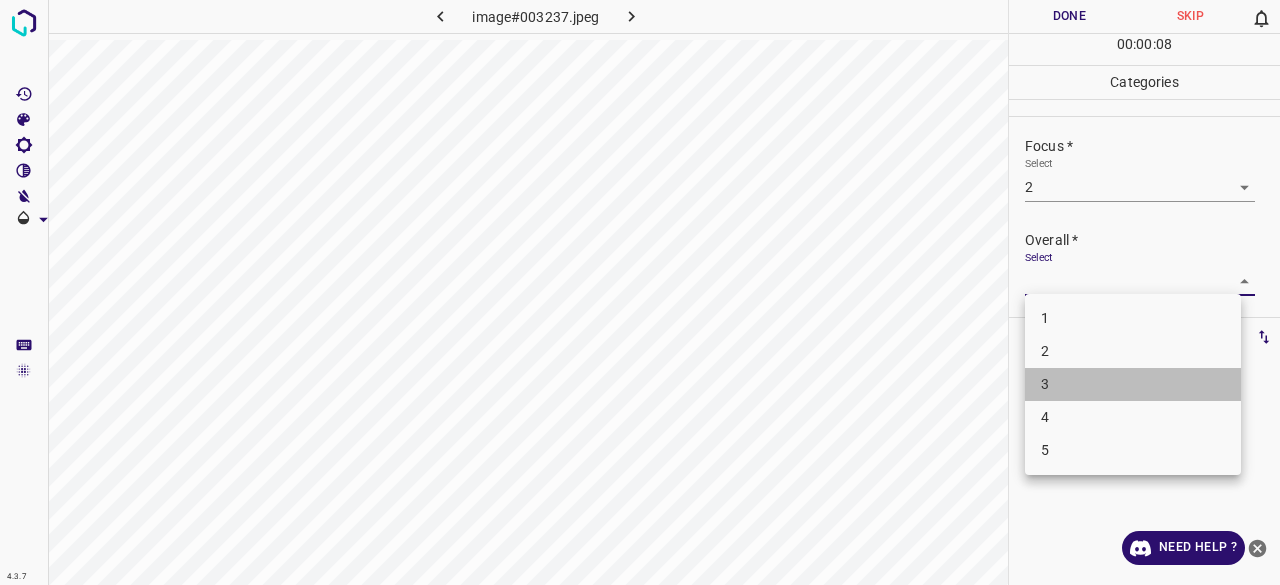 click on "3" at bounding box center (1133, 384) 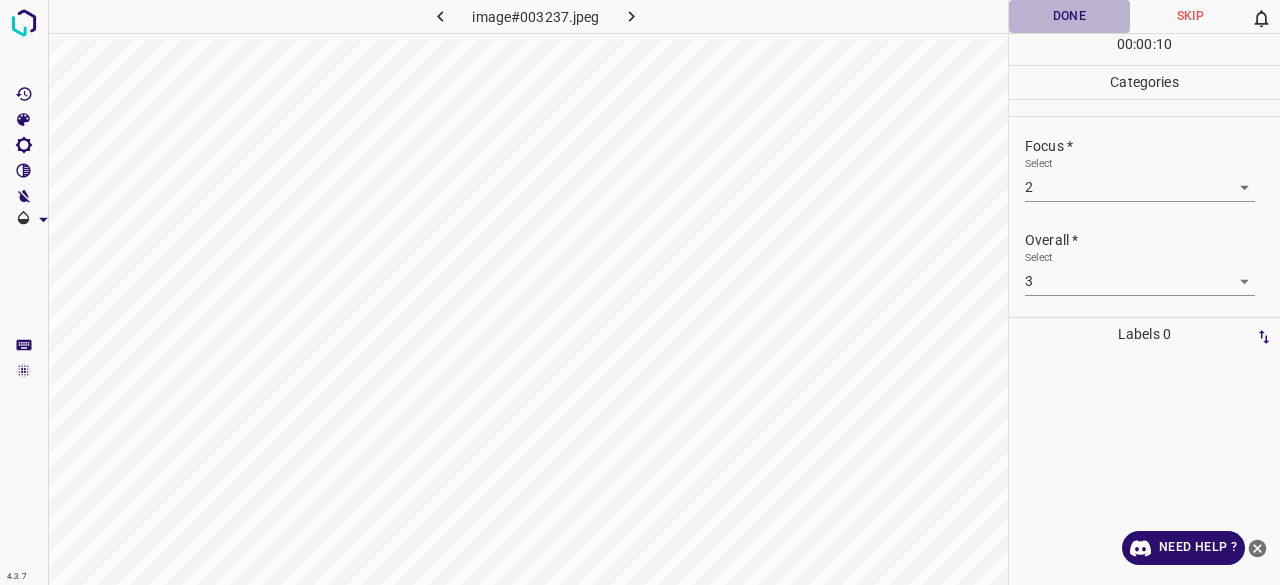 click on "Done" at bounding box center [1069, 16] 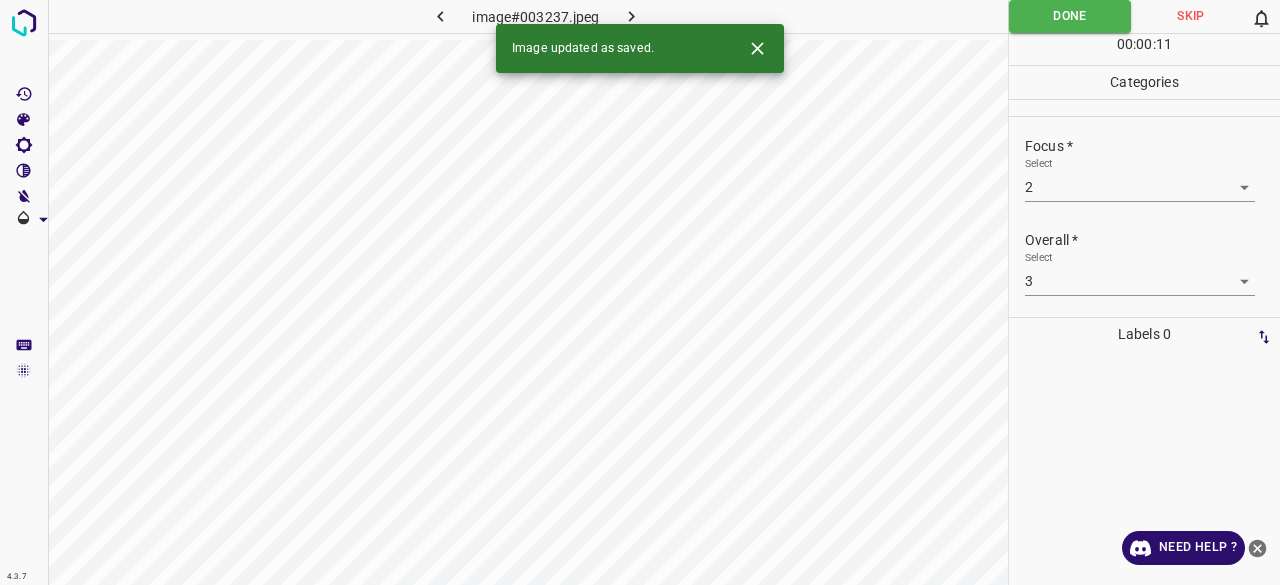 click 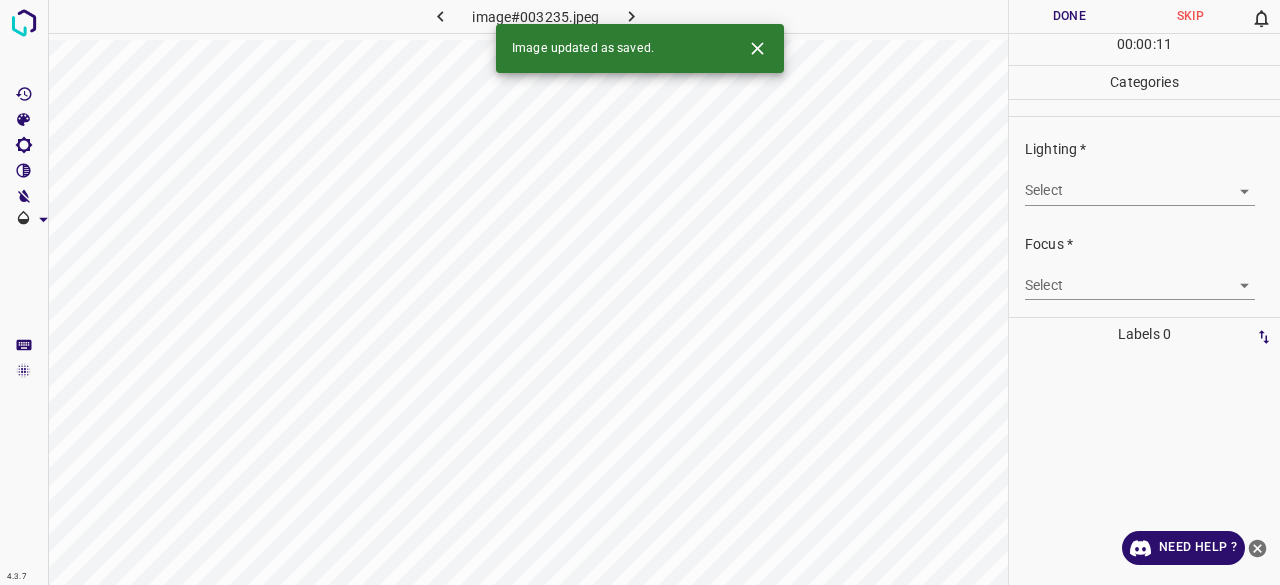 click on "4.3.7 image#003235.jpeg Done Skip 0 00   : 00   : 11   Categories Lighting *  Select ​ Focus *  Select ​ Overall *  Select ​ Labels   0 Categories 1 Lighting 2 Focus 3 Overall Tools Space Change between modes (Draw & Edit) I Auto labeling R Restore zoom M Zoom in N Zoom out Delete Delete selecte label Filters Z Restore filters X Saturation filter C Brightness filter V Contrast filter B Gray scale filter General O Download Image updated as saved. Need Help ? - Text - Hide - Delete" at bounding box center [640, 292] 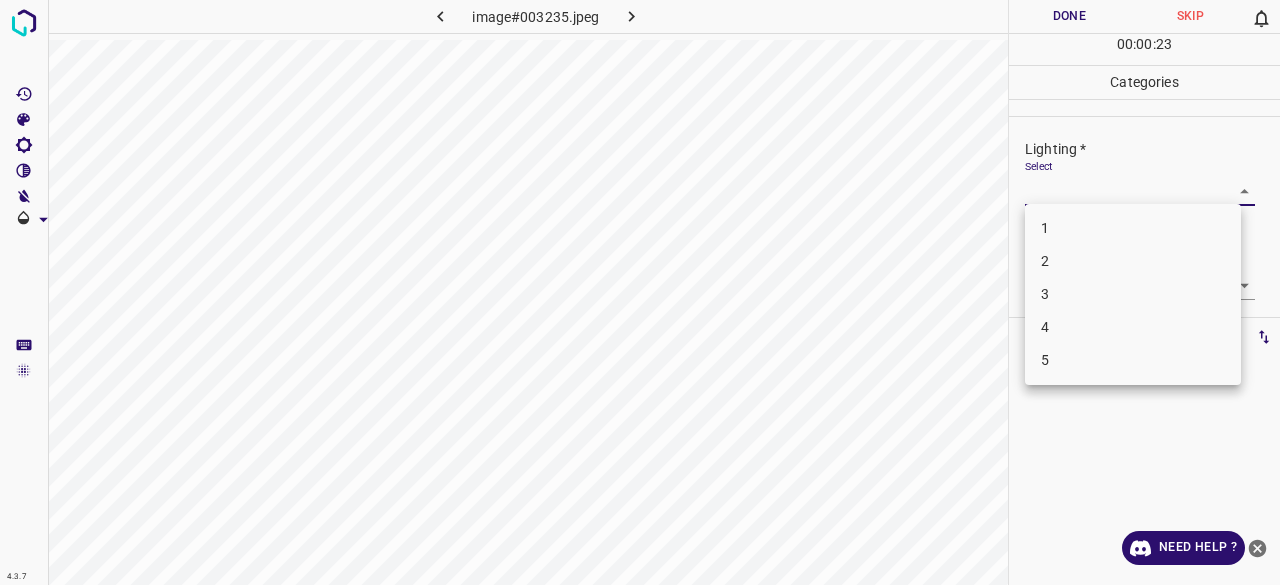 click on "3" at bounding box center [1133, 294] 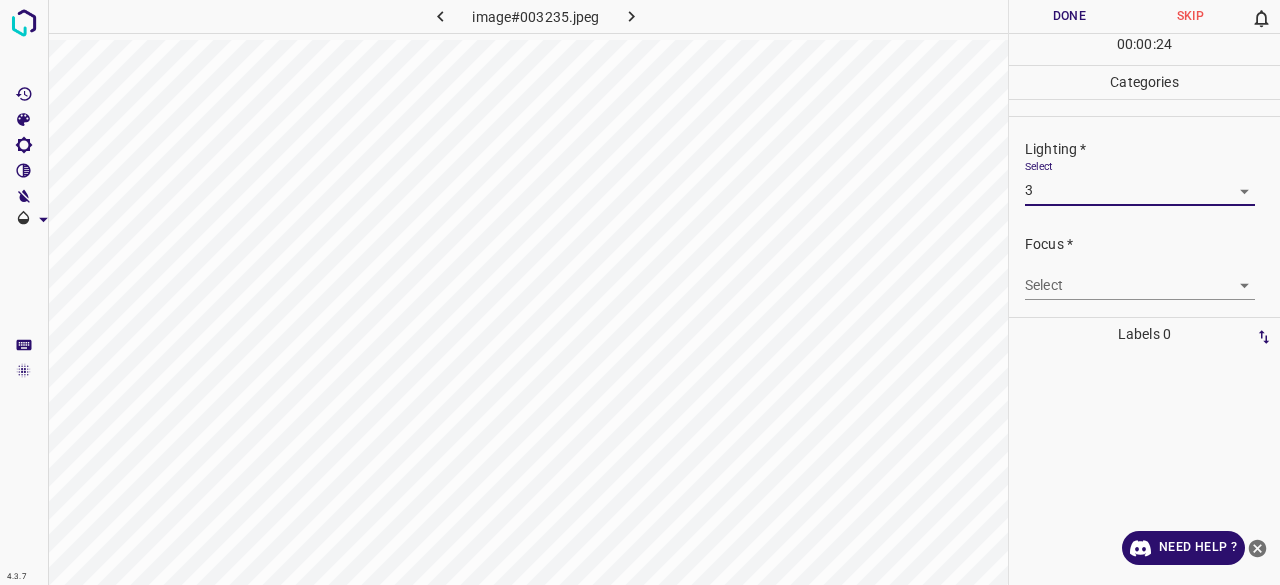 click on "4.3.7 image#003235.jpeg Done Skip 0 00   : 00   : 24   Categories Lighting *  Select 3 3 Focus *  Select ​ Overall *  Select ​ Labels   0 Categories 1 Lighting 2 Focus 3 Overall Tools Space Change between modes (Draw & Edit) I Auto labeling R Restore zoom M Zoom in N Zoom out Delete Delete selecte label Filters Z Restore filters X Saturation filter C Brightness filter V Contrast filter B Gray scale filter General O Download Need Help ? - Text - Hide - Delete" at bounding box center (640, 292) 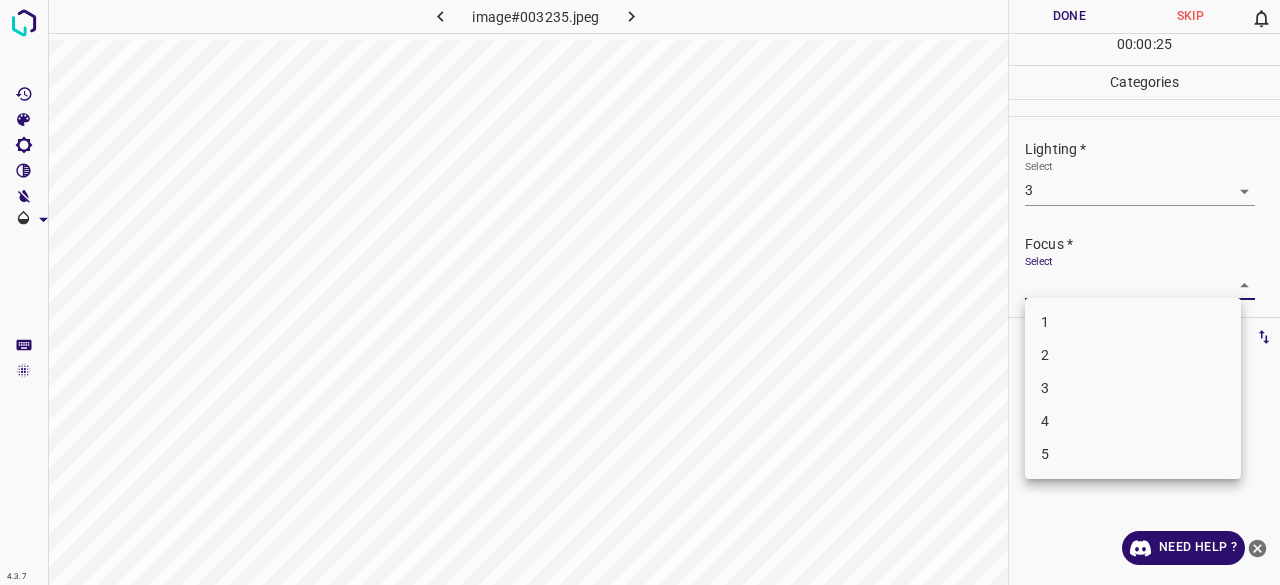 click on "3" at bounding box center (1133, 388) 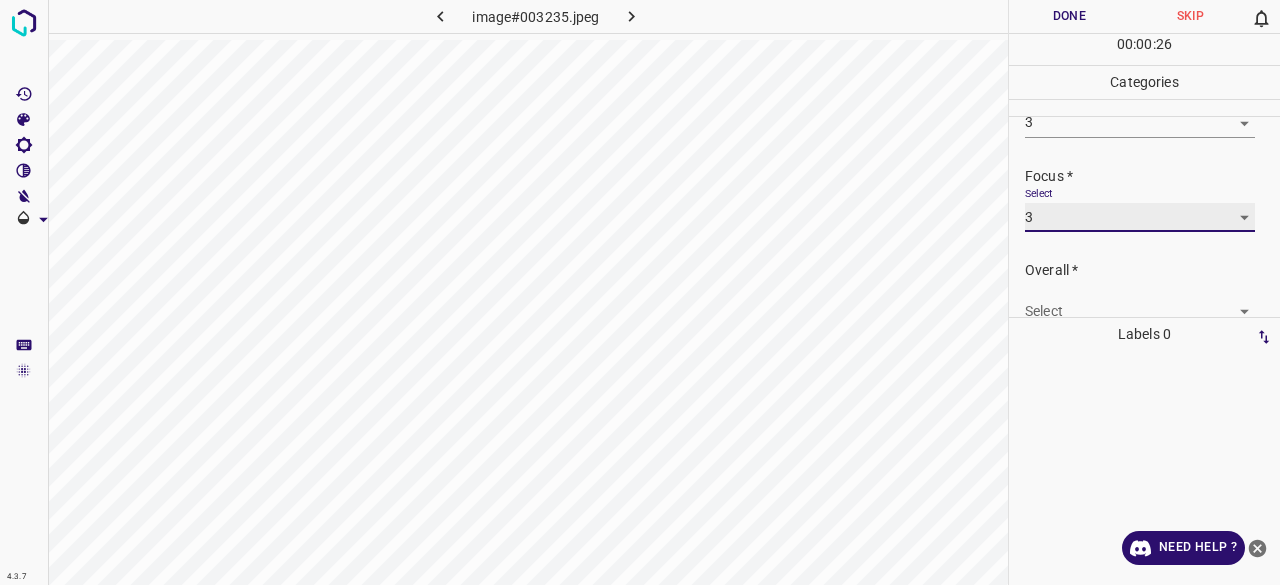 scroll, scrollTop: 98, scrollLeft: 0, axis: vertical 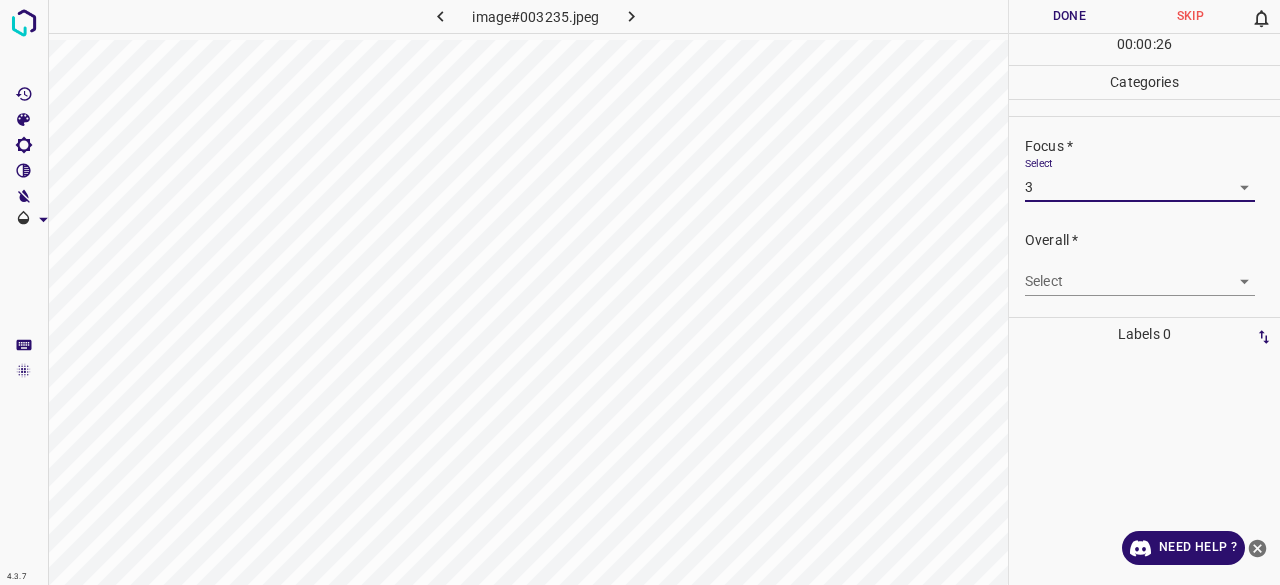 click on "4.3.7 image#003235.jpeg Done Skip 0 00   : 00   : 26   Categories Lighting *  Select 3 3 Focus *  Select 3 3 Overall *  Select ​ Labels   0 Categories 1 Lighting 2 Focus 3 Overall Tools Space Change between modes (Draw & Edit) I Auto labeling R Restore zoom M Zoom in N Zoom out Delete Delete selecte label Filters Z Restore filters X Saturation filter C Brightness filter V Contrast filter B Gray scale filter General O Download Need Help ? - Text - Hide - Delete" at bounding box center (640, 292) 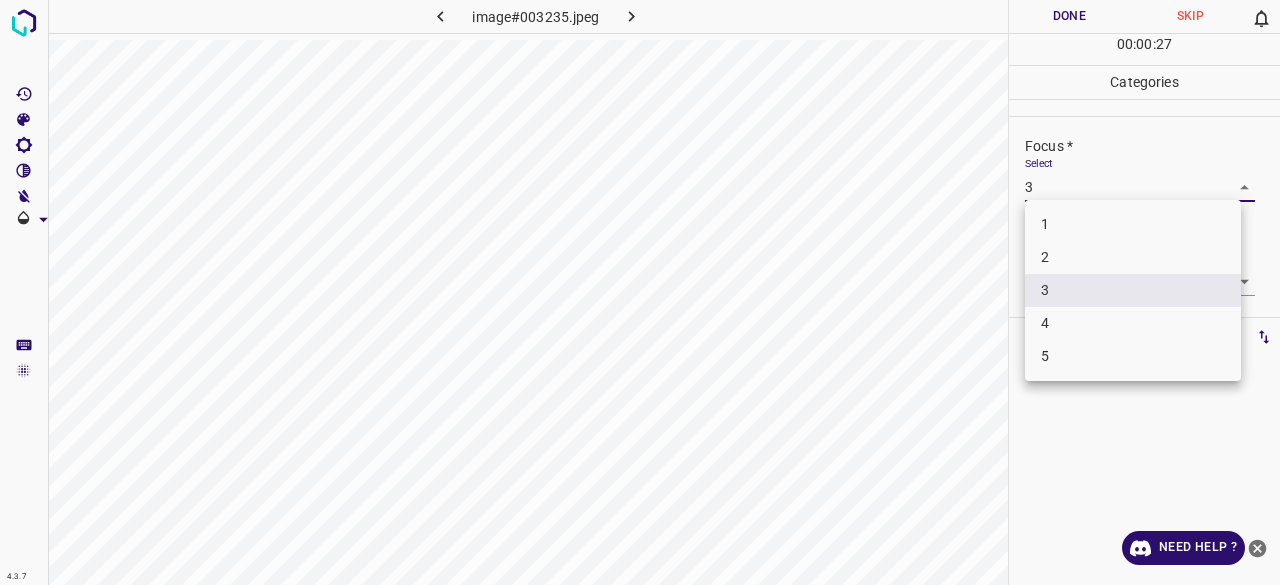 click on "2" at bounding box center [1133, 257] 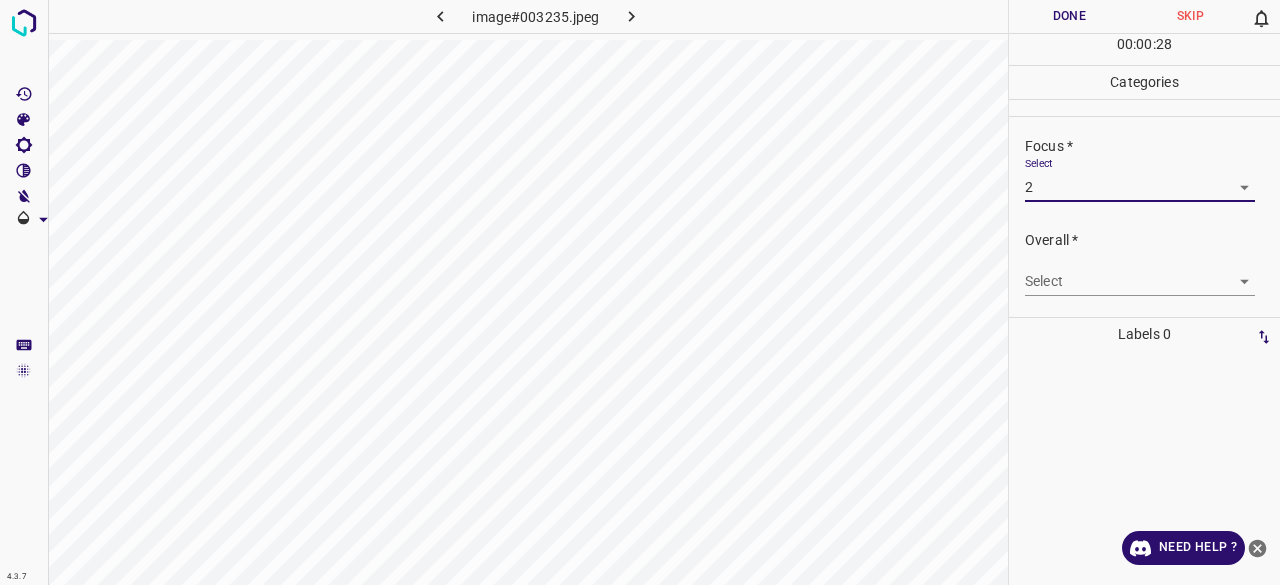 click on "4.3.7 image#003235.jpeg Done Skip 0 00   : 00   : 28   Categories Lighting *  Select 3 3 Focus *  Select 2 2 Overall *  Select ​ Labels   0 Categories 1 Lighting 2 Focus 3 Overall Tools Space Change between modes (Draw & Edit) I Auto labeling R Restore zoom M Zoom in N Zoom out Delete Delete selecte label Filters Z Restore filters X Saturation filter C Brightness filter V Contrast filter B Gray scale filter General O Download Need Help ? - Text - Hide - Delete" at bounding box center (640, 292) 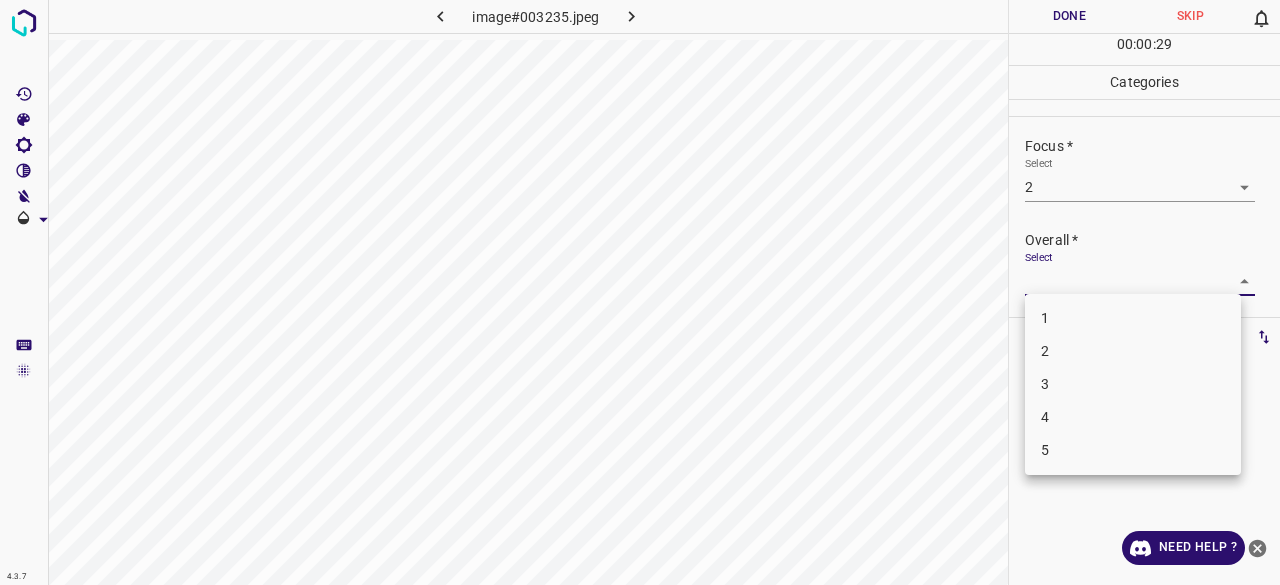 click on "3" at bounding box center (1133, 384) 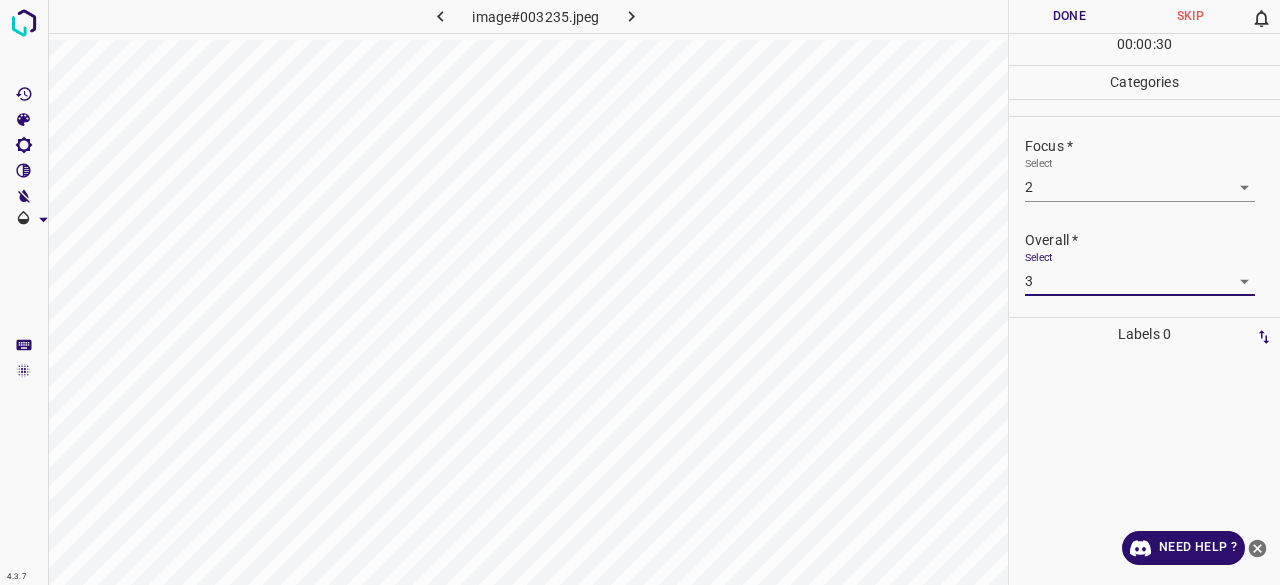 click on "Done" at bounding box center (1069, 16) 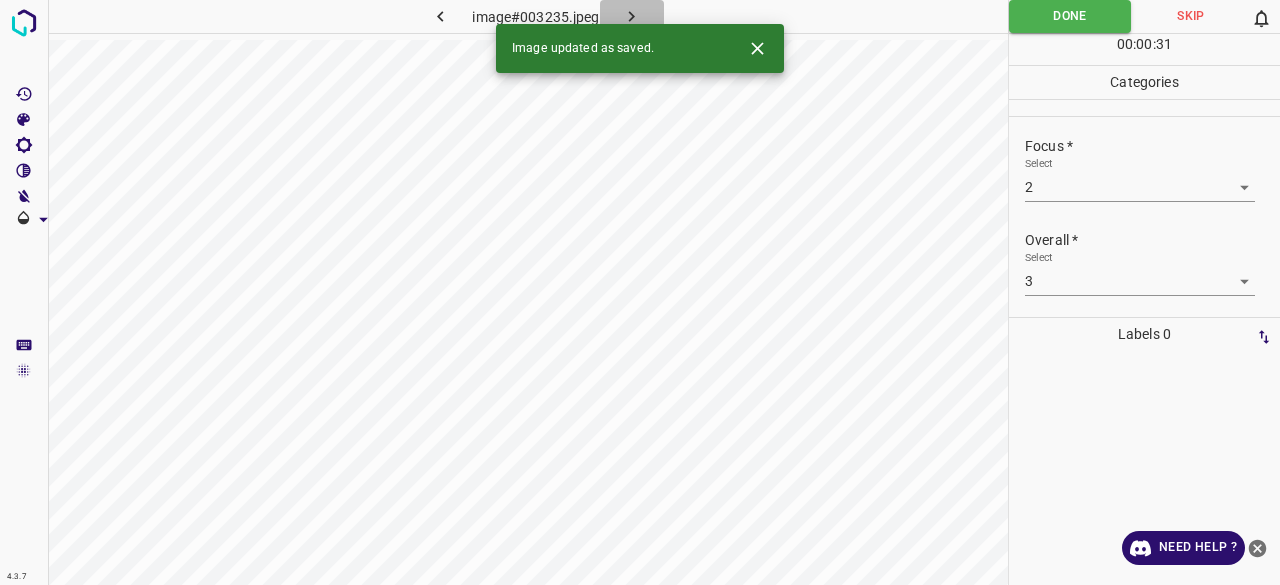 click 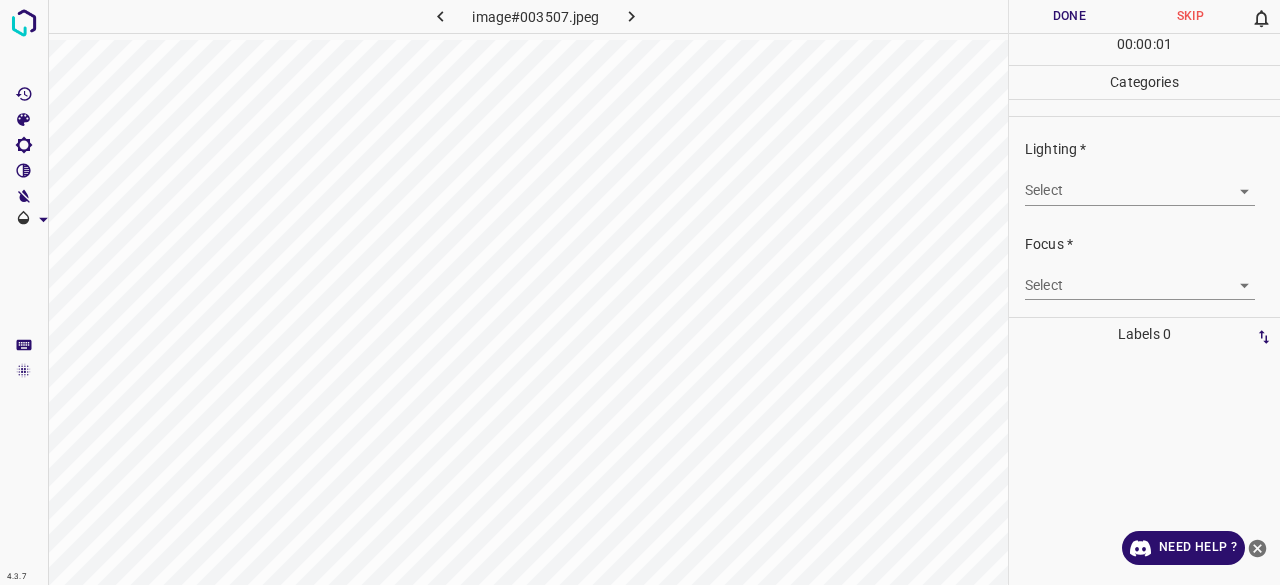 drag, startPoint x: 1068, startPoint y: 211, endPoint x: 1071, endPoint y: 200, distance: 11.401754 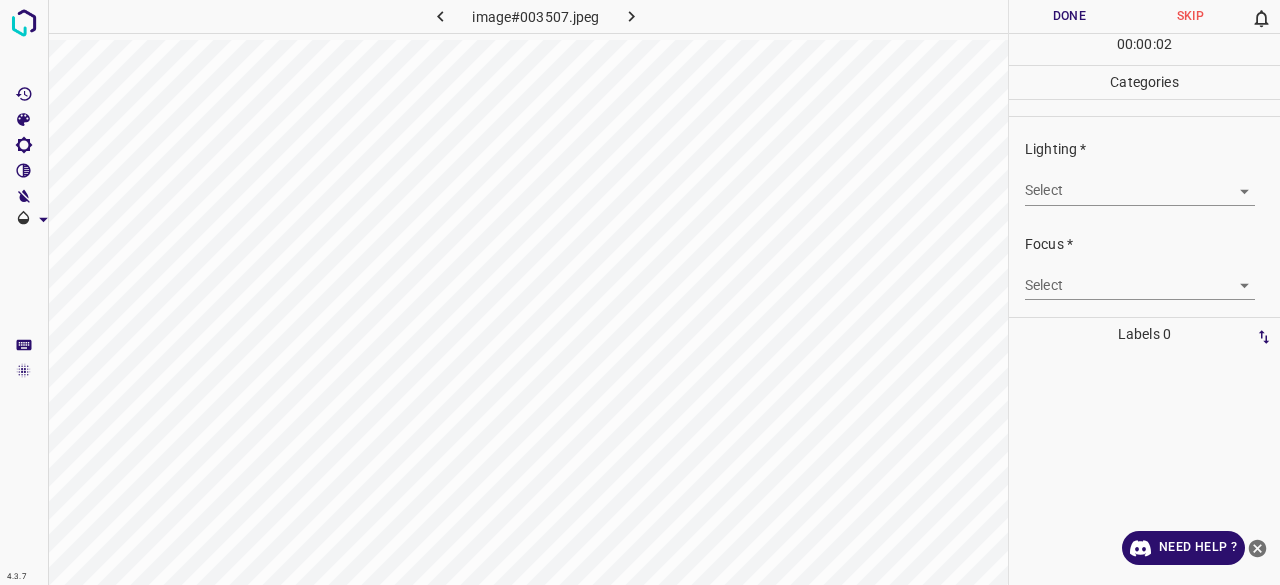 click on "4.3.7 image#003507.jpeg Done Skip 0 00   : 00   : 02   Categories Lighting *  Select ​ Focus *  Select ​ Overall *  Select ​ Labels   0 Categories 1 Lighting 2 Focus 3 Overall Tools Space Change between modes (Draw & Edit) I Auto labeling R Restore zoom M Zoom in N Zoom out Delete Delete selecte label Filters Z Restore filters X Saturation filter C Brightness filter V Contrast filter B Gray scale filter General O Download Need Help ? - Text - Hide - Delete" at bounding box center [640, 292] 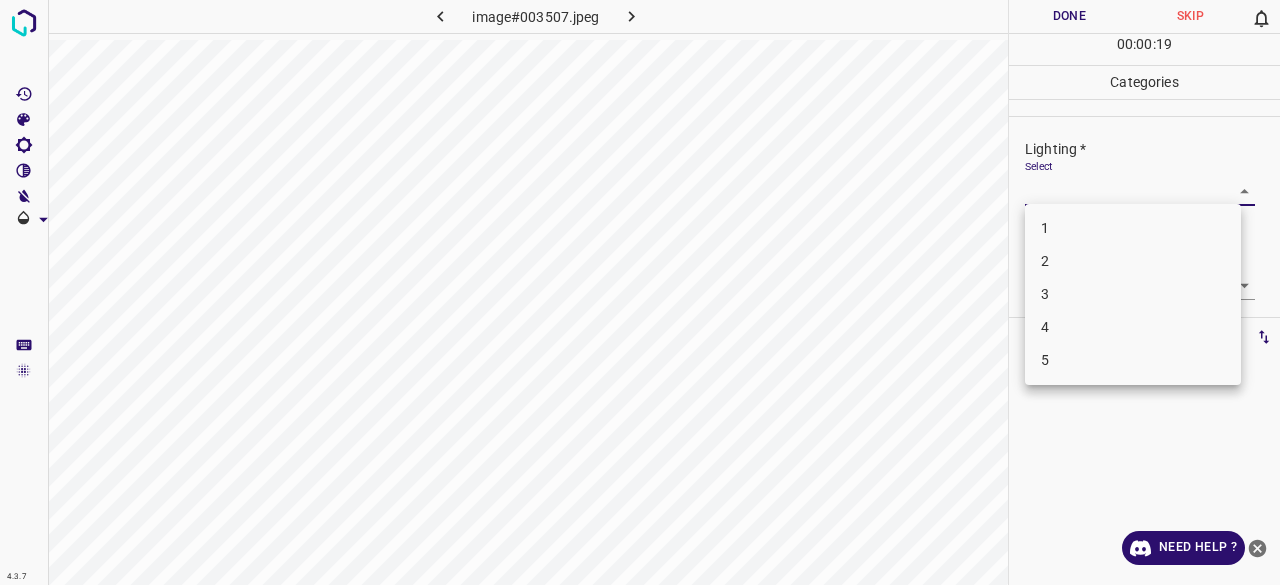 click on "4" at bounding box center [1133, 327] 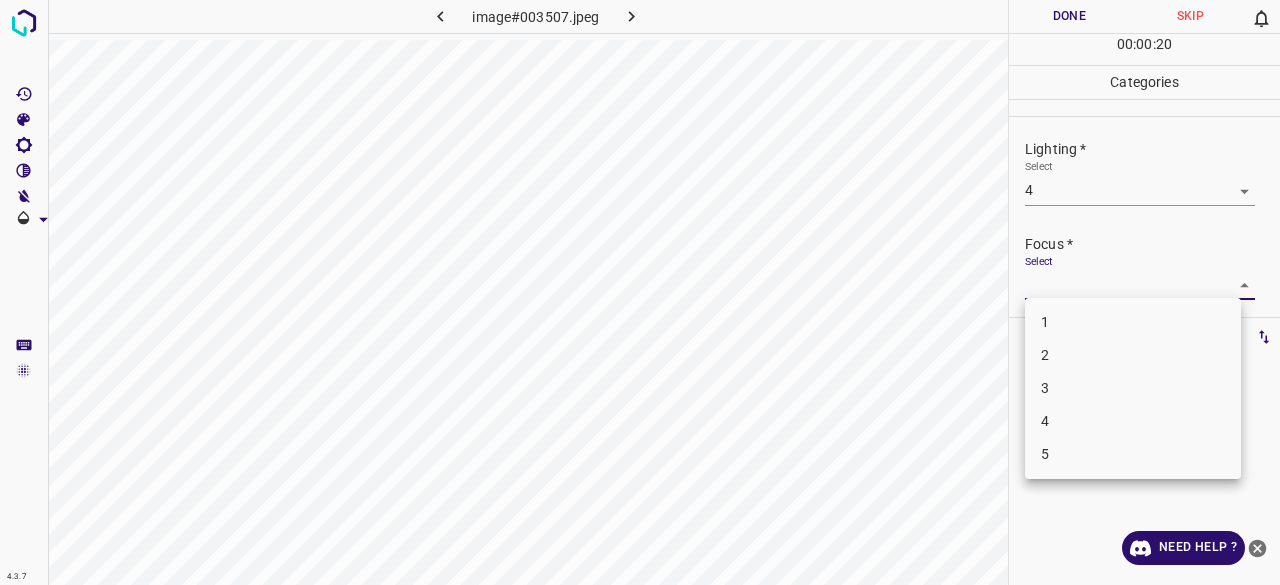 click on "4.3.7 image#003507.jpeg Done Skip 0 00   : 00   : 20   Categories Lighting *  Select 4 4 Focus *  Select ​ Overall *  Select ​ Labels   0 Categories 1 Lighting 2 Focus 3 Overall Tools Space Change between modes (Draw & Edit) I Auto labeling R Restore zoom M Zoom in N Zoom out Delete Delete selecte label Filters Z Restore filters X Saturation filter C Brightness filter V Contrast filter B Gray scale filter General O Download Need Help ? - Text - Hide - Delete 1 2 3 4 5" at bounding box center (640, 292) 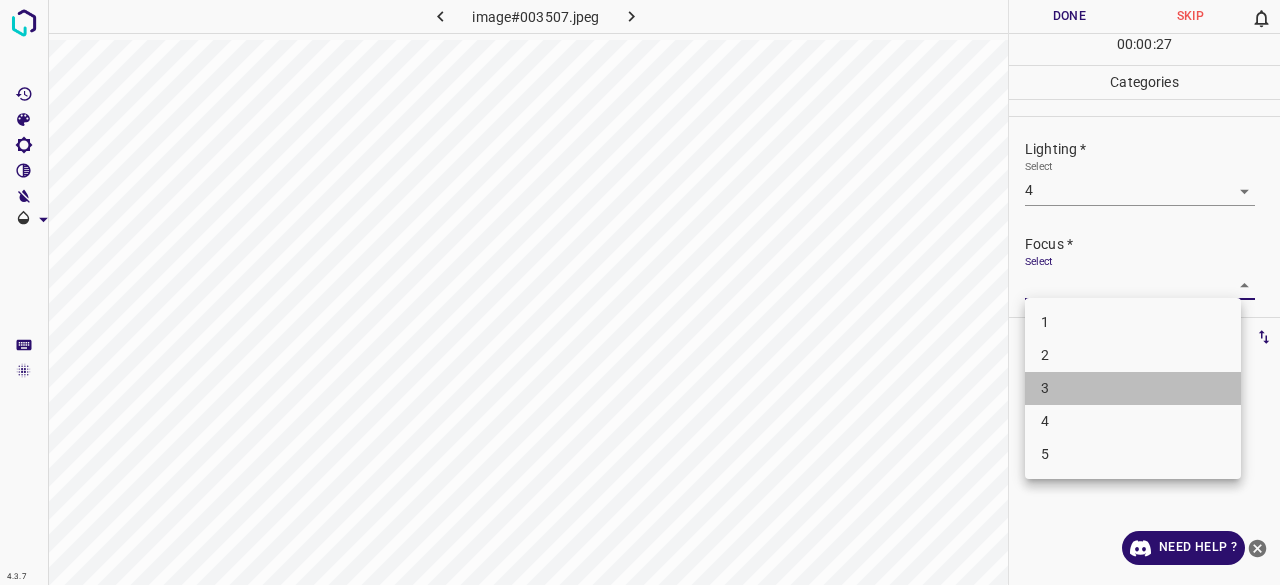 click on "3" at bounding box center (1133, 388) 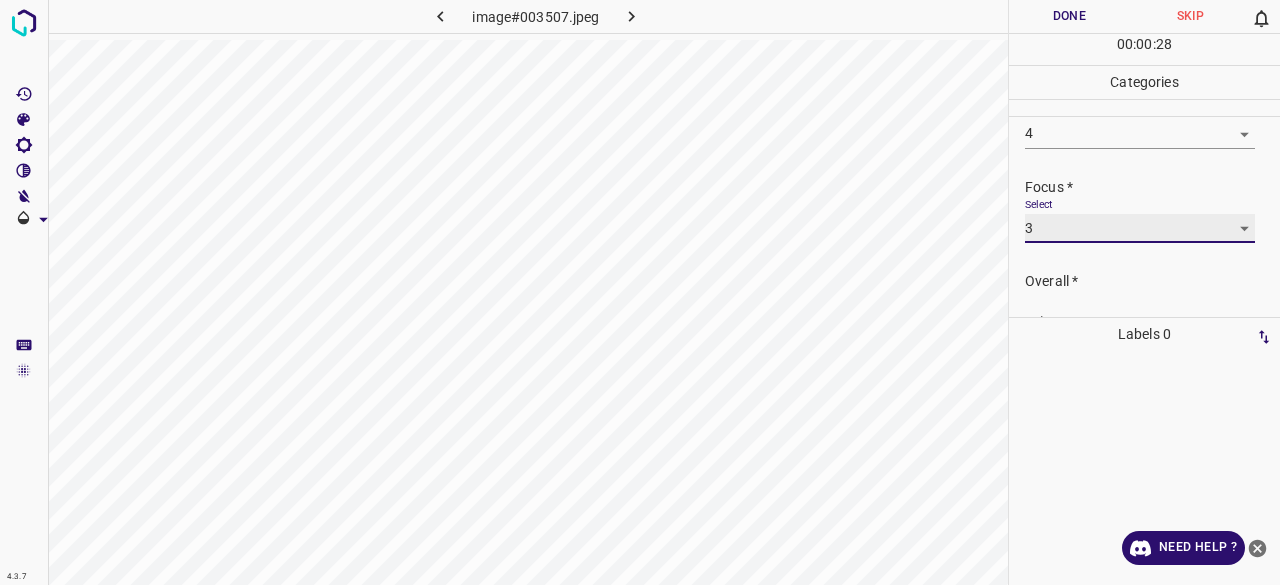 scroll, scrollTop: 98, scrollLeft: 0, axis: vertical 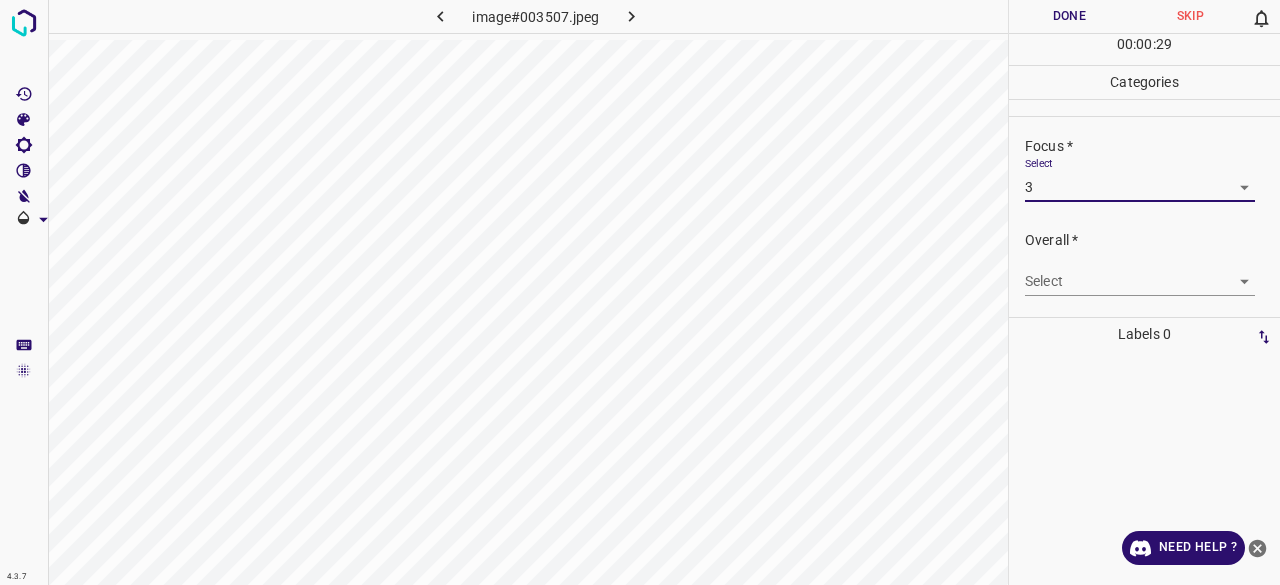 click on "4.3.7 image#003507.jpeg Done Skip 0 00   : 00   : 29   Categories Lighting *  Select 4 4 Focus *  Select 3 3 Overall *  Select ​ Labels   0 Categories 1 Lighting 2 Focus 3 Overall Tools Space Change between modes (Draw & Edit) I Auto labeling R Restore zoom M Zoom in N Zoom out Delete Delete selecte label Filters Z Restore filters X Saturation filter C Brightness filter V Contrast filter B Gray scale filter General O Download Need Help ? - Text - Hide - Delete" at bounding box center [640, 292] 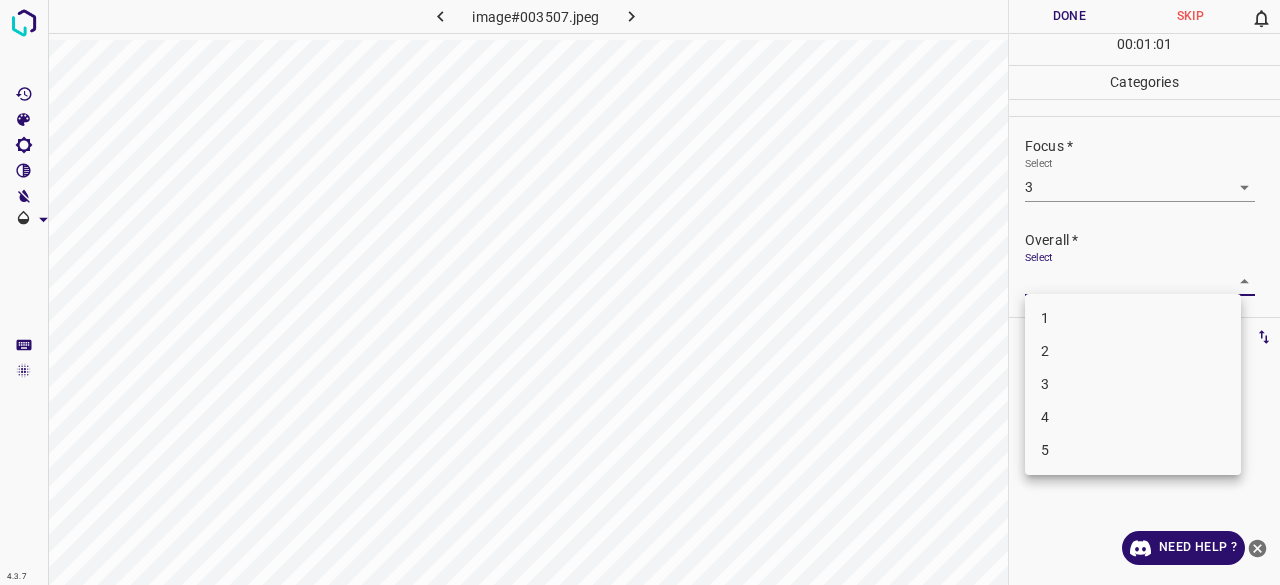 click on "4" at bounding box center (1133, 417) 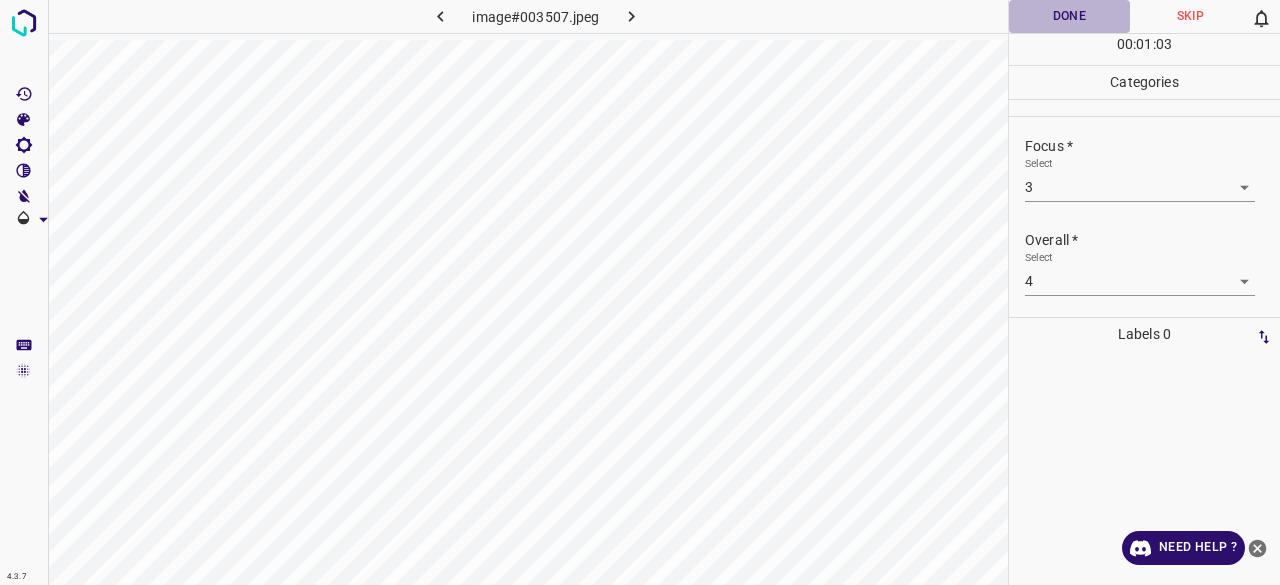 click on "Done" at bounding box center [1069, 16] 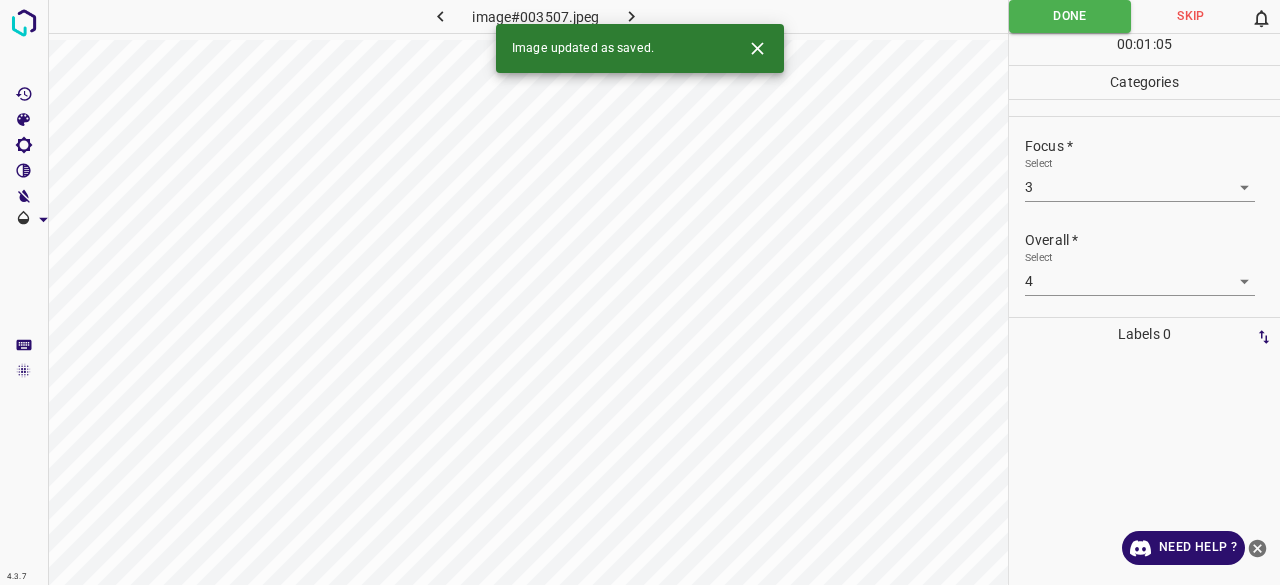 click 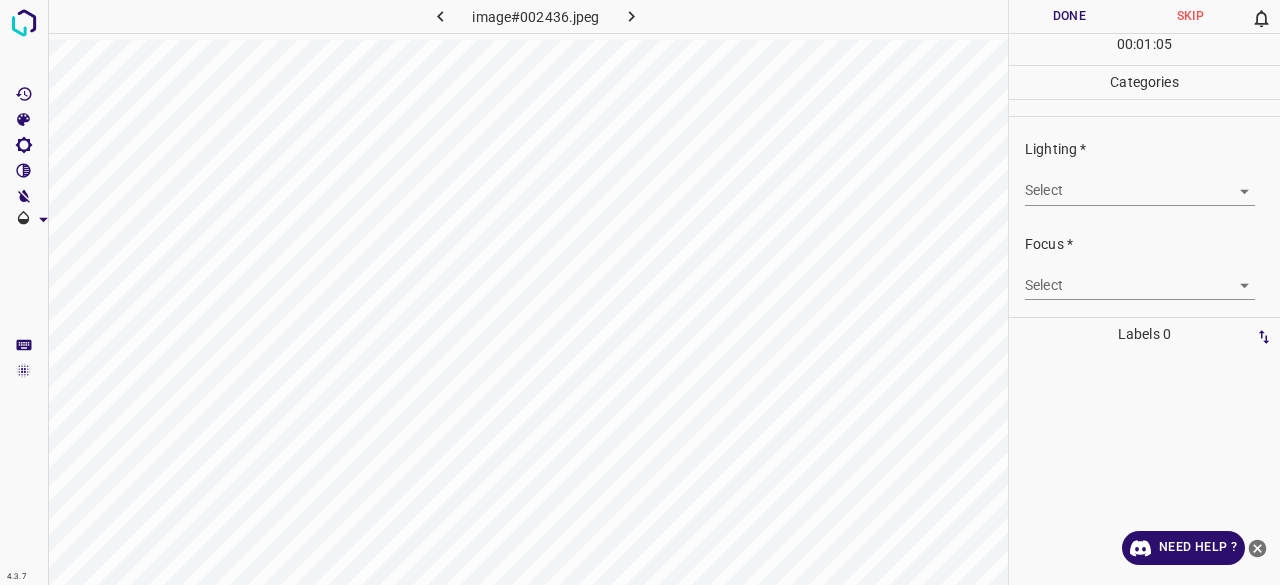 click on "4.3.7 image#002436.jpeg Done Skip 0 00   : 01   : 05   Categories Lighting *  Select ​ Focus *  Select ​ Overall *  Select ​ Labels   0 Categories 1 Lighting 2 Focus 3 Overall Tools Space Change between modes (Draw & Edit) I Auto labeling R Restore zoom M Zoom in N Zoom out Delete Delete selecte label Filters Z Restore filters X Saturation filter C Brightness filter V Contrast filter B Gray scale filter General O Download Need Help ? - Text - Hide - Delete" at bounding box center (640, 292) 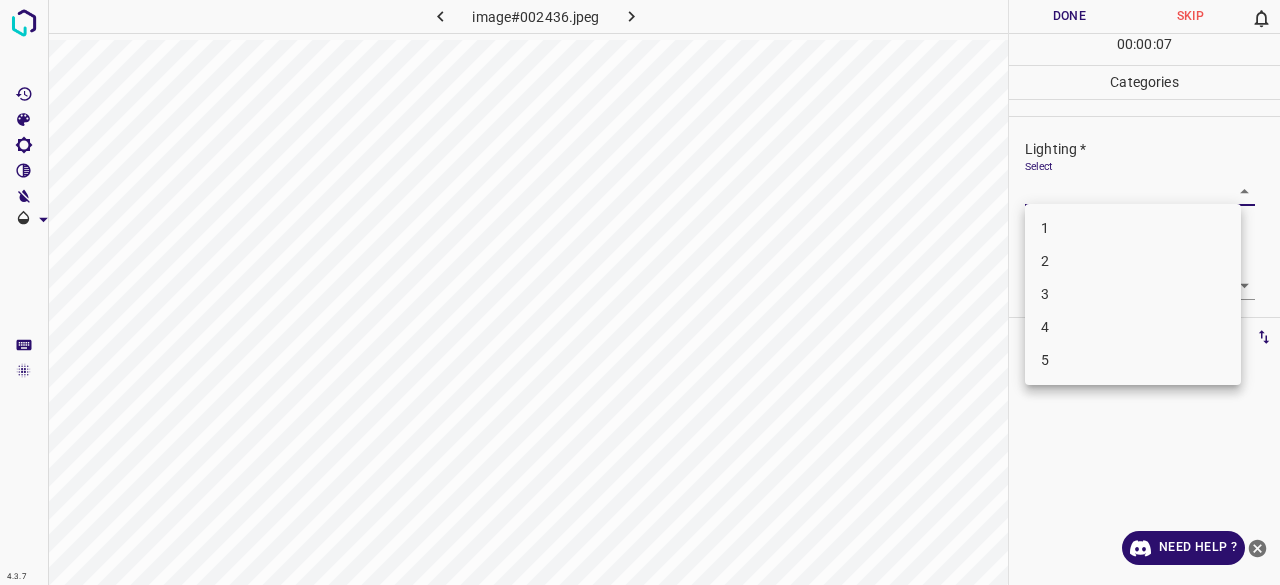 click on "4" at bounding box center [1133, 327] 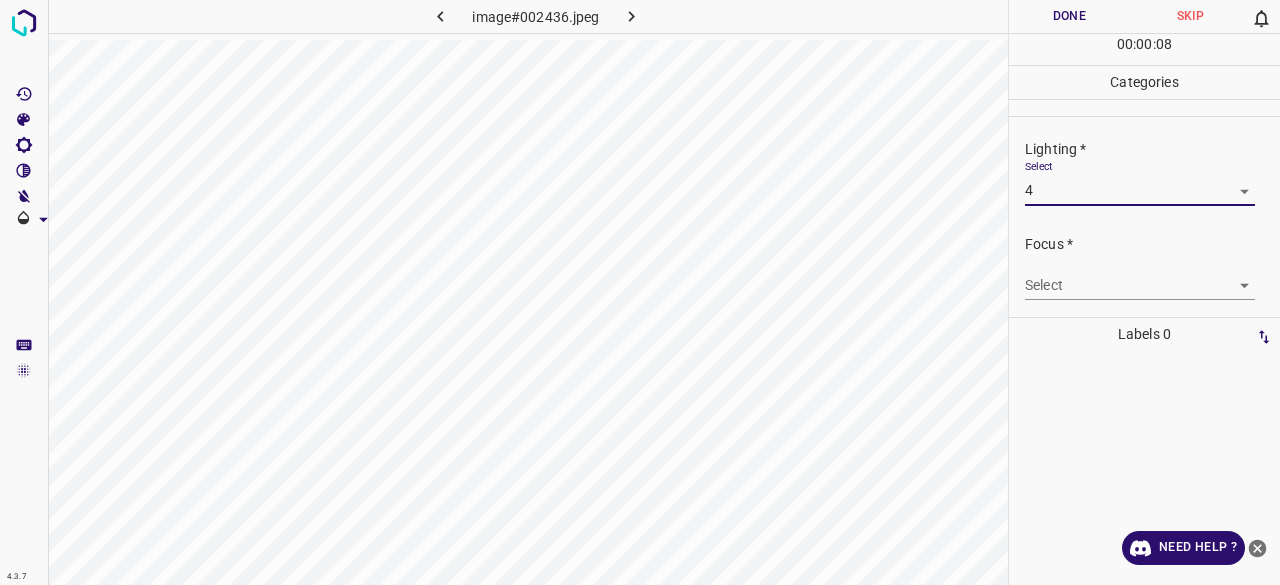 click on "4.3.7 image#002436.jpeg Done Skip 0 00   : 00   : 08   Categories Lighting *  Select 4 4 Focus *  Select ​ Overall *  Select ​ Labels   0 Categories 1 Lighting 2 Focus 3 Overall Tools Space Change between modes (Draw & Edit) I Auto labeling R Restore zoom M Zoom in N Zoom out Delete Delete selecte label Filters Z Restore filters X Saturation filter C Brightness filter V Contrast filter B Gray scale filter General O Download Need Help ? - Text - Hide - Delete" at bounding box center (640, 292) 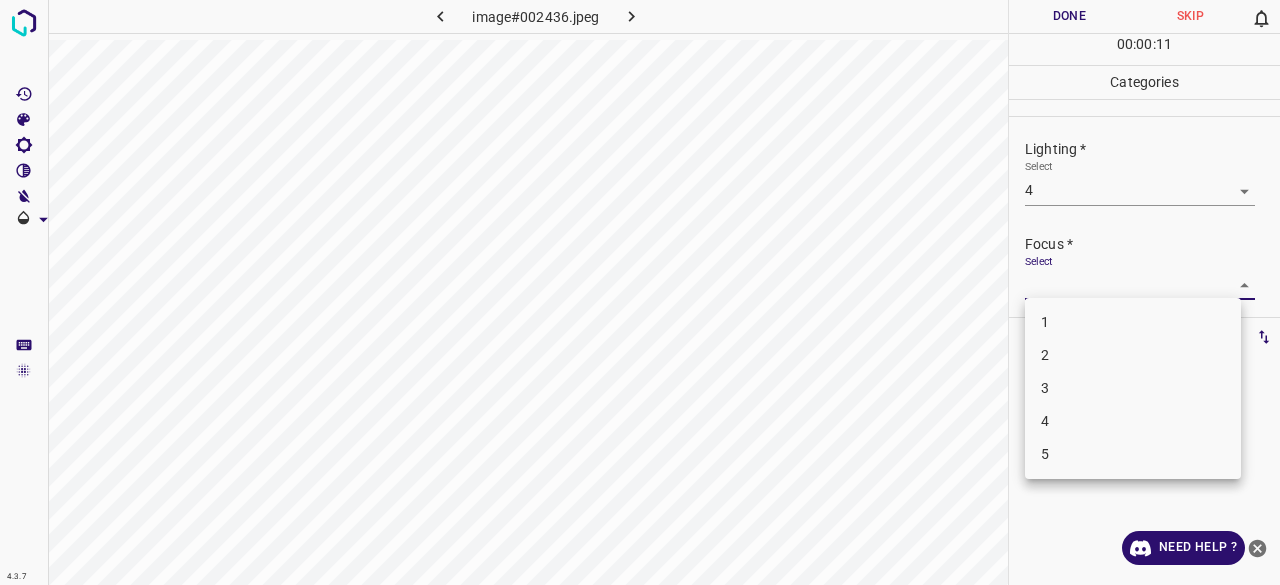 click on "3" at bounding box center (1133, 388) 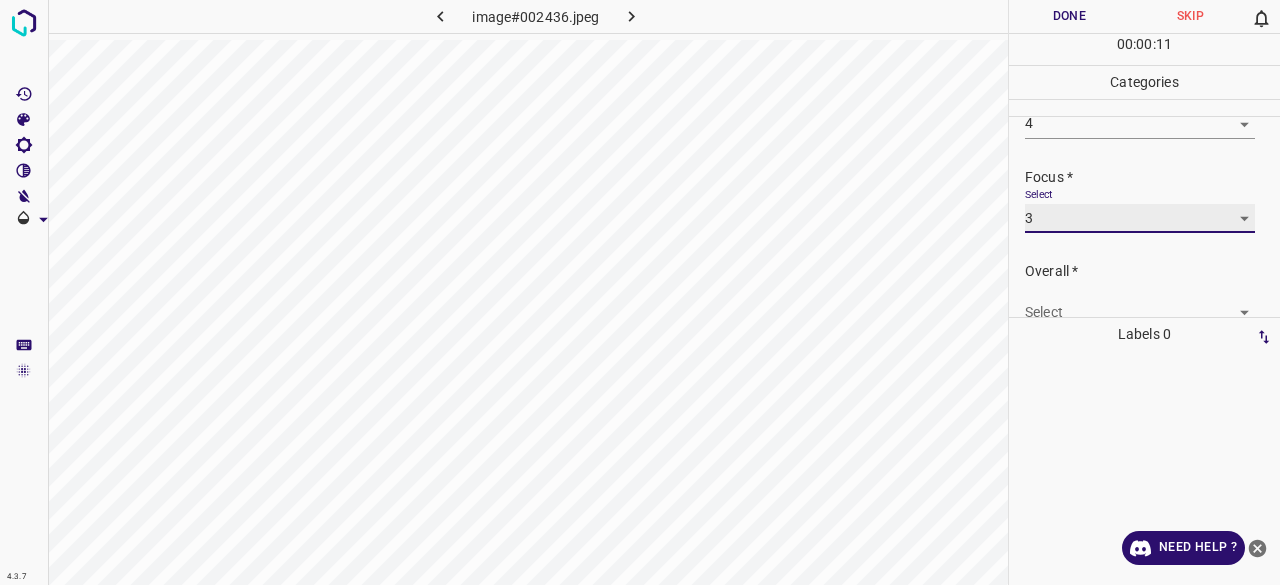 scroll, scrollTop: 98, scrollLeft: 0, axis: vertical 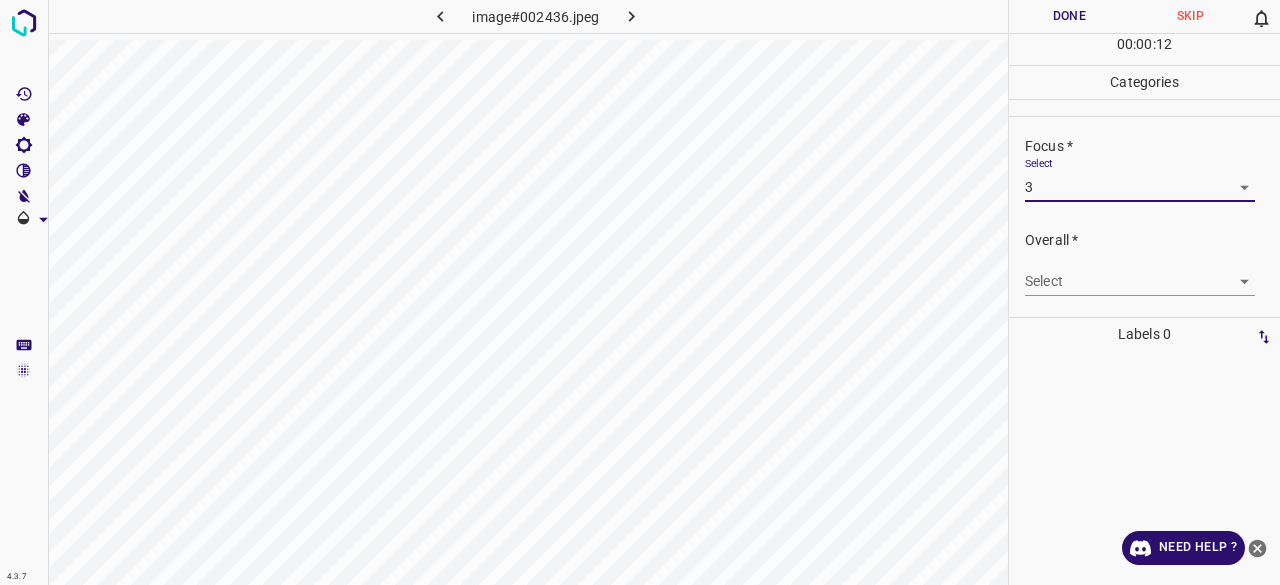 click on "4.3.7 image#002436.jpeg Done Skip 0 00   : 00   : 12   Categories Lighting *  Select 4 4 Focus *  Select 3 3 Overall *  Select ​ Labels   0 Categories 1 Lighting 2 Focus 3 Overall Tools Space Change between modes (Draw & Edit) I Auto labeling R Restore zoom M Zoom in N Zoom out Delete Delete selecte label Filters Z Restore filters X Saturation filter C Brightness filter V Contrast filter B Gray scale filter General O Download Need Help ? - Text - Hide - Delete" at bounding box center [640, 292] 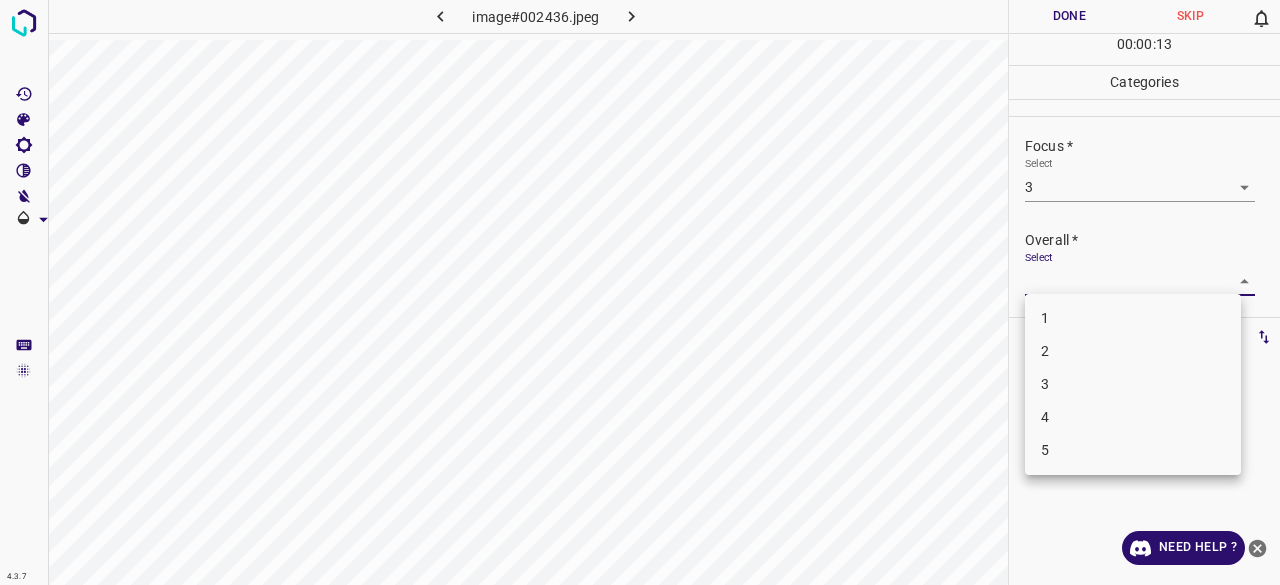 click on "2" at bounding box center [1133, 351] 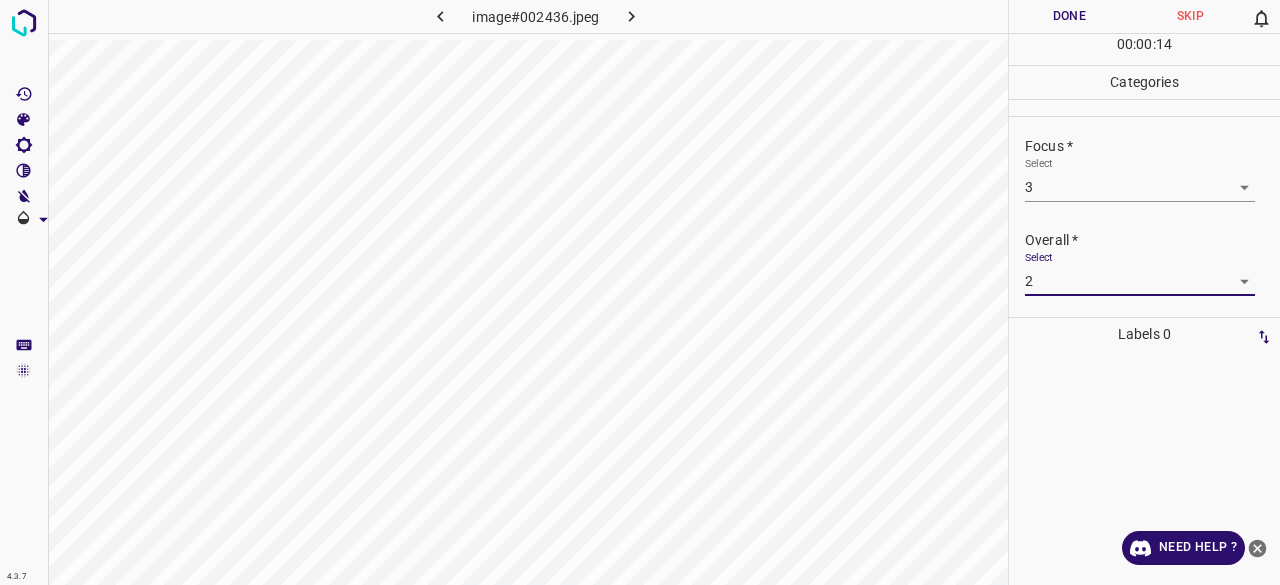 click on "Done" at bounding box center (1069, 16) 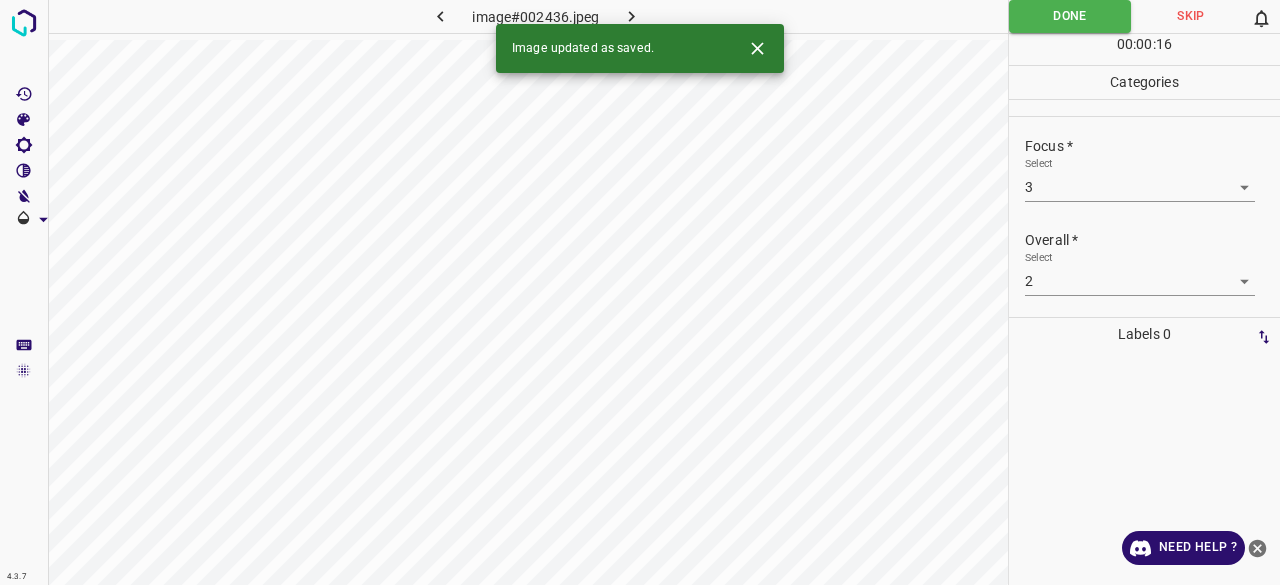 click 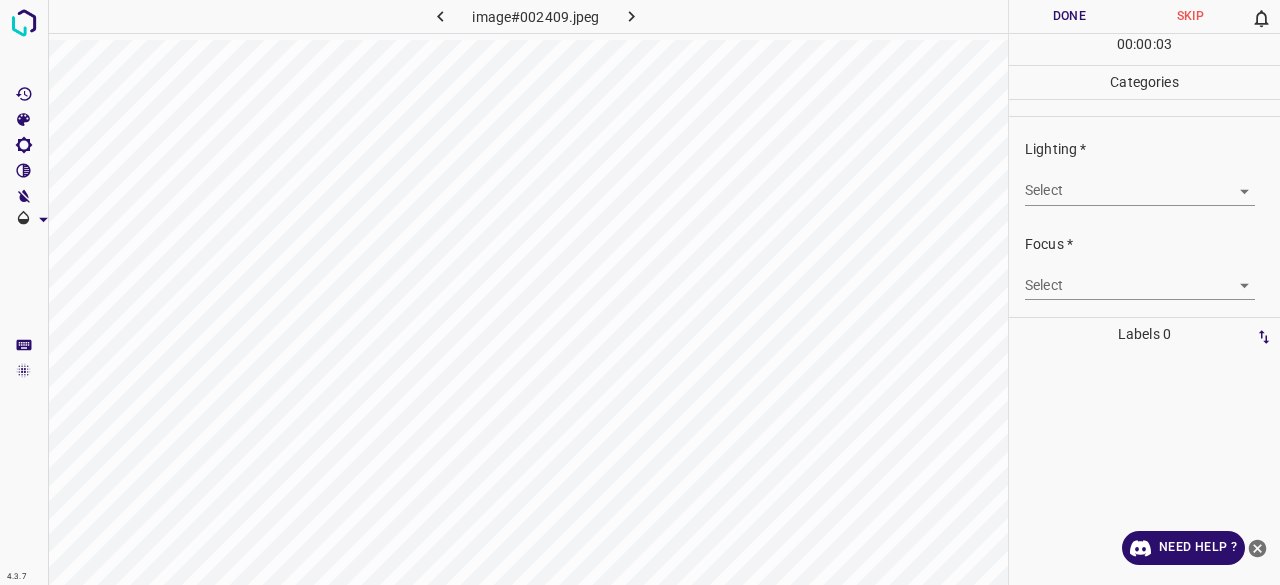 click on "4.3.7 image#002409.jpeg Done Skip 0 00   : 00   : 03   Categories Lighting *  Select ​ Focus *  Select ​ Overall *  Select ​ Labels   0 Categories 1 Lighting 2 Focus 3 Overall Tools Space Change between modes (Draw & Edit) I Auto labeling R Restore zoom M Zoom in N Zoom out Delete Delete selecte label Filters Z Restore filters X Saturation filter C Brightness filter V Contrast filter B Gray scale filter General O Download Need Help ? - Text - Hide - Delete" at bounding box center (640, 292) 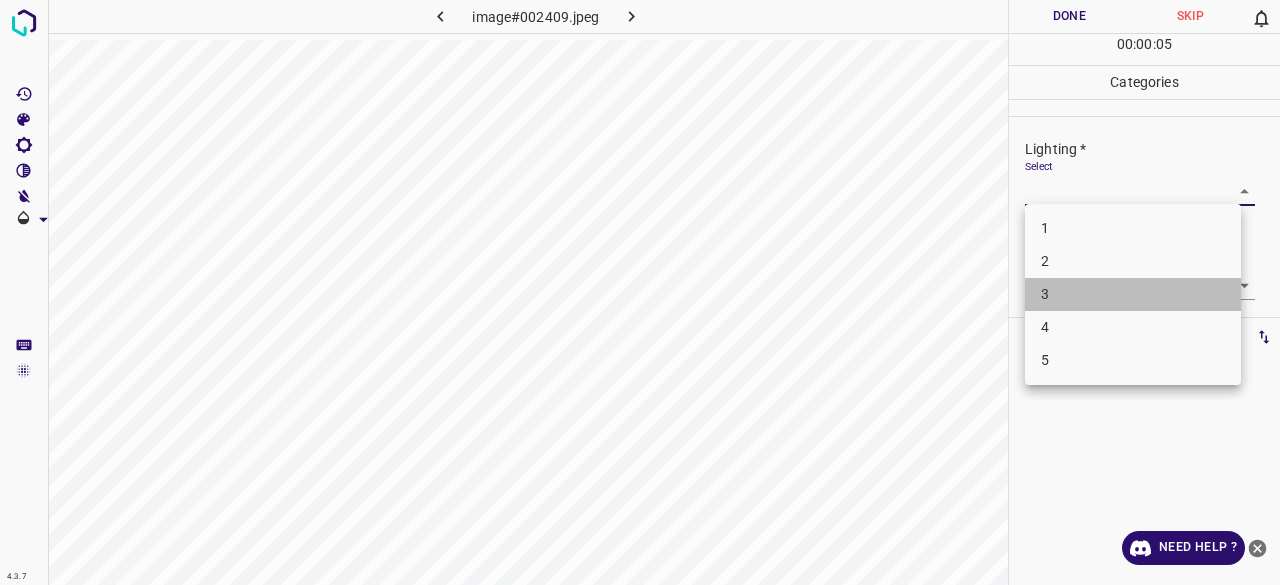 click on "3" at bounding box center [1133, 294] 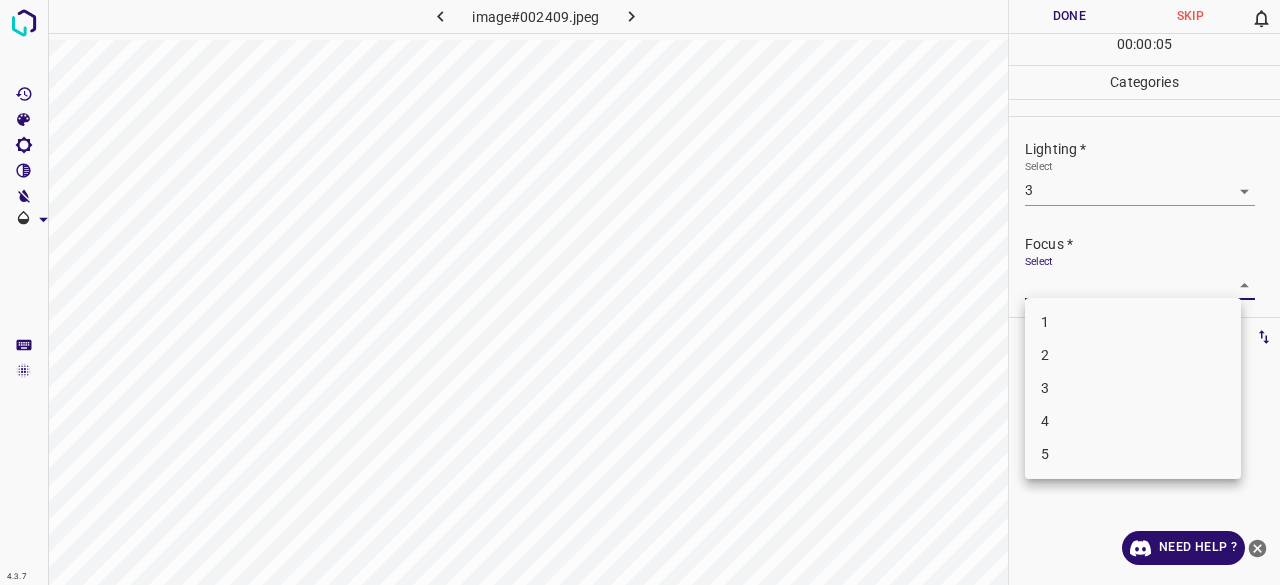 click on "4.3.7 image#002409.jpeg Done Skip 0 00   : 00   : 05   Categories Lighting *  Select 3 3 Focus *  Select ​ Overall *  Select ​ Labels   0 Categories 1 Lighting 2 Focus 3 Overall Tools Space Change between modes (Draw & Edit) I Auto labeling R Restore zoom M Zoom in N Zoom out Delete Delete selecte label Filters Z Restore filters X Saturation filter C Brightness filter V Contrast filter B Gray scale filter General O Download Need Help ? - Text - Hide - Delete 1 2 3 4 5" at bounding box center [640, 292] 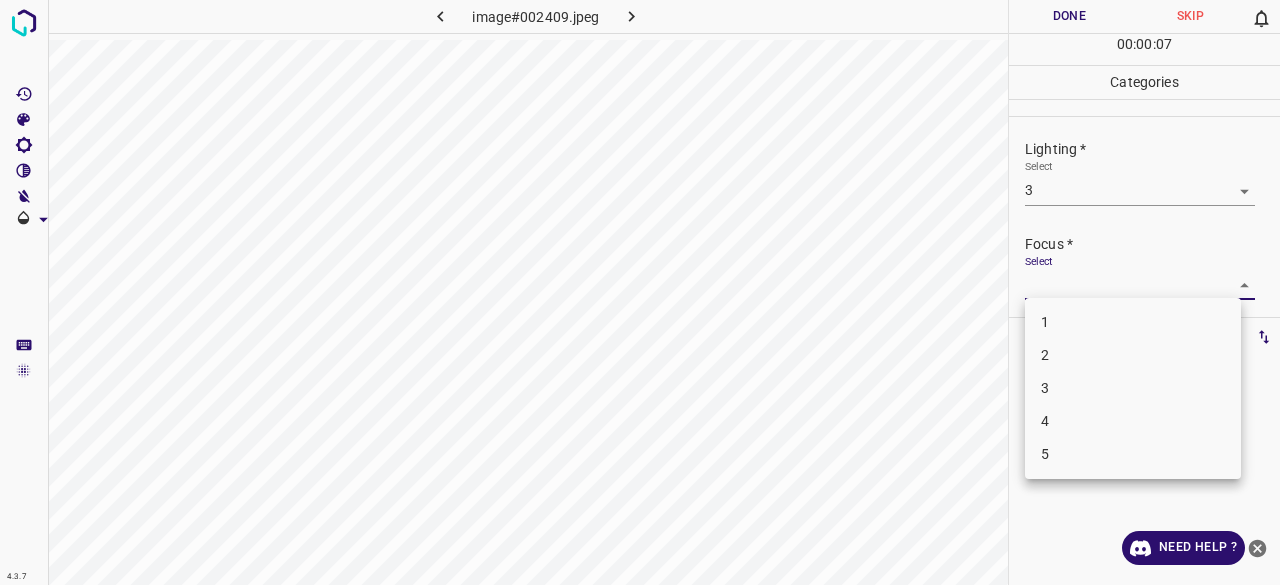 click on "4" at bounding box center [1133, 421] 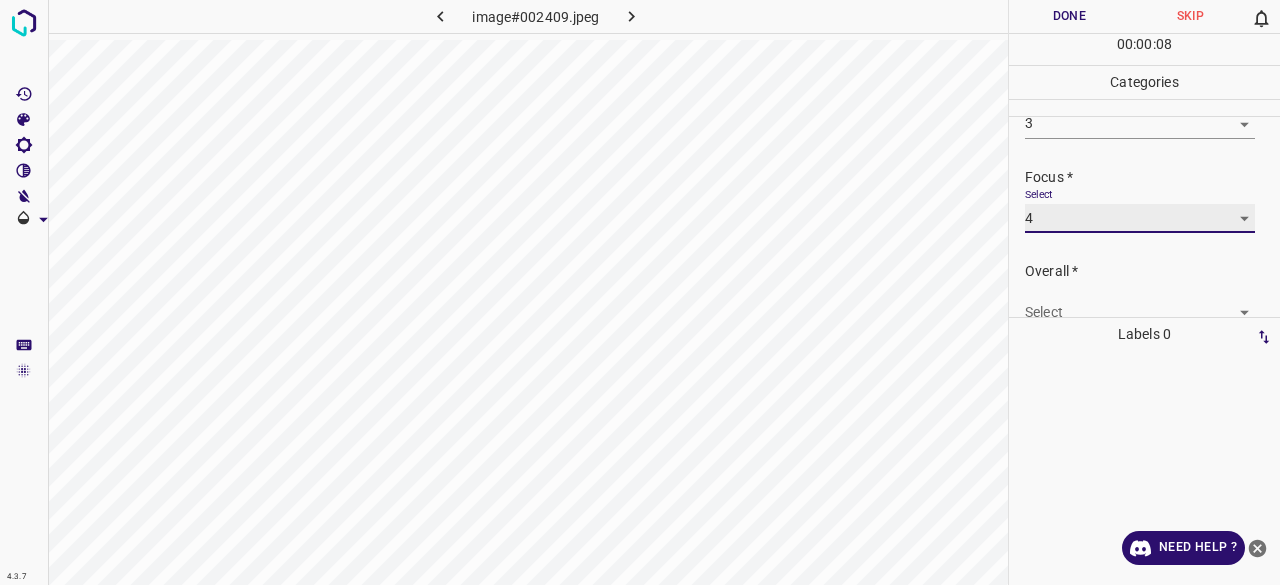 scroll, scrollTop: 98, scrollLeft: 0, axis: vertical 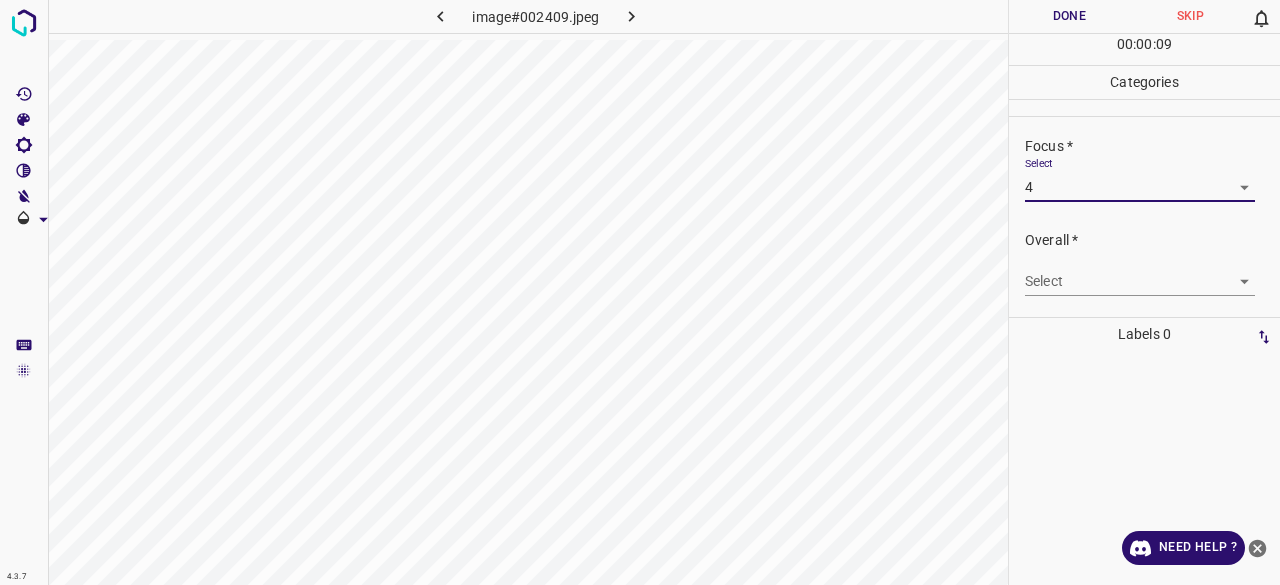 click on "4.3.7 image#002409.jpeg Done Skip 0 00   : 00   : 09   Categories Lighting *  Select 3 3 Focus *  Select 4 4 Overall *  Select ​ Labels   0 Categories 1 Lighting 2 Focus 3 Overall Tools Space Change between modes (Draw & Edit) I Auto labeling R Restore zoom M Zoom in N Zoom out Delete Delete selecte label Filters Z Restore filters X Saturation filter C Brightness filter V Contrast filter B Gray scale filter General O Download Need Help ? - Text - Hide - Delete" at bounding box center [640, 292] 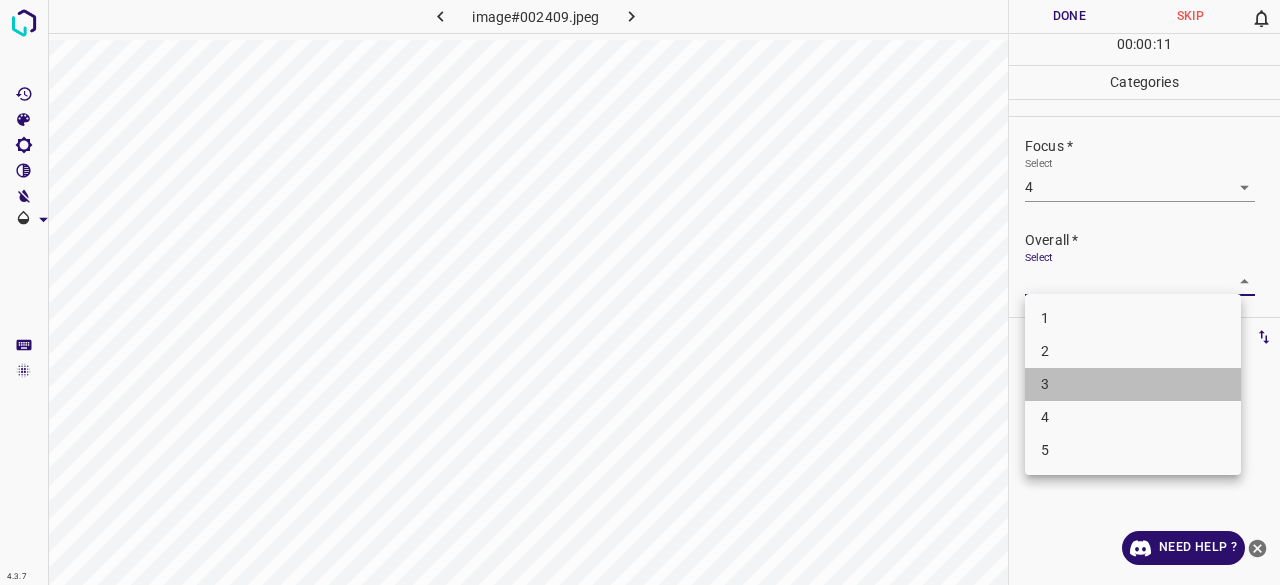 click on "3" at bounding box center (1133, 384) 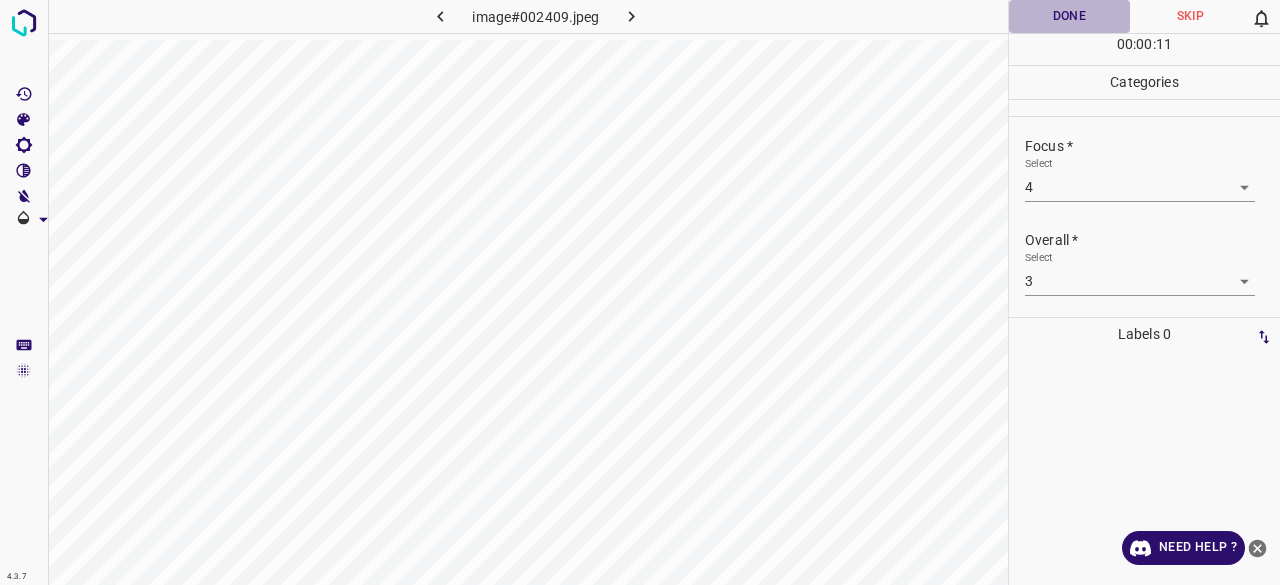 click on "Done" at bounding box center [1069, 16] 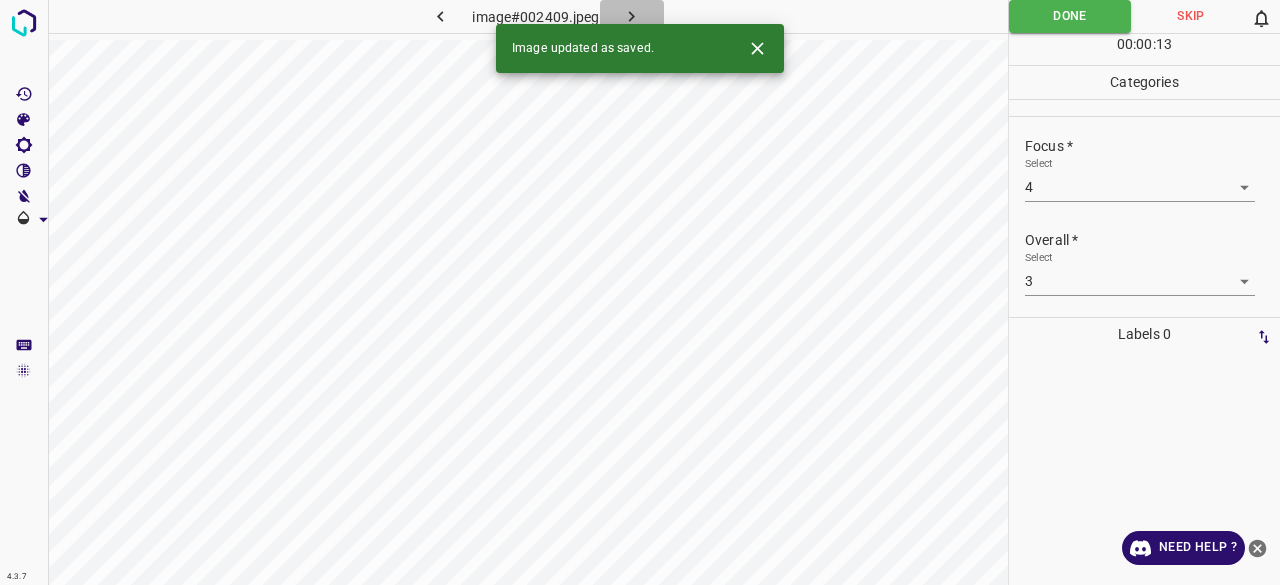 click 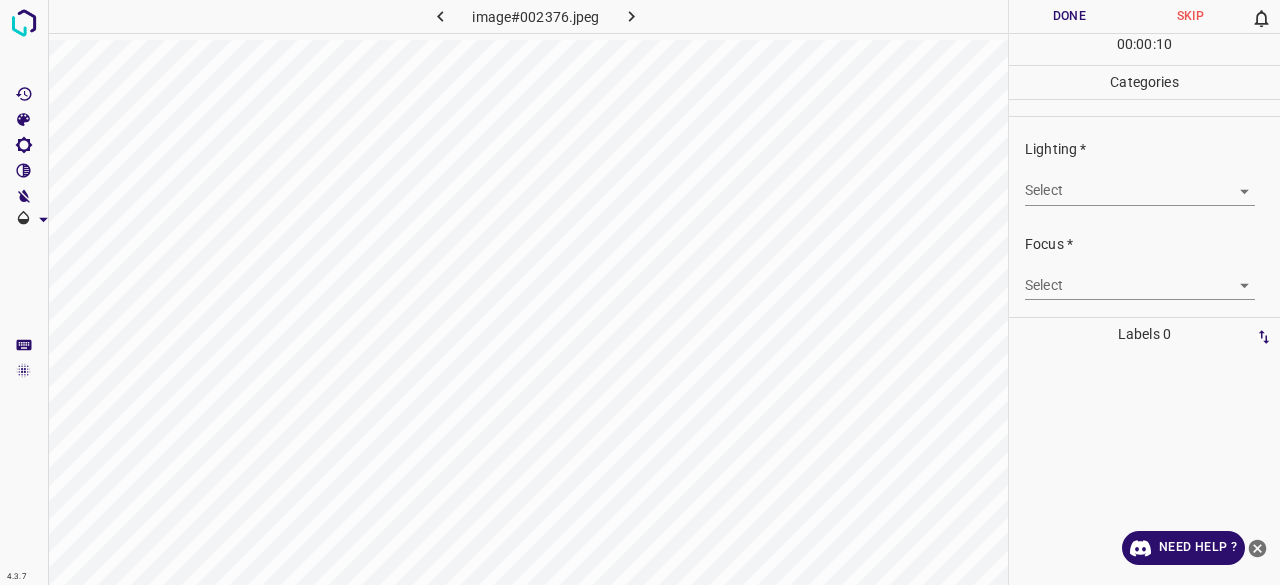 click on "4.3.7 image#002376.jpeg Done Skip 0 00   : 00   : 10   Categories Lighting *  Select ​ Focus *  Select ​ Overall *  Select ​ Labels   0 Categories 1 Lighting 2 Focus 3 Overall Tools Space Change between modes (Draw & Edit) I Auto labeling R Restore zoom M Zoom in N Zoom out Delete Delete selecte label Filters Z Restore filters X Saturation filter C Brightness filter V Contrast filter B Gray scale filter General O Download Need Help ? - Text - Hide - Delete" at bounding box center [640, 292] 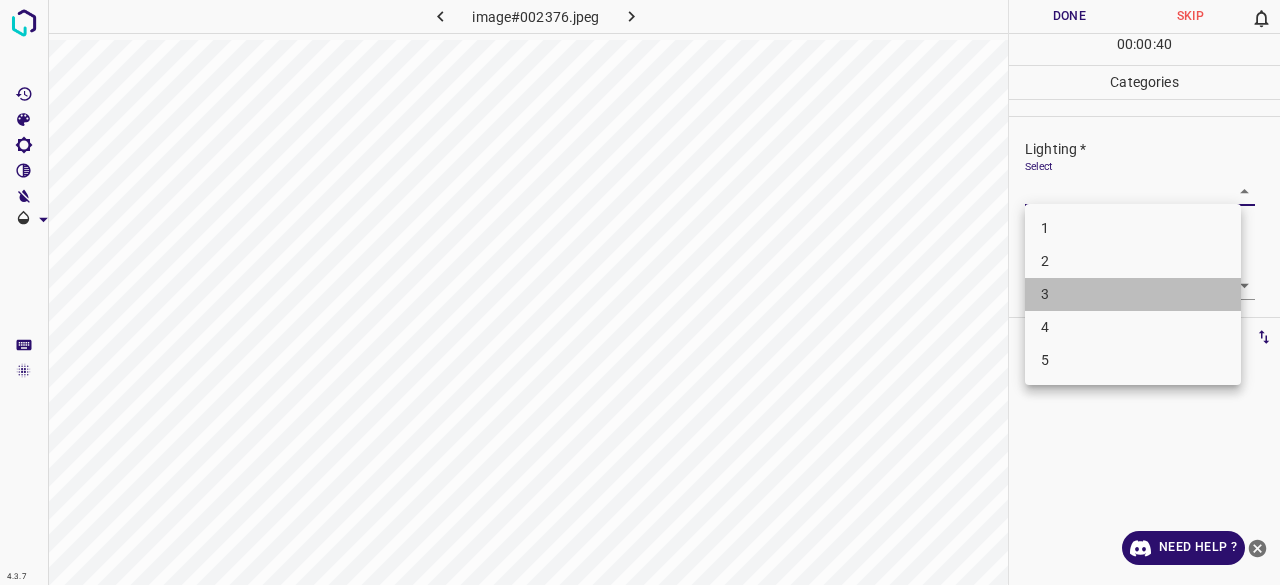 click on "3" at bounding box center [1133, 294] 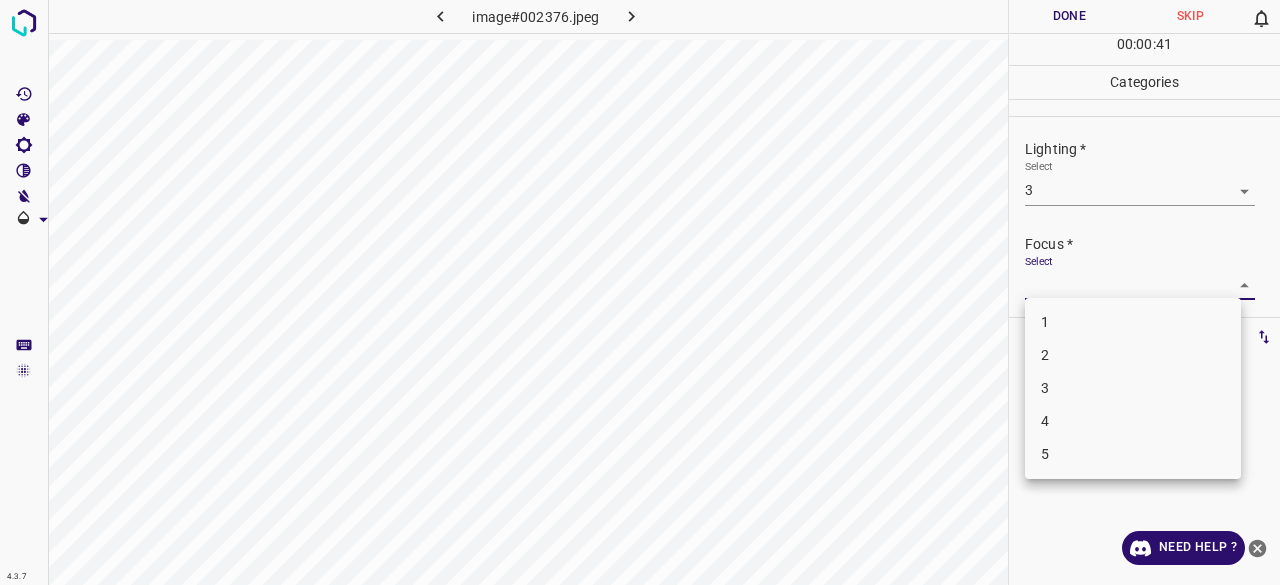 click on "4.3.7 image#002376.jpeg Done Skip 0 00   : 00   : 41   Categories Lighting *  Select 3 3 Focus *  Select ​ Overall *  Select ​ Labels   0 Categories 1 Lighting 2 Focus 3 Overall Tools Space Change between modes (Draw & Edit) I Auto labeling R Restore zoom M Zoom in N Zoom out Delete Delete selecte label Filters Z Restore filters X Saturation filter C Brightness filter V Contrast filter B Gray scale filter General O Download Need Help ? - Text - Hide - Delete 1 2 3 4 5" at bounding box center [640, 292] 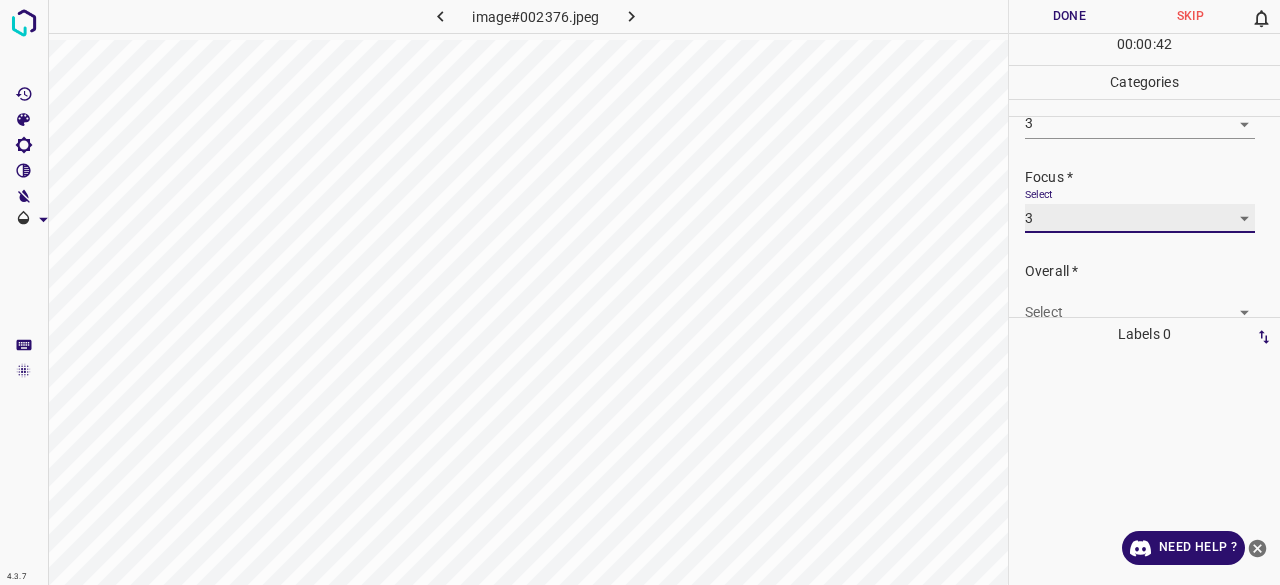 scroll, scrollTop: 98, scrollLeft: 0, axis: vertical 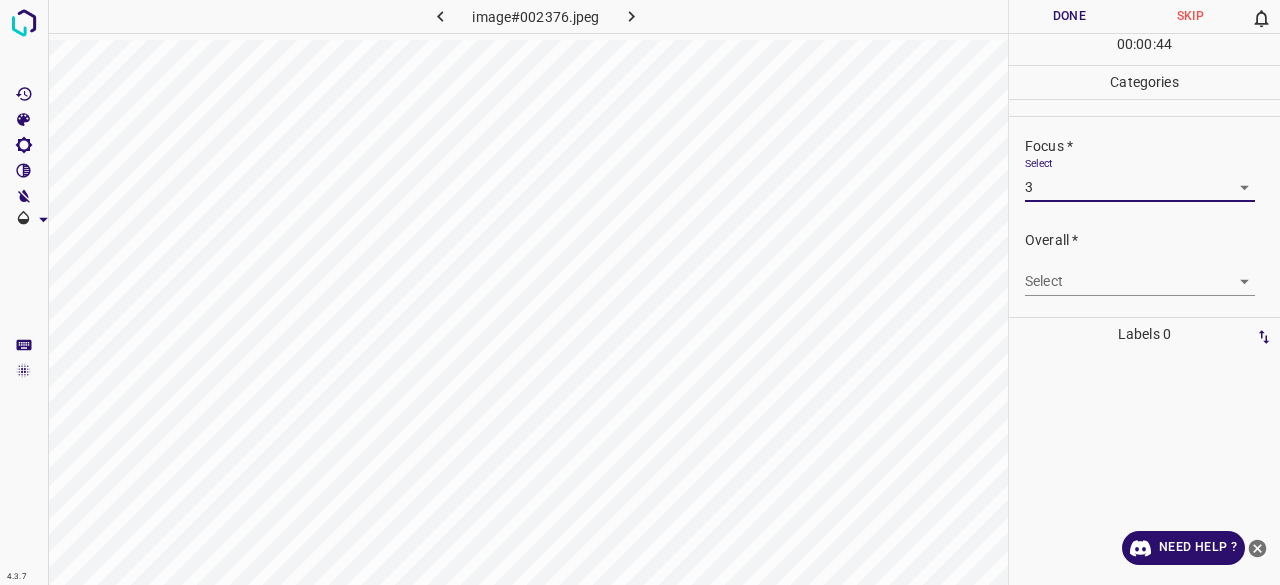 click on "4.3.7 image#002376.jpeg Done Skip 0 00   : 00   : 44   Categories Lighting *  Select 3 3 Focus *  Select 3 3 Overall *  Select ​ Labels   0 Categories 1 Lighting 2 Focus 3 Overall Tools Space Change between modes (Draw & Edit) I Auto labeling R Restore zoom M Zoom in N Zoom out Delete Delete selecte label Filters Z Restore filters X Saturation filter C Brightness filter V Contrast filter B Gray scale filter General O Download Need Help ? - Text - Hide - Delete" at bounding box center [640, 292] 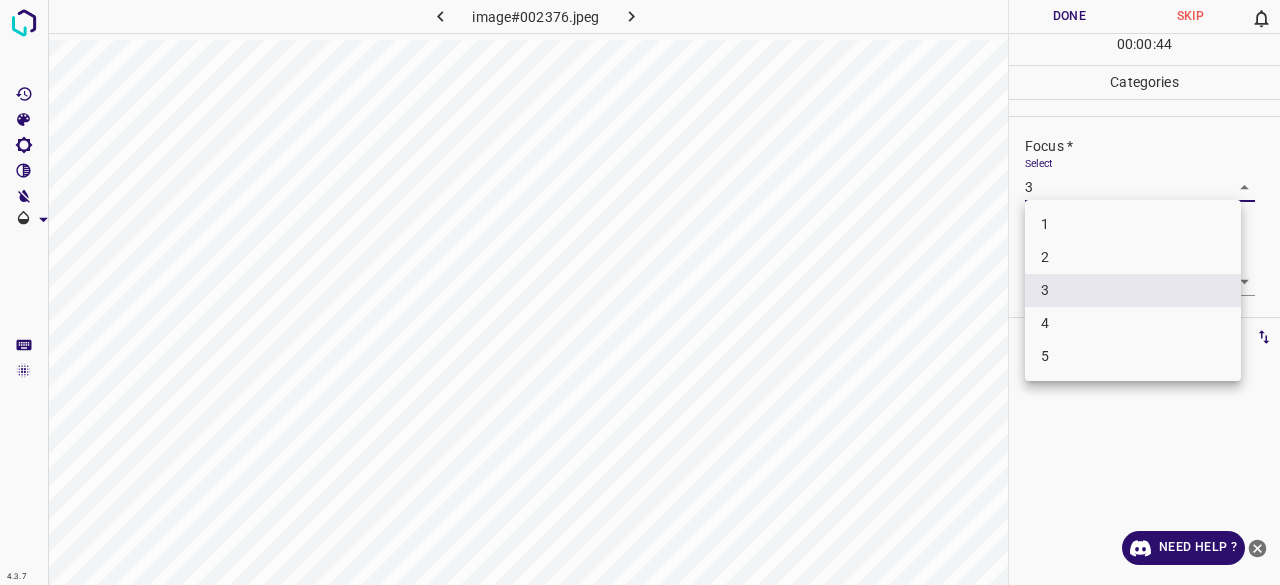 click on "2" at bounding box center [1133, 257] 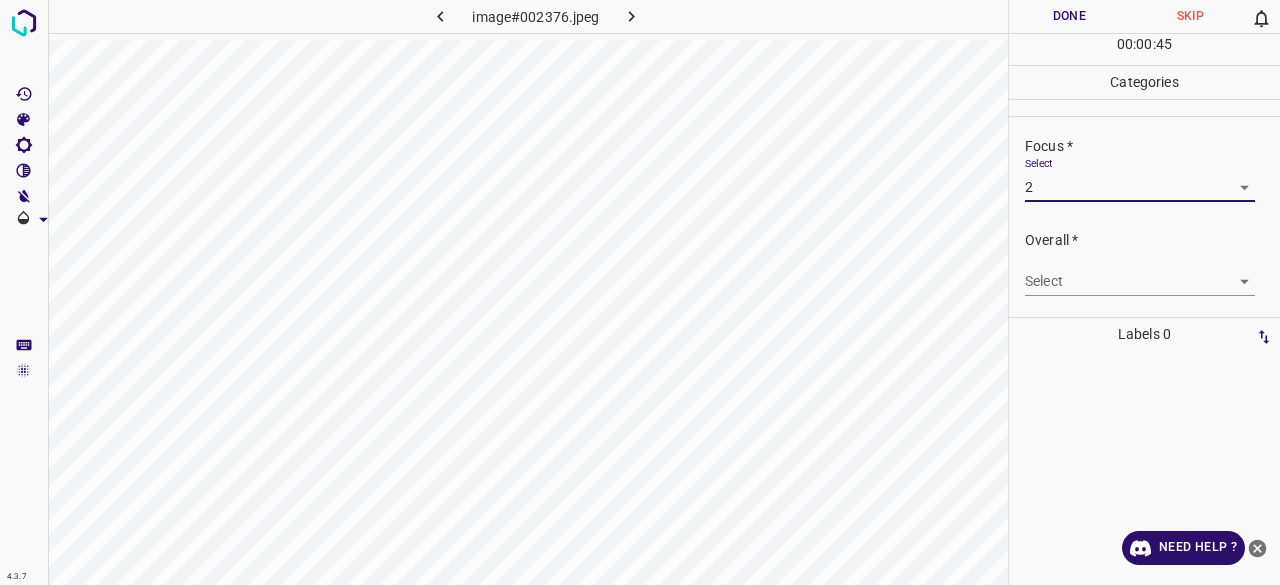 click on "4.3.7 image#002376.jpeg Done Skip 0 00   : 00   : 45   Categories Lighting *  Select 3 3 Focus *  Select 2 2 Overall *  Select ​ Labels   0 Categories 1 Lighting 2 Focus 3 Overall Tools Space Change between modes (Draw & Edit) I Auto labeling R Restore zoom M Zoom in N Zoom out Delete Delete selecte label Filters Z Restore filters X Saturation filter C Brightness filter V Contrast filter B Gray scale filter General O Download Need Help ? - Text - Hide - Delete" at bounding box center (640, 292) 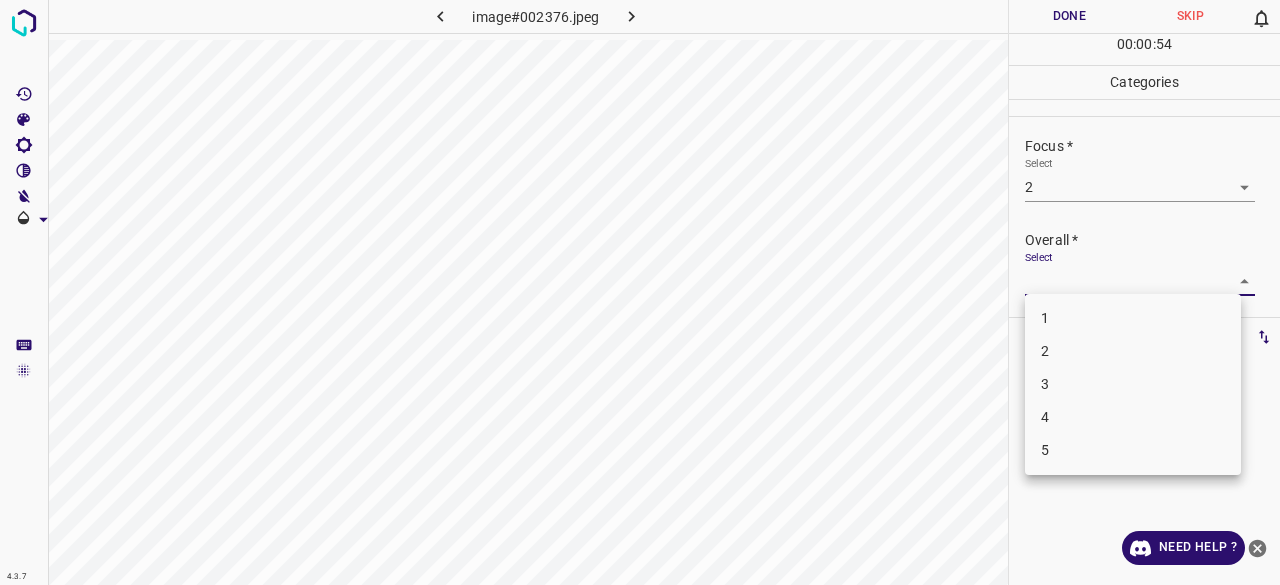 click on "3" at bounding box center (1133, 384) 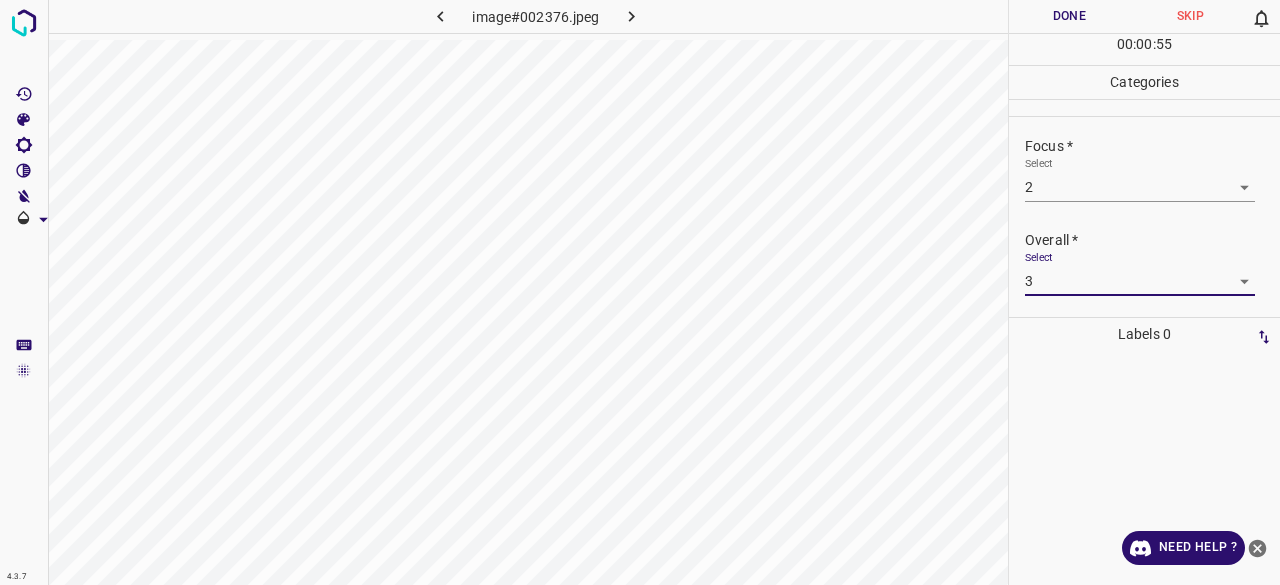 click on "Done" at bounding box center (1069, 16) 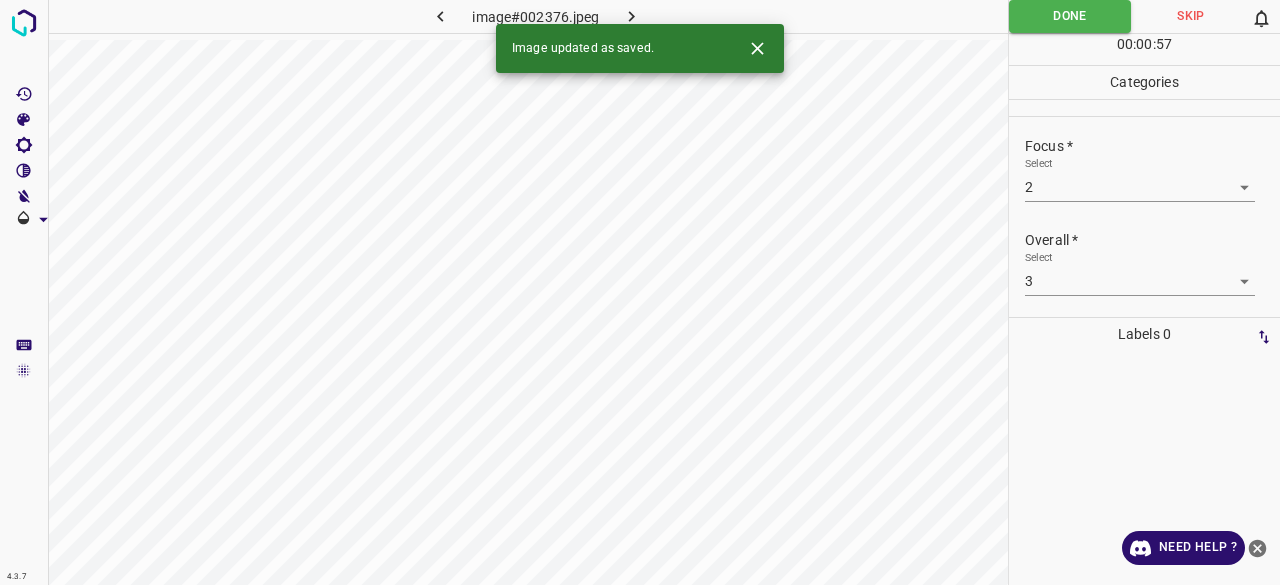 click 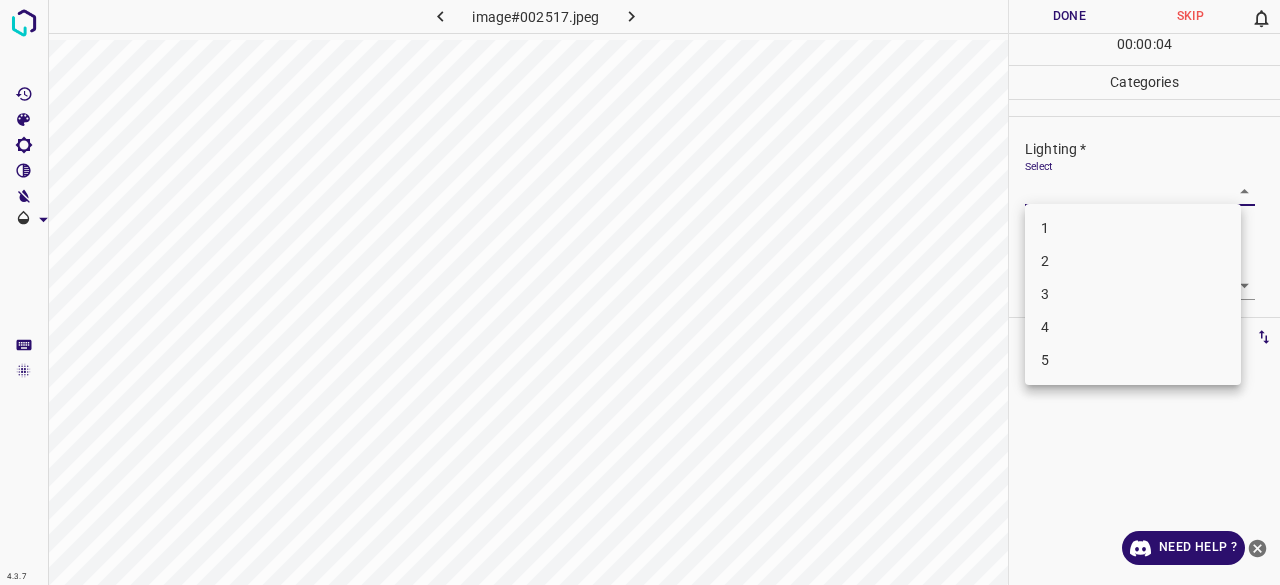 click on "4.3.7 image#002517.jpeg Done Skip 0 00   : 00   : 04   Categories Lighting *  Select ​ Focus *  Select ​ Overall *  Select ​ Labels   0 Categories 1 Lighting 2 Focus 3 Overall Tools Space Change between modes (Draw & Edit) I Auto labeling R Restore zoom M Zoom in N Zoom out Delete Delete selecte label Filters Z Restore filters X Saturation filter C Brightness filter V Contrast filter B Gray scale filter General O Download Need Help ? - Text - Hide - Delete 1 2 3 4 5" at bounding box center (640, 292) 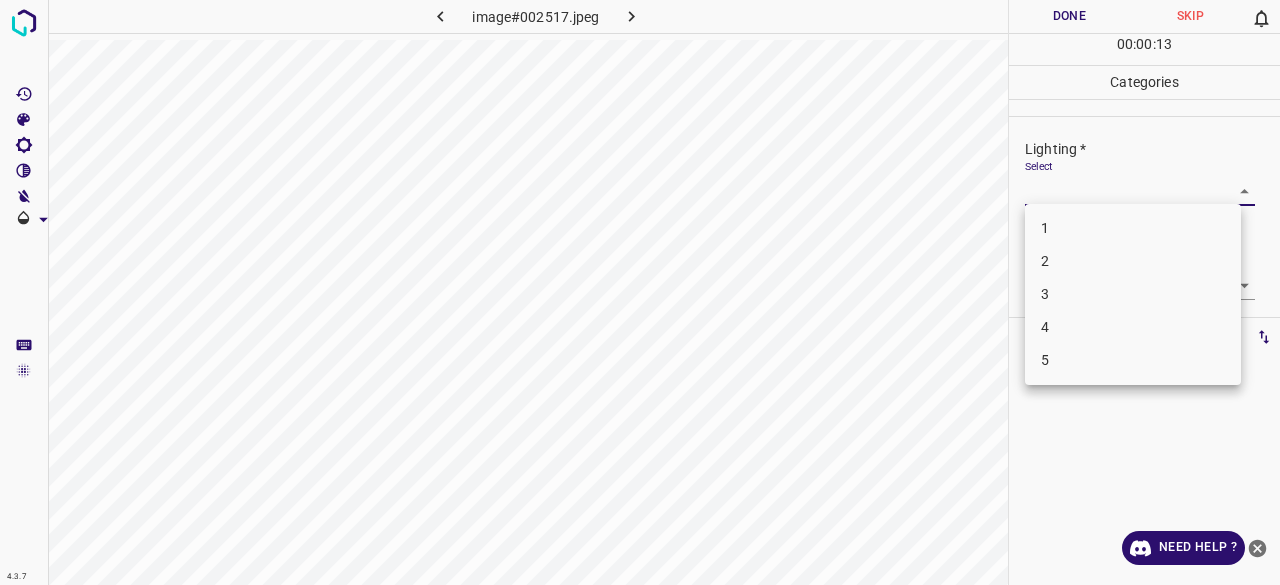 click on "4" at bounding box center [1133, 327] 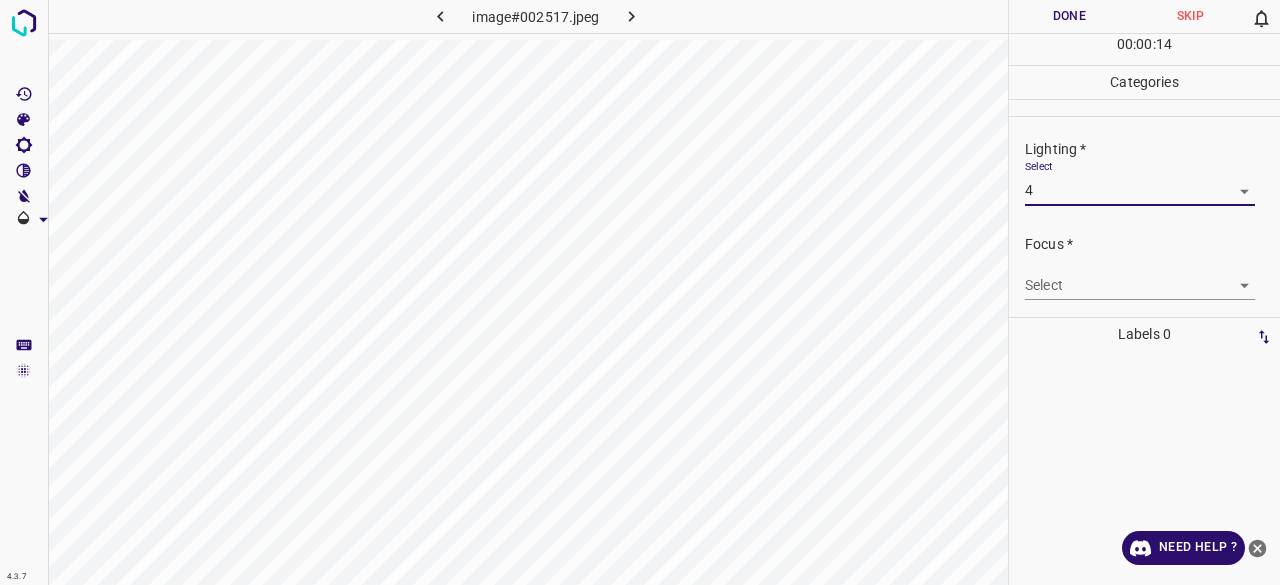click on "4.3.7 image#002517.jpeg Done Skip 0 00   : 00   : 14   Categories Lighting *  Select 4 4 Focus *  Select ​ Overall *  Select ​ Labels   0 Categories 1 Lighting 2 Focus 3 Overall Tools Space Change between modes (Draw & Edit) I Auto labeling R Restore zoom M Zoom in N Zoom out Delete Delete selecte label Filters Z Restore filters X Saturation filter C Brightness filter V Contrast filter B Gray scale filter General O Download Need Help ? - Text - Hide - Delete" at bounding box center [640, 292] 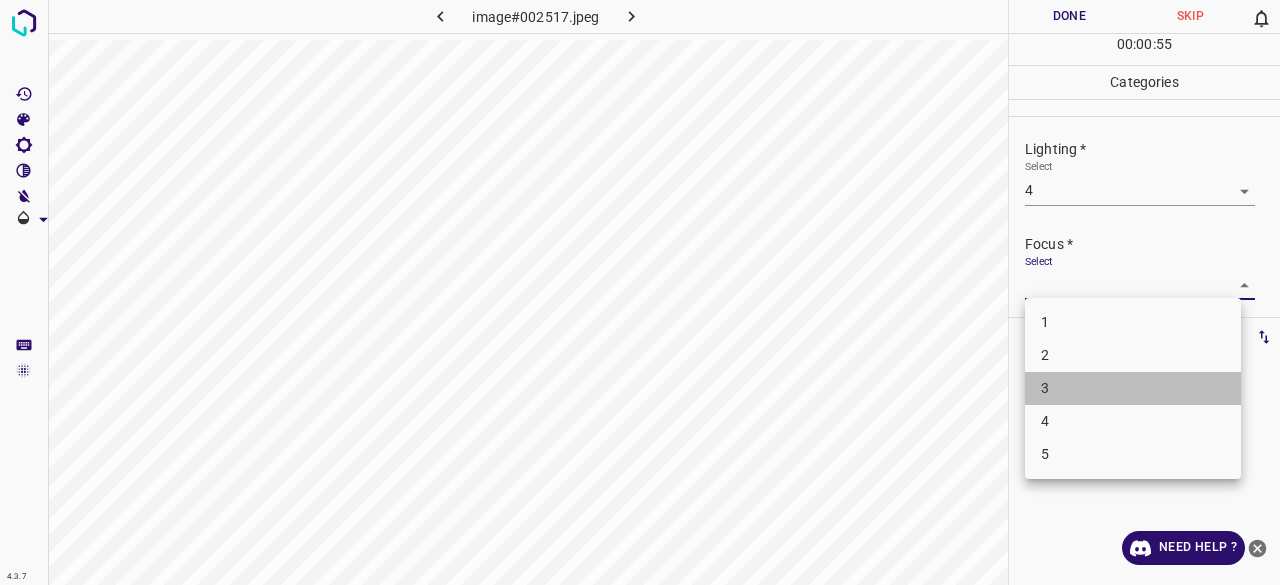 click on "3" at bounding box center (1133, 388) 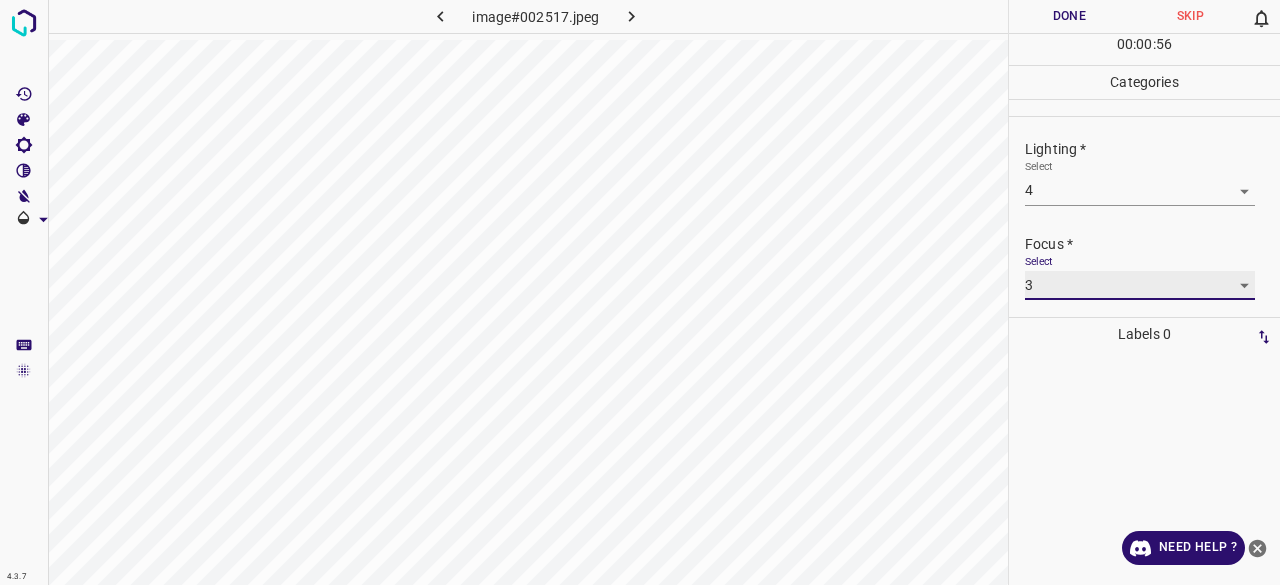 scroll, scrollTop: 98, scrollLeft: 0, axis: vertical 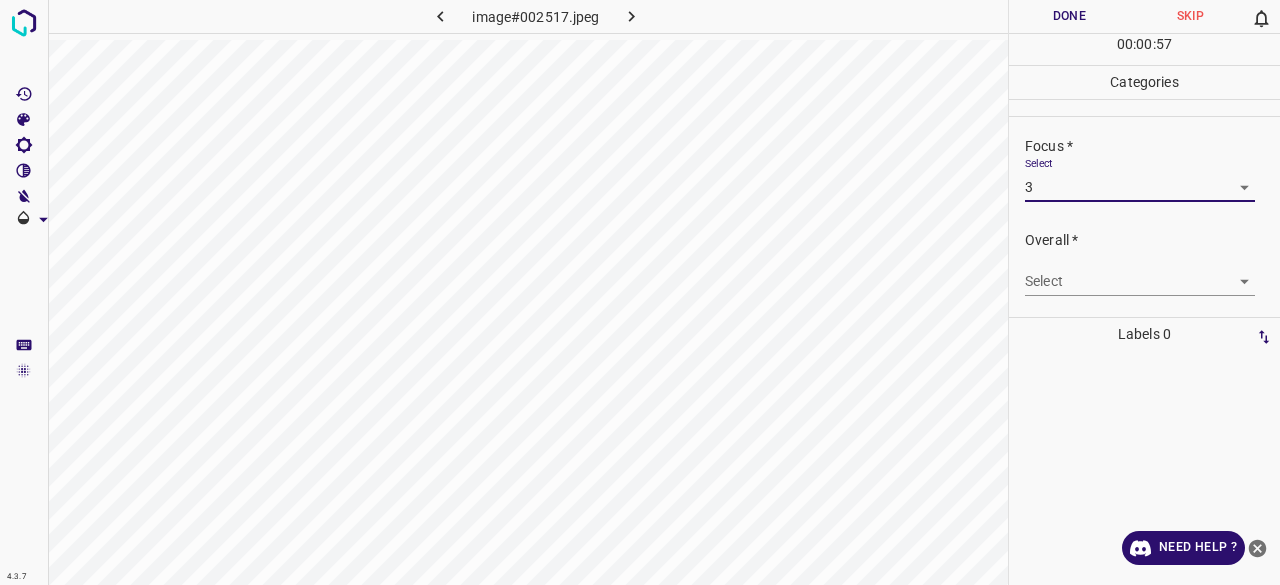 click on "4.3.7 image#002517.jpeg Done Skip 0 00   : 00   : 57   Categories Lighting *  Select 4 4 Focus *  Select 3 3 Overall *  Select ​ Labels   0 Categories 1 Lighting 2 Focus 3 Overall Tools Space Change between modes (Draw & Edit) I Auto labeling R Restore zoom M Zoom in N Zoom out Delete Delete selecte label Filters Z Restore filters X Saturation filter C Brightness filter V Contrast filter B Gray scale filter General O Download Need Help ? - Text - Hide - Delete" at bounding box center [640, 292] 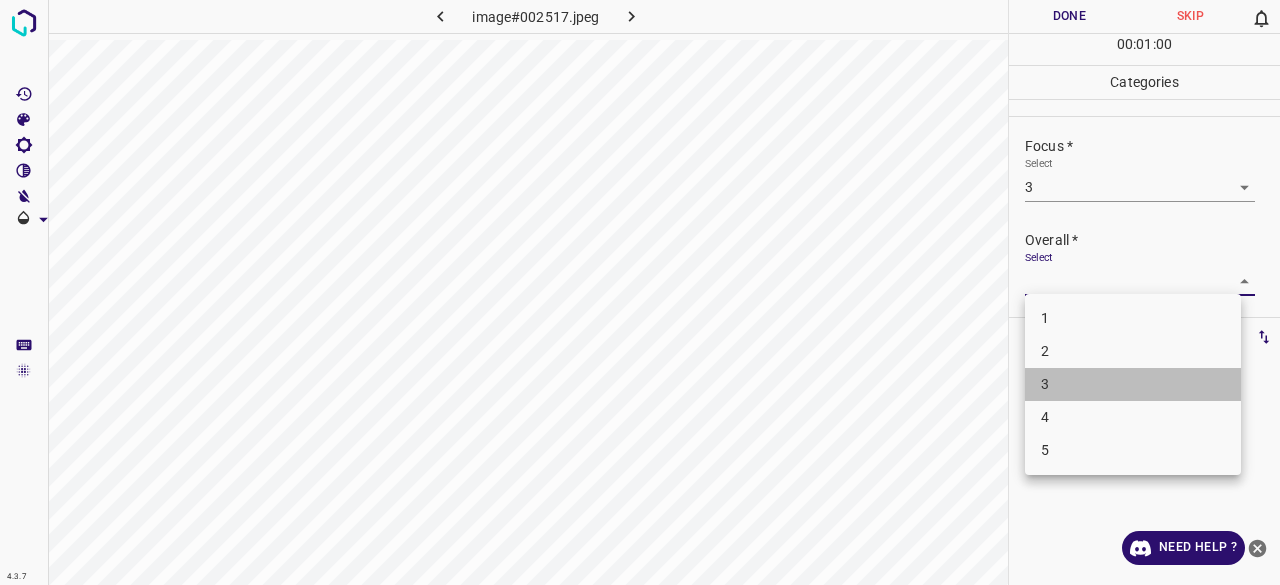 click on "3" at bounding box center (1133, 384) 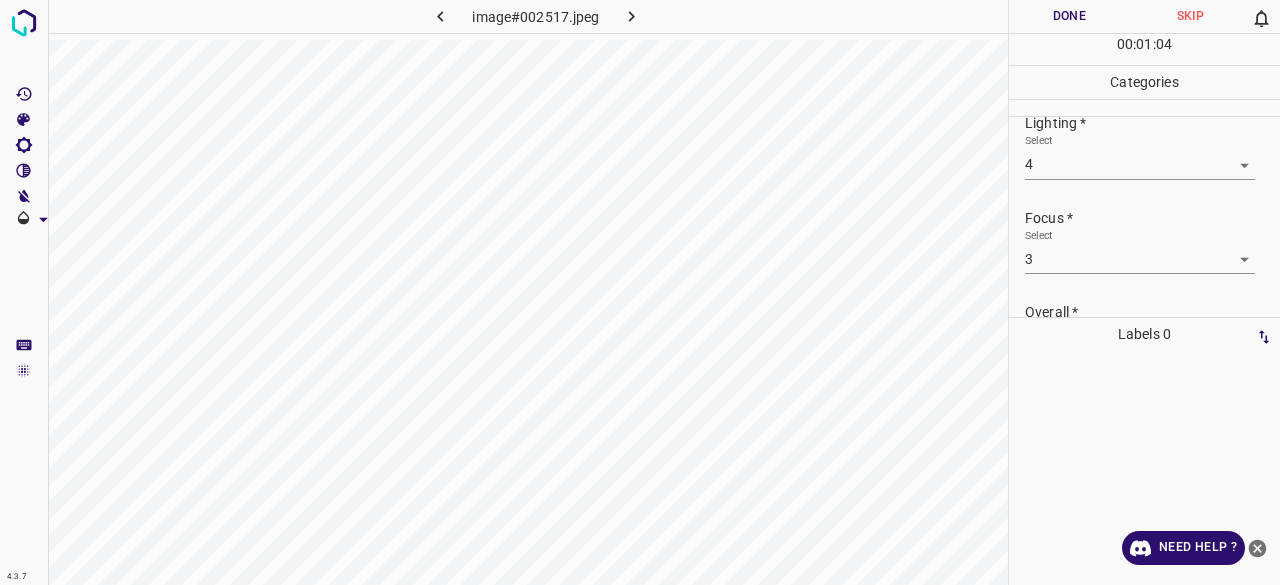 scroll, scrollTop: 0, scrollLeft: 0, axis: both 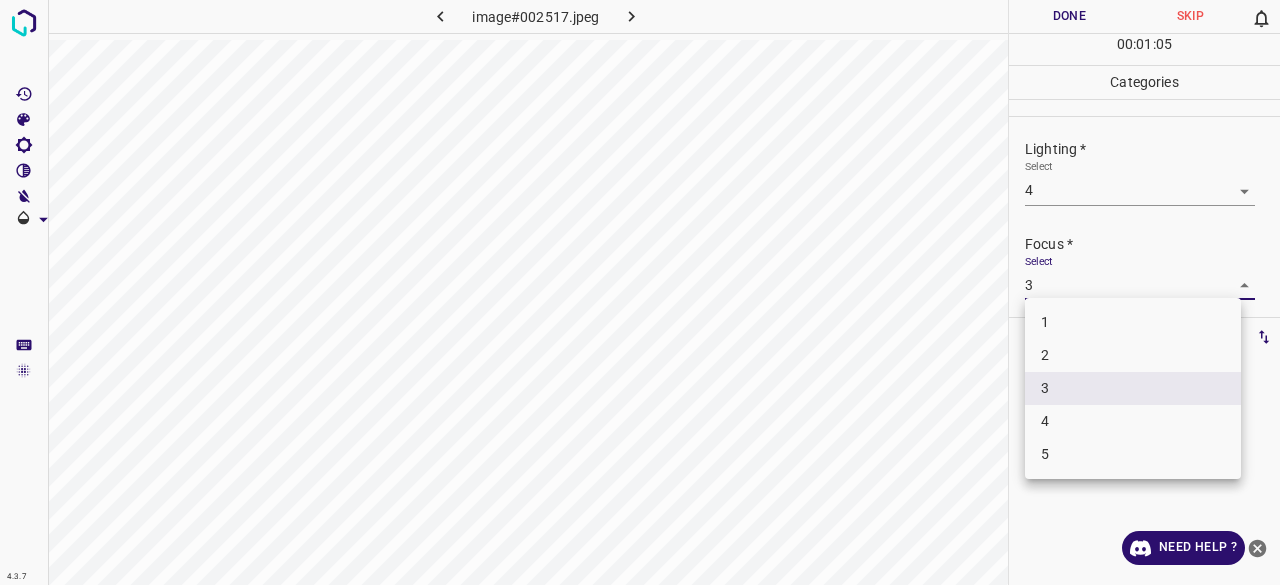 click on "4.3.7 image#002517.jpeg Done Skip 0 00   : 01   : 05   Categories Lighting *  Select 4 4 Focus *  Select 3 3 Overall *  Select 3 3 Labels   0 Categories 1 Lighting 2 Focus 3 Overall Tools Space Change between modes (Draw & Edit) I Auto labeling R Restore zoom M Zoom in N Zoom out Delete Delete selecte label Filters Z Restore filters X Saturation filter C Brightness filter V Contrast filter B Gray scale filter General O Download Need Help ? - Text - Hide - Delete 1 2 3 4 5" at bounding box center [640, 292] 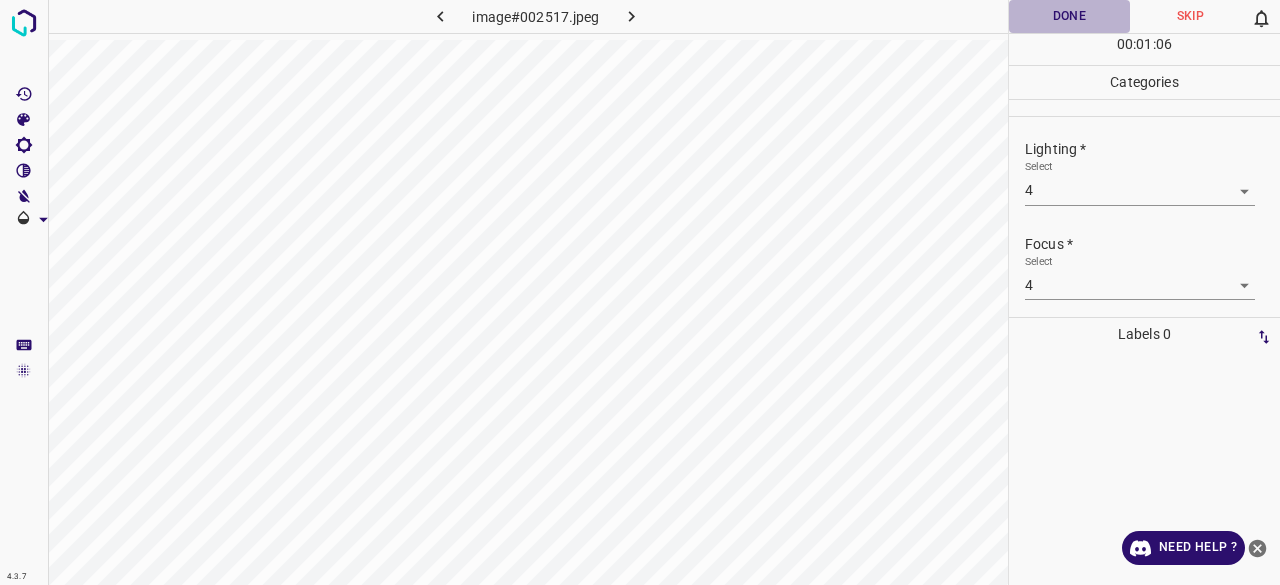 click on "Done" at bounding box center [1069, 16] 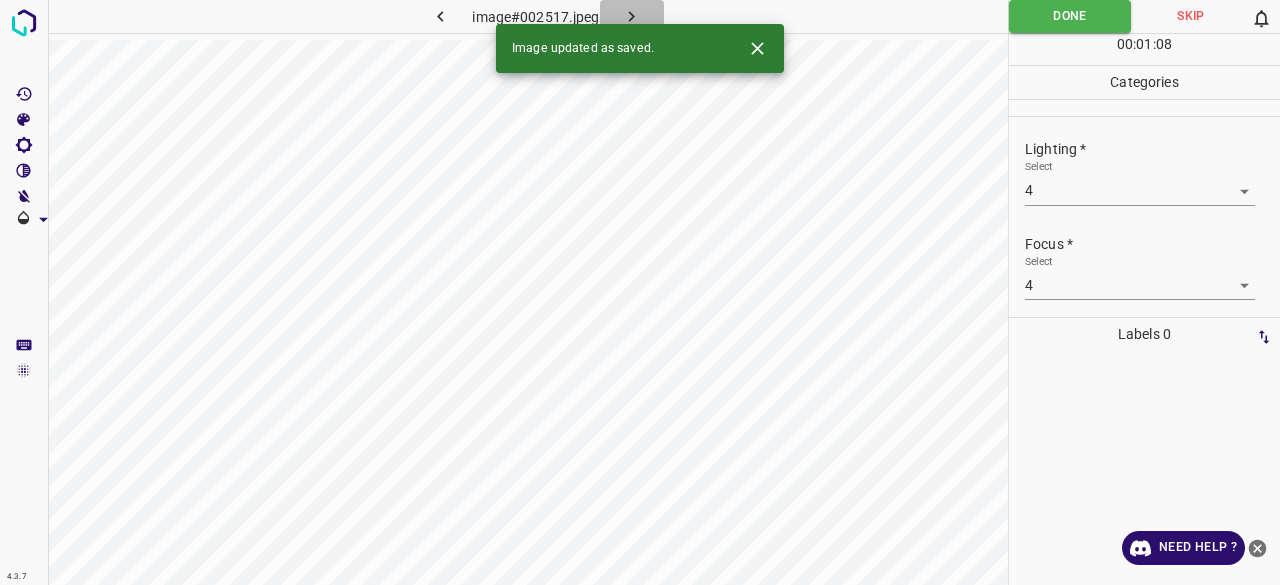 click 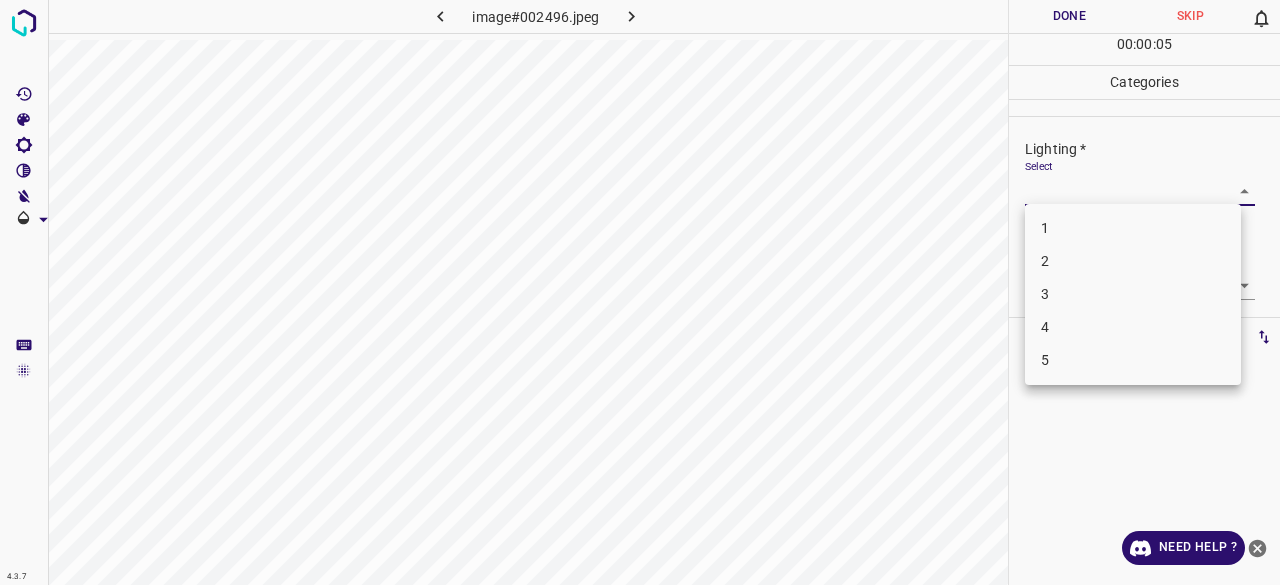 click on "4.3.7 image#002496.jpeg Done Skip 0 00   : 00   : 05   Categories Lighting *  Select ​ Focus *  Select ​ Overall *  Select ​ Labels   0 Categories 1 Lighting 2 Focus 3 Overall Tools Space Change between modes (Draw & Edit) I Auto labeling R Restore zoom M Zoom in N Zoom out Delete Delete selecte label Filters Z Restore filters X Saturation filter C Brightness filter V Contrast filter B Gray scale filter General O Download Need Help ? - Text - Hide - Delete 1 2 3 4 5" at bounding box center (640, 292) 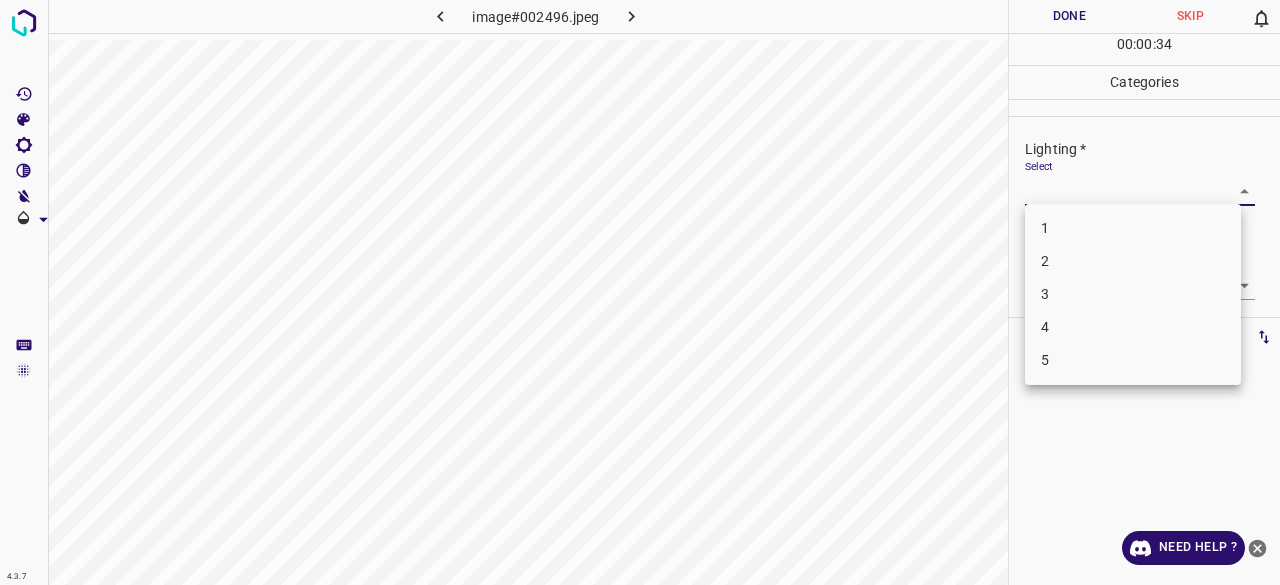 click on "4" at bounding box center [1133, 327] 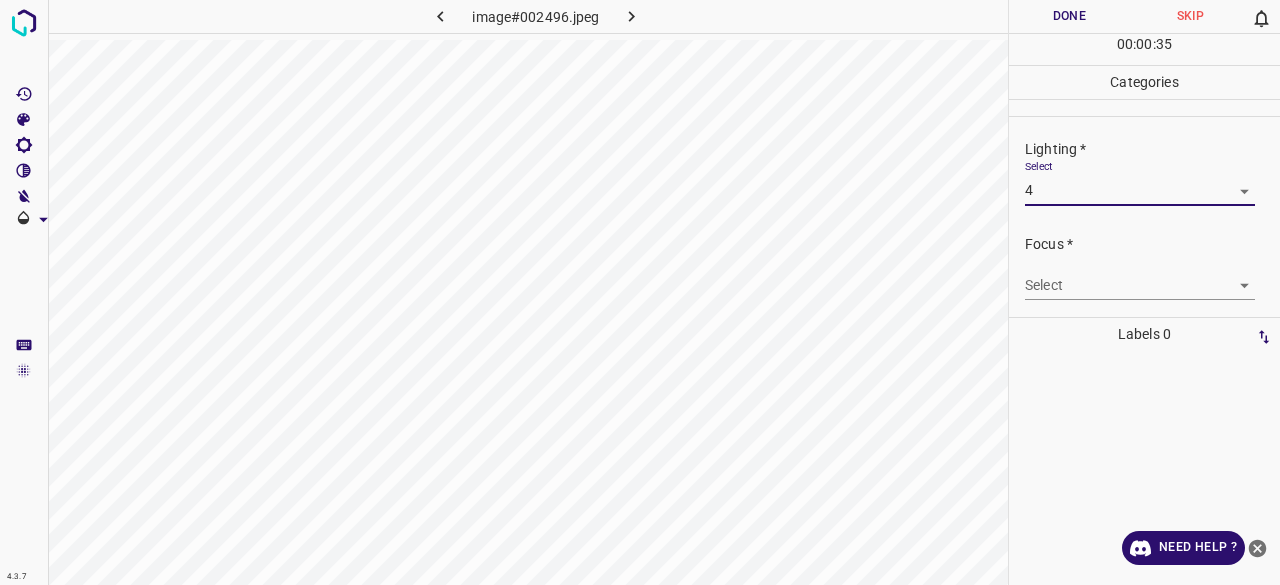 click on "4.3.7 image#002496.jpeg Done Skip 0 00   : 00   : 35   Categories Lighting *  Select 4 4 Focus *  Select ​ Overall *  Select ​ Labels   0 Categories 1 Lighting 2 Focus 3 Overall Tools Space Change between modes (Draw & Edit) I Auto labeling R Restore zoom M Zoom in N Zoom out Delete Delete selecte label Filters Z Restore filters X Saturation filter C Brightness filter V Contrast filter B Gray scale filter General O Download Need Help ? - Text - Hide - Delete" at bounding box center [640, 292] 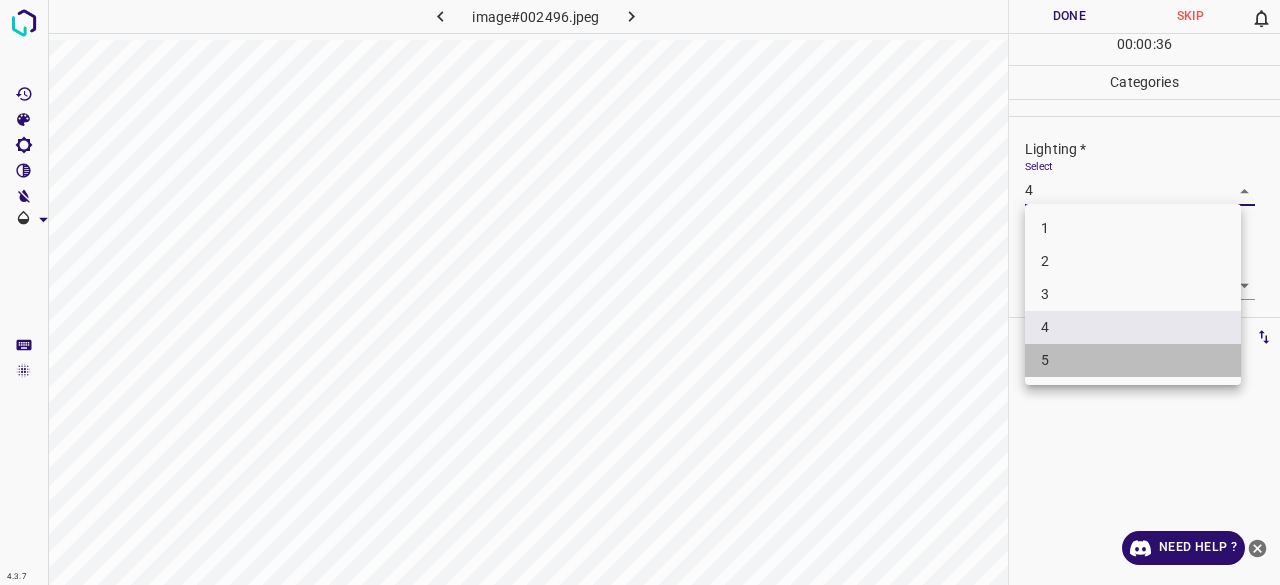 click on "5" at bounding box center [1133, 360] 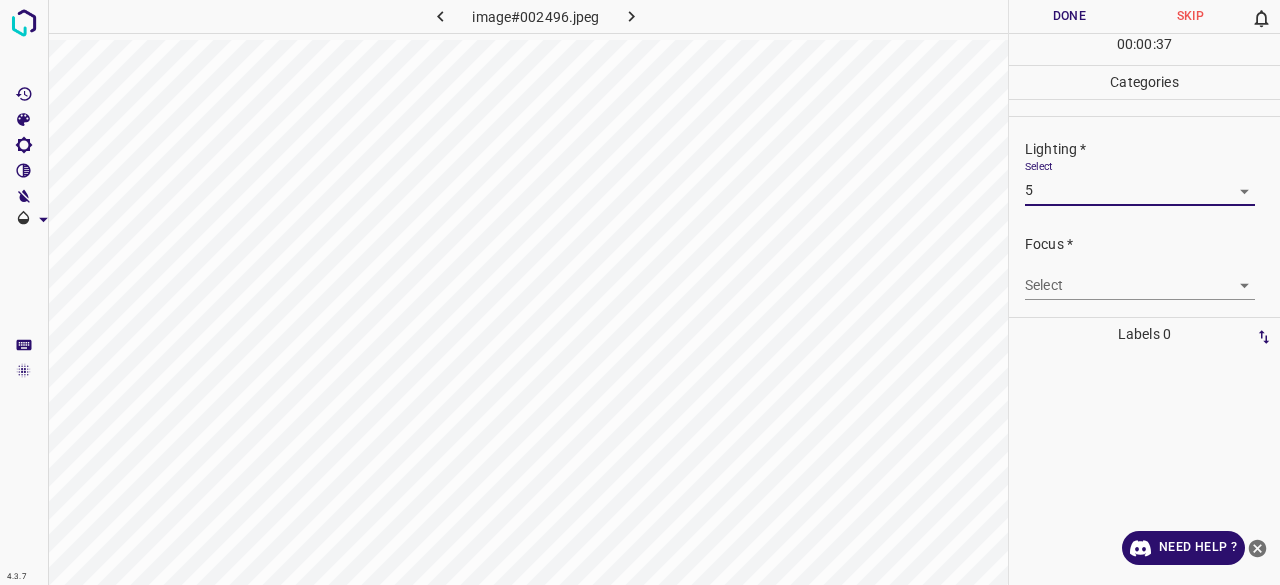 click on "4.3.7 image#002496.jpeg Done Skip 0 00   : 00   : 37   Categories Lighting *  Select 5 5 Focus *  Select ​ Overall *  Select ​ Labels   0 Categories 1 Lighting 2 Focus 3 Overall Tools Space Change between modes (Draw & Edit) I Auto labeling R Restore zoom M Zoom in N Zoom out Delete Delete selecte label Filters Z Restore filters X Saturation filter C Brightness filter V Contrast filter B Gray scale filter General O Download Need Help ? - Text - Hide - Delete" at bounding box center (640, 292) 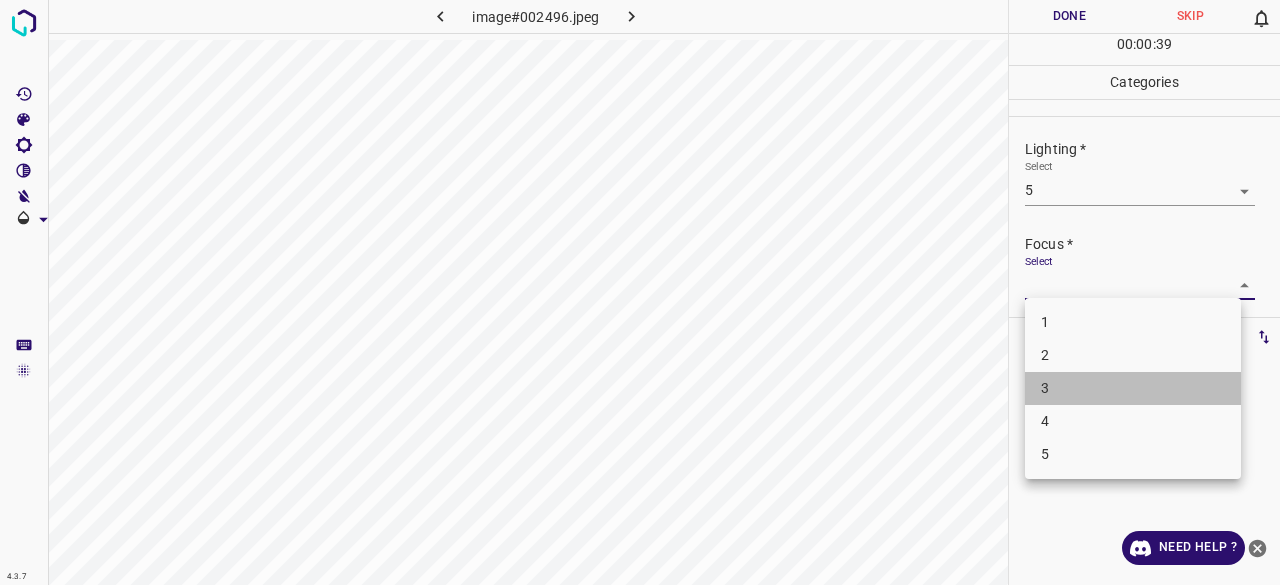 click on "3" at bounding box center (1133, 388) 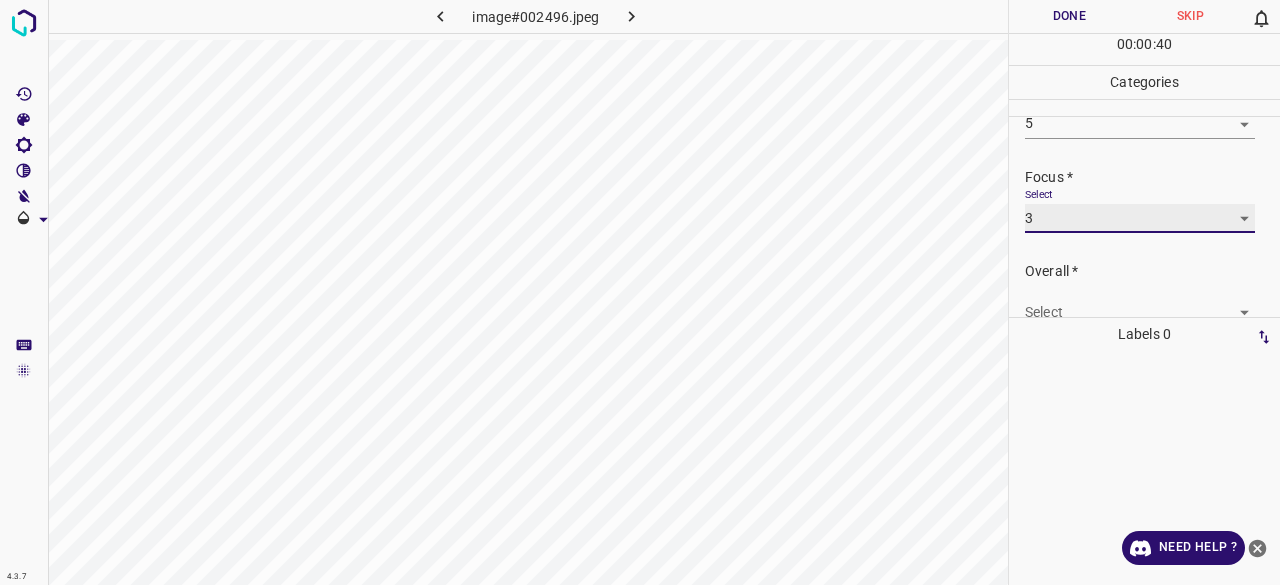 scroll, scrollTop: 98, scrollLeft: 0, axis: vertical 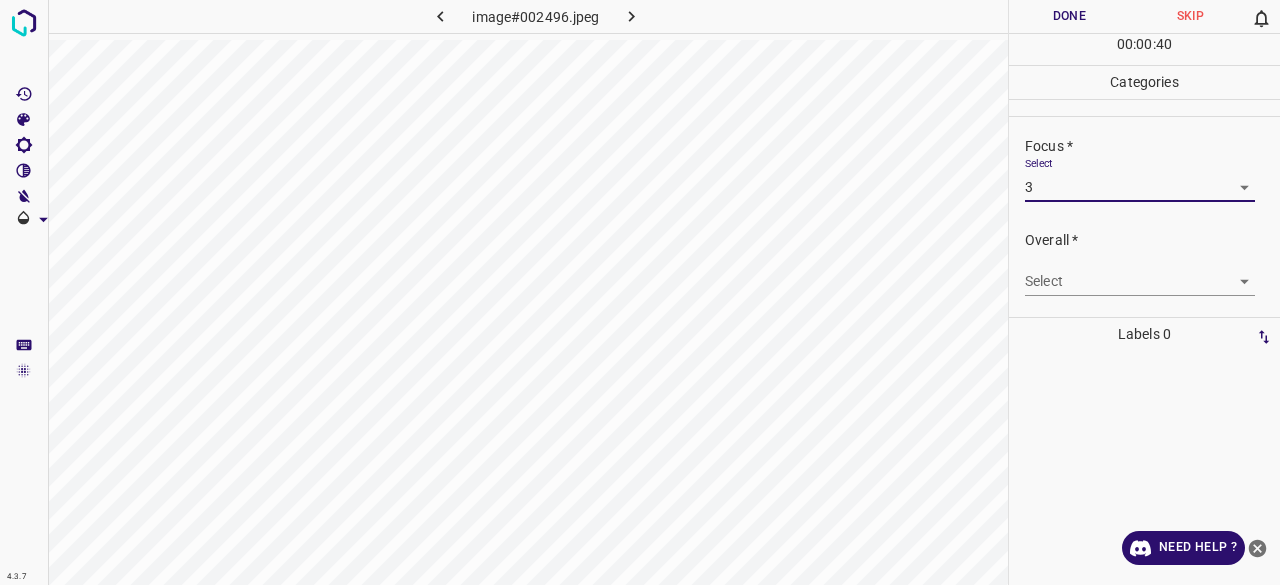click on "Overall *  Select ​" at bounding box center (1144, 263) 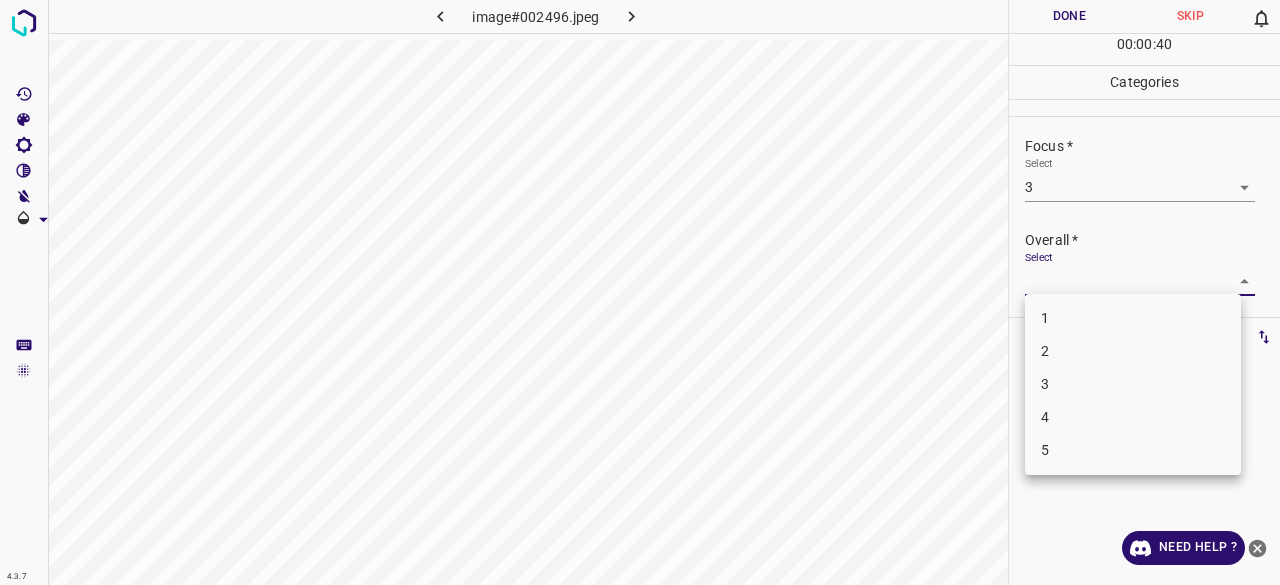 click on "4.3.7 image#002496.jpeg Done Skip 0 00   : 00   : 40   Categories Lighting *  Select 5 5 Focus *  Select 3 3 Overall *  Select ​ Labels   0 Categories 1 Lighting 2 Focus 3 Overall Tools Space Change between modes (Draw & Edit) I Auto labeling R Restore zoom M Zoom in N Zoom out Delete Delete selecte label Filters Z Restore filters X Saturation filter C Brightness filter V Contrast filter B Gray scale filter General O Download Need Help ? - Text - Hide - Delete 1 2 3 4 5" at bounding box center [640, 292] 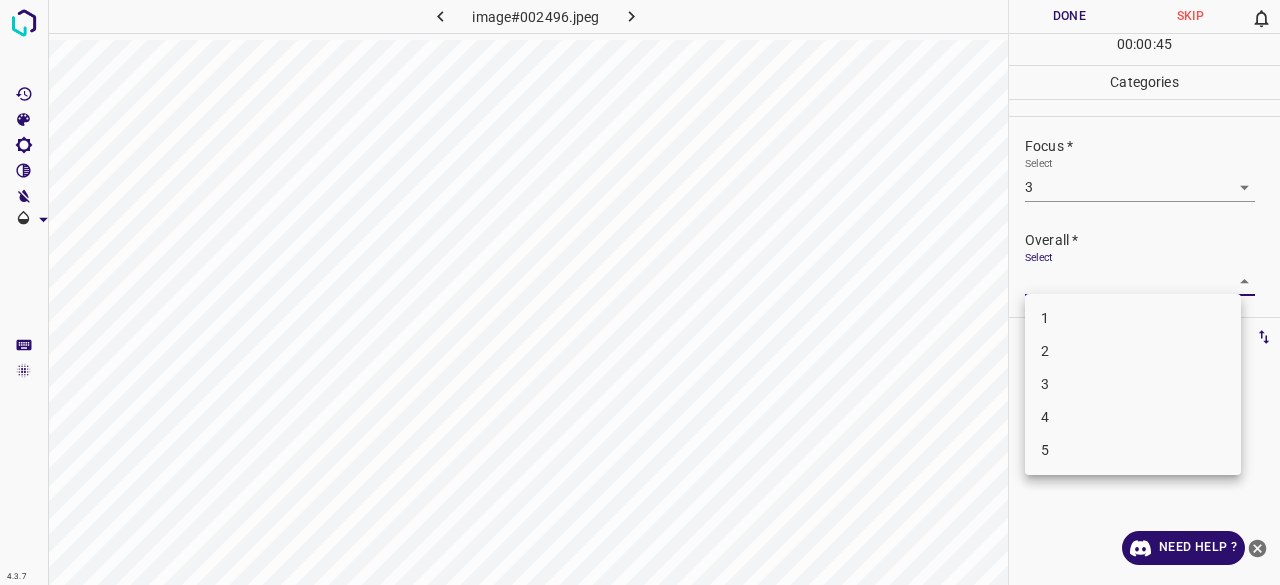 click on "4" at bounding box center (1133, 417) 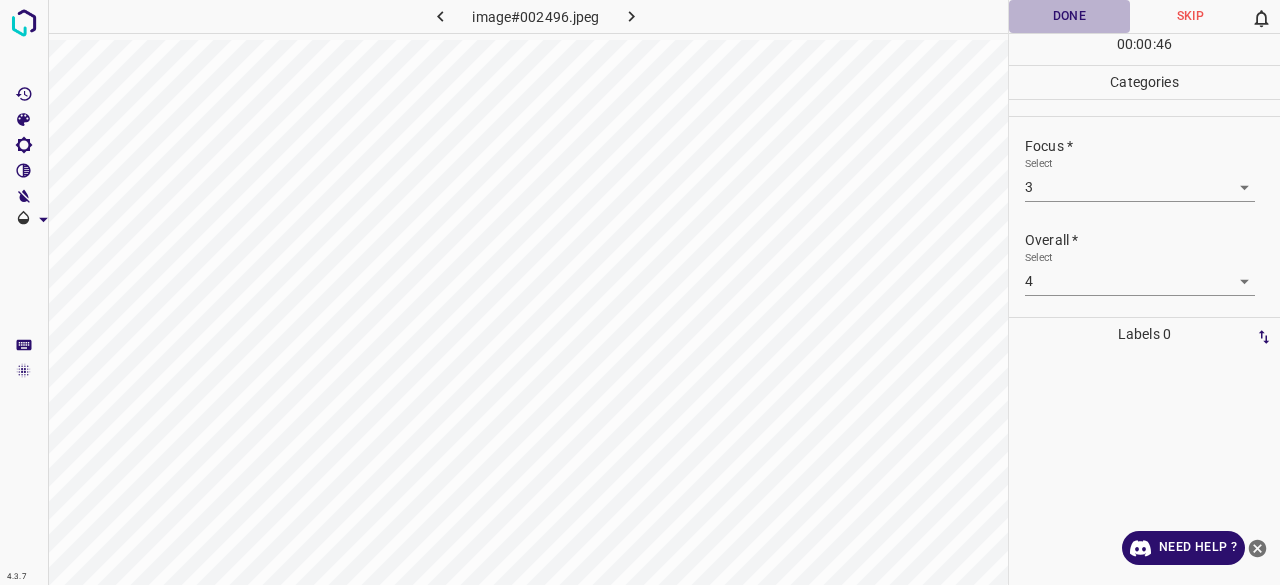 click on "Done" at bounding box center [1069, 16] 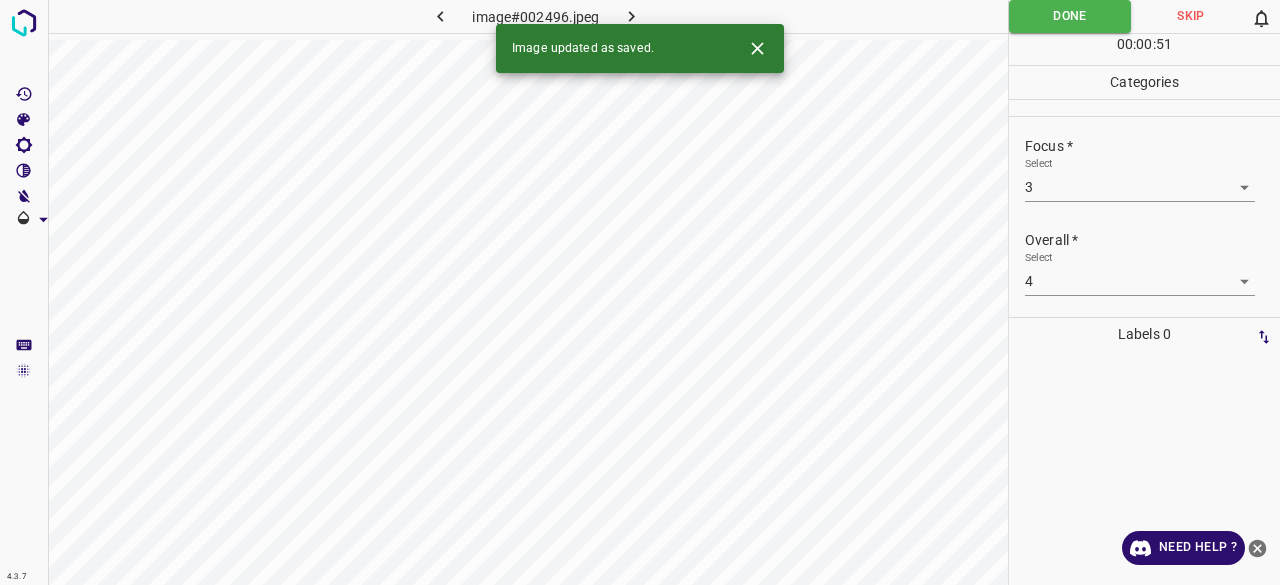 click 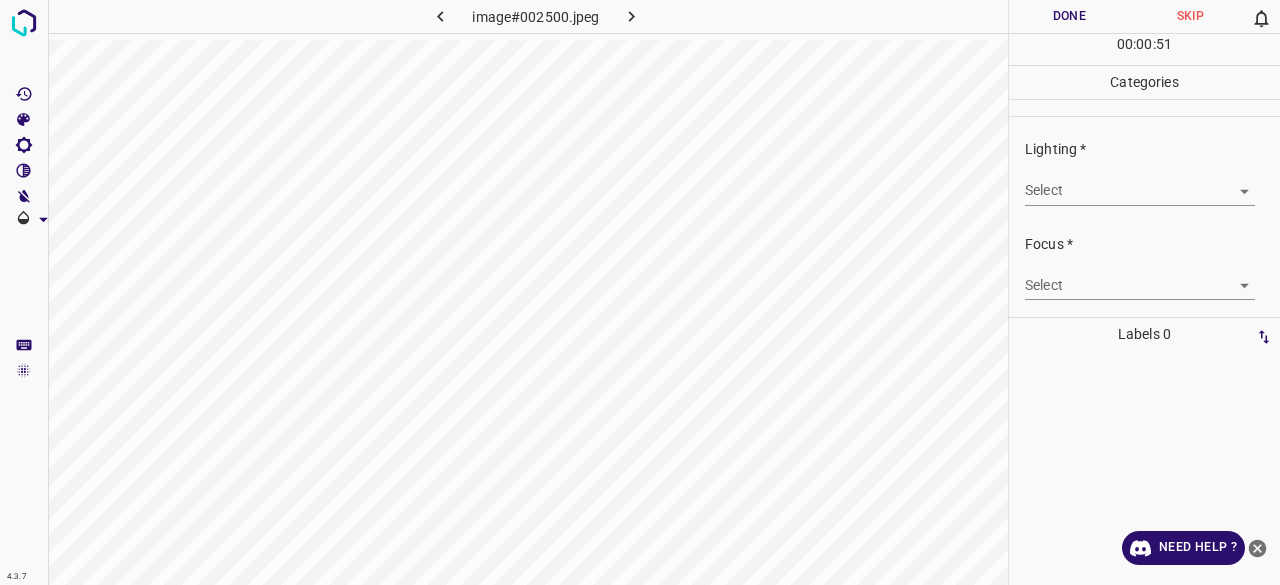 drag, startPoint x: 1082, startPoint y: 160, endPoint x: 1085, endPoint y: 188, distance: 28.160255 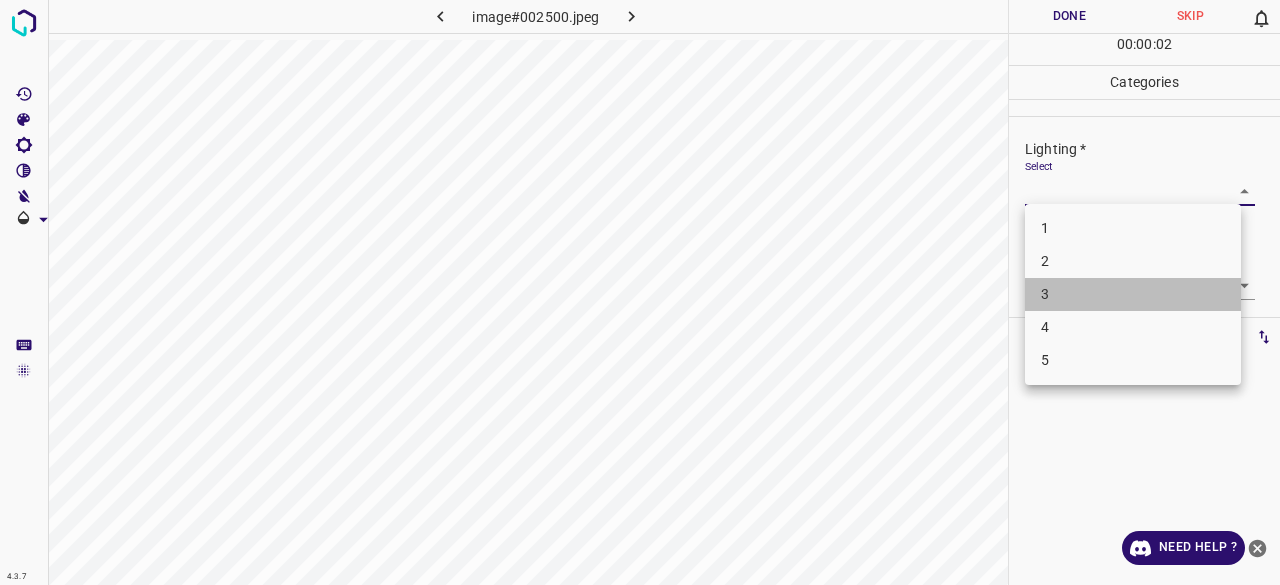 click on "3" at bounding box center [1133, 294] 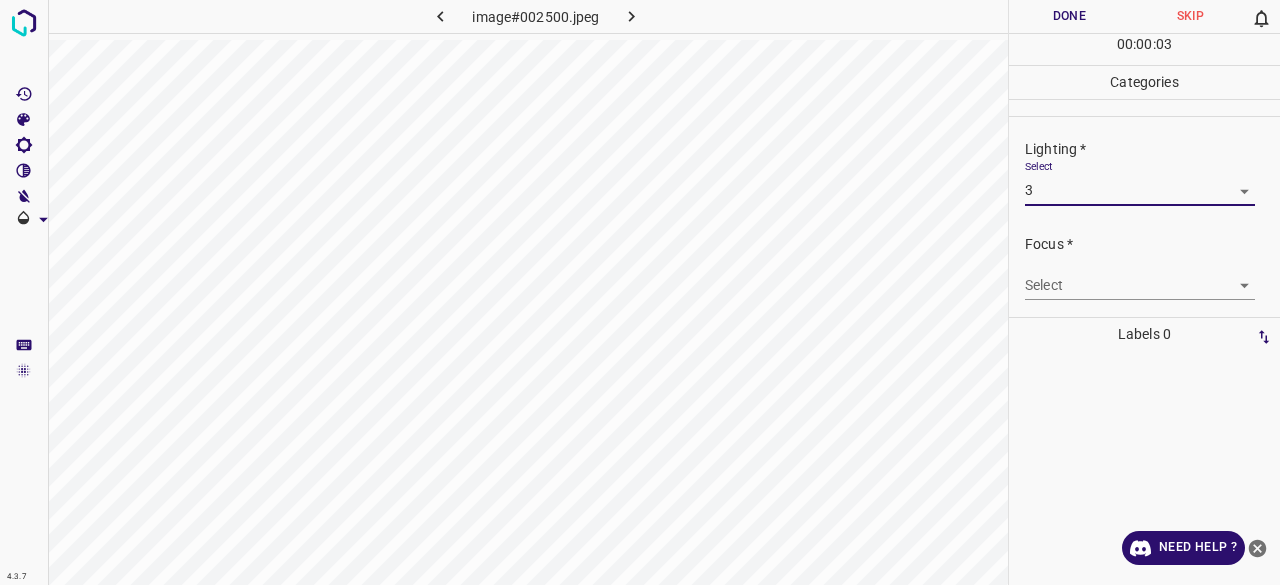 click on "4.3.7 image#002500.jpeg Done Skip 0 00   : 00   : 03   Categories Lighting *  Select 3 3 Focus *  Select ​ Overall *  Select ​ Labels   0 Categories 1 Lighting 2 Focus 3 Overall Tools Space Change between modes (Draw & Edit) I Auto labeling R Restore zoom M Zoom in N Zoom out Delete Delete selecte label Filters Z Restore filters X Saturation filter C Brightness filter V Contrast filter B Gray scale filter General O Download Need Help ? - Text - Hide - Delete" at bounding box center [640, 292] 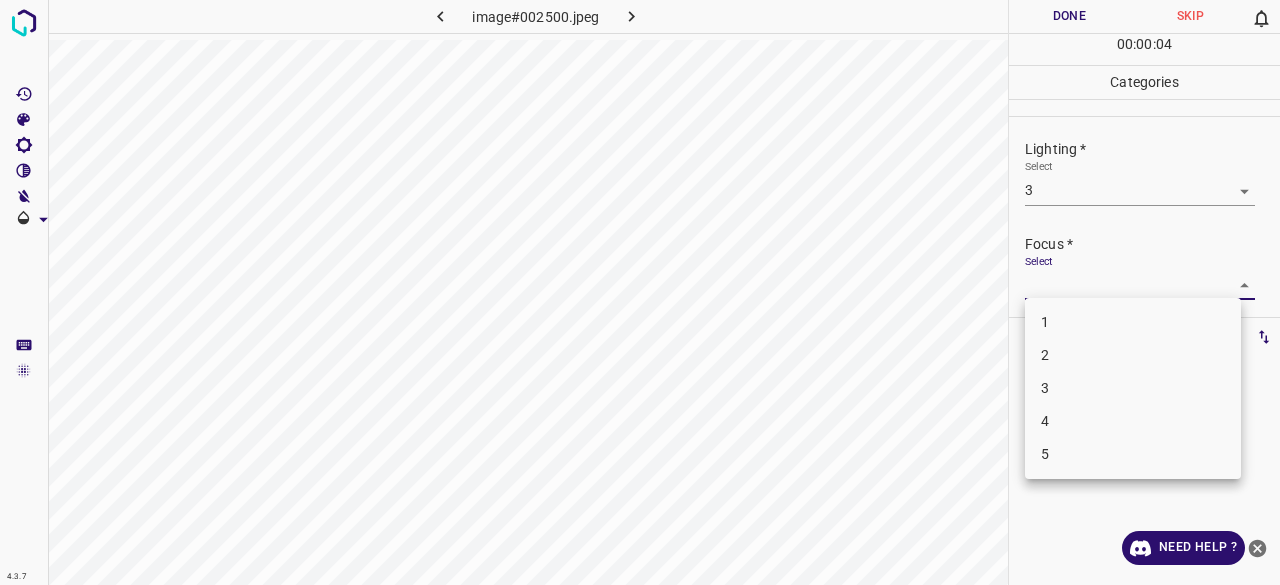 click on "2" at bounding box center [1133, 355] 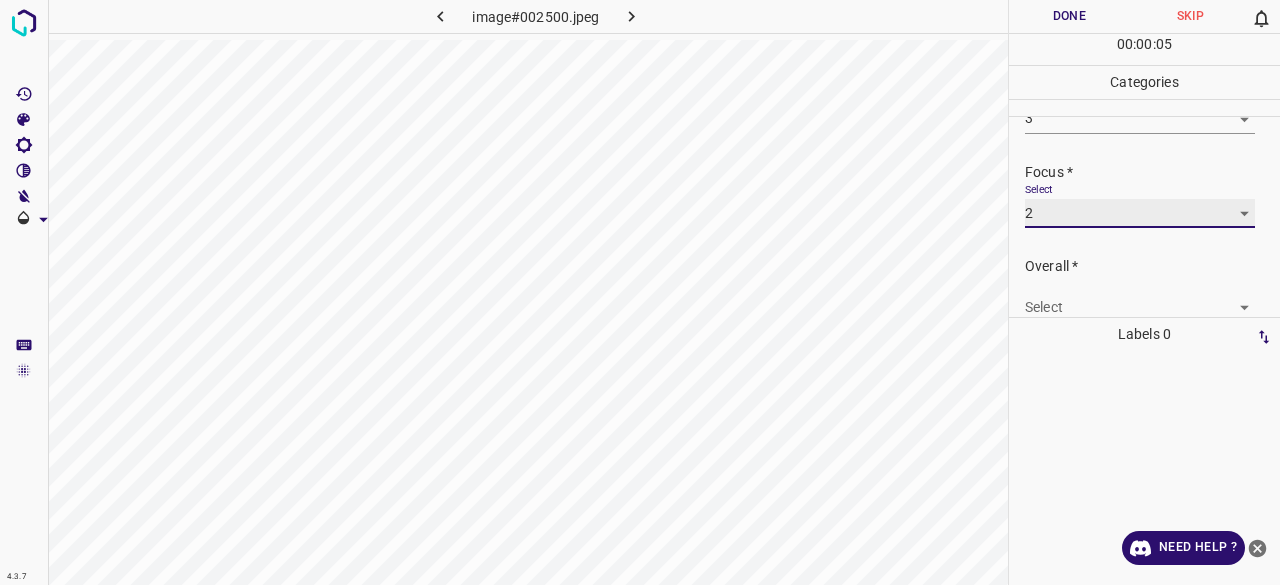scroll, scrollTop: 98, scrollLeft: 0, axis: vertical 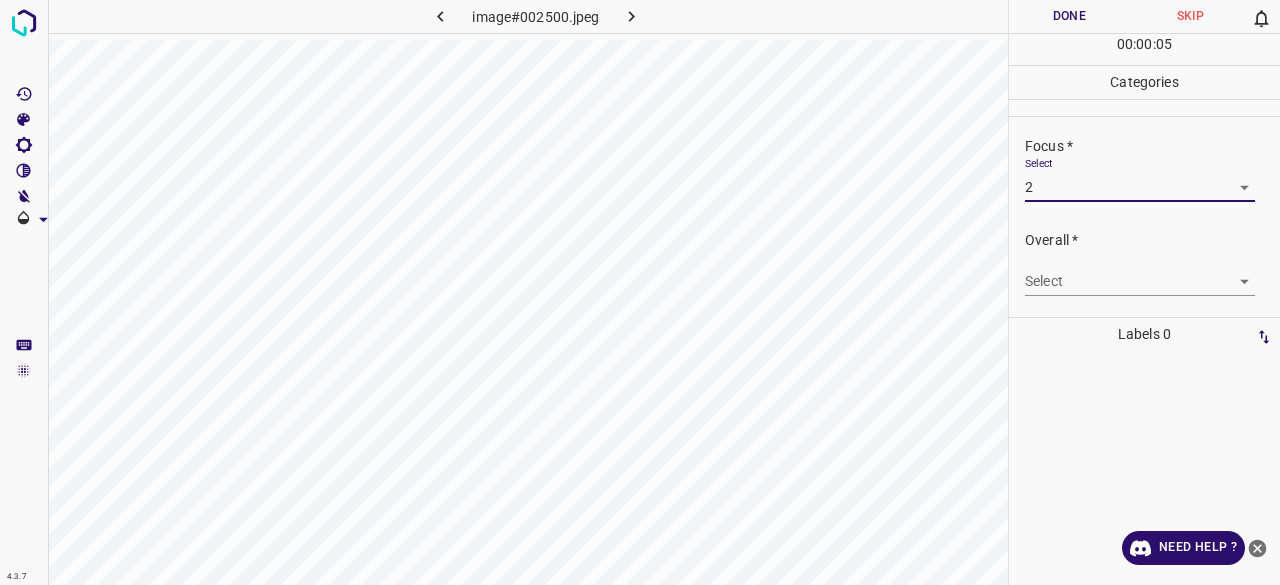 click on "4.3.7 image#002500.jpeg Done Skip 0 00   : 00   : 05   Categories Lighting *  Select 3 3 Focus *  Select 2 2 Overall *  Select ​ Labels   0 Categories 1 Lighting 2 Focus 3 Overall Tools Space Change between modes (Draw & Edit) I Auto labeling R Restore zoom M Zoom in N Zoom out Delete Delete selecte label Filters Z Restore filters X Saturation filter C Brightness filter V Contrast filter B Gray scale filter General O Download Need Help ? - Text - Hide - Delete" at bounding box center (640, 292) 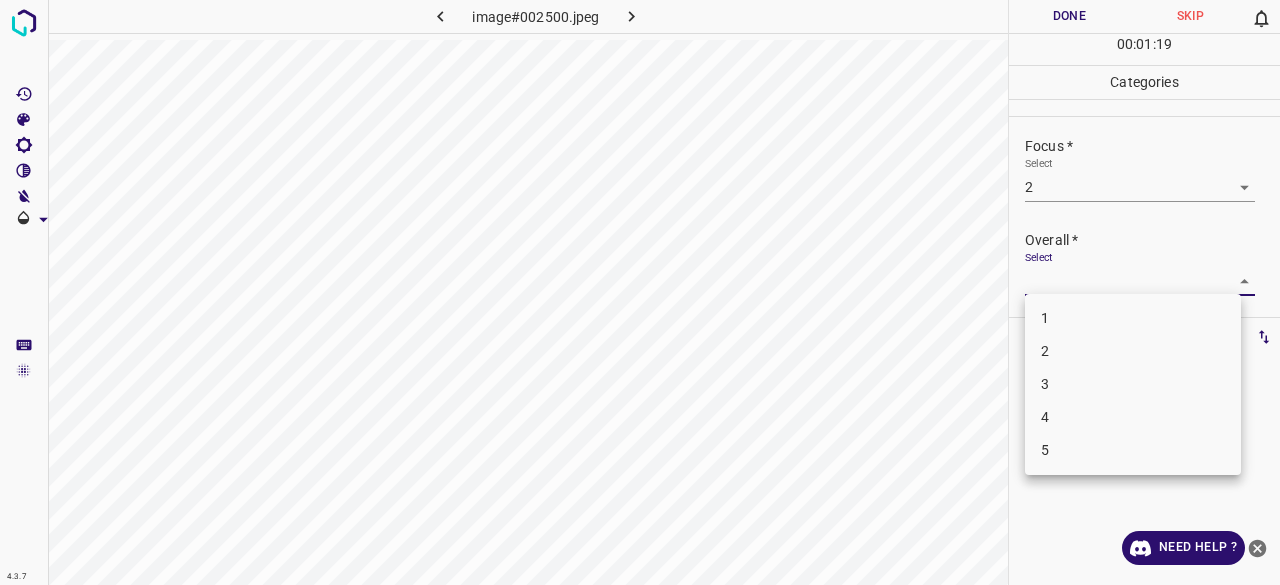 click on "3" at bounding box center (1133, 384) 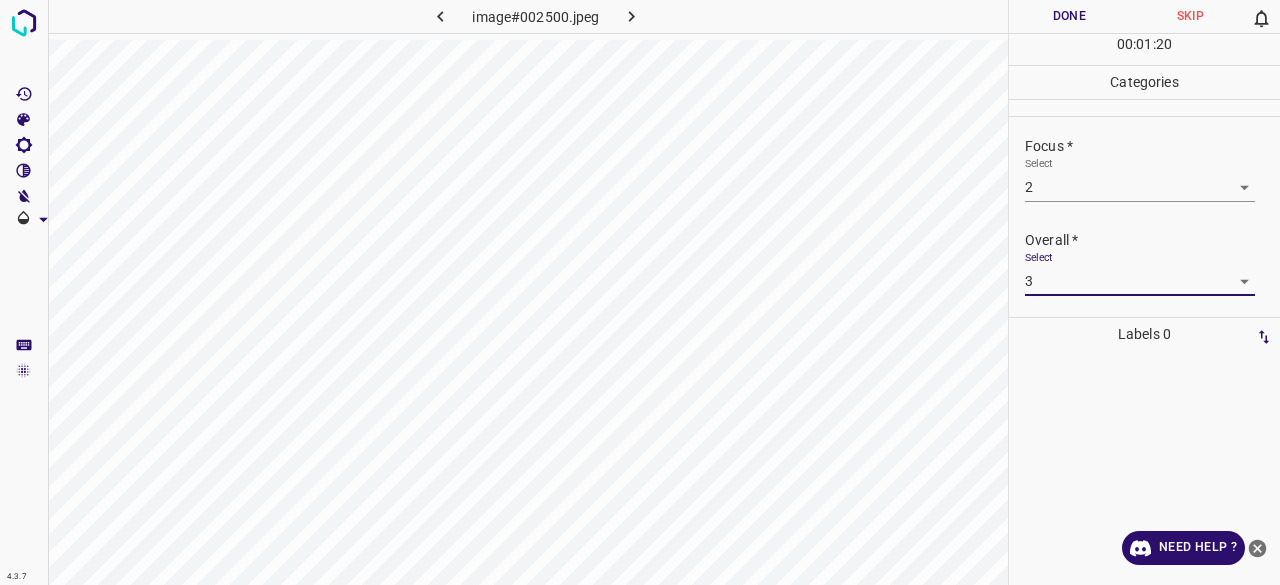 click on "Done" at bounding box center [1069, 16] 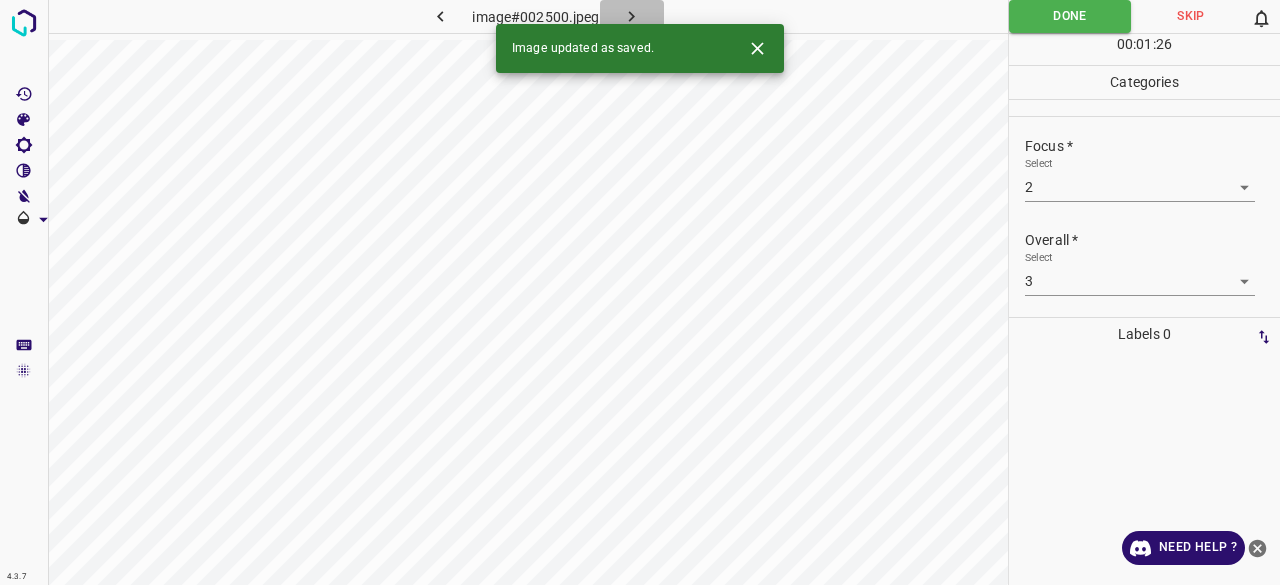 click 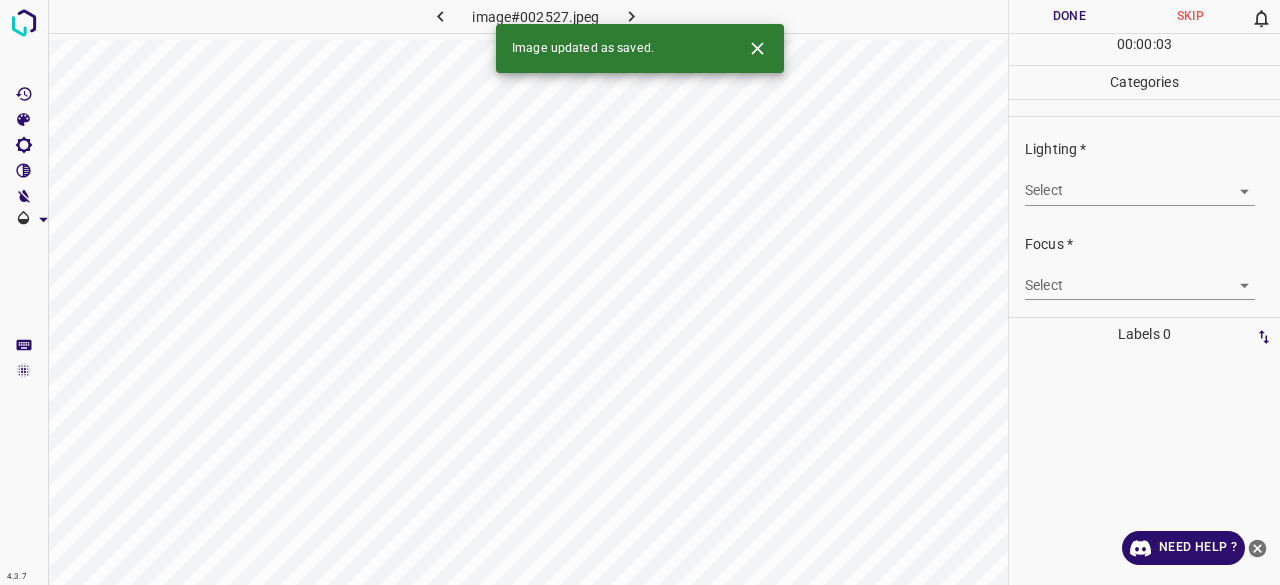 click on "4.3.7 image#002527.jpeg Done Skip 0 00   : 00   : 03   Categories Lighting *  Select ​ Focus *  Select ​ Overall *  Select ​ Labels   0 Categories 1 Lighting 2 Focus 3 Overall Tools Space Change between modes (Draw & Edit) I Auto labeling R Restore zoom M Zoom in N Zoom out Delete Delete selecte label Filters Z Restore filters X Saturation filter C Brightness filter V Contrast filter B Gray scale filter General O Download Image updated as saved. Need Help ? - Text - Hide - Delete" at bounding box center [640, 292] 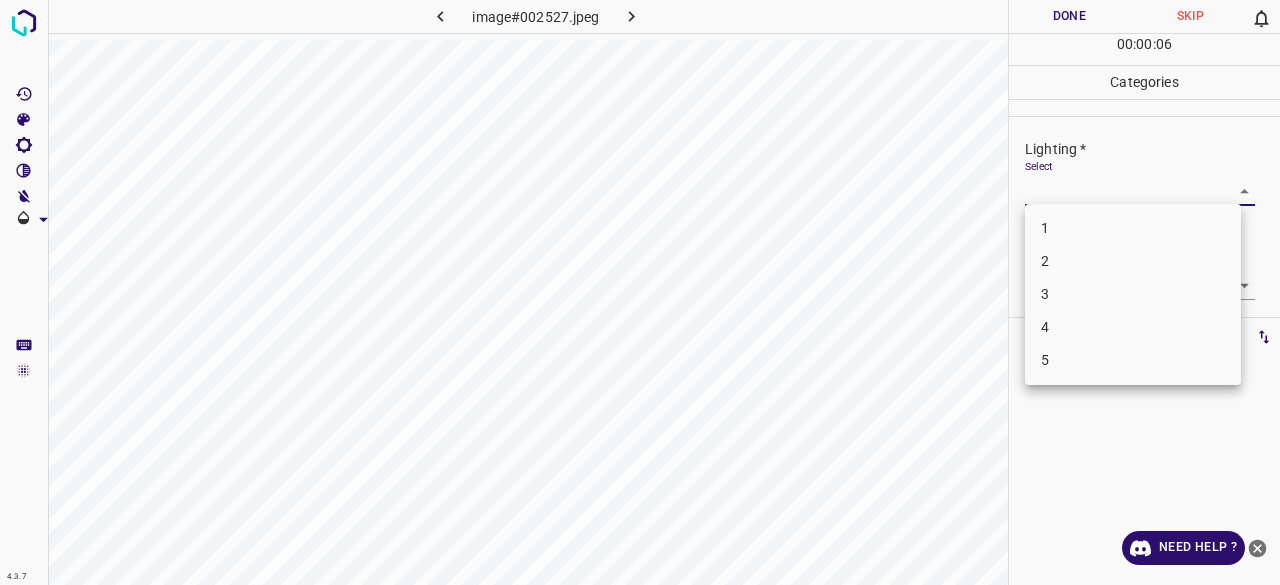 click on "3" at bounding box center [1133, 294] 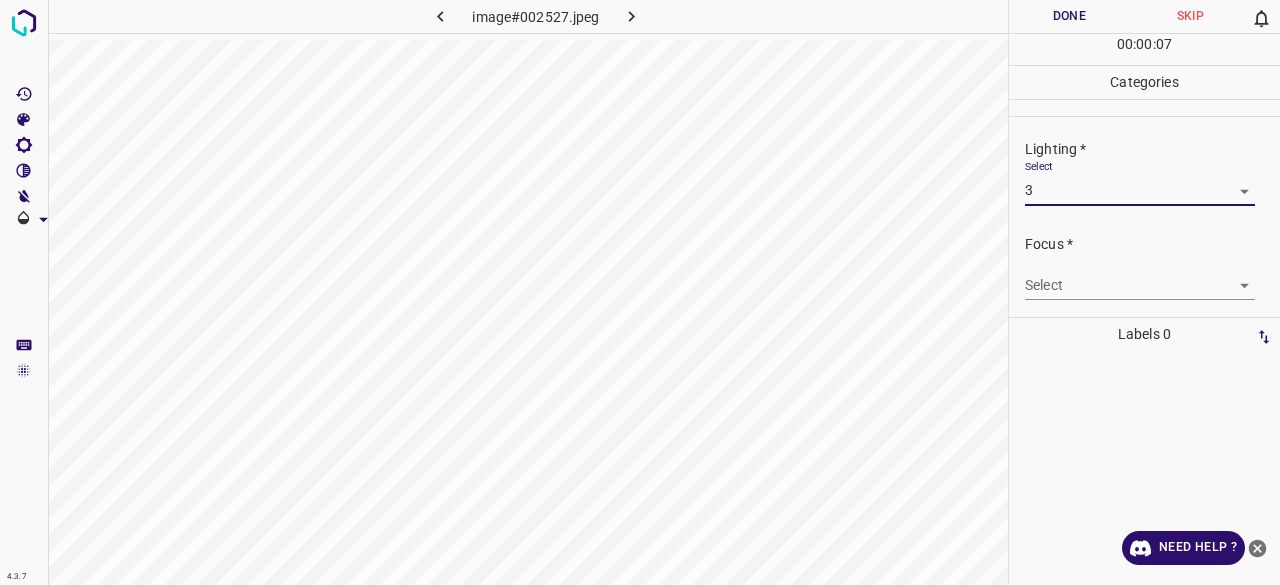 click on "4.3.7 image#002527.jpeg Done Skip 0 00   : 00   : 07   Categories Lighting *  Select 3 3 Focus *  Select ​ Overall *  Select ​ Labels   0 Categories 1 Lighting 2 Focus 3 Overall Tools Space Change between modes (Draw & Edit) I Auto labeling R Restore zoom M Zoom in N Zoom out Delete Delete selecte label Filters Z Restore filters X Saturation filter C Brightness filter V Contrast filter B Gray scale filter General O Download Need Help ? - Text - Hide - Delete" at bounding box center (640, 292) 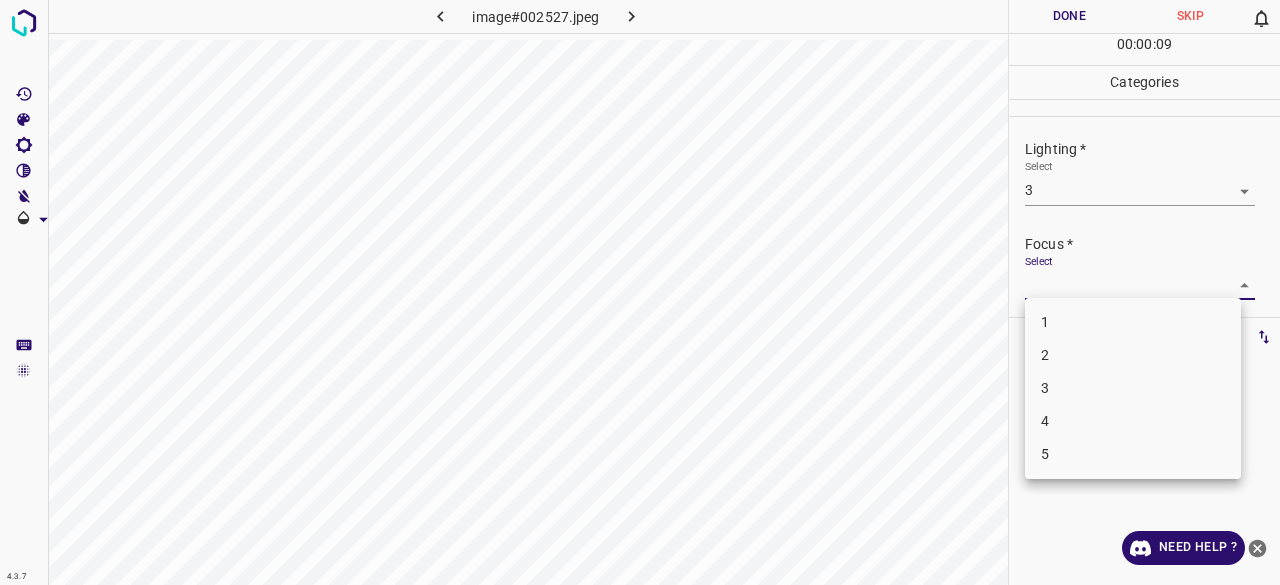 click on "3" at bounding box center [1133, 388] 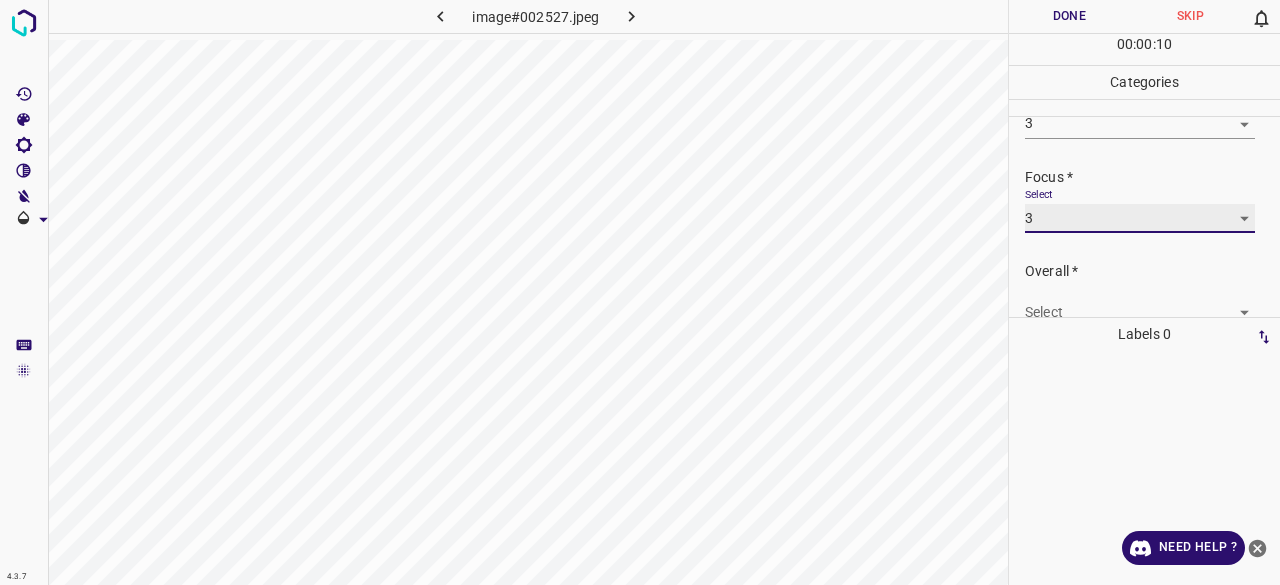 scroll, scrollTop: 98, scrollLeft: 0, axis: vertical 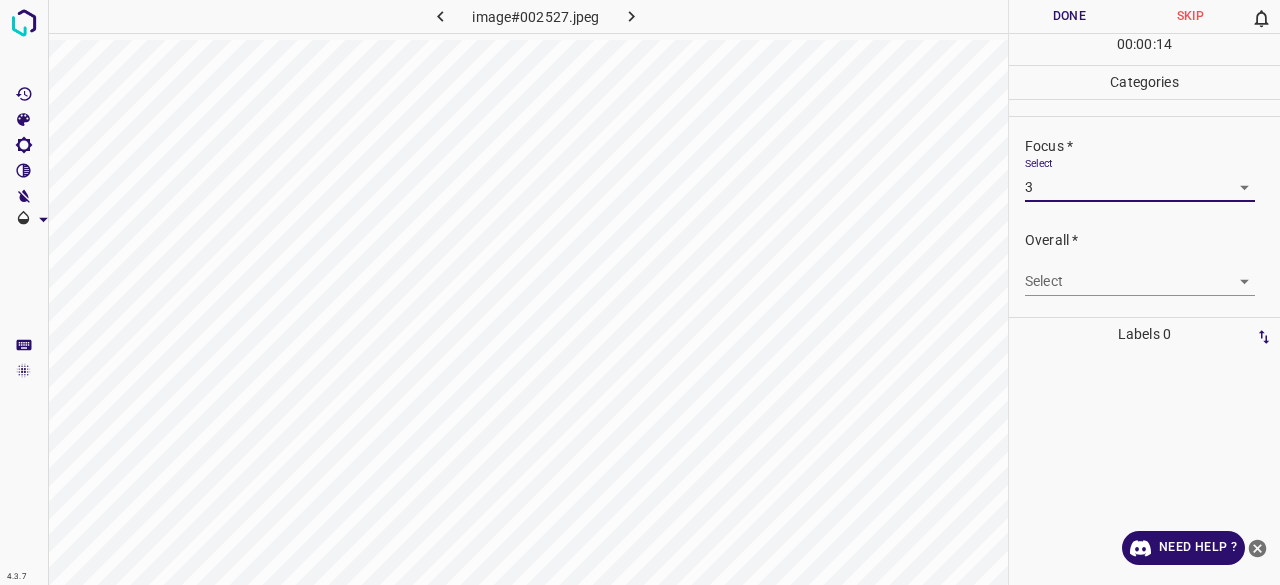 click on "4.3.7 image#002527.jpeg Done Skip 0 00   : 00   : 14   Categories Lighting *  Select 3 3 Focus *  Select 3 3 Overall *  Select ​ Labels   0 Categories 1 Lighting 2 Focus 3 Overall Tools Space Change between modes (Draw & Edit) I Auto labeling R Restore zoom M Zoom in N Zoom out Delete Delete selecte label Filters Z Restore filters X Saturation filter C Brightness filter V Contrast filter B Gray scale filter General O Download Need Help ? - Text - Hide - Delete" at bounding box center (640, 292) 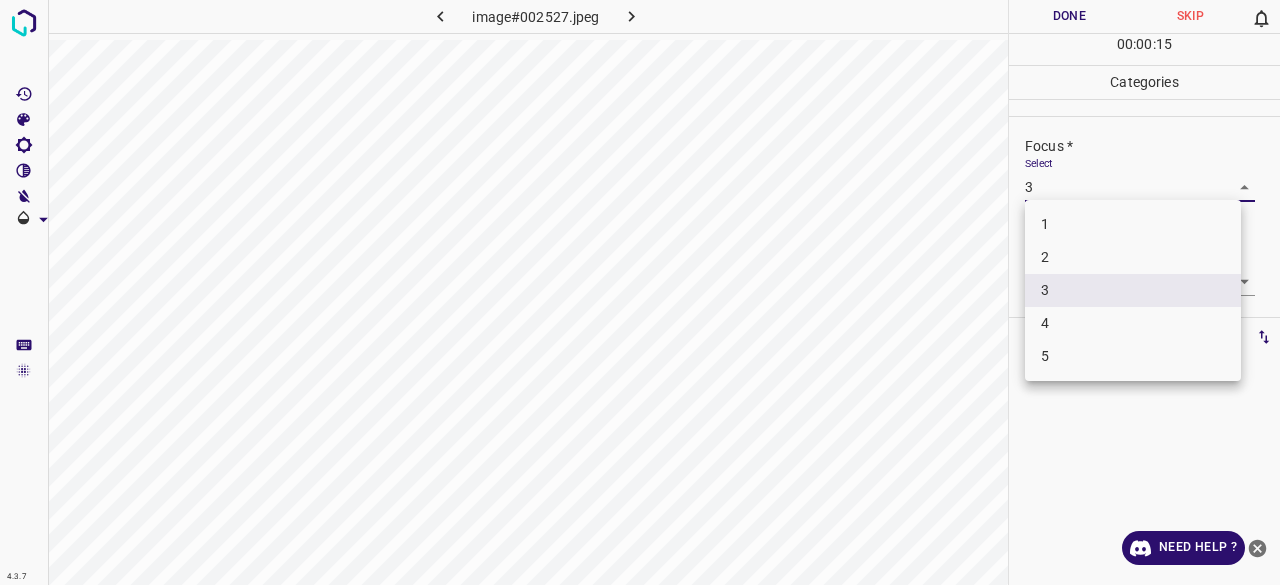 click on "4" at bounding box center (1133, 323) 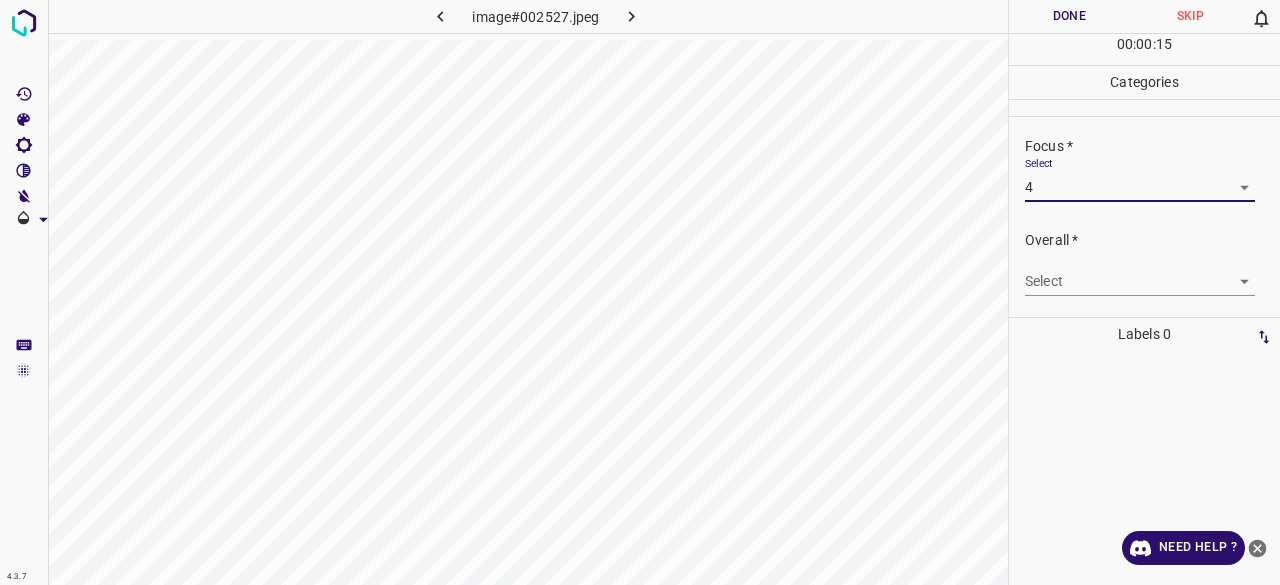 click on "4.3.7 image#002527.jpeg Done Skip 0 00   : 00   : 15   Categories Lighting *  Select 3 3 Focus *  Select 4 4 Overall *  Select ​ Labels   0 Categories 1 Lighting 2 Focus 3 Overall Tools Space Change between modes (Draw & Edit) I Auto labeling R Restore zoom M Zoom in N Zoom out Delete Delete selecte label Filters Z Restore filters X Saturation filter C Brightness filter V Contrast filter B Gray scale filter General O Download Need Help ? - Text - Hide - Delete" at bounding box center [640, 292] 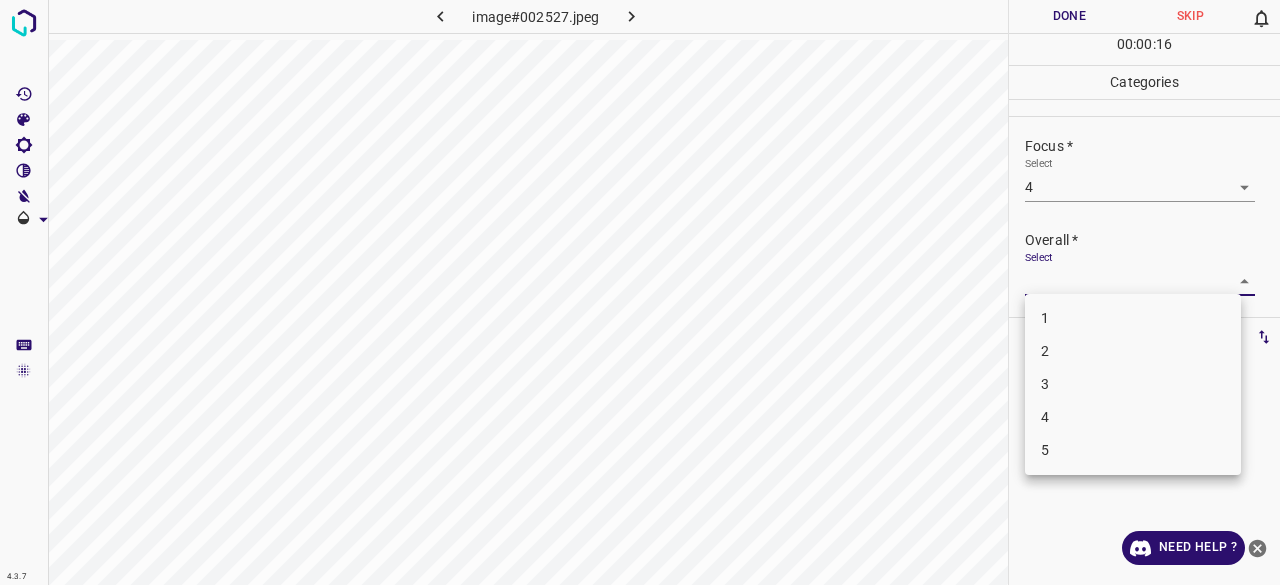 click on "3" at bounding box center [1133, 384] 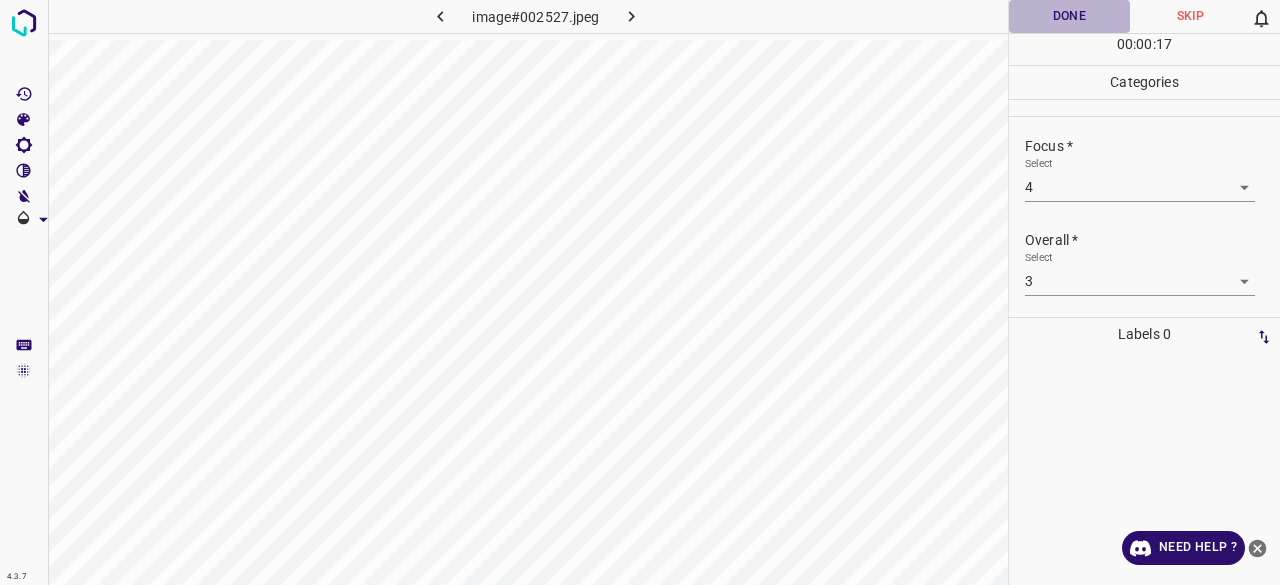 click on "Done" at bounding box center [1069, 16] 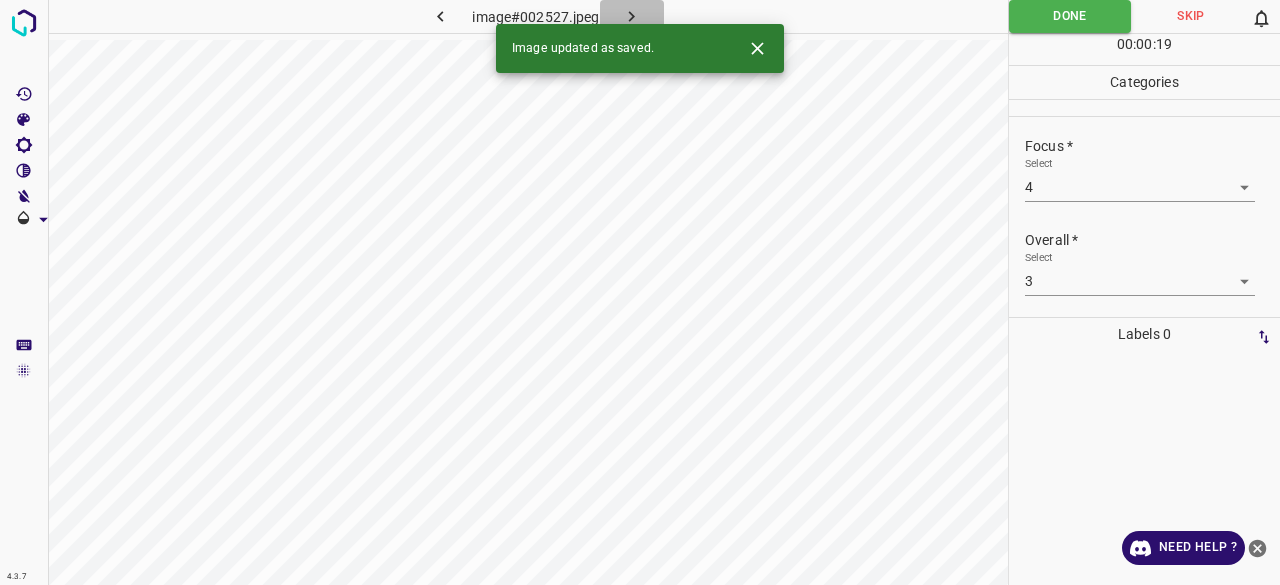 click 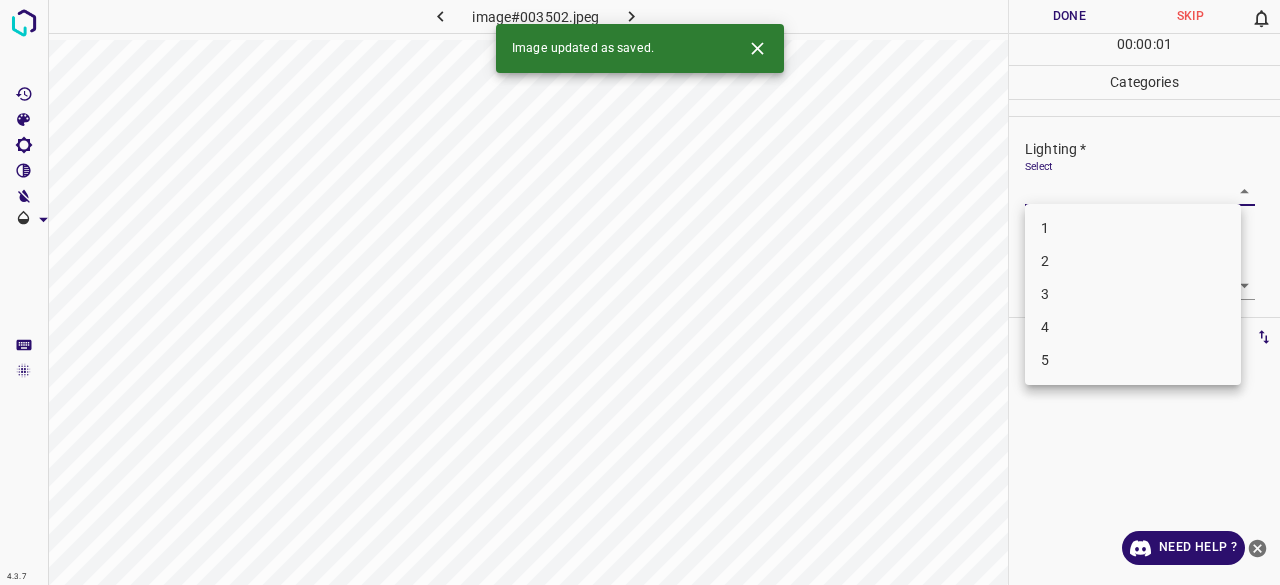click on "4.3.7 image#003502.jpeg Done Skip 0 00   : 00   : 01   Categories Lighting *  Select ​ Focus *  Select ​ Overall *  Select ​ Labels   0 Categories 1 Lighting 2 Focus 3 Overall Tools Space Change between modes (Draw & Edit) I Auto labeling R Restore zoom M Zoom in N Zoom out Delete Delete selecte label Filters Z Restore filters X Saturation filter C Brightness filter V Contrast filter B Gray scale filter General O Download Image updated as saved. Need Help ? - Text - Hide - Delete 1 2 3 4 5" at bounding box center [640, 292] 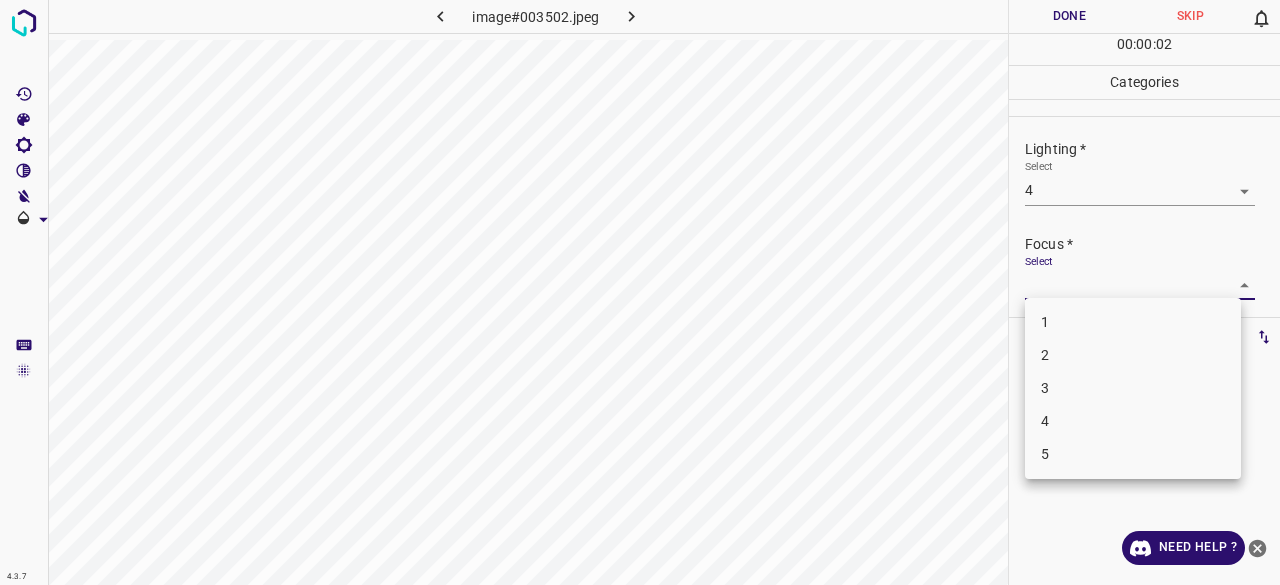 click on "4.3.7 image#003502.jpeg Done Skip 0 00   : 00   : 02   Categories Lighting *  Select 4 4 Focus *  Select ​ Overall *  Select ​ Labels   0 Categories 1 Lighting 2 Focus 3 Overall Tools Space Change between modes (Draw & Edit) I Auto labeling R Restore zoom M Zoom in N Zoom out Delete Delete selecte label Filters Z Restore filters X Saturation filter C Brightness filter V Contrast filter B Gray scale filter General O Download Need Help ? - Text - Hide - Delete 1 2 3 4 5" at bounding box center (640, 292) 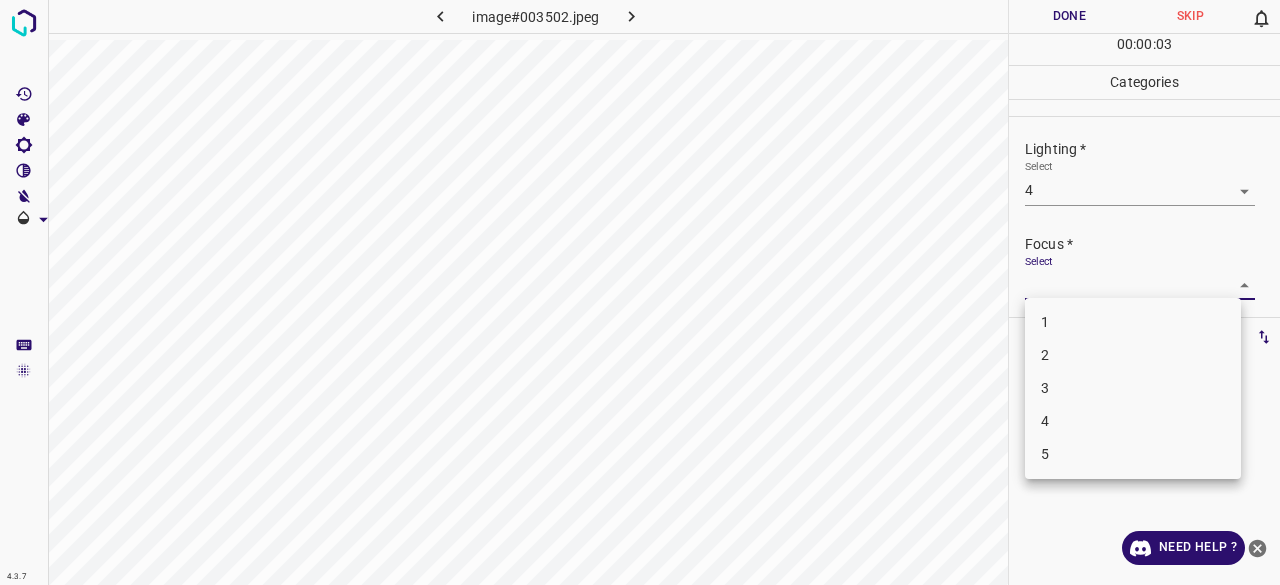 click at bounding box center [640, 292] 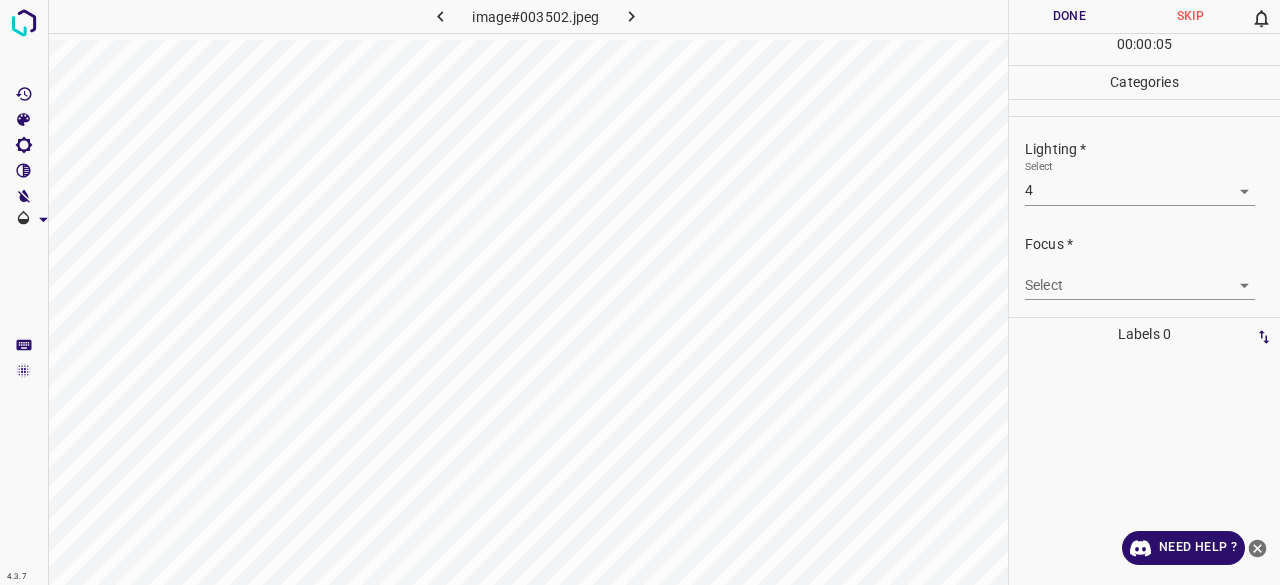 click on "4.3.7 image#003502.jpeg Done Skip 0 00   : 00   : 05   Categories Lighting *  Select 4 4 Focus *  Select ​ Overall *  Select ​ Labels   0 Categories 1 Lighting 2 Focus 3 Overall Tools Space Change between modes (Draw & Edit) I Auto labeling R Restore zoom M Zoom in N Zoom out Delete Delete selecte label Filters Z Restore filters X Saturation filter C Brightness filter V Contrast filter B Gray scale filter General O Download Need Help ? - Text - Hide - Delete" at bounding box center [640, 292] 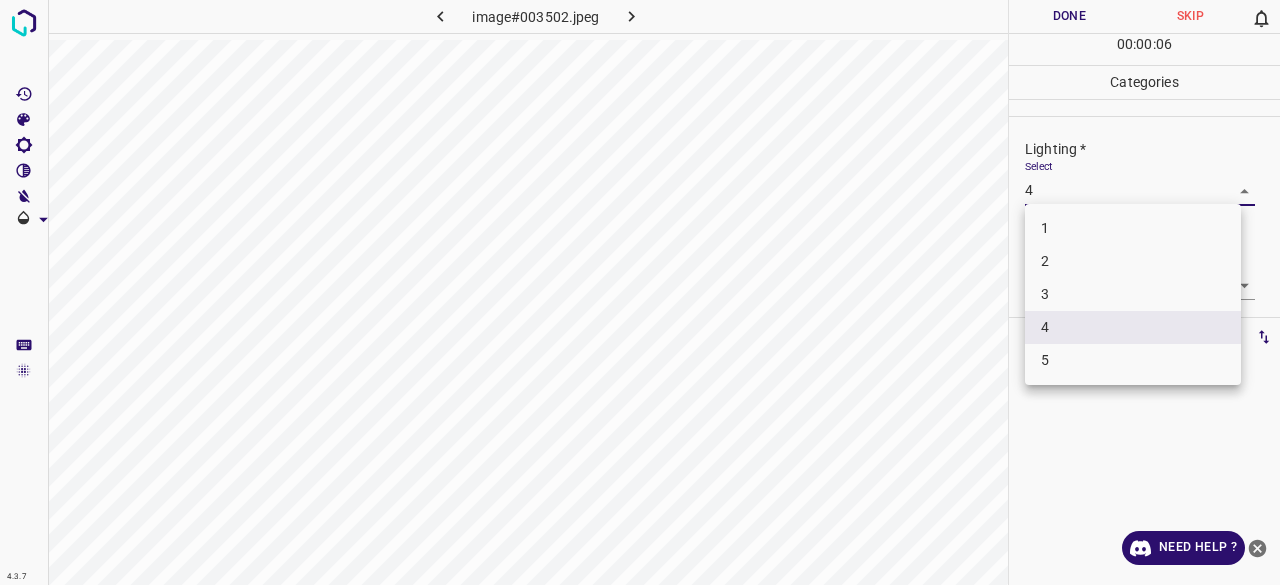 click at bounding box center (640, 292) 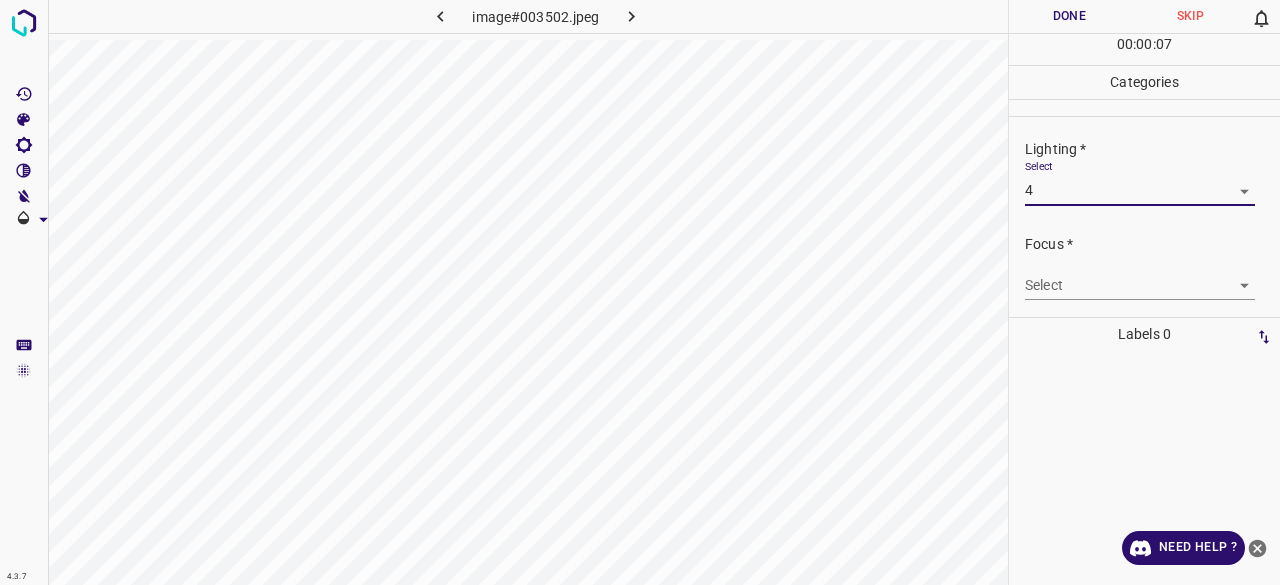 click on "4.3.7 image#003502.jpeg Done Skip 0 00   : 00   : 07   Categories Lighting *  Select 4 4 Focus *  Select ​ Overall *  Select ​ Labels   0 Categories 1 Lighting 2 Focus 3 Overall Tools Space Change between modes (Draw & Edit) I Auto labeling R Restore zoom M Zoom in N Zoom out Delete Delete selecte label Filters Z Restore filters X Saturation filter C Brightness filter V Contrast filter B Gray scale filter General O Download Need Help ? - Text - Hide - Delete" at bounding box center [640, 292] 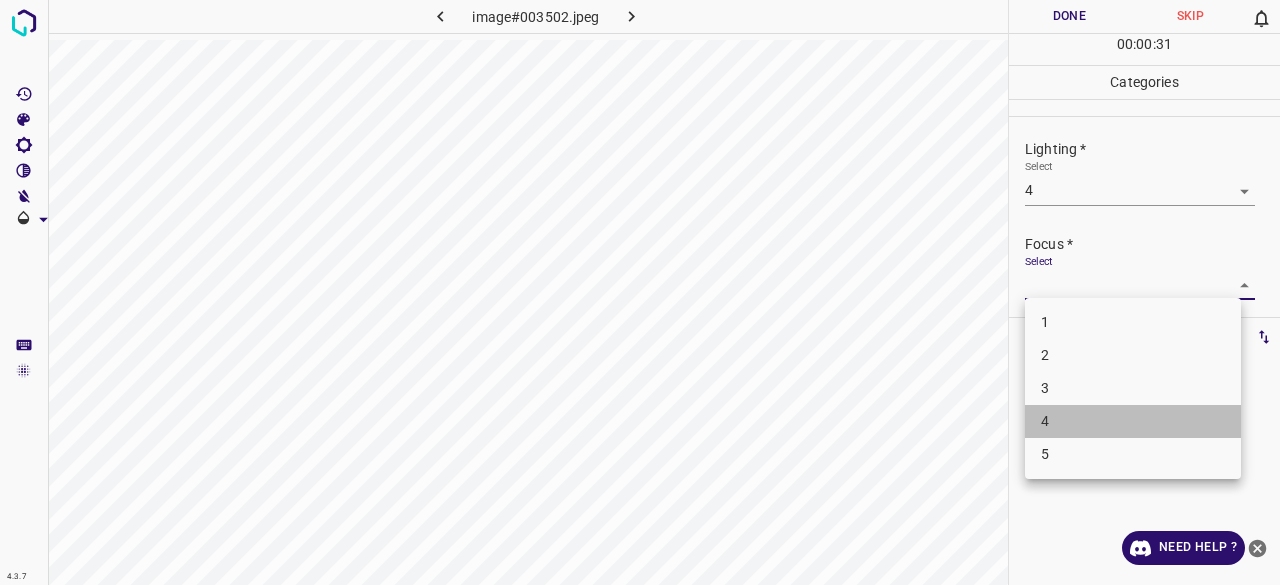 click on "4" at bounding box center (1133, 421) 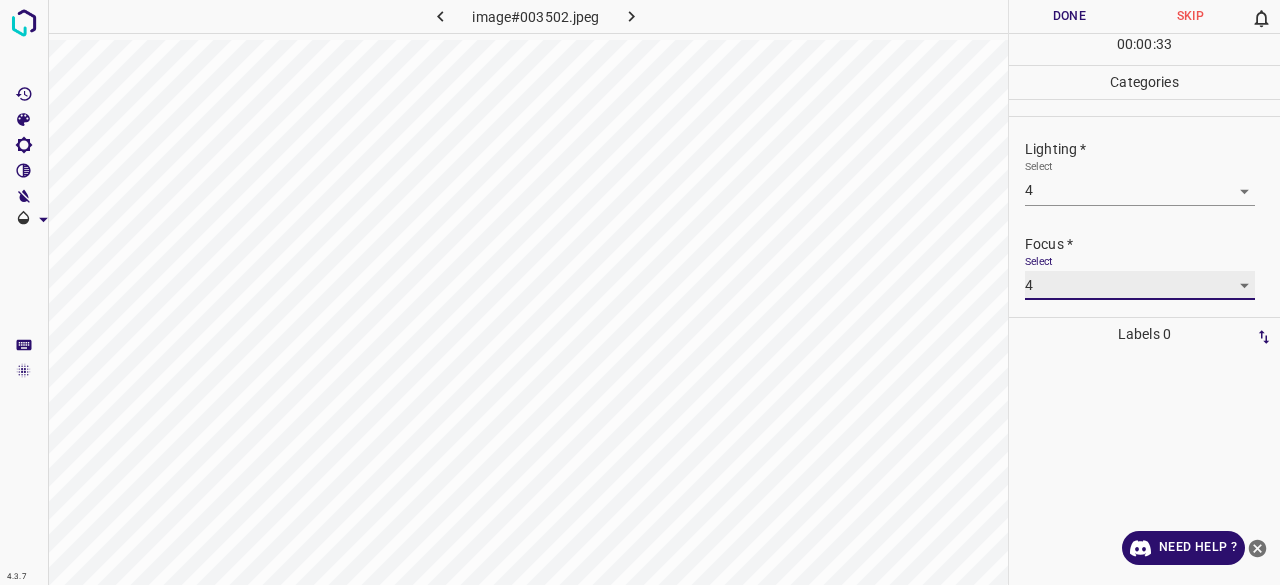 scroll, scrollTop: 98, scrollLeft: 0, axis: vertical 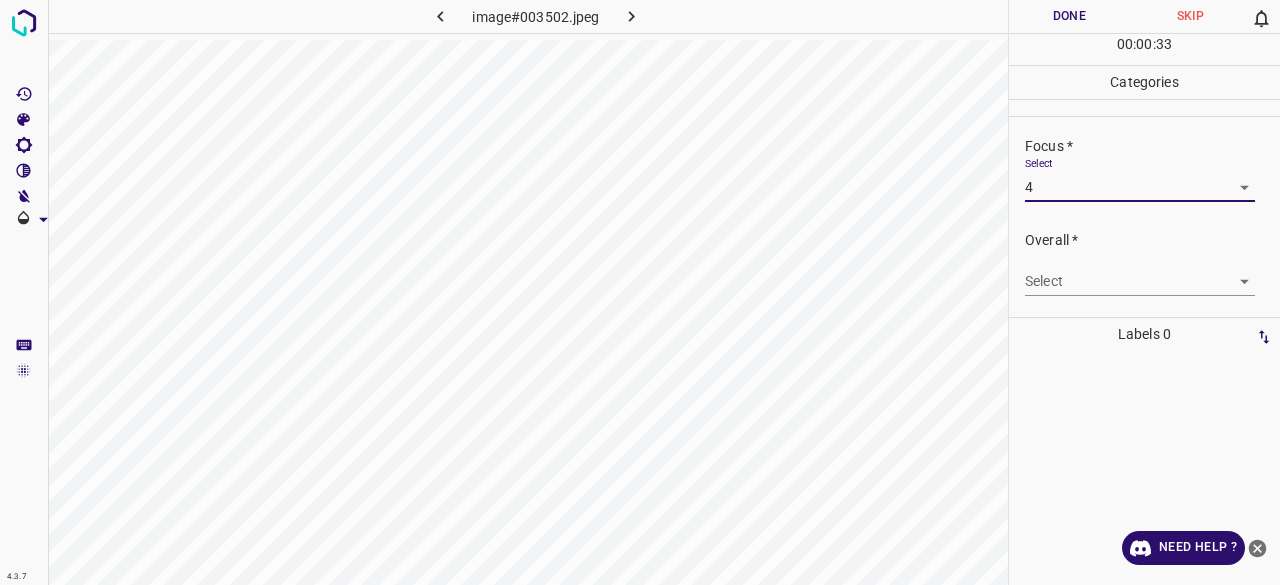 click on "Done" at bounding box center [1069, 16] 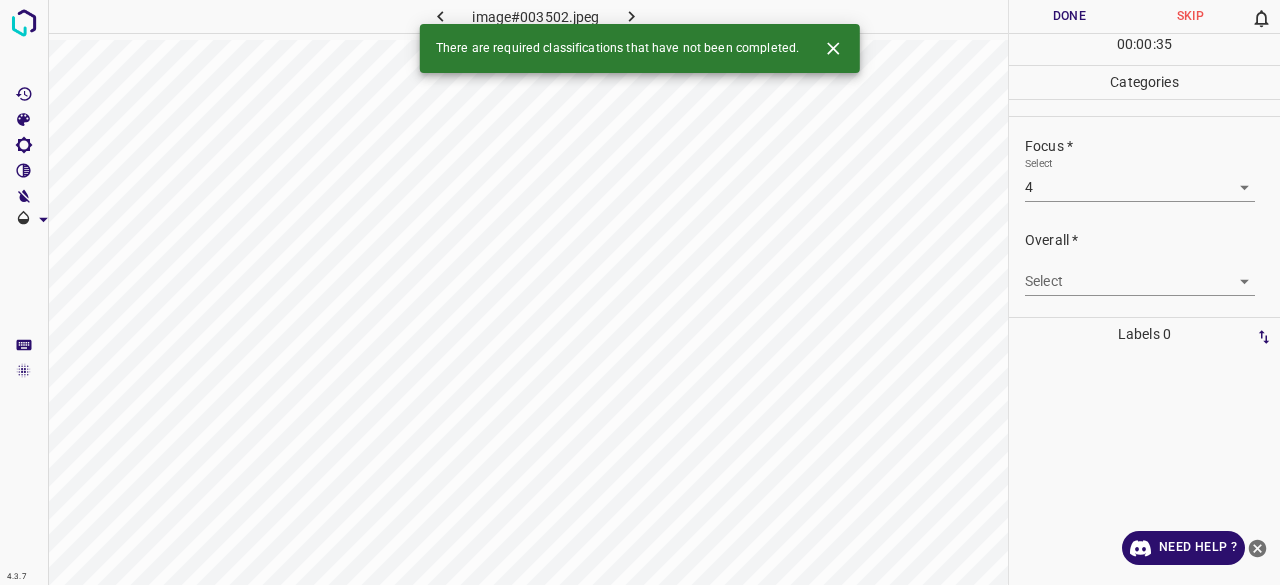 click on "4.3.7 image#003502.jpeg Done Skip 0 00   : 00   : 35   Categories Lighting *  Select 4 4 Focus *  Select 4 4 Overall *  Select ​ Labels   0 Categories 1 Lighting 2 Focus 3 Overall Tools Space Change between modes (Draw & Edit) I Auto labeling R Restore zoom M Zoom in N Zoom out Delete Delete selecte label Filters Z Restore filters X Saturation filter C Brightness filter V Contrast filter B Gray scale filter General O Download There are required classifications that have not been completed. Need Help ? - Text - Hide - Delete" at bounding box center (640, 292) 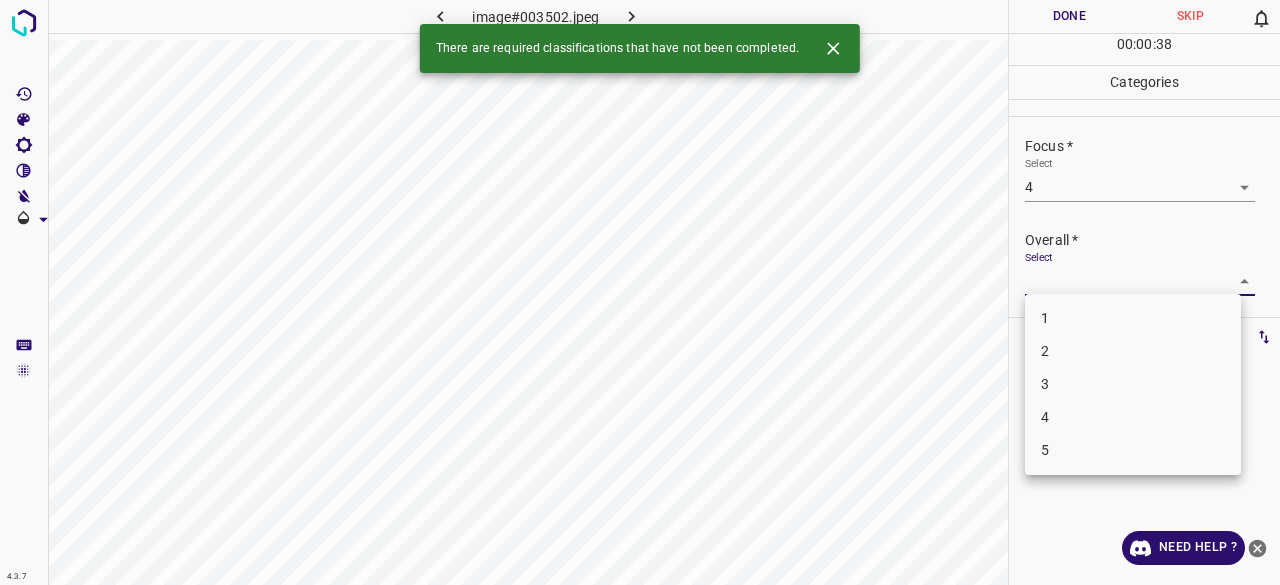 click on "3" at bounding box center [1133, 384] 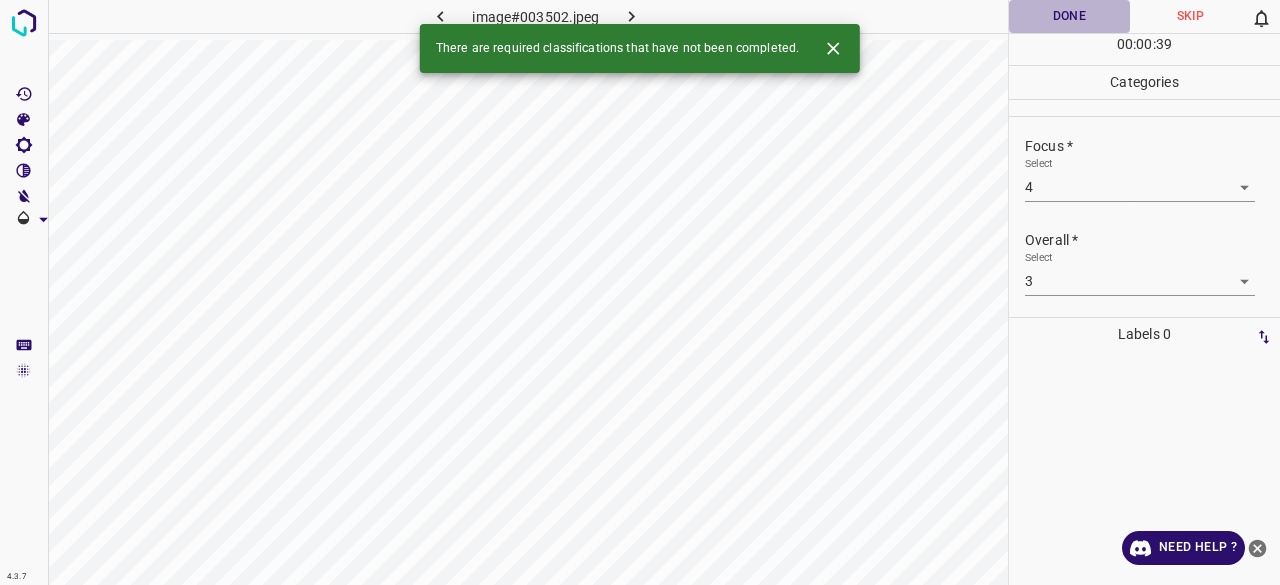 click on "Done" at bounding box center (1069, 16) 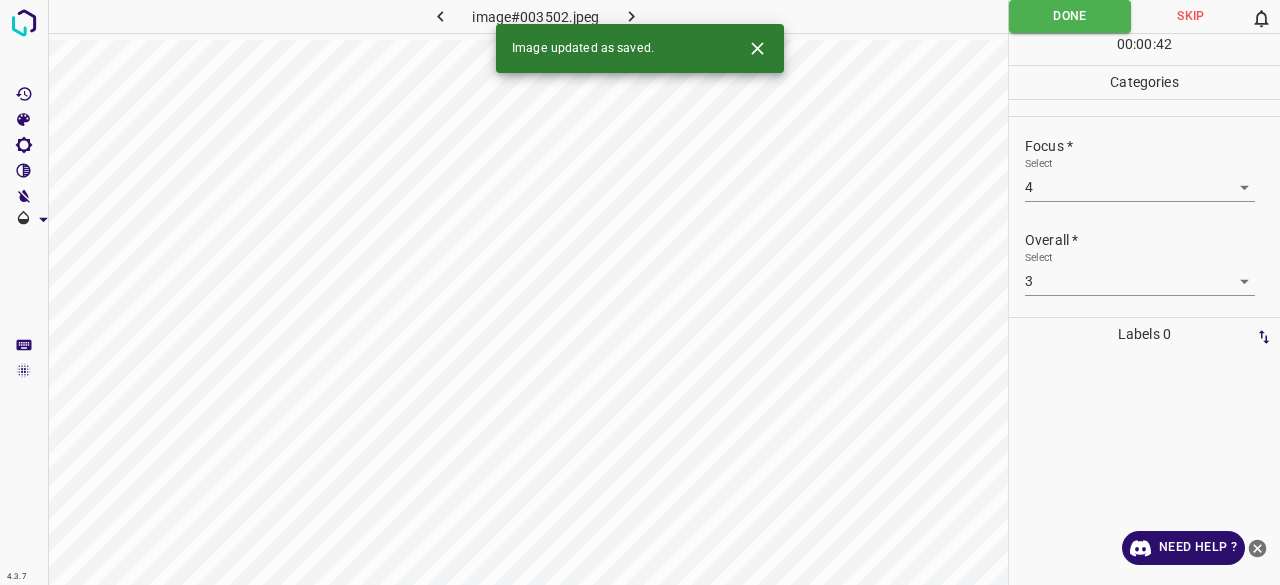 click 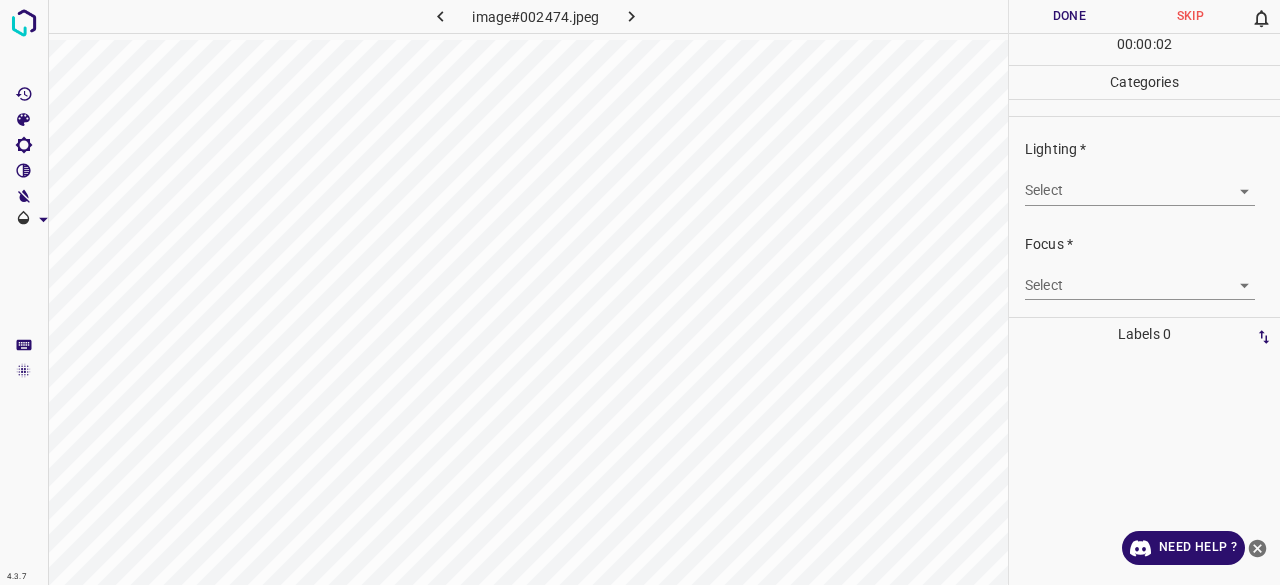 click on "4.3.7 image#002474.jpeg Done Skip 0 00   : 00   : 02   Categories Lighting *  Select ​ Focus *  Select ​ Overall *  Select ​ Labels   0 Categories 1 Lighting 2 Focus 3 Overall Tools Space Change between modes (Draw & Edit) I Auto labeling R Restore zoom M Zoom in N Zoom out Delete Delete selecte label Filters Z Restore filters X Saturation filter C Brightness filter V Contrast filter B Gray scale filter General O Download Need Help ? - Text - Hide - Delete" at bounding box center [640, 292] 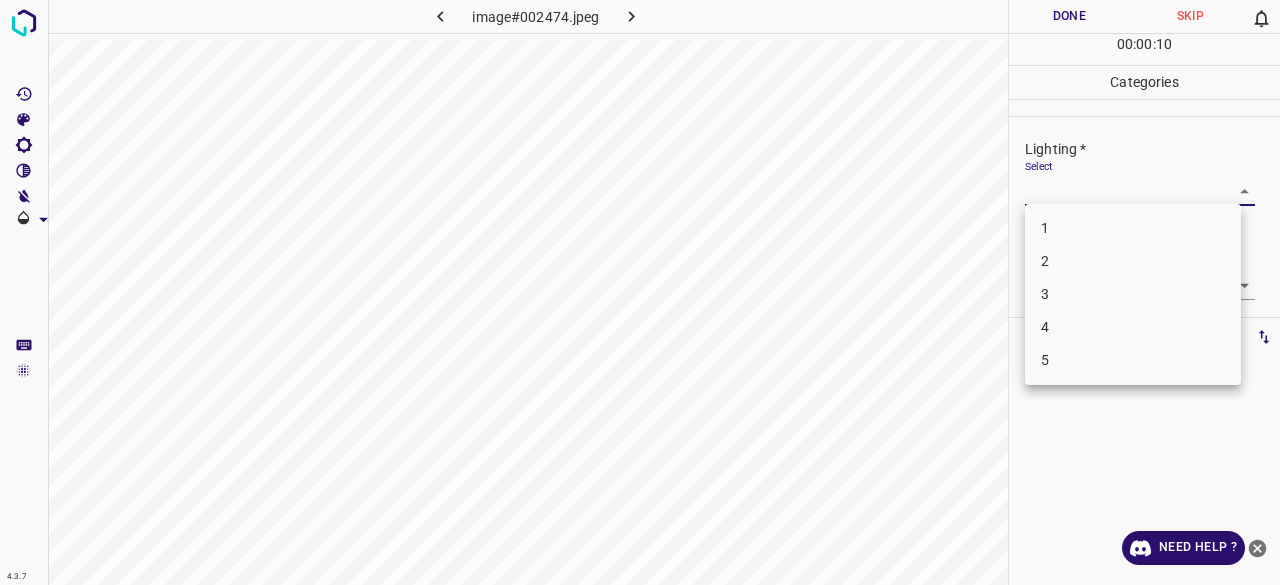 click on "4" at bounding box center [1133, 327] 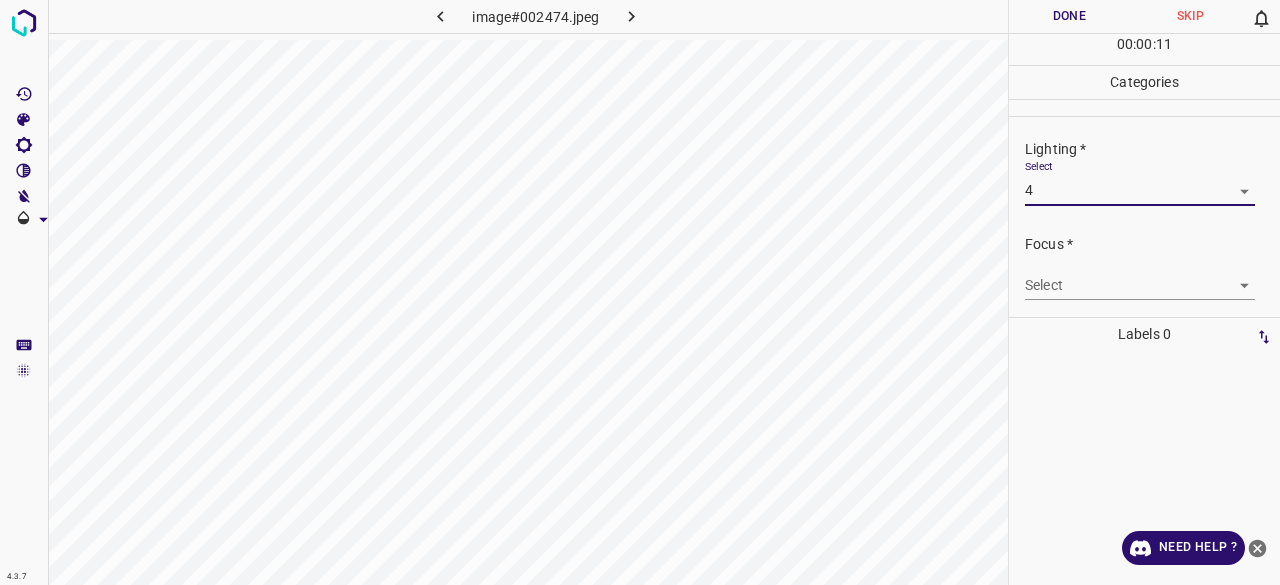 click on "4.3.7 image#002474.jpeg Done Skip 0 00   : 00   : 11   Categories Lighting *  Select 4 4 Focus *  Select ​ Overall *  Select ​ Labels   0 Categories 1 Lighting 2 Focus 3 Overall Tools Space Change between modes (Draw & Edit) I Auto labeling R Restore zoom M Zoom in N Zoom out Delete Delete selecte label Filters Z Restore filters X Saturation filter C Brightness filter V Contrast filter B Gray scale filter General O Download Need Help ? - Text - Hide - Delete" at bounding box center [640, 292] 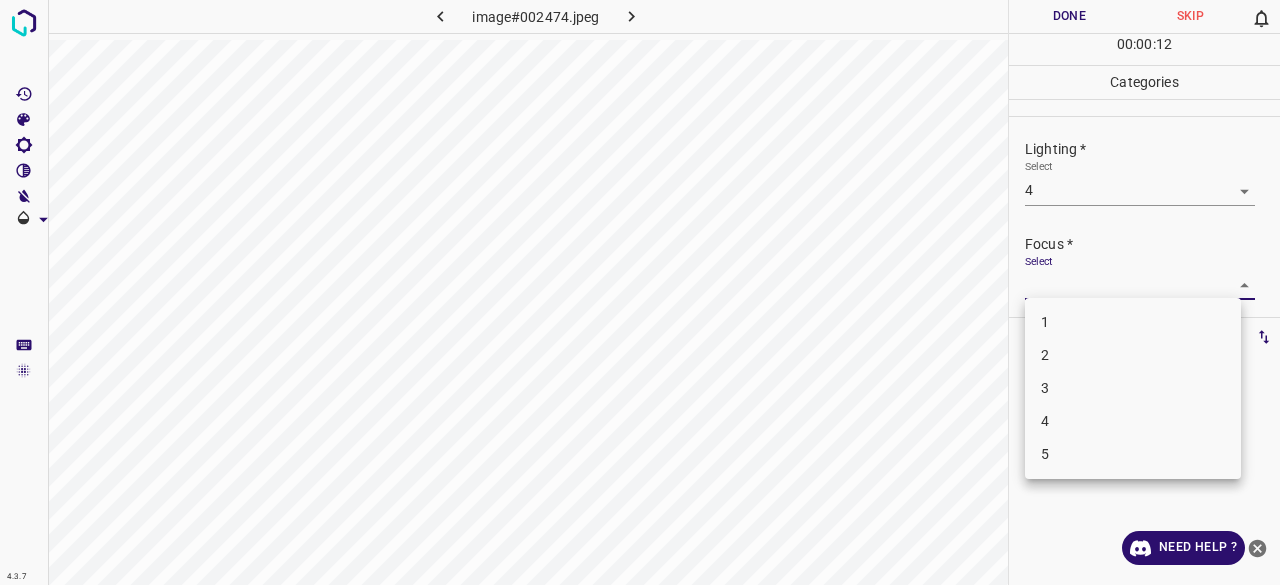 click on "2" at bounding box center [1133, 355] 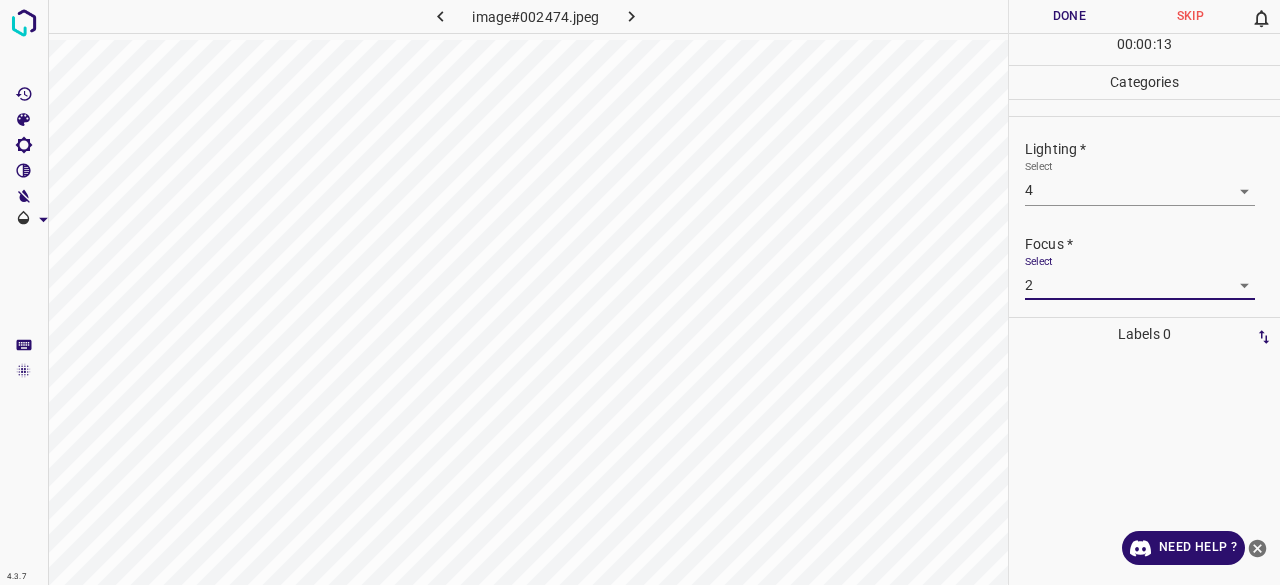 click on "4.3.7 image#002474.jpeg Done Skip 0 00   : 00   : 13   Categories Lighting *  Select 4 4 Focus *  Select 2 2 Overall *  Select ​ Labels   0 Categories 1 Lighting 2 Focus 3 Overall Tools Space Change between modes (Draw & Edit) I Auto labeling R Restore zoom M Zoom in N Zoom out Delete Delete selecte label Filters Z Restore filters X Saturation filter C Brightness filter V Contrast filter B Gray scale filter General O Download Need Help ? - Text - Hide - Delete" at bounding box center [640, 292] 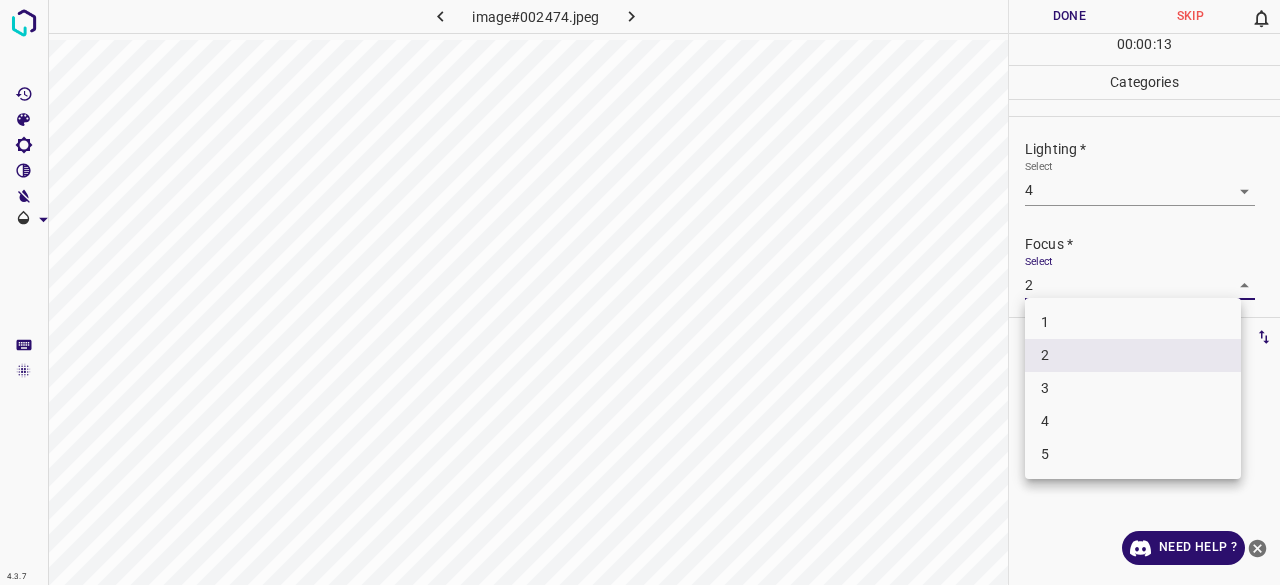 click on "3" at bounding box center (1133, 388) 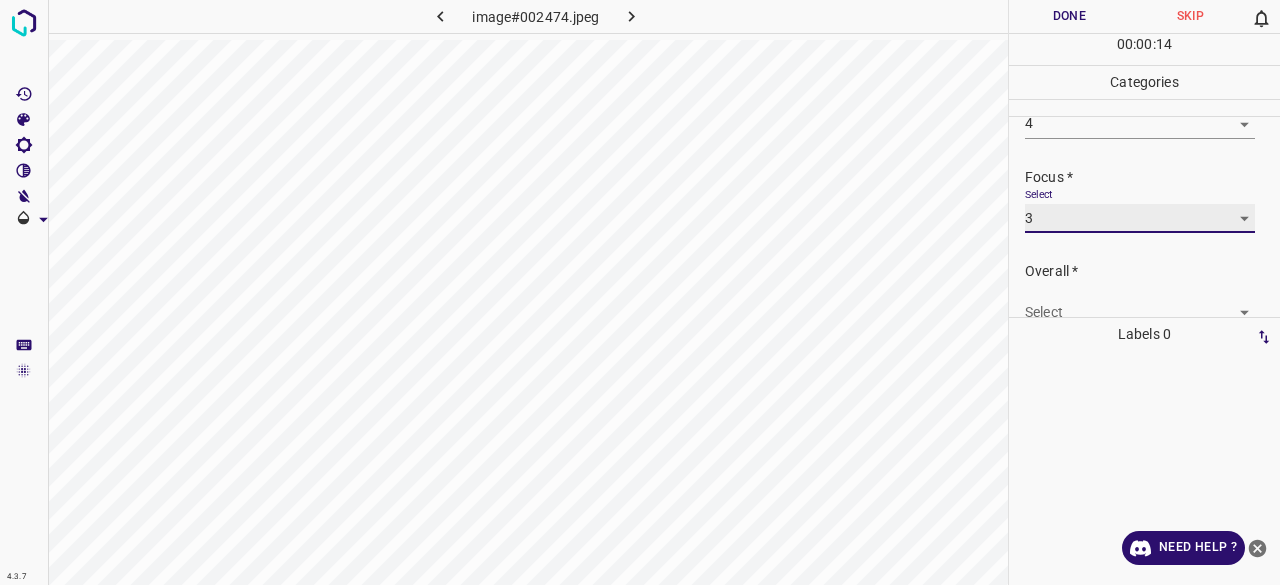 scroll, scrollTop: 98, scrollLeft: 0, axis: vertical 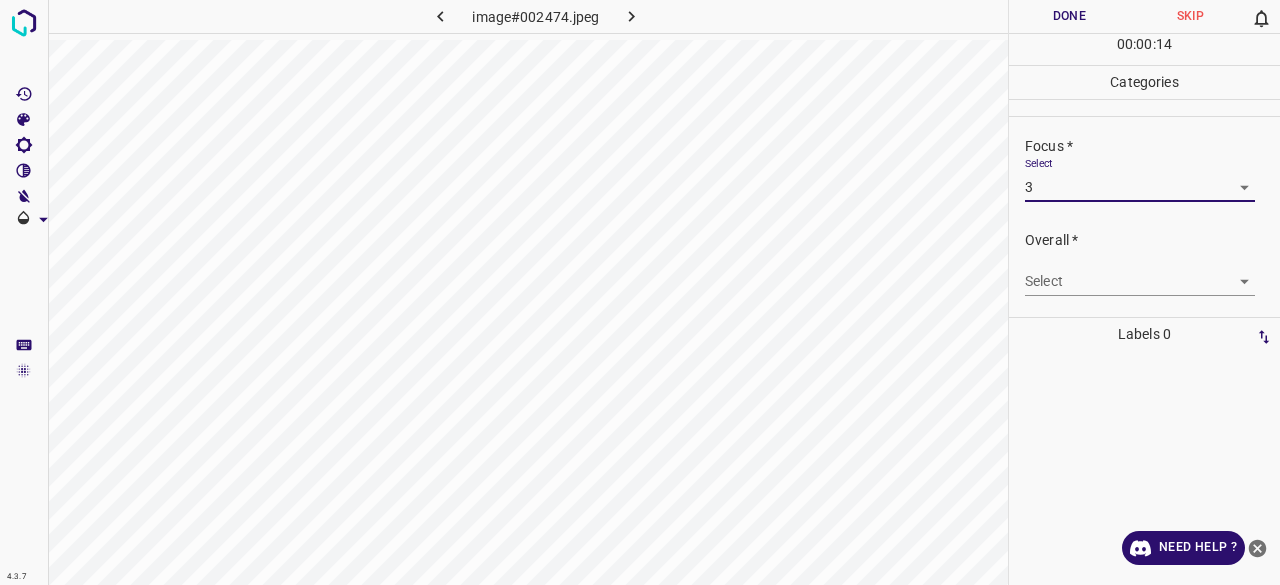 click on "4.3.7 image#002474.jpeg Done Skip 0 00   : 00   : 14   Categories Lighting *  Select 4 4 Focus *  Select 3 3 Overall *  Select ​ Labels   0 Categories 1 Lighting 2 Focus 3 Overall Tools Space Change between modes (Draw & Edit) I Auto labeling R Restore zoom M Zoom in N Zoom out Delete Delete selecte label Filters Z Restore filters X Saturation filter C Brightness filter V Contrast filter B Gray scale filter General O Download Need Help ? - Text - Hide - Delete" at bounding box center (640, 292) 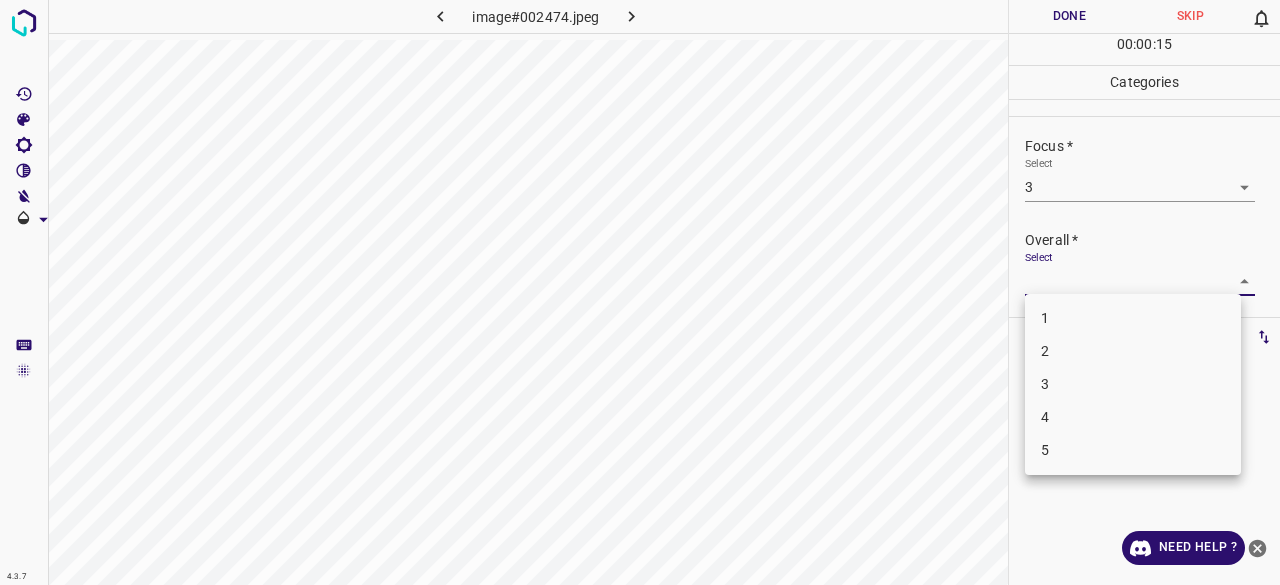 click on "3" at bounding box center [1133, 384] 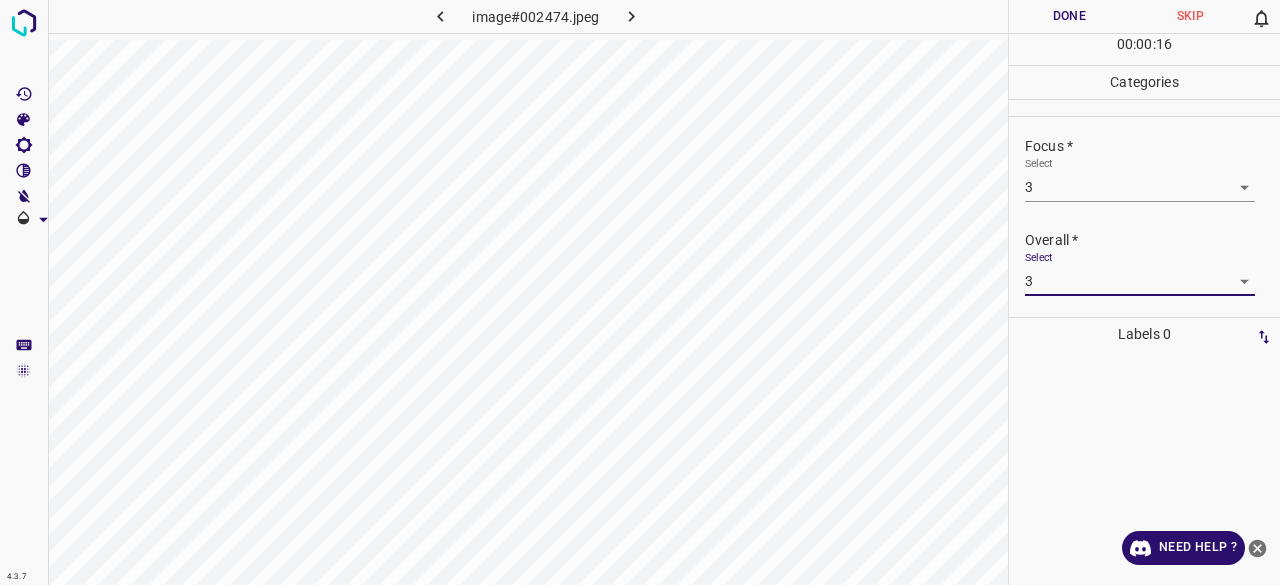 click on "Done" at bounding box center (1069, 16) 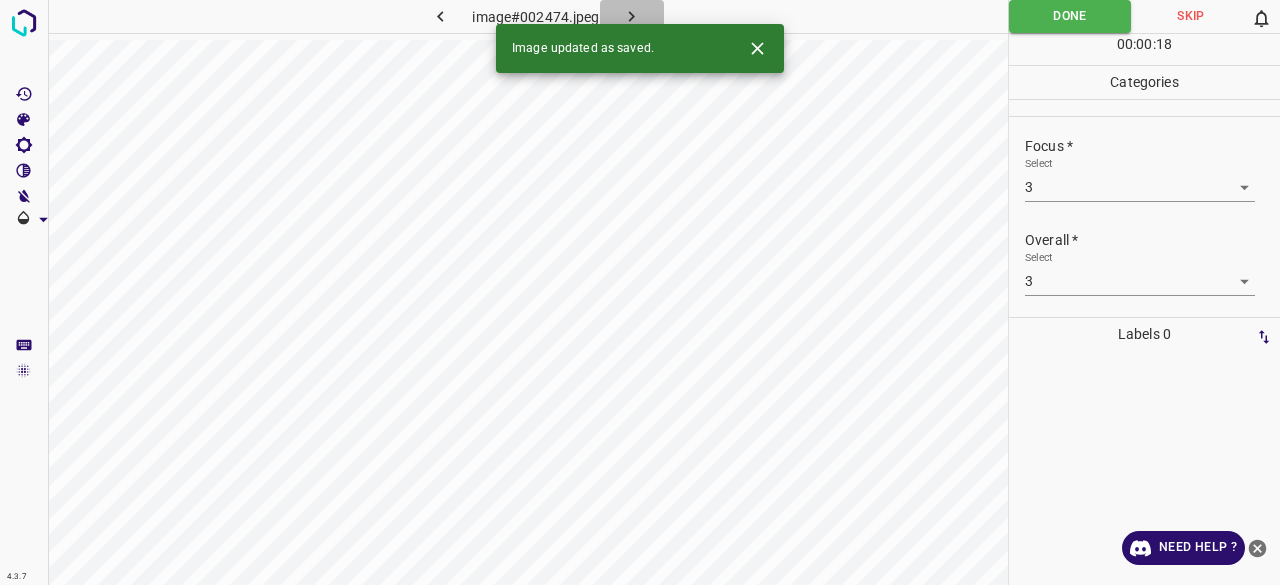 click 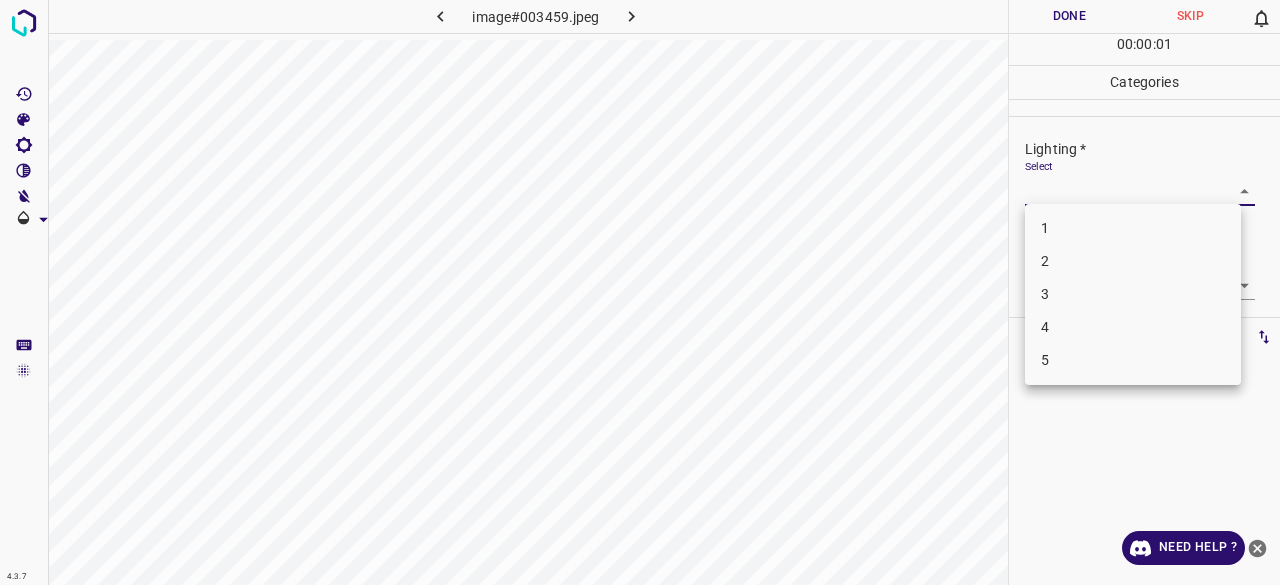 click on "4.3.7 image#003459.jpeg Done Skip 0 00   : 00   : 01   Categories Lighting *  Select ​ Focus *  Select ​ Overall *  Select ​ Labels   0 Categories 1 Lighting 2 Focus 3 Overall Tools Space Change between modes (Draw & Edit) I Auto labeling R Restore zoom M Zoom in N Zoom out Delete Delete selecte label Filters Z Restore filters X Saturation filter C Brightness filter V Contrast filter B Gray scale filter General O Download Need Help ? - Text - Hide - Delete 1 2 3 4 5" at bounding box center (640, 292) 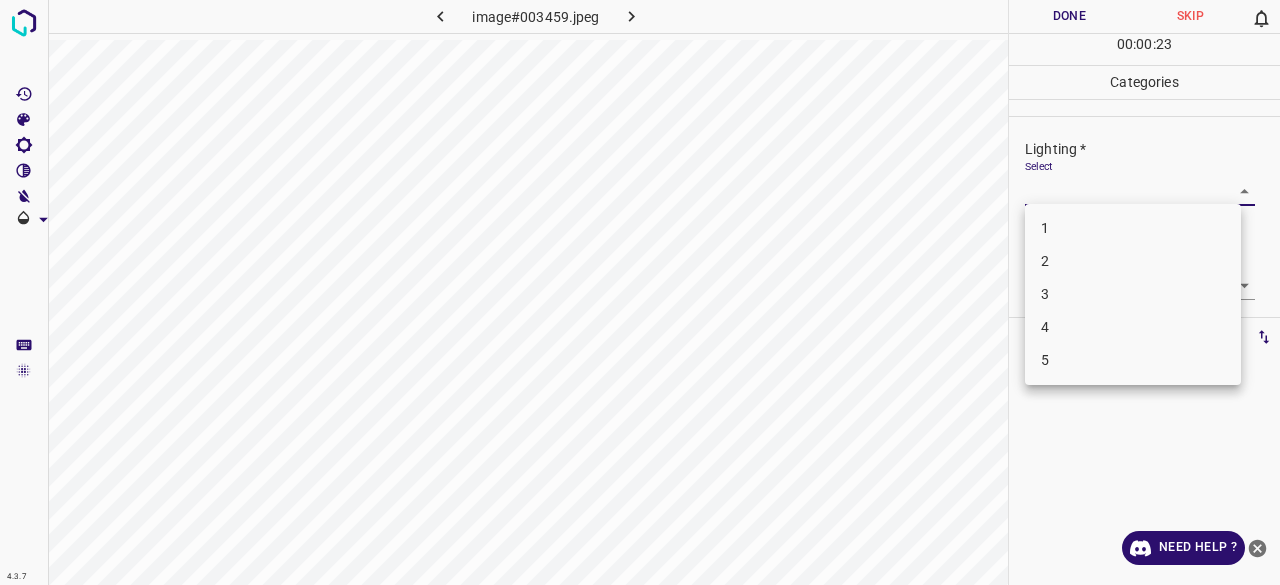 click on "4" at bounding box center [1133, 327] 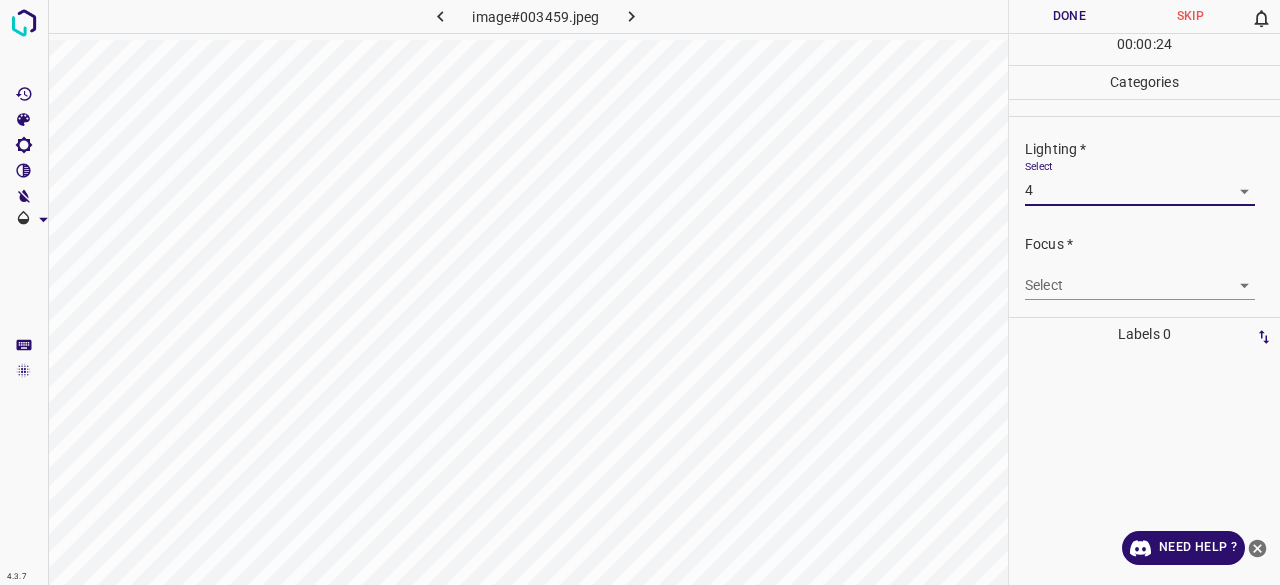 click on "4.3.7 image#003459.jpeg Done Skip 0 00   : 00   : 24   Categories Lighting *  Select 4 4 Focus *  Select ​ Overall *  Select ​ Labels   0 Categories 1 Lighting 2 Focus 3 Overall Tools Space Change between modes (Draw & Edit) I Auto labeling R Restore zoom M Zoom in N Zoom out Delete Delete selecte label Filters Z Restore filters X Saturation filter C Brightness filter V Contrast filter B Gray scale filter General O Download Need Help ? - Text - Hide - Delete" at bounding box center (640, 292) 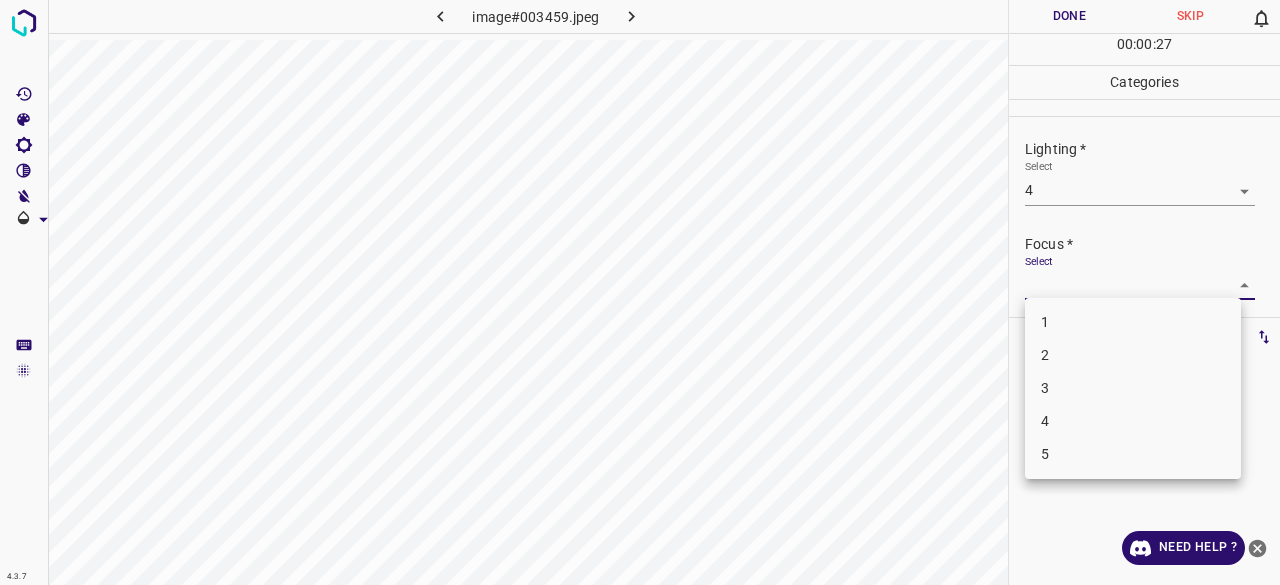 click on "3" at bounding box center (1133, 388) 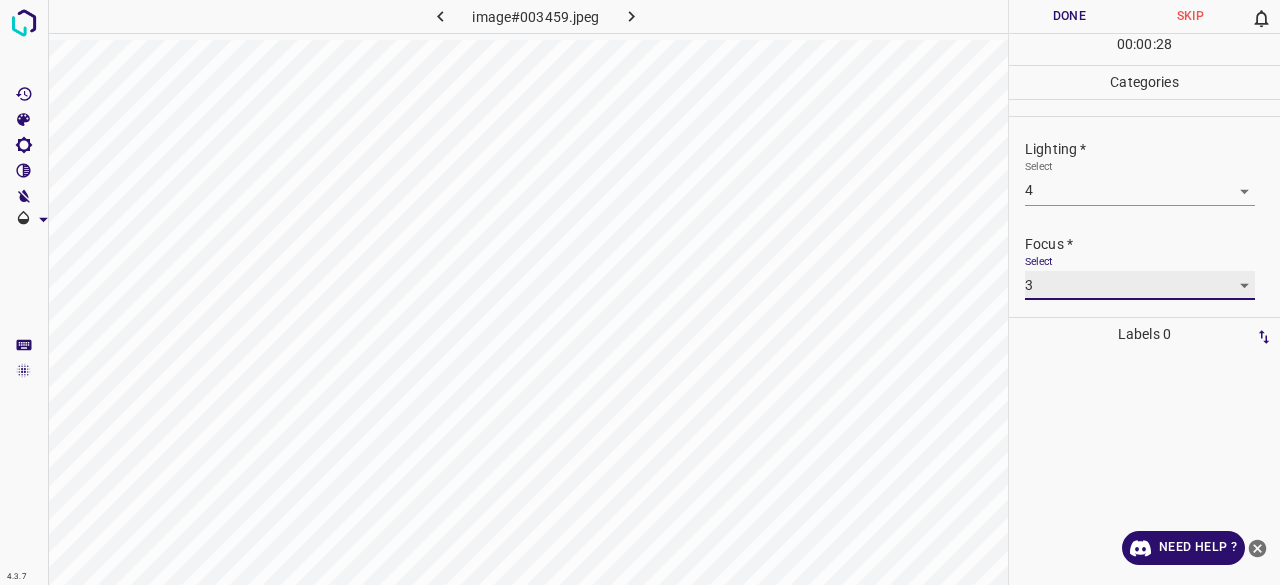 scroll, scrollTop: 98, scrollLeft: 0, axis: vertical 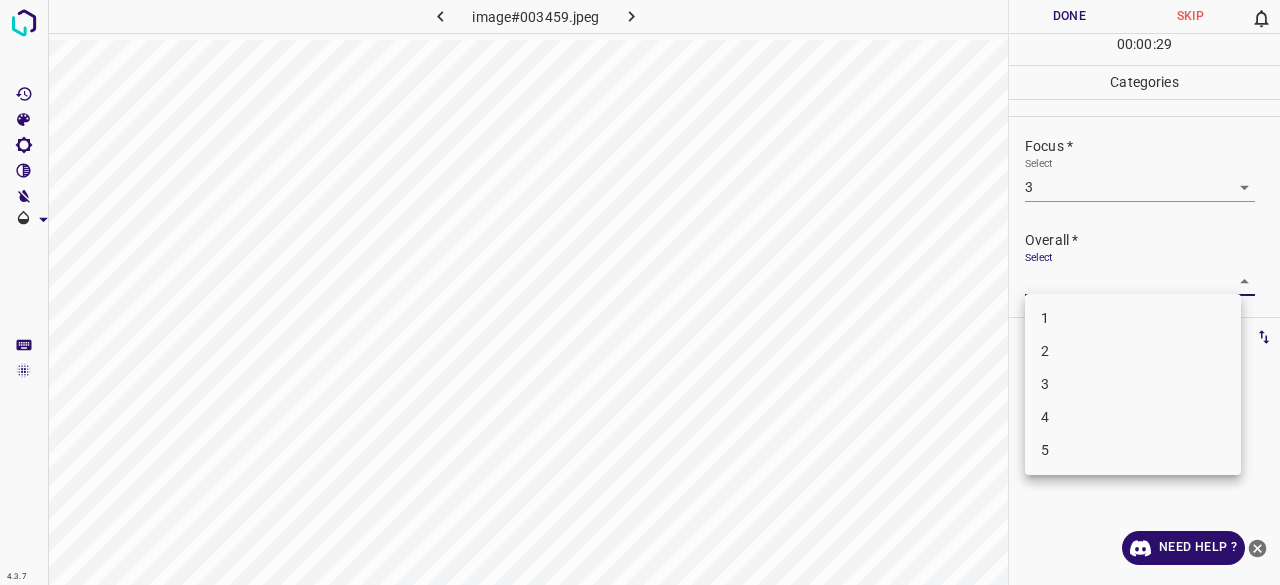 click on "4.3.7 image#003459.jpeg Done Skip 0 00   : 00   : 29   Categories Lighting *  Select 4 4 Focus *  Select 3 3 Overall *  Select ​ Labels   0 Categories 1 Lighting 2 Focus 3 Overall Tools Space Change between modes (Draw & Edit) I Auto labeling R Restore zoom M Zoom in N Zoom out Delete Delete selecte label Filters Z Restore filters X Saturation filter C Brightness filter V Contrast filter B Gray scale filter General O Download Need Help ? - Text - Hide - Delete 1 2 3 4 5" at bounding box center (640, 292) 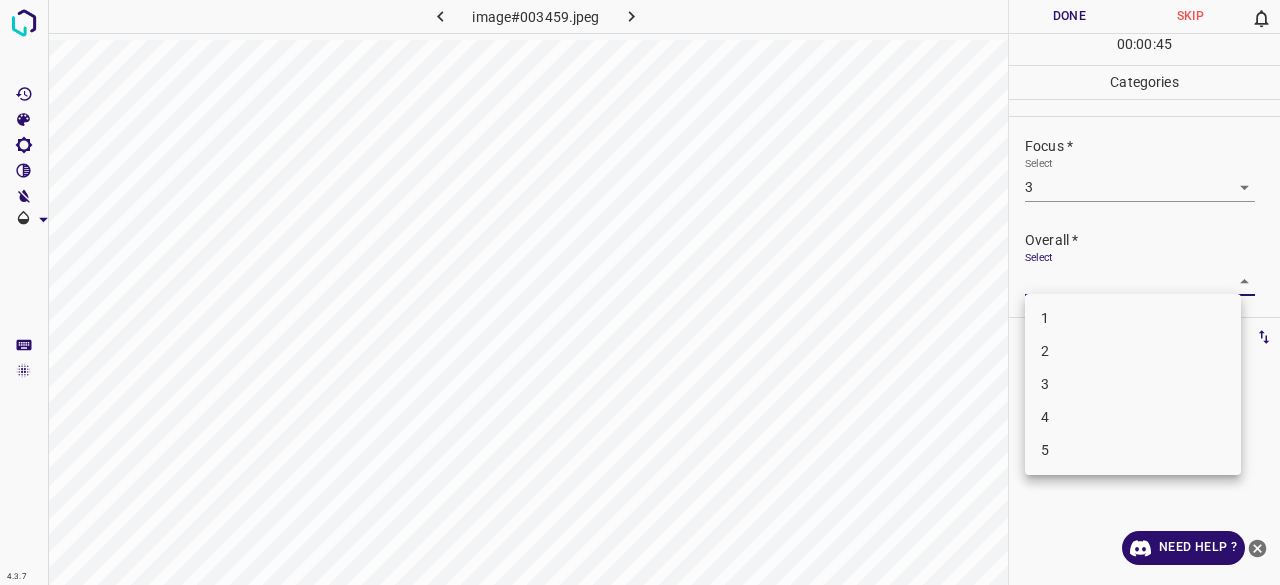 click on "4" at bounding box center [1133, 417] 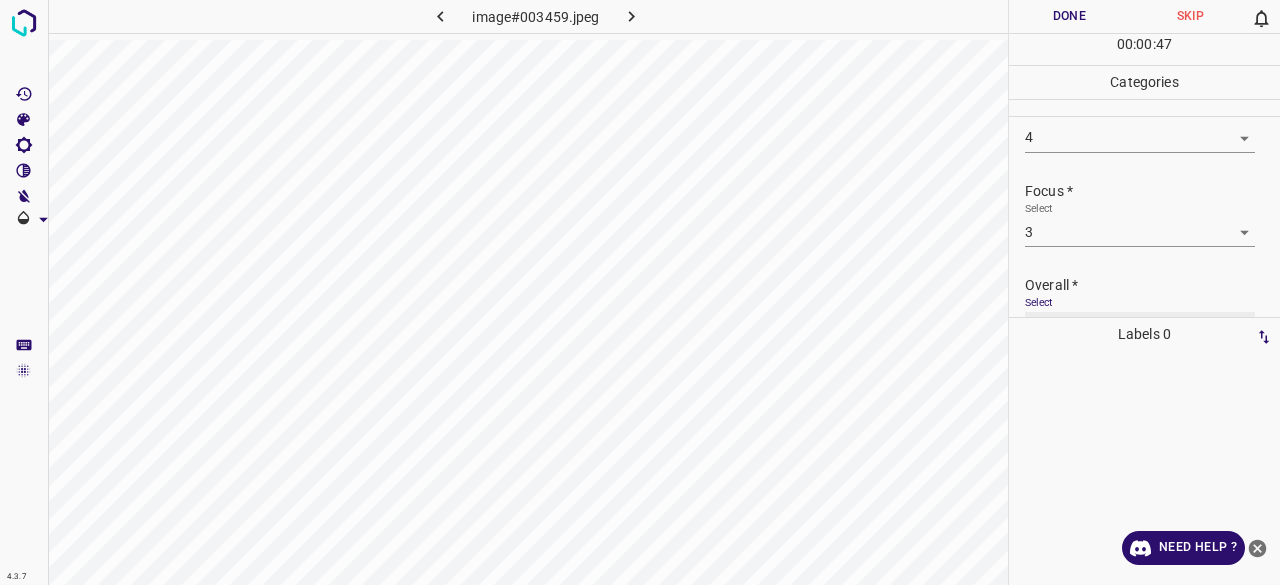 scroll, scrollTop: 98, scrollLeft: 0, axis: vertical 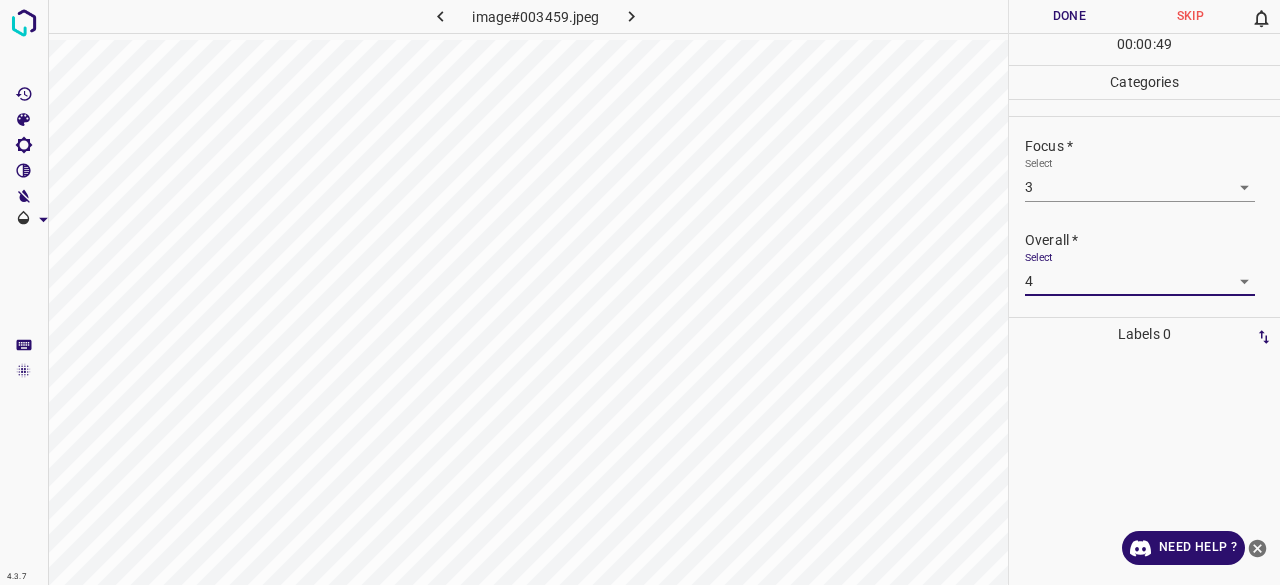 click on "Done" at bounding box center [1069, 16] 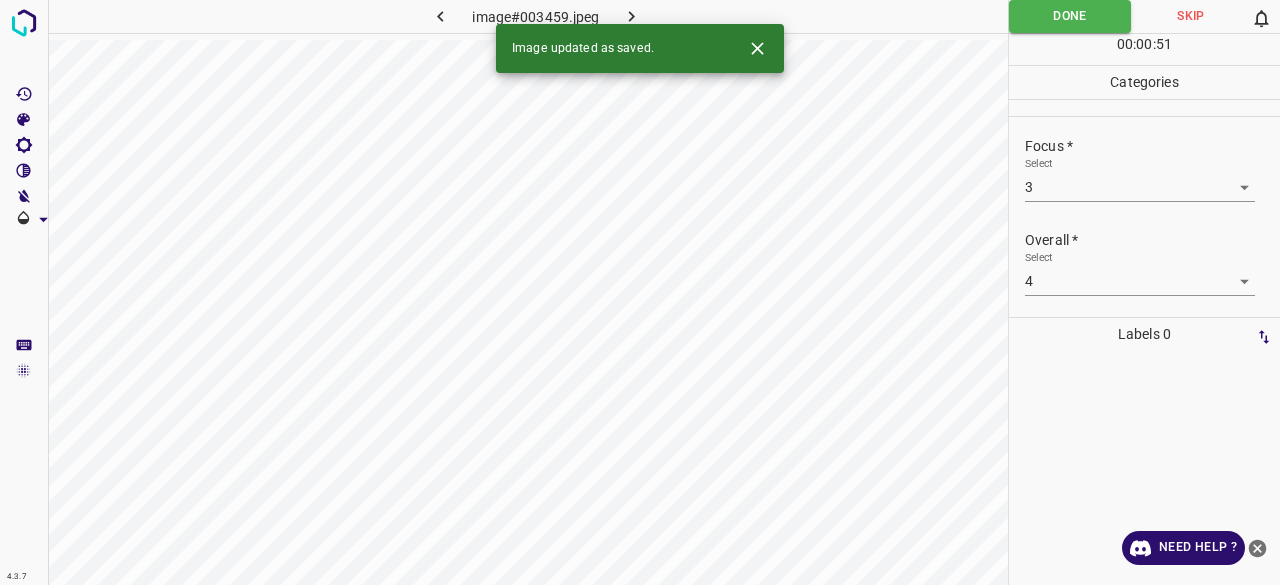 click 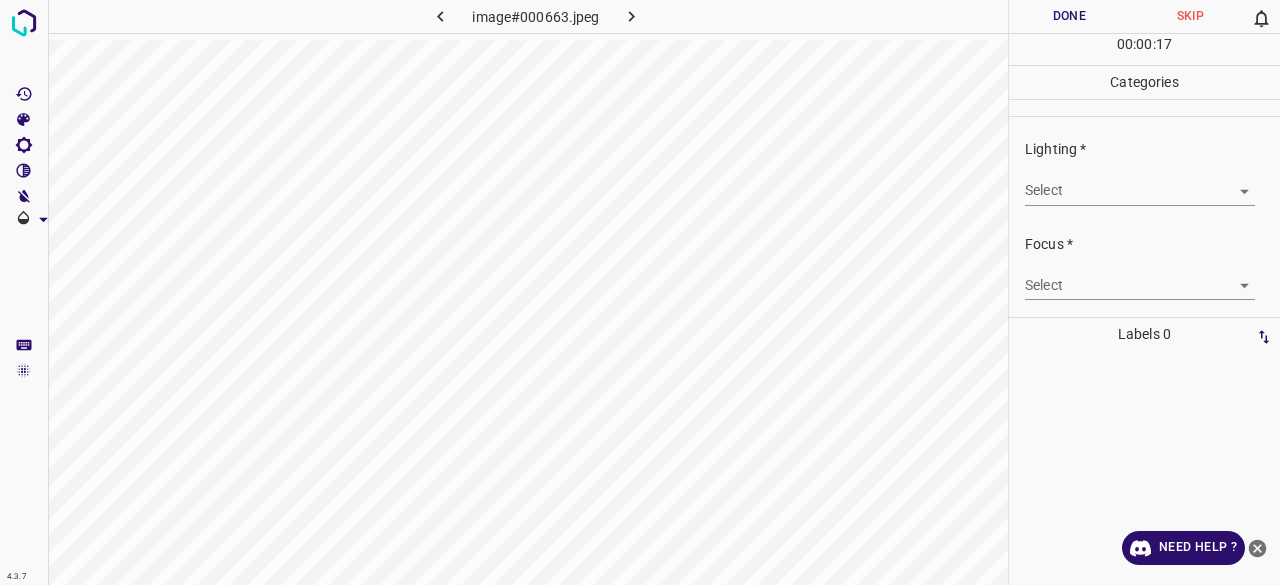 click on "4.3.7 image#000663.jpeg Done Skip 0 00   : 00   : 17   Categories Lighting *  Select ​ Focus *  Select ​ Overall *  Select ​ Labels   0 Categories 1 Lighting 2 Focus 3 Overall Tools Space Change between modes (Draw & Edit) I Auto labeling R Restore zoom M Zoom in N Zoom out Delete Delete selecte label Filters Z Restore filters X Saturation filter C Brightness filter V Contrast filter B Gray scale filter General O Download Need Help ? - Text - Hide - Delete" at bounding box center [640, 292] 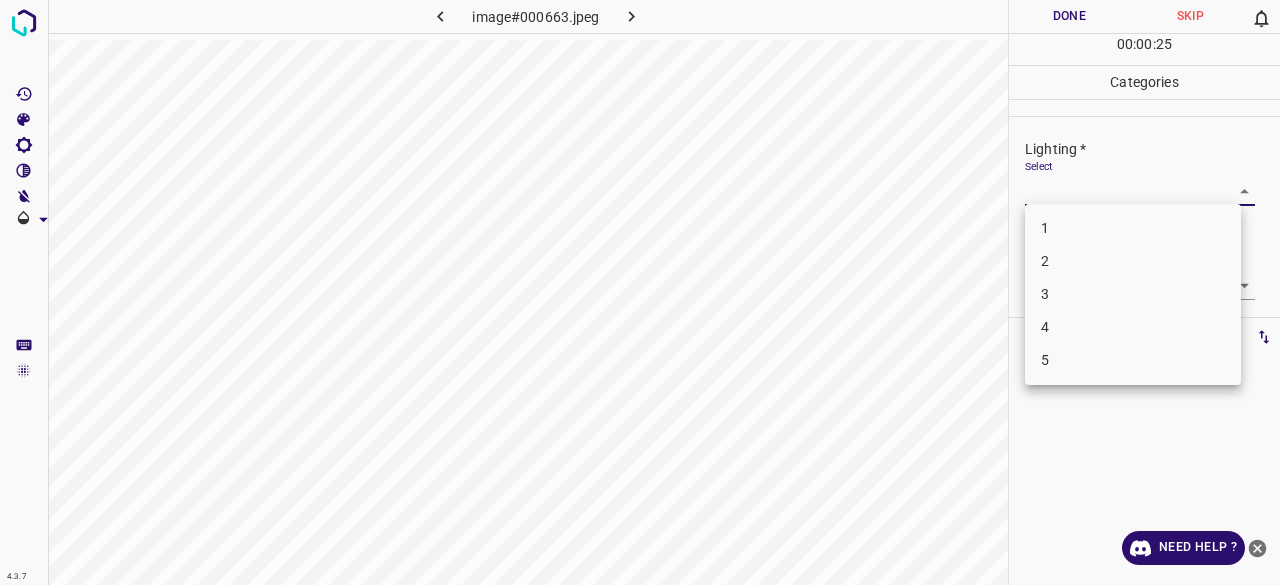 click on "3" at bounding box center [1133, 294] 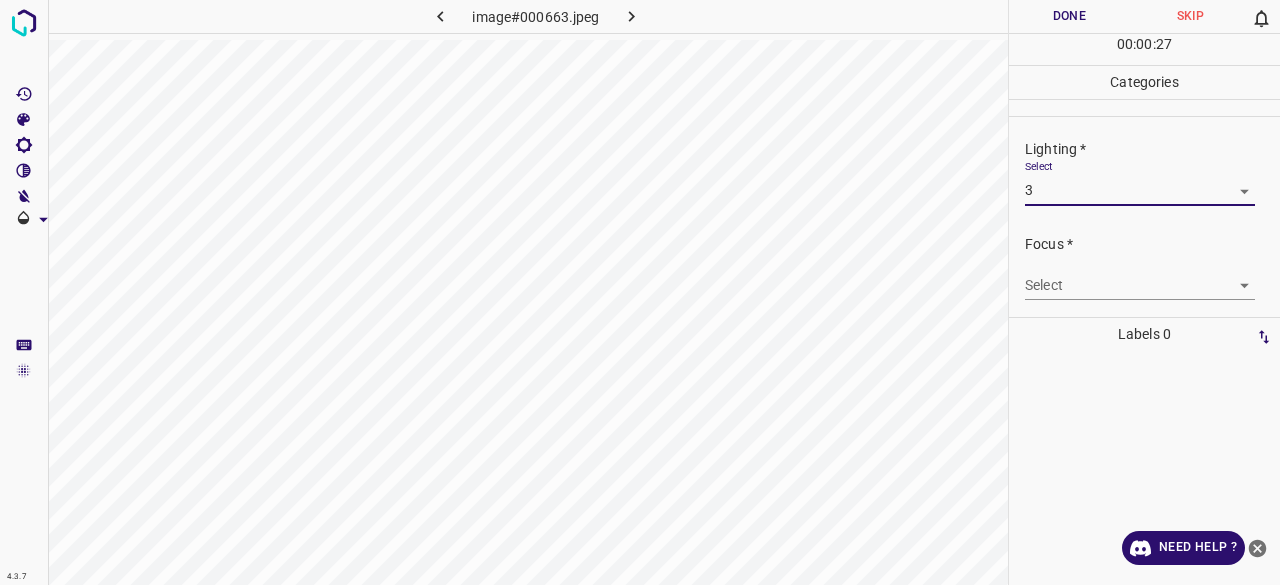 click on "4.3.7 image#000663.jpeg Done Skip 0 00   : 00   : 27   Categories Lighting *  Select 3 3 Focus *  Select ​ Overall *  Select ​ Labels   0 Categories 1 Lighting 2 Focus 3 Overall Tools Space Change between modes (Draw & Edit) I Auto labeling R Restore zoom M Zoom in N Zoom out Delete Delete selecte label Filters Z Restore filters X Saturation filter C Brightness filter V Contrast filter B Gray scale filter General O Download Need Help ? - Text - Hide - Delete" at bounding box center [640, 292] 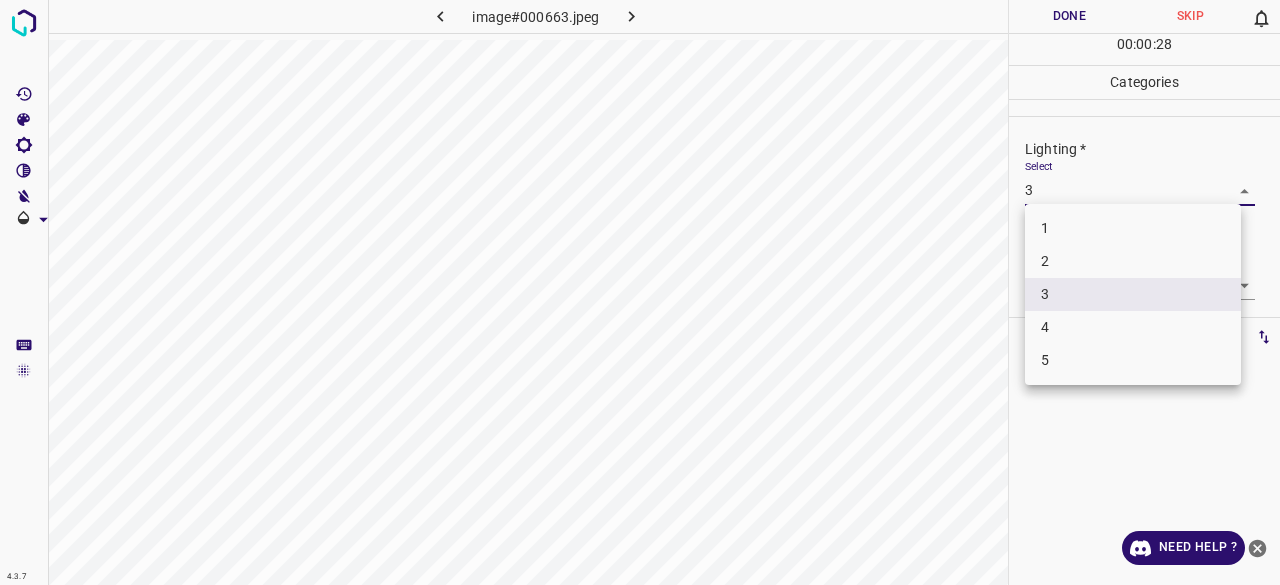 click at bounding box center [640, 292] 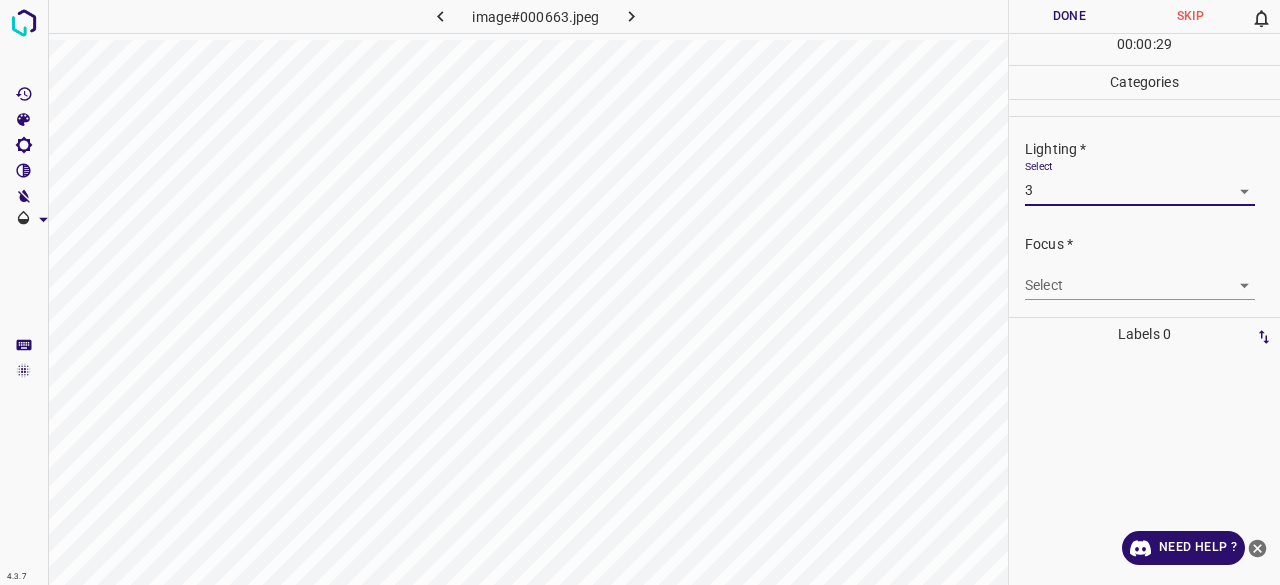 click on "4.3.7 image#000663.jpeg Done Skip 0 00   : 00   : 29   Categories Lighting *  Select 3 3 Focus *  Select ​ Overall *  Select ​ Labels   0 Categories 1 Lighting 2 Focus 3 Overall Tools Space Change between modes (Draw & Edit) I Auto labeling R Restore zoom M Zoom in N Zoom out Delete Delete selecte label Filters Z Restore filters X Saturation filter C Brightness filter V Contrast filter B Gray scale filter General O Download Need Help ? - Text - Hide - Delete" at bounding box center (640, 292) 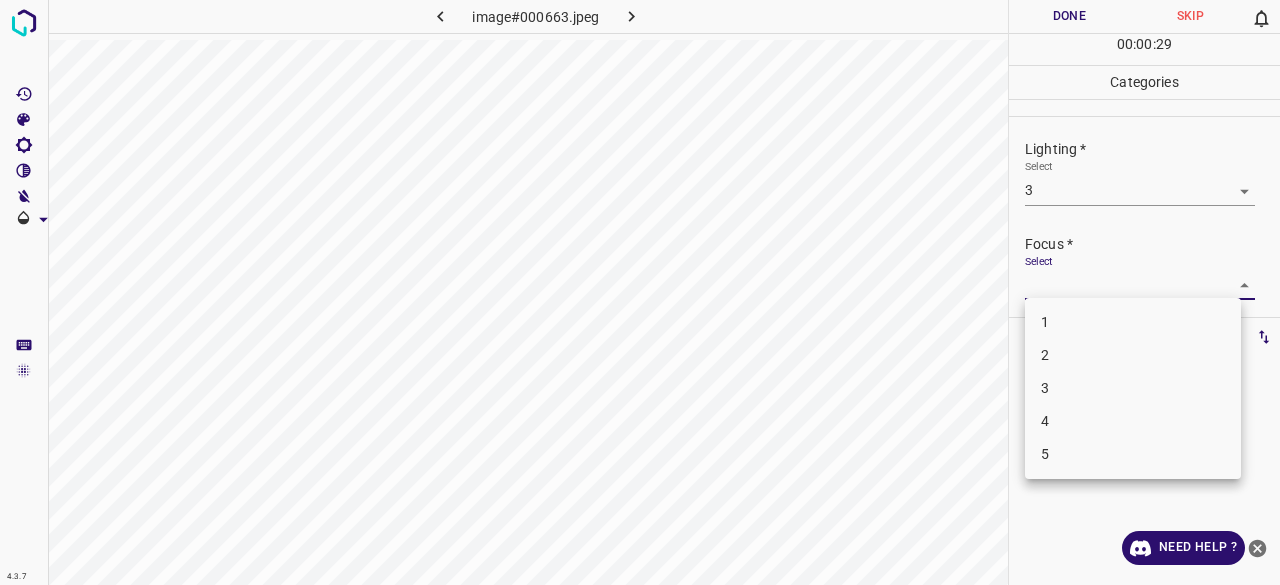 click on "3" at bounding box center (1133, 388) 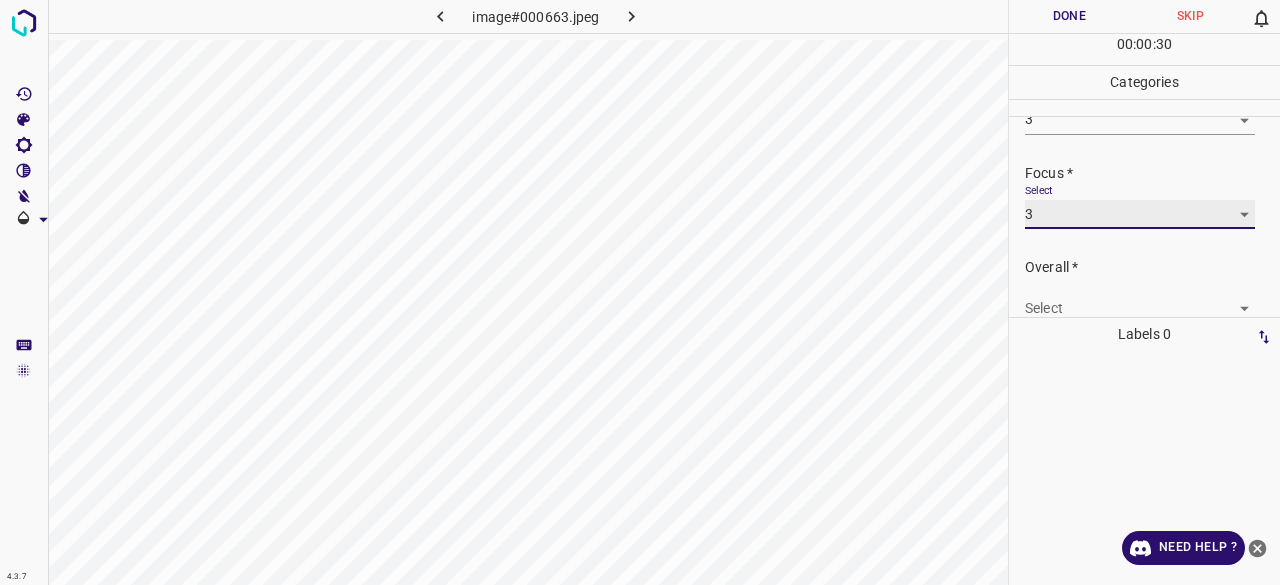 scroll, scrollTop: 98, scrollLeft: 0, axis: vertical 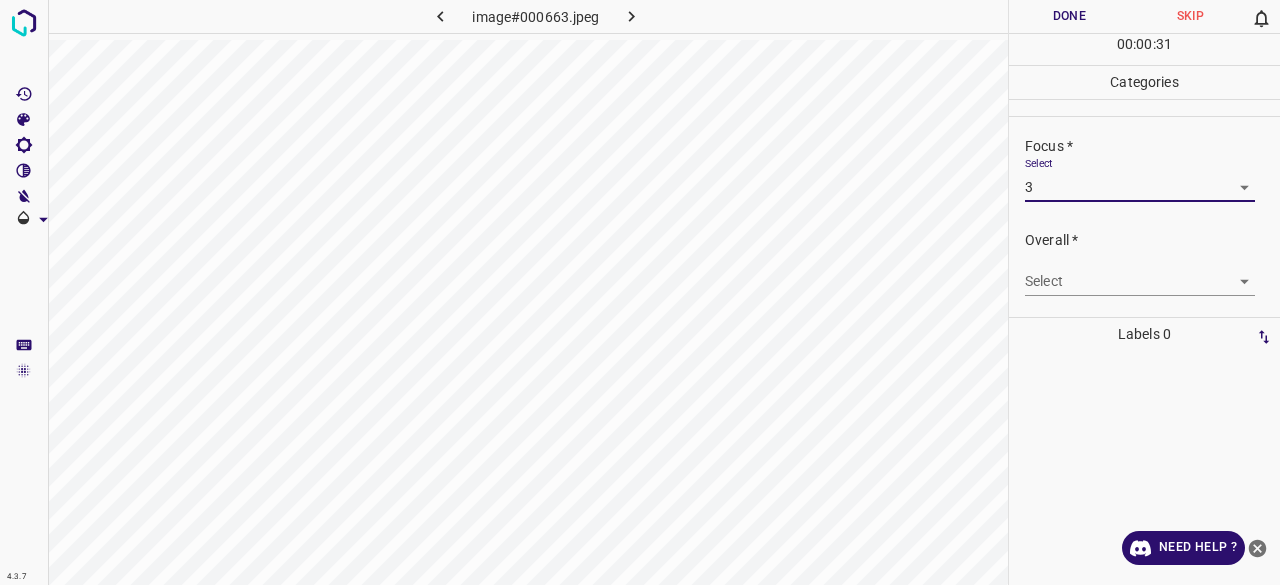 click on "4.3.7 image#000663.jpeg Done Skip 0 00   : 00   : 31   Categories Lighting *  Select 3 3 Focus *  Select 3 3 Overall *  Select ​ Labels   0 Categories 1 Lighting 2 Focus 3 Overall Tools Space Change between modes (Draw & Edit) I Auto labeling R Restore zoom M Zoom in N Zoom out Delete Delete selecte label Filters Z Restore filters X Saturation filter C Brightness filter V Contrast filter B Gray scale filter General O Download Need Help ? - Text - Hide - Delete" at bounding box center [640, 292] 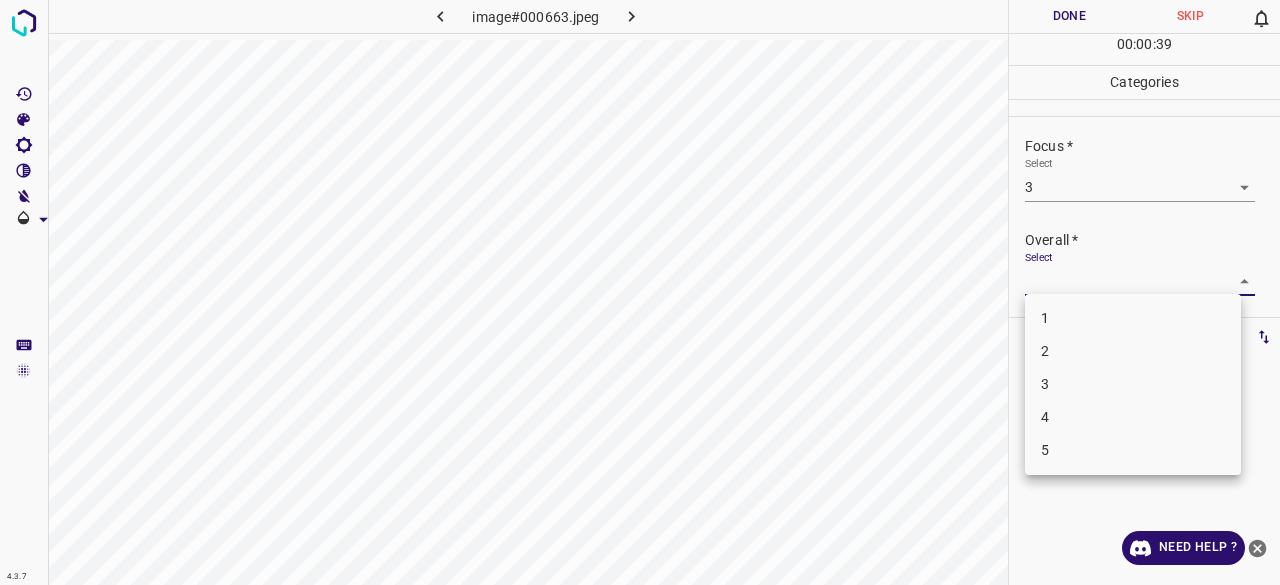 click on "4" at bounding box center [1133, 417] 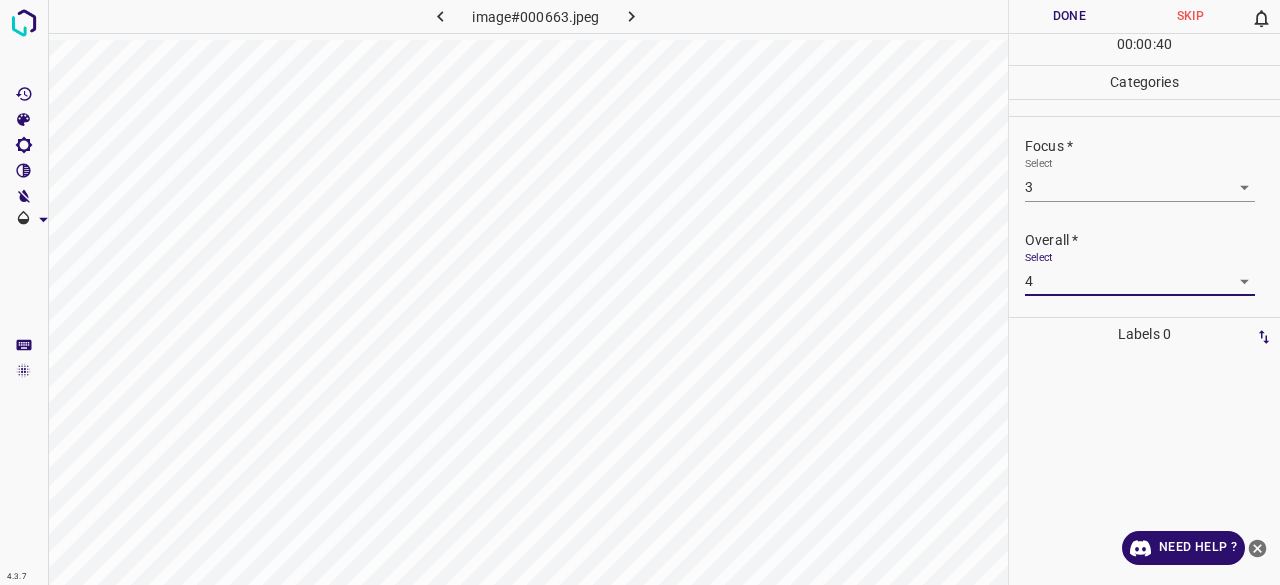 click on "Done" at bounding box center [1069, 16] 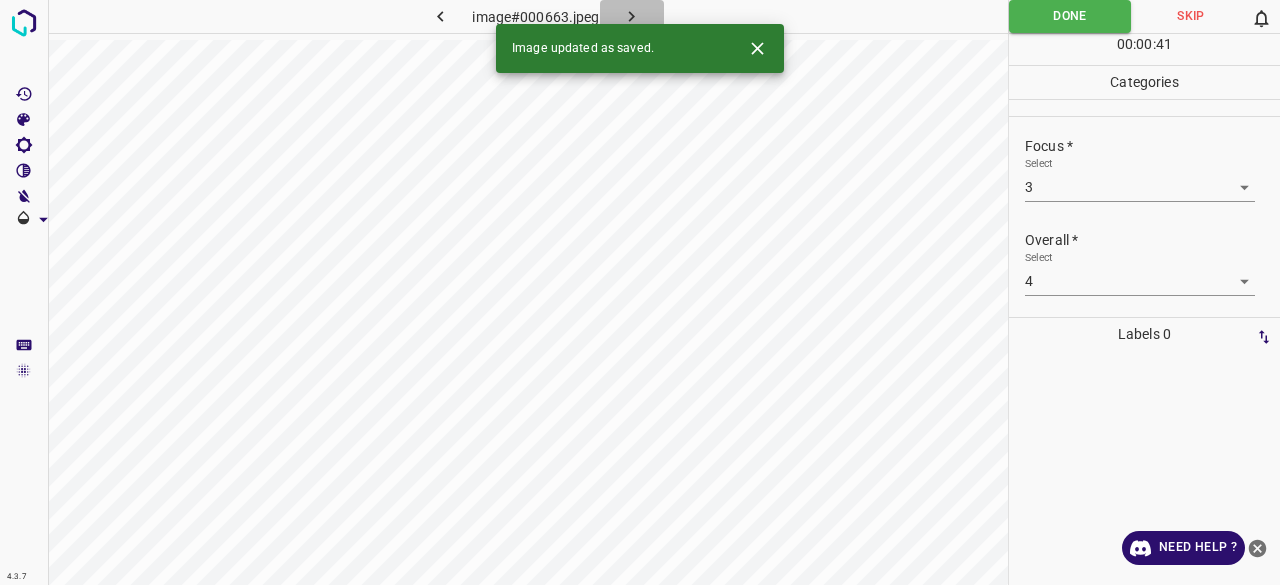click at bounding box center [632, 16] 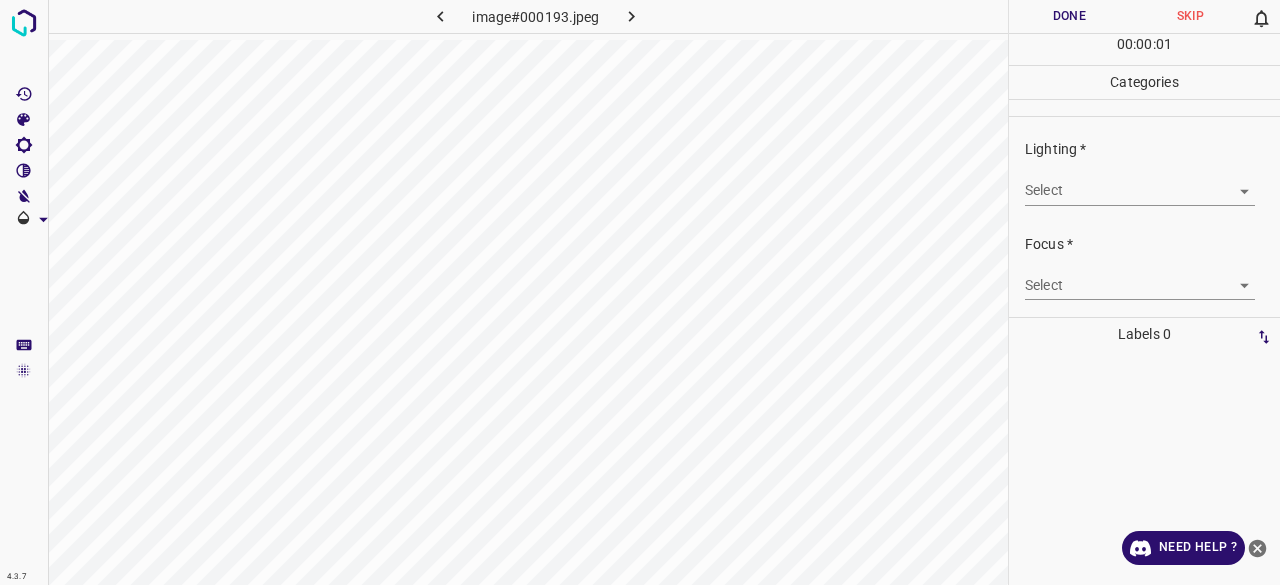 click on "4.3.7 image#000193.jpeg Done Skip 0 00   : 00   : 01   Categories Lighting *  Select ​ Focus *  Select ​ Overall *  Select ​ Labels   0 Categories 1 Lighting 2 Focus 3 Overall Tools Space Change between modes (Draw & Edit) I Auto labeling R Restore zoom M Zoom in N Zoom out Delete Delete selecte label Filters Z Restore filters X Saturation filter C Brightness filter V Contrast filter B Gray scale filter General O Download Need Help ? - Text - Hide - Delete" at bounding box center [640, 292] 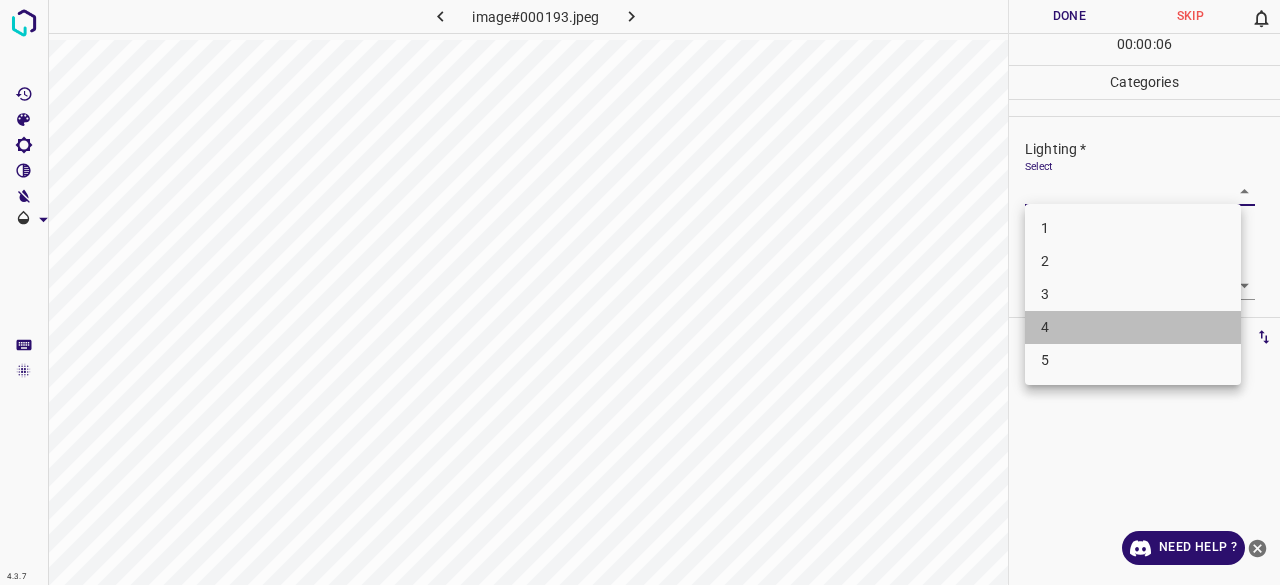 click on "4" at bounding box center [1133, 327] 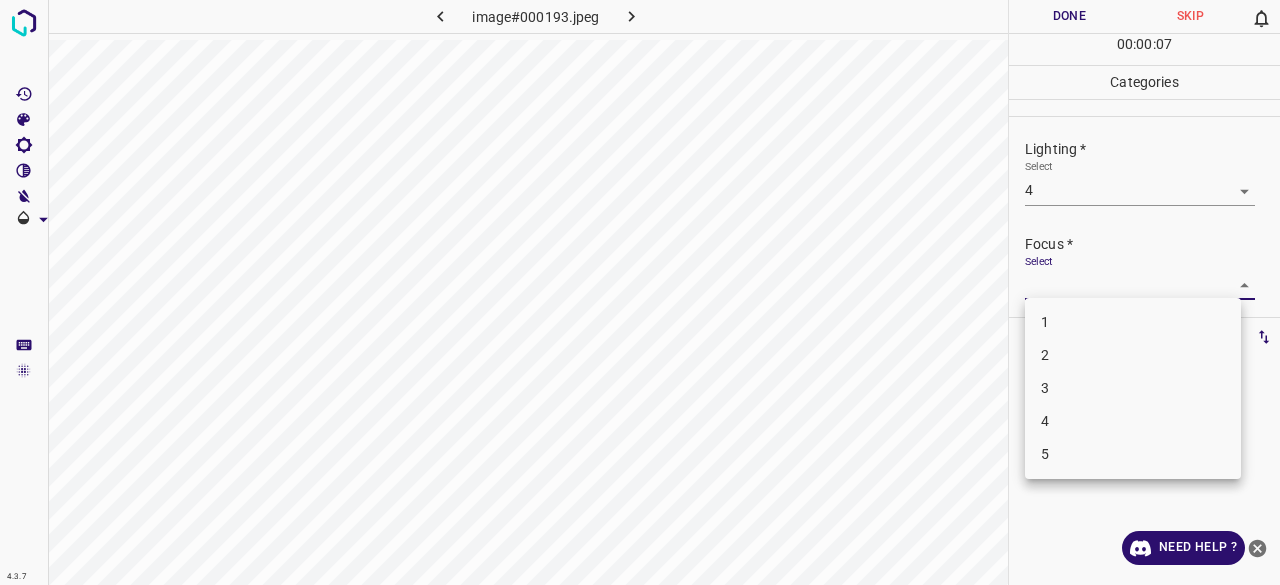 click on "4.3.7 image#000193.jpeg Done Skip 0 00   : 00   : 07   Categories Lighting *  Select 4 4 Focus *  Select ​ Overall *  Select ​ Labels   0 Categories 1 Lighting 2 Focus 3 Overall Tools Space Change between modes (Draw & Edit) I Auto labeling R Restore zoom M Zoom in N Zoom out Delete Delete selecte label Filters Z Restore filters X Saturation filter C Brightness filter V Contrast filter B Gray scale filter General O Download Need Help ? - Text - Hide - Delete 1 2 3 4 5" at bounding box center [640, 292] 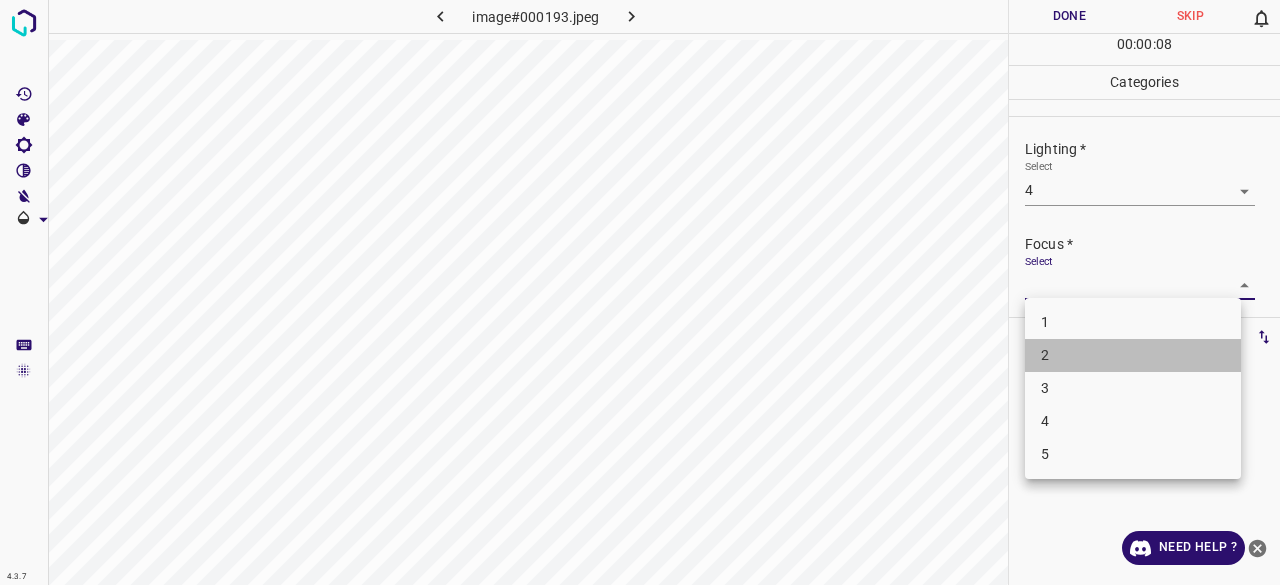 click on "2" at bounding box center (1133, 355) 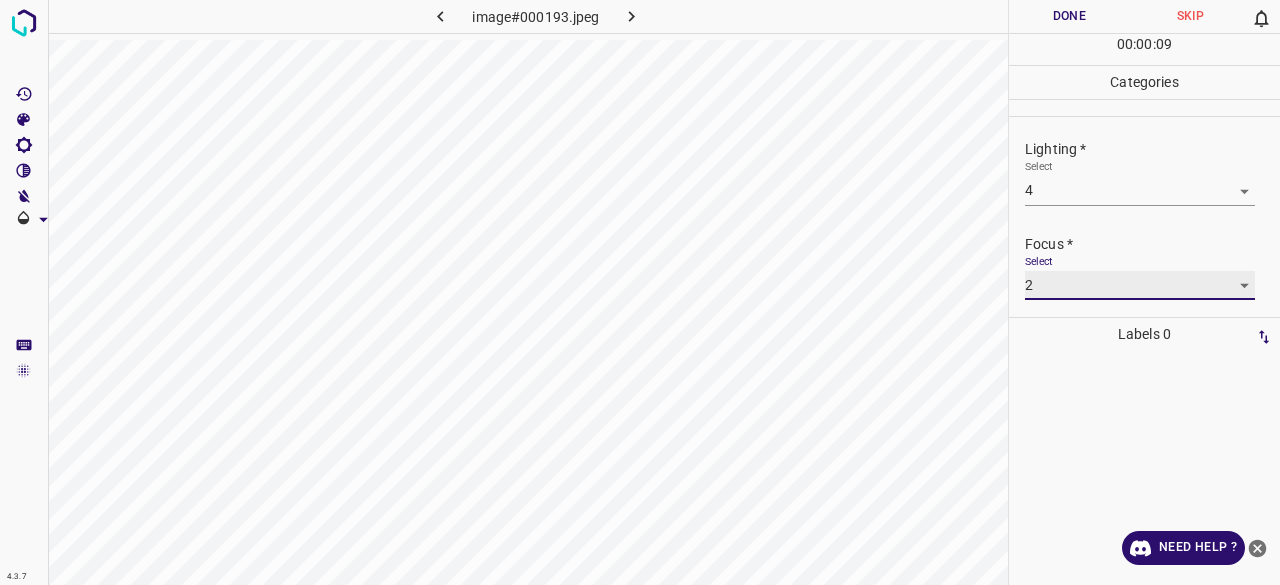 scroll, scrollTop: 98, scrollLeft: 0, axis: vertical 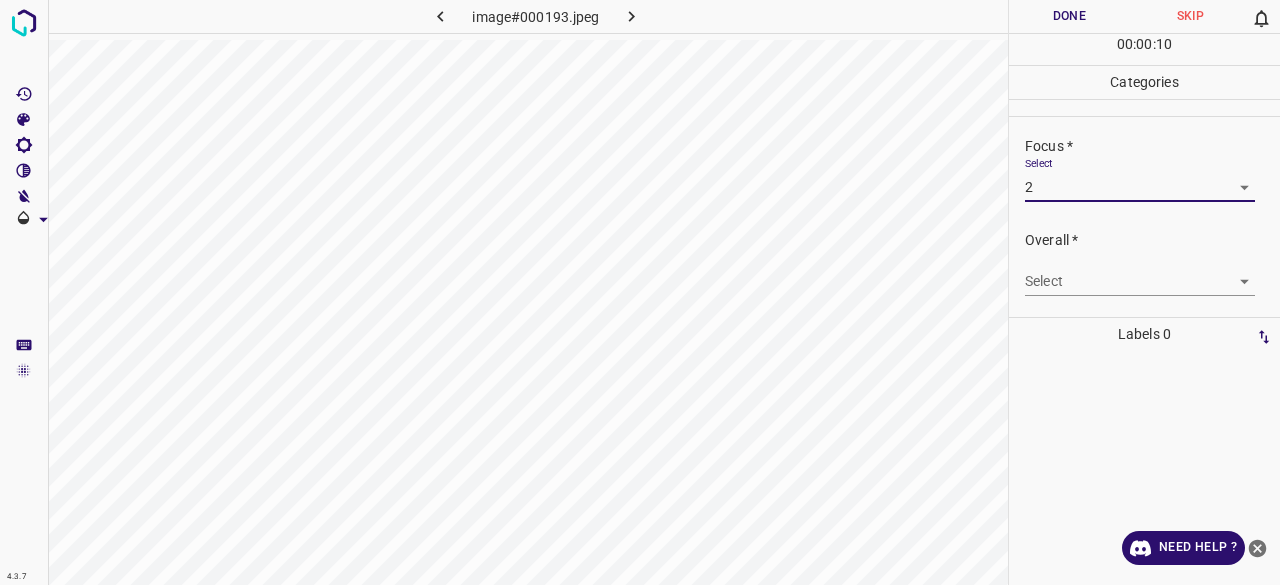 click on "4.3.7 image#000193.jpeg Done Skip 0 00   : 00   : 10   Categories Lighting *  Select 4 4 Focus *  Select 2 2 Overall *  Select ​ Labels   0 Categories 1 Lighting 2 Focus 3 Overall Tools Space Change between modes (Draw & Edit) I Auto labeling R Restore zoom M Zoom in N Zoom out Delete Delete selecte label Filters Z Restore filters X Saturation filter C Brightness filter V Contrast filter B Gray scale filter General O Download Need Help ? - Text - Hide - Delete" at bounding box center [640, 292] 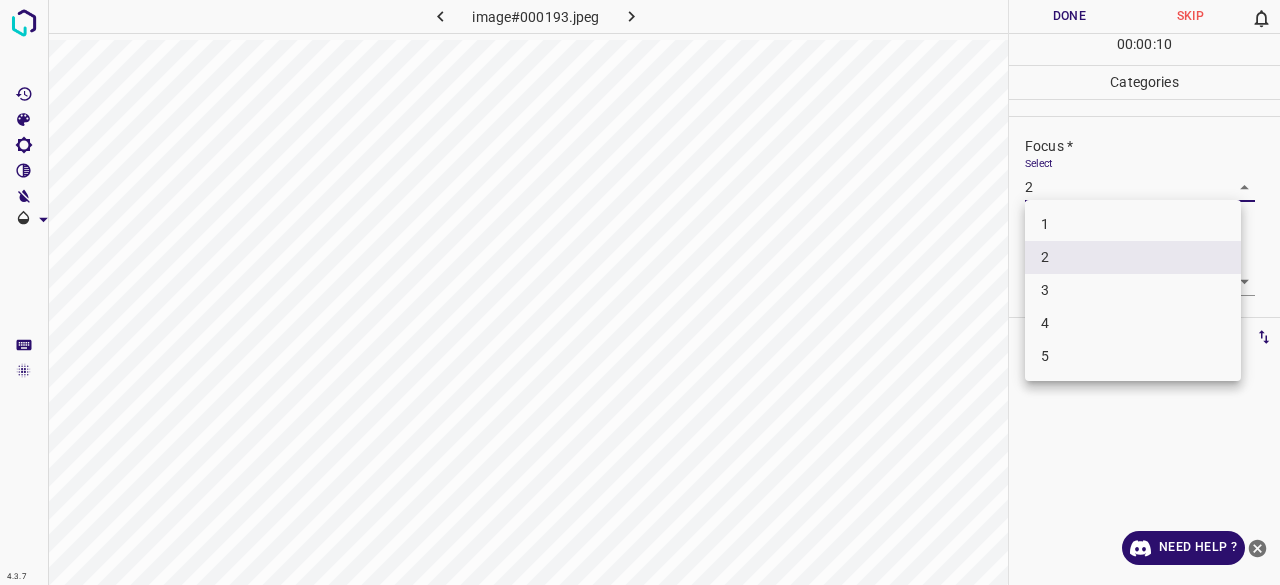click on "3" at bounding box center [1133, 290] 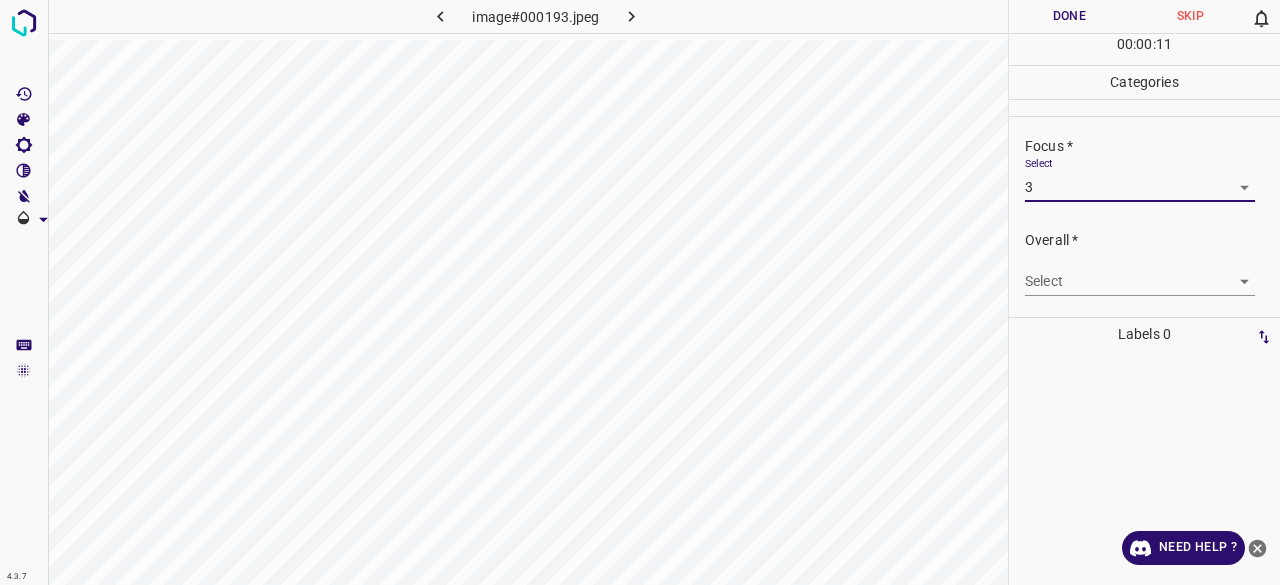 click on "4.3.7 image#000193.jpeg Done Skip 0 00   : 00   : 11   Categories Lighting *  Select 4 4 Focus *  Select 3 3 Overall *  Select ​ Labels   0 Categories 1 Lighting 2 Focus 3 Overall Tools Space Change between modes (Draw & Edit) I Auto labeling R Restore zoom M Zoom in N Zoom out Delete Delete selecte label Filters Z Restore filters X Saturation filter C Brightness filter V Contrast filter B Gray scale filter General O Download Need Help ? - Text - Hide - Delete" at bounding box center [640, 292] 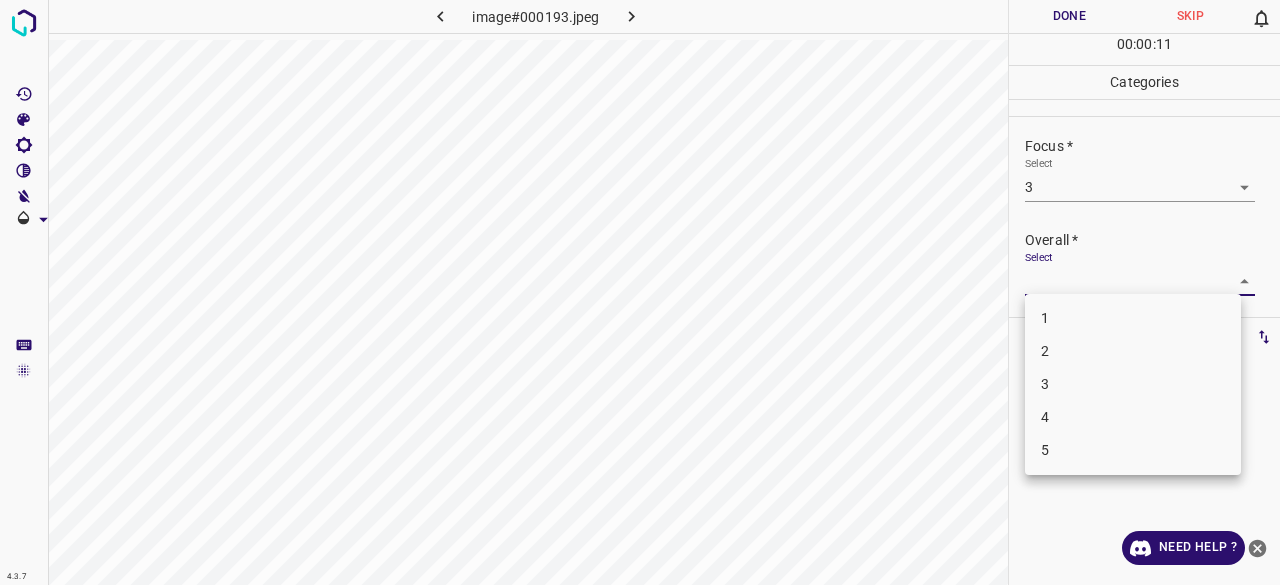 click on "3" at bounding box center [1133, 384] 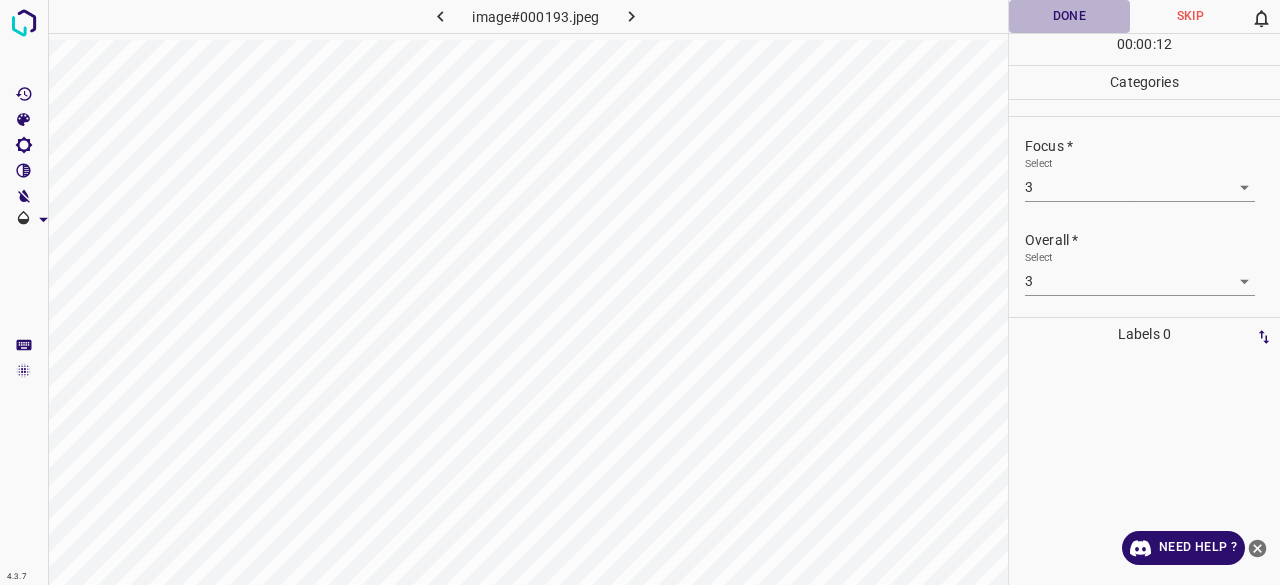 click on "Done" at bounding box center [1069, 16] 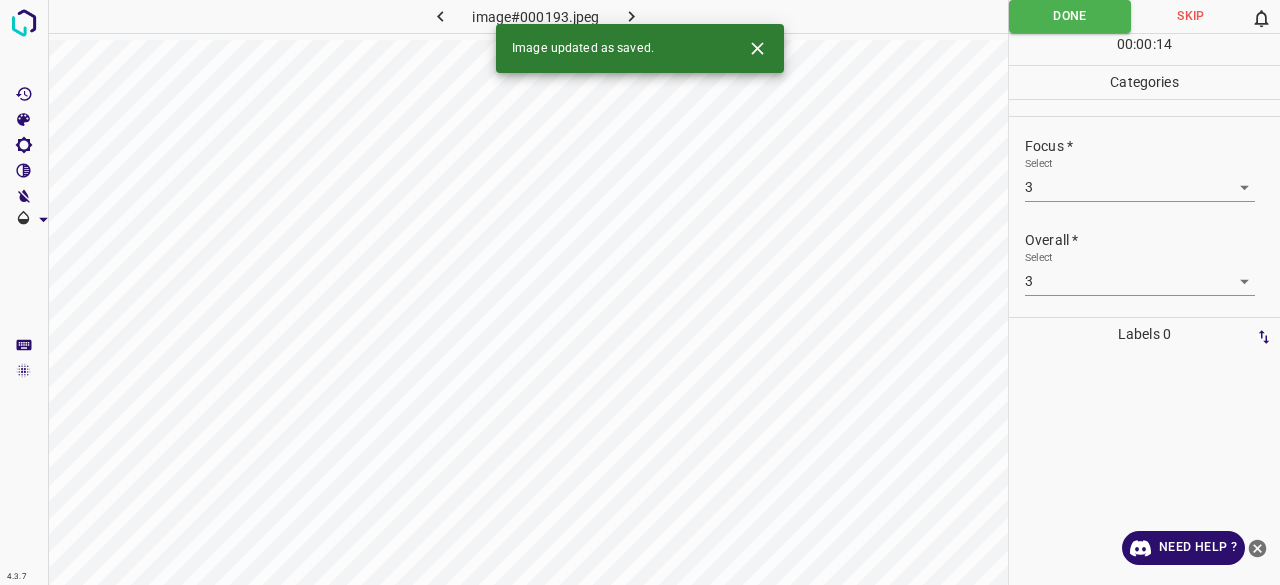 click 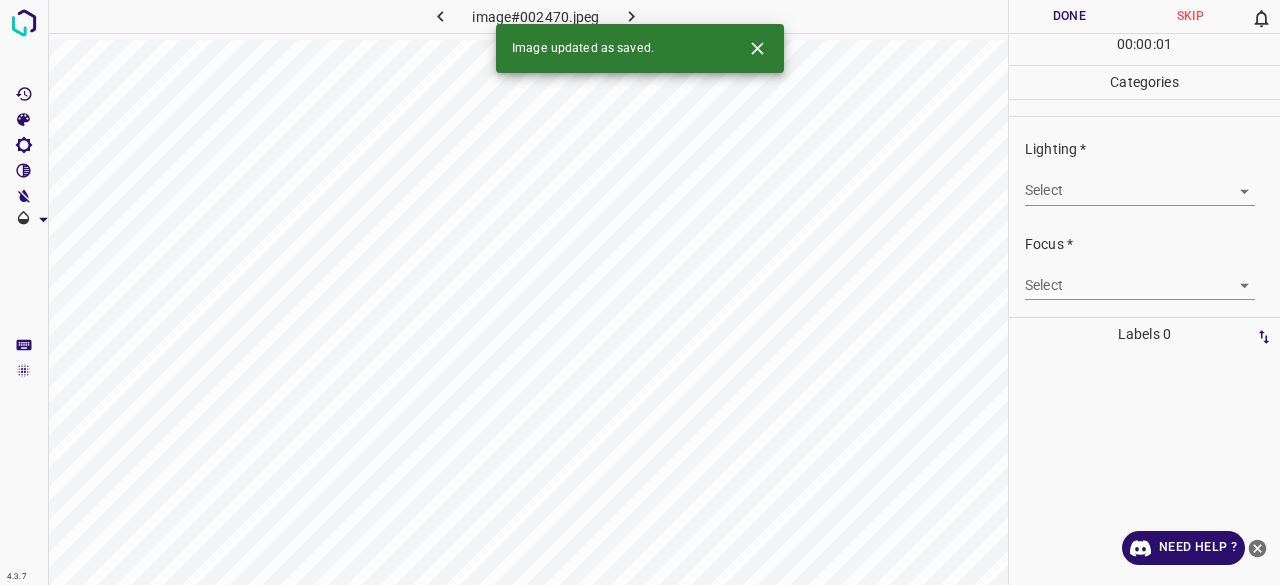 click on "4.3.7 image#002470.jpeg Done Skip 0 00   : 00   : 01   Categories Lighting *  Select ​ Focus *  Select ​ Overall *  Select ​ Labels   0 Categories 1 Lighting 2 Focus 3 Overall Tools Space Change between modes (Draw & Edit) I Auto labeling R Restore zoom M Zoom in N Zoom out Delete Delete selecte label Filters Z Restore filters X Saturation filter C Brightness filter V Contrast filter B Gray scale filter General O Download Image updated as saved. Need Help ? - Text - Hide - Delete" at bounding box center (640, 292) 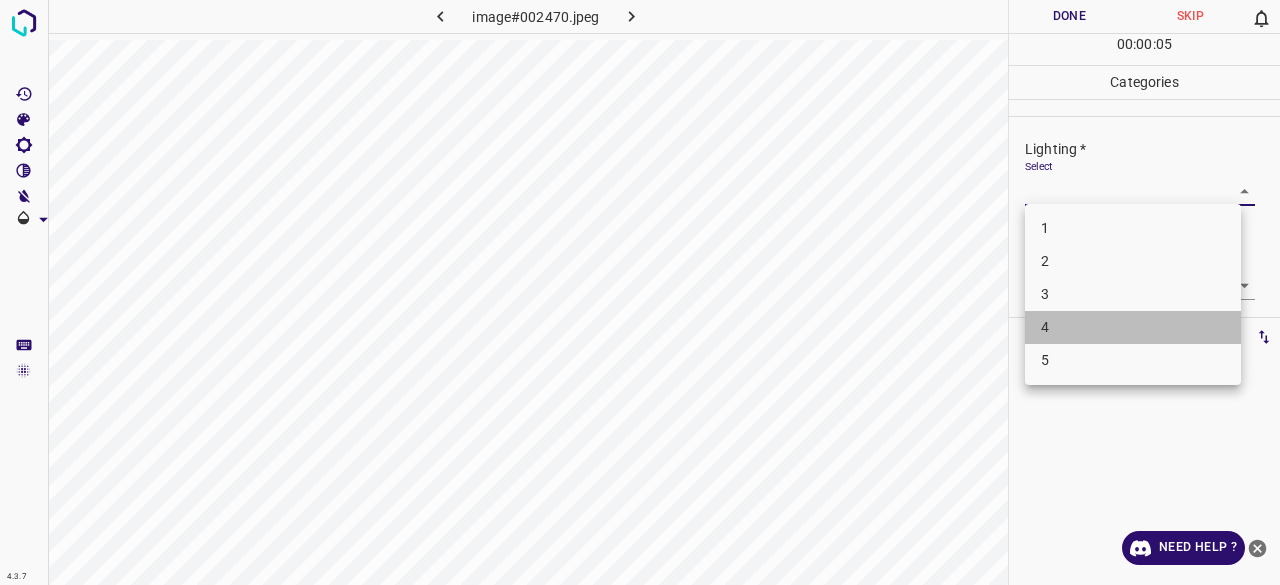 click on "4" at bounding box center [1133, 327] 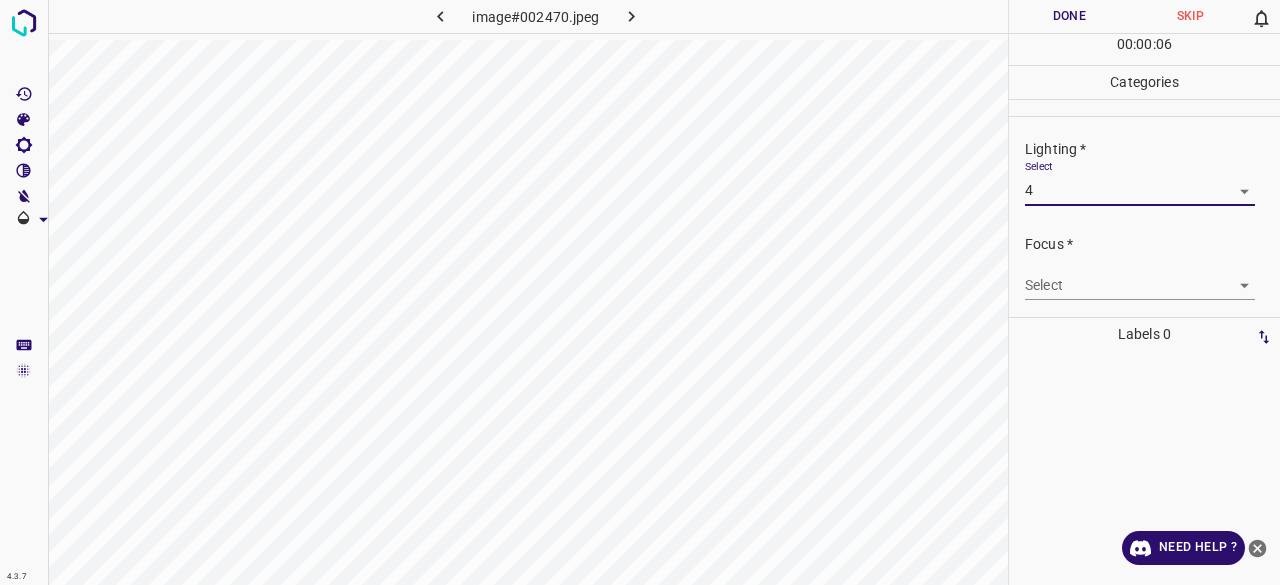 click on "Select ​" at bounding box center [1140, 277] 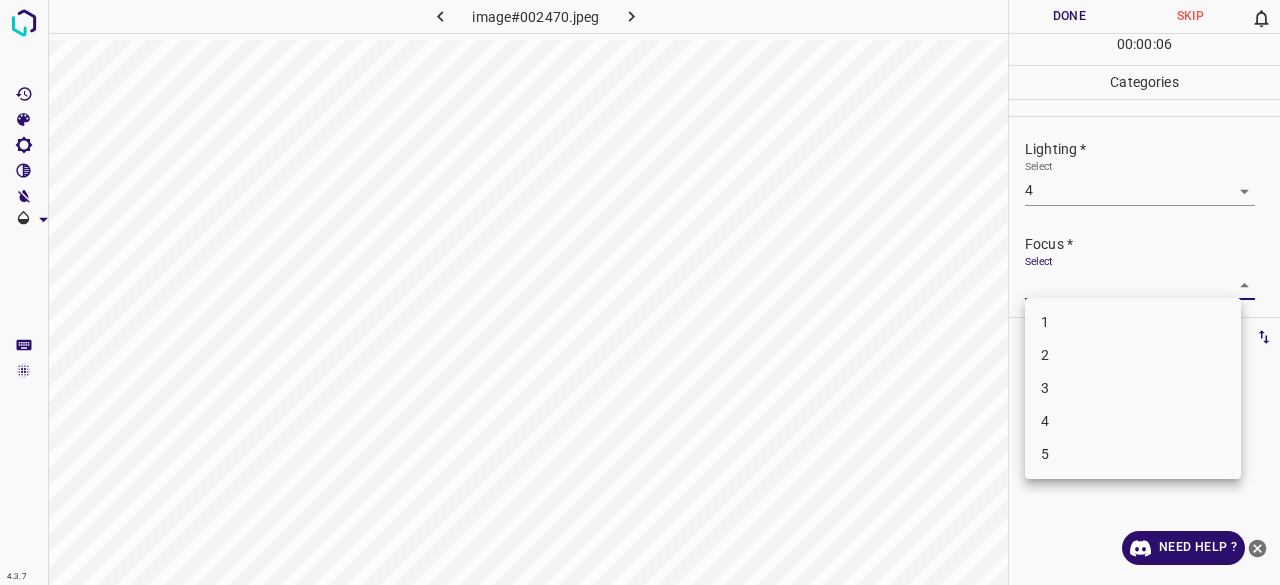 click on "4.3.7 image#002470.jpeg Done Skip 0 00   : 00   : 06   Categories Lighting *  Select 4 4 Focus *  Select ​ Overall *  Select ​ Labels   0 Categories 1 Lighting 2 Focus 3 Overall Tools Space Change between modes (Draw & Edit) I Auto labeling R Restore zoom M Zoom in N Zoom out Delete Delete selecte label Filters Z Restore filters X Saturation filter C Brightness filter V Contrast filter B Gray scale filter General O Download Need Help ? - Text - Hide - Delete 1 2 3 4 5" at bounding box center [640, 292] 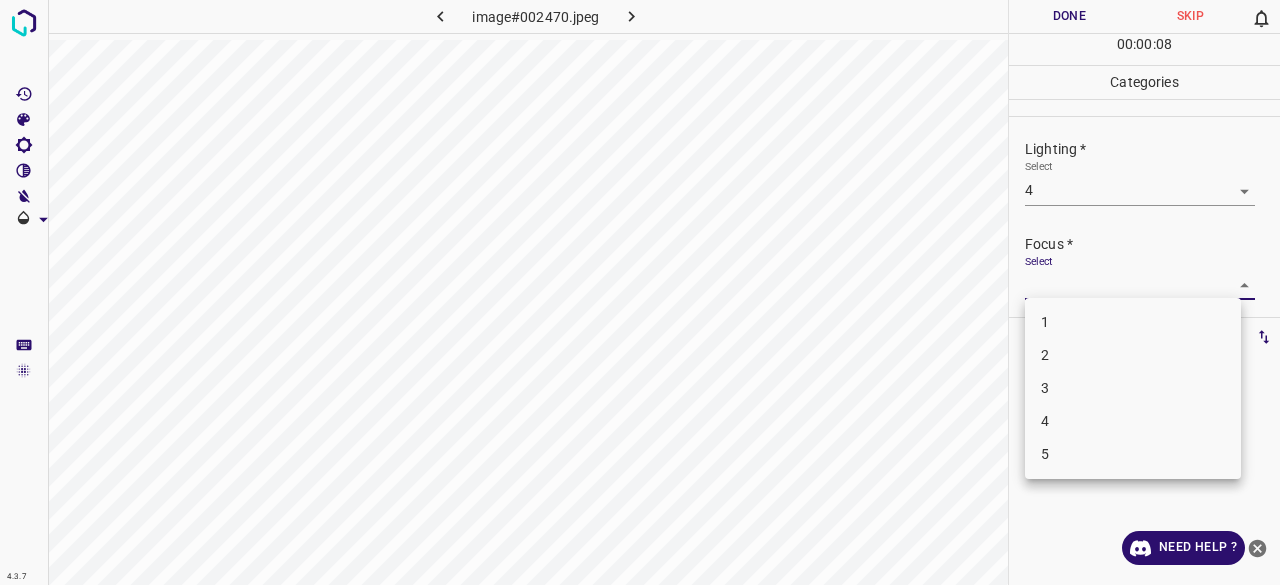 click on "3" at bounding box center [1133, 388] 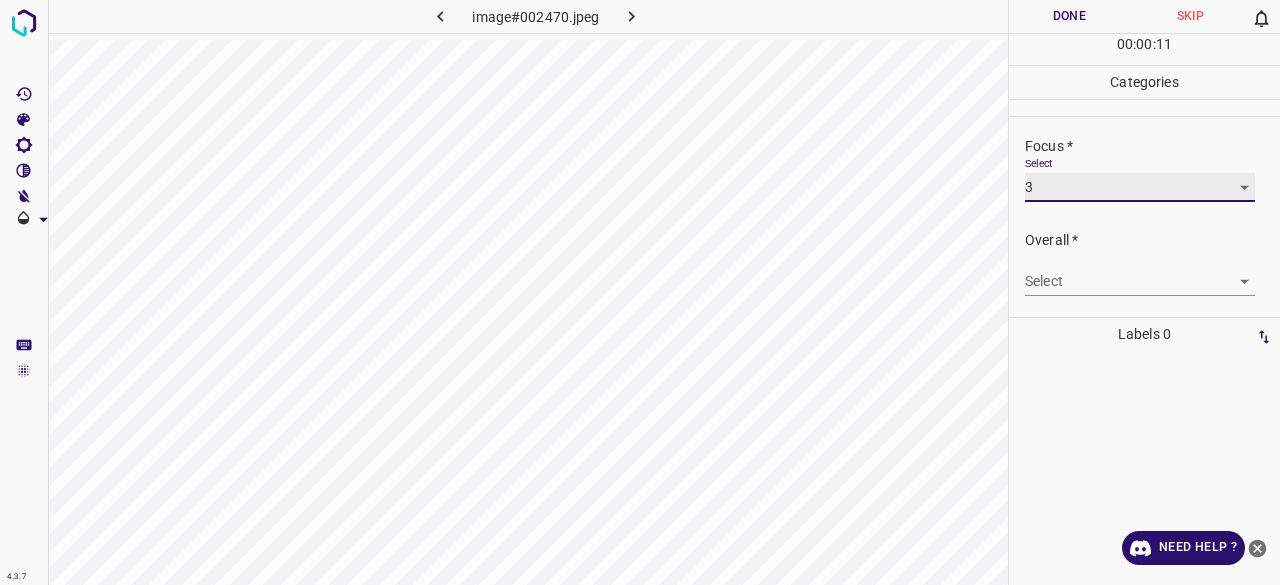 scroll, scrollTop: 0, scrollLeft: 0, axis: both 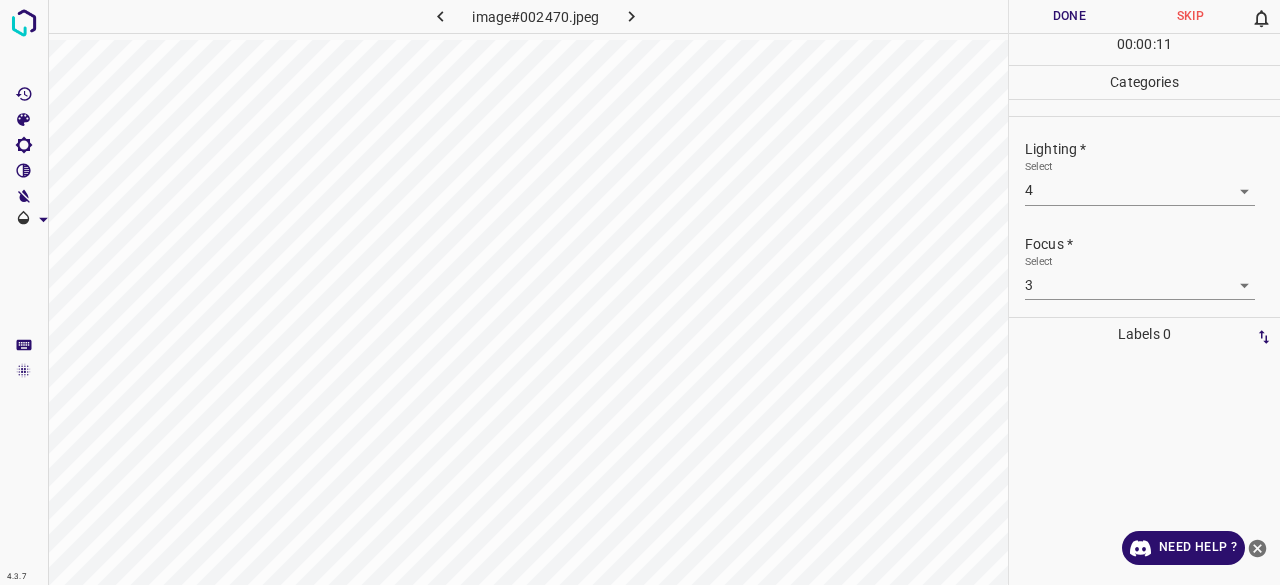 drag, startPoint x: 1054, startPoint y: 207, endPoint x: 1050, endPoint y: 195, distance: 12.649111 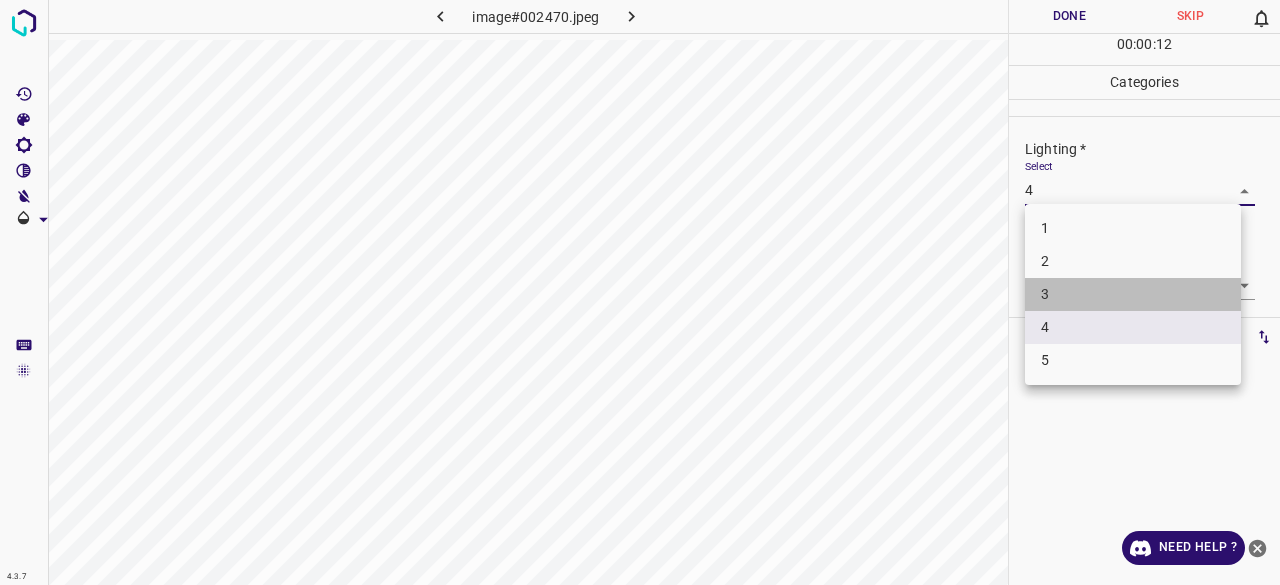 click on "3" at bounding box center [1133, 294] 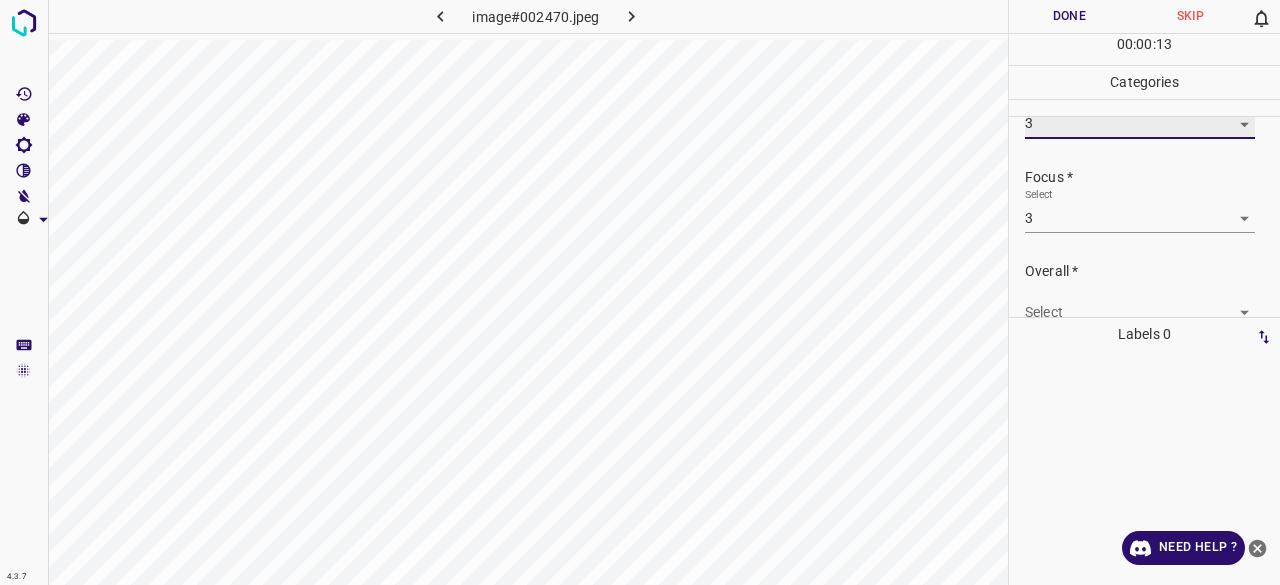scroll, scrollTop: 98, scrollLeft: 0, axis: vertical 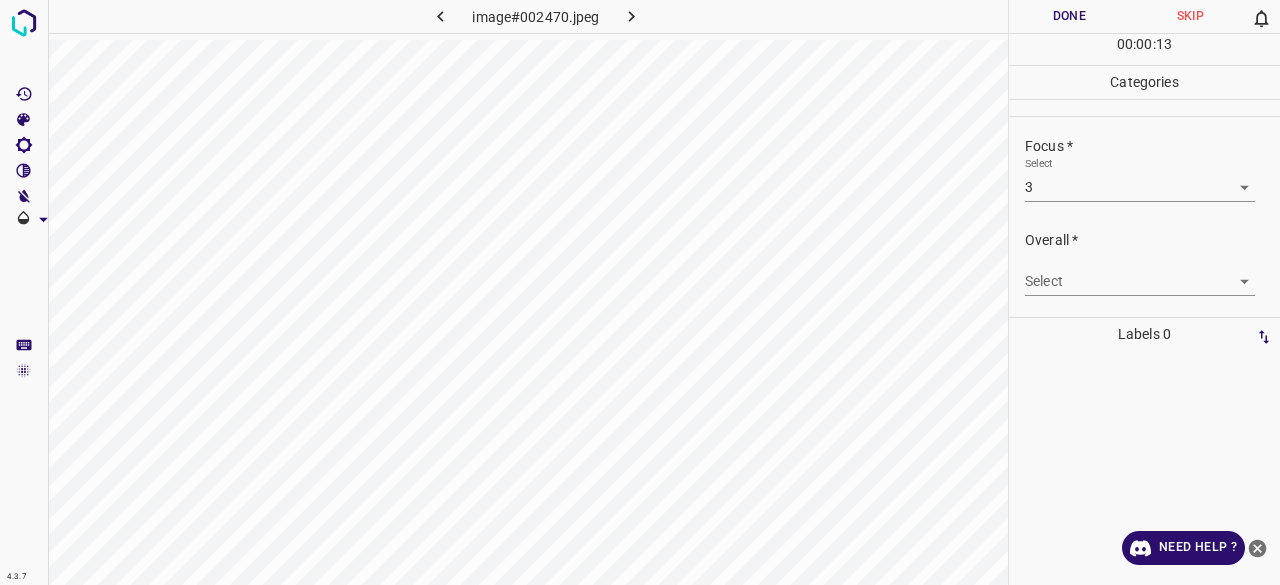 click on "4.3.7 image#002470.jpeg Done Skip 0 00   : 00   : 13   Categories Lighting *  Select 3 3 Focus *  Select 3 3 Overall *  Select ​ Labels   0 Categories 1 Lighting 2 Focus 3 Overall Tools Space Change between modes (Draw & Edit) I Auto labeling R Restore zoom M Zoom in N Zoom out Delete Delete selecte label Filters Z Restore filters X Saturation filter C Brightness filter V Contrast filter B Gray scale filter General O Download Need Help ? - Text - Hide - Delete" at bounding box center [640, 292] 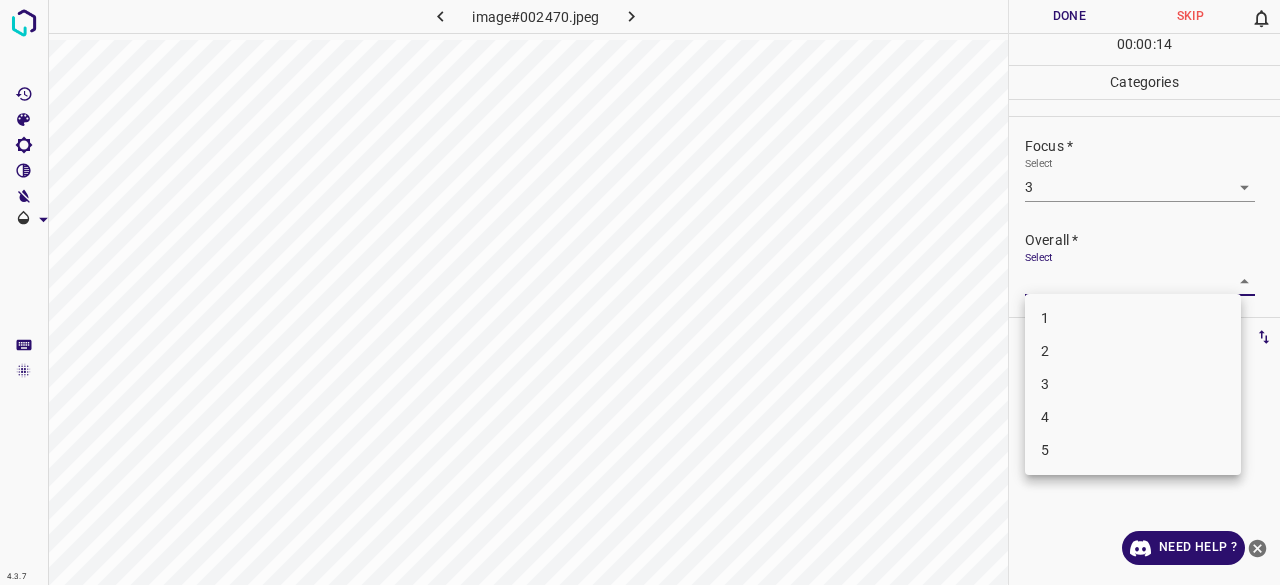 click on "3" at bounding box center (1133, 384) 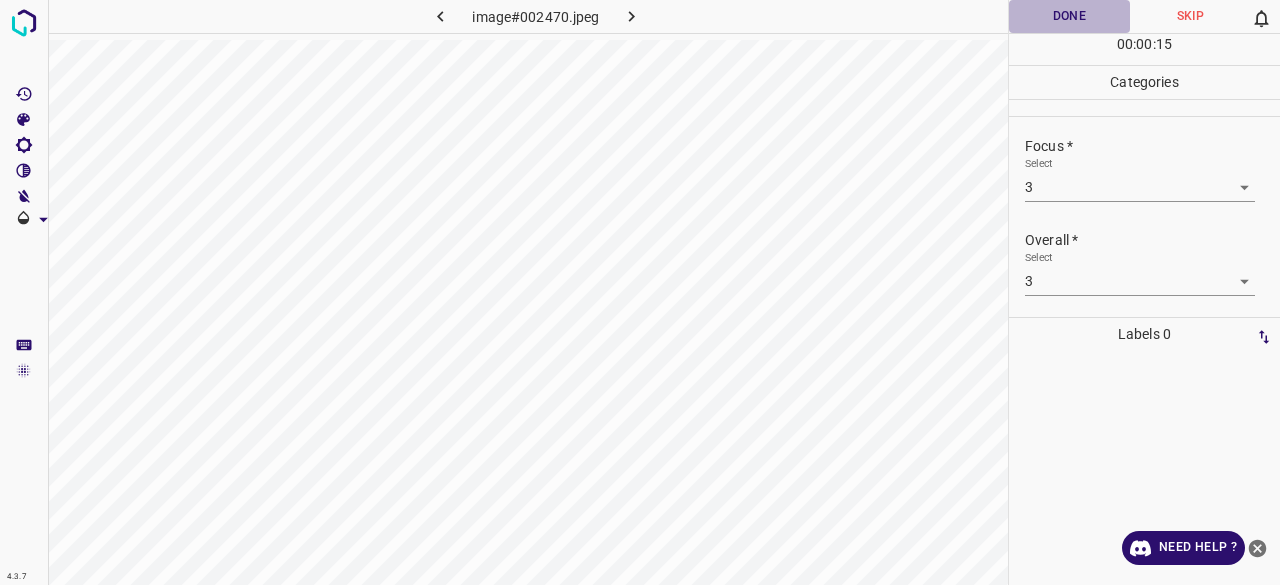 click on "Done" at bounding box center (1069, 16) 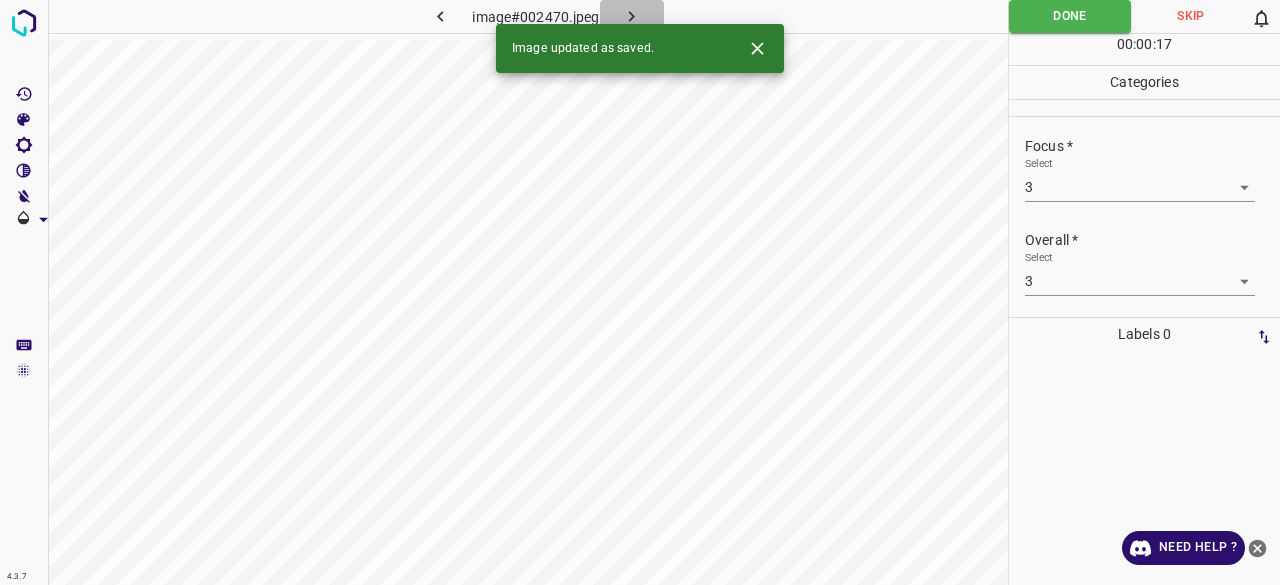 click at bounding box center [632, 16] 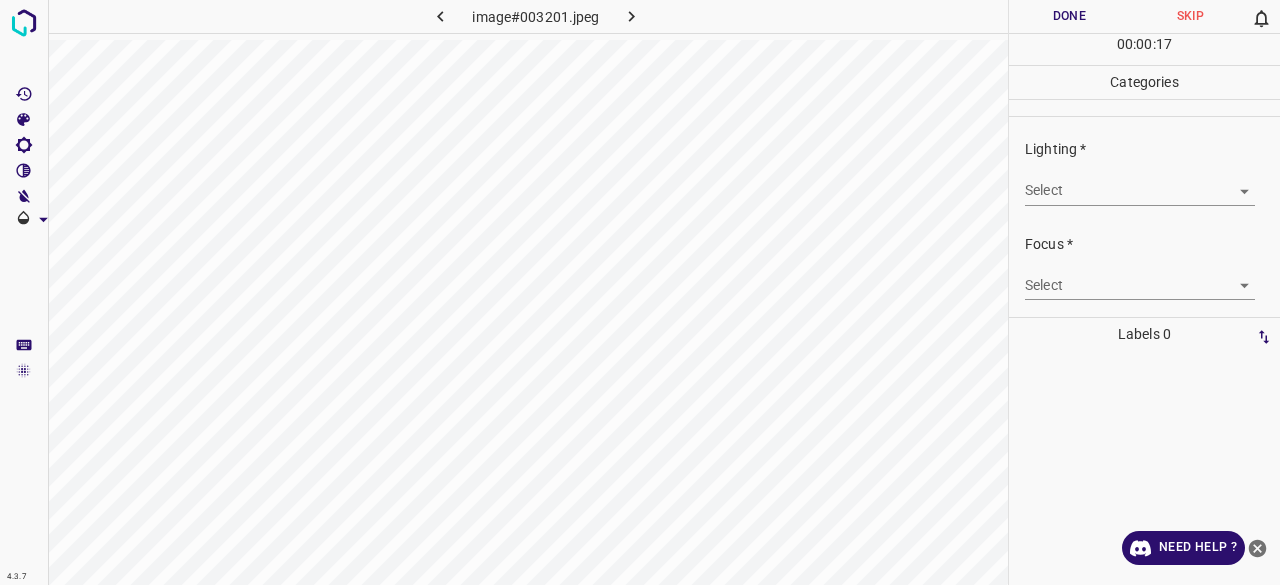 click on "4.3.7 image#003201.jpeg Done Skip 0 00   : 00   : 17   Categories Lighting *  Select ​ Focus *  Select ​ Overall *  Select ​ Labels   0 Categories 1 Lighting 2 Focus 3 Overall Tools Space Change between modes (Draw & Edit) I Auto labeling R Restore zoom M Zoom in N Zoom out Delete Delete selecte label Filters Z Restore filters X Saturation filter C Brightness filter V Contrast filter B Gray scale filter General O Download Need Help ? - Text - Hide - Delete" at bounding box center (640, 292) 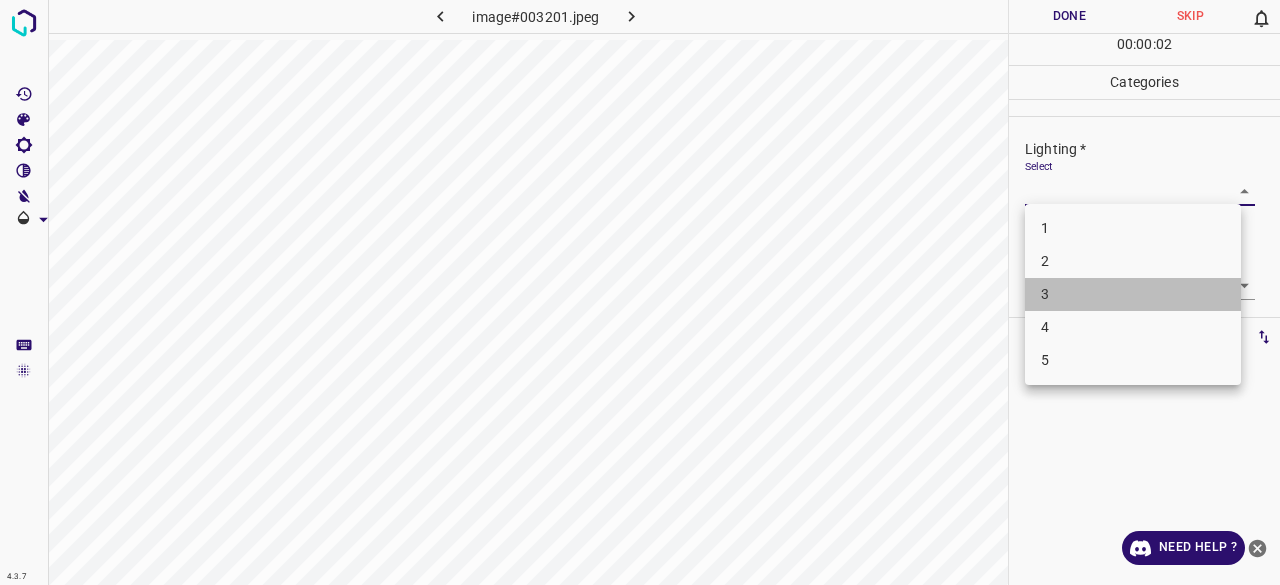 click on "3" at bounding box center (1133, 294) 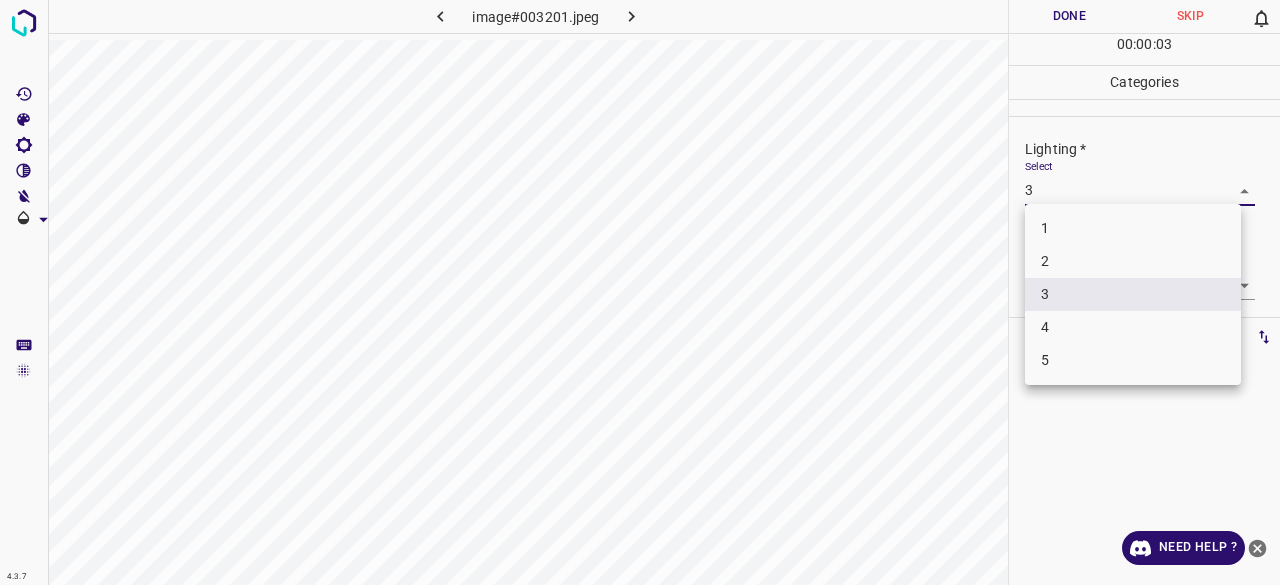 click on "4.3.7 image#003201.jpeg Done Skip 0 00   : 00   : 03   Categories Lighting *  Select 3 3 Focus *  Select ​ Overall *  Select ​ Labels   0 Categories 1 Lighting 2 Focus 3 Overall Tools Space Change between modes (Draw & Edit) I Auto labeling R Restore zoom M Zoom in N Zoom out Delete Delete selecte label Filters Z Restore filters X Saturation filter C Brightness filter V Contrast filter B Gray scale filter General O Download Need Help ? - Text - Hide - Delete 1 2 3 4 5" at bounding box center [640, 292] 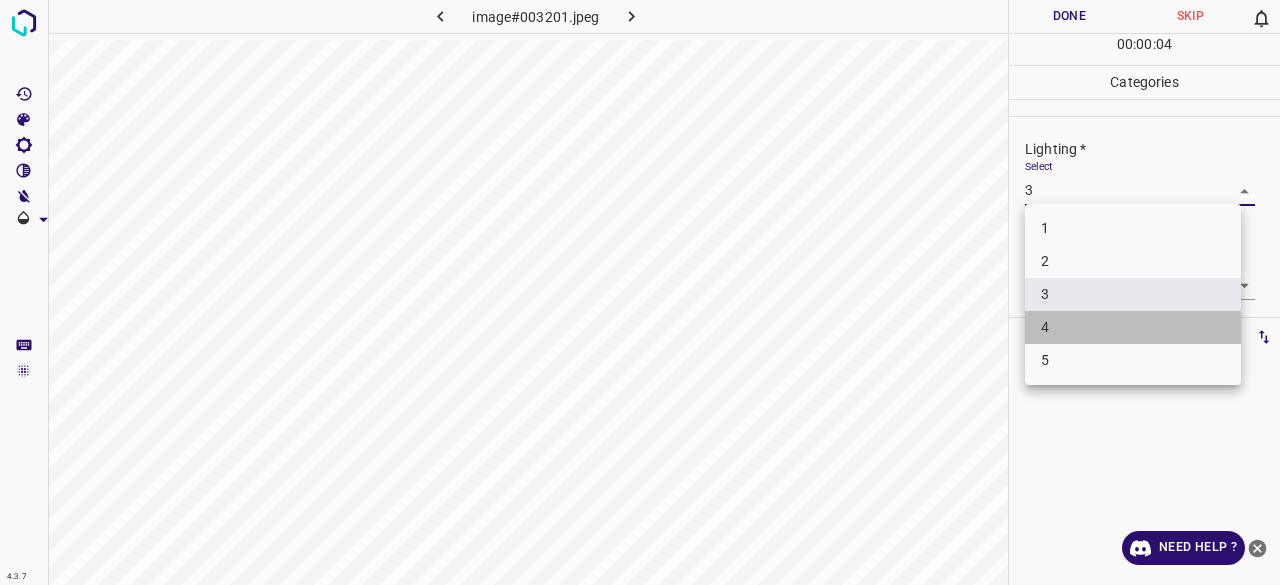 click on "4" at bounding box center [1133, 327] 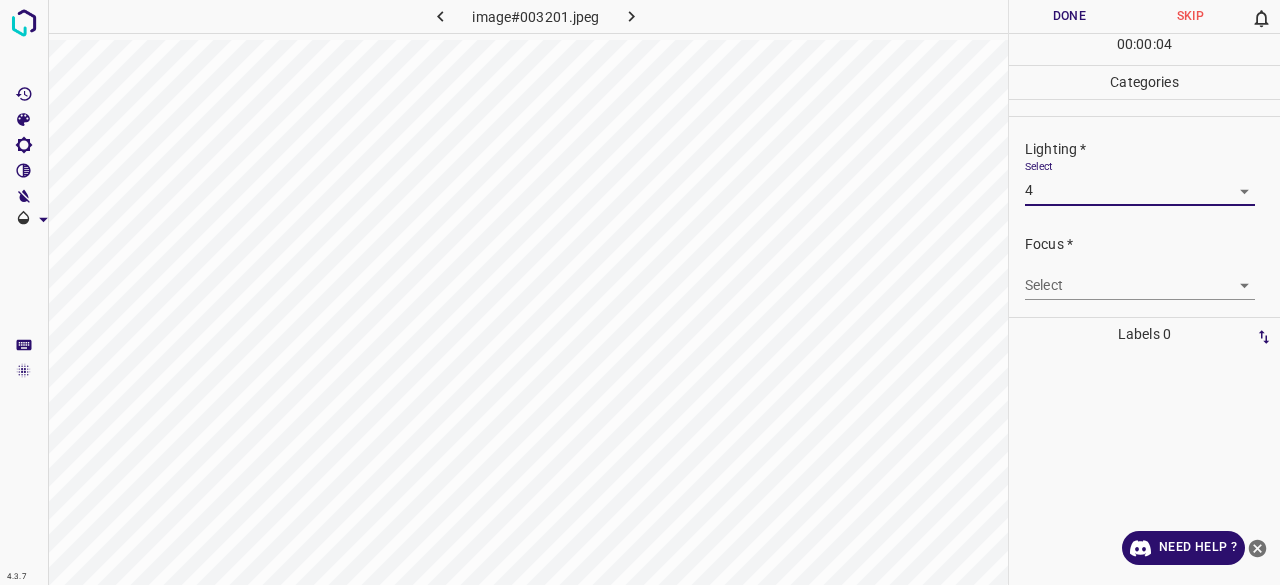click on "4.3.7 image#003201.jpeg Done Skip 0 00   : 00   : 04   Categories Lighting *  Select 4 4 Focus *  Select ​ Overall *  Select ​ Labels   0 Categories 1 Lighting 2 Focus 3 Overall Tools Space Change between modes (Draw & Edit) I Auto labeling R Restore zoom M Zoom in N Zoom out Delete Delete selecte label Filters Z Restore filters X Saturation filter C Brightness filter V Contrast filter B Gray scale filter General O Download Need Help ? - Text - Hide - Delete" at bounding box center [640, 292] 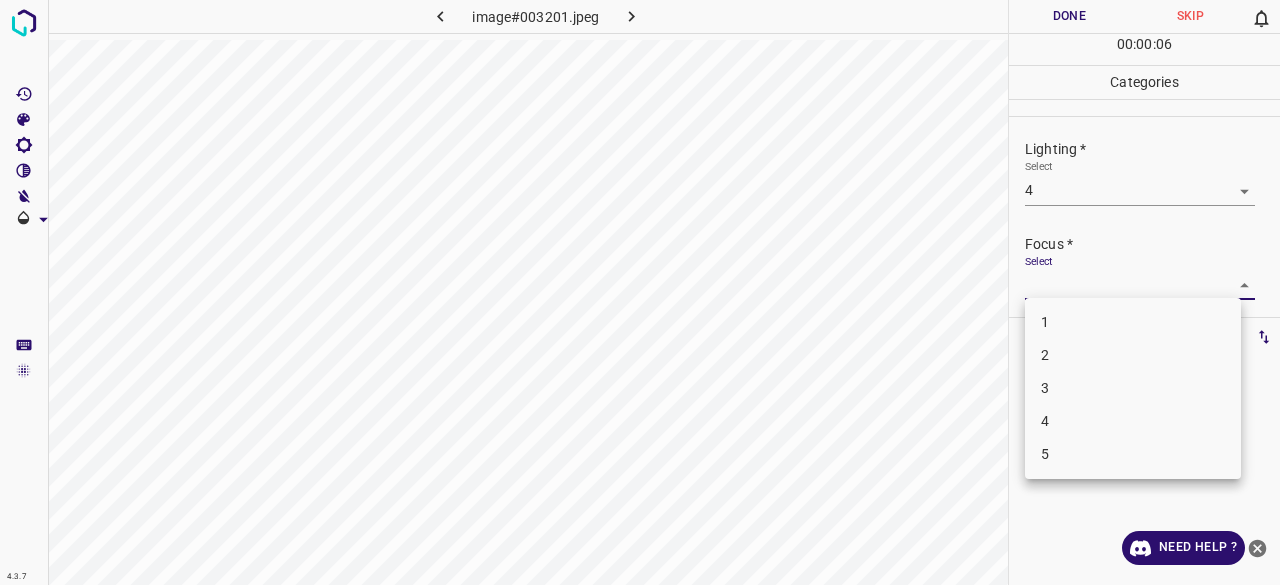 click on "4" at bounding box center [1133, 421] 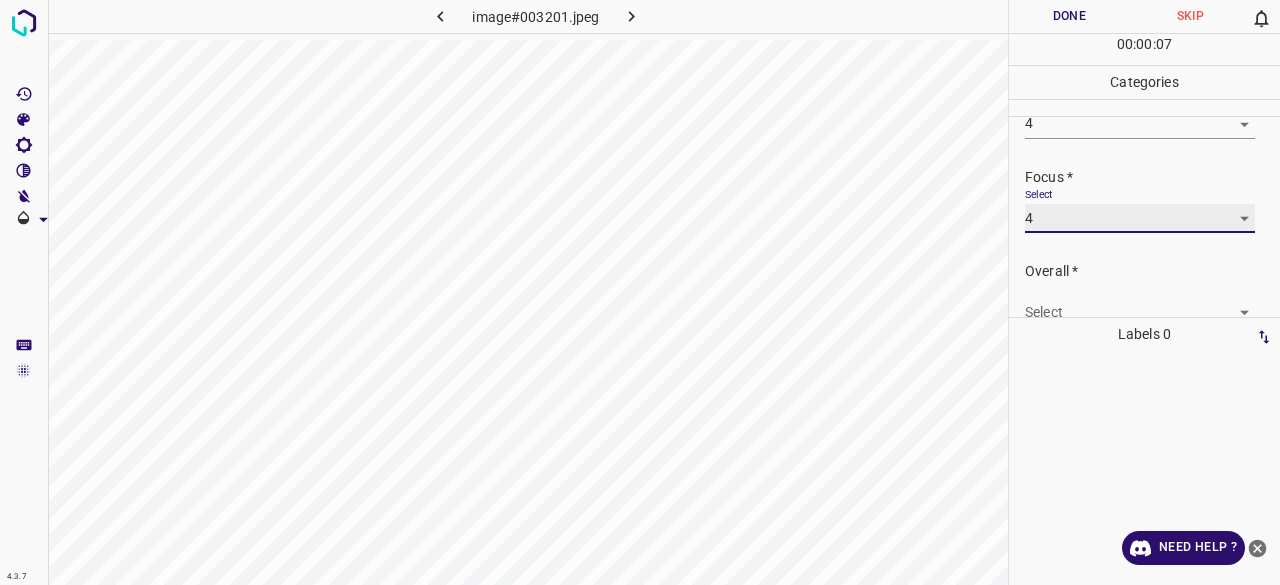 scroll, scrollTop: 98, scrollLeft: 0, axis: vertical 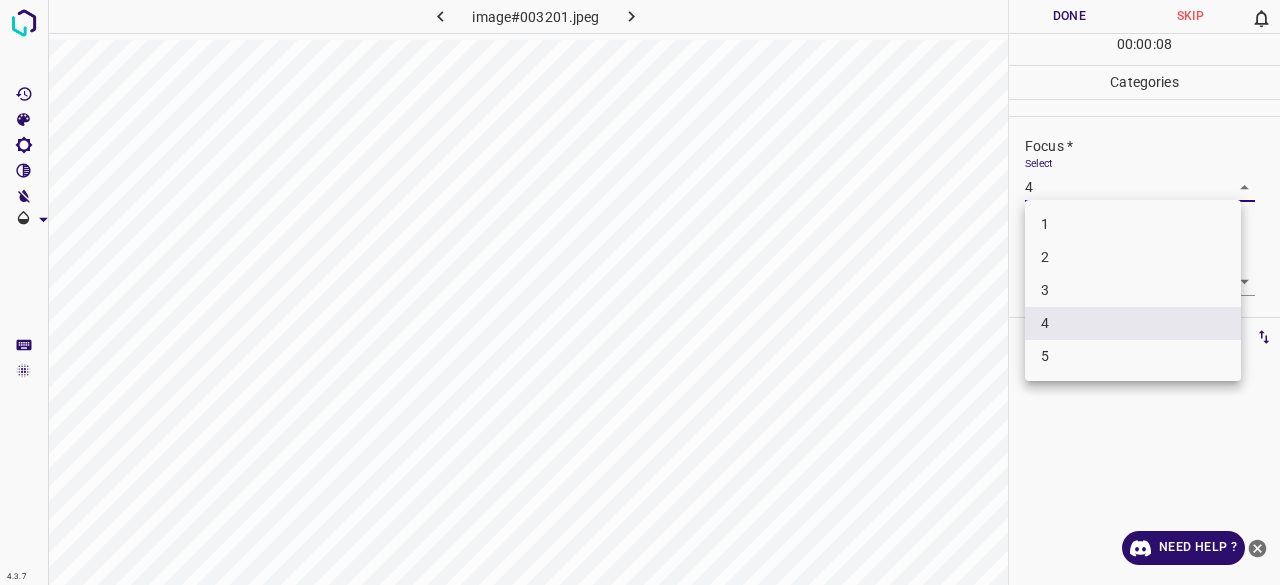 click on "4.3.7 image#003201.jpeg Done Skip 0 00   : 00   : 08   Categories Lighting *  Select 4 4 Focus *  Select 4 4 Overall *  Select ​ Labels   0 Categories 1 Lighting 2 Focus 3 Overall Tools Space Change between modes (Draw & Edit) I Auto labeling R Restore zoom M Zoom in N Zoom out Delete Delete selecte label Filters Z Restore filters X Saturation filter C Brightness filter V Contrast filter B Gray scale filter General O Download Need Help ? - Text - Hide - Delete 1 2 3 4 5" at bounding box center (640, 292) 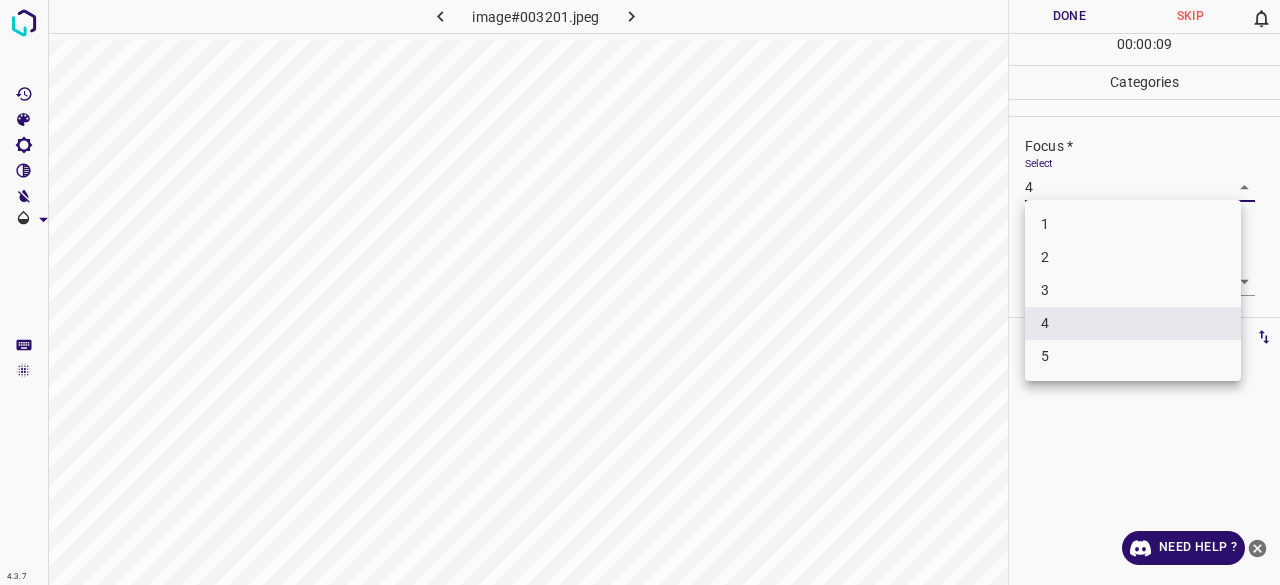 click on "3" at bounding box center [1133, 290] 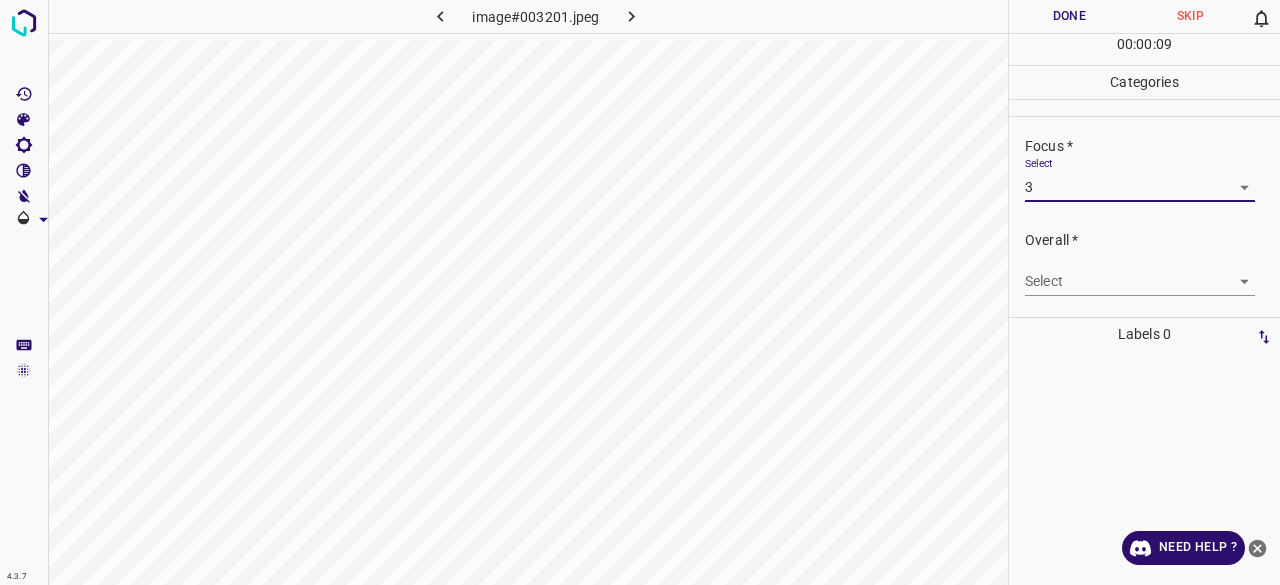 click on "4.3.7 image#003201.jpeg Done Skip 0 00   : 00   : 09   Categories Lighting *  Select 4 4 Focus *  Select 3 3 Overall *  Select ​ Labels   0 Categories 1 Lighting 2 Focus 3 Overall Tools Space Change between modes (Draw & Edit) I Auto labeling R Restore zoom M Zoom in N Zoom out Delete Delete selecte label Filters Z Restore filters X Saturation filter C Brightness filter V Contrast filter B Gray scale filter General O Download Need Help ? - Text - Hide - Delete" at bounding box center (640, 292) 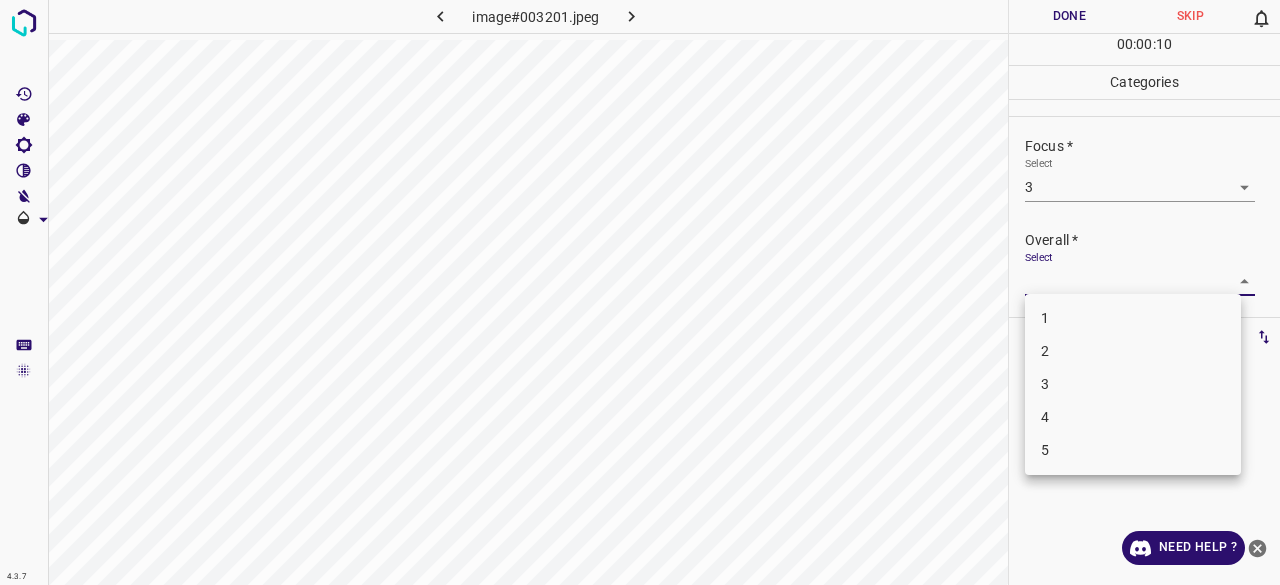 click on "3" at bounding box center (1133, 384) 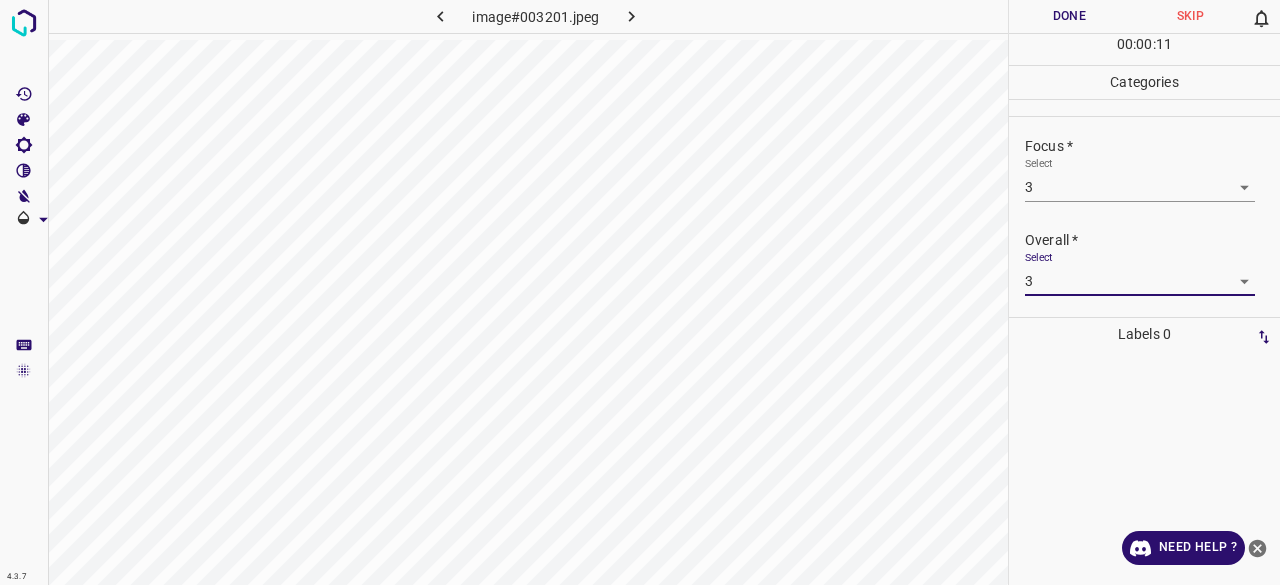 click on "Done" at bounding box center [1069, 16] 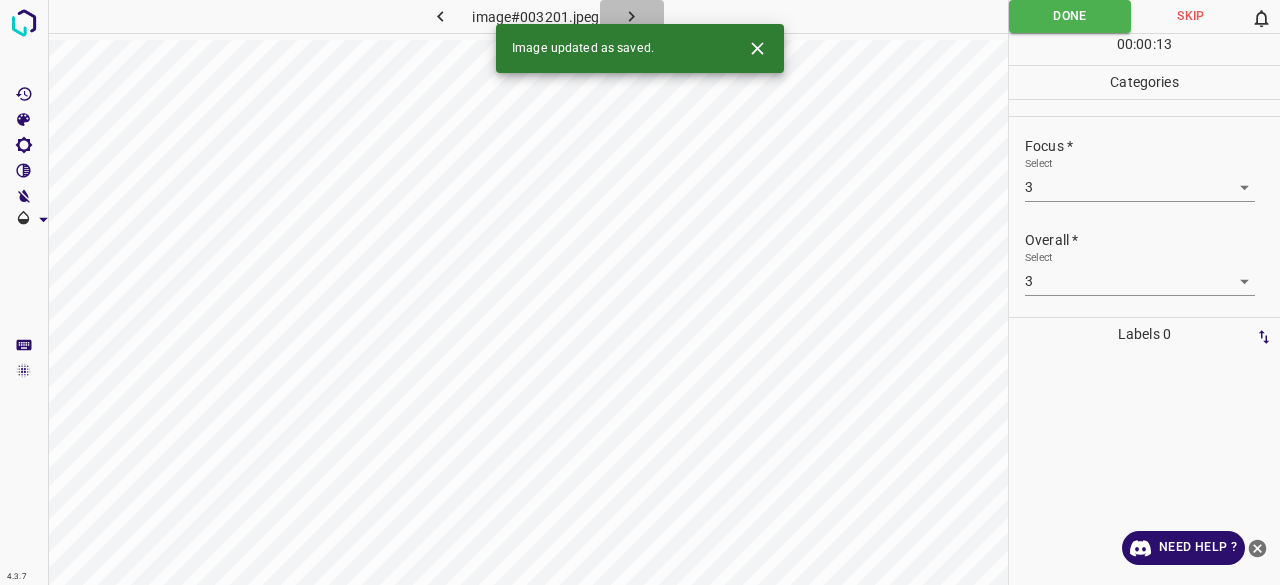 click 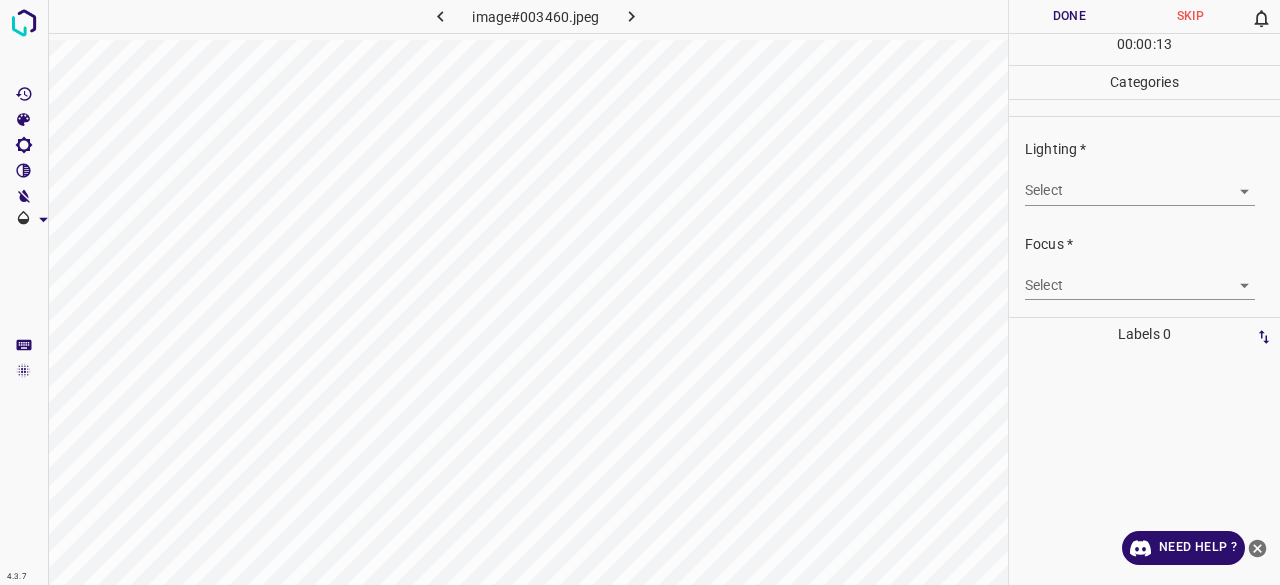 click on "4.3.7 image#003460.jpeg Done Skip 0 00   : 00   : 13   Categories Lighting *  Select ​ Focus *  Select ​ Overall *  Select ​ Labels   0 Categories 1 Lighting 2 Focus 3 Overall Tools Space Change between modes (Draw & Edit) I Auto labeling R Restore zoom M Zoom in N Zoom out Delete Delete selecte label Filters Z Restore filters X Saturation filter C Brightness filter V Contrast filter B Gray scale filter General O Download Need Help ? - Text - Hide - Delete" at bounding box center (640, 292) 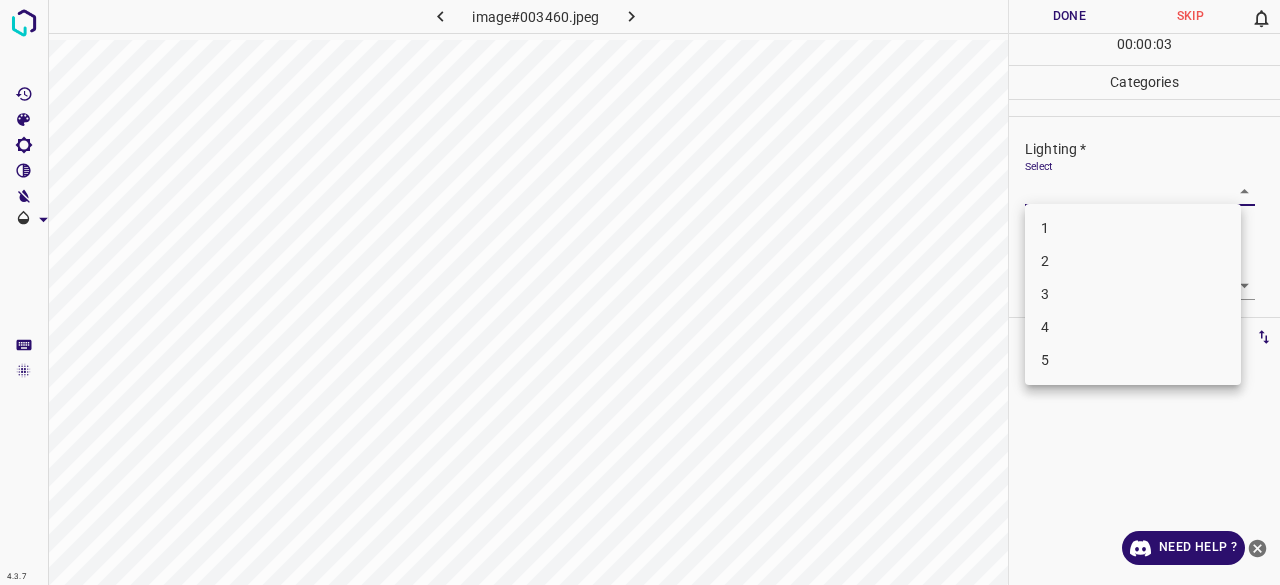 click on "3" at bounding box center (1133, 294) 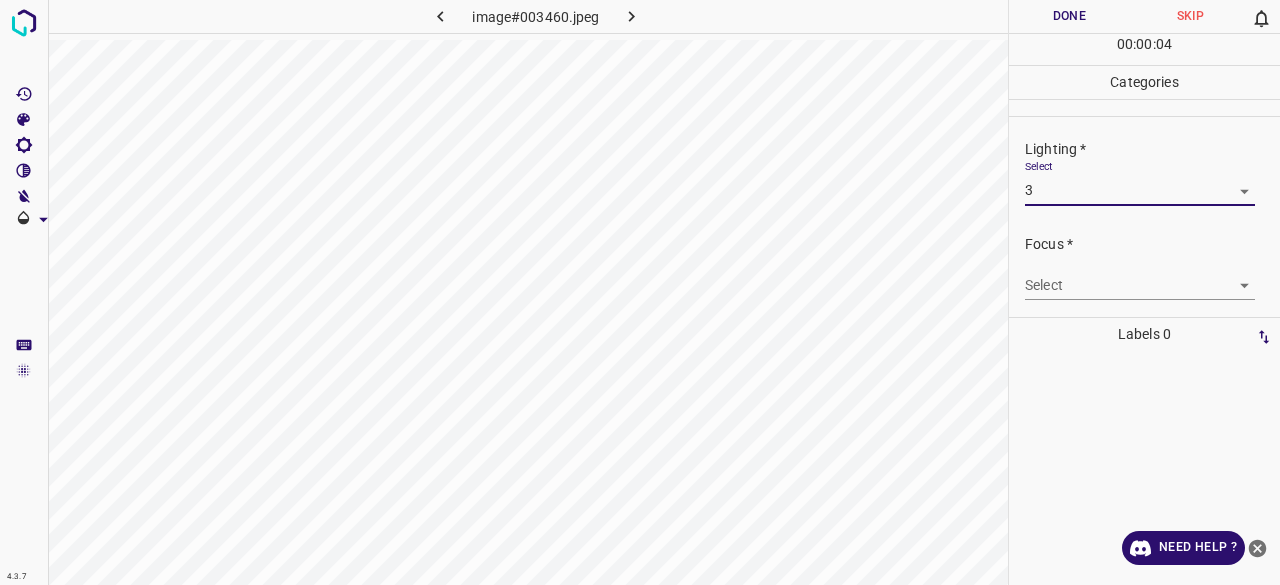 click on "4.3.7 image#003460.jpeg Done Skip 0 00   : 00   : 04   Categories Lighting *  Select 3 3 Focus *  Select ​ Overall *  Select ​ Labels   0 Categories 1 Lighting 2 Focus 3 Overall Tools Space Change between modes (Draw & Edit) I Auto labeling R Restore zoom M Zoom in N Zoom out Delete Delete selecte label Filters Z Restore filters X Saturation filter C Brightness filter V Contrast filter B Gray scale filter General O Download Need Help ? - Text - Hide - Delete" at bounding box center (640, 292) 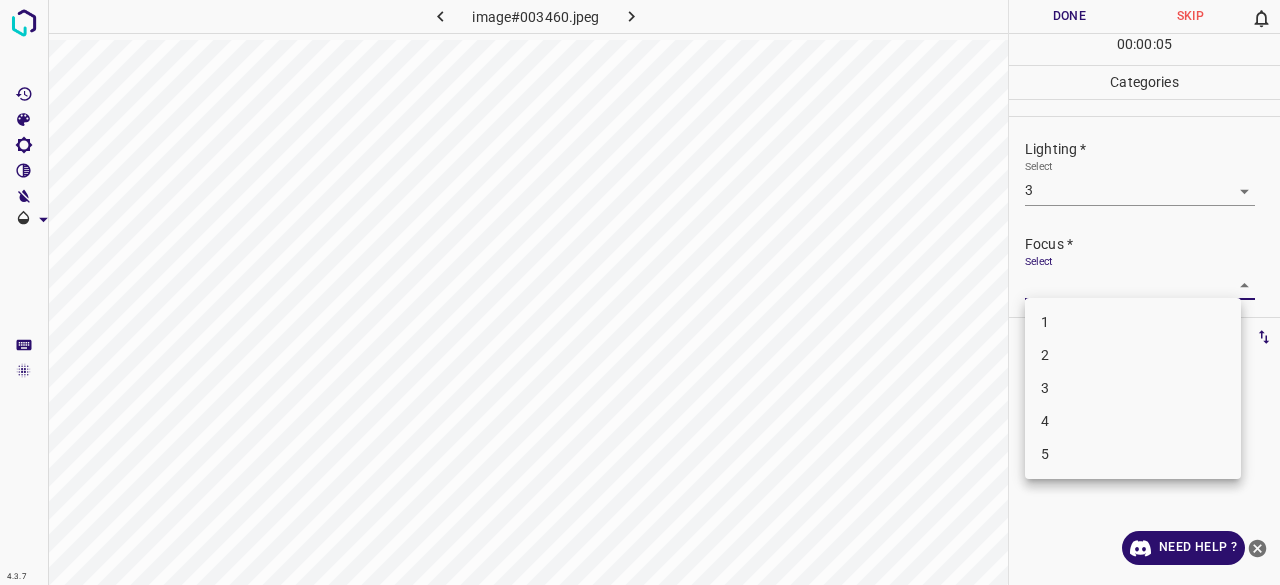 click on "4" at bounding box center [1133, 421] 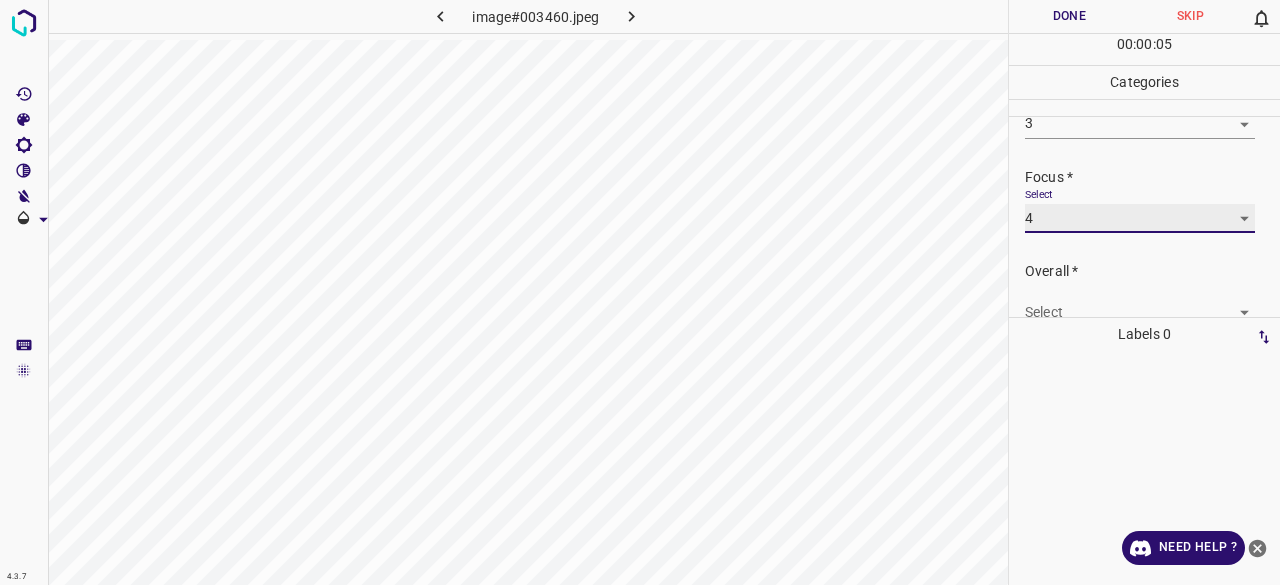 scroll, scrollTop: 98, scrollLeft: 0, axis: vertical 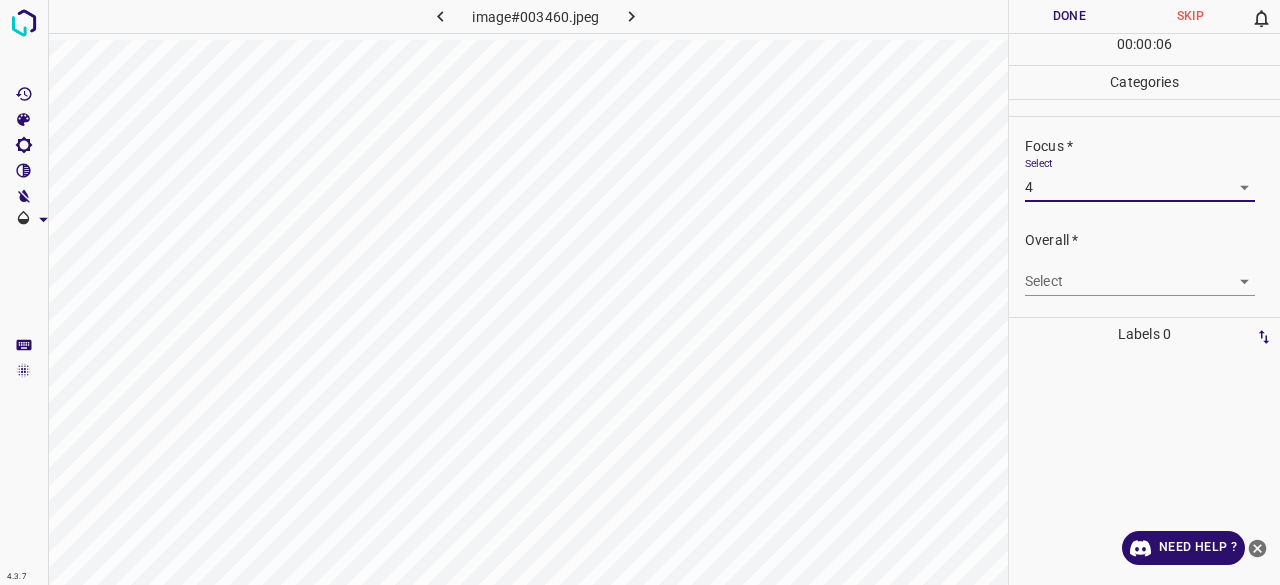 click on "4.3.7 image#003460.jpeg Done Skip 0 00   : 00   : 06   Categories Lighting *  Select 3 3 Focus *  Select 4 4 Overall *  Select ​ Labels   0 Categories 1 Lighting 2 Focus 3 Overall Tools Space Change between modes (Draw & Edit) I Auto labeling R Restore zoom M Zoom in N Zoom out Delete Delete selecte label Filters Z Restore filters X Saturation filter C Brightness filter V Contrast filter B Gray scale filter General O Download Need Help ? - Text - Hide - Delete" at bounding box center (640, 292) 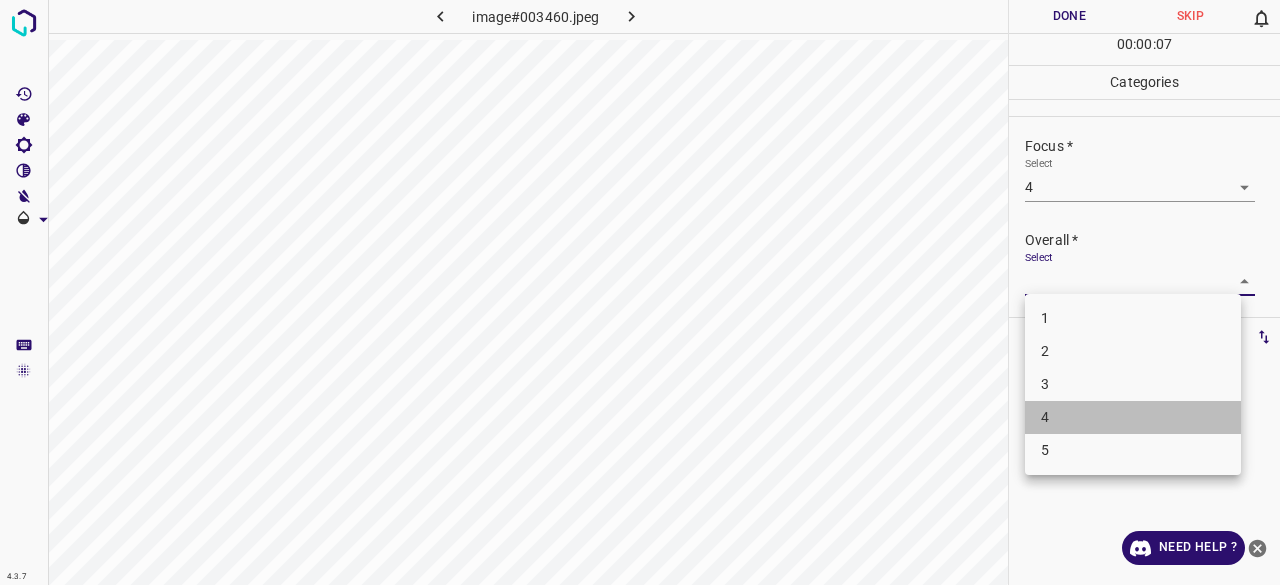 click on "4" at bounding box center (1133, 417) 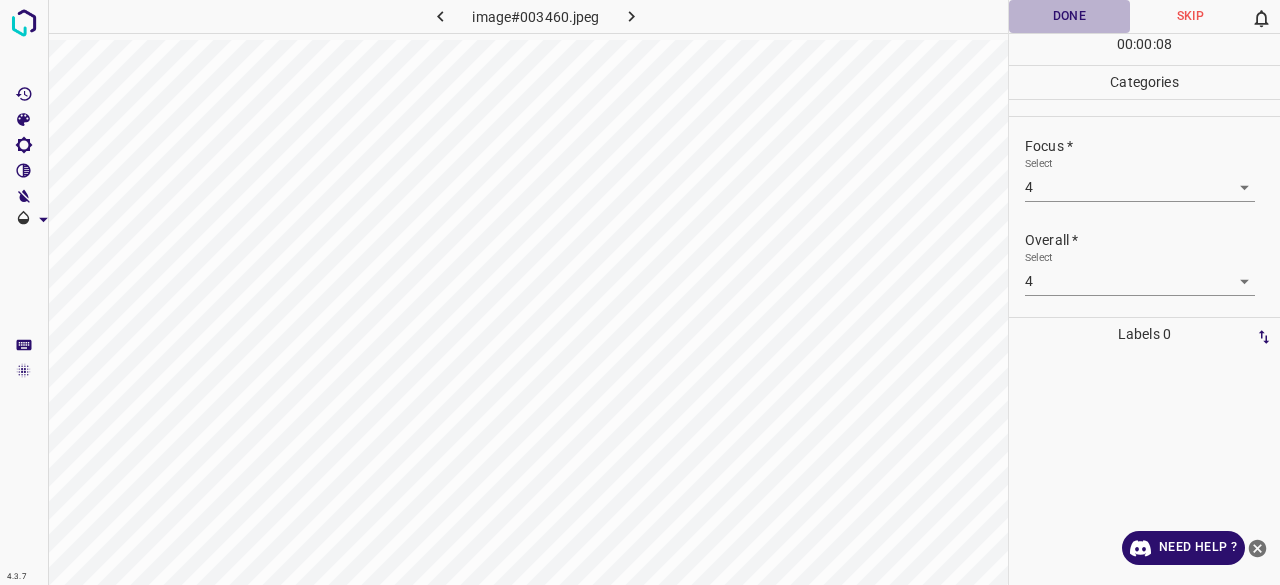 click on "Done" at bounding box center (1069, 16) 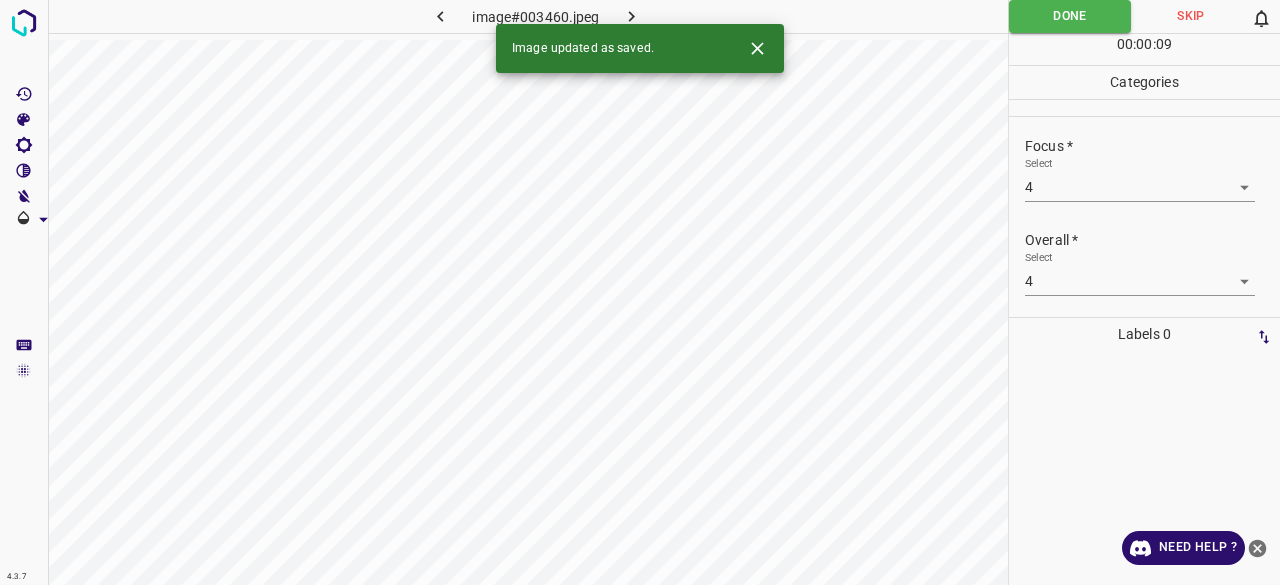 click 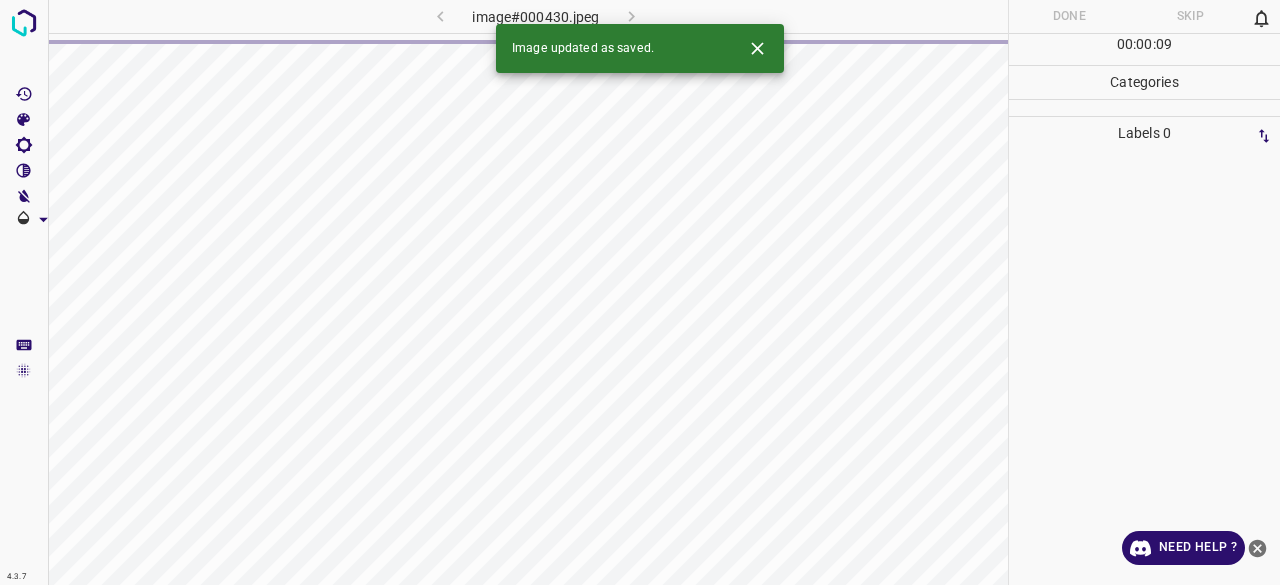 click on "Image updated as saved." at bounding box center (583, 49) 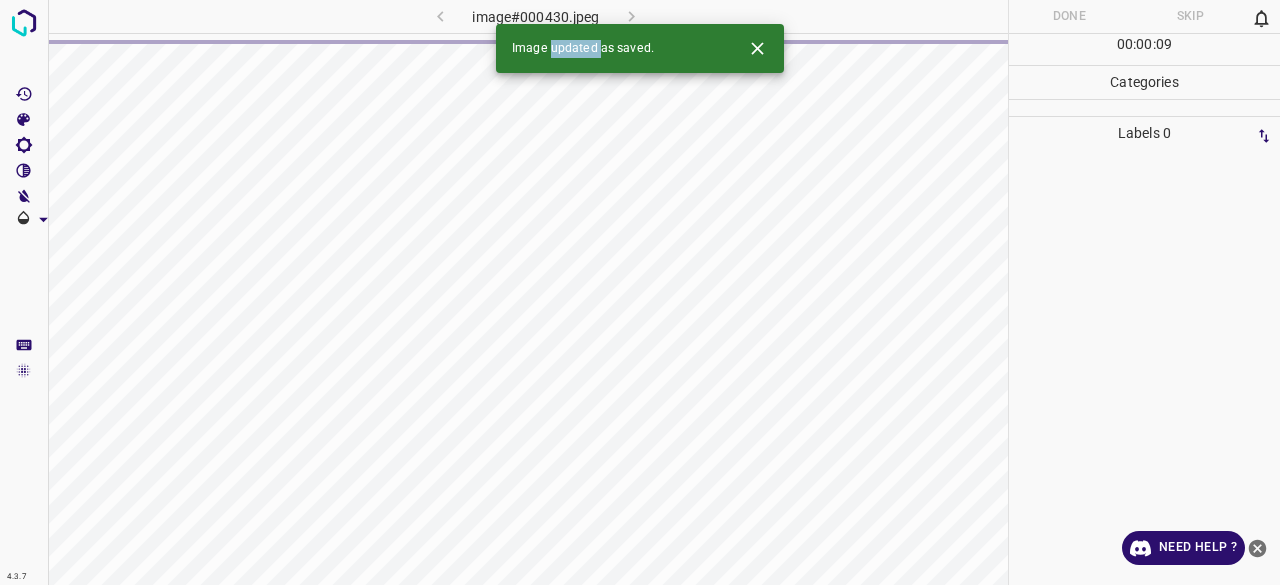 click on "Image updated as saved." at bounding box center (583, 49) 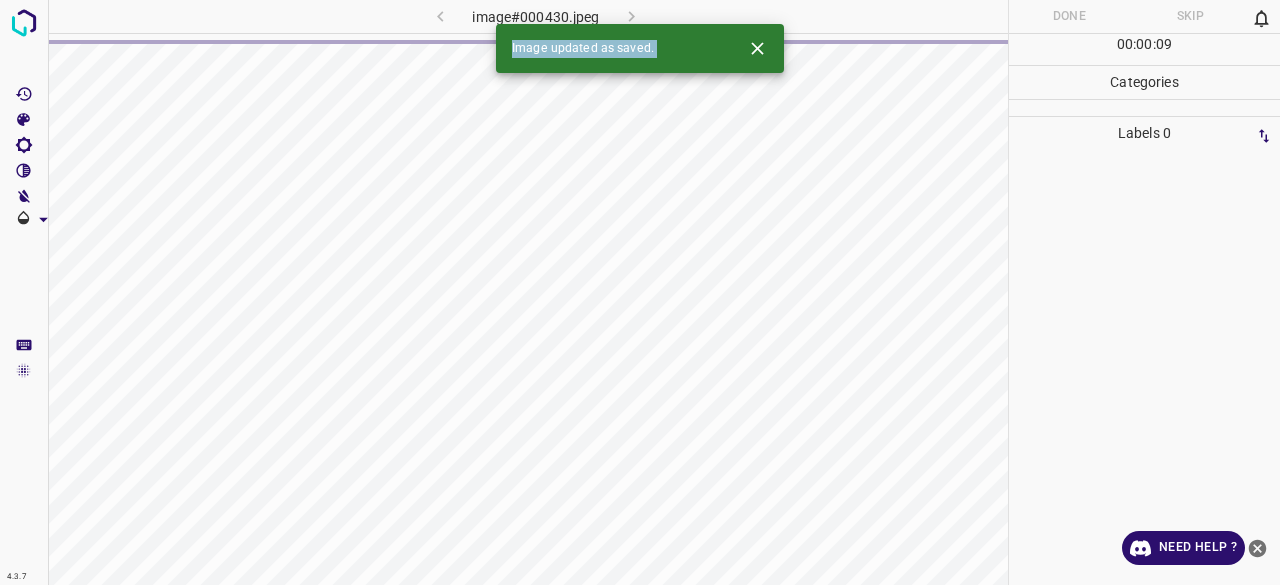 click on "Image updated as saved." at bounding box center (583, 49) 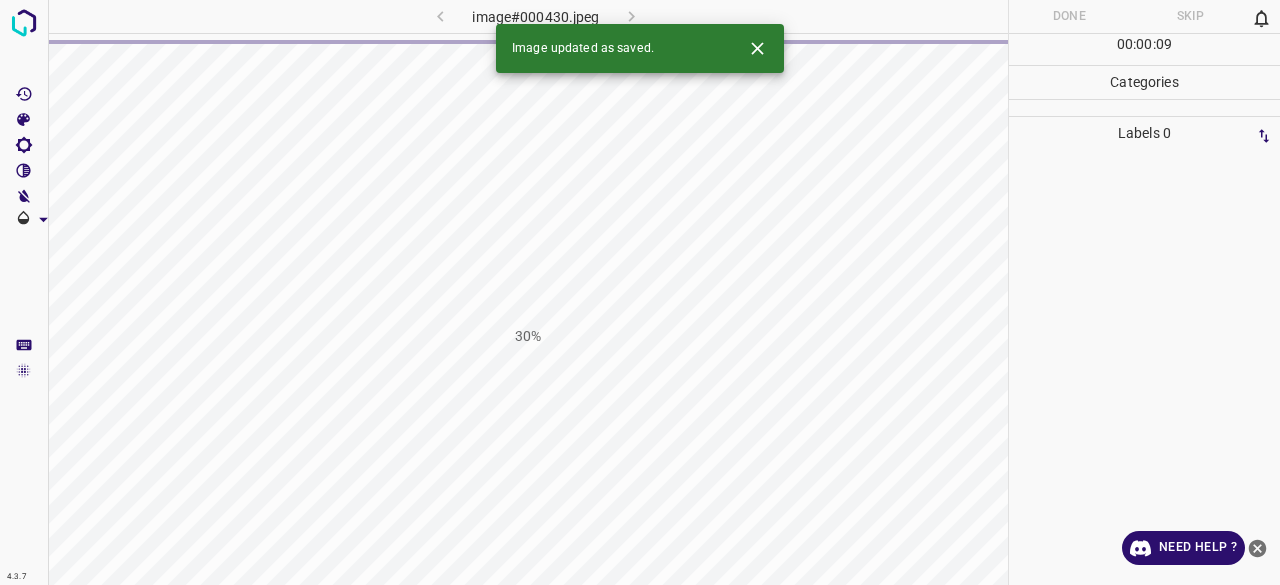 click on "image#000430.jpeg" at bounding box center [528, 20] 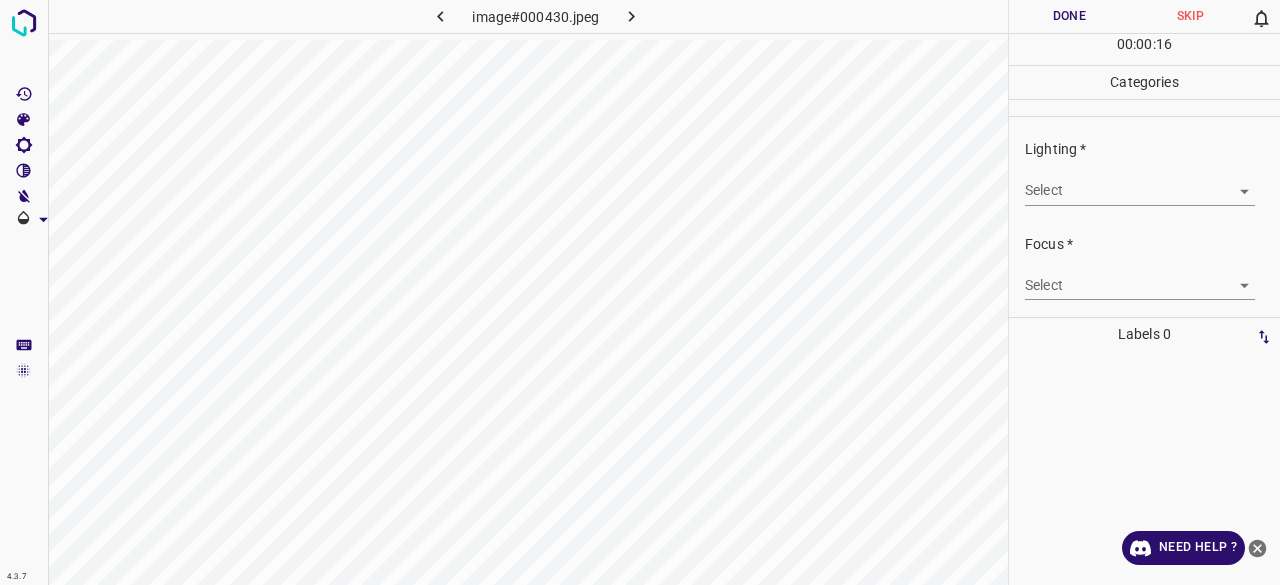 click on "4.3.7 image#000430.jpeg Done Skip 0 00   : 00   : 16   Categories Lighting *  Select ​ Focus *  Select ​ Overall *  Select ​ Labels   0 Categories 1 Lighting 2 Focus 3 Overall Tools Space Change between modes (Draw & Edit) I Auto labeling R Restore zoom M Zoom in N Zoom out Delete Delete selecte label Filters Z Restore filters X Saturation filter C Brightness filter V Contrast filter B Gray scale filter General O Download Need Help ? - Text - Hide - Delete" at bounding box center [640, 292] 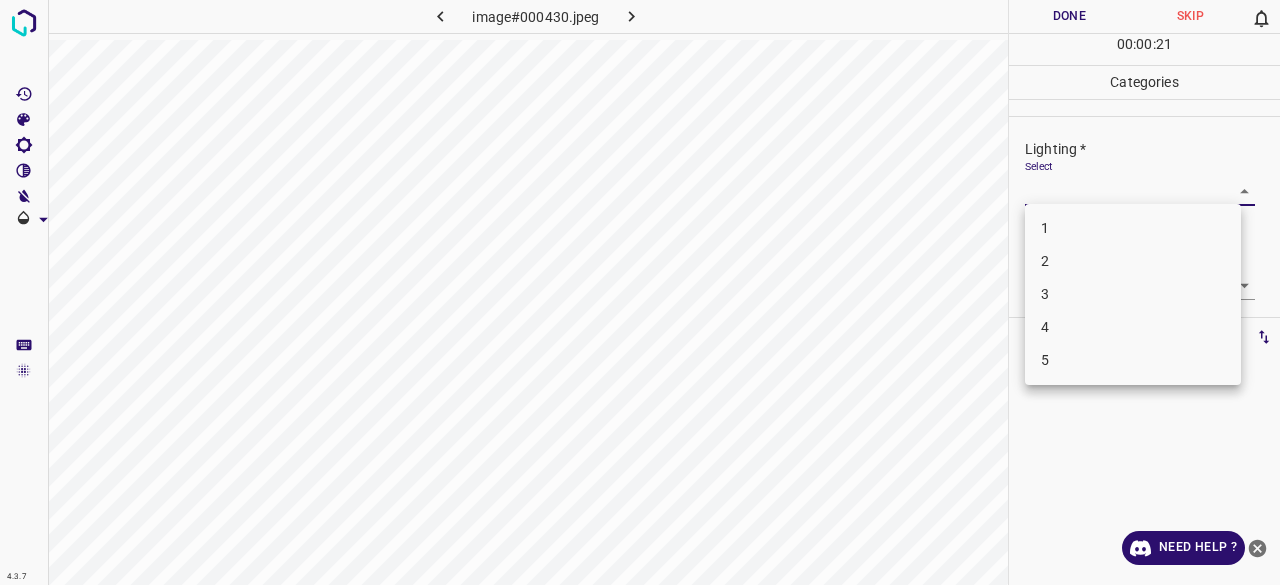click on "3" at bounding box center [1133, 294] 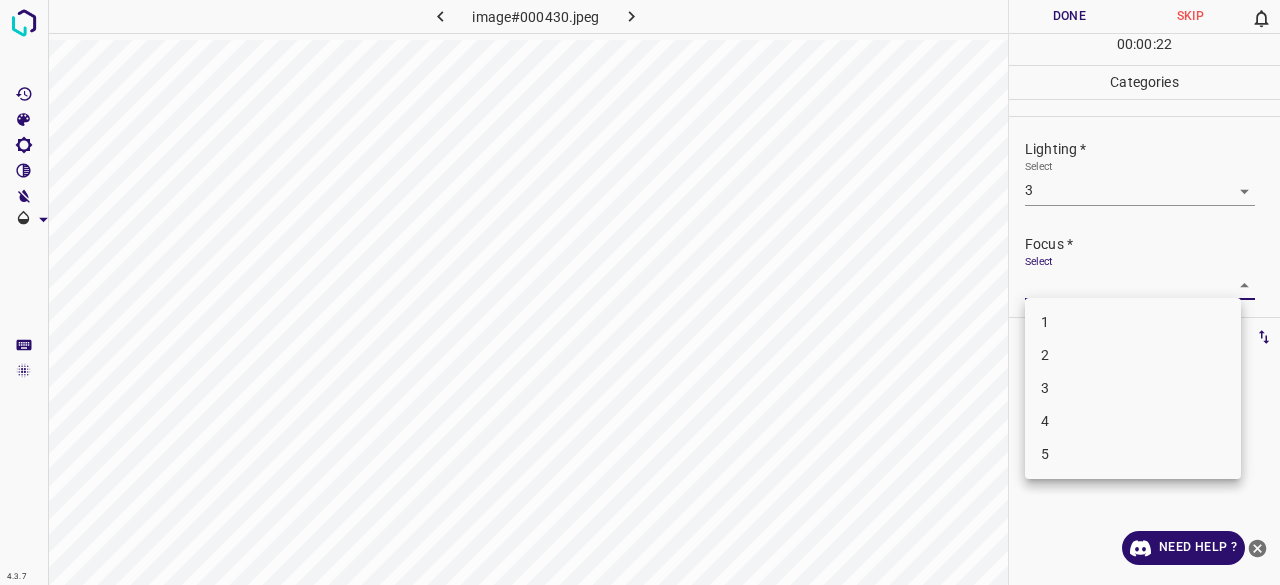 click on "4.3.7 image#000430.jpeg Done Skip 0 00   : 00   : 22   Categories Lighting *  Select 3 3 Focus *  Select ​ Overall *  Select ​ Labels   0 Categories 1 Lighting 2 Focus 3 Overall Tools Space Change between modes (Draw & Edit) I Auto labeling R Restore zoom M Zoom in N Zoom out Delete Delete selecte label Filters Z Restore filters X Saturation filter C Brightness filter V Contrast filter B Gray scale filter General O Download Need Help ? - Text - Hide - Delete 1 2 3 4 5" at bounding box center (640, 292) 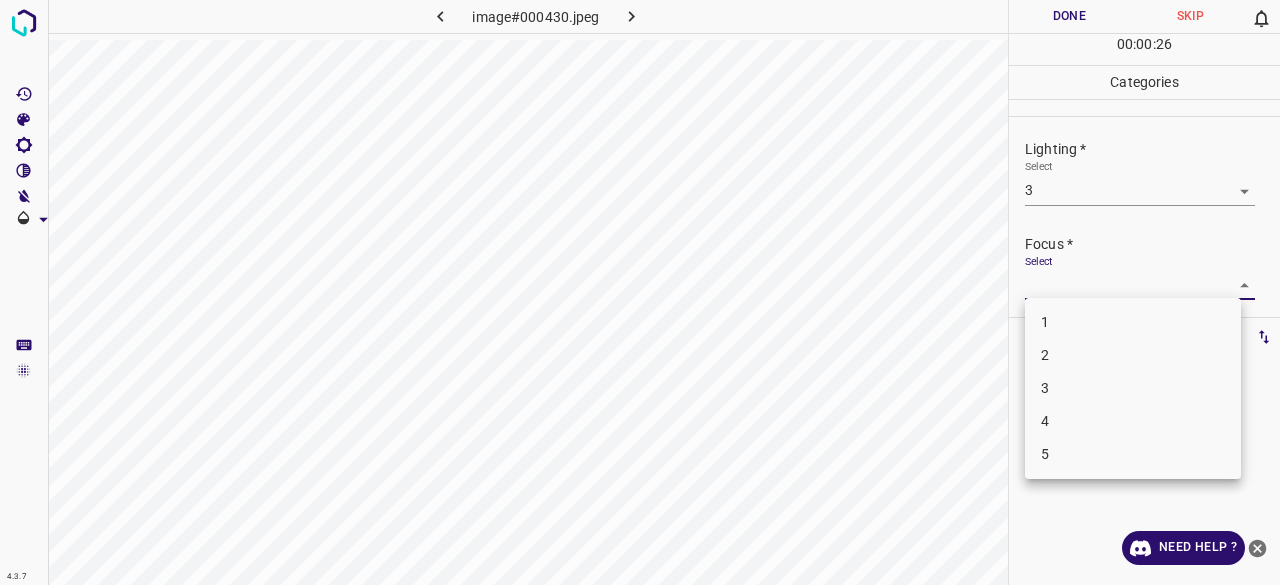 click on "2" at bounding box center (1133, 355) 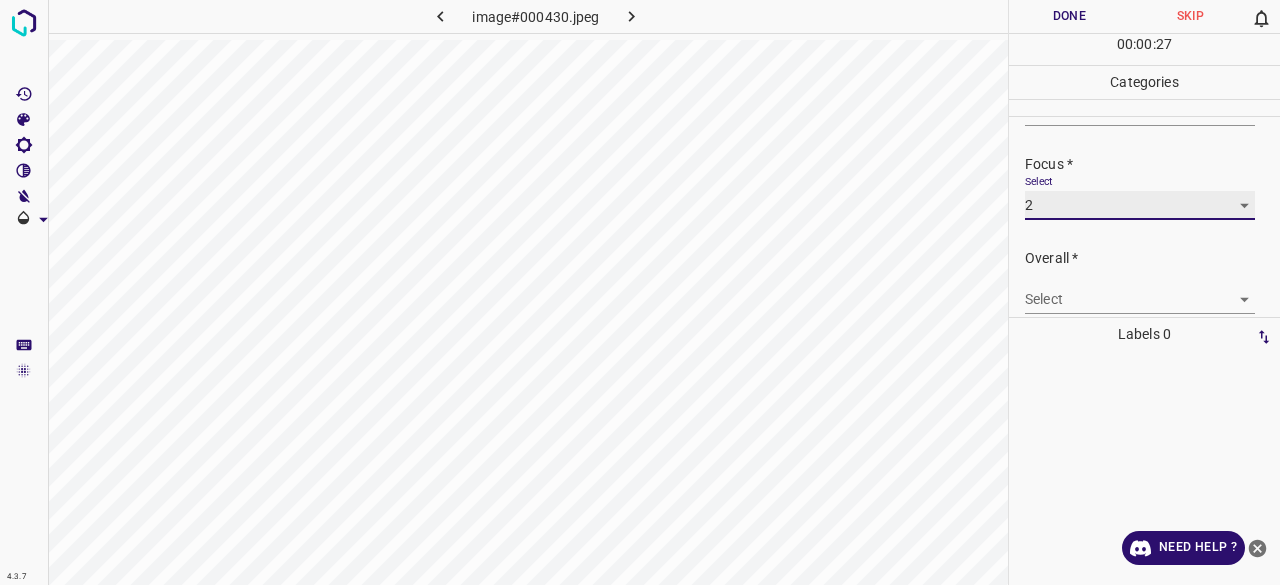 scroll, scrollTop: 98, scrollLeft: 0, axis: vertical 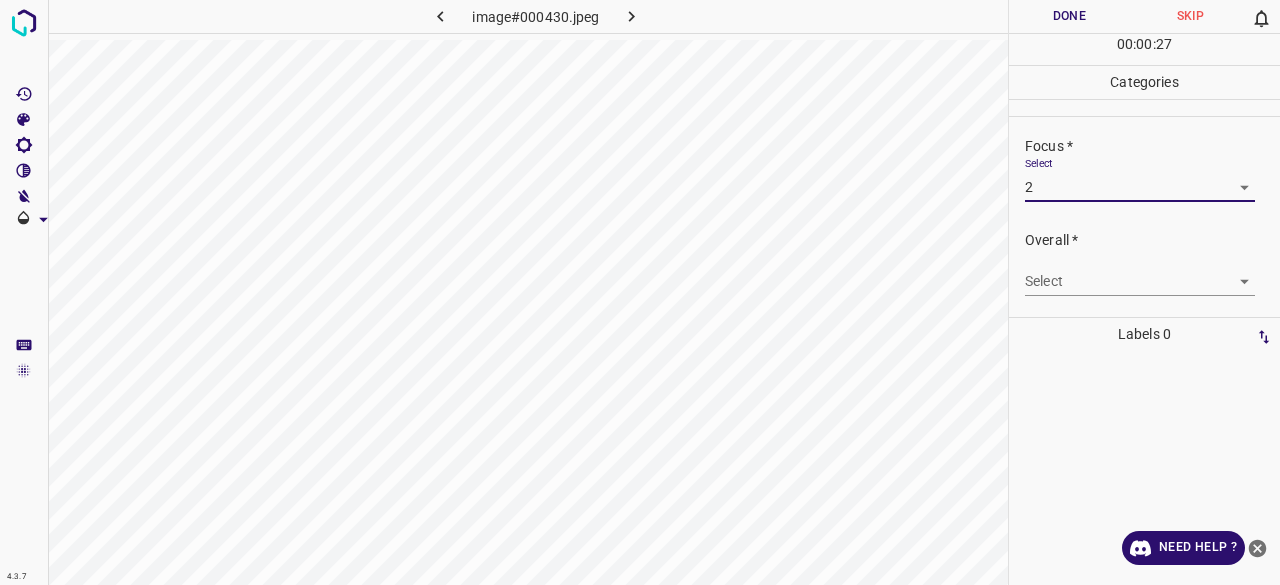 click on "Overall *  Select ​" at bounding box center [1144, 263] 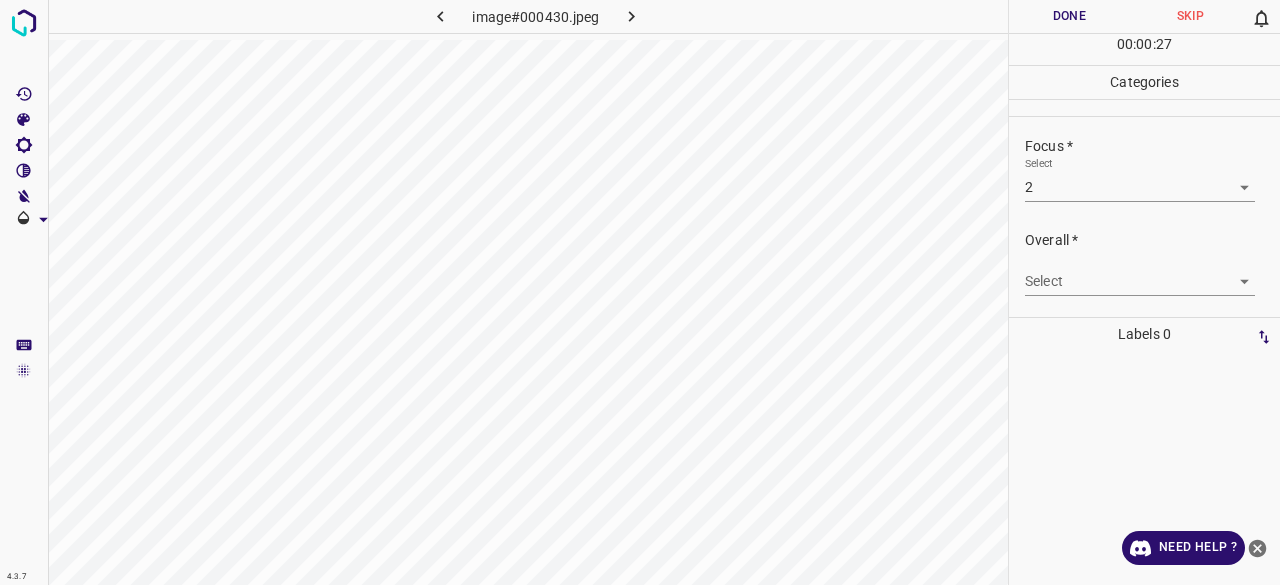 click on "4.3.7 image#000430.jpeg Done Skip 0 00   : 00   : 27   Categories Lighting *  Select 3 3 Focus *  Select 2 2 Overall *  Select ​ Labels   0 Categories 1 Lighting 2 Focus 3 Overall Tools Space Change between modes (Draw & Edit) I Auto labeling R Restore zoom M Zoom in N Zoom out Delete Delete selecte label Filters Z Restore filters X Saturation filter C Brightness filter V Contrast filter B Gray scale filter General O Download Need Help ? - Text - Hide - Delete" at bounding box center [640, 292] 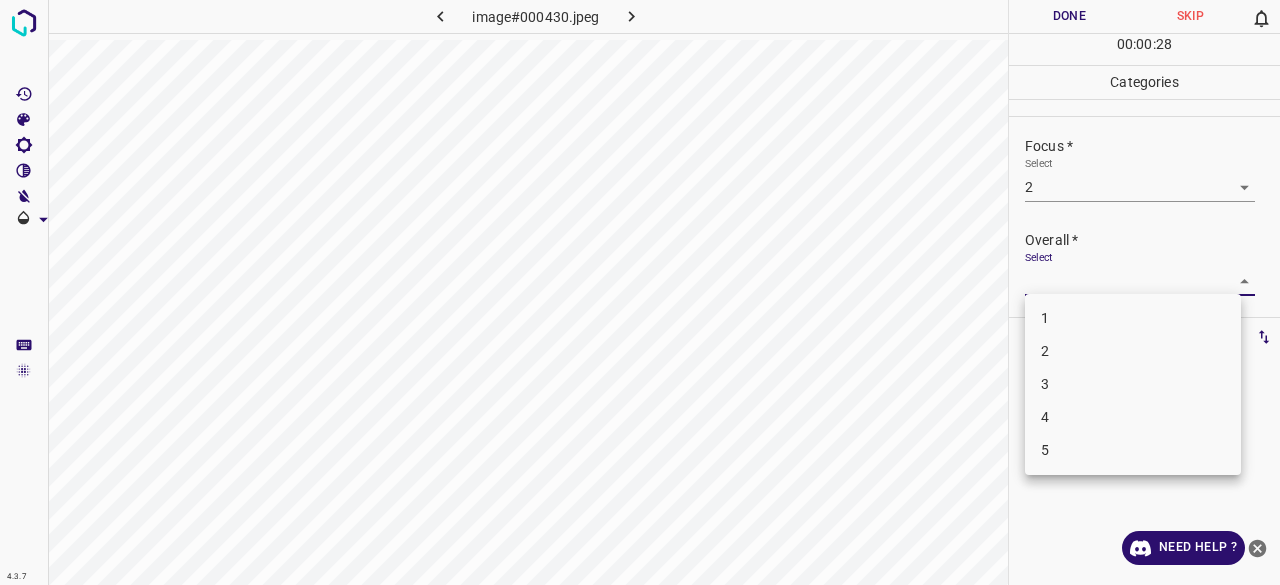 click on "3" at bounding box center [1133, 384] 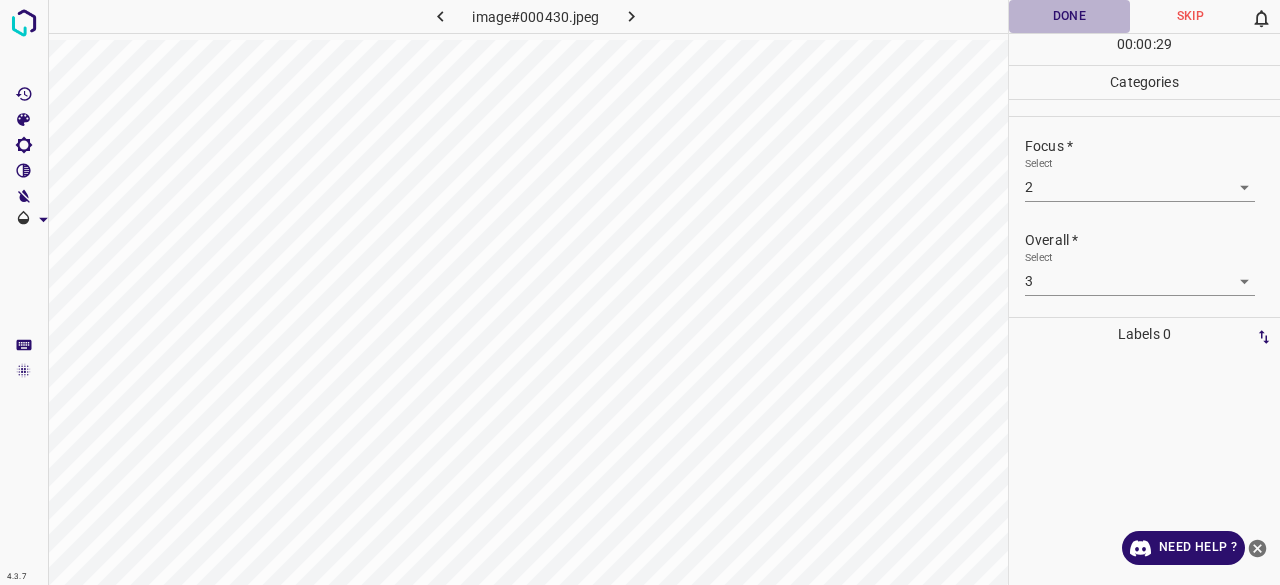 click on "Done" at bounding box center (1069, 16) 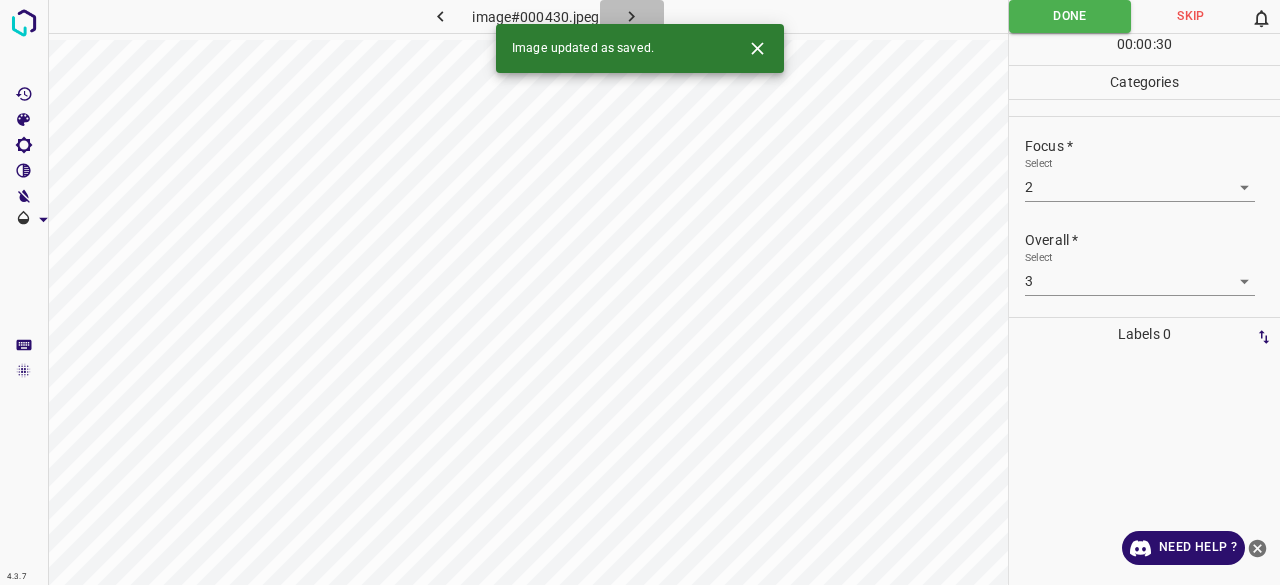 click 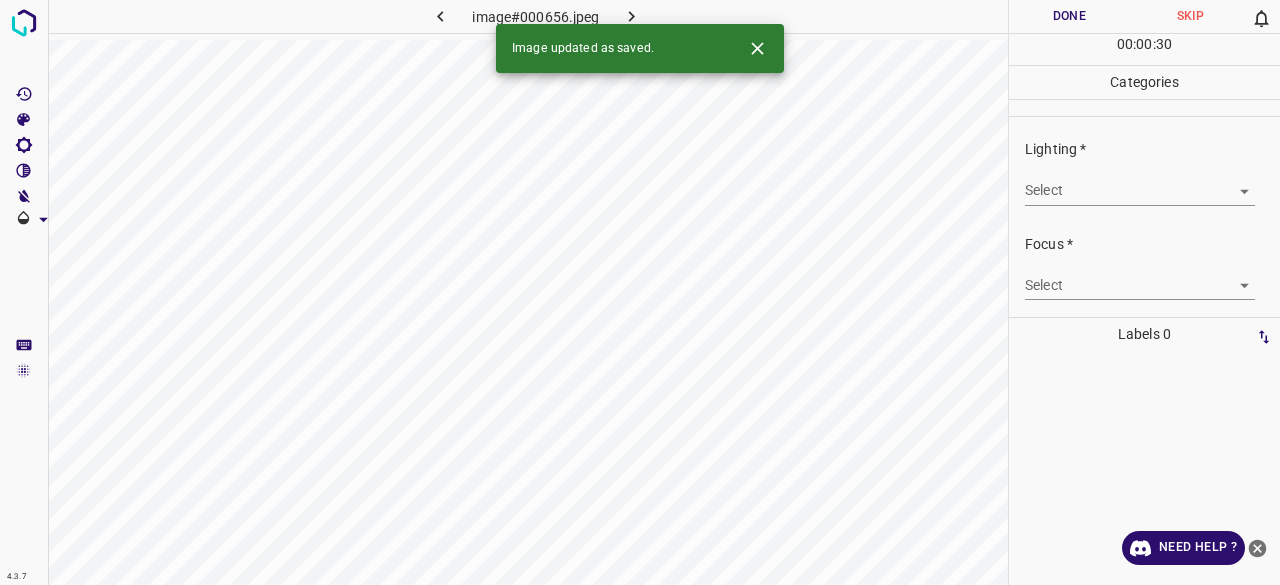 click on "4.3.7 image#000656.jpeg Done Skip 0 00   : 00   : 30   Categories Lighting *  Select ​ Focus *  Select ​ Overall *  Select ​ Labels   0 Categories 1 Lighting 2 Focus 3 Overall Tools Space Change between modes (Draw & Edit) I Auto labeling R Restore zoom M Zoom in N Zoom out Delete Delete selecte label Filters Z Restore filters X Saturation filter C Brightness filter V Contrast filter B Gray scale filter General O Download Image updated as saved. Need Help ? - Text - Hide - Delete" at bounding box center (640, 292) 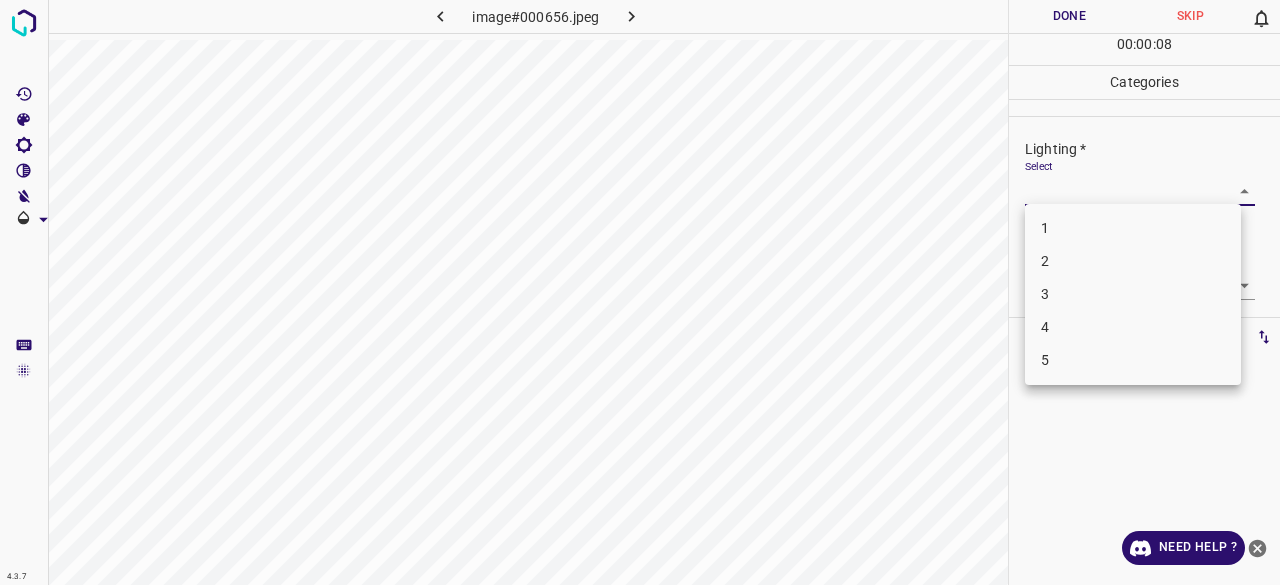 click on "3" at bounding box center [1133, 294] 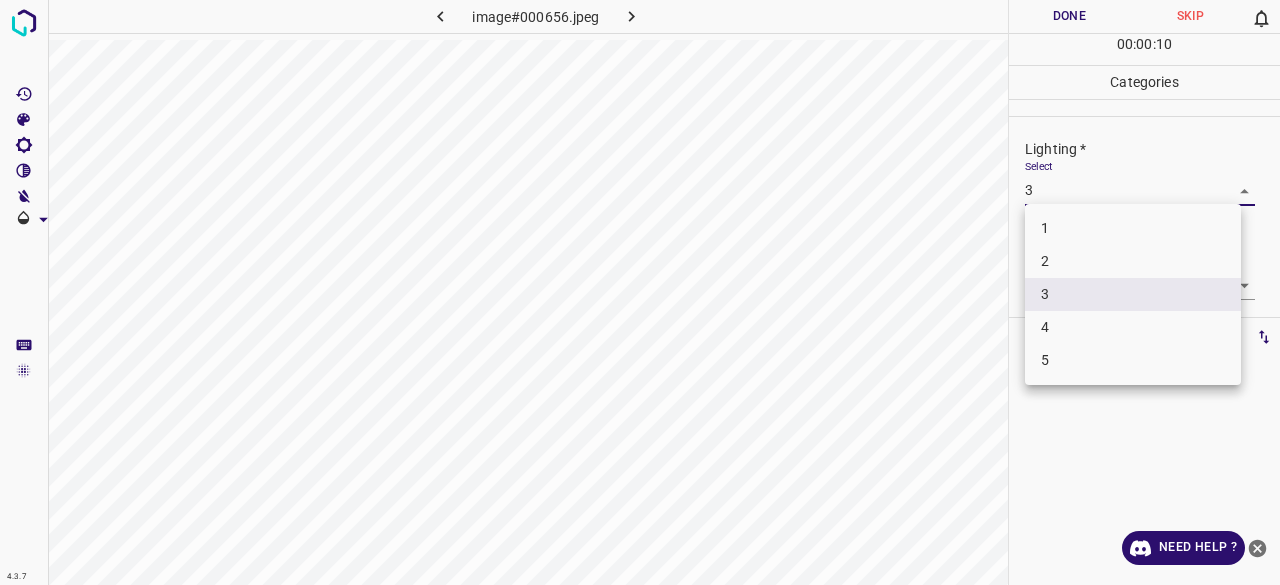 click on "4.3.7 image#000656.jpeg Done Skip 0 00   : 00   : 10   Categories Lighting *  Select 3 3 Focus *  Select ​ Overall *  Select ​ Labels   0 Categories 1 Lighting 2 Focus 3 Overall Tools Space Change between modes (Draw & Edit) I Auto labeling R Restore zoom M Zoom in N Zoom out Delete Delete selecte label Filters Z Restore filters X Saturation filter C Brightness filter V Contrast filter B Gray scale filter General O Download Need Help ? - Text - Hide - Delete 1 2 3 4 5" at bounding box center (640, 292) 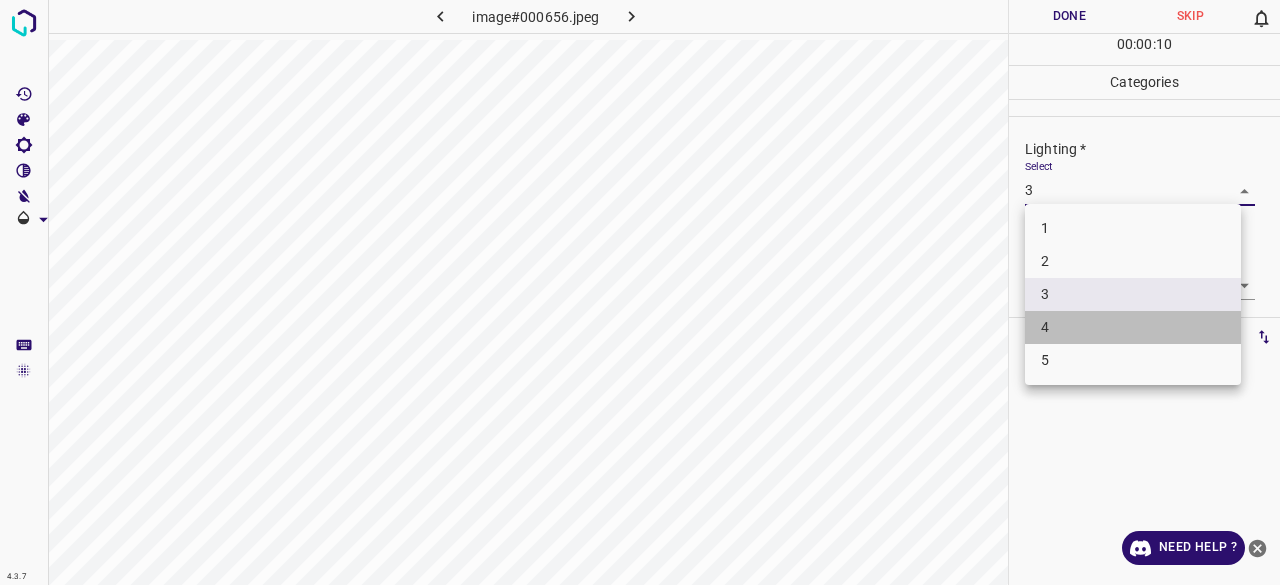click on "4" at bounding box center (1133, 327) 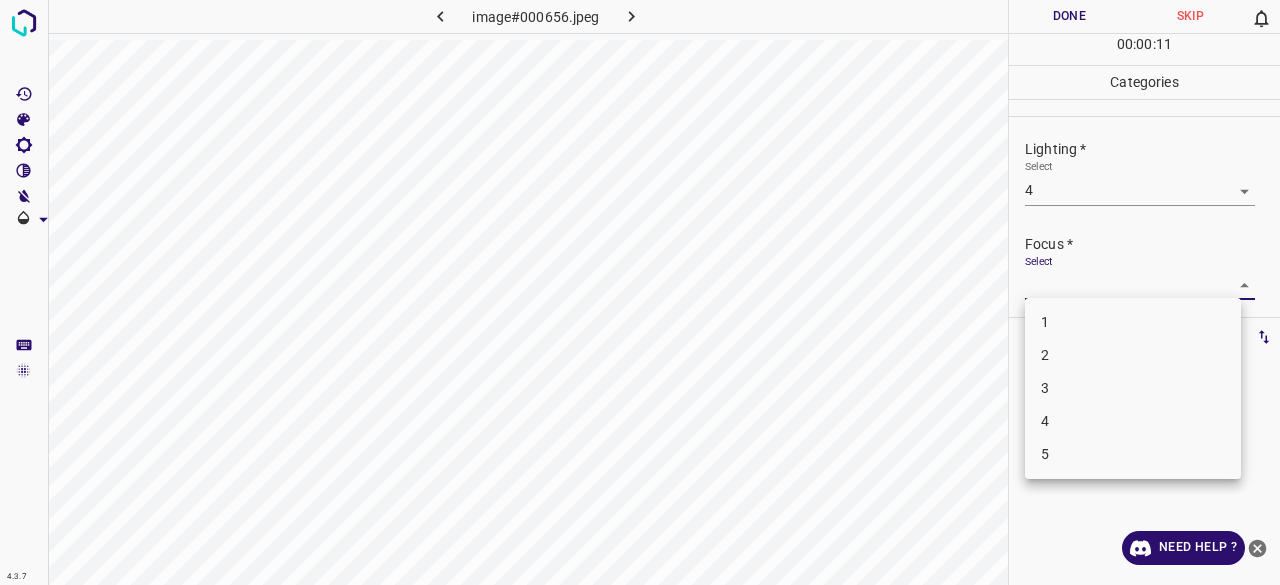 click on "4.3.7 image#000656.jpeg Done Skip 0 00   : 00   : 11   Categories Lighting *  Select 4 4 Focus *  Select ​ Overall *  Select ​ Labels   0 Categories 1 Lighting 2 Focus 3 Overall Tools Space Change between modes (Draw & Edit) I Auto labeling R Restore zoom M Zoom in N Zoom out Delete Delete selecte label Filters Z Restore filters X Saturation filter C Brightness filter V Contrast filter B Gray scale filter General O Download Need Help ? - Text - Hide - Delete 1 2 3 4 5" at bounding box center (640, 292) 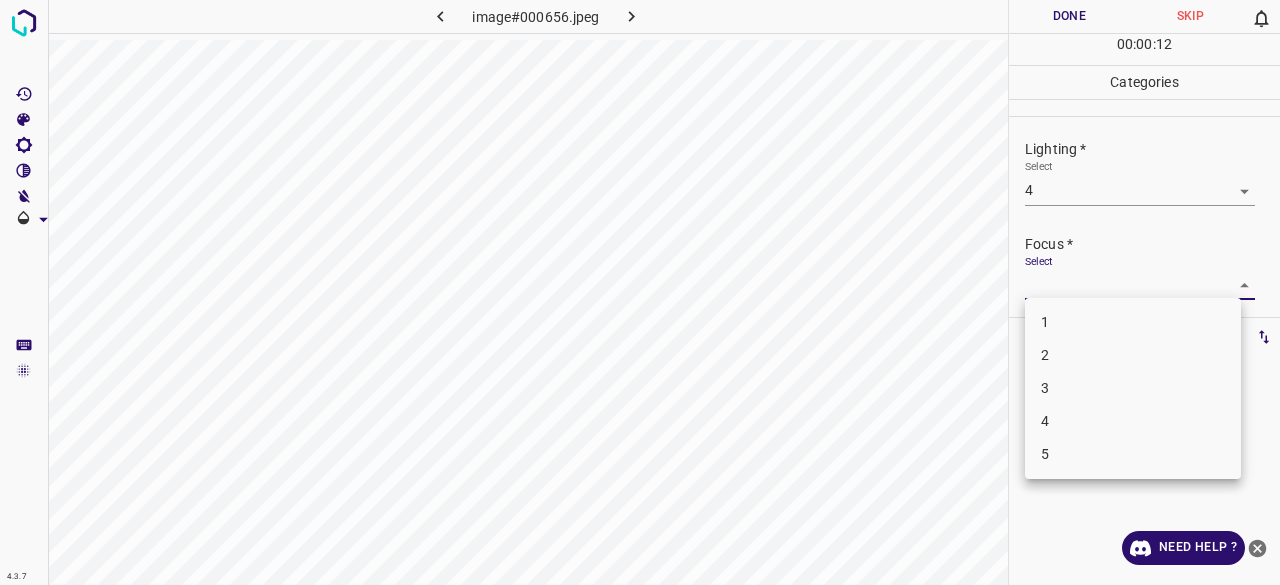 click on "3" at bounding box center [1133, 388] 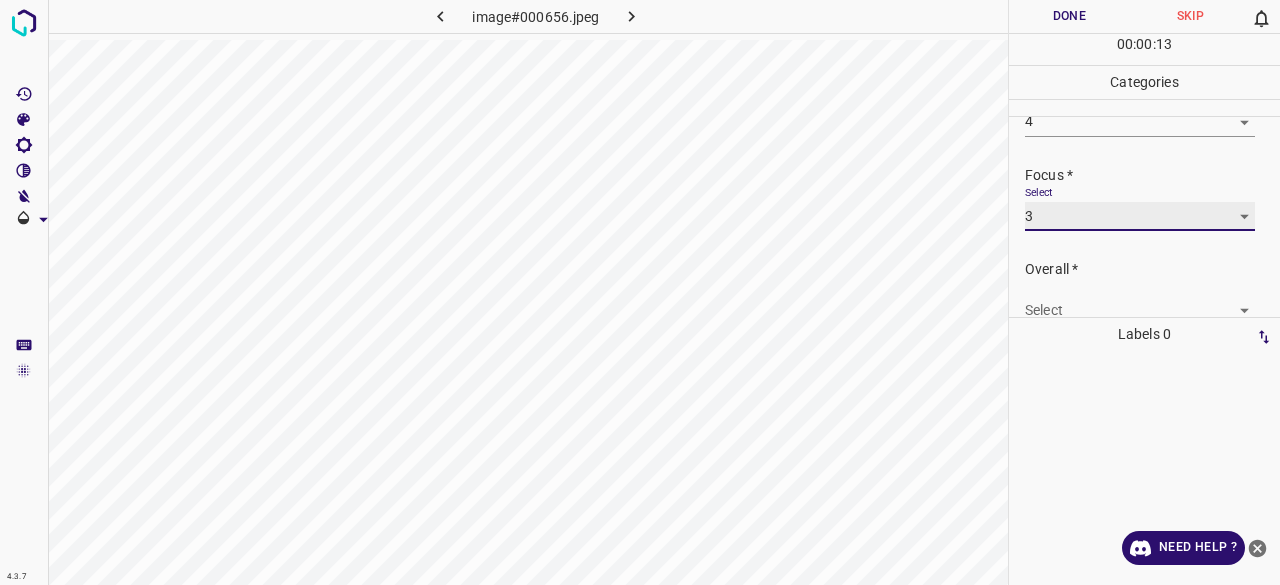 scroll, scrollTop: 98, scrollLeft: 0, axis: vertical 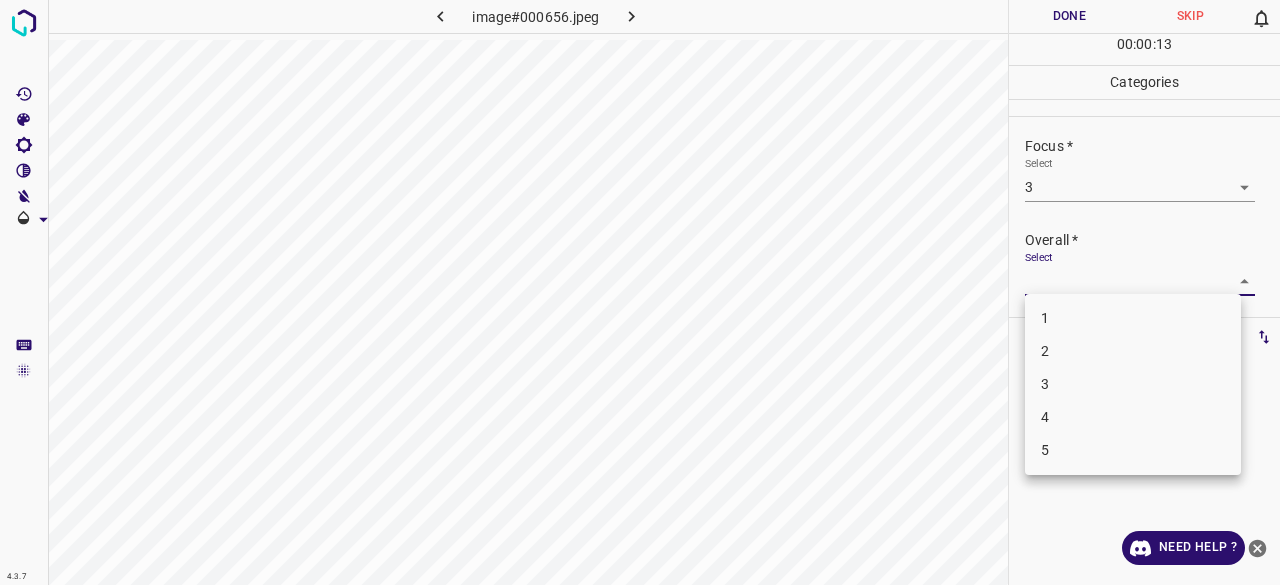 click on "4.3.7 image#000656.jpeg Done Skip 0 00   : 00   : 13   Categories Lighting *  Select 4 4 Focus *  Select 3 3 Overall *  Select ​ Labels   0 Categories 1 Lighting 2 Focus 3 Overall Tools Space Change between modes (Draw & Edit) I Auto labeling R Restore zoom M Zoom in N Zoom out Delete Delete selecte label Filters Z Restore filters X Saturation filter C Brightness filter V Contrast filter B Gray scale filter General O Download Need Help ? - Text - Hide - Delete 1 2 3 4 5" at bounding box center [640, 292] 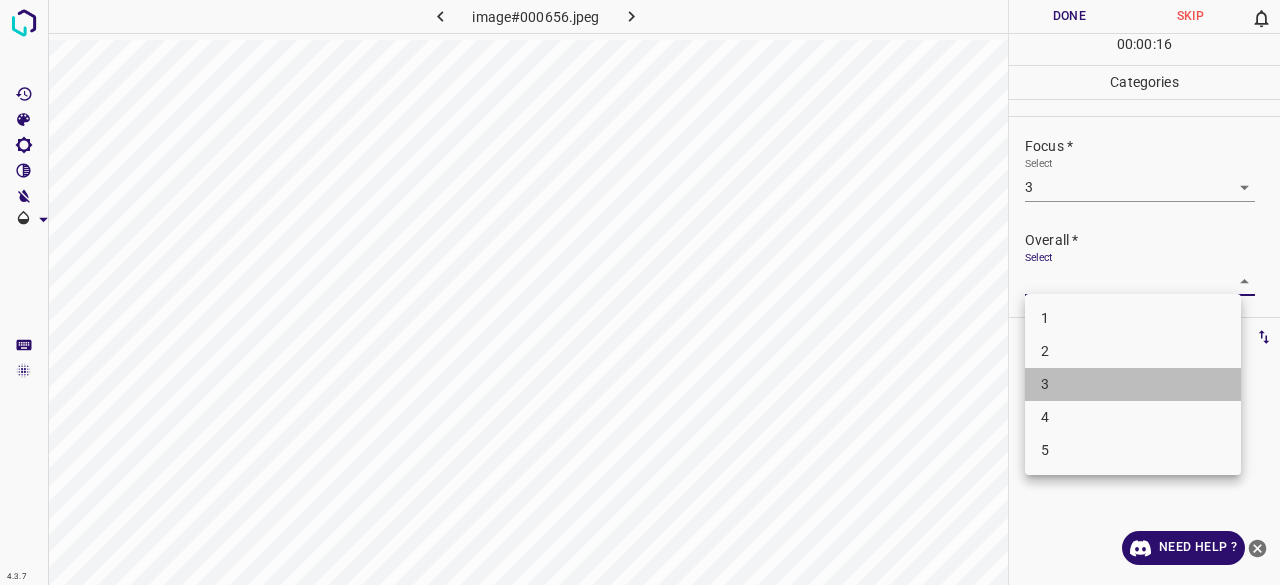 click on "3" at bounding box center (1133, 384) 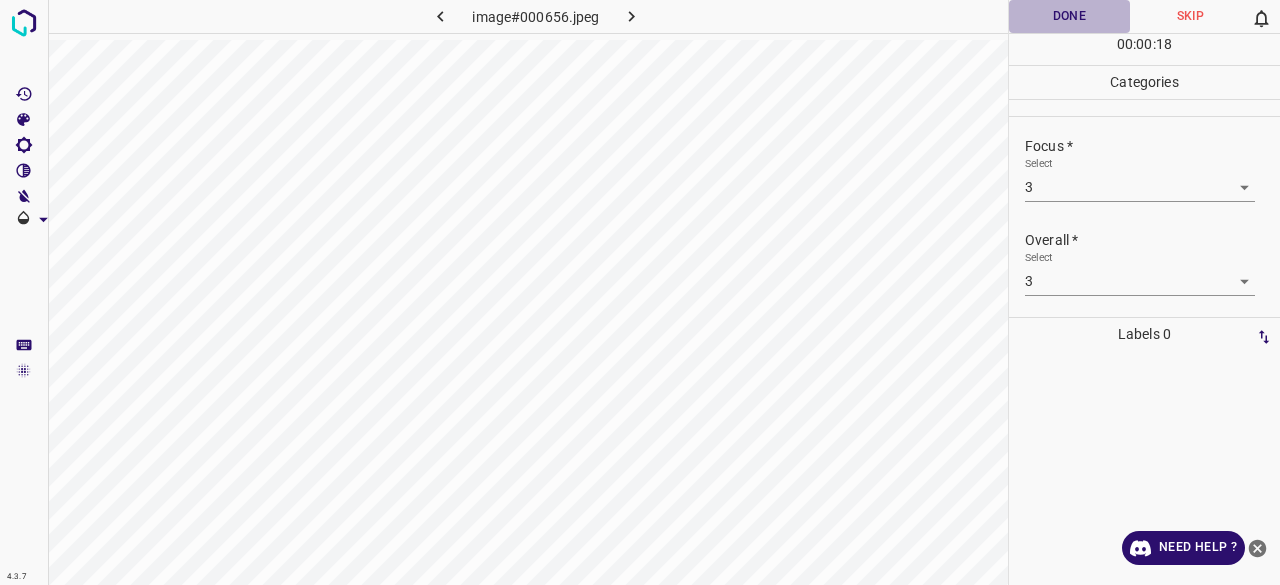 click on "Done" at bounding box center [1069, 16] 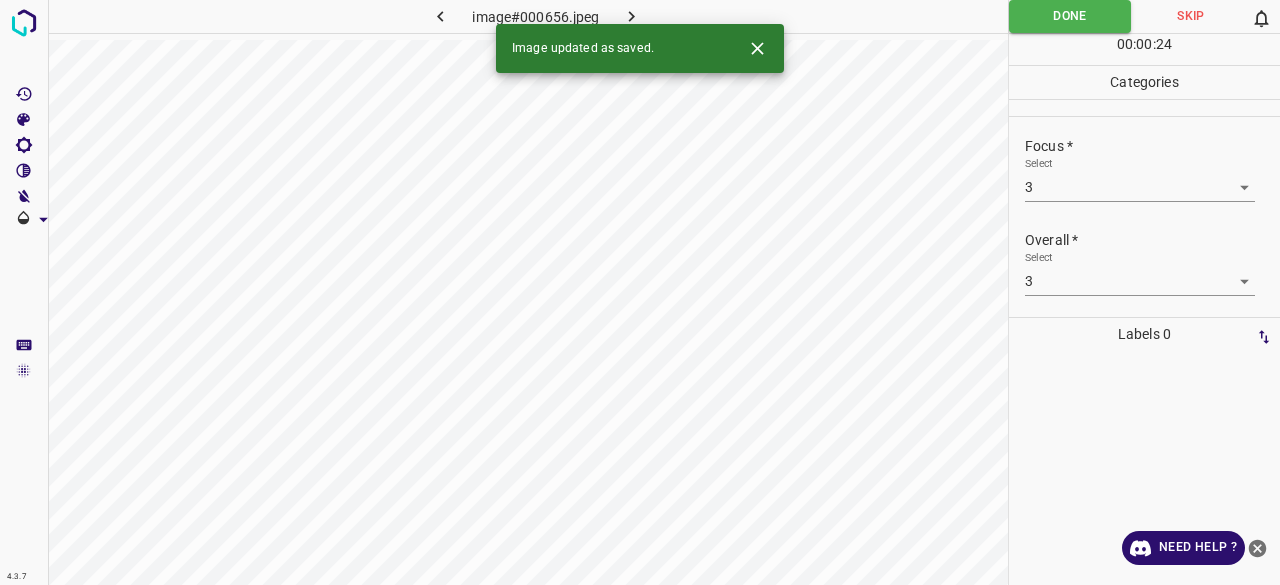 click 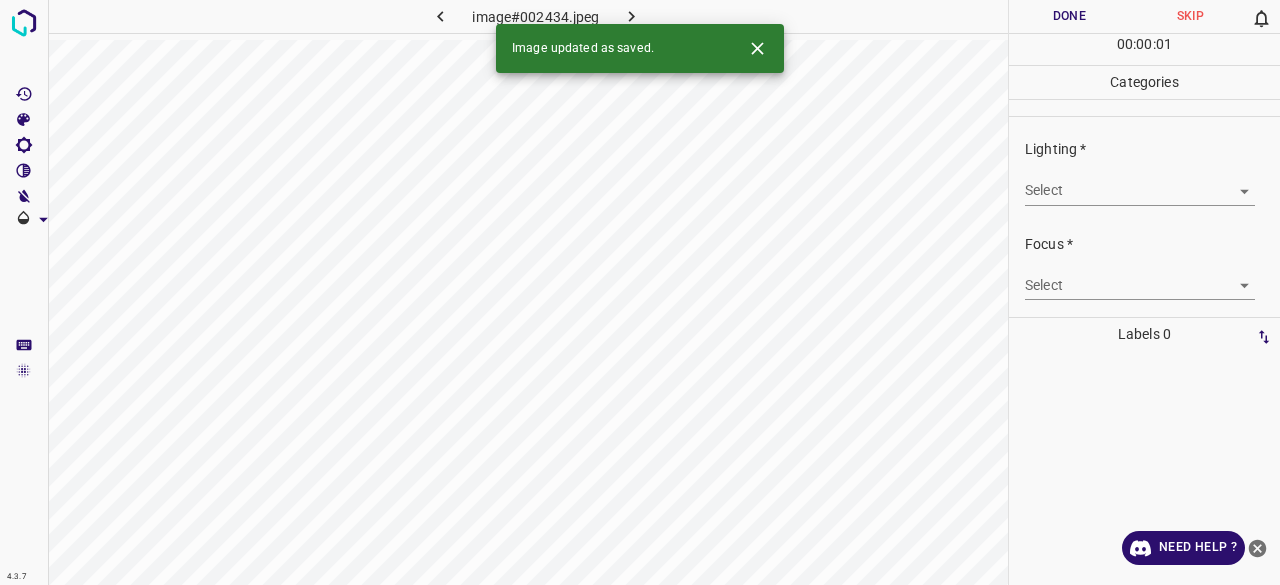 click on "4.3.7 image#002434.jpeg Done Skip 0 00   : 00   : 01   Categories Lighting *  Select ​ Focus *  Select ​ Overall *  Select ​ Labels   0 Categories 1 Lighting 2 Focus 3 Overall Tools Space Change between modes (Draw & Edit) I Auto labeling R Restore zoom M Zoom in N Zoom out Delete Delete selecte label Filters Z Restore filters X Saturation filter C Brightness filter V Contrast filter B Gray scale filter General O Download Image updated as saved. Need Help ? - Text - Hide - Delete" at bounding box center [640, 292] 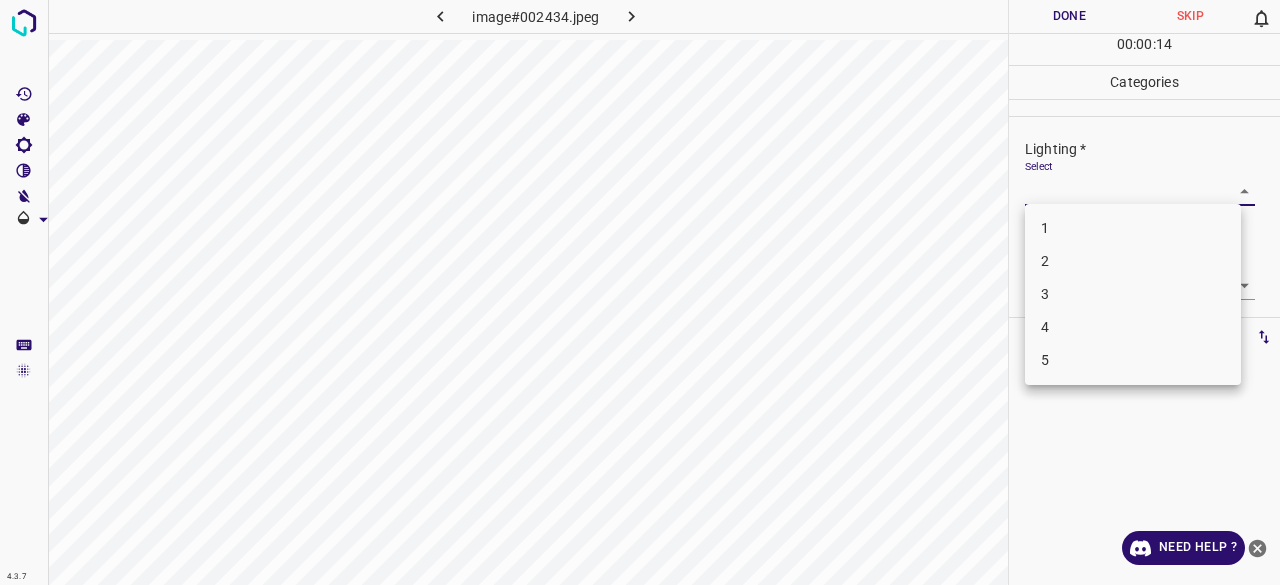 click on "3" at bounding box center [1133, 294] 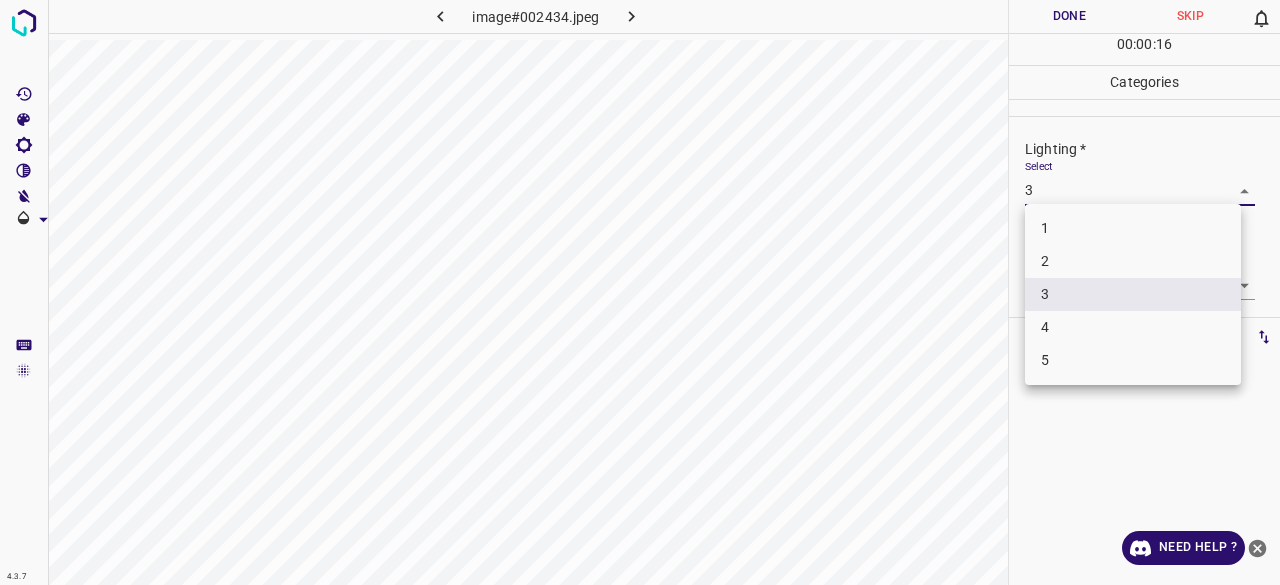 click on "4.3.7 image#002434.jpeg Done Skip 0 00   : 00   : 16   Categories Lighting *  Select 3 3 Focus *  Select ​ Overall *  Select ​ Labels   0 Categories 1 Lighting 2 Focus 3 Overall Tools Space Change between modes (Draw & Edit) I Auto labeling R Restore zoom M Zoom in N Zoom out Delete Delete selecte label Filters Z Restore filters X Saturation filter C Brightness filter V Contrast filter B Gray scale filter General O Download Need Help ? - Text - Hide - Delete 1 2 3 4 5" at bounding box center (640, 292) 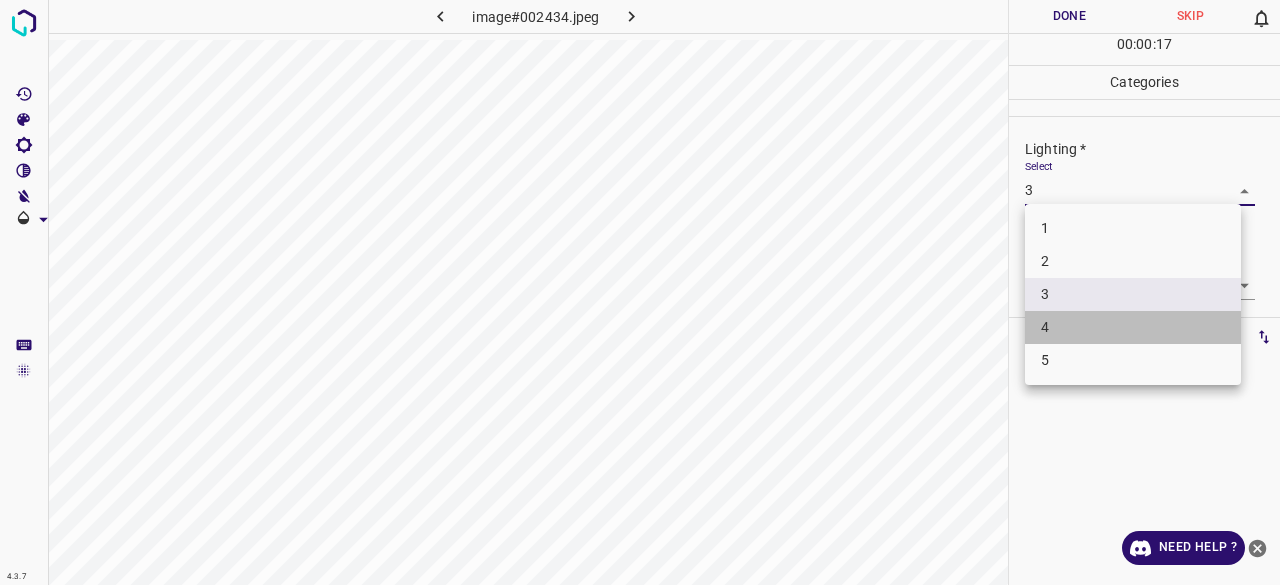 click on "4" at bounding box center [1133, 327] 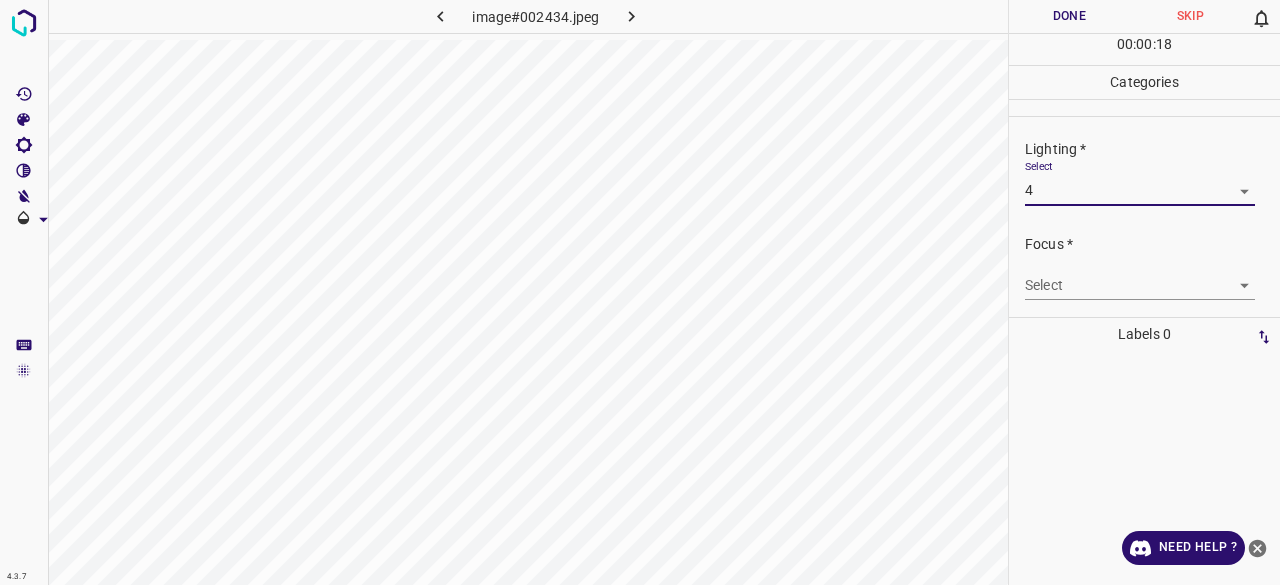 click on "4.3.7 image#002434.jpeg Done Skip 0 00   : 00   : 18   Categories Lighting *  Select 4 4 Focus *  Select ​ Overall *  Select ​ Labels   0 Categories 1 Lighting 2 Focus 3 Overall Tools Space Change between modes (Draw & Edit) I Auto labeling R Restore zoom M Zoom in N Zoom out Delete Delete selecte label Filters Z Restore filters X Saturation filter C Brightness filter V Contrast filter B Gray scale filter General O Download Need Help ? - Text - Hide - Delete" at bounding box center [640, 292] 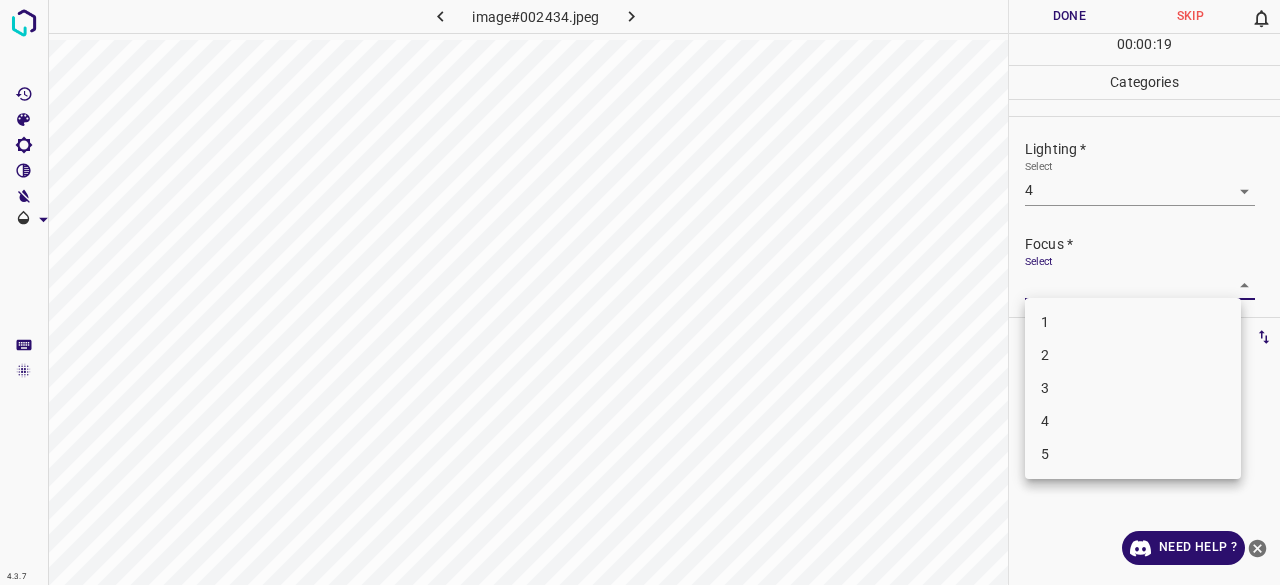 click on "3" at bounding box center [1133, 388] 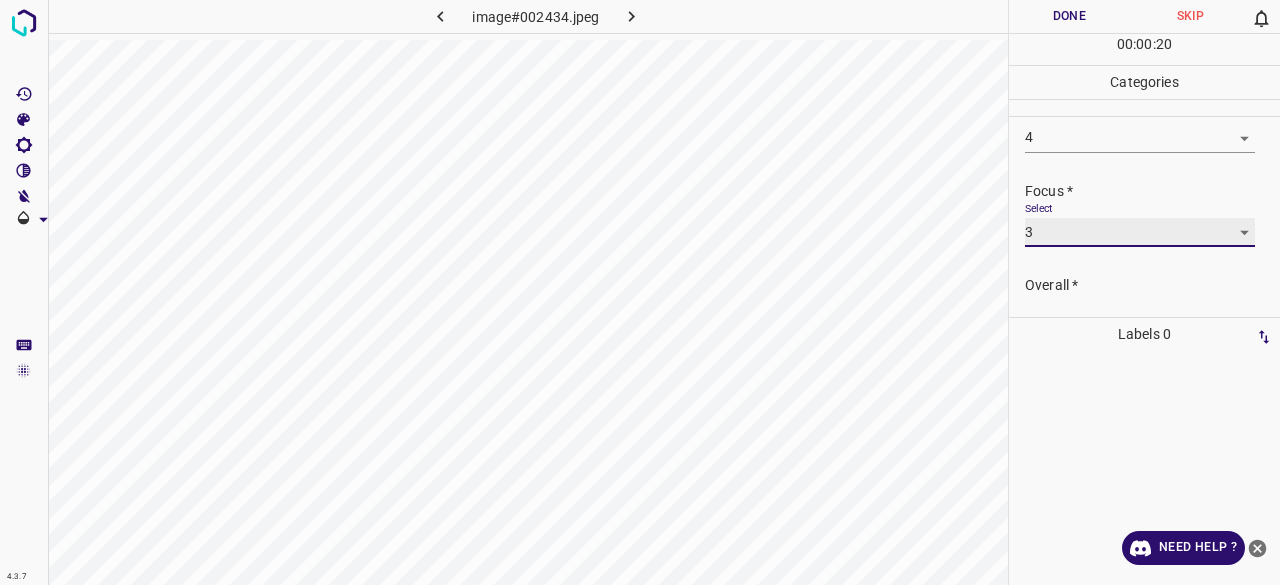 scroll, scrollTop: 98, scrollLeft: 0, axis: vertical 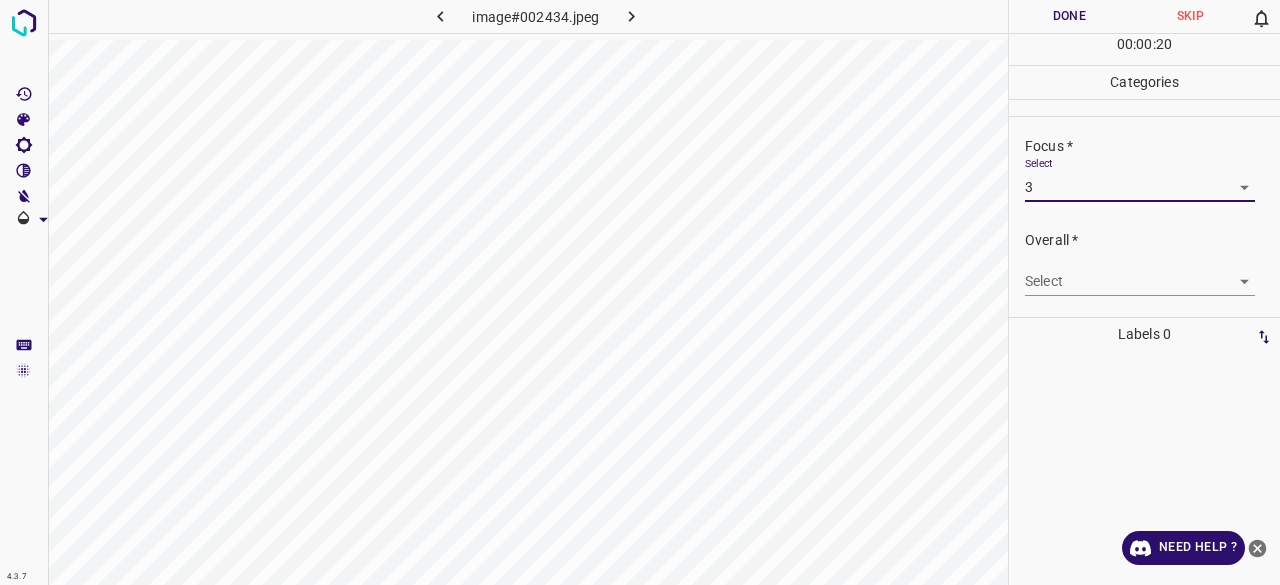 click on "4.3.7 image#002434.jpeg Done Skip 0 00   : 00   : 20   Categories Lighting *  Select 4 4 Focus *  Select 3 3 Overall *  Select ​ Labels   0 Categories 1 Lighting 2 Focus 3 Overall Tools Space Change between modes (Draw & Edit) I Auto labeling R Restore zoom M Zoom in N Zoom out Delete Delete selecte label Filters Z Restore filters X Saturation filter C Brightness filter V Contrast filter B Gray scale filter General O Download Need Help ? - Text - Hide - Delete" at bounding box center (640, 292) 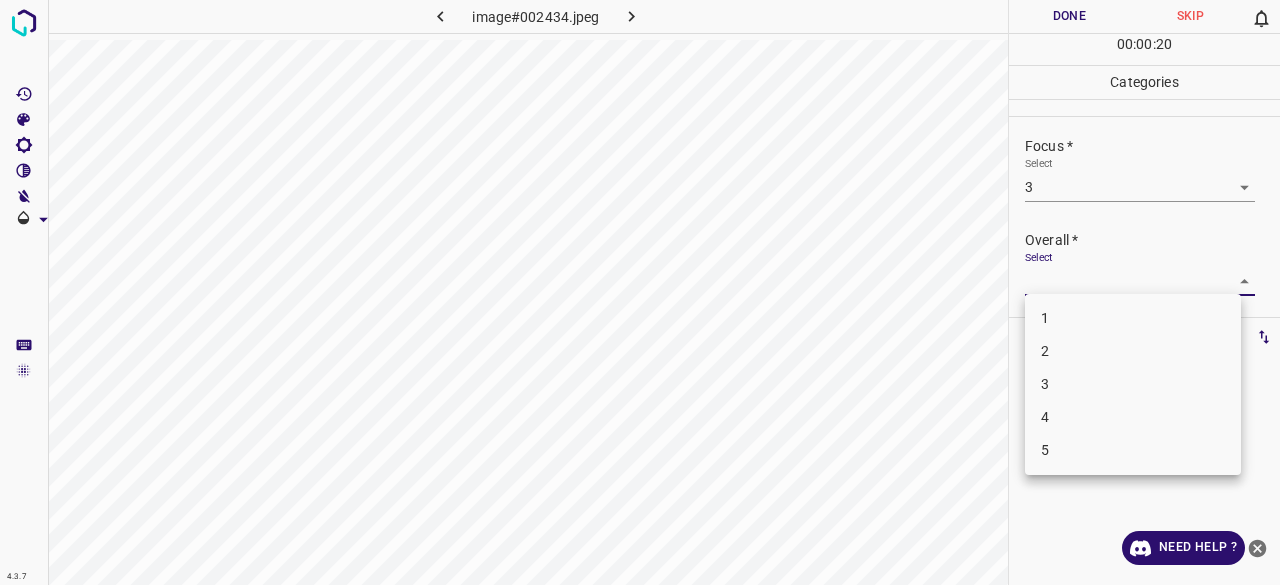 click at bounding box center [640, 292] 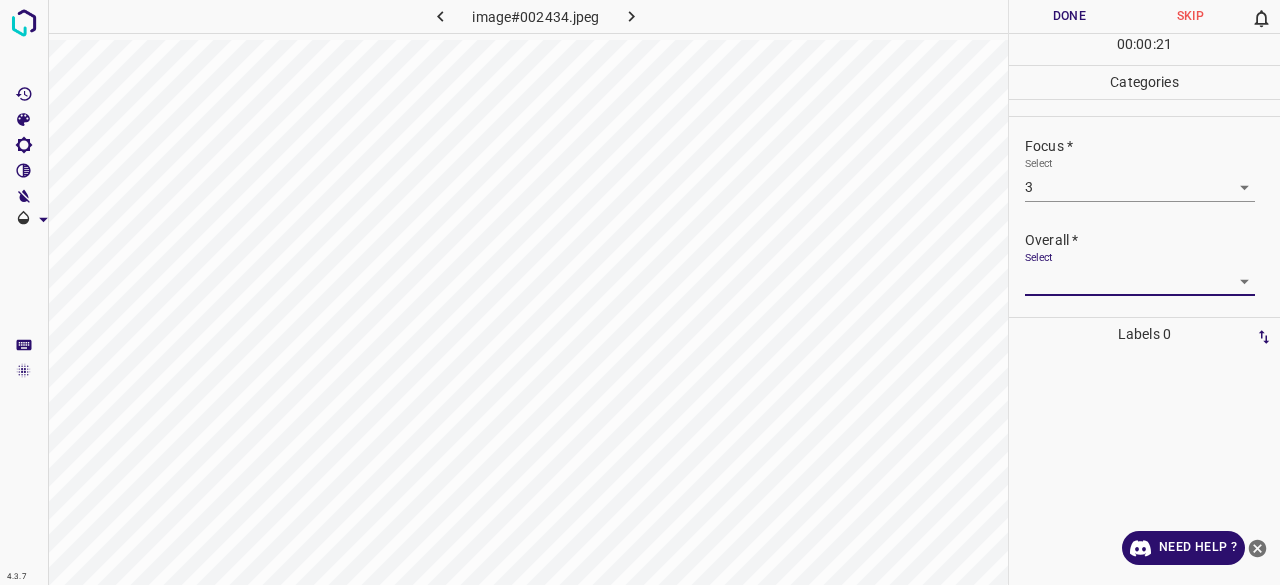 click on "4.3.7 image#002434.jpeg Done Skip 0 00   : 00   : 21   Categories Lighting *  Select 4 4 Focus *  Select 3 3 Overall *  Select ​ Labels   0 Categories 1 Lighting 2 Focus 3 Overall Tools Space Change between modes (Draw & Edit) I Auto labeling R Restore zoom M Zoom in N Zoom out Delete Delete selecte label Filters Z Restore filters X Saturation filter C Brightness filter V Contrast filter B Gray scale filter General O Download Need Help ? - Text - Hide - Delete" at bounding box center [640, 292] 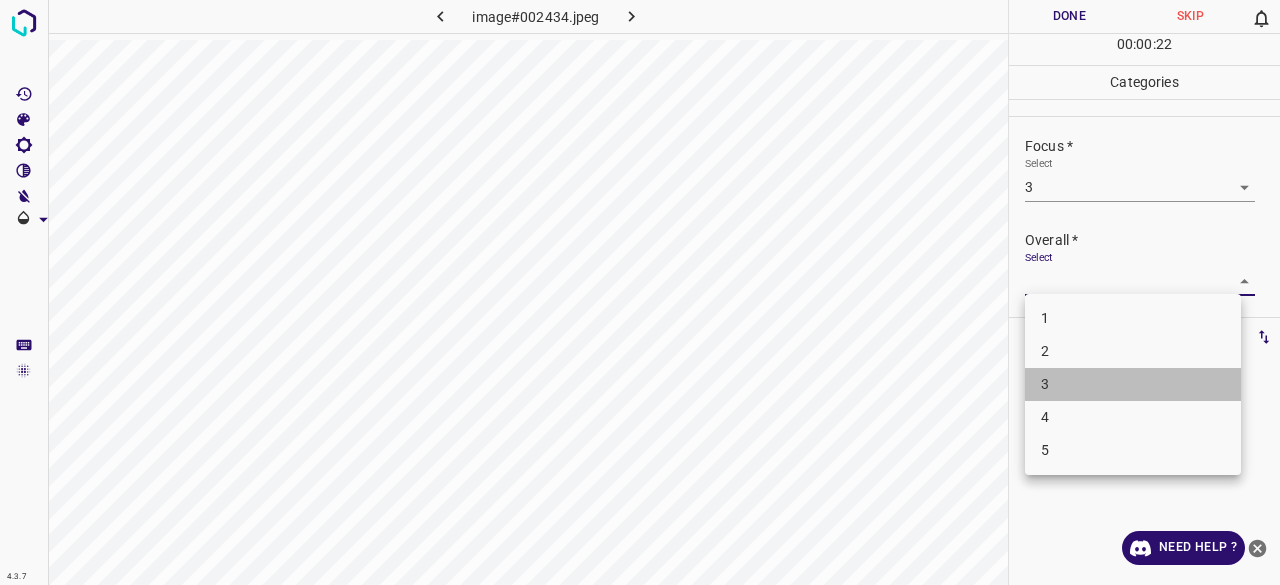click on "3" at bounding box center (1133, 384) 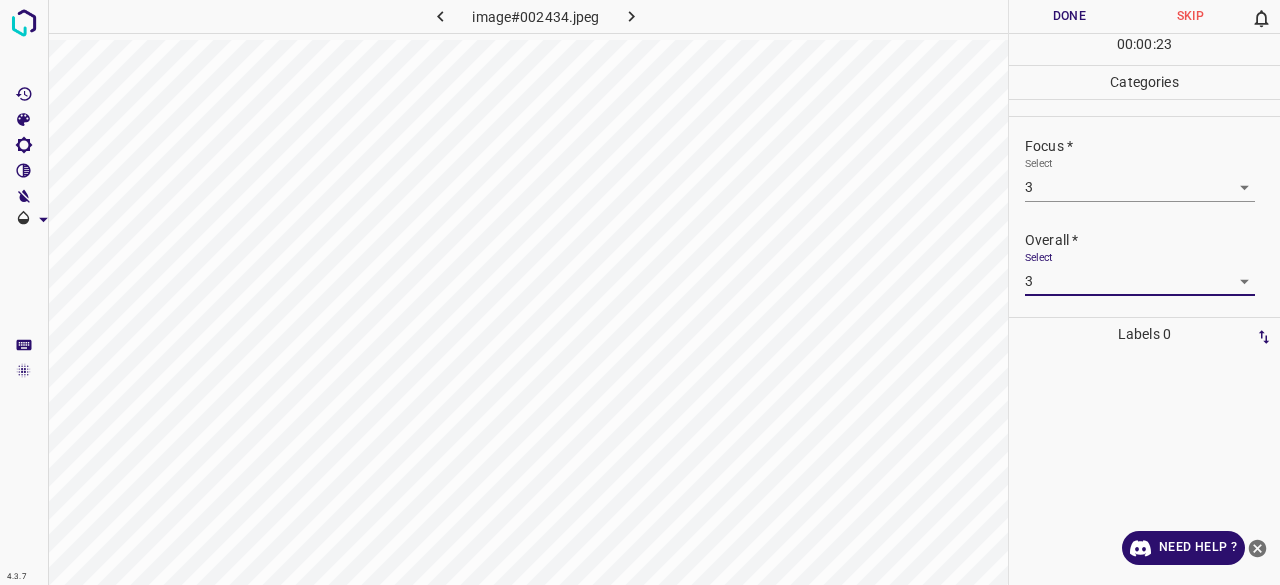 click on "Done" at bounding box center (1069, 16) 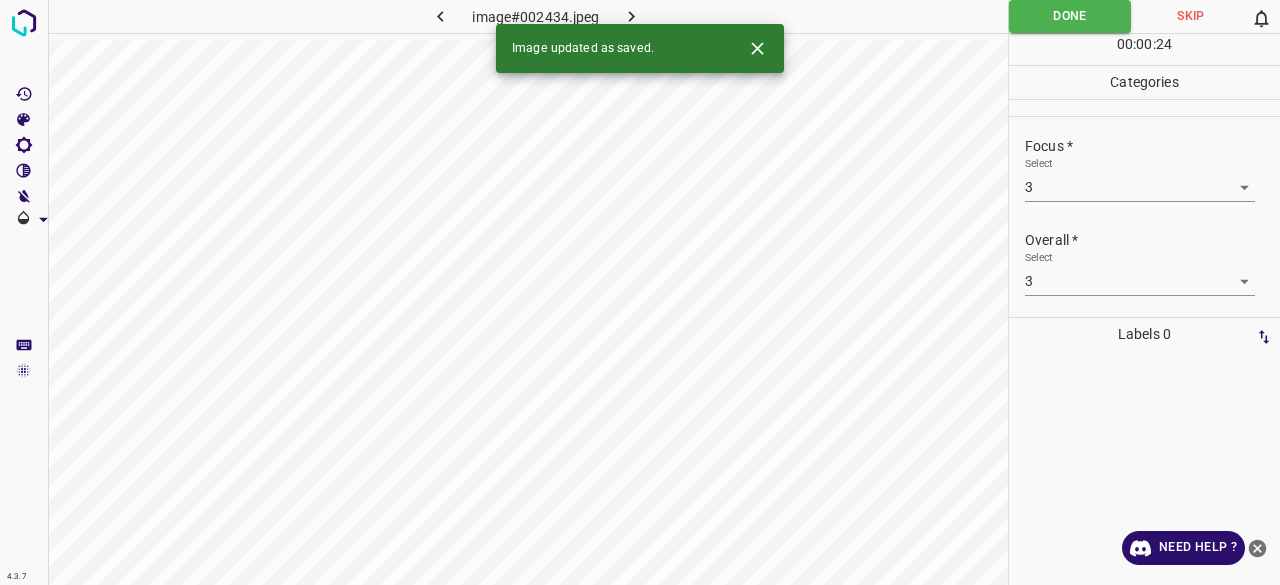 click at bounding box center [632, 16] 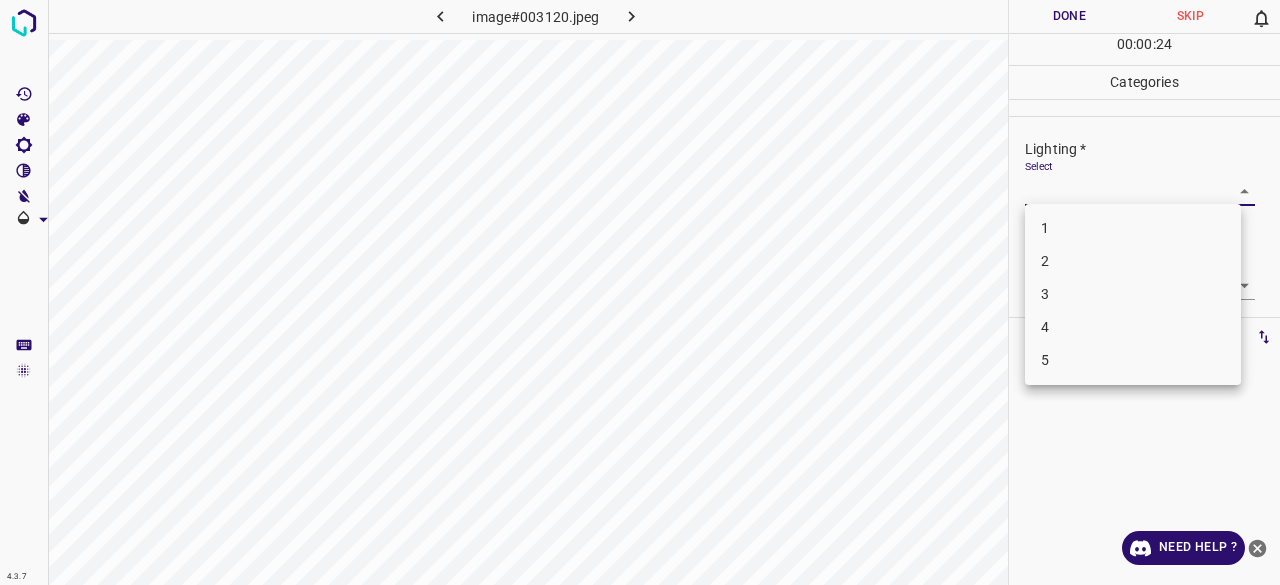 click on "4.3.7 image#003120.jpeg Done Skip 0 00   : 00   : 24   Categories Lighting *  Select ​ Focus *  Select ​ Overall *  Select ​ Labels   0 Categories 1 Lighting 2 Focus 3 Overall Tools Space Change between modes (Draw & Edit) I Auto labeling R Restore zoom M Zoom in N Zoom out Delete Delete selecte label Filters Z Restore filters X Saturation filter C Brightness filter V Contrast filter B Gray scale filter General O Download Need Help ? - Text - Hide - Delete 1 2 3 4 5" at bounding box center (640, 292) 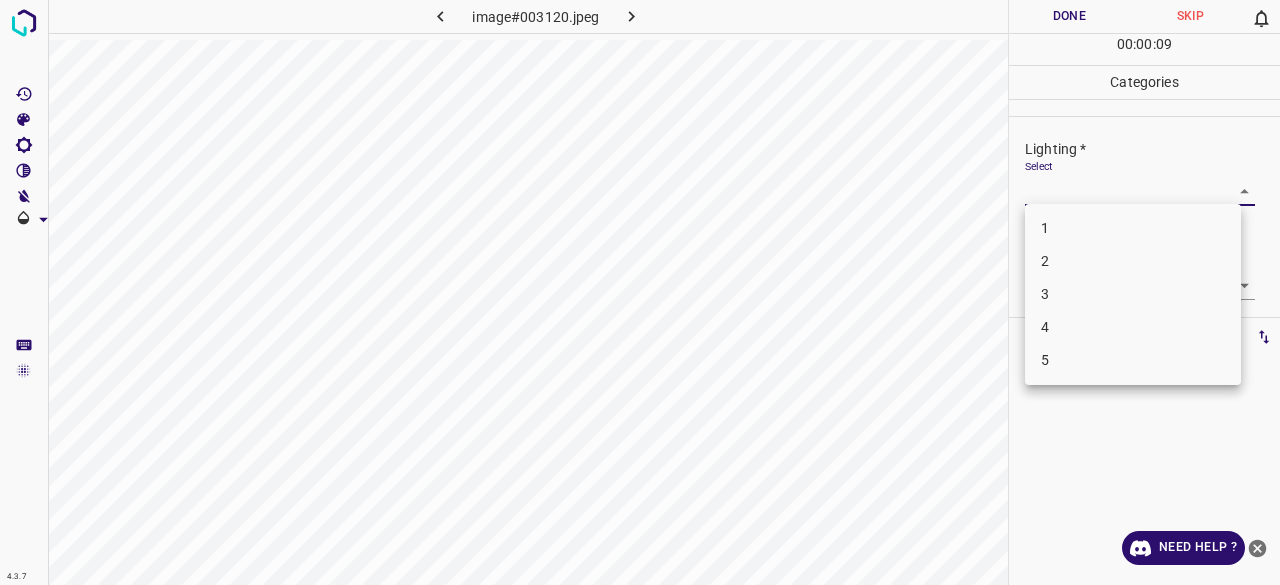 click on "3" at bounding box center (1133, 294) 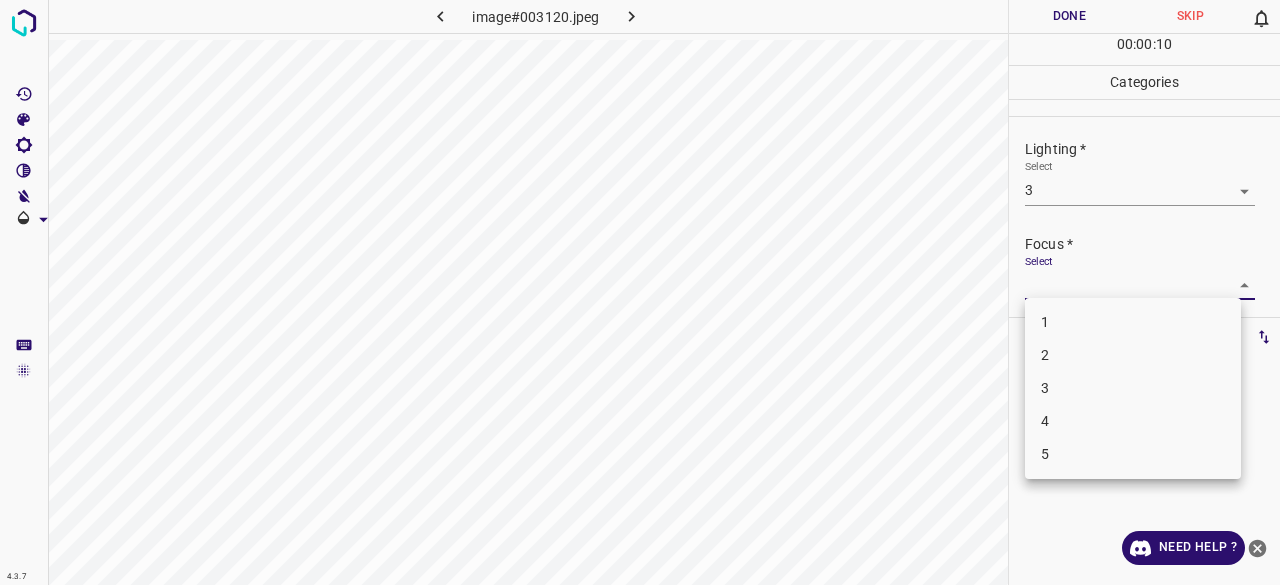 click on "4.3.7 image#003120.jpeg Done Skip 0 00   : 00   : 10   Categories Lighting *  Select 3 3 Focus *  Select ​ Overall *  Select ​ Labels   0 Categories 1 Lighting 2 Focus 3 Overall Tools Space Change between modes (Draw & Edit) I Auto labeling R Restore zoom M Zoom in N Zoom out Delete Delete selecte label Filters Z Restore filters X Saturation filter C Brightness filter V Contrast filter B Gray scale filter General O Download Need Help ? - Text - Hide - Delete 1 2 3 4 5" at bounding box center (640, 292) 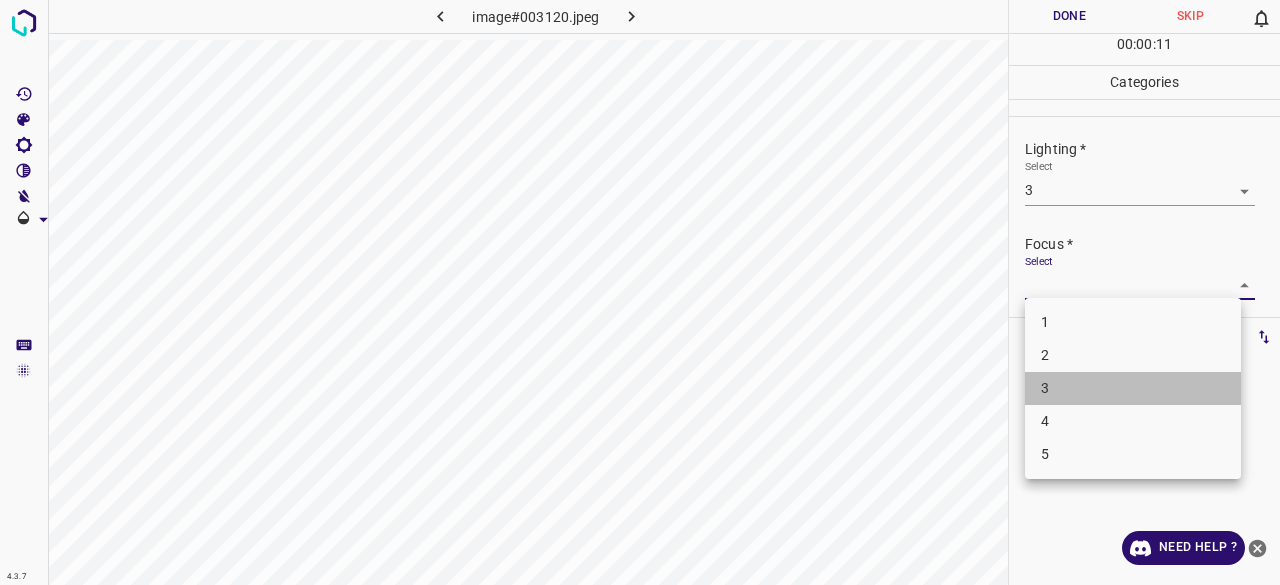 click on "3" at bounding box center (1133, 388) 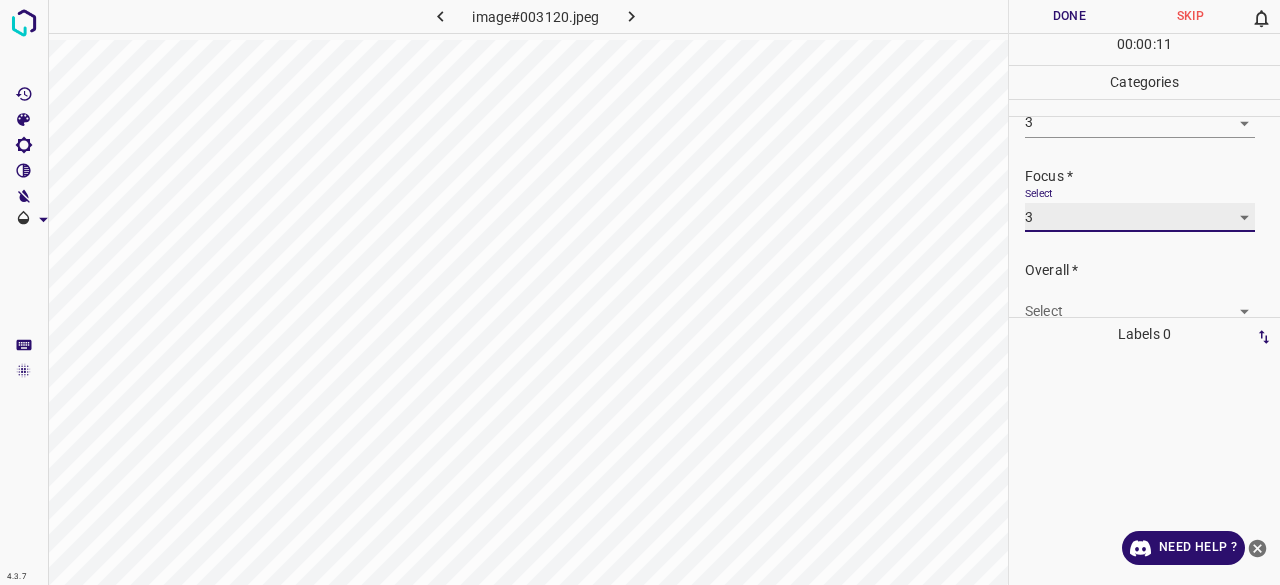scroll, scrollTop: 98, scrollLeft: 0, axis: vertical 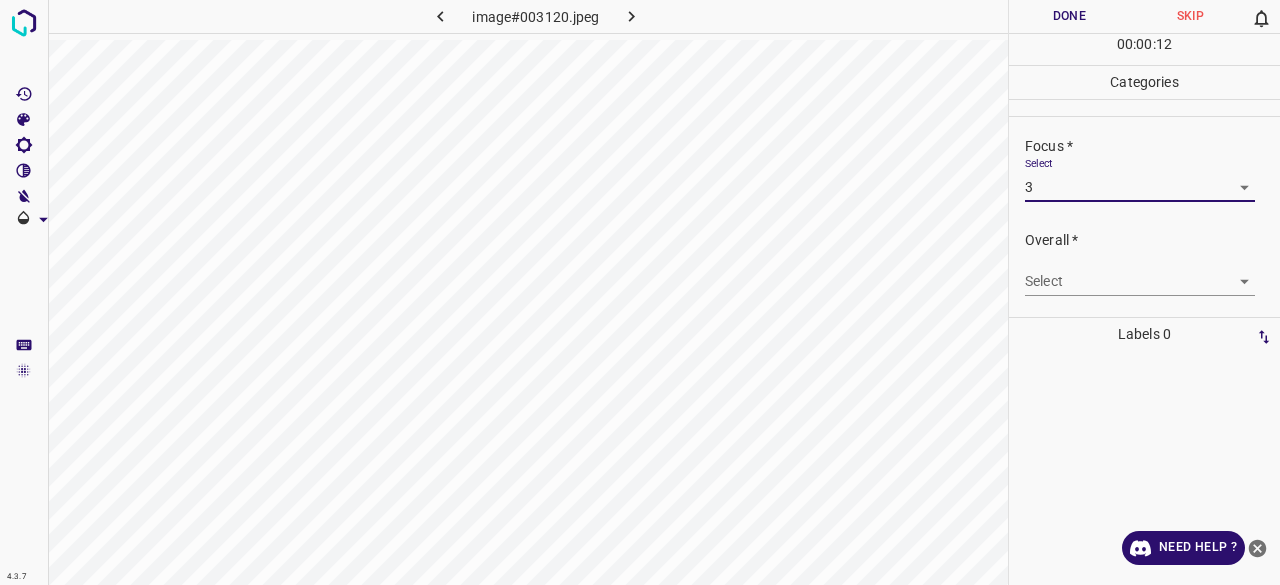 click on "4.3.7 image#003120.jpeg Done Skip 0 00   : 00   : 12   Categories Lighting *  Select 3 3 Focus *  Select 3 3 Overall *  Select ​ Labels   0 Categories 1 Lighting 2 Focus 3 Overall Tools Space Change between modes (Draw & Edit) I Auto labeling R Restore zoom M Zoom in N Zoom out Delete Delete selecte label Filters Z Restore filters X Saturation filter C Brightness filter V Contrast filter B Gray scale filter General O Download Need Help ? - Text - Hide - Delete" at bounding box center [640, 292] 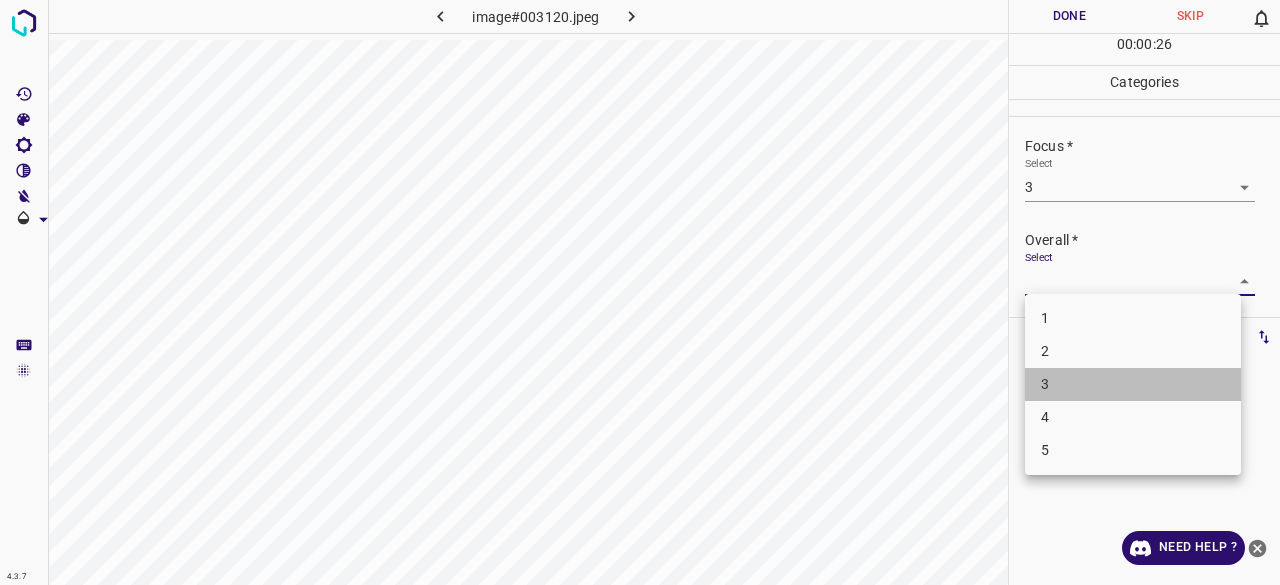 click on "3" at bounding box center (1133, 384) 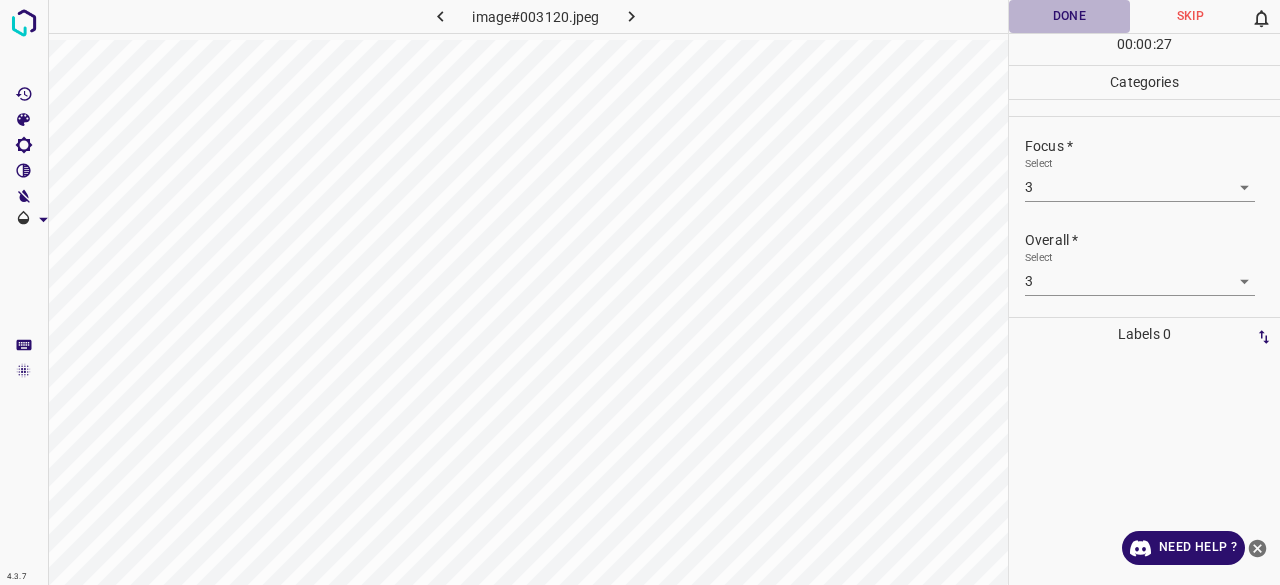 click on "Done" at bounding box center [1069, 16] 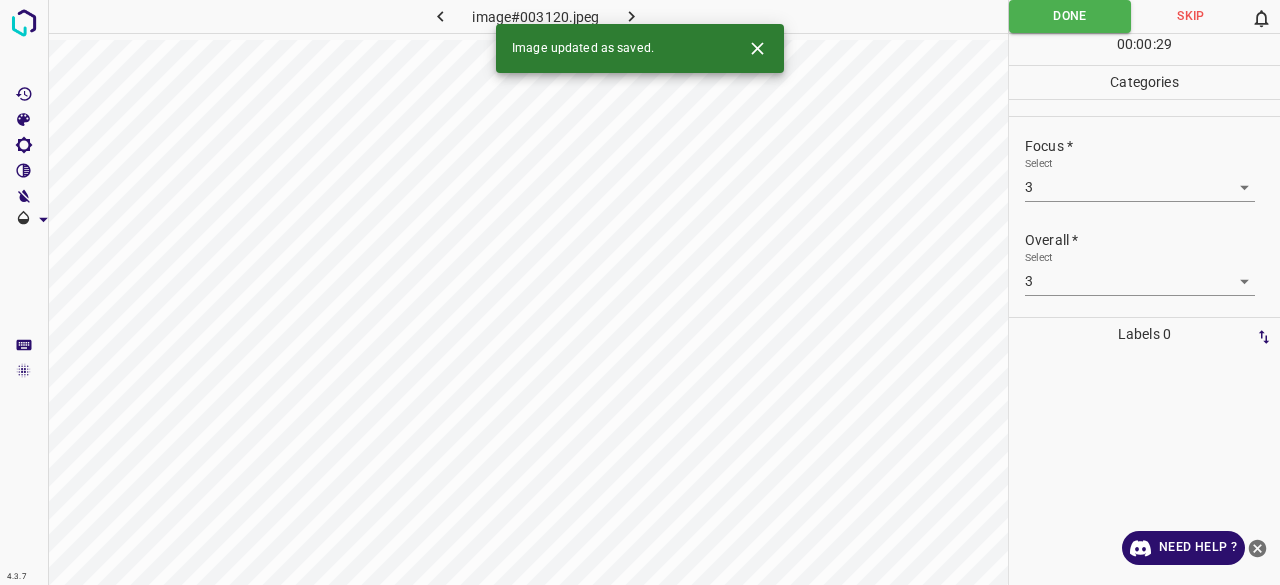 click 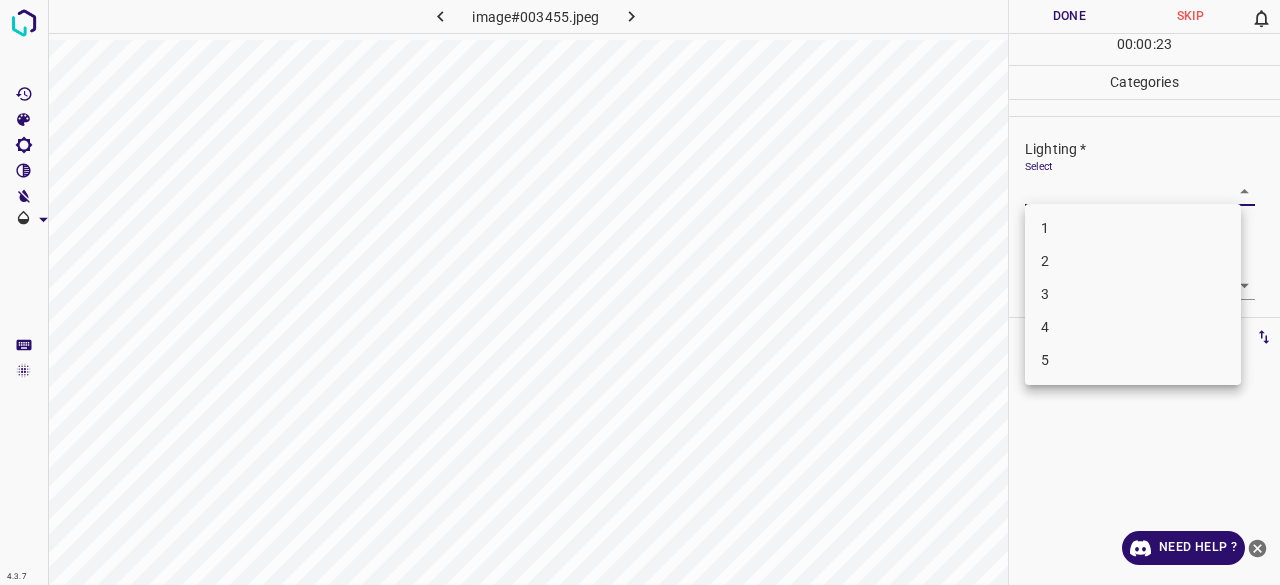 click on "4.3.7 image#003455.jpeg Done Skip 0 00   : 00   : 23   Categories Lighting *  Select ​ Focus *  Select ​ Overall *  Select ​ Labels   0 Categories 1 Lighting 2 Focus 3 Overall Tools Space Change between modes (Draw & Edit) I Auto labeling R Restore zoom M Zoom in N Zoom out Delete Delete selecte label Filters Z Restore filters X Saturation filter C Brightness filter V Contrast filter B Gray scale filter General O Download Need Help ? - Text - Hide - Delete 1 2 3 4 5" at bounding box center (640, 292) 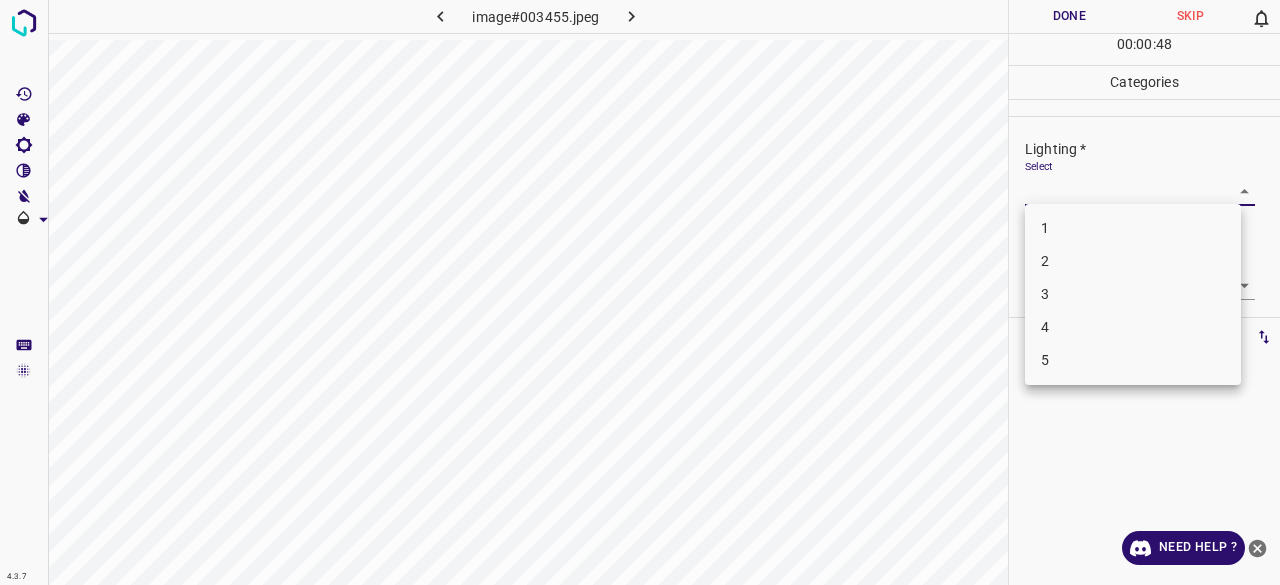click on "3" at bounding box center (1133, 294) 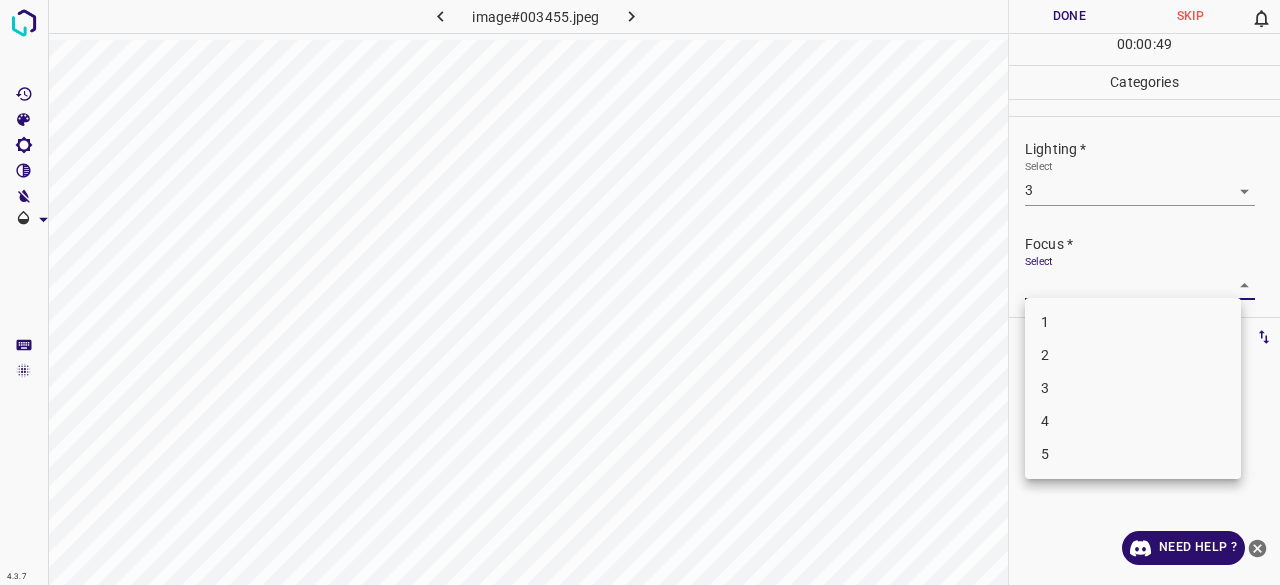 click on "4.3.7 image#003455.jpeg Done Skip 0 00   : 00   : 49   Categories Lighting *  Select 3 3 Focus *  Select ​ Overall *  Select ​ Labels   0 Categories 1 Lighting 2 Focus 3 Overall Tools Space Change between modes (Draw & Edit) I Auto labeling R Restore zoom M Zoom in N Zoom out Delete Delete selecte label Filters Z Restore filters X Saturation filter C Brightness filter V Contrast filter B Gray scale filter General O Download Need Help ? - Text - Hide - Delete 1 2 3 4 5" at bounding box center (640, 292) 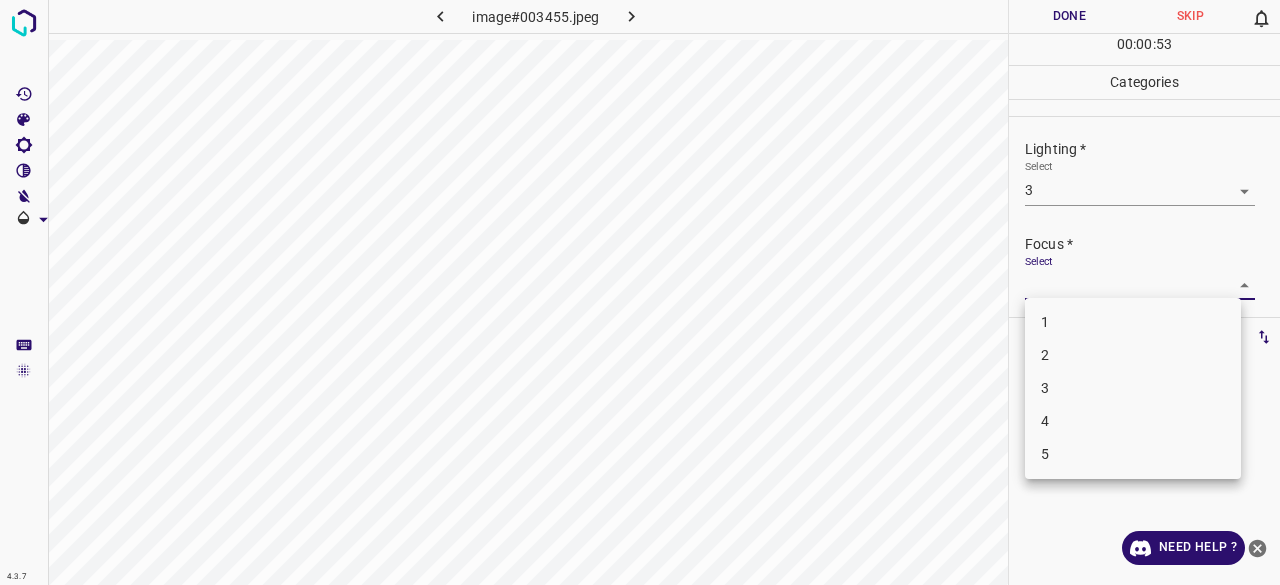 click on "3" at bounding box center (1133, 388) 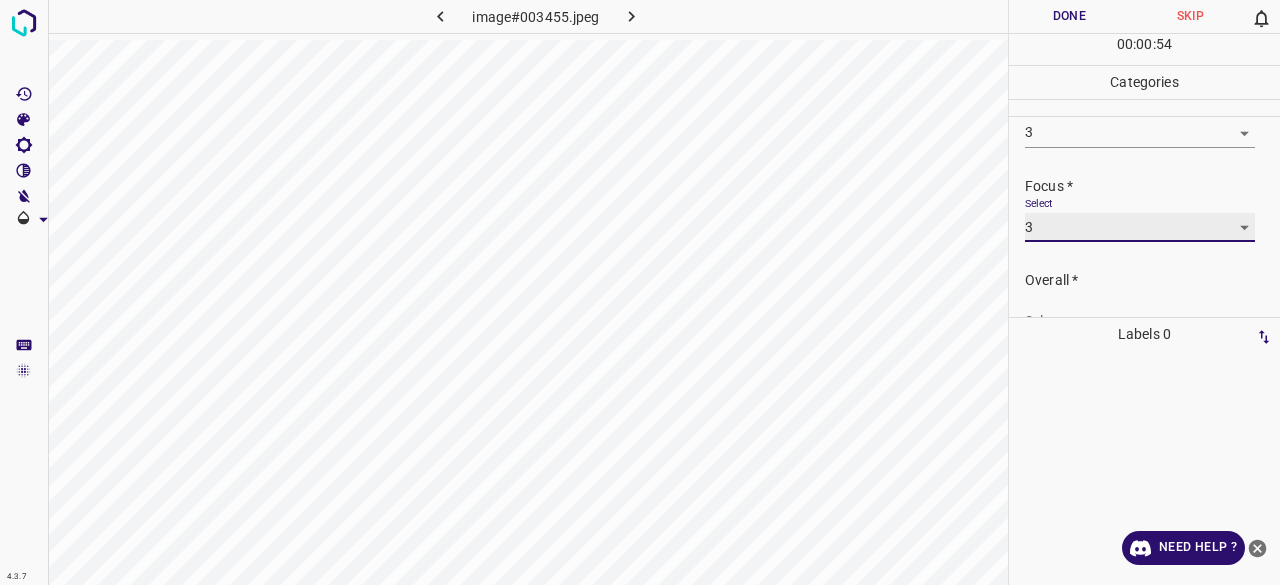 scroll, scrollTop: 98, scrollLeft: 0, axis: vertical 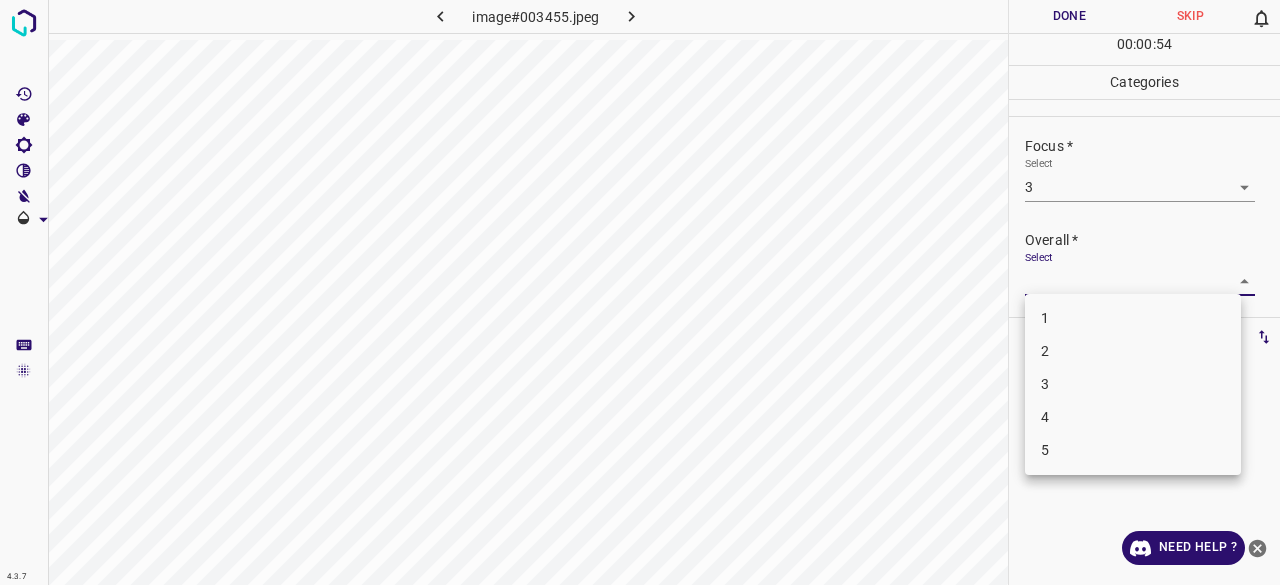 click on "4.3.7 image#003455.jpeg Done Skip 0 00   : 00   : 54   Categories Lighting *  Select 3 3 Focus *  Select 3 3 Overall *  Select ​ Labels   0 Categories 1 Lighting 2 Focus 3 Overall Tools Space Change between modes (Draw & Edit) I Auto labeling R Restore zoom M Zoom in N Zoom out Delete Delete selecte label Filters Z Restore filters X Saturation filter C Brightness filter V Contrast filter B Gray scale filter General O Download Need Help ? - Text - Hide - Delete 1 2 3 4 5" at bounding box center (640, 292) 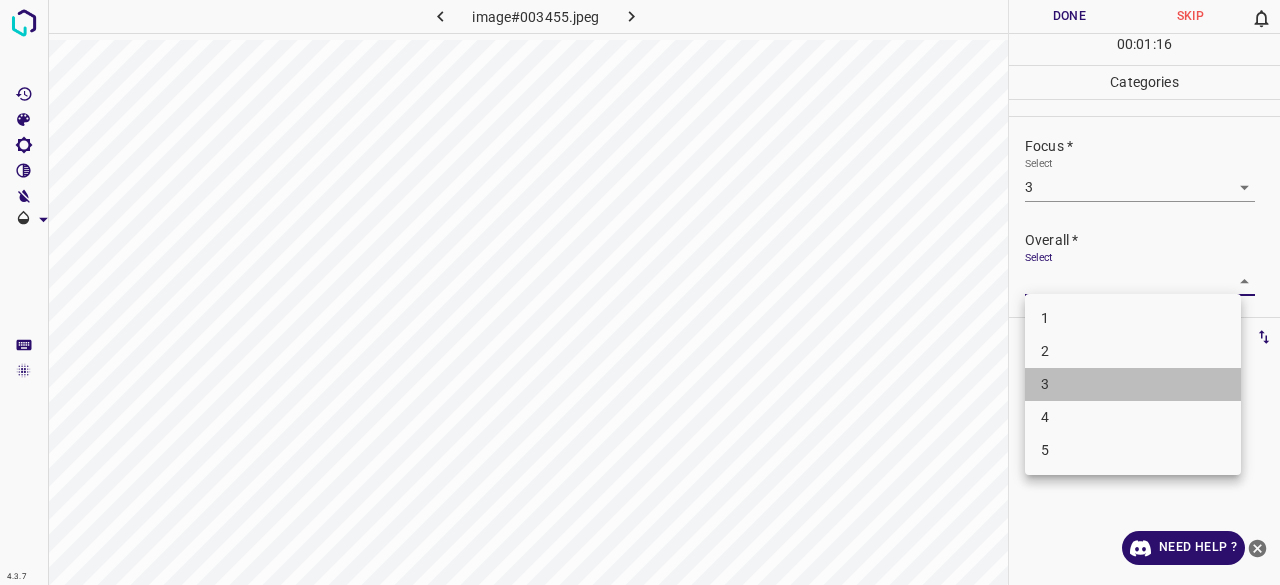 click on "3" at bounding box center [1133, 384] 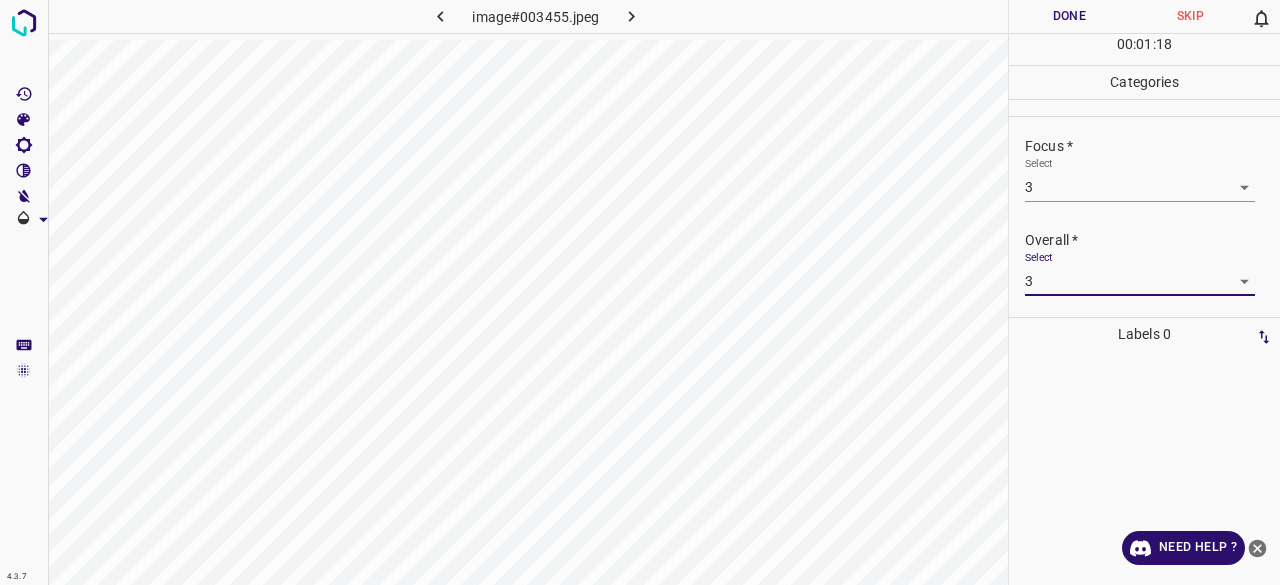 click on "Done" at bounding box center (1069, 16) 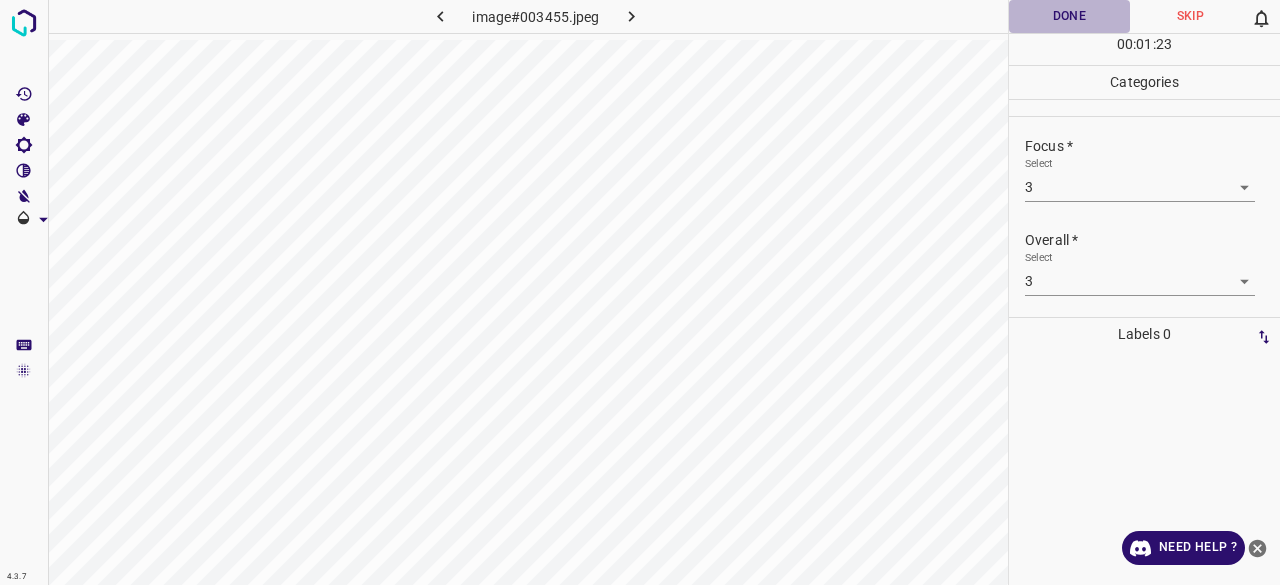 click on "Done" at bounding box center (1069, 16) 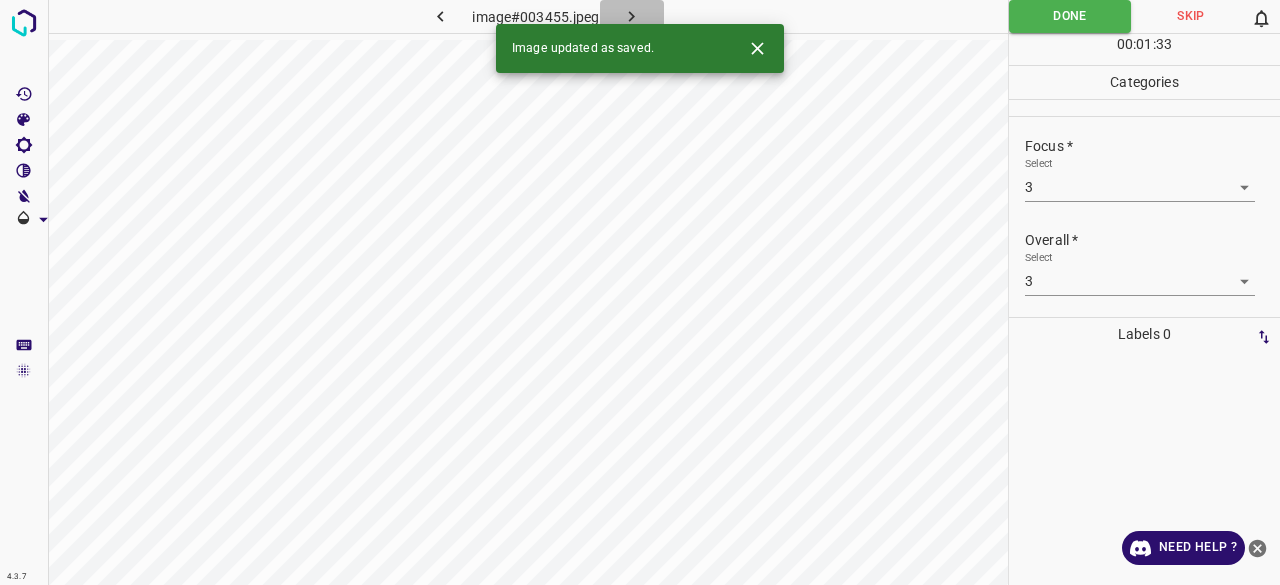 click 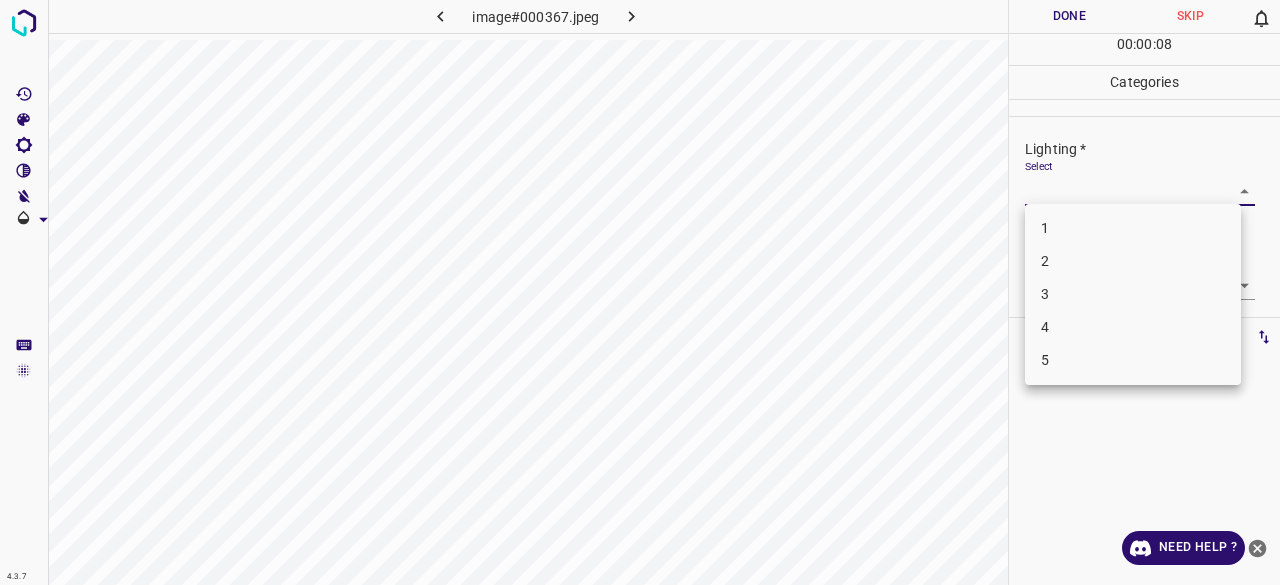 click on "4.3.7 image#000367.jpeg Done Skip 0 00   : 00   : 08   Categories Lighting *  Select ​ Focus *  Select ​ Overall *  Select ​ Labels   0 Categories 1 Lighting 2 Focus 3 Overall Tools Space Change between modes (Draw & Edit) I Auto labeling R Restore zoom M Zoom in N Zoom out Delete Delete selecte label Filters Z Restore filters X Saturation filter C Brightness filter V Contrast filter B Gray scale filter General O Download Need Help ? - Text - Hide - Delete 1 2 3 4 5" at bounding box center [640, 292] 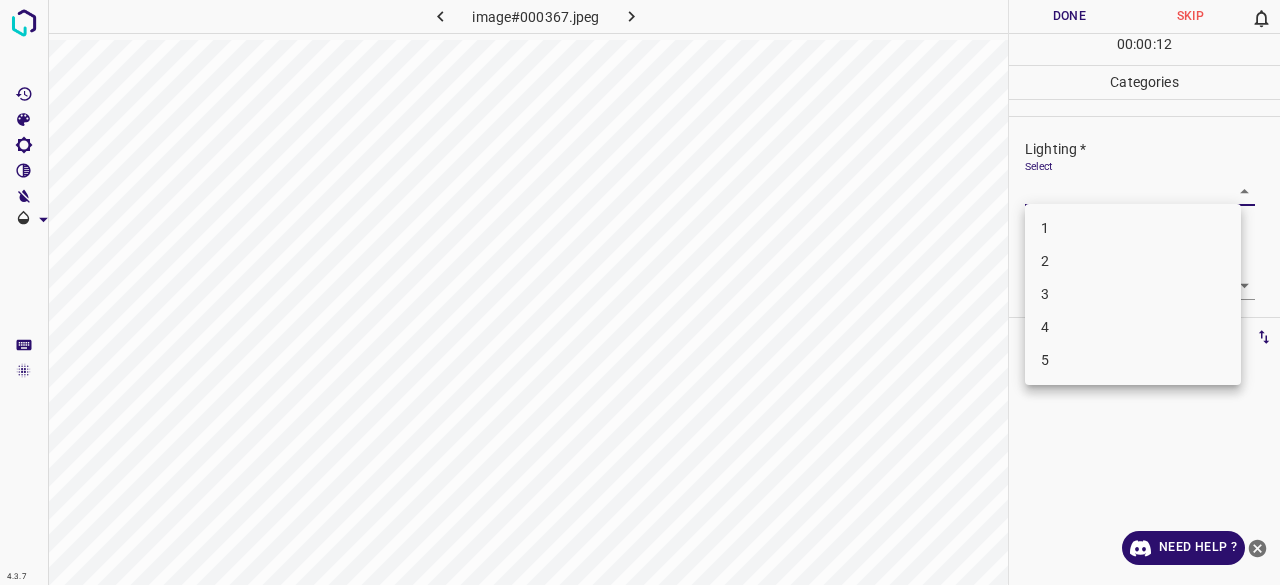 click on "4" at bounding box center [1133, 327] 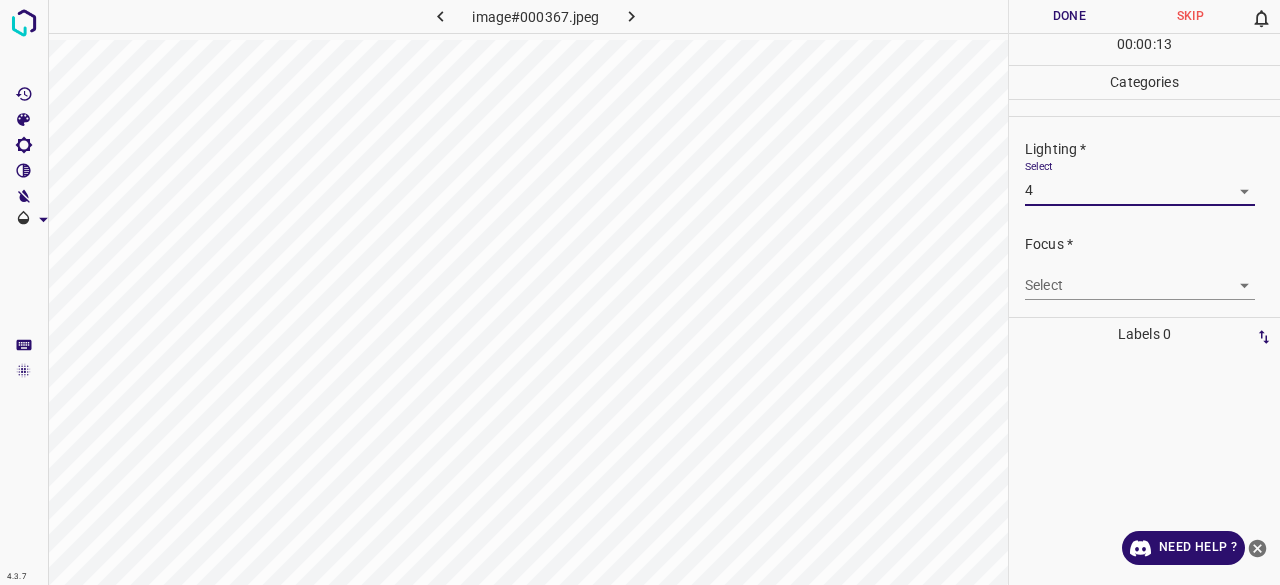 click on "4.3.7 image#000367.jpeg Done Skip 0 00   : 00   : 13   Categories Lighting *  Select 4 4 Focus *  Select ​ Overall *  Select ​ Labels   0 Categories 1 Lighting 2 Focus 3 Overall Tools Space Change between modes (Draw & Edit) I Auto labeling R Restore zoom M Zoom in N Zoom out Delete Delete selecte label Filters Z Restore filters X Saturation filter C Brightness filter V Contrast filter B Gray scale filter General O Download Need Help ? - Text - Hide - Delete" at bounding box center [640, 292] 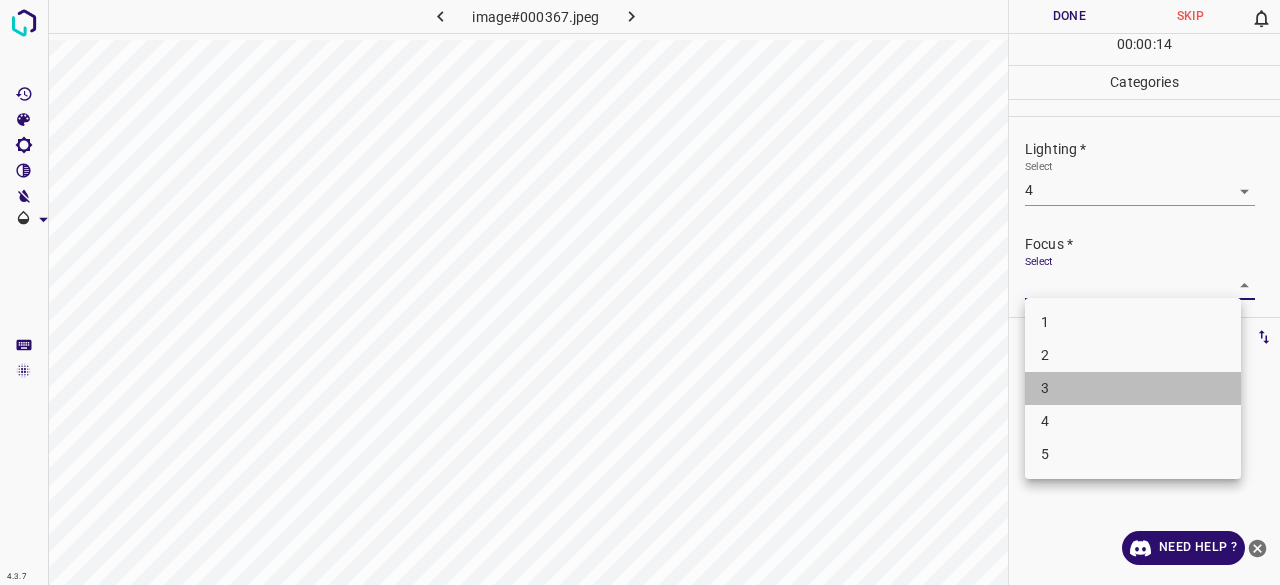 click on "3" at bounding box center (1133, 388) 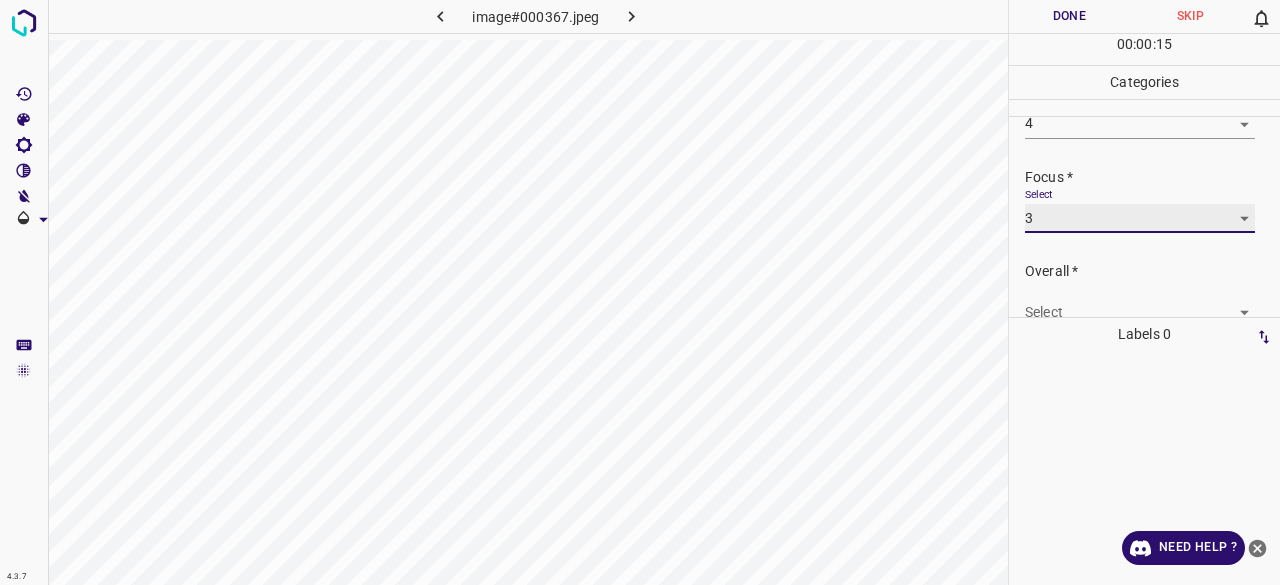 scroll, scrollTop: 98, scrollLeft: 0, axis: vertical 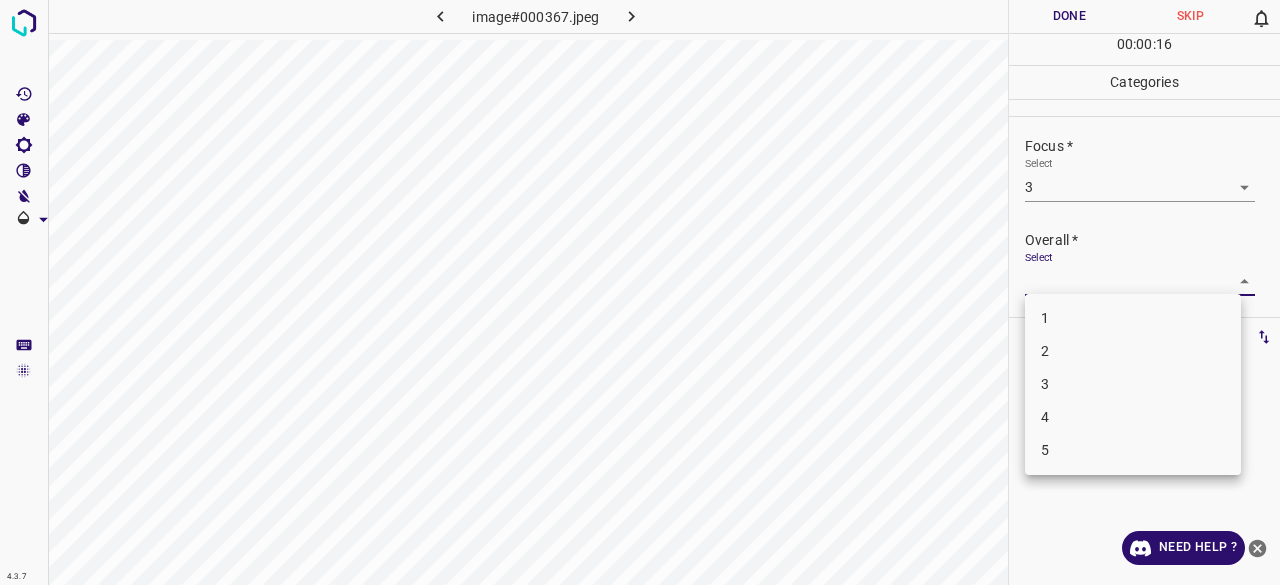 click on "4.3.7 image#000367.jpeg Done Skip 0 00   : 00   : 16   Categories Lighting *  Select 4 4 Focus *  Select 3 3 Overall *  Select ​ Labels   0 Categories 1 Lighting 2 Focus 3 Overall Tools Space Change between modes (Draw & Edit) I Auto labeling R Restore zoom M Zoom in N Zoom out Delete Delete selecte label Filters Z Restore filters X Saturation filter C Brightness filter V Contrast filter B Gray scale filter General O Download Need Help ? - Text - Hide - Delete 1 2 3 4 5" at bounding box center (640, 292) 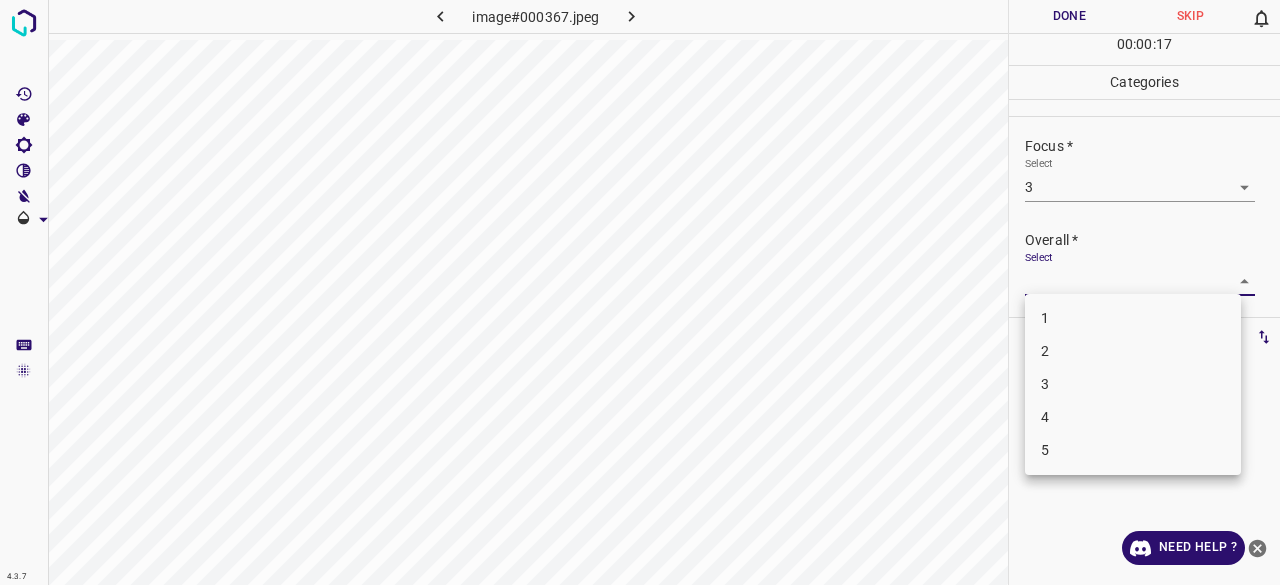 click on "3" at bounding box center (1133, 384) 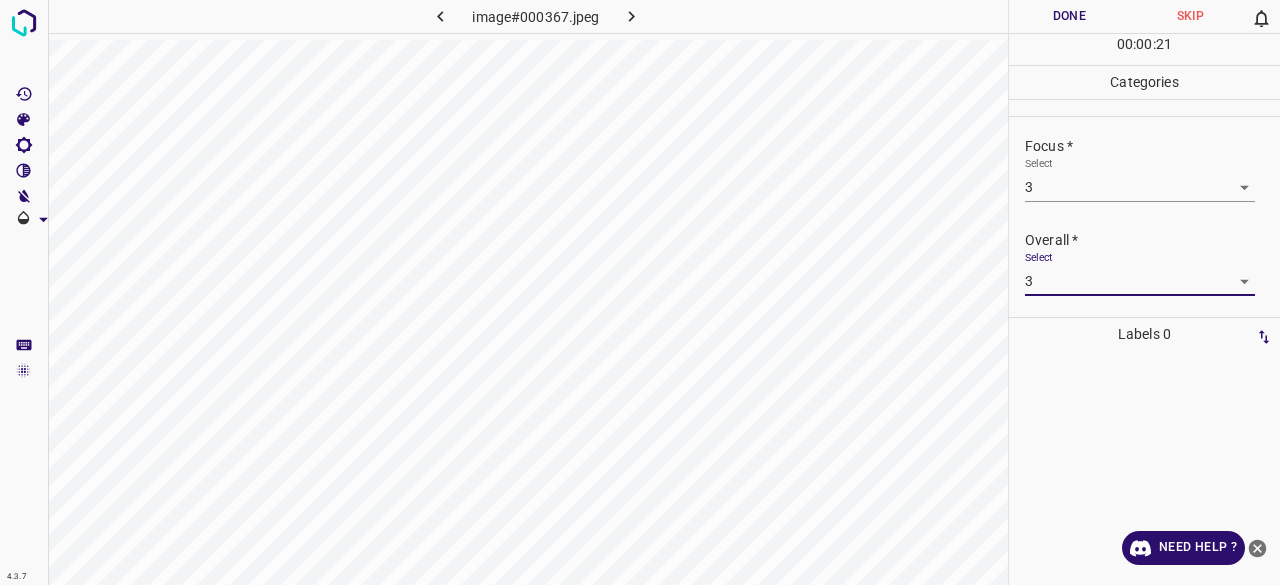 click on "Done" at bounding box center (1069, 16) 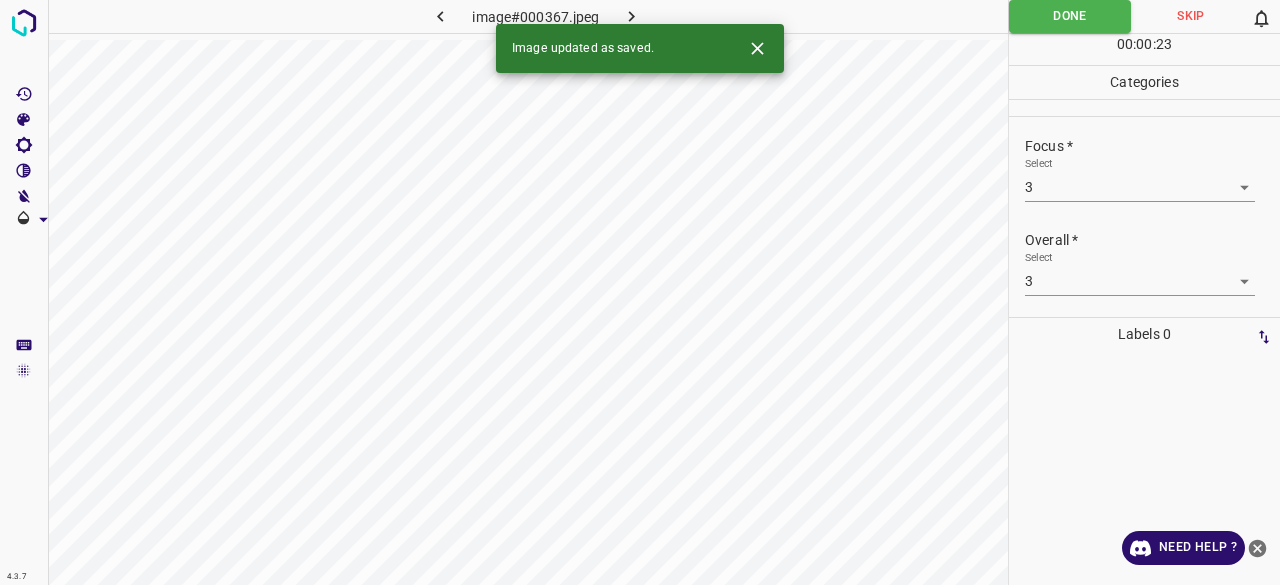 click 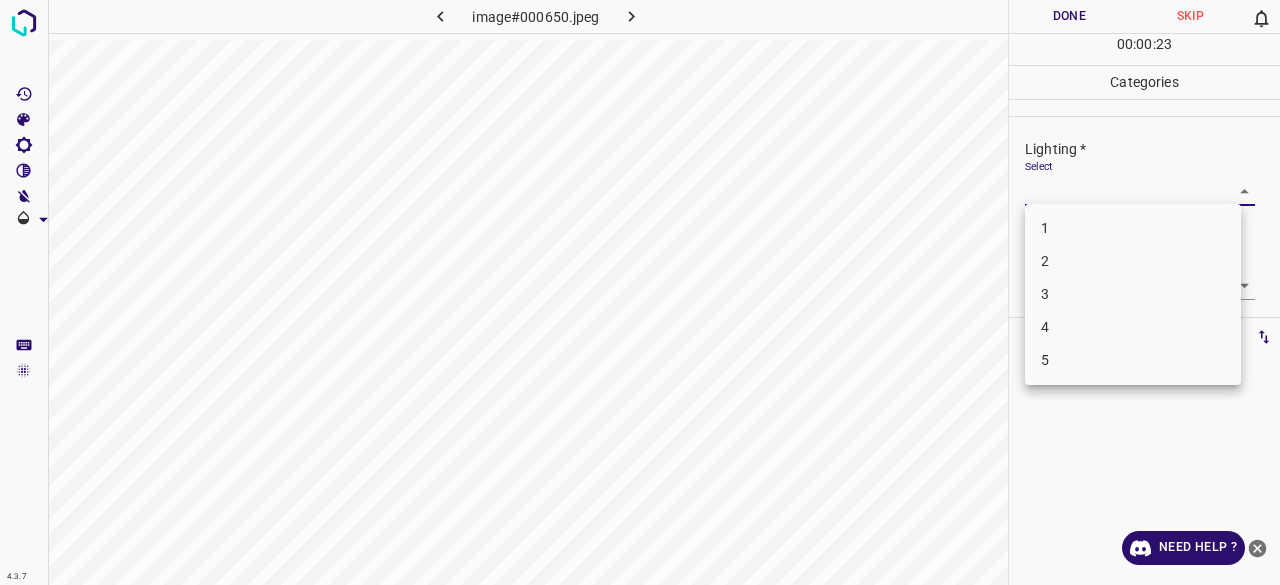 click on "4.3.7 image#000650.jpeg Done Skip 0 00   : 00   : 23   Categories Lighting *  Select ​ Focus *  Select ​ Overall *  Select ​ Labels   0 Categories 1 Lighting 2 Focus 3 Overall Tools Space Change between modes (Draw & Edit) I Auto labeling R Restore zoom M Zoom in N Zoom out Delete Delete selecte label Filters Z Restore filters X Saturation filter C Brightness filter V Contrast filter B Gray scale filter General O Download Need Help ? - Text - Hide - Delete 1 2 3 4 5" at bounding box center [640, 292] 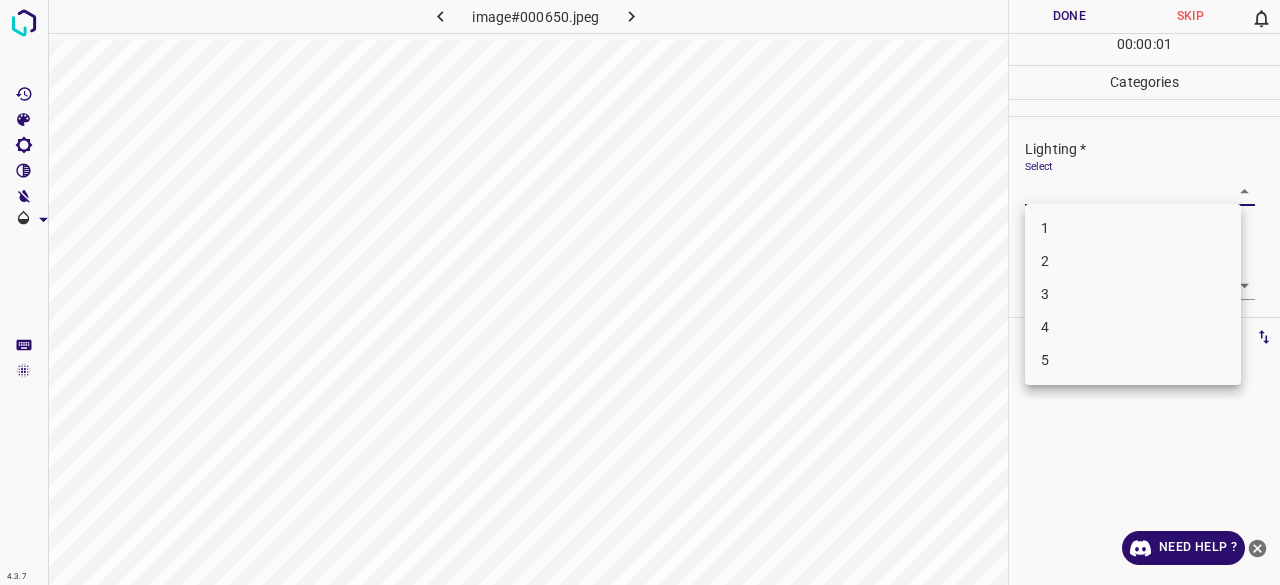 click on "3" at bounding box center [1133, 294] 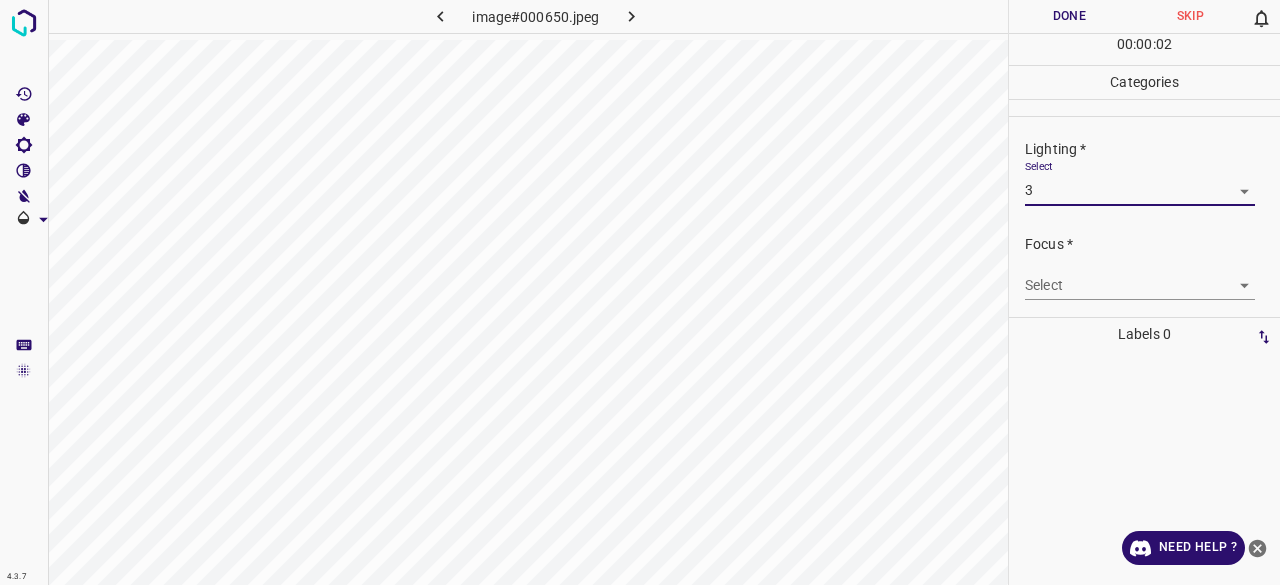 click on "4.3.7 image#000650.jpeg Done Skip 0 00   : 00   : 02   Categories Lighting *  Select 3 3 Focus *  Select ​ Overall *  Select ​ Labels   0 Categories 1 Lighting 2 Focus 3 Overall Tools Space Change between modes (Draw & Edit) I Auto labeling R Restore zoom M Zoom in N Zoom out Delete Delete selecte label Filters Z Restore filters X Saturation filter C Brightness filter V Contrast filter B Gray scale filter General O Download Need Help ? - Text - Hide - Delete" at bounding box center (640, 292) 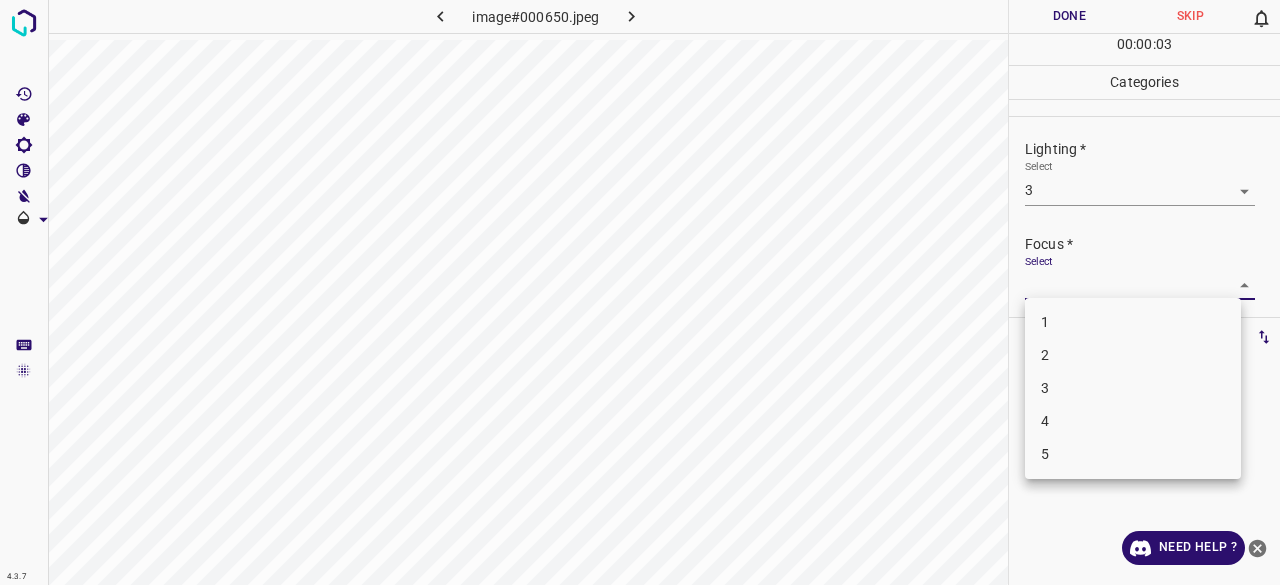 click on "2" at bounding box center (1133, 355) 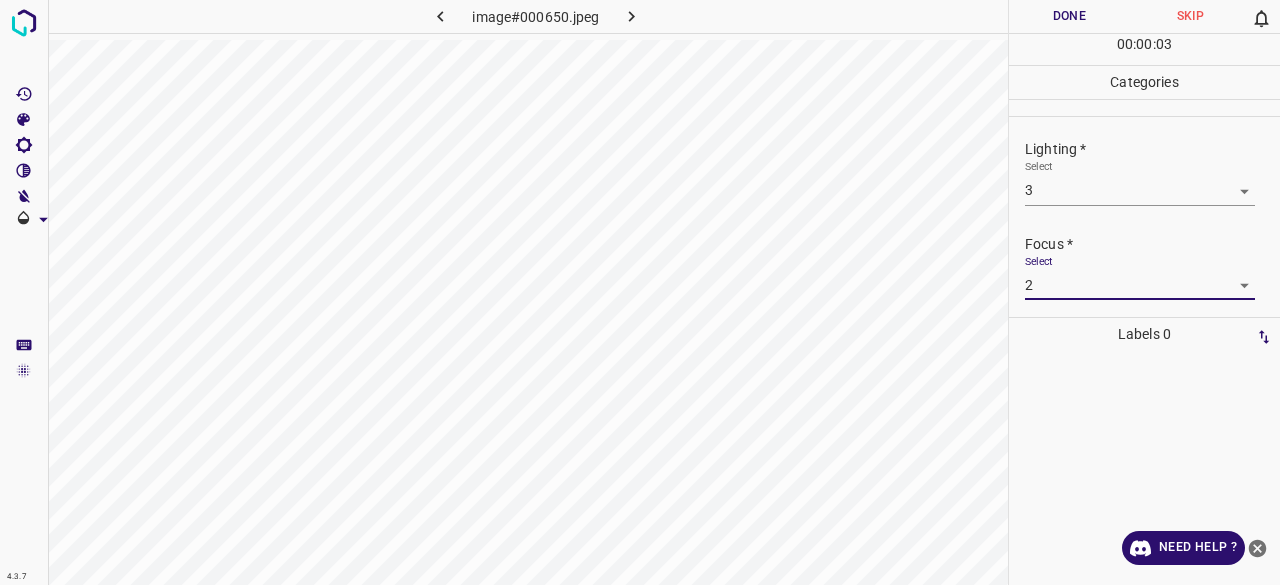click on "4.3.7 image#000650.jpeg Done Skip 0 00   : 00   : 03   Categories Lighting *  Select 3 3 Focus *  Select 2 2 Overall *  Select ​ Labels   0 Categories 1 Lighting 2 Focus 3 Overall Tools Space Change between modes (Draw & Edit) I Auto labeling R Restore zoom M Zoom in N Zoom out Delete Delete selecte label Filters Z Restore filters X Saturation filter C Brightness filter V Contrast filter B Gray scale filter General O Download Need Help ? - Text - Hide - Delete" at bounding box center [640, 292] 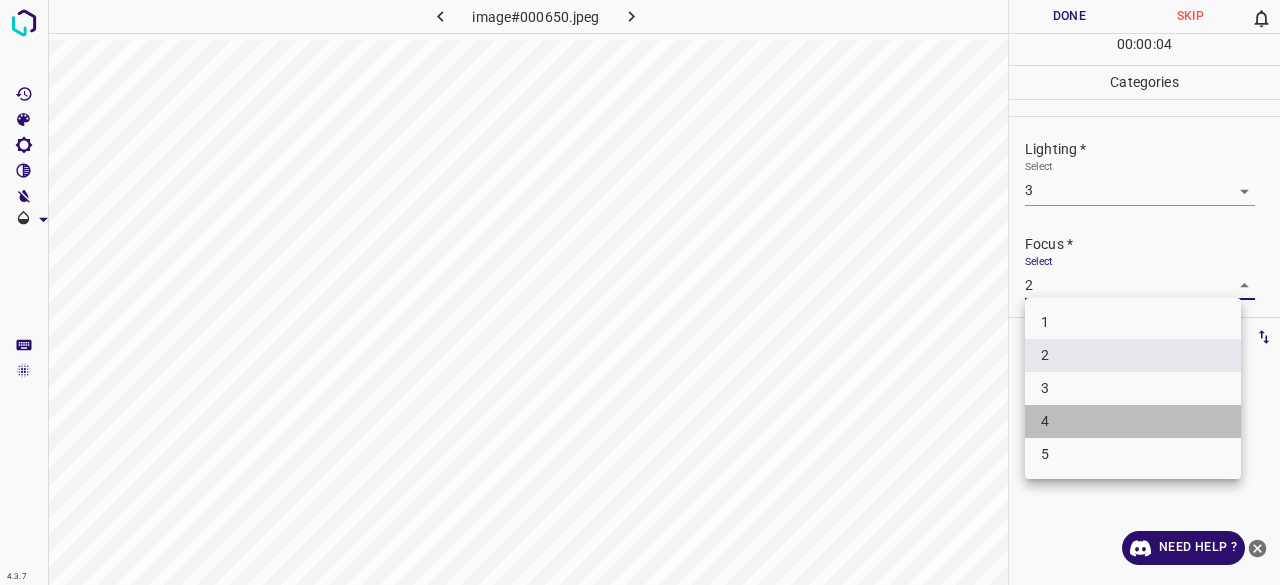 click on "4" at bounding box center (1133, 421) 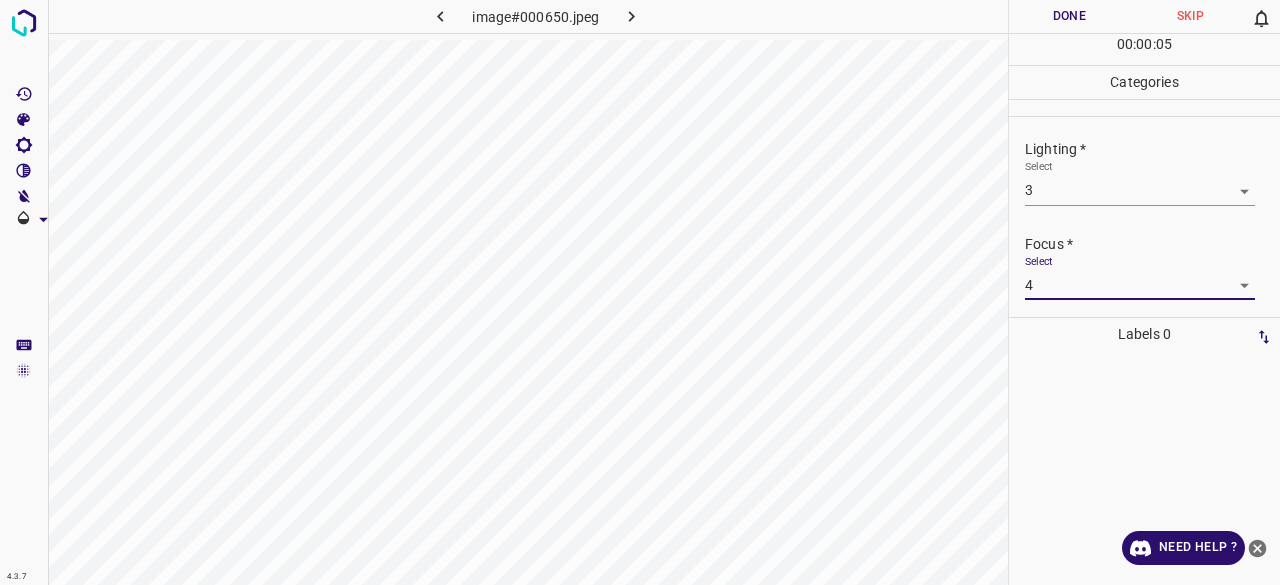 click on "4.3.7 image#000650.jpeg Done Skip 0 00   : 00   : 05   Categories Lighting *  Select 3 3 Focus *  Select 4 4 Overall *  Select ​ Labels   0 Categories 1 Lighting 2 Focus 3 Overall Tools Space Change between modes (Draw & Edit) I Auto labeling R Restore zoom M Zoom in N Zoom out Delete Delete selecte label Filters Z Restore filters X Saturation filter C Brightness filter V Contrast filter B Gray scale filter General O Download Need Help ? - Text - Hide - Delete" at bounding box center (640, 292) 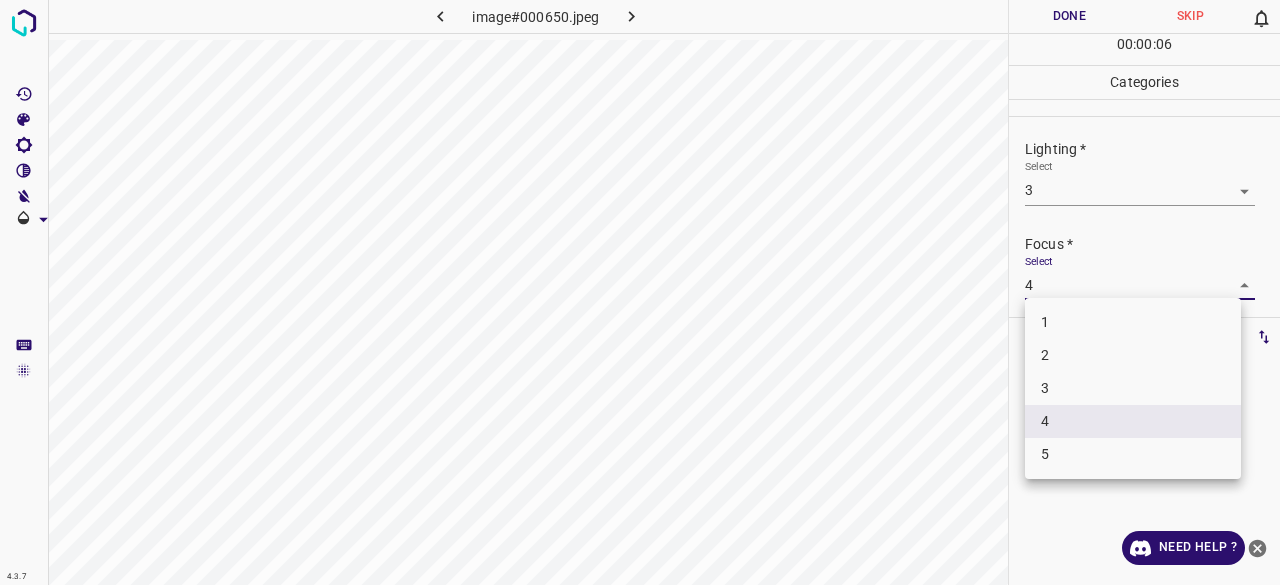click on "3" at bounding box center [1133, 388] 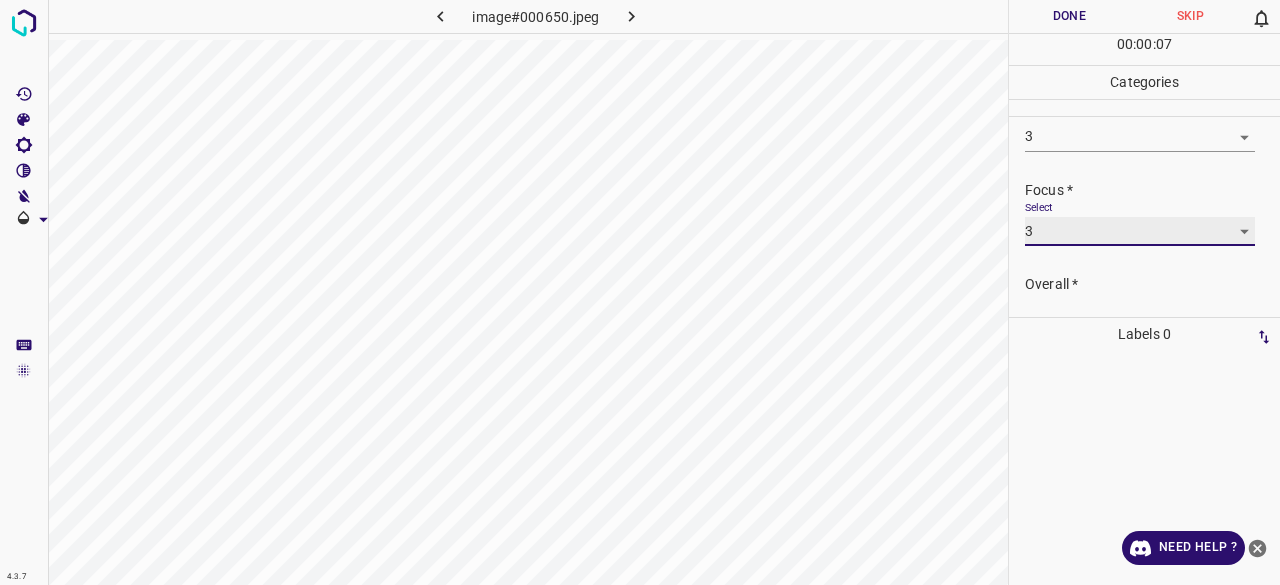 scroll, scrollTop: 98, scrollLeft: 0, axis: vertical 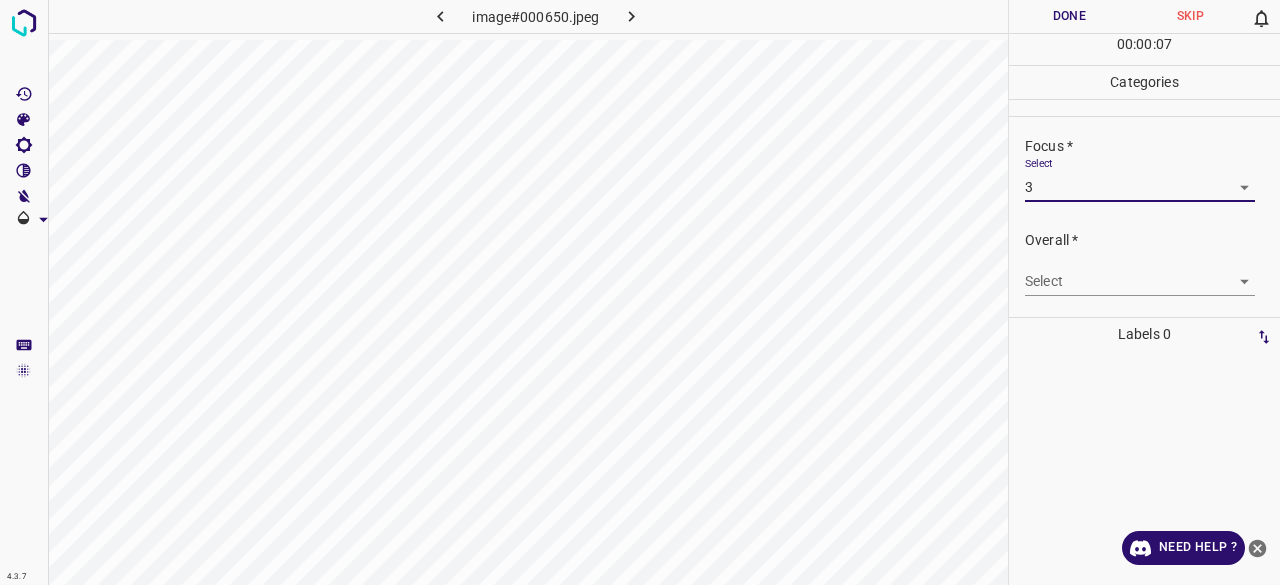 click on "4.3.7 image#000650.jpeg Done Skip 0 00   : 00   : 07   Categories Lighting *  Select 3 3 Focus *  Select 3 3 Overall *  Select ​ Labels   0 Categories 1 Lighting 2 Focus 3 Overall Tools Space Change between modes (Draw & Edit) I Auto labeling R Restore zoom M Zoom in N Zoom out Delete Delete selecte label Filters Z Restore filters X Saturation filter C Brightness filter V Contrast filter B Gray scale filter General O Download Need Help ? - Text - Hide - Delete" at bounding box center [640, 292] 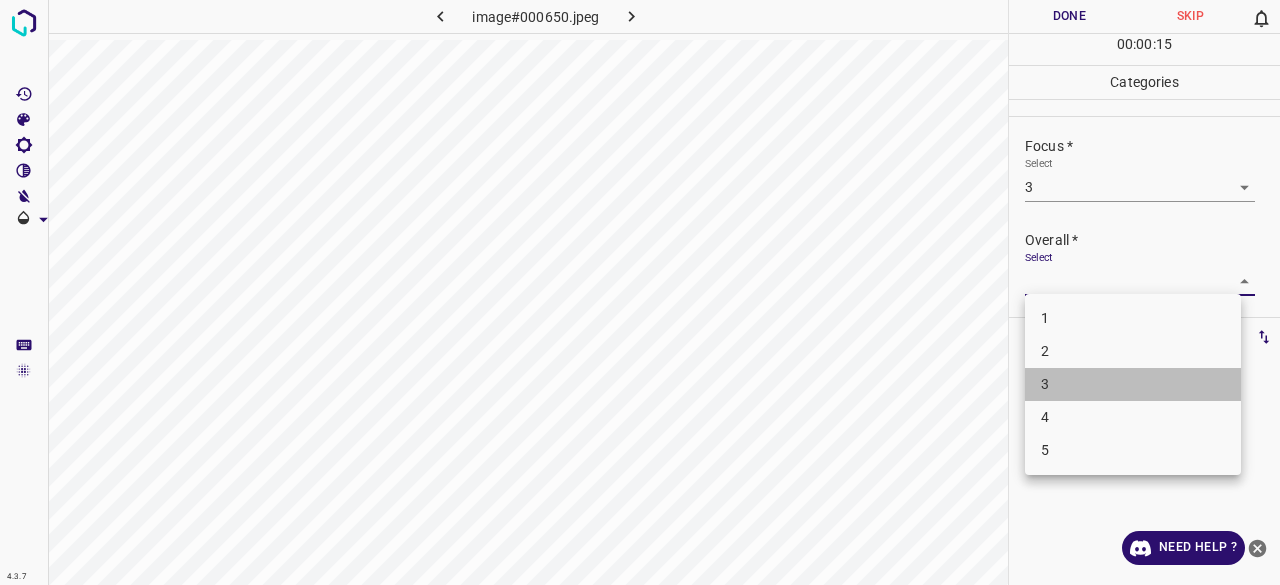 click on "3" at bounding box center [1133, 384] 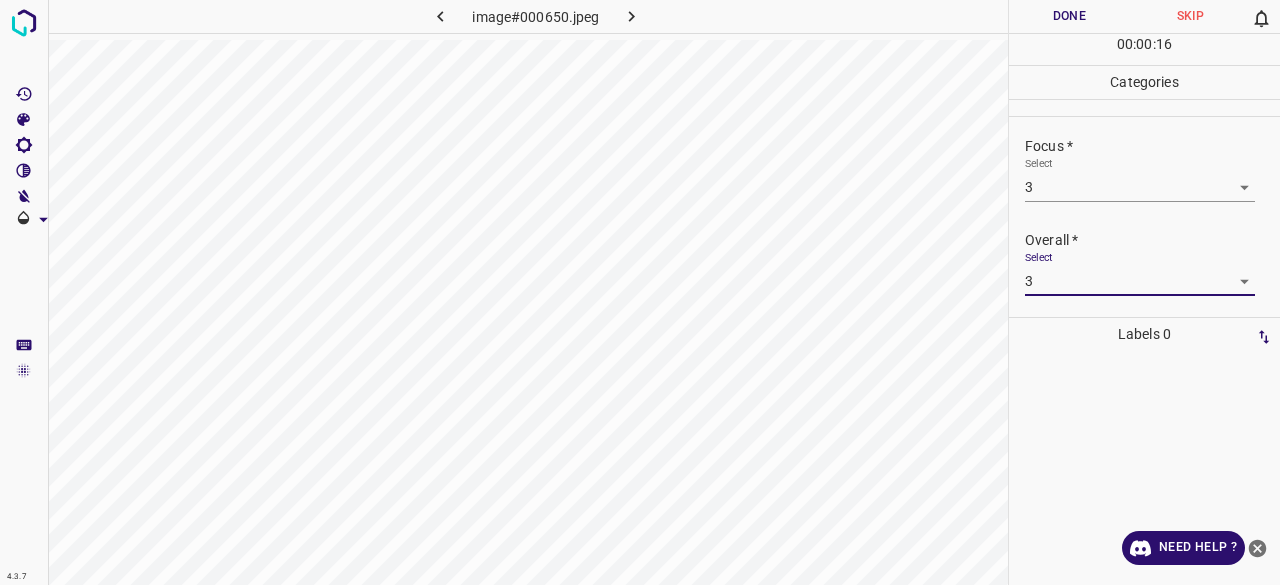 click on "Done" at bounding box center (1069, 16) 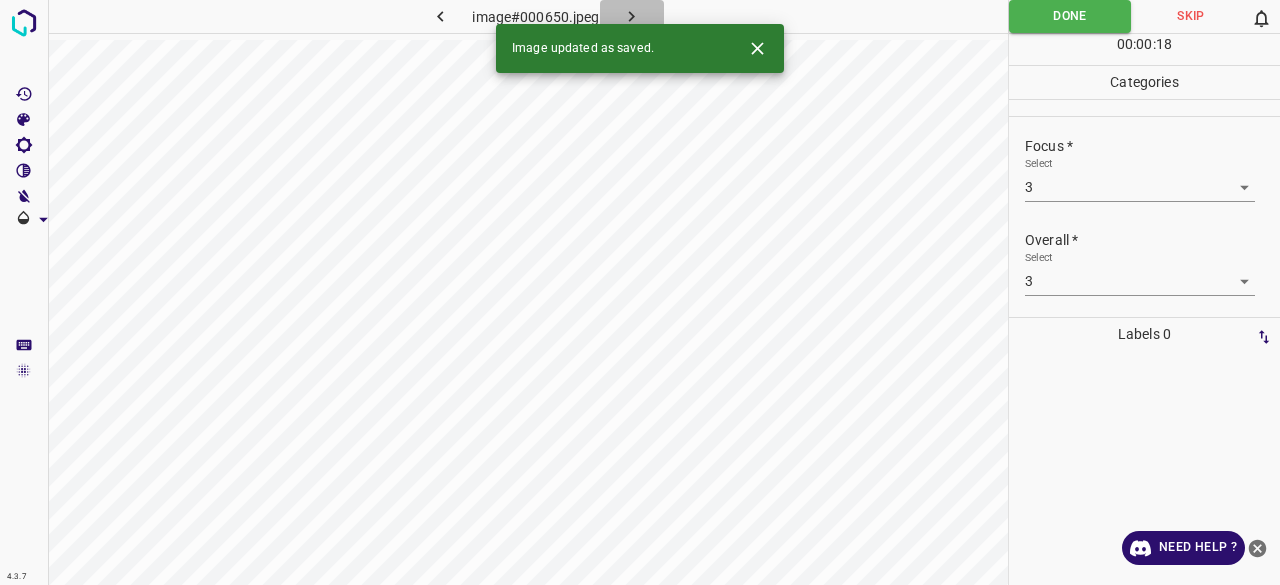 click 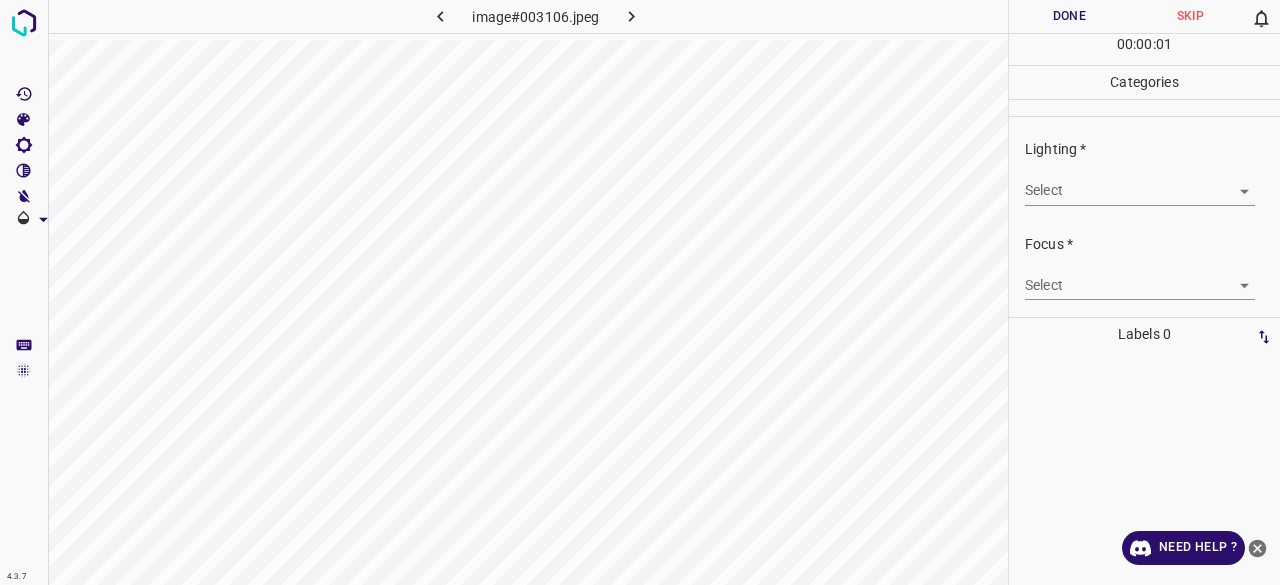 click on "4.3.7 image#003106.jpeg Done Skip 0 00   : 00   : 01   Categories Lighting *  Select ​ Focus *  Select ​ Overall *  Select ​ Labels   0 Categories 1 Lighting 2 Focus 3 Overall Tools Space Change between modes (Draw & Edit) I Auto labeling R Restore zoom M Zoom in N Zoom out Delete Delete selecte label Filters Z Restore filters X Saturation filter C Brightness filter V Contrast filter B Gray scale filter General O Download Need Help ? - Text - Hide - Delete" at bounding box center (640, 292) 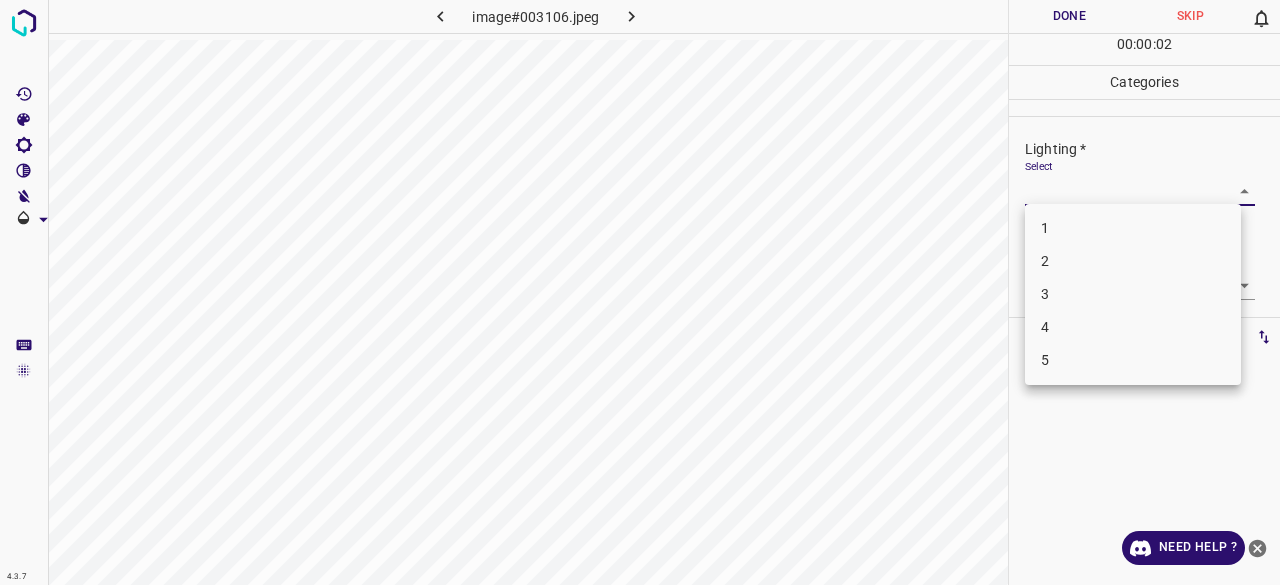 click on "3" at bounding box center (1133, 294) 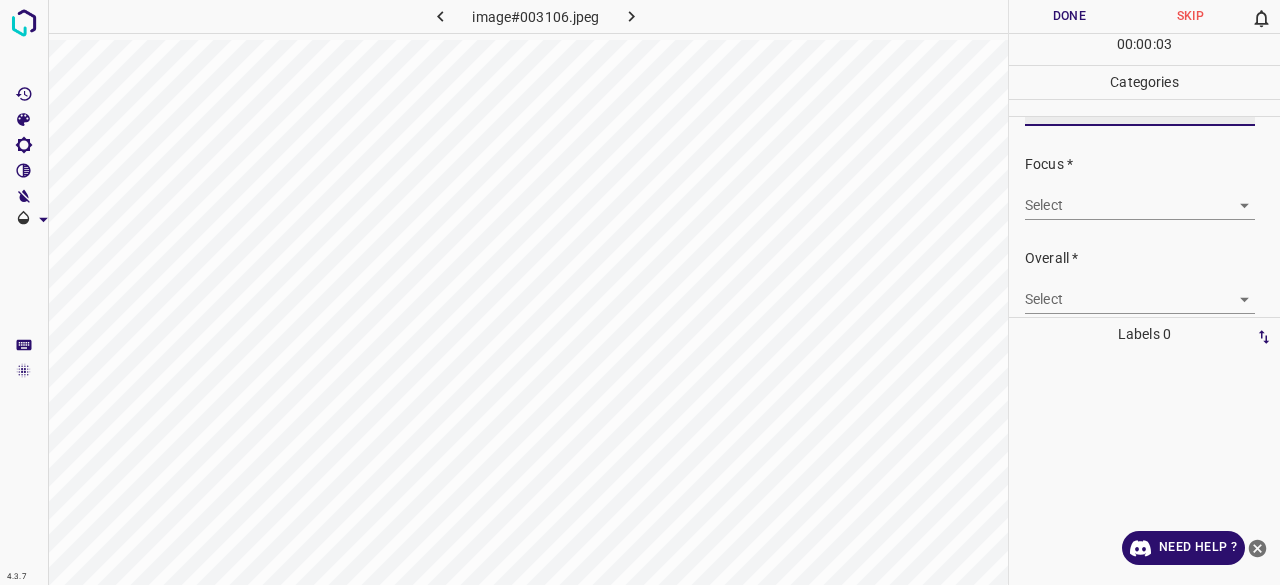 scroll, scrollTop: 98, scrollLeft: 0, axis: vertical 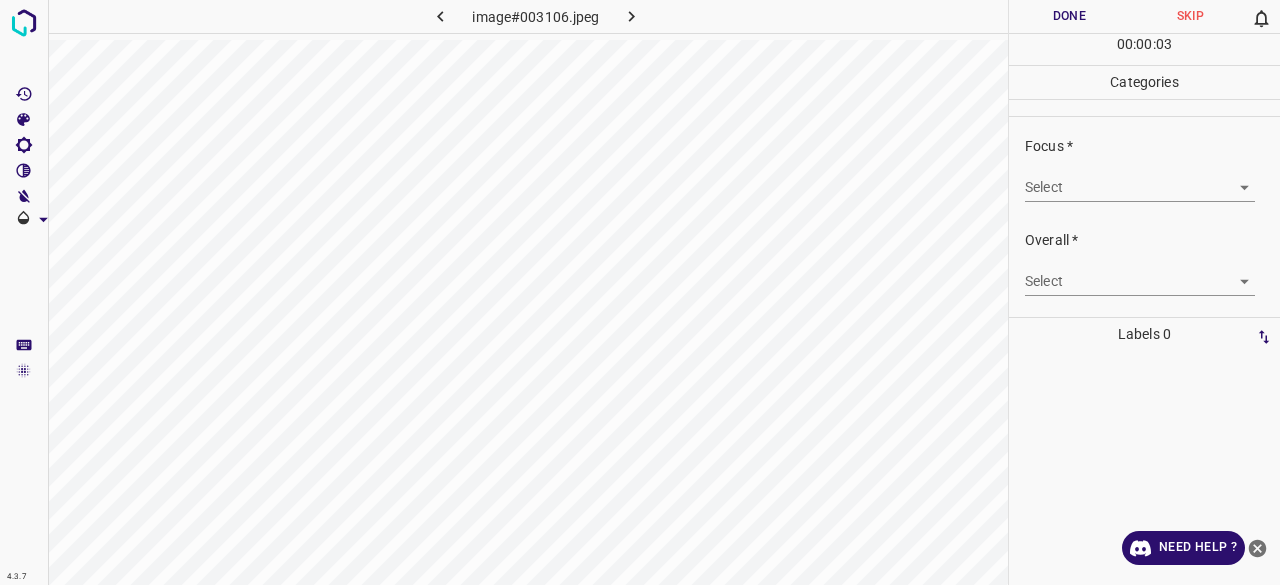 click on "4.3.7 image#003106.jpeg Done Skip 0 00   : 00   : 03   Categories Lighting *  Select 3 3 Focus *  Select ​ Overall *  Select ​ Labels   0 Categories 1 Lighting 2 Focus 3 Overall Tools Space Change between modes (Draw & Edit) I Auto labeling R Restore zoom M Zoom in N Zoom out Delete Delete selecte label Filters Z Restore filters X Saturation filter C Brightness filter V Contrast filter B Gray scale filter General O Download Need Help ? - Text - Hide - Delete" at bounding box center (640, 292) 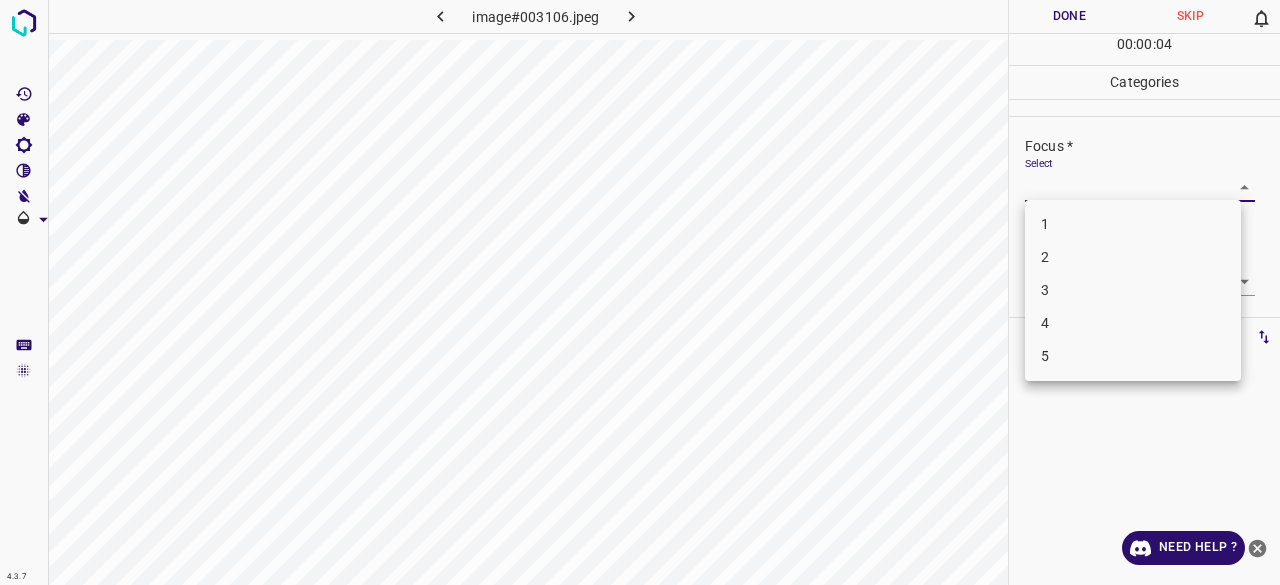 click on "3" at bounding box center [1133, 290] 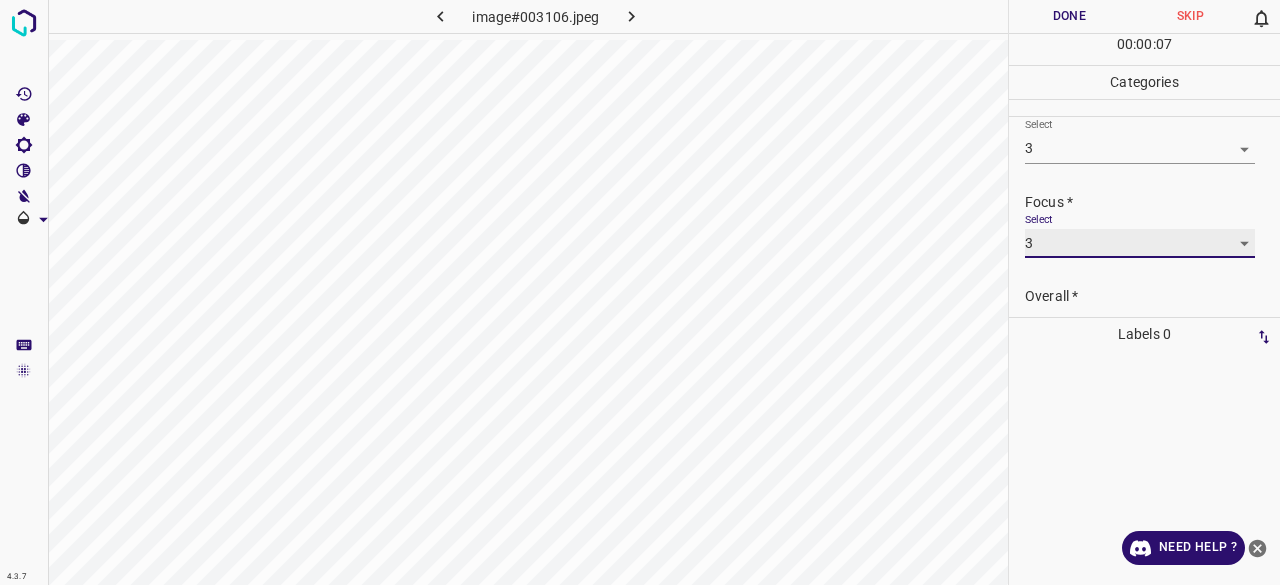 scroll, scrollTop: 0, scrollLeft: 0, axis: both 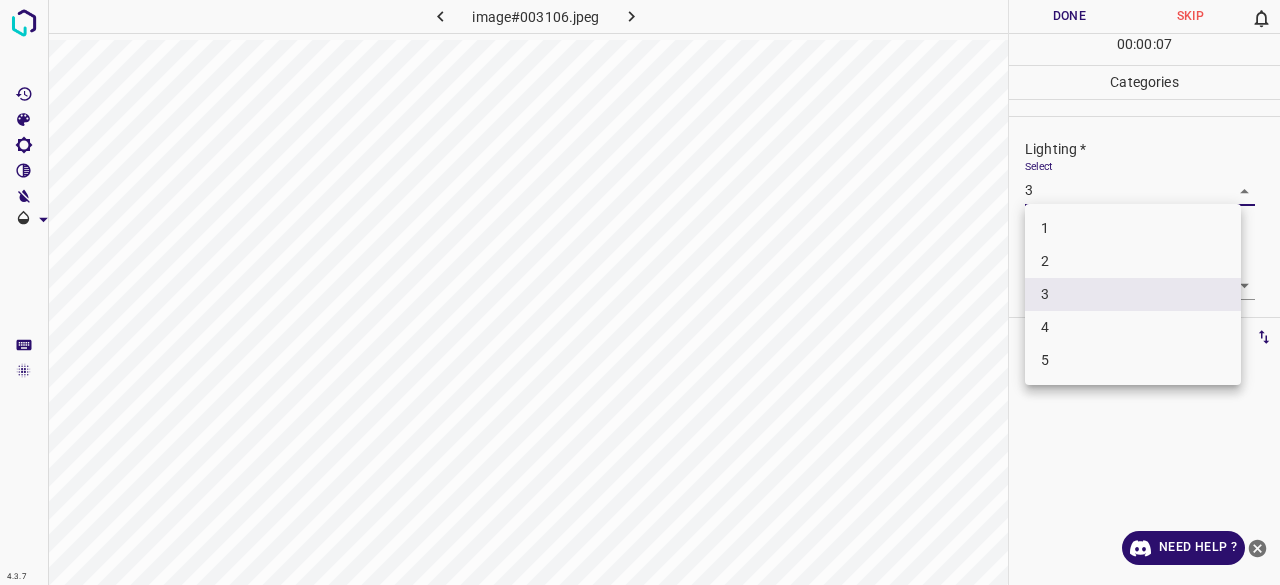 click on "4.3.7 image#003106.jpeg Done Skip 0 00   : 00   : 07   Categories Lighting *  Select 3 3 Focus *  Select 3 3 Overall *  Select ​ Labels   0 Categories 1 Lighting 2 Focus 3 Overall Tools Space Change between modes (Draw & Edit) I Auto labeling R Restore zoom M Zoom in N Zoom out Delete Delete selecte label Filters Z Restore filters X Saturation filter C Brightness filter V Contrast filter B Gray scale filter General O Download Need Help ? - Text - Hide - Delete 1 2 3 4 5" at bounding box center (640, 292) 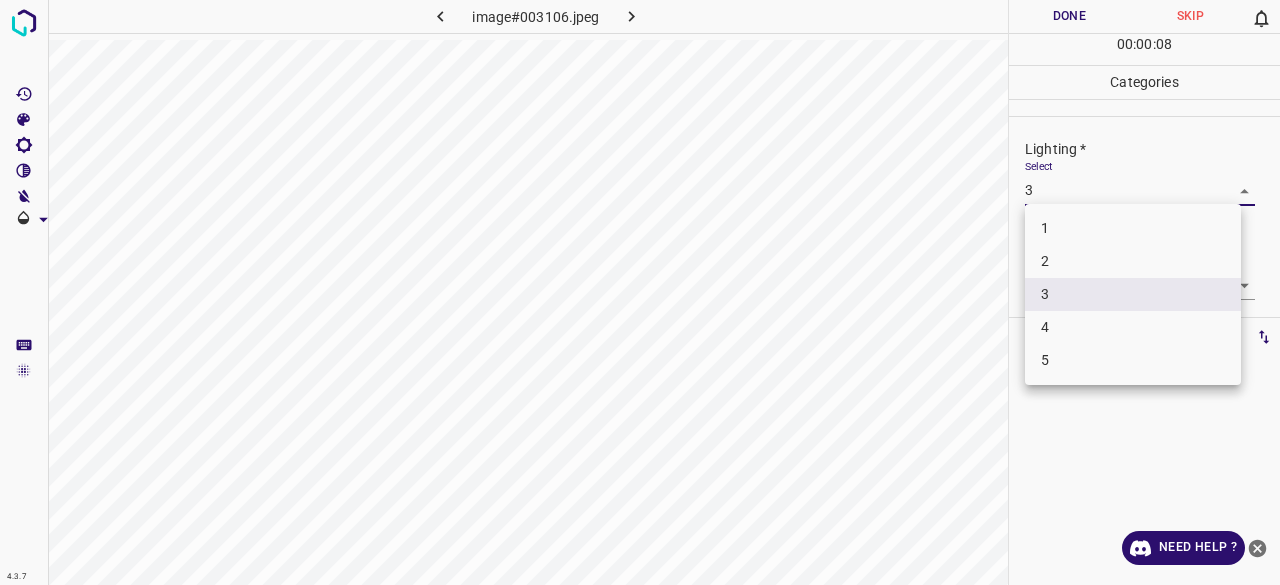 click on "3" at bounding box center (1133, 294) 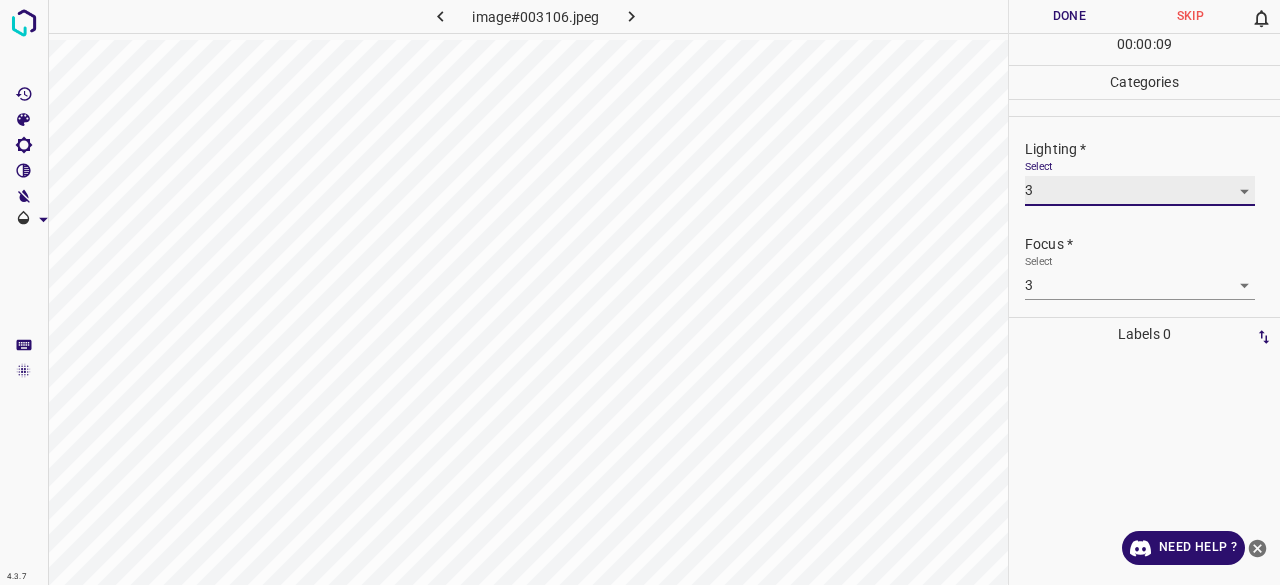 scroll, scrollTop: 98, scrollLeft: 0, axis: vertical 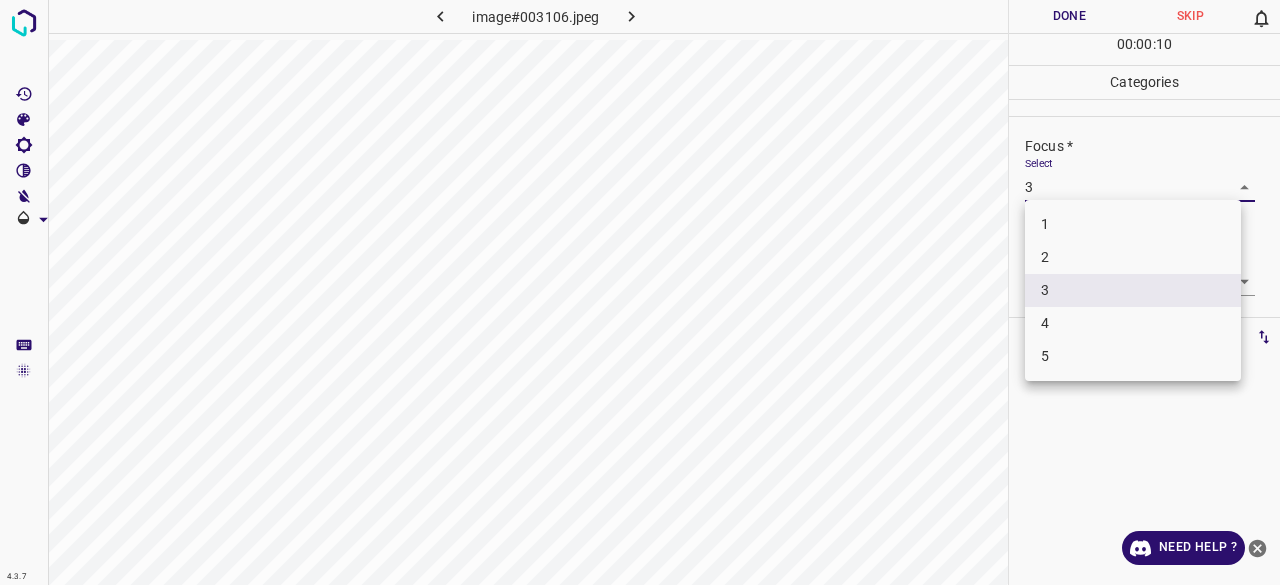 click on "4.3.7 image#003106.jpeg Done Skip 0 00   : 00   : 10   Categories Lighting *  Select 3 3 Focus *  Select 3 3 Overall *  Select ​ Labels   0 Categories 1 Lighting 2 Focus 3 Overall Tools Space Change between modes (Draw & Edit) I Auto labeling R Restore zoom M Zoom in N Zoom out Delete Delete selecte label Filters Z Restore filters X Saturation filter C Brightness filter V Contrast filter B Gray scale filter General O Download Need Help ? - Text - Hide - Delete 1 2 3 4 5" at bounding box center [640, 292] 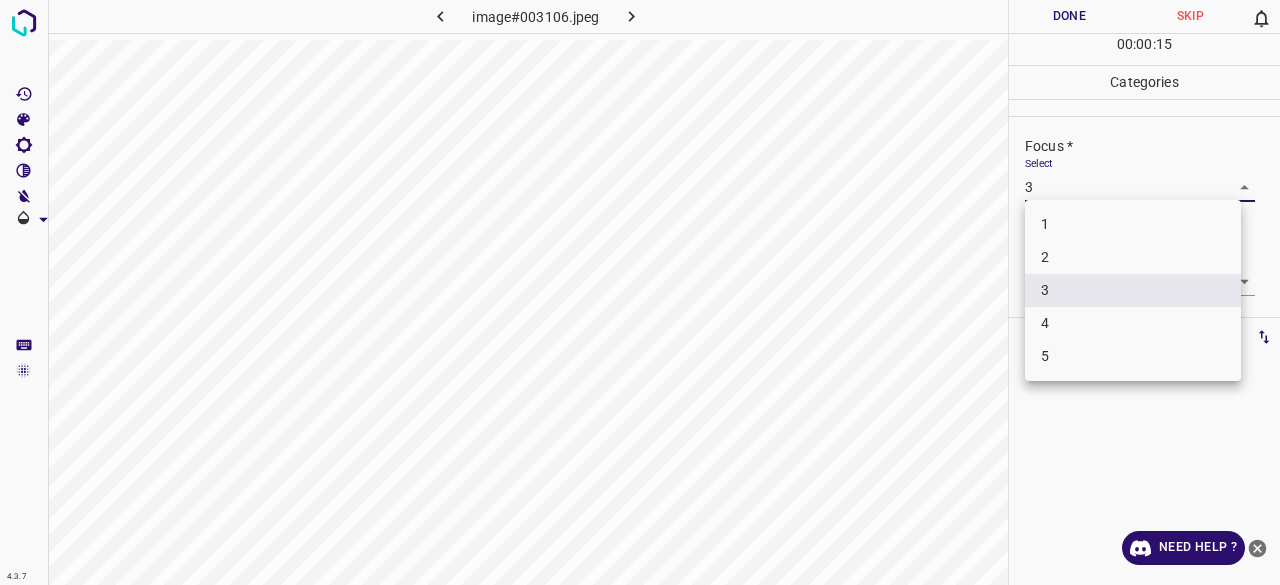 click on "3" at bounding box center (1133, 290) 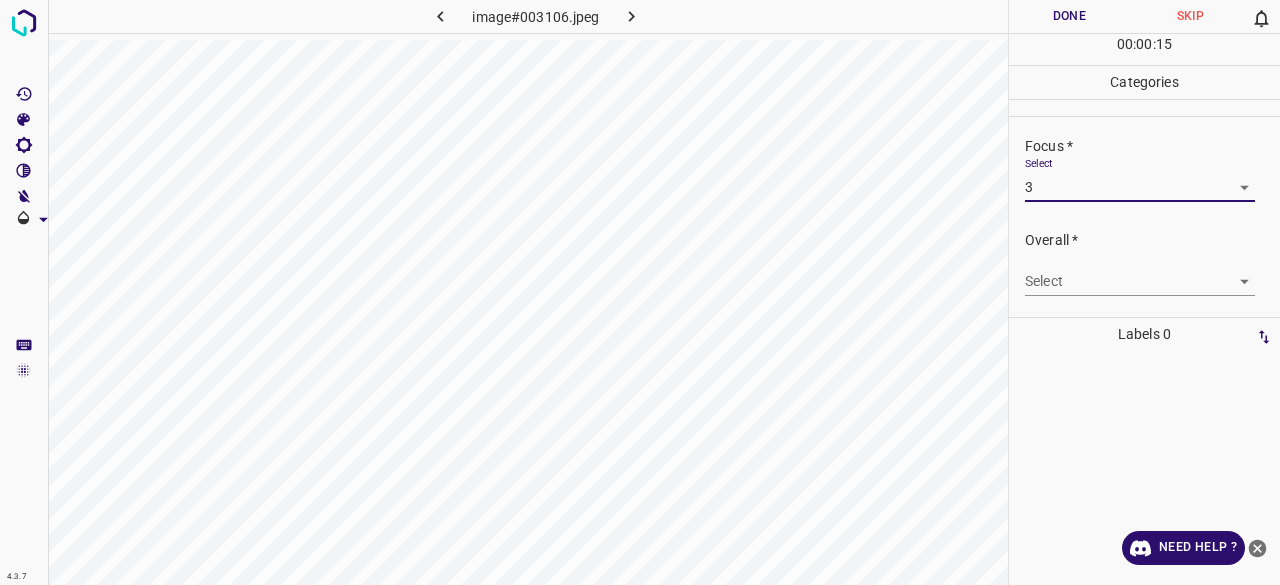 click on "4.3.7 image#003106.jpeg Done Skip 0 00   : 00   : 15   Categories Lighting *  Select 3 3 Focus *  Select 3 3 Overall *  Select ​ Labels   0 Categories 1 Lighting 2 Focus 3 Overall Tools Space Change between modes (Draw & Edit) I Auto labeling R Restore zoom M Zoom in N Zoom out Delete Delete selecte label Filters Z Restore filters X Saturation filter C Brightness filter V Contrast filter B Gray scale filter General O Download Need Help ? - Text - Hide - Delete" at bounding box center (640, 292) 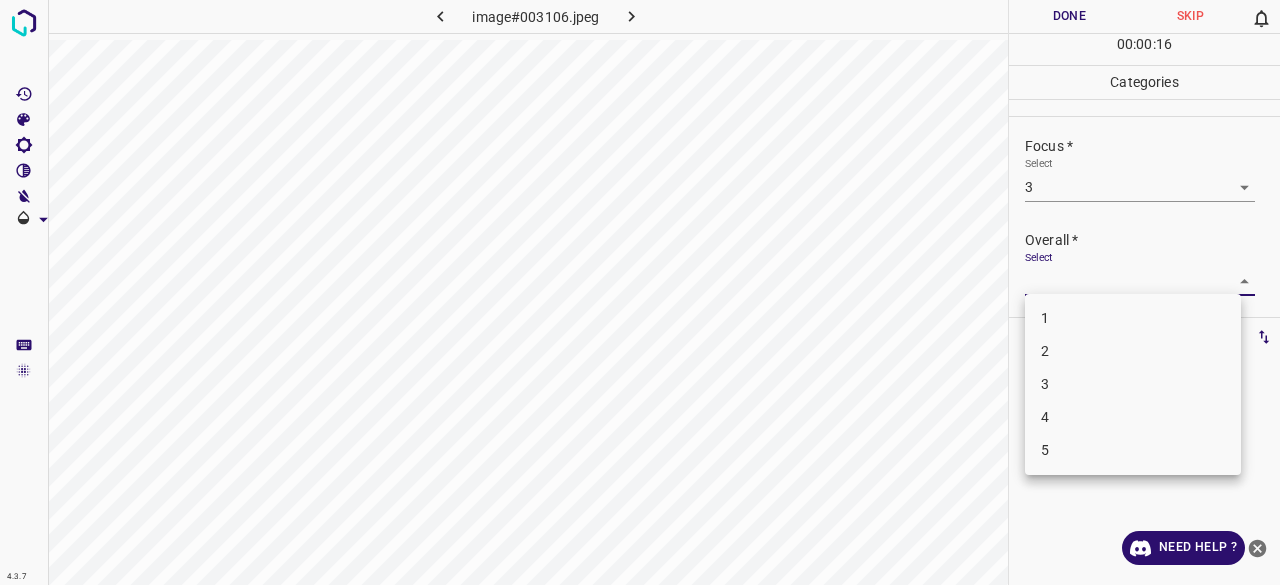 click on "3" at bounding box center [1133, 384] 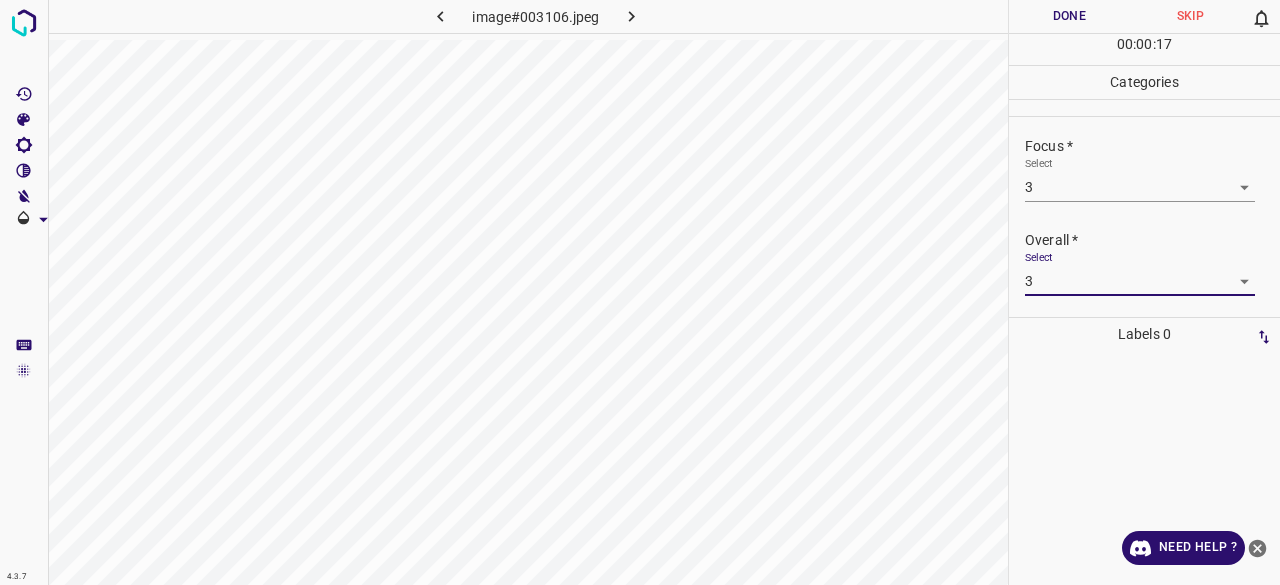 click on "Done" at bounding box center (1069, 16) 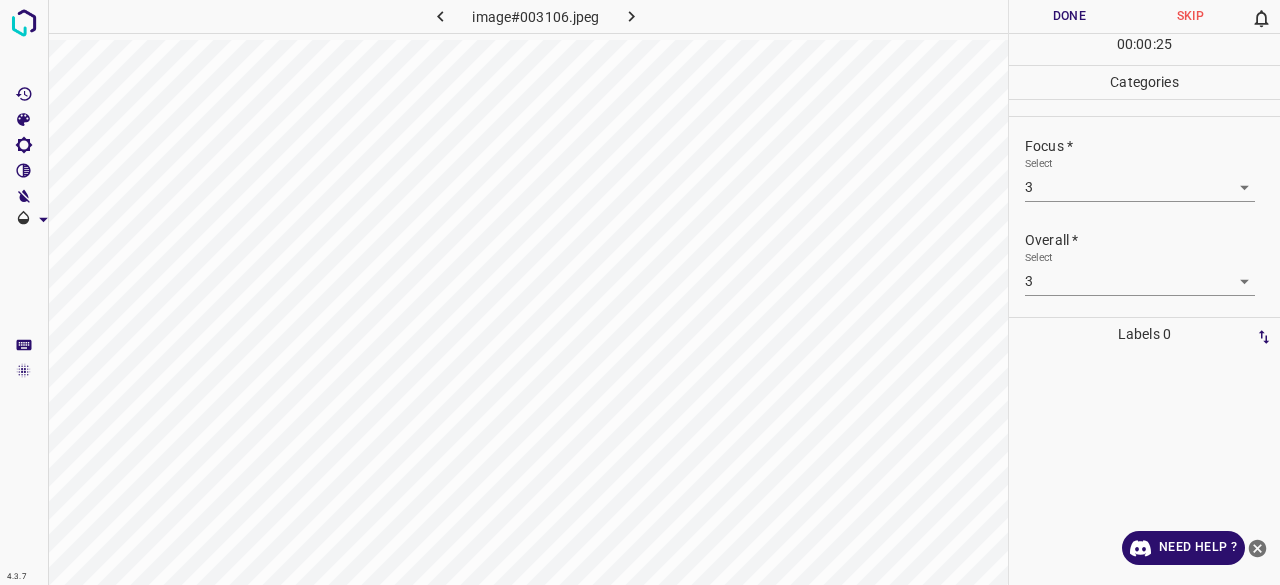 click on "Done" at bounding box center [1069, 16] 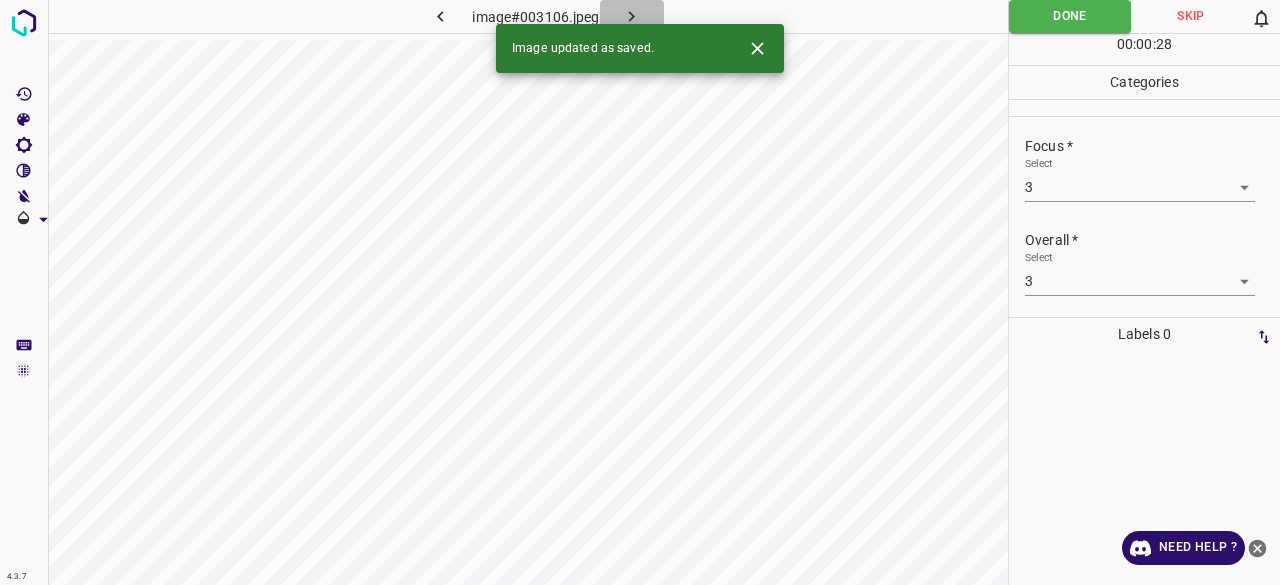 click 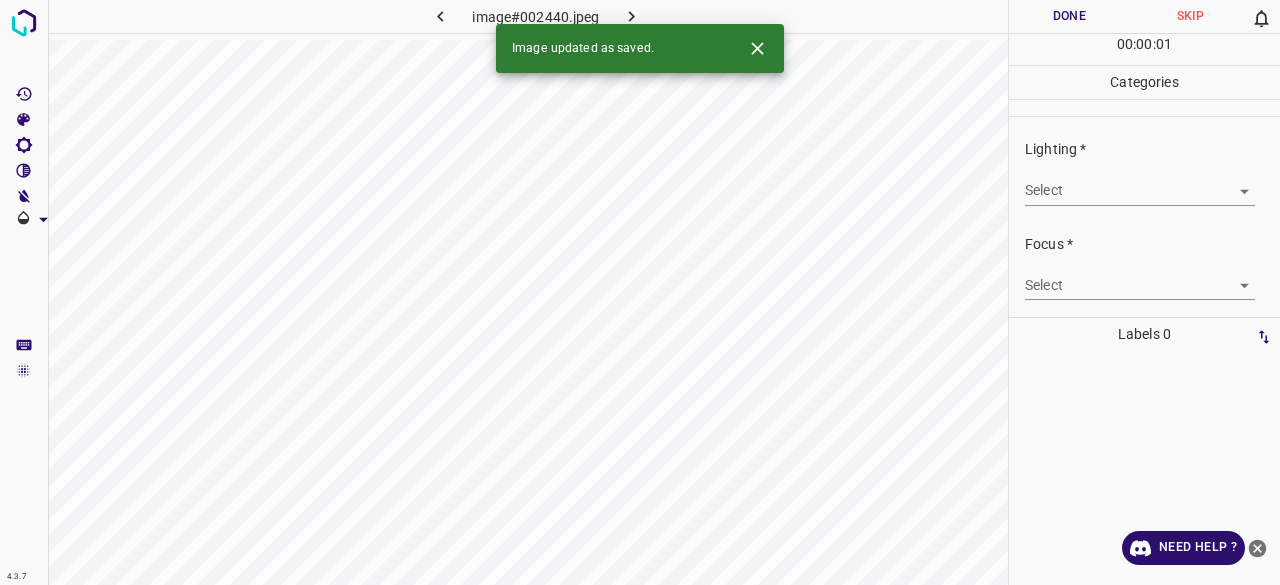 click on "4.3.7 image#002440.jpeg Done Skip 0 00   : 00   : 01   Categories Lighting *  Select ​ Focus *  Select ​ Overall *  Select ​ Labels   0 Categories 1 Lighting 2 Focus 3 Overall Tools Space Change between modes (Draw & Edit) I Auto labeling R Restore zoom M Zoom in N Zoom out Delete Delete selecte label Filters Z Restore filters X Saturation filter C Brightness filter V Contrast filter B Gray scale filter General O Download Image updated as saved. Need Help ? - Text - Hide - Delete" at bounding box center (640, 292) 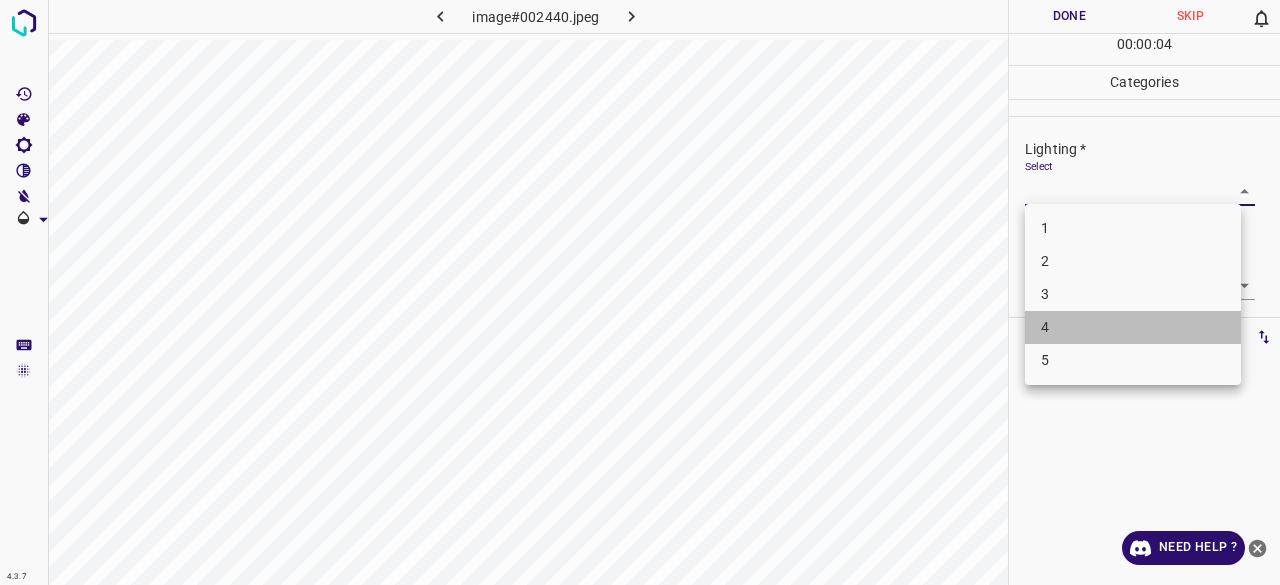 click on "4" at bounding box center [1133, 327] 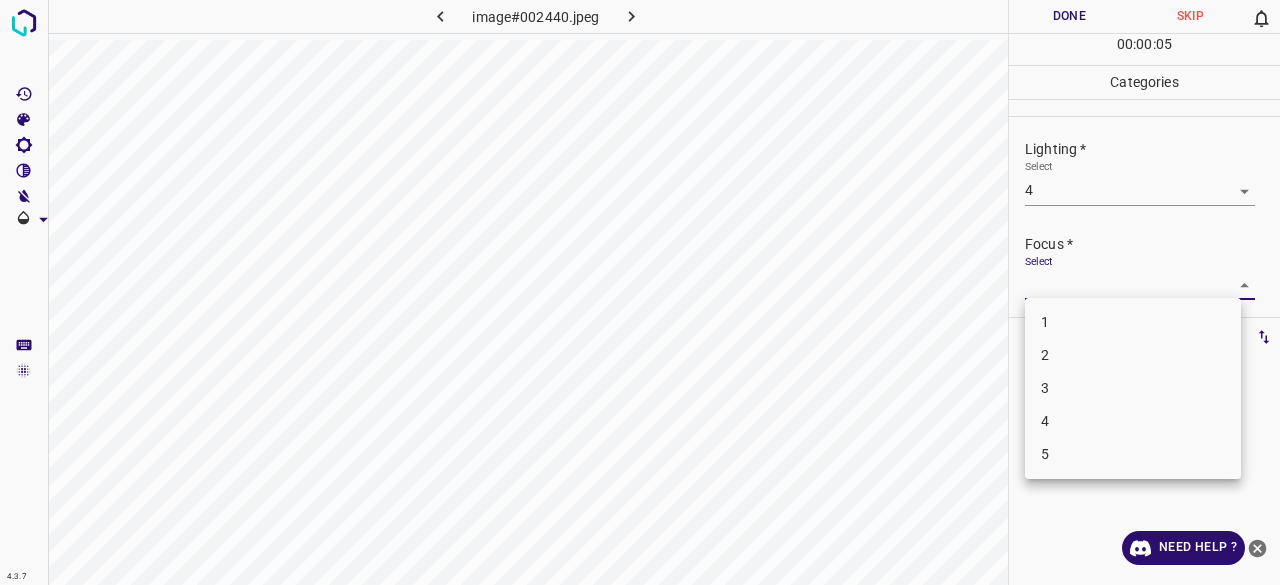 click on "4.3.7 image#002440.jpeg Done Skip 0 00   : 00   : 05   Categories Lighting *  Select 4 4 Focus *  Select ​ Overall *  Select ​ Labels   0 Categories 1 Lighting 2 Focus 3 Overall Tools Space Change between modes (Draw & Edit) I Auto labeling R Restore zoom M Zoom in N Zoom out Delete Delete selecte label Filters Z Restore filters X Saturation filter C Brightness filter V Contrast filter B Gray scale filter General O Download Need Help ? - Text - Hide - Delete 1 2 3 4 5" at bounding box center [640, 292] 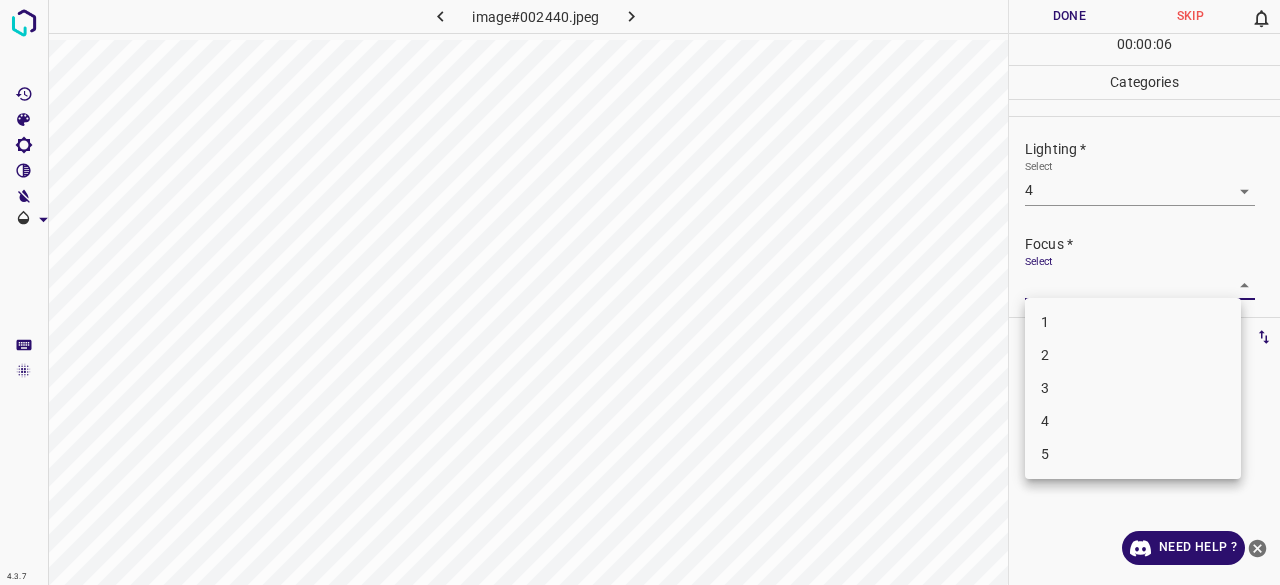 click on "2" at bounding box center [1133, 355] 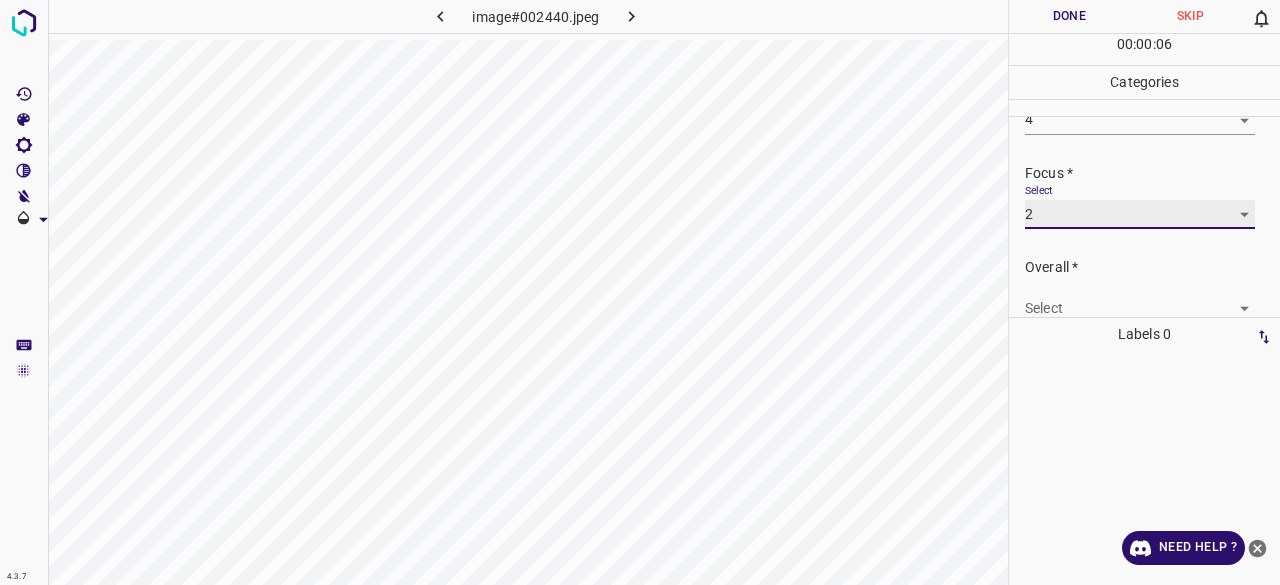 scroll, scrollTop: 98, scrollLeft: 0, axis: vertical 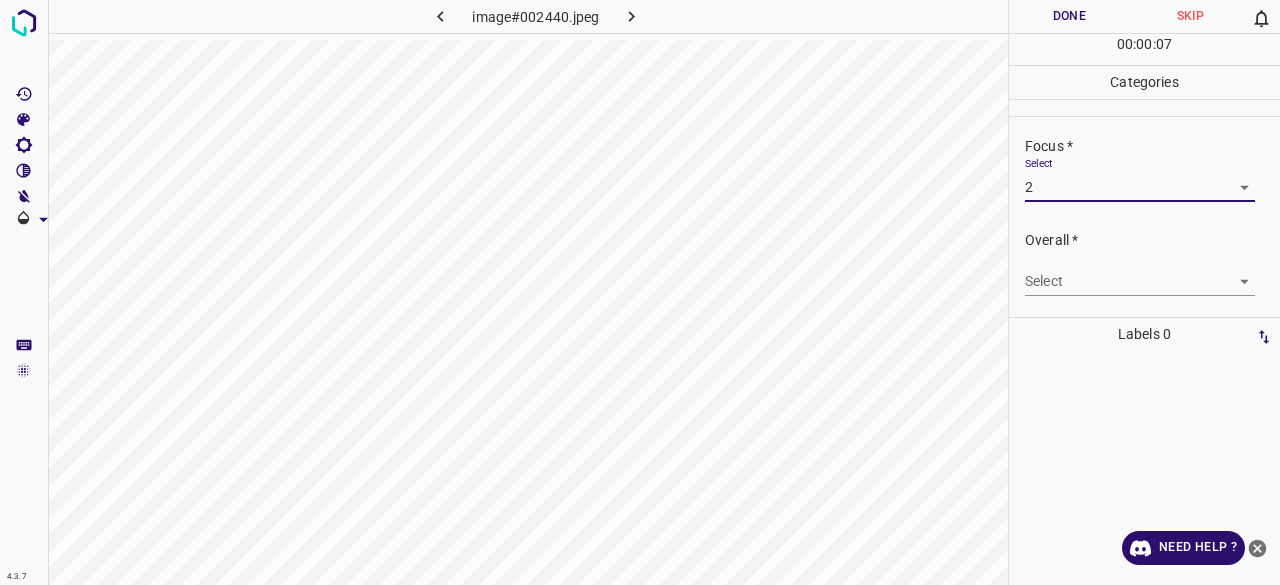 click on "4.3.7 image#002440.jpeg Done Skip 0 00   : 00   : 07   Categories Lighting *  Select 4 4 Focus *  Select 2 2 Overall *  Select ​ Labels   0 Categories 1 Lighting 2 Focus 3 Overall Tools Space Change between modes (Draw & Edit) I Auto labeling R Restore zoom M Zoom in N Zoom out Delete Delete selecte label Filters Z Restore filters X Saturation filter C Brightness filter V Contrast filter B Gray scale filter General O Download Need Help ? - Text - Hide - Delete" at bounding box center (640, 292) 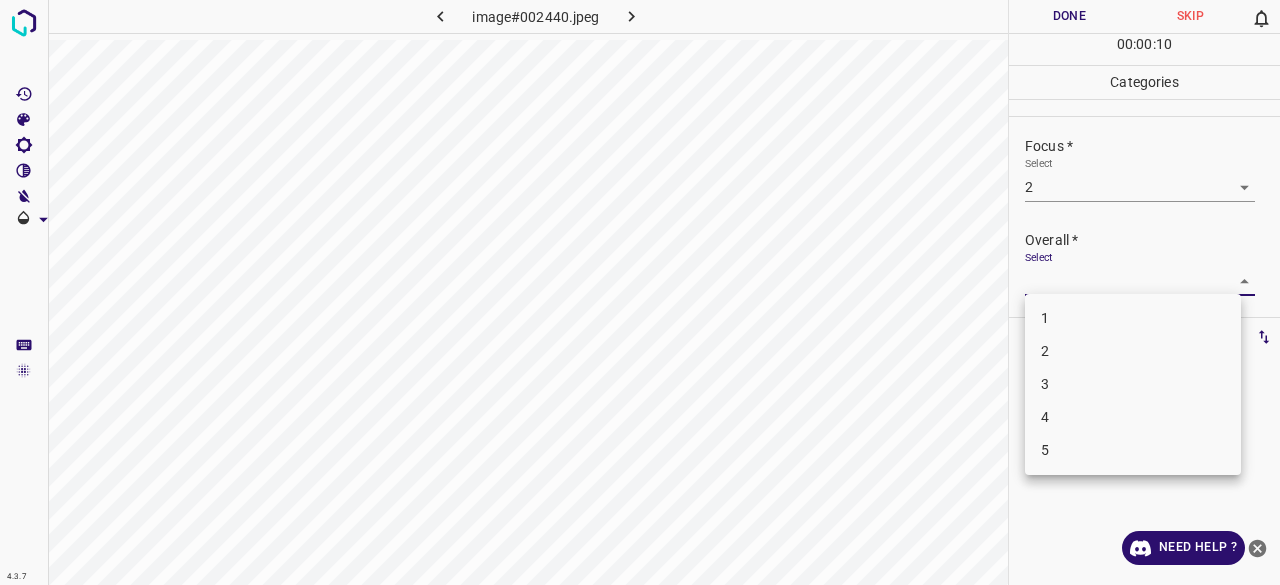 click on "3" at bounding box center (1133, 384) 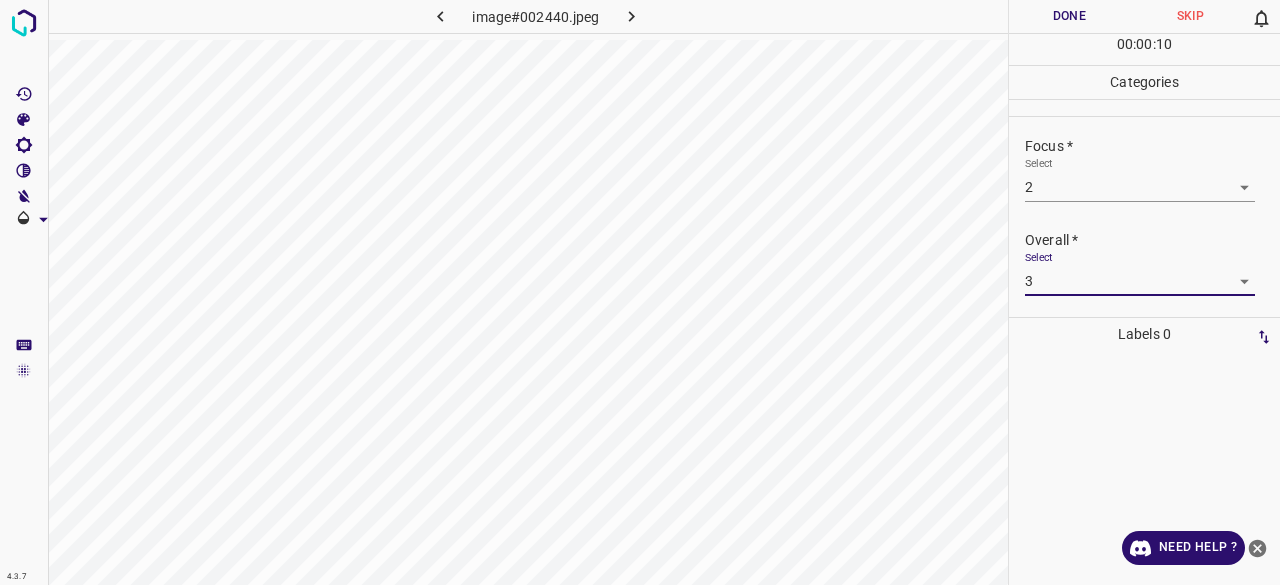 click on "Done" at bounding box center [1069, 16] 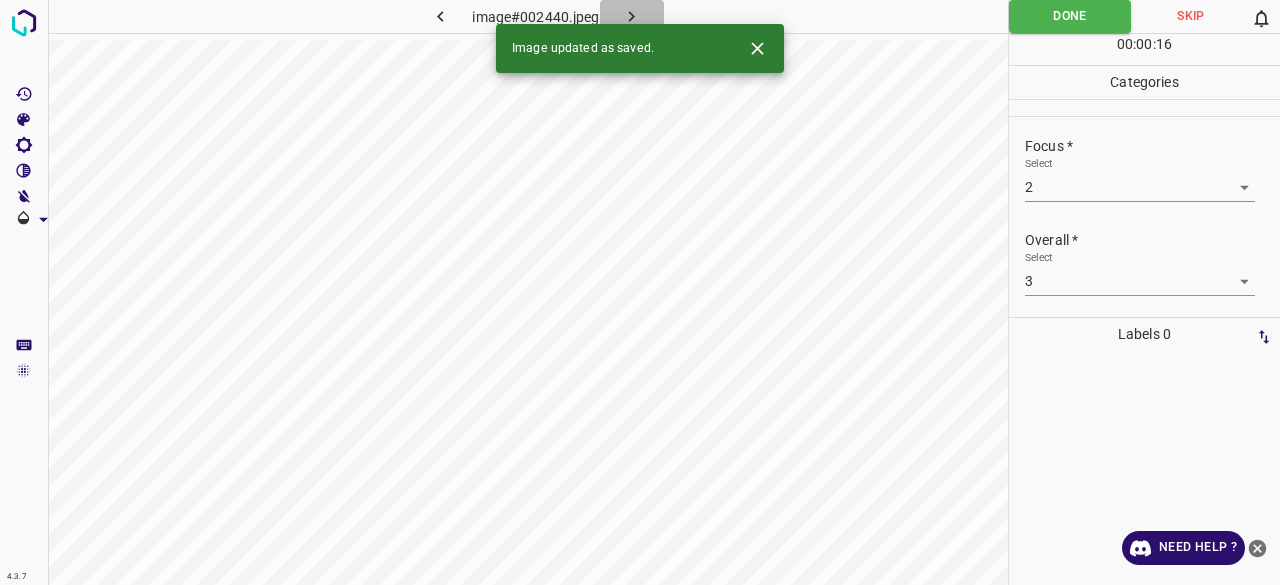 click 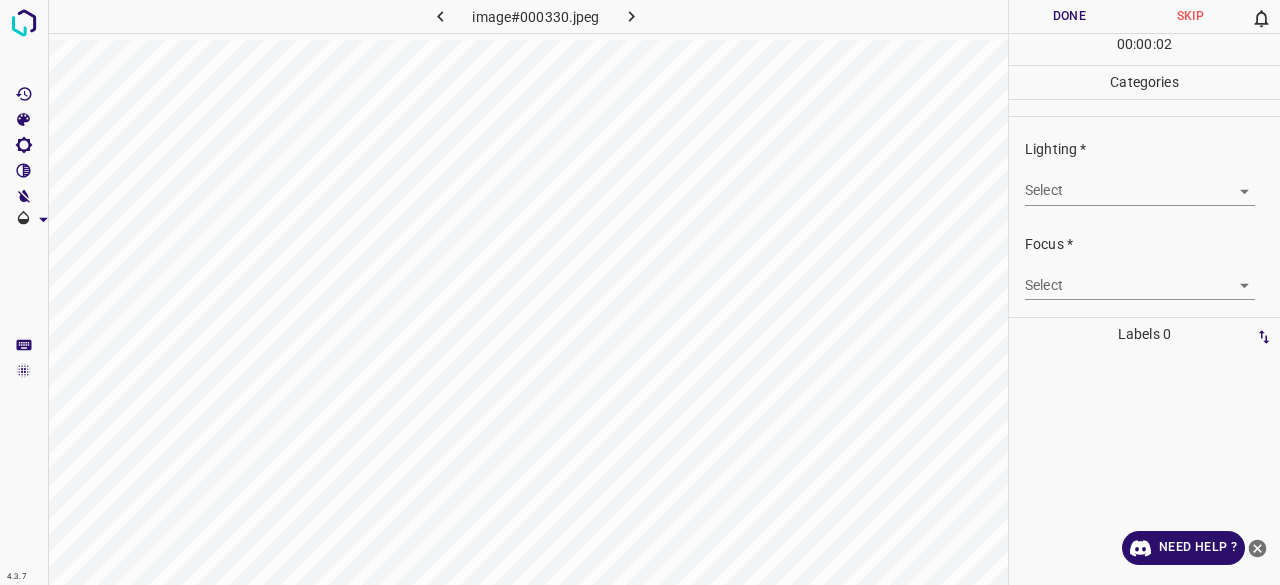 click on "4.3.7 image#000330.jpeg Done Skip 0 00   : 00   : 02   Categories Lighting *  Select ​ Focus *  Select ​ Overall *  Select ​ Labels   0 Categories 1 Lighting 2 Focus 3 Overall Tools Space Change between modes (Draw & Edit) I Auto labeling R Restore zoom M Zoom in N Zoom out Delete Delete selecte label Filters Z Restore filters X Saturation filter C Brightness filter V Contrast filter B Gray scale filter General O Download Need Help ? - Text - Hide - Delete" at bounding box center (640, 292) 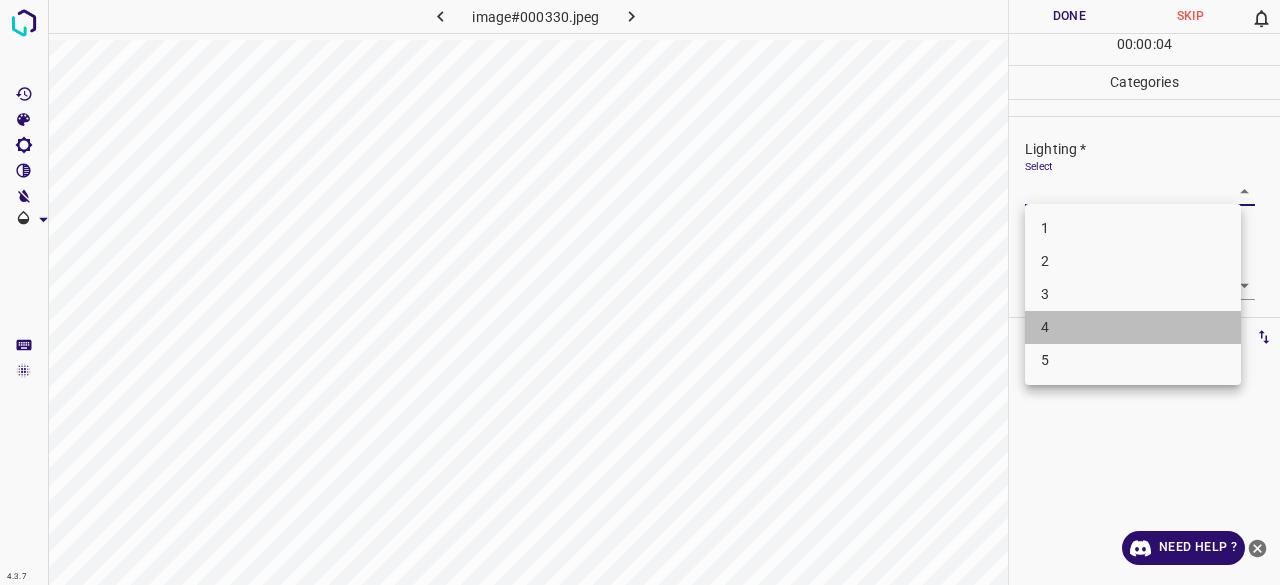 click on "4" at bounding box center (1133, 327) 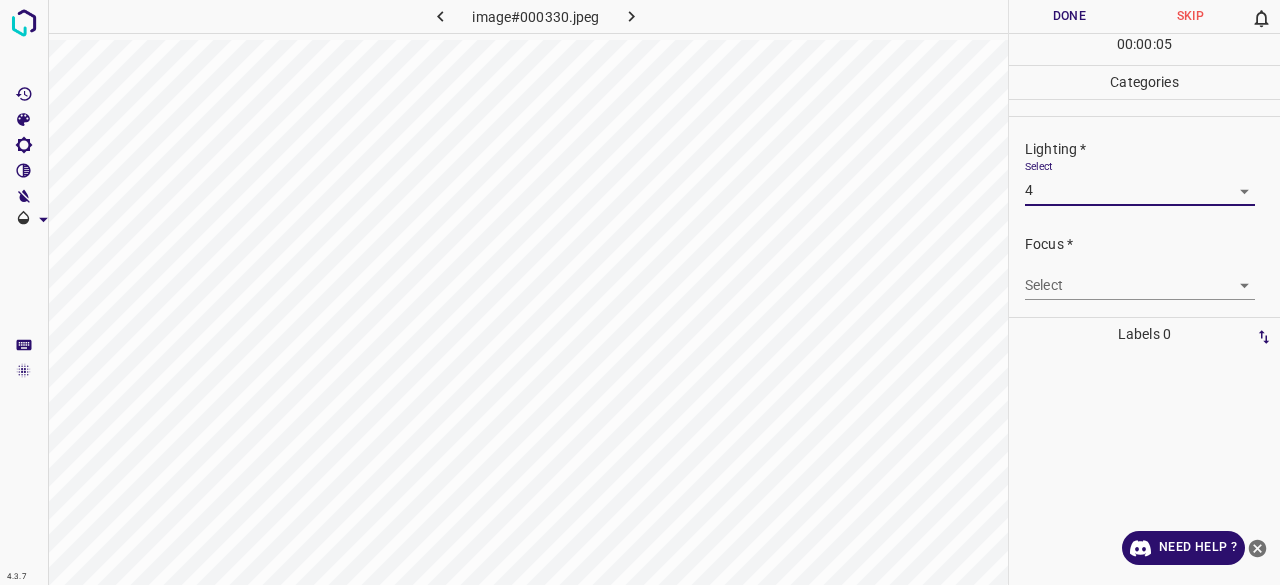 click on "4.3.7 image#000330.jpeg Done Skip 0 00   : 00   : 05   Categories Lighting *  Select 4 4 Focus *  Select ​ Overall *  Select ​ Labels   0 Categories 1 Lighting 2 Focus 3 Overall Tools Space Change between modes (Draw & Edit) I Auto labeling R Restore zoom M Zoom in N Zoom out Delete Delete selecte label Filters Z Restore filters X Saturation filter C Brightness filter V Contrast filter B Gray scale filter General O Download Need Help ? - Text - Hide - Delete" at bounding box center (640, 292) 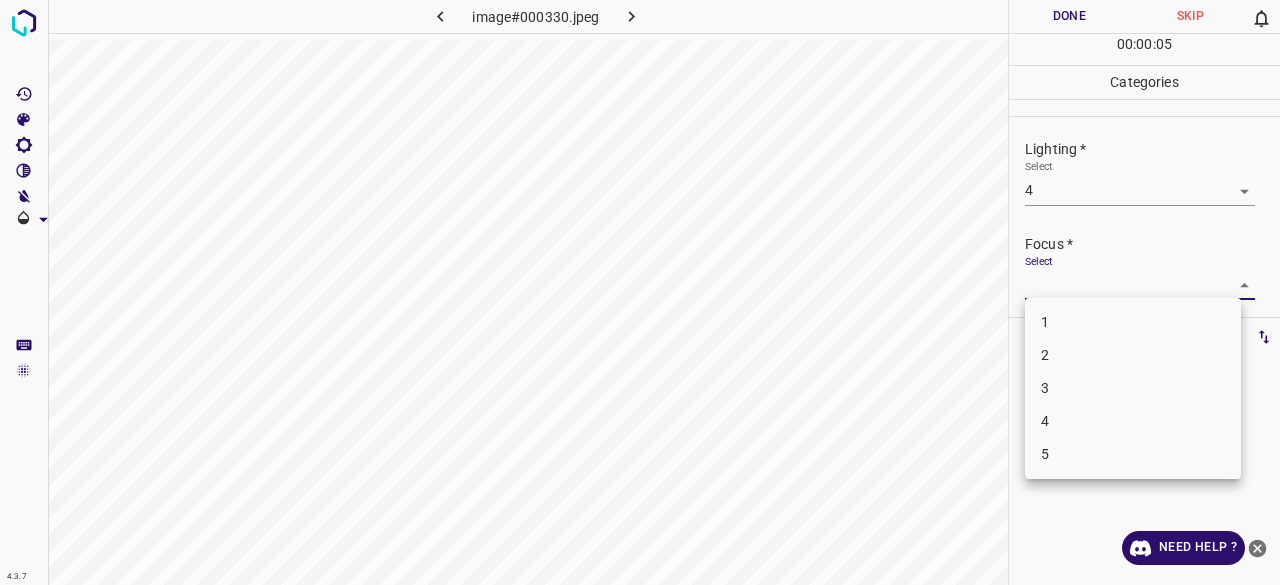 click on "2" at bounding box center (1133, 355) 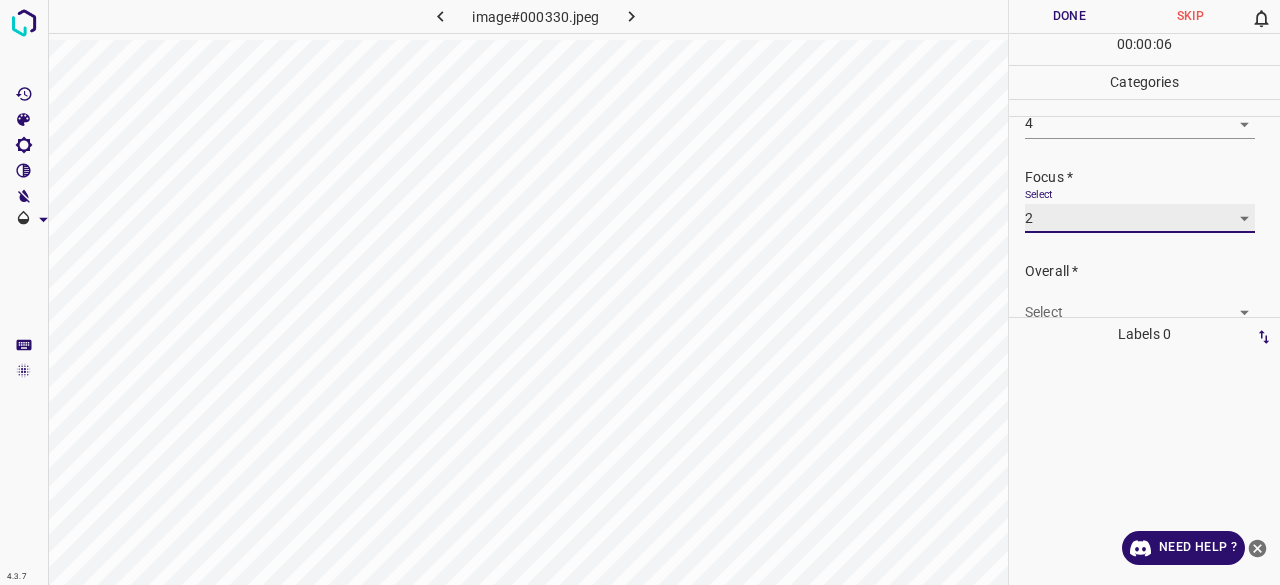 scroll, scrollTop: 98, scrollLeft: 0, axis: vertical 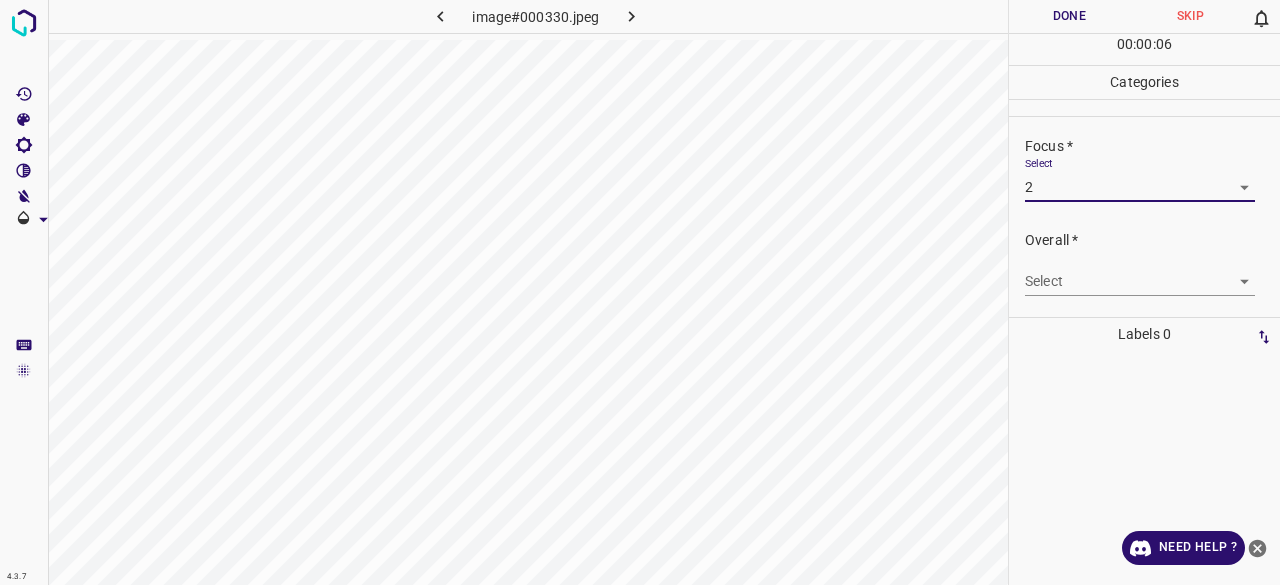 click on "Overall *  Select ​" at bounding box center (1144, 263) 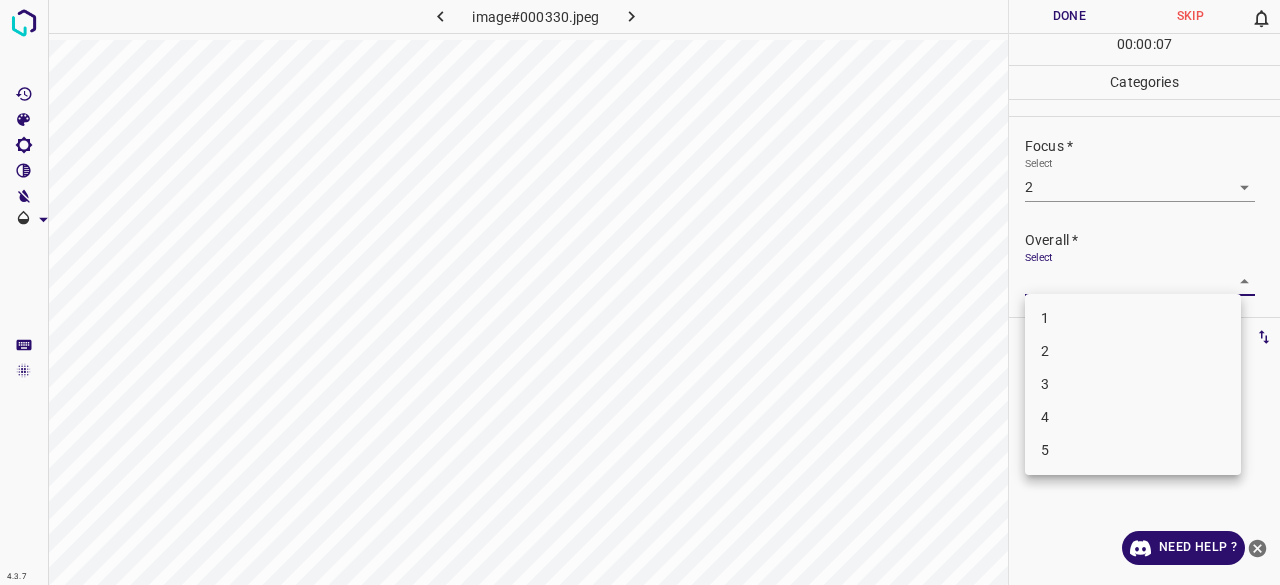click on "4.3.7 image#000330.jpeg Done Skip 0 00   : 00   : 07   Categories Lighting *  Select 4 4 Focus *  Select 2 2 Overall *  Select ​ Labels   0 Categories 1 Lighting 2 Focus 3 Overall Tools Space Change between modes (Draw & Edit) I Auto labeling R Restore zoom M Zoom in N Zoom out Delete Delete selecte label Filters Z Restore filters X Saturation filter C Brightness filter V Contrast filter B Gray scale filter General O Download Need Help ? - Text - Hide - Delete 1 2 3 4 5" at bounding box center (640, 292) 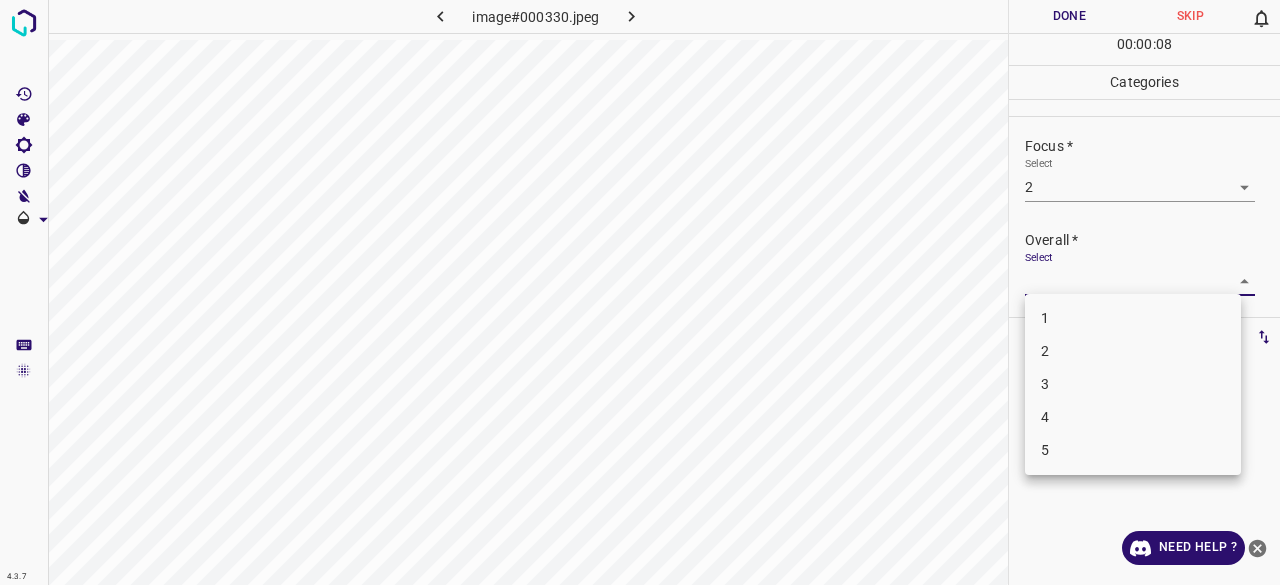 click on "3" at bounding box center (1133, 384) 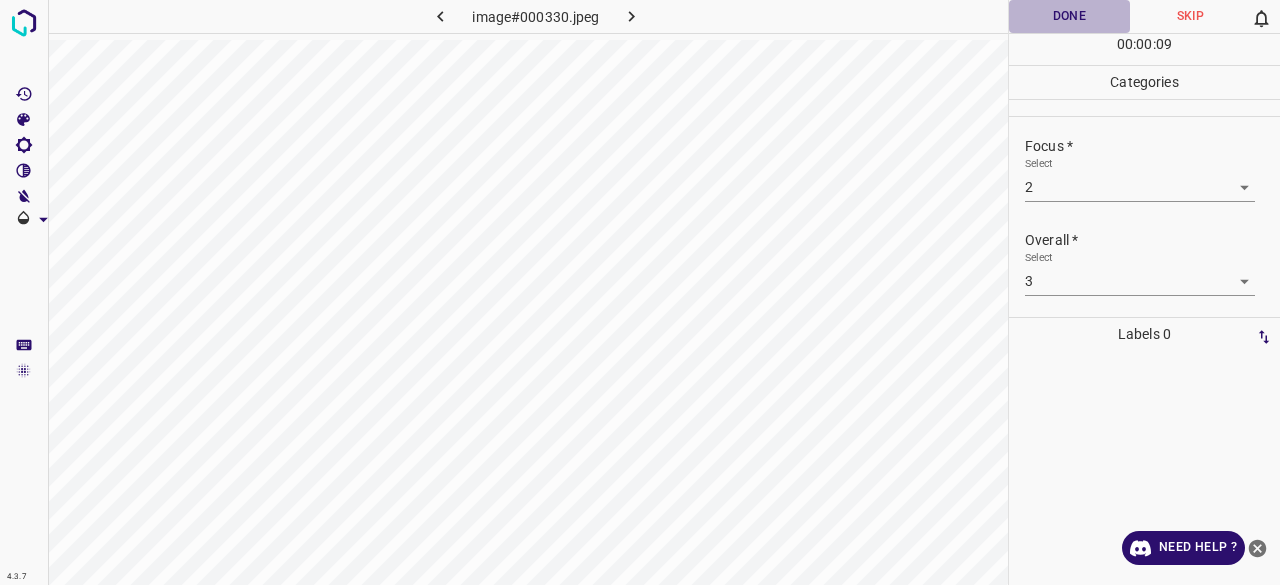 click on "Done" at bounding box center (1069, 16) 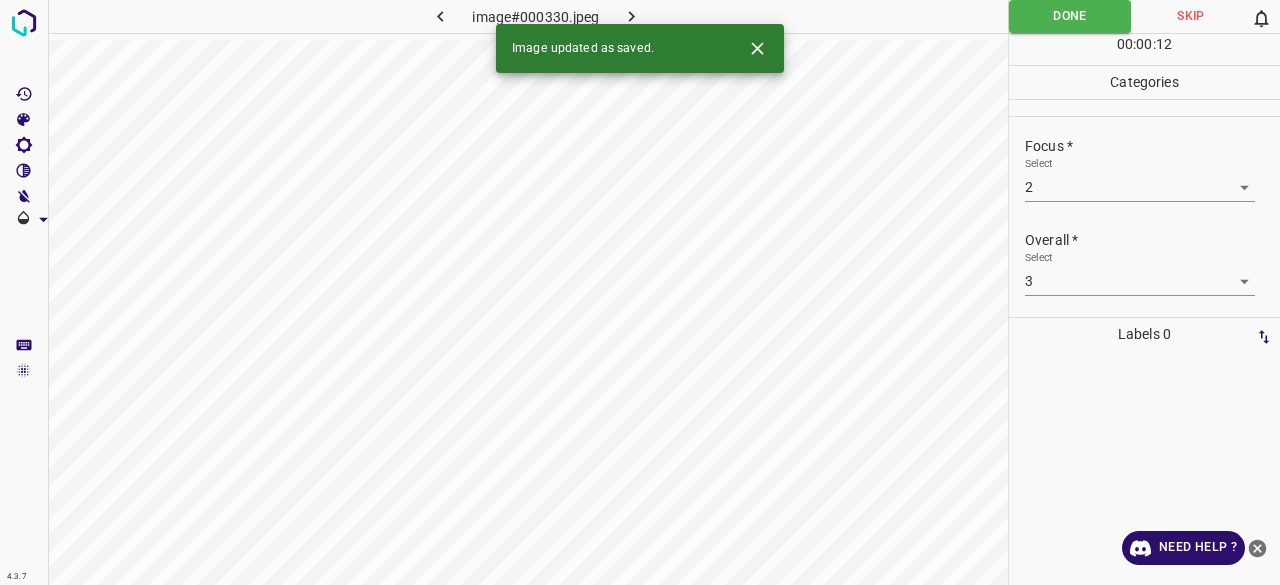 click at bounding box center (632, 16) 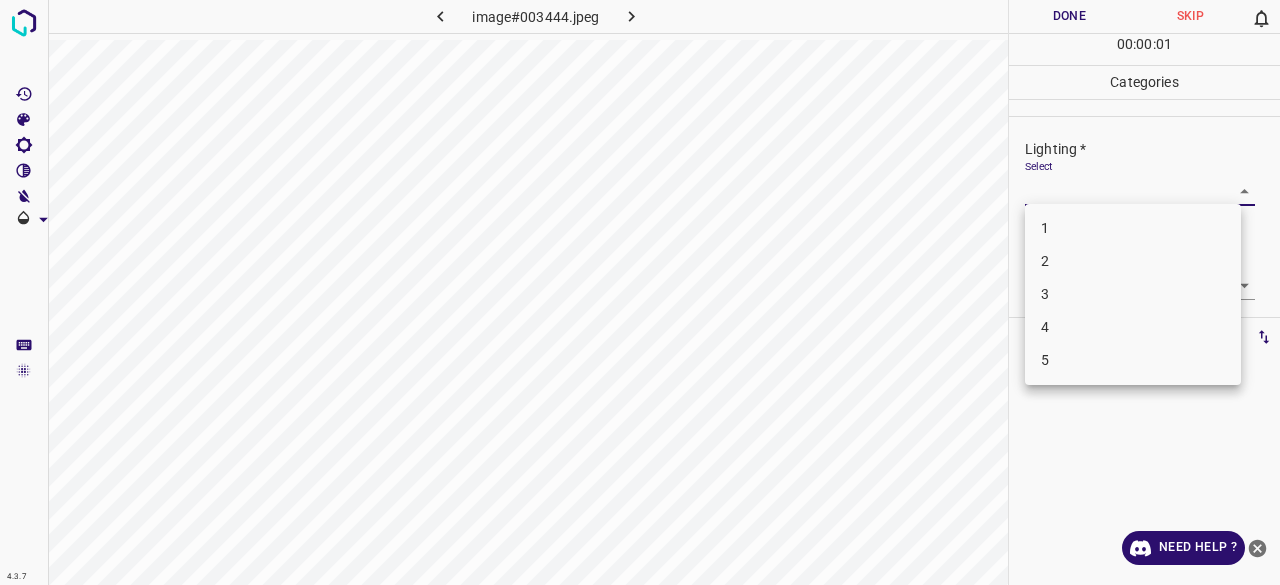 click on "4.3.7 image#003444.jpeg Done Skip 0 00   : 00   : 01   Categories Lighting *  Select ​ Focus *  Select ​ Overall *  Select ​ Labels   0 Categories 1 Lighting 2 Focus 3 Overall Tools Space Change between modes (Draw & Edit) I Auto labeling R Restore zoom M Zoom in N Zoom out Delete Delete selecte label Filters Z Restore filters X Saturation filter C Brightness filter V Contrast filter B Gray scale filter General O Download Need Help ? - Text - Hide - Delete 1 2 3 4 5" at bounding box center (640, 292) 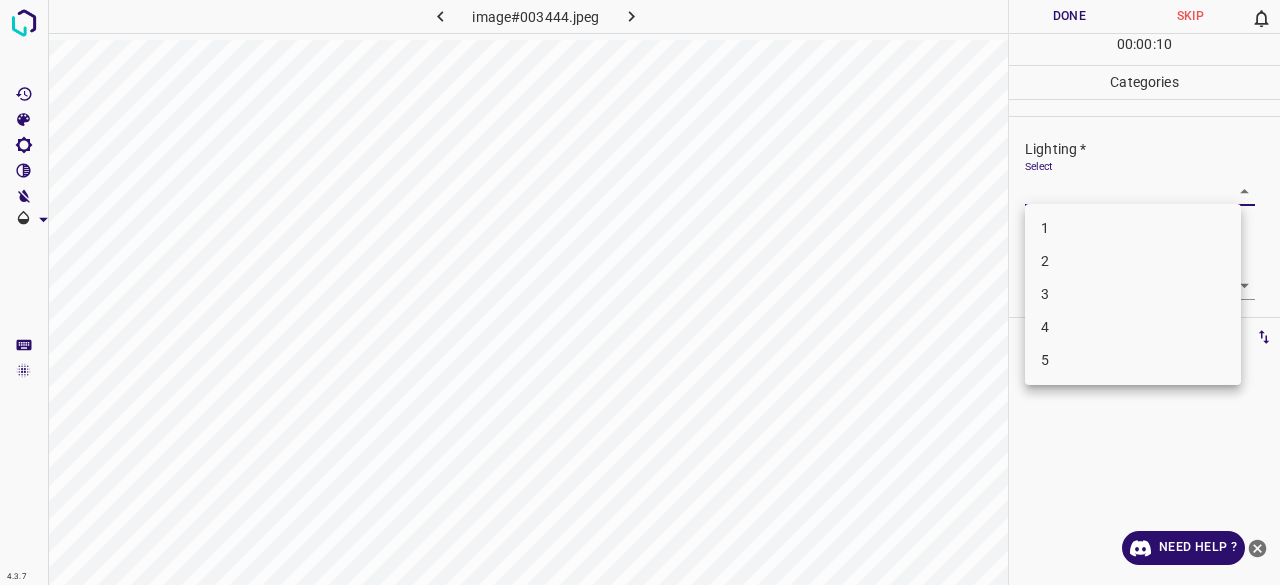 click on "4" at bounding box center [1133, 327] 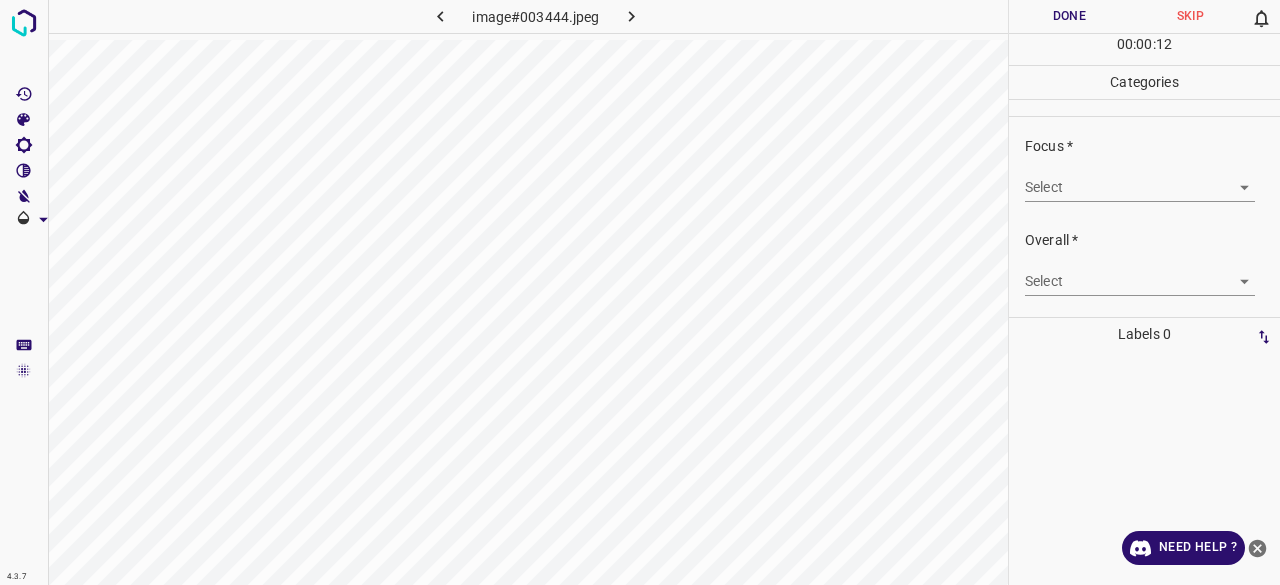 scroll, scrollTop: 0, scrollLeft: 0, axis: both 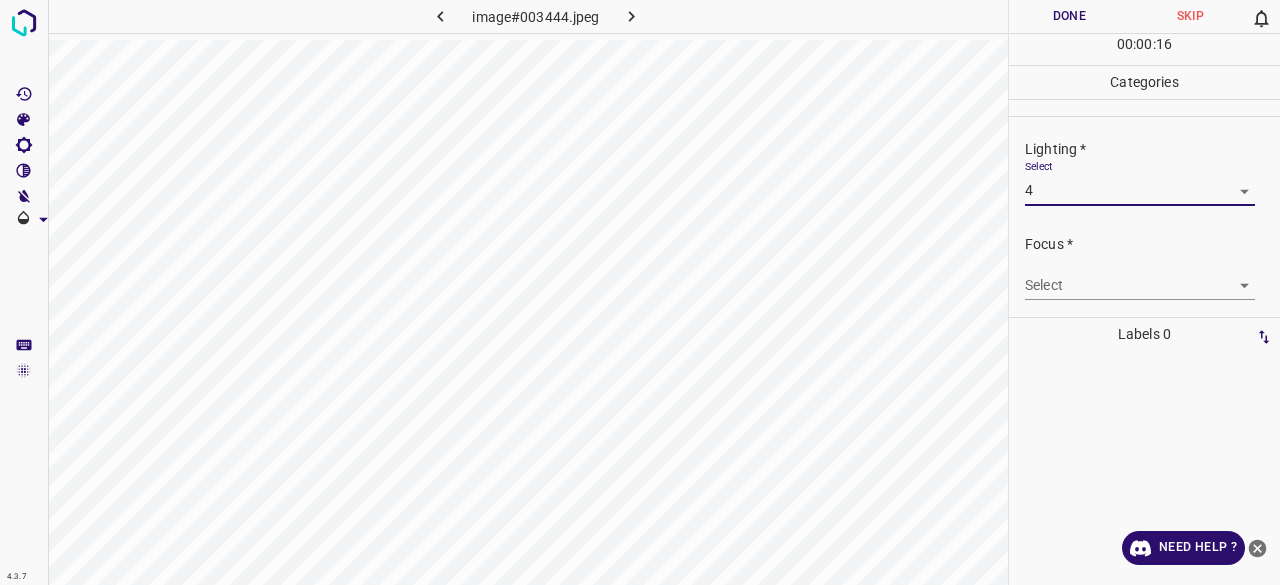 click on "4.3.7 image#003444.jpeg Done Skip 0 00   : 00   : 16   Categories Lighting *  Select 4 4 Focus *  Select ​ Overall *  Select ​ Labels   0 Categories 1 Lighting 2 Focus 3 Overall Tools Space Change between modes (Draw & Edit) I Auto labeling R Restore zoom M Zoom in N Zoom out Delete Delete selecte label Filters Z Restore filters X Saturation filter C Brightness filter V Contrast filter B Gray scale filter General O Download Need Help ? - Text - Hide - Delete" at bounding box center [640, 292] 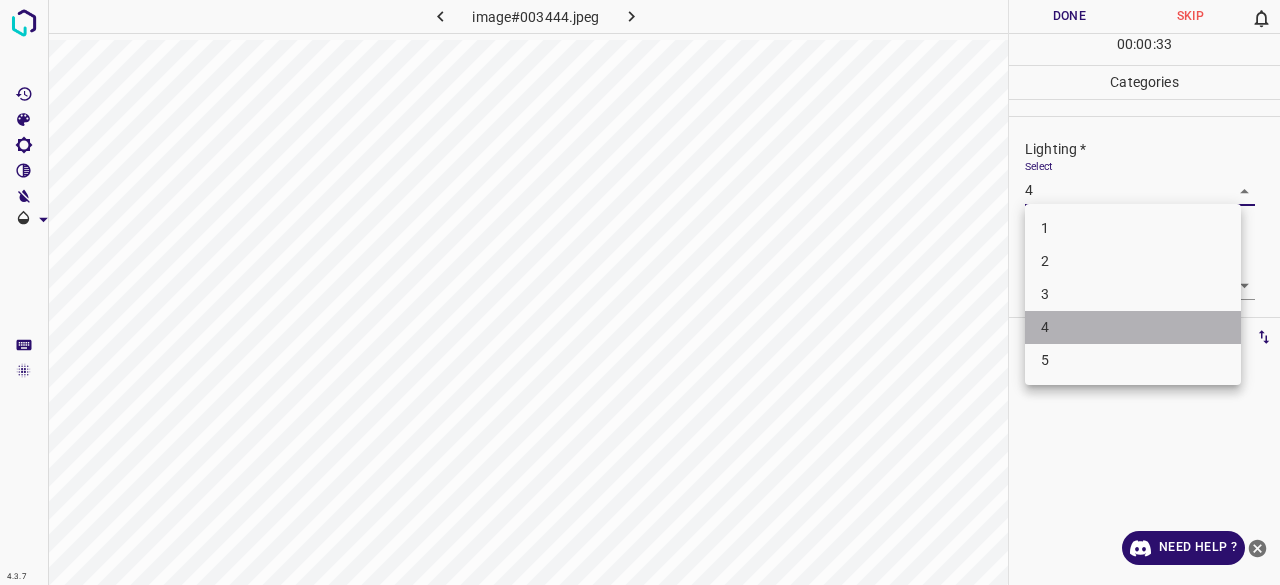 click on "4" at bounding box center [1133, 327] 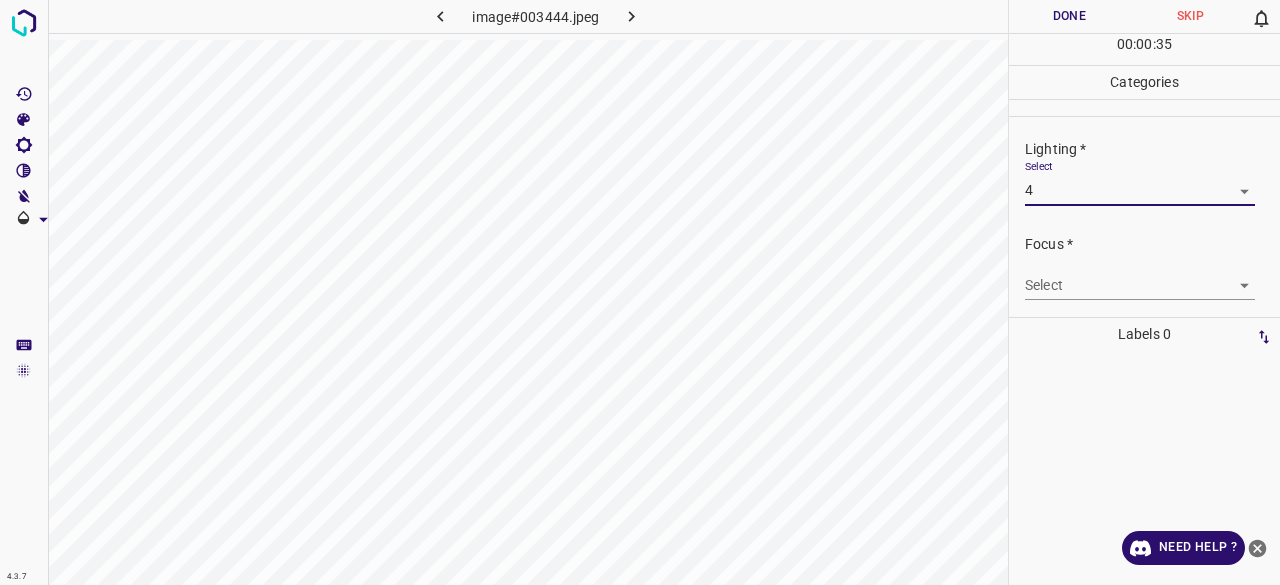 click on "4.3.7 image#003444.jpeg Done Skip 0 00   : 00   : 35   Categories Lighting *  Select 4 4 Focus *  Select ​ Overall *  Select ​ Labels   0 Categories 1 Lighting 2 Focus 3 Overall Tools Space Change between modes (Draw & Edit) I Auto labeling R Restore zoom M Zoom in N Zoom out Delete Delete selecte label Filters Z Restore filters X Saturation filter C Brightness filter V Contrast filter B Gray scale filter General O Download Need Help ? - Text - Hide - Delete" at bounding box center [640, 292] 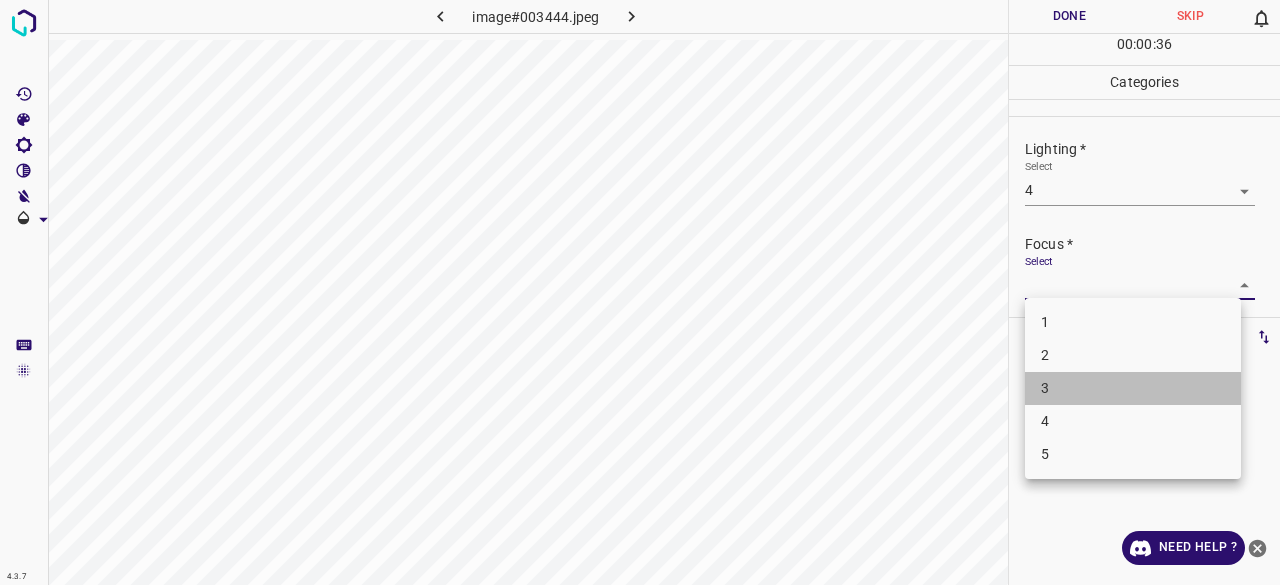 click on "3" at bounding box center (1133, 388) 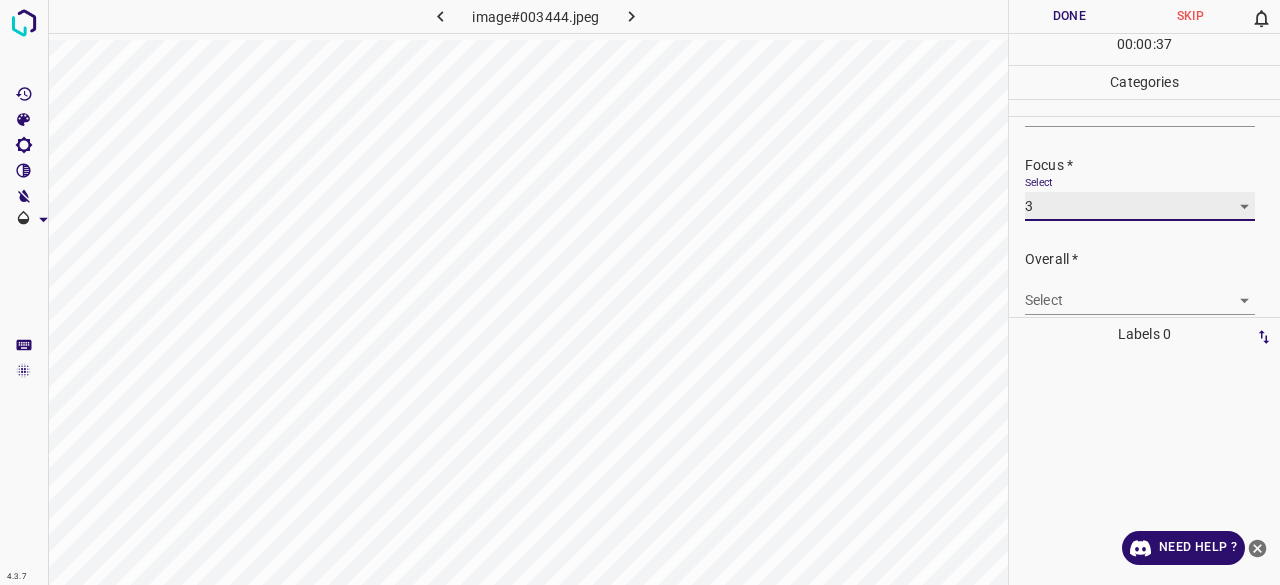 scroll, scrollTop: 98, scrollLeft: 0, axis: vertical 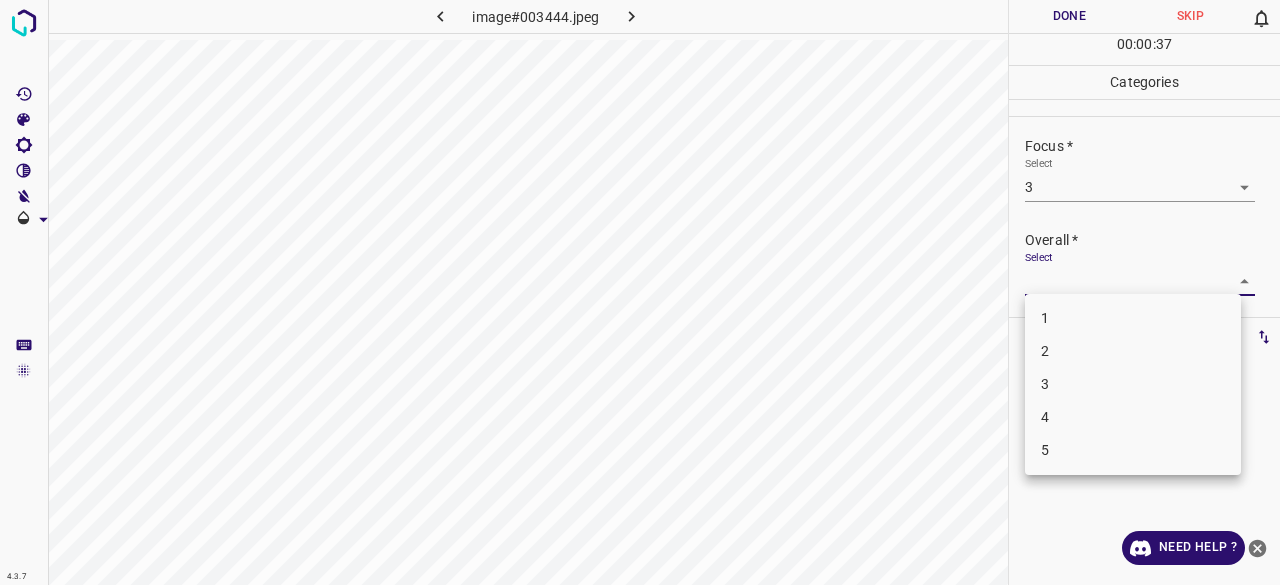 click on "4.3.7 image#003444.jpeg Done Skip 0 00   : 00   : 37   Categories Lighting *  Select 4 4 Focus *  Select 3 3 Overall *  Select ​ Labels   0 Categories 1 Lighting 2 Focus 3 Overall Tools Space Change between modes (Draw & Edit) I Auto labeling R Restore zoom M Zoom in N Zoom out Delete Delete selecte label Filters Z Restore filters X Saturation filter C Brightness filter V Contrast filter B Gray scale filter General O Download Need Help ? - Text - Hide - Delete 1 2 3 4 5" at bounding box center [640, 292] 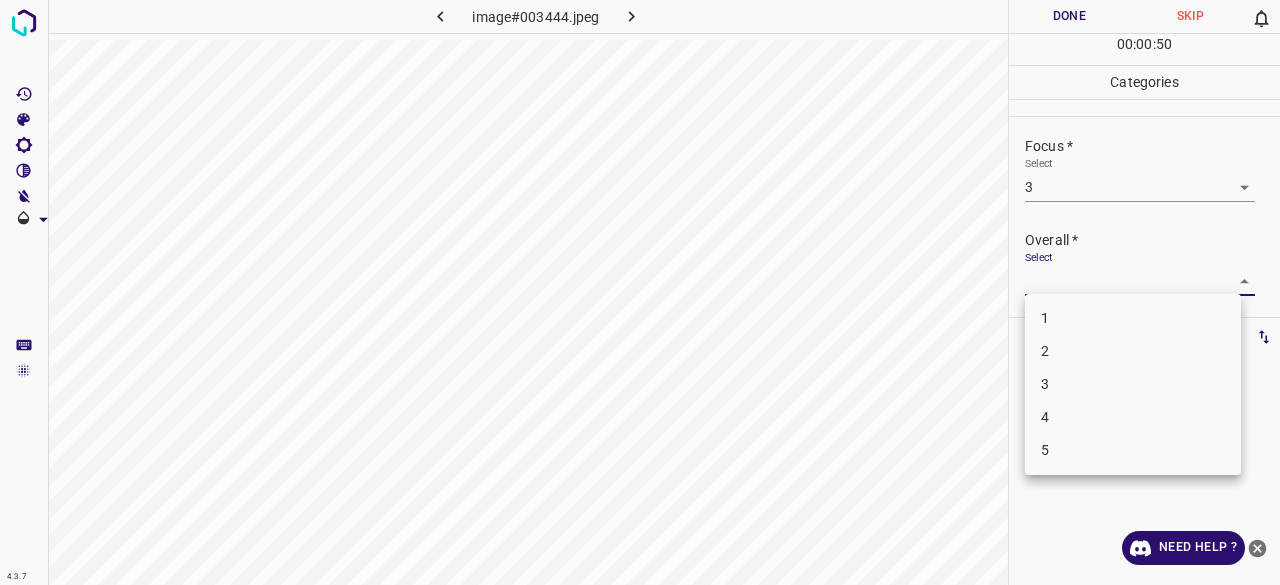click on "3" at bounding box center (1133, 384) 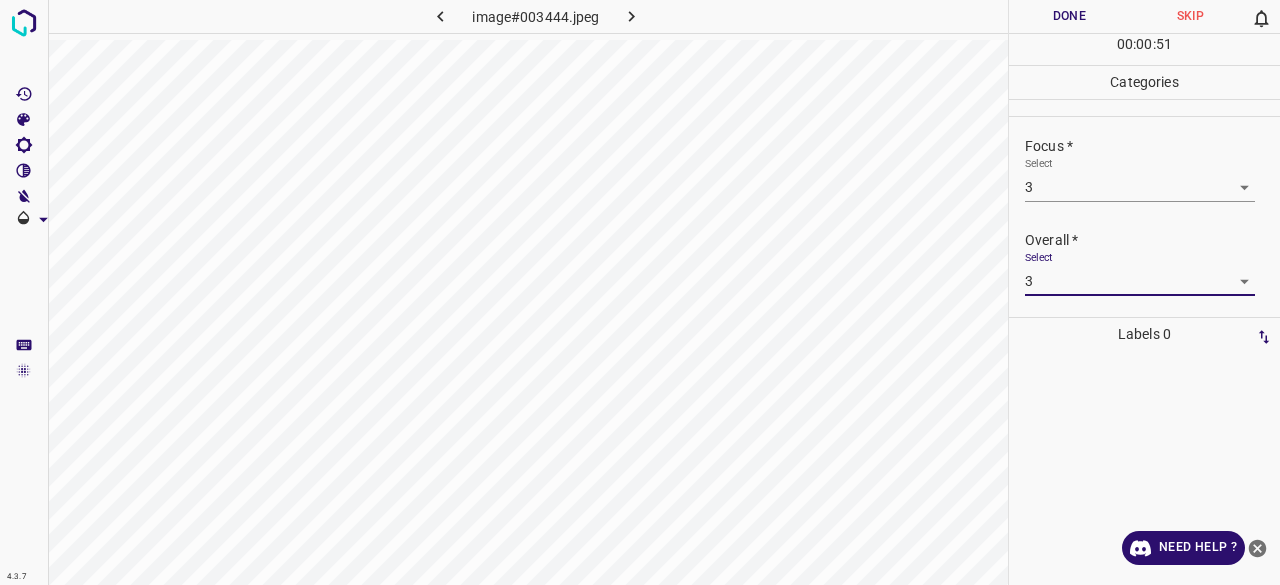 click on "Done" at bounding box center (1069, 16) 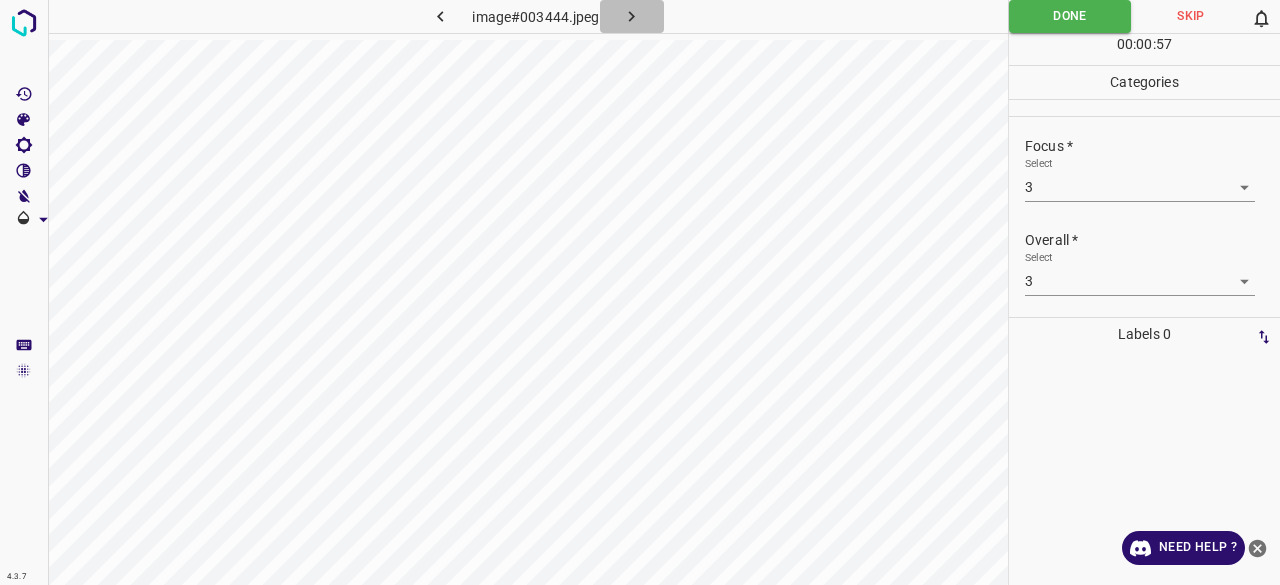 click 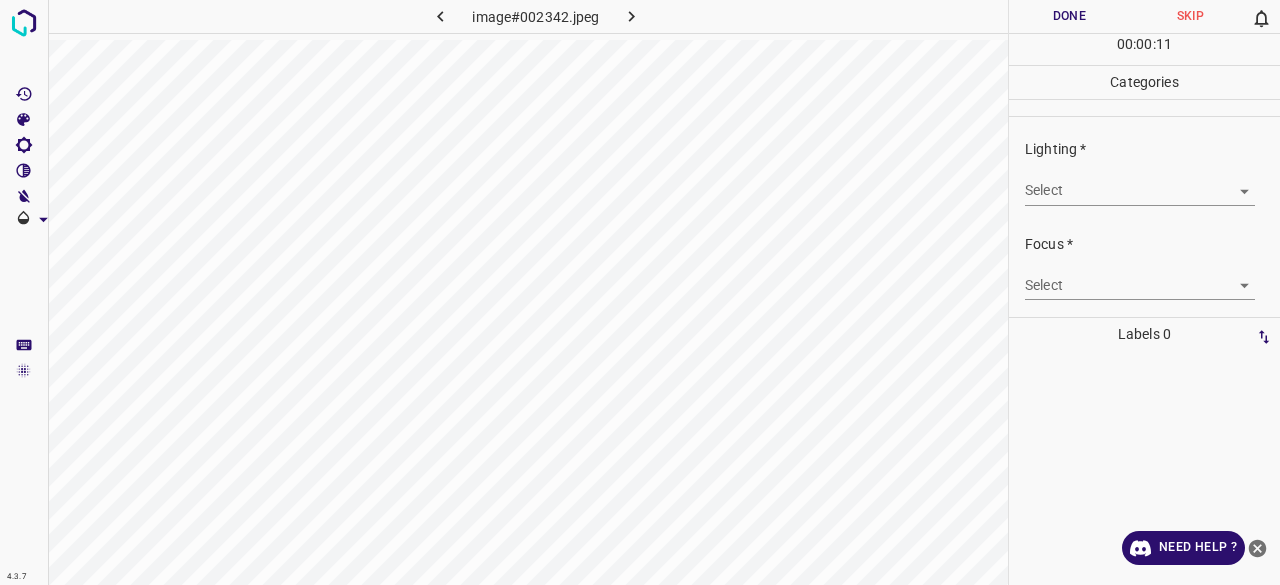click on "4.3.7 image#002342.jpeg Done Skip 0 00   : 00   : 11   Categories Lighting *  Select ​ Focus *  Select ​ Overall *  Select ​ Labels   0 Categories 1 Lighting 2 Focus 3 Overall Tools Space Change between modes (Draw & Edit) I Auto labeling R Restore zoom M Zoom in N Zoom out Delete Delete selecte label Filters Z Restore filters X Saturation filter C Brightness filter V Contrast filter B Gray scale filter General O Download Need Help ? - Text - Hide - Delete" at bounding box center [640, 292] 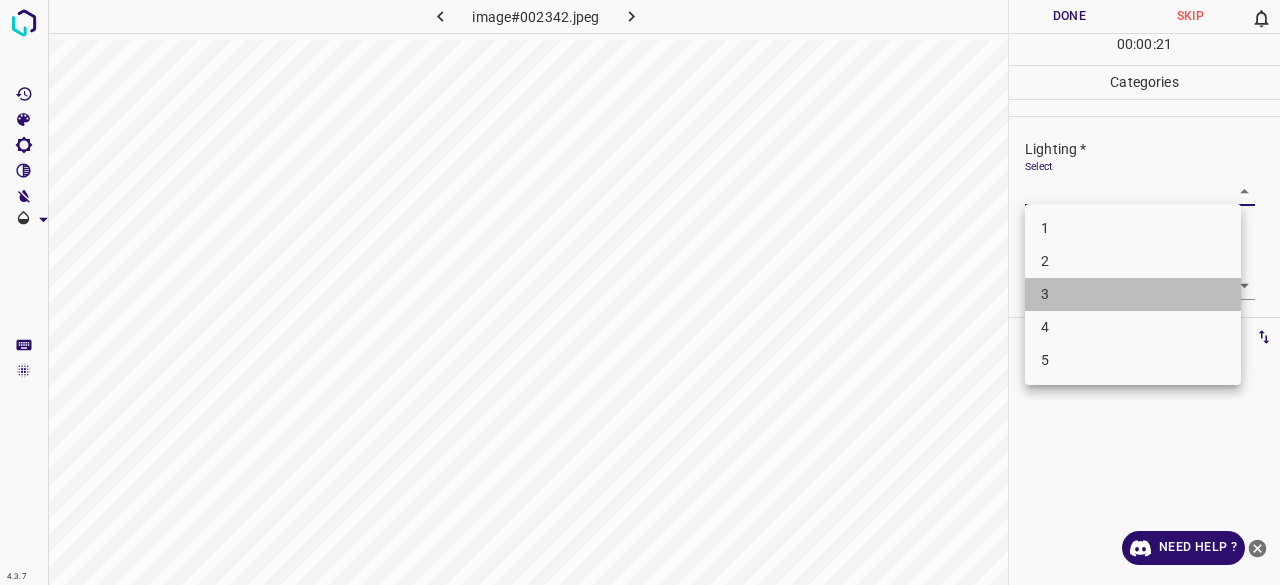 click on "3" at bounding box center [1133, 294] 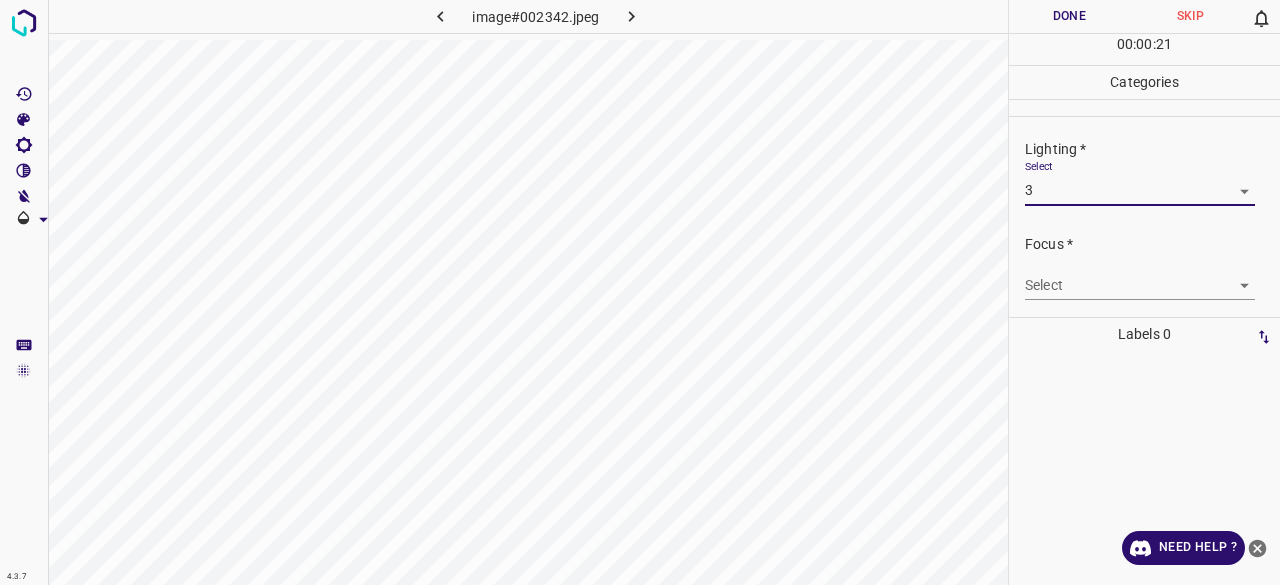 click on "4.3.7 image#002342.jpeg Done Skip 0 00   : 00   : 21   Categories Lighting *  Select 3 3 Focus *  Select ​ Overall *  Select ​ Labels   0 Categories 1 Lighting 2 Focus 3 Overall Tools Space Change between modes (Draw & Edit) I Auto labeling R Restore zoom M Zoom in N Zoom out Delete Delete selecte label Filters Z Restore filters X Saturation filter C Brightness filter V Contrast filter B Gray scale filter General O Download Need Help ? - Text - Hide - Delete" at bounding box center (640, 292) 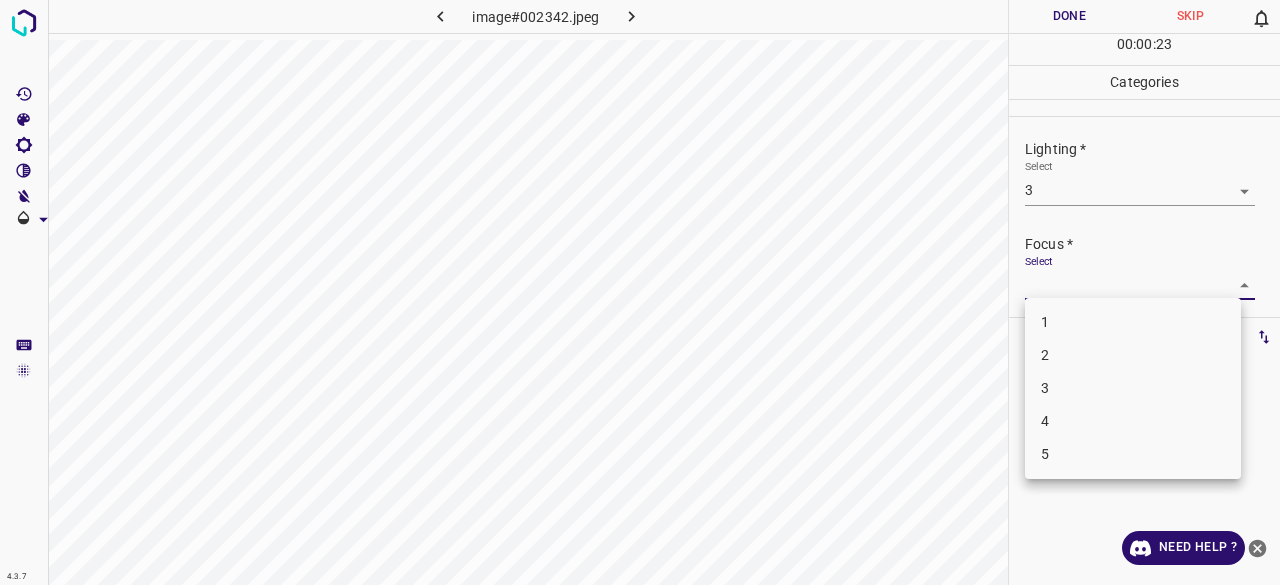 click on "3" at bounding box center (1133, 388) 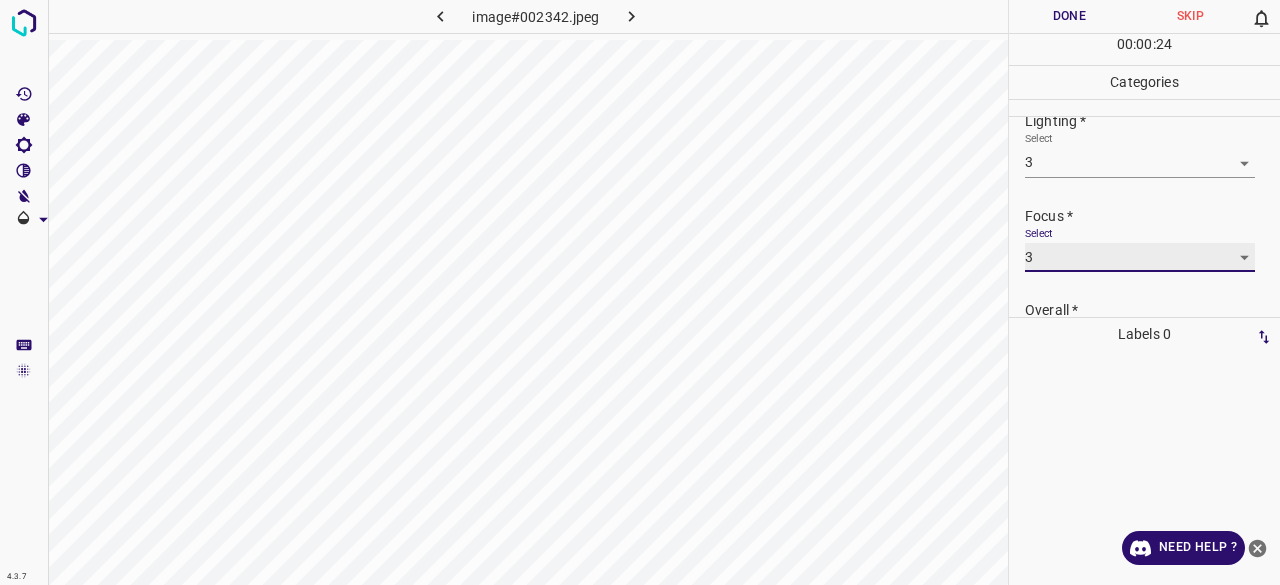 scroll, scrollTop: 0, scrollLeft: 0, axis: both 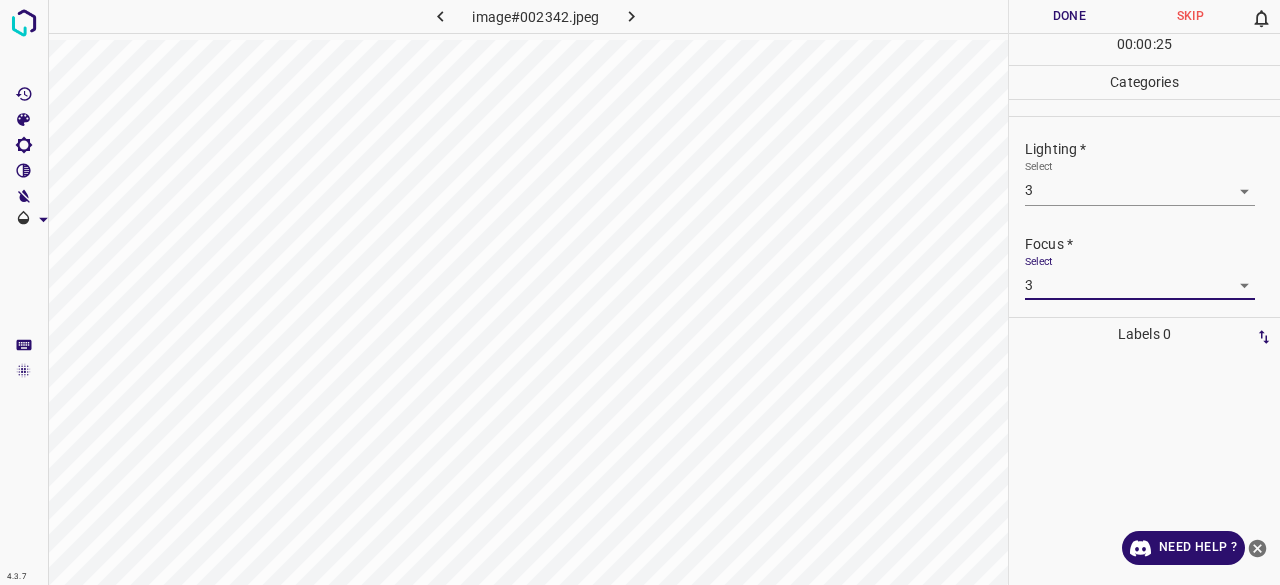 click on "4.3.7 image#002342.jpeg Done Skip 0 00   : 00   : 25   Categories Lighting *  Select 3 3 Focus *  Select 3 3 Overall *  Select ​ Labels   0 Categories 1 Lighting 2 Focus 3 Overall Tools Space Change between modes (Draw & Edit) I Auto labeling R Restore zoom M Zoom in N Zoom out Delete Delete selecte label Filters Z Restore filters X Saturation filter C Brightness filter V Contrast filter B Gray scale filter General O Download Need Help ? - Text - Hide - Delete" at bounding box center [640, 292] 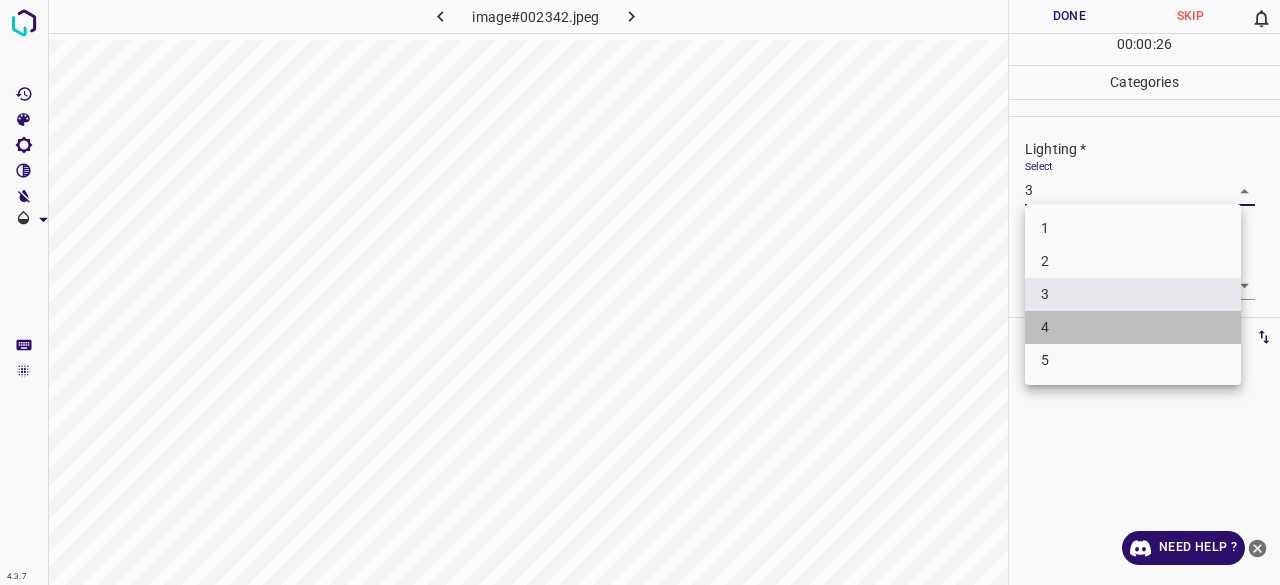 click on "4" at bounding box center (1133, 327) 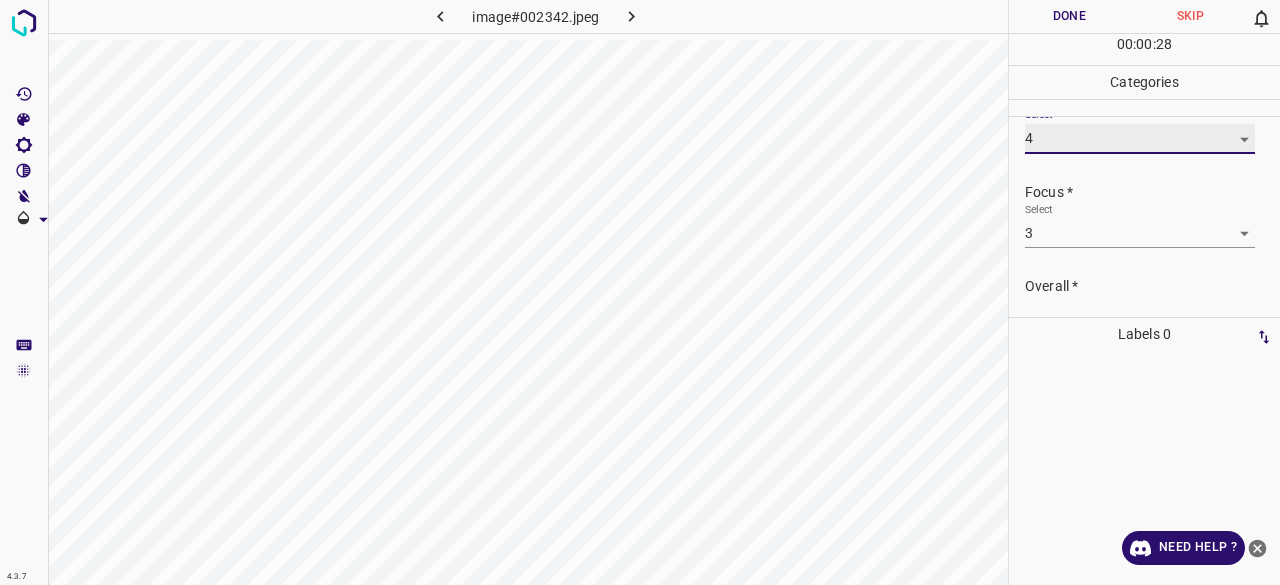 scroll, scrollTop: 98, scrollLeft: 0, axis: vertical 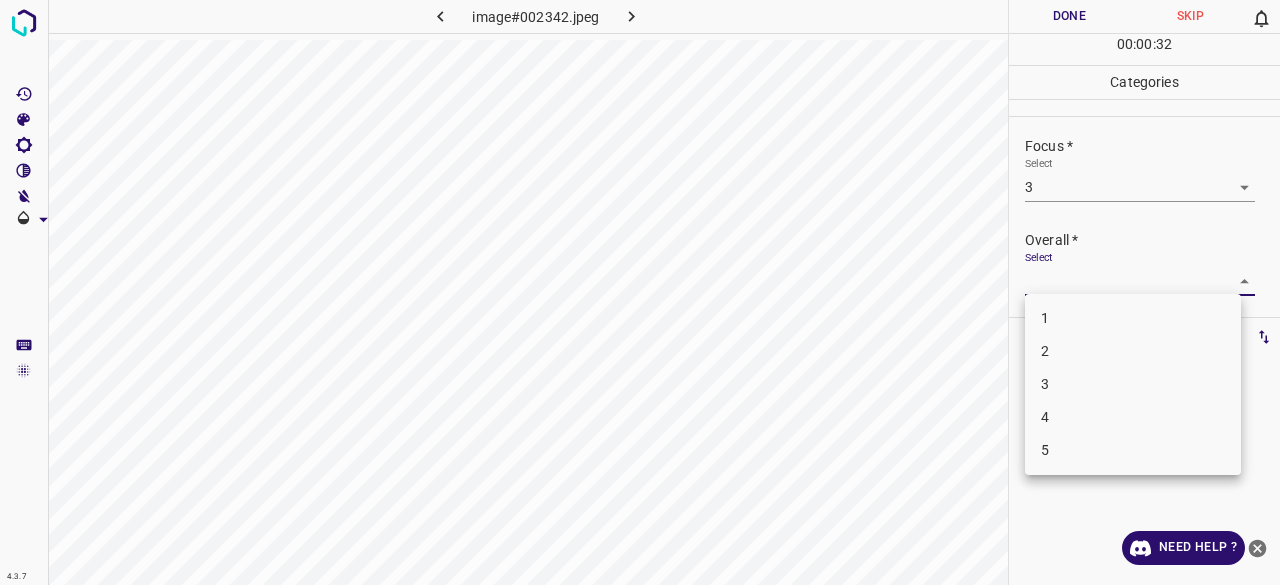 click on "4.3.7 image#002342.jpeg Done Skip 0 00   : 00   : 32   Categories Lighting *  Select 4 4 Focus *  Select 3 3 Overall *  Select ​ Labels   0 Categories 1 Lighting 2 Focus 3 Overall Tools Space Change between modes (Draw & Edit) I Auto labeling R Restore zoom M Zoom in N Zoom out Delete Delete selecte label Filters Z Restore filters X Saturation filter C Brightness filter V Contrast filter B Gray scale filter General O Download Need Help ? - Text - Hide - Delete 1 2 3 4 5" at bounding box center [640, 292] 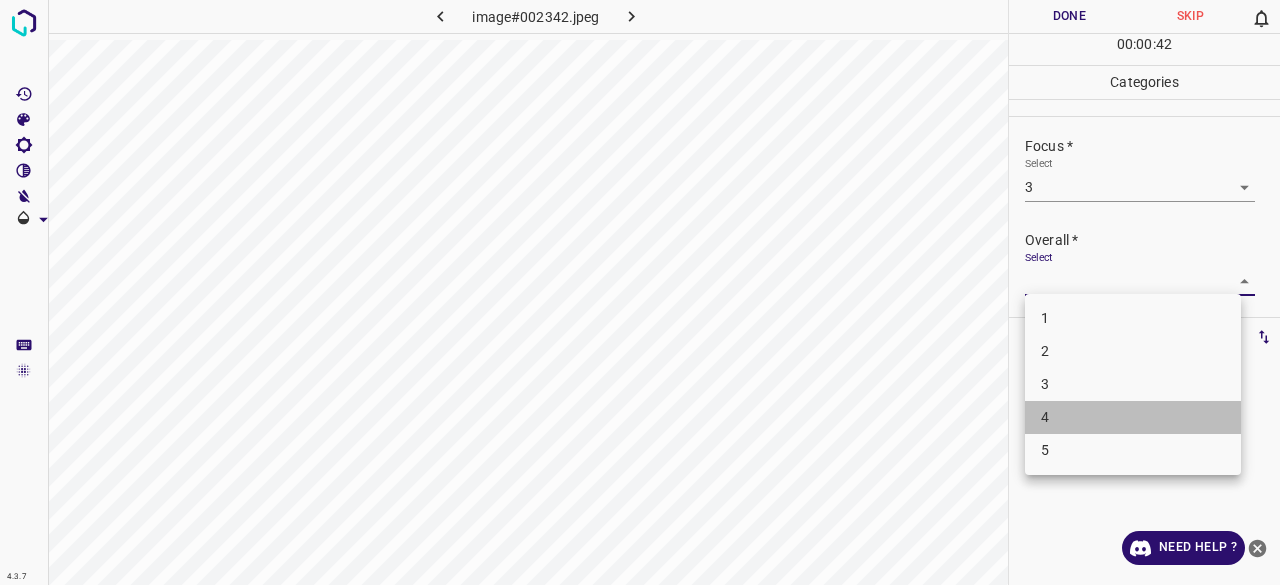 click on "4" at bounding box center [1133, 417] 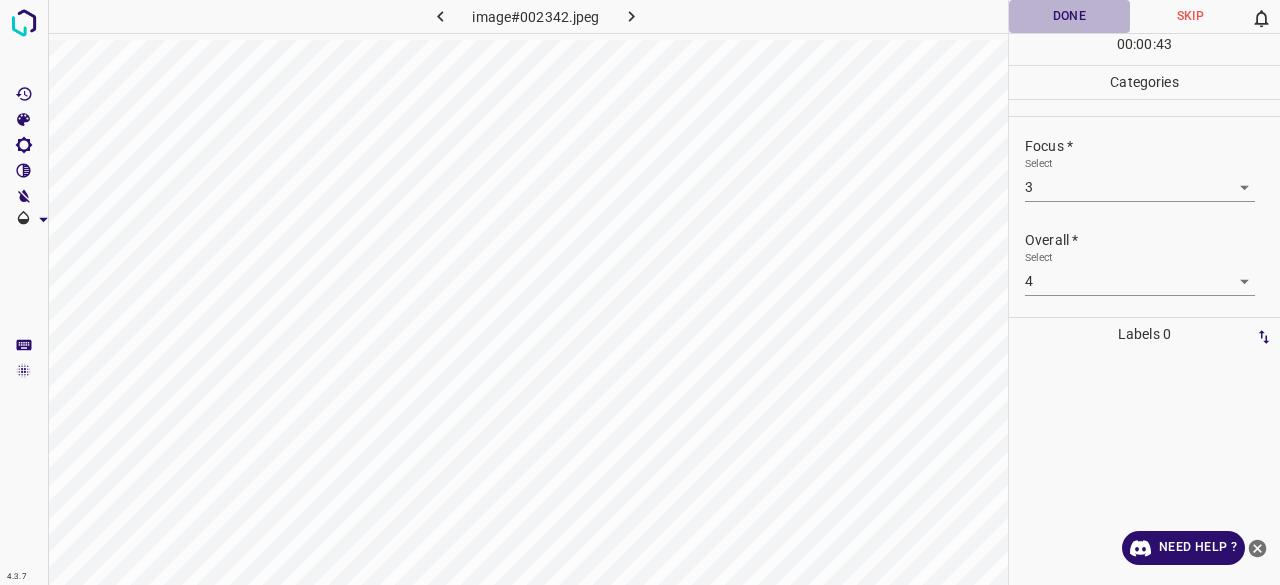 click on "Done" at bounding box center (1069, 16) 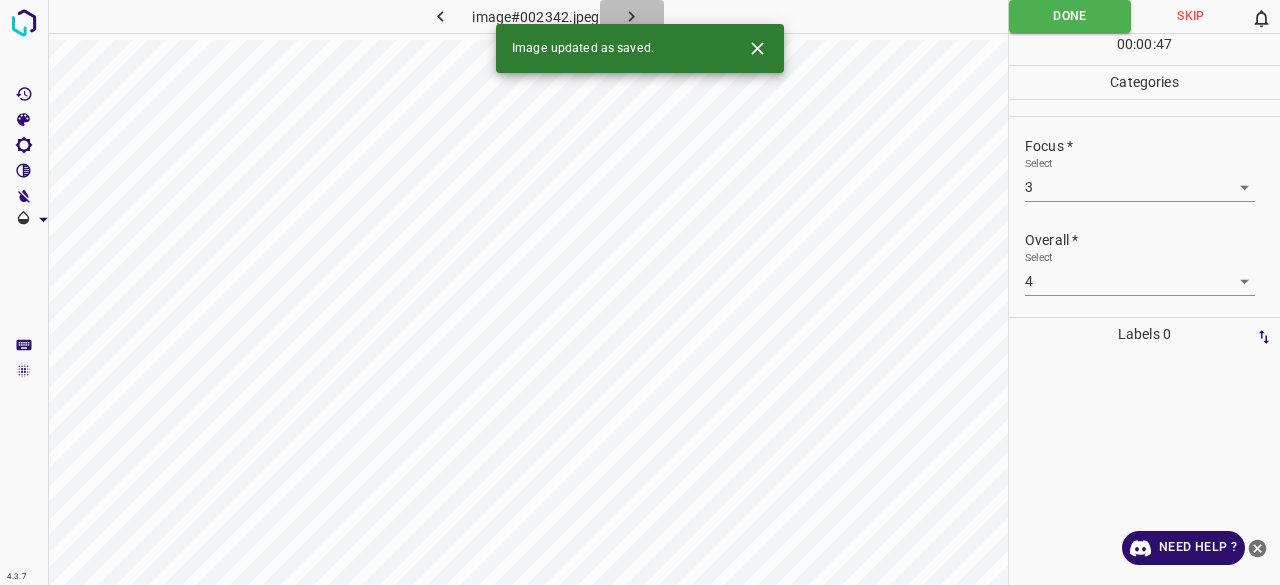 click 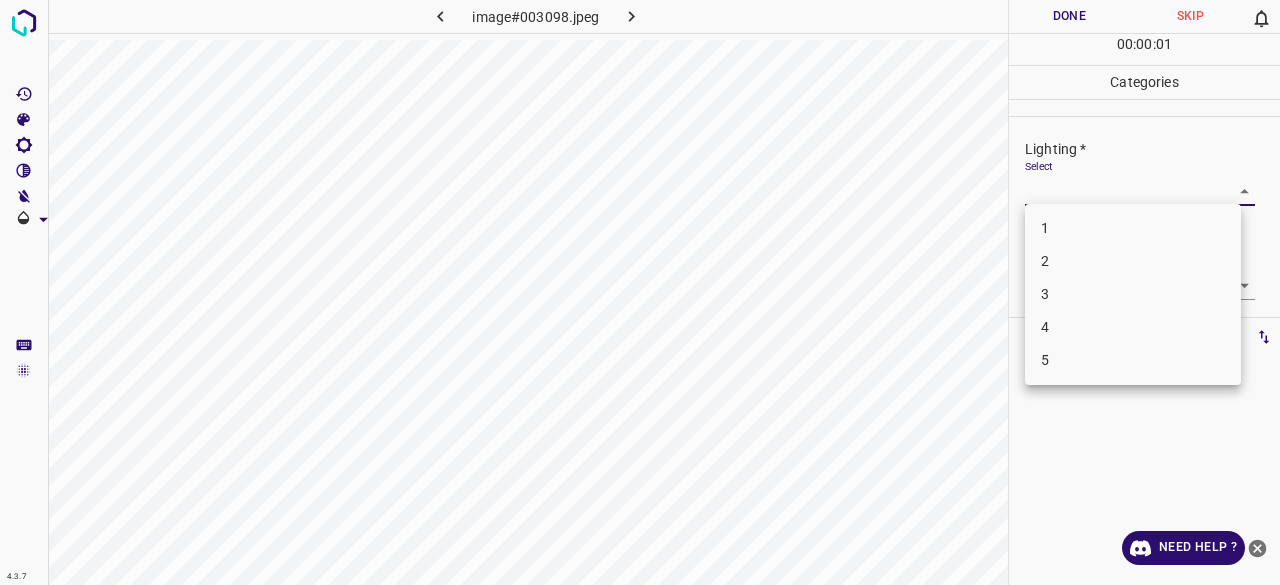click on "4.3.7 image#003098.jpeg Done Skip 0 00   : 00   : 01   Categories Lighting *  Select ​ Focus *  Select ​ Overall *  Select ​ Labels   0 Categories 1 Lighting 2 Focus 3 Overall Tools Space Change between modes (Draw & Edit) I Auto labeling R Restore zoom M Zoom in N Zoom out Delete Delete selecte label Filters Z Restore filters X Saturation filter C Brightness filter V Contrast filter B Gray scale filter General O Download Need Help ? - Text - Hide - Delete 1 2 3 4 5" at bounding box center [640, 292] 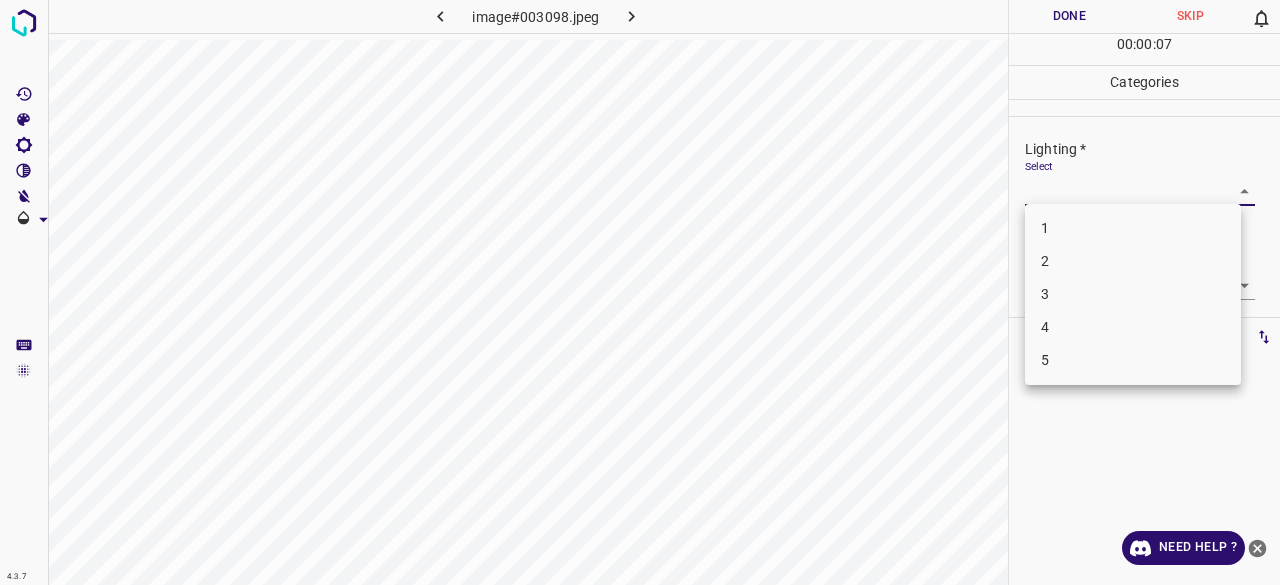 click on "3" at bounding box center [1133, 294] 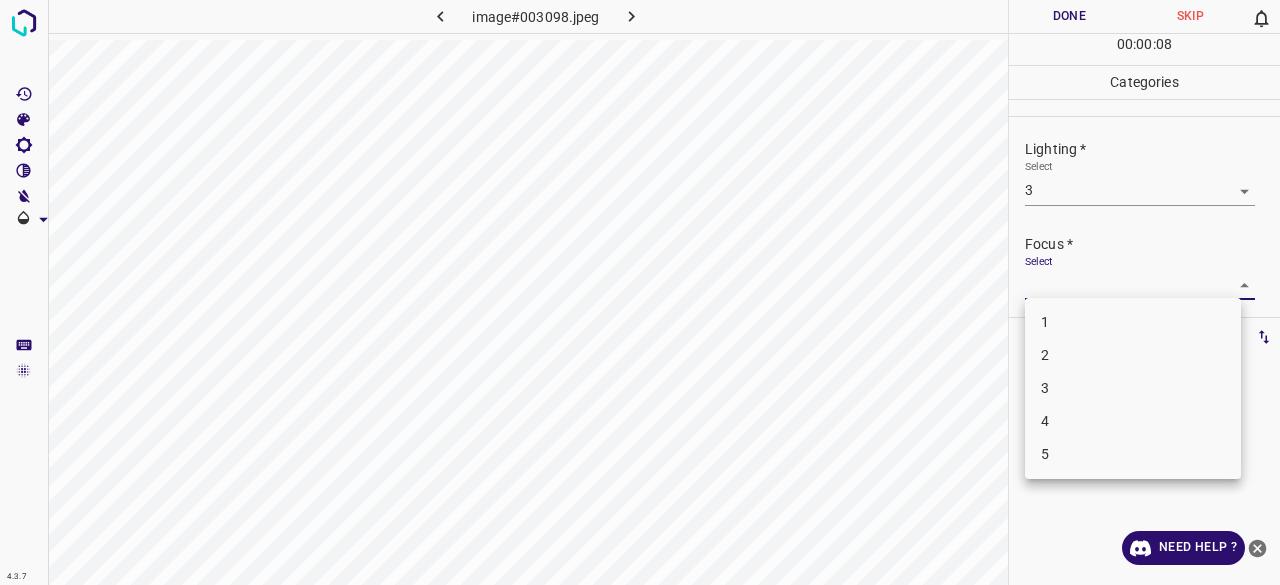 click on "4.3.7 image#003098.jpeg Done Skip 0 00   : 00   : 08   Categories Lighting *  Select 3 3 Focus *  Select ​ Overall *  Select ​ Labels   0 Categories 1 Lighting 2 Focus 3 Overall Tools Space Change between modes (Draw & Edit) I Auto labeling R Restore zoom M Zoom in N Zoom out Delete Delete selecte label Filters Z Restore filters X Saturation filter C Brightness filter V Contrast filter B Gray scale filter General O Download Need Help ? - Text - Hide - Delete 1 2 3 4 5" at bounding box center (640, 292) 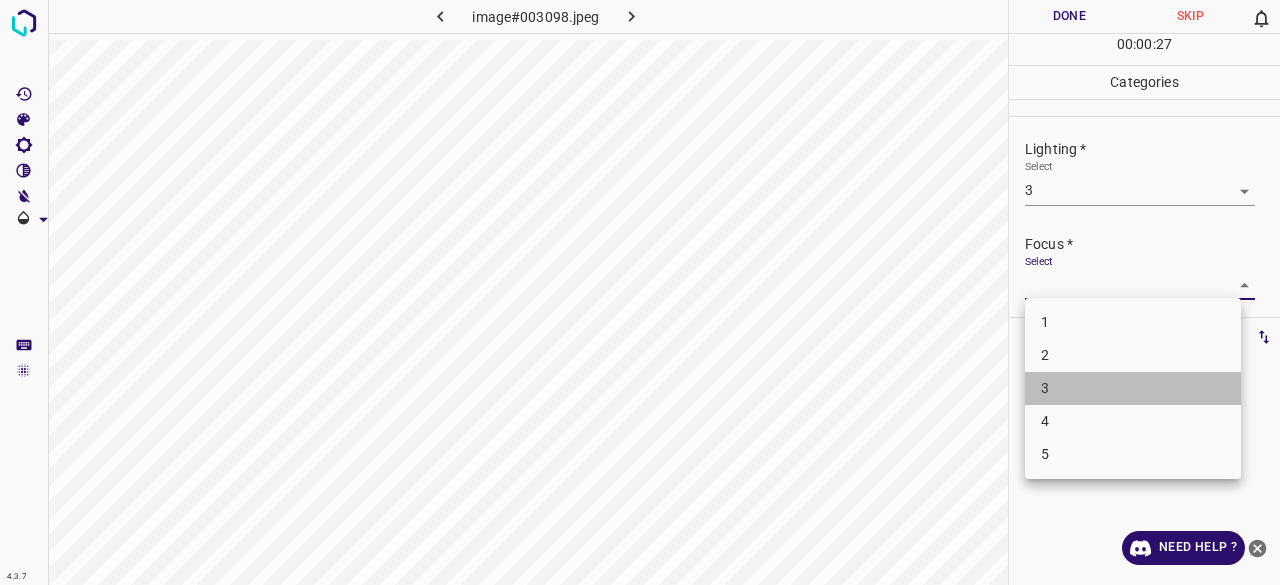 click on "3" at bounding box center (1133, 388) 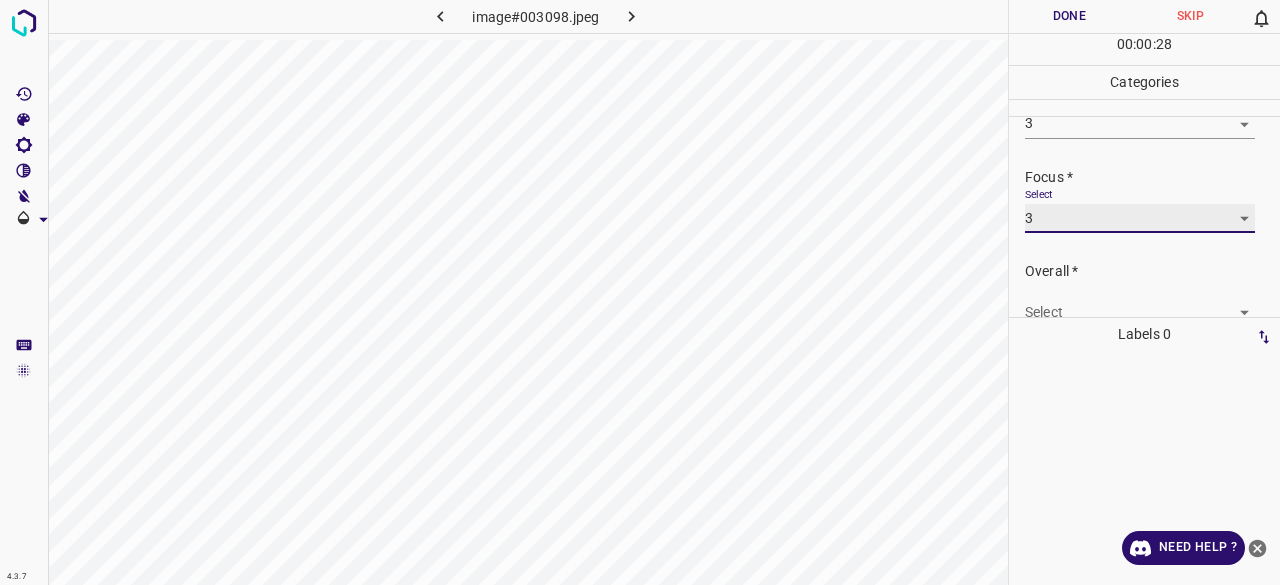 scroll, scrollTop: 98, scrollLeft: 0, axis: vertical 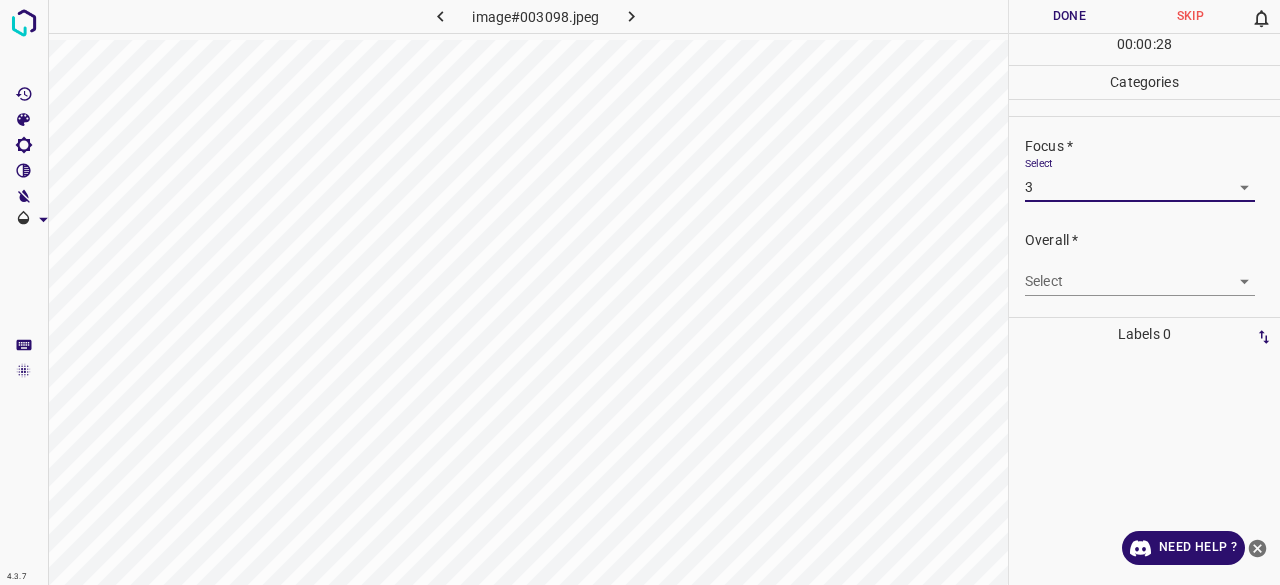 click on "4.3.7 image#003098.jpeg Done Skip 0 00   : 00   : 28   Categories Lighting *  Select 3 3 Focus *  Select 3 3 Overall *  Select ​ Labels   0 Categories 1 Lighting 2 Focus 3 Overall Tools Space Change between modes (Draw & Edit) I Auto labeling R Restore zoom M Zoom in N Zoom out Delete Delete selecte label Filters Z Restore filters X Saturation filter C Brightness filter V Contrast filter B Gray scale filter General O Download Need Help ? - Text - Hide - Delete" at bounding box center (640, 292) 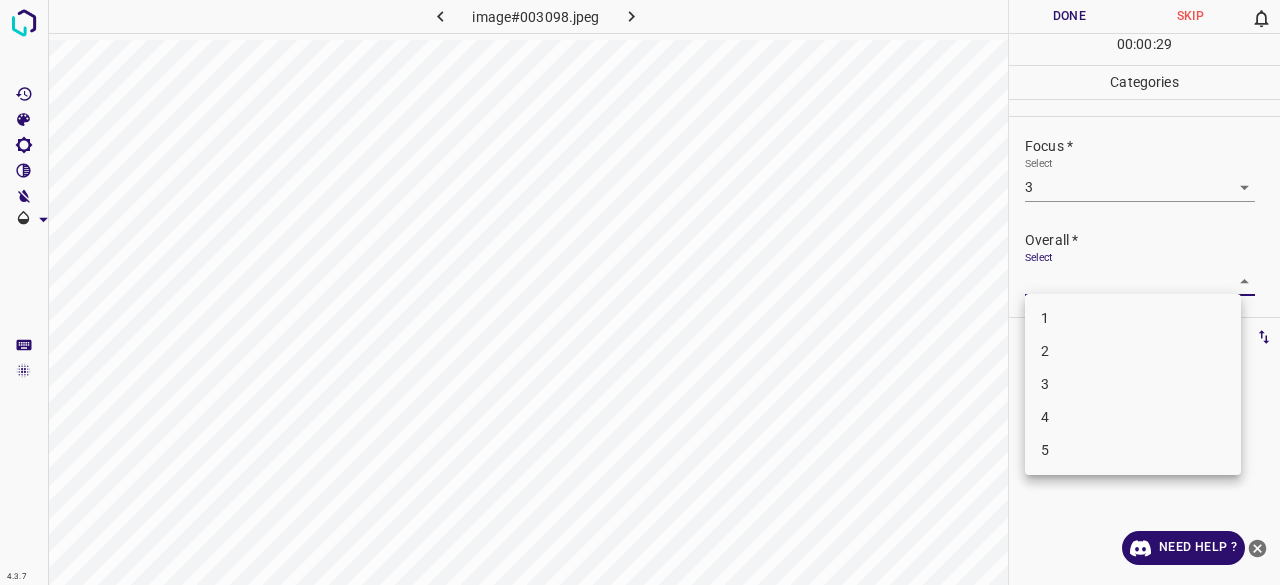 click on "3" at bounding box center [1133, 384] 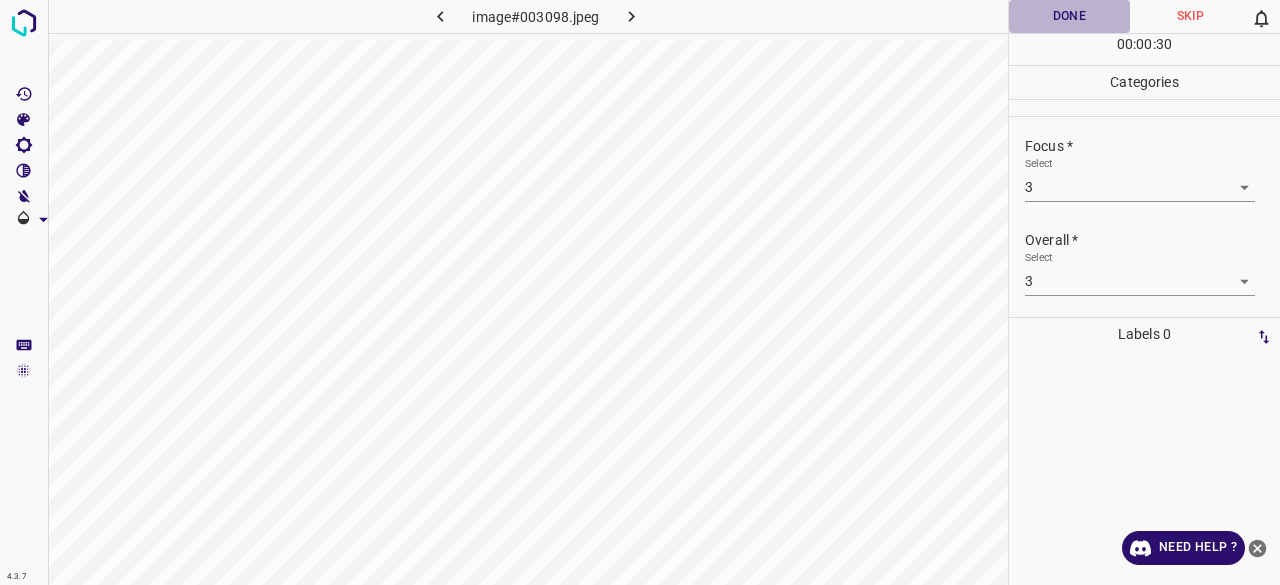 click on "Done" at bounding box center [1069, 16] 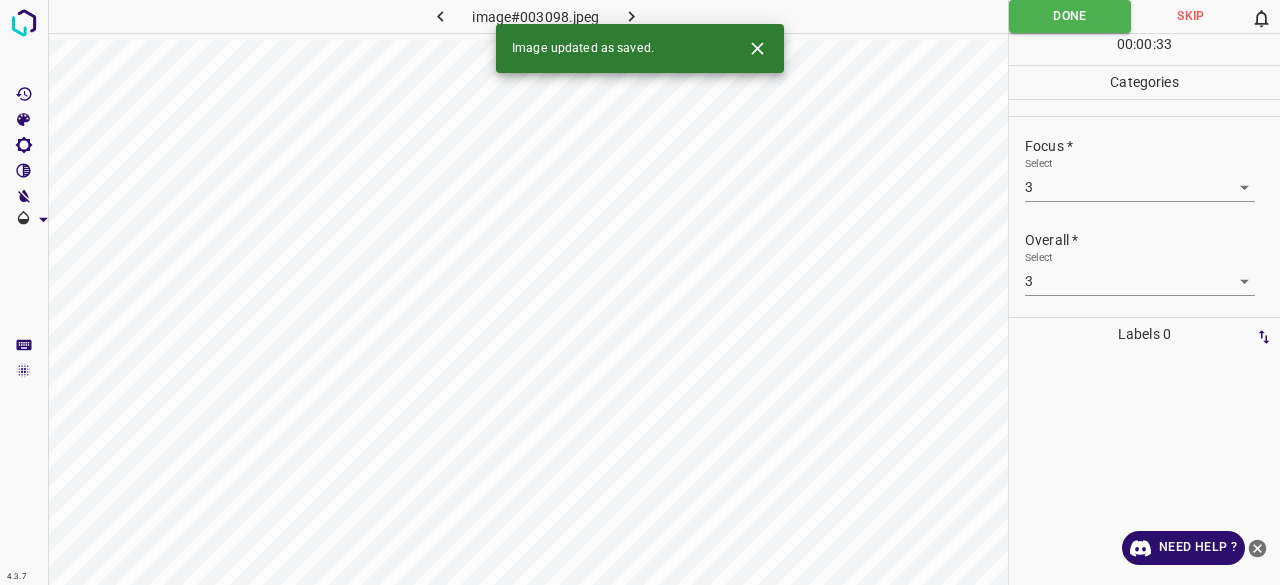 click 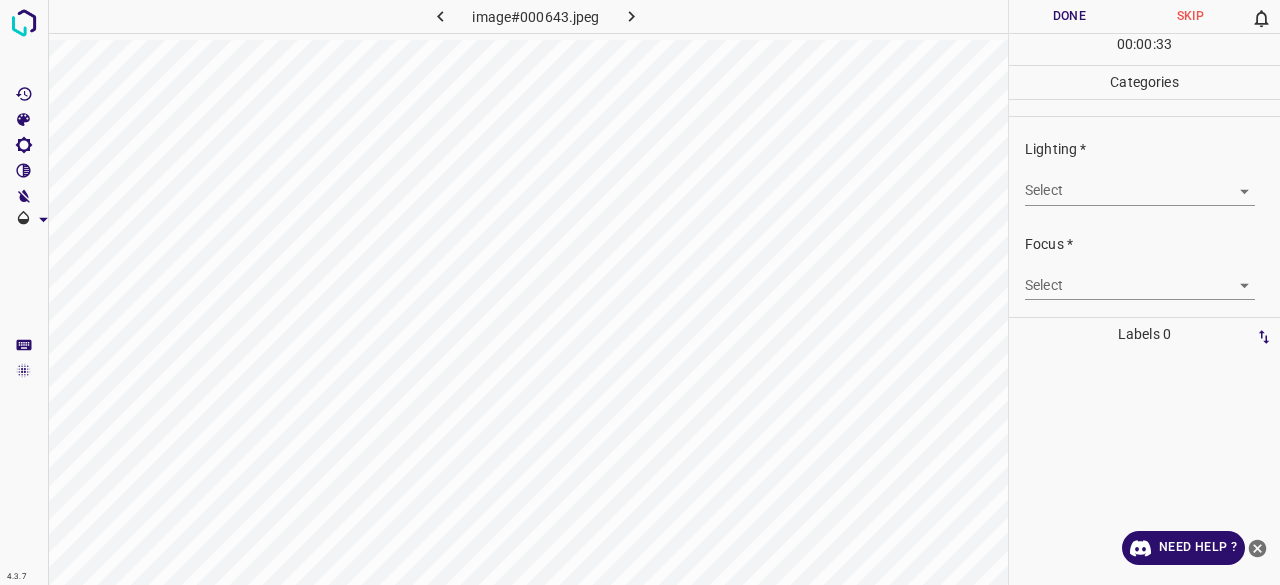 click on "4.3.7 image#000643.jpeg Done Skip 0 00   : 00   : 33   Categories Lighting *  Select ​ Focus *  Select ​ Overall *  Select ​ Labels   0 Categories 1 Lighting 2 Focus 3 Overall Tools Space Change between modes (Draw & Edit) I Auto labeling R Restore zoom M Zoom in N Zoom out Delete Delete selecte label Filters Z Restore filters X Saturation filter C Brightness filter V Contrast filter B Gray scale filter General O Download Need Help ? - Text - Hide - Delete" at bounding box center (640, 292) 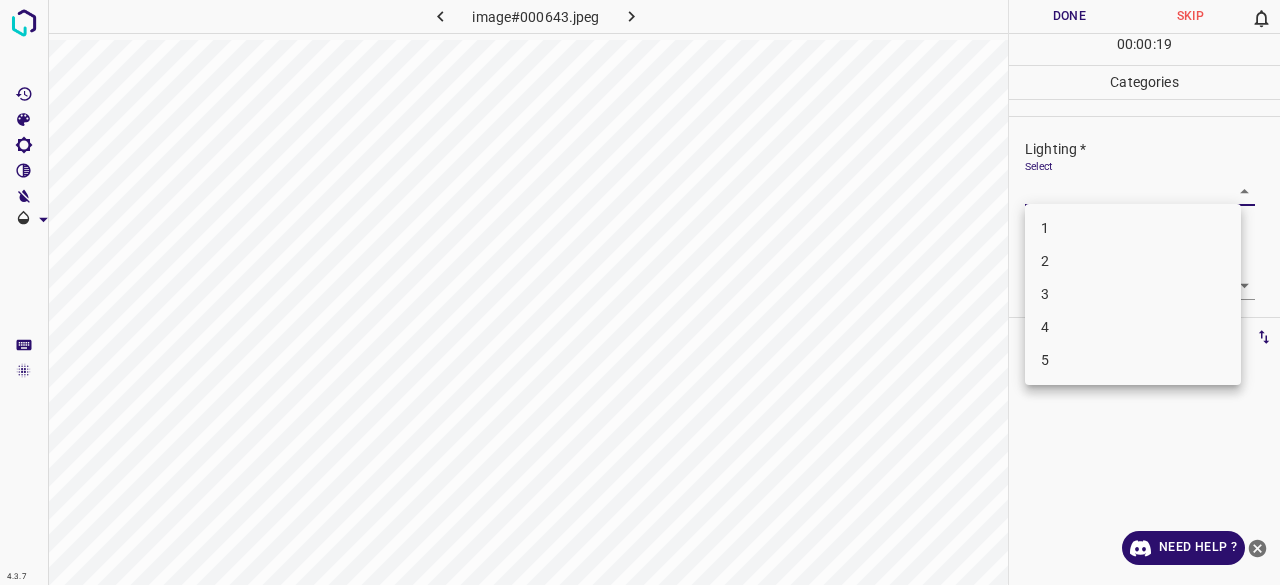 click on "3" at bounding box center [1133, 294] 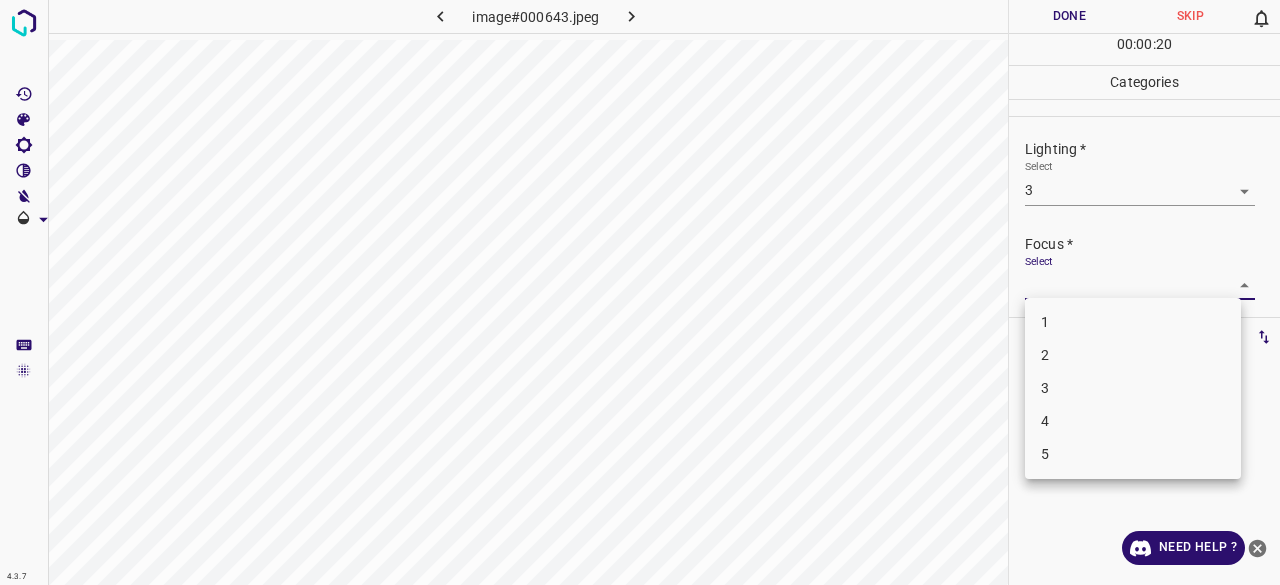 click on "4.3.7 image#000643.jpeg Done Skip 0 00   : 00   : 20   Categories Lighting *  Select 3 3 Focus *  Select ​ Overall *  Select ​ Labels   0 Categories 1 Lighting 2 Focus 3 Overall Tools Space Change between modes (Draw & Edit) I Auto labeling R Restore zoom M Zoom in N Zoom out Delete Delete selecte label Filters Z Restore filters X Saturation filter C Brightness filter V Contrast filter B Gray scale filter General O Download Need Help ? - Text - Hide - Delete 1 2 3 4 5" at bounding box center (640, 292) 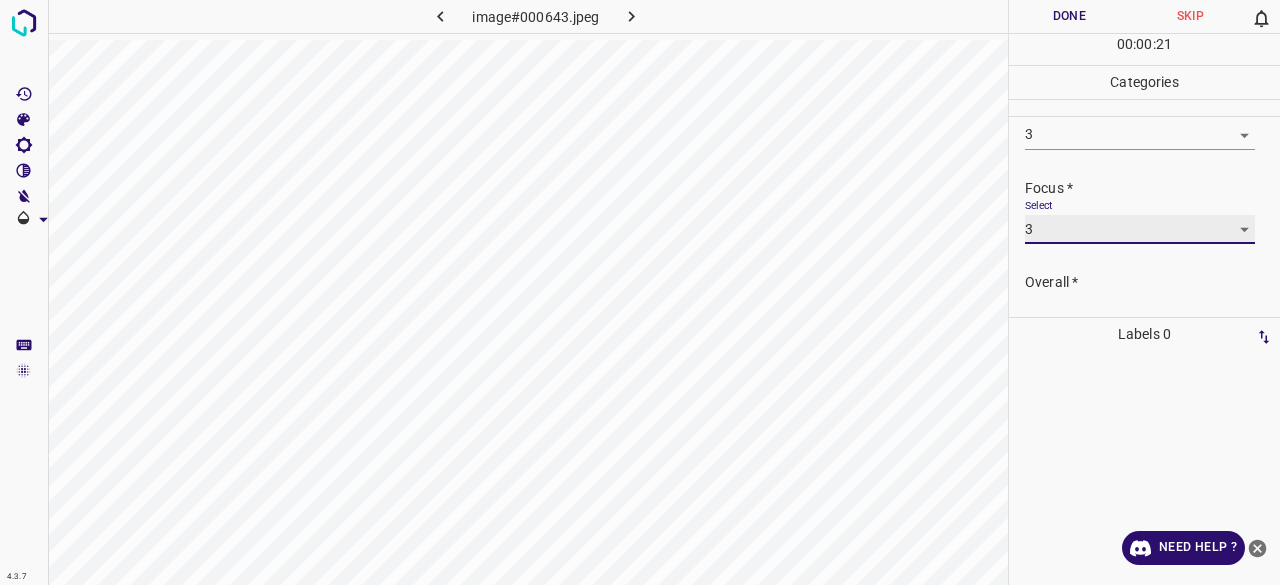 scroll, scrollTop: 98, scrollLeft: 0, axis: vertical 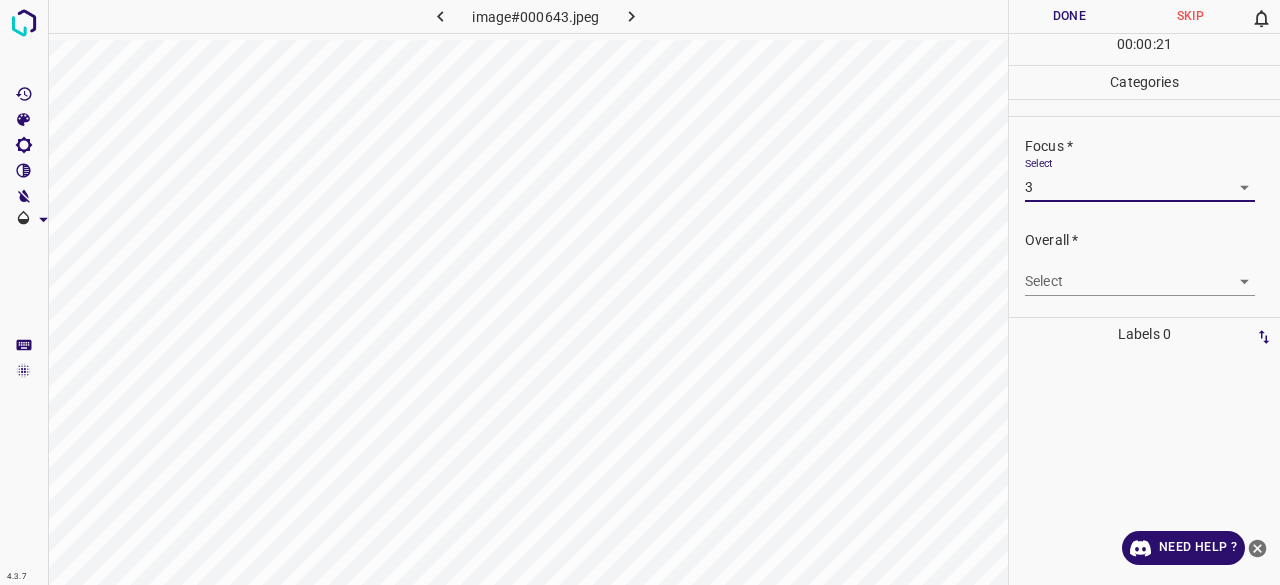 click on "4.3.7 image#000643.jpeg Done Skip 0 00   : 00   : 21   Categories Lighting *  Select 3 3 Focus *  Select 3 3 Overall *  Select ​ Labels   0 Categories 1 Lighting 2 Focus 3 Overall Tools Space Change between modes (Draw & Edit) I Auto labeling R Restore zoom M Zoom in N Zoom out Delete Delete selecte label Filters Z Restore filters X Saturation filter C Brightness filter V Contrast filter B Gray scale filter General O Download Need Help ? - Text - Hide - Delete" at bounding box center [640, 292] 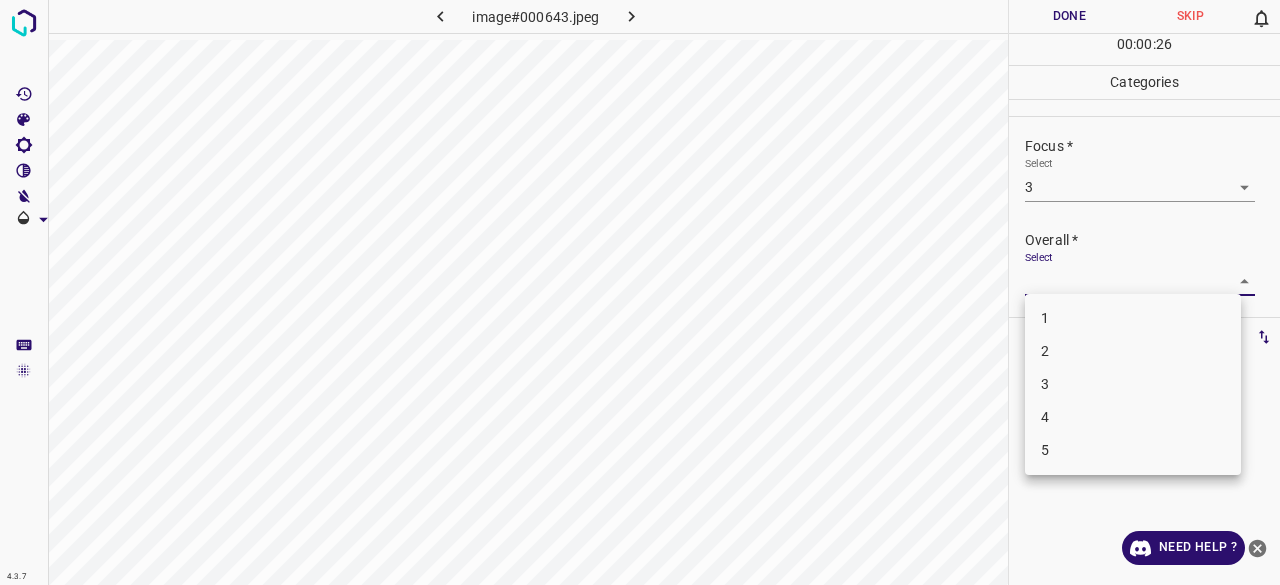 click at bounding box center (640, 292) 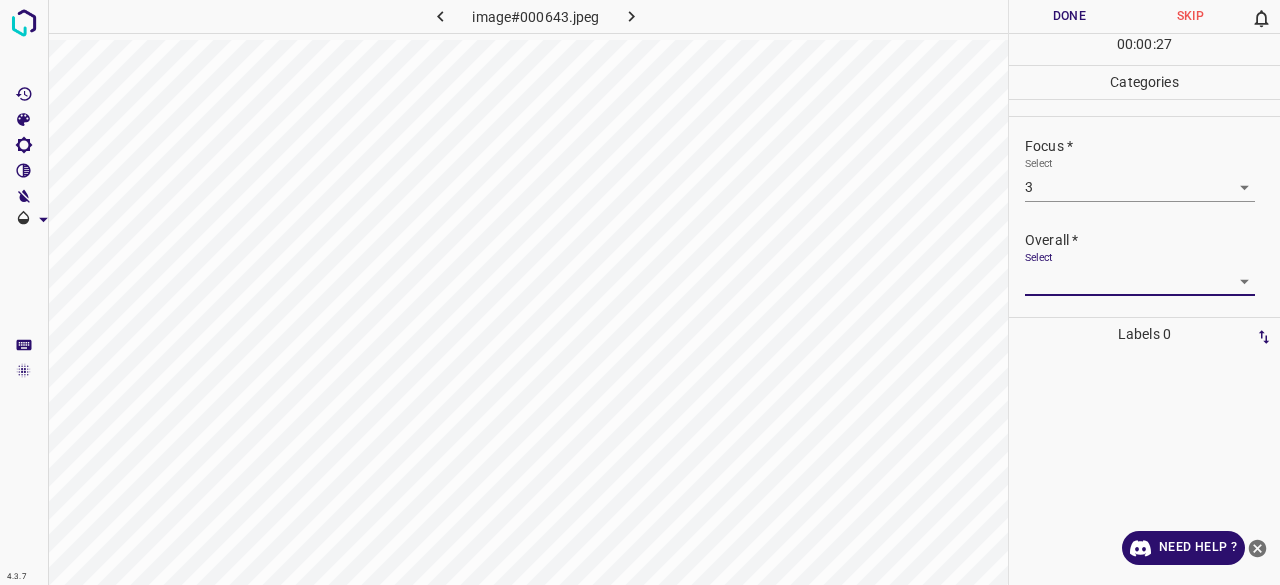 click on "4.3.7 image#000643.jpeg Done Skip 0 00   : 00   : 27   Categories Lighting *  Select 3 3 Focus *  Select 3 3 Overall *  Select ​ Labels   0 Categories 1 Lighting 2 Focus 3 Overall Tools Space Change between modes (Draw & Edit) I Auto labeling R Restore zoom M Zoom in N Zoom out Delete Delete selecte label Filters Z Restore filters X Saturation filter C Brightness filter V Contrast filter B Gray scale filter General O Download Need Help ? - Text - Hide - Delete" at bounding box center (640, 292) 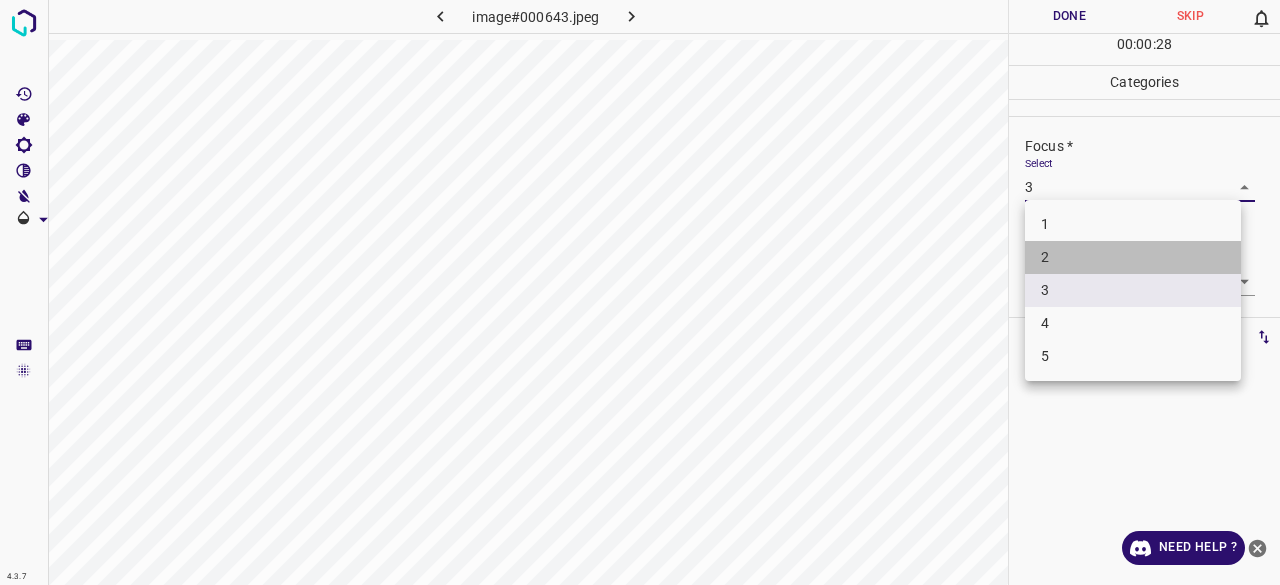 click on "2" at bounding box center (1133, 257) 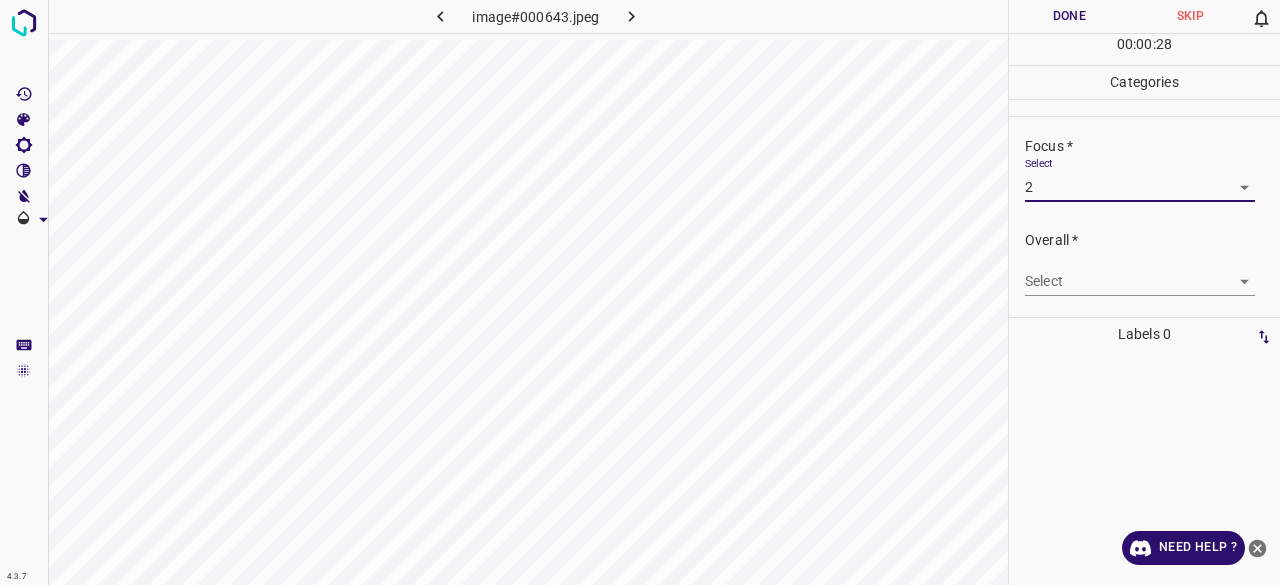 click on "4.3.7 image#000643.jpeg Done Skip 0 00   : 00   : 28   Categories Lighting *  Select 3 3 Focus *  Select 2 2 Overall *  Select ​ Labels   0 Categories 1 Lighting 2 Focus 3 Overall Tools Space Change between modes (Draw & Edit) I Auto labeling R Restore zoom M Zoom in N Zoom out Delete Delete selecte label Filters Z Restore filters X Saturation filter C Brightness filter V Contrast filter B Gray scale filter General O Download Need Help ? - Text - Hide - Delete" at bounding box center [640, 292] 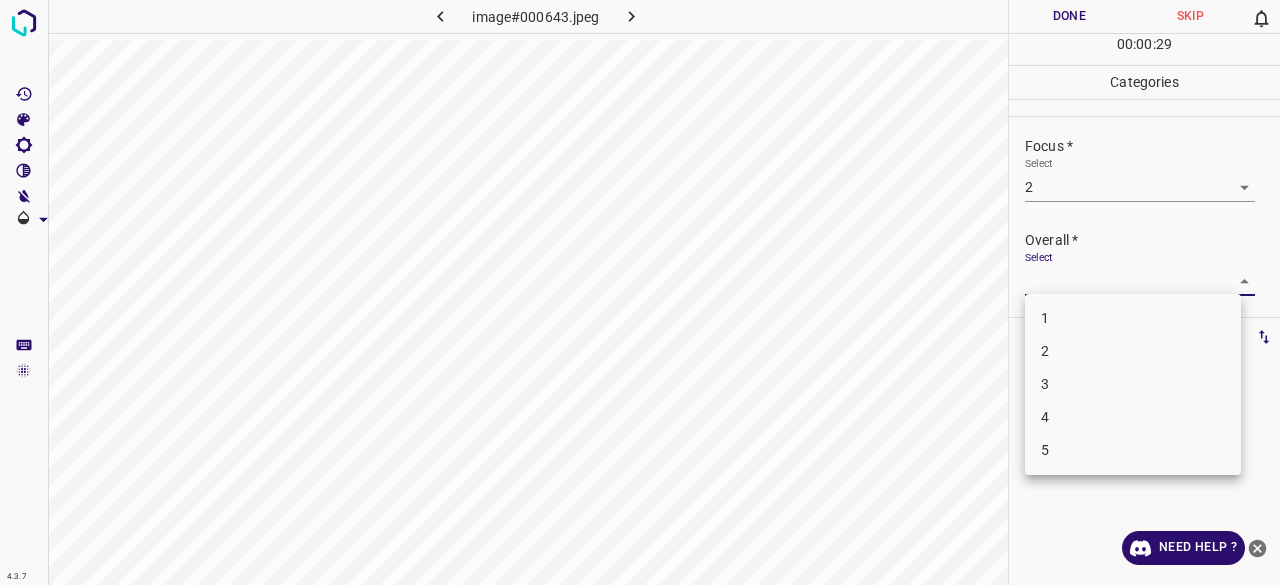 click on "3" at bounding box center [1133, 384] 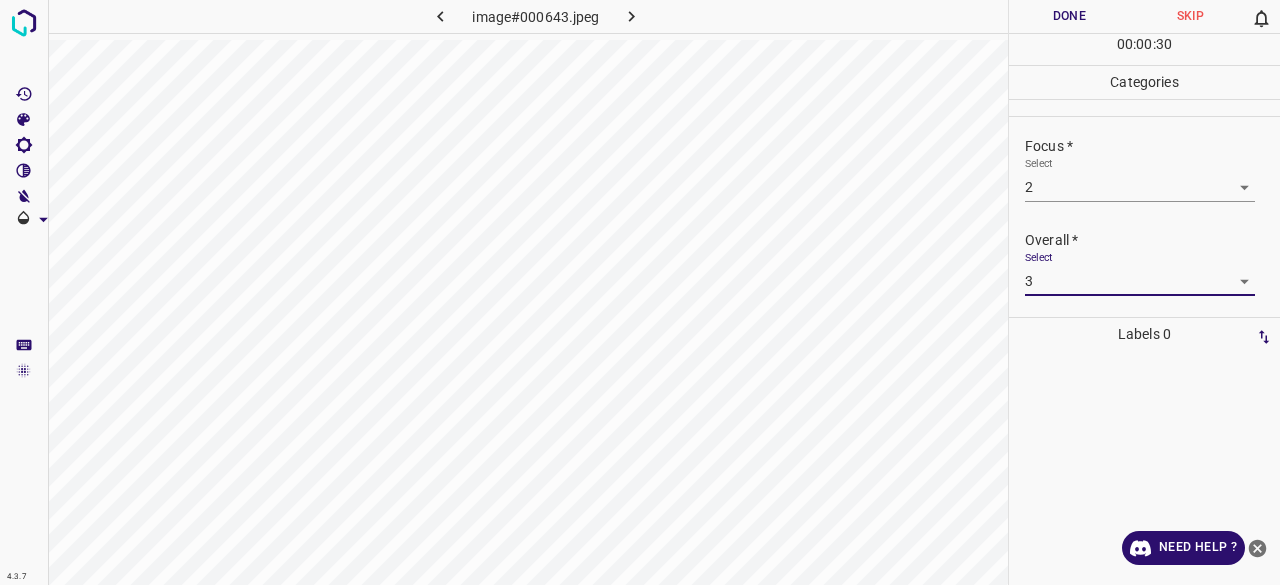 click on "Done" at bounding box center (1069, 16) 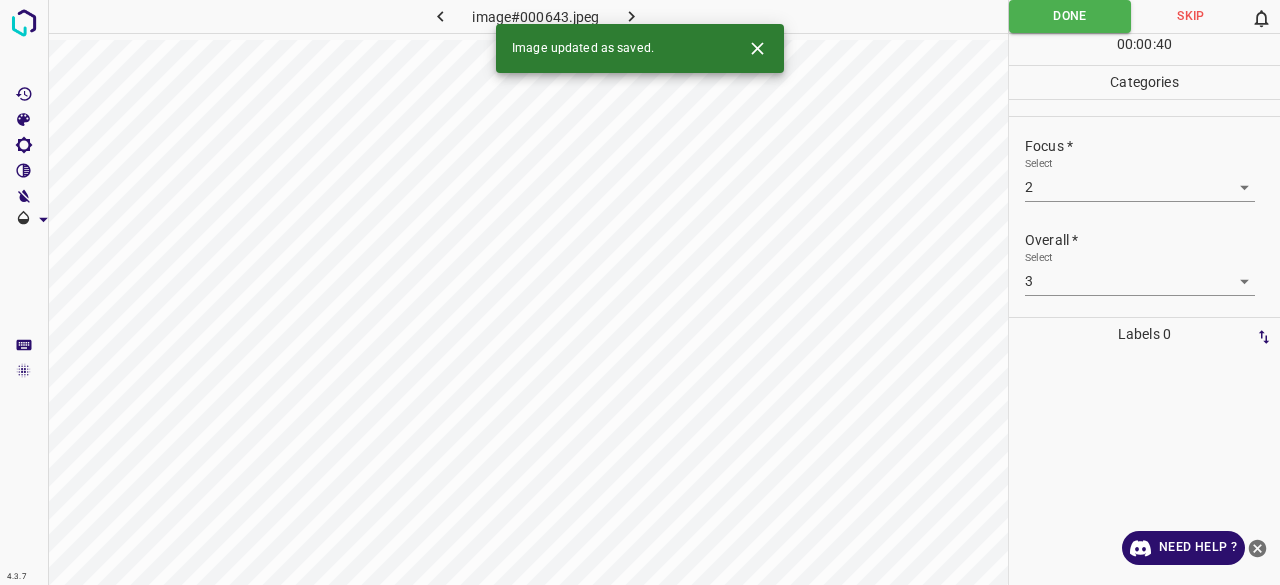 click 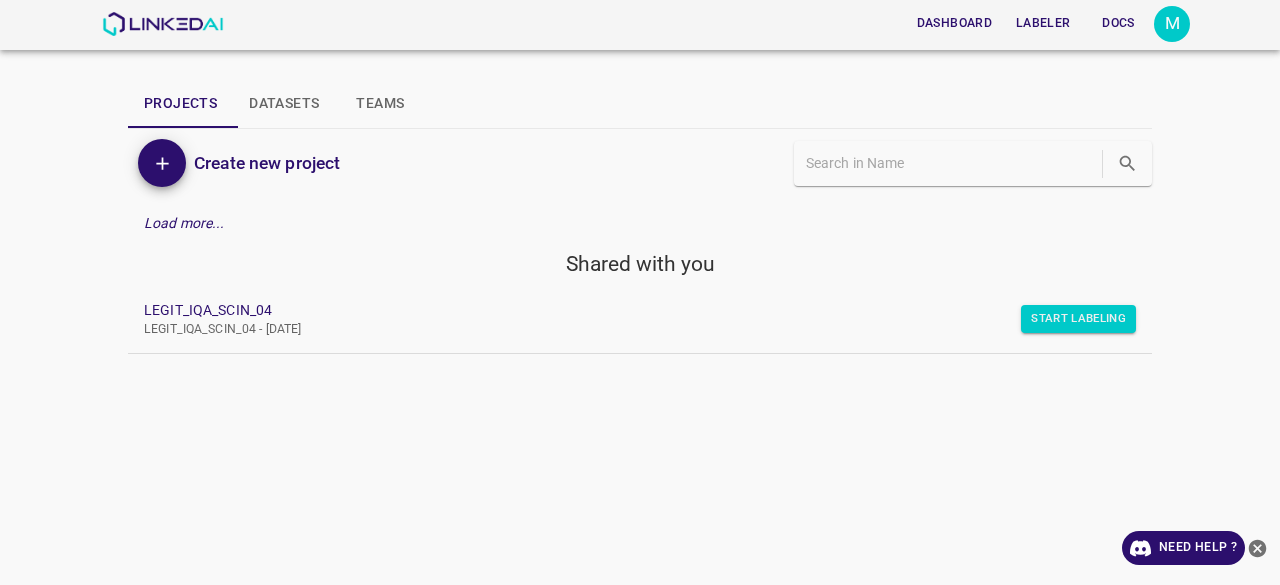 scroll, scrollTop: 0, scrollLeft: 0, axis: both 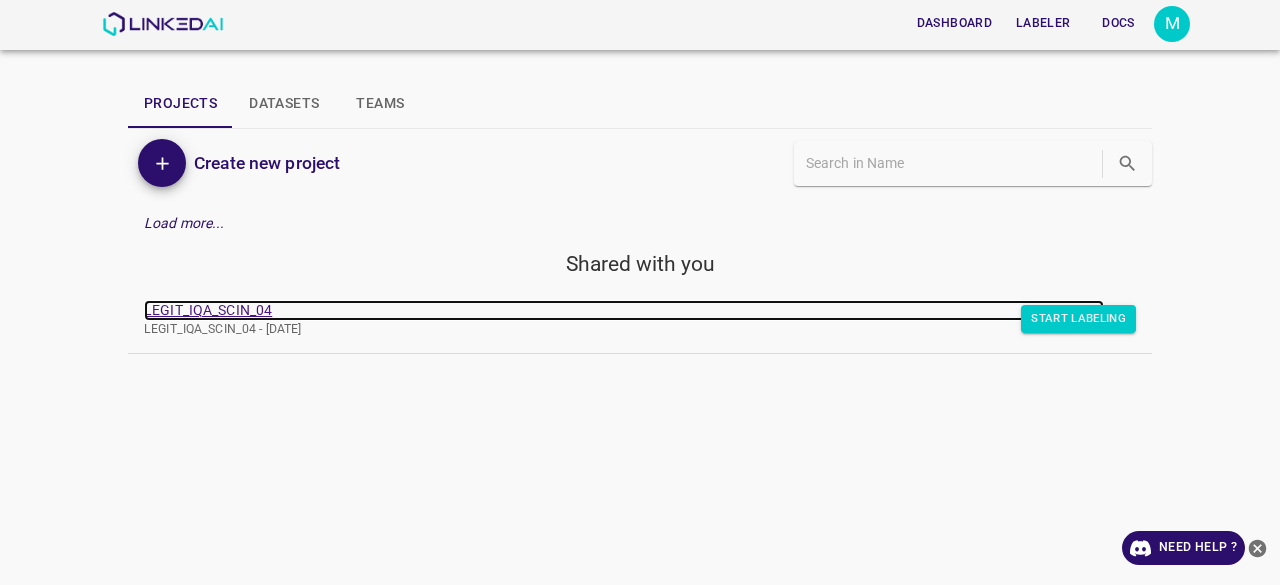 click on "LEGIT_IQA_SCIN_04" at bounding box center (624, 310) 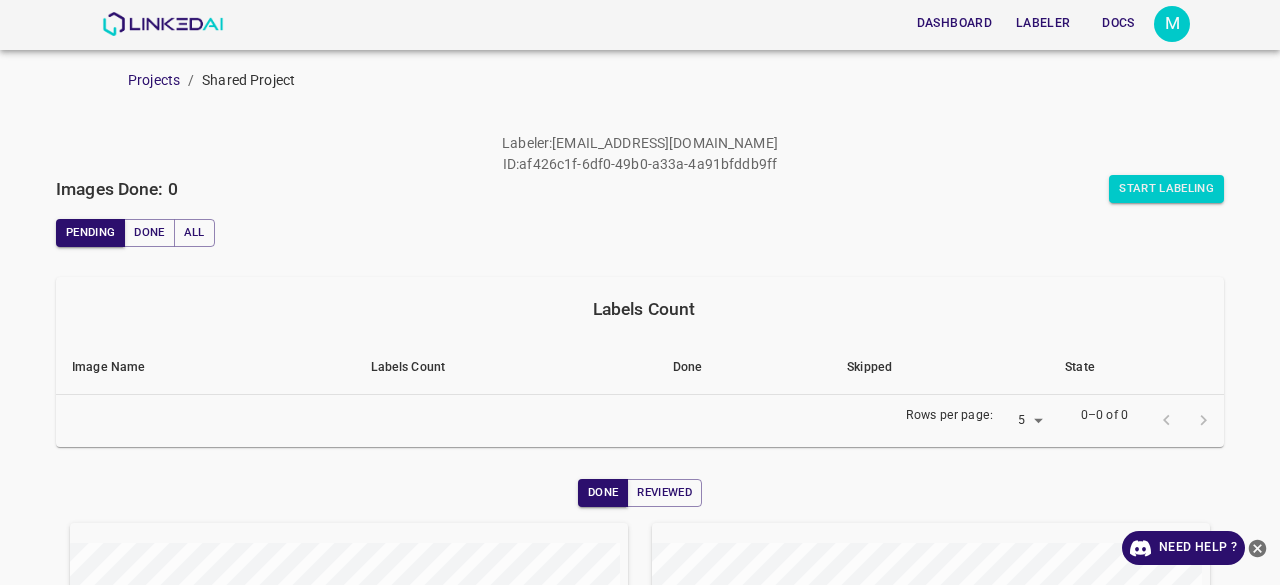 scroll, scrollTop: 0, scrollLeft: 0, axis: both 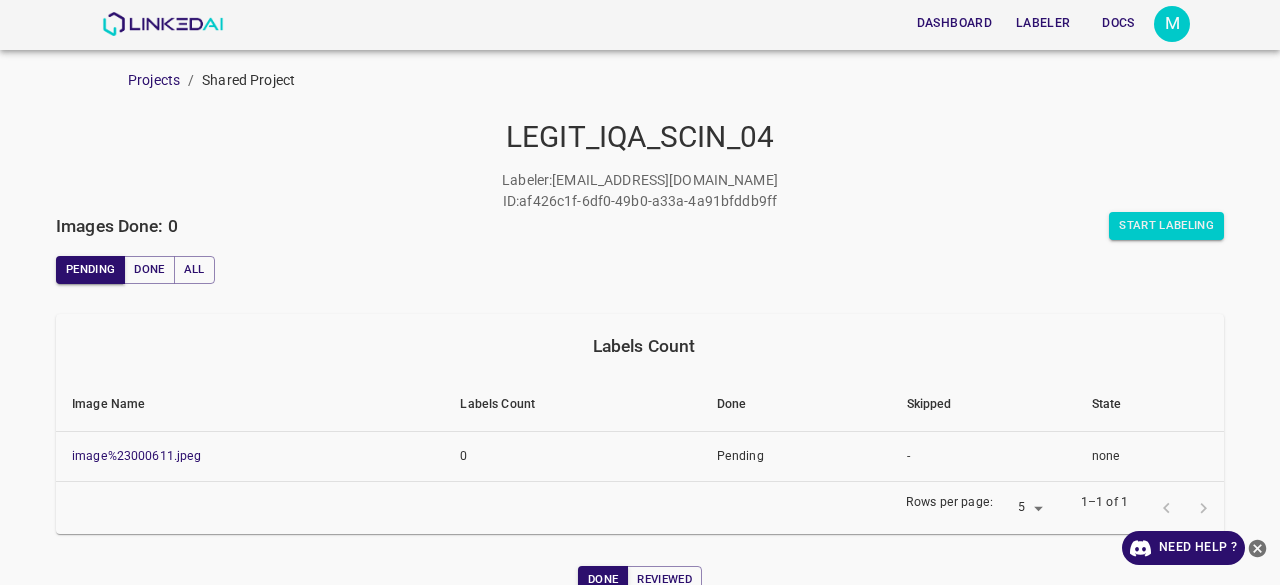 click on "Images Done: 0" at bounding box center [117, 226] 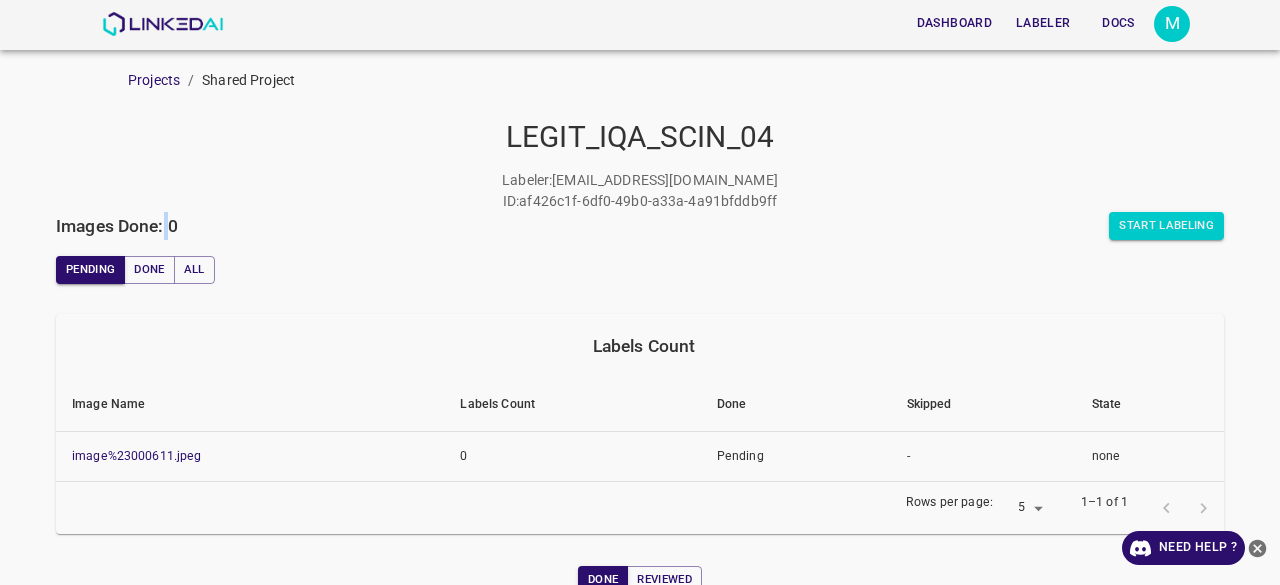 click on "Images Done: 0" at bounding box center (117, 226) 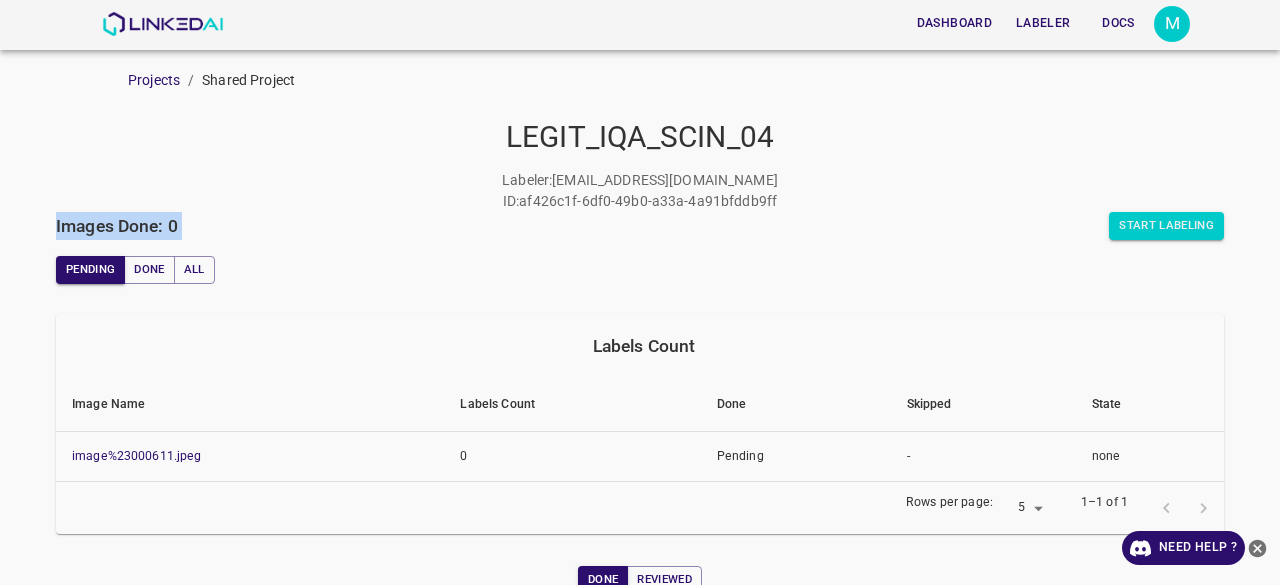 click on "Images Done: 0" at bounding box center (117, 226) 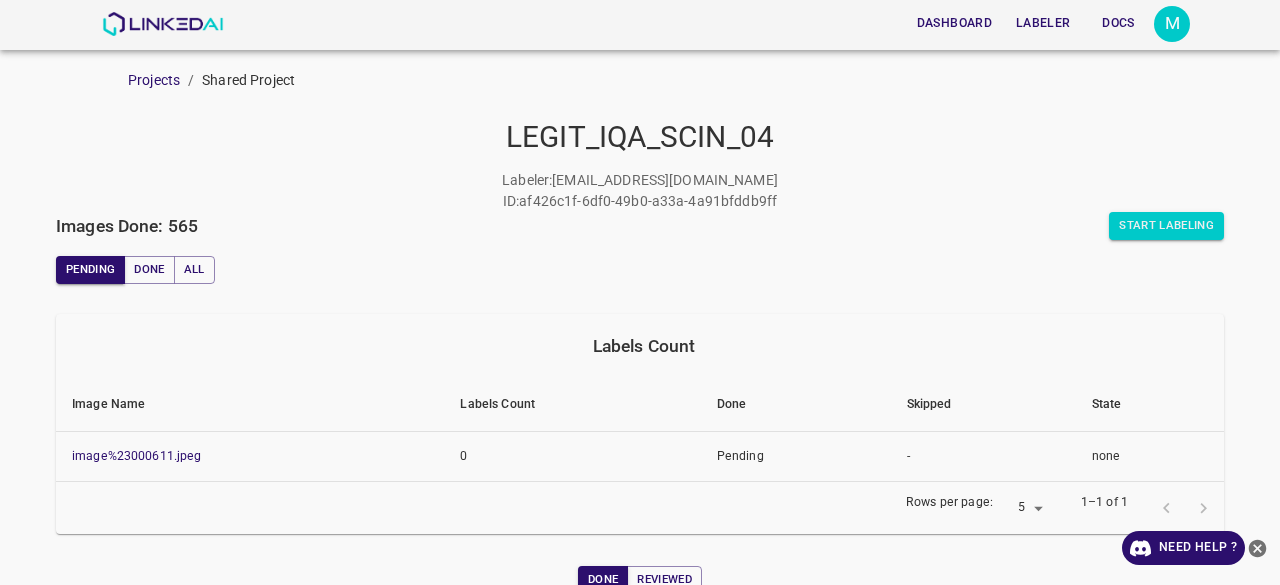 click on "Images Done: 565" at bounding box center (127, 226) 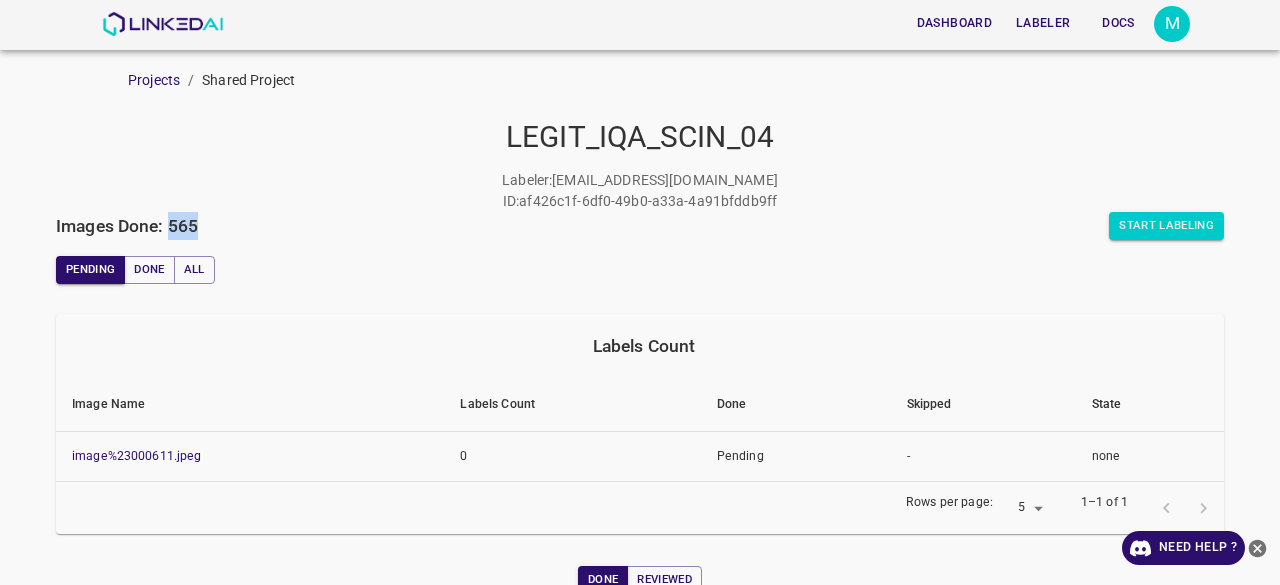click on "Images Done: 565" at bounding box center (127, 226) 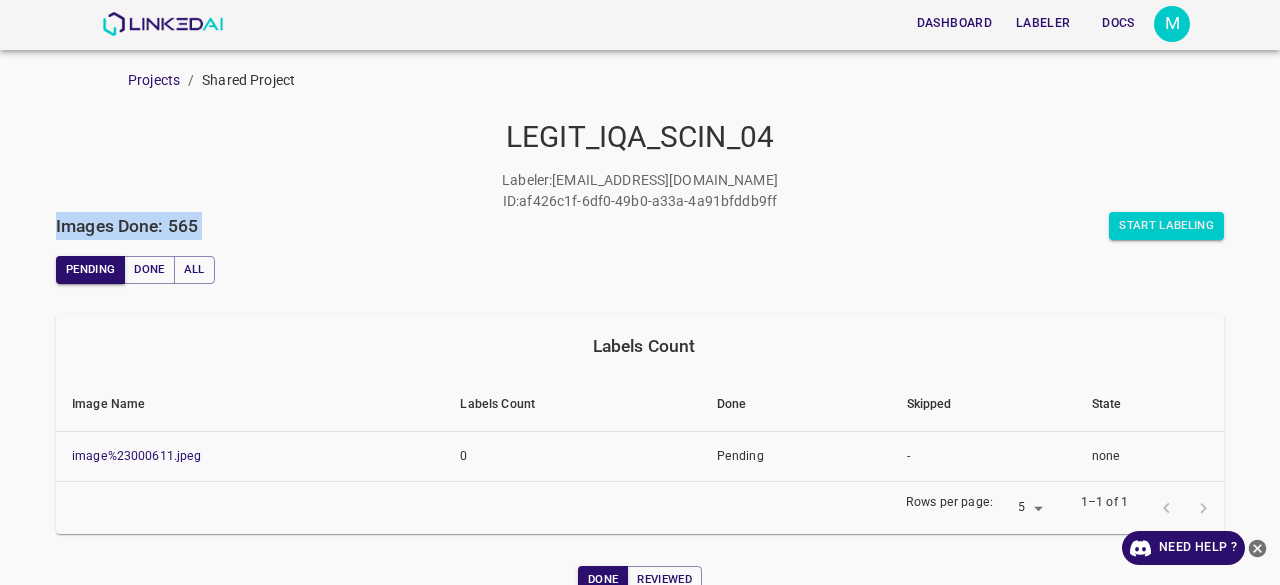 click on "Images Done: 565" at bounding box center (127, 226) 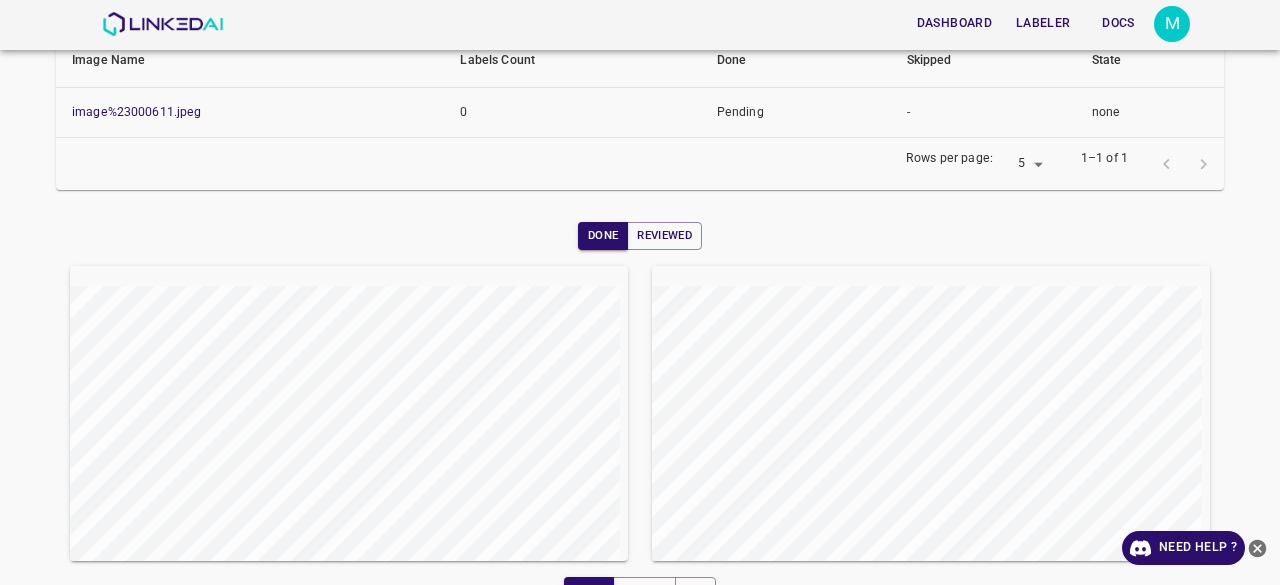scroll, scrollTop: 378, scrollLeft: 0, axis: vertical 